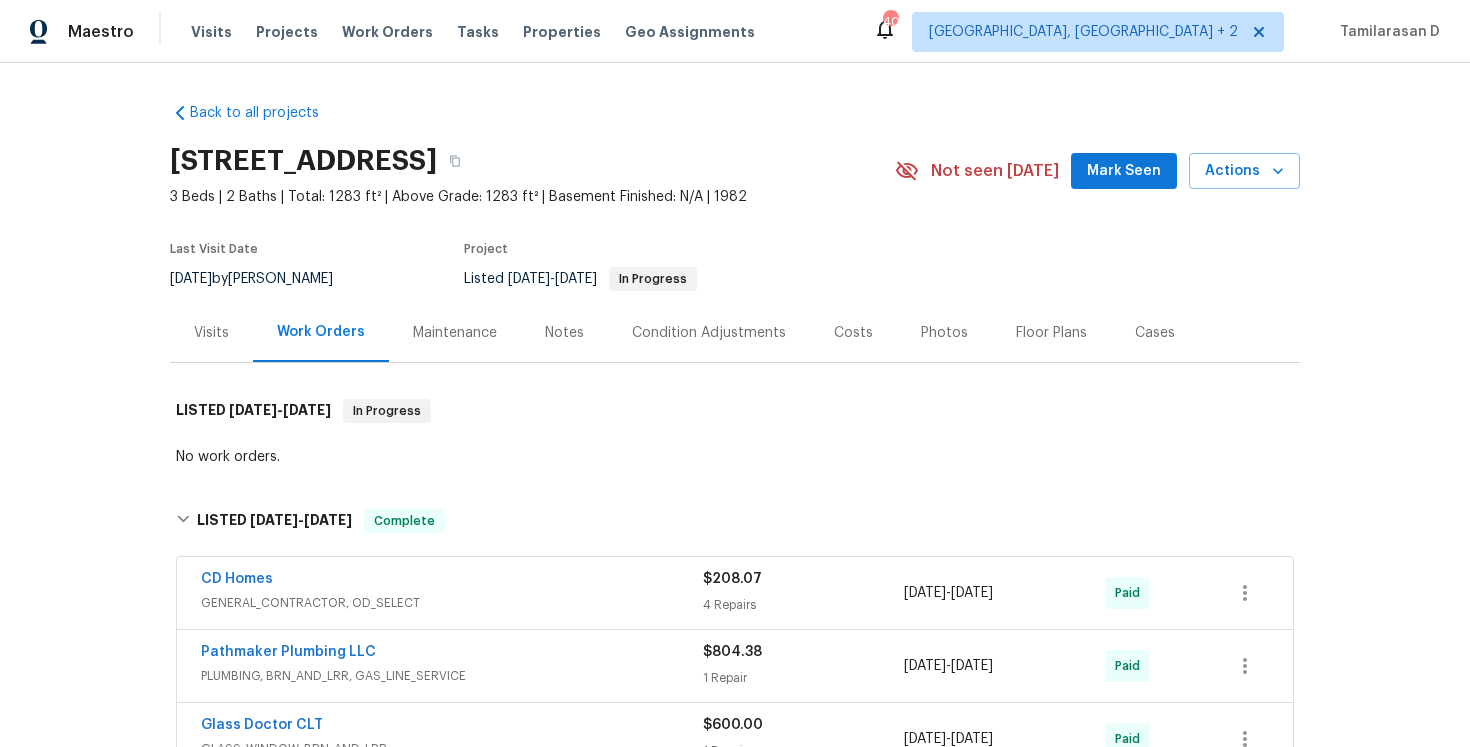 scroll, scrollTop: 0, scrollLeft: 0, axis: both 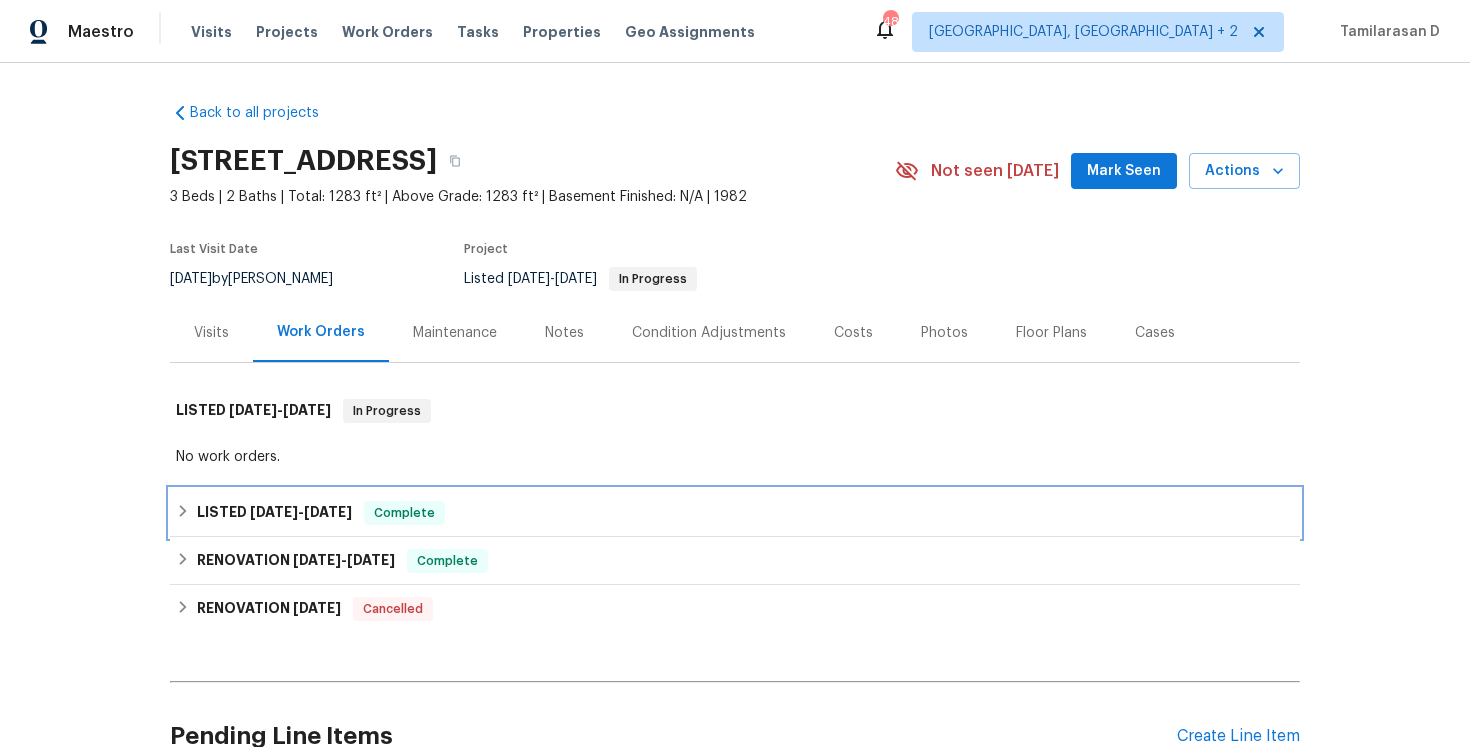 click on "LISTED   [DATE]  -  [DATE] Complete" at bounding box center [735, 513] 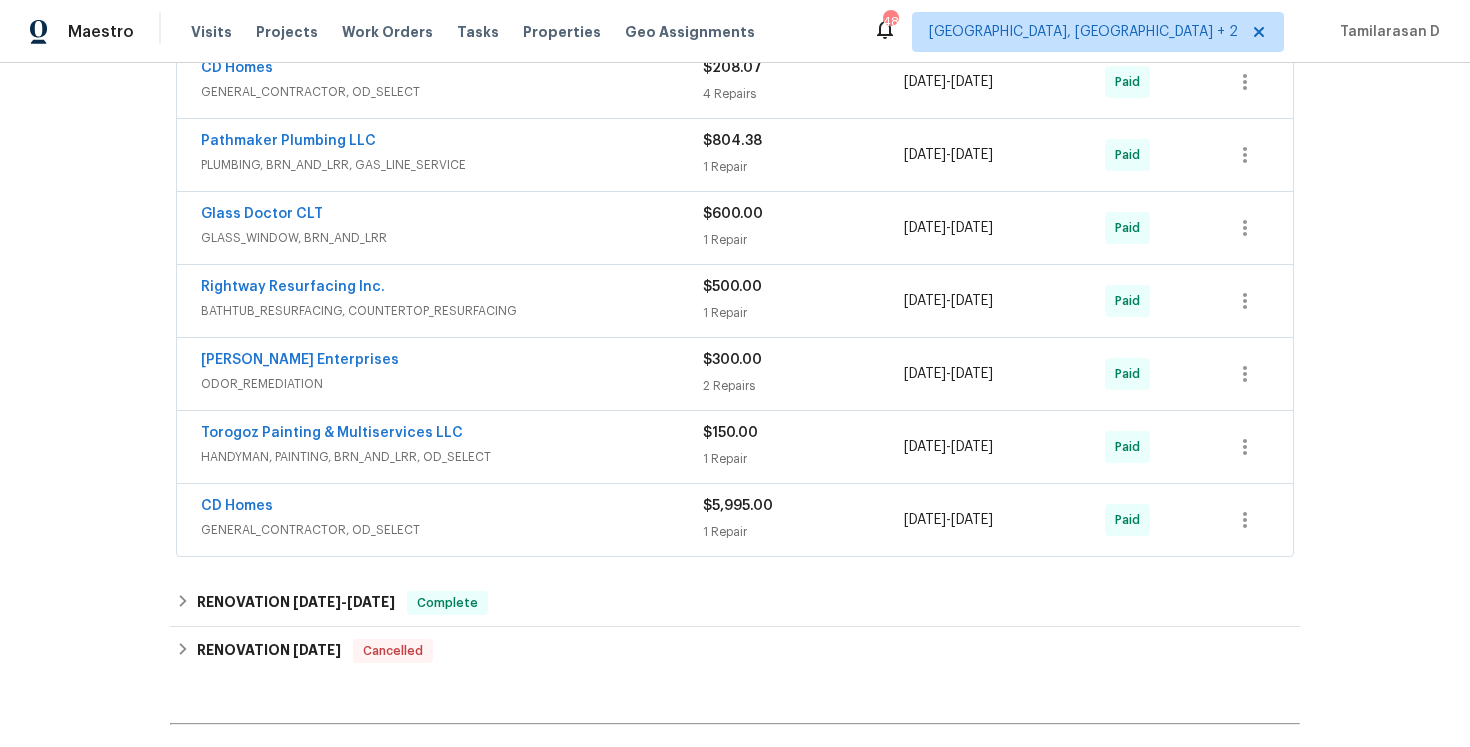 scroll, scrollTop: 0, scrollLeft: 0, axis: both 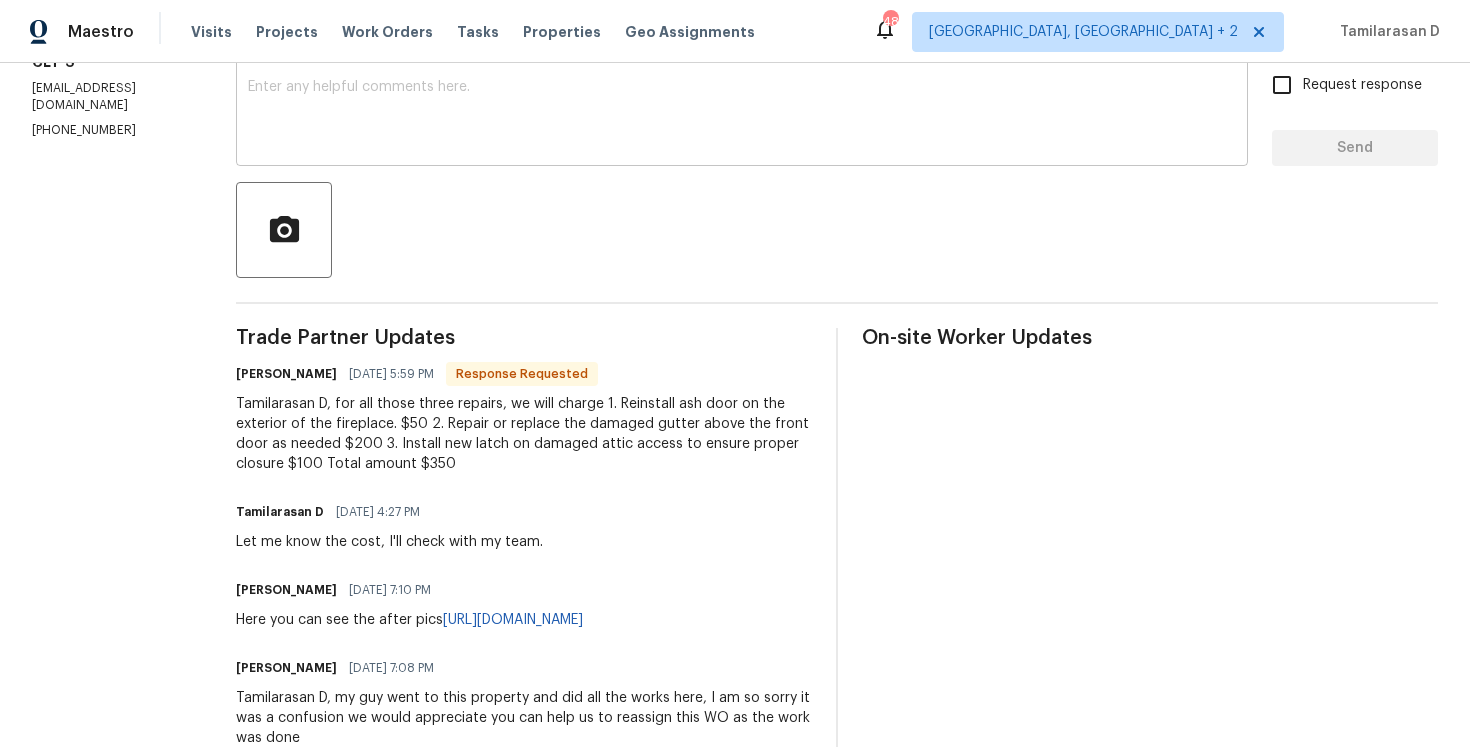 click at bounding box center (742, 115) 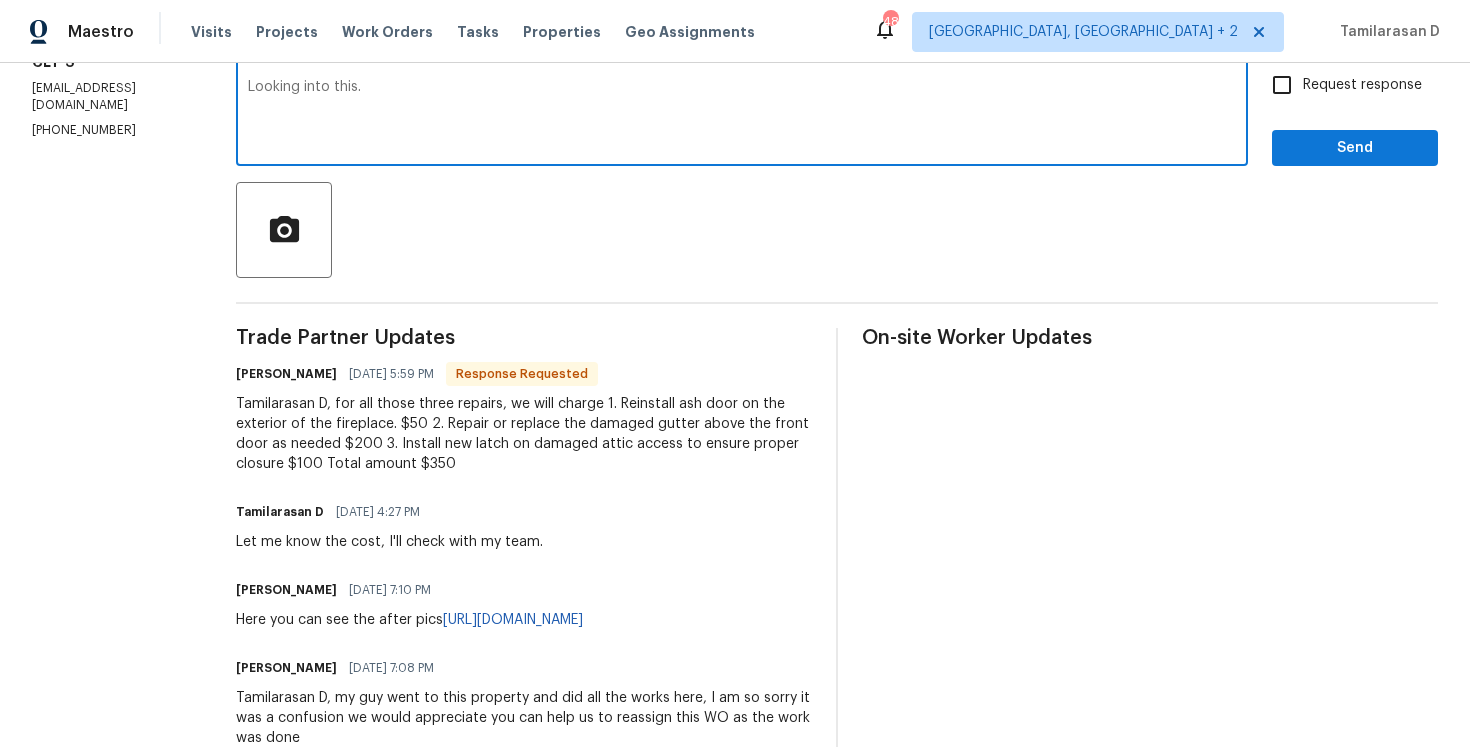 type on "Looking into this." 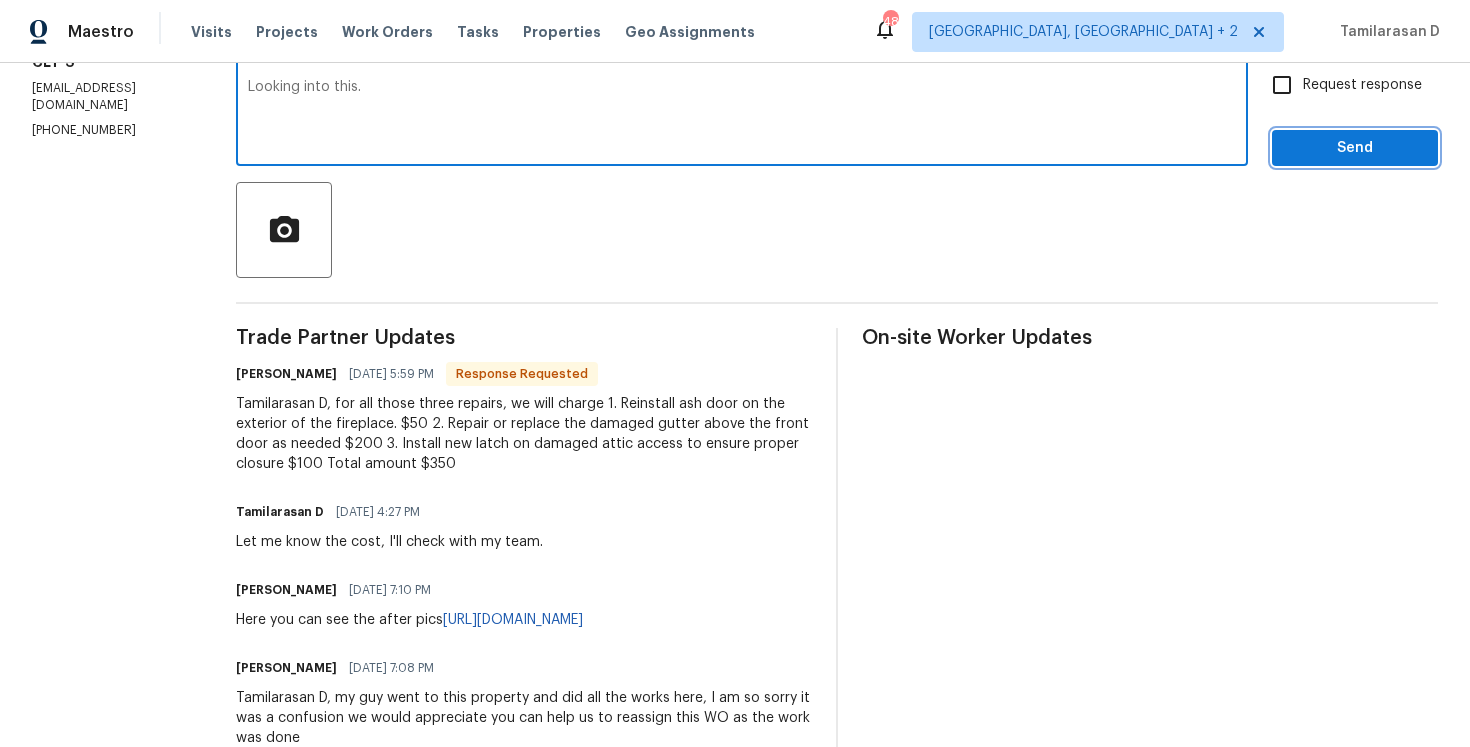 click on "Send" at bounding box center [1355, 148] 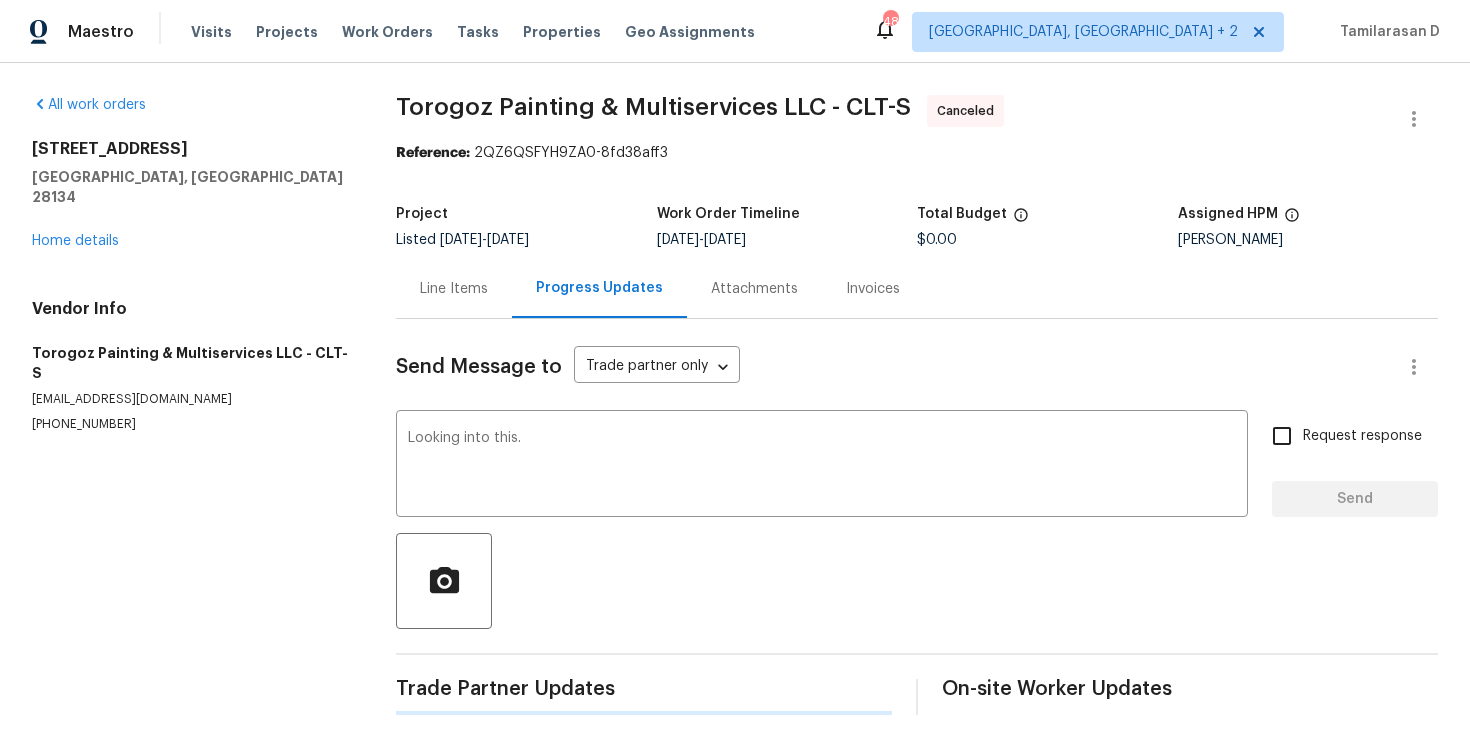 scroll, scrollTop: 0, scrollLeft: 0, axis: both 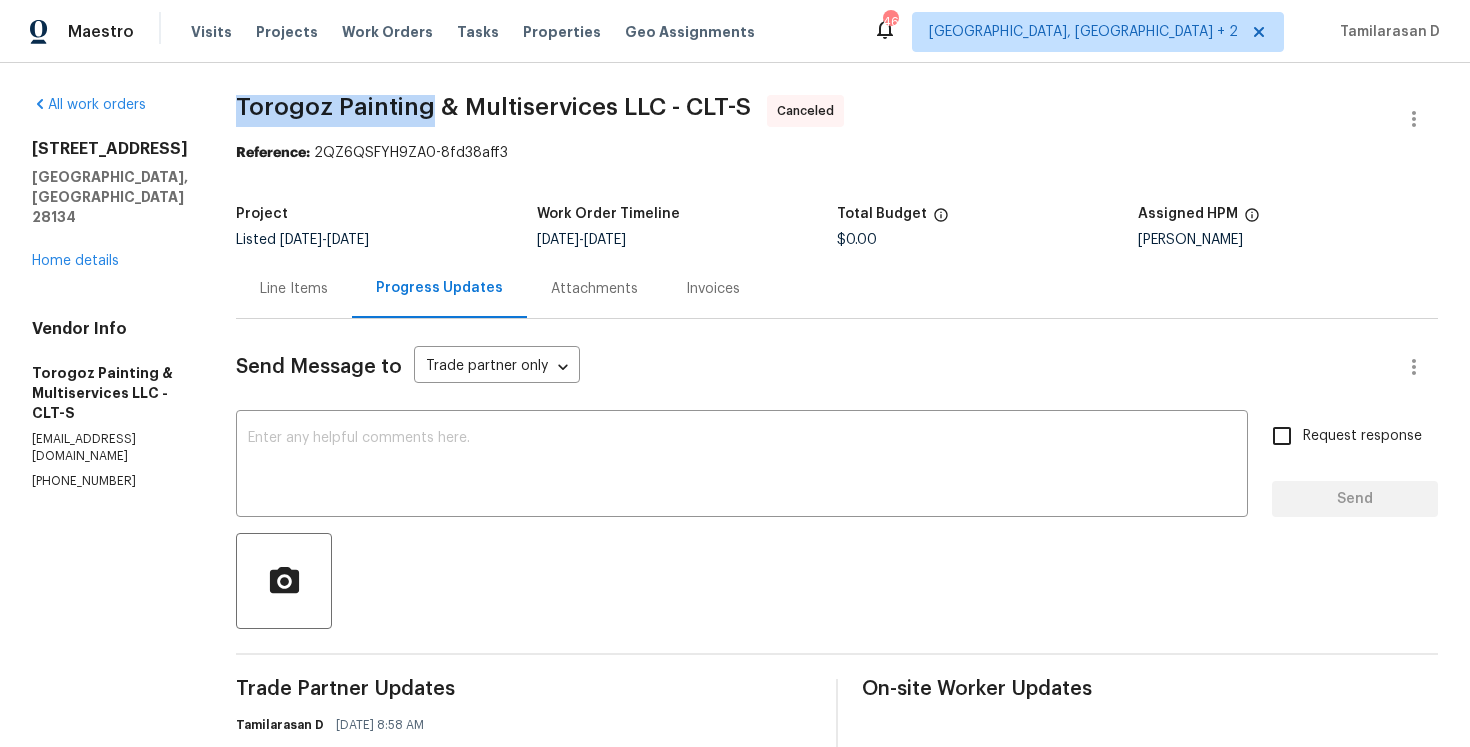 drag, startPoint x: 285, startPoint y: 107, endPoint x: 474, endPoint y: 110, distance: 189.0238 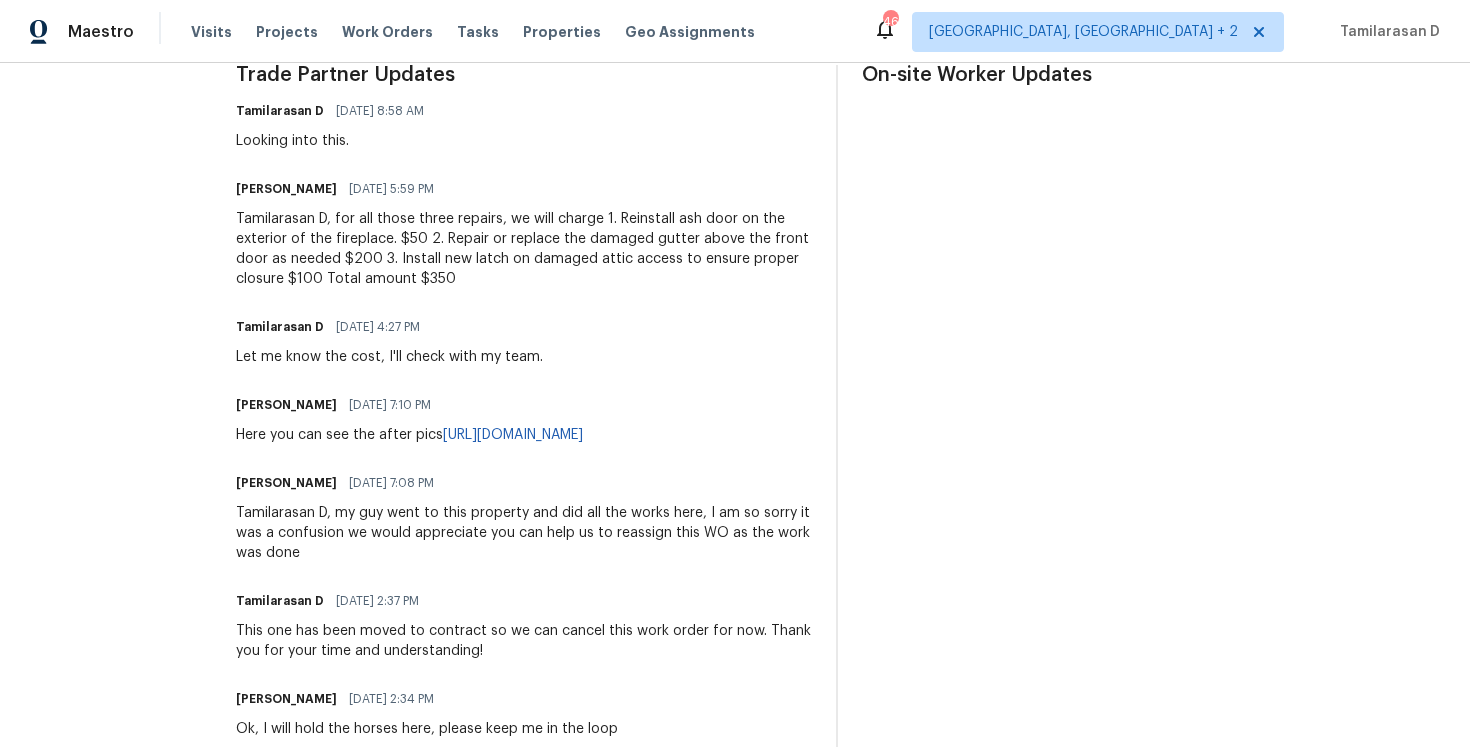 scroll, scrollTop: 637, scrollLeft: 0, axis: vertical 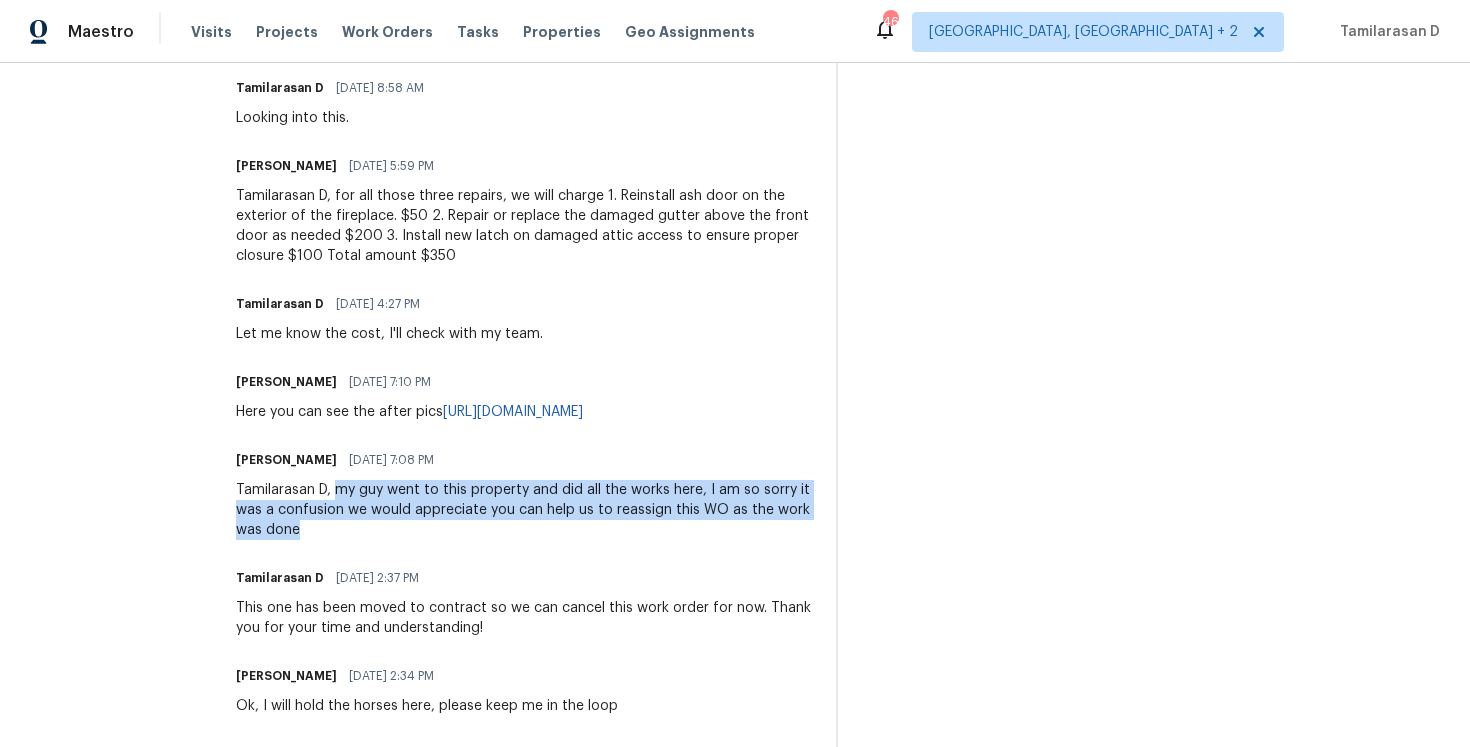 drag, startPoint x: 383, startPoint y: 528, endPoint x: 543, endPoint y: 579, distance: 167.93153 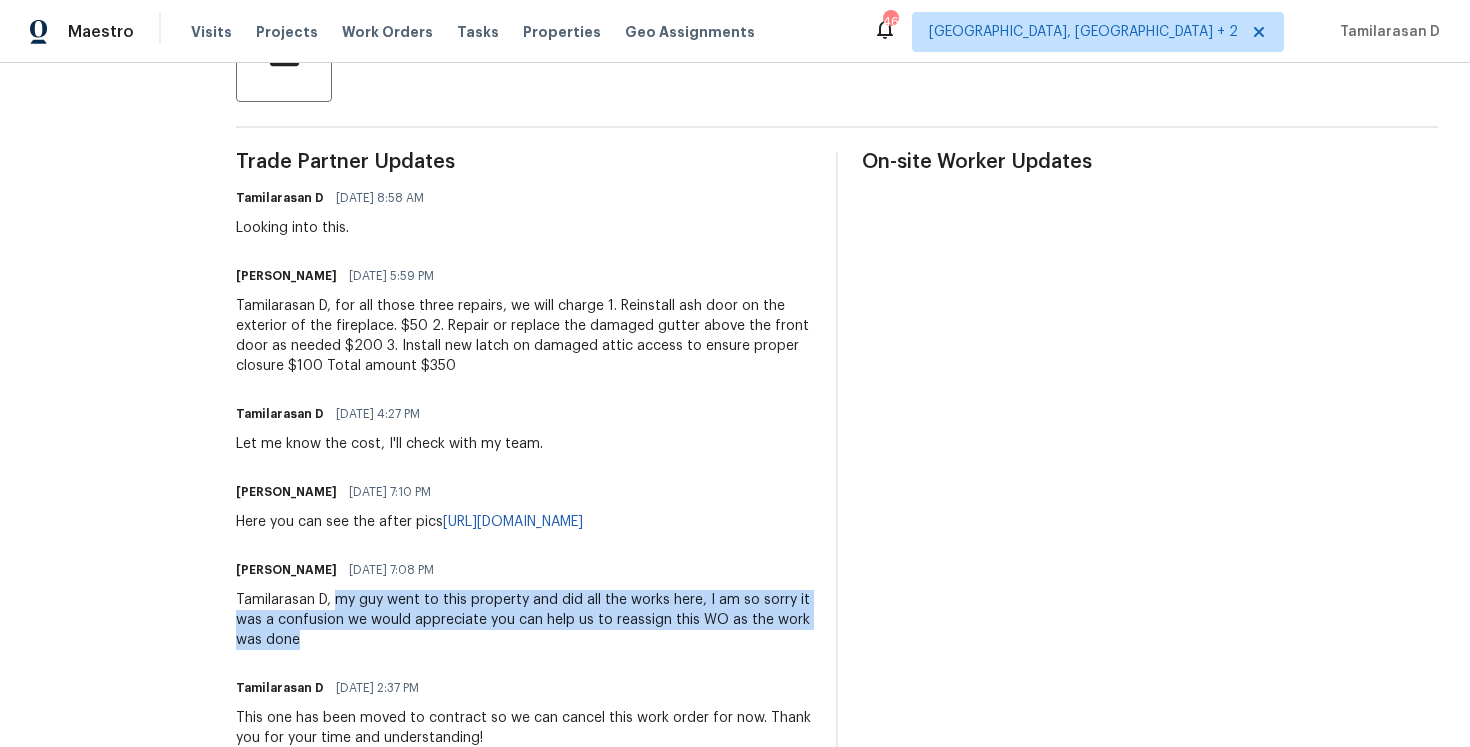 scroll, scrollTop: 502, scrollLeft: 0, axis: vertical 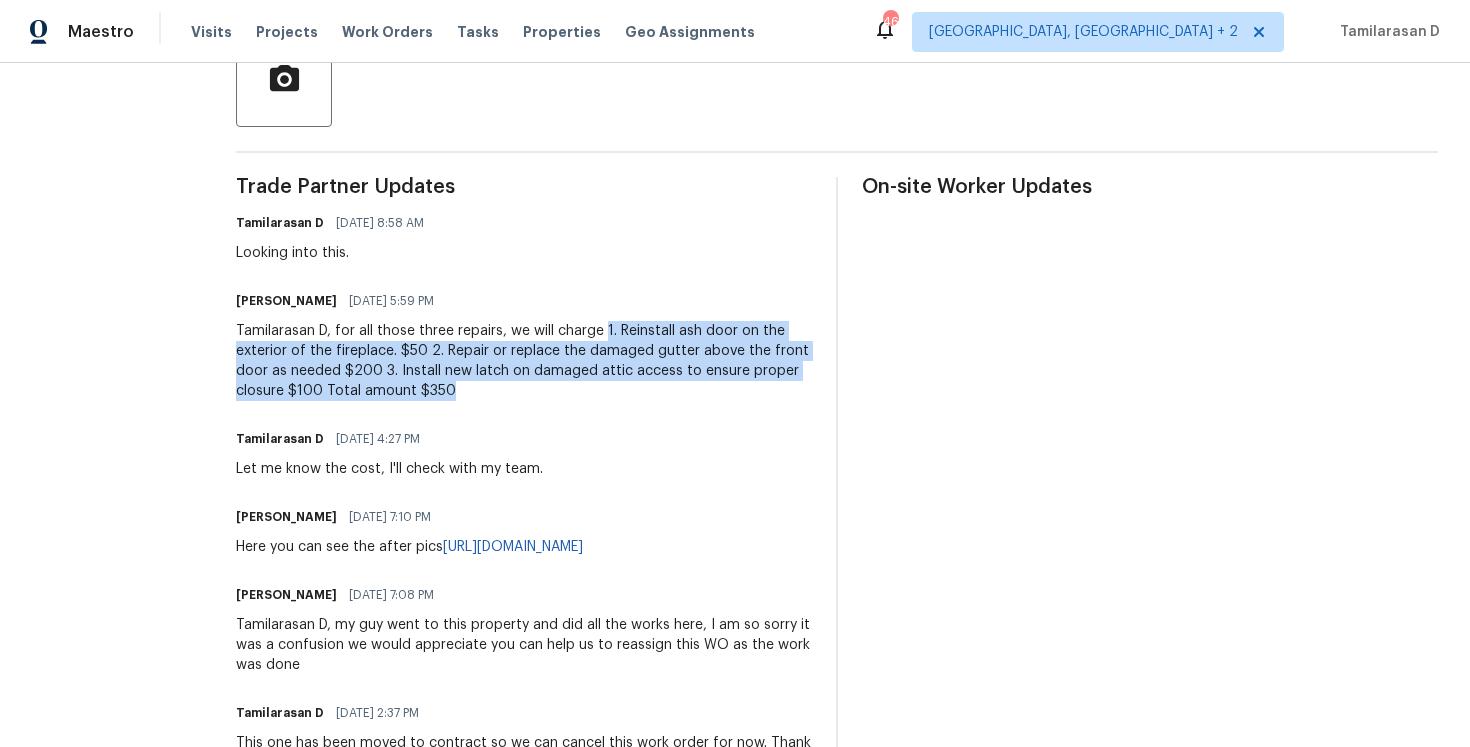 drag, startPoint x: 649, startPoint y: 327, endPoint x: 729, endPoint y: 383, distance: 97.65244 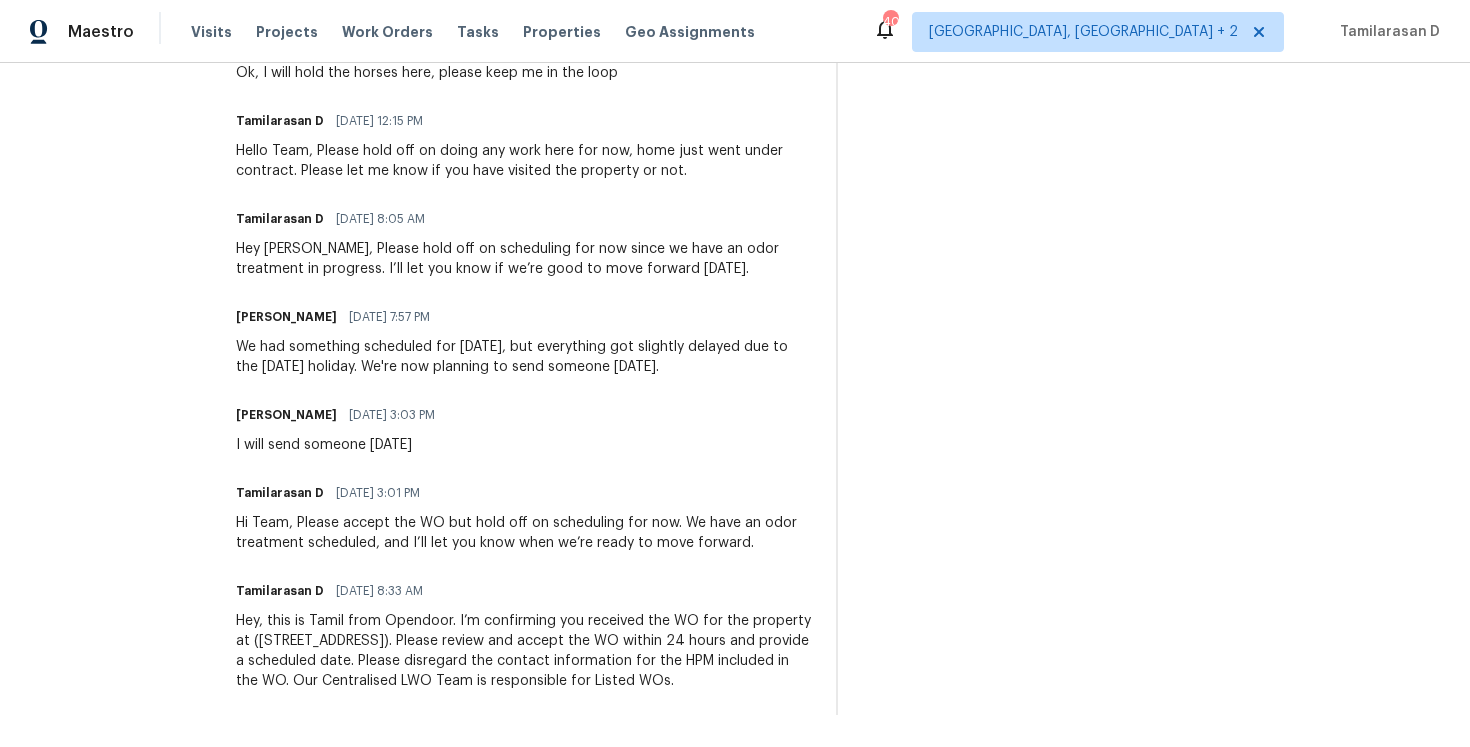 scroll, scrollTop: 0, scrollLeft: 0, axis: both 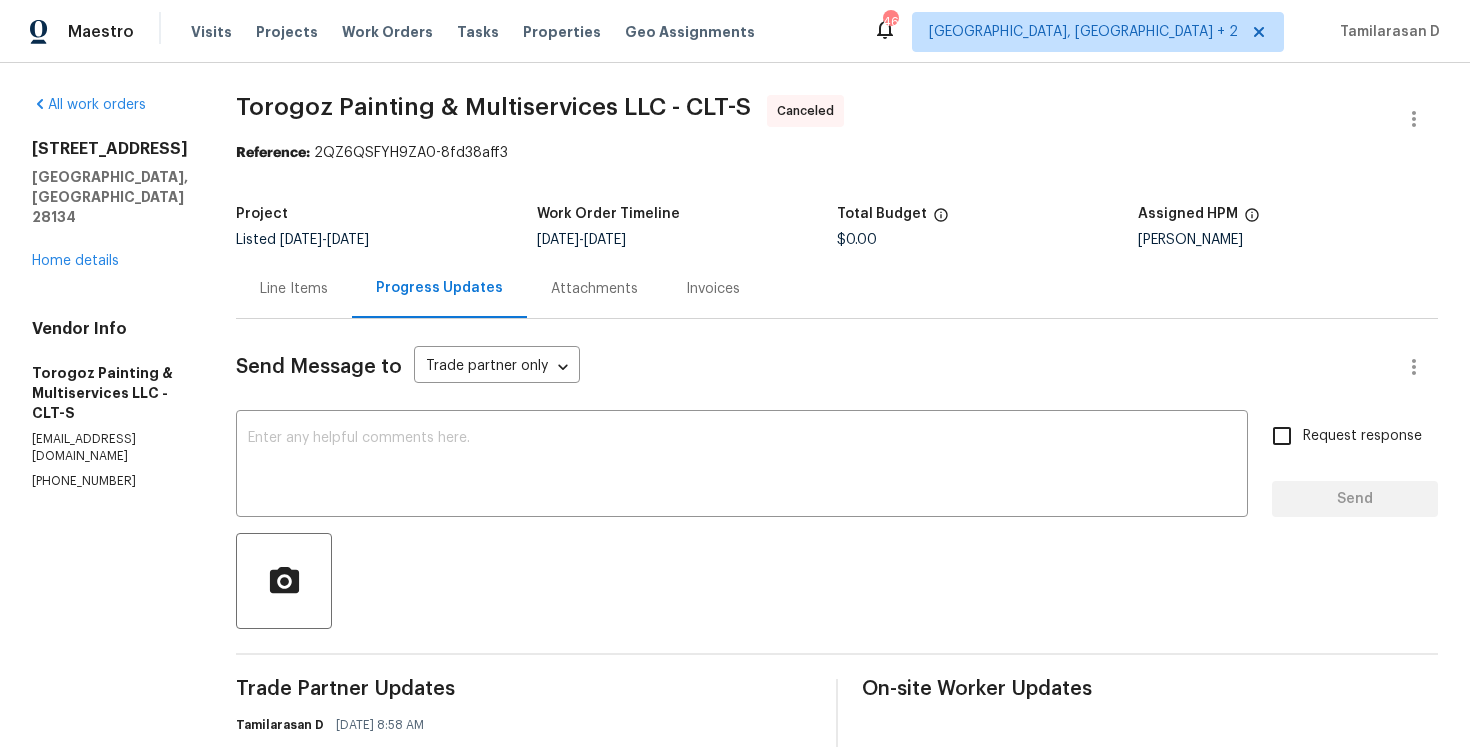 click on "Torogoz Painting & Multiservices LLC - CLT-S Canceled Reference:   2QZ6QSFYH9ZA0-8fd38aff3 Project Listed   7/3/2025  -  7/7/2025 Work Order Timeline 7/3/2025  -  7/7/2025 Total Budget $0.00 Assigned HPM Jason Bouque Line Items Progress Updates Attachments Invoices Send Message to Trade partner only Trade partner only ​ x ​ Request response Send Trade Partner Updates Tamilarasan D 07/10/2025 8:58 AM Looking into this. Ricardo Arturo 07/09/2025 5:59 PM Tamilarasan D, for all those three repairs, we will charge
1. Reinstall ash door on the exterior of the fireplace. $50
2. Repair or replace the damaged gutter above the front door as needed $200
3. Install new latch on damaged attic access to ensure proper closure $100
Total amount $350 Tamilarasan D 07/09/2025 4:27 PM Let me know the cost, I'll check with my team. Ricardo Arturo 07/08/2025 7:10 PM Here you can see the after pics
https://drive.google.com/drive/folders/1ALBI5M6kUu8ZxYwsvQ8F13iZRoGtAwV9?usp=sharing Ricardo Arturo 07/08/2025 7:08 PM" at bounding box center [837, 1040] 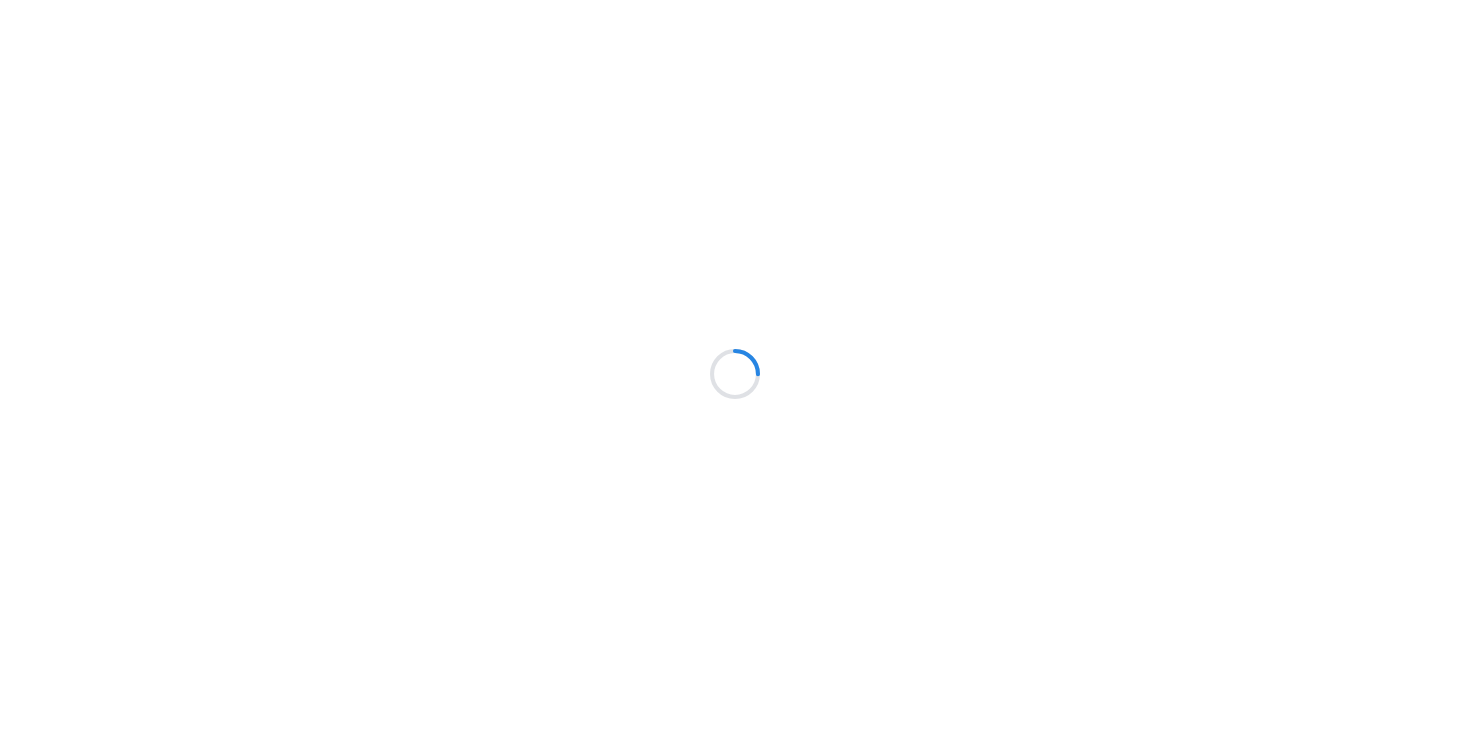 scroll, scrollTop: 0, scrollLeft: 0, axis: both 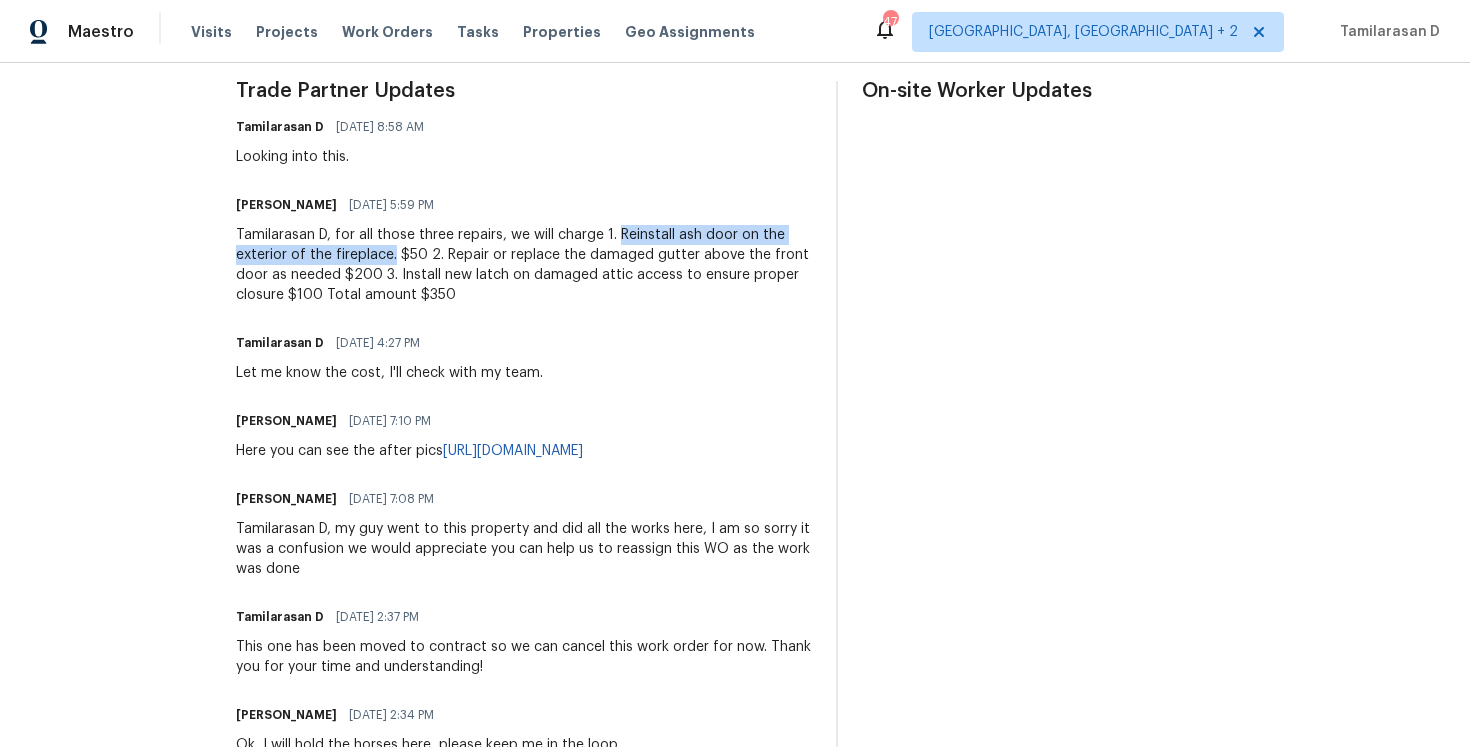 drag, startPoint x: 663, startPoint y: 234, endPoint x: 441, endPoint y: 256, distance: 223.08743 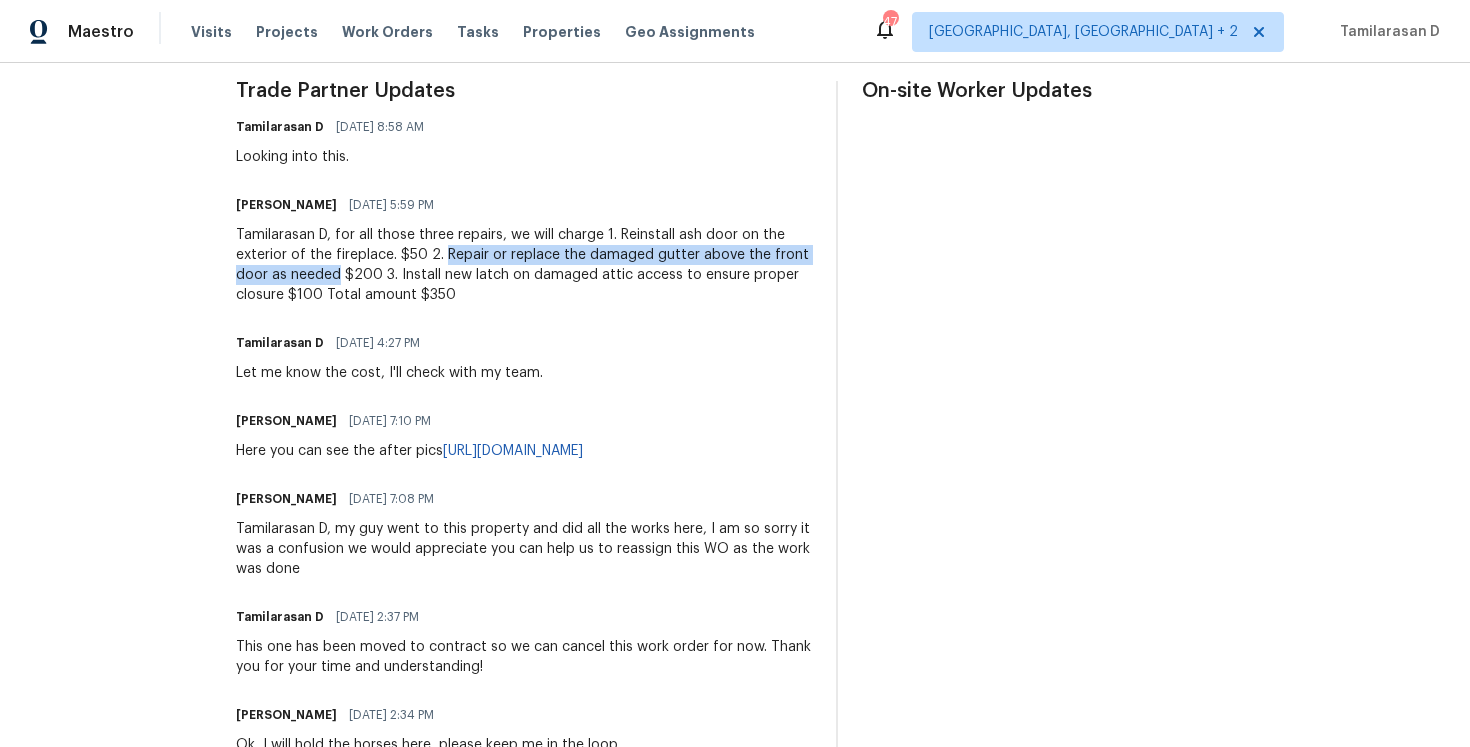 drag, startPoint x: 490, startPoint y: 254, endPoint x: 422, endPoint y: 276, distance: 71.470276 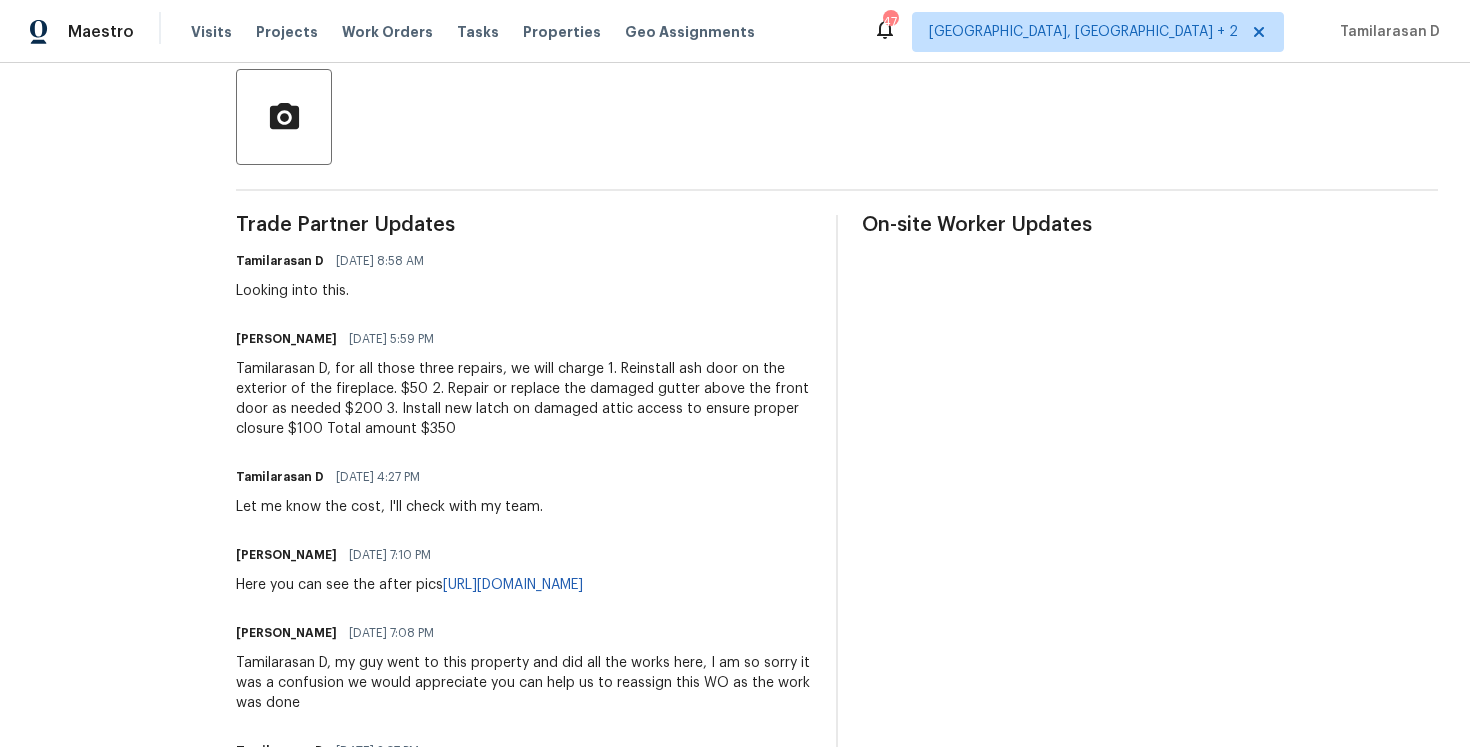 scroll, scrollTop: 393, scrollLeft: 0, axis: vertical 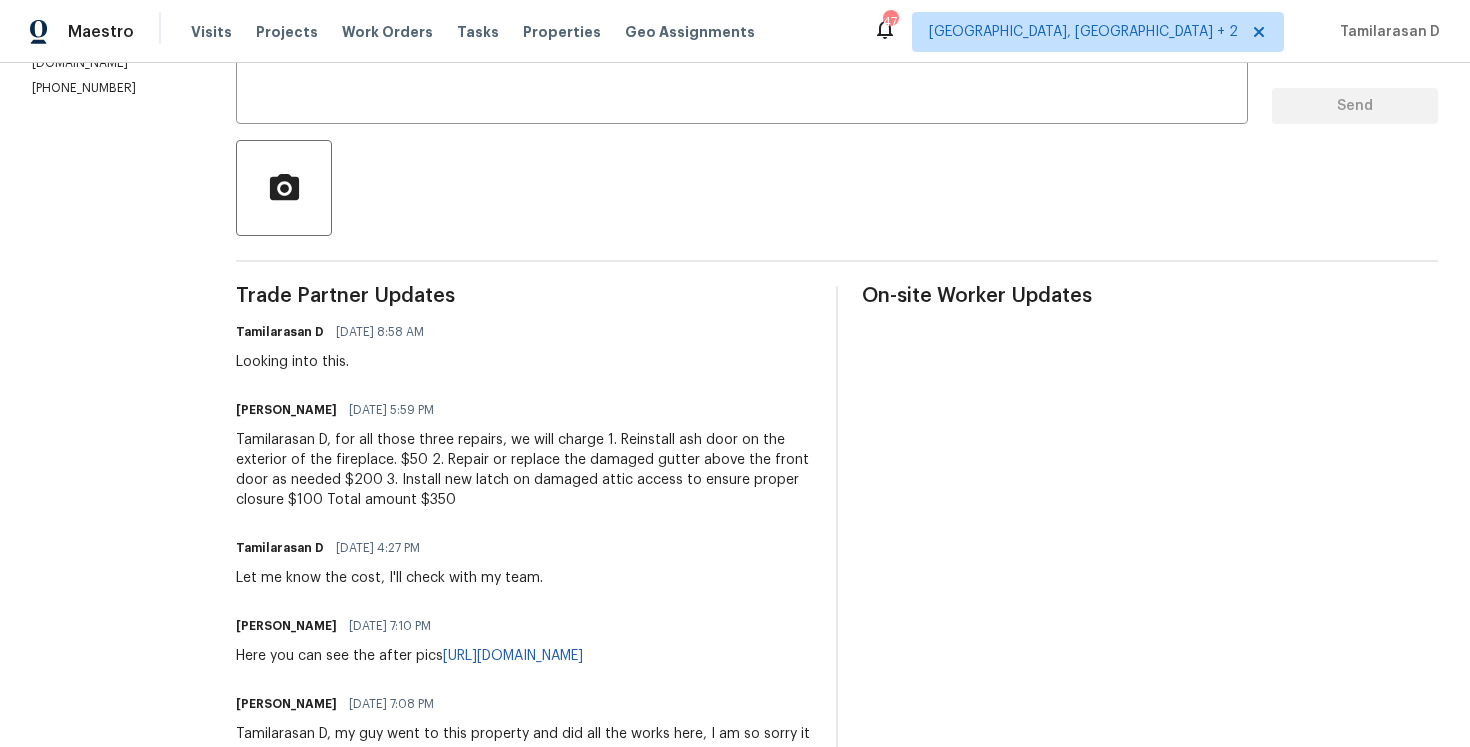 click on "Tamilarasan D, for all those three repairs, we will charge
1. Reinstall ash door on the exterior of the fireplace. $50
2. Repair or replace the damaged gutter above the front door as needed $200
3. Install new latch on damaged attic access to ensure proper closure $100
Total amount $350" at bounding box center (524, 470) 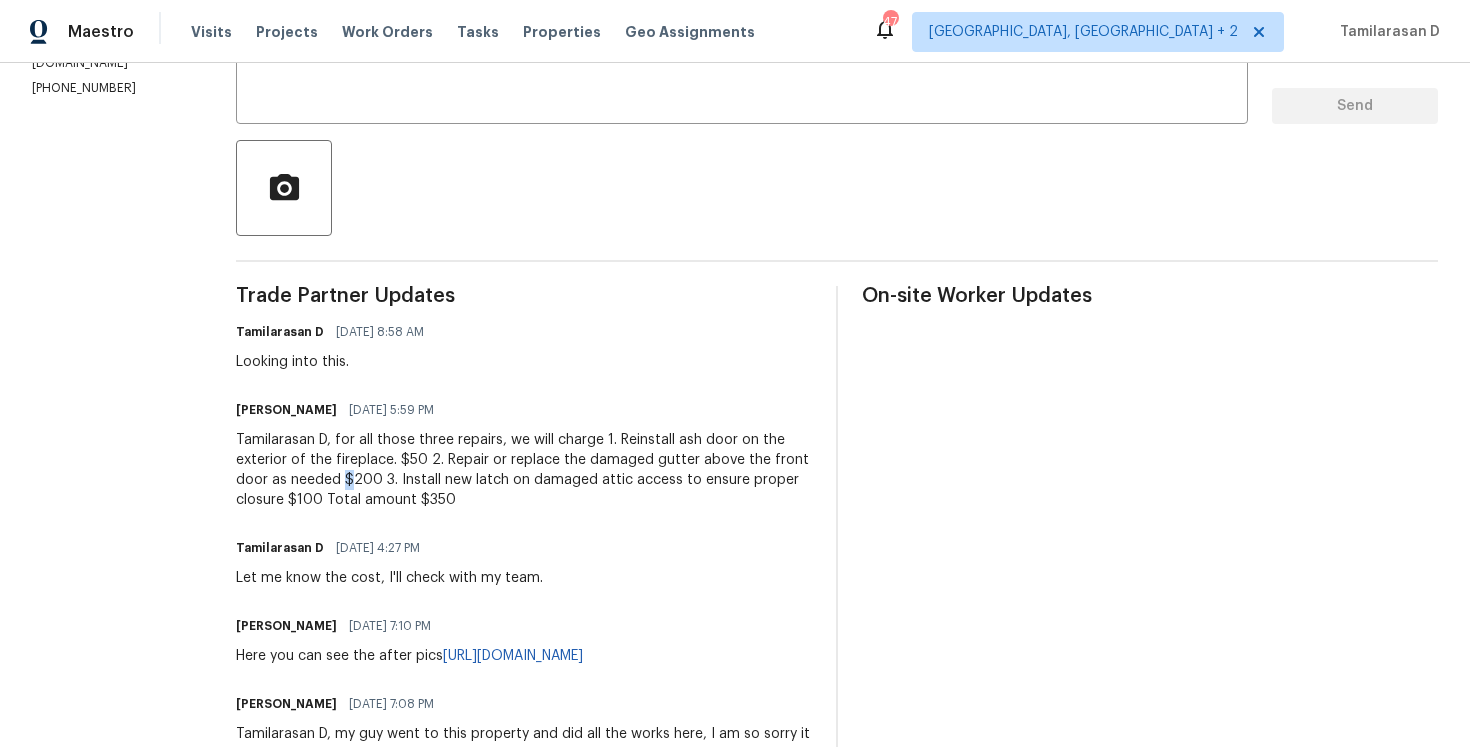 click on "Tamilarasan D, for all those three repairs, we will charge
1. Reinstall ash door on the exterior of the fireplace. $50
2. Repair or replace the damaged gutter above the front door as needed $200
3. Install new latch on damaged attic access to ensure proper closure $100
Total amount $350" at bounding box center [524, 470] 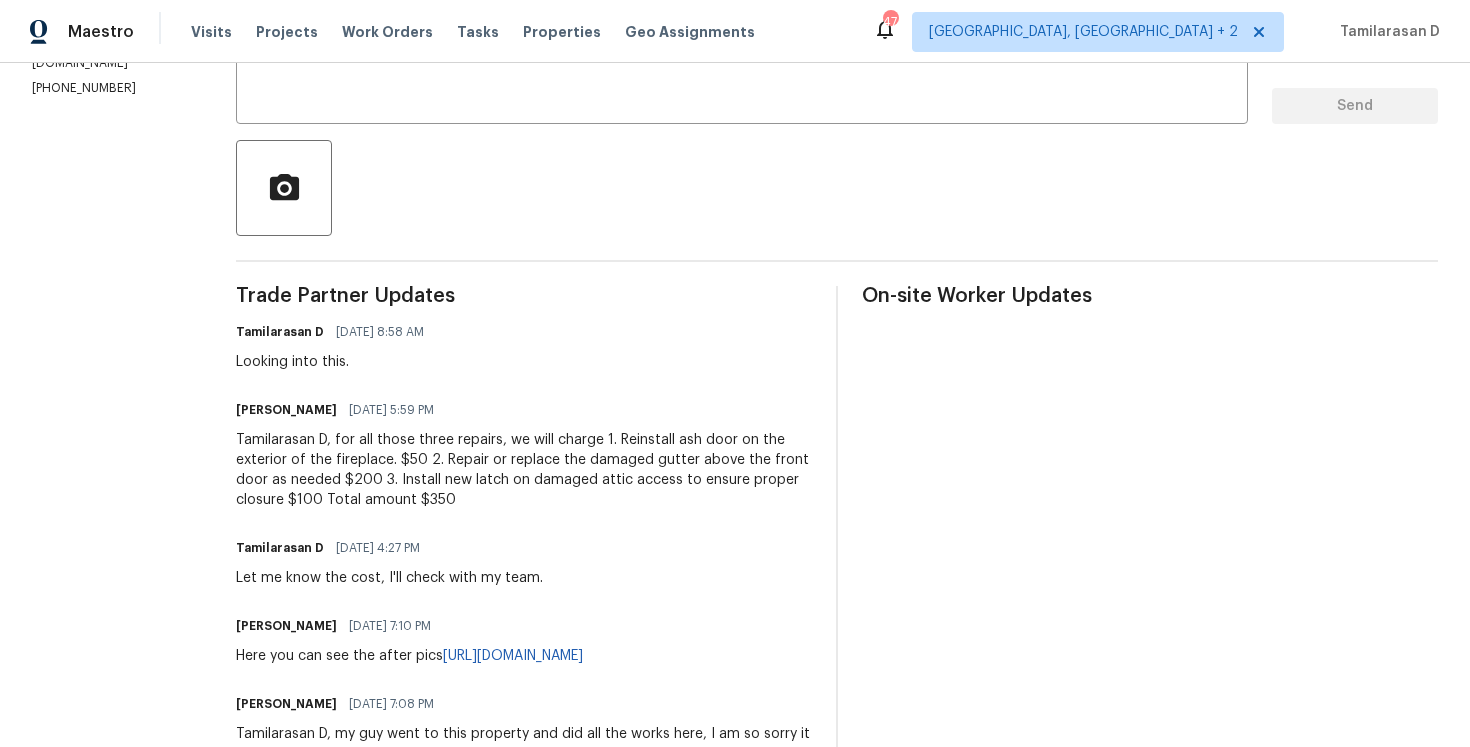 click on "Tamilarasan D, for all those three repairs, we will charge
1. Reinstall ash door on the exterior of the fireplace. $50
2. Repair or replace the damaged gutter above the front door as needed $200
3. Install new latch on damaged attic access to ensure proper closure $100
Total amount $350" at bounding box center [524, 470] 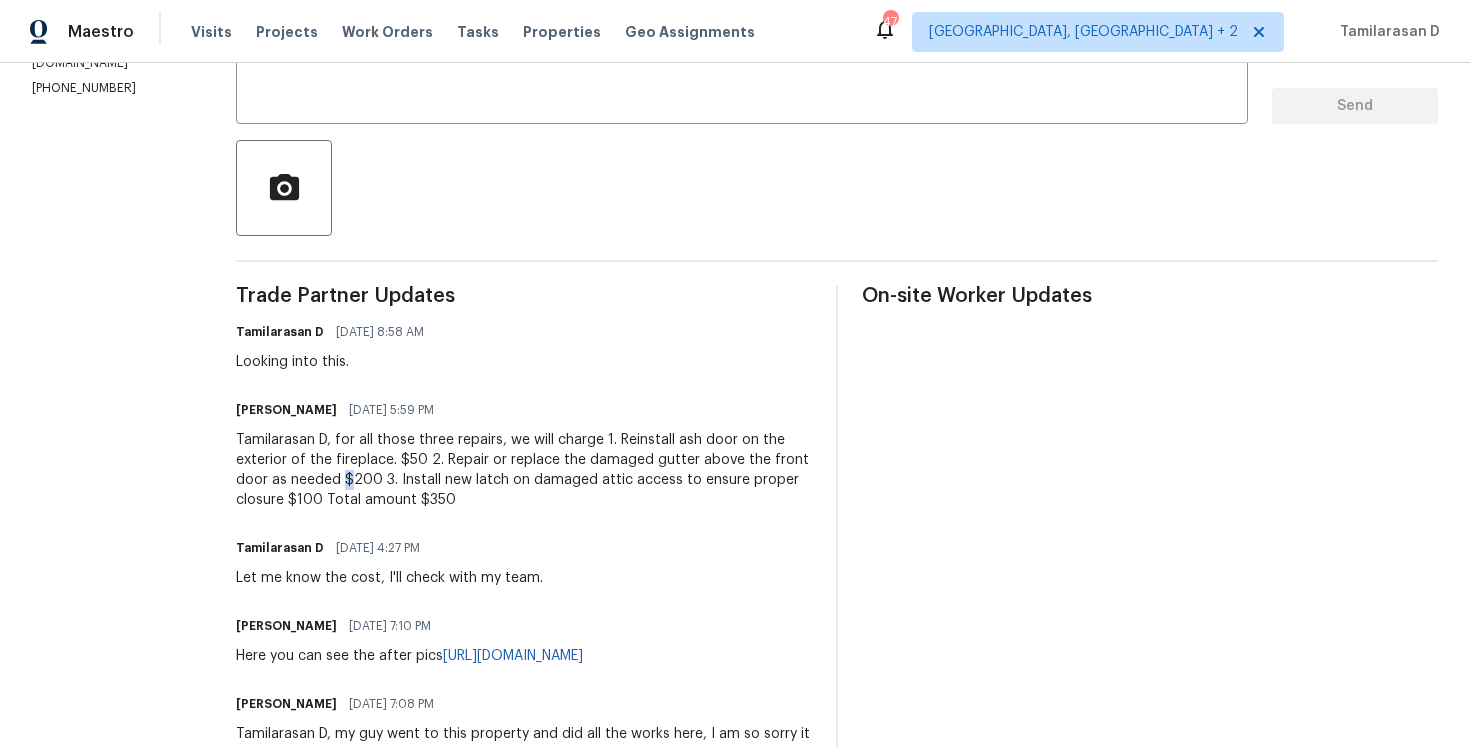 click on "Tamilarasan D, for all those three repairs, we will charge
1. Reinstall ash door on the exterior of the fireplace. $50
2. Repair or replace the damaged gutter above the front door as needed $200
3. Install new latch on damaged attic access to ensure proper closure $100
Total amount $350" at bounding box center [524, 470] 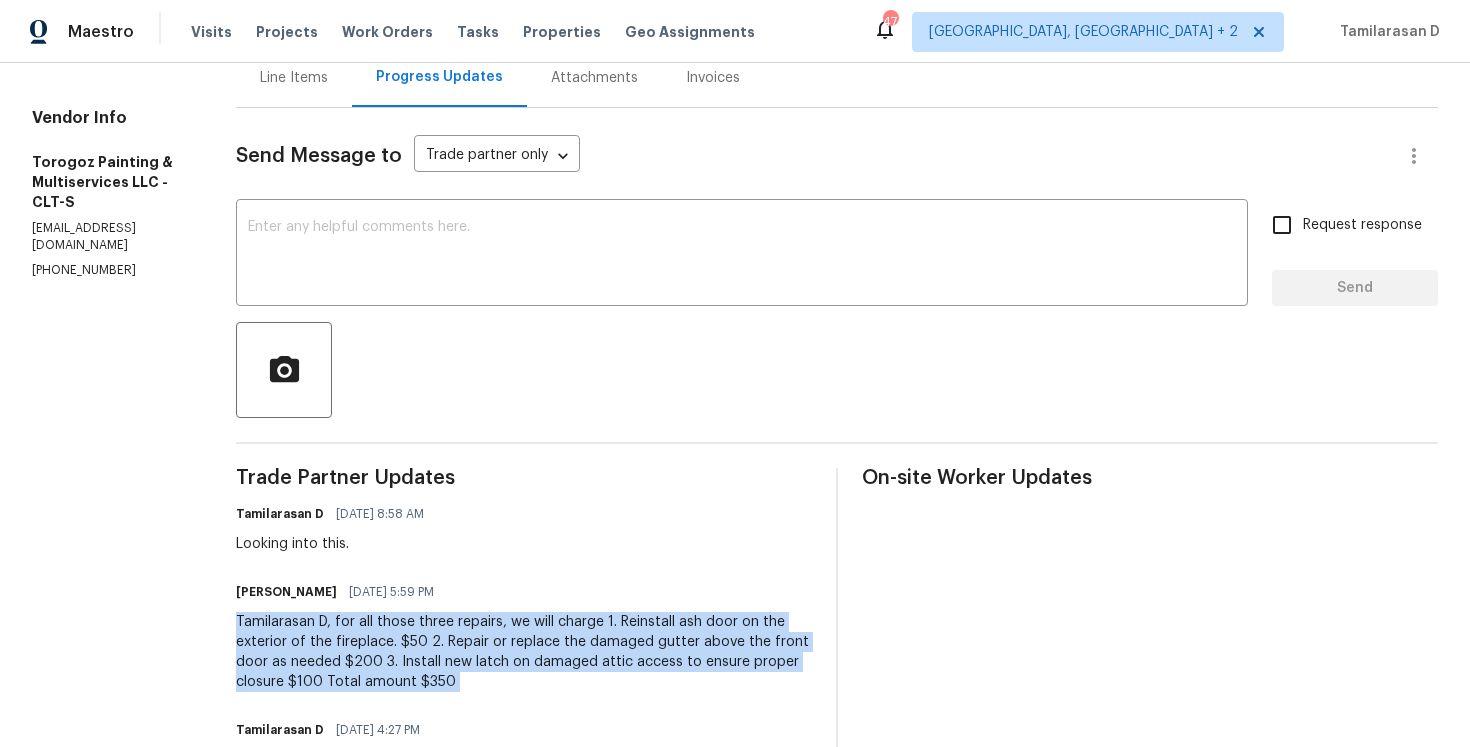 scroll, scrollTop: 293, scrollLeft: 0, axis: vertical 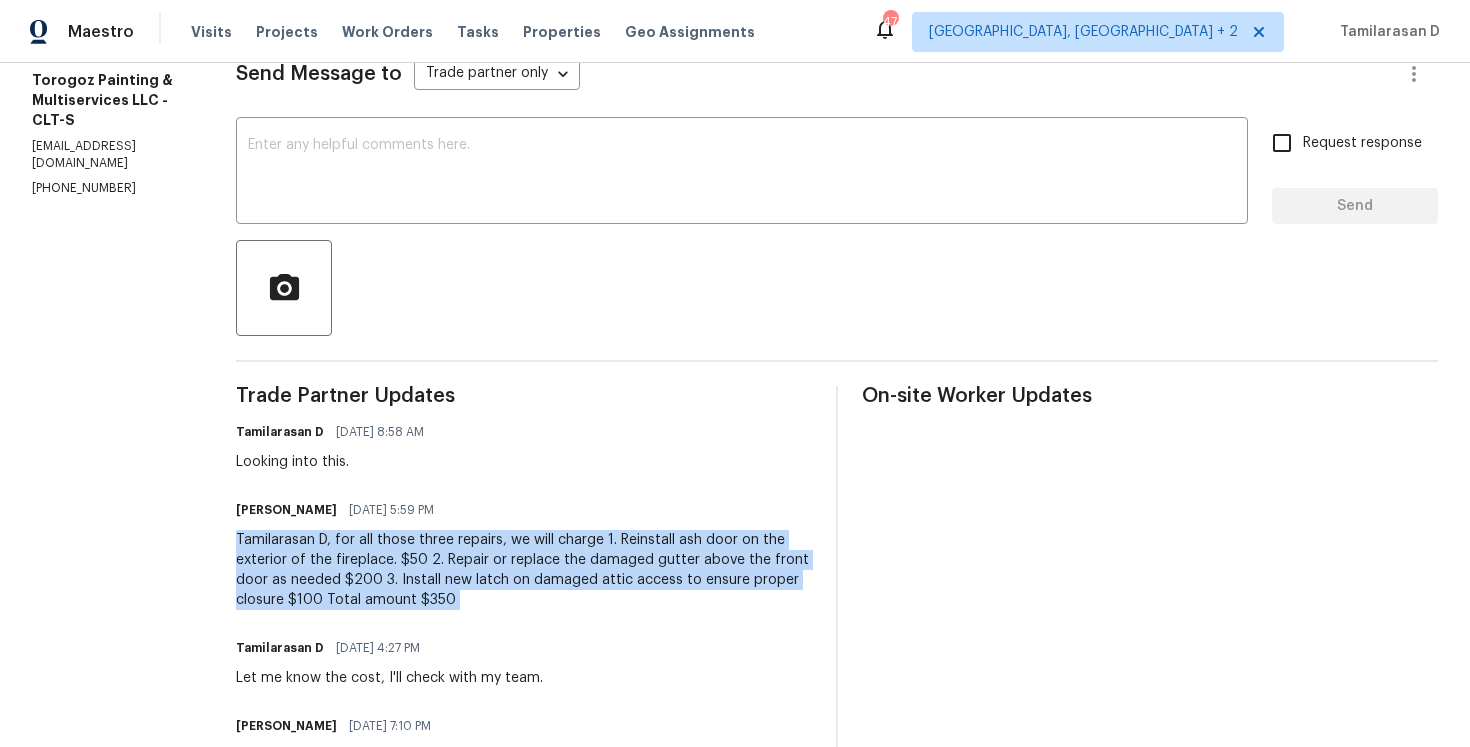 click on "Tamilarasan D 07/10/2025 8:58 AM Looking into this." at bounding box center [524, 445] 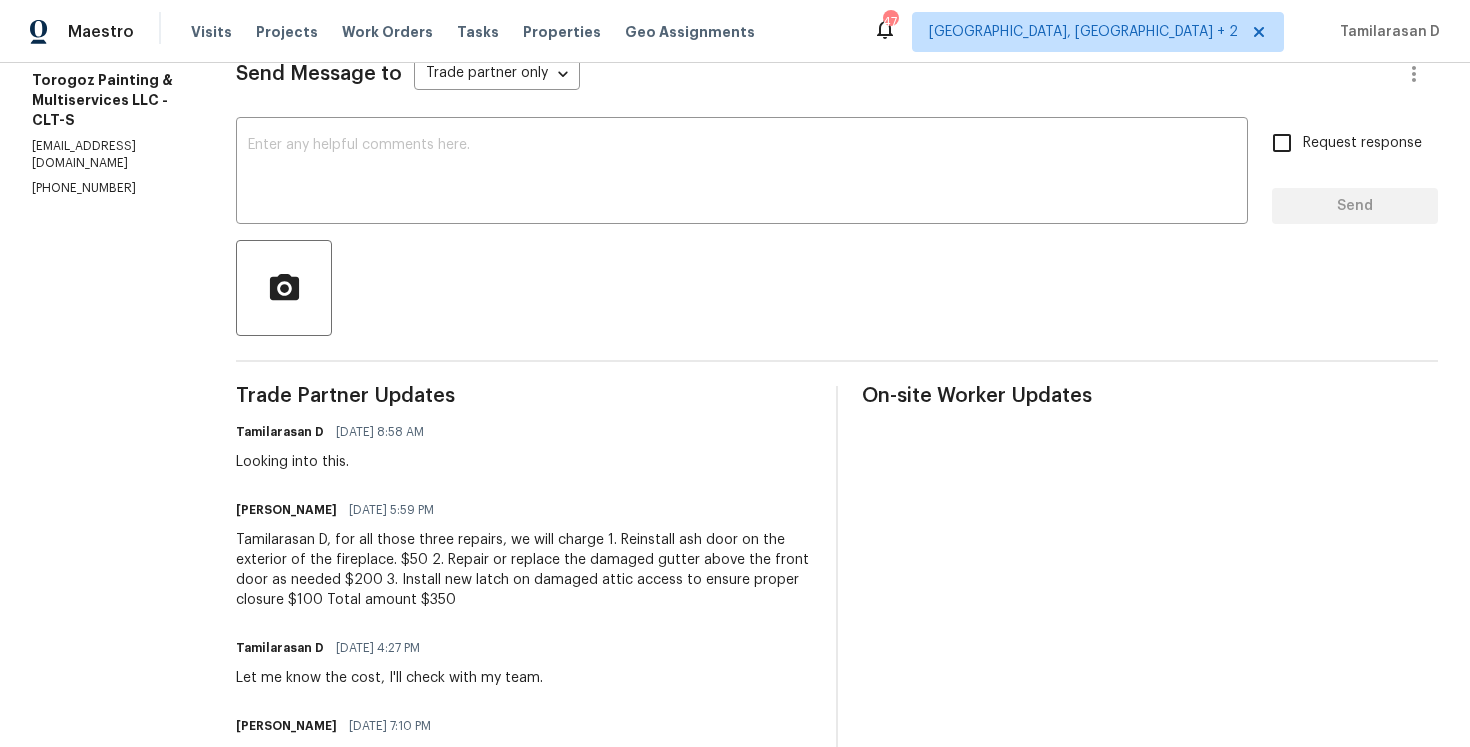 click on "Tamilarasan D 07/10/2025 8:58 AM Looking into this." at bounding box center (524, 445) 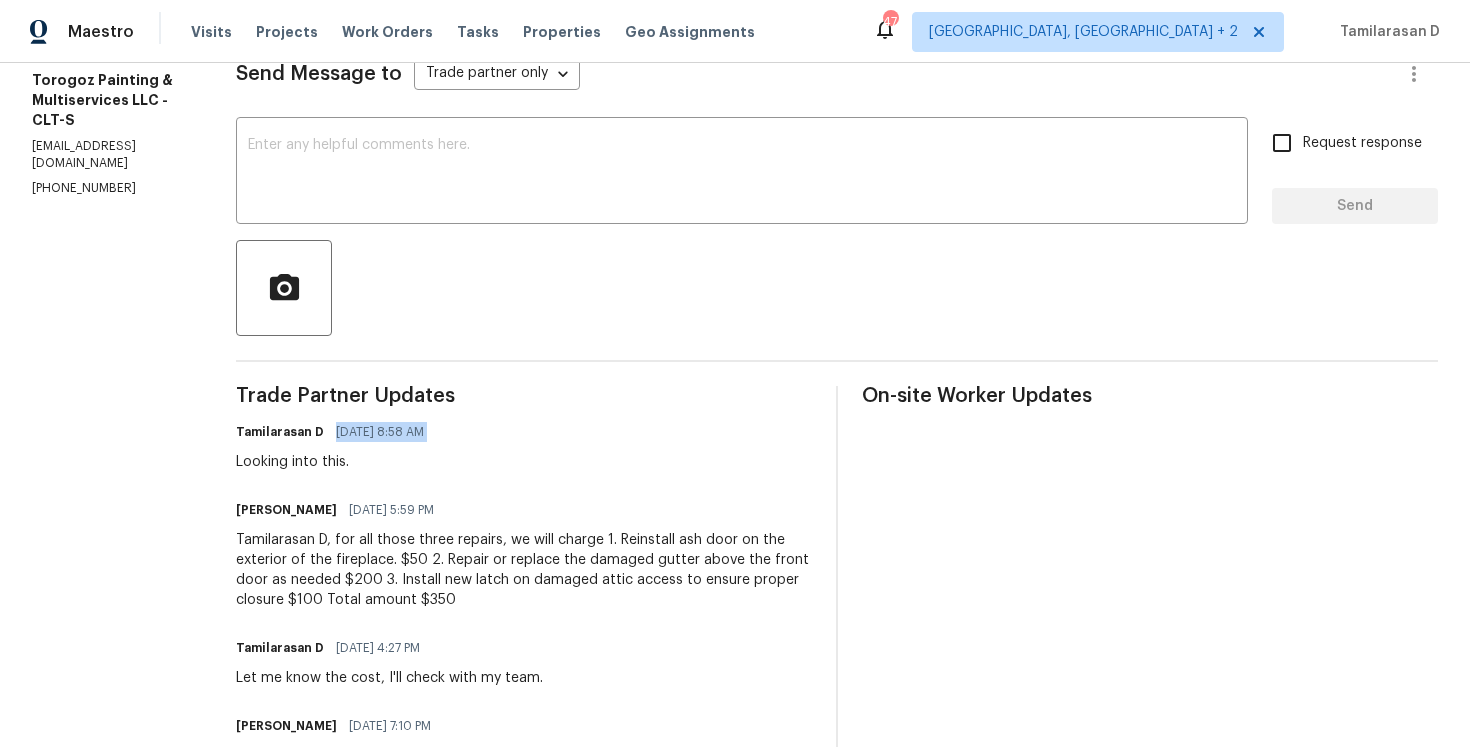 click on "Tamilarasan D, for all those three repairs, we will charge
1. Reinstall ash door on the exterior of the fireplace. $50
2. Repair or replace the damaged gutter above the front door as needed $200
3. Install new latch on damaged attic access to ensure proper closure $100
Total amount $350" at bounding box center (524, 570) 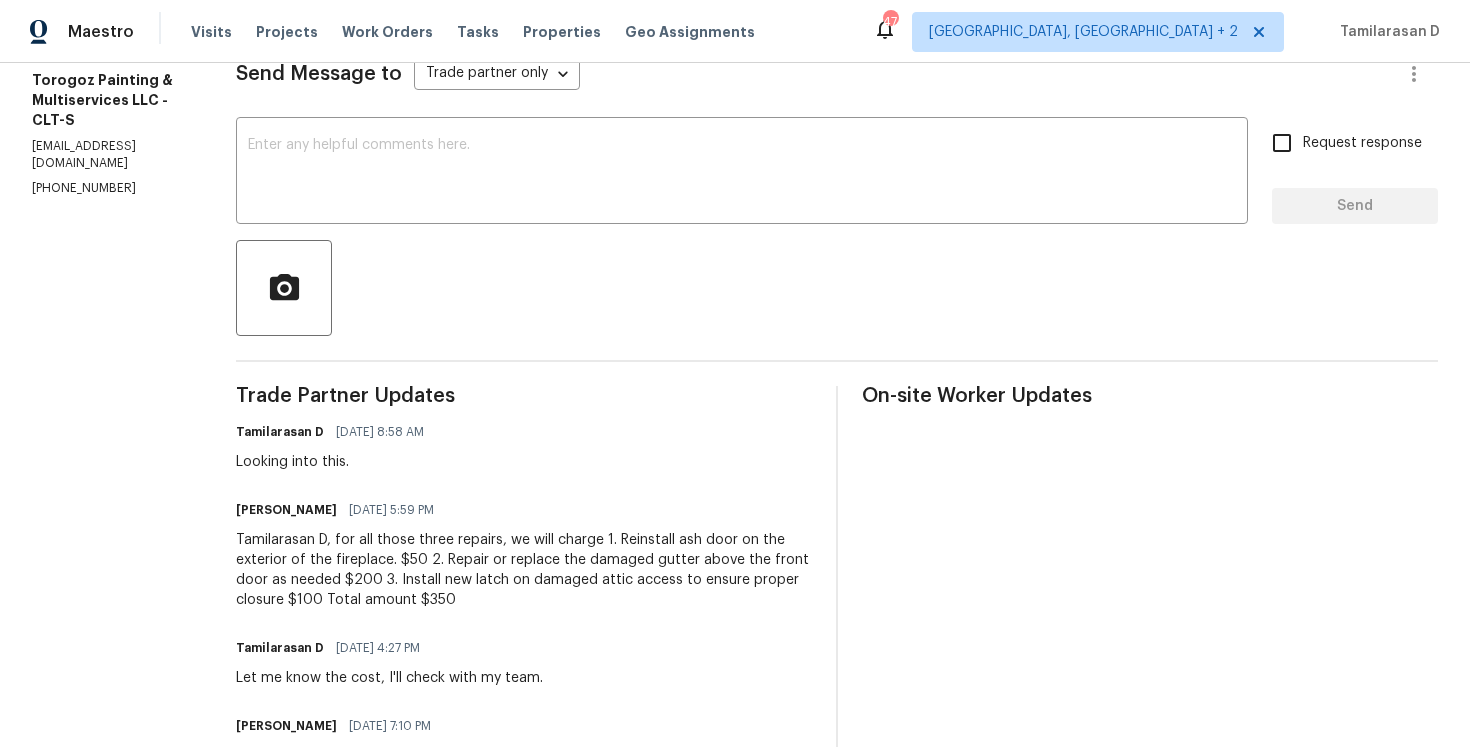 click on "Tamilarasan D, for all those three repairs, we will charge
1. Reinstall ash door on the exterior of the fireplace. $50
2. Repair or replace the damaged gutter above the front door as needed $200
3. Install new latch on damaged attic access to ensure proper closure $100
Total amount $350" at bounding box center [524, 570] 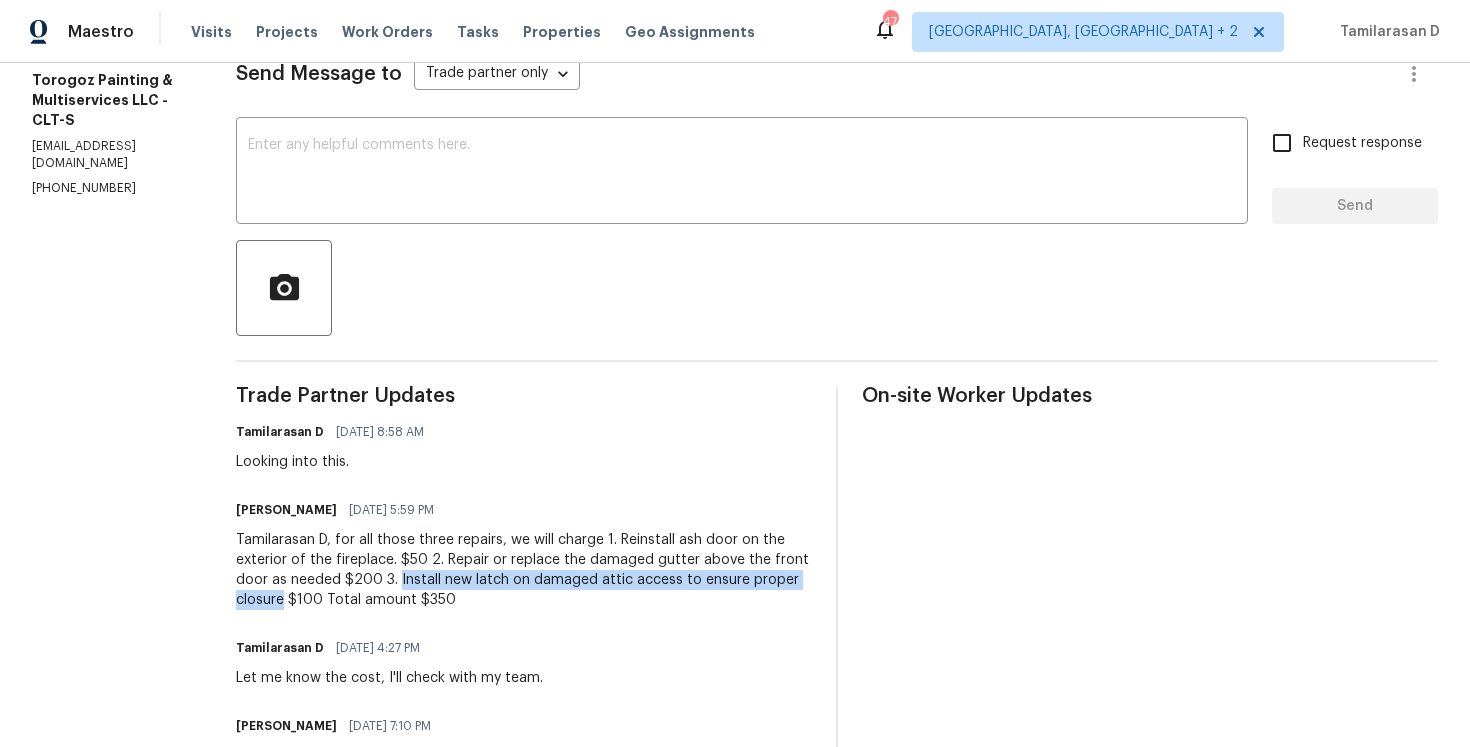 drag, startPoint x: 479, startPoint y: 579, endPoint x: 380, endPoint y: 593, distance: 99.985 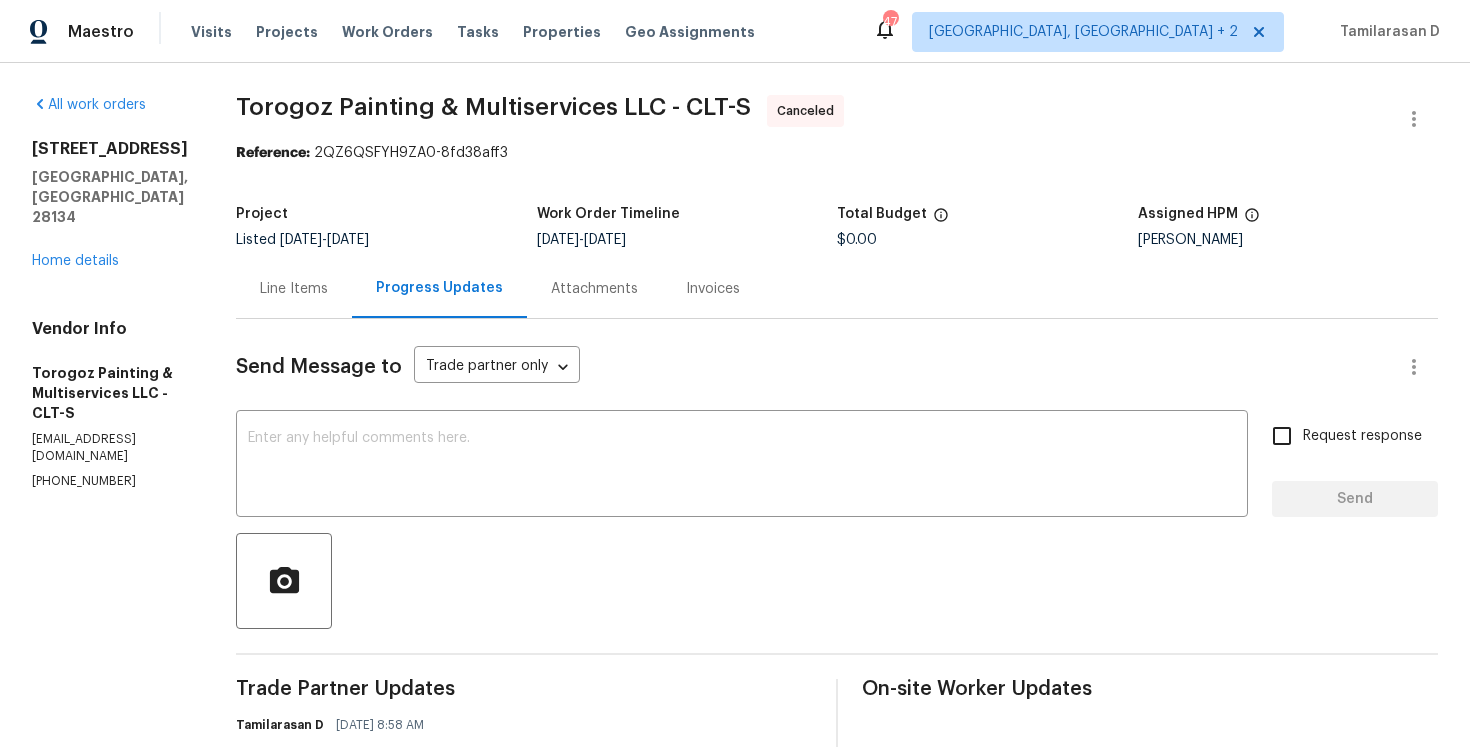 click on "Line Items" at bounding box center [294, 289] 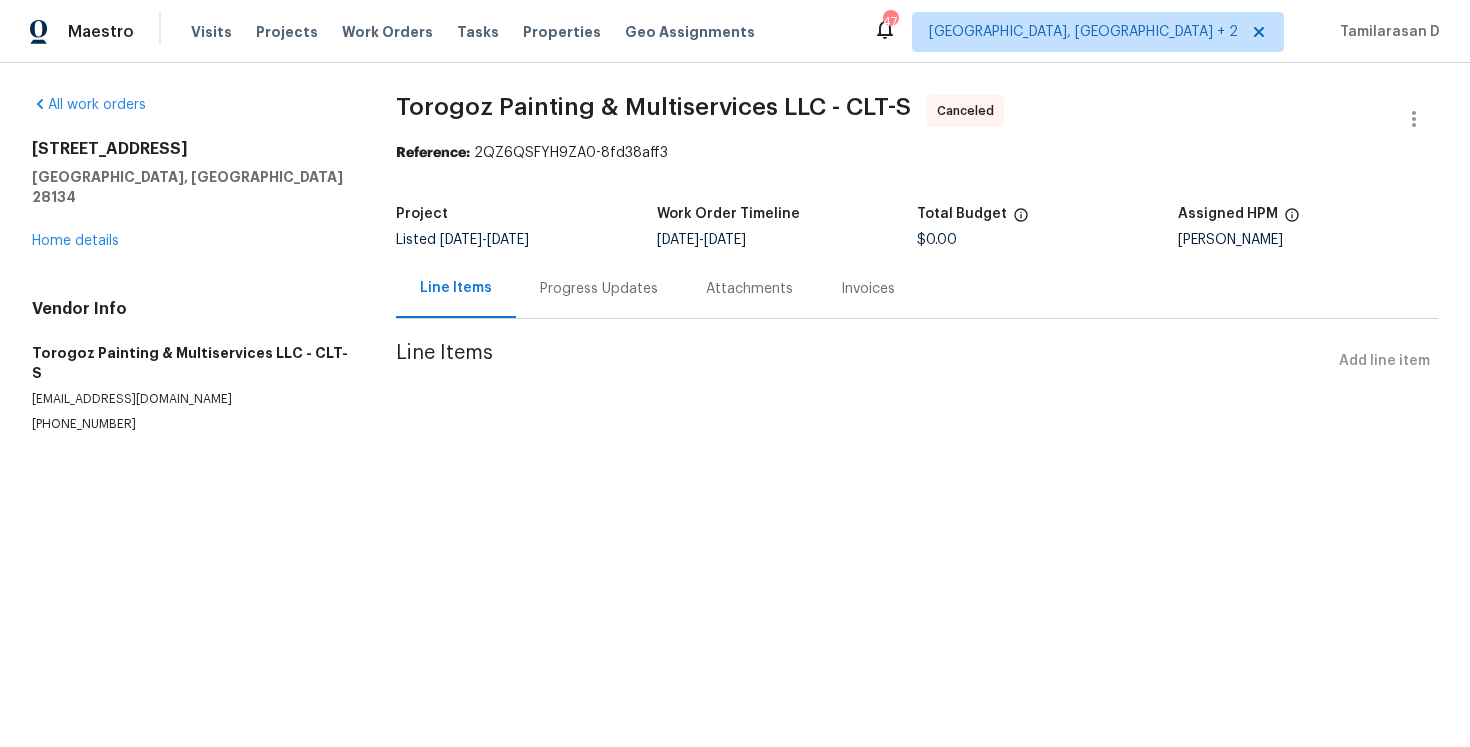 click on "Progress Updates" at bounding box center (599, 289) 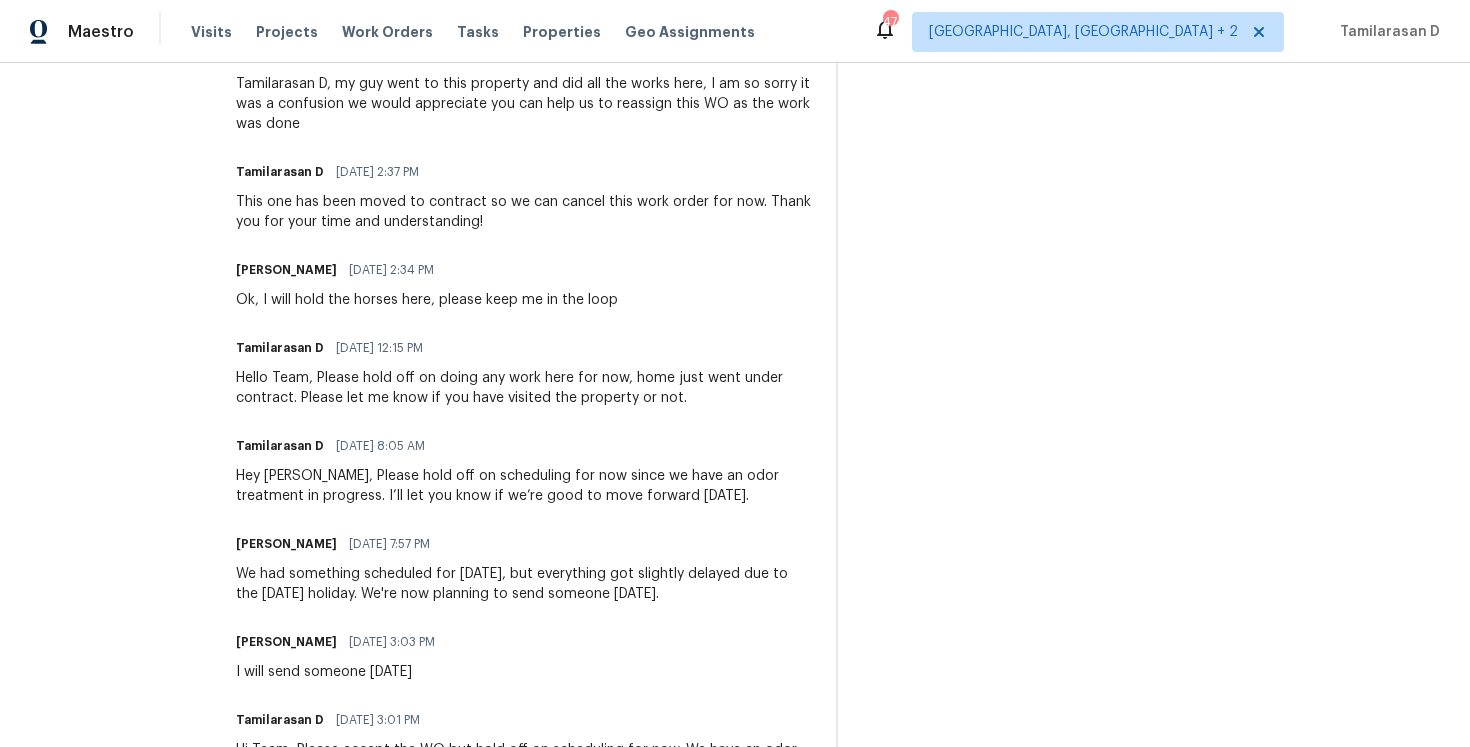 scroll, scrollTop: 1330, scrollLeft: 0, axis: vertical 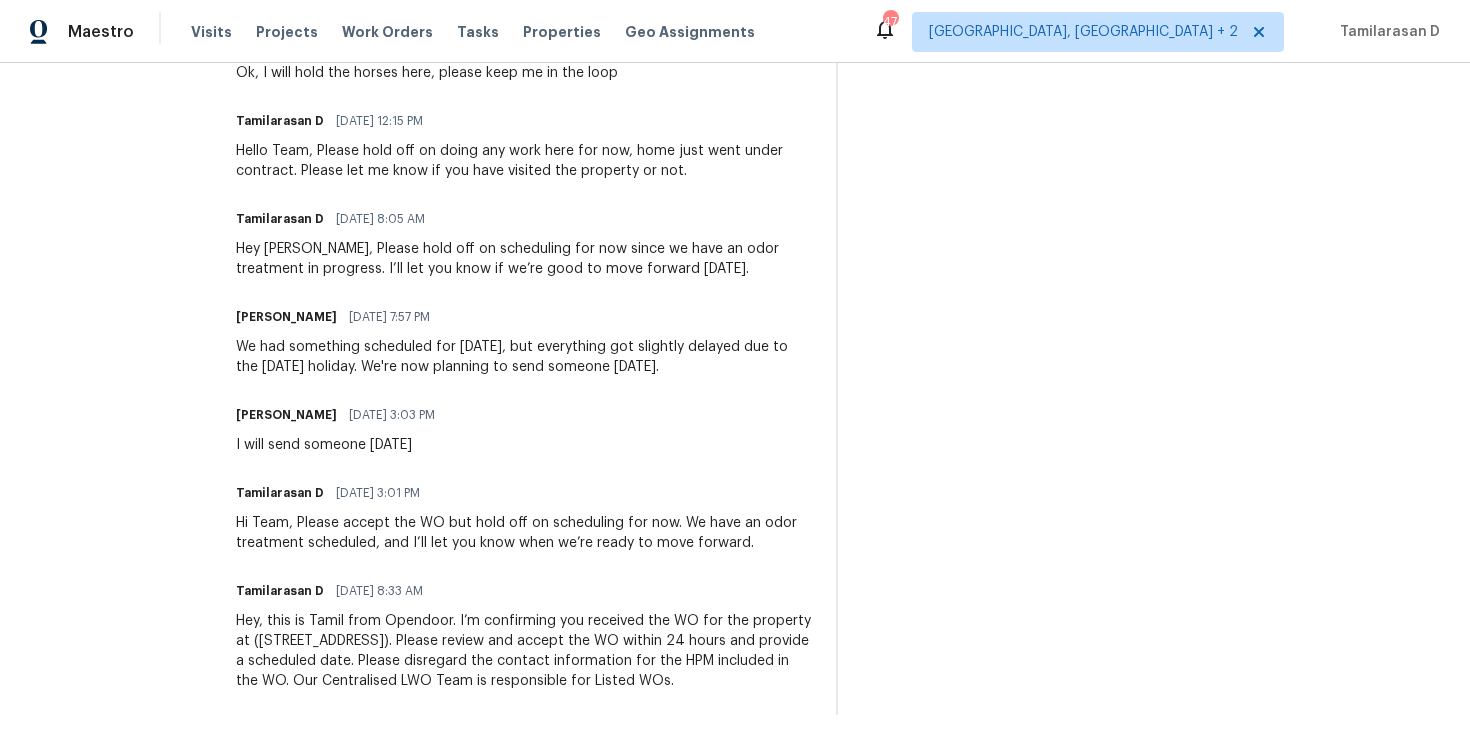 drag, startPoint x: 277, startPoint y: 599, endPoint x: 558, endPoint y: 677, distance: 291.62476 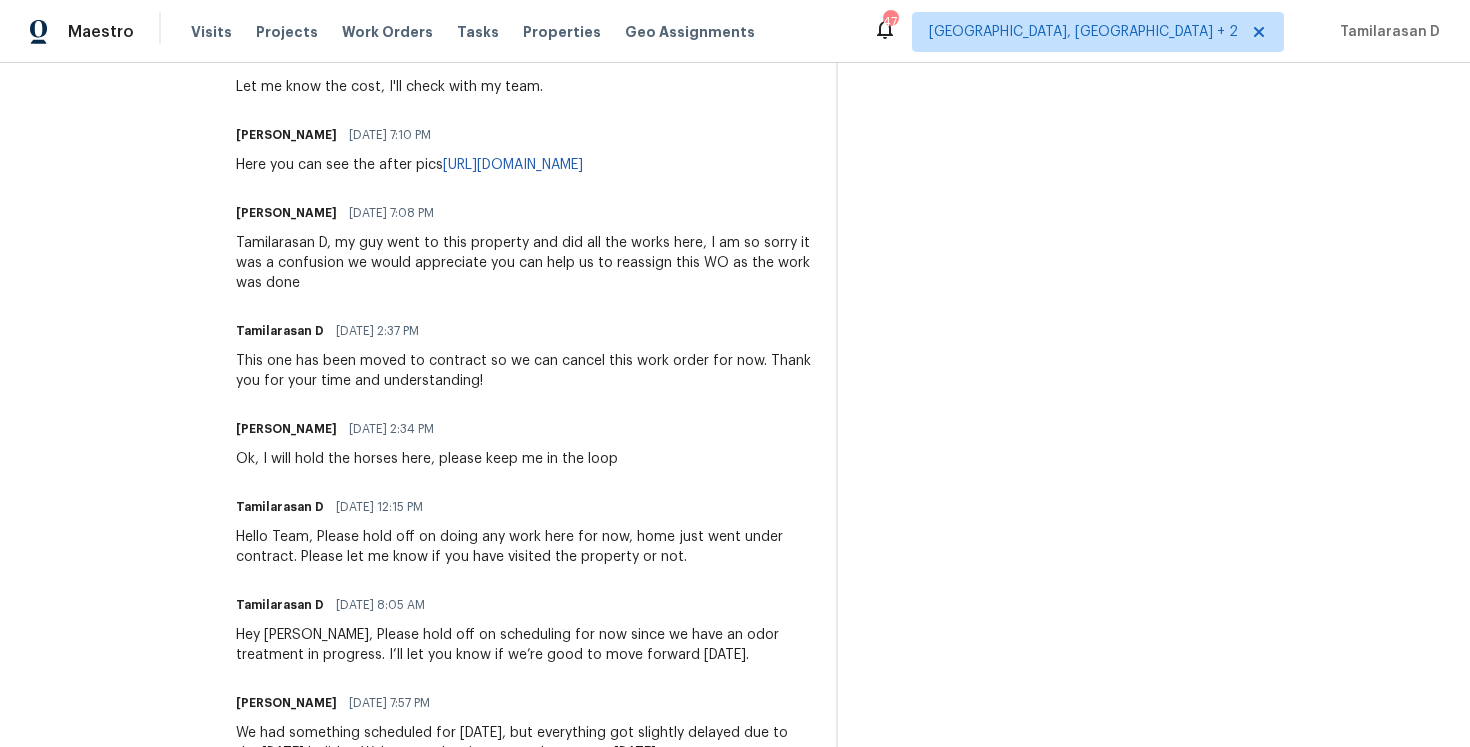 scroll, scrollTop: 860, scrollLeft: 0, axis: vertical 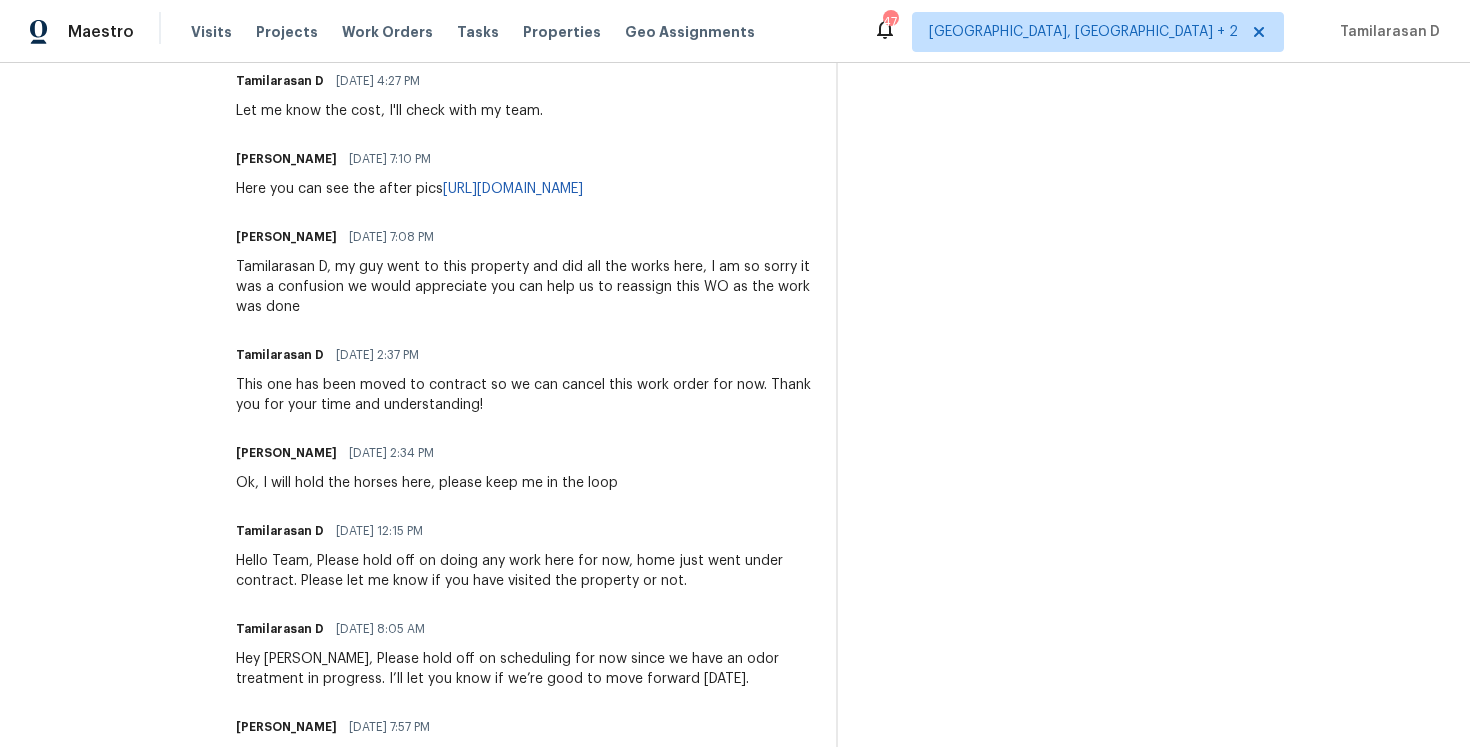 click on "Tamilarasan D, my guy went to this property and did all the works here, I am so sorry it was a confusion we would appreciate you can help us to reassign this WO as the work was done" at bounding box center [524, 287] 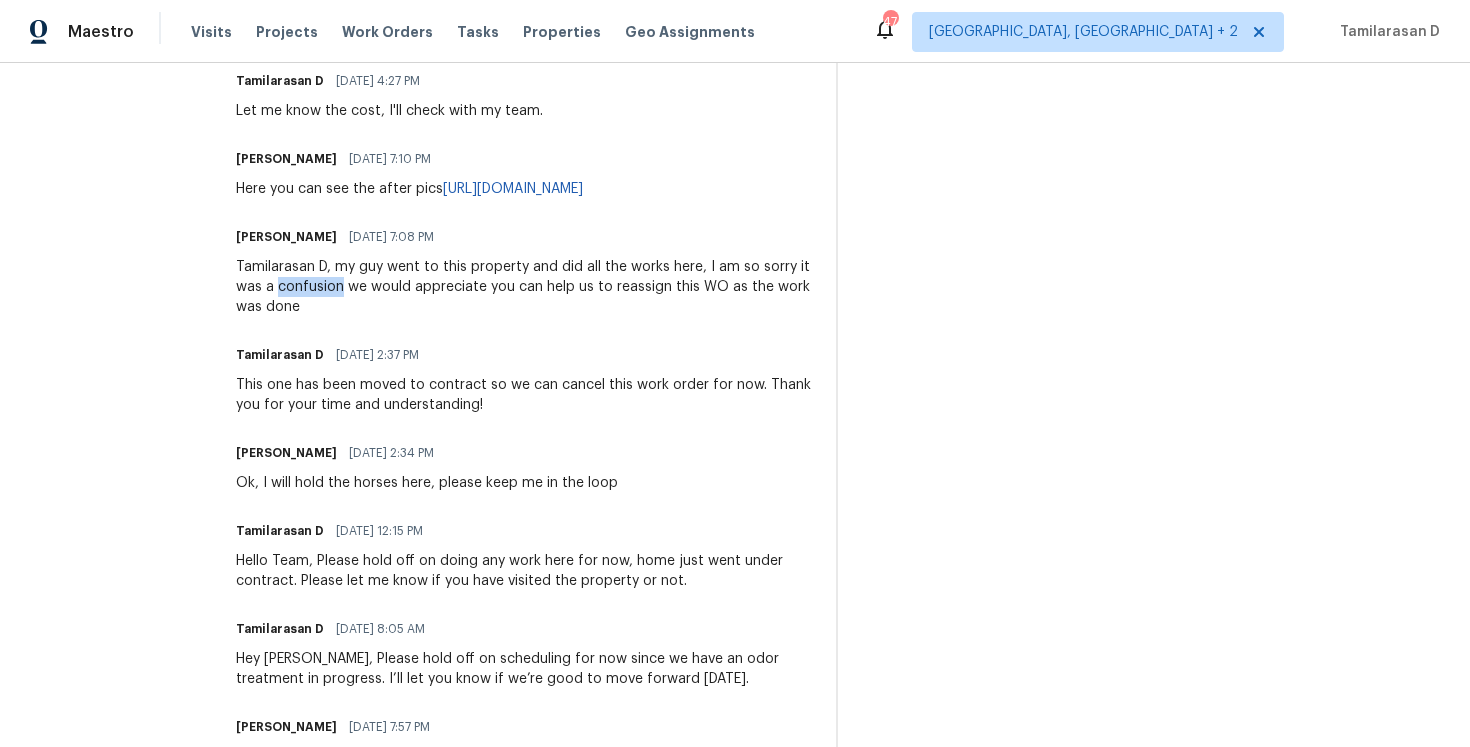 click on "Tamilarasan D, my guy went to this property and did all the works here, I am so sorry it was a confusion we would appreciate you can help us to reassign this WO as the work was done" at bounding box center (524, 287) 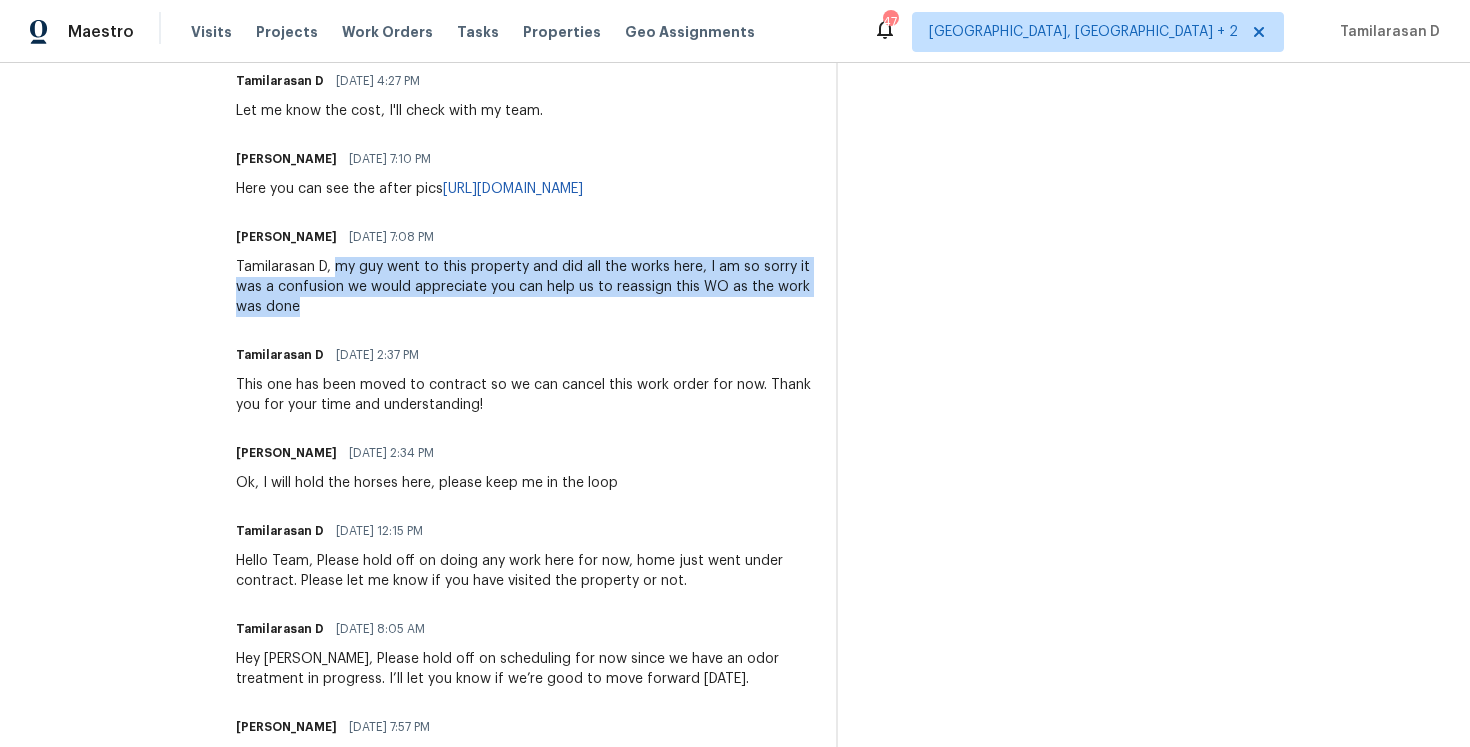 drag, startPoint x: 382, startPoint y: 308, endPoint x: 452, endPoint y: 357, distance: 85.44589 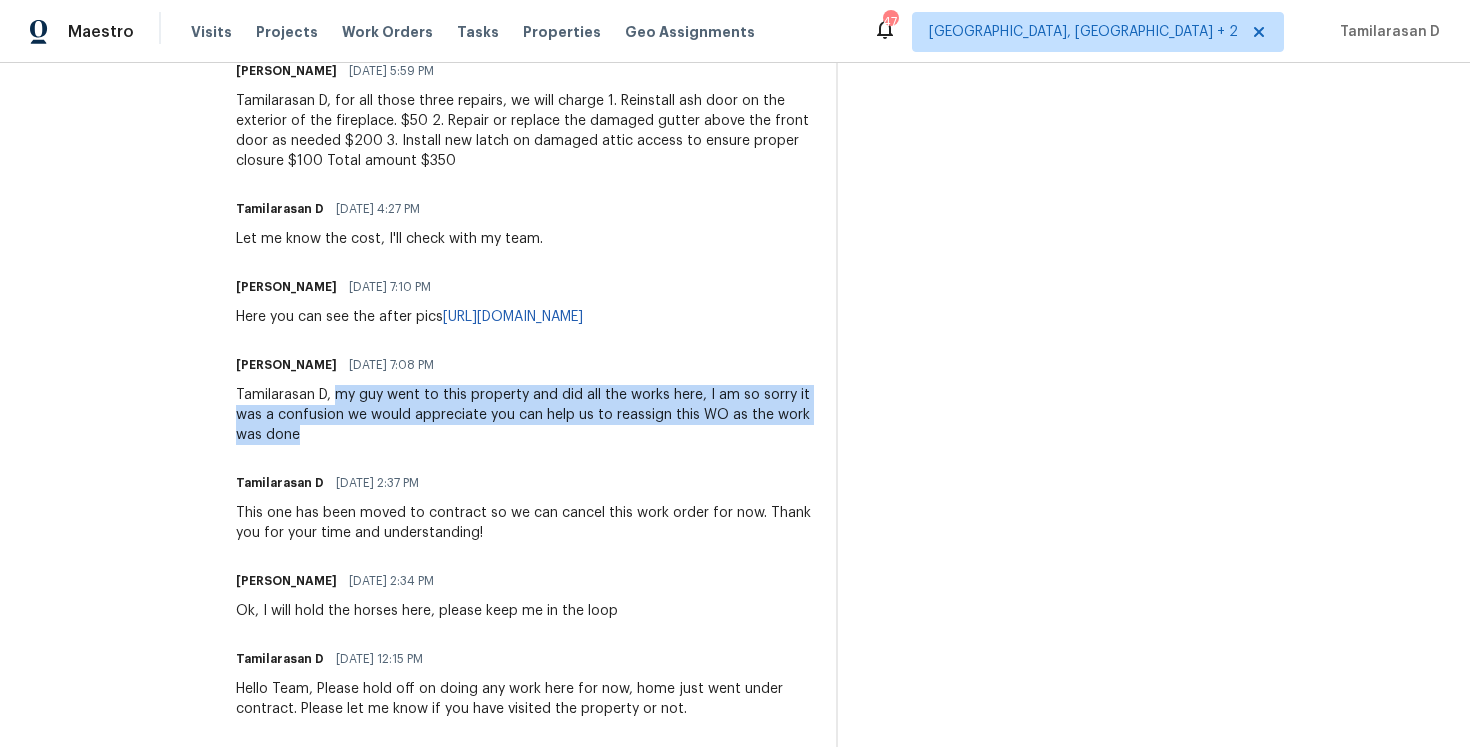 scroll, scrollTop: 511, scrollLeft: 0, axis: vertical 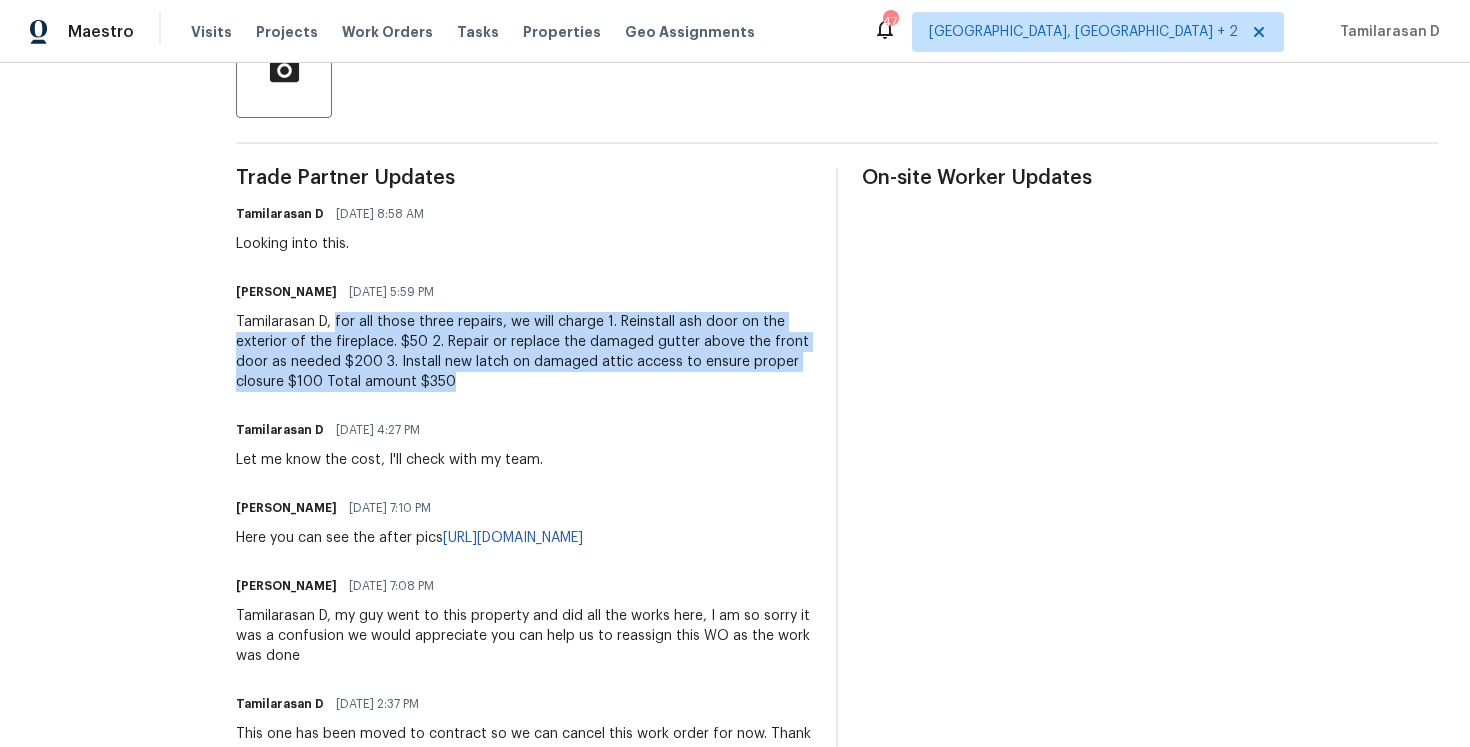 drag, startPoint x: 381, startPoint y: 317, endPoint x: 655, endPoint y: 379, distance: 280.92703 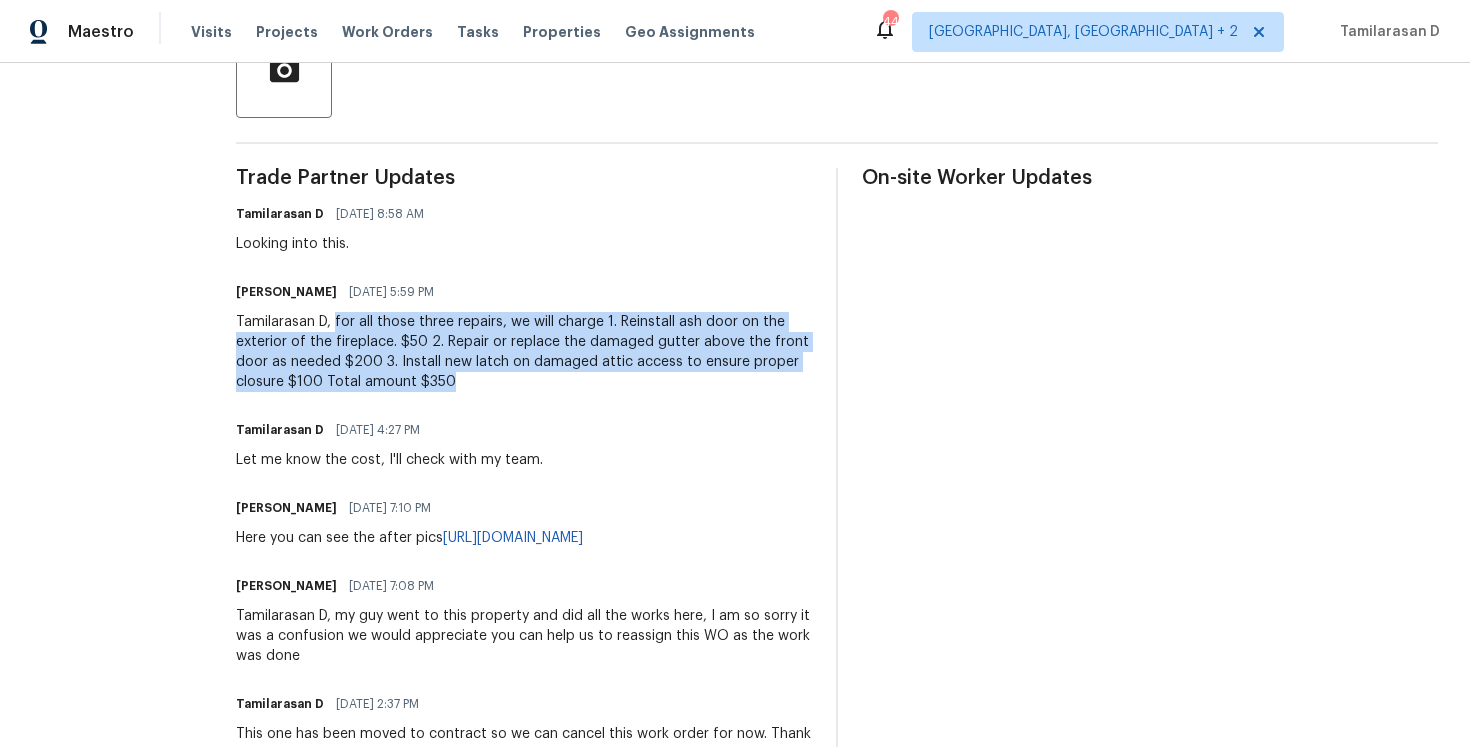 click on "Tamilarasan D, for all those three repairs, we will charge
1. Reinstall ash door on the exterior of the fireplace. $50
2. Repair or replace the damaged gutter above the front door as needed $200
3. Install new latch on damaged attic access to ensure proper closure $100
Total amount $350" at bounding box center [524, 352] 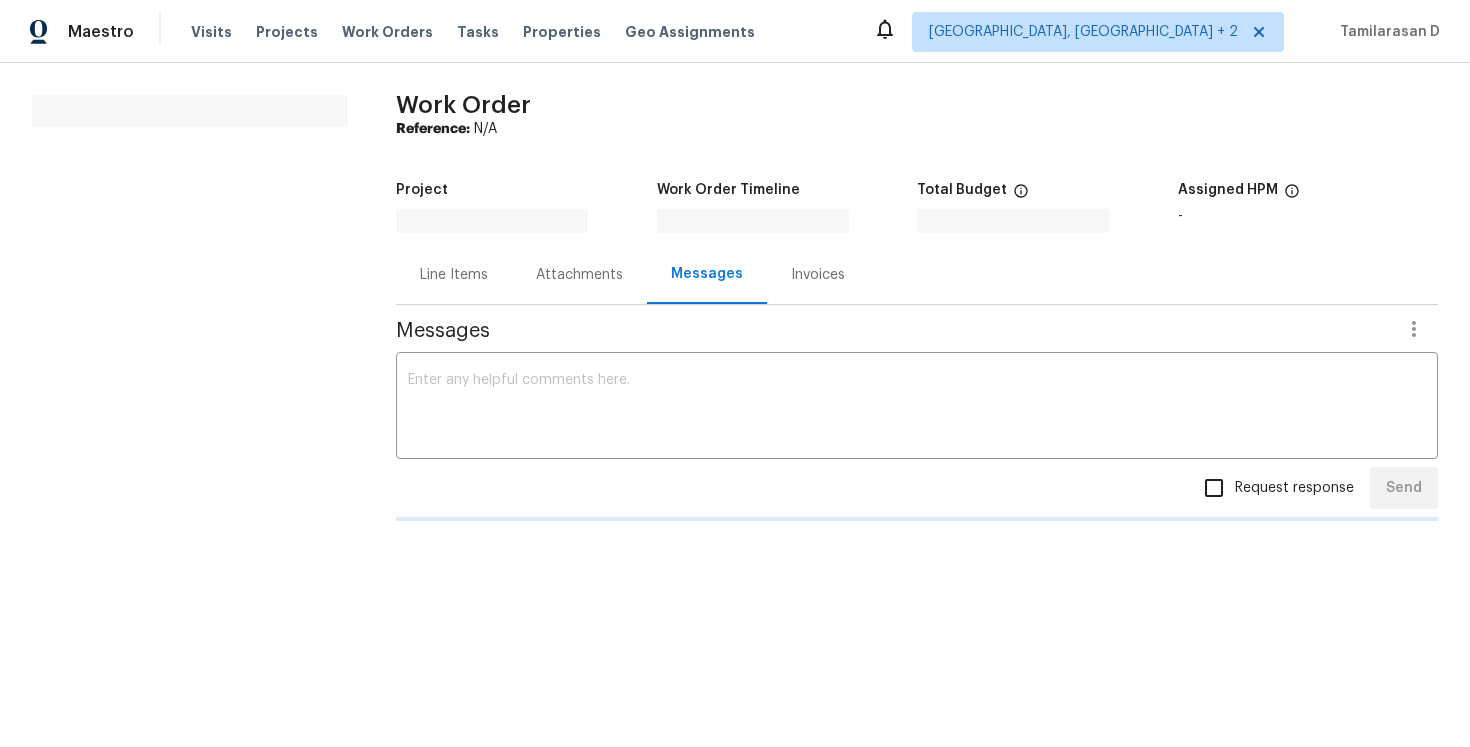 scroll, scrollTop: 0, scrollLeft: 0, axis: both 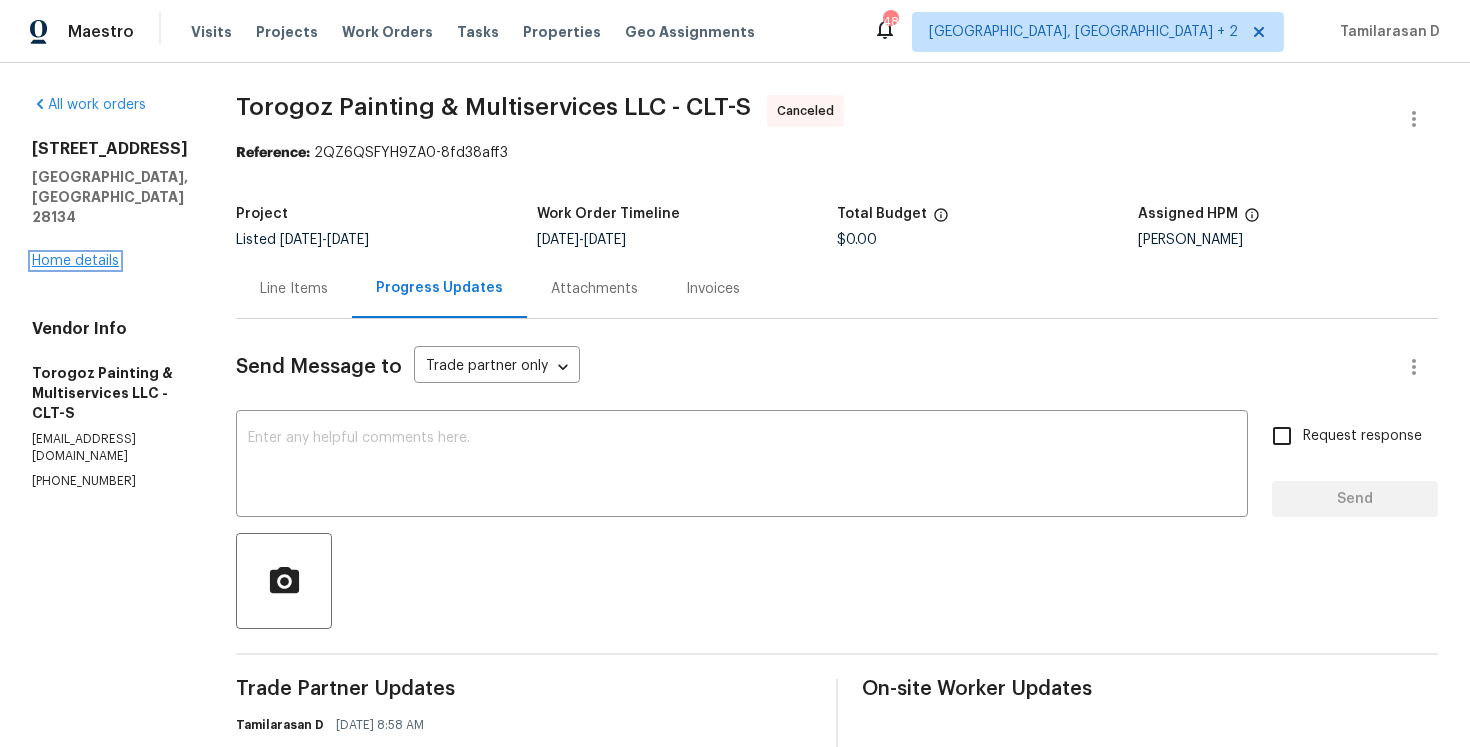 click on "Home details" at bounding box center (75, 261) 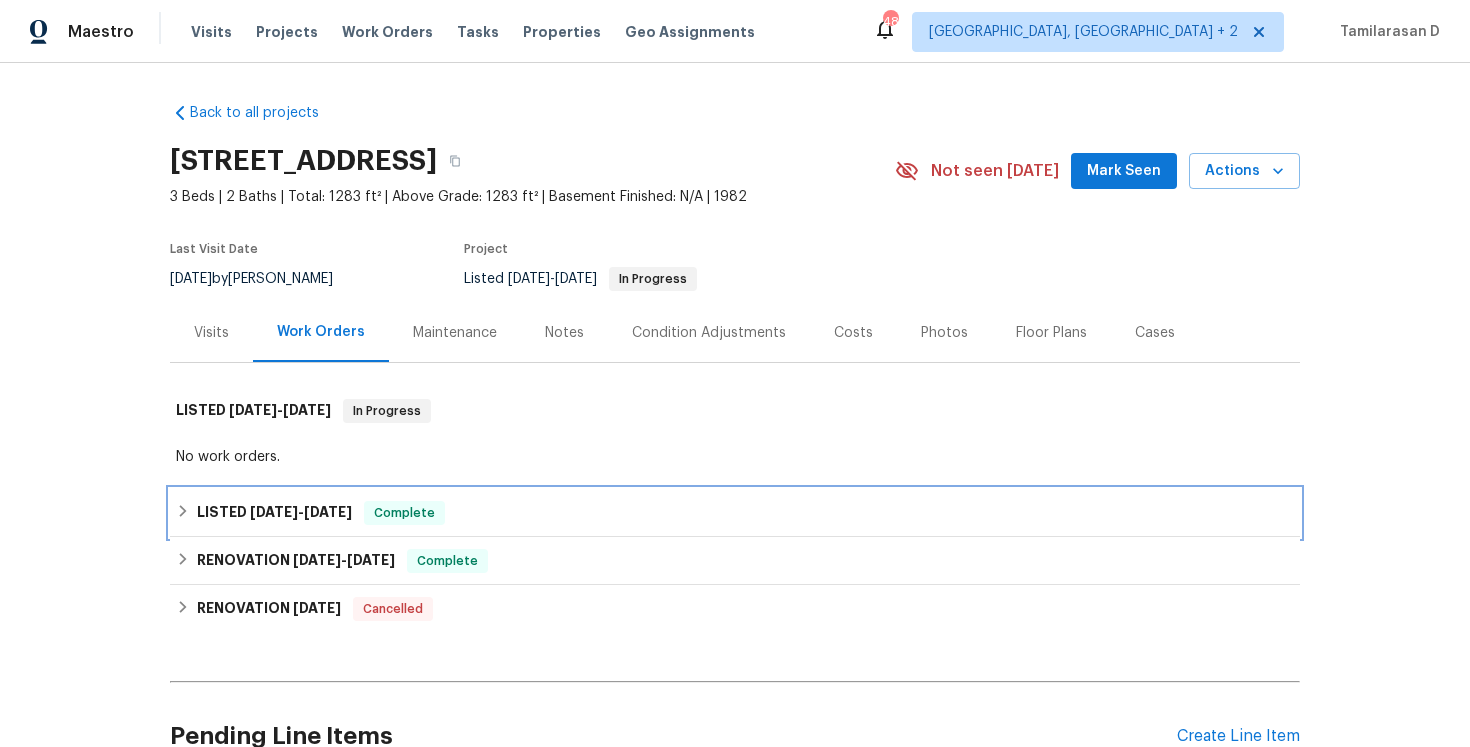 click on "LISTED   3/27/25  -  5/24/25 Complete" at bounding box center (735, 513) 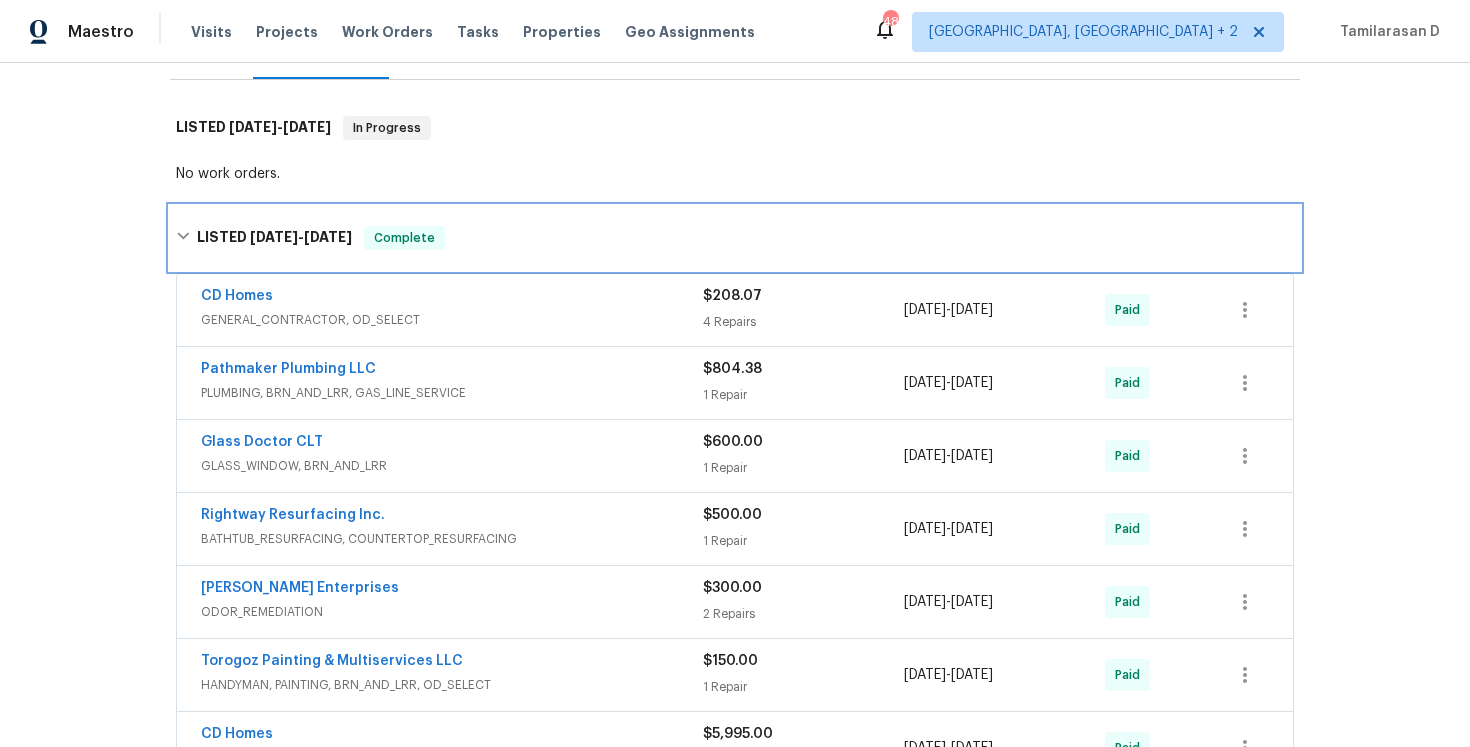 click 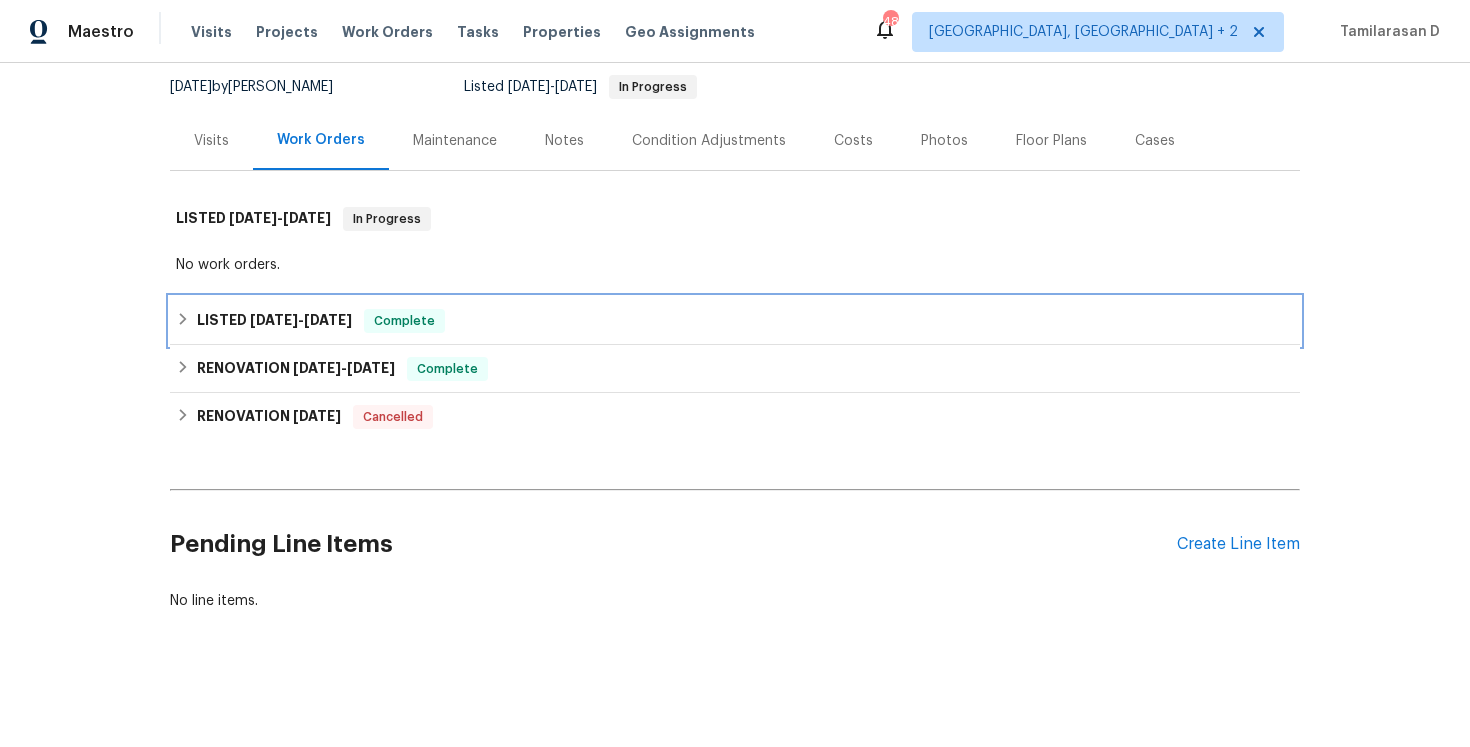 scroll, scrollTop: 192, scrollLeft: 0, axis: vertical 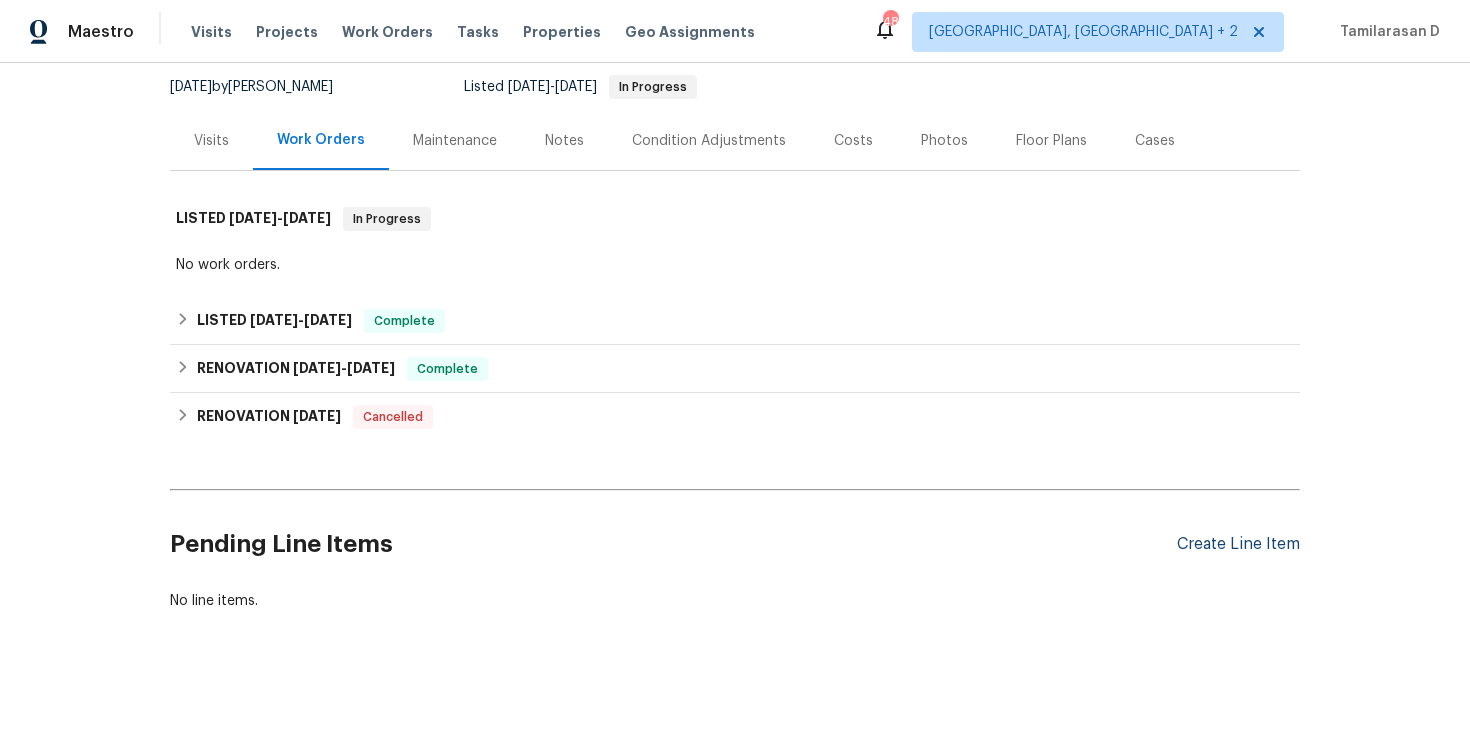 click on "Create Line Item" at bounding box center [1238, 544] 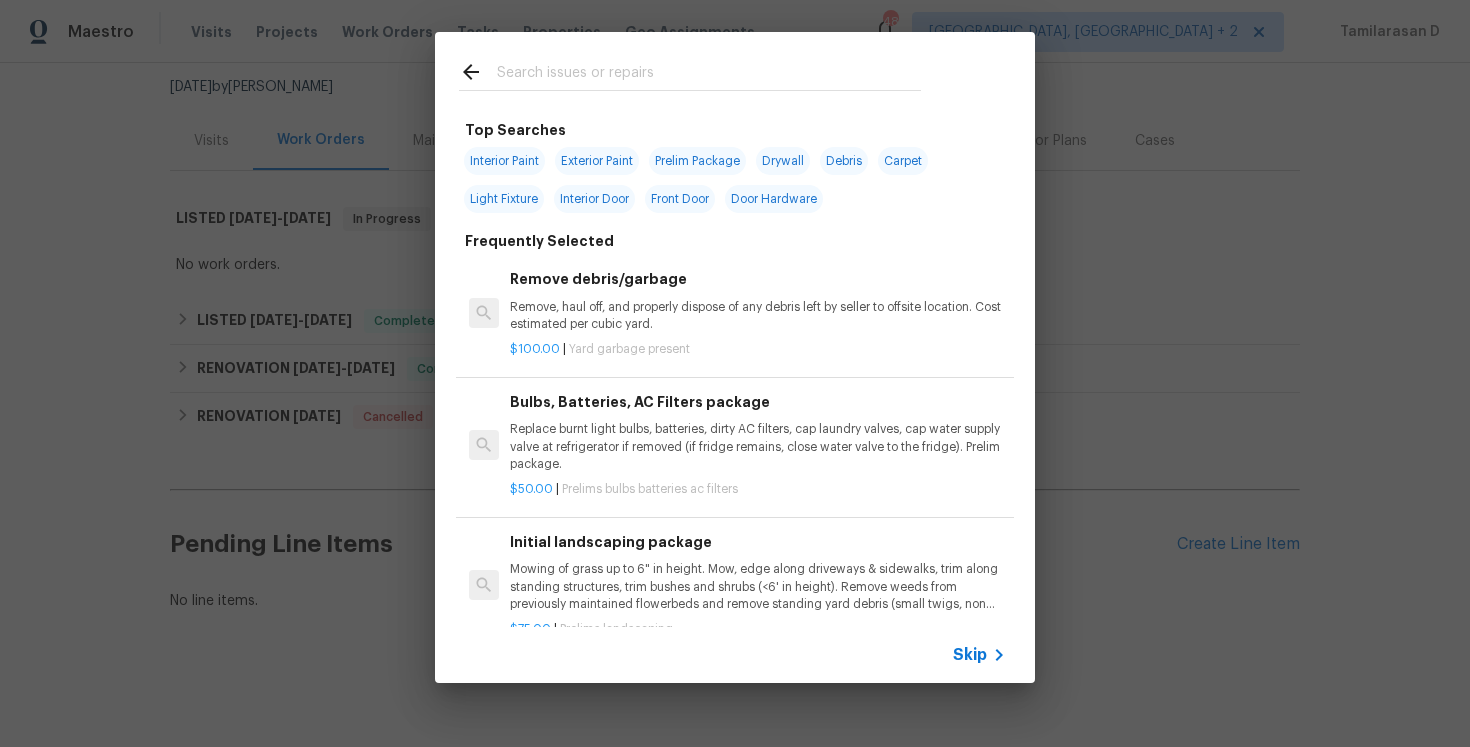 click on "Skip" at bounding box center (970, 655) 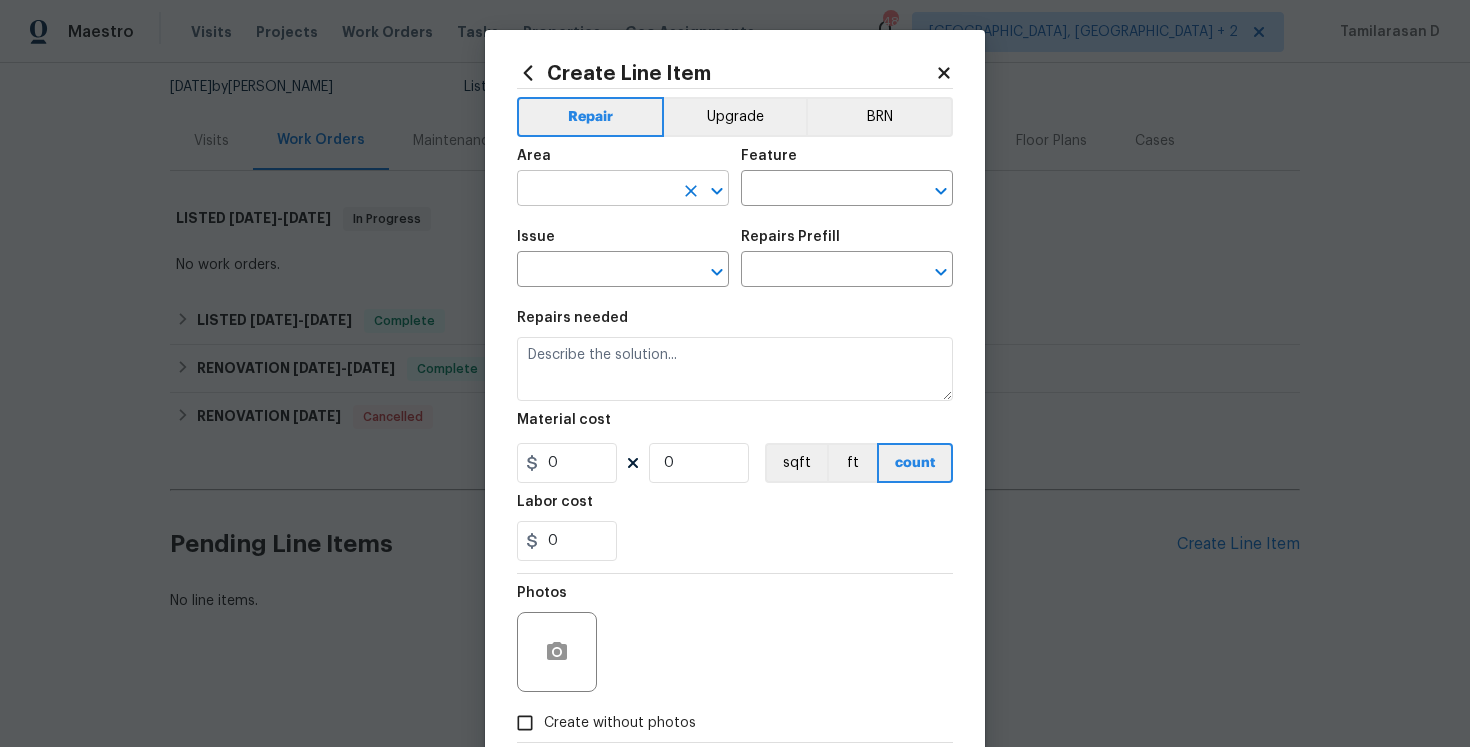 click at bounding box center [595, 190] 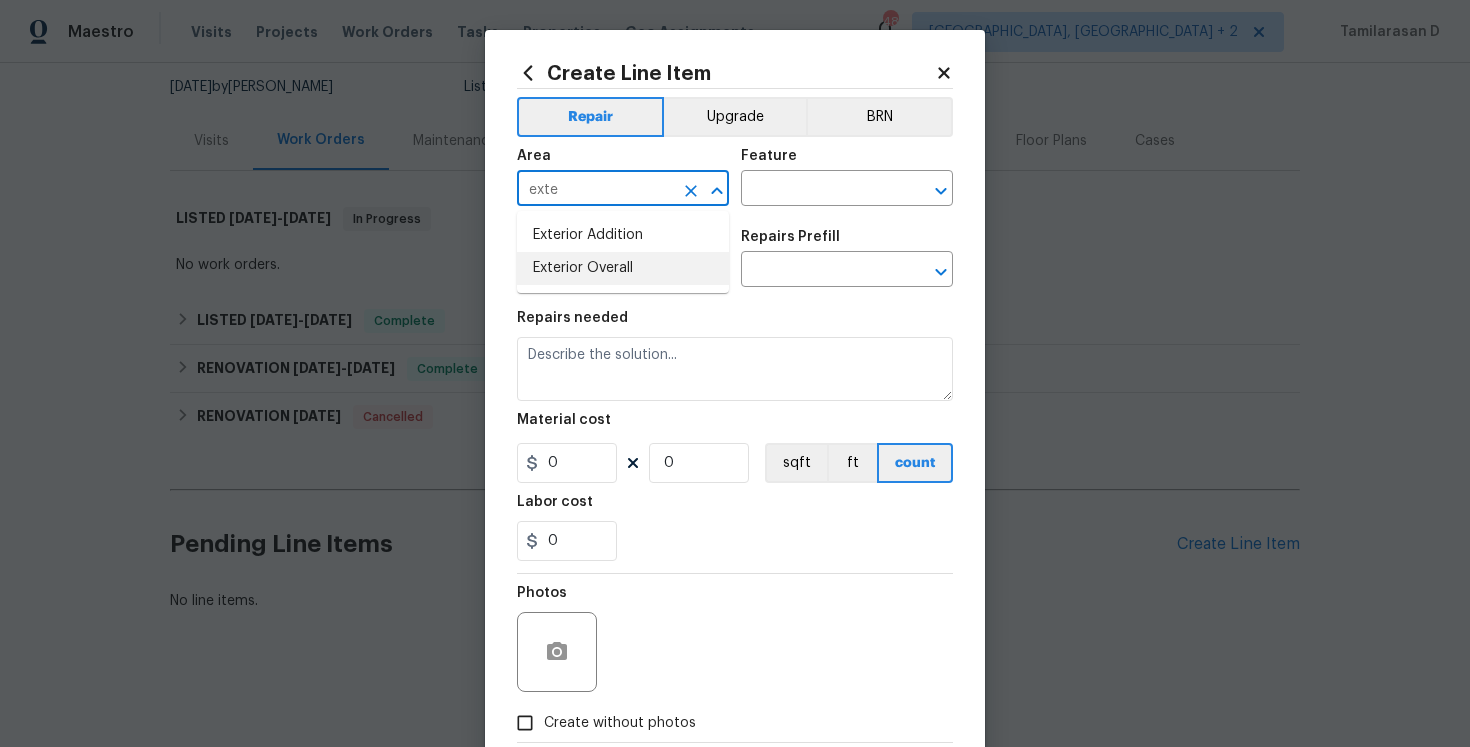 click on "Exterior Overall" at bounding box center [623, 268] 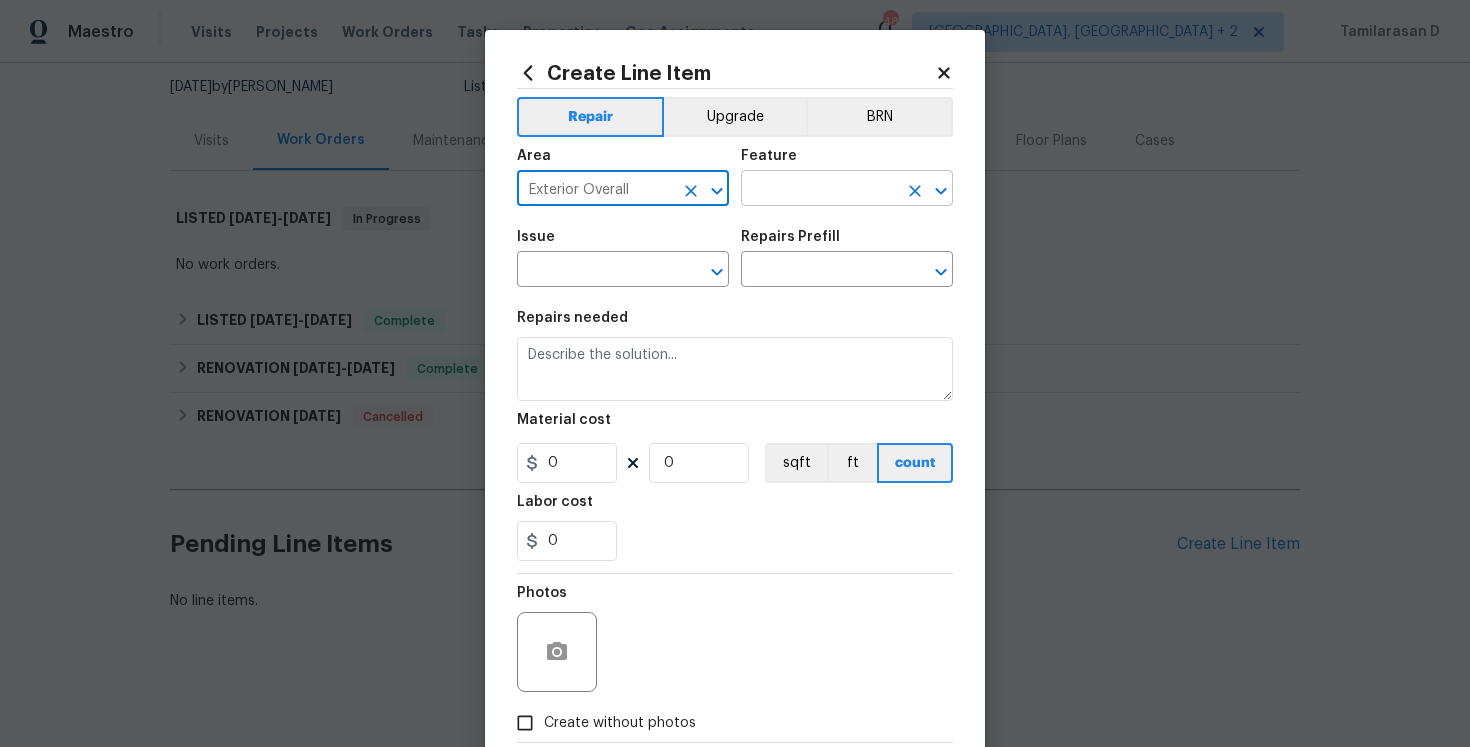 type on "Exterior Overall" 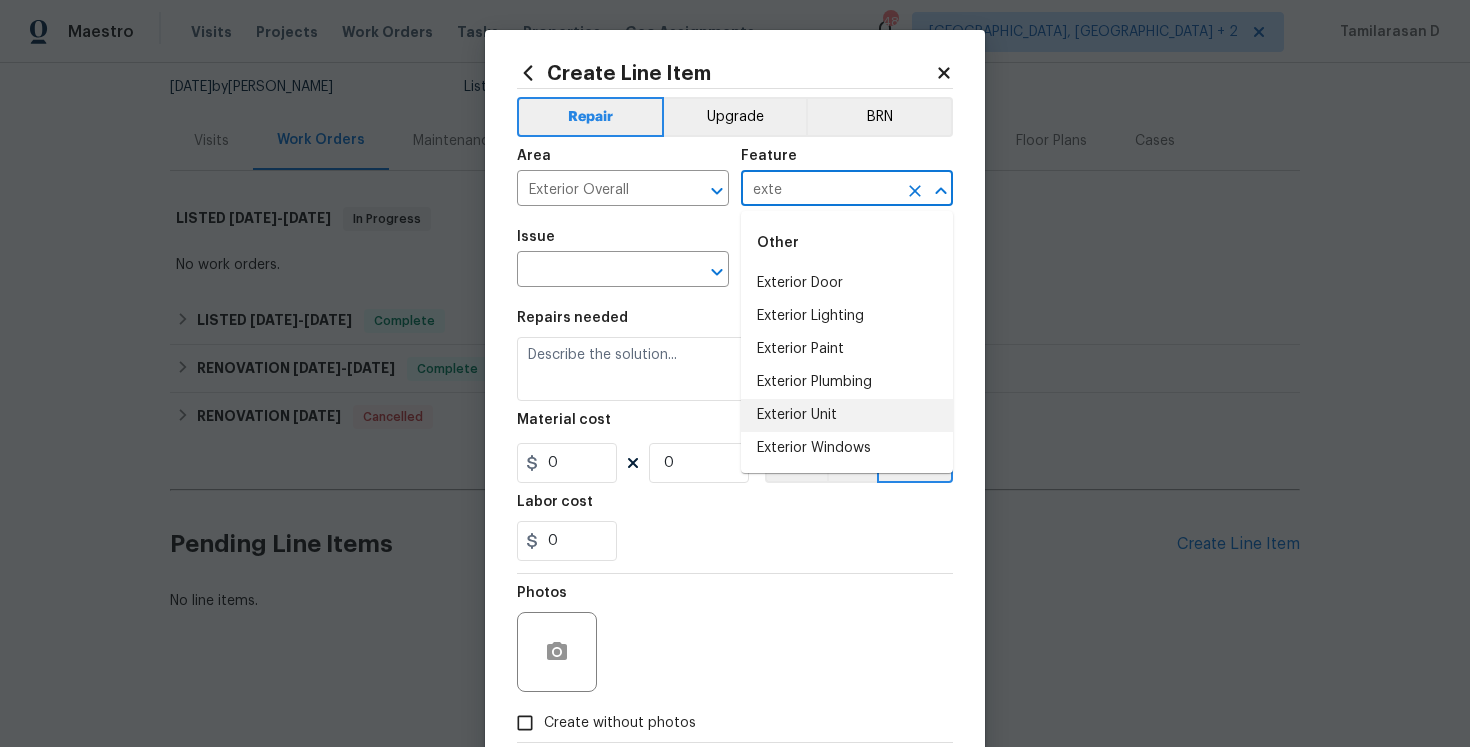 click on "Exterior Unit" at bounding box center (847, 415) 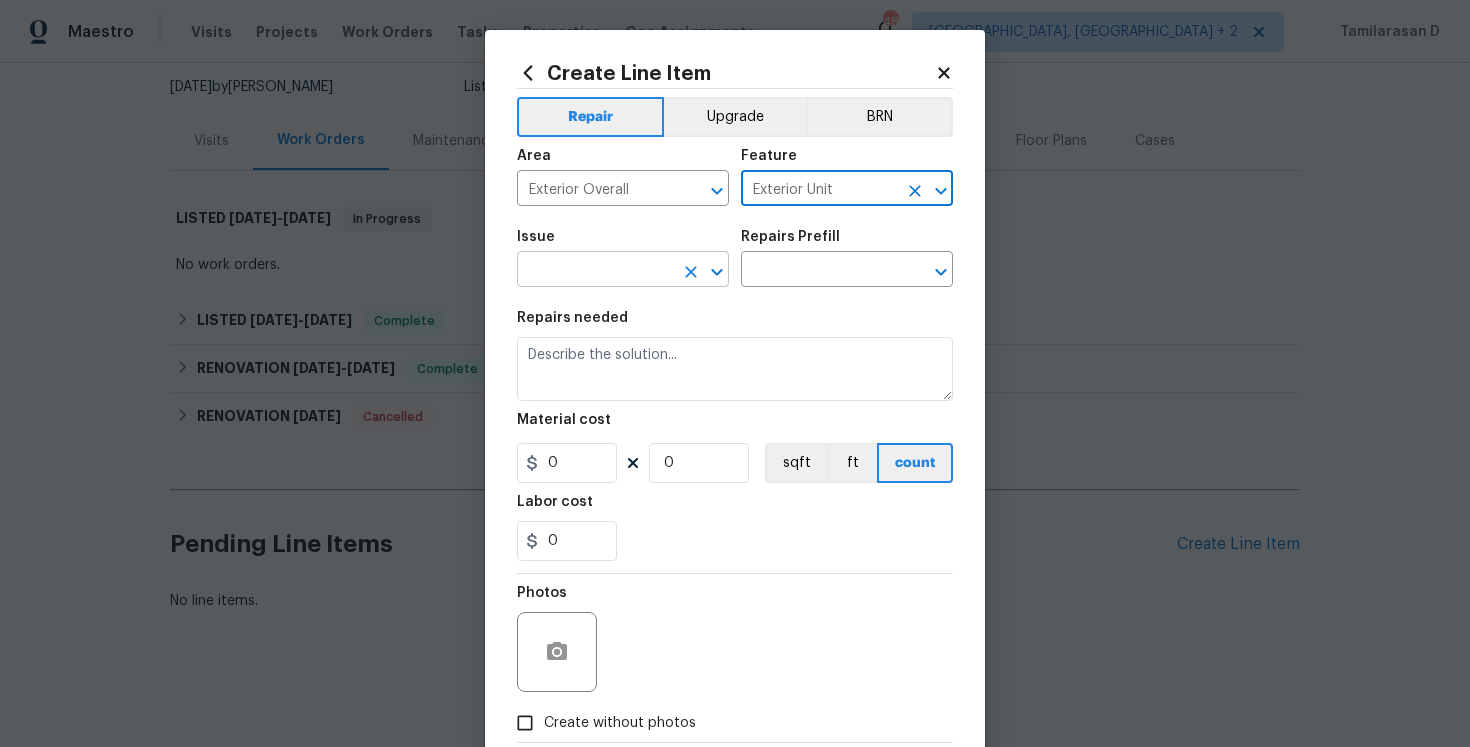 type on "Exterior Unit" 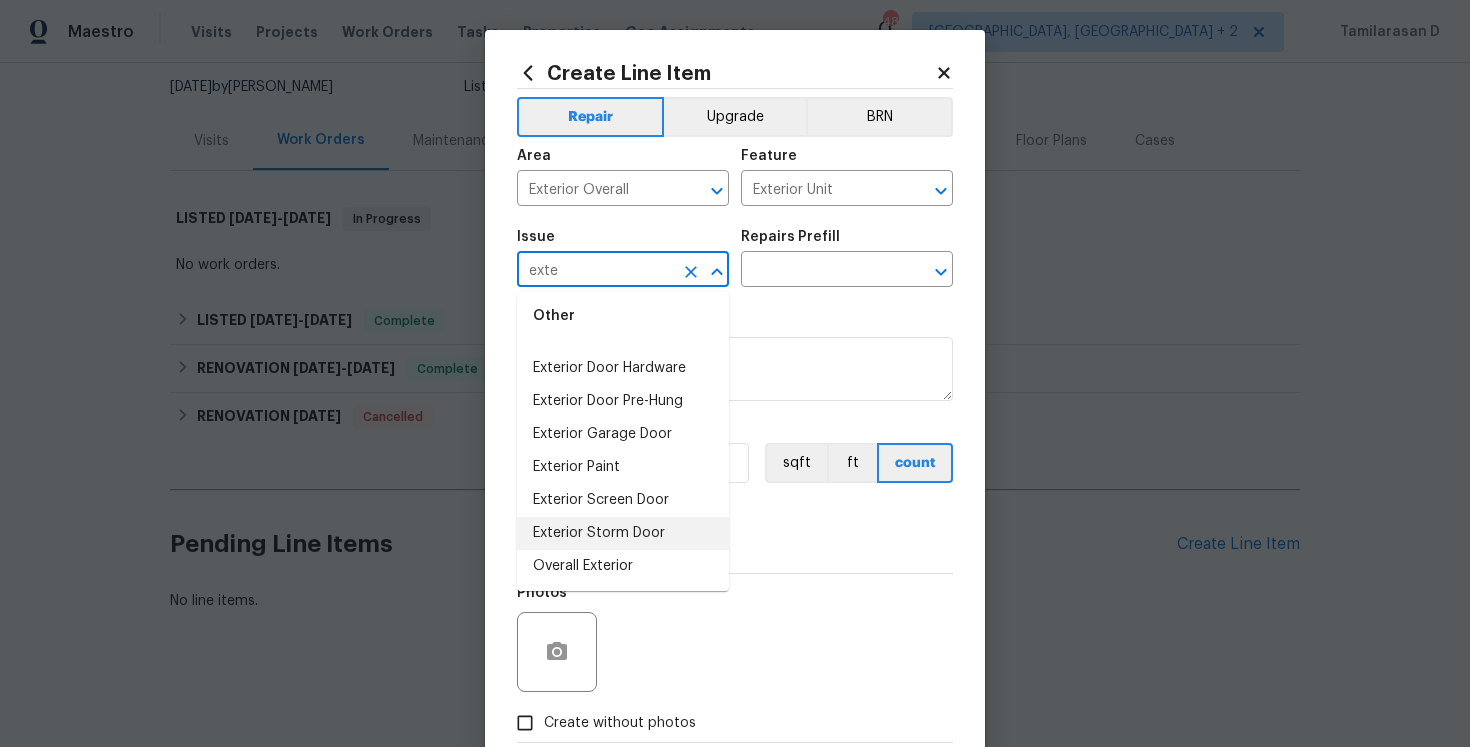 scroll, scrollTop: 17, scrollLeft: 0, axis: vertical 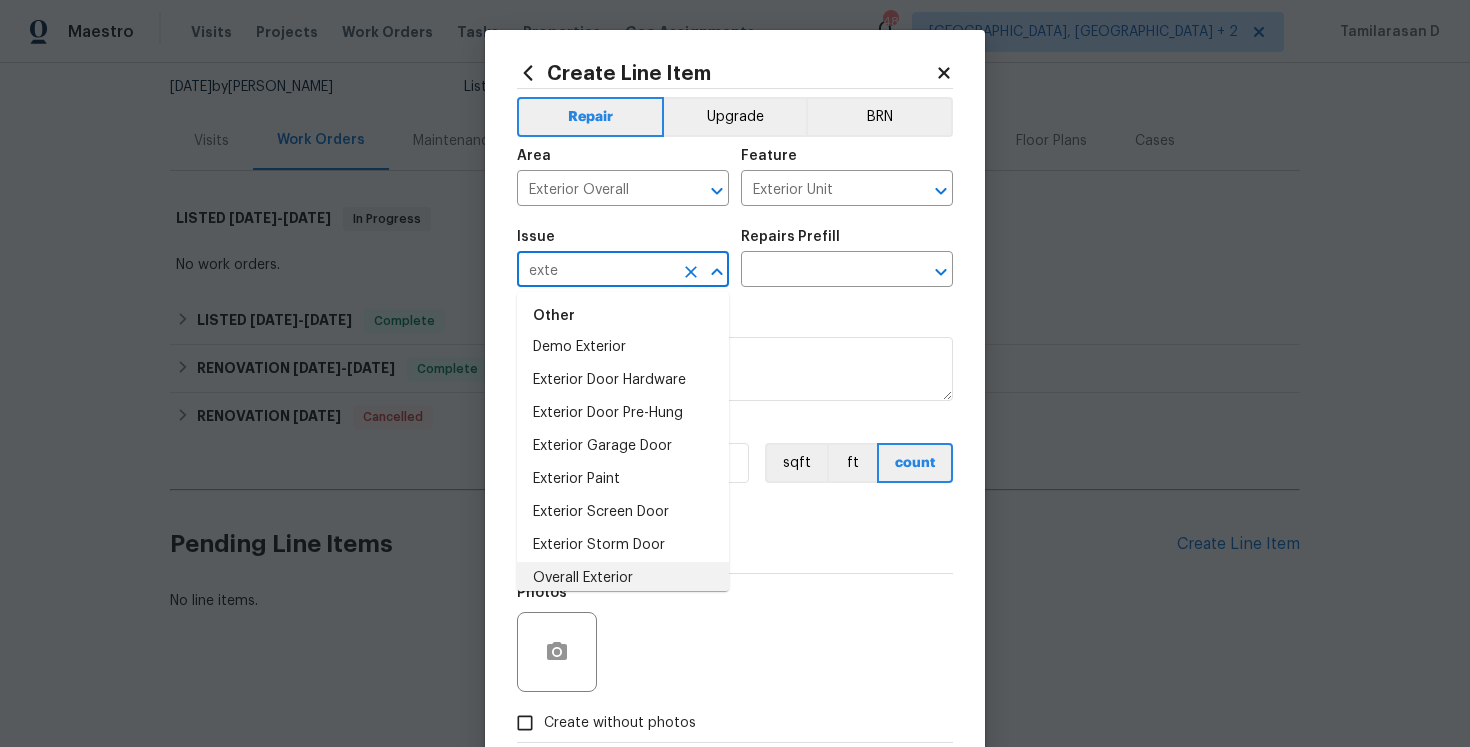 click on "Overall Exterior" at bounding box center [623, 578] 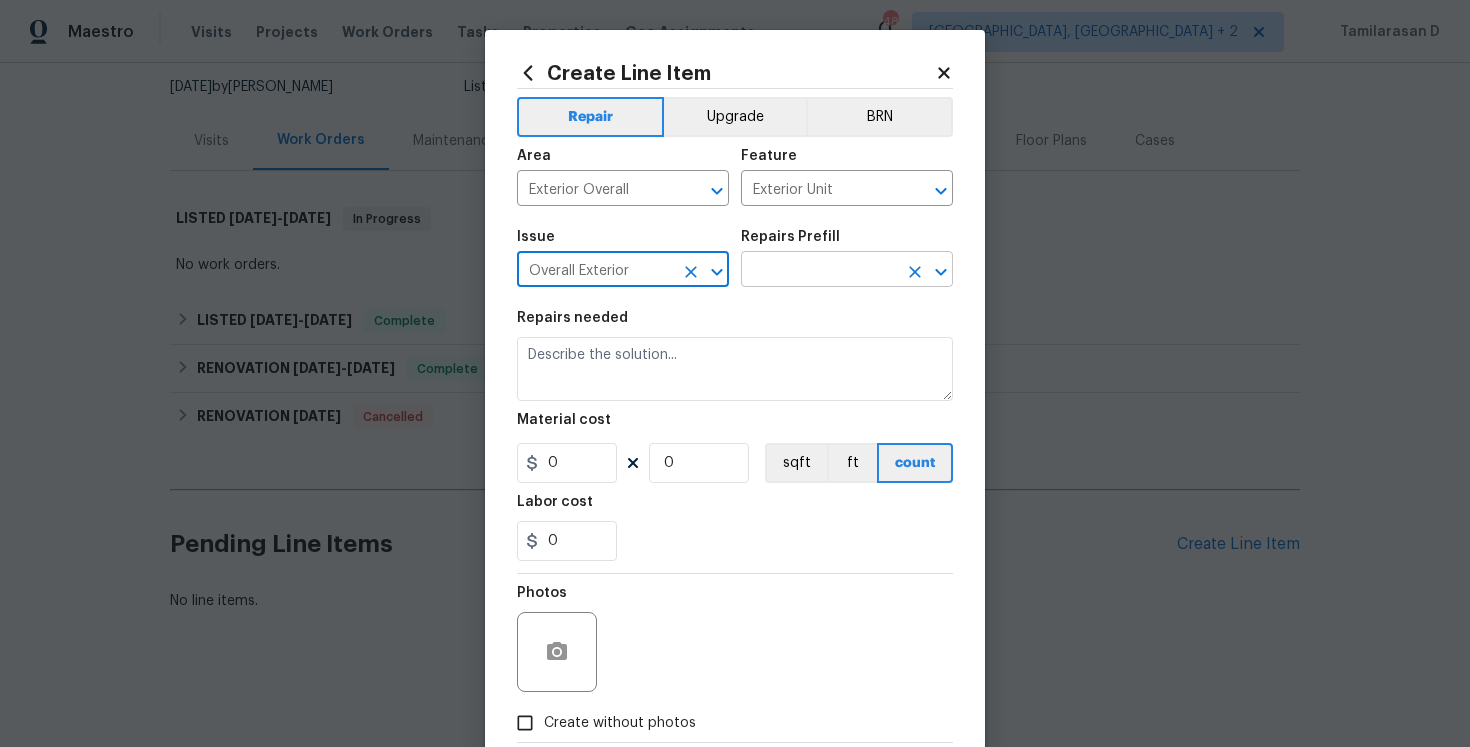 type on "Overall Exterior" 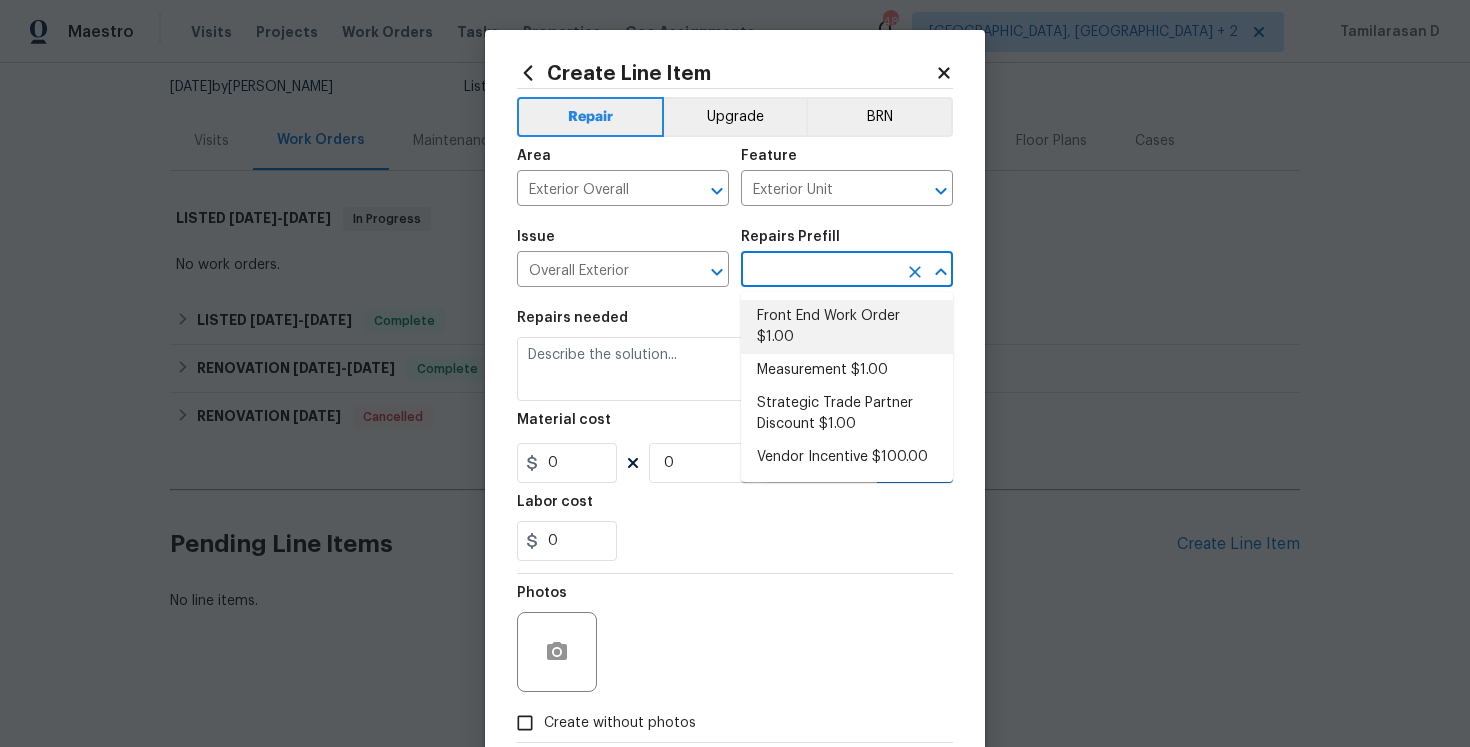 click on "Front End Work Order $1.00" at bounding box center [847, 327] 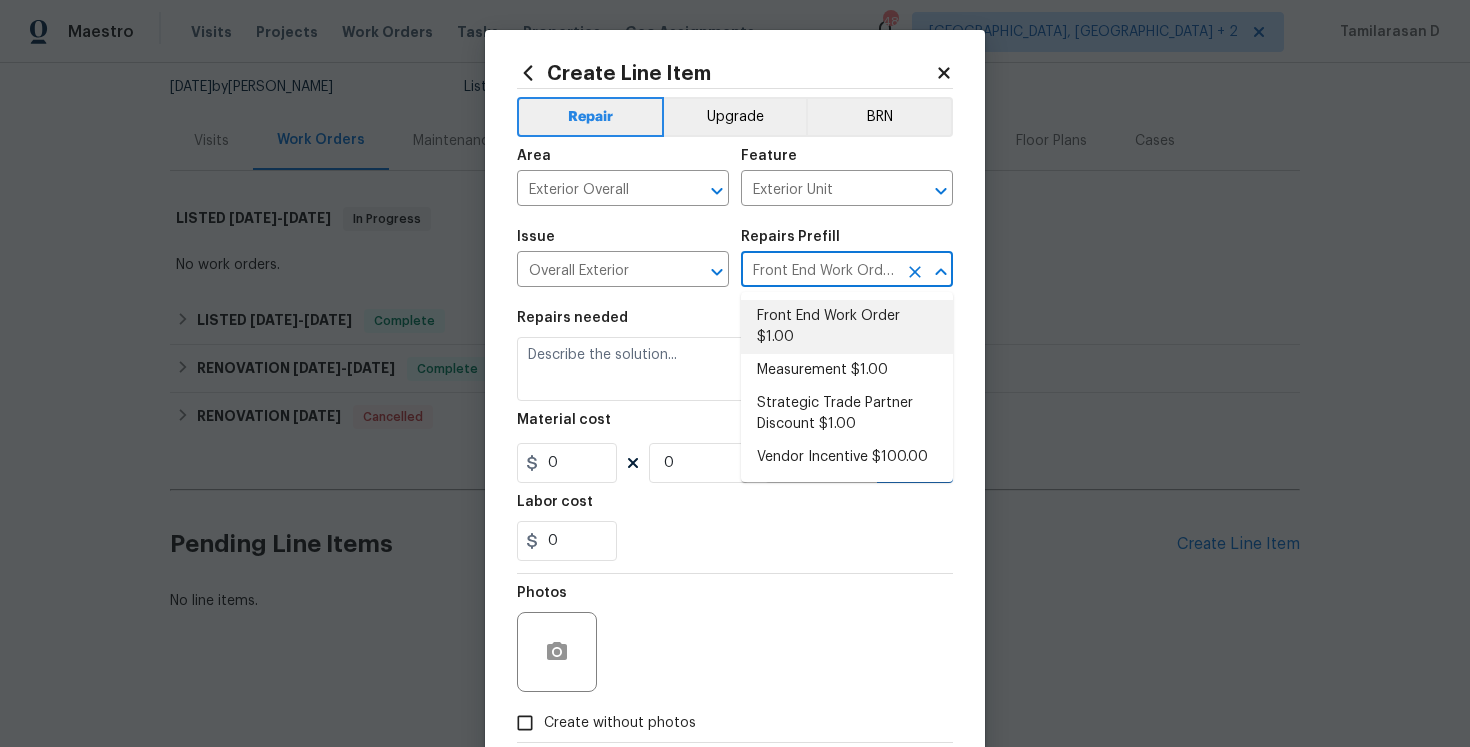 type on "Placeholder line item for the creation of front end work orders." 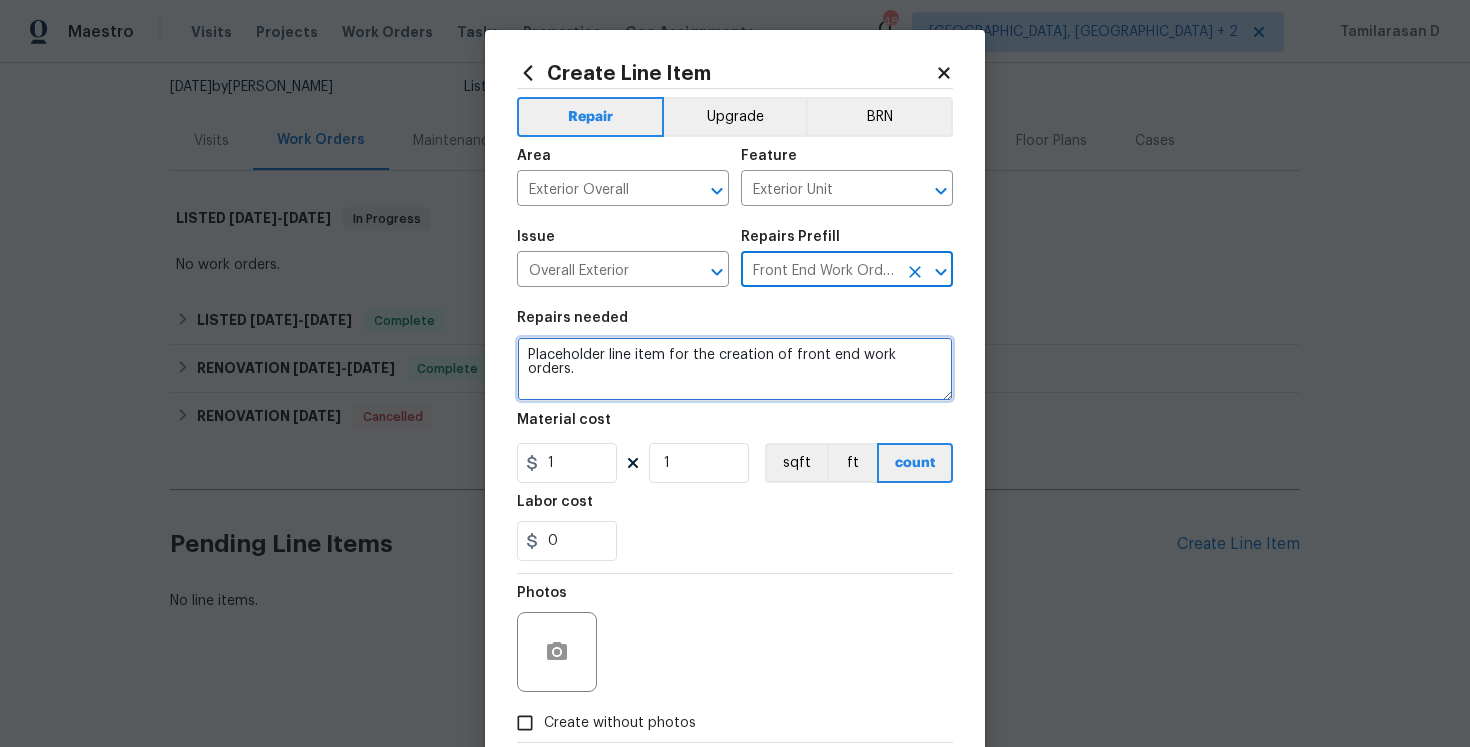 click on "Placeholder line item for the creation of front end work orders." at bounding box center [735, 369] 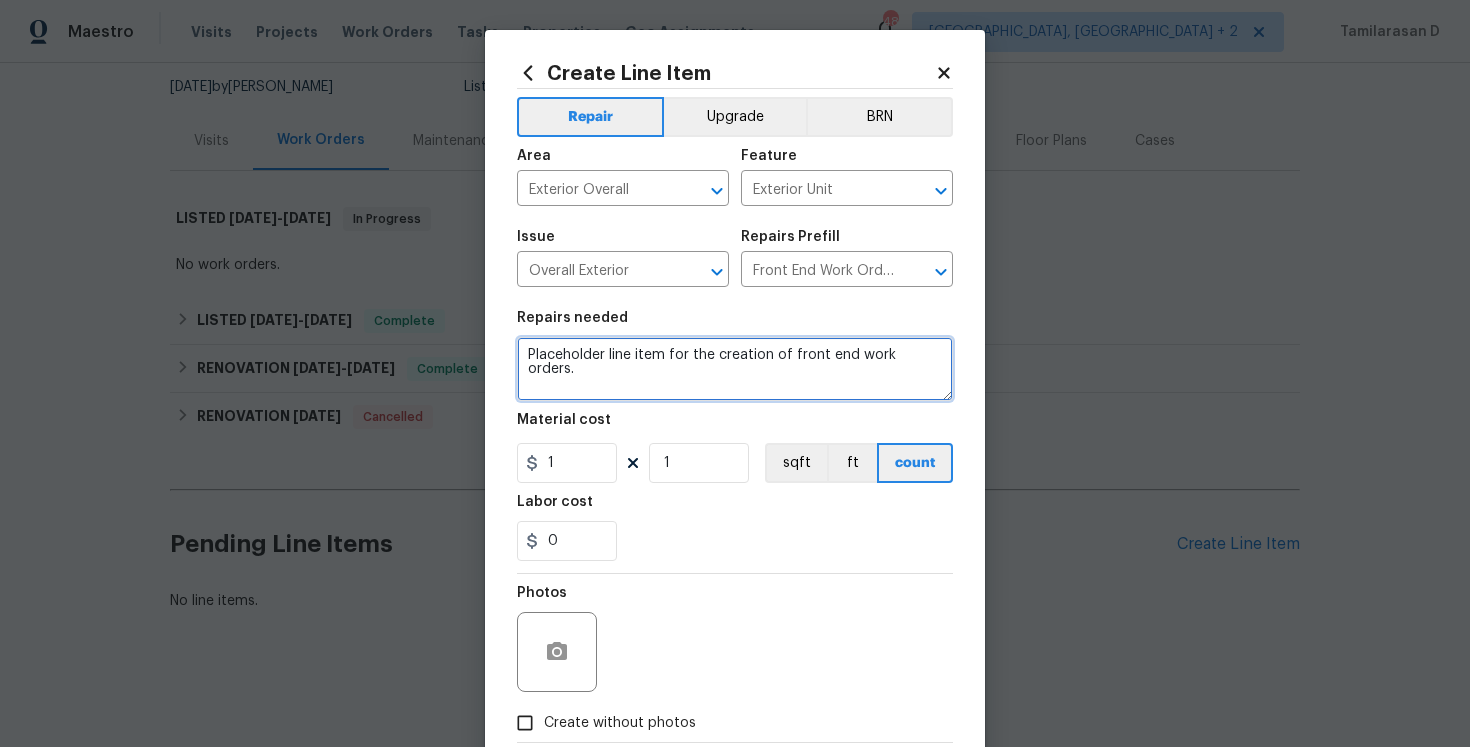 click on "Placeholder line item for the creation of front end work orders." at bounding box center (735, 369) 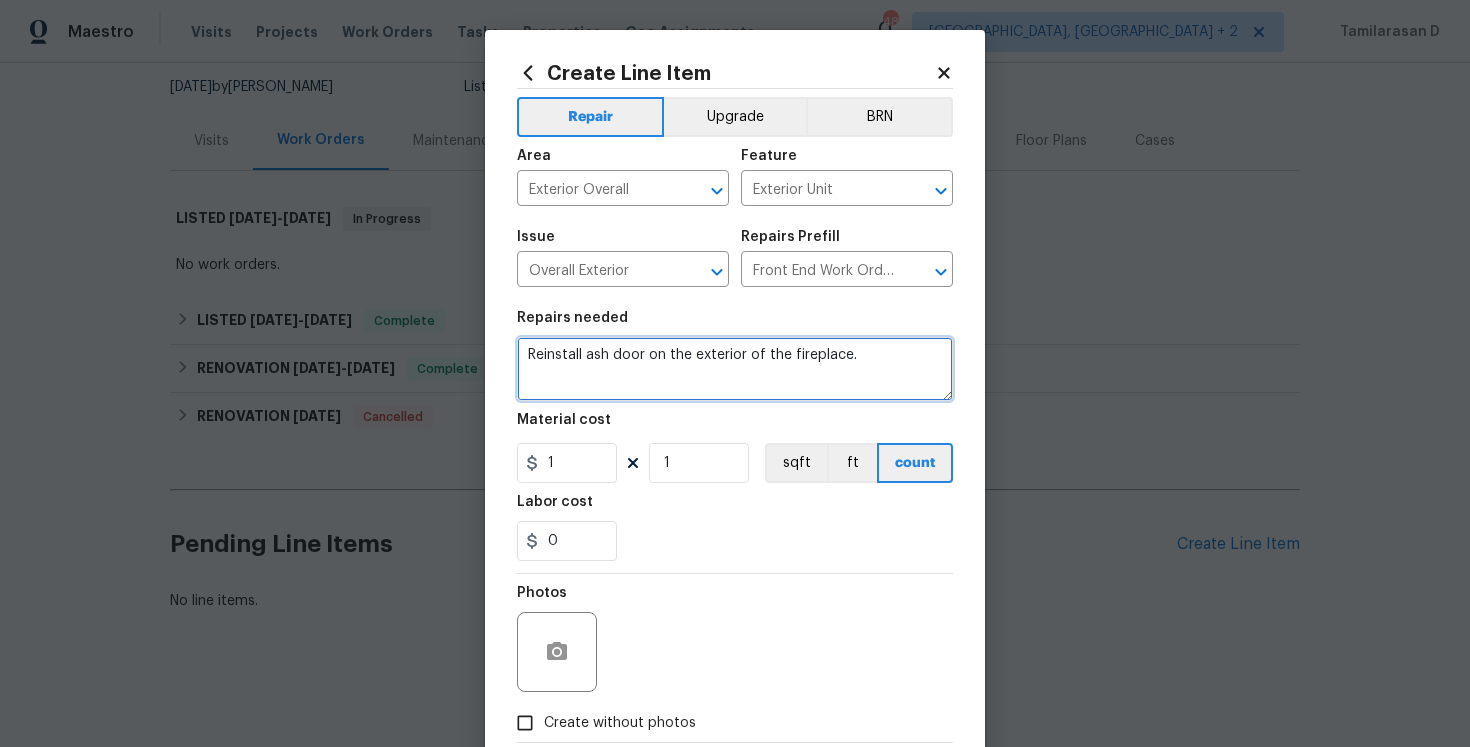 type on "Reinstall ash door on the exterior of the fireplace." 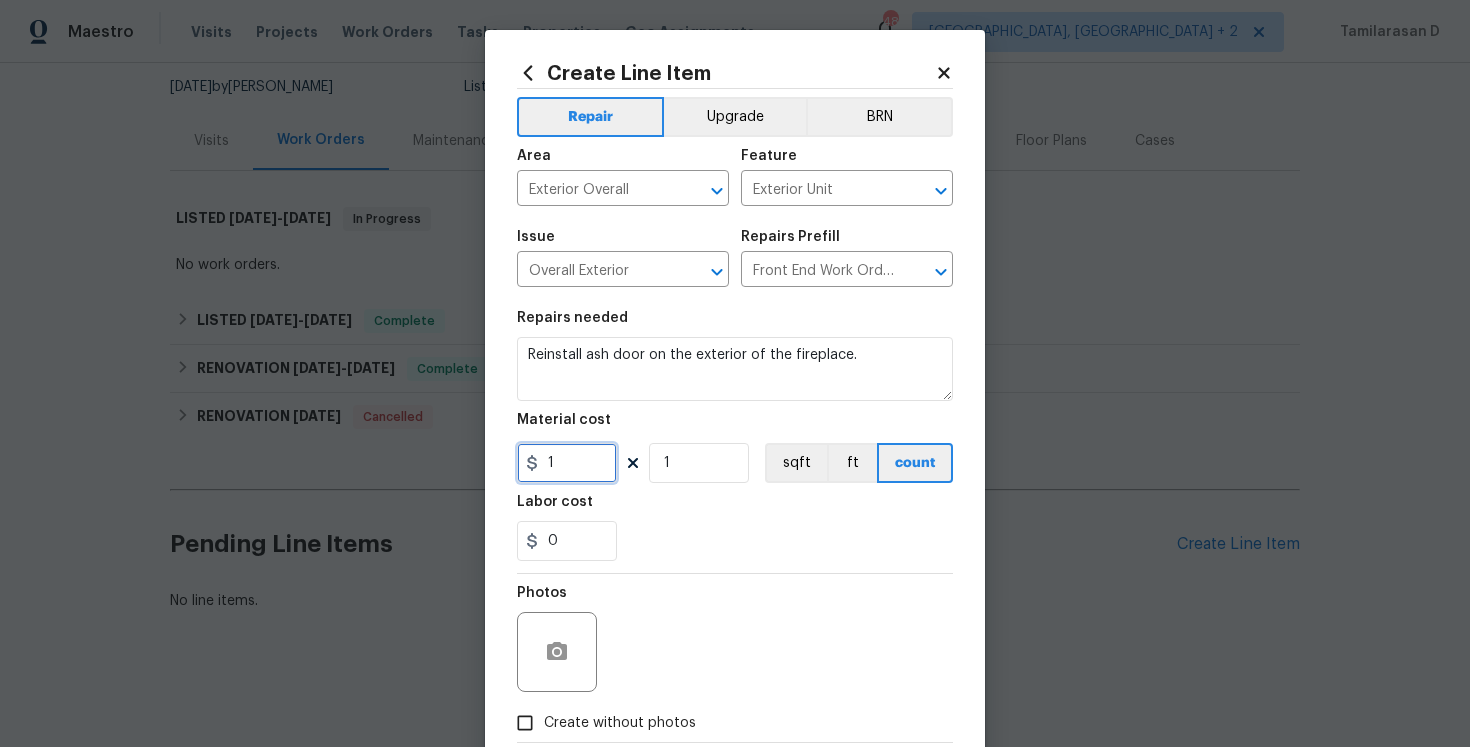 click on "1" at bounding box center (567, 463) 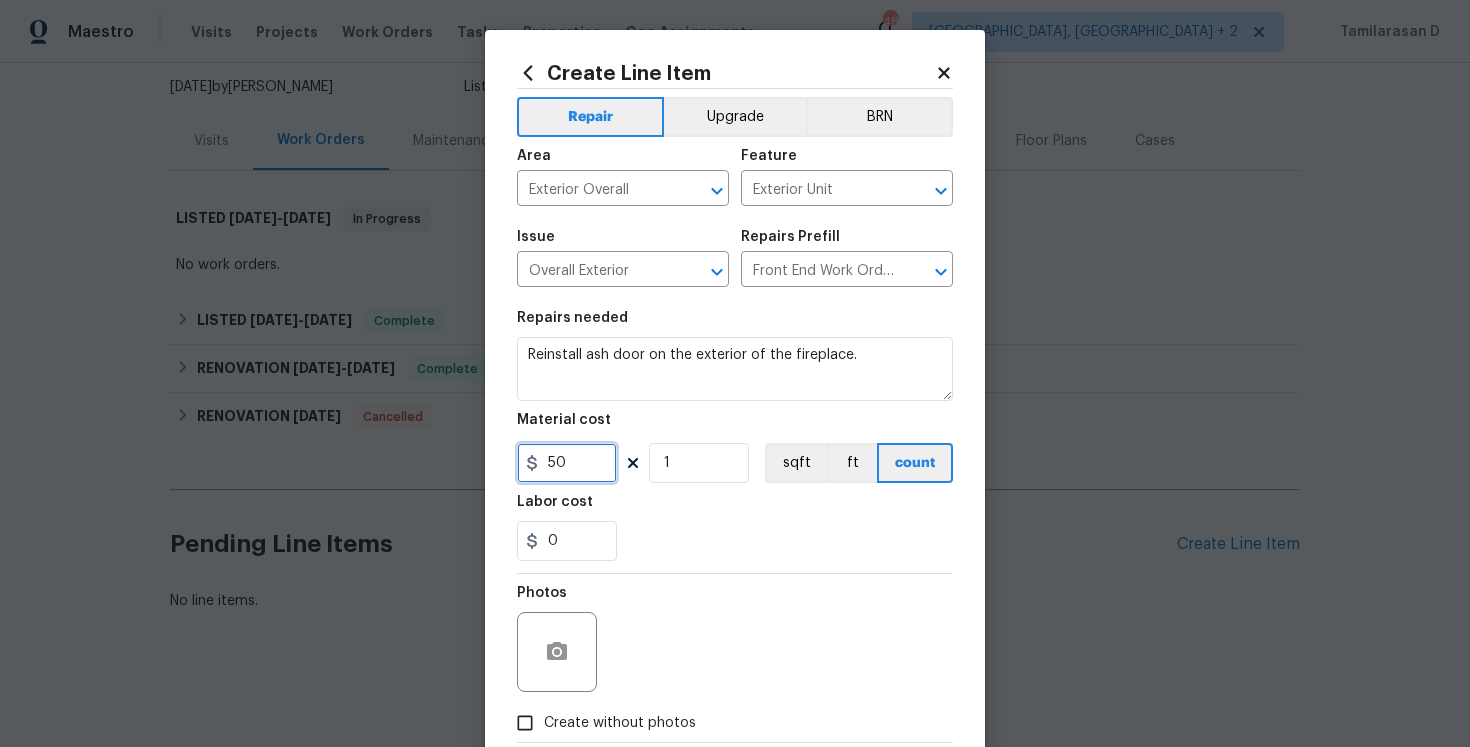 type on "50" 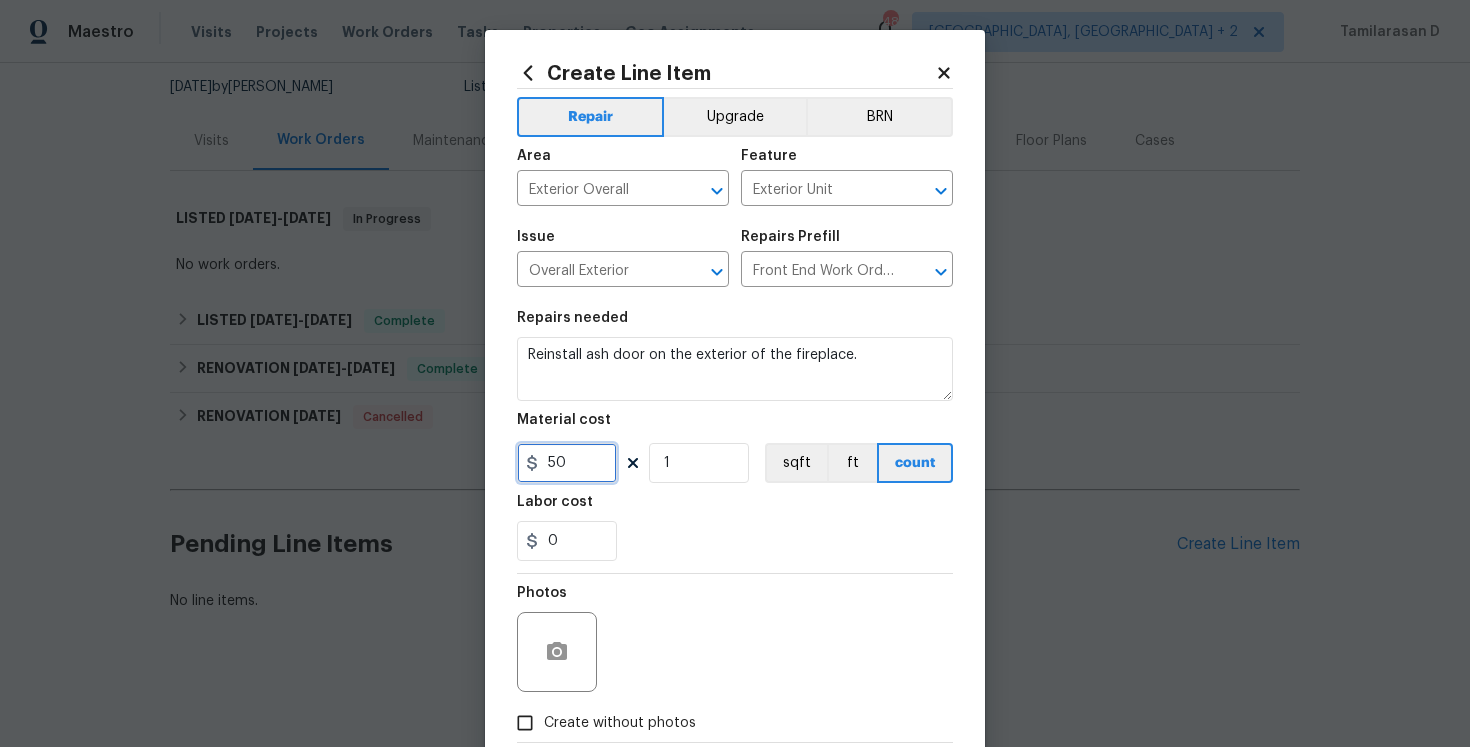 scroll, scrollTop: 115, scrollLeft: 0, axis: vertical 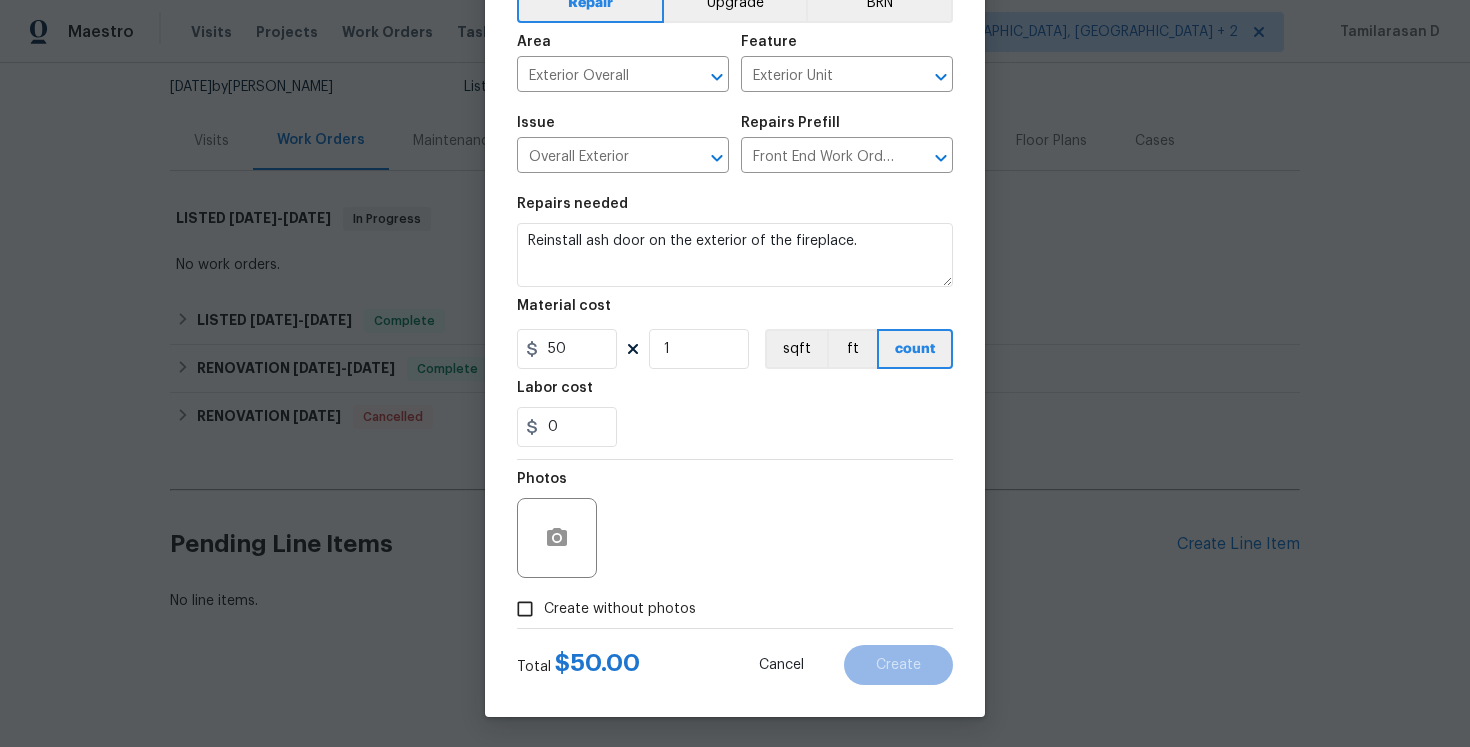 click on "Photos" at bounding box center (735, 525) 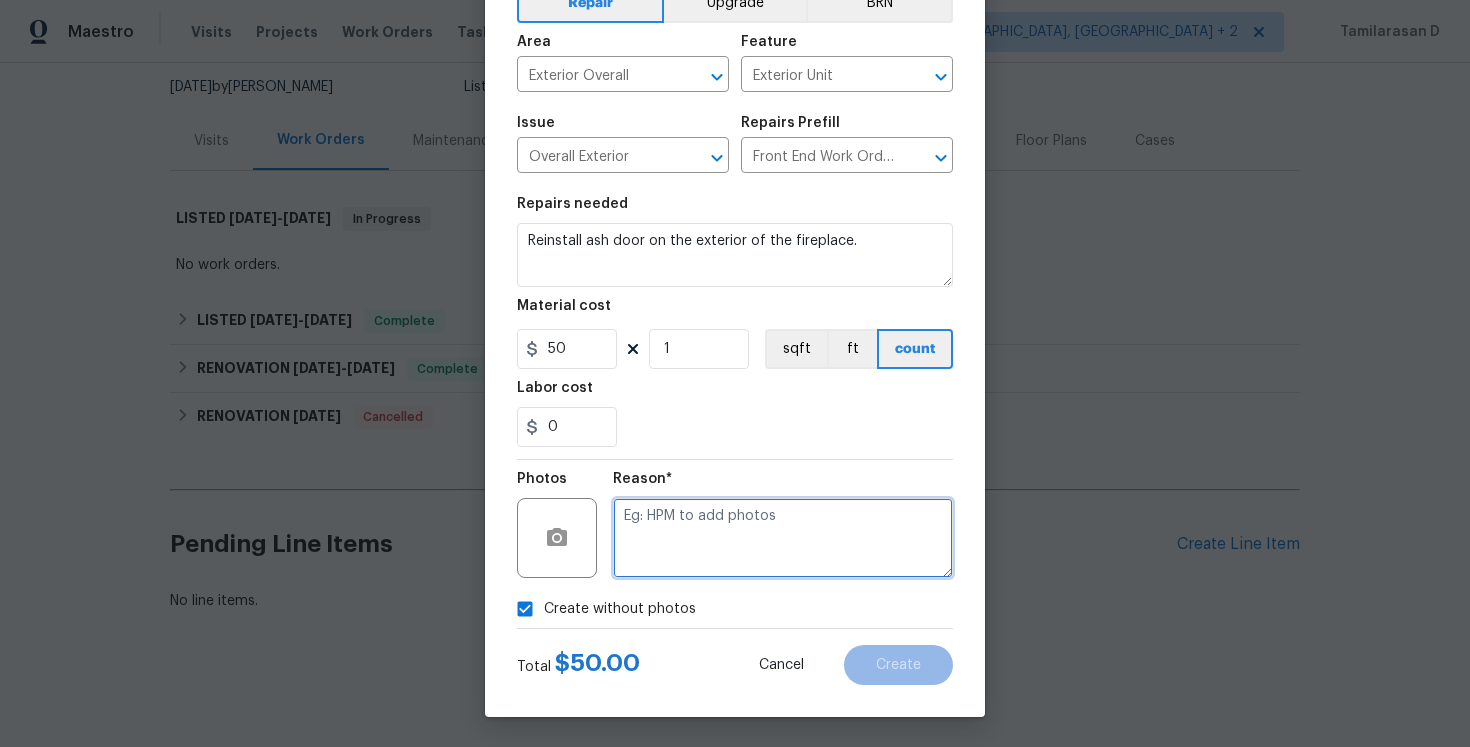 click at bounding box center (783, 538) 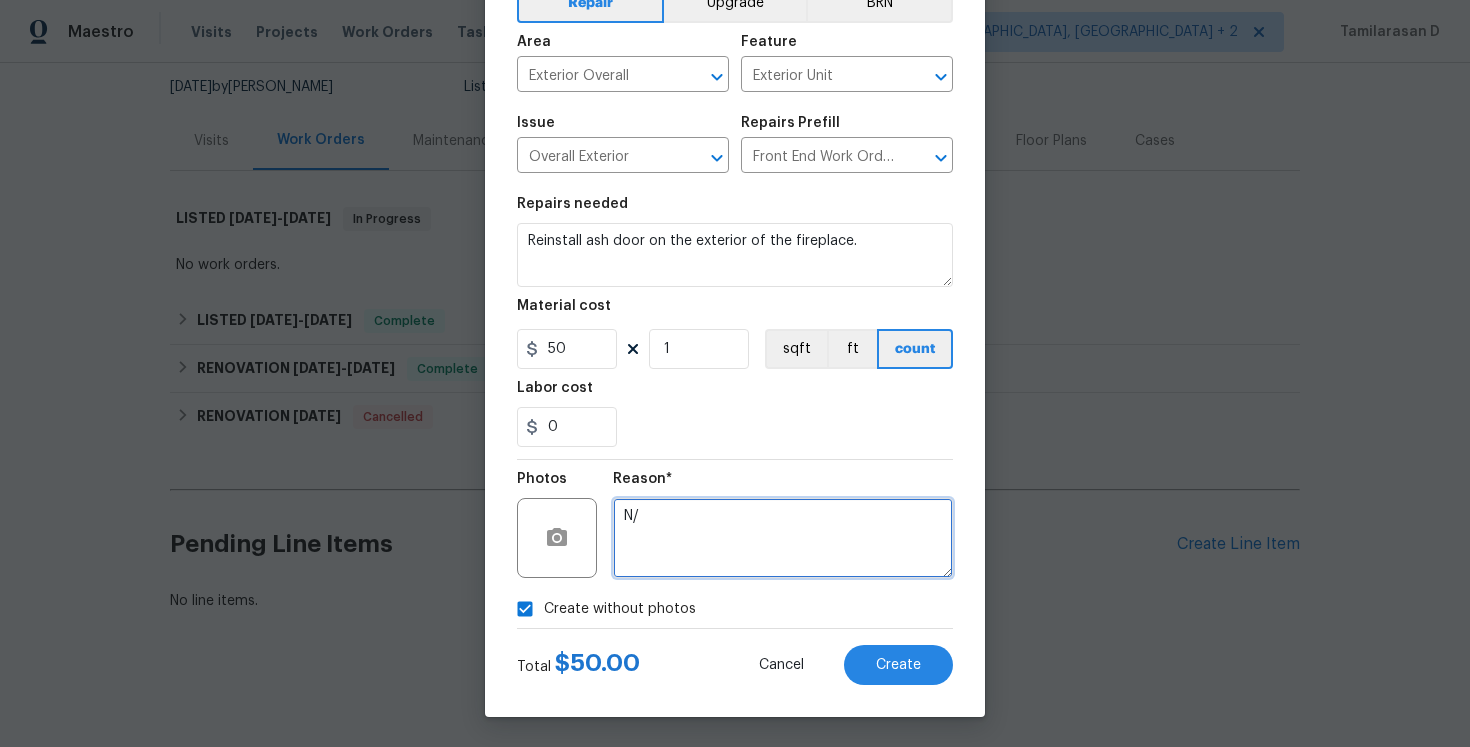type on "N/A" 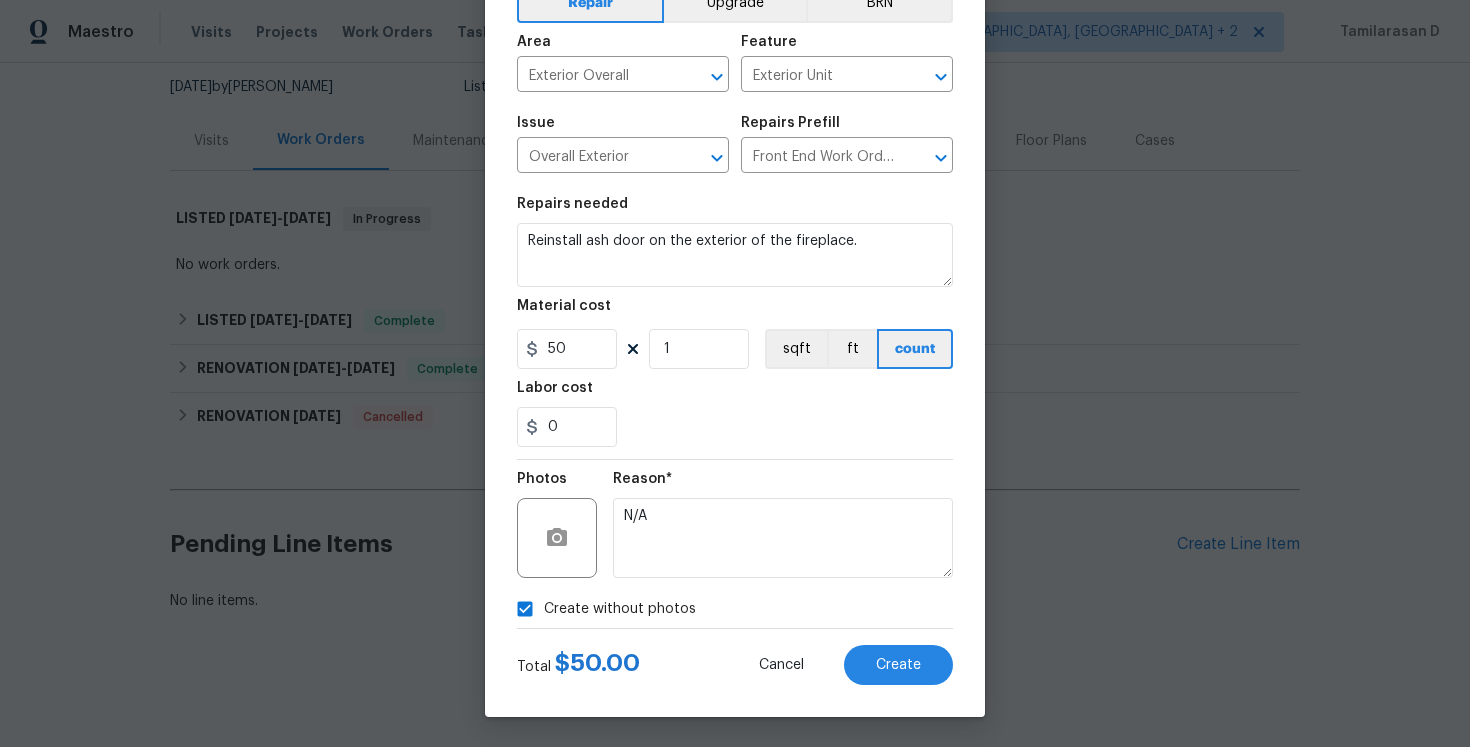 click on "Create without photos" at bounding box center (525, 609) 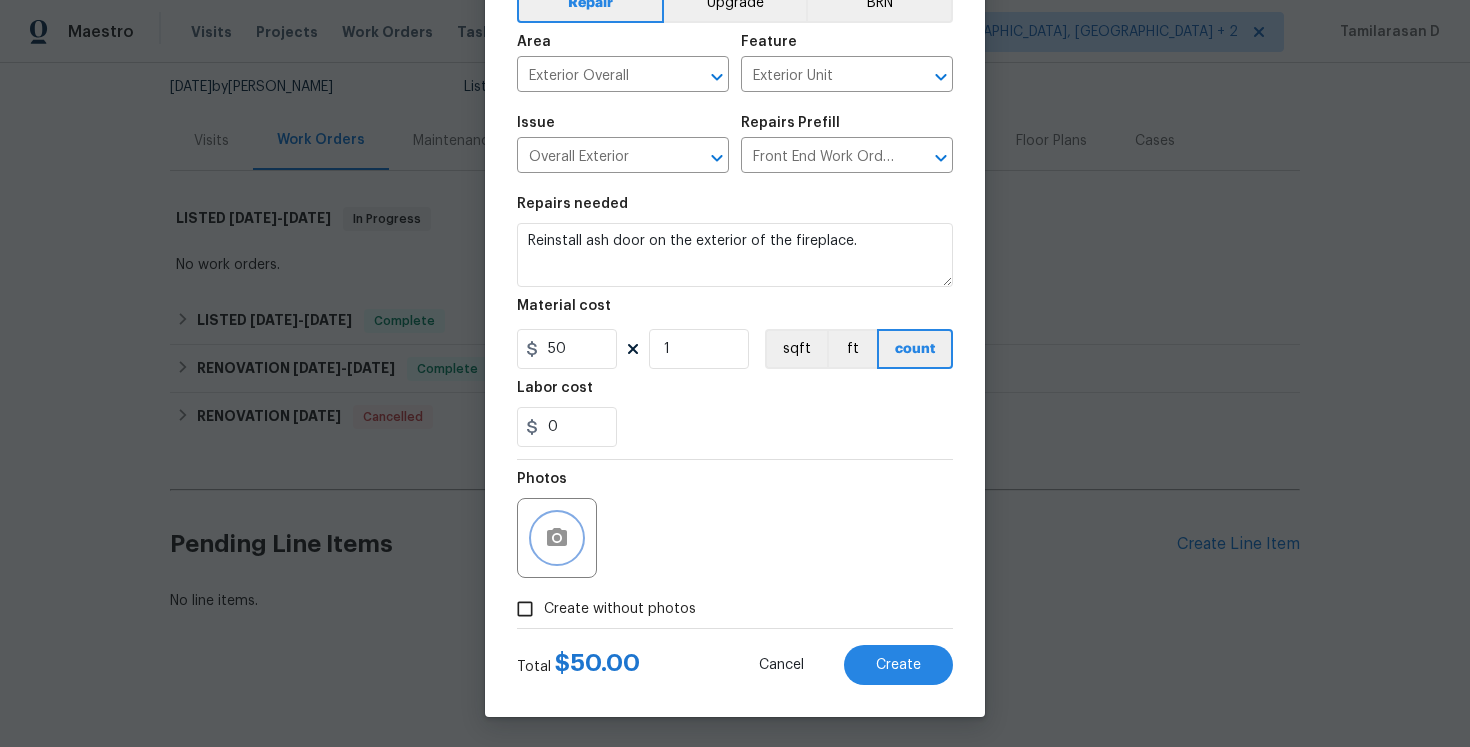 click 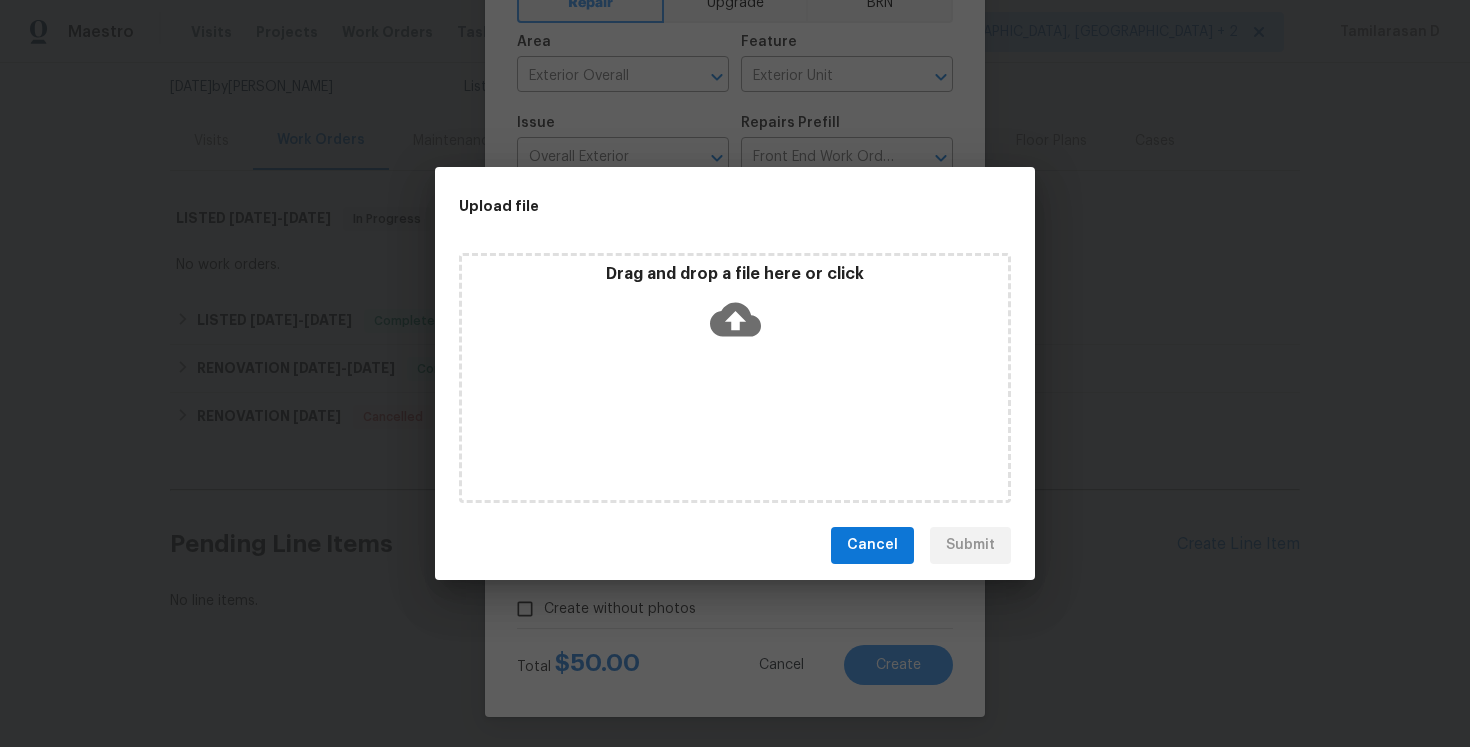 click 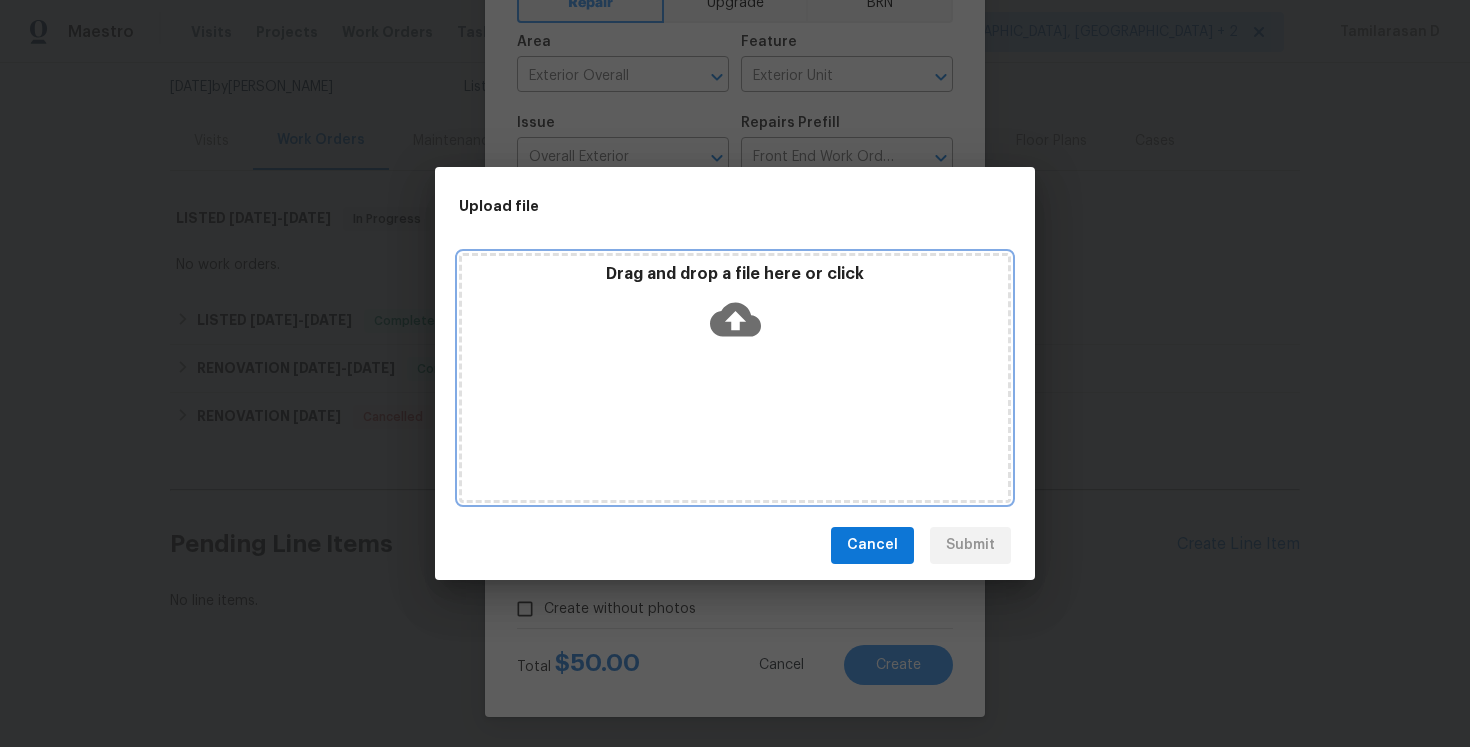 click 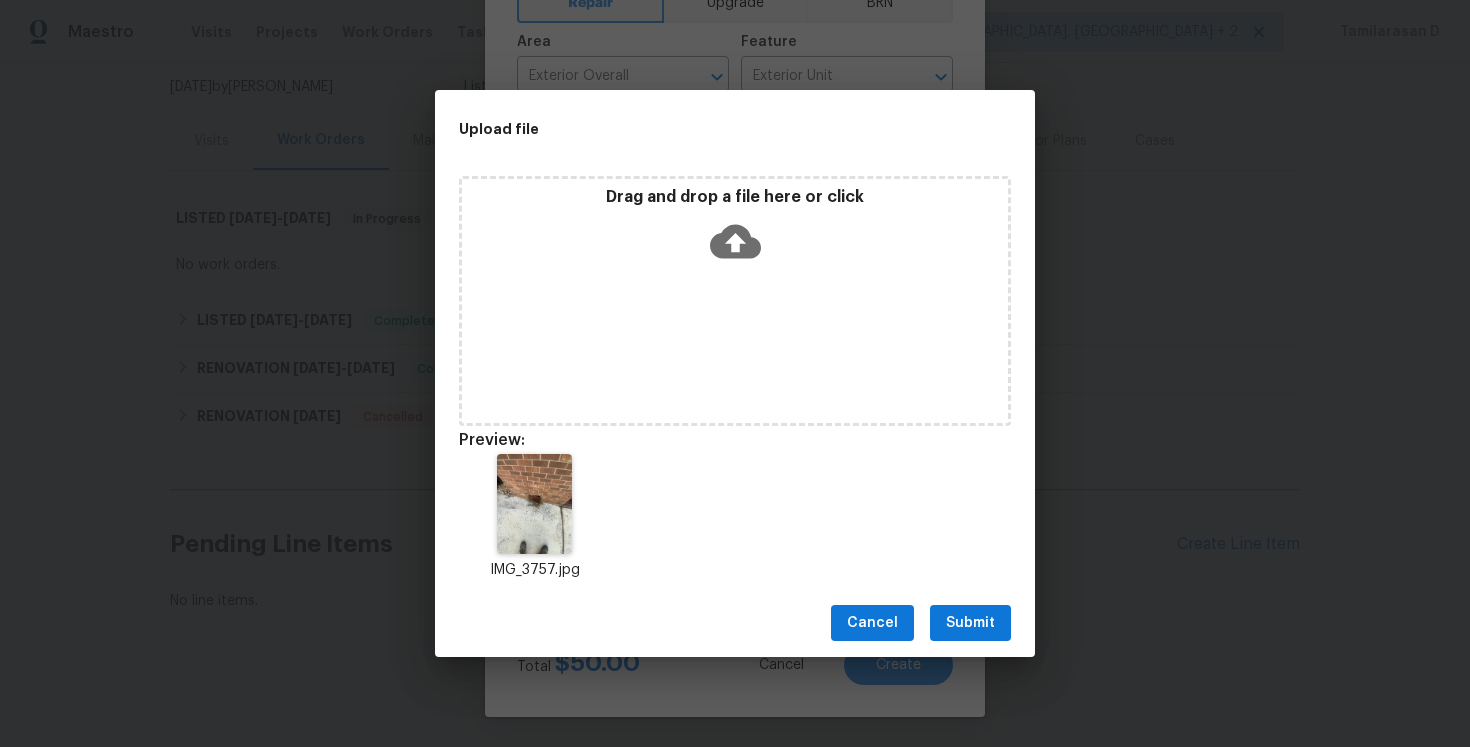 click on "Submit" at bounding box center (970, 623) 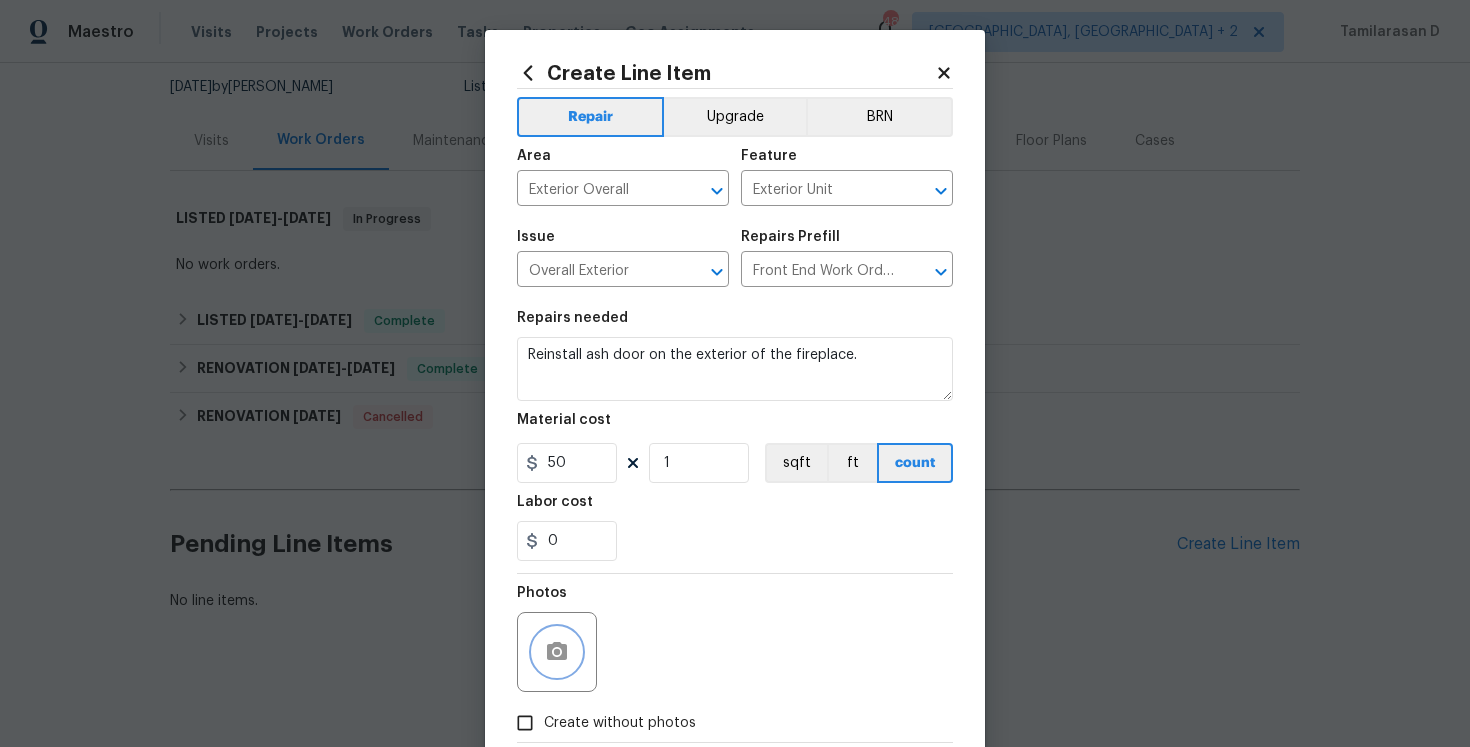 scroll, scrollTop: 115, scrollLeft: 0, axis: vertical 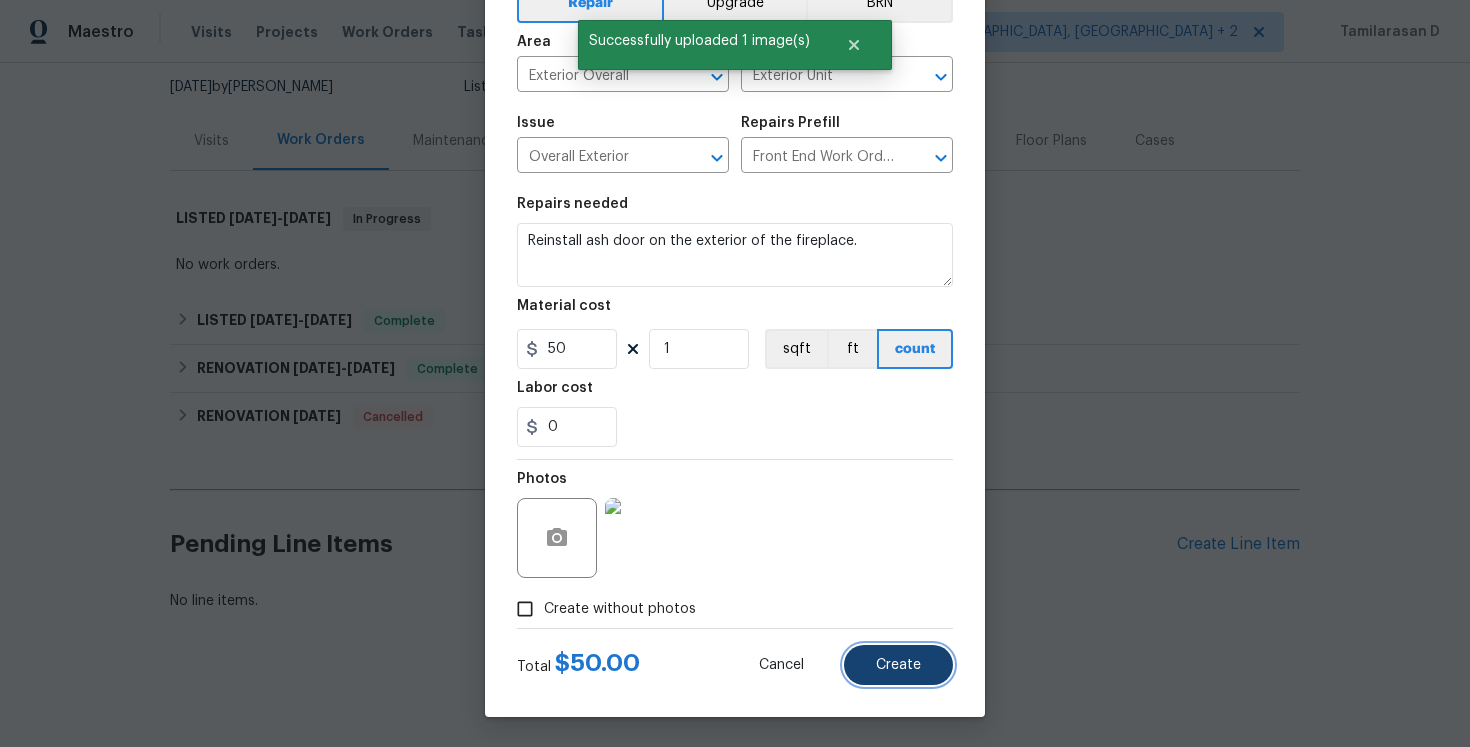 click on "Create" at bounding box center [898, 665] 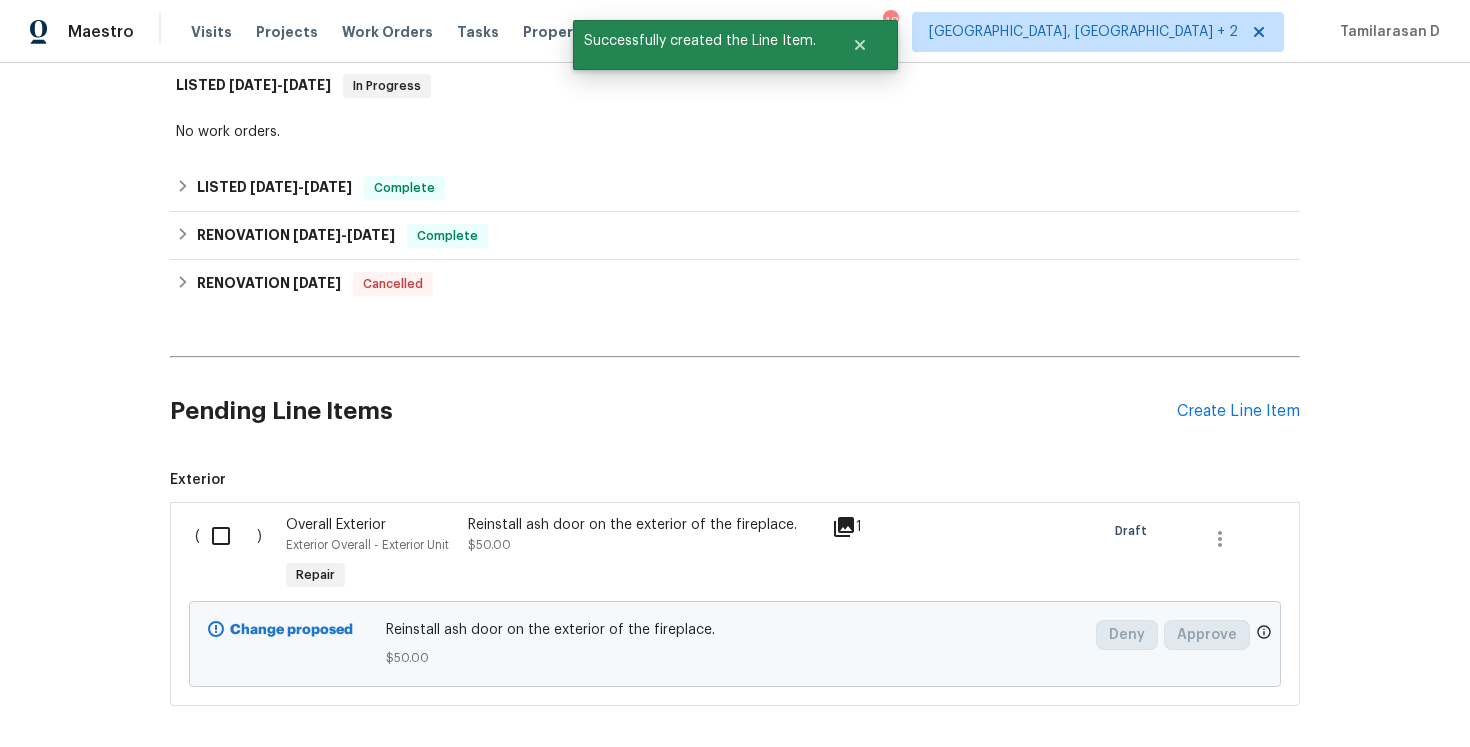 scroll, scrollTop: 362, scrollLeft: 0, axis: vertical 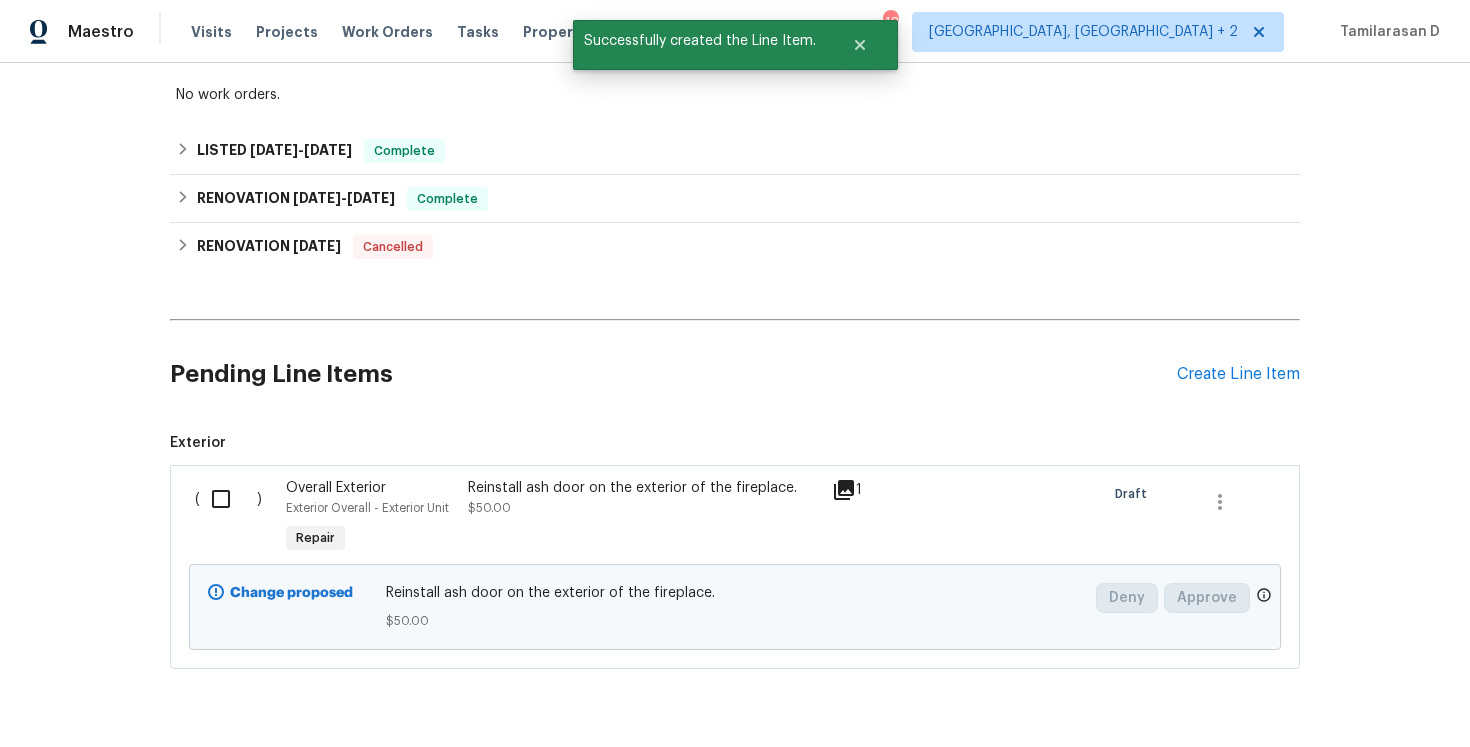 click at bounding box center (228, 499) 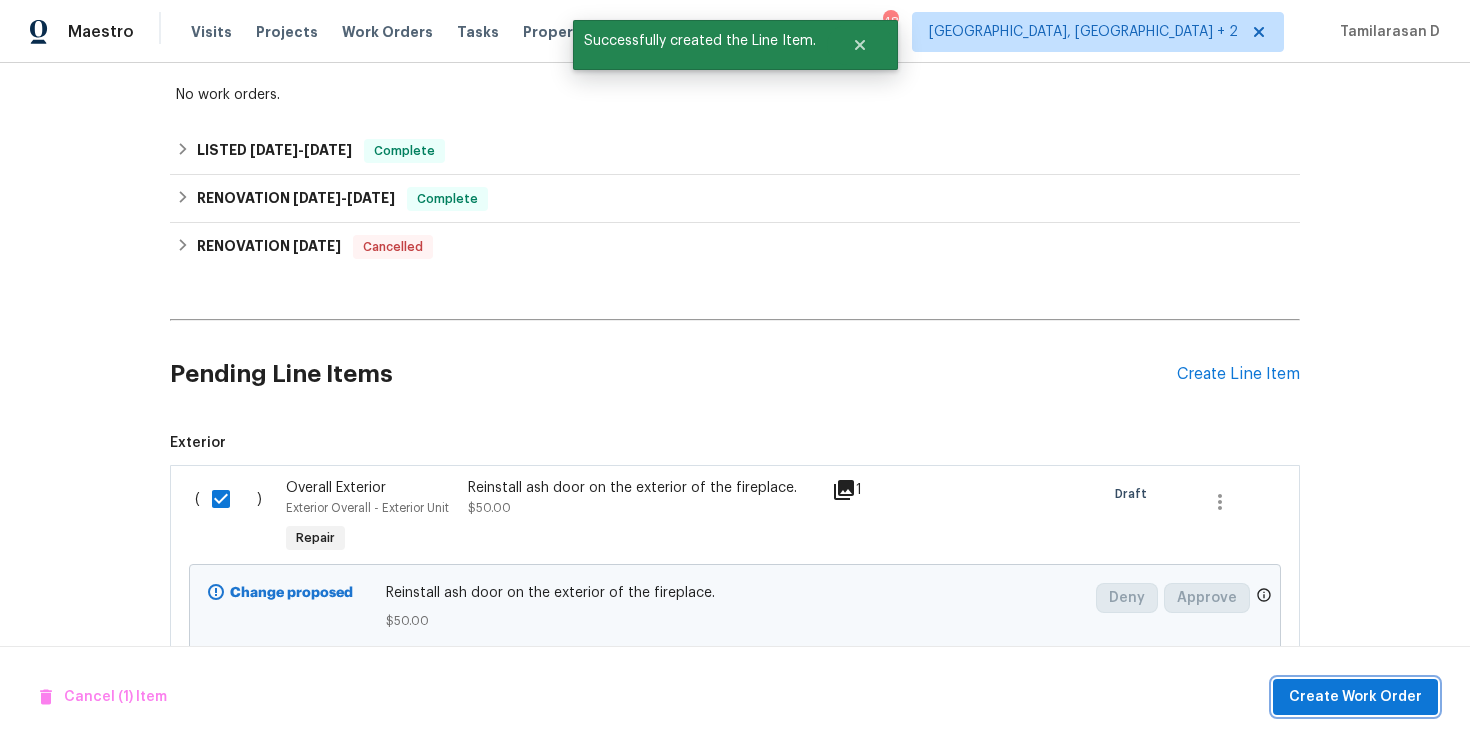 click on "Create Work Order" at bounding box center (1355, 697) 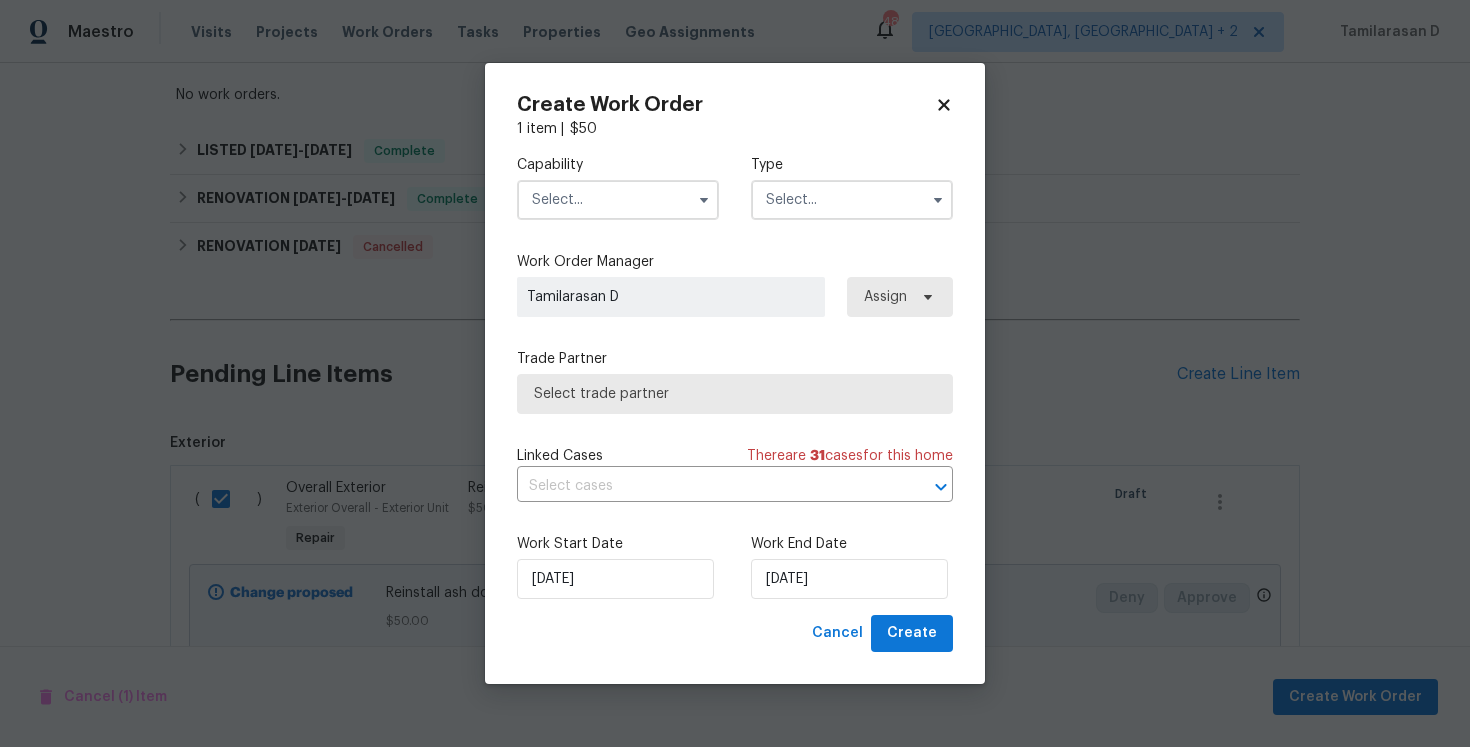 click at bounding box center (852, 200) 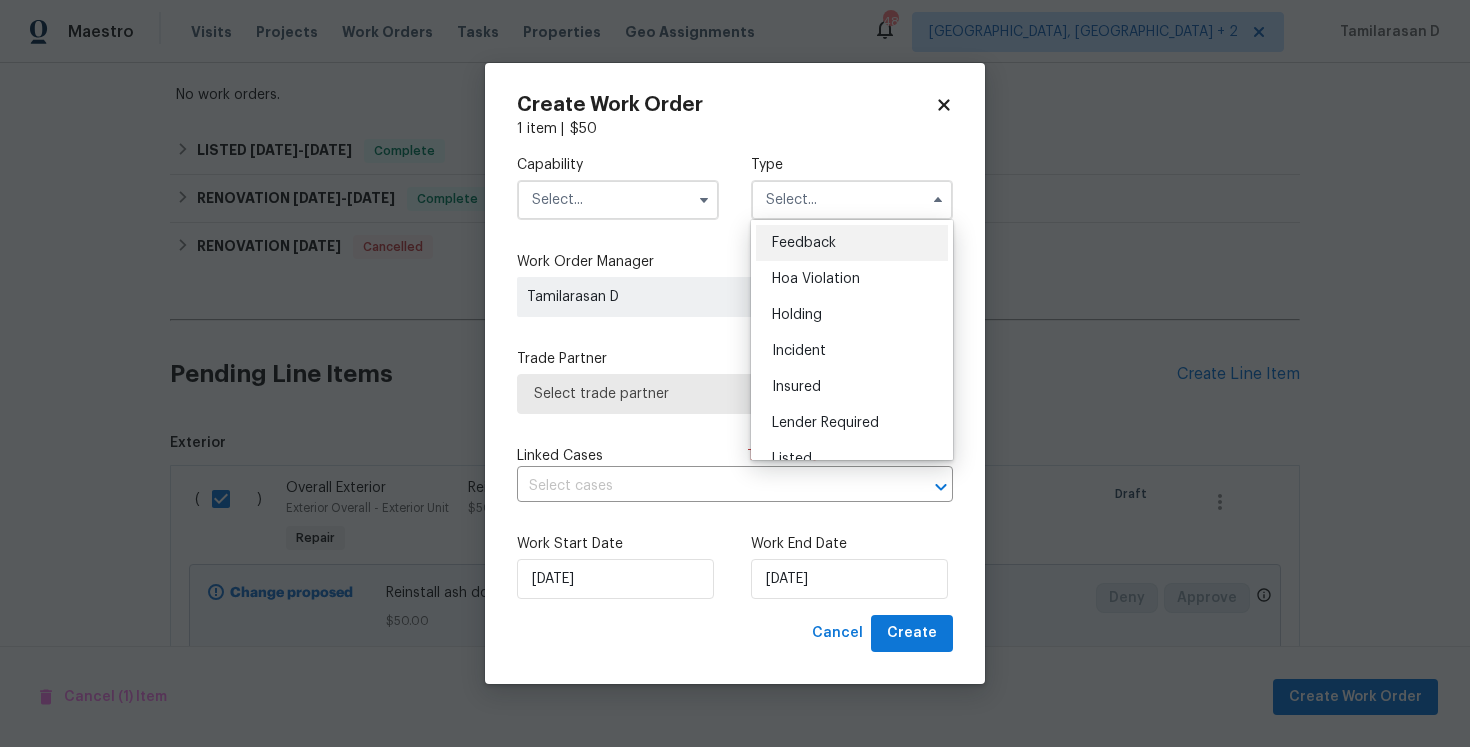click on "Feedback" at bounding box center (804, 243) 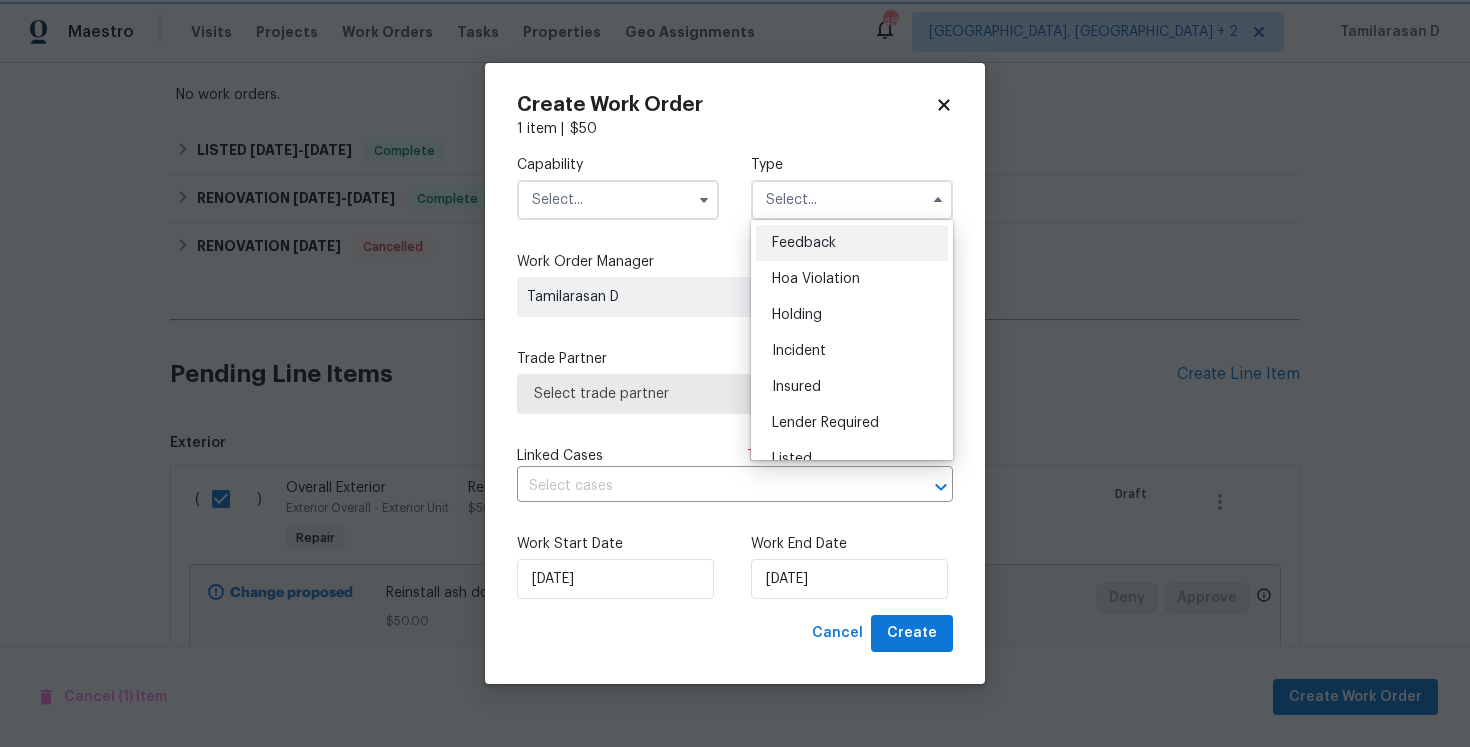 type on "Feedback" 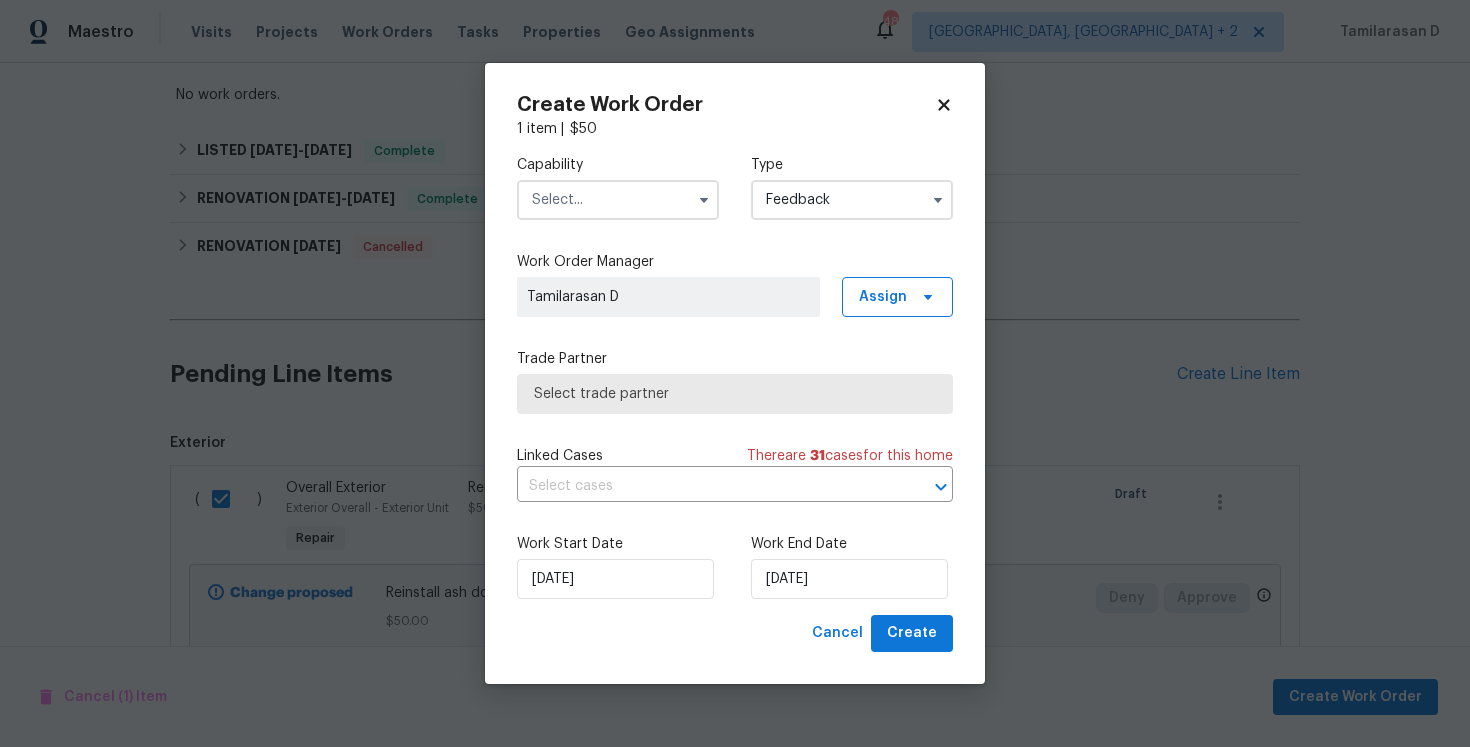 click at bounding box center (618, 200) 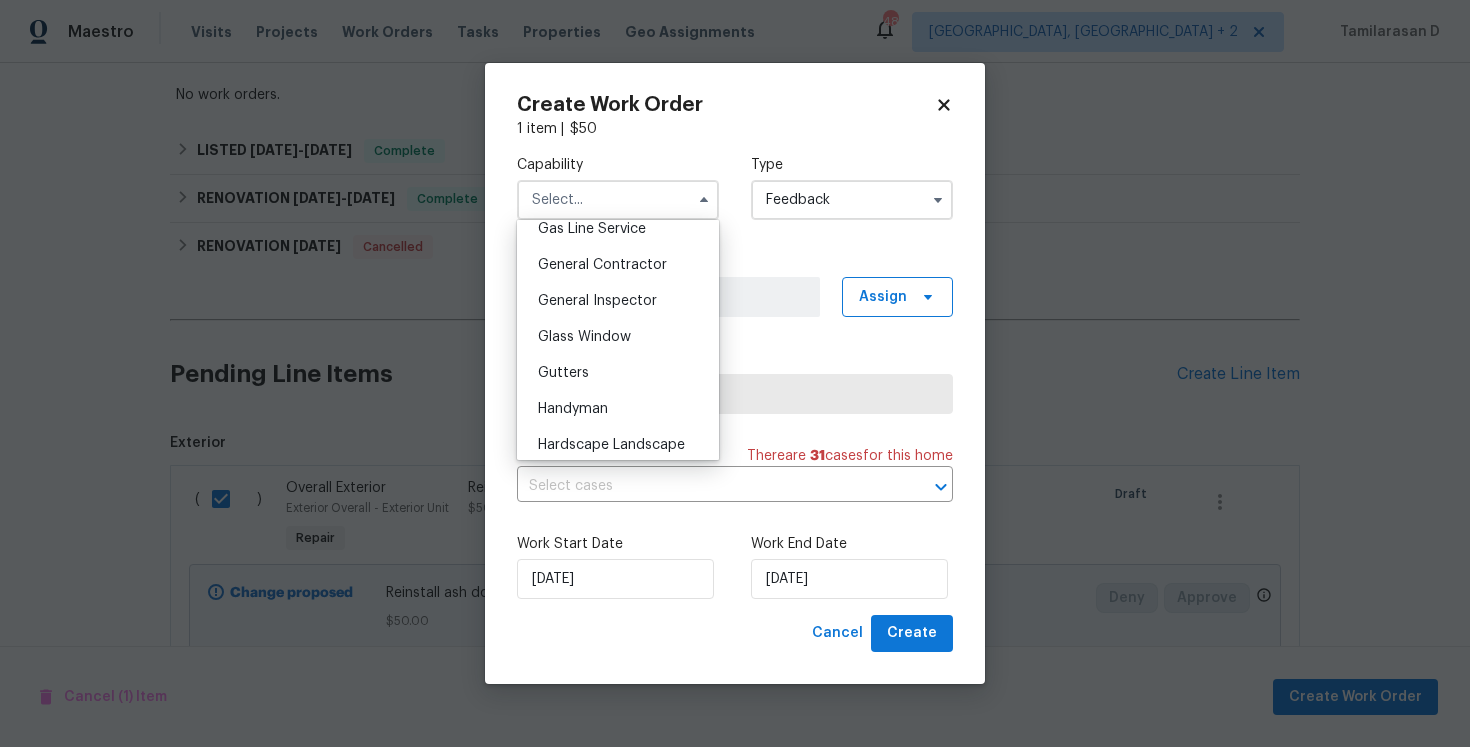 scroll, scrollTop: 943, scrollLeft: 0, axis: vertical 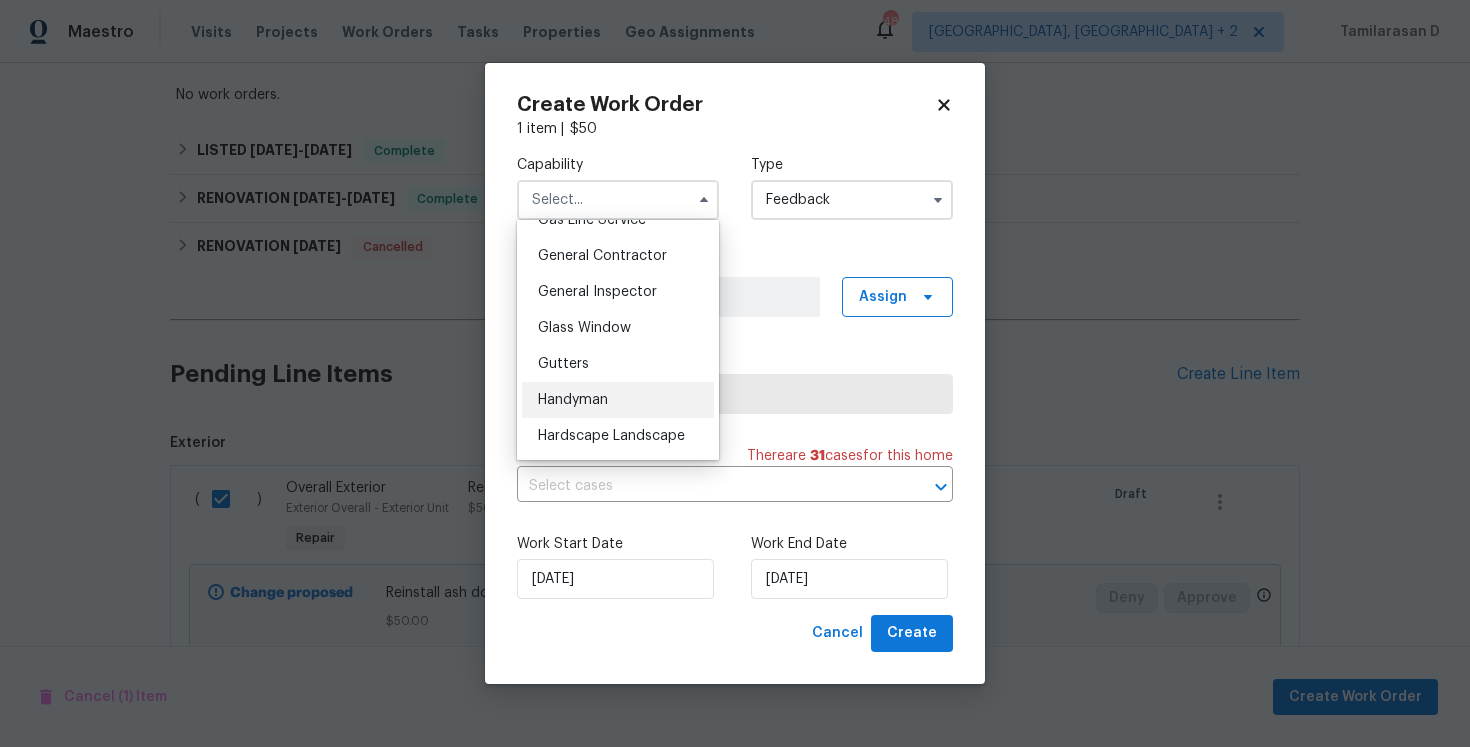 click on "Handyman" at bounding box center (618, 400) 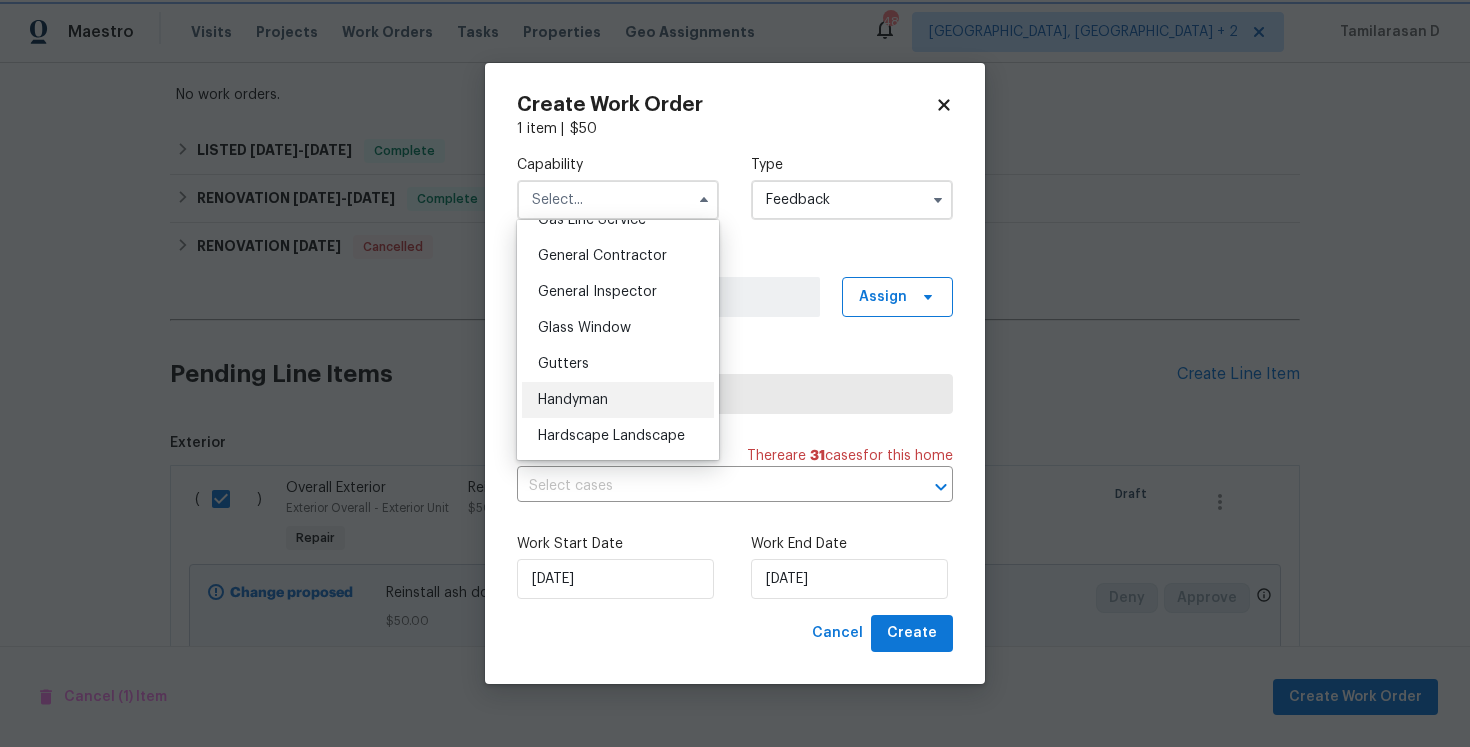 type on "Handyman" 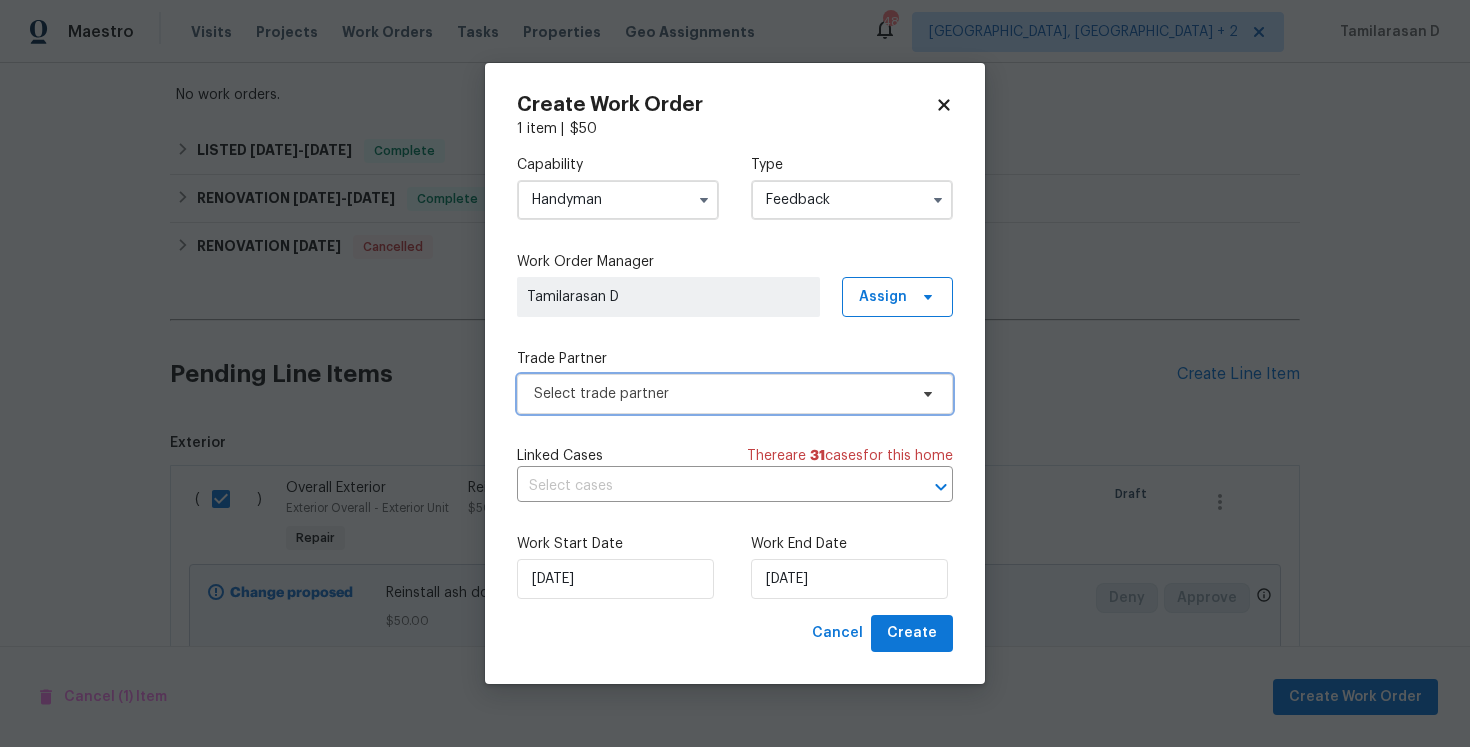 click on "Select trade partner" at bounding box center [720, 394] 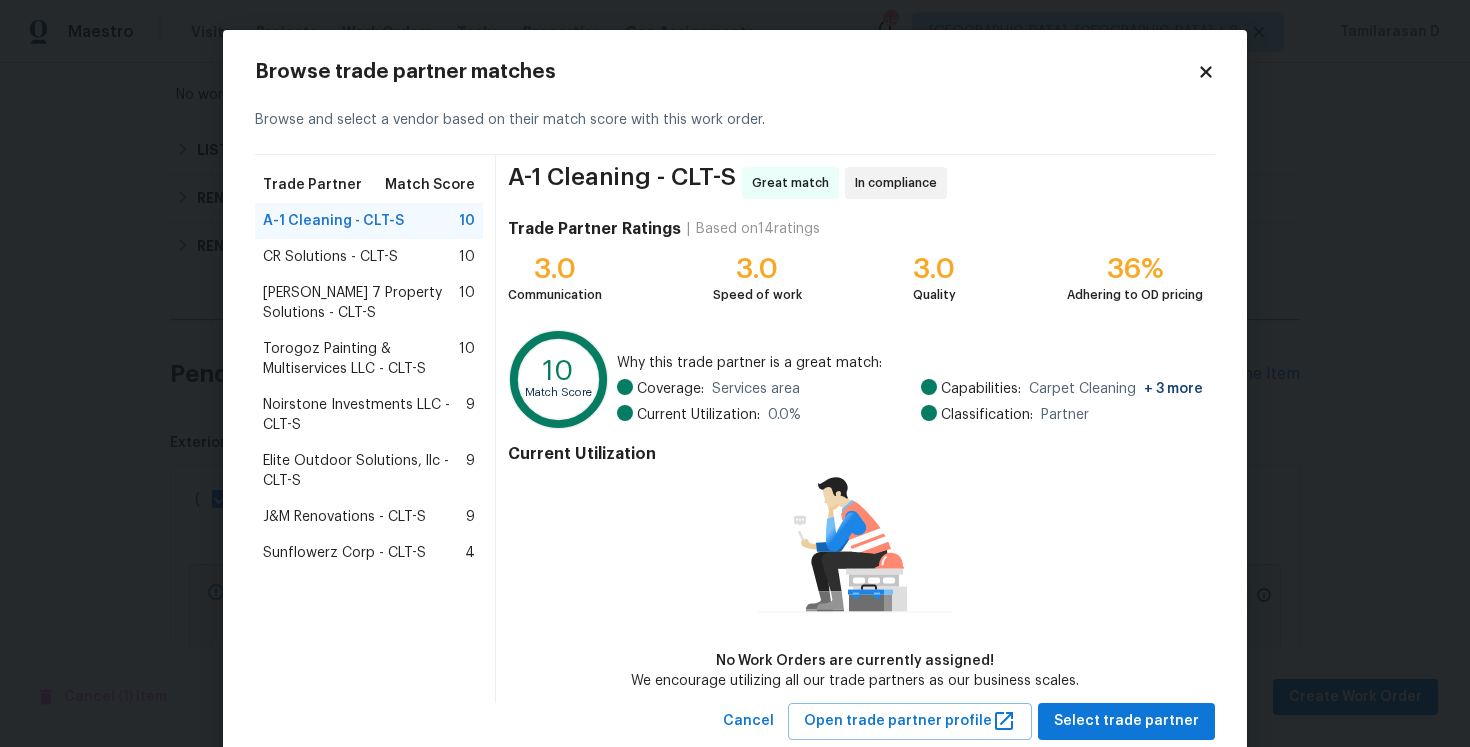 click on "Torogoz Painting & Multiservices LLC - CLT-S" at bounding box center (361, 359) 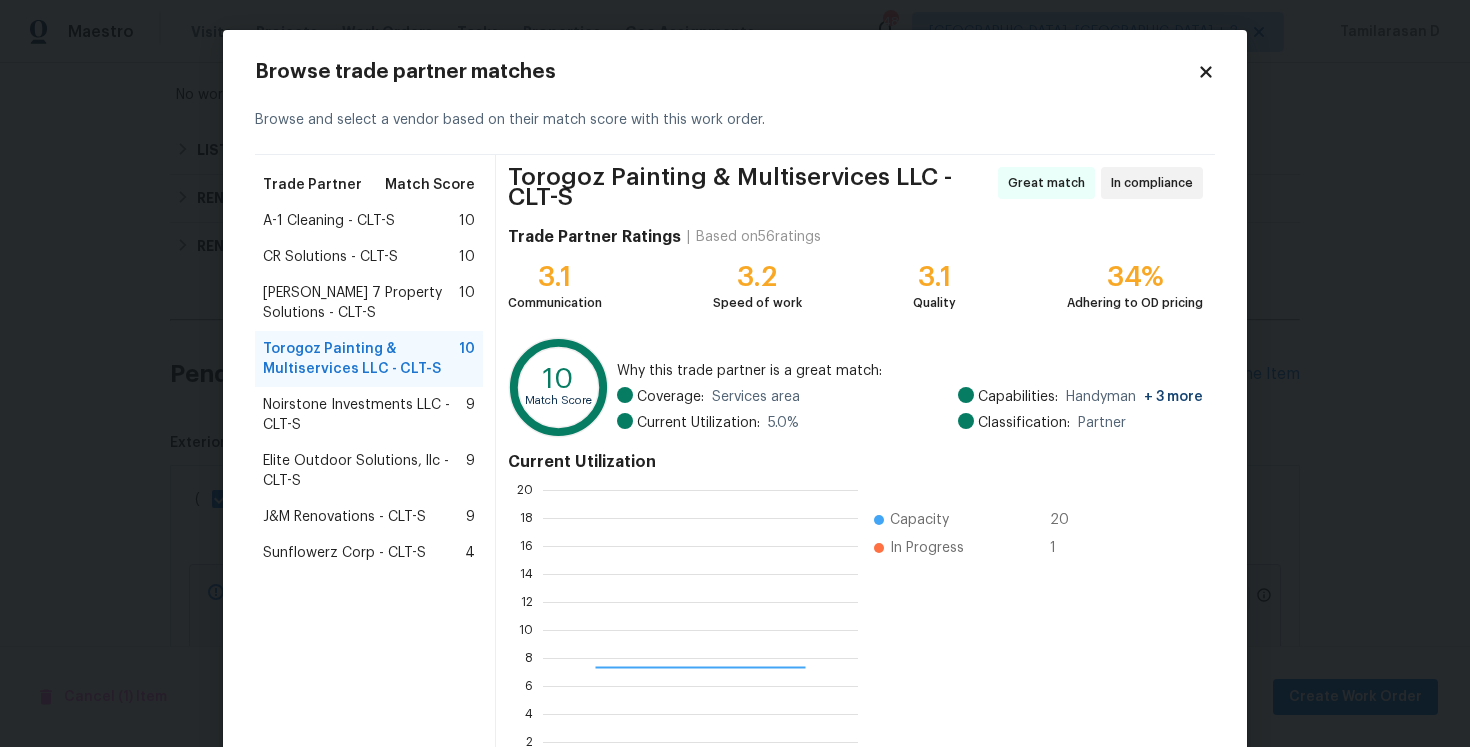 scroll, scrollTop: 2, scrollLeft: 2, axis: both 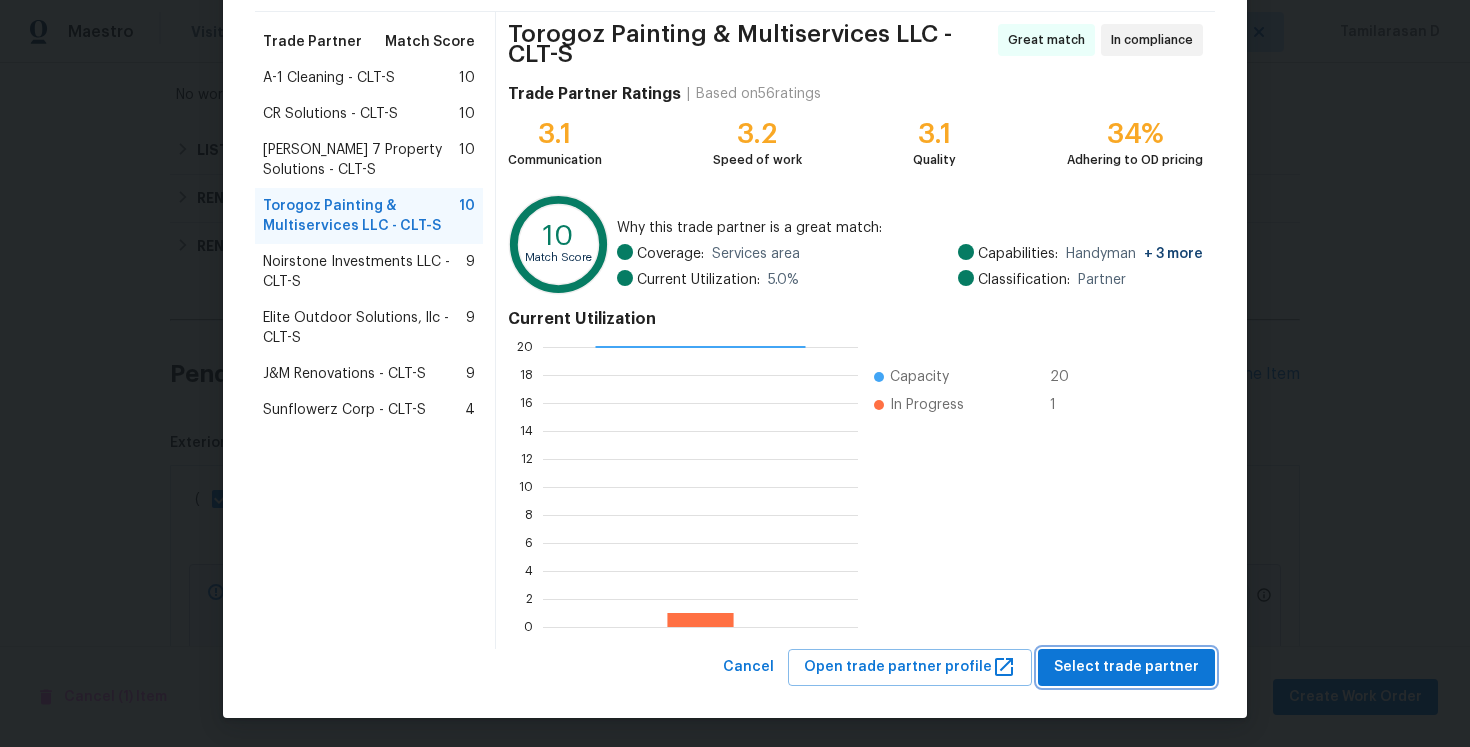 click on "Select trade partner" at bounding box center (1126, 667) 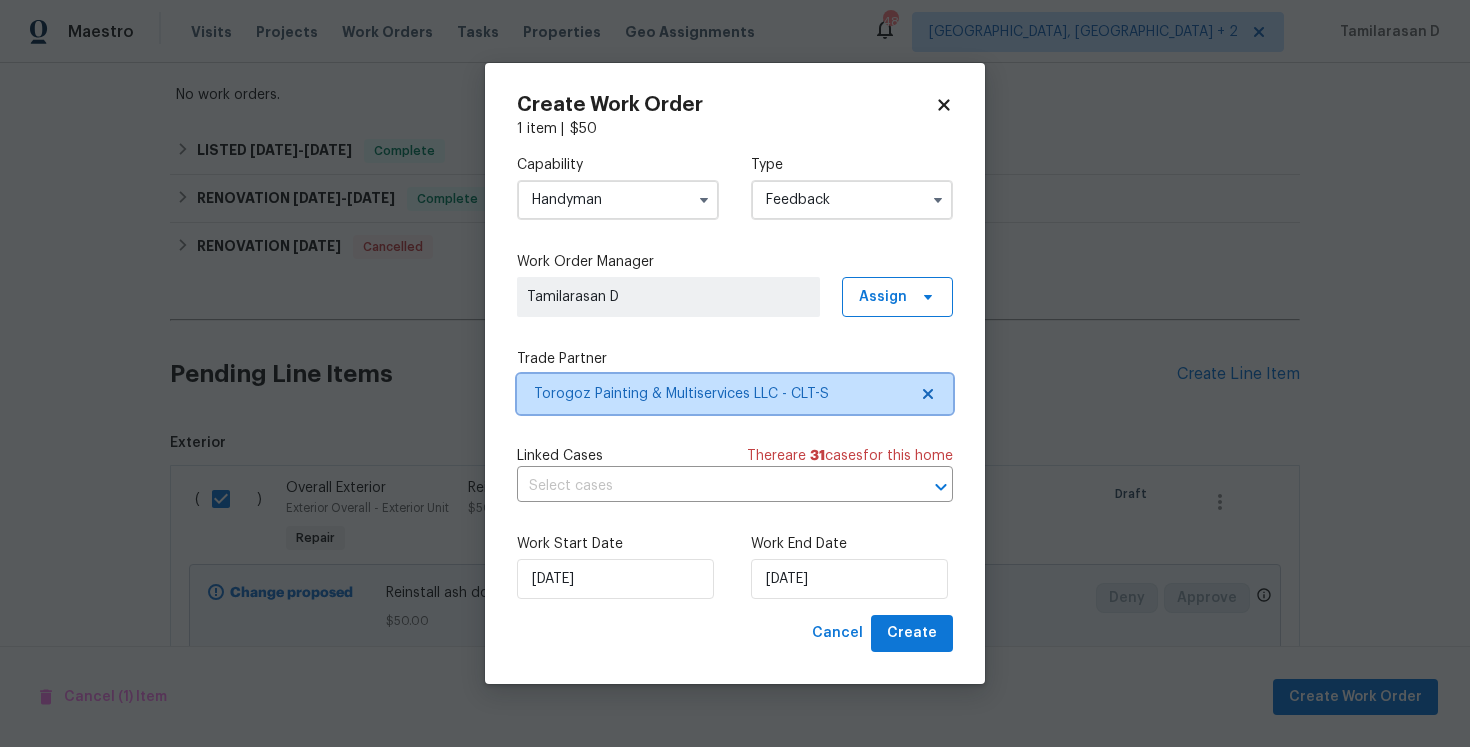 scroll, scrollTop: 0, scrollLeft: 0, axis: both 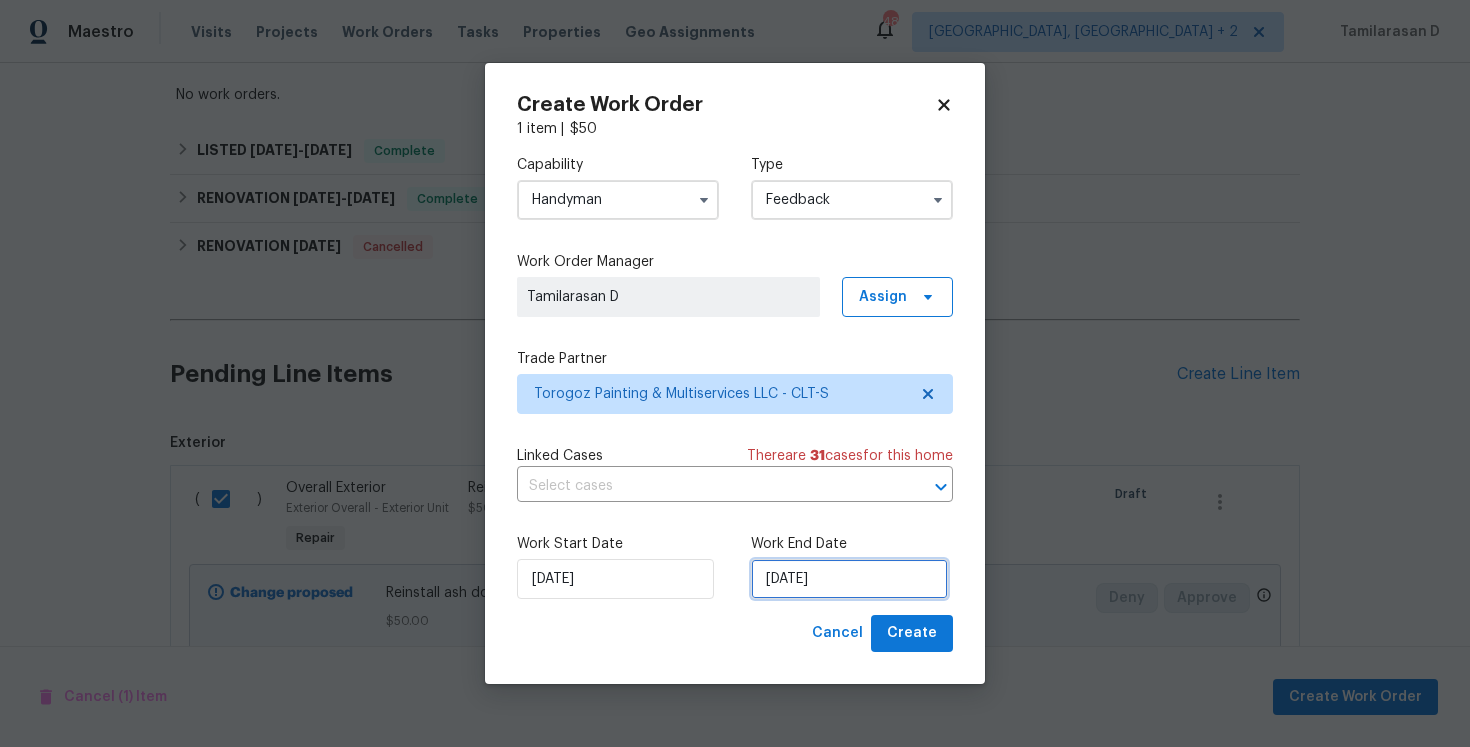 click on "10/07/2025" at bounding box center [849, 579] 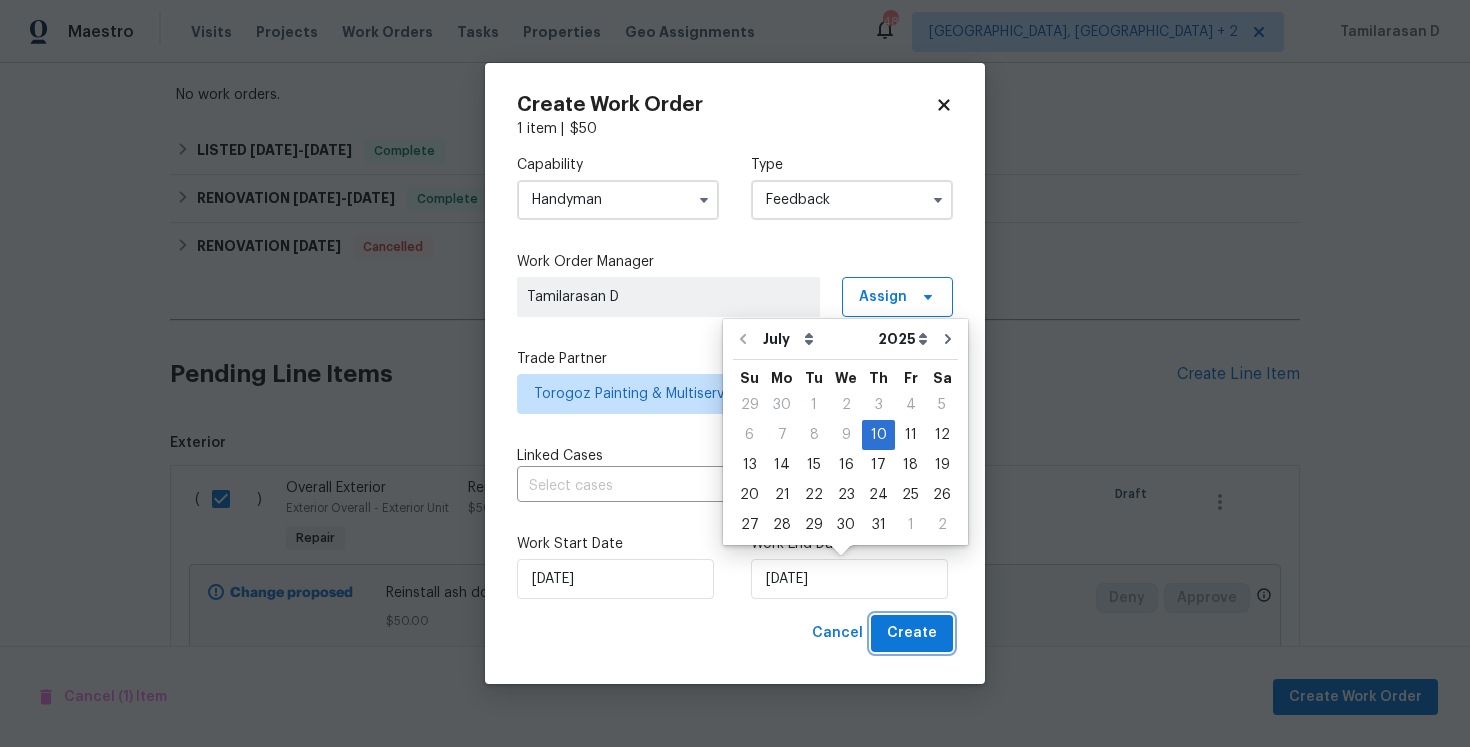 click on "Create" at bounding box center [912, 633] 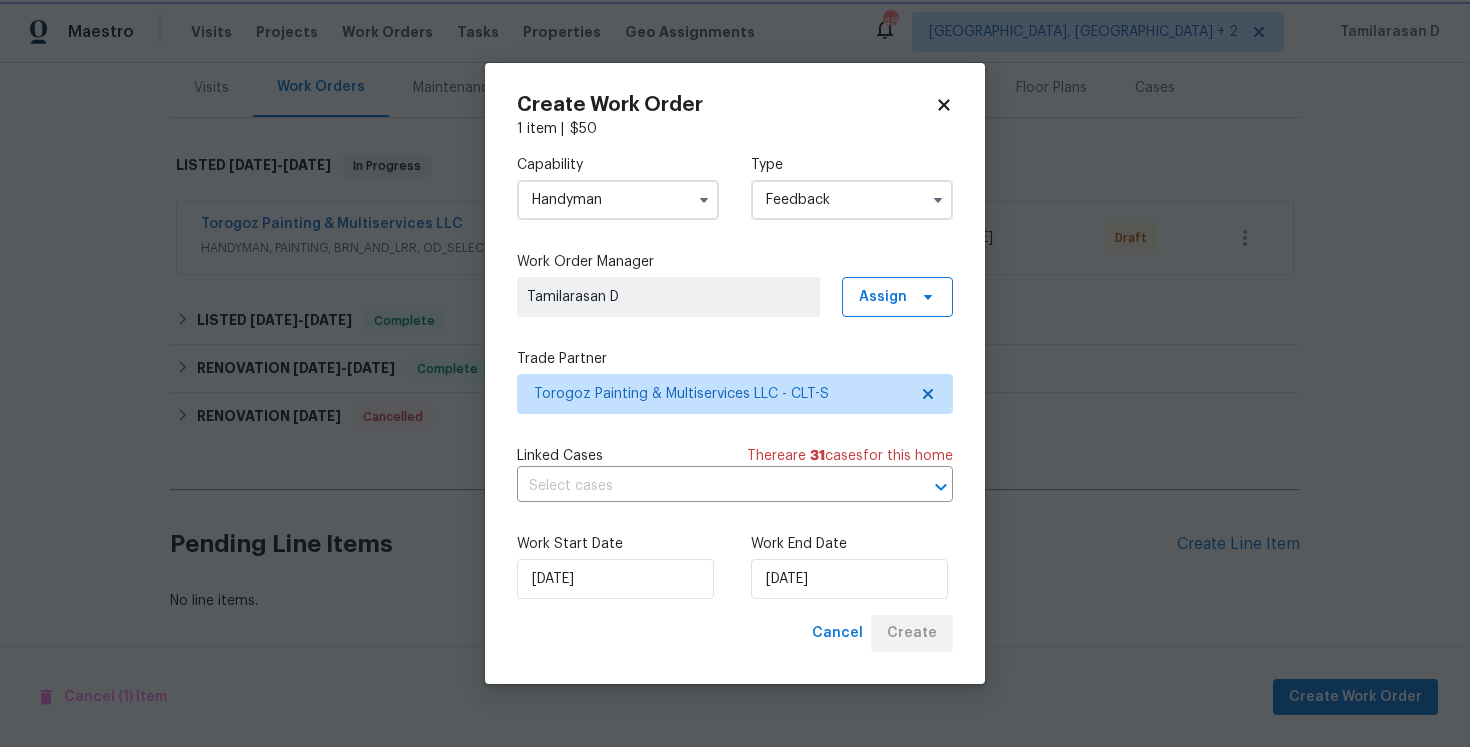 scroll, scrollTop: 245, scrollLeft: 0, axis: vertical 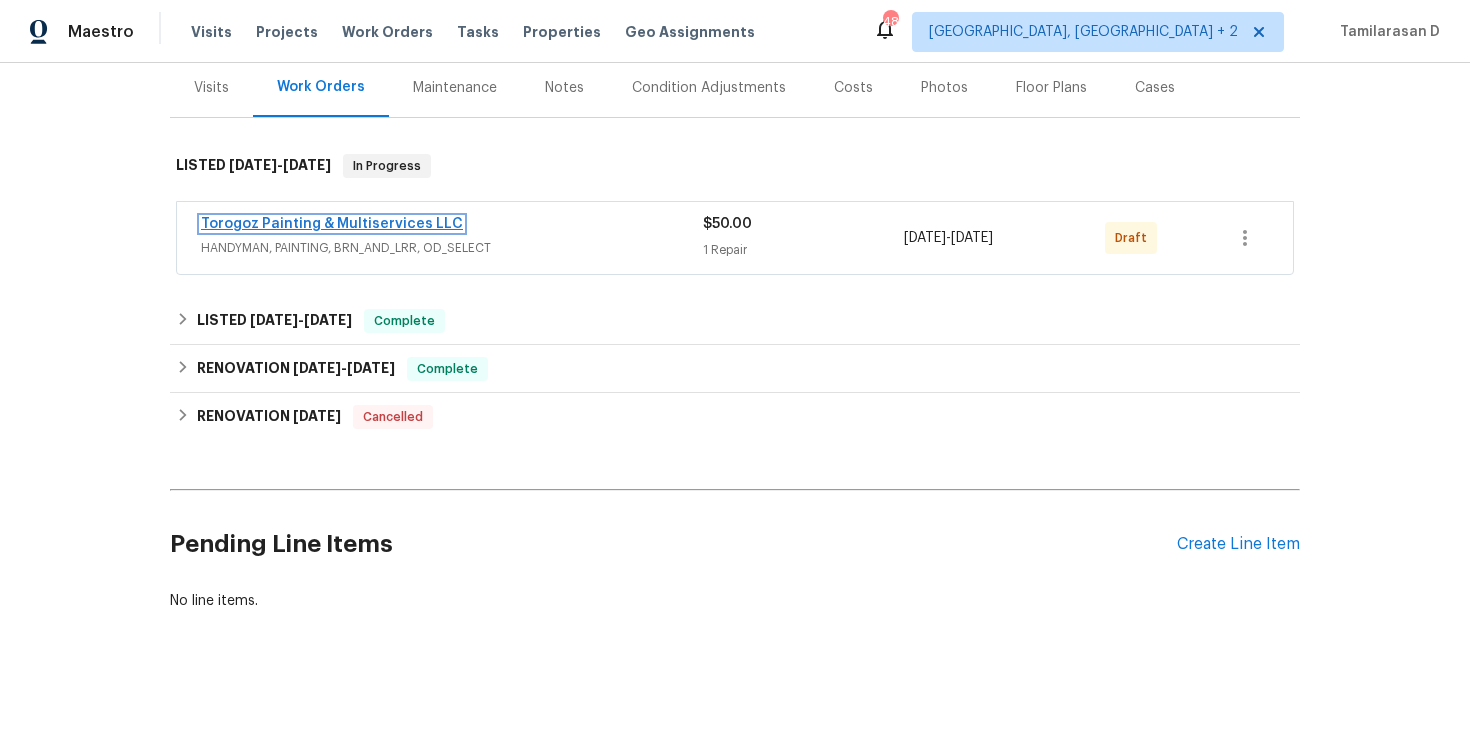 click on "Torogoz Painting & Multiservices LLC" at bounding box center (332, 224) 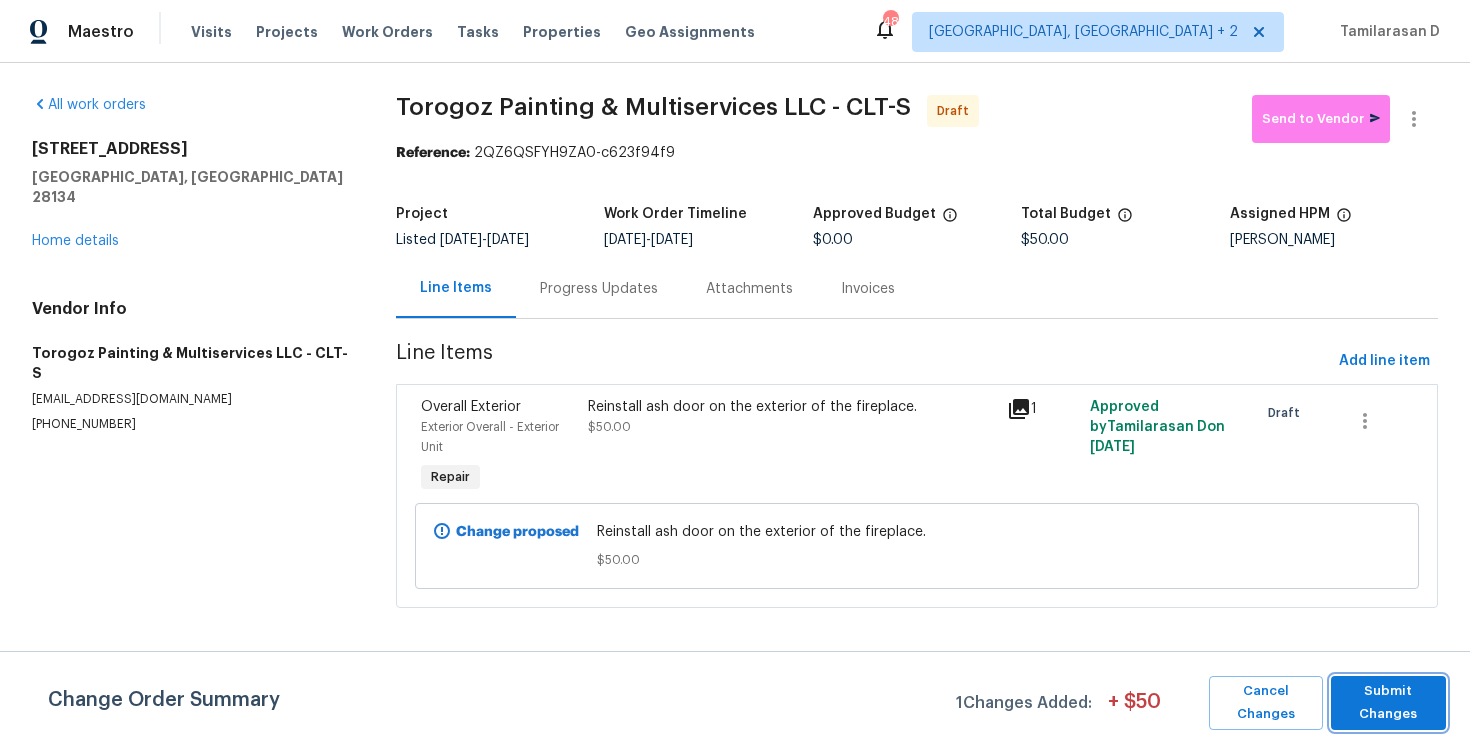 click on "Submit Changes" at bounding box center (1388, 703) 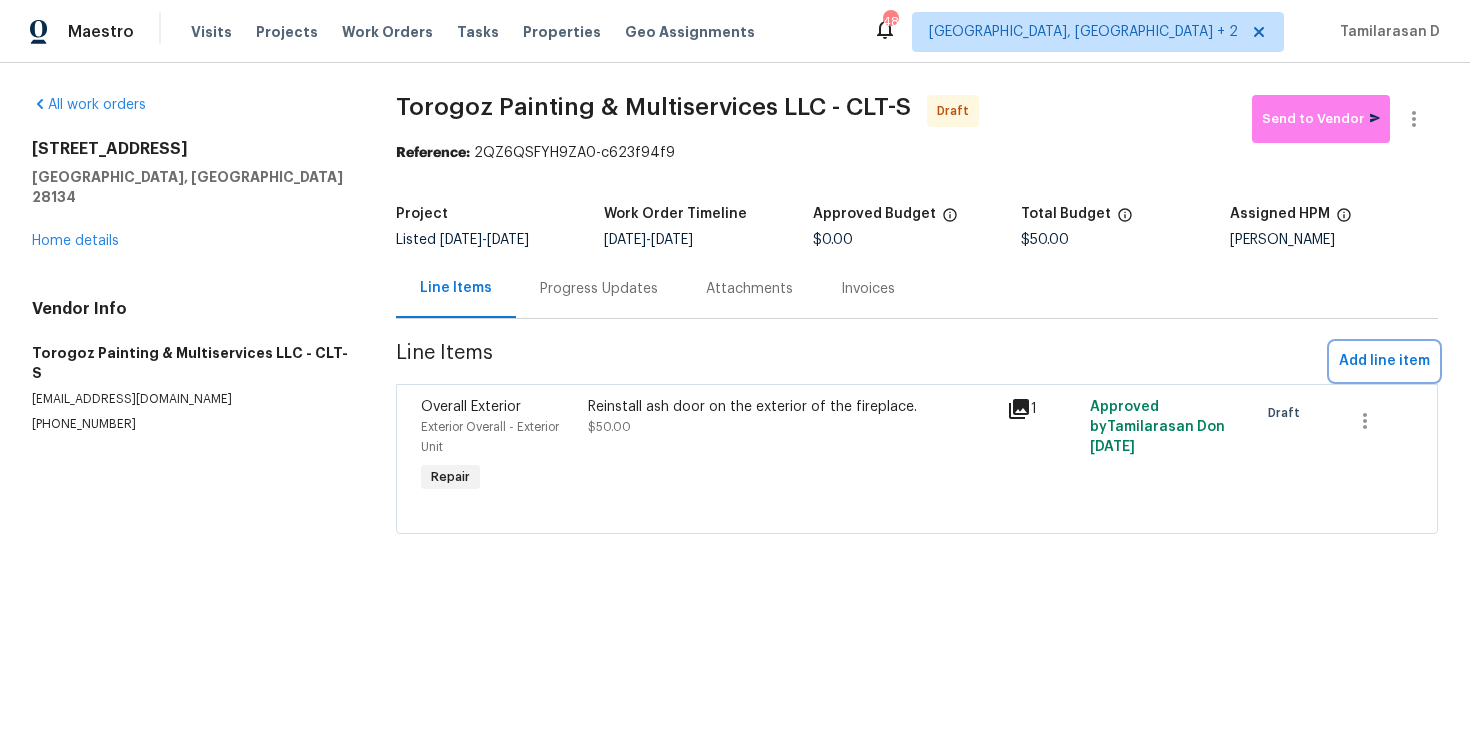 click on "Add line item" at bounding box center (1384, 361) 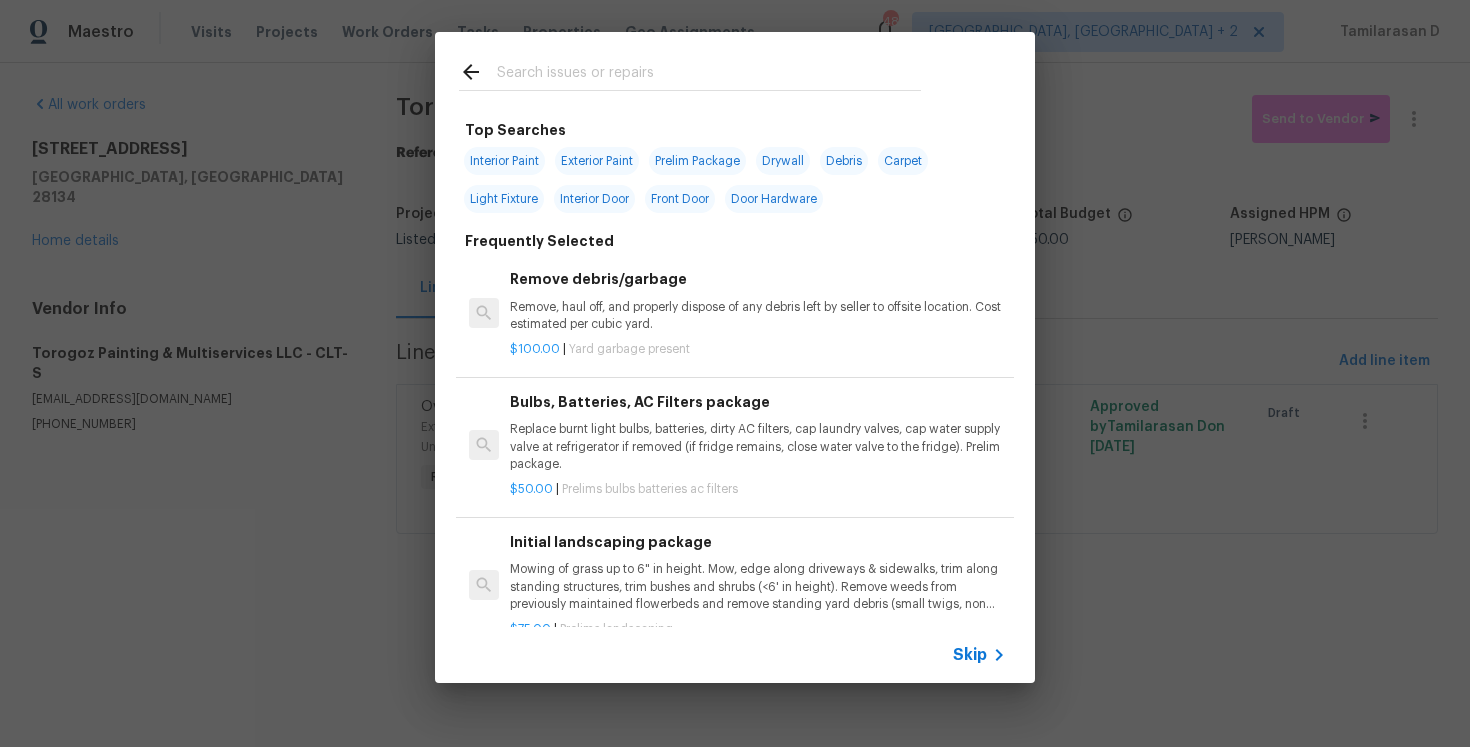click on "Skip" at bounding box center [970, 655] 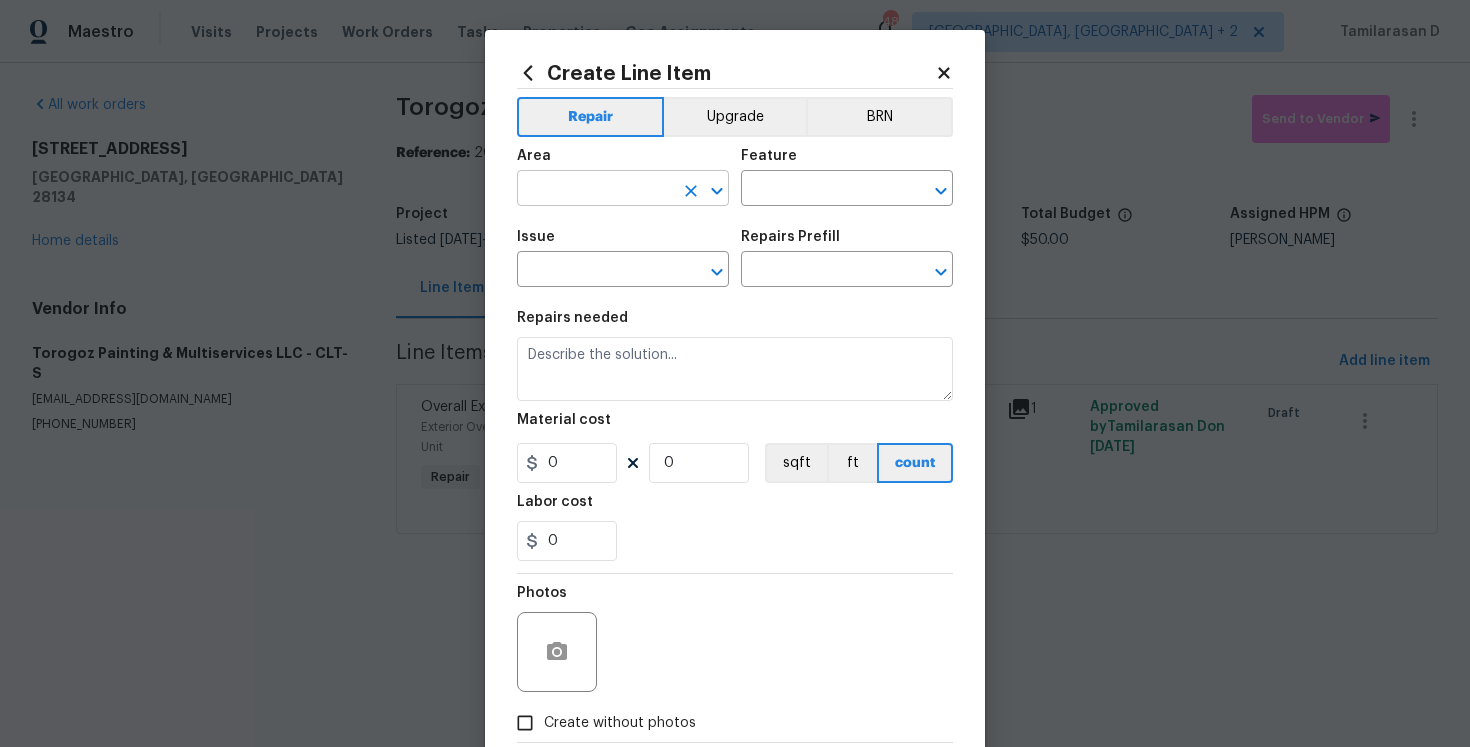 click at bounding box center [595, 190] 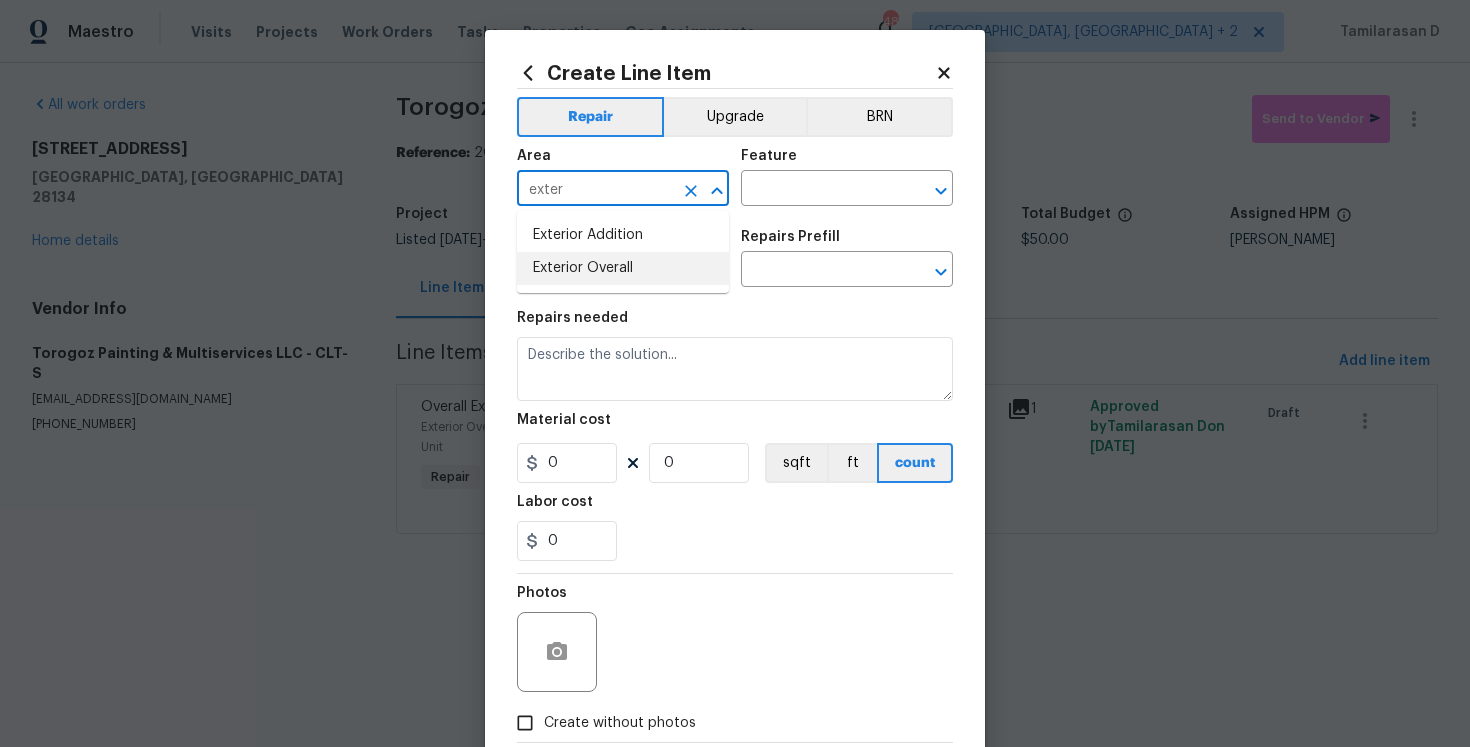 click on "Exterior Overall" at bounding box center (623, 268) 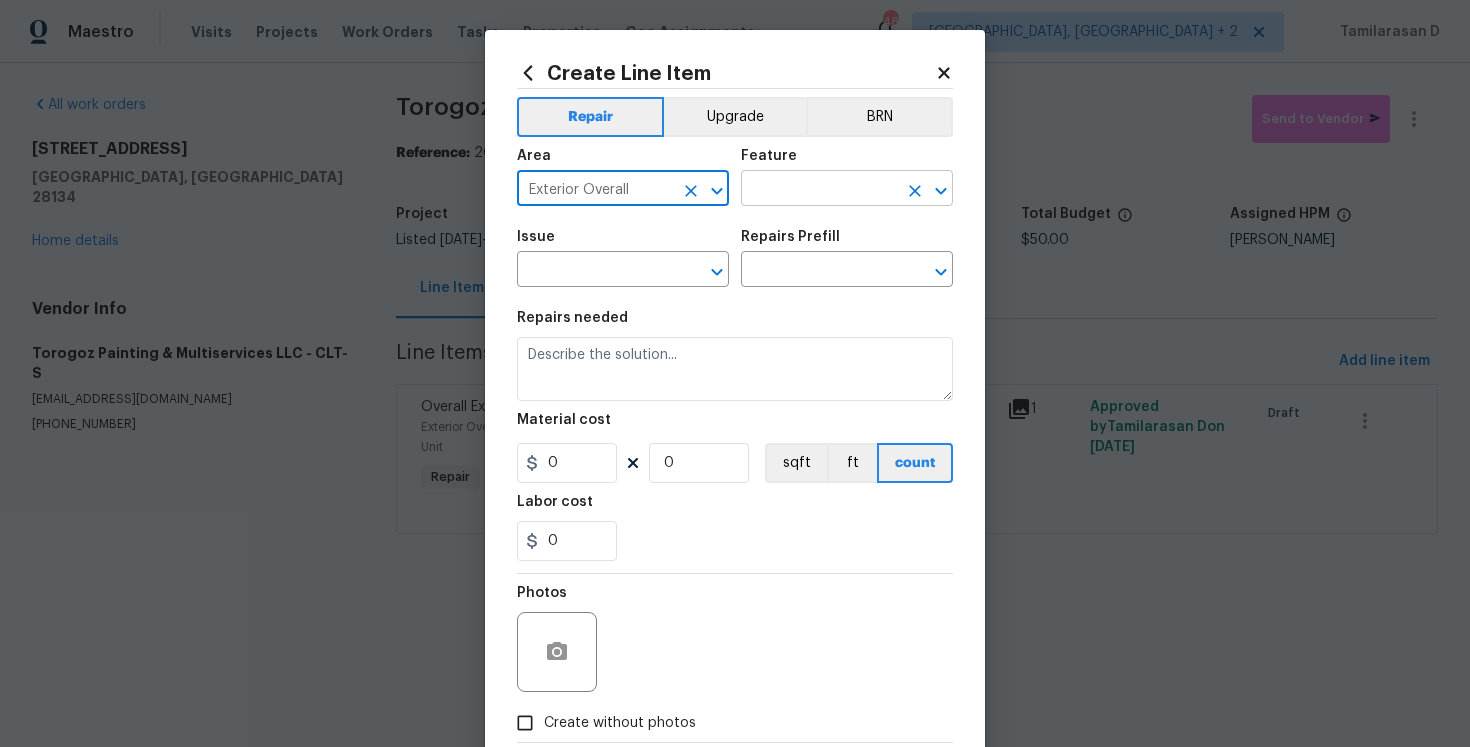 type on "Exterior Overall" 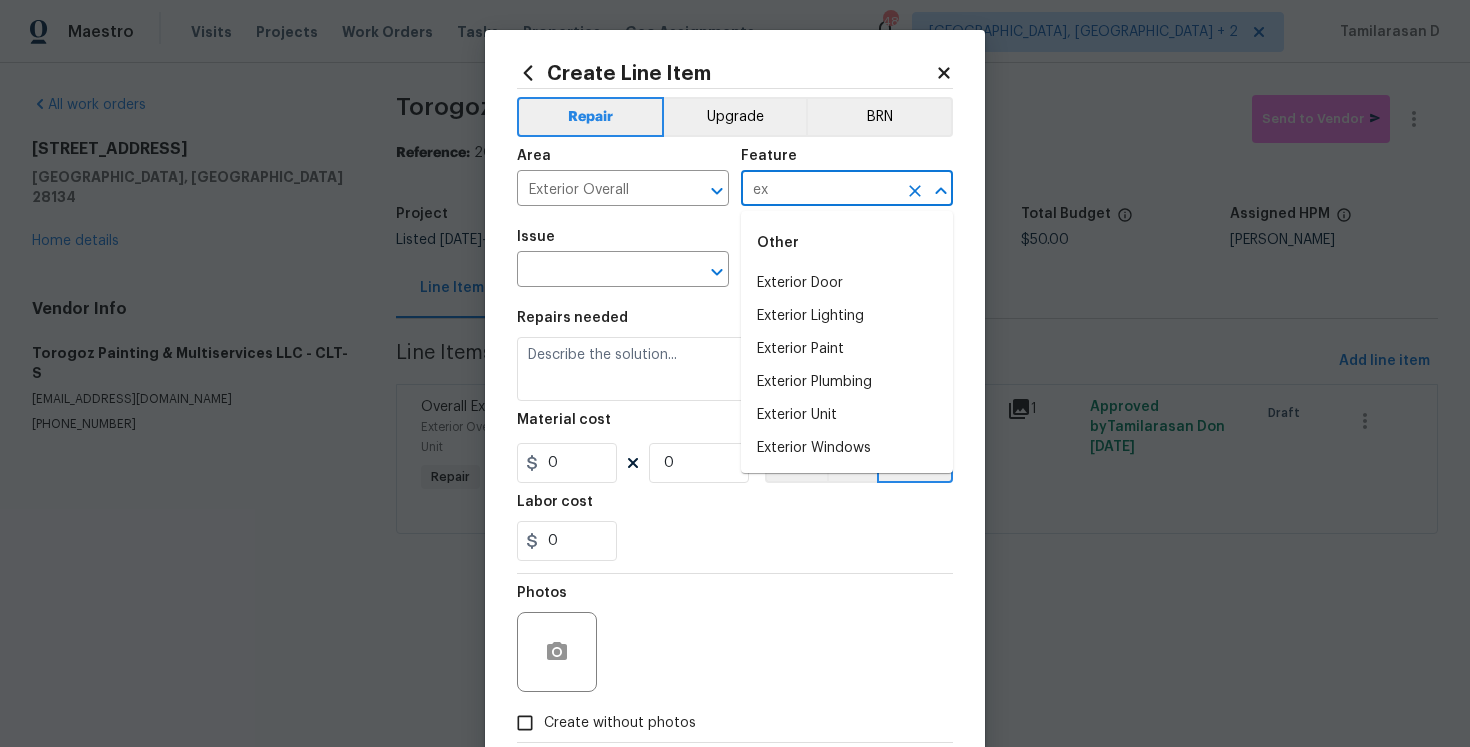 type on "e" 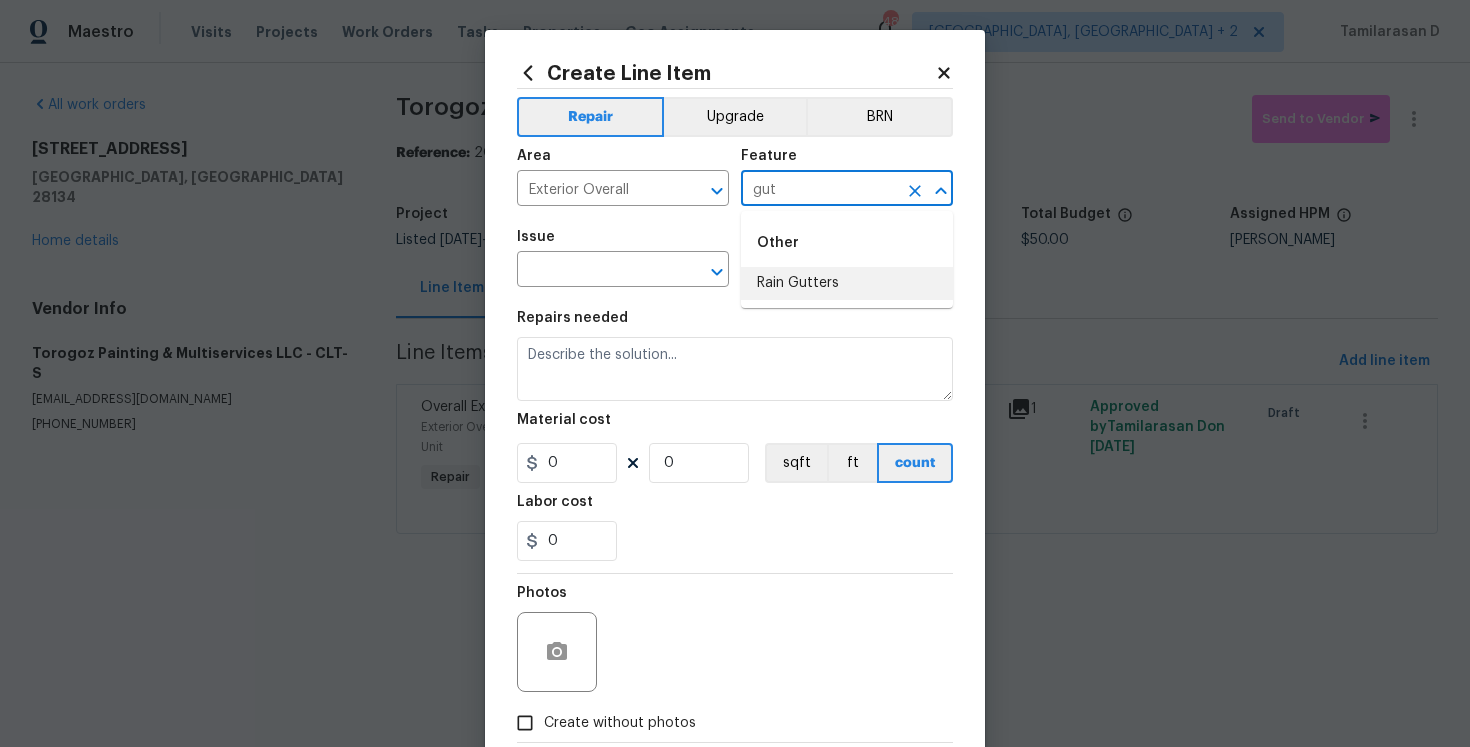 click on "Rain Gutters" at bounding box center (847, 283) 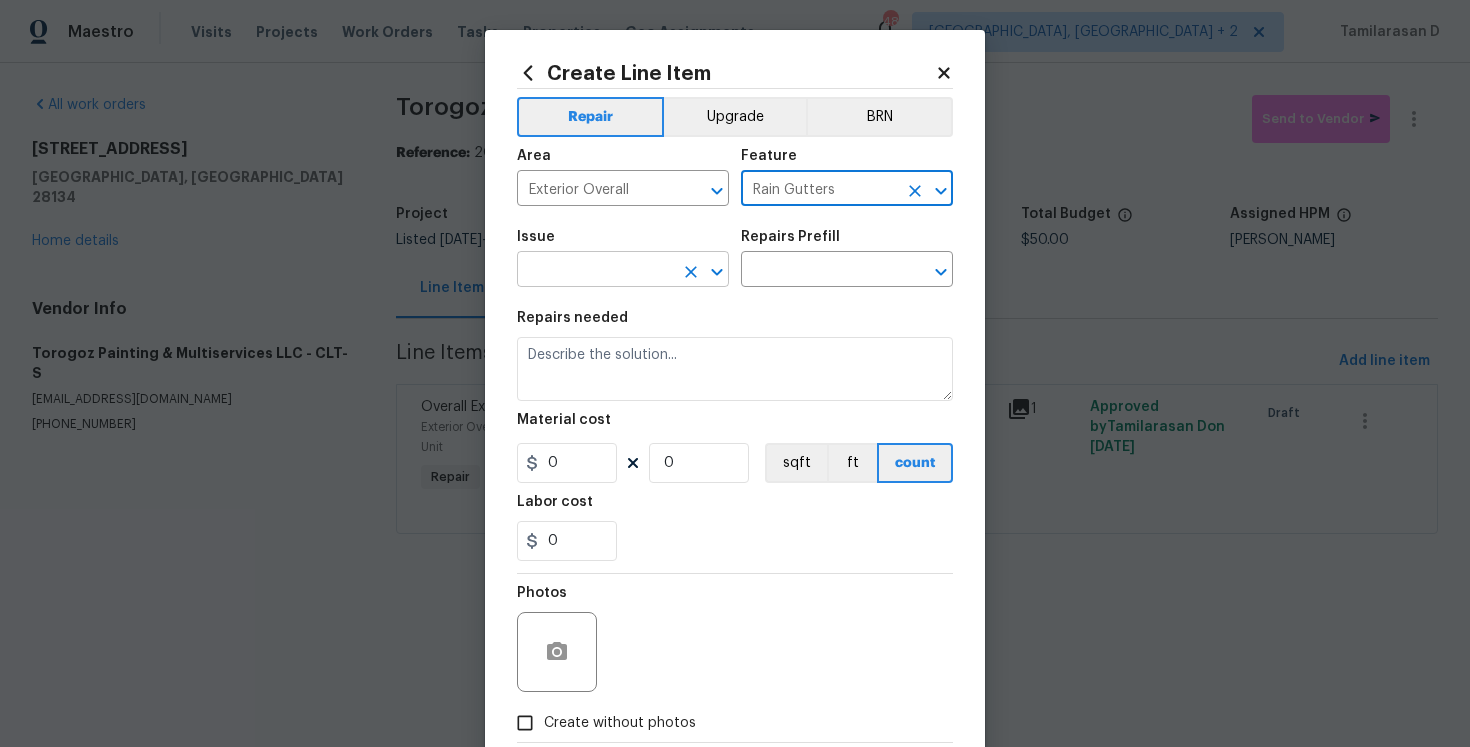 type on "Rain Gutters" 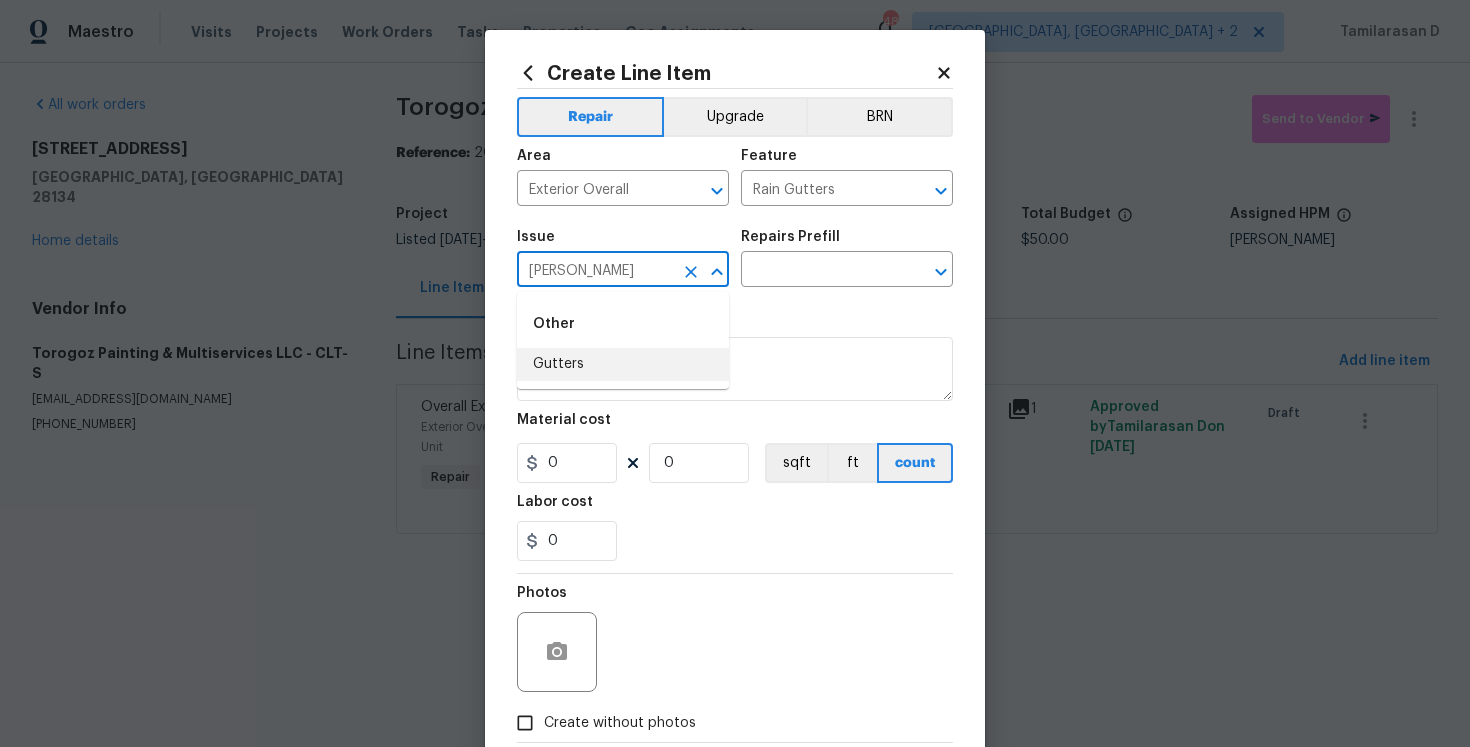 click on "Gutters" at bounding box center (623, 364) 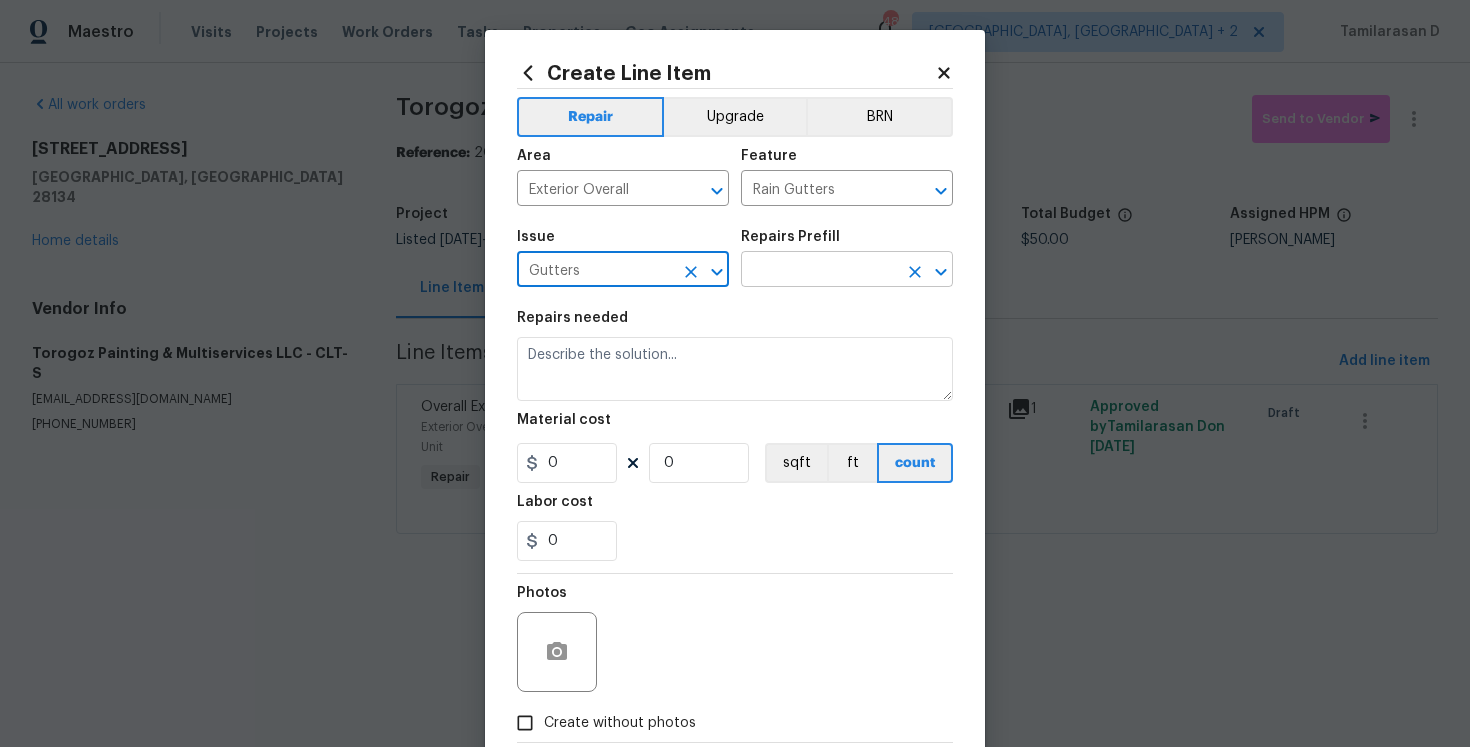 type on "Gutters" 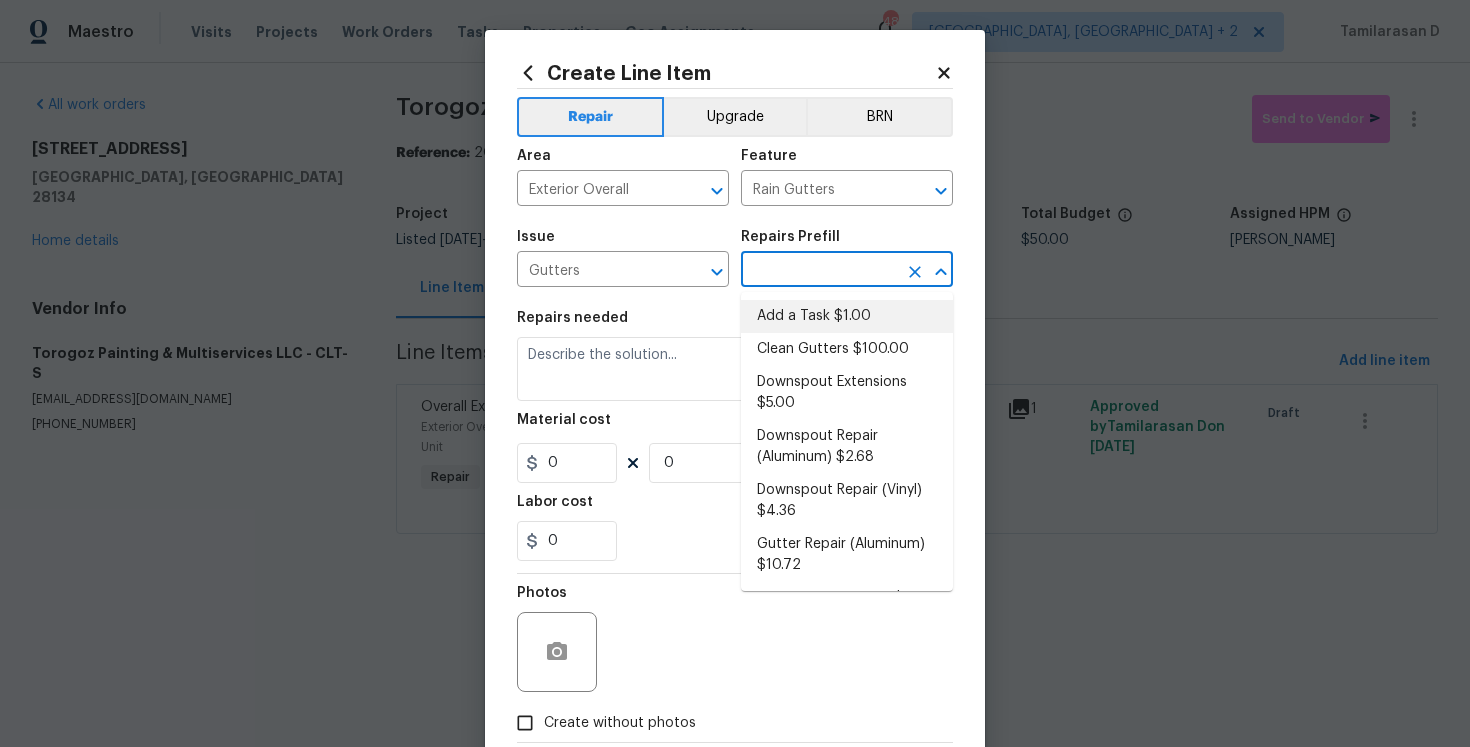 click on "Add a Task $1.00" at bounding box center [847, 316] 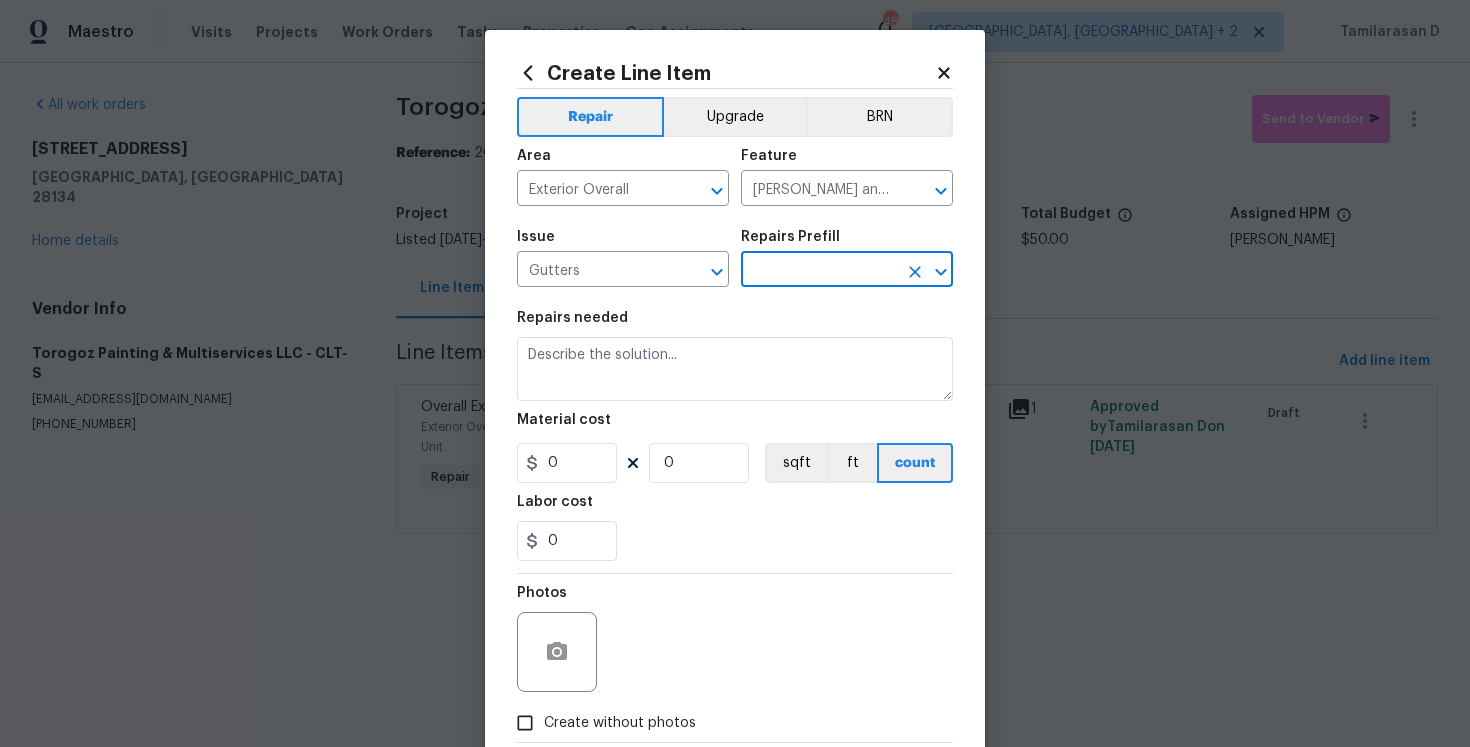 type on "Add a Task $1.00" 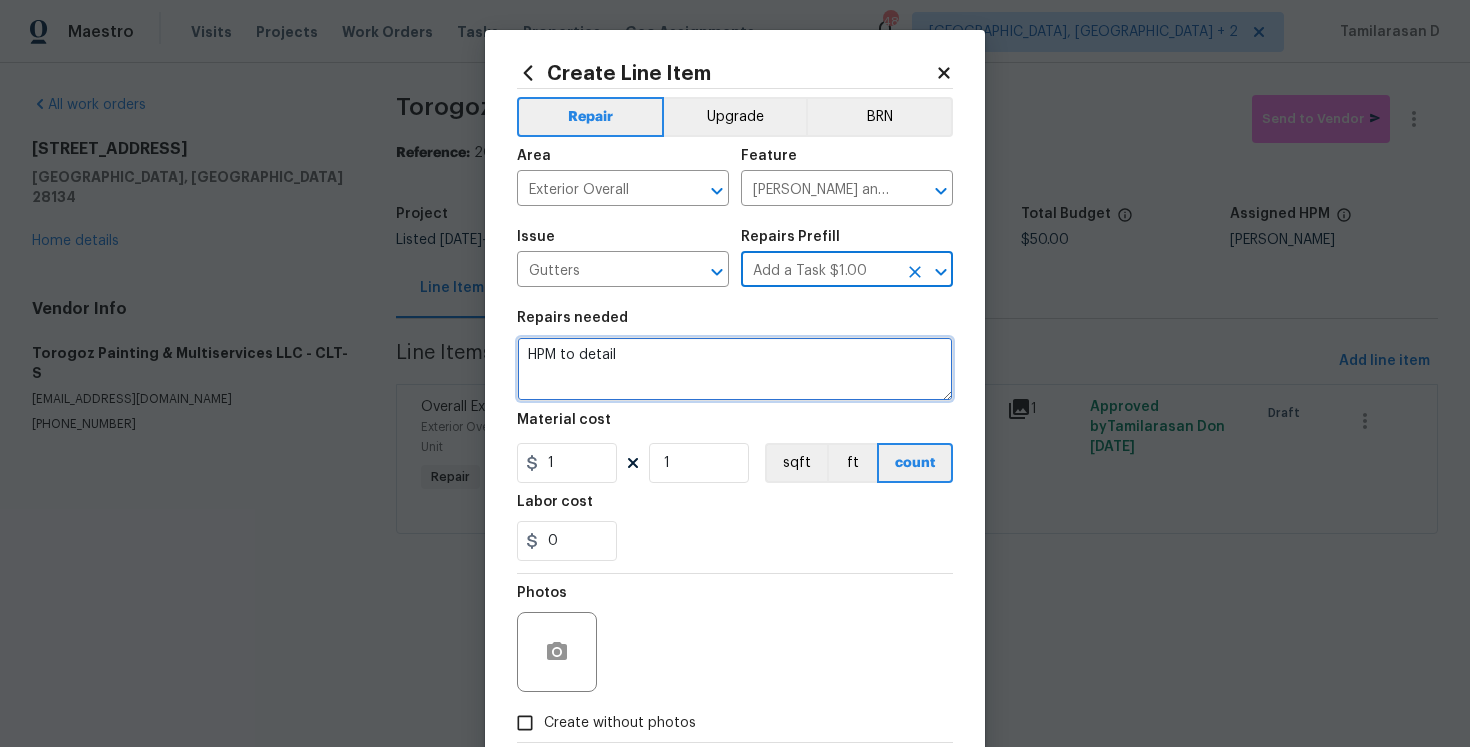 click on "HPM to detail" at bounding box center (735, 369) 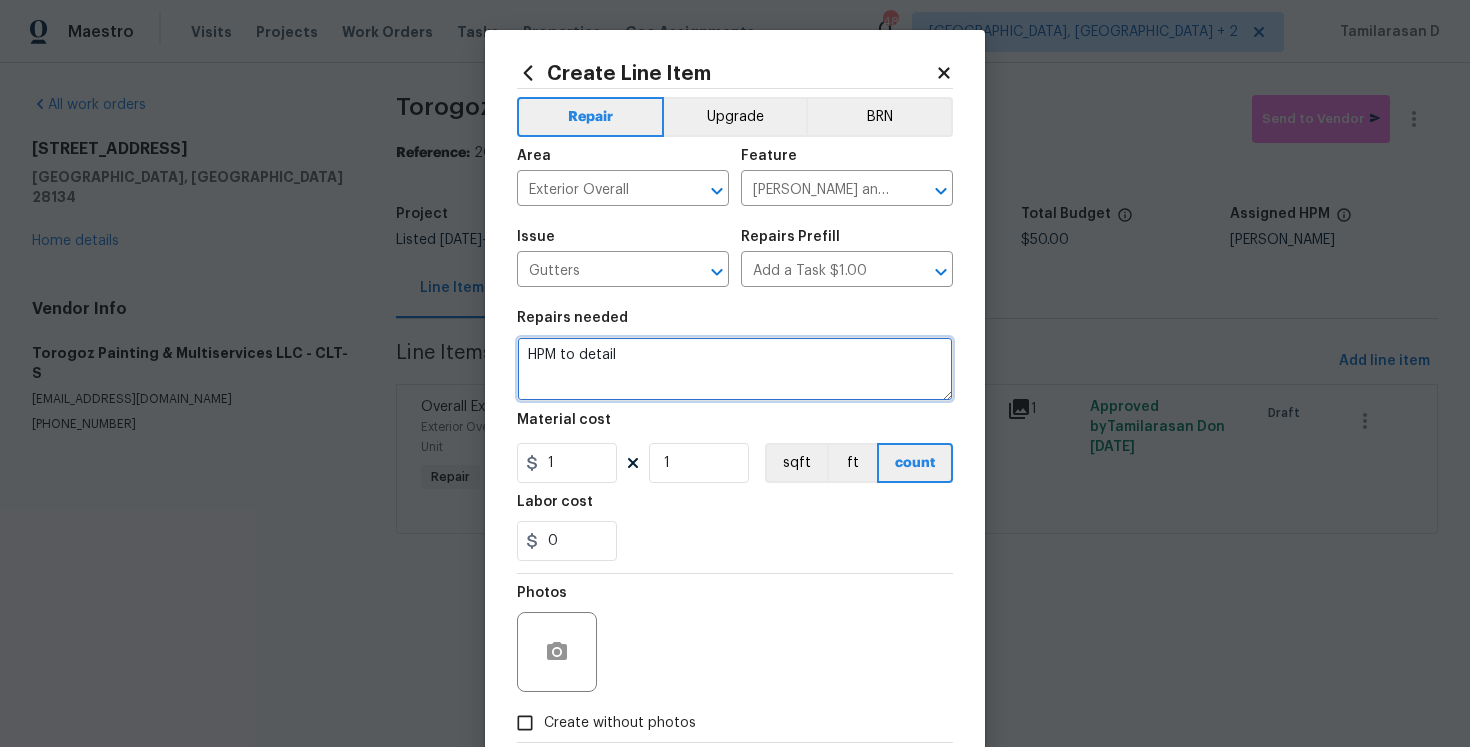 click on "HPM to detail" at bounding box center (735, 369) 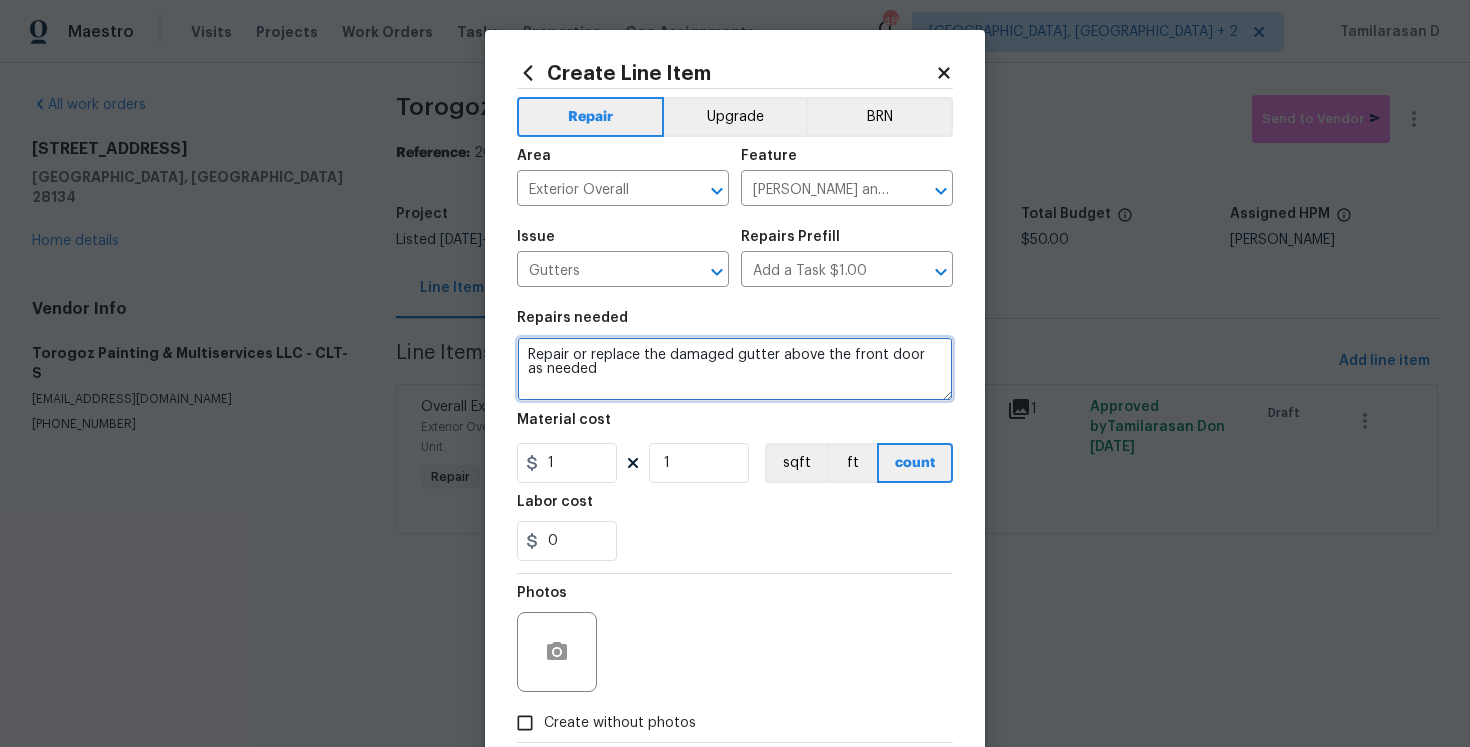 type on "Repair or replace the damaged gutter above the front door as needed" 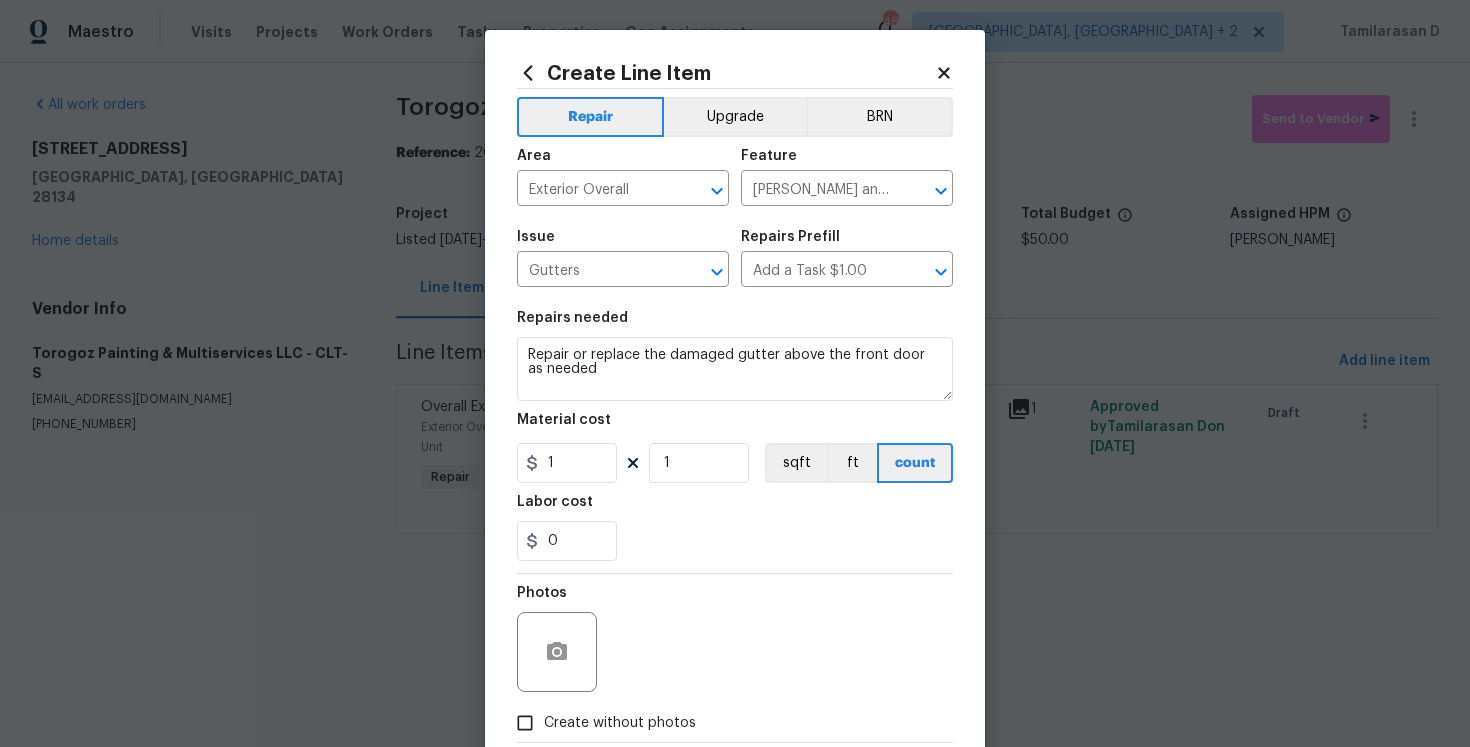 click on "0" at bounding box center [735, 541] 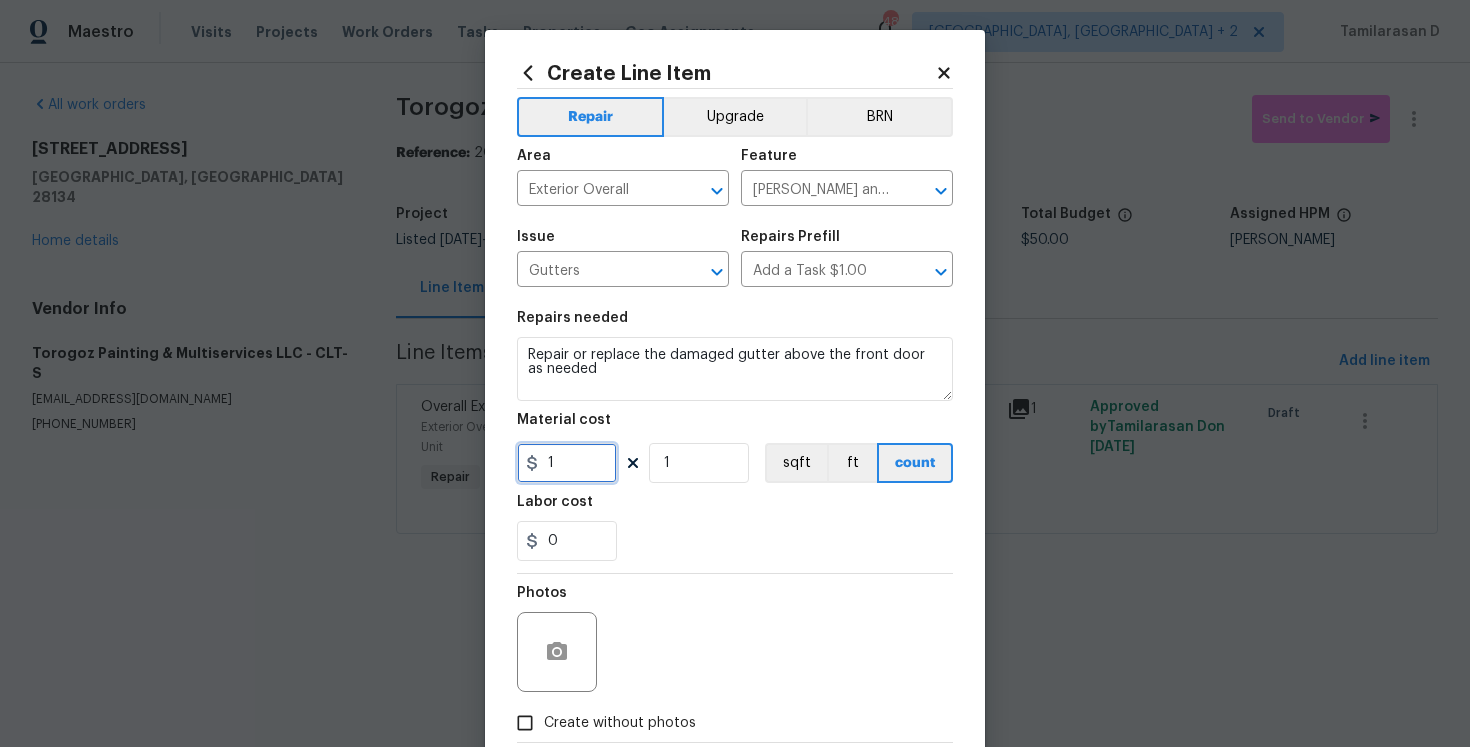 click on "1" at bounding box center (567, 463) 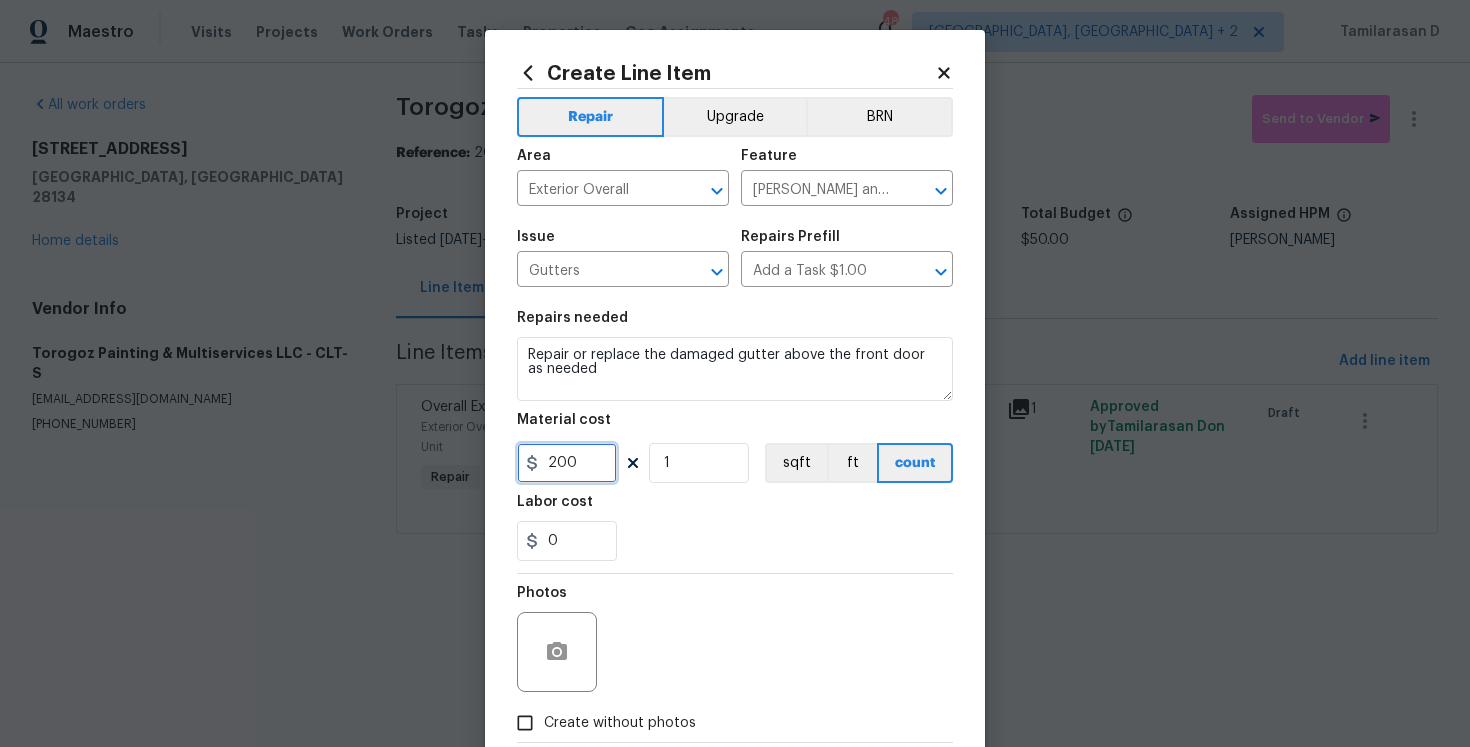 type on "200" 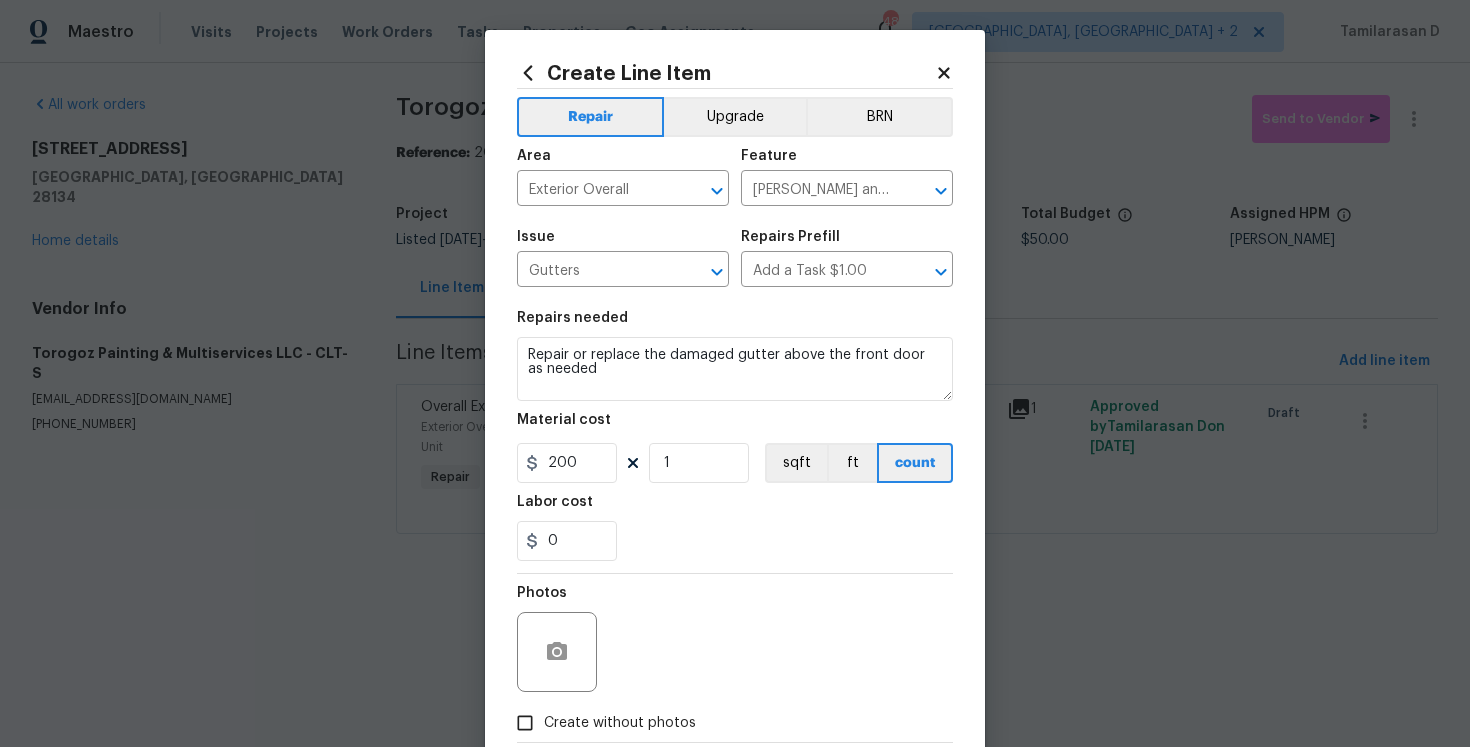 click on "Repair Upgrade BRN Area Exterior Overall ​ Feature Eaves and Trim ​ Issue Gutters ​ Repairs Prefill Add a Task $1.00 ​ Repairs needed Repair or replace the damaged gutter above the front door as needed Material cost 200 1 sqft ft count Labor cost 0 Photos Create without photos" at bounding box center (735, 415) 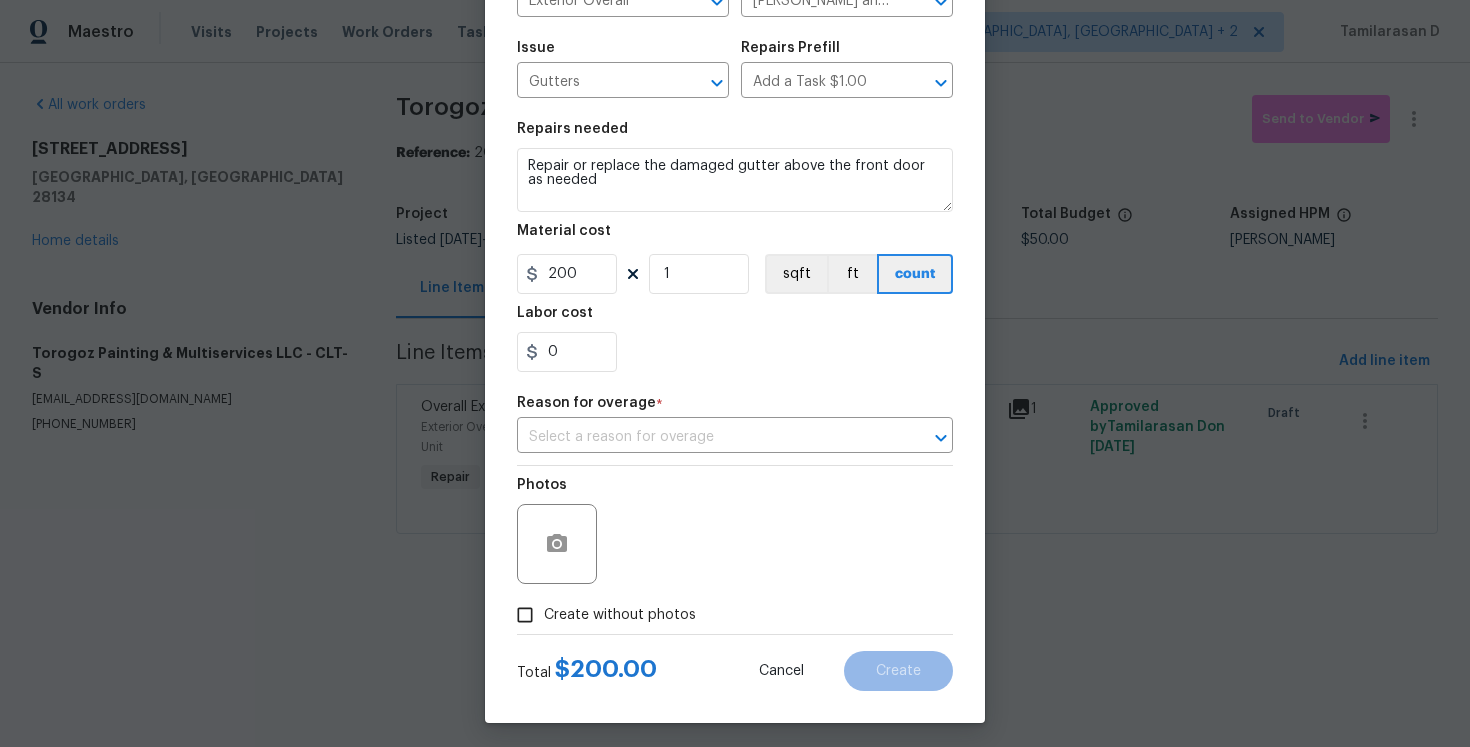 scroll, scrollTop: 196, scrollLeft: 0, axis: vertical 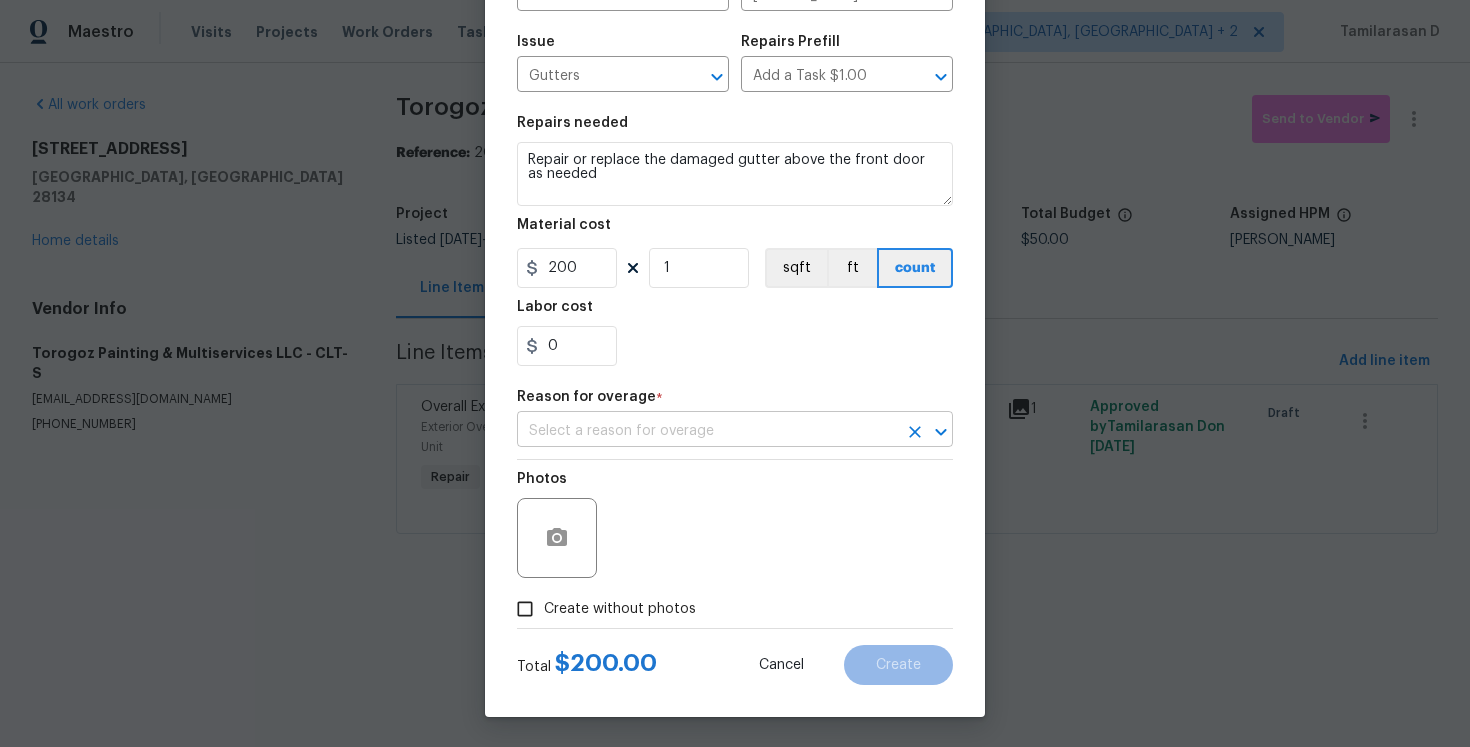 click at bounding box center [707, 431] 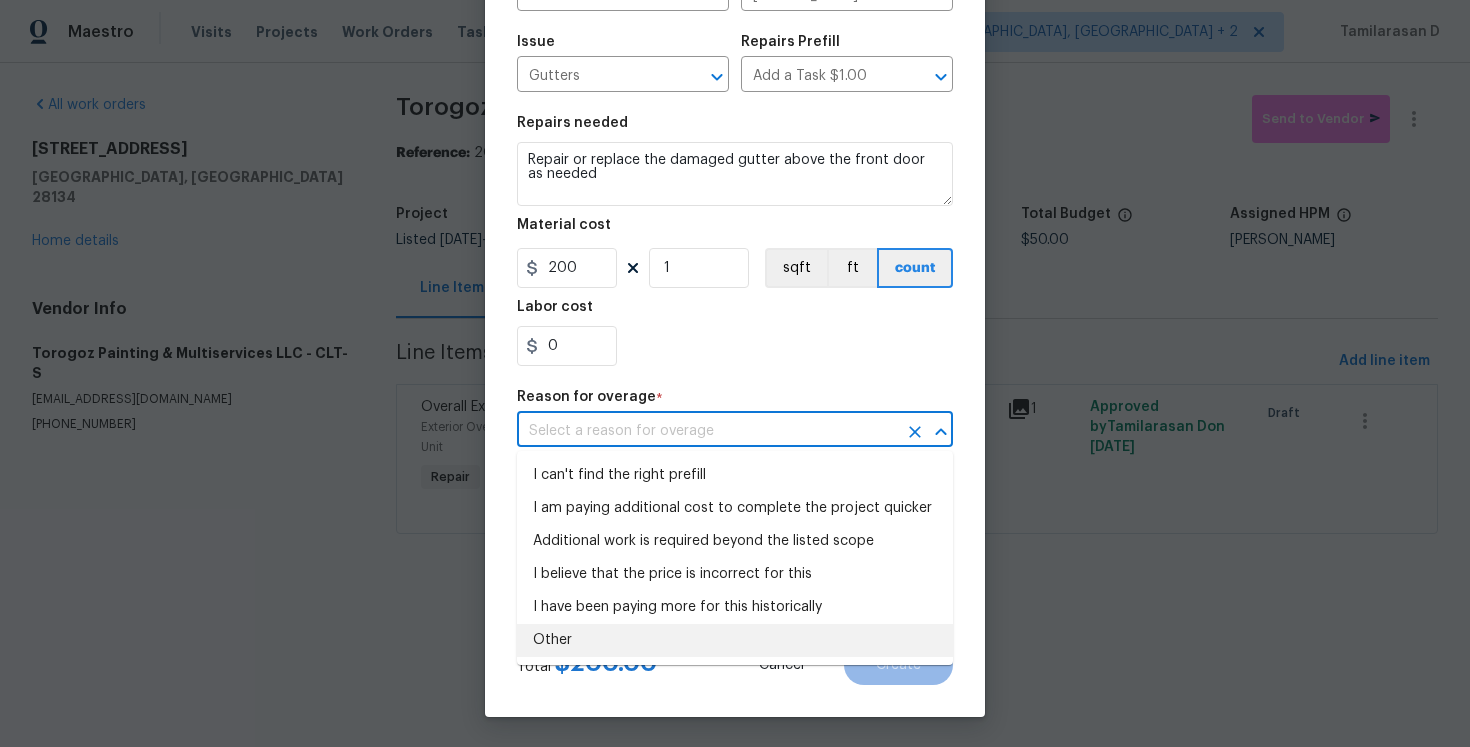 click on "Other" at bounding box center (735, 640) 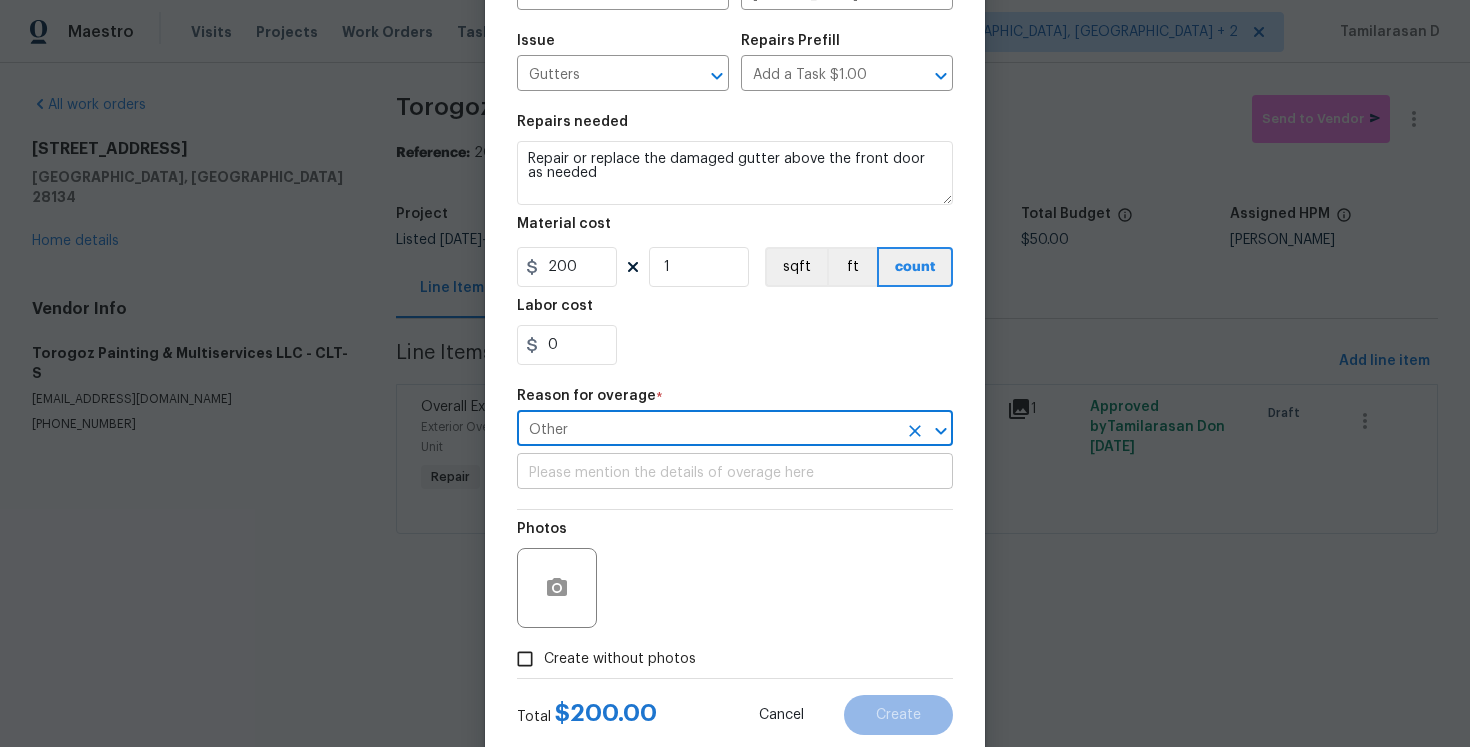 click at bounding box center [735, 473] 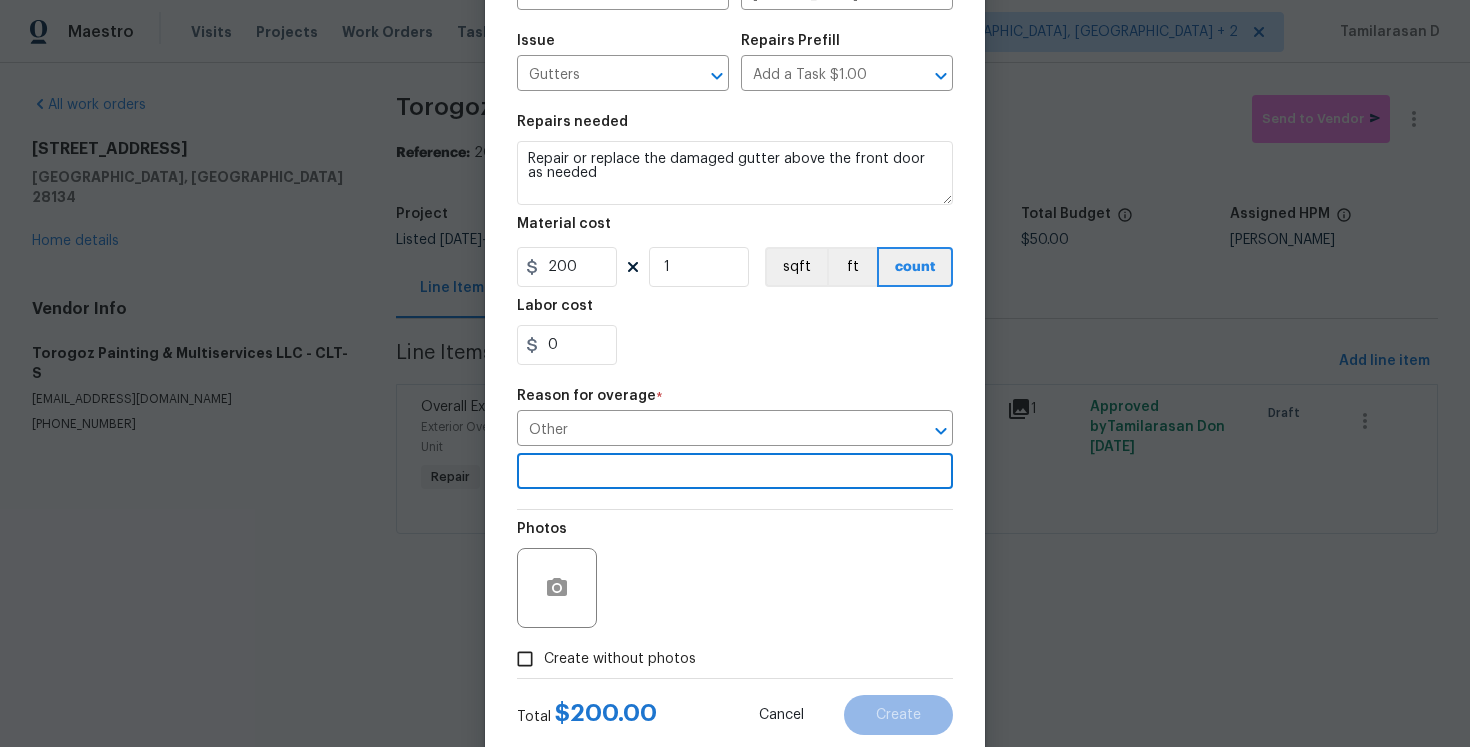 type 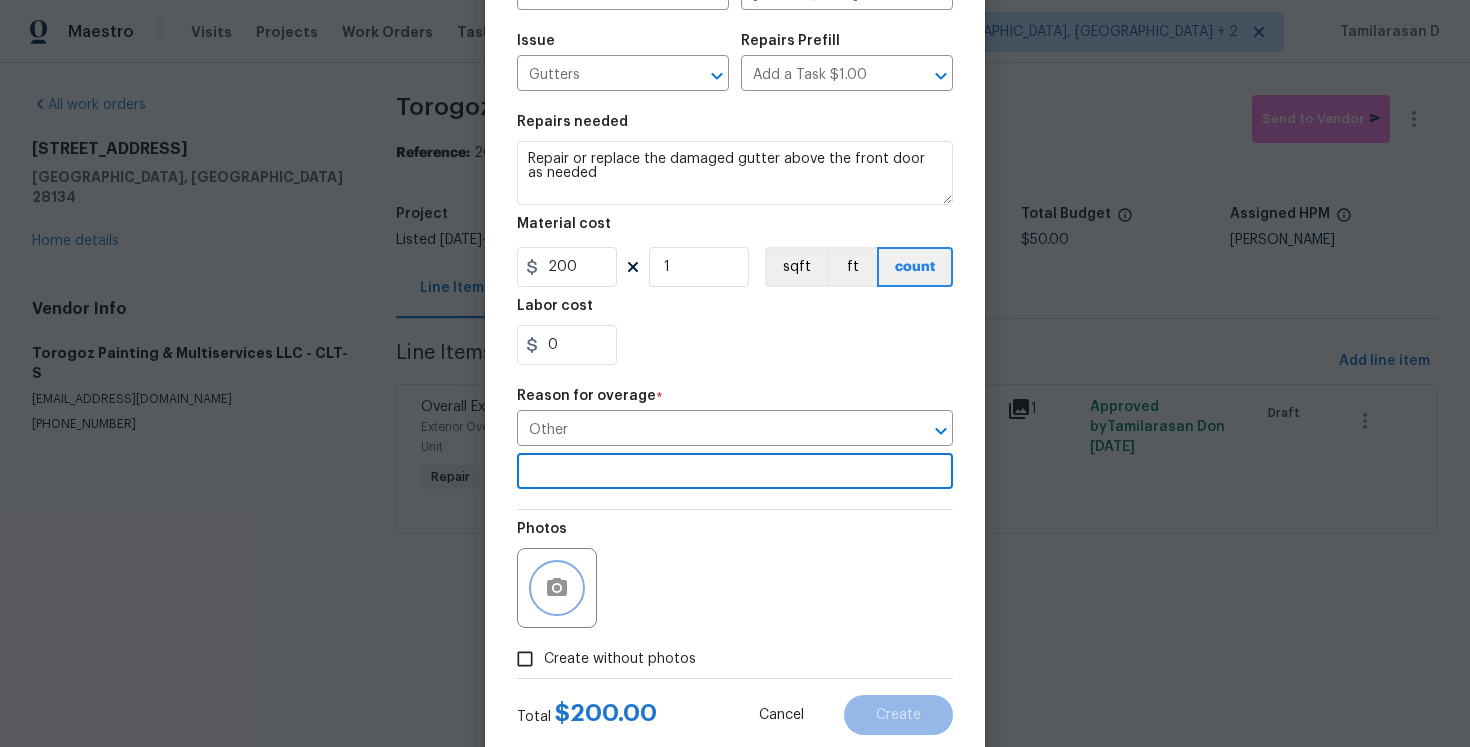click at bounding box center (557, 588) 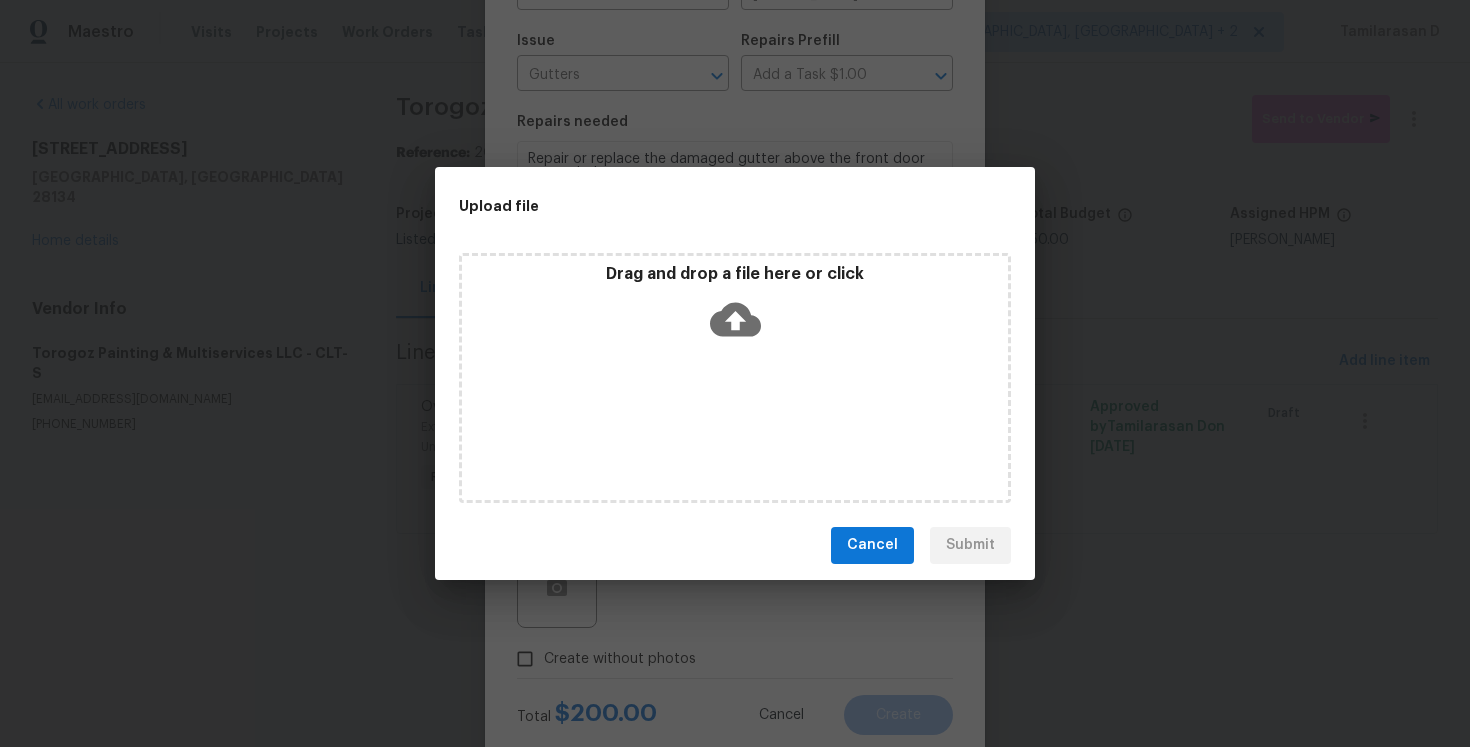 click 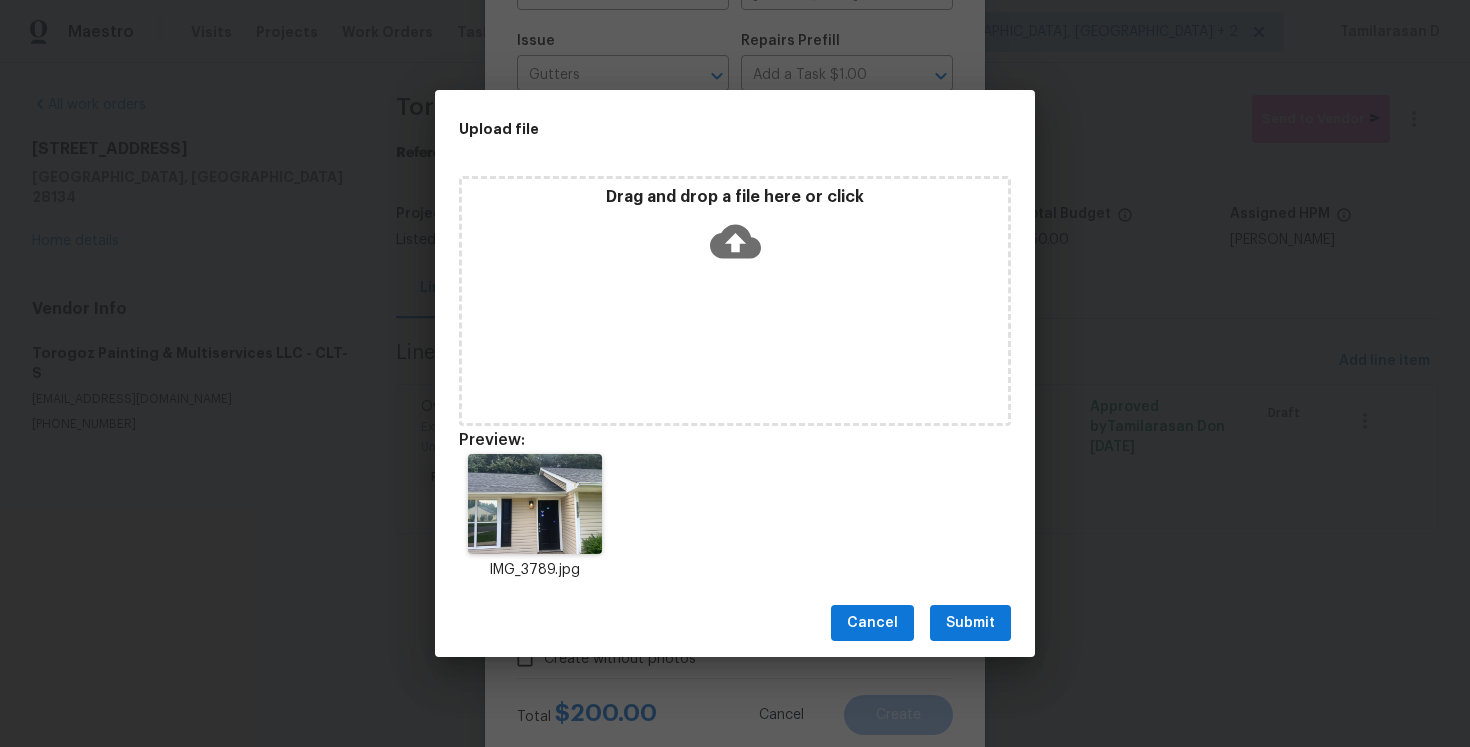 click on "Submit" at bounding box center (970, 623) 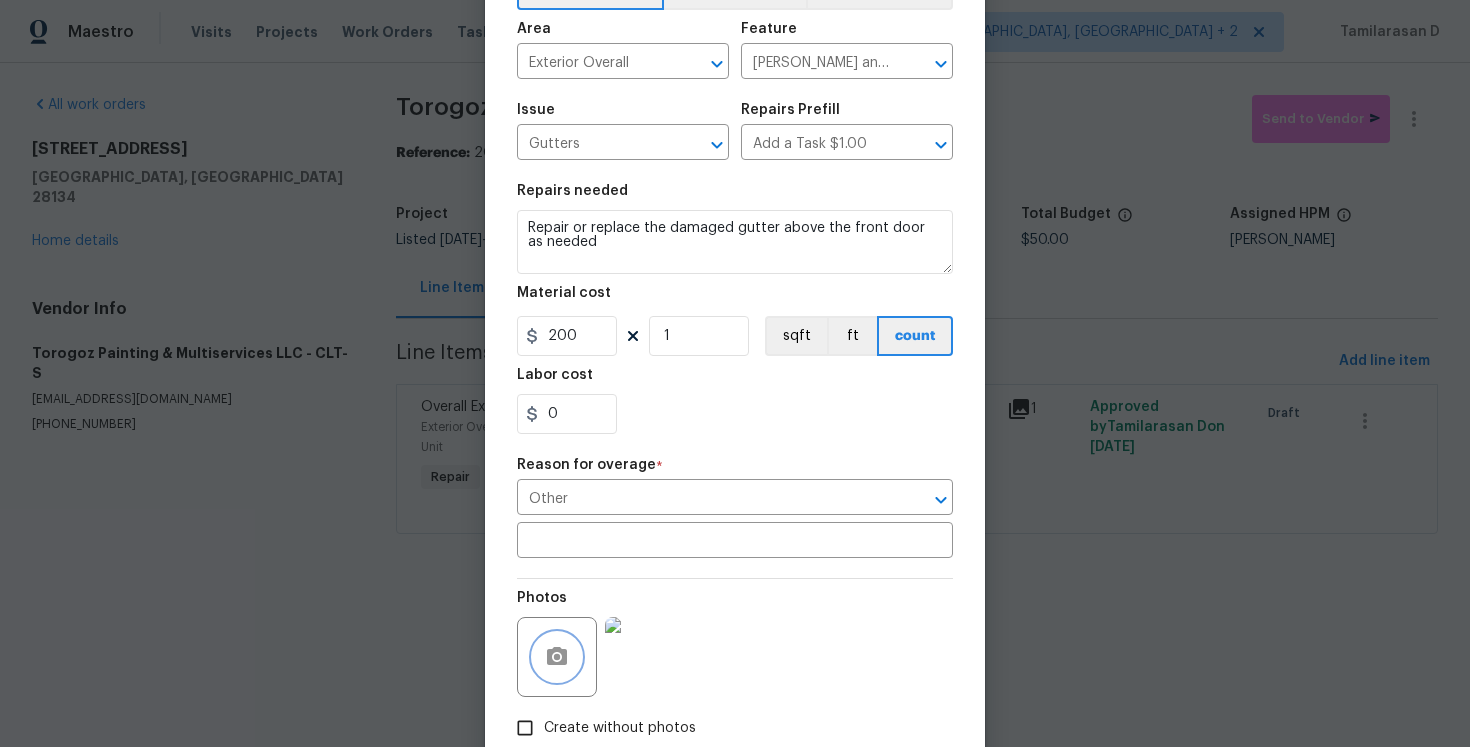 scroll, scrollTop: 132, scrollLeft: 0, axis: vertical 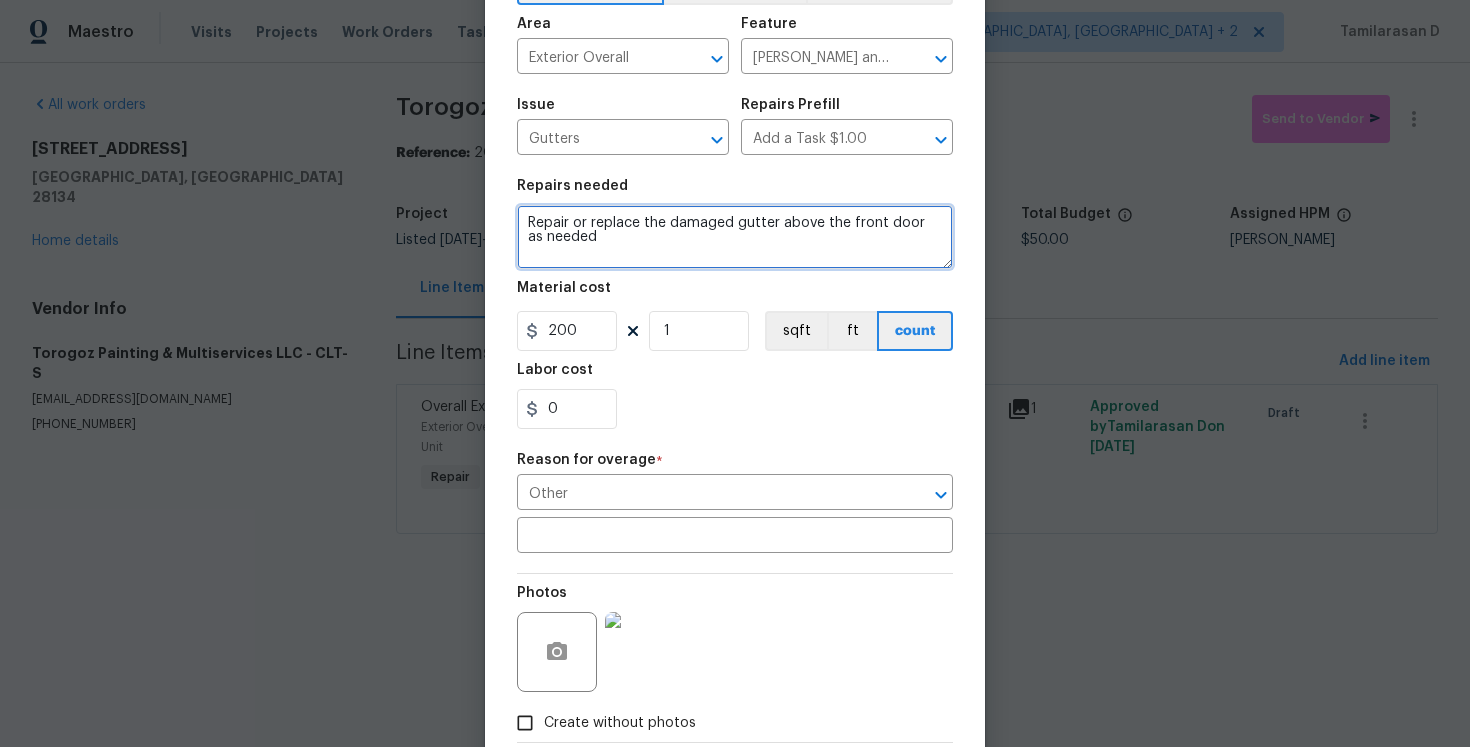 click on "Repair or replace the damaged gutter above the front door as needed" at bounding box center (735, 237) 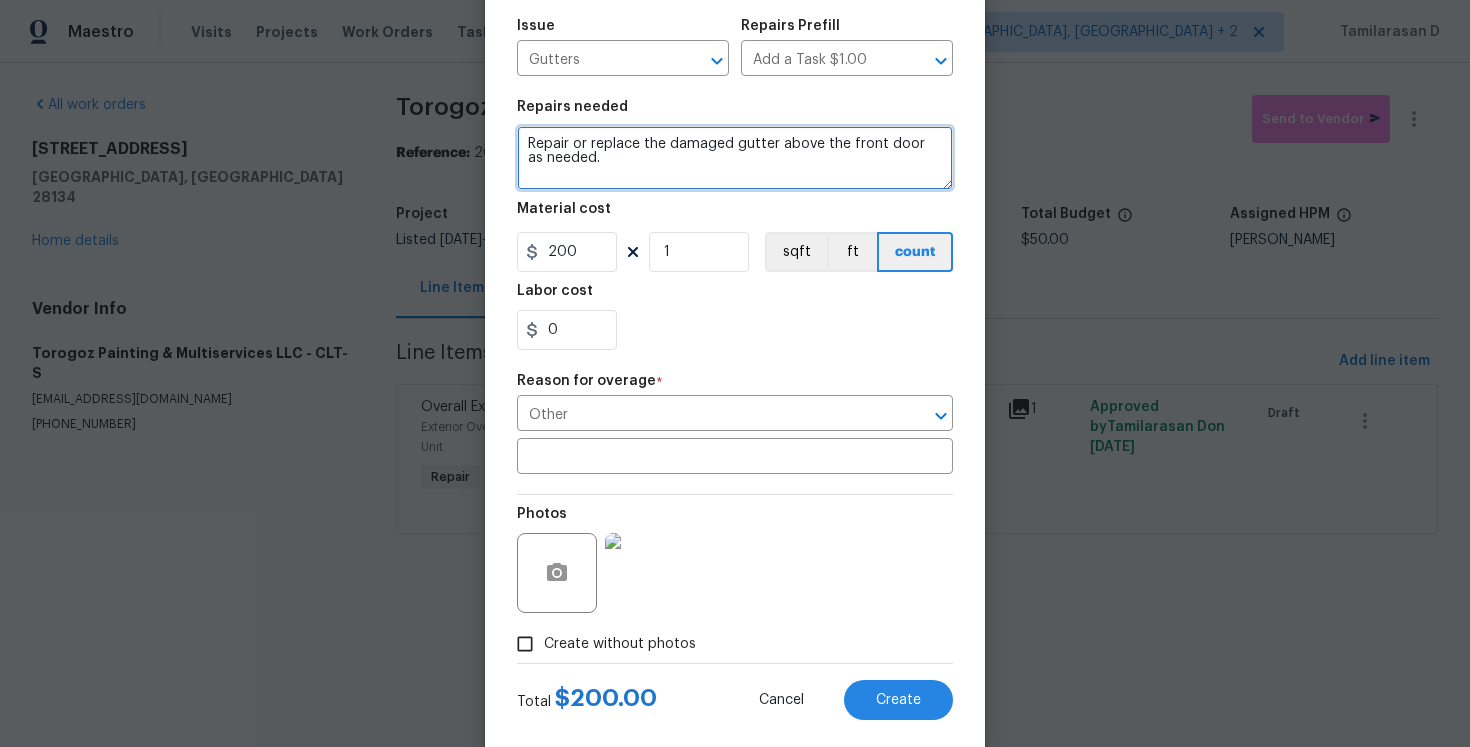 scroll, scrollTop: 248, scrollLeft: 0, axis: vertical 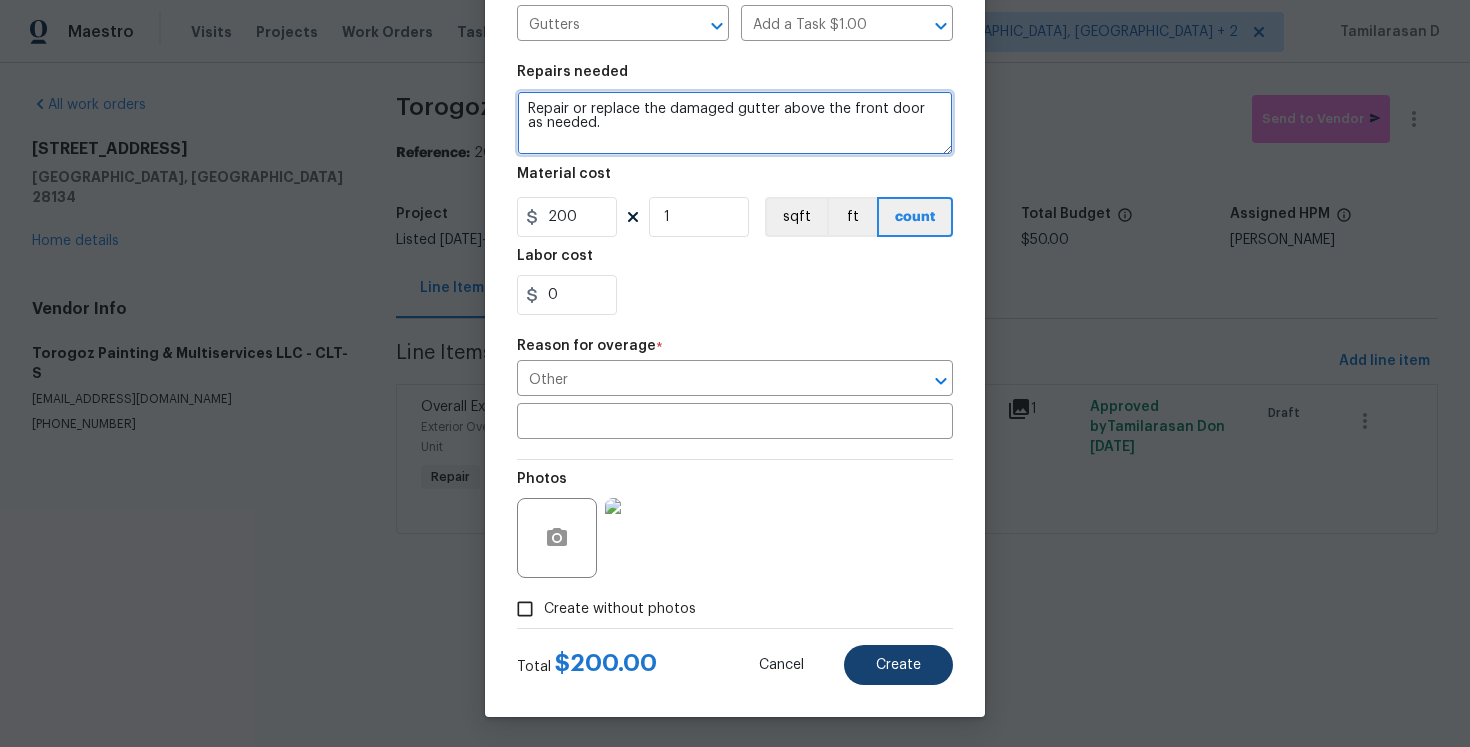 type on "Repair or replace the damaged gutter above the front door as needed." 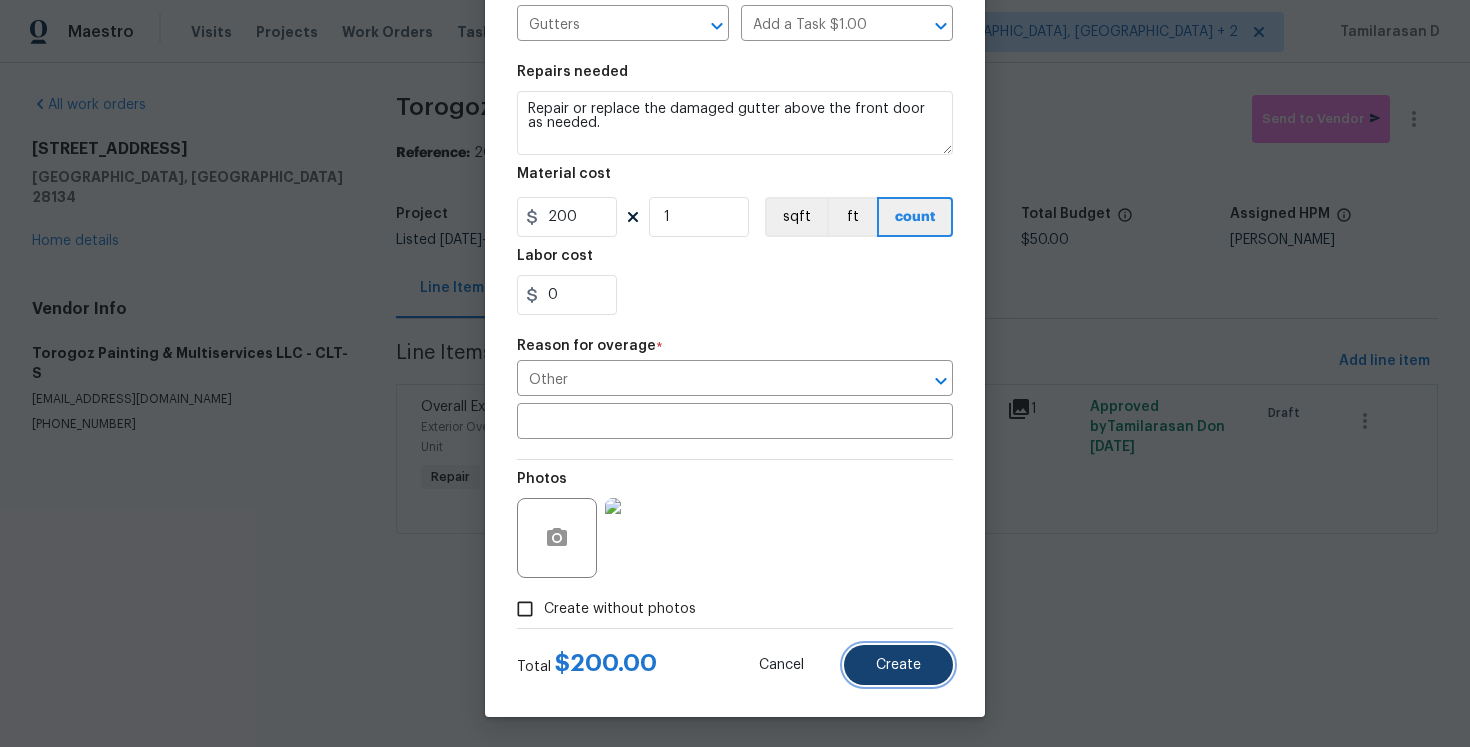 click on "Create" at bounding box center [898, 665] 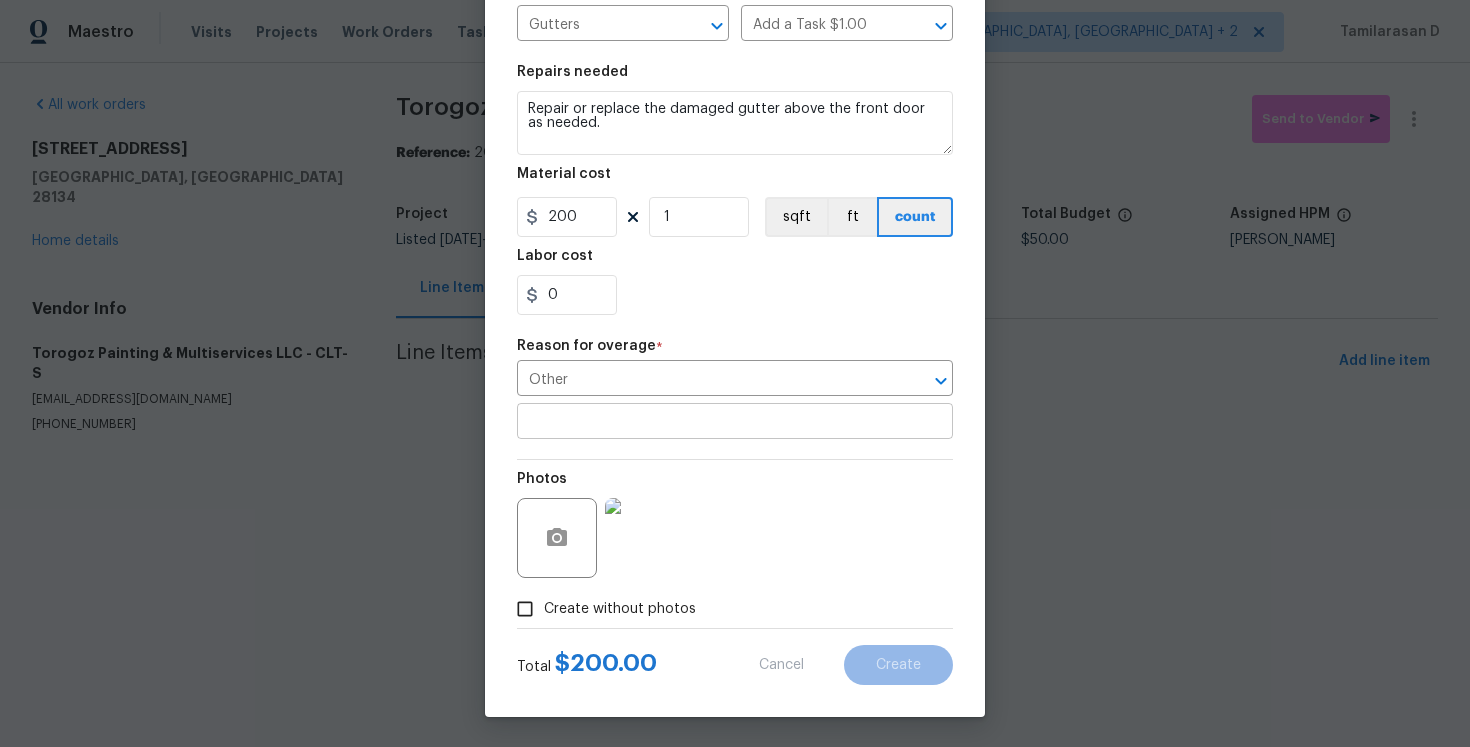 type on "0" 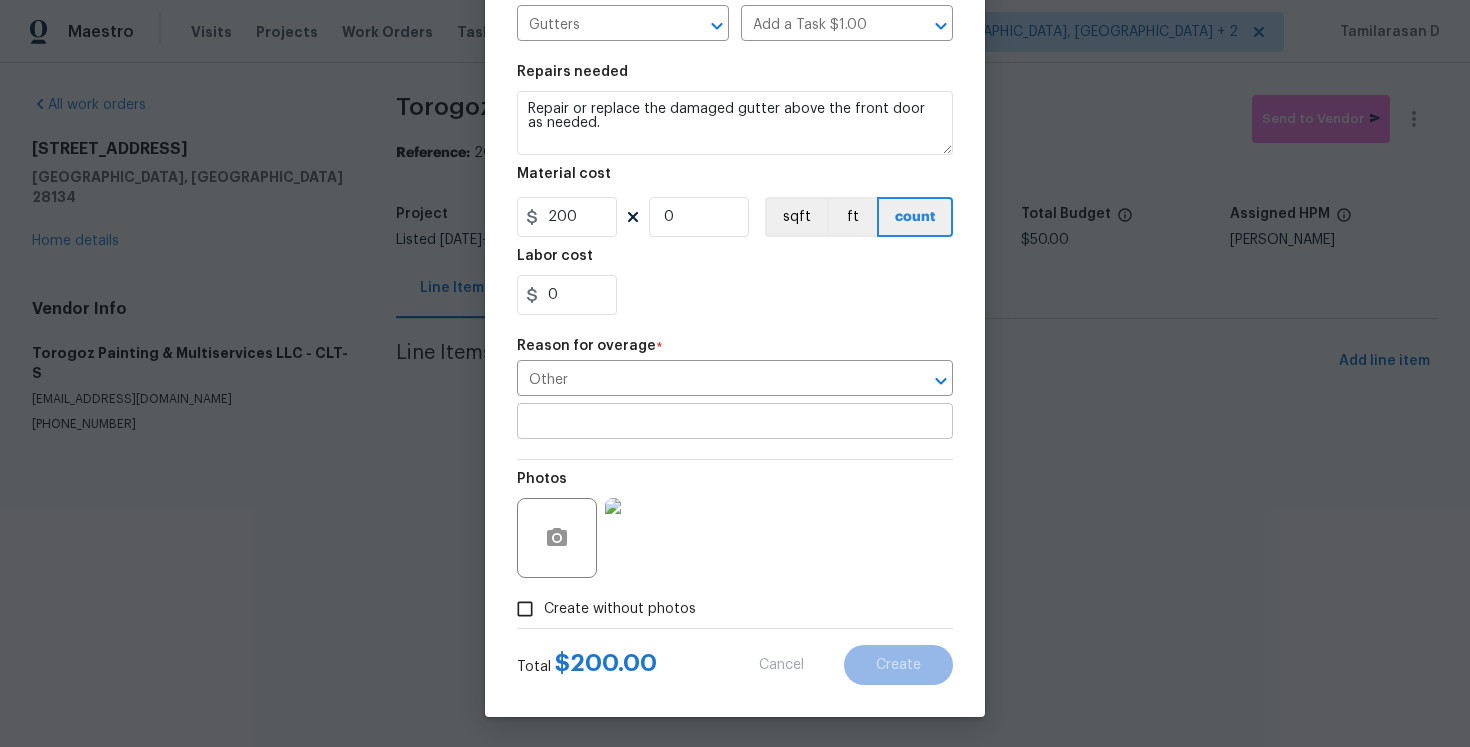 type 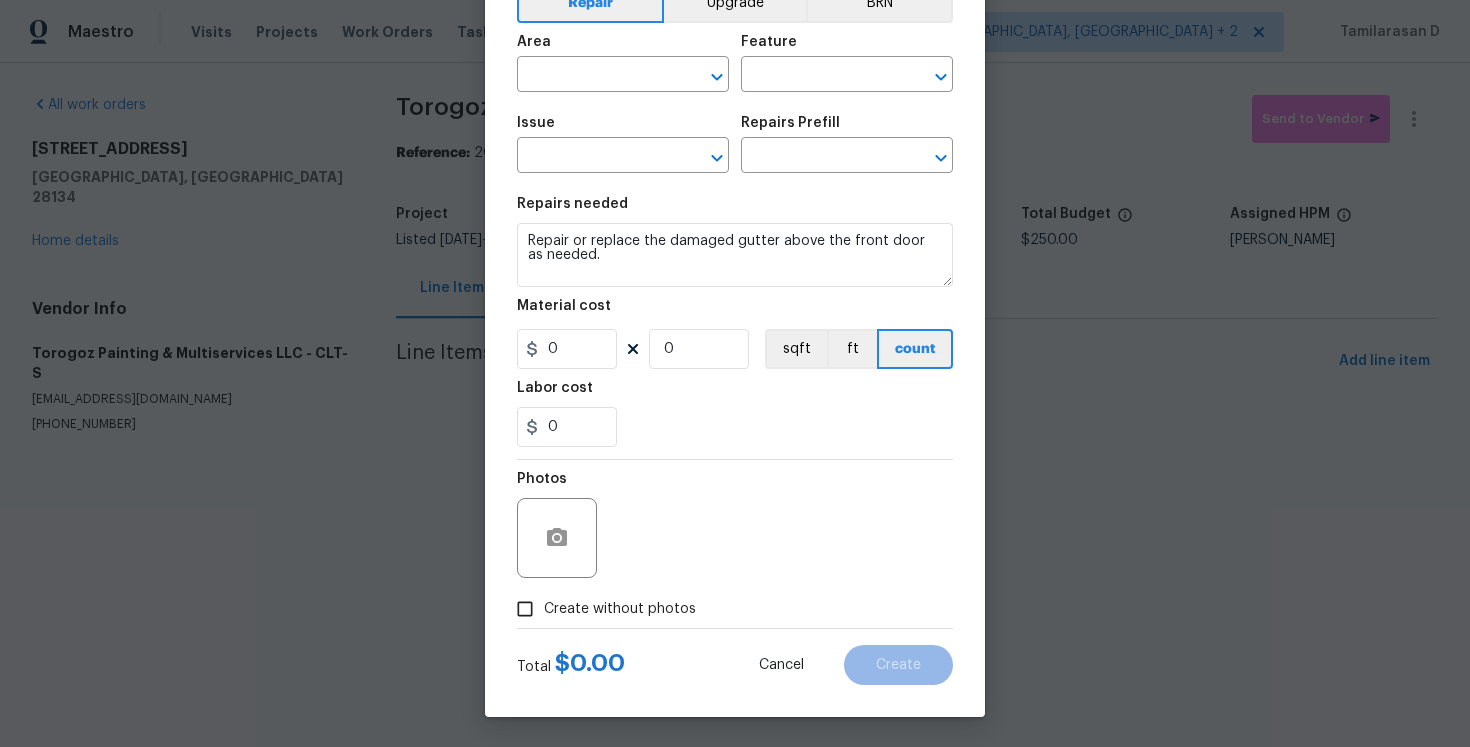 scroll, scrollTop: 115, scrollLeft: 0, axis: vertical 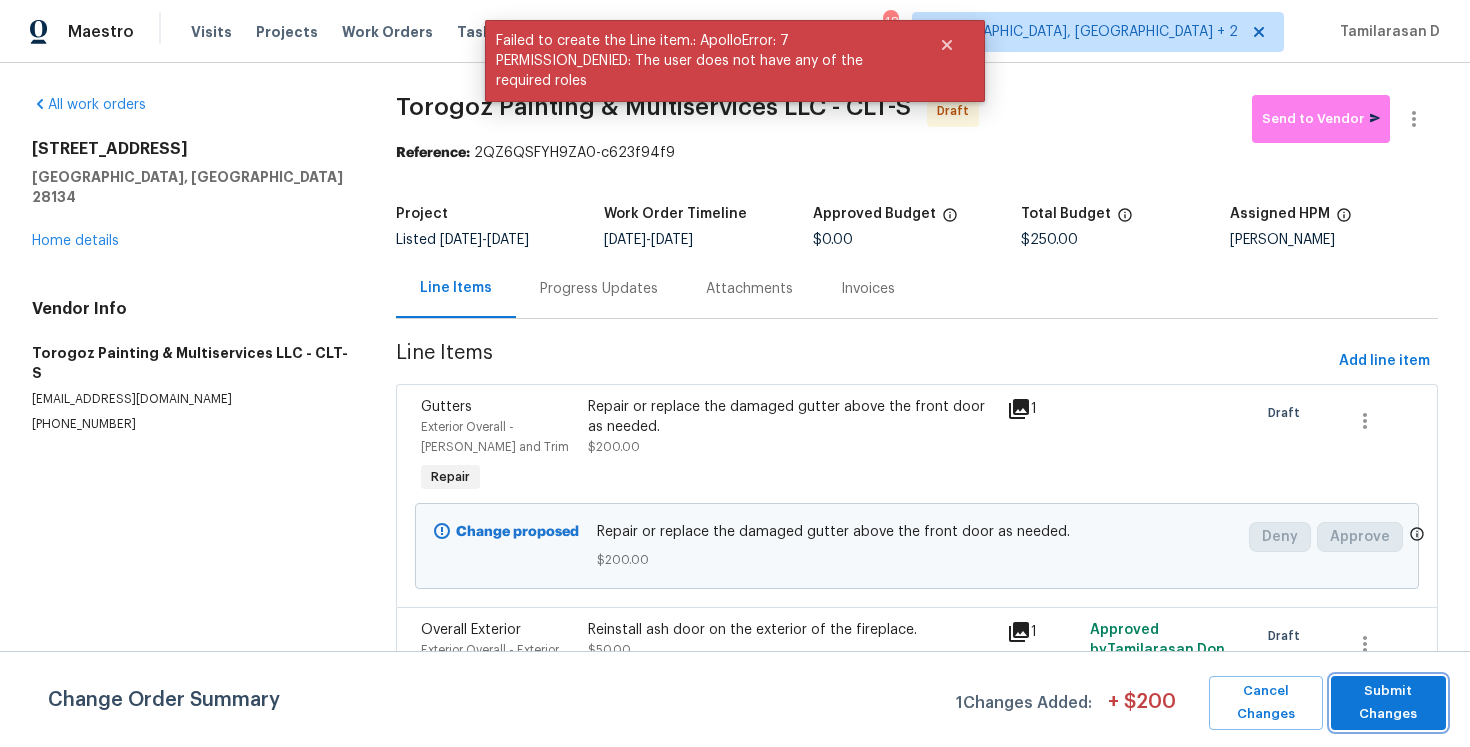 click on "Submit Changes" at bounding box center (1388, 703) 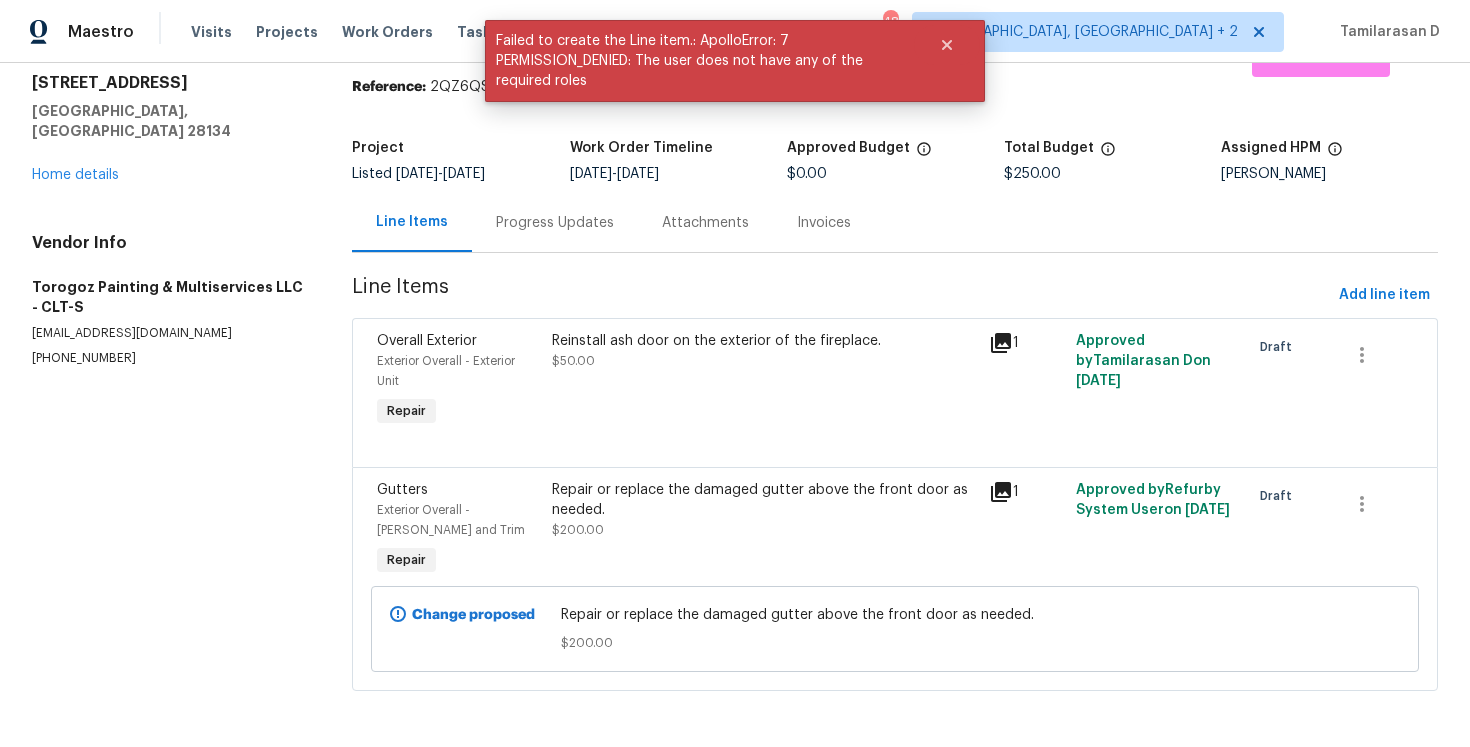 scroll, scrollTop: 0, scrollLeft: 0, axis: both 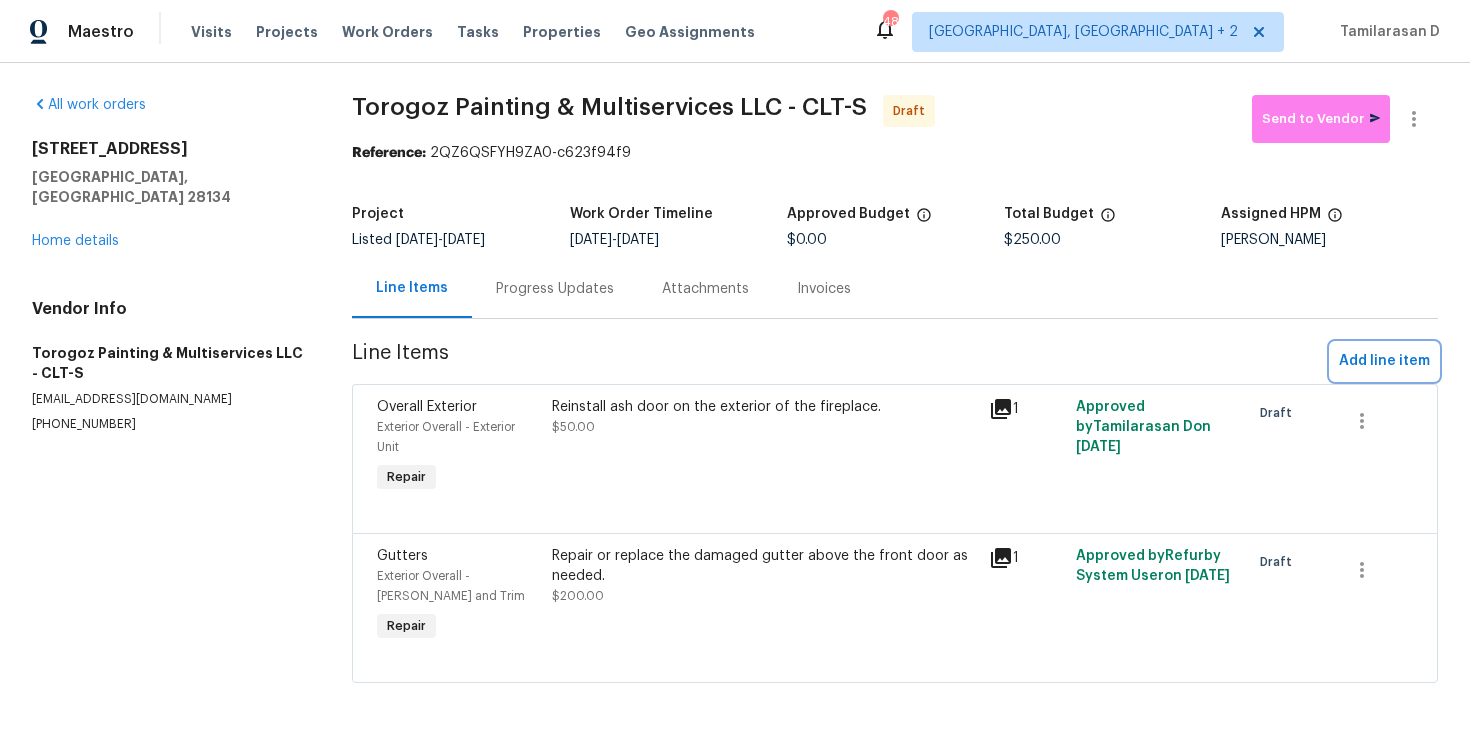 click on "Add line item" at bounding box center (1384, 361) 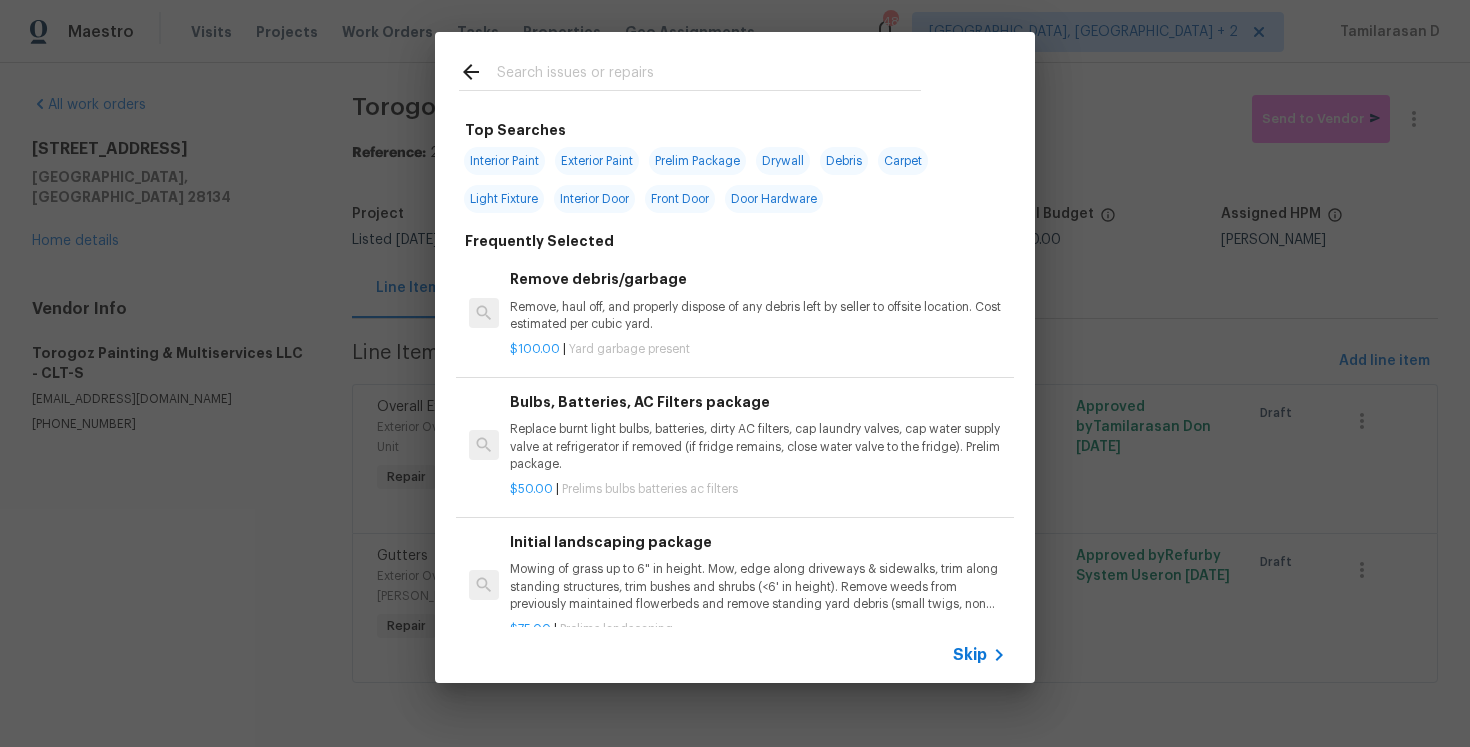 click on "Skip" at bounding box center (970, 655) 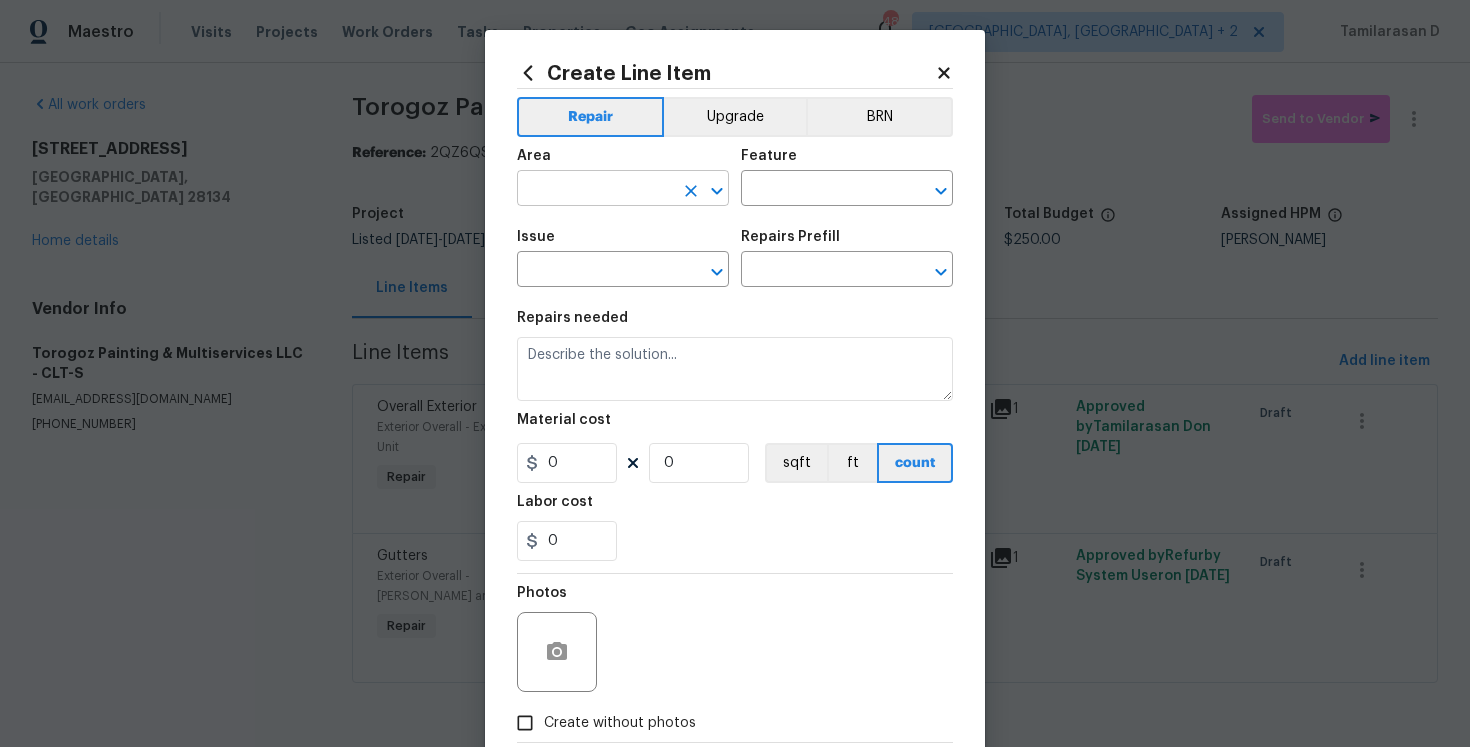 click at bounding box center [595, 190] 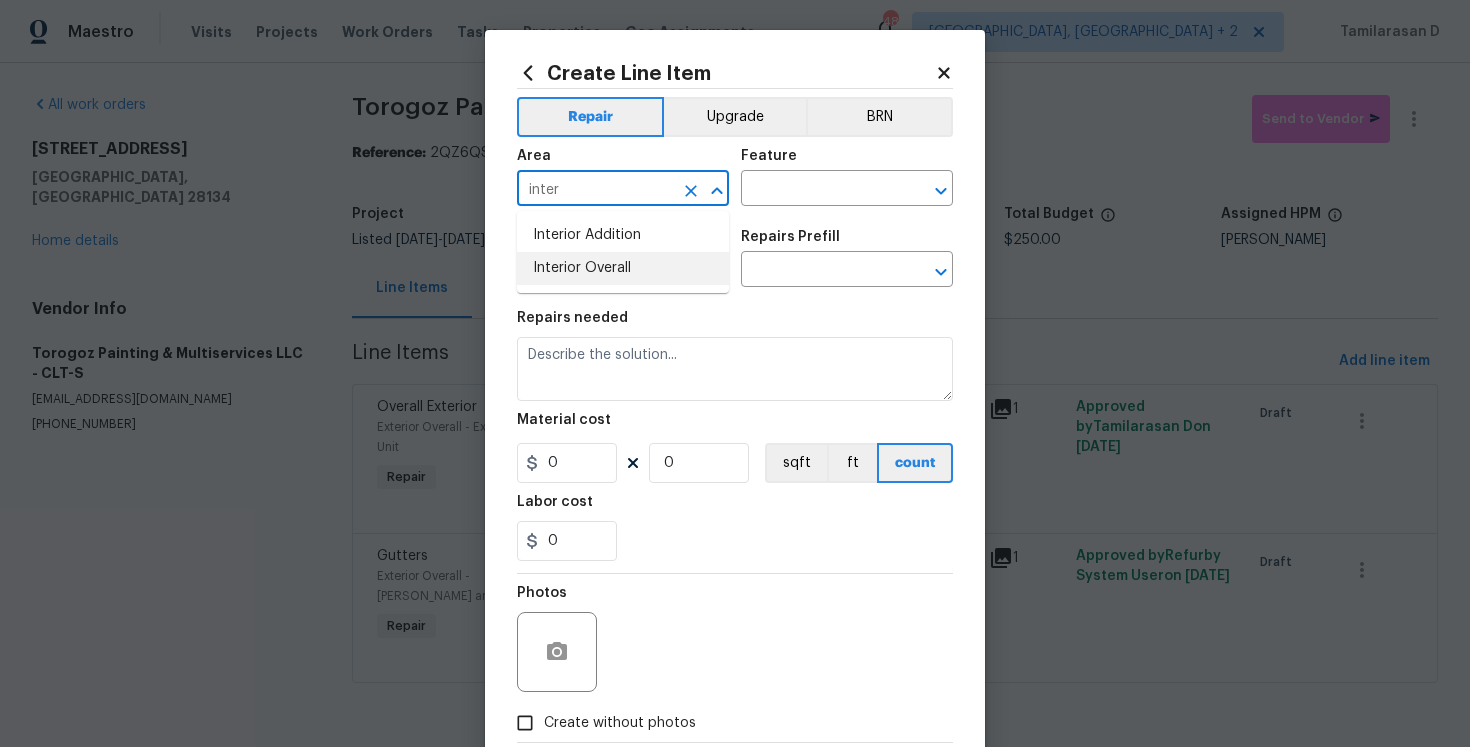 click on "Interior Overall" at bounding box center (623, 268) 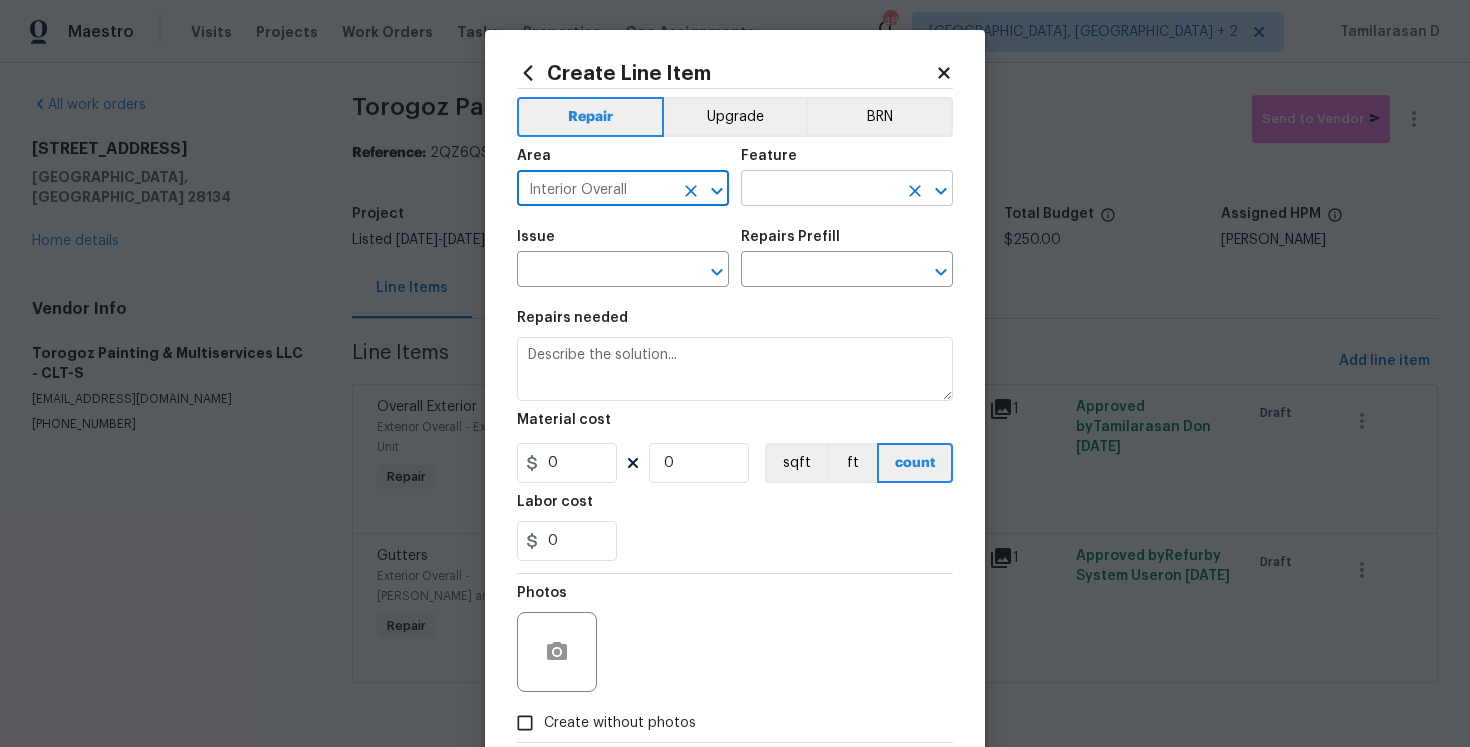 type on "Interior Overall" 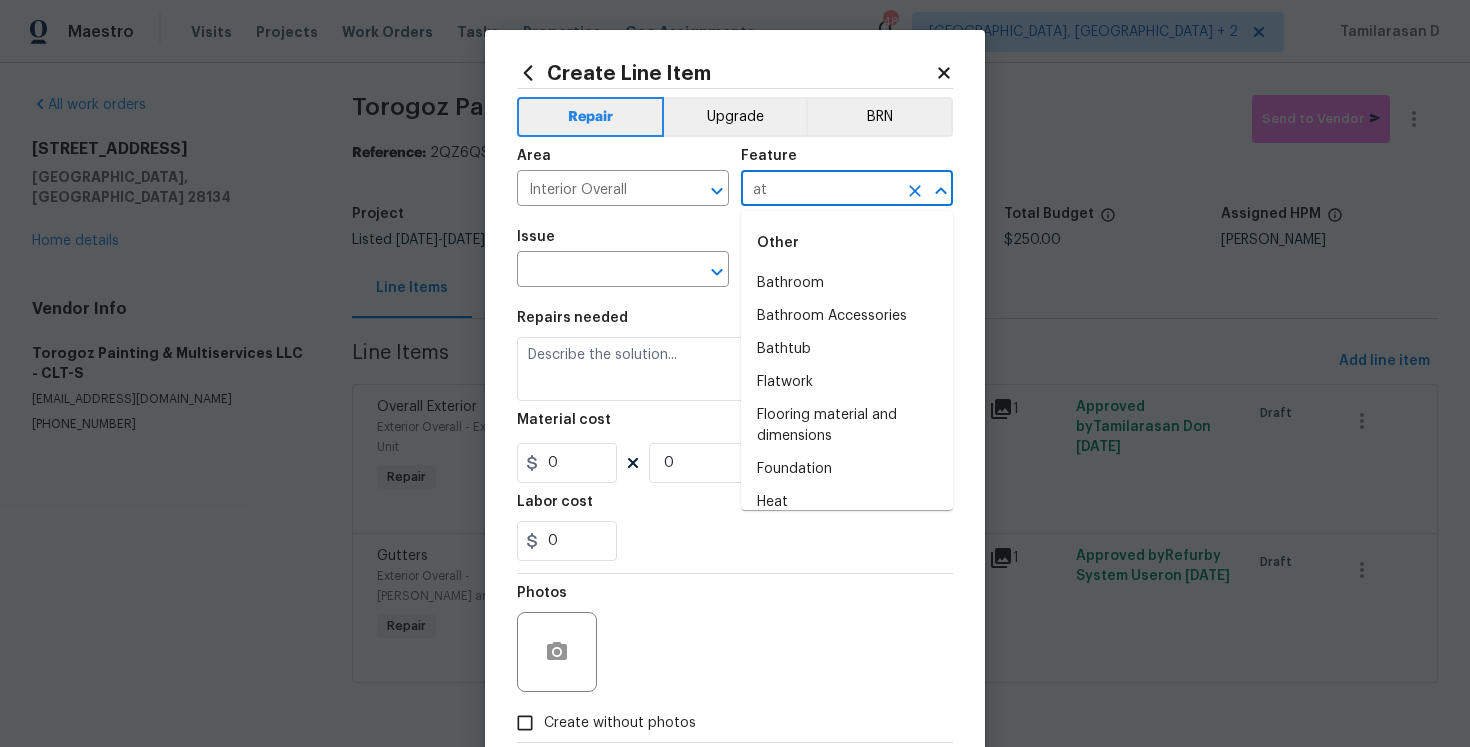 type on "a" 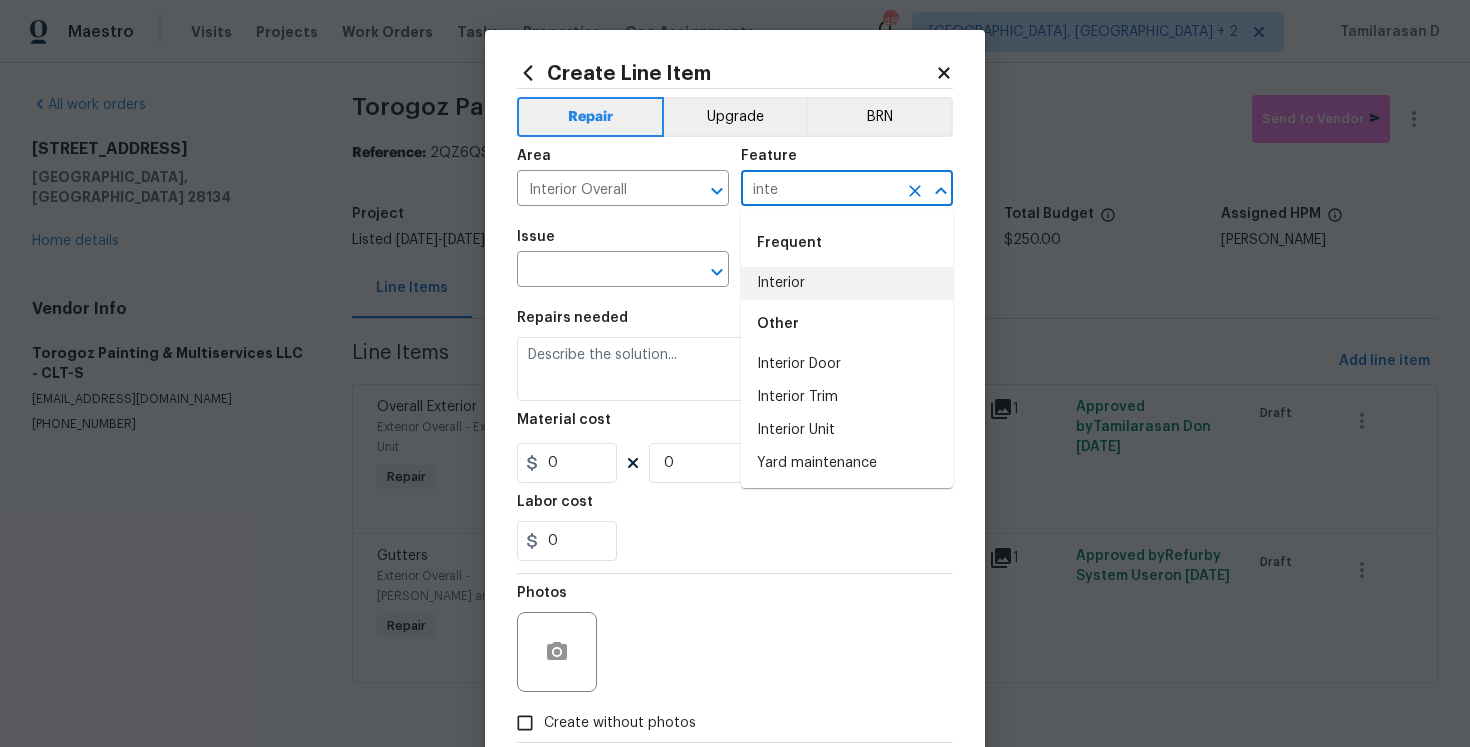 click on "Interior" at bounding box center [847, 283] 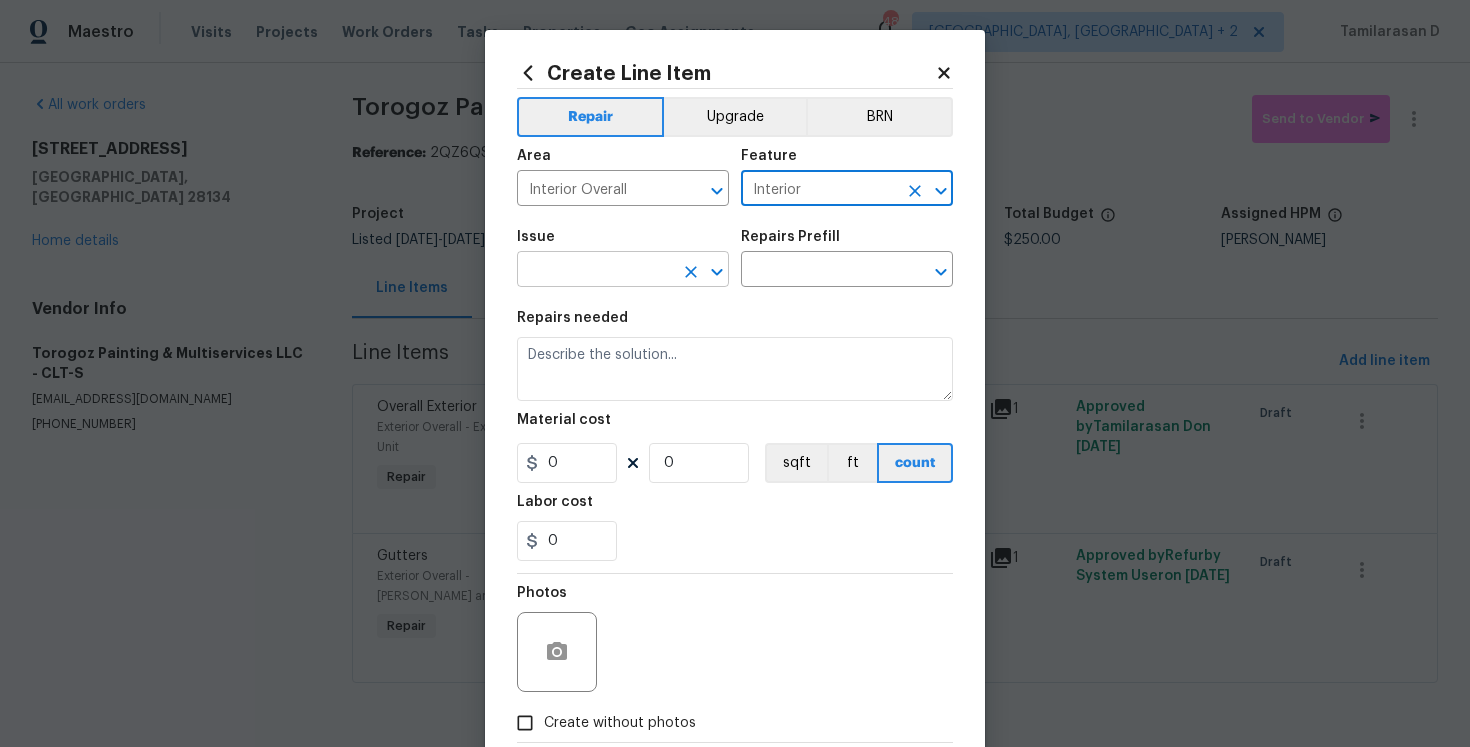type on "Interior" 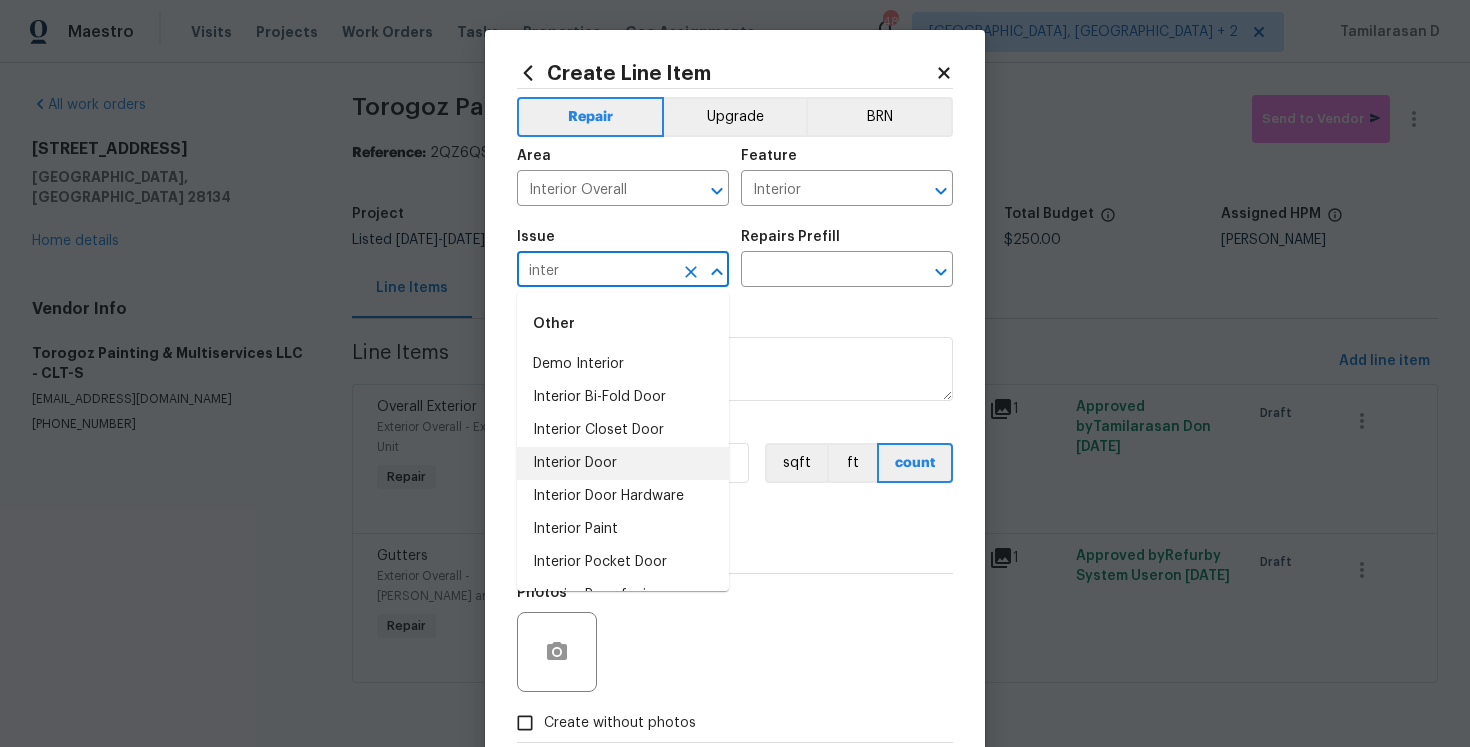 scroll, scrollTop: 62, scrollLeft: 0, axis: vertical 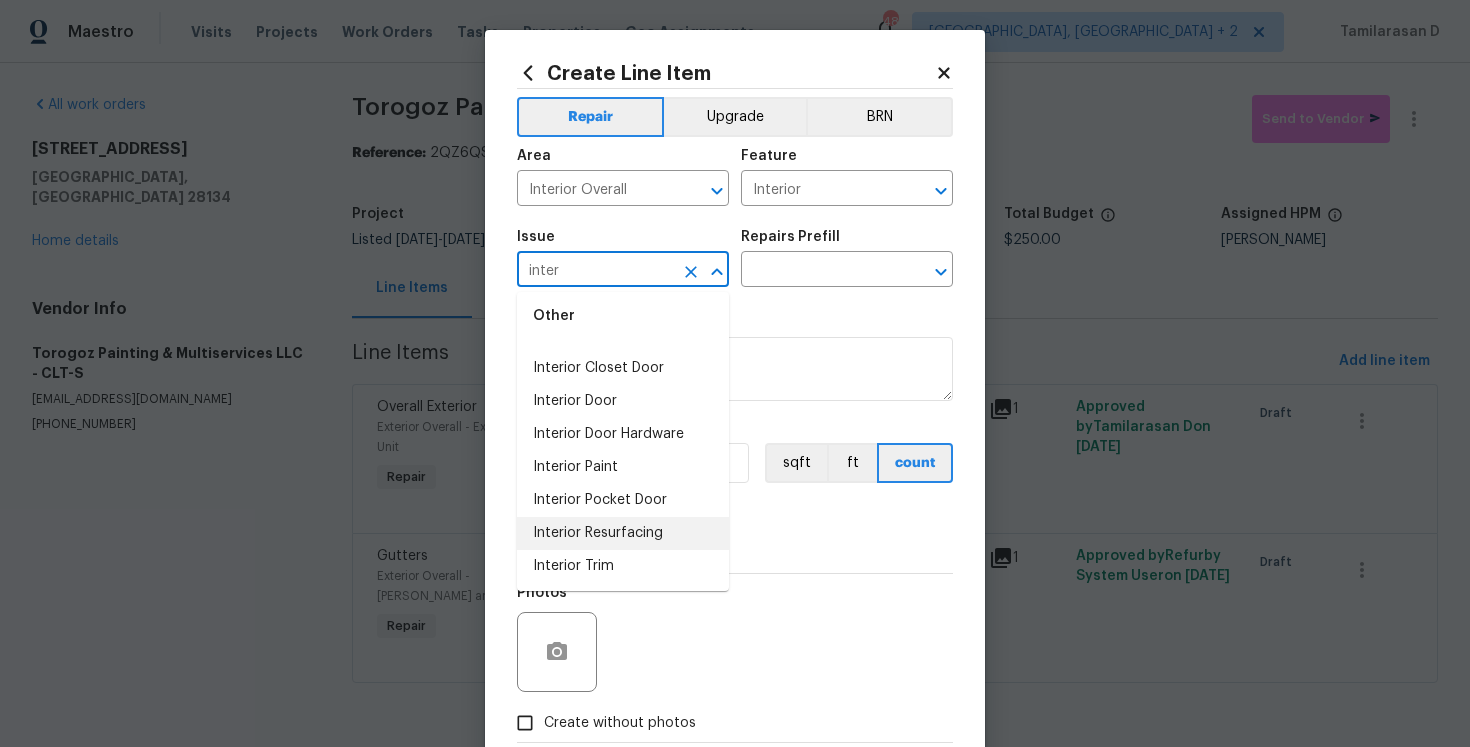 click on "Interior Resurfacing" at bounding box center [623, 533] 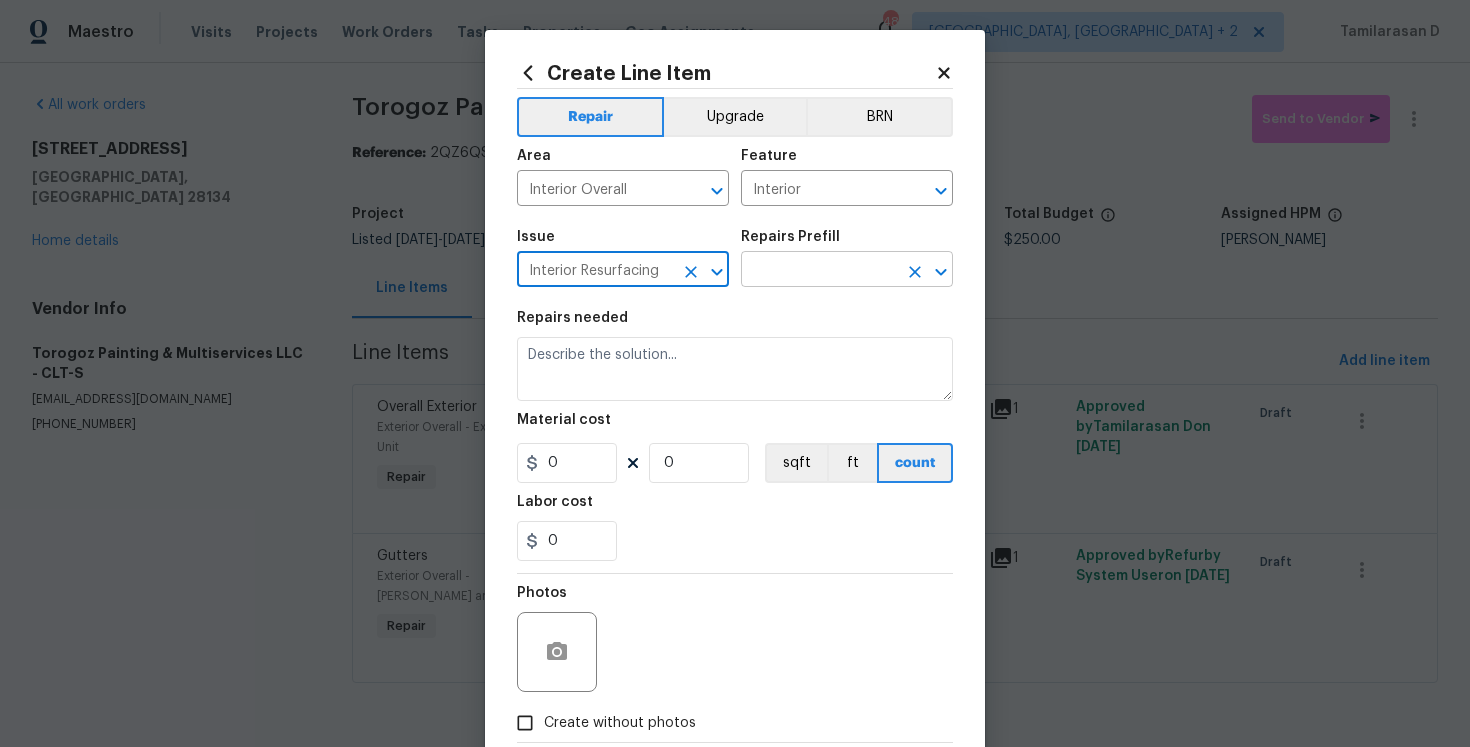 type on "Interior Resurfacing" 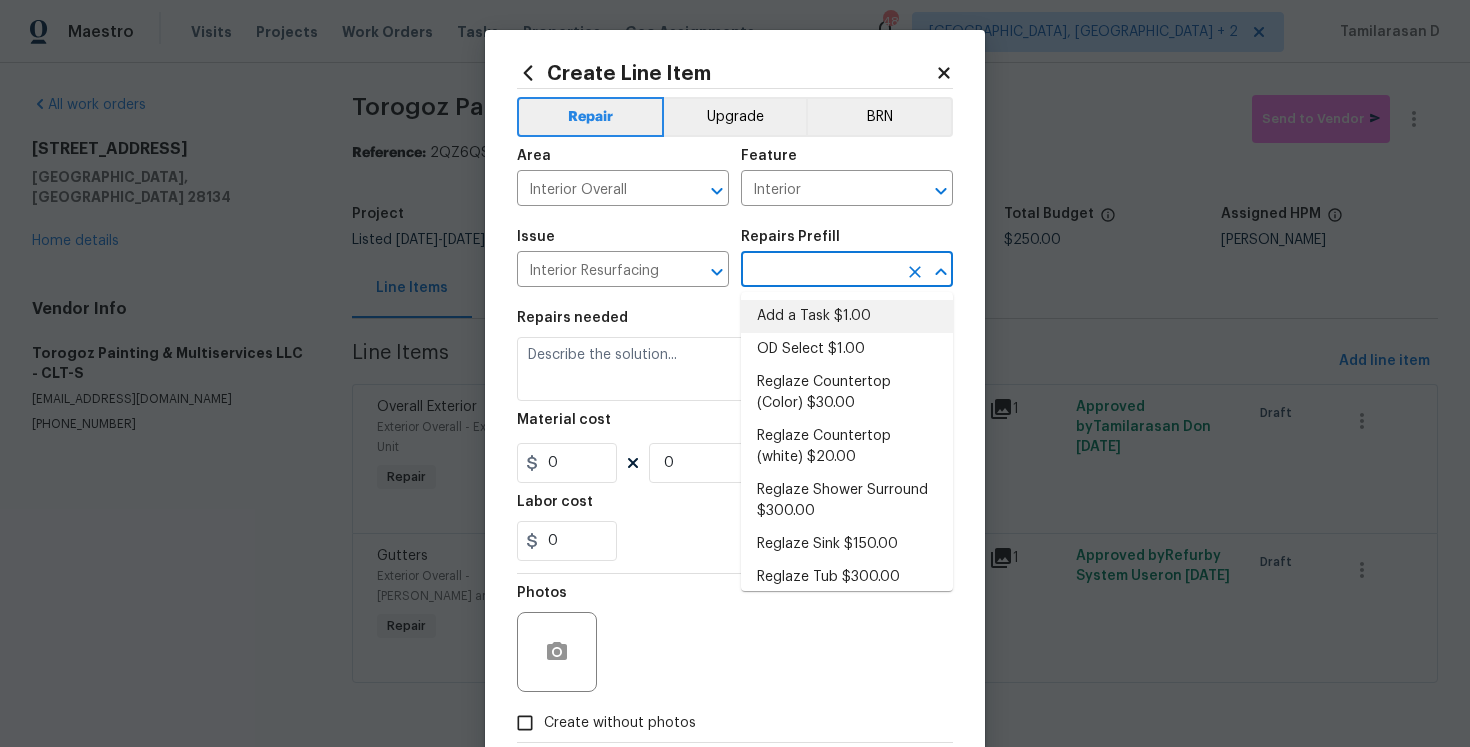 click on "Add a Task $1.00" at bounding box center [847, 316] 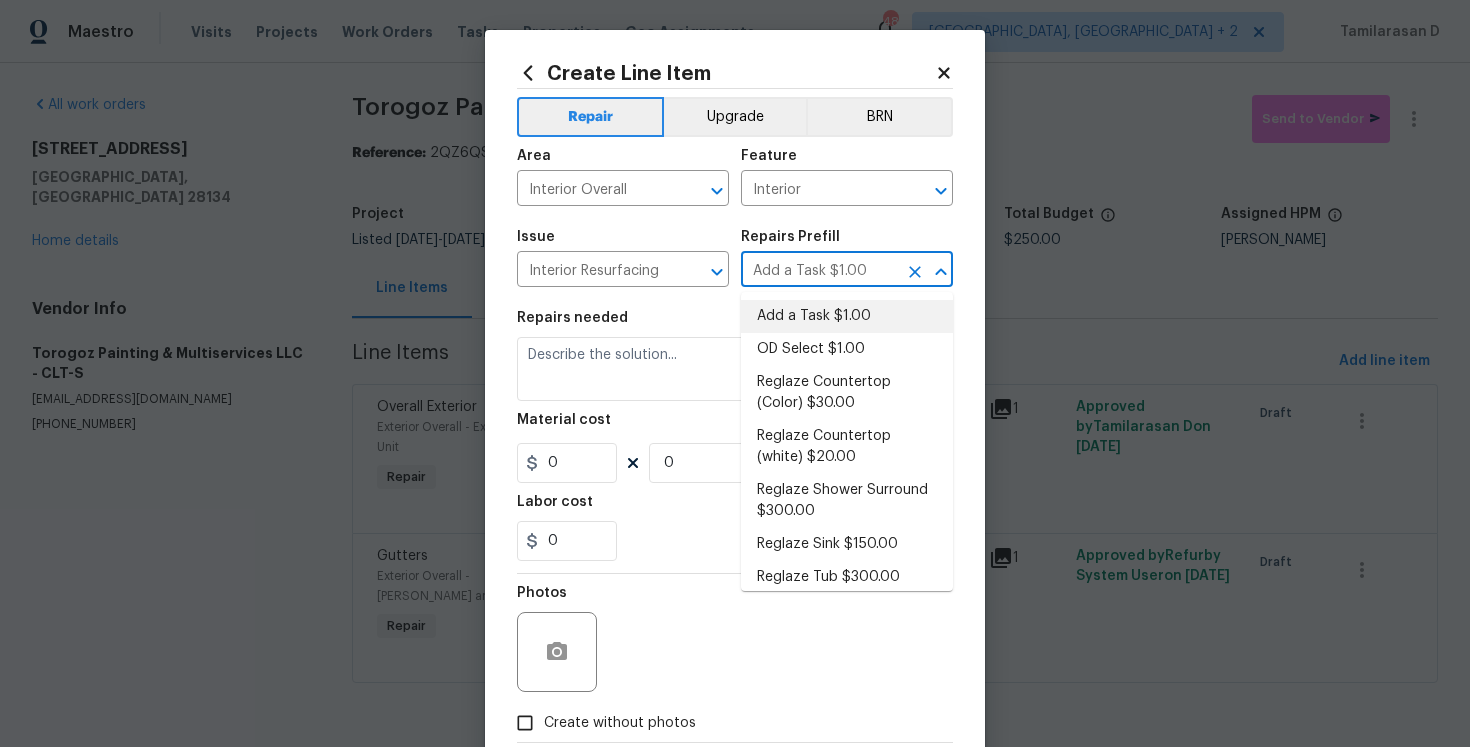 type on "HPM to detail" 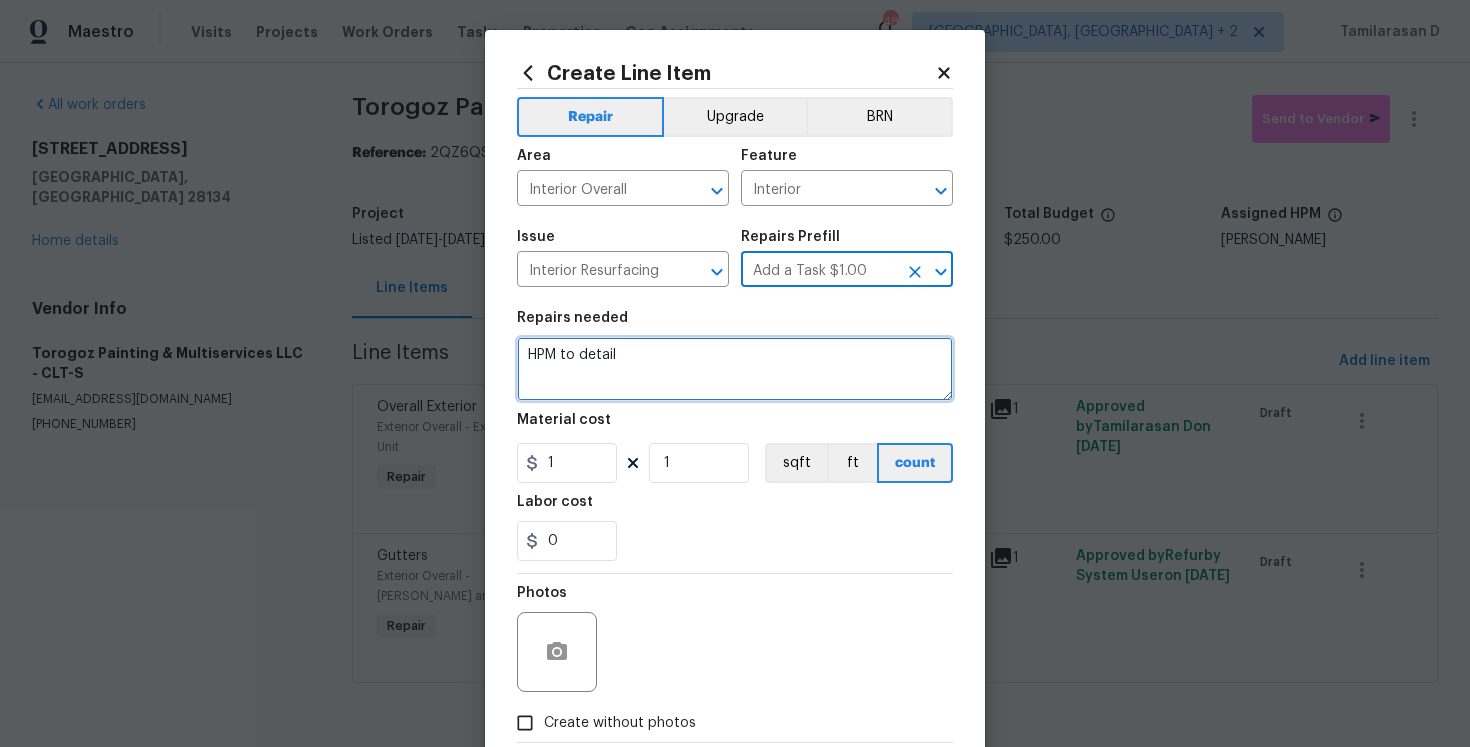 click on "HPM to detail" at bounding box center (735, 369) 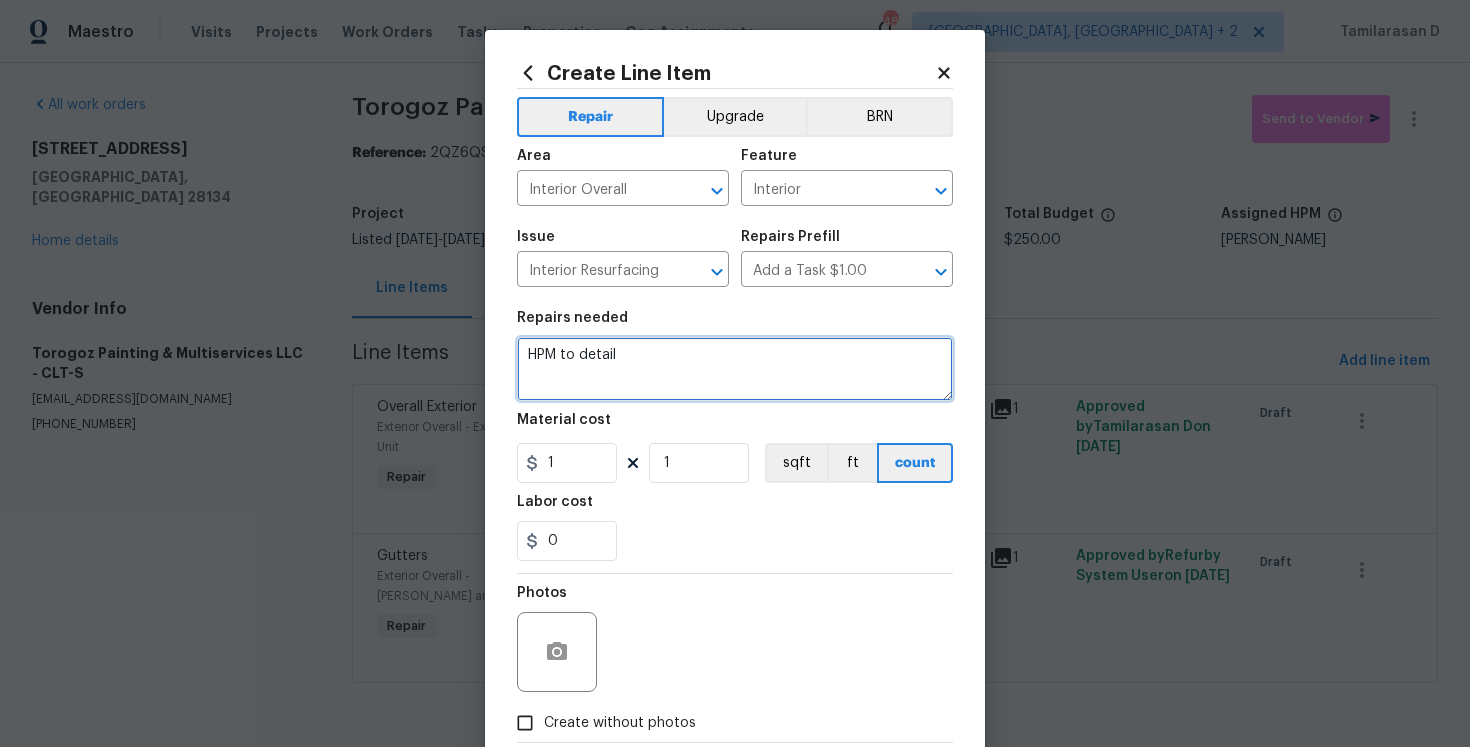 click on "HPM to detail" at bounding box center [735, 369] 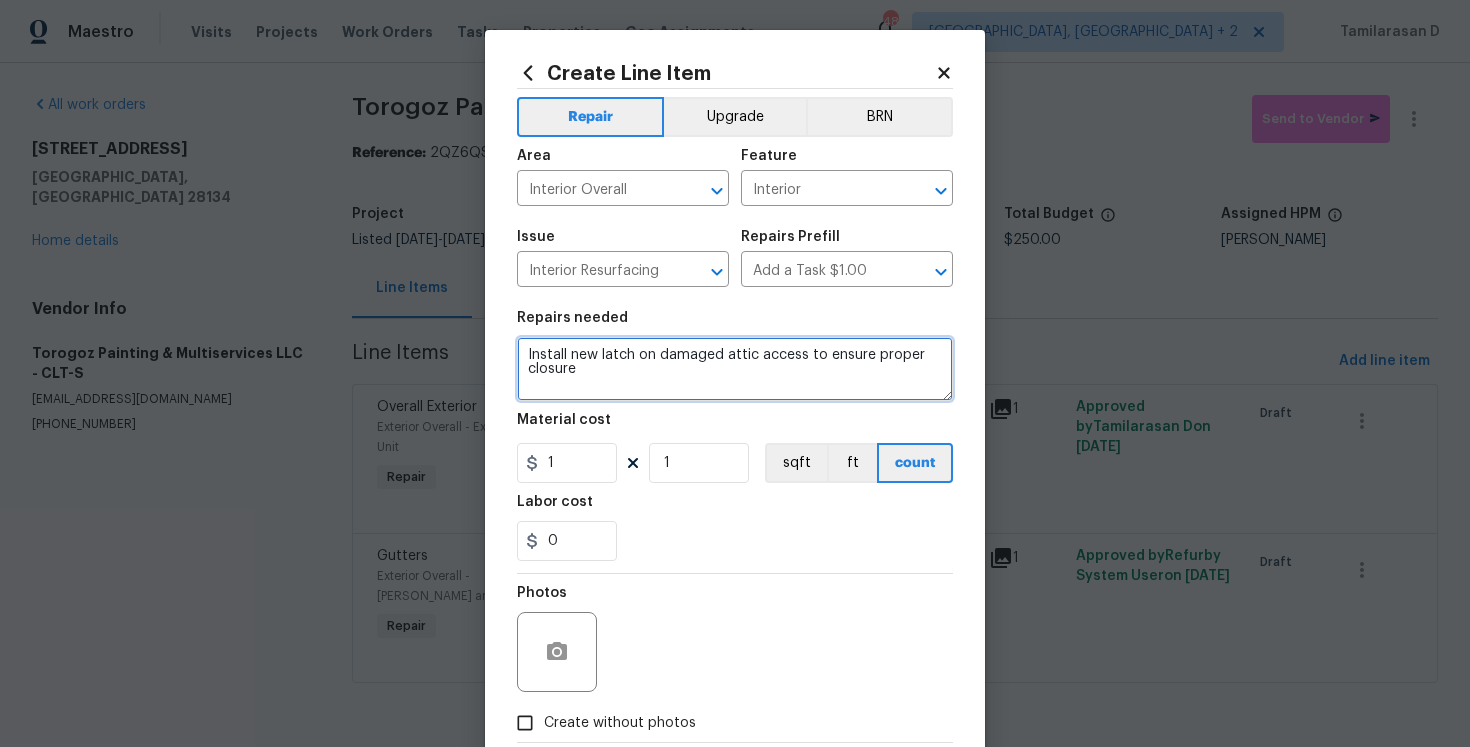 type on "Install new latch on damaged attic access to ensure proper closure" 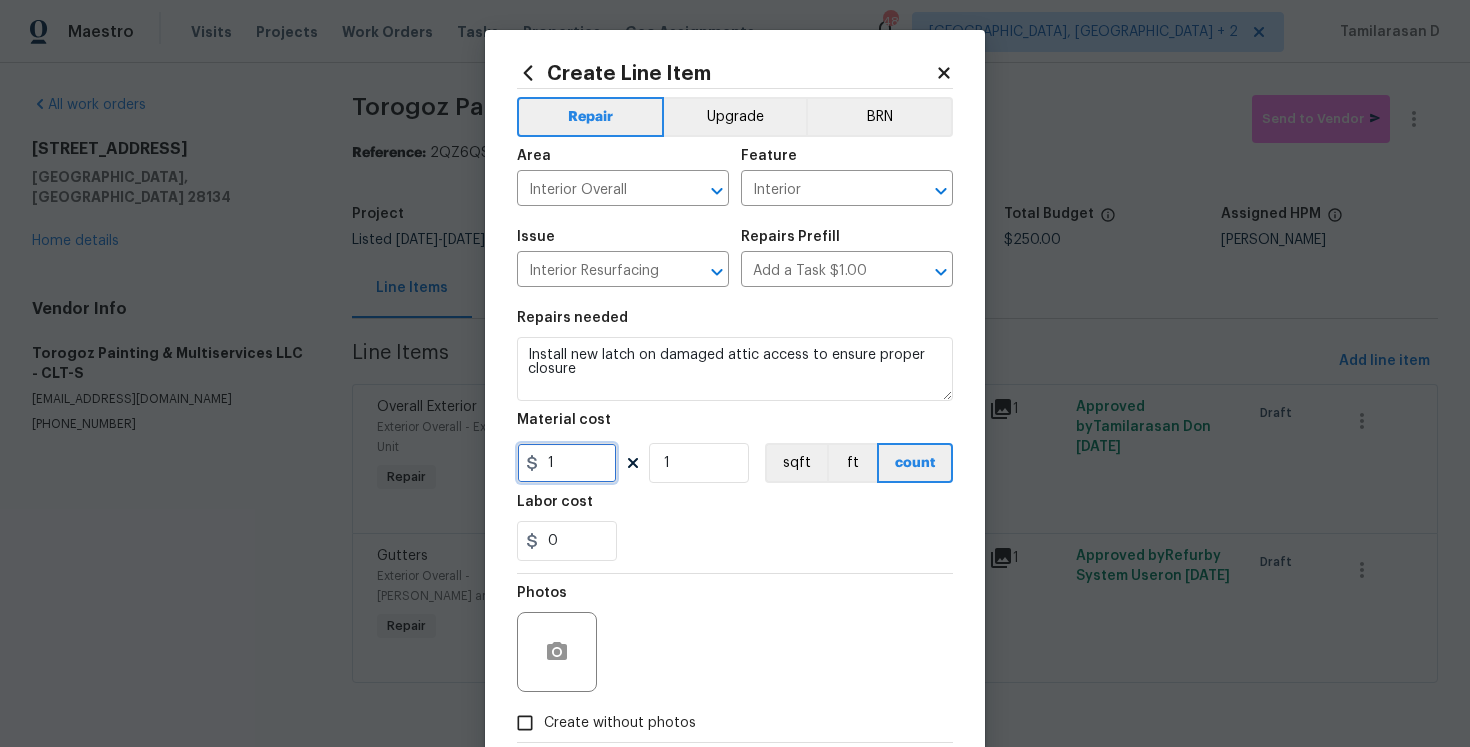 click on "1" at bounding box center (567, 463) 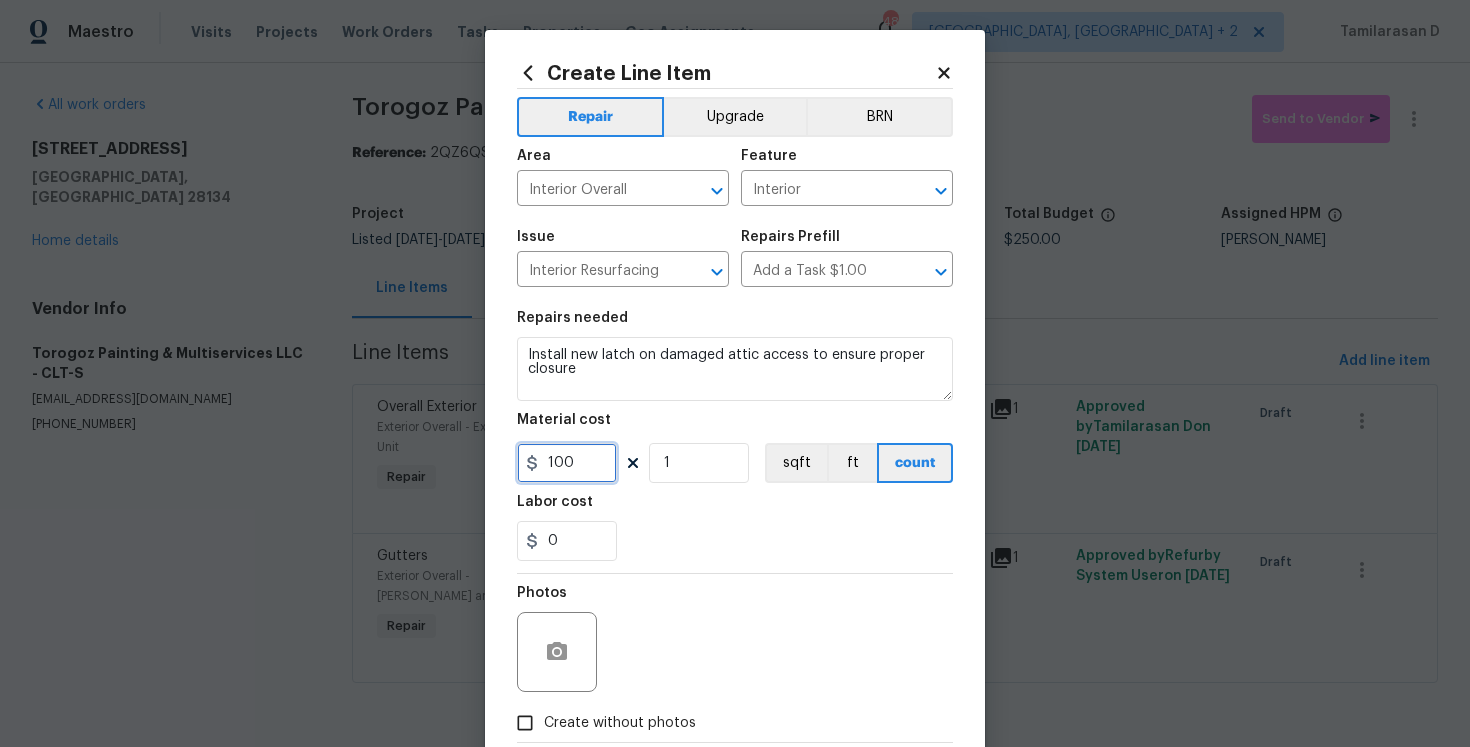 type on "100" 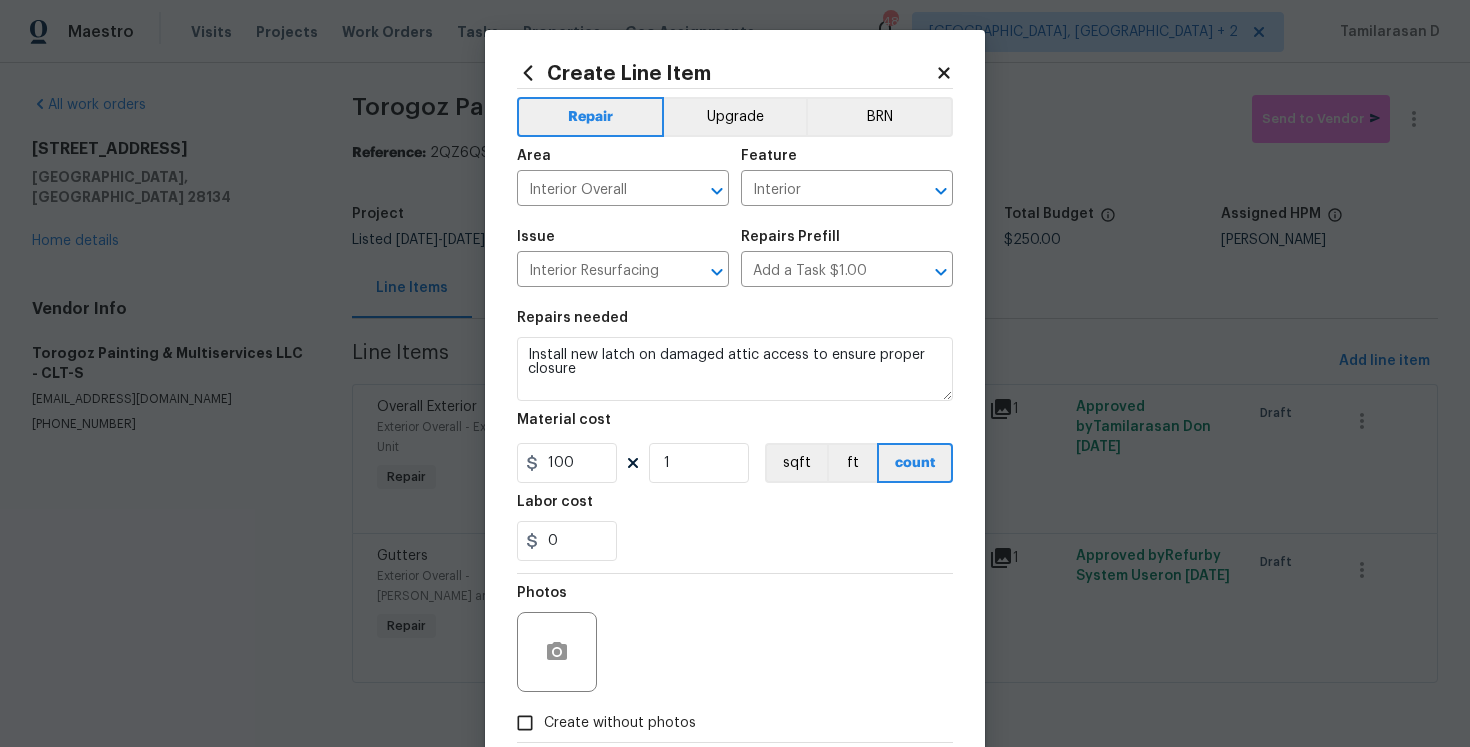 click on "0" at bounding box center (735, 541) 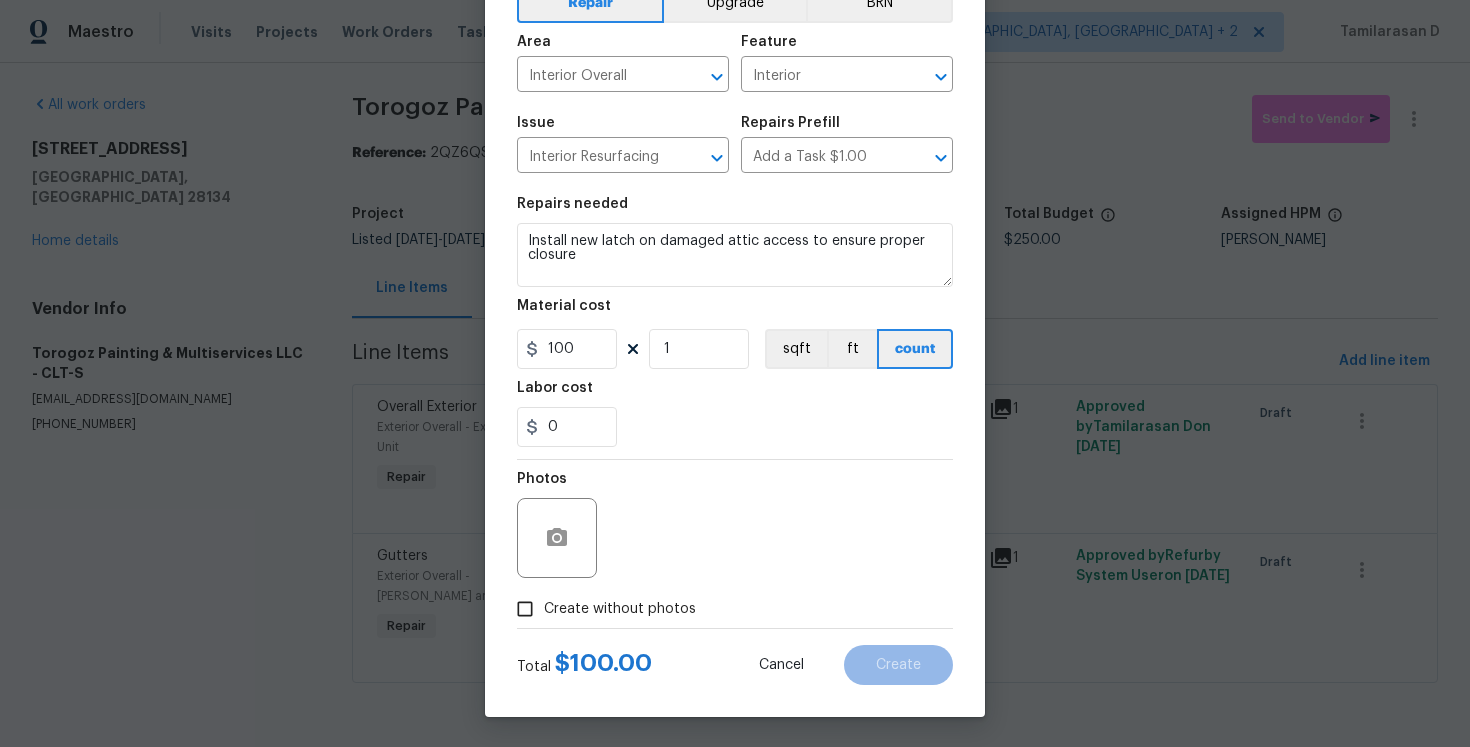 click on "Photos" at bounding box center (559, 525) 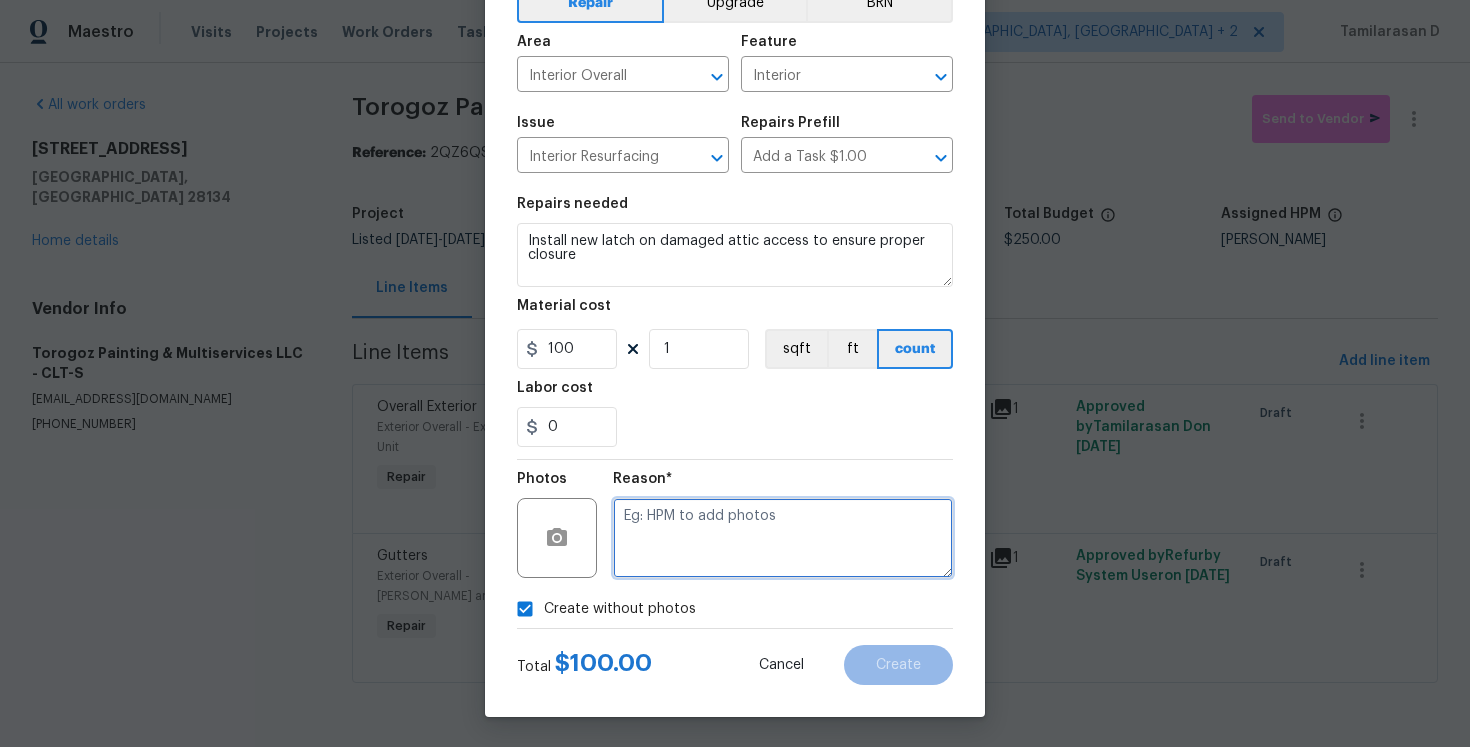 click at bounding box center [783, 538] 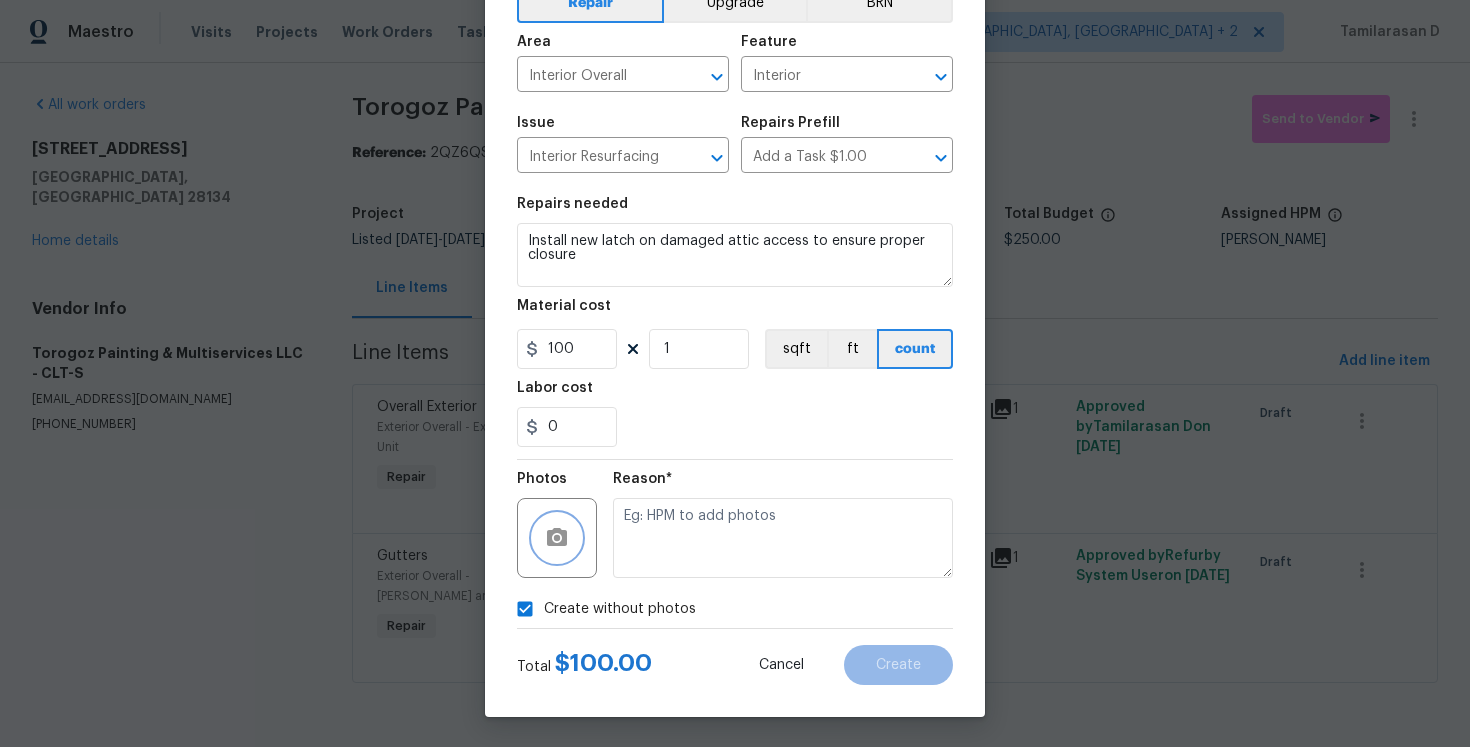 click at bounding box center (557, 538) 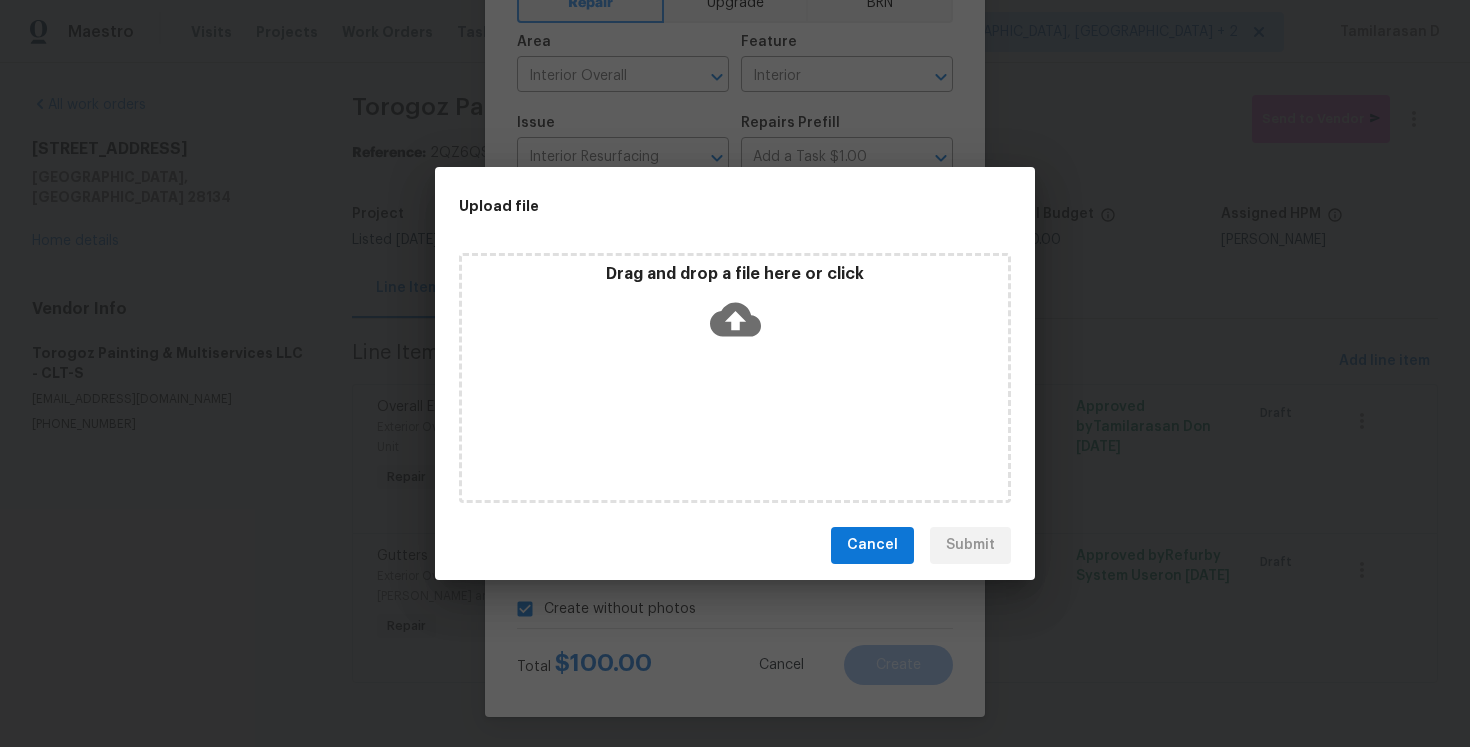 click 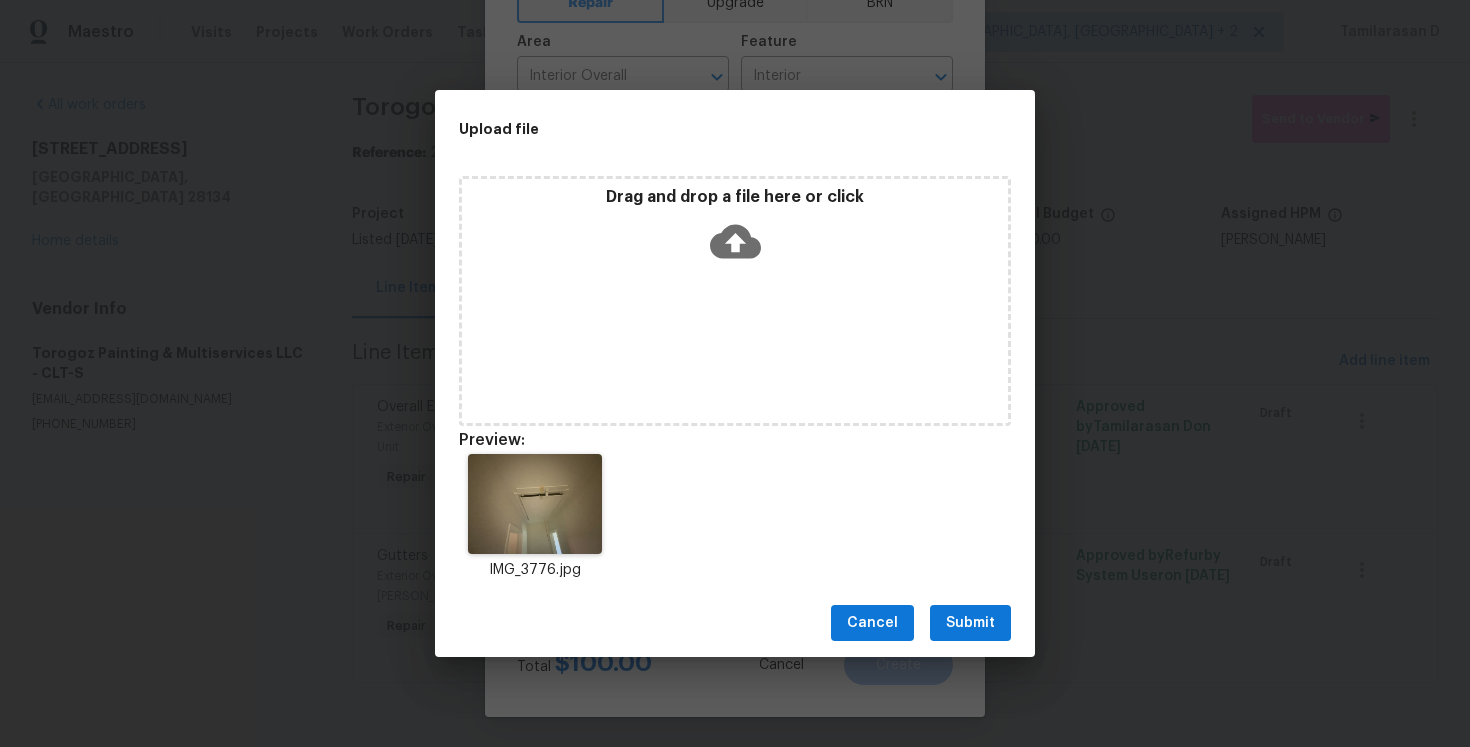 click on "Submit" at bounding box center [970, 623] 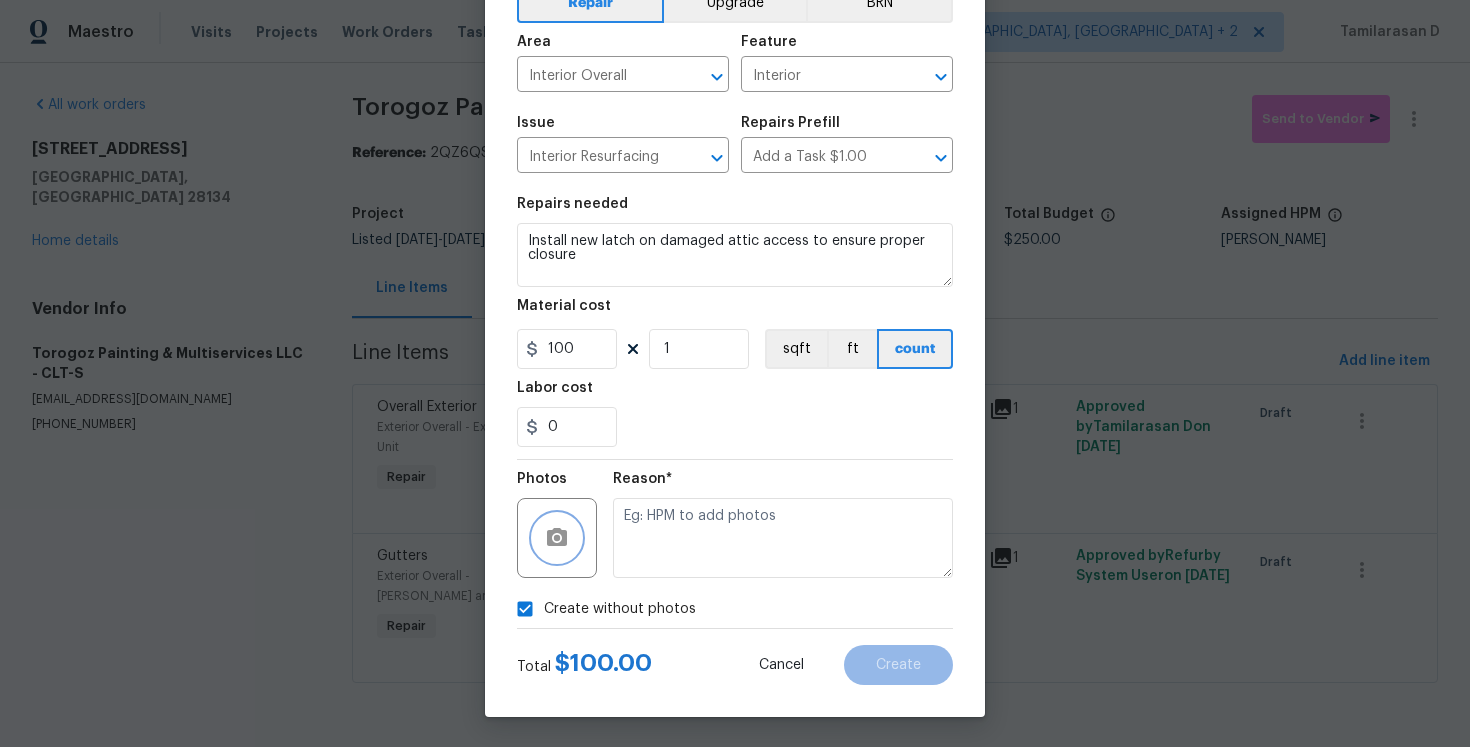 checkbox on "false" 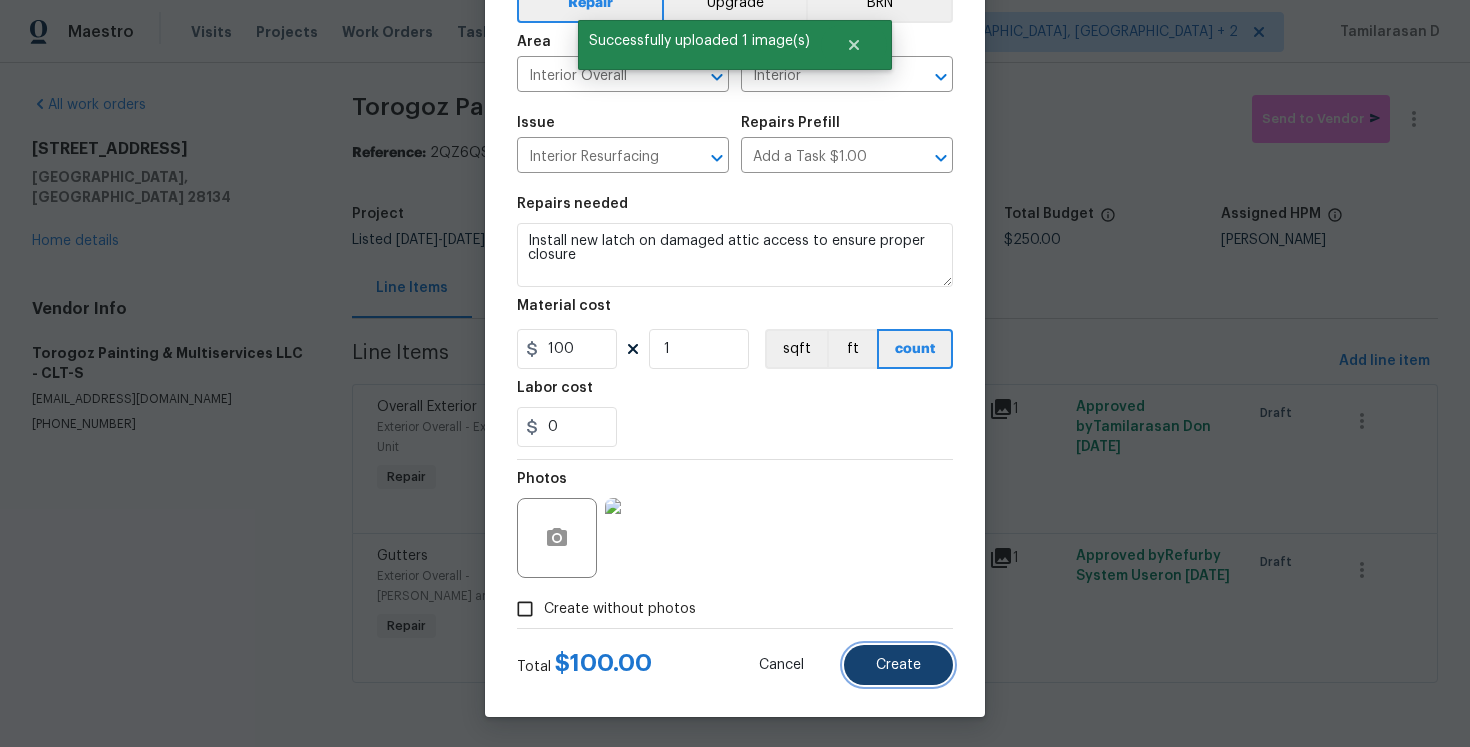 click on "Create" at bounding box center [898, 665] 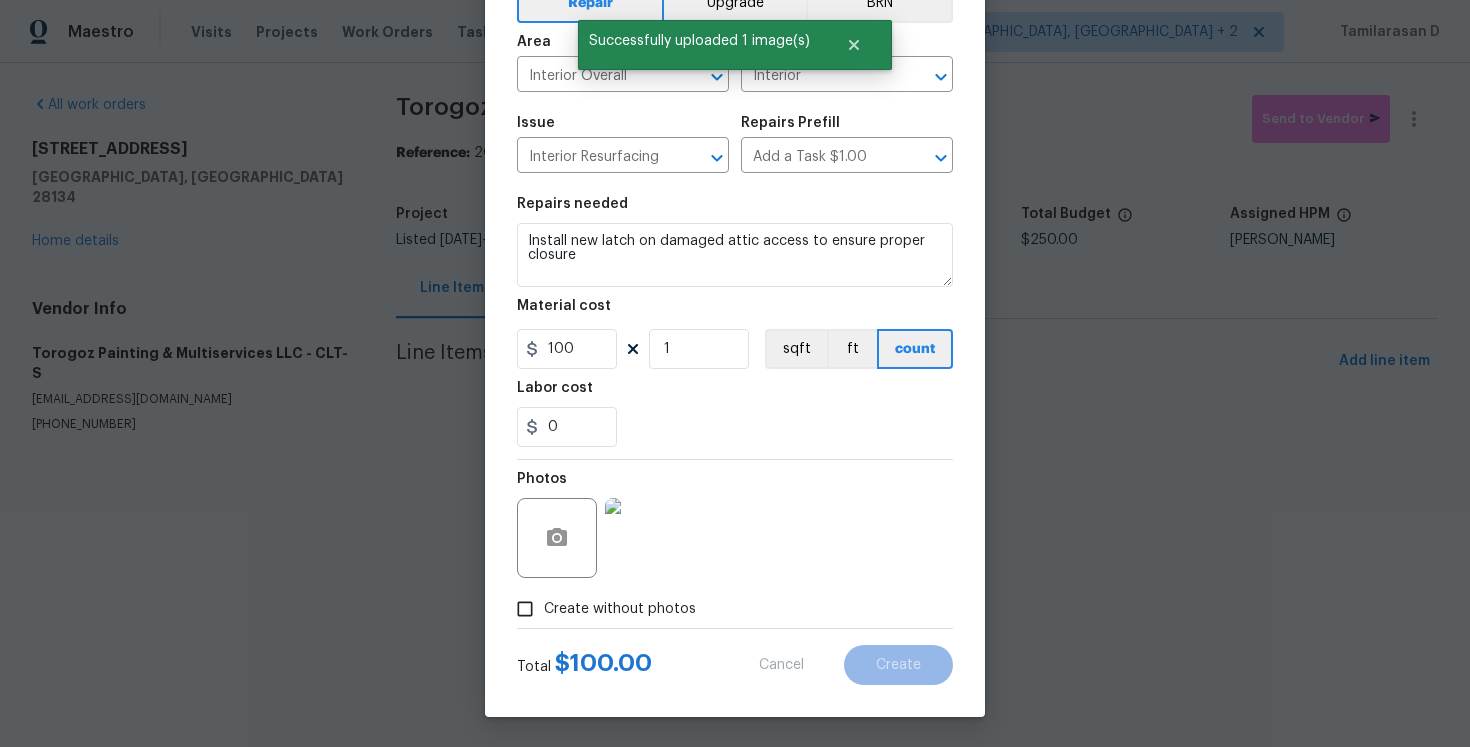 type on "0" 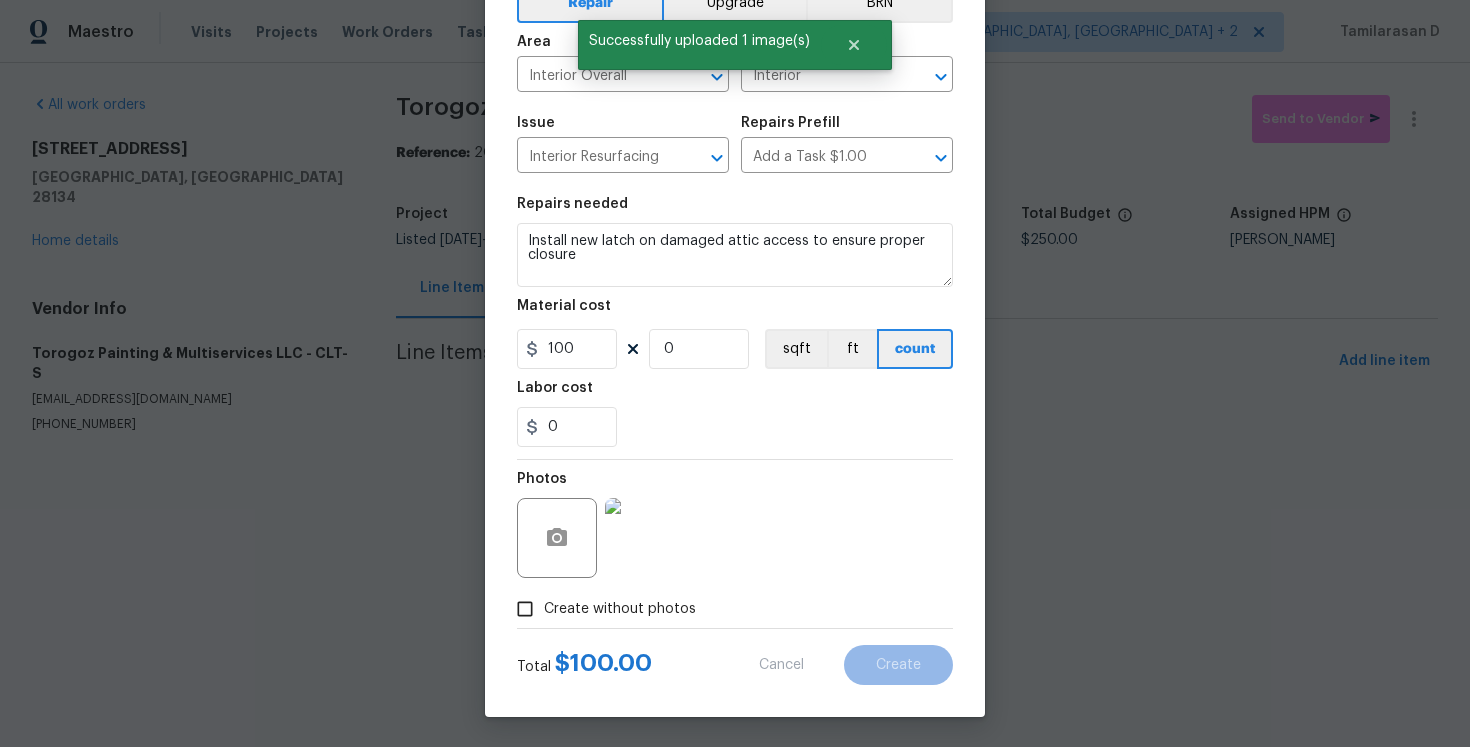 type 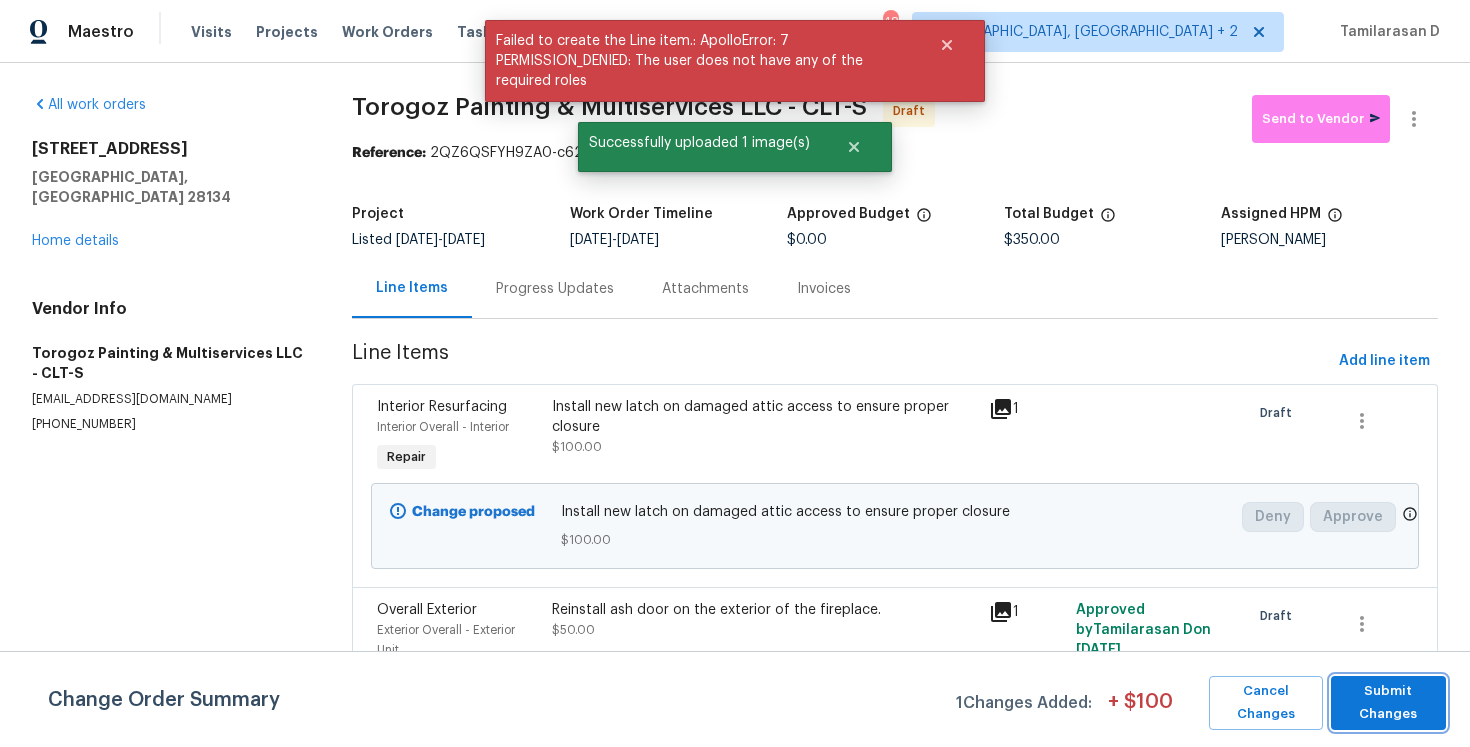 click on "Submit Changes" at bounding box center [1388, 703] 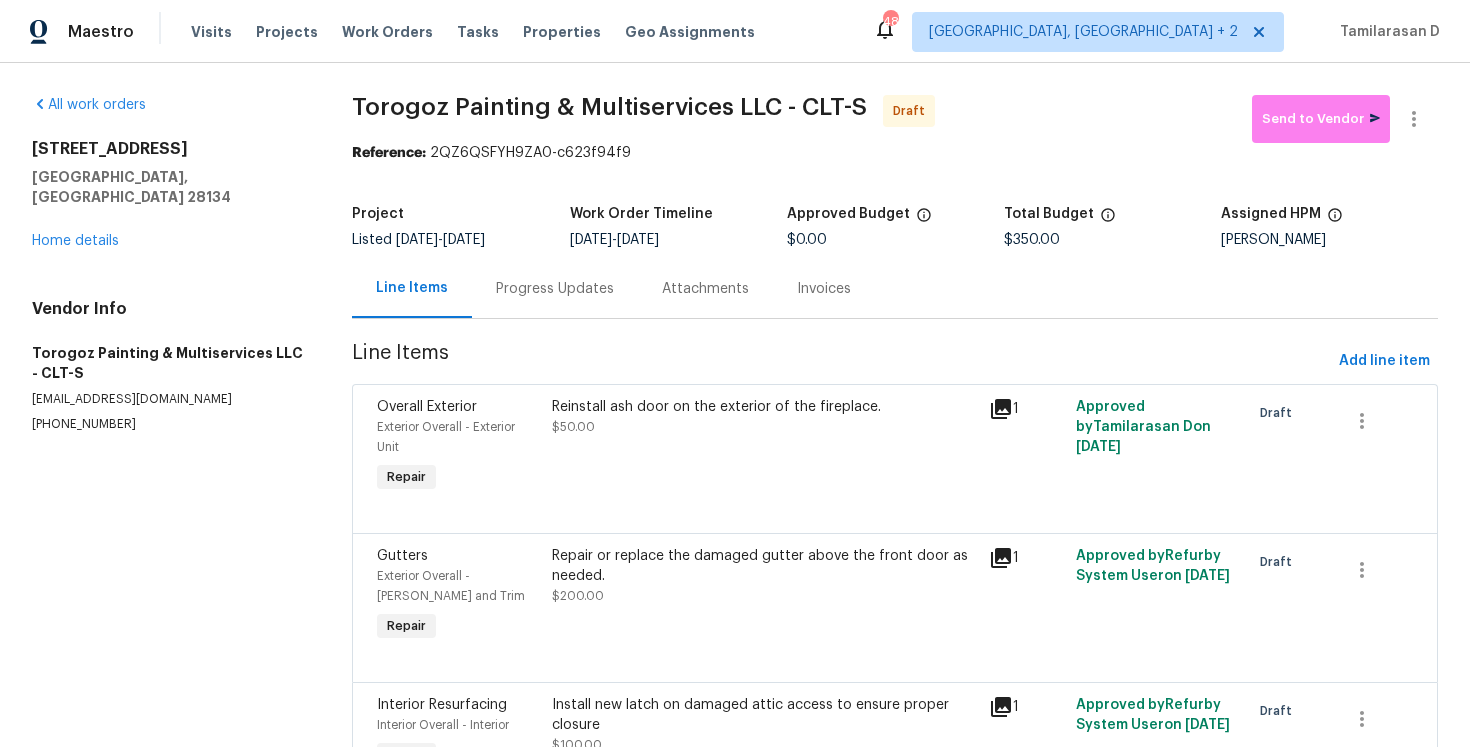click on "Progress Updates" at bounding box center (555, 288) 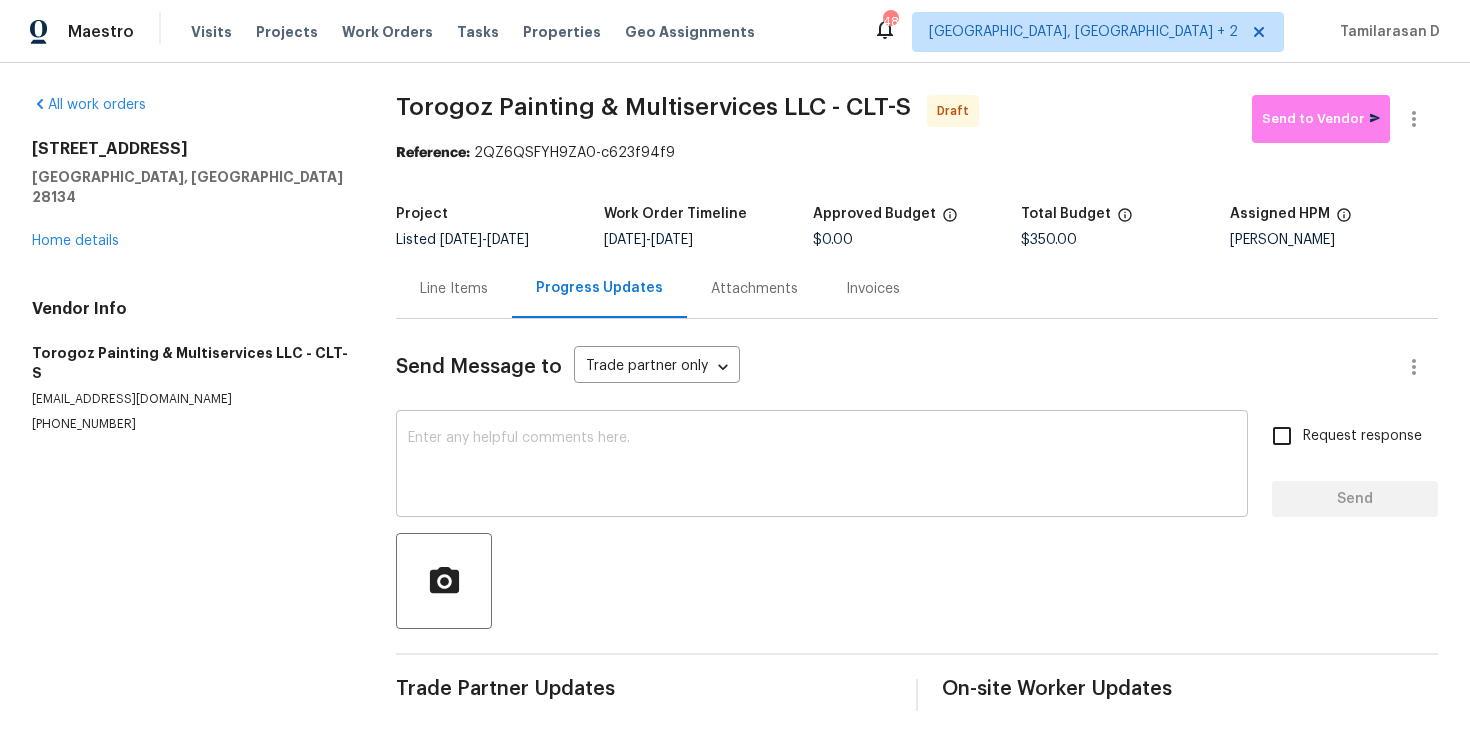 click at bounding box center [822, 466] 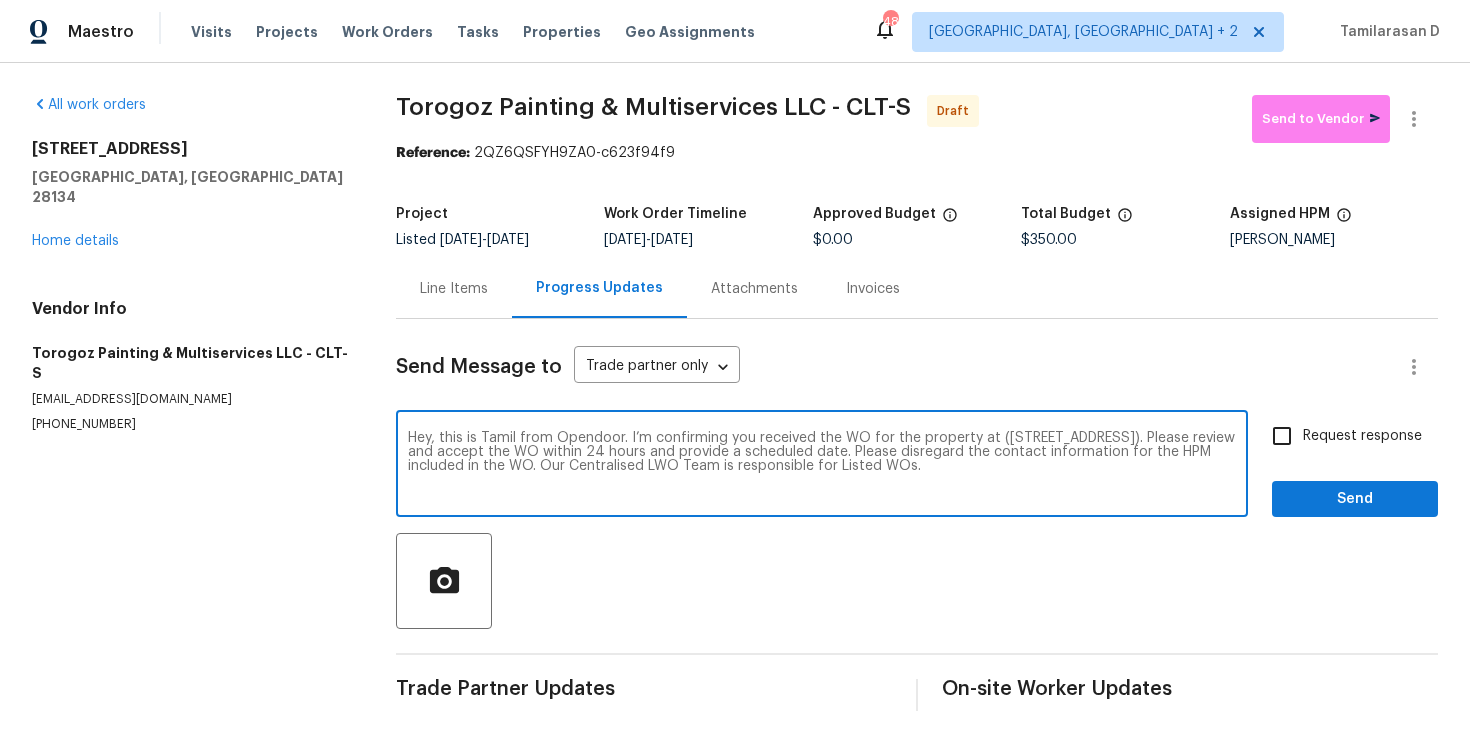 type on "Hey, this is Tamil from Opendoor. I’m confirming you received the WO for the property at (10707 Copper Field Dr, Pineville, NC 28134). Please review and accept the WO within 24 hours and provide a scheduled date. Please disregard the contact information for the HPM included in the WO. Our Centralised LWO Team is responsible for Listed WOs." 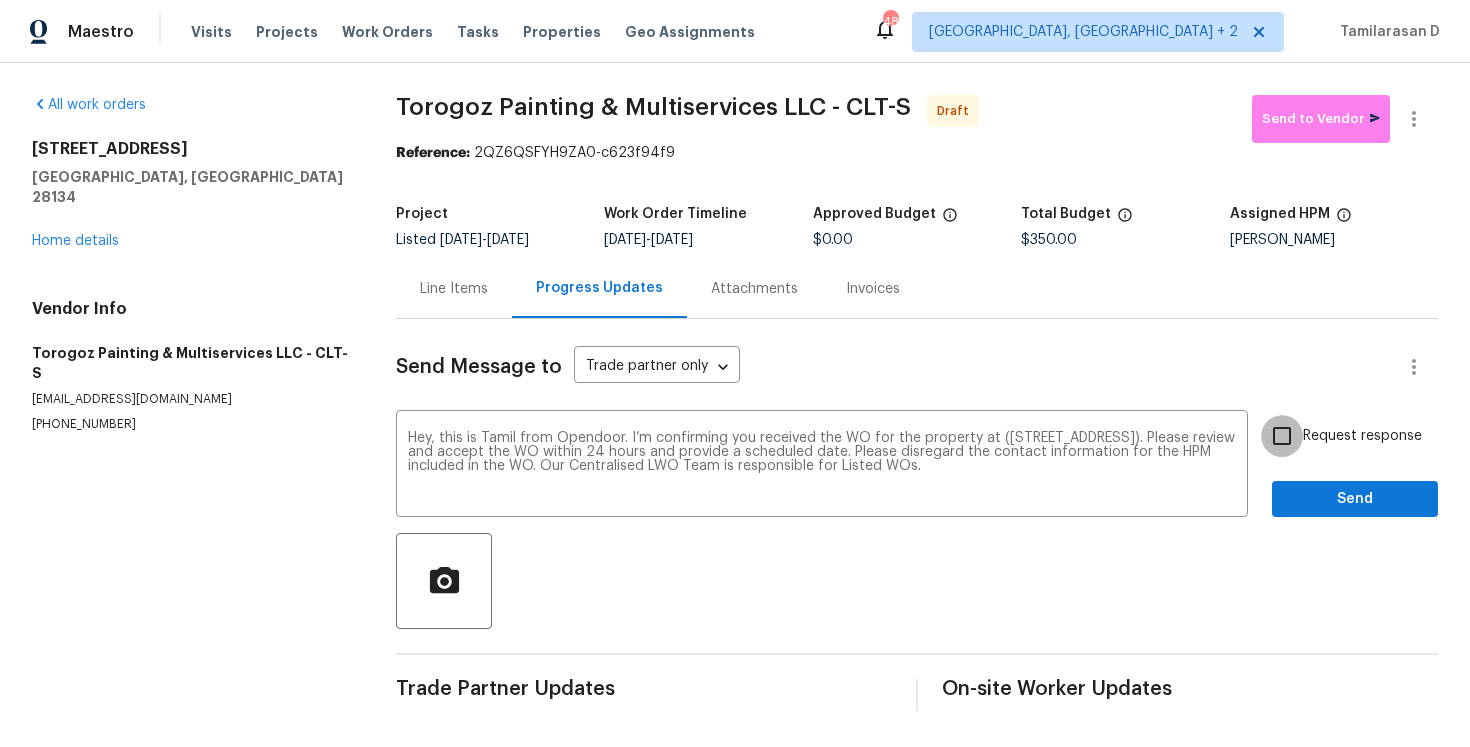 click on "Request response" at bounding box center [1282, 436] 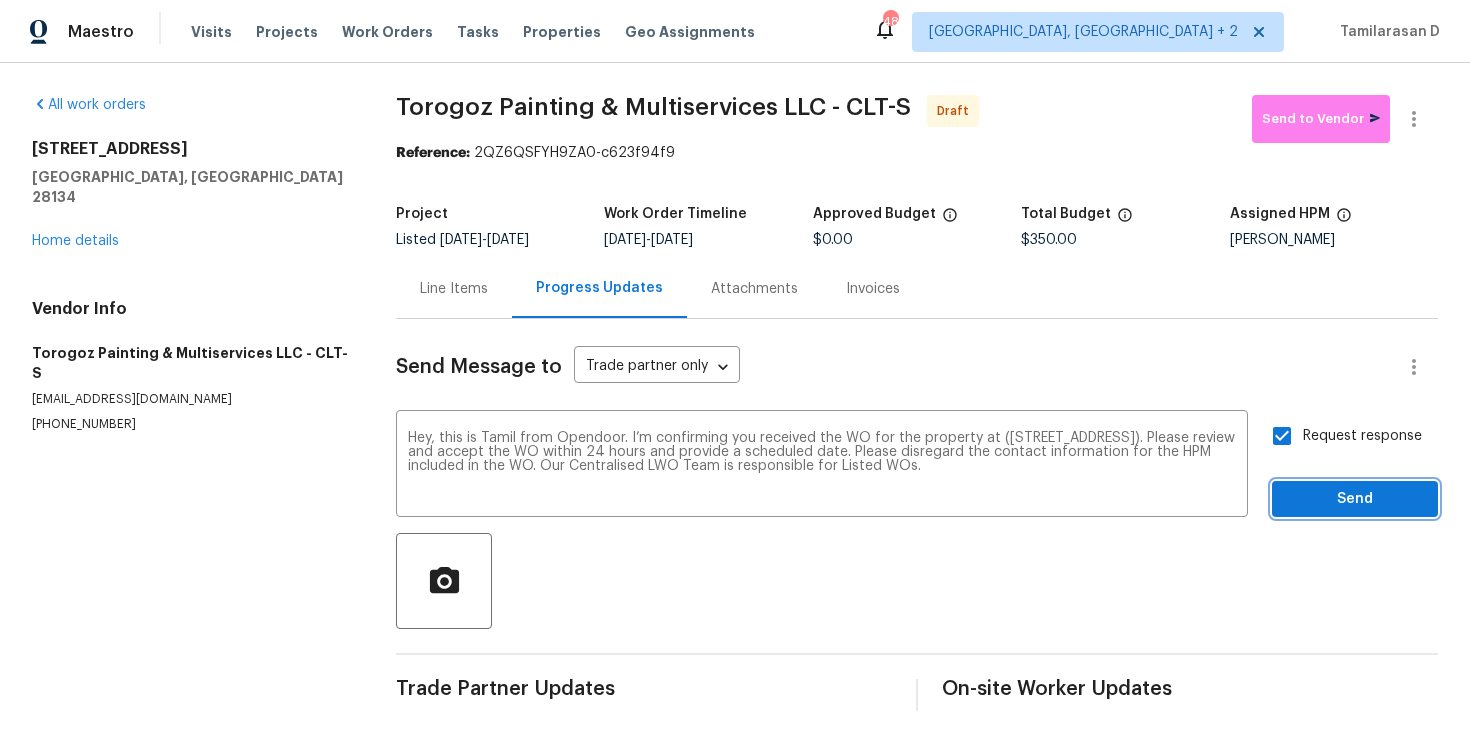 click on "Send" at bounding box center (1355, 499) 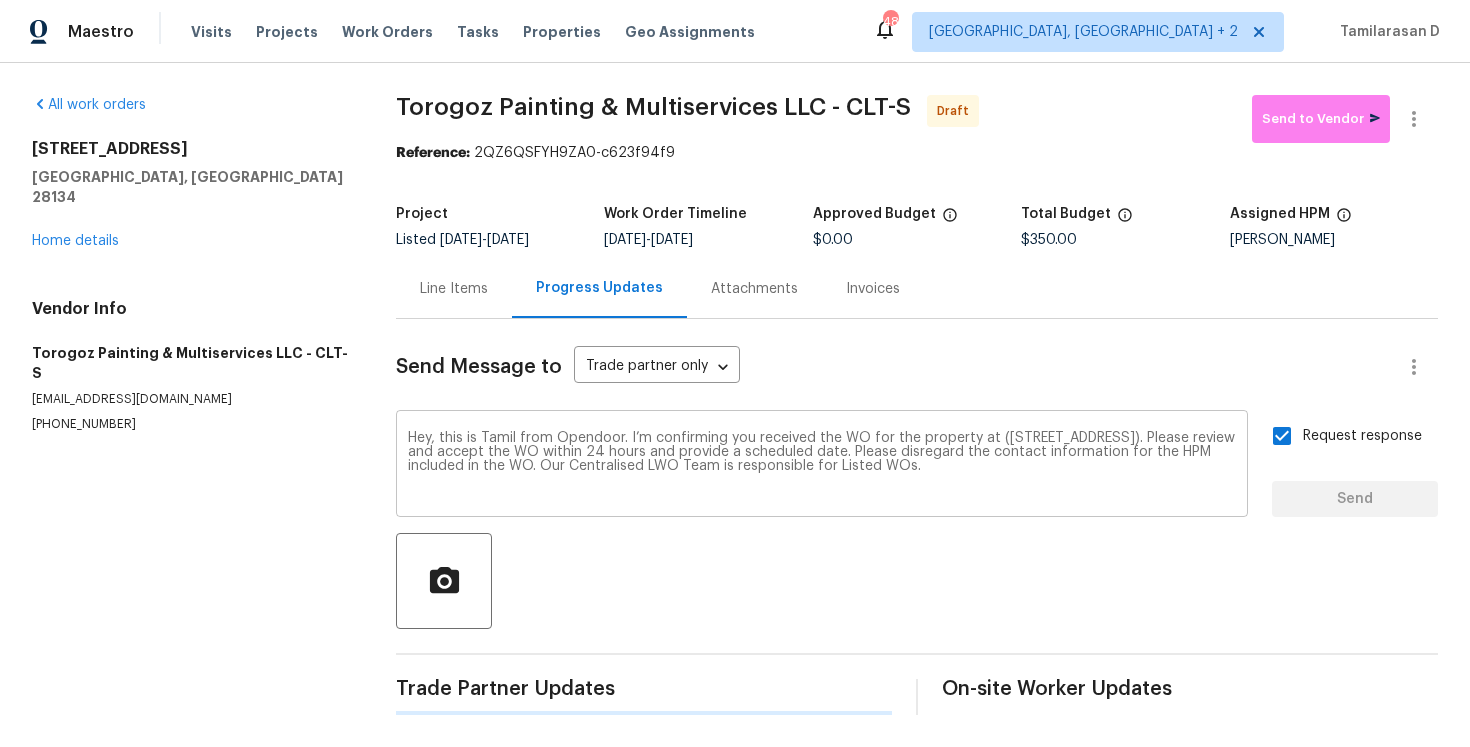 type 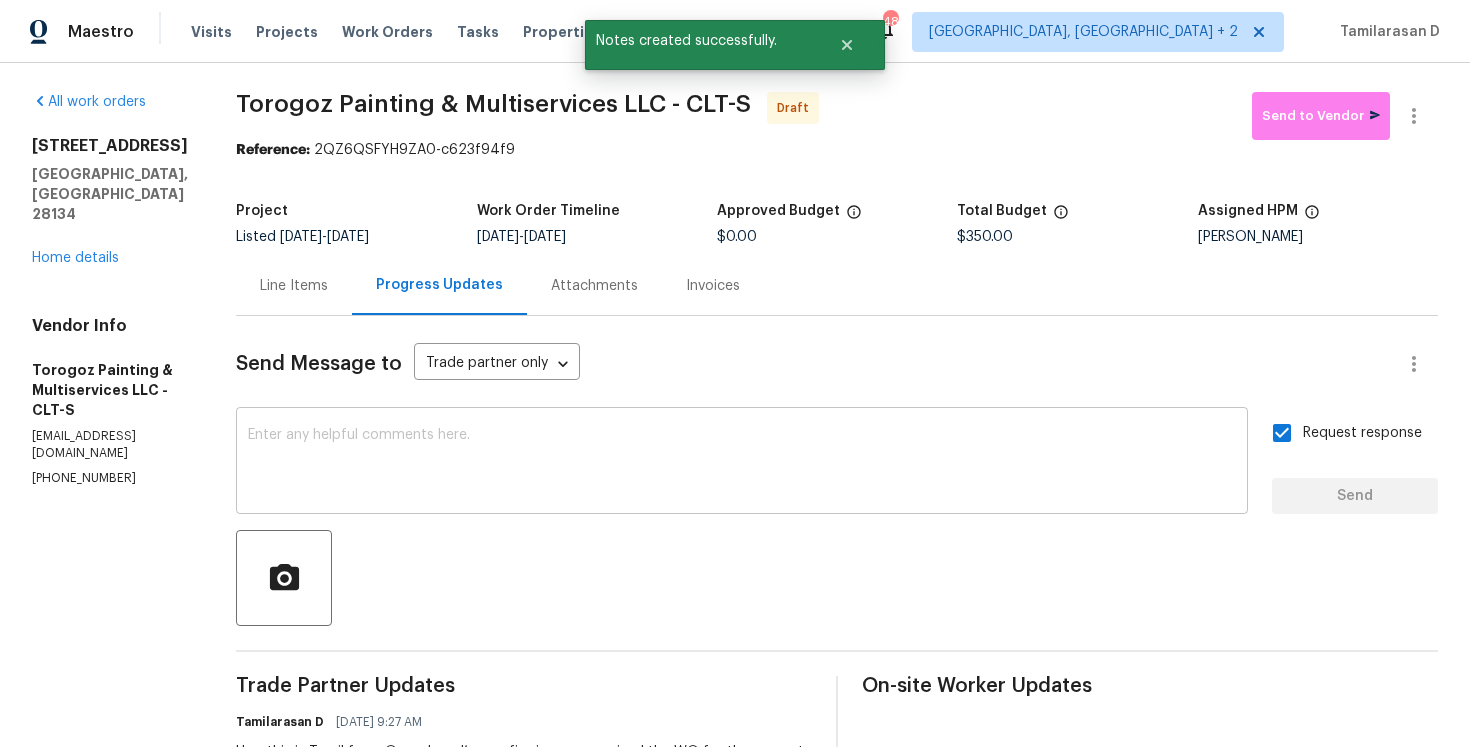 scroll, scrollTop: 0, scrollLeft: 0, axis: both 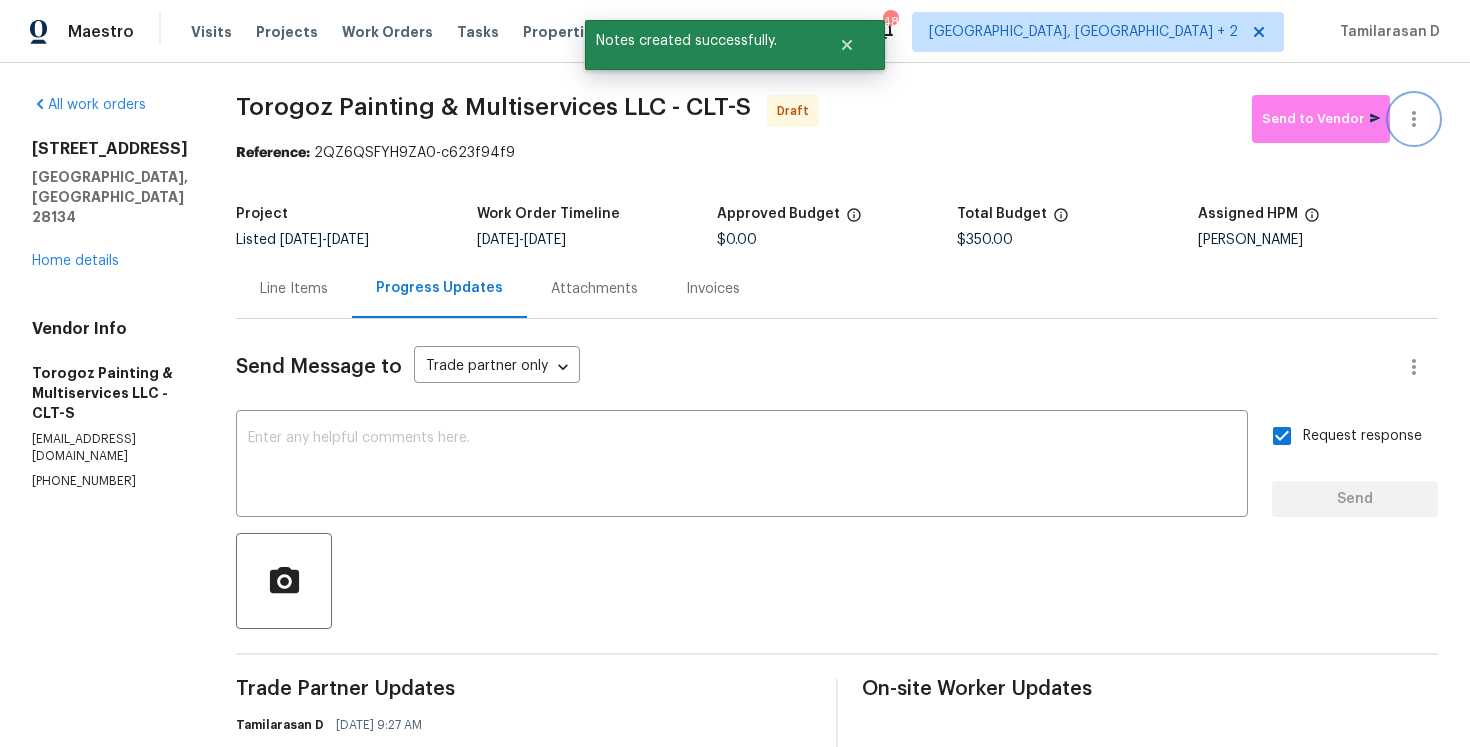 click 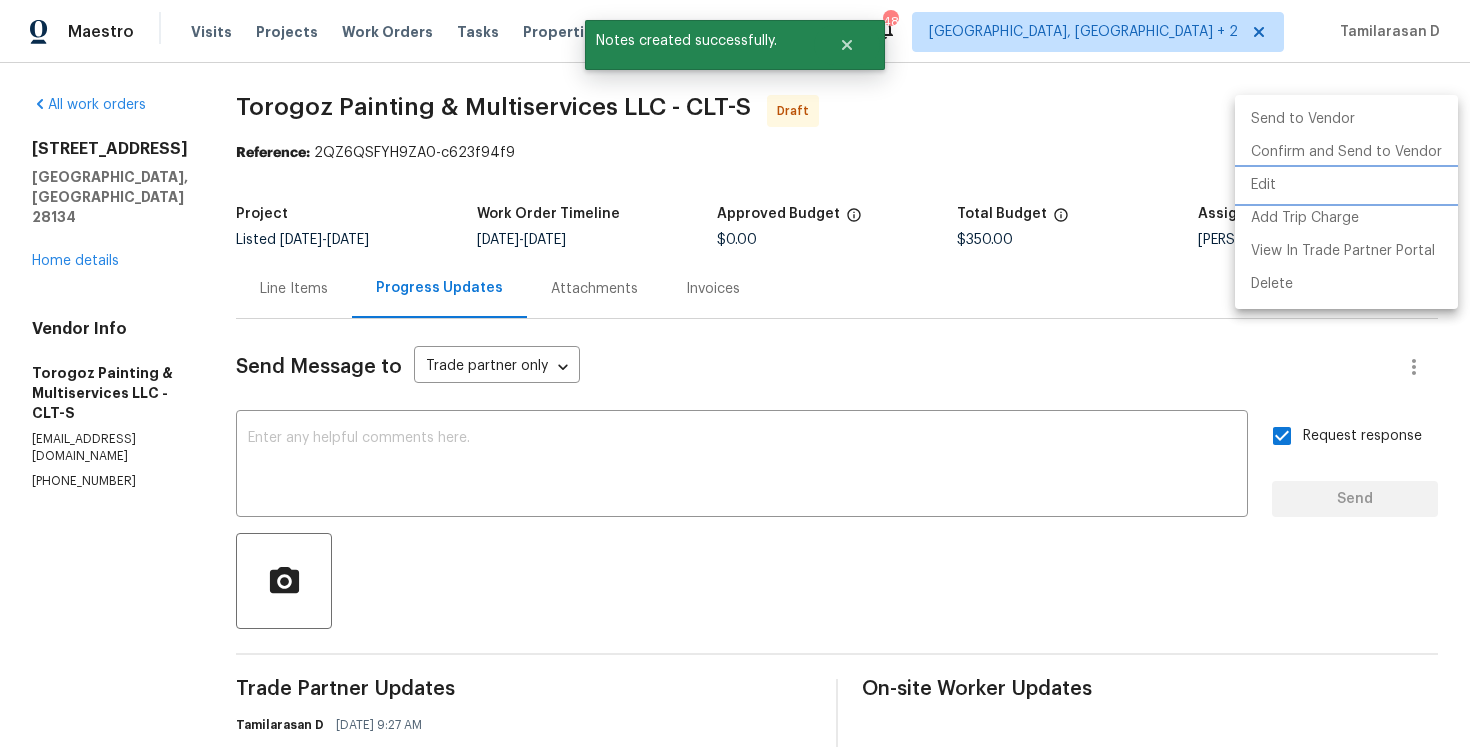 click on "Edit" at bounding box center (1346, 185) 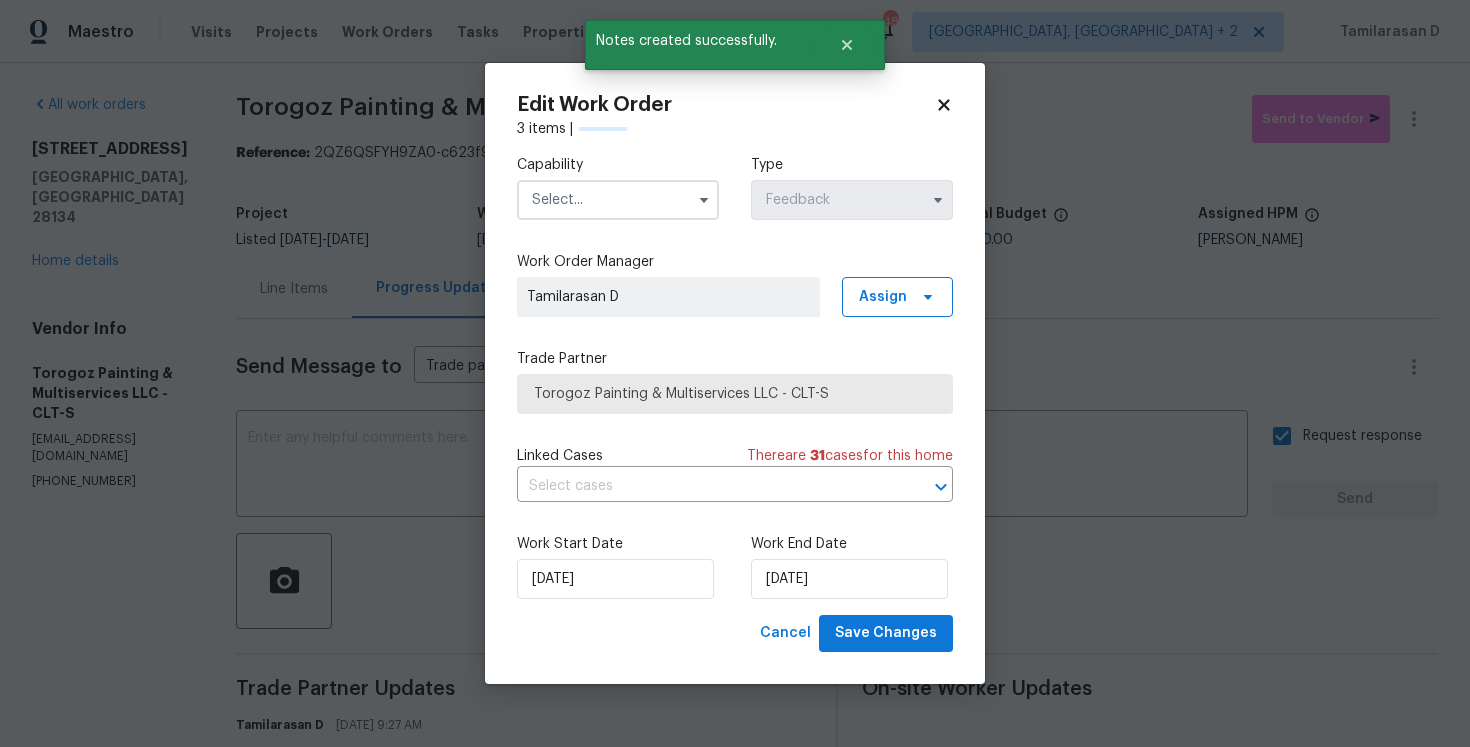 click at bounding box center [618, 200] 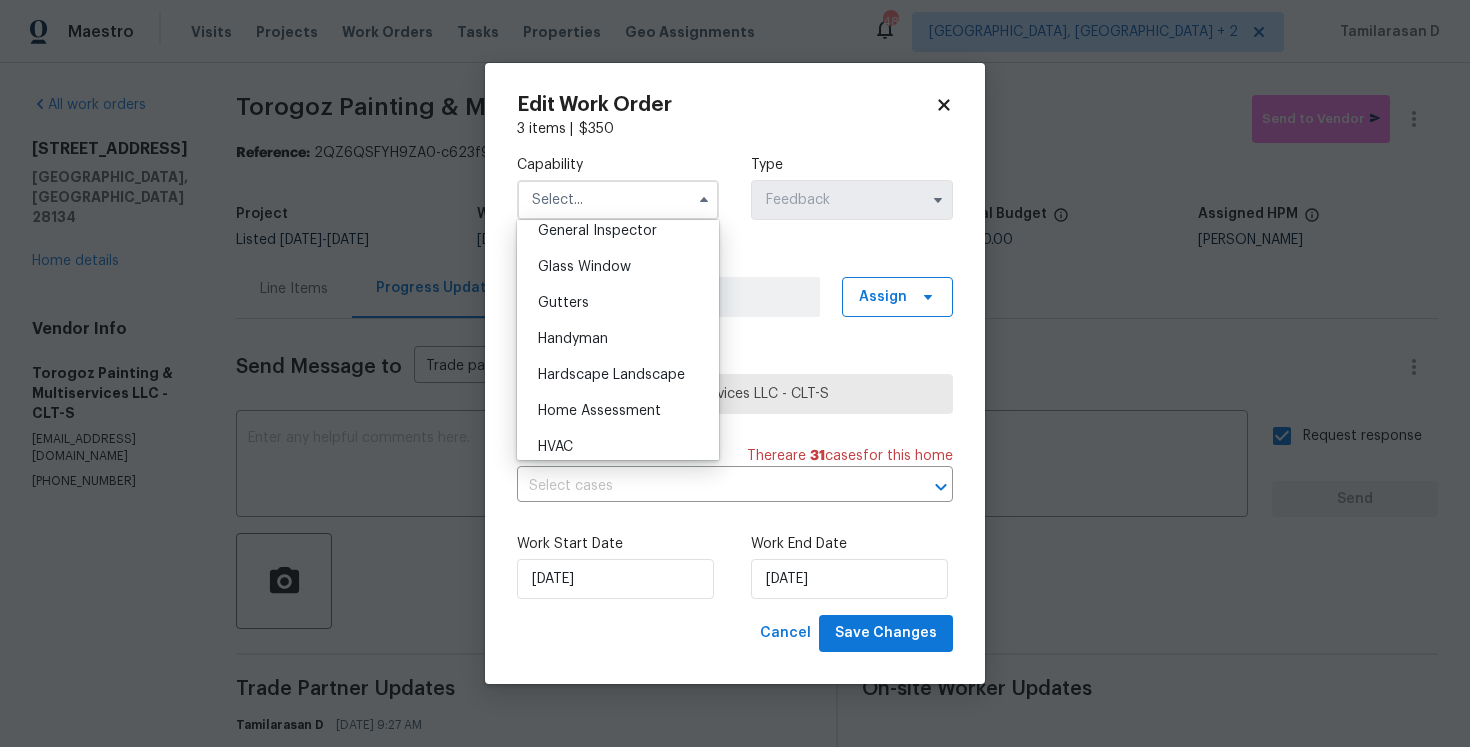 scroll, scrollTop: 1005, scrollLeft: 0, axis: vertical 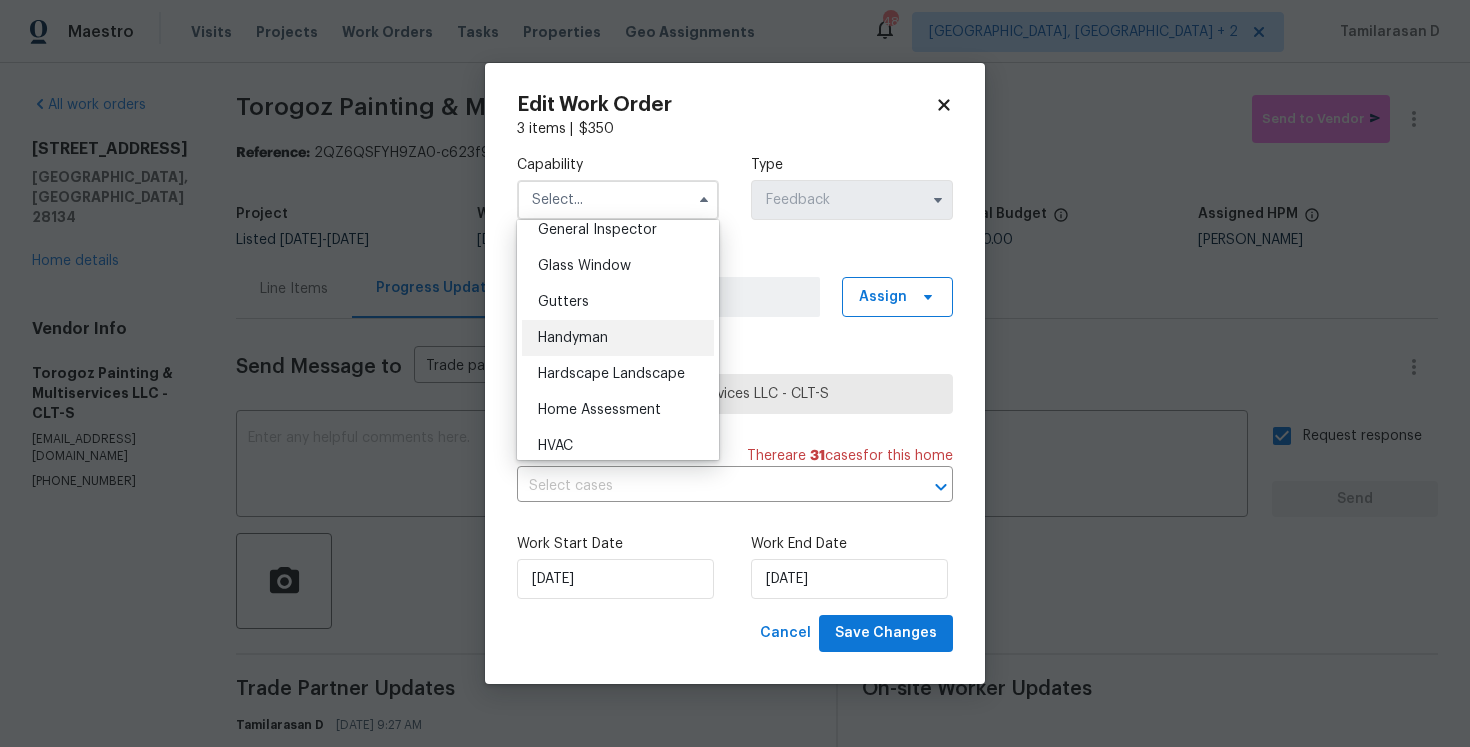 click on "Handyman" at bounding box center (618, 338) 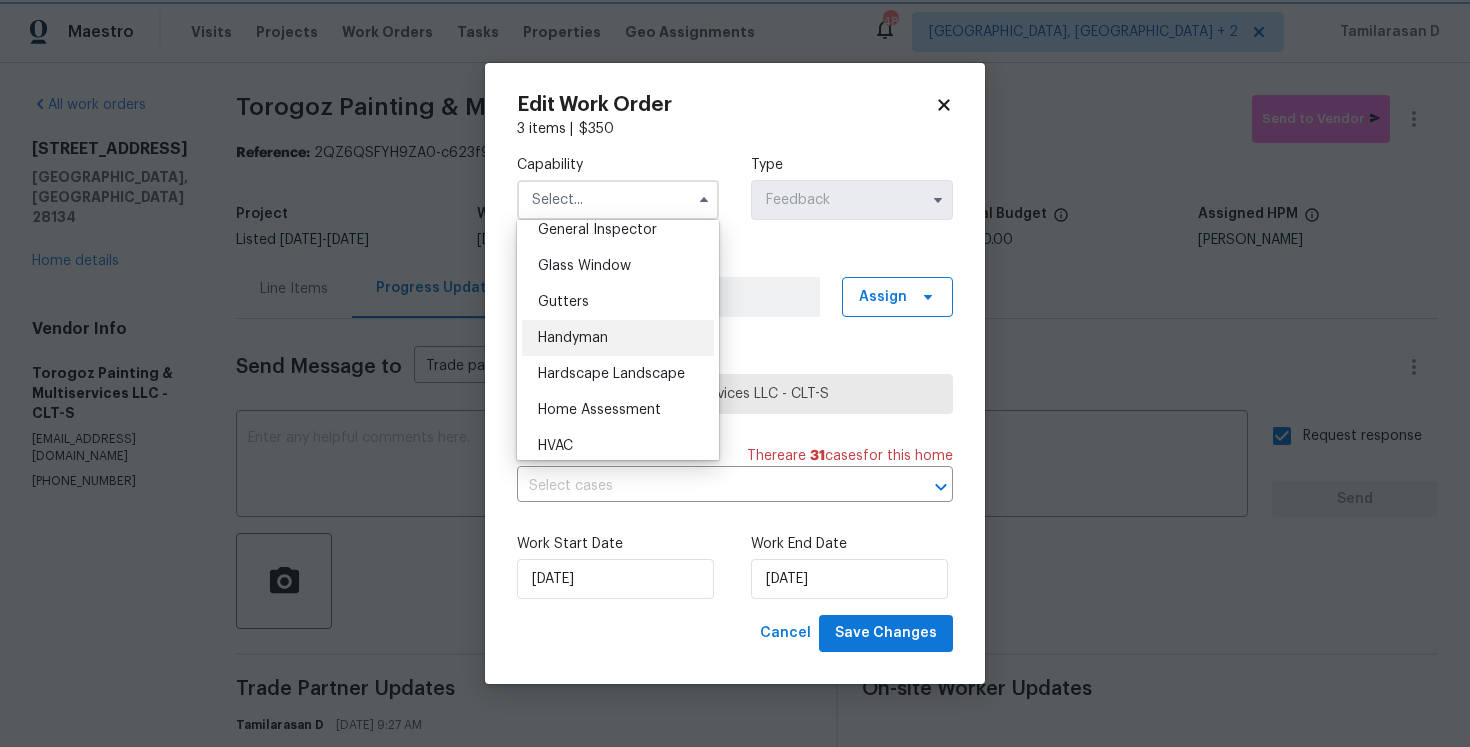 type on "Handyman" 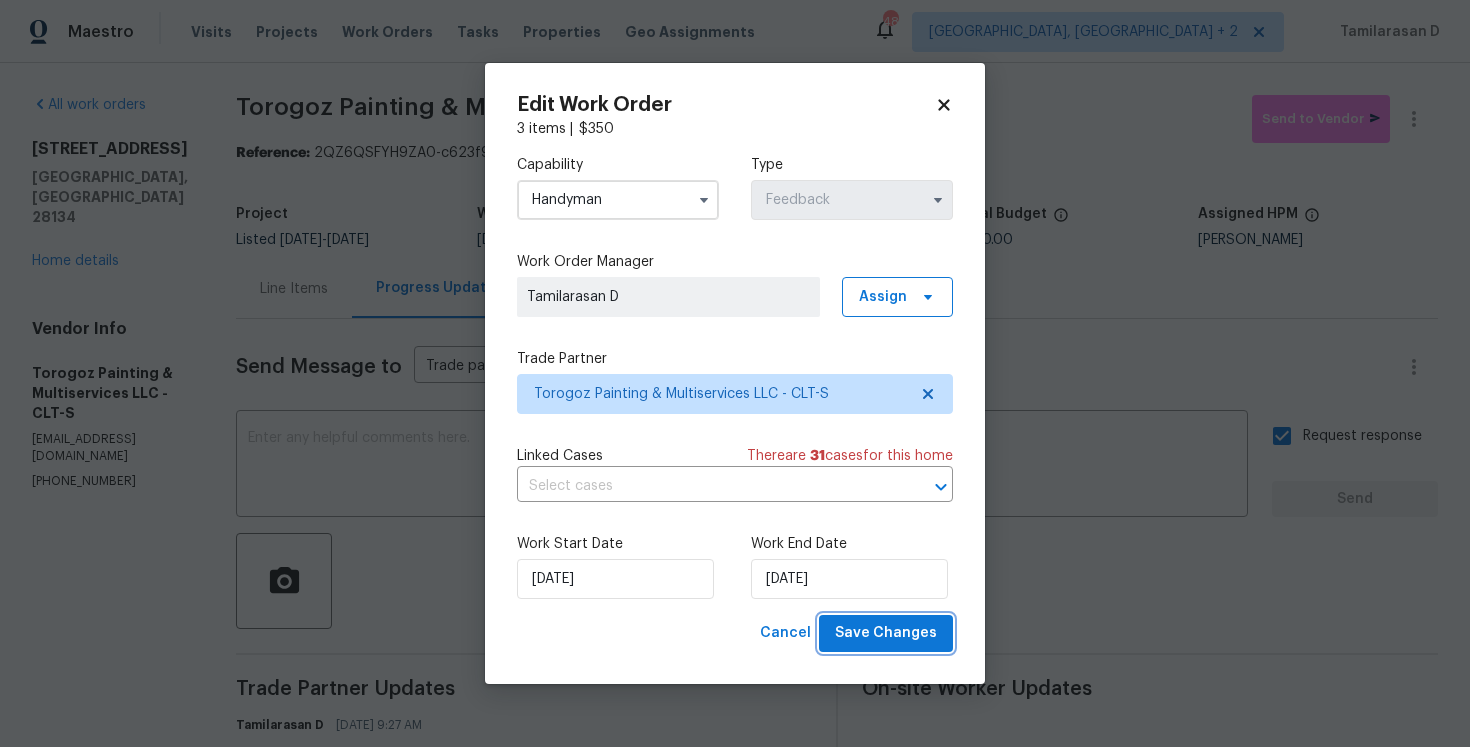click on "Save Changes" at bounding box center (886, 633) 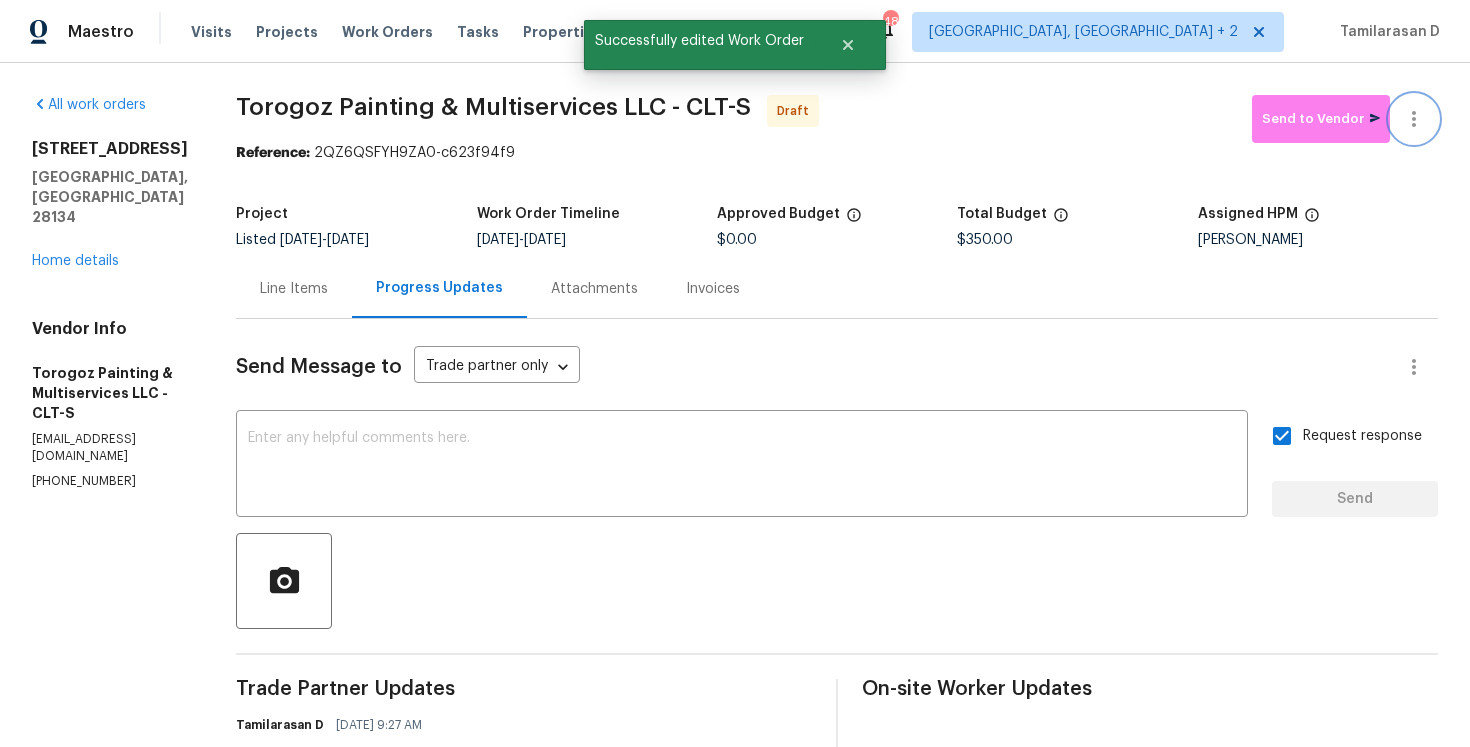 click 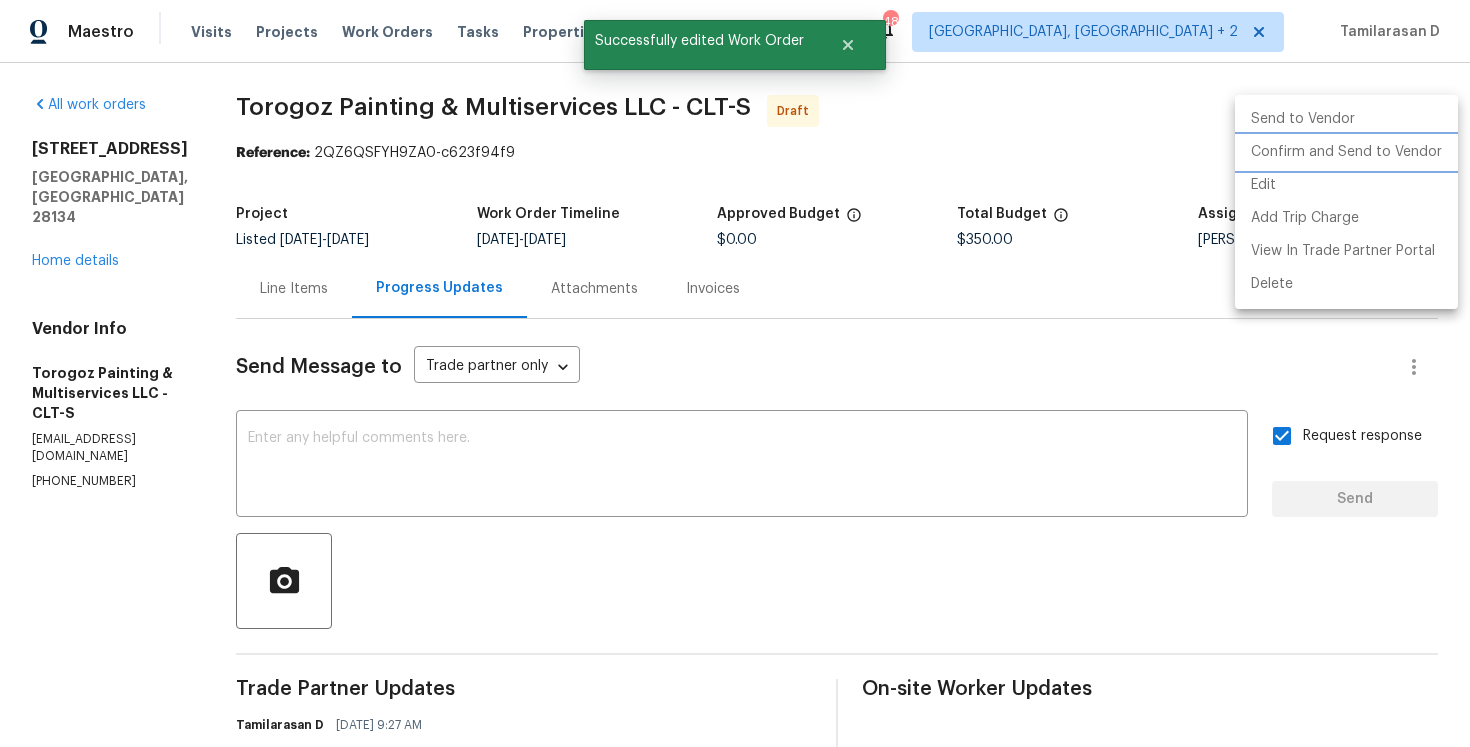 click on "Confirm and Send to Vendor" at bounding box center [1346, 152] 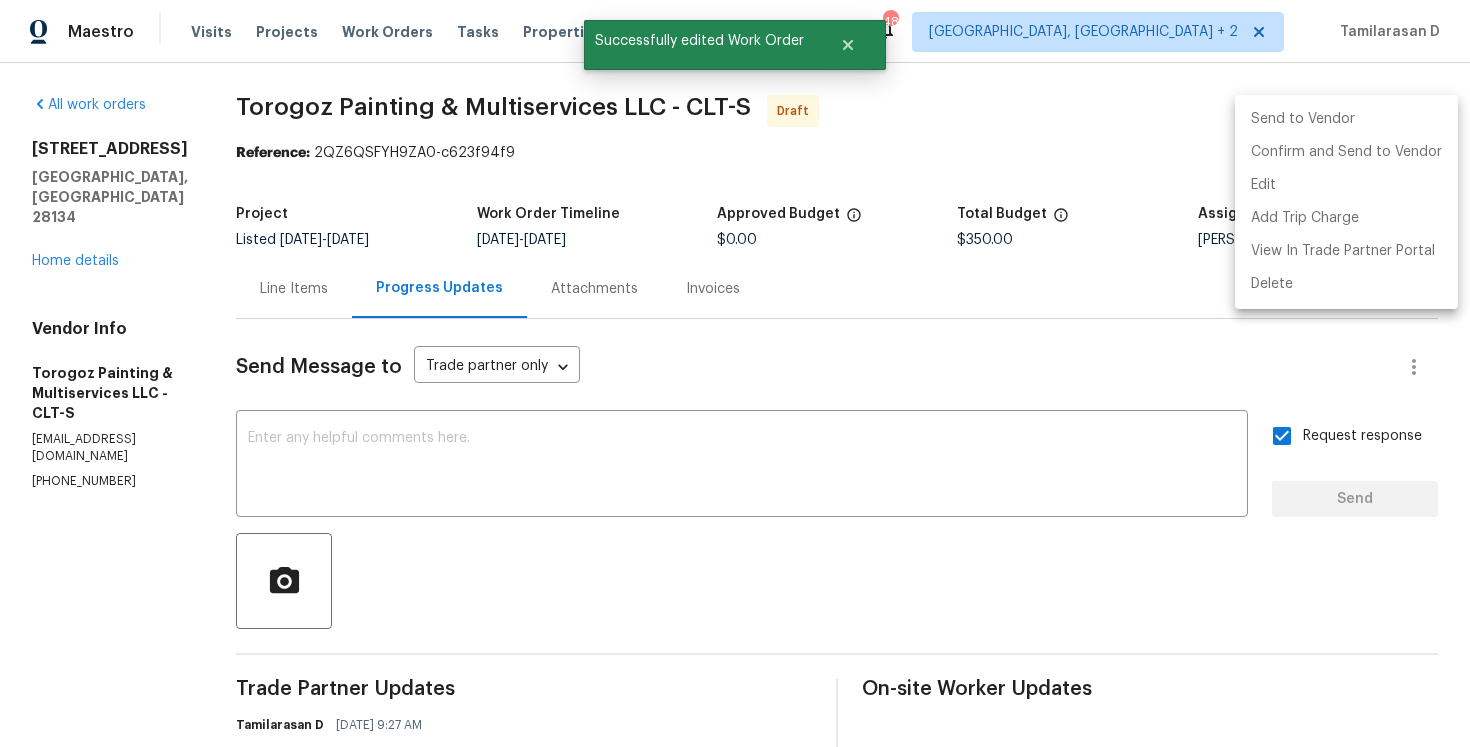 click at bounding box center [735, 373] 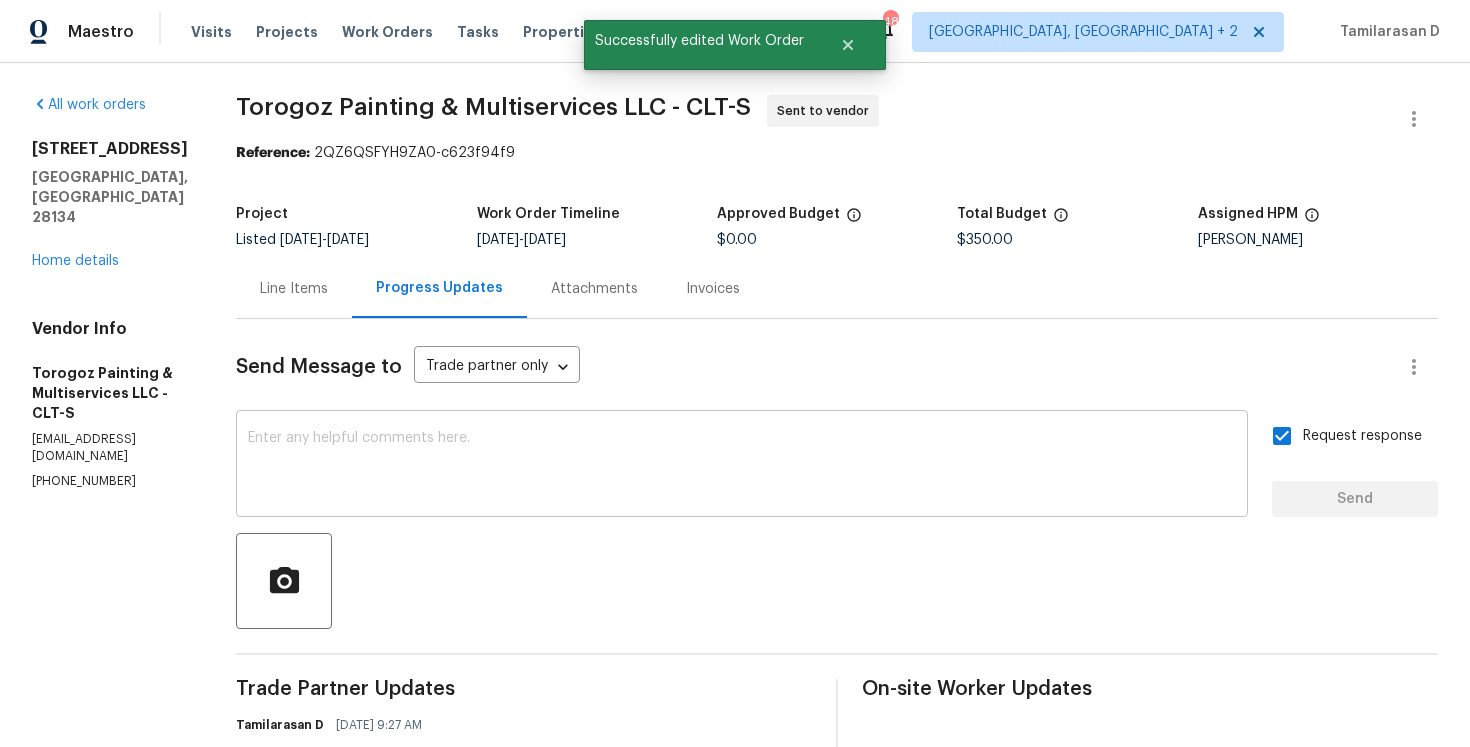 click on "x ​" at bounding box center (742, 466) 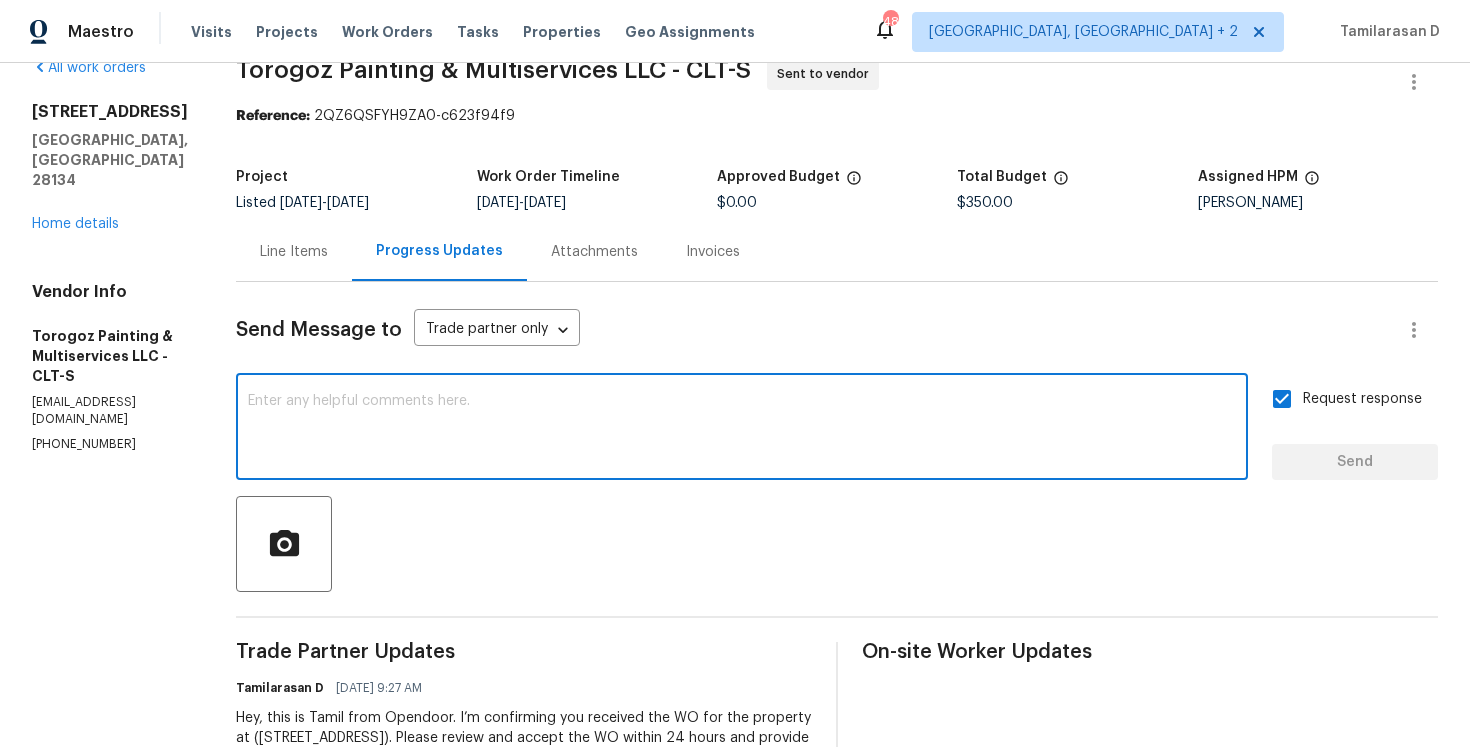 scroll, scrollTop: 0, scrollLeft: 0, axis: both 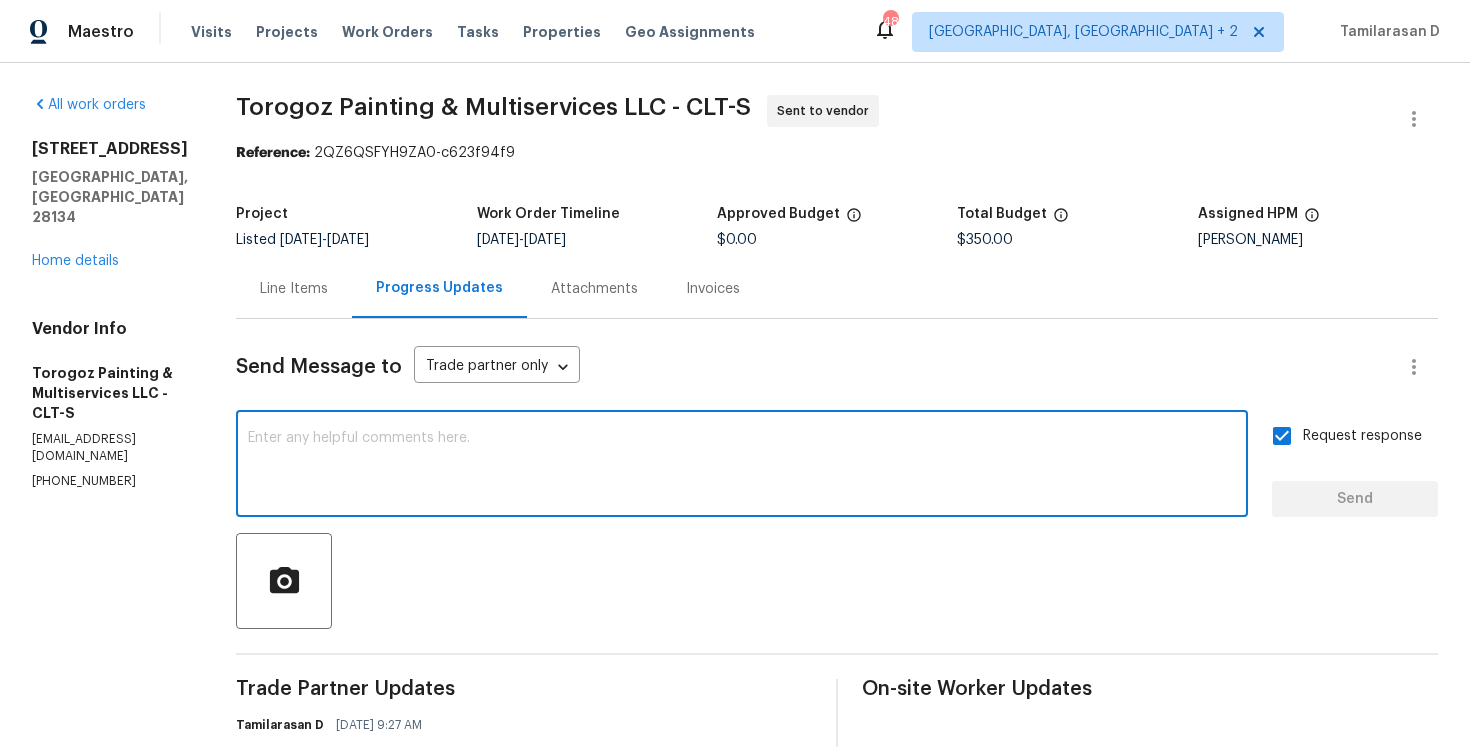 click on "Line Items" at bounding box center (294, 289) 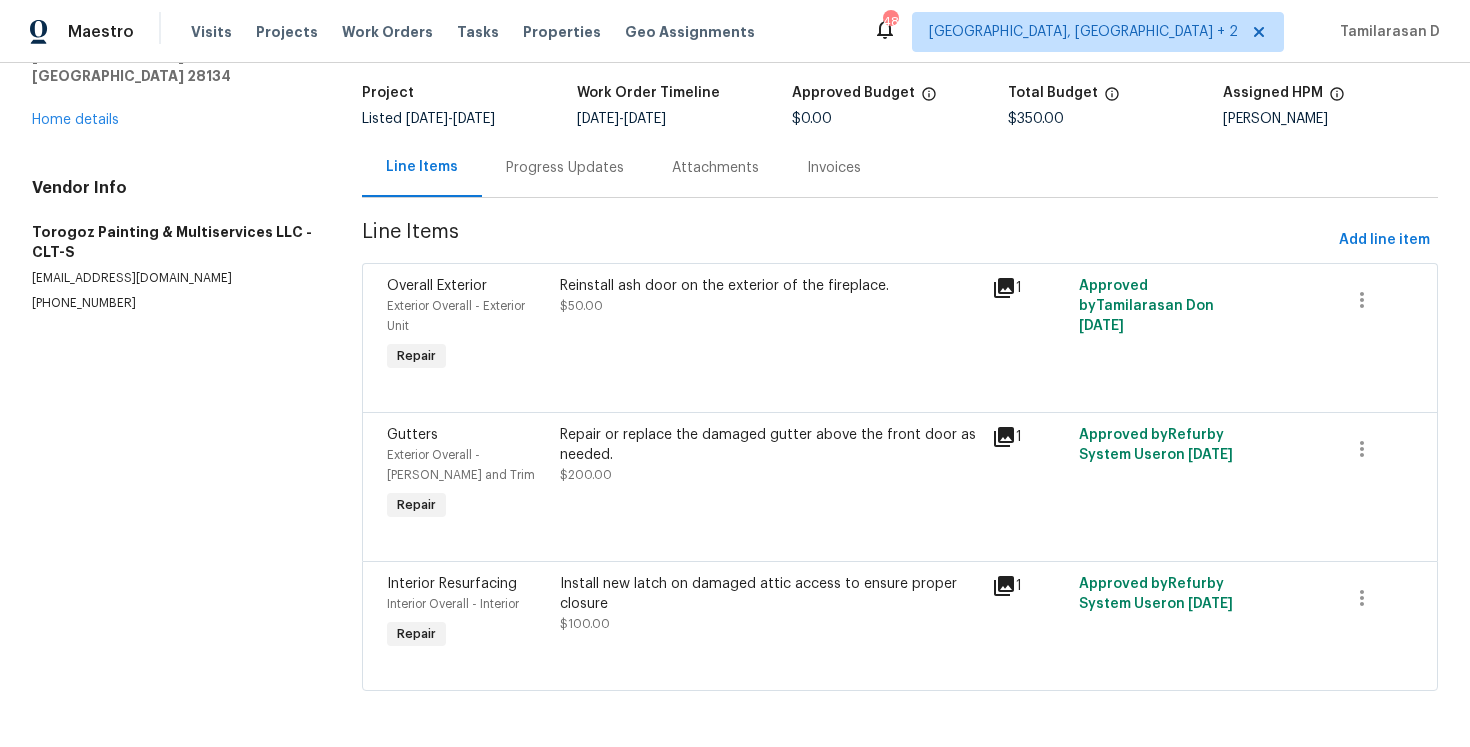 scroll, scrollTop: 0, scrollLeft: 0, axis: both 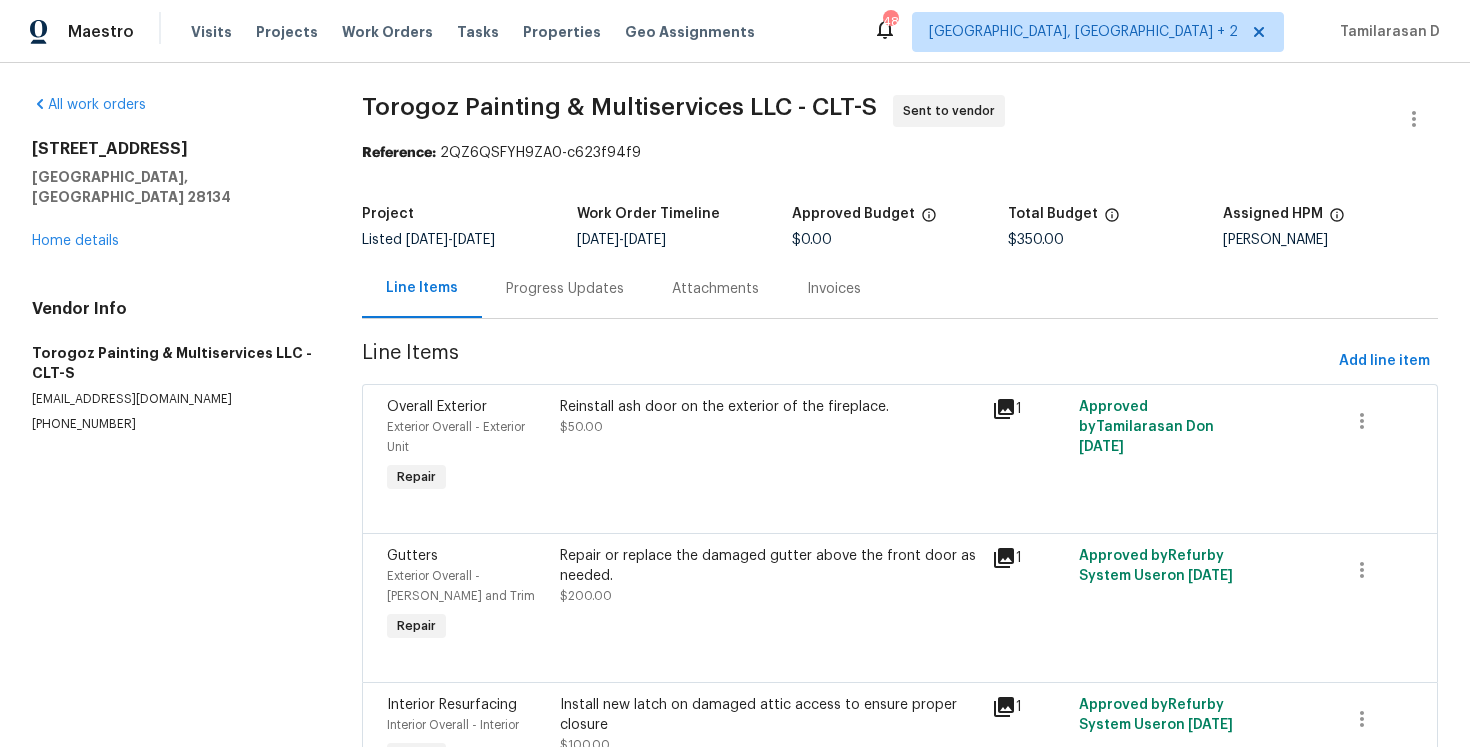 click on "Progress Updates" at bounding box center [565, 289] 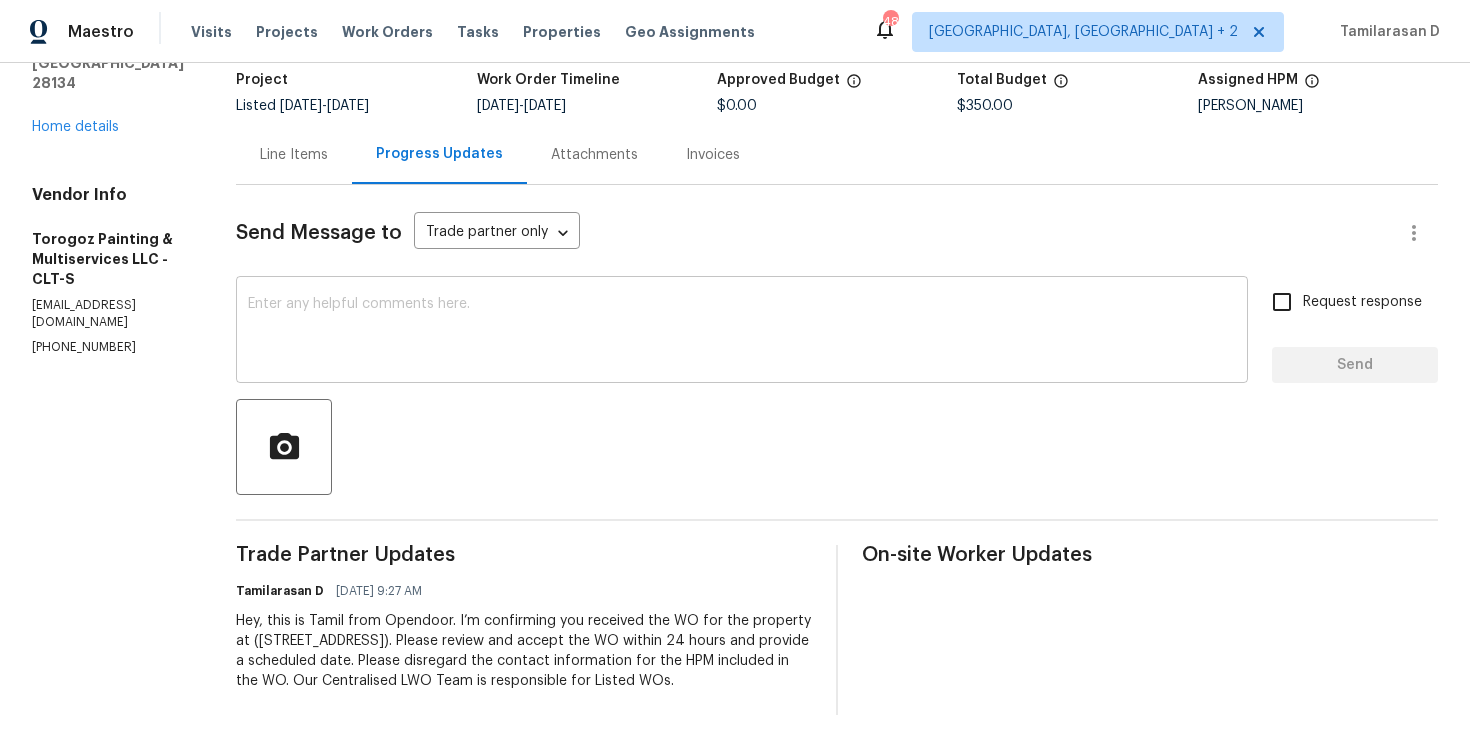 scroll, scrollTop: 0, scrollLeft: 0, axis: both 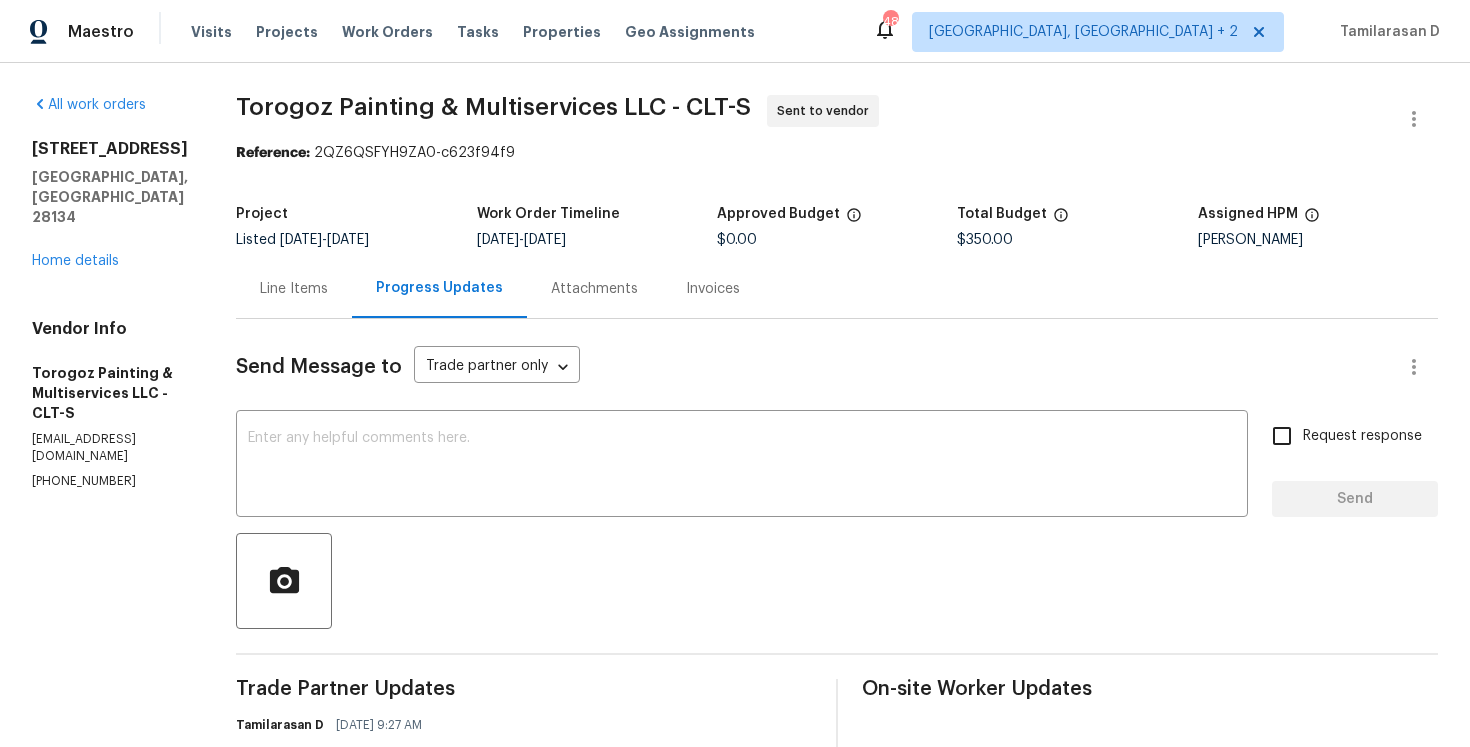 click on "Line Items" at bounding box center (294, 289) 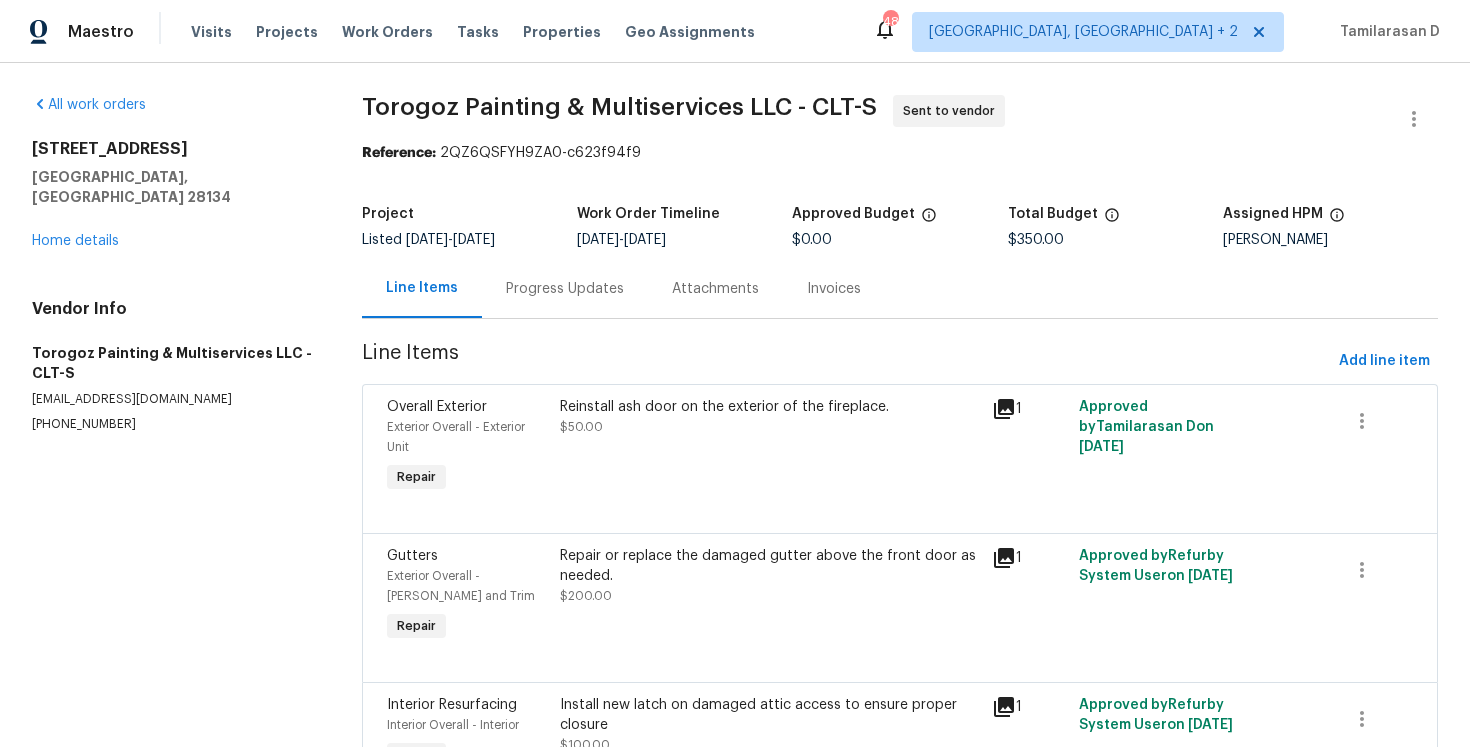 click on "Vendor Info" at bounding box center [173, 309] 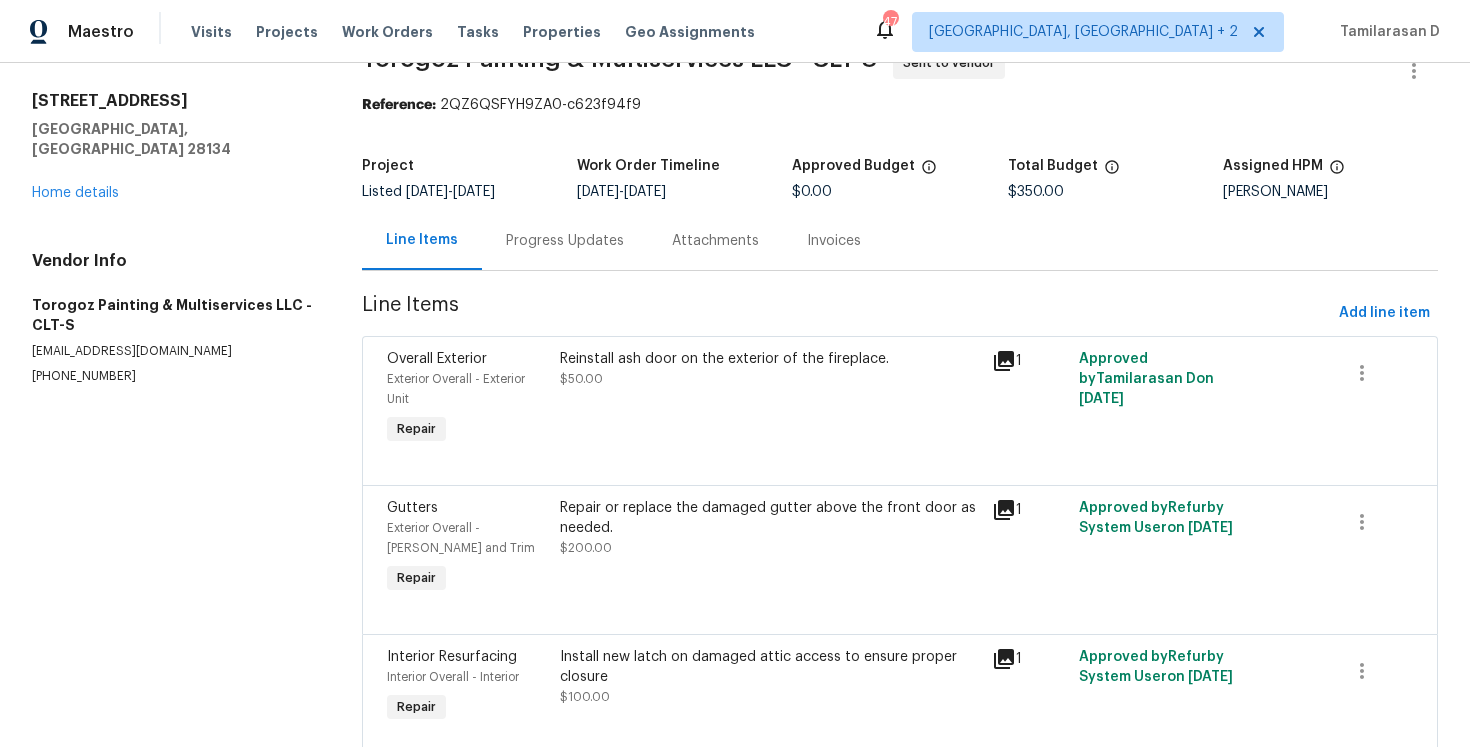 scroll, scrollTop: 3, scrollLeft: 0, axis: vertical 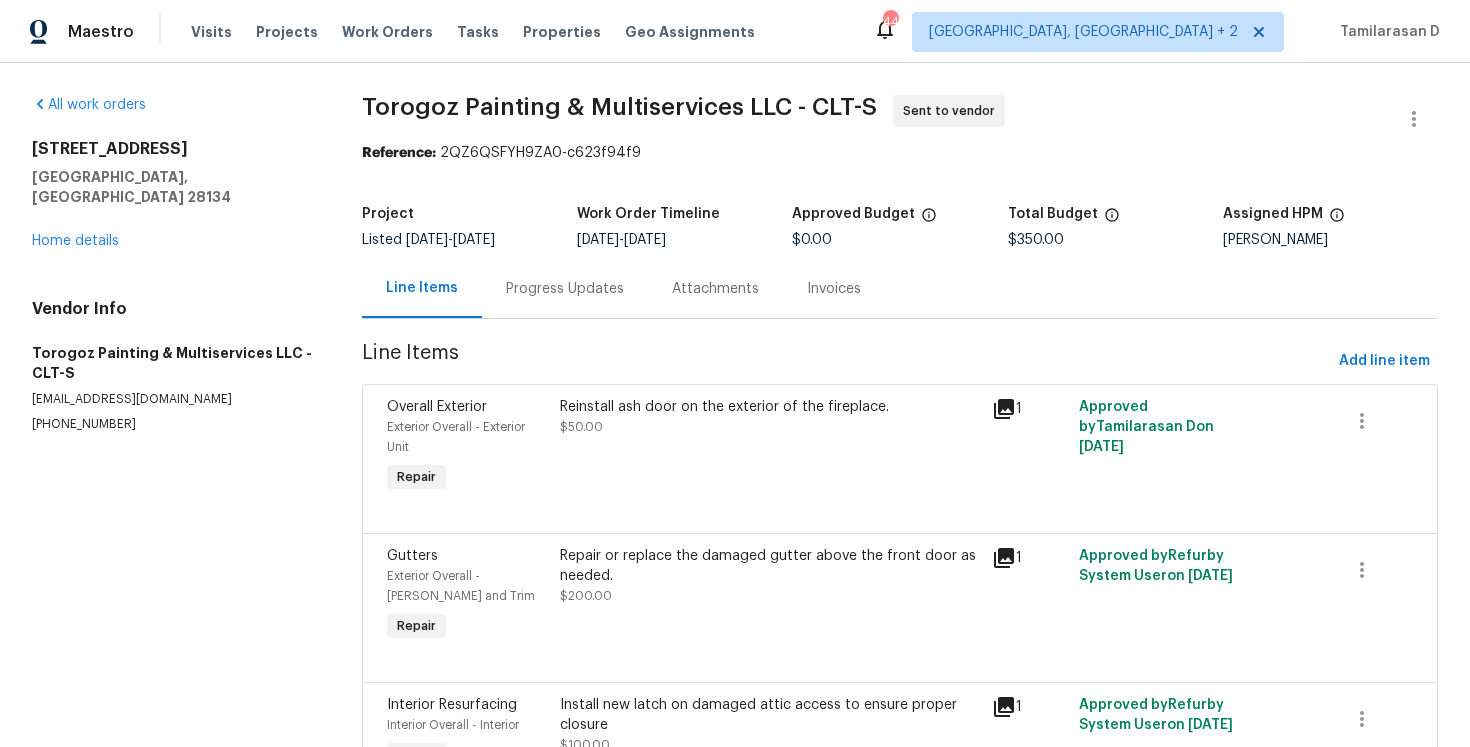 click on "Progress Updates" at bounding box center [565, 289] 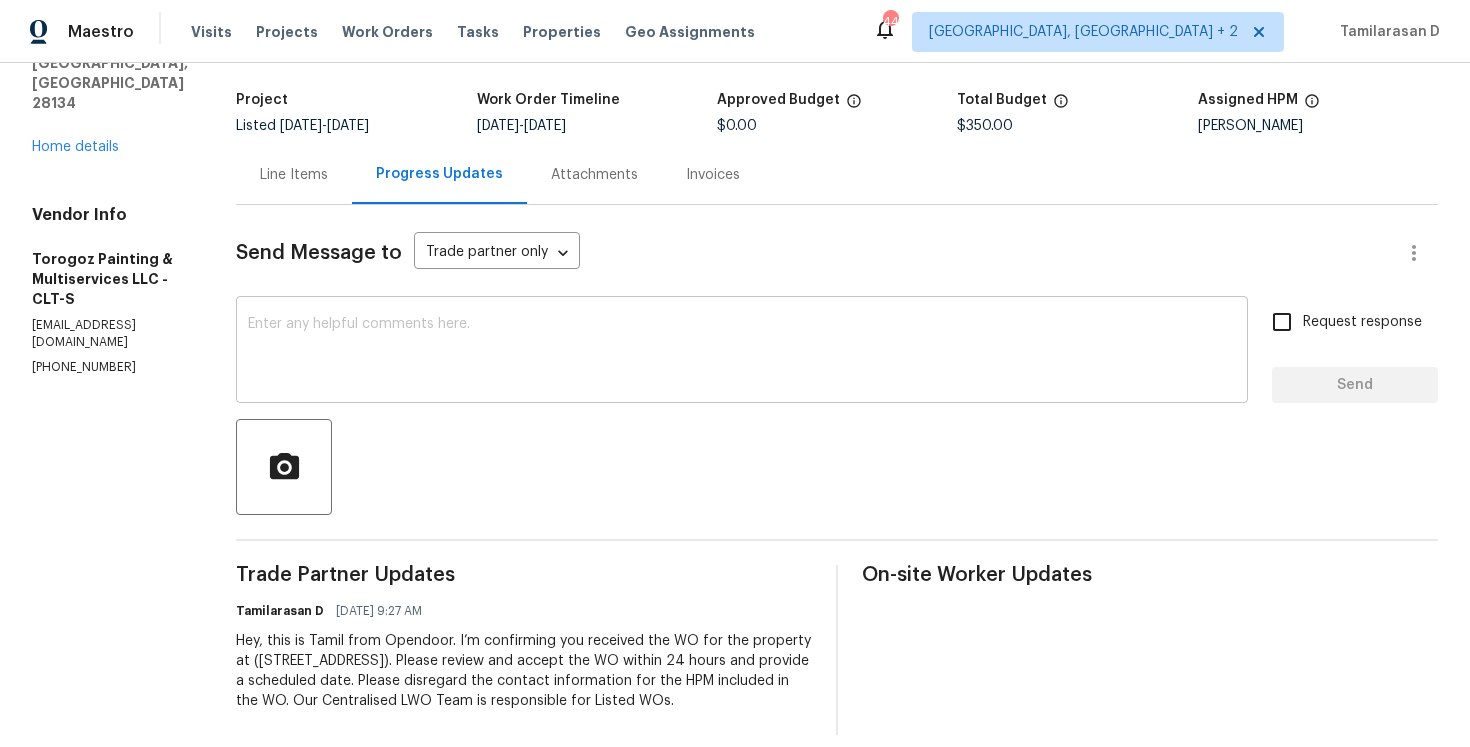 scroll, scrollTop: 154, scrollLeft: 0, axis: vertical 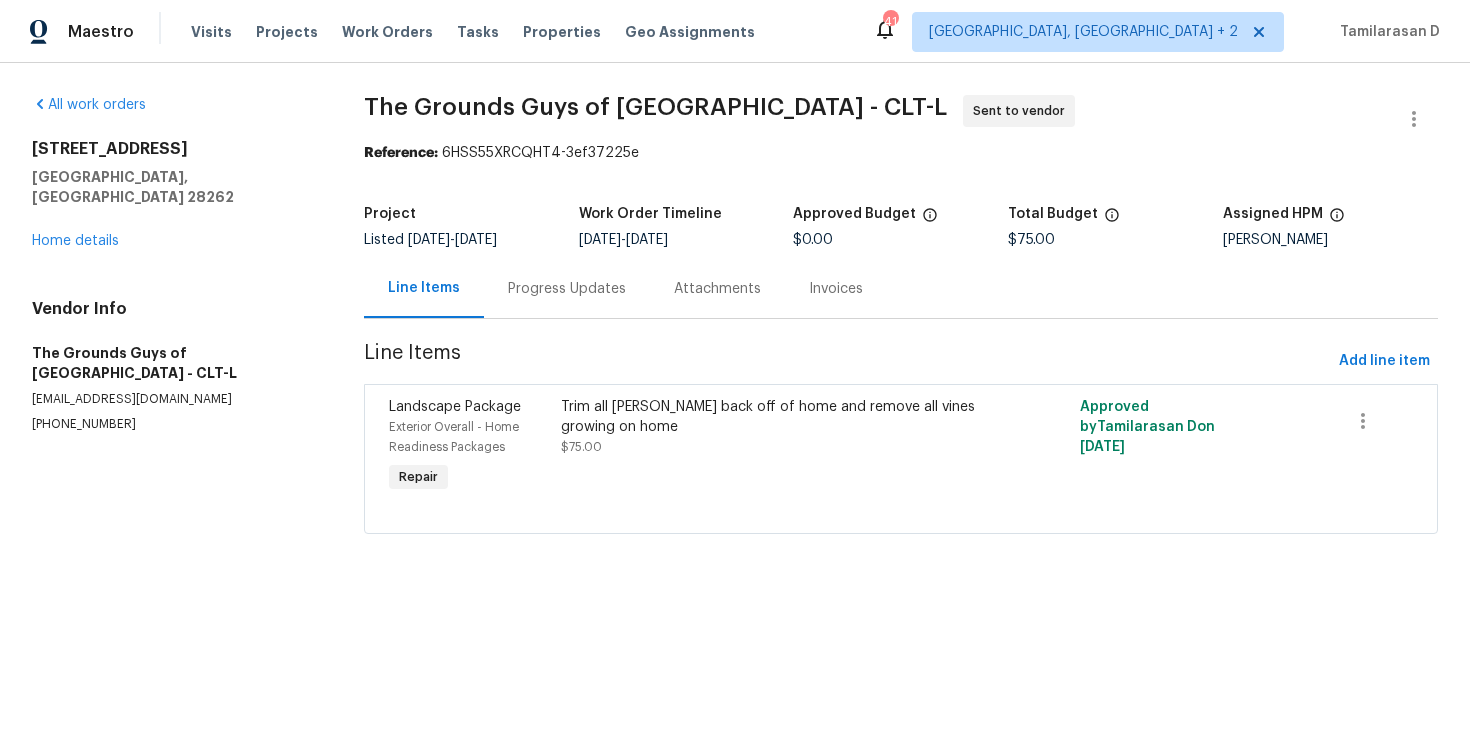 click on "Progress Updates" at bounding box center (567, 288) 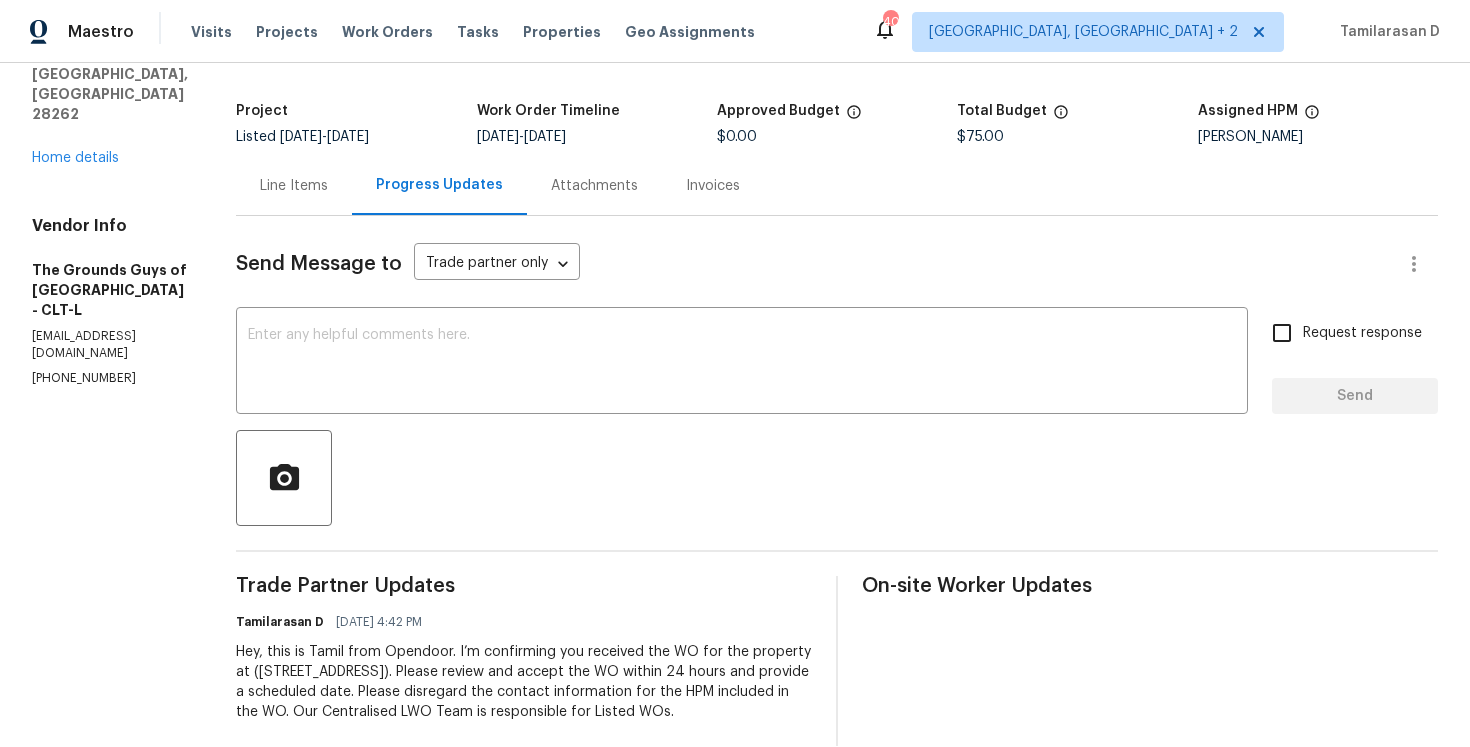 scroll, scrollTop: 0, scrollLeft: 0, axis: both 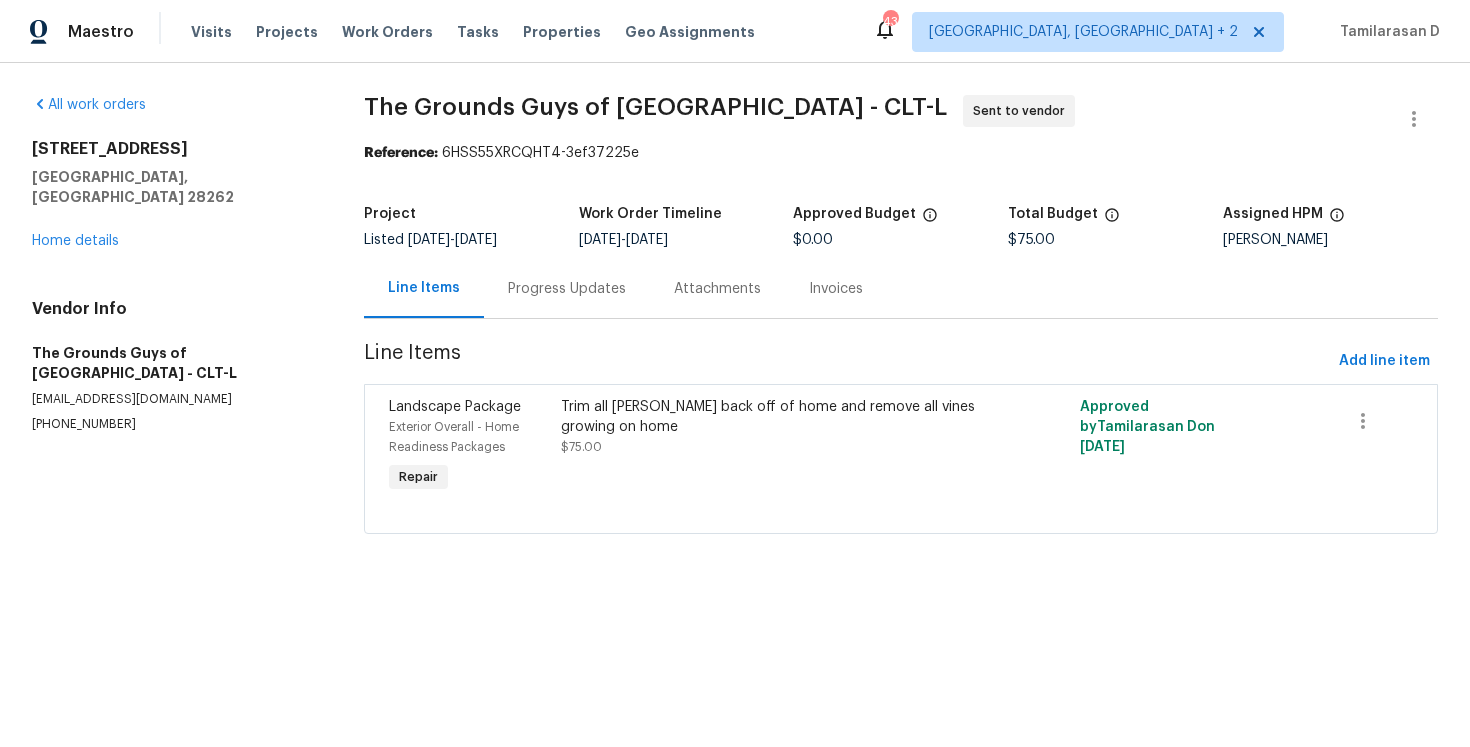 click on "Progress Updates" at bounding box center (567, 288) 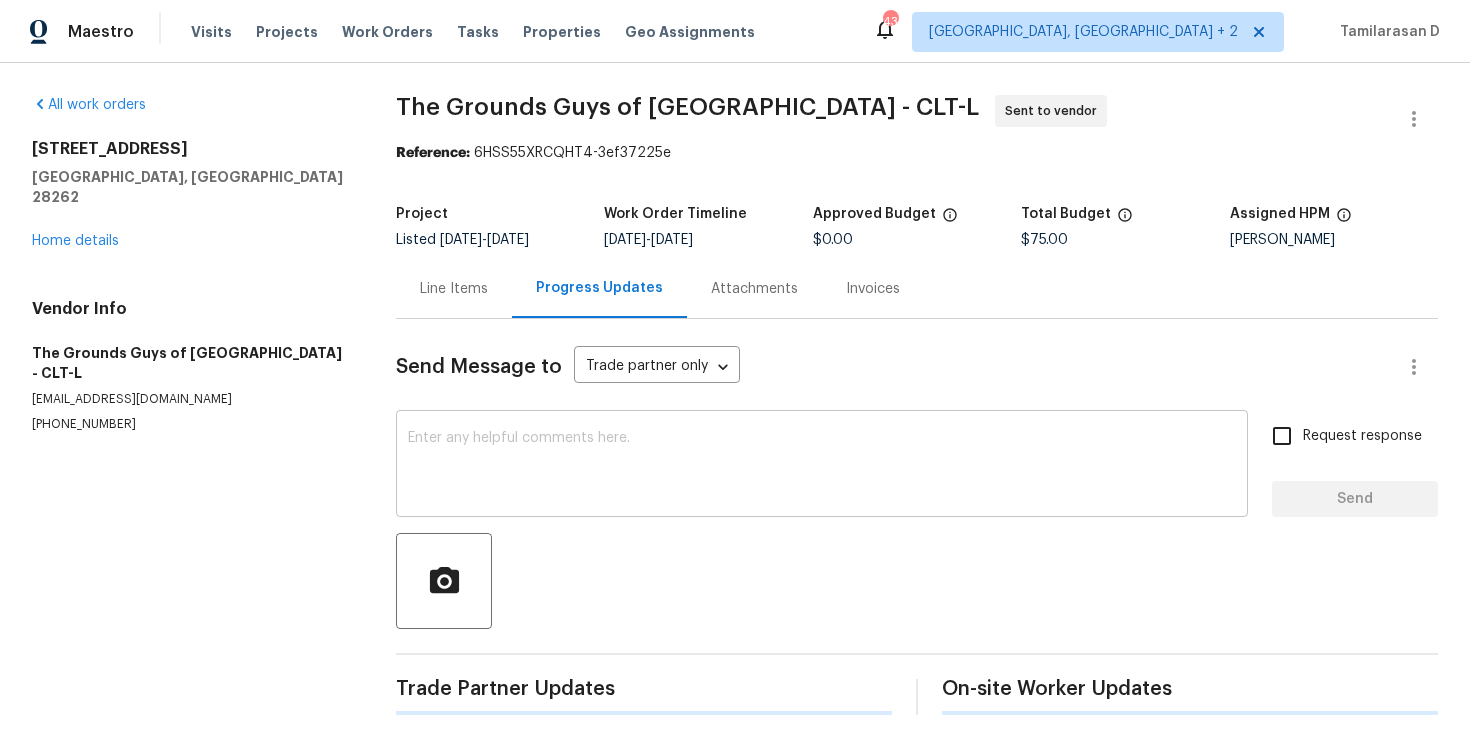 click on "x ​" at bounding box center [822, 466] 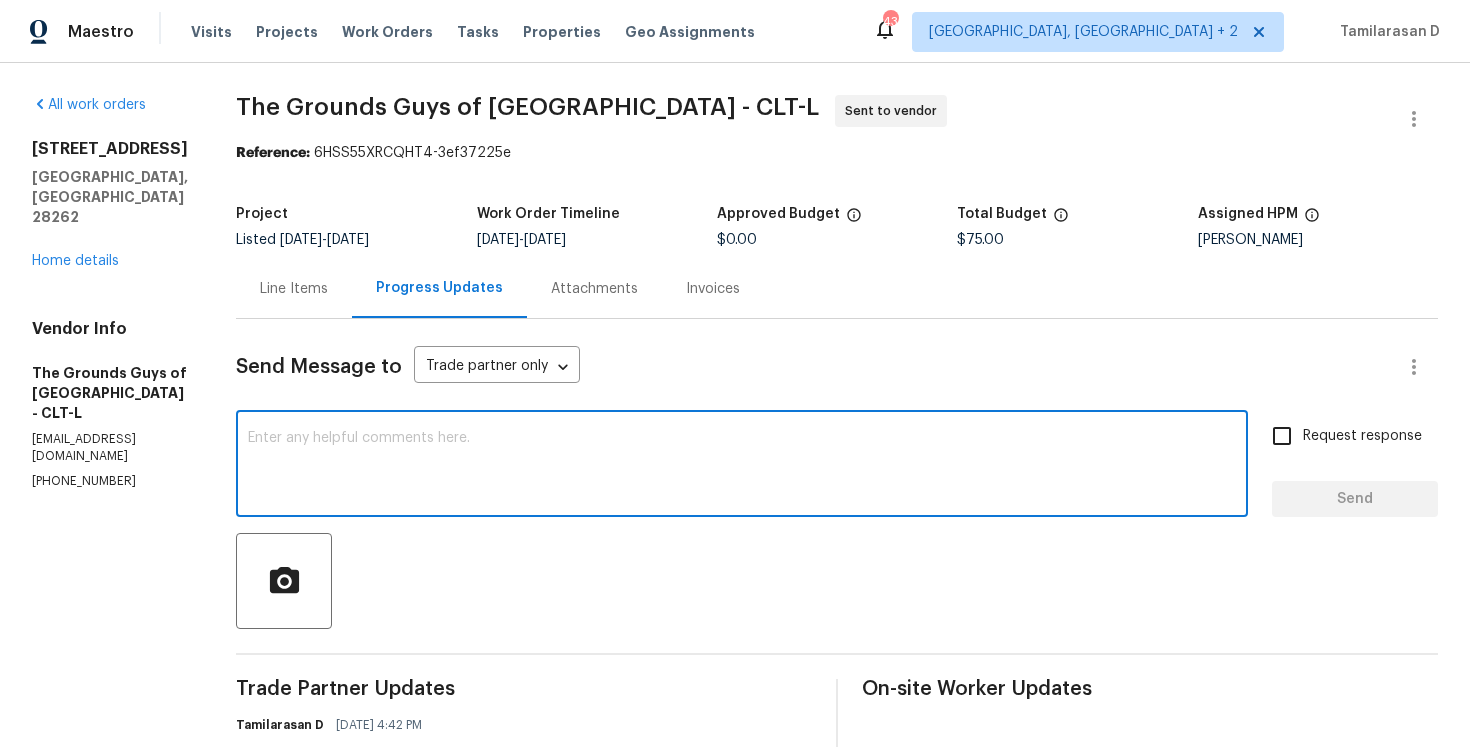 paste on "Hello Team, Please confirm your availability by accepting this work order with a scheduled date for the service. Thank you!" 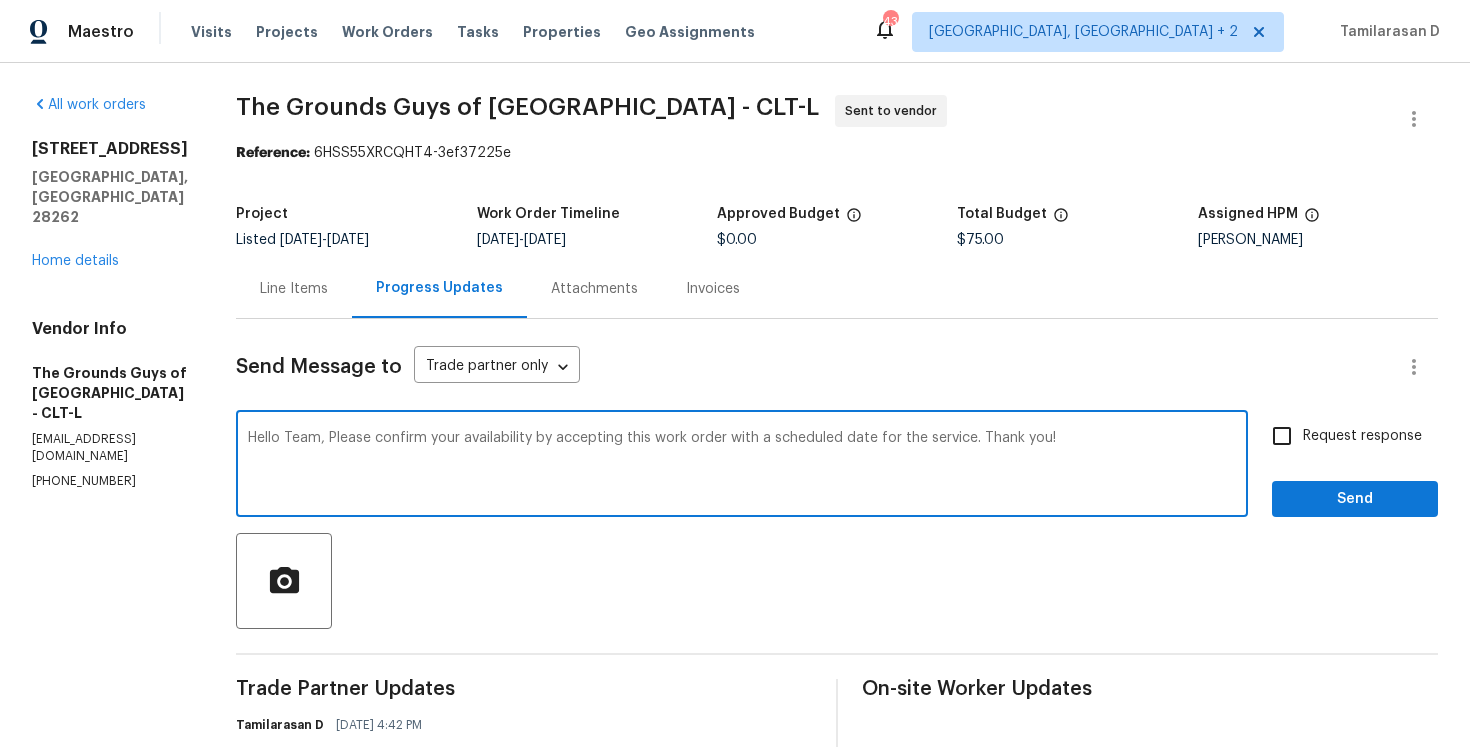 type on "Hello Team, Please confirm your availability by accepting this work order with a scheduled date for the service. Thank you!" 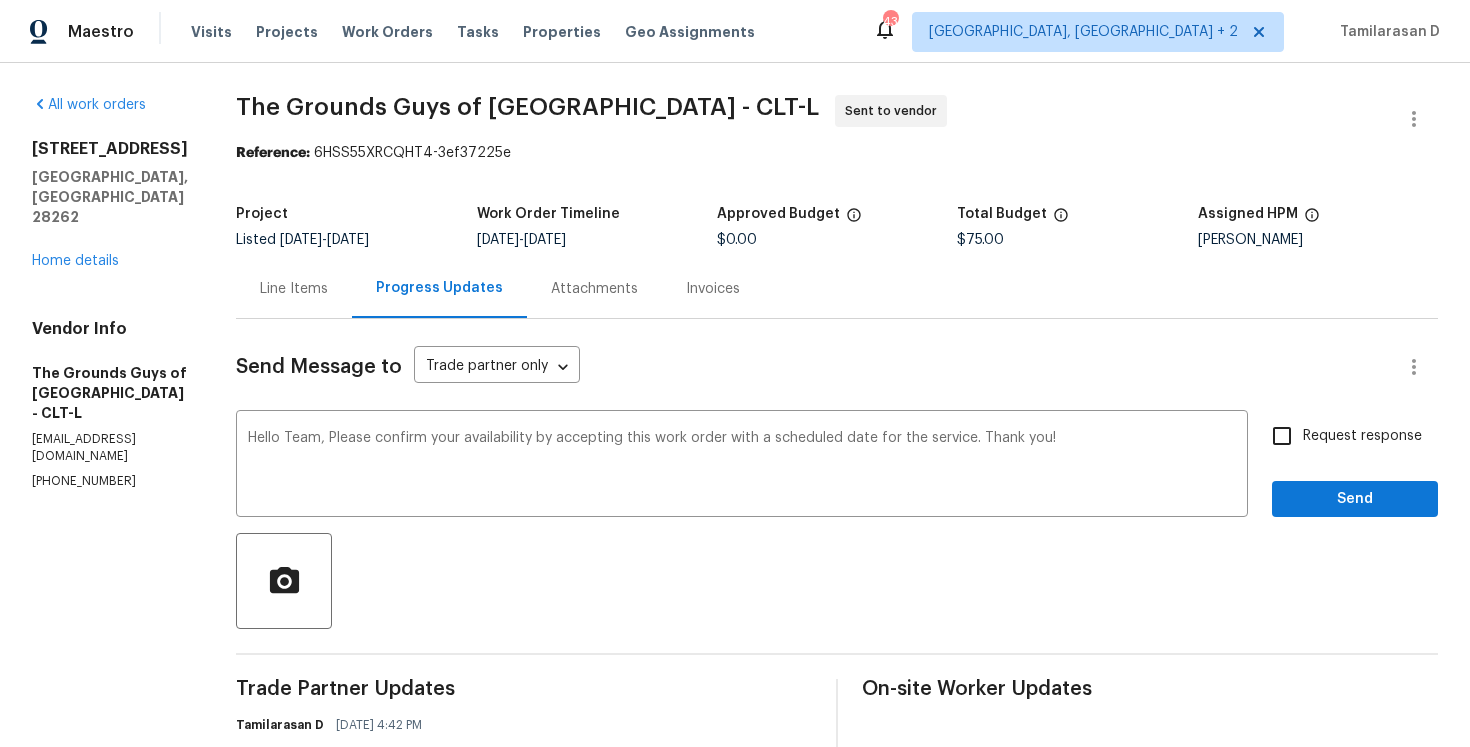 click on "Request response Send" at bounding box center (1355, 466) 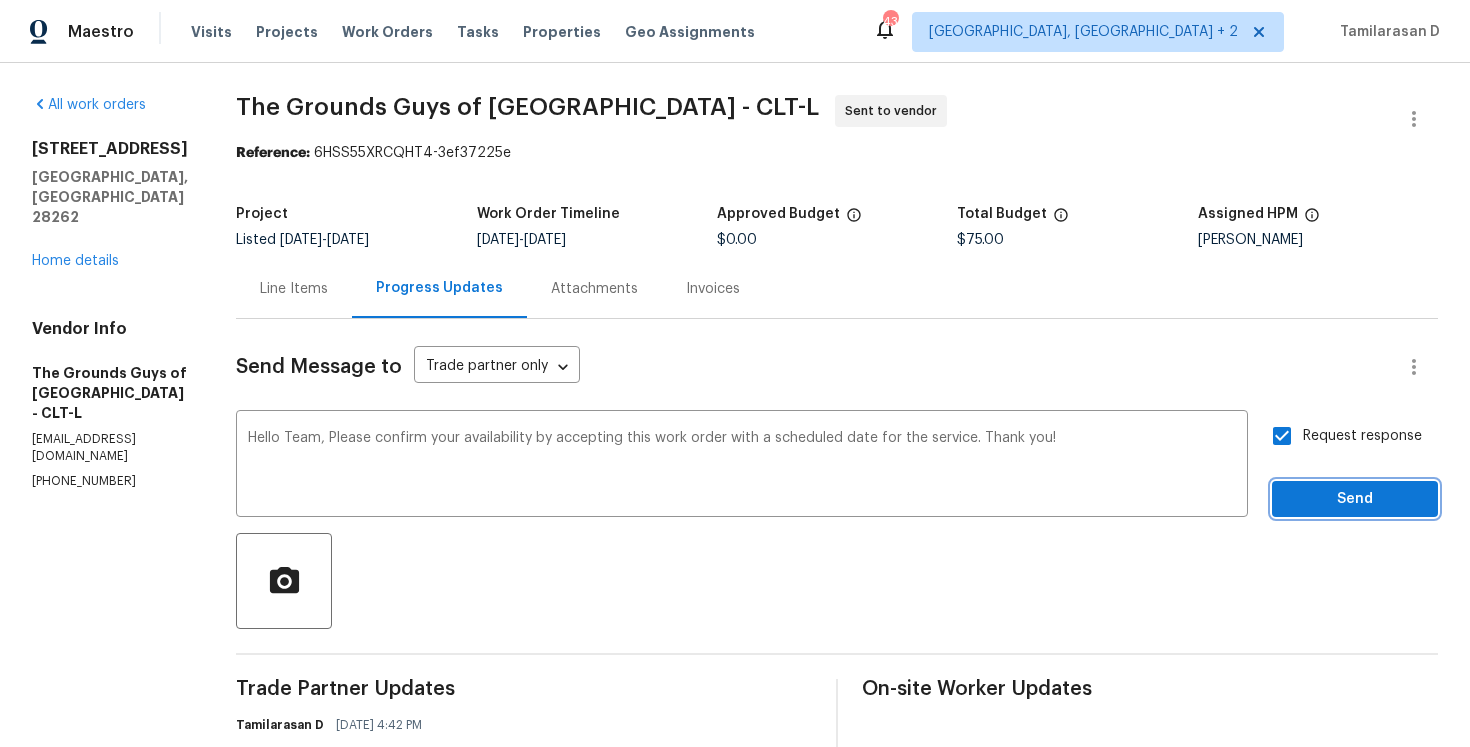 click on "Send" at bounding box center [1355, 499] 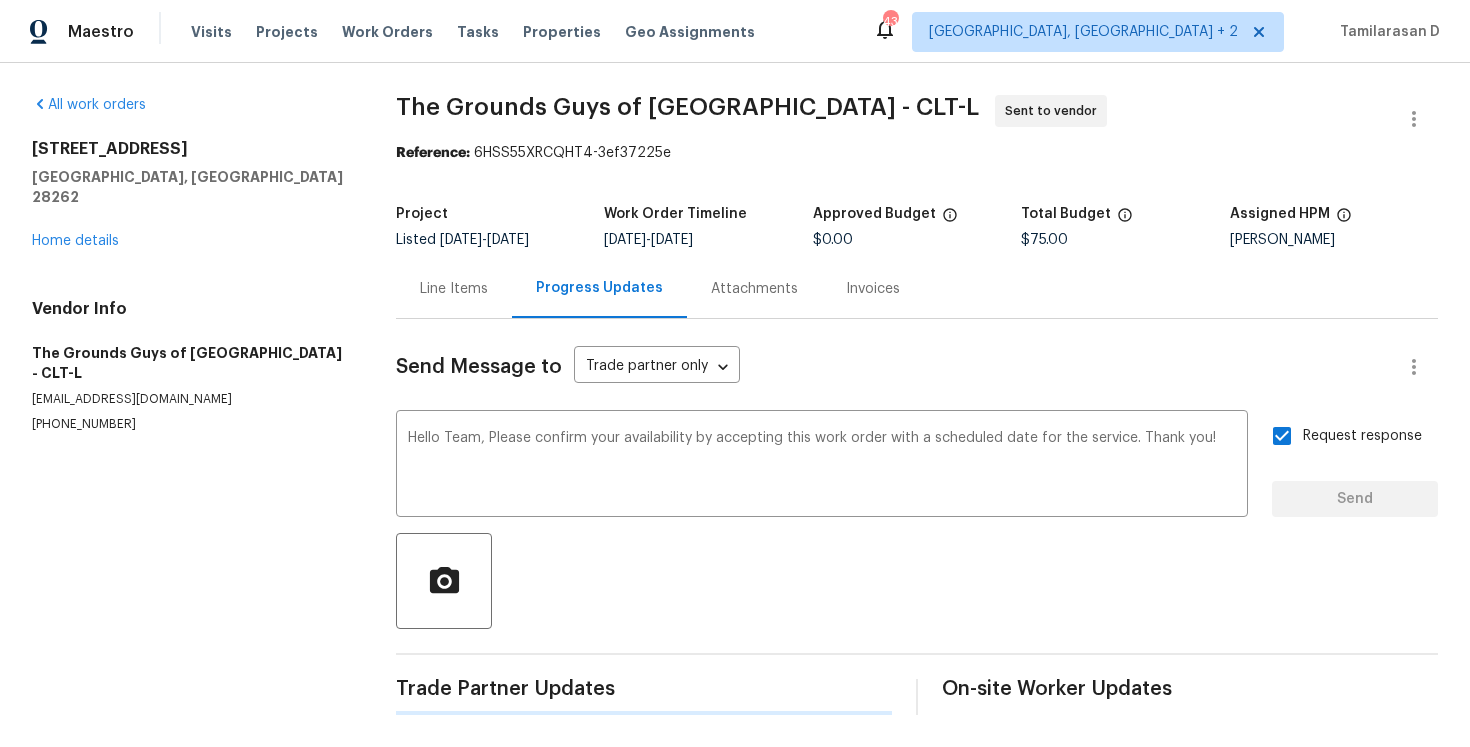 scroll, scrollTop: 0, scrollLeft: 0, axis: both 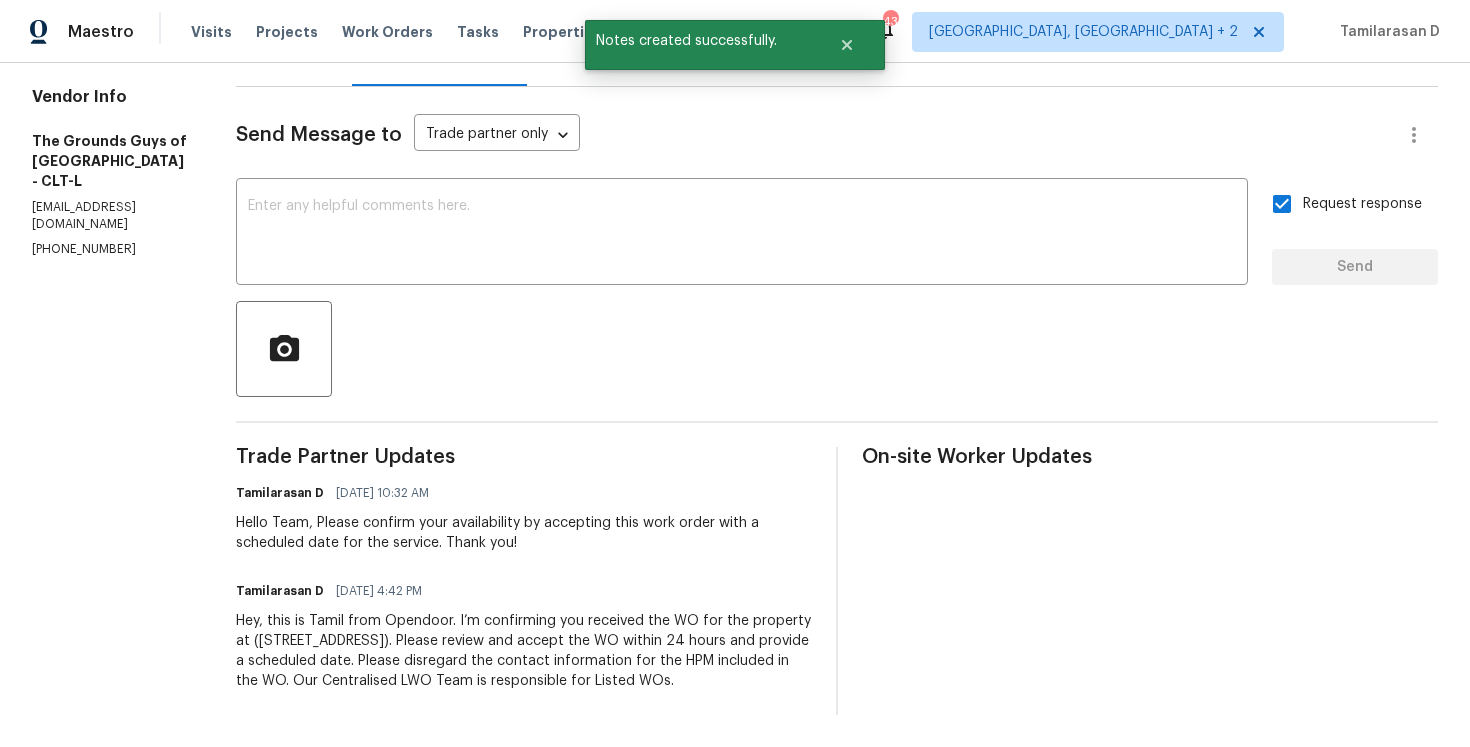 click on "Vendor Info The Grounds Guys of Huntersville - CLT-L huntersville.owner@groundsguys.com (704) 718-3091" at bounding box center (110, 172) 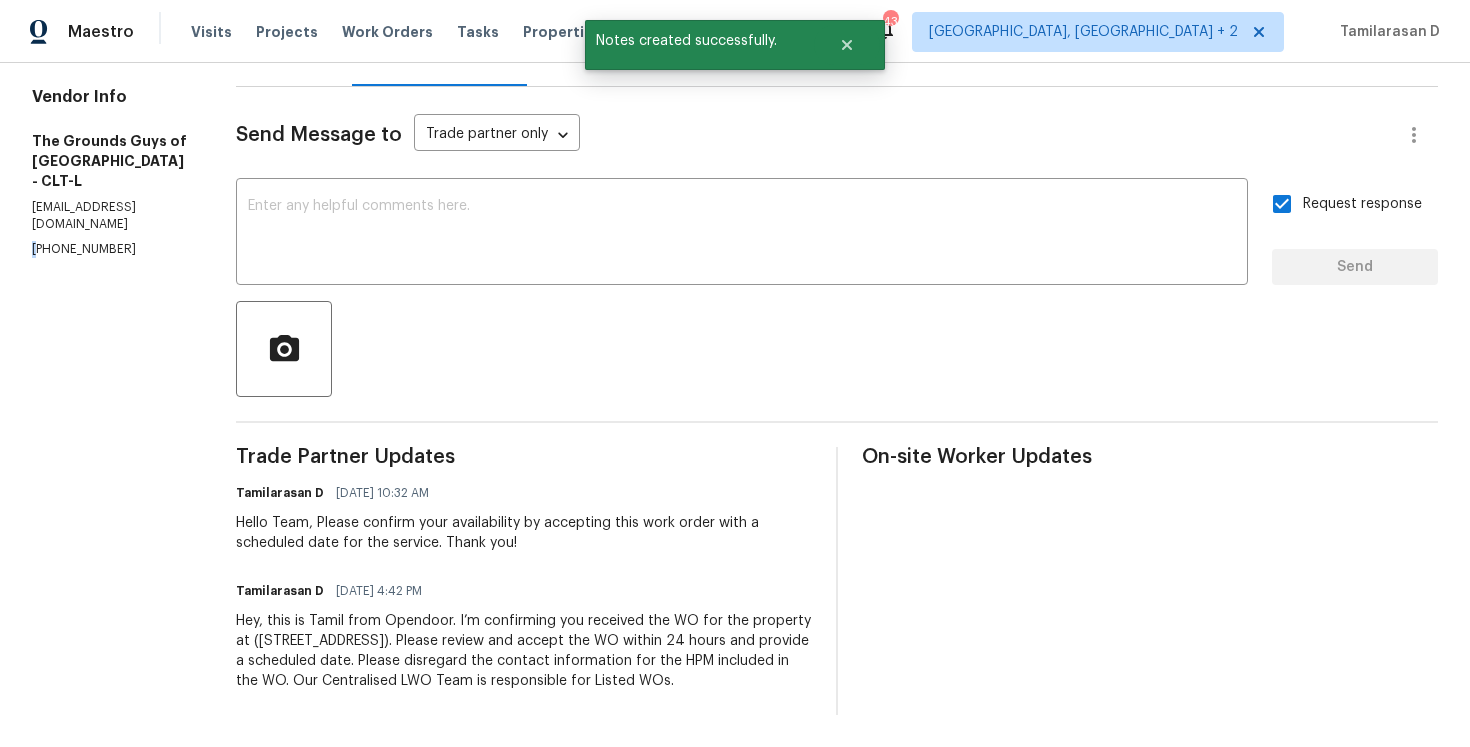click on "Vendor Info The Grounds Guys of Huntersville - CLT-L huntersville.owner@groundsguys.com (704) 718-3091" at bounding box center (110, 172) 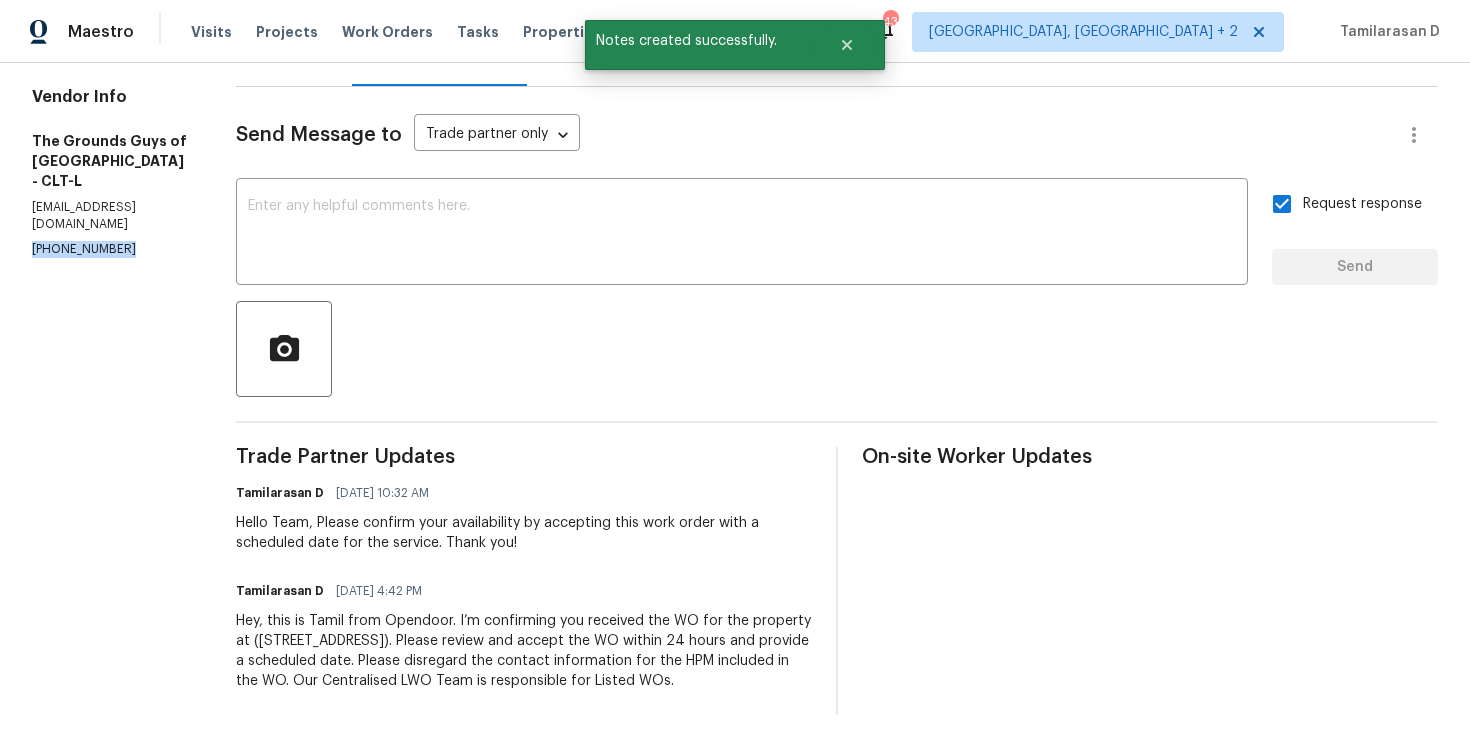 copy on "[PHONE_NUMBER]" 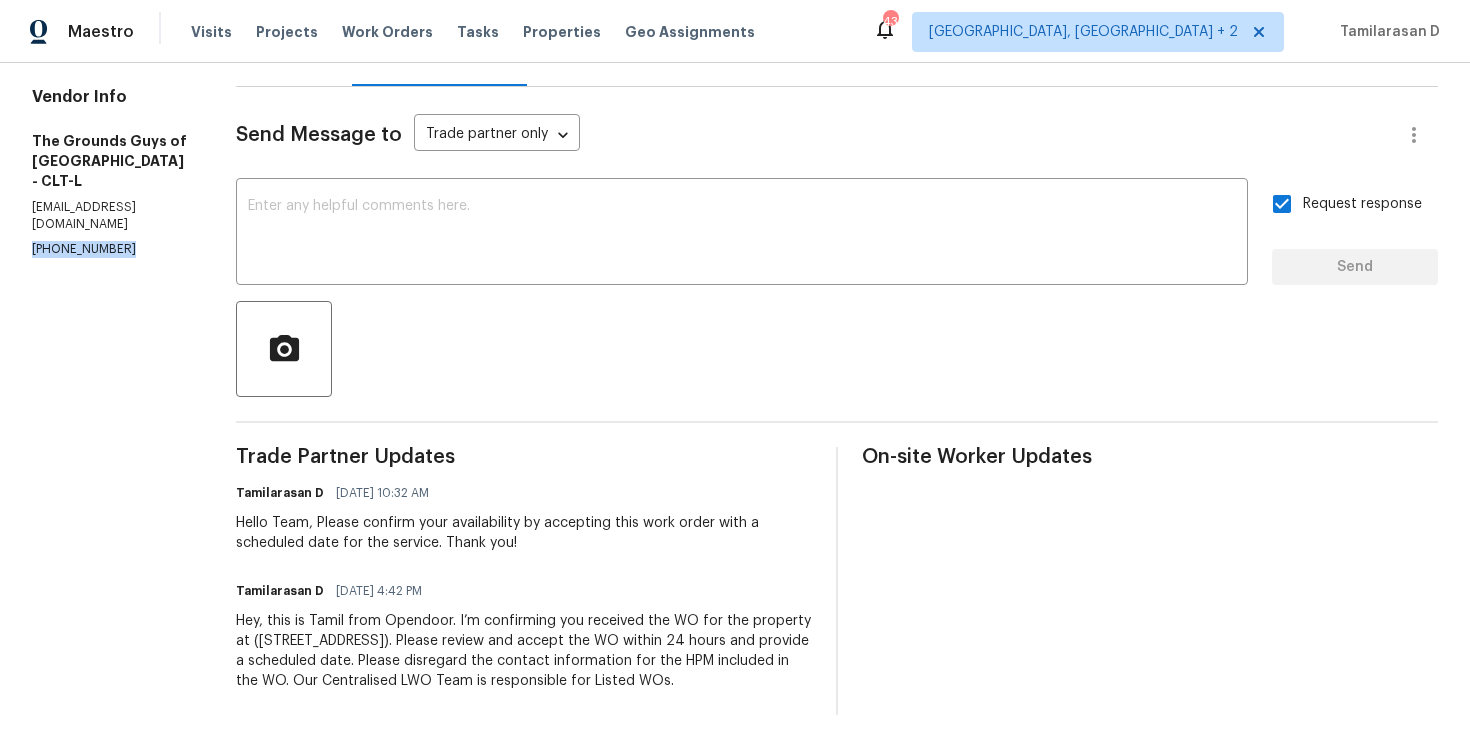 scroll, scrollTop: 0, scrollLeft: 0, axis: both 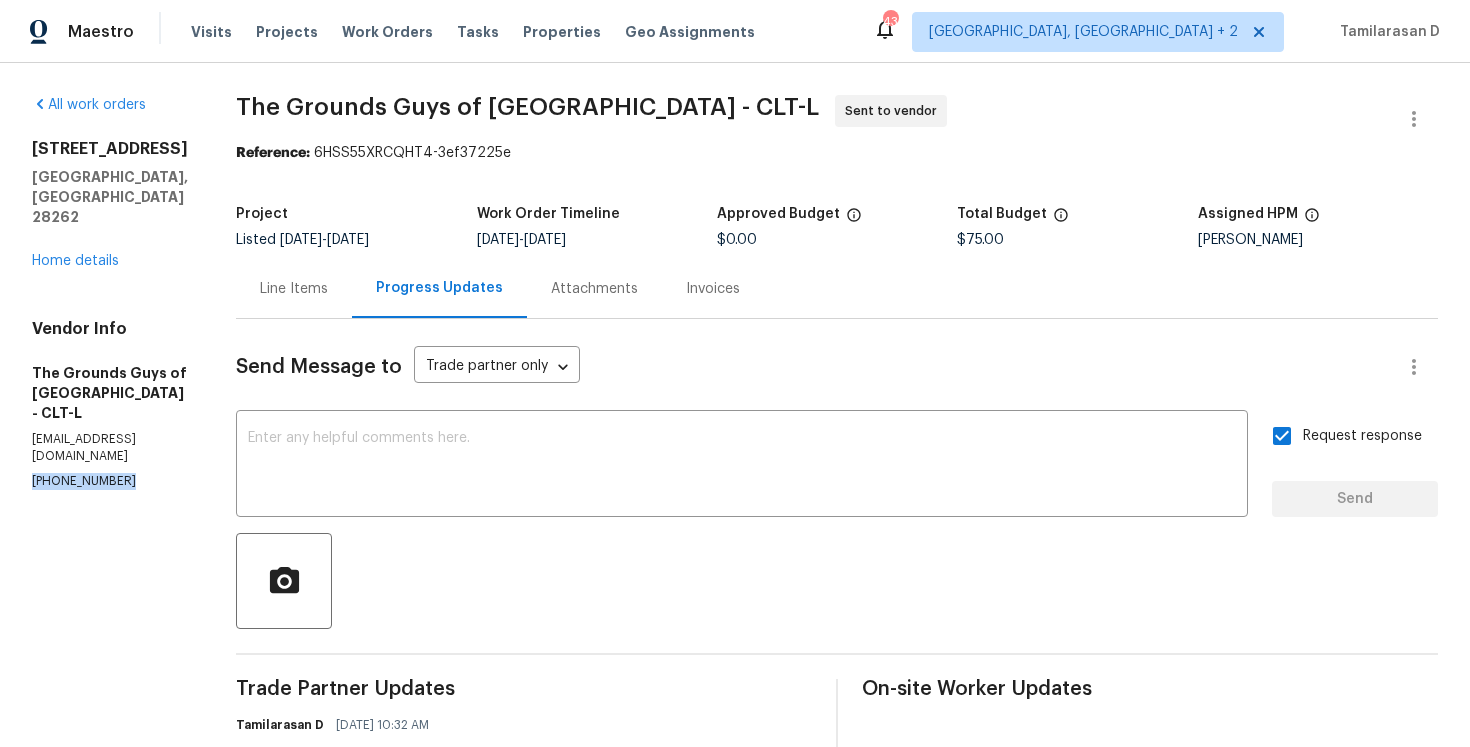click on "Line Items" at bounding box center (294, 288) 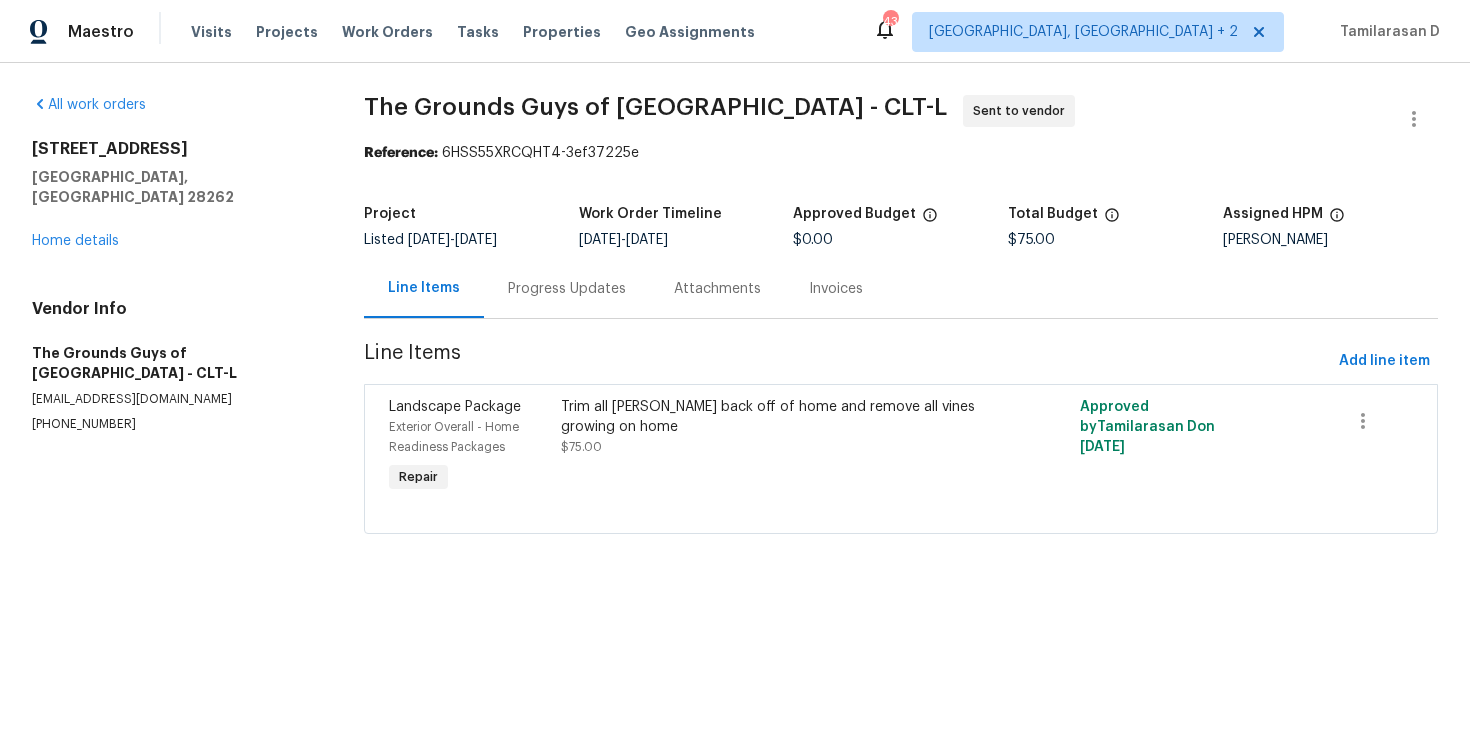 click on "Progress Updates" at bounding box center (567, 288) 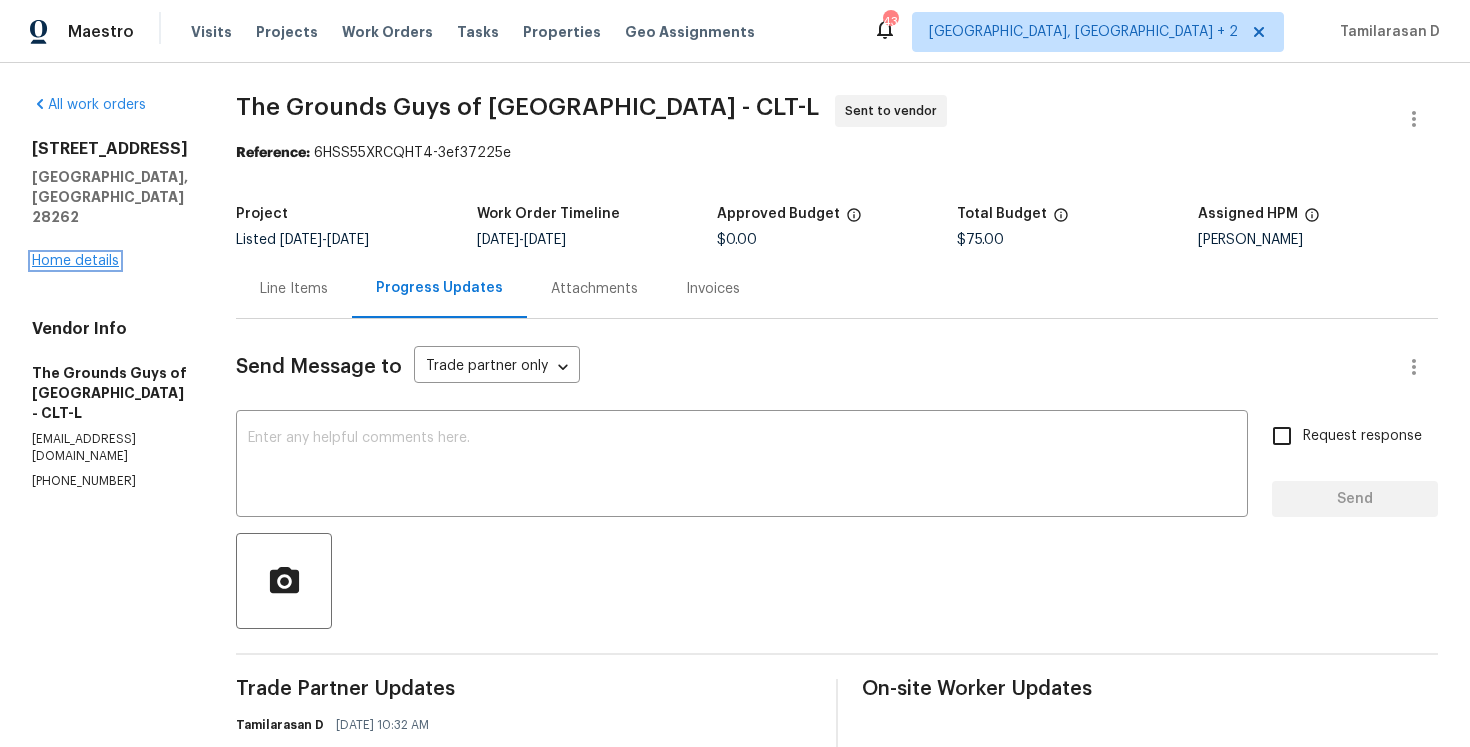 click on "Home details" at bounding box center [75, 261] 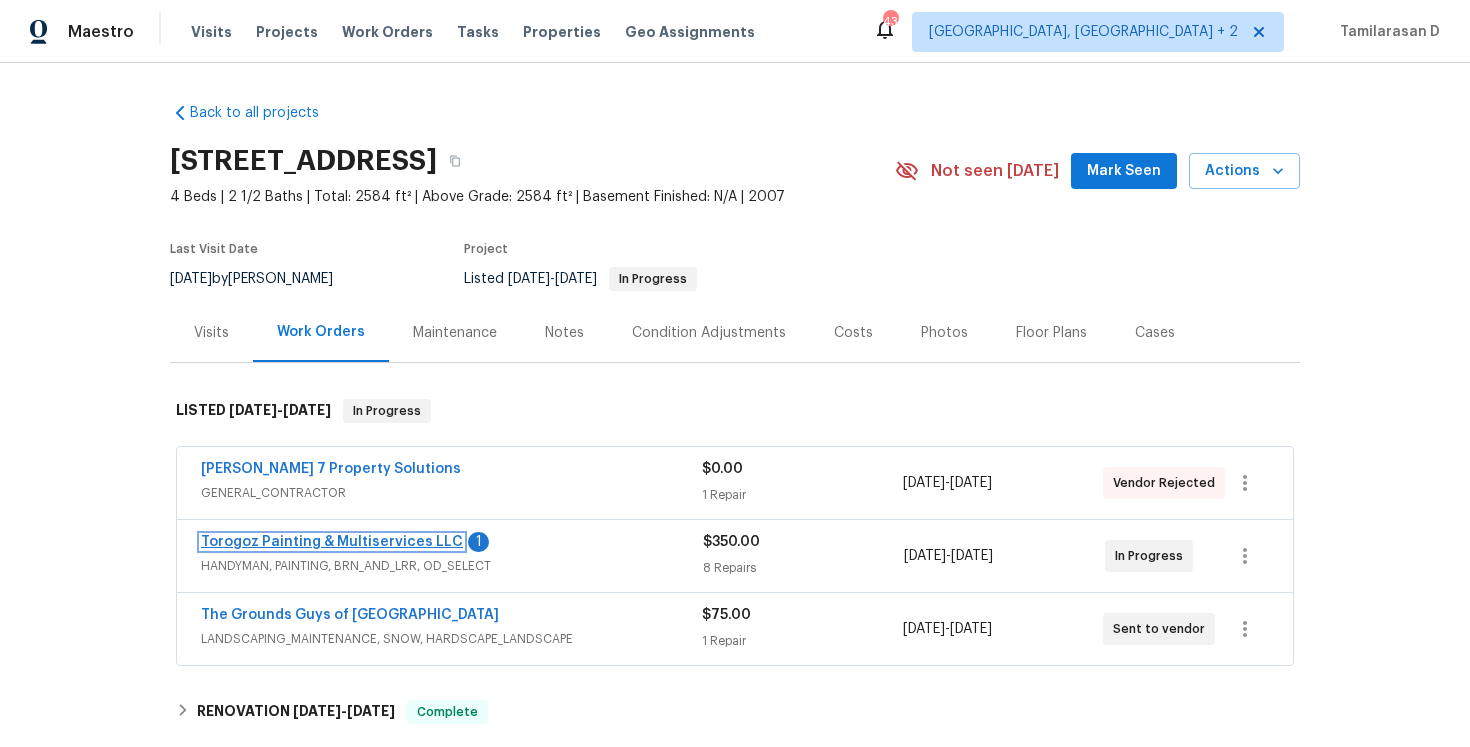 click on "Torogoz Painting & Multiservices LLC" at bounding box center [332, 542] 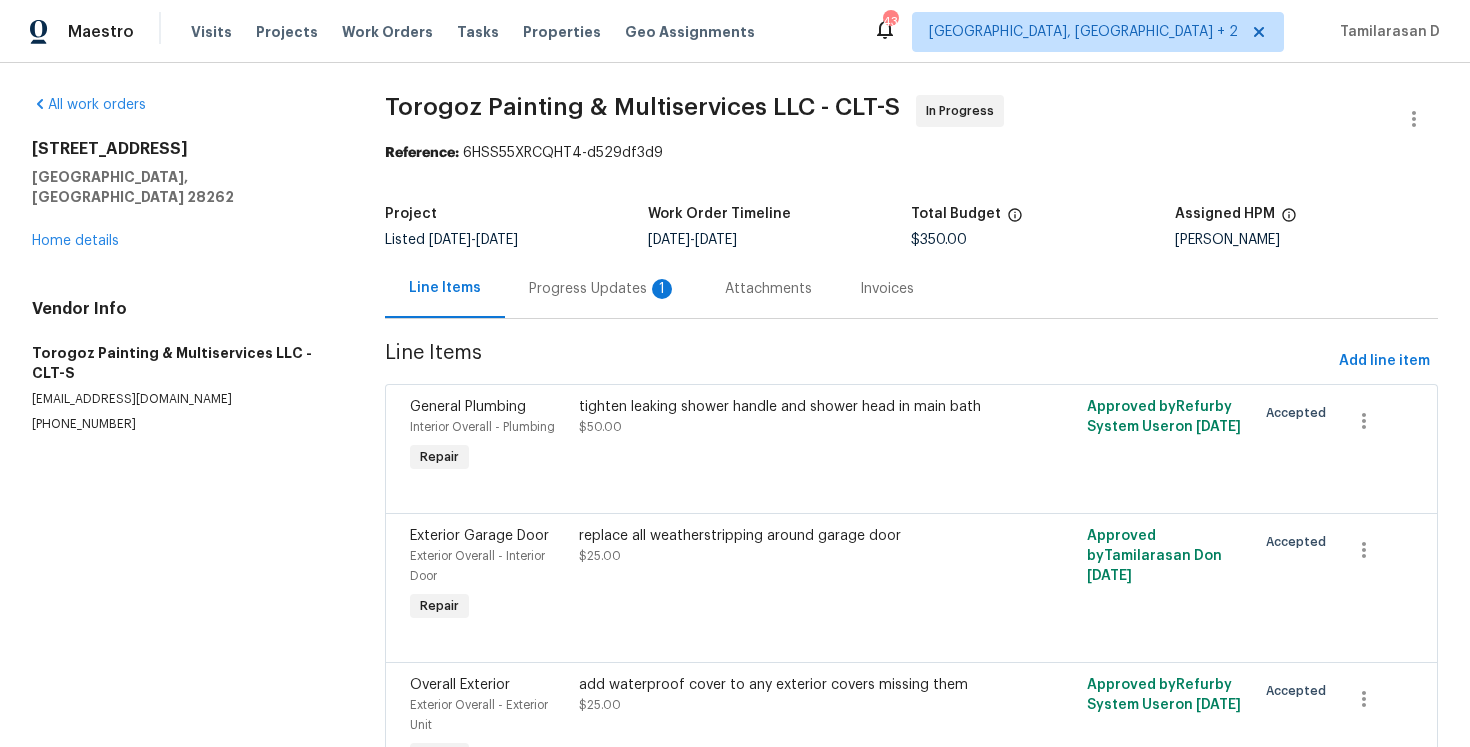 click on "Progress Updates 1" at bounding box center (603, 288) 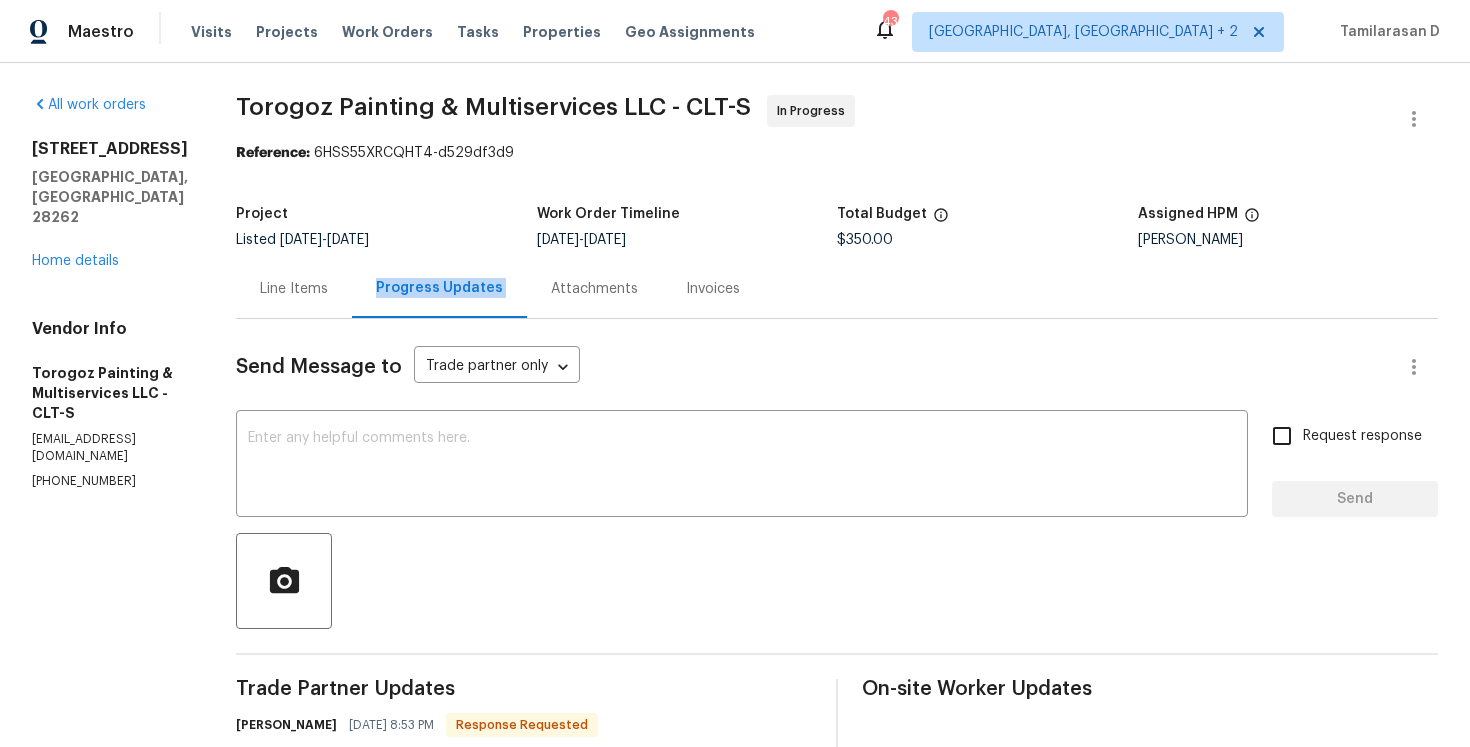 scroll, scrollTop: 232, scrollLeft: 0, axis: vertical 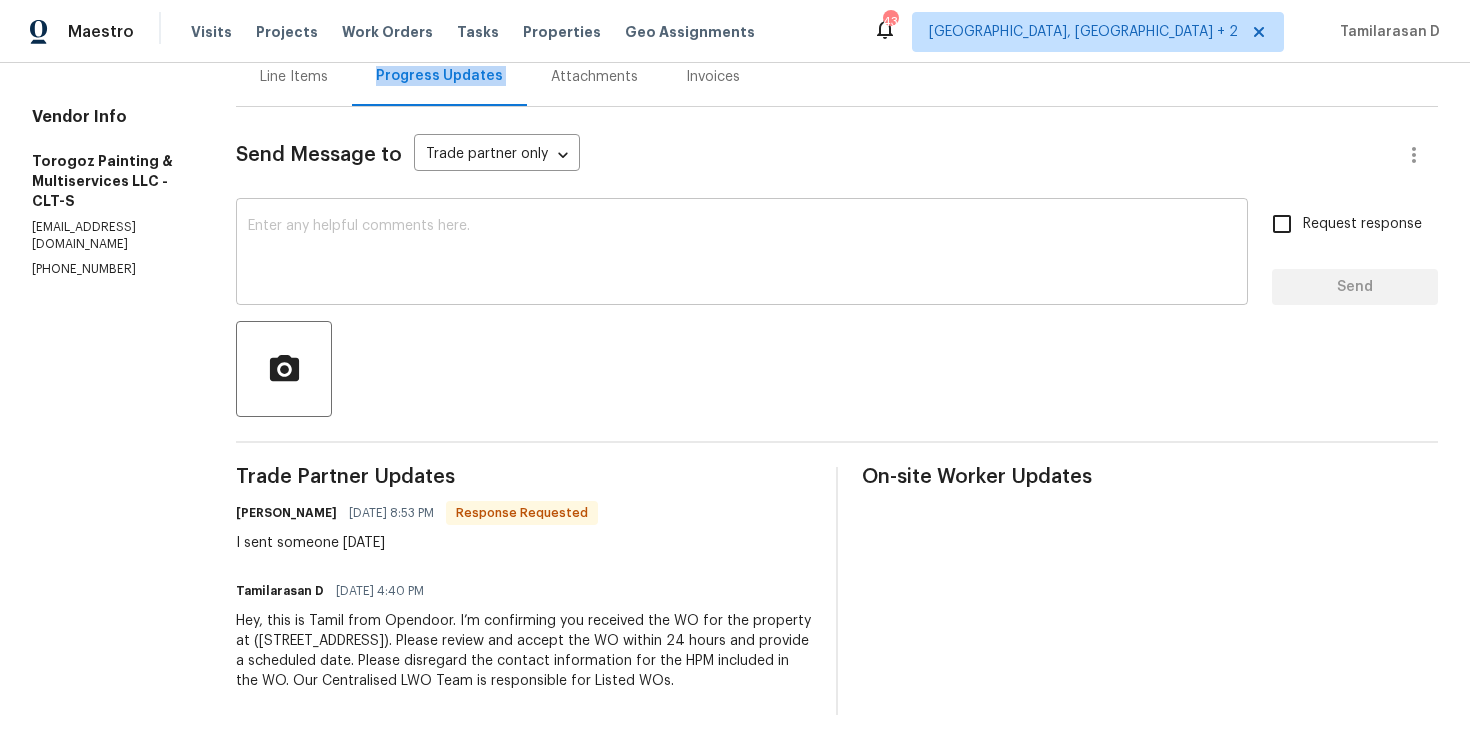 click at bounding box center (742, 254) 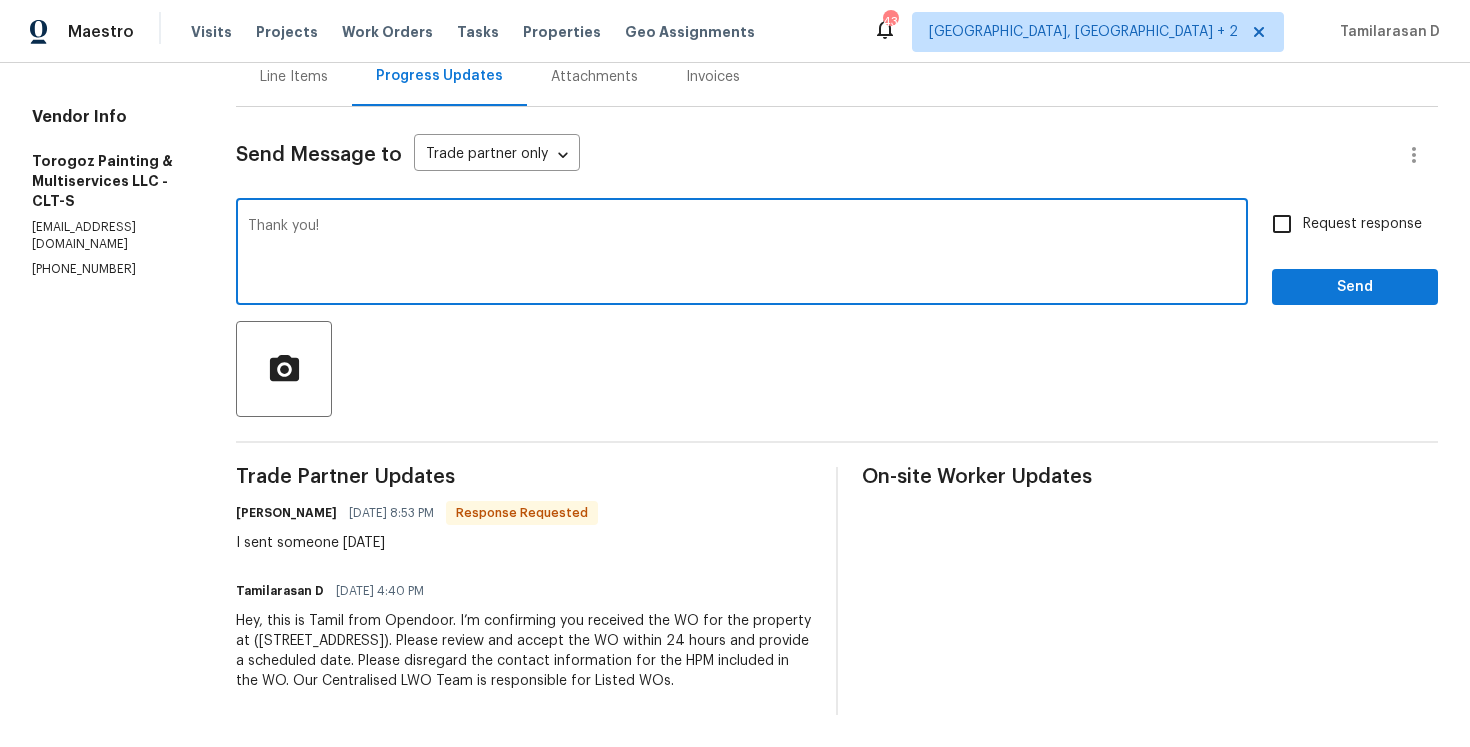 type on "Thank you!" 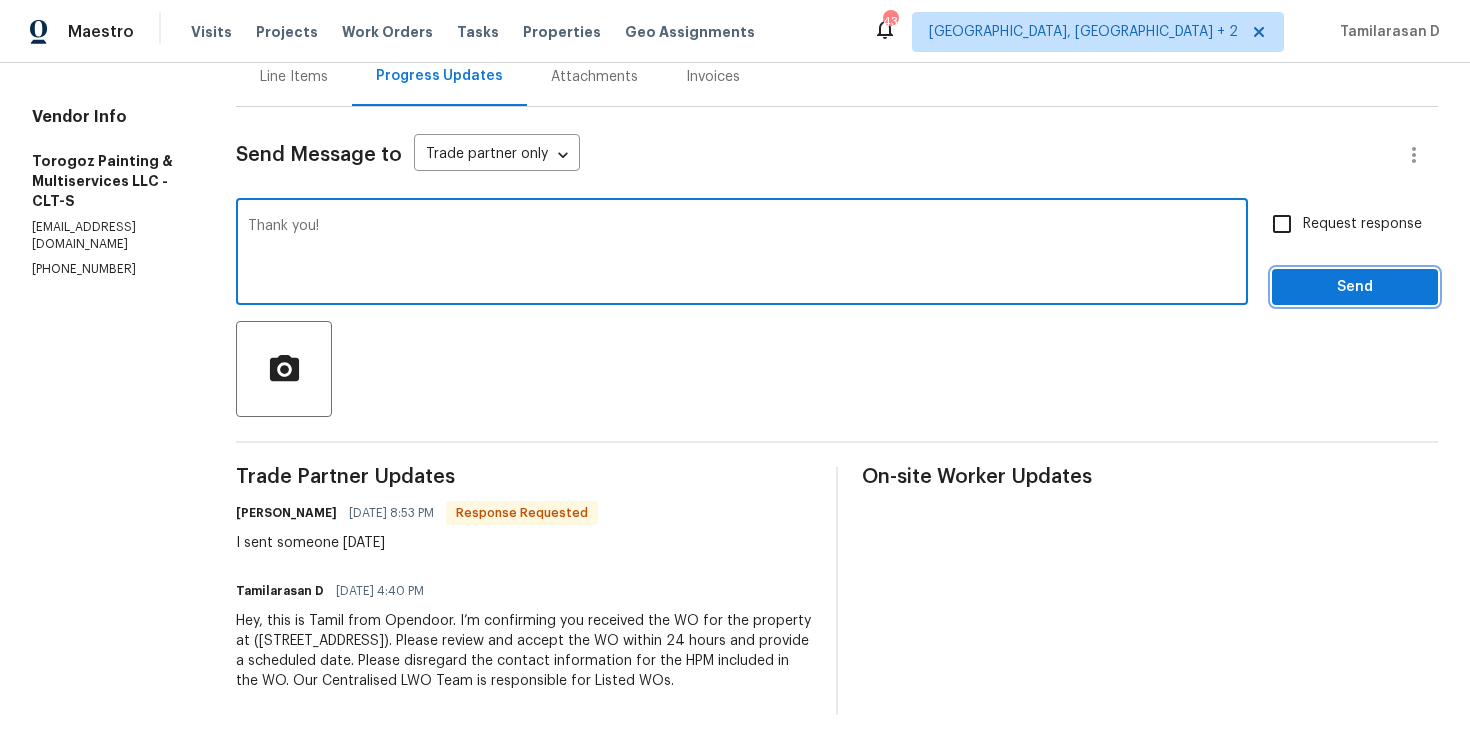 click on "Send" at bounding box center [1355, 287] 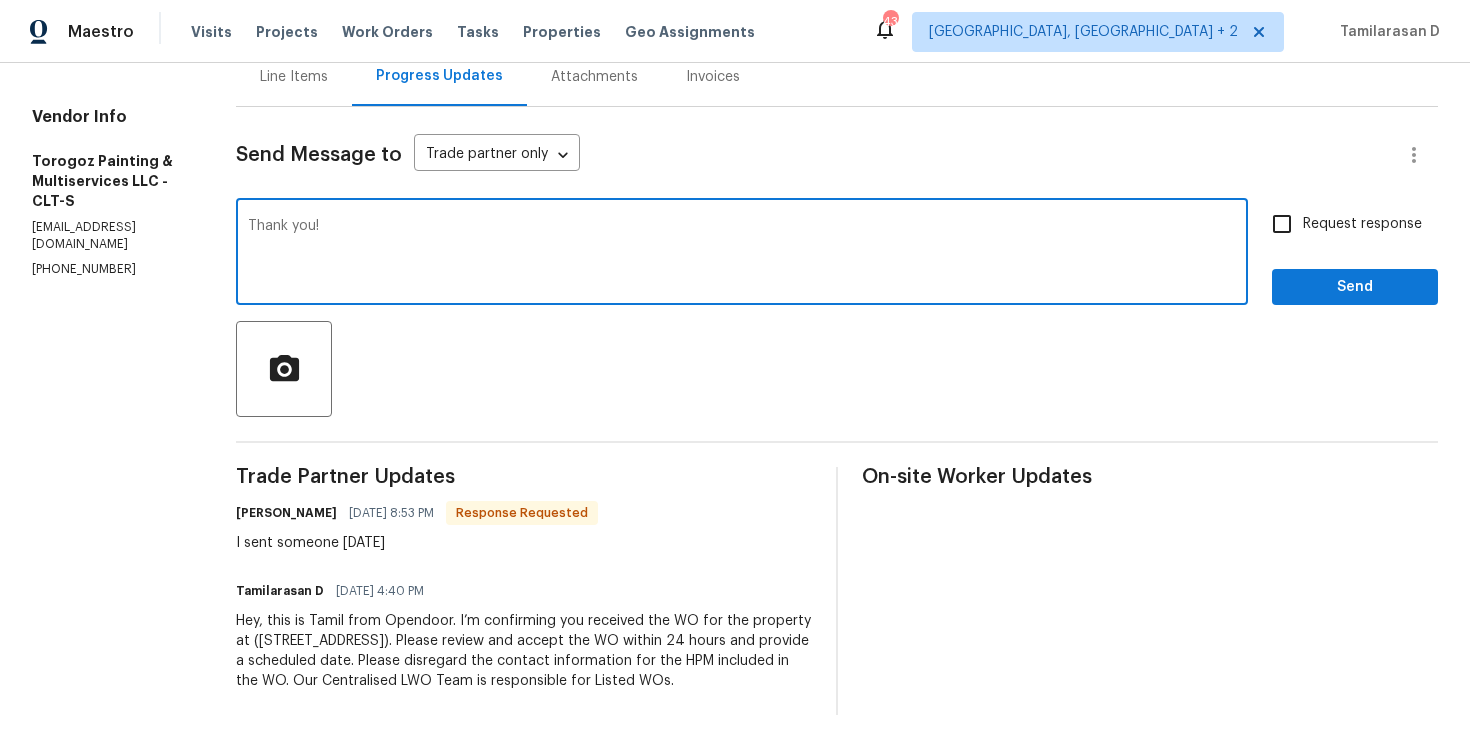 scroll, scrollTop: 0, scrollLeft: 0, axis: both 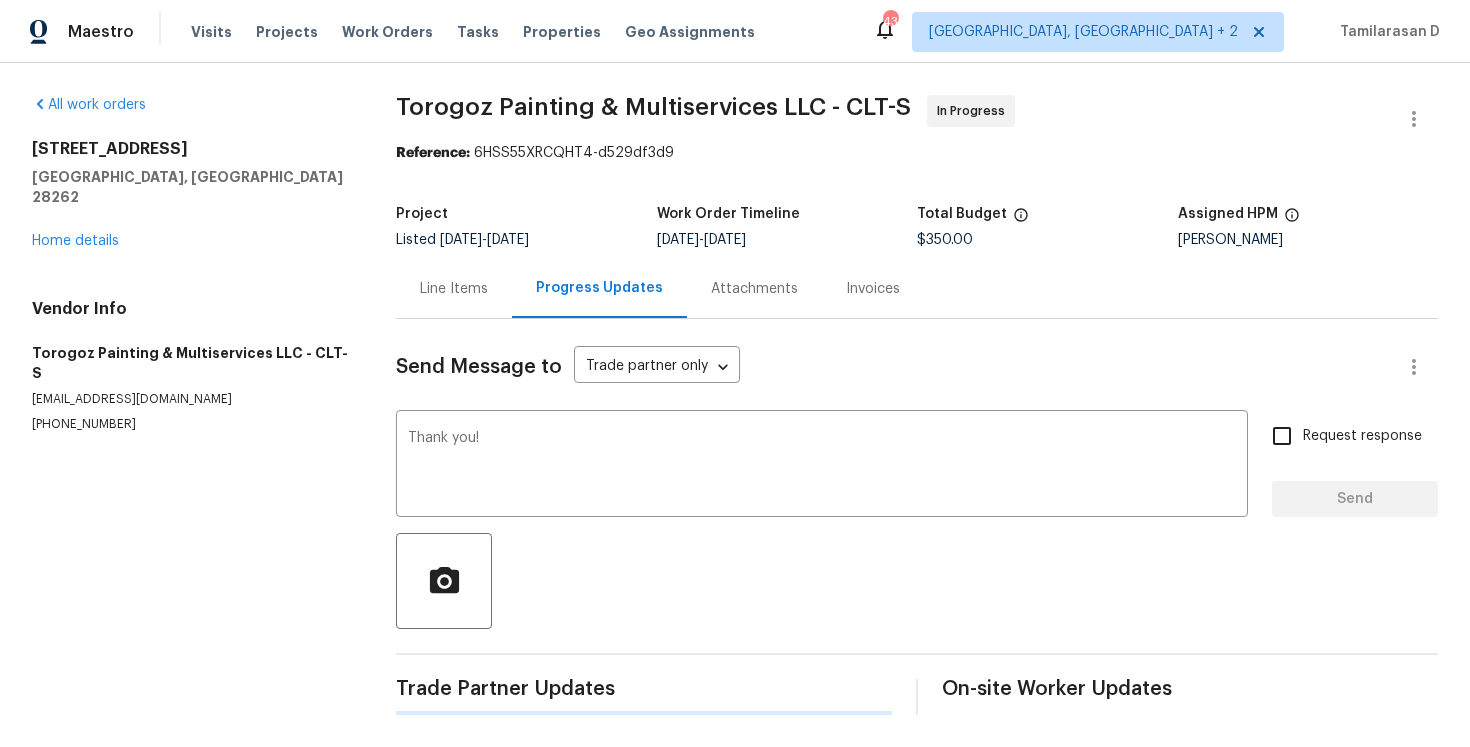 type 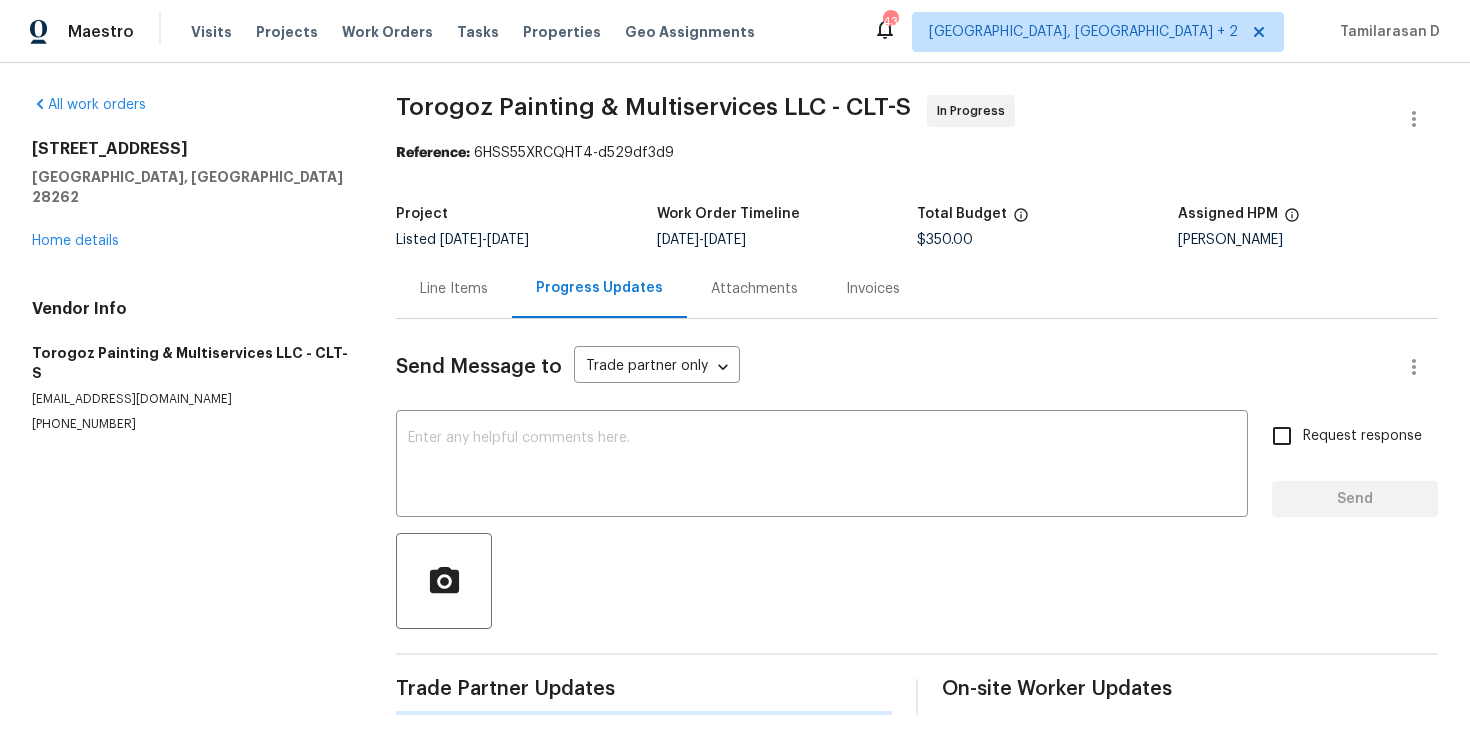 scroll, scrollTop: 232, scrollLeft: 0, axis: vertical 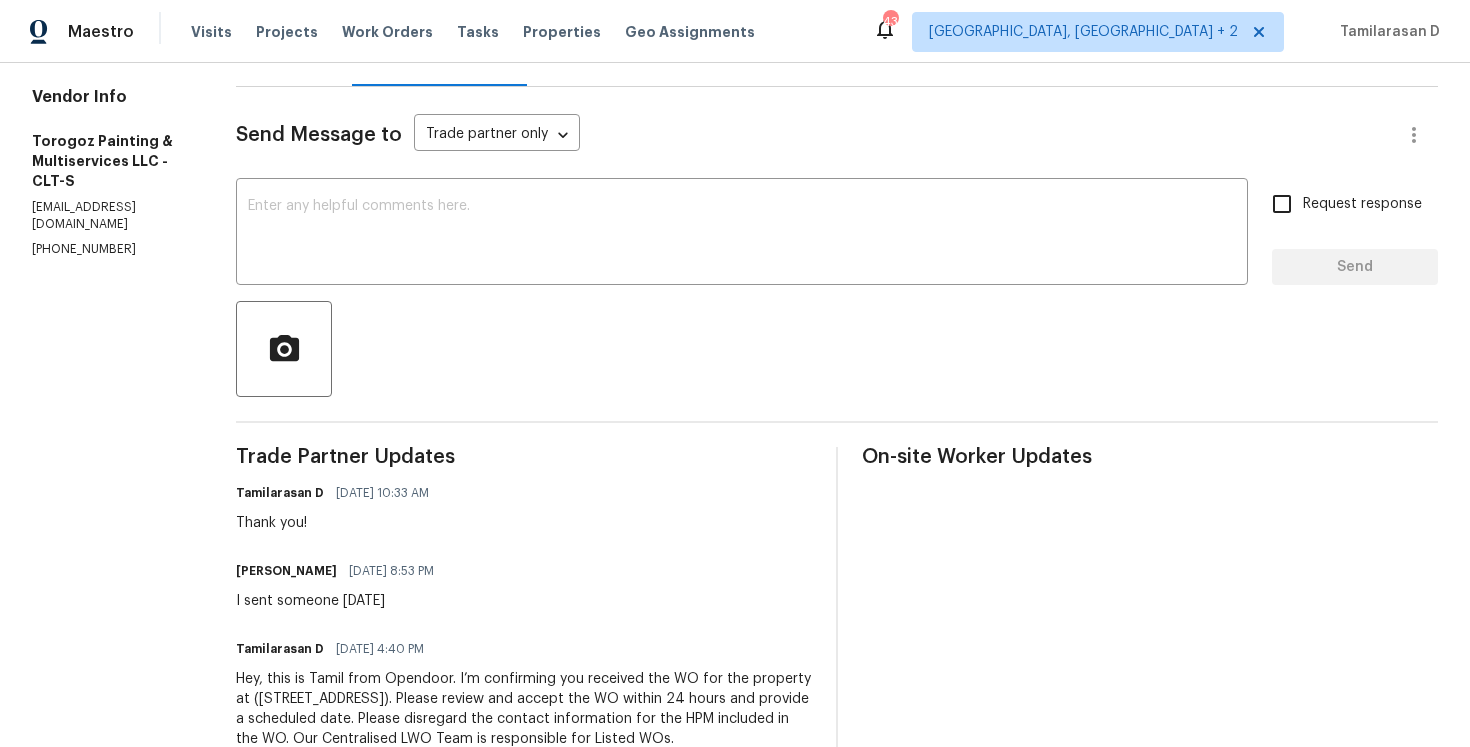 click on "I sent someone tomorrow" at bounding box center (341, 601) 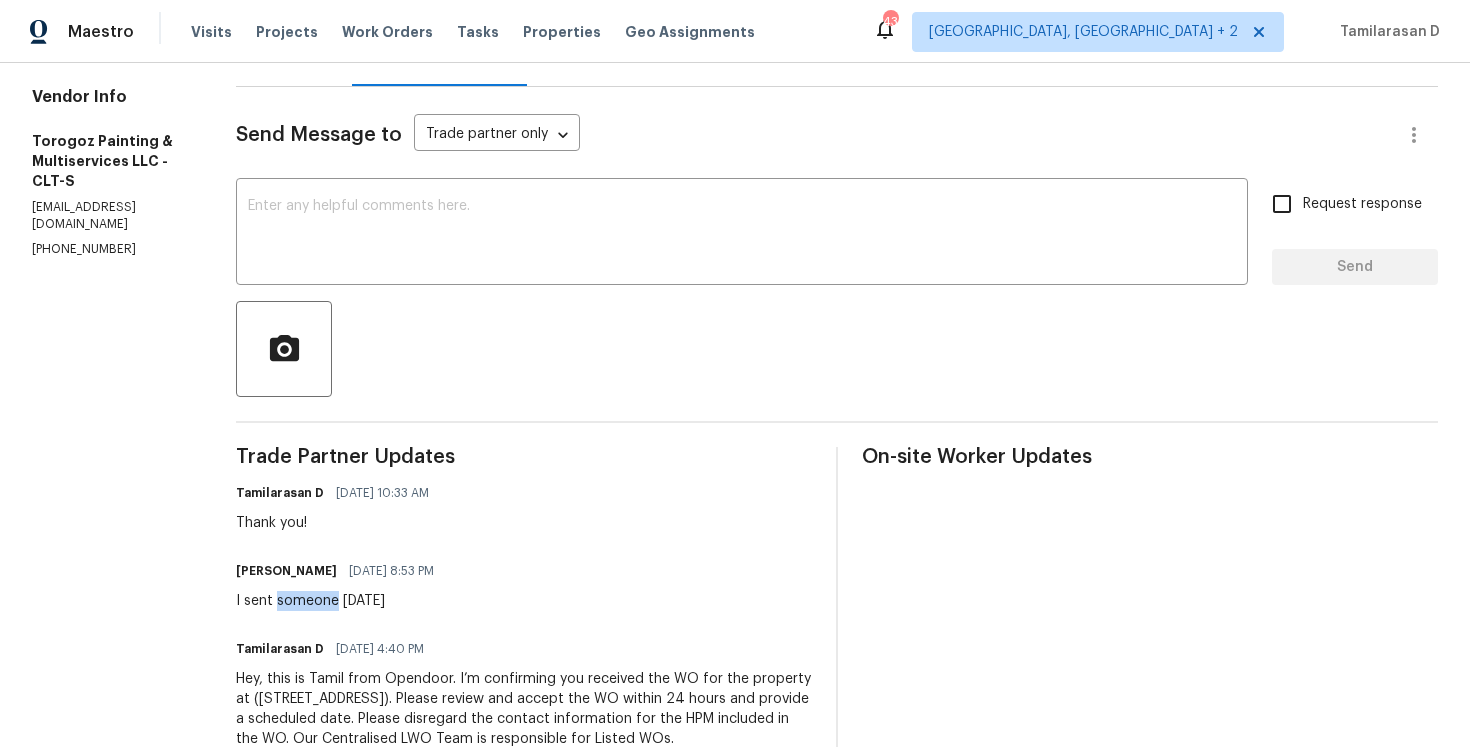 click on "I sent someone tomorrow" at bounding box center (341, 601) 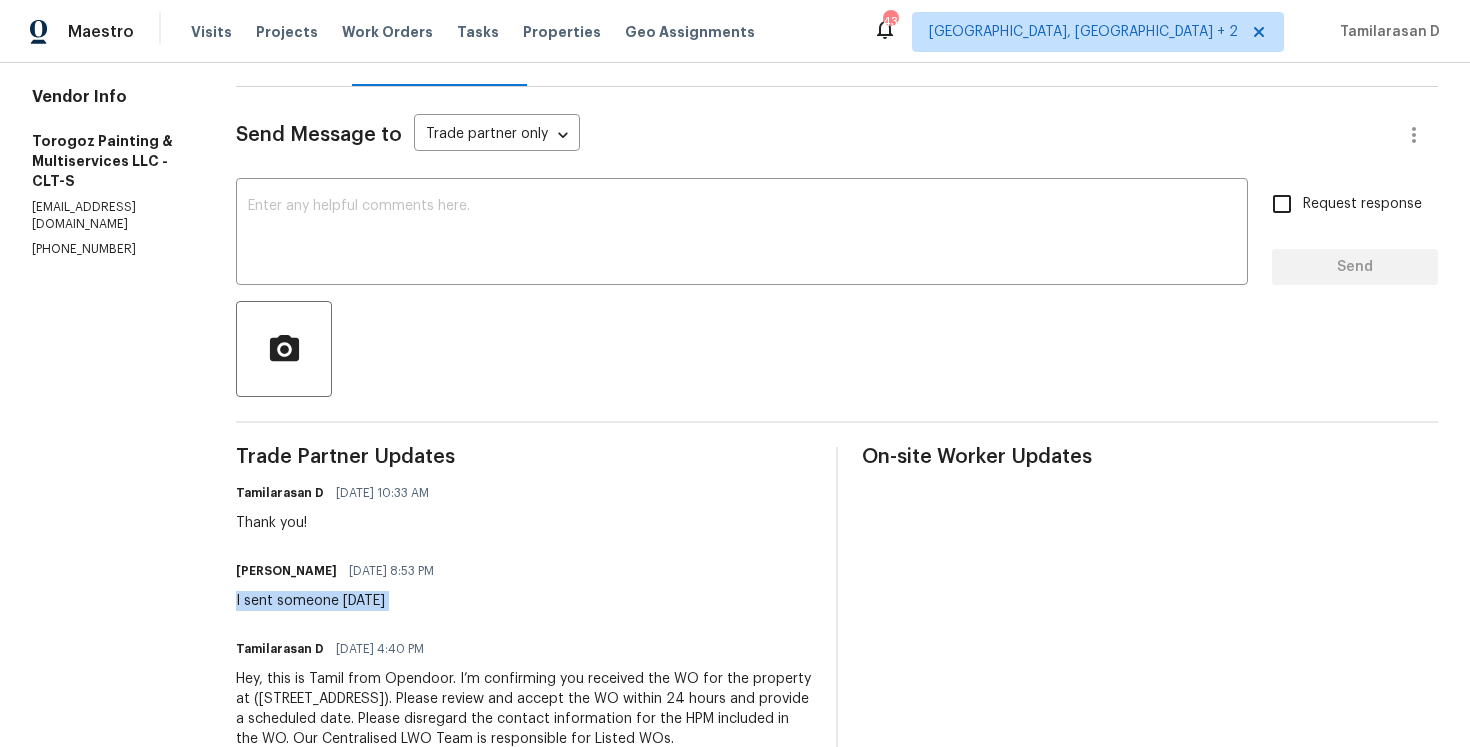 copy on "I sent someone tomorrow" 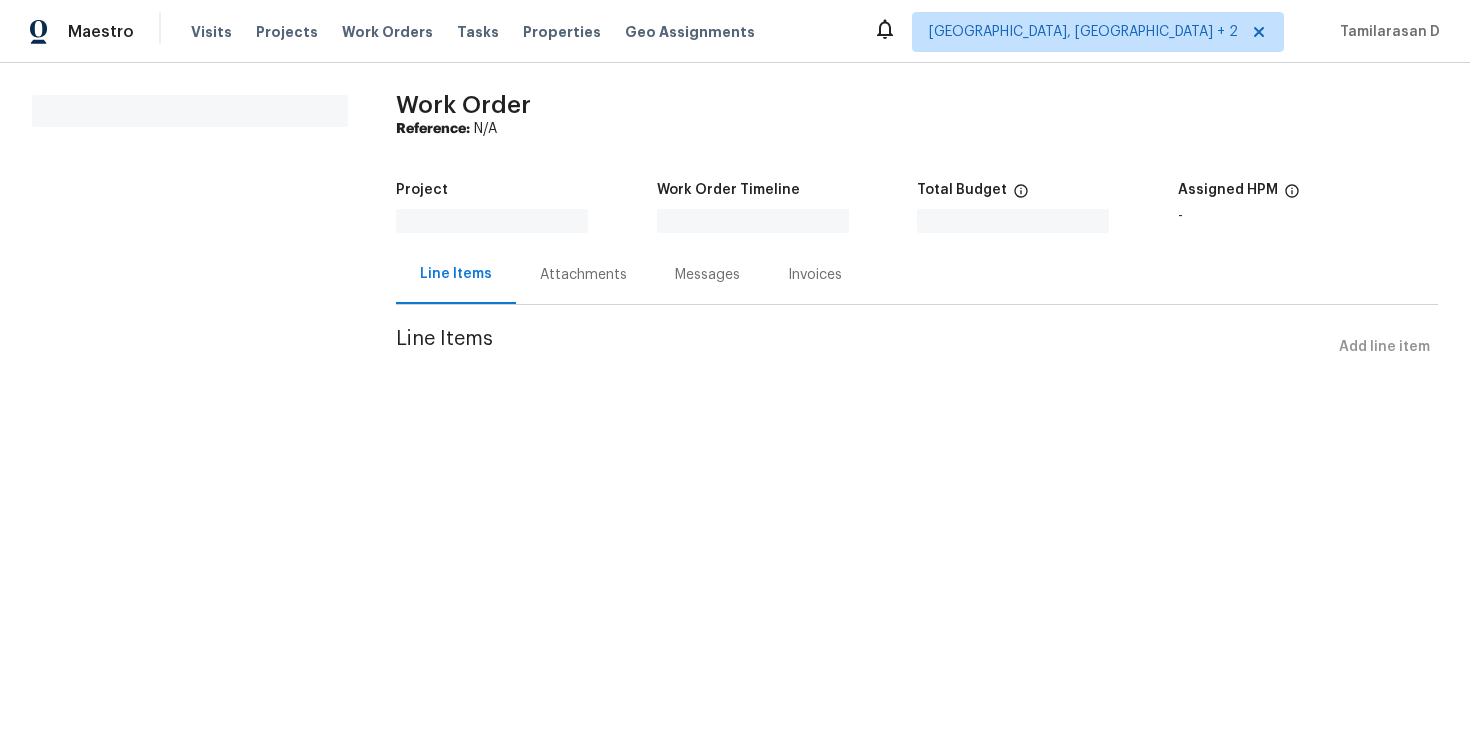 scroll, scrollTop: 0, scrollLeft: 0, axis: both 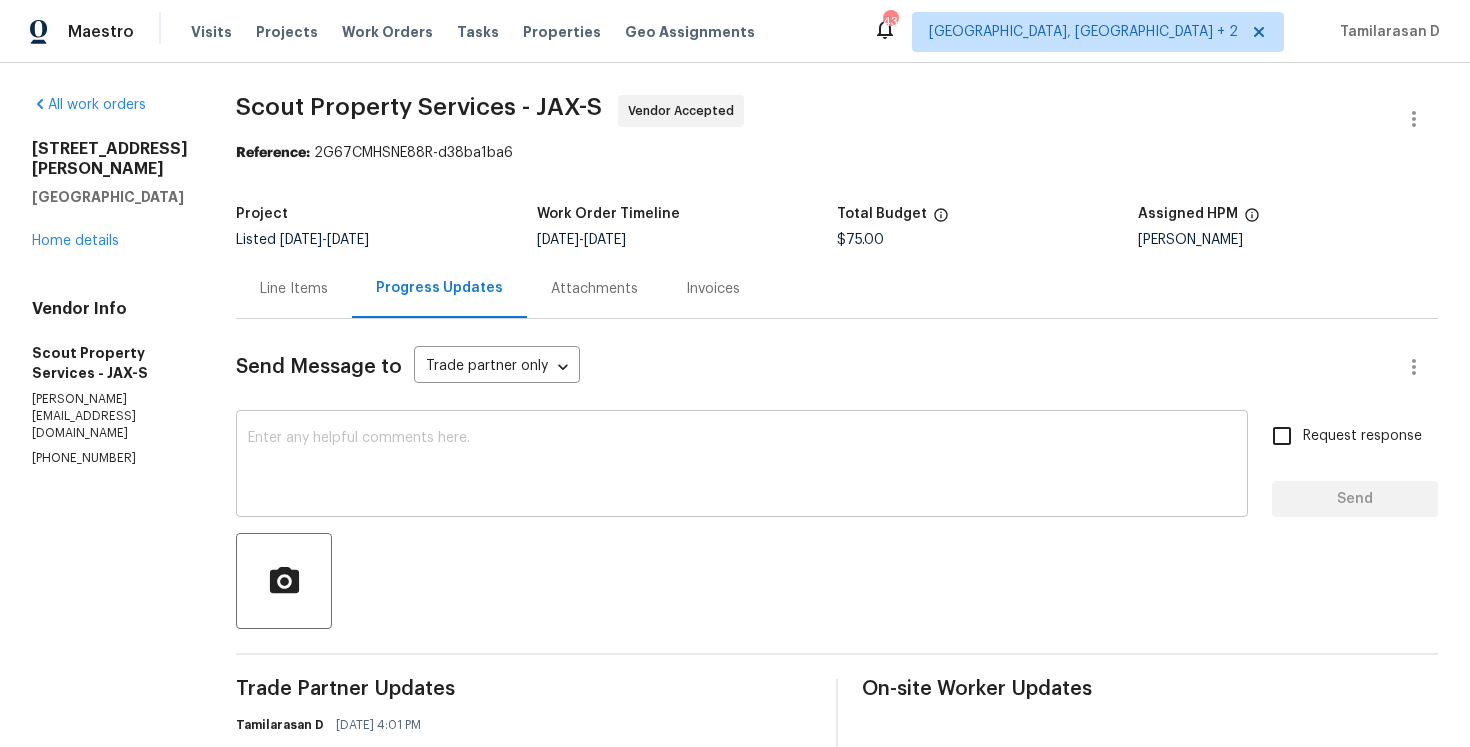 click at bounding box center (742, 466) 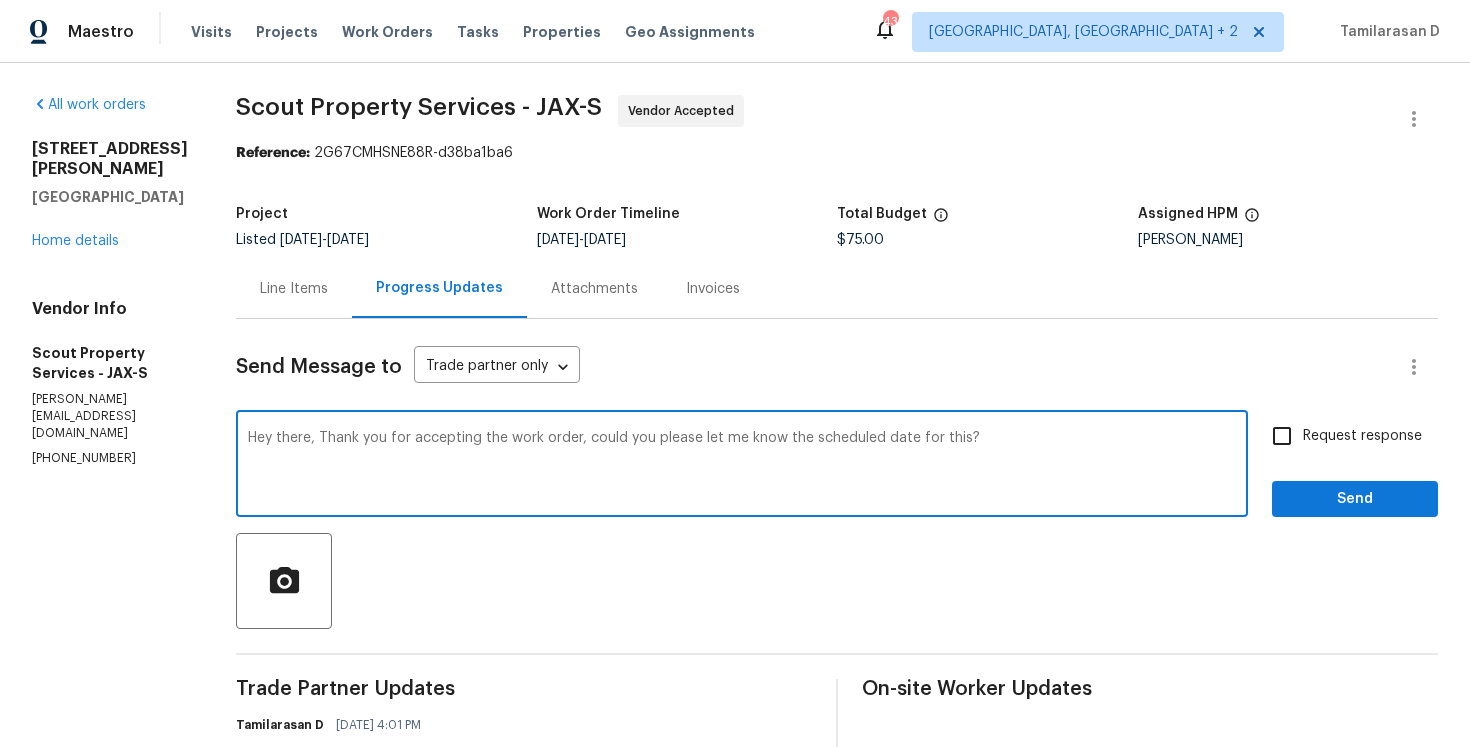type on "Hey there, Thank you for accepting the work order, could you please let me know the scheduled date for this?" 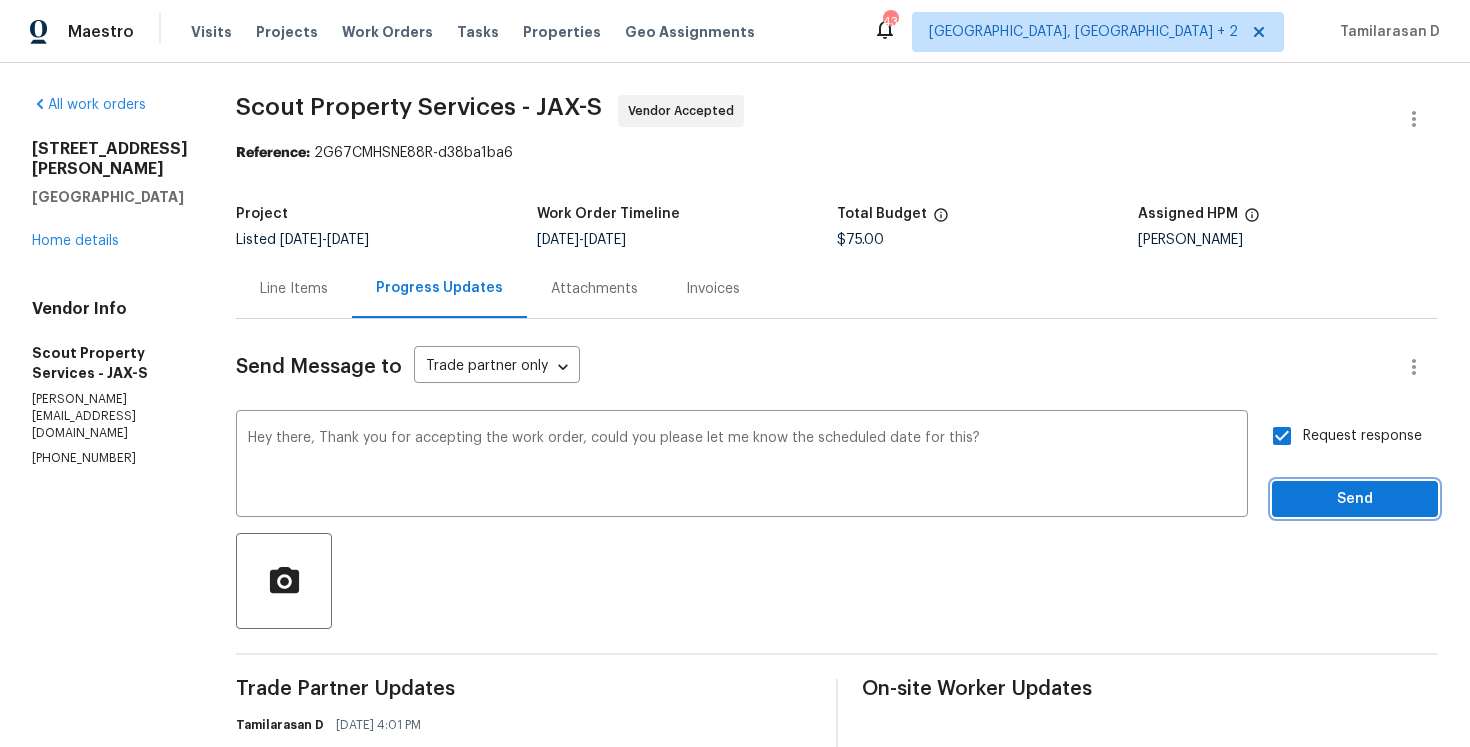 click on "Send" at bounding box center [1355, 499] 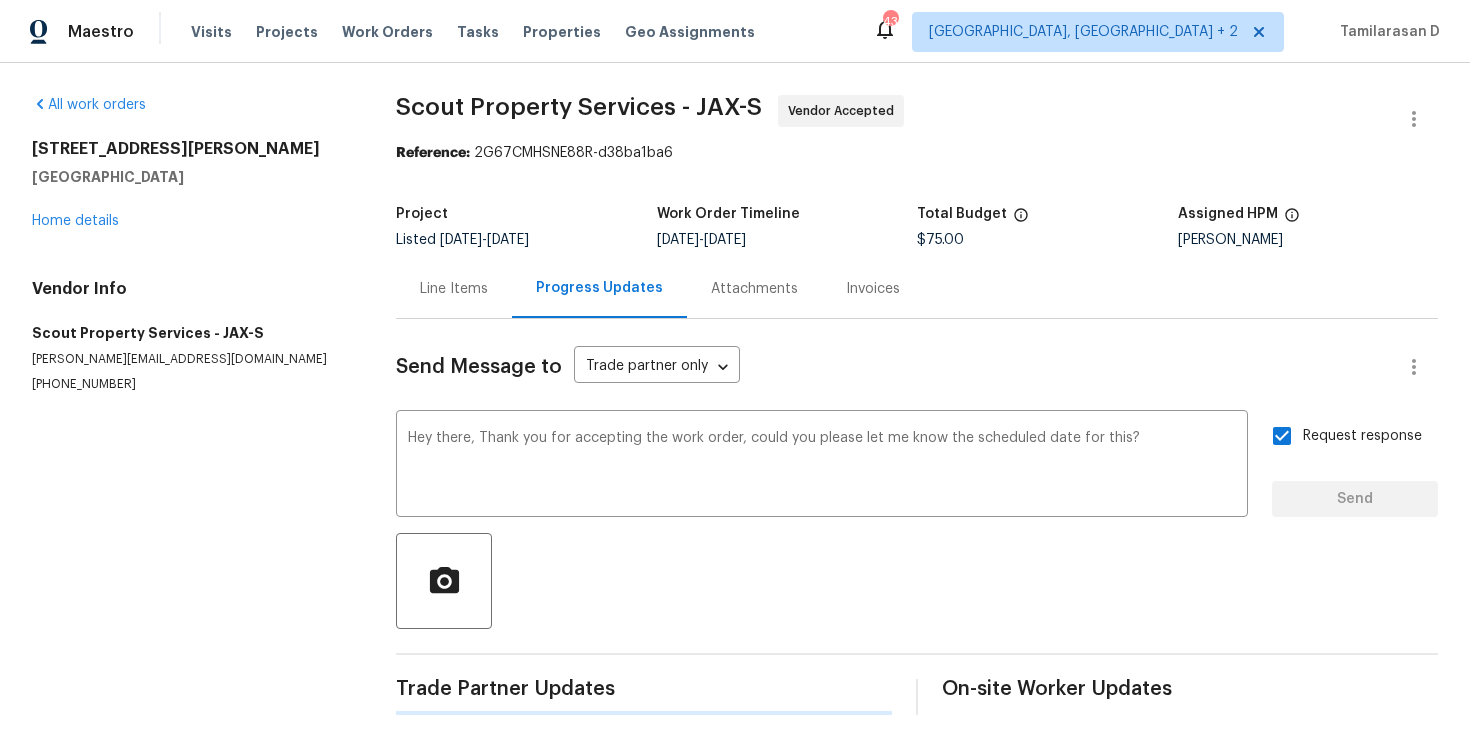 type 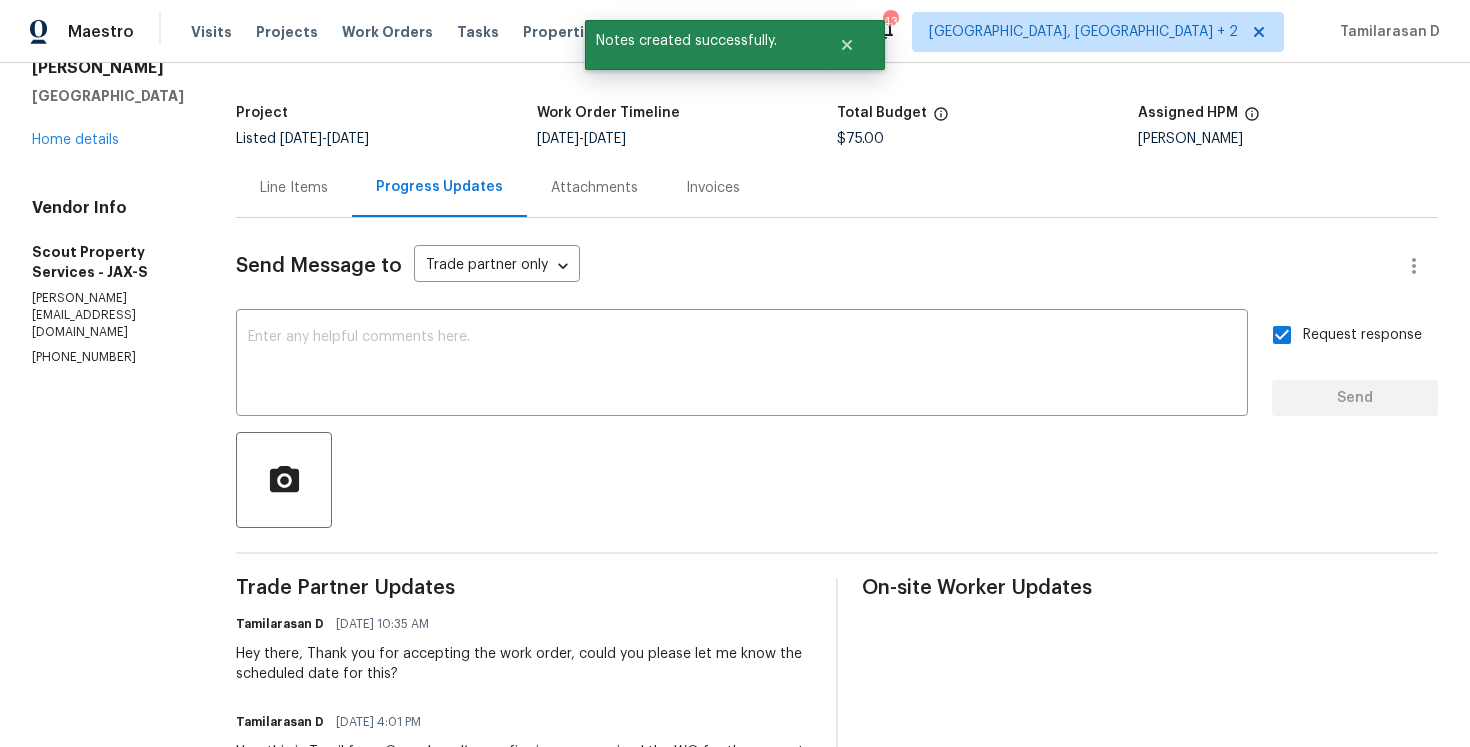 scroll, scrollTop: 0, scrollLeft: 0, axis: both 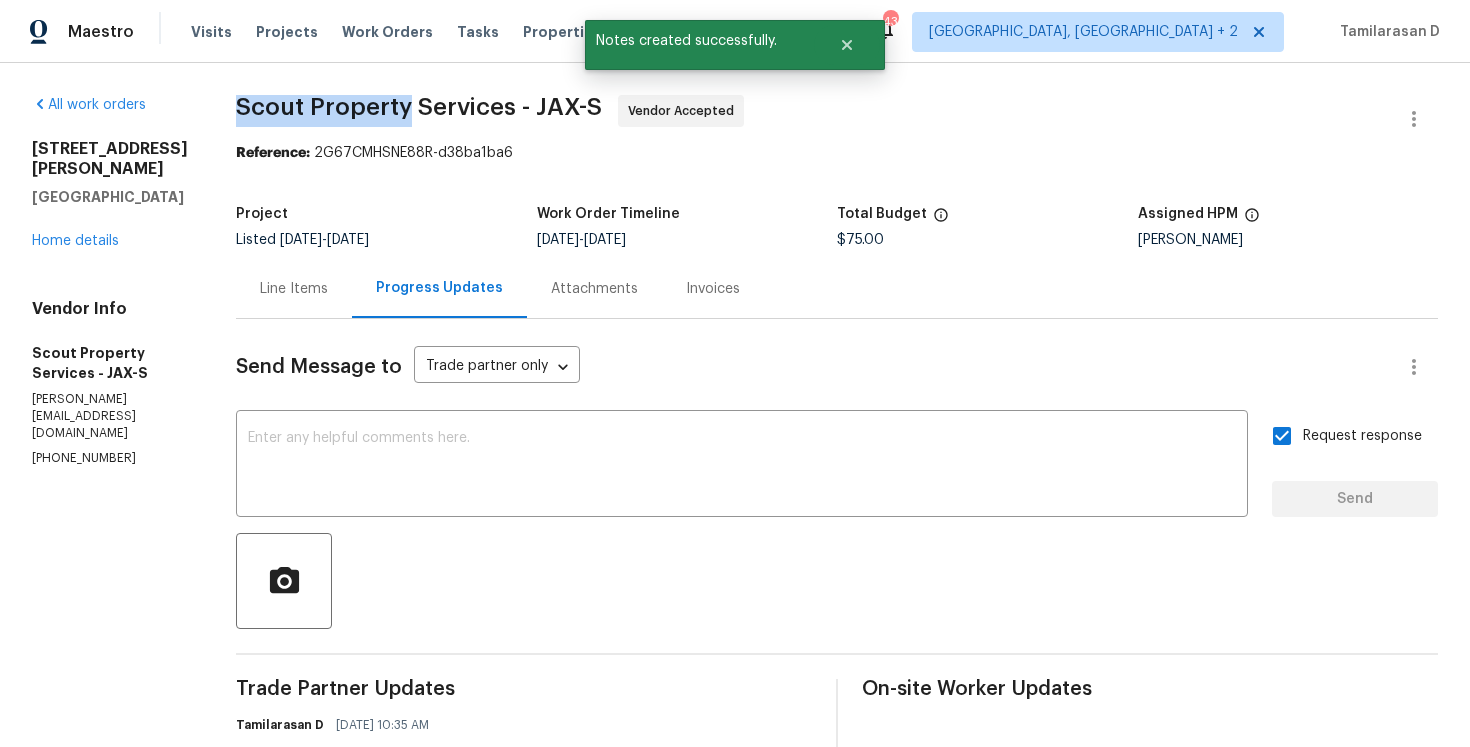 drag, startPoint x: 228, startPoint y: 99, endPoint x: 398, endPoint y: 101, distance: 170.01176 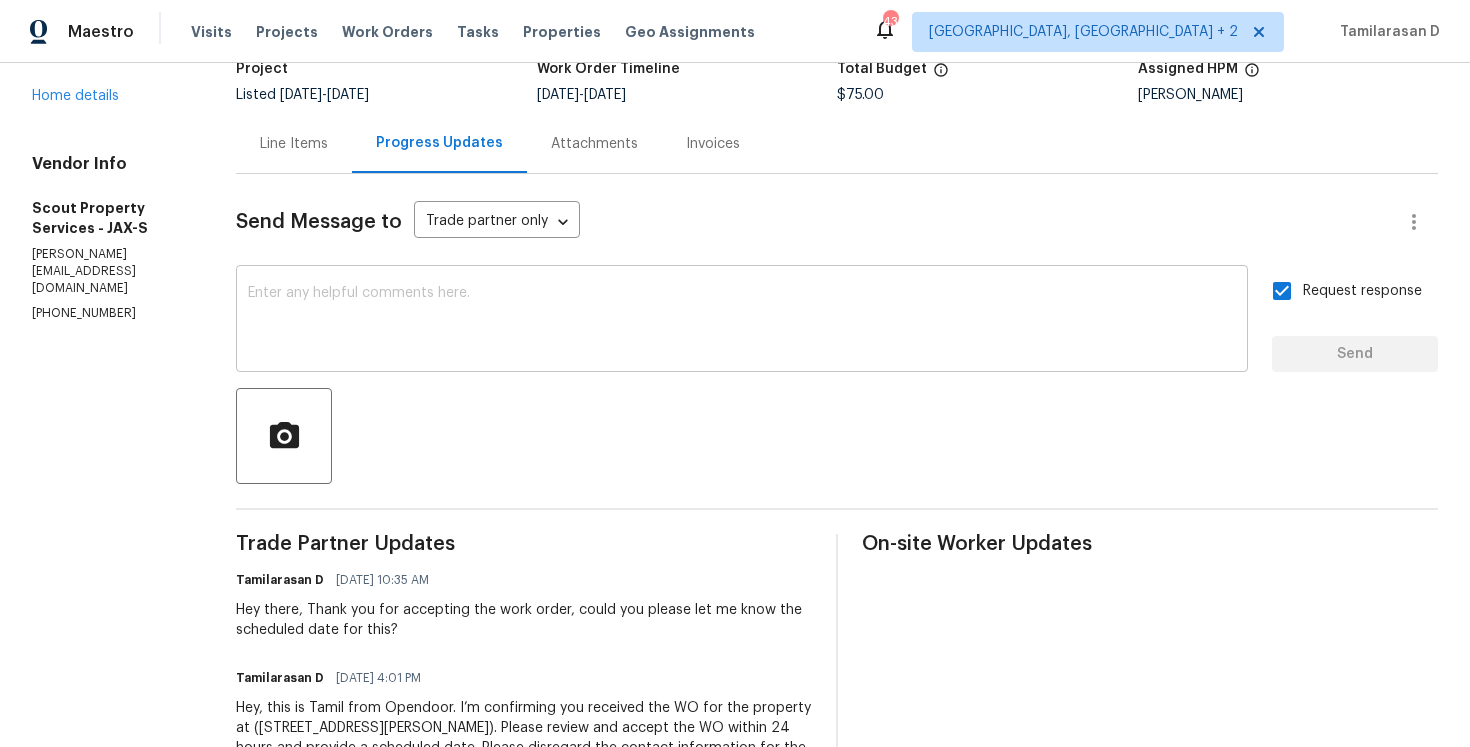 scroll, scrollTop: 0, scrollLeft: 0, axis: both 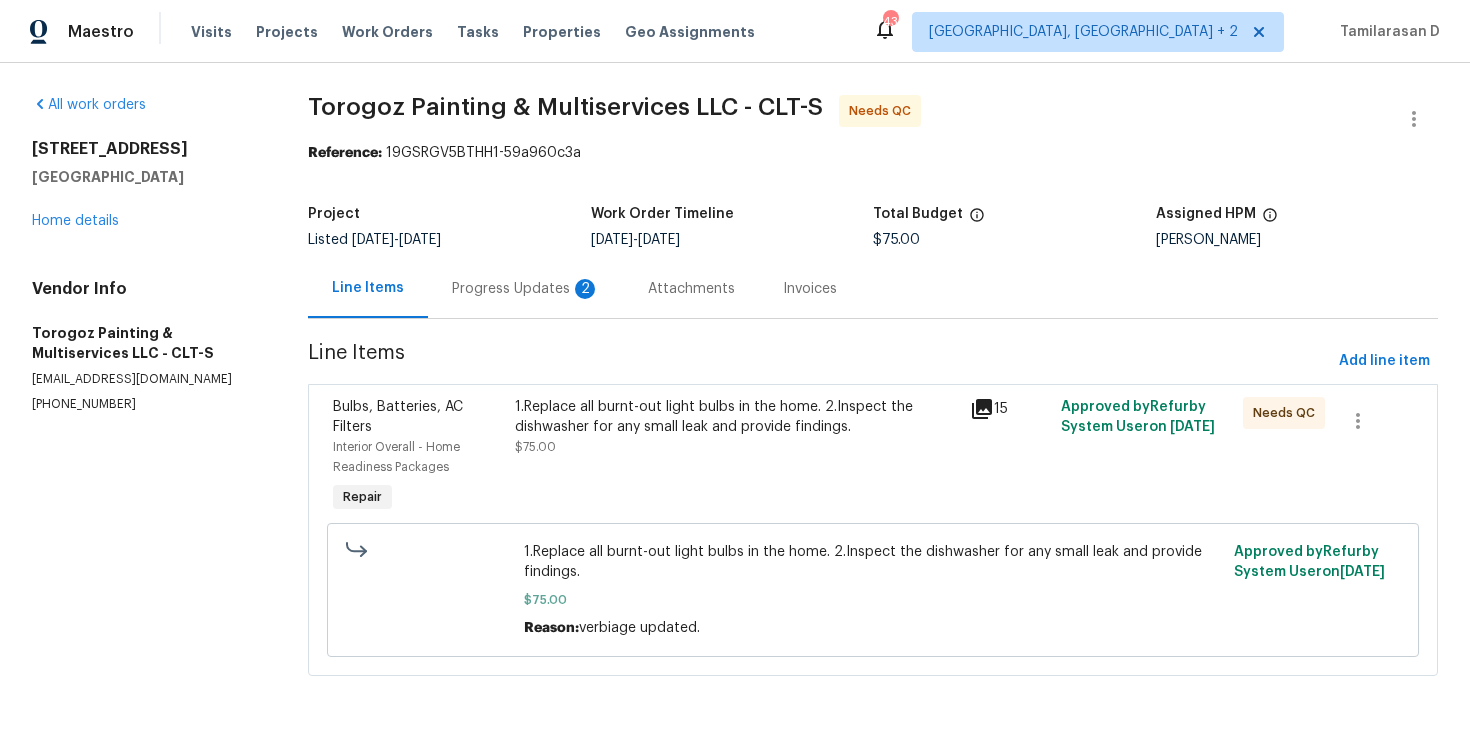 click on "Progress Updates 2" at bounding box center [526, 289] 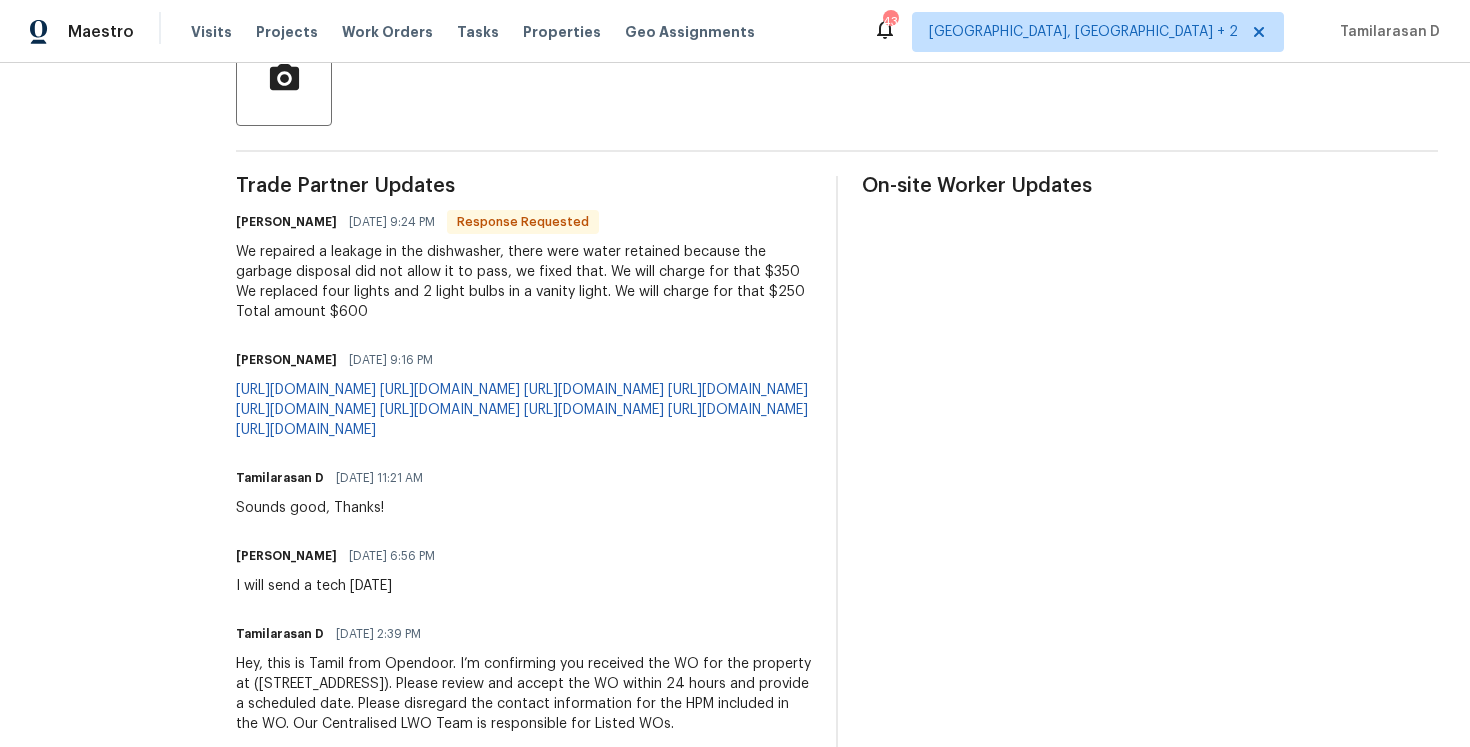 scroll, scrollTop: 457, scrollLeft: 0, axis: vertical 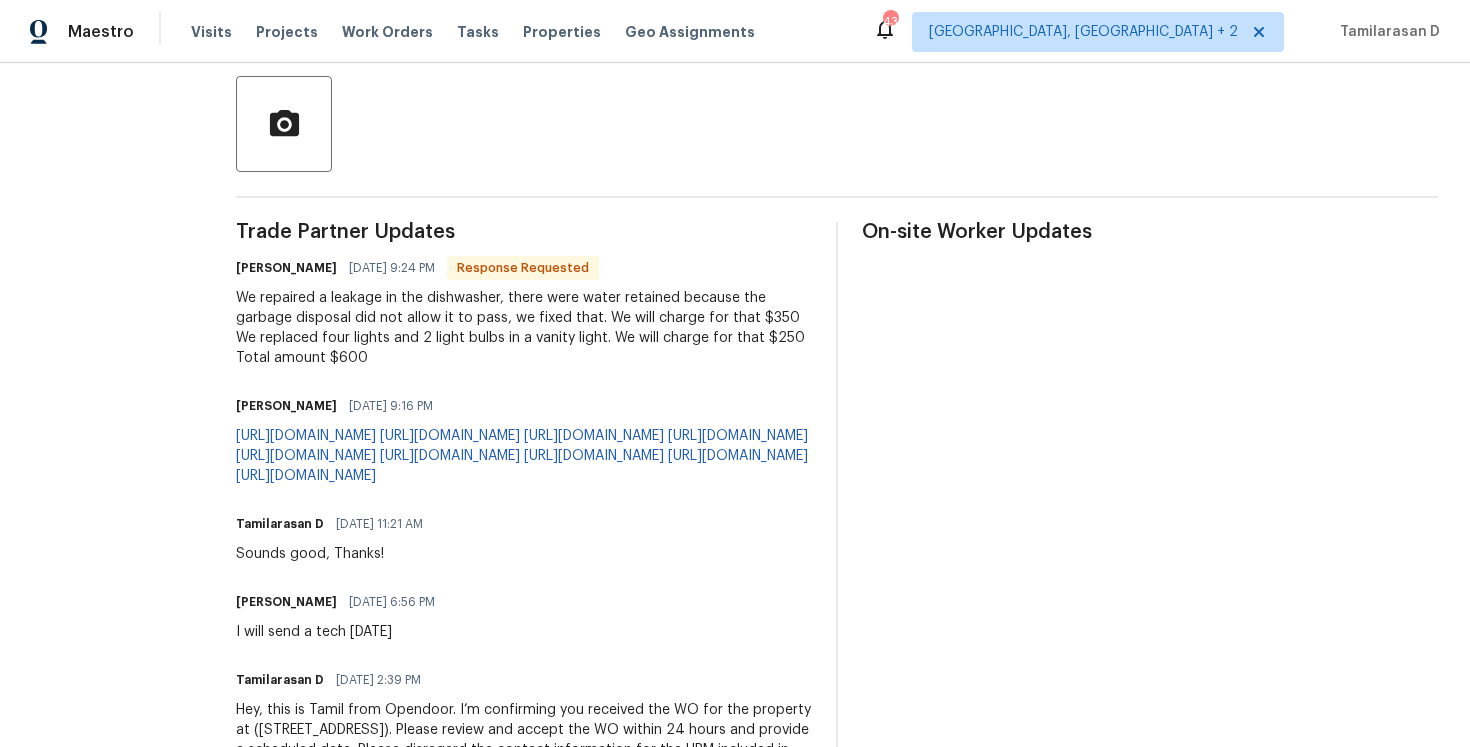 click on "We repaired a leakage in the dishwasher, there were water retained because the garbage disposal did not allow it to pass, we fixed that. We will charge for that $350
We replaced four lights and 2 light bulbs in a vanity light. We will charge for that $250
Total amount $600" at bounding box center (524, 328) 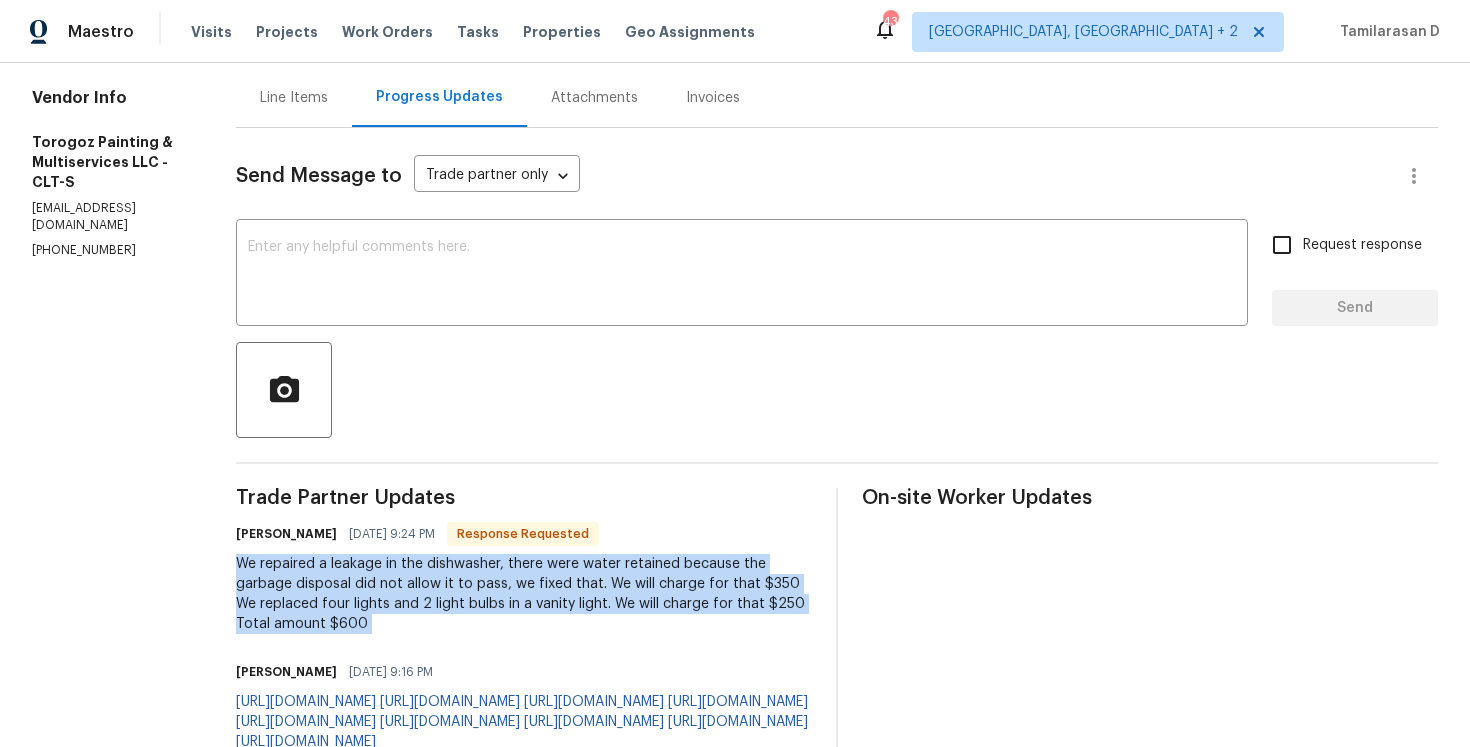 scroll, scrollTop: 0, scrollLeft: 0, axis: both 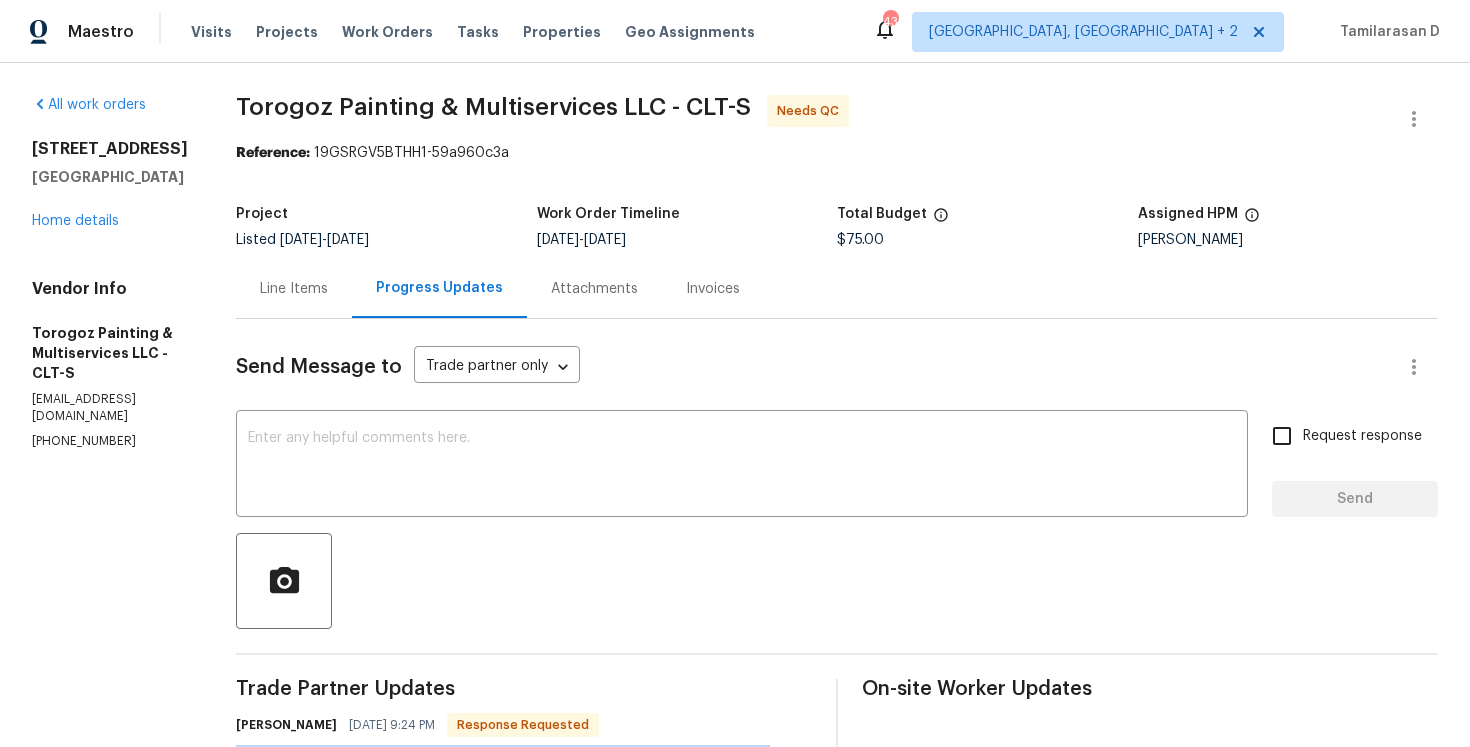 click on "Line Items" at bounding box center (294, 288) 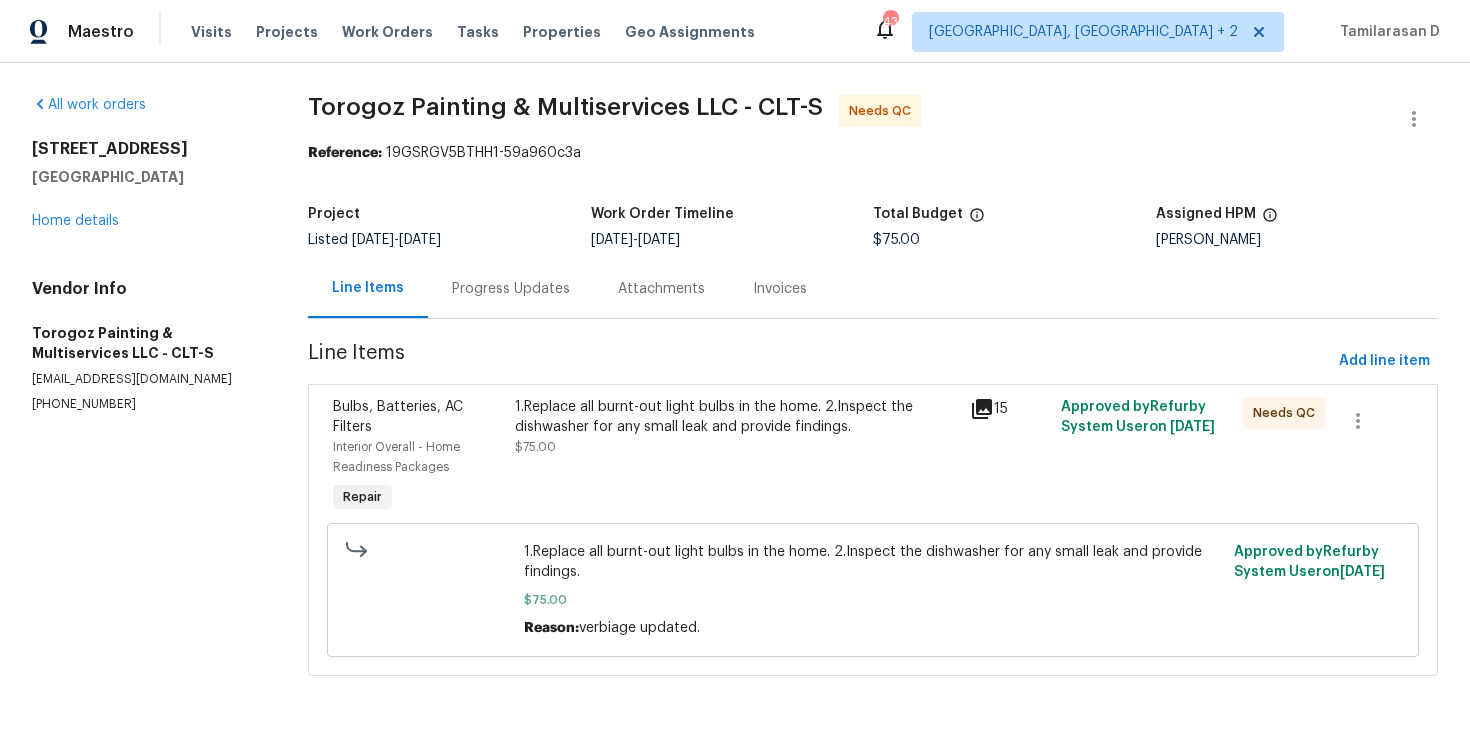 click on "Progress Updates" at bounding box center [511, 288] 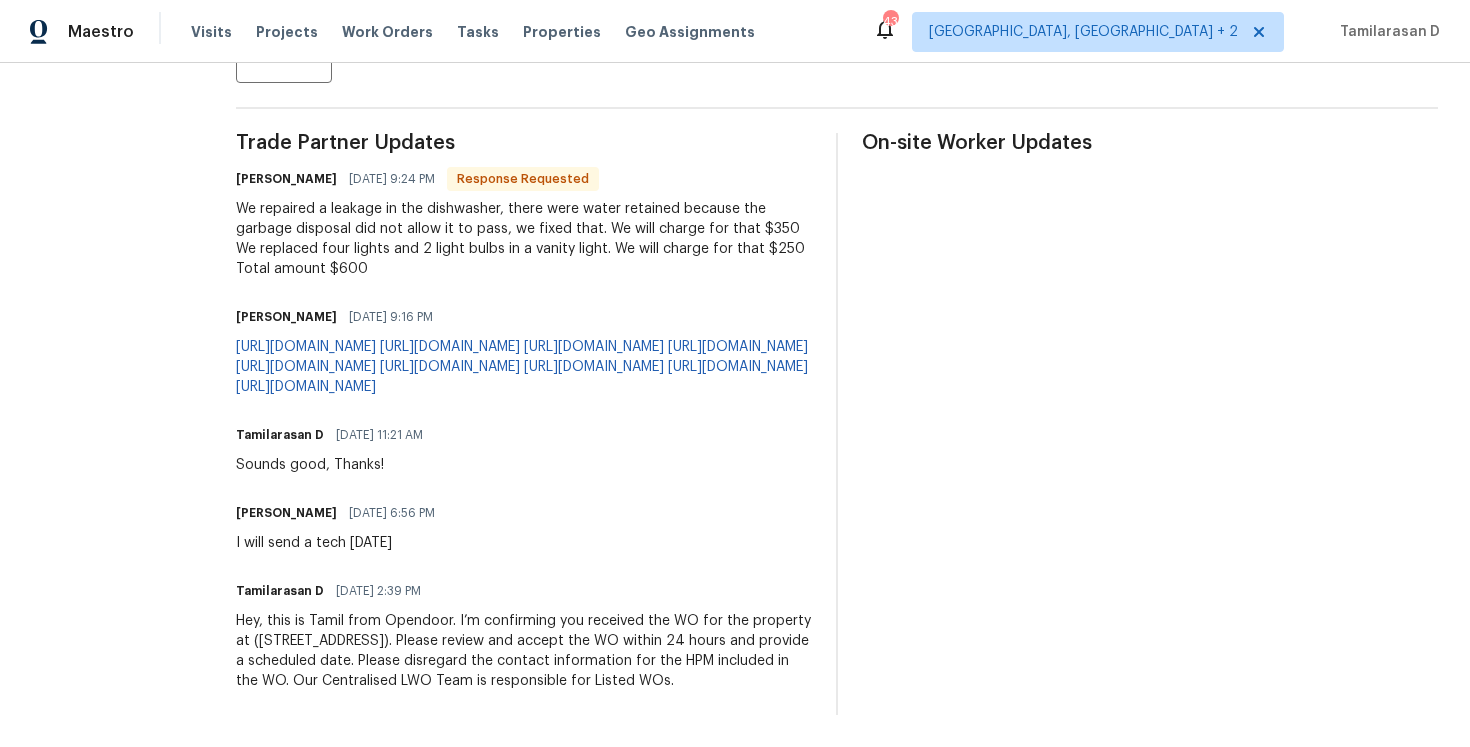 scroll, scrollTop: 544, scrollLeft: 0, axis: vertical 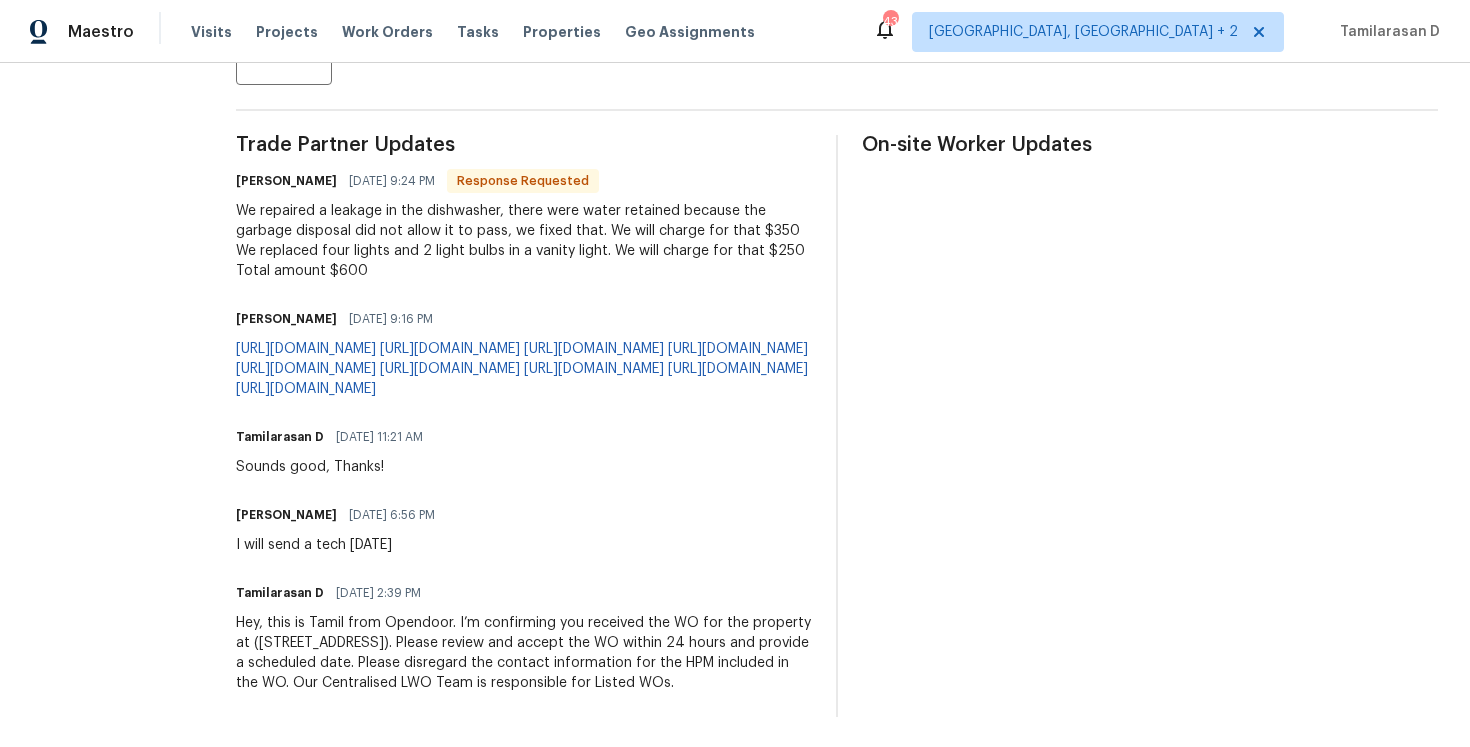 click on "We repaired a leakage in the dishwasher, there were water retained because the garbage disposal did not allow it to pass, we fixed that. We will charge for that $350
We replaced four lights and 2 light bulbs in a vanity light. We will charge for that $250
Total amount $600" at bounding box center (524, 241) 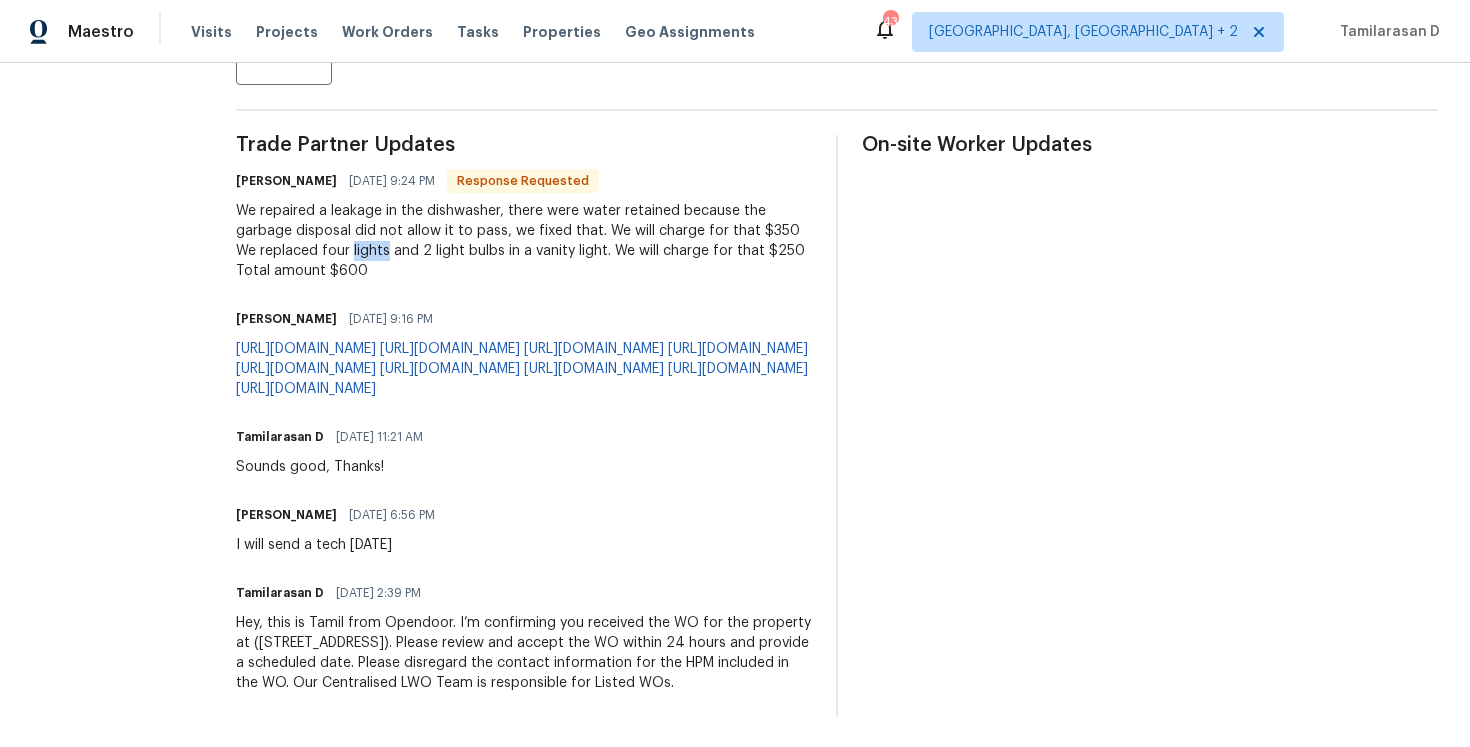click on "We repaired a leakage in the dishwasher, there were water retained because the garbage disposal did not allow it to pass, we fixed that. We will charge for that $350
We replaced four lights and 2 light bulbs in a vanity light. We will charge for that $250
Total amount $600" at bounding box center (524, 241) 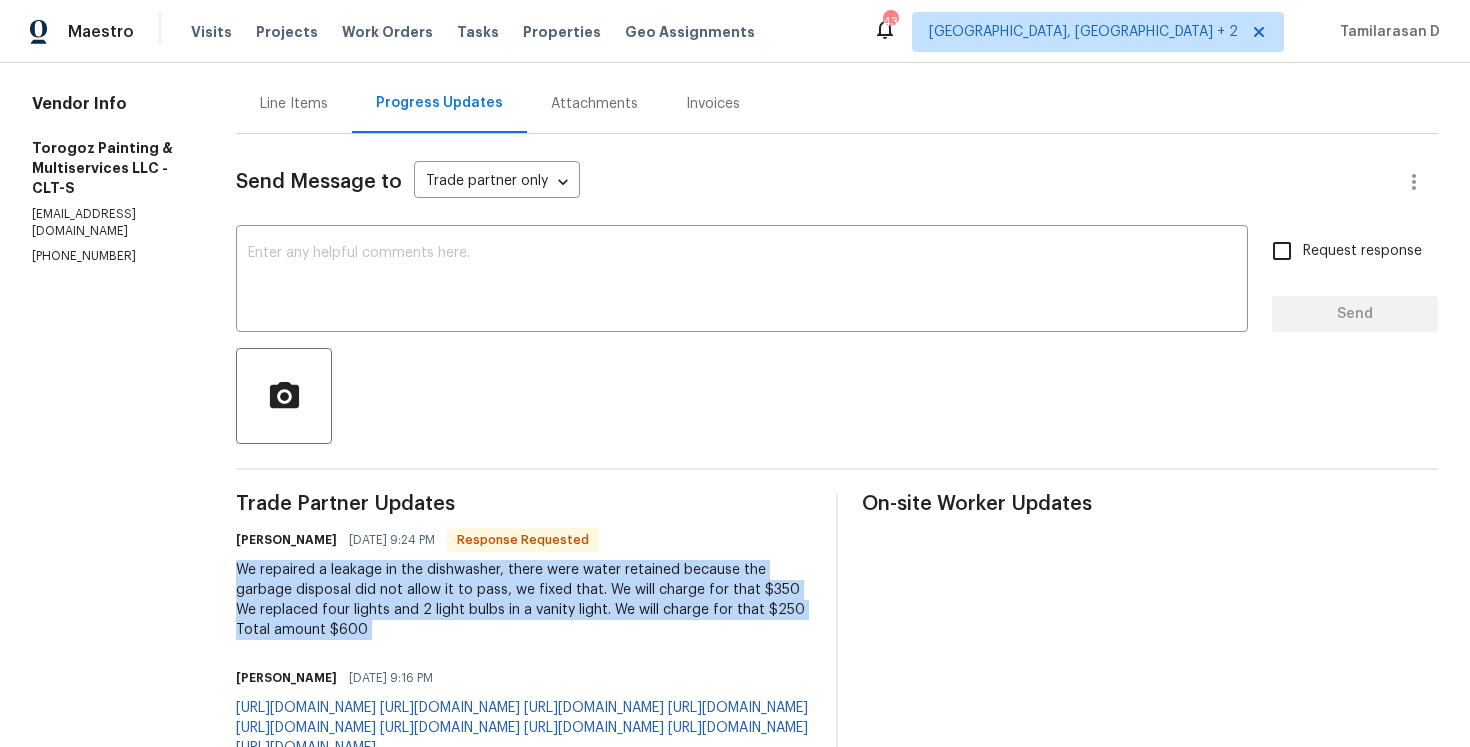 scroll, scrollTop: 0, scrollLeft: 0, axis: both 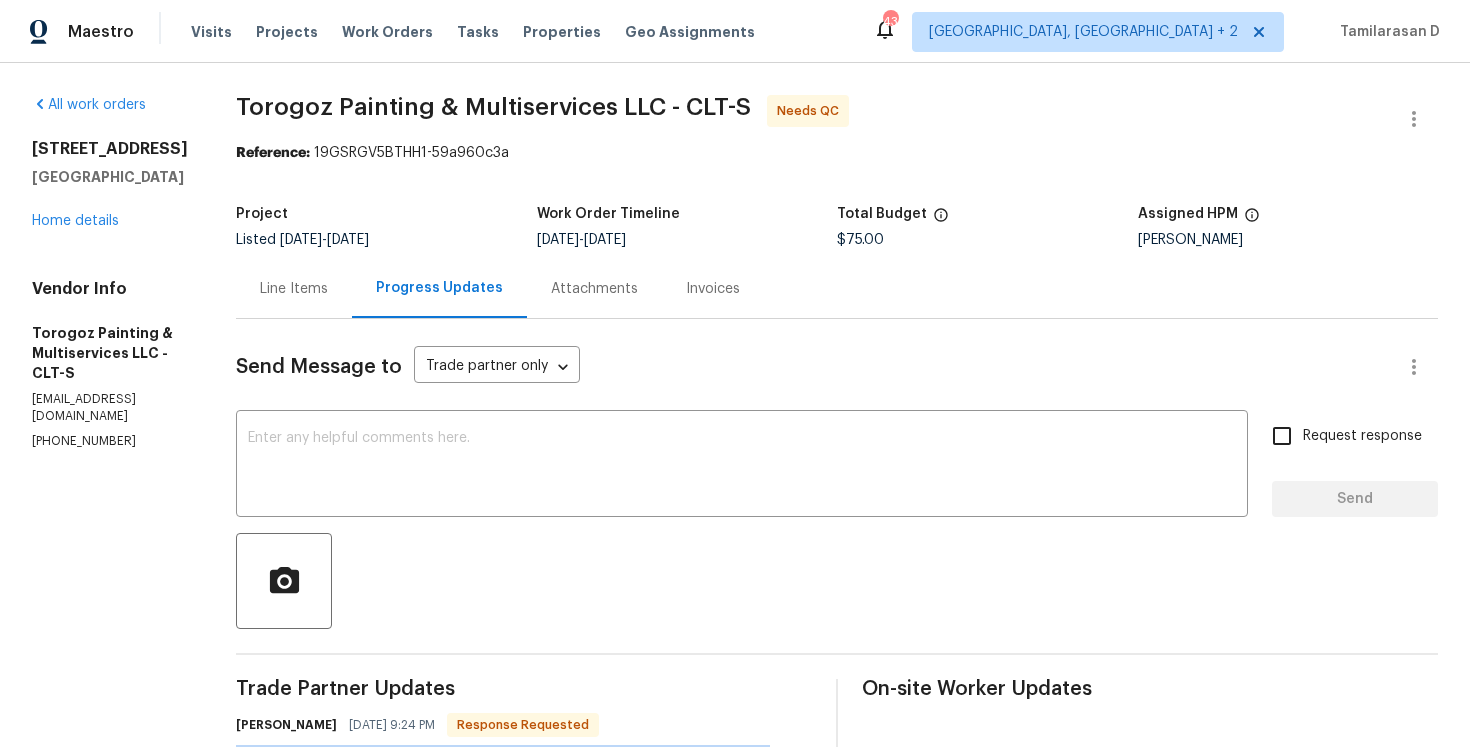 click on "Line Items" at bounding box center (294, 288) 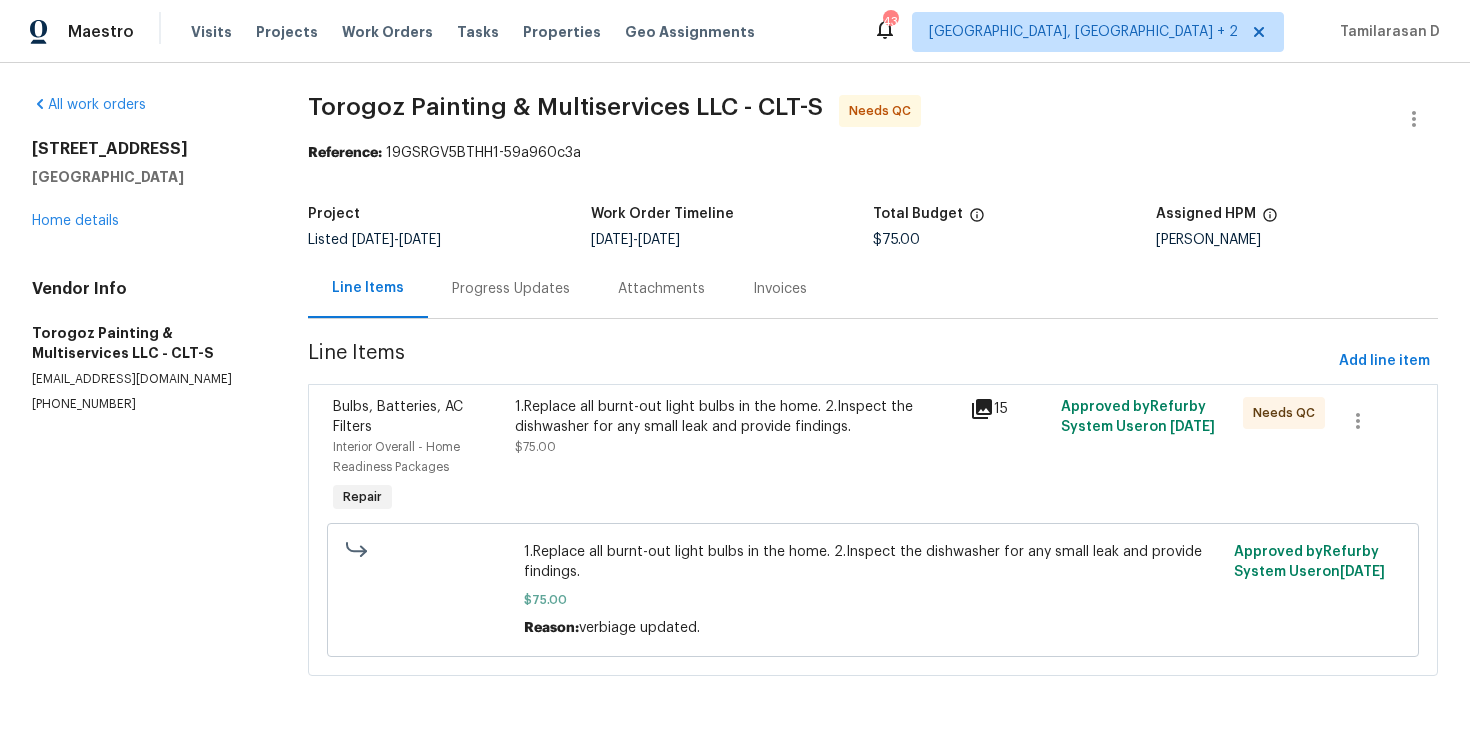 click on "1.Replace all burnt-out light bulbs in the home.
2.Inspect the dishwasher for any small leak and provide findings." at bounding box center [736, 417] 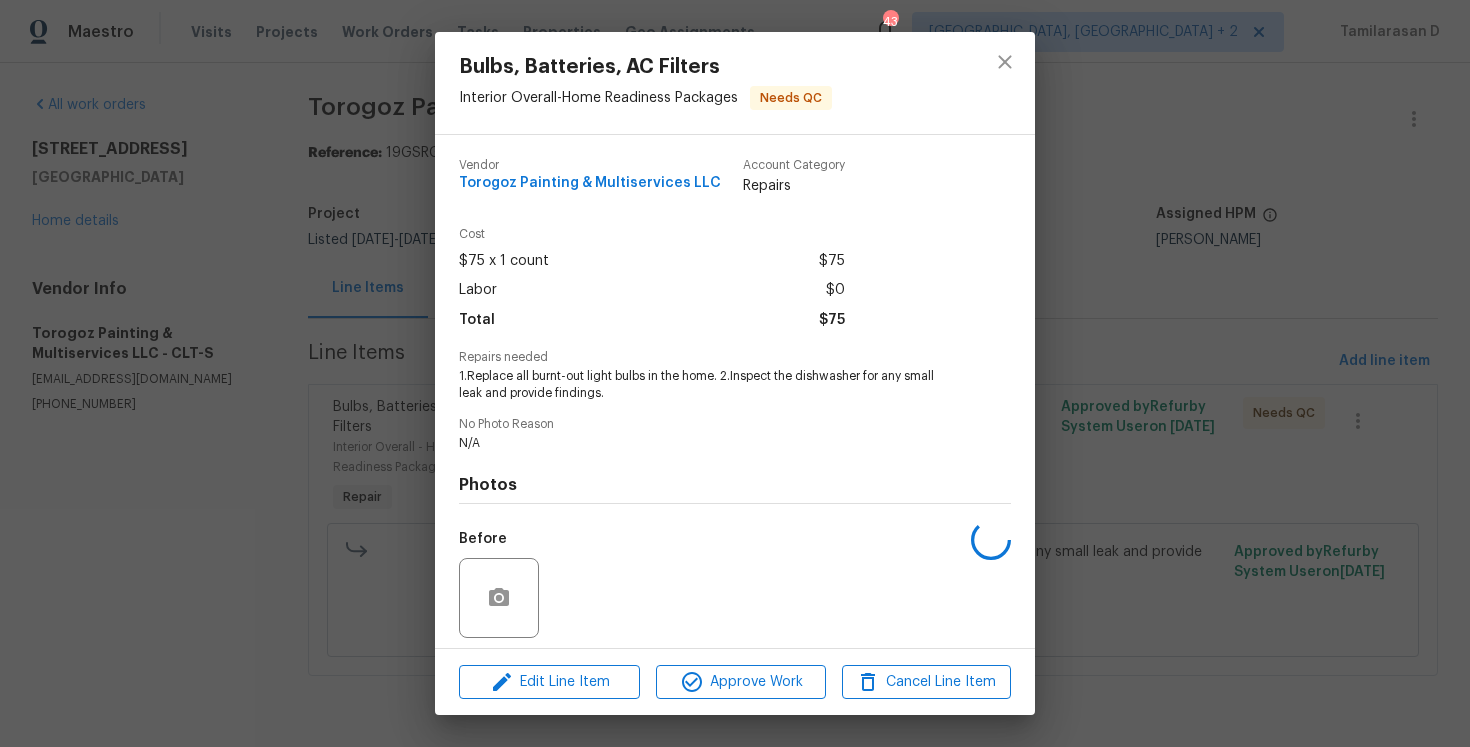 scroll, scrollTop: 140, scrollLeft: 0, axis: vertical 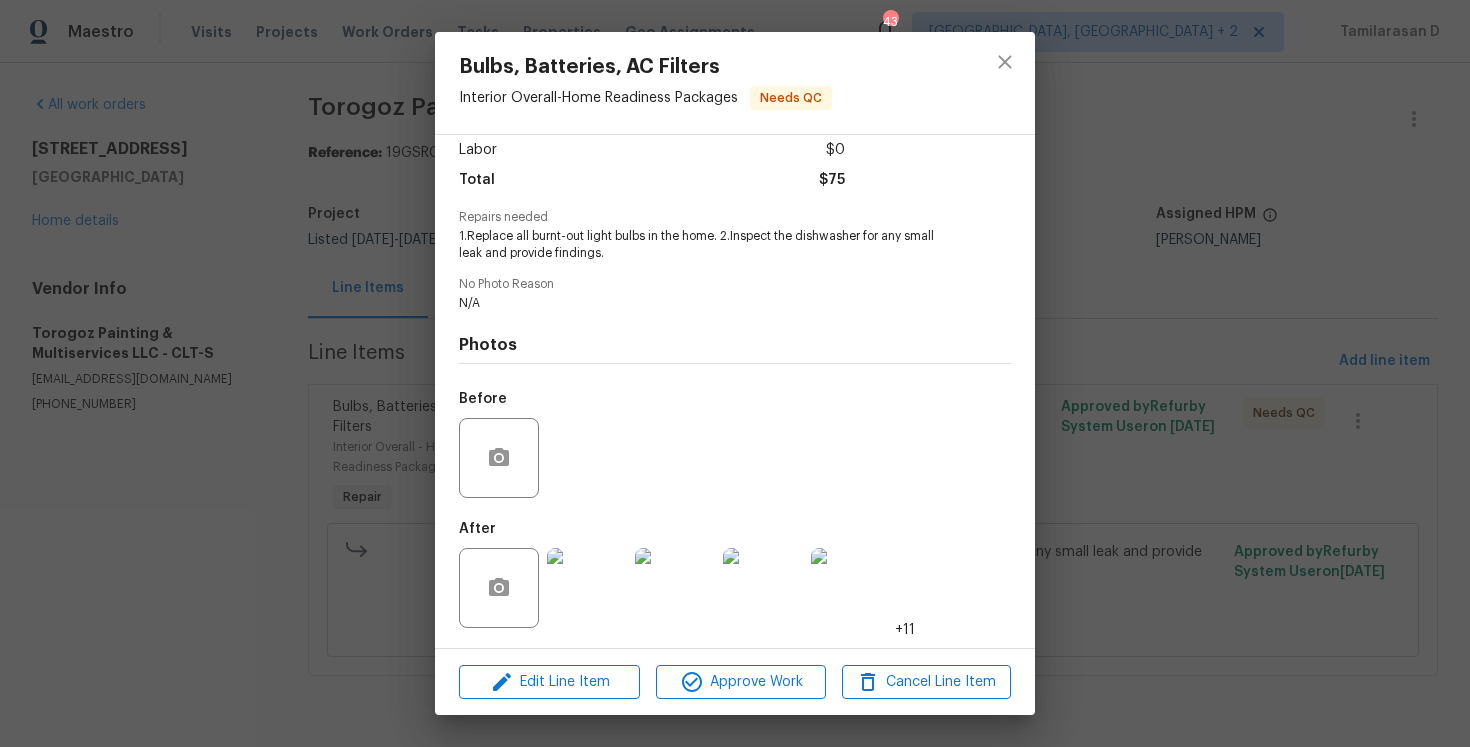 click at bounding box center [587, 588] 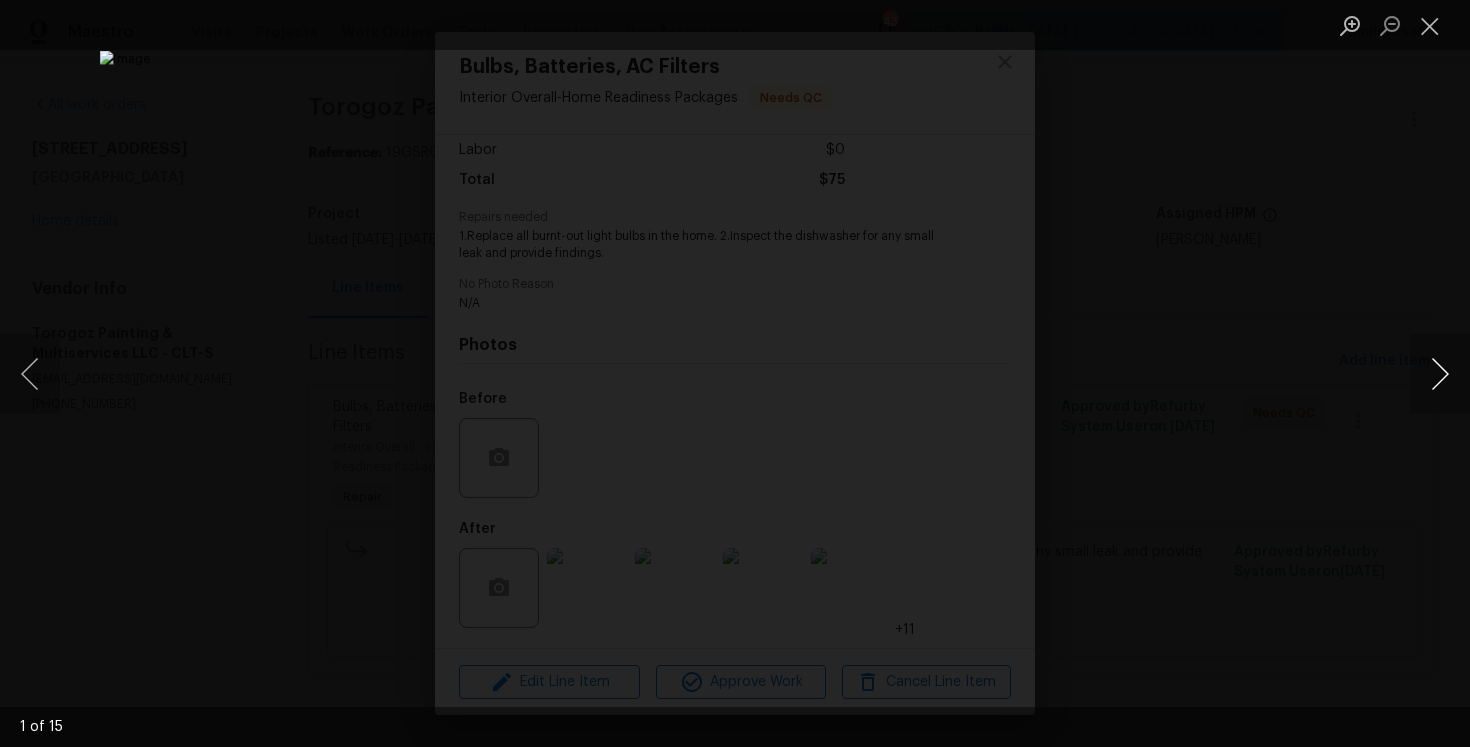 click at bounding box center (1440, 374) 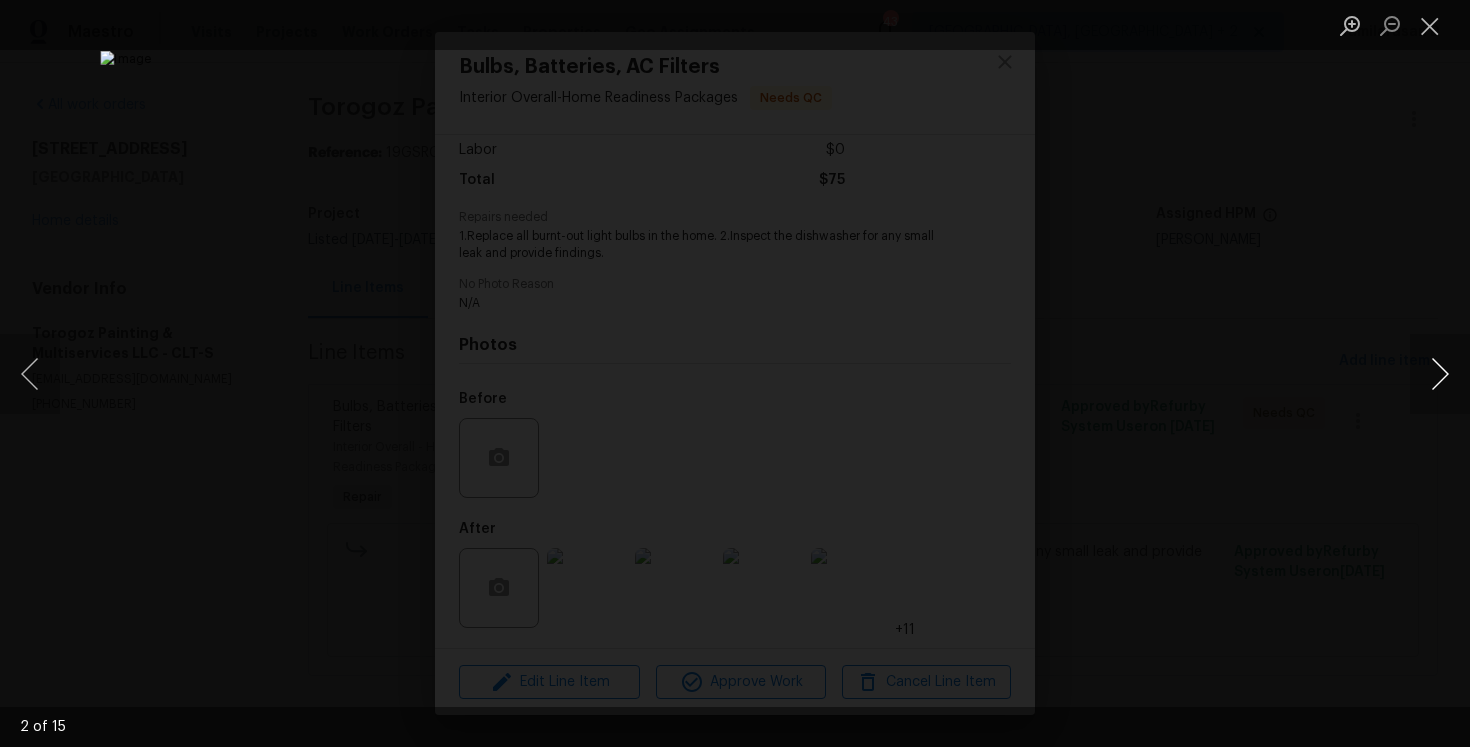 click at bounding box center (1440, 374) 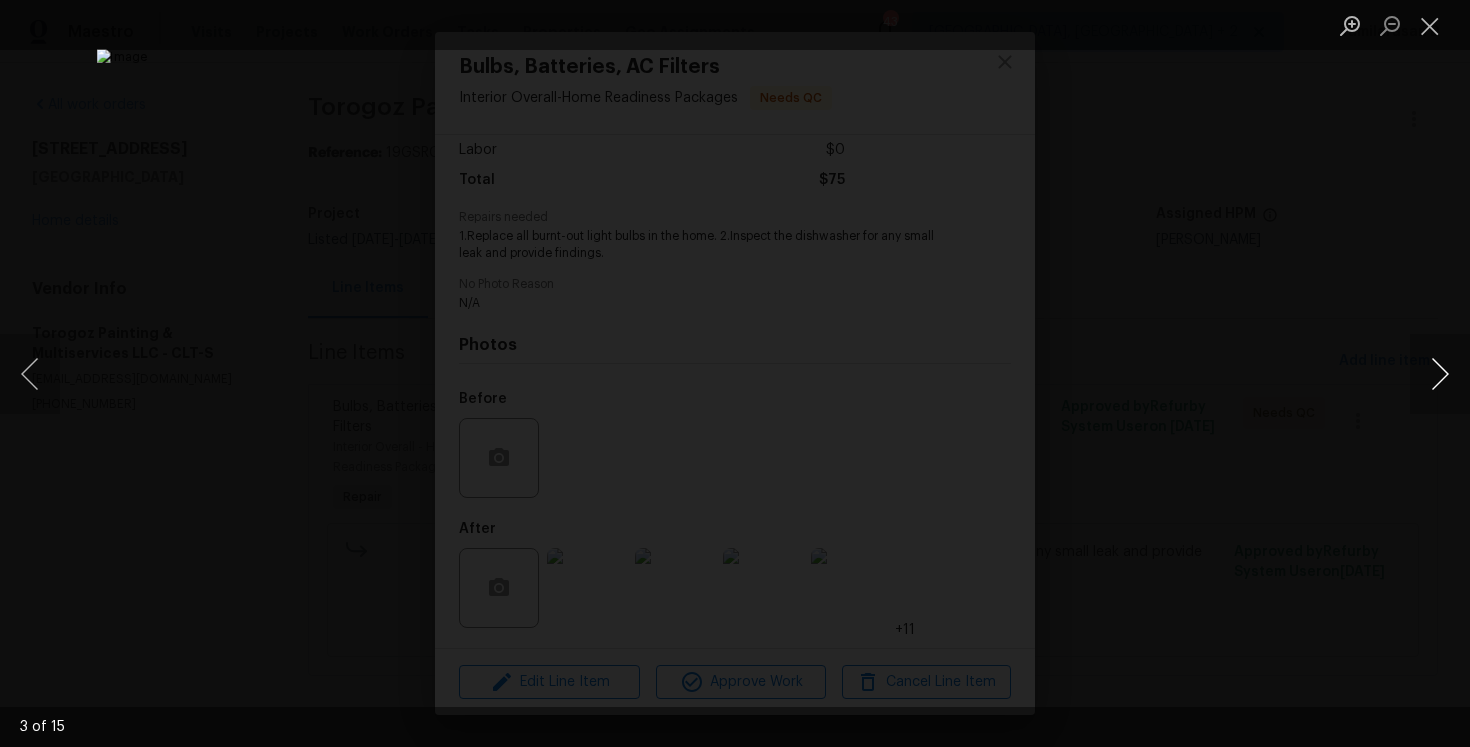 click at bounding box center [1440, 374] 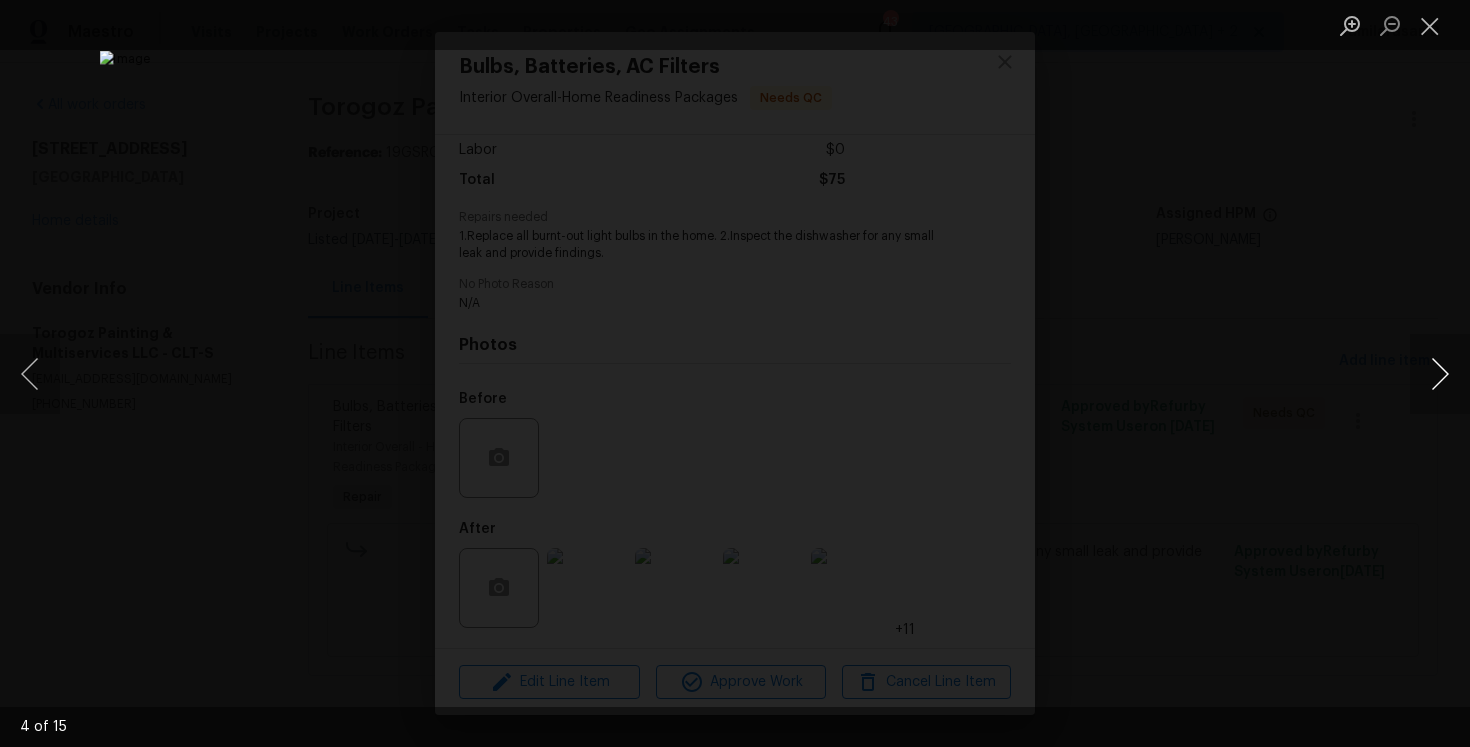 click at bounding box center [1440, 374] 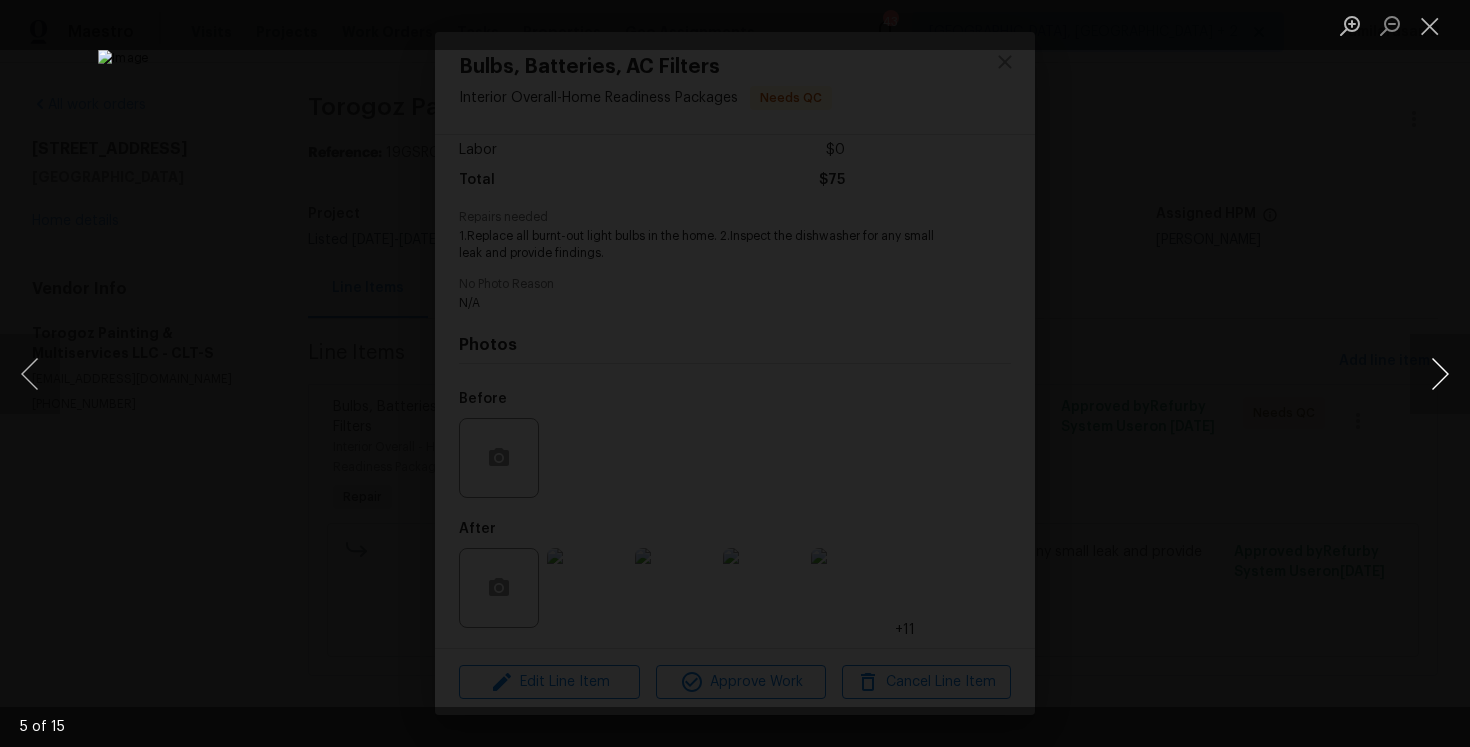 click at bounding box center [1440, 374] 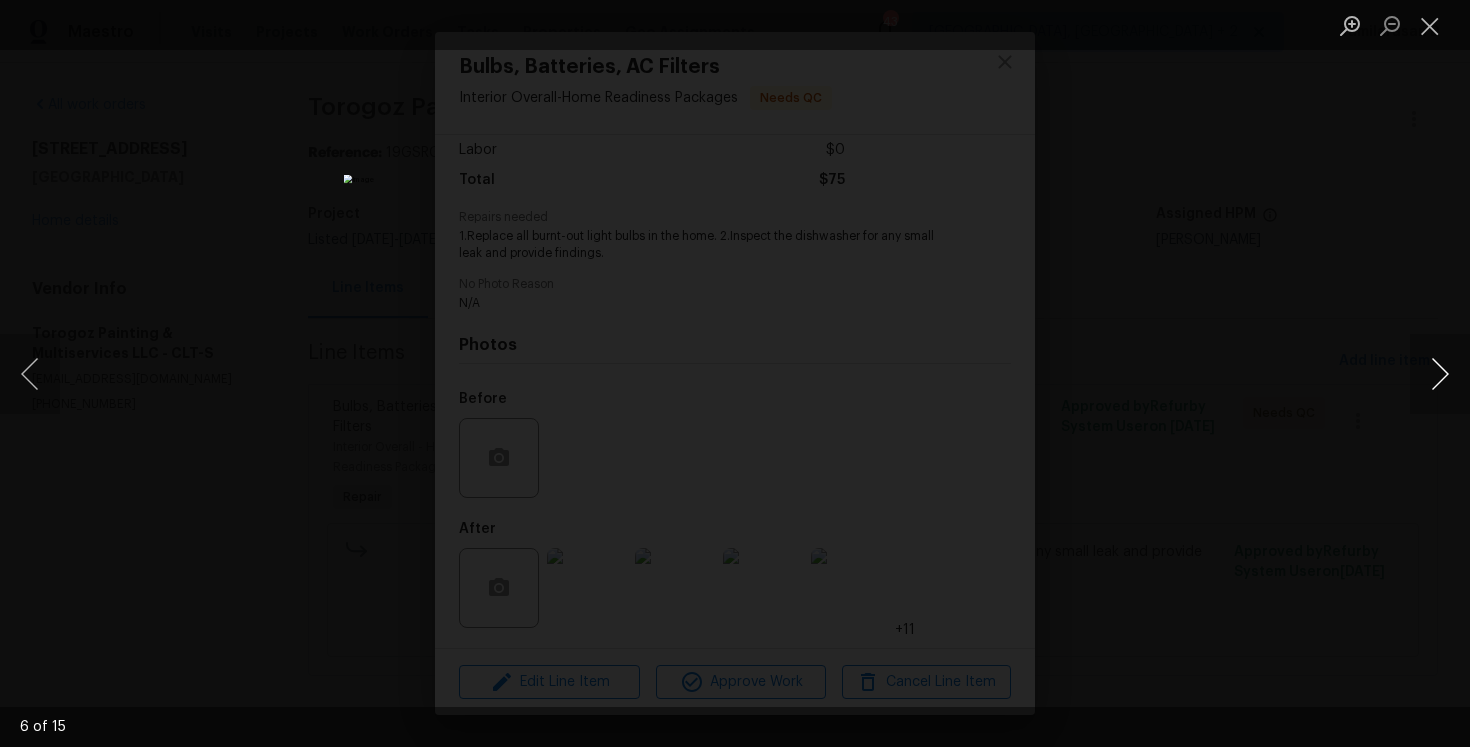 click at bounding box center [1440, 374] 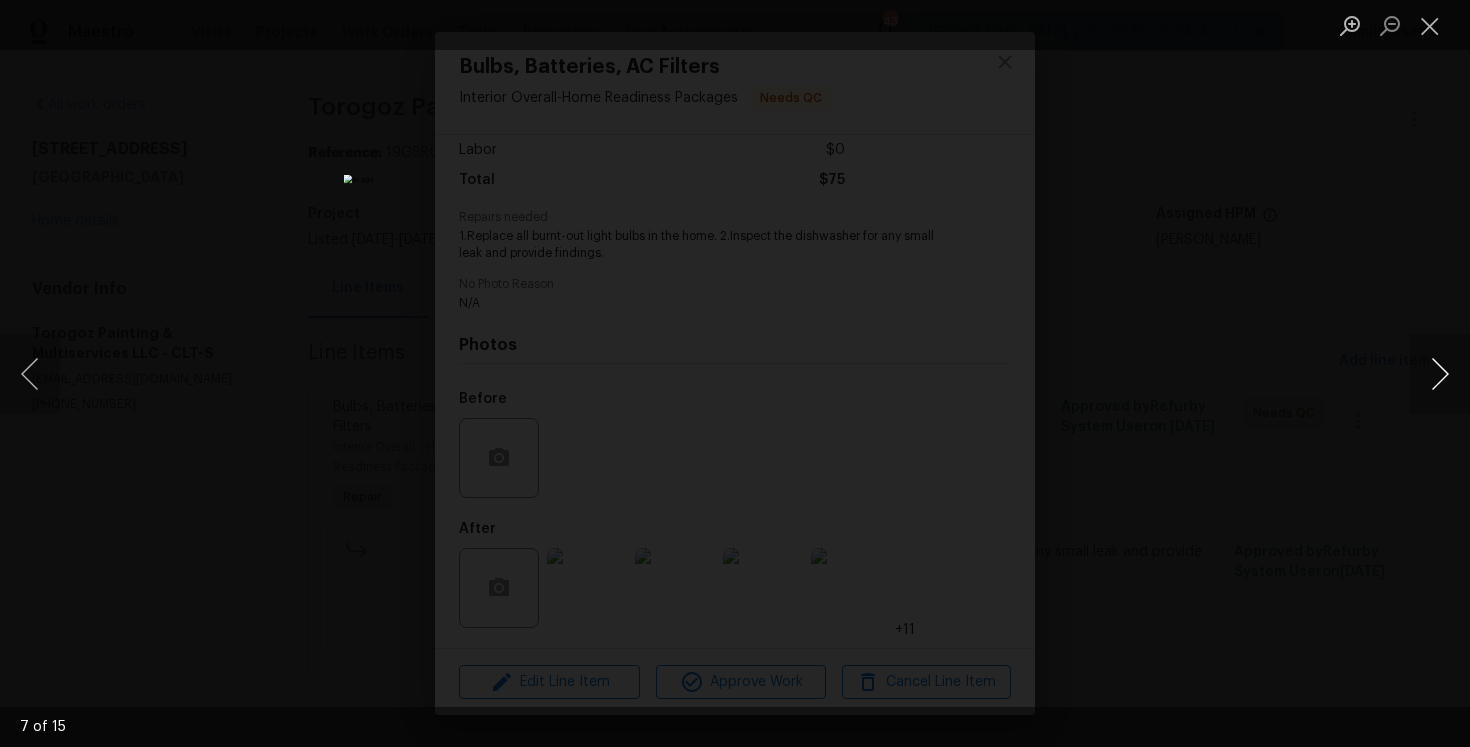 click at bounding box center [1440, 374] 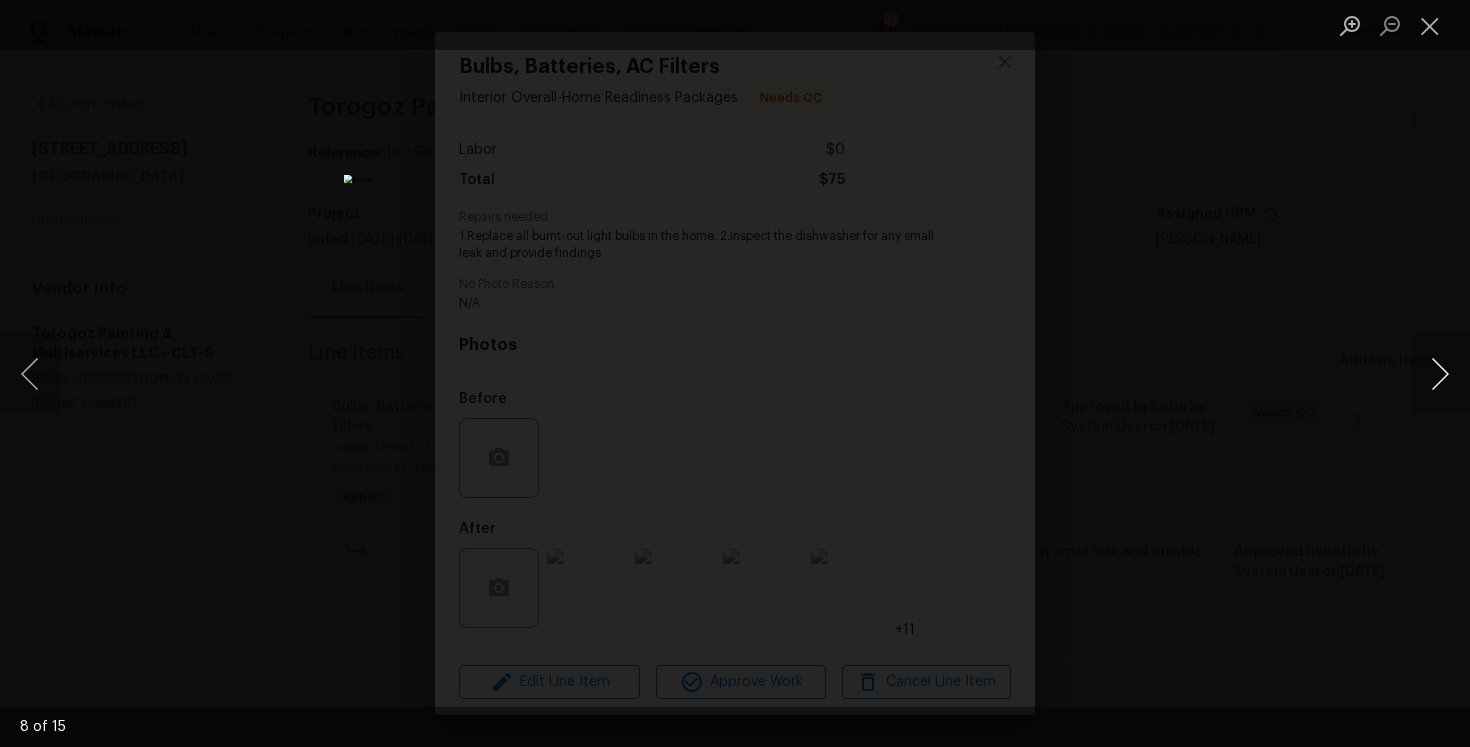 click at bounding box center [1440, 374] 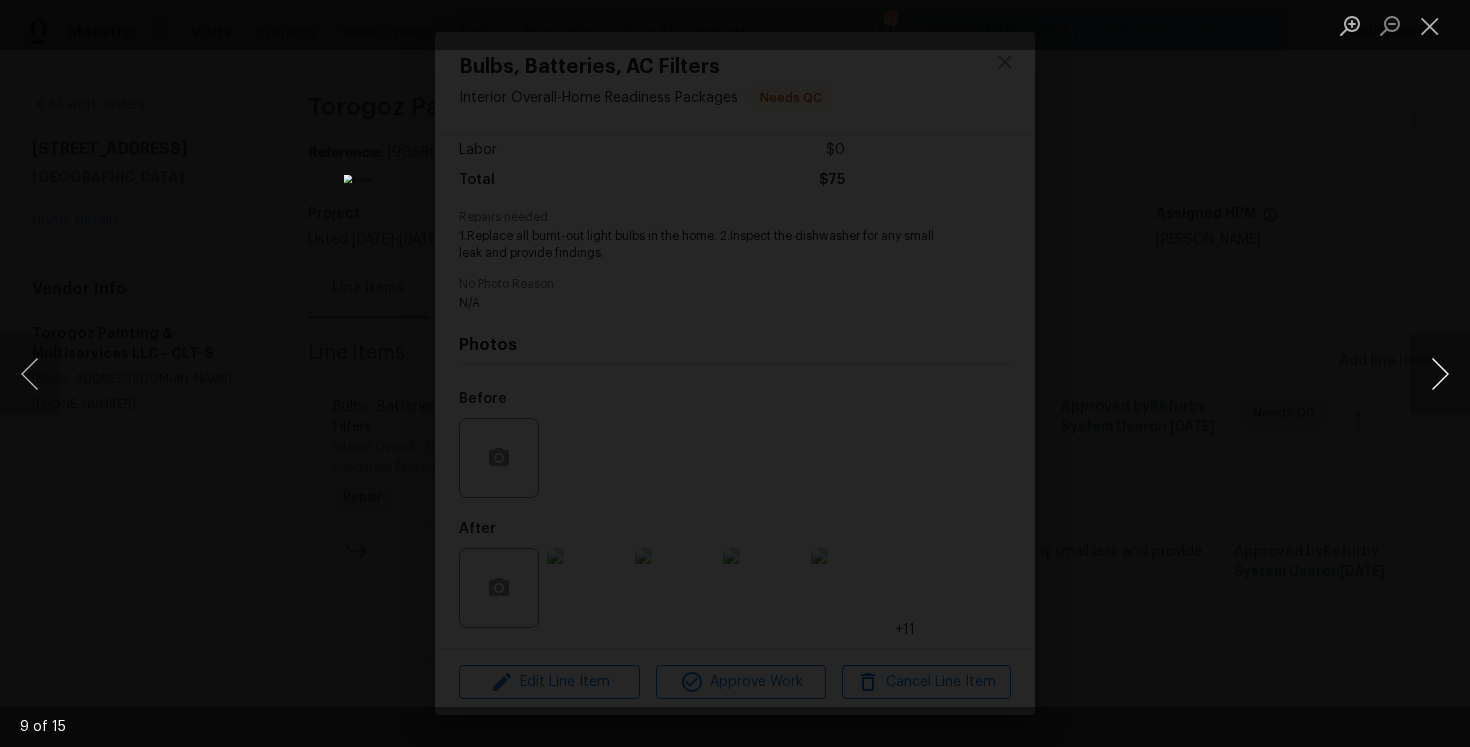 click at bounding box center (1440, 374) 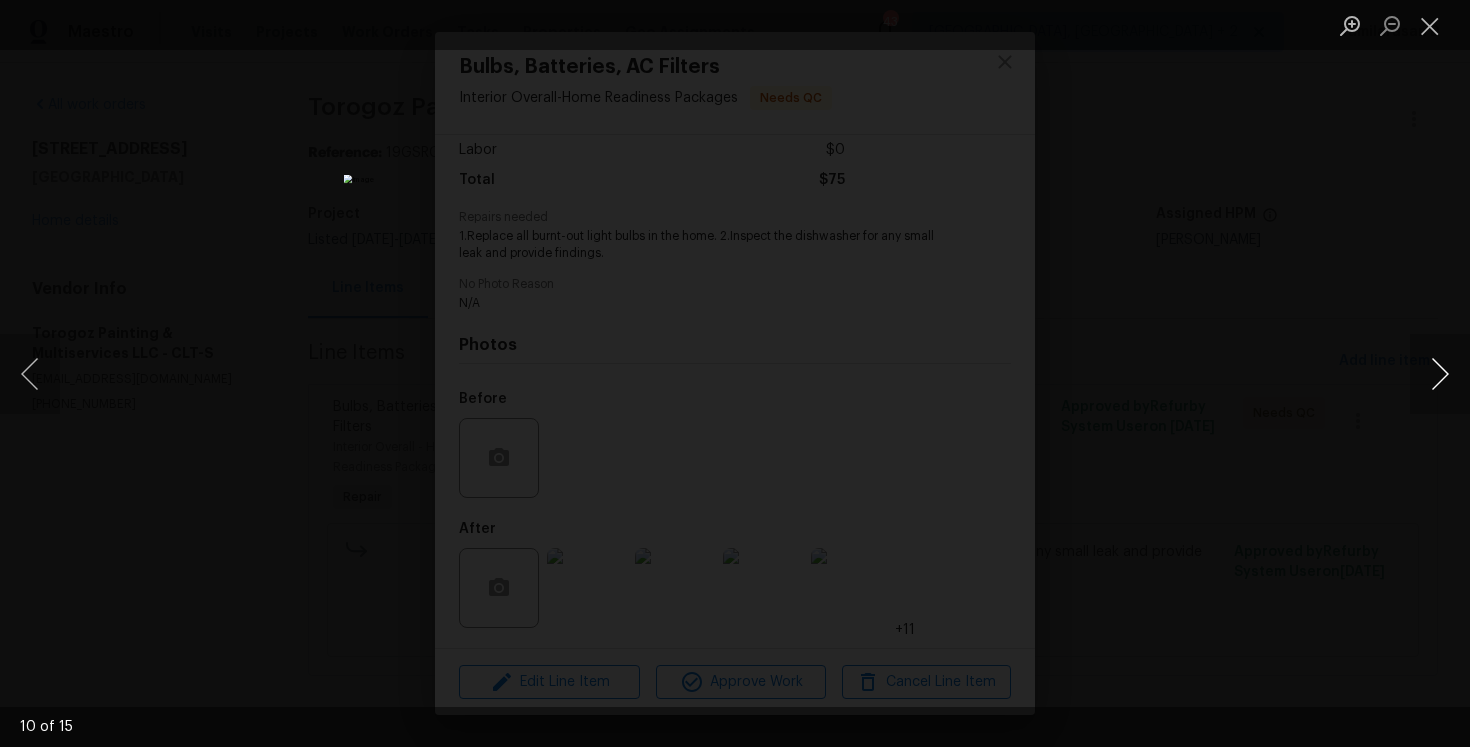 click at bounding box center (1440, 374) 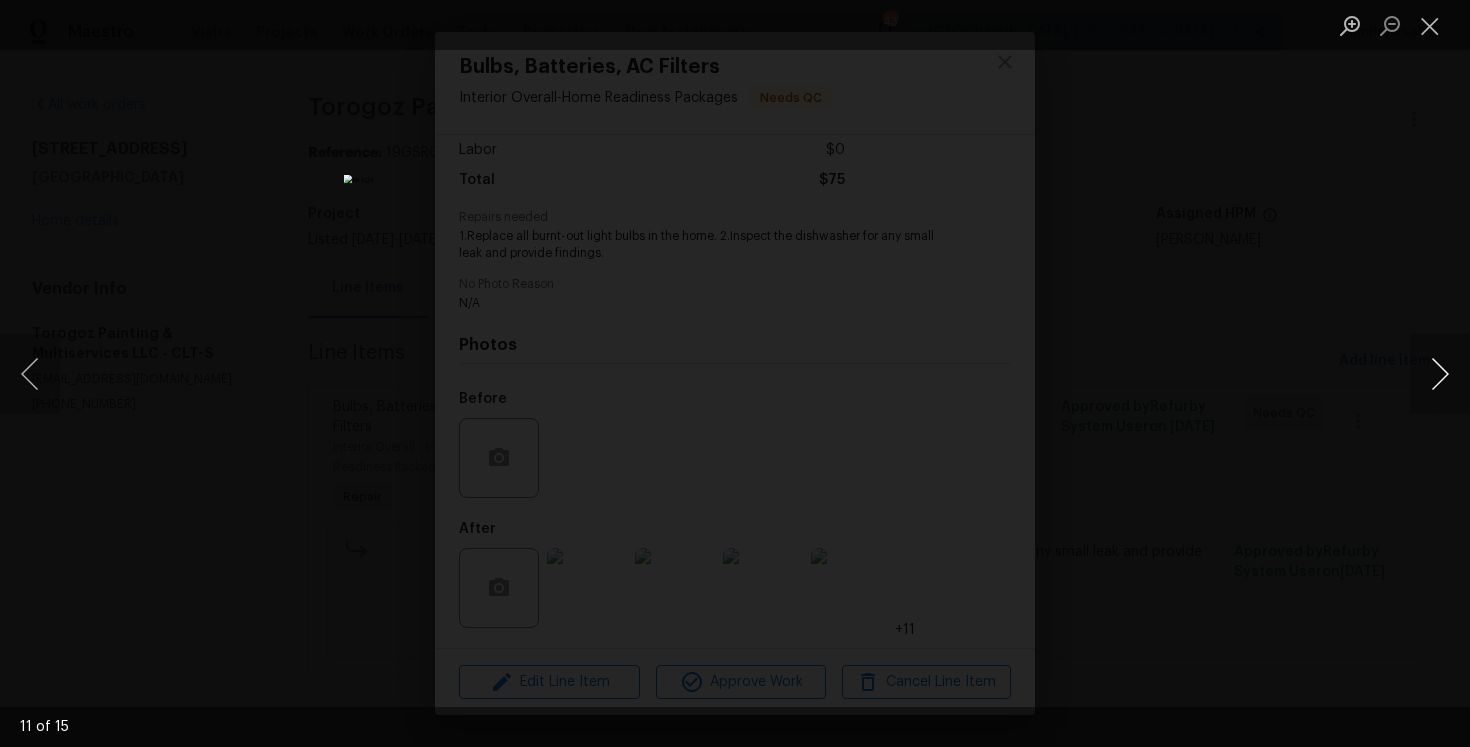click at bounding box center [1440, 374] 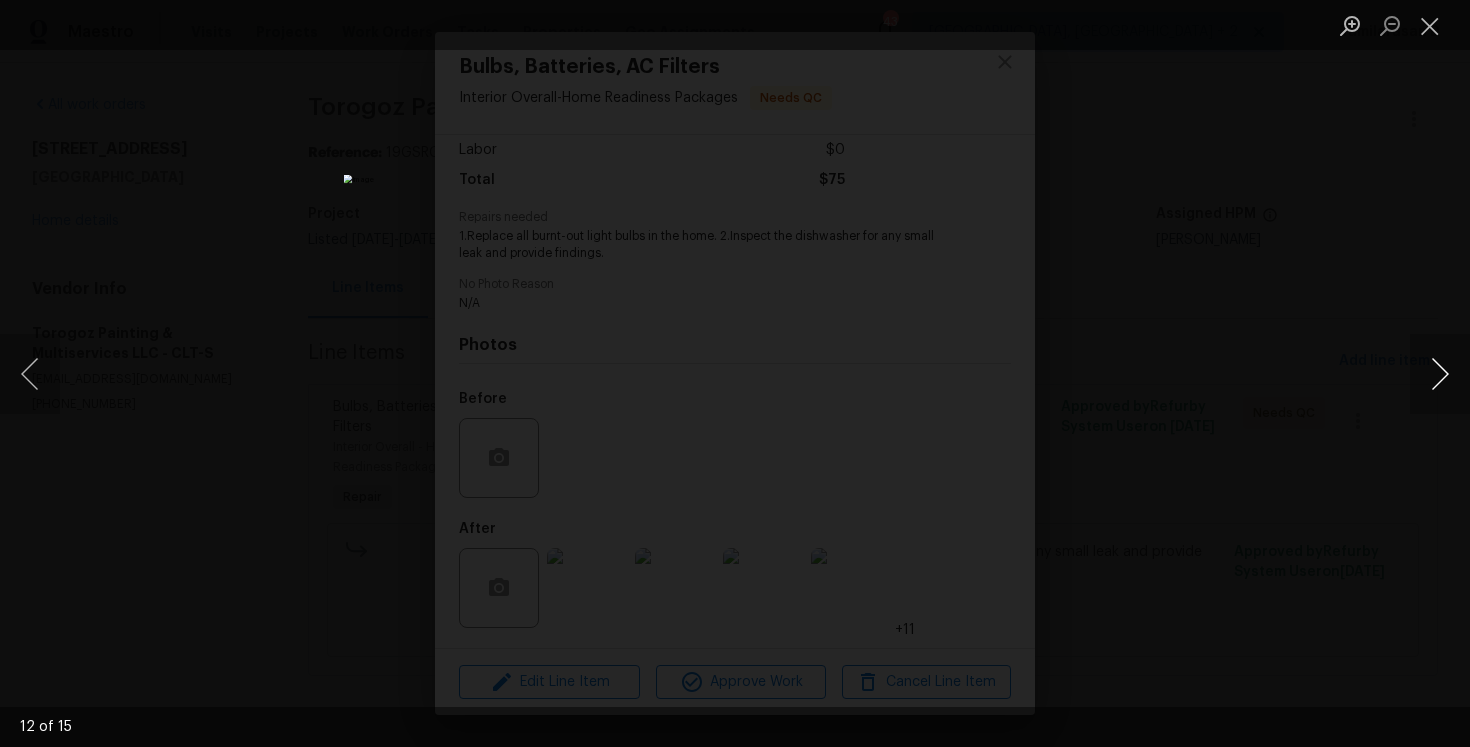 click at bounding box center [1440, 374] 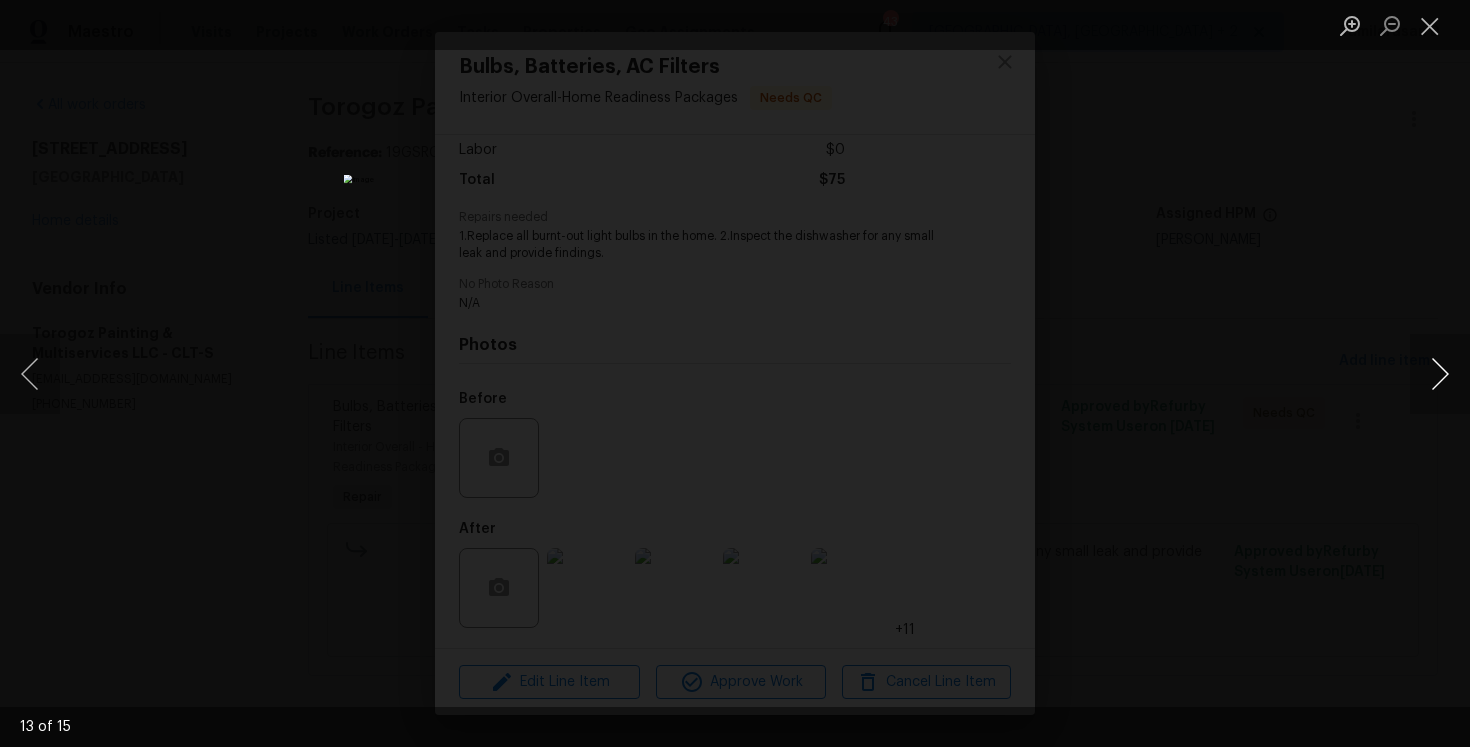 click at bounding box center [1440, 374] 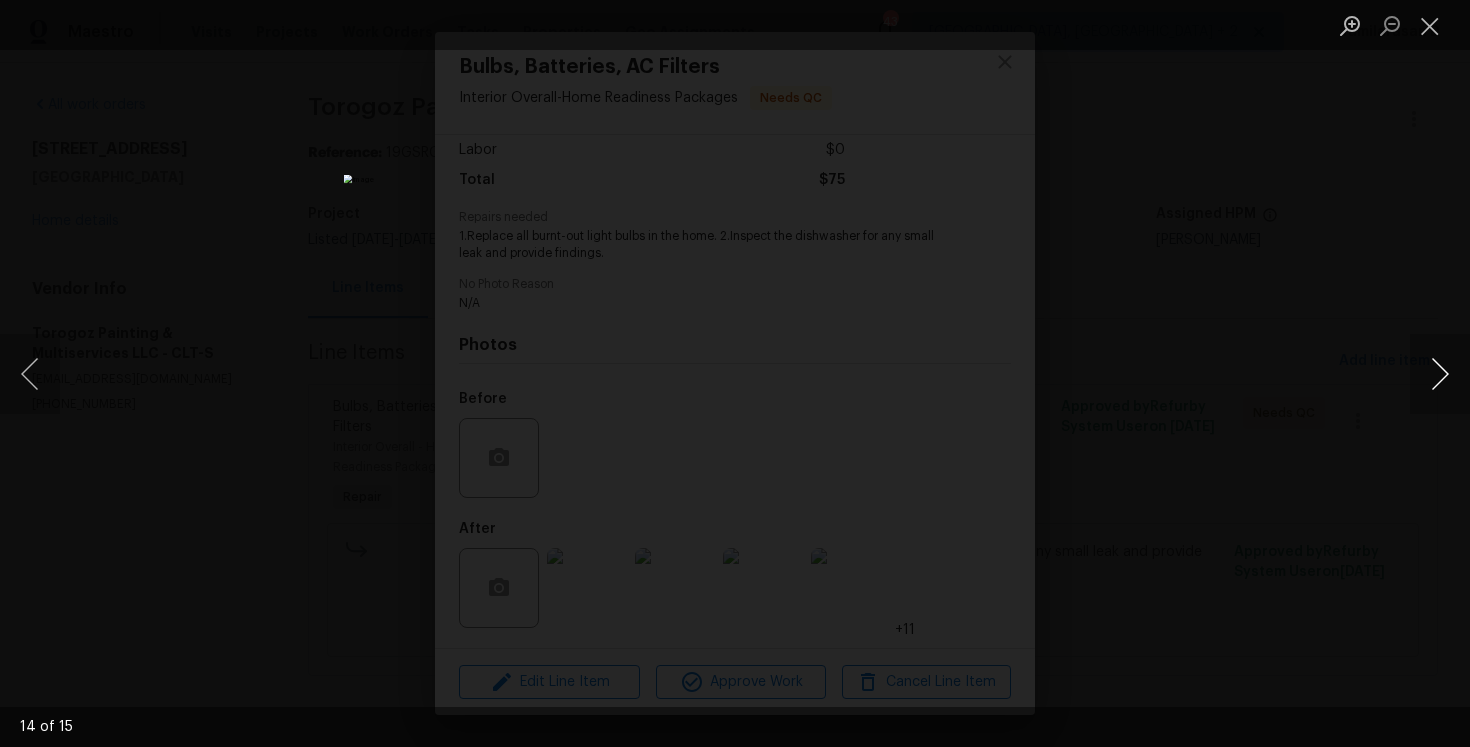 click at bounding box center [1440, 374] 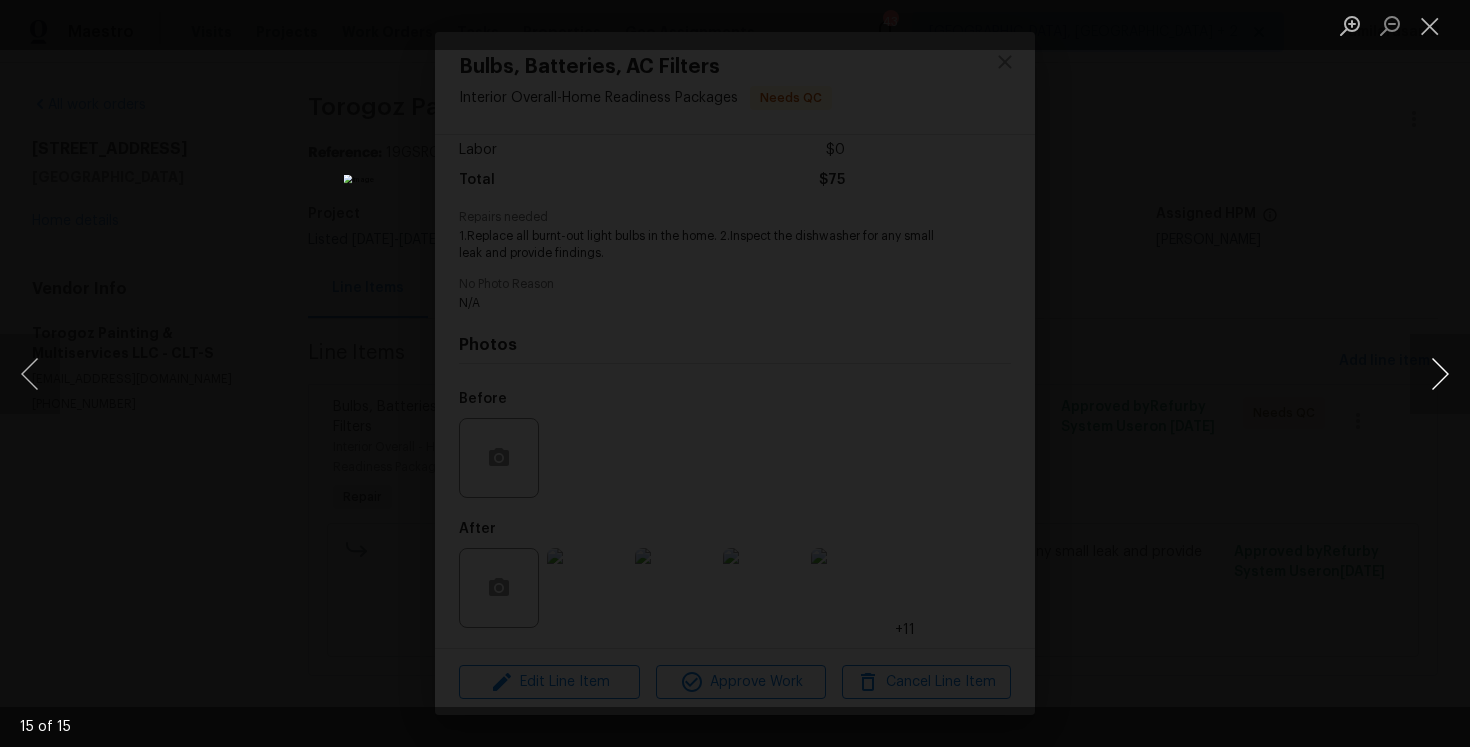 click at bounding box center (1440, 374) 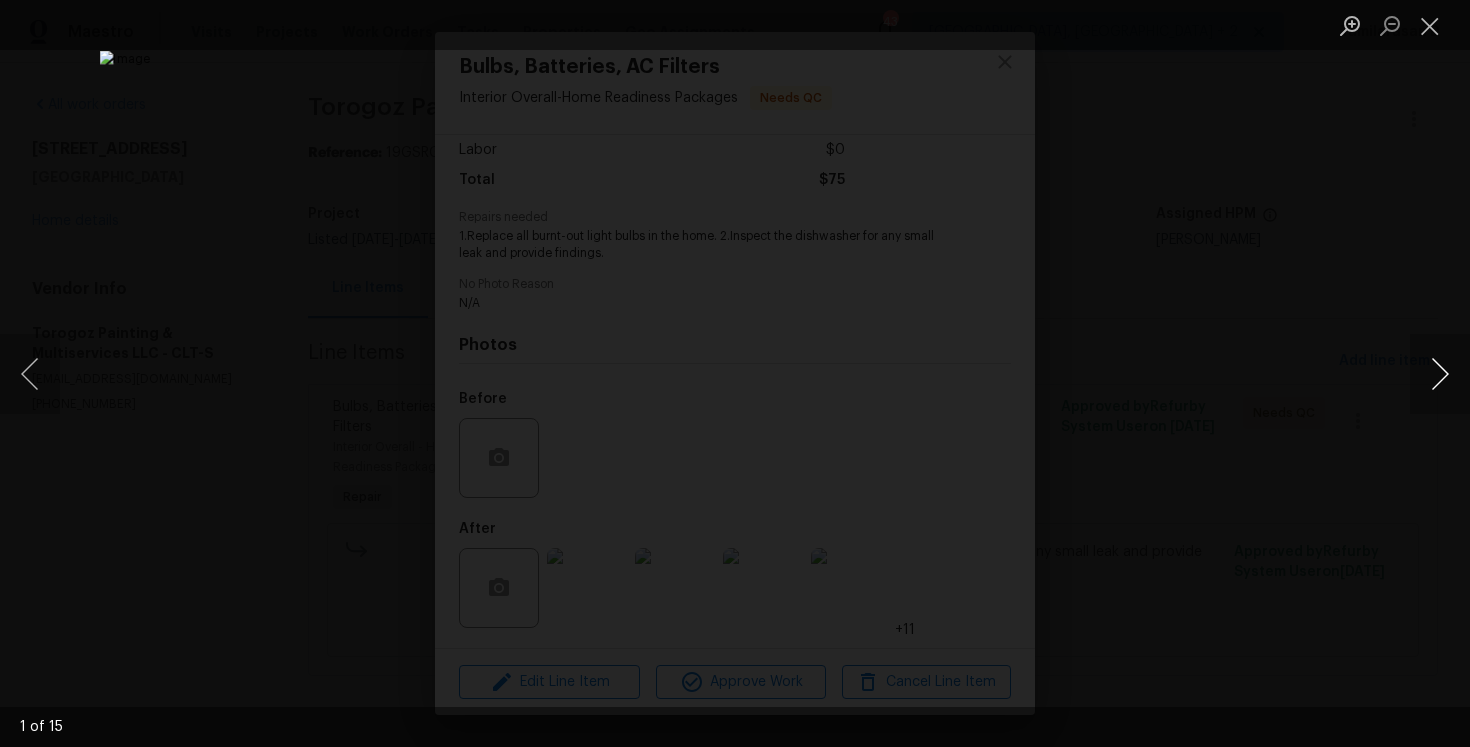 click at bounding box center [1440, 374] 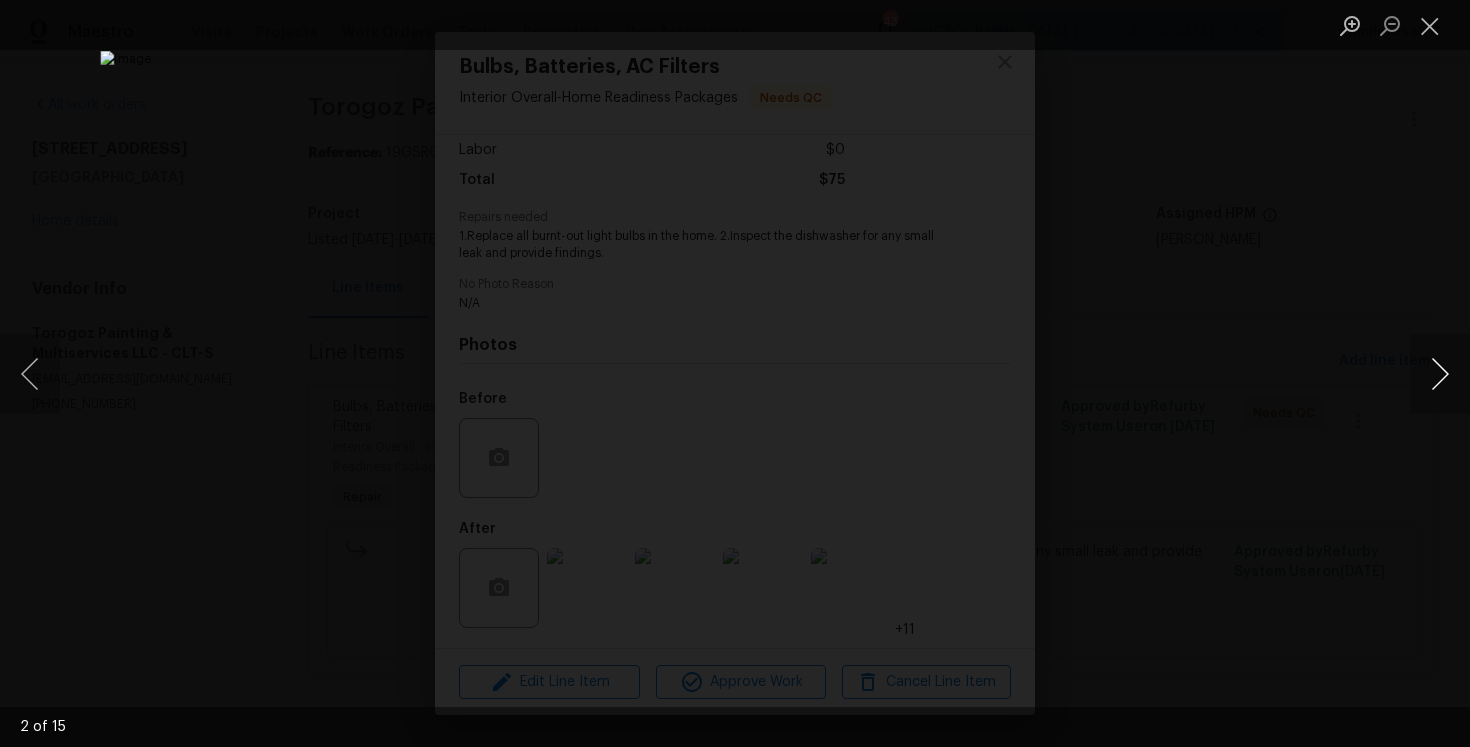 click at bounding box center (1440, 374) 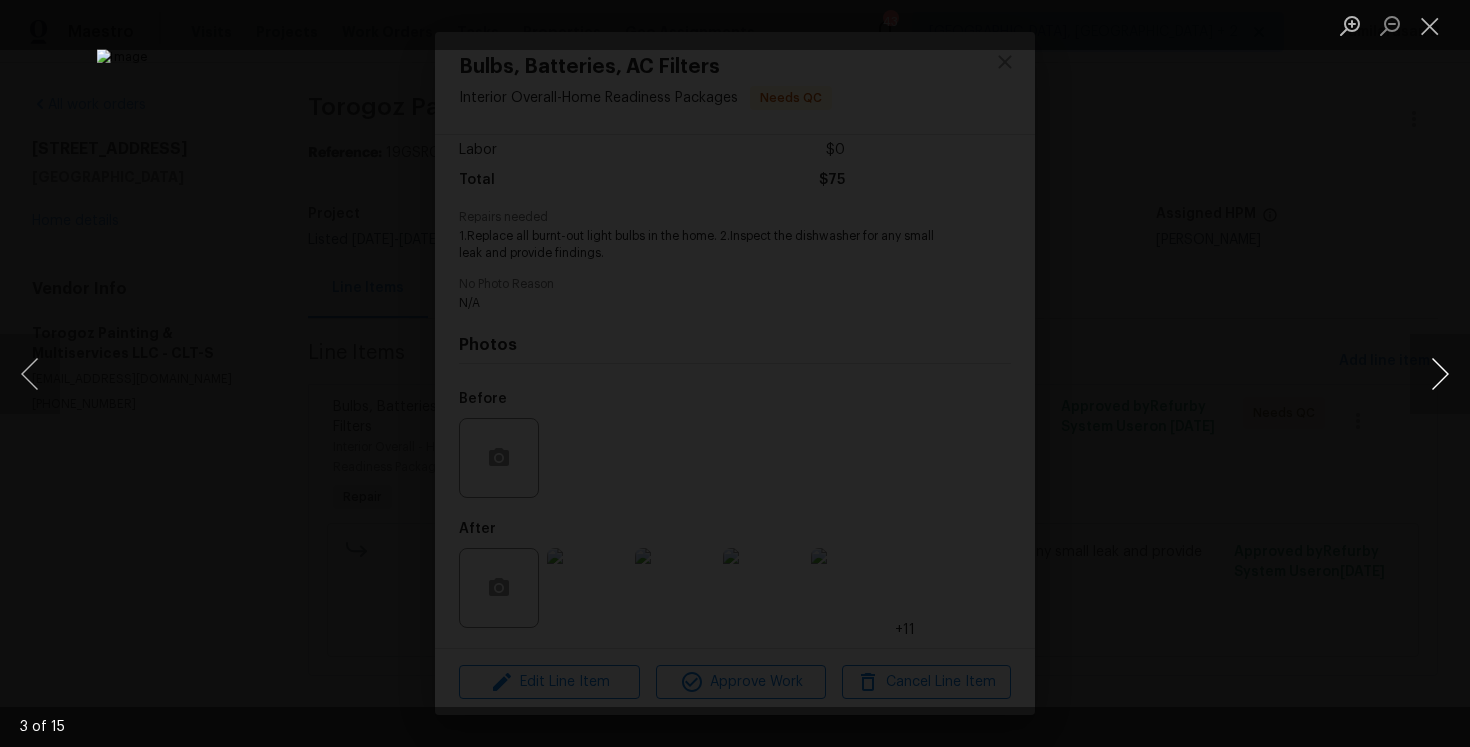 click at bounding box center (1440, 374) 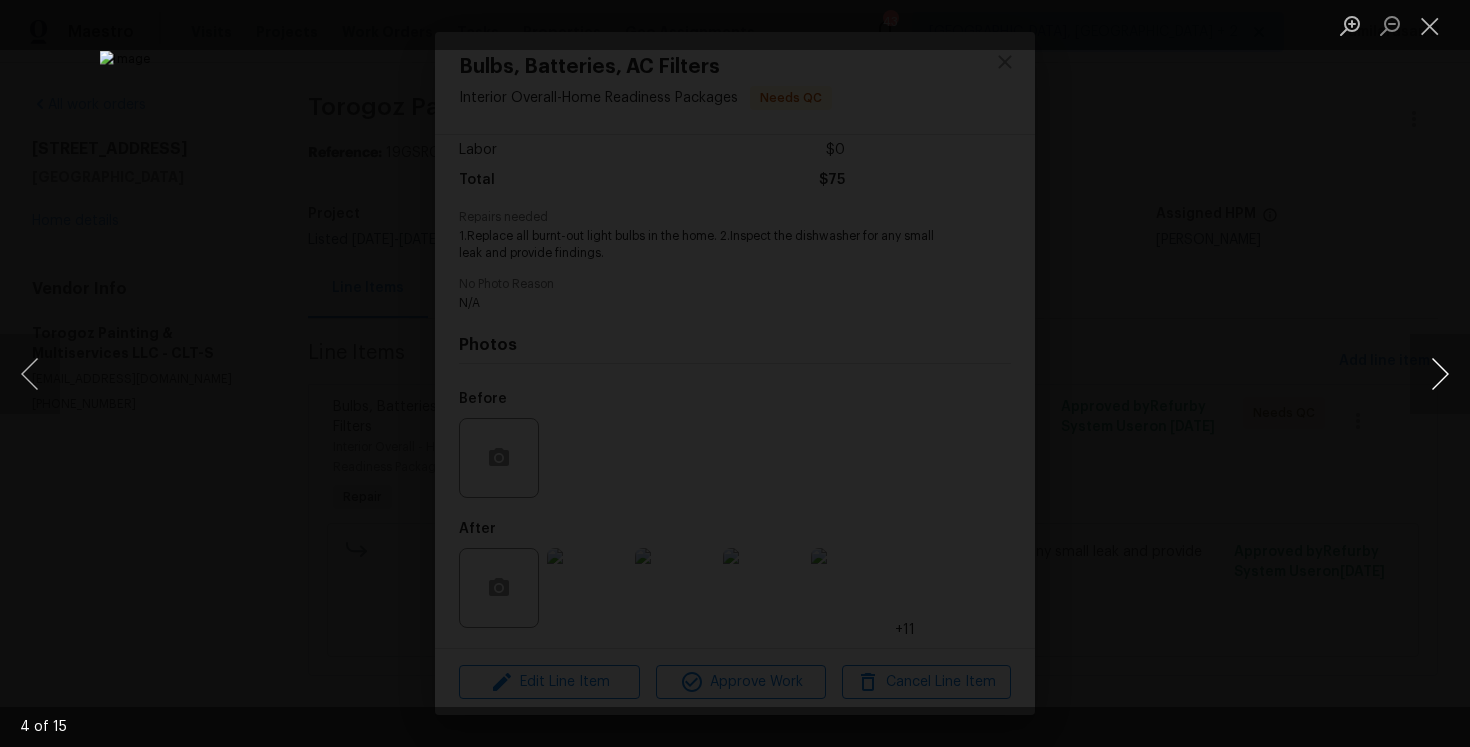 click at bounding box center [1440, 374] 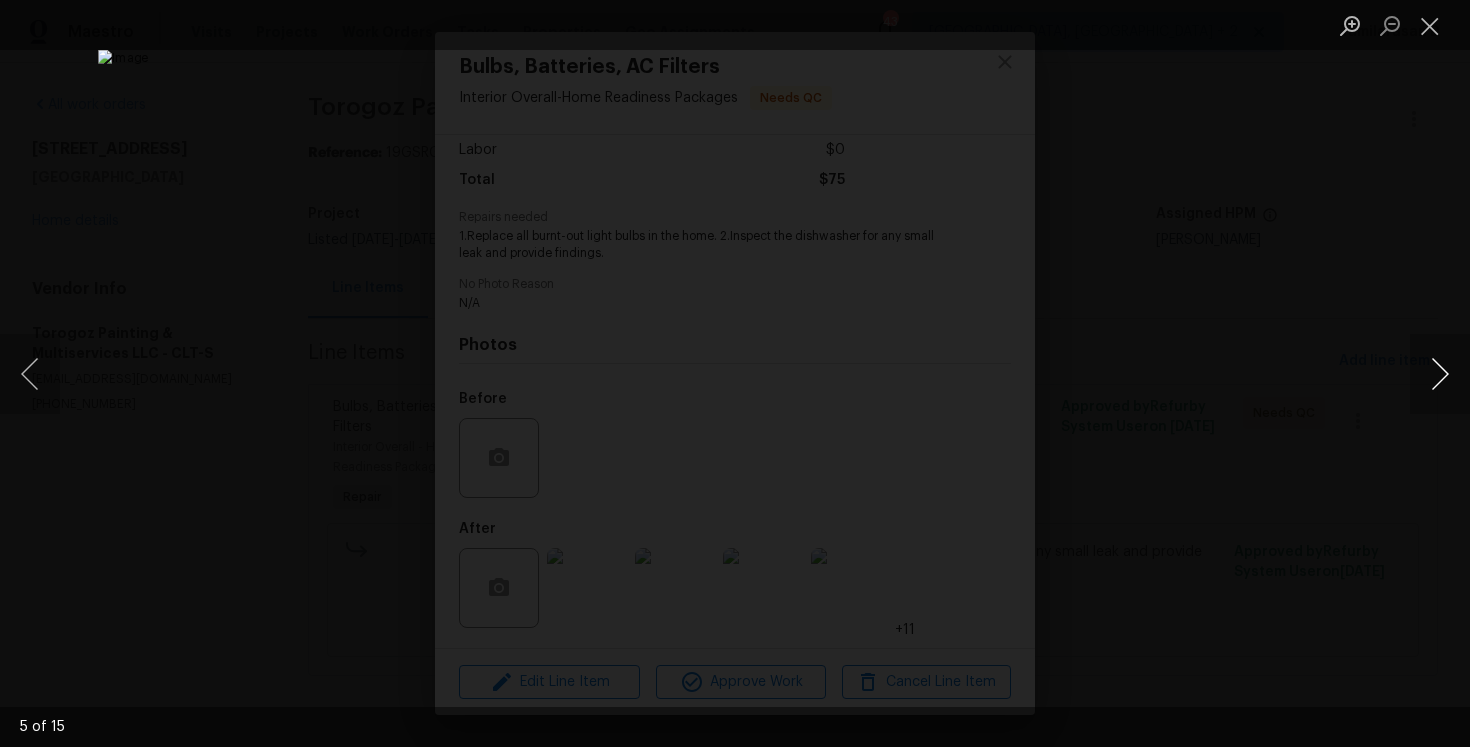 click at bounding box center (1440, 374) 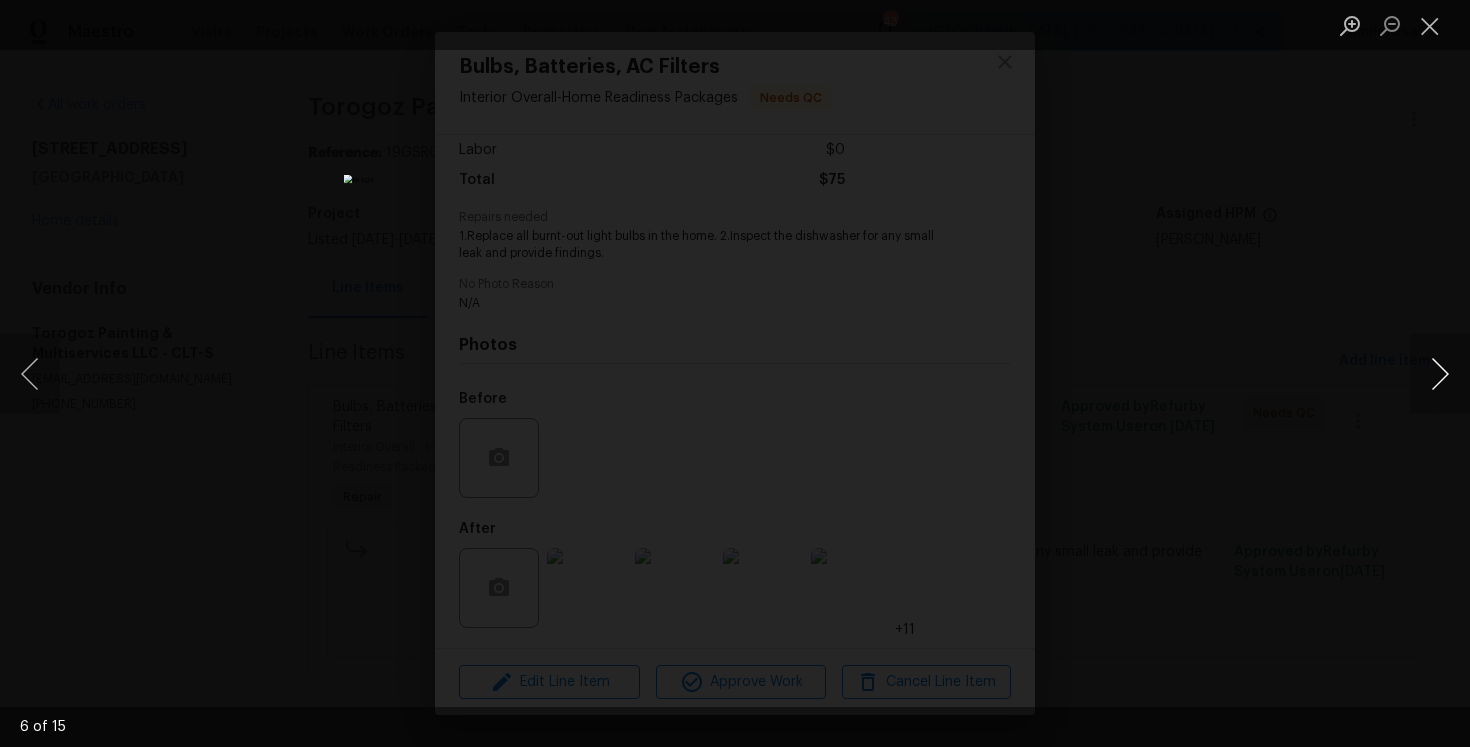 click at bounding box center [1440, 374] 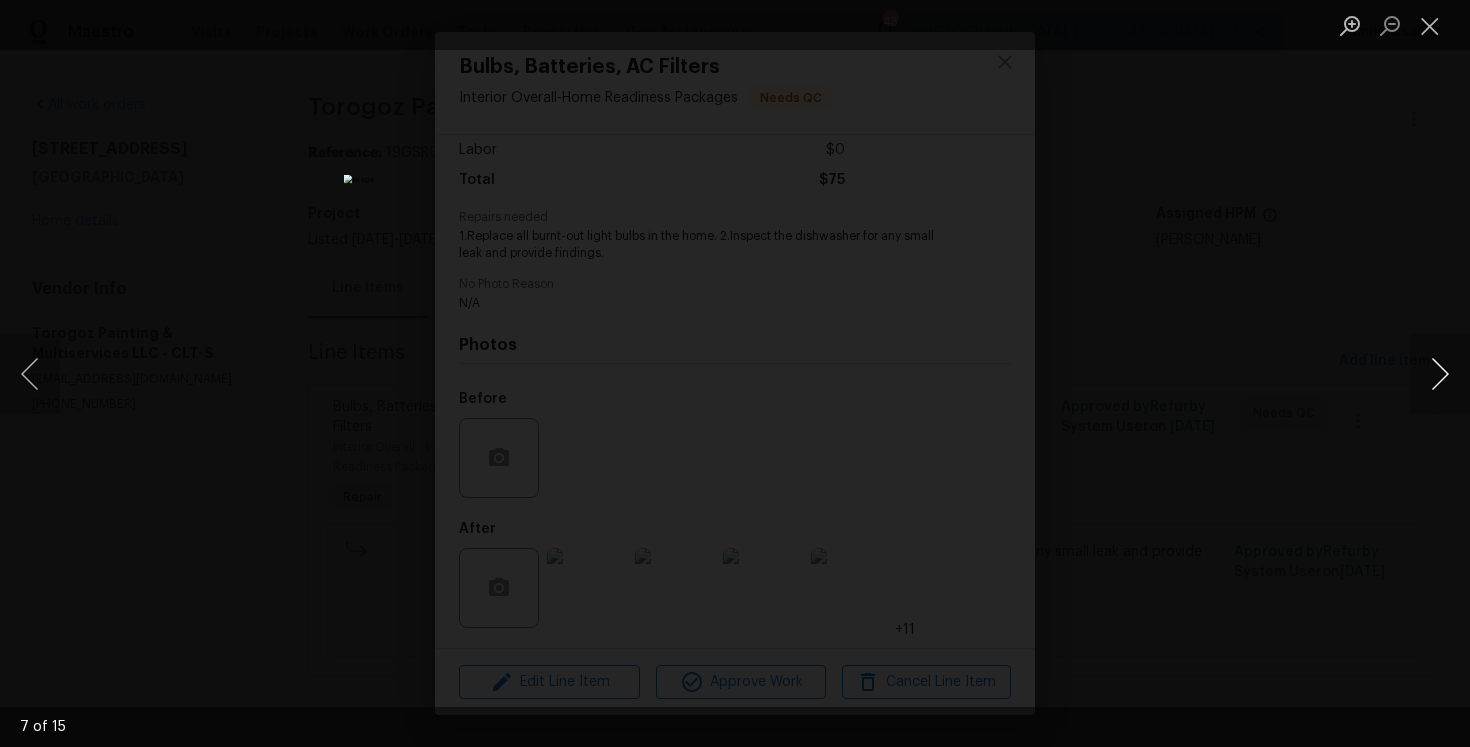 click at bounding box center [1440, 374] 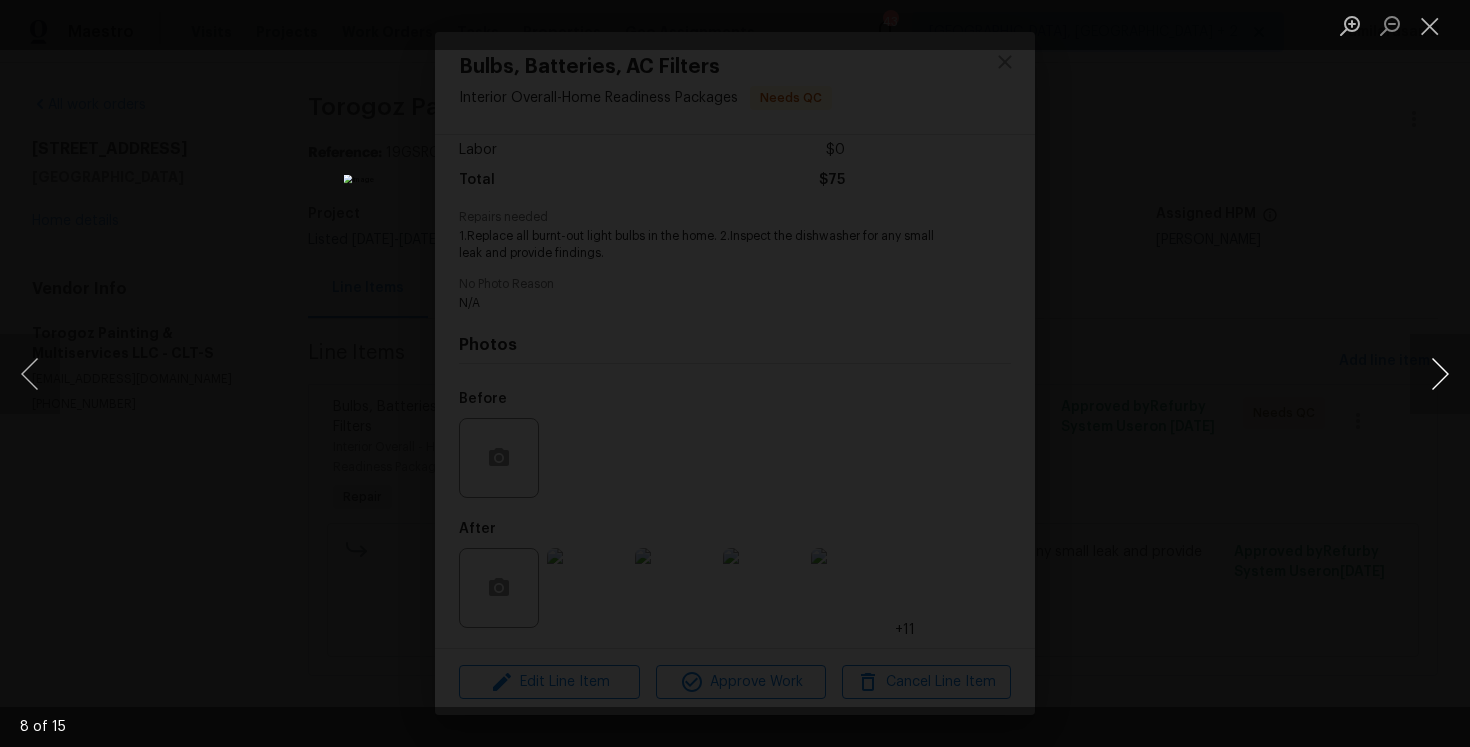 click at bounding box center [1440, 374] 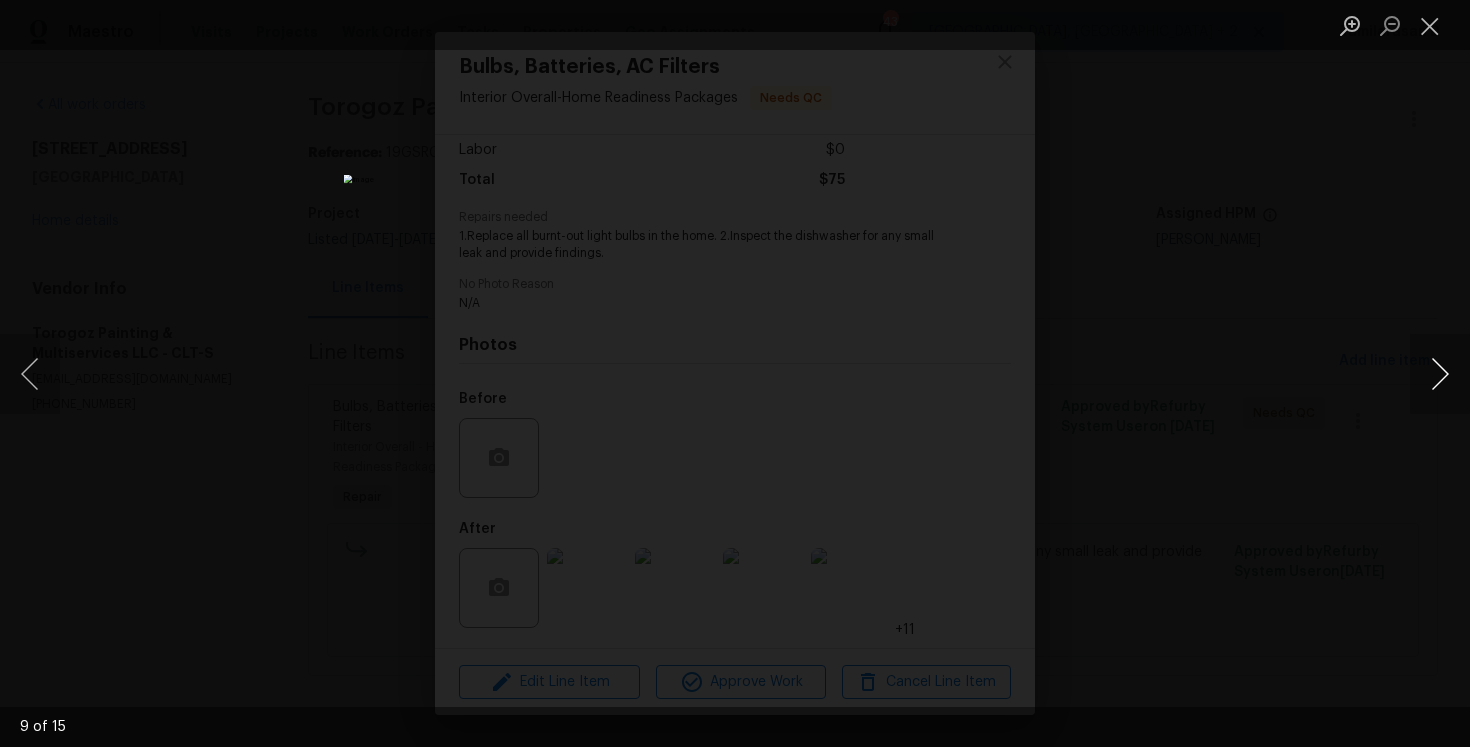 click at bounding box center [1440, 374] 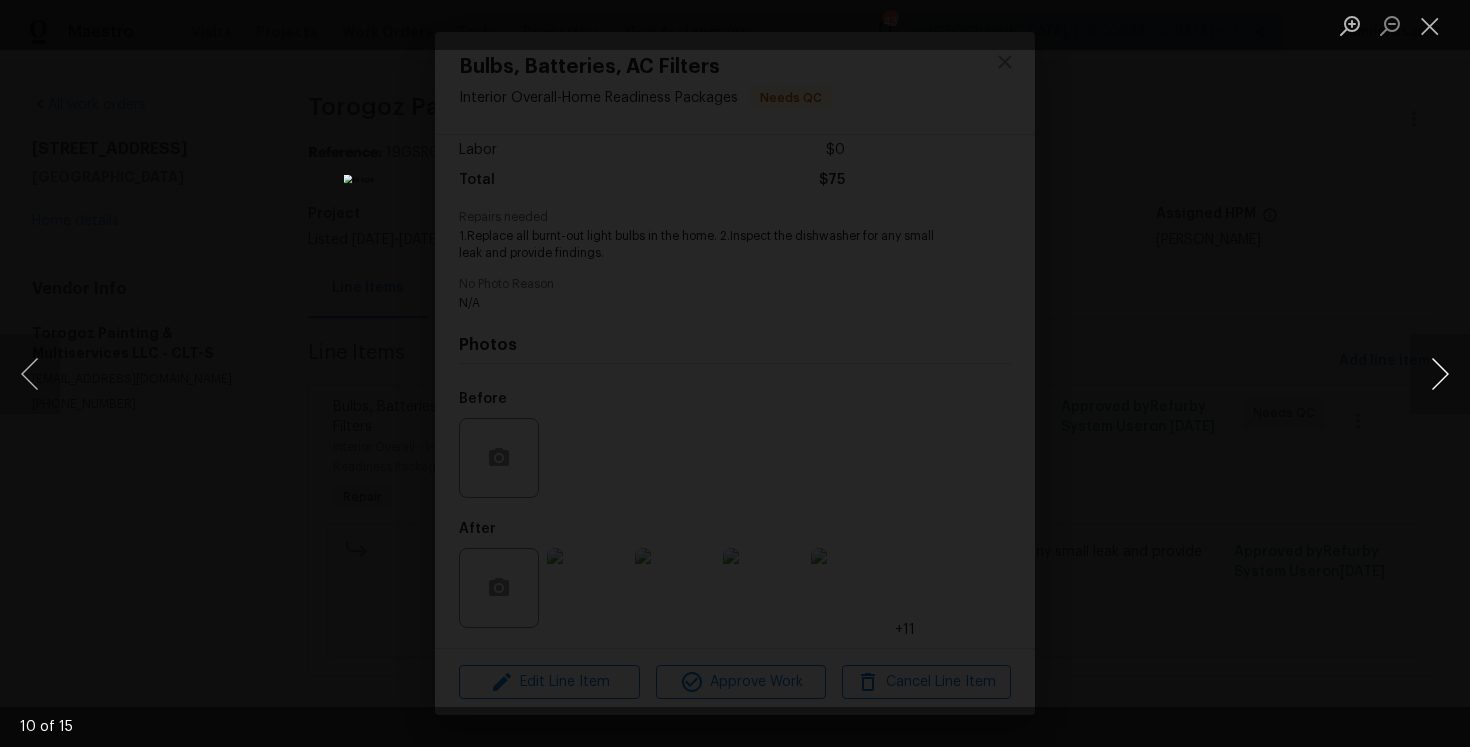 click at bounding box center [1440, 374] 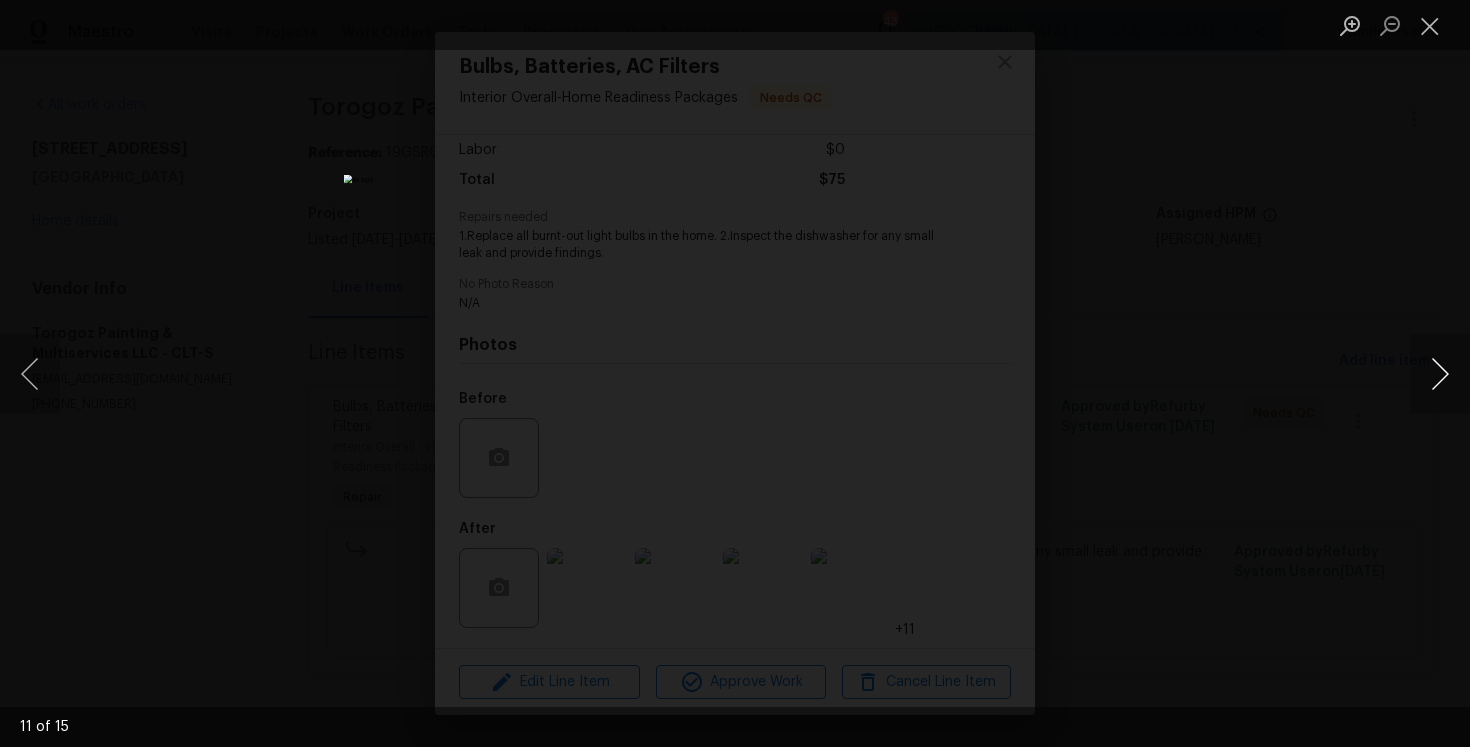 click at bounding box center (1440, 374) 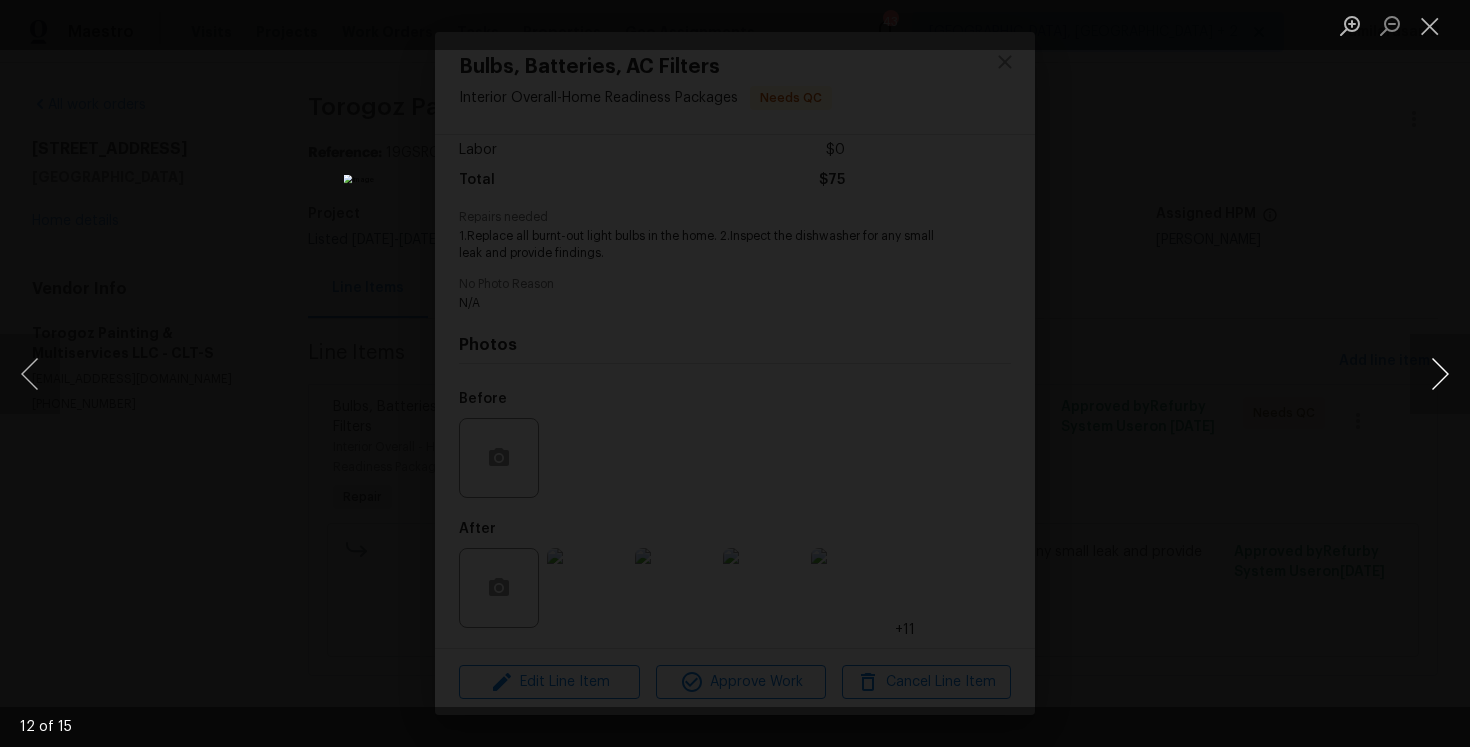 click at bounding box center (1440, 374) 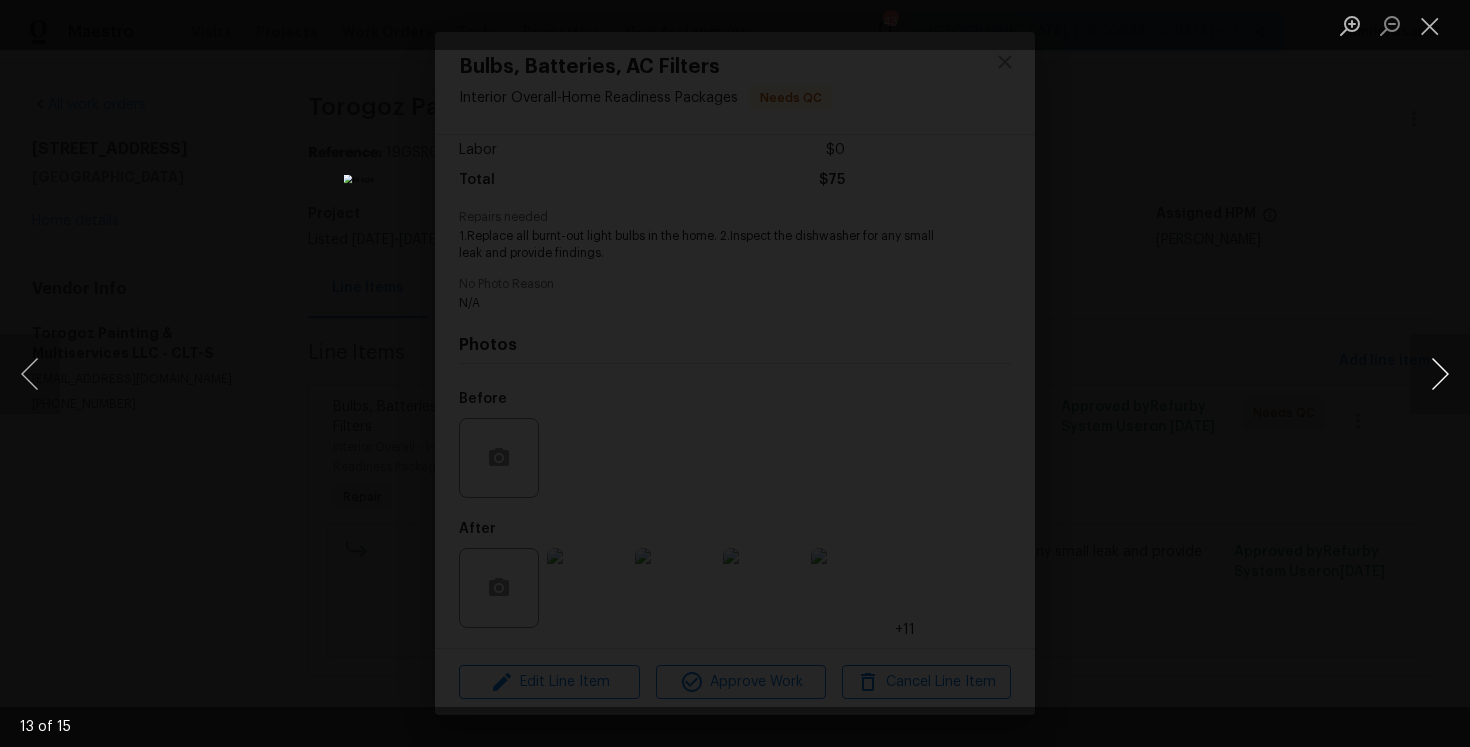 click at bounding box center [1440, 374] 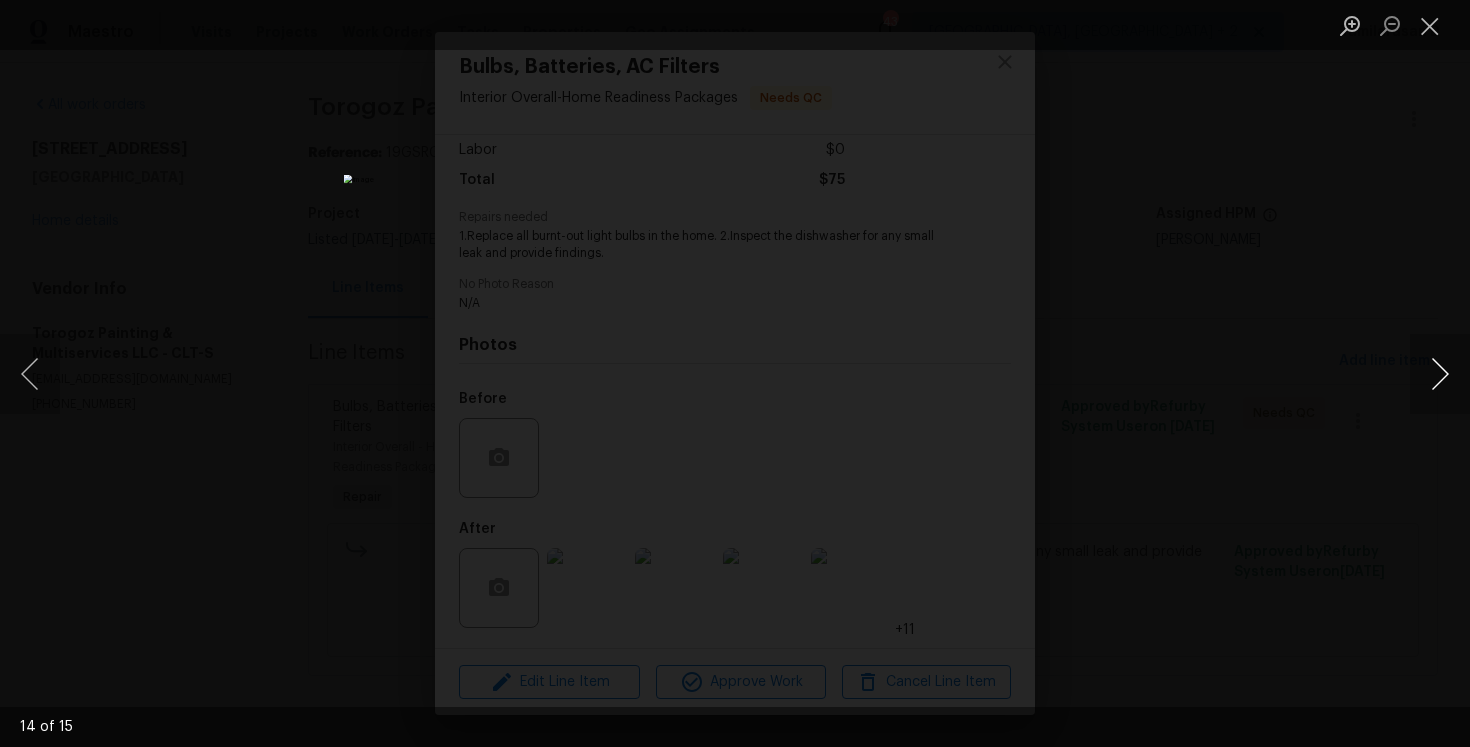 click at bounding box center (1440, 374) 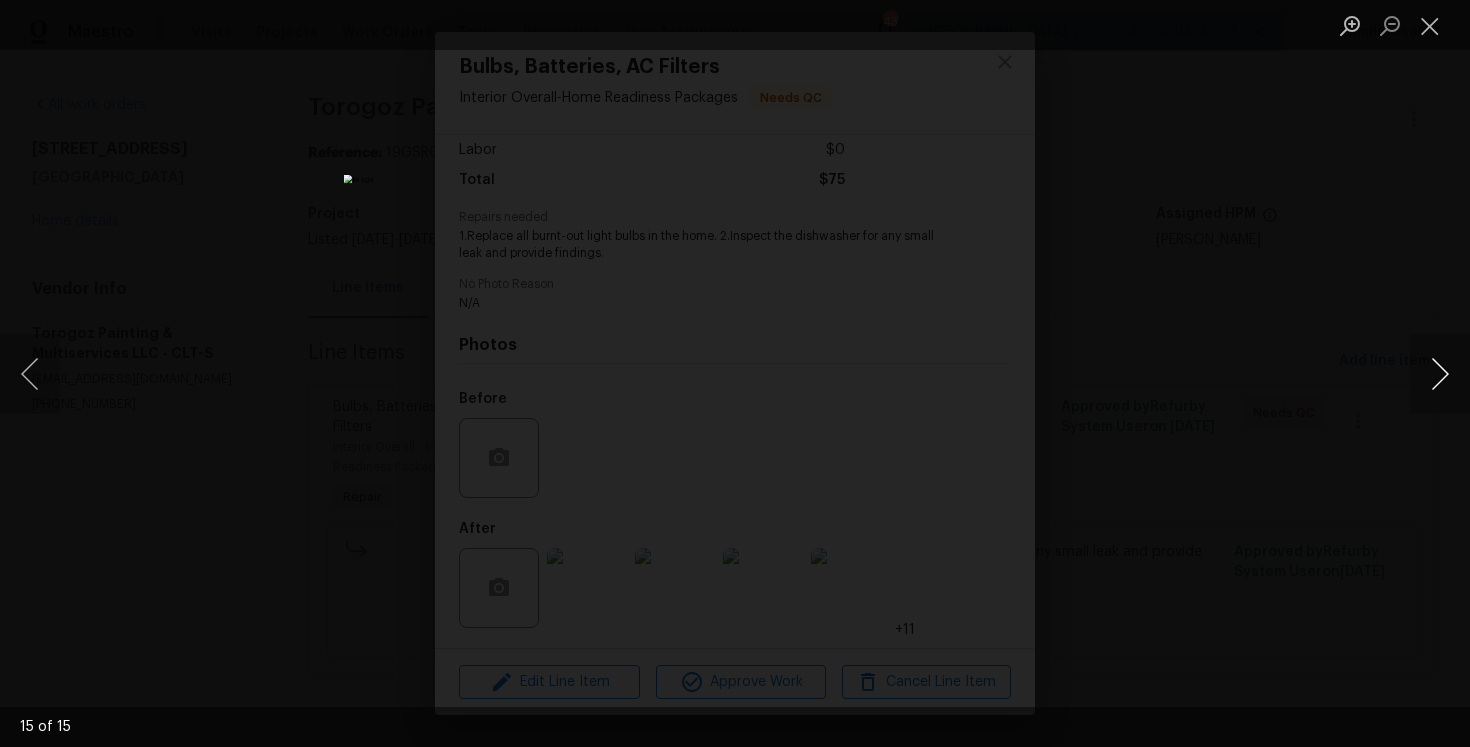 click at bounding box center [1440, 374] 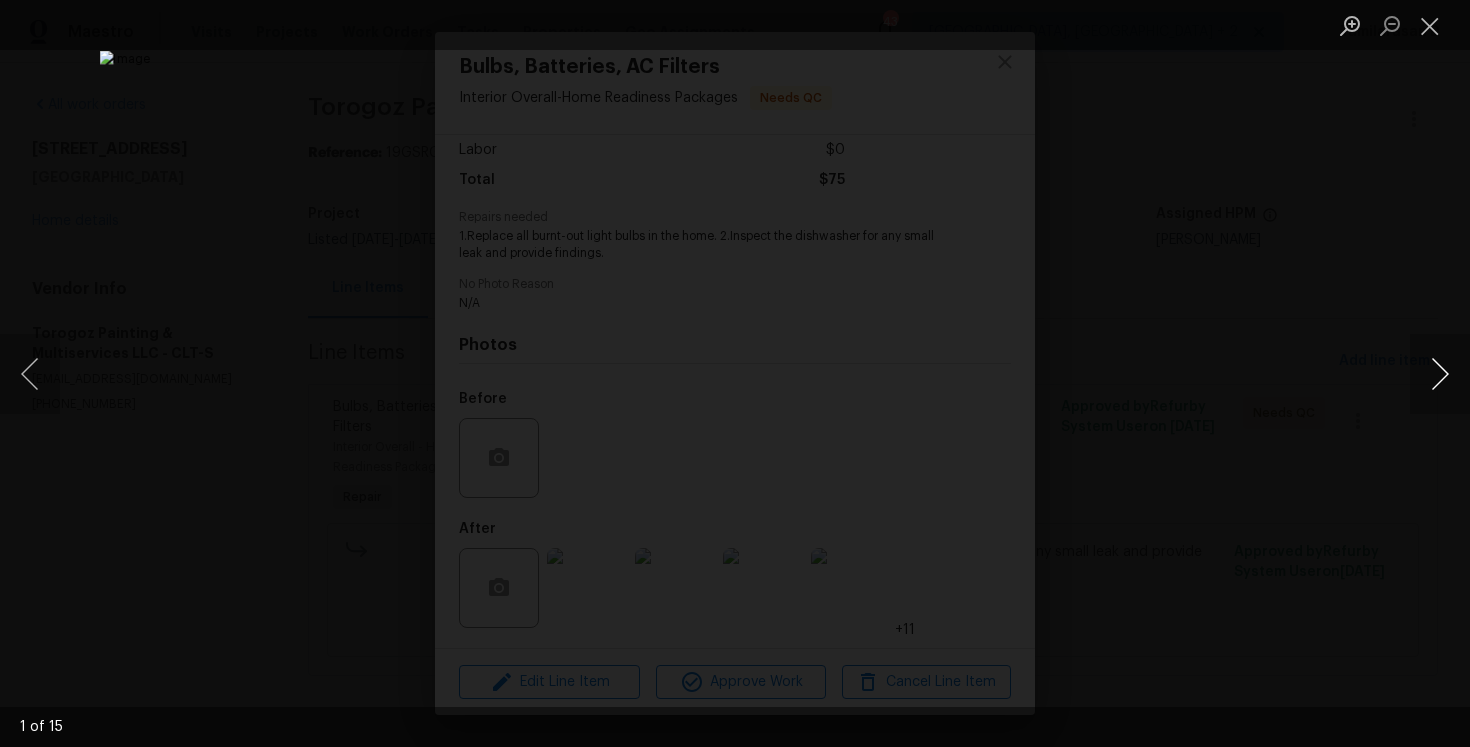 click at bounding box center (1440, 374) 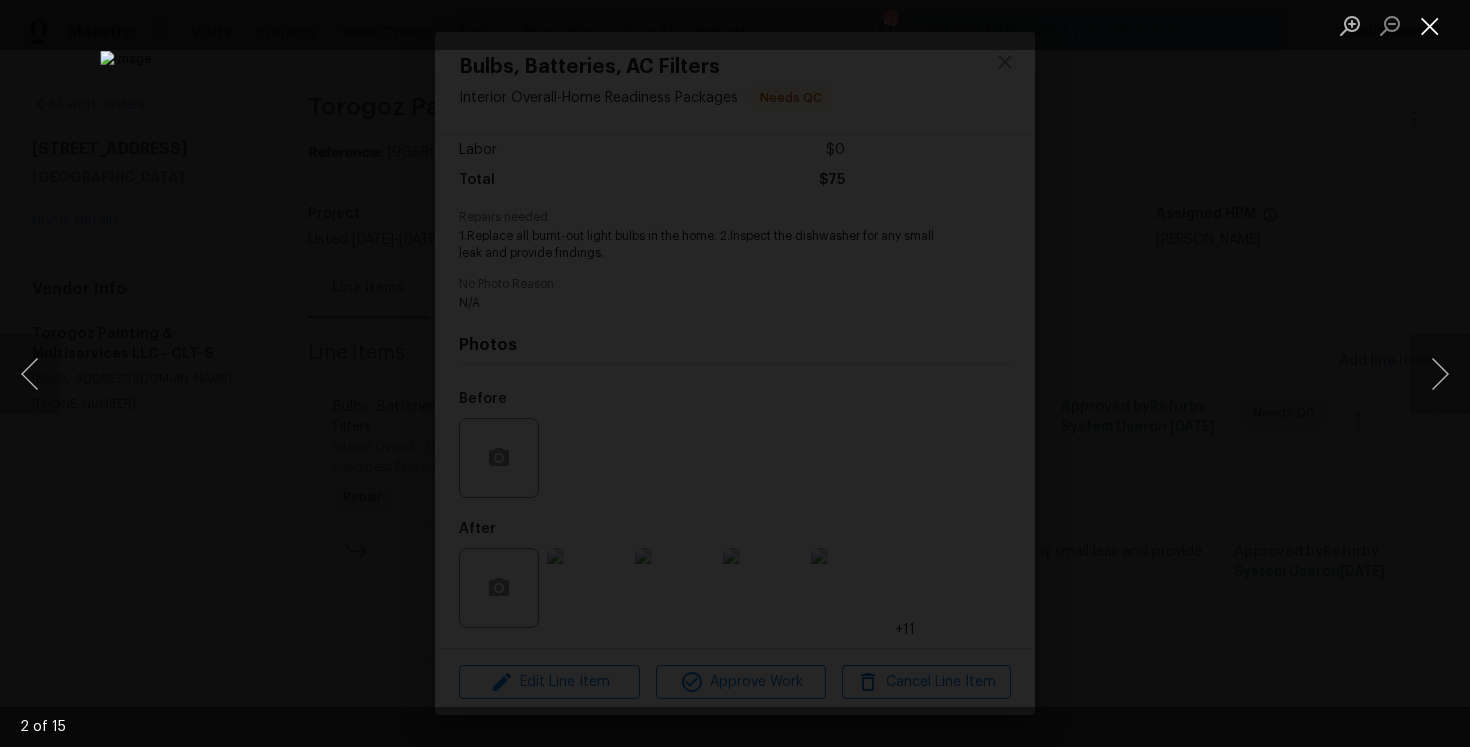 click at bounding box center [1430, 25] 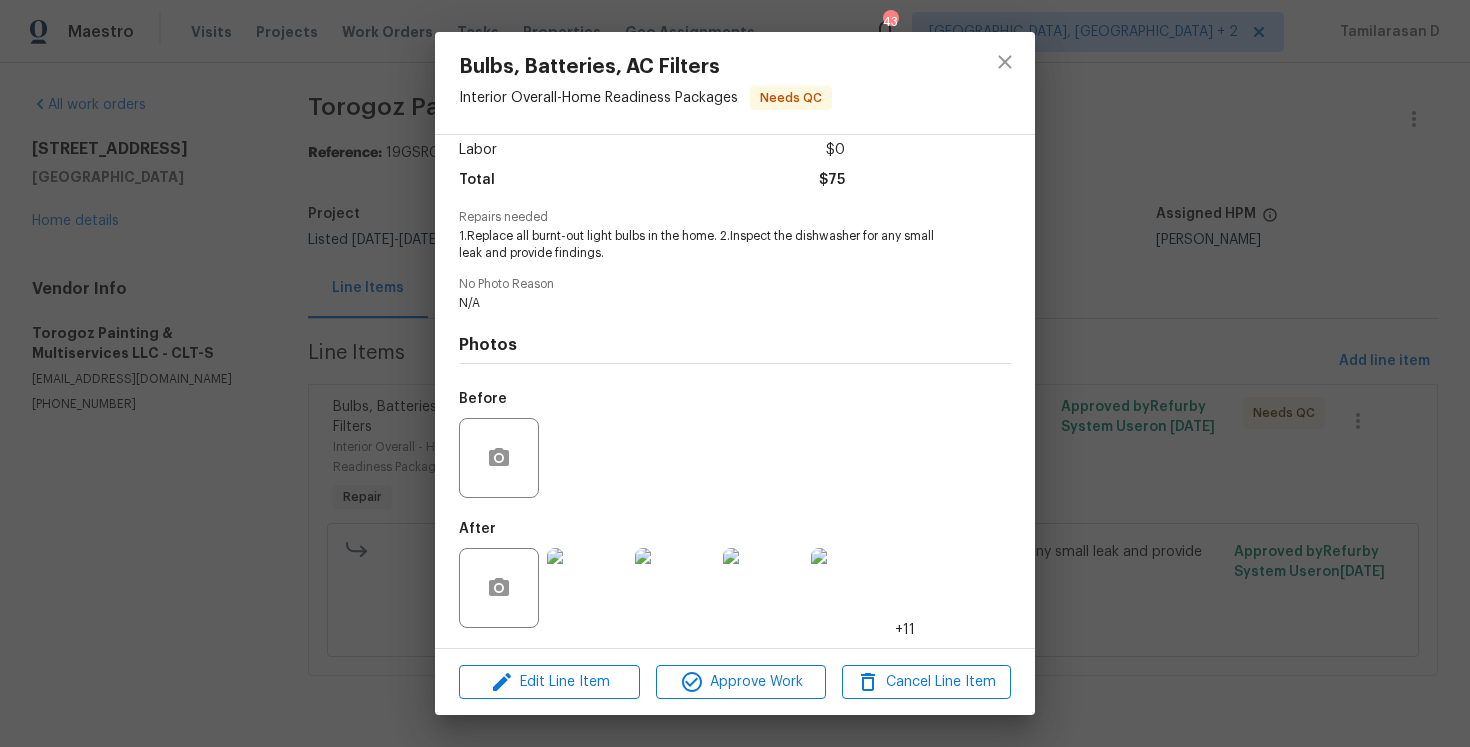 click on "Bulbs, Batteries, AC Filters Interior Overall  -  Home Readiness Packages Needs QC Vendor Torogoz Painting & Multiservices LLC Account Category Repairs Cost $75 x 1 count $75 Labor $0 Total $75 Repairs needed 1.Replace all burnt-out light bulbs in the home.
2.Inspect the dishwasher for any small leak and provide findings. No Photo Reason N/A Photos Before After  +11  Edit Line Item  Approve Work  Cancel Line Item" at bounding box center [735, 373] 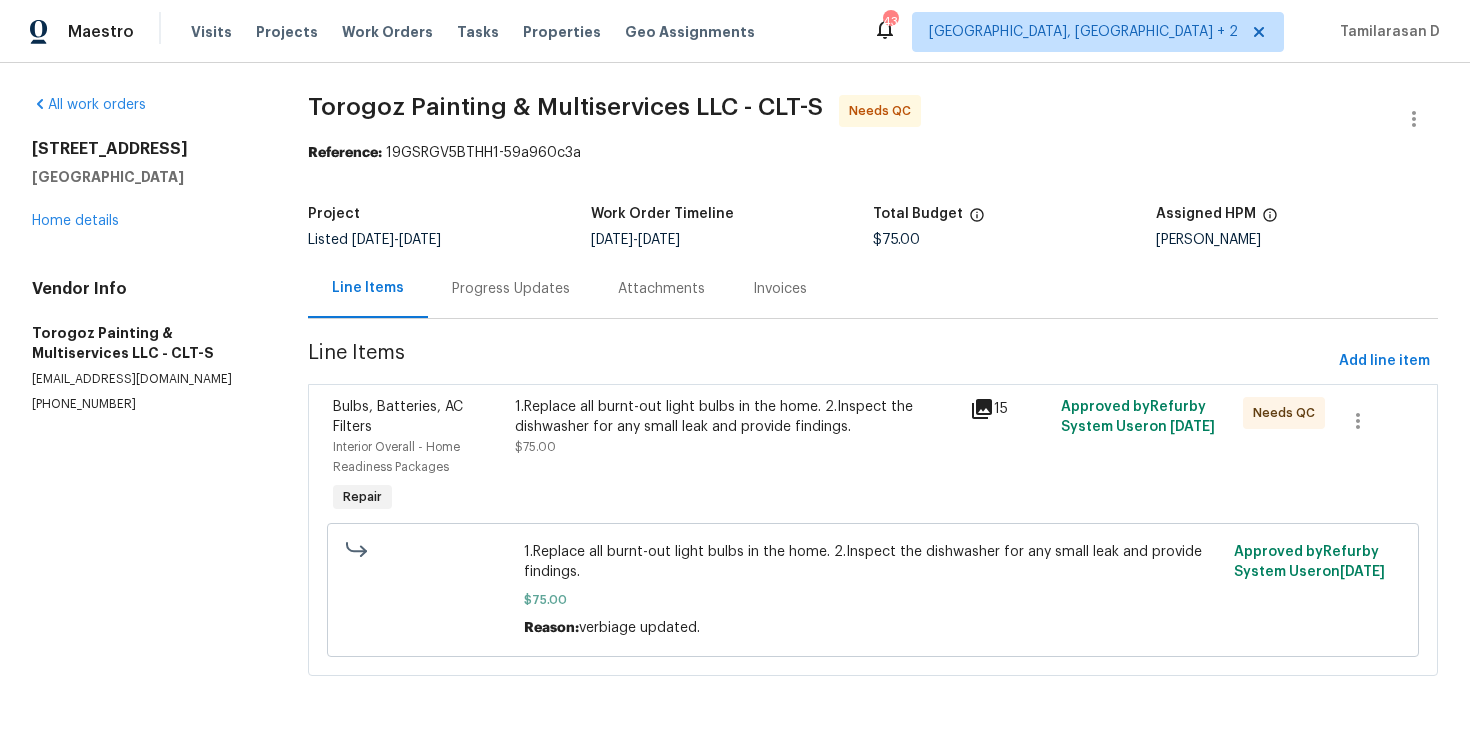 click on "Progress Updates" at bounding box center (511, 289) 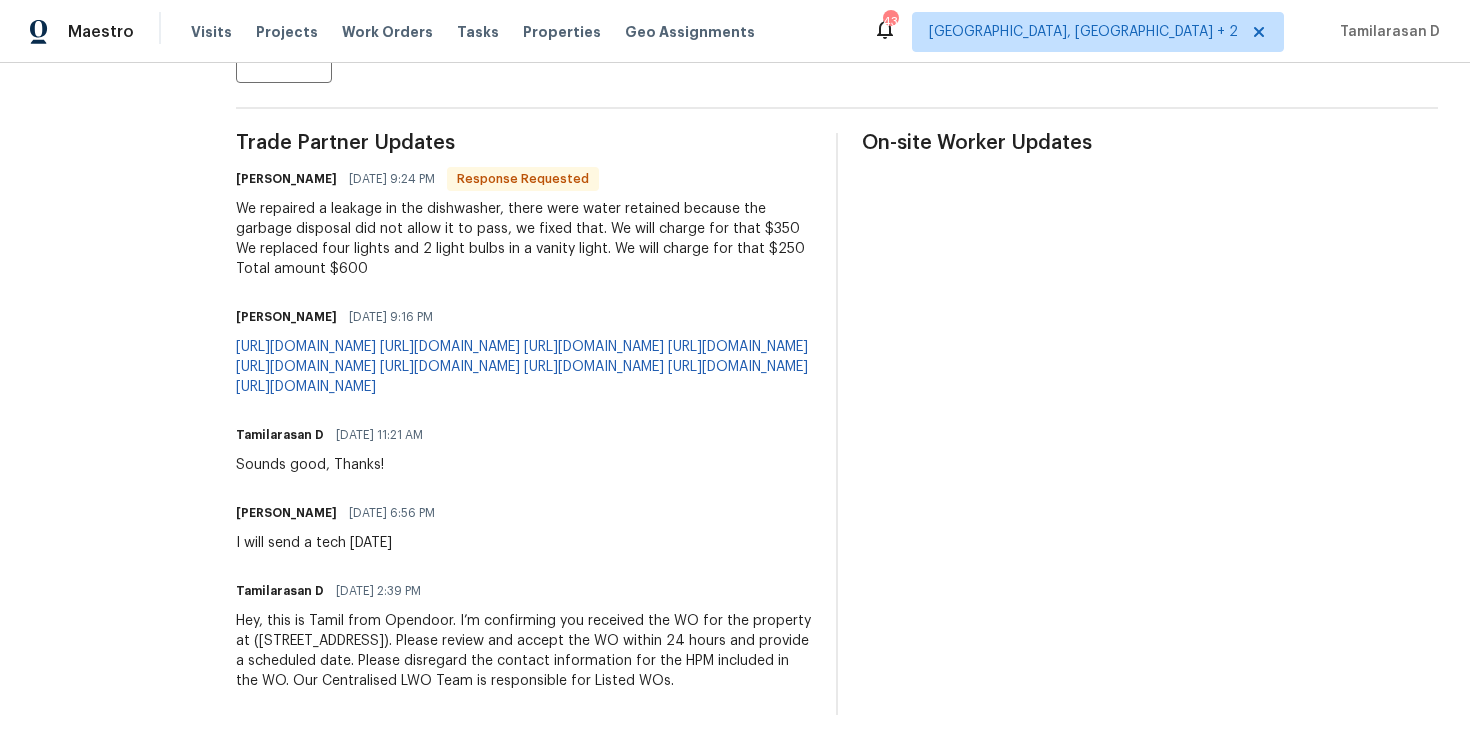 scroll, scrollTop: 630, scrollLeft: 0, axis: vertical 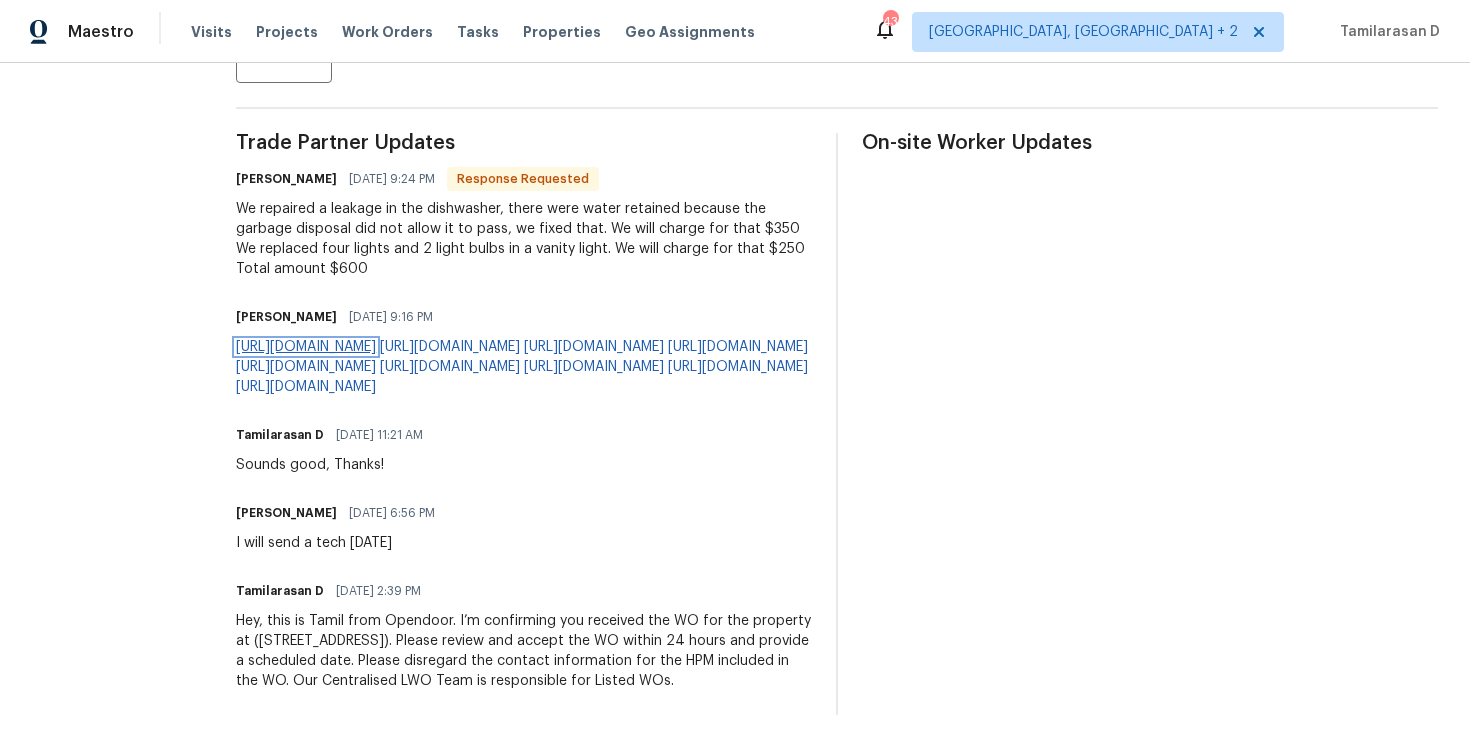 click on "https://drive.google.com/file/d/1c6WBK6vTI9k0RVM5vOM6L52Qz-JAMLgK/view?usp=sharing" at bounding box center [306, 347] 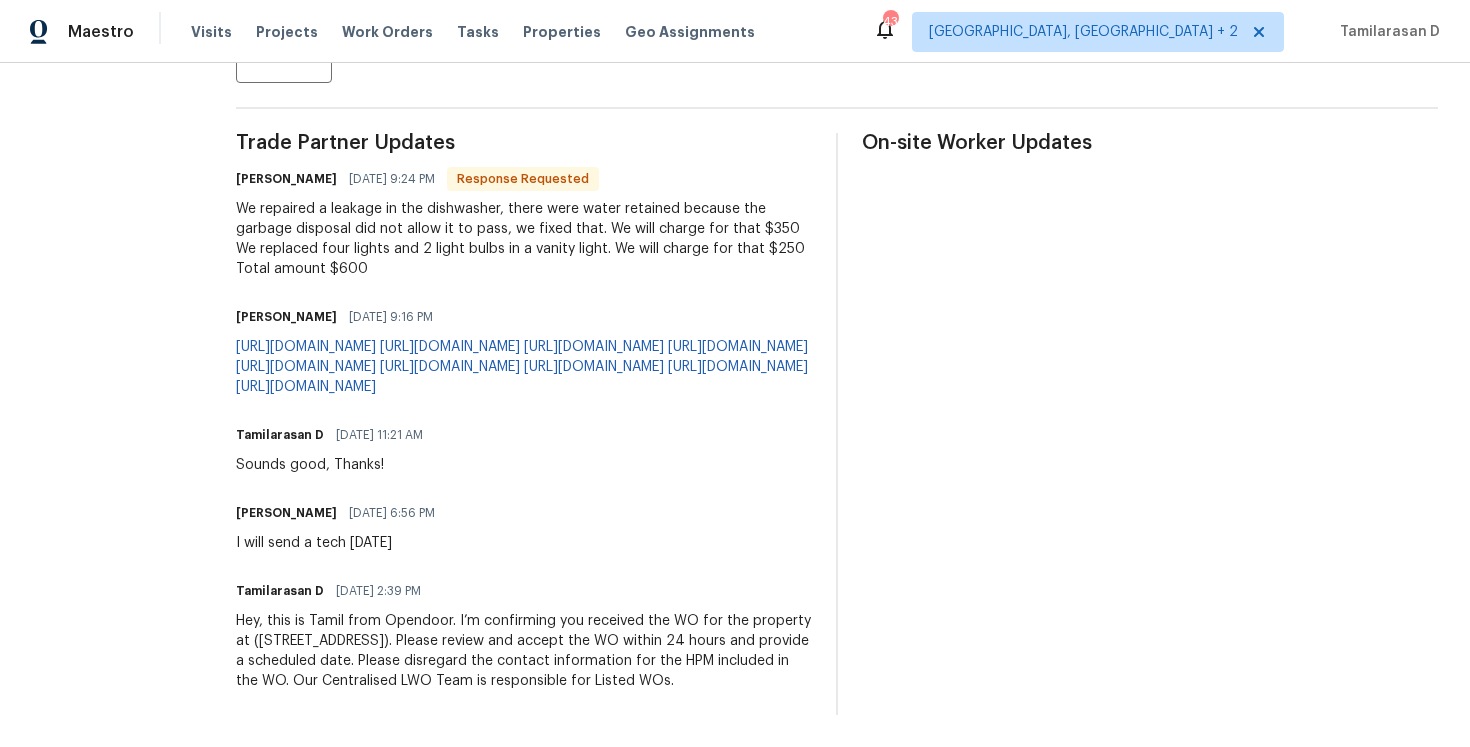 click on "https://drive.google.com/file/d/1c6WBK6vTI9k0RVM5vOM6L52Qz-JAMLgK/view?usp=sharing
https://drive.google.com/file/d/1VvDje7IBNG1oKnZjPsUvcqsVOeMengFP/view?usp=sharing
https://drive.google.com/file/d/1vsbWczSBQA2-nHs_w8Pm2FKa5QLAuwTK/view?usp=sharing
https://drive.google.com/file/d/1PrjupKRIKi09EaV1TFO8Tjy15nCW0cKV/view?usp=sharing
https://drive.google.com/file/d/1gpROEqPQhKWCknwQOAkMUc7AwVKOQvte/view?usp=sharing
https://drive.google.com/file/d/1o_EaeYXiJrUFehN3UMoHvUJP8dS4aNs_/view?usp=sharing
https://drive.google.com/file/d/1OmA5COMVHJ86GtsCmmfaBxJeMDxpWpiQ/view?usp=sharing
https://drive.google.com/file/d/1yNnfbCMGJM0zFyFWV40Gr8wQhEBPHOq3/view?usp=sharing
https://drive.google.com/file/d/1OJmTfpTIHjUx4O0Th1Qi7OYqN19sjvGG/view?usp=sharing" at bounding box center [524, 367] 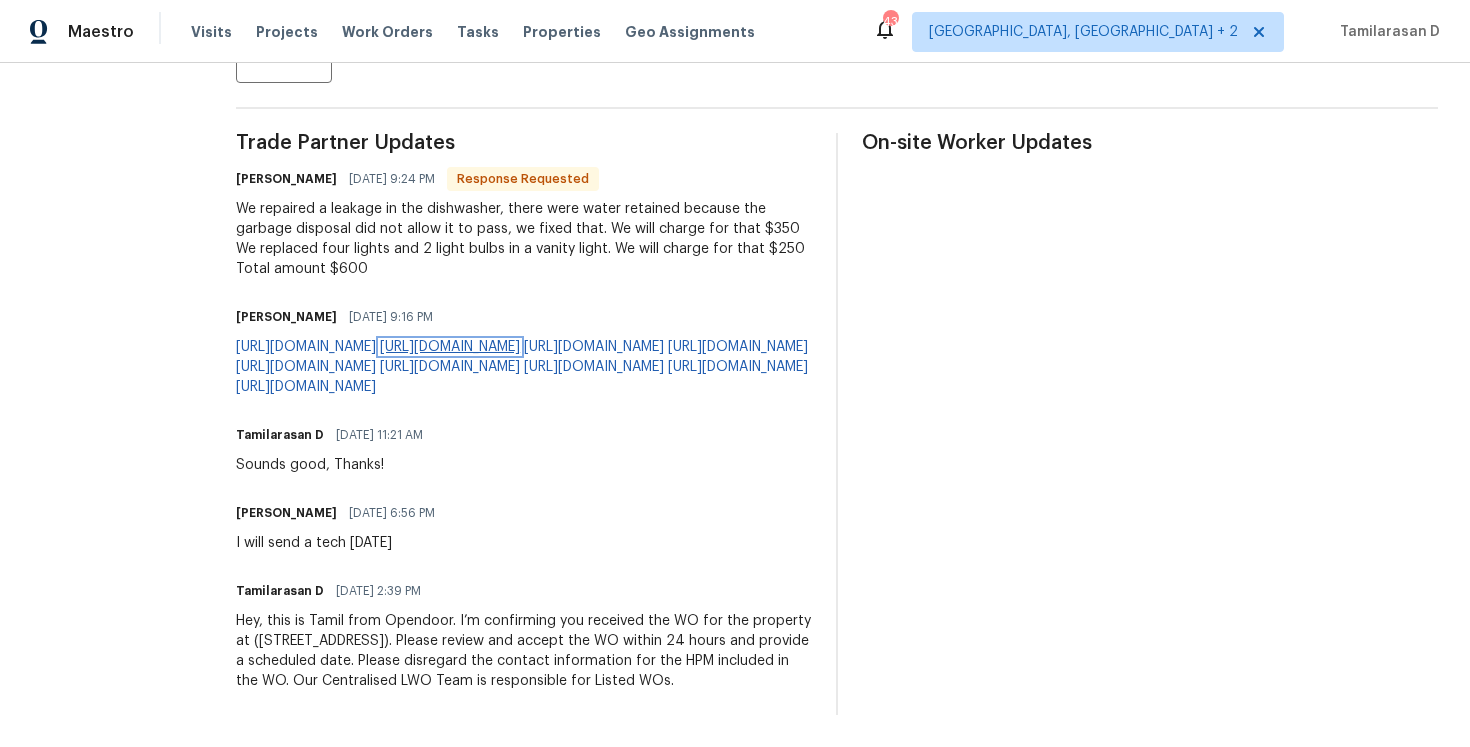 click on "https://drive.google.com/file/d/1VvDje7IBNG1oKnZjPsUvcqsVOeMengFP/view?usp=sharing" at bounding box center (450, 347) 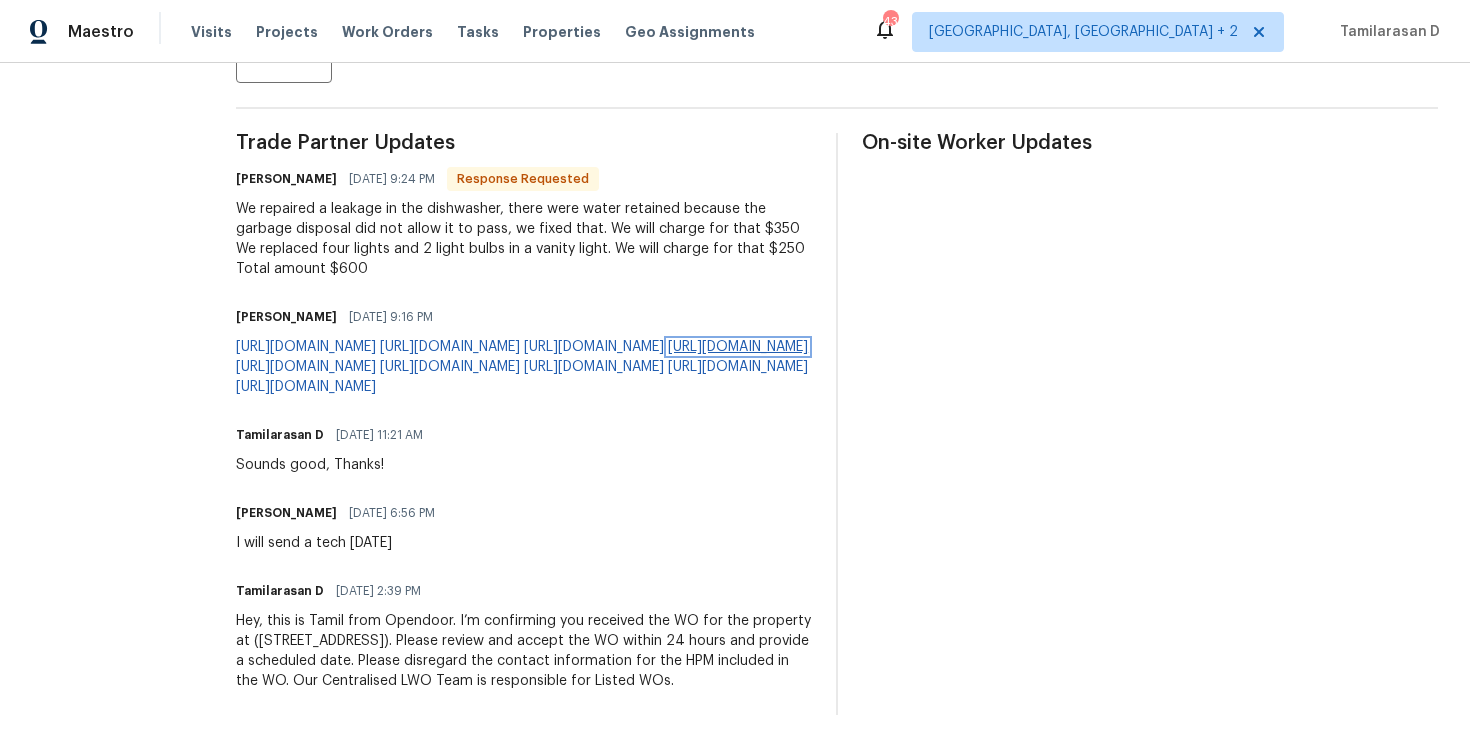 click on "https://drive.google.com/file/d/1PrjupKRIKi09EaV1TFO8Tjy15nCW0cKV/view?usp=sharing" at bounding box center [738, 347] 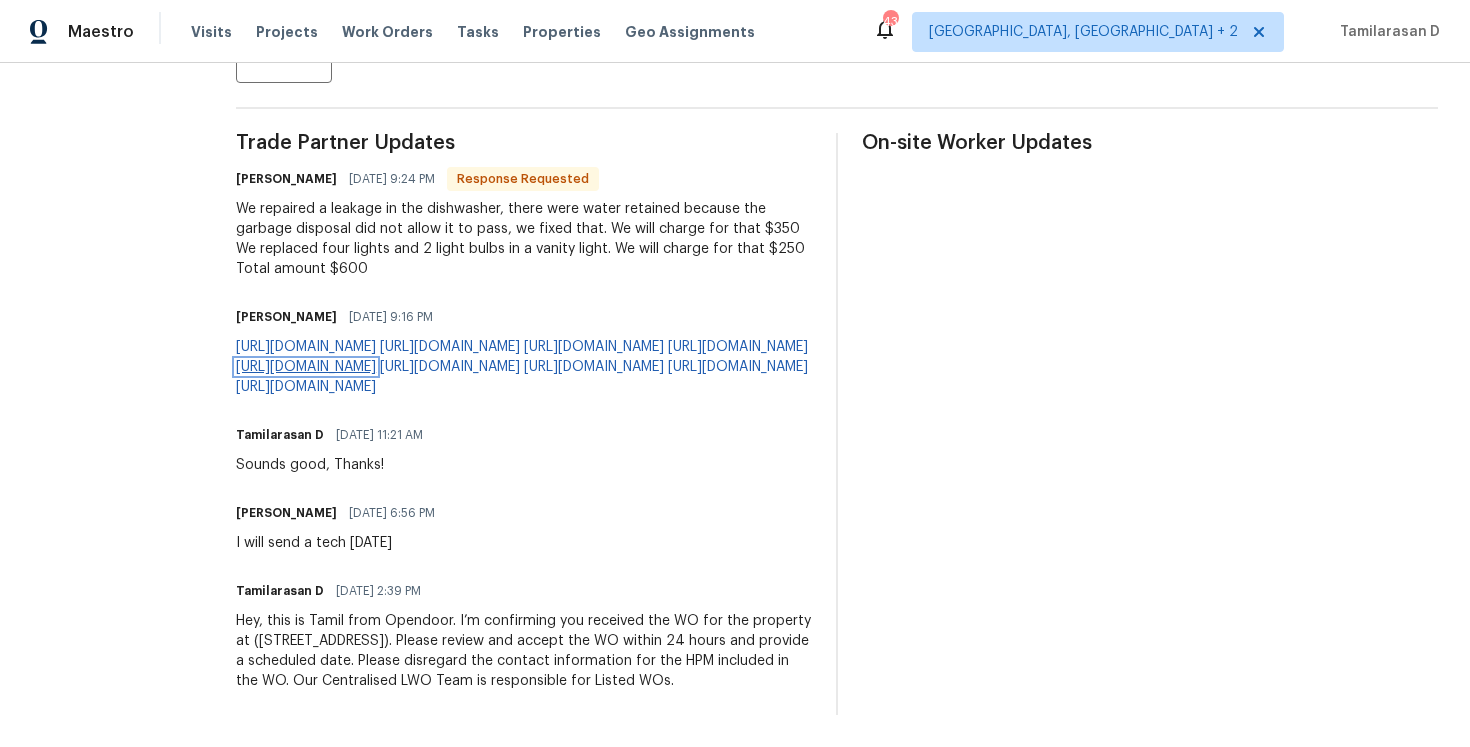 click on "https://drive.google.com/file/d/1gpROEqPQhKWCknwQOAkMUc7AwVKOQvte/view?usp=sharing" at bounding box center (306, 367) 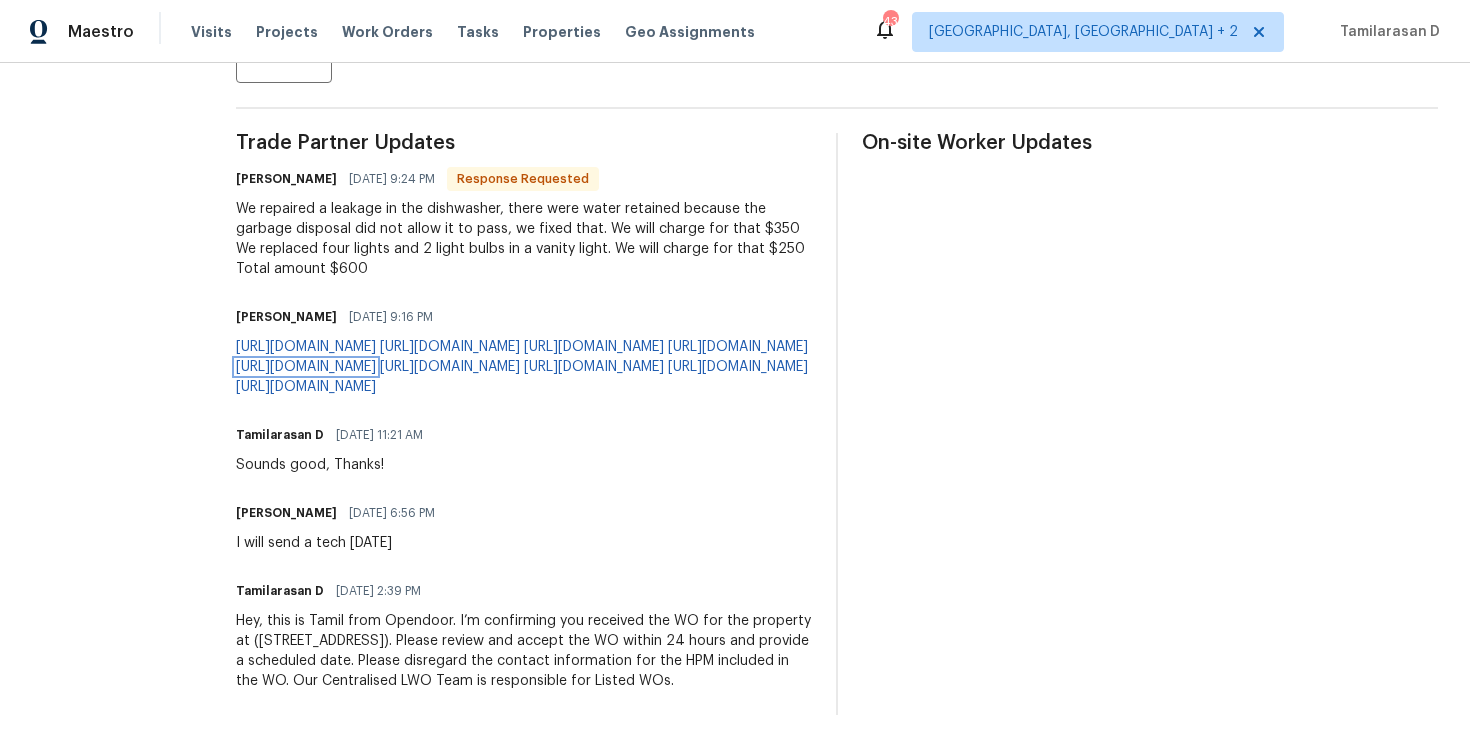 scroll, scrollTop: 0, scrollLeft: 0, axis: both 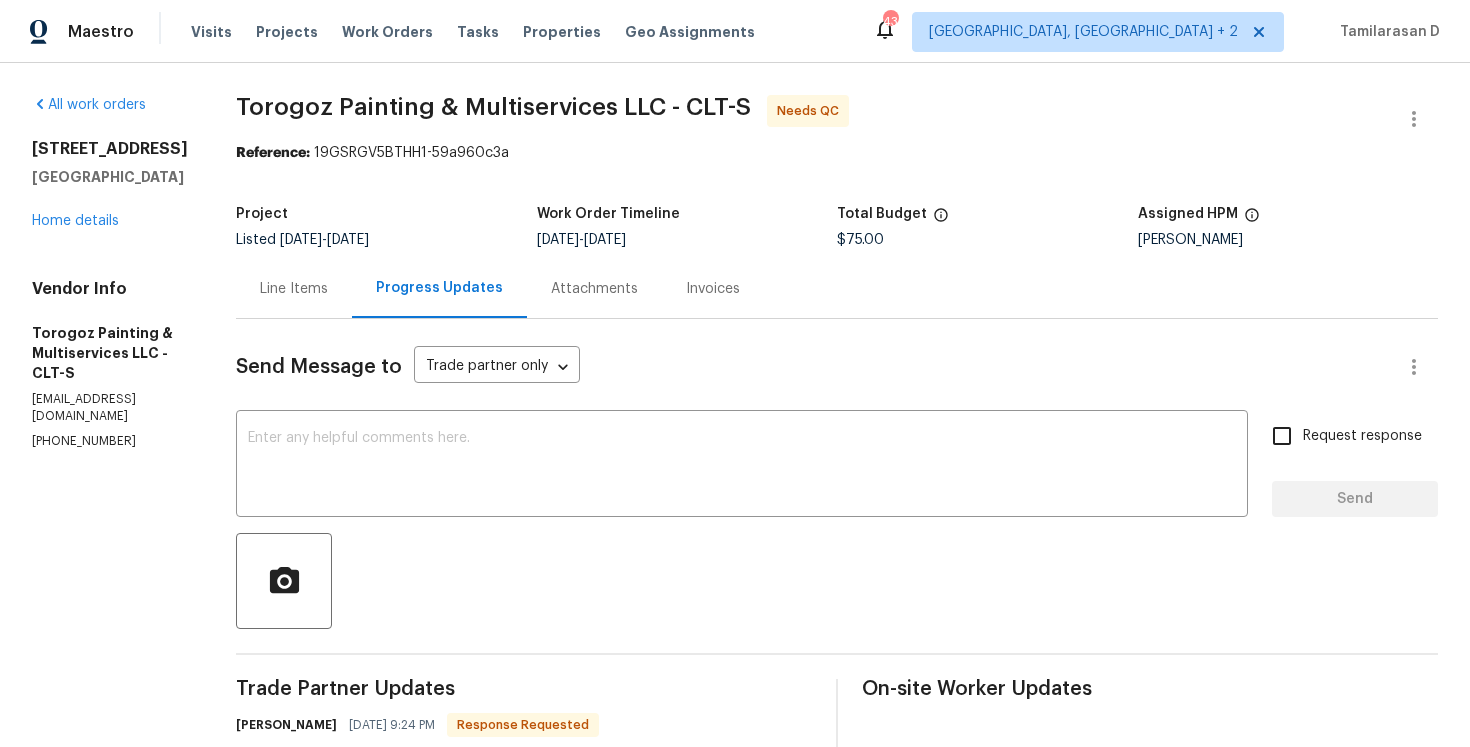 click on "Line Items" at bounding box center (294, 289) 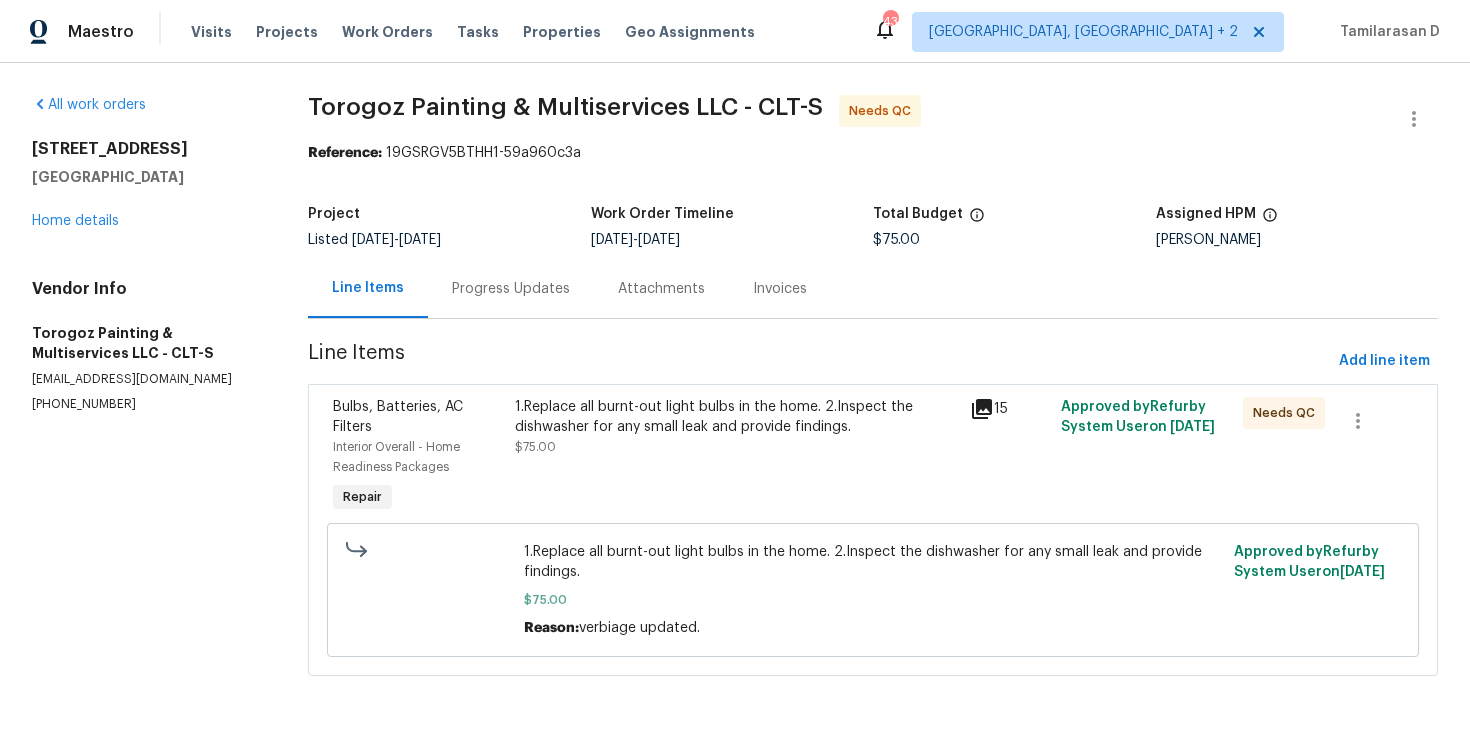 click on "Progress Updates" at bounding box center [511, 289] 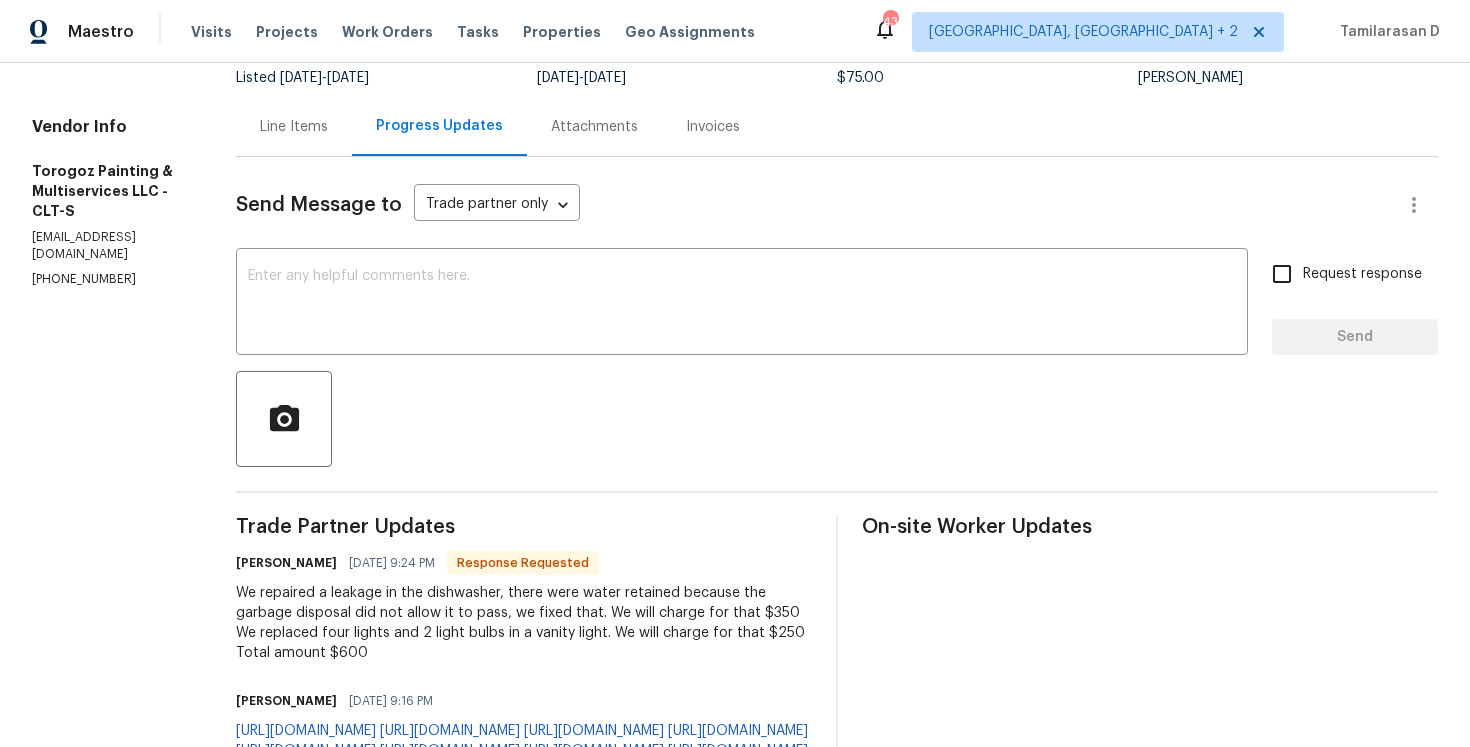 scroll, scrollTop: 0, scrollLeft: 0, axis: both 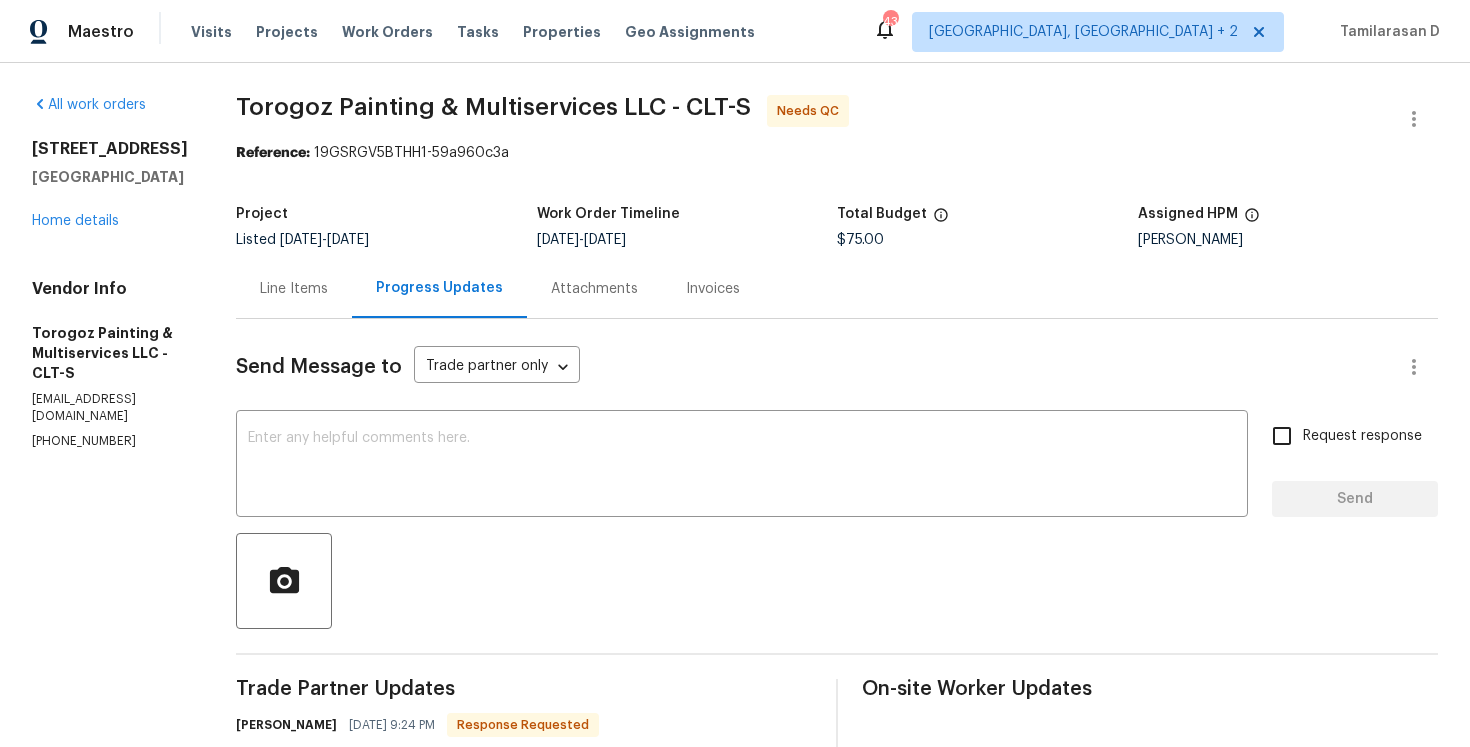 click on "Line Items" at bounding box center [294, 288] 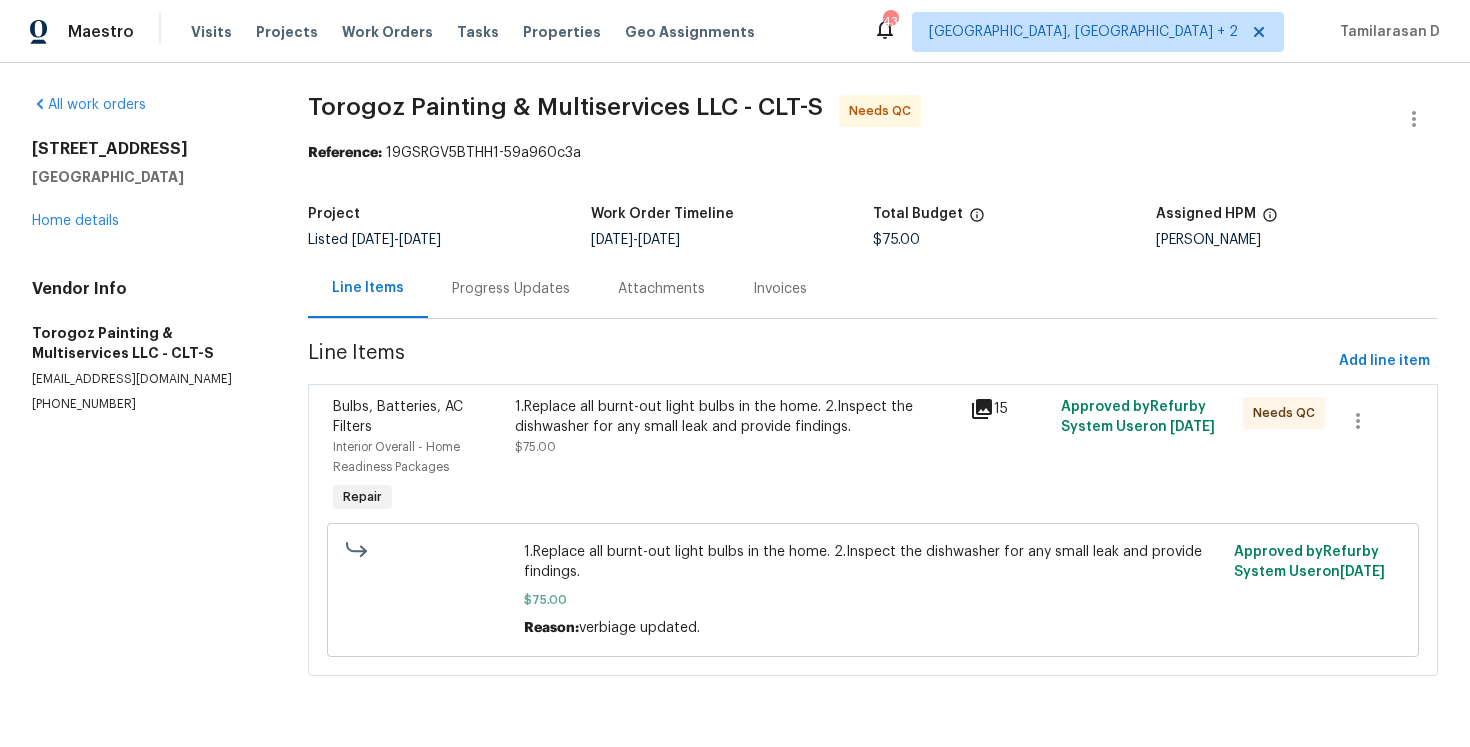 click on "1.Replace all burnt-out light bulbs in the home.
2.Inspect the dishwasher for any small leak and provide findings. $75.00" at bounding box center (736, 457) 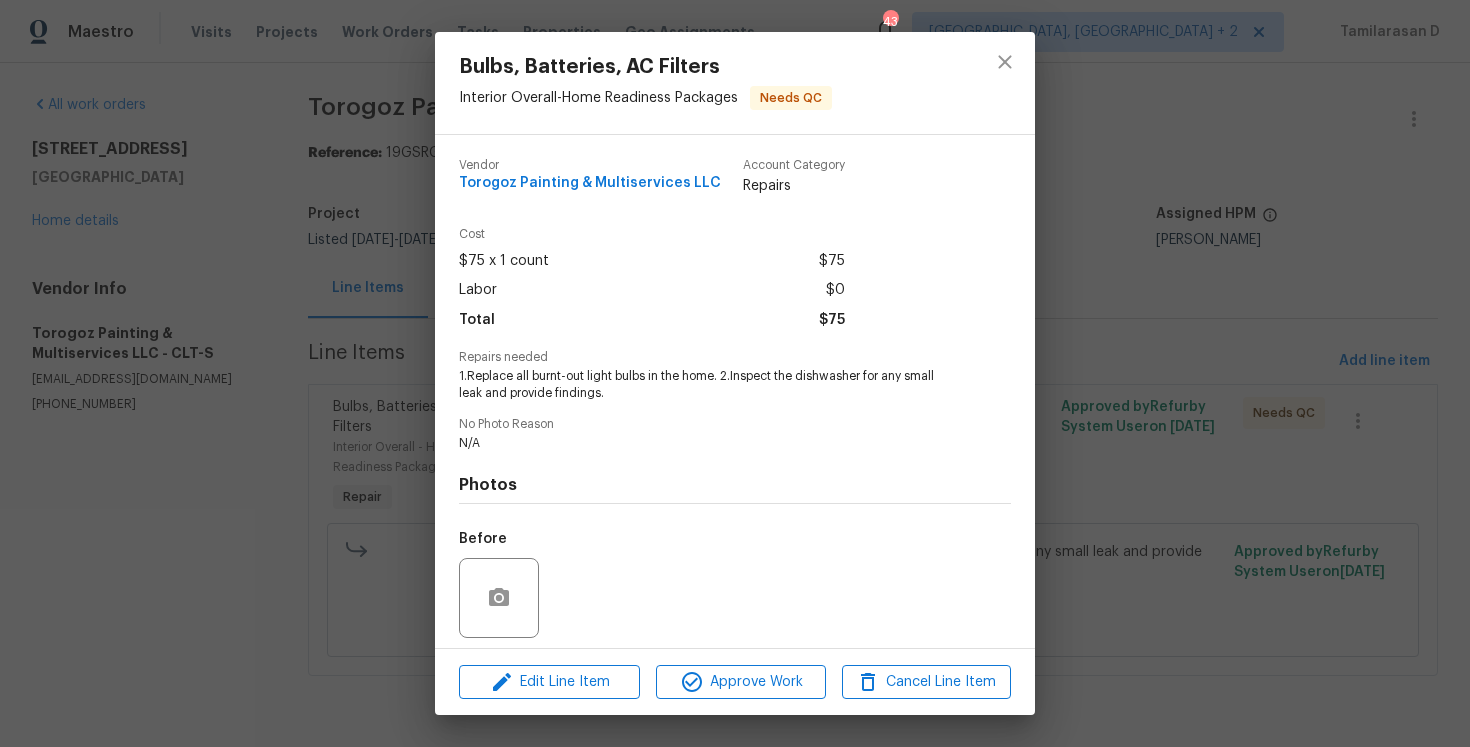scroll, scrollTop: 140, scrollLeft: 0, axis: vertical 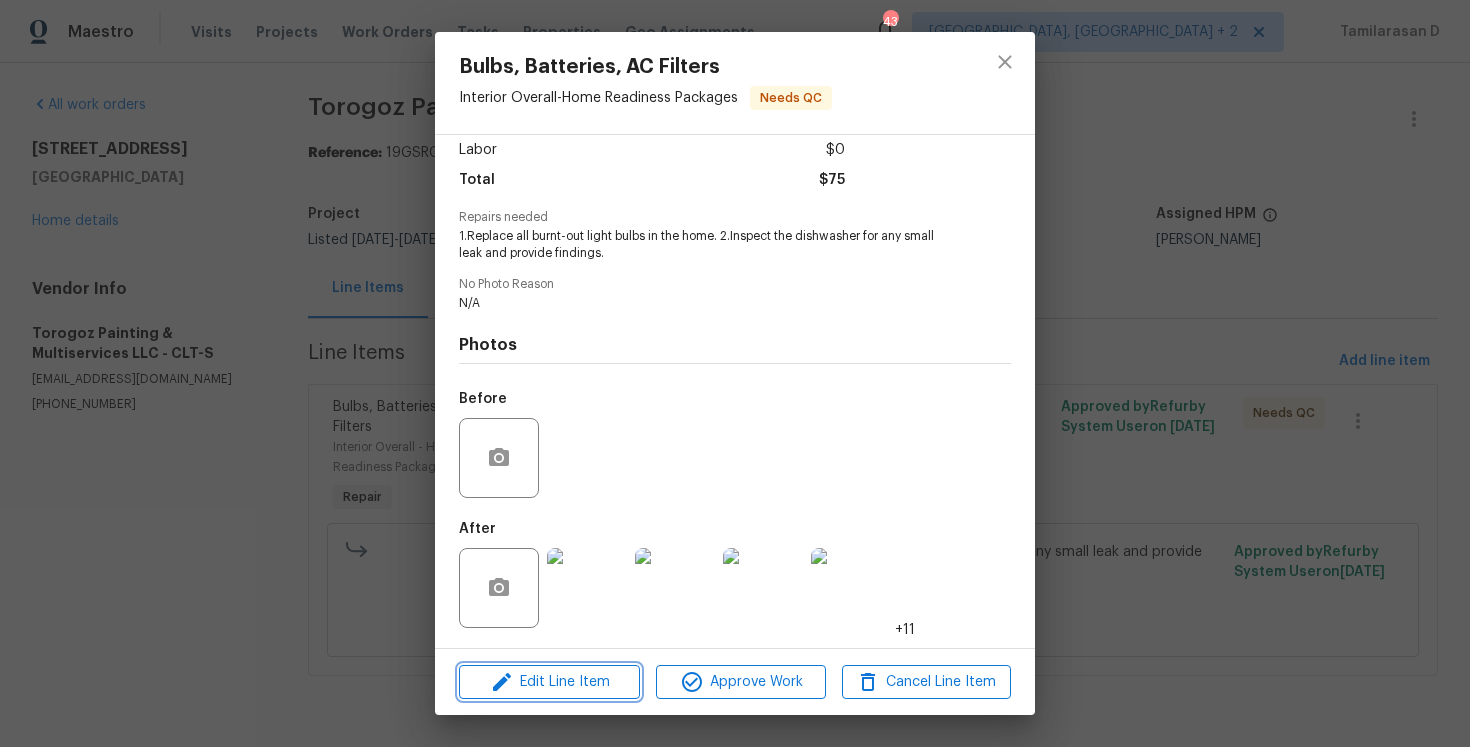 click 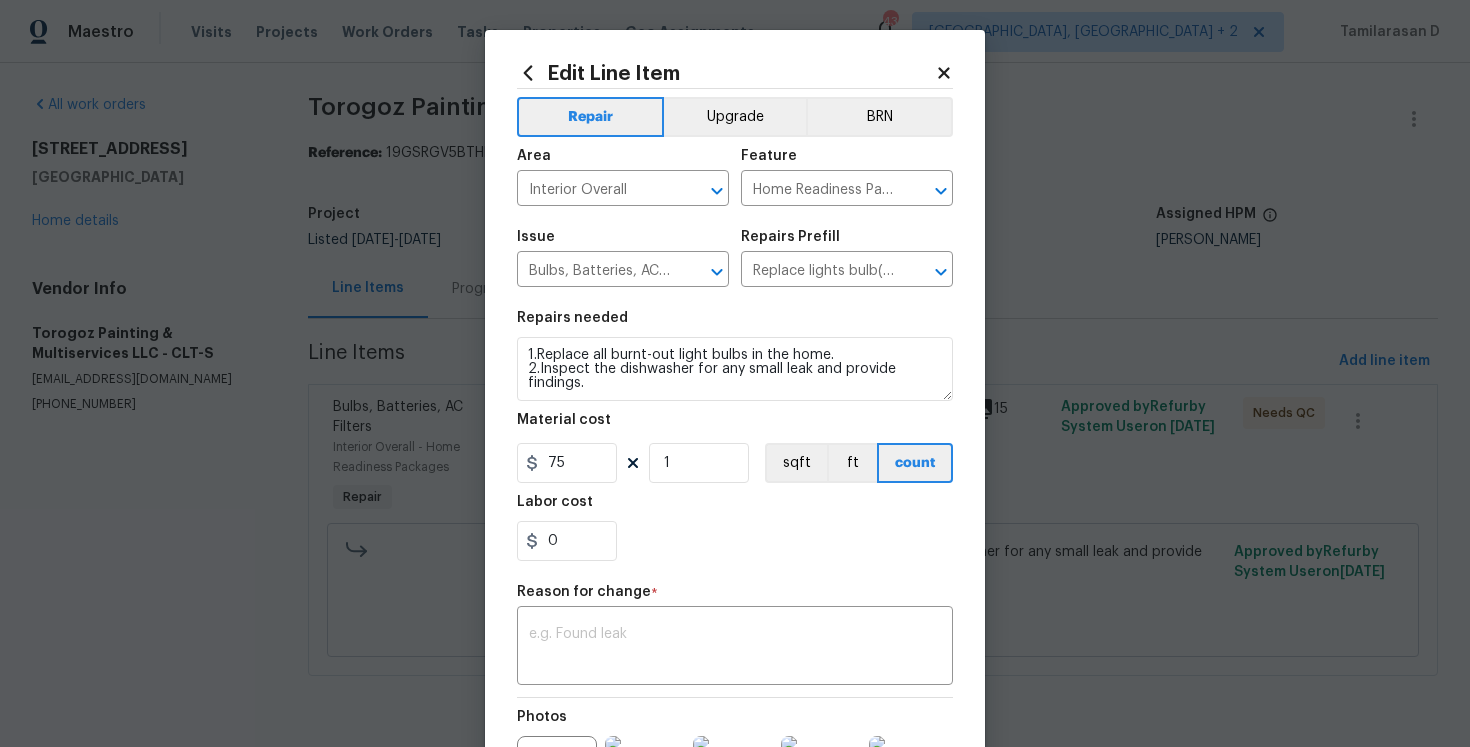 click on "Repairs needed 1.Replace all burnt-out light bulbs in the home.
2.Inspect the dishwasher for any small leak and provide findings. Material cost 75 1 sqft ft count Labor cost 0" at bounding box center (735, 436) 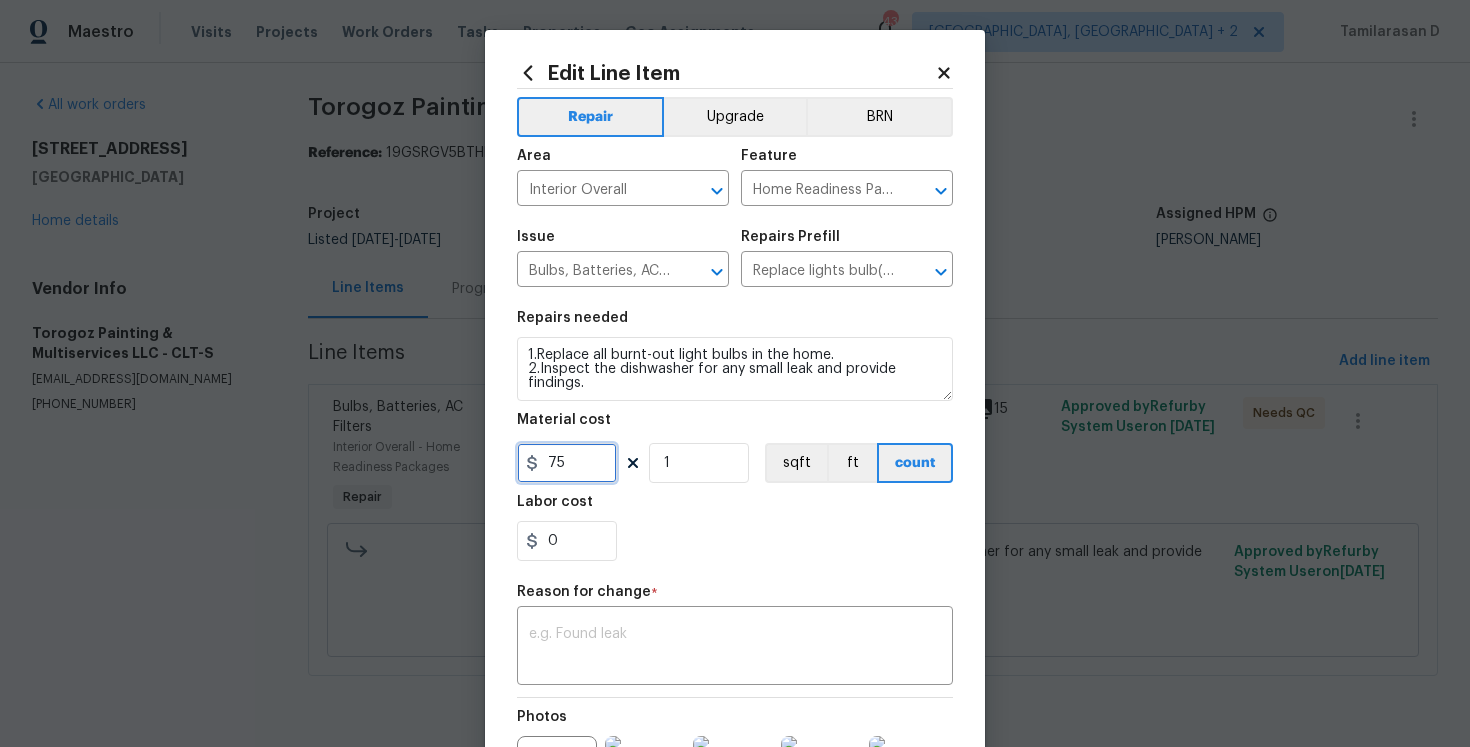 click on "75" at bounding box center [567, 463] 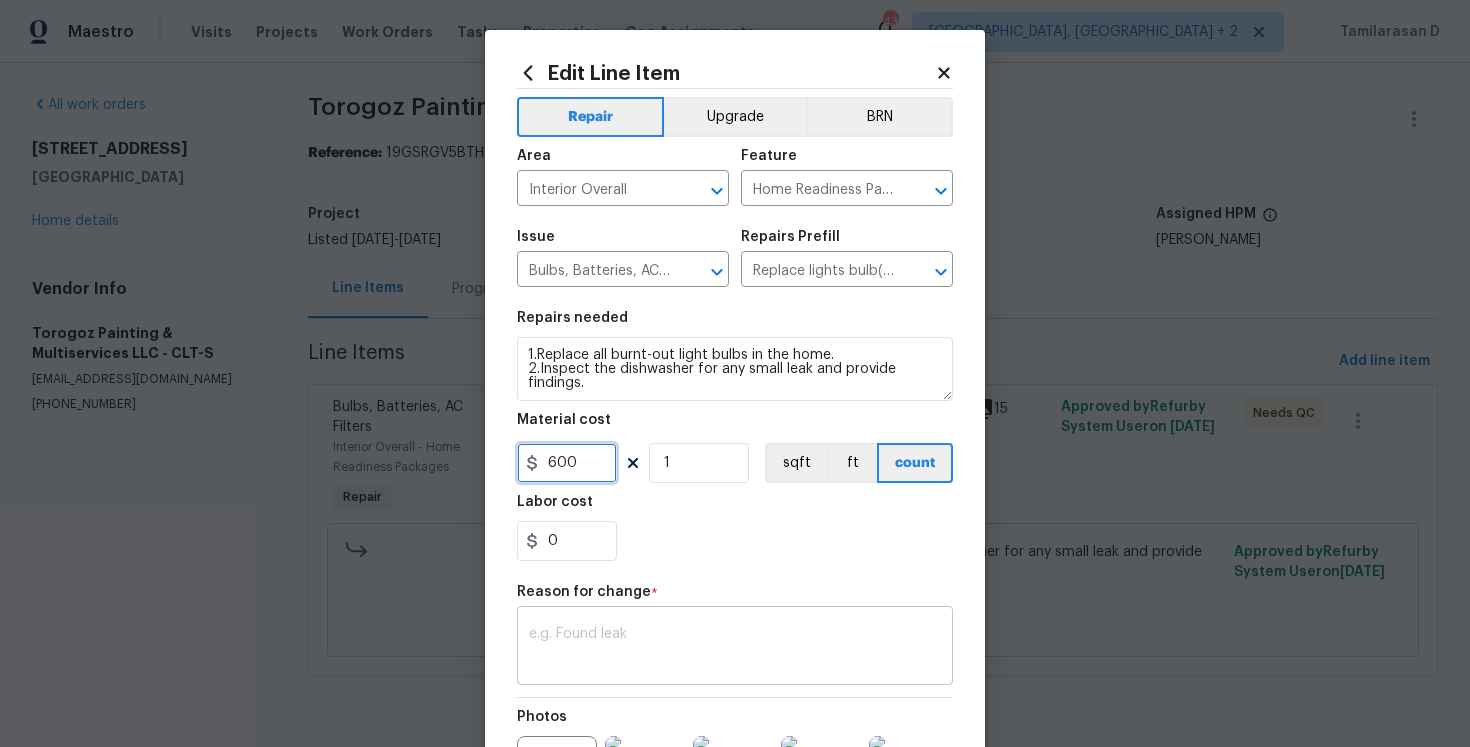type on "600" 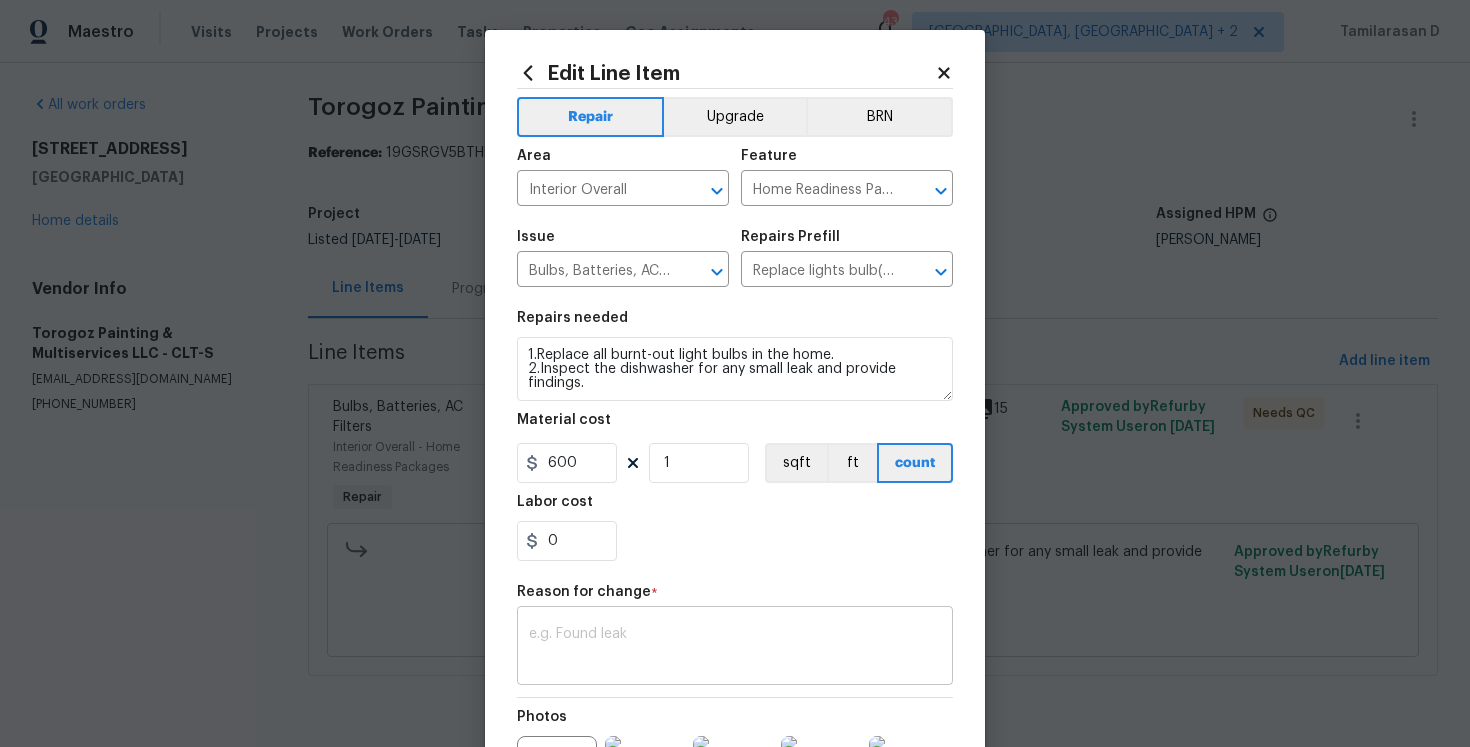 click on "x ​" at bounding box center (735, 648) 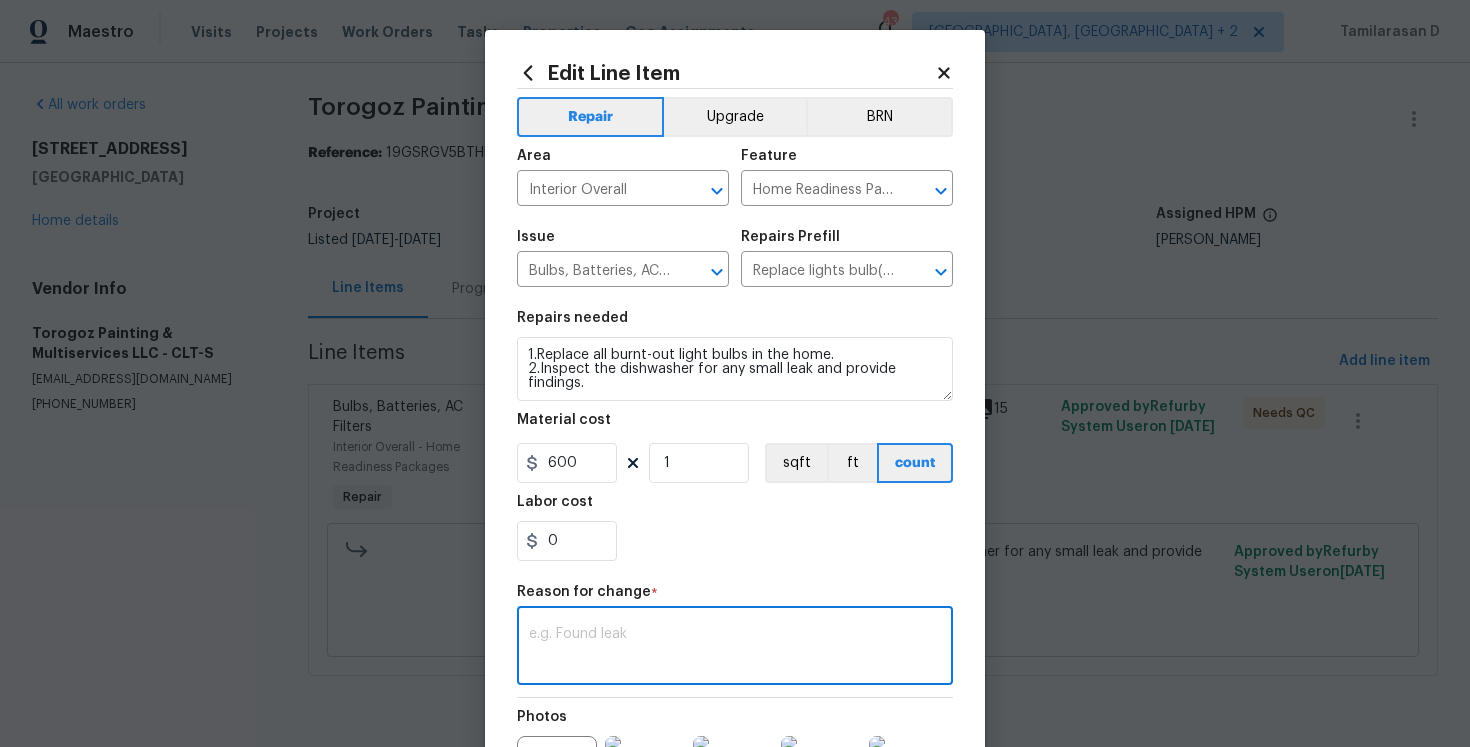 paste on "(TD) Updated per vendor’s final cost." 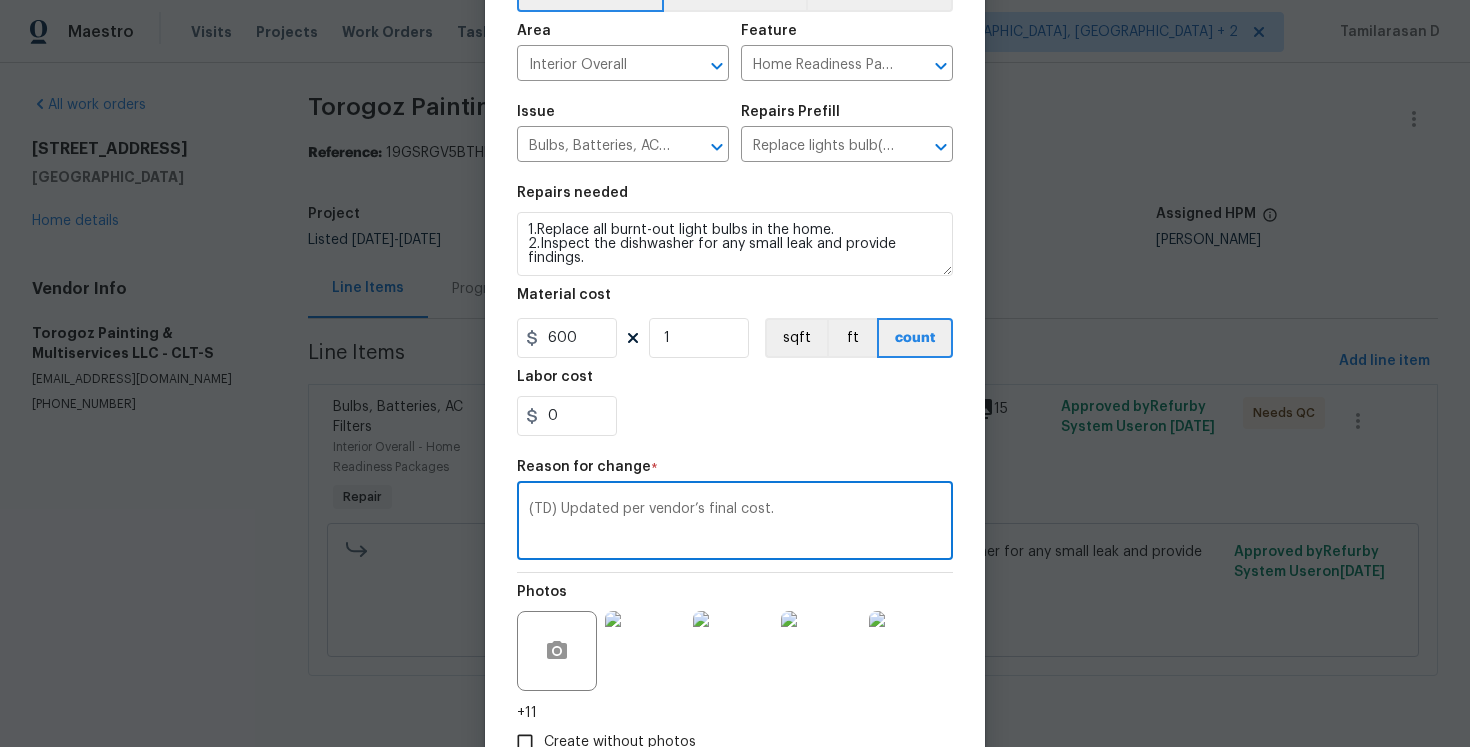 scroll, scrollTop: 259, scrollLeft: 0, axis: vertical 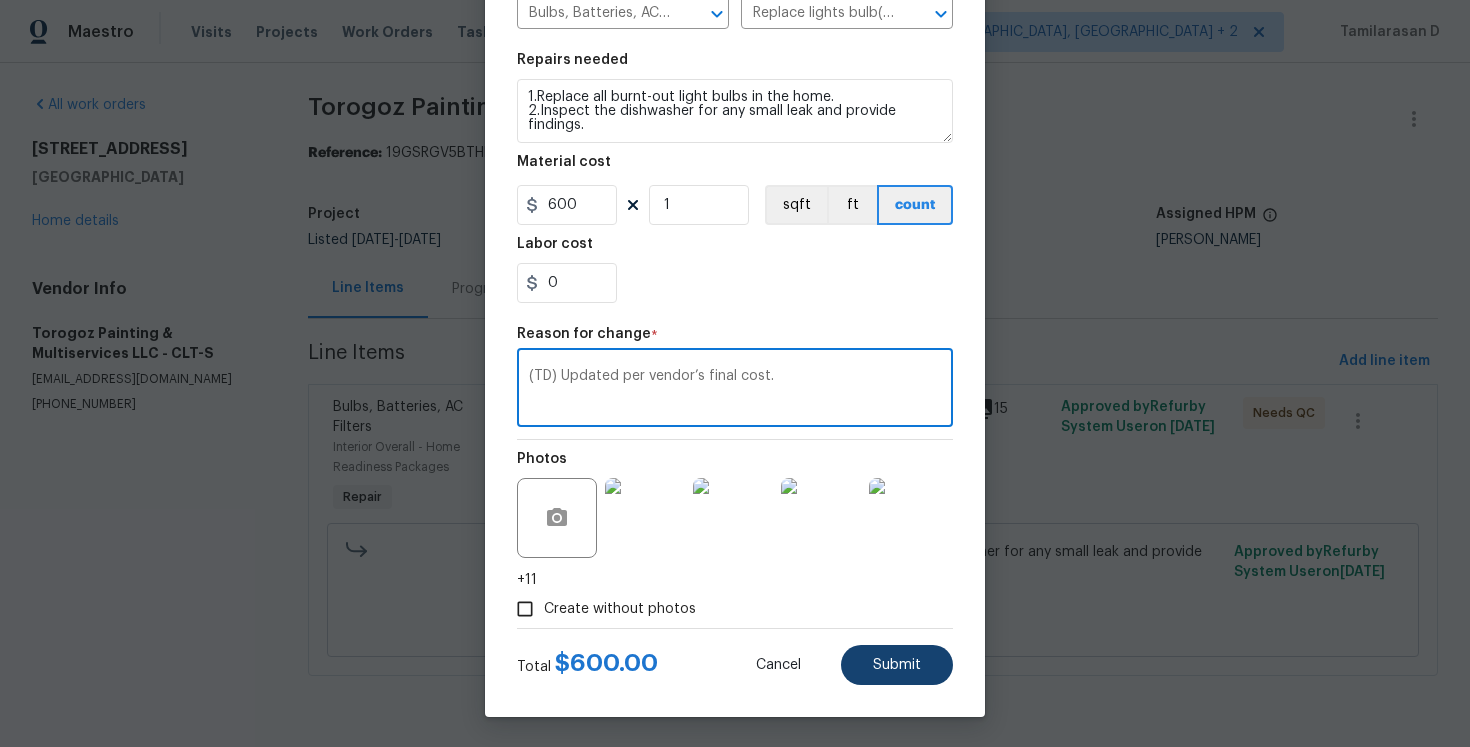 type on "(TD) Updated per vendor’s final cost." 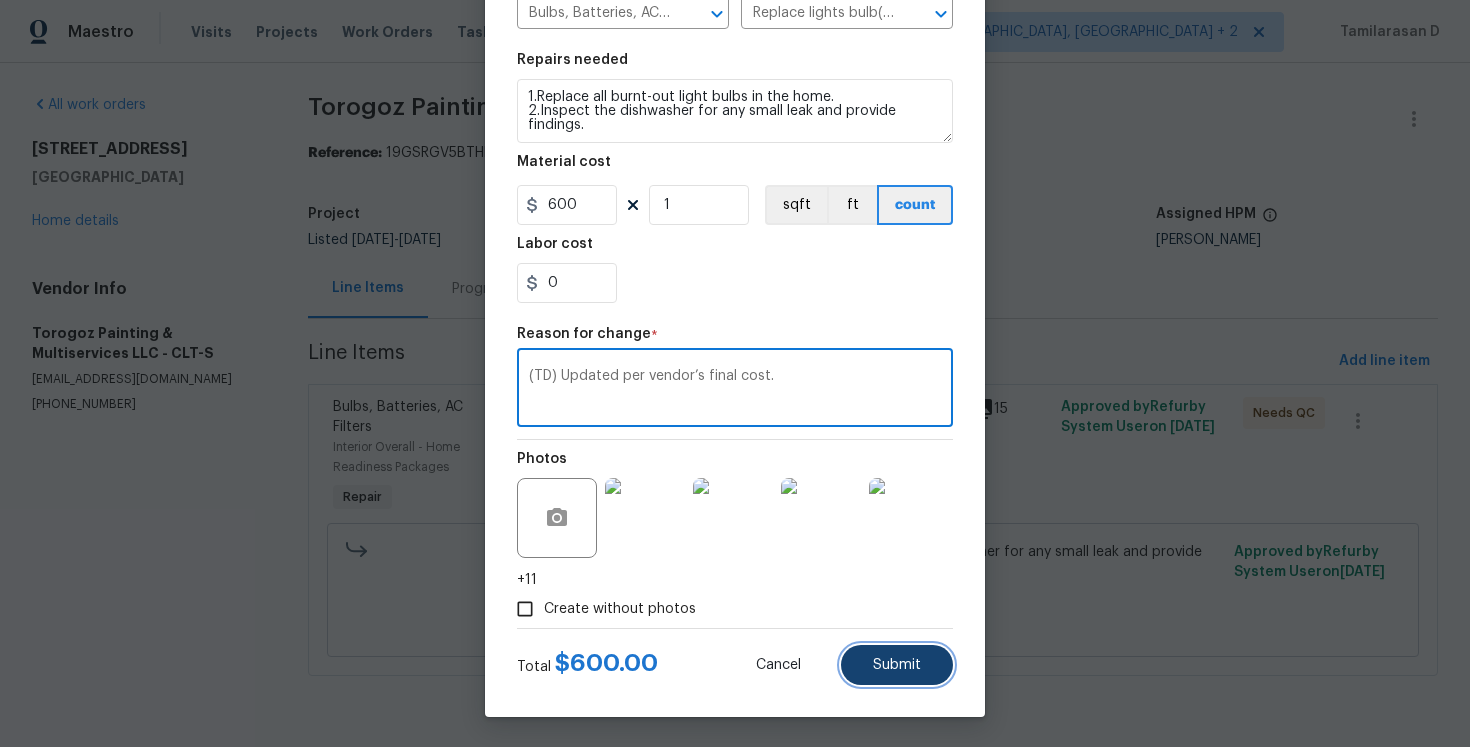 click on "Submit" at bounding box center (897, 665) 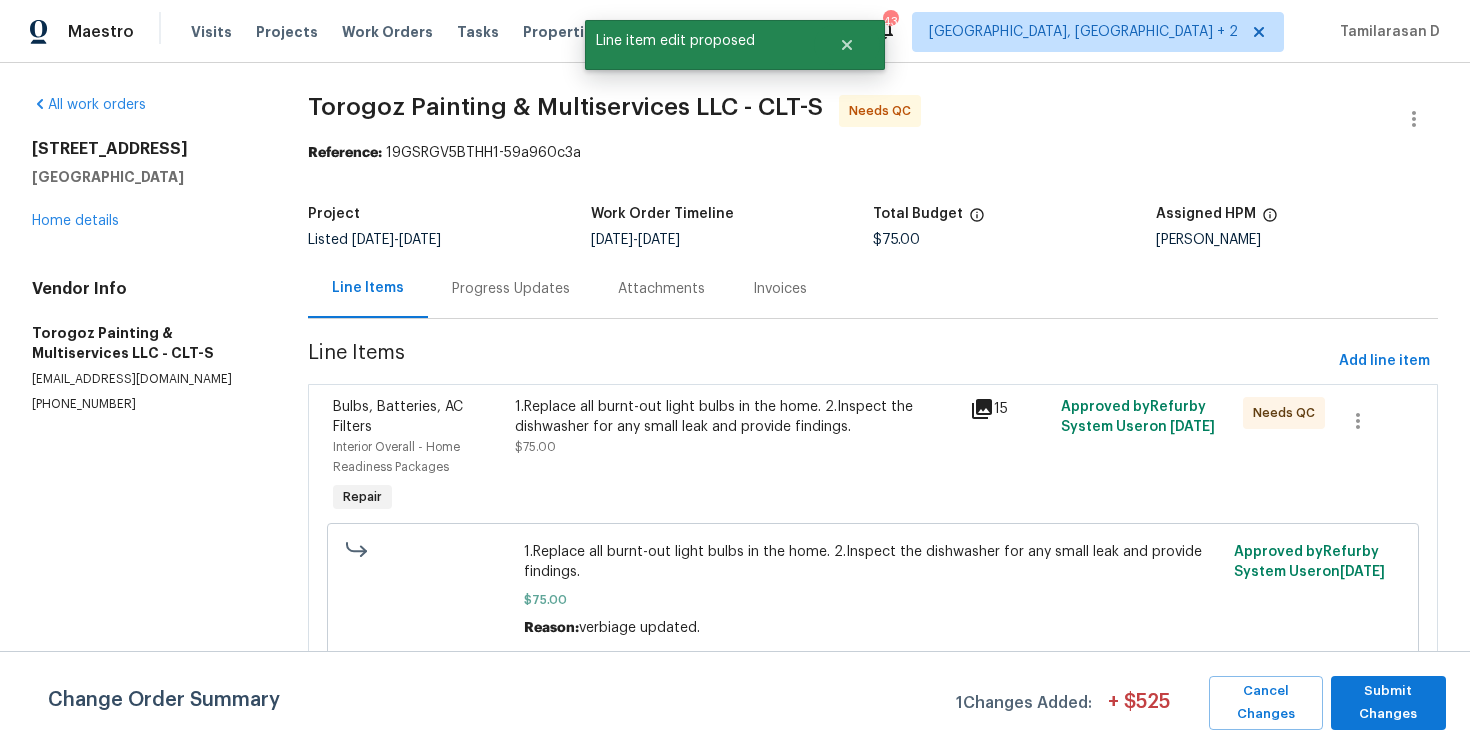 scroll, scrollTop: 0, scrollLeft: 0, axis: both 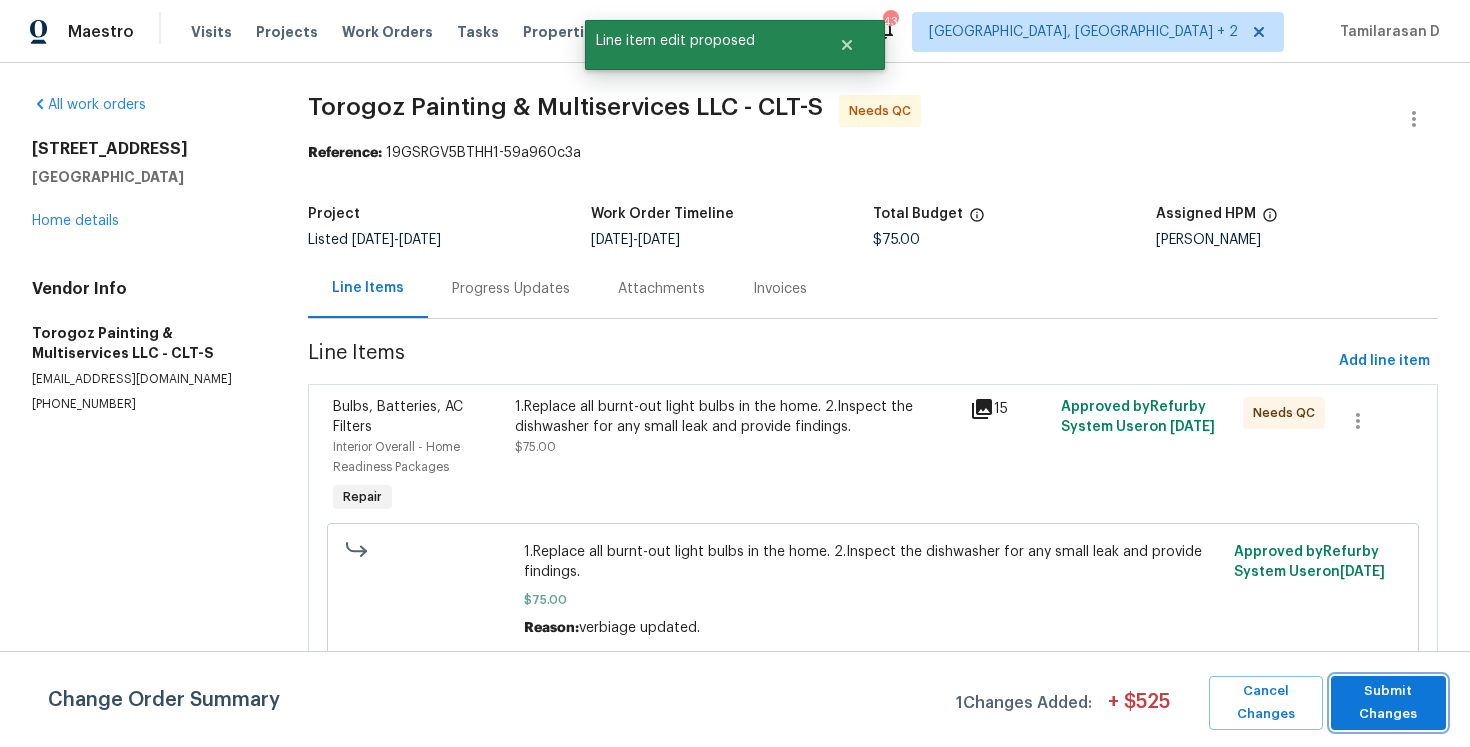 click on "Submit Changes" at bounding box center (1388, 703) 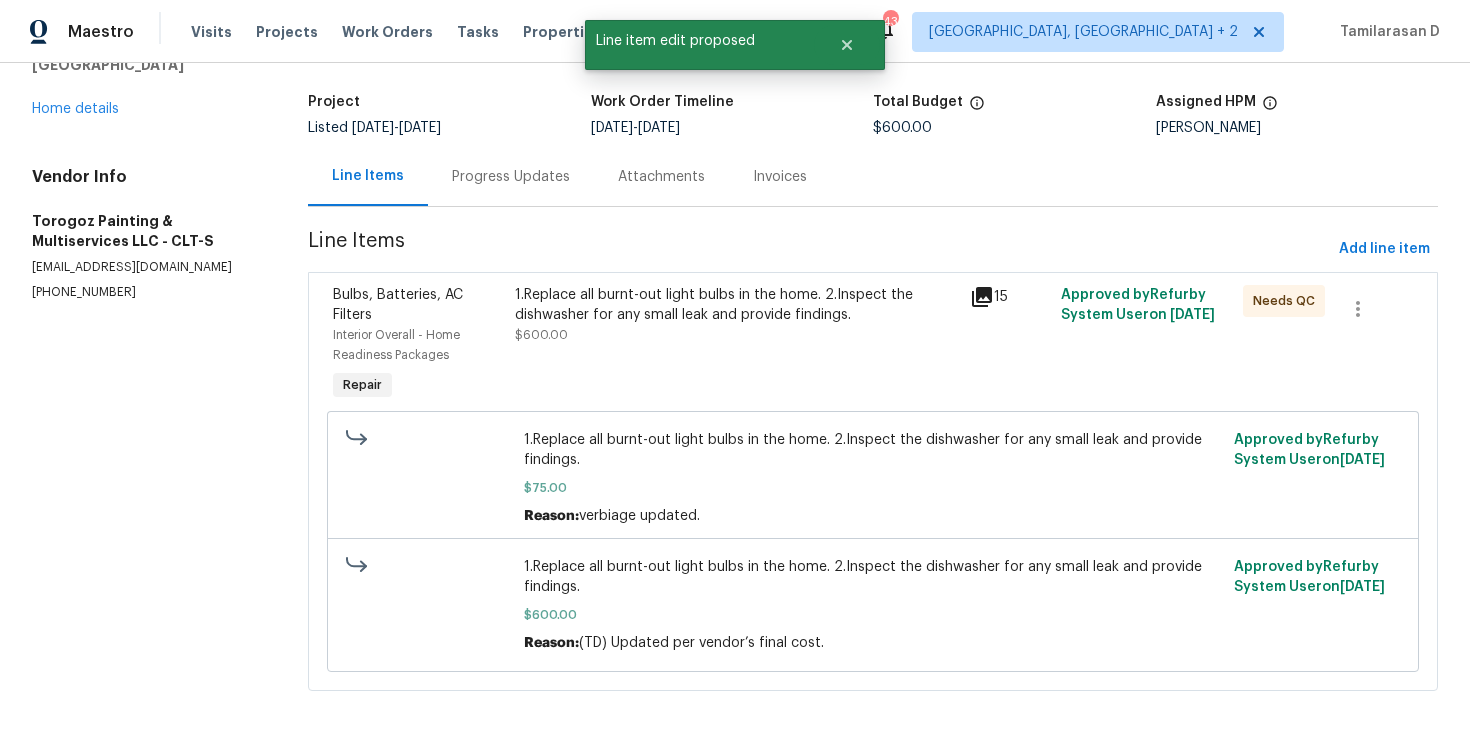 scroll, scrollTop: 0, scrollLeft: 0, axis: both 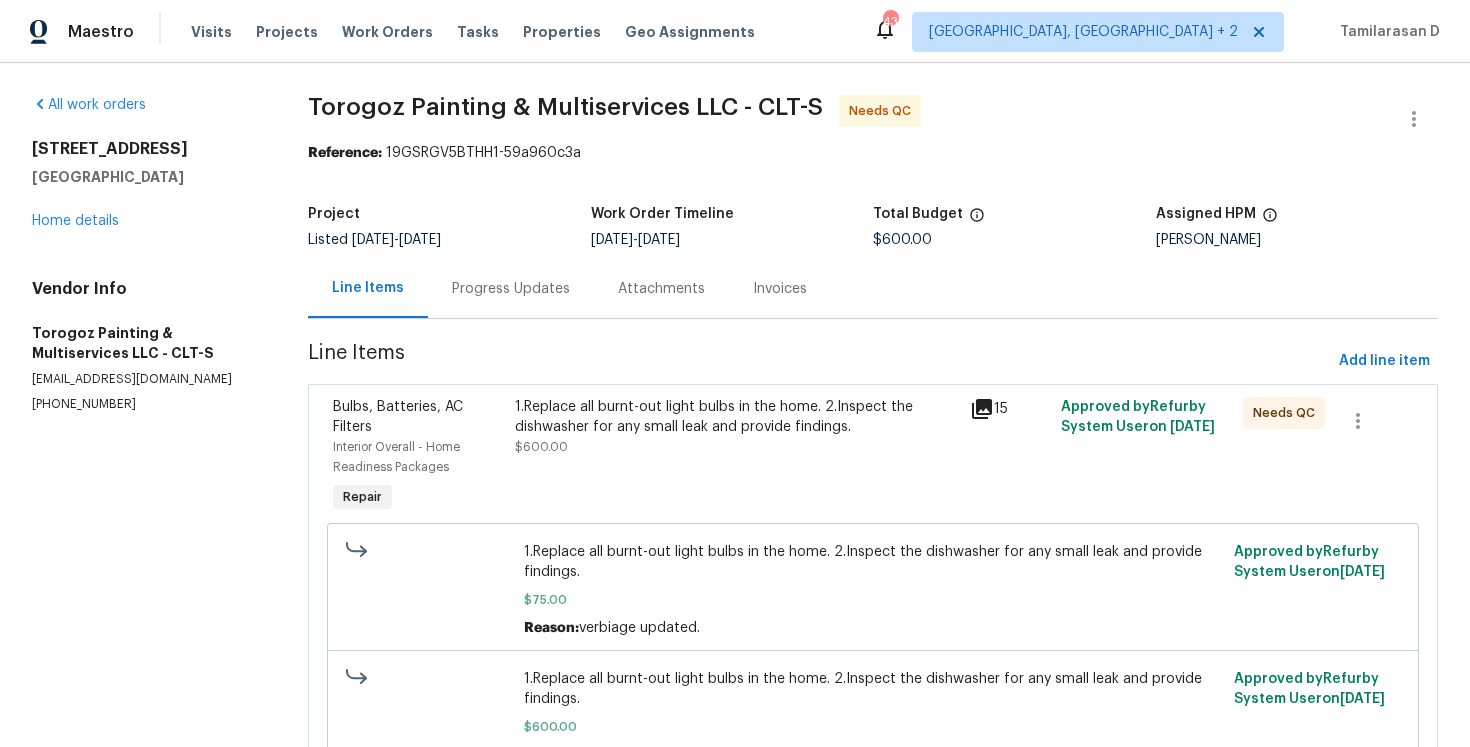 click on "Progress Updates" at bounding box center [511, 289] 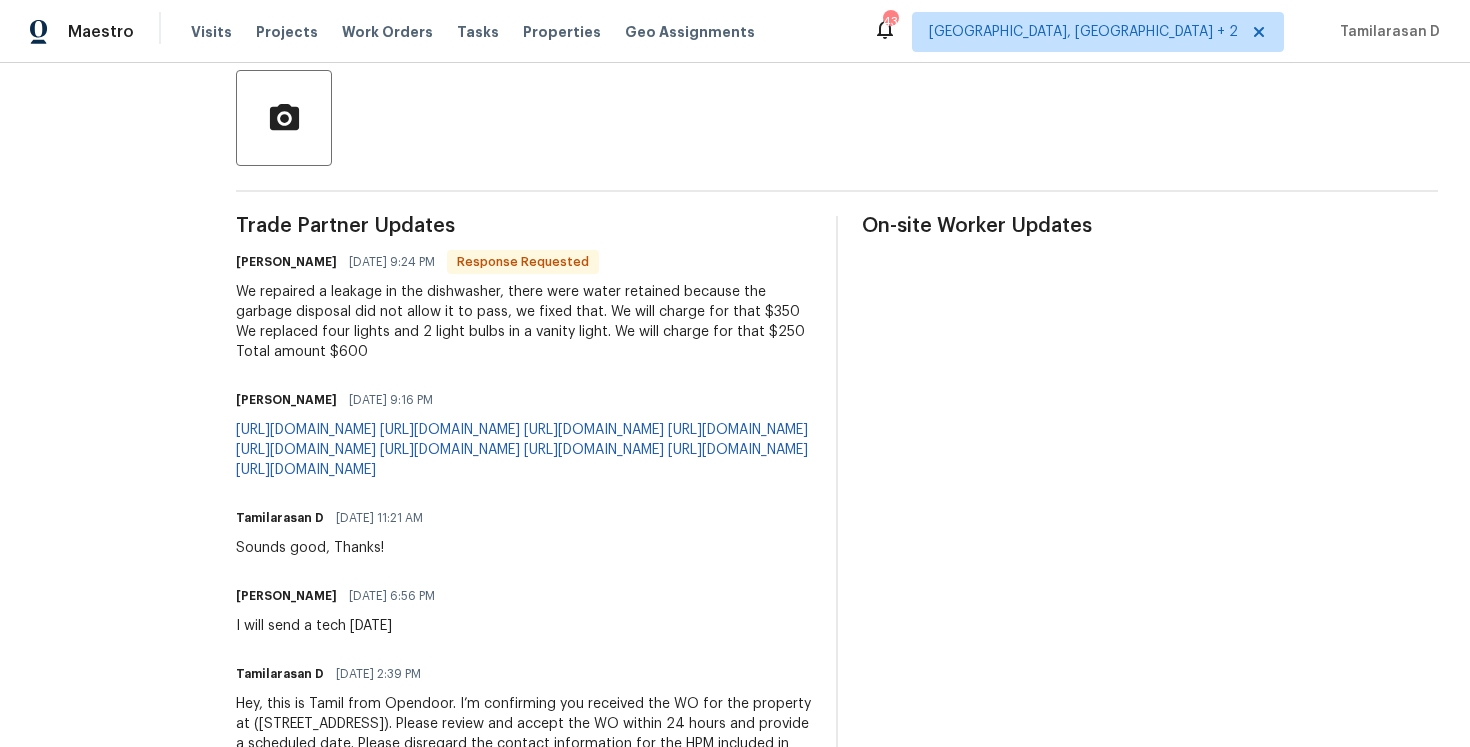 scroll, scrollTop: 466, scrollLeft: 0, axis: vertical 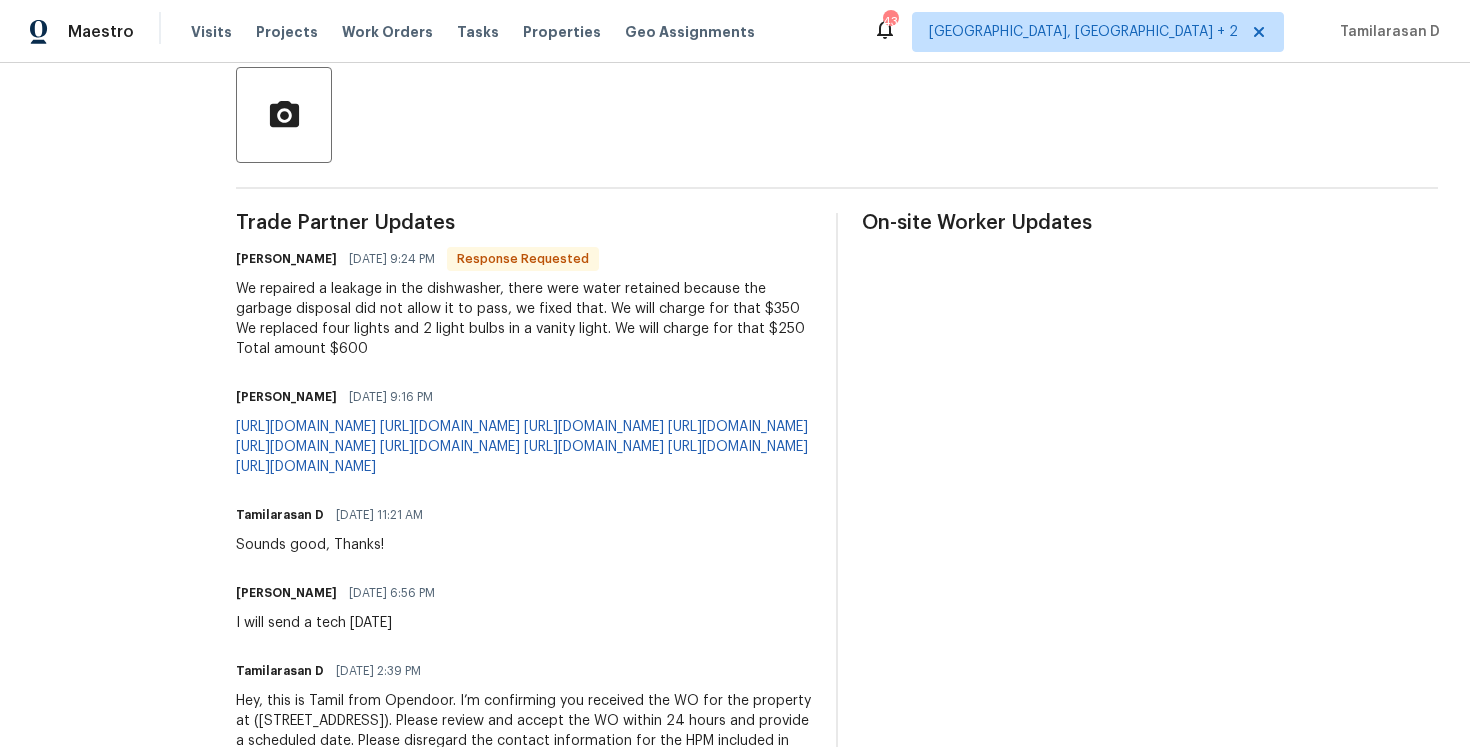 click on "We repaired a leakage in the dishwasher, there were water retained because the garbage disposal did not allow it to pass, we fixed that. We will charge for that $350
We replaced four lights and 2 light bulbs in a vanity light. We will charge for that $250
Total amount $600" at bounding box center [524, 319] 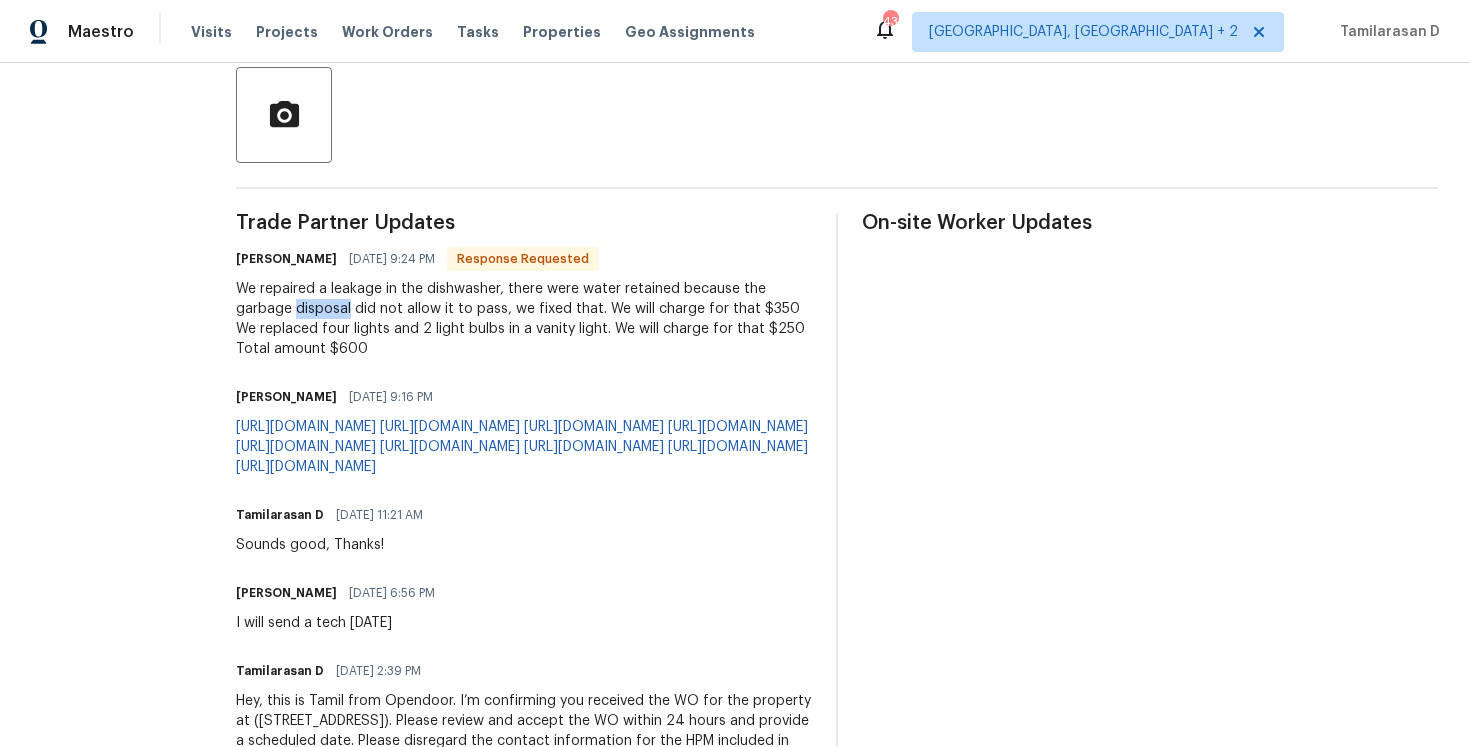 click on "We repaired a leakage in the dishwasher, there were water retained because the garbage disposal did not allow it to pass, we fixed that. We will charge for that $350
We replaced four lights and 2 light bulbs in a vanity light. We will charge for that $250
Total amount $600" at bounding box center (524, 319) 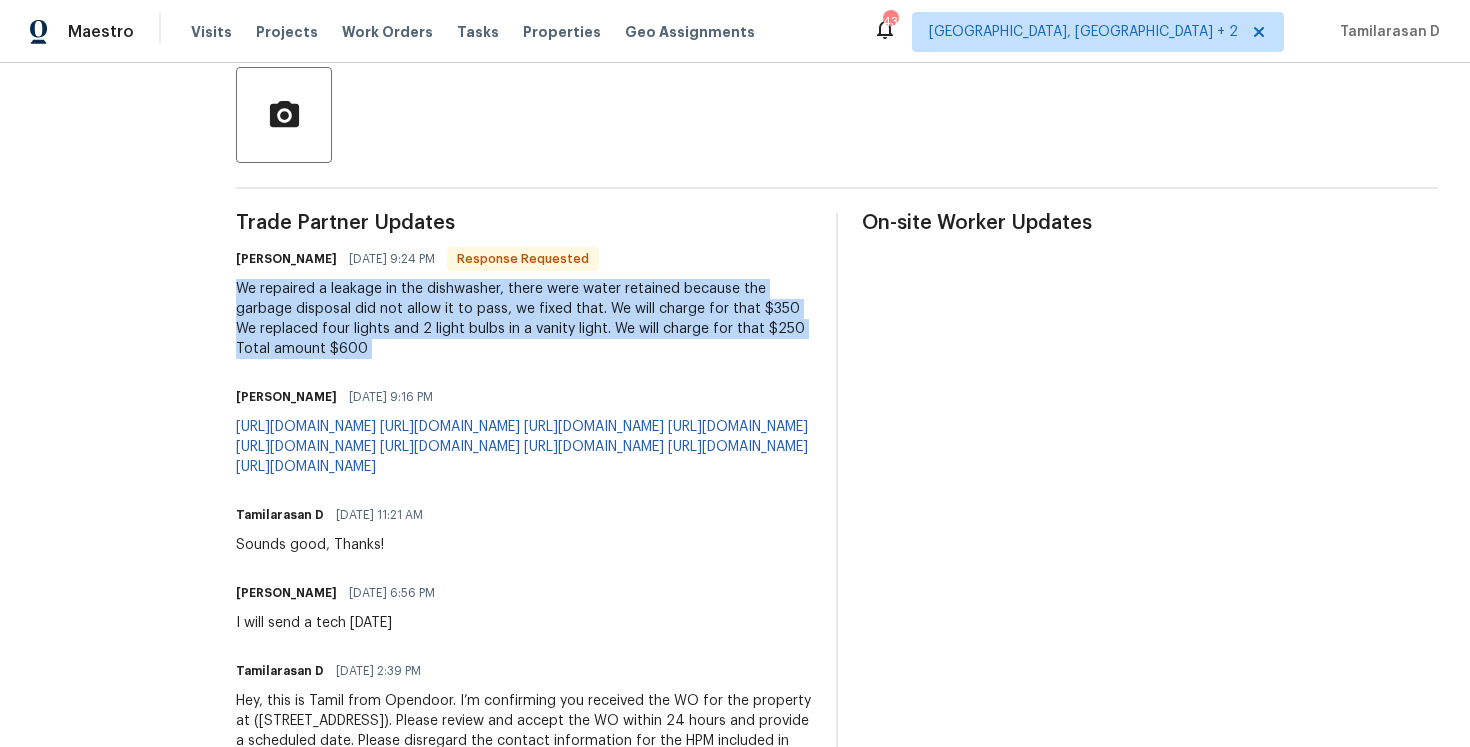 copy on "We repaired a leakage in the dishwasher, there were water retained because the garbage disposal did not allow it to pass, we fixed that. We will charge for that $350
We replaced four lights and 2 light bulbs in a vanity light. We will charge for that $250
Total amount $600" 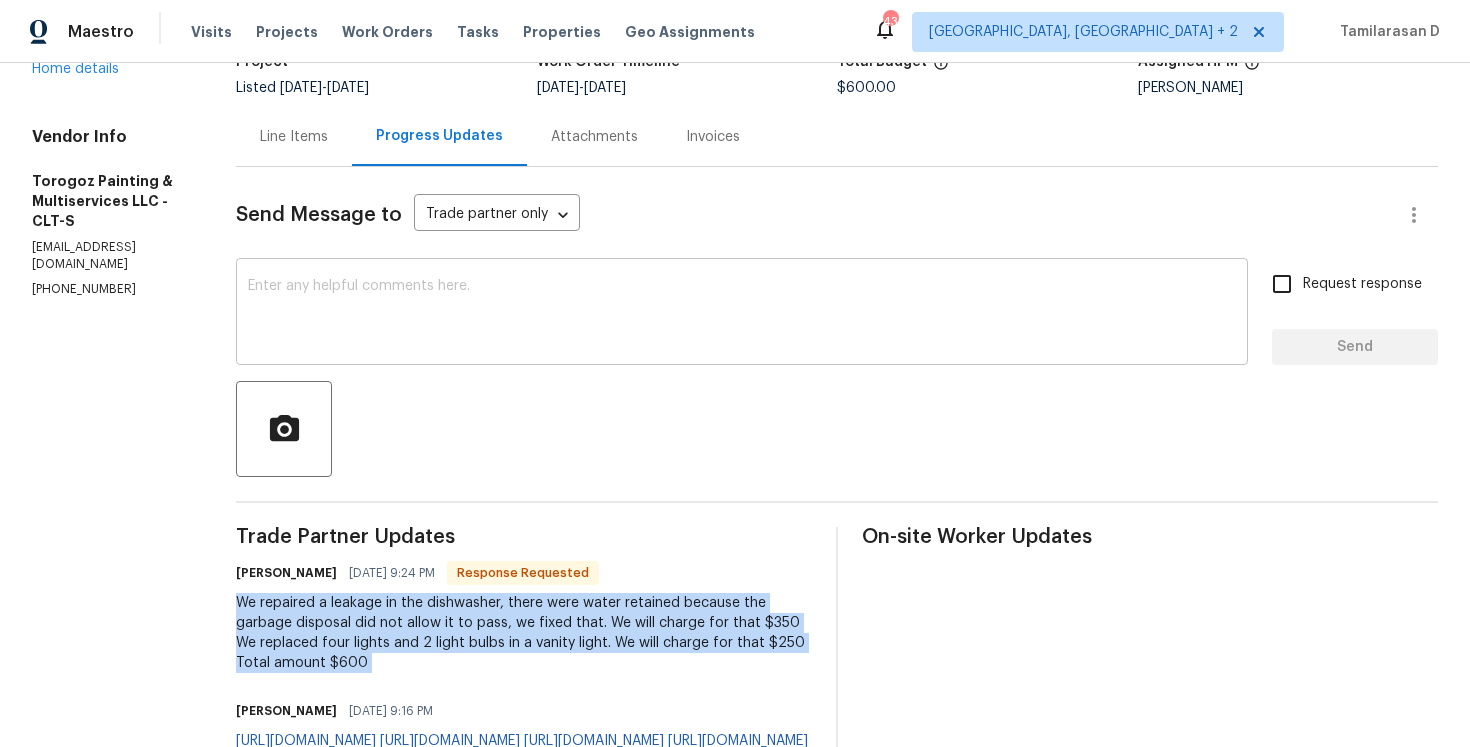 scroll, scrollTop: 170, scrollLeft: 0, axis: vertical 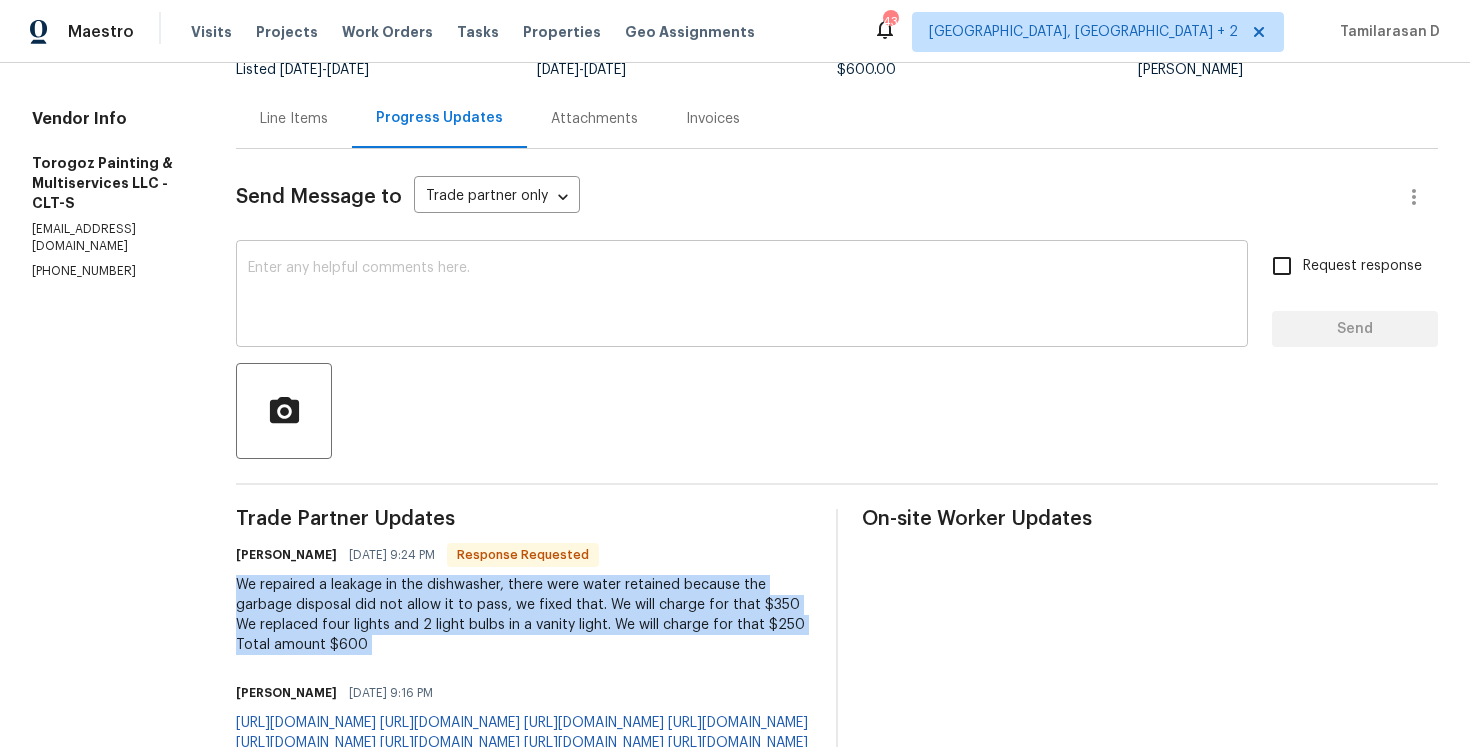click at bounding box center (742, 296) 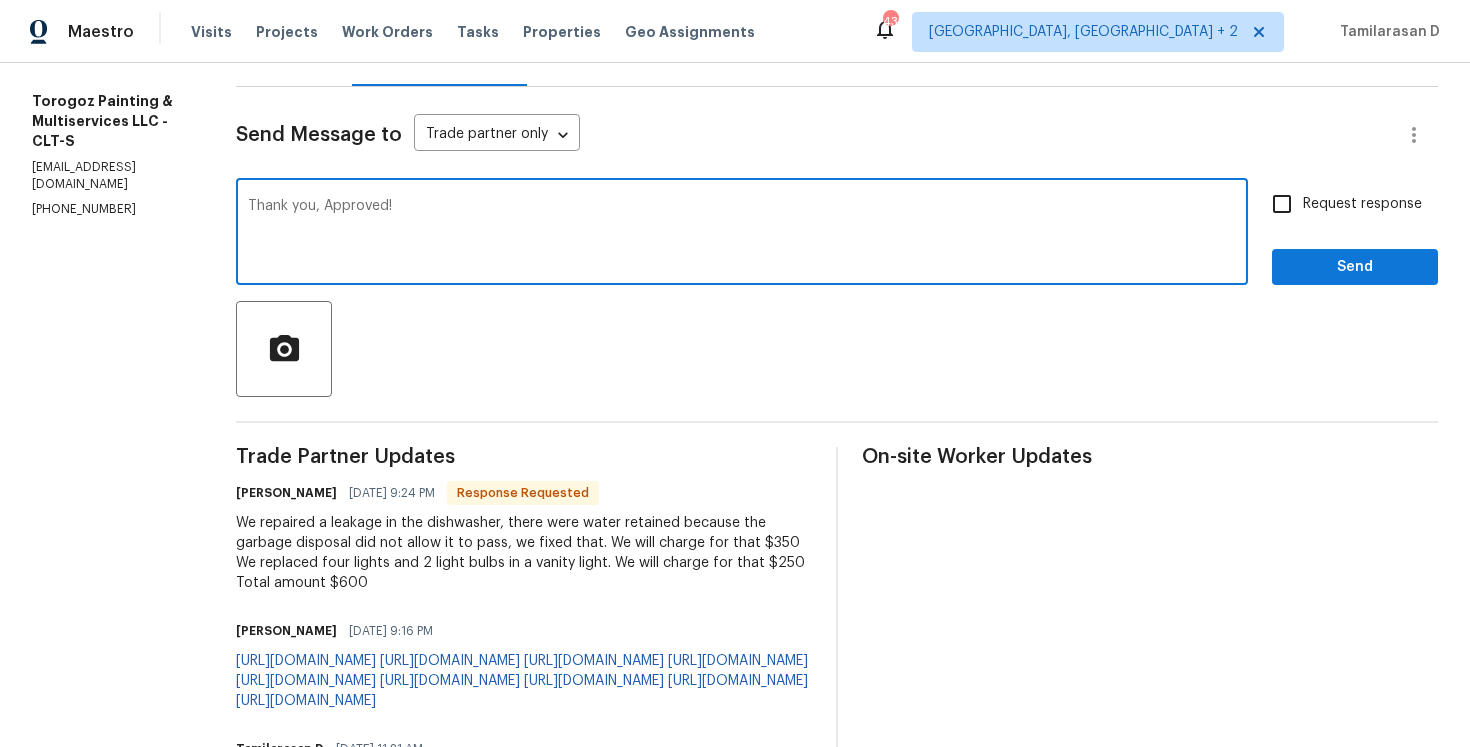 scroll, scrollTop: 252, scrollLeft: 0, axis: vertical 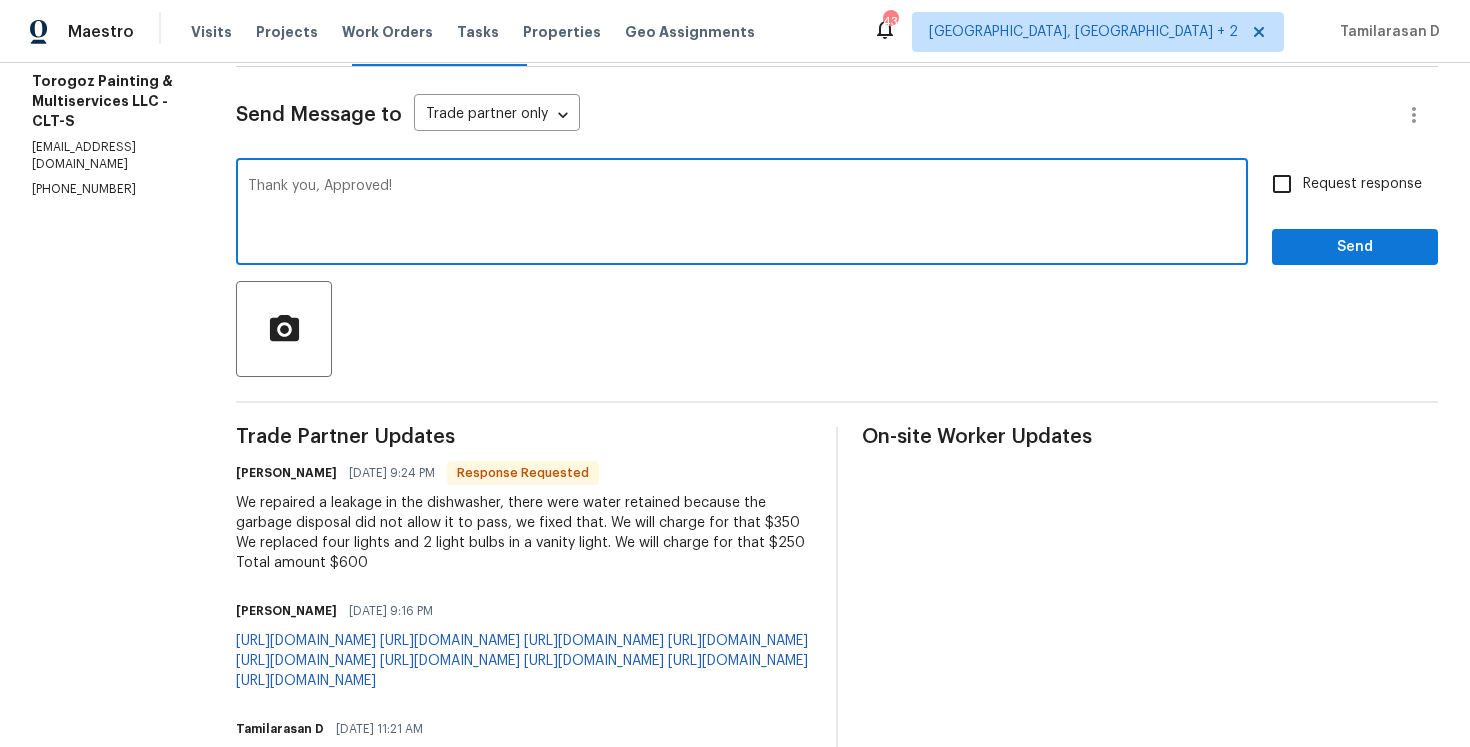 type on "Thank you, Approved!" 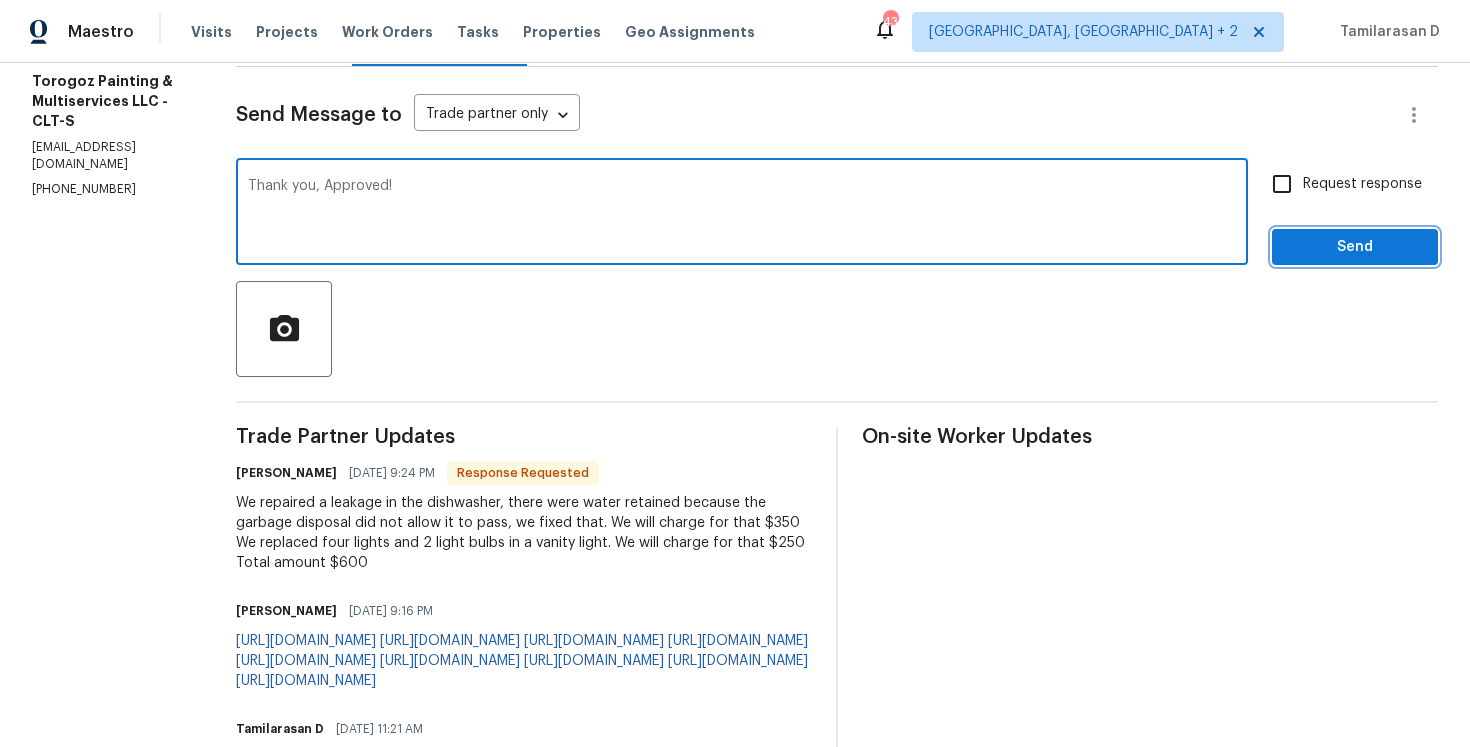 click on "Send" at bounding box center (1355, 247) 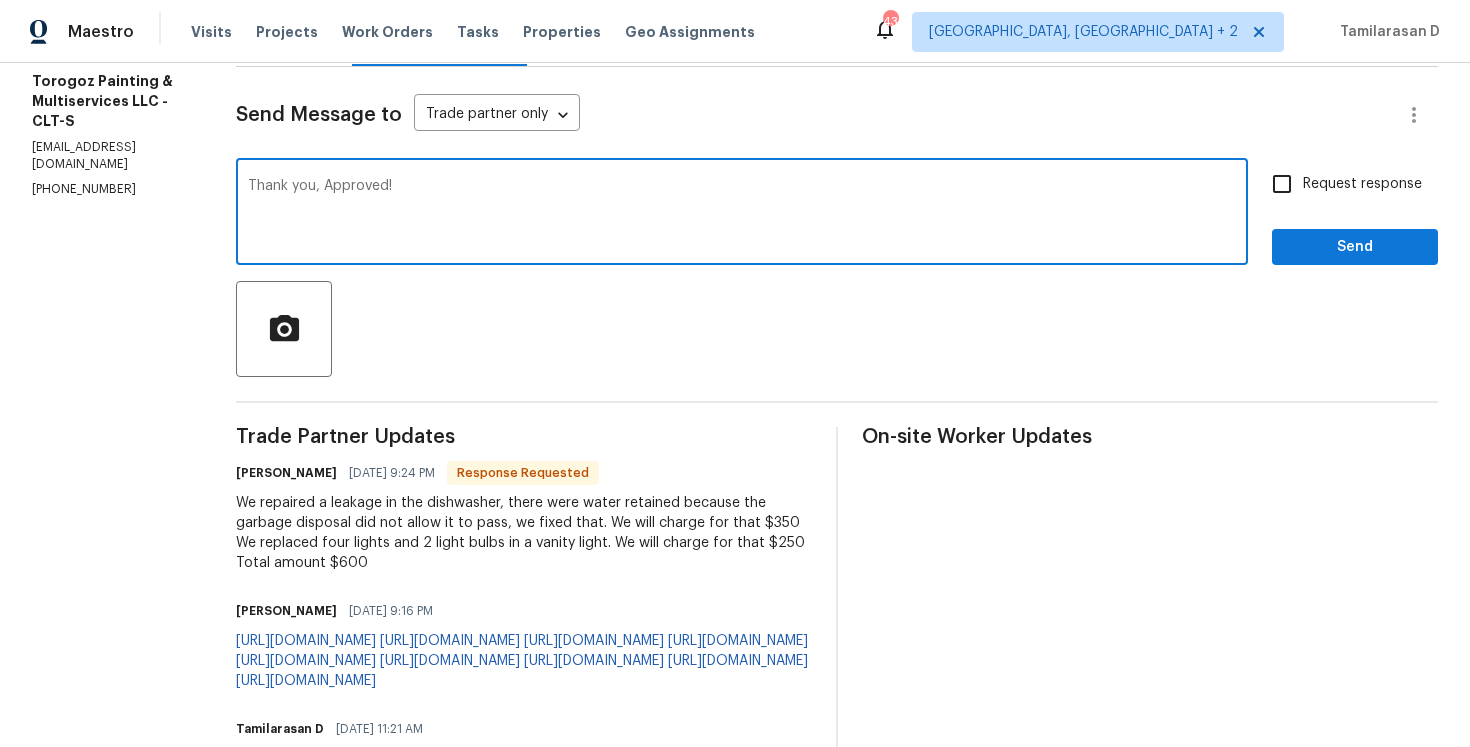 scroll, scrollTop: 0, scrollLeft: 0, axis: both 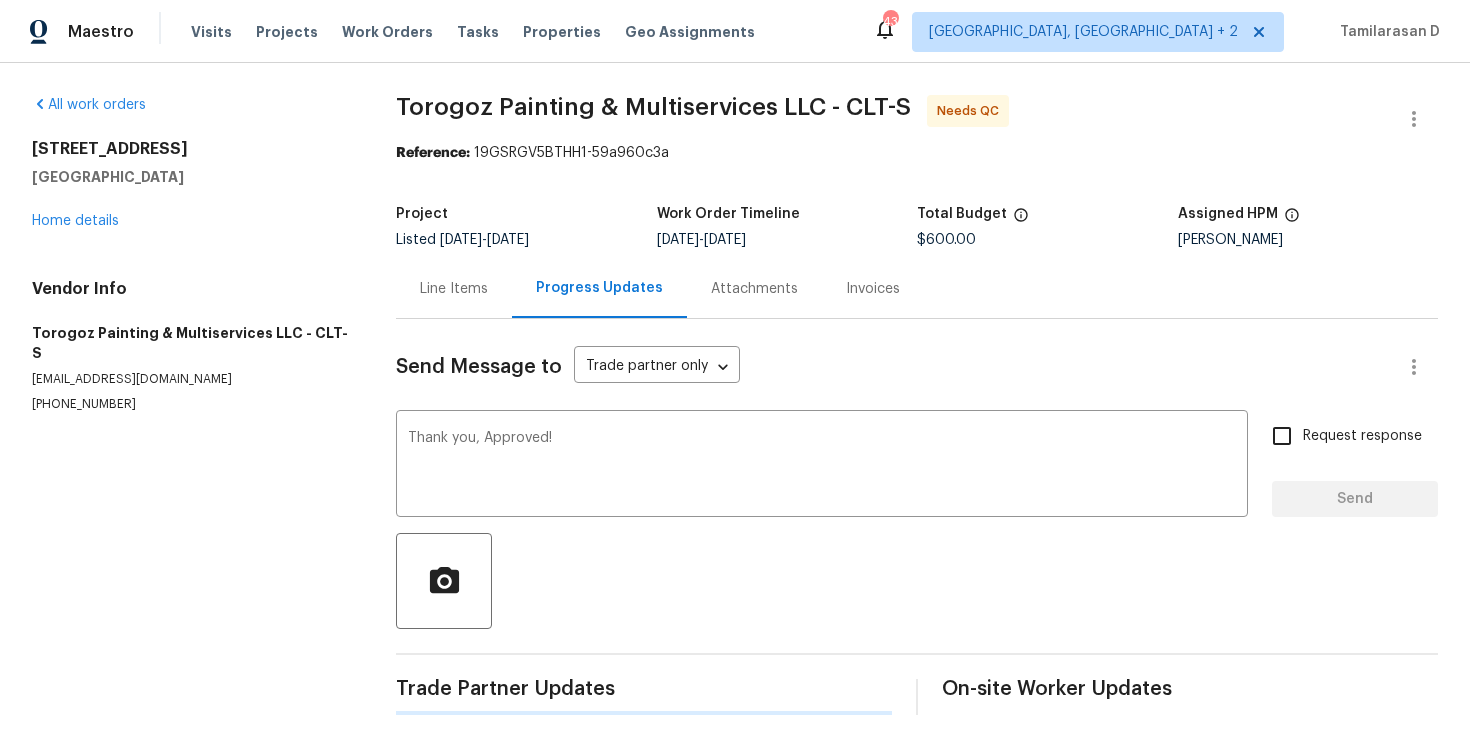 type 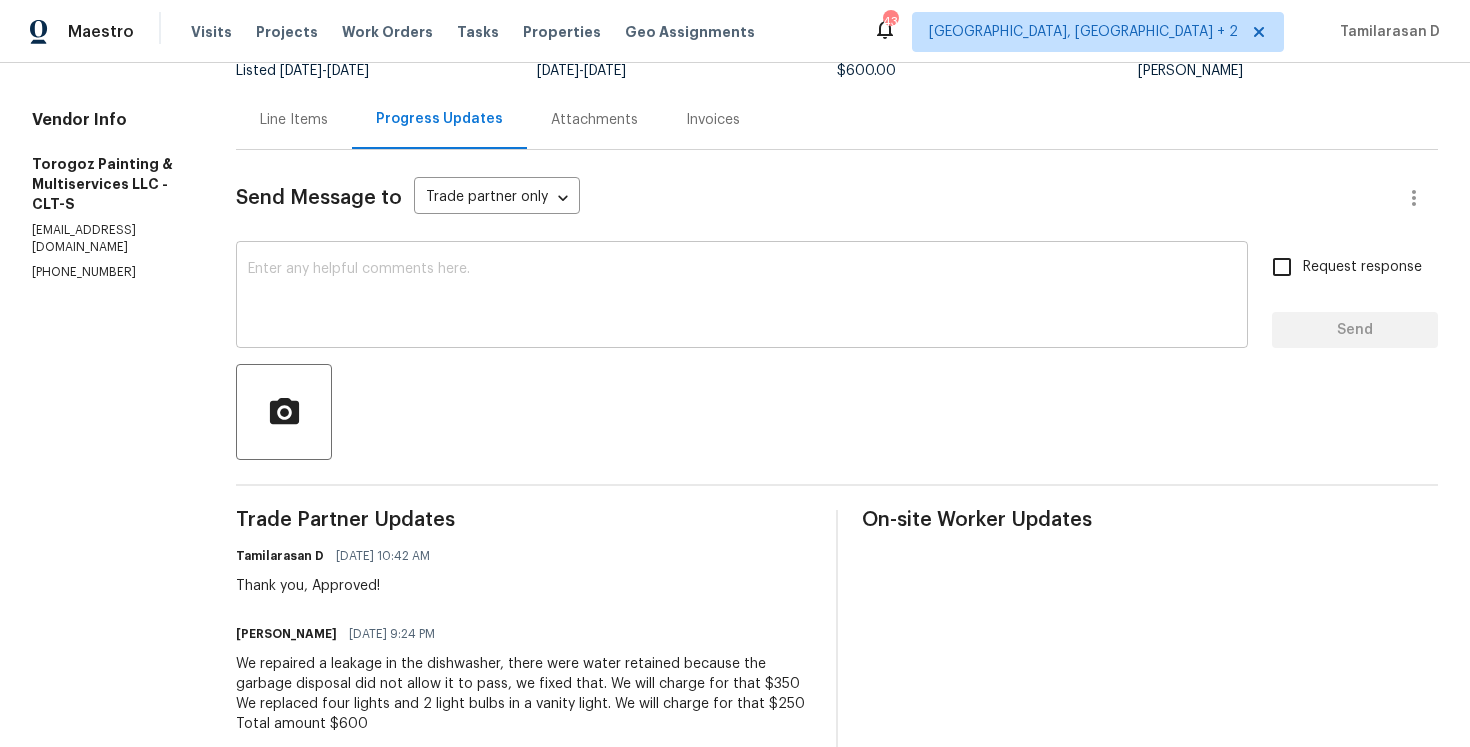 scroll, scrollTop: 0, scrollLeft: 0, axis: both 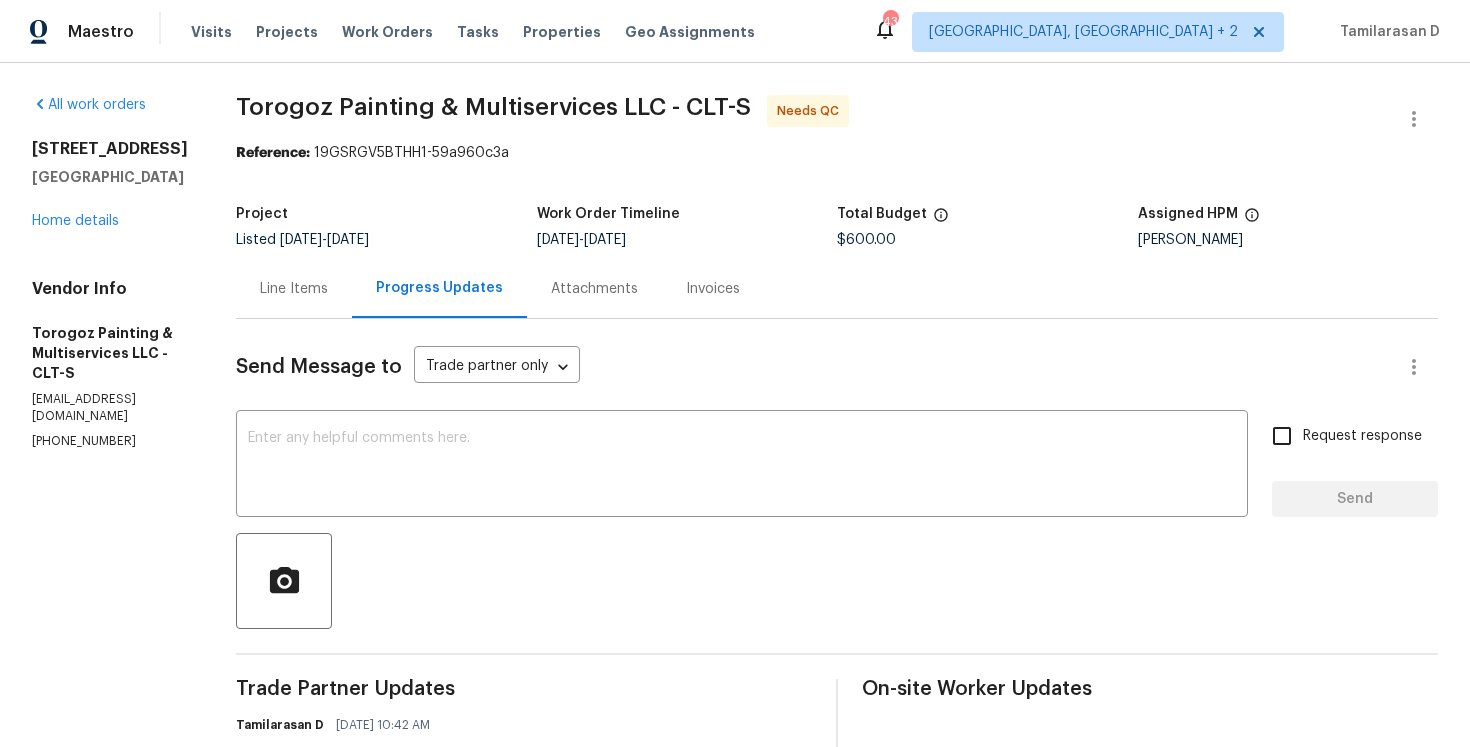 click on "Line Items" at bounding box center [294, 289] 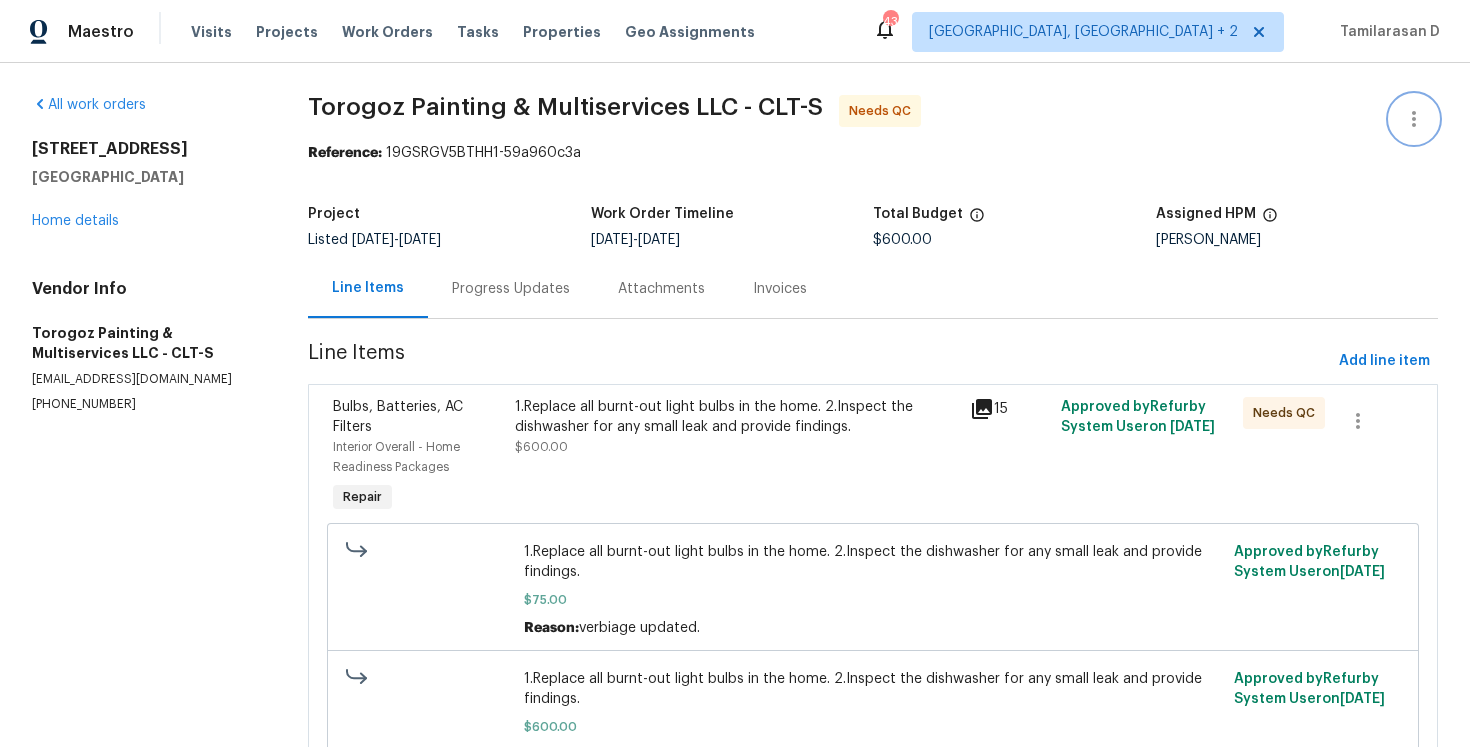 click at bounding box center [1414, 119] 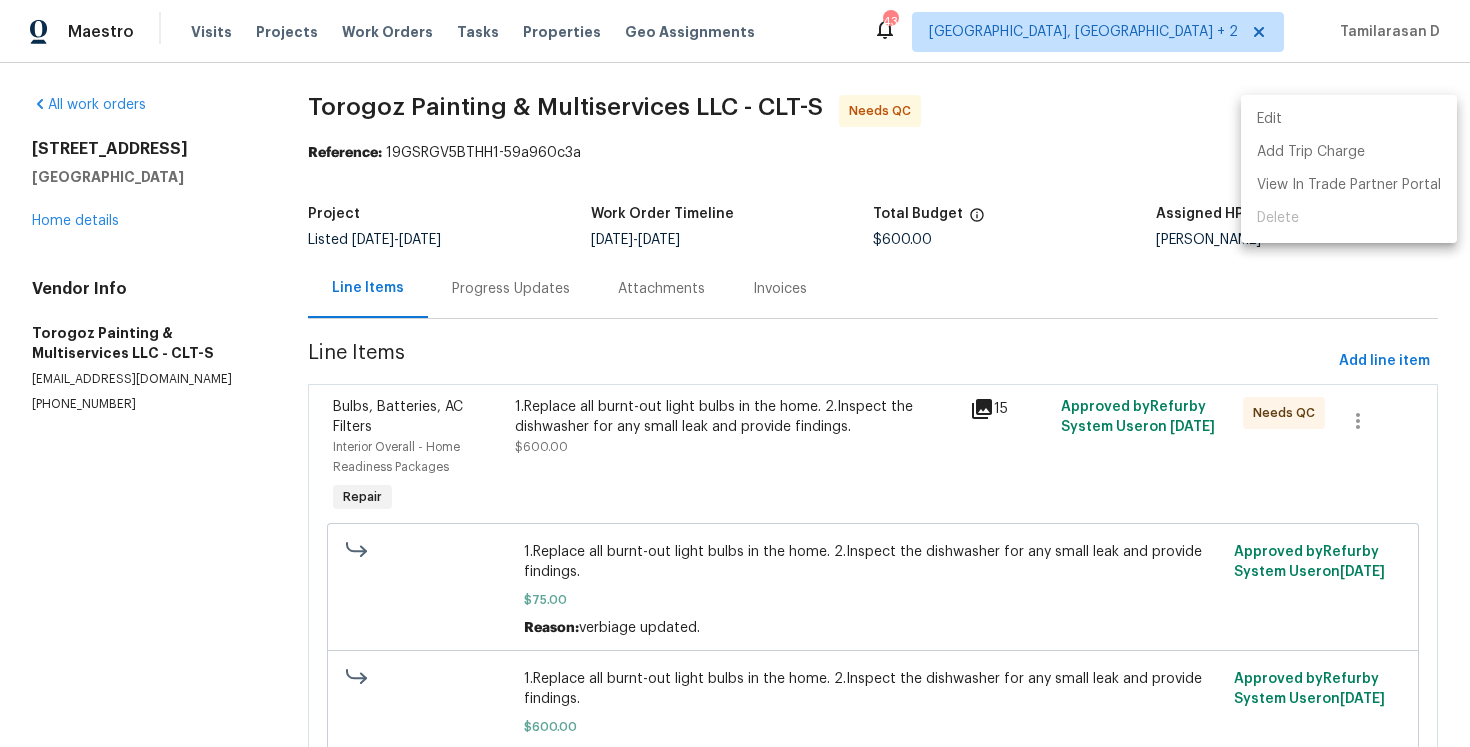 click on "Edit" at bounding box center (1349, 119) 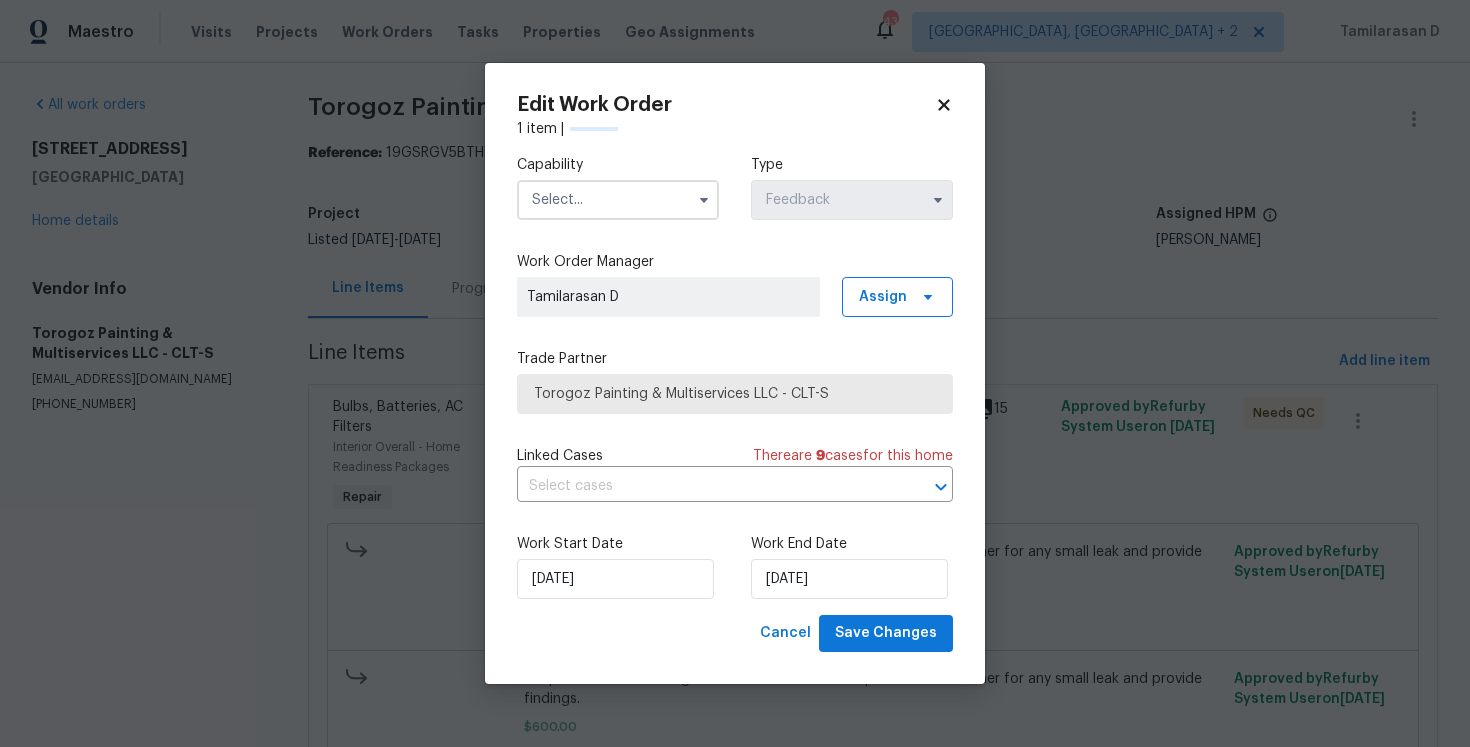 click at bounding box center (618, 200) 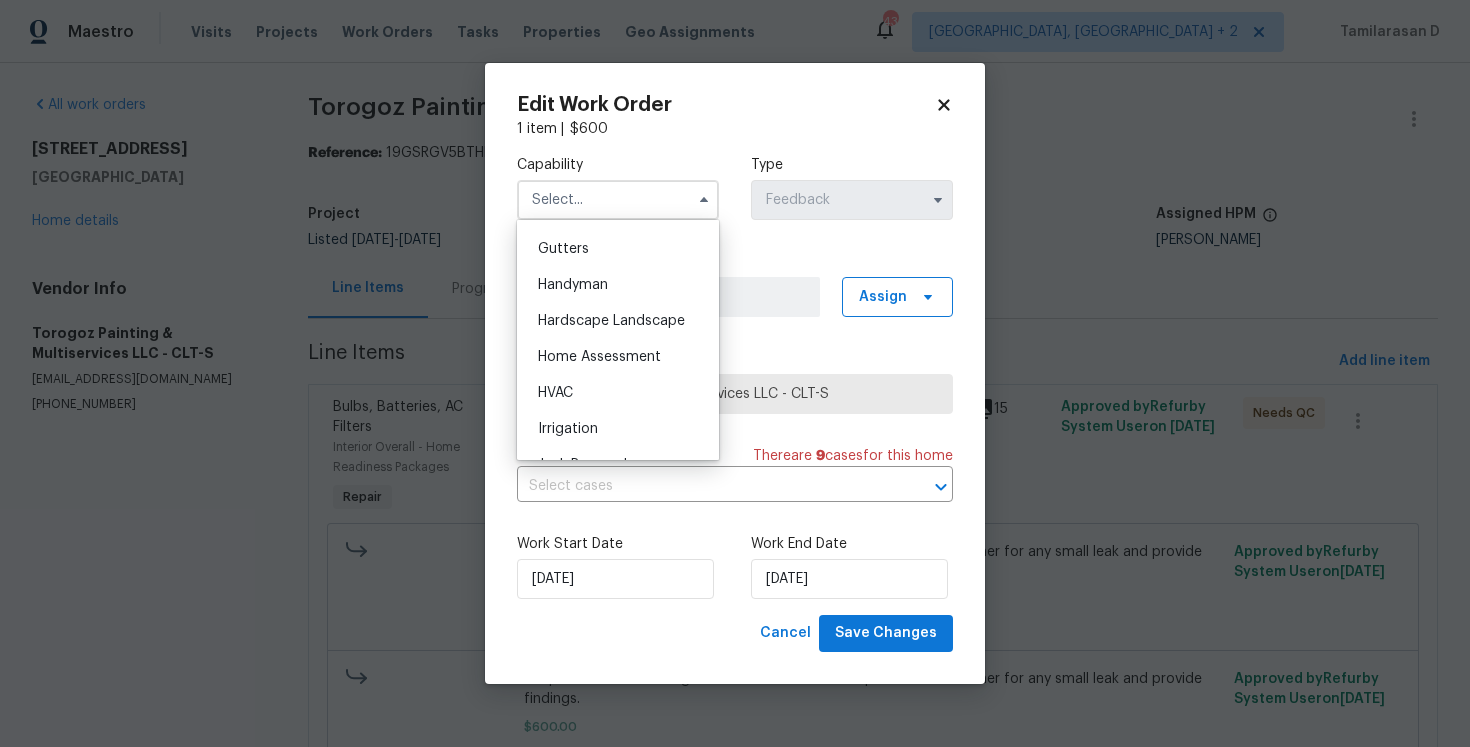 scroll, scrollTop: 1059, scrollLeft: 0, axis: vertical 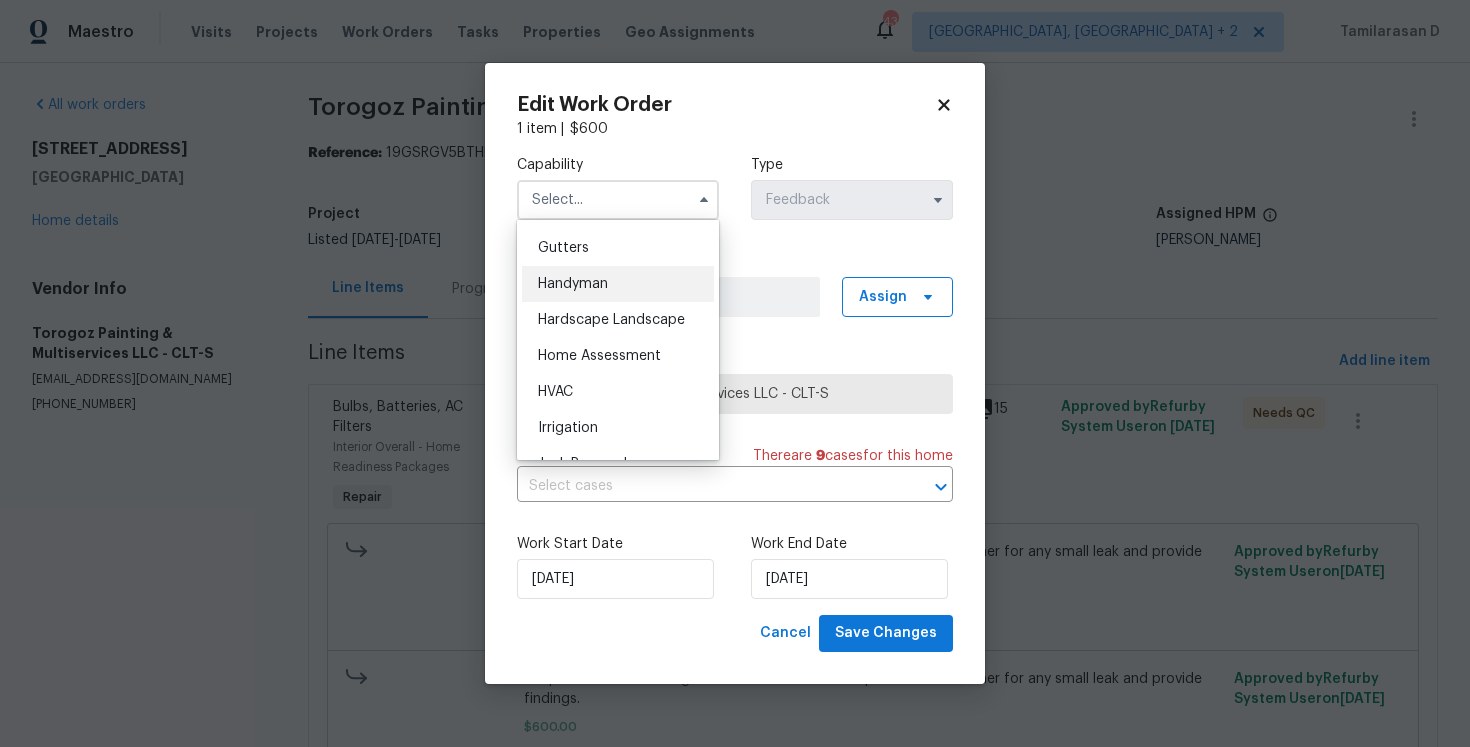 click on "Handyman" at bounding box center [573, 284] 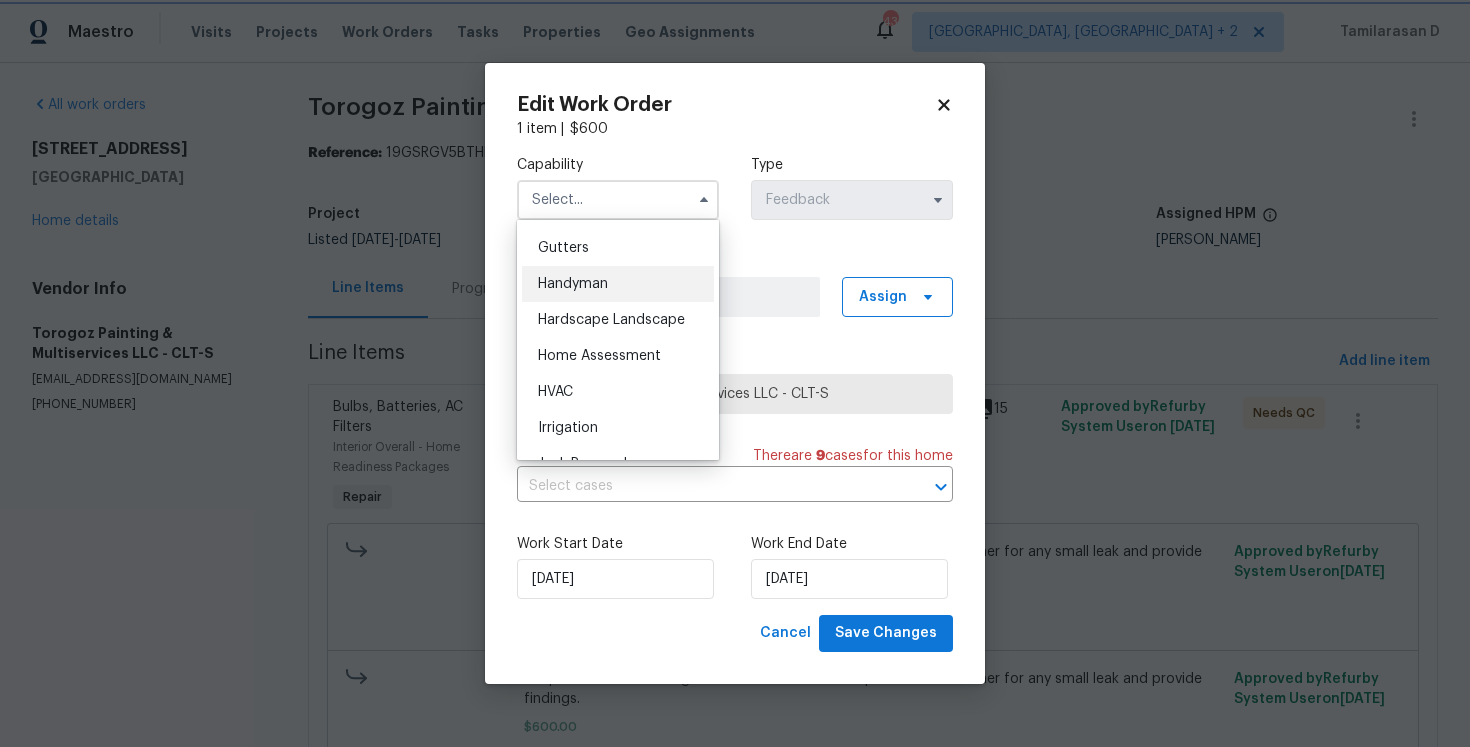 type on "Handyman" 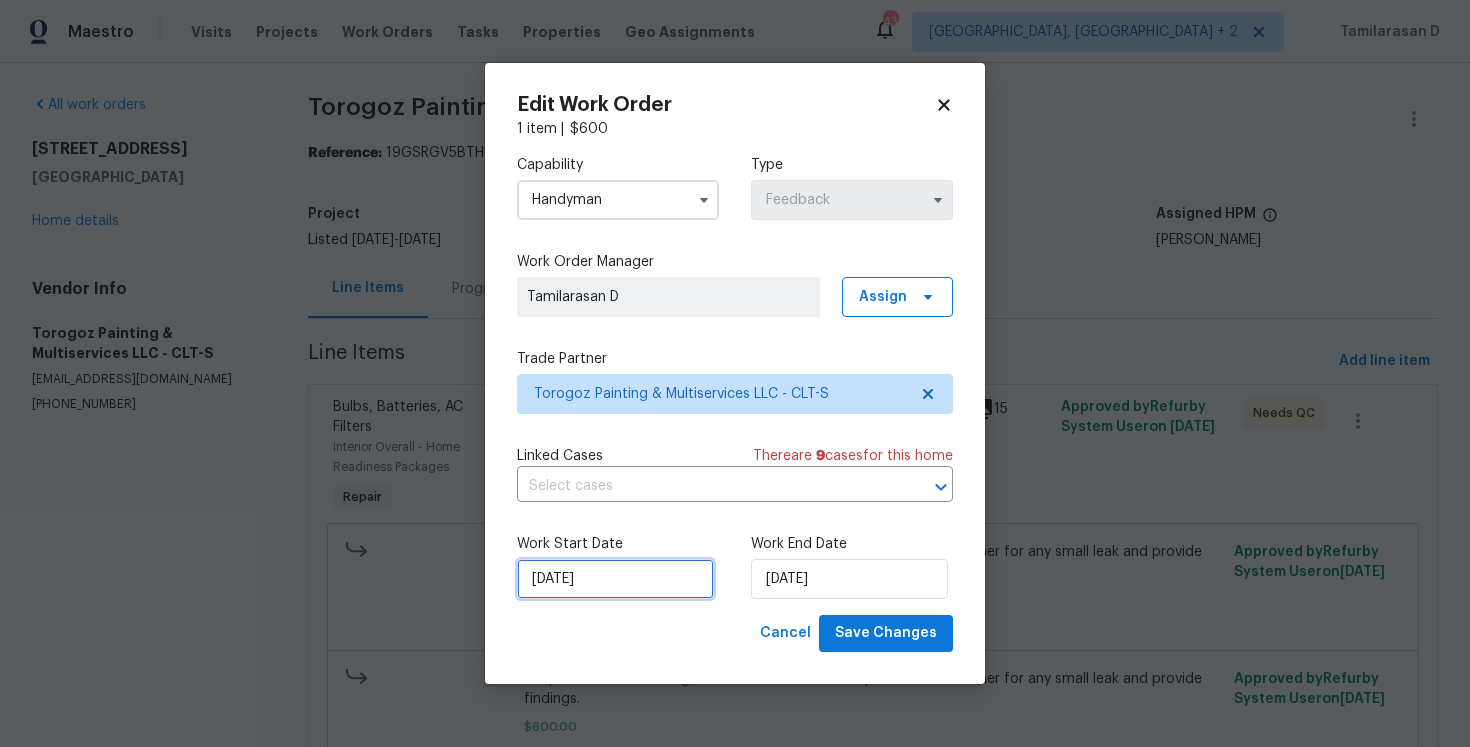 click on "[DATE]" at bounding box center [615, 579] 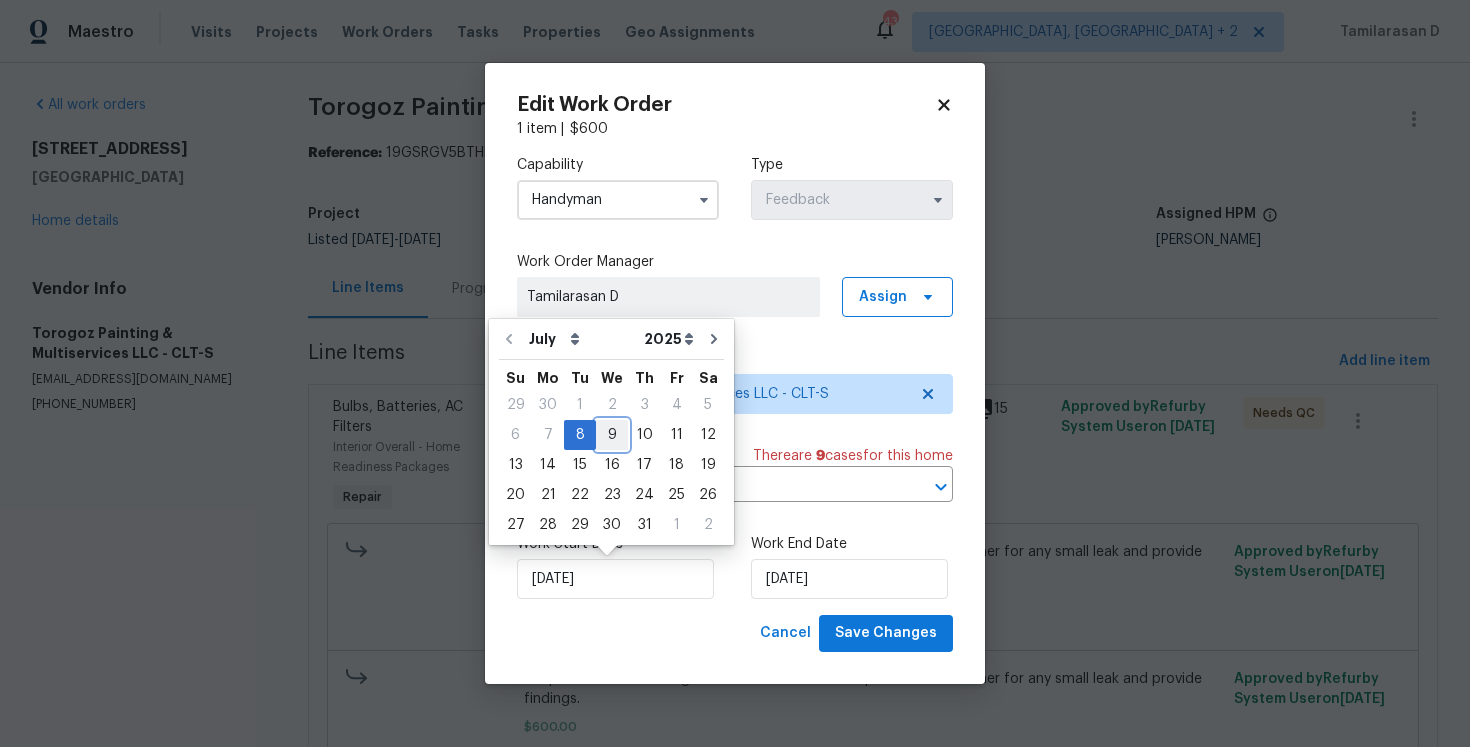 click on "9" at bounding box center (612, 435) 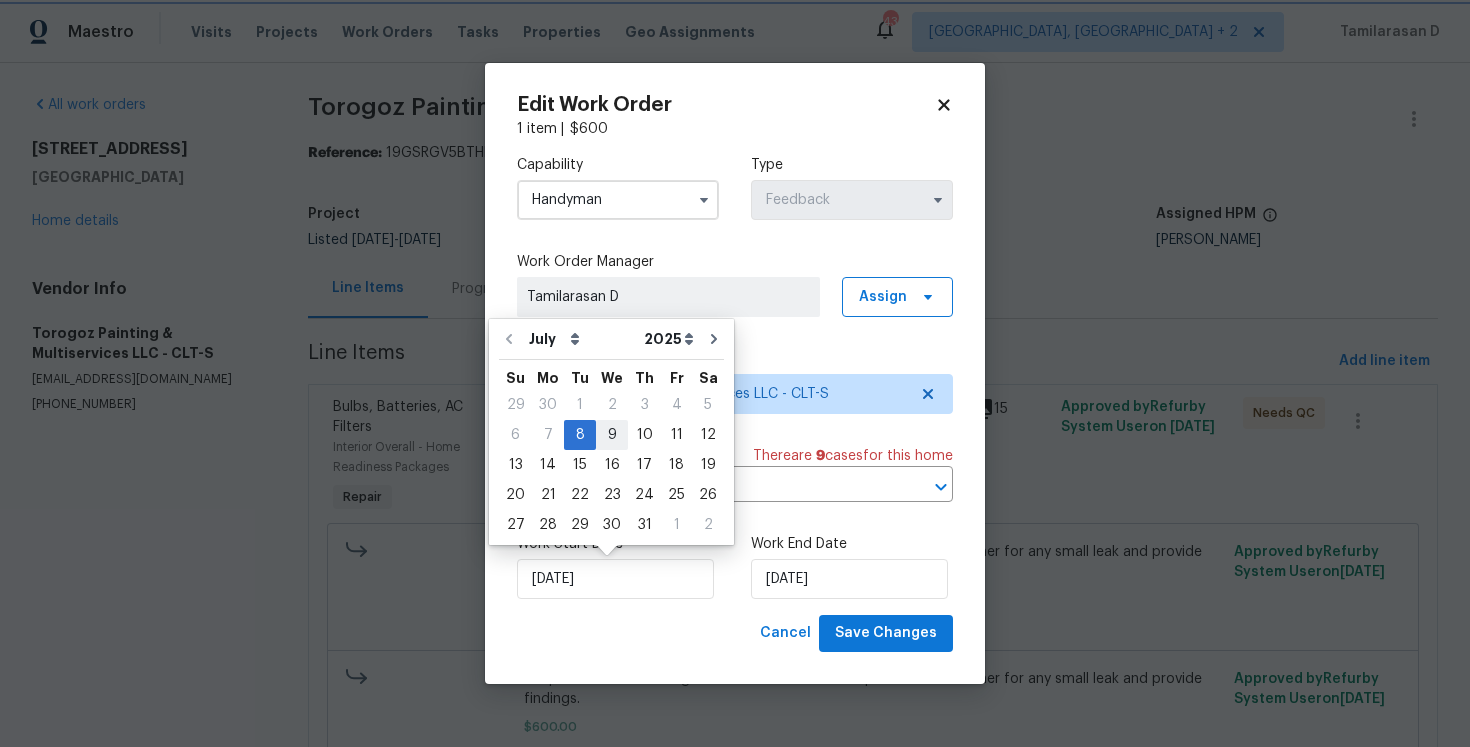 type on "[DATE]" 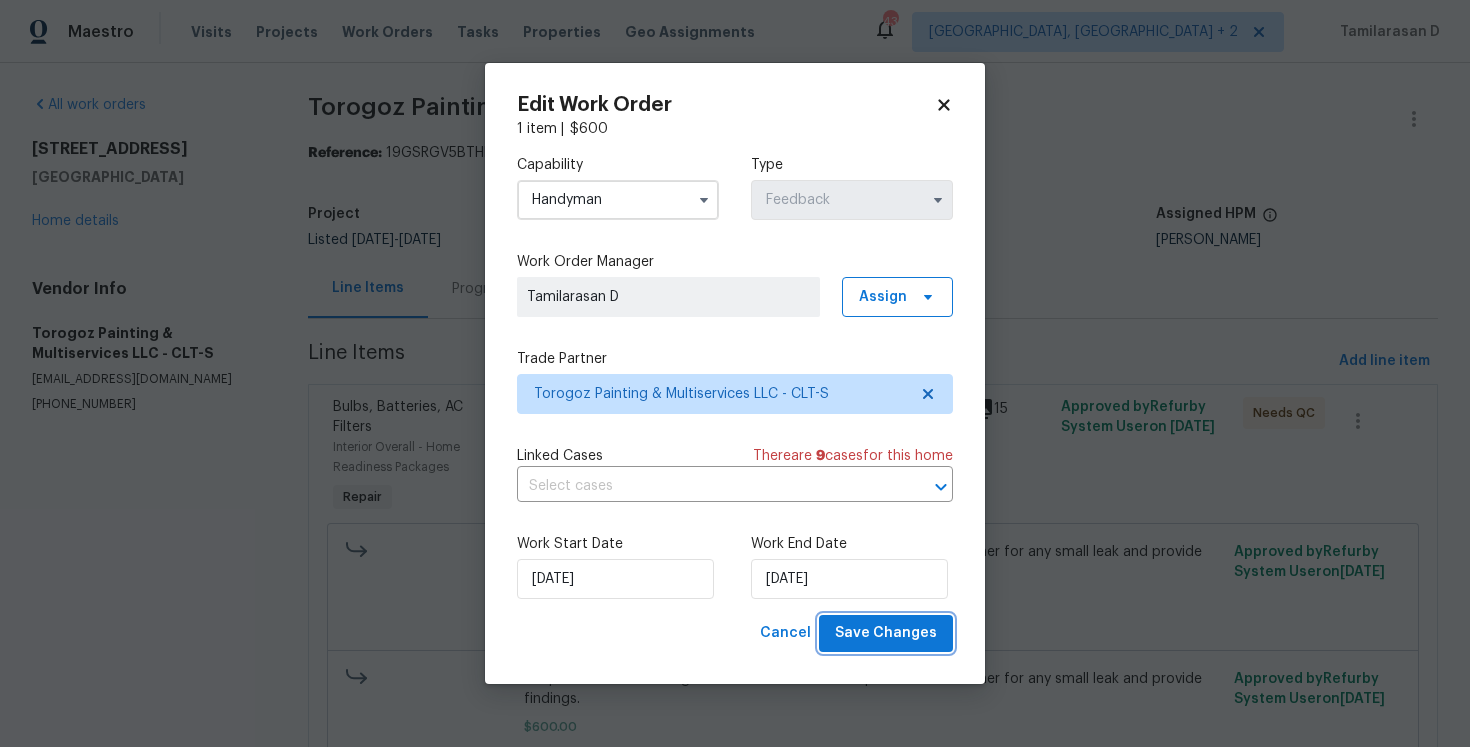 click on "Save Changes" at bounding box center [886, 633] 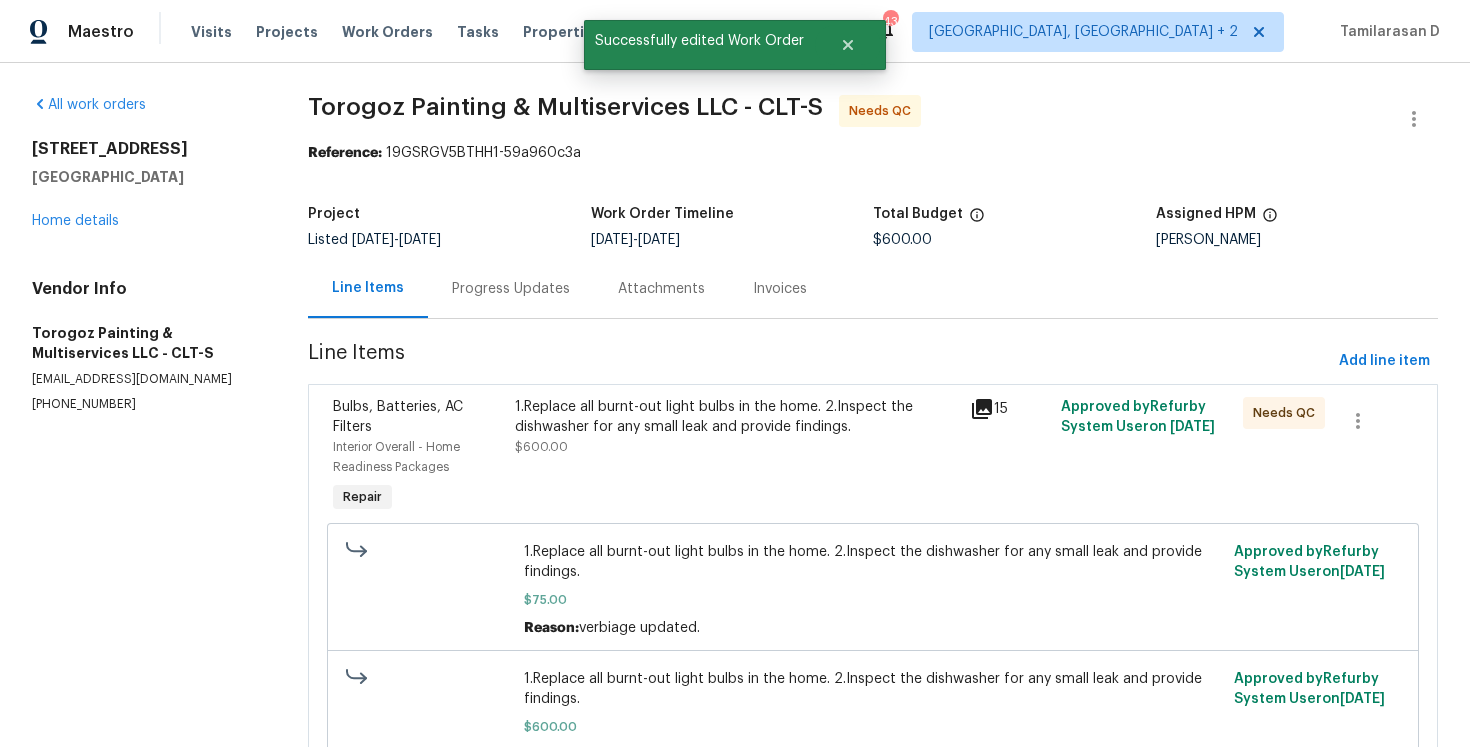 click on "1.Replace all burnt-out light bulbs in the home.
2.Inspect the dishwasher for any small leak and provide findings. $600.00" at bounding box center [736, 427] 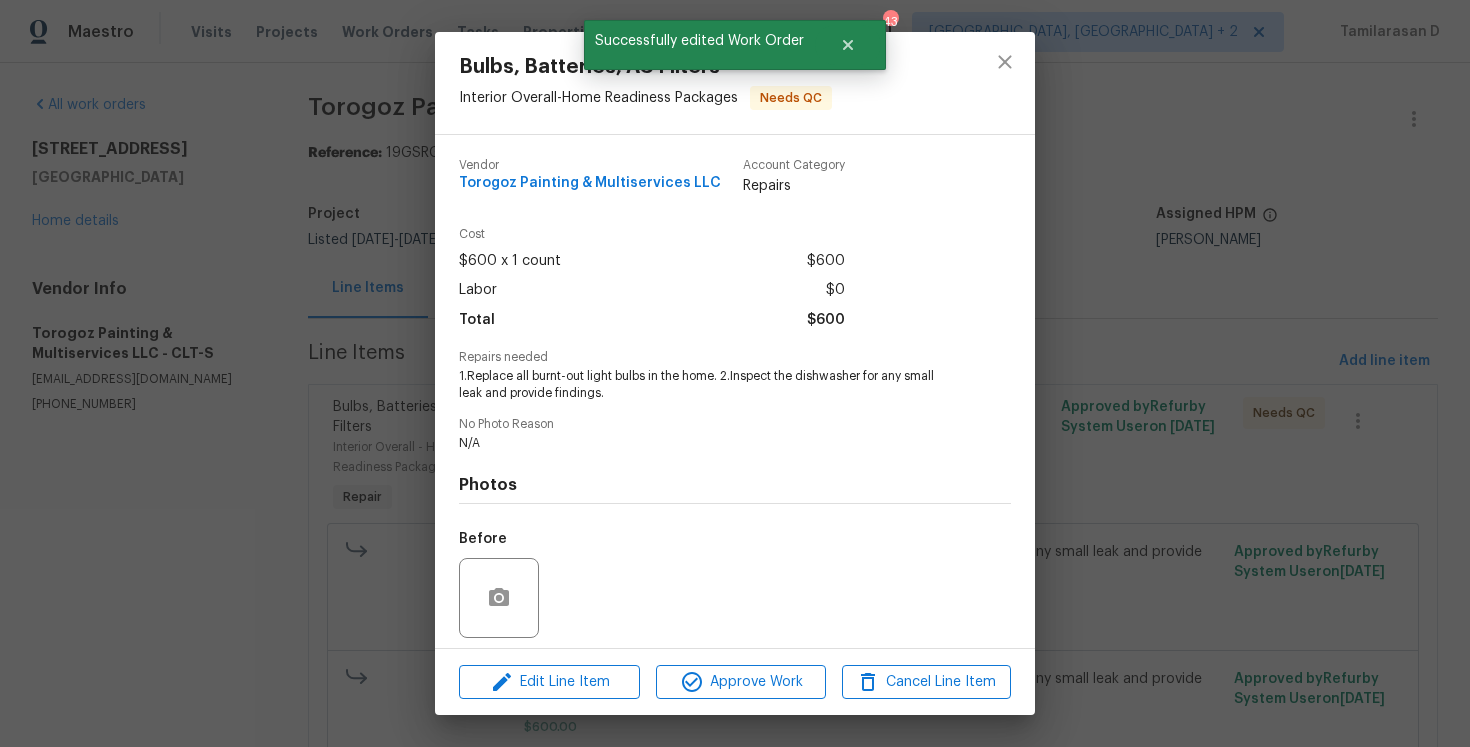 scroll, scrollTop: 140, scrollLeft: 0, axis: vertical 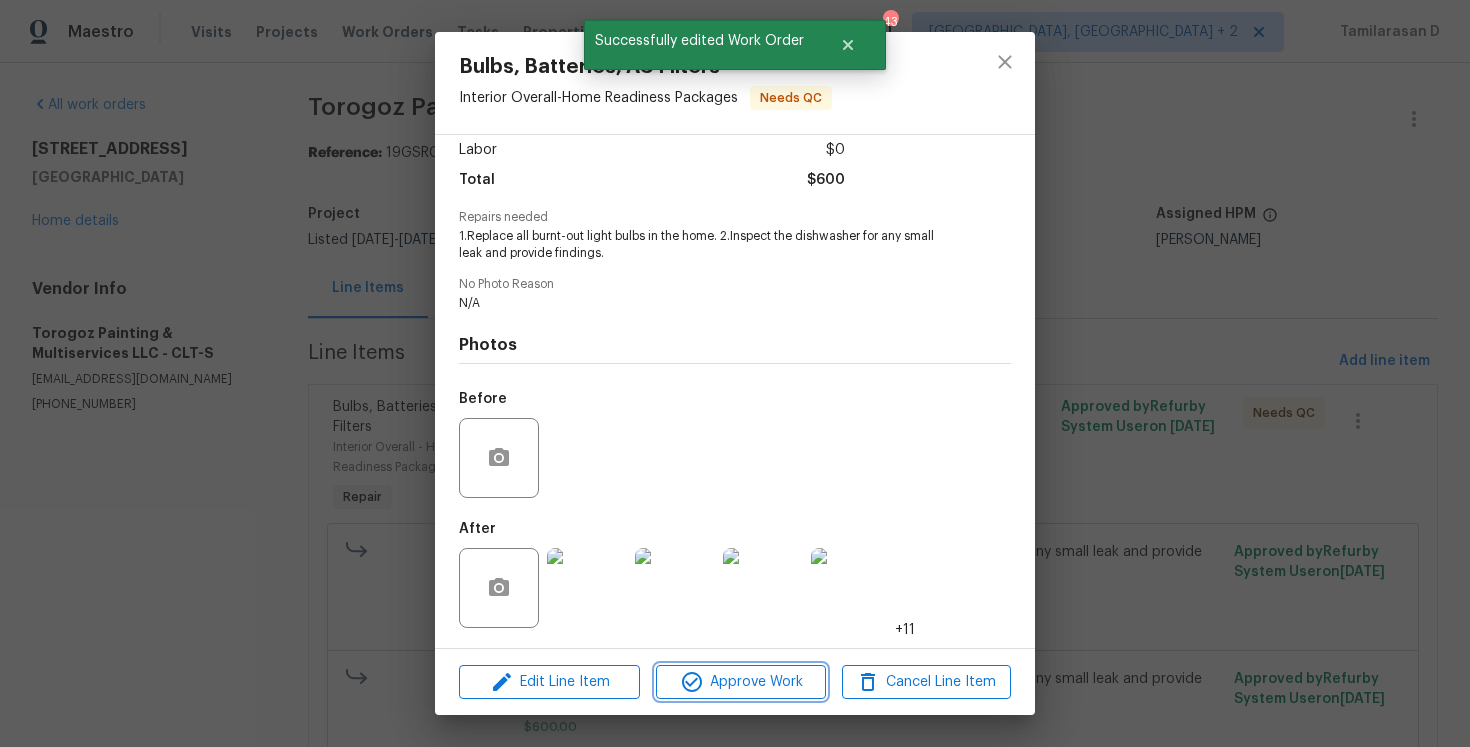 click on "Approve Work" at bounding box center [740, 682] 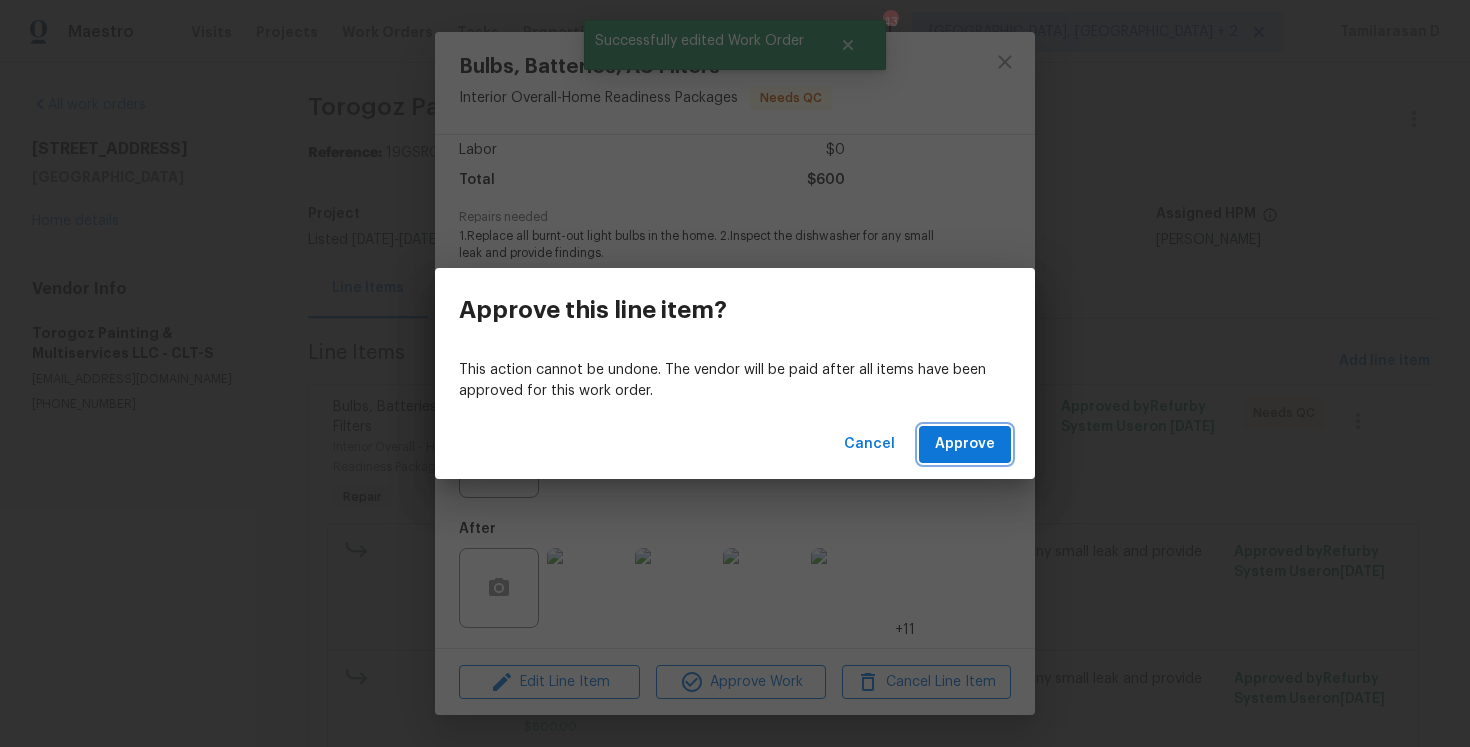 click on "Approve" at bounding box center [965, 444] 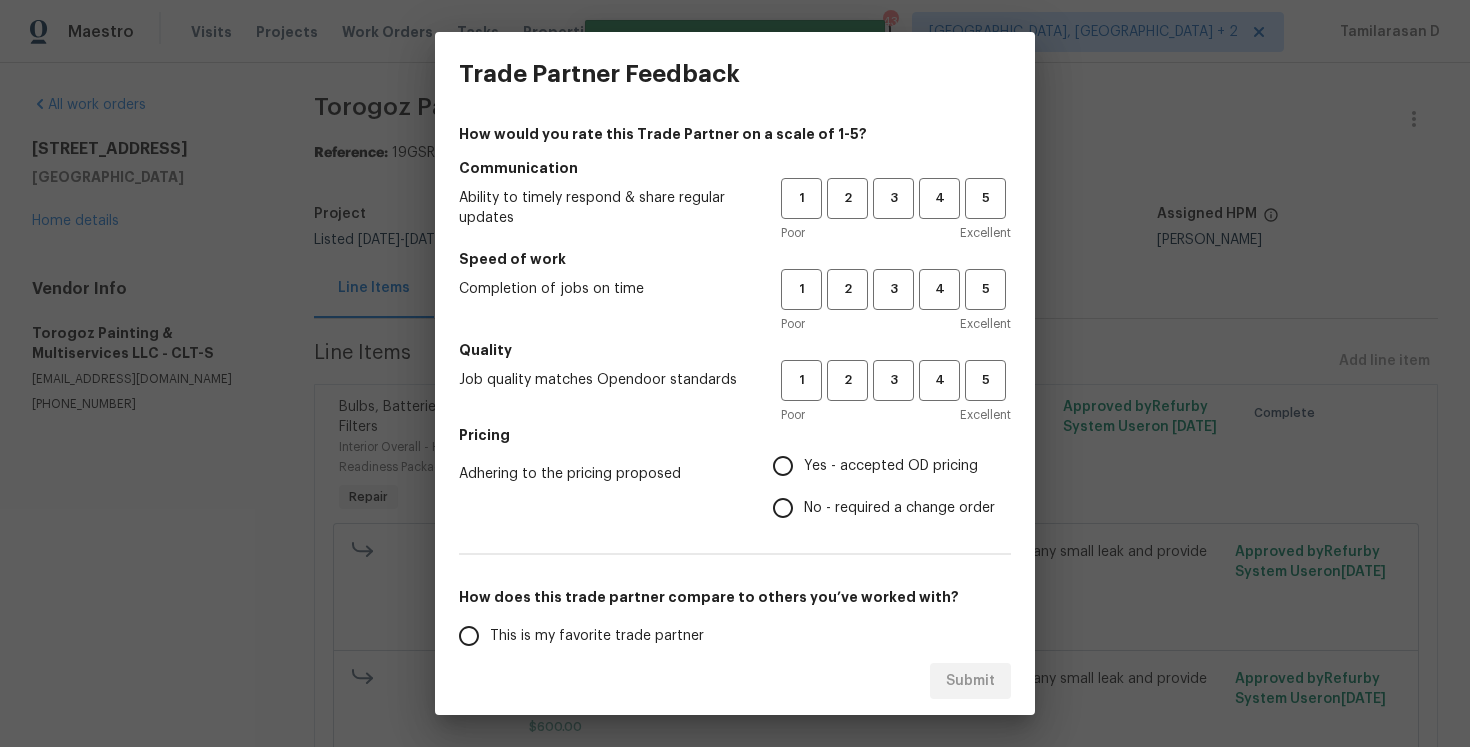 click on "Communication" at bounding box center (735, 168) 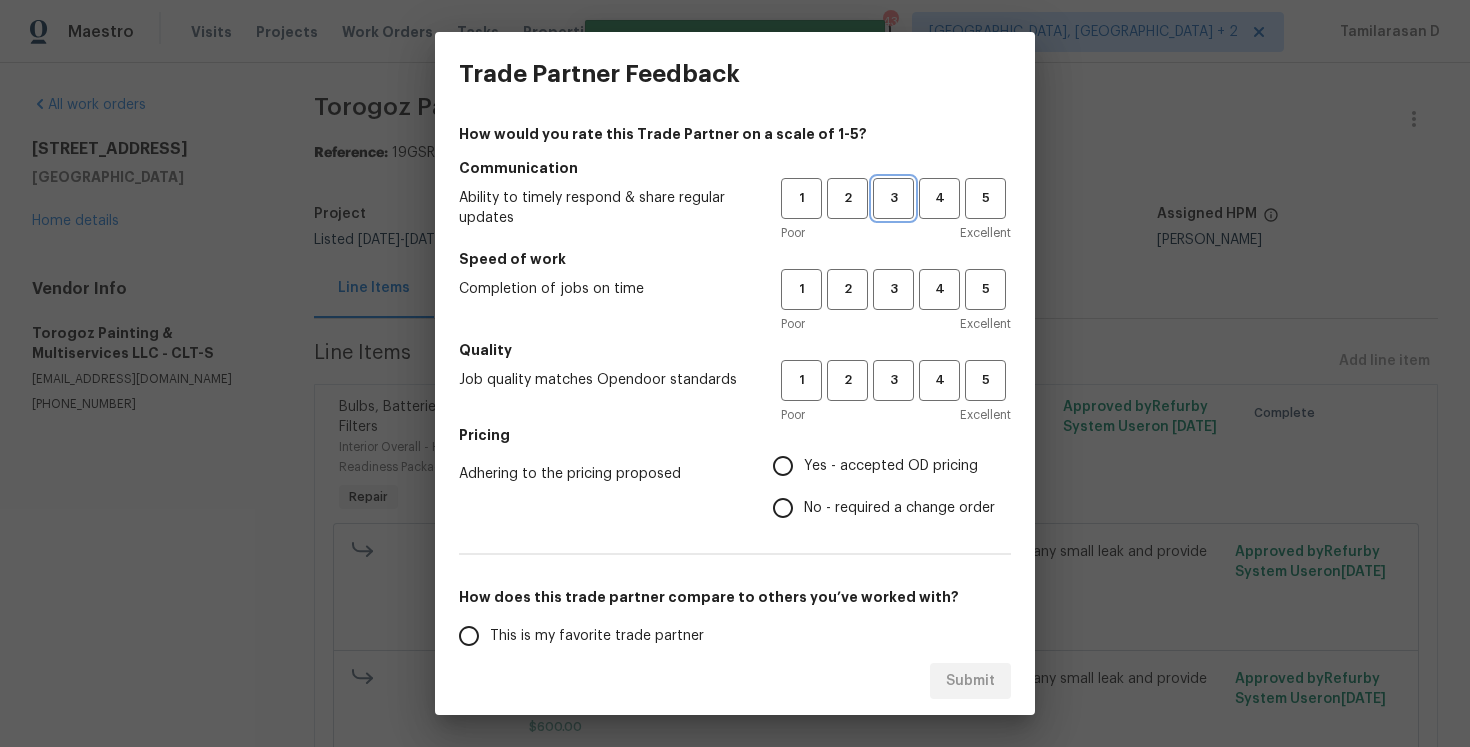 click on "3" at bounding box center [893, 198] 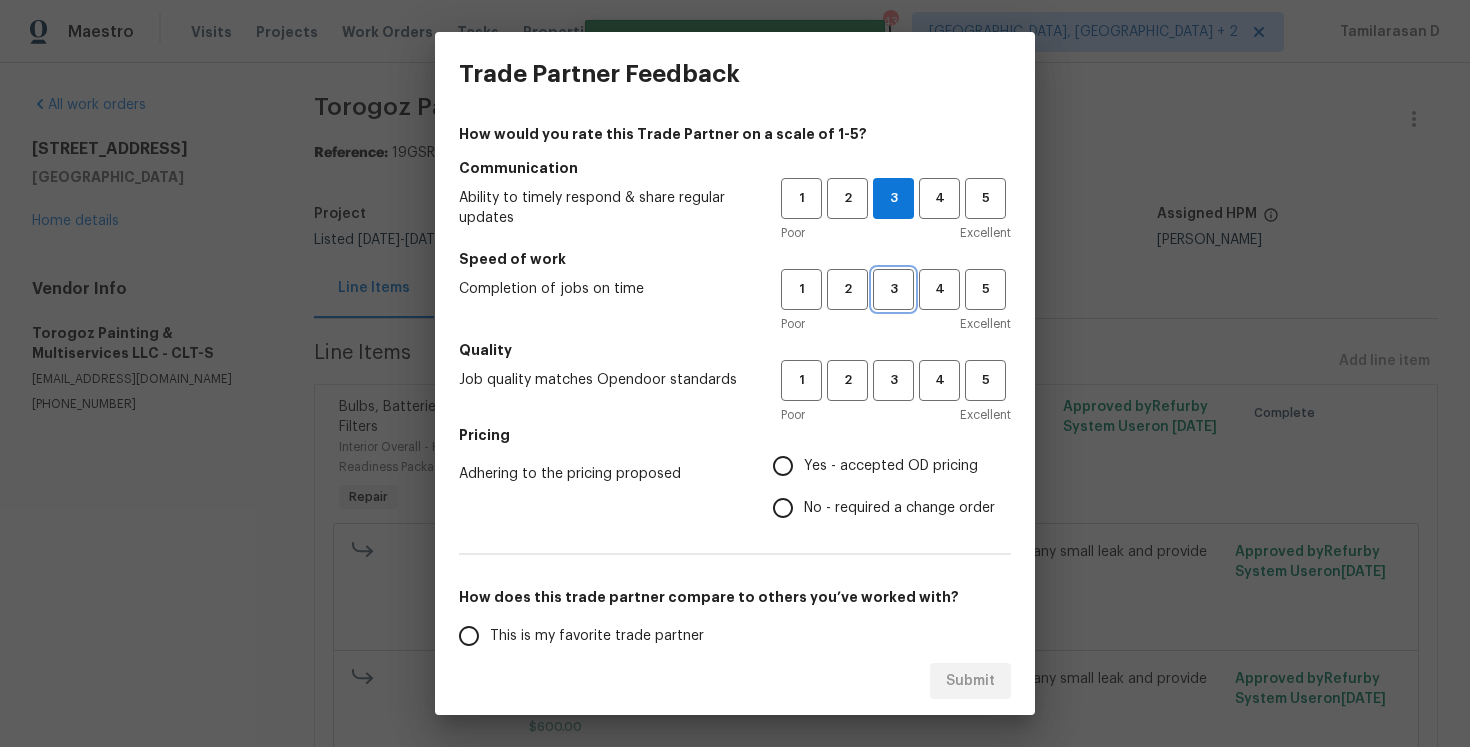 click on "3" at bounding box center (893, 289) 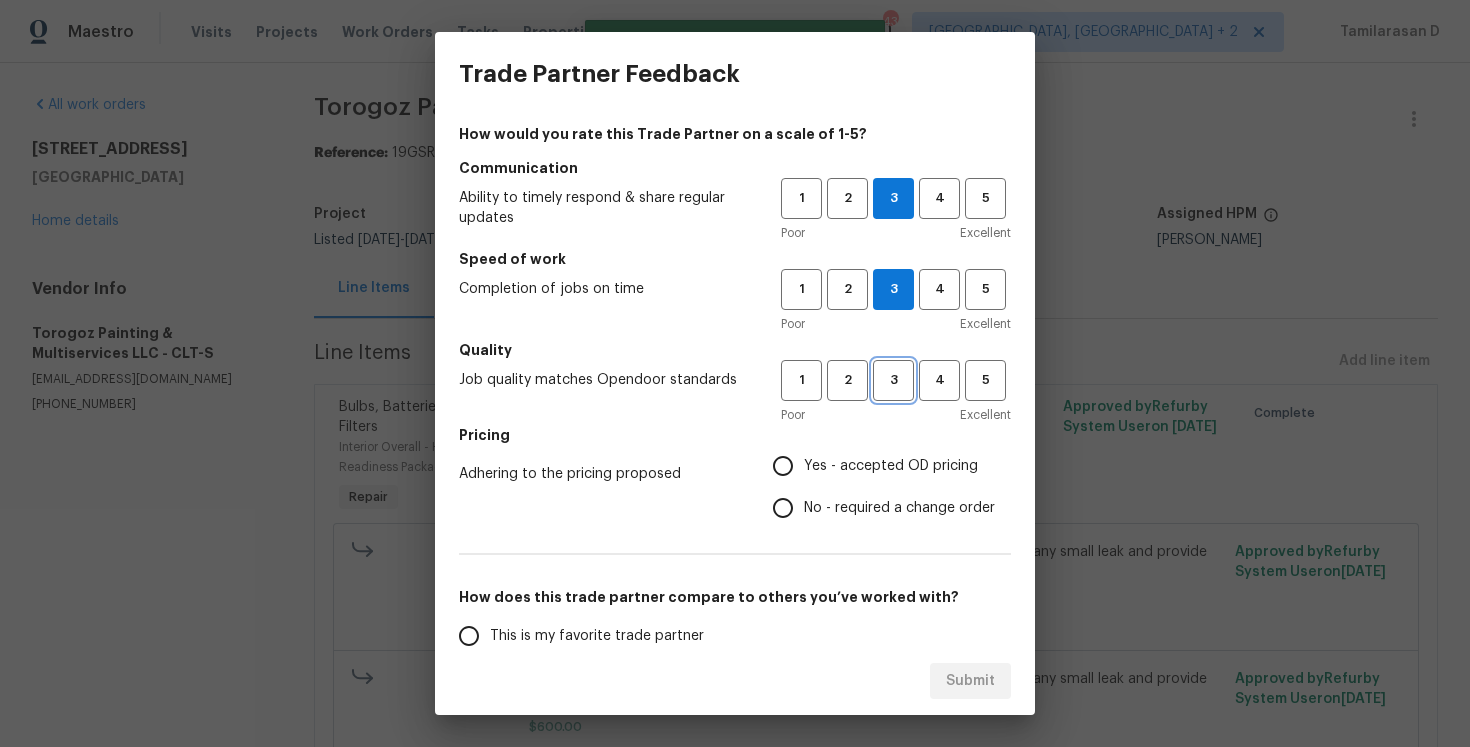 click on "3" at bounding box center [893, 380] 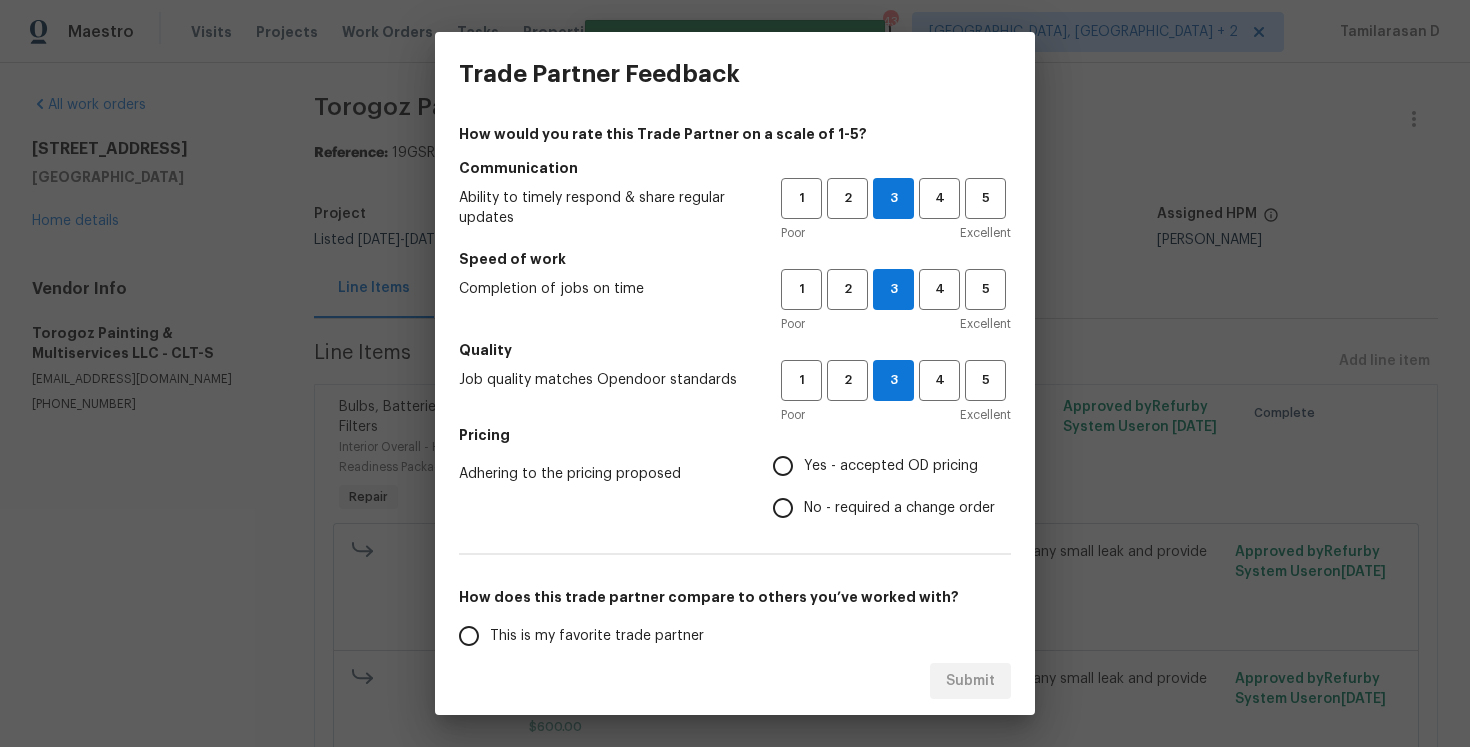 click on "No - required a change order" at bounding box center [783, 508] 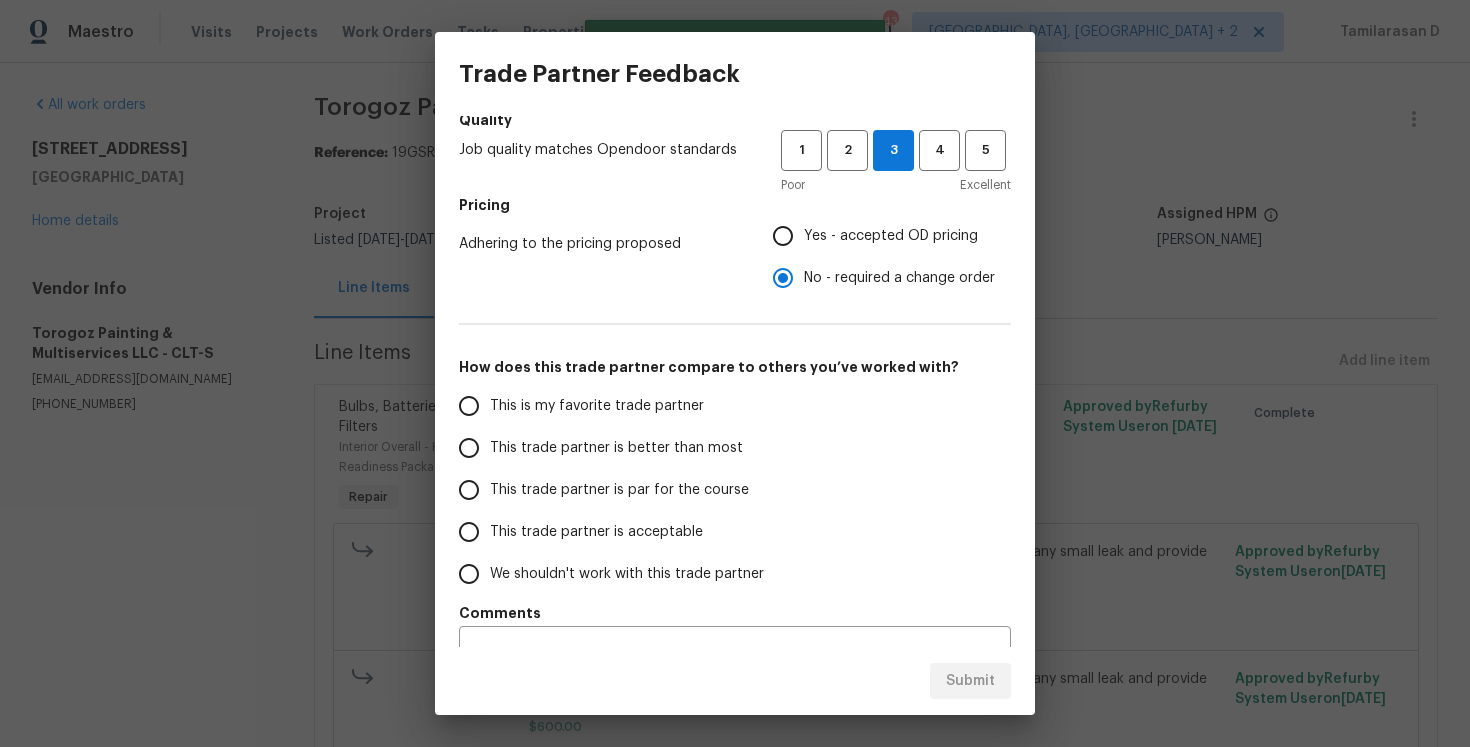 scroll, scrollTop: 268, scrollLeft: 0, axis: vertical 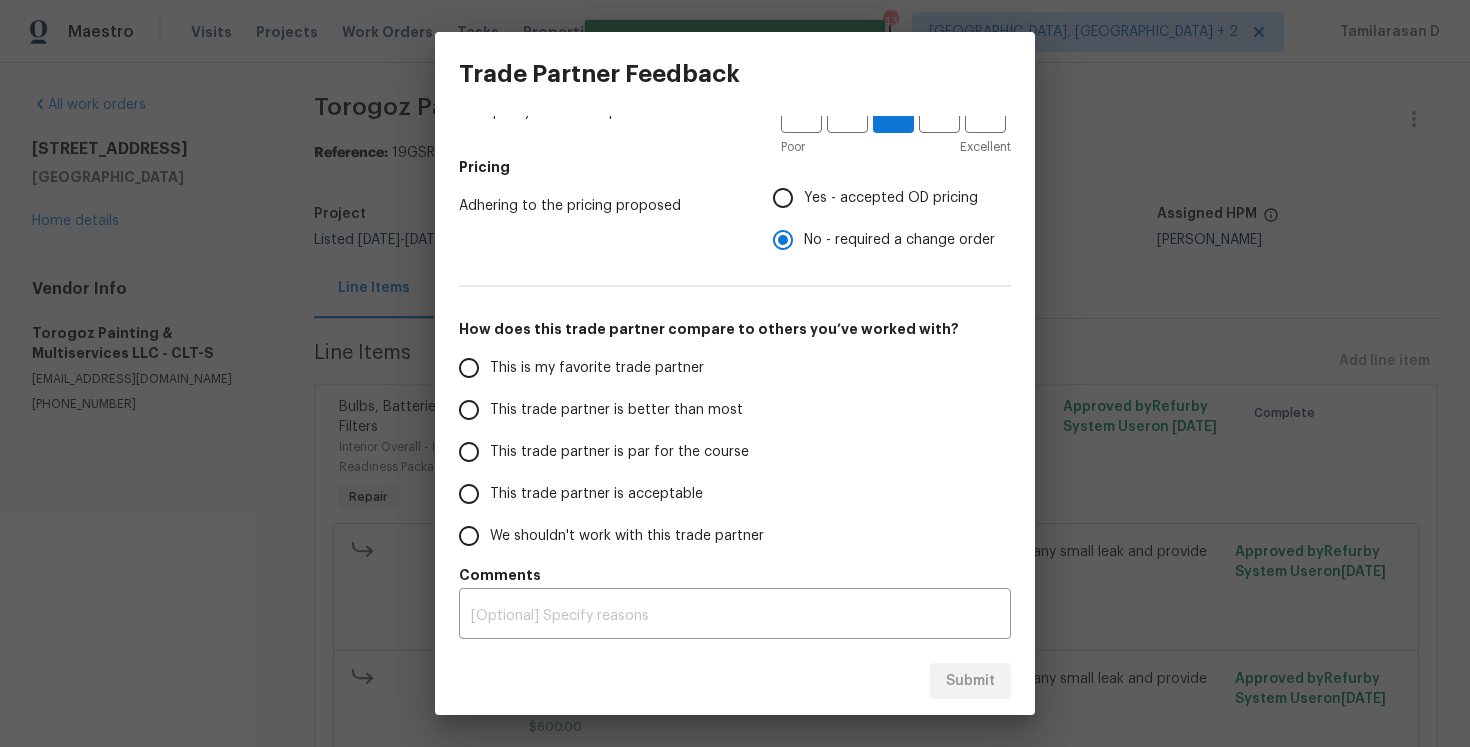 click on "This trade partner is par for the course" at bounding box center [469, 452] 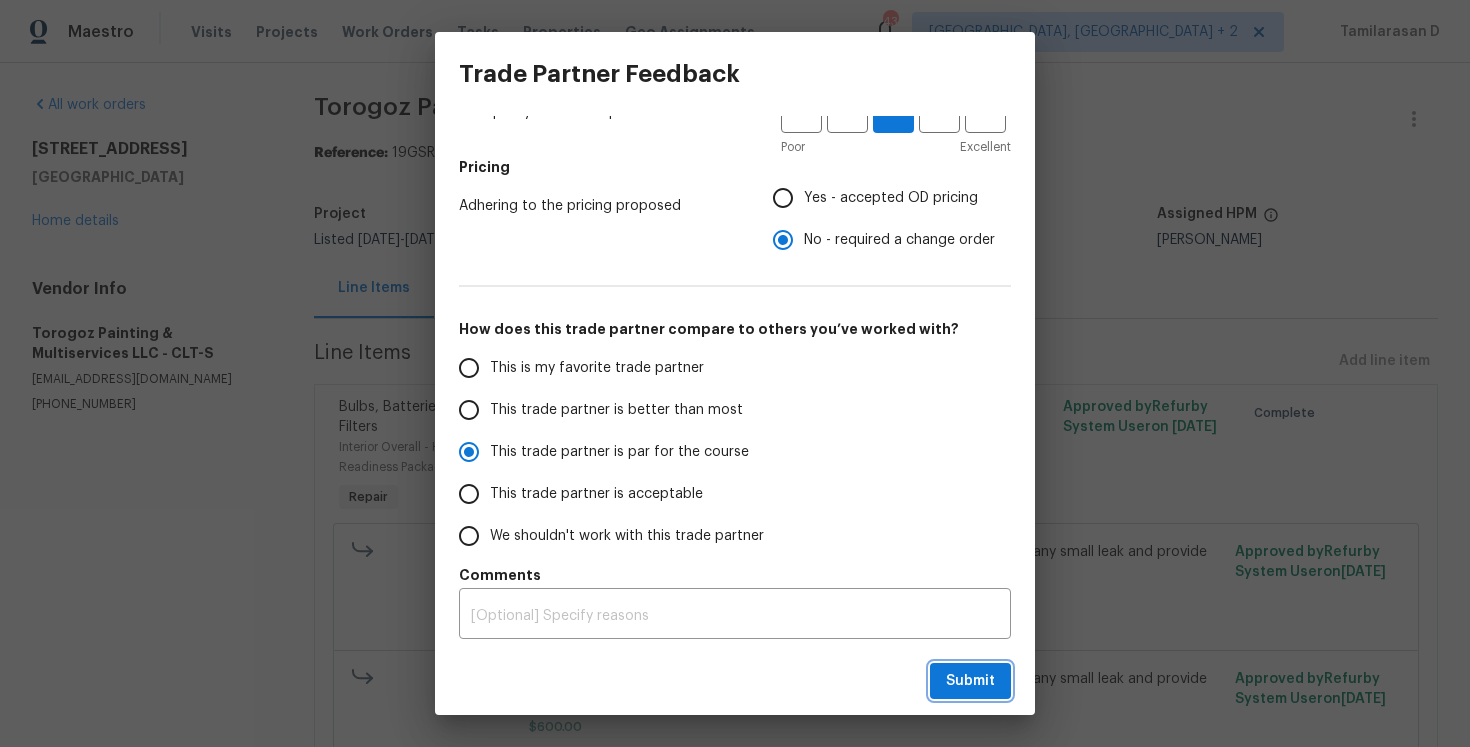 click on "Submit" at bounding box center (970, 681) 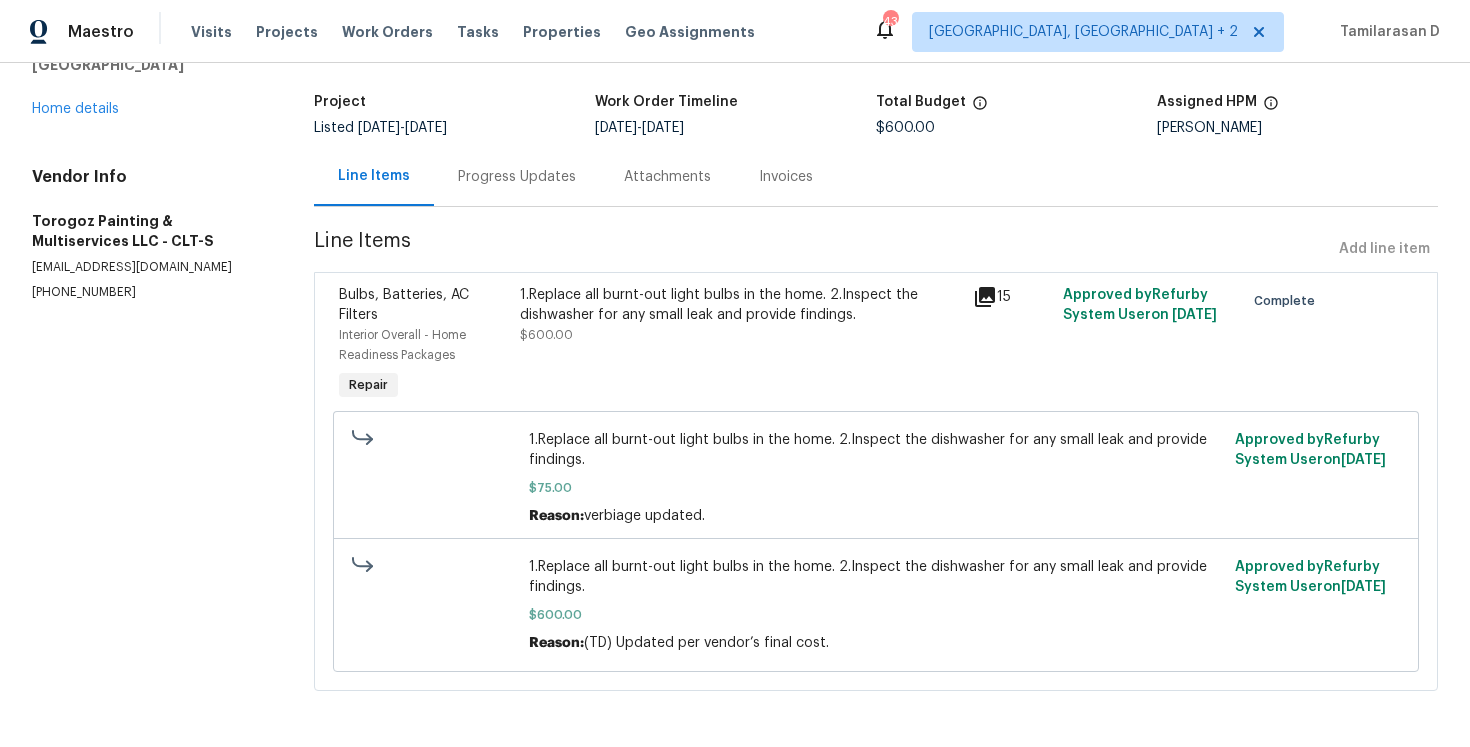 scroll, scrollTop: 0, scrollLeft: 0, axis: both 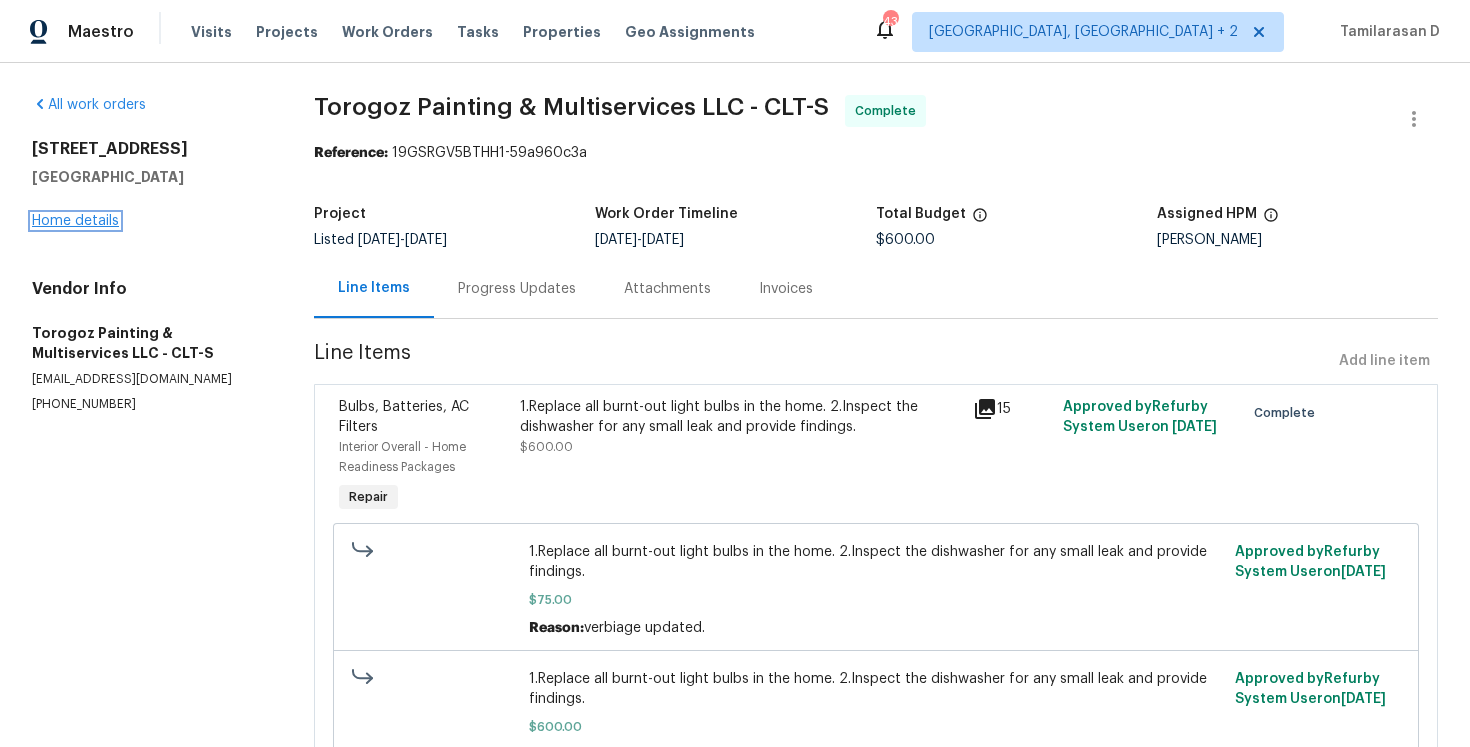 click on "Home details" at bounding box center [75, 221] 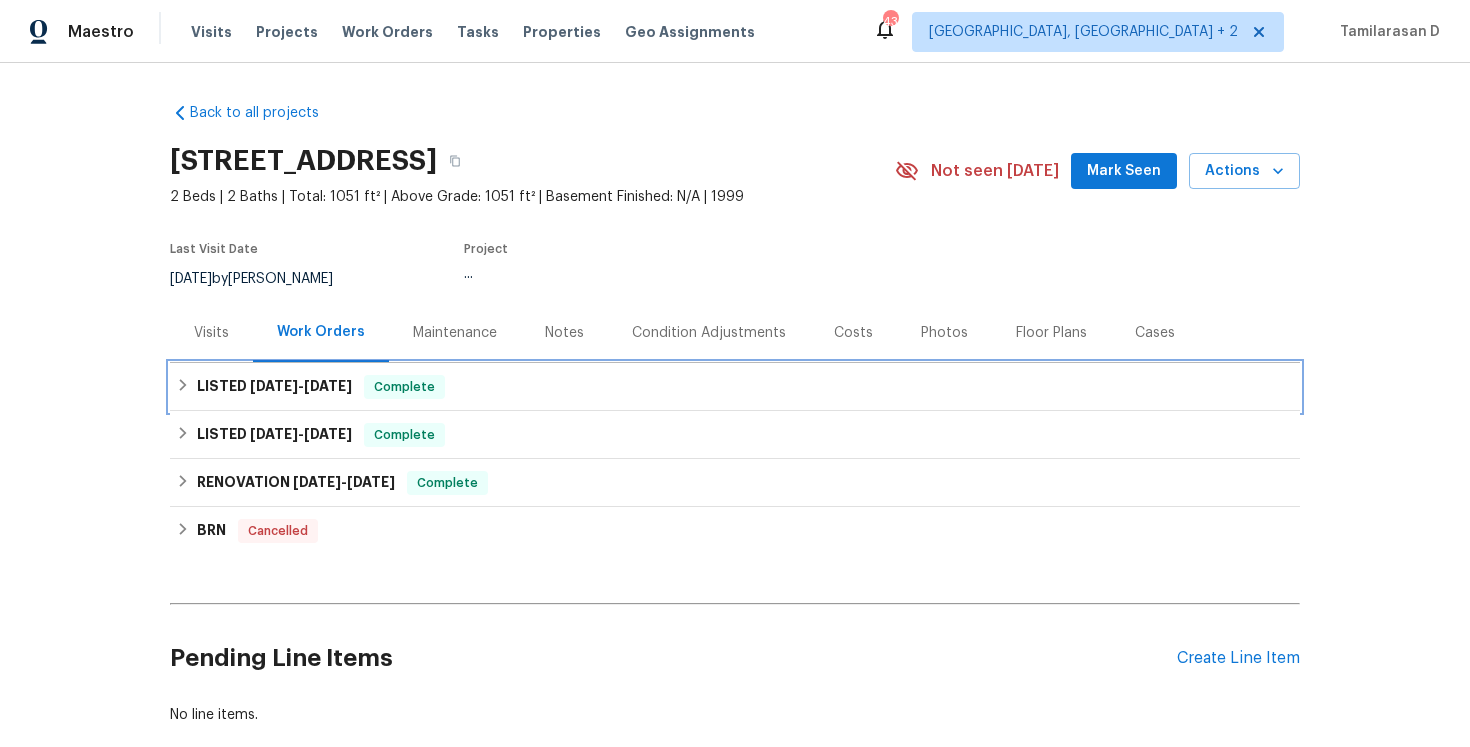 click 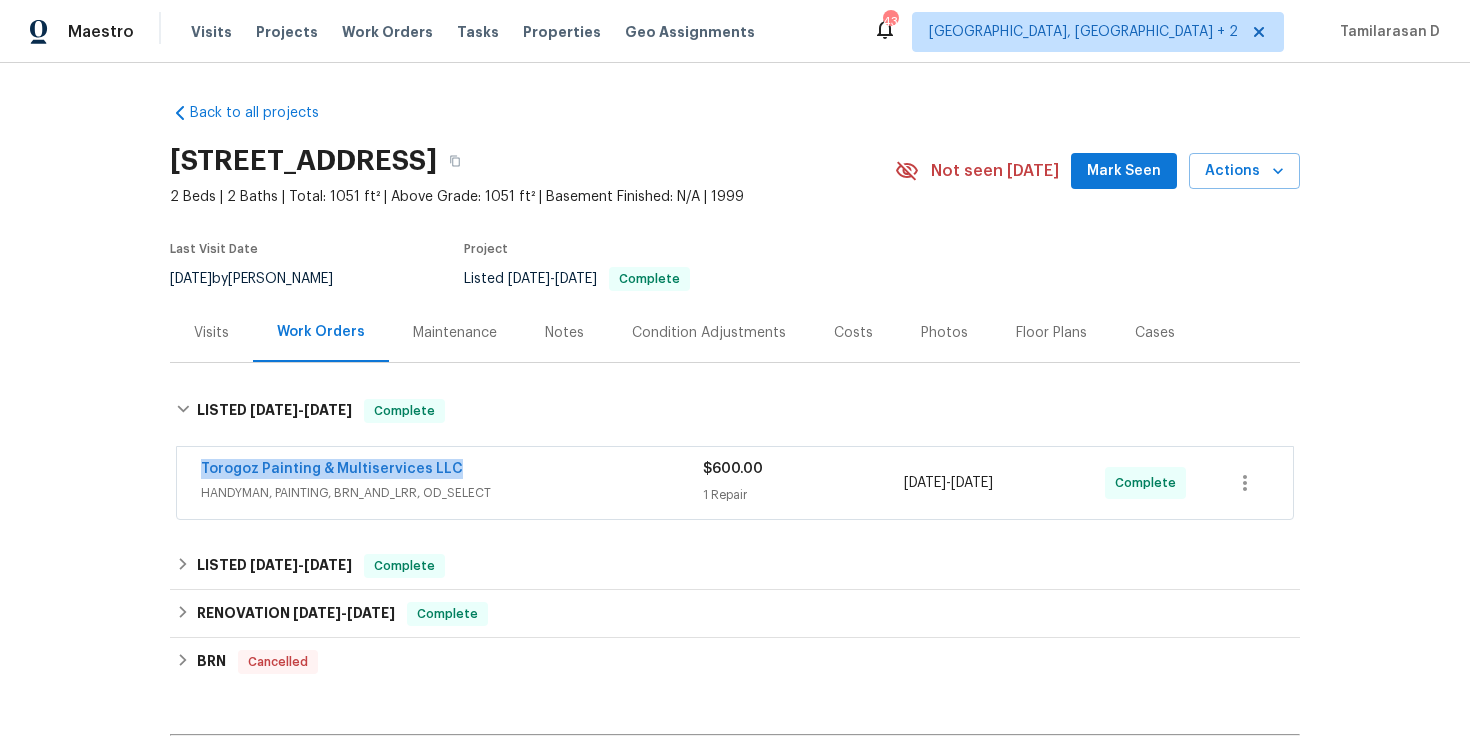 drag, startPoint x: 462, startPoint y: 463, endPoint x: 24, endPoint y: 464, distance: 438.00113 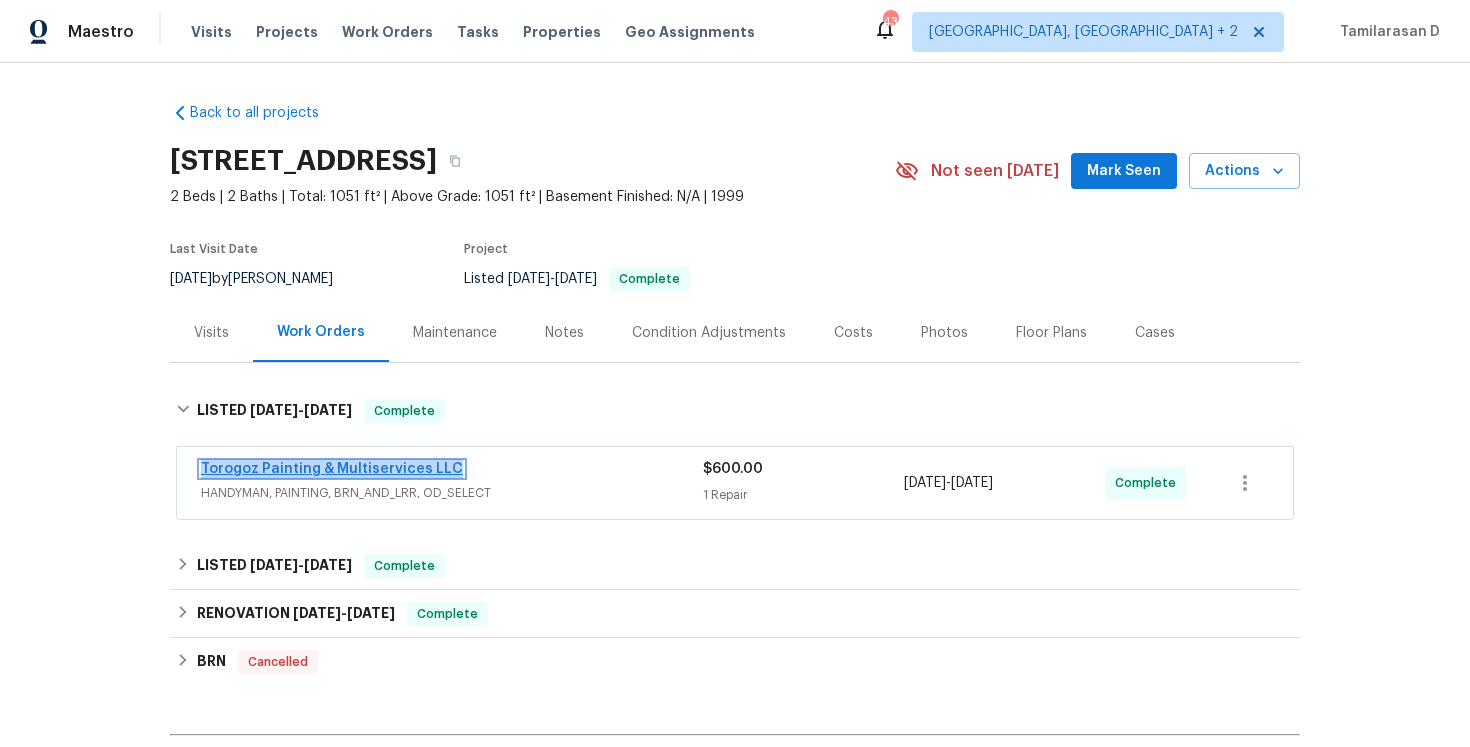 click on "Torogoz Painting & Multiservices LLC" at bounding box center (332, 469) 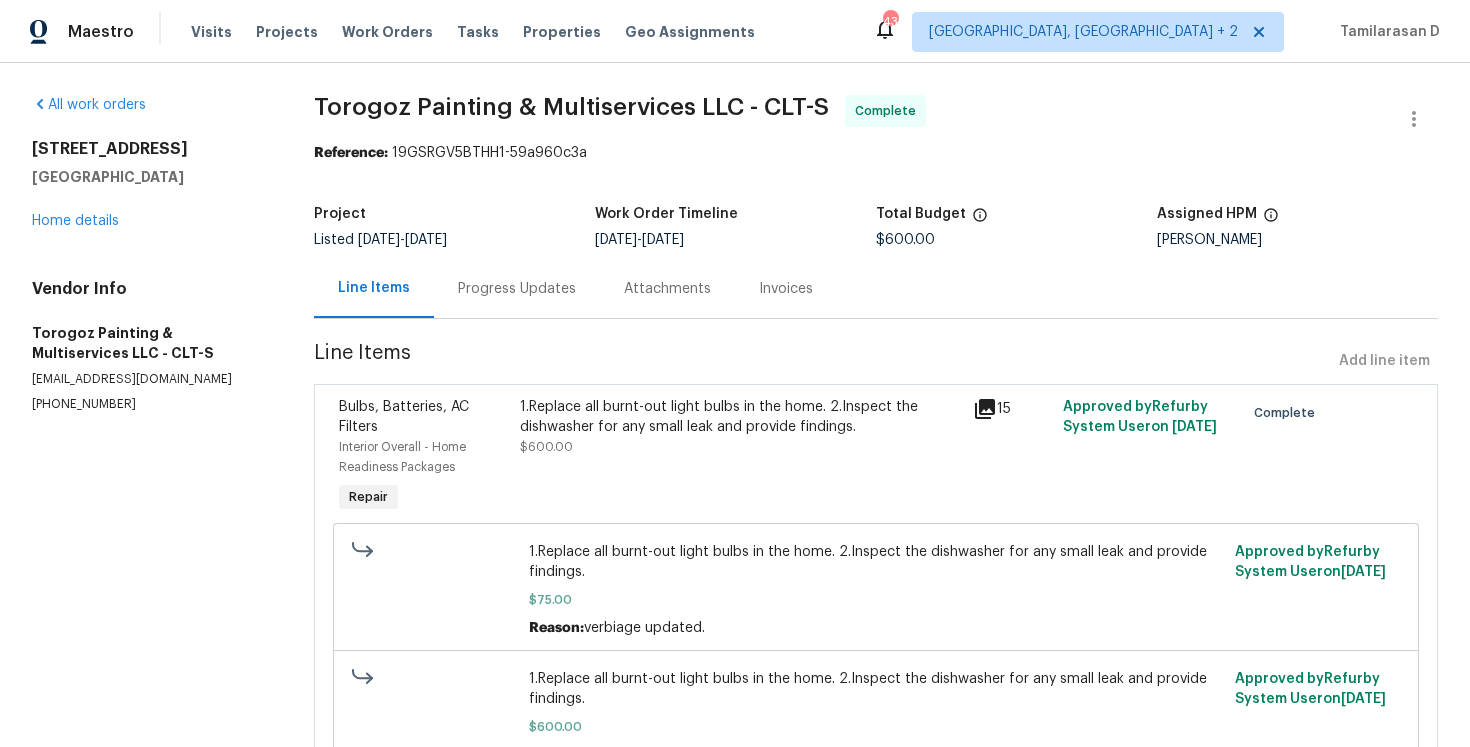 click on "1.Replace all burnt-out light bulbs in the home.
2.Inspect the dishwasher for any small leak and provide findings." at bounding box center [740, 417] 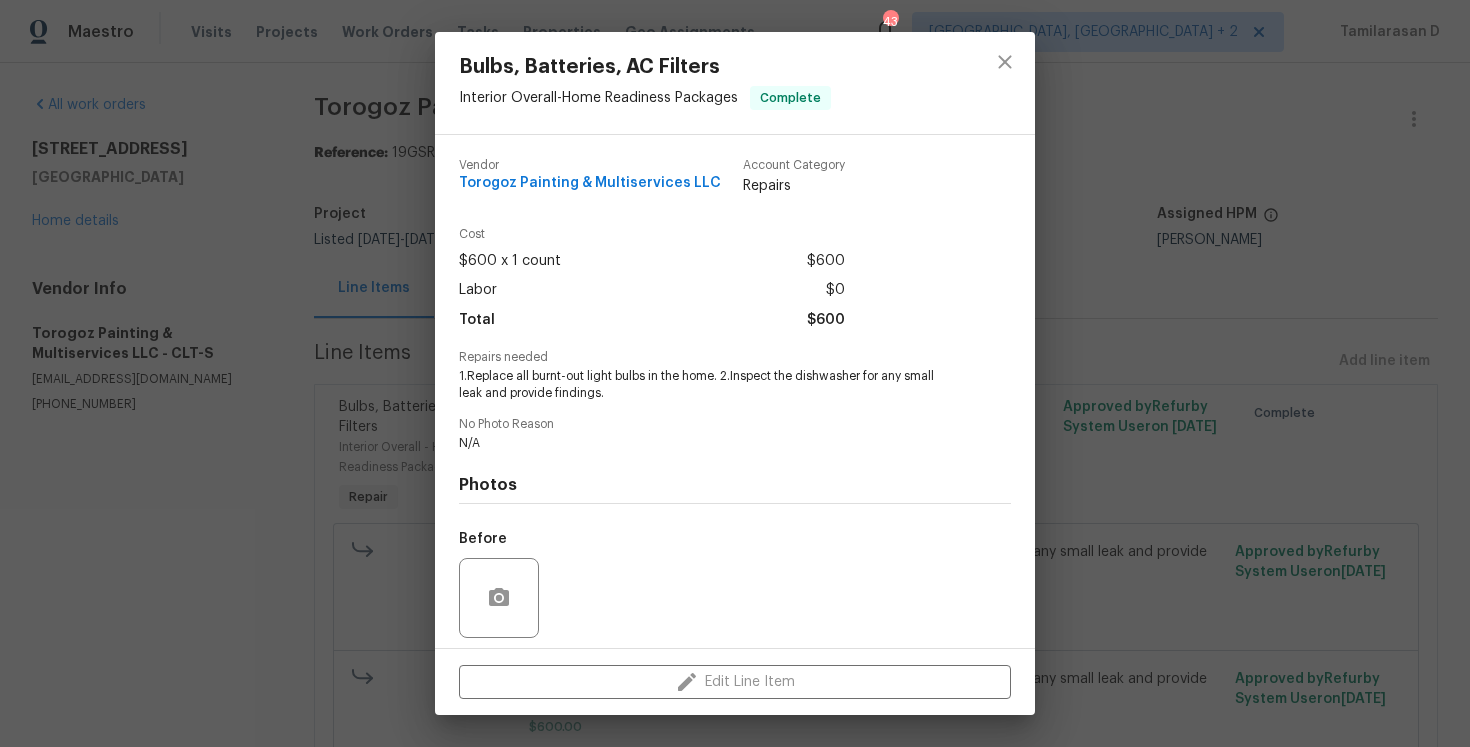 click on "Repairs needed 1.Replace all burnt-out light bulbs in the home.
2.Inspect the dishwasher for any small leak and provide findings." at bounding box center (735, 376) 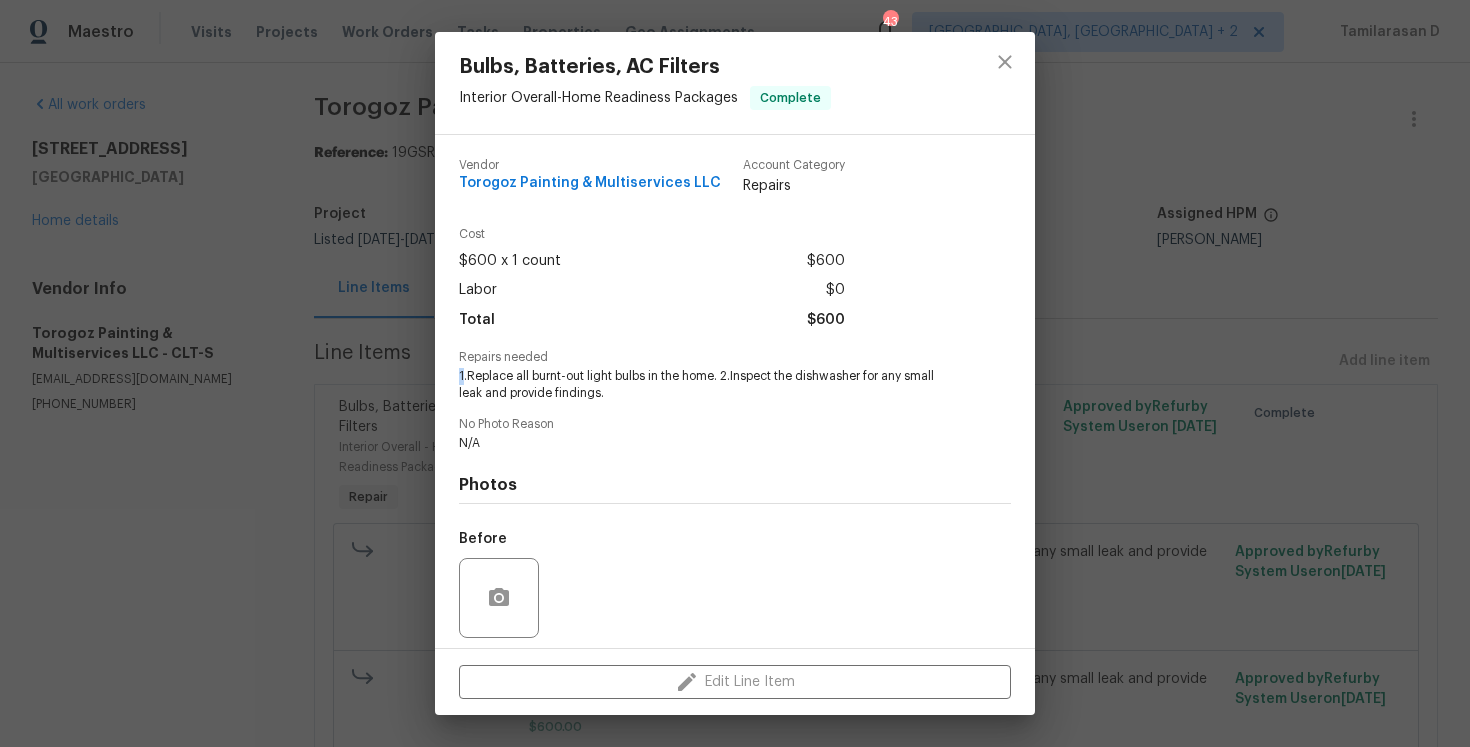 click on "Repairs needed 1.Replace all burnt-out light bulbs in the home.
2.Inspect the dishwasher for any small leak and provide findings." at bounding box center (735, 376) 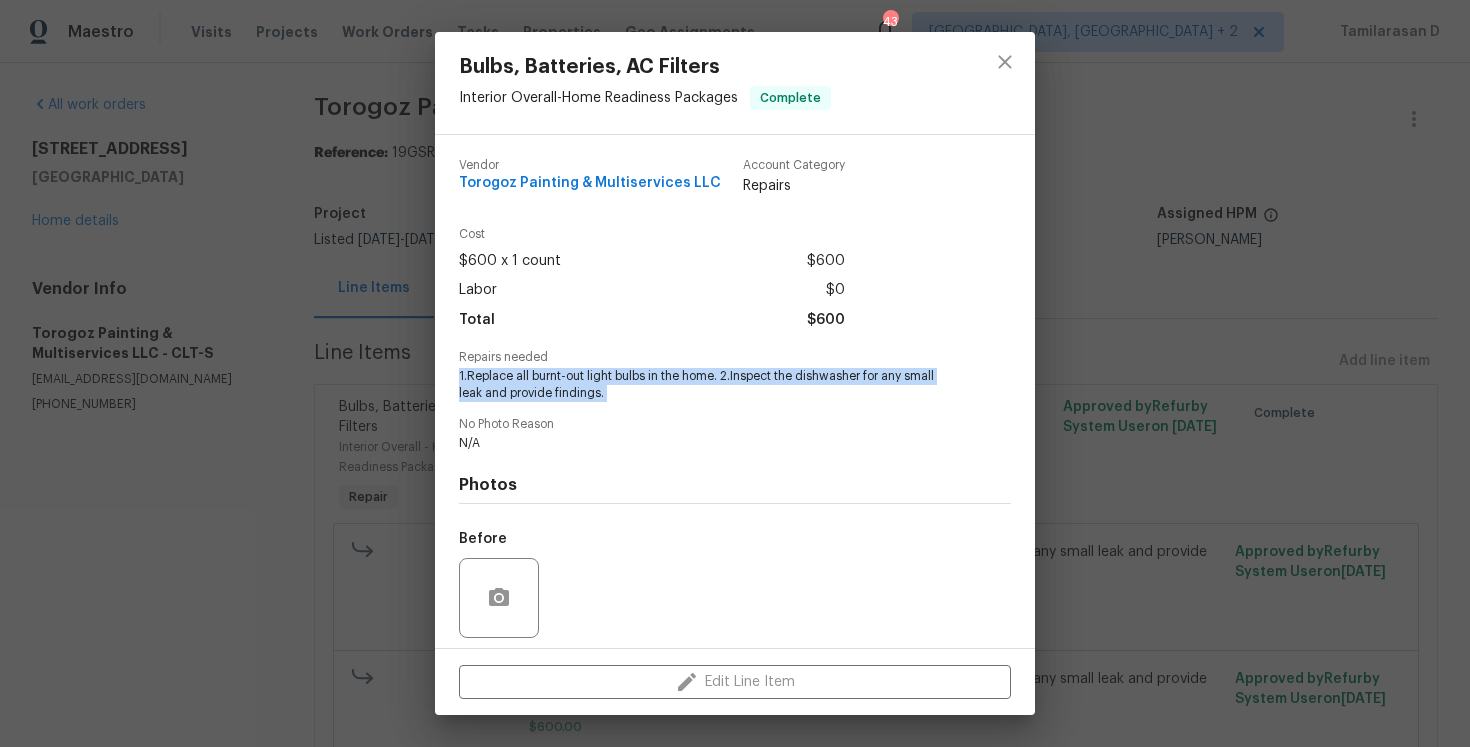 copy on "1.Replace all burnt-out light bulbs in the home.
2.Inspect the dishwasher for any small leak and provide findings." 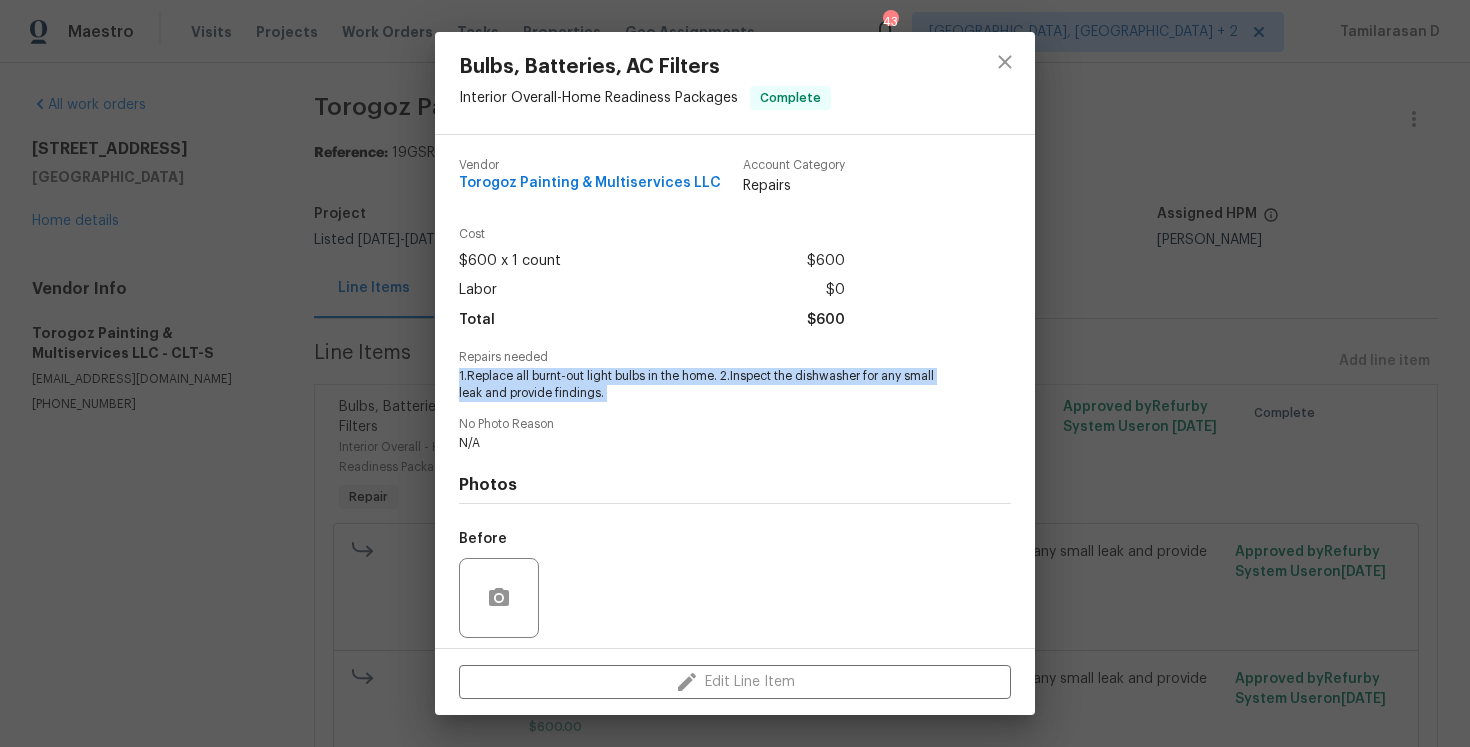 click on "Bulbs, Batteries, AC Filters Interior Overall  -  Home Readiness Packages Complete Vendor Torogoz Painting & Multiservices LLC Account Category Repairs Cost $600 x 1 count $600 Labor $0 Total $600 Repairs needed 1.Replace all burnt-out light bulbs in the home.
2.Inspect the dishwasher for any small leak and provide findings. No Photo Reason N/A Photos Before After  +11  Edit Line Item" at bounding box center [735, 373] 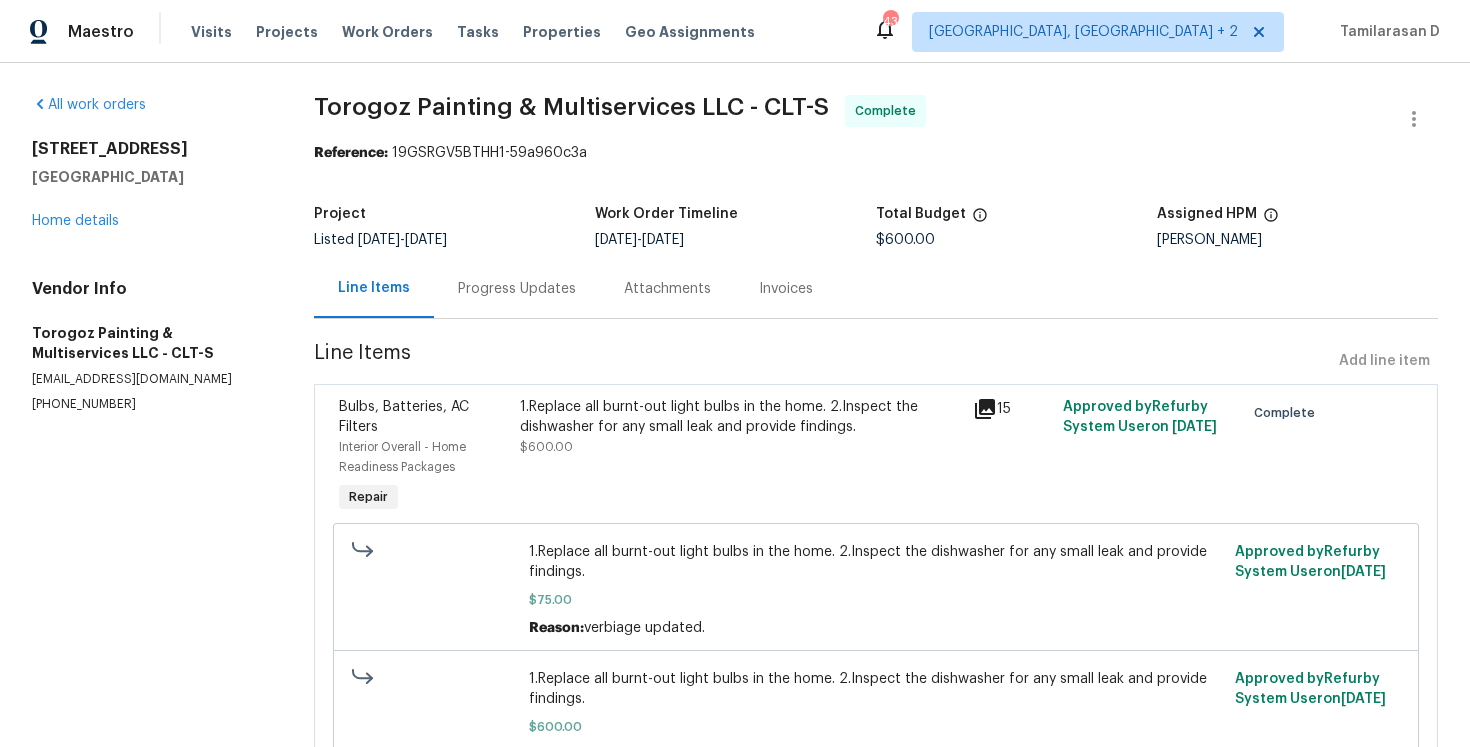 click on "Line Items Progress Updates Attachments Invoices" at bounding box center (876, 289) 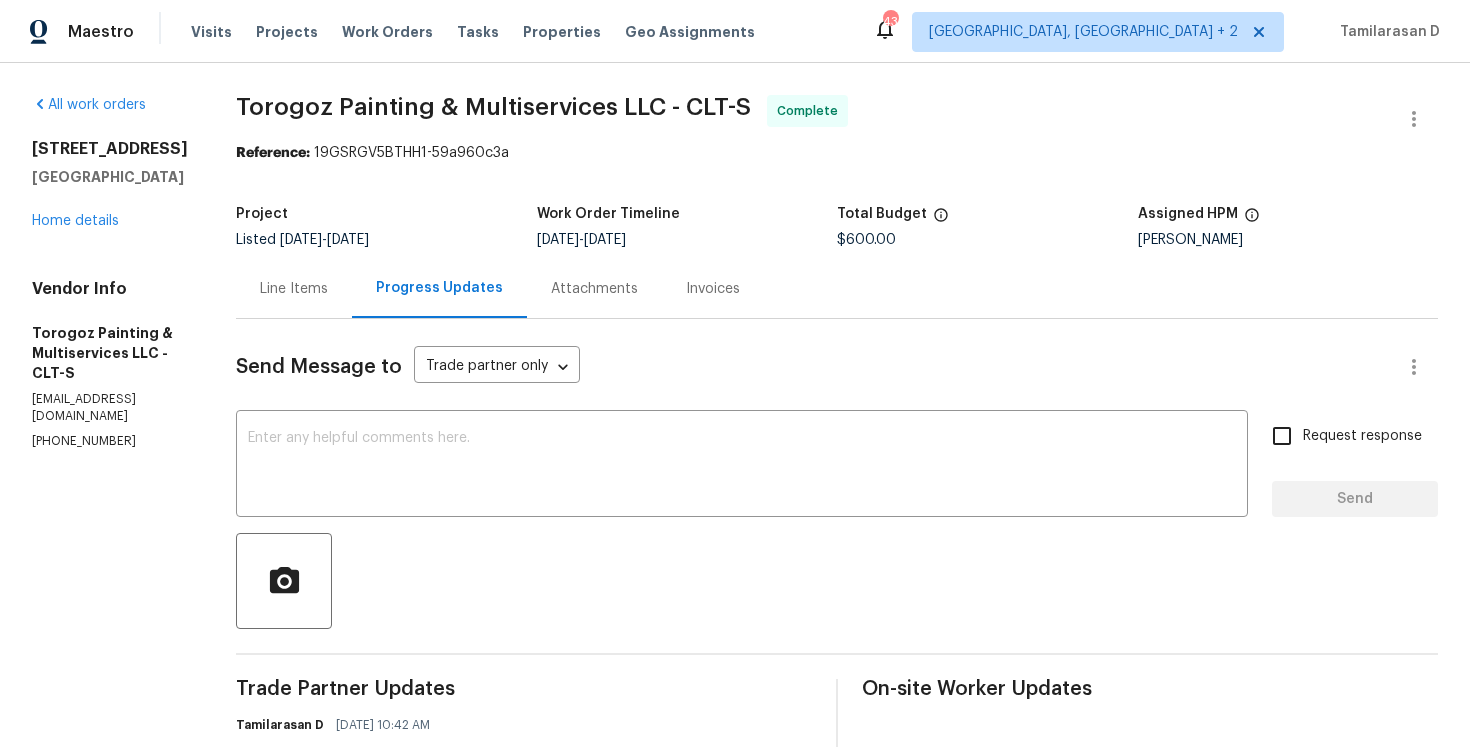 scroll, scrollTop: 198, scrollLeft: 0, axis: vertical 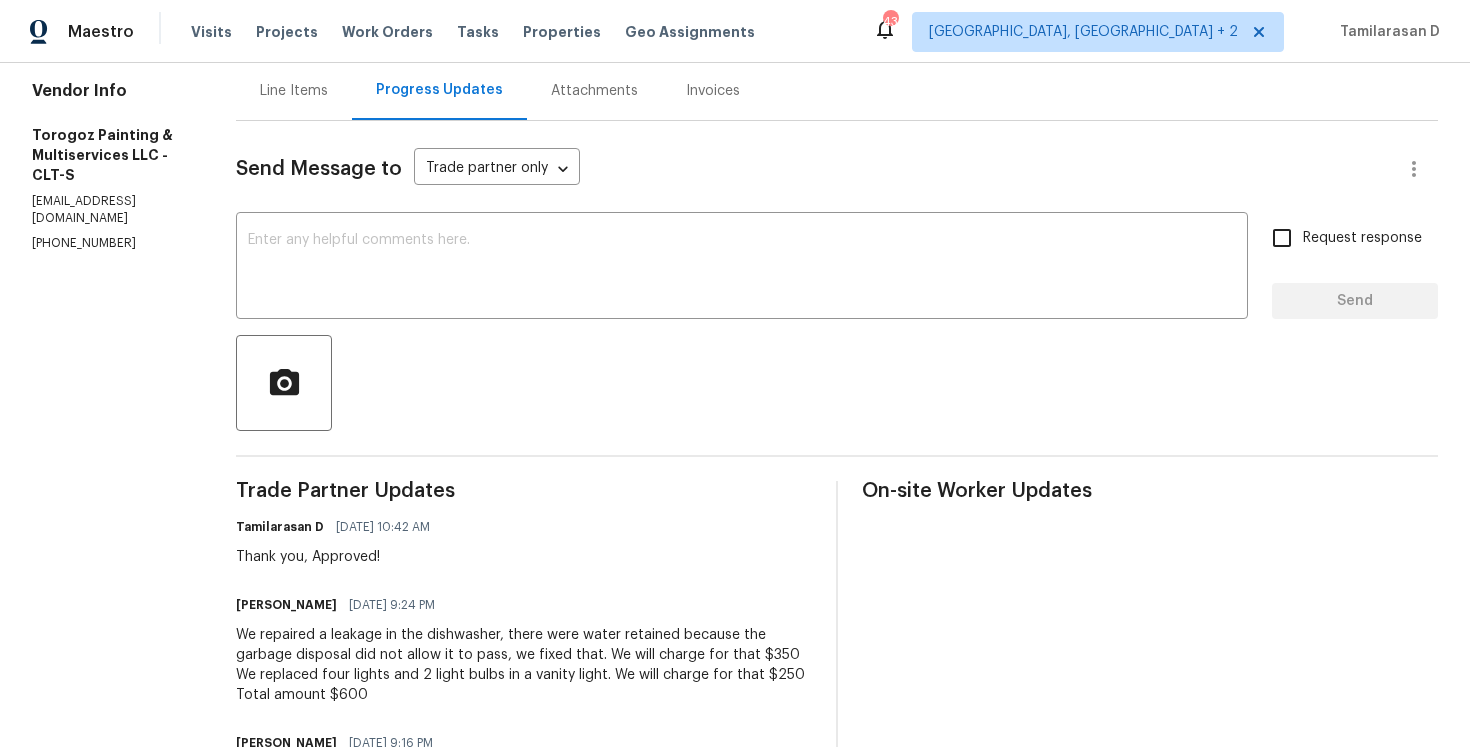 click on "We repaired a leakage in the dishwasher, there were water retained because the garbage disposal did not allow it to pass, we fixed that. We will charge for that $350
We replaced four lights and 2 light bulbs in a vanity light. We will charge for that $250
Total amount $600" at bounding box center [524, 665] 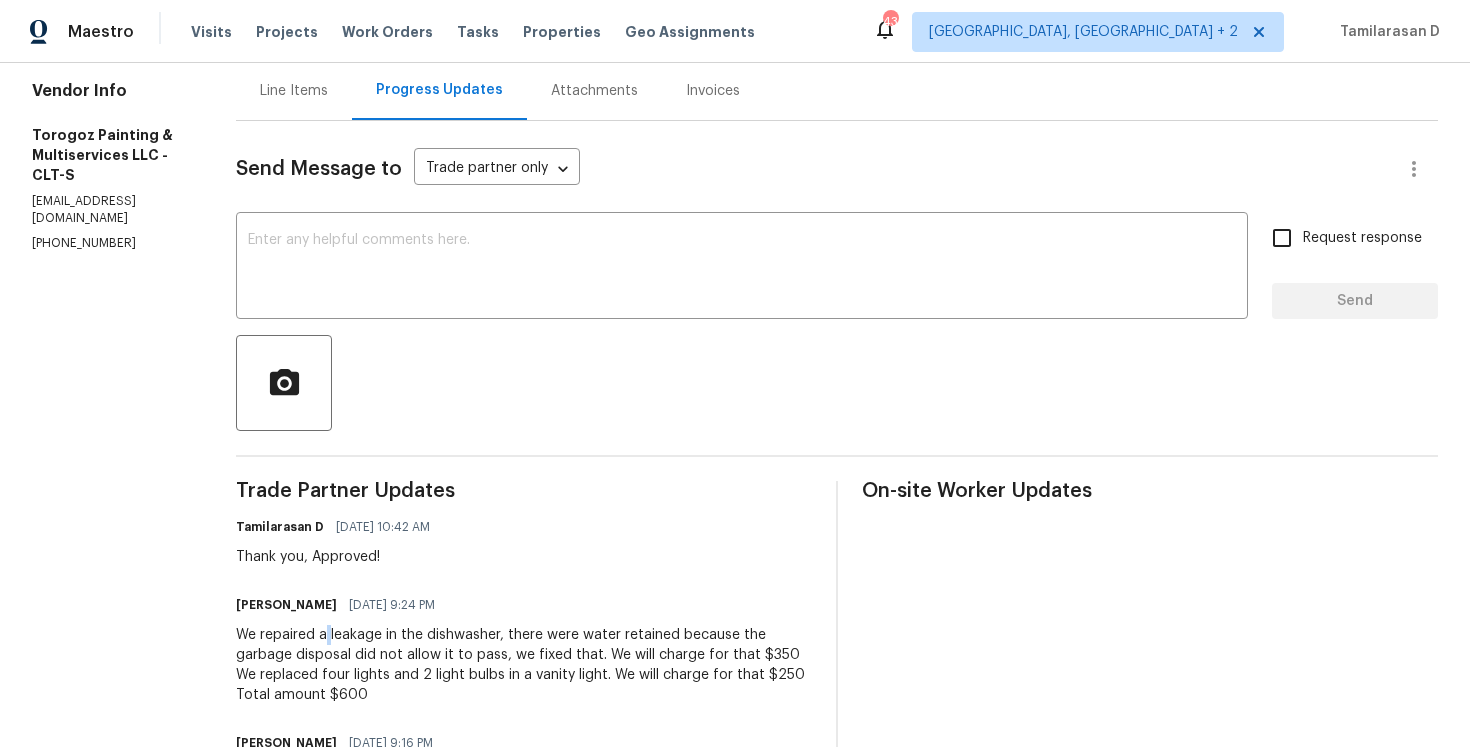 click on "We repaired a leakage in the dishwasher, there were water retained because the garbage disposal did not allow it to pass, we fixed that. We will charge for that $350
We replaced four lights and 2 light bulbs in a vanity light. We will charge for that $250
Total amount $600" at bounding box center (524, 665) 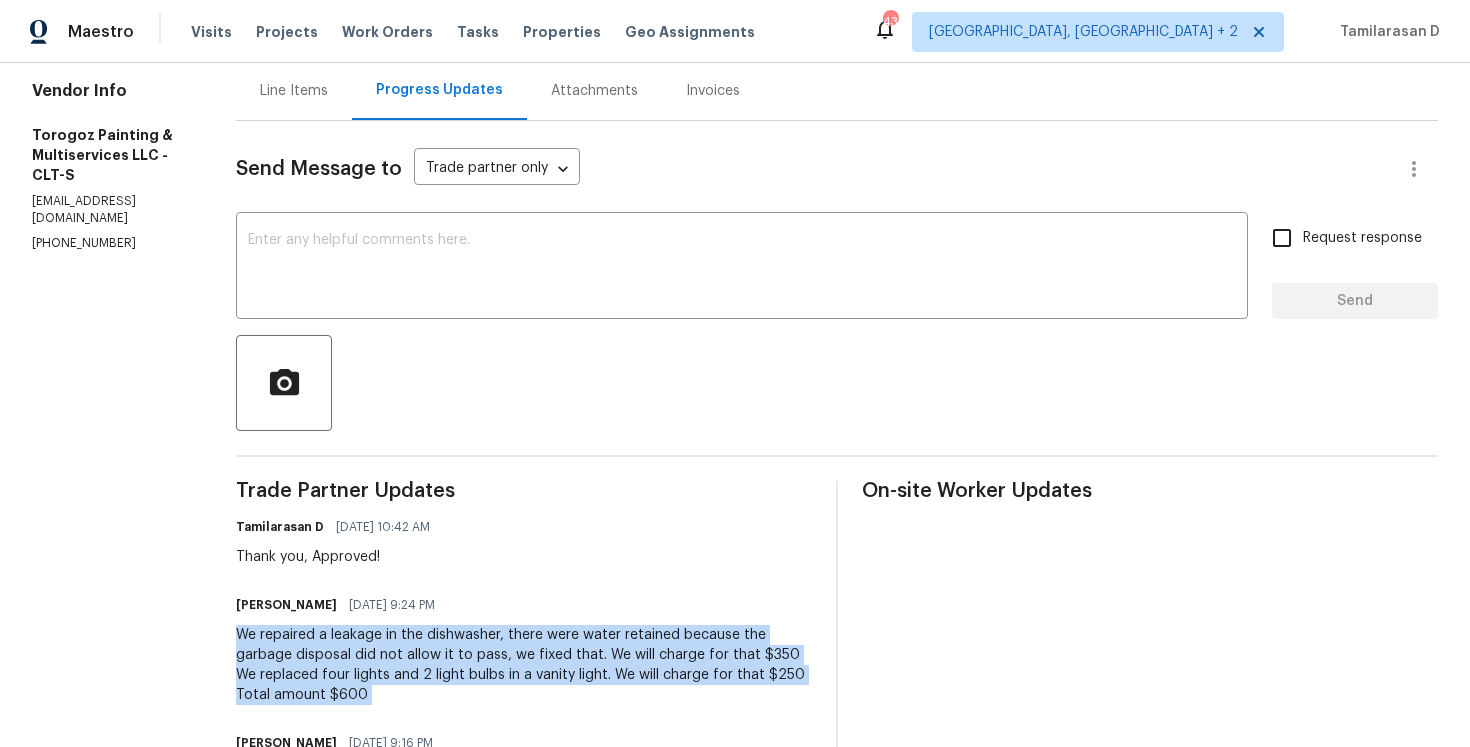copy on "We repaired a leakage in the dishwasher, there were water retained because the garbage disposal did not allow it to pass, we fixed that. We will charge for that $350
We replaced four lights and 2 light bulbs in a vanity light. We will charge for that $250
Total amount $600" 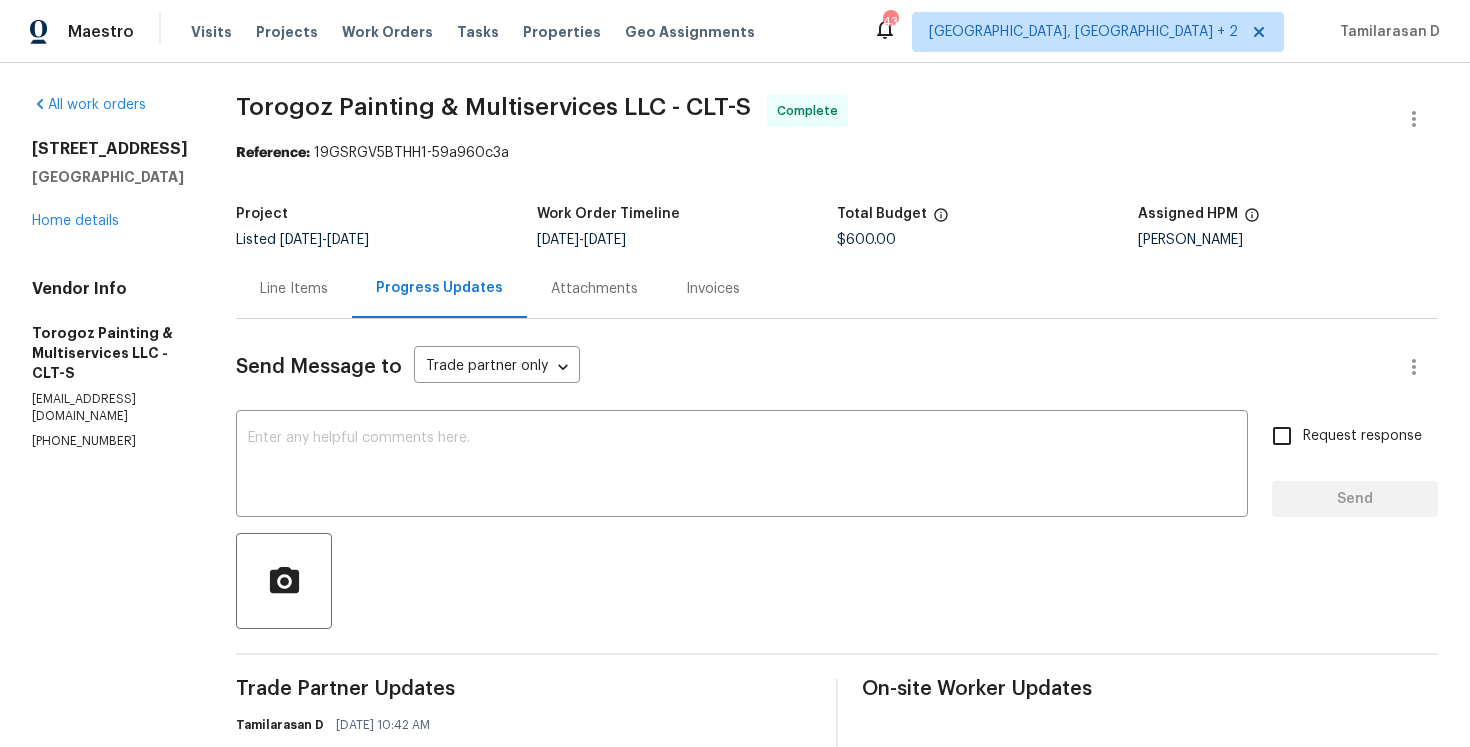 click on "Line Items" at bounding box center [294, 289] 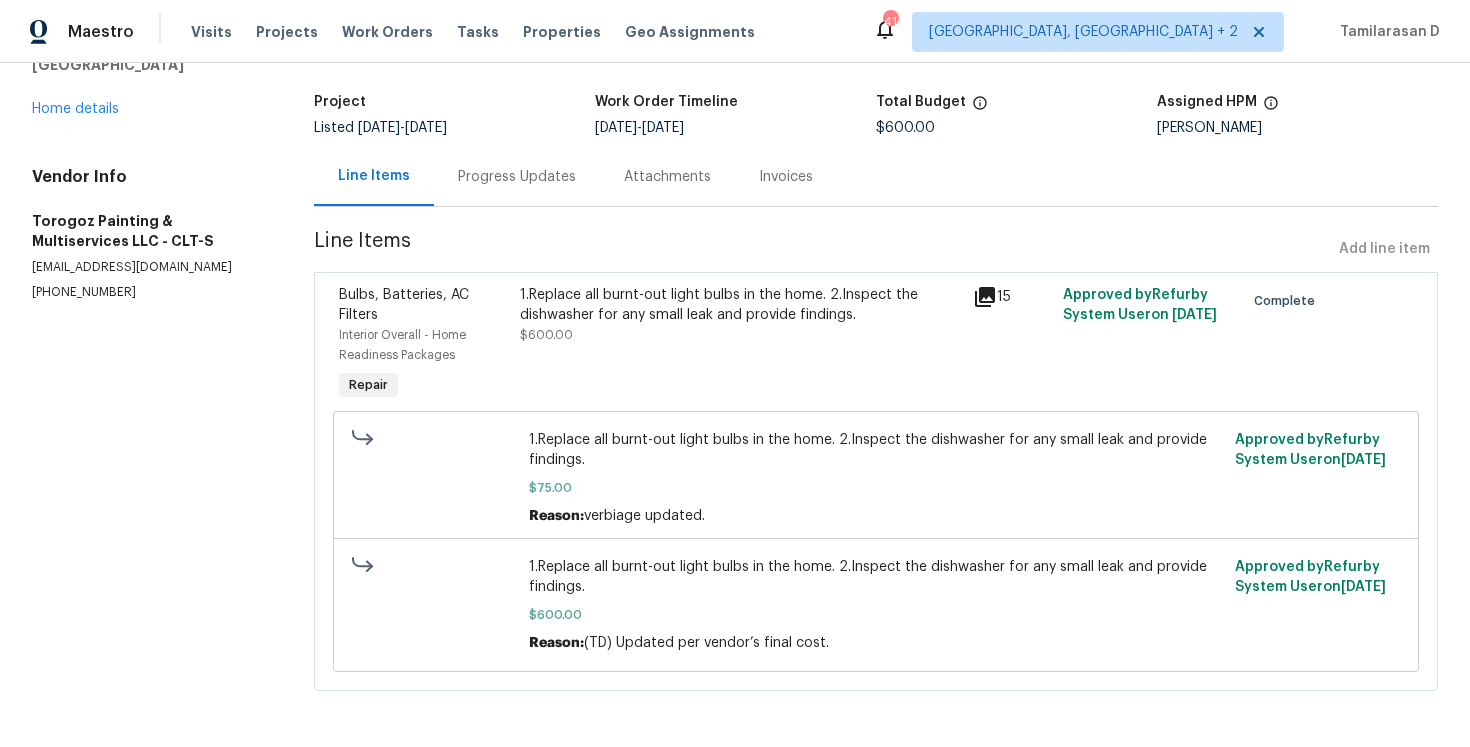 scroll, scrollTop: 0, scrollLeft: 0, axis: both 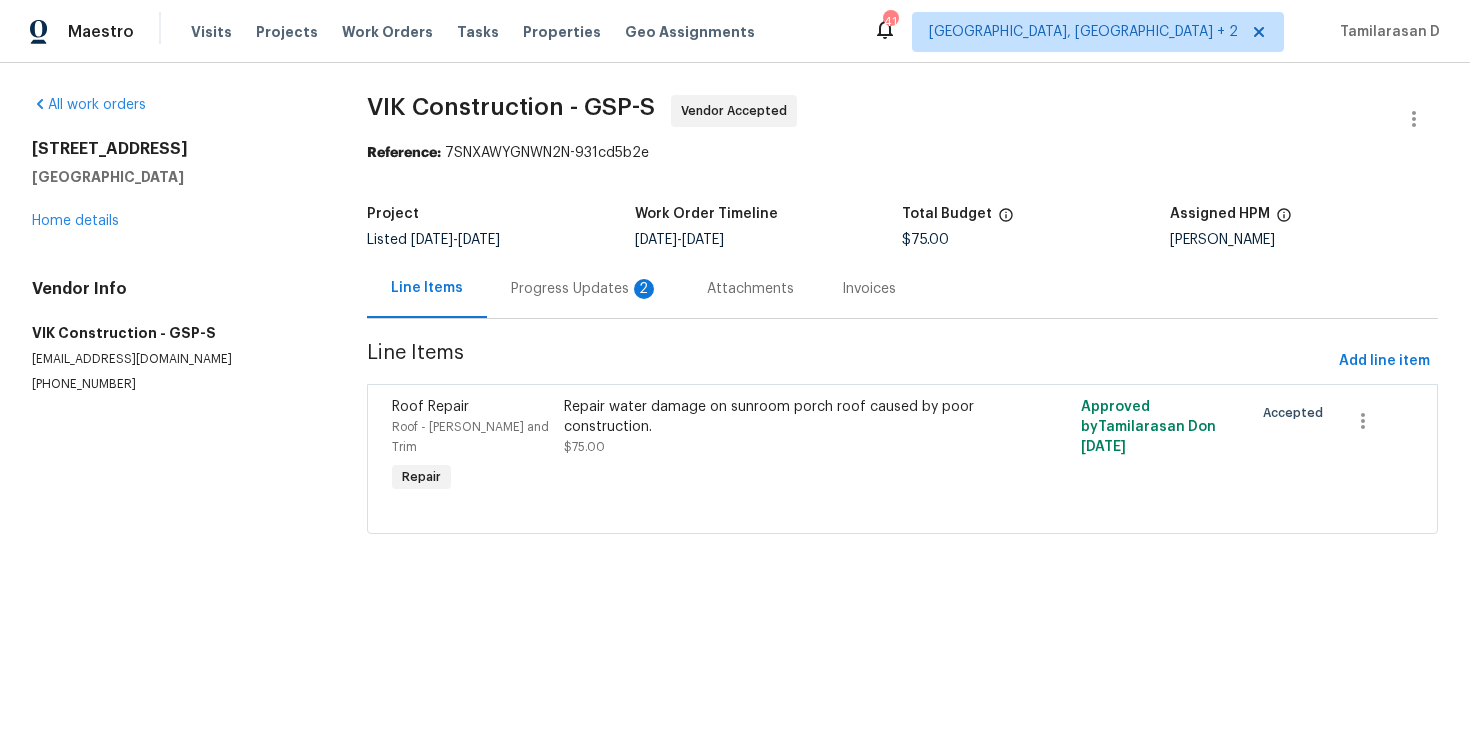 click on "Progress Updates 2" at bounding box center (585, 289) 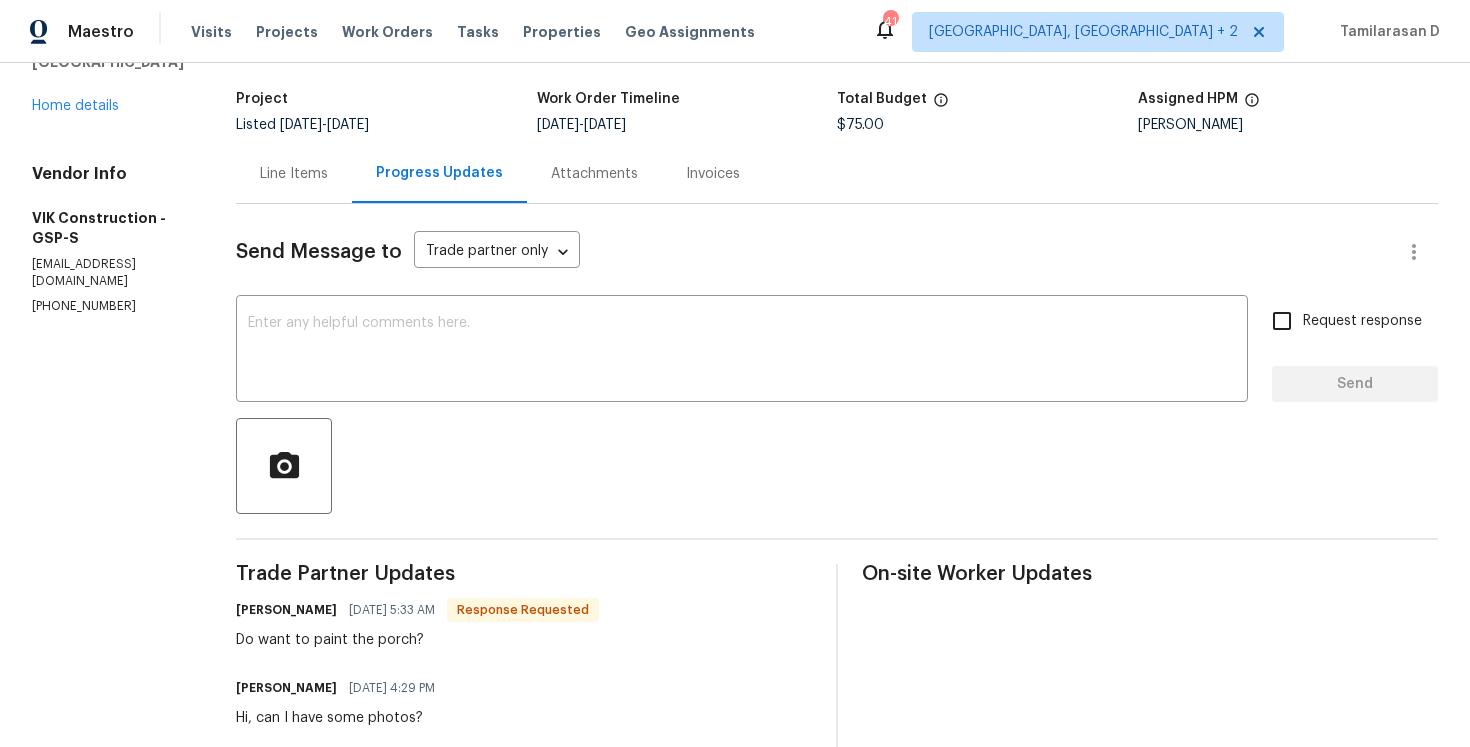 scroll, scrollTop: 0, scrollLeft: 0, axis: both 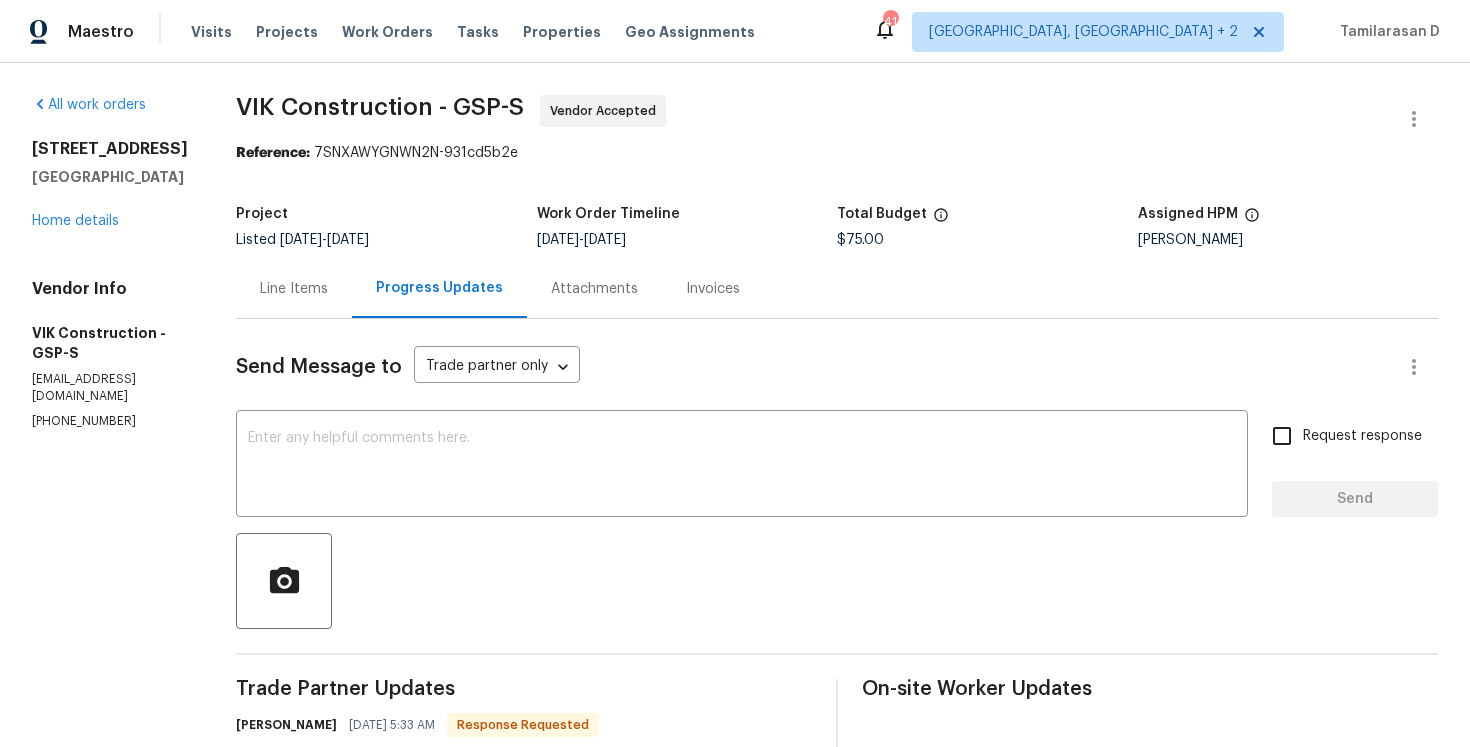 click on "Line Items" at bounding box center [294, 289] 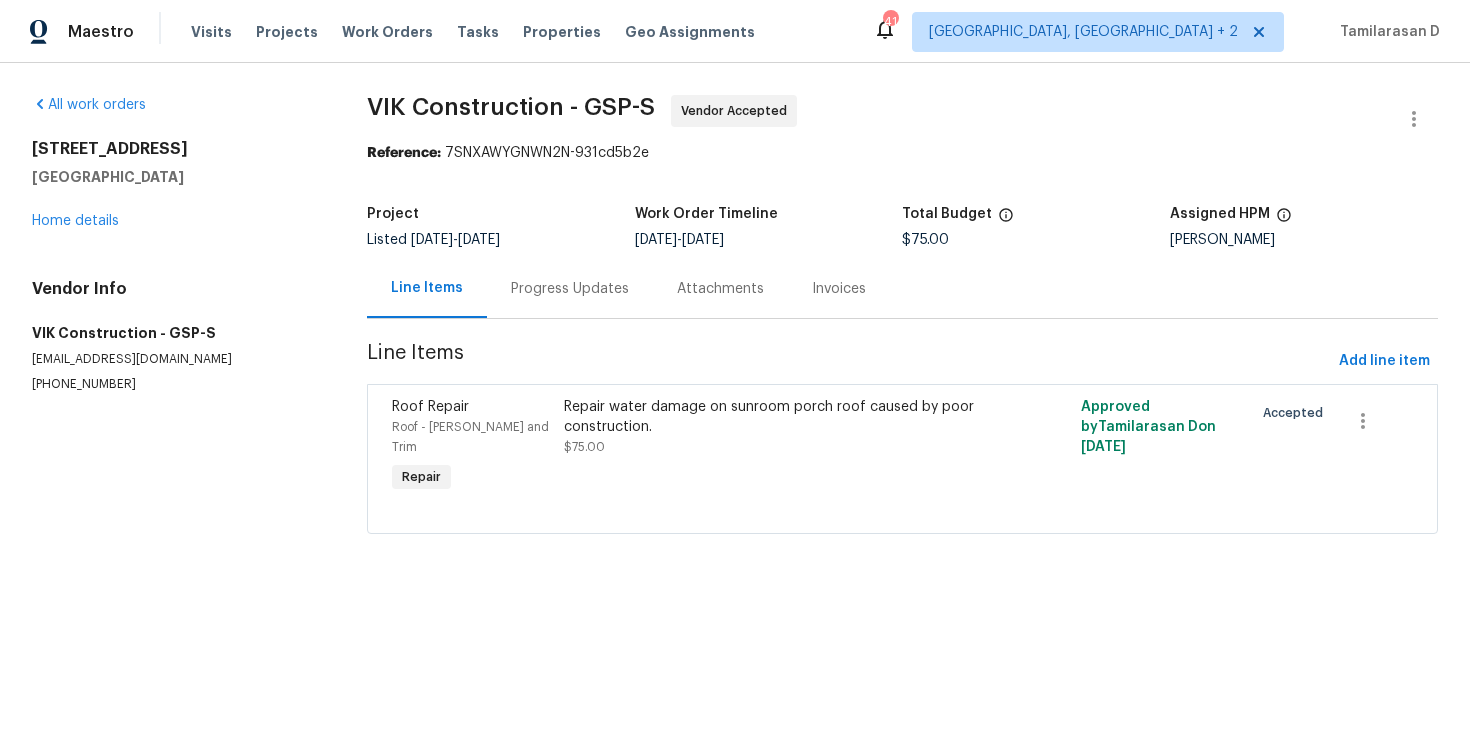 click on "Repair water damage on sunroom porch roof caused by poor construction. $75.00" at bounding box center [773, 427] 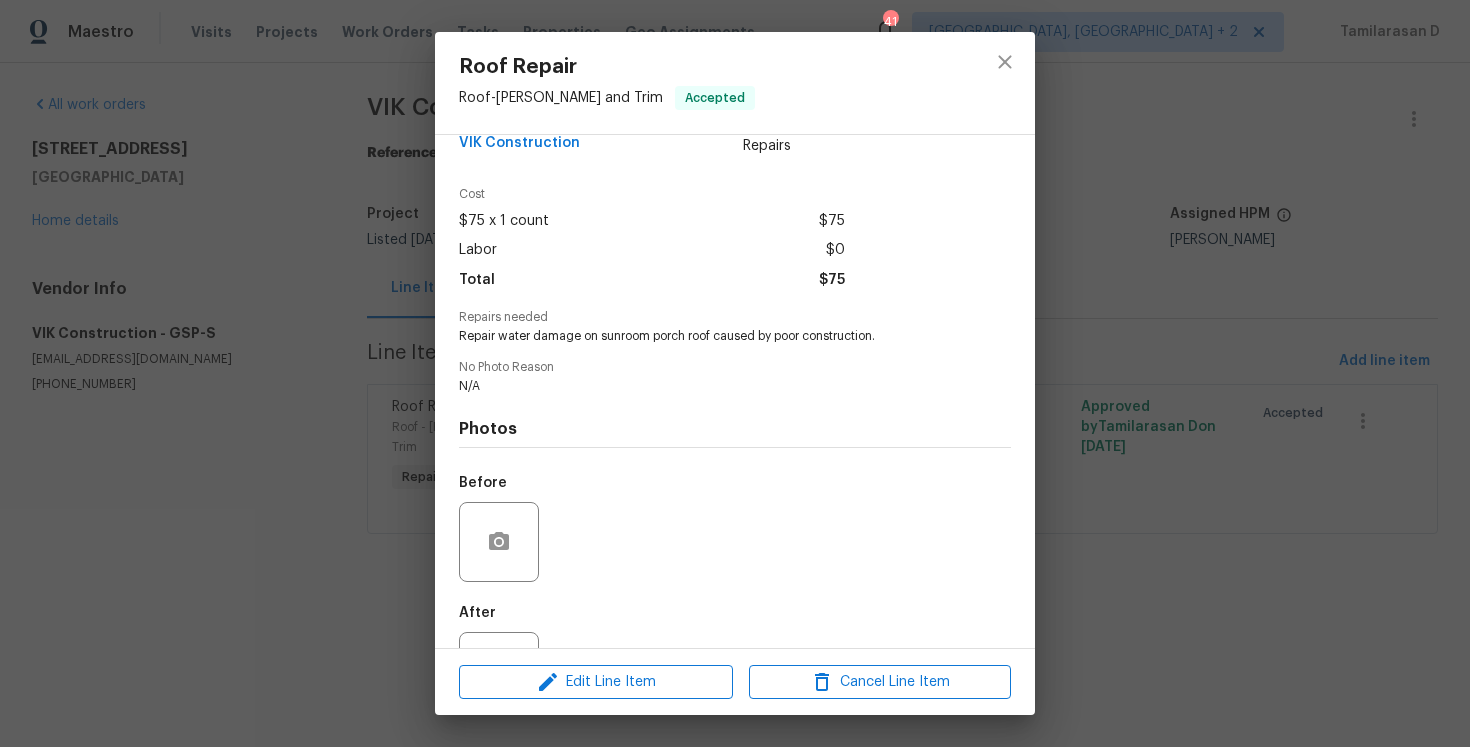 scroll, scrollTop: 23, scrollLeft: 0, axis: vertical 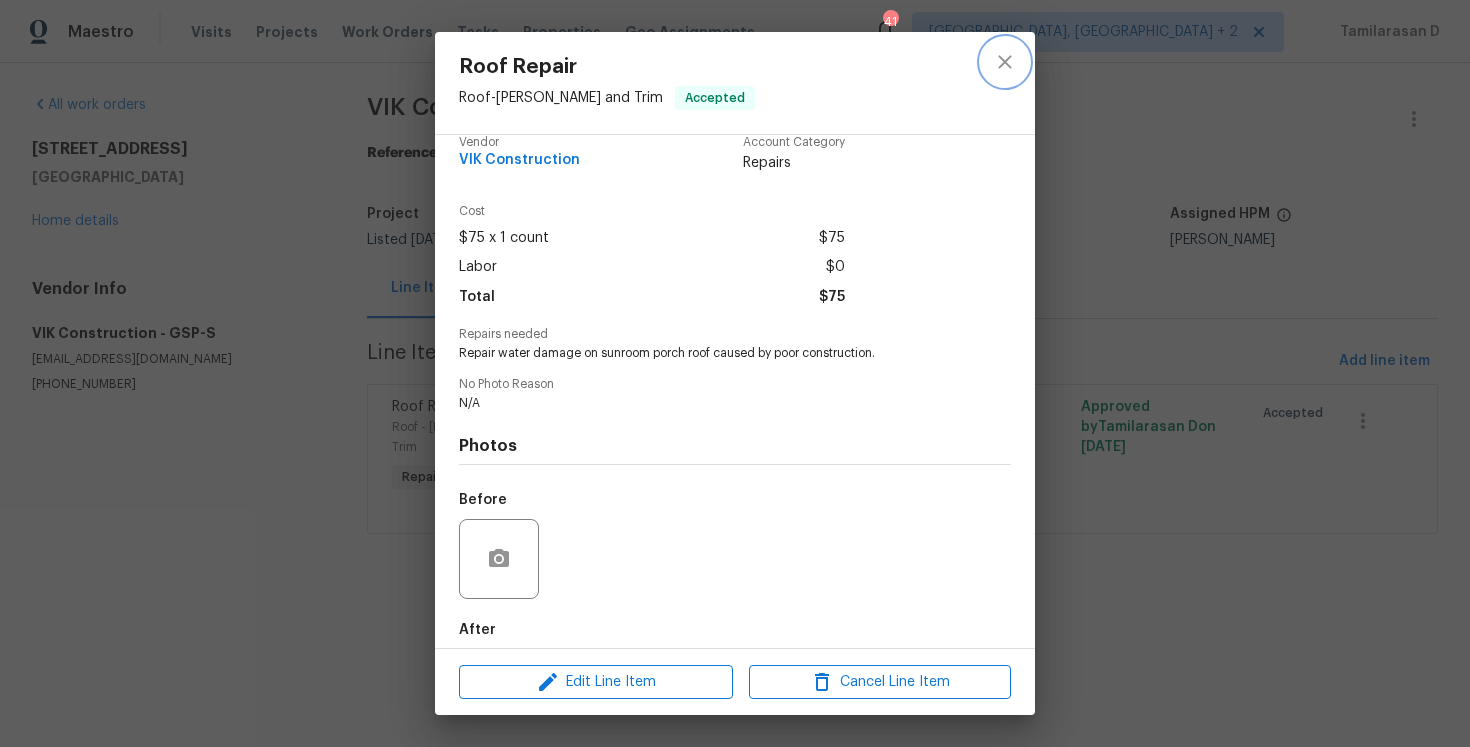click at bounding box center (1005, 62) 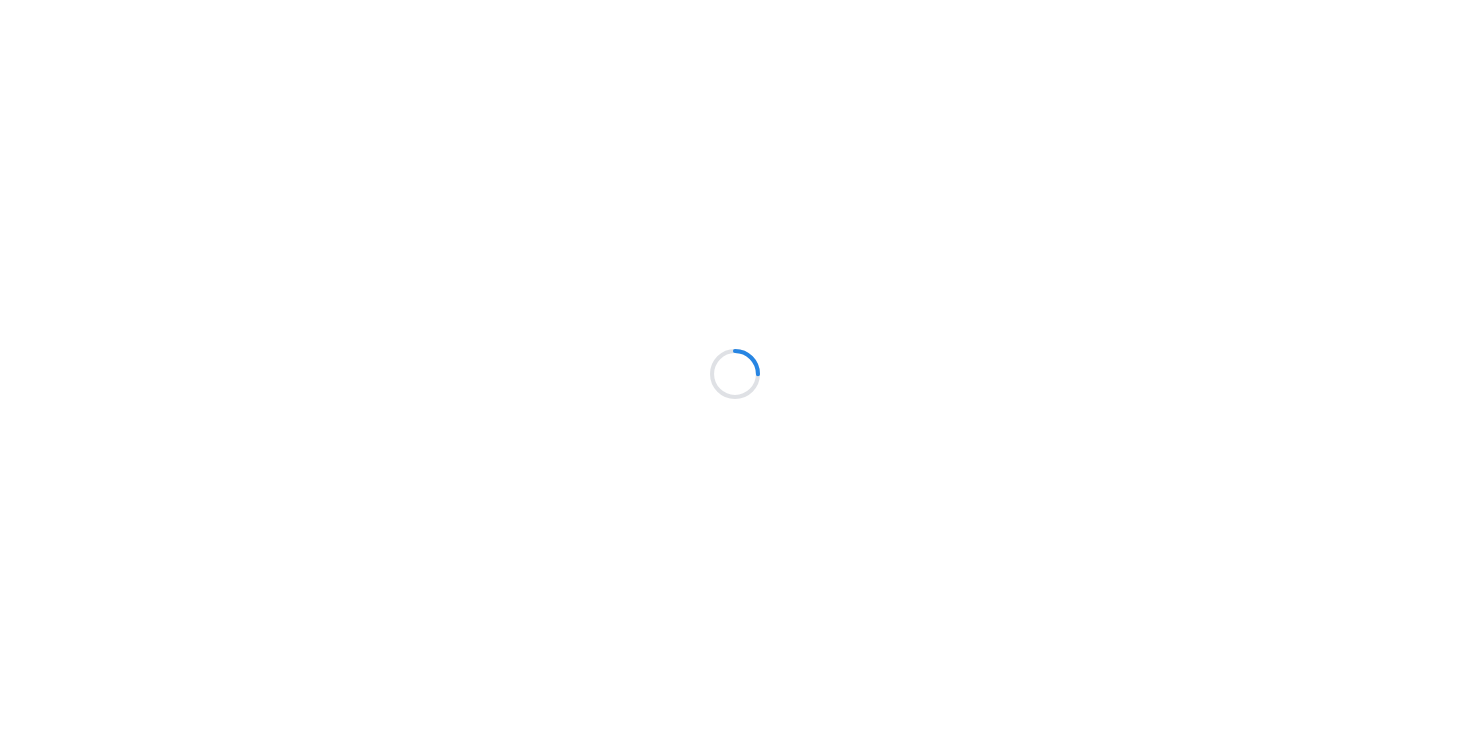scroll, scrollTop: 0, scrollLeft: 0, axis: both 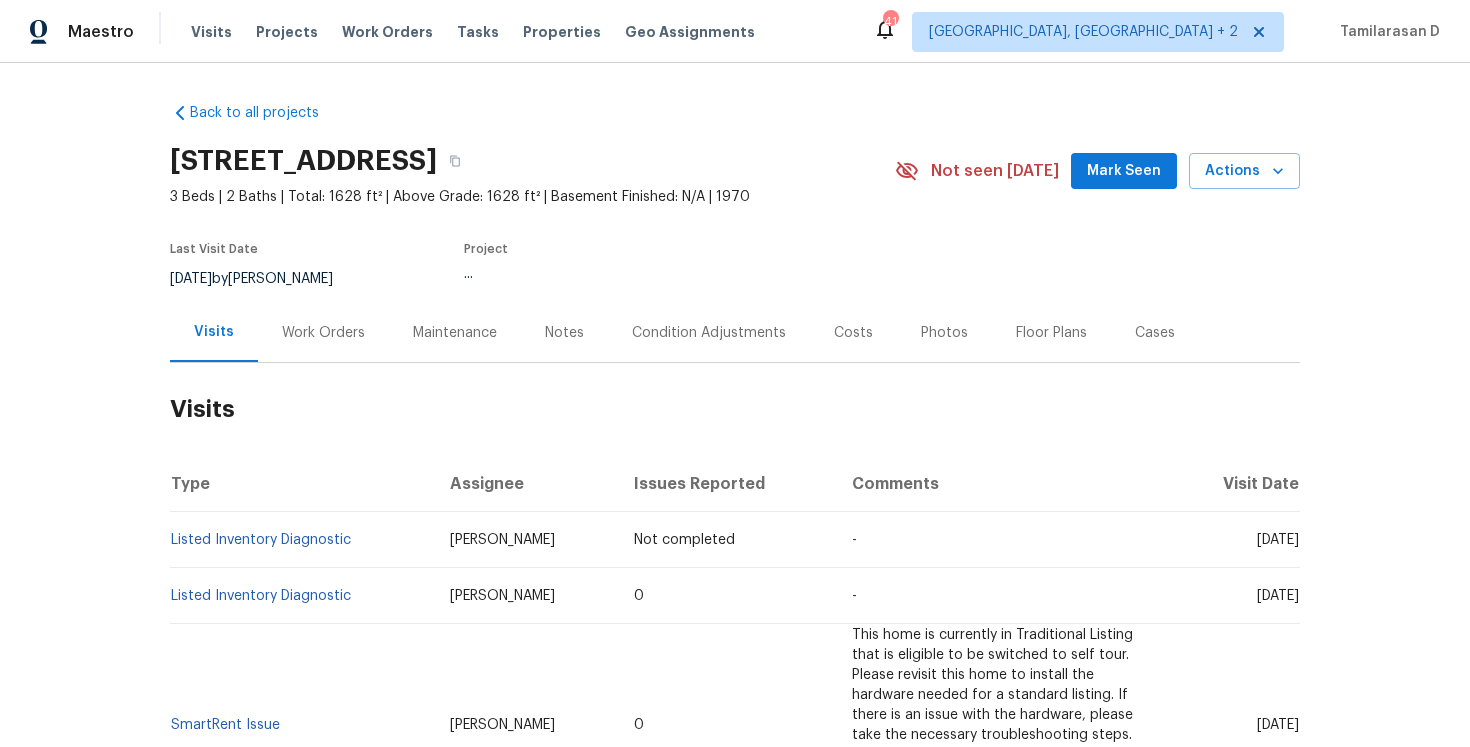 click on "Work Orders" at bounding box center [323, 333] 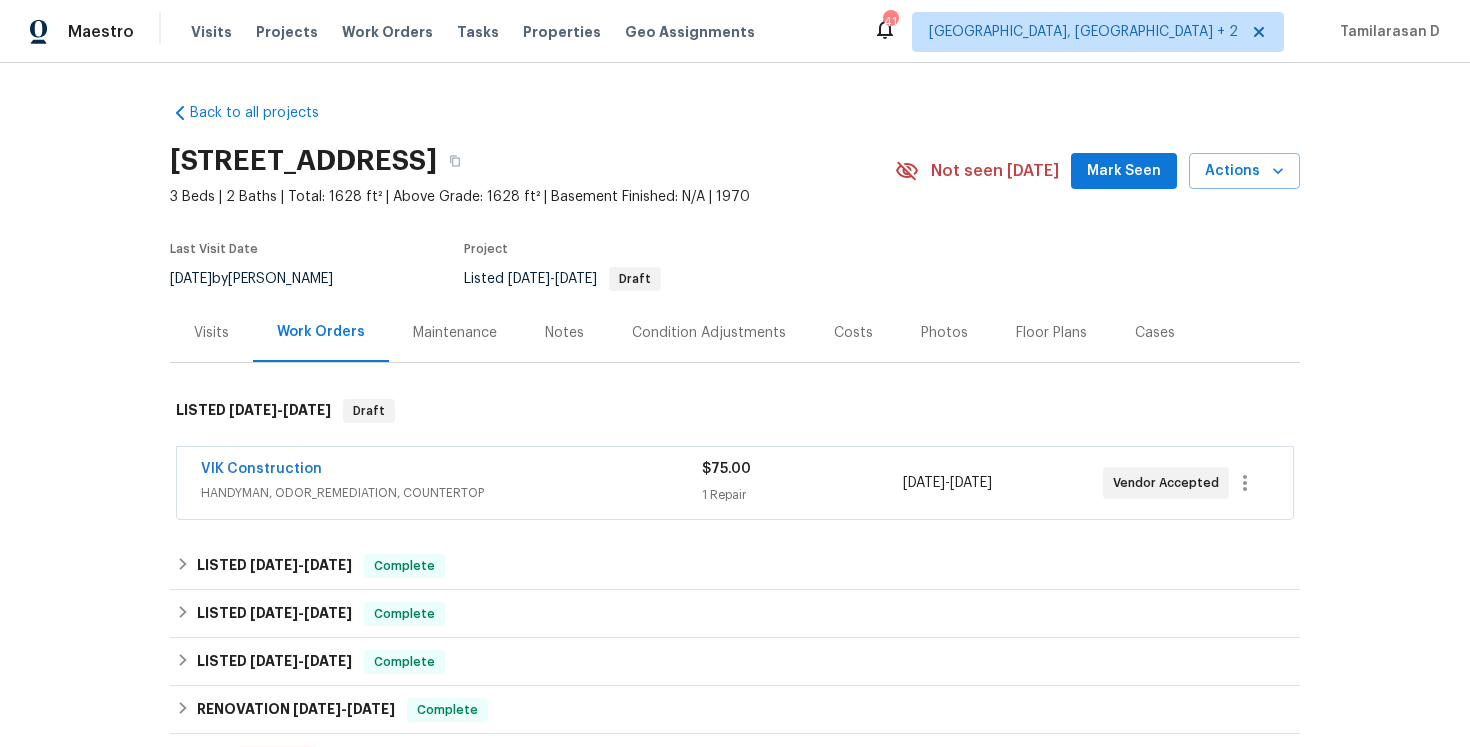 scroll, scrollTop: 57, scrollLeft: 0, axis: vertical 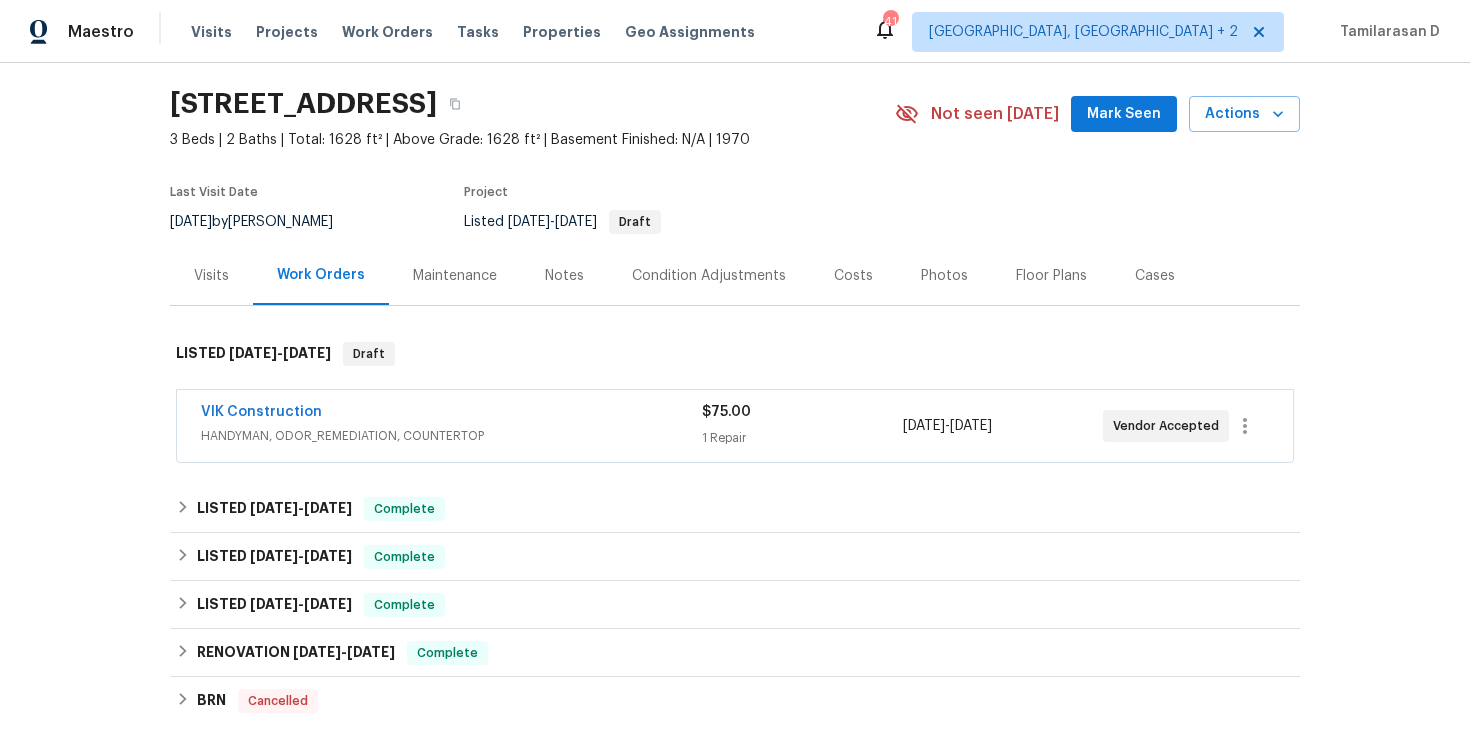 click on "VIK Construction" at bounding box center [451, 414] 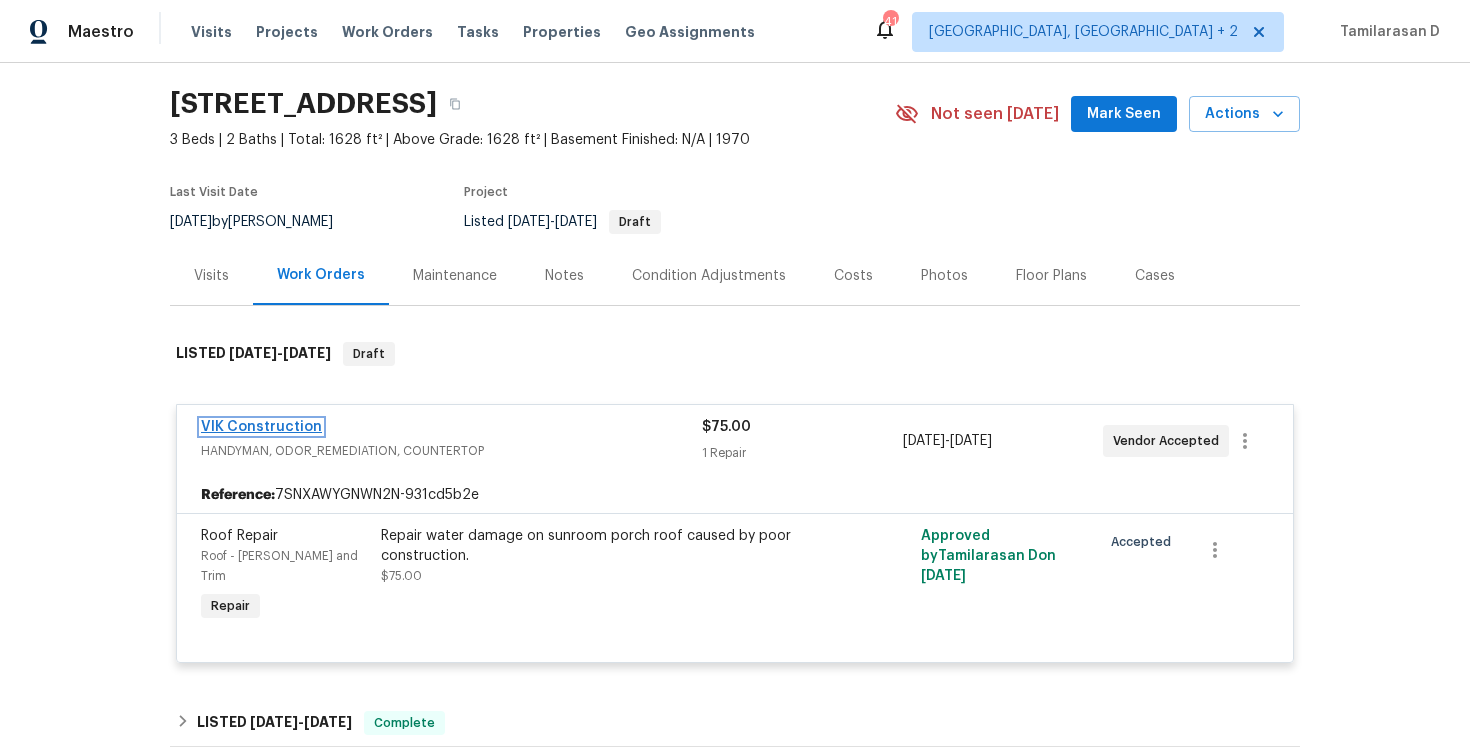 click on "VIK Construction" at bounding box center (261, 427) 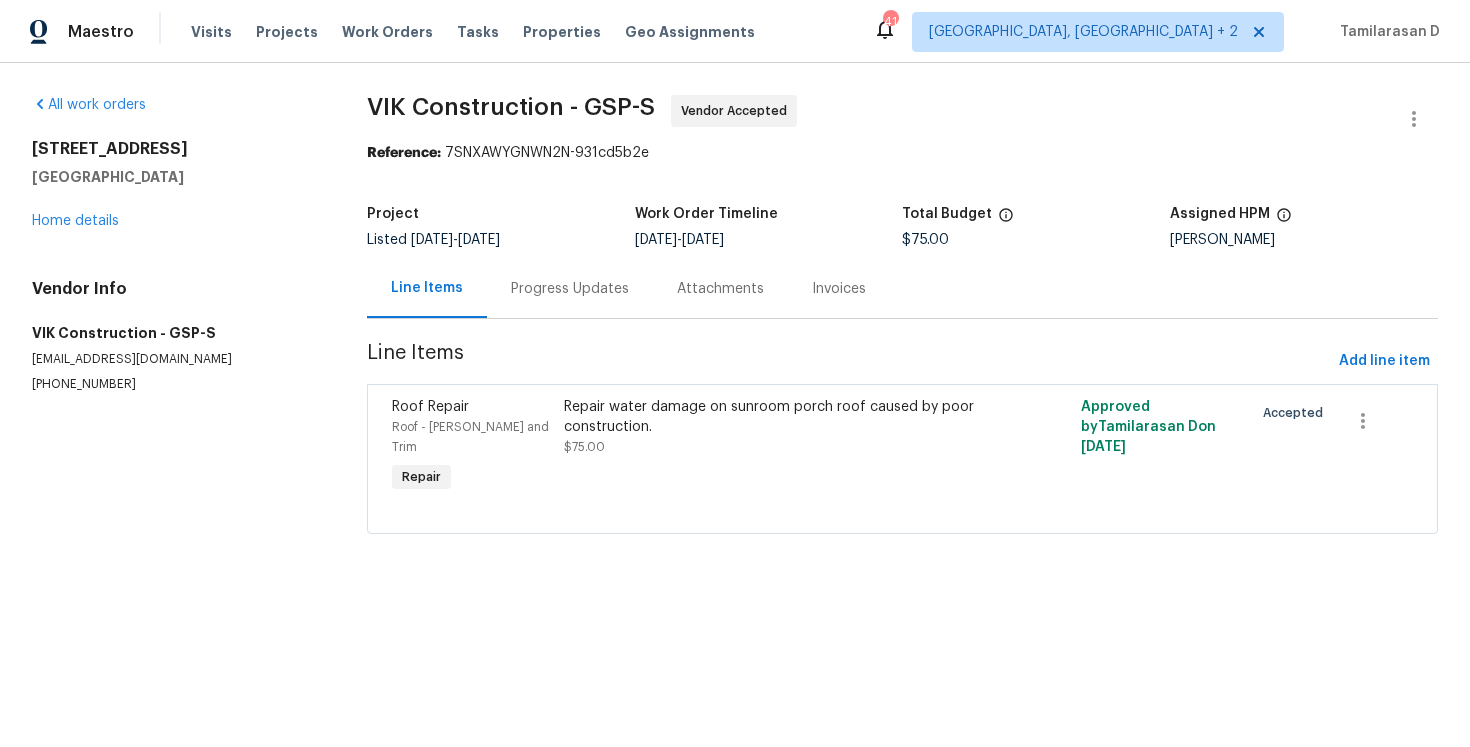 click on "Progress Updates" at bounding box center [570, 288] 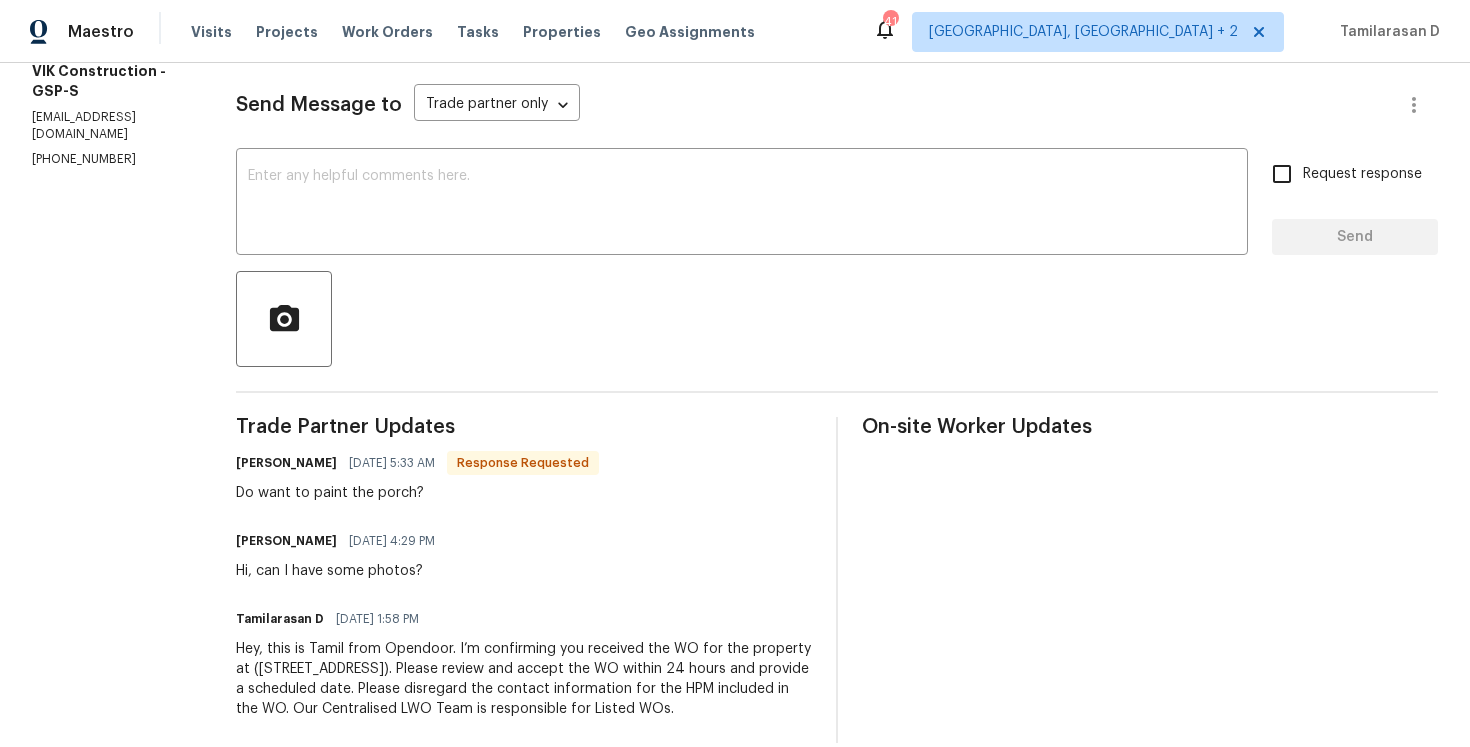 scroll, scrollTop: 310, scrollLeft: 0, axis: vertical 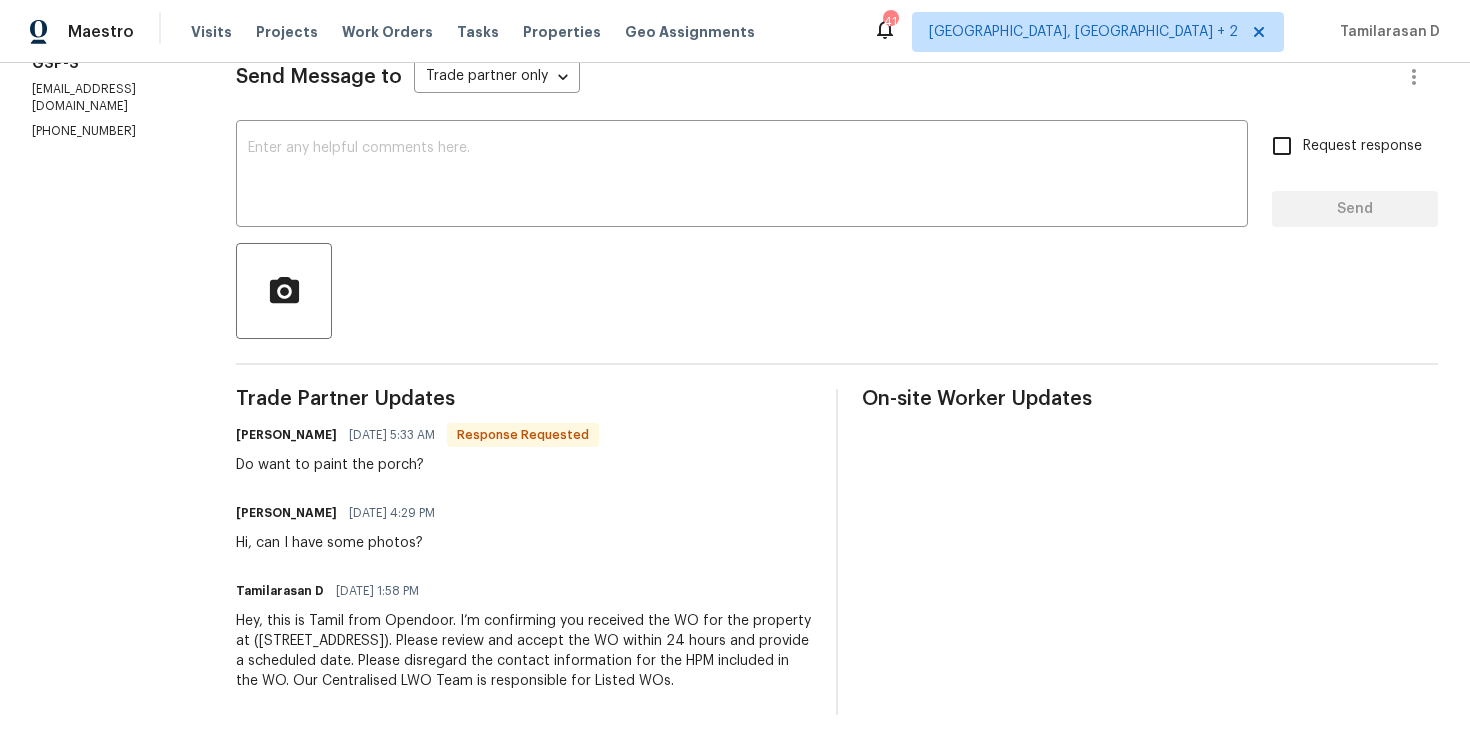 click on "Send Message to Trade partner only Trade partner only ​ x ​ Request response Send Trade Partner Updates [PERSON_NAME] [DATE] 5:33 AM Response Requested Do want to paint the porch? [PERSON_NAME] [DATE] 4:29 PM Hi, can I have some photos? Tamilarasan D [DATE] 1:58 PM Hey, this is Tamil from Opendoor. I’m confirming you received the WO for the property at ([STREET_ADDRESS]). Please review and accept the WO within 24 hours and provide a scheduled date. Please disregard the contact information for the HPM included in the WO. Our Centralised LWO Team is responsible for Listed WOs. On-site Worker Updates" at bounding box center [837, 372] 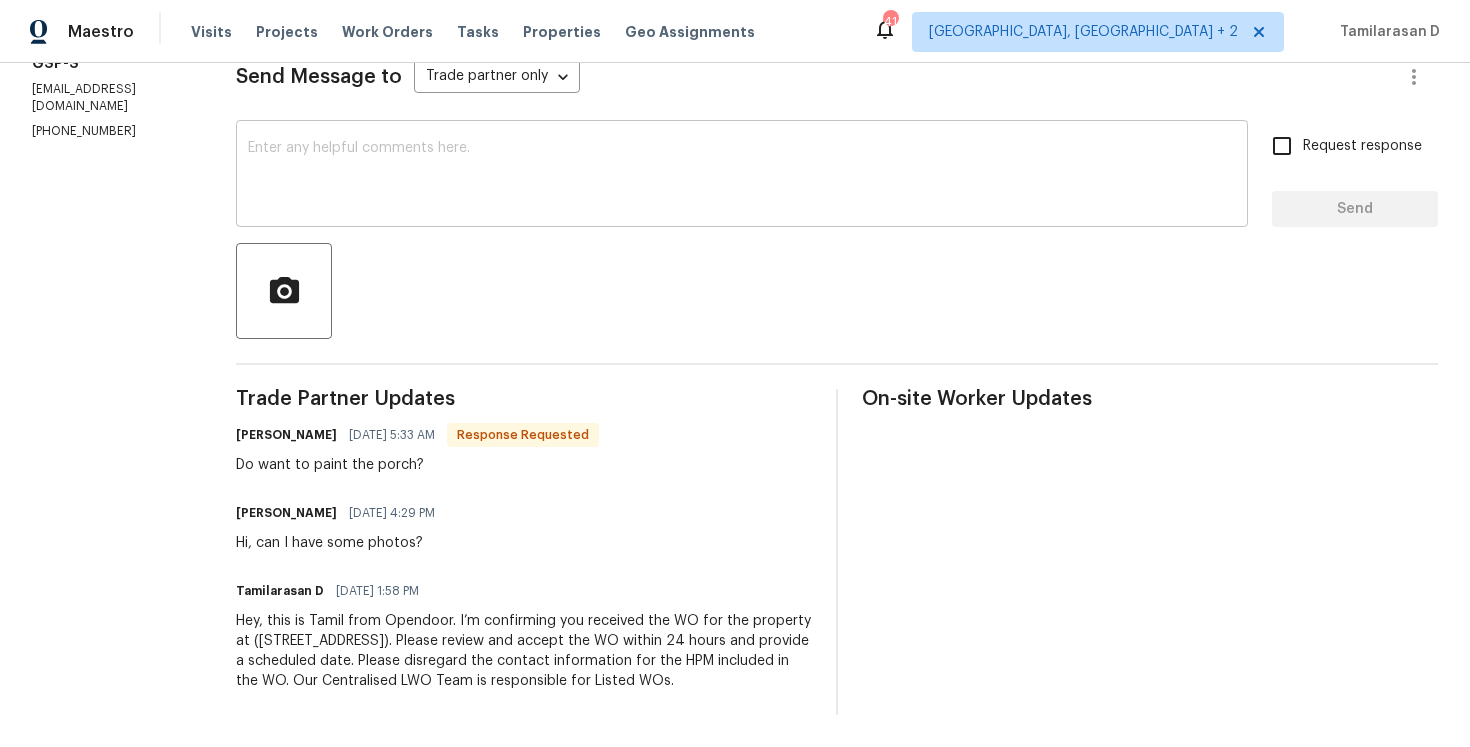 click on "x ​" at bounding box center (742, 176) 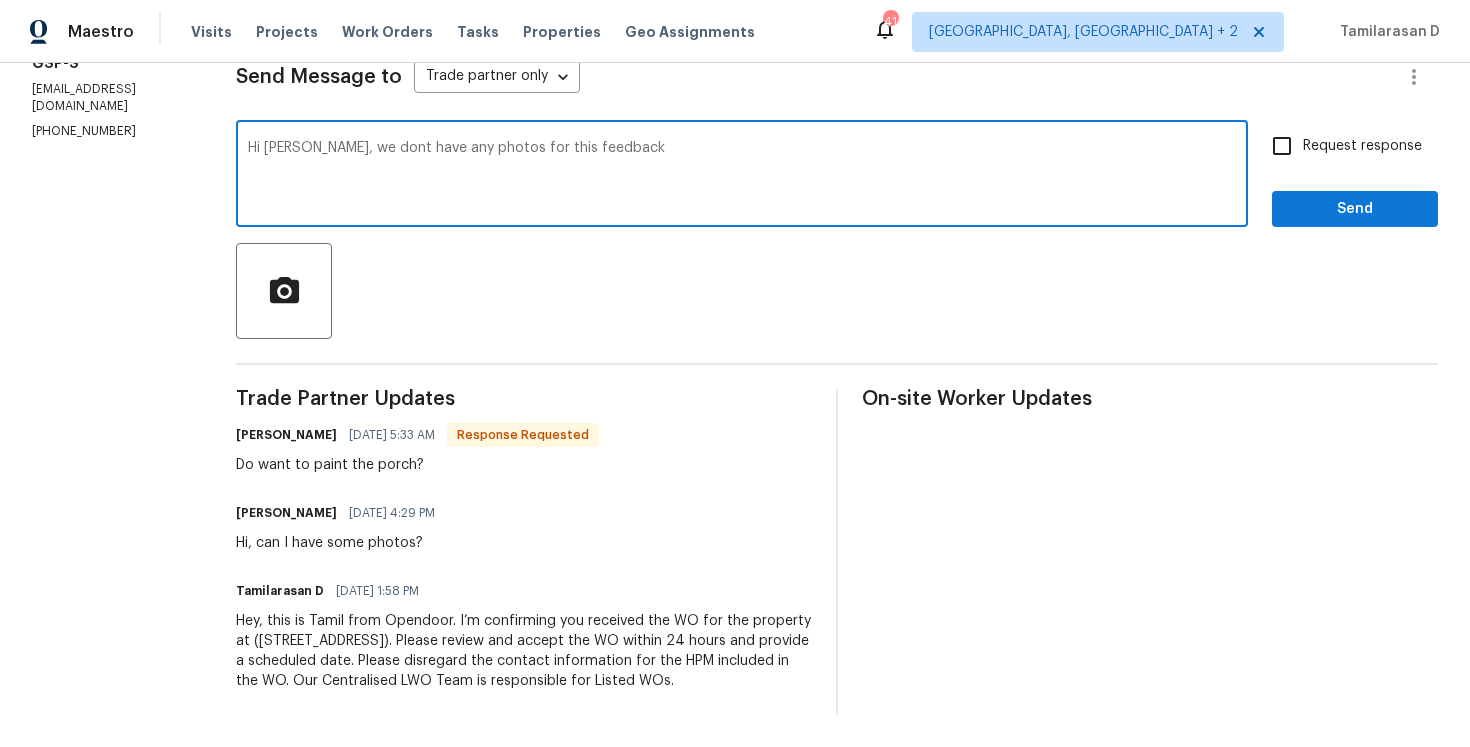 click on "Hi [PERSON_NAME], we dont have any photos for this feedback" at bounding box center (742, 176) 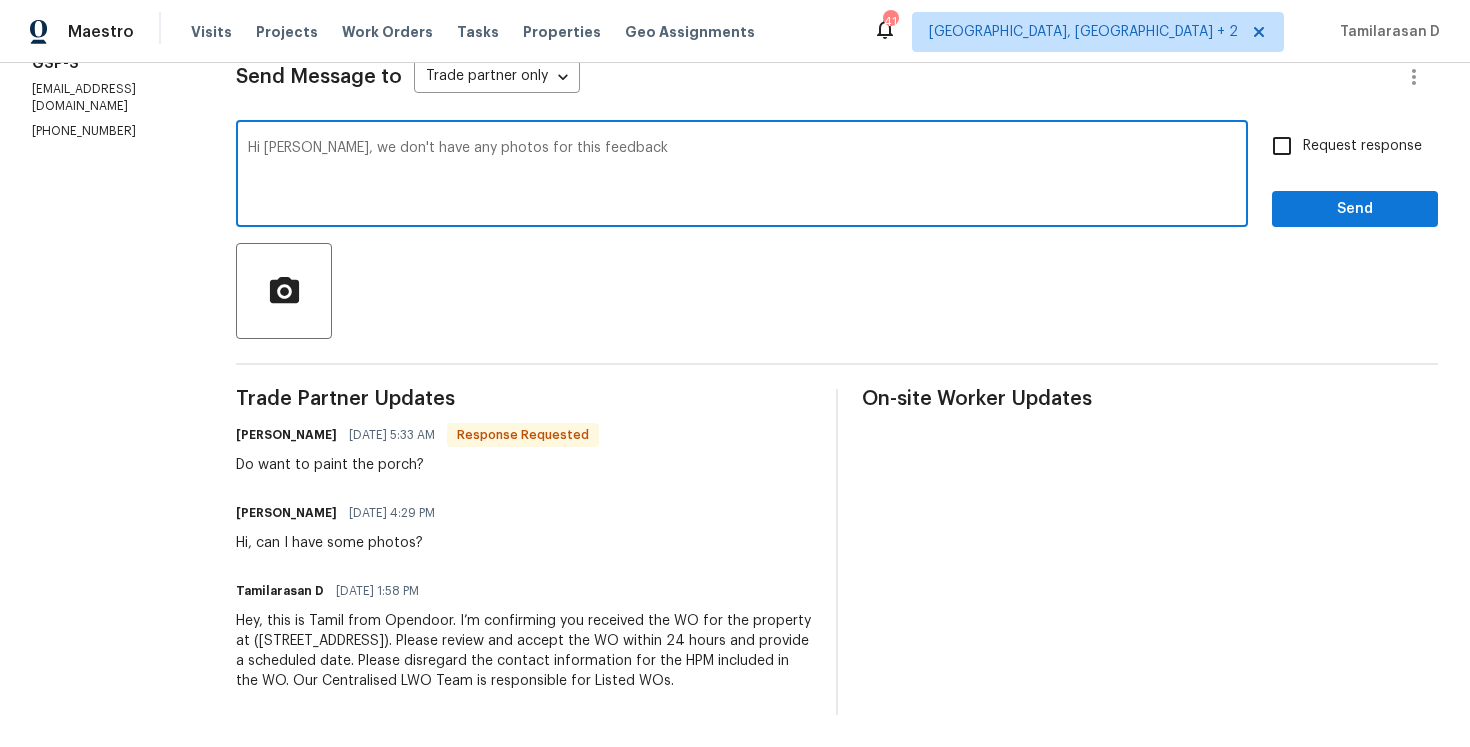 click on "Hi [PERSON_NAME], we don't have any photos for this feedback" at bounding box center [742, 176] 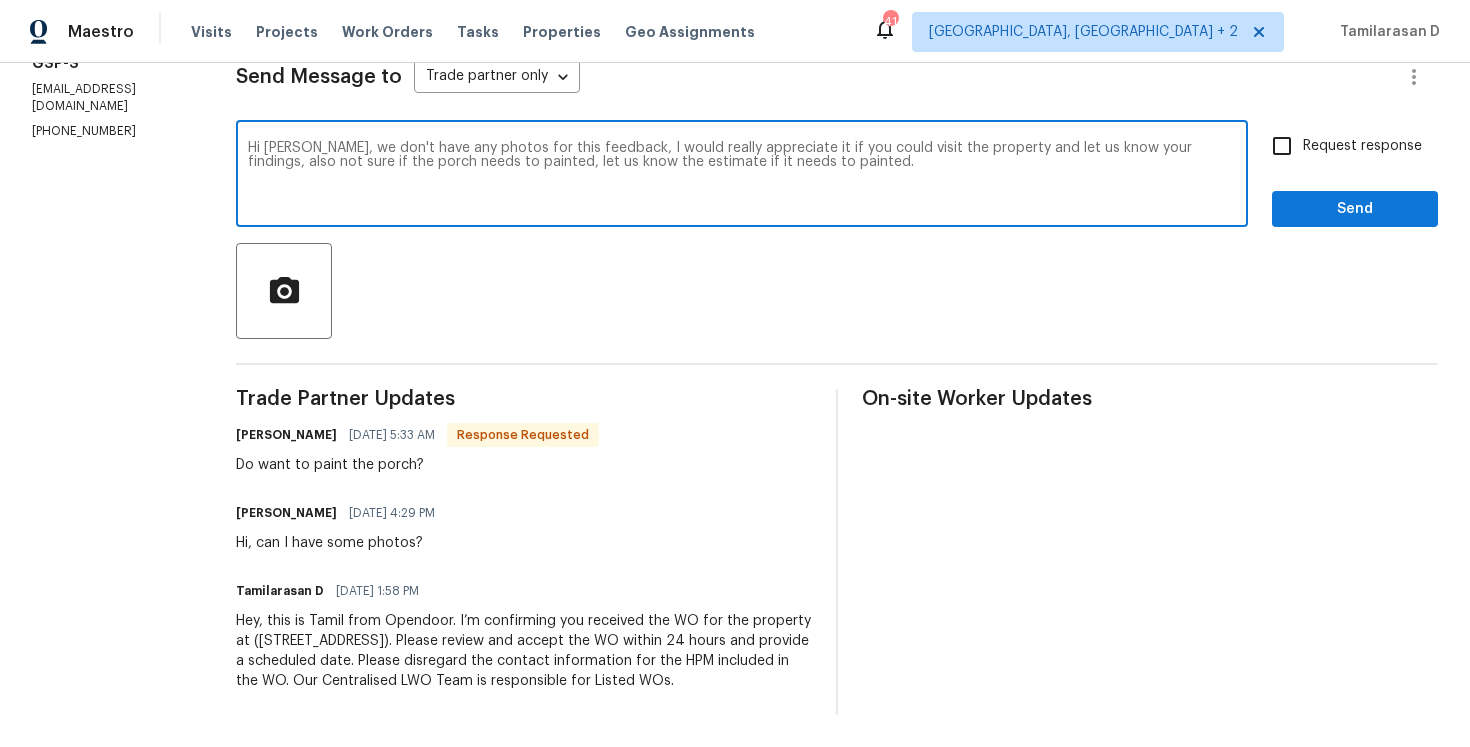 click on "Hi [PERSON_NAME], we don't have any photos for this feedback, I would really appreciate it if you could visit the property and let us know your findings, also not sure if the porch needs to painted, let us know the estimate if it needs to painted." at bounding box center (742, 176) 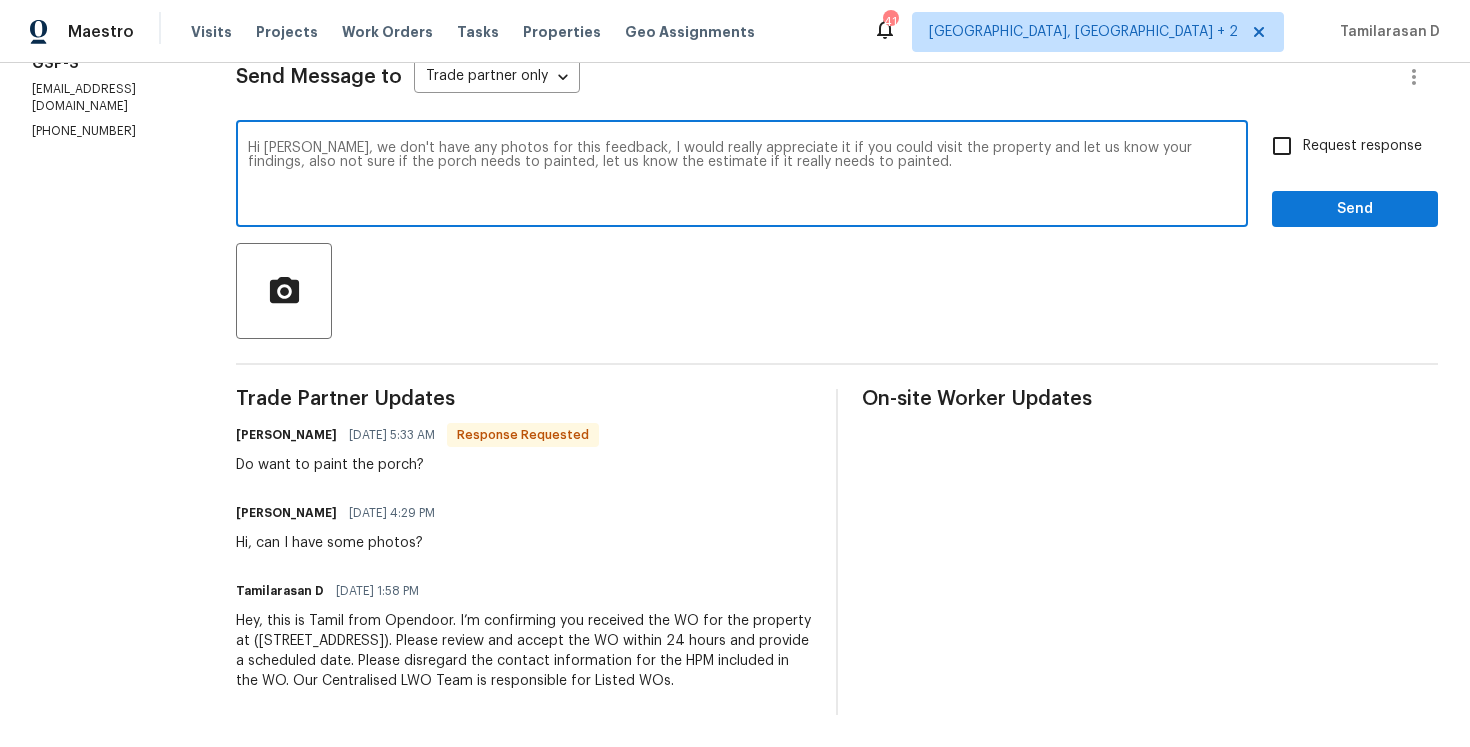 click on "Hi Viktor, we don't have any photos for this feedback, I would really appreciate it if you could visit the property and let us know your findings, also not sure if the porch needs to painted, let us know the estimate if it really needs to painted." at bounding box center (742, 176) 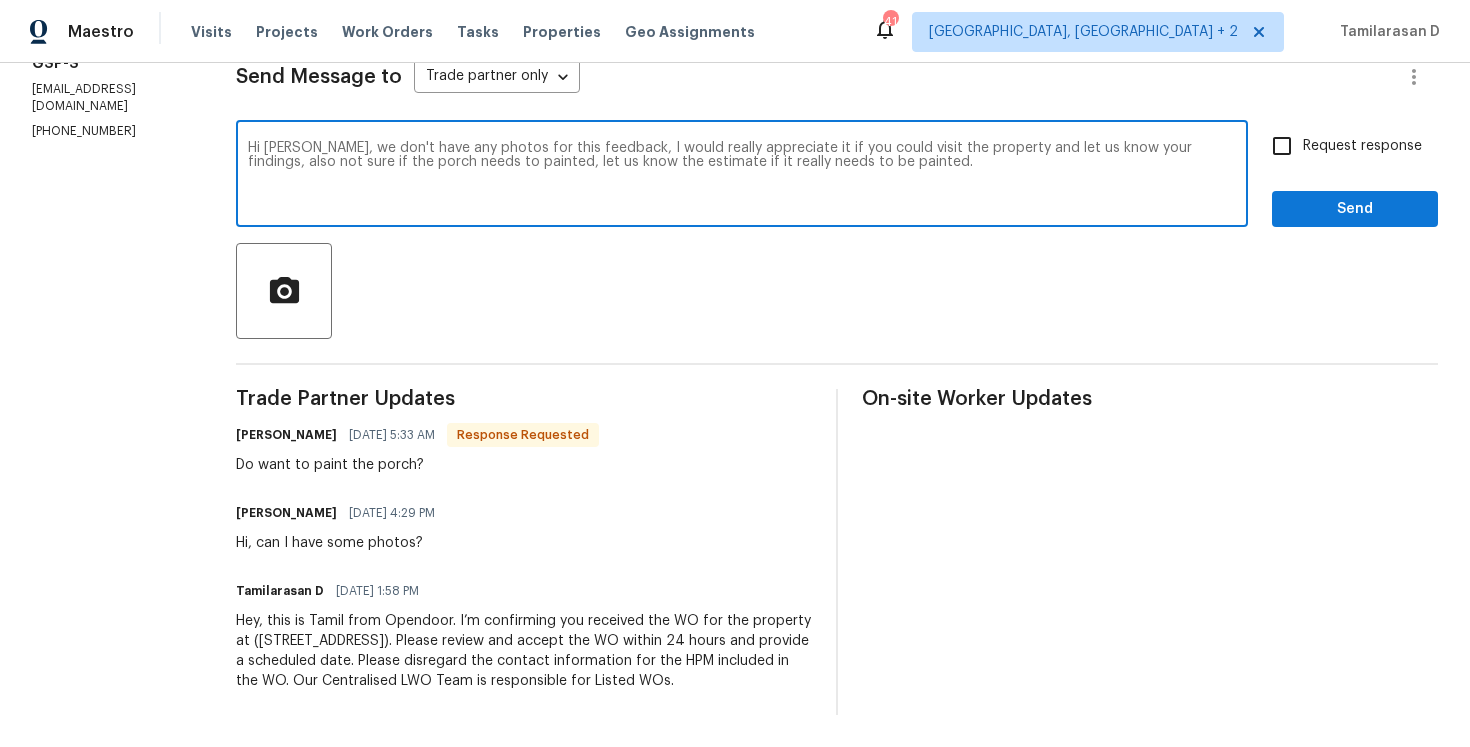 click on "Hi Viktor, we don't have any photos for this feedback, I would really appreciate it if you could visit the property and let us know your findings, also not sure if the porch needs to painted, let us know the estimate if it really needs to be painted." at bounding box center [742, 176] 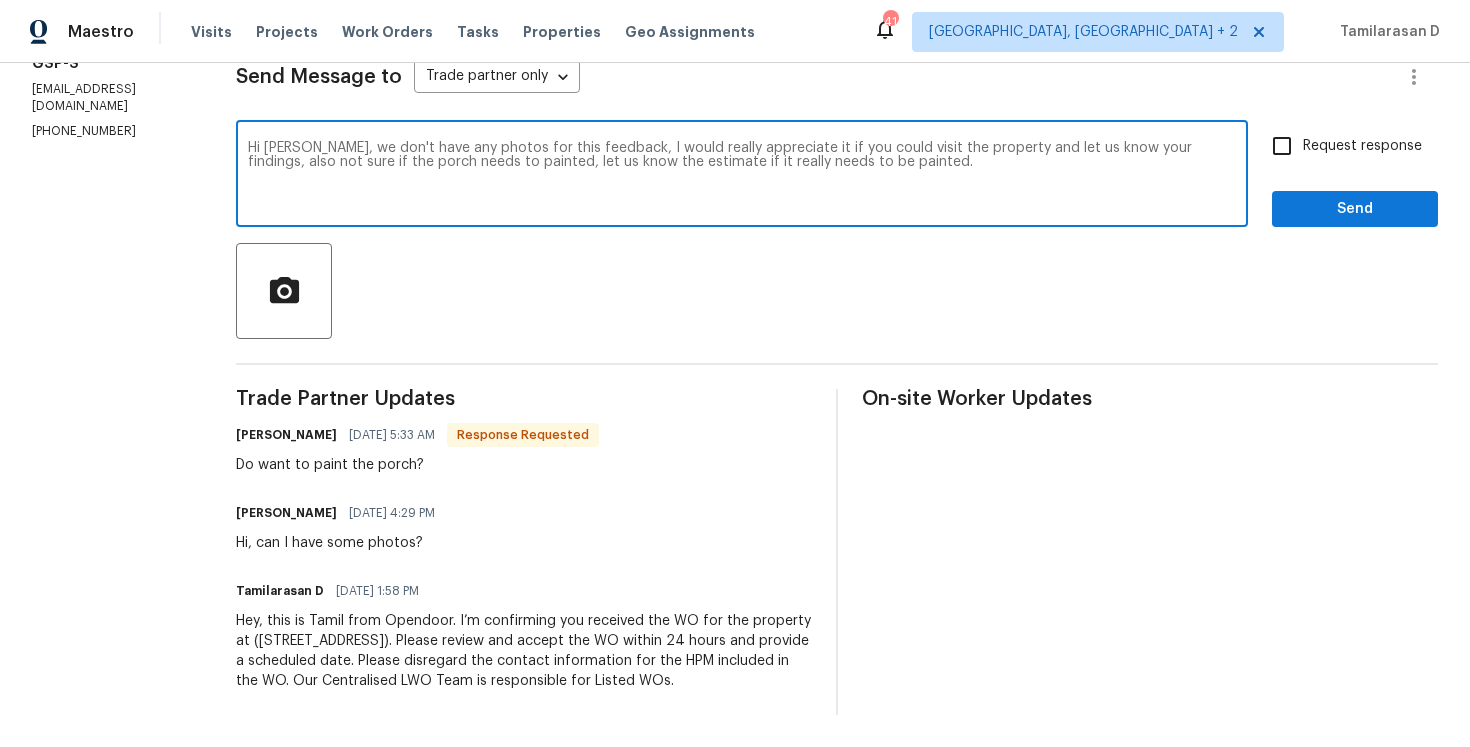 click on "Send Message to Trade partner only Trade partner only ​ Hi Viktor, we don't have any photos for this feedback, I would really appreciate it if you could visit the property and let us know your findings, also not sure if the porch needs to painted, let us know the estimate if it really needs to be painted. x ​ Request response Send Trade Partner Updates Viktor Matviiv 07/10/2025 5:33 AM Response Requested Do want to paint the porch? Viktor Matviiv 07/09/2025 4:29 PM Hi, can I have some photos? Tamilarasan D 07/09/2025 1:58 PM Hey, this is Tamil from Opendoor. I’m confirming you received the WO for the property at (421 High Valley Blvd, Greenville, SC 29605). Please review and accept the WO within 24 hours and provide a scheduled date. Please disregard the contact information for the HPM included in the WO. Our Centralised LWO Team is responsible for Listed WOs. On-site Worker Updates" at bounding box center (837, 372) 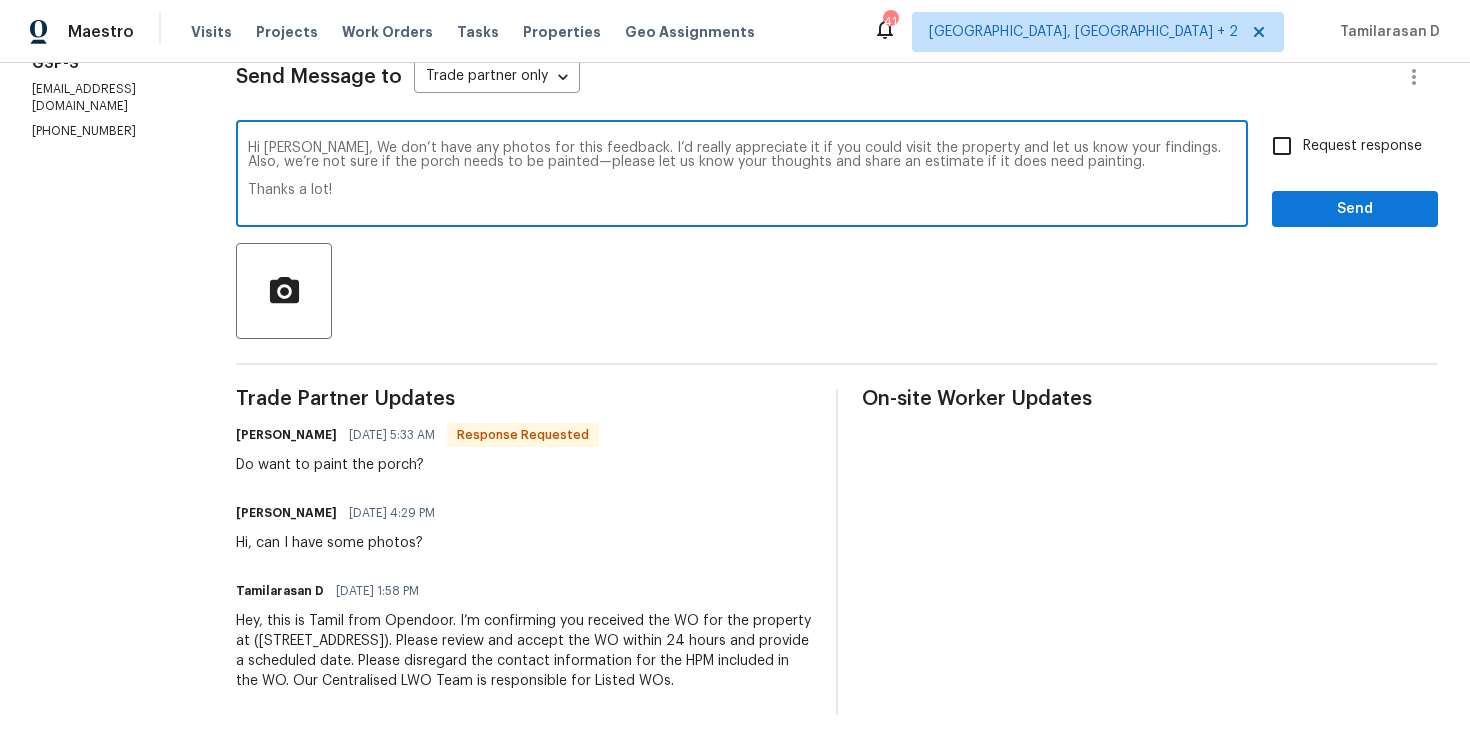 click on "Hi Viktor, We don’t have any photos for this feedback. I’d really appreciate it if you could visit the property and let us know your findings. Also, we’re not sure if the porch needs to be painted—please let us know your thoughts and share an estimate if it does need painting.
Thanks a lot!" at bounding box center (742, 176) 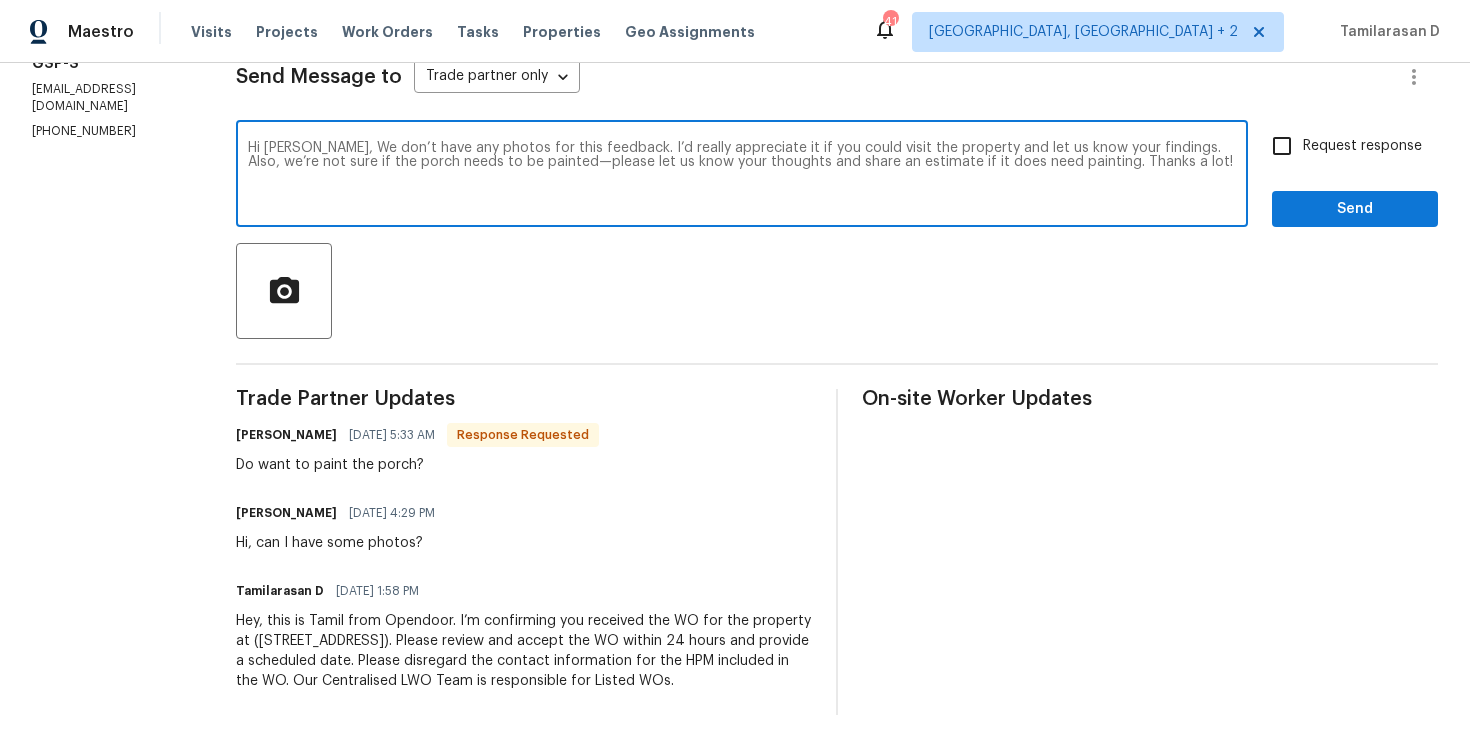 type on "Hi Viktor, We don’t have any photos for this feedback. I’d really appreciate it if you could visit the property and let us know your findings. Also, we’re not sure if the porch needs to be painted—please let us know your thoughts and share an estimate if it does need painting. Thanks a lot!" 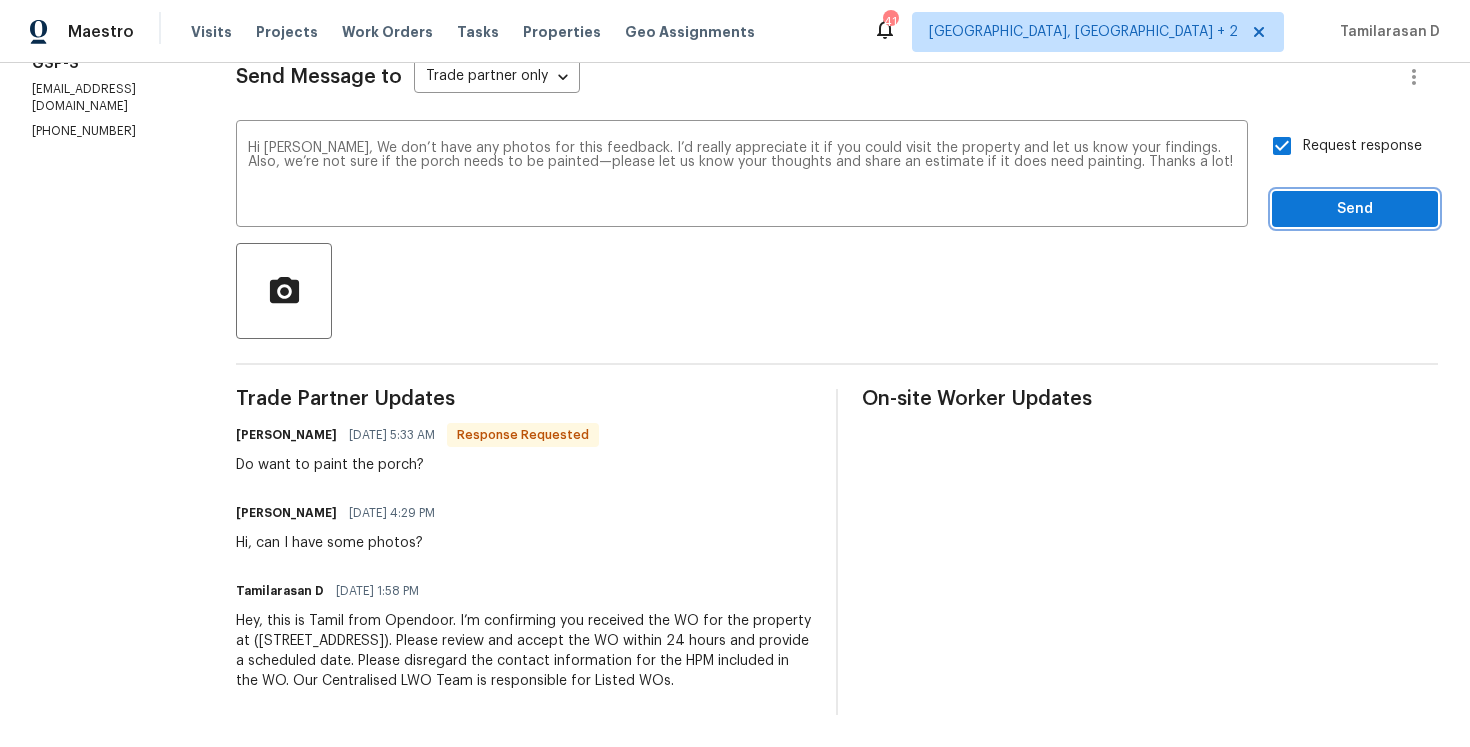 click on "Send" at bounding box center [1355, 209] 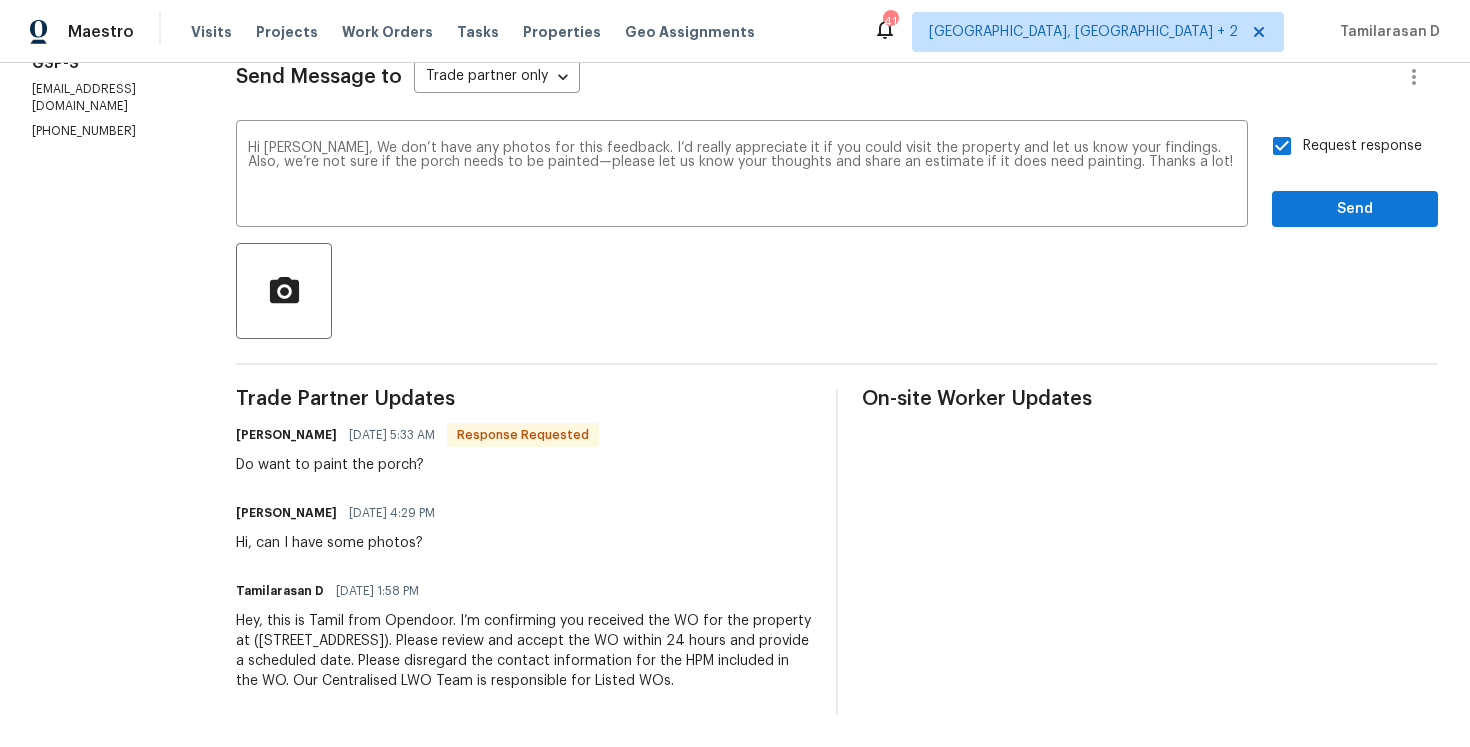 scroll, scrollTop: 0, scrollLeft: 0, axis: both 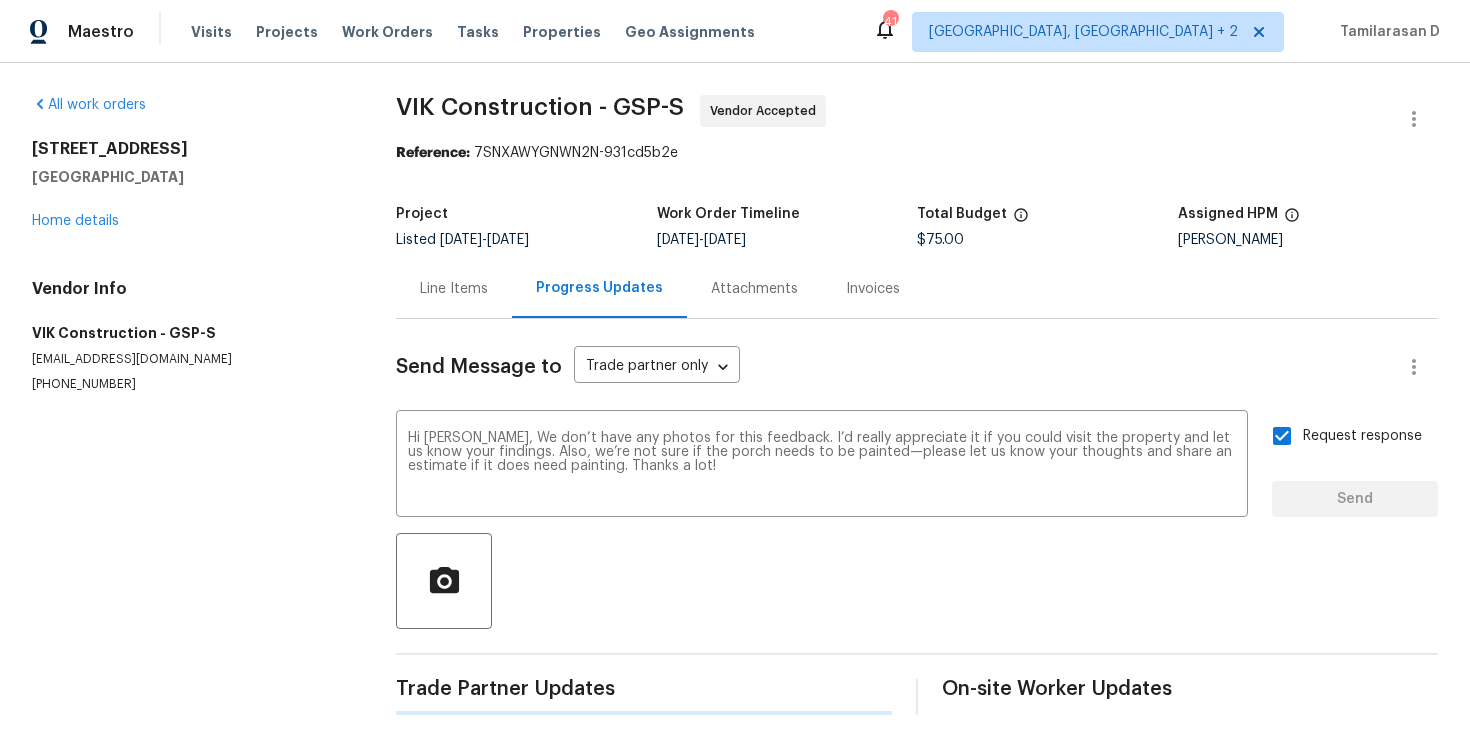 type 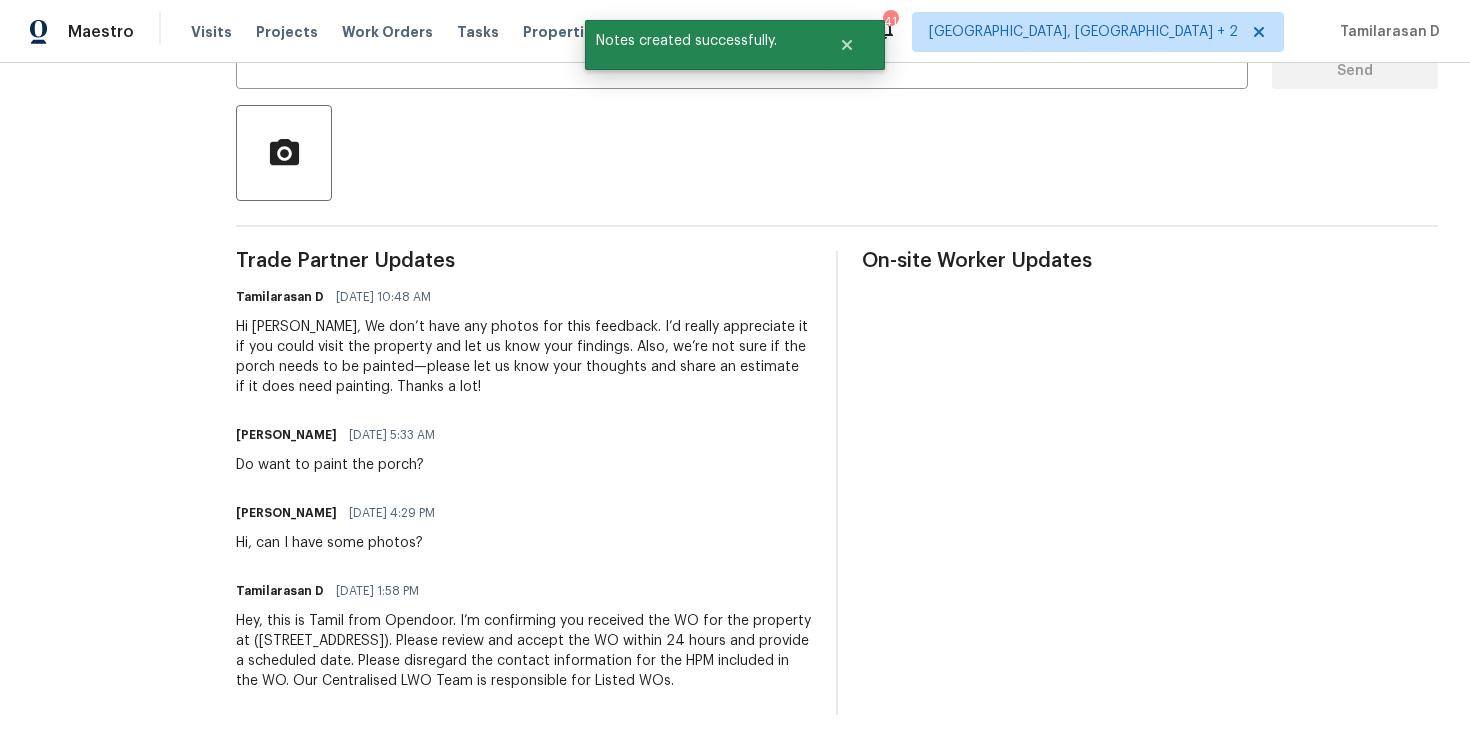 scroll, scrollTop: 448, scrollLeft: 0, axis: vertical 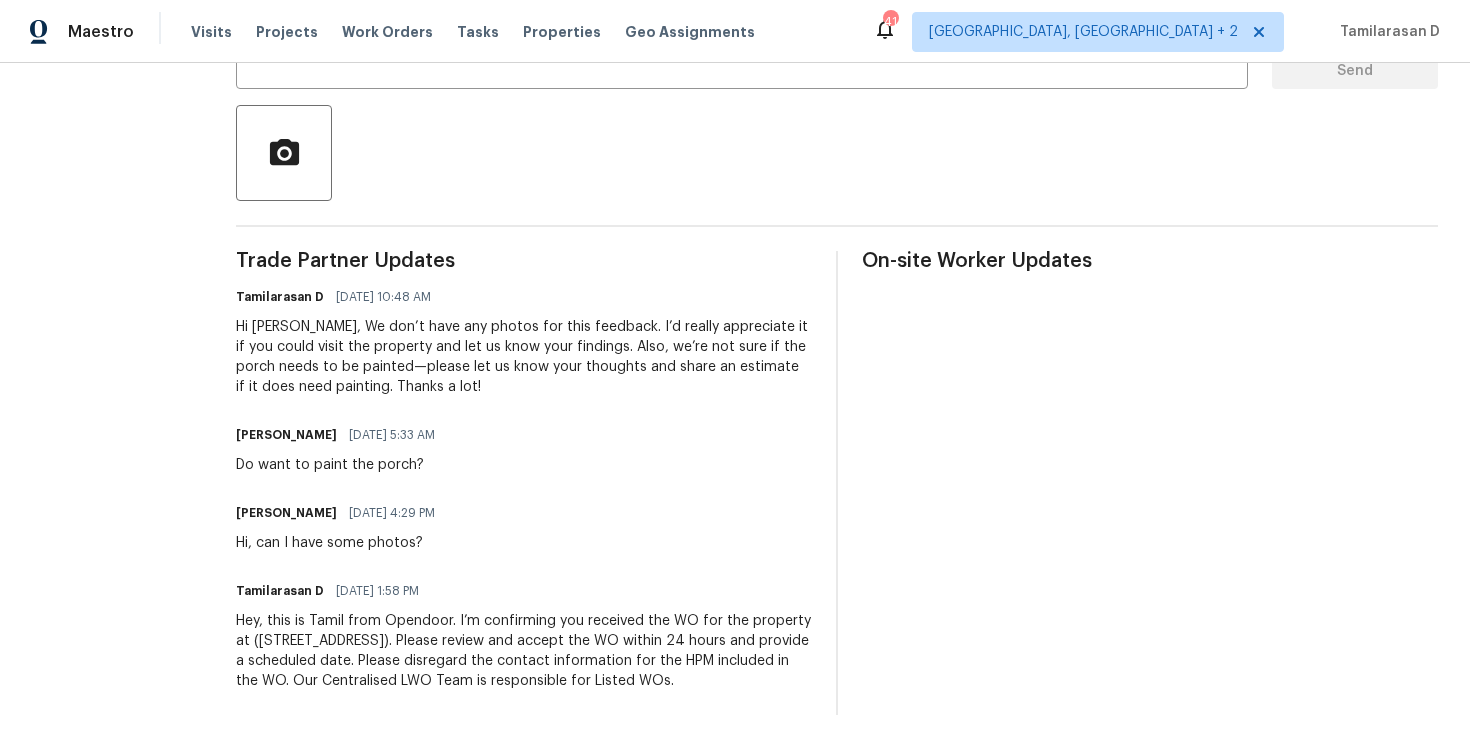 click on "Do want to paint the porch?" at bounding box center (341, 465) 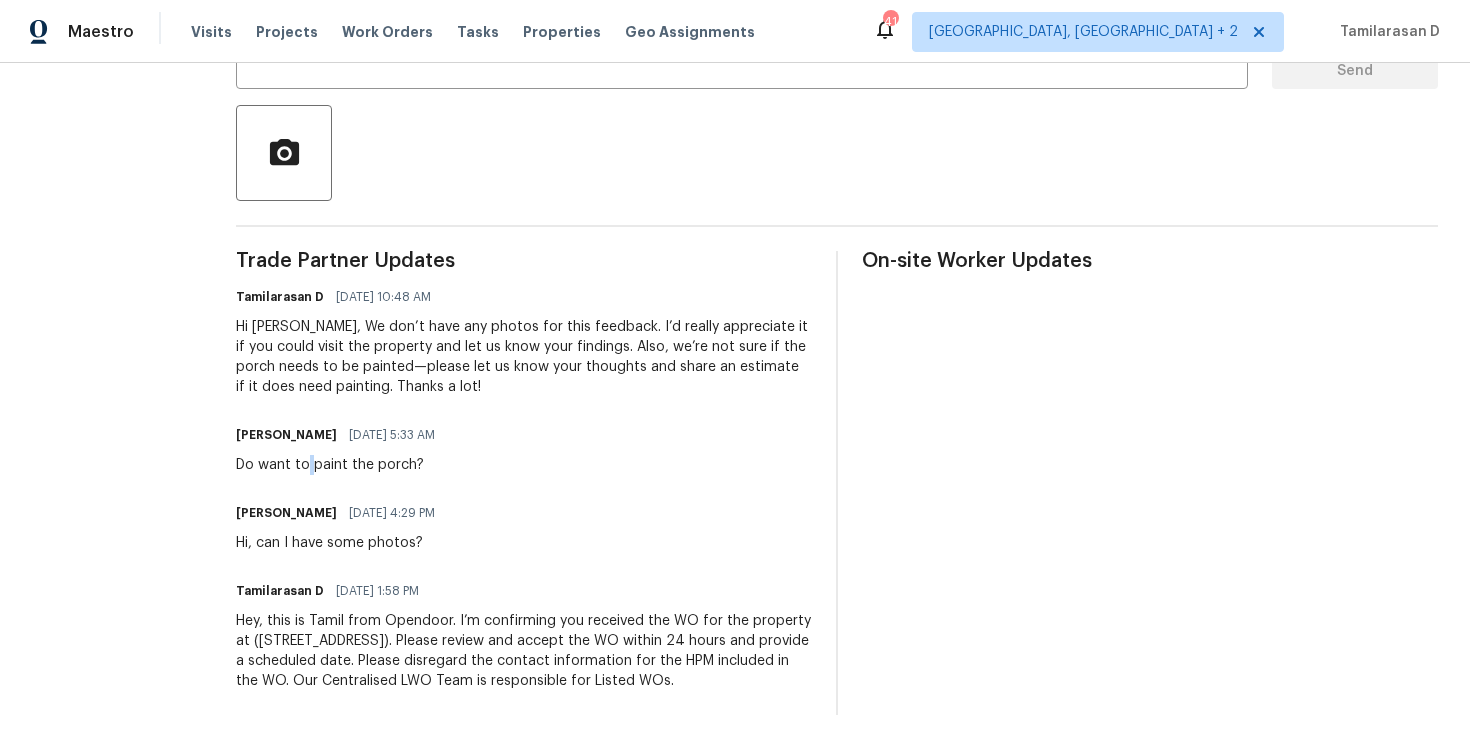 click on "Do want to paint the porch?" at bounding box center [341, 465] 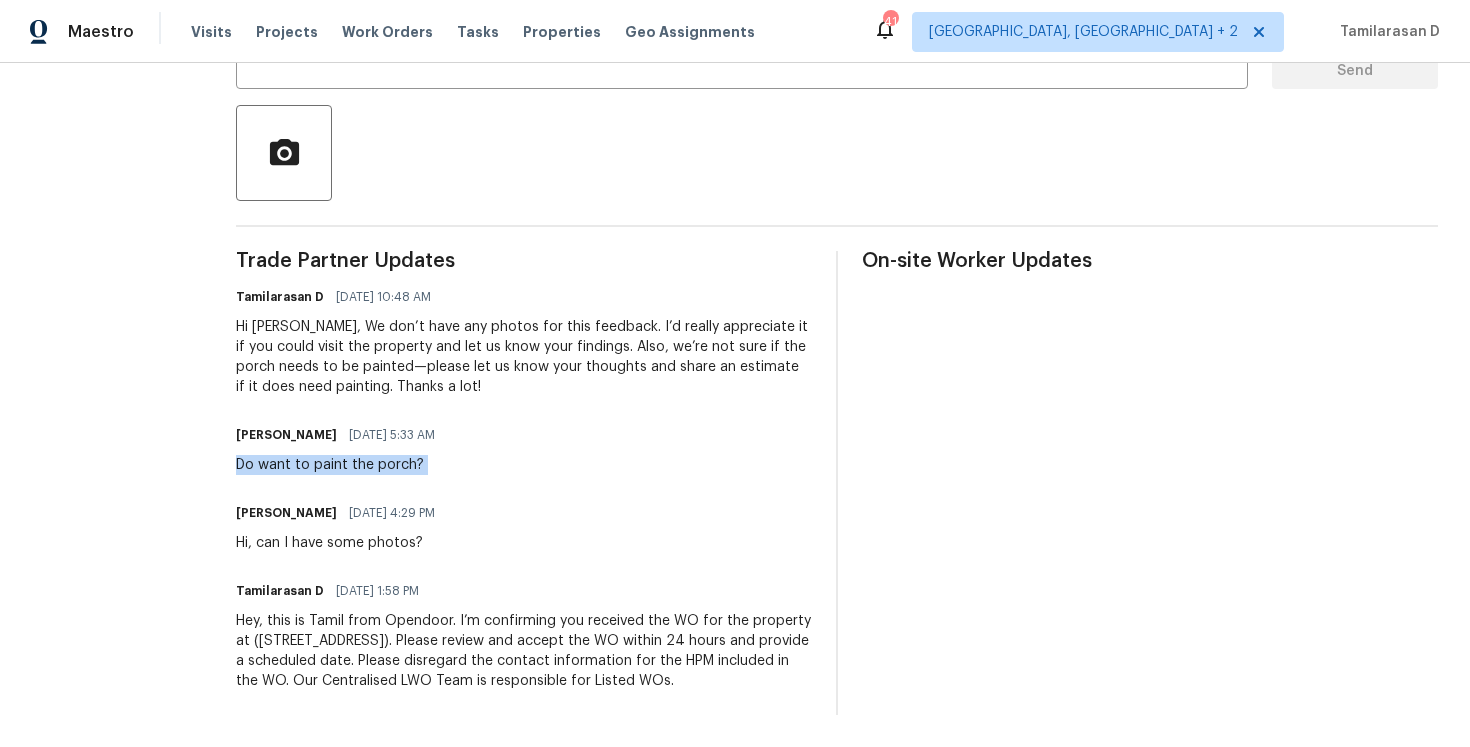 click on "Hi, can I have some photos?" at bounding box center [341, 543] 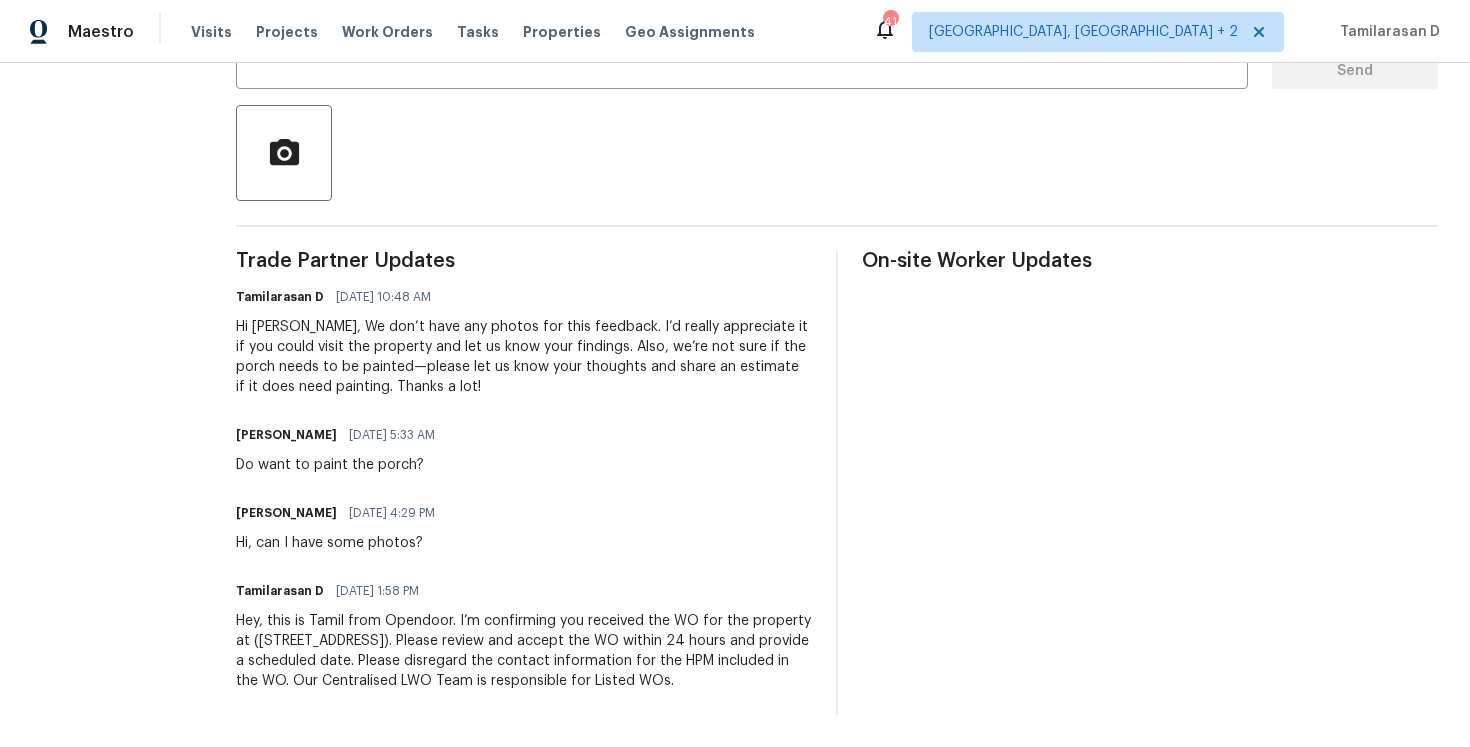 click on "Hi, can I have some photos?" at bounding box center (341, 543) 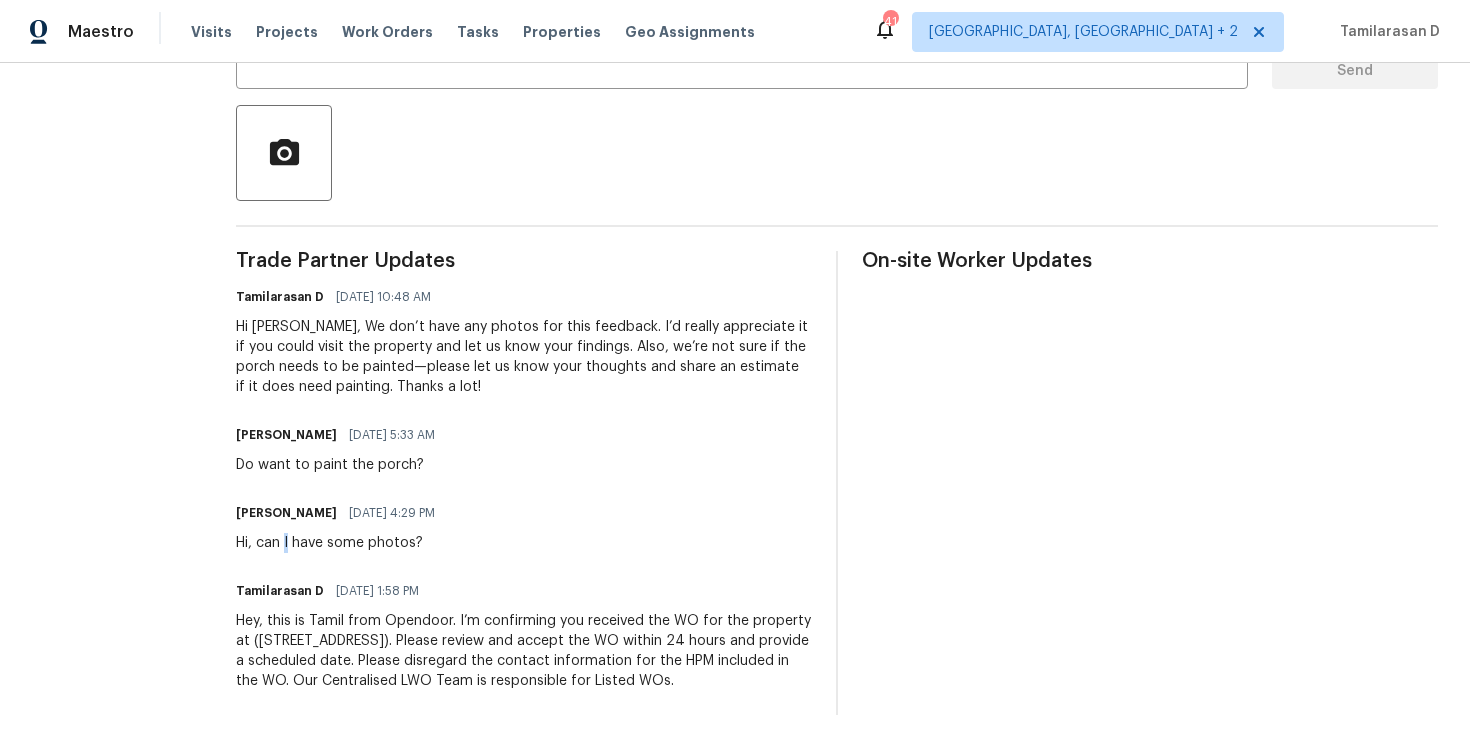 click on "Hi, can I have some photos?" at bounding box center (341, 543) 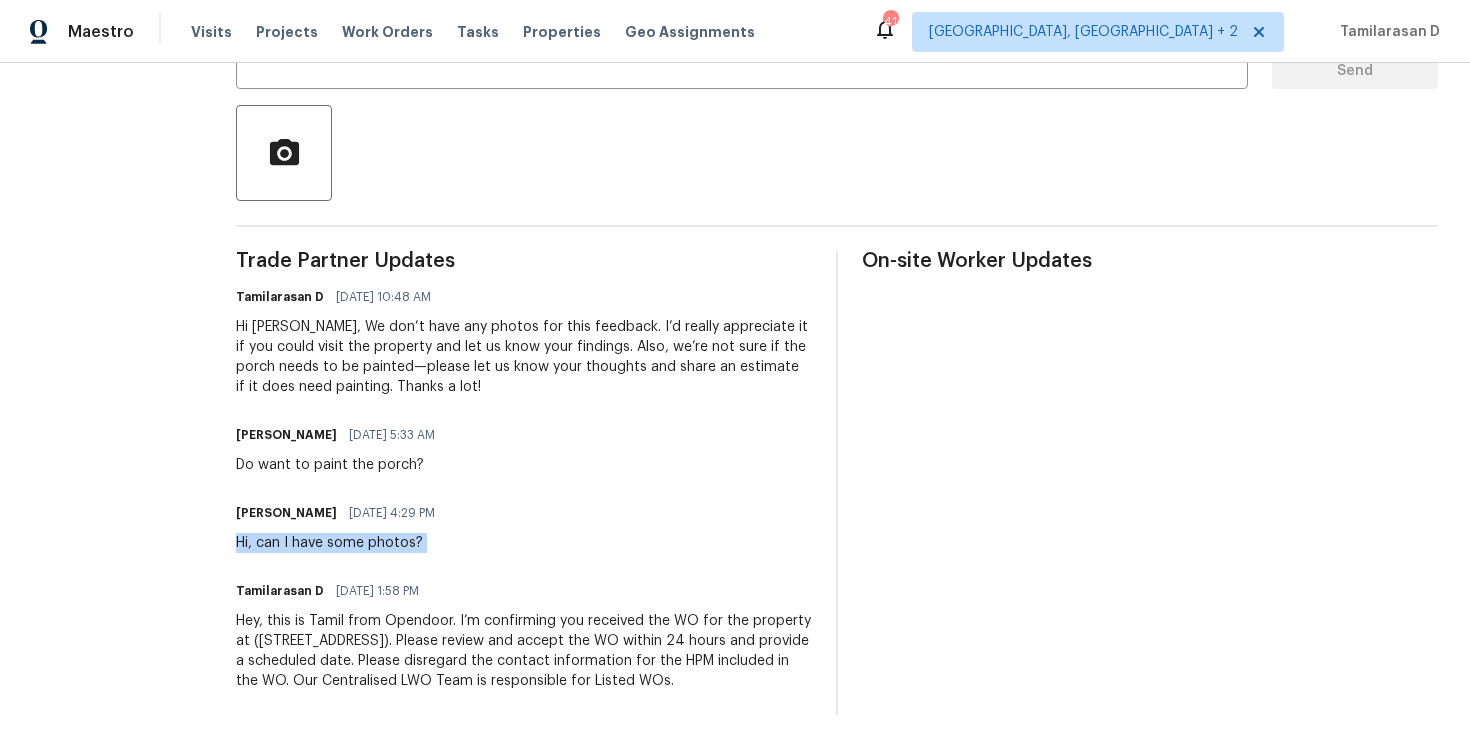 copy on "Hi, can I have some photos?" 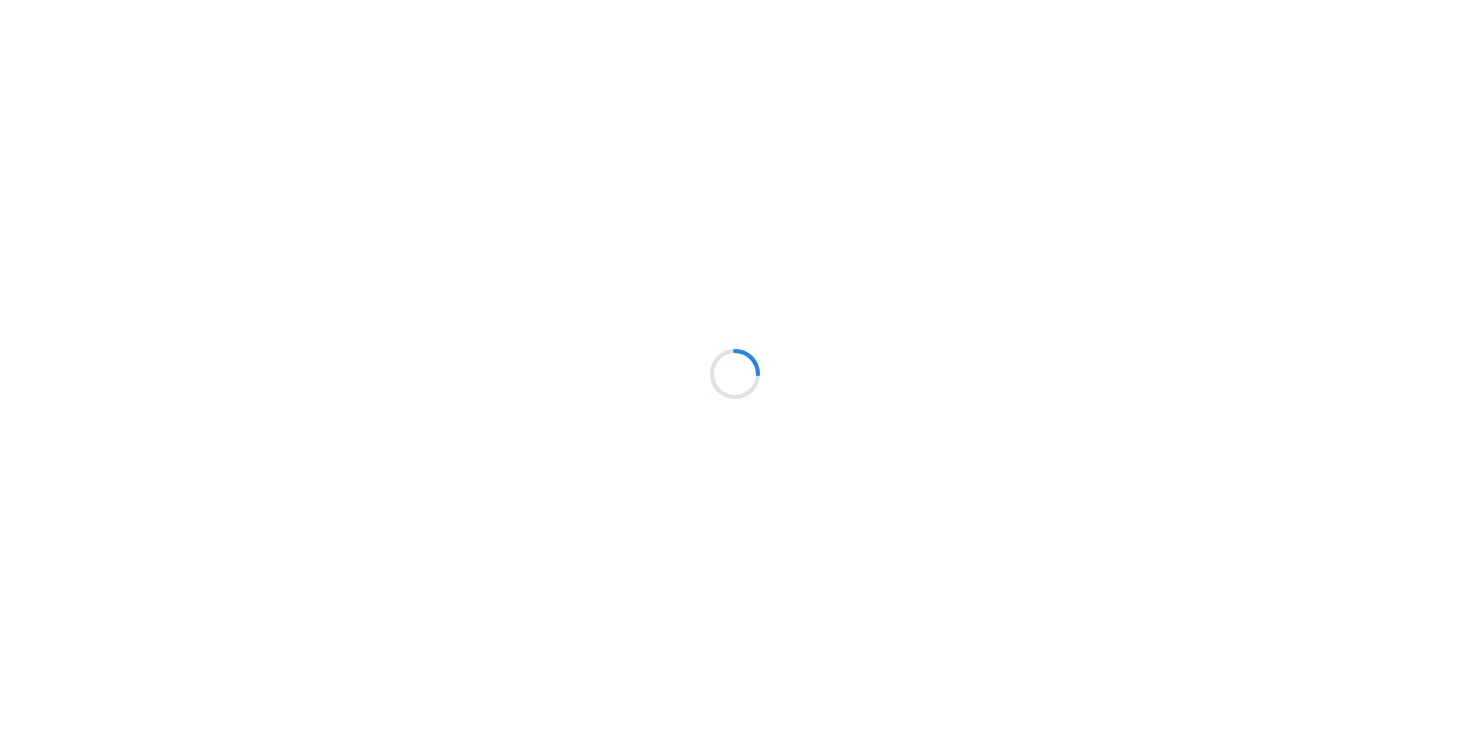 scroll, scrollTop: 0, scrollLeft: 0, axis: both 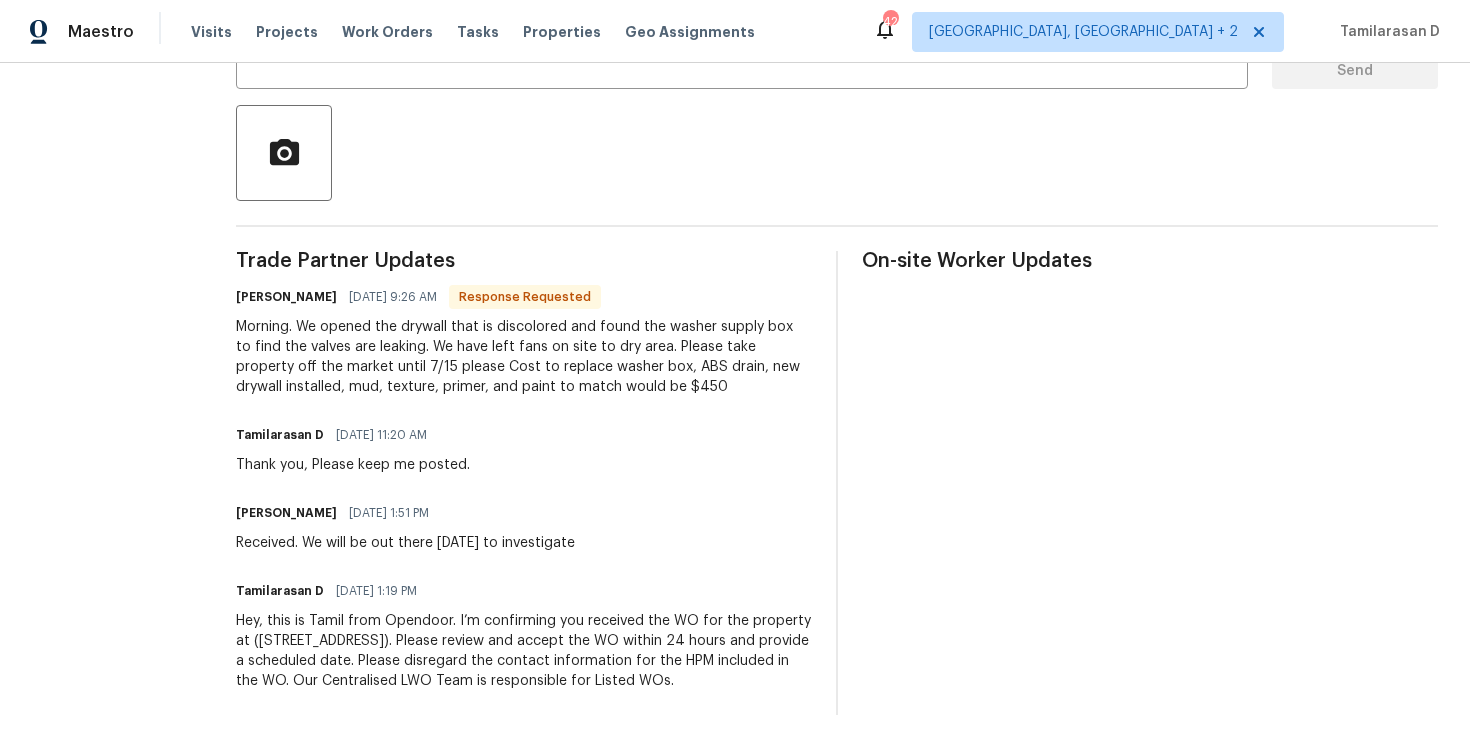 click on "Morning. We opened the drywall that is discolored and found the washer supply box to find the valves are leaking. We have left fans on site to dry area. Please take property off the market until 7/15 please
Cost to replace washer box, ABS drain, new drywall installed, mud, texture, primer, and paint to match would be $450" at bounding box center [524, 357] 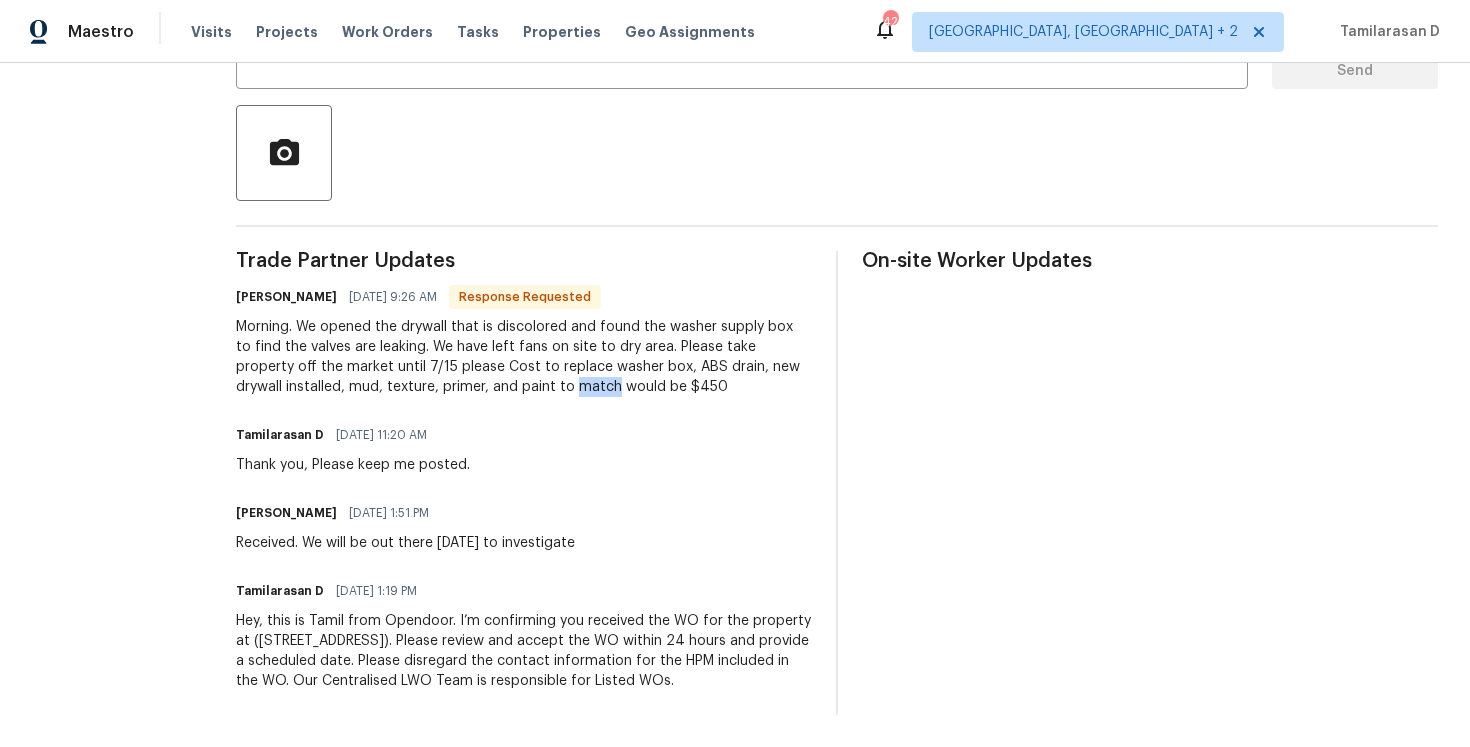 click on "Morning. We opened the drywall that is discolored and found the washer supply box to find the valves are leaking. We have left fans on site to dry area. Please take property off the market until 7/15 please
Cost to replace washer box, ABS drain, new drywall installed, mud, texture, primer, and paint to match would be $450" at bounding box center (524, 357) 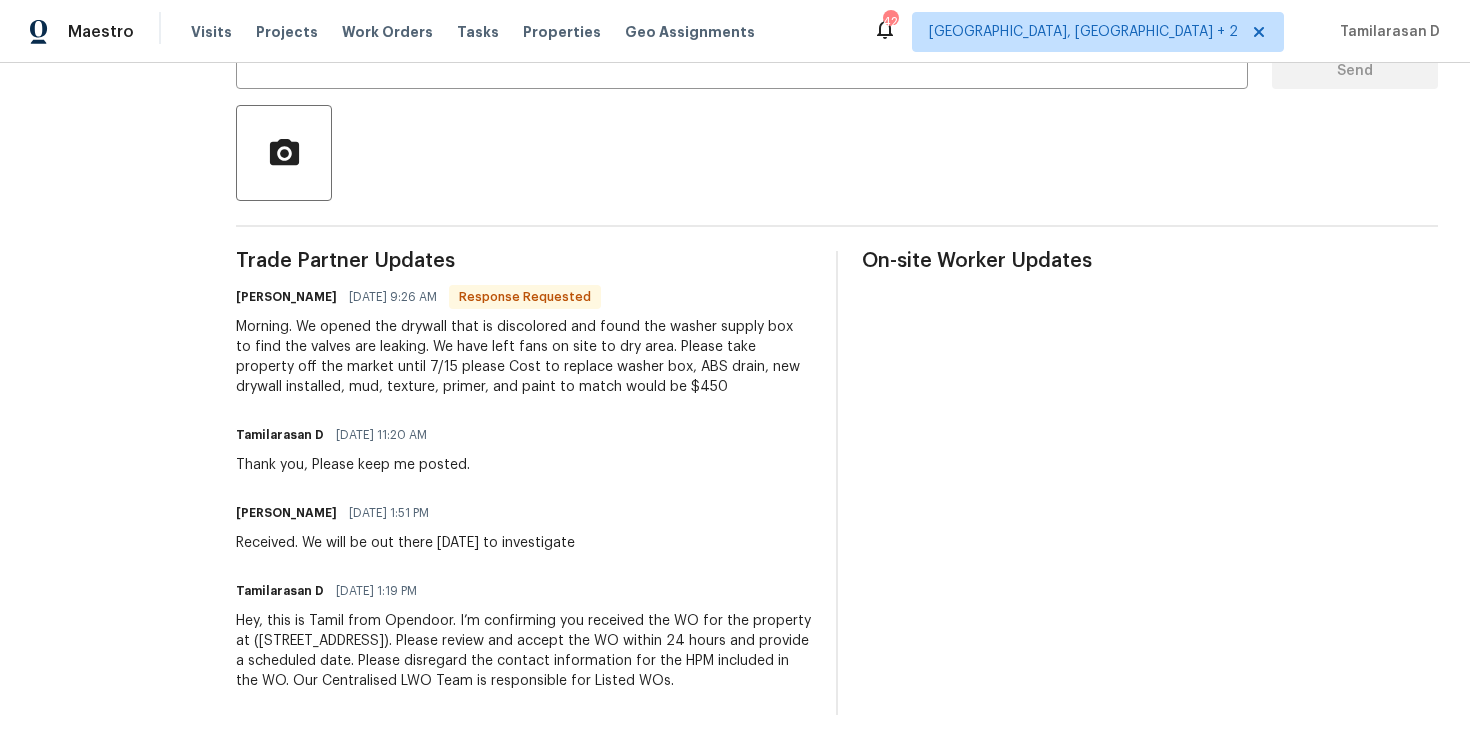 click on "Morning. We opened the drywall that is discolored and found the washer supply box to find the valves are leaking. We have left fans on site to dry area. Please take property off the market until 7/15 please
Cost to replace washer box, ABS drain, new drywall installed, mud, texture, primer, and paint to match would be $450" at bounding box center (524, 357) 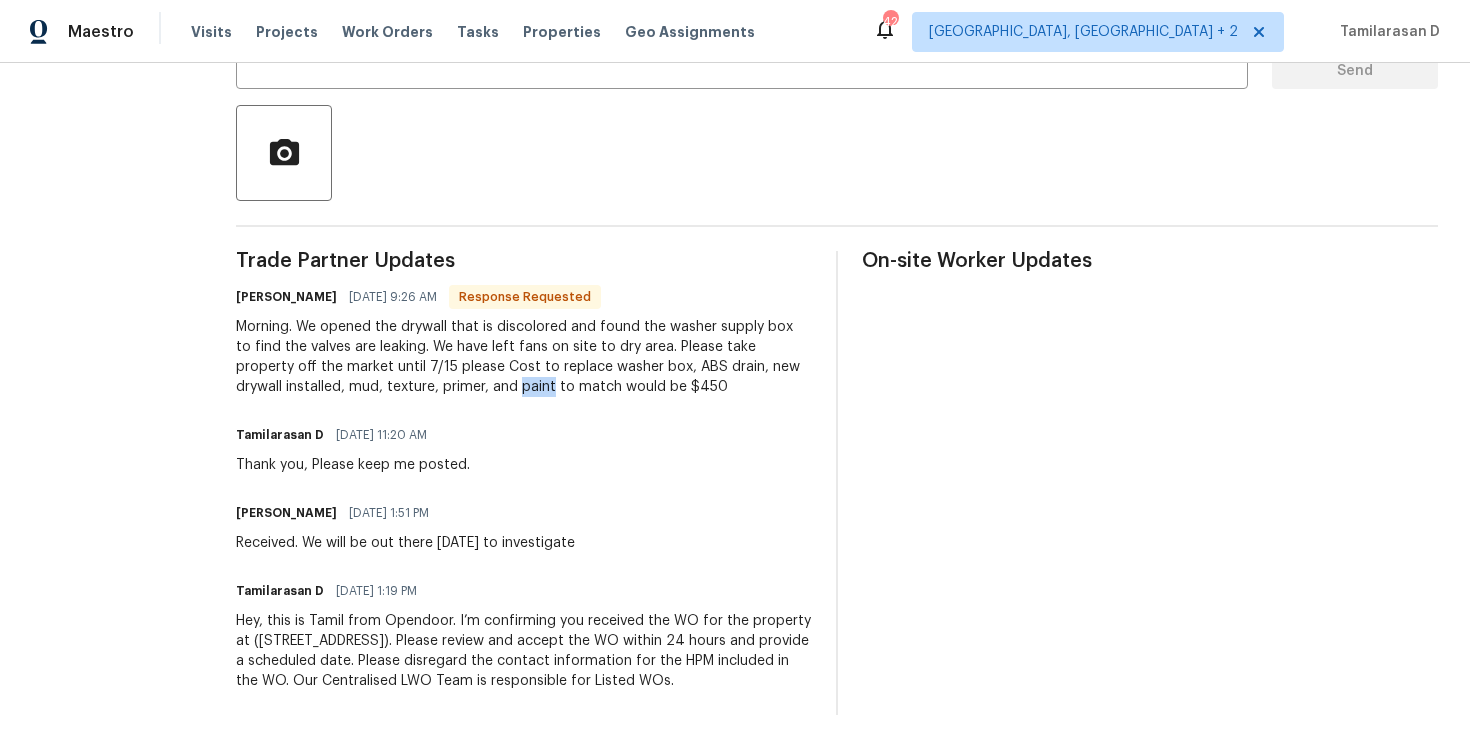 click on "Morning. We opened the drywall that is discolored and found the washer supply box to find the valves are leaking. We have left fans on site to dry area. Please take property off the market until 7/15 please
Cost to replace washer box, ABS drain, new drywall installed, mud, texture, primer, and paint to match would be $450" at bounding box center [524, 357] 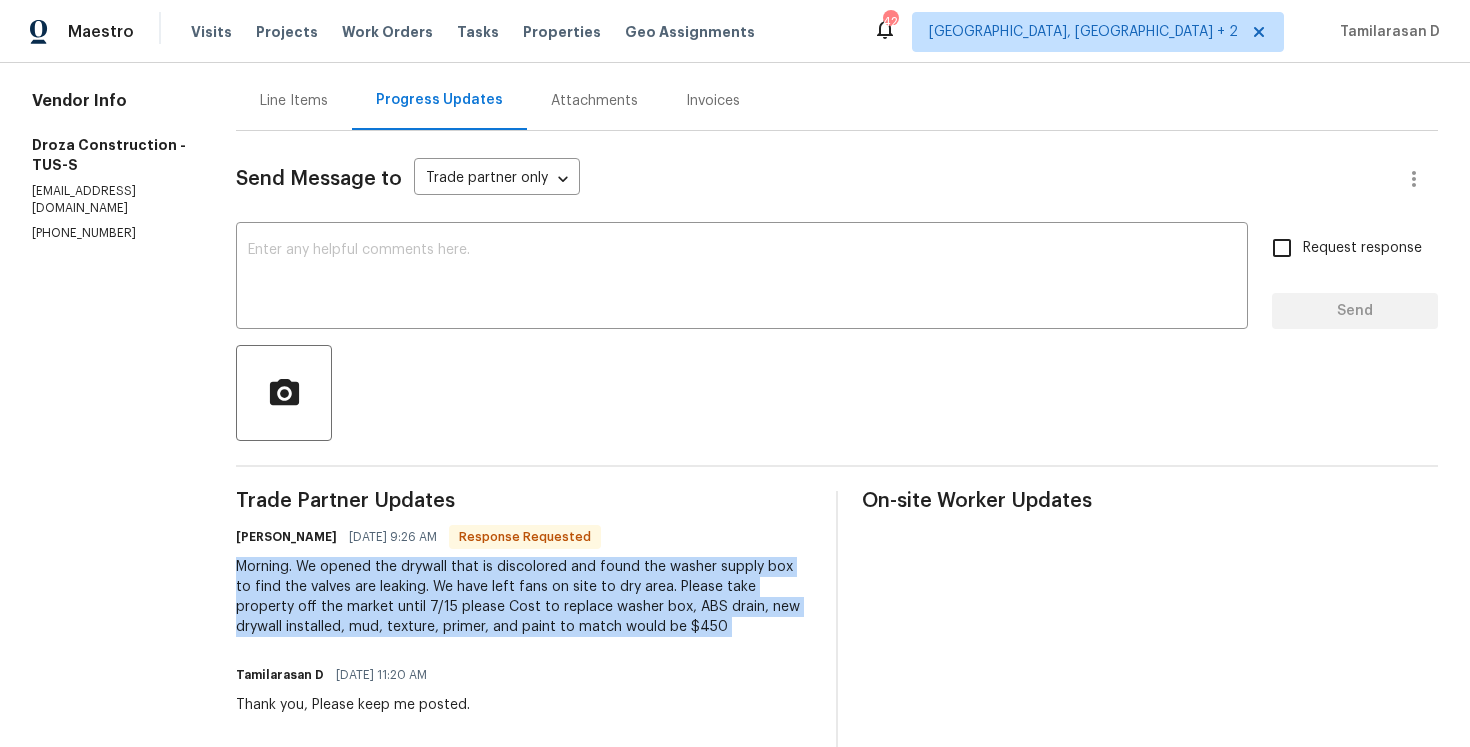 scroll, scrollTop: 0, scrollLeft: 0, axis: both 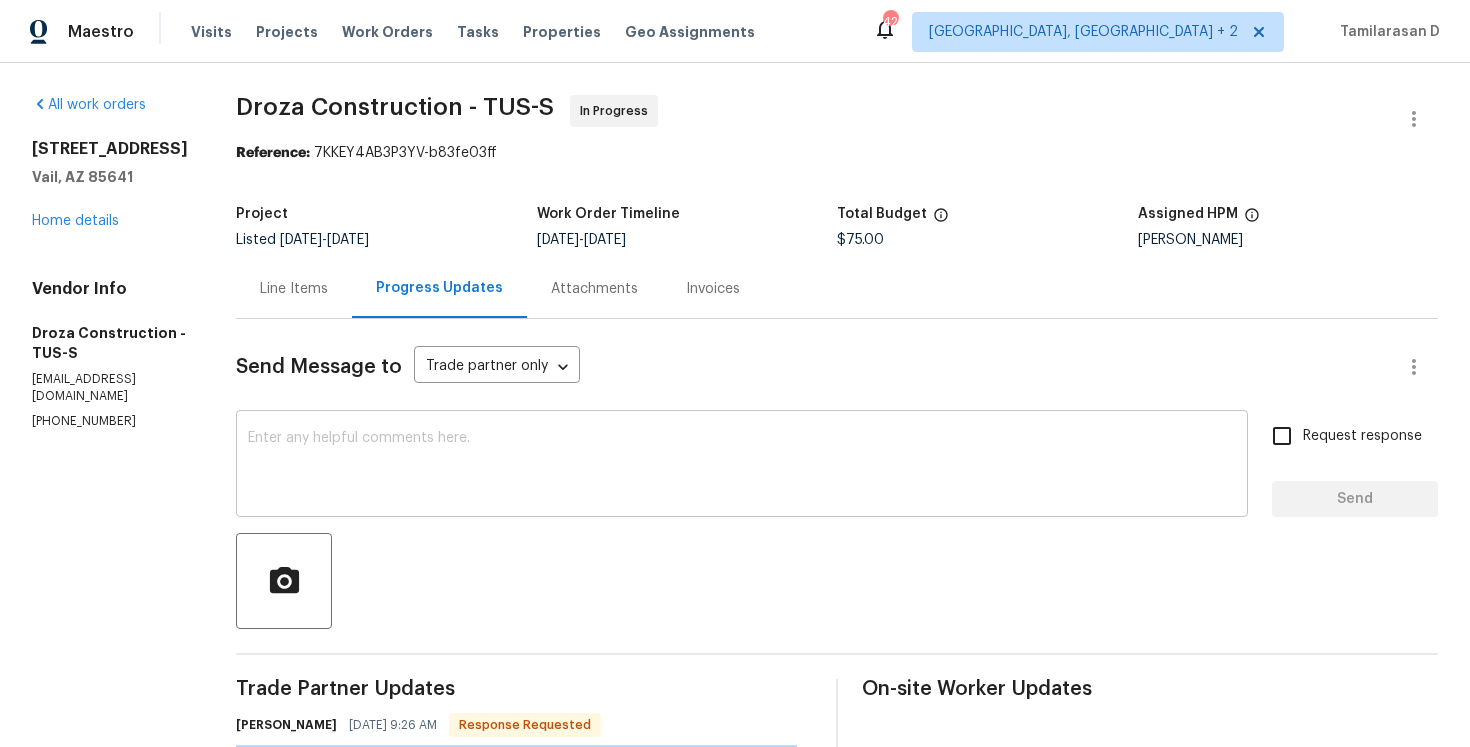click on "x ​" at bounding box center (742, 466) 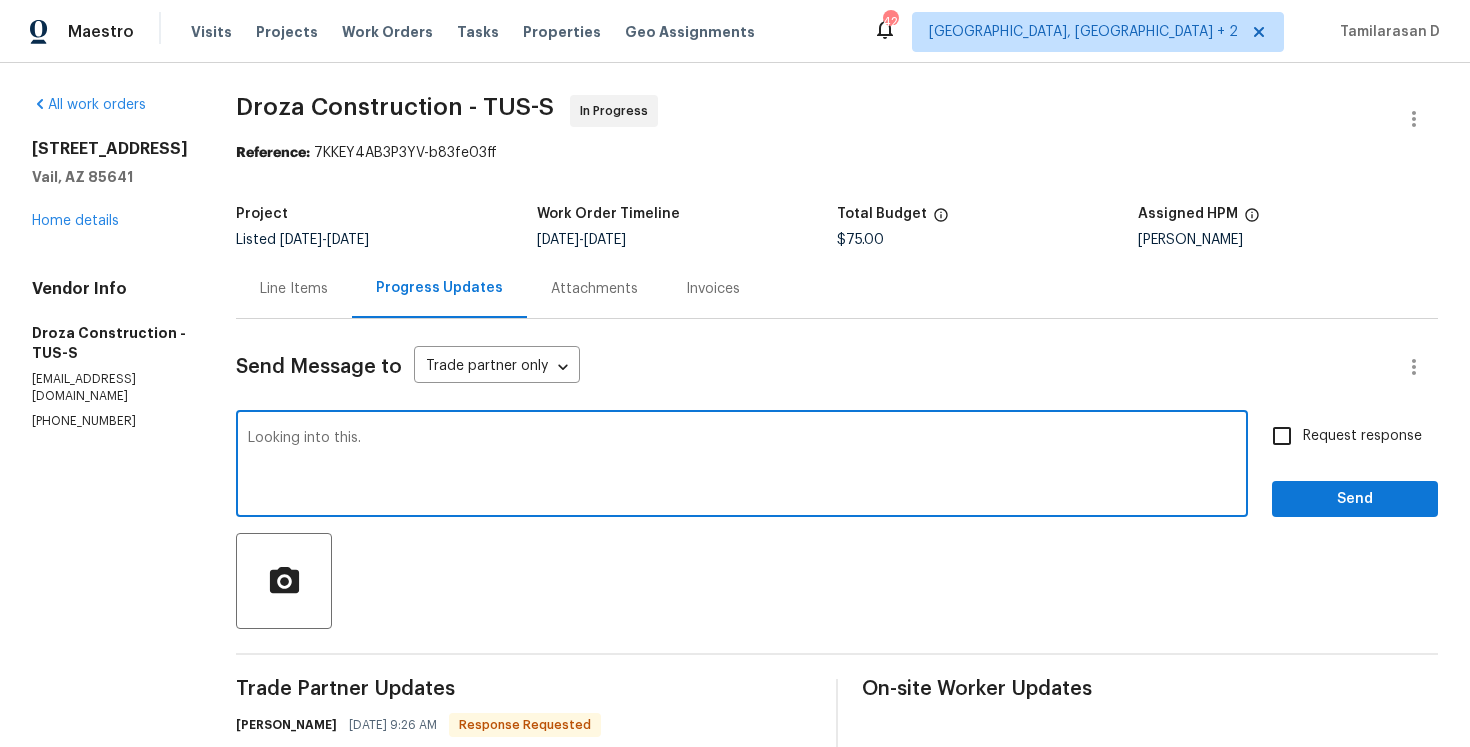 type on "Looking into this." 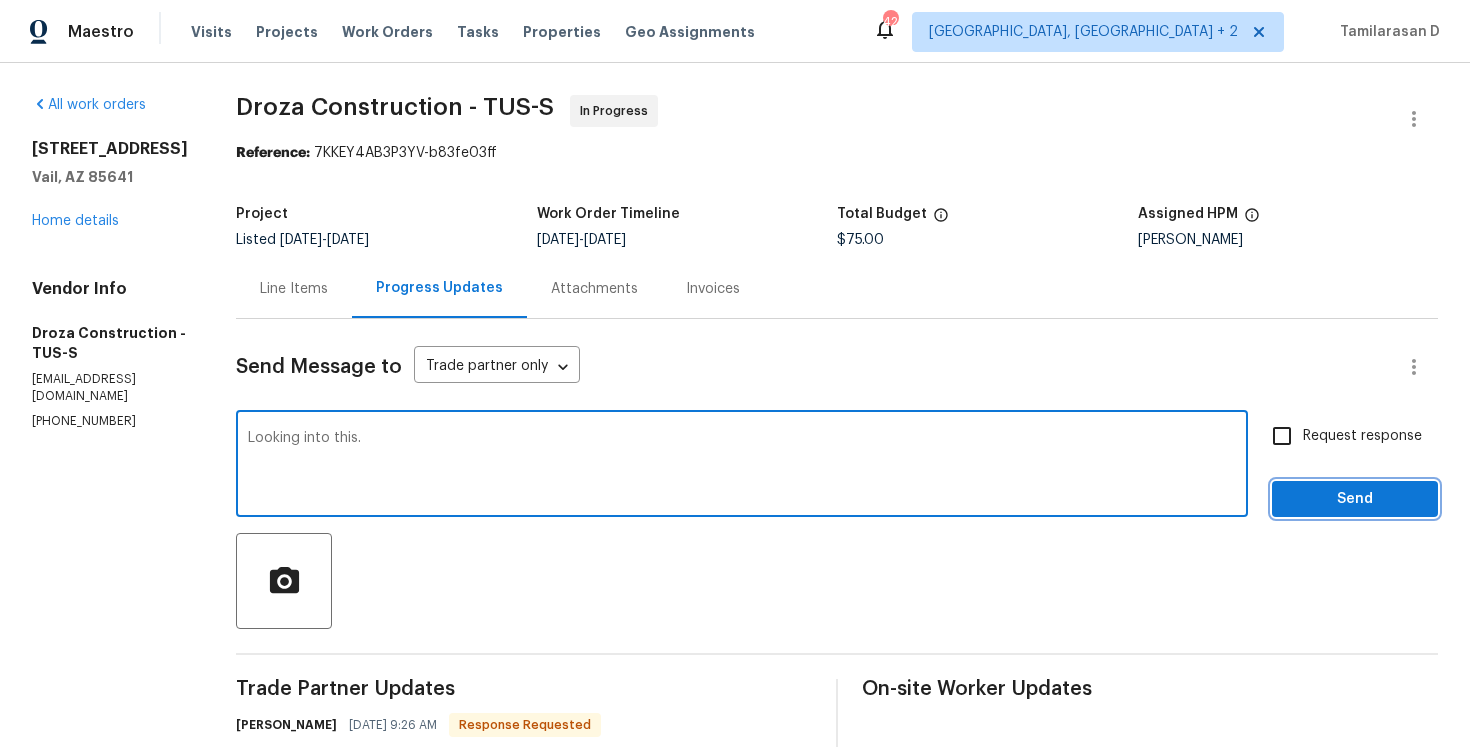 click on "Send" at bounding box center [1355, 499] 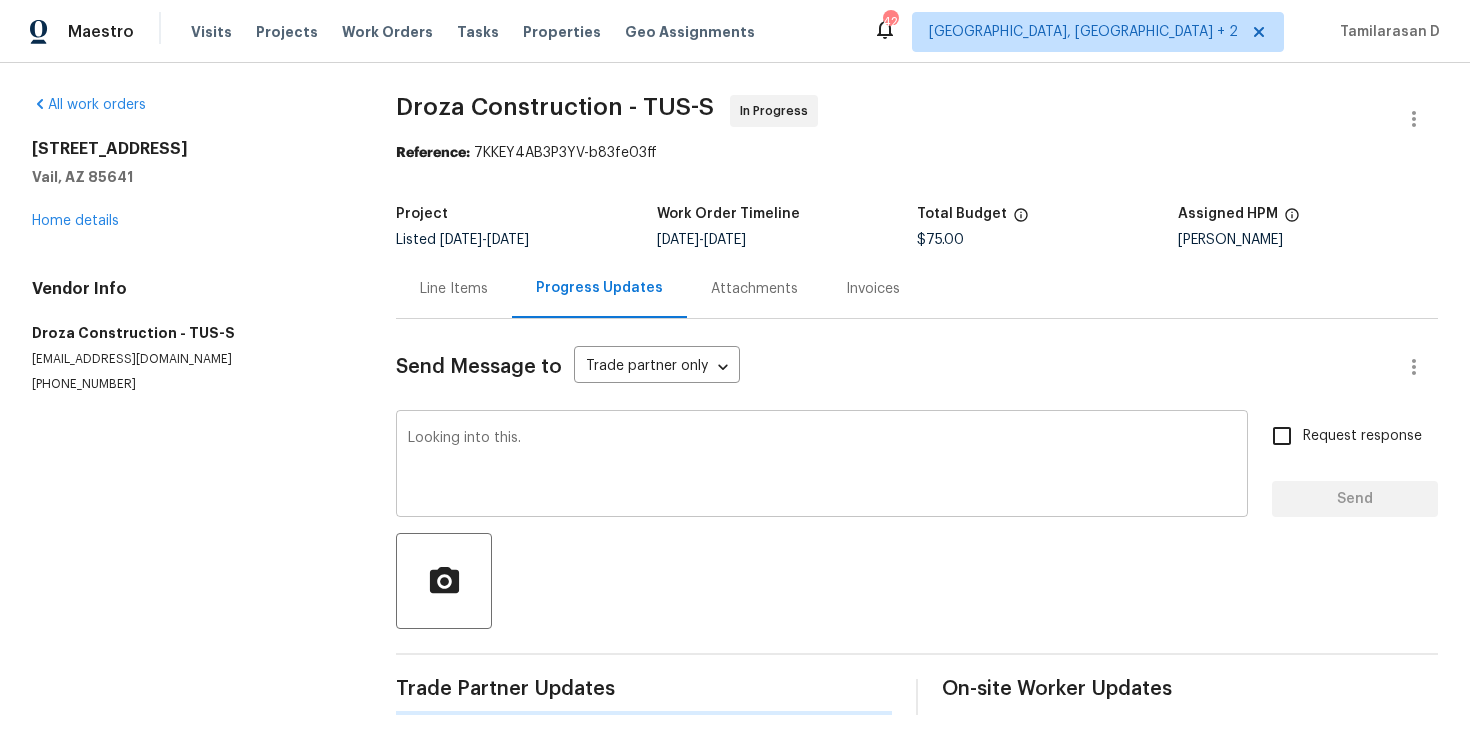 type 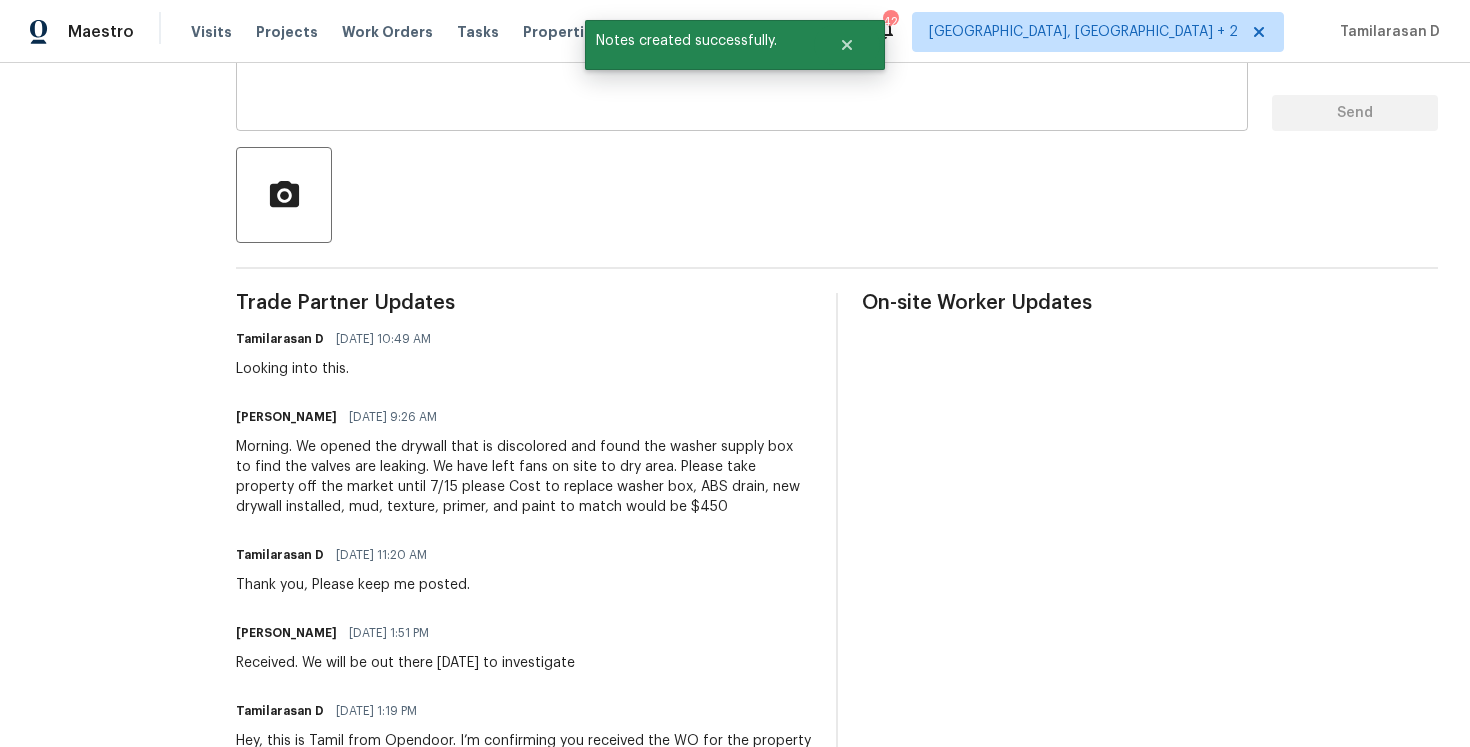 scroll, scrollTop: 409, scrollLeft: 0, axis: vertical 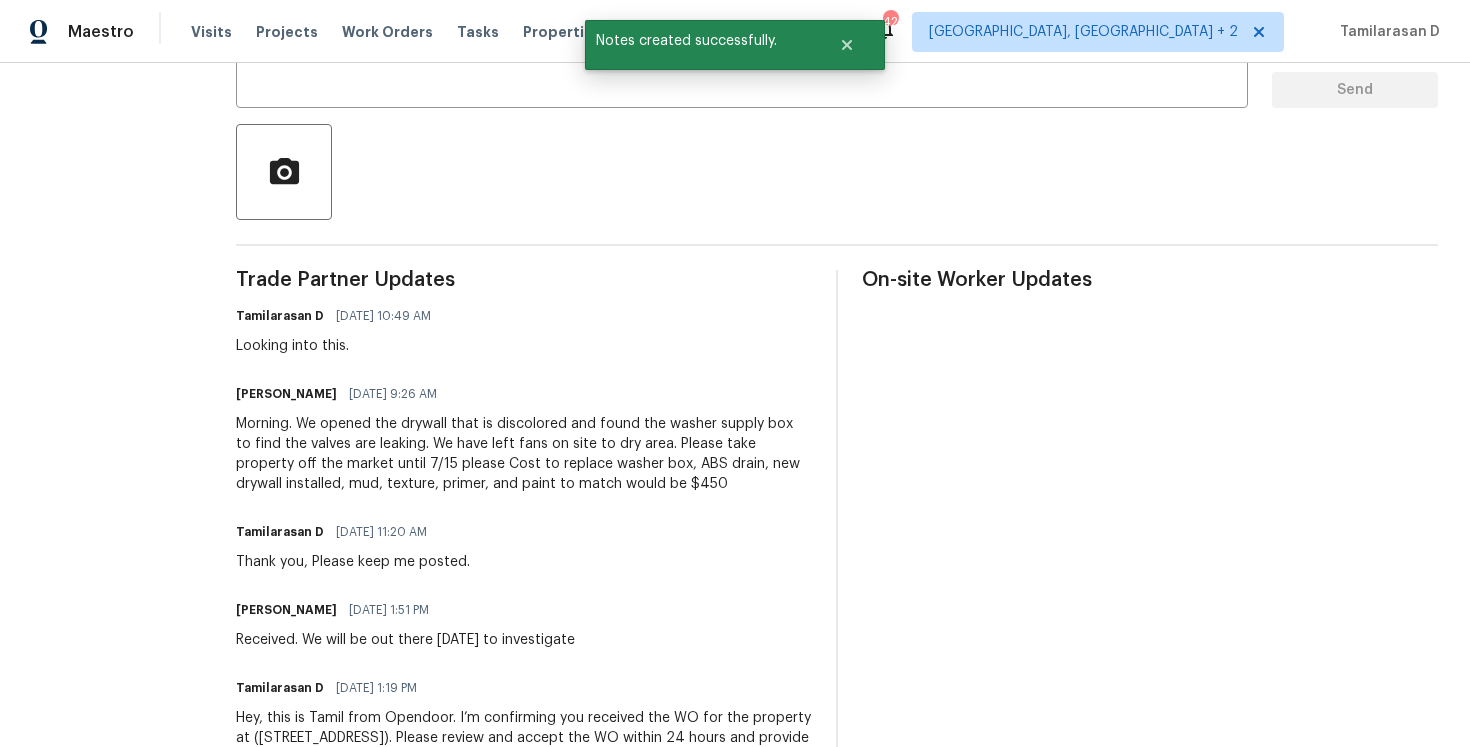 click on "Trade Partner Updates Tamilarasan D [DATE] 10:49 AM Looking into this. [PERSON_NAME] [DATE] 9:26 AM Morning. We opened the drywall that is discolored and found the washer supply box to find the valves are leaking. We have left fans on site to dry area. Please take property off the market until 7/15 please
Cost to replace washer box, ABS drain, new drywall installed, mud, texture, primer, and paint to match would be $450 Tamilarasan D [DATE] 11:20 AM Thank you, Please keep me posted. [PERSON_NAME] [DATE] 1:51 PM Received. We will be out there [DATE] to investigate Tamilarasan D [DATE] 1:19 PM Hey, this is Tamil from Opendoor. I’m confirming you received the WO for the property at ([STREET_ADDRESS]). Please review and accept the WO within 24 hours and provide a scheduled date. Please disregard the contact information for the HPM included in the WO. Our Centralised LWO Team is responsible for Listed WOs." at bounding box center (524, 541) 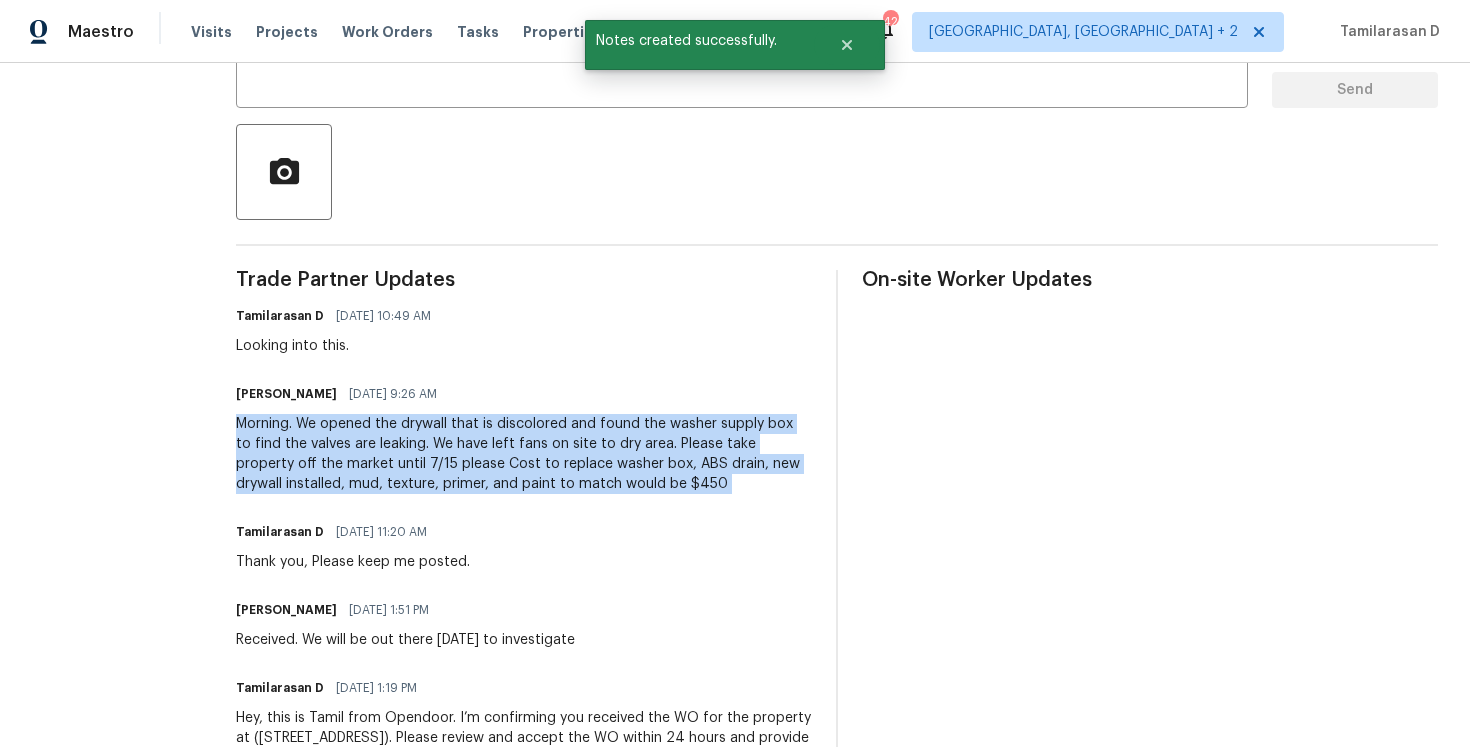 click on "Trade Partner Updates Tamilarasan D [DATE] 10:49 AM Looking into this. [PERSON_NAME] [DATE] 9:26 AM Morning. We opened the drywall that is discolored and found the washer supply box to find the valves are leaking. We have left fans on site to dry area. Please take property off the market until 7/15 please
Cost to replace washer box, ABS drain, new drywall installed, mud, texture, primer, and paint to match would be $450 Tamilarasan D [DATE] 11:20 AM Thank you, Please keep me posted. [PERSON_NAME] [DATE] 1:51 PM Received. We will be out there [DATE] to investigate Tamilarasan D [DATE] 1:19 PM Hey, this is Tamil from Opendoor. I’m confirming you received the WO for the property at ([STREET_ADDRESS]). Please review and accept the WO within 24 hours and provide a scheduled date. Please disregard the contact information for the HPM included in the WO. Our Centralised LWO Team is responsible for Listed WOs." at bounding box center [524, 541] 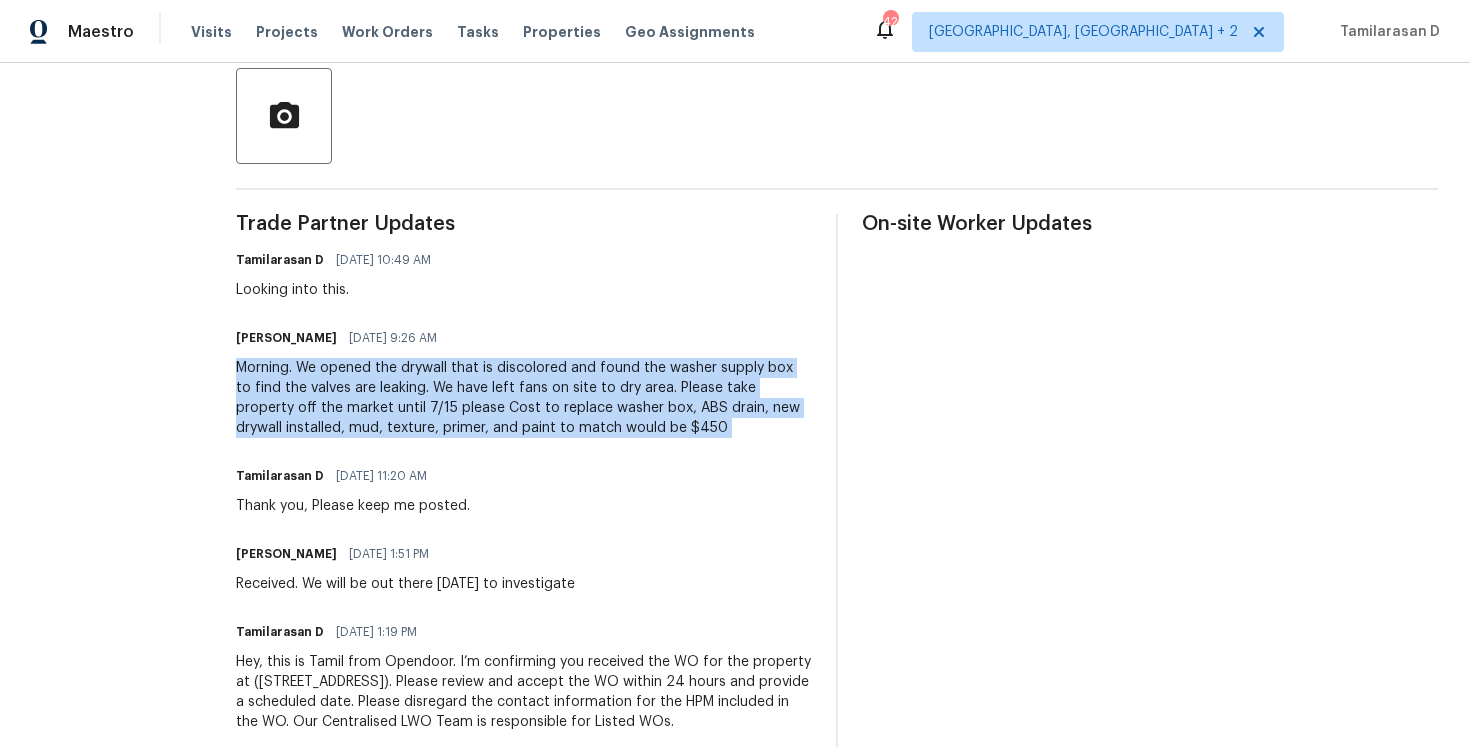 scroll, scrollTop: 464, scrollLeft: 0, axis: vertical 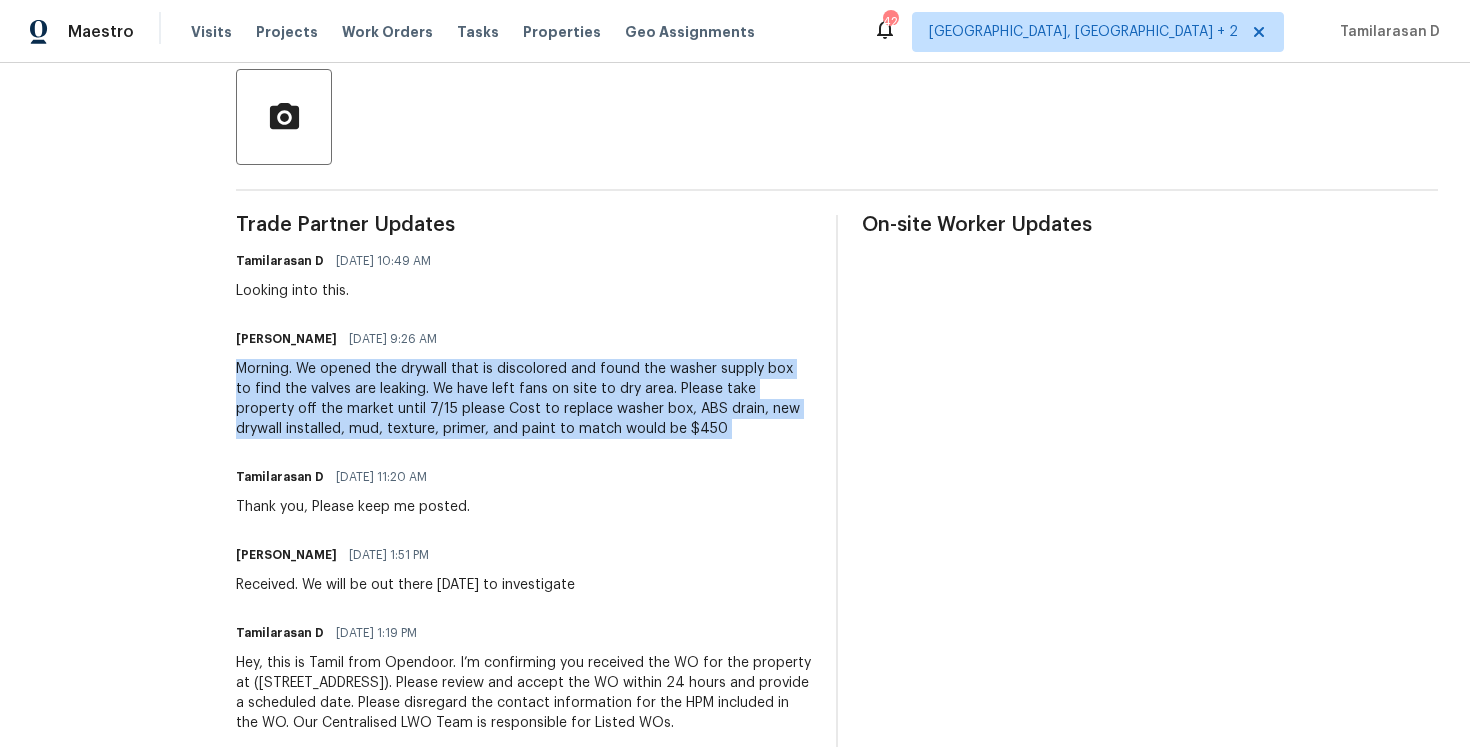 copy on "Morning. We opened the drywall that is discolored and found the washer supply box to find the valves are leaking. We have left fans on site to dry area. Please take property off the market until 7/15 please
Cost to replace washer box, ABS drain, new drywall installed, mud, texture, primer, and paint to match would be $450" 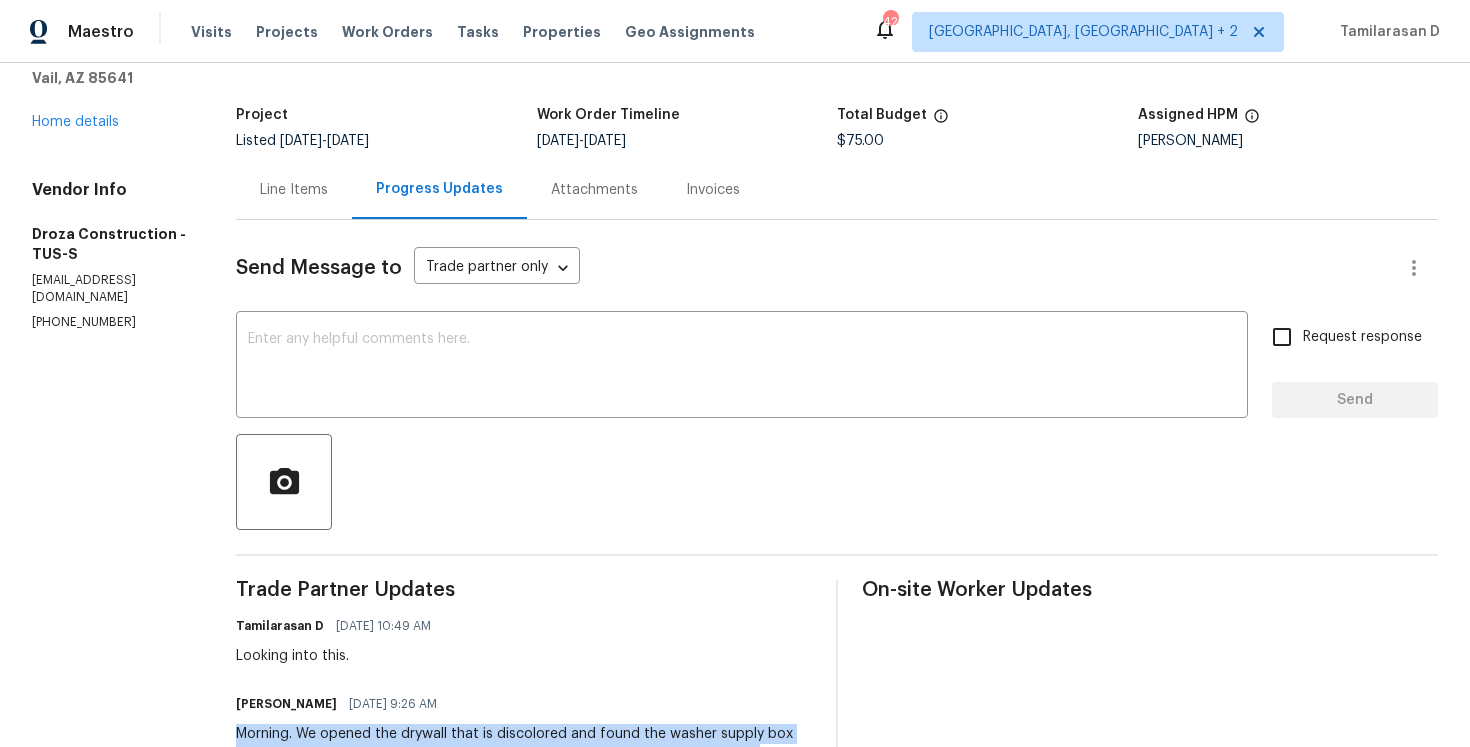 scroll, scrollTop: 0, scrollLeft: 0, axis: both 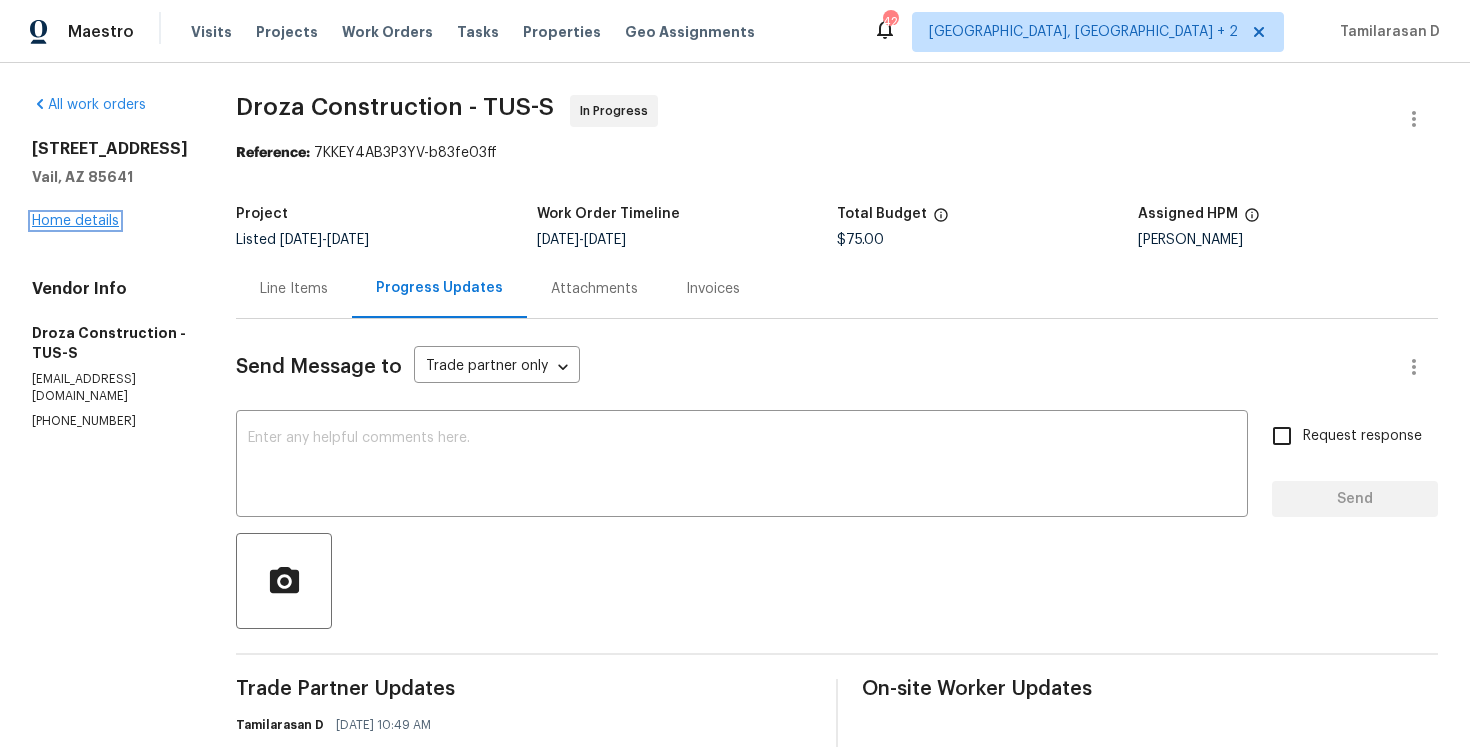 click on "Home details" at bounding box center [75, 221] 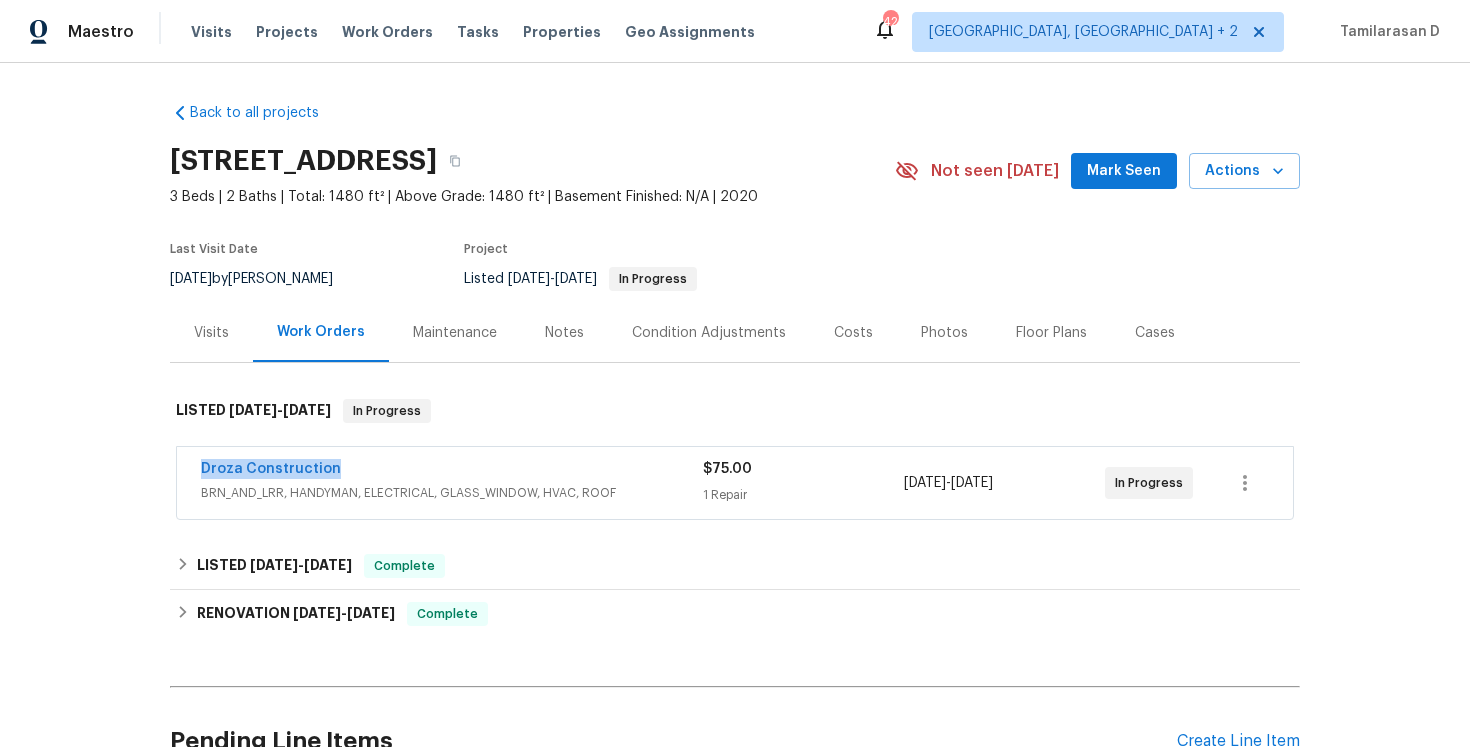 drag, startPoint x: 335, startPoint y: 468, endPoint x: 177, endPoint y: 465, distance: 158.02847 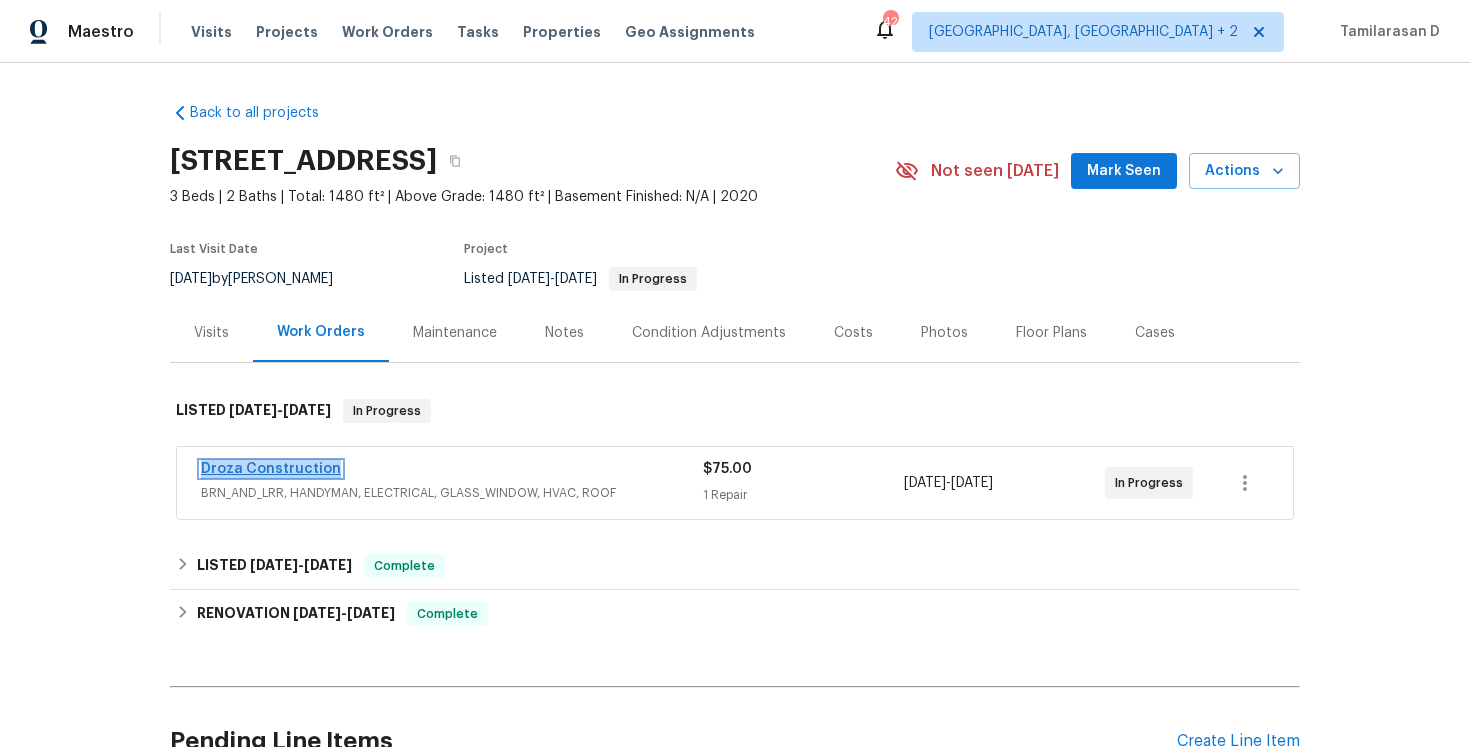 click on "Droza Construction" at bounding box center (271, 469) 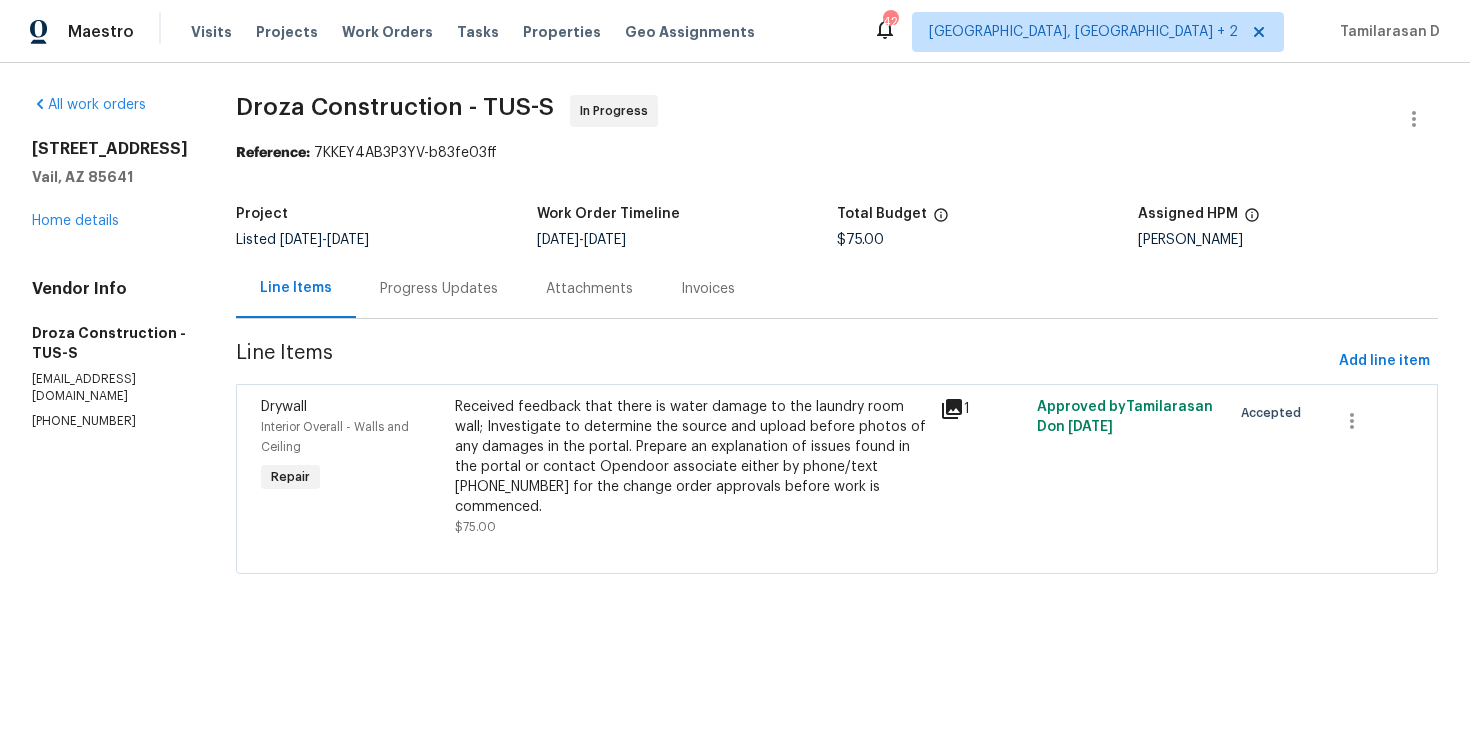 click on "Progress Updates" at bounding box center [439, 289] 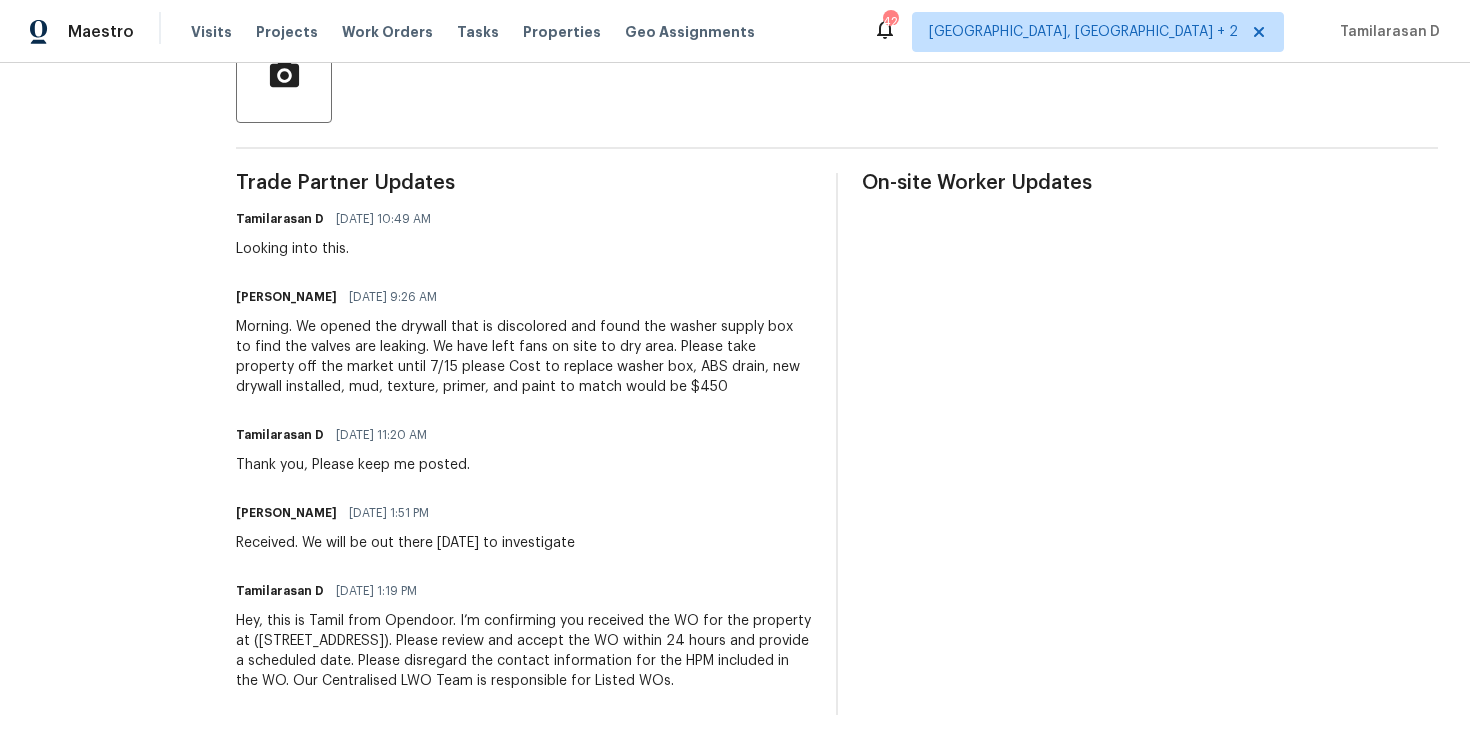 scroll, scrollTop: 20, scrollLeft: 0, axis: vertical 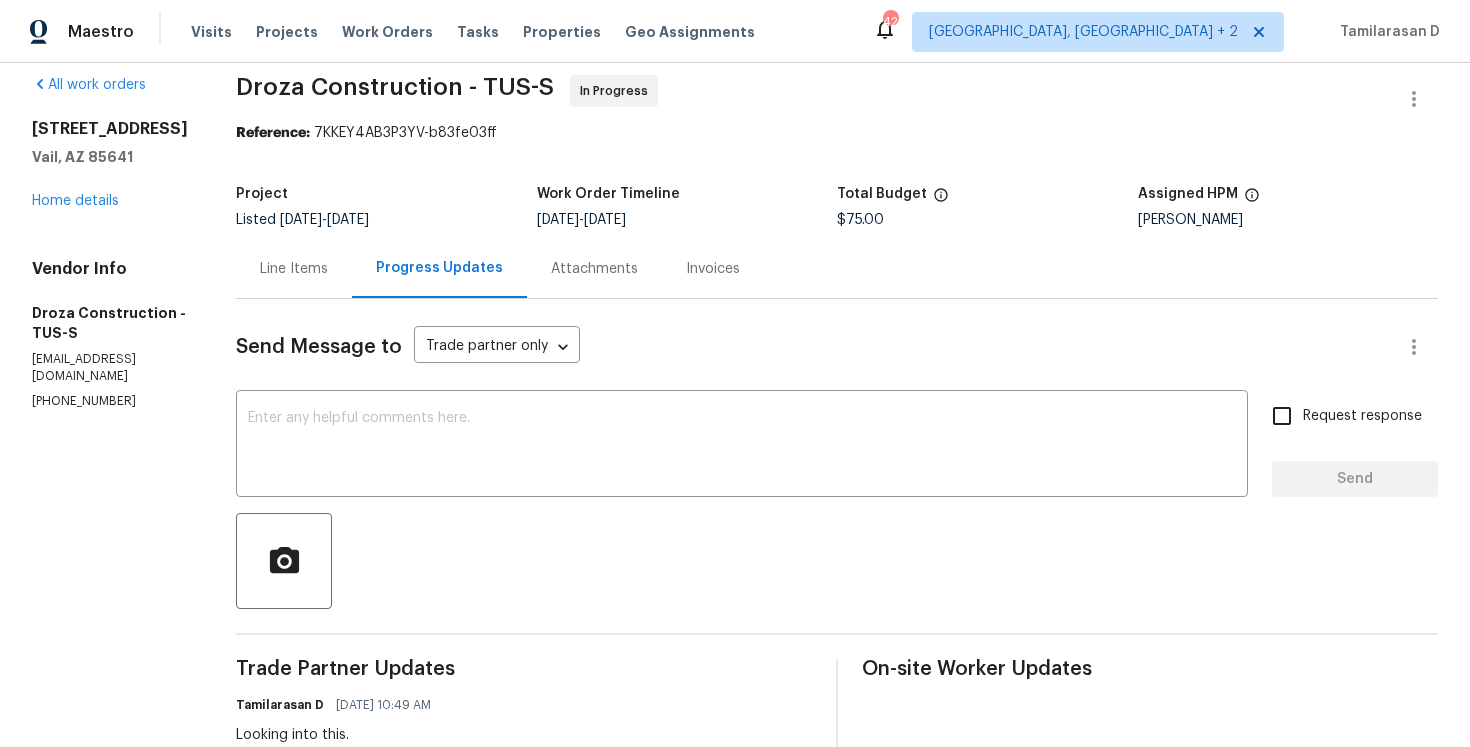 click on "Line Items" at bounding box center (294, 269) 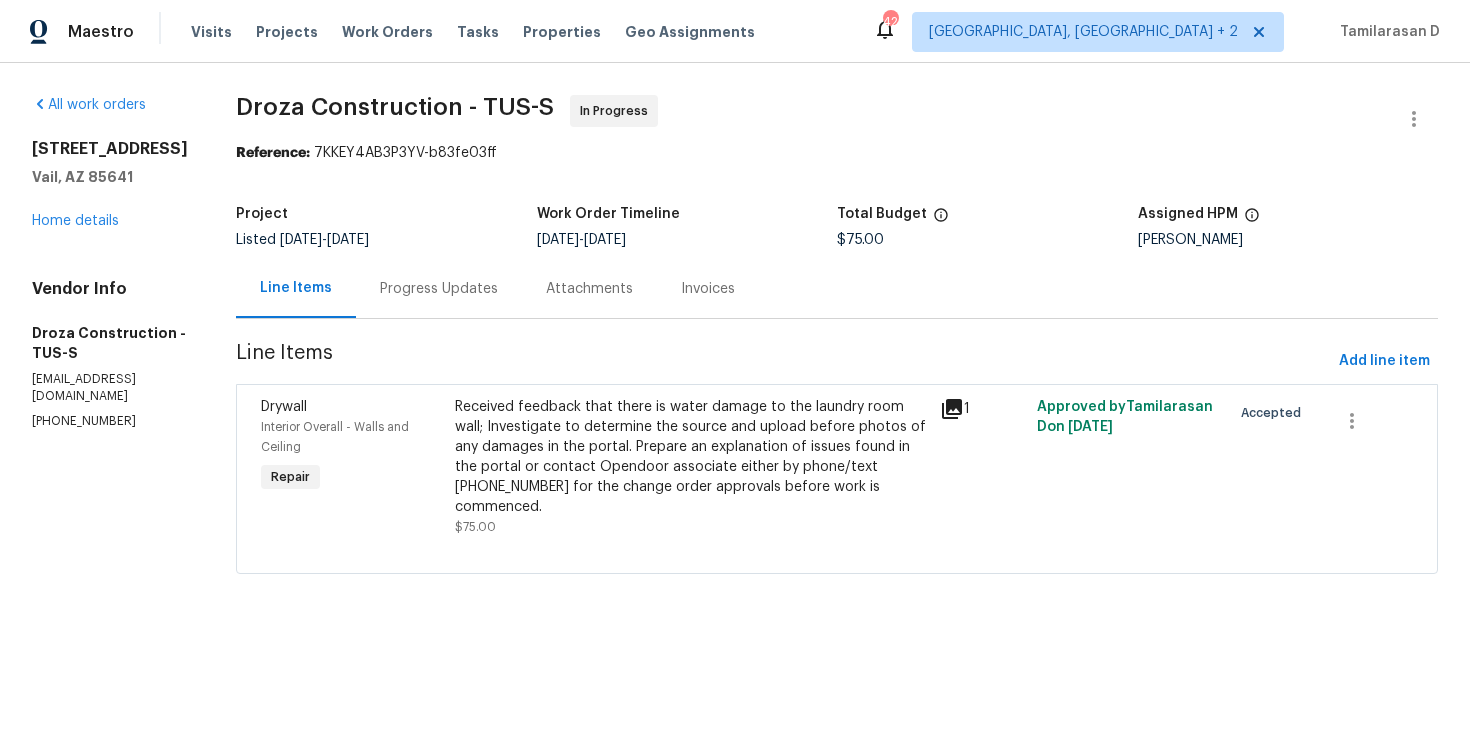 scroll, scrollTop: 0, scrollLeft: 0, axis: both 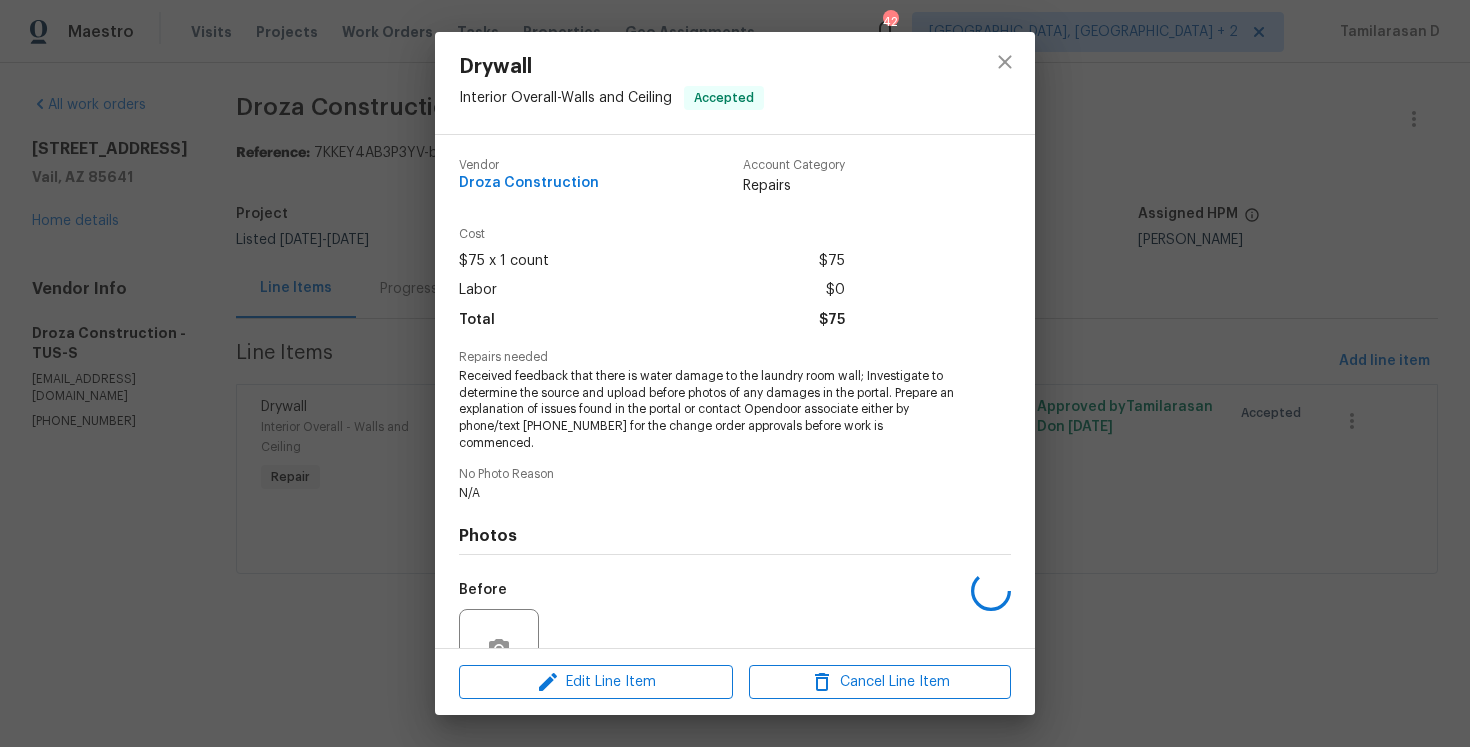 click on "Received feedback that there is water damage to the laundry room wall; Investigate to determine the source and upload before photos of any damages in the portal. Prepare an explanation of issues found in the portal or contact Opendoor associate either by phone/text [PHONE_NUMBER] for the change order approvals before work is commenced." at bounding box center [707, 410] 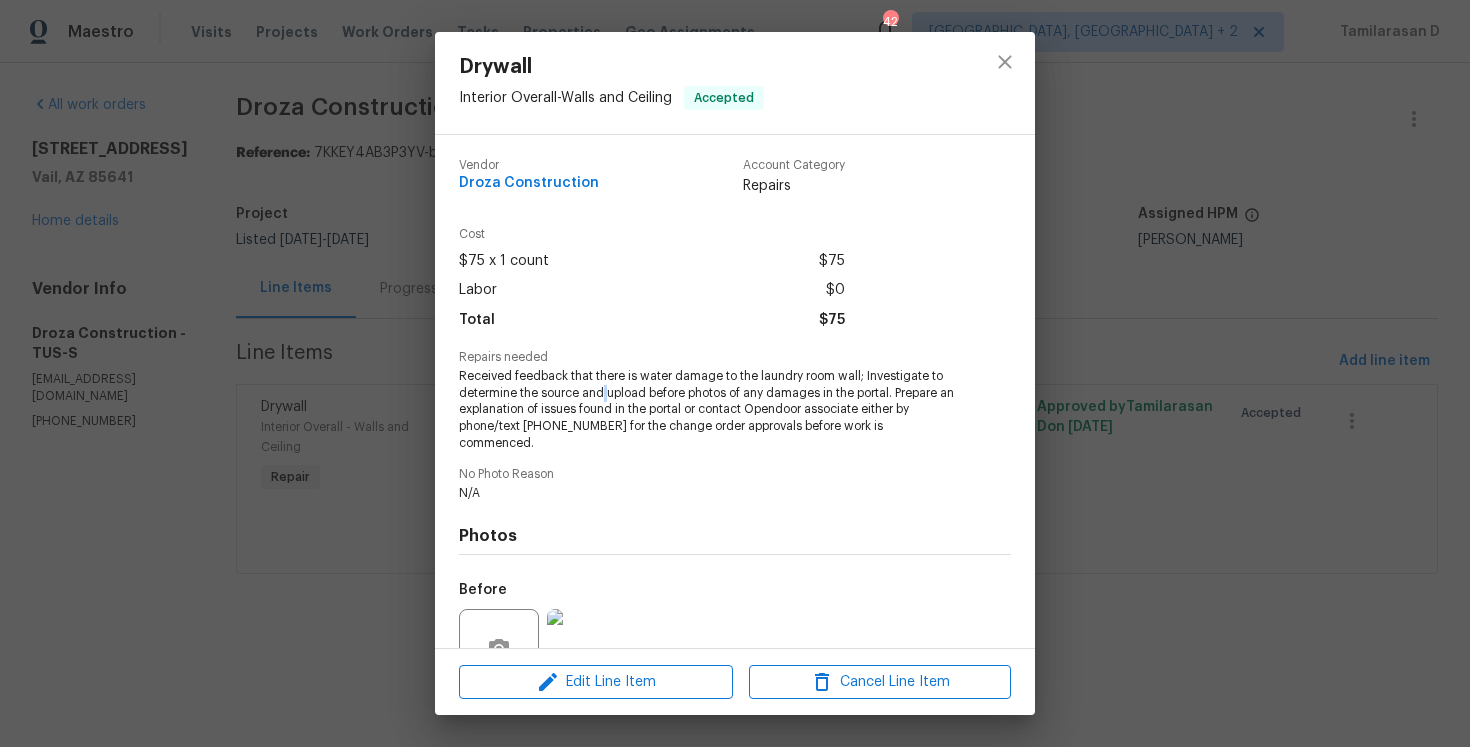 click on "Received feedback that there is water damage to the laundry room wall; Investigate to determine the source and upload before photos of any damages in the portal. Prepare an explanation of issues found in the portal or contact Opendoor associate either by phone/text [PHONE_NUMBER] for the change order approvals before work is commenced." at bounding box center [707, 410] 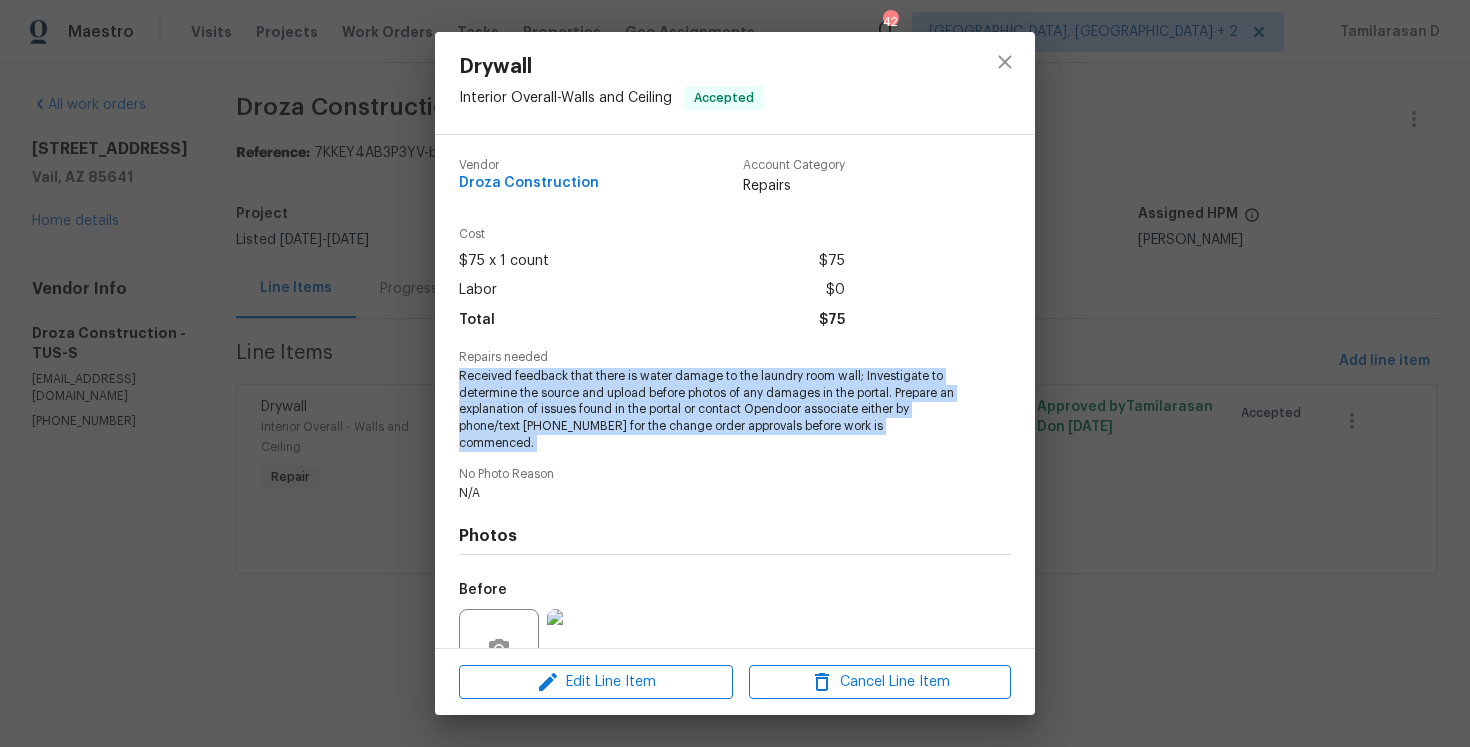 copy on "Received feedback that there is water damage to the laundry room wall; Investigate to determine the source and upload before photos of any damages in the portal. Prepare an explanation of issues found in the portal or contact Opendoor associate either by phone/text [PHONE_NUMBER] for the change order approvals before work is commenced." 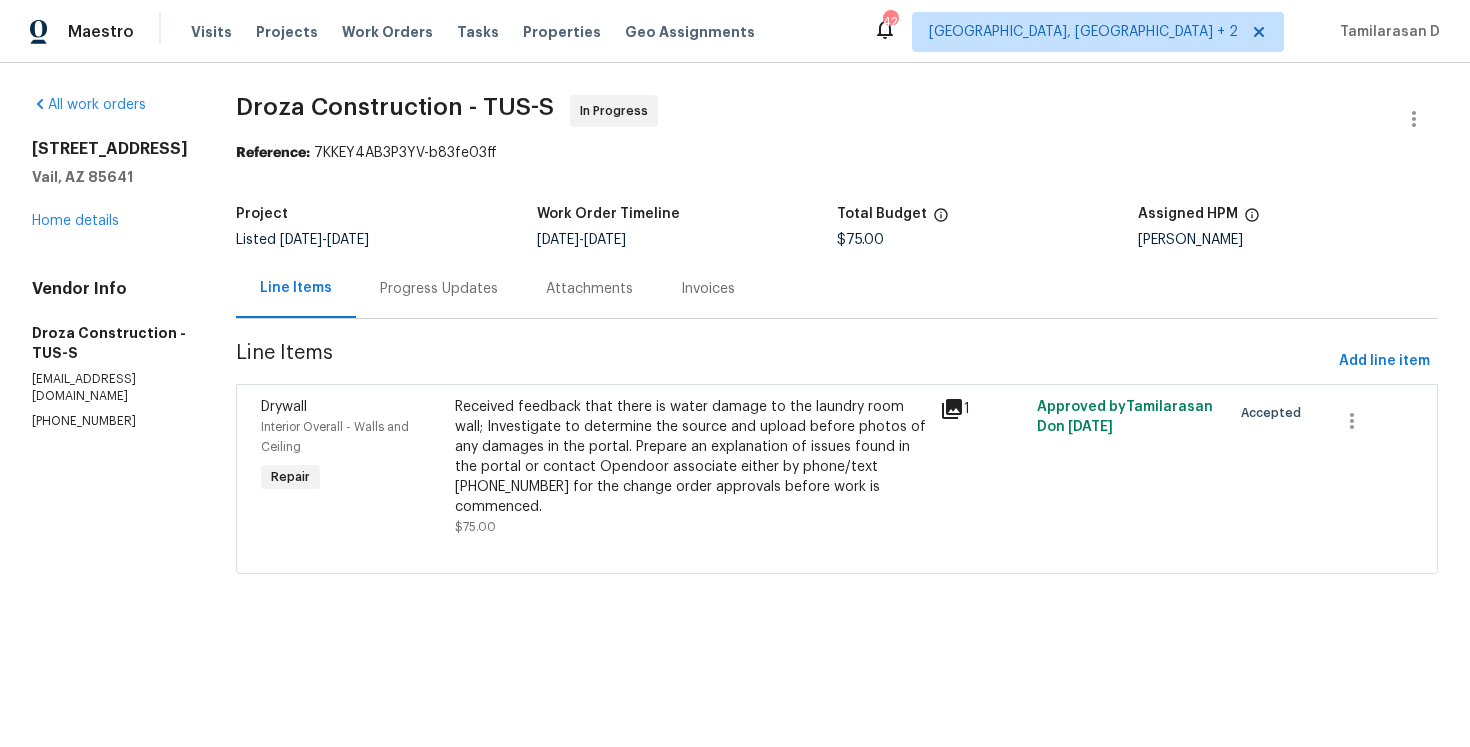 click on "Line Items" at bounding box center [783, 361] 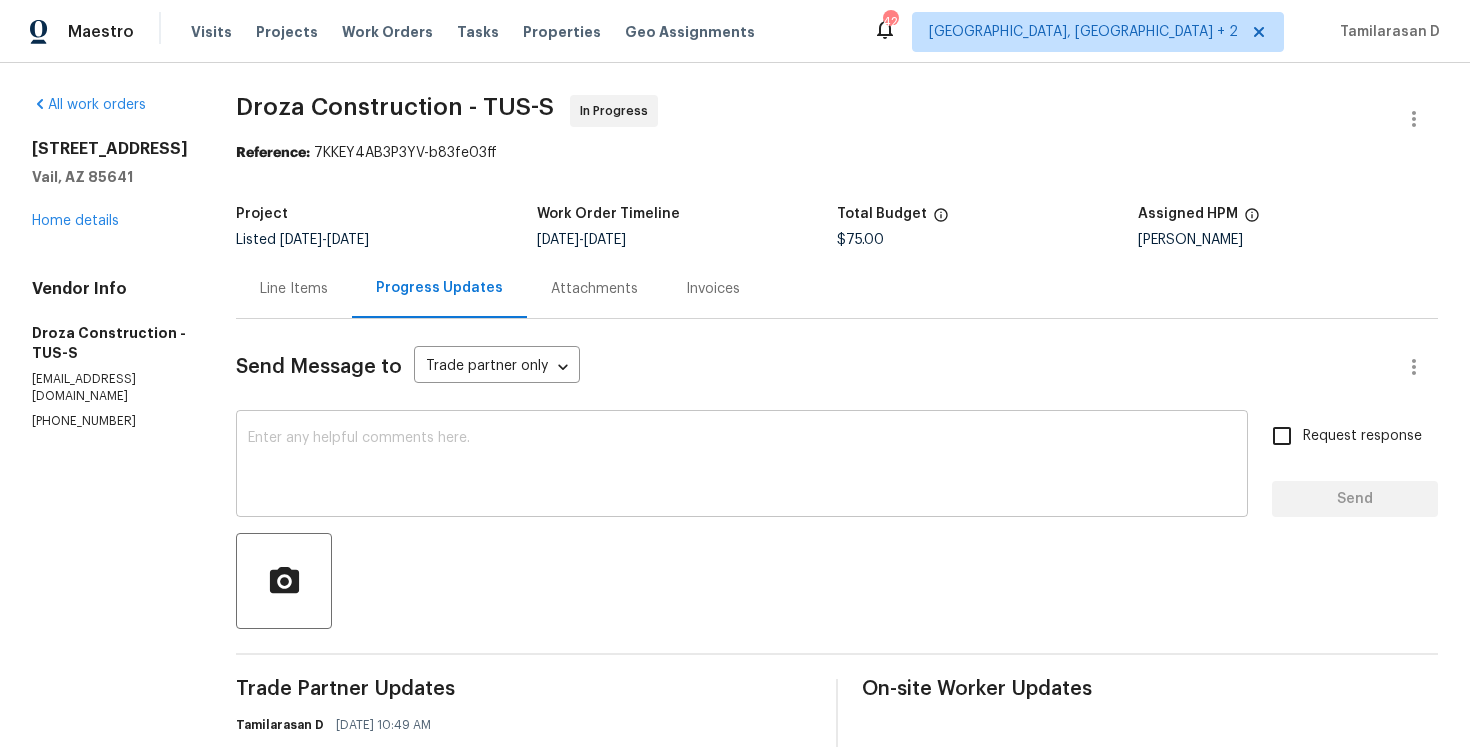 scroll, scrollTop: 526, scrollLeft: 0, axis: vertical 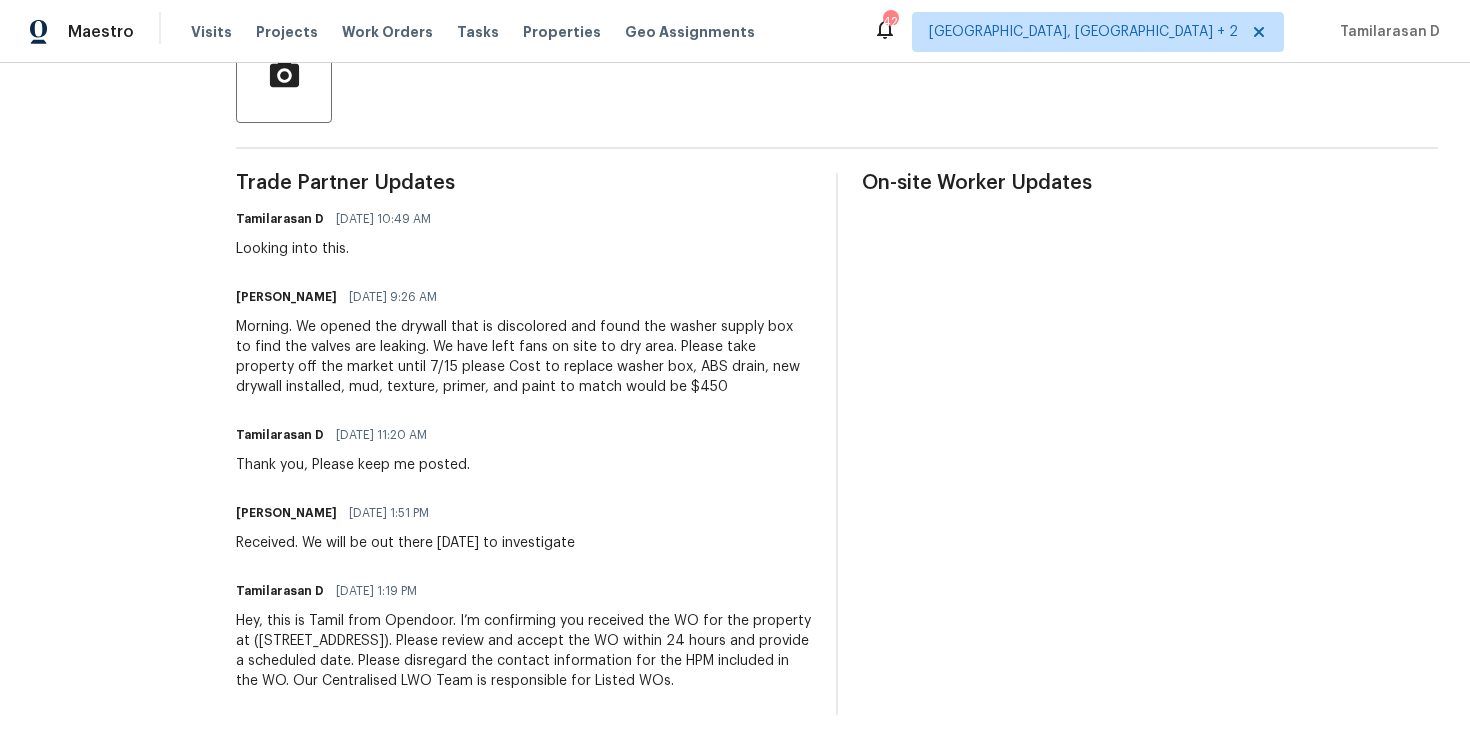 click on "Morning. We opened the drywall that is discolored and found the washer supply box to find the valves are leaking. We have left fans on site to dry area. Please take property off the market until 7/15 please
Cost to replace washer box, ABS drain, new drywall installed, mud, texture, primer, and paint to match would be $450" at bounding box center (524, 357) 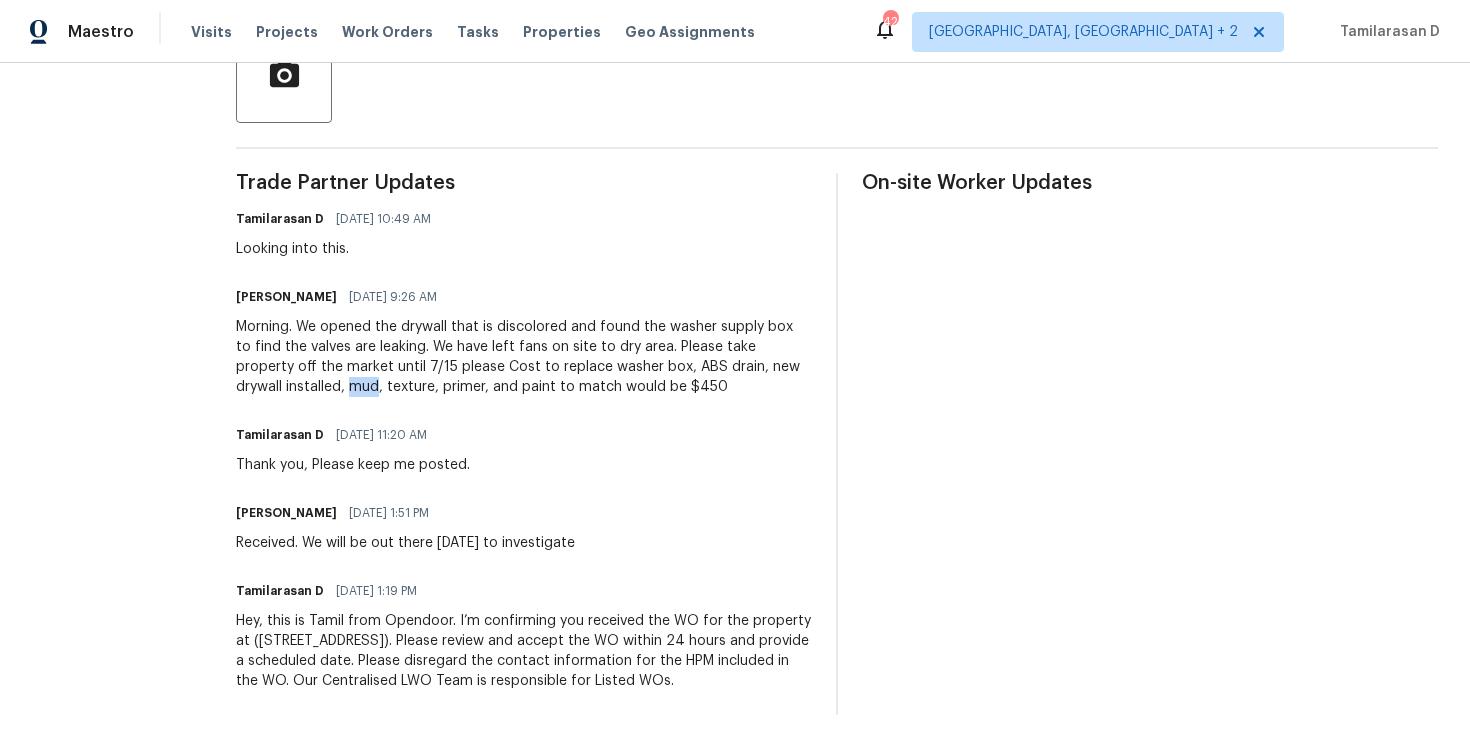 click on "Morning. We opened the drywall that is discolored and found the washer supply box to find the valves are leaking. We have left fans on site to dry area. Please take property off the market until 7/15 please
Cost to replace washer box, ABS drain, new drywall installed, mud, texture, primer, and paint to match would be $450" at bounding box center [524, 357] 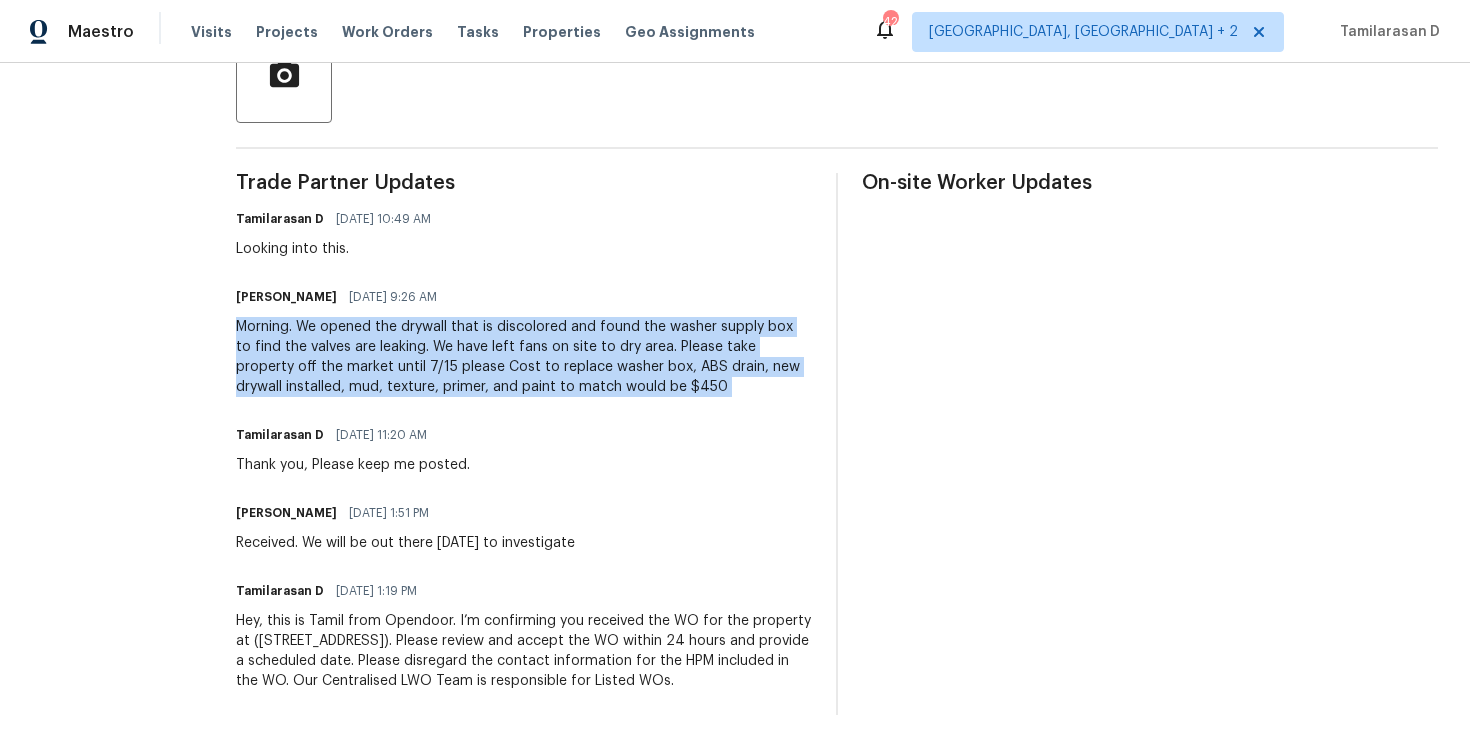 copy on "Morning. We opened the drywall that is discolored and found the washer supply box to find the valves are leaking. We have left fans on site to dry area. Please take property off the market until 7/15 please
Cost to replace washer box, ABS drain, new drywall installed, mud, texture, primer, and paint to match would be $450" 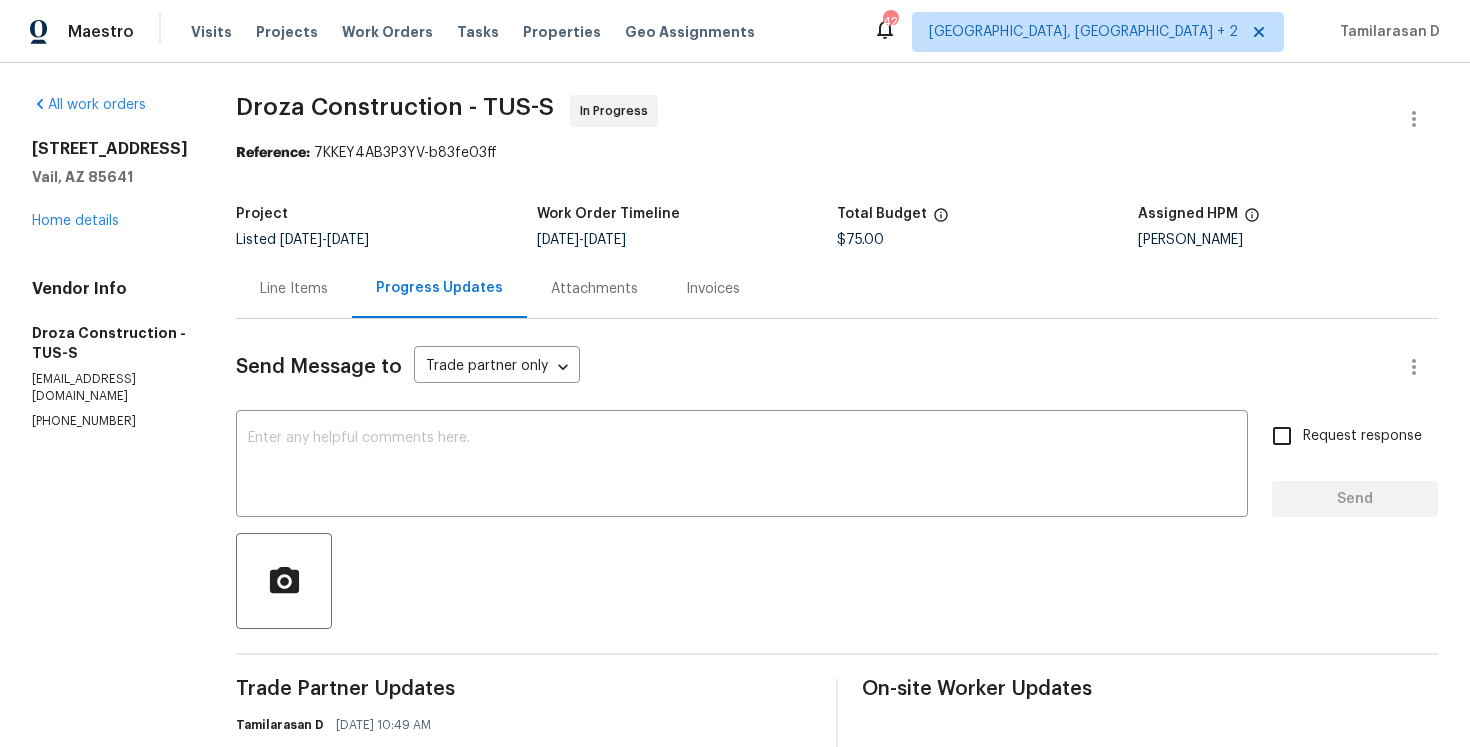 click on "Line Items" at bounding box center (294, 288) 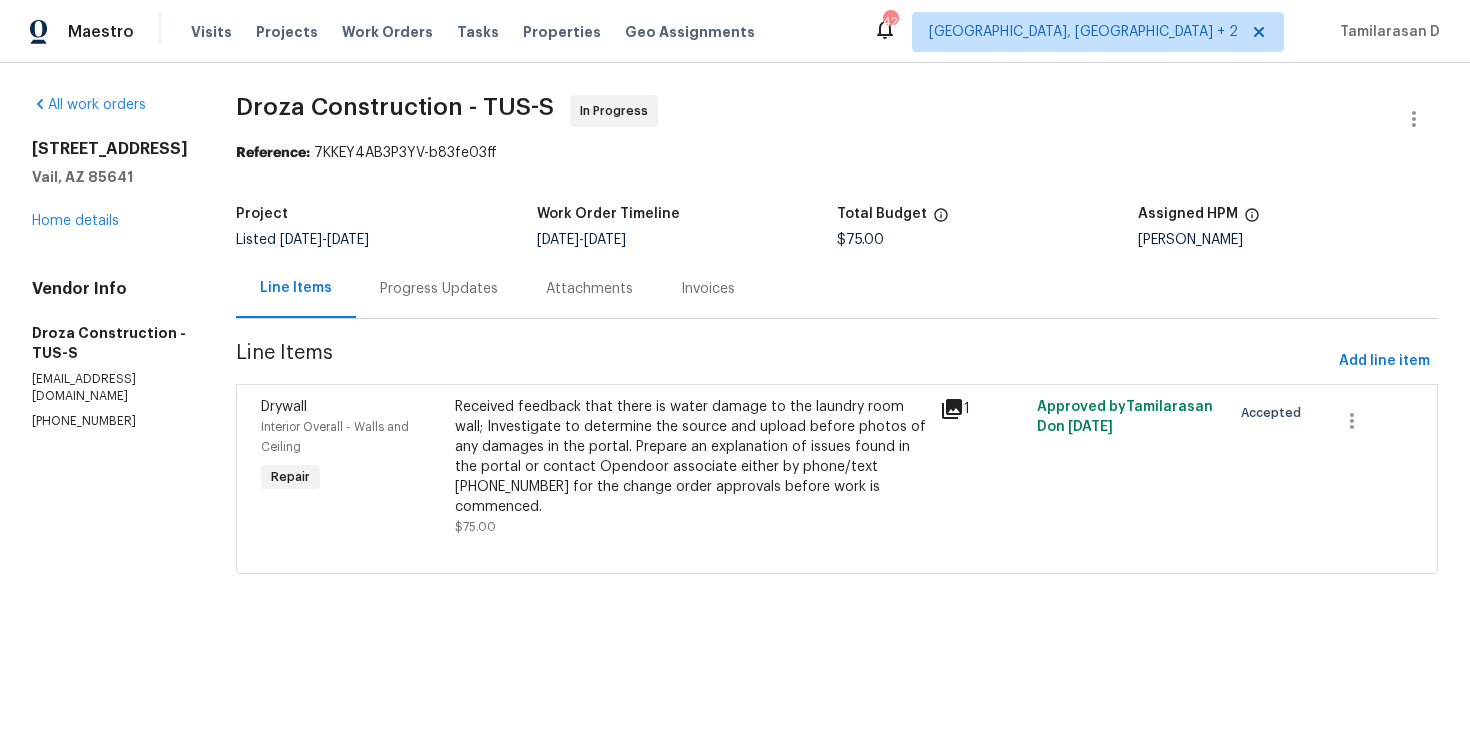 click on "Received feedback that there is water damage to the laundry room wall; Investigate to determine the source and upload before photos of any damages in the portal. Prepare an explanation of issues found in the portal or contact Opendoor associate either by phone/text [PHONE_NUMBER] for the change order approvals before work is commenced." at bounding box center [691, 457] 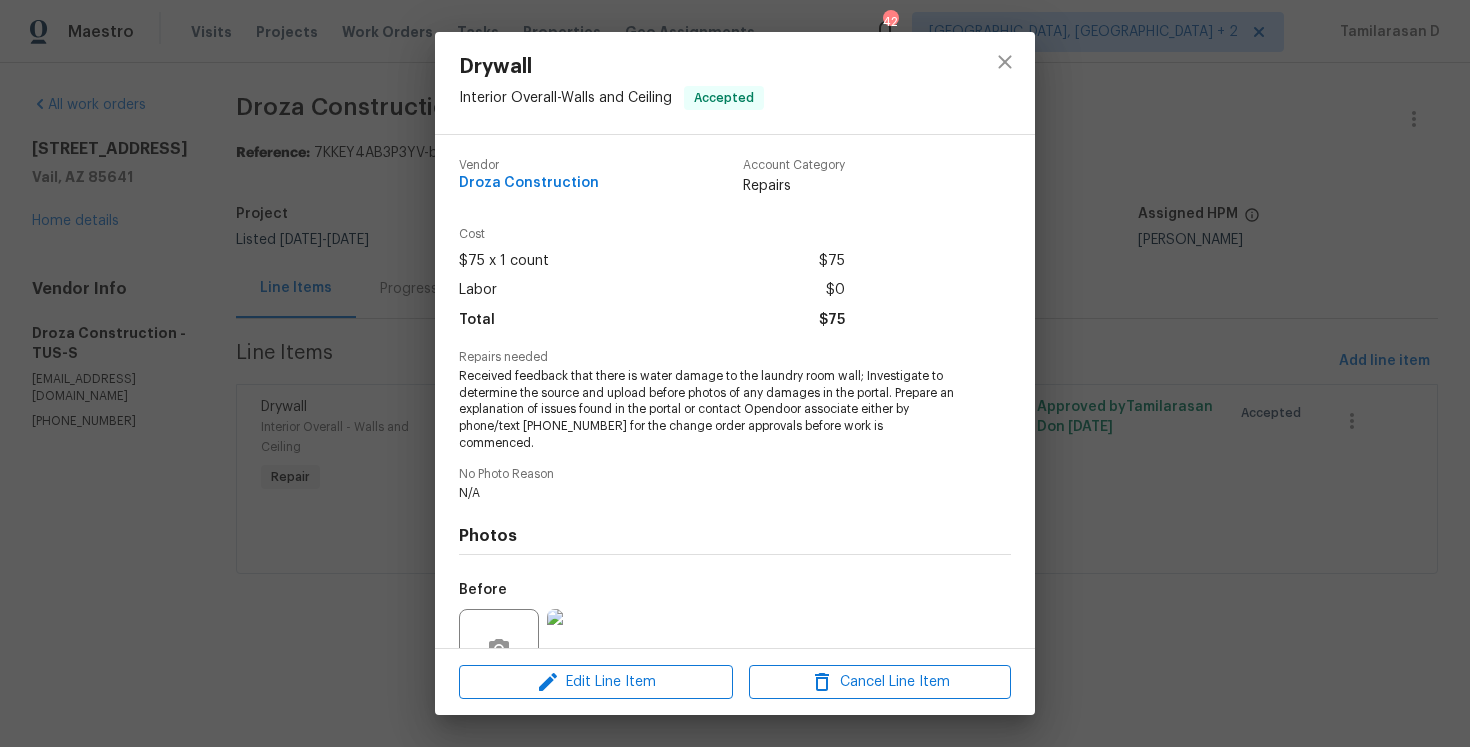 scroll, scrollTop: 174, scrollLeft: 0, axis: vertical 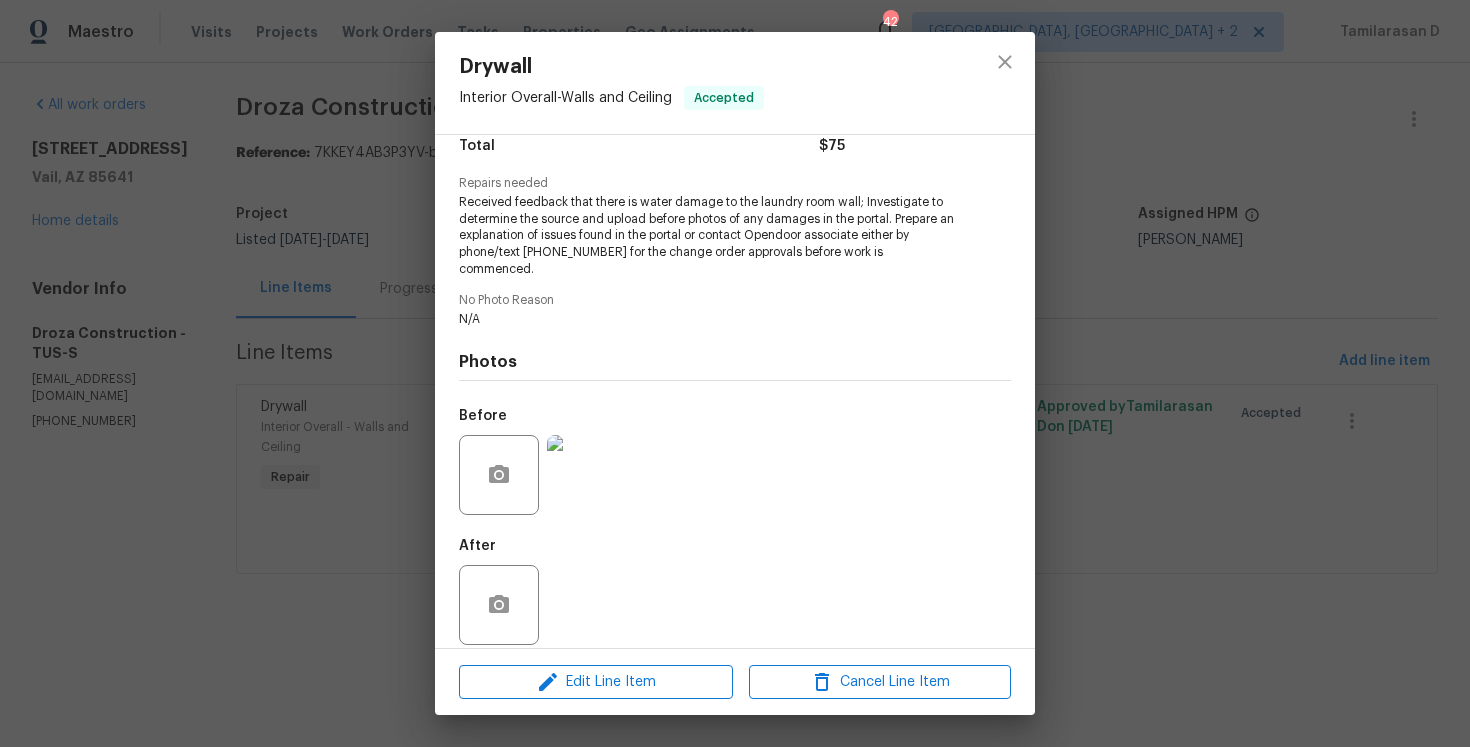 click at bounding box center (587, 475) 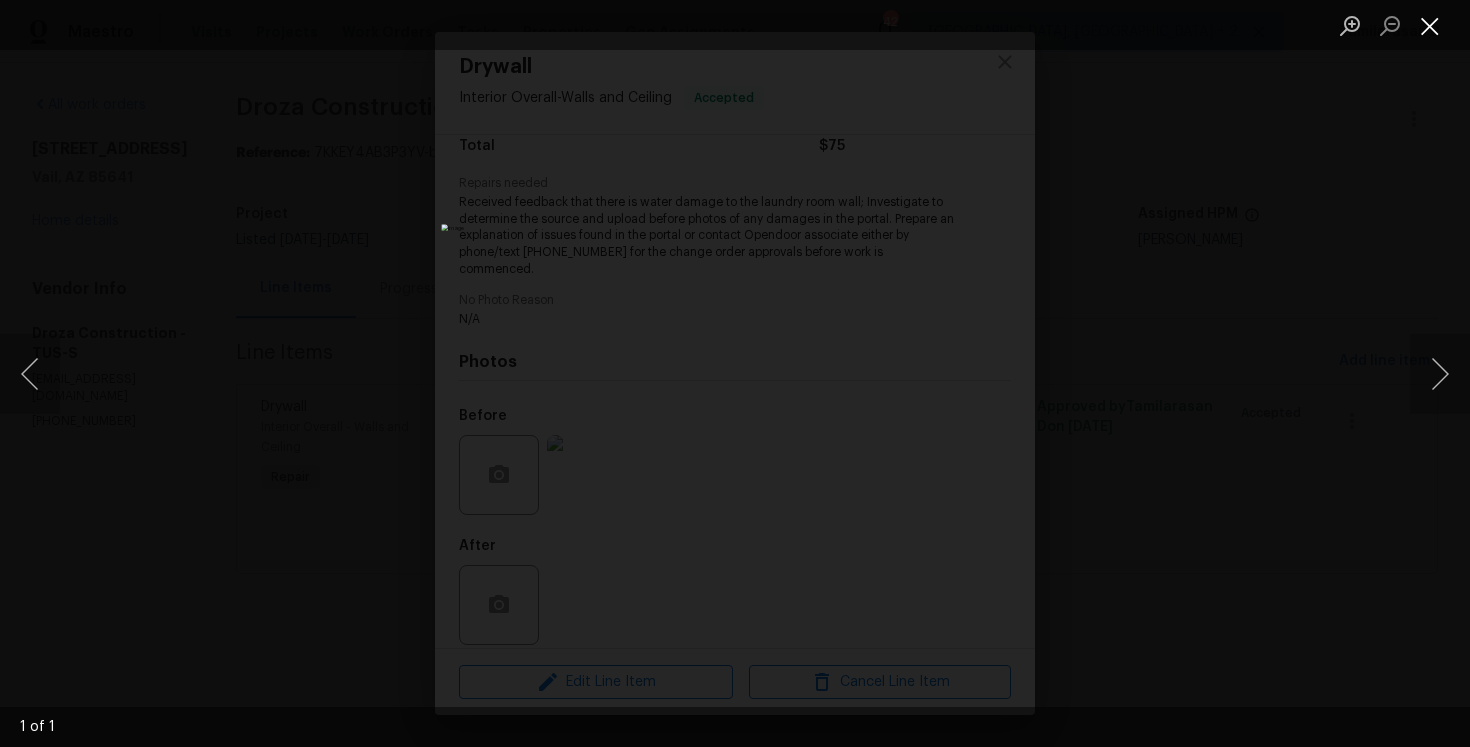 click at bounding box center (1430, 25) 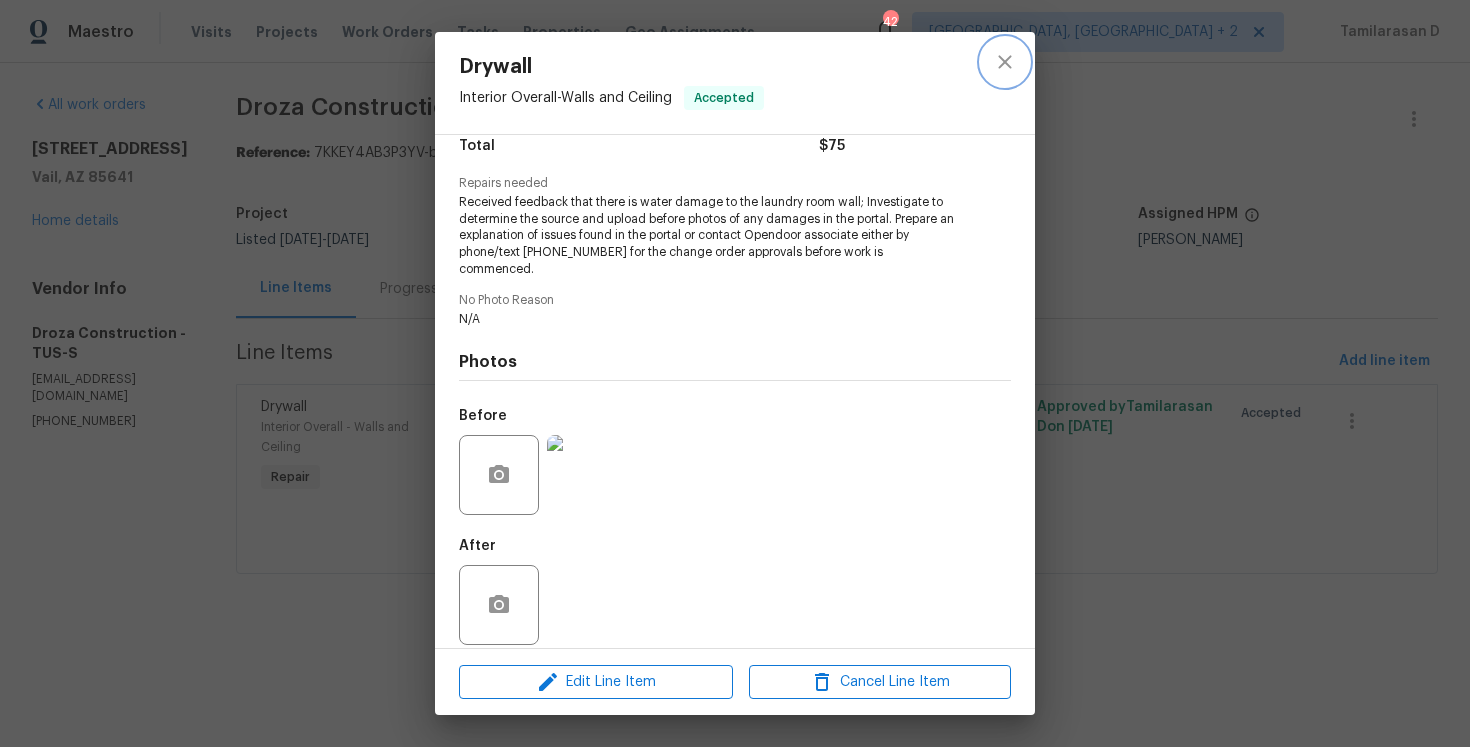 click at bounding box center (1005, 62) 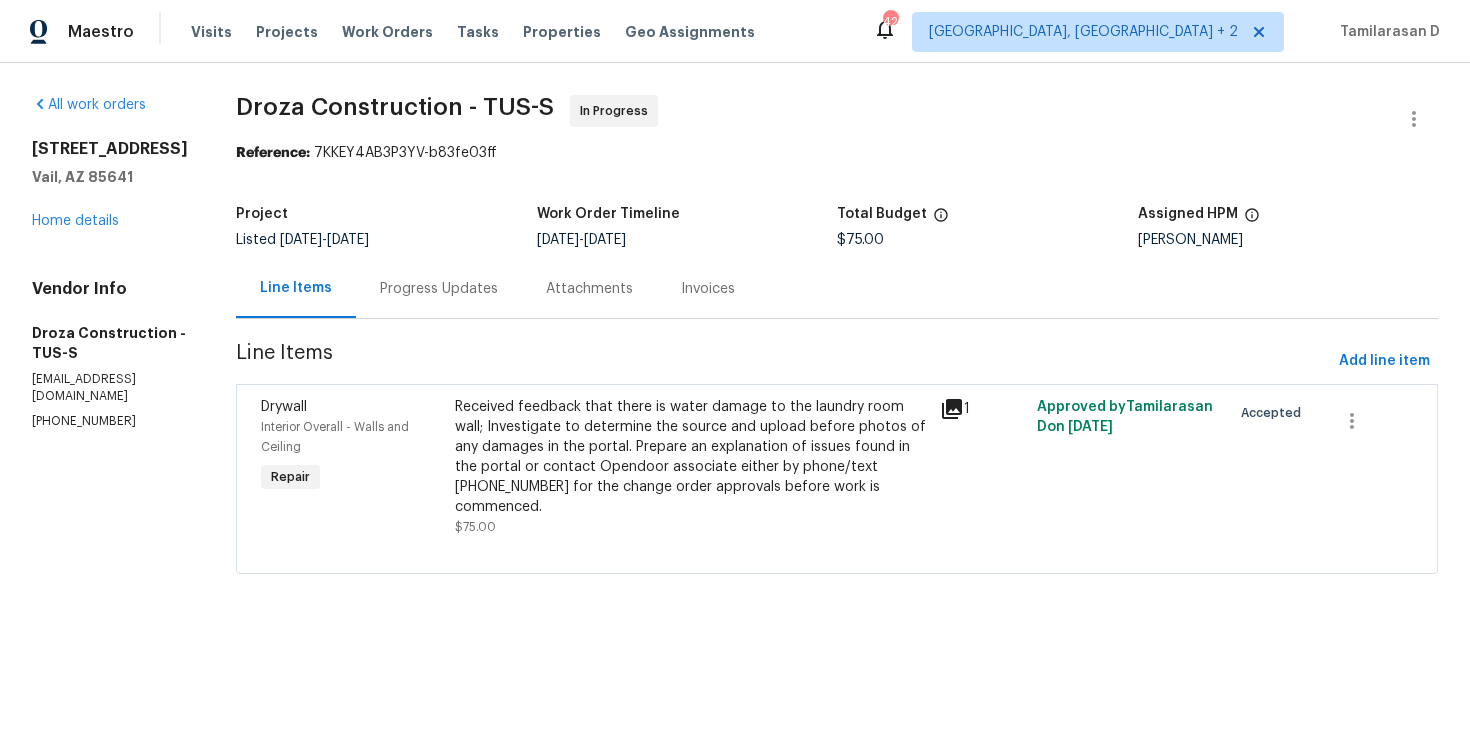 click on "Drywall" at bounding box center (352, 407) 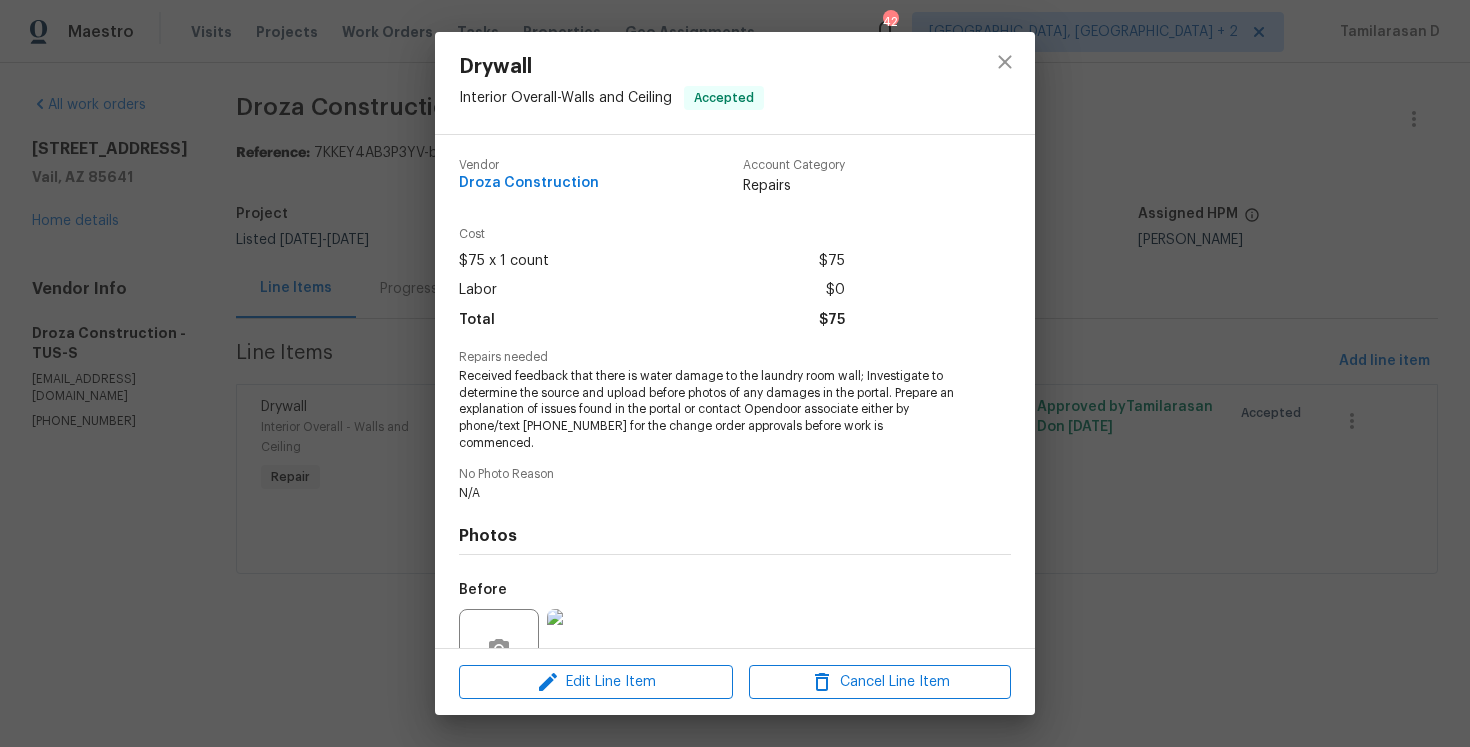 click on "Drywall Interior Overall  -  Walls and Ceiling Accepted Vendor Droza Construction Account Category Repairs Cost $75 x 1 count $75 Labor $0 Total $75 Repairs needed Received feedback that there is water damage to the laundry room wall; Investigate to determine the source and upload before photos of any damages in the portal. Prepare an explanation of issues found in the portal or contact Opendoor associate either by phone/text [PHONE_NUMBER] for the change order approvals before work is commenced. No Photo Reason N/A Photos Before After  Edit Line Item  Cancel Line Item" at bounding box center [735, 373] 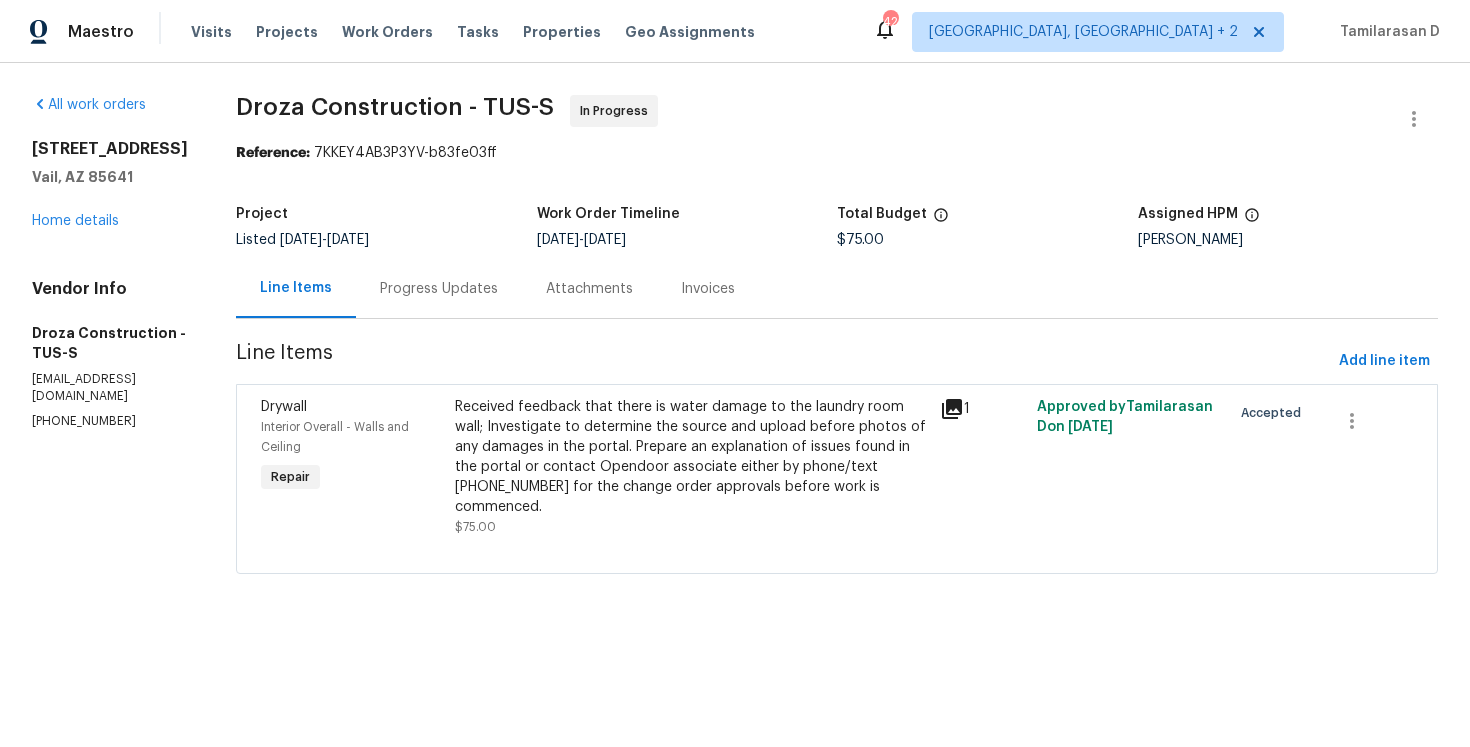 click on "Progress Updates" at bounding box center (439, 288) 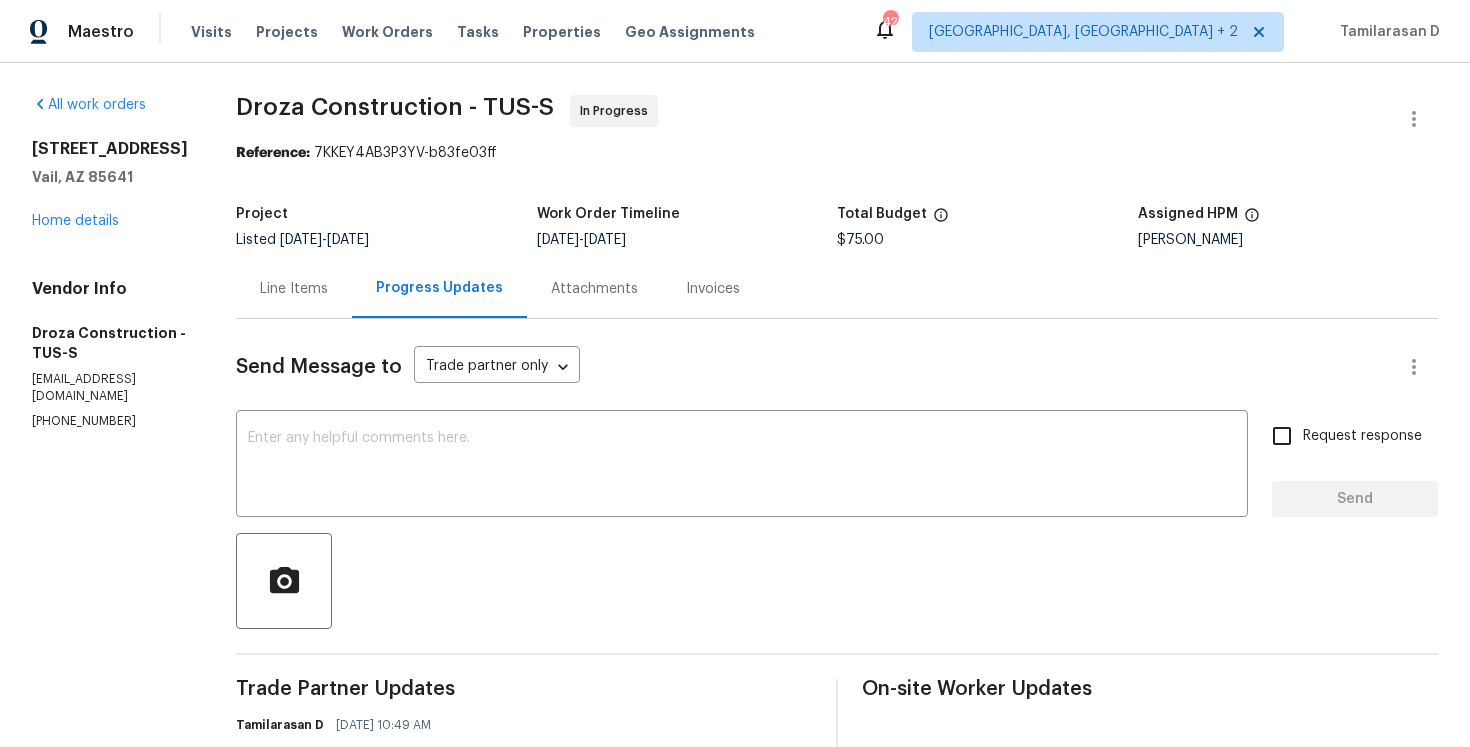 scroll, scrollTop: 526, scrollLeft: 0, axis: vertical 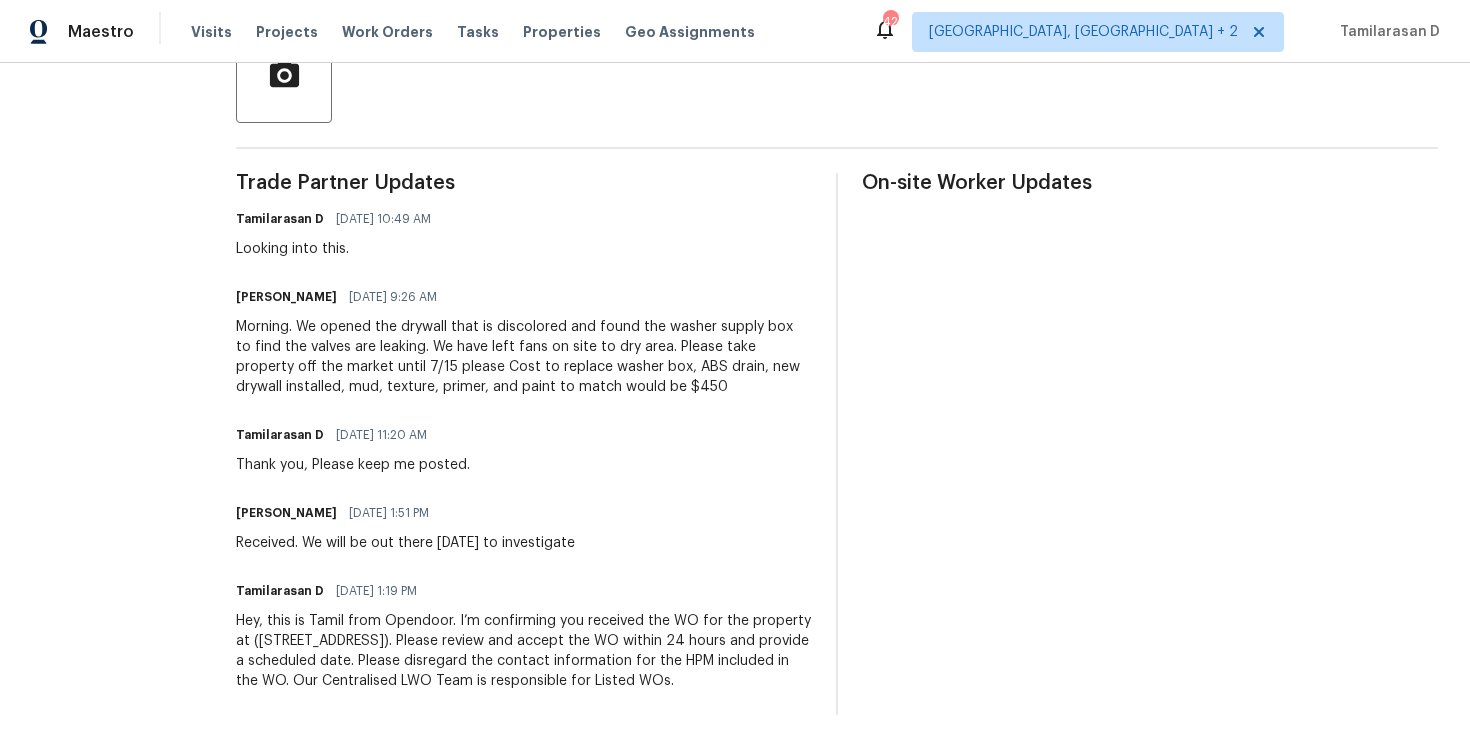 click on "Morning. We opened the drywall that is discolored and found the washer supply box to find the valves are leaking. We have left fans on site to dry area. Please take property off the market until 7/15 please
Cost to replace washer box, ABS drain, new drywall installed, mud, texture, primer, and paint to match would be $450" at bounding box center [524, 357] 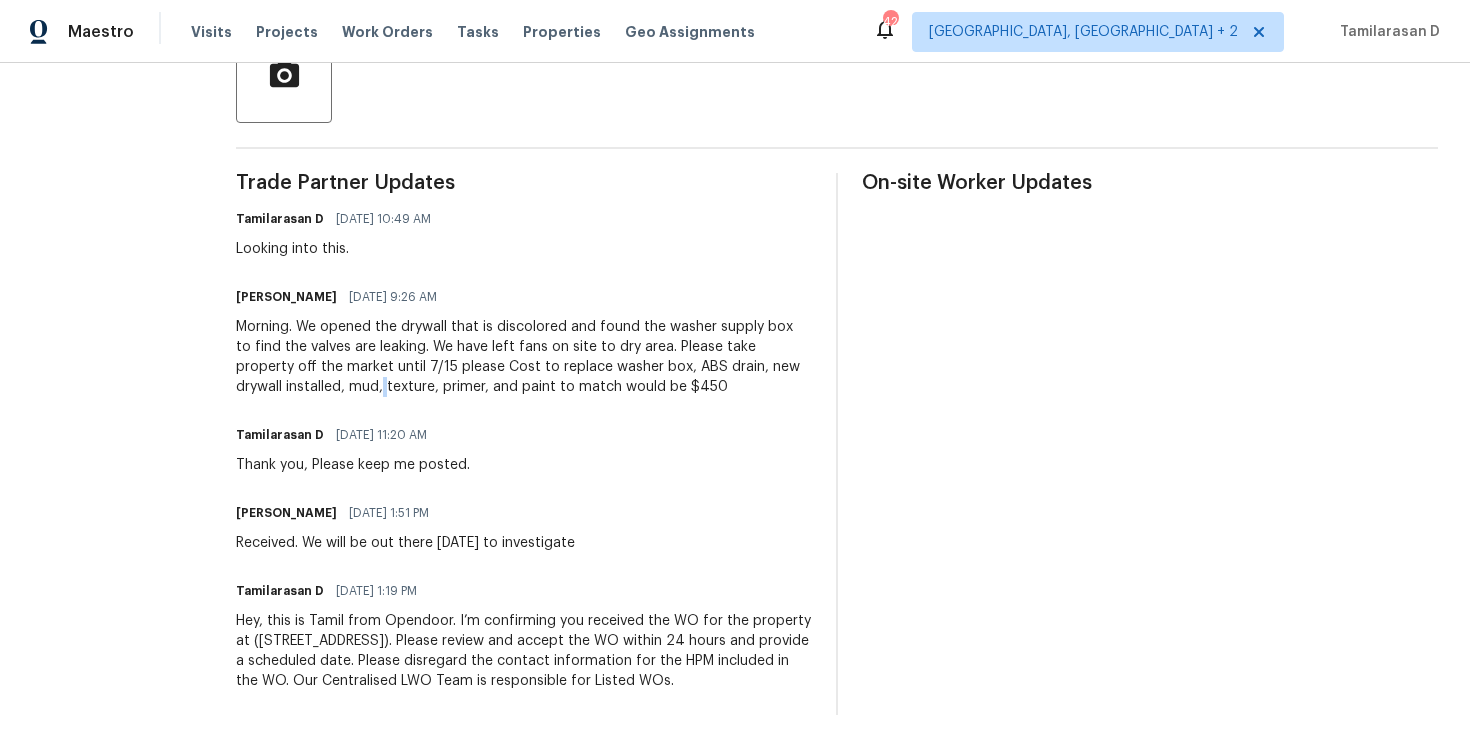 click on "Morning. We opened the drywall that is discolored and found the washer supply box to find the valves are leaking. We have left fans on site to dry area. Please take property off the market until 7/15 please
Cost to replace washer box, ABS drain, new drywall installed, mud, texture, primer, and paint to match would be $450" at bounding box center (524, 357) 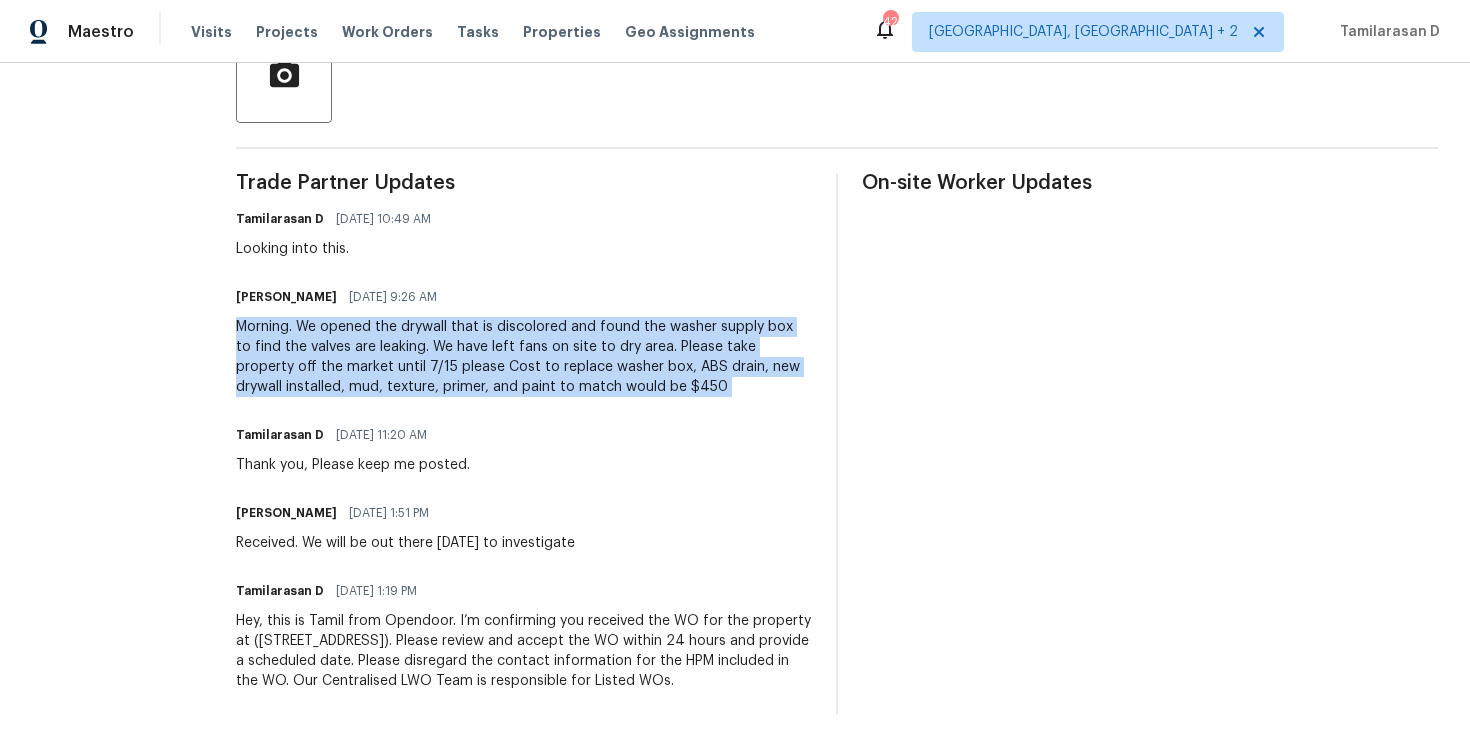 copy on "Morning. We opened the drywall that is discolored and found the washer supply box to find the valves are leaking. We have left fans on site to dry area. Please take property off the market until 7/15 please
Cost to replace washer box, ABS drain, new drywall installed, mud, texture, primer, and paint to match would be $450" 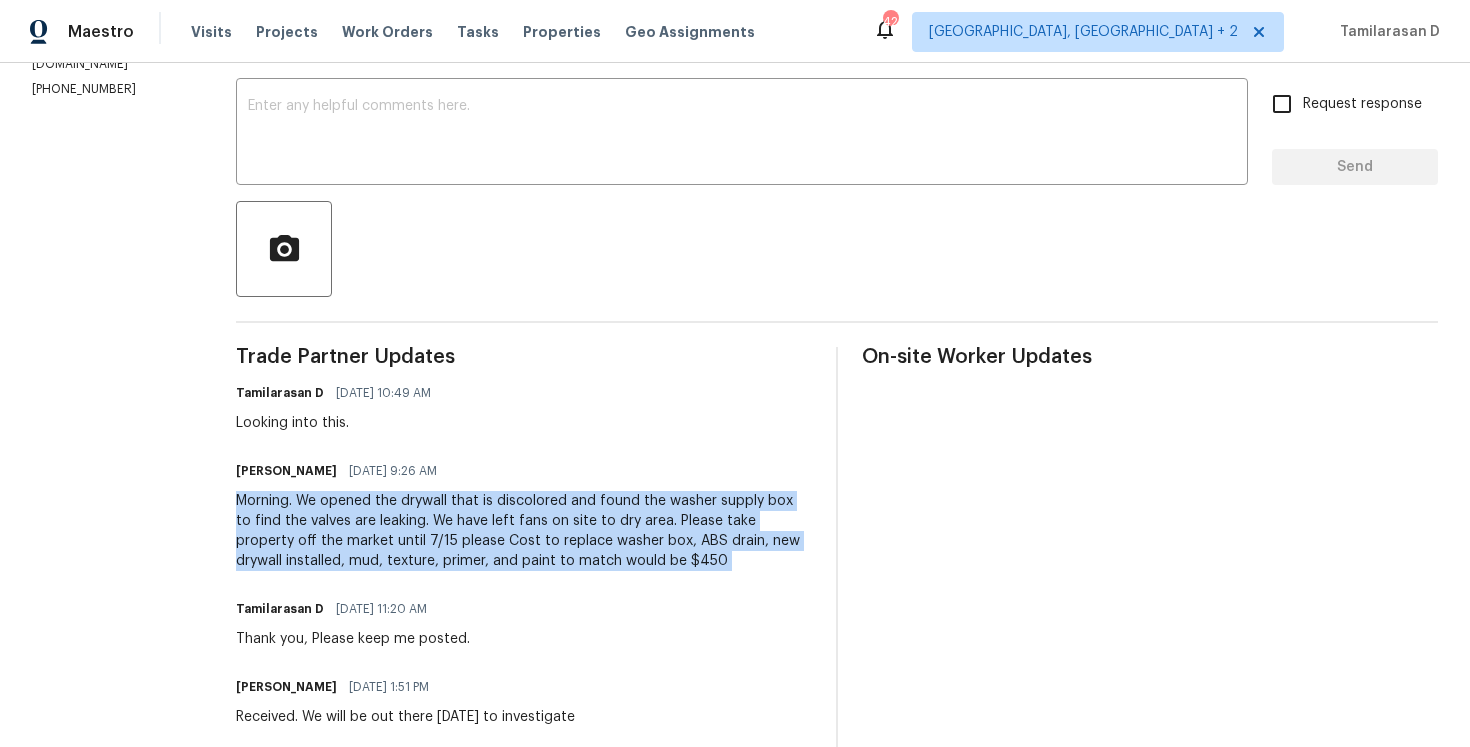 scroll, scrollTop: 0, scrollLeft: 0, axis: both 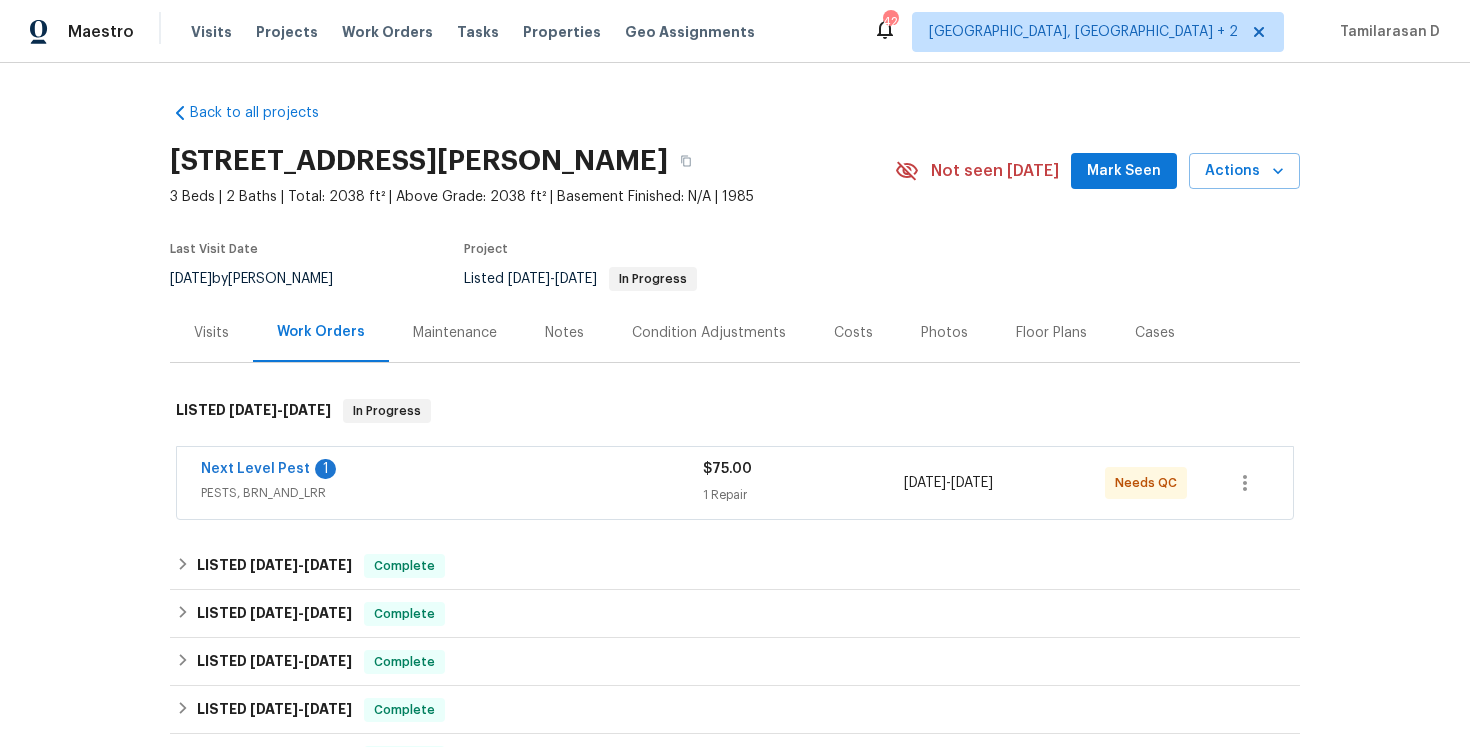 click on "Next Level Pest 1" at bounding box center (452, 471) 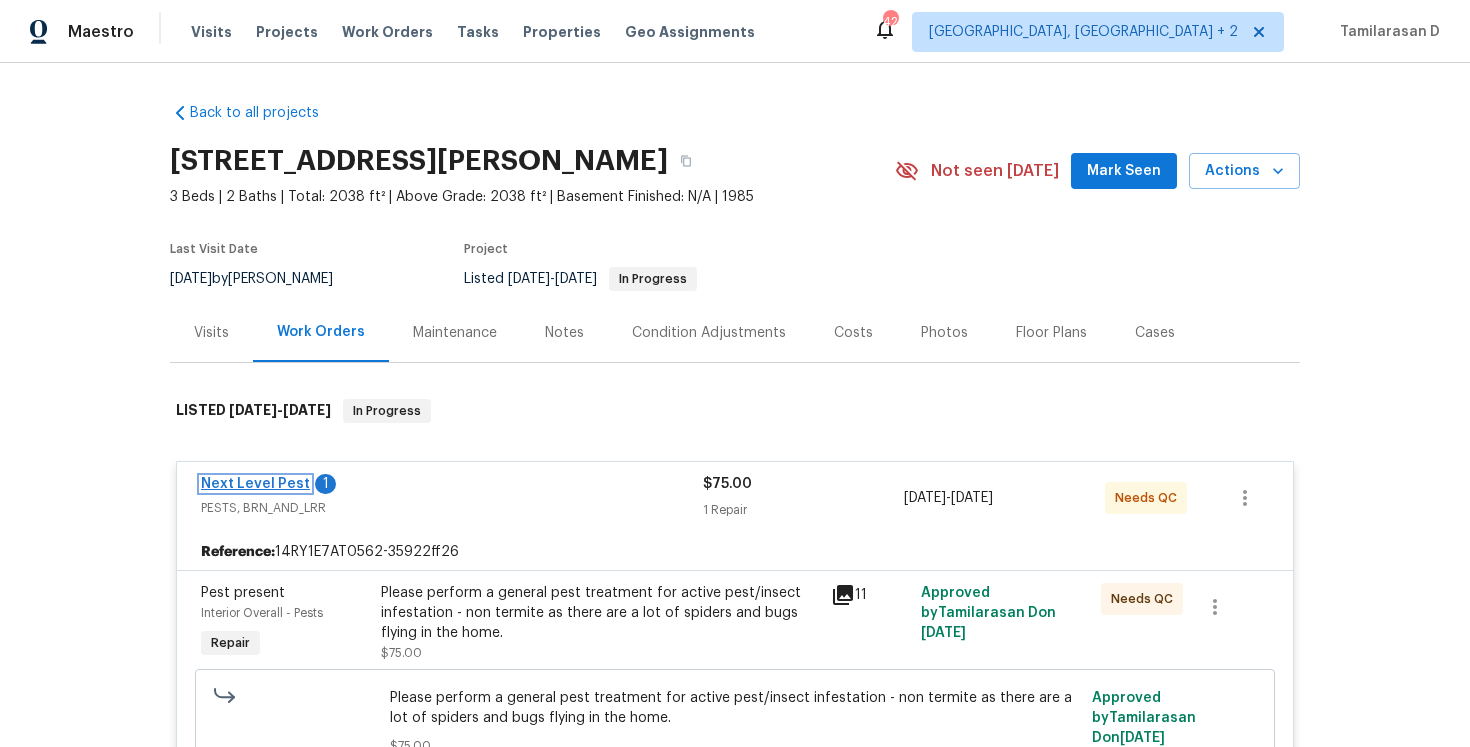 click on "Next Level Pest" at bounding box center [255, 484] 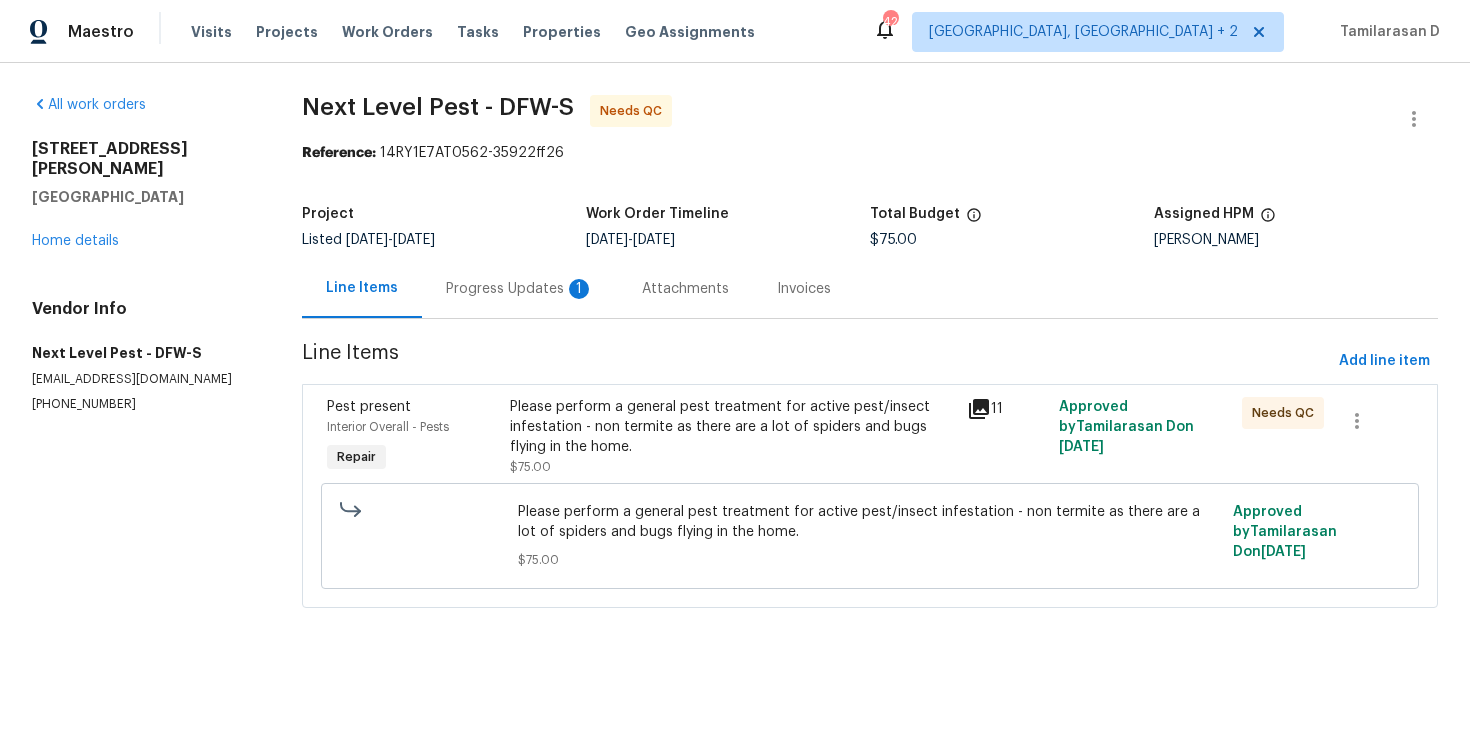 click on "Progress Updates 1" at bounding box center [520, 289] 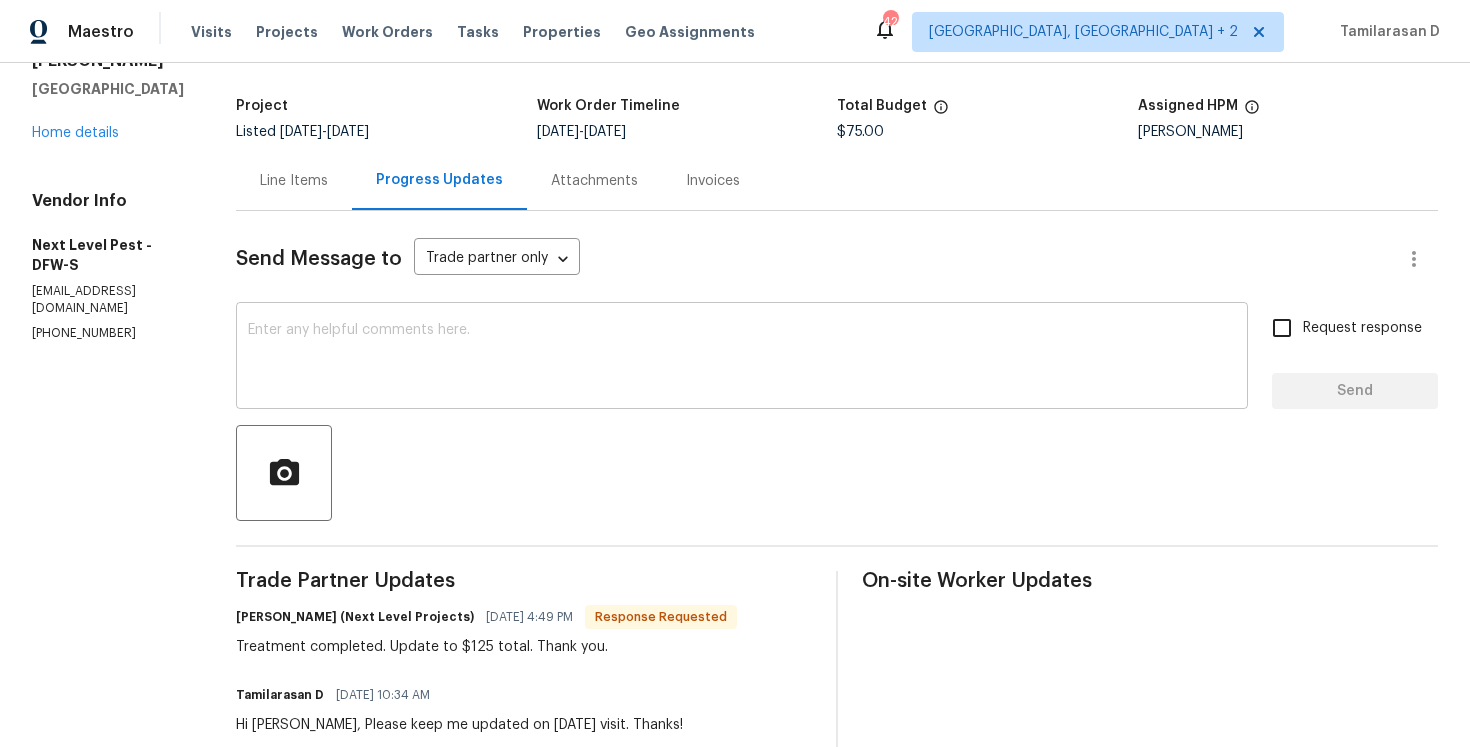 scroll, scrollTop: 0, scrollLeft: 0, axis: both 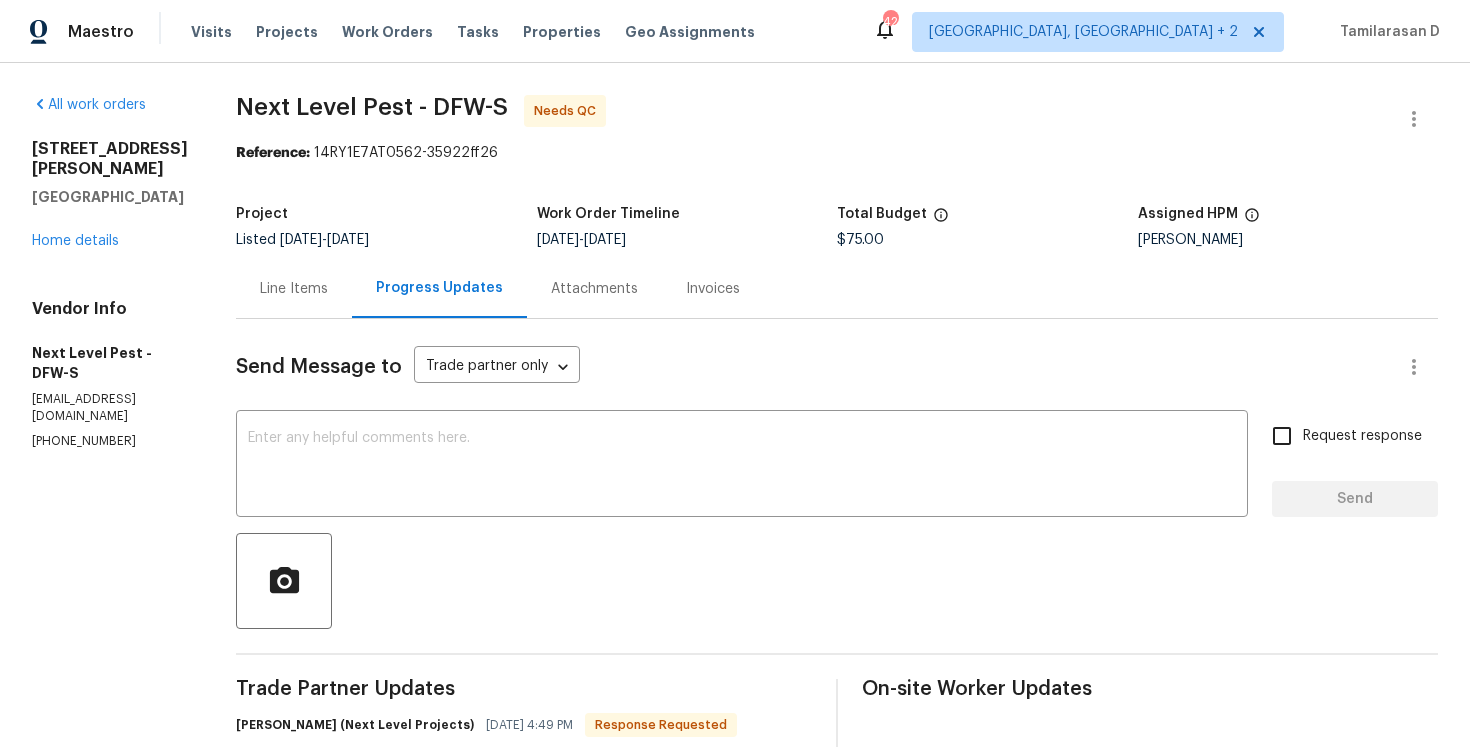 click on "Line Items" at bounding box center [294, 289] 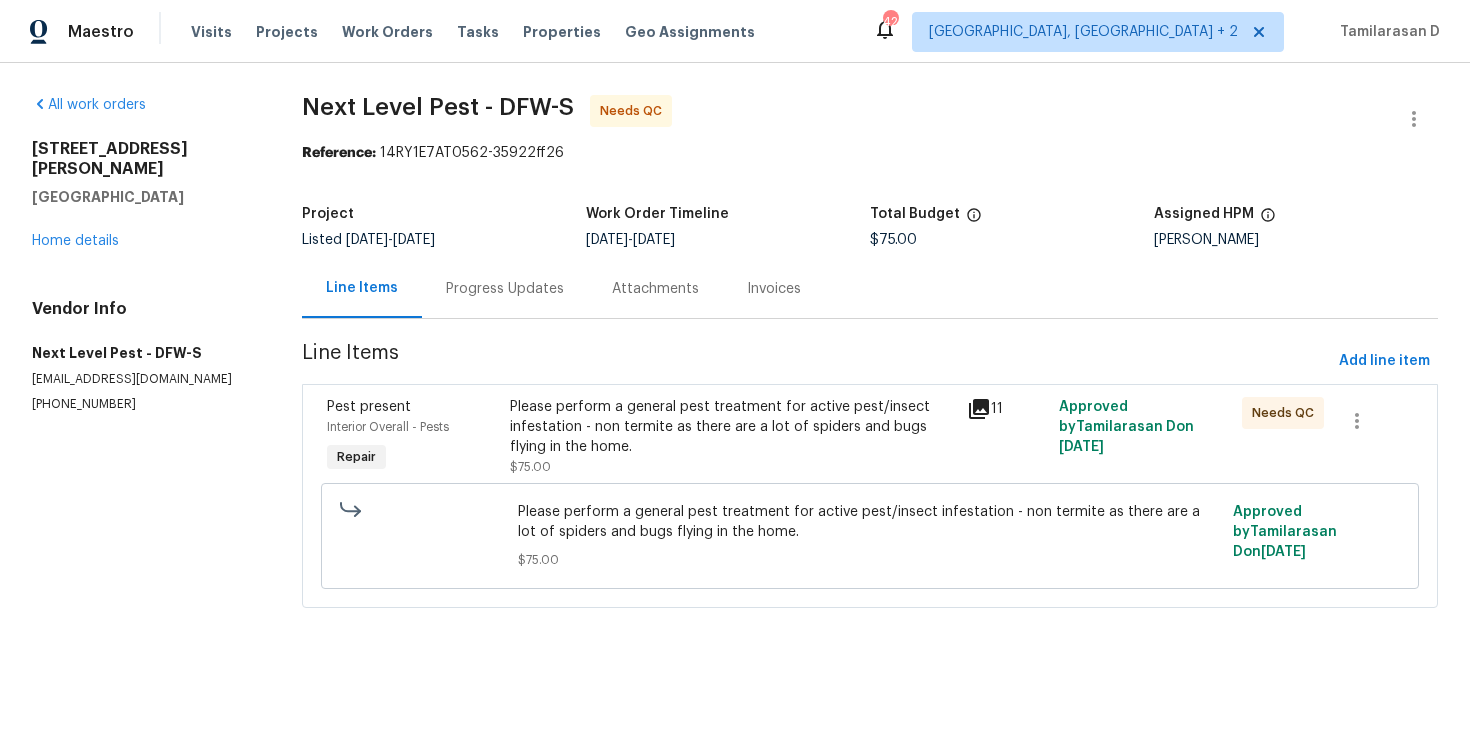 click on "Please perform a general pest treatment for active pest/insect infestation - non termite as there are a lot of spiders and bugs flying in the home." at bounding box center [733, 427] 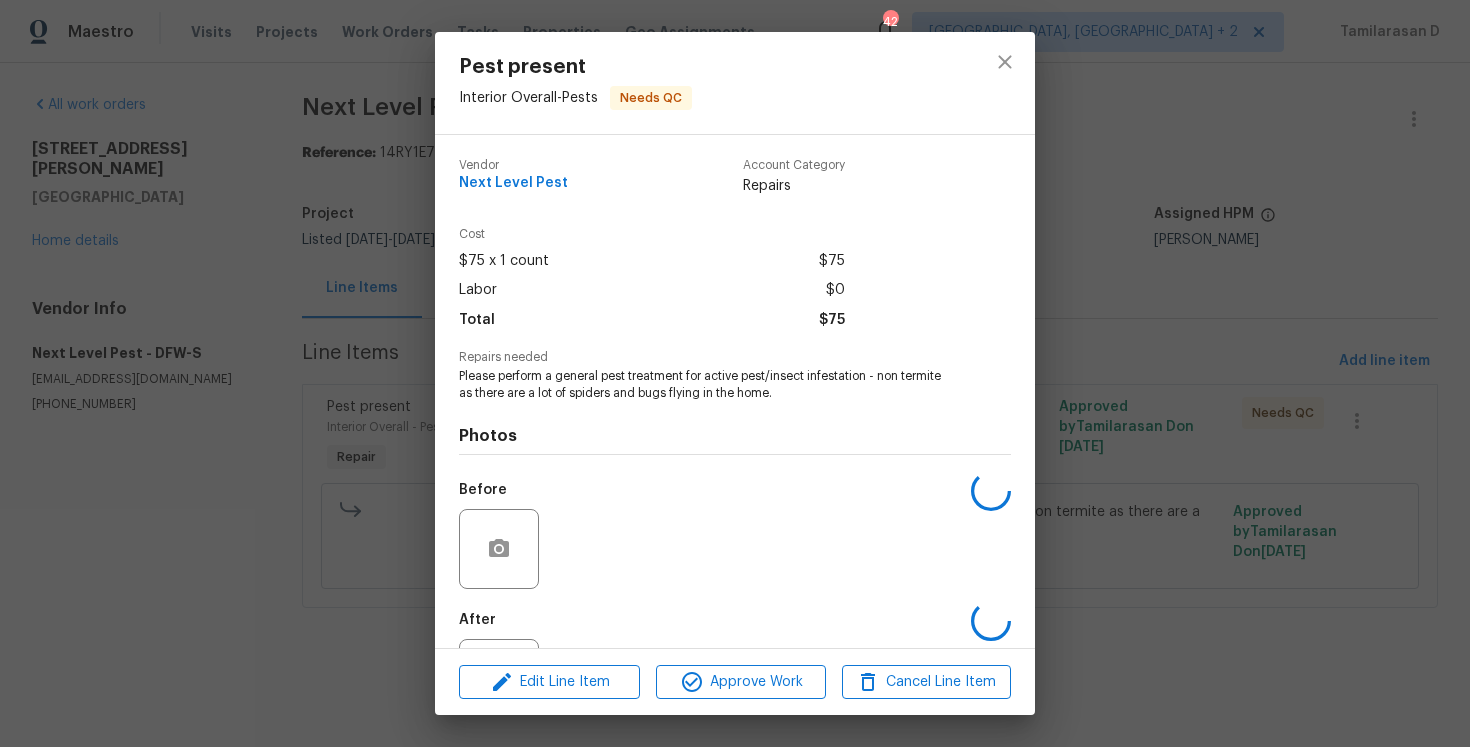 scroll, scrollTop: 91, scrollLeft: 0, axis: vertical 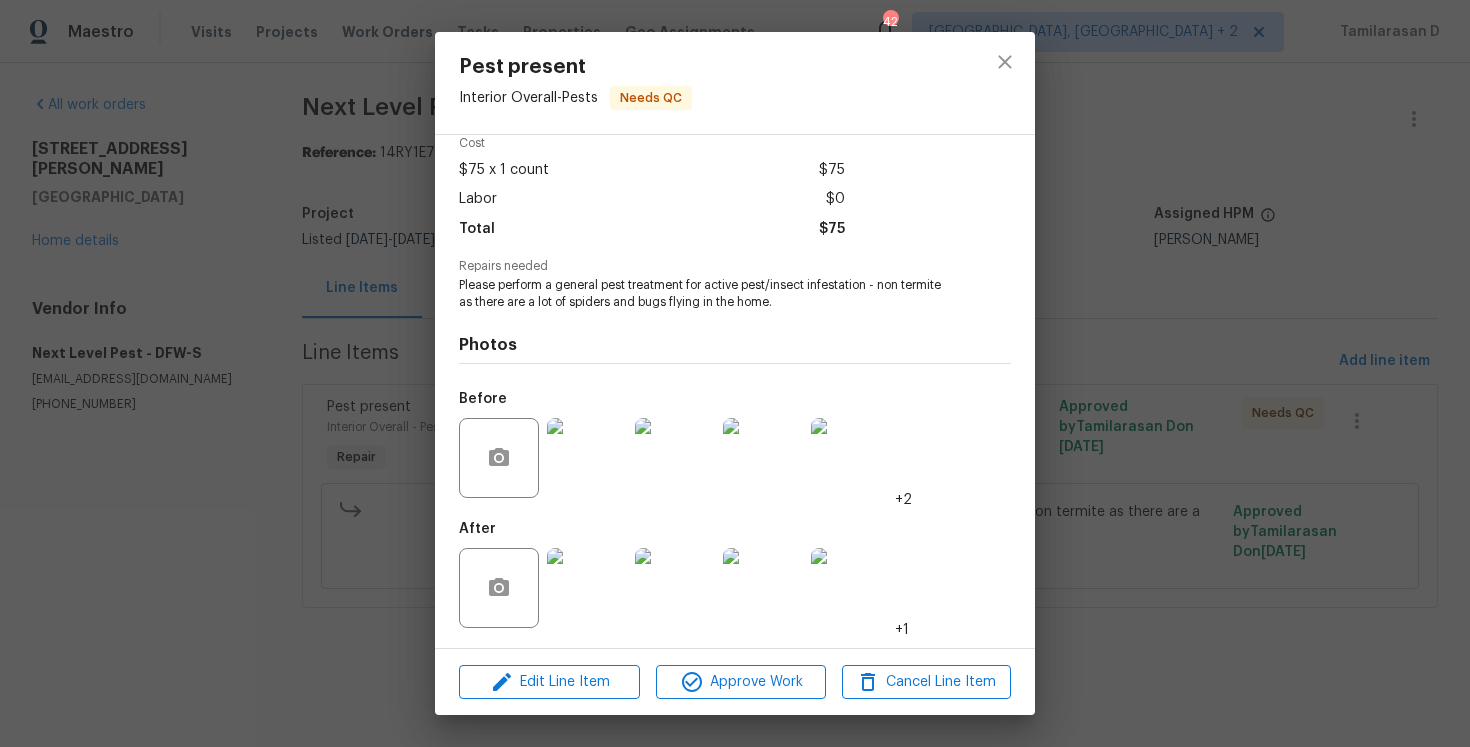 click at bounding box center (587, 458) 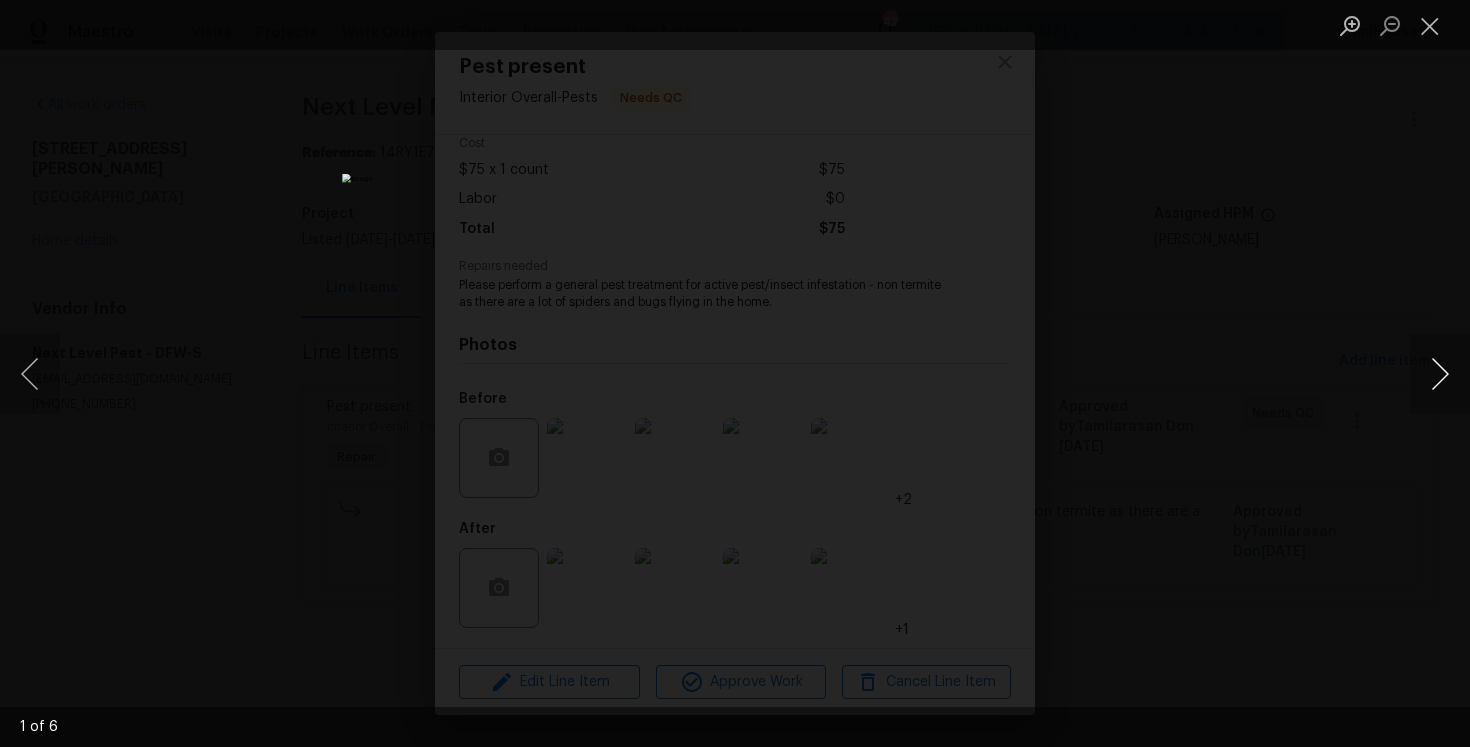 click at bounding box center (1440, 374) 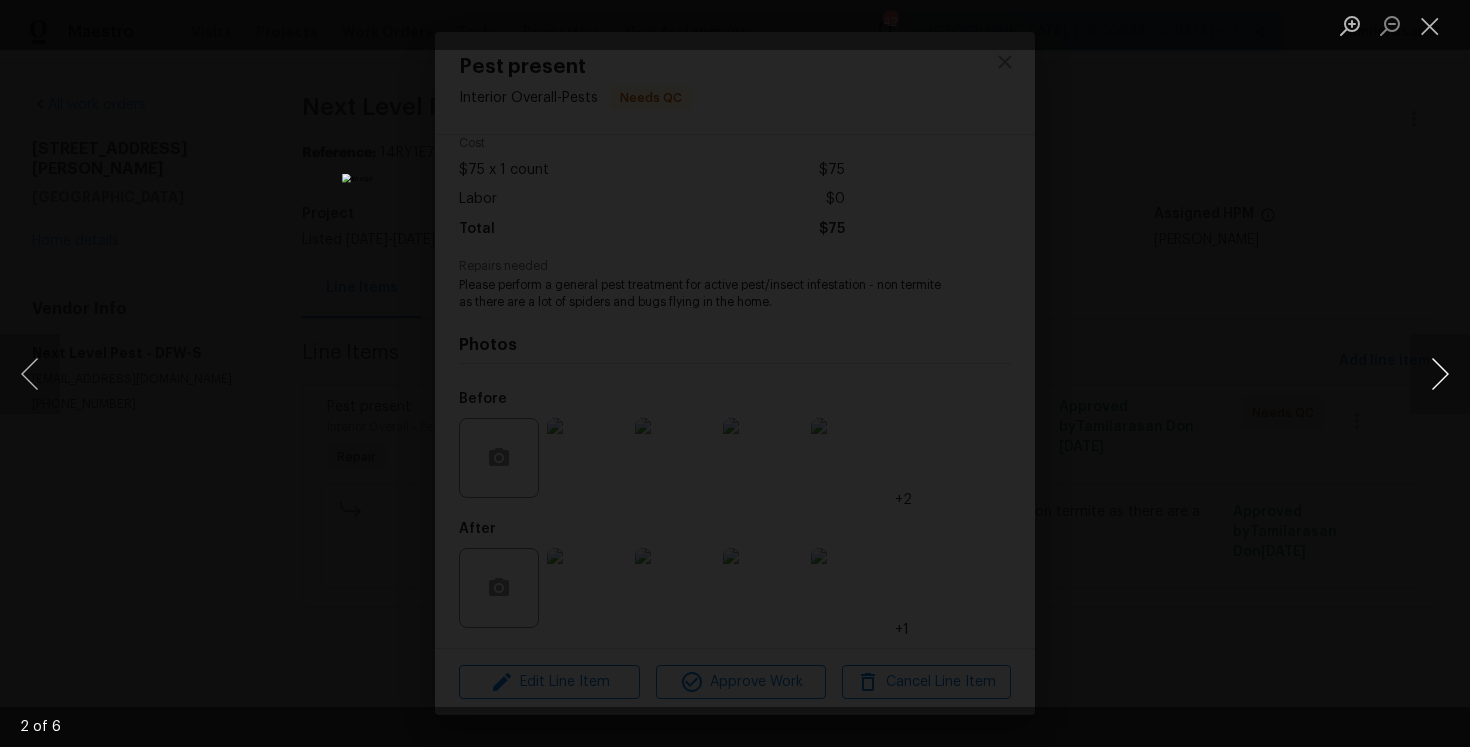 click at bounding box center [1440, 374] 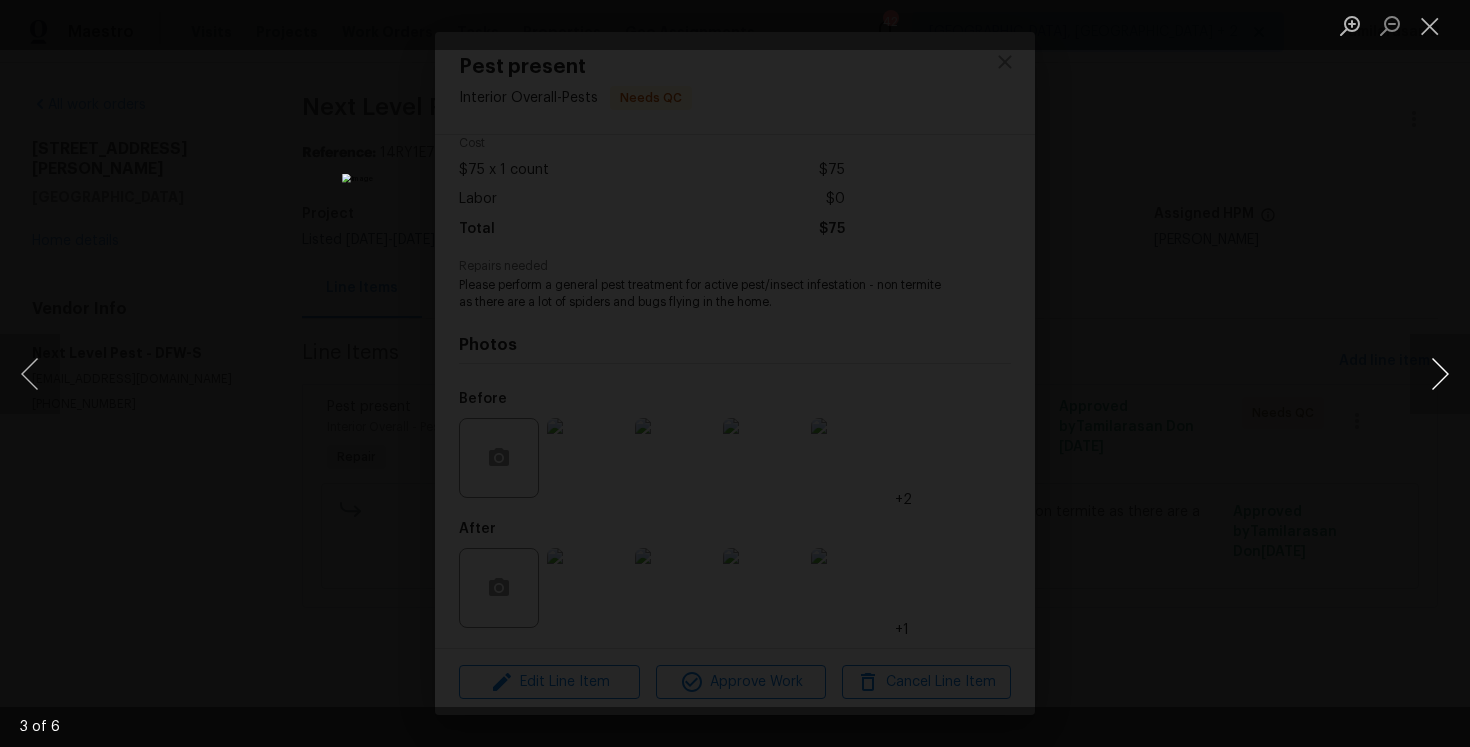 click at bounding box center (1440, 374) 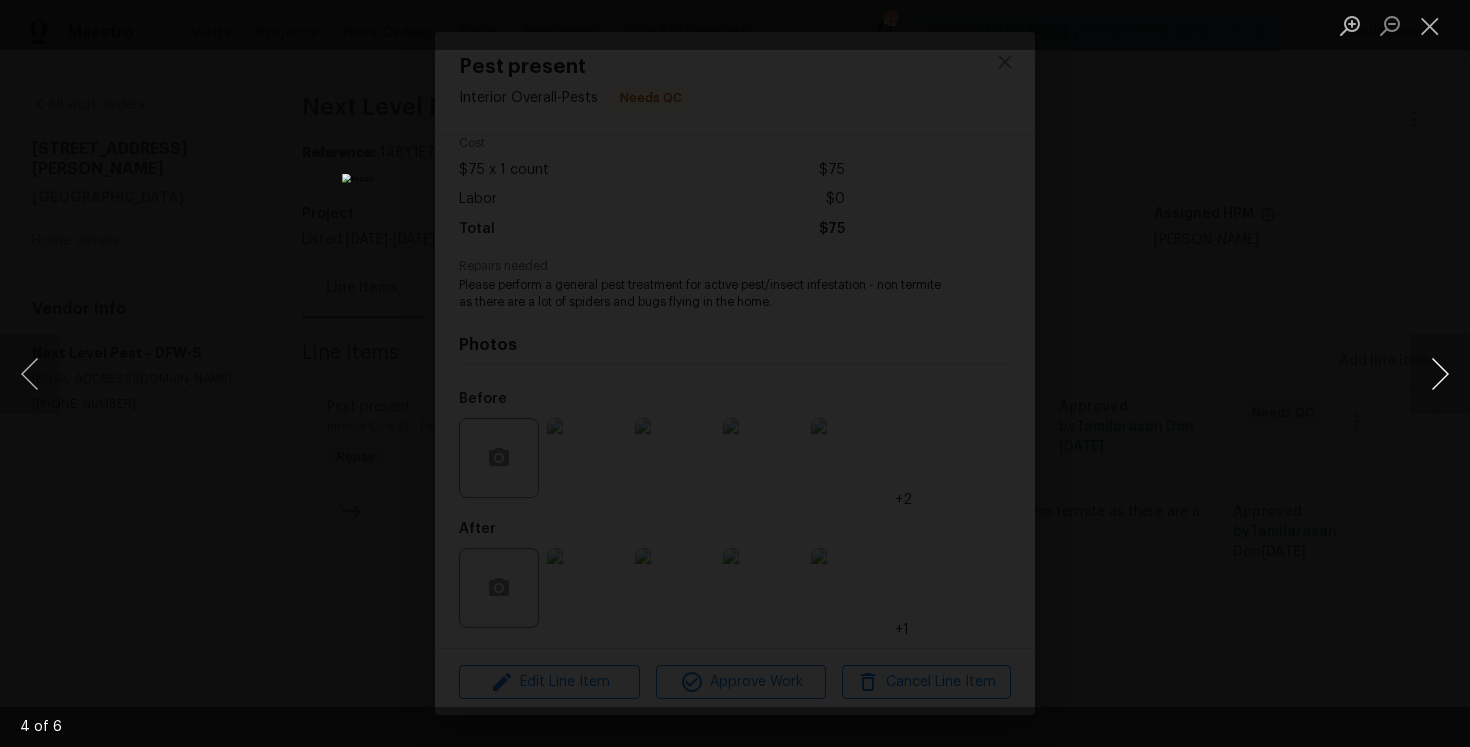 click at bounding box center [1440, 374] 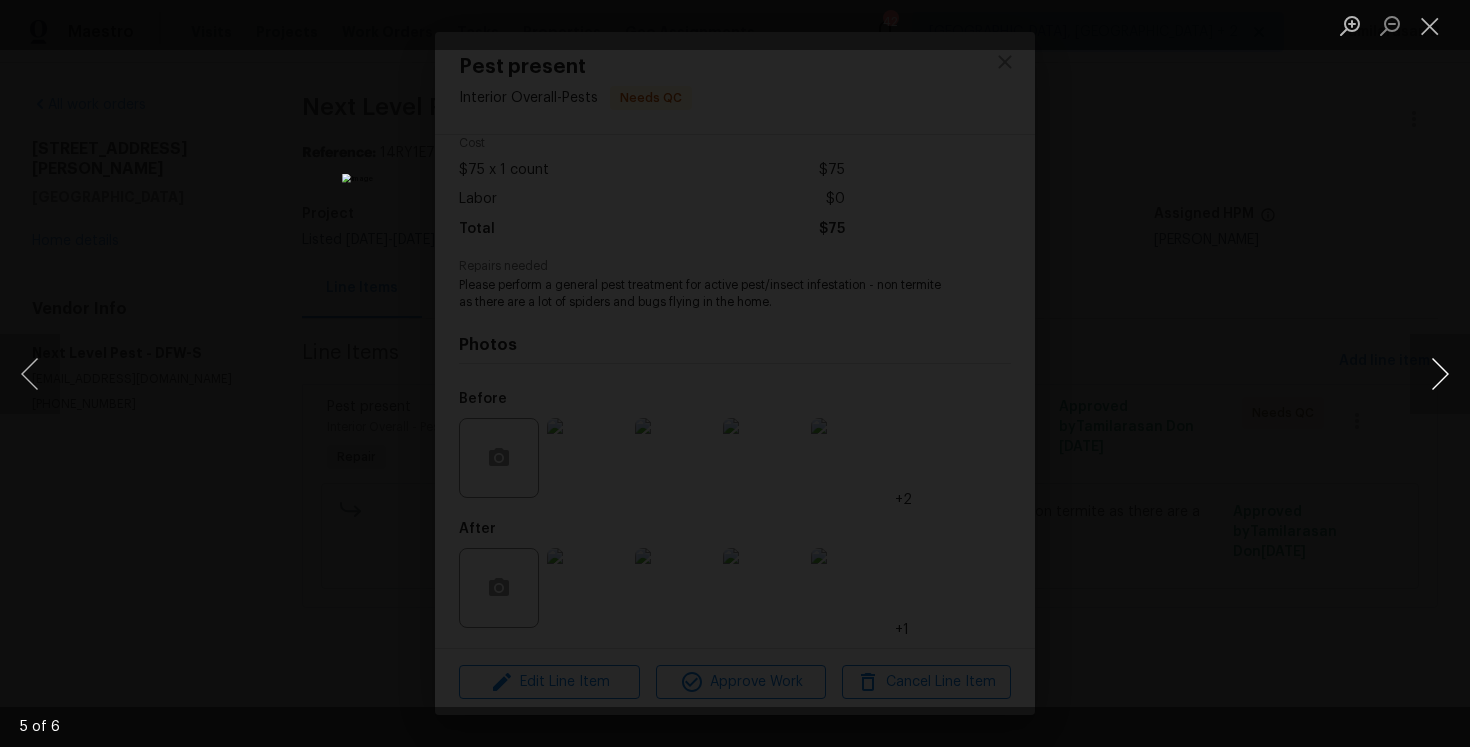 click at bounding box center (1440, 374) 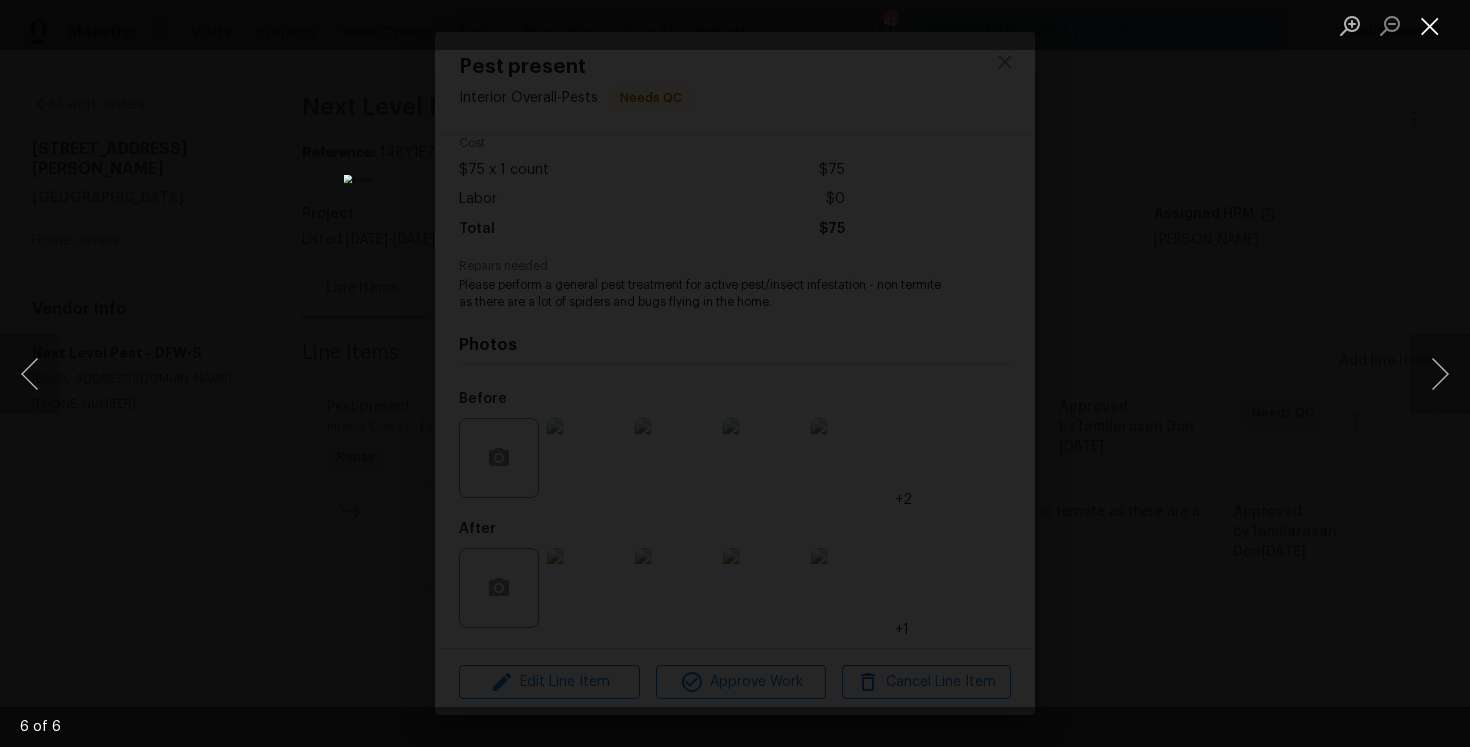 click at bounding box center (1430, 25) 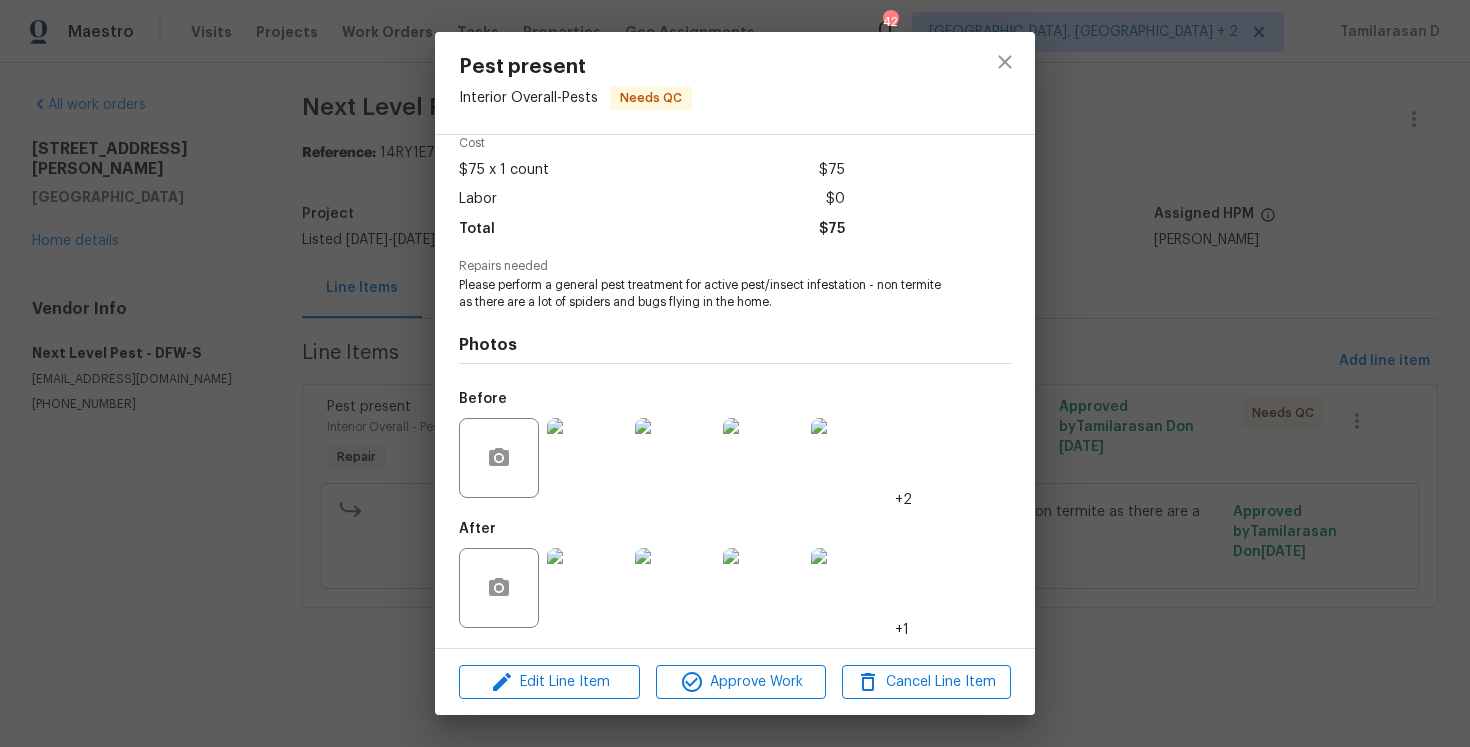 click at bounding box center [587, 588] 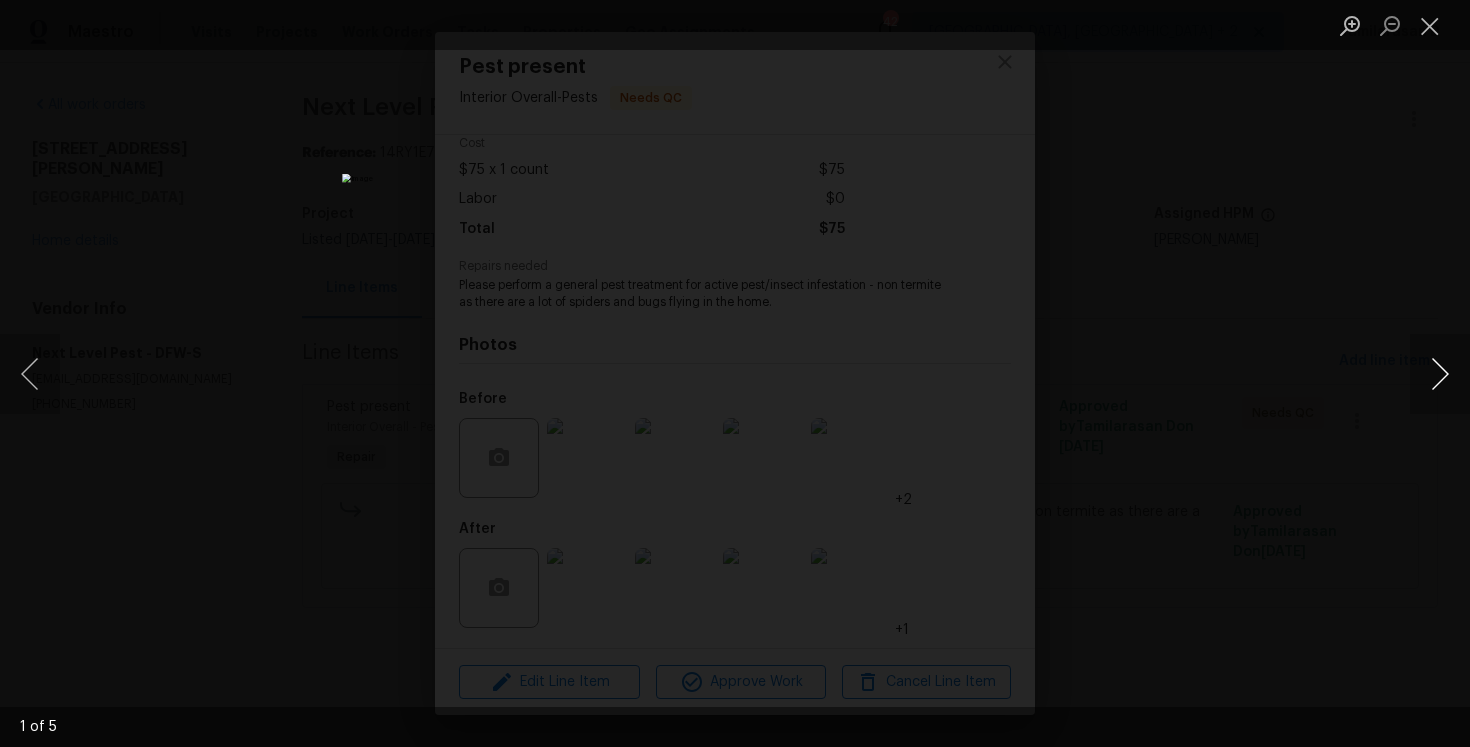 click at bounding box center (1440, 374) 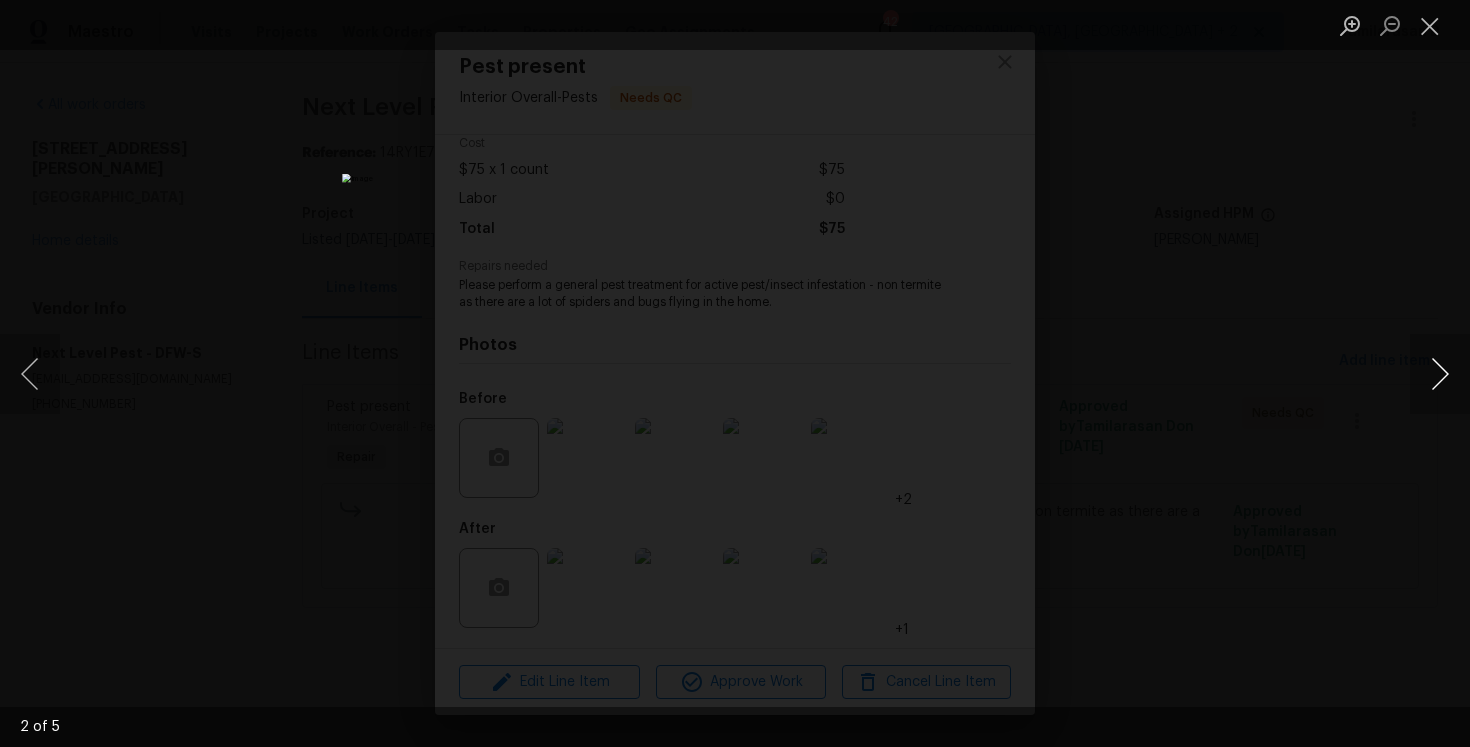 click at bounding box center (1440, 374) 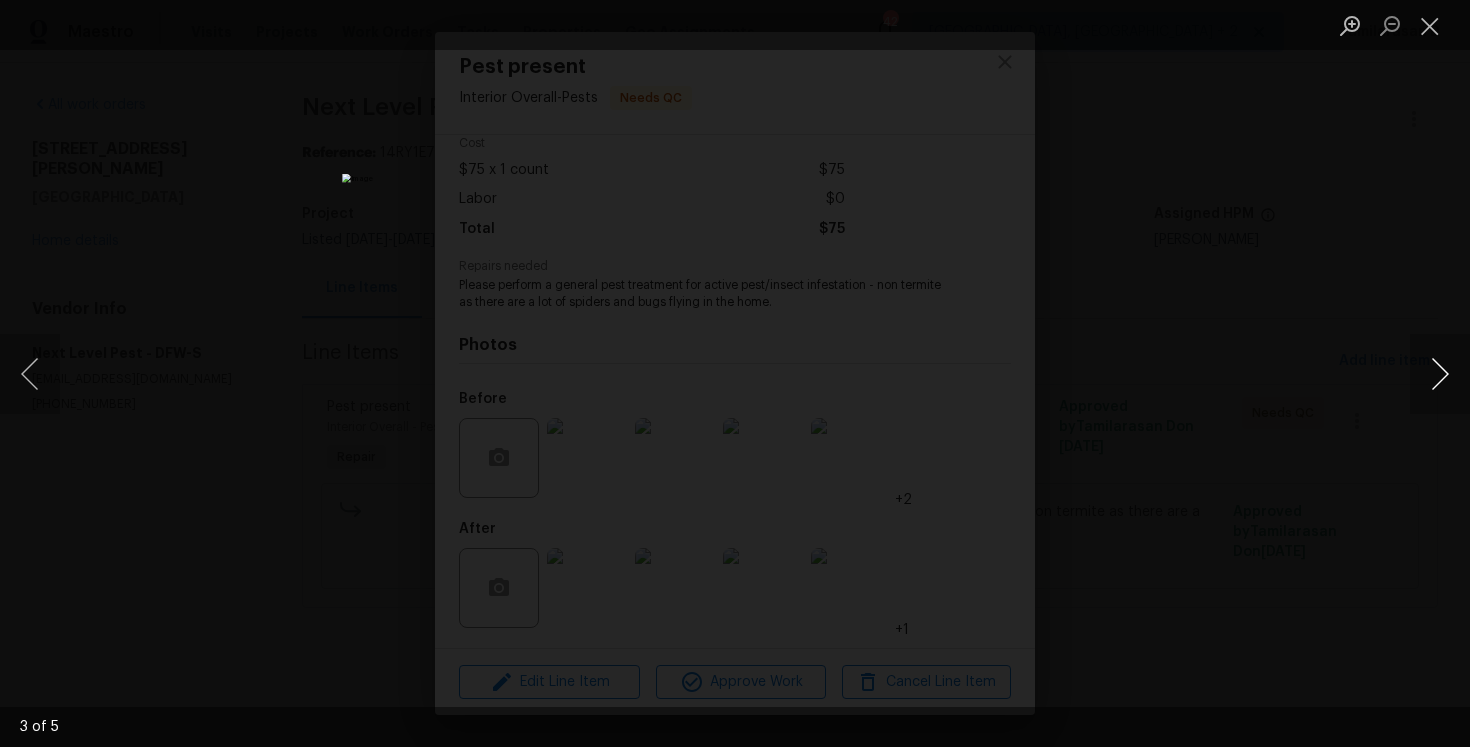 click at bounding box center (1440, 374) 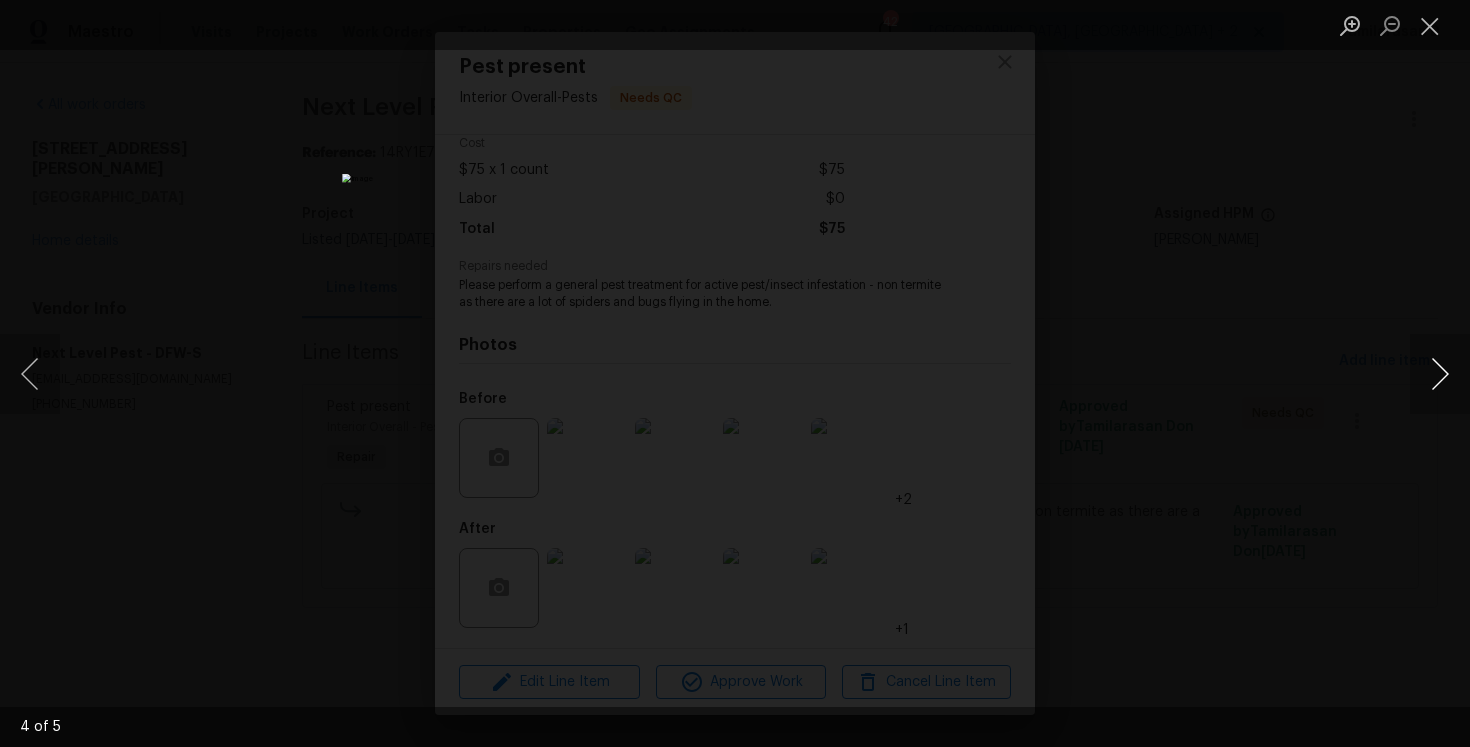 click at bounding box center [1440, 374] 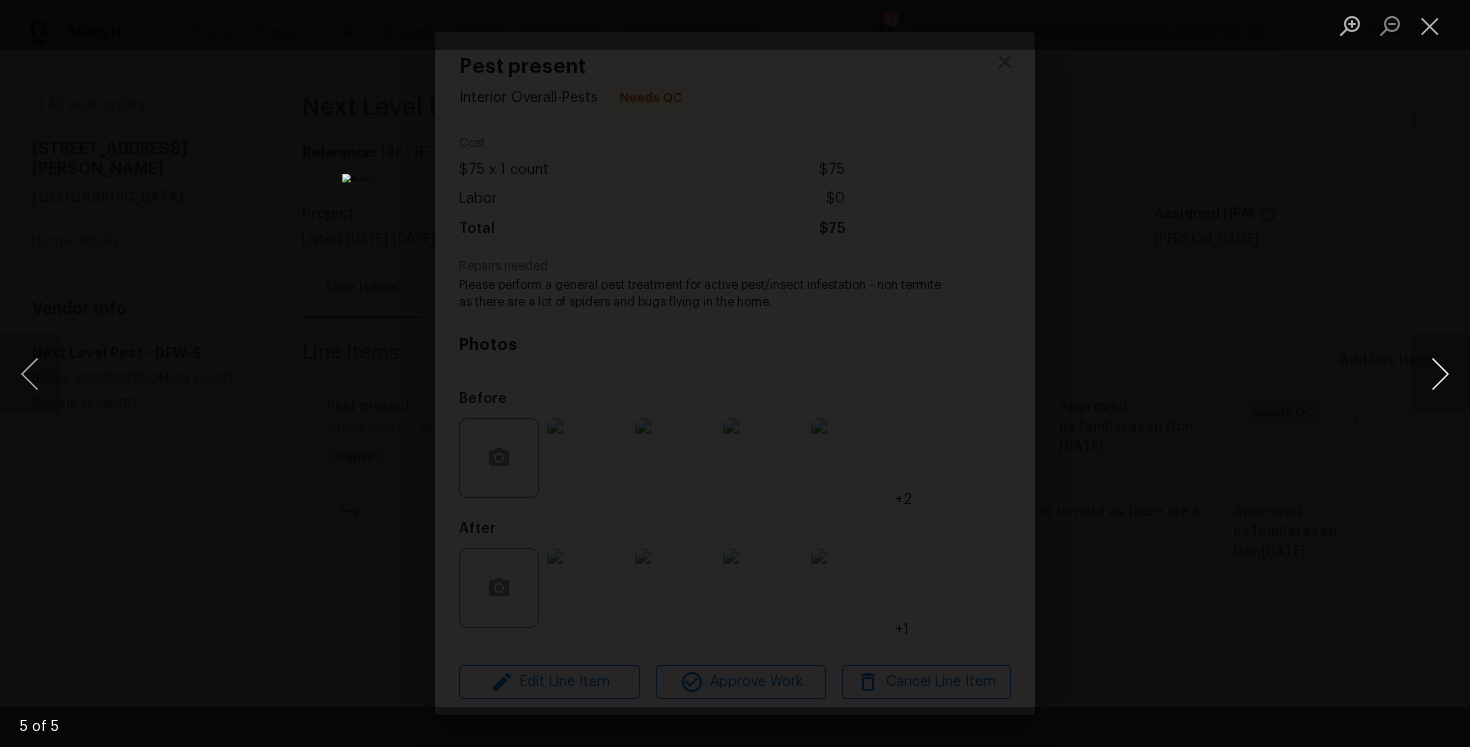 click at bounding box center (1440, 374) 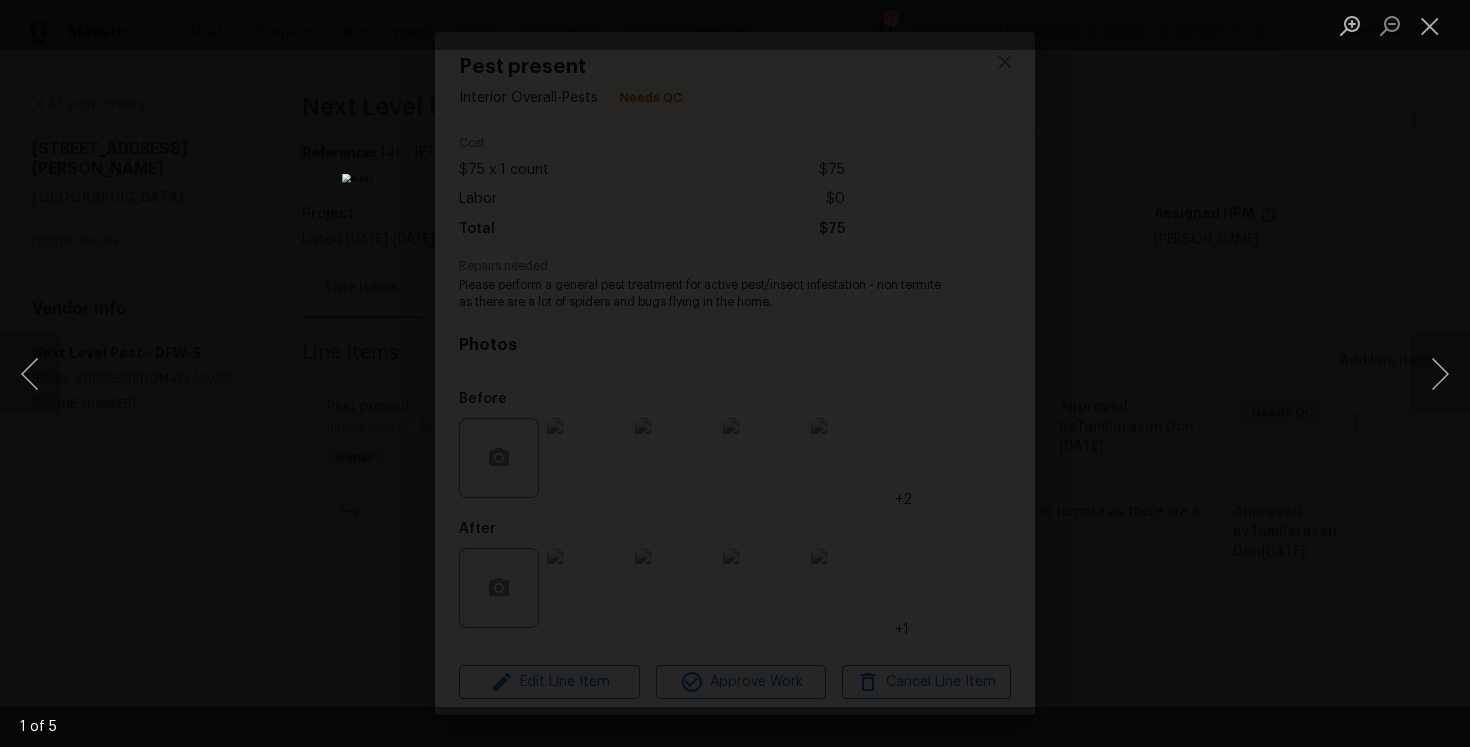 click at bounding box center [1430, 25] 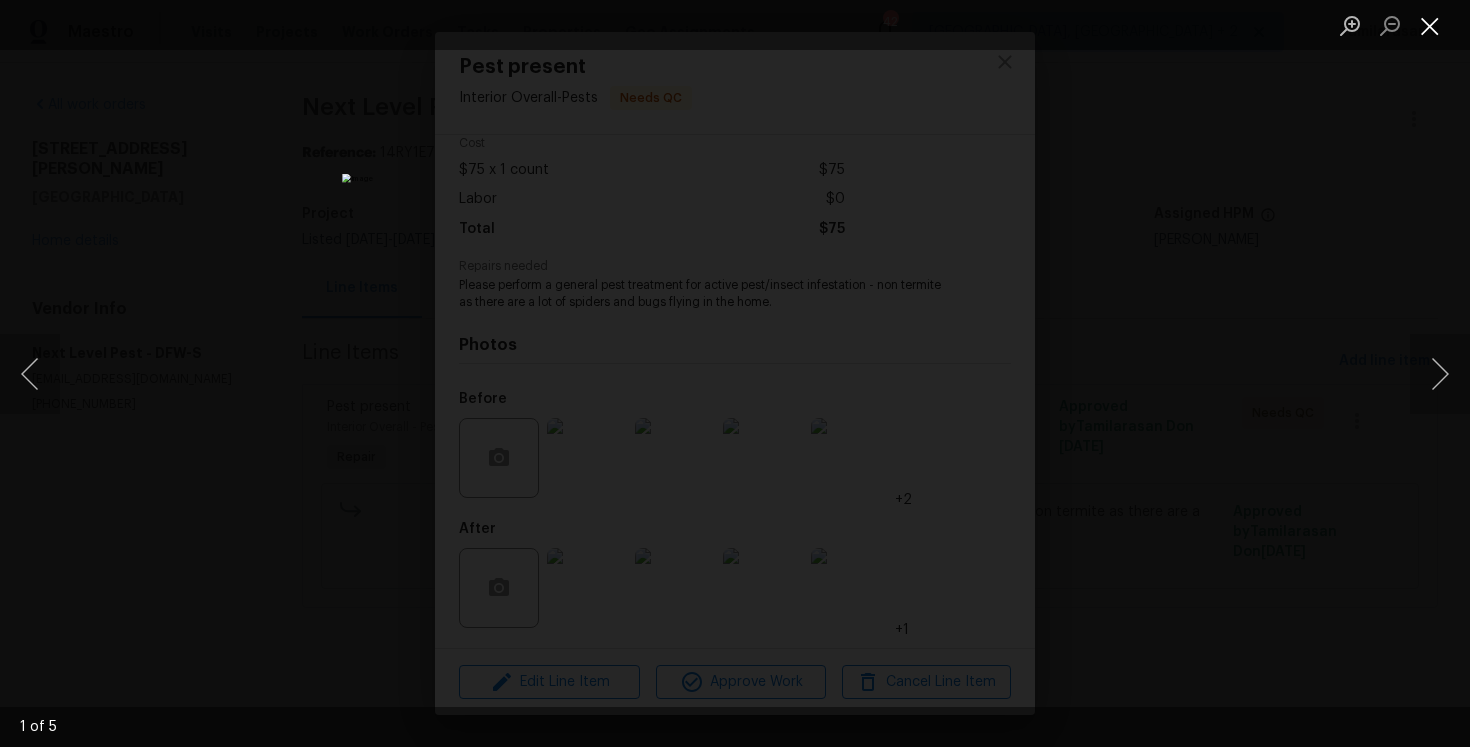click at bounding box center (1430, 25) 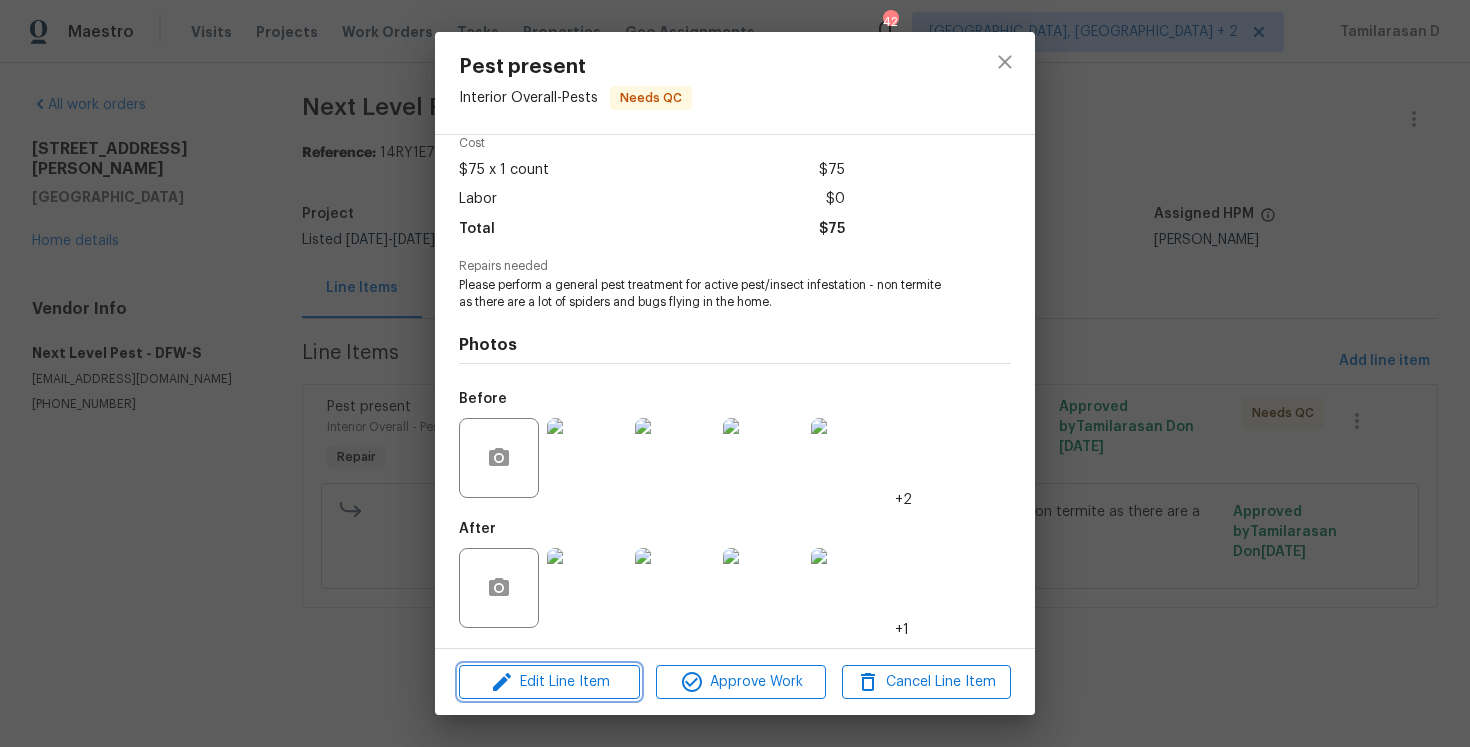 click on "Edit Line Item" at bounding box center (549, 682) 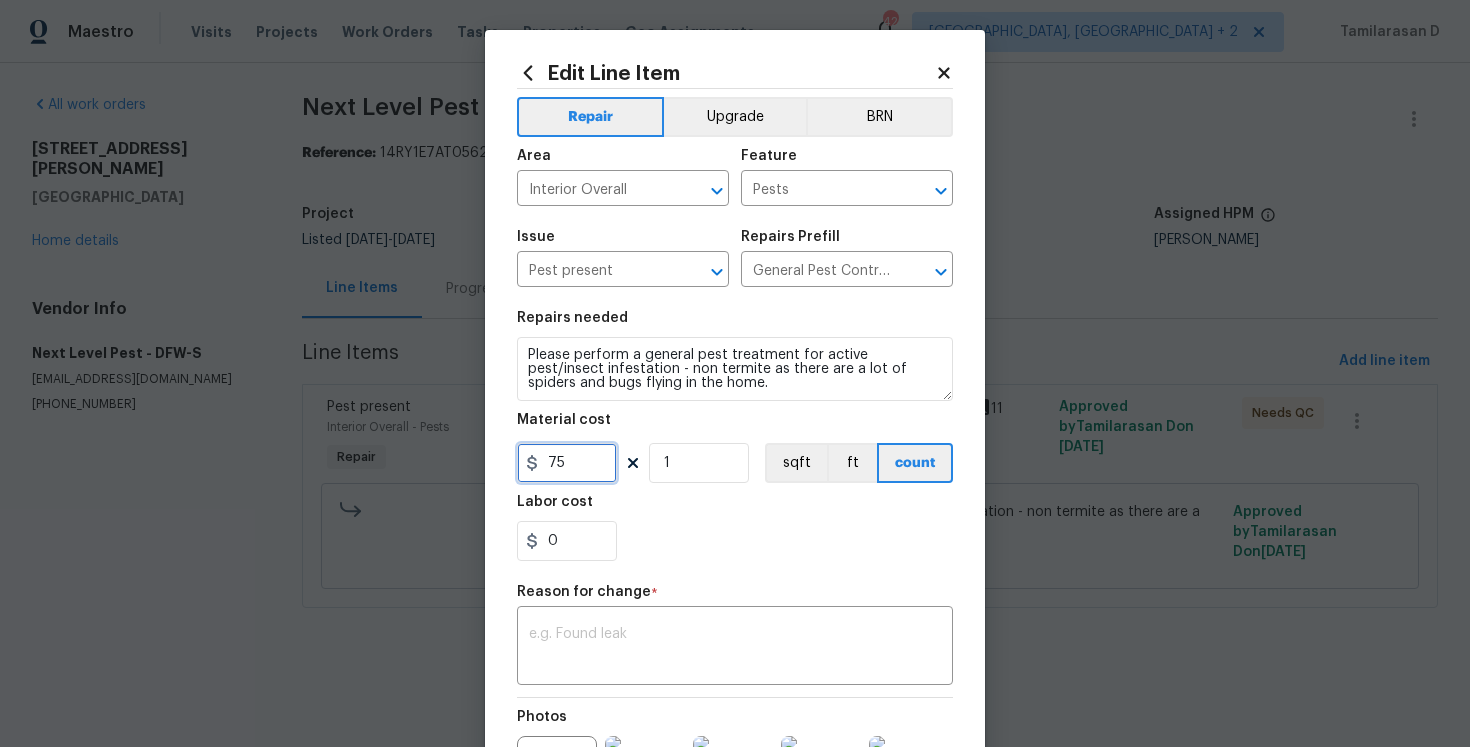 click on "75" at bounding box center [567, 463] 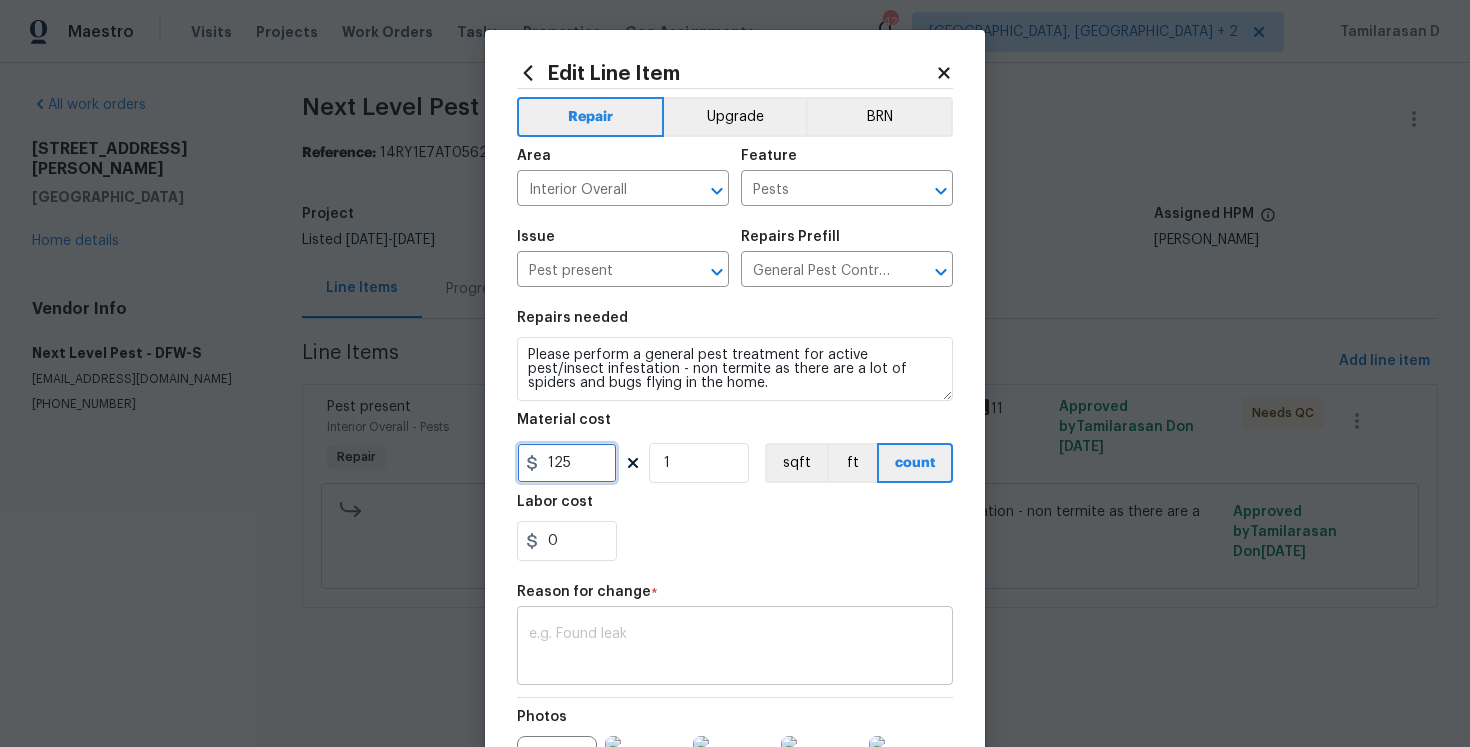 type on "125" 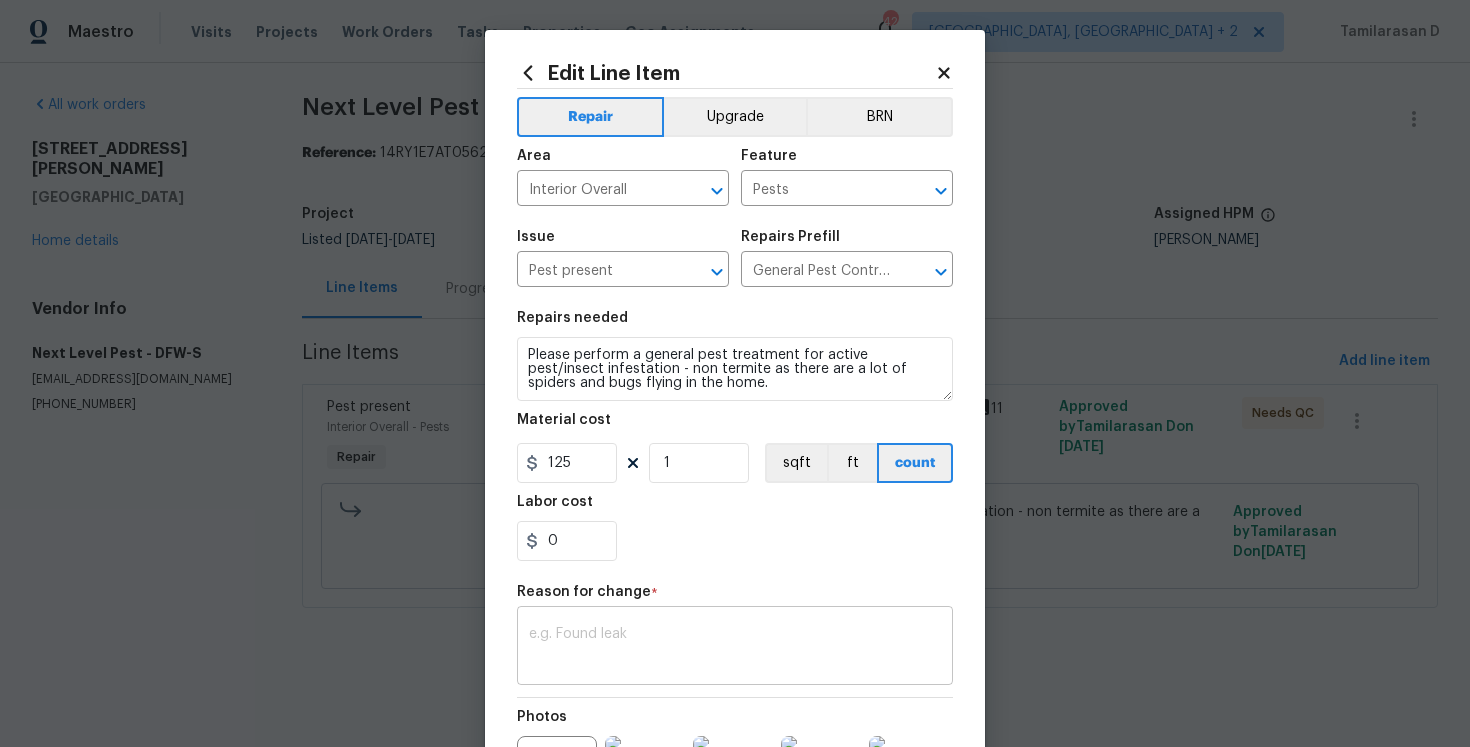 click at bounding box center (735, 648) 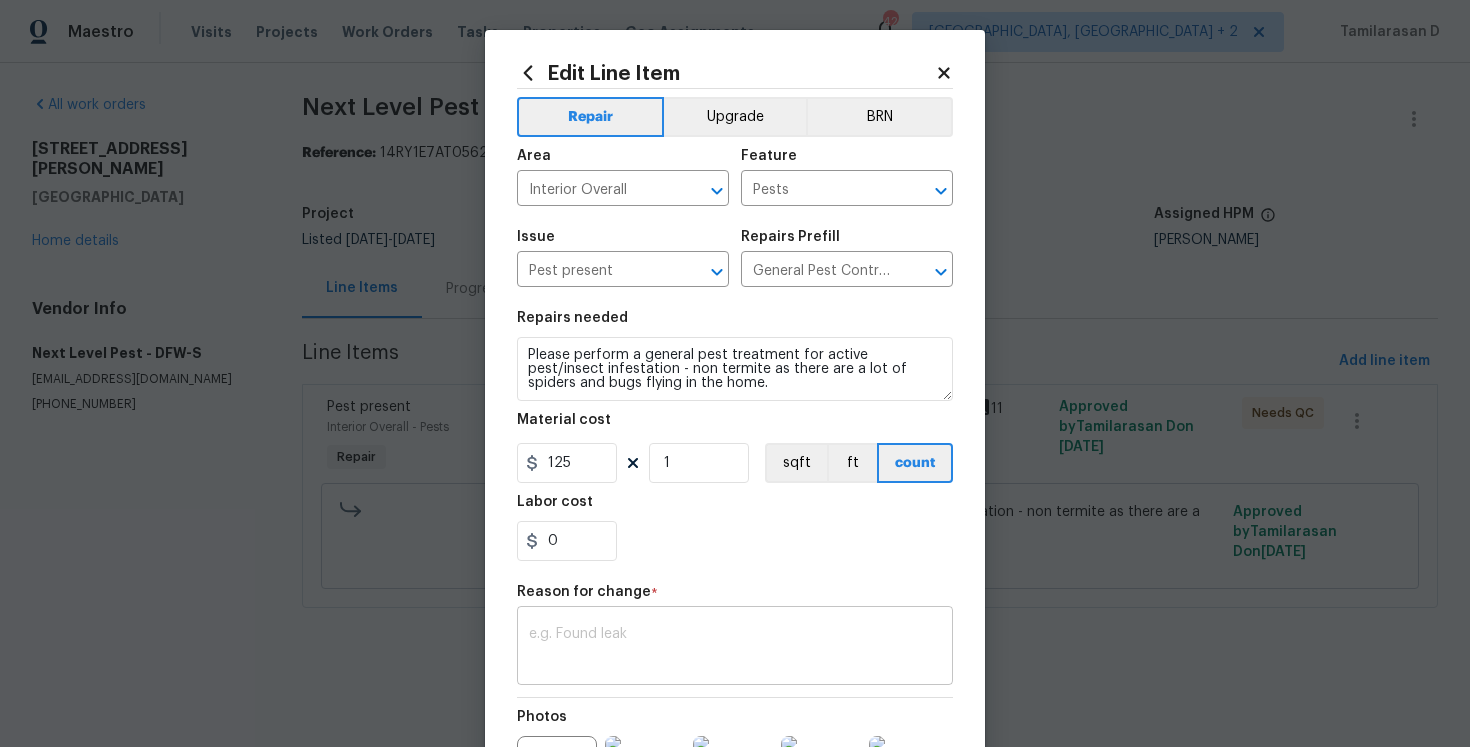 click at bounding box center (735, 648) 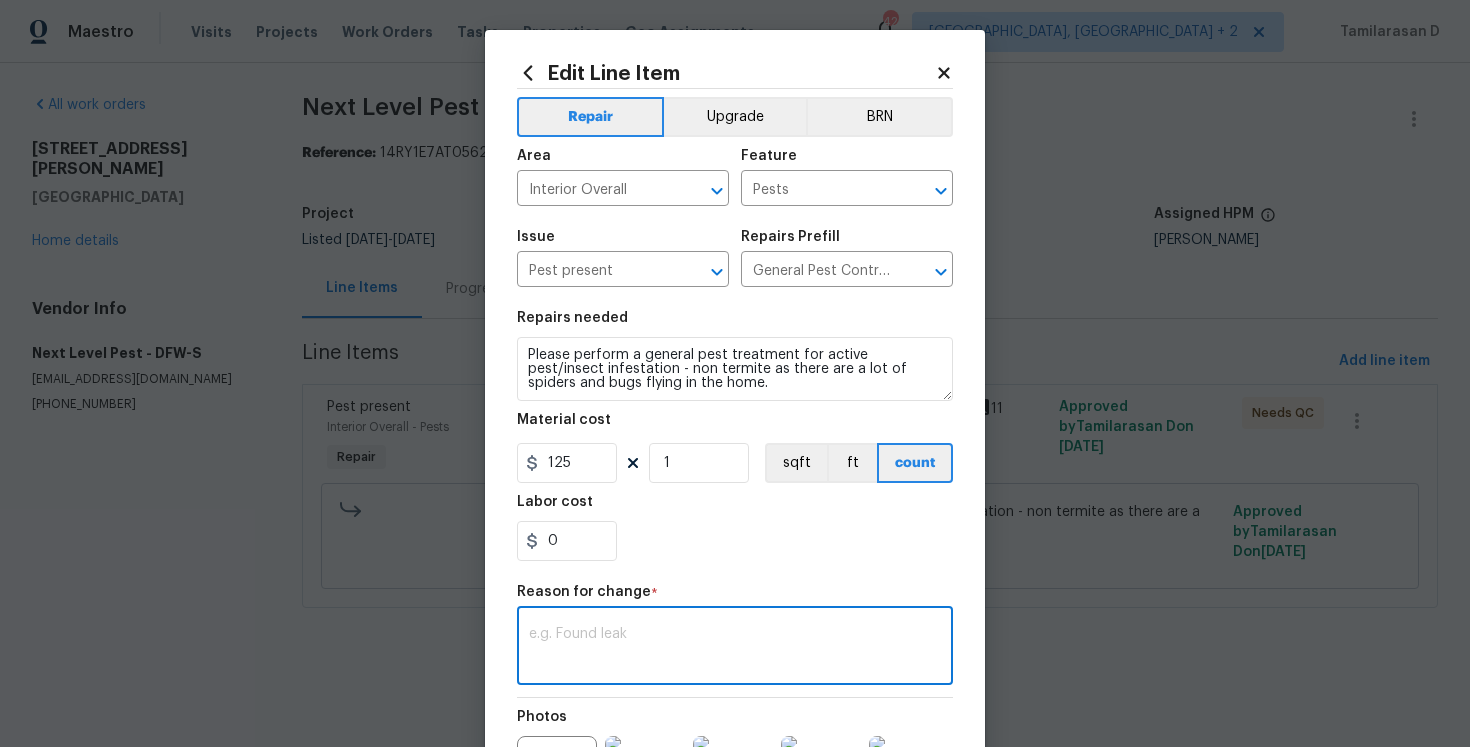 paste on "(TD) Updated per vendor’s final cost." 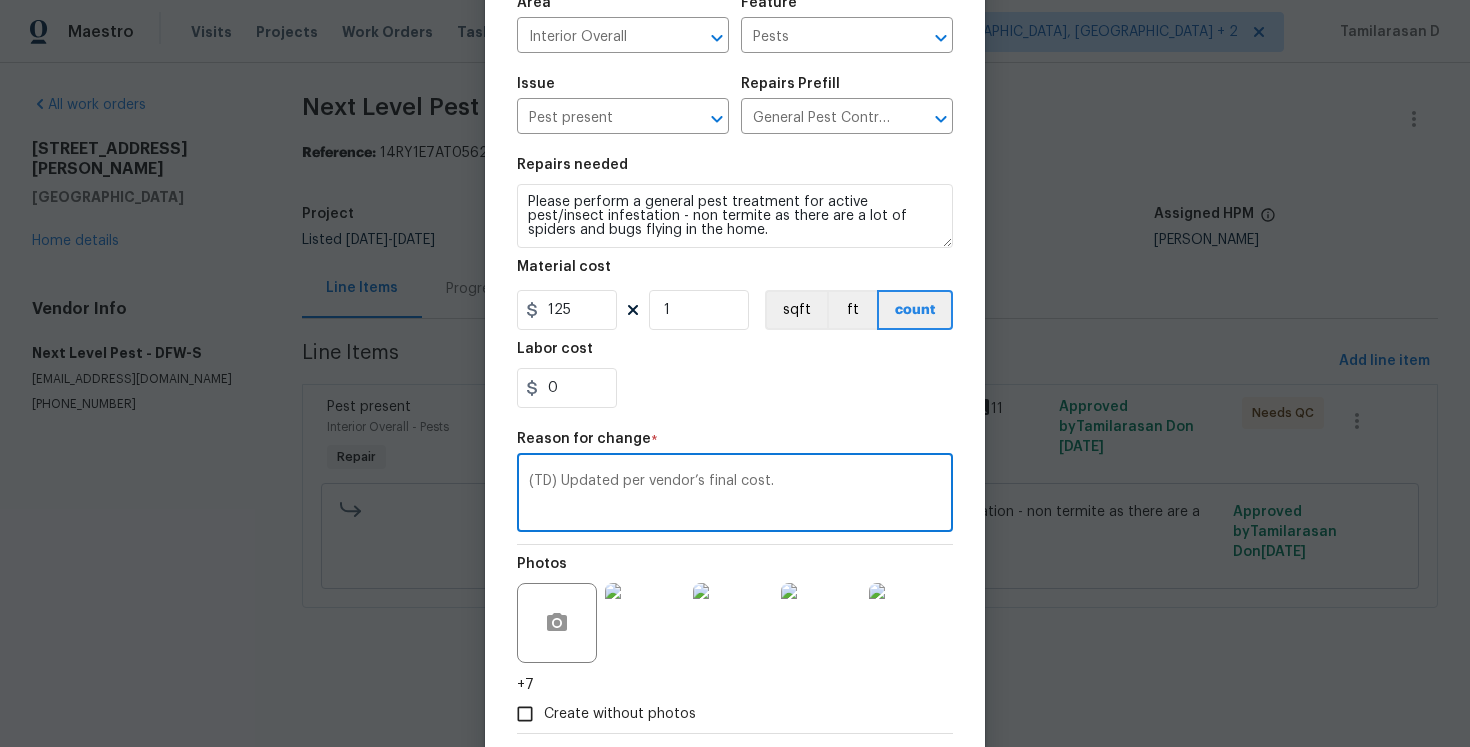 scroll, scrollTop: 259, scrollLeft: 0, axis: vertical 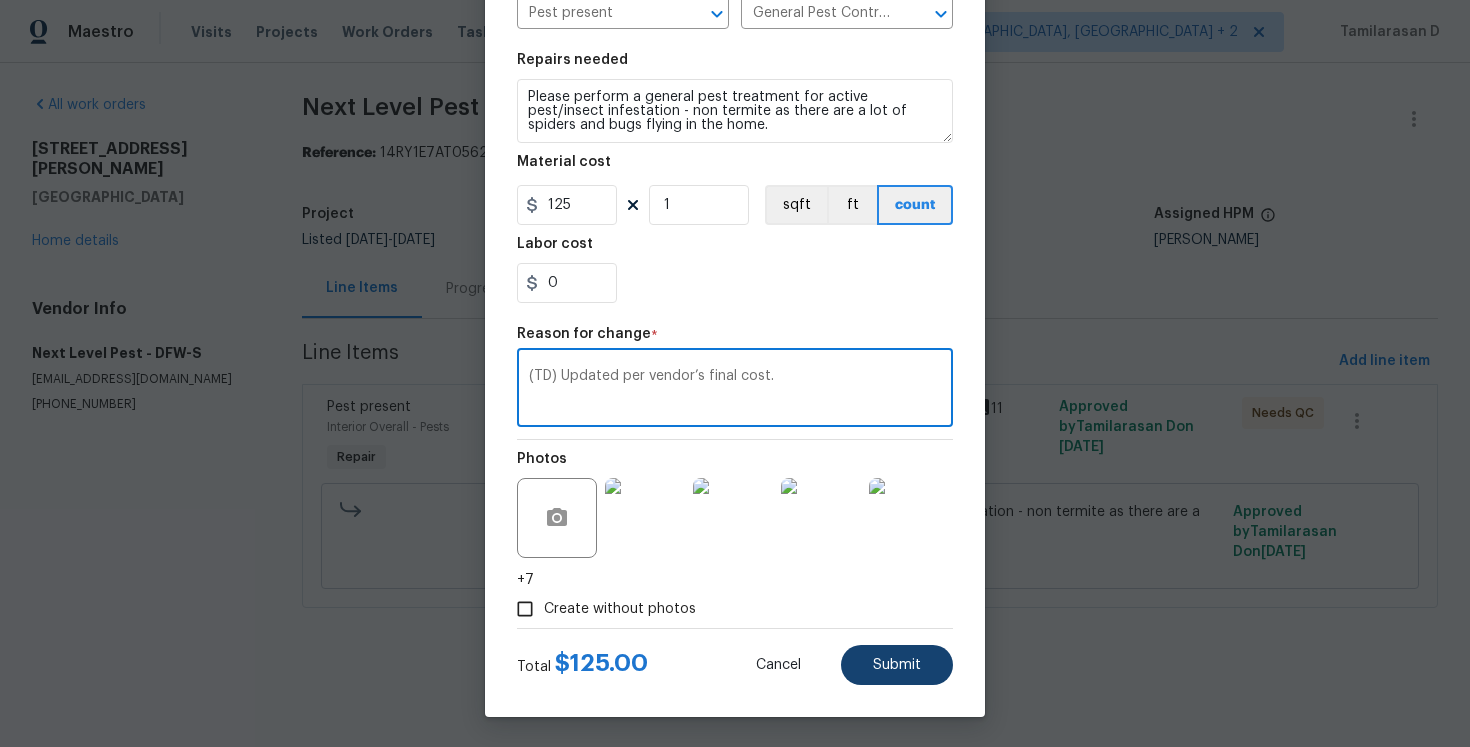 type on "(TD) Updated per vendor’s final cost." 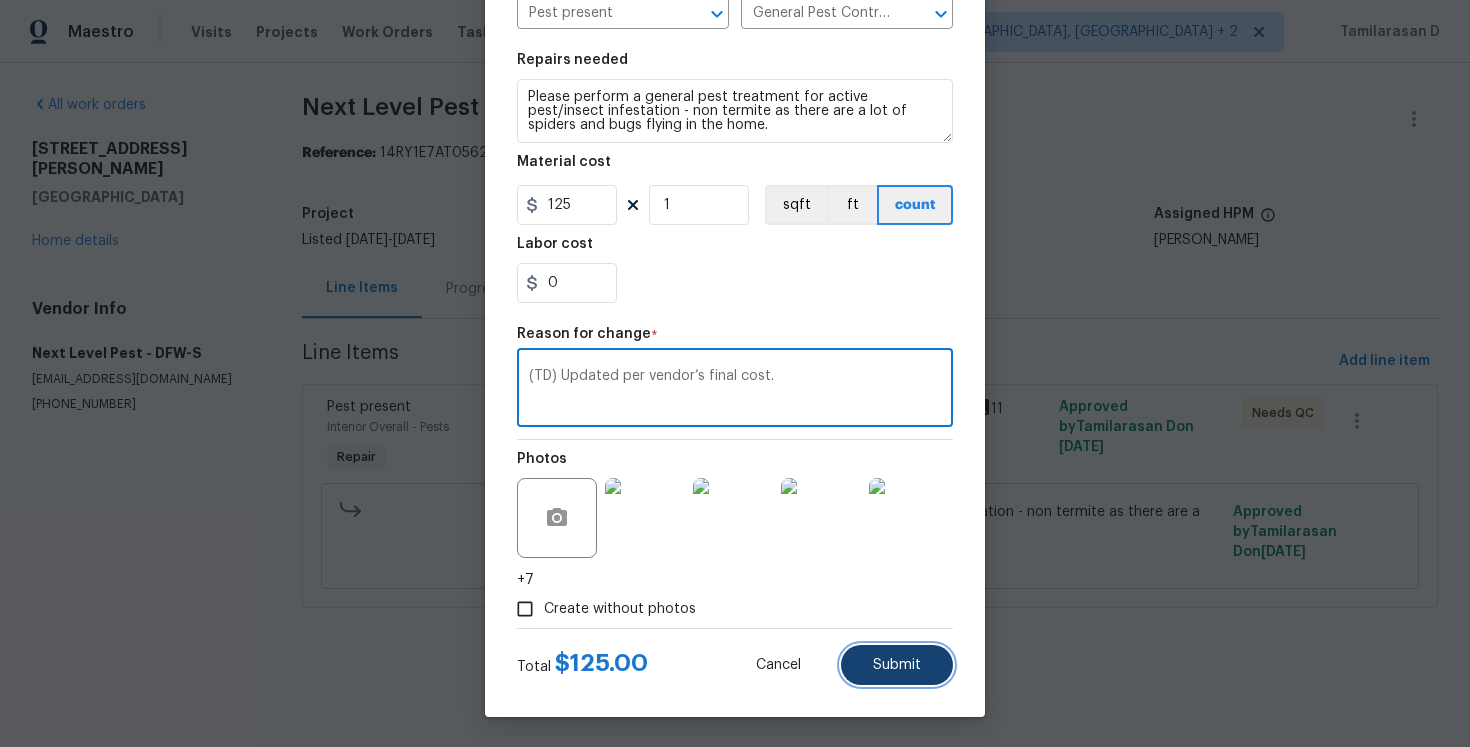 click on "Submit" at bounding box center (897, 665) 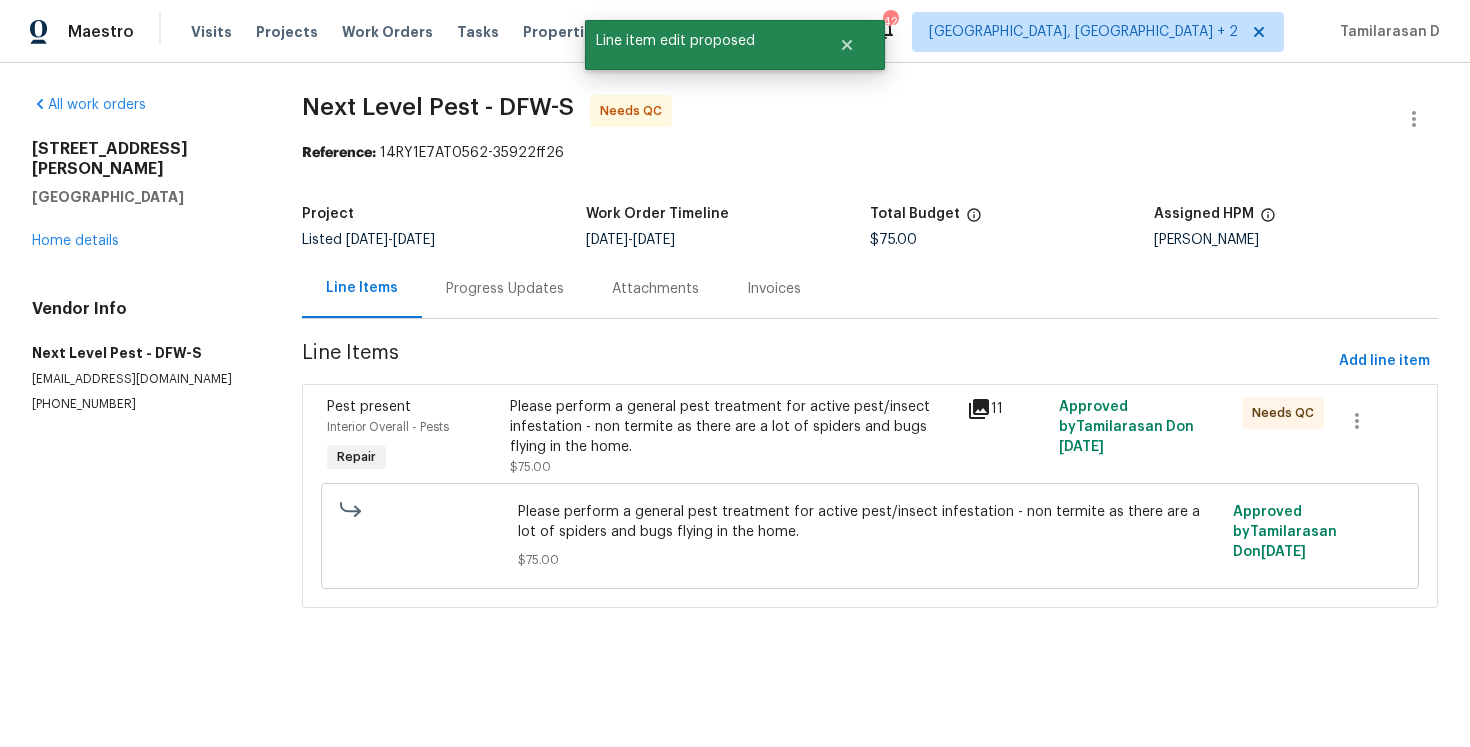 scroll, scrollTop: 0, scrollLeft: 0, axis: both 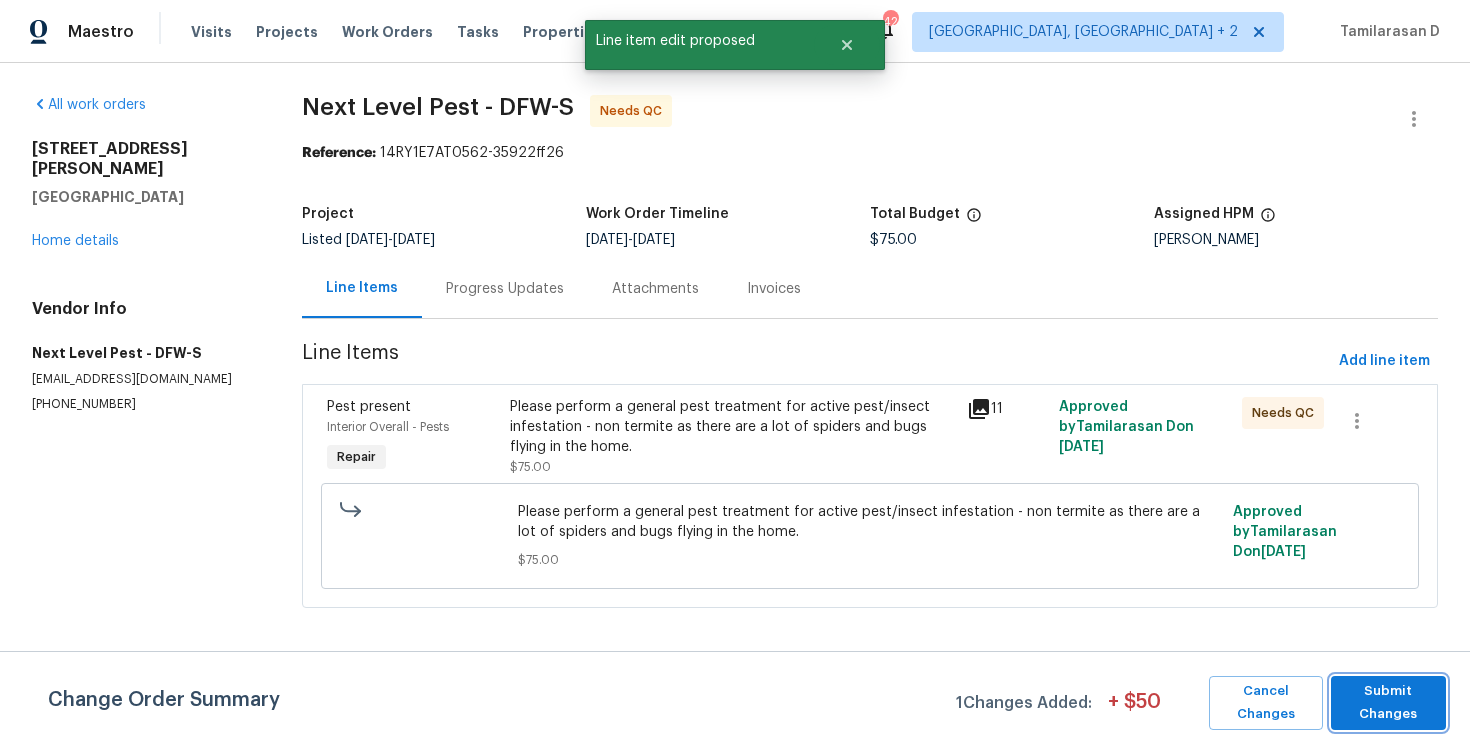 click on "Submit Changes" at bounding box center [1388, 703] 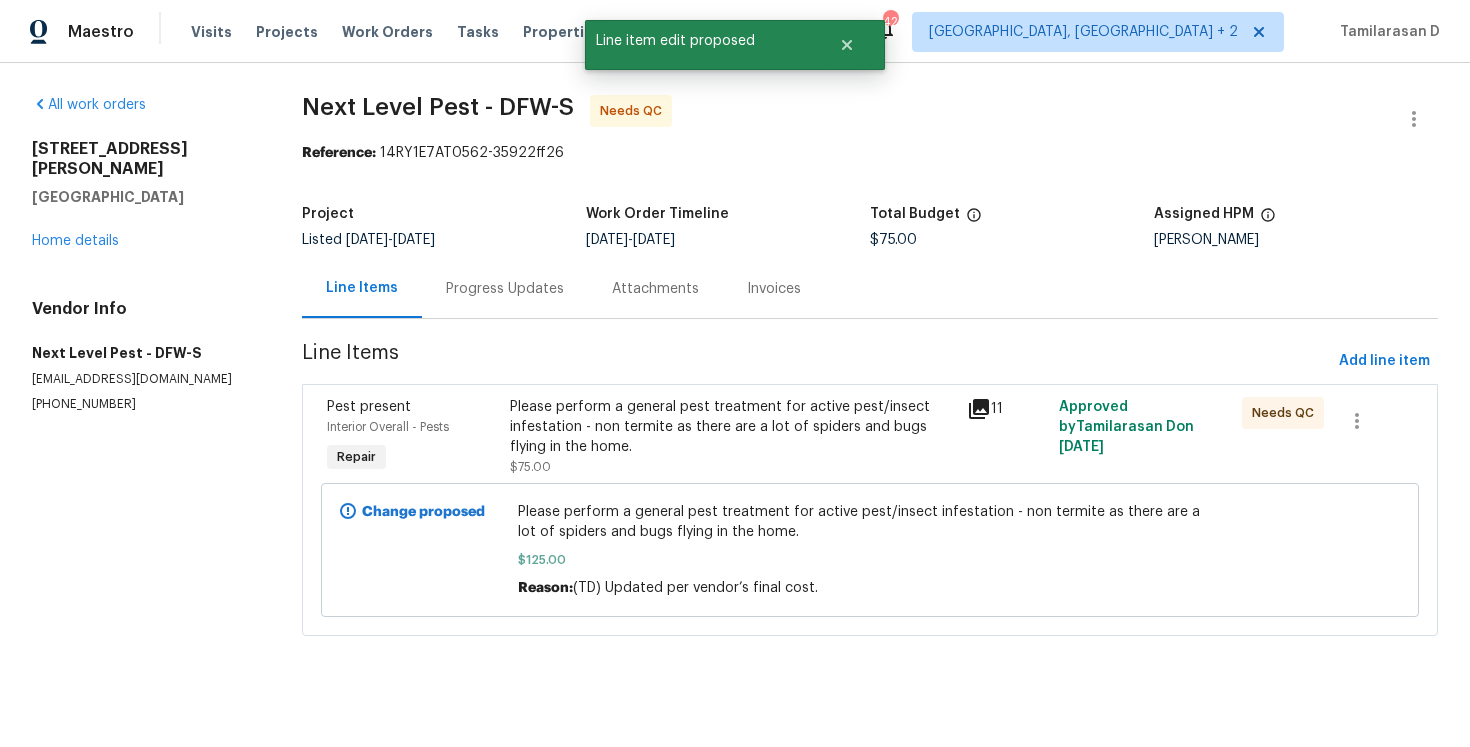 click on "Progress Updates" at bounding box center (505, 288) 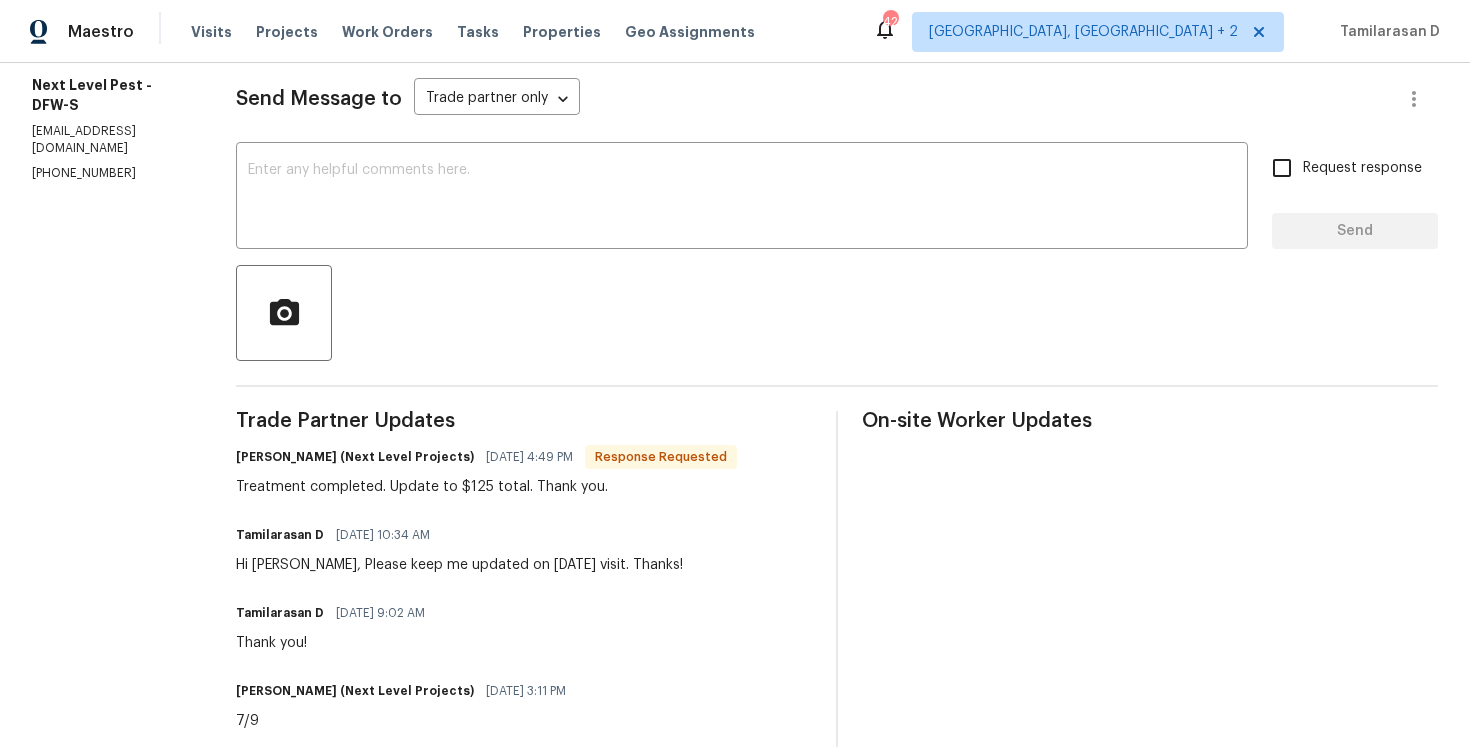 scroll, scrollTop: 290, scrollLeft: 0, axis: vertical 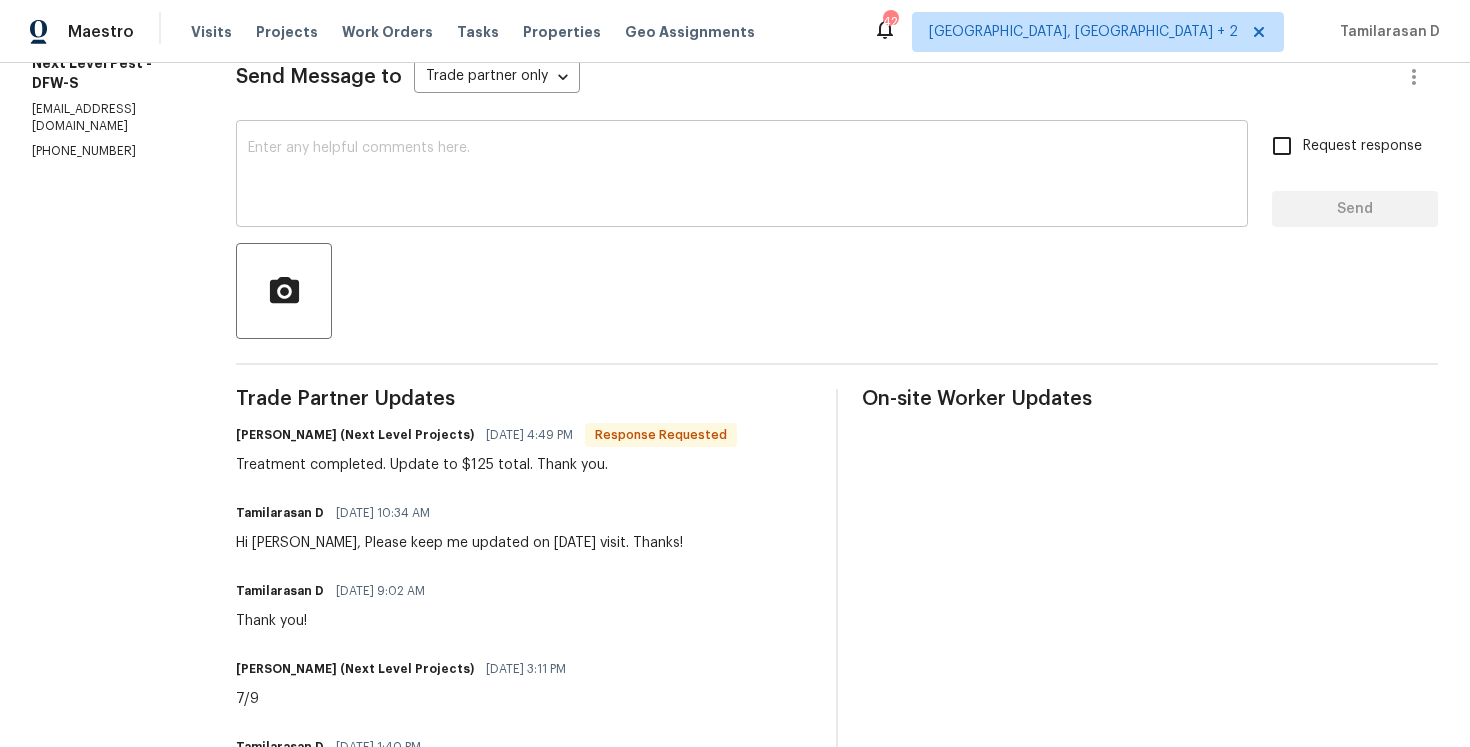 click at bounding box center [742, 176] 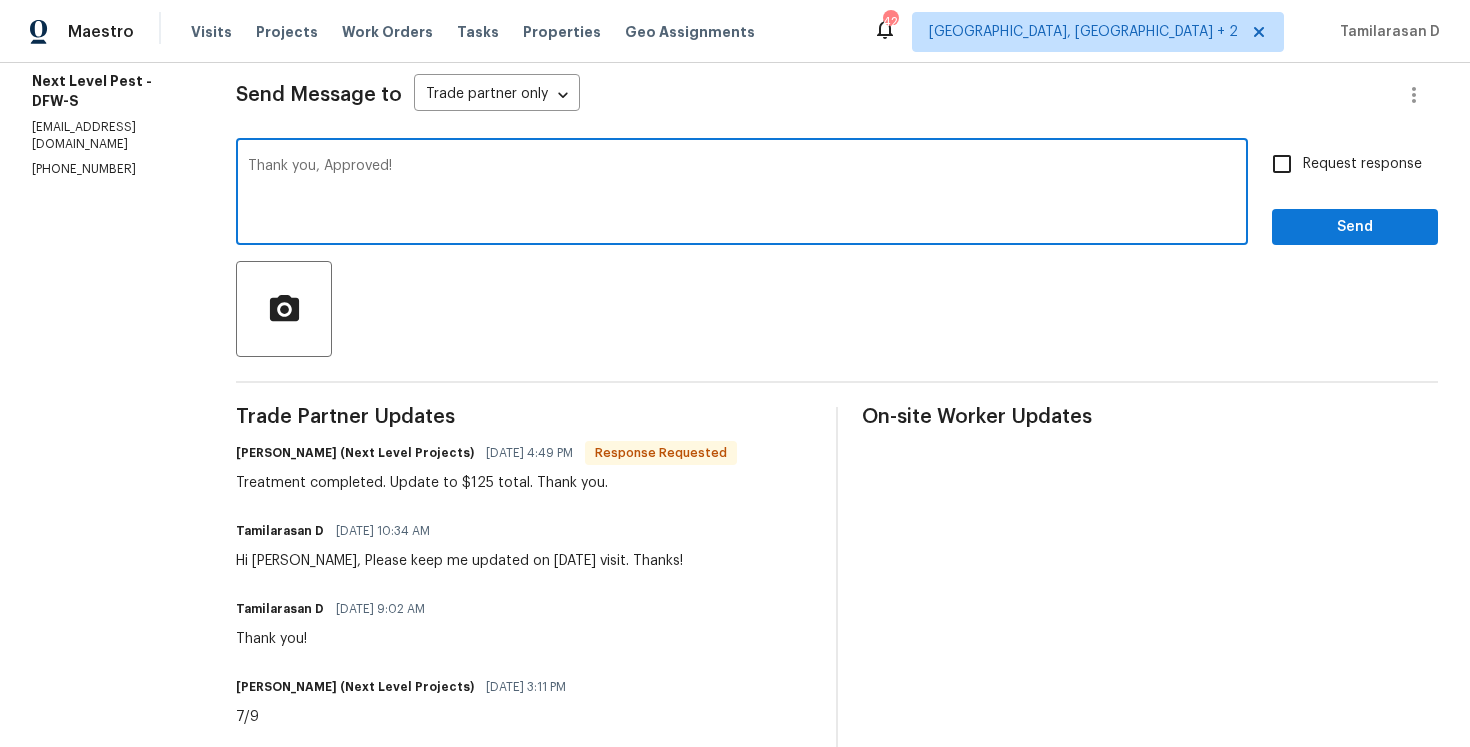 scroll, scrollTop: 270, scrollLeft: 0, axis: vertical 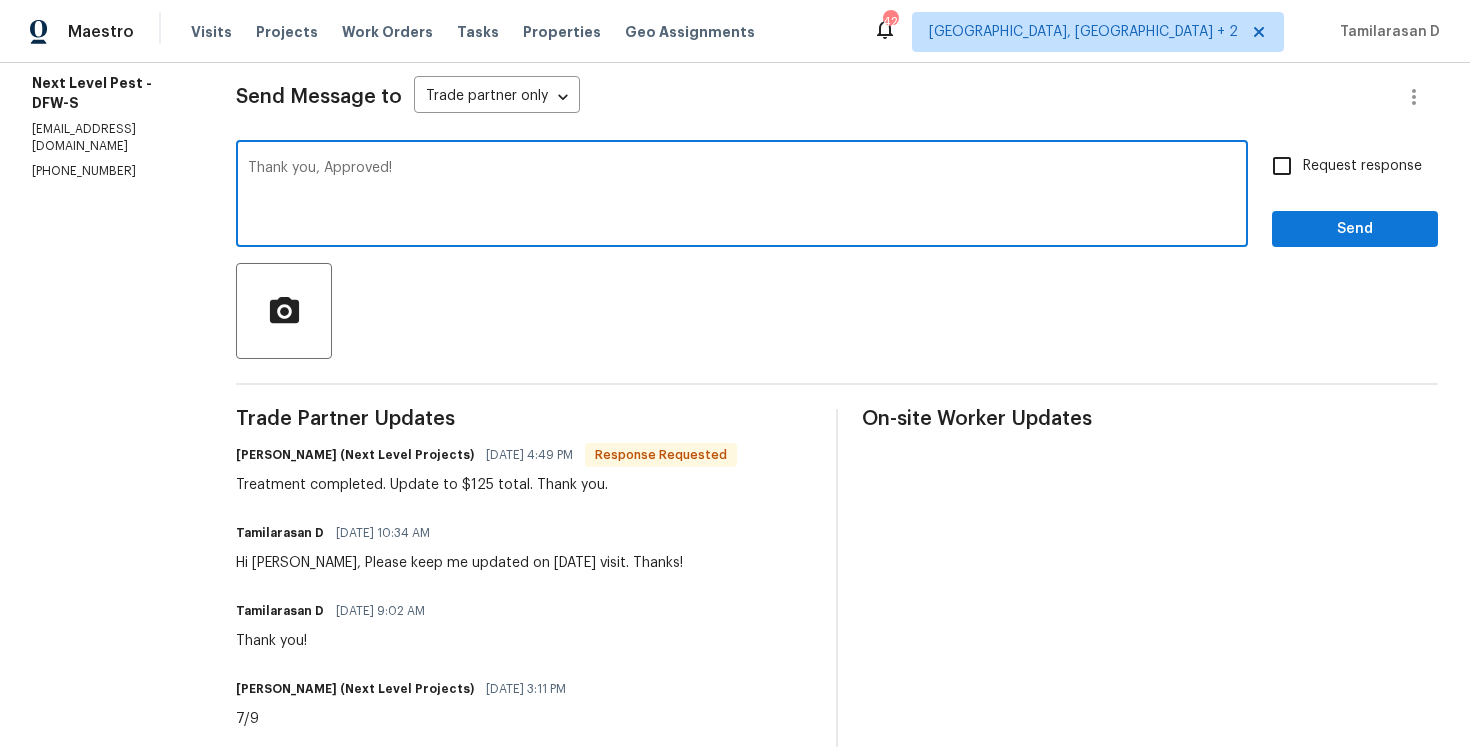type on "Thank you, Approved!" 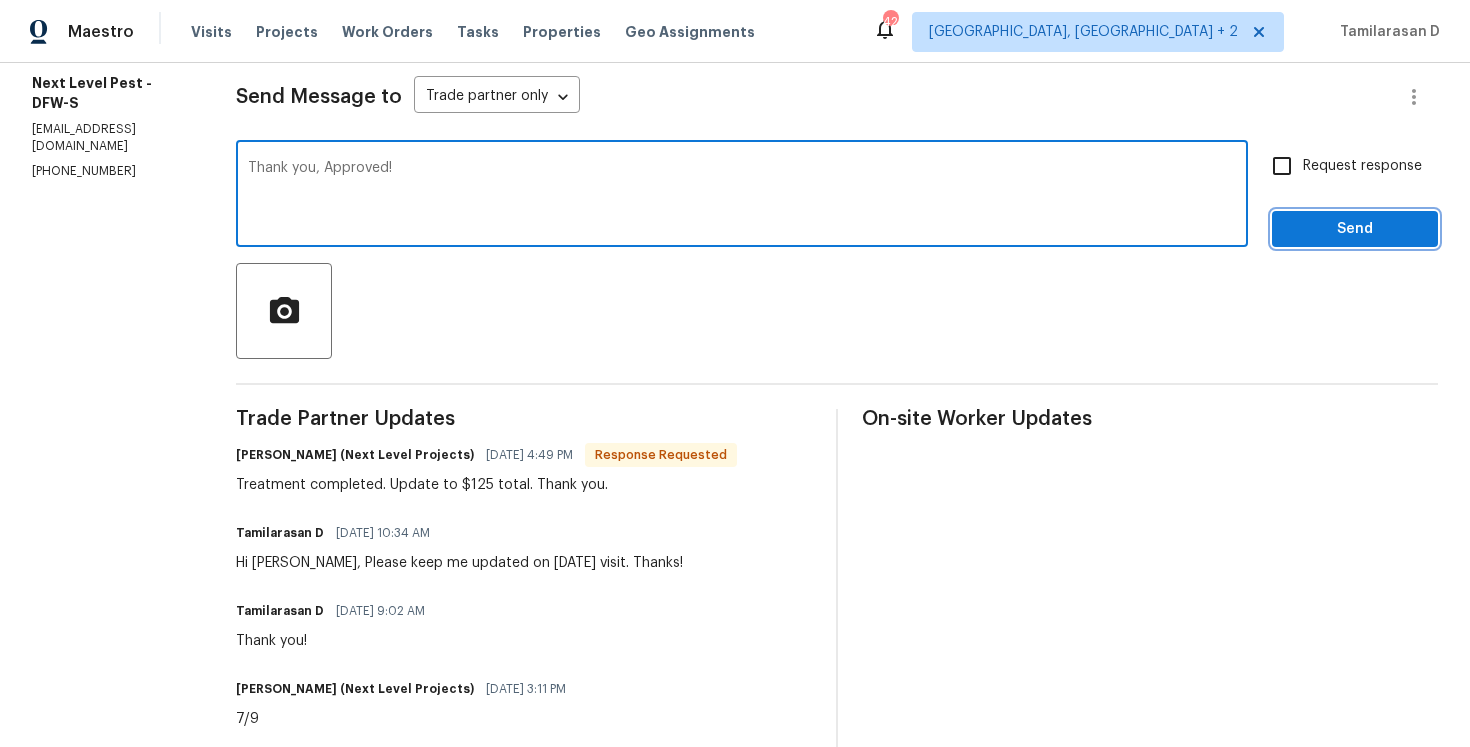 click on "Send" at bounding box center (1355, 229) 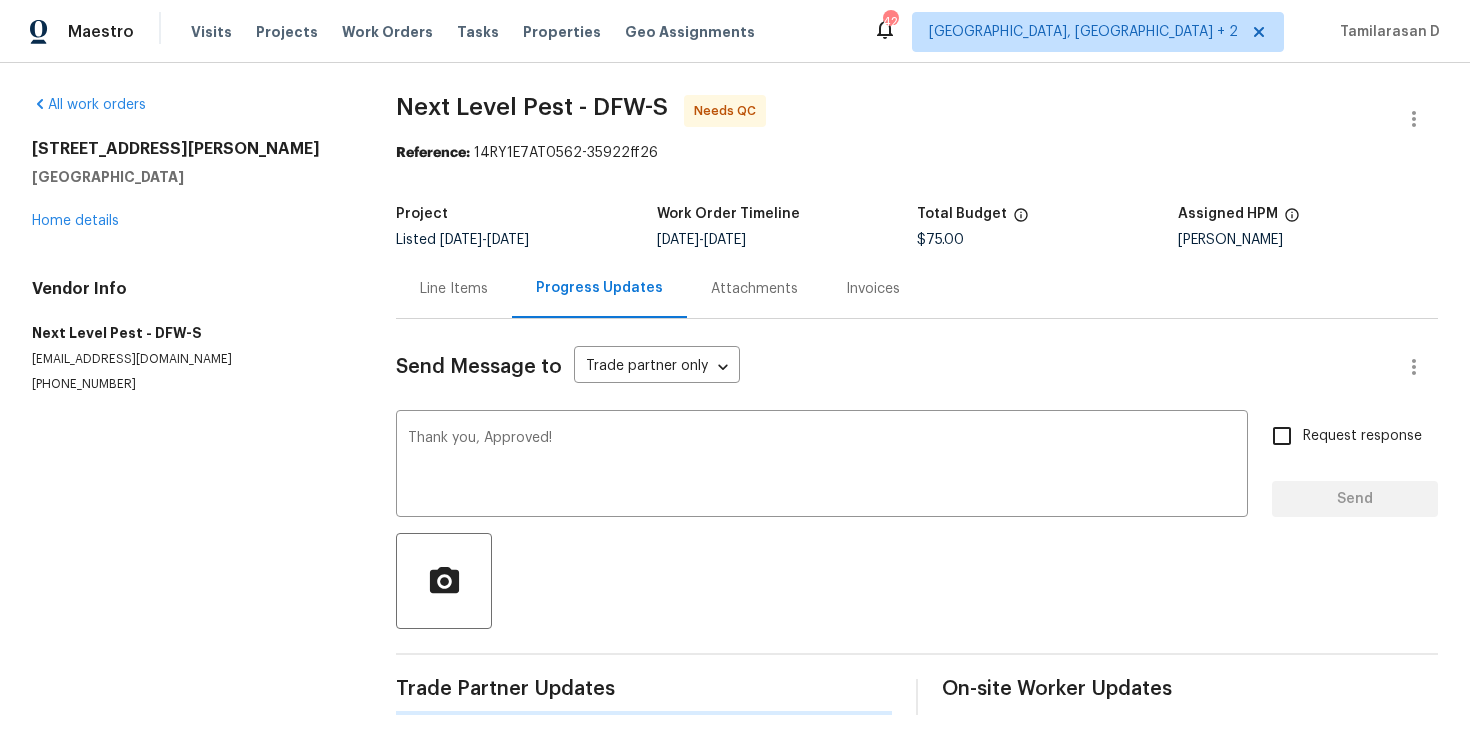 scroll, scrollTop: 0, scrollLeft: 0, axis: both 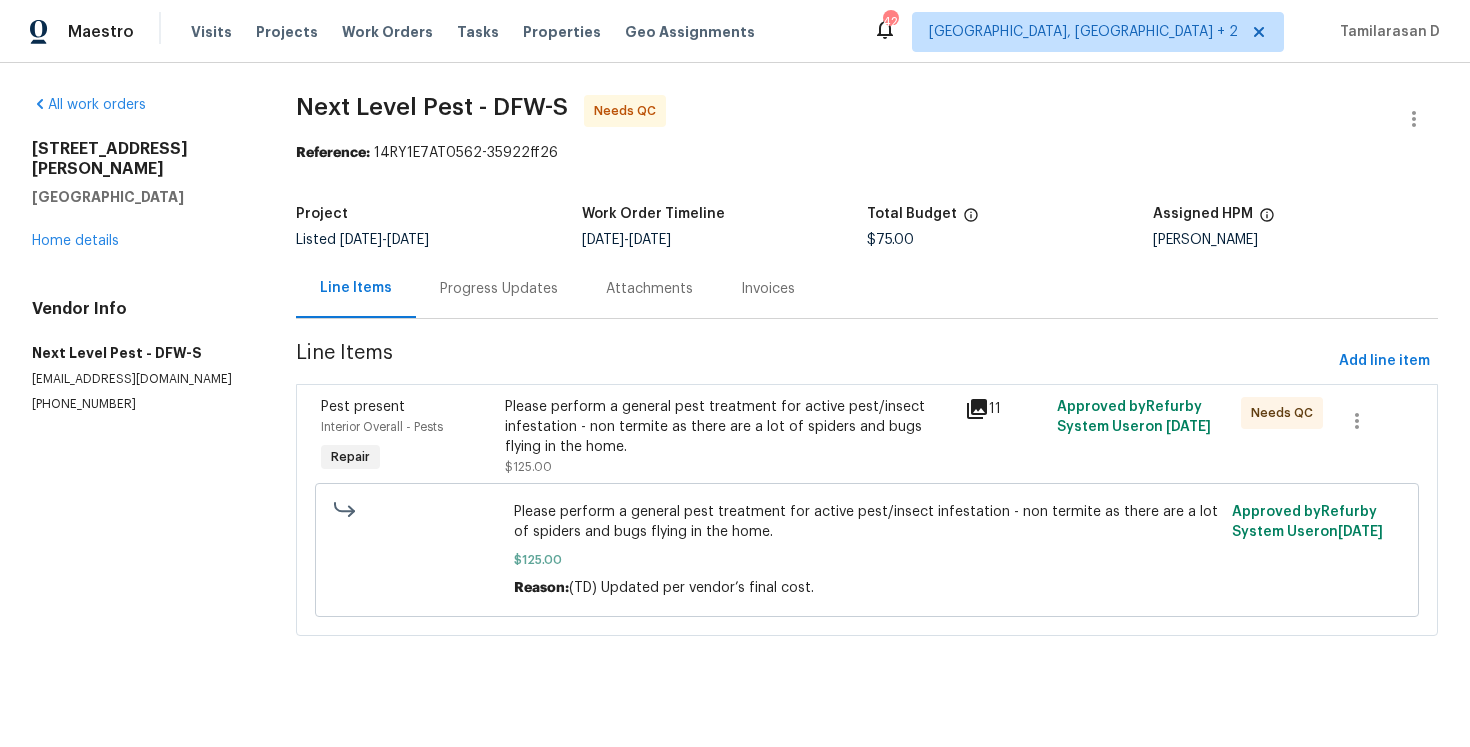 click on "Progress Updates" at bounding box center [499, 288] 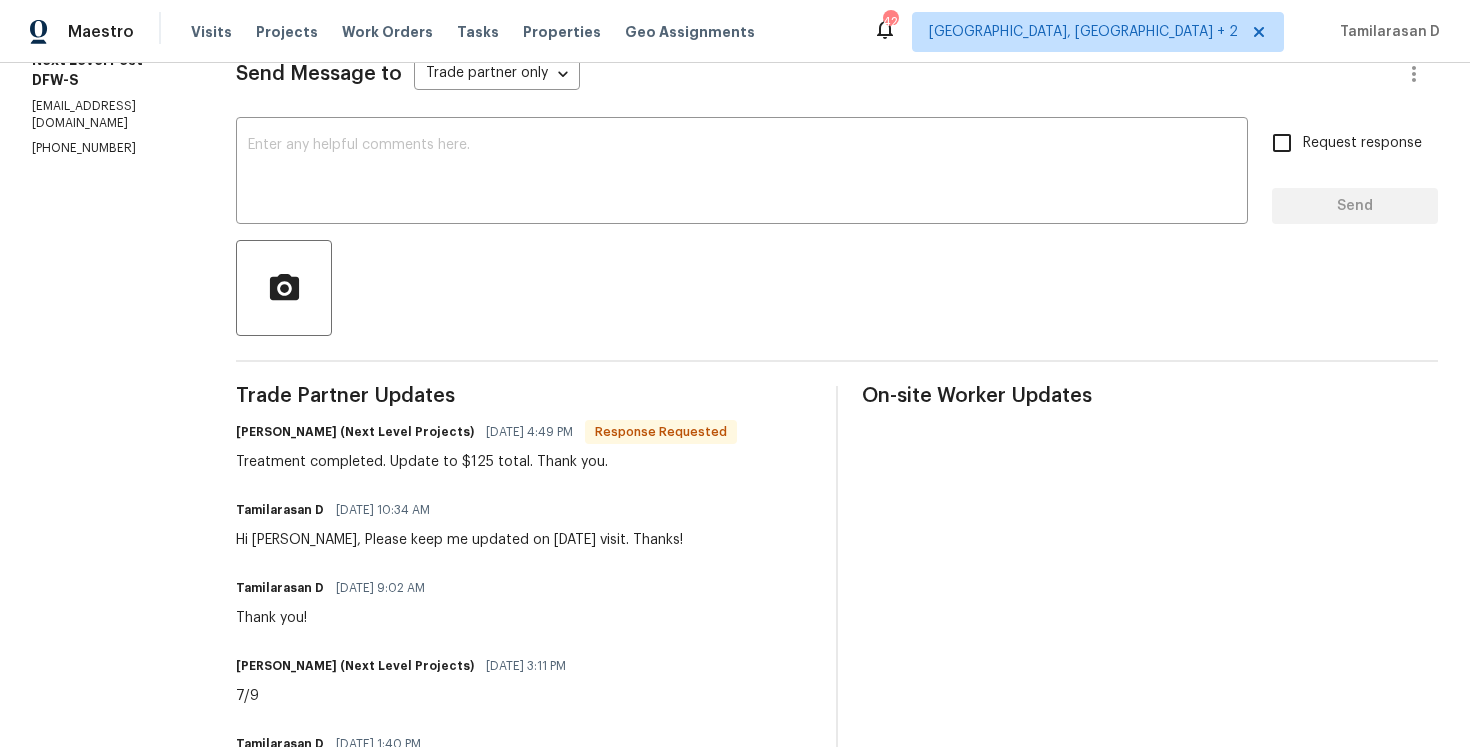 scroll, scrollTop: 202, scrollLeft: 0, axis: vertical 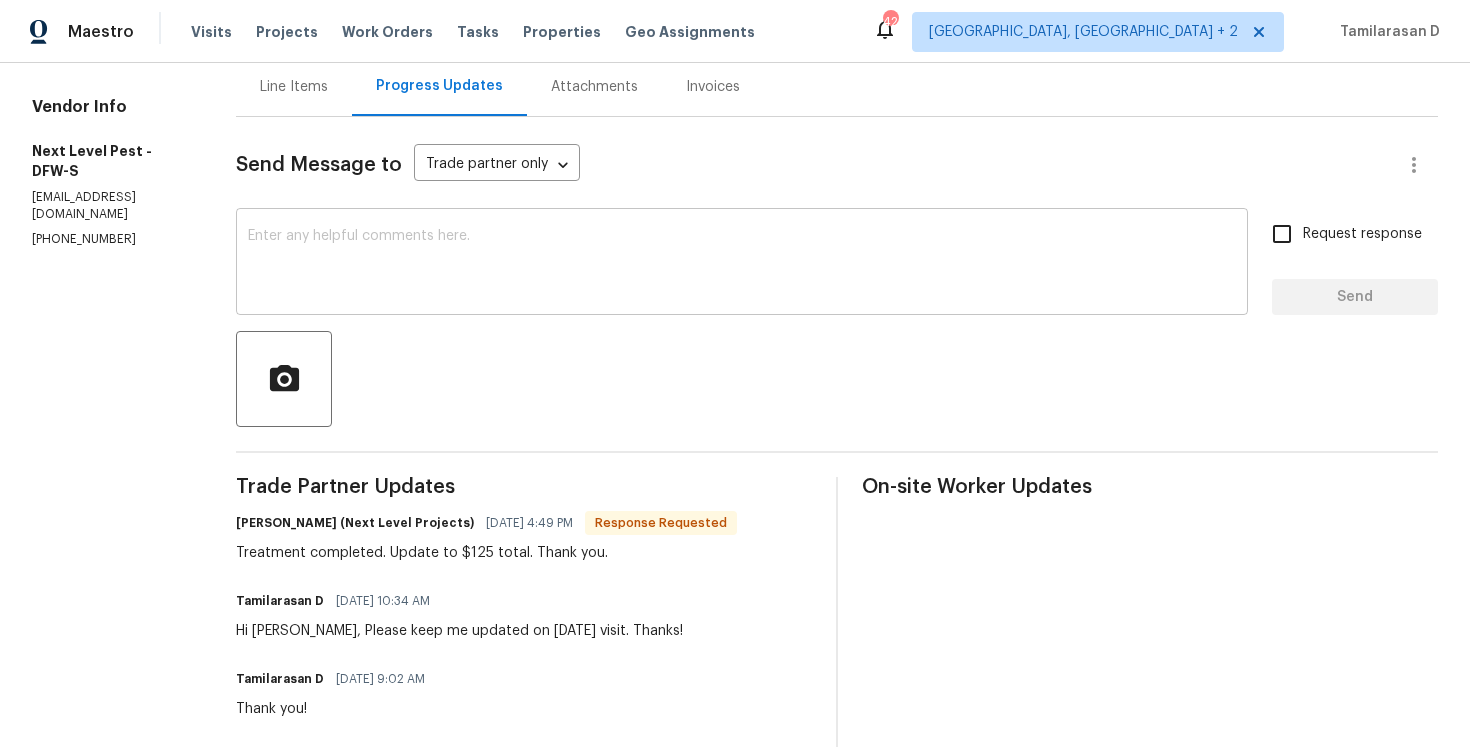click at bounding box center (742, 264) 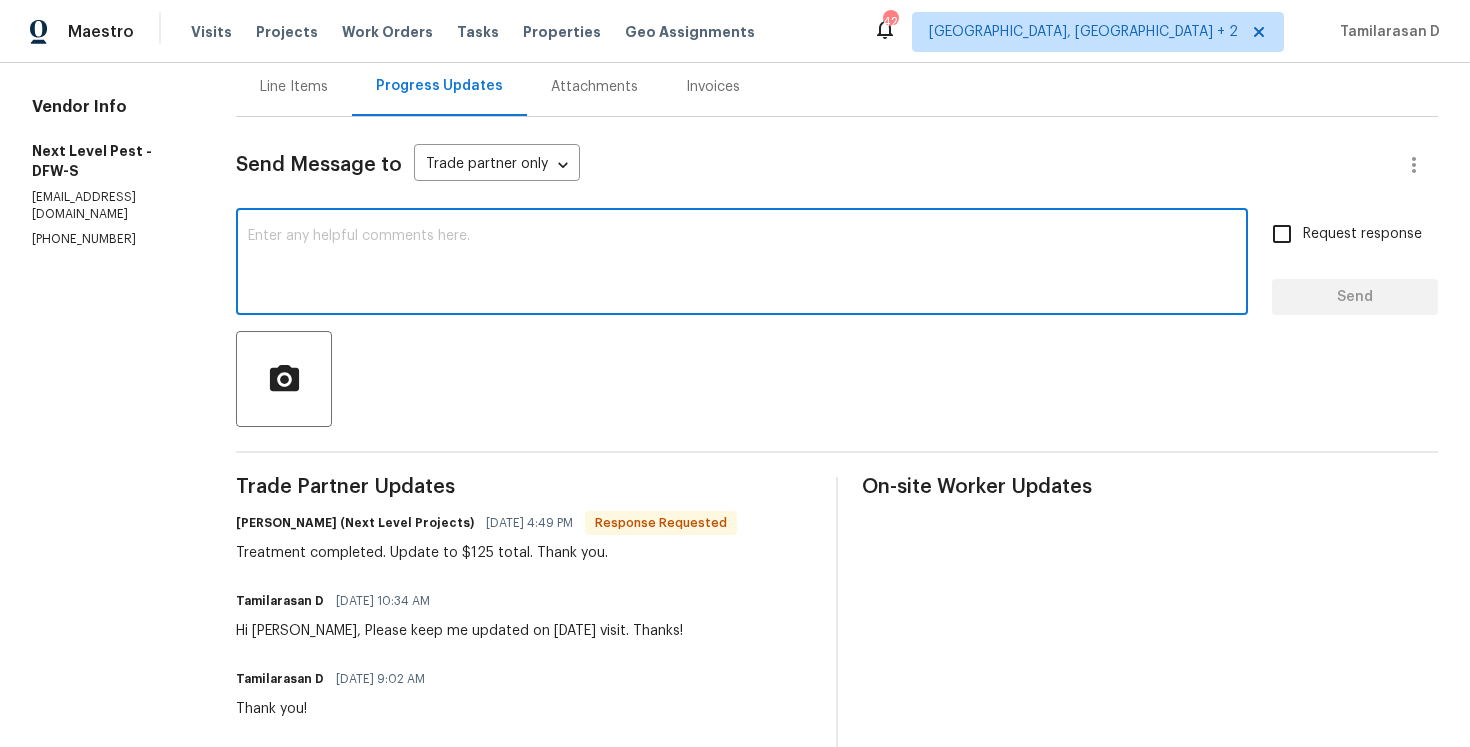 scroll, scrollTop: 0, scrollLeft: 0, axis: both 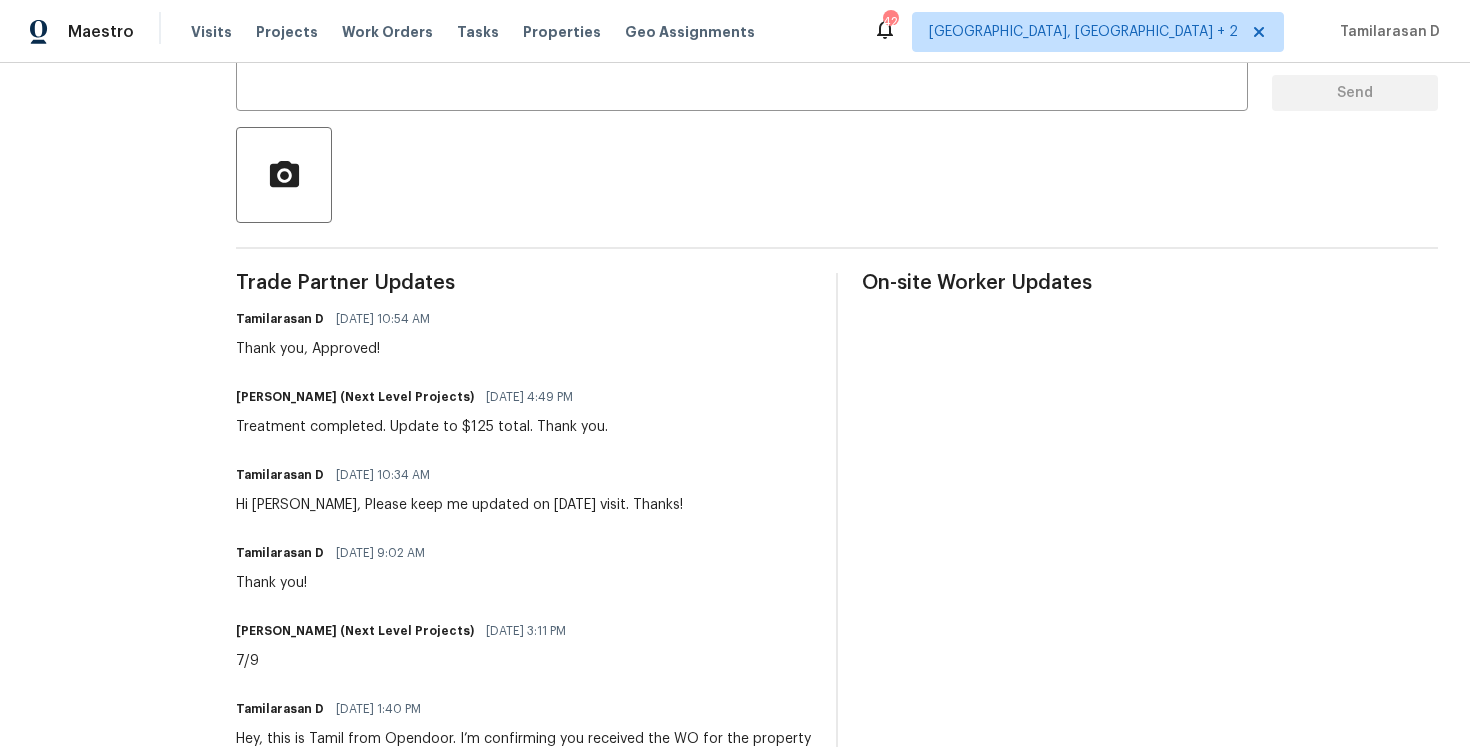 click on "Treatment completed. Update to $125 total. Thank you." at bounding box center (422, 427) 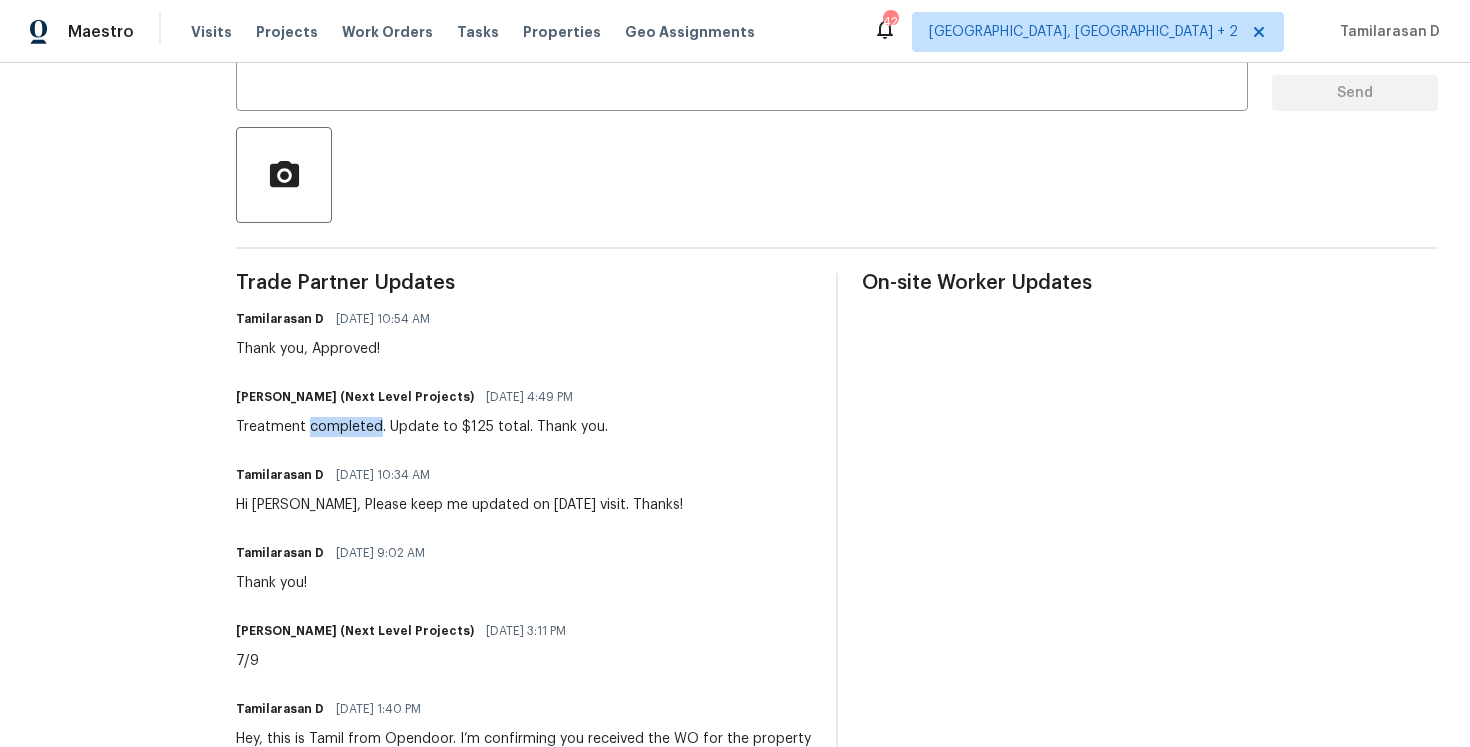 click on "Treatment completed. Update to $125 total. Thank you." at bounding box center [422, 427] 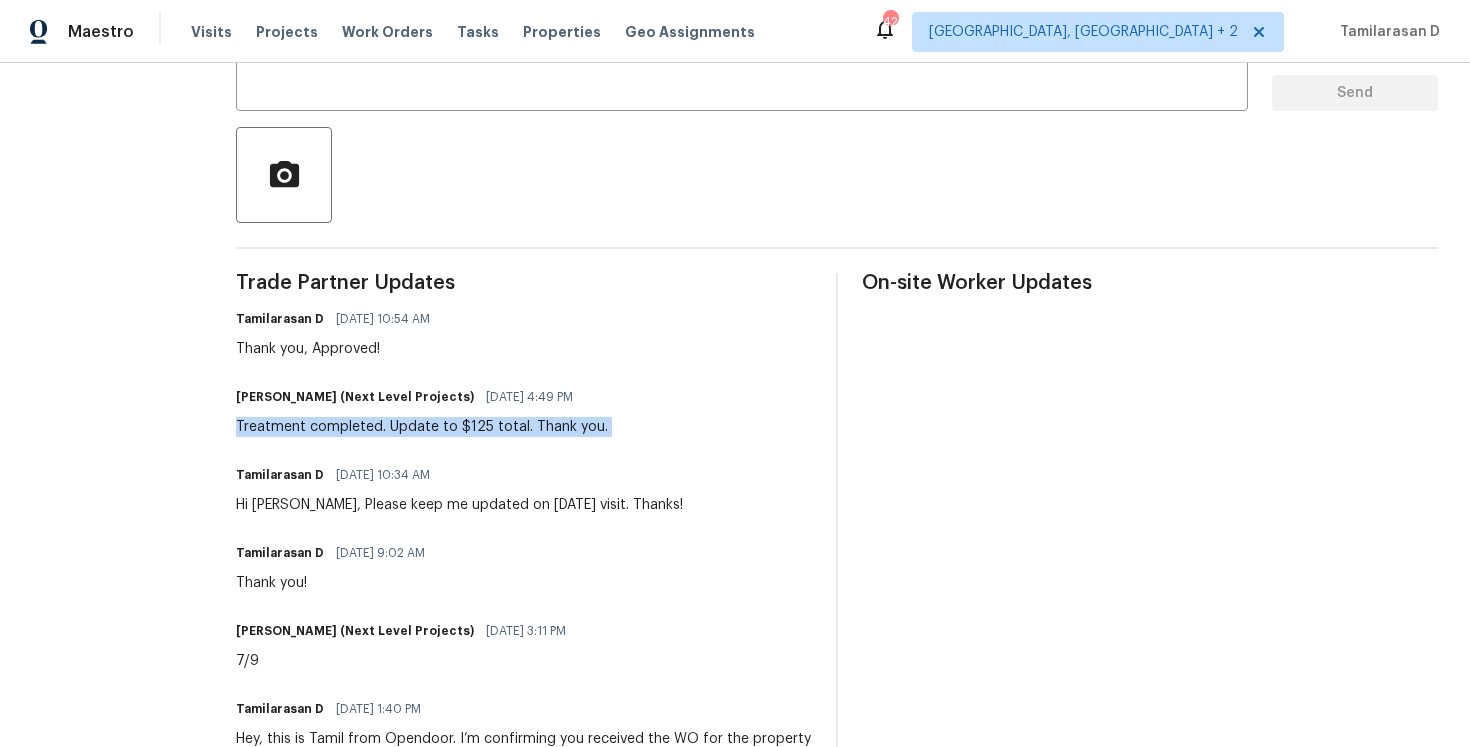 copy on "Treatment completed. Update to $125 total. Thank you." 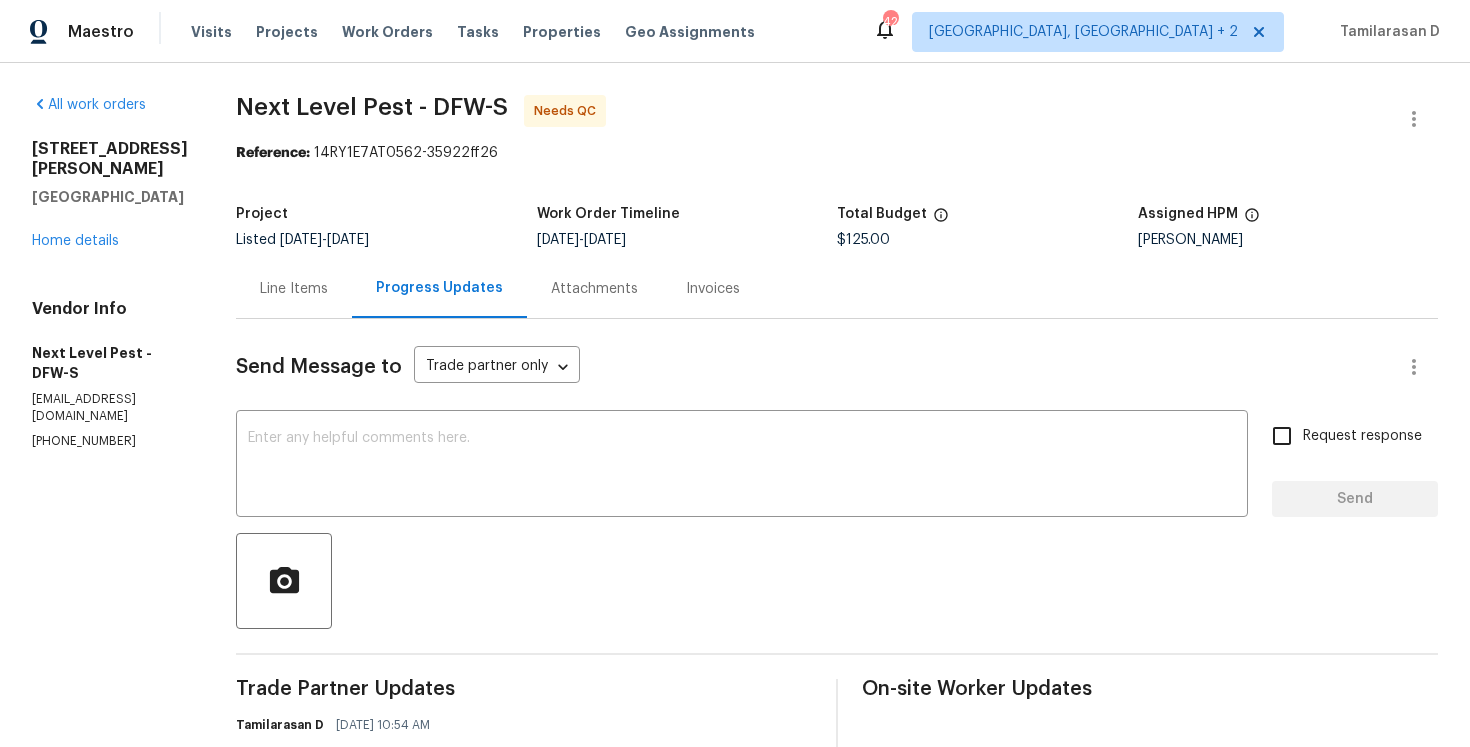 click on "Line Items" at bounding box center [294, 289] 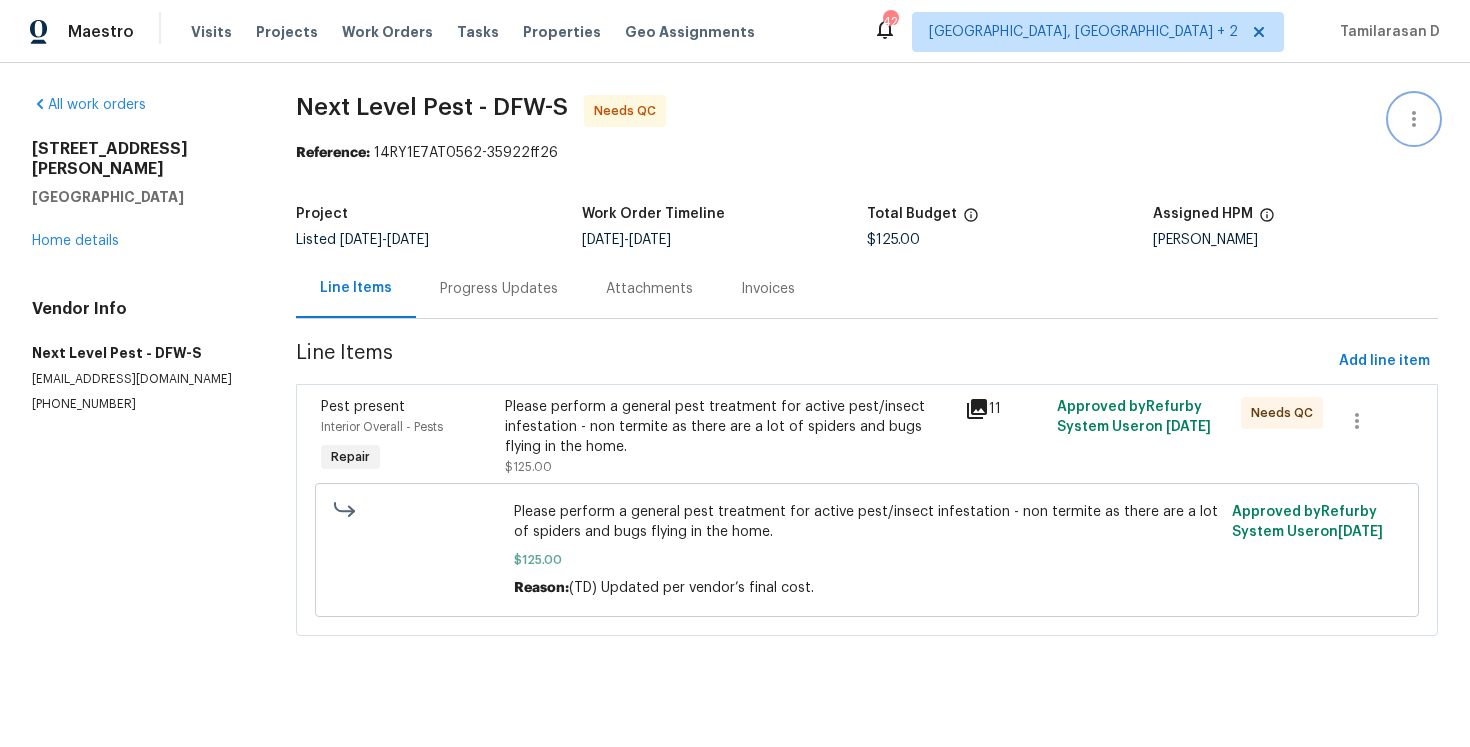 click 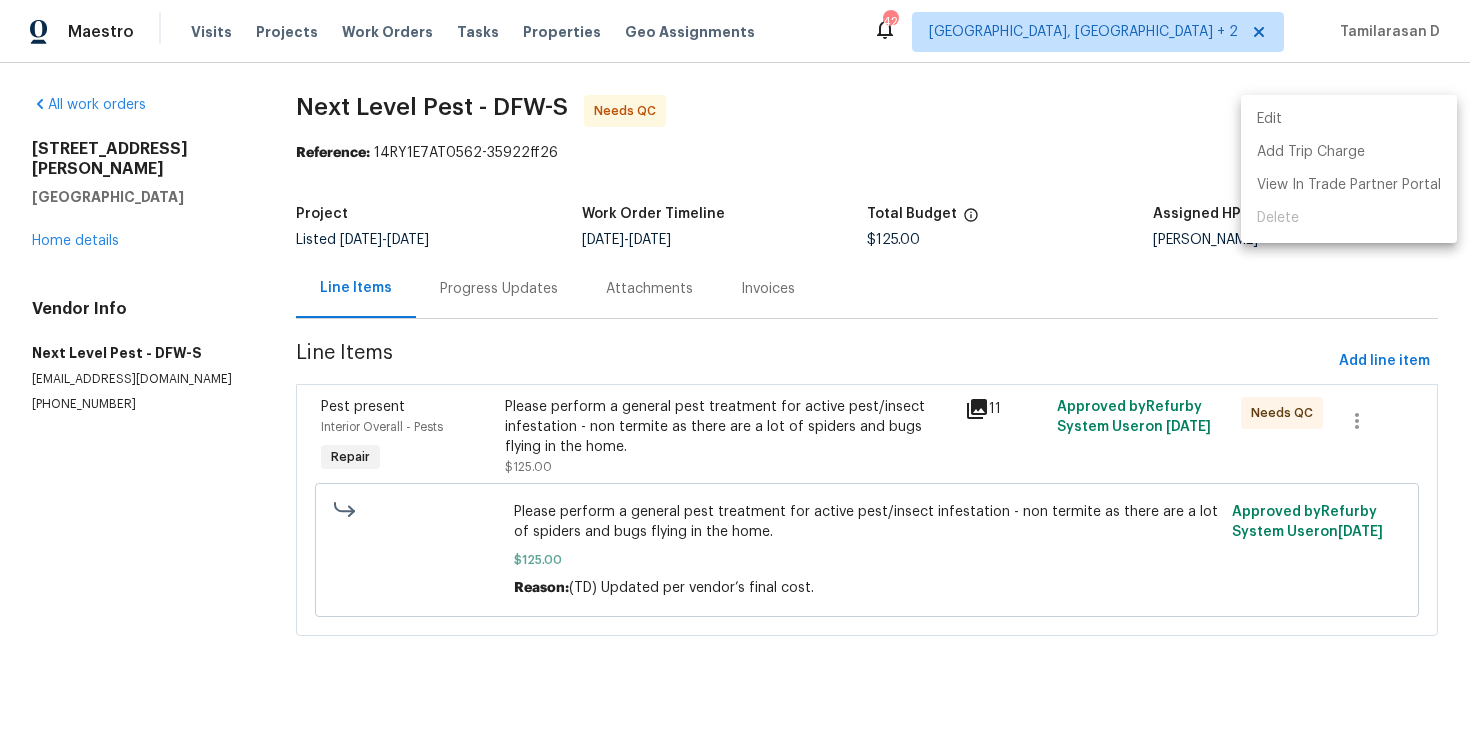 click on "Edit" at bounding box center [1349, 119] 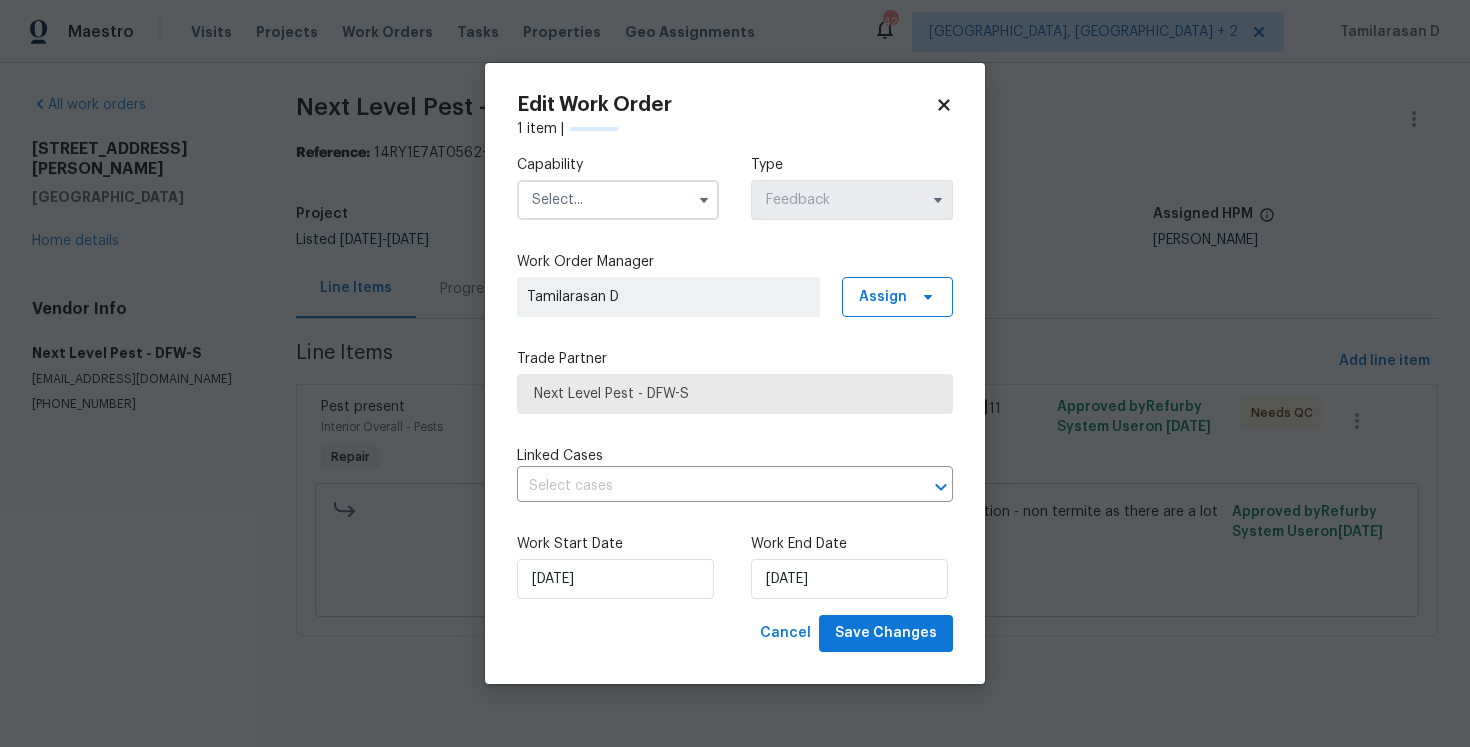 click at bounding box center [618, 200] 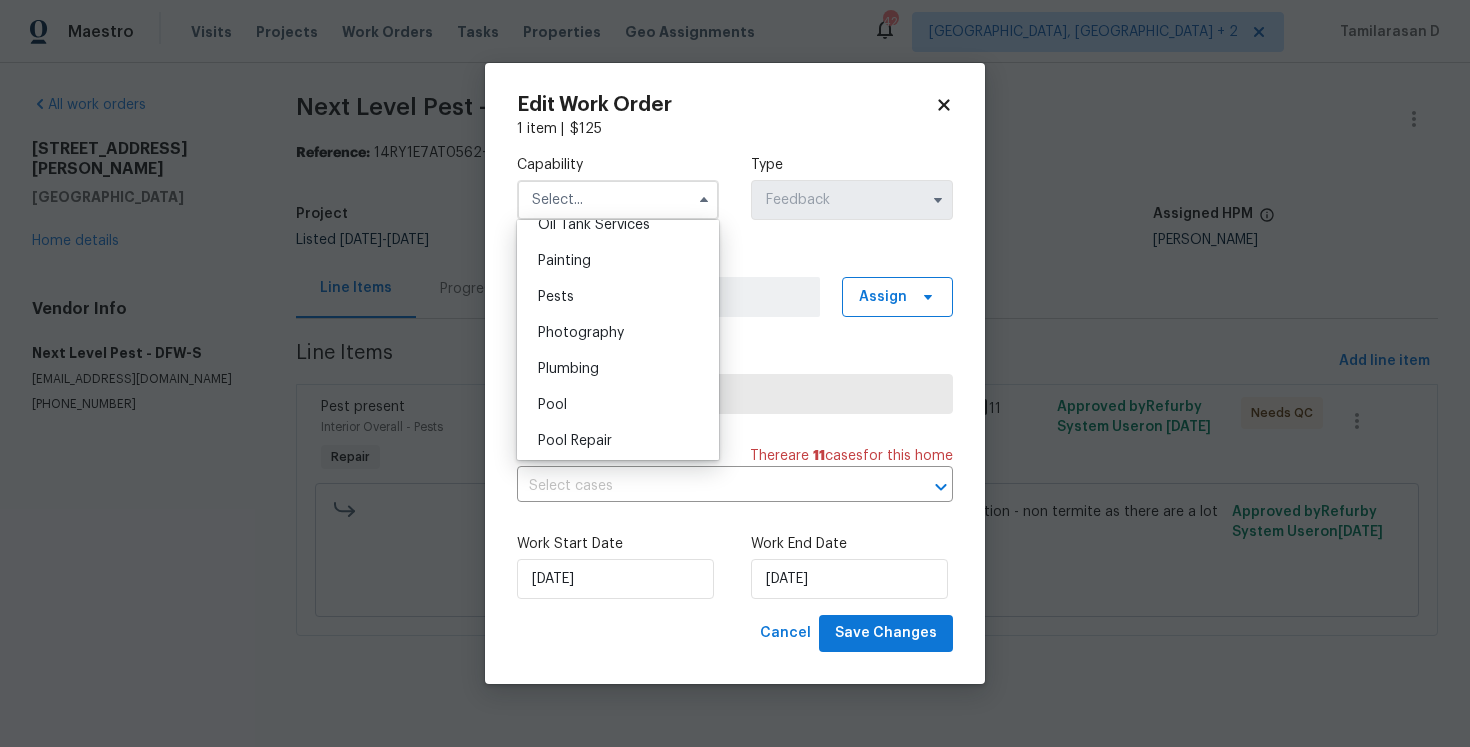 scroll, scrollTop: 1675, scrollLeft: 0, axis: vertical 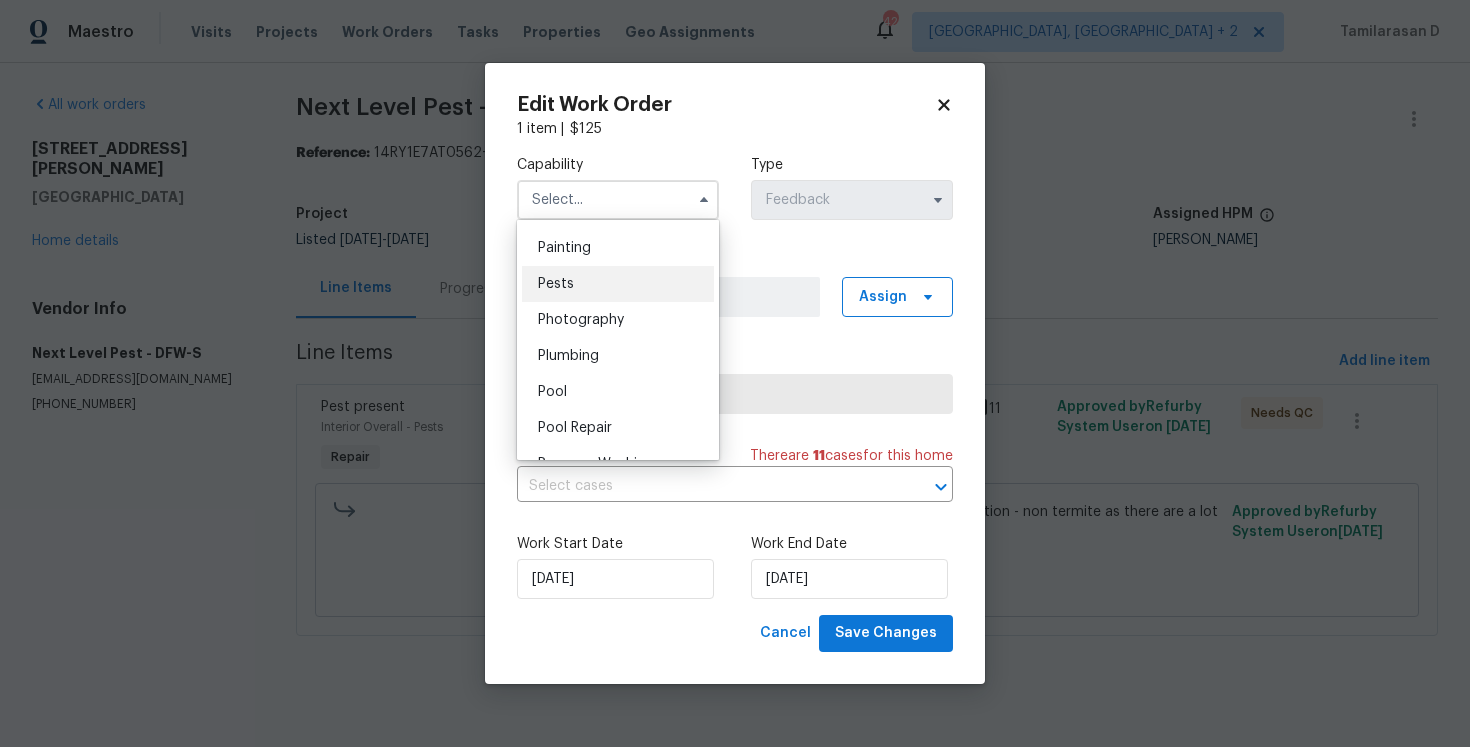 click on "Pests" at bounding box center (618, 284) 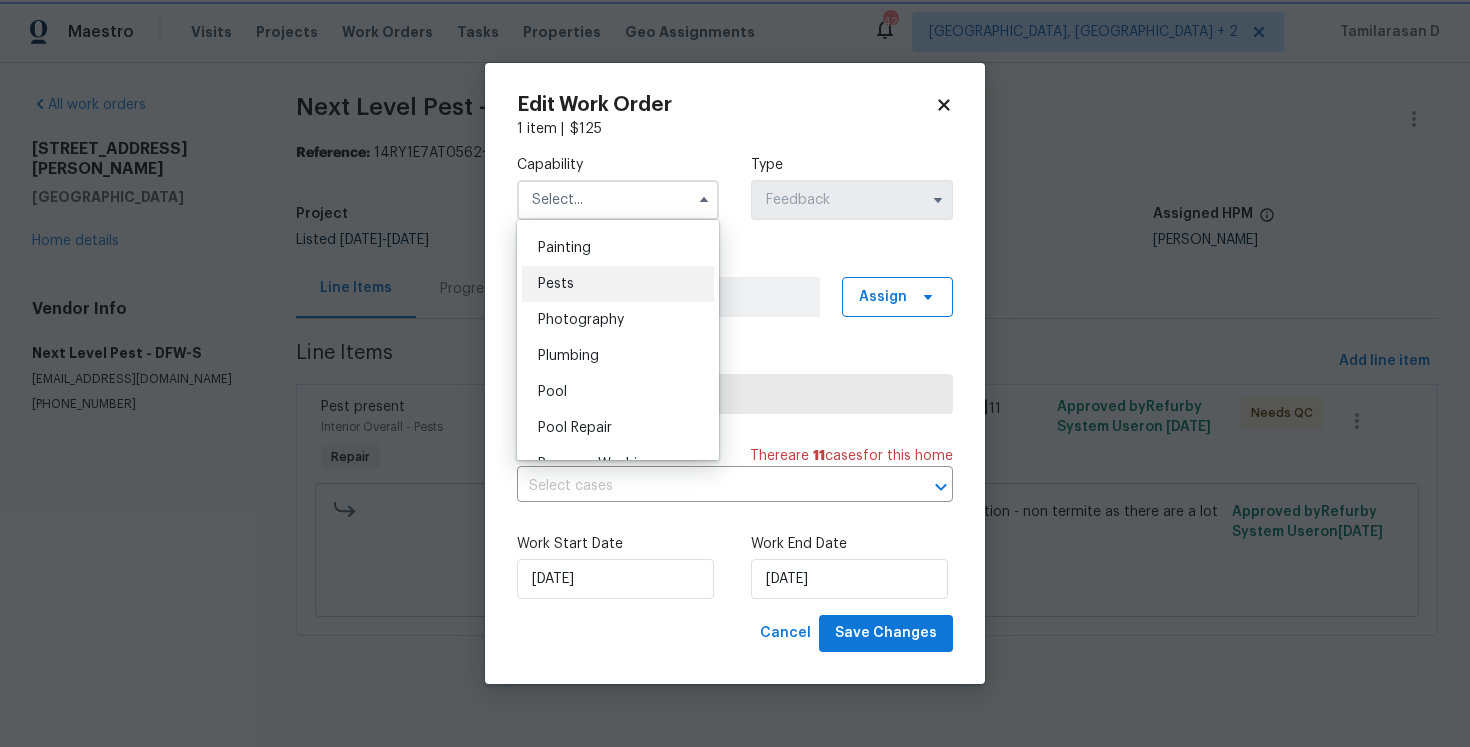 type on "Pests" 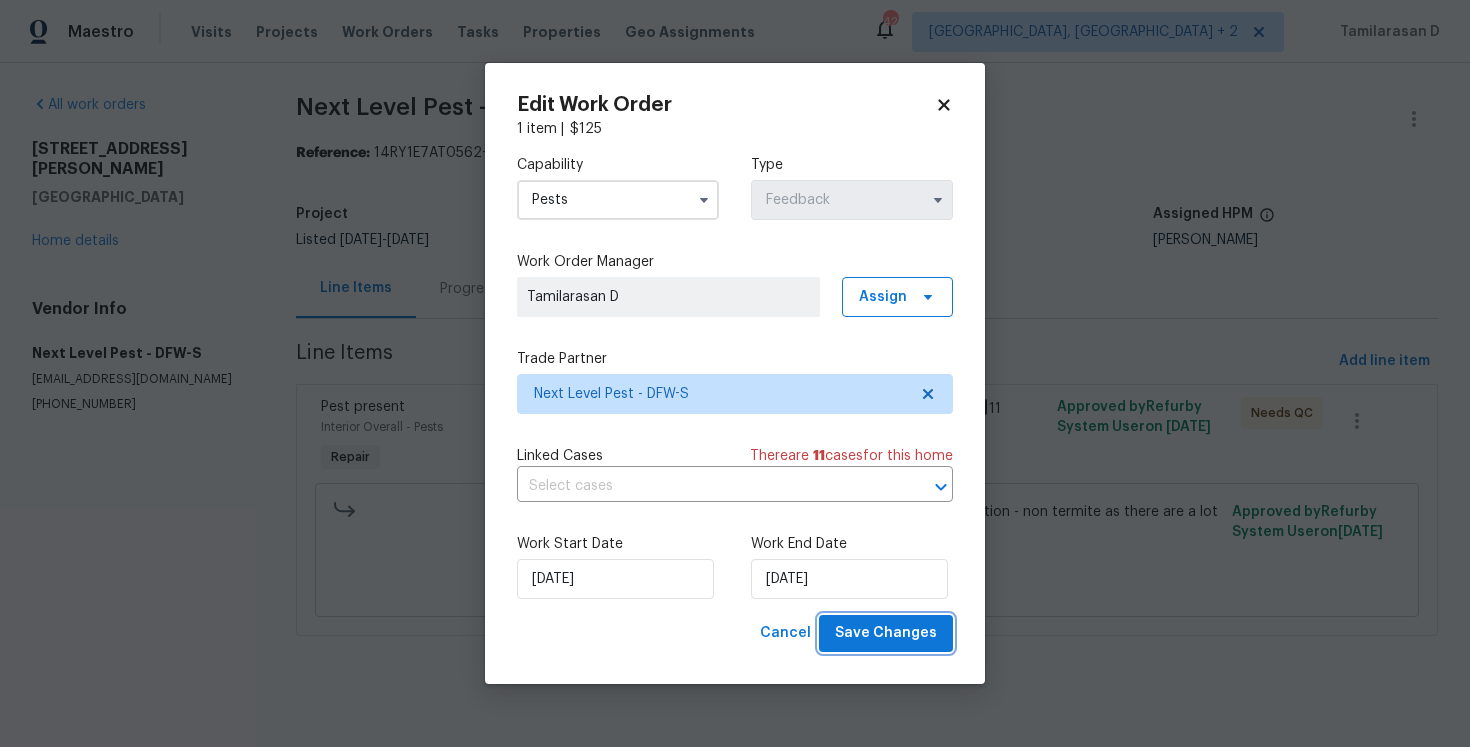 click on "Save Changes" at bounding box center [886, 633] 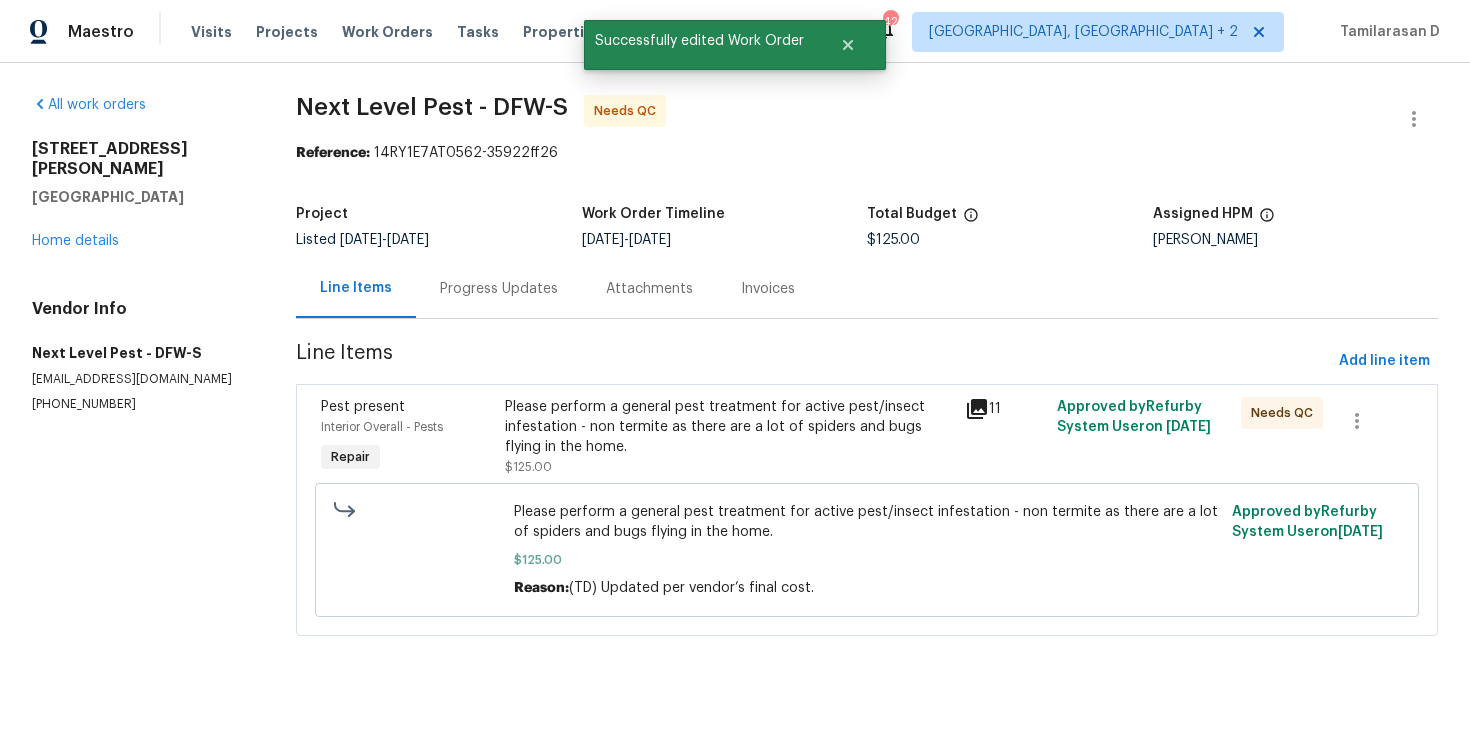 click on "Please perform a general pest treatment for active pest/insect infestation - non termite as there are a lot of spiders and bugs flying in the home." at bounding box center [729, 427] 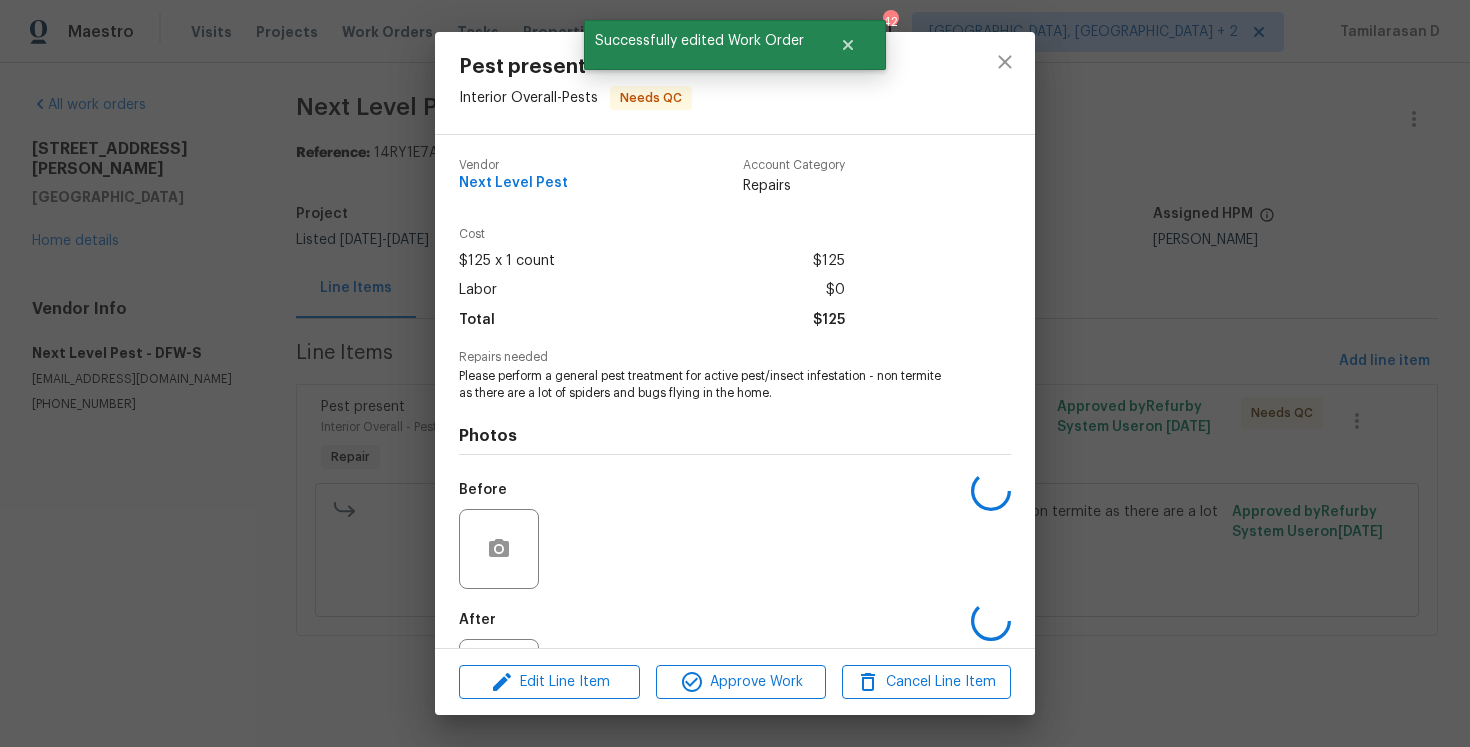 scroll, scrollTop: 91, scrollLeft: 0, axis: vertical 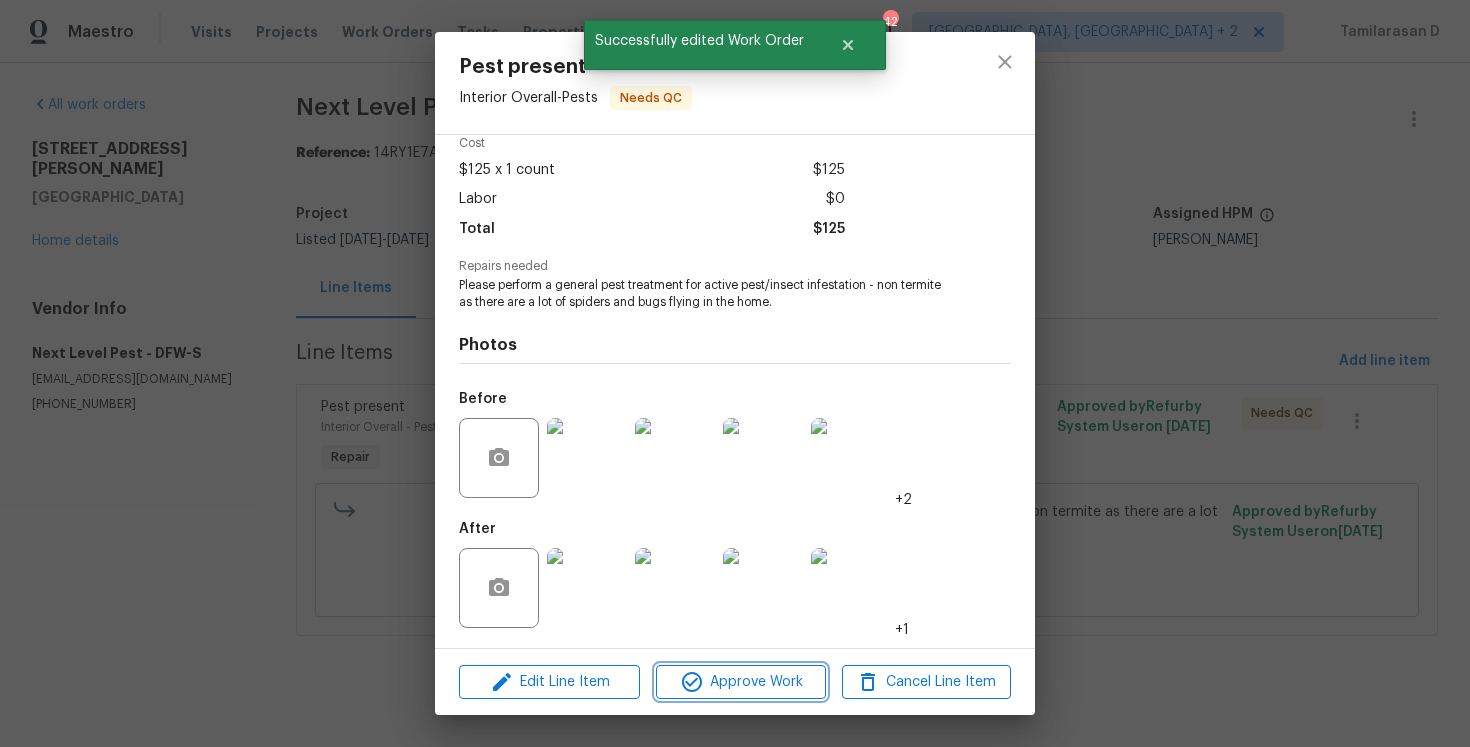 click on "Approve Work" at bounding box center (740, 682) 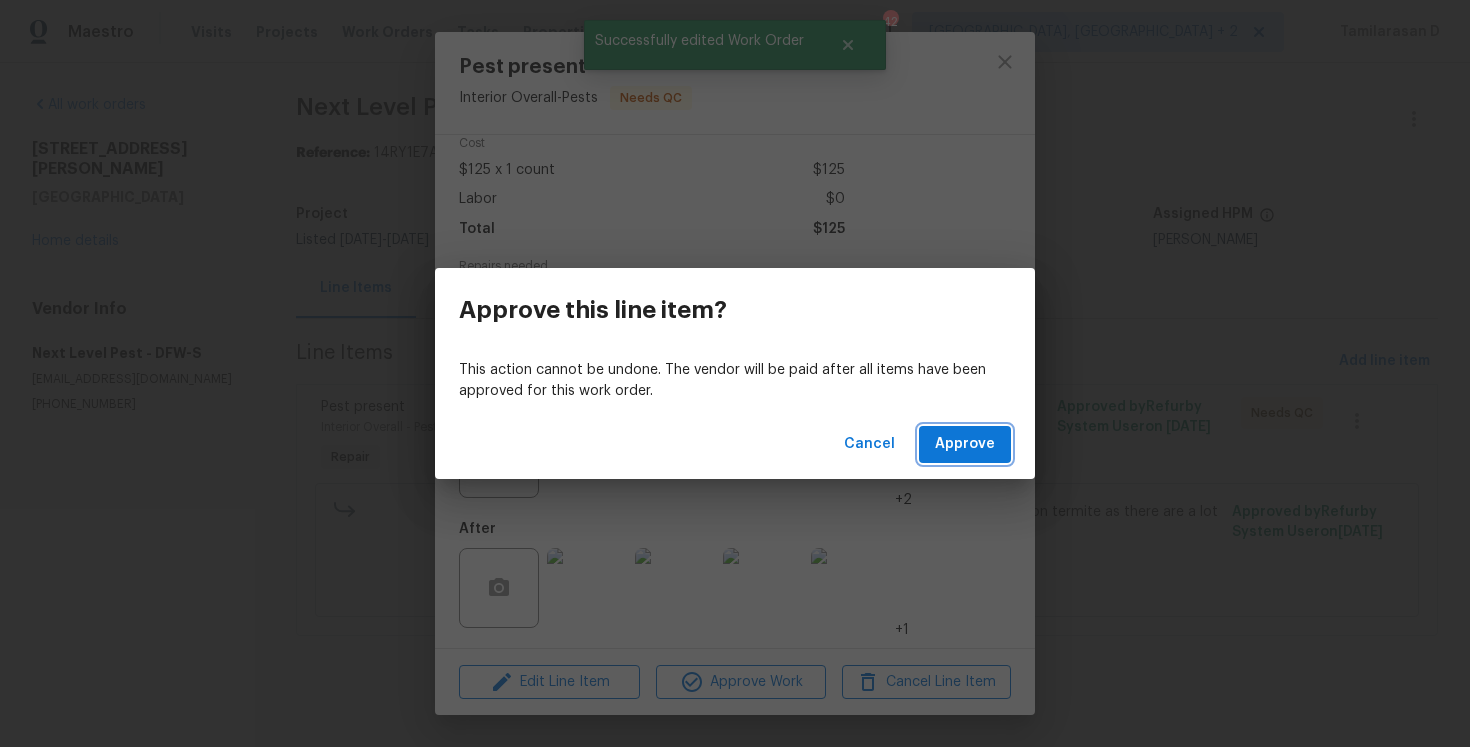 click on "Approve" at bounding box center [965, 444] 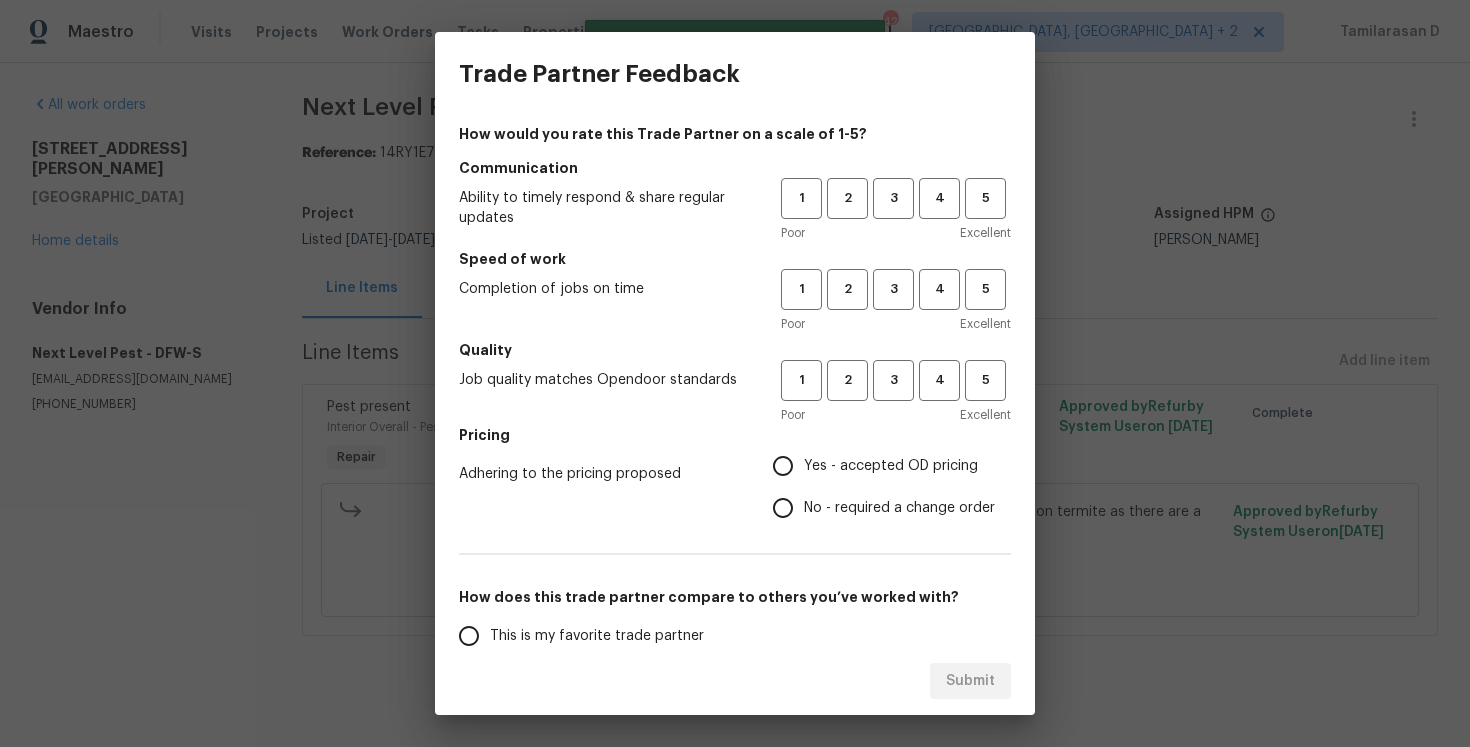 click on "Trade Partner Feedback How would you rate this Trade Partner on a scale of 1-5? Communication Ability to timely respond & share regular updates 1 2 3 4 5 Poor Excellent Speed of work Completion of jobs on time 1 2 3 4 5 Poor Excellent Quality Job quality matches Opendoor standards 1 2 3 4 5 Poor Excellent Pricing Adhering to the pricing proposed Yes - accepted OD pricing No - required a change order How does this trade partner compare to others you’ve worked with? This is my favorite trade partner This trade partner is better than most This trade partner is par for the course This trade partner is acceptable We shouldn't work with this trade partner Comments x ​ Submit" at bounding box center [735, 373] 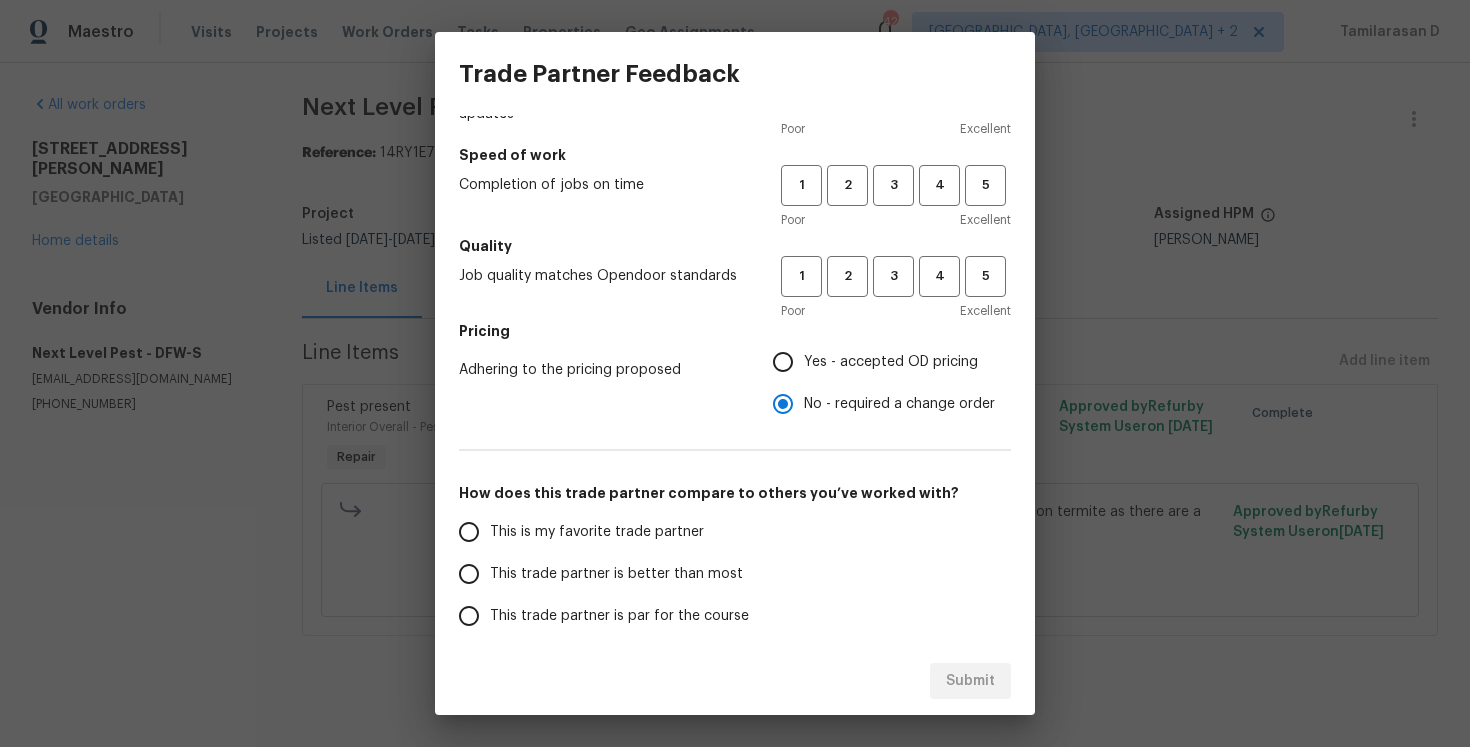scroll, scrollTop: 174, scrollLeft: 0, axis: vertical 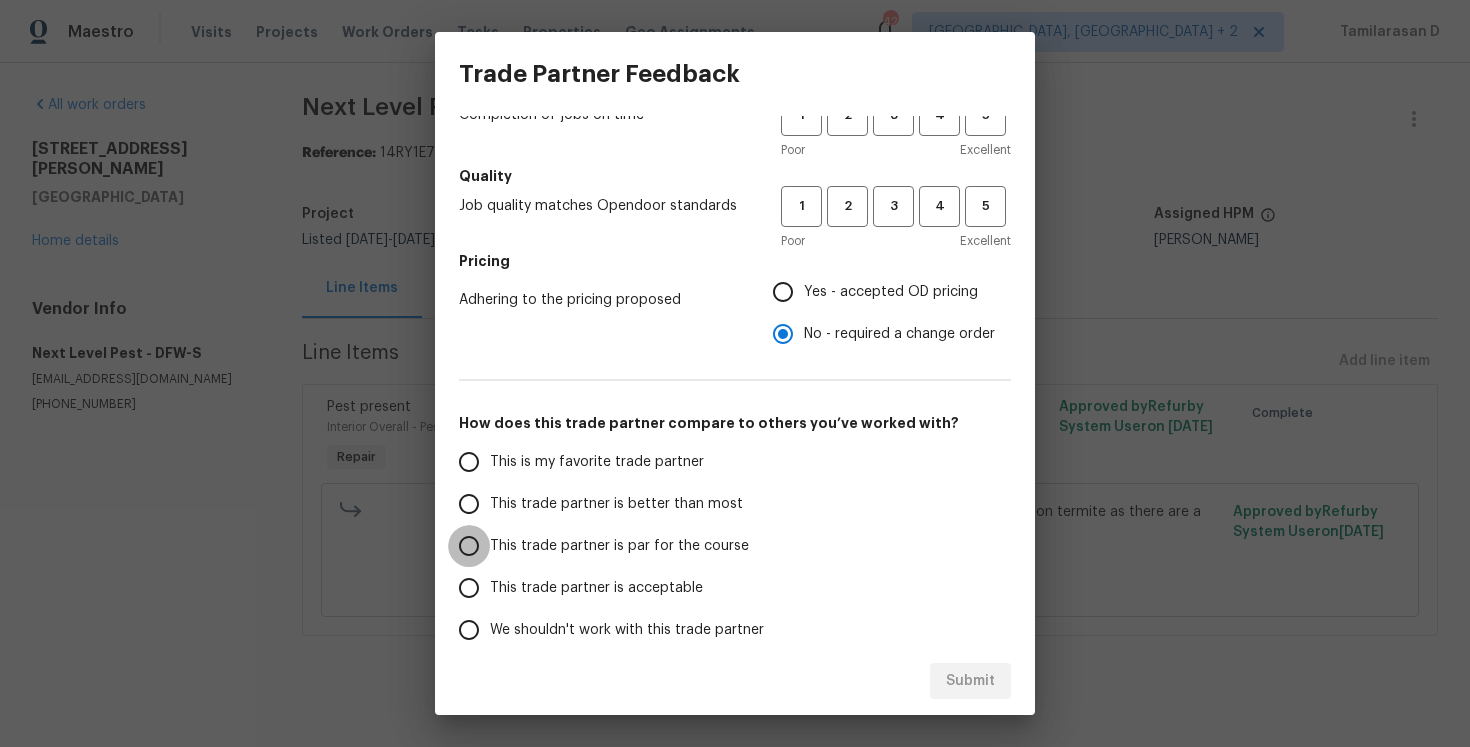 click on "This trade partner is par for the course" at bounding box center (469, 546) 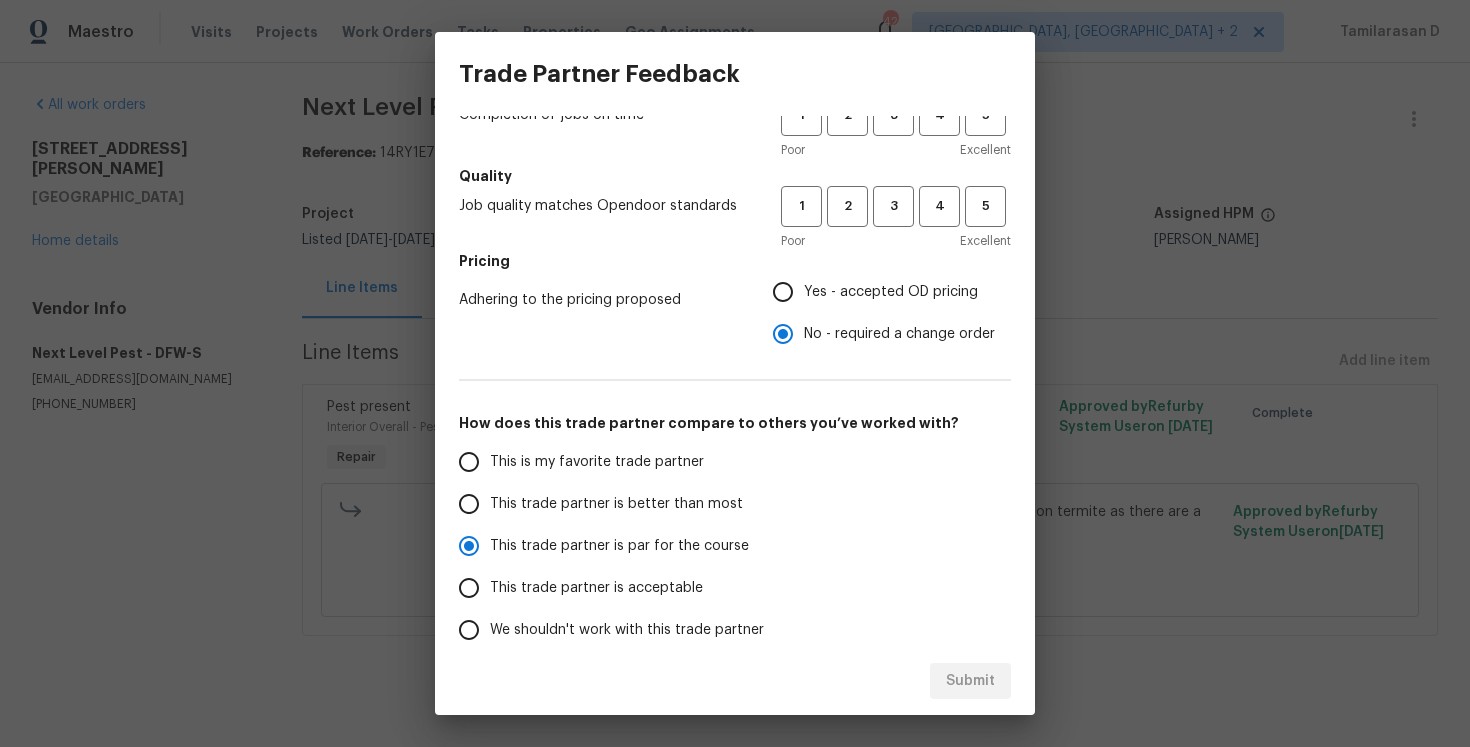click on "Submit" at bounding box center (735, 681) 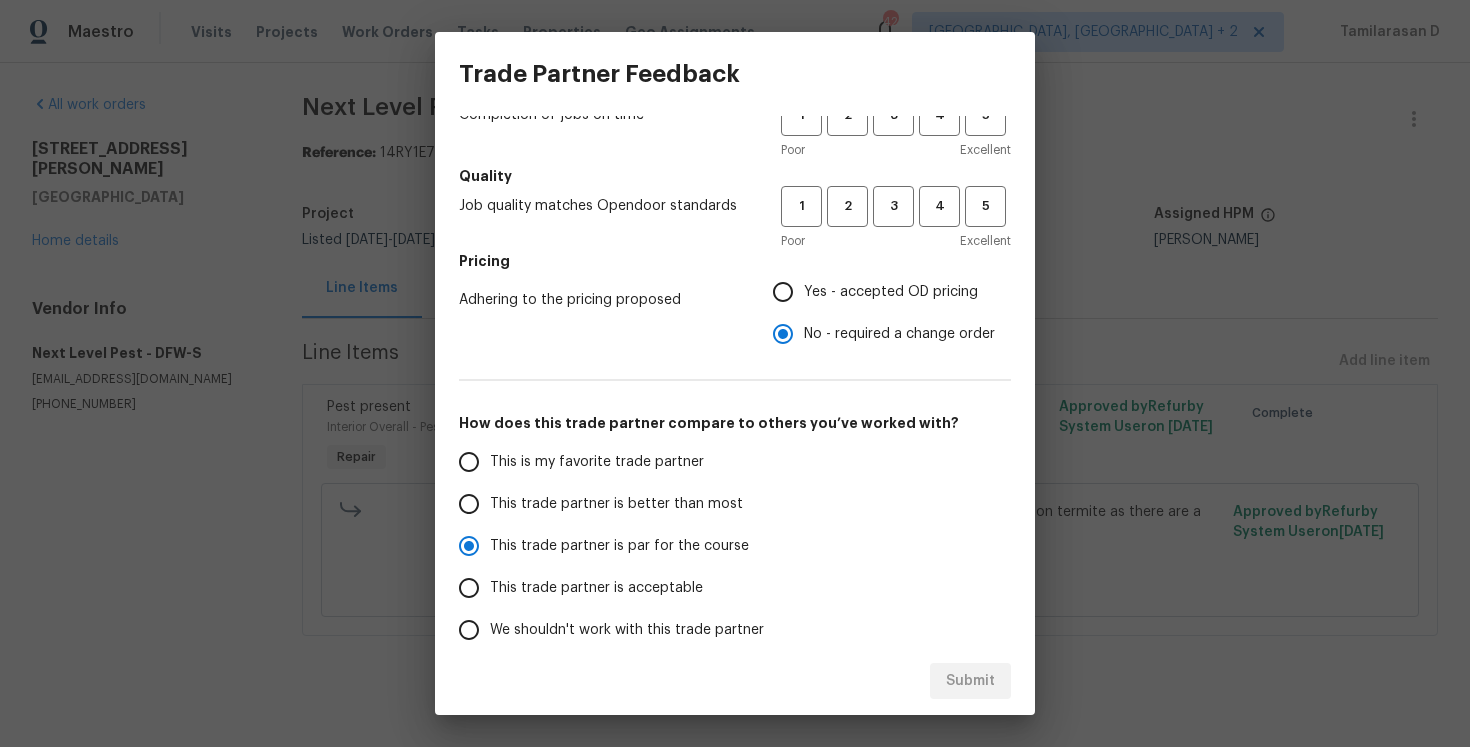 click on "Trade Partner Feedback How would you rate this Trade Partner on a scale of 1-5? Communication Ability to timely respond & share regular updates 1 2 3 4 5 Poor Excellent Speed of work Completion of jobs on time 1 2 3 4 5 Poor Excellent Quality Job quality matches Opendoor standards 1 2 3 4 5 Poor Excellent Pricing Adhering to the pricing proposed Yes - accepted OD pricing No - required a change order How does this trade partner compare to others you’ve worked with? This is my favorite trade partner This trade partner is better than most This trade partner is par for the course This trade partner is acceptable We shouldn't work with this trade partner Comments x ​ Submit" at bounding box center (735, 373) 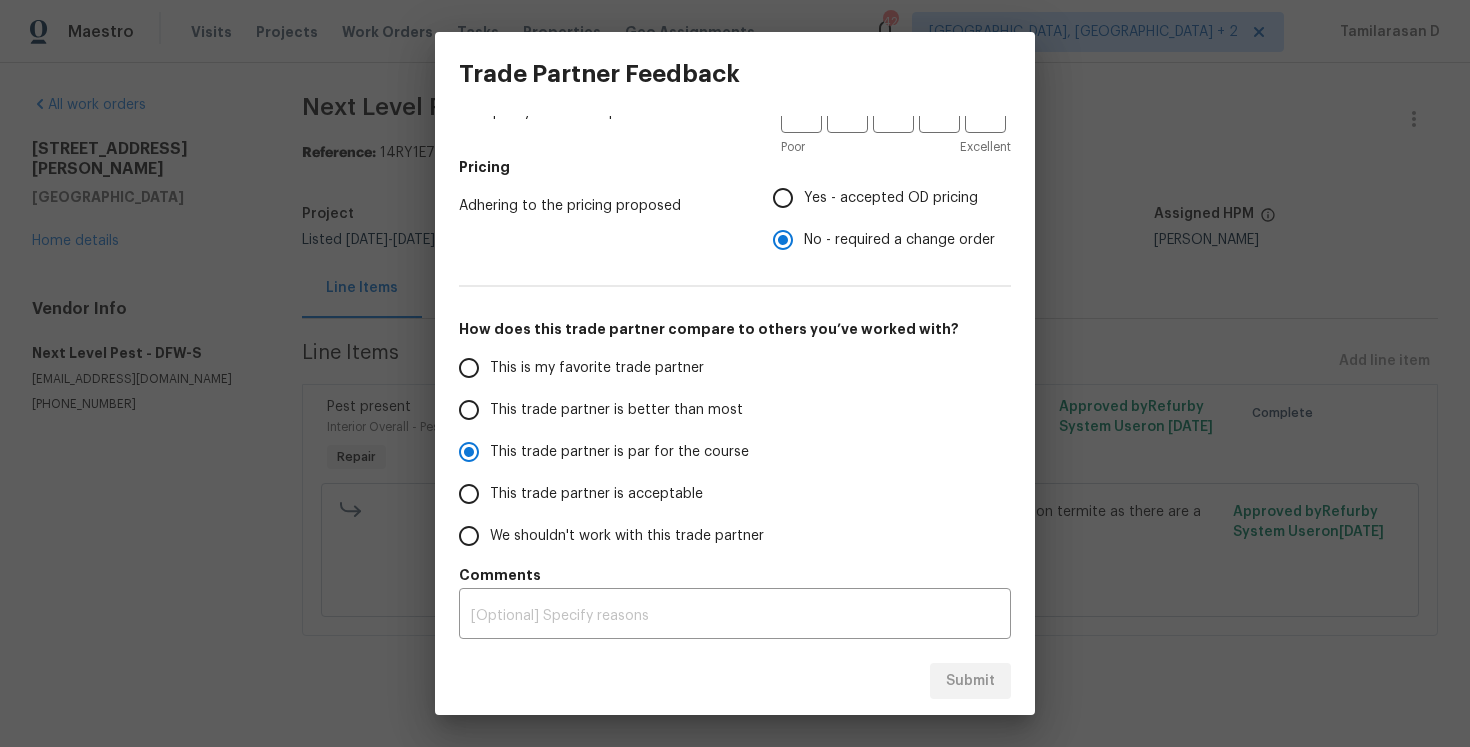 click on "Submit" at bounding box center [735, 681] 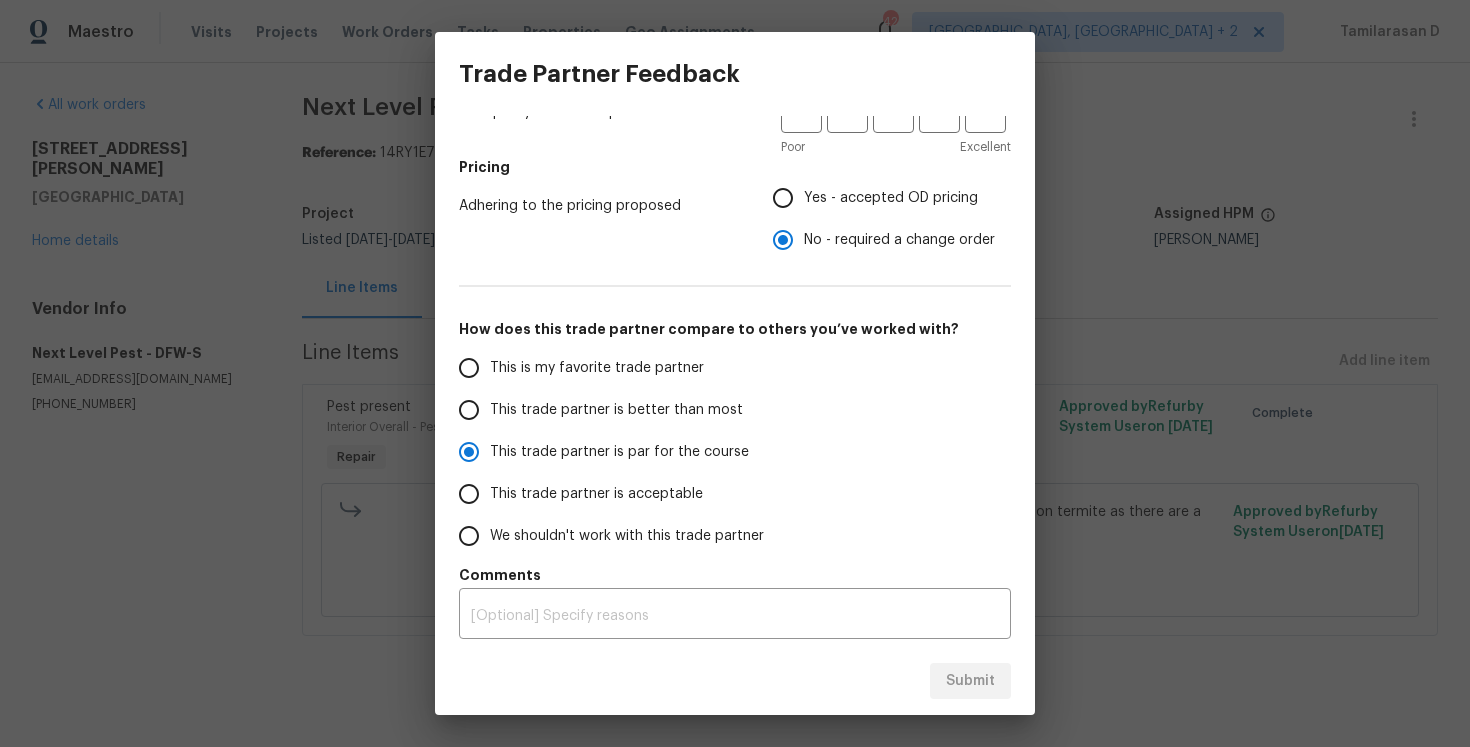 click on "Submit" at bounding box center (735, 681) 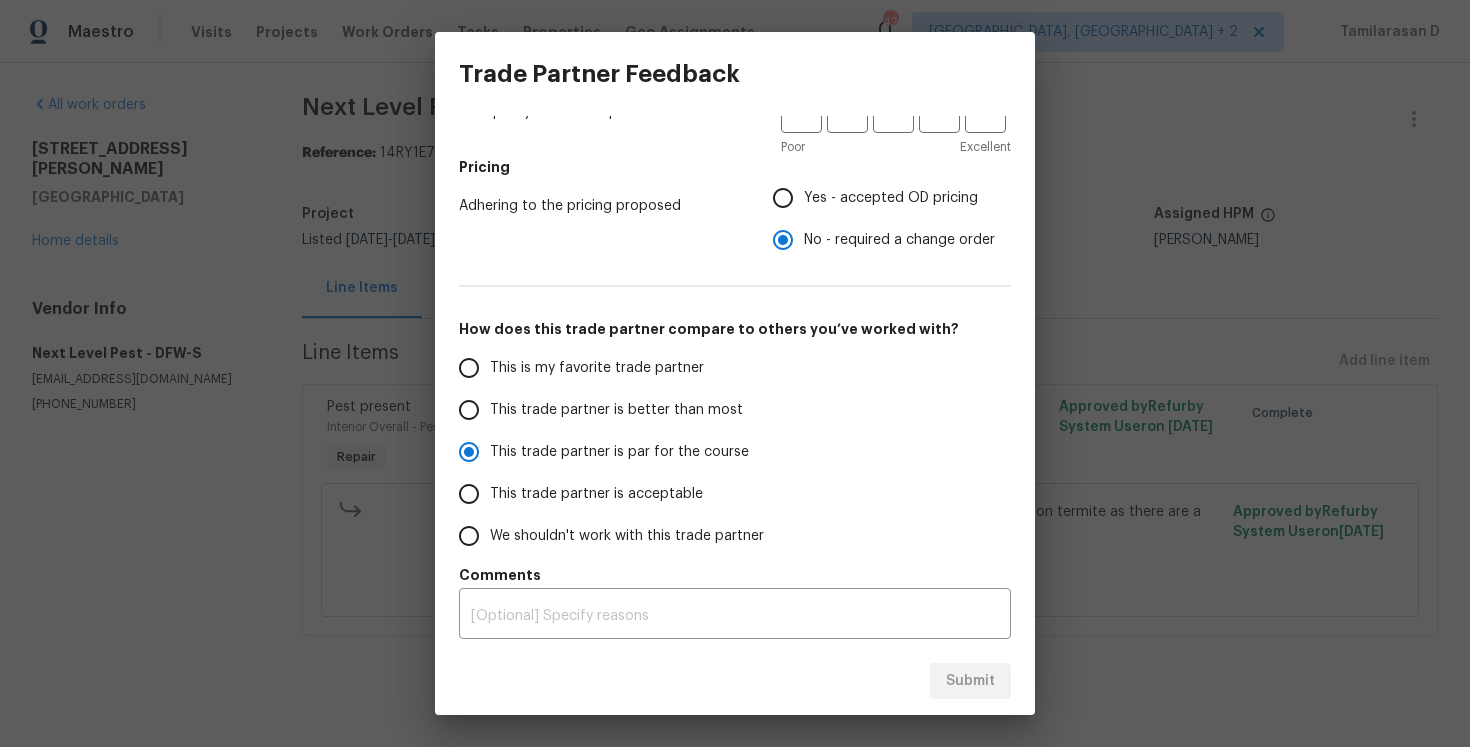 click on "Trade Partner Feedback How would you rate this Trade Partner on a scale of 1-5? Communication Ability to timely respond & share regular updates 1 2 3 4 5 Poor Excellent Speed of work Completion of jobs on time 1 2 3 4 5 Poor Excellent Quality Job quality matches Opendoor standards 1 2 3 4 5 Poor Excellent Pricing Adhering to the pricing proposed Yes - accepted OD pricing No - required a change order How does this trade partner compare to others you’ve worked with? This is my favorite trade partner This trade partner is better than most This trade partner is par for the course This trade partner is acceptable We shouldn't work with this trade partner Comments x ​ Submit" at bounding box center [735, 373] 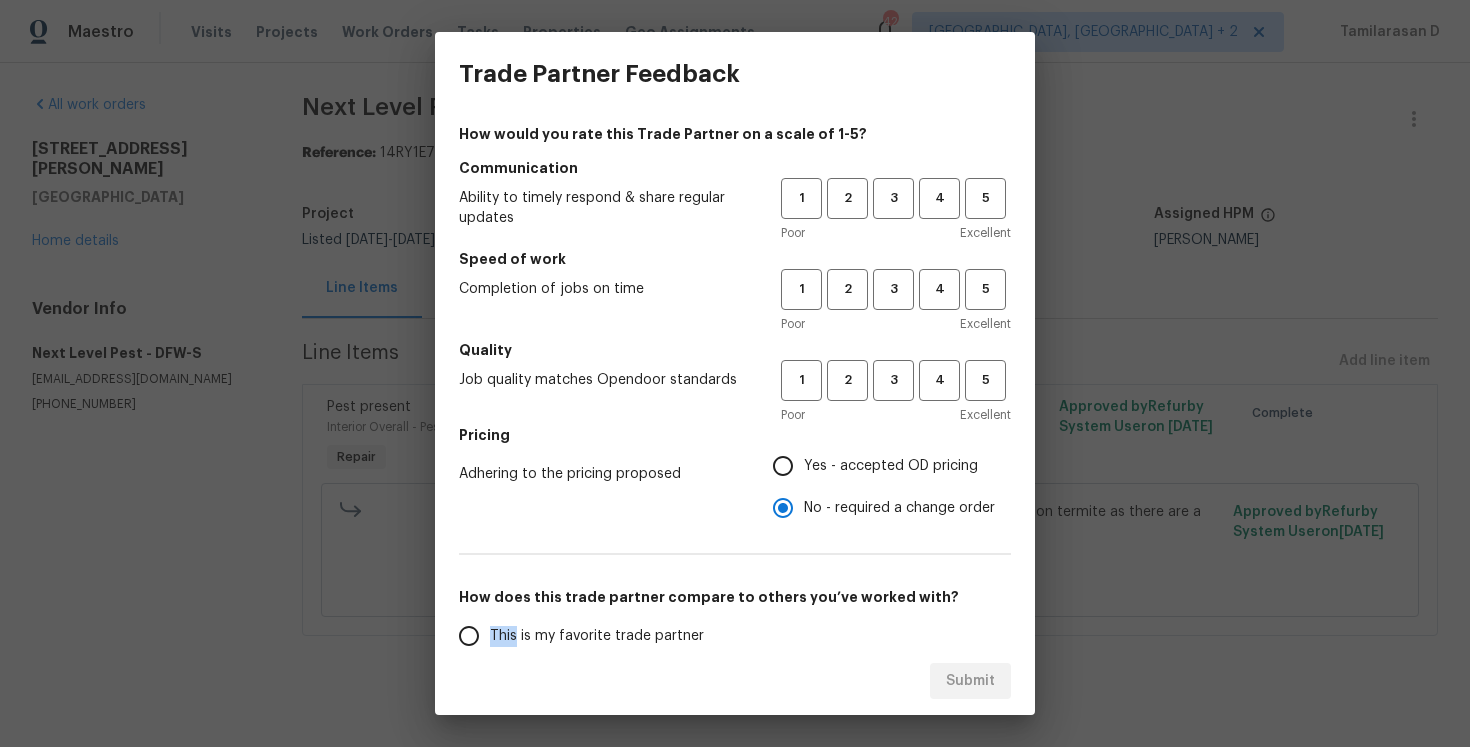 scroll, scrollTop: 268, scrollLeft: 0, axis: vertical 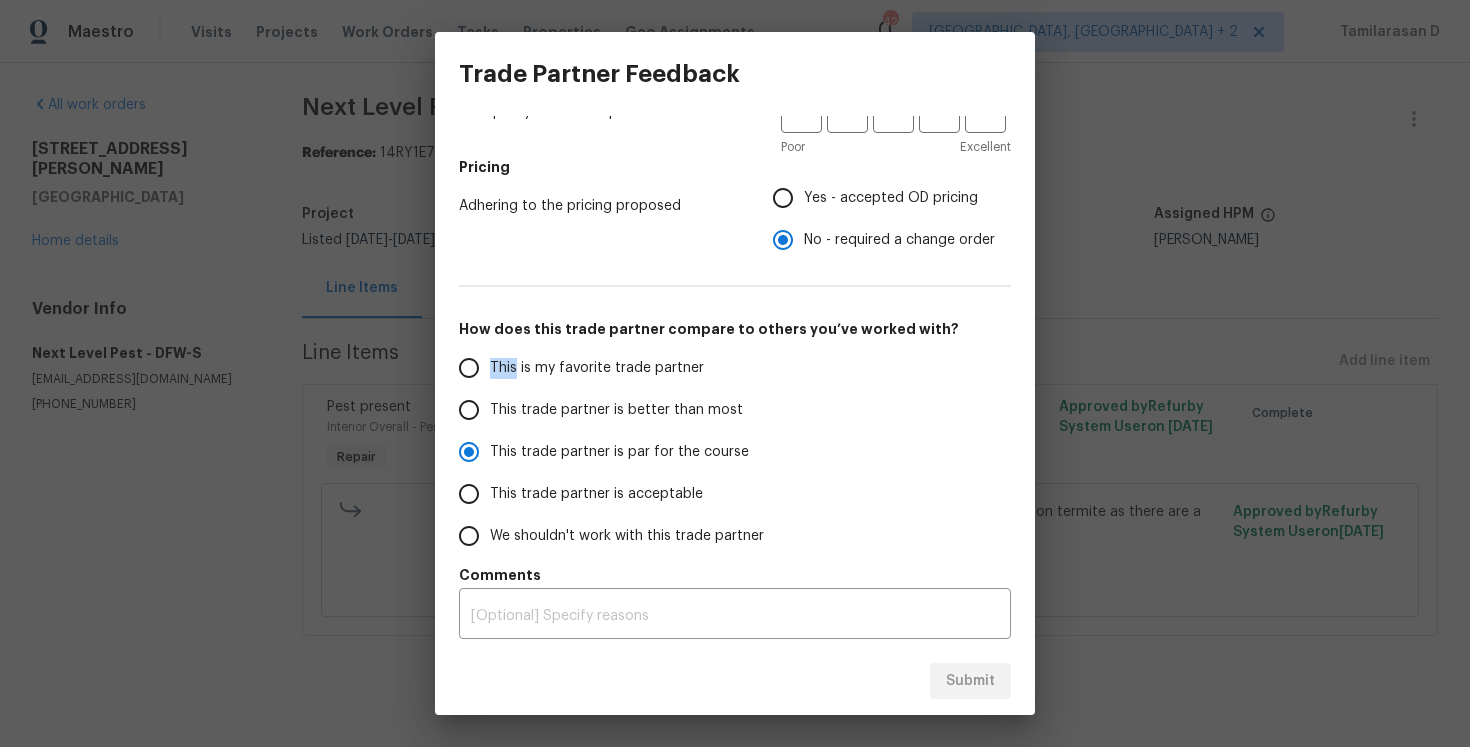 click on "Submit" at bounding box center (735, 681) 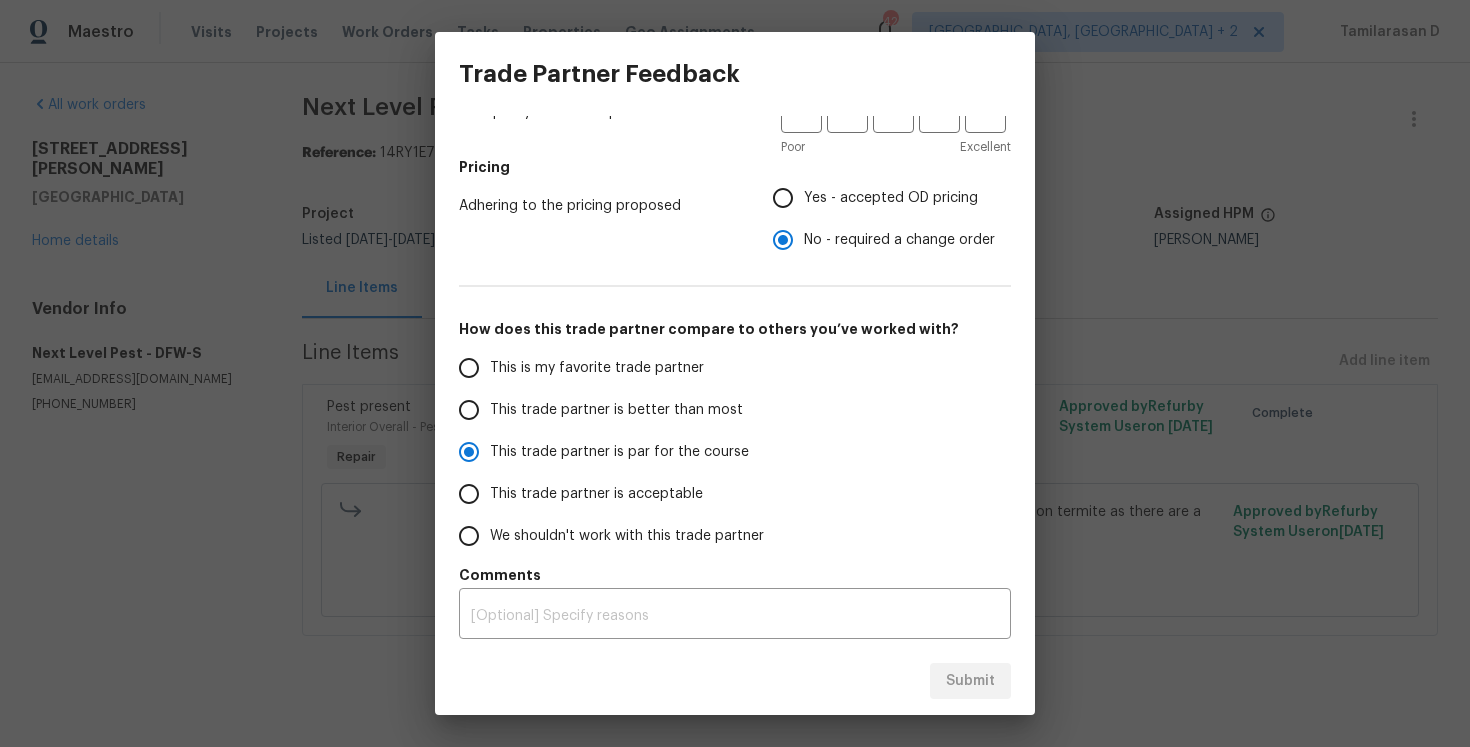 click on "How would you rate this Trade Partner on a scale of 1-5? Communication Ability to timely respond & share regular updates 1 2 3 4 5 Poor Excellent Speed of work Completion of jobs on time 1 2 3 4 5 Poor Excellent Quality Job quality matches Opendoor standards 1 2 3 4 5 Poor Excellent Pricing Adhering to the pricing proposed Yes - accepted OD pricing No - required a change order How does this trade partner compare to others you’ve worked with? This is my favorite trade partner This trade partner is better than most This trade partner is par for the course This trade partner is acceptable We shouldn't work with this trade partner Comments x ​" at bounding box center (735, 381) 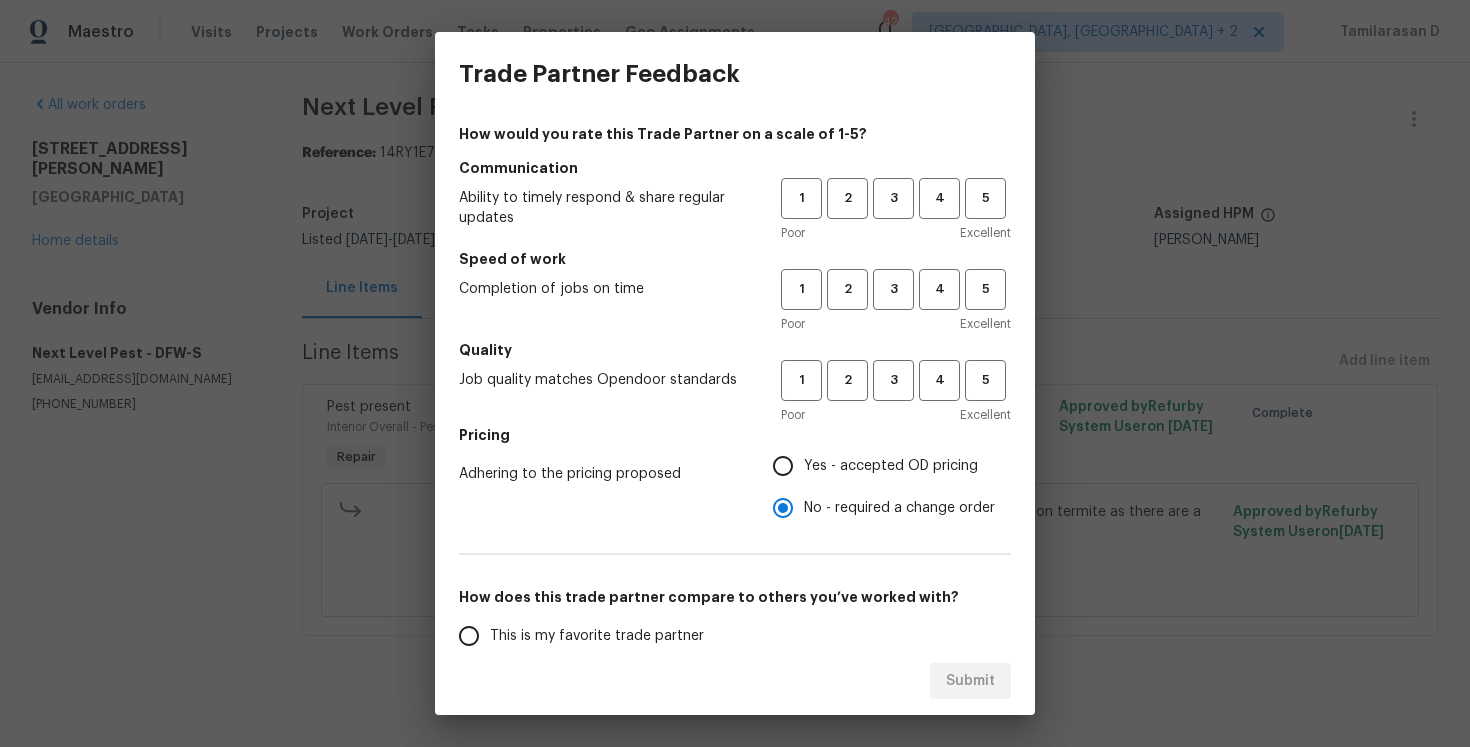 click on "Trade Partner Feedback How would you rate this Trade Partner on a scale of 1-5? Communication Ability to timely respond & share regular updates 1 2 3 4 5 Poor Excellent Speed of work Completion of jobs on time 1 2 3 4 5 Poor Excellent Quality Job quality matches Opendoor standards 1 2 3 4 5 Poor Excellent Pricing Adhering to the pricing proposed Yes - accepted OD pricing No - required a change order How does this trade partner compare to others you’ve worked with? This is my favorite trade partner This trade partner is better than most This trade partner is par for the course This trade partner is acceptable We shouldn't work with this trade partner Comments x ​ Submit" at bounding box center [735, 373] 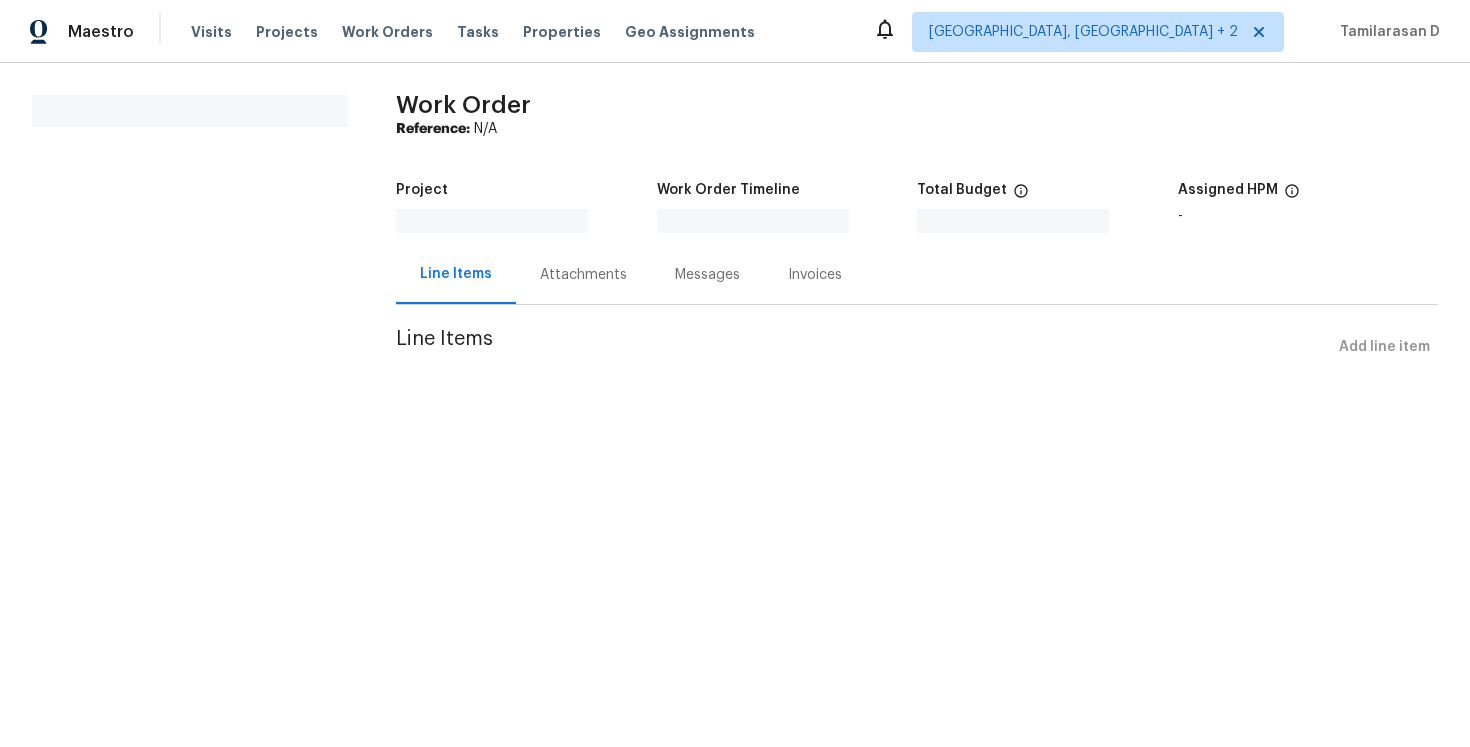 scroll, scrollTop: 0, scrollLeft: 0, axis: both 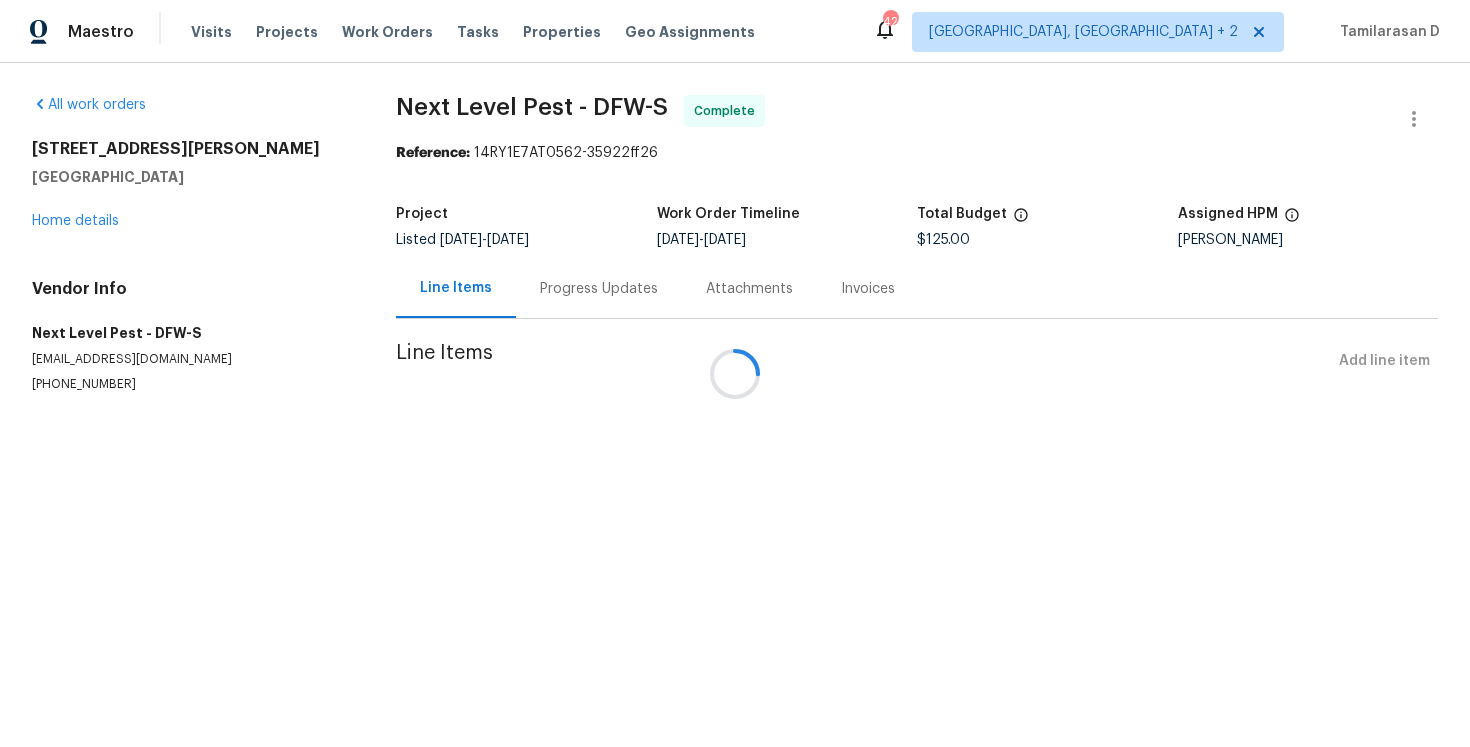 click at bounding box center (735, 373) 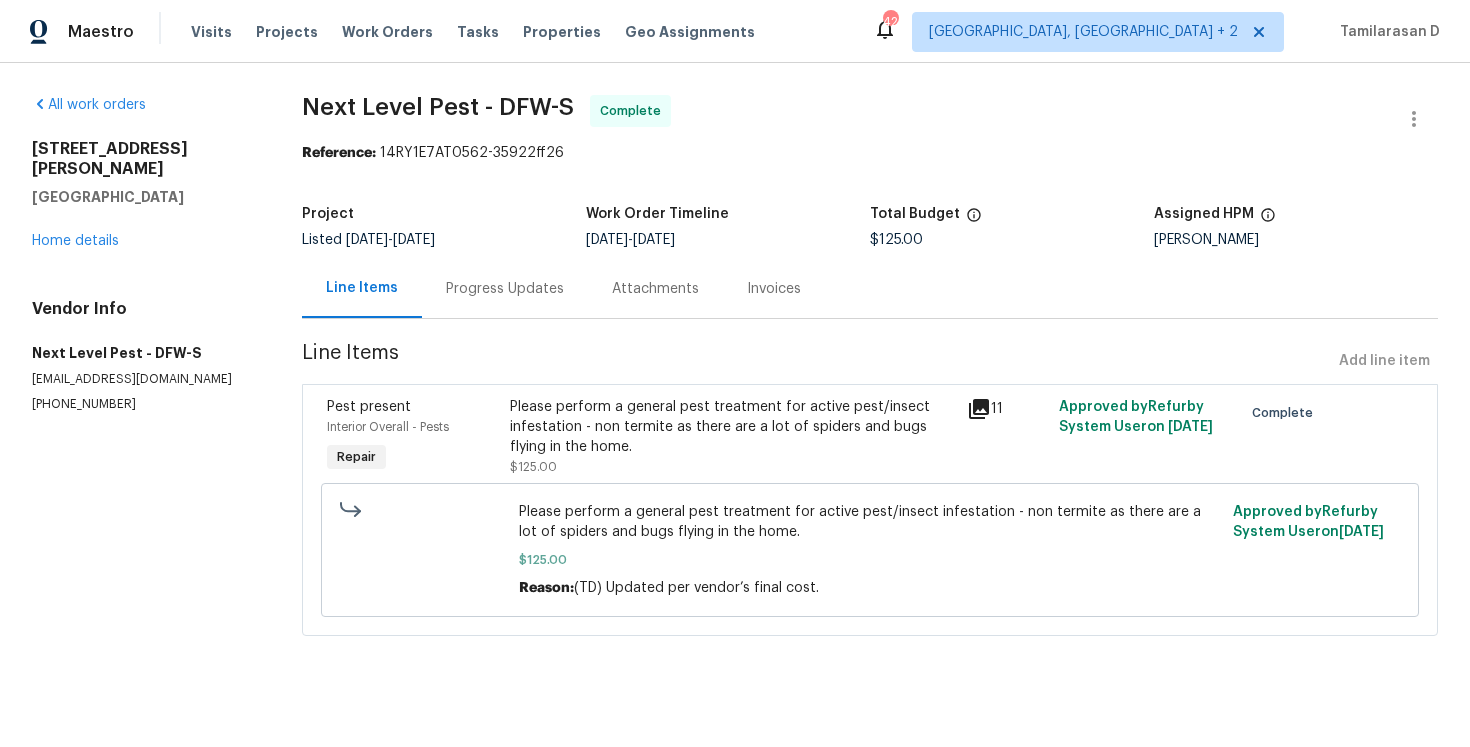 click on "Progress Updates" at bounding box center (505, 289) 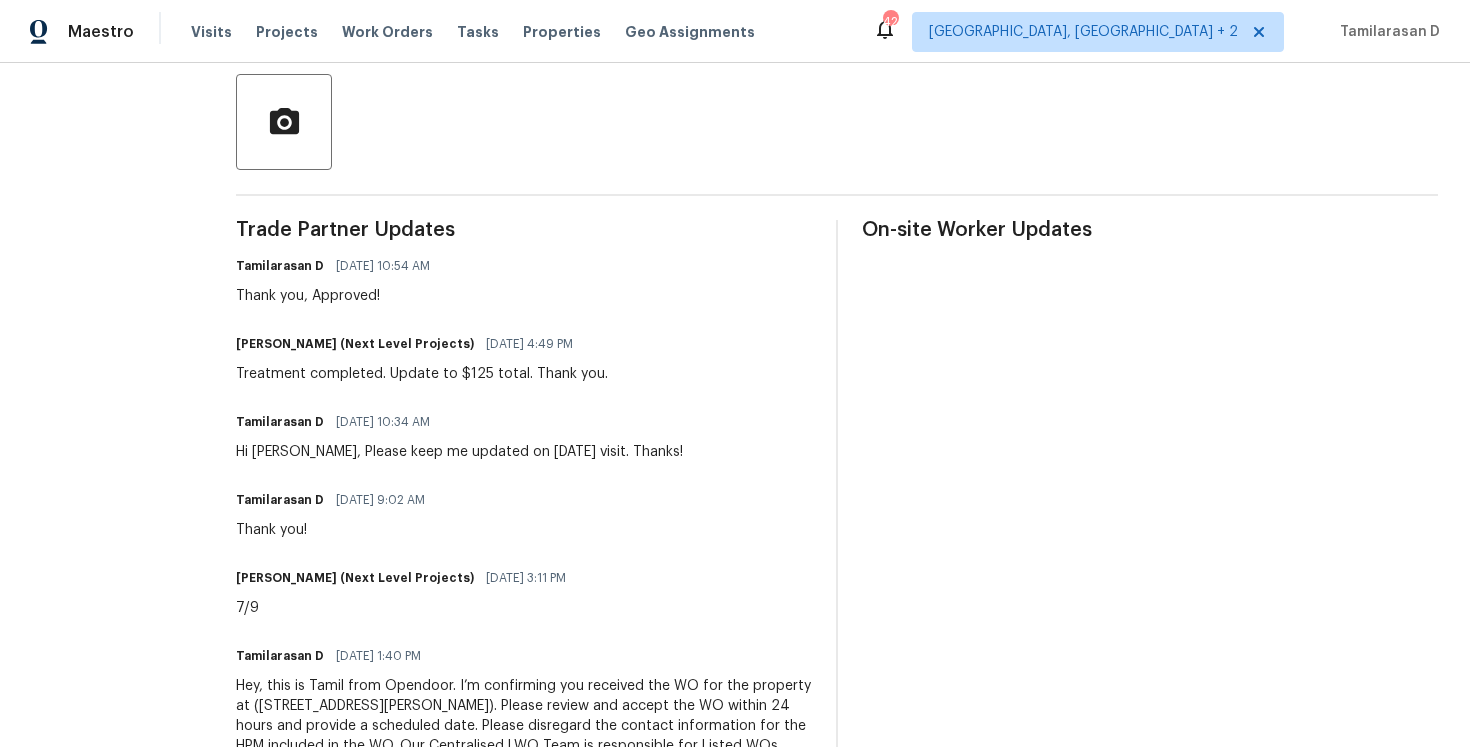scroll, scrollTop: 461, scrollLeft: 0, axis: vertical 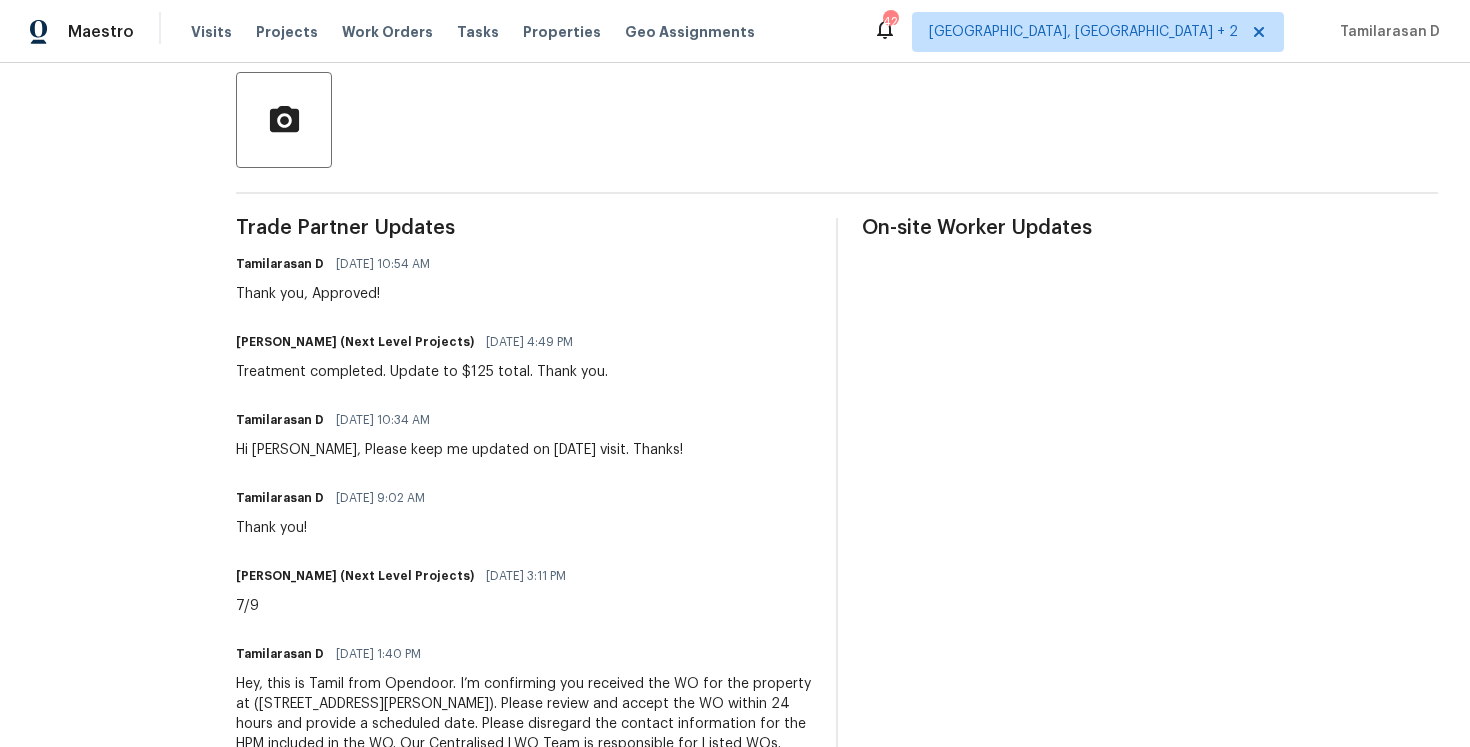 click on "Trade Partner Updates Tamilarasan D [DATE] 10:54 AM Thank you, Approved! [PERSON_NAME] (Next Level Projects) [DATE] 4:49 PM Treatment completed. Update to $125 total. Thank you. Tamilarasan D [DATE] 10:34 AM Hi [PERSON_NAME], Please keep me updated on [DATE] visit. Thanks! Tamilarasan D [DATE] 9:02 AM Thank you! [PERSON_NAME] (Next Level Projects) [DATE] 3:11 PM 7/9 [GEOGRAPHIC_DATA] D [DATE] 1:40 PM Hey, this is Tamil from Opendoor. I’m confirming you received the WO for the property at ([STREET_ADDRESS][PERSON_NAME]). Please review and accept the WO within 24 hours and provide a scheduled date. Please disregard the contact information for the HPM included in the WO. Our Centralised LWO Team is responsible for Listed WOs." at bounding box center [524, 498] 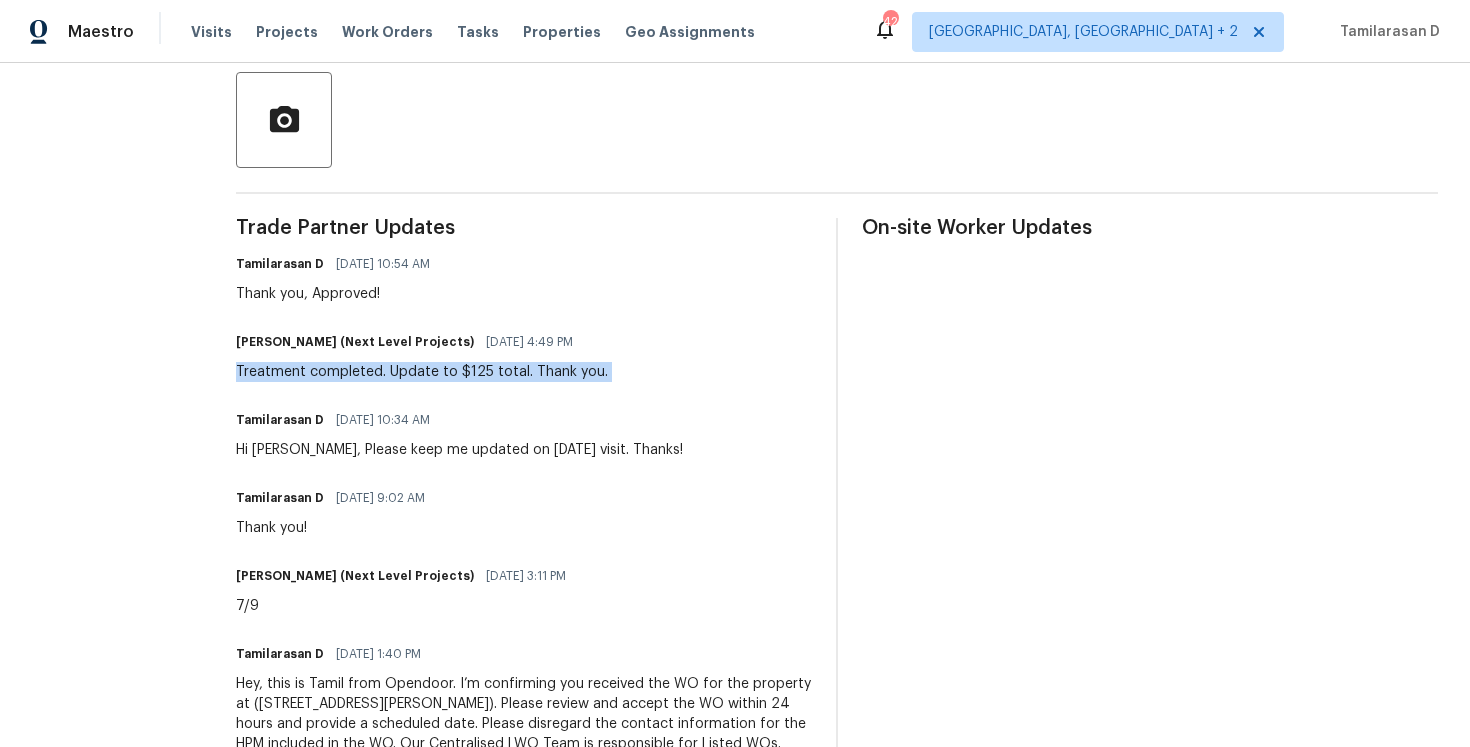 scroll, scrollTop: 0, scrollLeft: 0, axis: both 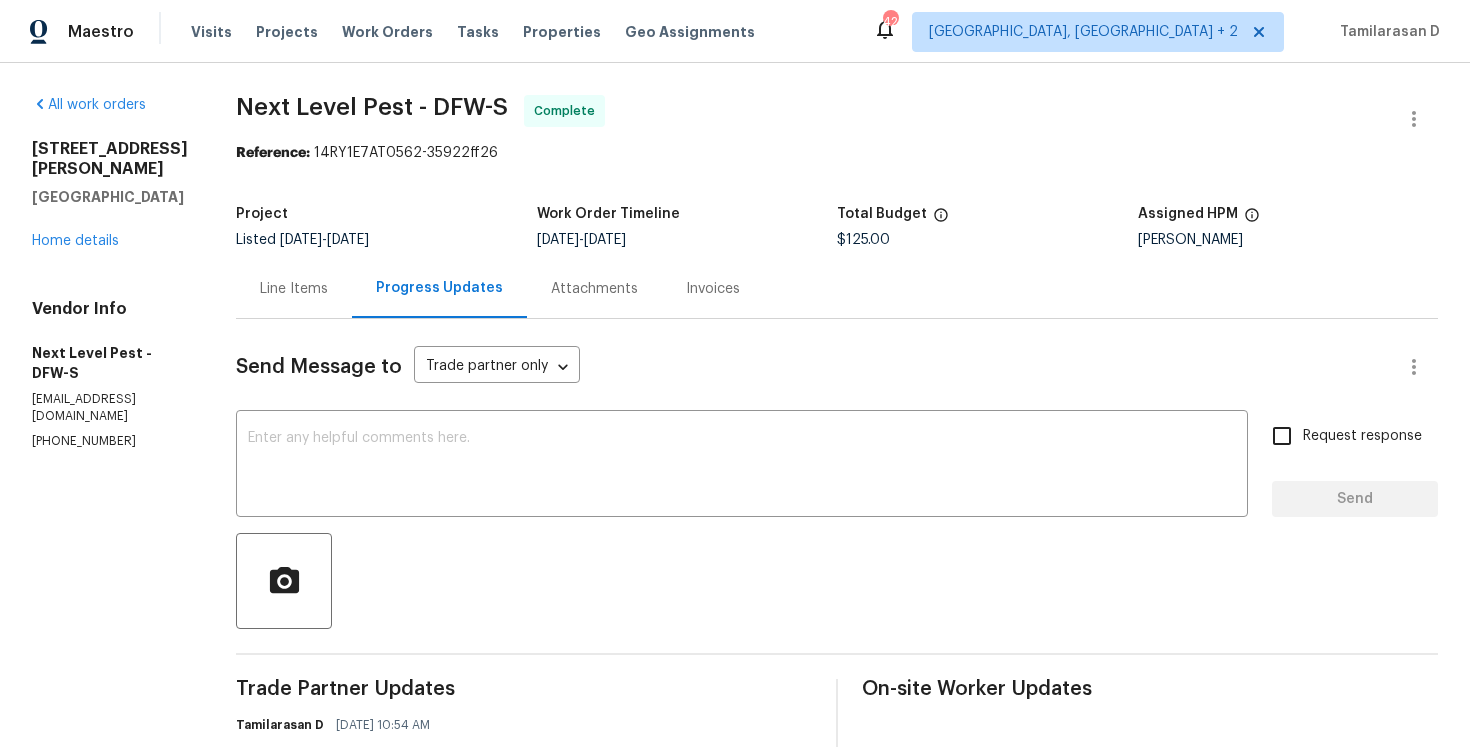 click on "Line Items" at bounding box center [294, 288] 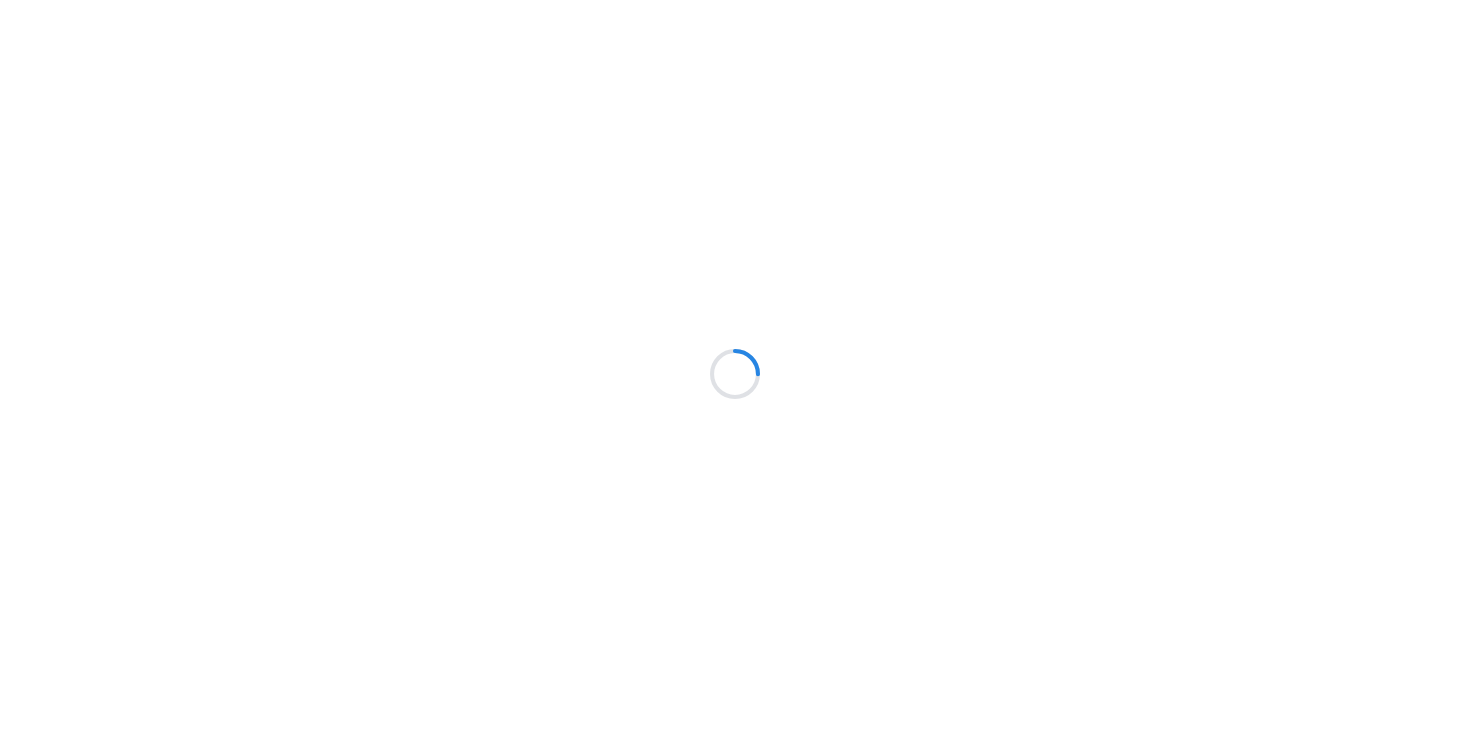 scroll, scrollTop: 0, scrollLeft: 0, axis: both 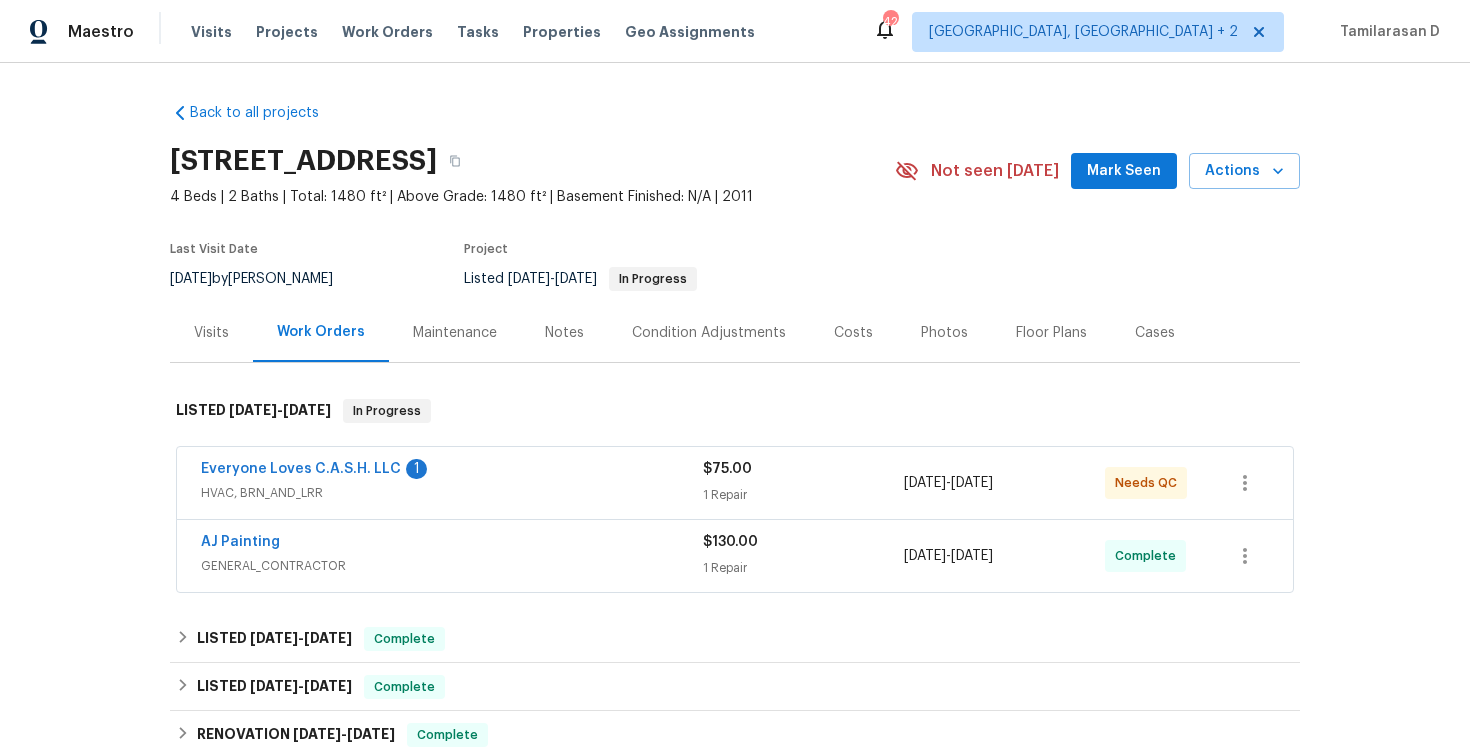 click on "Everyone Loves C.A.S.H. LLC 1" at bounding box center (452, 471) 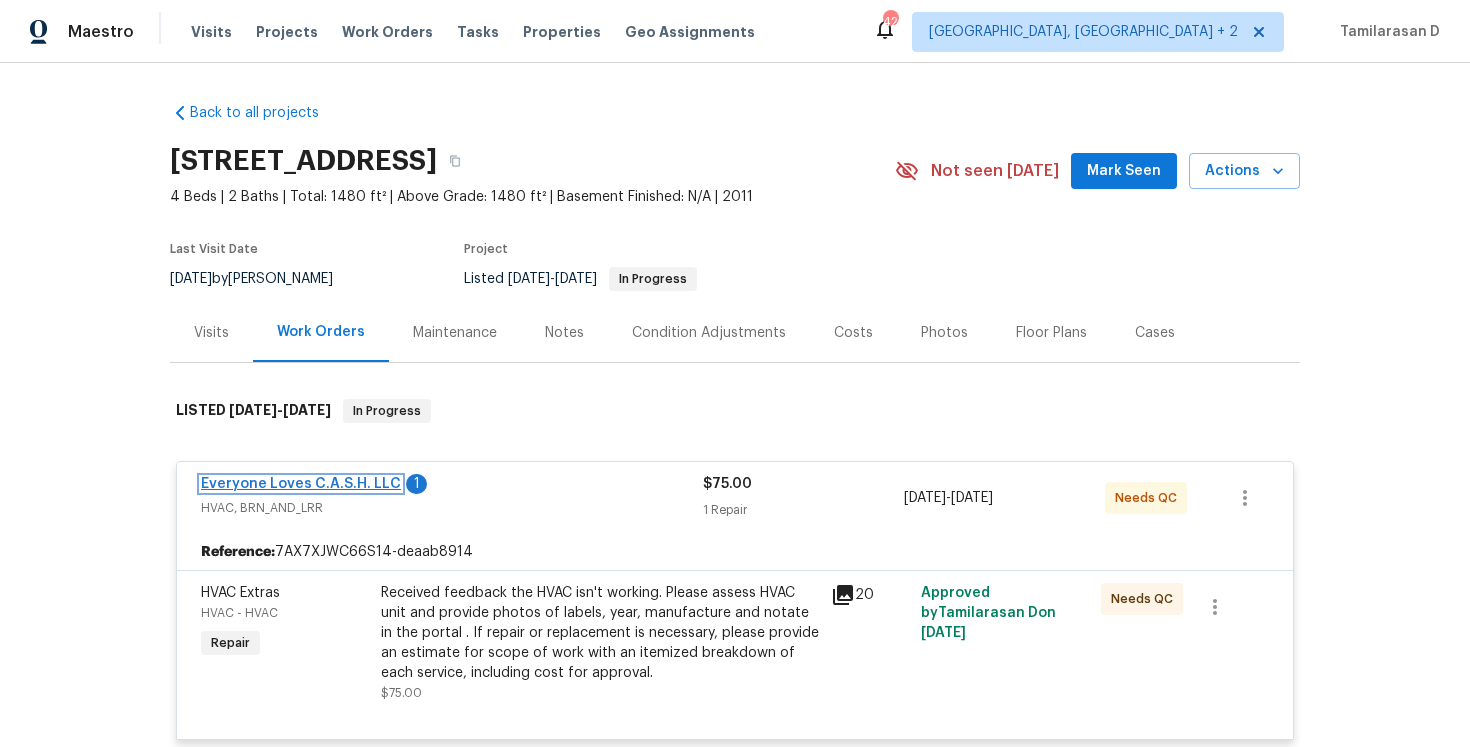 click on "Everyone Loves C.A.S.H. LLC" at bounding box center (301, 484) 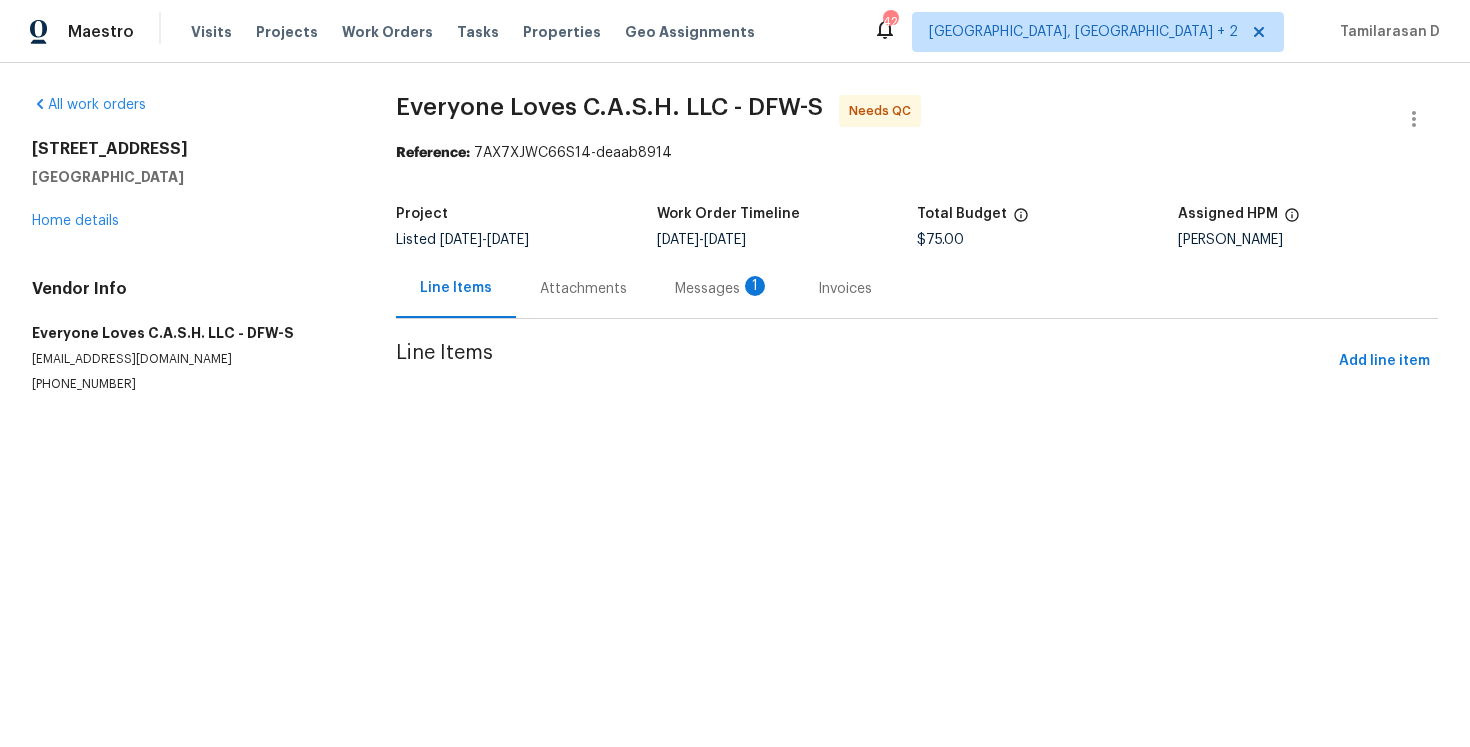 click on "Messages 1" at bounding box center (722, 289) 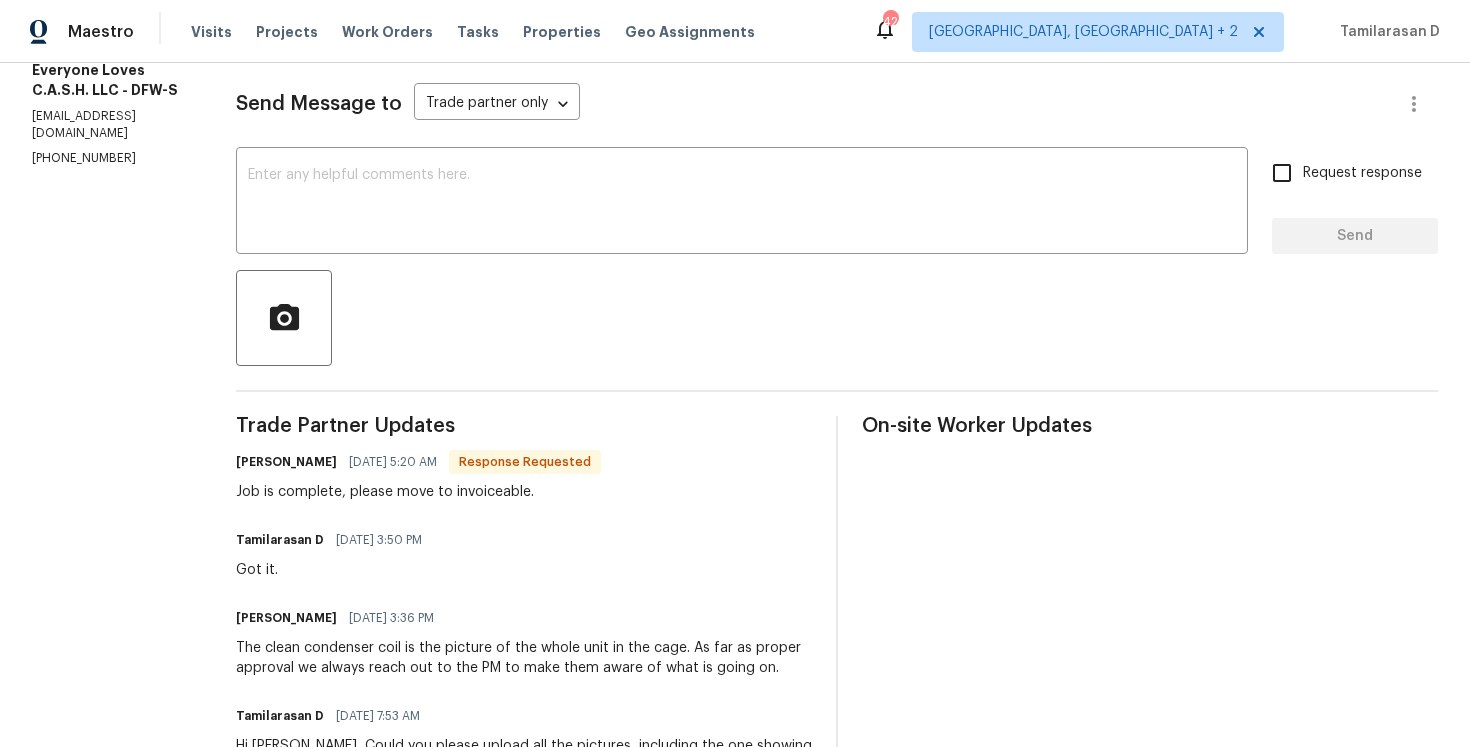 scroll, scrollTop: 0, scrollLeft: 0, axis: both 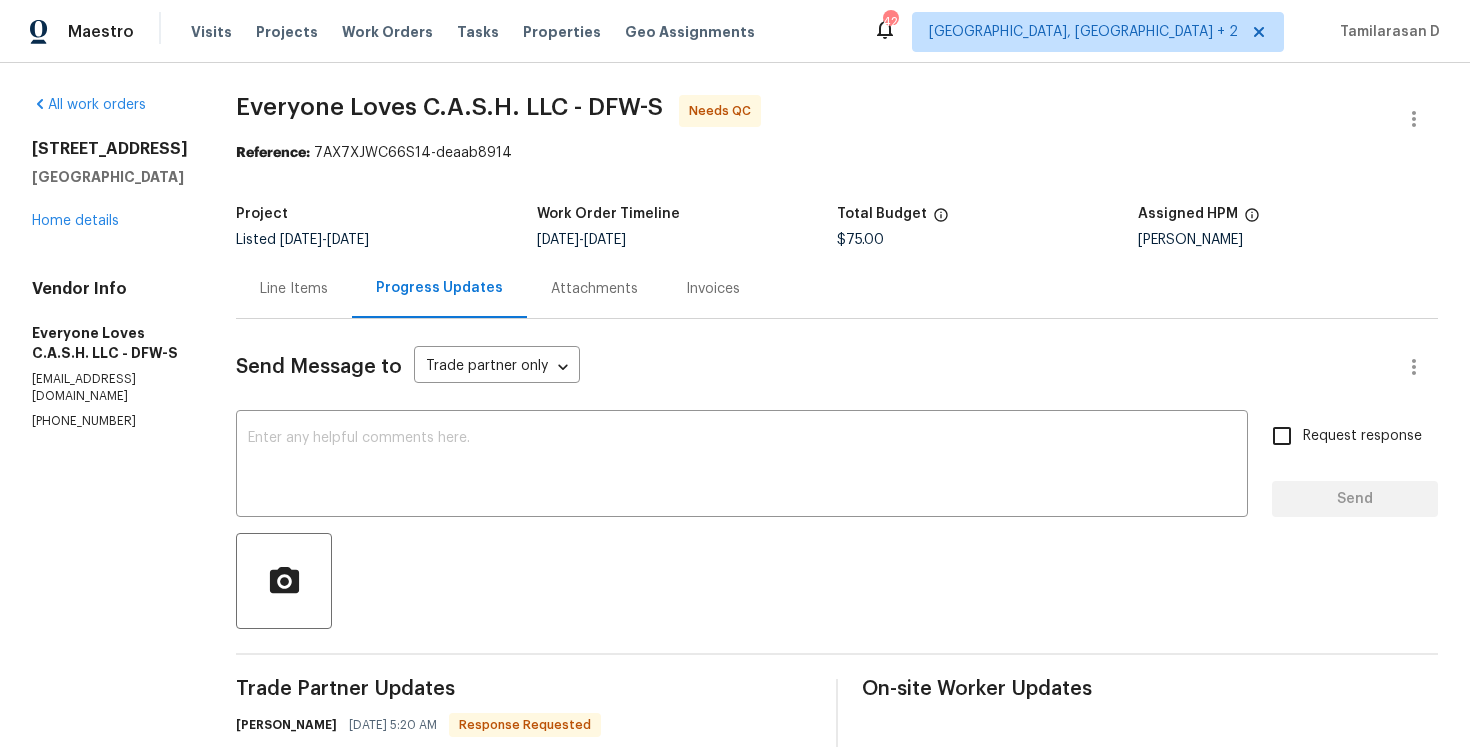 click on "Line Items" at bounding box center (294, 289) 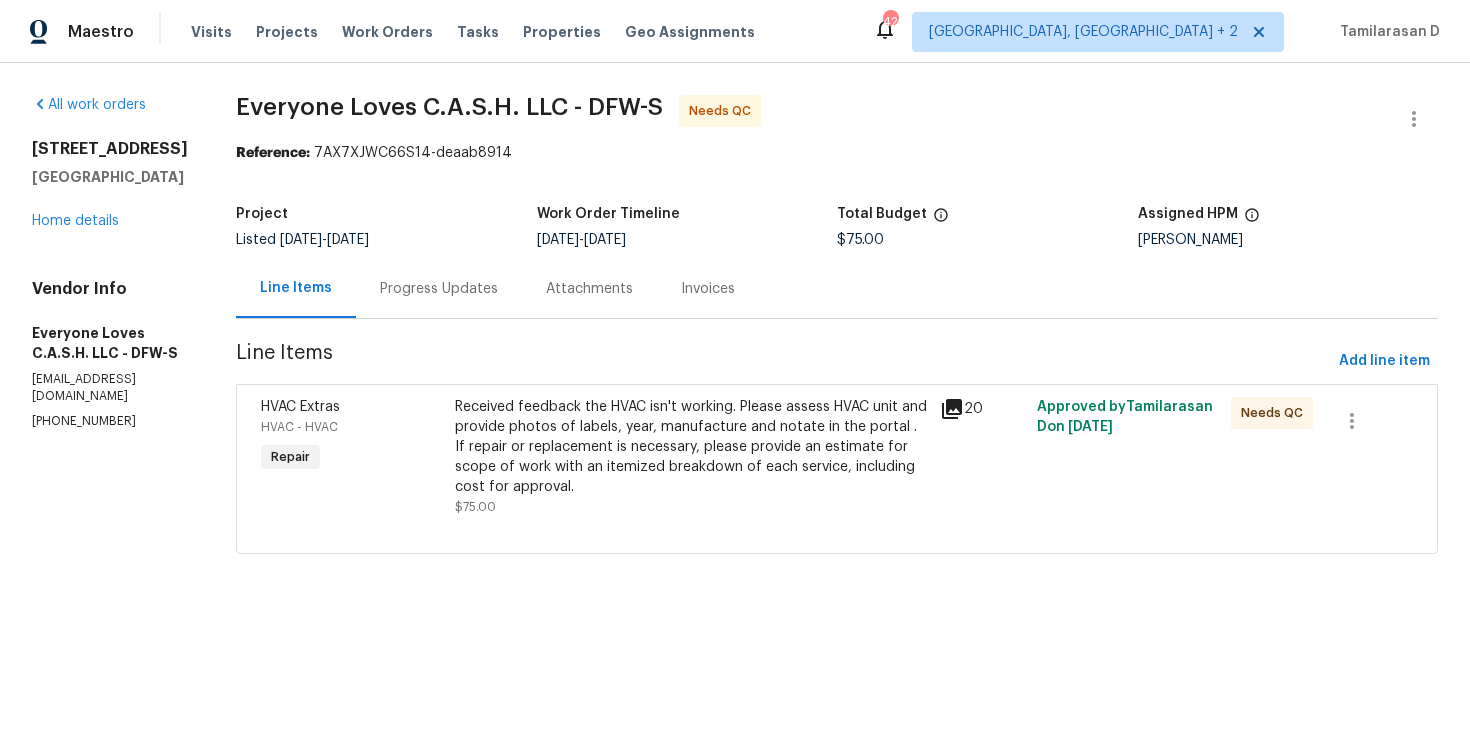 click on "Attachments" at bounding box center (589, 288) 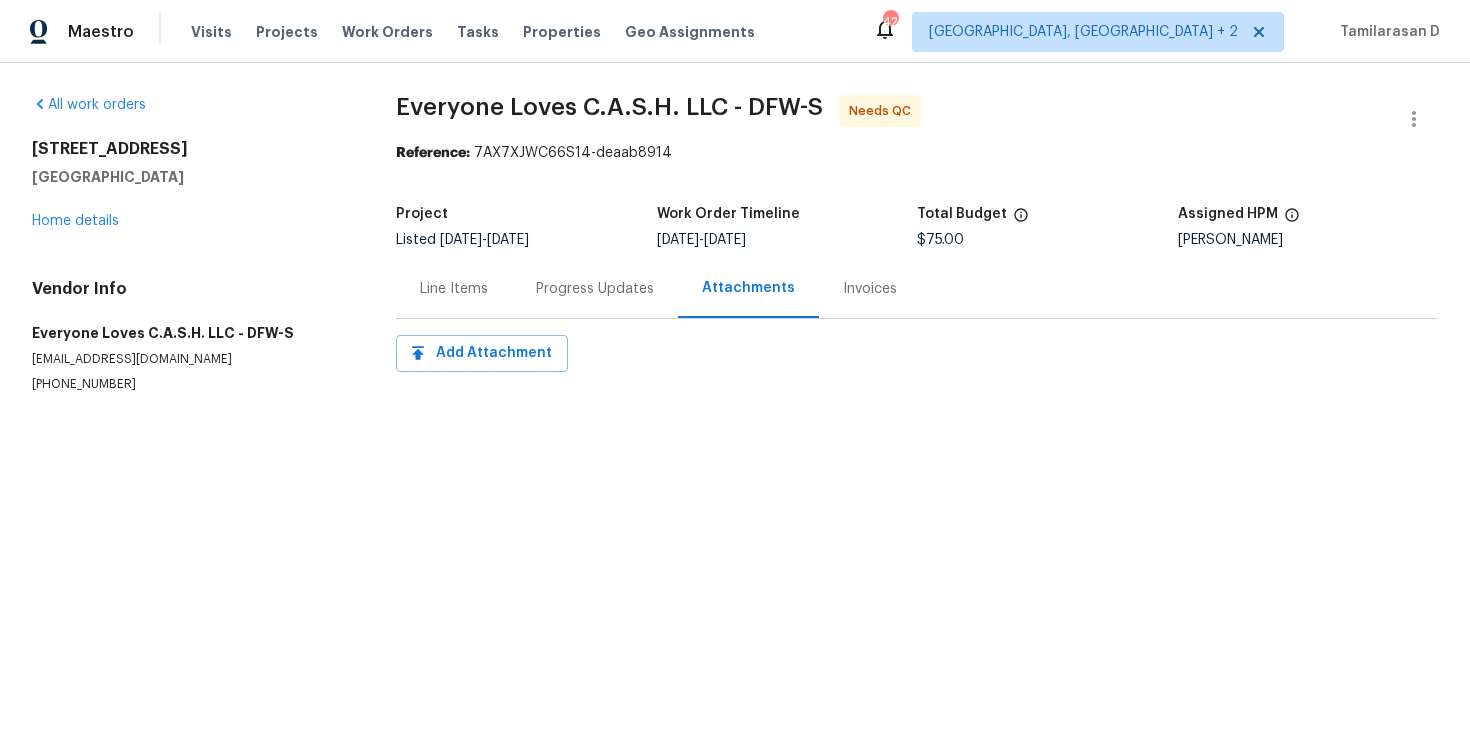click on "Progress Updates" at bounding box center [595, 288] 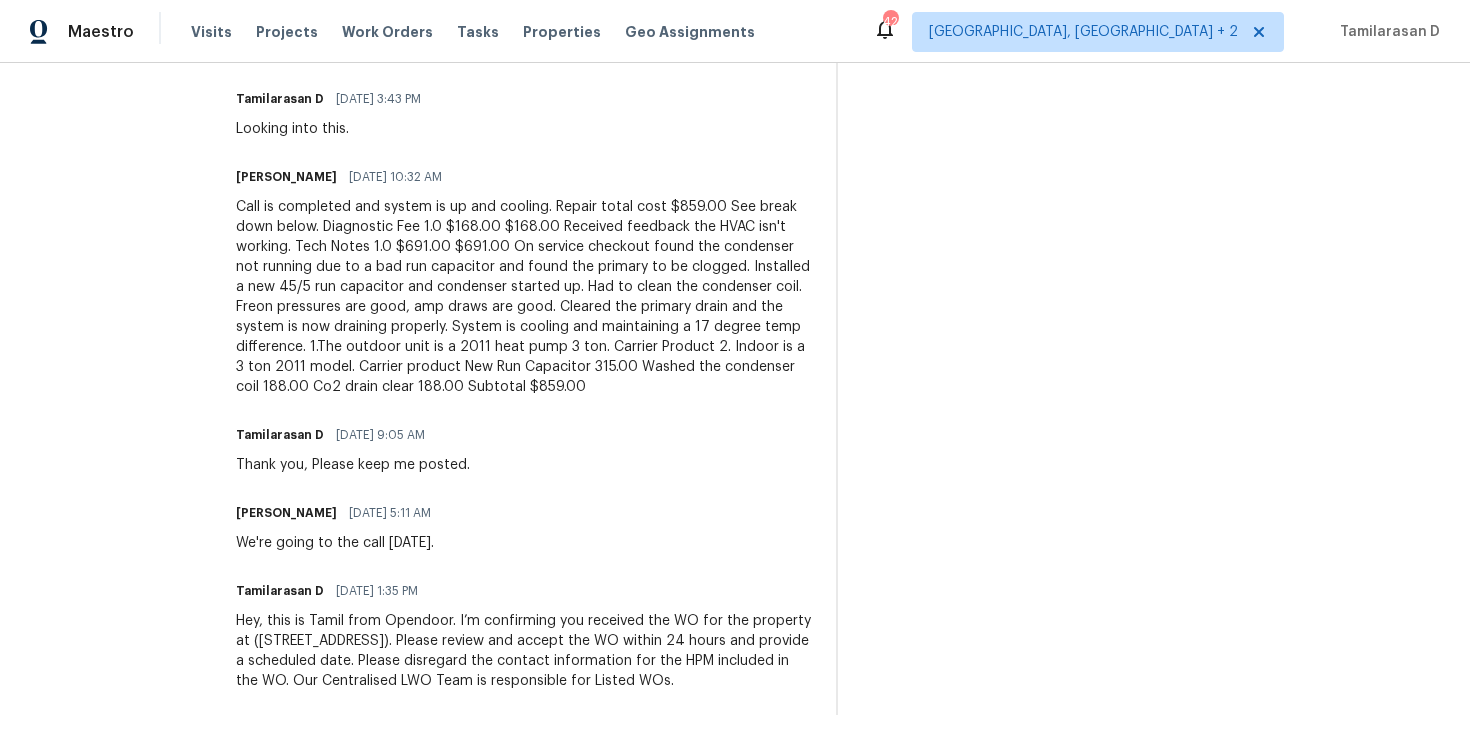 scroll, scrollTop: 0, scrollLeft: 0, axis: both 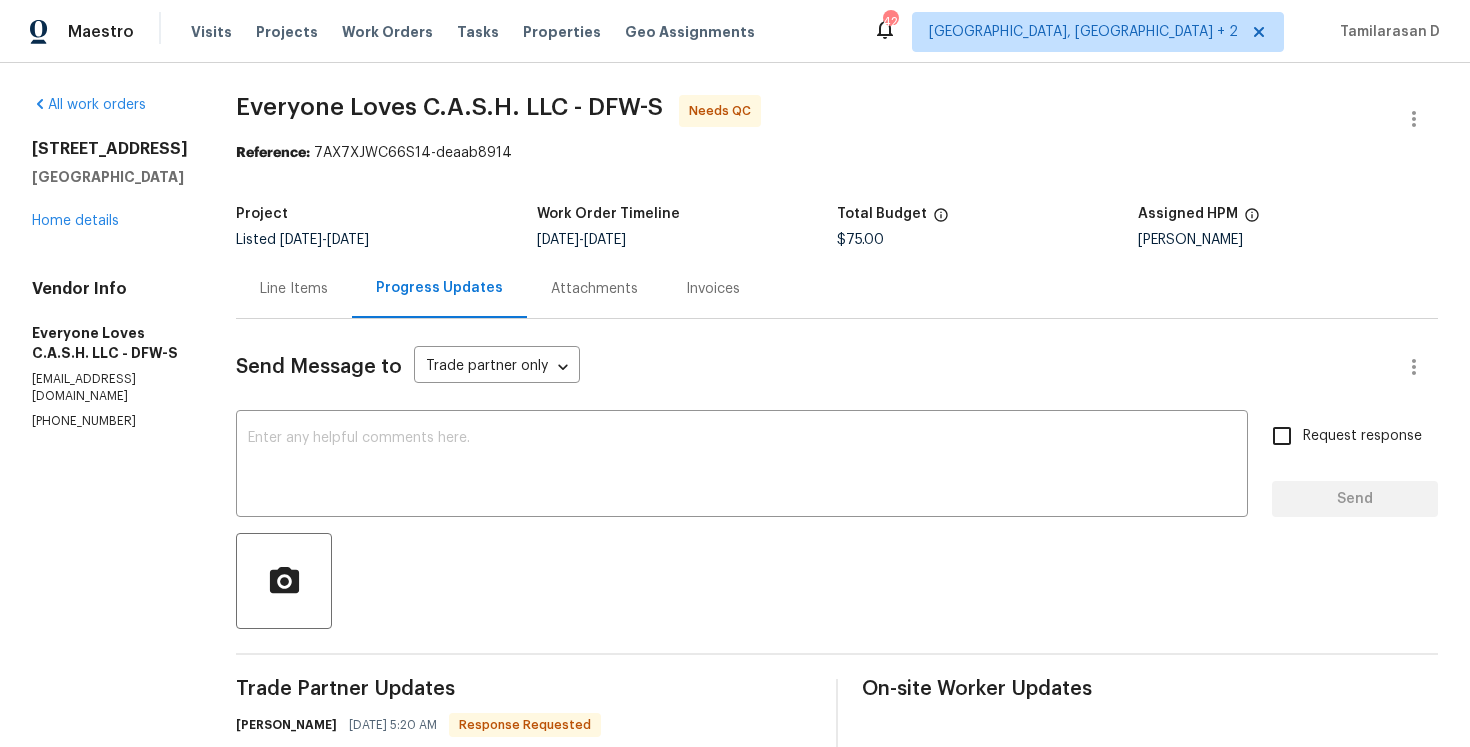 click on "Line Items" at bounding box center [294, 289] 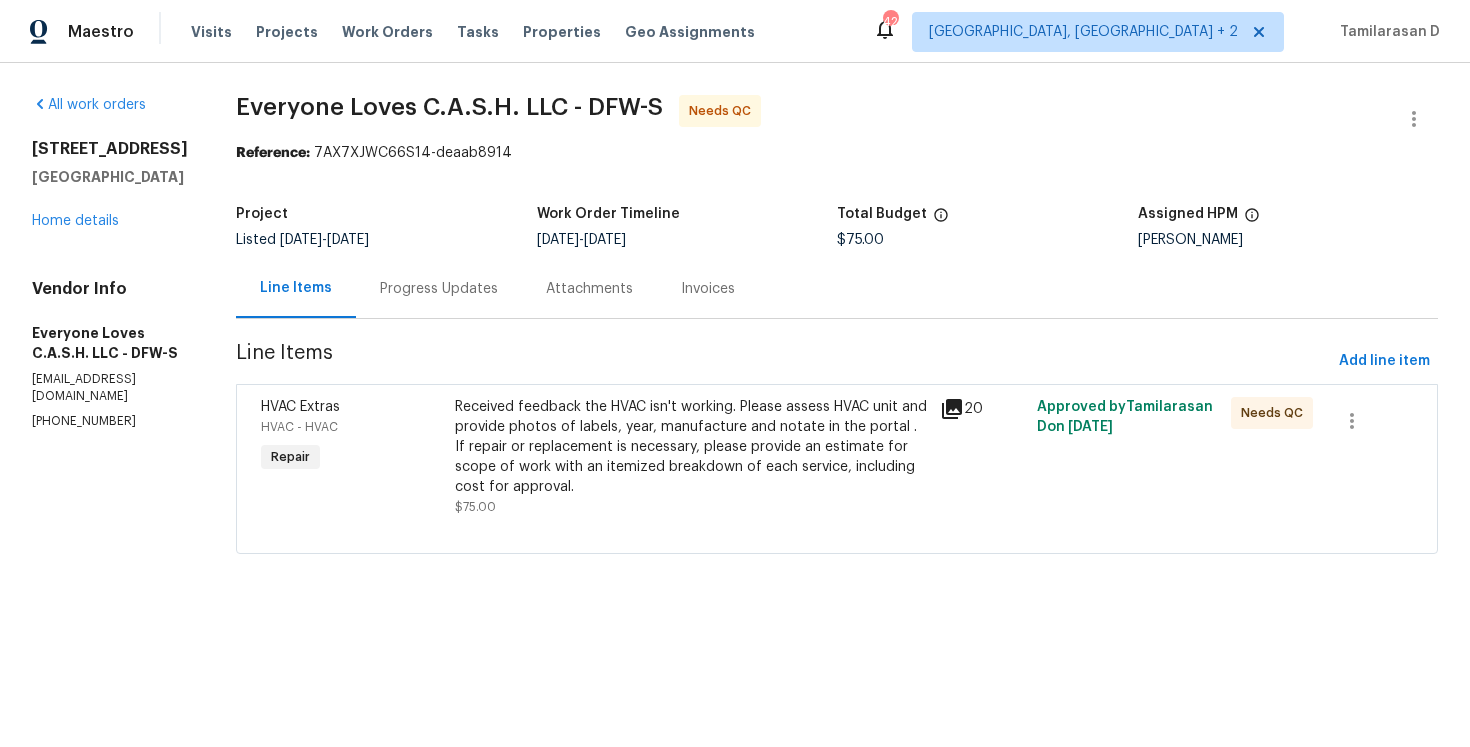 click on "Received feedback the HVAC isn't working. Please assess HVAC unit and provide photos of labels, year, manufacture and notate in the portal . If repair or replacement is necessary, please provide an estimate for scope of work with an itemized breakdown of each service, including cost for approval." at bounding box center (691, 447) 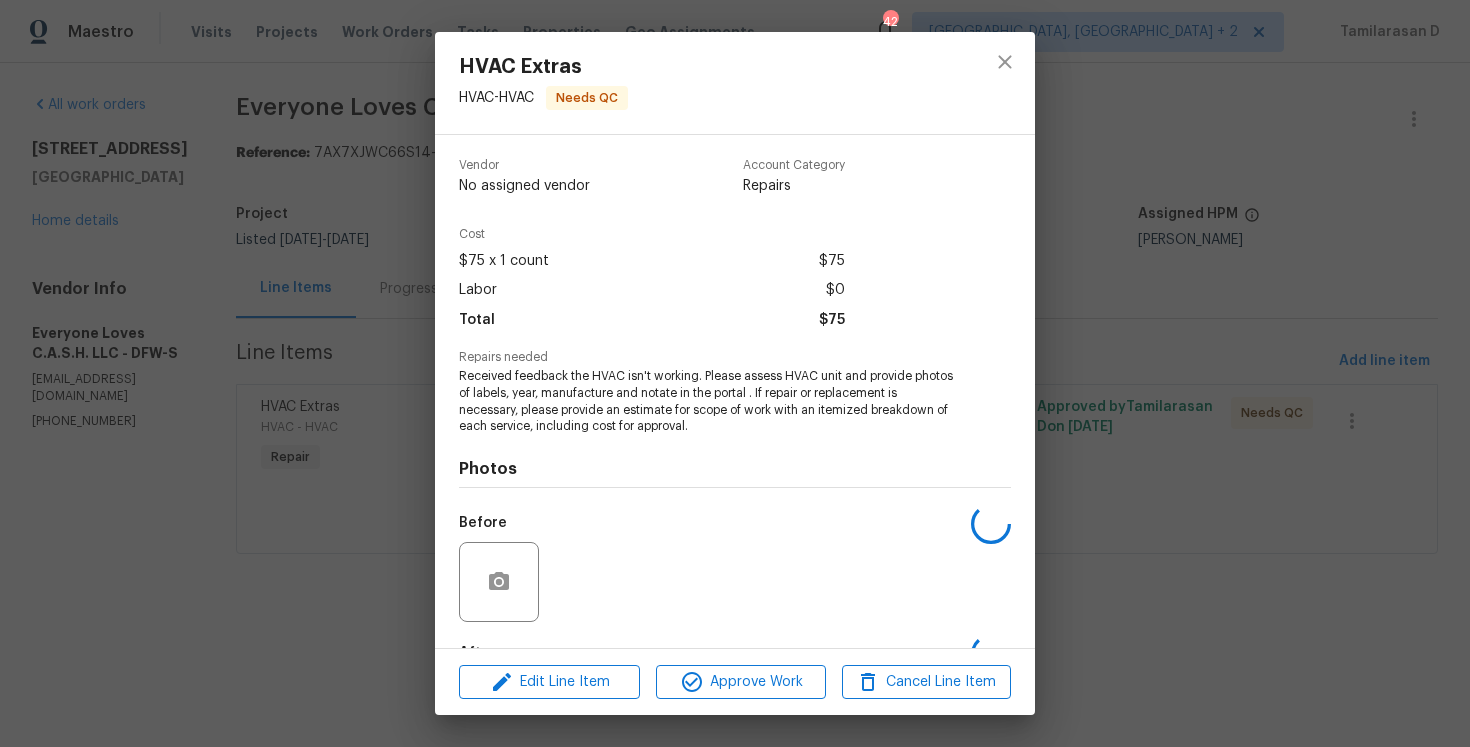 scroll, scrollTop: 124, scrollLeft: 0, axis: vertical 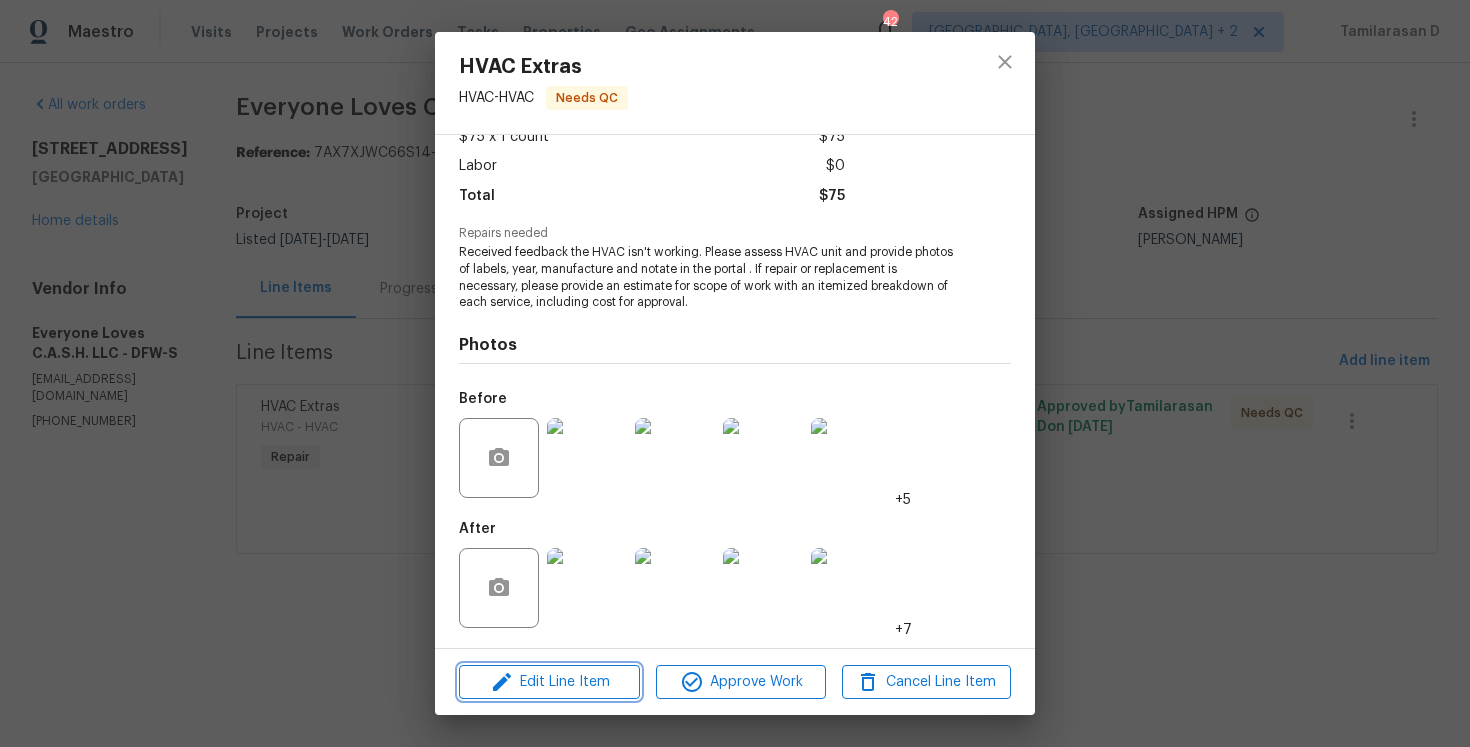 click on "Edit Line Item" at bounding box center (549, 682) 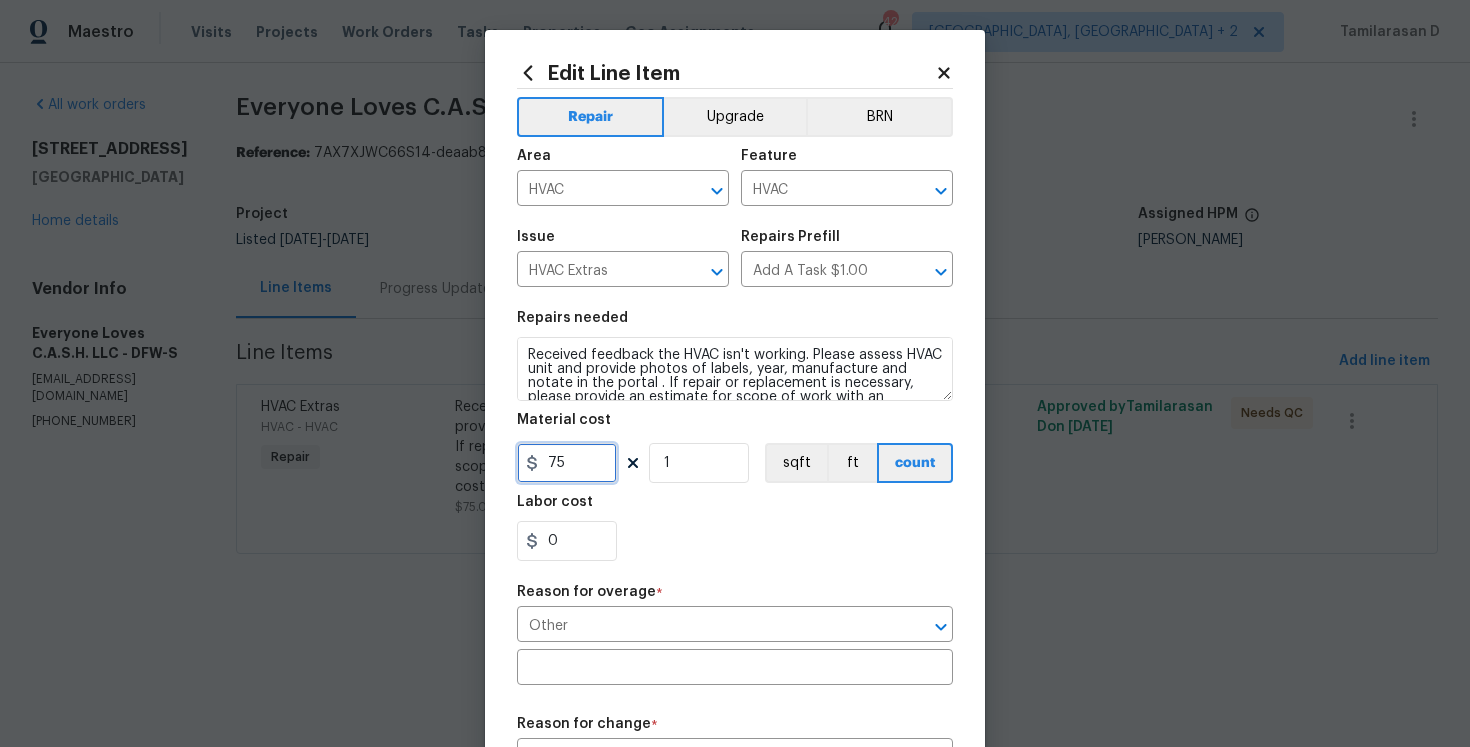 click on "75" at bounding box center (567, 463) 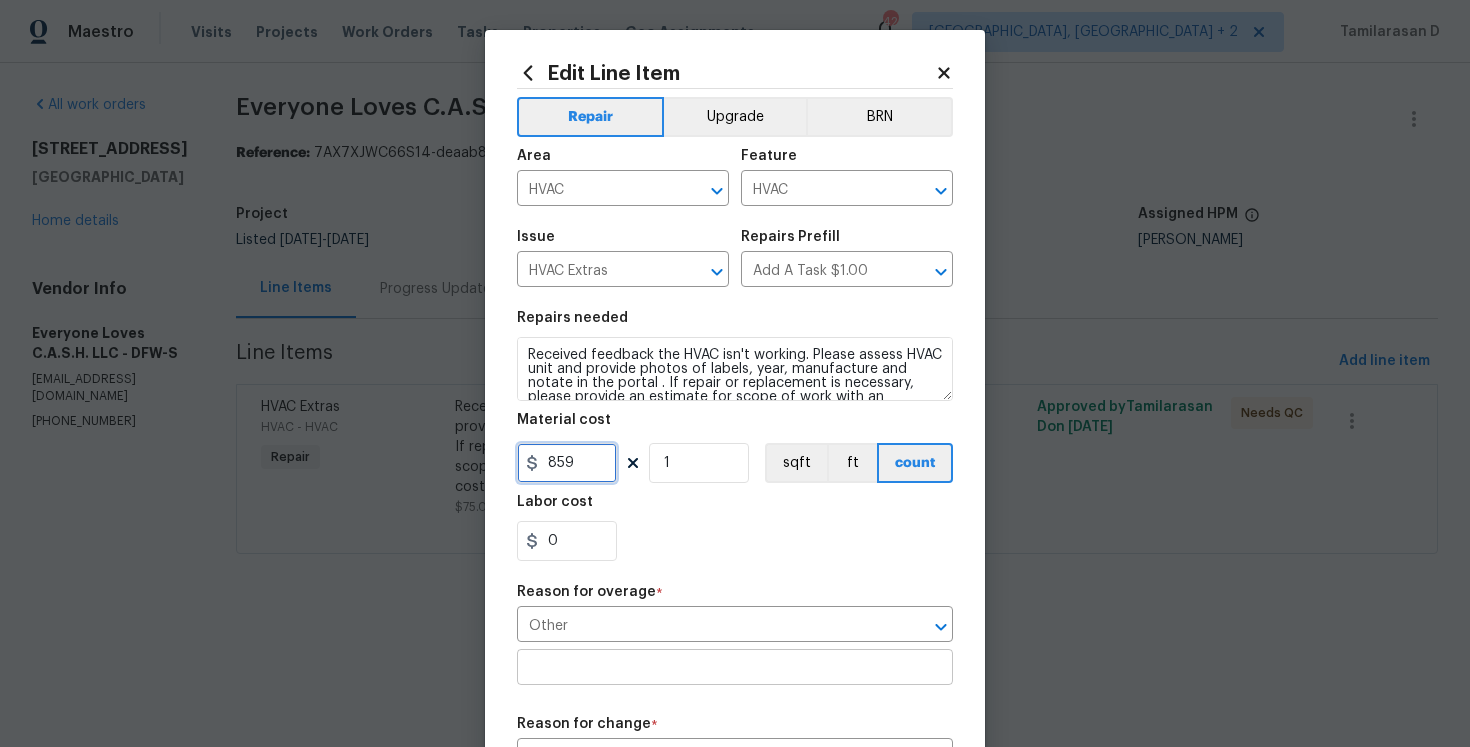 type on "859" 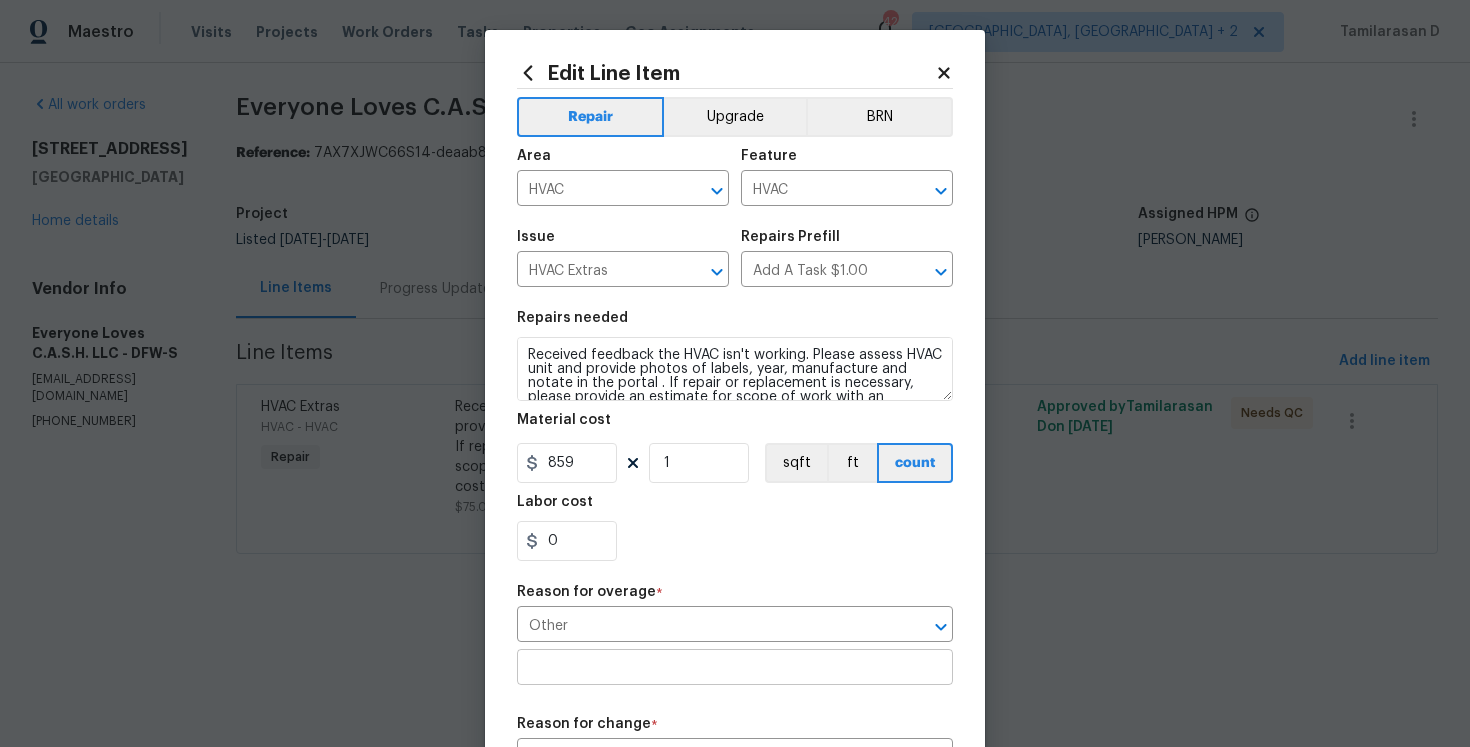 click at bounding box center [735, 669] 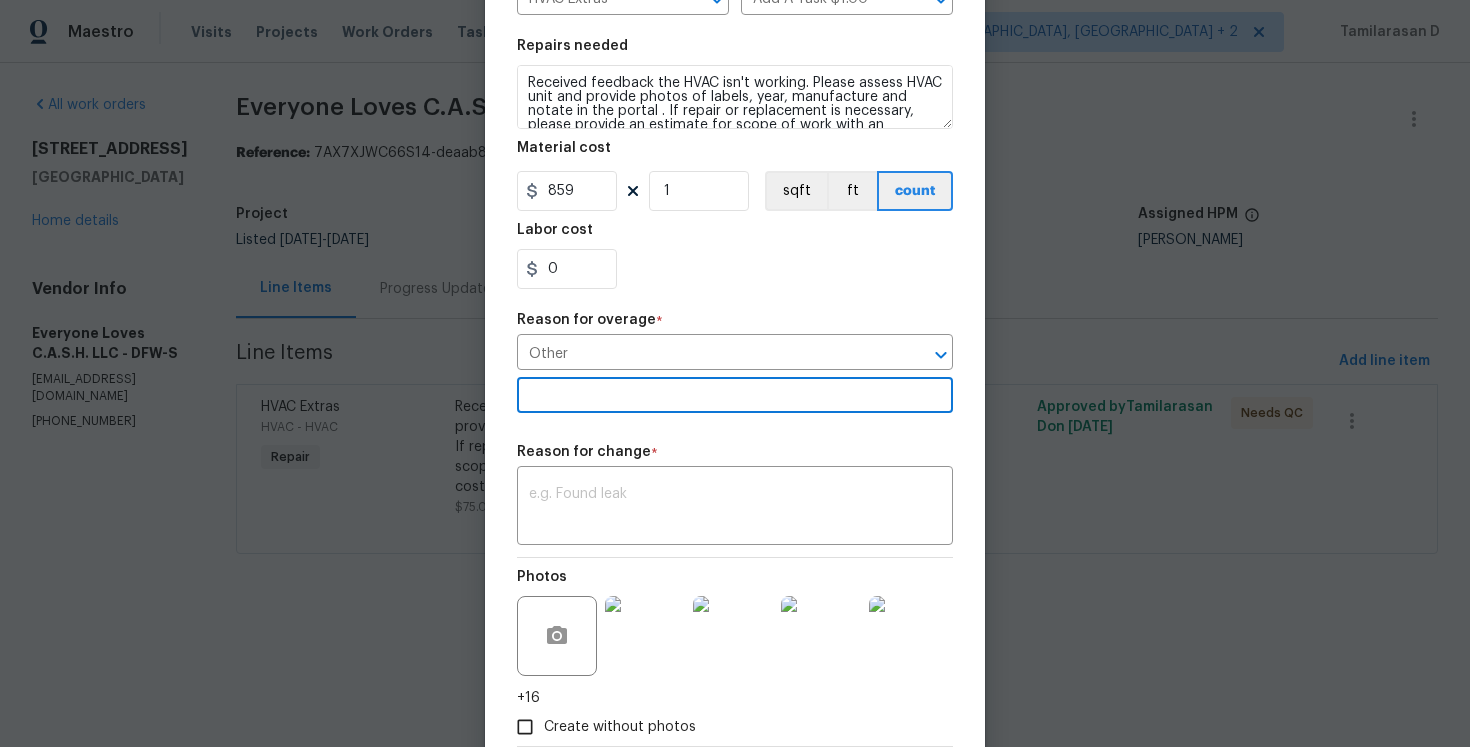 scroll, scrollTop: 299, scrollLeft: 0, axis: vertical 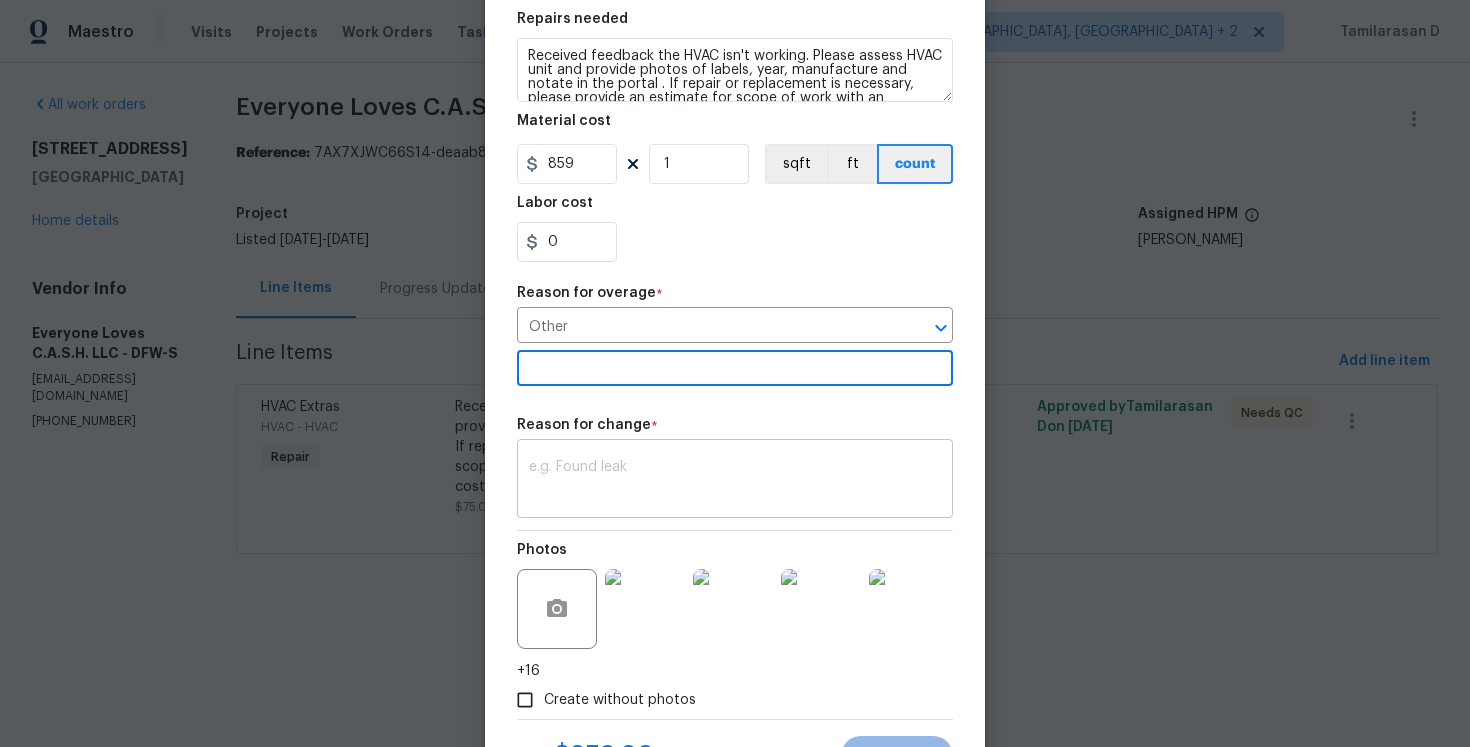 type 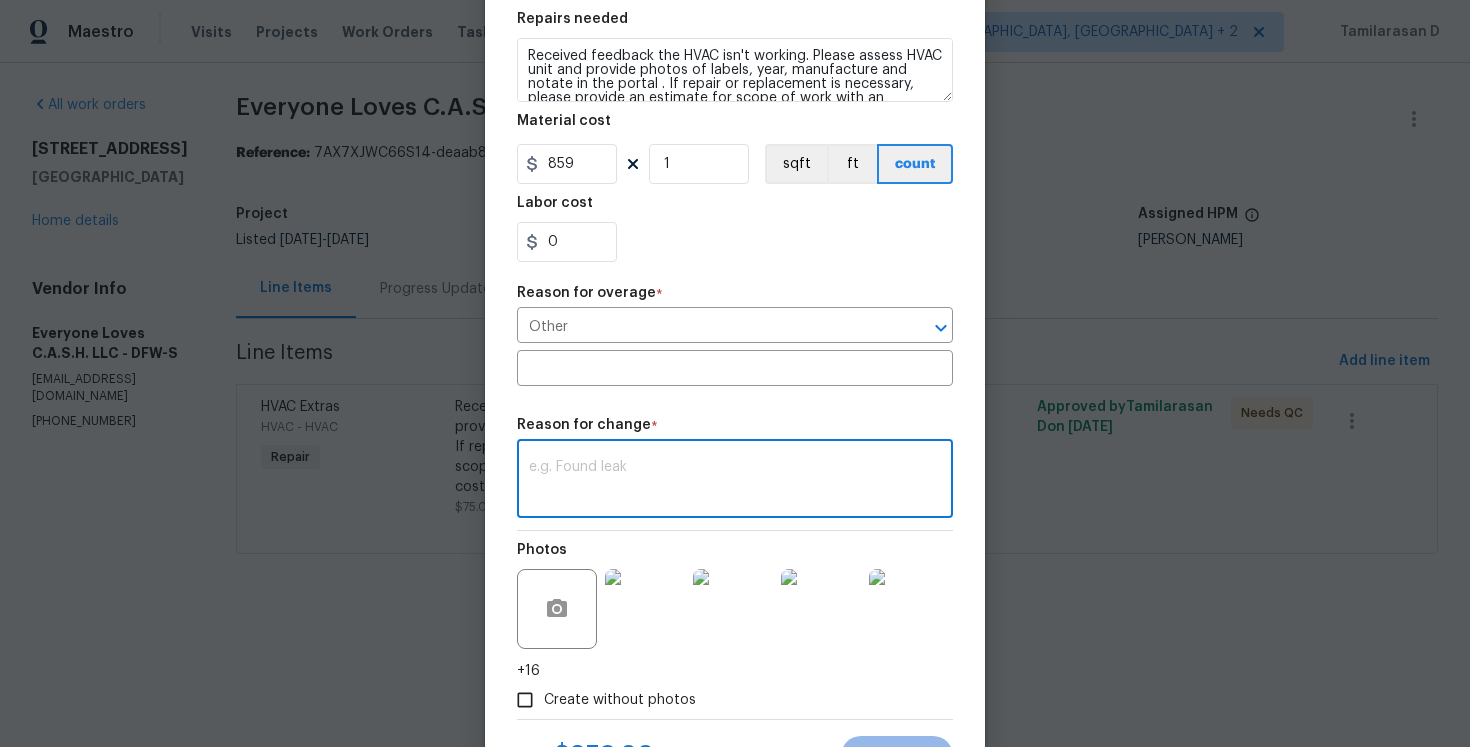 paste on "(TD) Updated cost per BR team approval." 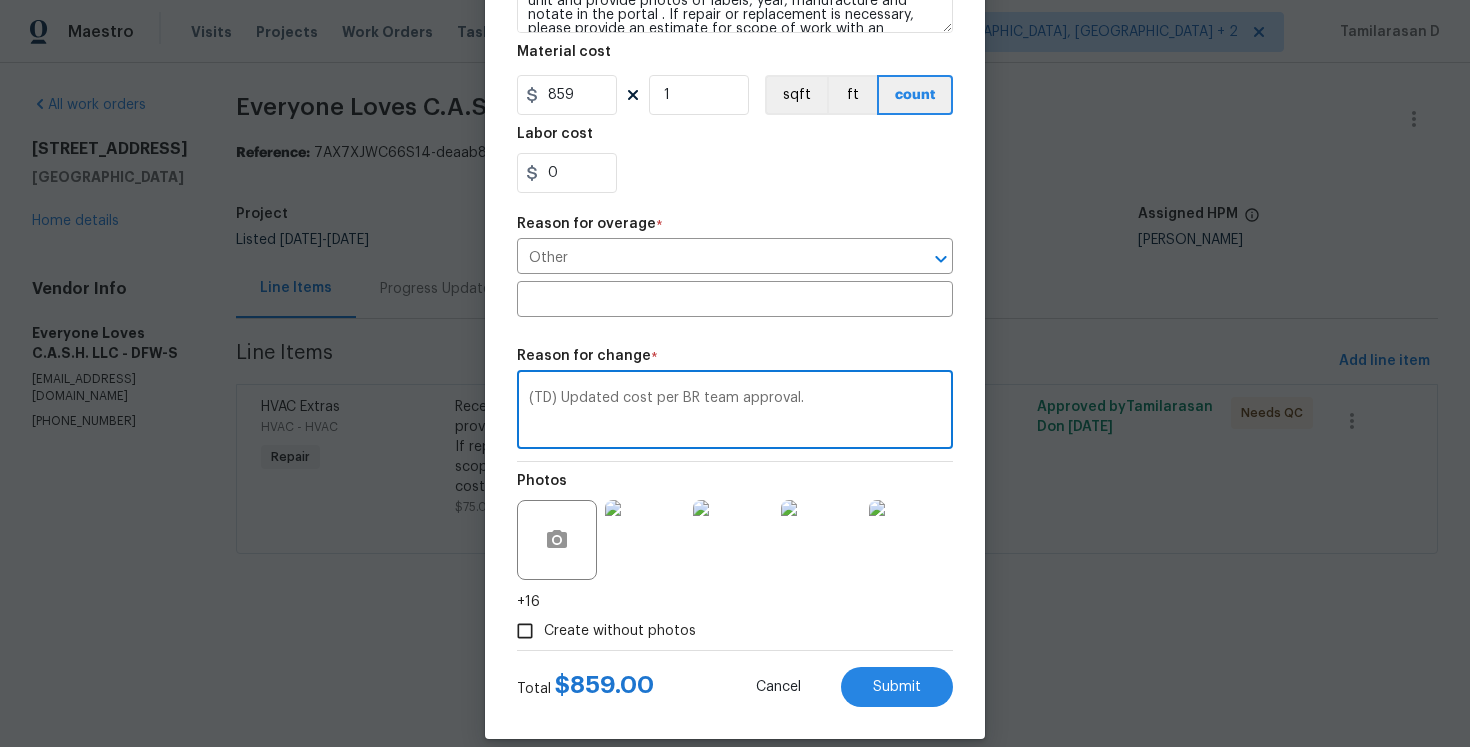 scroll, scrollTop: 392, scrollLeft: 0, axis: vertical 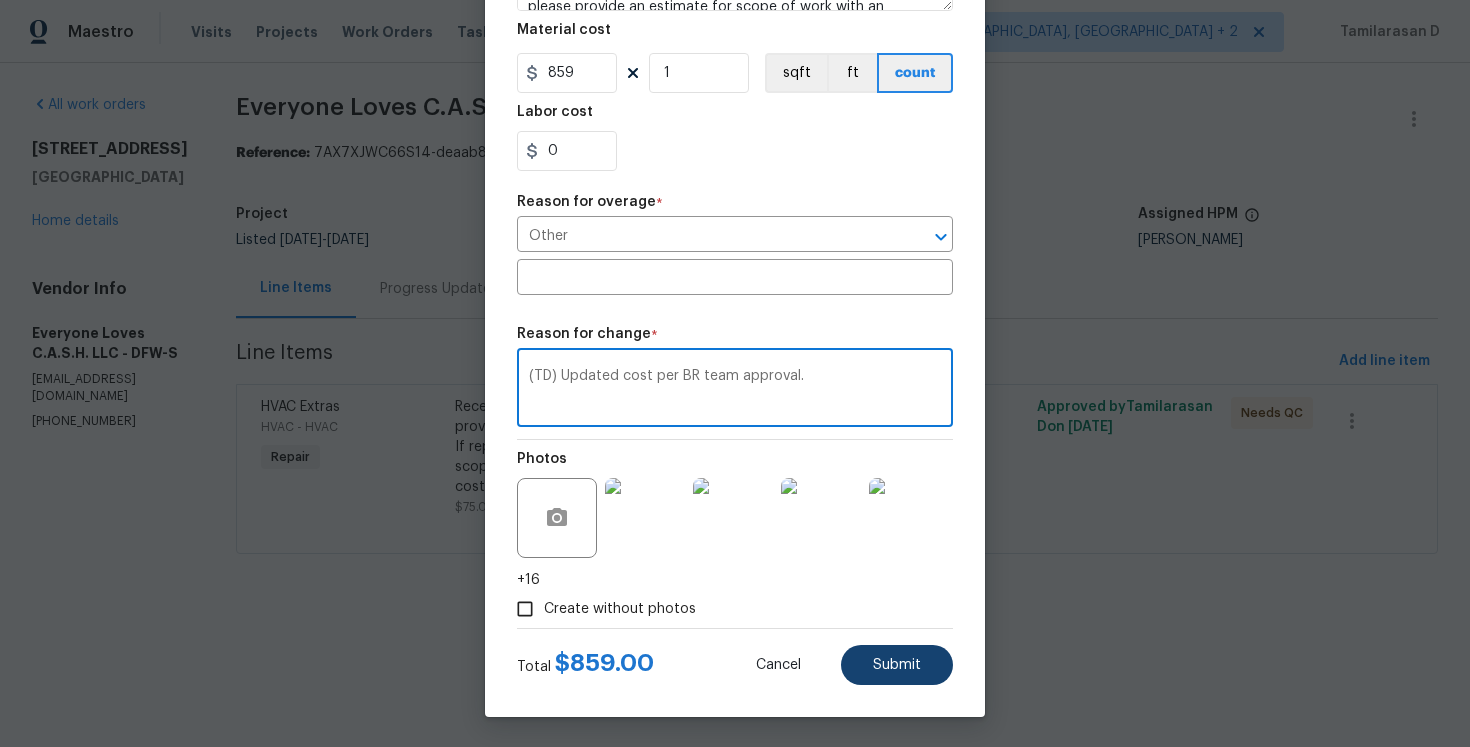 type on "(TD) Updated cost per BR team approval." 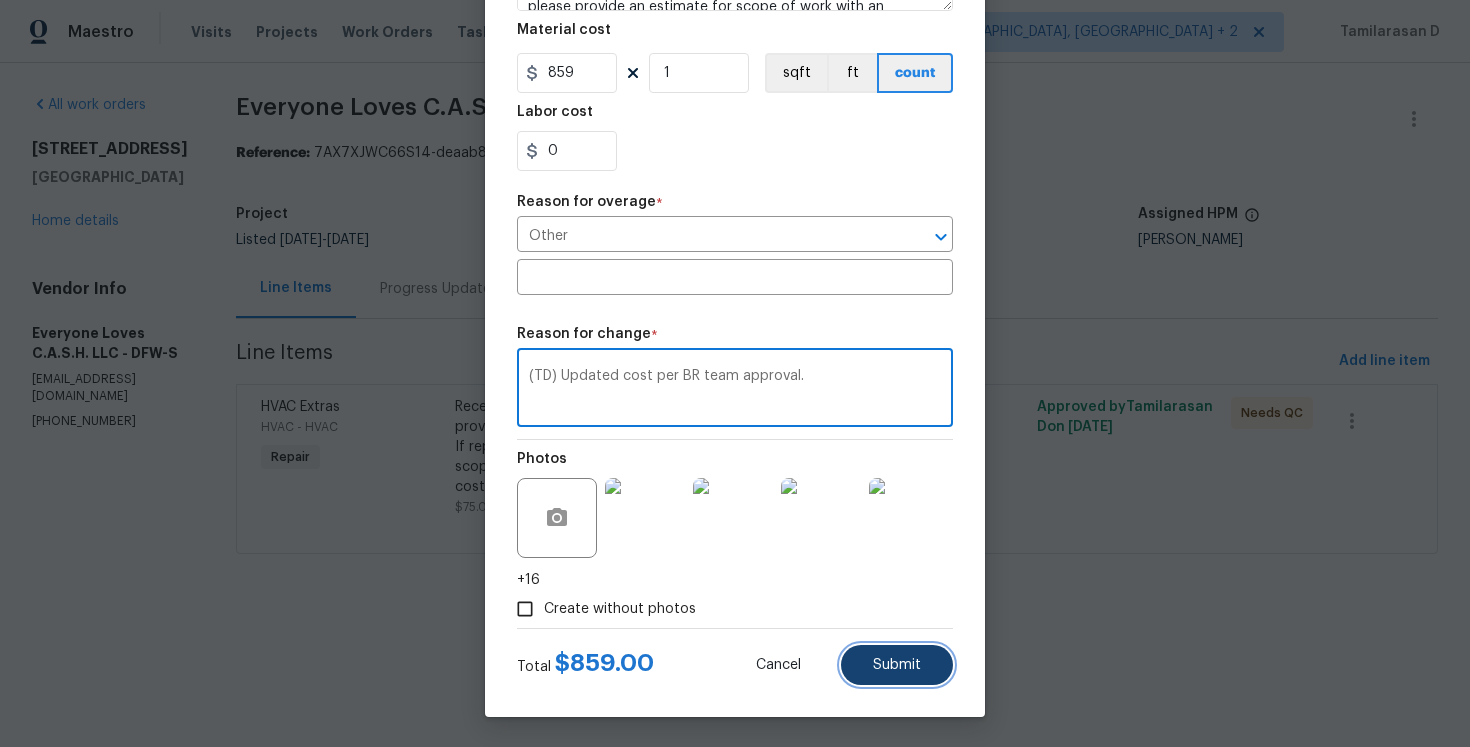 click on "Submit" at bounding box center (897, 665) 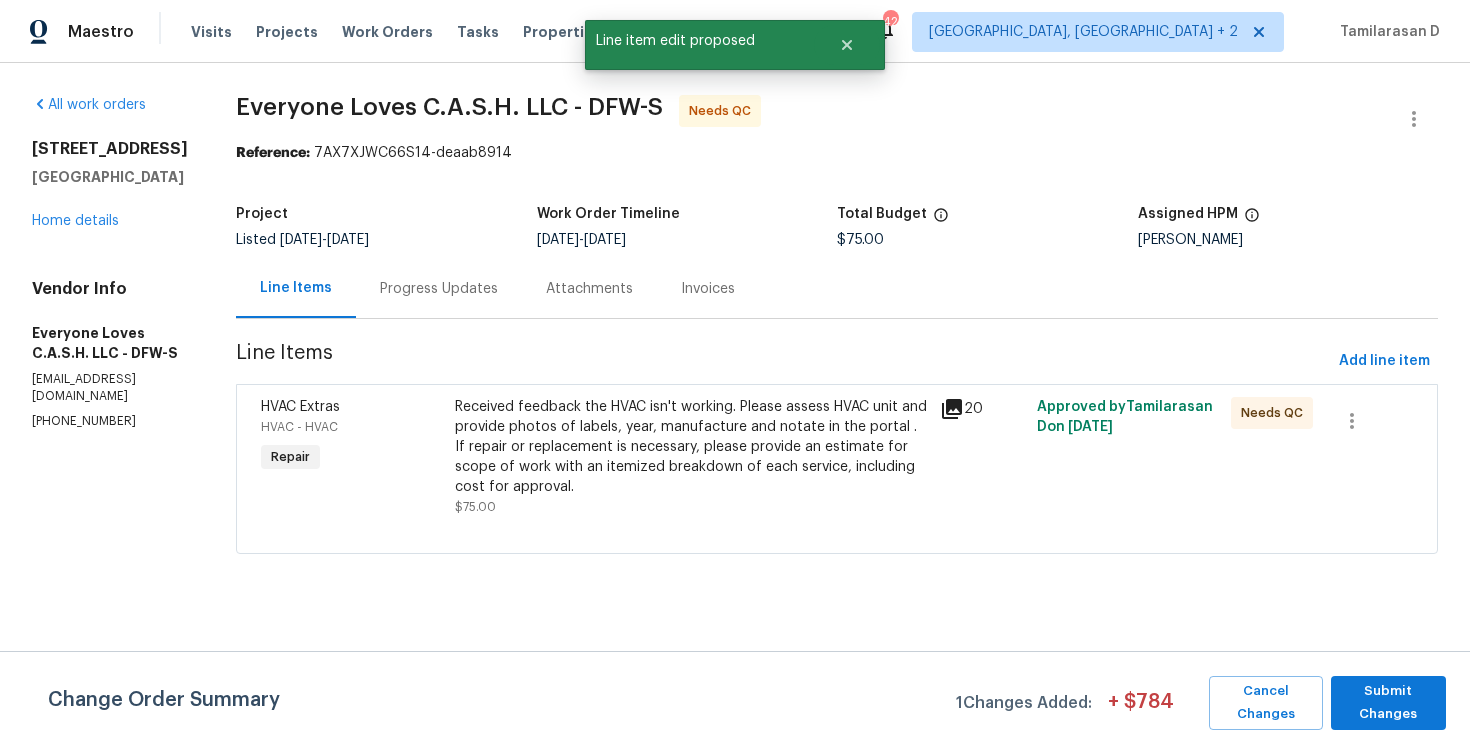 scroll, scrollTop: 0, scrollLeft: 0, axis: both 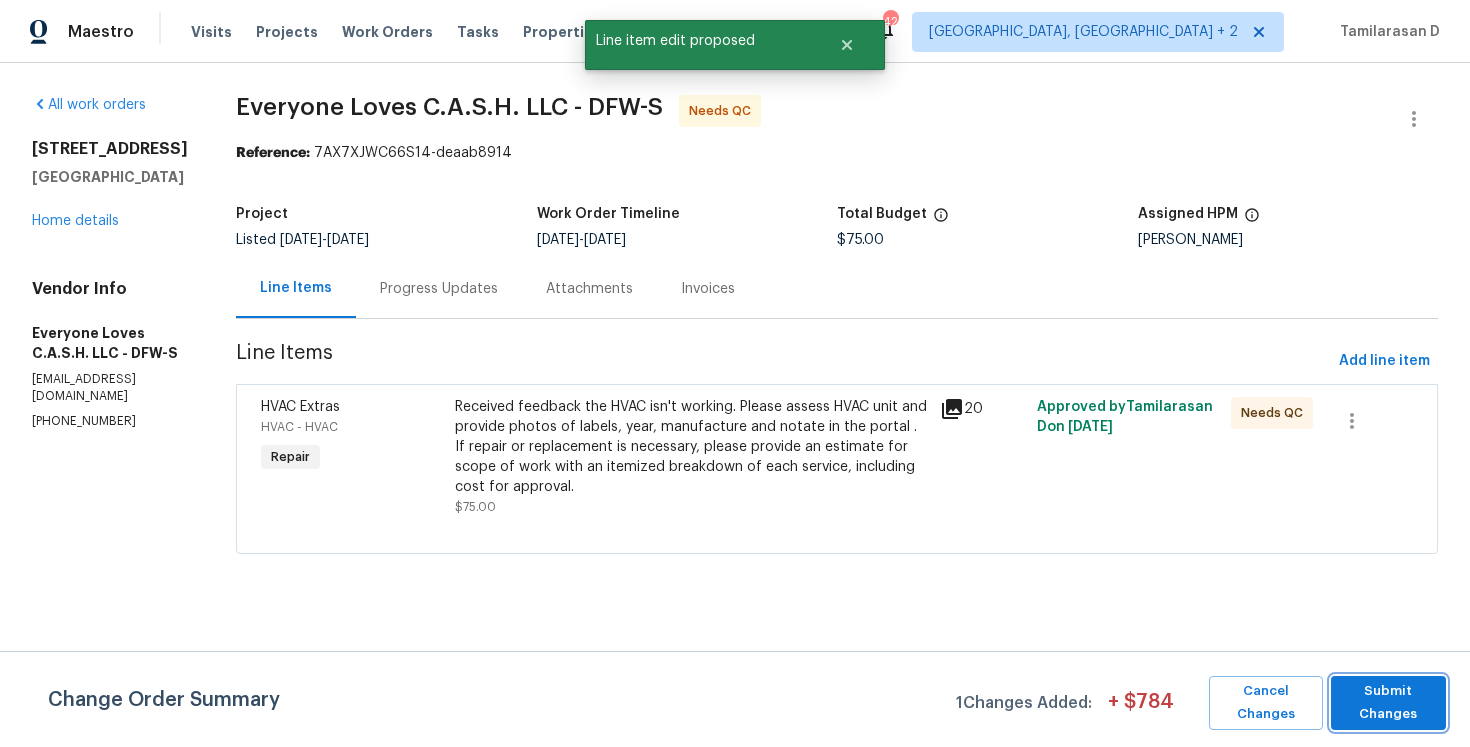 click on "Submit Changes" at bounding box center [1388, 703] 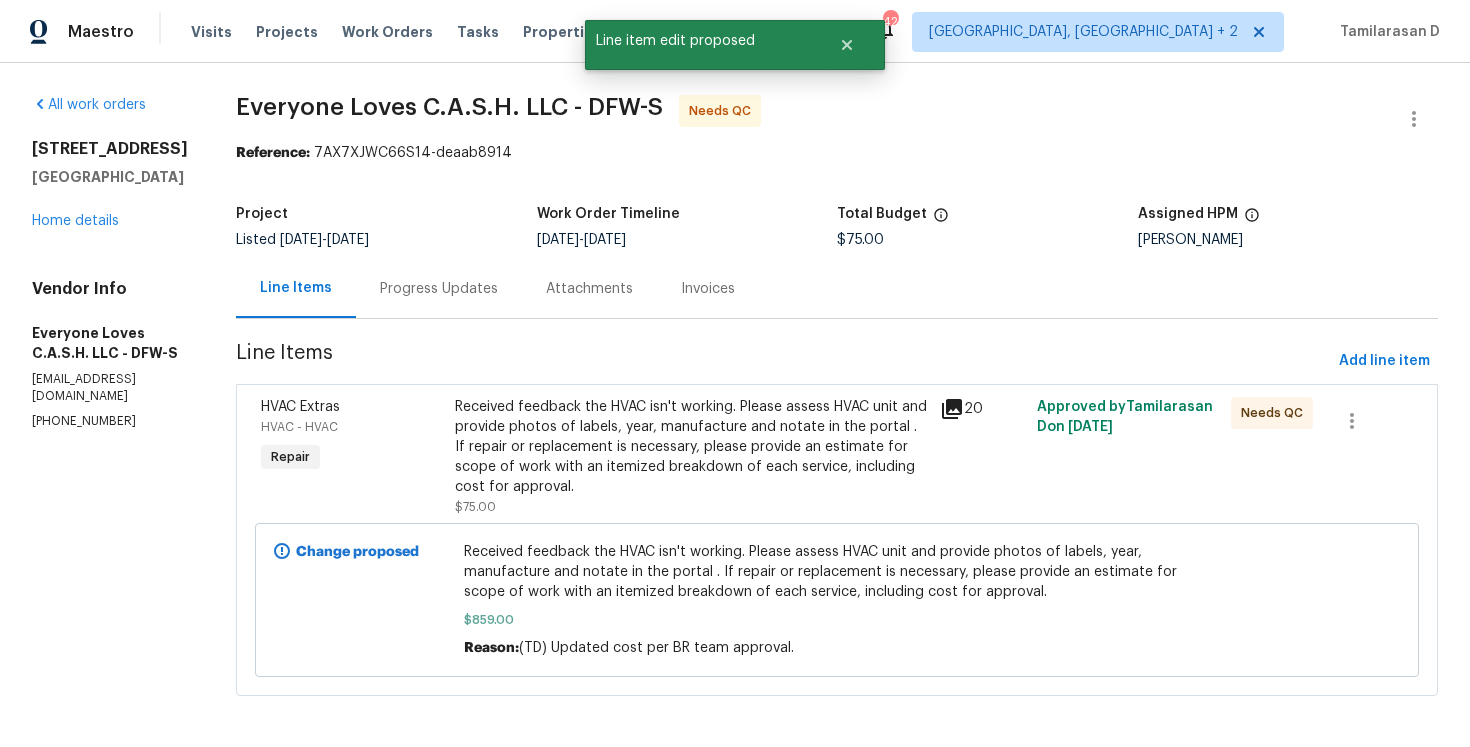 scroll, scrollTop: 6, scrollLeft: 0, axis: vertical 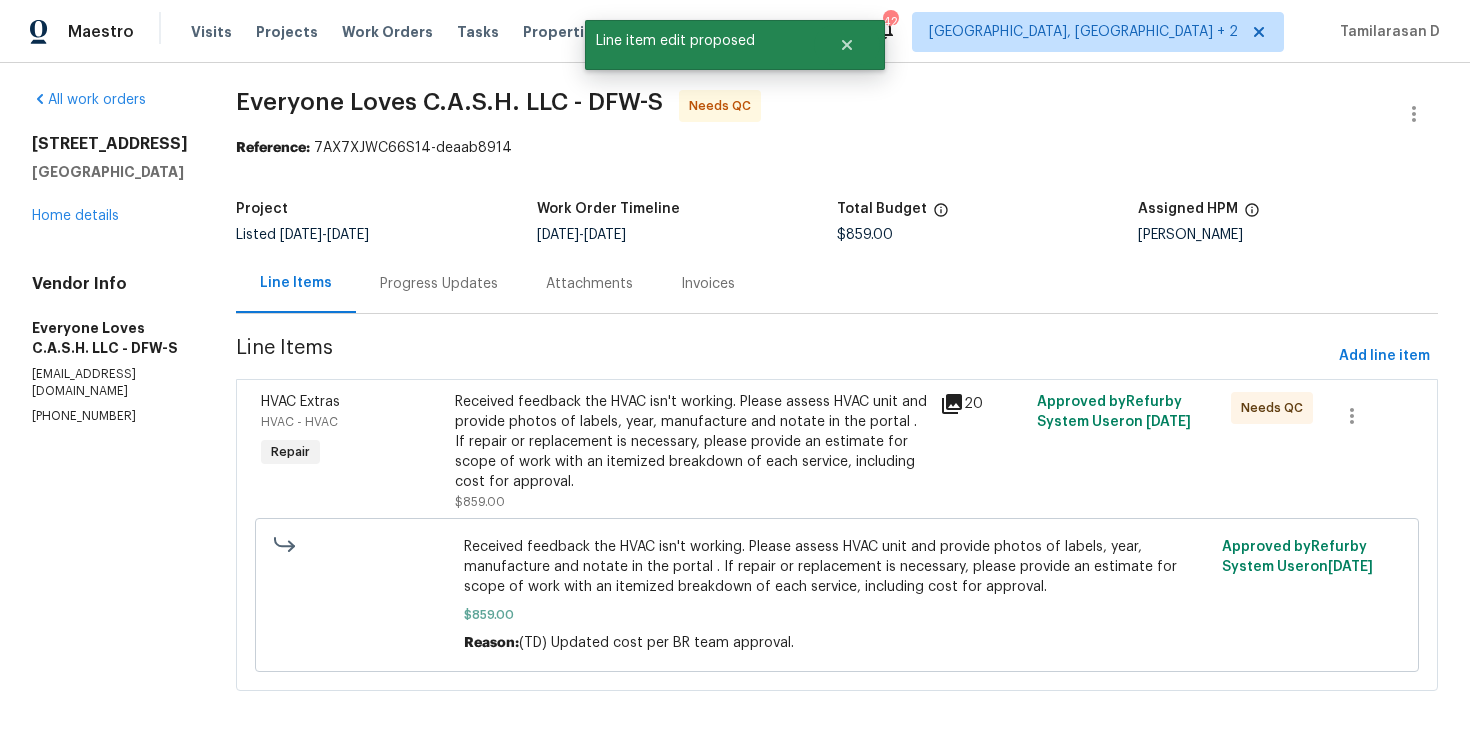 click on "Progress Updates" at bounding box center (439, 284) 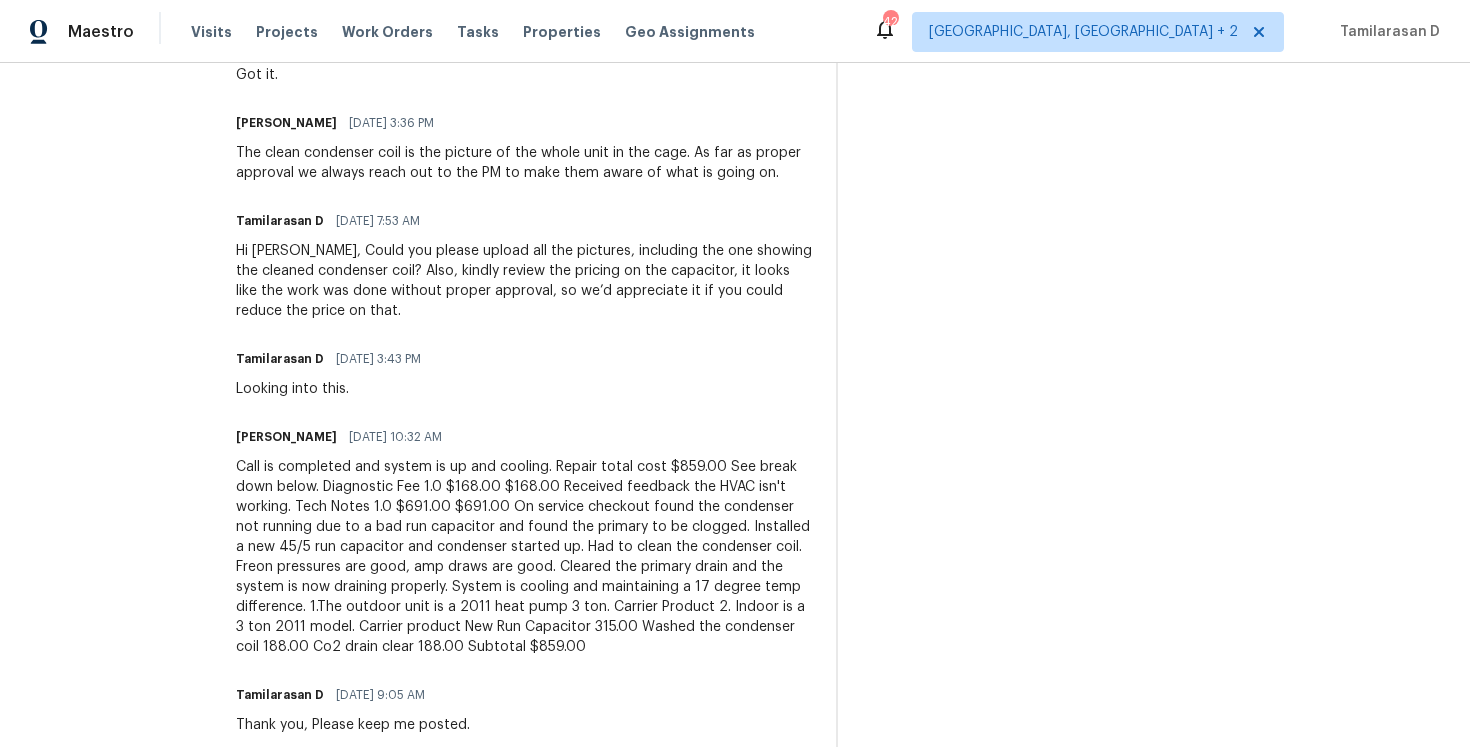 scroll, scrollTop: 0, scrollLeft: 0, axis: both 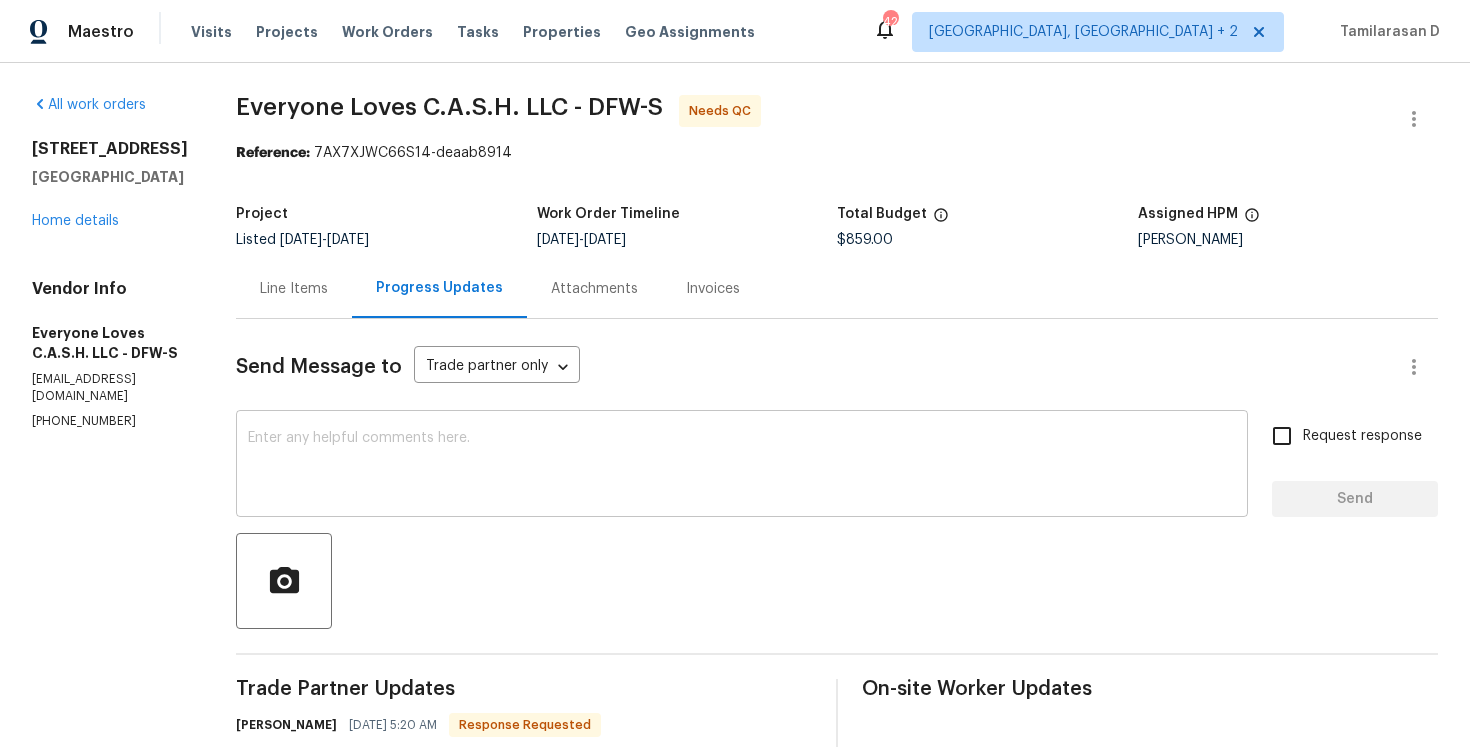 click at bounding box center [742, 466] 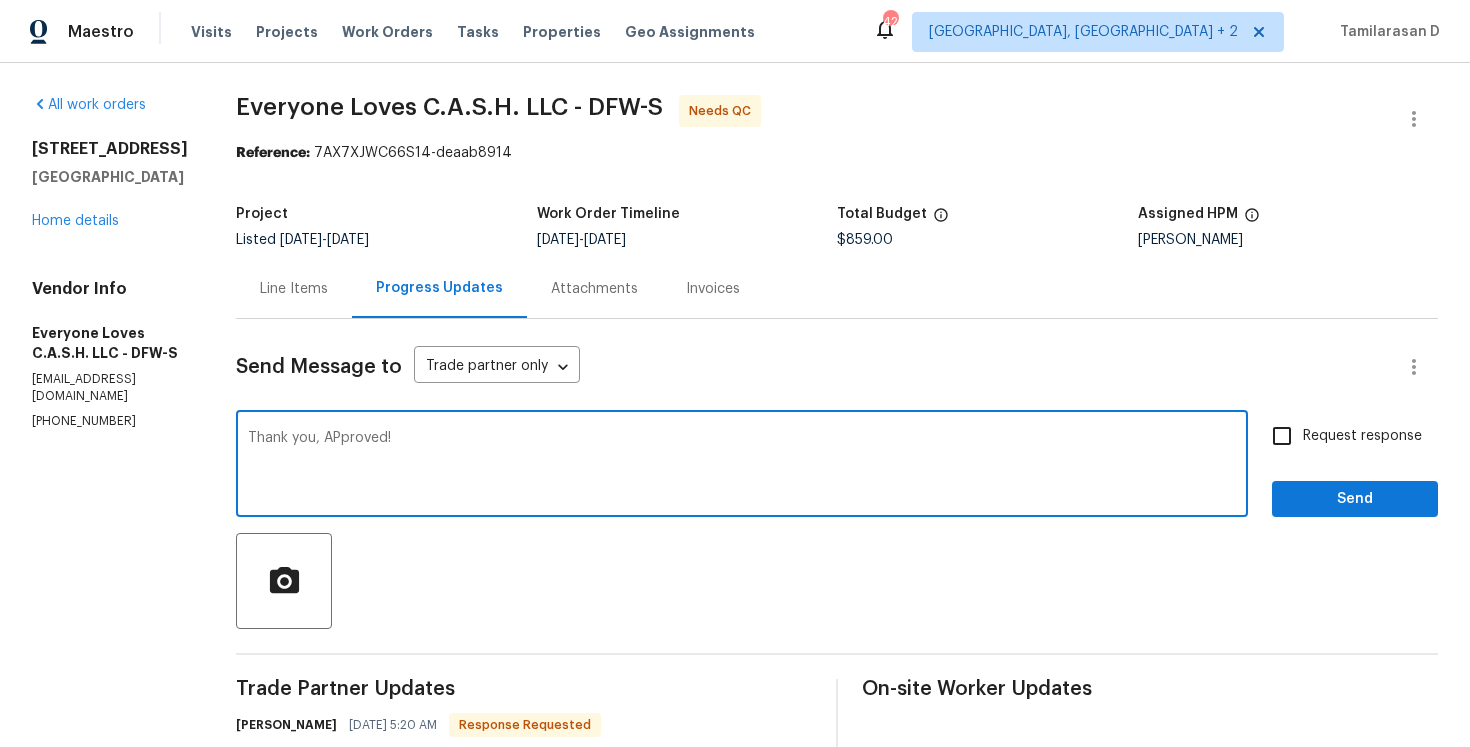 click on "Thank you, APproved!" at bounding box center [742, 466] 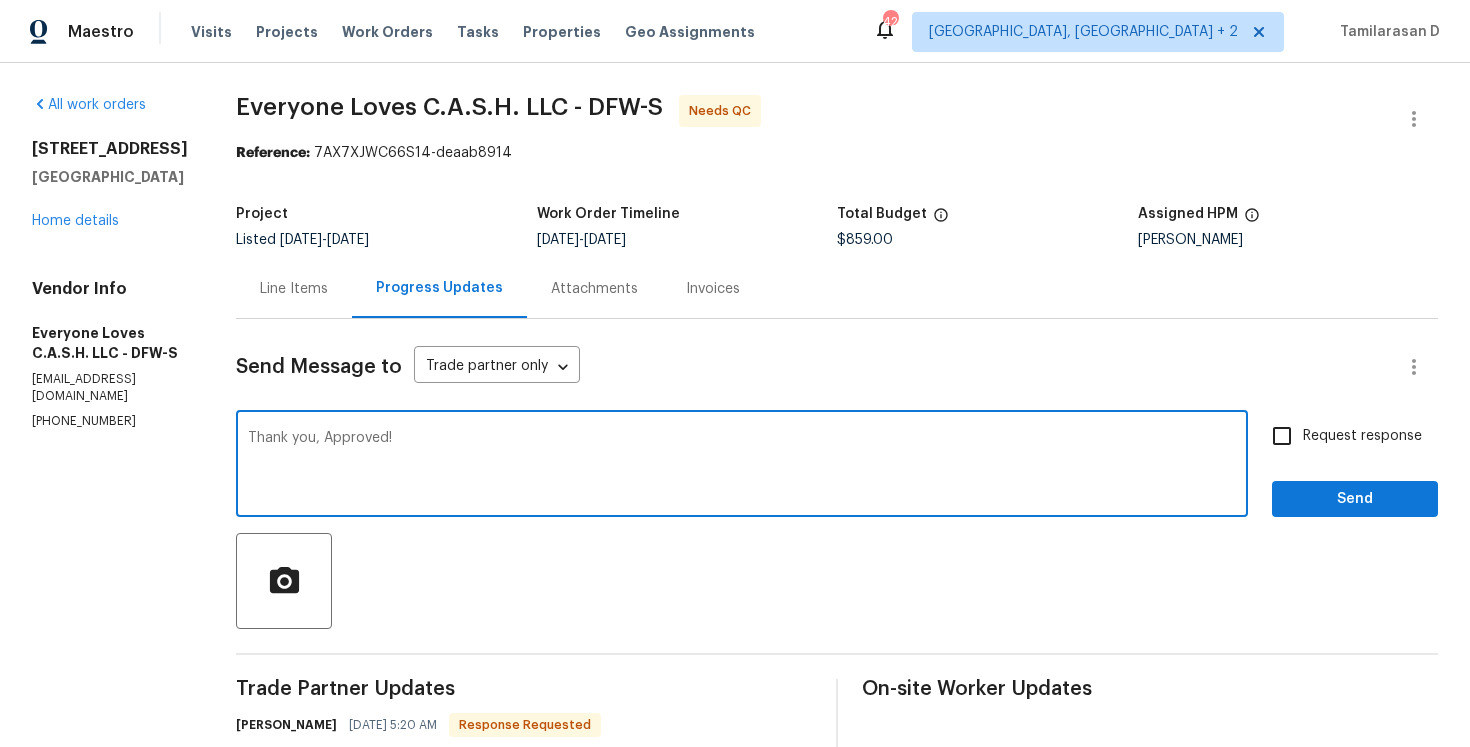type on "Thank you, Approved!" 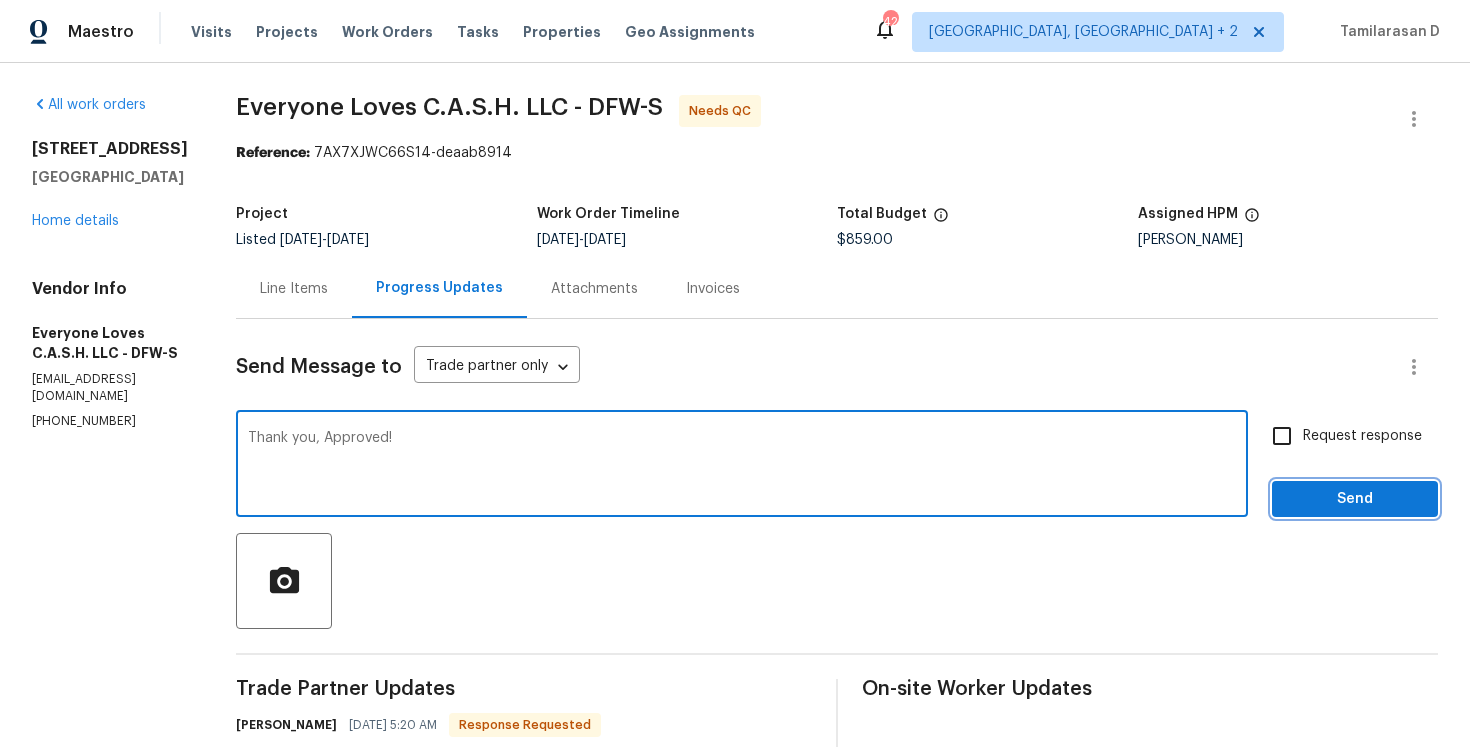 click on "Send" at bounding box center (1355, 499) 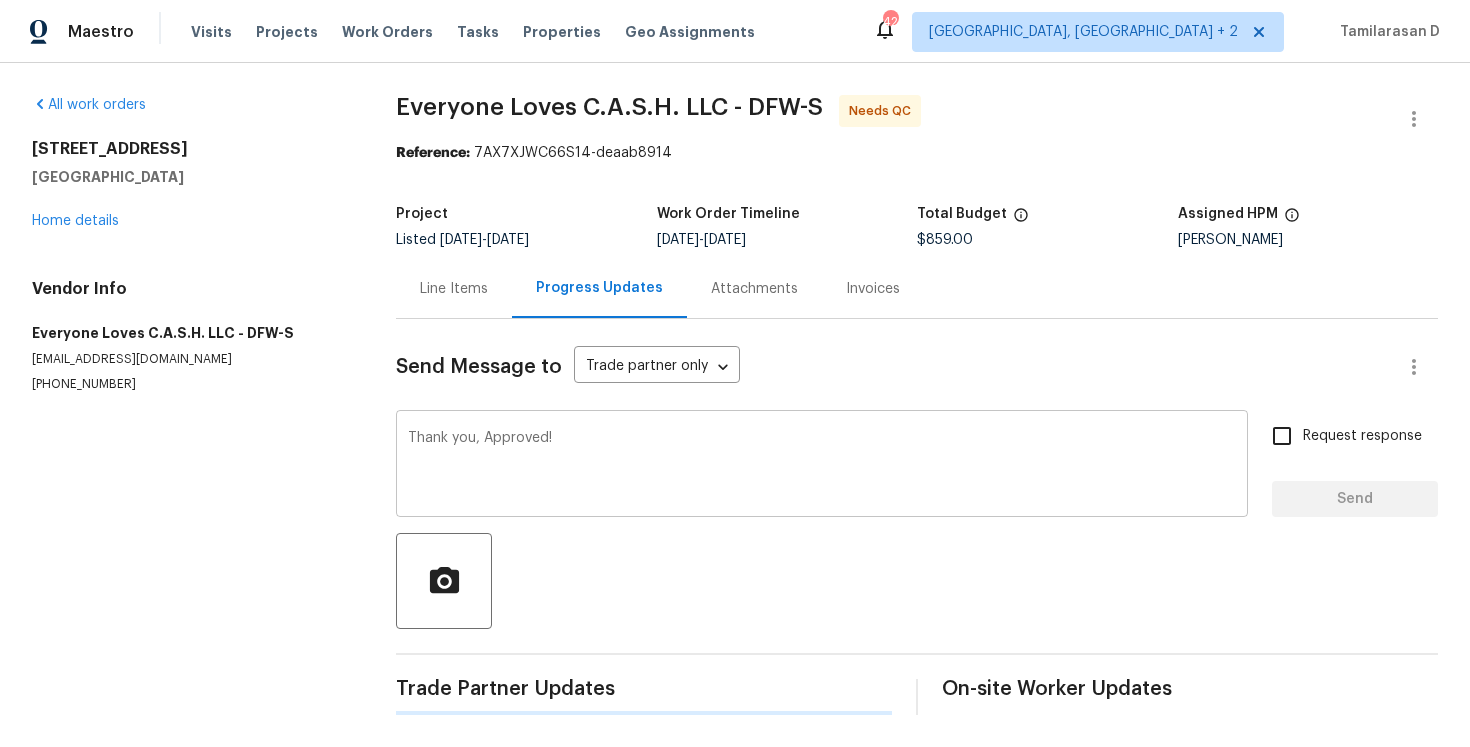 type 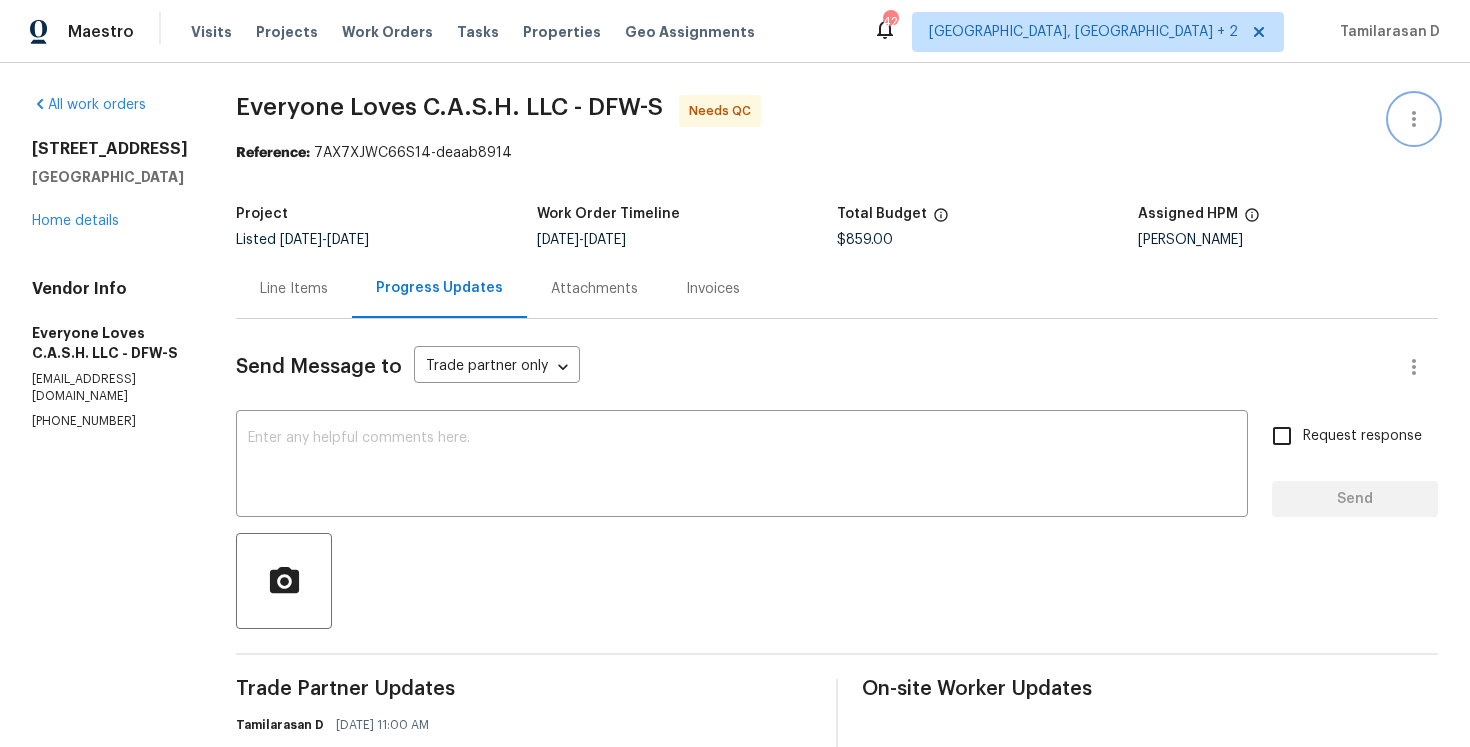 click at bounding box center [1414, 119] 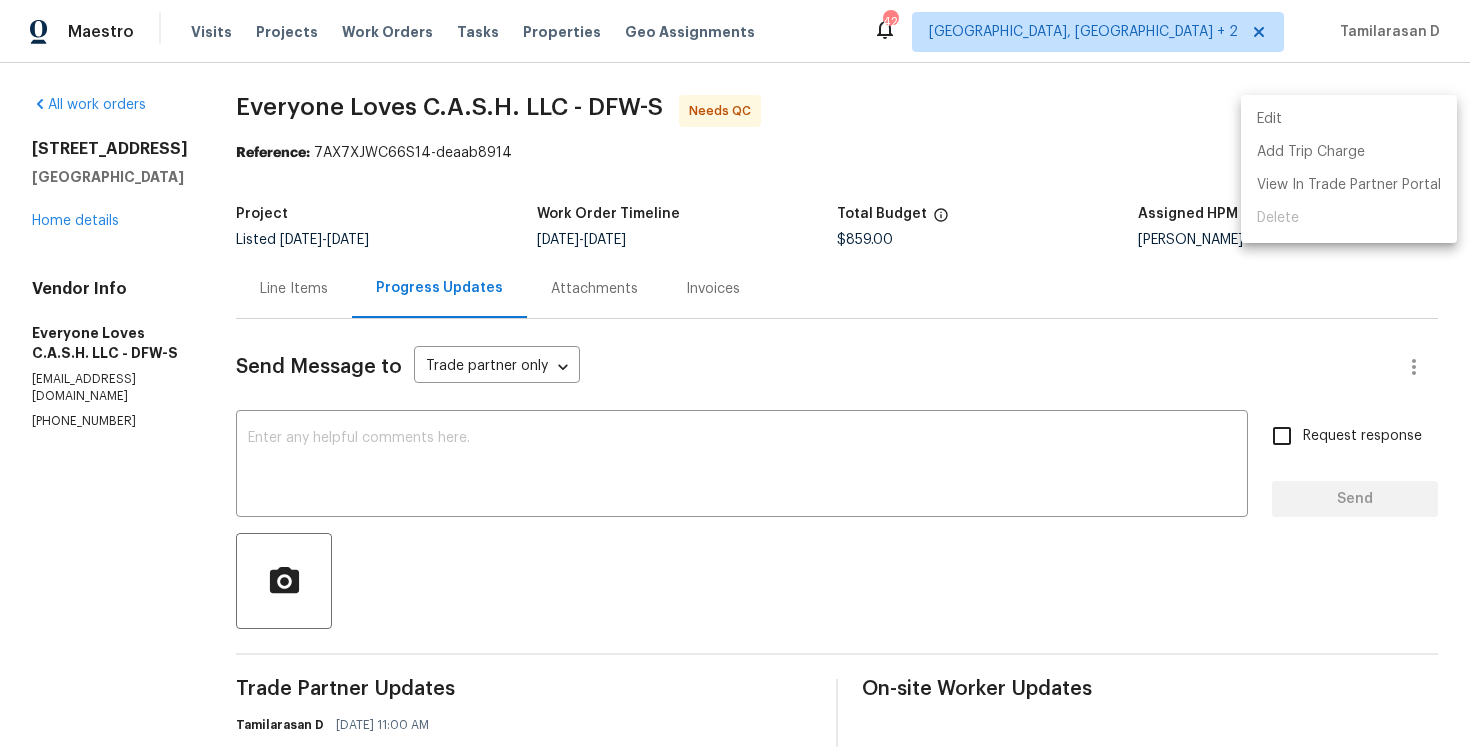click on "Edit" at bounding box center (1349, 119) 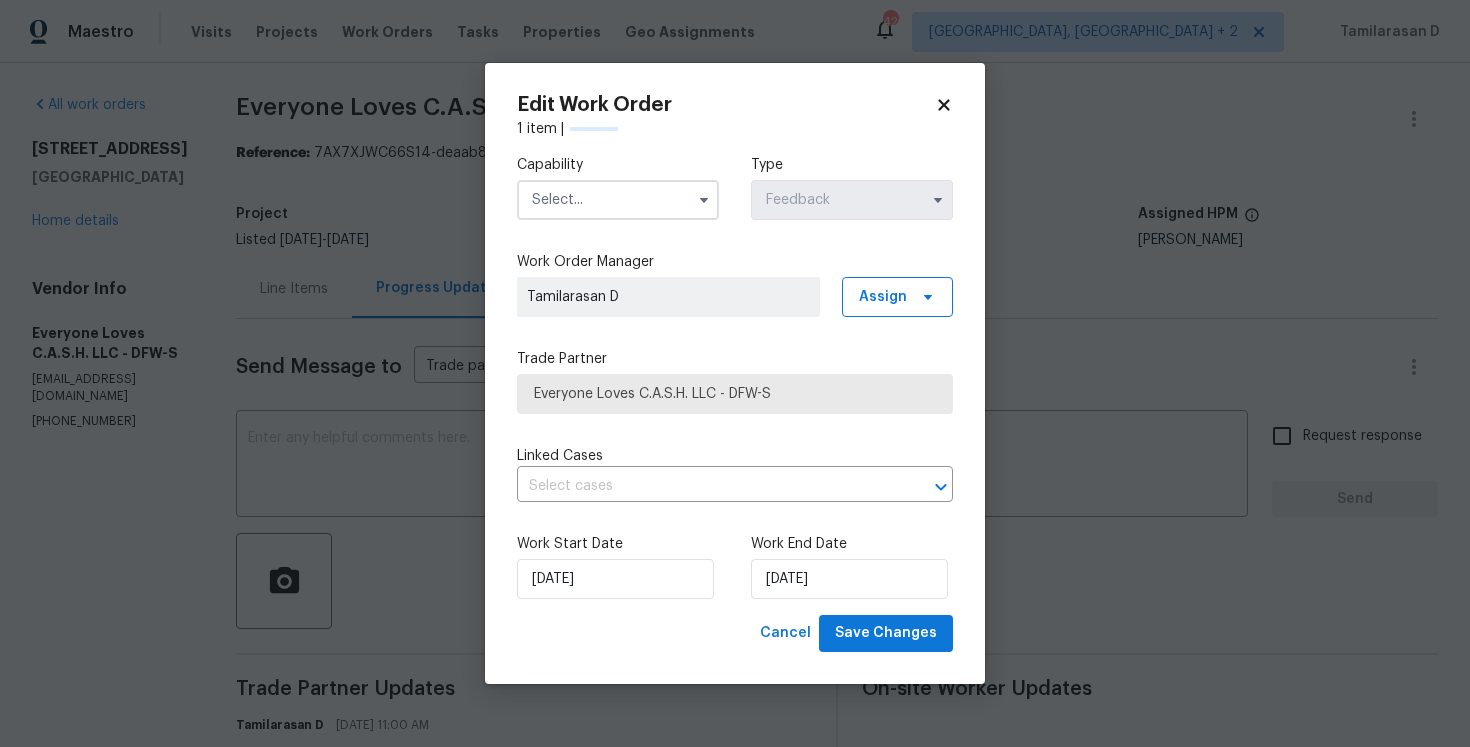 click on "Capability   Type   Feedback" at bounding box center (735, 187) 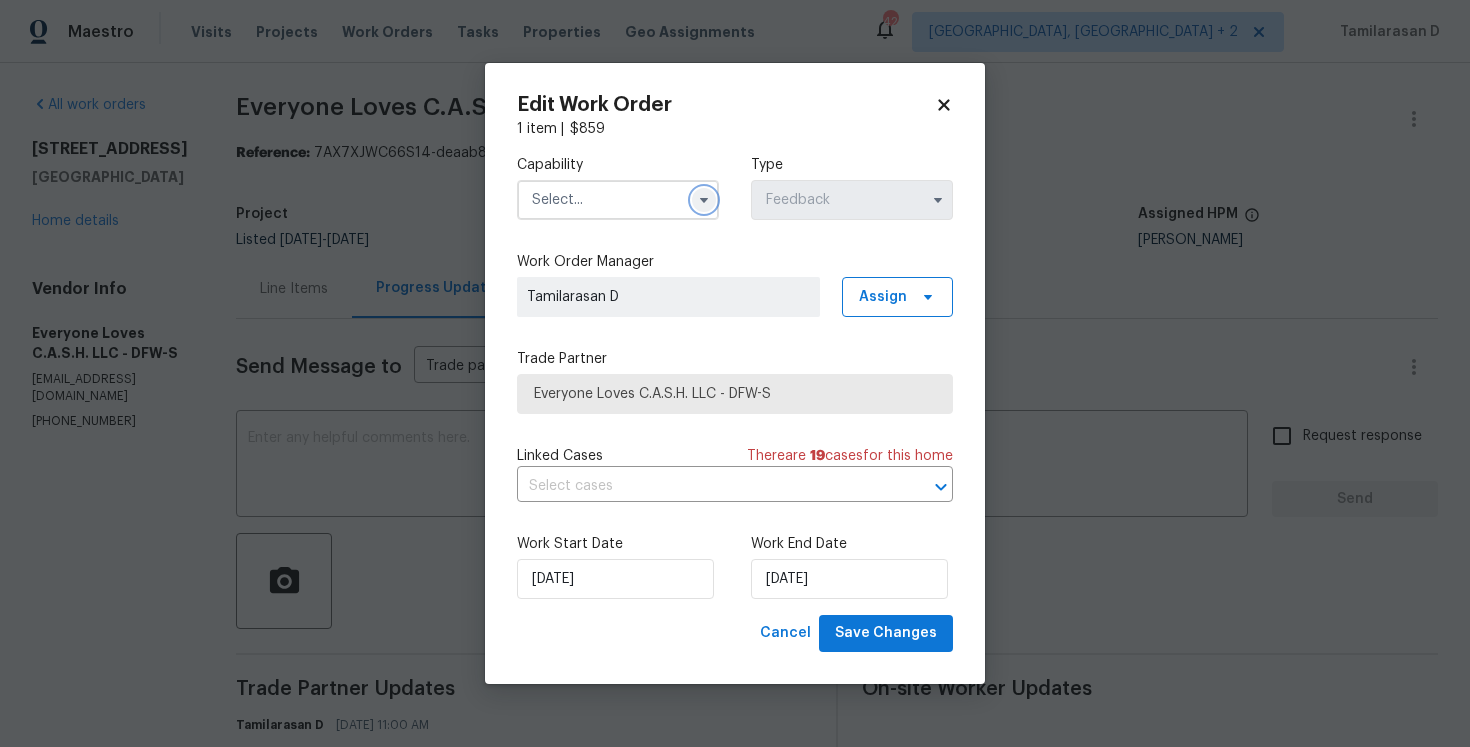 click 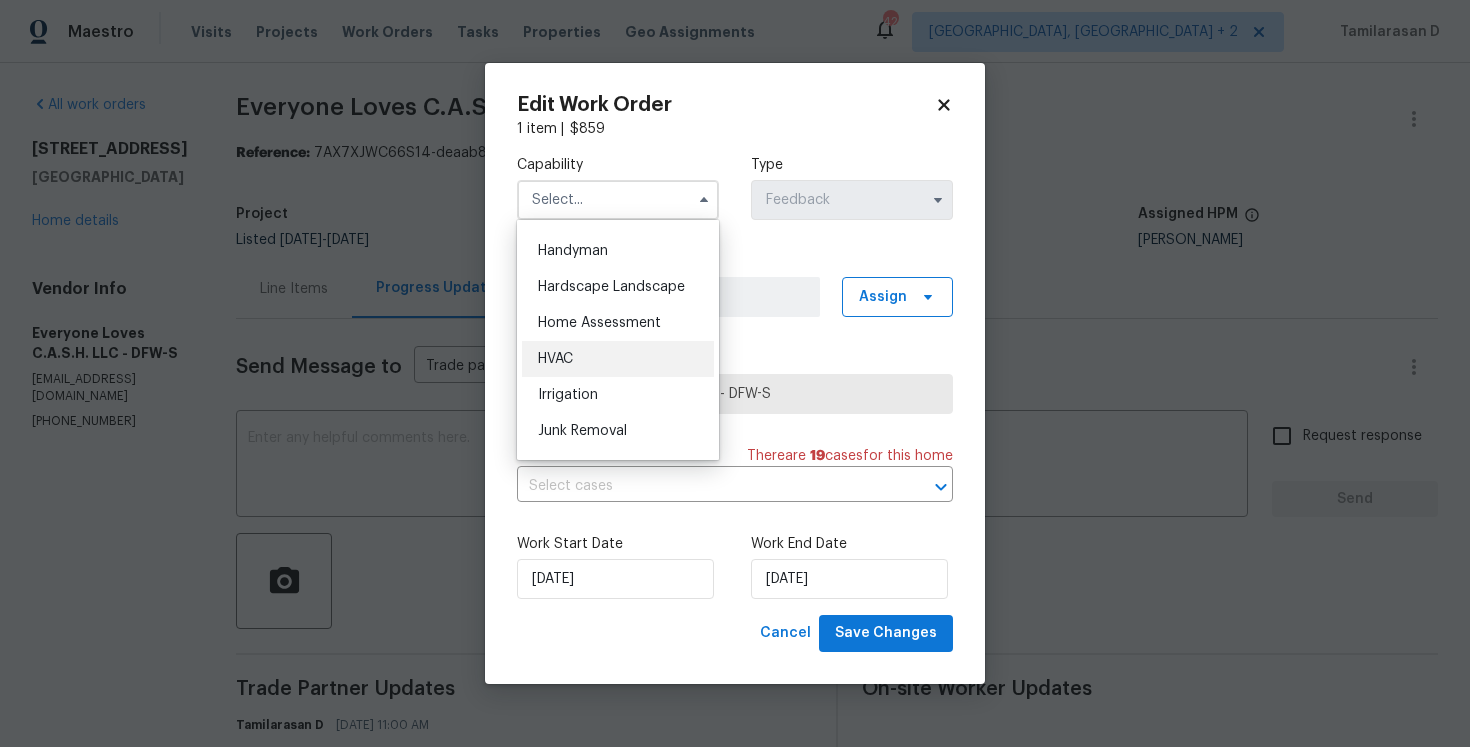 scroll, scrollTop: 1068, scrollLeft: 0, axis: vertical 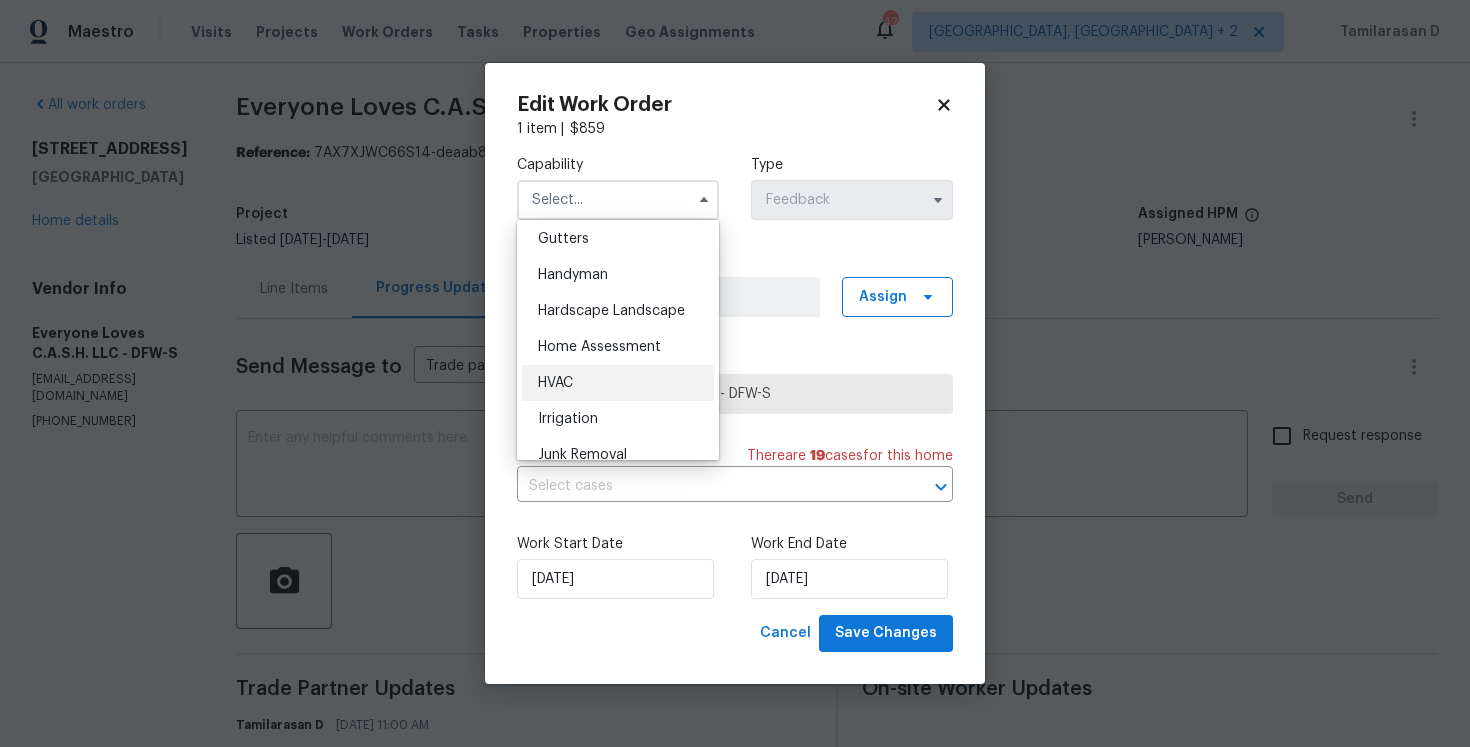 click on "HVAC" at bounding box center [618, 383] 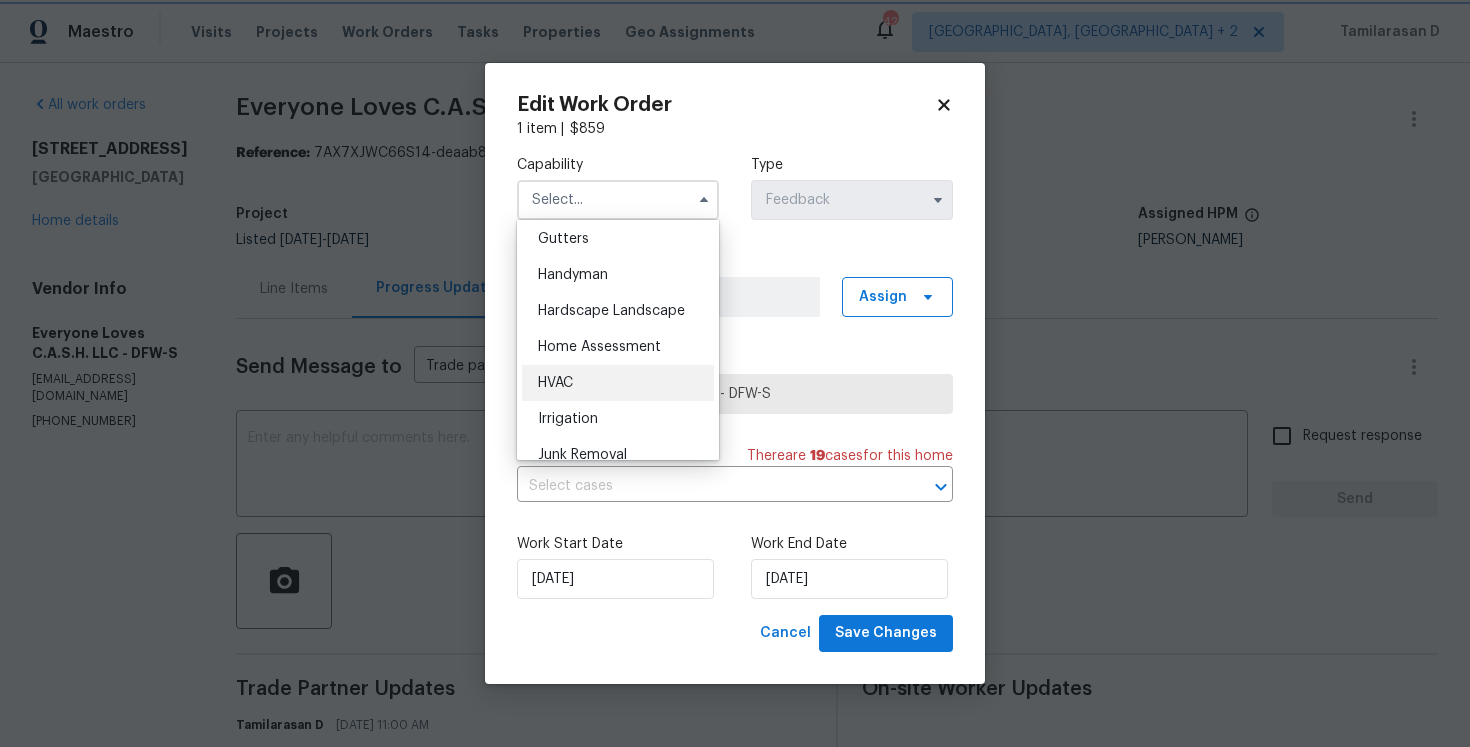 type on "HVAC" 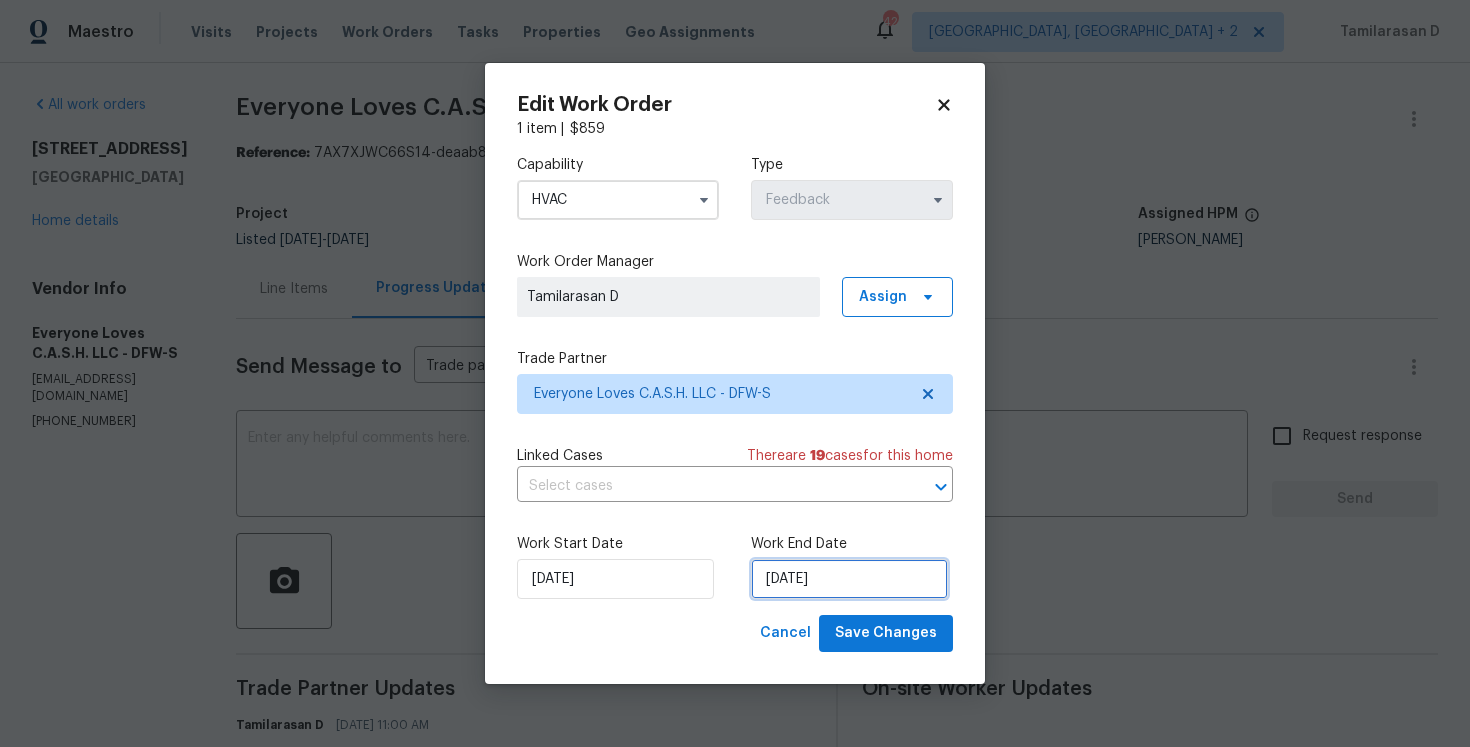 click on "[DATE]" at bounding box center [849, 579] 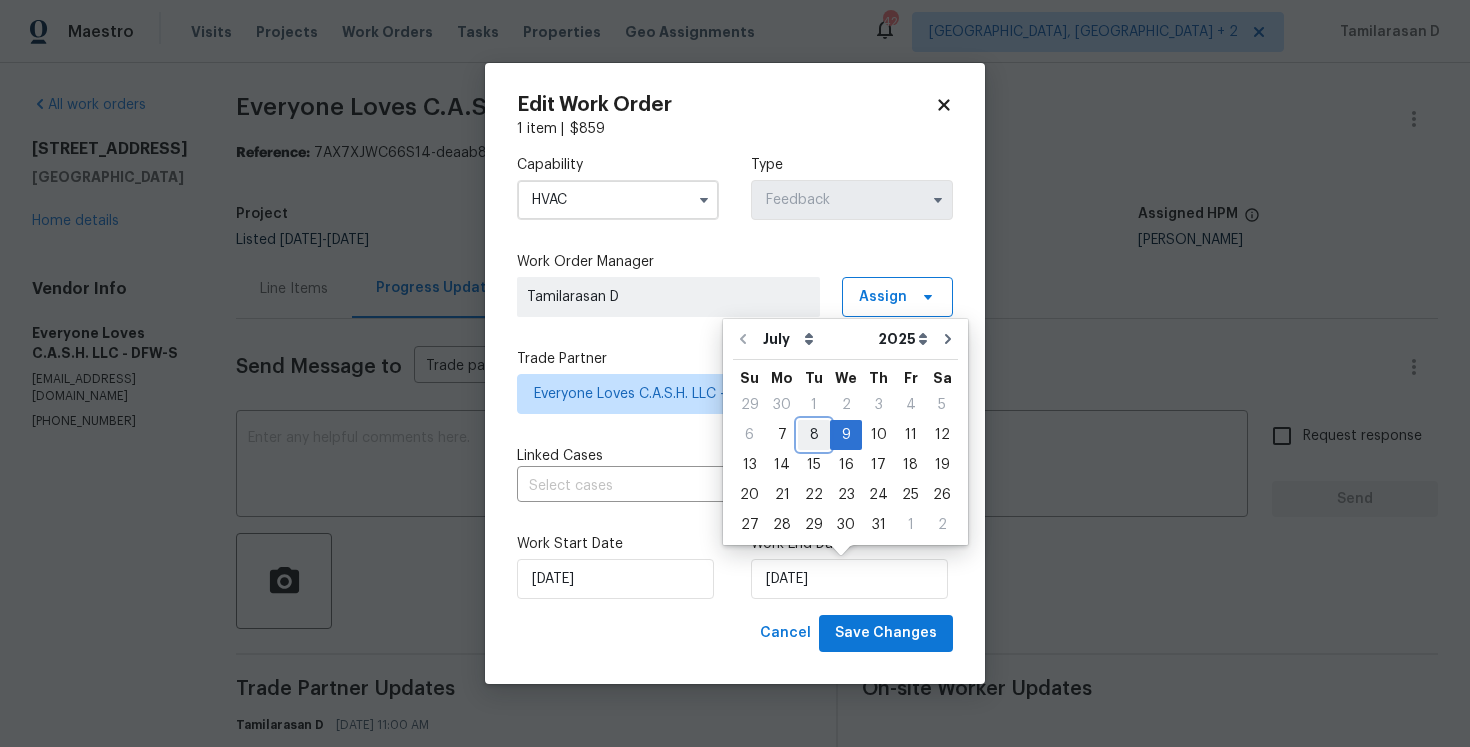 click on "8" at bounding box center (814, 435) 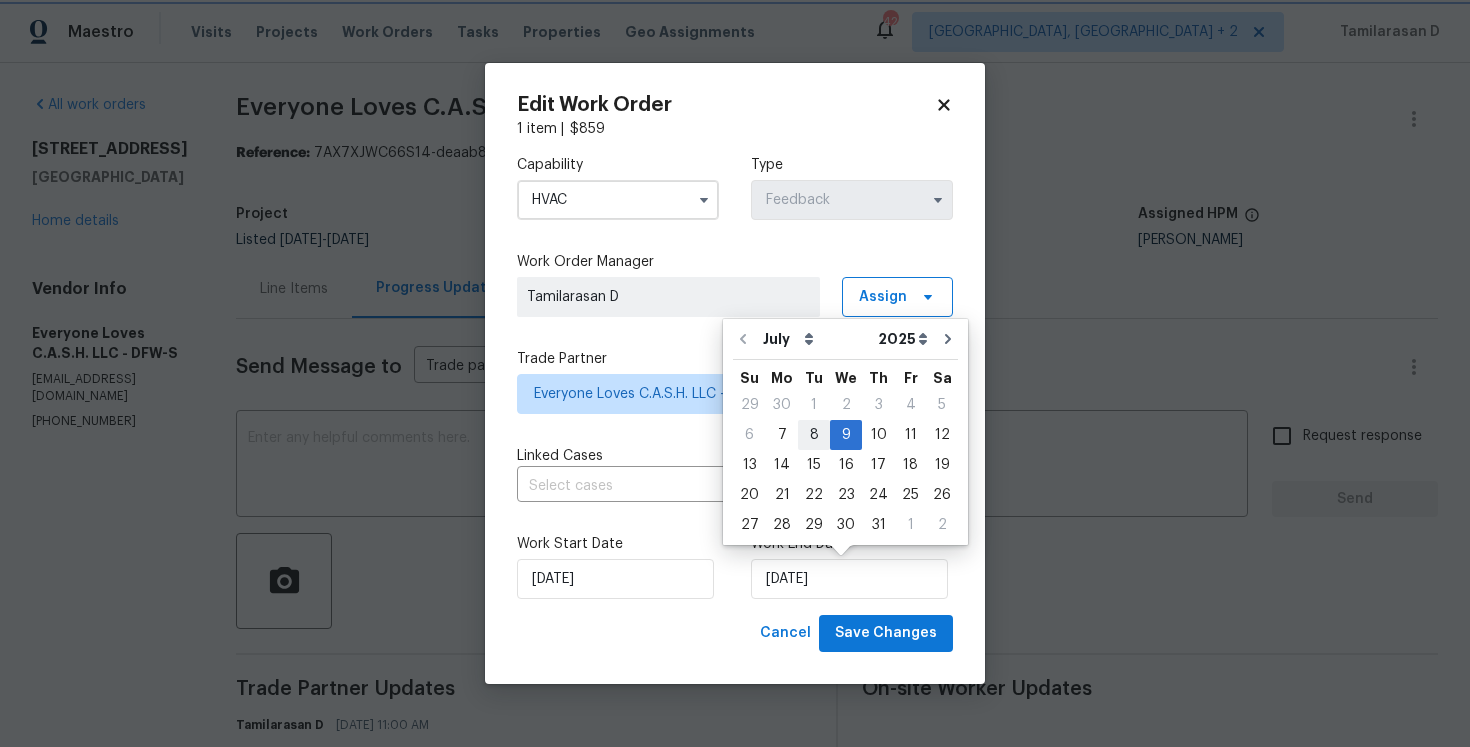 type on "[DATE]" 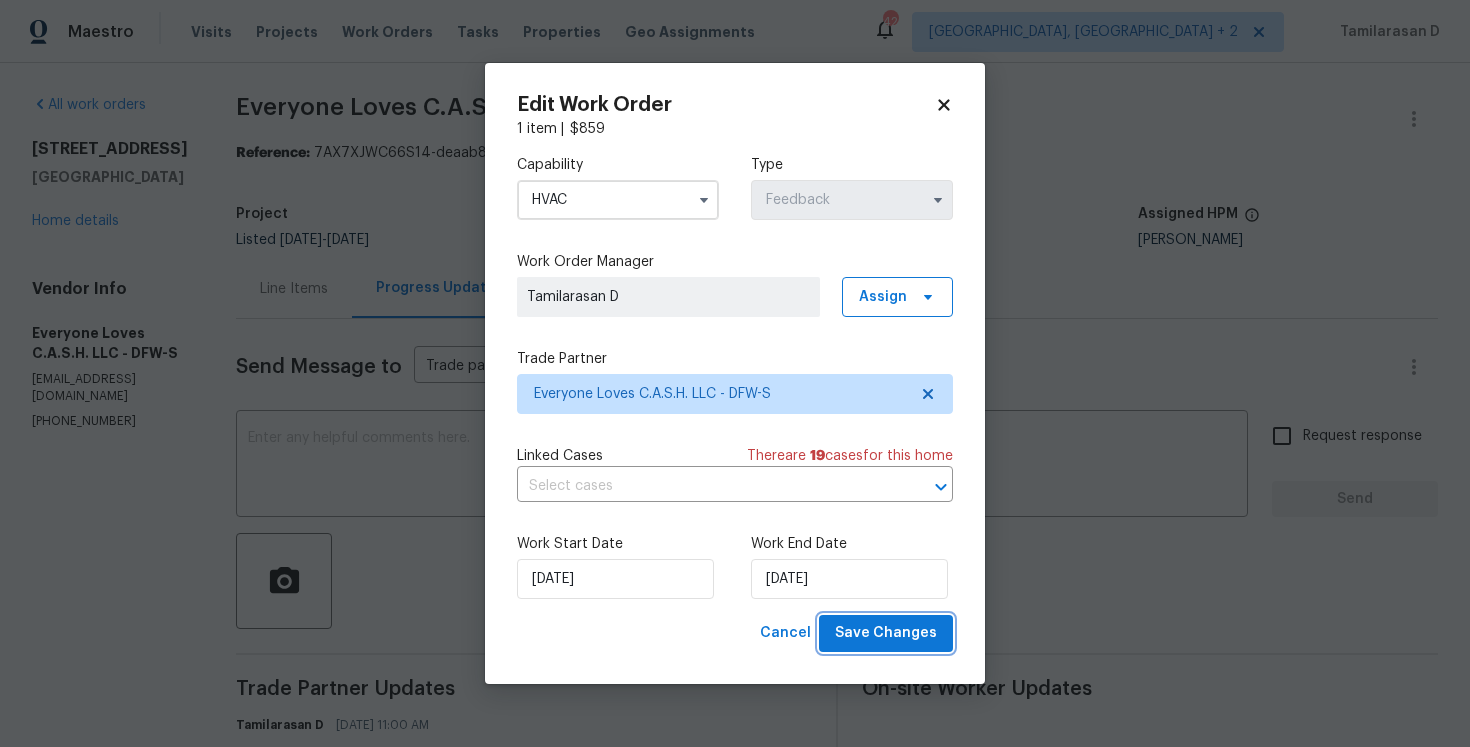 click on "Save Changes" at bounding box center (886, 633) 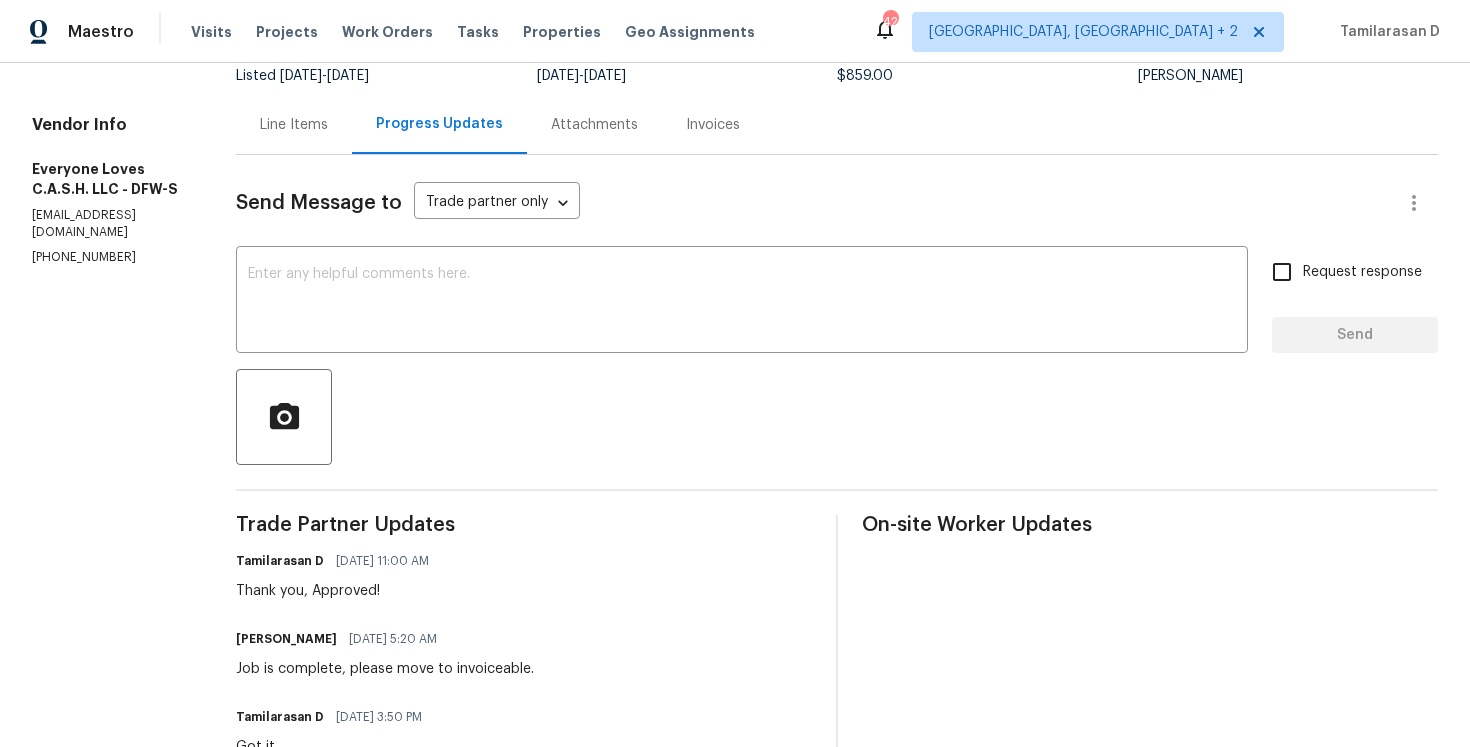 scroll, scrollTop: 0, scrollLeft: 0, axis: both 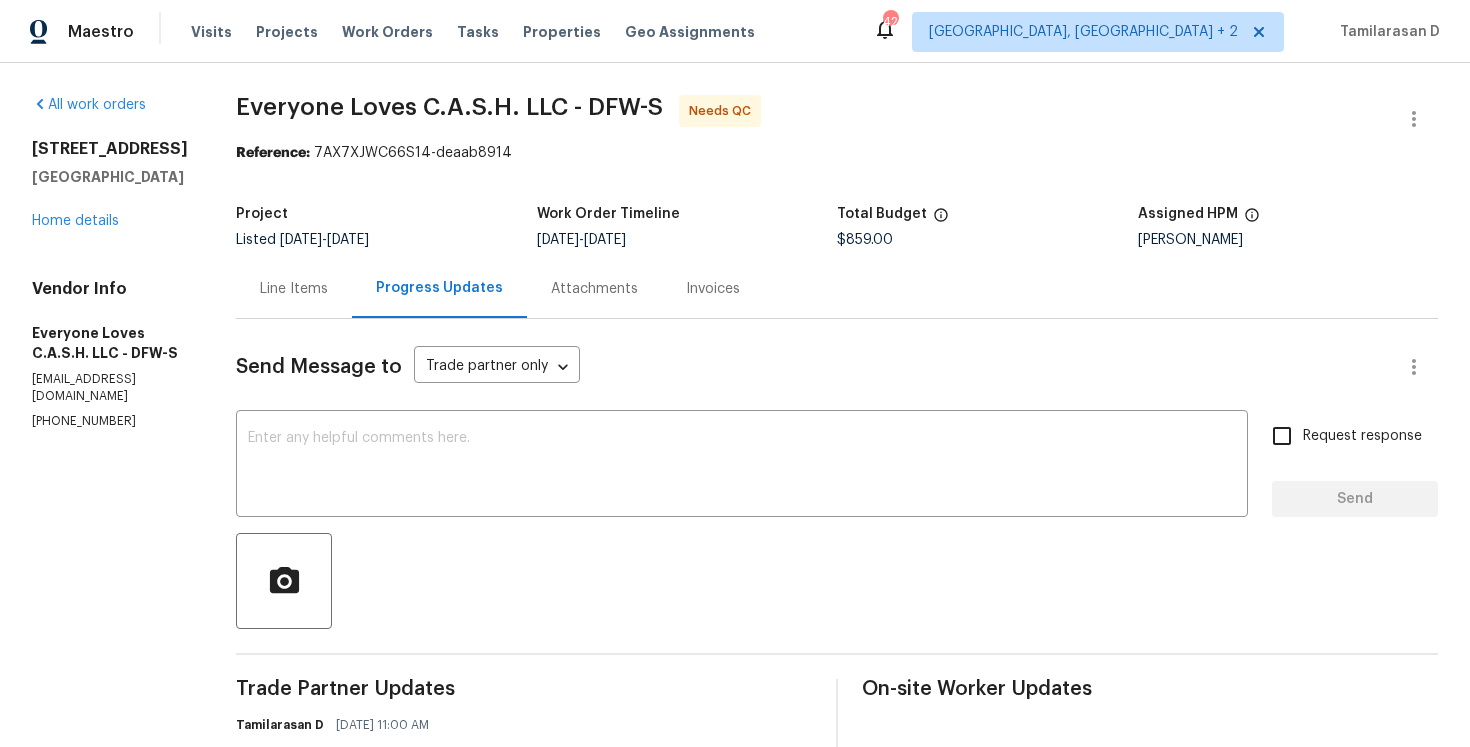 click on "Line Items" at bounding box center [294, 288] 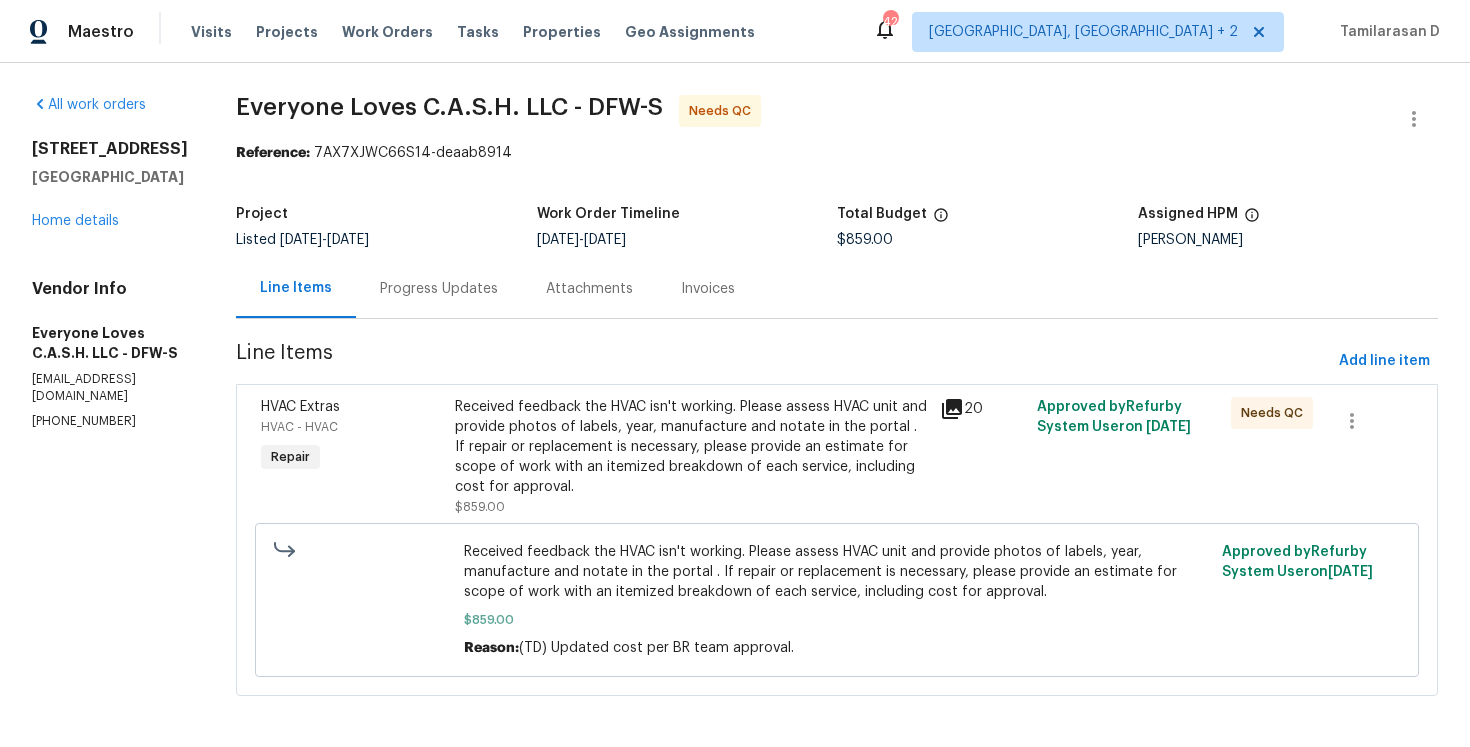 click on "Received feedback the HVAC isn't working. Please assess HVAC unit and provide photos of labels, year, manufacture and notate in the portal . If repair or replacement is necessary, please provide an estimate for scope of work with an itemized breakdown of each service, including cost for approval." at bounding box center [691, 447] 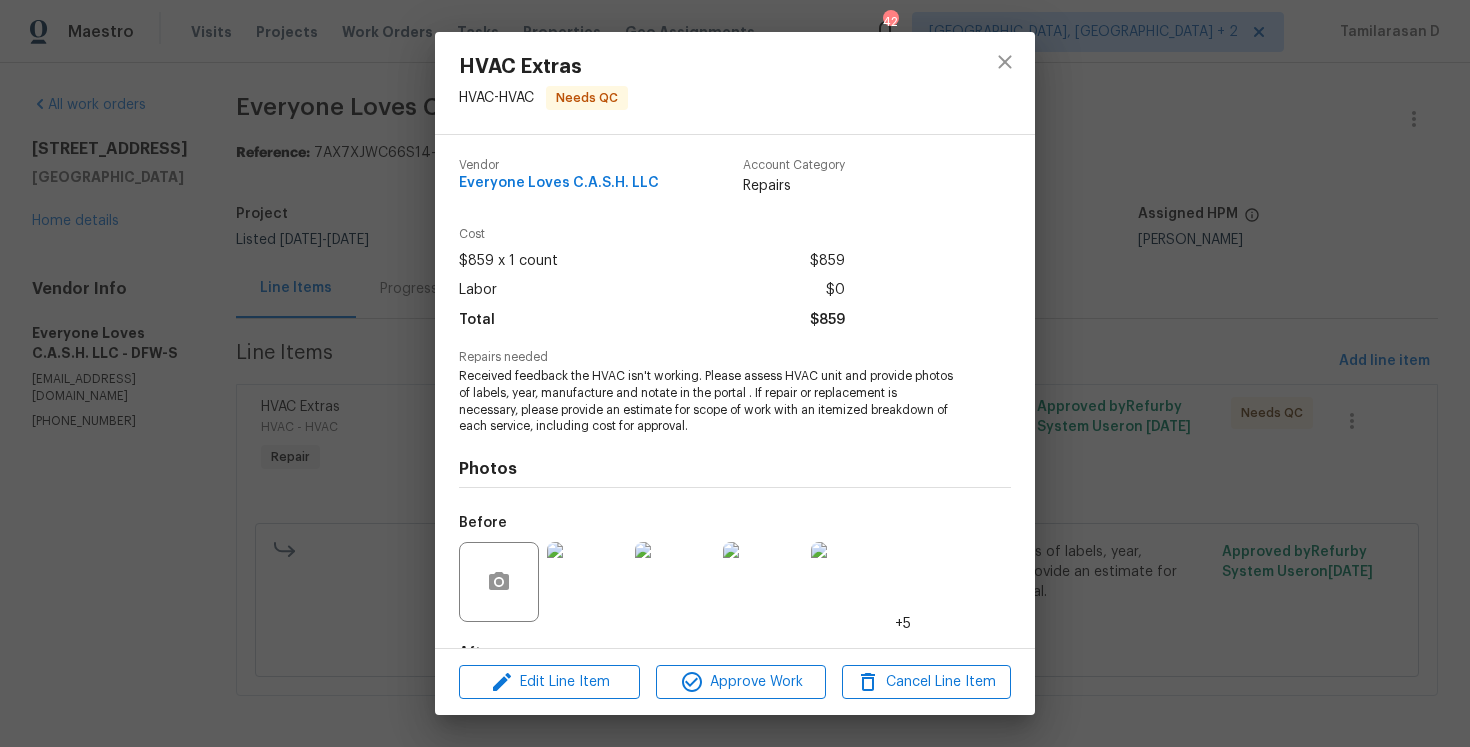 scroll, scrollTop: 124, scrollLeft: 0, axis: vertical 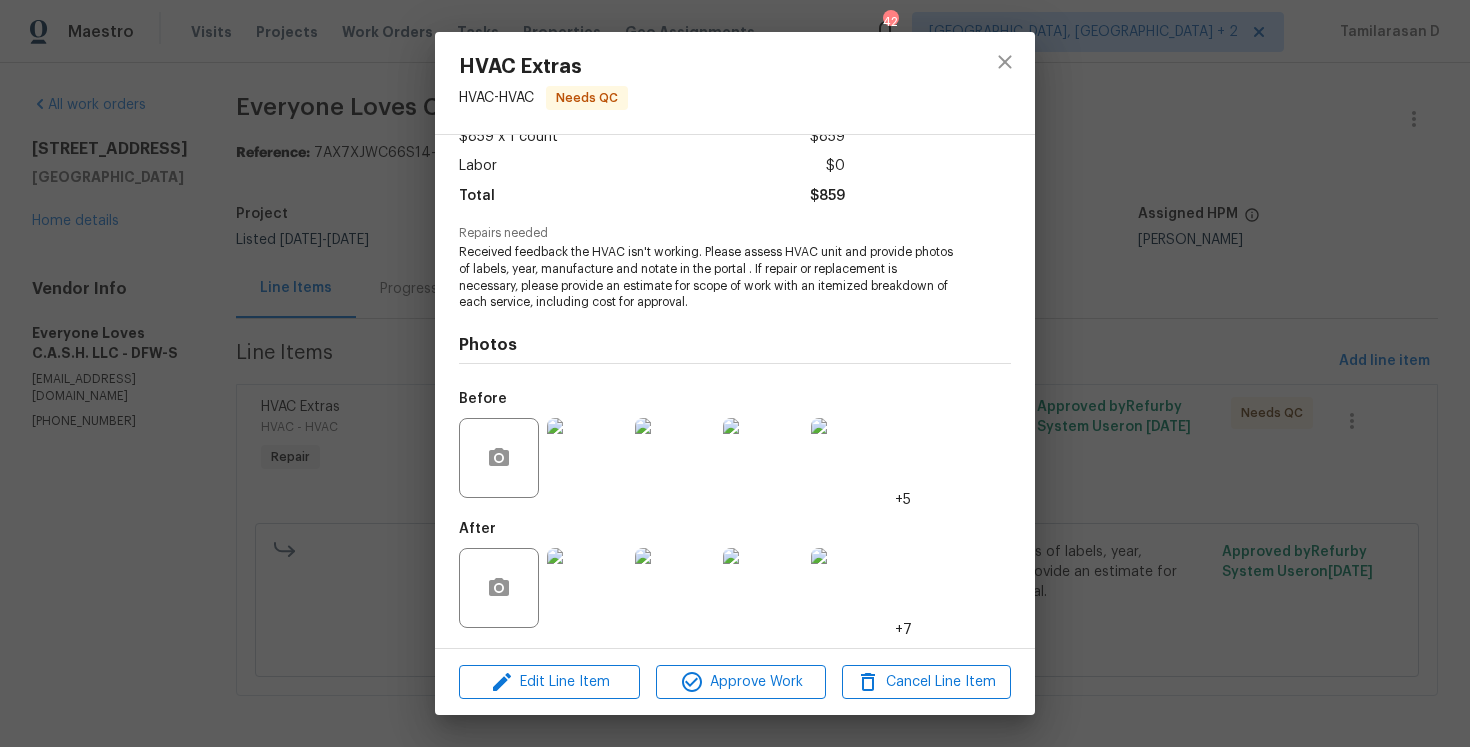 click on "HVAC Extras HVAC  -  HVAC Needs QC Vendor Everyone Loves C.A.S.H. LLC Account Category Repairs Cost $859 x 1 count $859 Labor $0 Total $859 Repairs needed Received feedback the HVAC isn't working. Please assess HVAC unit and provide photos of labels, year, manufacture and notate in the portal . If repair or replacement is necessary, please provide an estimate for scope of work with an itemized breakdown of each service, including cost for approval. Photos Before  +5 After  +7  Edit Line Item  Approve Work  Cancel Line Item" at bounding box center [735, 373] 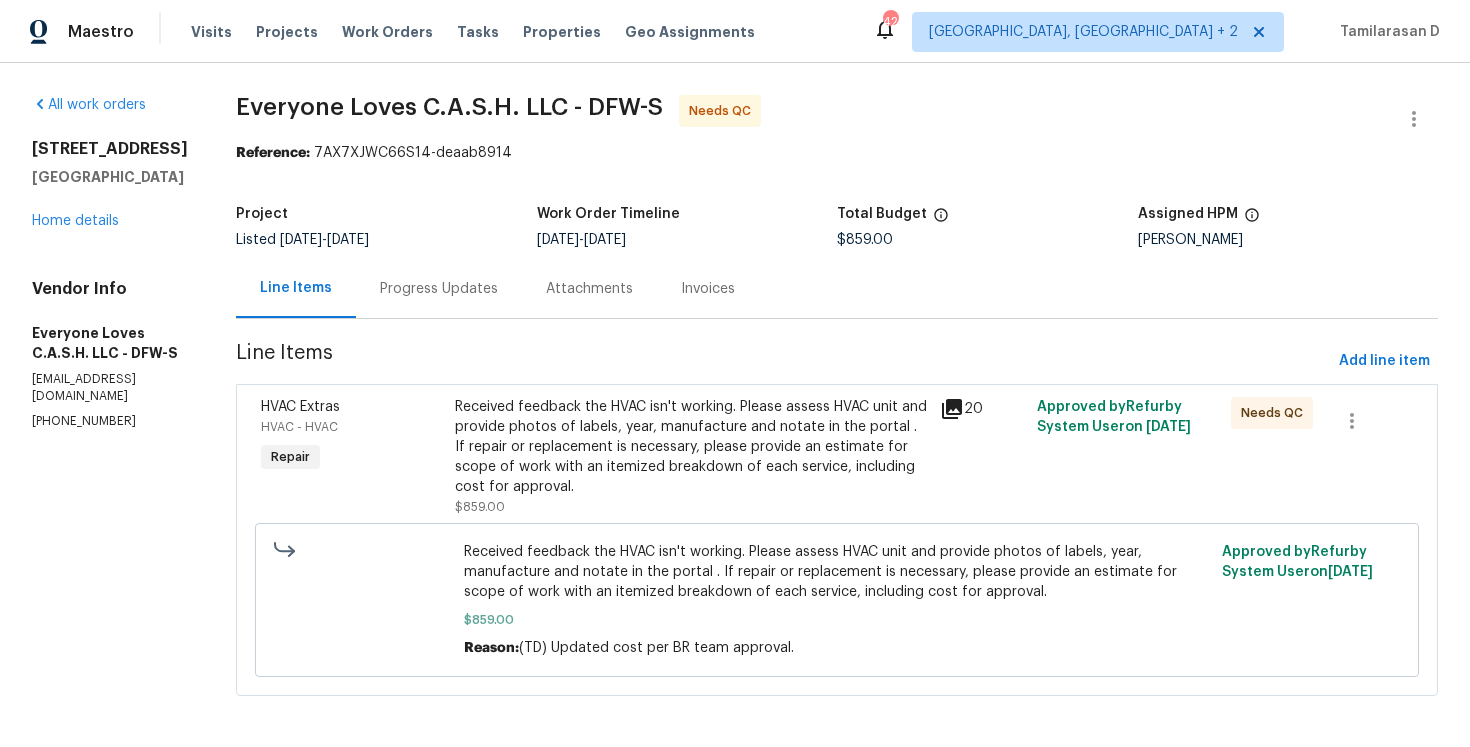 click on "Received feedback the HVAC isn't working. Please assess HVAC unit and provide photos of labels, year, manufacture and notate in the portal . If repair or replacement is necessary, please provide an estimate for scope of work with an itemized breakdown of each service, including cost for approval." at bounding box center (691, 447) 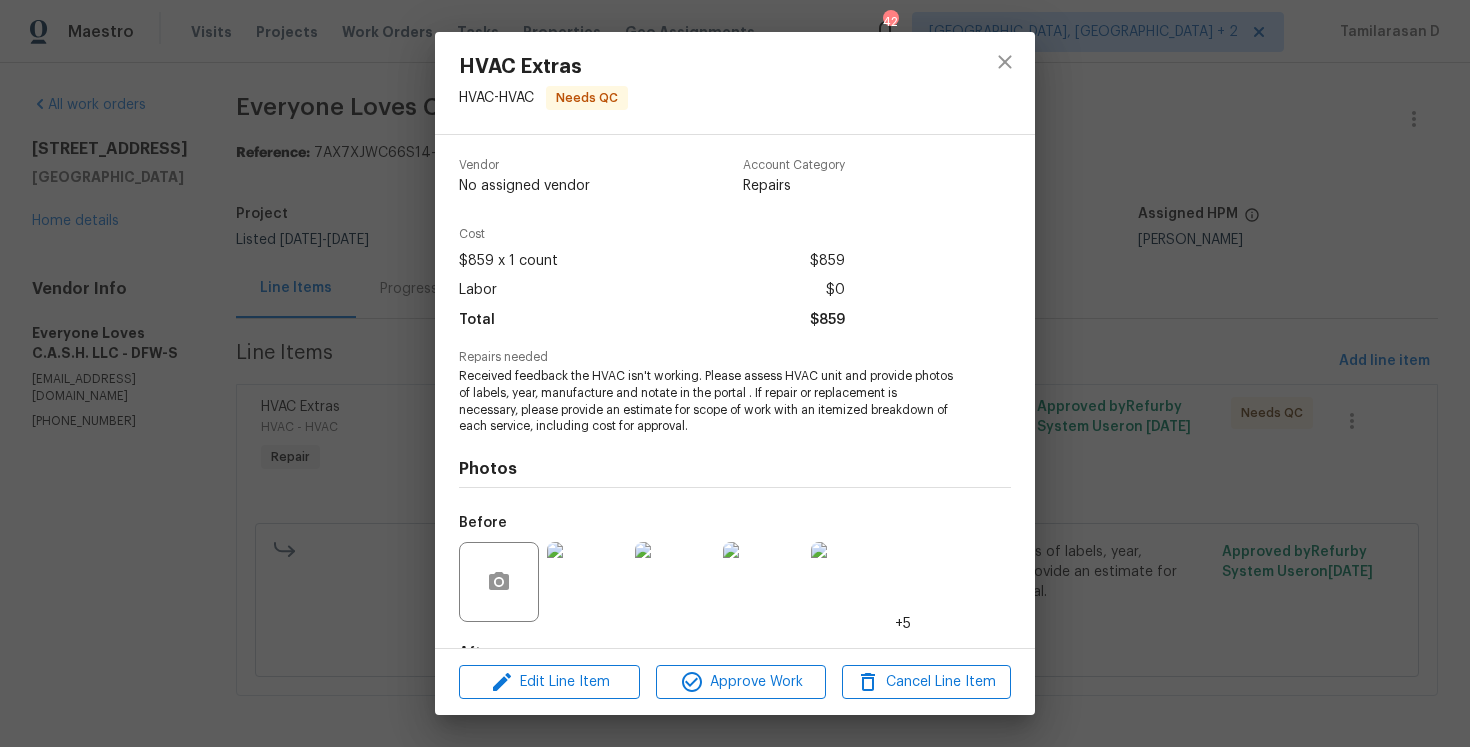 scroll, scrollTop: 124, scrollLeft: 0, axis: vertical 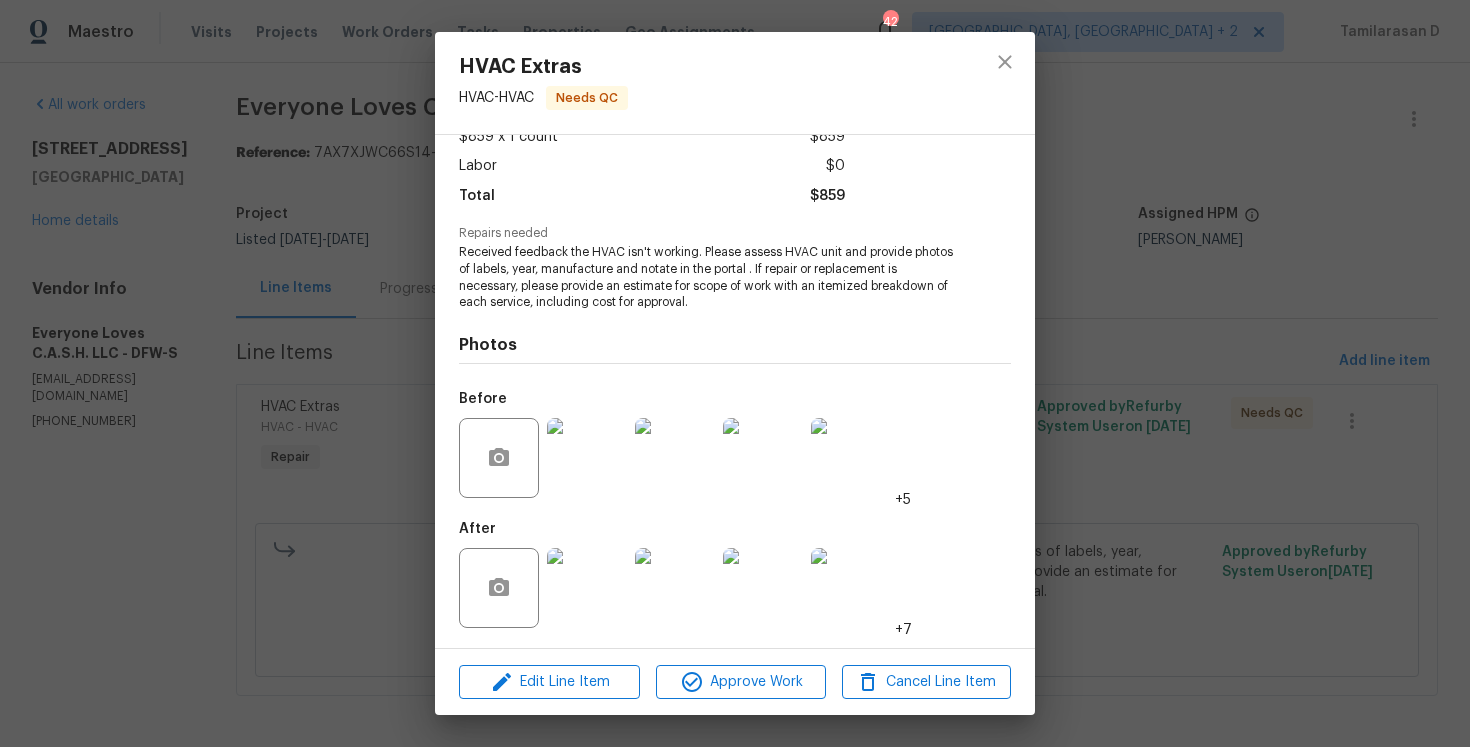 click at bounding box center (763, 588) 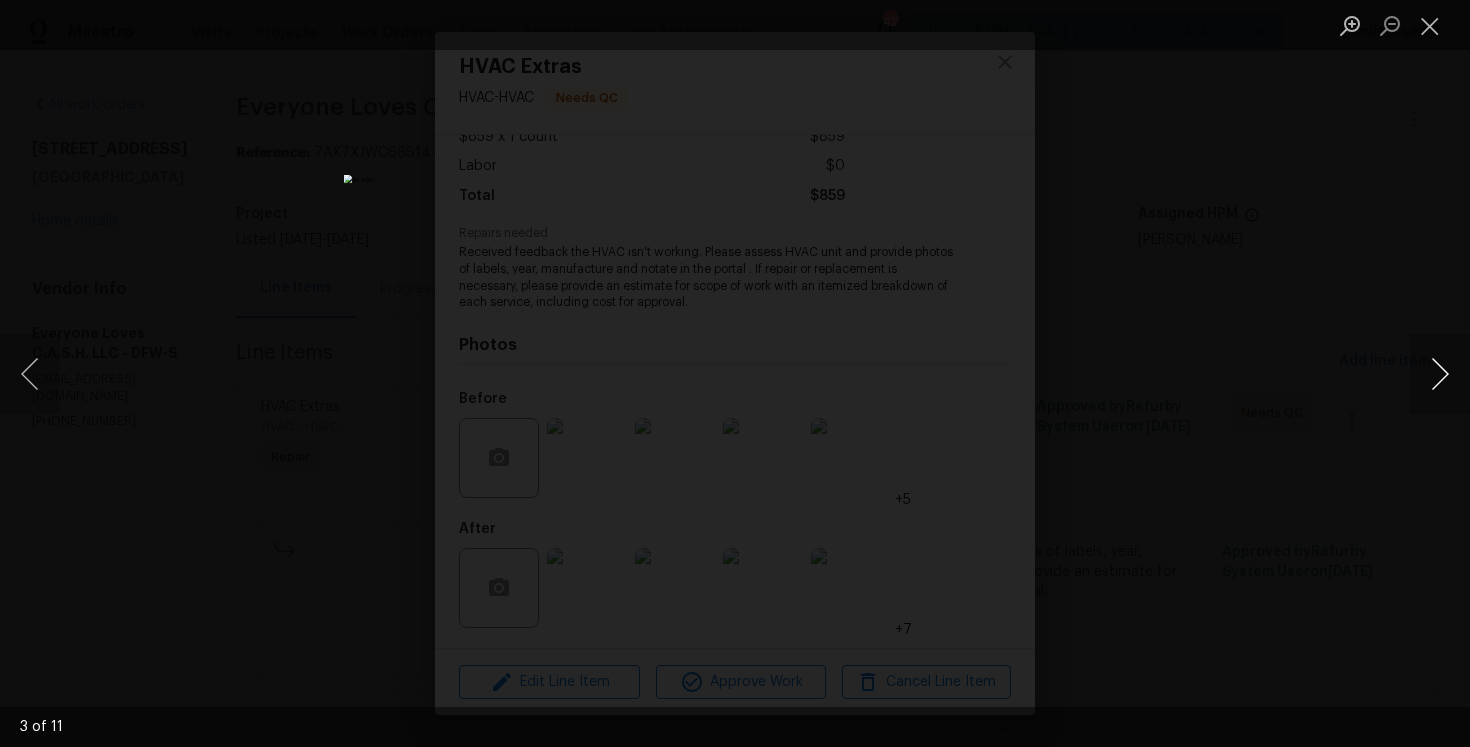 click at bounding box center [1440, 374] 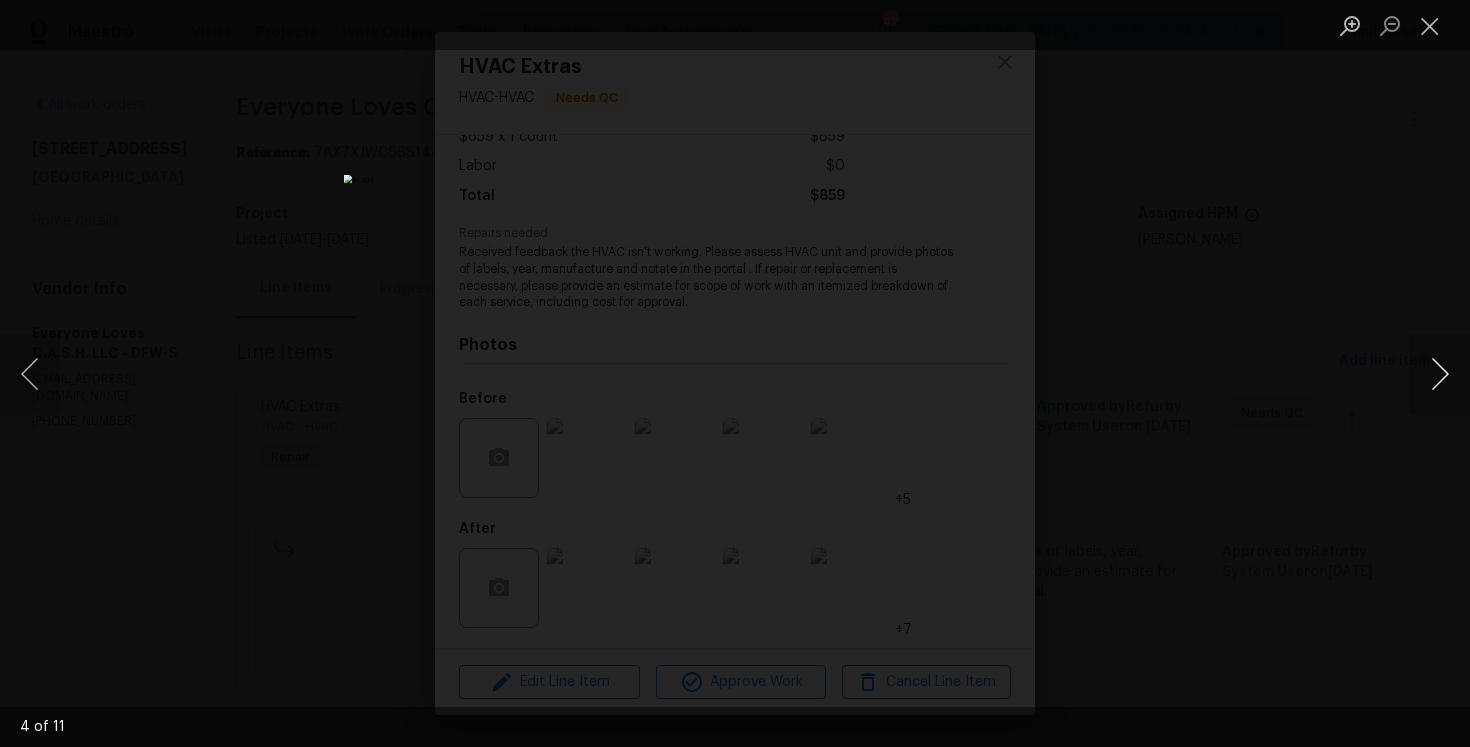 click at bounding box center (1440, 374) 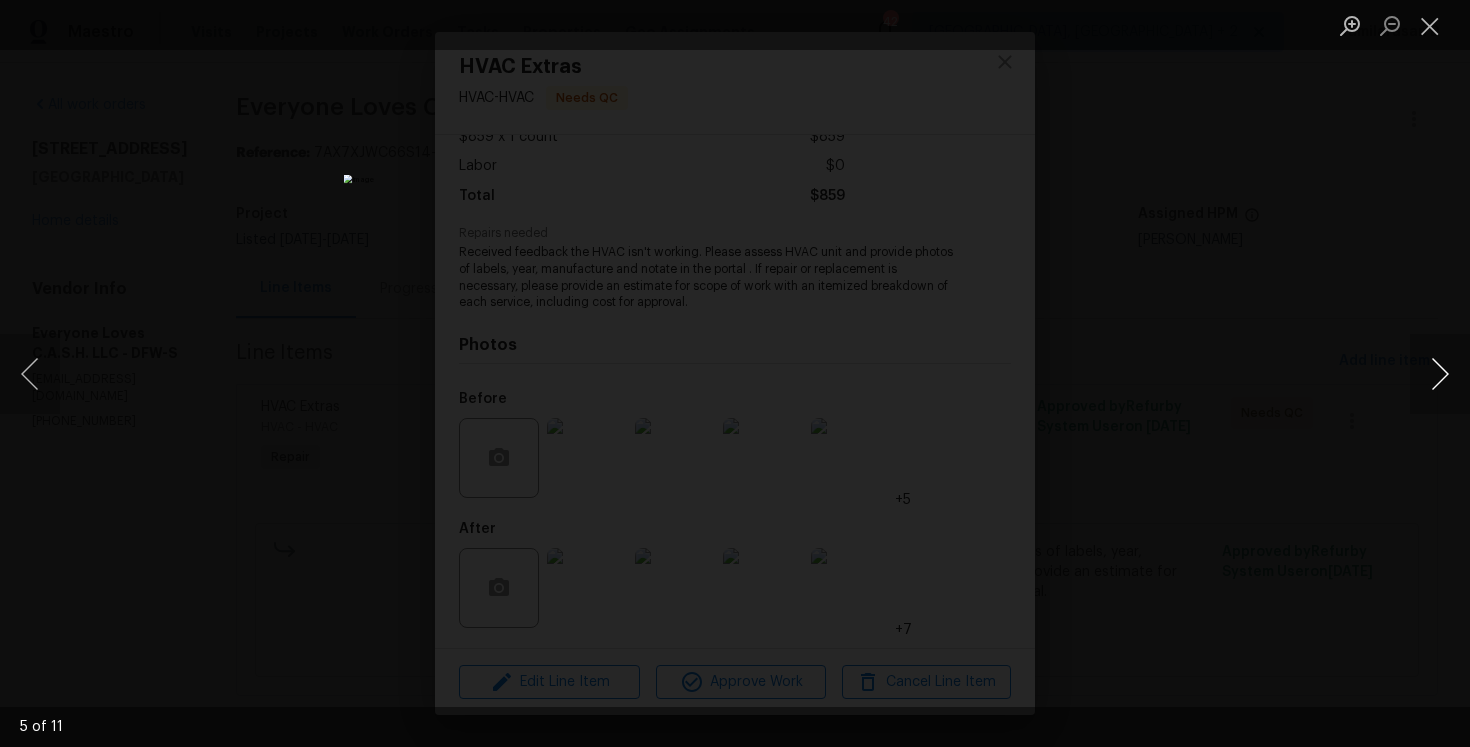 click at bounding box center (1440, 374) 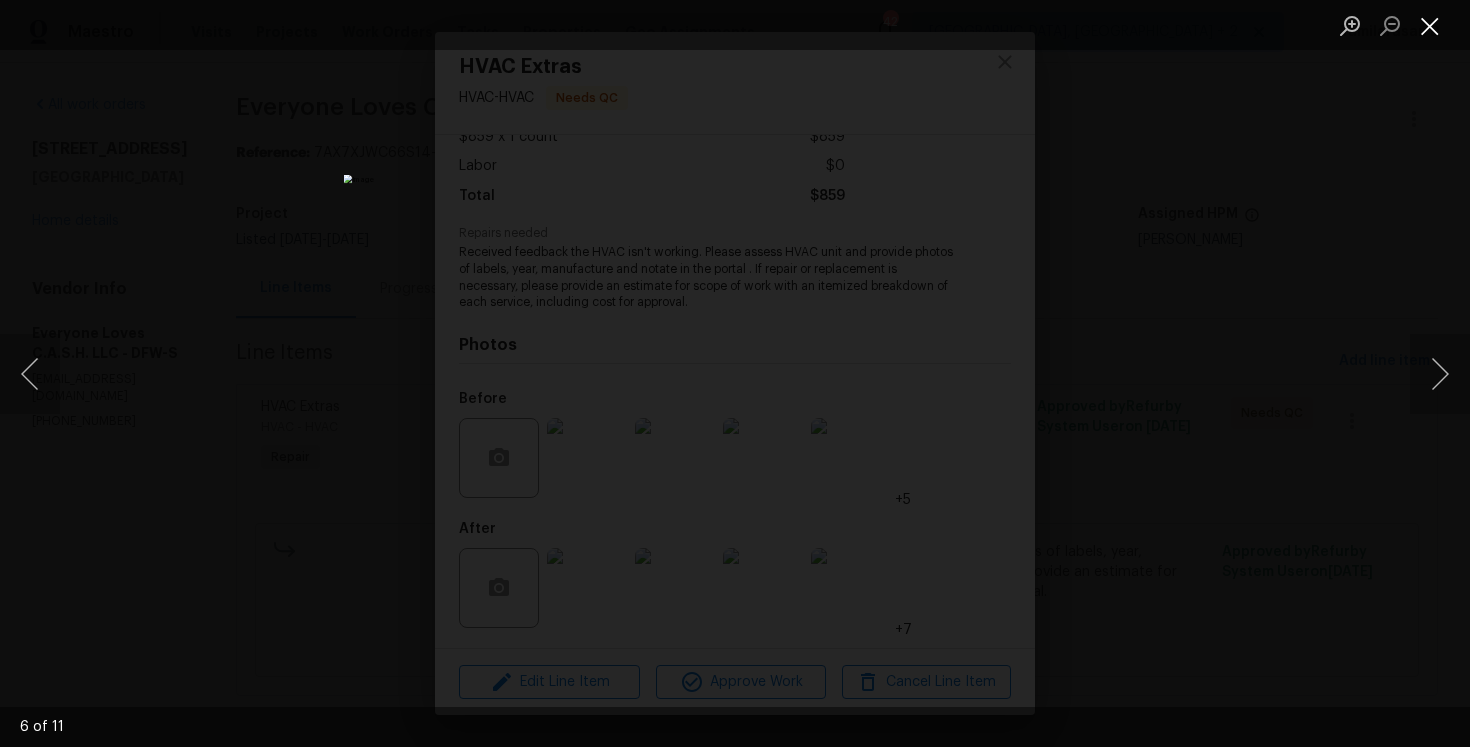 click at bounding box center [1430, 25] 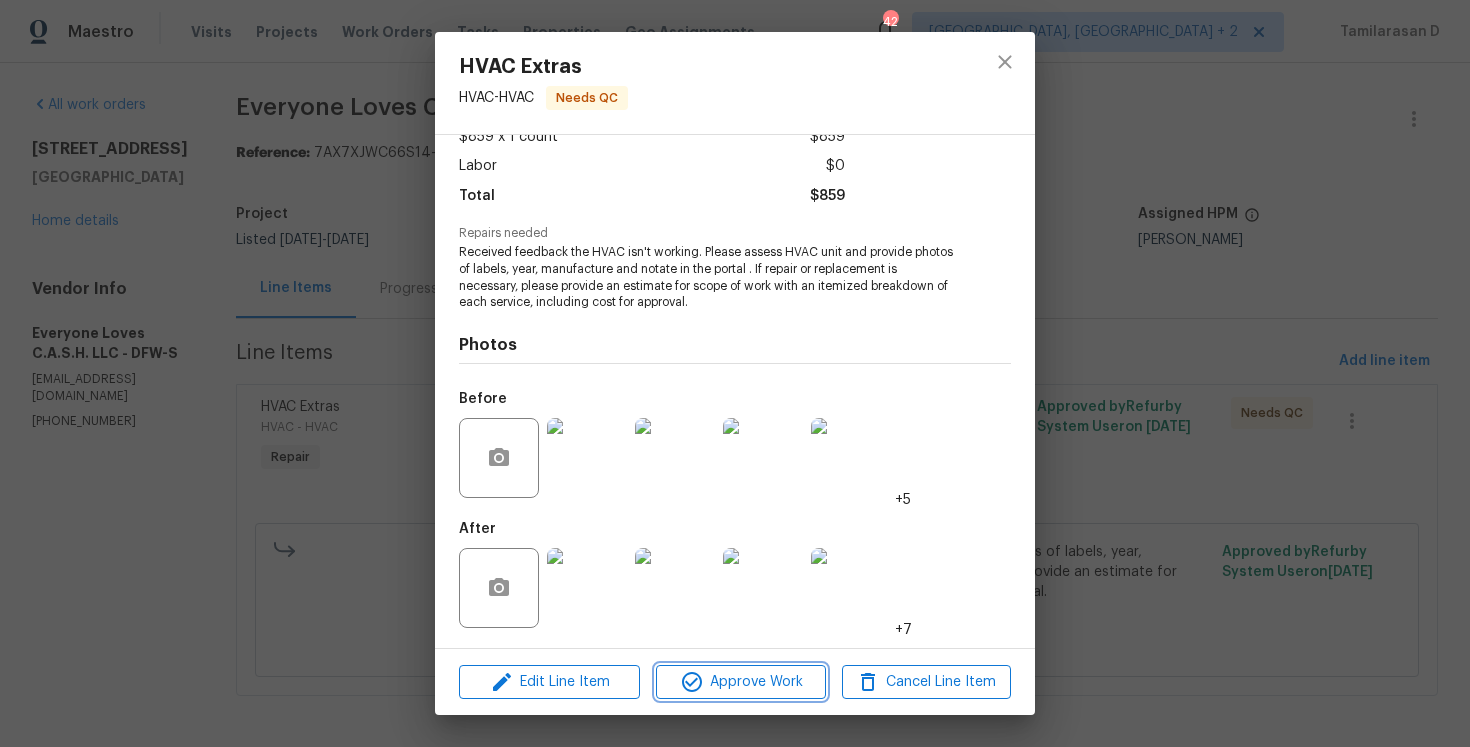 click on "Approve Work" at bounding box center [740, 682] 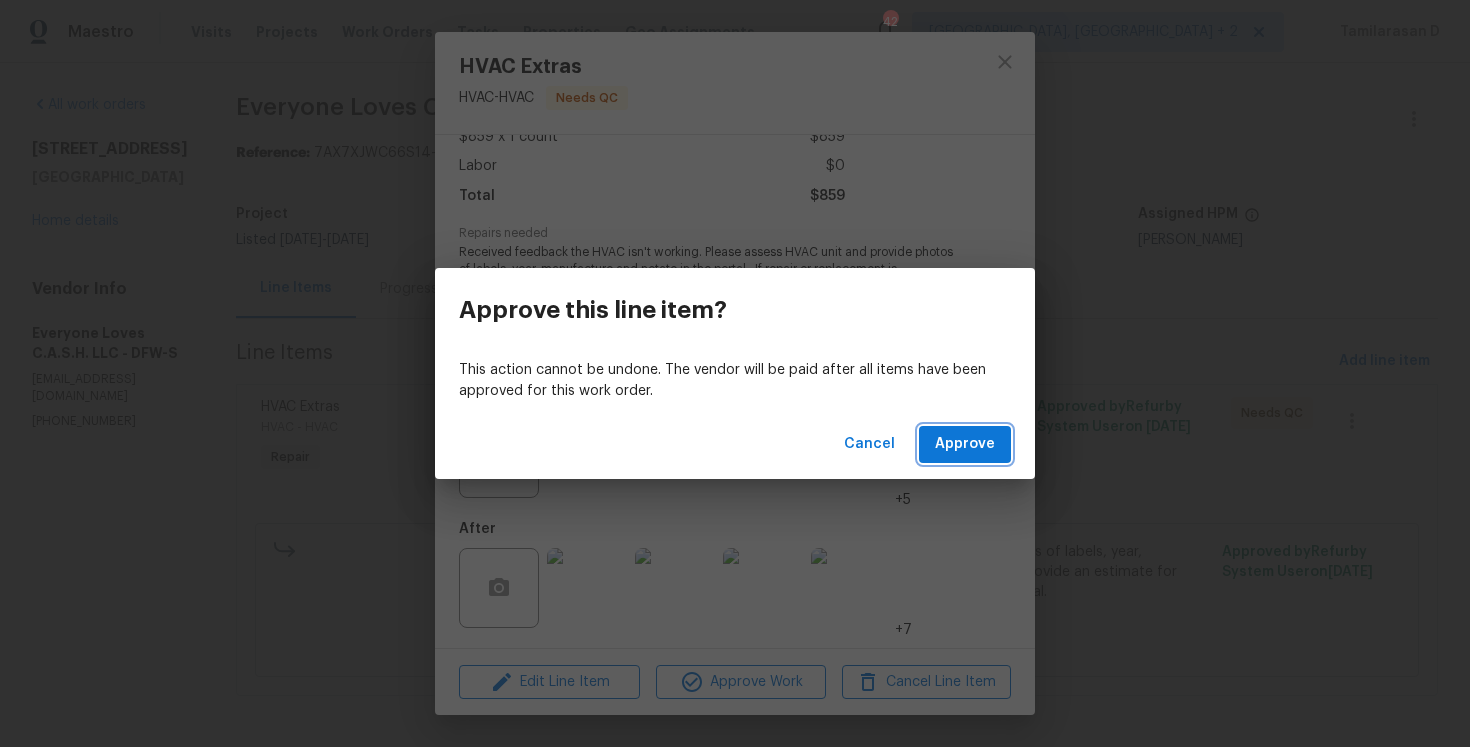 click on "Approve" at bounding box center [965, 444] 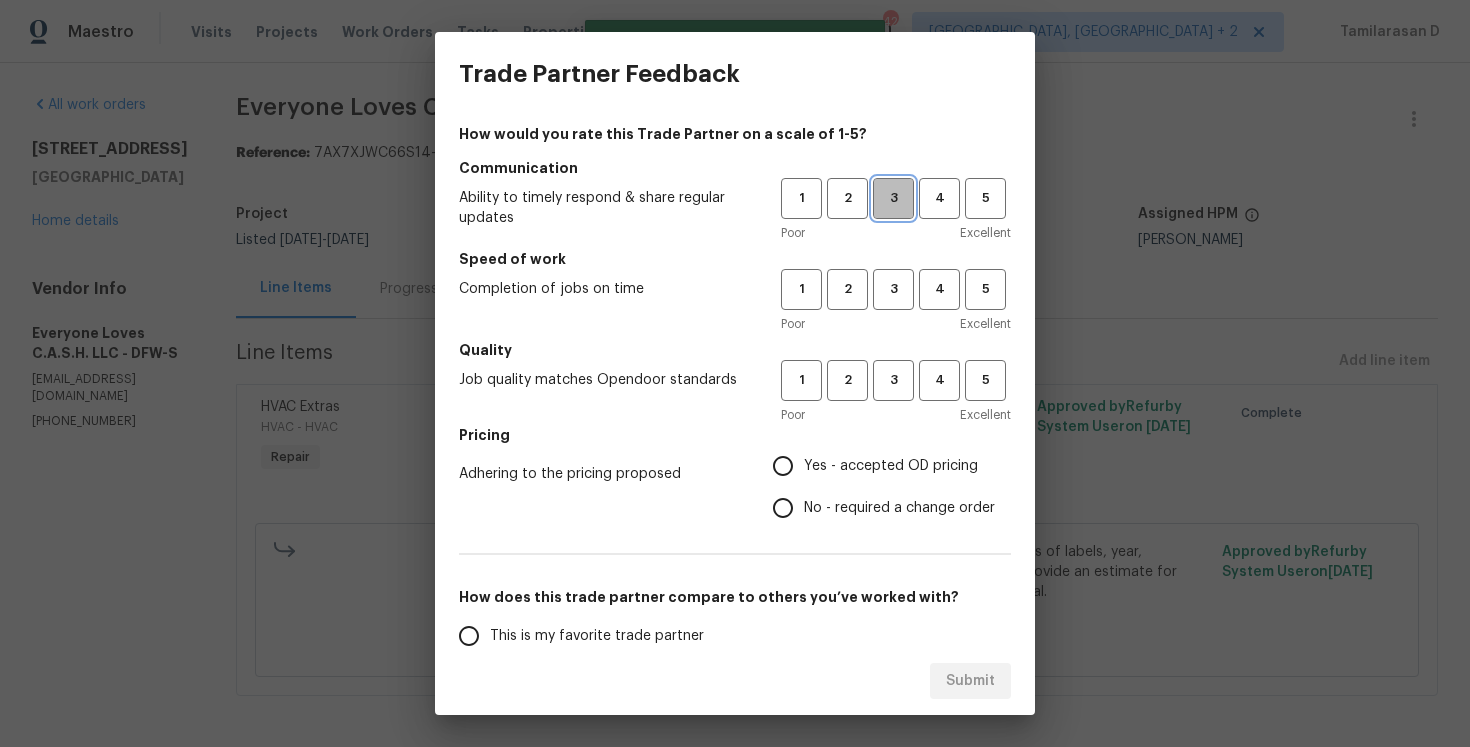 click on "3" at bounding box center [893, 198] 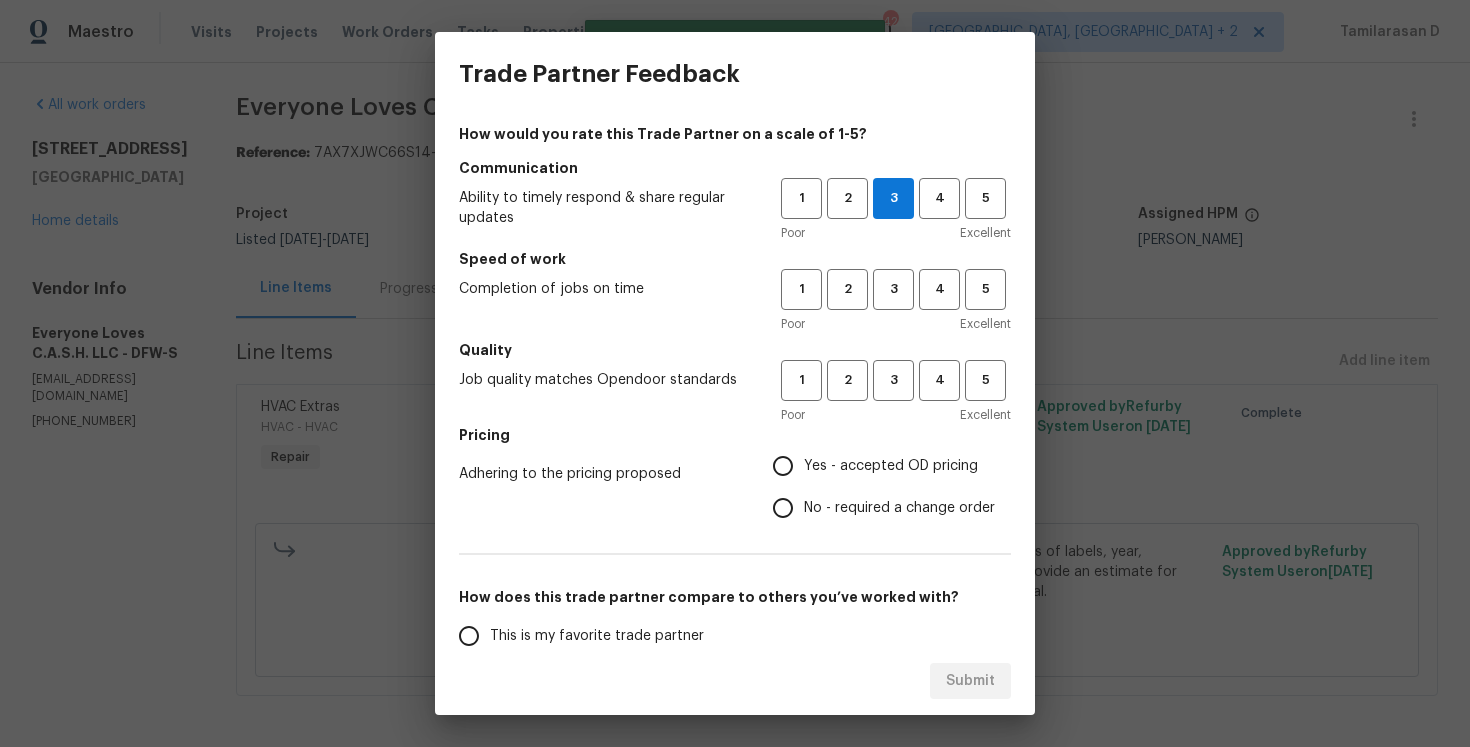 click on "Speed of work" at bounding box center (735, 259) 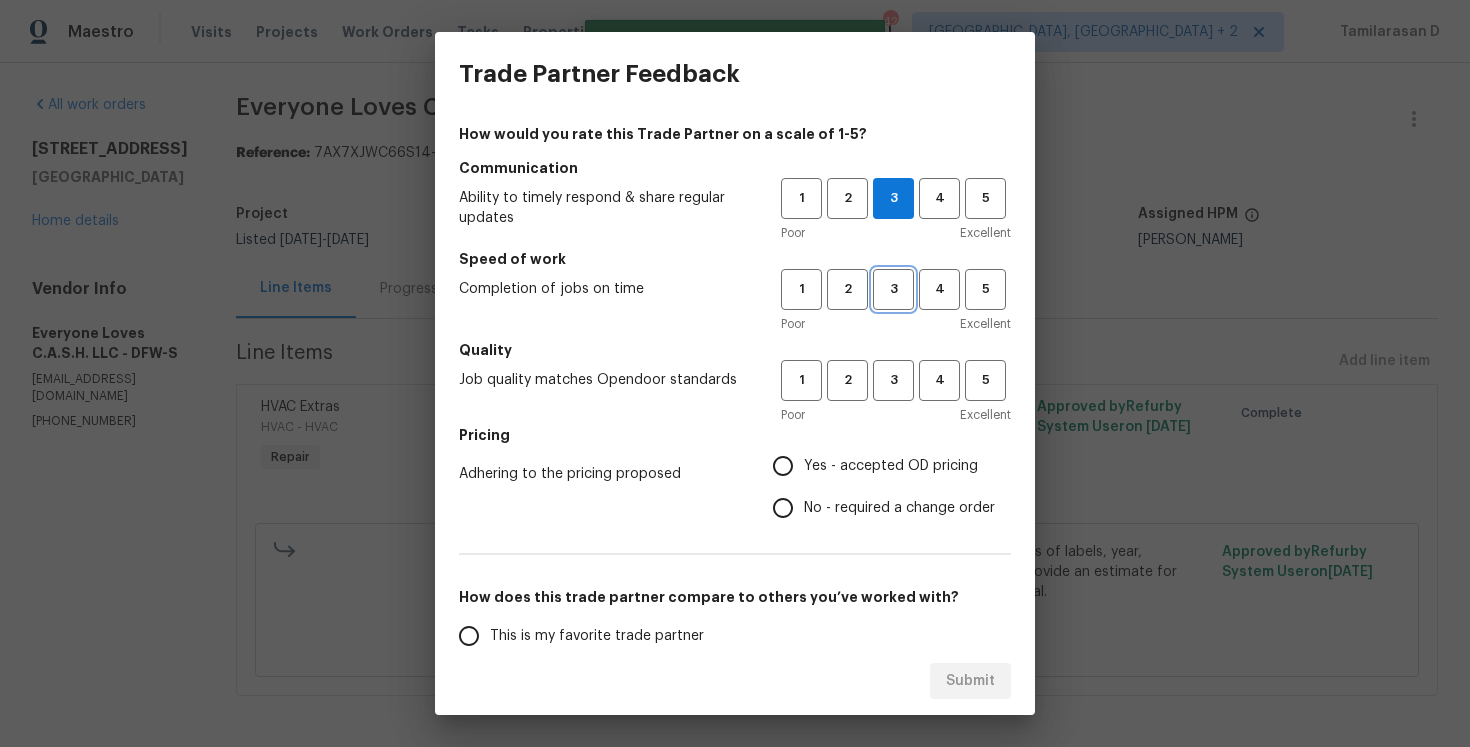 click on "3" at bounding box center (893, 289) 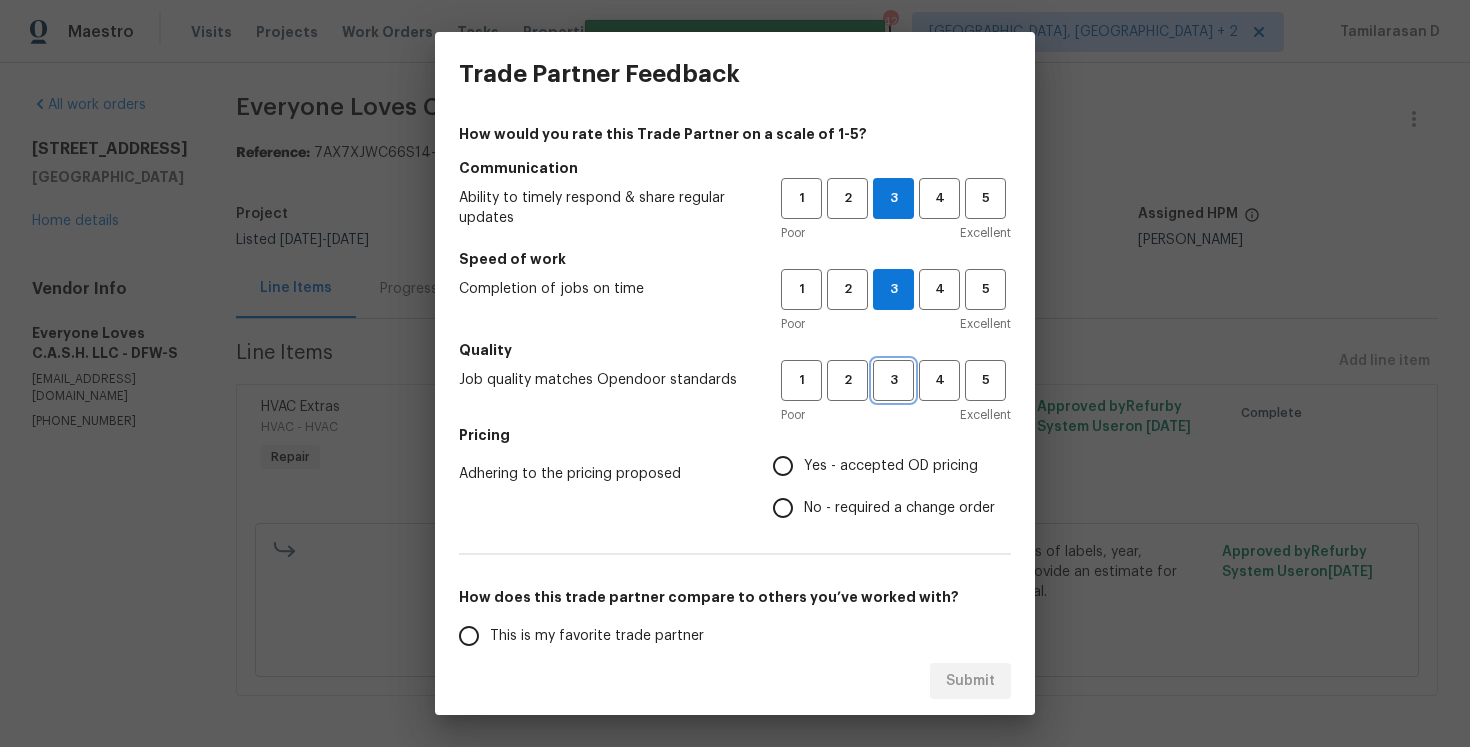 click on "3" at bounding box center (893, 380) 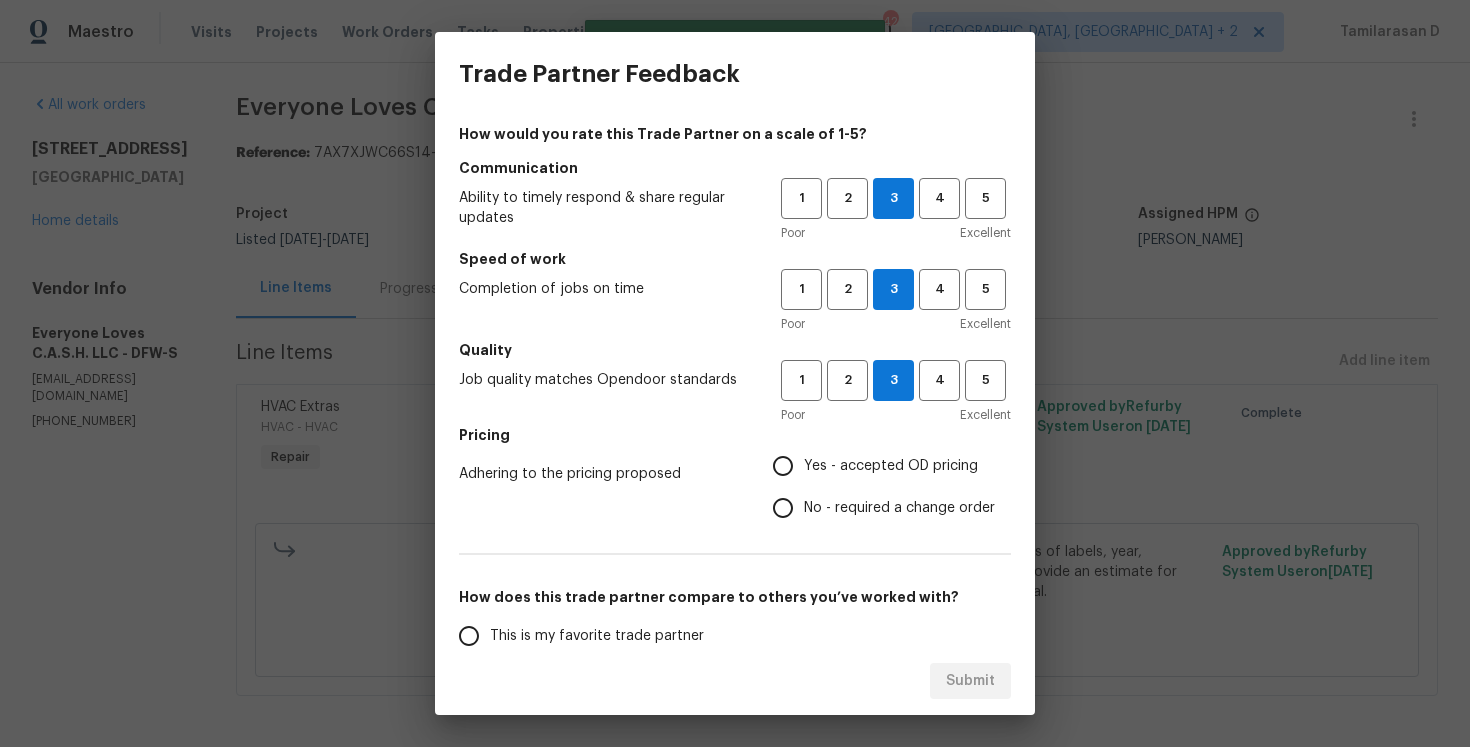 click on "No - required a change order" at bounding box center [783, 508] 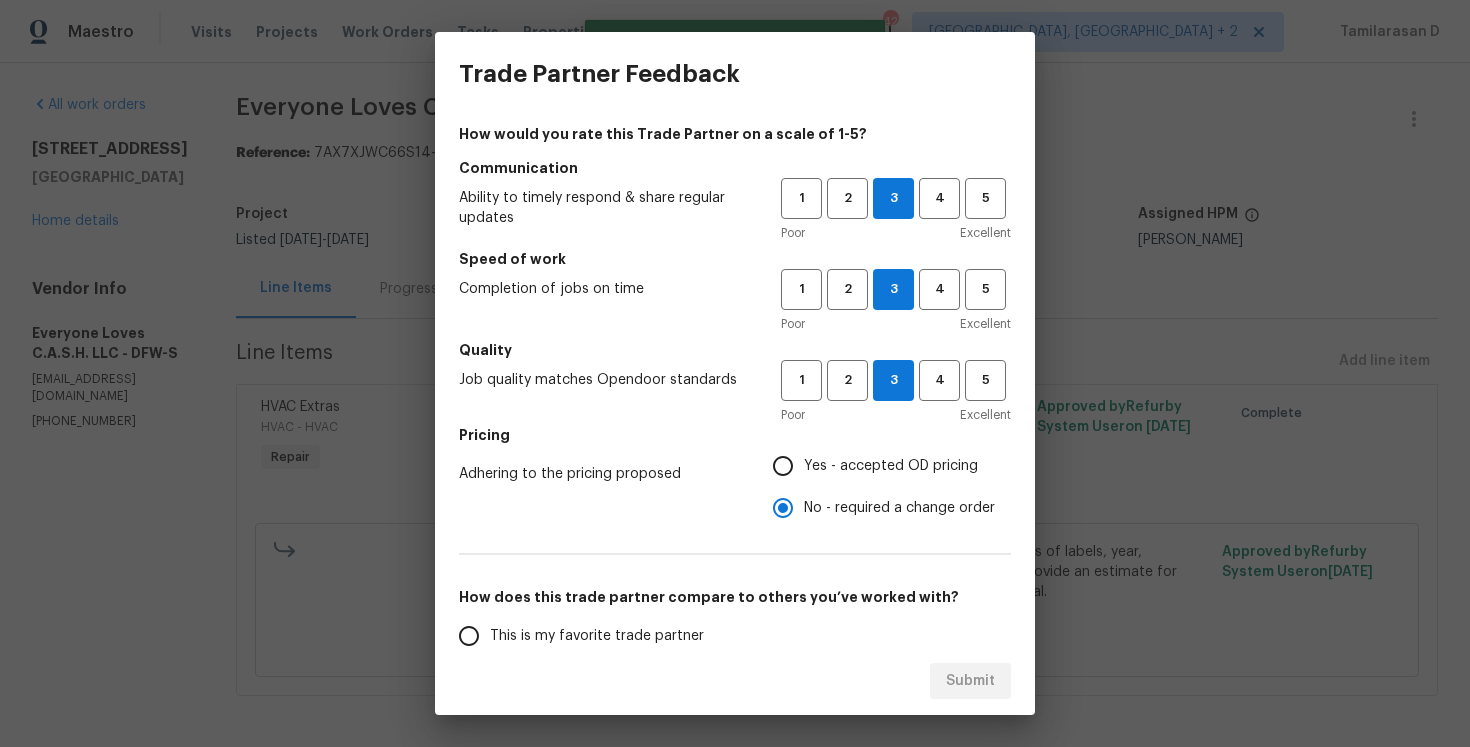 scroll, scrollTop: 268, scrollLeft: 0, axis: vertical 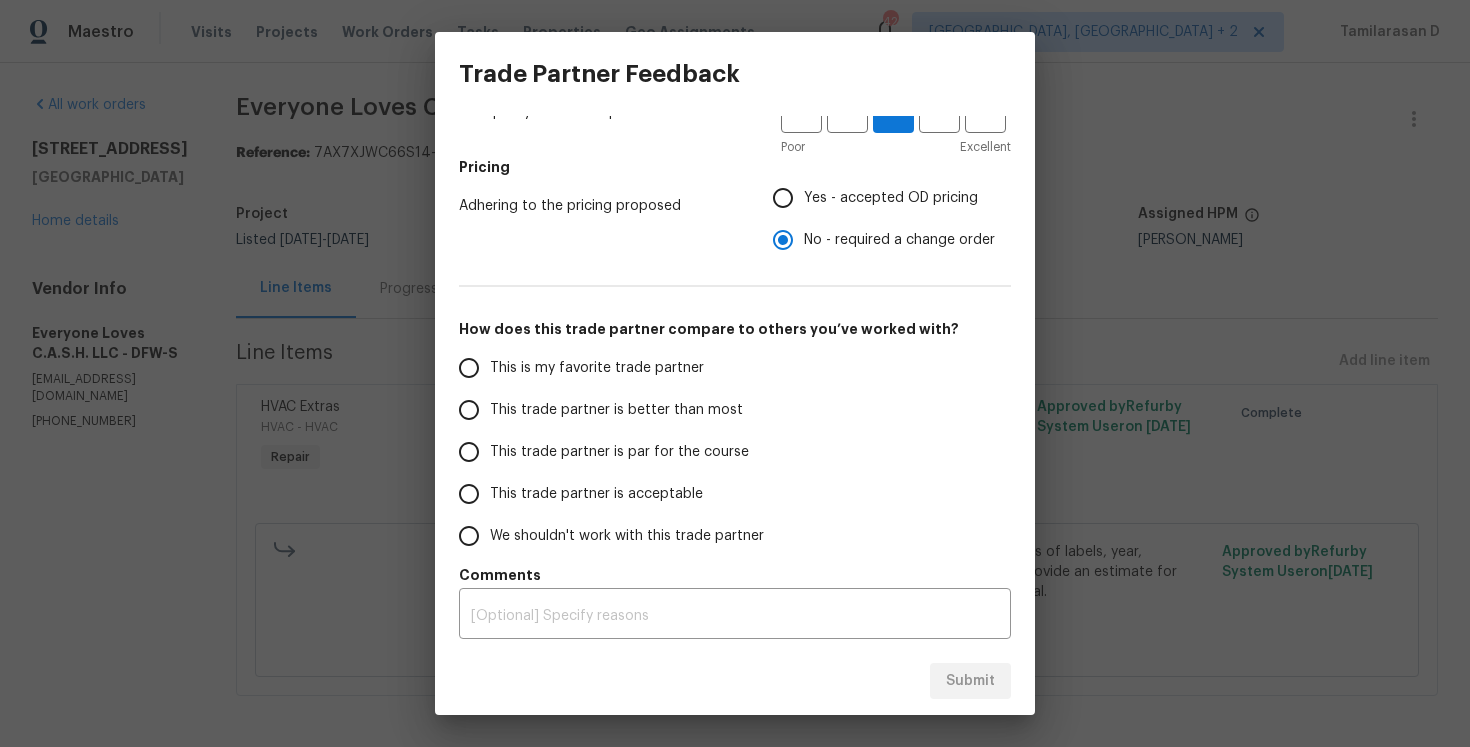 click on "This trade partner is par for the course" at bounding box center (469, 452) 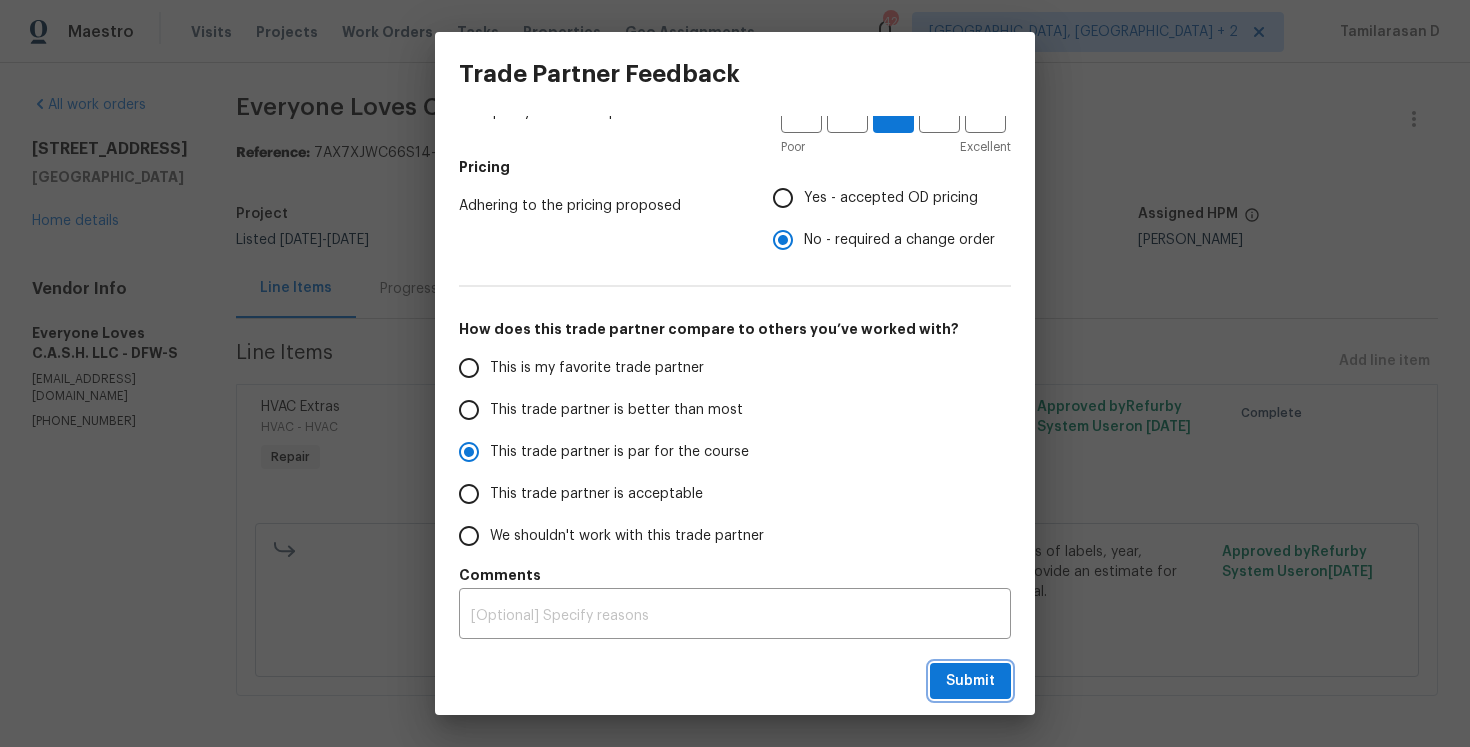click on "Submit" at bounding box center (970, 681) 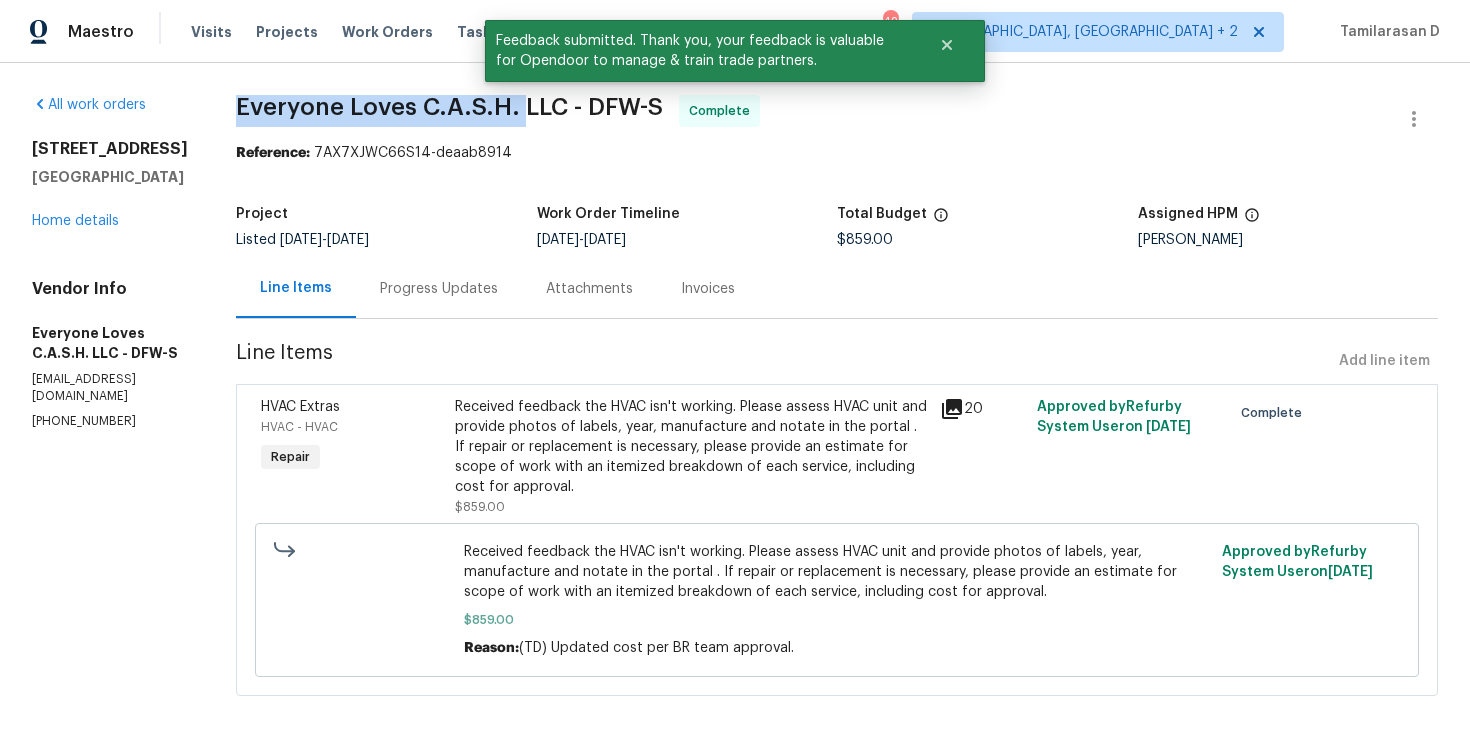 drag, startPoint x: 272, startPoint y: 105, endPoint x: 550, endPoint y: 110, distance: 278.04495 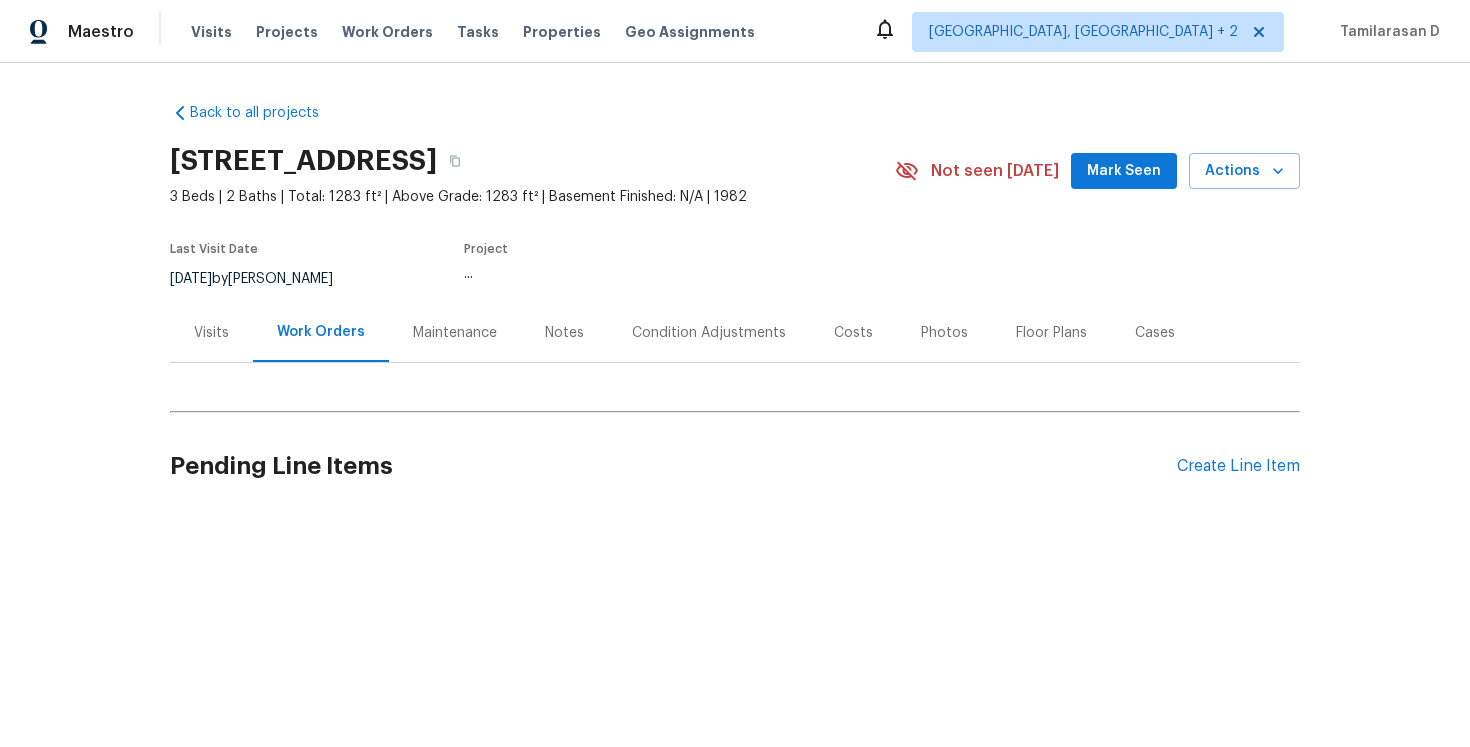 scroll, scrollTop: 0, scrollLeft: 0, axis: both 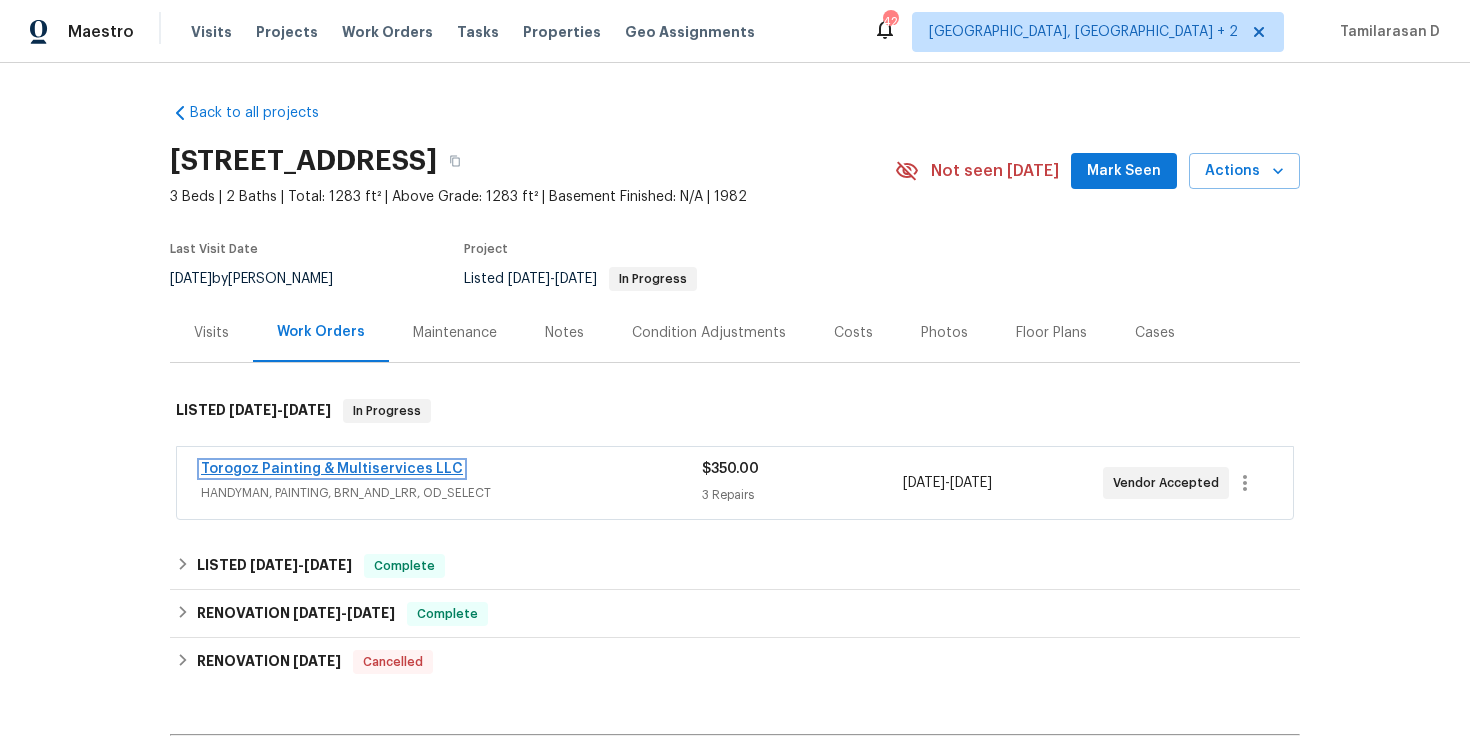 click on "Torogoz Painting & Multiservices LLC" at bounding box center (332, 469) 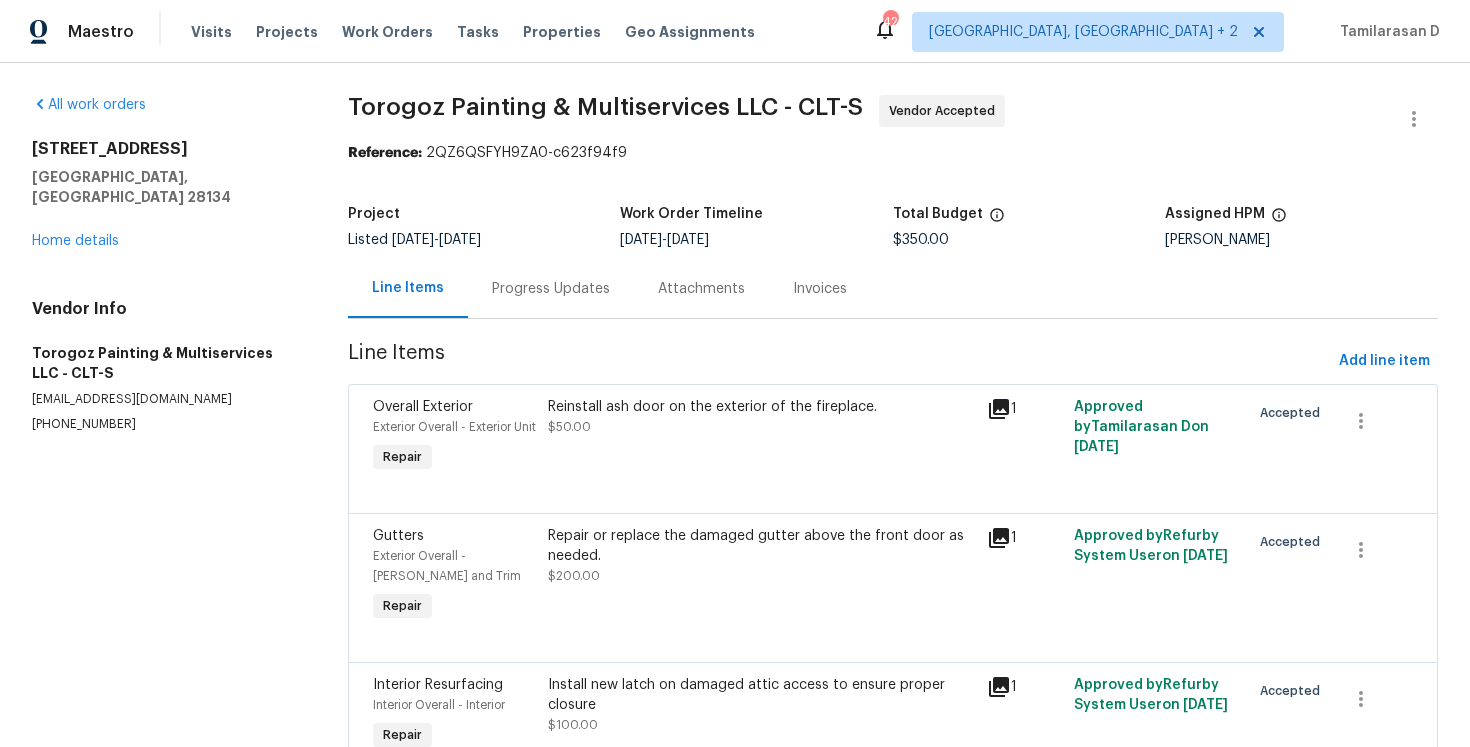 click on "Progress Updates" at bounding box center [551, 288] 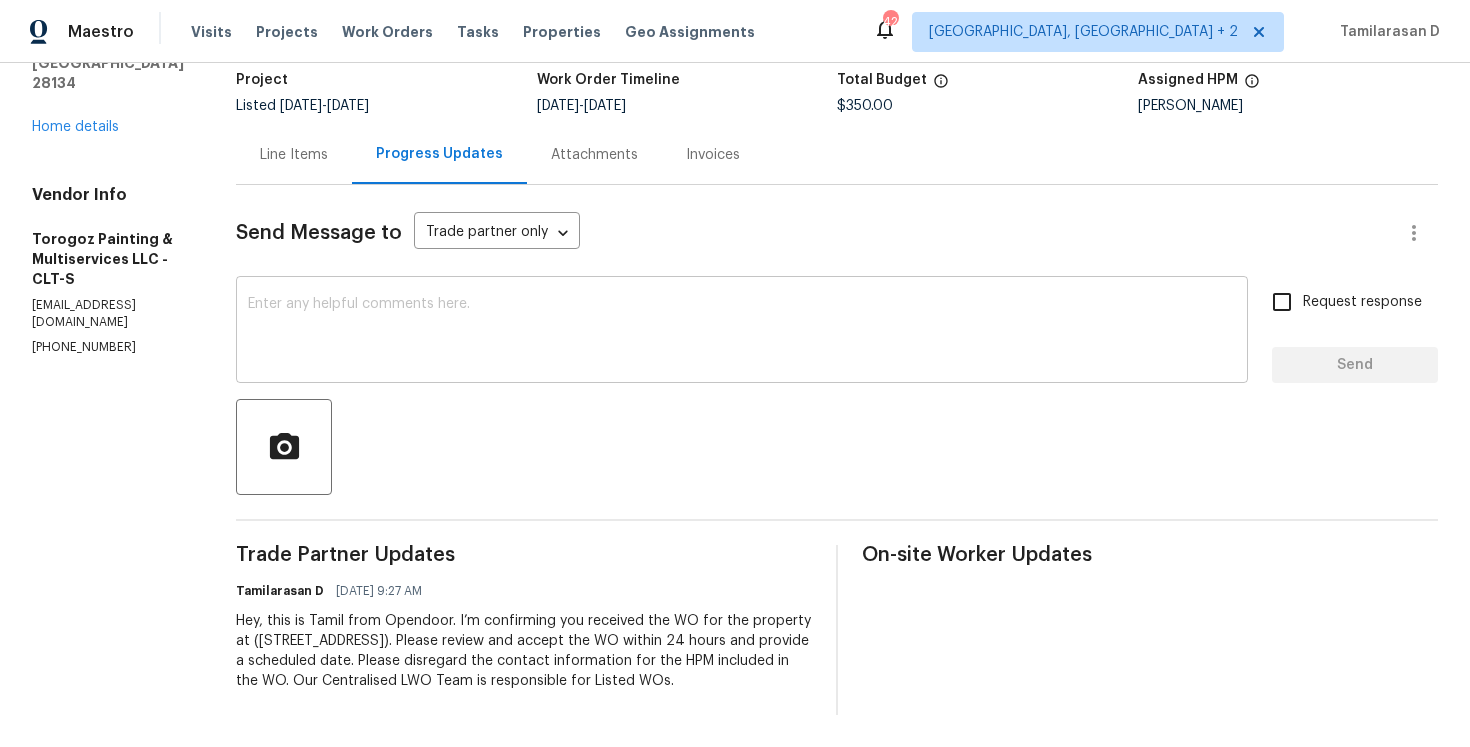 scroll, scrollTop: 0, scrollLeft: 0, axis: both 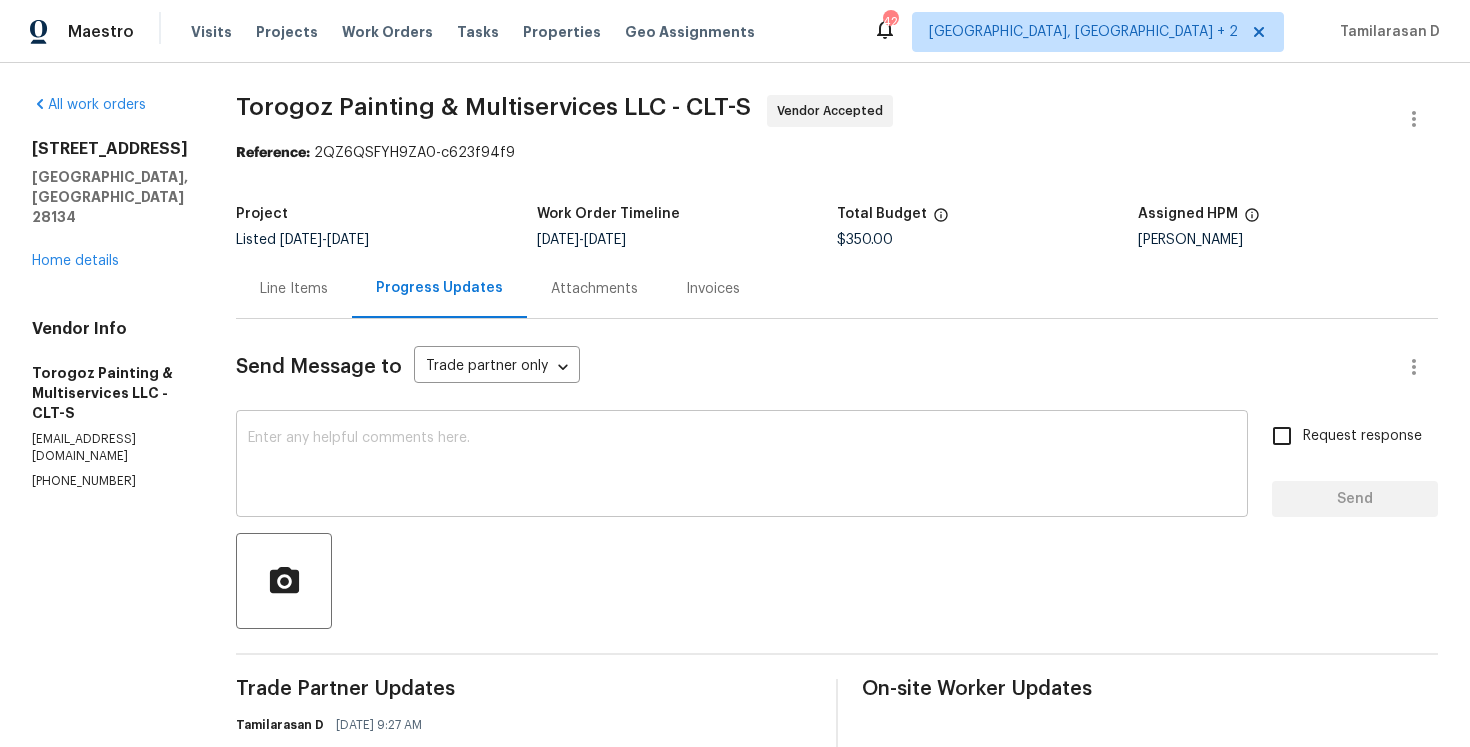 click at bounding box center [742, 466] 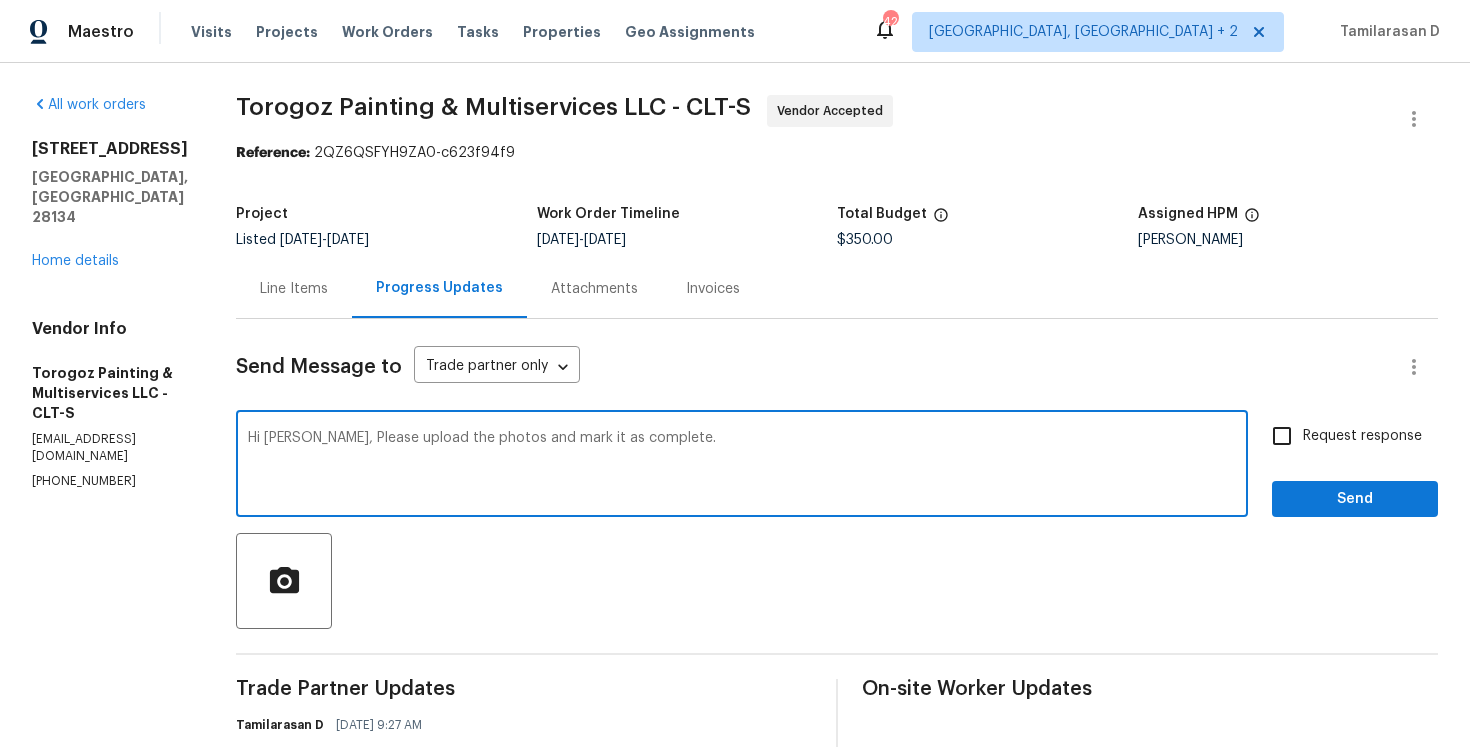 type on "Hi [PERSON_NAME], Please upload the photos and mark it as complete." 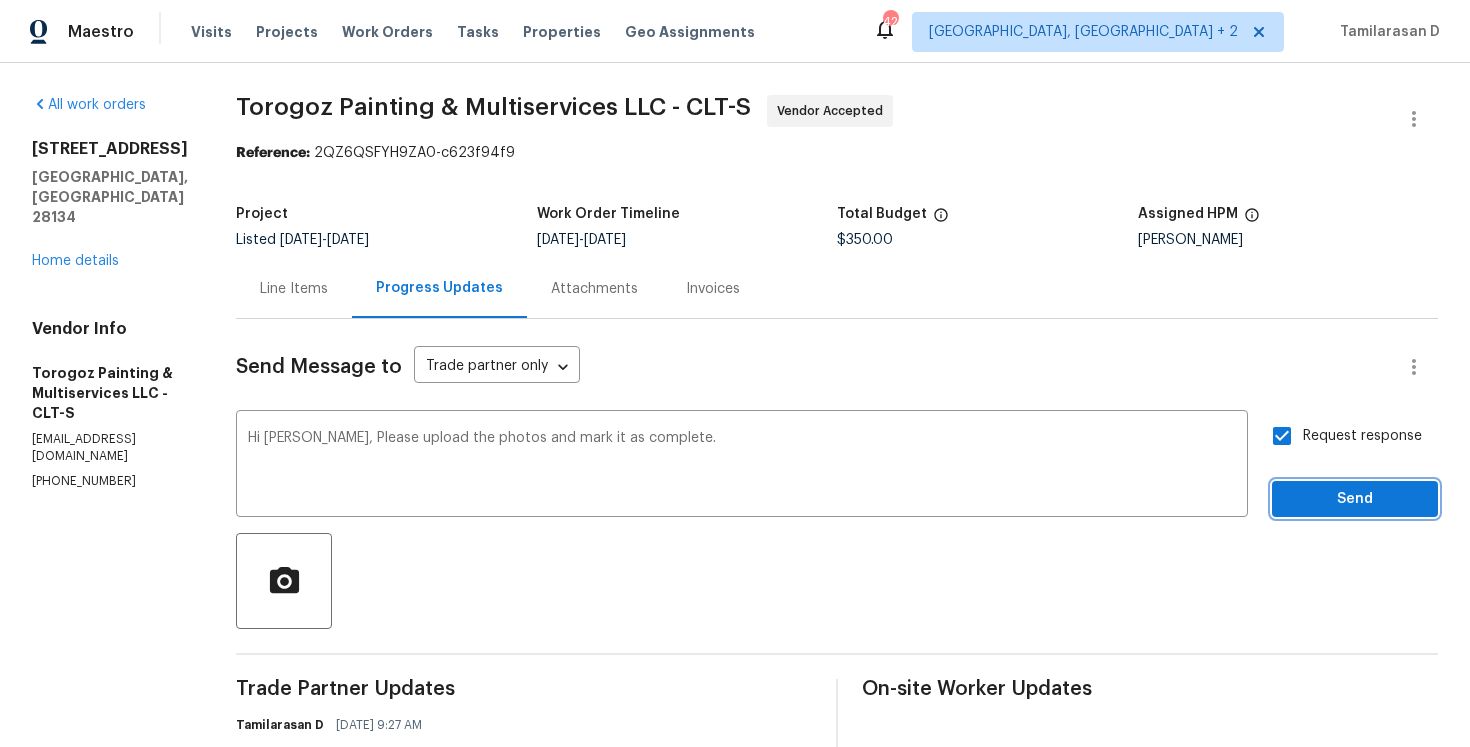 click on "Send" at bounding box center [1355, 499] 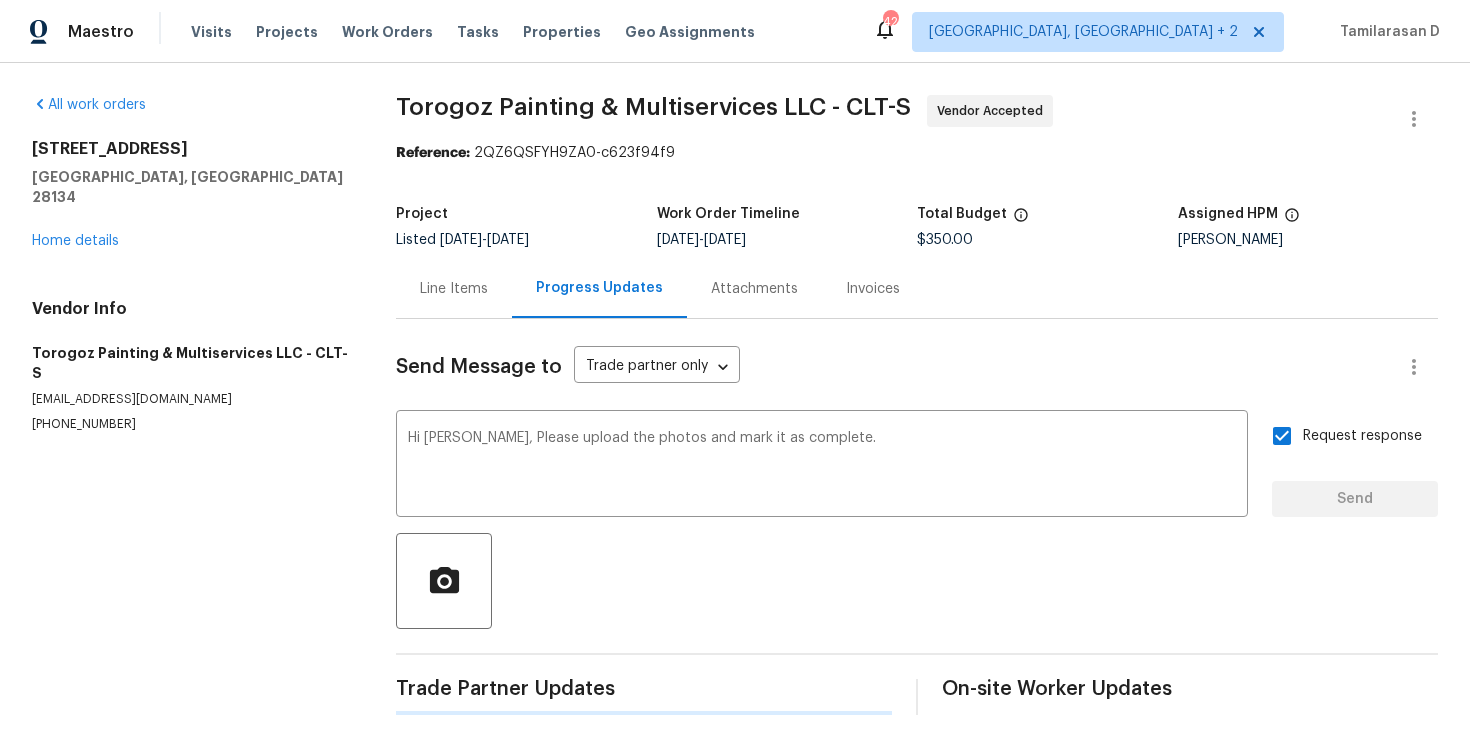 type 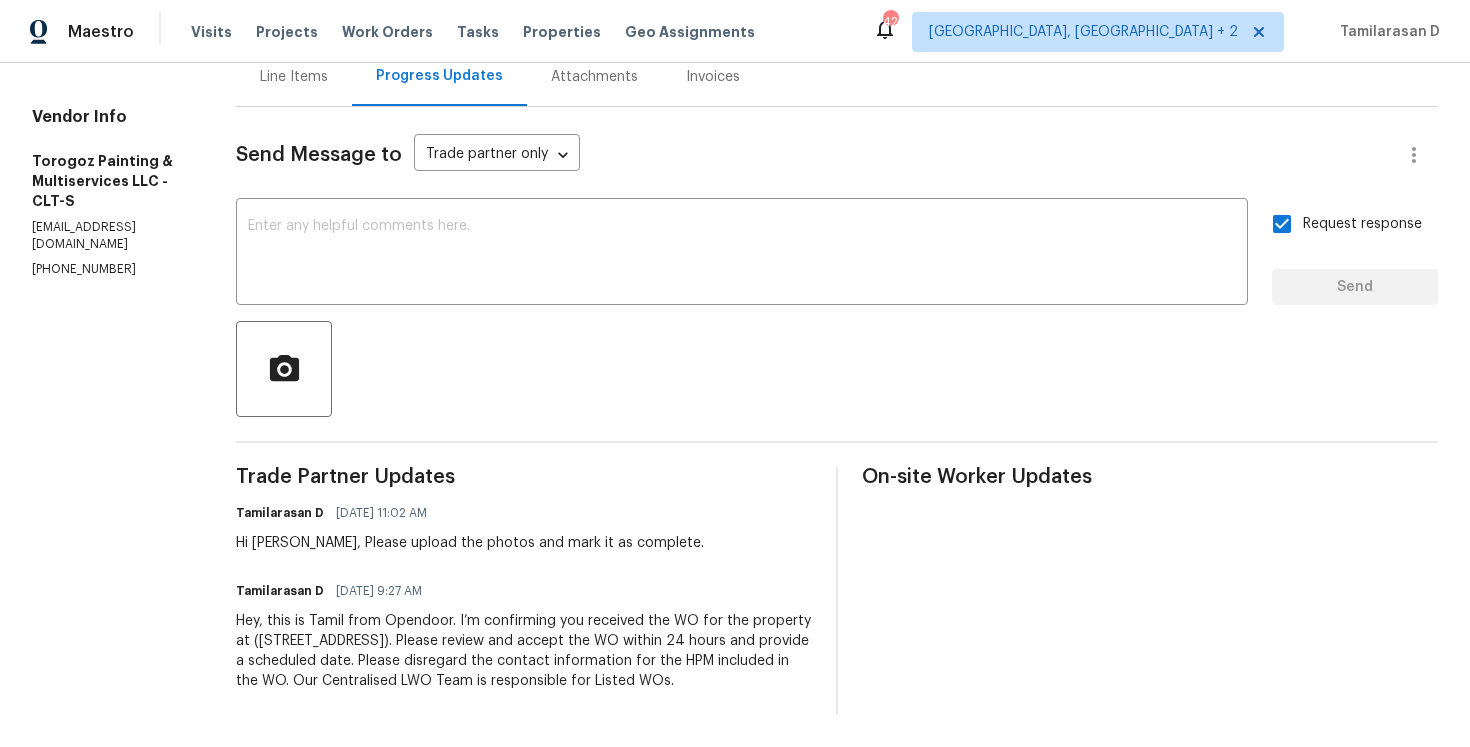 scroll, scrollTop: 0, scrollLeft: 0, axis: both 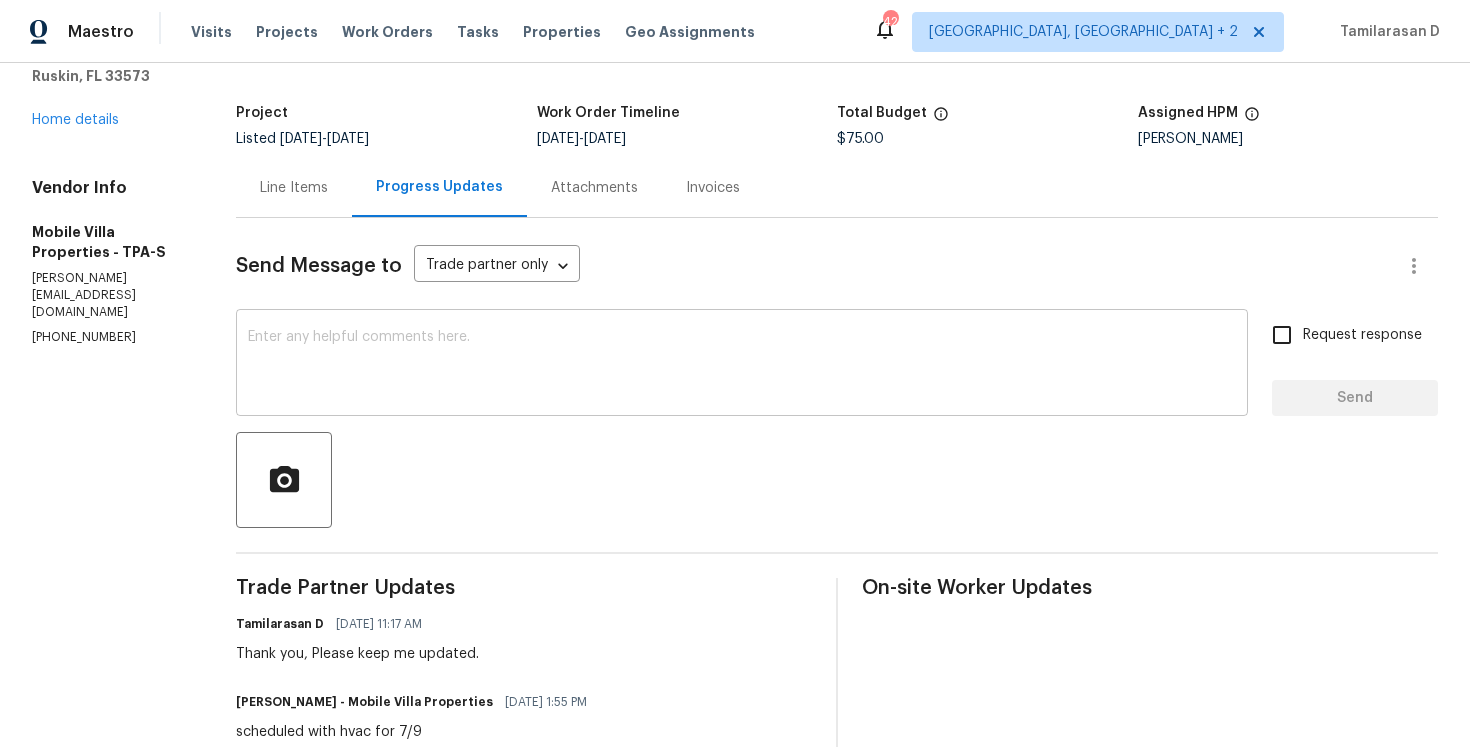 click at bounding box center [742, 365] 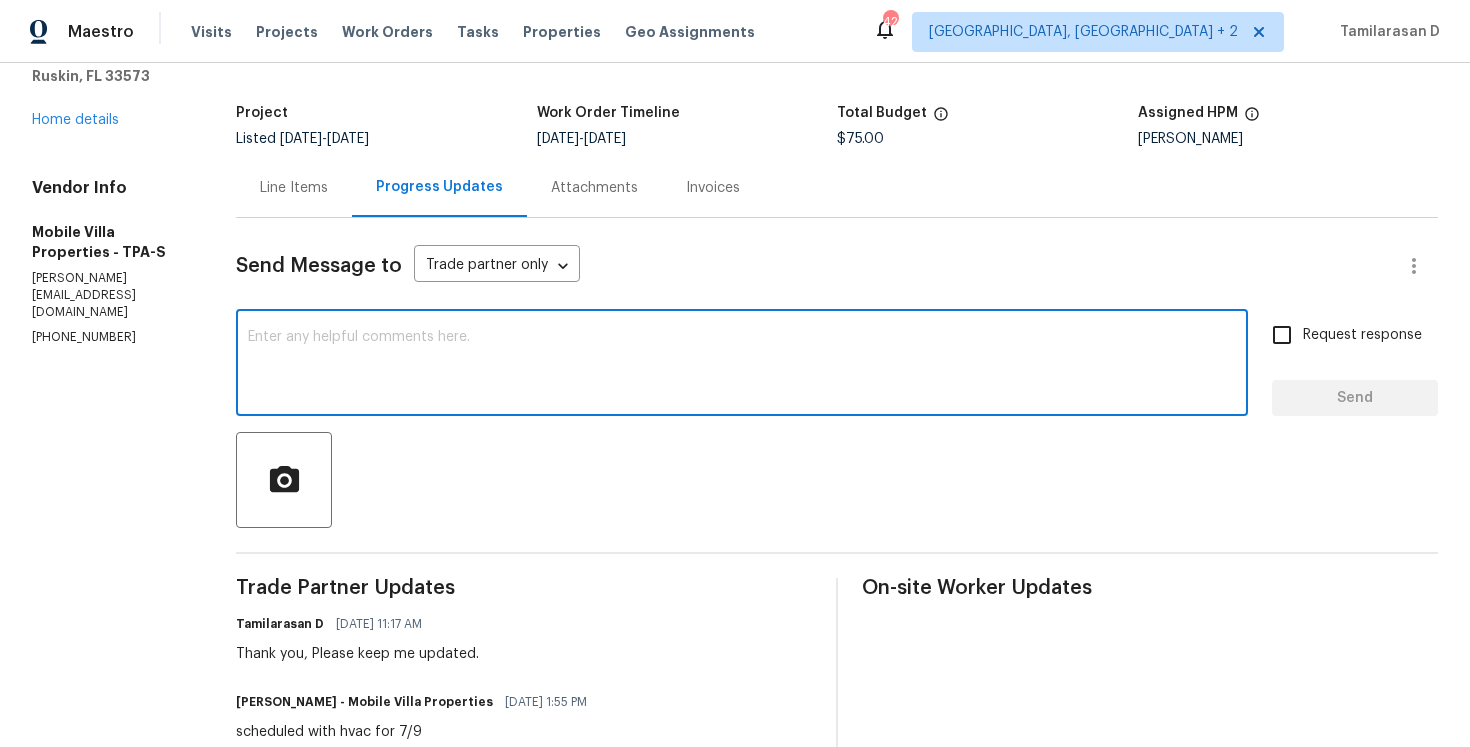 type on "J" 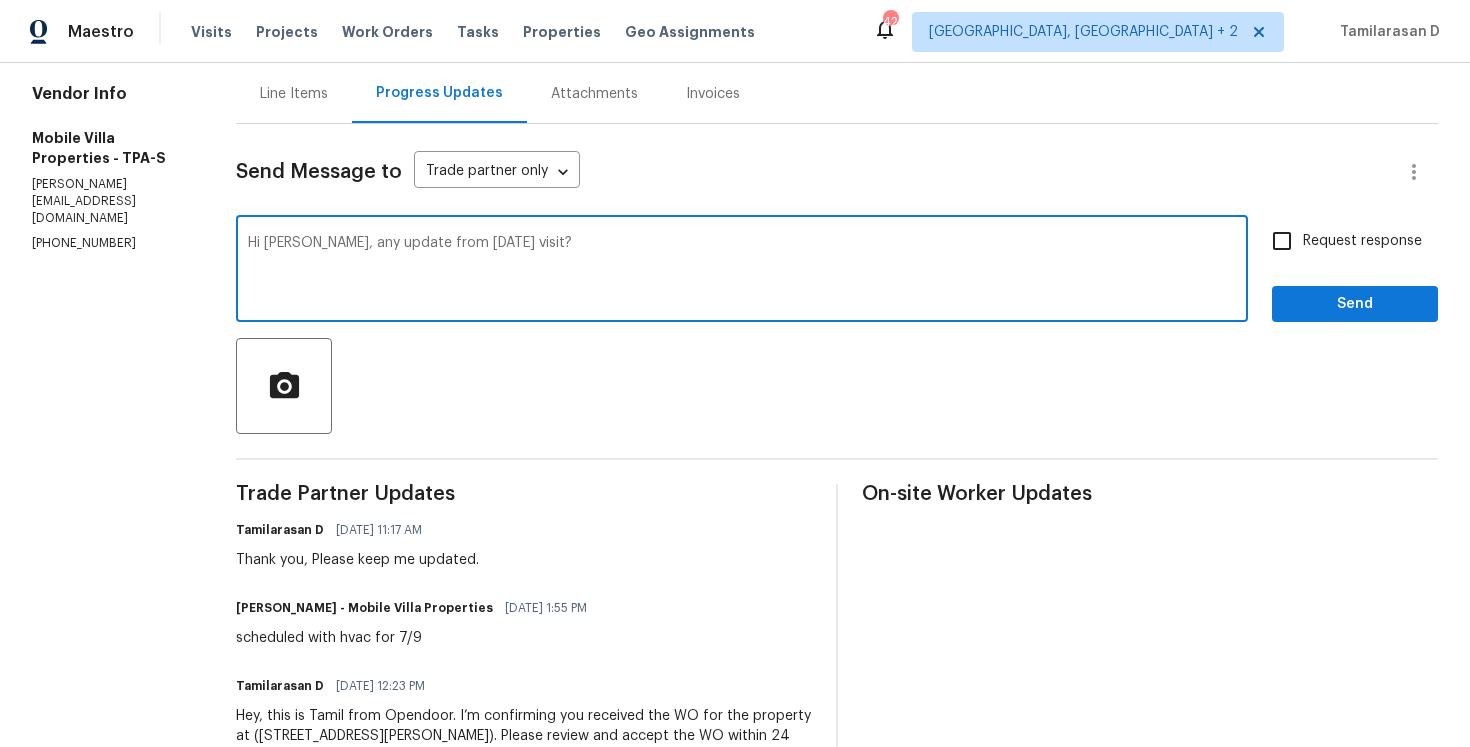 scroll, scrollTop: 230, scrollLeft: 0, axis: vertical 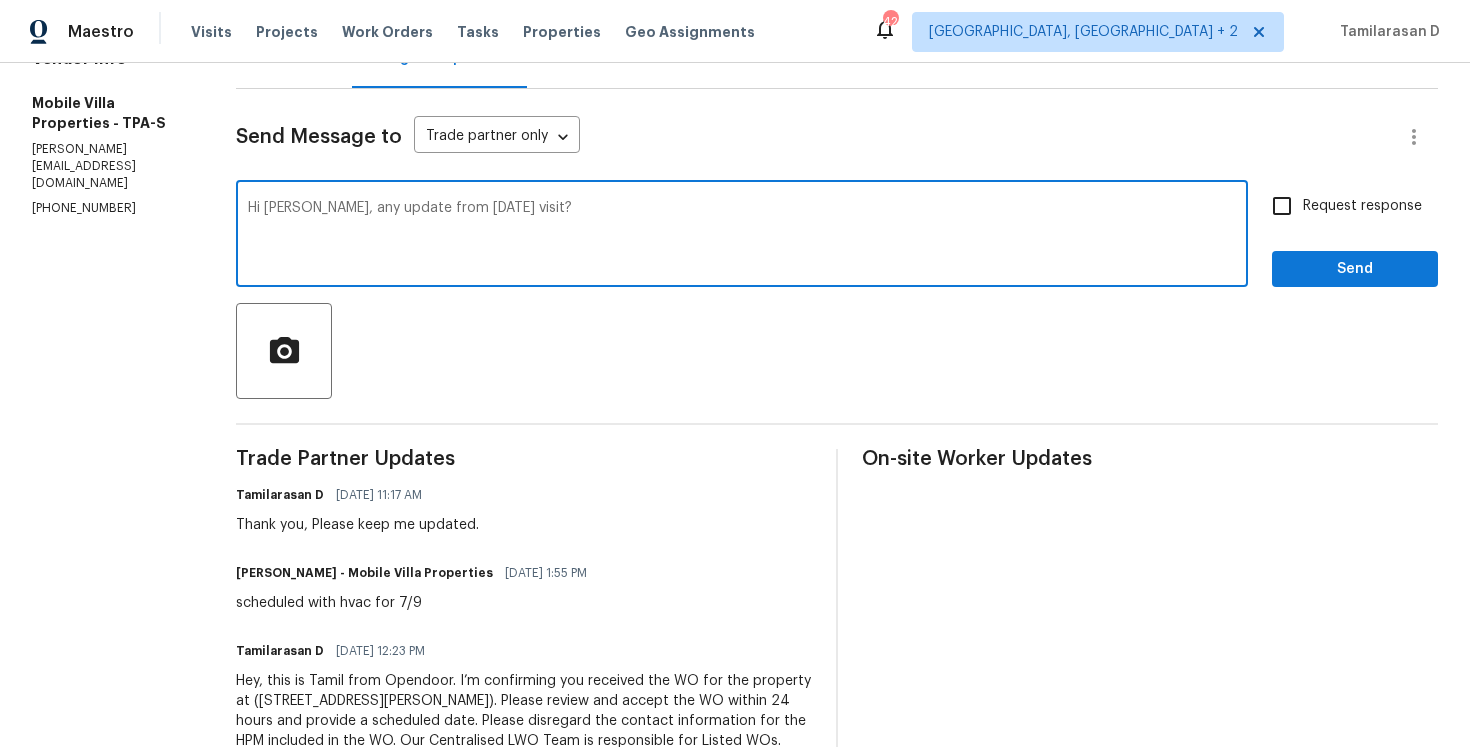 type on "Hi [PERSON_NAME], any update from [DATE] visit?" 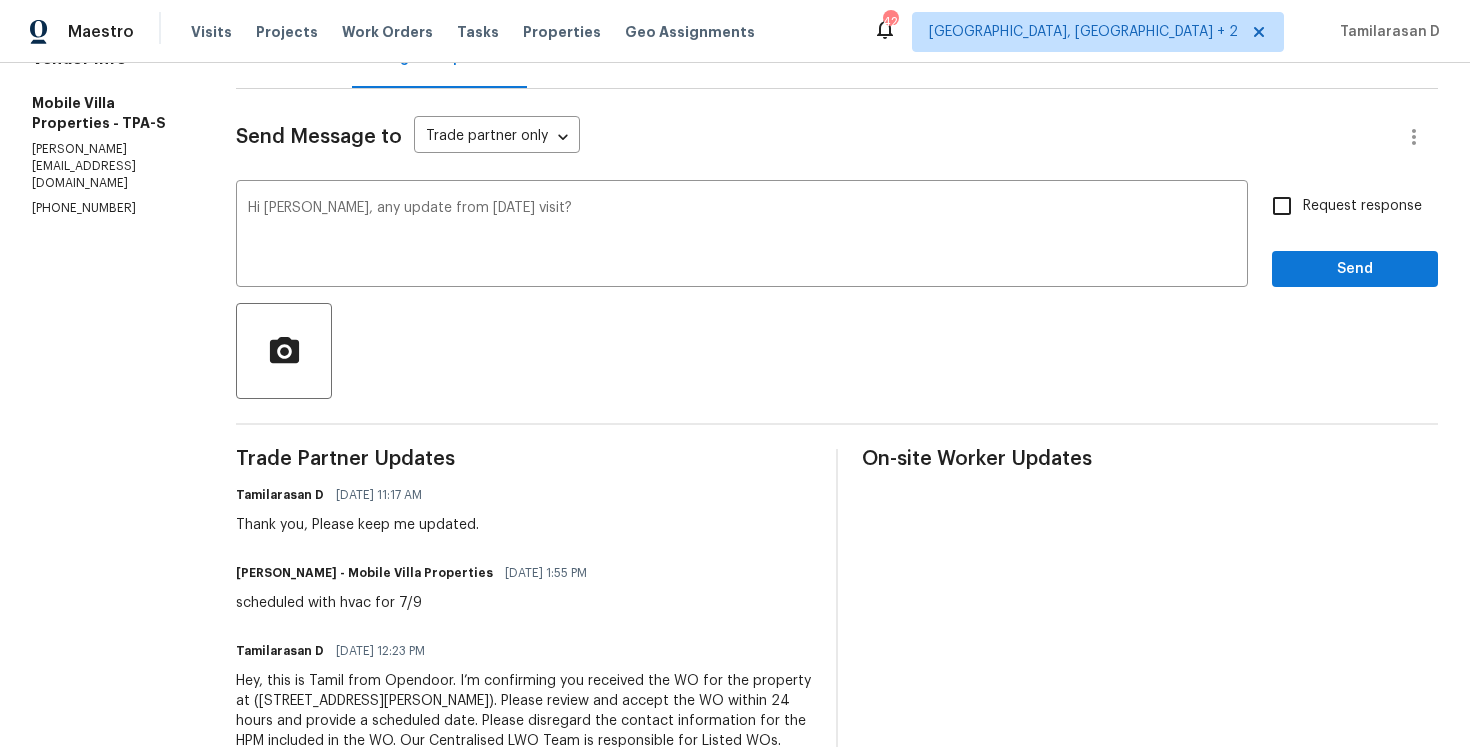 click on "Request response" at bounding box center [1282, 206] 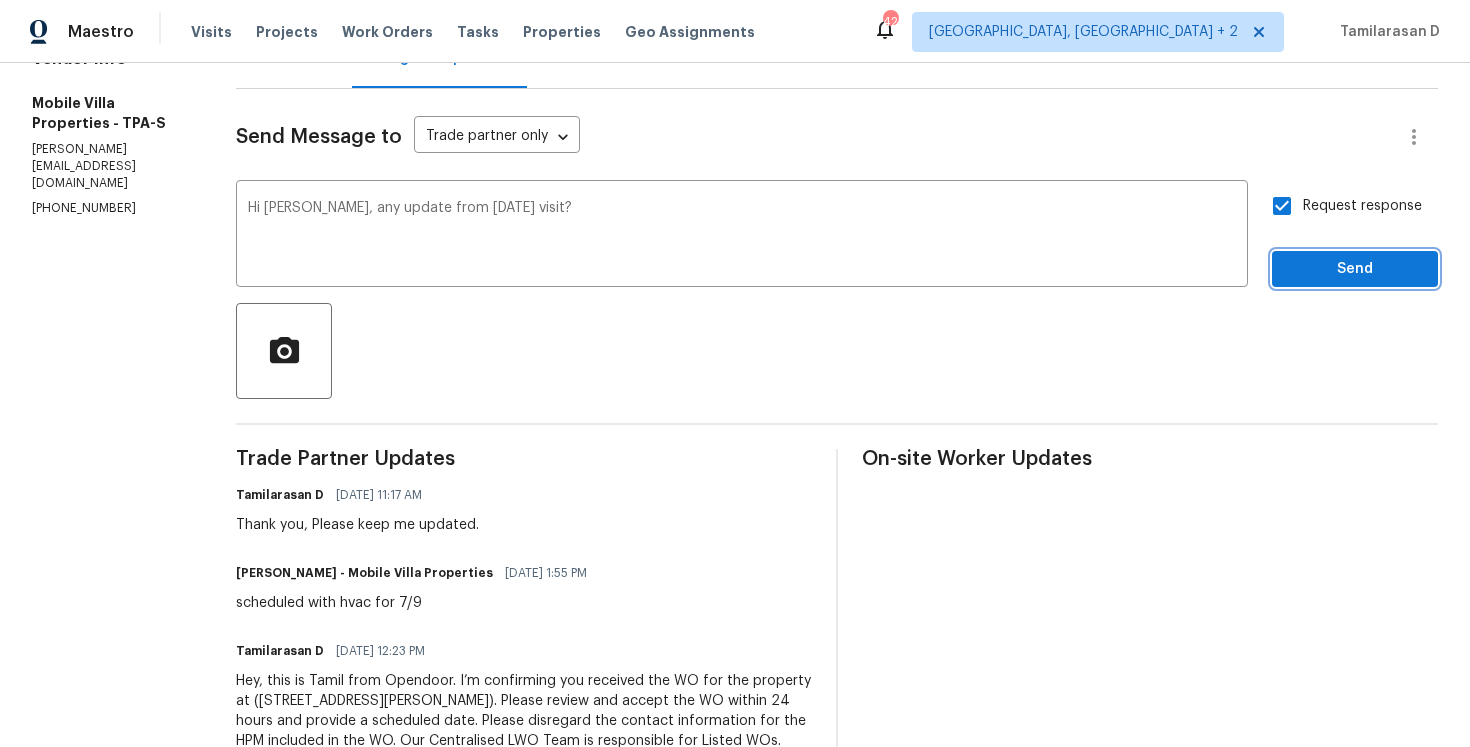 click on "Send" at bounding box center [1355, 269] 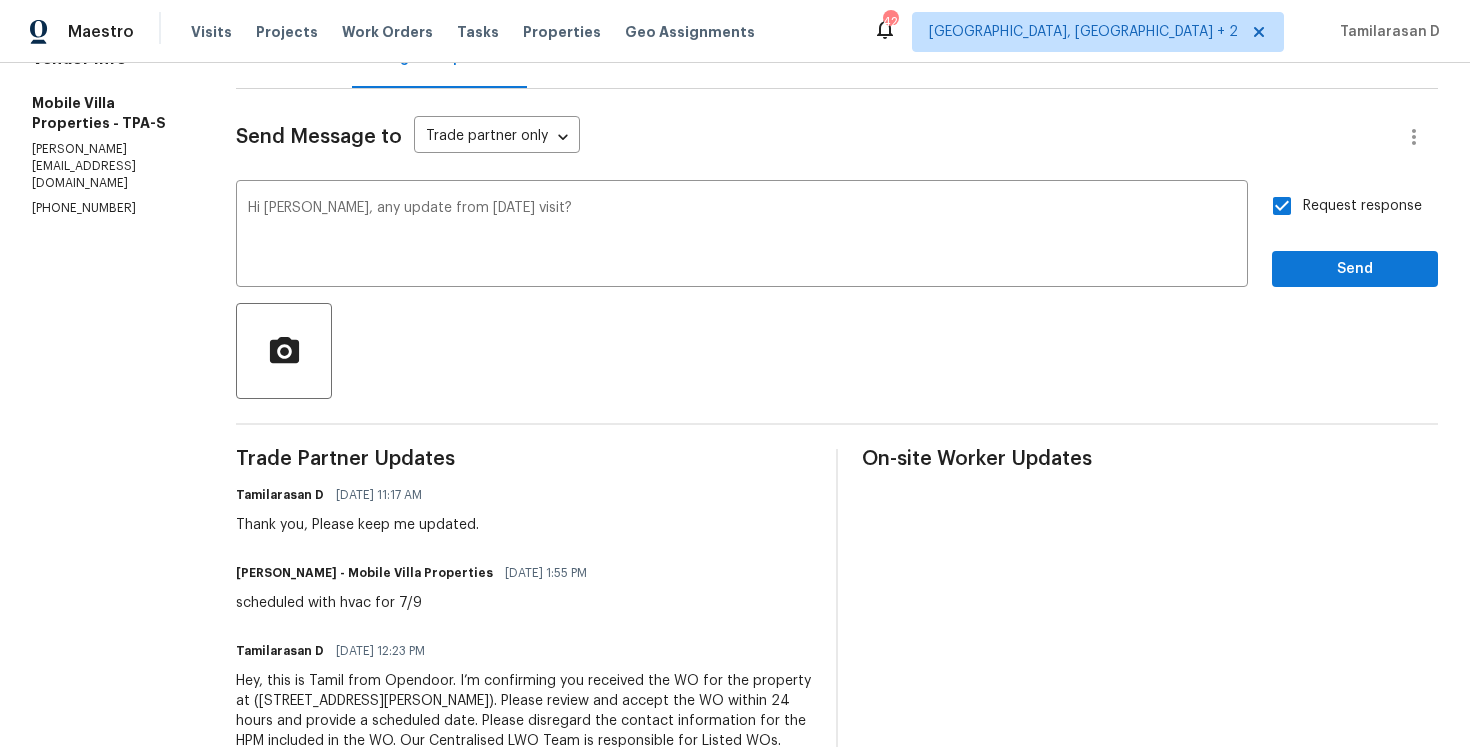 scroll, scrollTop: 0, scrollLeft: 0, axis: both 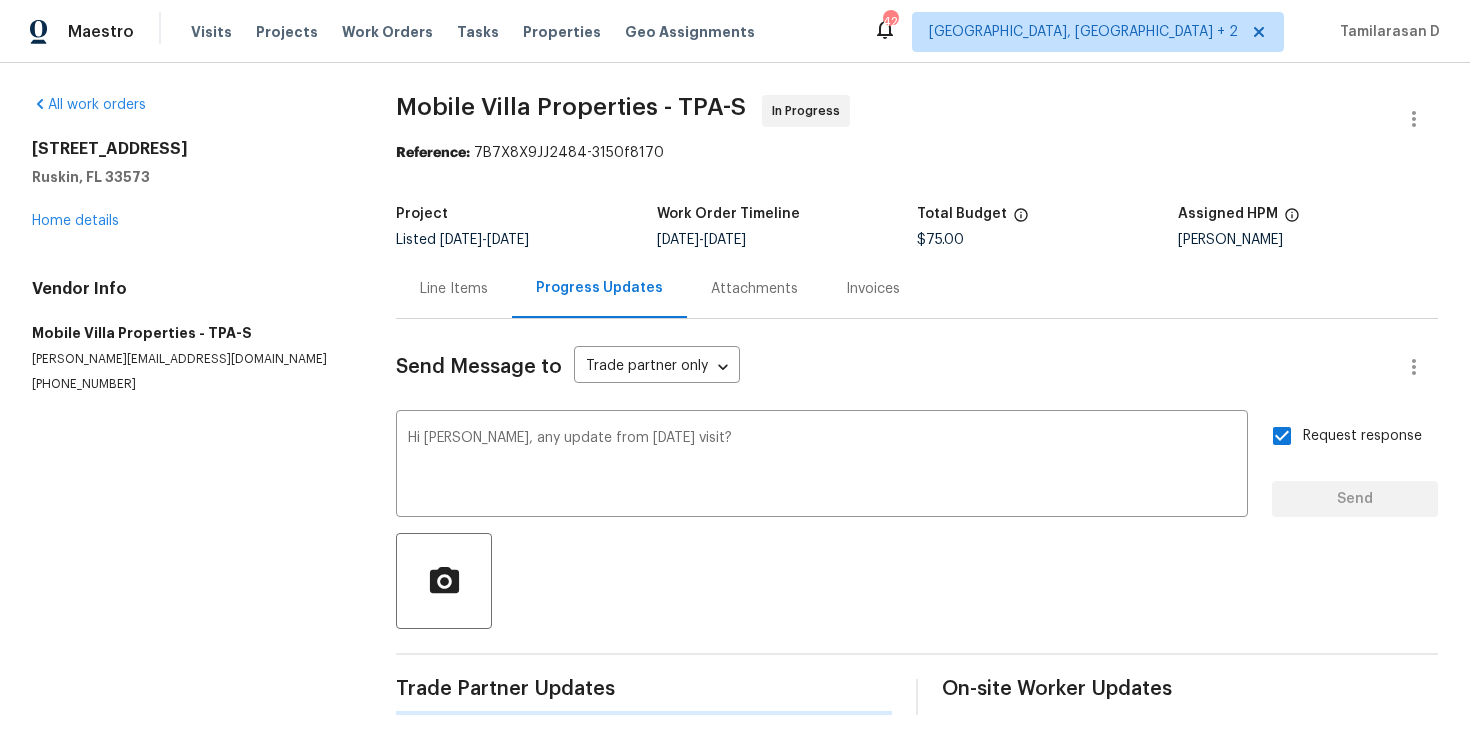 type 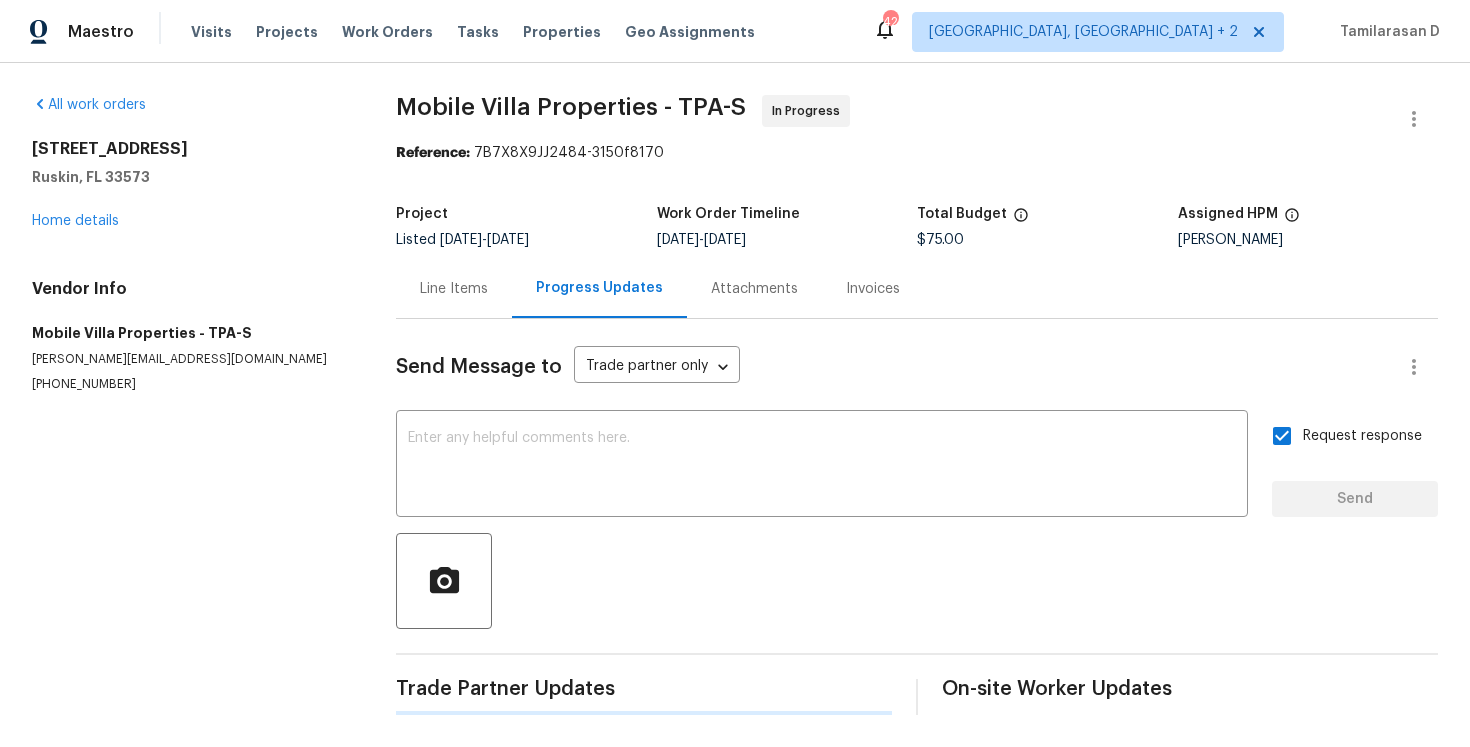 scroll, scrollTop: 230, scrollLeft: 0, axis: vertical 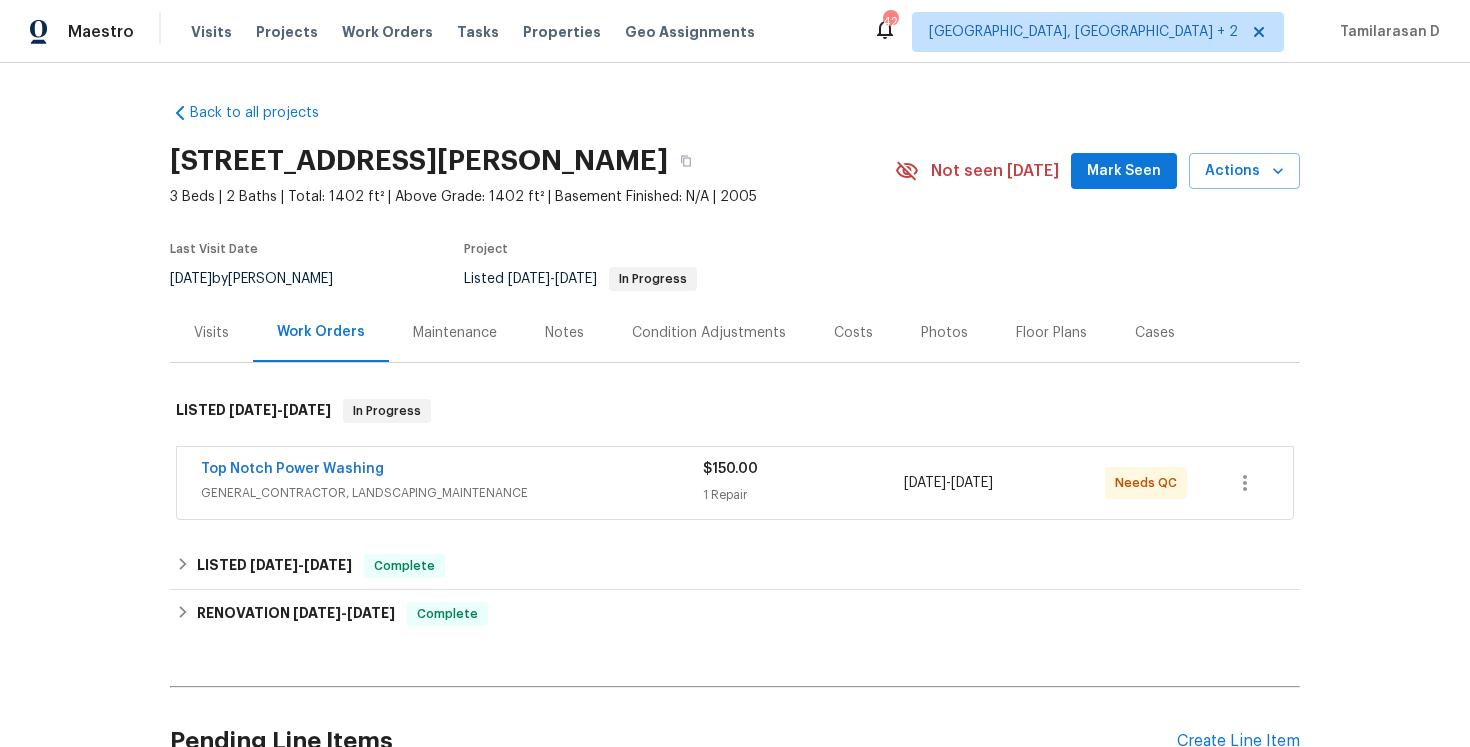 click on "Top Notch Power Washing" at bounding box center (452, 471) 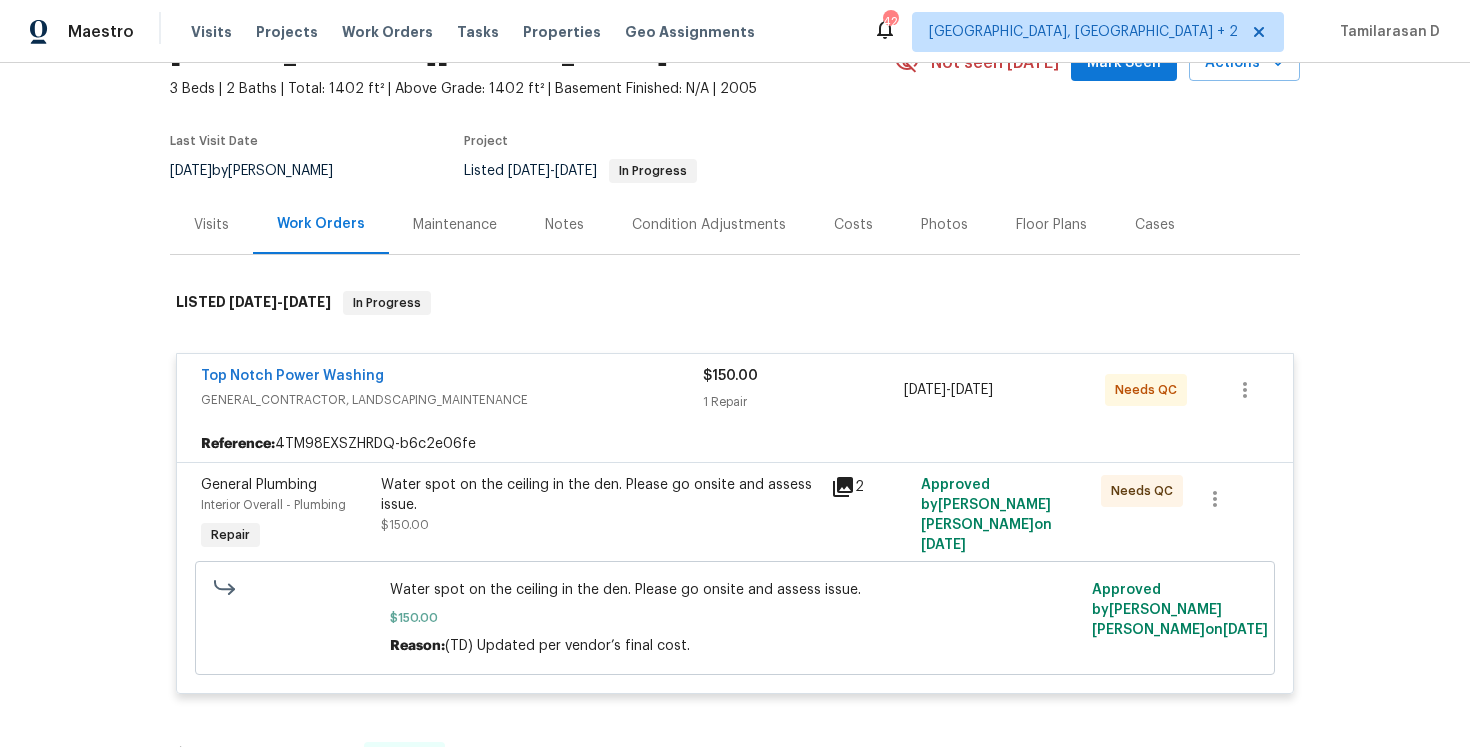 scroll, scrollTop: 0, scrollLeft: 0, axis: both 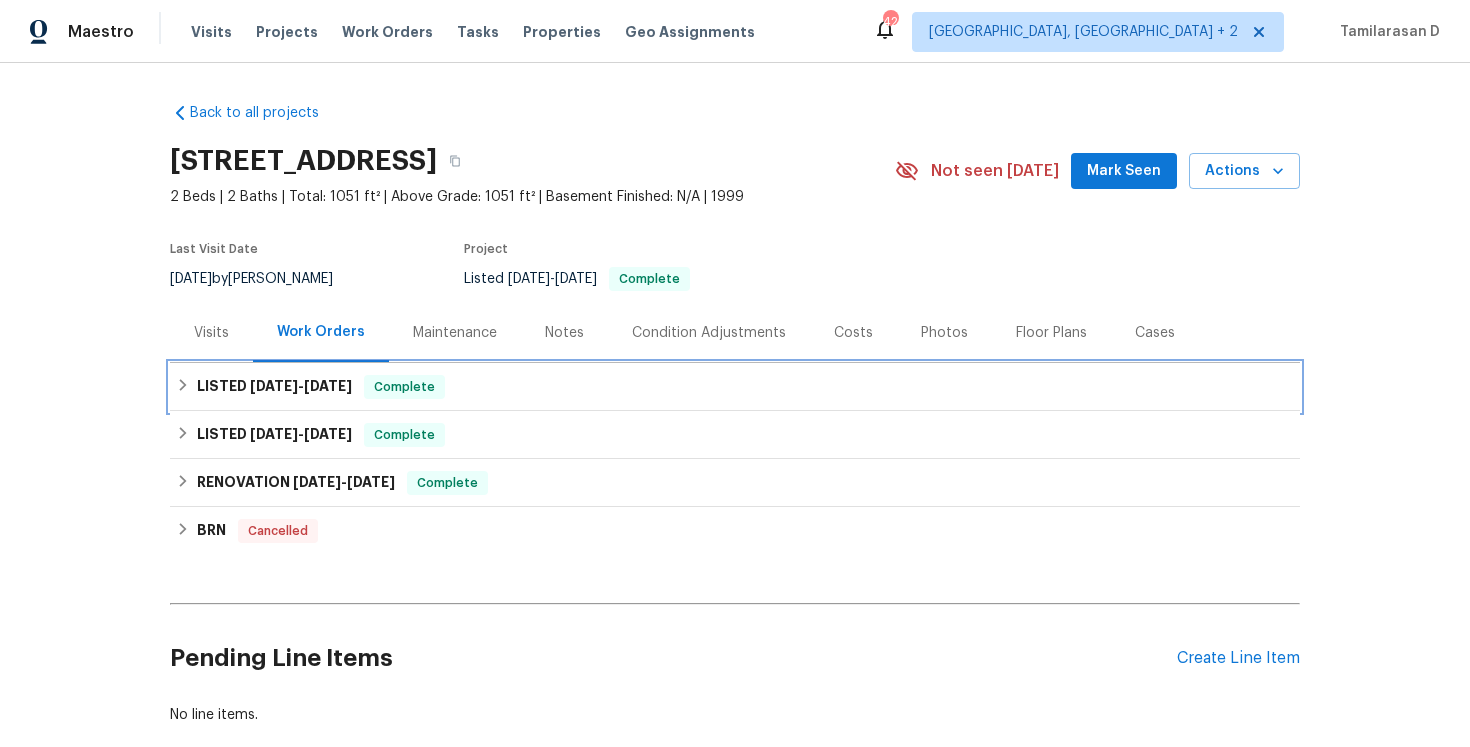 click 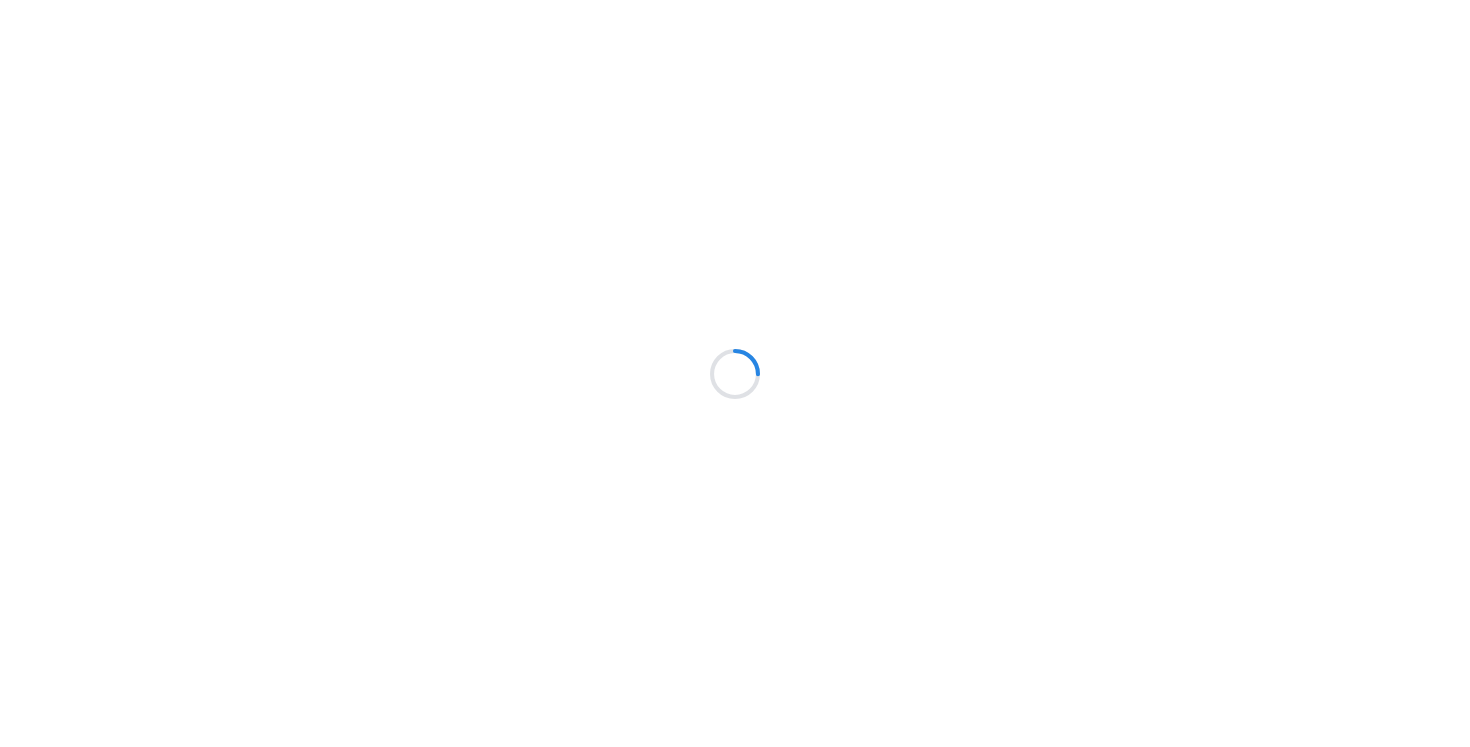 scroll, scrollTop: 0, scrollLeft: 0, axis: both 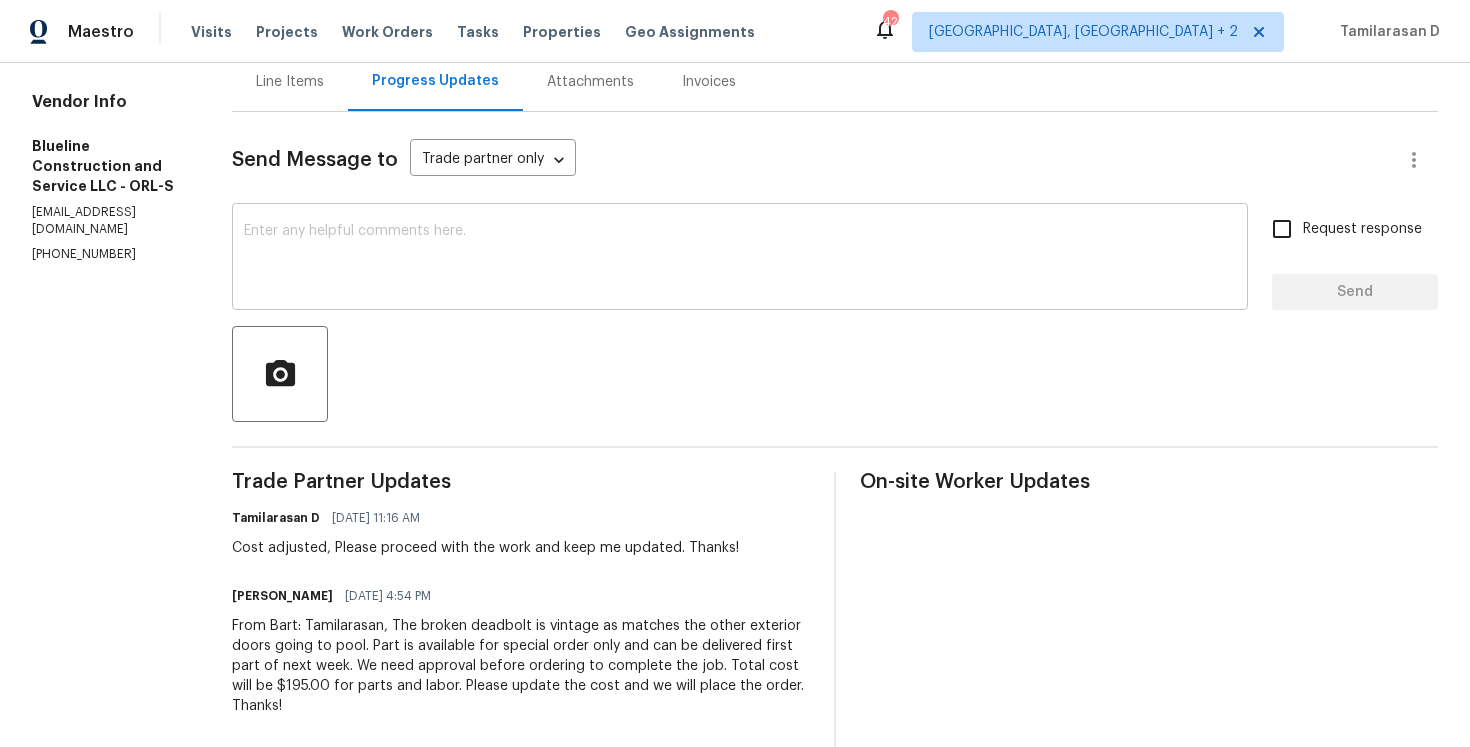 click at bounding box center (740, 259) 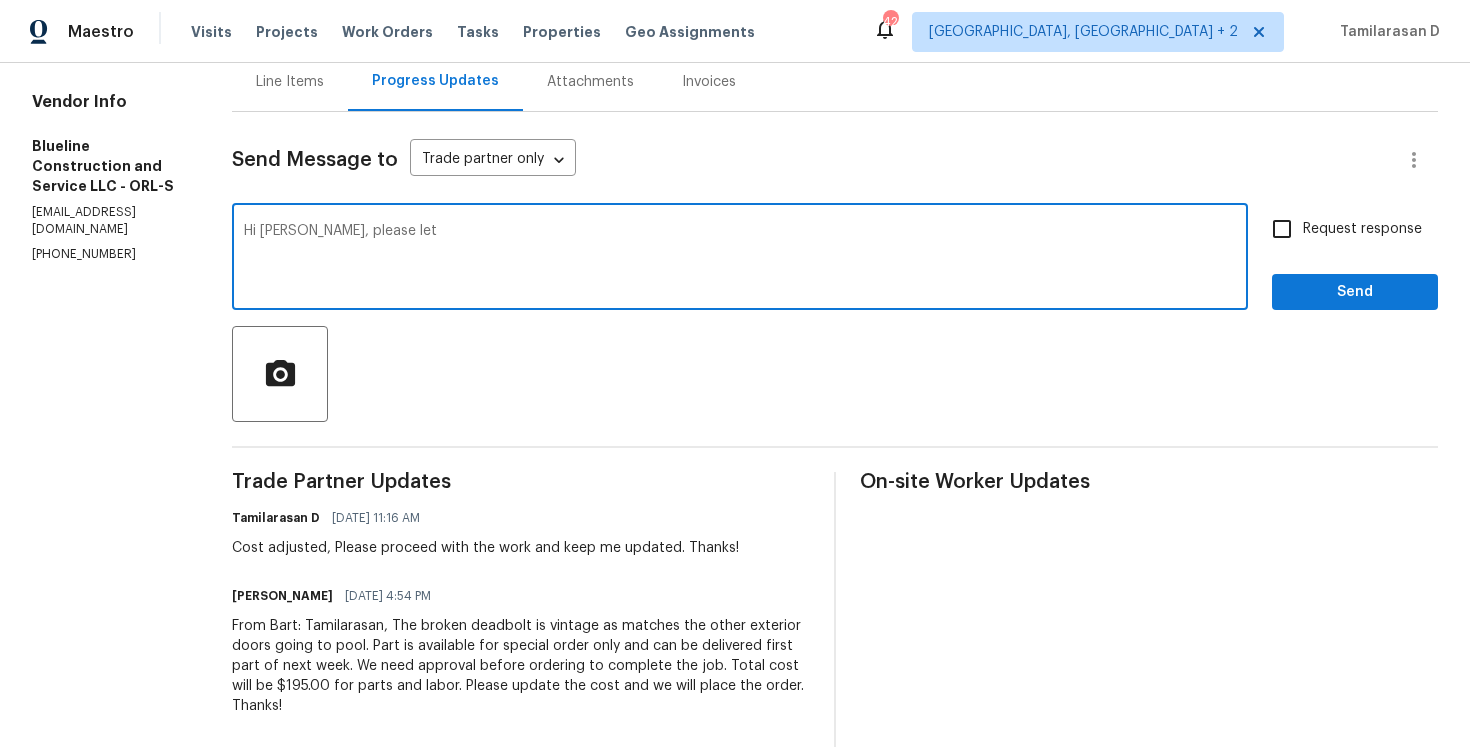 click on "Hi [PERSON_NAME], please let" at bounding box center [740, 259] 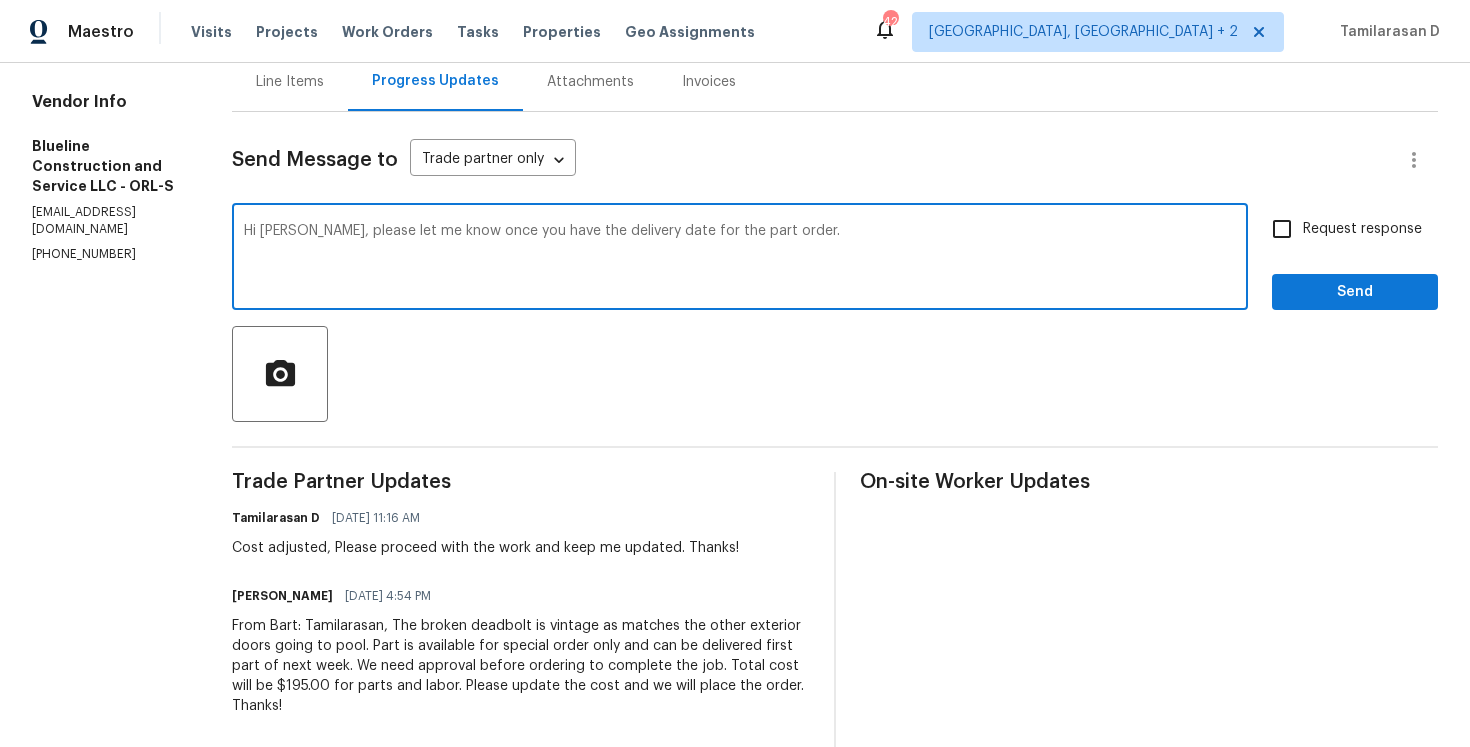click on "Hi [PERSON_NAME], please let me know once you have the delivery date for the part order." at bounding box center (740, 259) 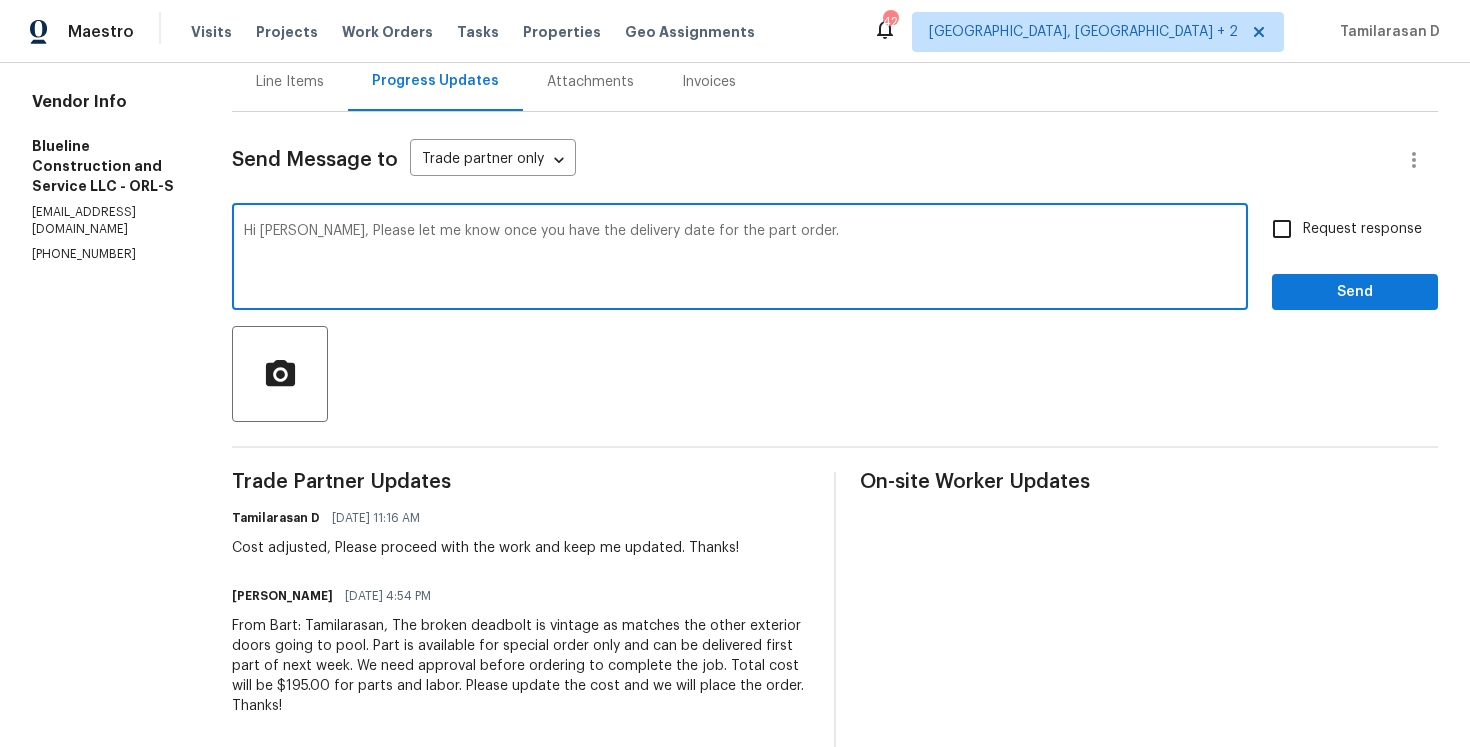 type on "Hi [PERSON_NAME], Please let me know once you have the delivery date for the part order." 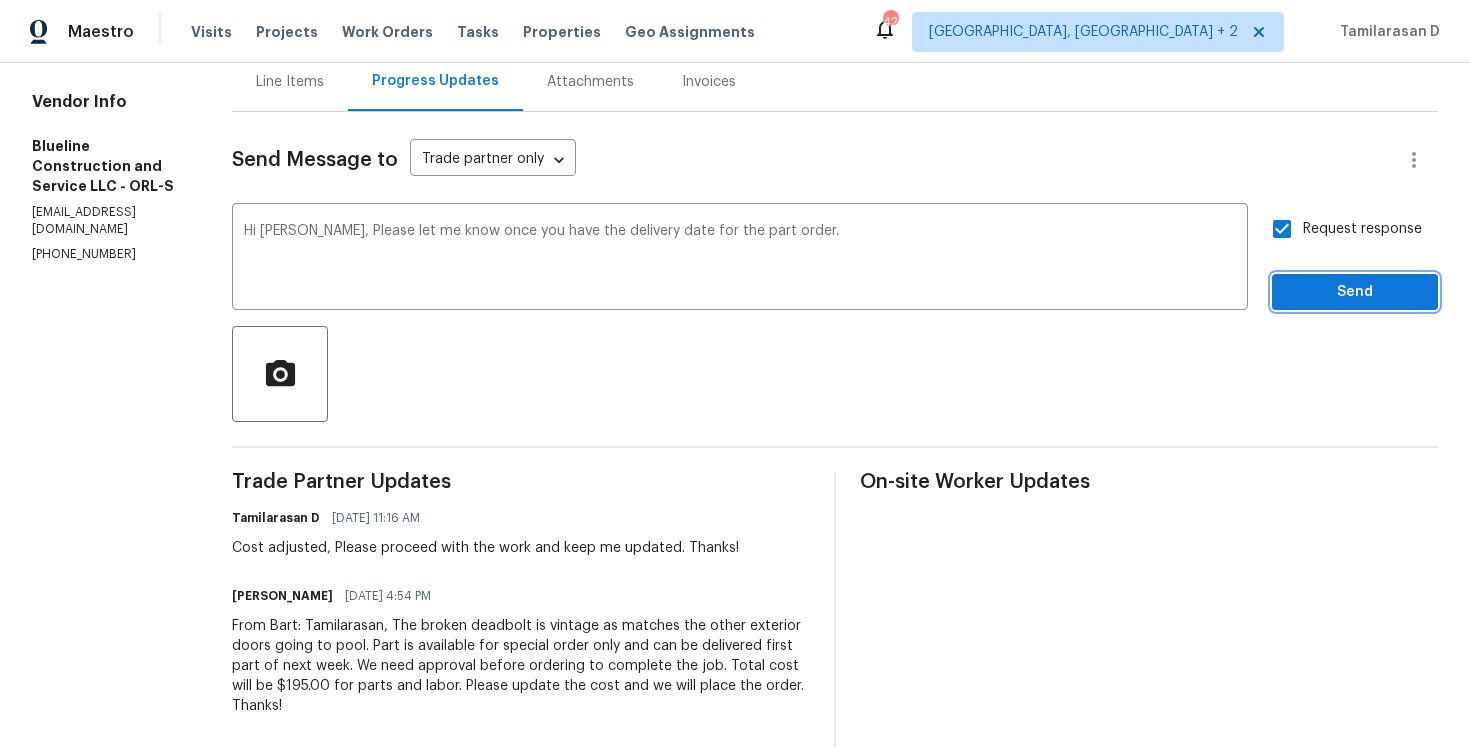click on "Send" at bounding box center (1355, 292) 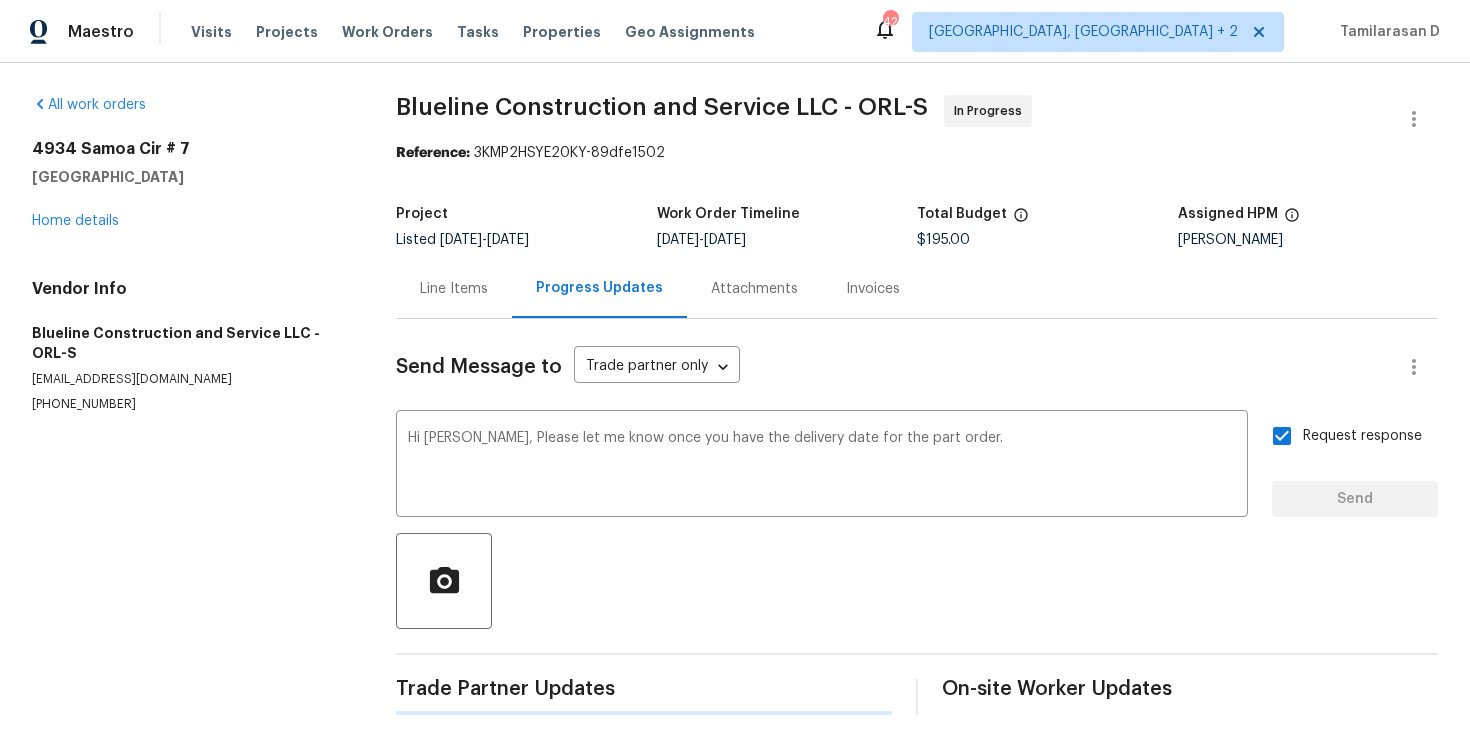 type 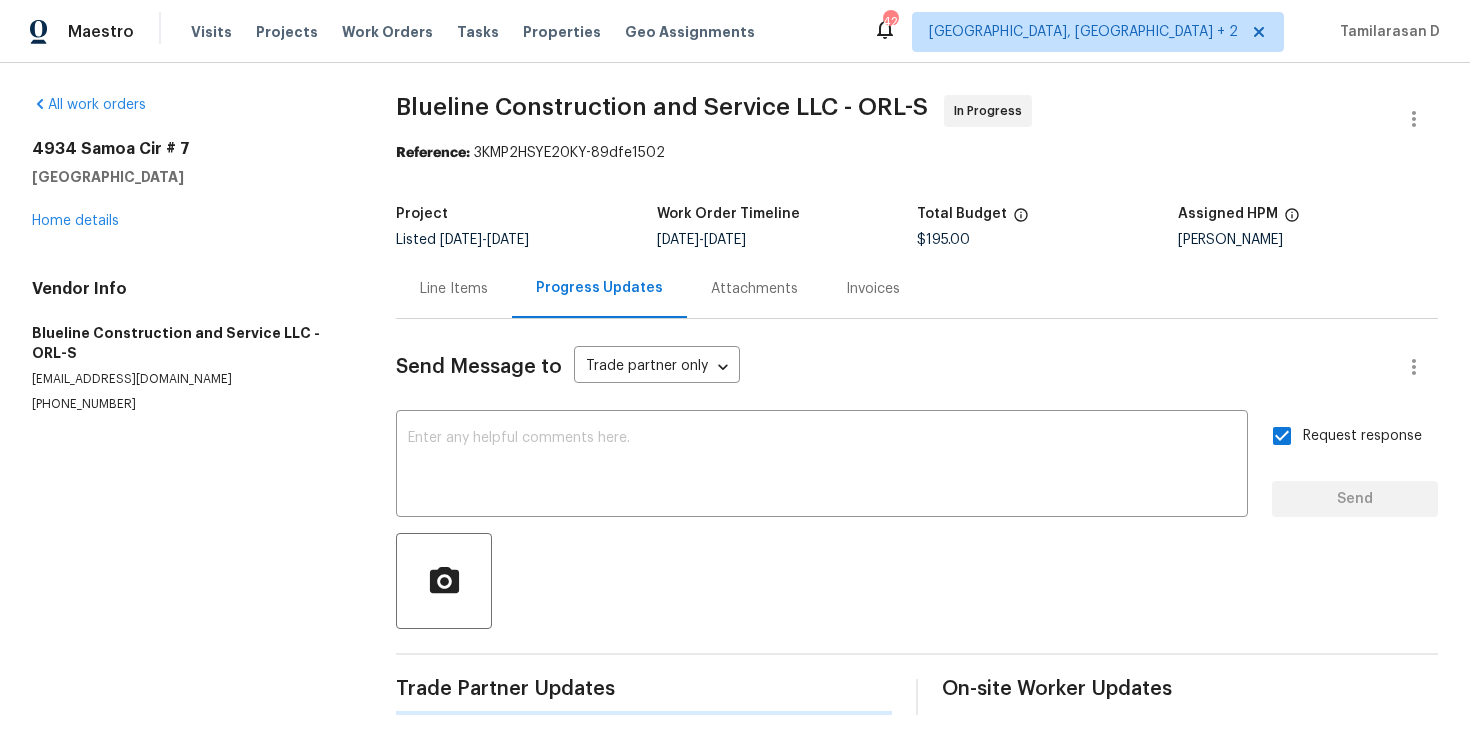 scroll, scrollTop: 0, scrollLeft: 0, axis: both 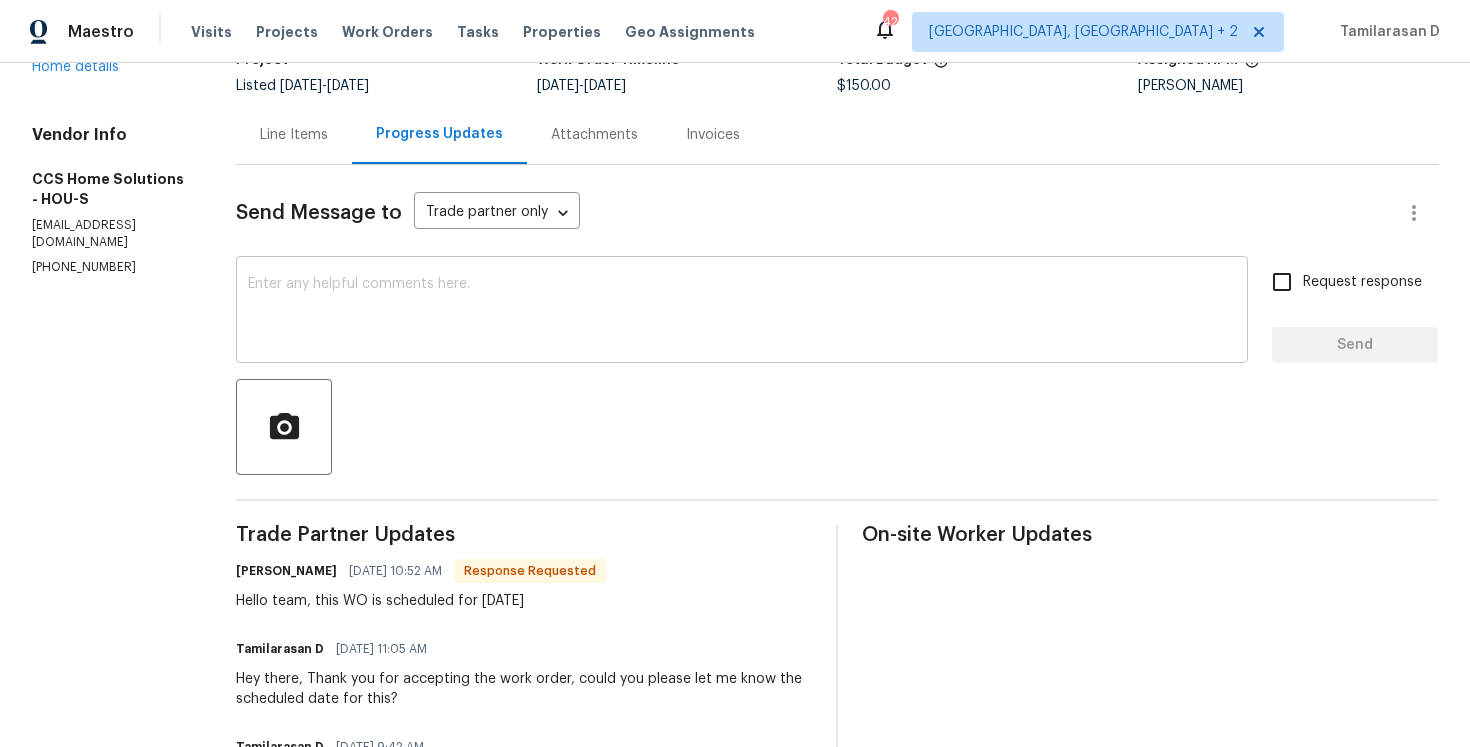 click at bounding box center [742, 312] 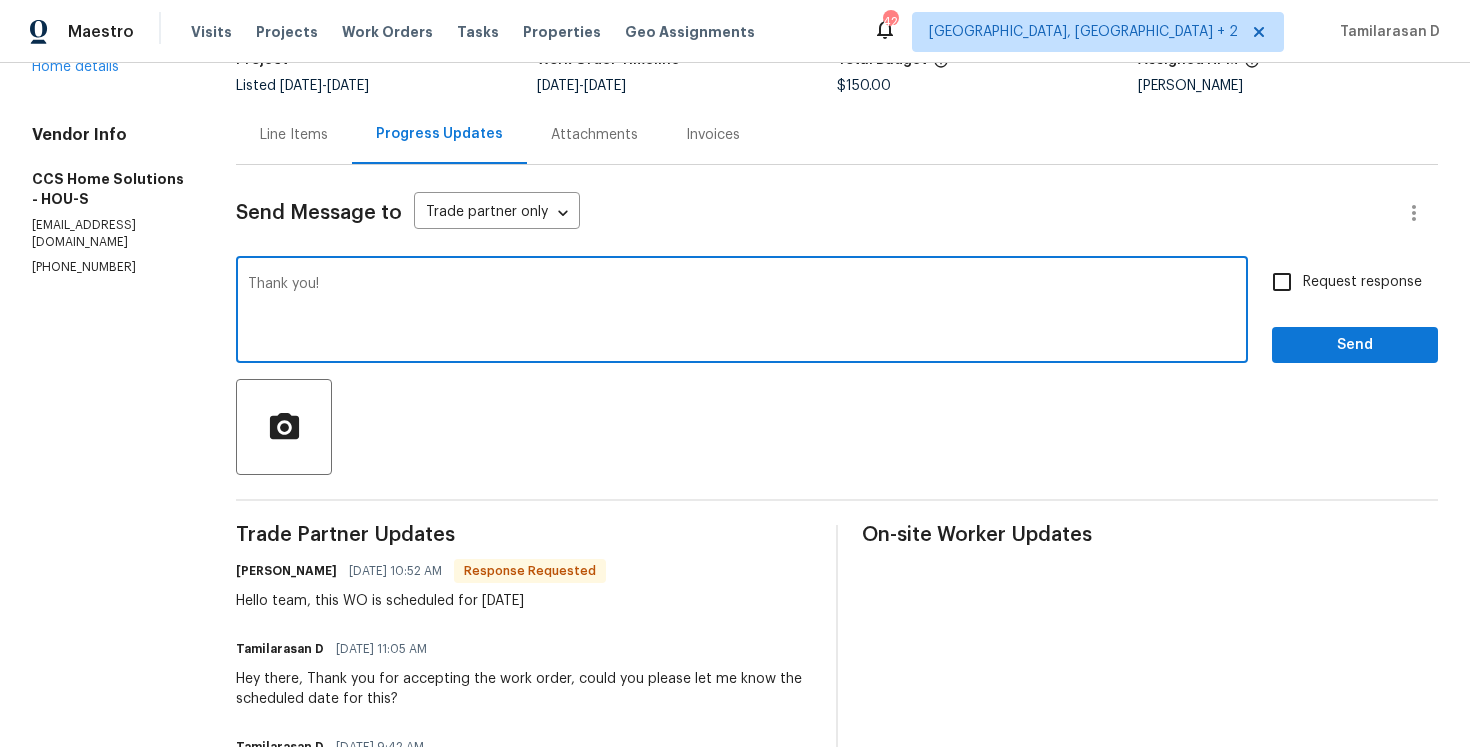 type on "Thank you!" 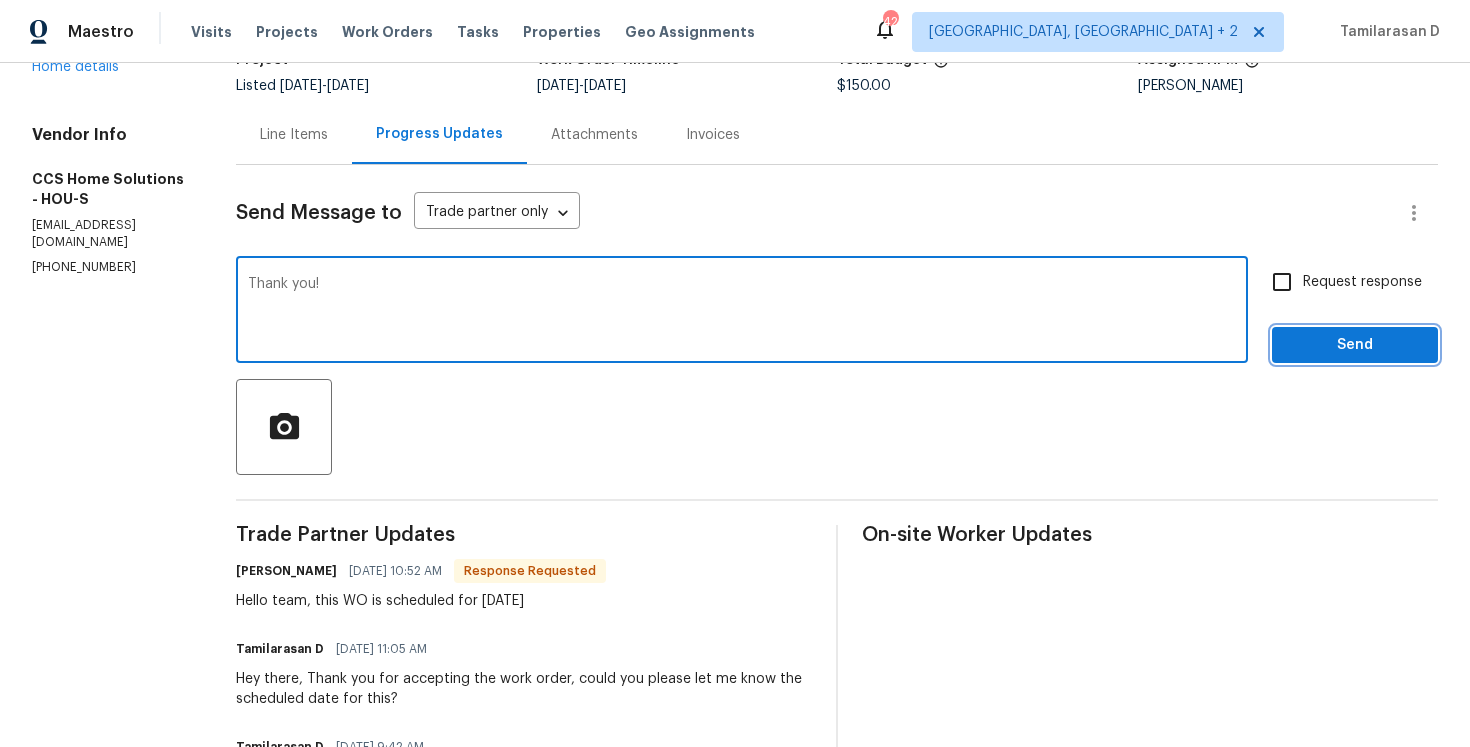 click on "Send" at bounding box center [1355, 345] 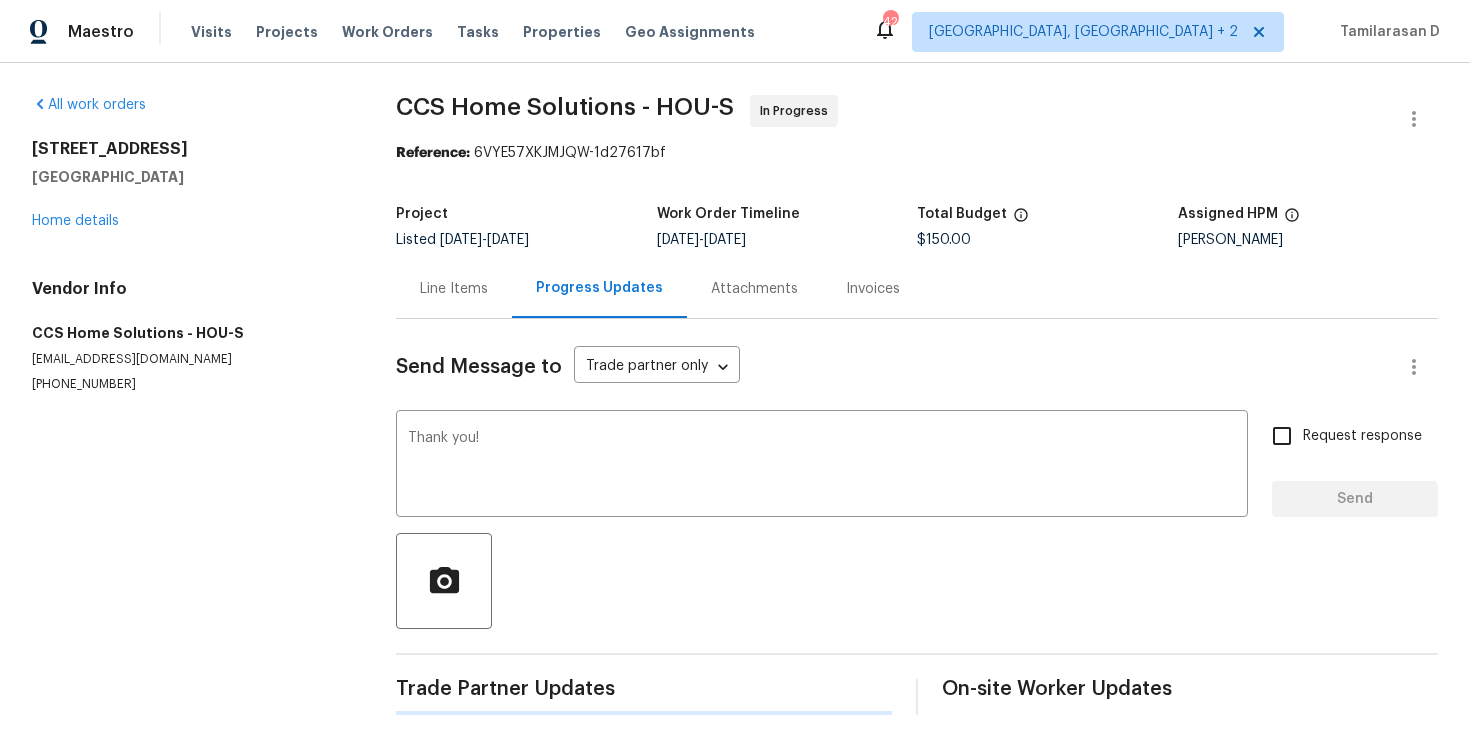 scroll, scrollTop: 0, scrollLeft: 0, axis: both 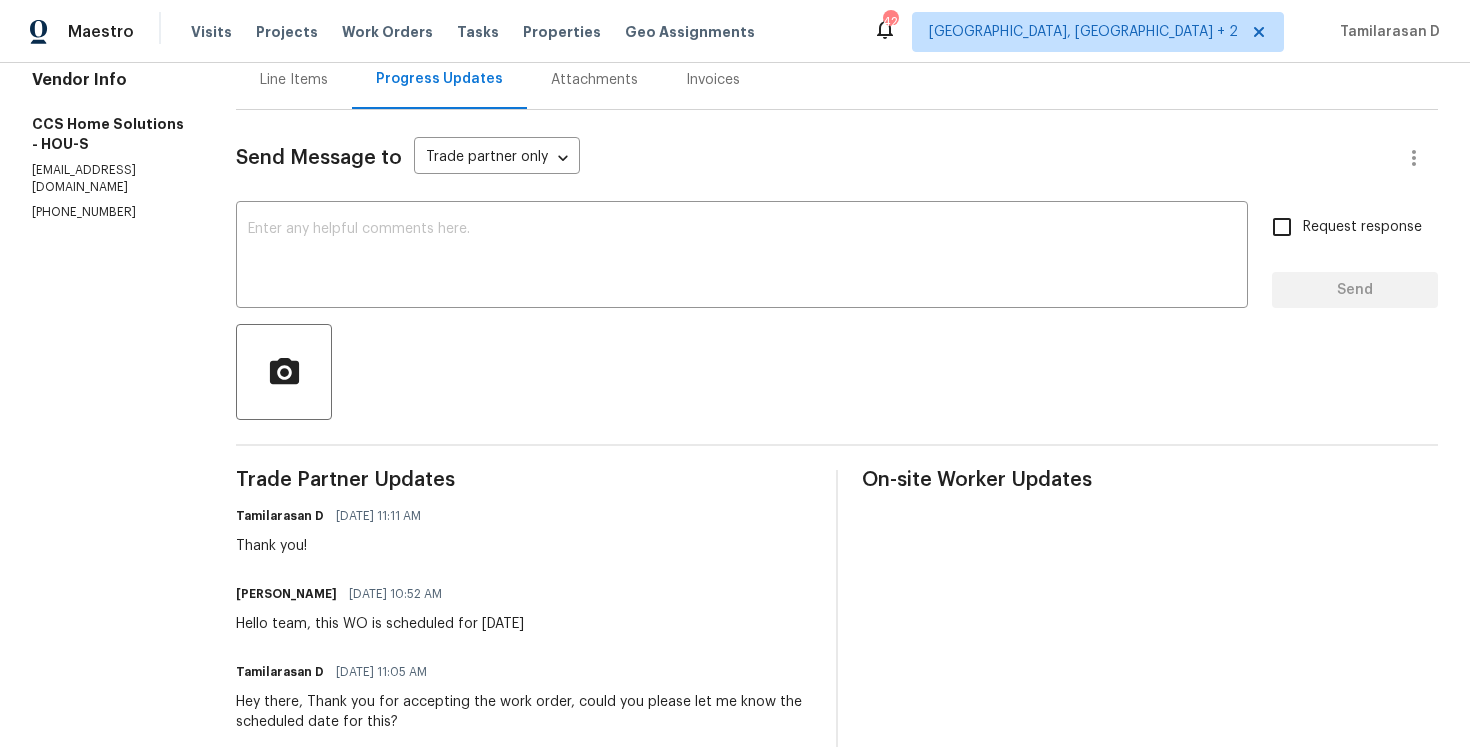click on "Hello team, this WO is scheduled for tomorrow" at bounding box center [380, 624] 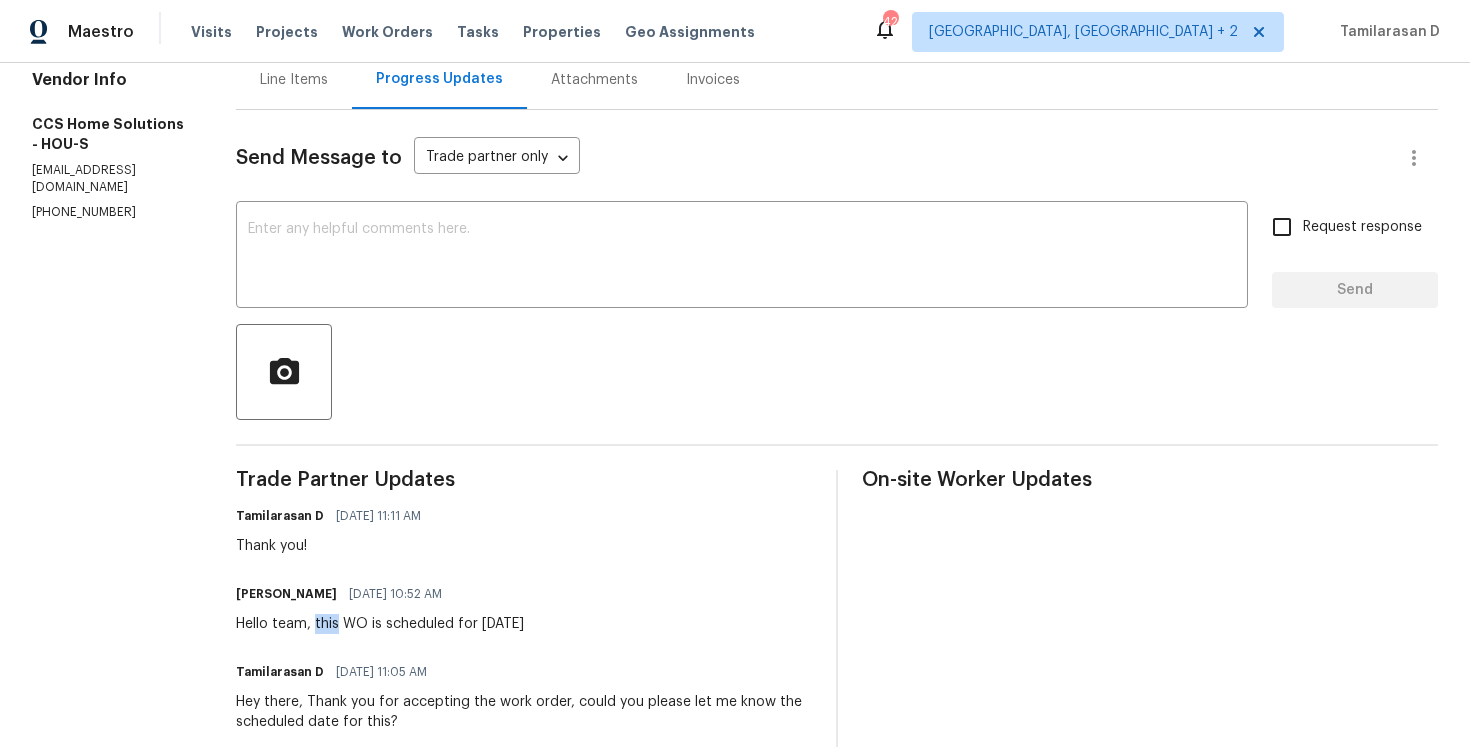 click on "Hello team, this WO is scheduled for tomorrow" at bounding box center (380, 624) 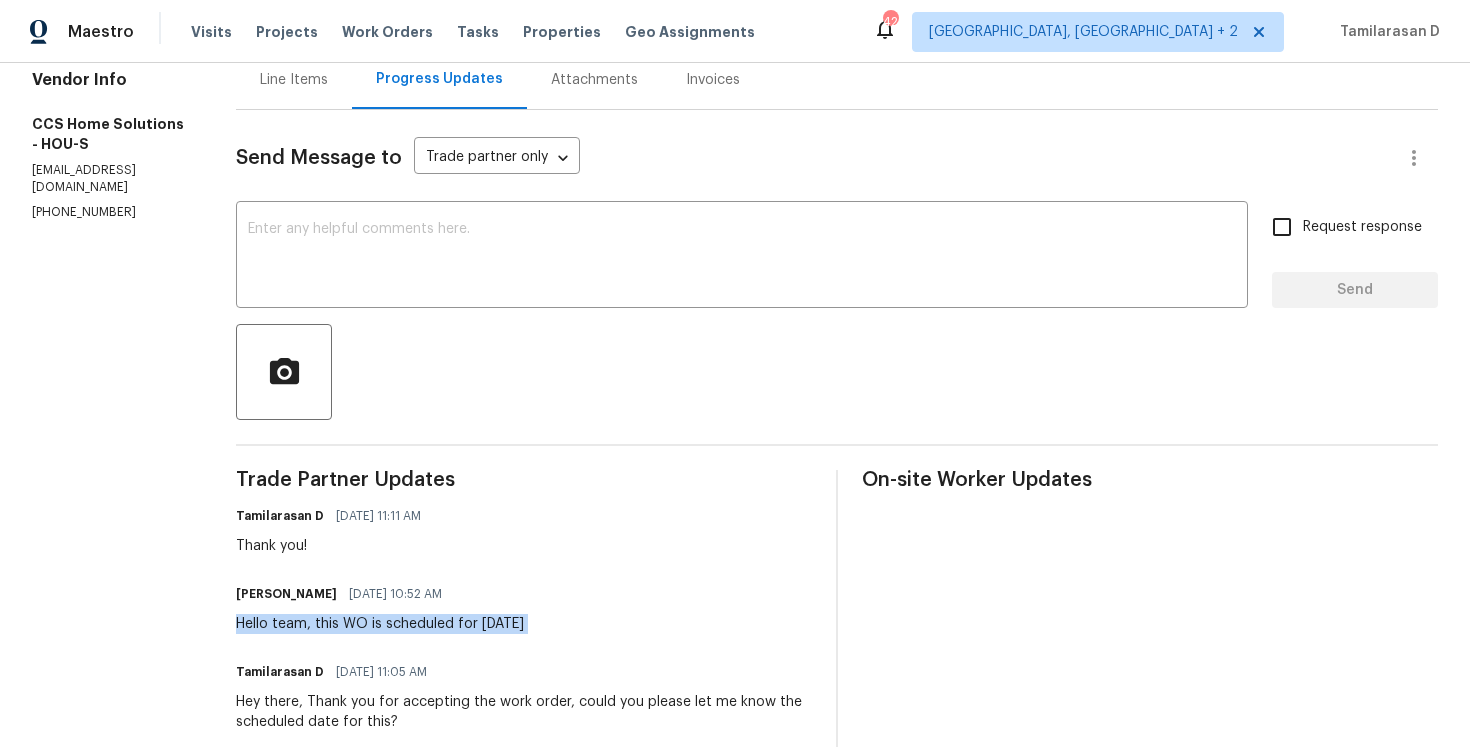 copy on "Hello team, this WO is scheduled for tomorrow" 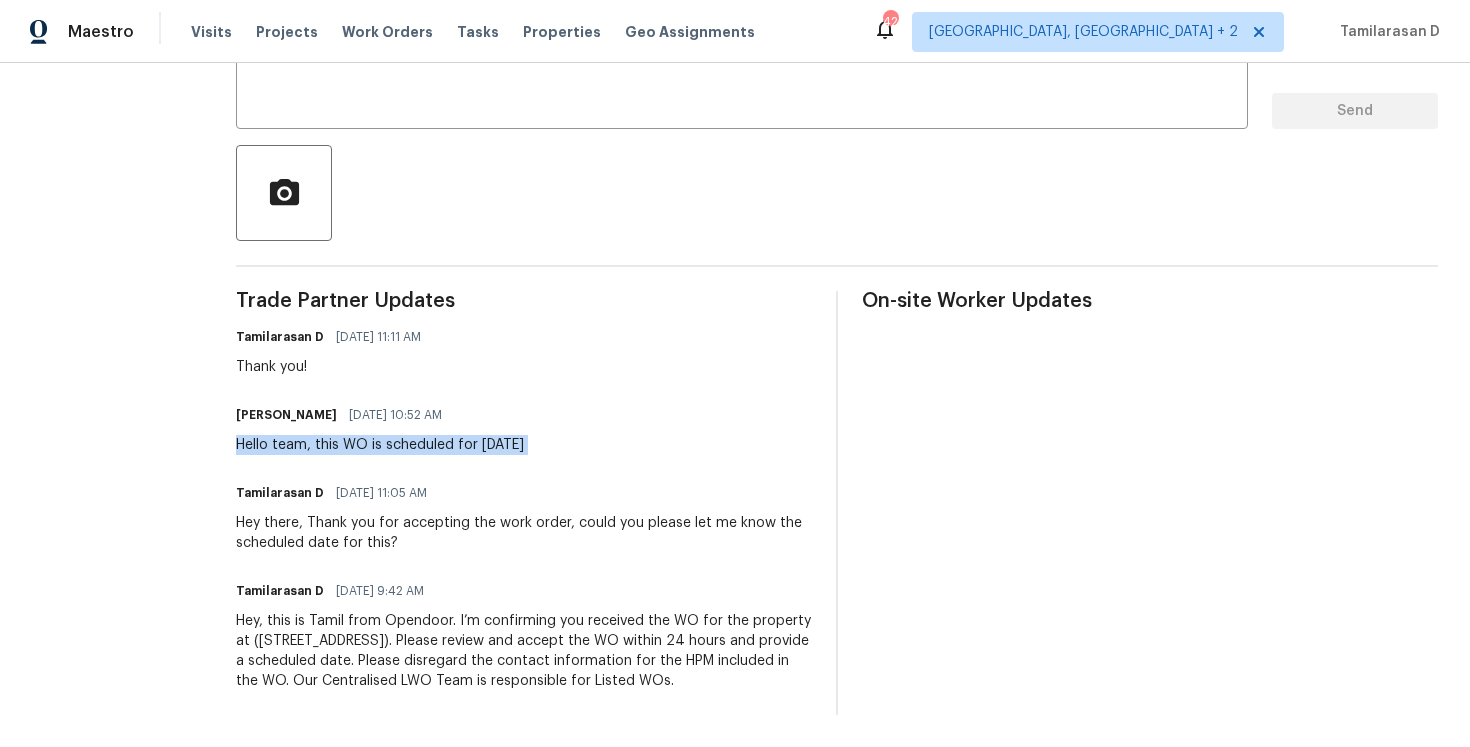 scroll, scrollTop: 0, scrollLeft: 0, axis: both 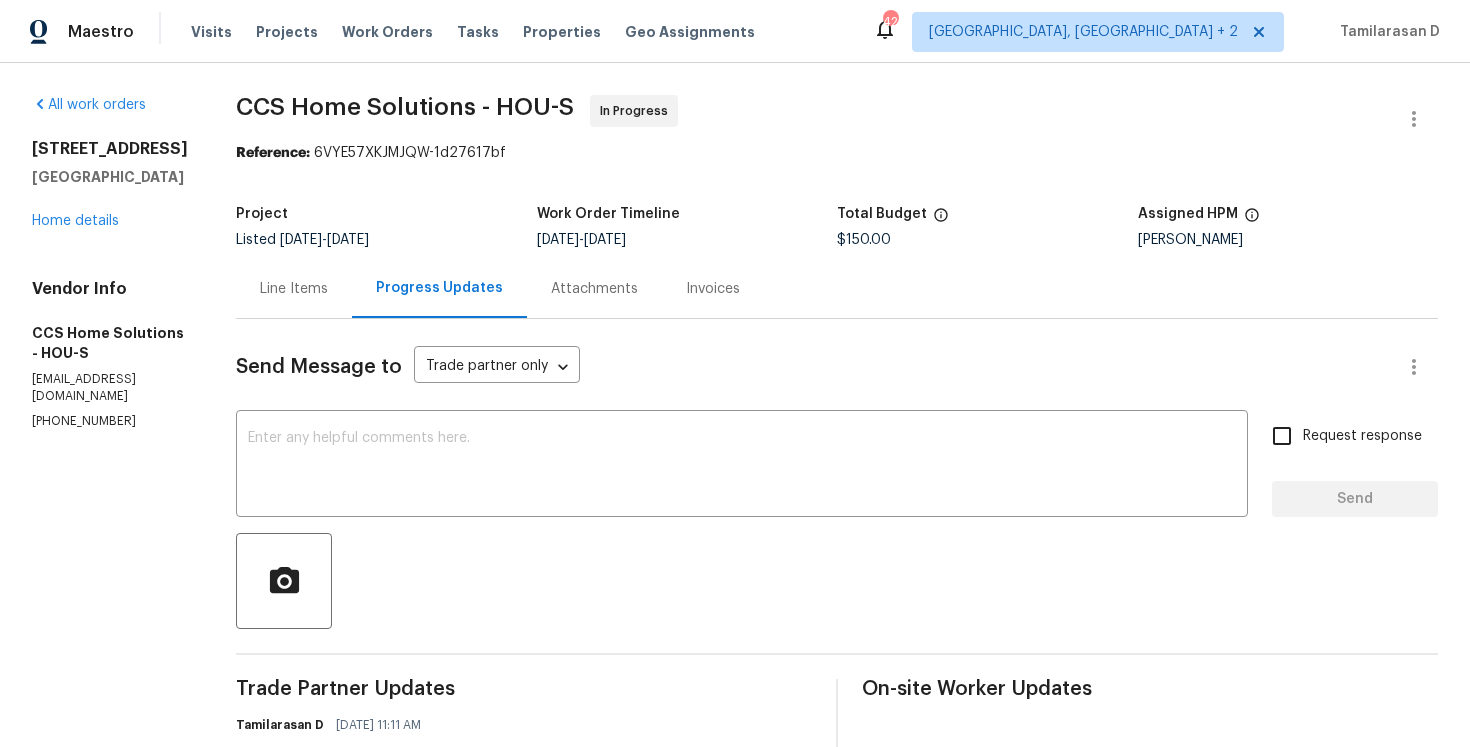 click on "Line Items" at bounding box center [294, 289] 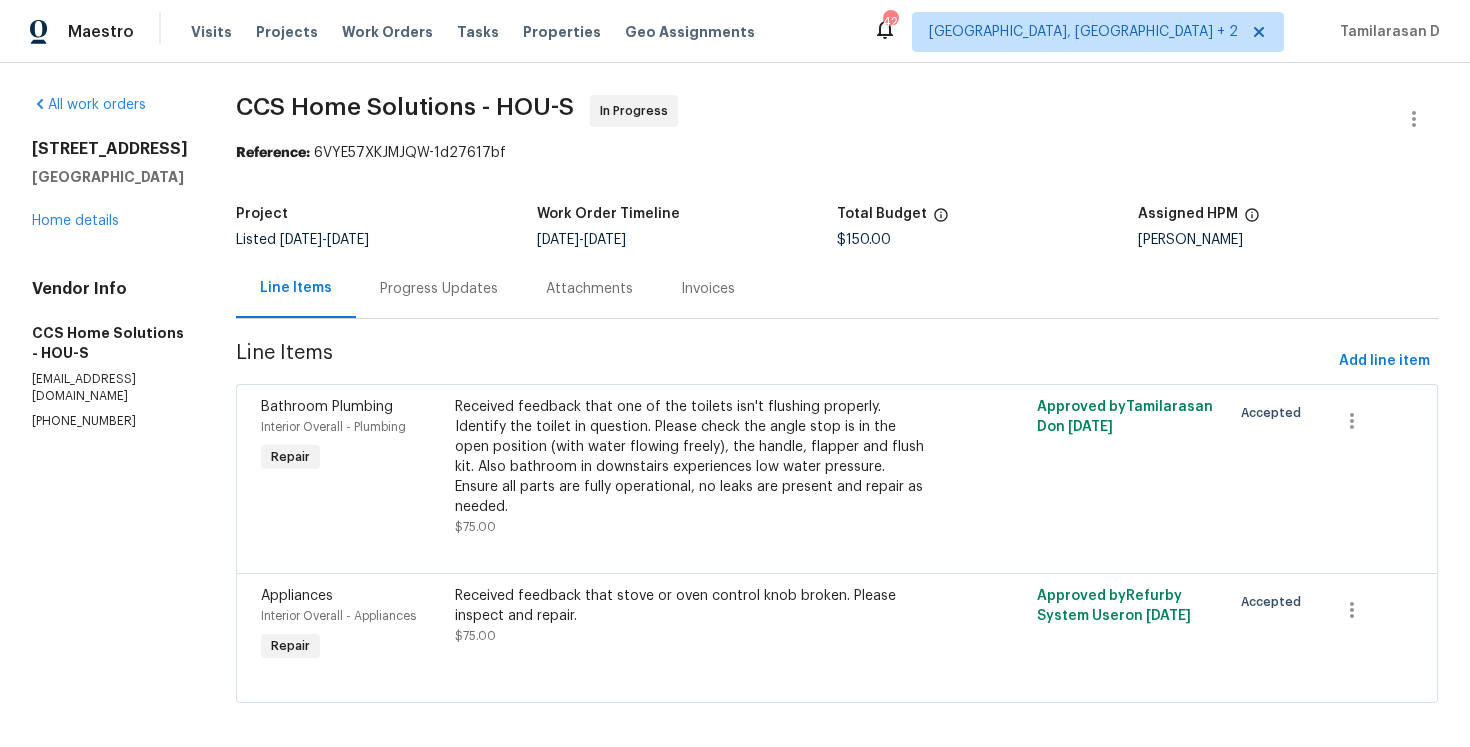 click on "Received feedback that one of the toilets isn't flushing properly. Identify the toilet in question. Please check the angle stop is in the open position (with water flowing freely), the handle, flapper and flush kit. Also bathroom in downstairs experiences low water pressure. Ensure all parts are fully operational, no leaks are present and repair as needed." at bounding box center (691, 457) 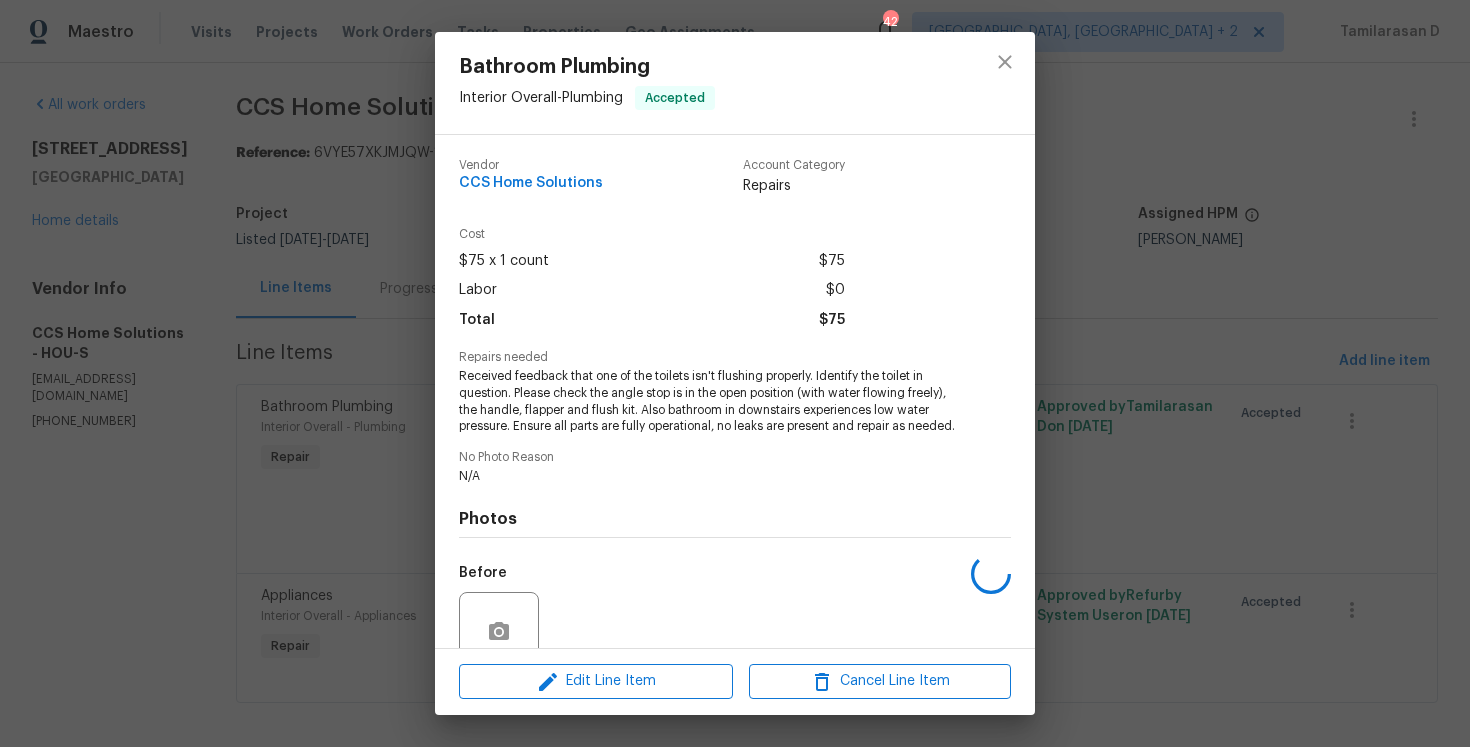 scroll, scrollTop: 190, scrollLeft: 0, axis: vertical 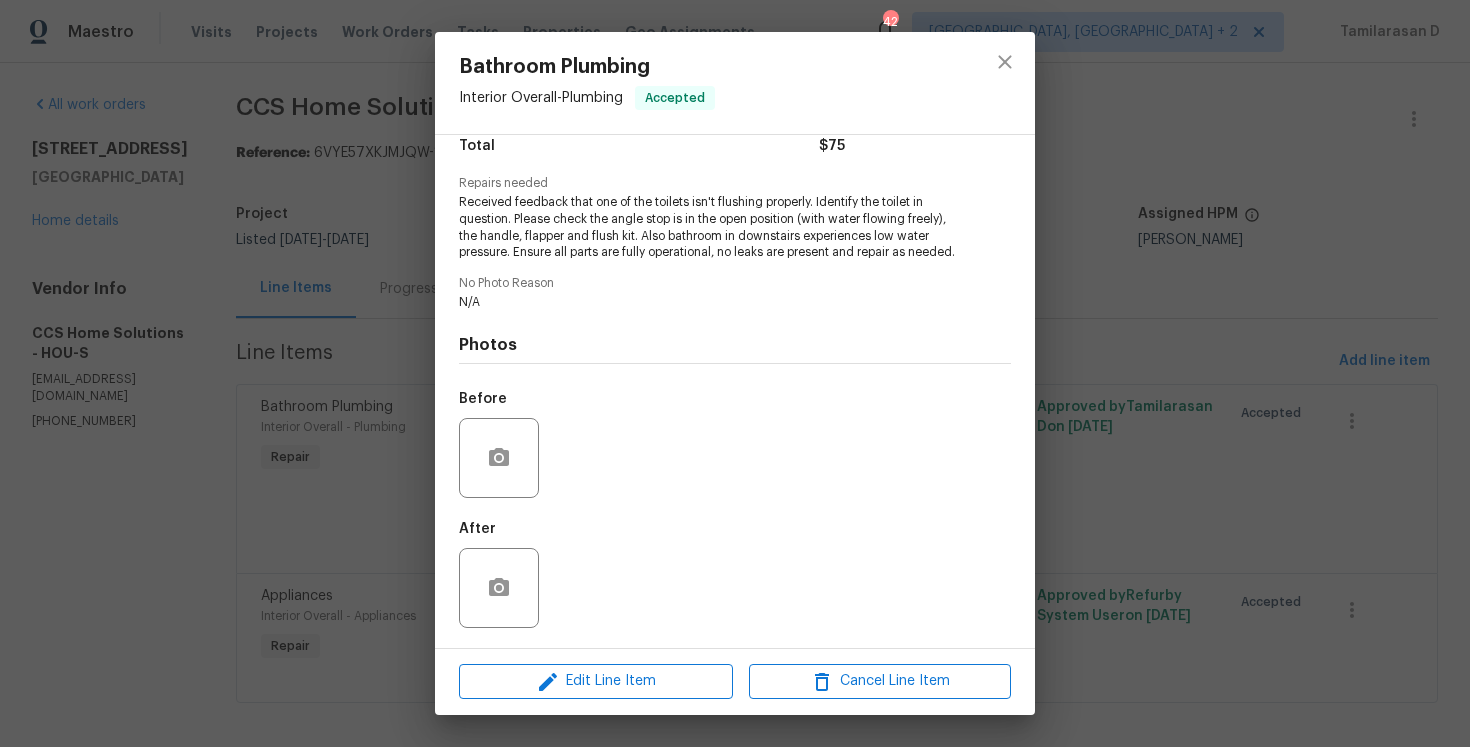 click on "Bathroom Plumbing Interior Overall  -  Plumbing Accepted Vendor CCS Home Solutions Account Category Repairs Cost $75 x 1 count $75 Labor $0 Total $75 Repairs needed Received feedback that one of the toilets isn't flushing properly. Identify the toilet in question. Please check the angle stop is in the open position (with water flowing freely), the handle, flapper and flush kit. Also bathroom in downstairs experiences low water pressure. Ensure all parts are fully operational, no leaks are present and repair as needed. No Photo Reason N/A Photos Before After  Edit Line Item  Cancel Line Item" at bounding box center (735, 373) 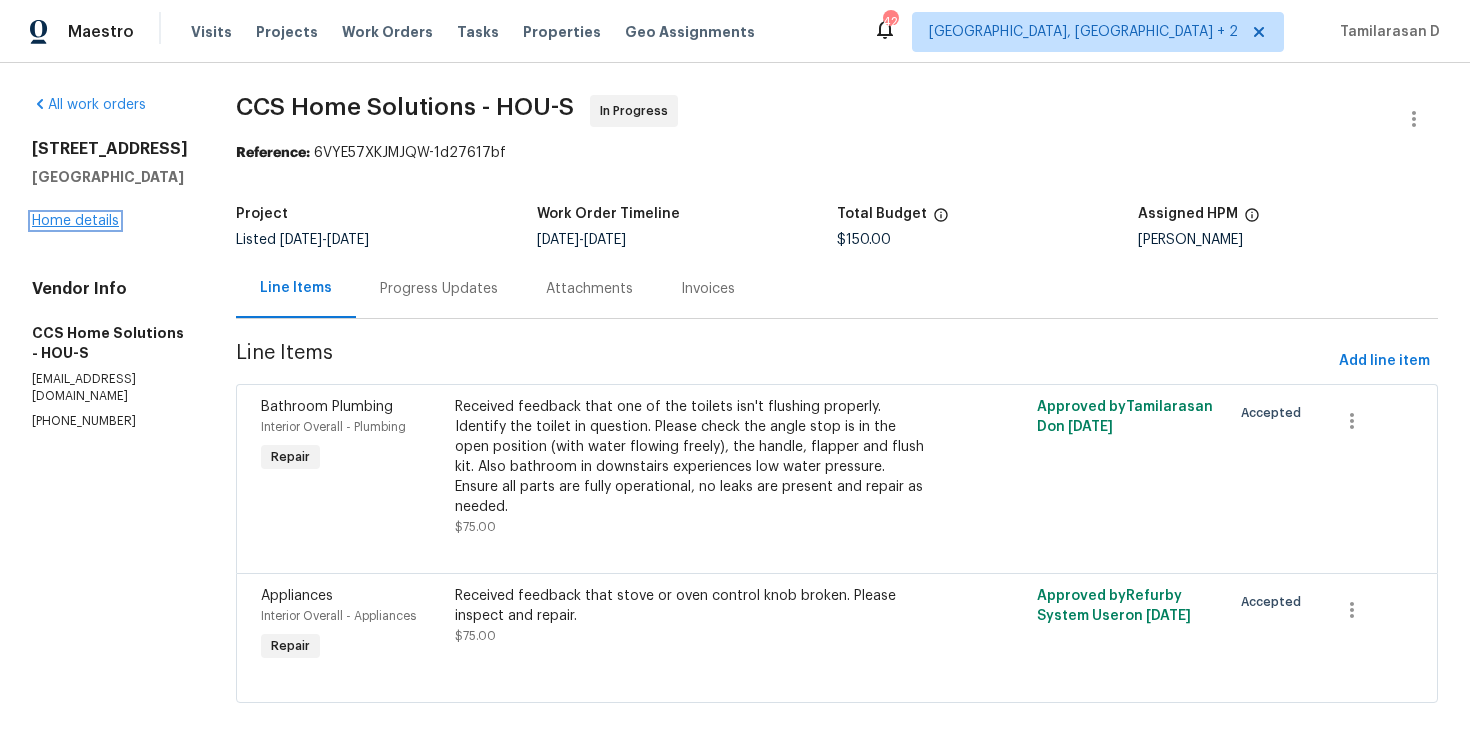 click on "Home details" at bounding box center [75, 221] 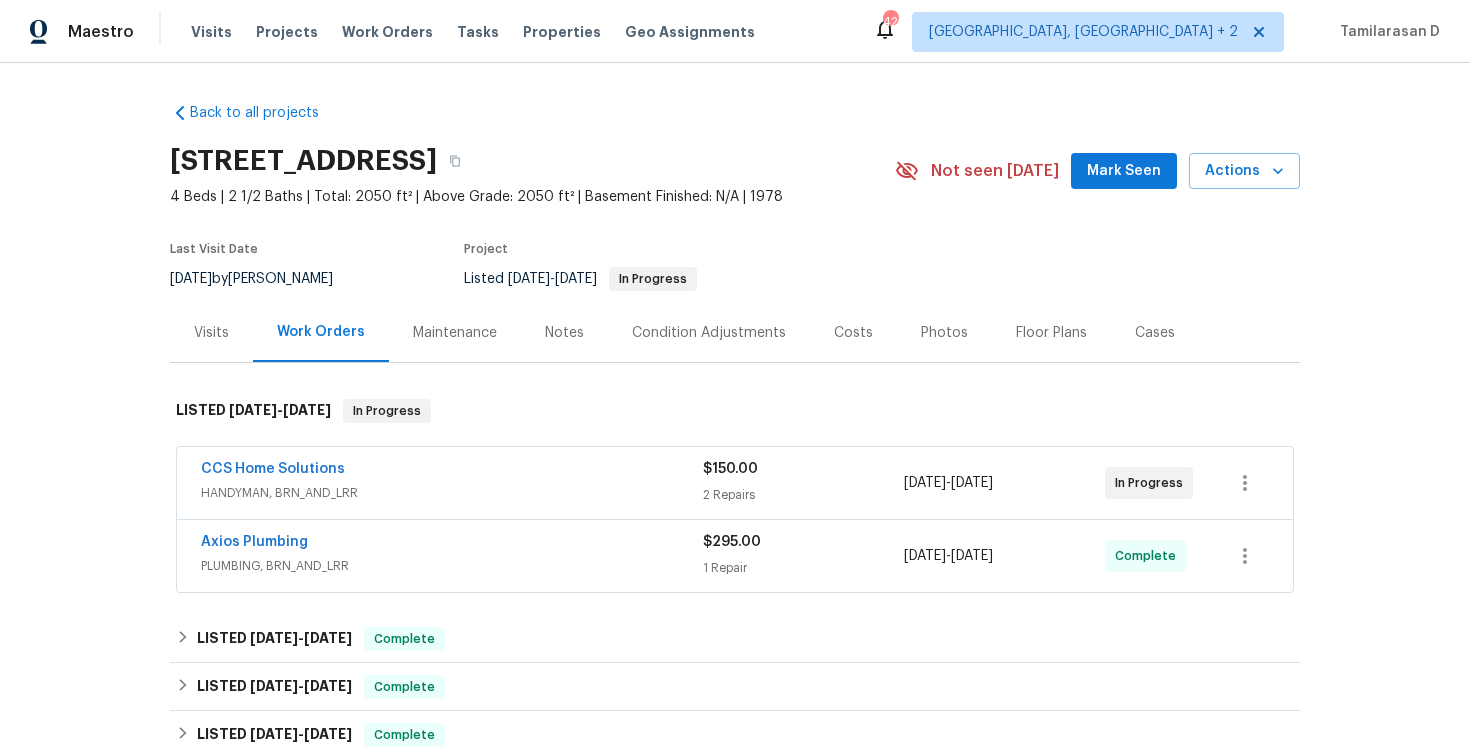 click on "Axios Plumbing" at bounding box center [452, 544] 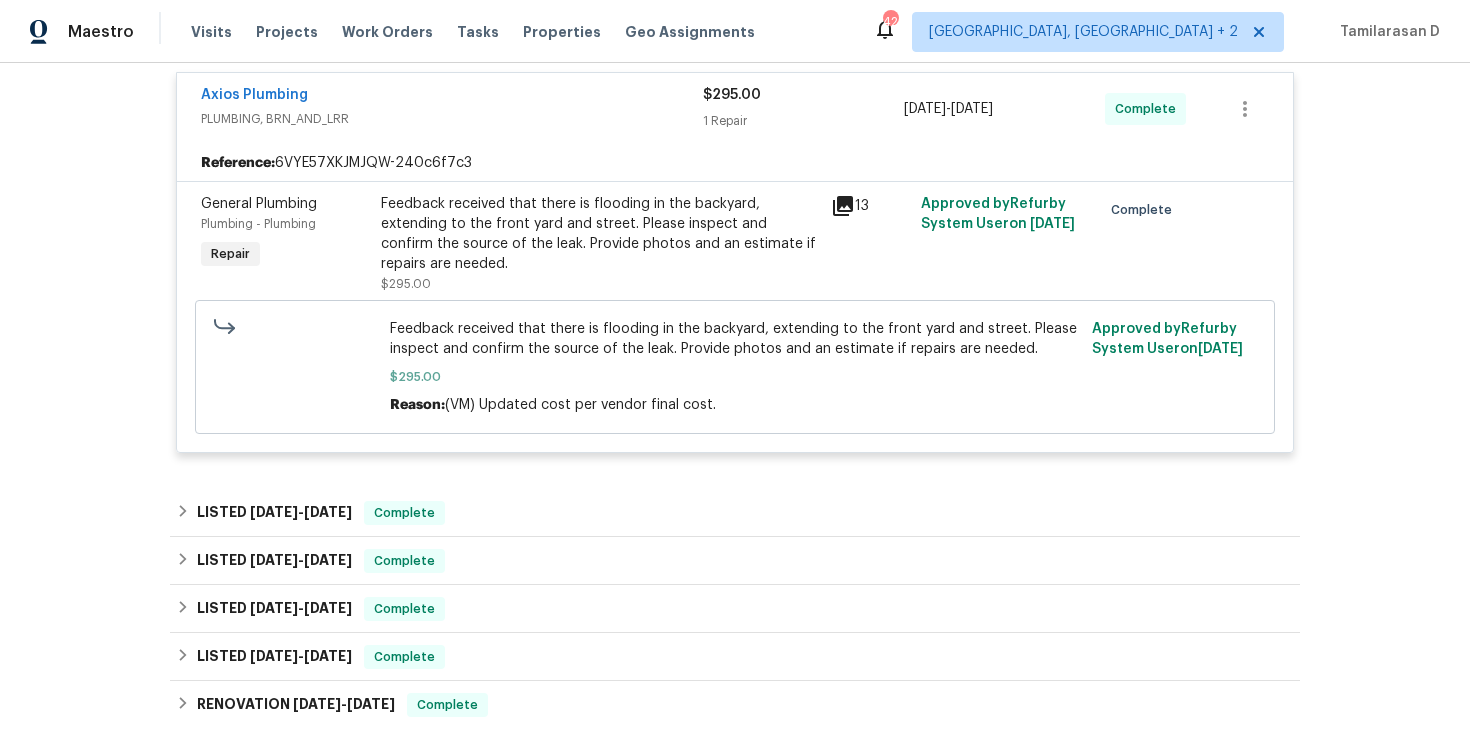 scroll, scrollTop: 504, scrollLeft: 0, axis: vertical 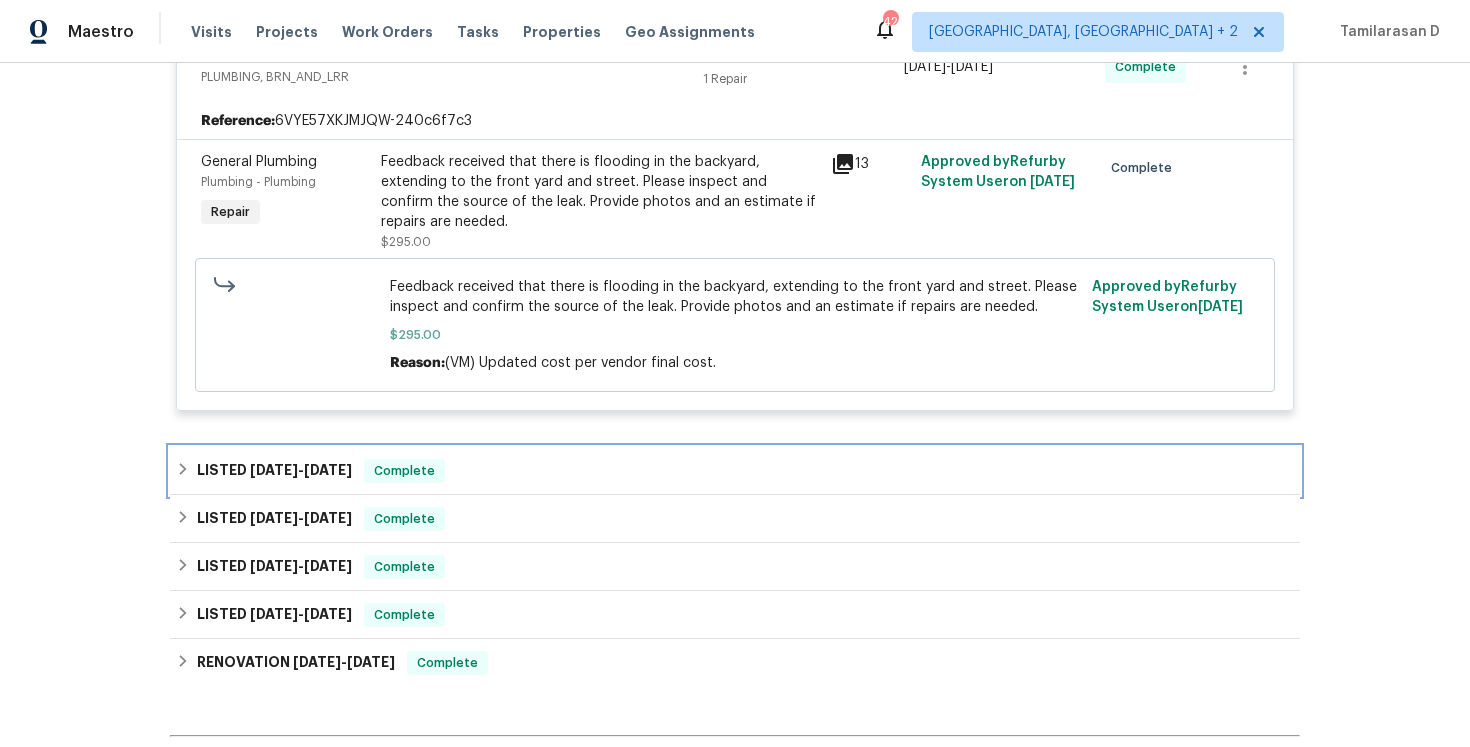 click on "LISTED   6/19/25  -  6/27/25" at bounding box center (274, 471) 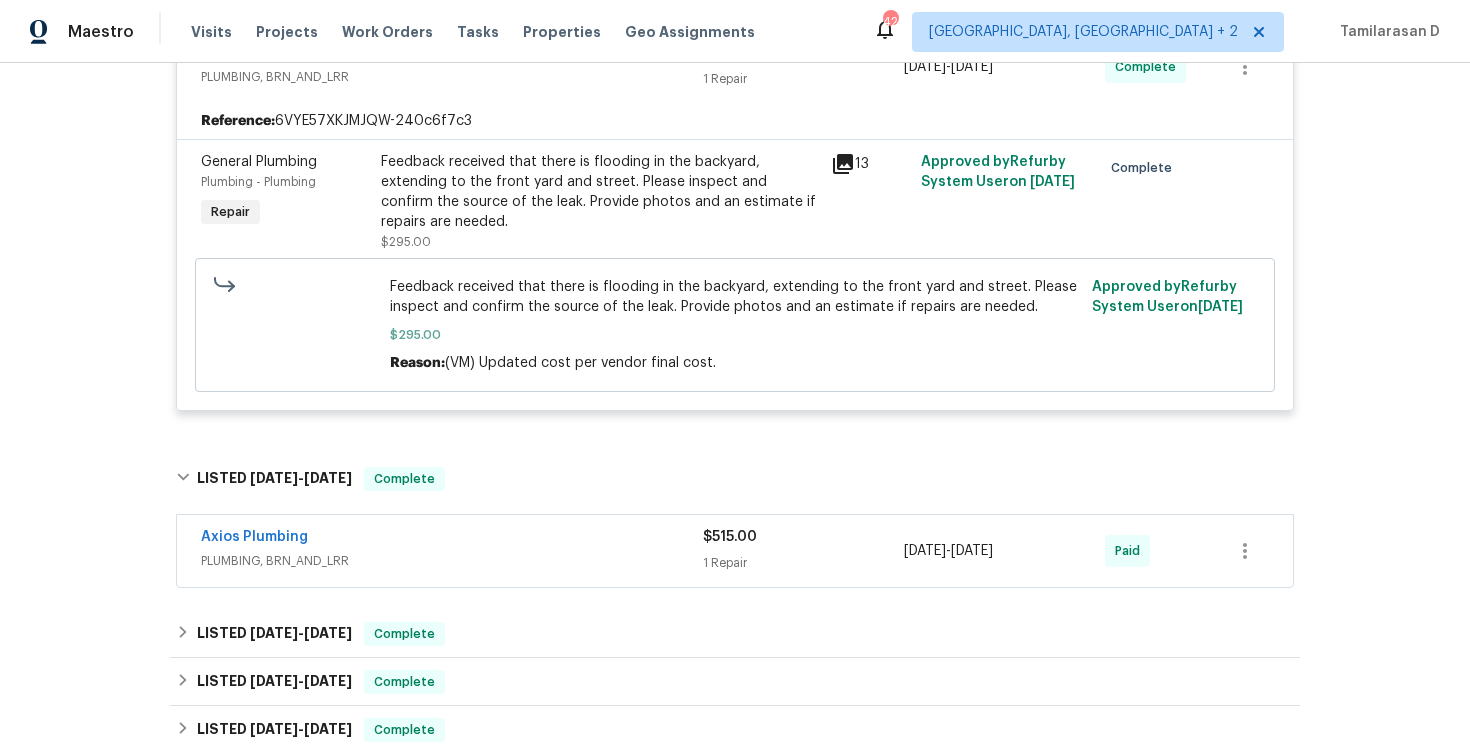 click on "PLUMBING, BRN_AND_LRR" at bounding box center [452, 561] 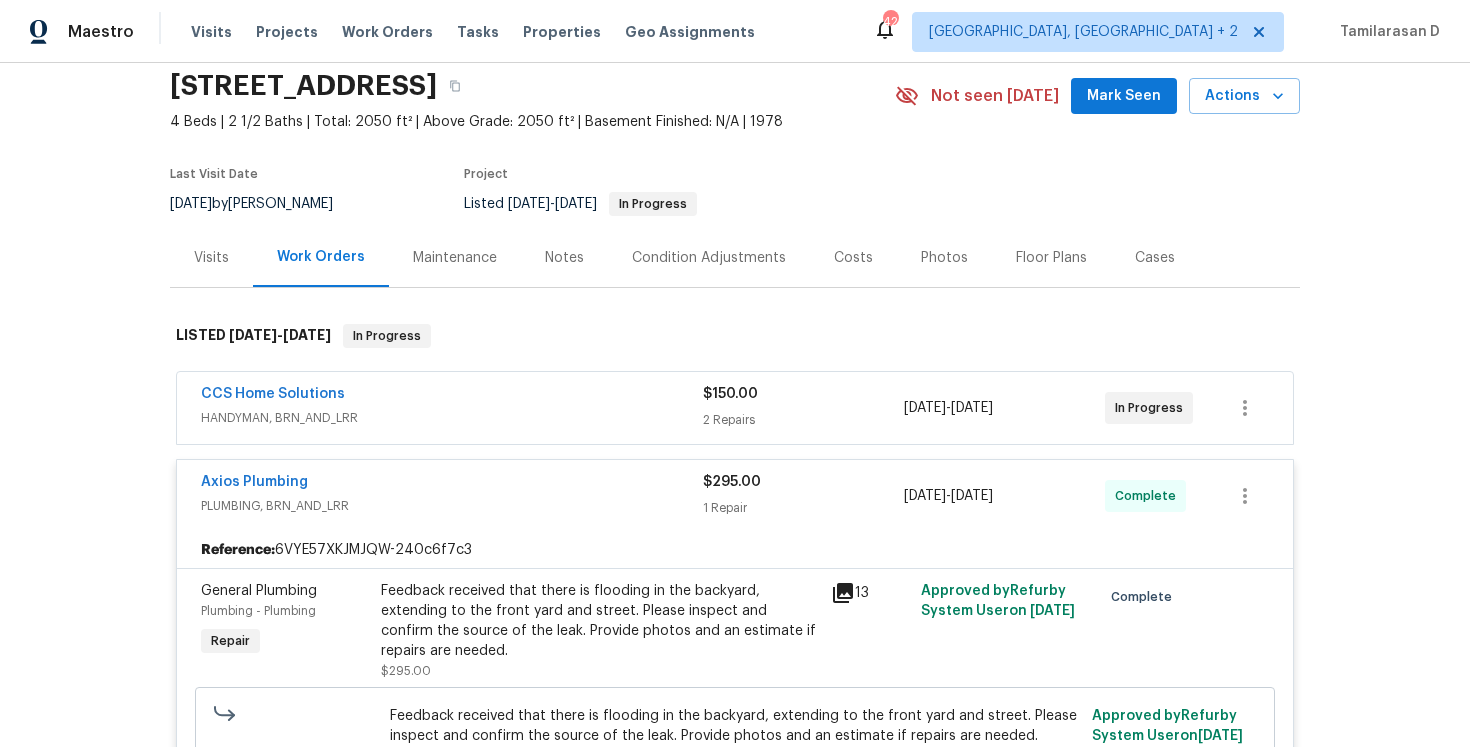 scroll, scrollTop: 58, scrollLeft: 0, axis: vertical 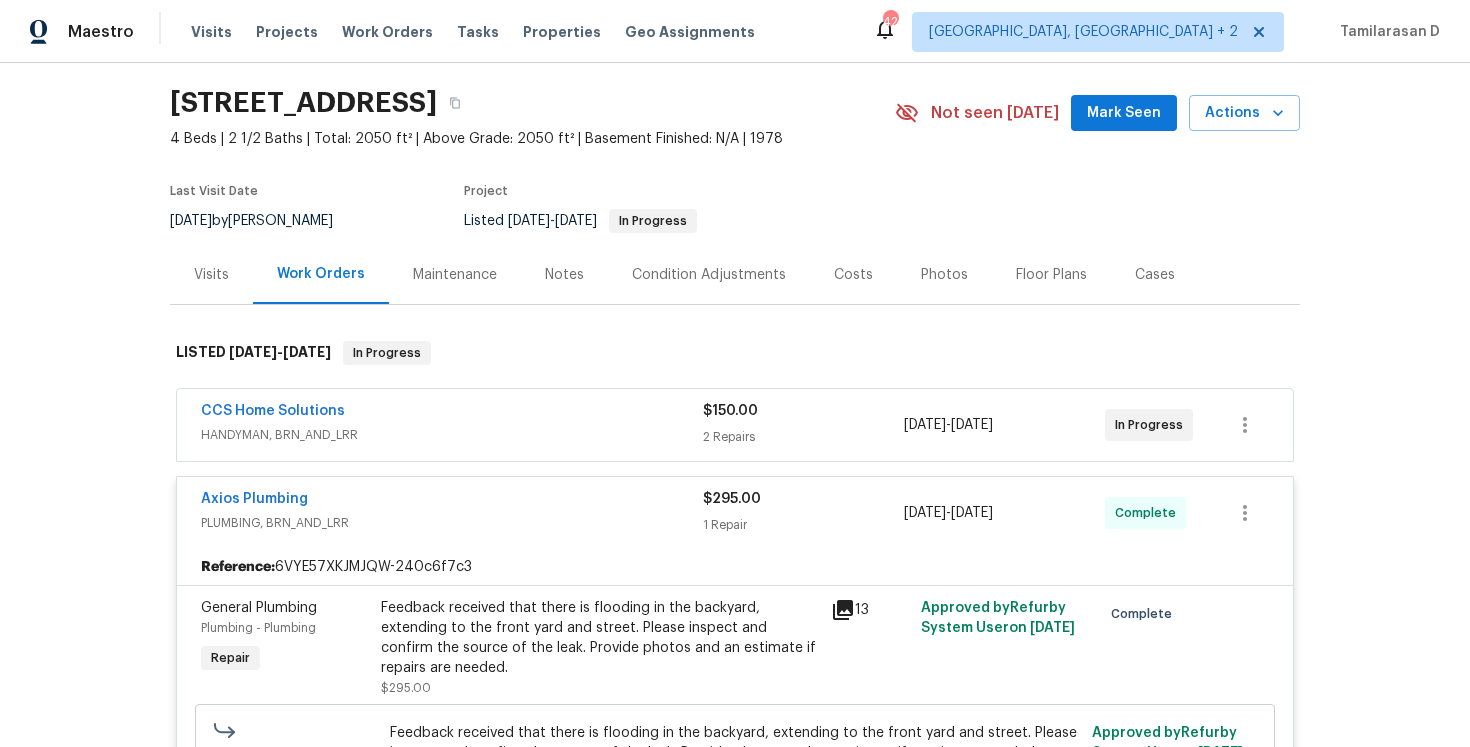 click on "HANDYMAN, BRN_AND_LRR" at bounding box center [452, 435] 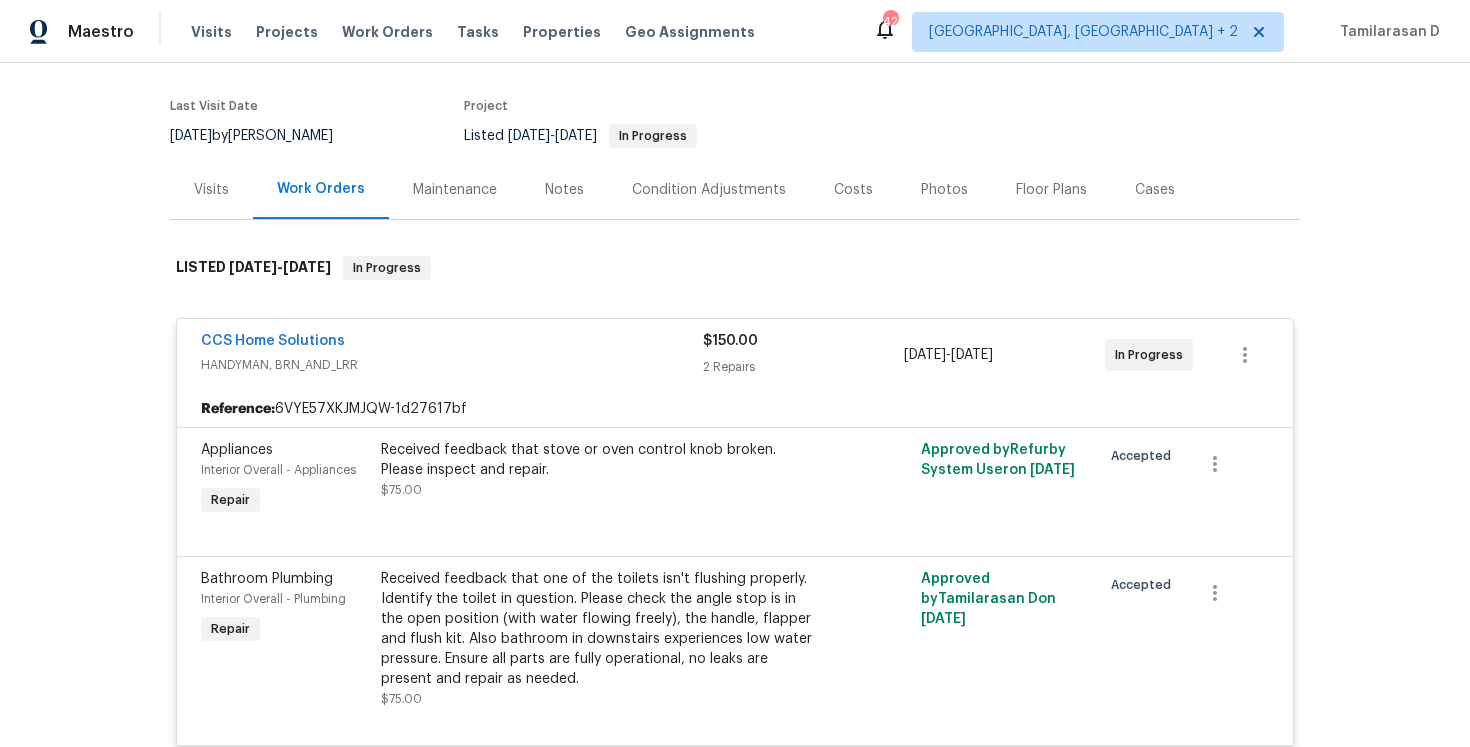 scroll, scrollTop: 0, scrollLeft: 0, axis: both 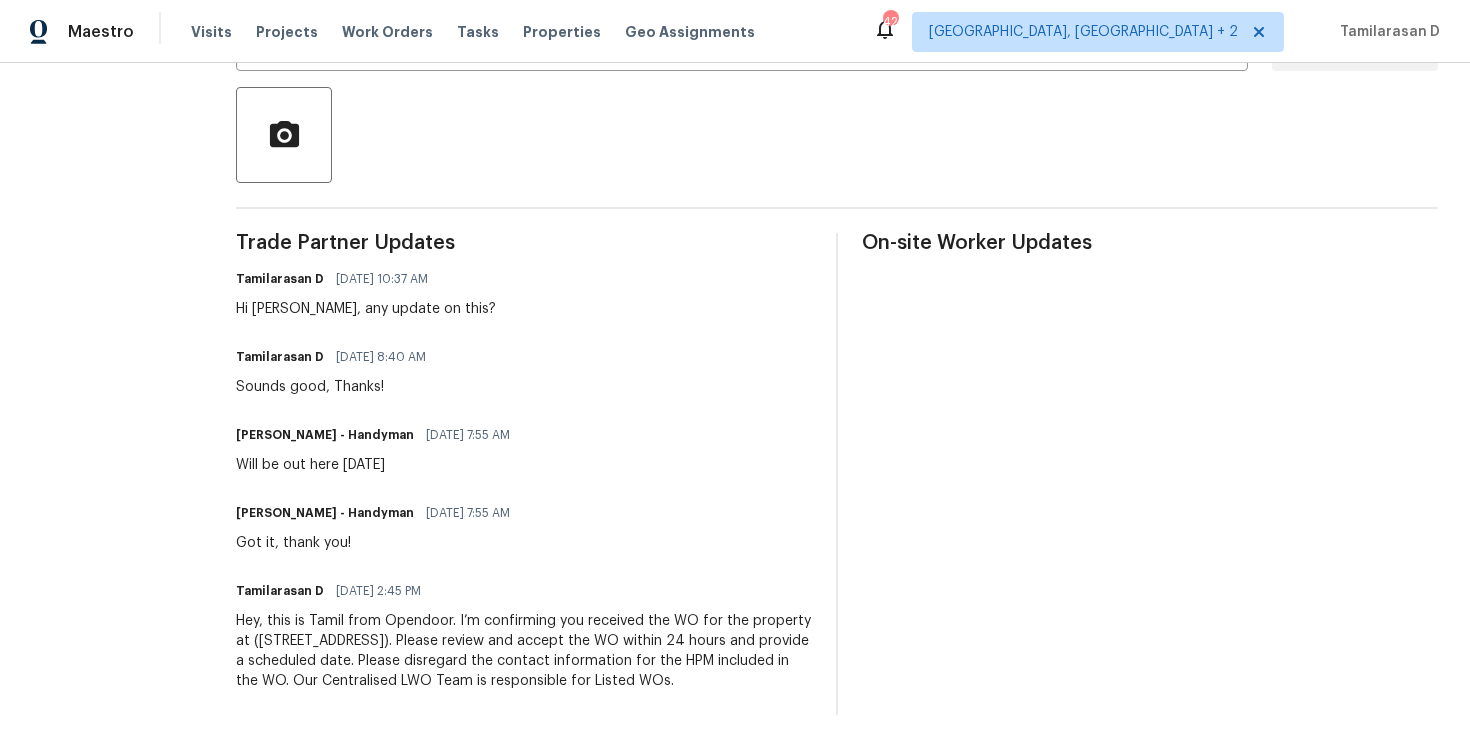 click on "Will be out here [DATE]" at bounding box center (379, 465) 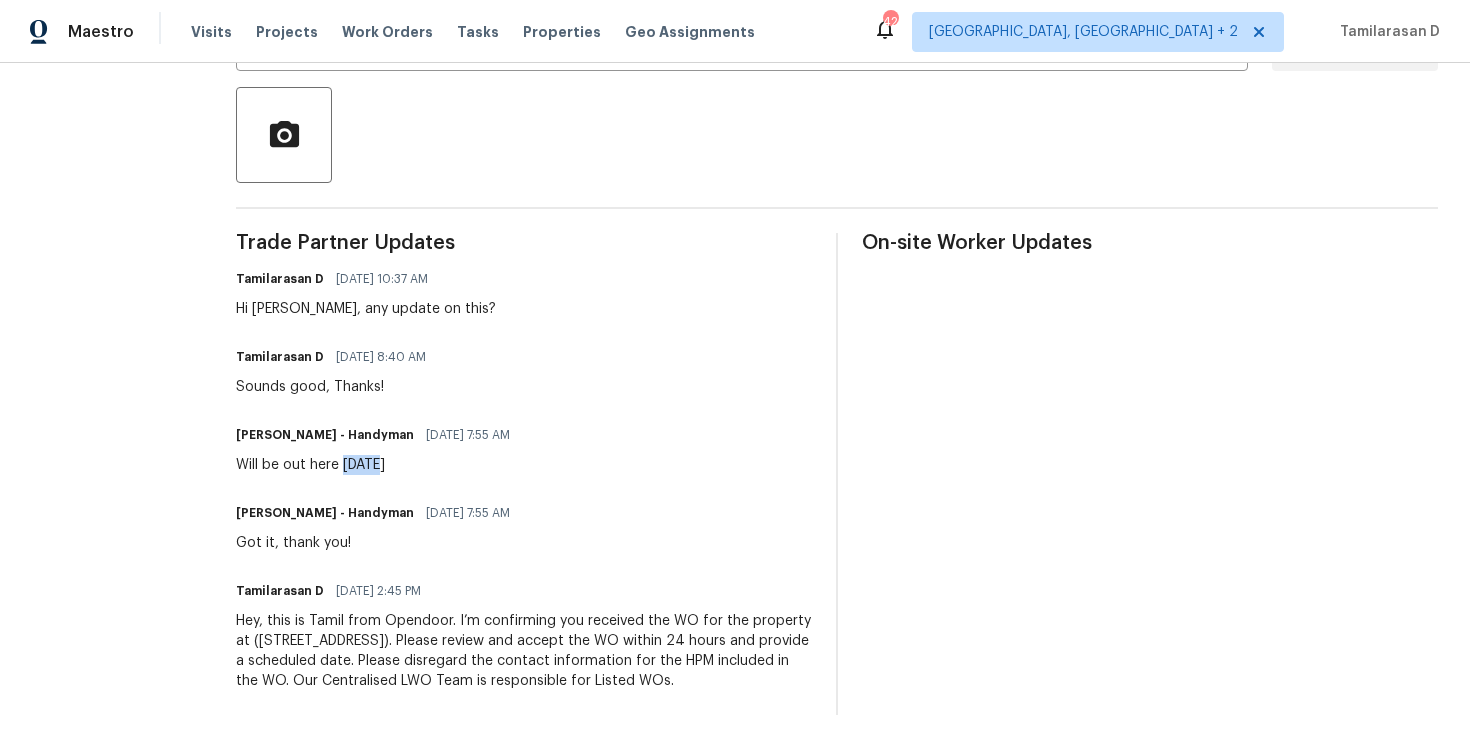 click on "Will be out here [DATE]" at bounding box center [379, 465] 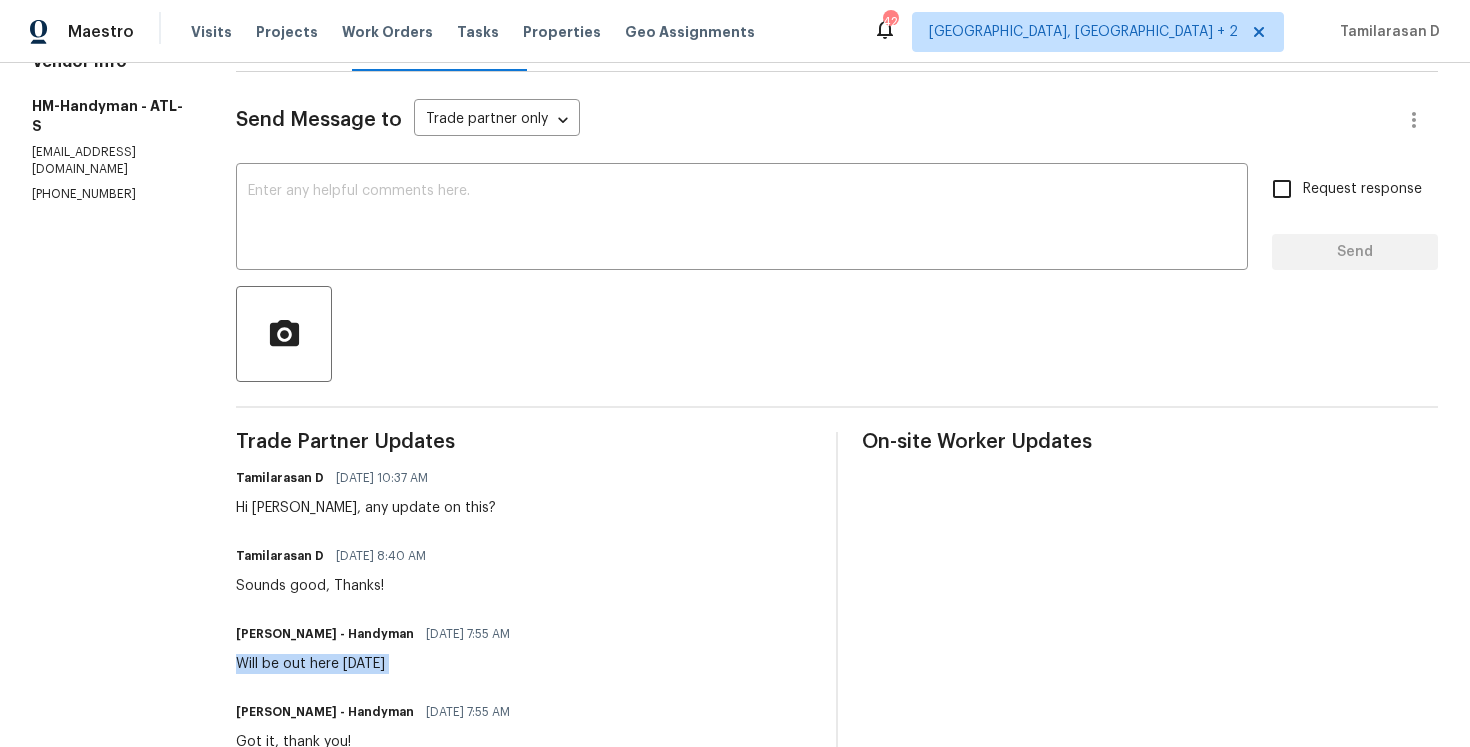 scroll, scrollTop: 0, scrollLeft: 0, axis: both 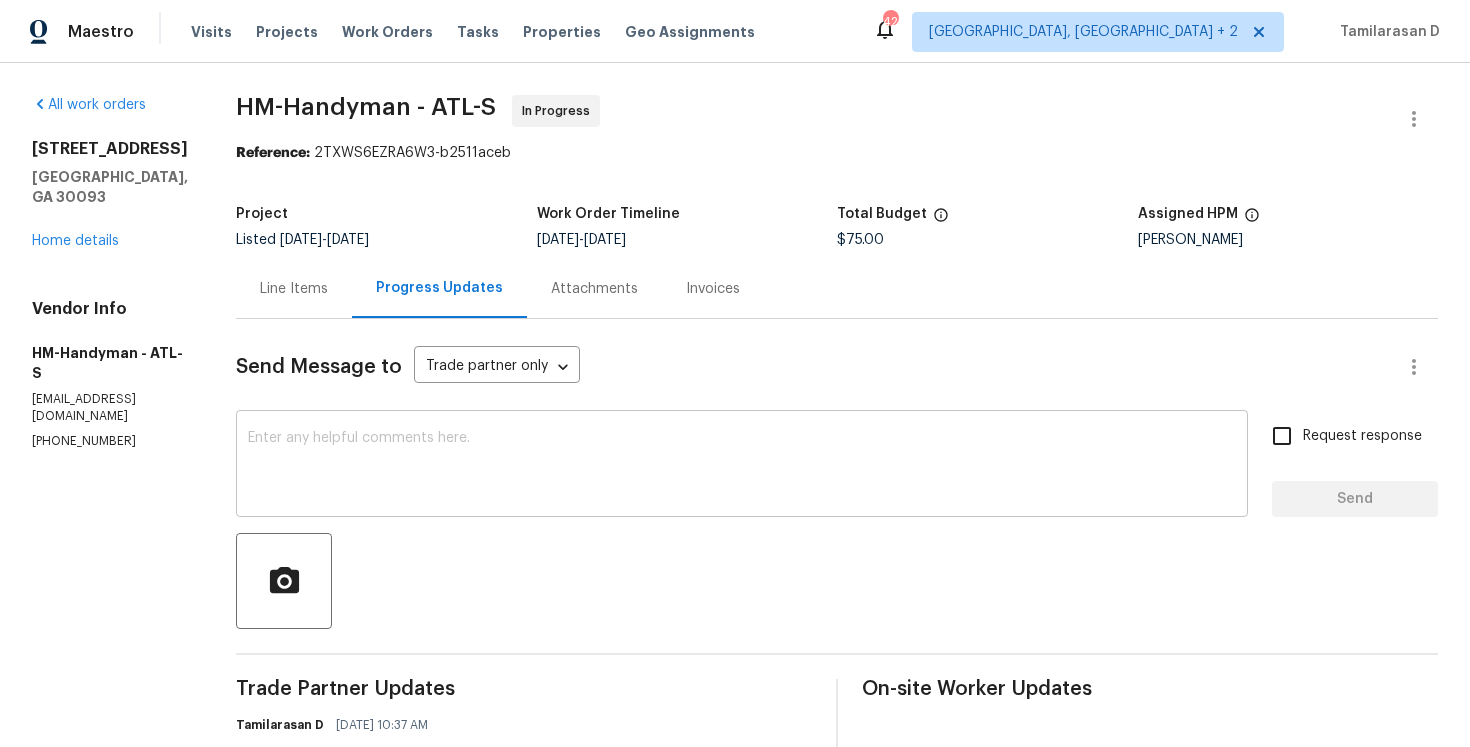 click at bounding box center (742, 466) 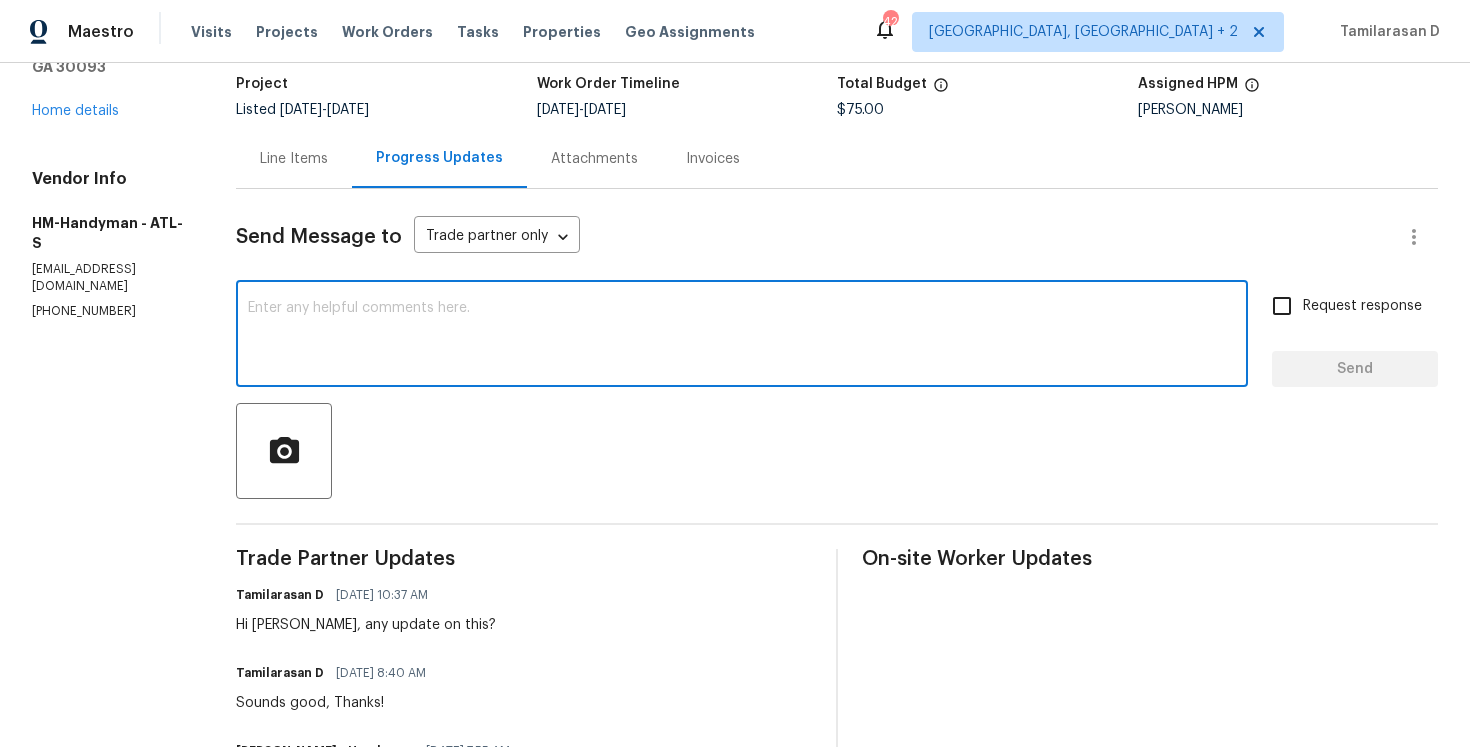 scroll, scrollTop: 132, scrollLeft: 0, axis: vertical 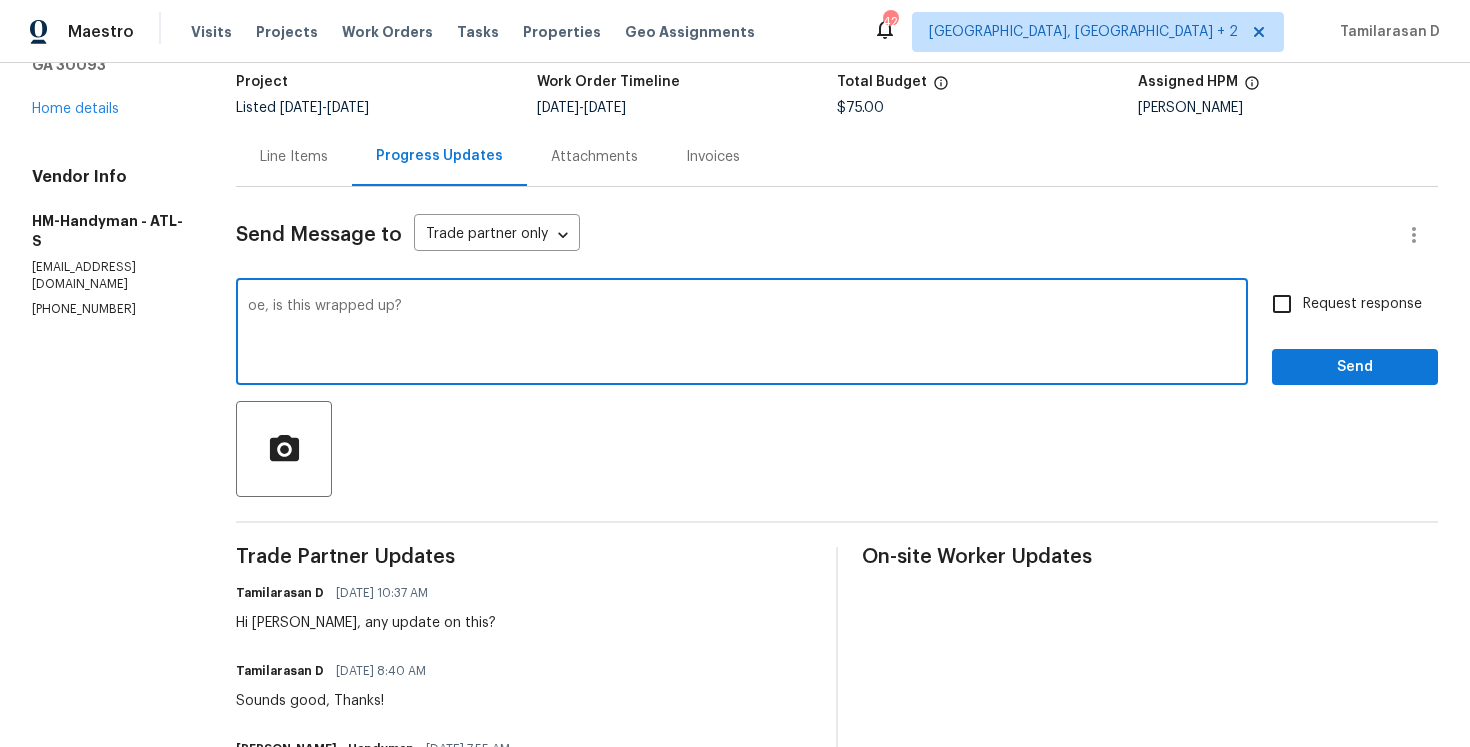 click on "oe, is this wrapped up? x ​" at bounding box center [742, 334] 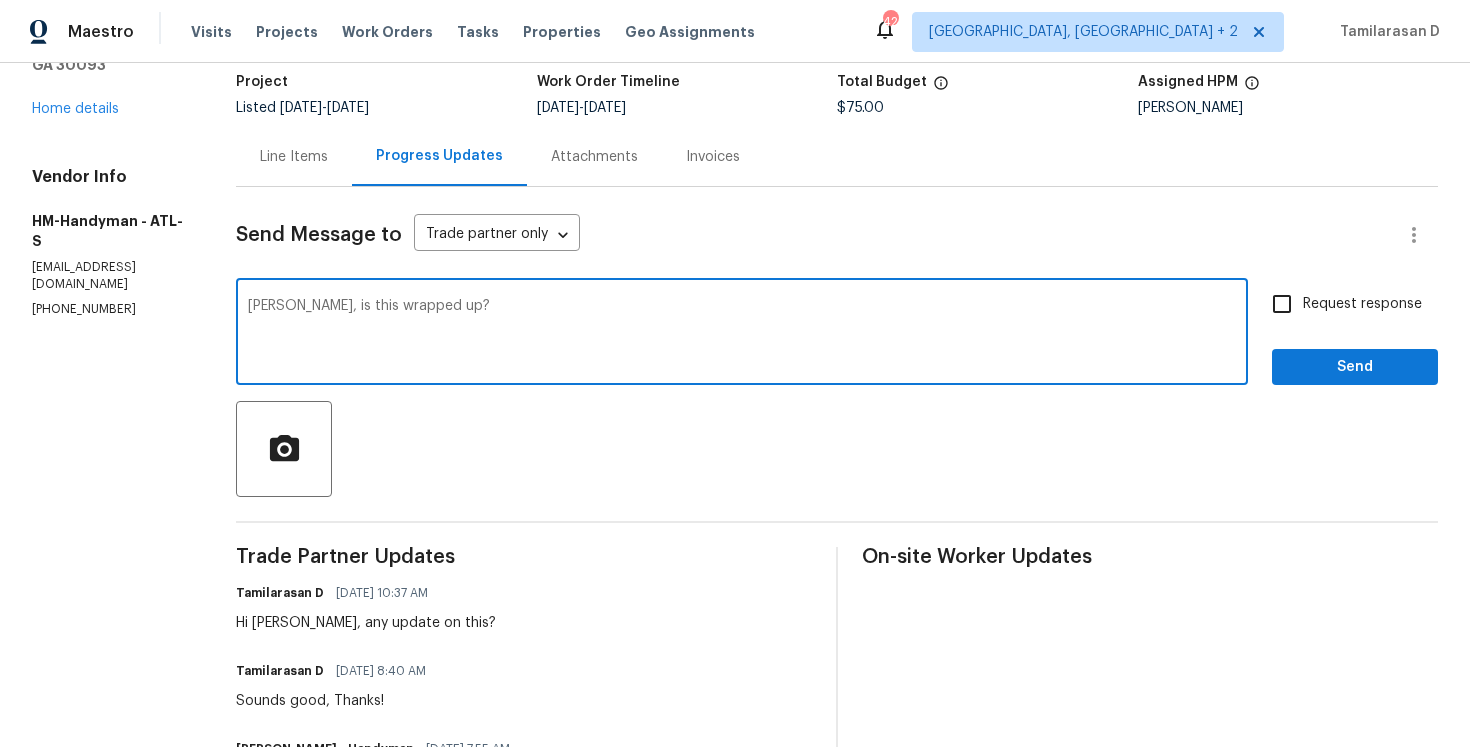 type on "[PERSON_NAME], is this wrapped up?" 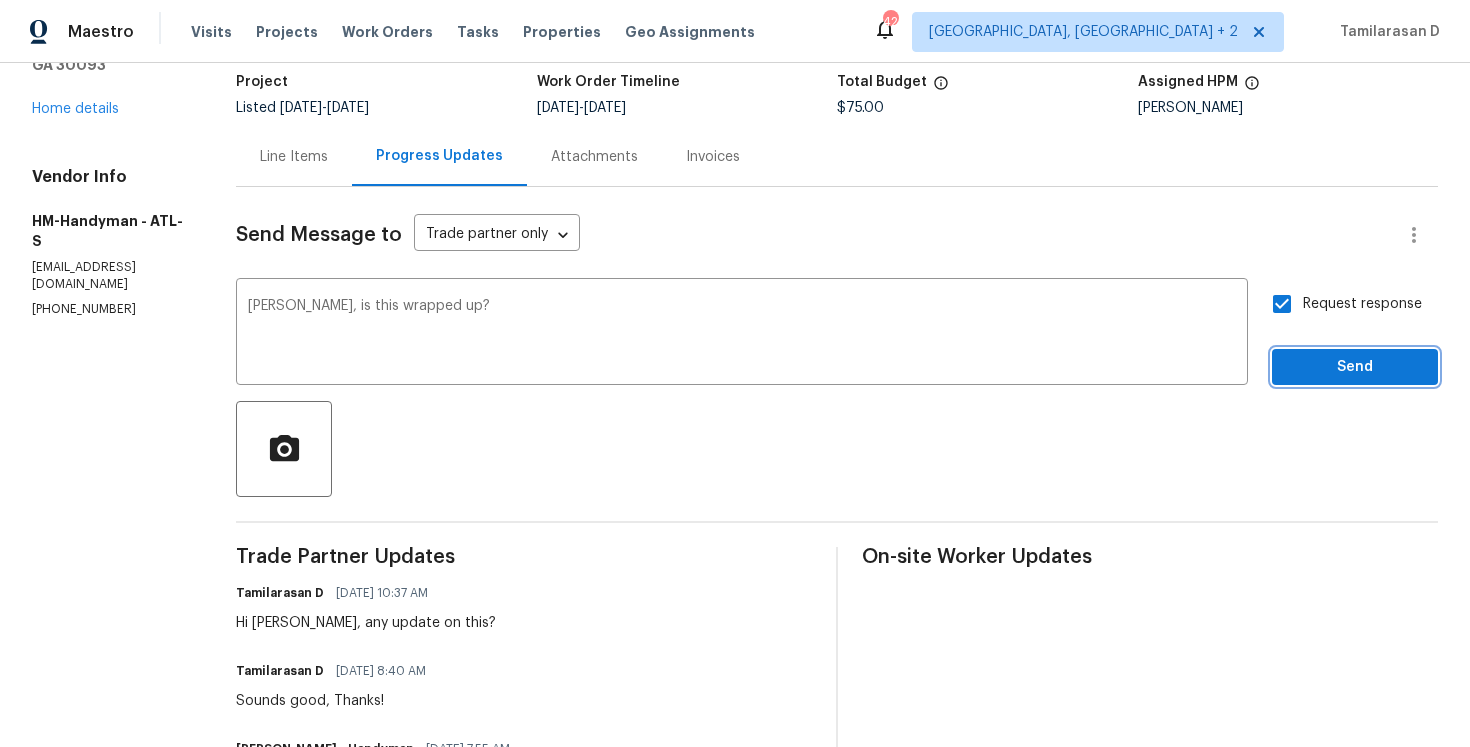 click on "Send" at bounding box center (1355, 367) 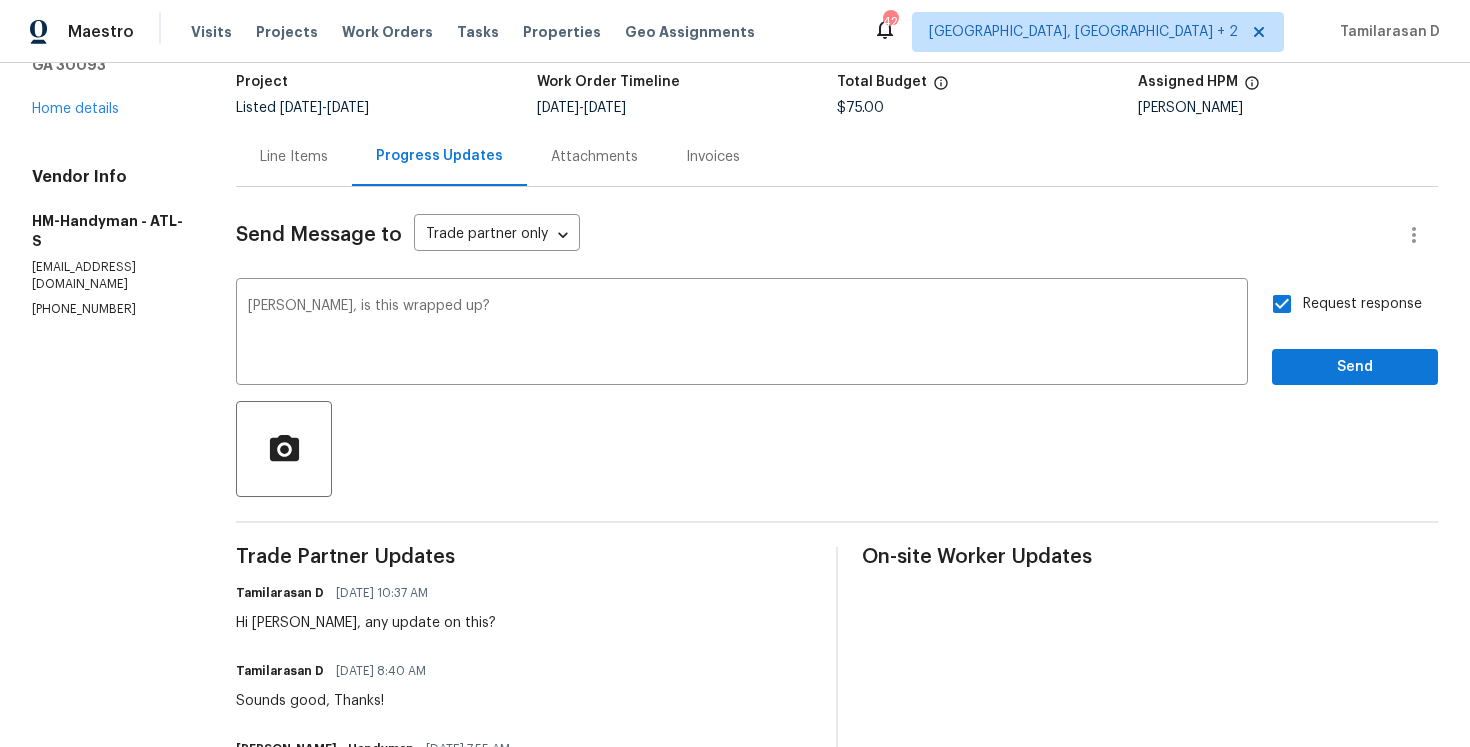 scroll, scrollTop: 0, scrollLeft: 0, axis: both 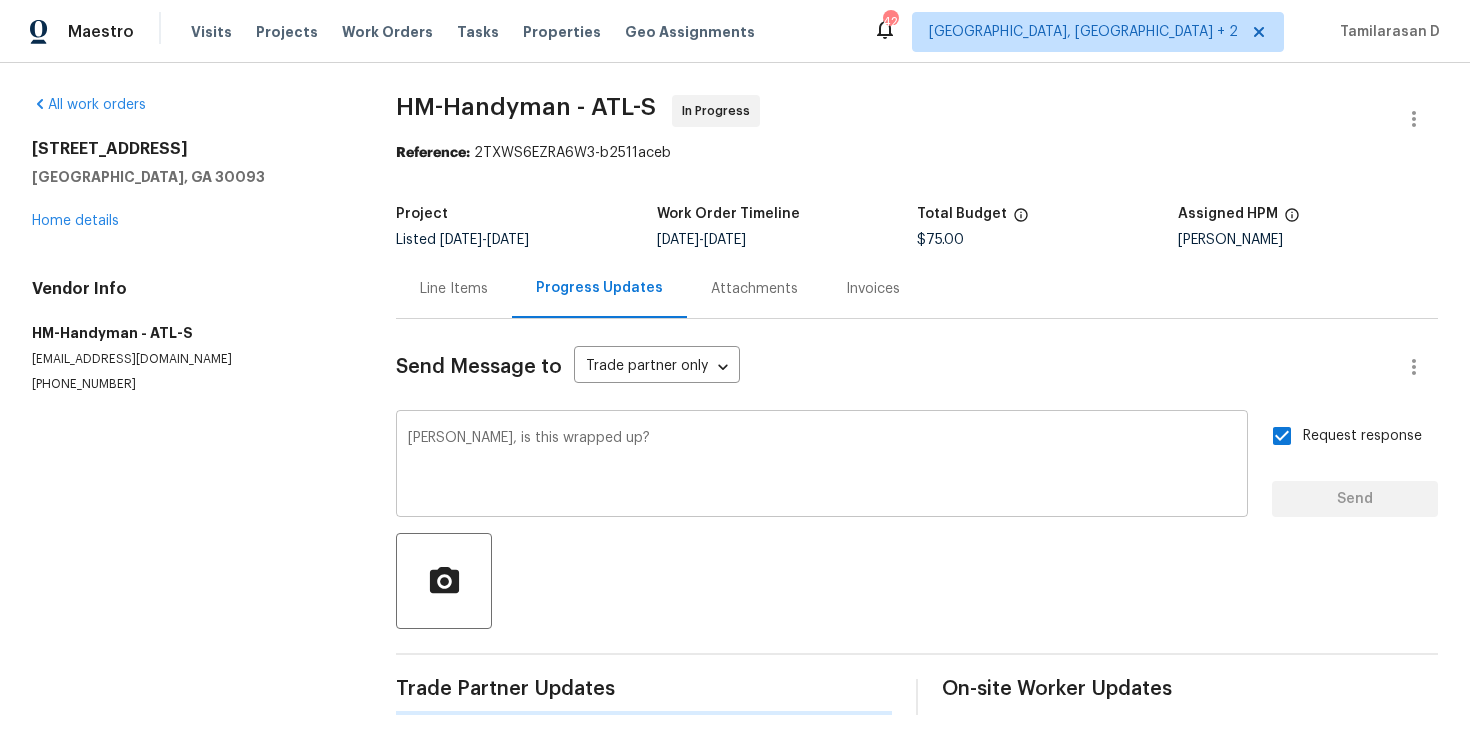 type 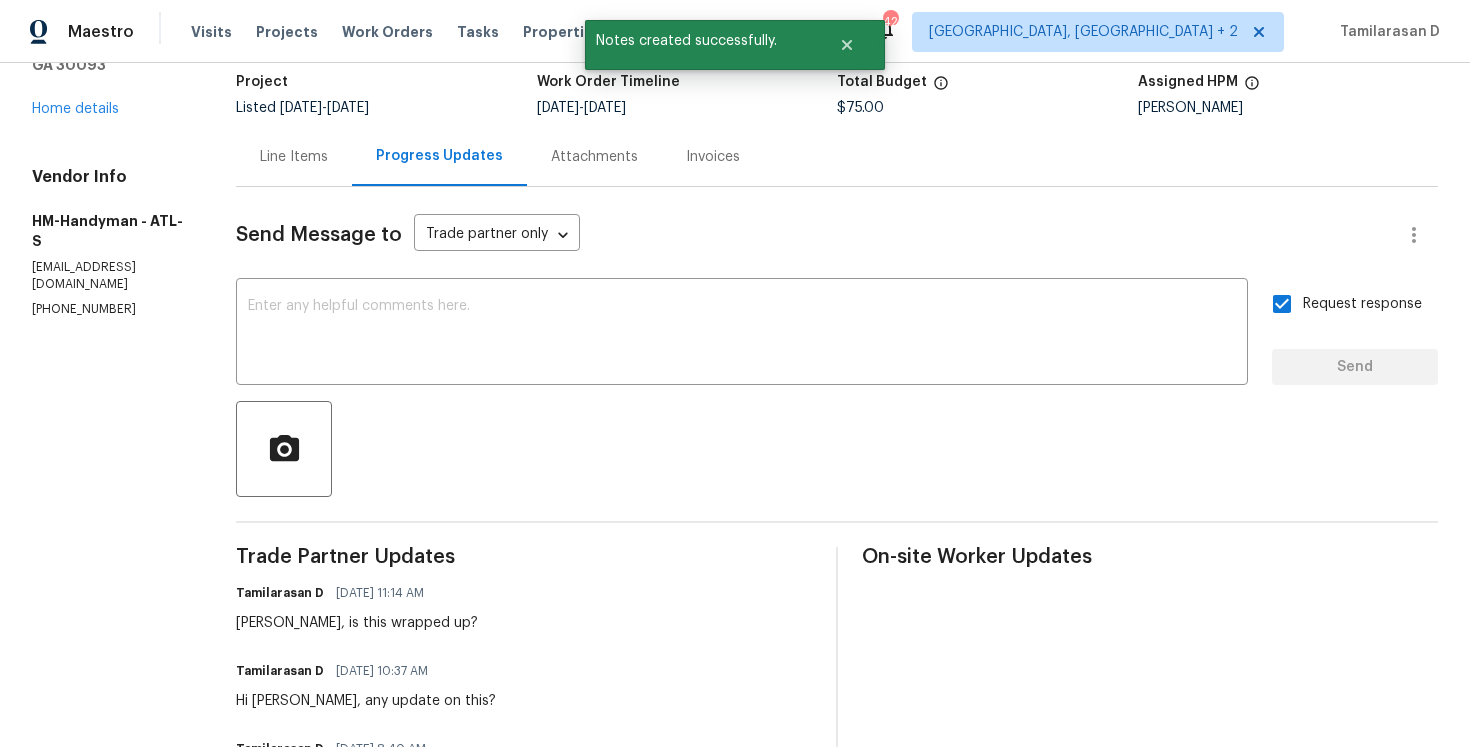 scroll, scrollTop: 0, scrollLeft: 0, axis: both 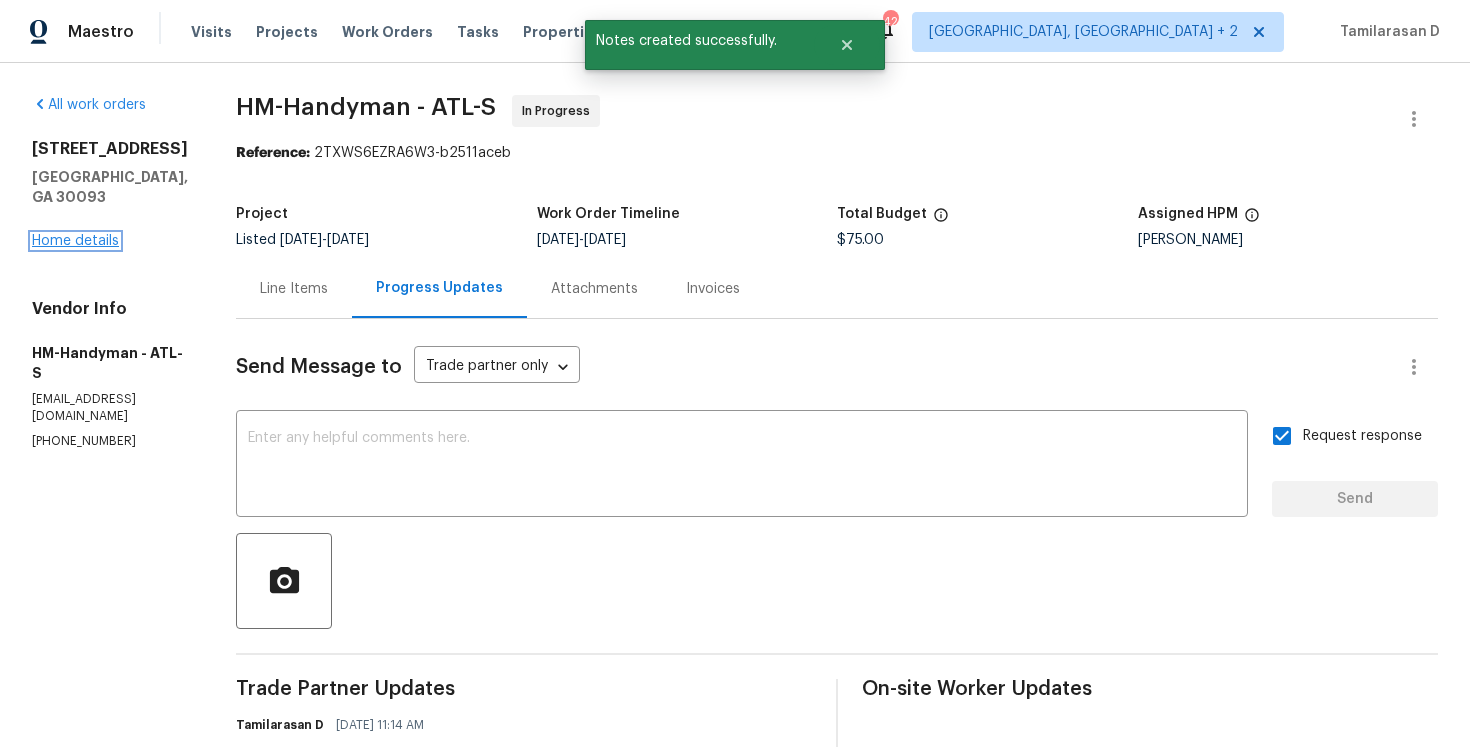click on "Home details" at bounding box center (75, 241) 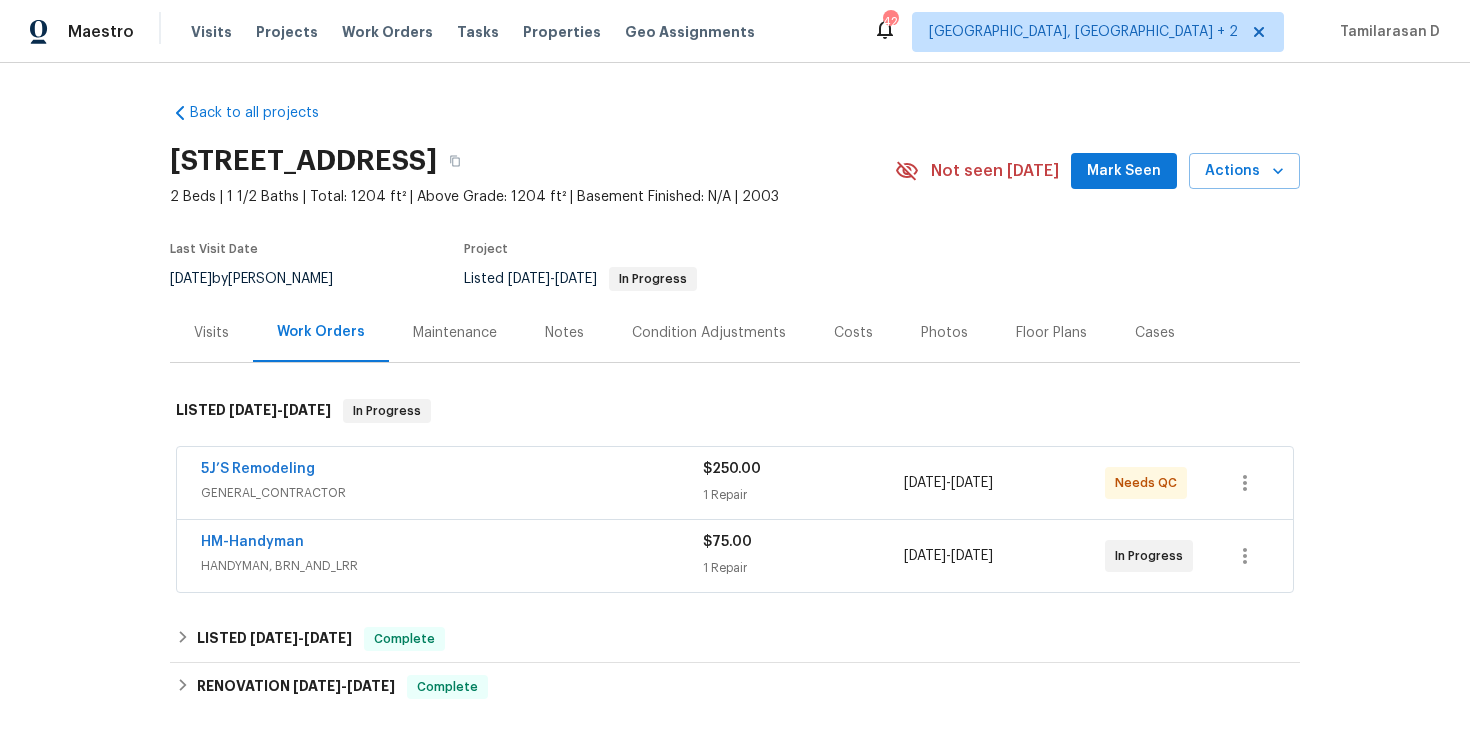 click on "GENERAL_CONTRACTOR" at bounding box center (452, 493) 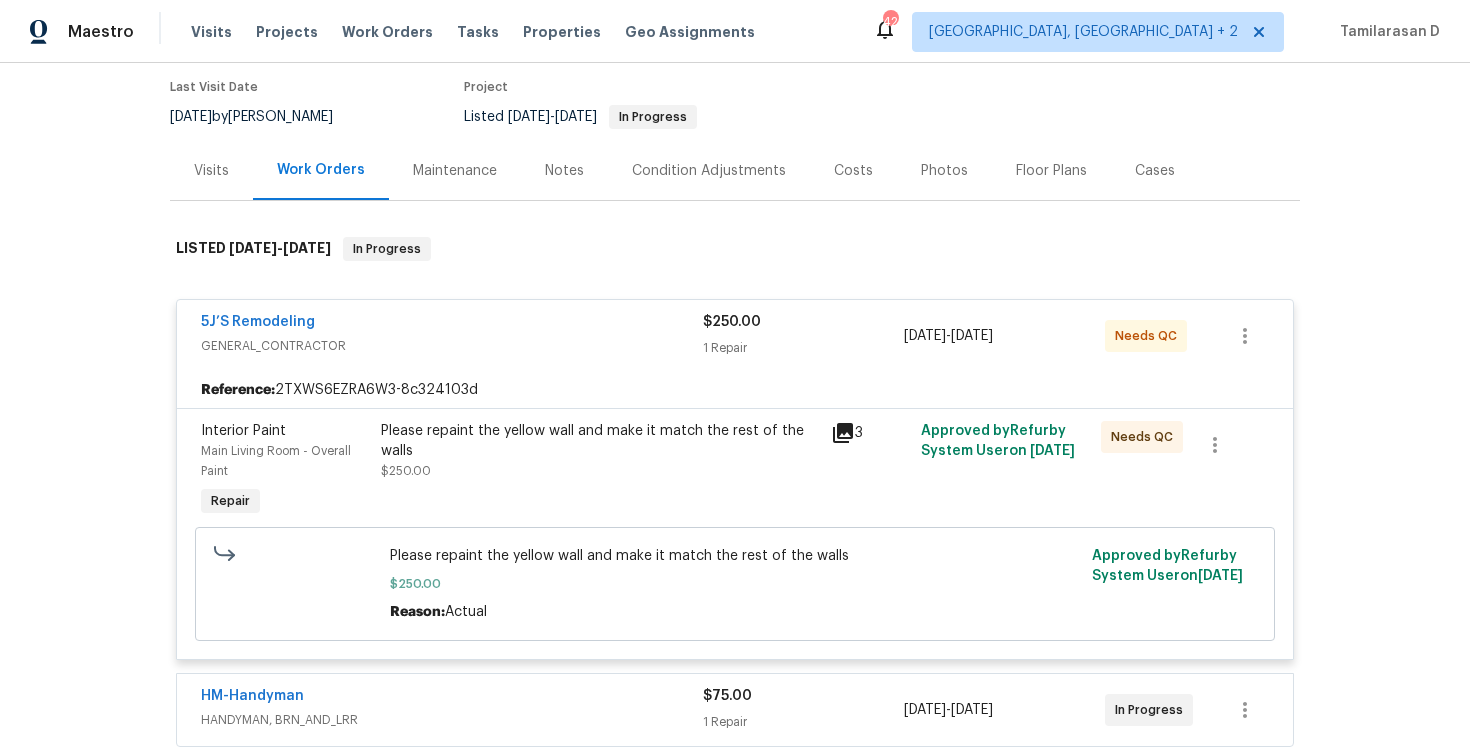 scroll, scrollTop: 258, scrollLeft: 0, axis: vertical 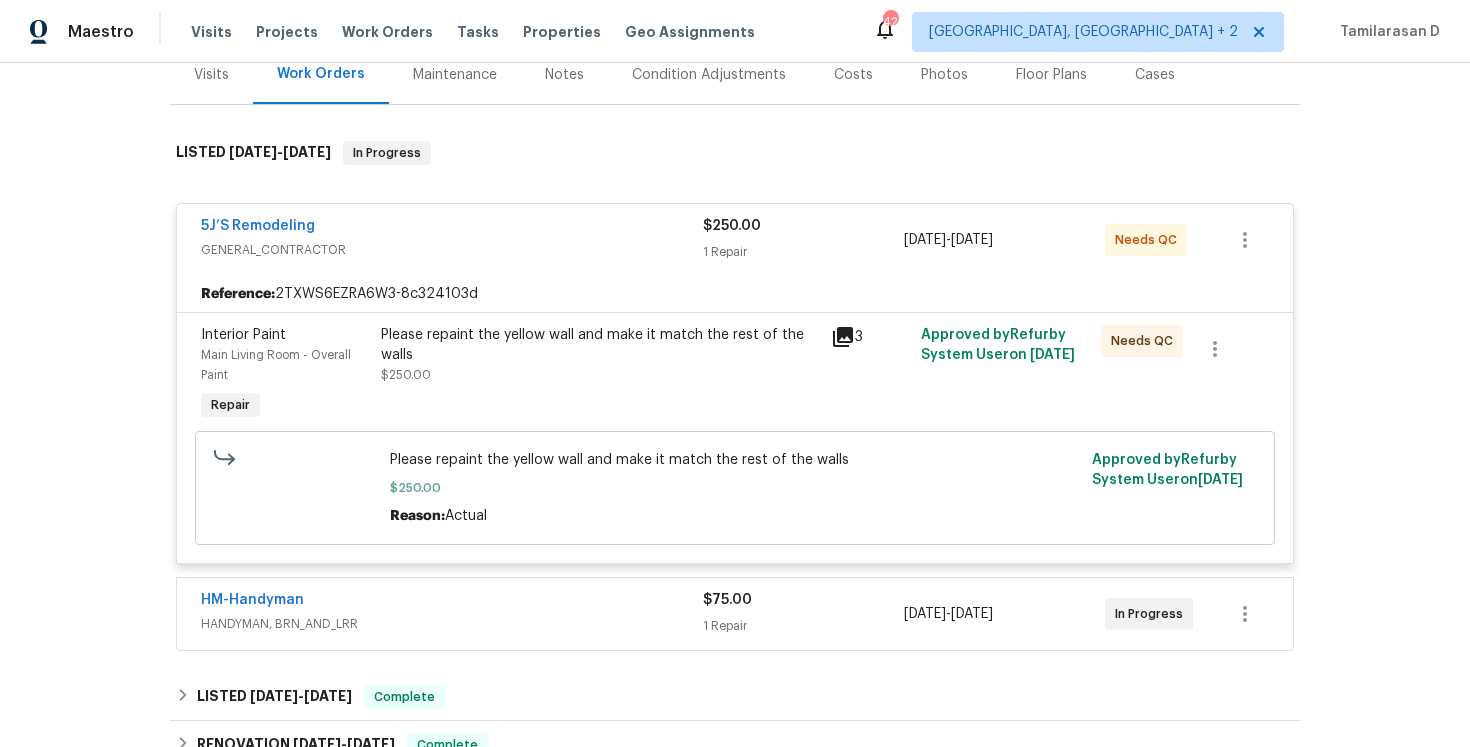 click on "GENERAL_CONTRACTOR" at bounding box center (452, 250) 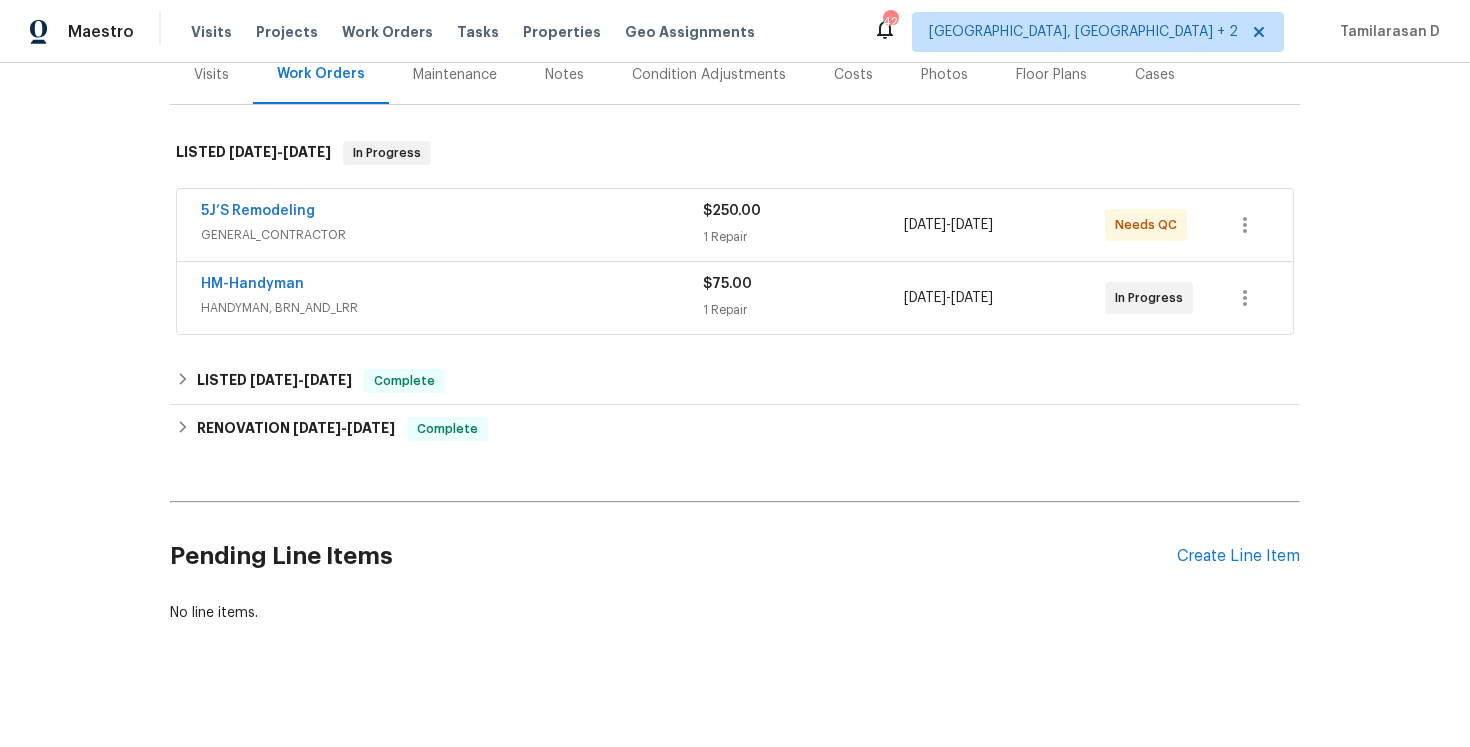 click on "HM-Handyman" at bounding box center [452, 286] 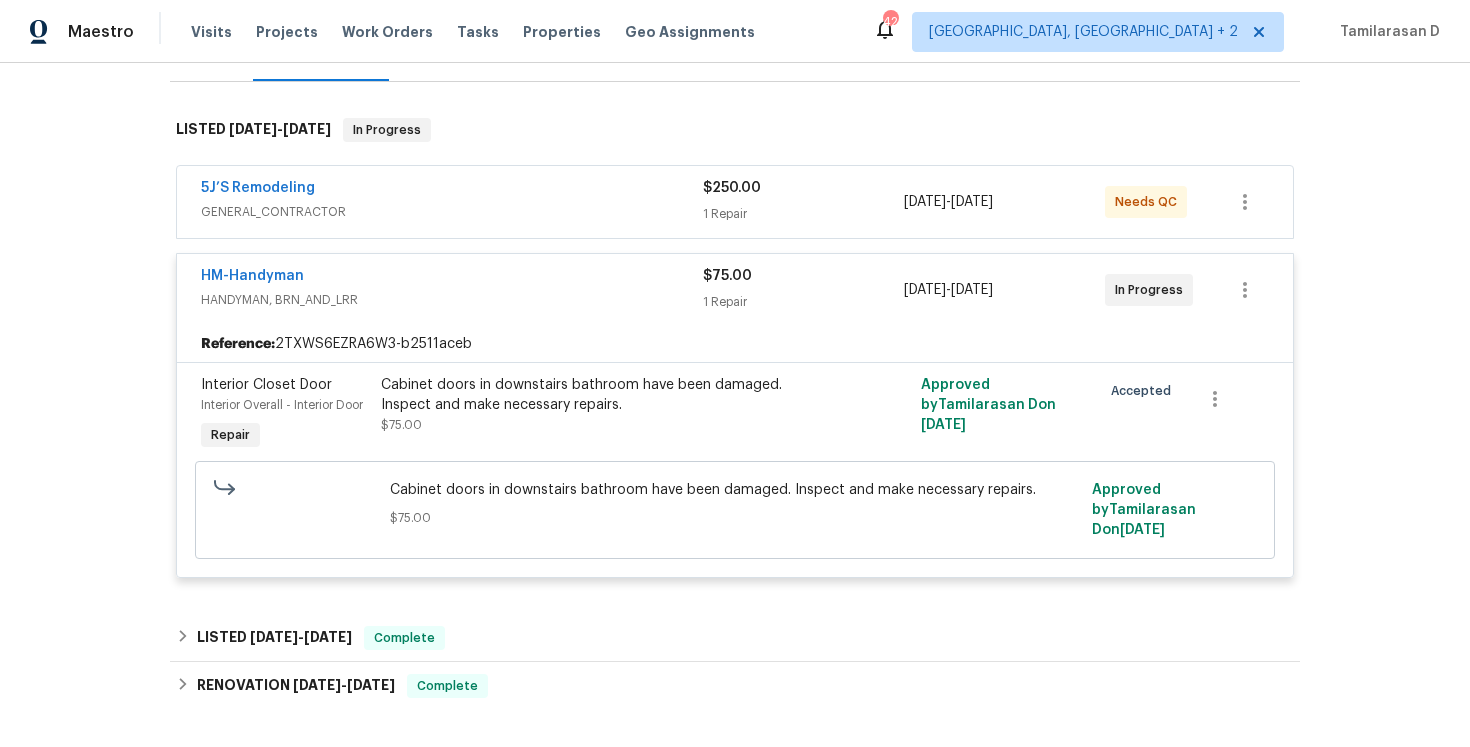 scroll, scrollTop: 288, scrollLeft: 0, axis: vertical 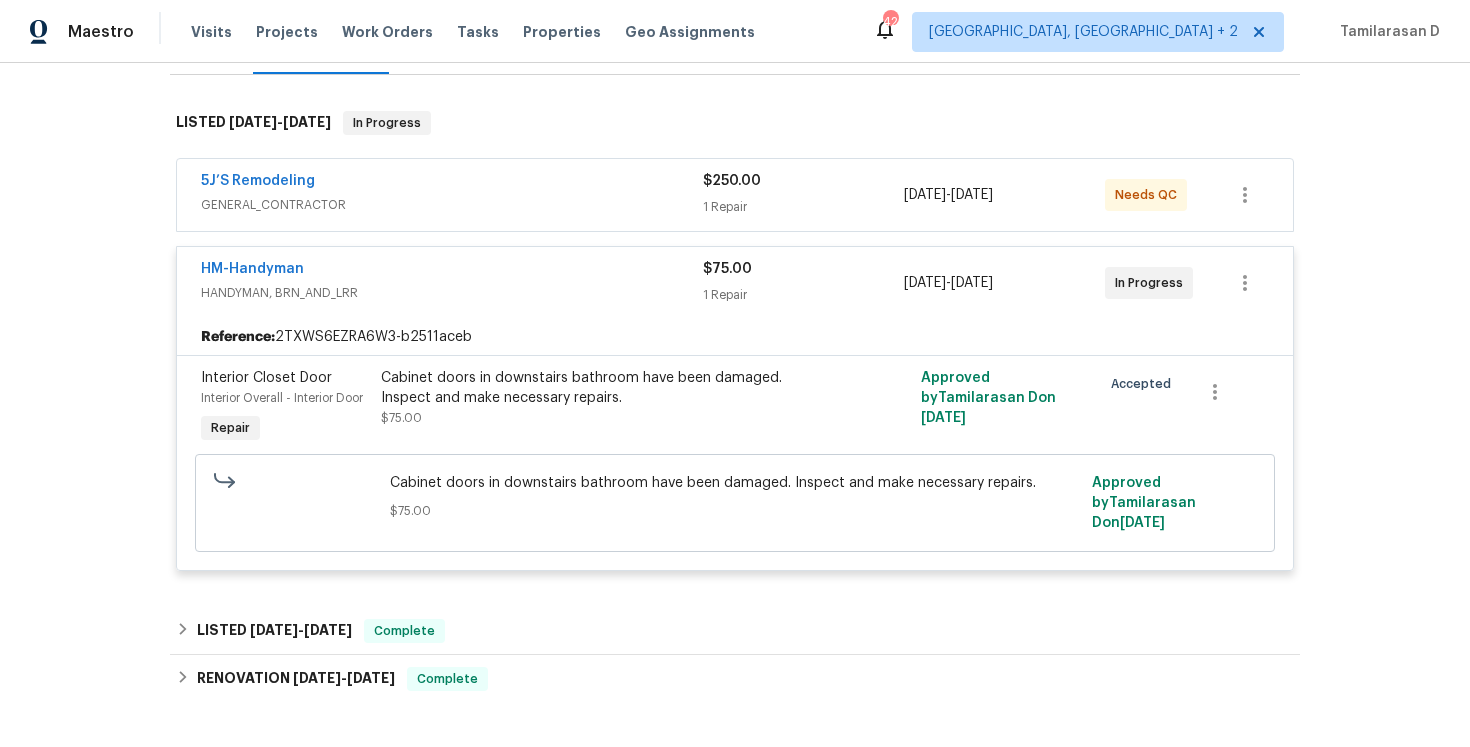 click on "HANDYMAN, BRN_AND_LRR" at bounding box center [452, 293] 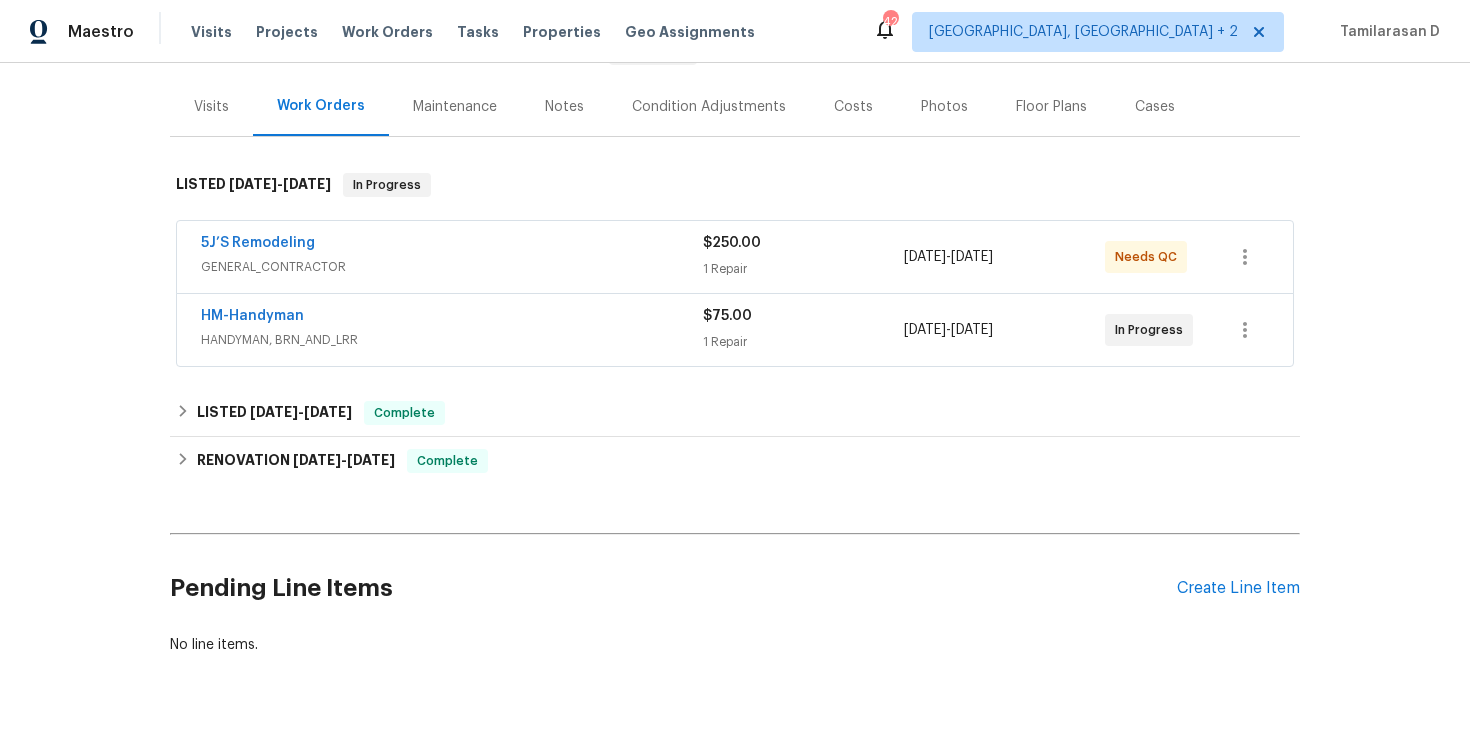 scroll, scrollTop: 167, scrollLeft: 0, axis: vertical 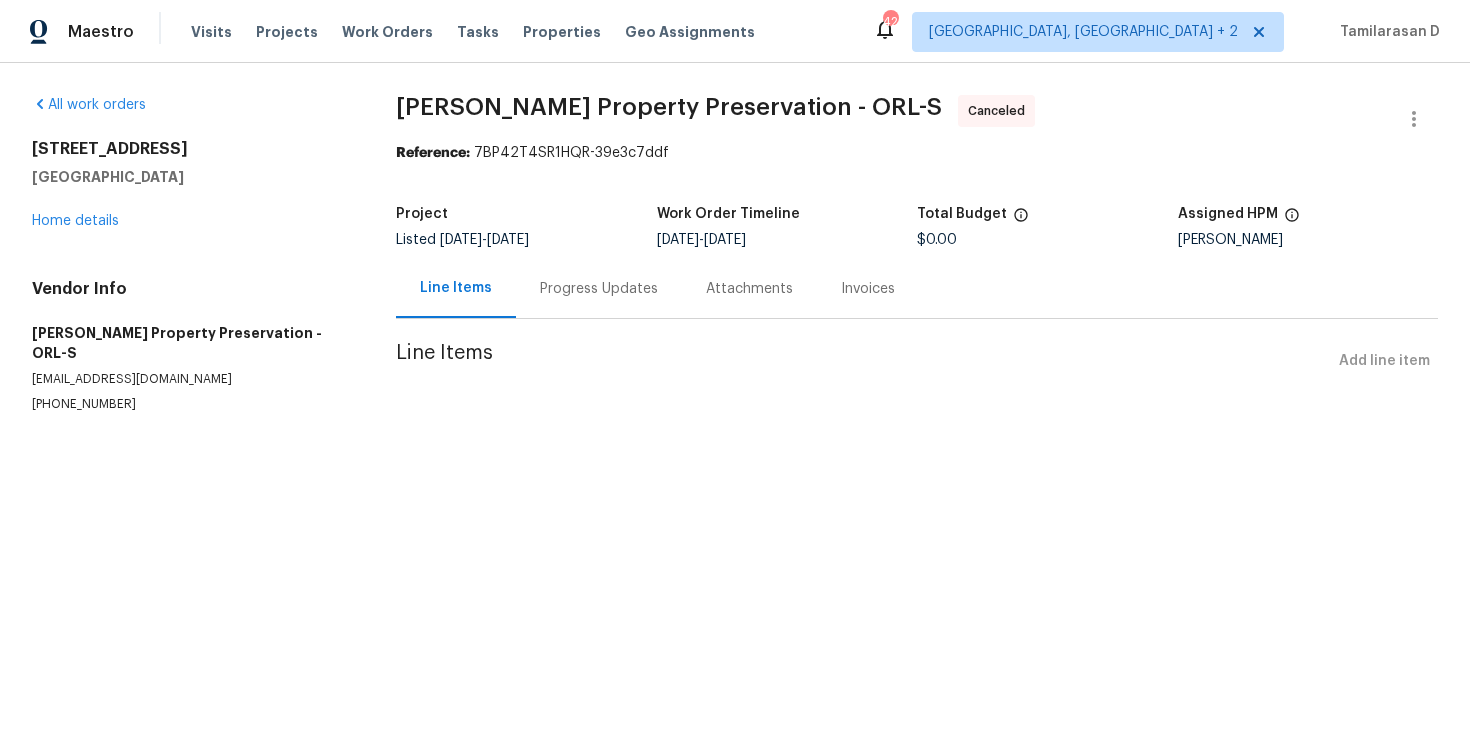 click on "All work orders 156 Heron Dr Palm Coast, FL 32137 Home details Vendor Info Witt's Property Preservation - ORL-S awitt42@yahoo.com (386) 689-1444" at bounding box center [190, 254] 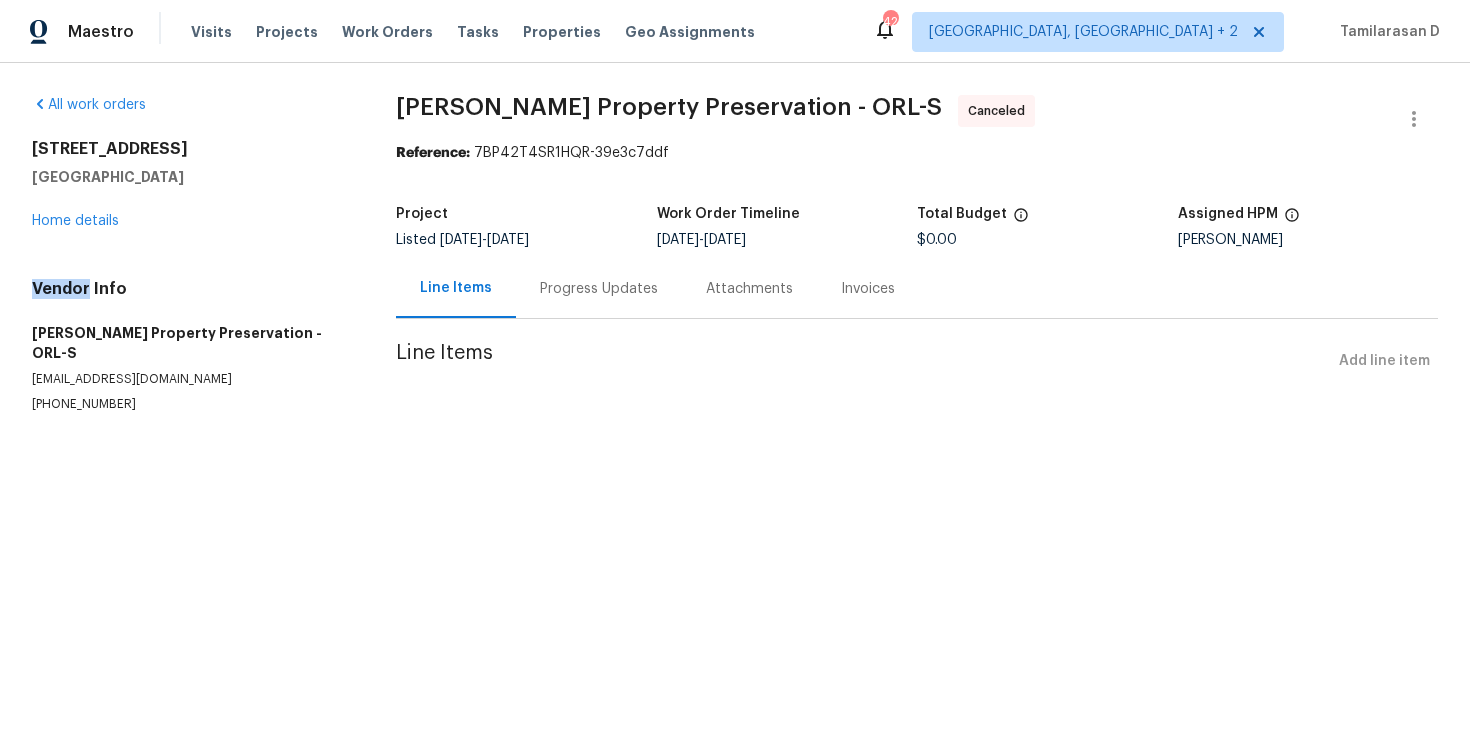 click on "All work orders 156 Heron Dr Palm Coast, FL 32137 Home details Vendor Info Witt's Property Preservation - ORL-S awitt42@yahoo.com (386) 689-1444" at bounding box center (190, 254) 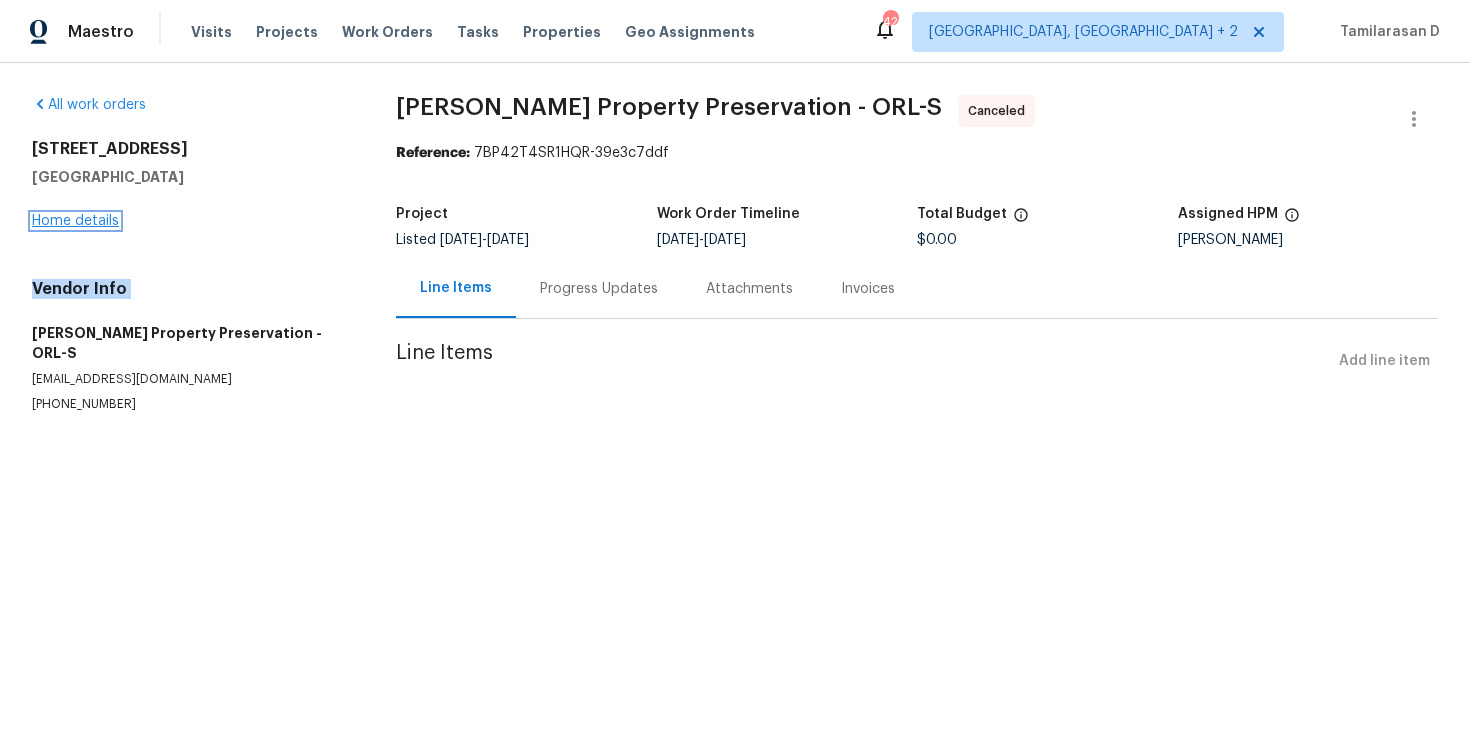 click on "Home details" at bounding box center [75, 221] 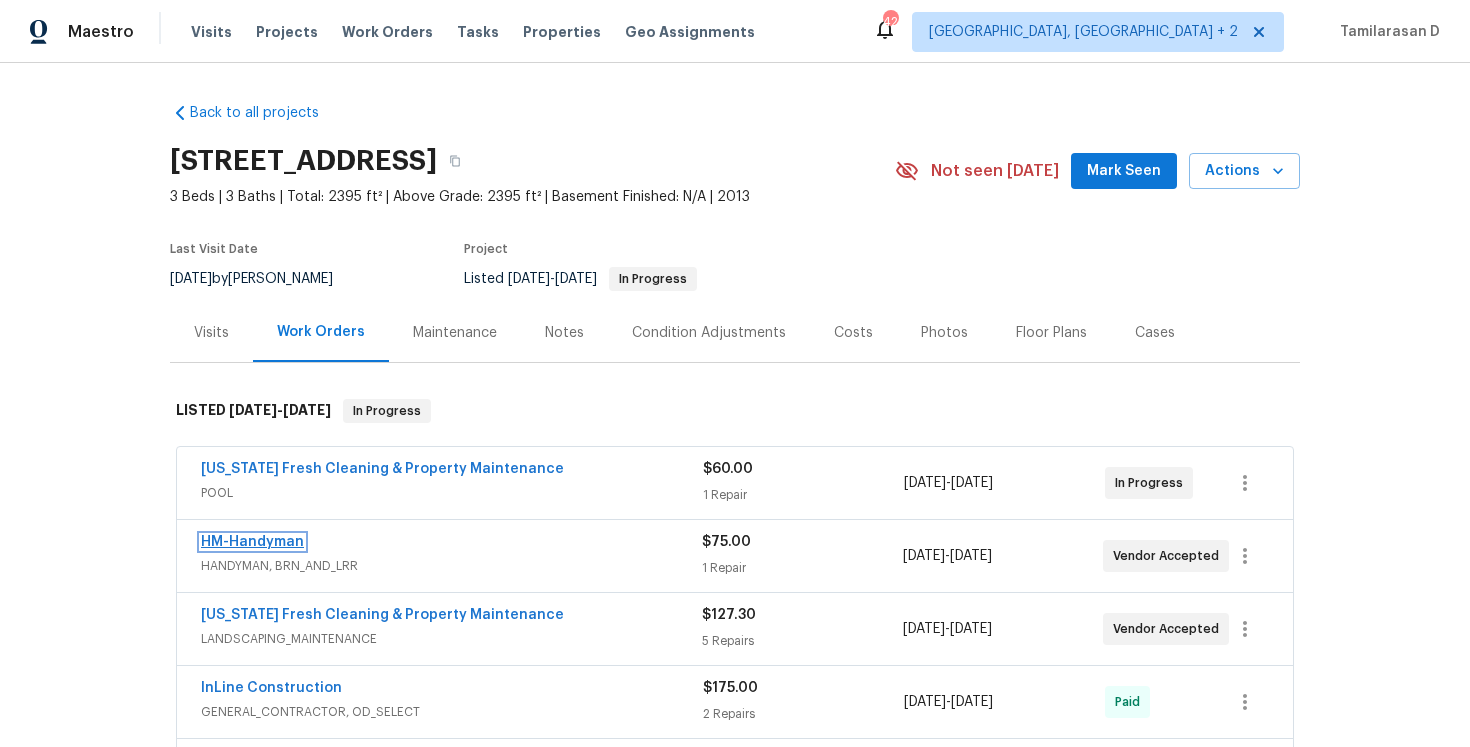 click on "HM-Handyman" at bounding box center (252, 542) 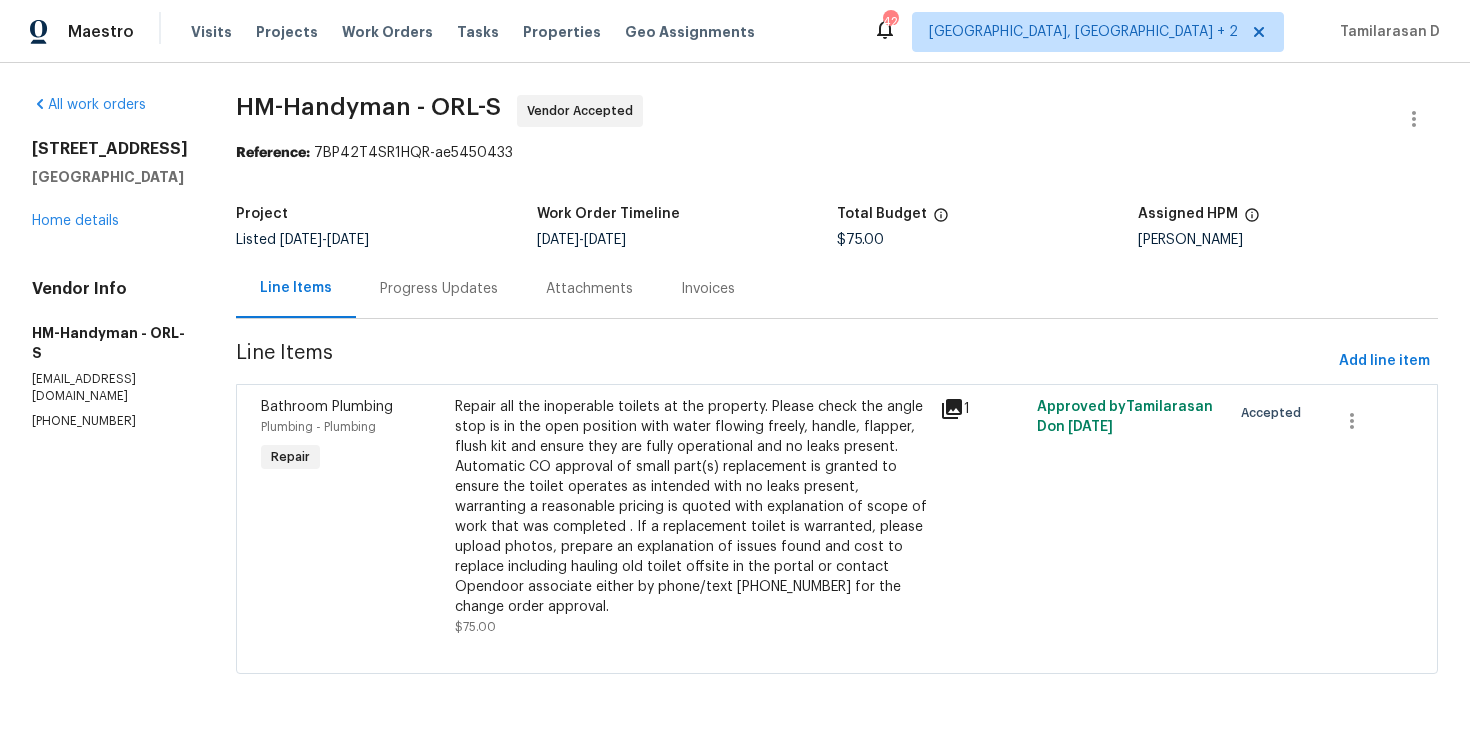 click on "Progress Updates" at bounding box center (439, 288) 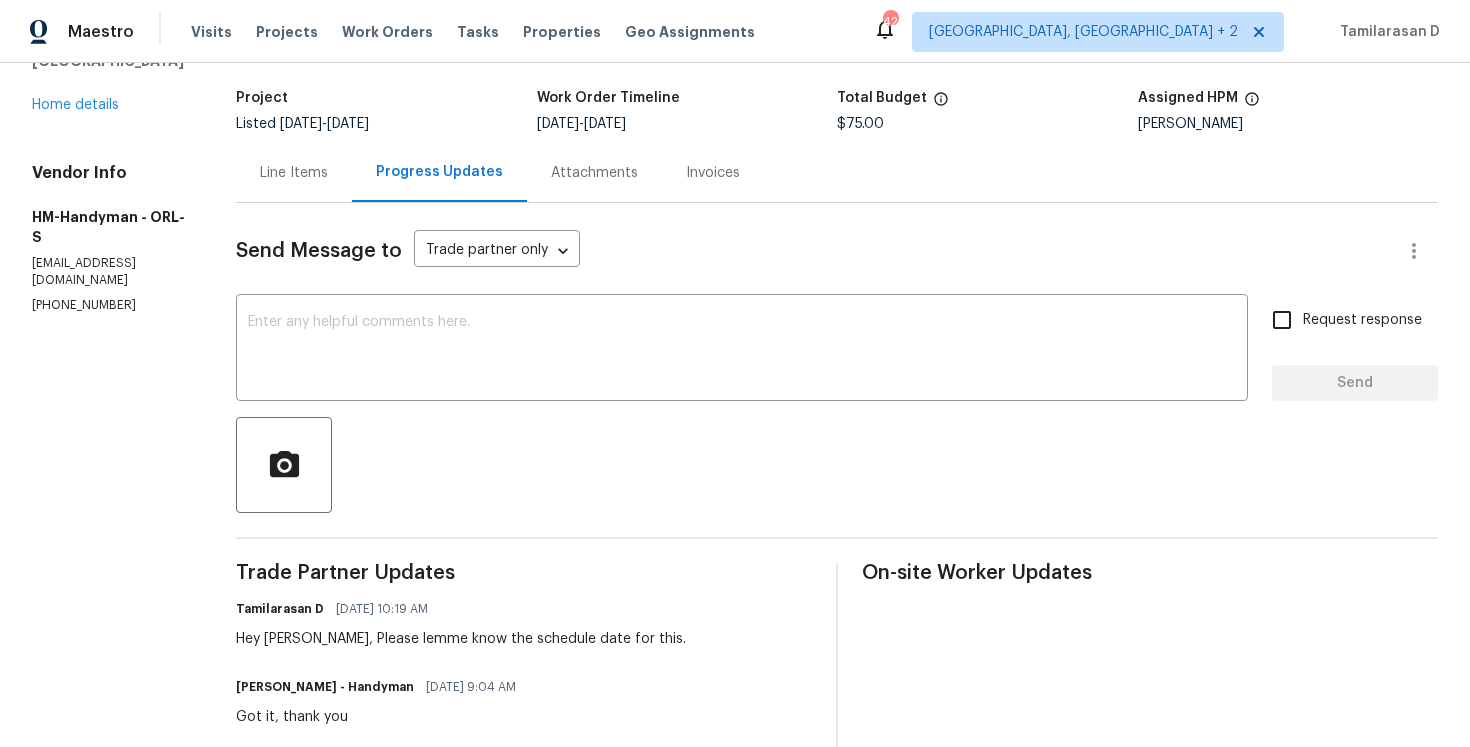 scroll, scrollTop: 0, scrollLeft: 0, axis: both 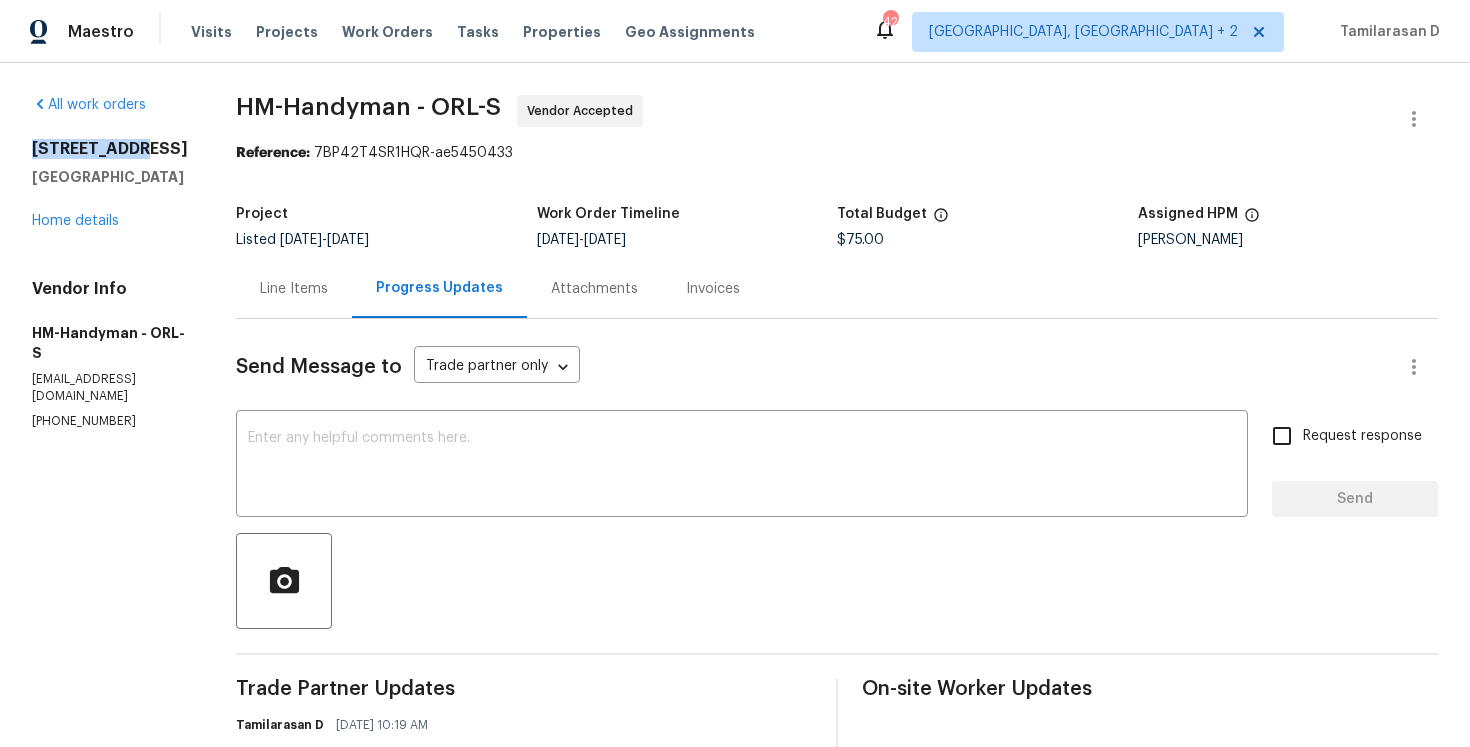 drag, startPoint x: 32, startPoint y: 141, endPoint x: 172, endPoint y: 152, distance: 140.43147 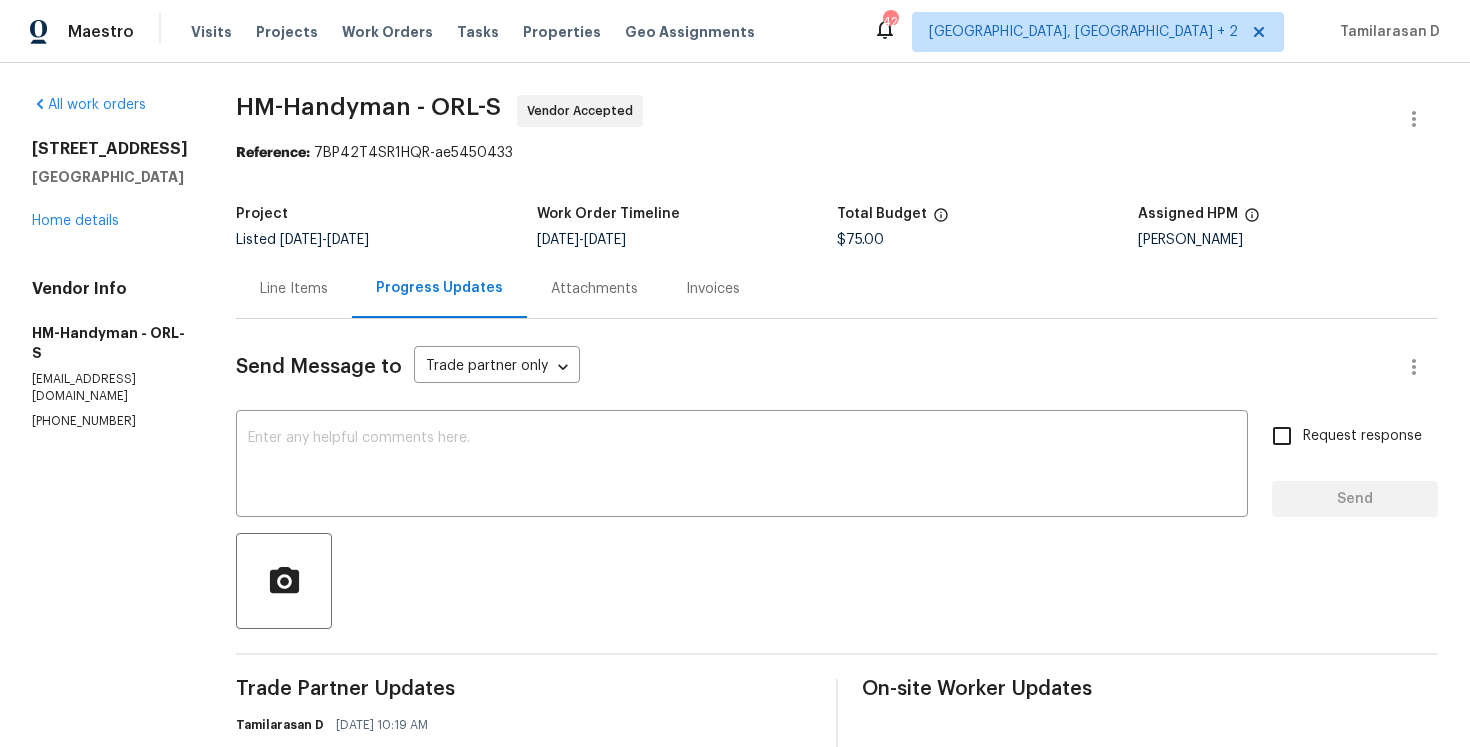click on "Send Message to Trade partner only Trade partner only ​" at bounding box center (813, 367) 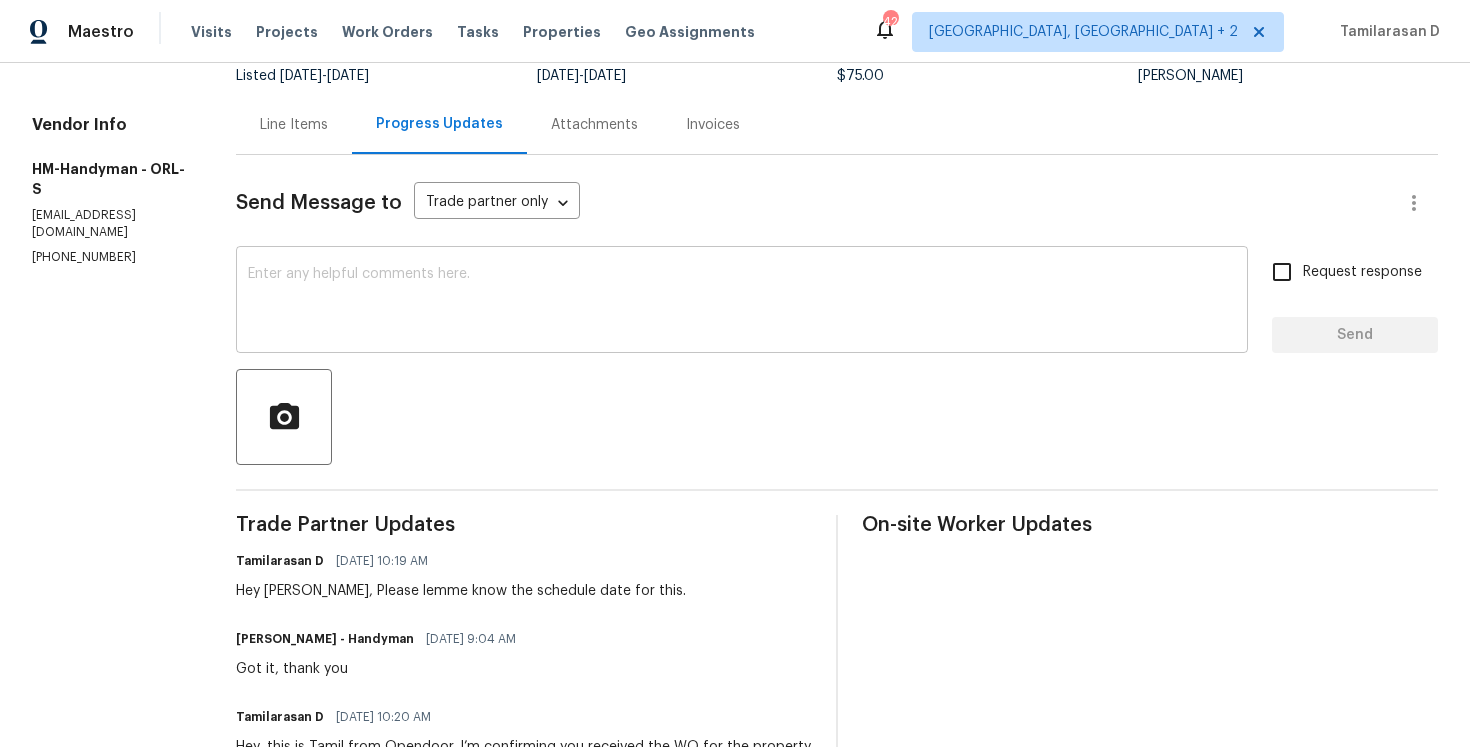 click at bounding box center [742, 302] 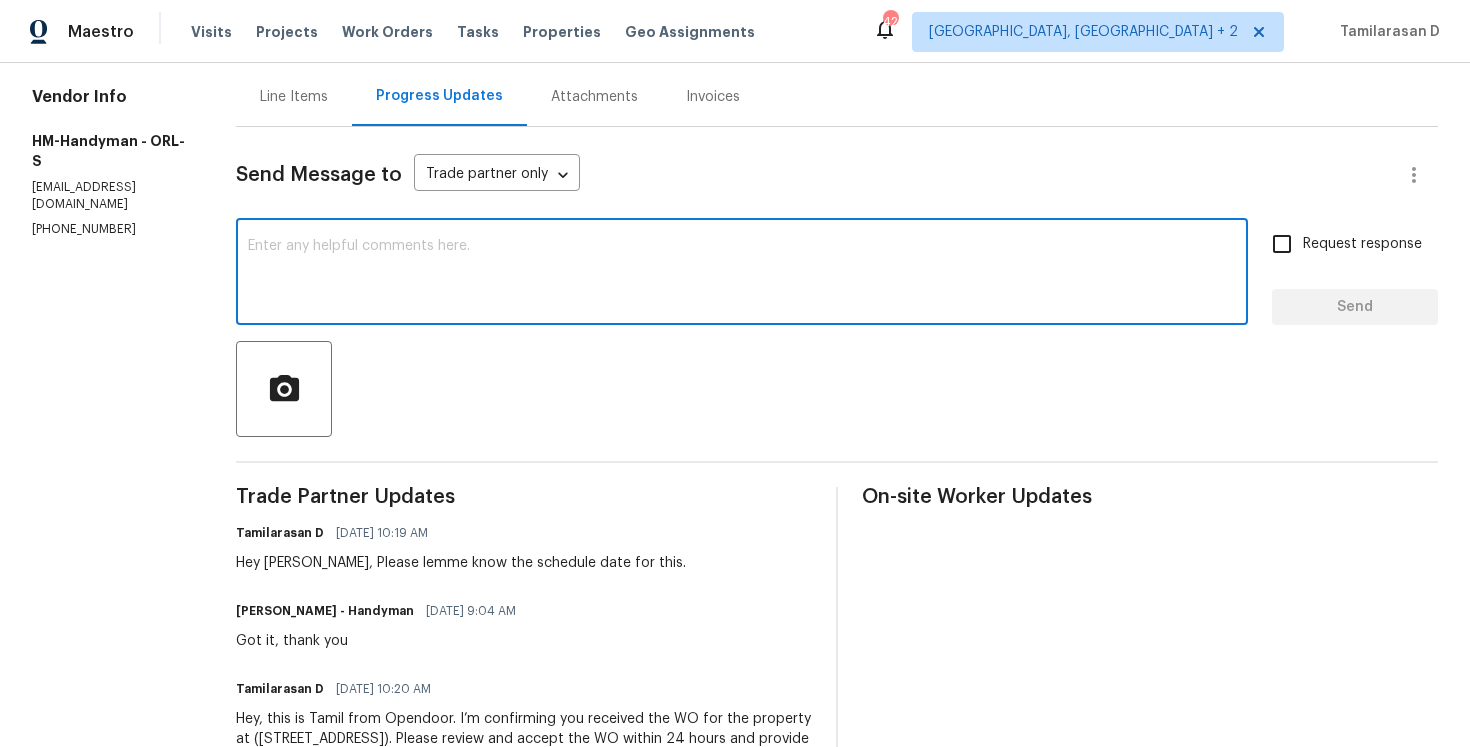 scroll, scrollTop: 193, scrollLeft: 0, axis: vertical 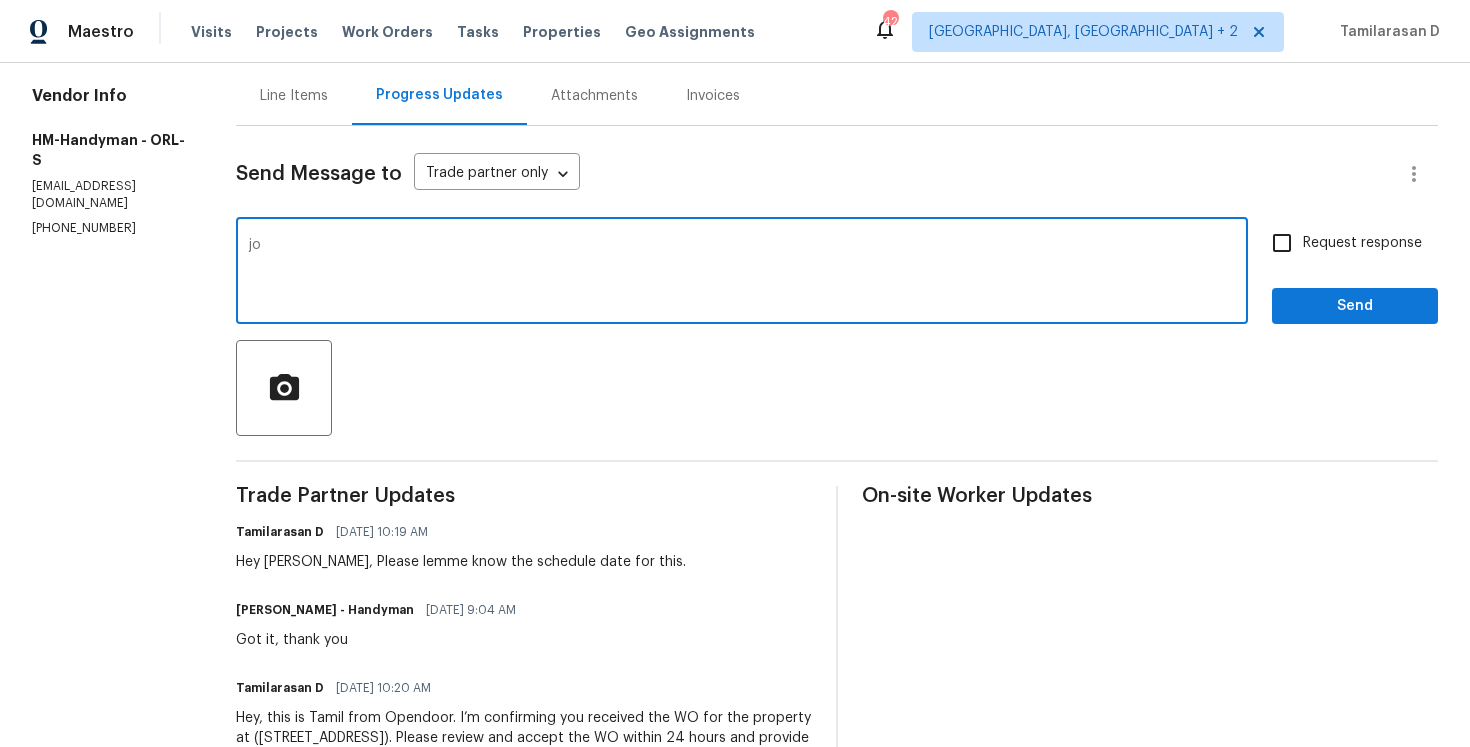 type on "j" 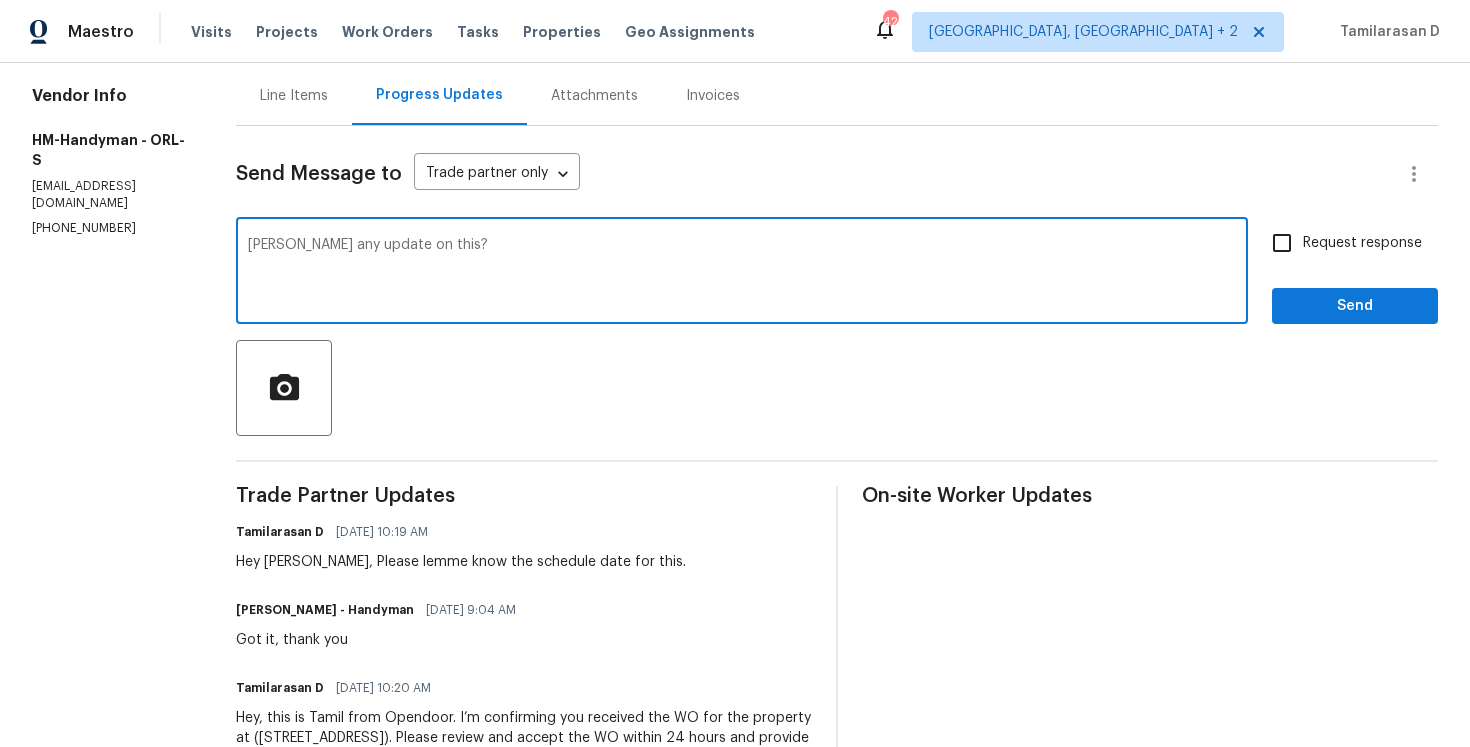 click on "Joe any update on this?" at bounding box center [742, 273] 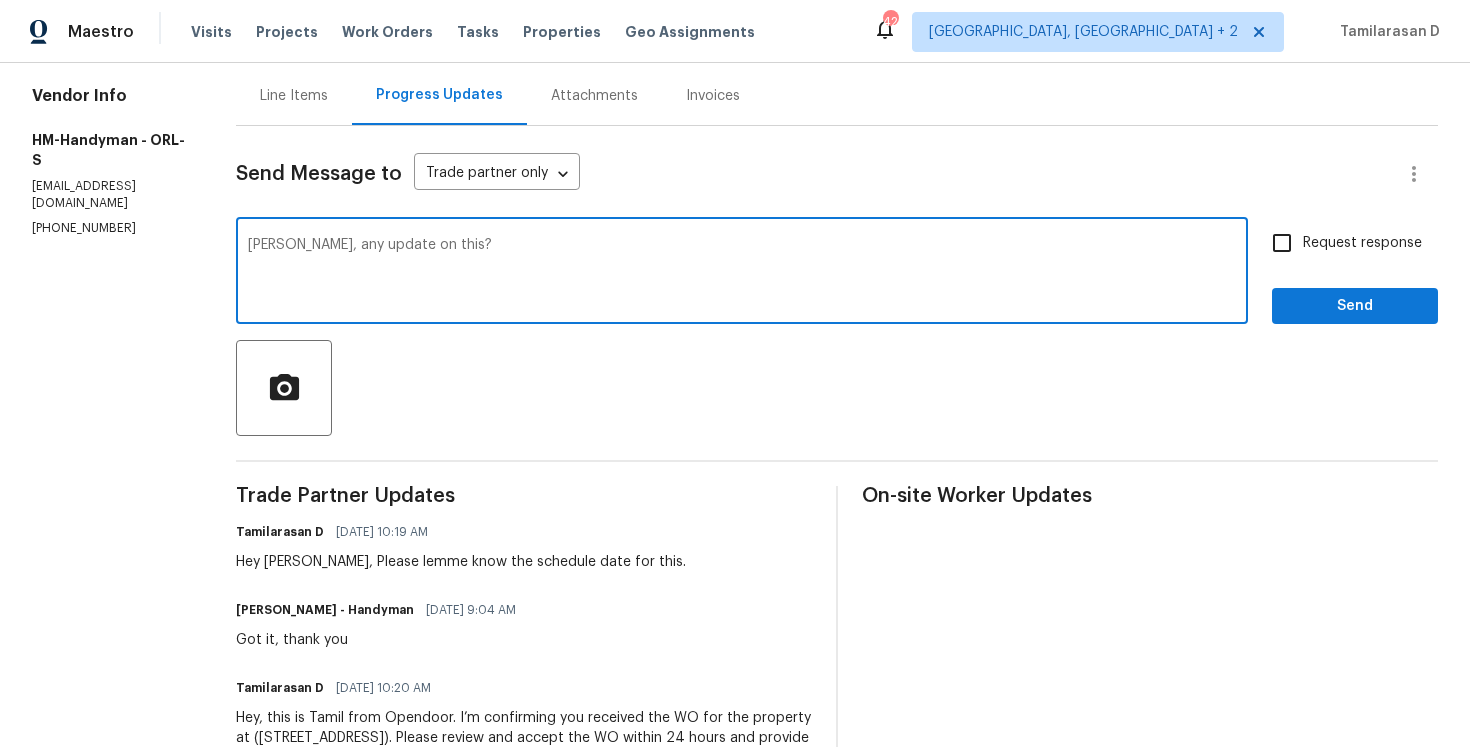 type on "Joe, any update on this?" 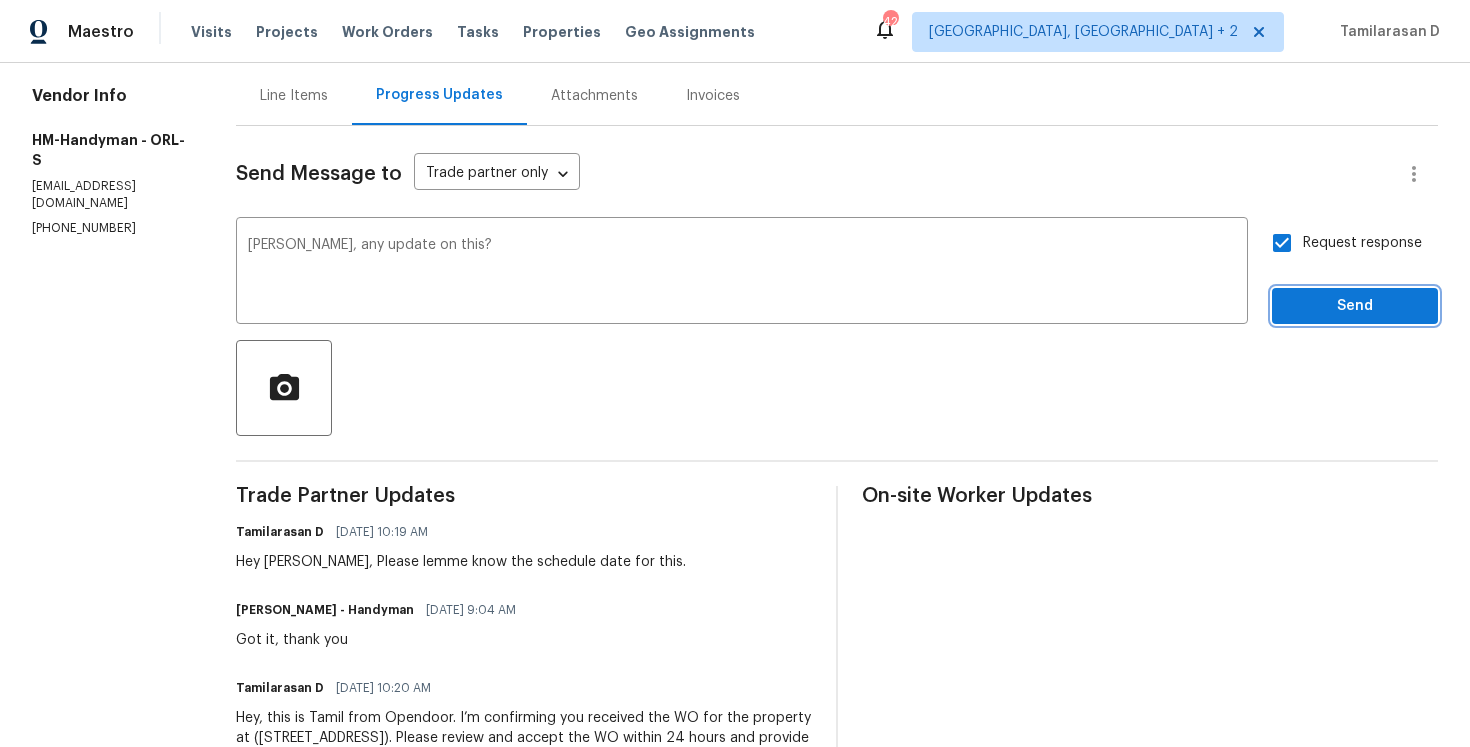 click on "Send" at bounding box center (1355, 306) 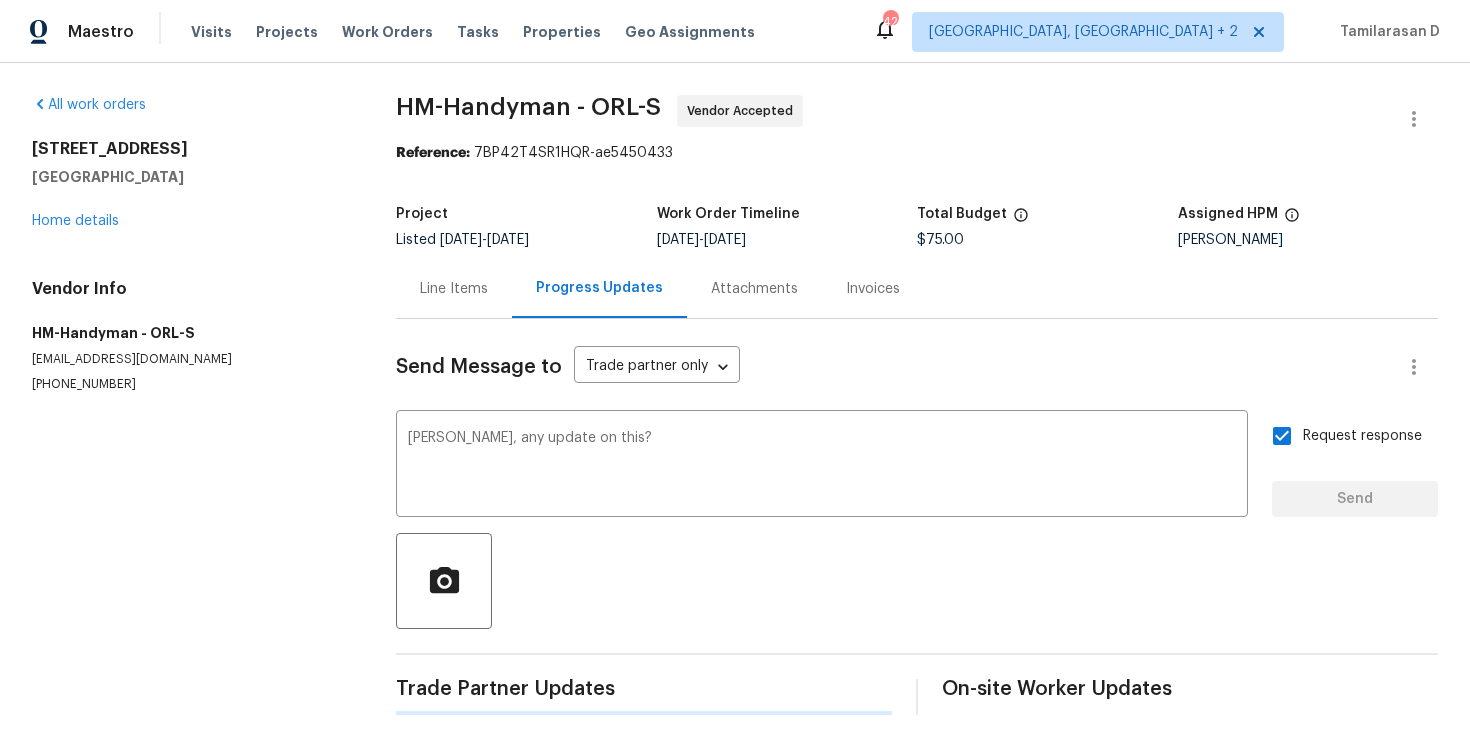 scroll, scrollTop: 0, scrollLeft: 0, axis: both 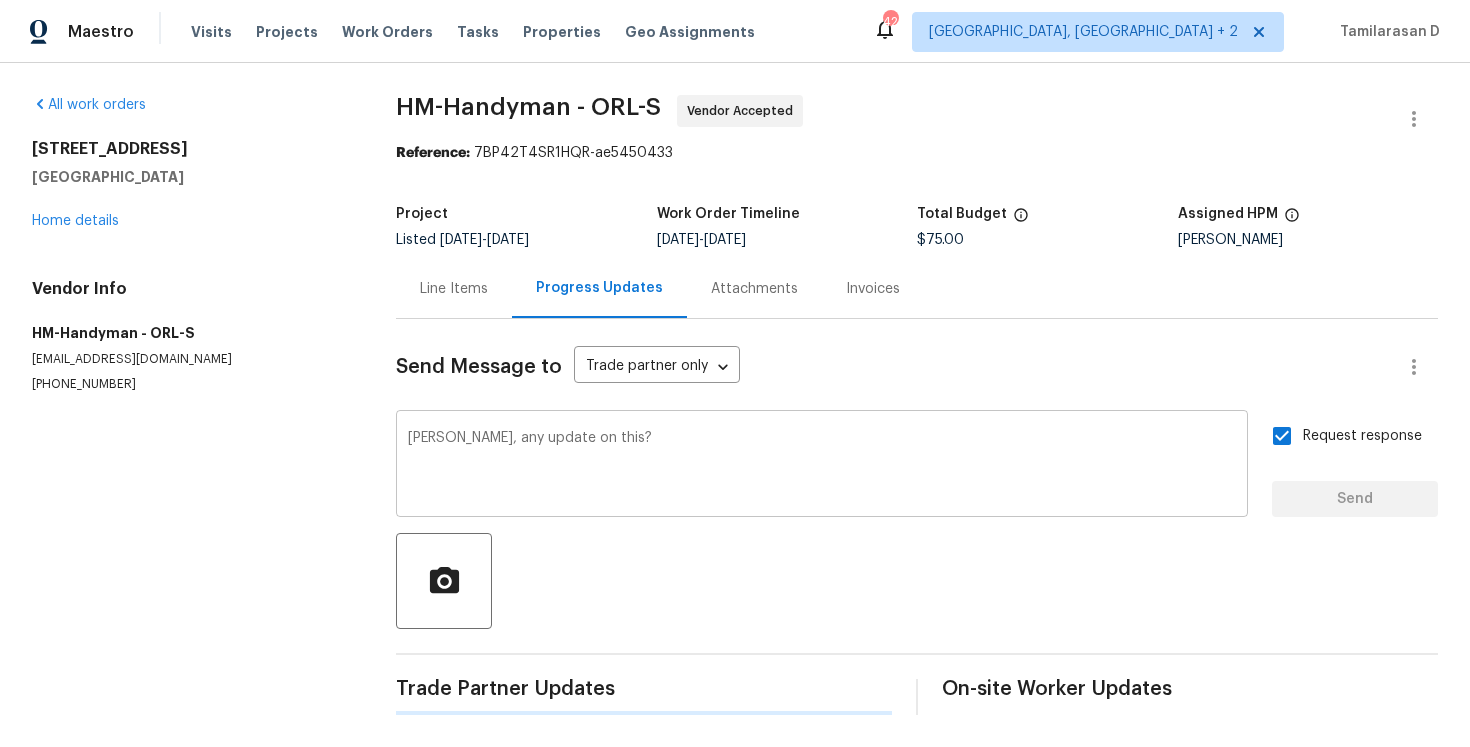 type 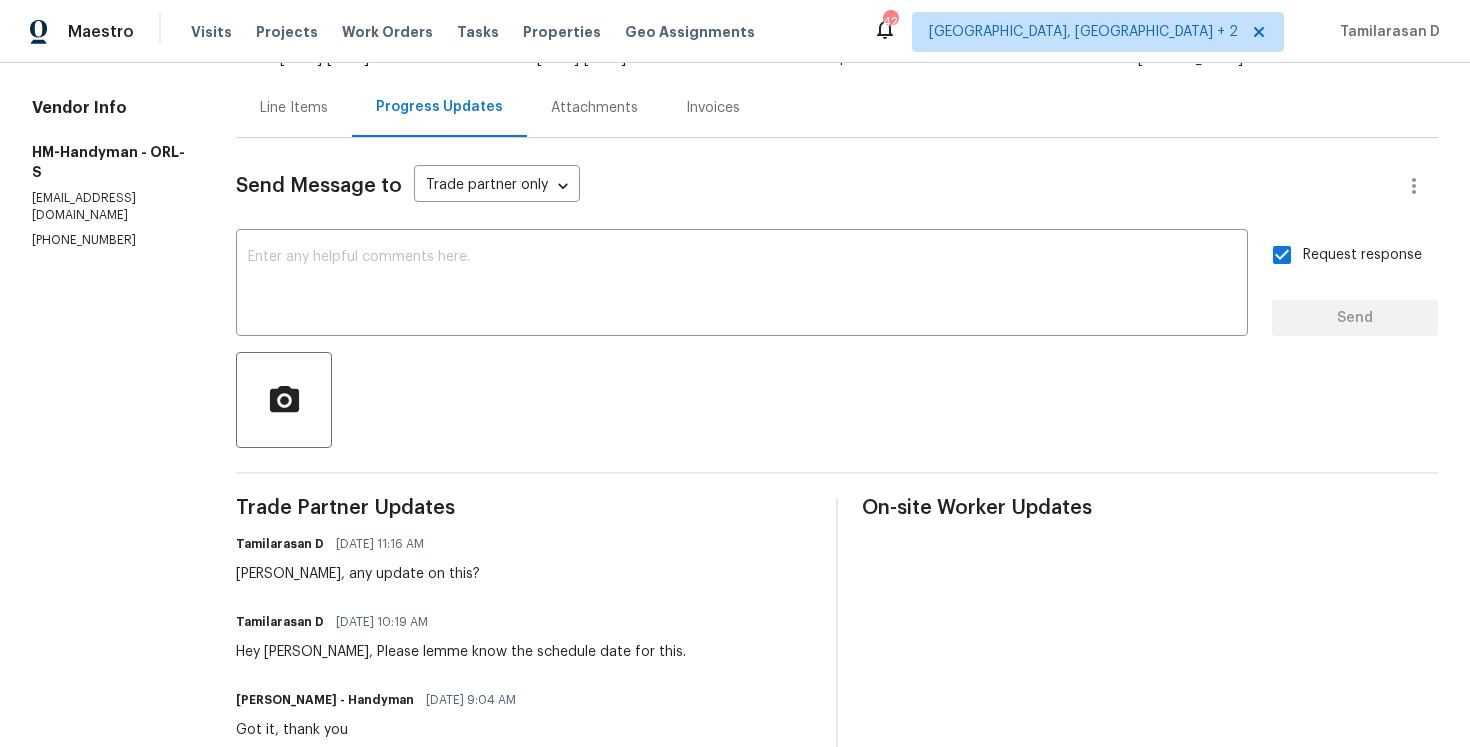 scroll, scrollTop: 0, scrollLeft: 0, axis: both 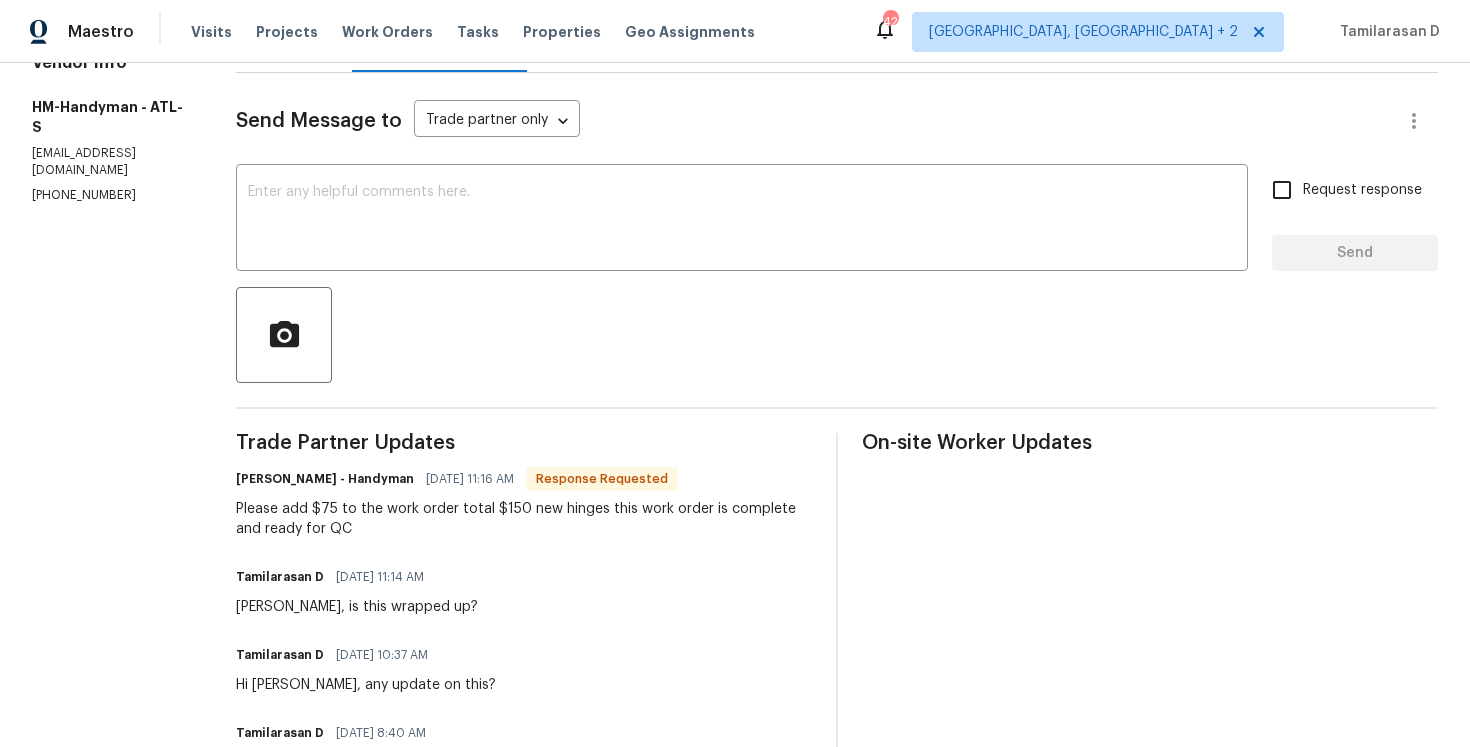 click on "Please add $75 to the work order total $150 new hinges this work order is complete and ready for QC" at bounding box center [524, 519] 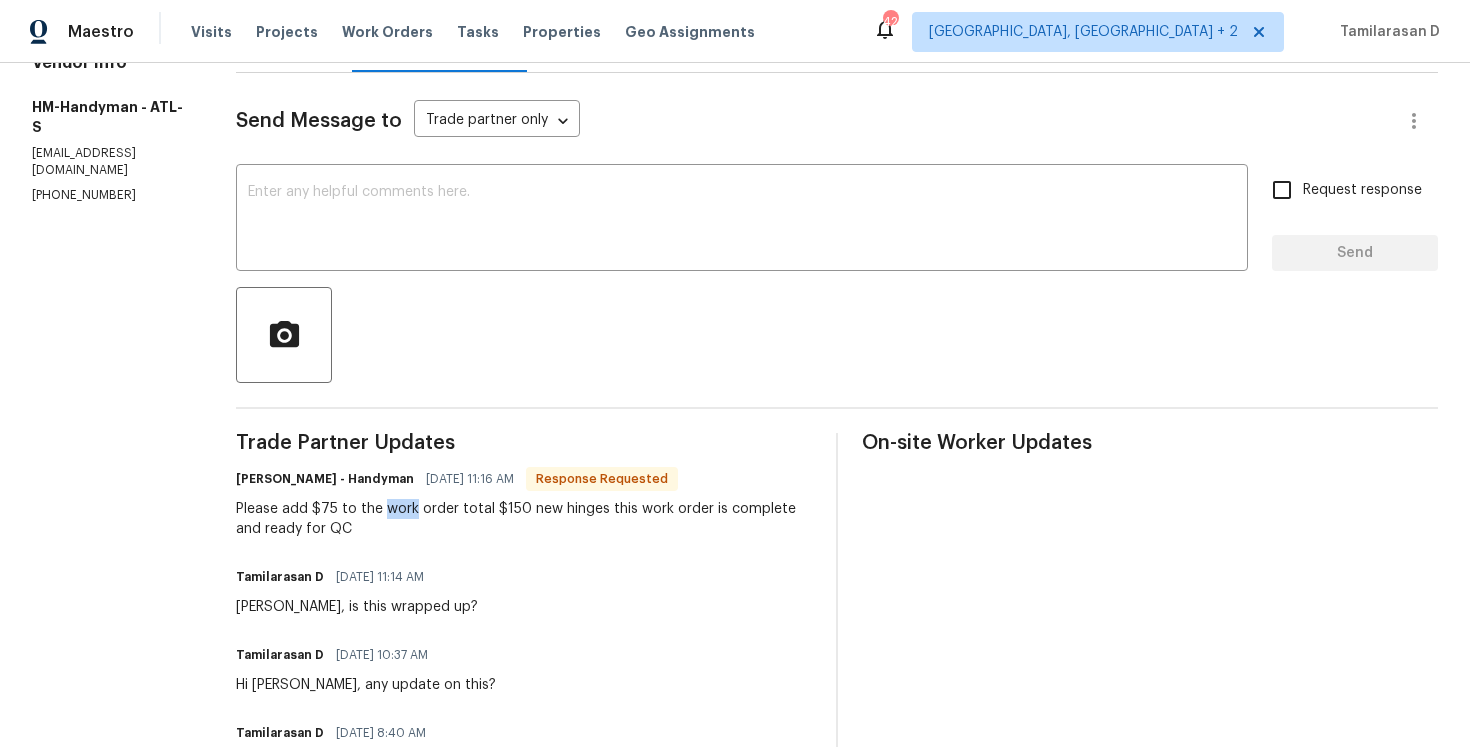 click on "Please add $75 to the work order total $150 new hinges this work order is complete and ready for QC" at bounding box center [524, 519] 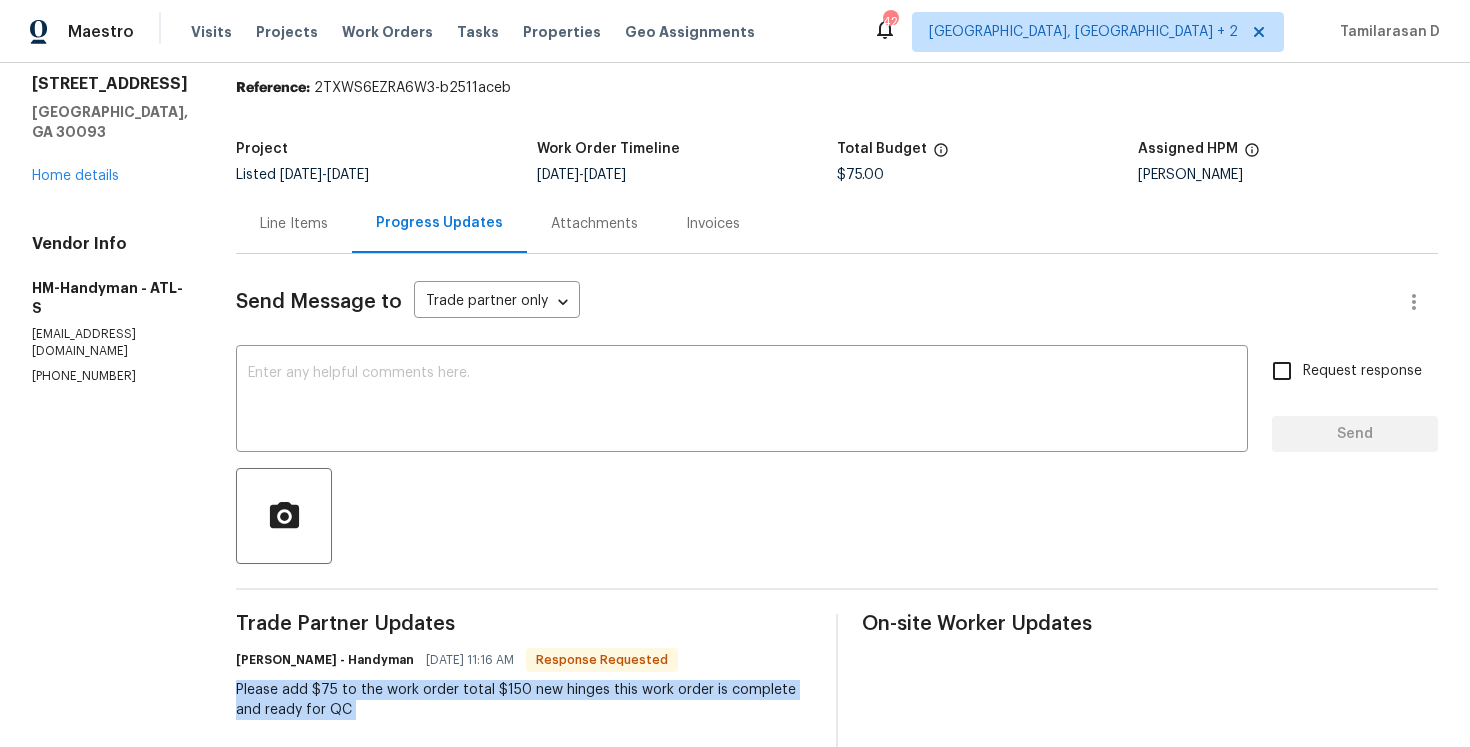 scroll, scrollTop: 0, scrollLeft: 0, axis: both 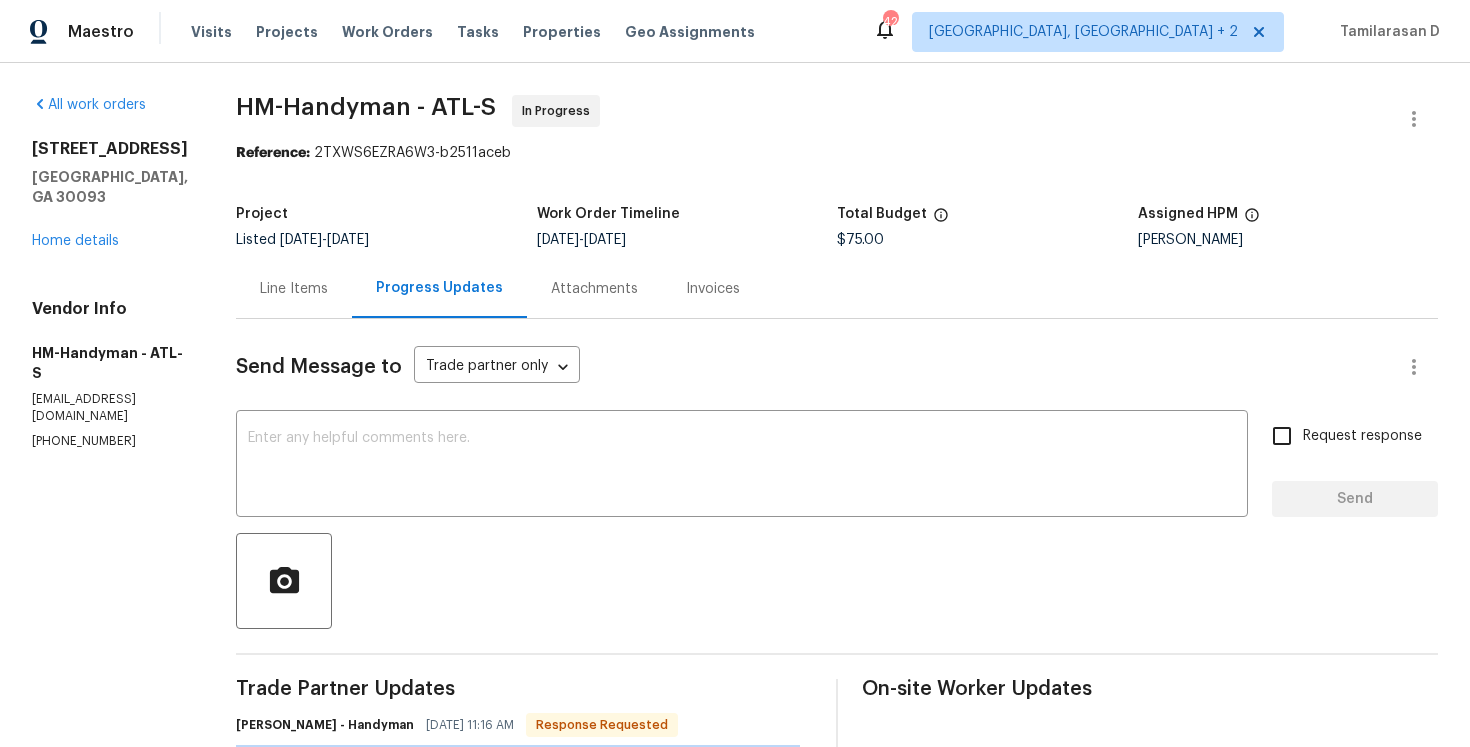 click on "Line Items" at bounding box center [294, 289] 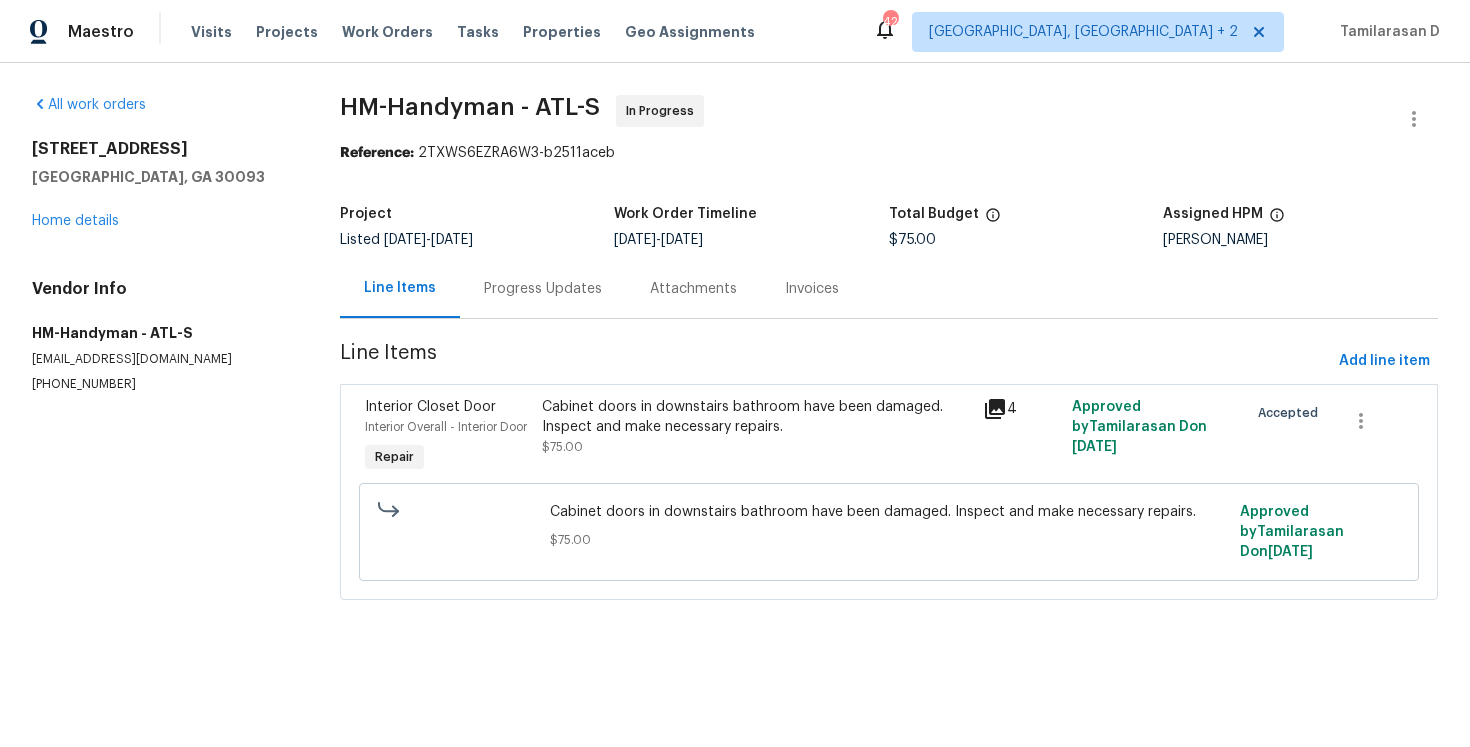 click on "Cabinet doors in downstairs bathroom have been damaged. Inspect and make necessary repairs. $75.00" at bounding box center [757, 437] 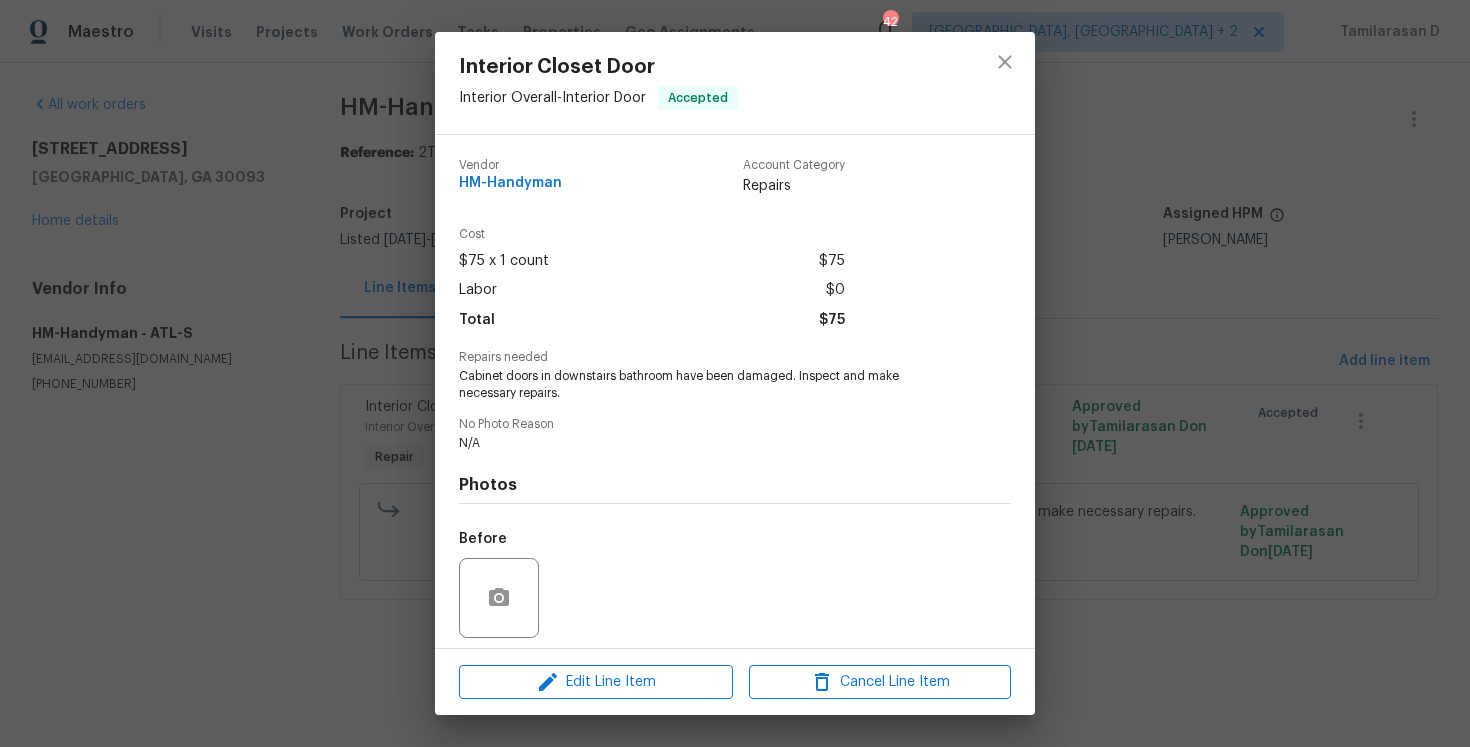 scroll, scrollTop: 140, scrollLeft: 0, axis: vertical 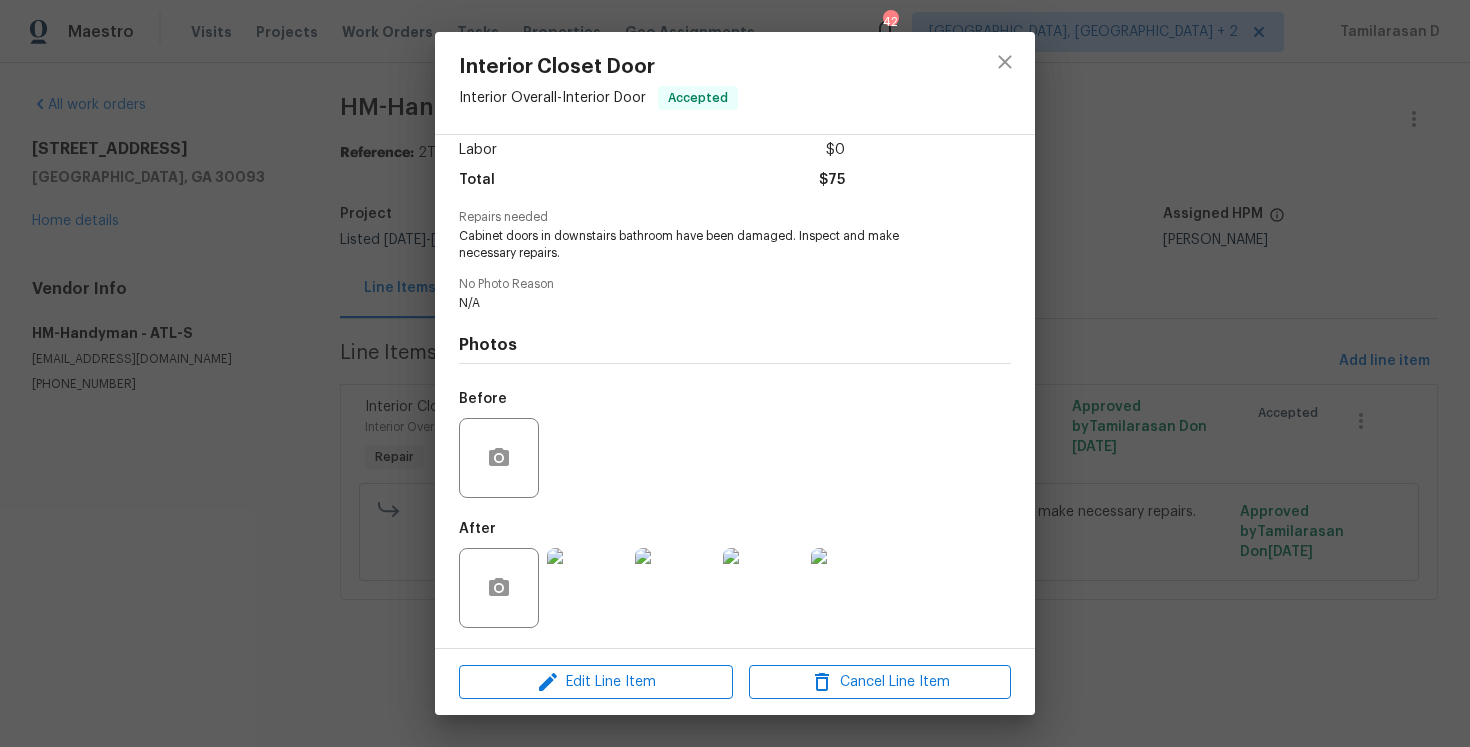 click at bounding box center [675, 588] 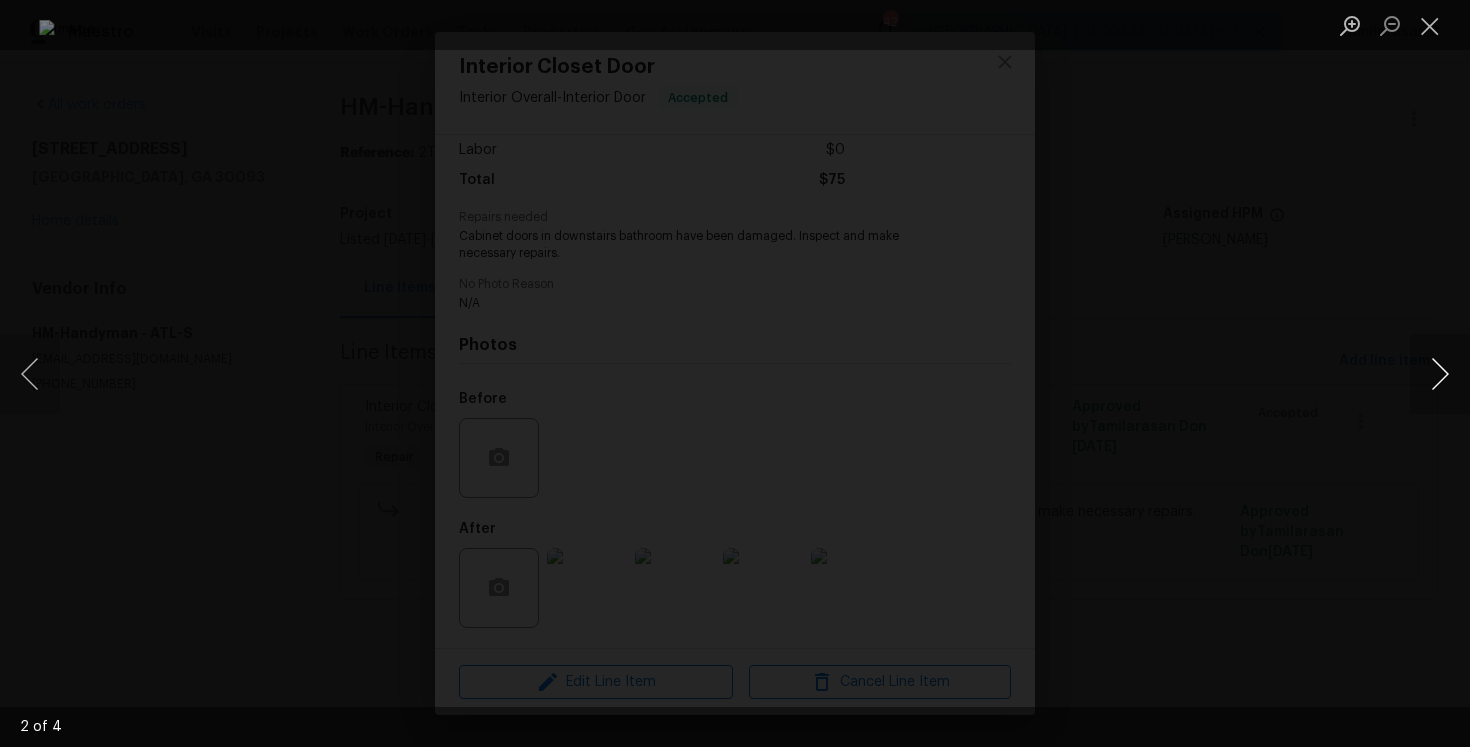 click at bounding box center [1440, 374] 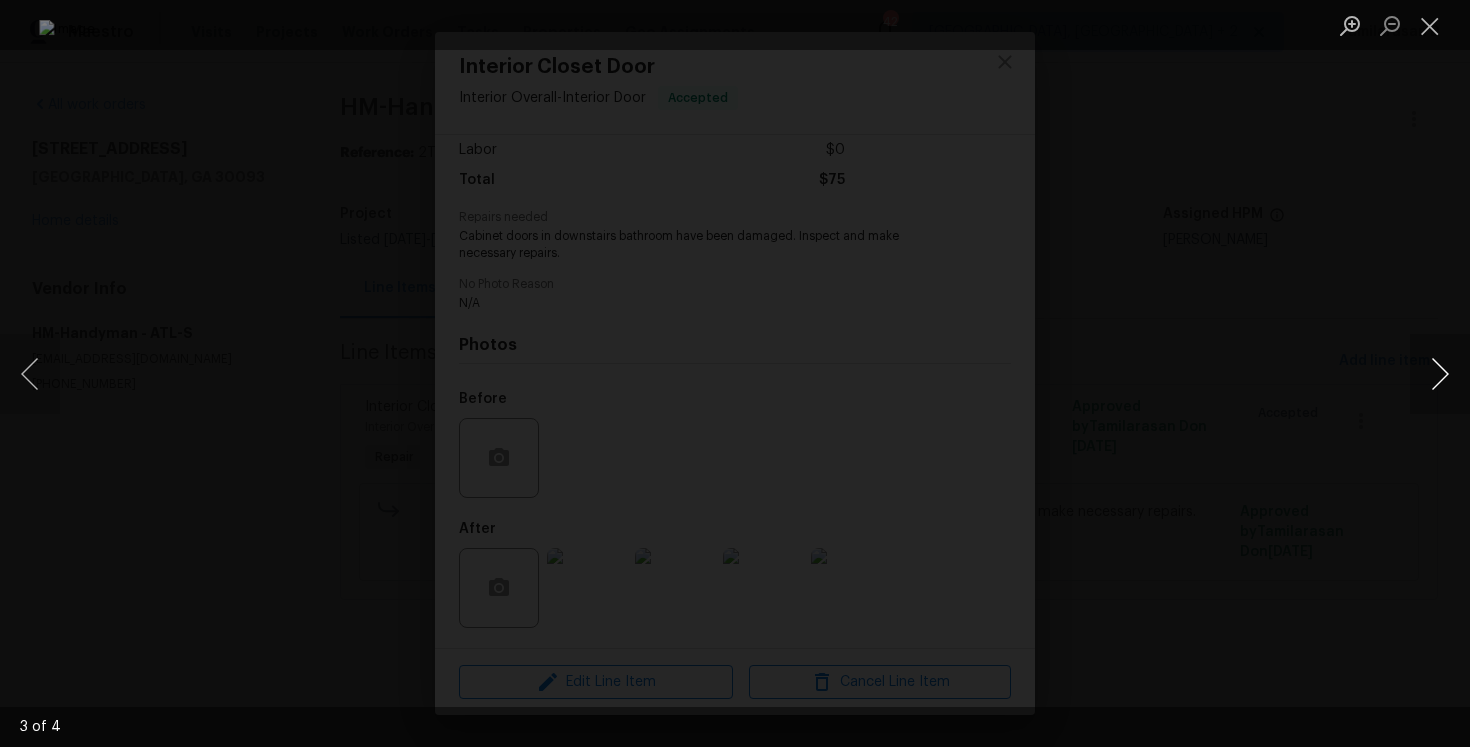 click at bounding box center [1440, 374] 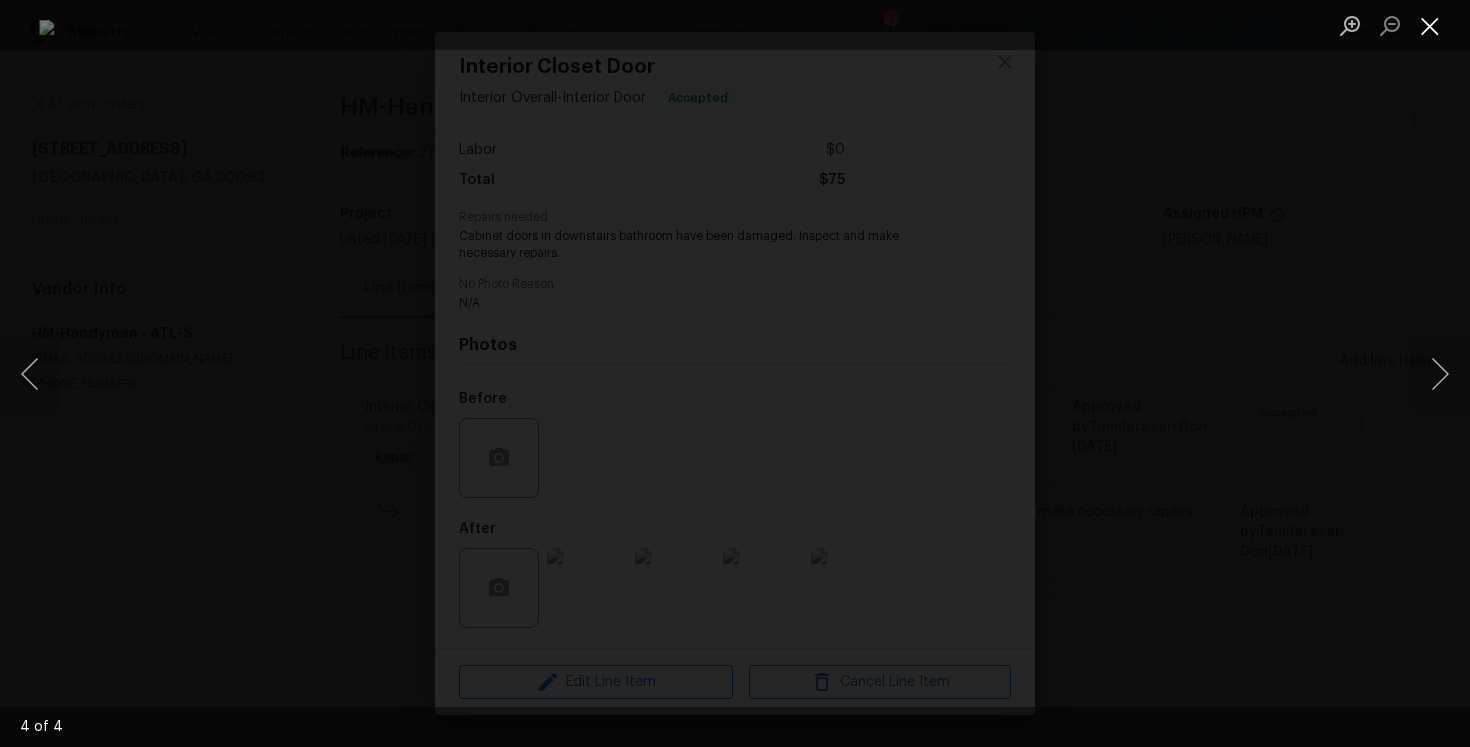 click at bounding box center [1430, 25] 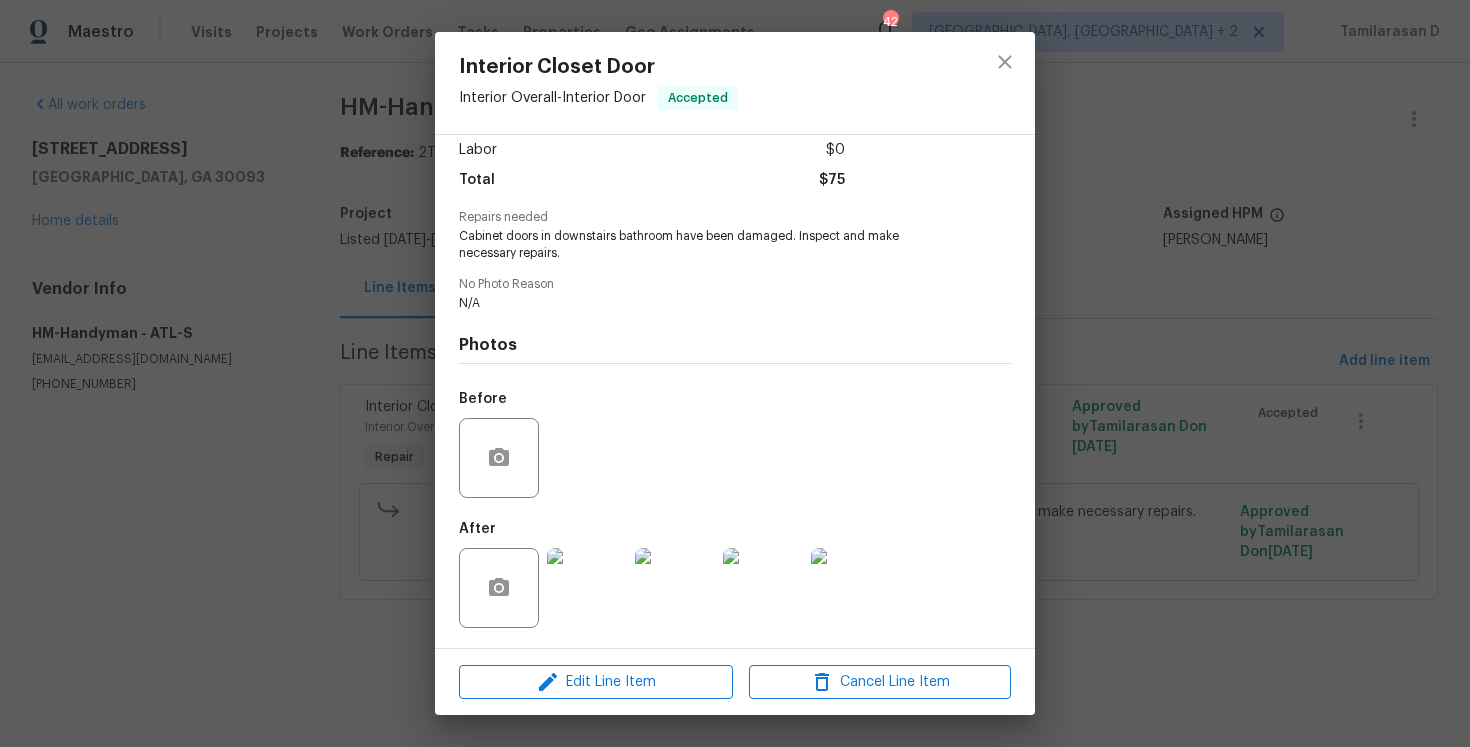 click on "Interior Closet Door Interior Overall  -  Interior Door Accepted Vendor HM-Handyman Account Category Repairs Cost $75 x 1 count $75 Labor $0 Total $75 Repairs needed Cabinet doors in downstairs bathroom have been damaged. Inspect and make necessary repairs. No Photo Reason N/A Photos Before After  Edit Line Item  Cancel Line Item" at bounding box center [735, 373] 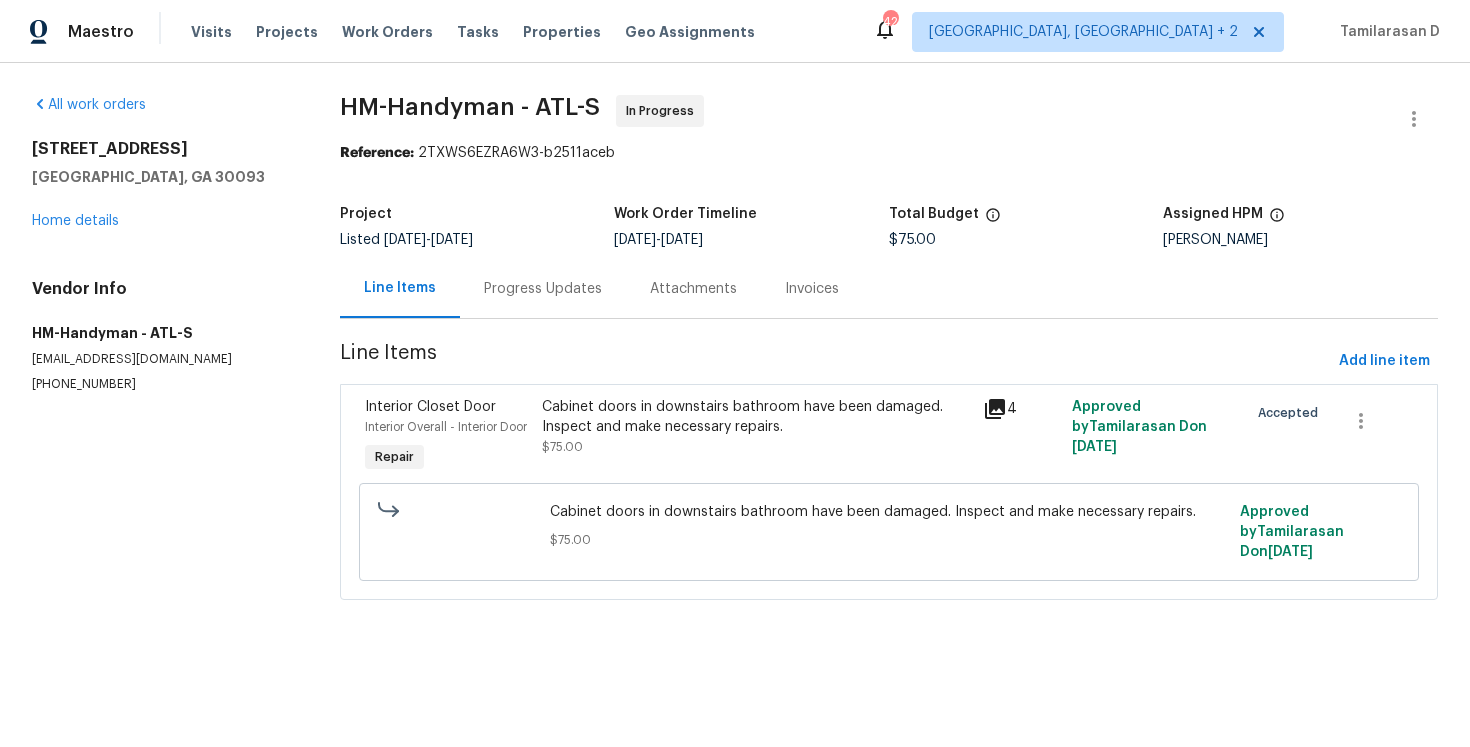 click on "Progress Updates" at bounding box center [543, 289] 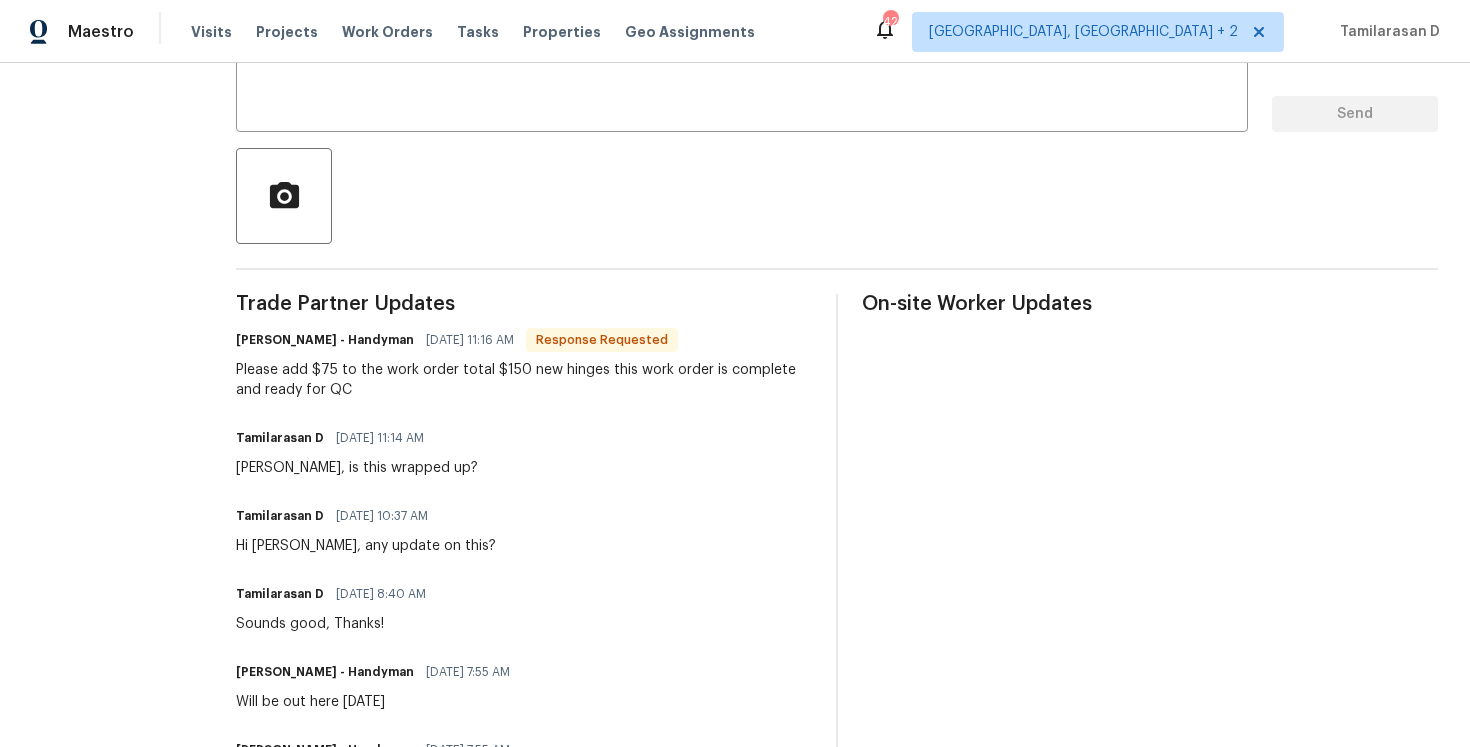 scroll, scrollTop: 111, scrollLeft: 0, axis: vertical 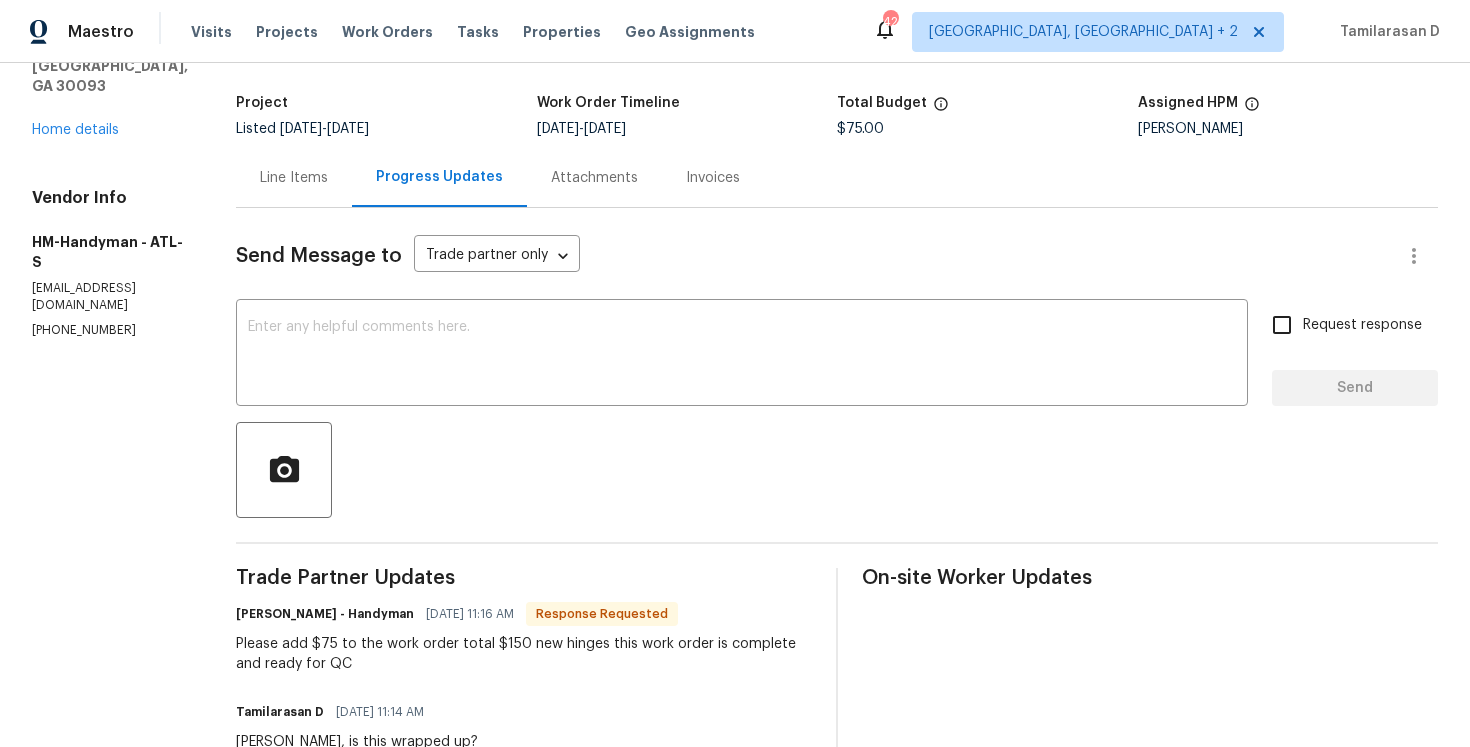 click on "Line Items" at bounding box center (294, 178) 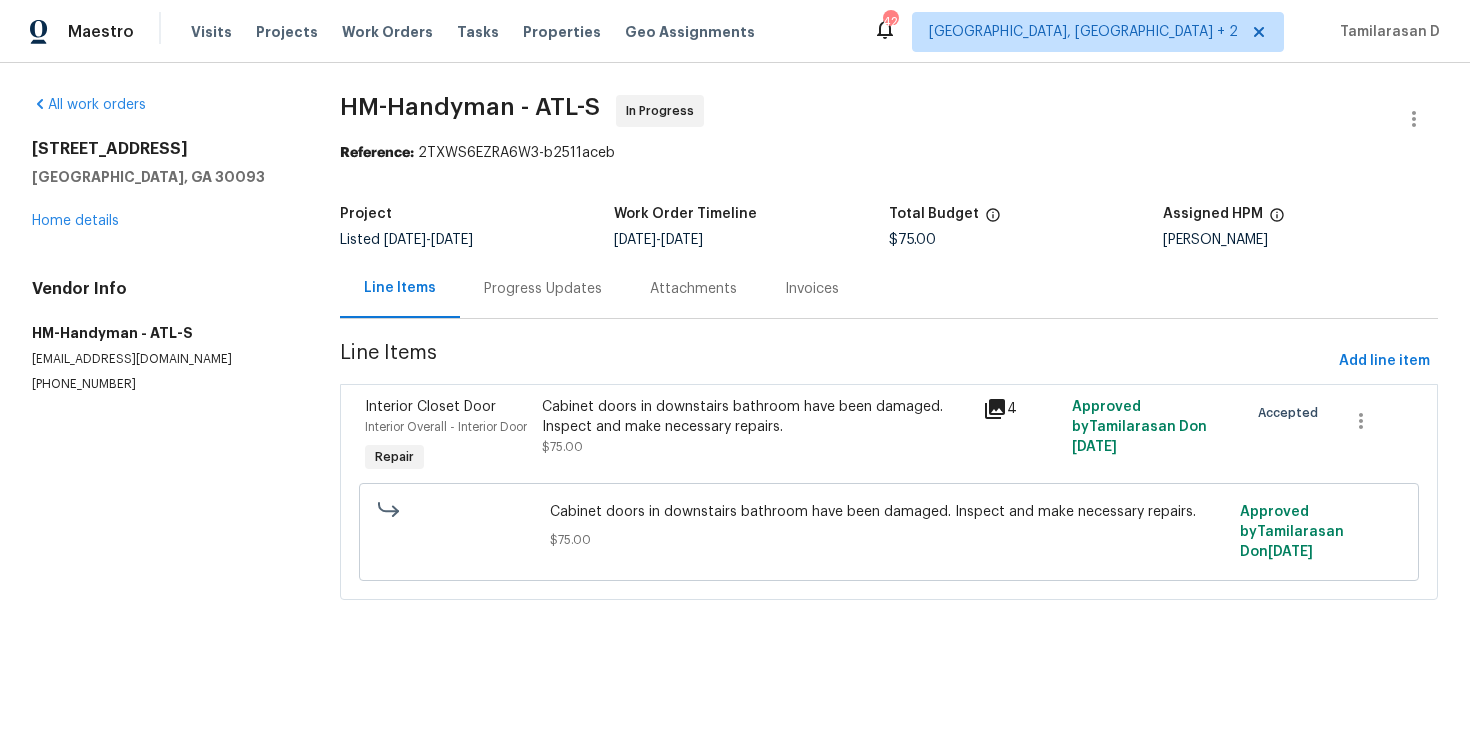 click on "Cabinet doors in downstairs bathroom have been damaged. Inspect and make necessary repairs. $75.00" at bounding box center [757, 437] 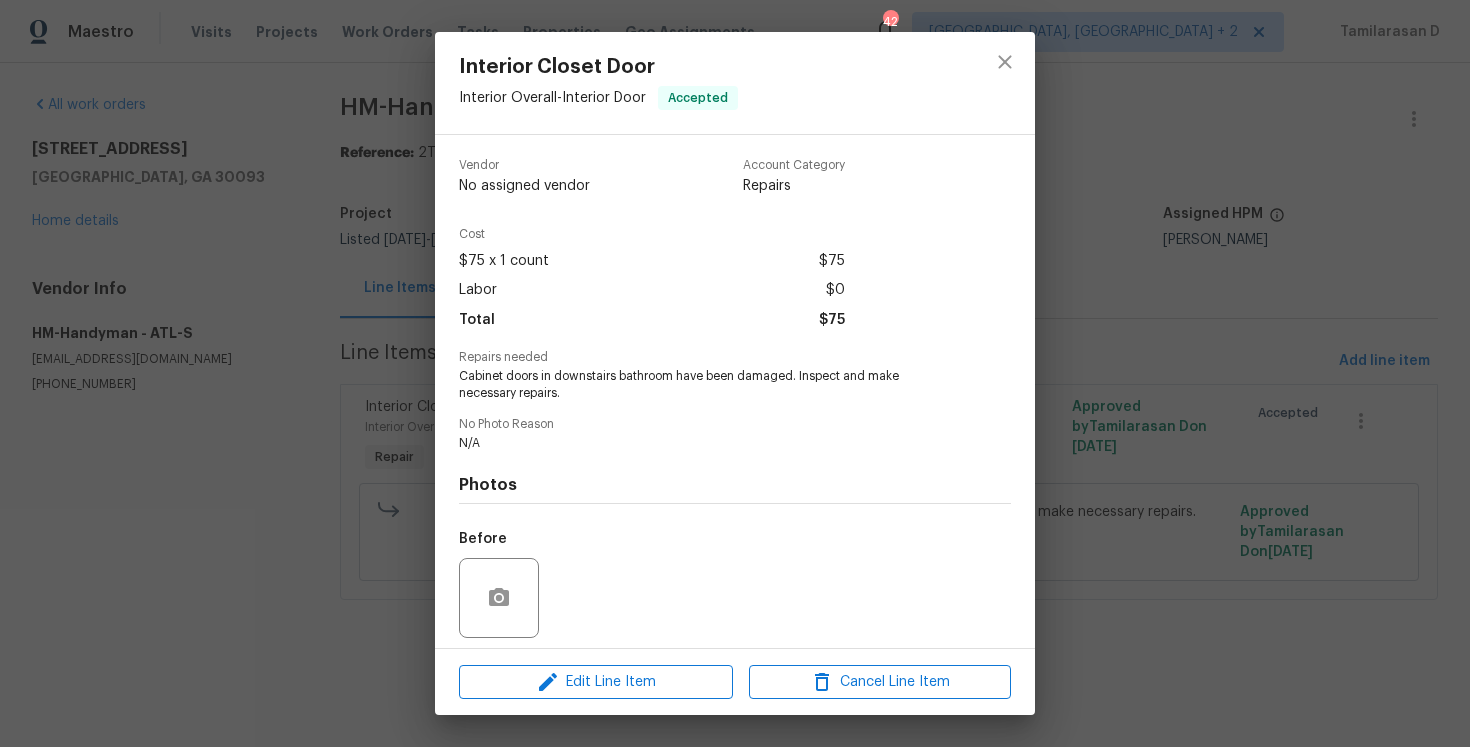 scroll, scrollTop: 140, scrollLeft: 0, axis: vertical 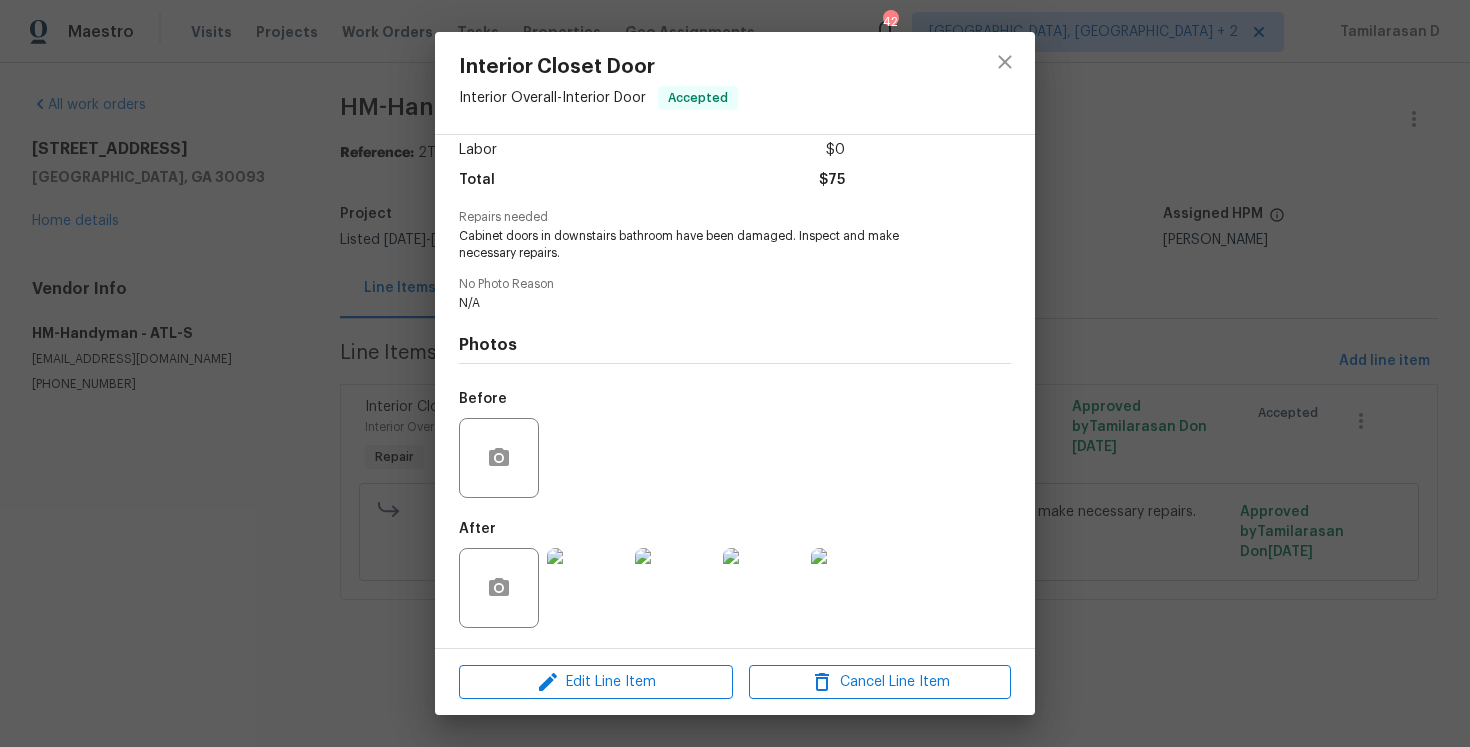 click on "Edit Line Item  Cancel Line Item" at bounding box center [735, 682] 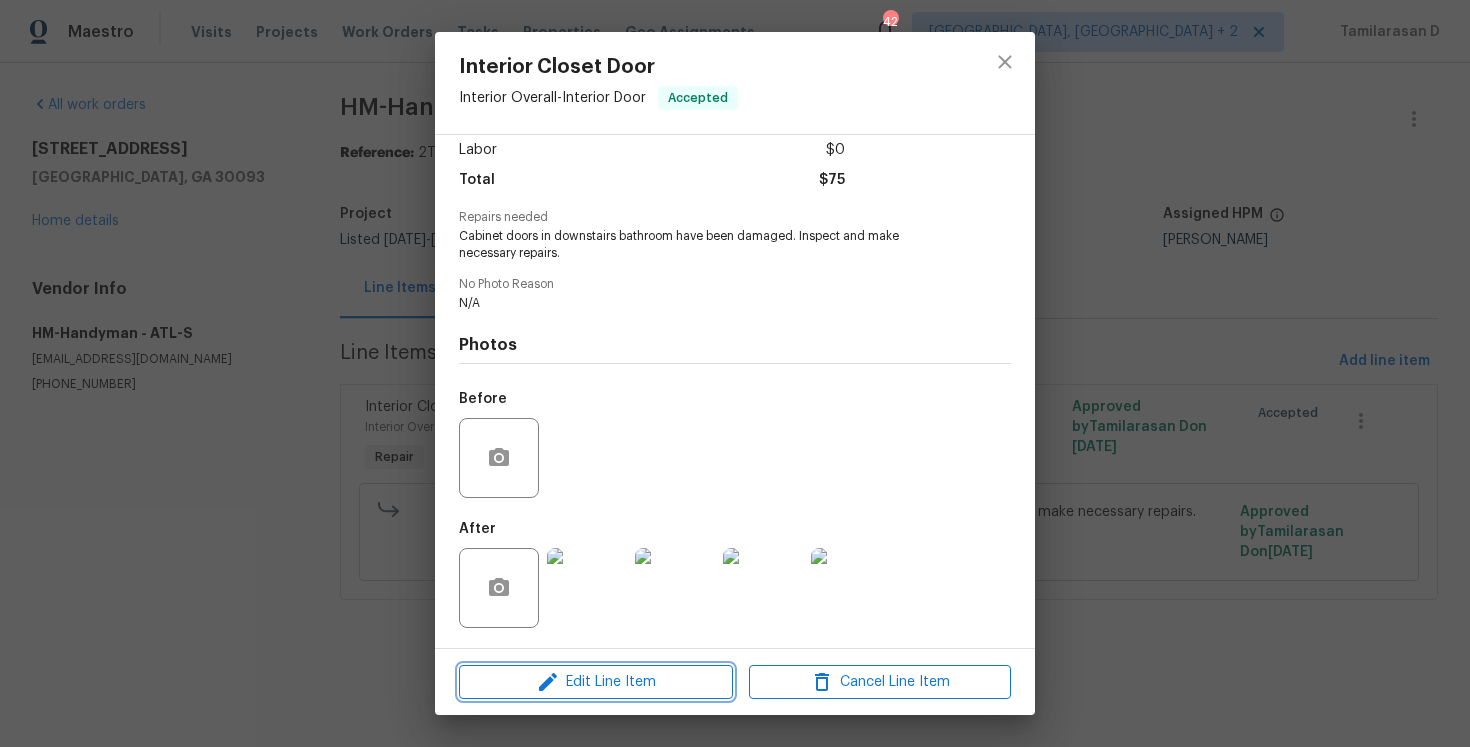 click on "Edit Line Item" at bounding box center [596, 682] 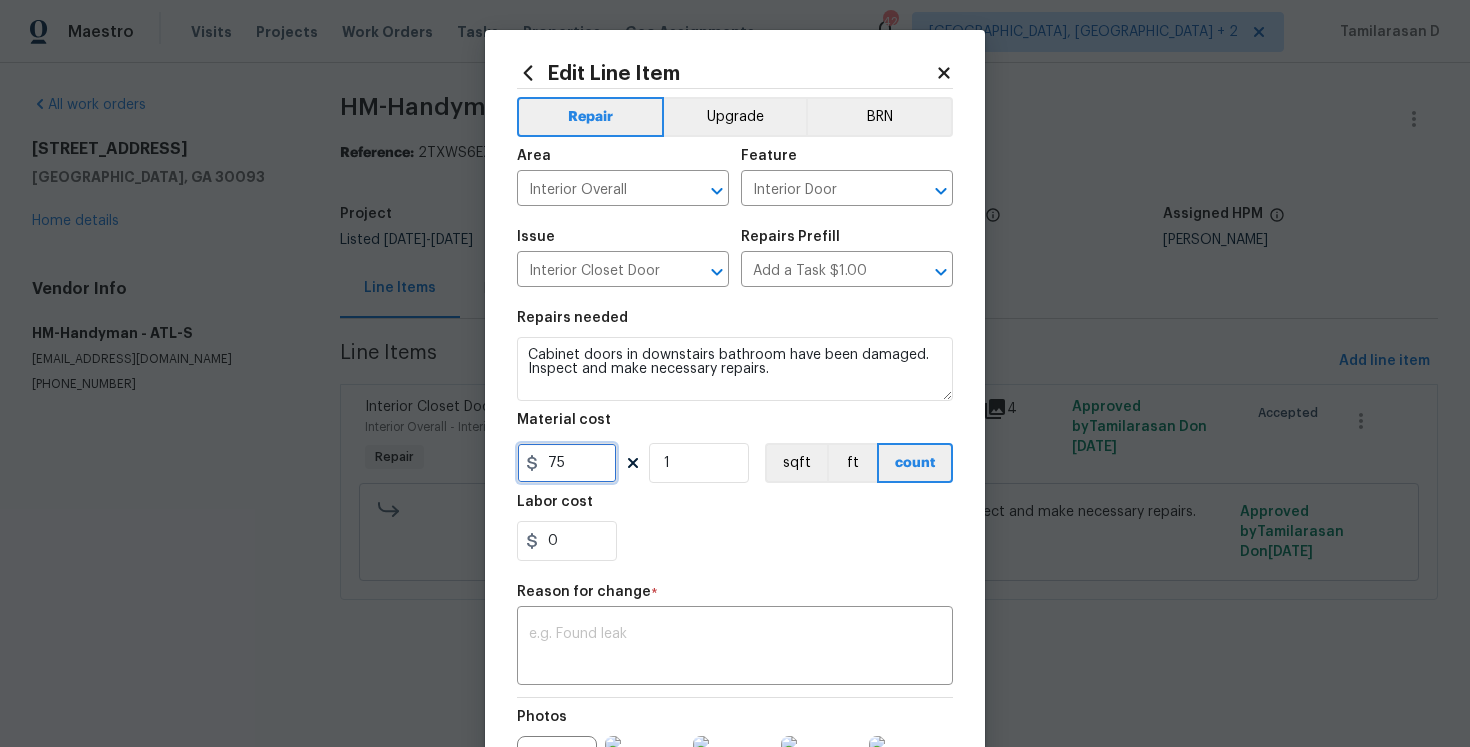 click on "75" at bounding box center [567, 463] 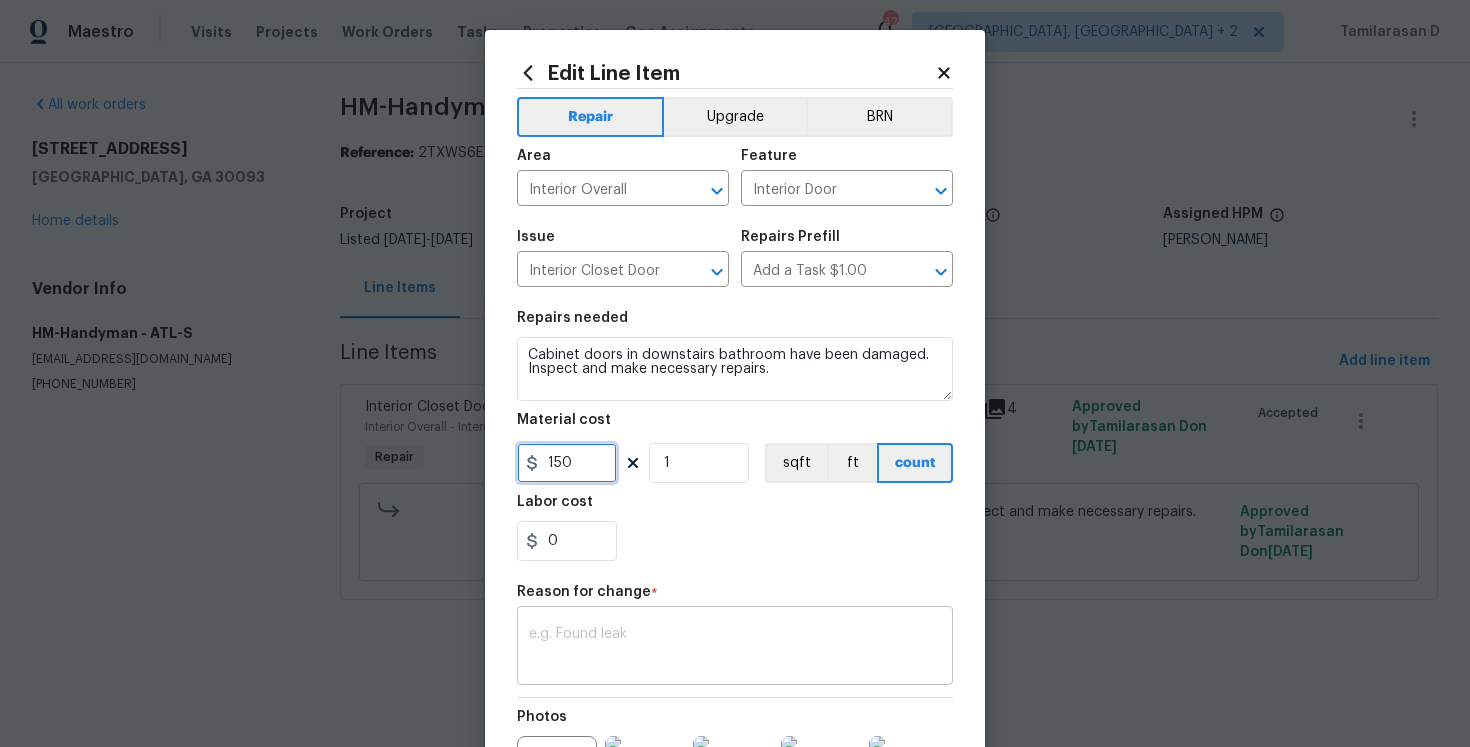type on "150" 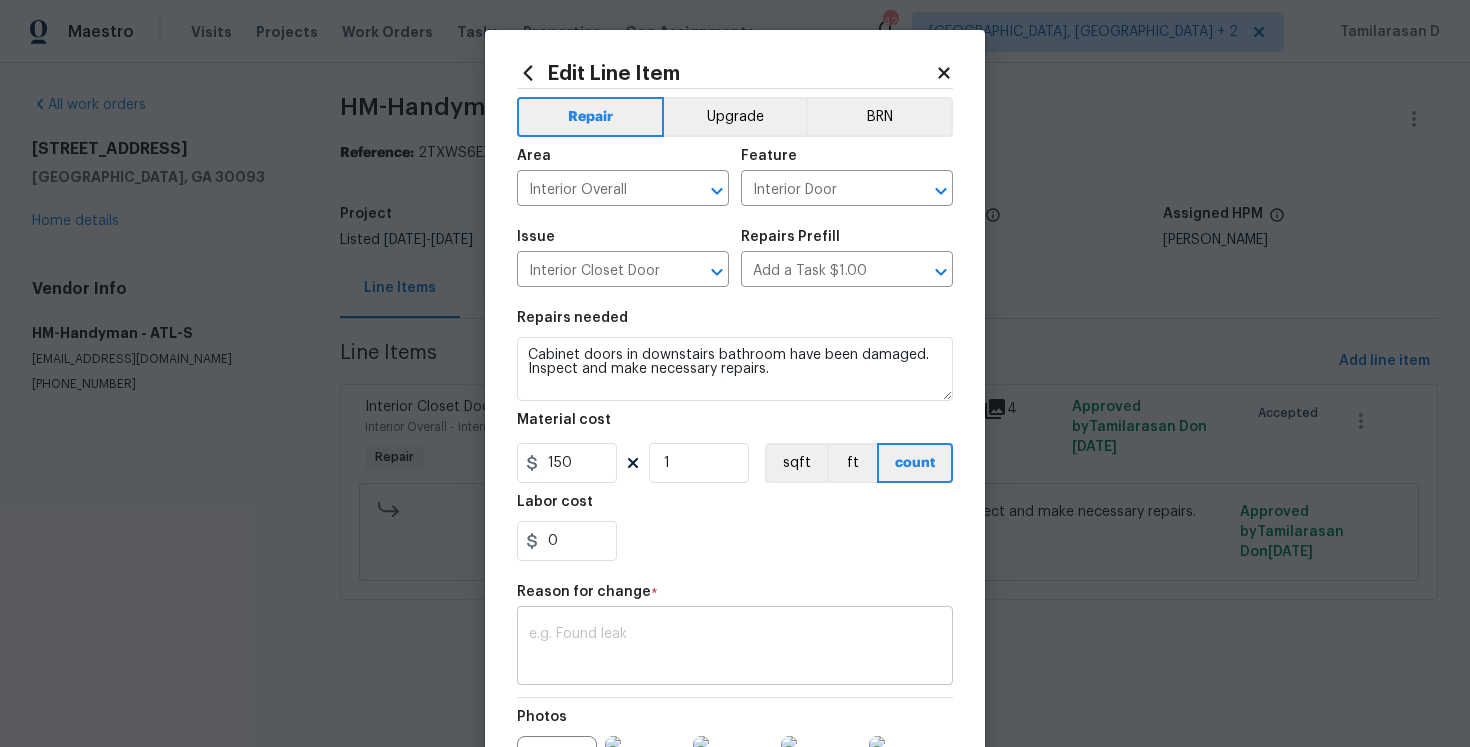 click at bounding box center [735, 648] 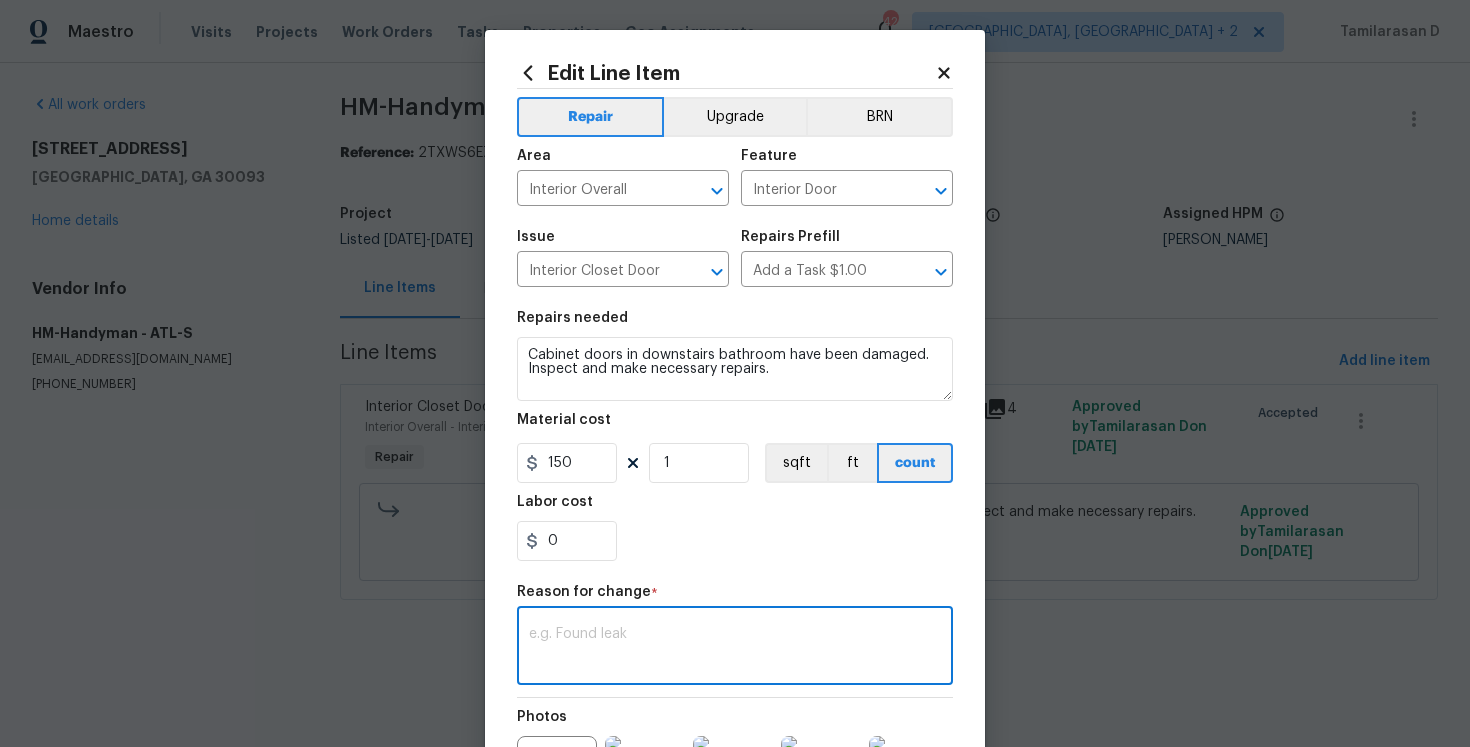 click on "Reason for change *" at bounding box center (735, 598) 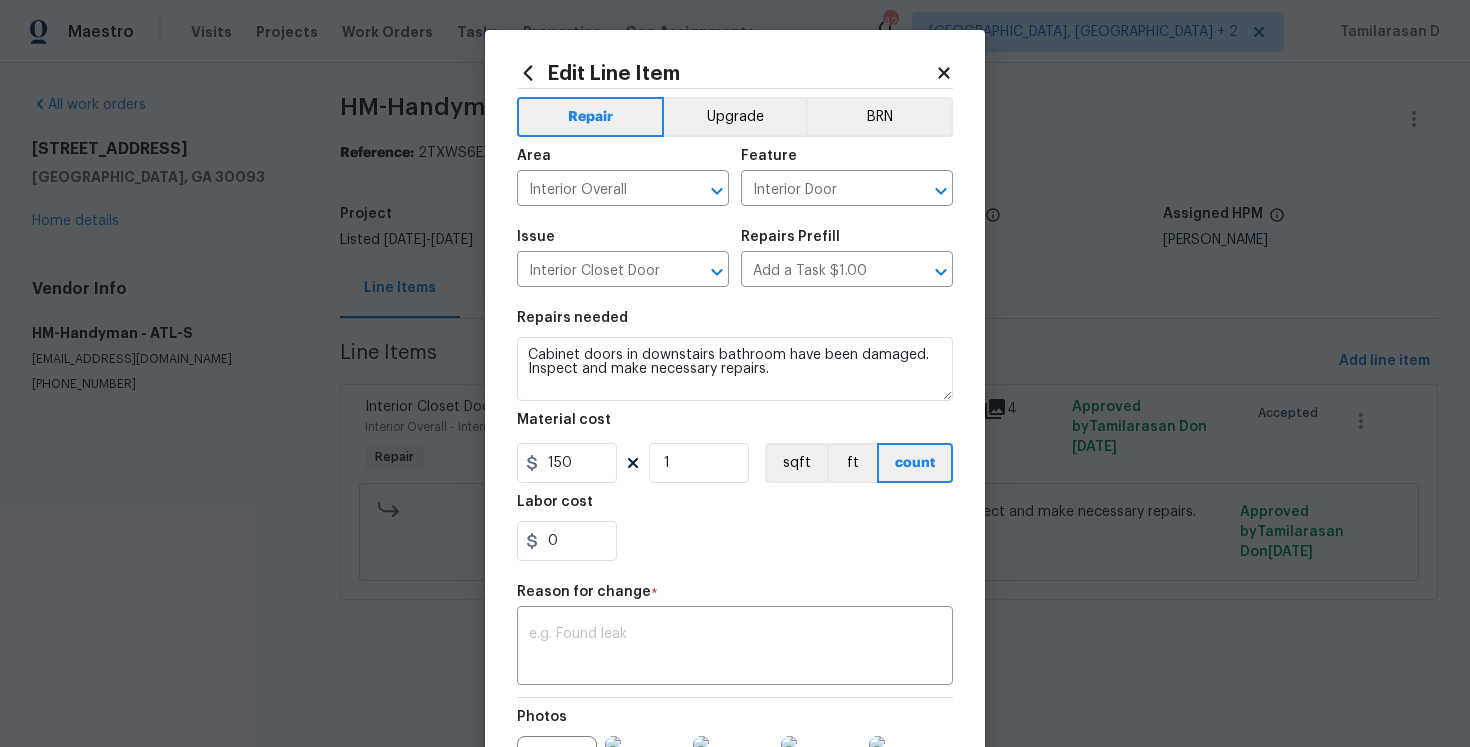 click on "Reason for change *" at bounding box center (735, 598) 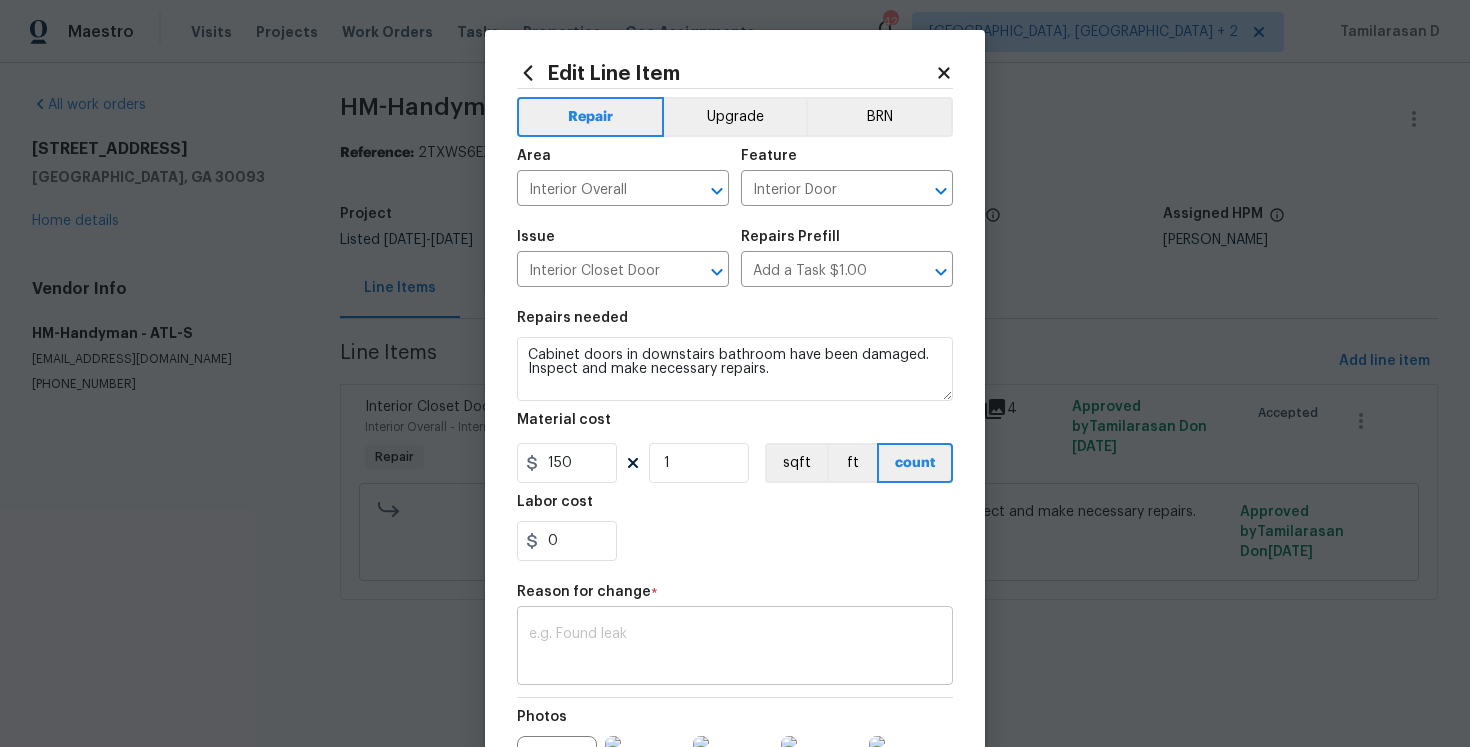 click at bounding box center (735, 648) 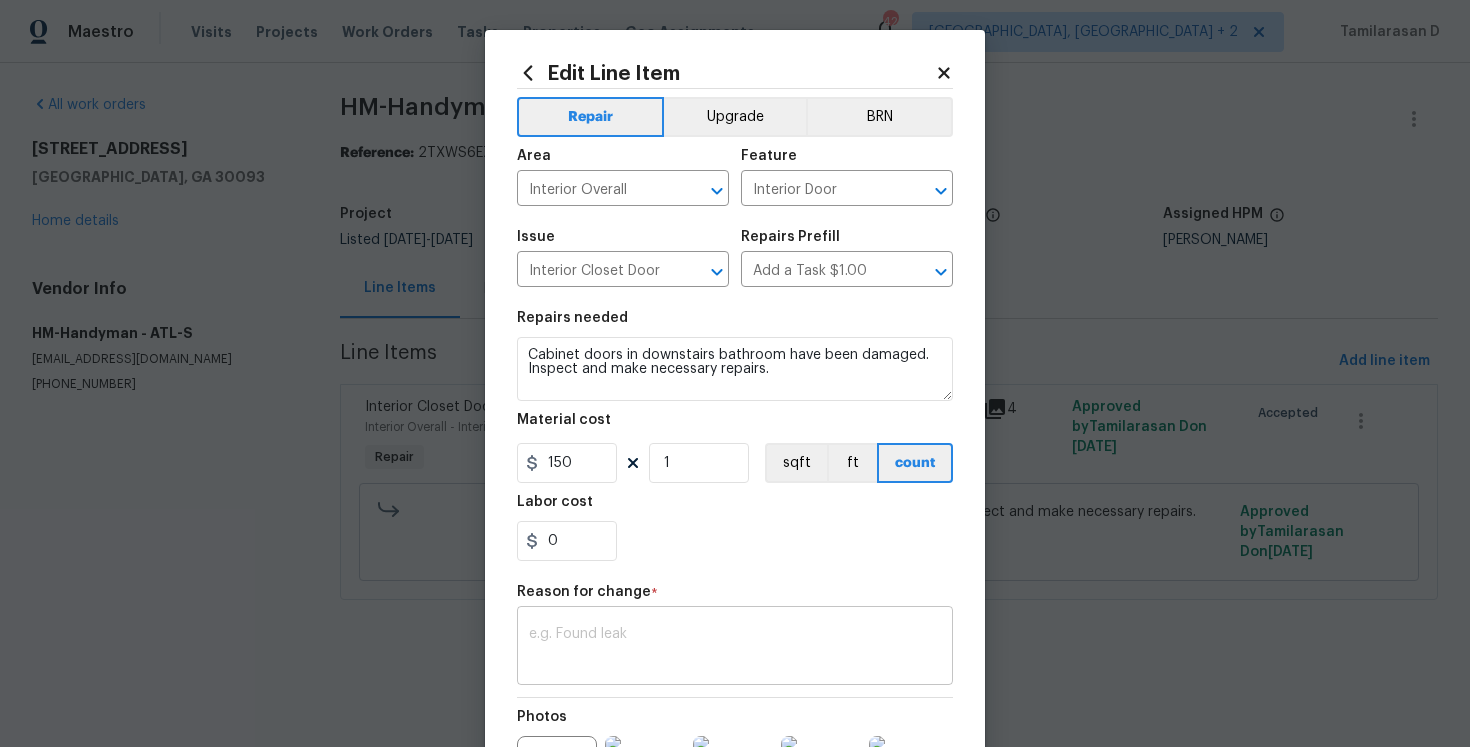 paste on "(TD) Updated per vendor’s final cost." 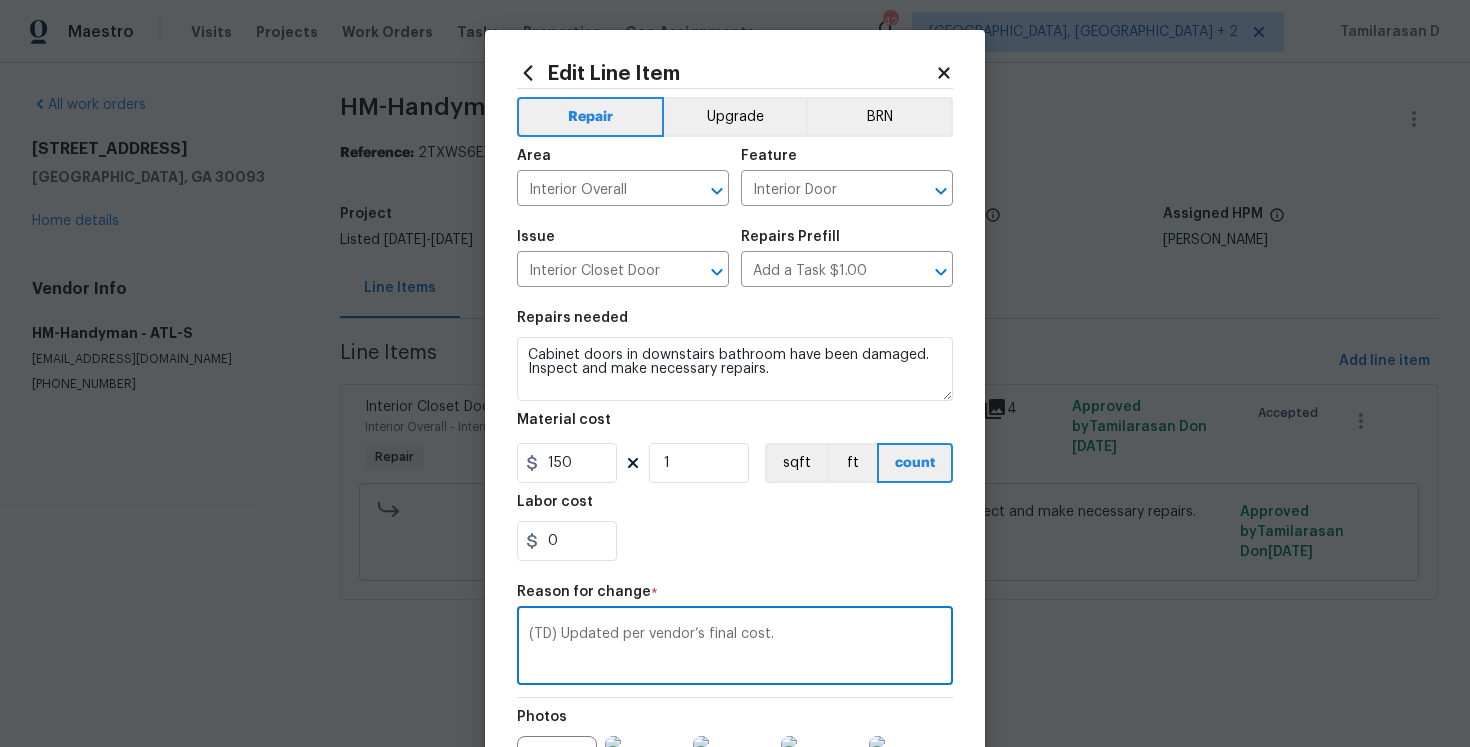 scroll, scrollTop: 239, scrollLeft: 0, axis: vertical 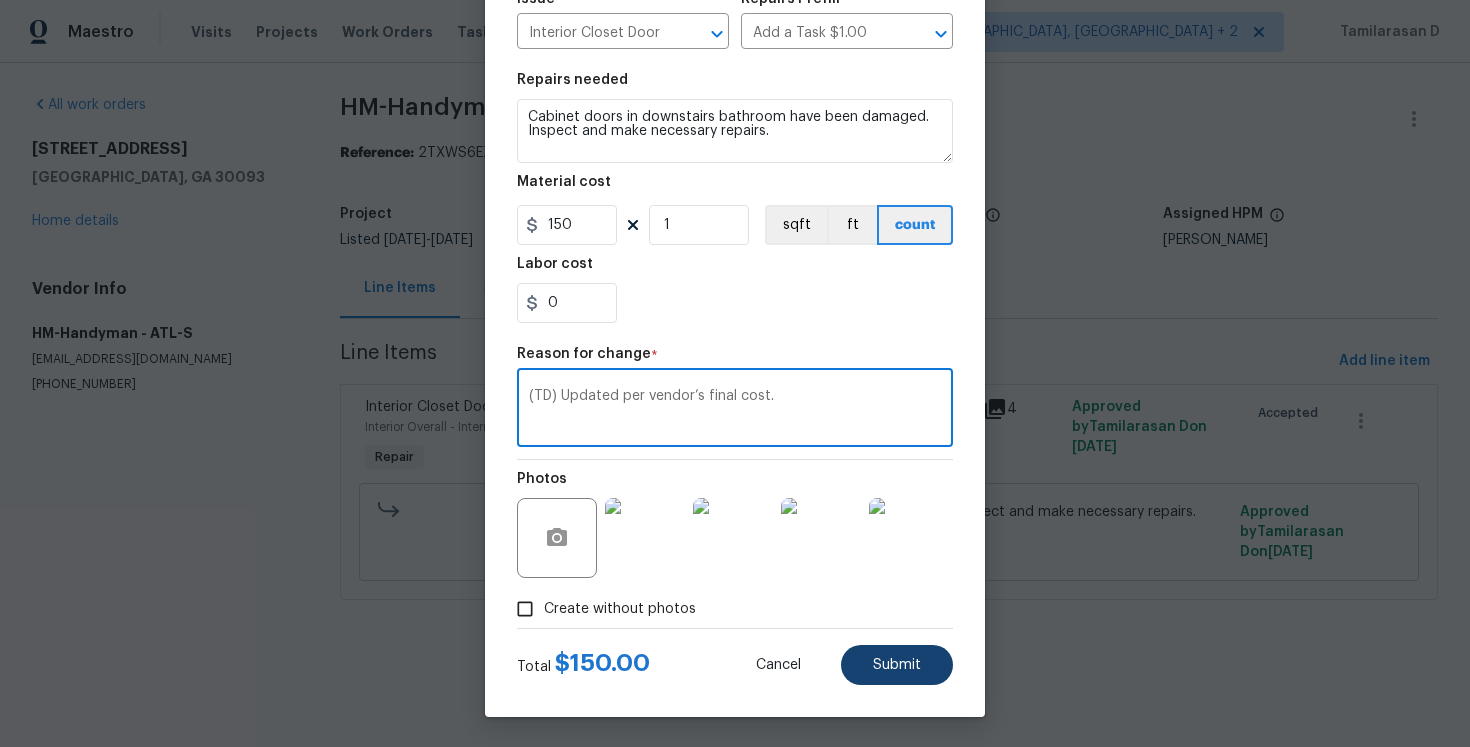 type on "(TD) Updated per vendor’s final cost." 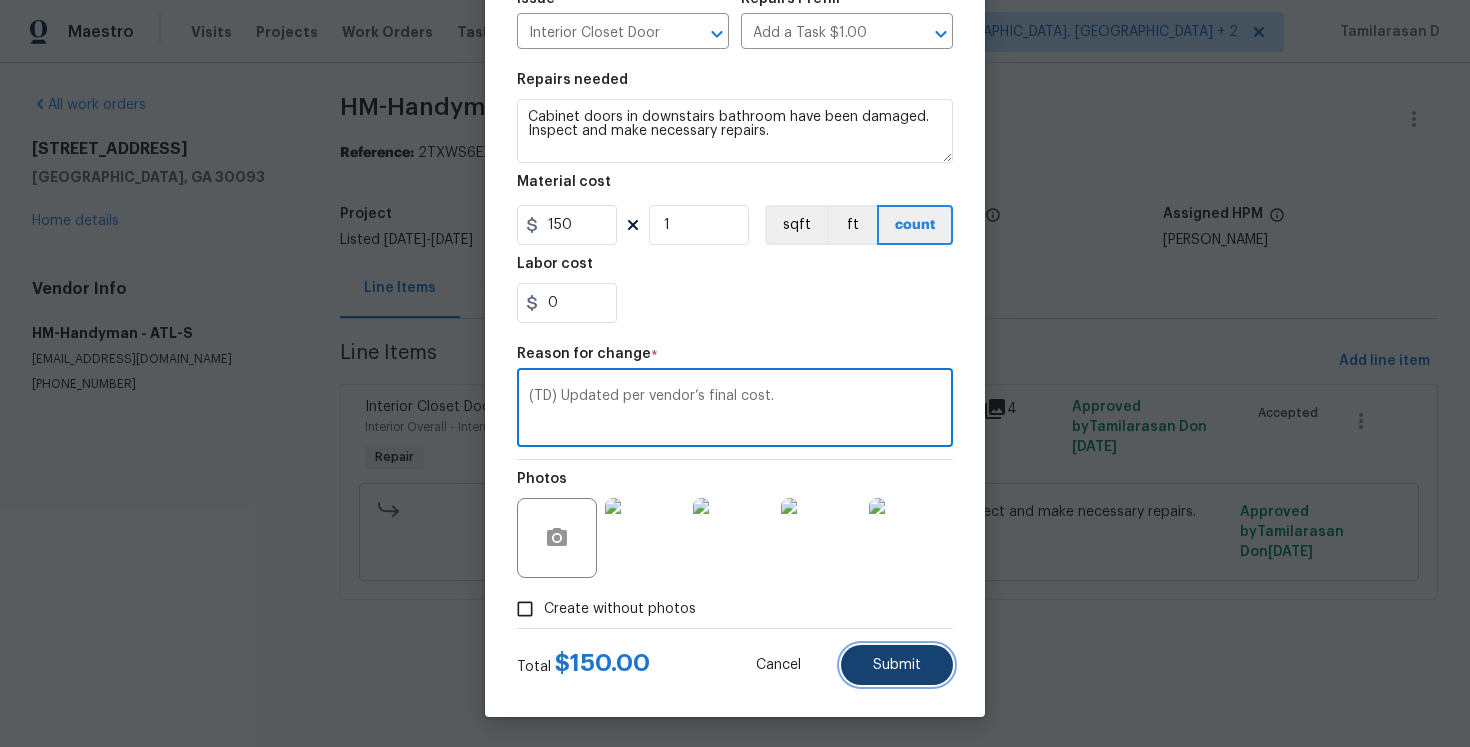 click on "Submit" at bounding box center [897, 665] 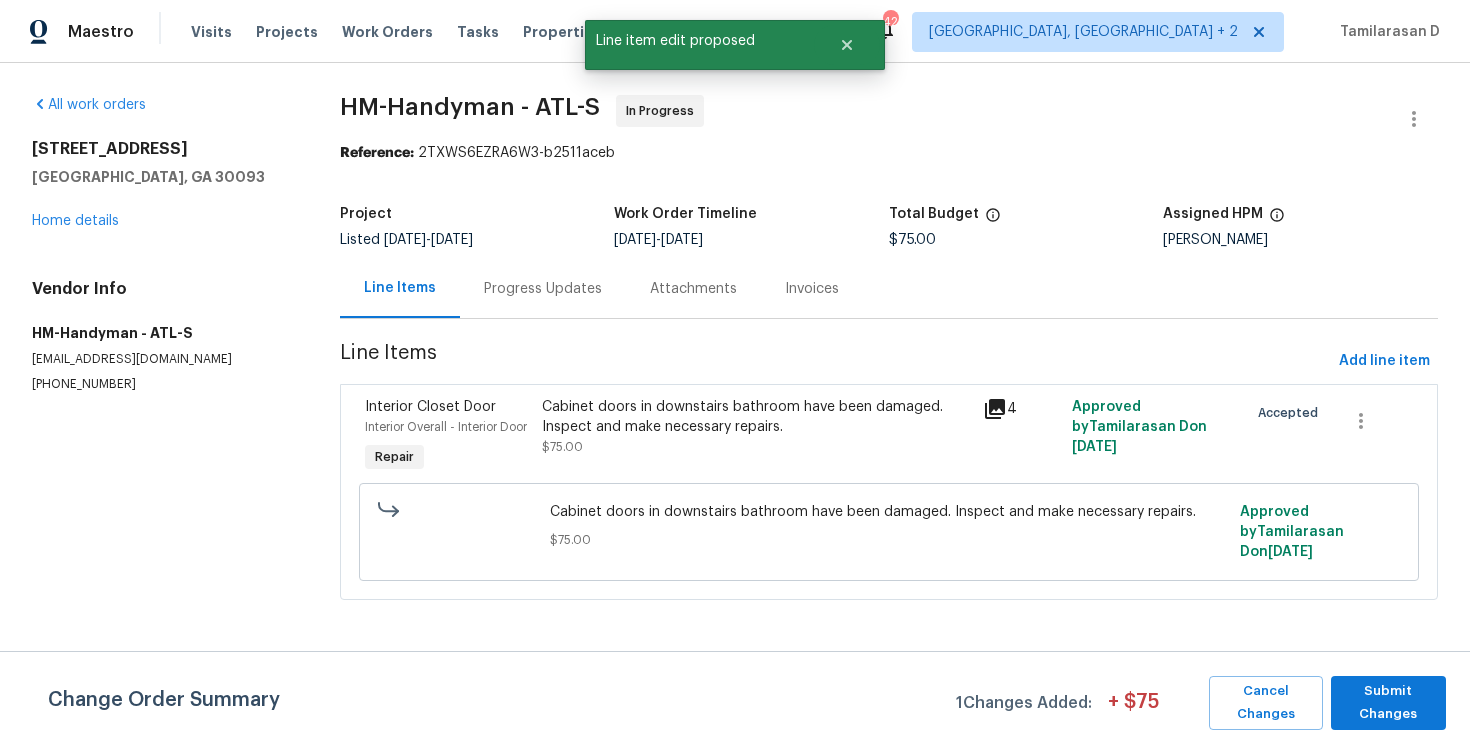 scroll, scrollTop: 0, scrollLeft: 0, axis: both 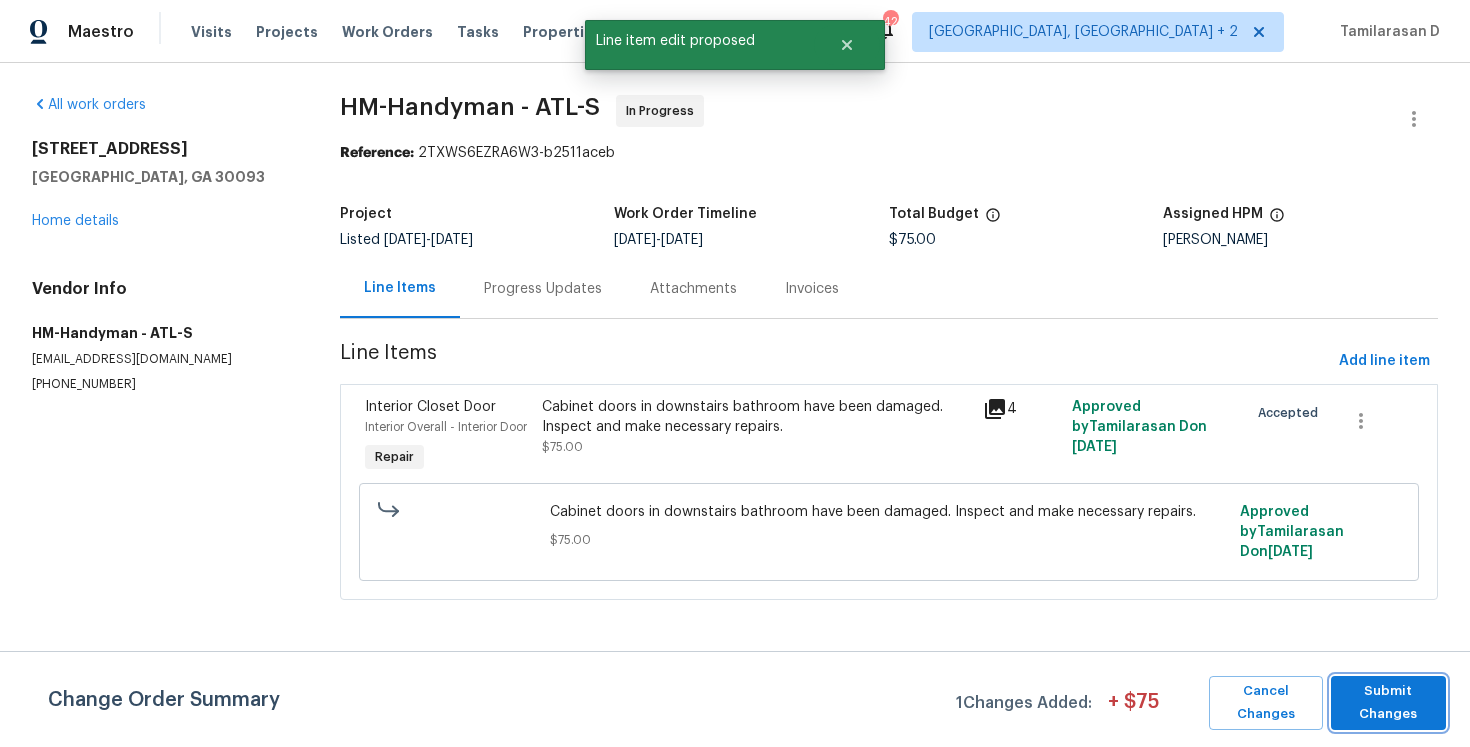 click on "Submit Changes" at bounding box center (1388, 703) 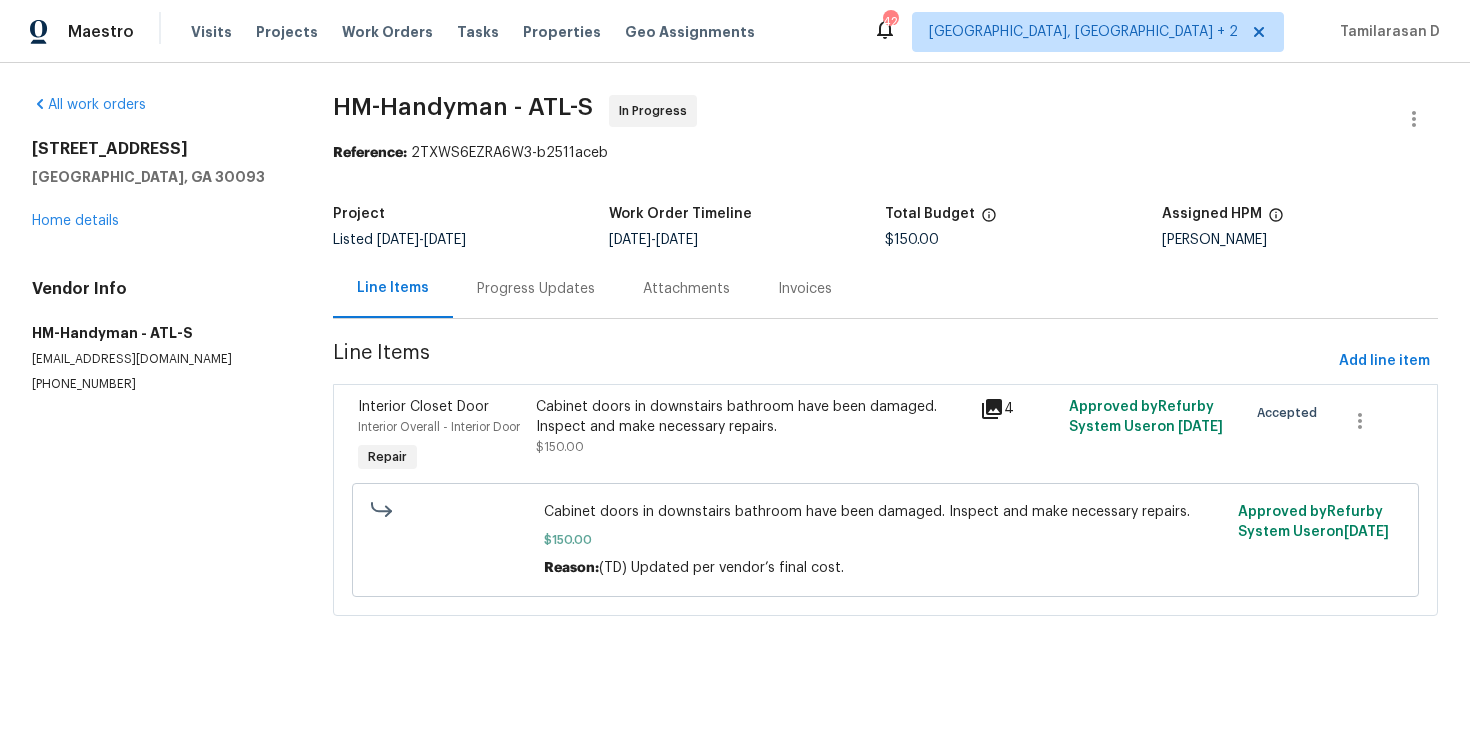 click on "Progress Updates" at bounding box center [536, 289] 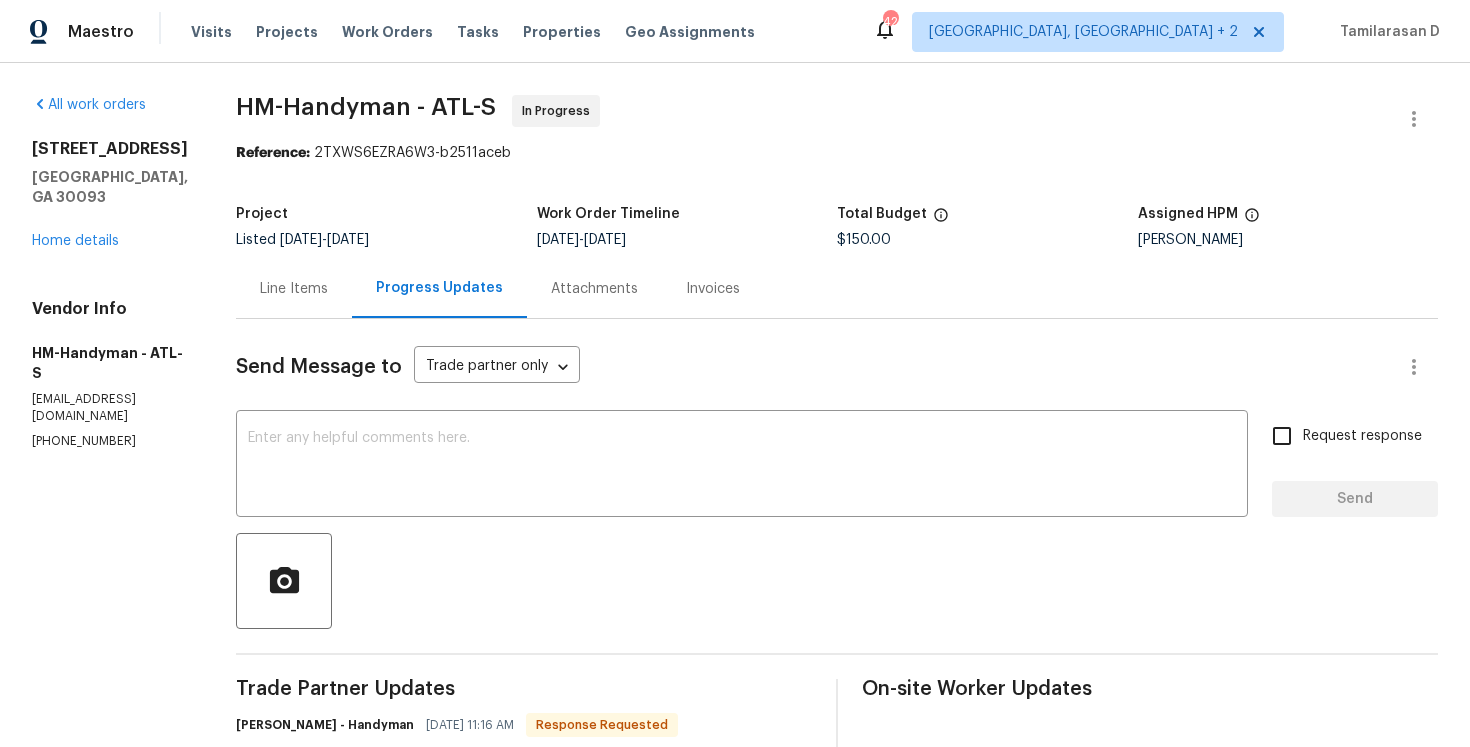 scroll, scrollTop: 131, scrollLeft: 0, axis: vertical 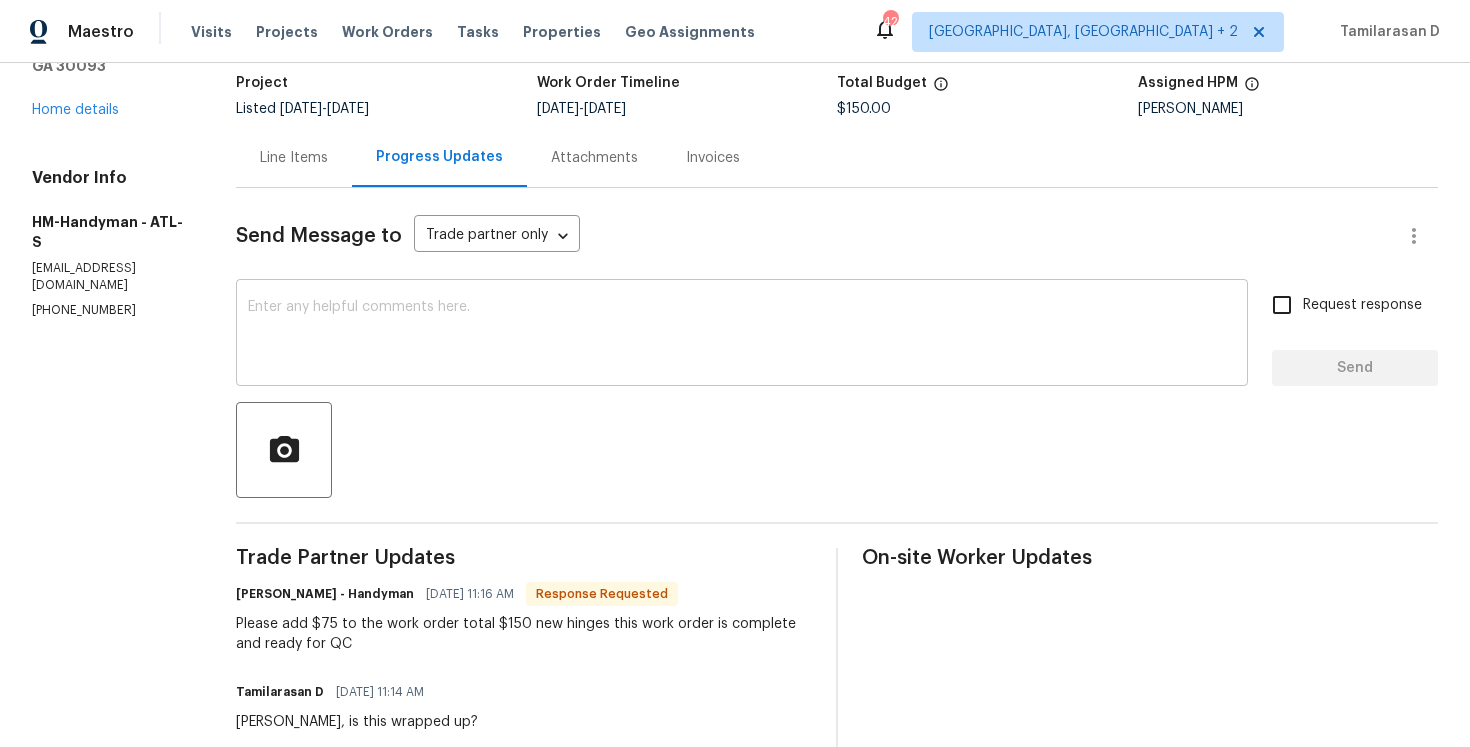 click on "x ​" at bounding box center [742, 335] 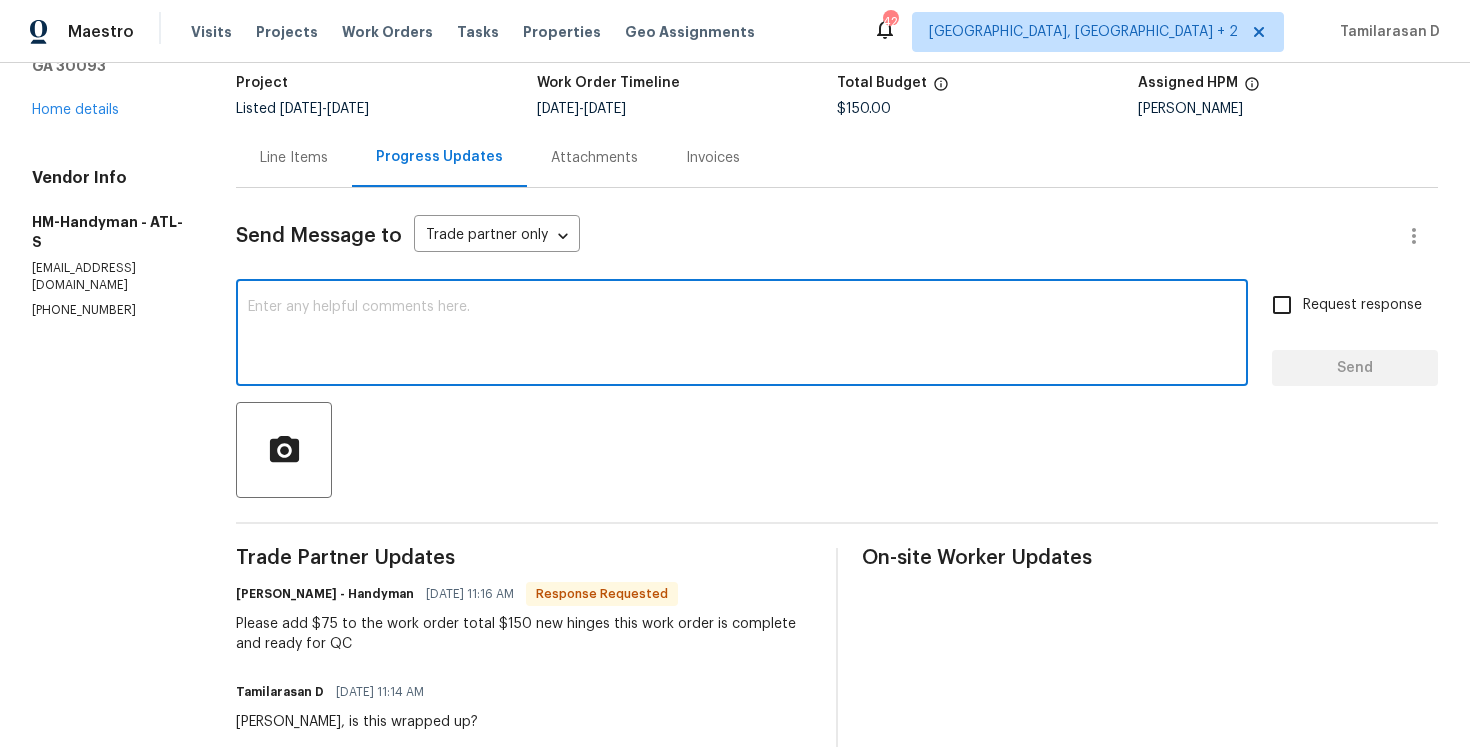 scroll, scrollTop: 0, scrollLeft: 0, axis: both 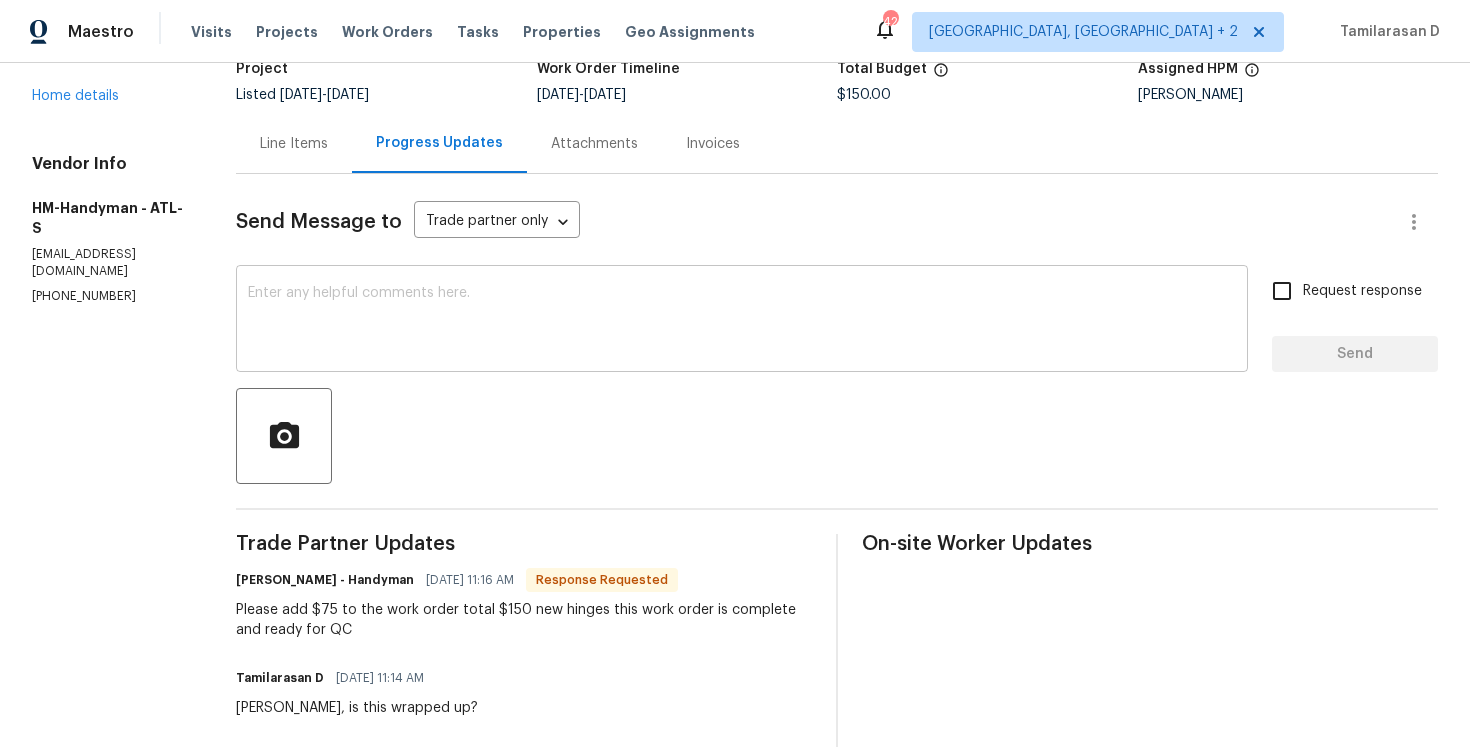 click at bounding box center [742, 321] 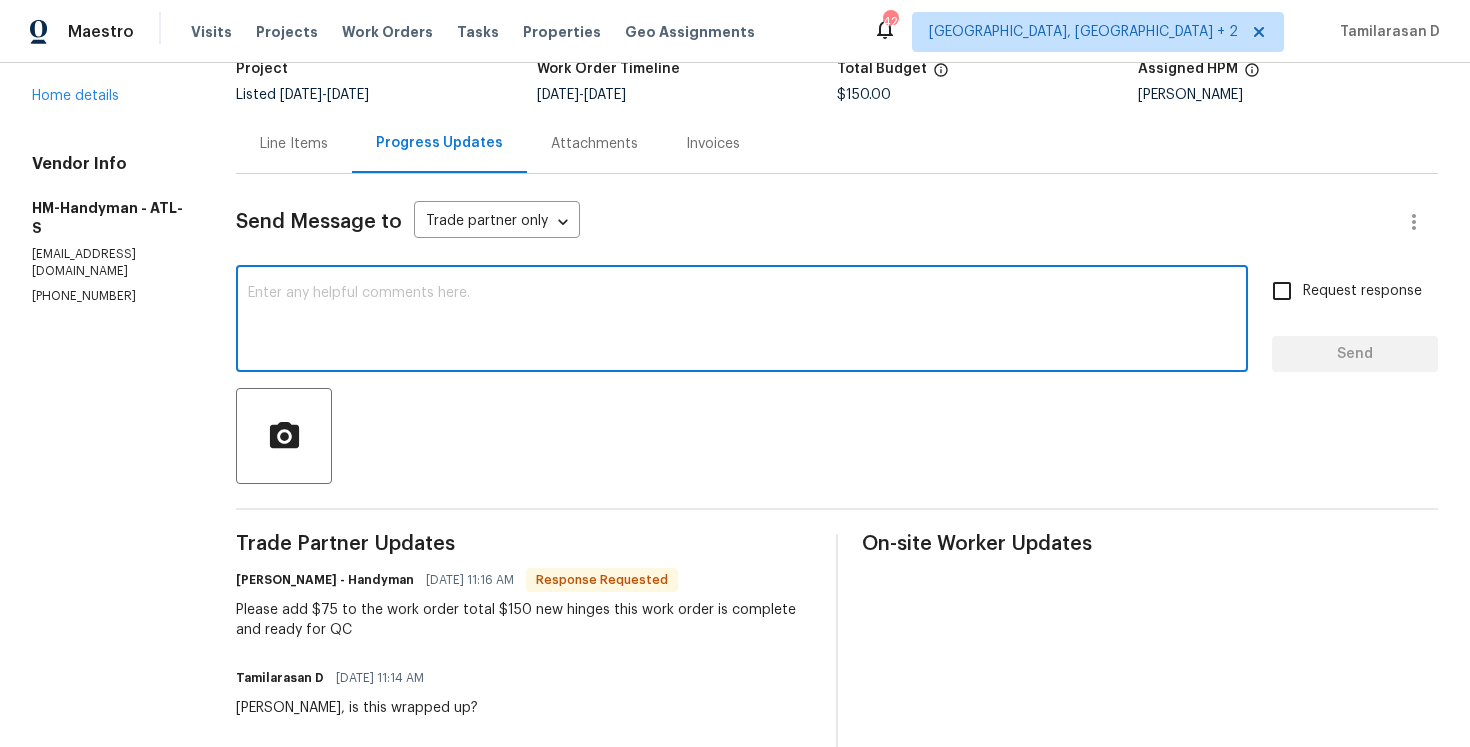 scroll, scrollTop: 0, scrollLeft: 0, axis: both 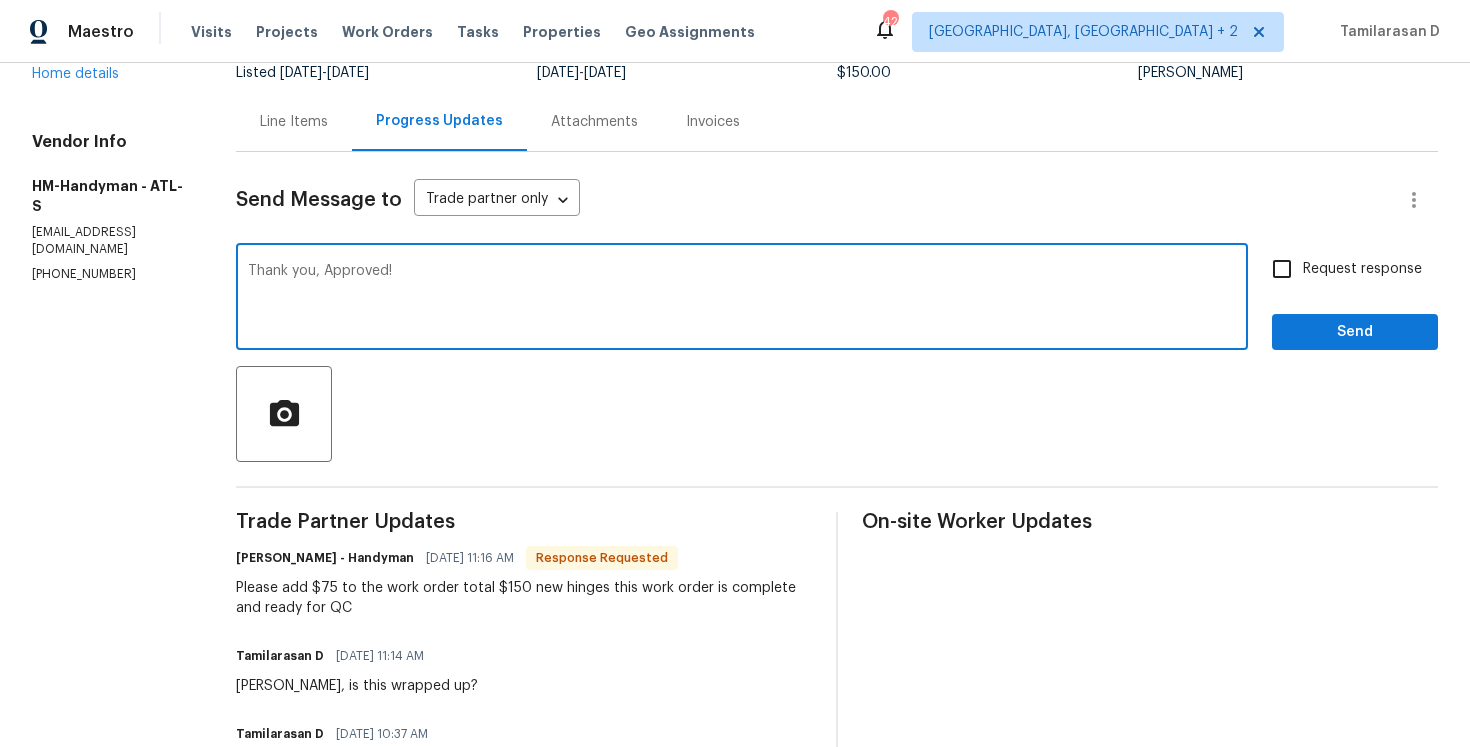 type on "Thank you, Approved!" 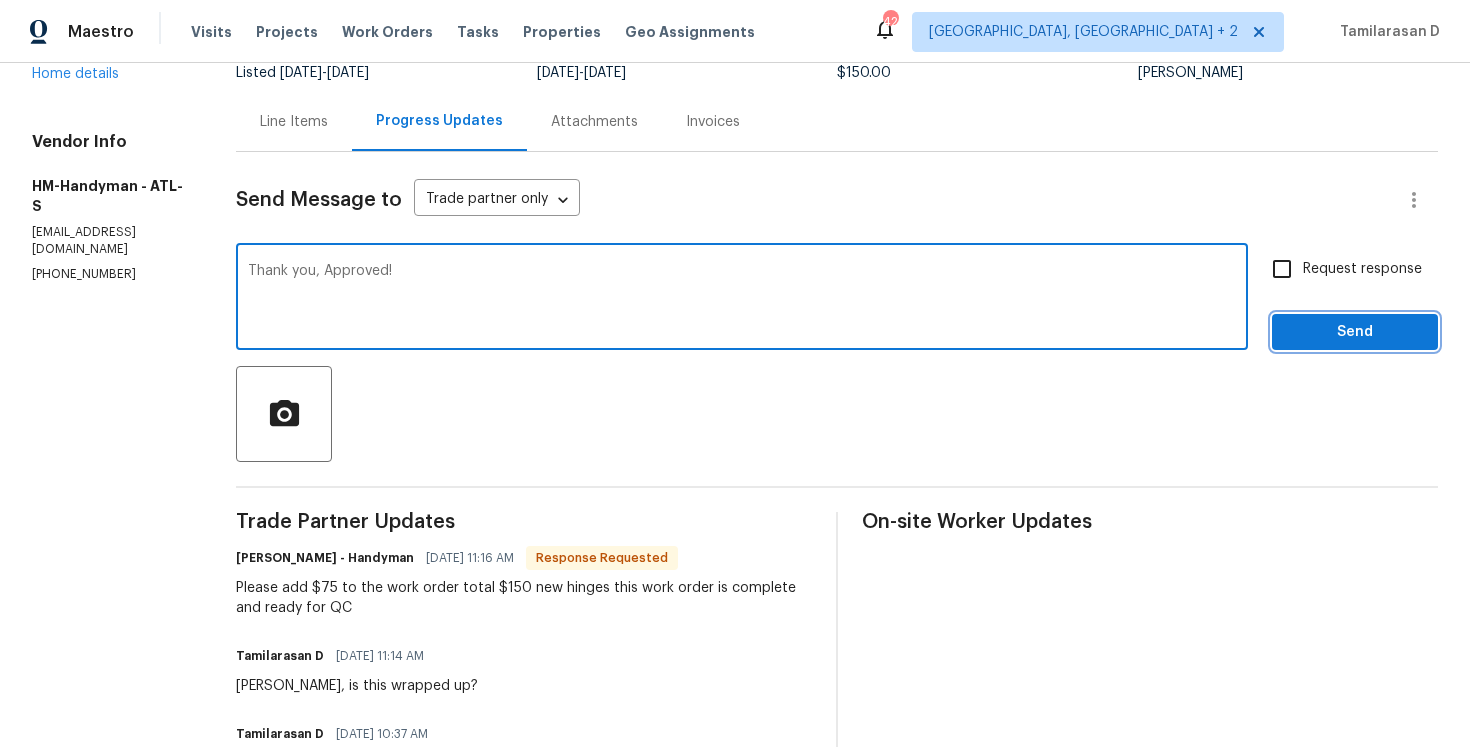 click on "Send" at bounding box center (1355, 332) 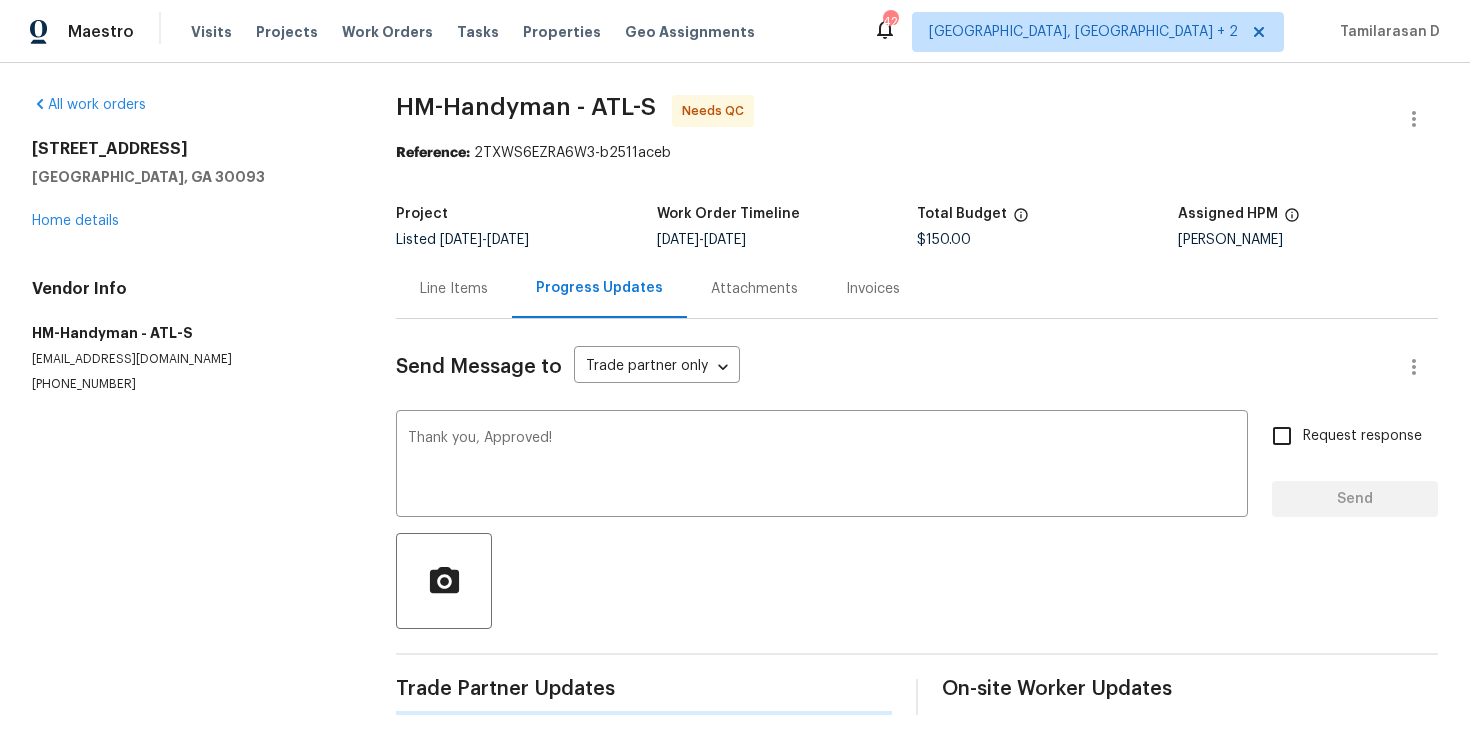 scroll, scrollTop: 0, scrollLeft: 0, axis: both 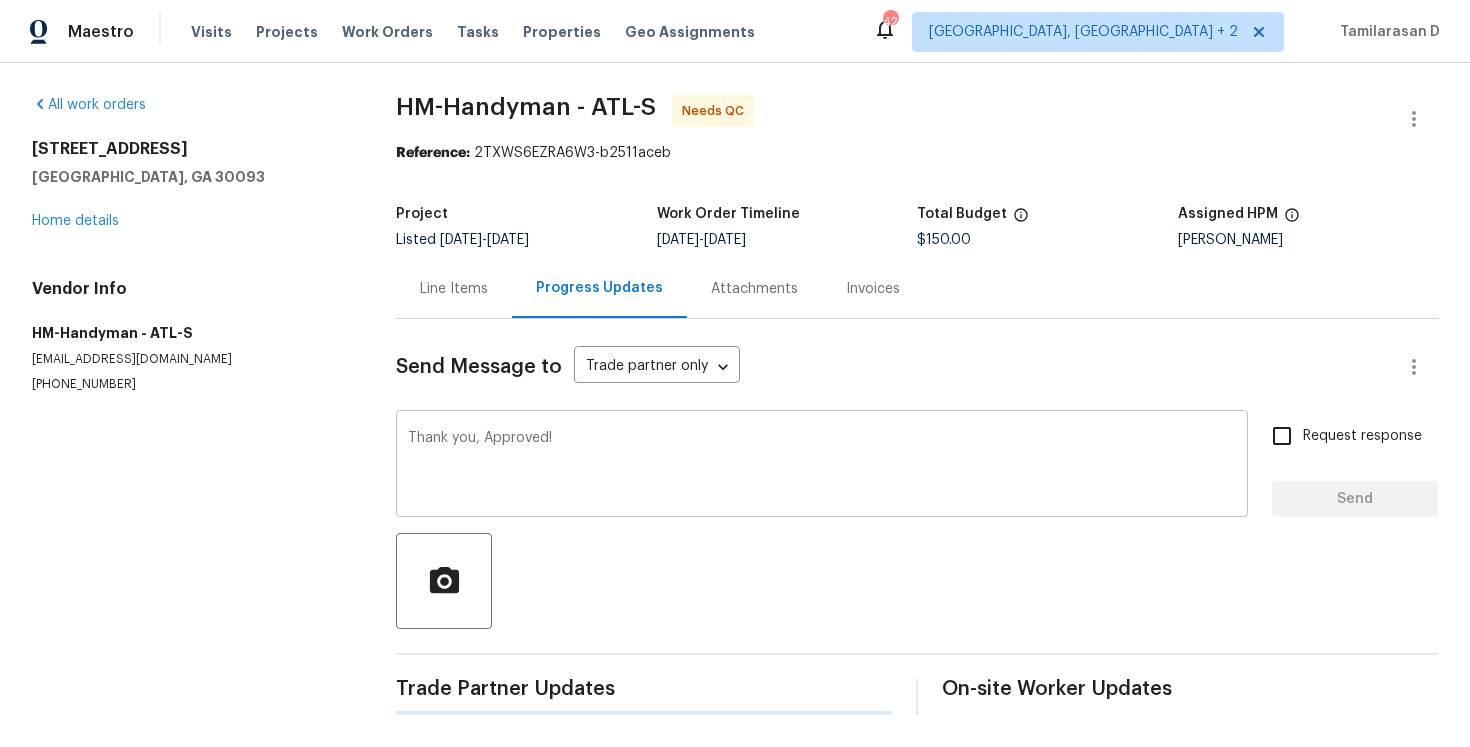 type 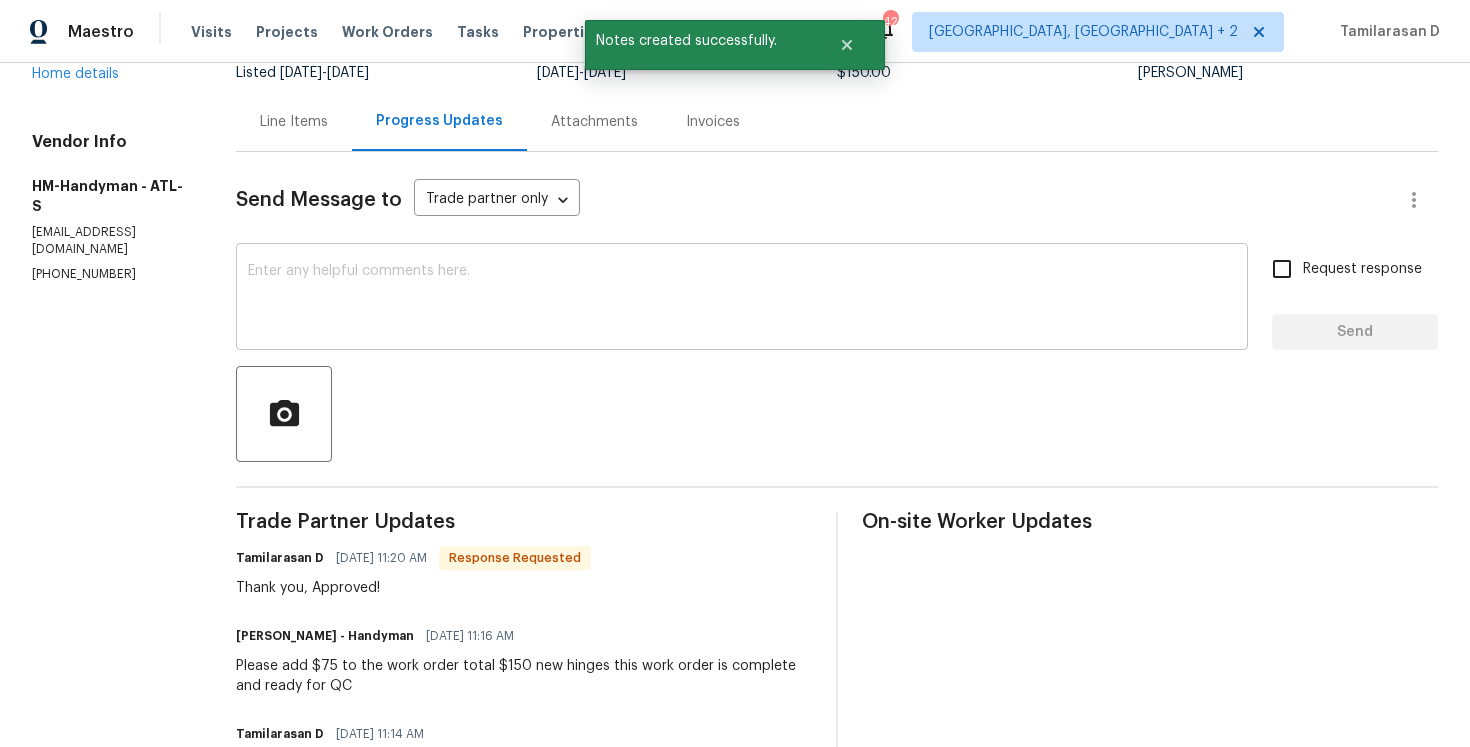 scroll, scrollTop: 194, scrollLeft: 0, axis: vertical 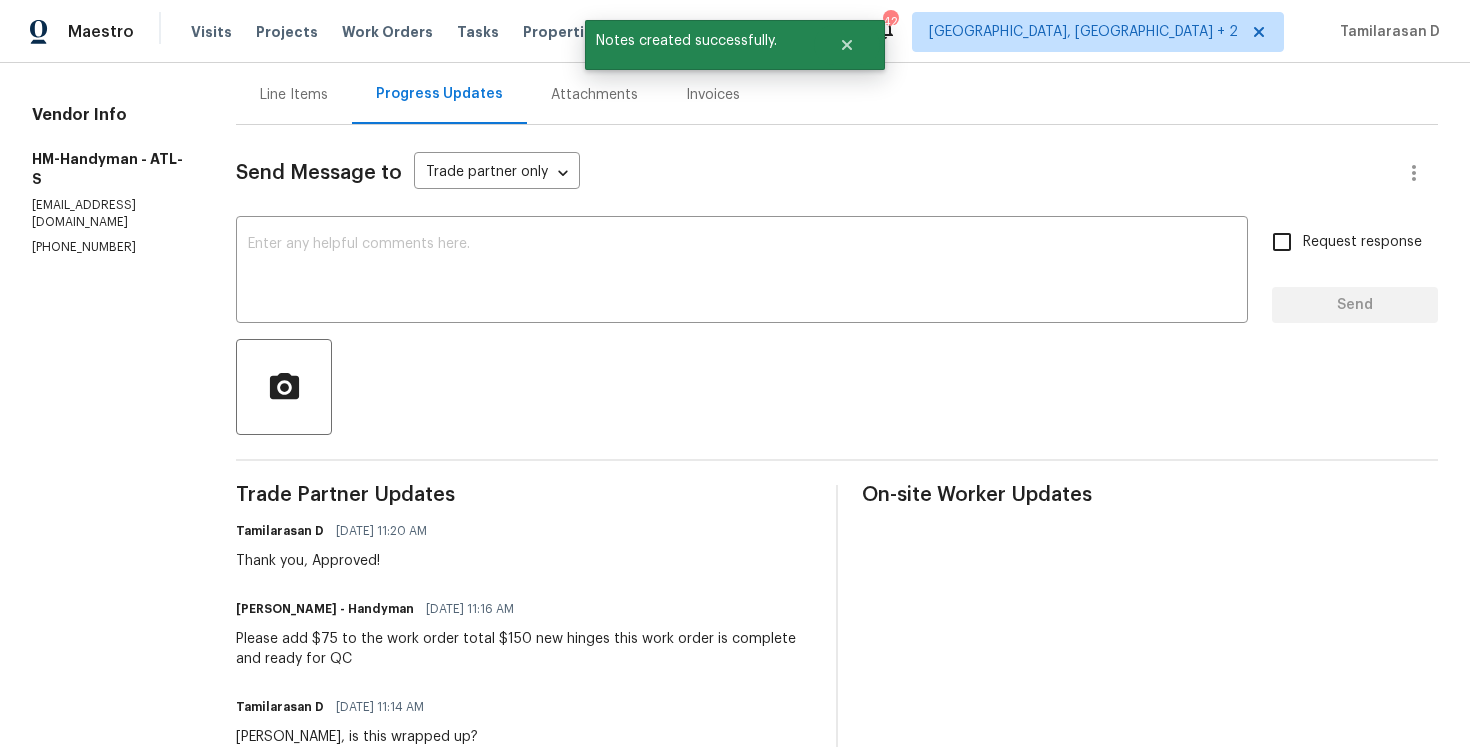 click on "Please add $75 to the work order total $150 new hinges this work order is complete and ready for QC" at bounding box center [524, 649] 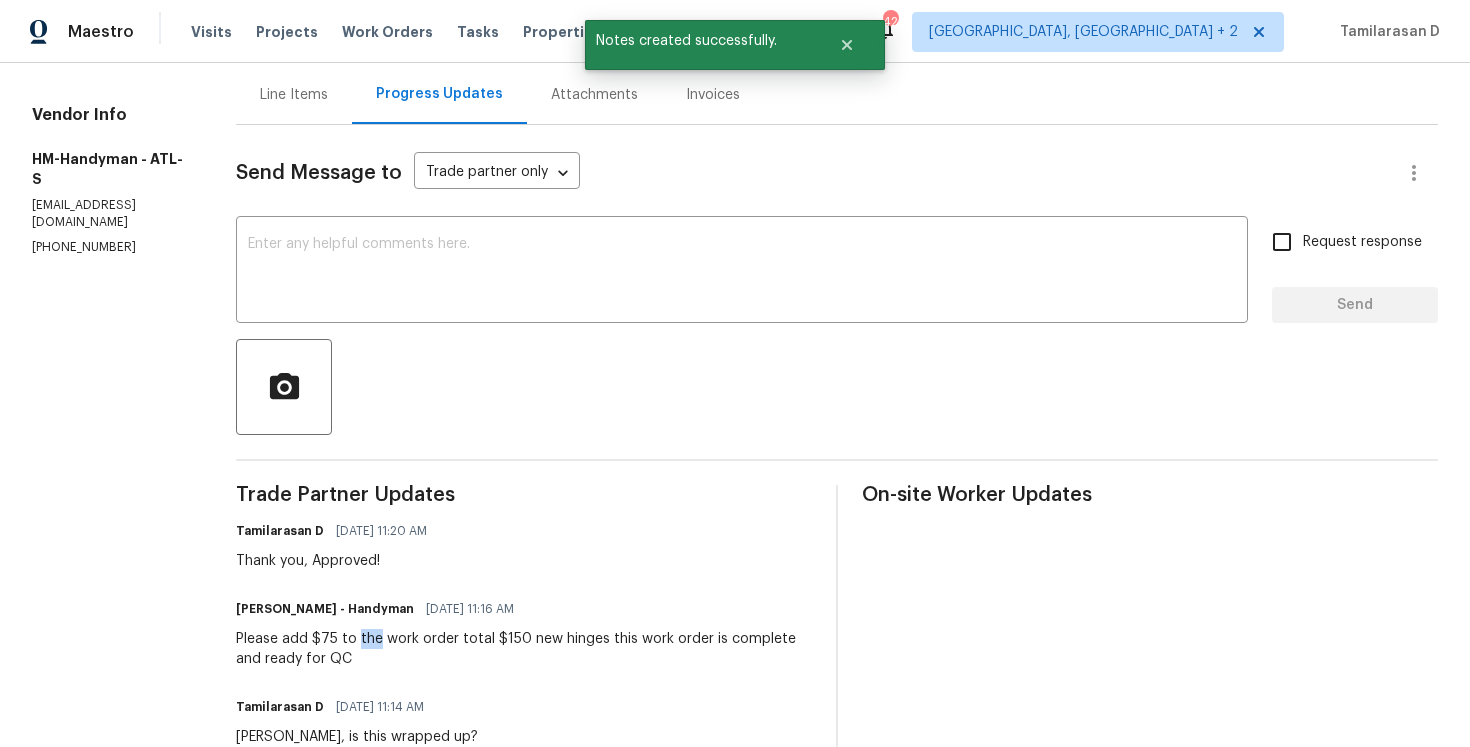 click on "Please add $75 to the work order total $150 new hinges this work order is complete and ready for QC" at bounding box center [524, 649] 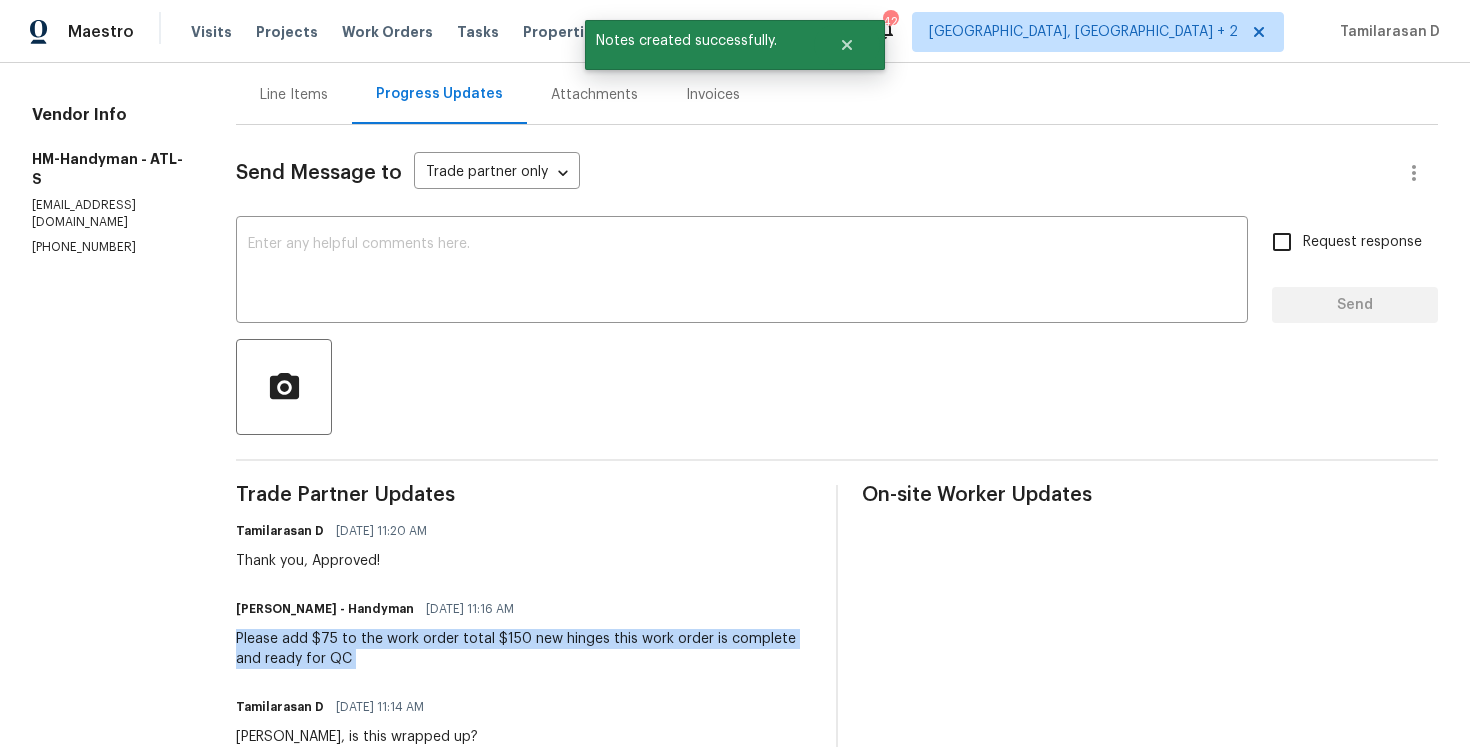 copy on "Please add $75 to the work order total $150 new hinges this work order is complete and ready for QC" 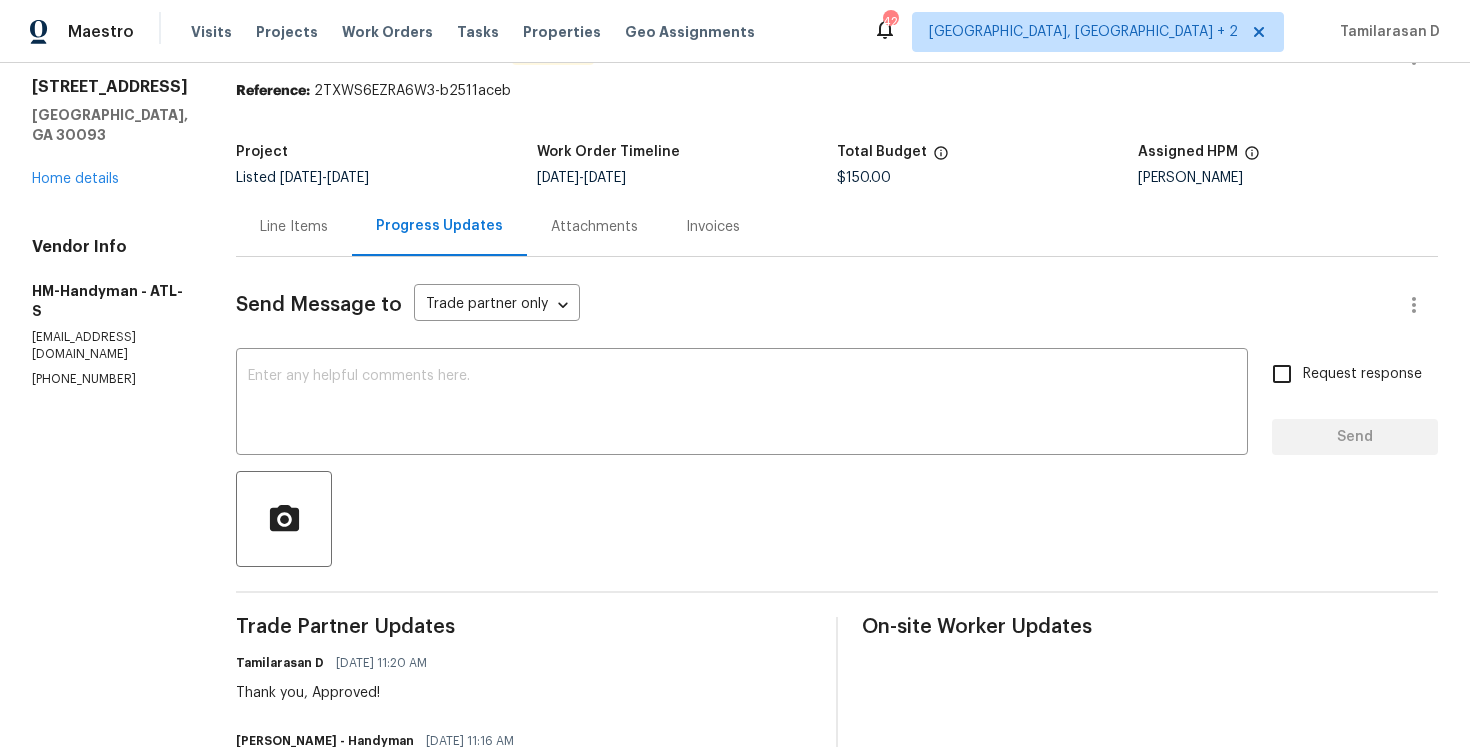scroll, scrollTop: 50, scrollLeft: 0, axis: vertical 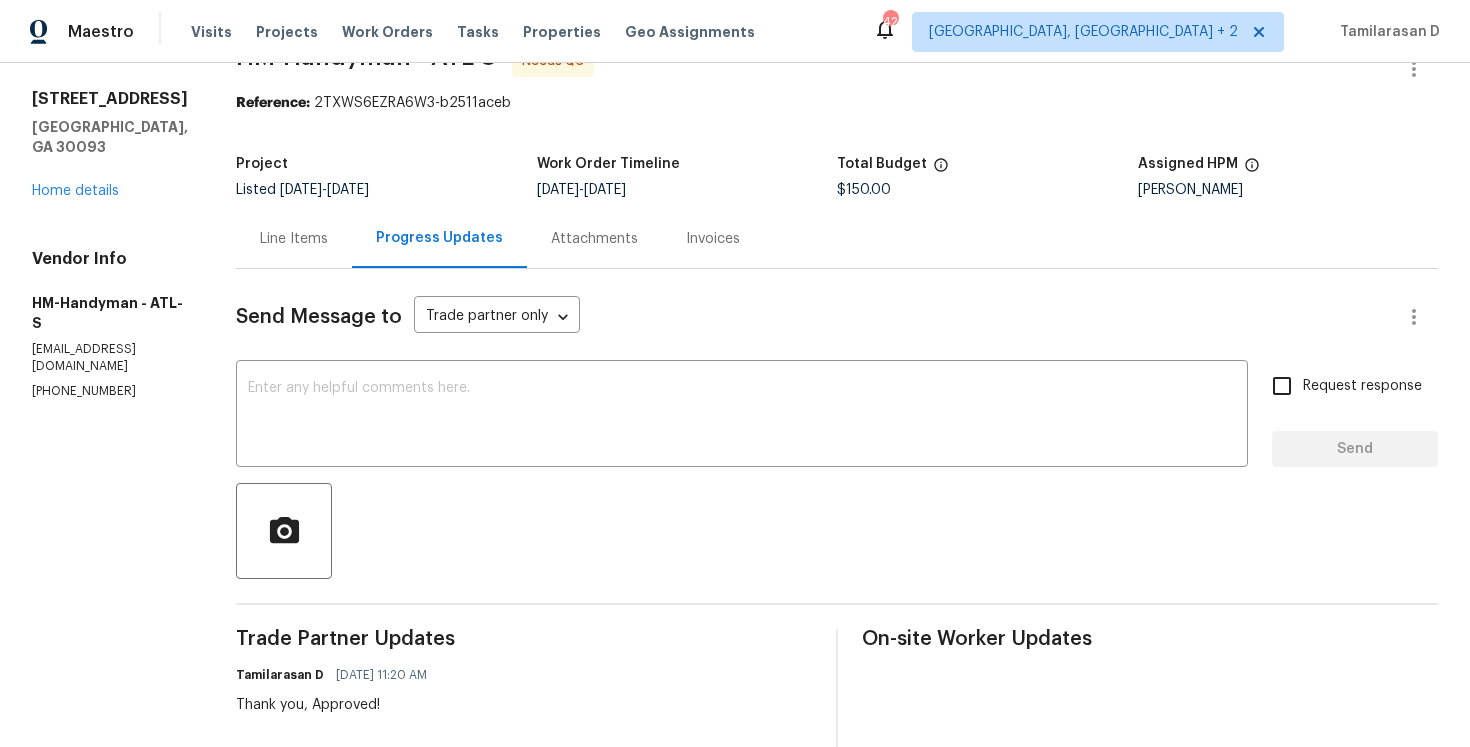 click on "Line Items" at bounding box center (294, 238) 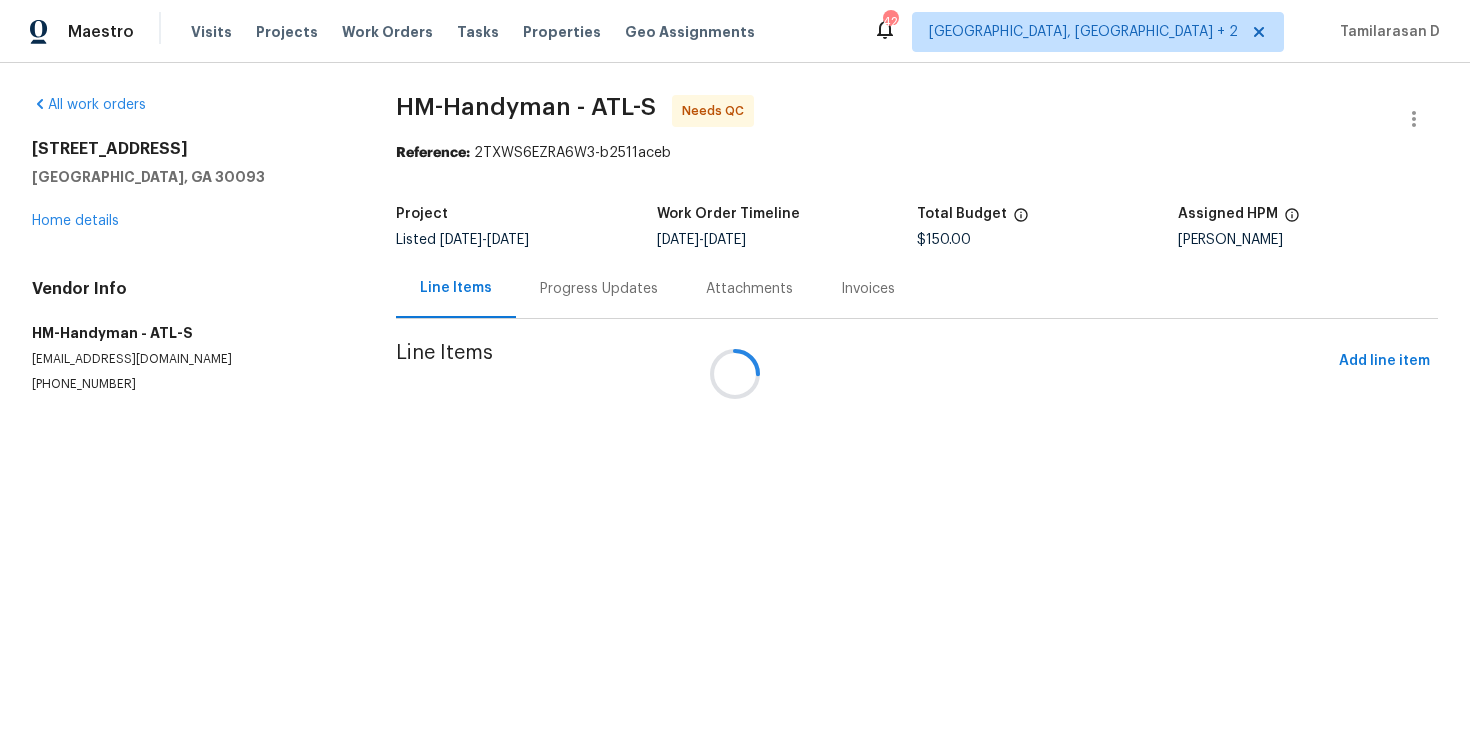 scroll, scrollTop: 0, scrollLeft: 0, axis: both 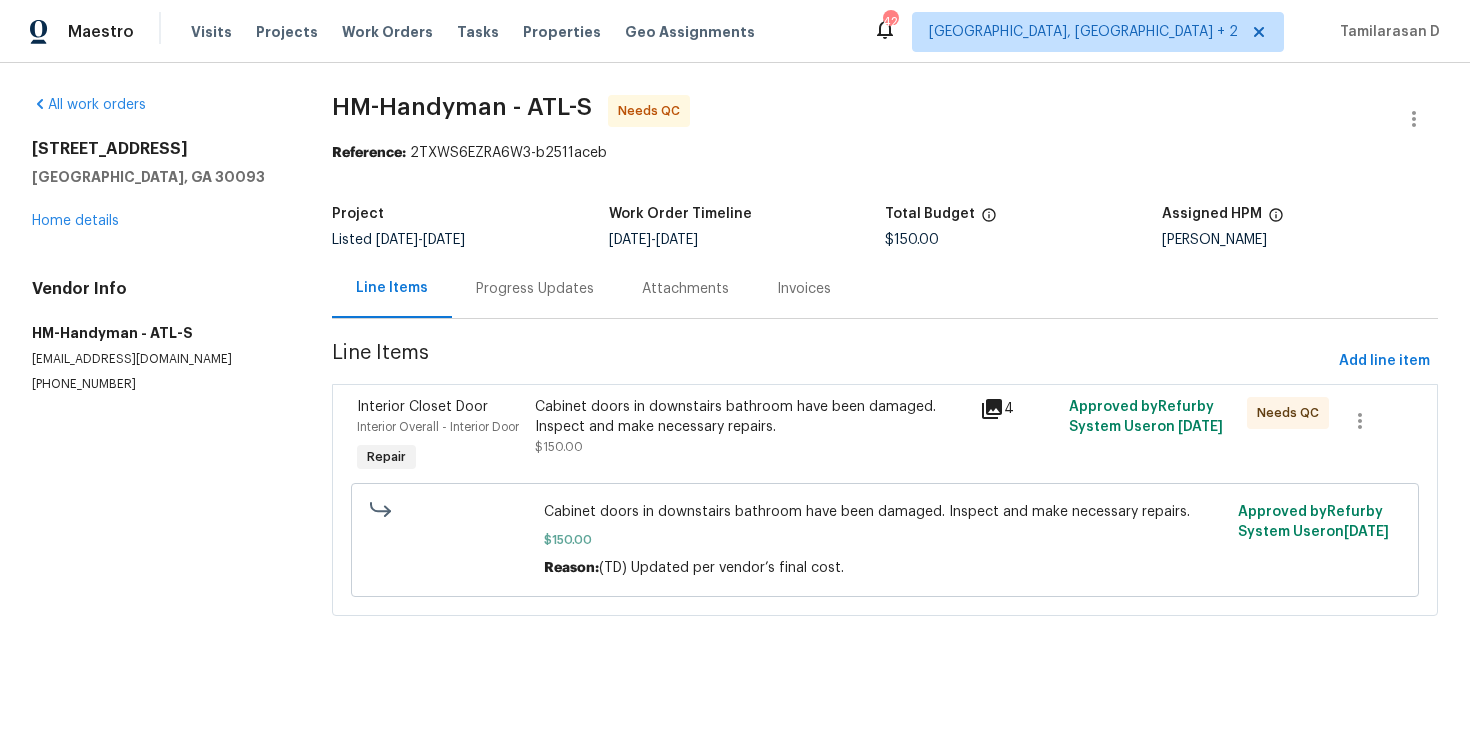 click on "Cabinet doors in downstairs bathroom have been damaged. Inspect and make necessary repairs. $150.00" at bounding box center [751, 437] 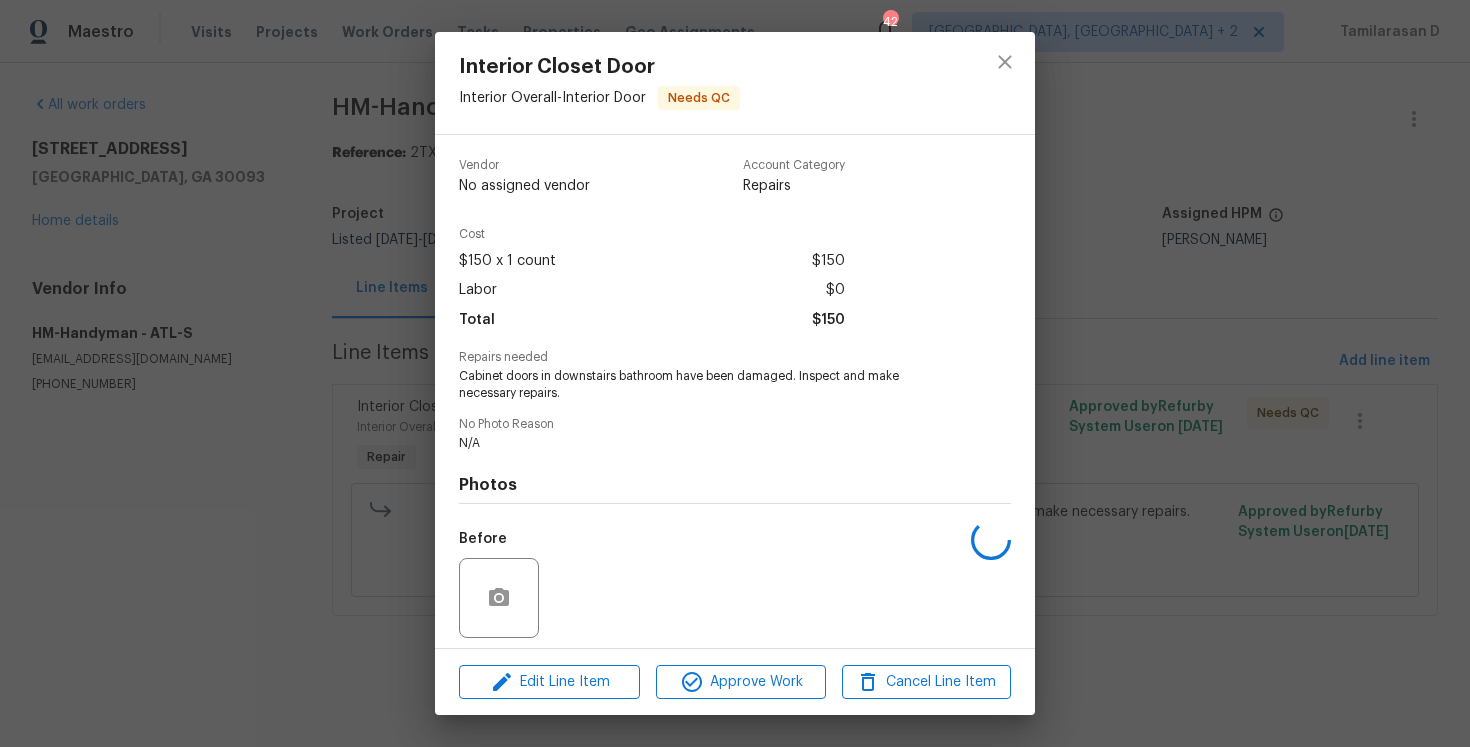 scroll, scrollTop: 140, scrollLeft: 0, axis: vertical 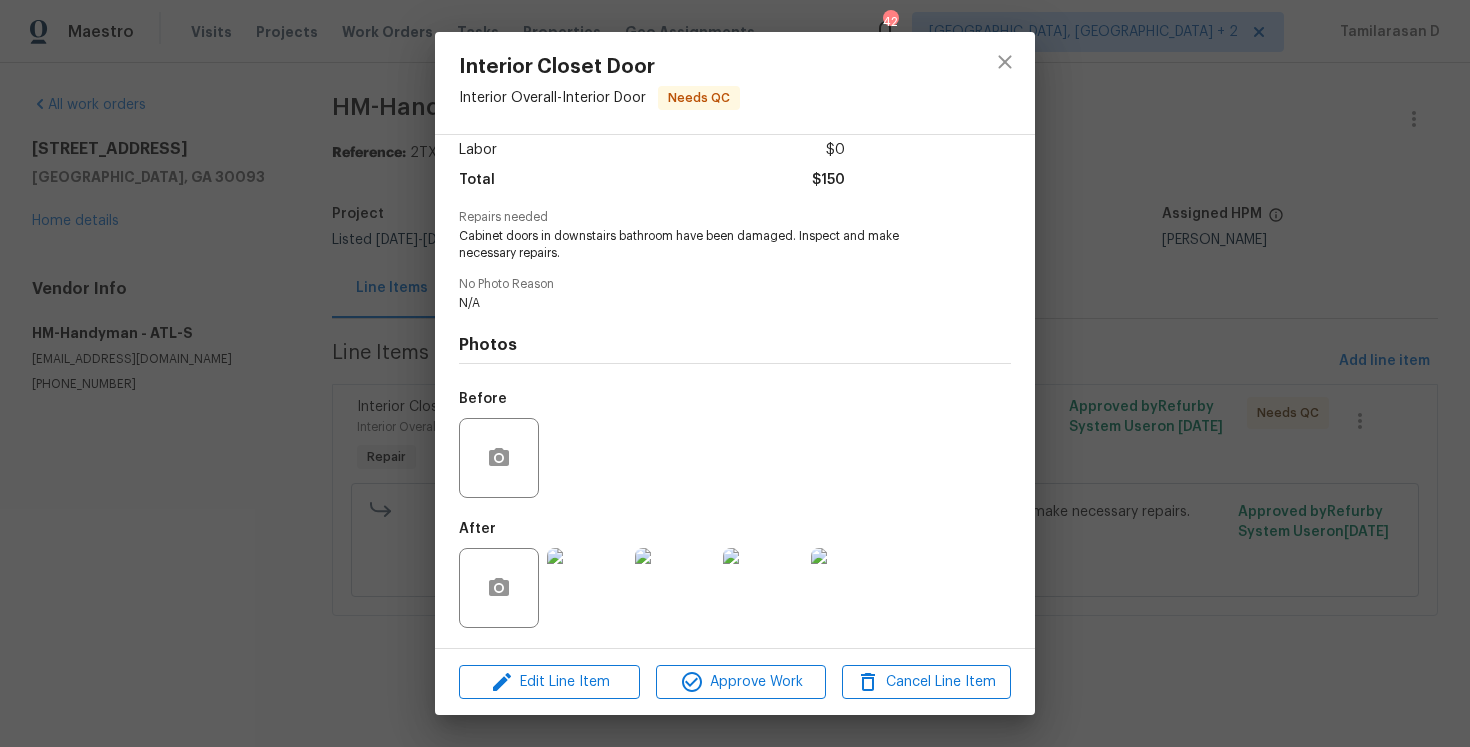 click at bounding box center [587, 588] 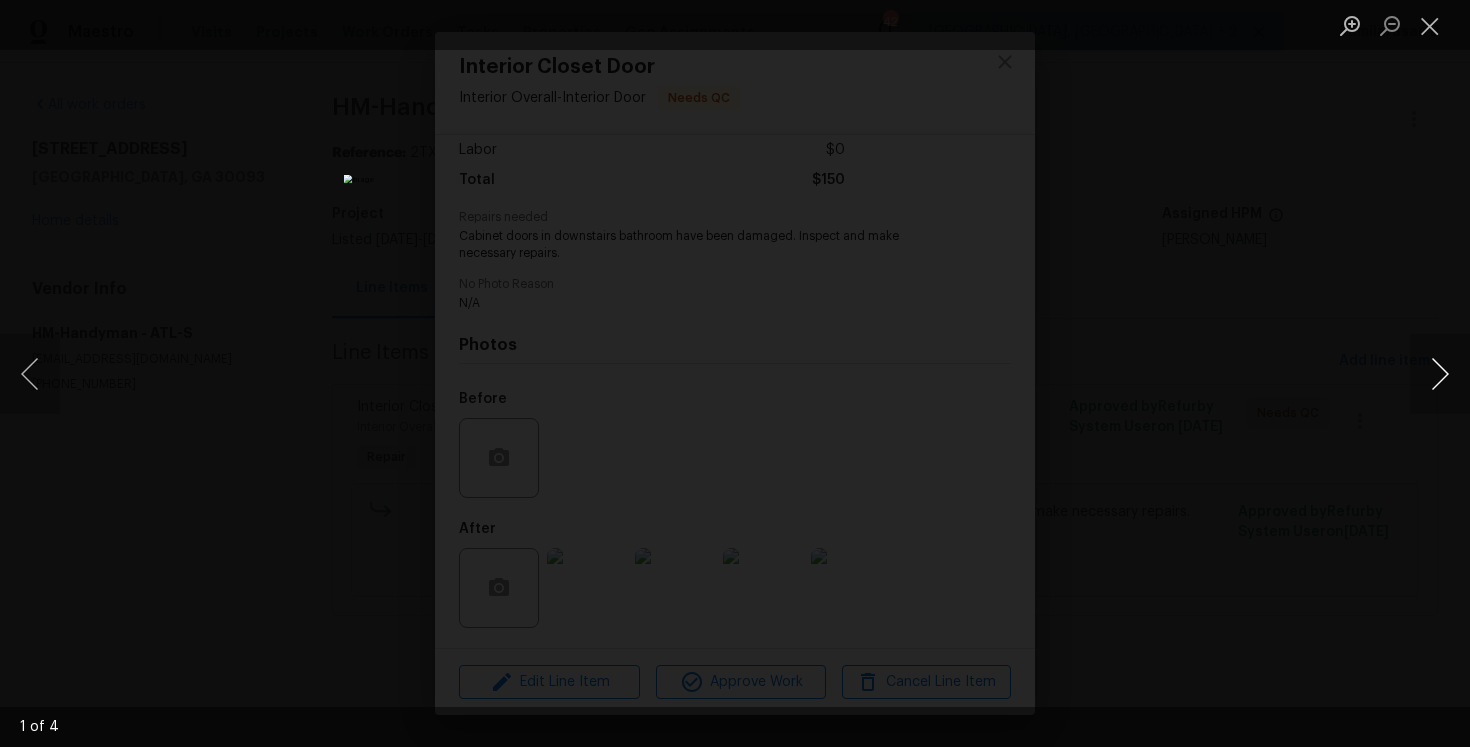 click at bounding box center (1440, 374) 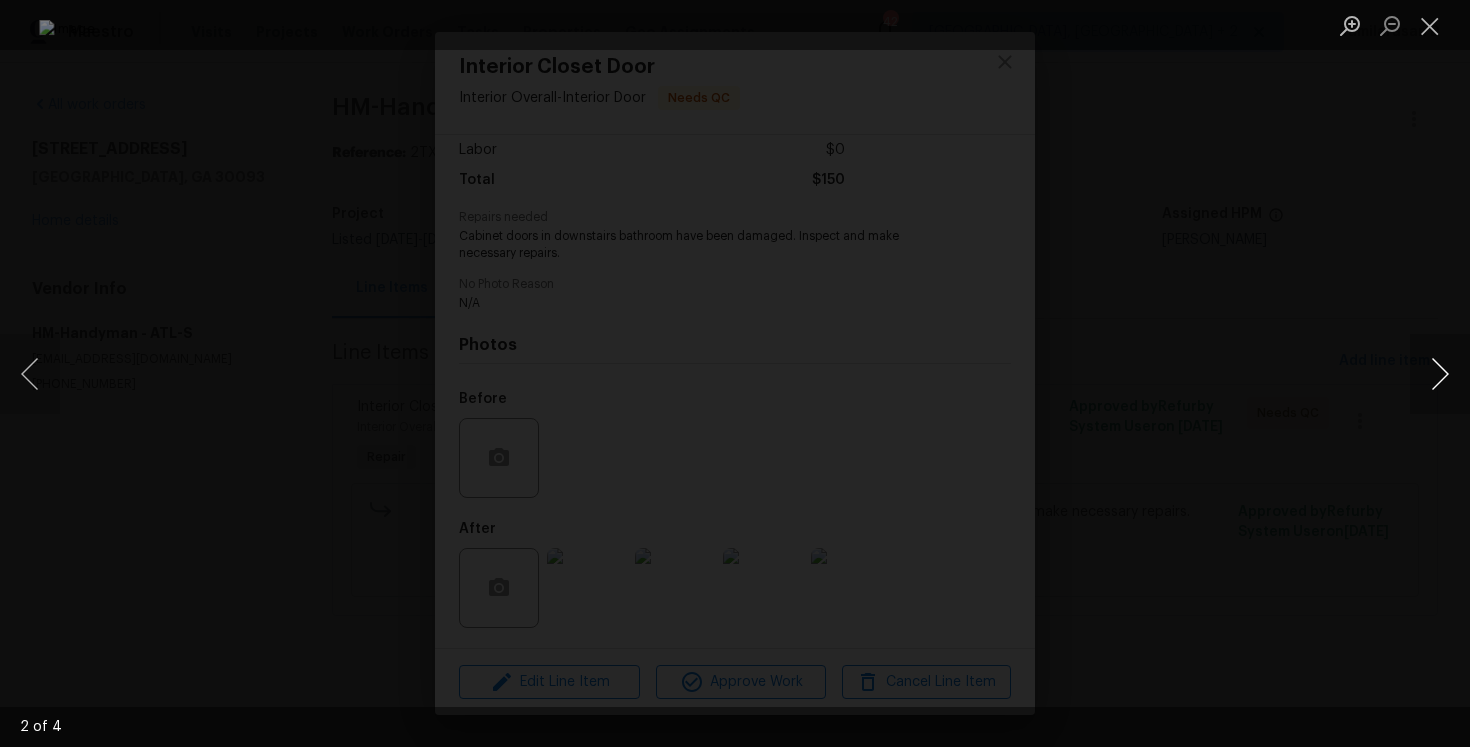 click at bounding box center (1440, 374) 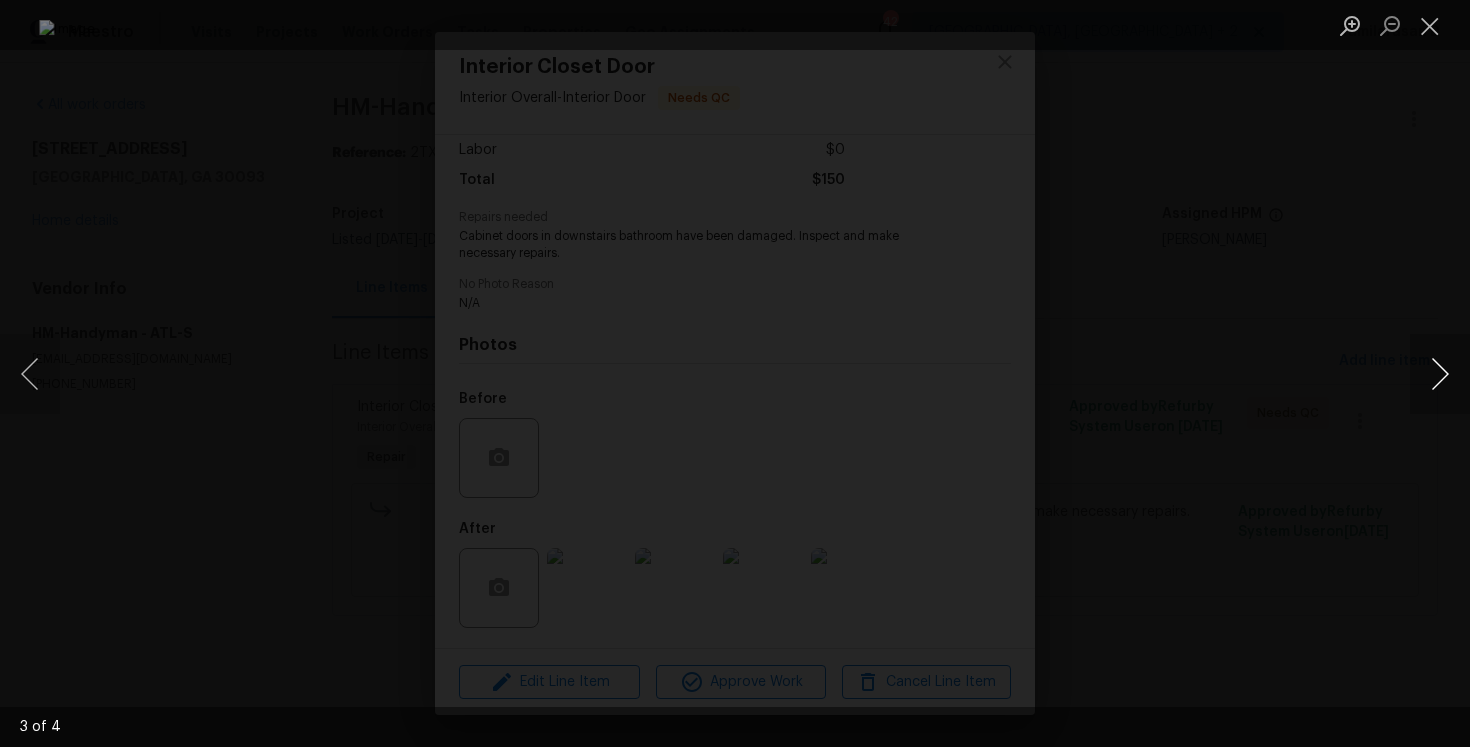 click at bounding box center (1440, 374) 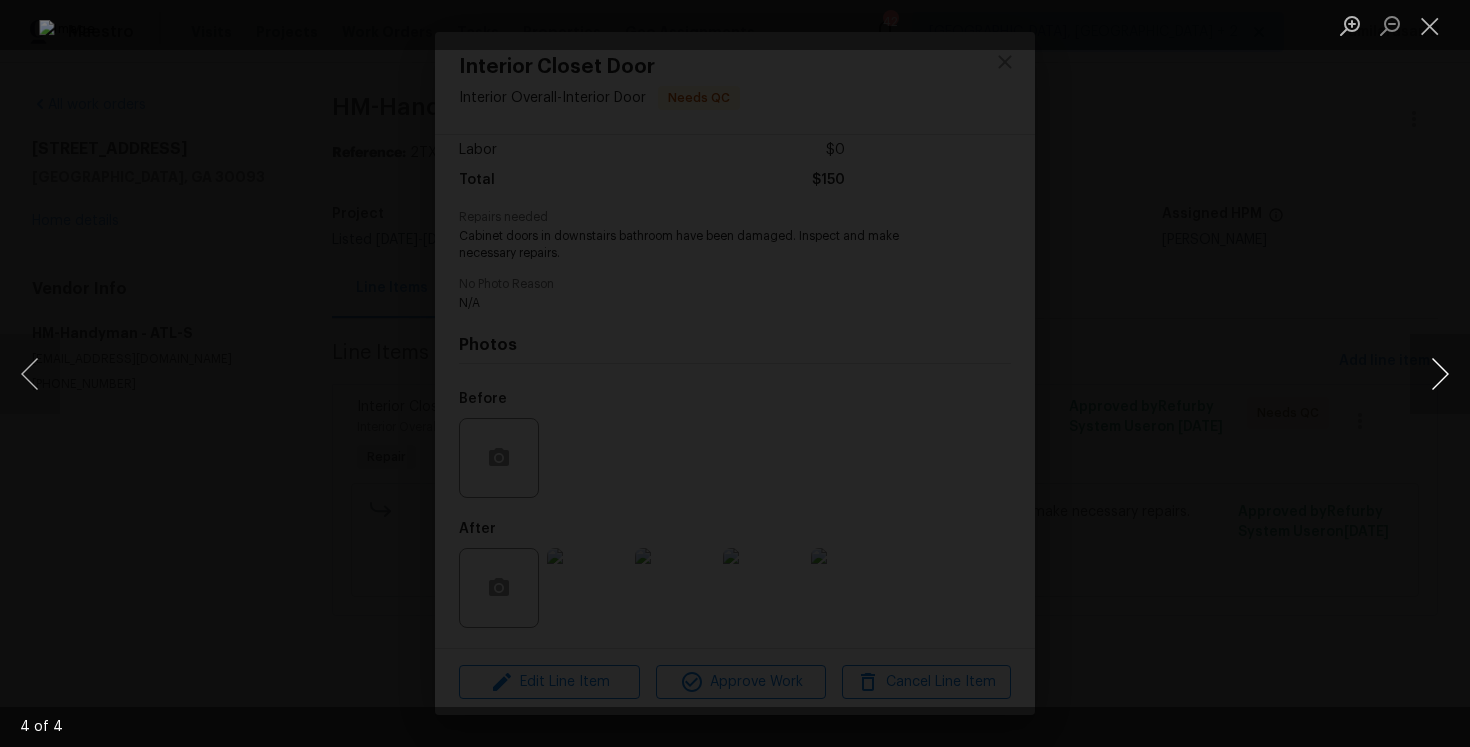 click at bounding box center [1440, 374] 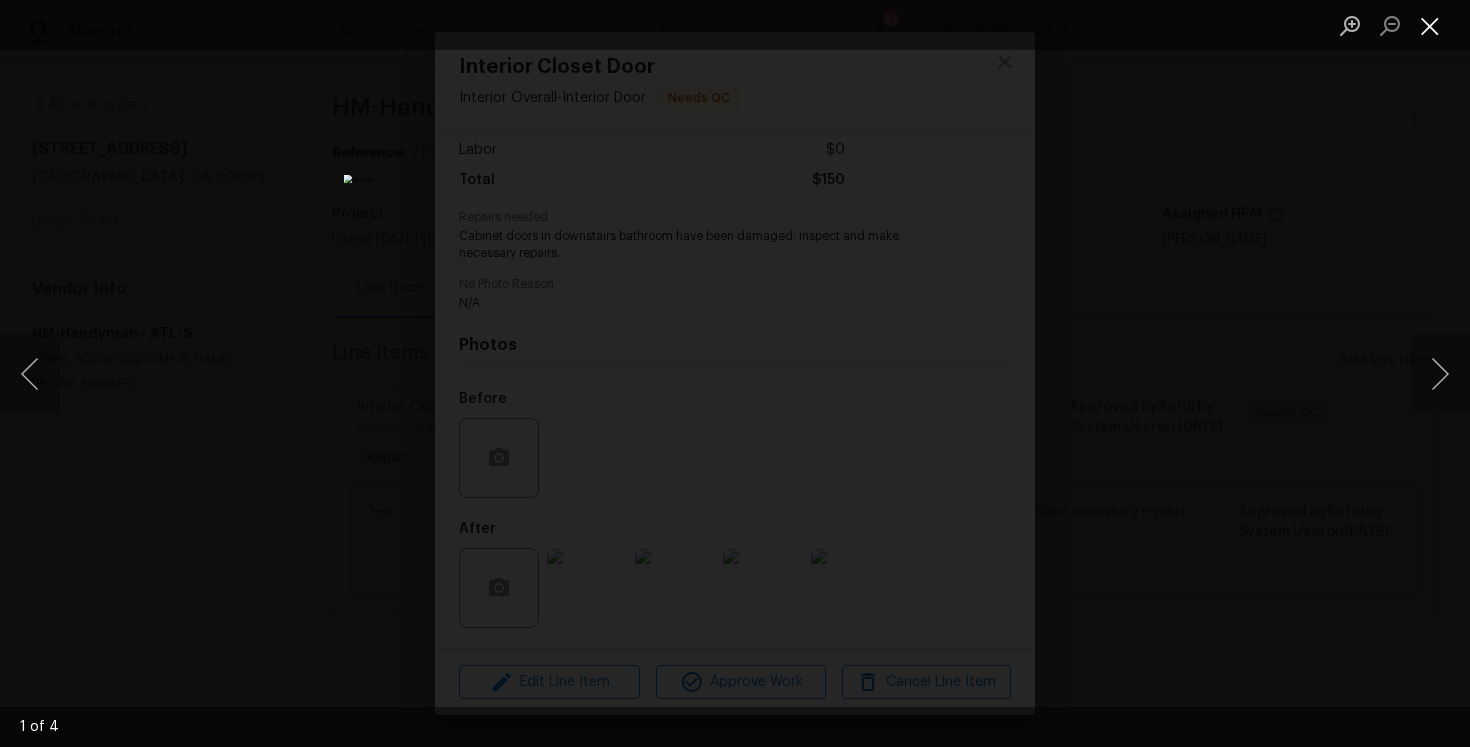 click at bounding box center [1430, 25] 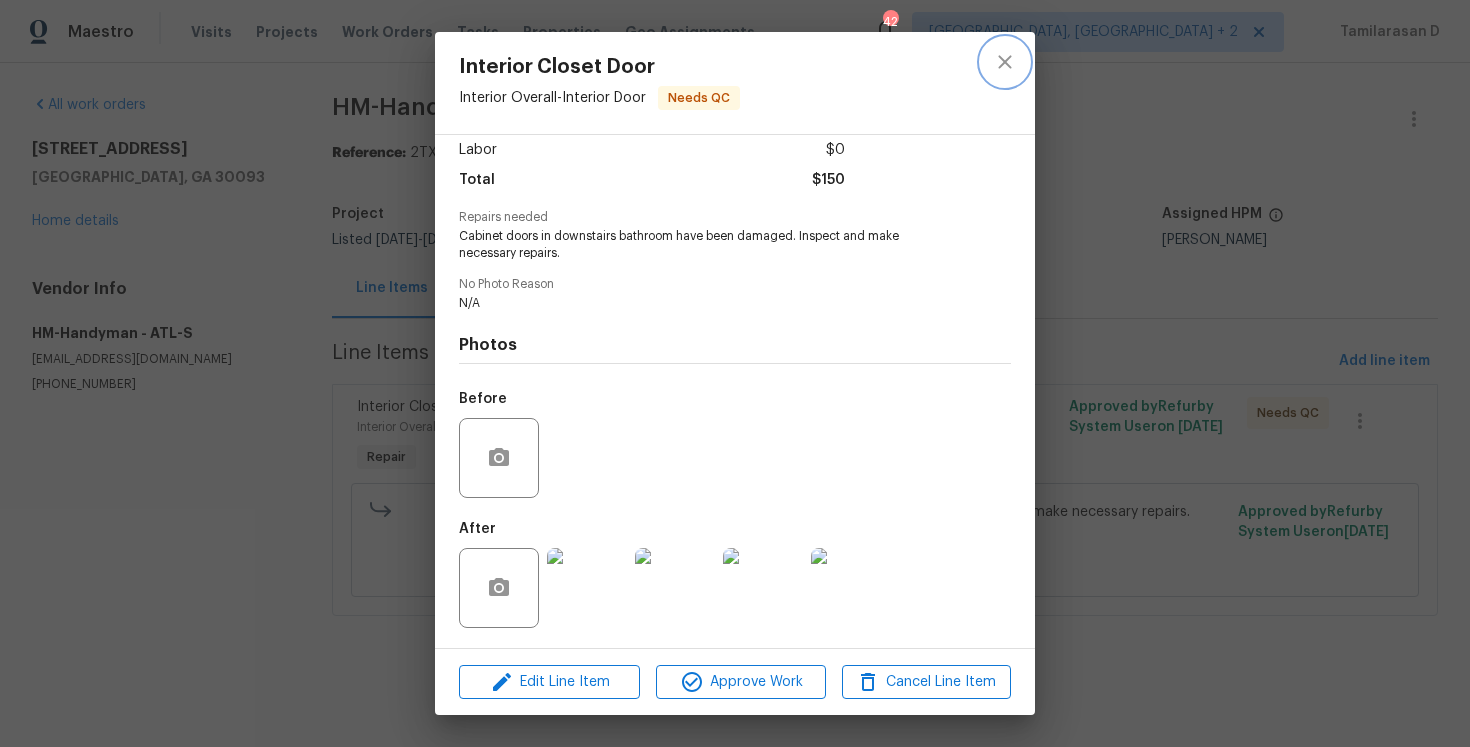 click 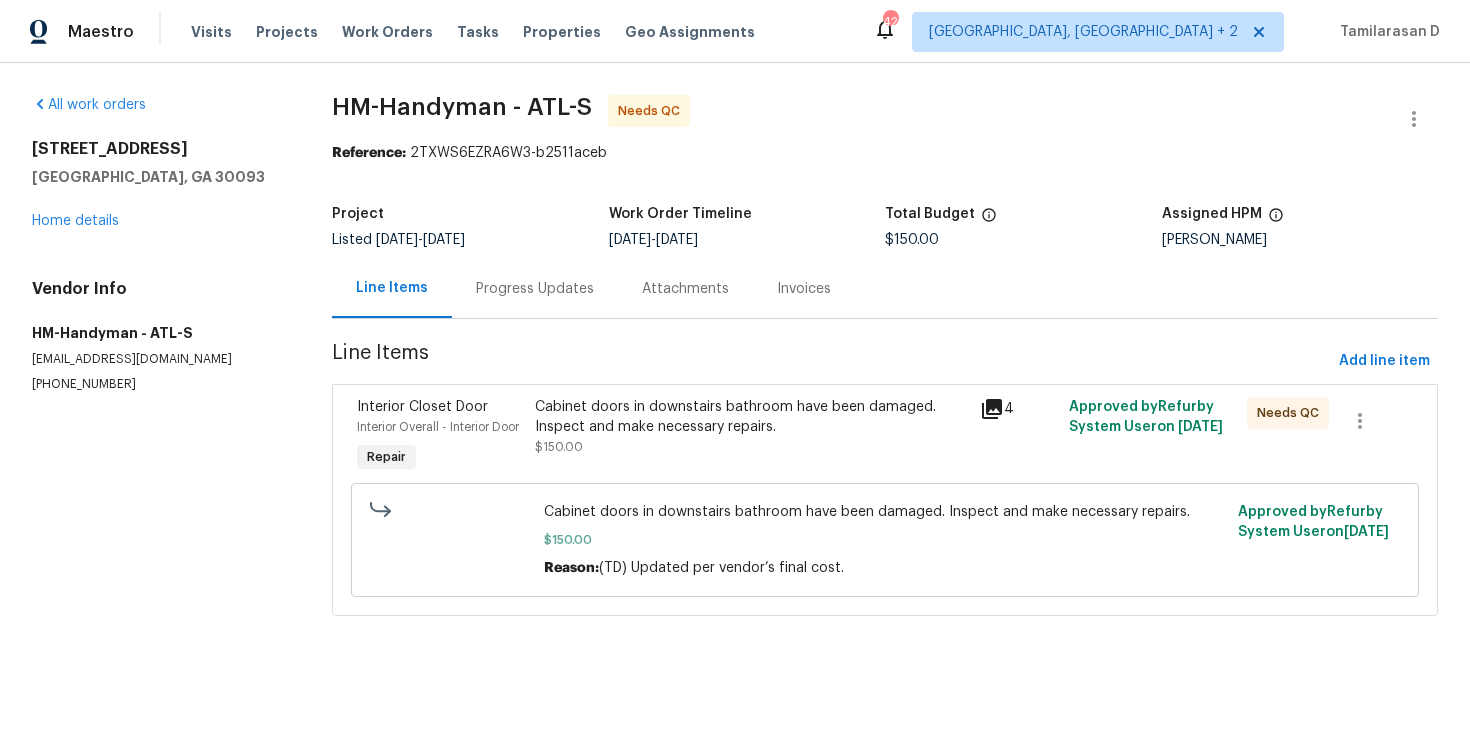 click on "Progress Updates" at bounding box center (535, 288) 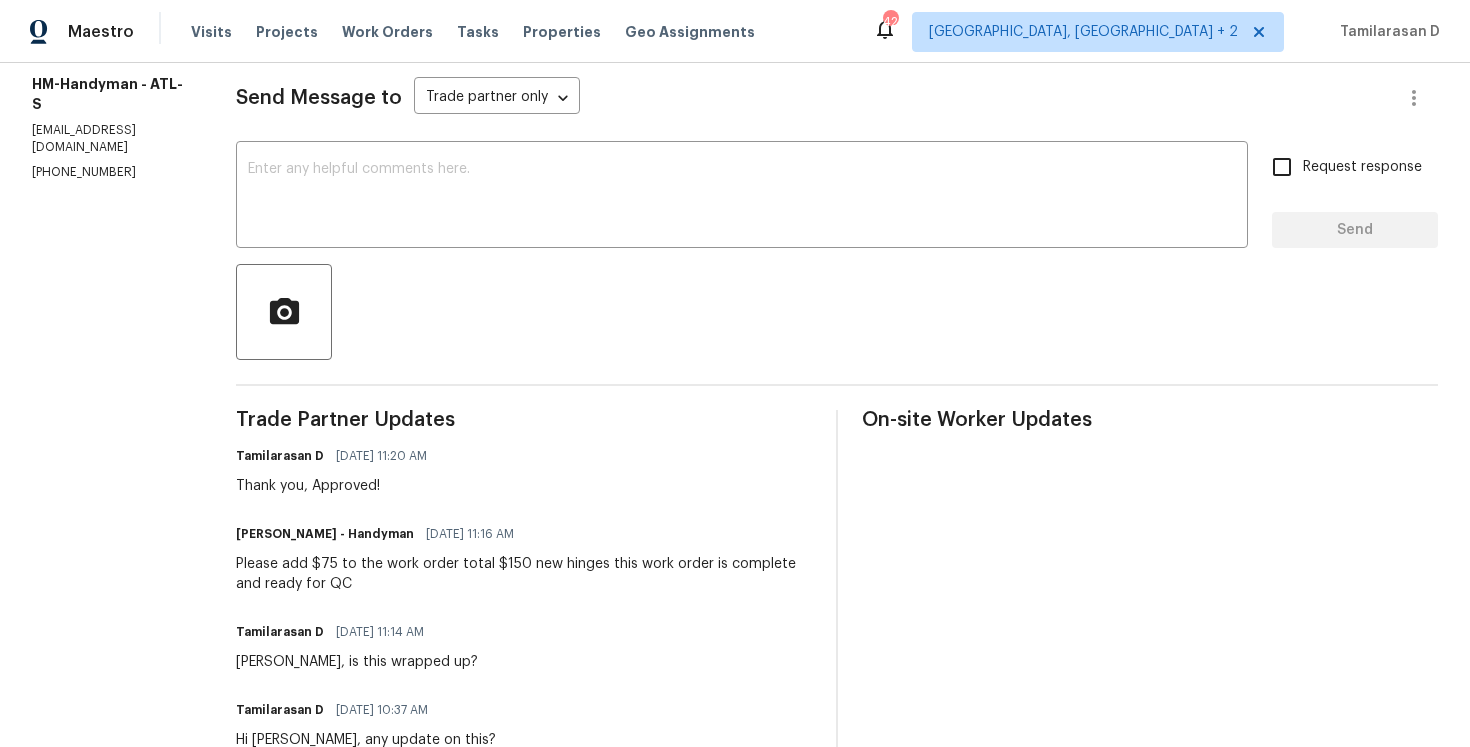 scroll, scrollTop: 0, scrollLeft: 0, axis: both 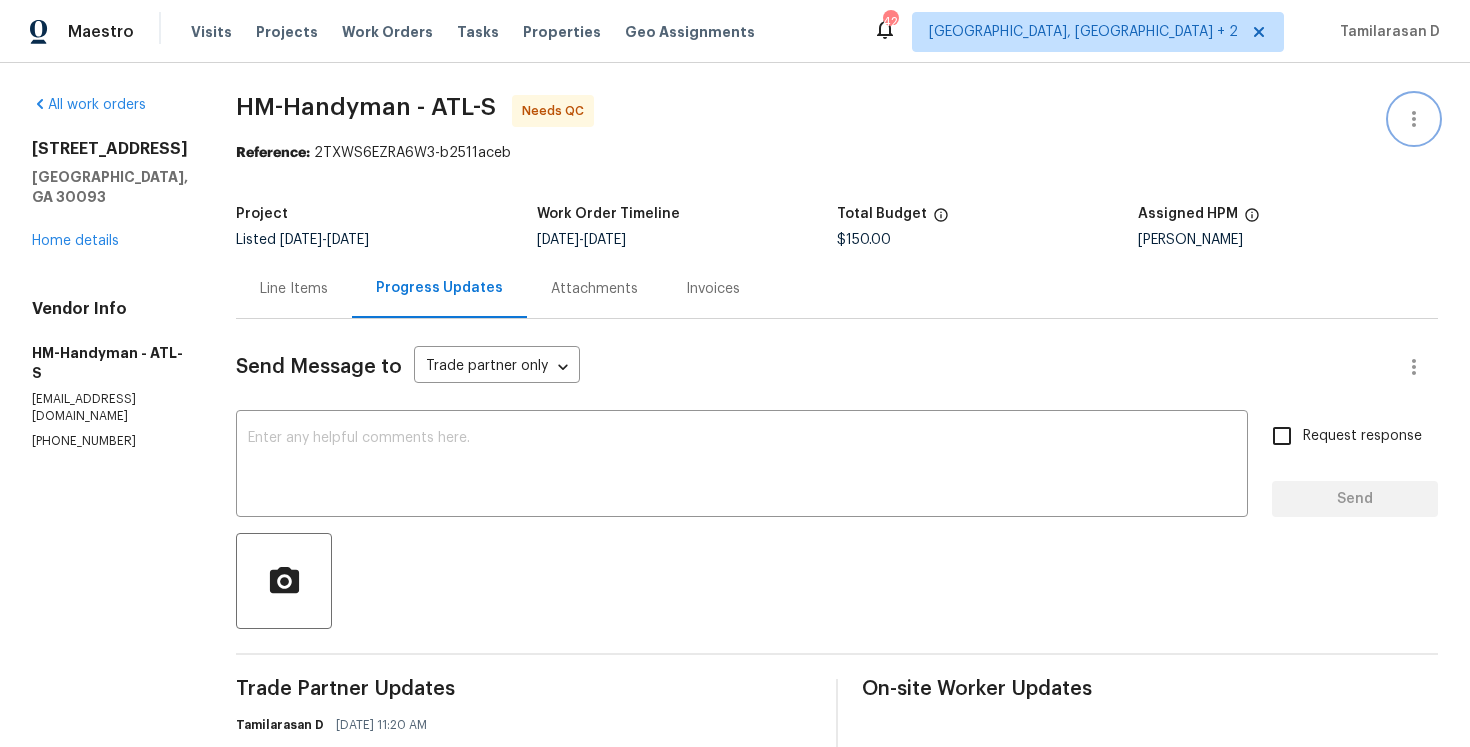click at bounding box center (1414, 119) 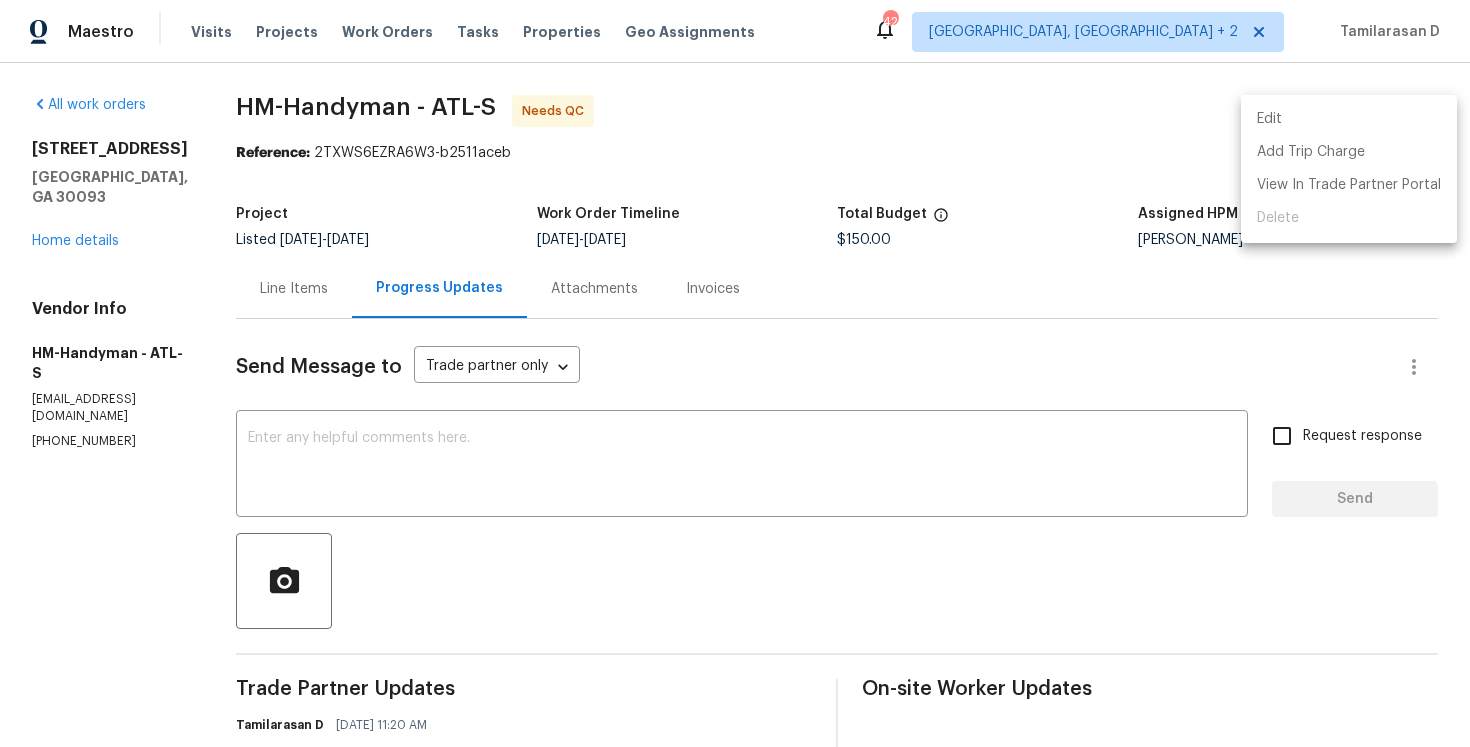 click on "Edit" at bounding box center (1349, 119) 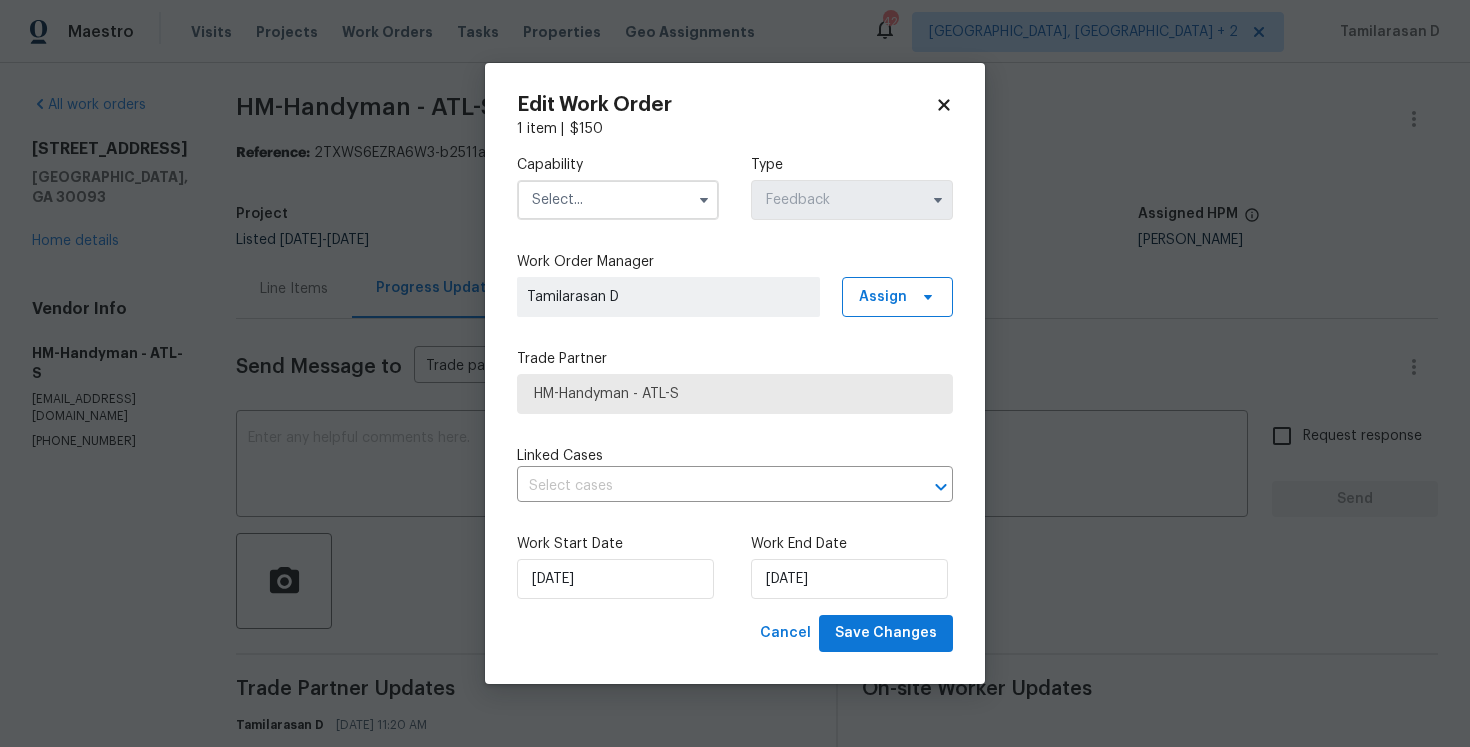 click at bounding box center (618, 200) 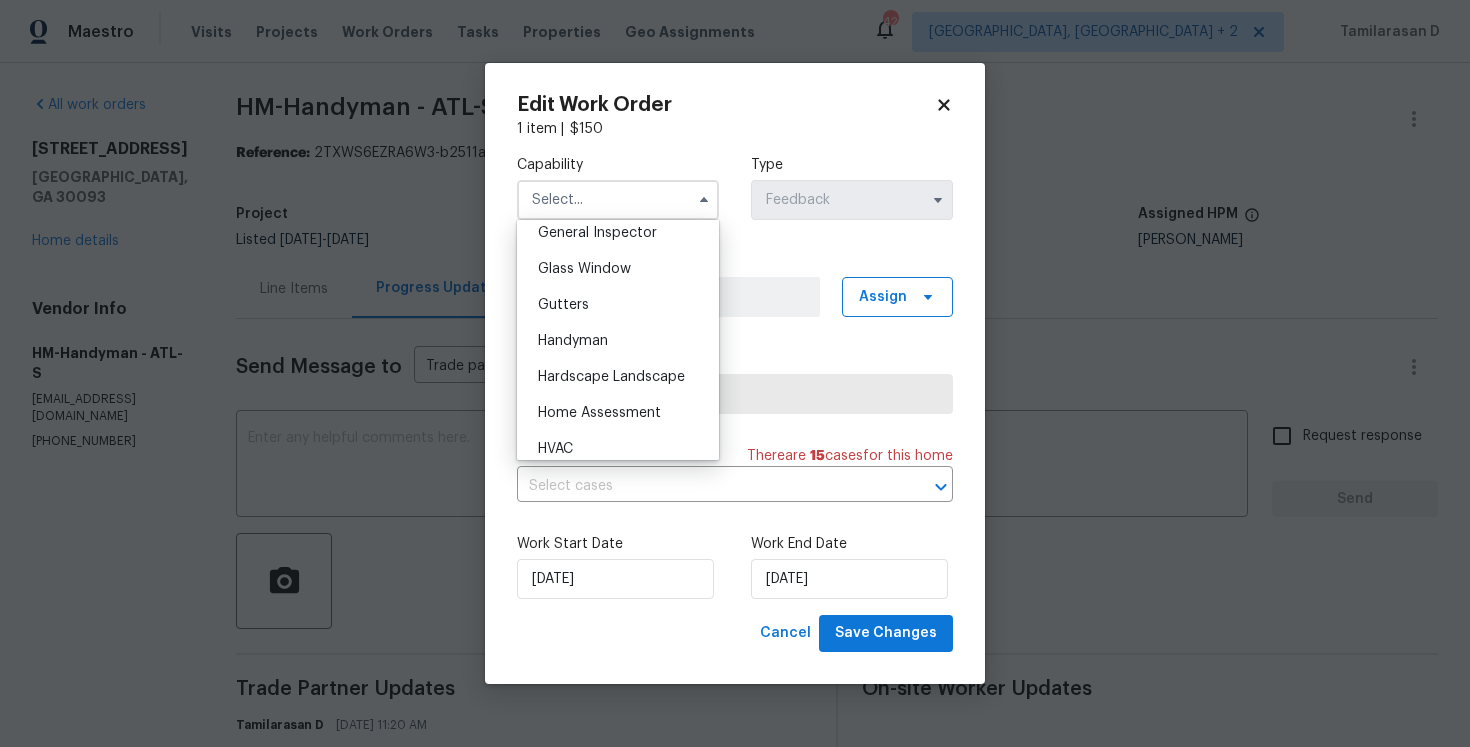 scroll, scrollTop: 1012, scrollLeft: 0, axis: vertical 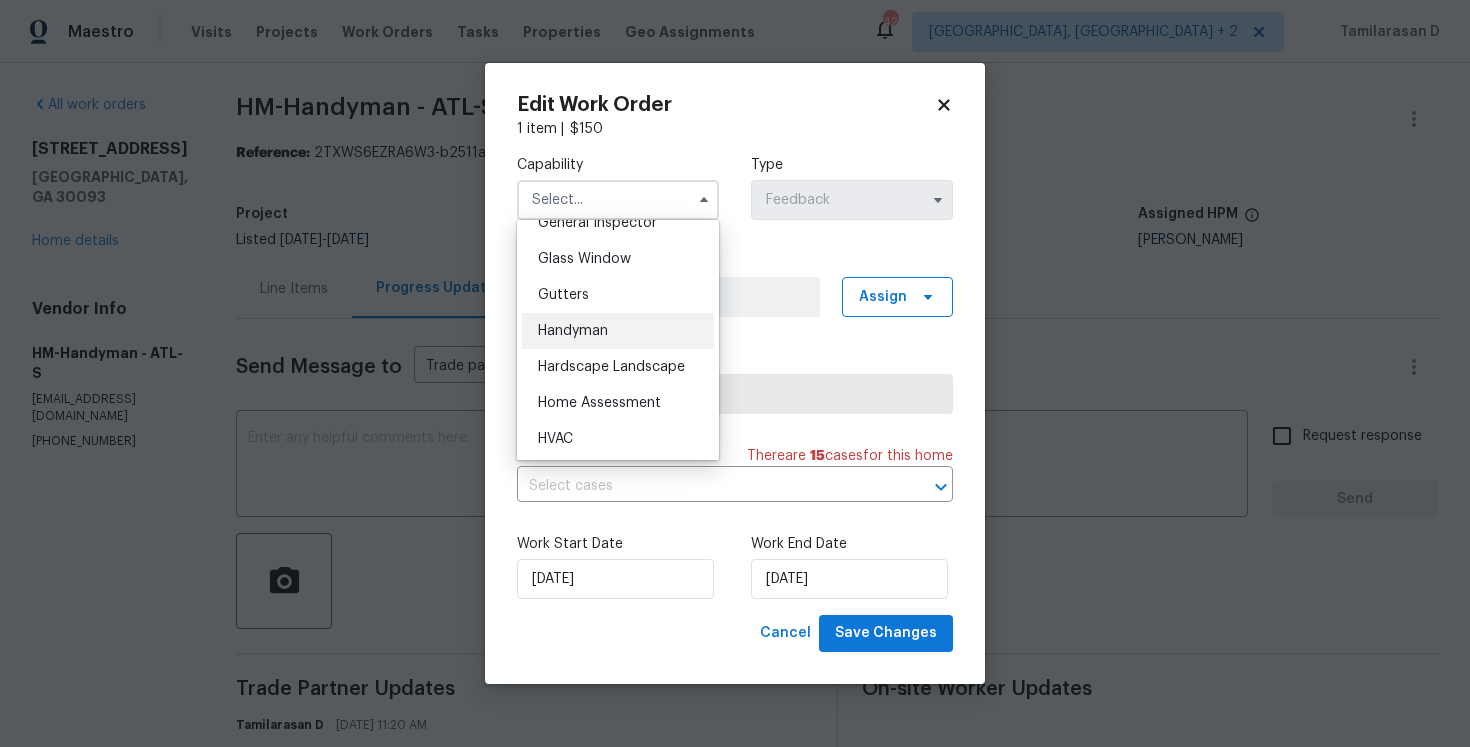 click on "Handyman" at bounding box center (573, 331) 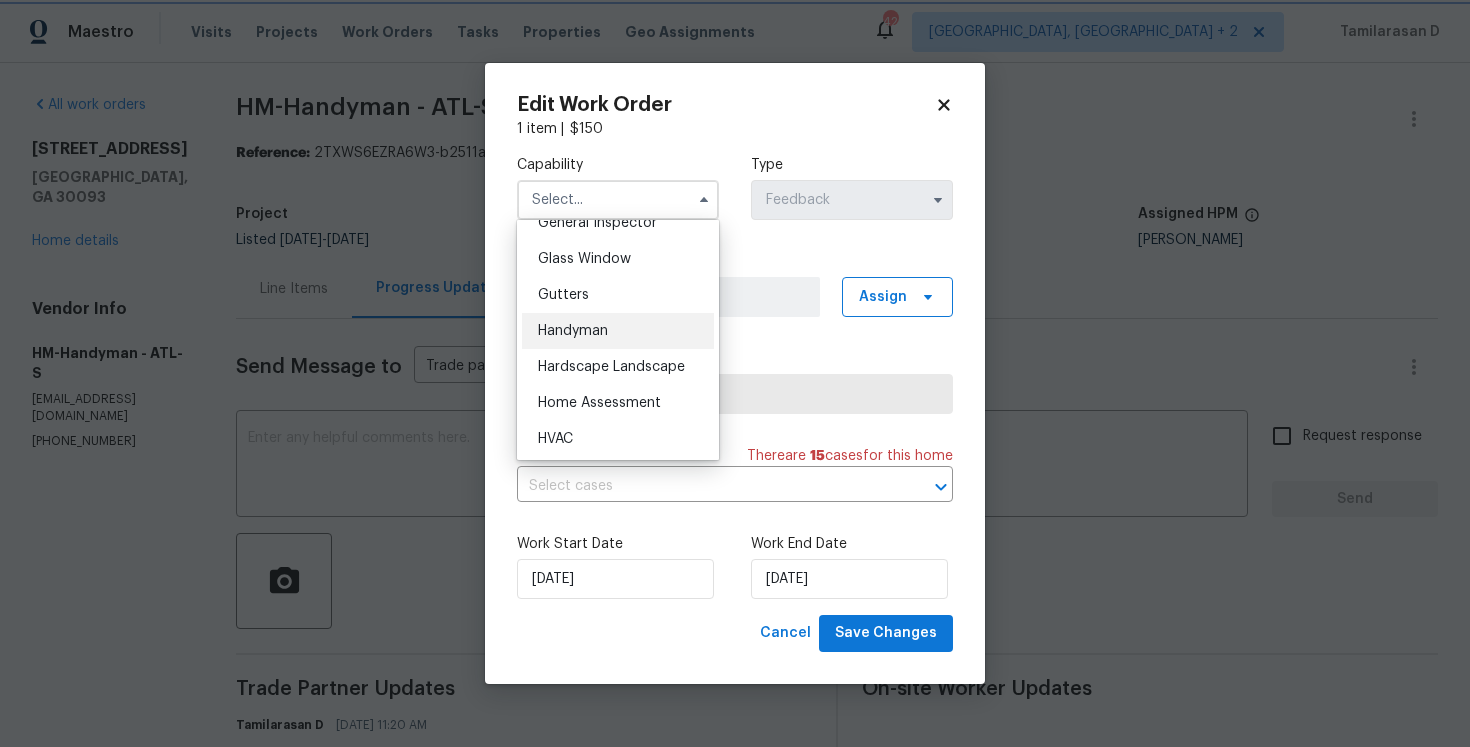 type on "Handyman" 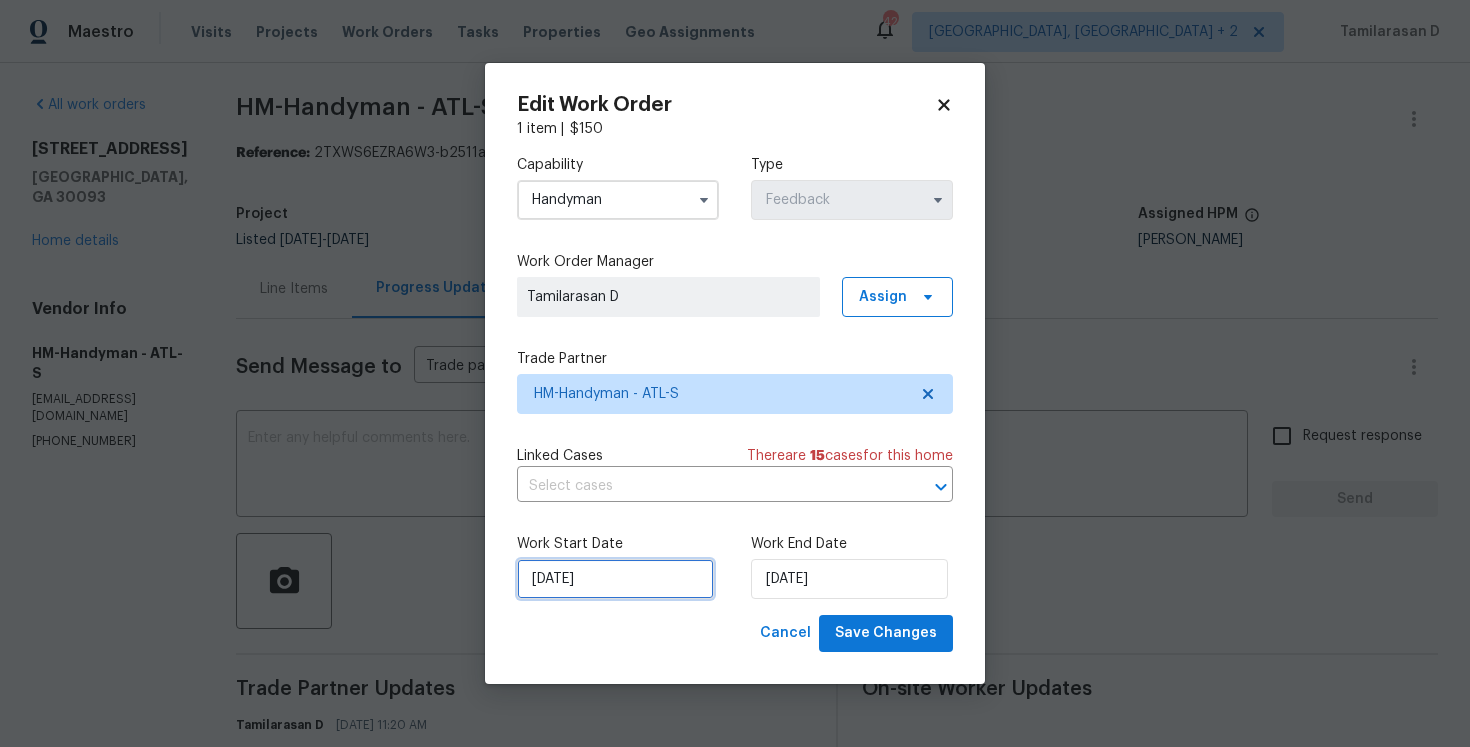 click on "07/07/2025" at bounding box center (615, 579) 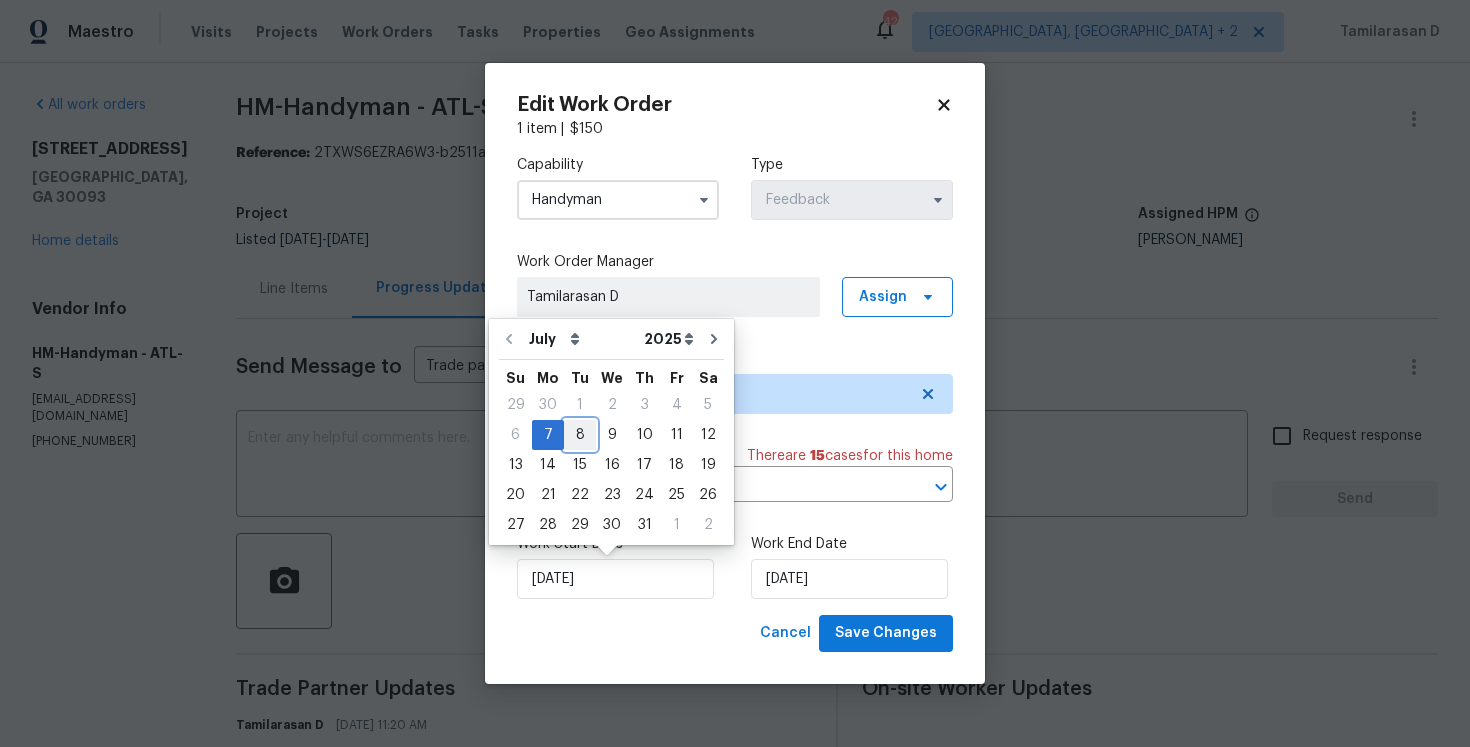 click on "8" at bounding box center (580, 435) 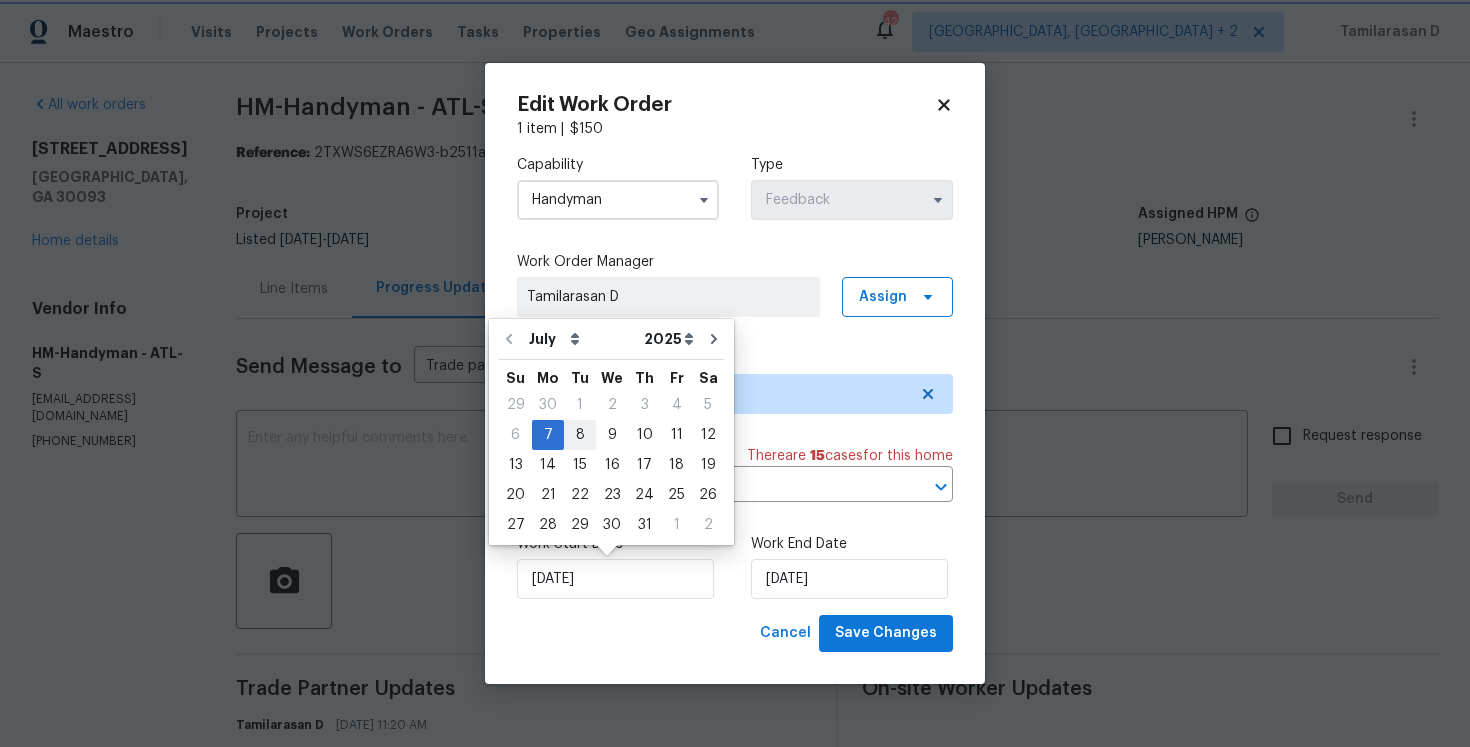 type on "08/07/2025" 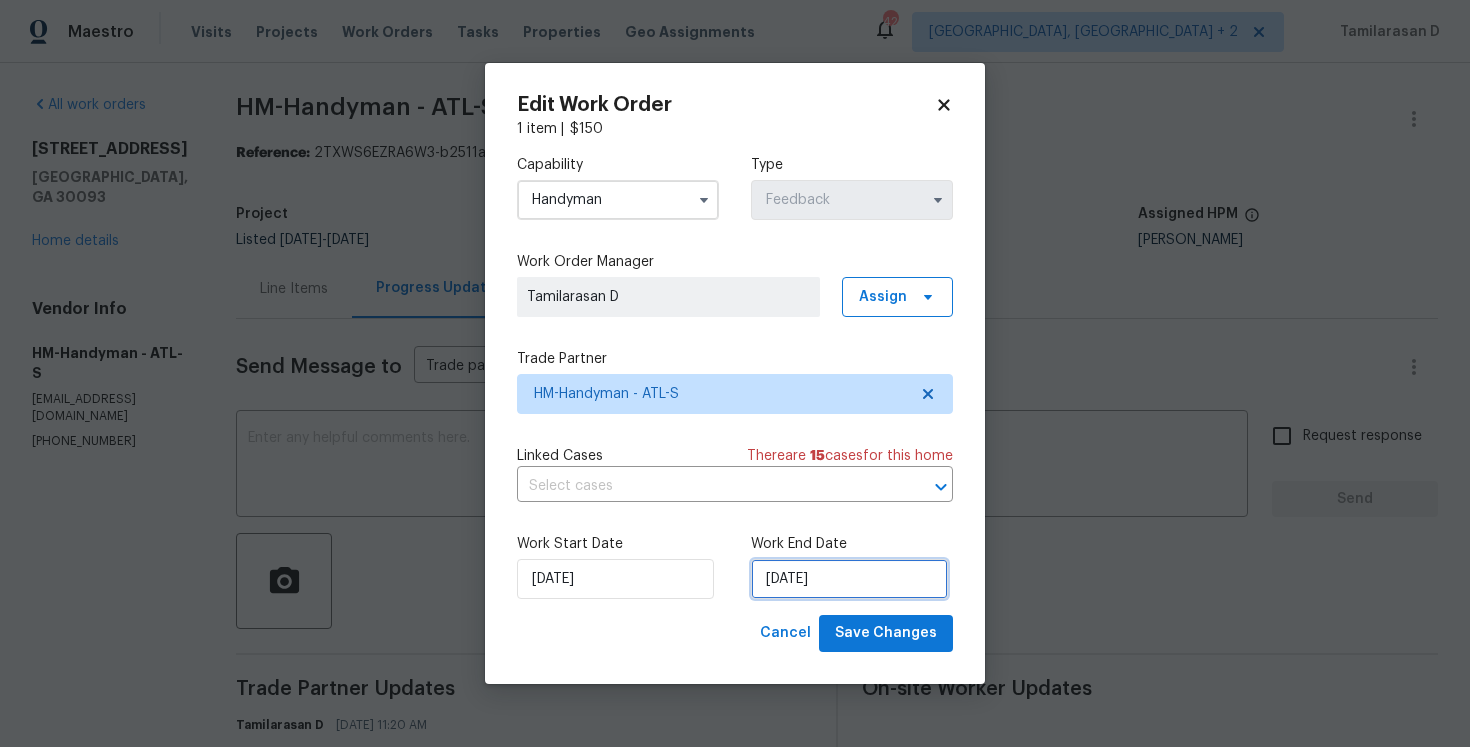 click on "09/07/2025" at bounding box center [849, 579] 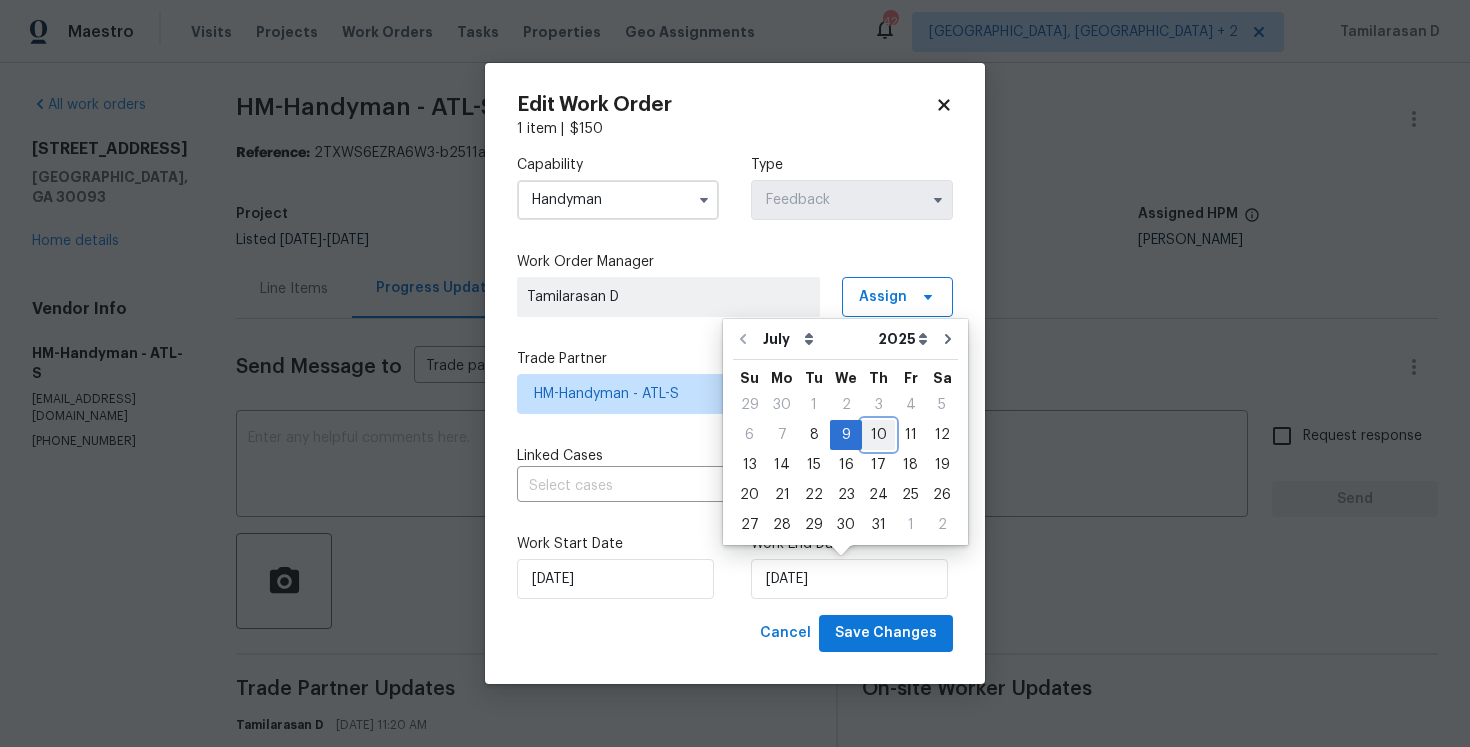 click on "10" at bounding box center [878, 435] 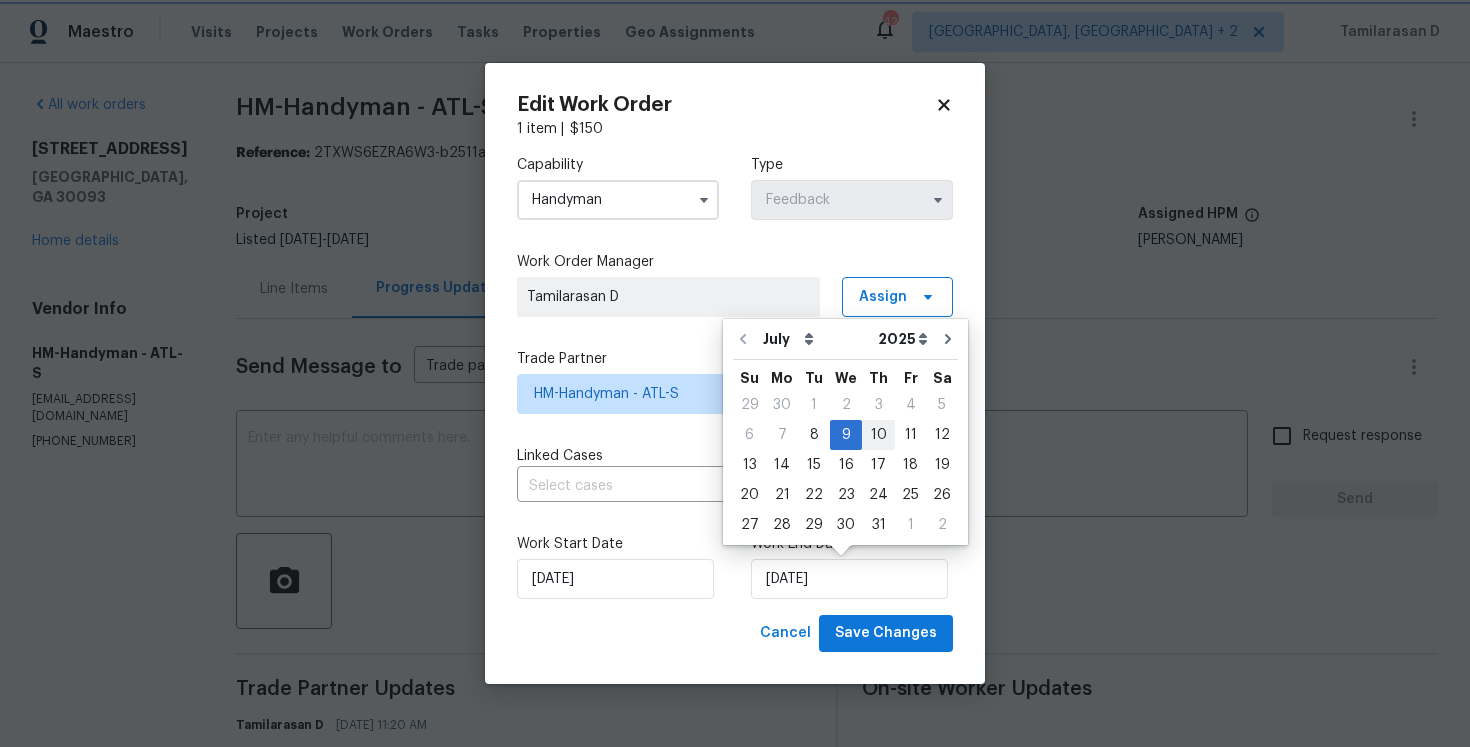 type on "10/07/2025" 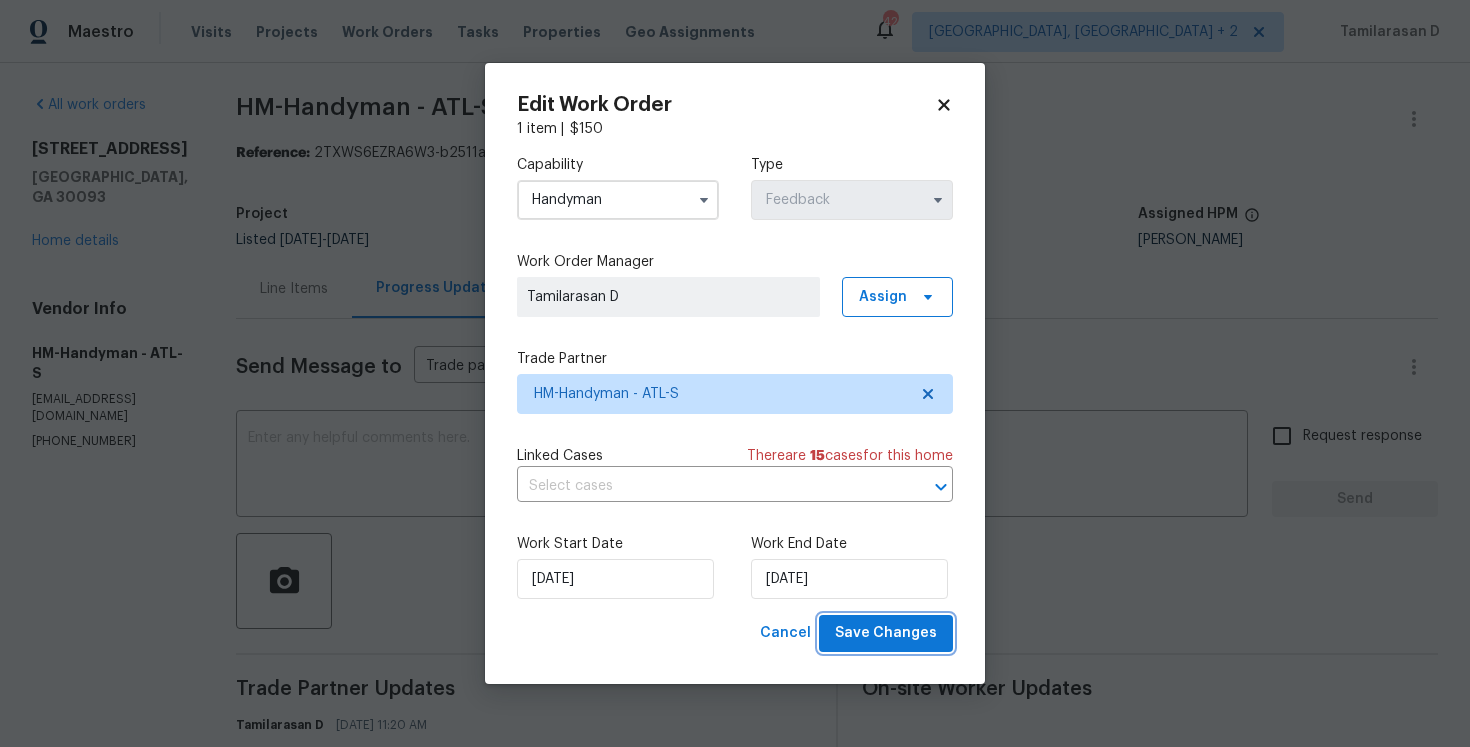click on "Save Changes" at bounding box center [886, 633] 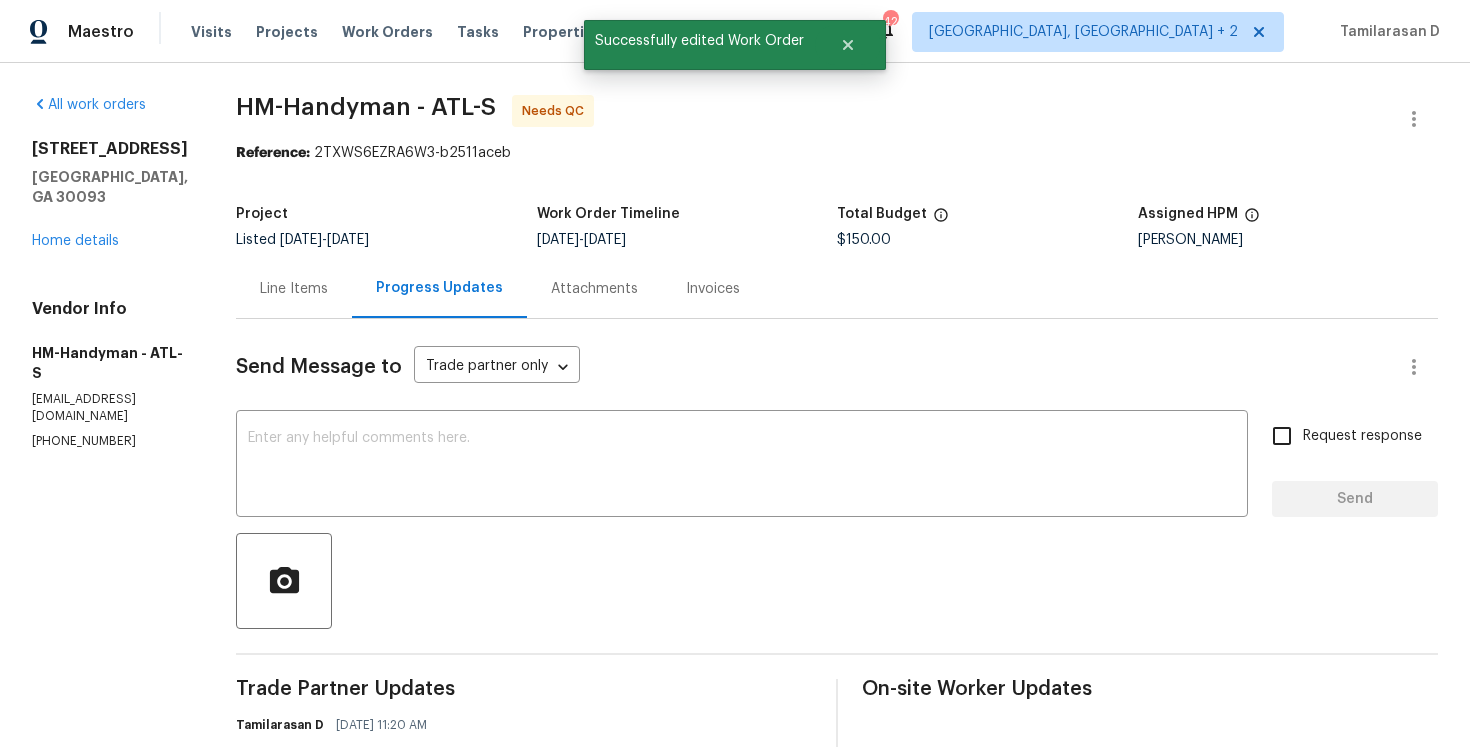 click on "Line Items" at bounding box center [294, 289] 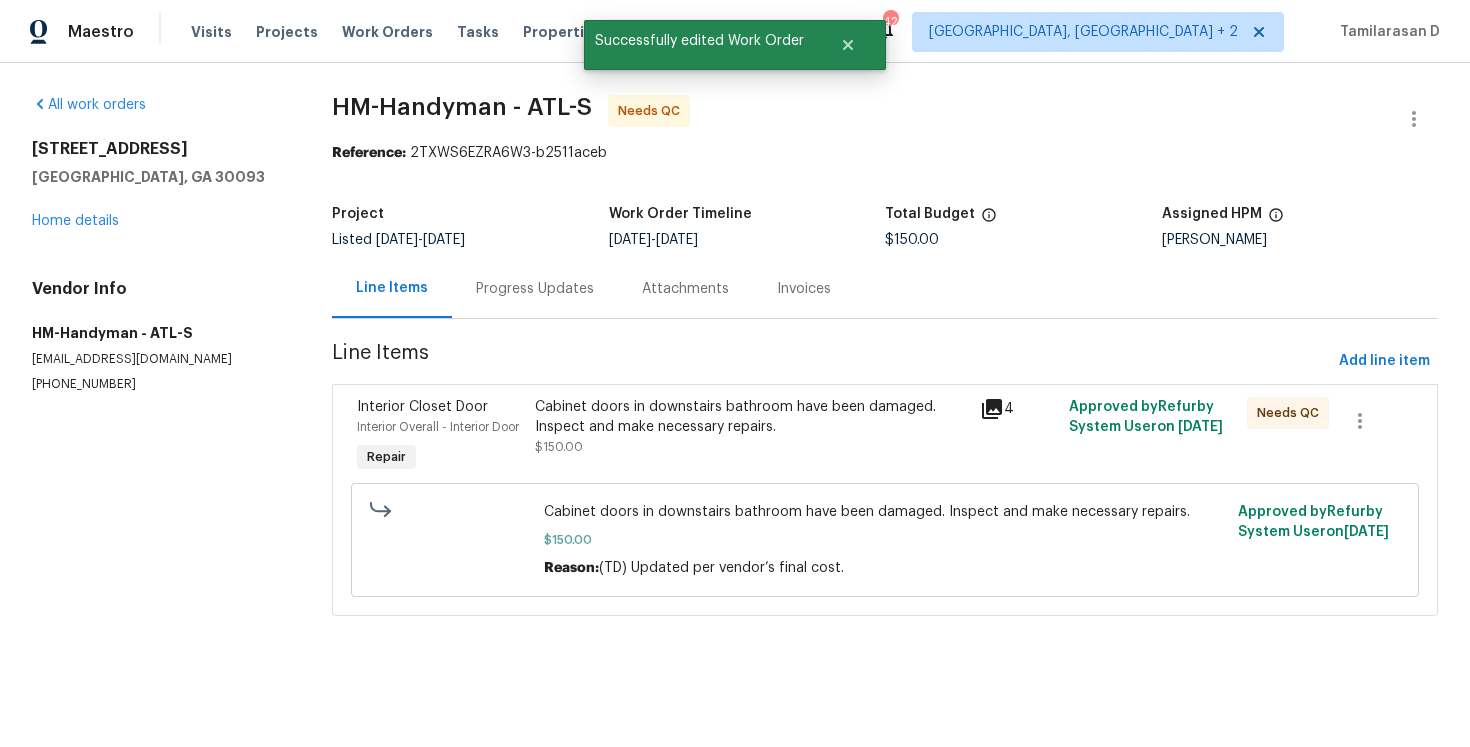 click on "Cabinet doors in downstairs bathroom have been damaged. Inspect and make necessary repairs. $150.00" at bounding box center [751, 427] 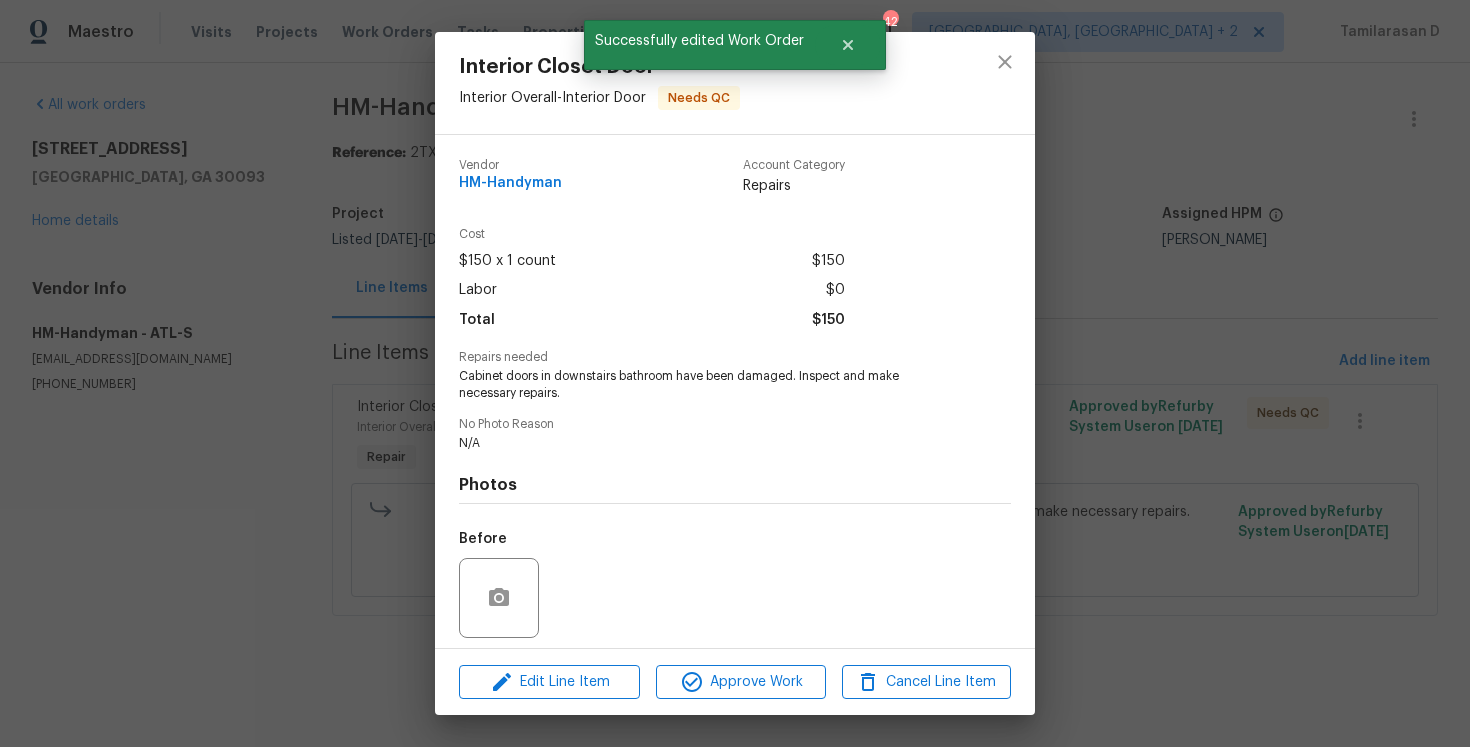 click on "Interior Closet Door Interior Overall  -  Interior Door Needs QC Vendor HM-Handyman Account Category Repairs Cost $150 x 1 count $150 Labor $0 Total $150 Repairs needed Cabinet doors in downstairs bathroom have been damaged. Inspect and make necessary repairs. No Photo Reason N/A Photos Before After  Edit Line Item  Approve Work  Cancel Line Item" at bounding box center (735, 373) 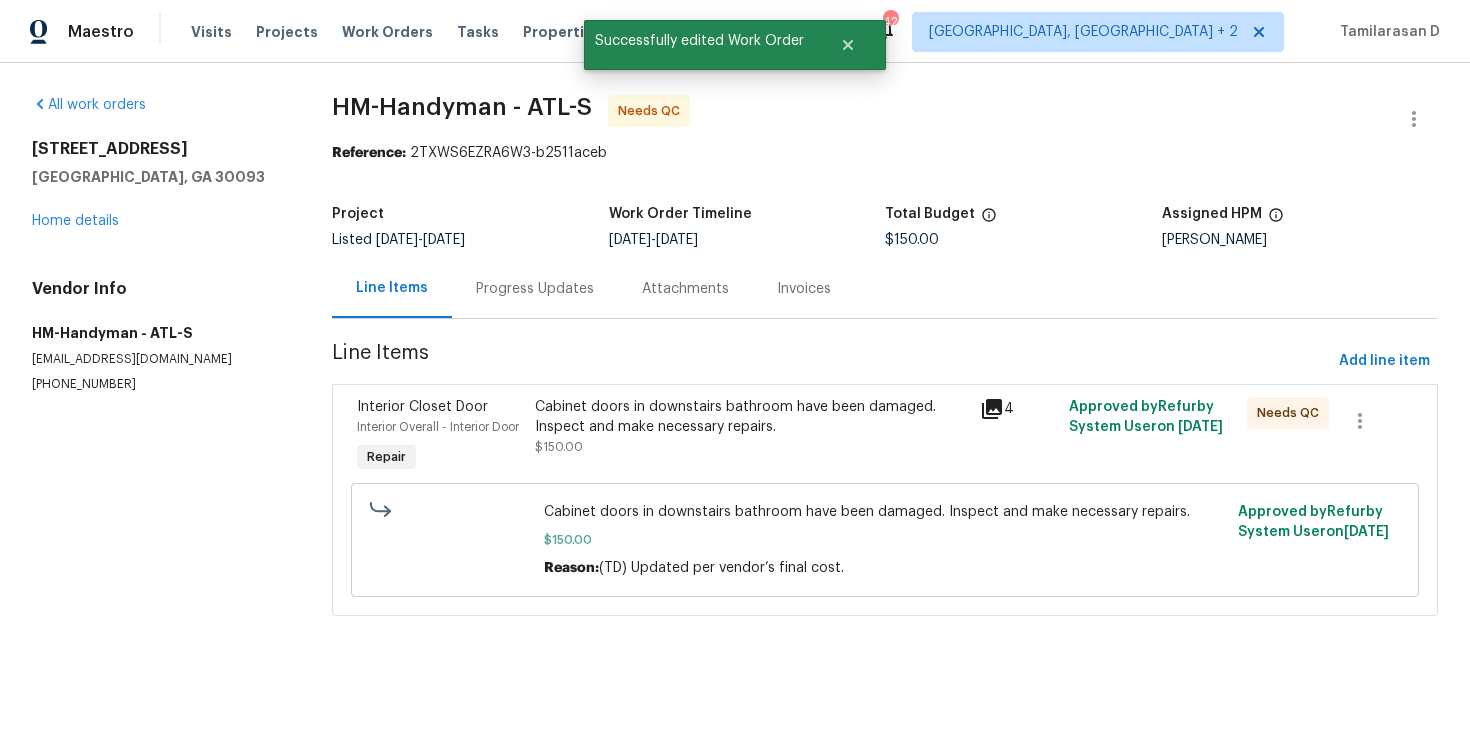 click on "Interior Closet Door Interior Overall - Interior Door Repair Cabinet doors in downstairs bathroom have been damaged. Inspect and make necessary repairs. $150.00   4 Approved by  Refurby System User  on   7/10/2025 Needs QC Cabinet doors in downstairs bathroom have been damaged. Inspect and make necessary repairs. $150.00 Reason:  (TD) Updated per vendor’s final cost. Approved by  Refurby System User  on  7/10/2025" at bounding box center (885, 500) 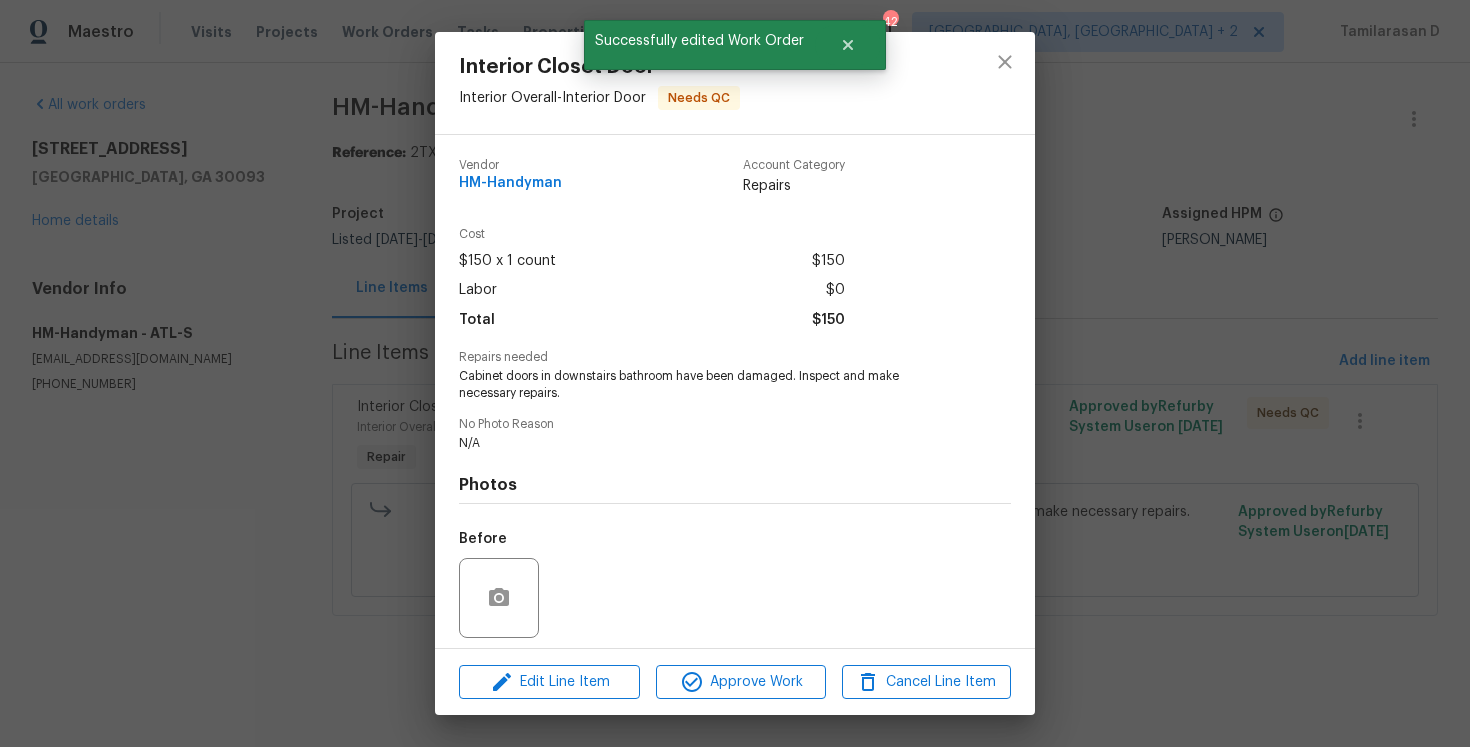 scroll, scrollTop: 140, scrollLeft: 0, axis: vertical 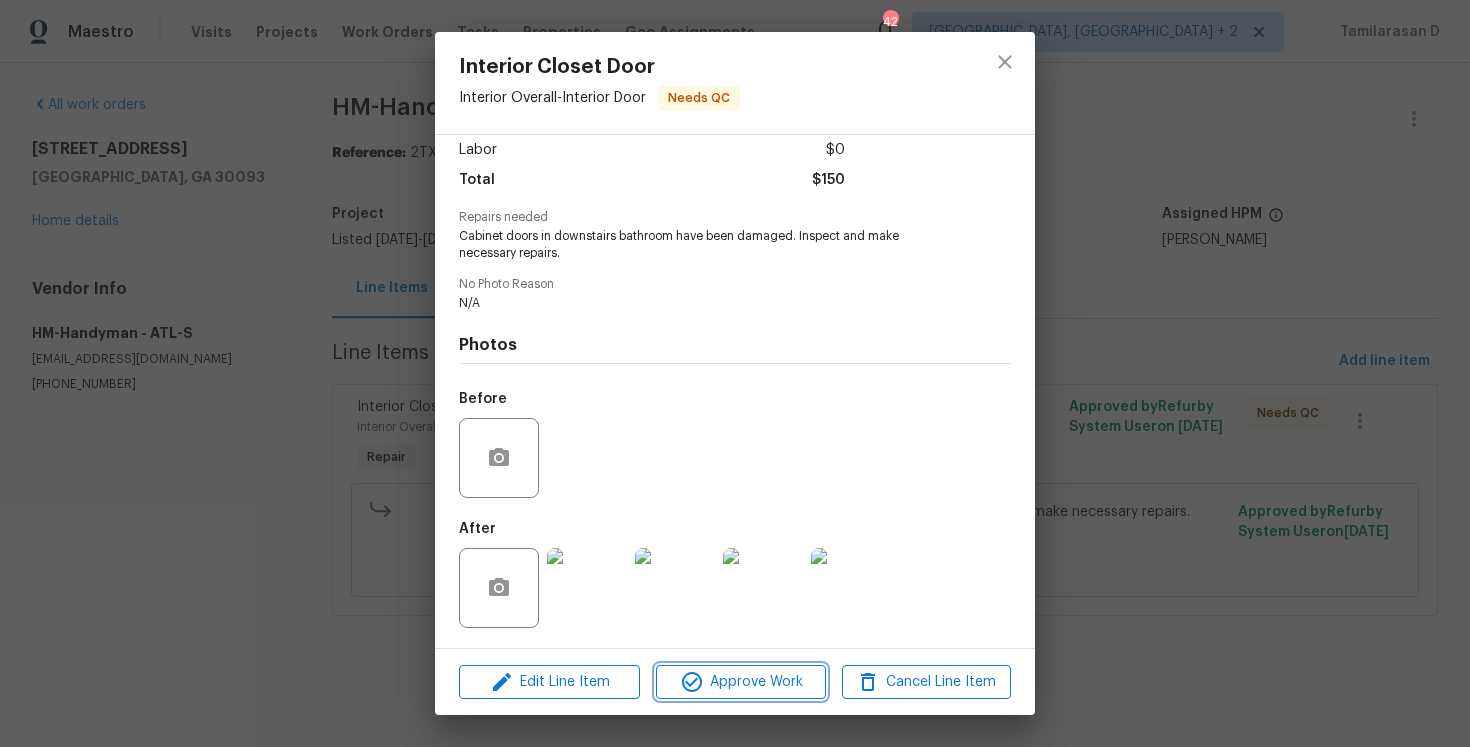 click on "Approve Work" at bounding box center [740, 682] 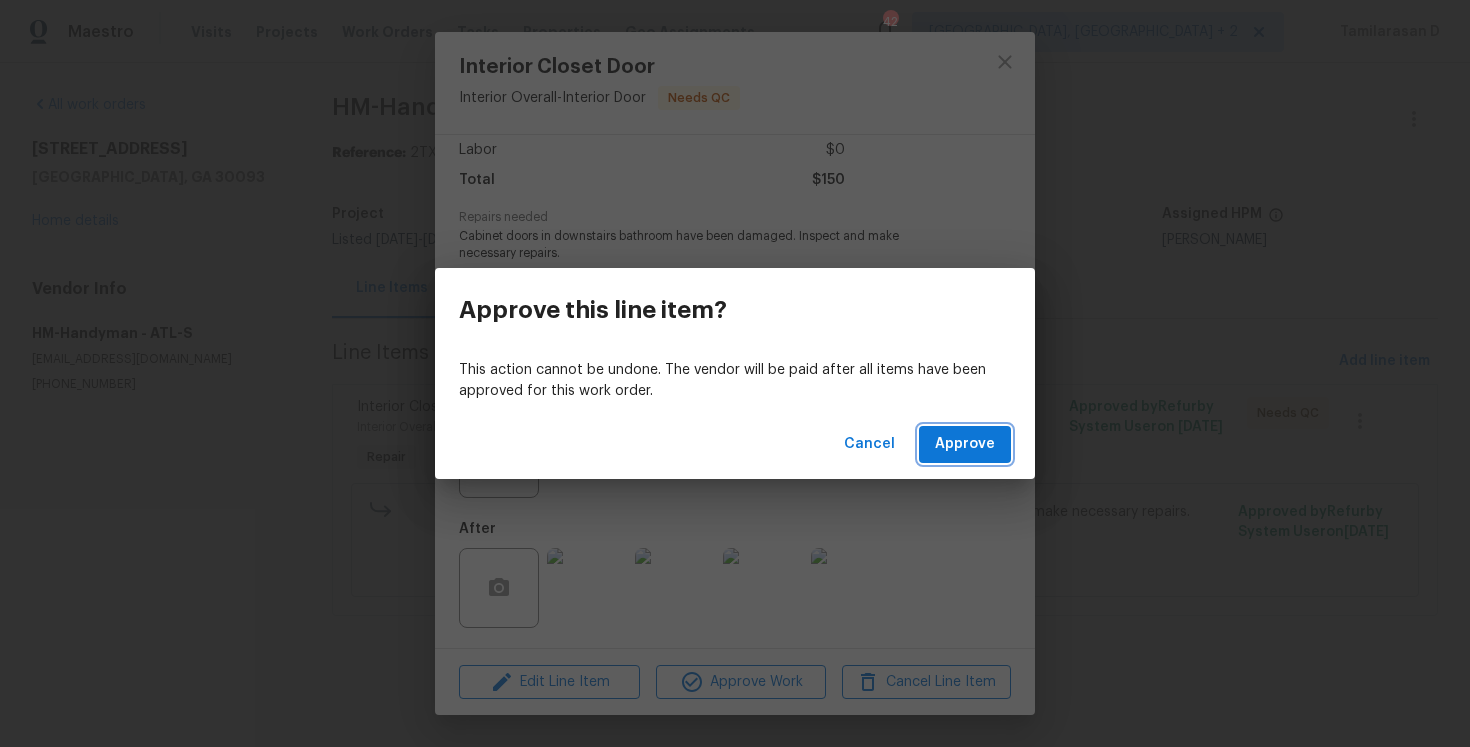 click on "Approve" at bounding box center [965, 444] 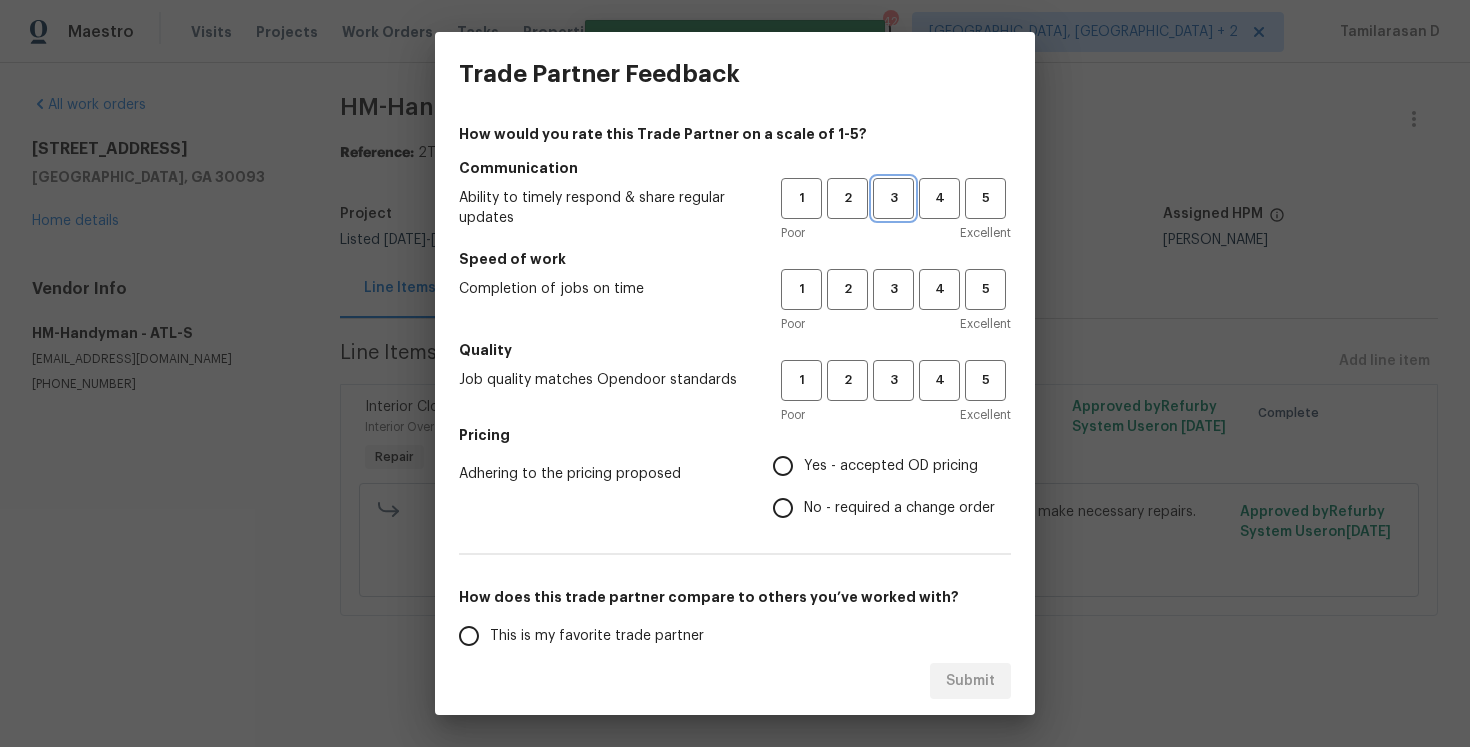 click on "3" at bounding box center [893, 198] 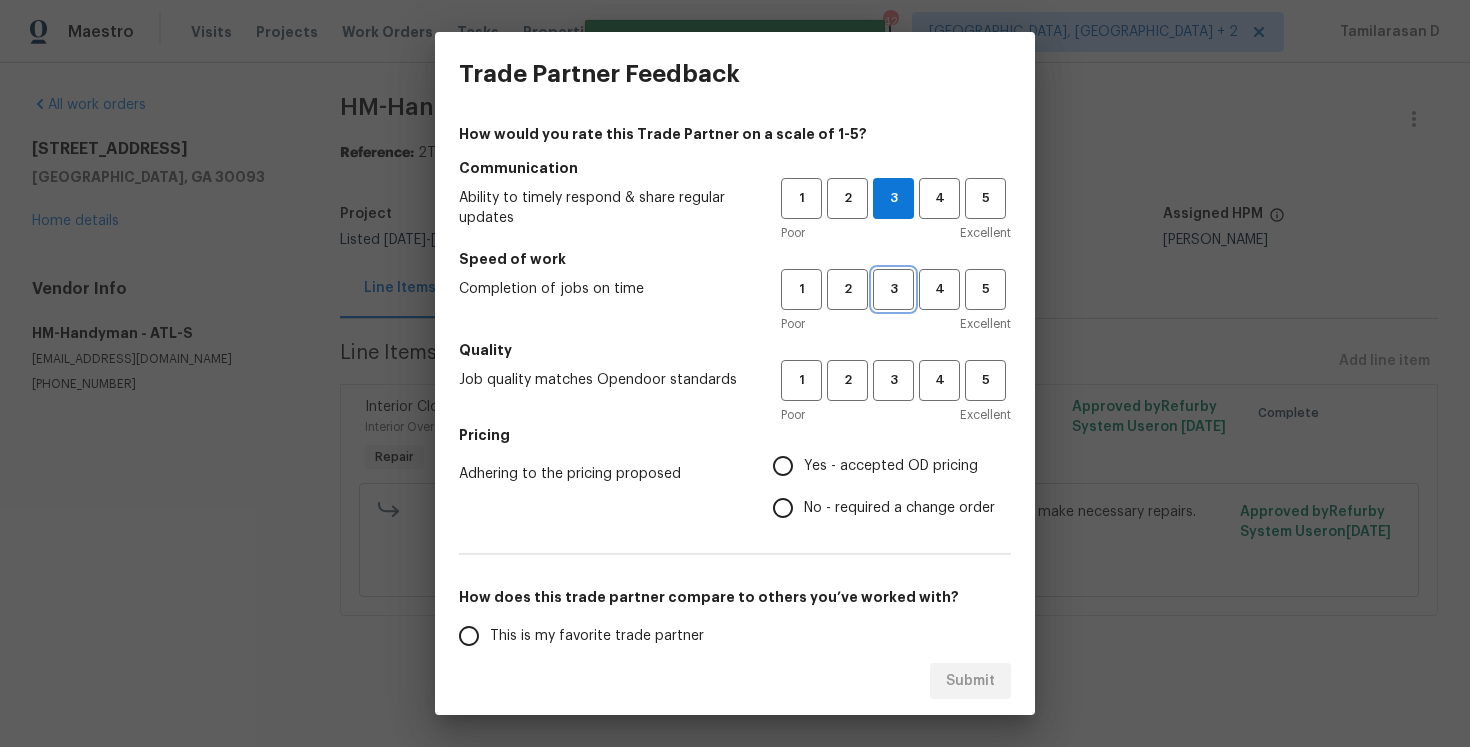 click on "3" at bounding box center (893, 289) 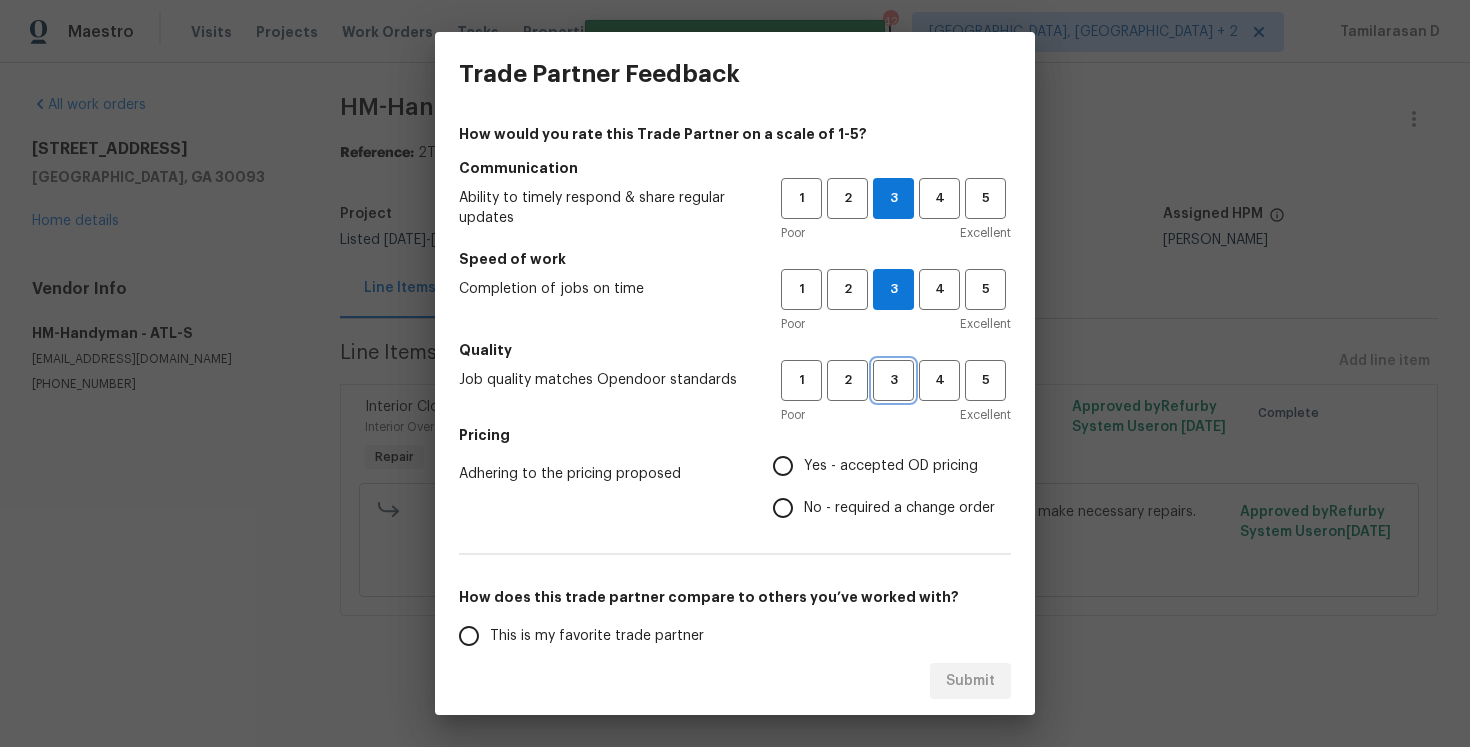 click on "3" at bounding box center (893, 380) 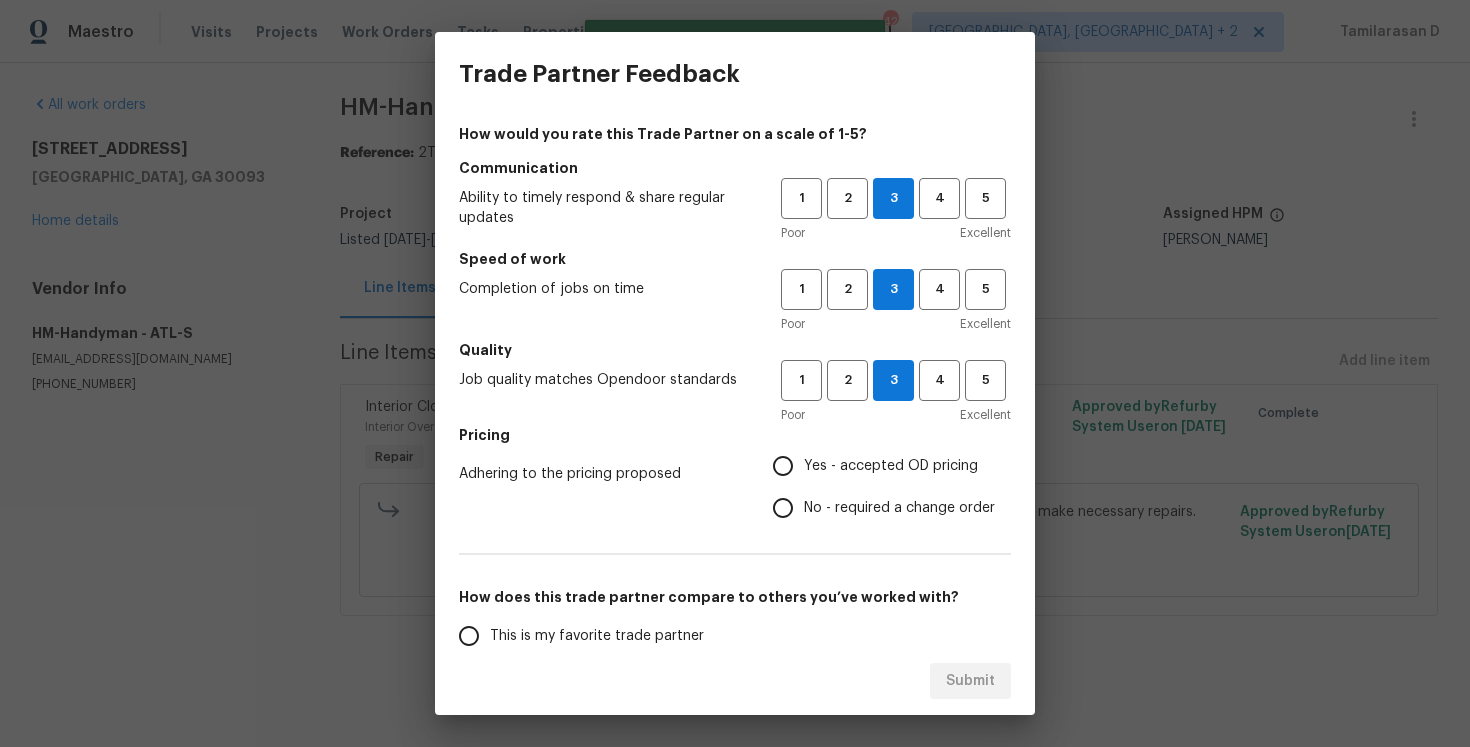 click on "Yes - accepted OD pricing" at bounding box center [783, 466] 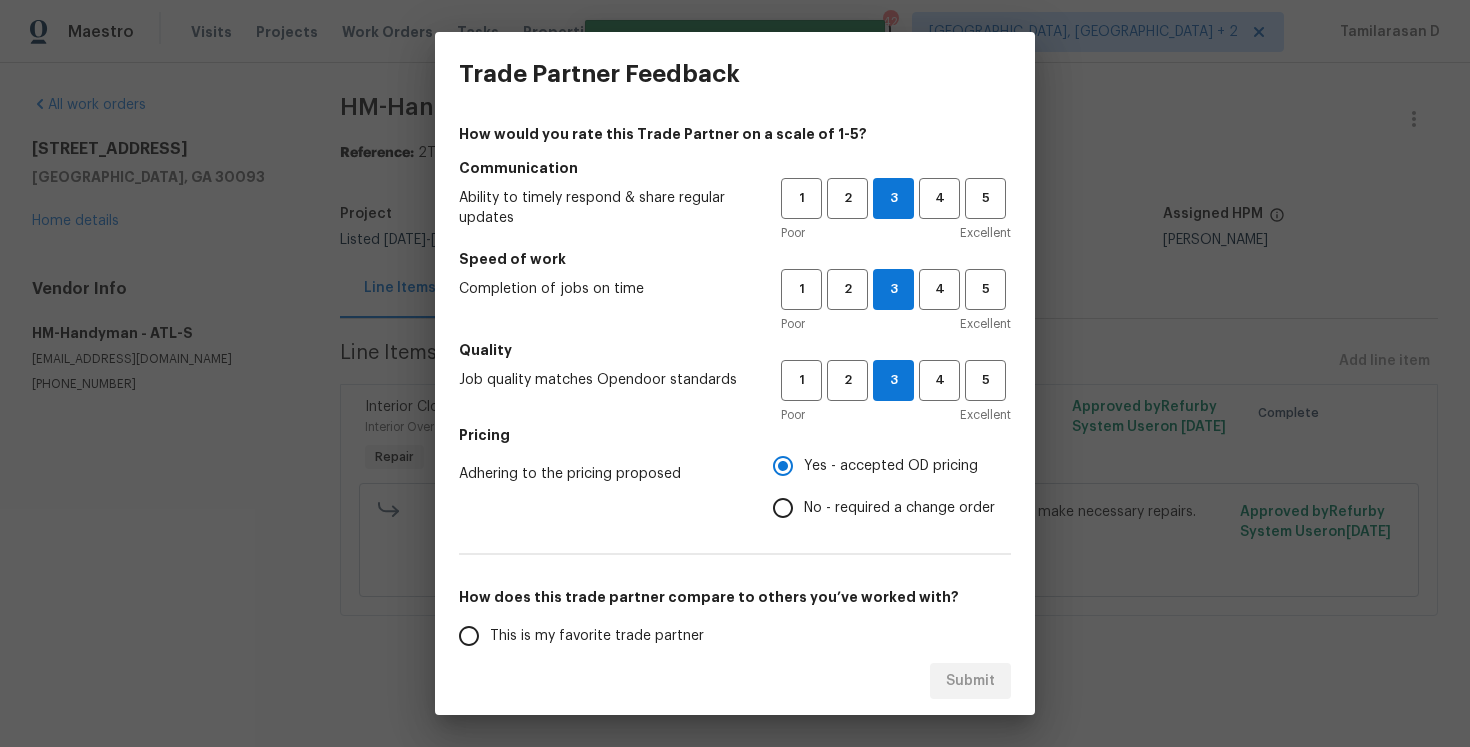scroll, scrollTop: 241, scrollLeft: 0, axis: vertical 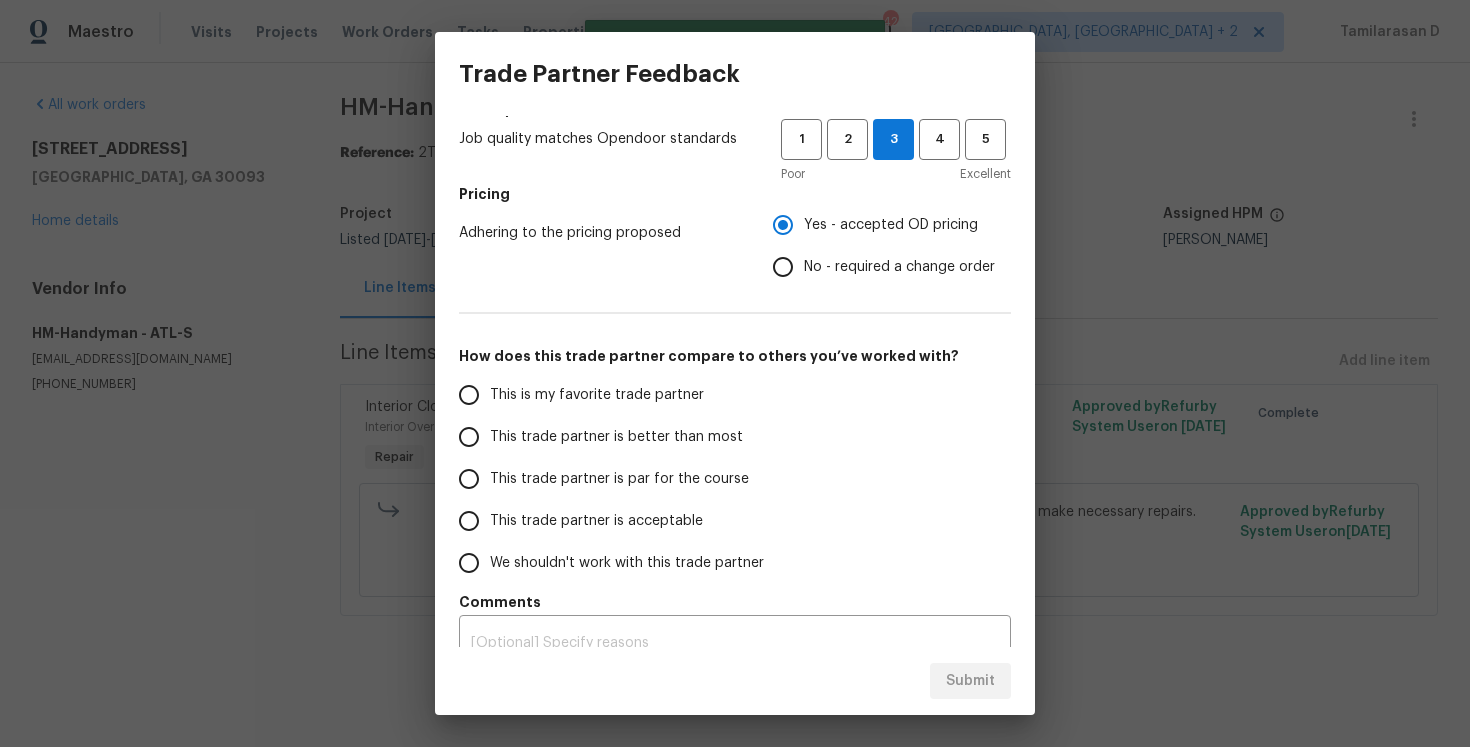 click on "No - required a change order" at bounding box center [783, 267] 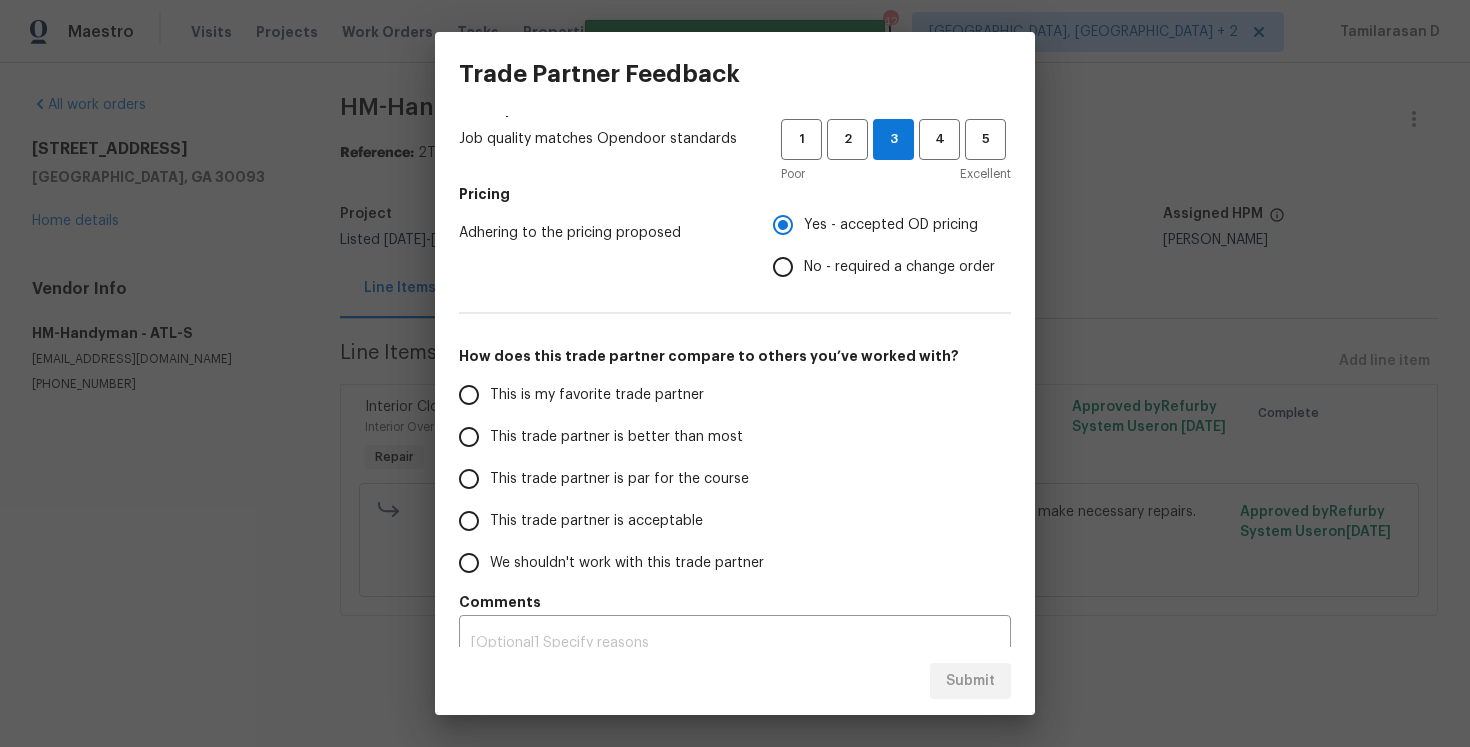 radio on "true" 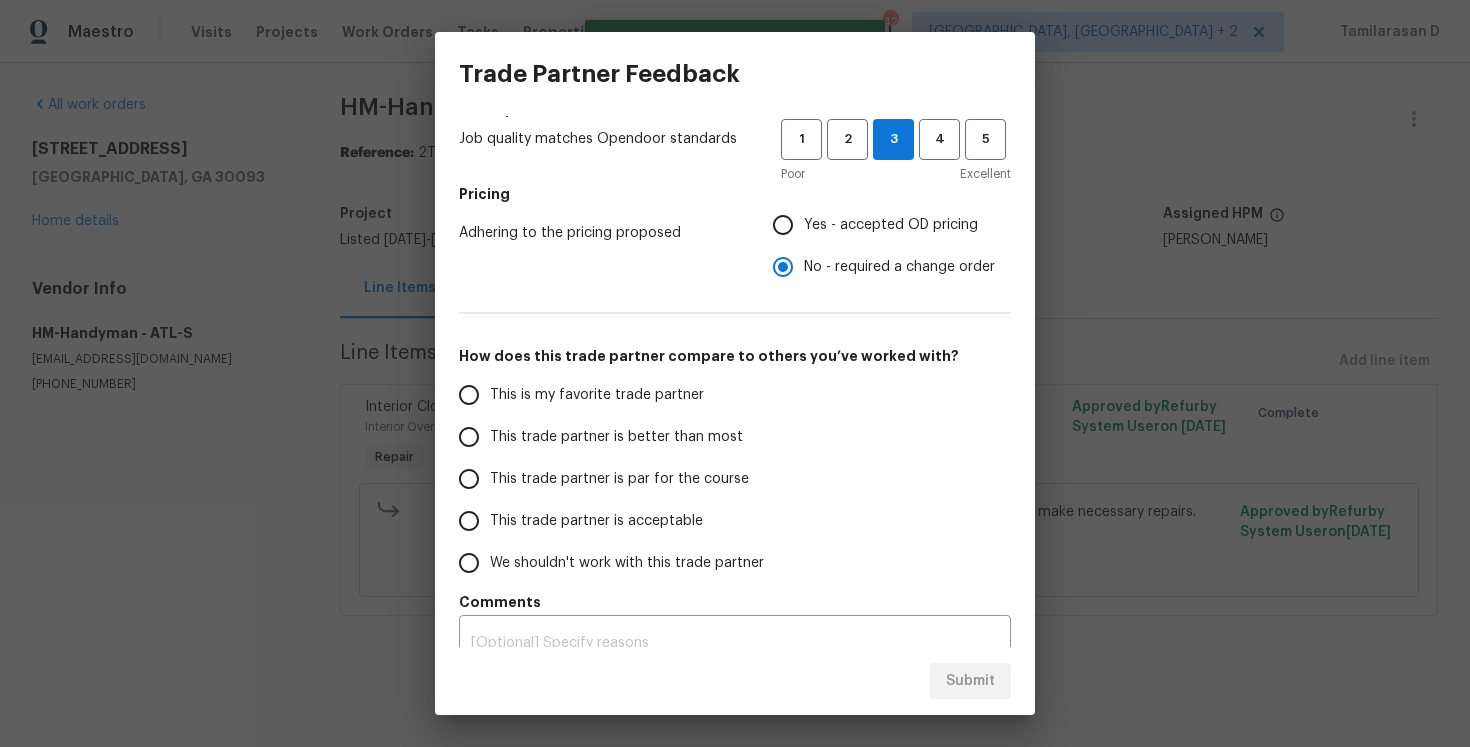 click on "This trade partner is par for the course" at bounding box center [469, 479] 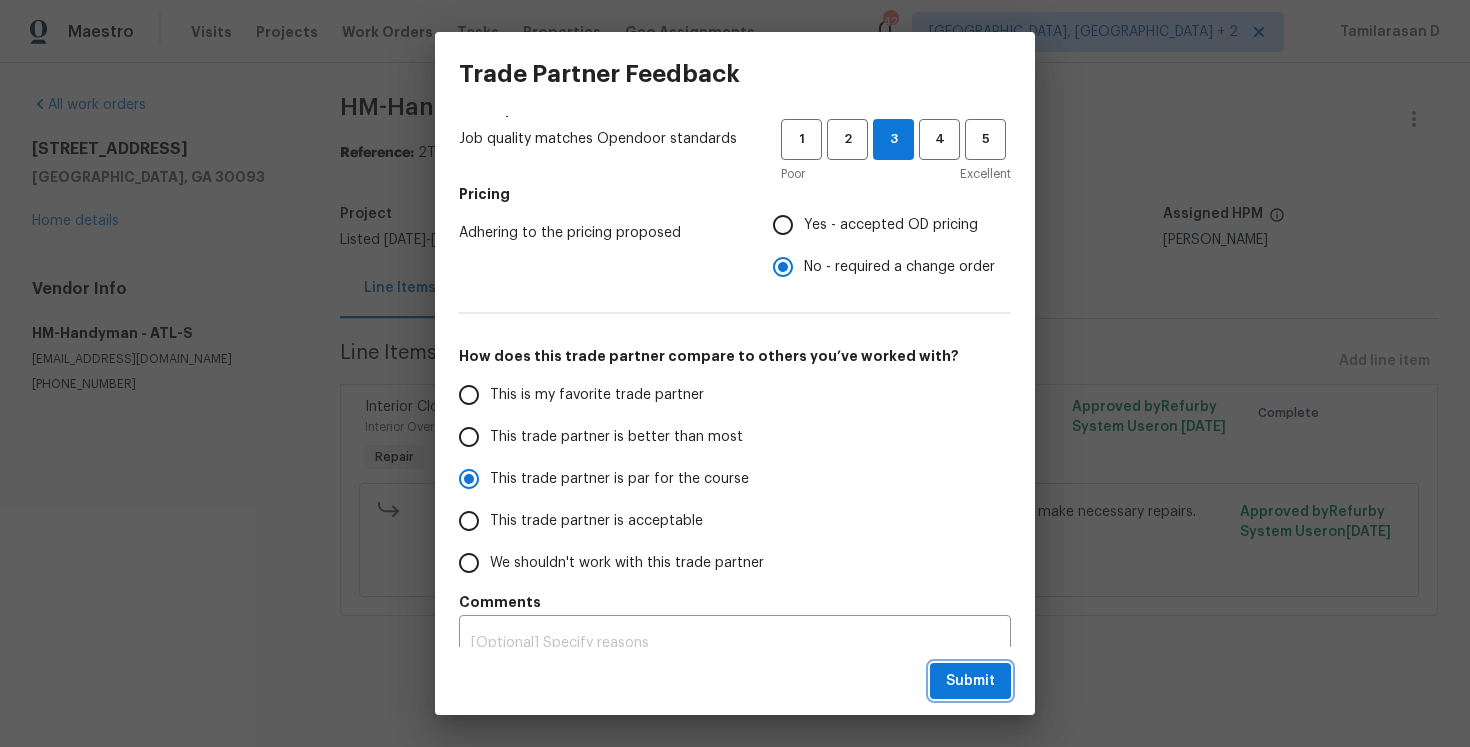 click on "Submit" at bounding box center [970, 681] 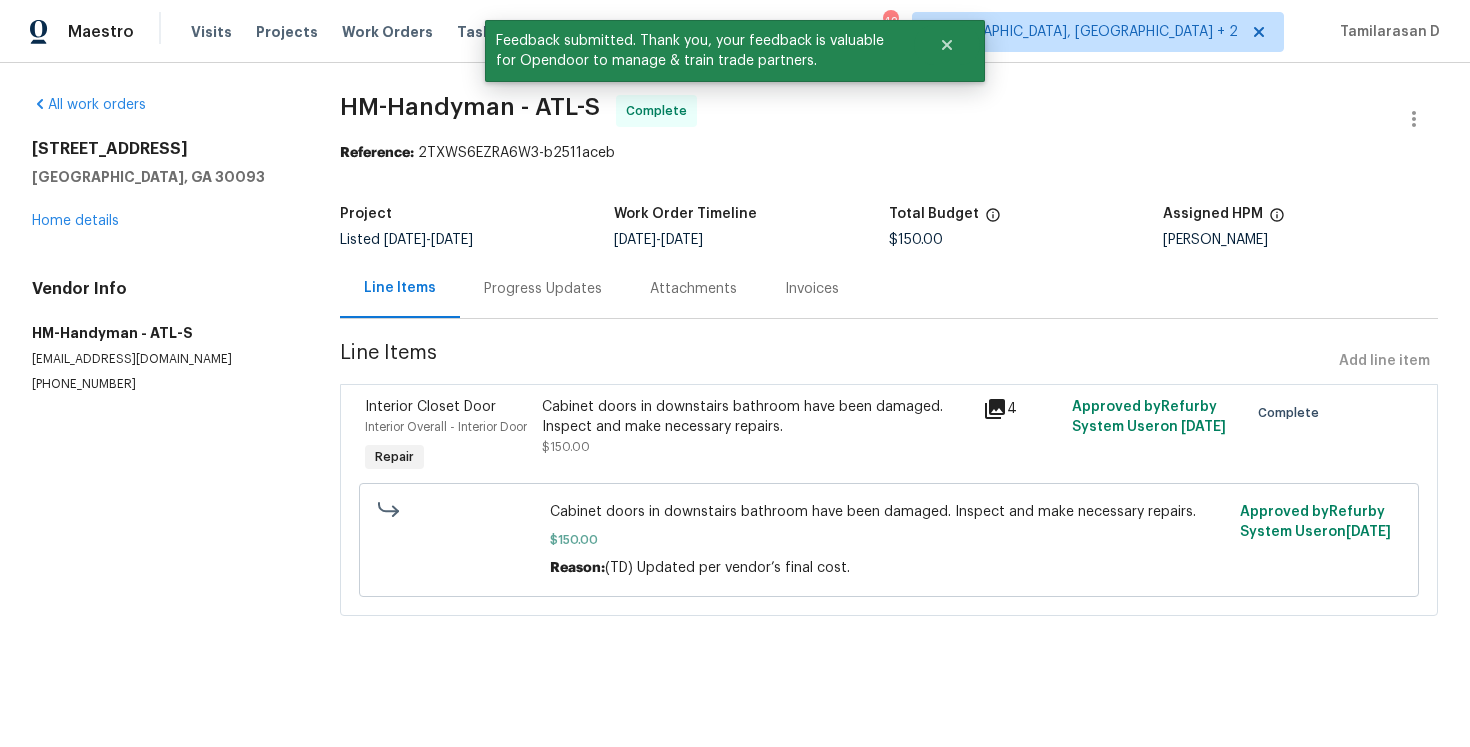 click on "Progress Updates" at bounding box center (543, 289) 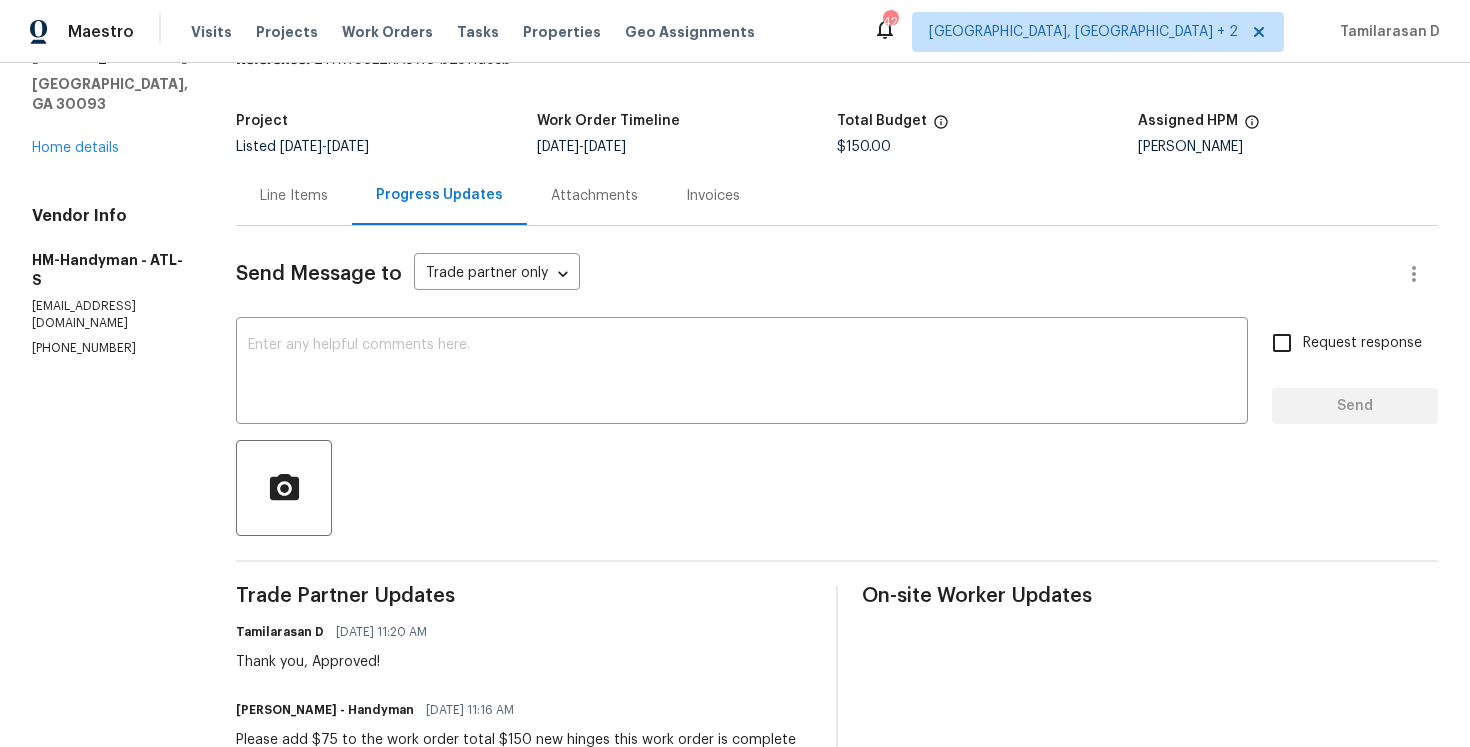scroll, scrollTop: 0, scrollLeft: 0, axis: both 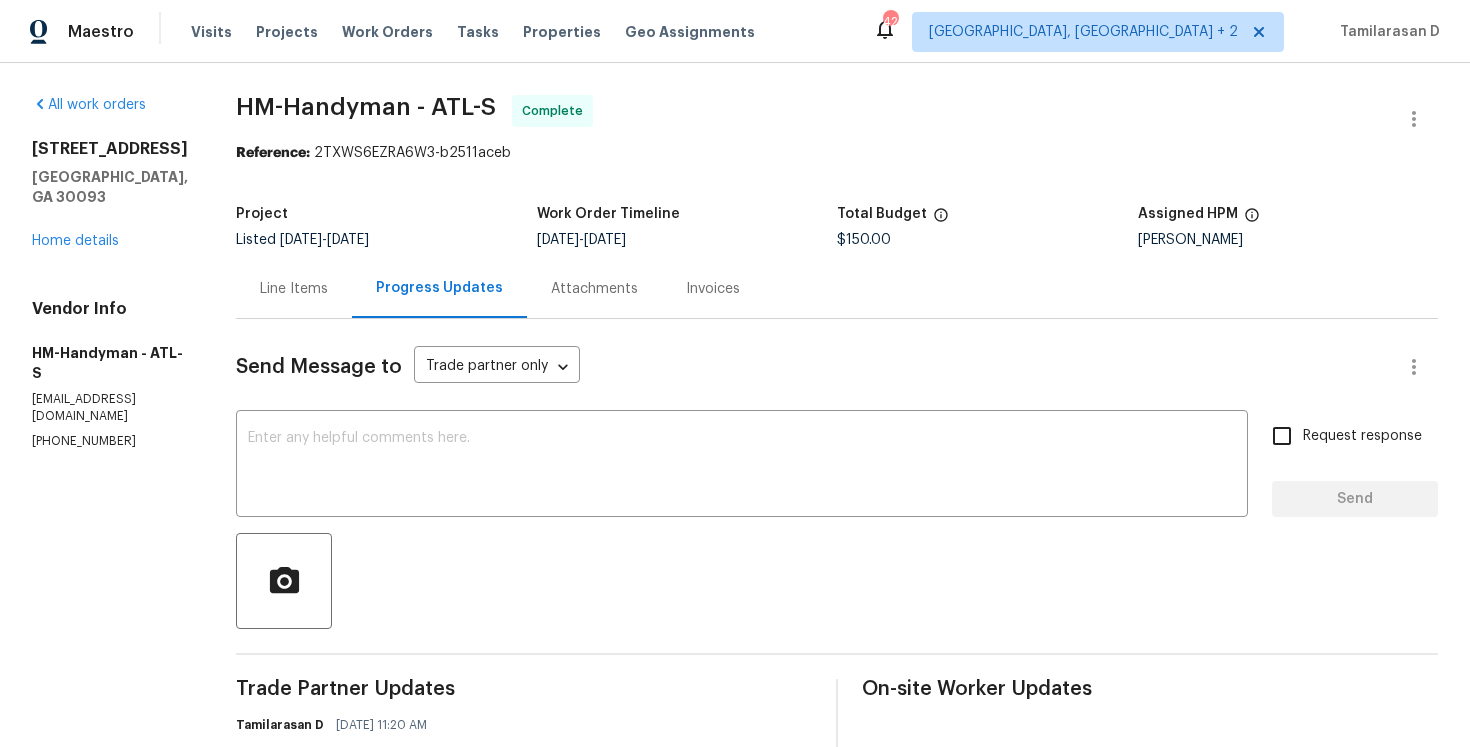 click on "Line Items" at bounding box center [294, 288] 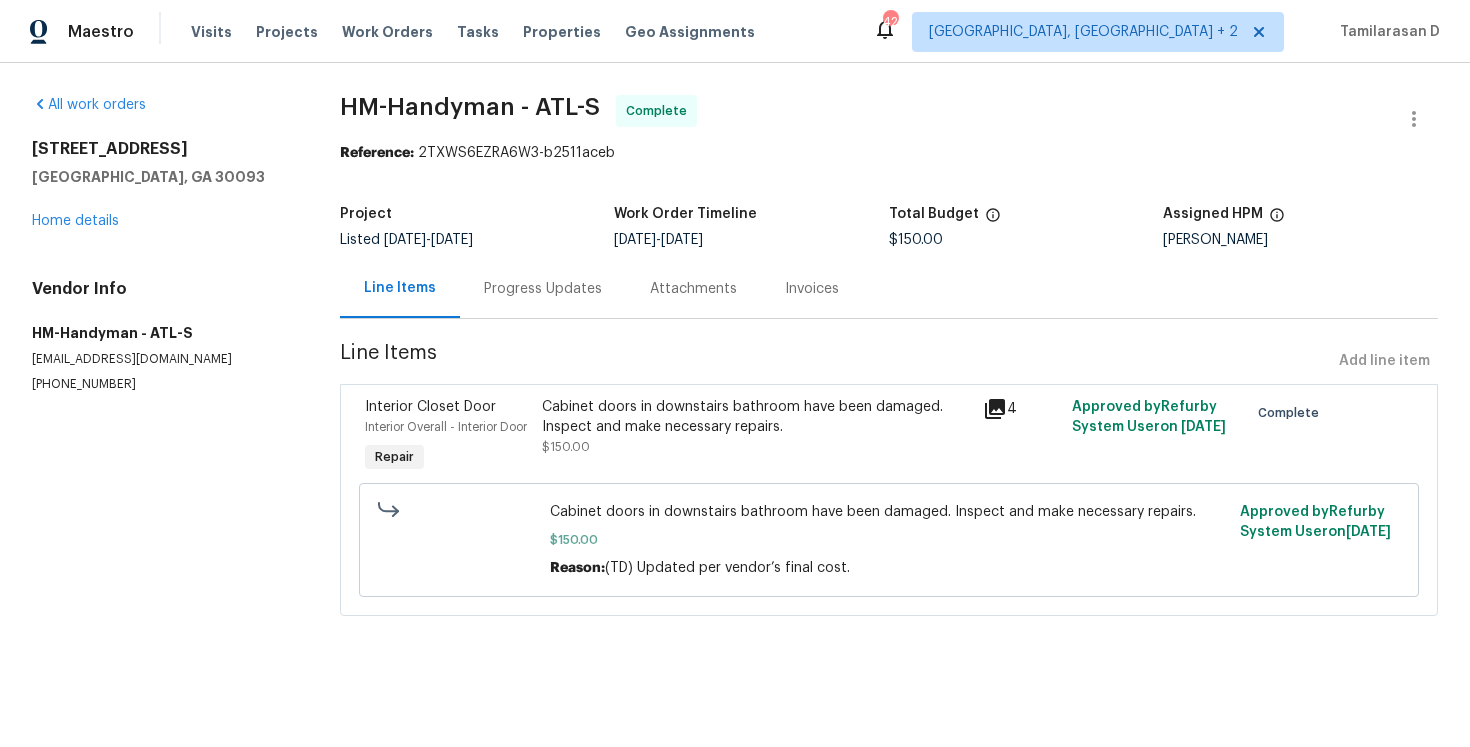 click on "Cabinet doors in downstairs bathroom have been damaged. Inspect and make necessary repairs. $150.00" at bounding box center (757, 437) 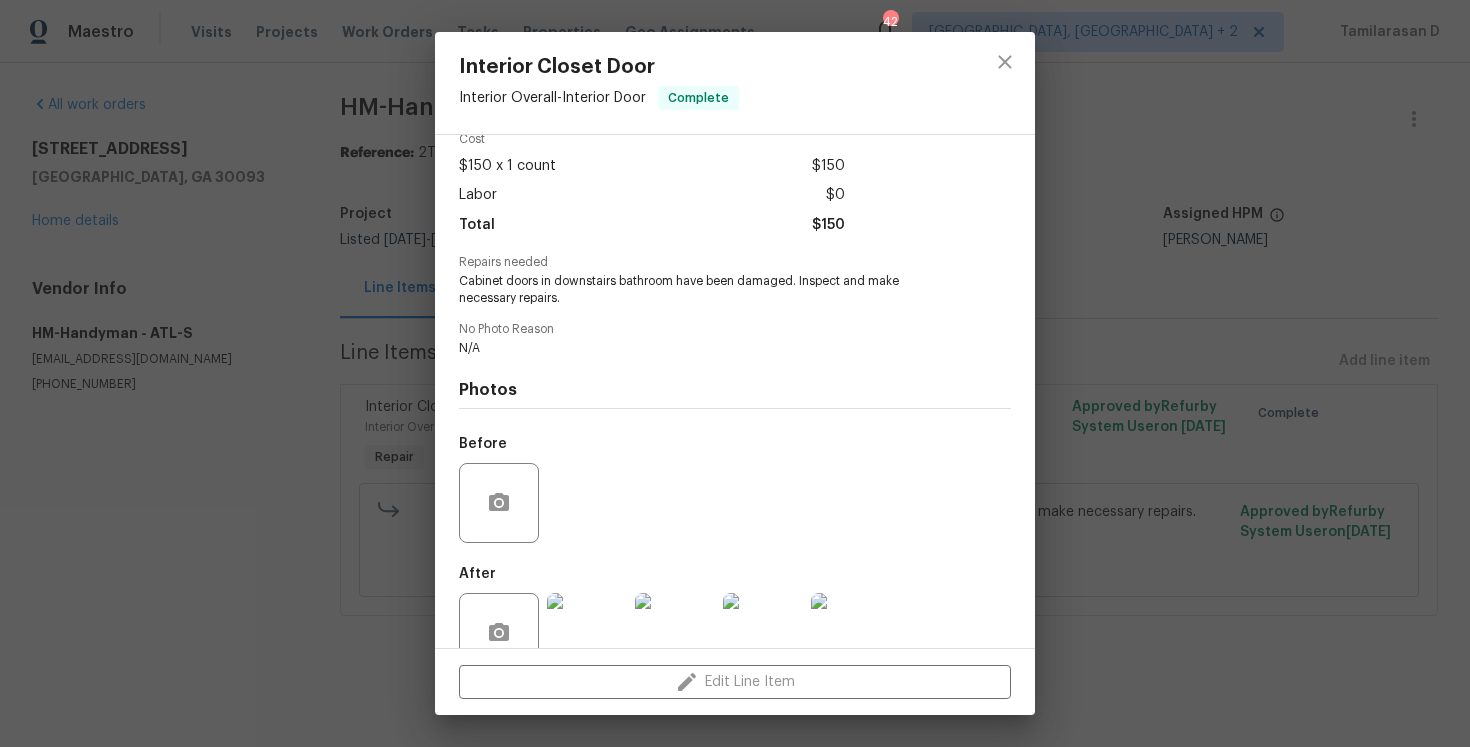 scroll, scrollTop: 140, scrollLeft: 0, axis: vertical 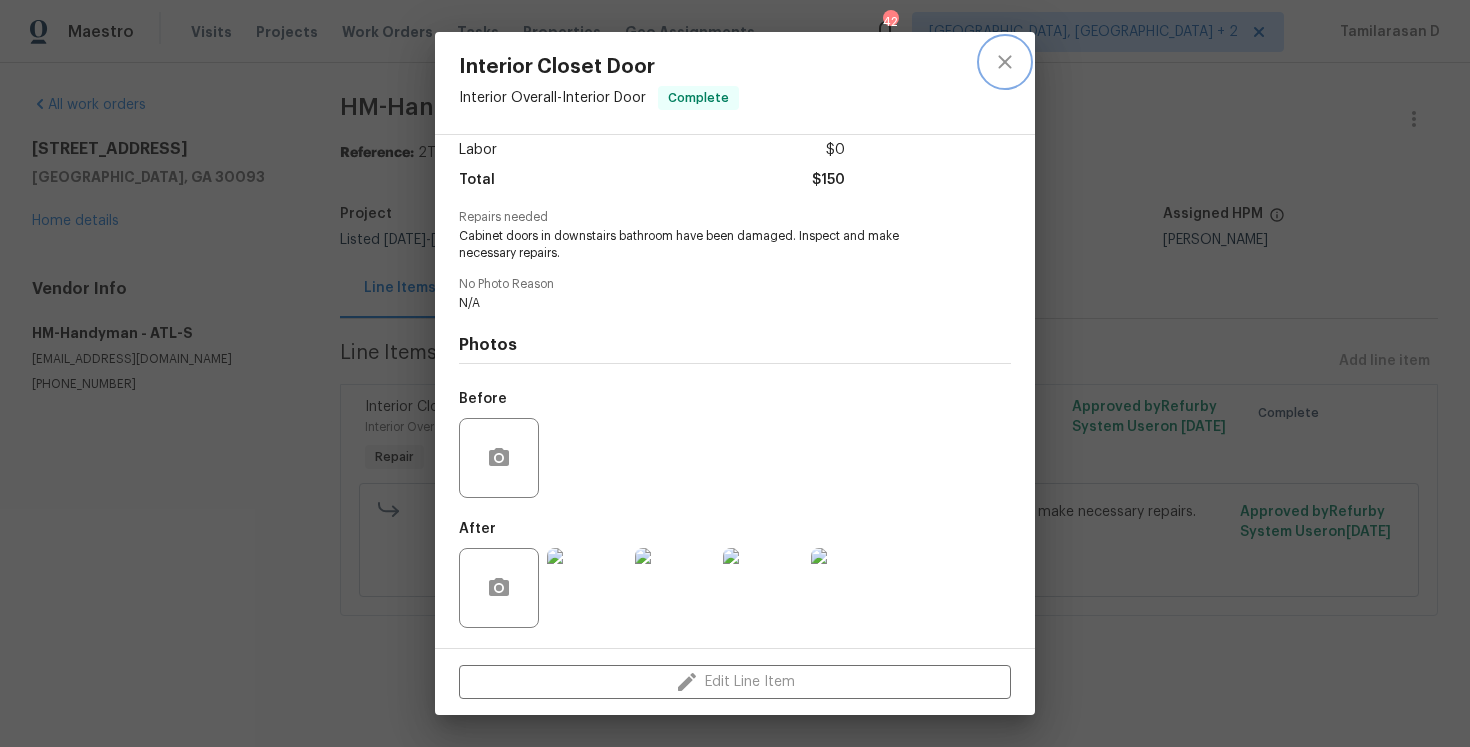click 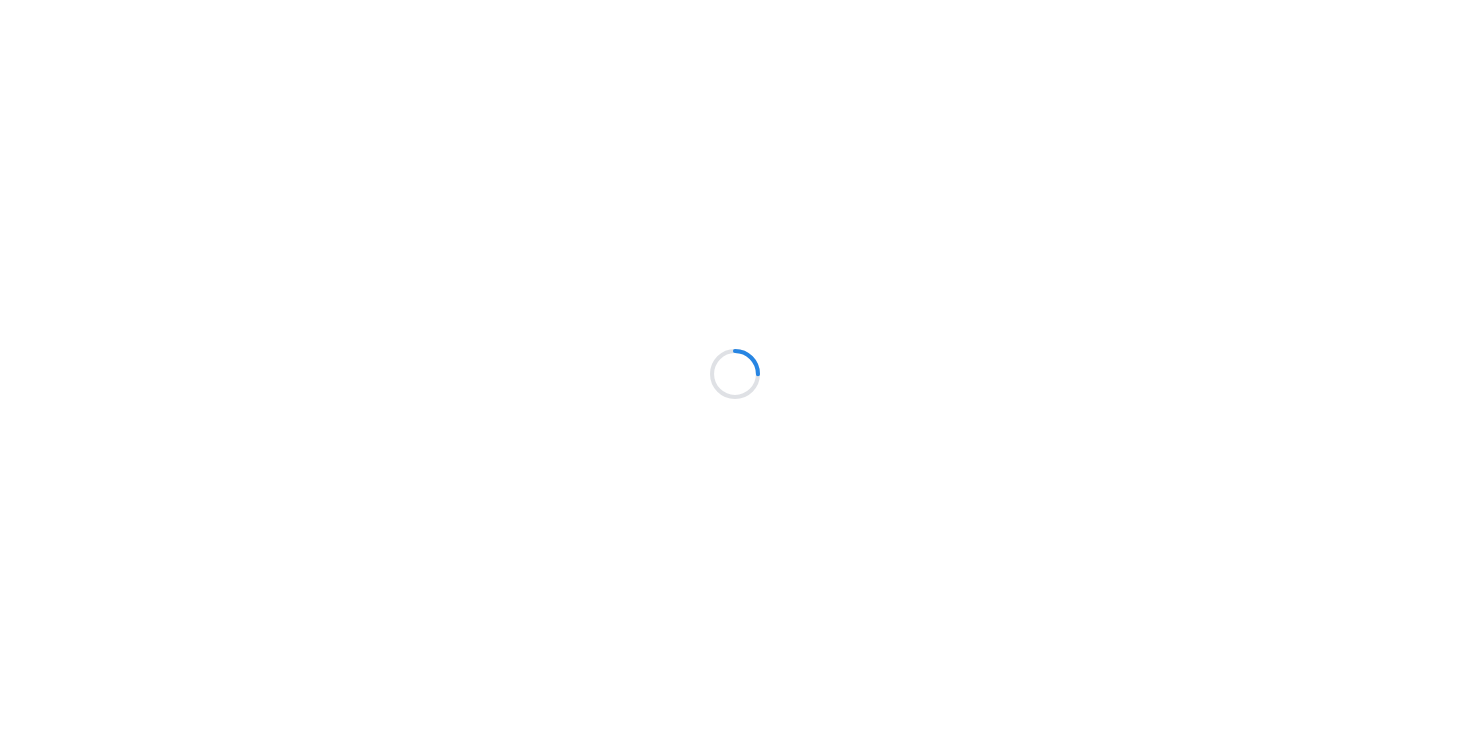 scroll, scrollTop: 0, scrollLeft: 0, axis: both 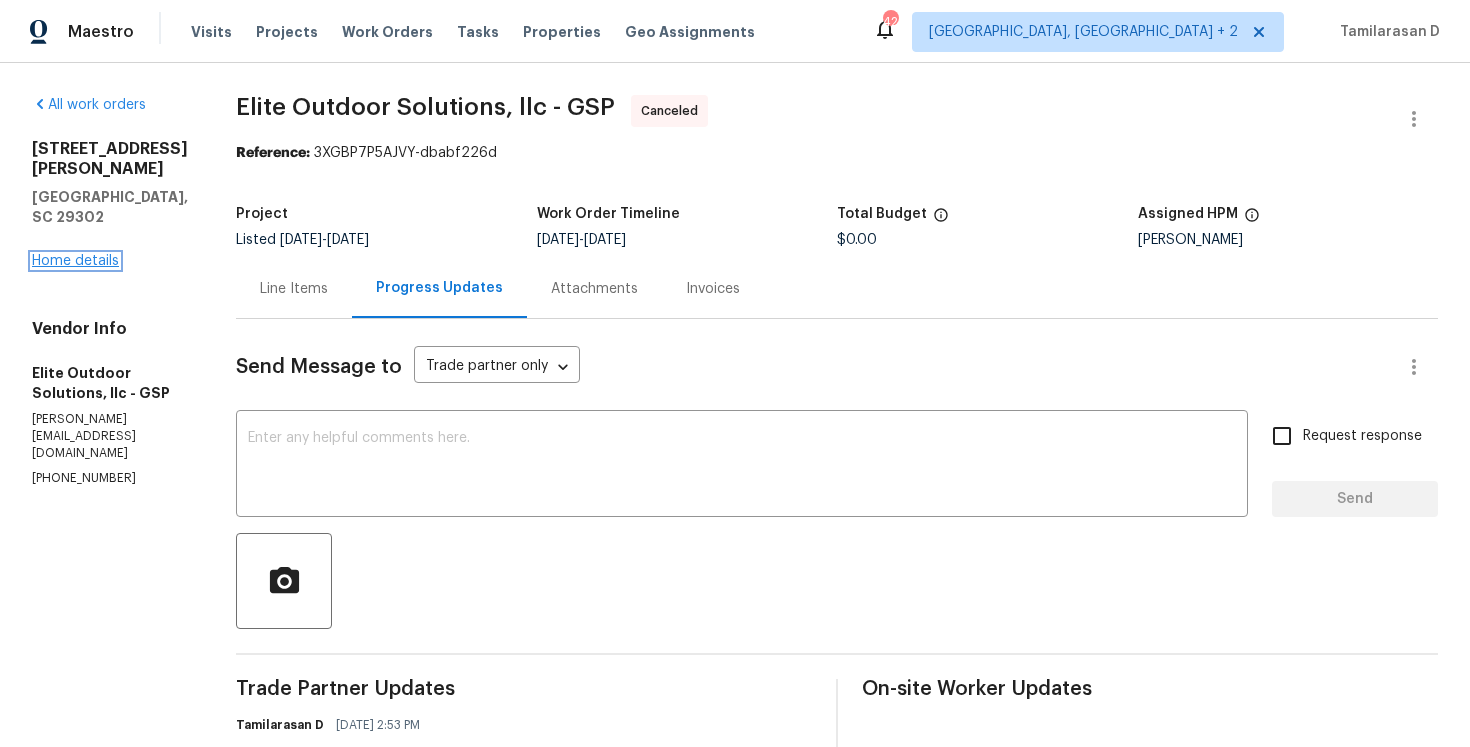 click on "Home details" at bounding box center (75, 261) 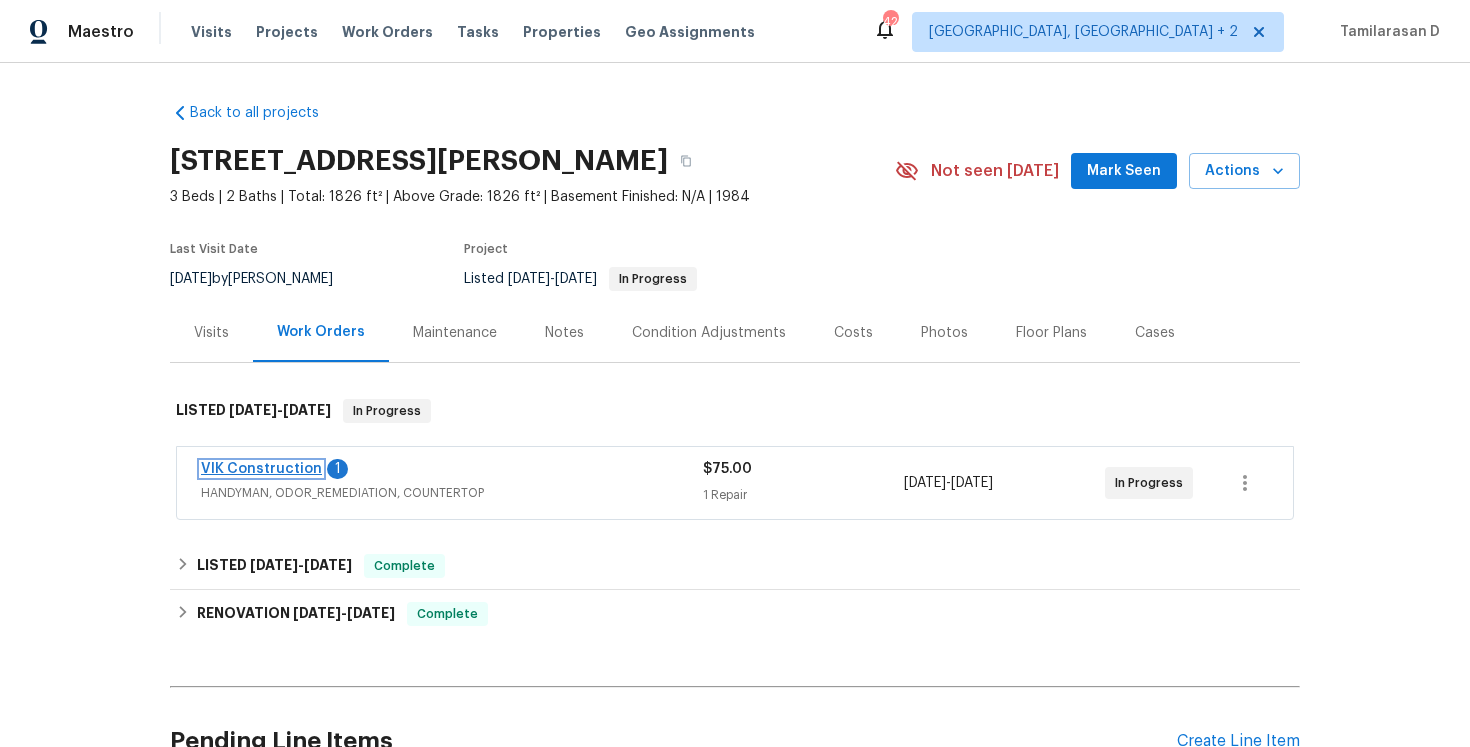 click on "VIK Construction" at bounding box center (261, 469) 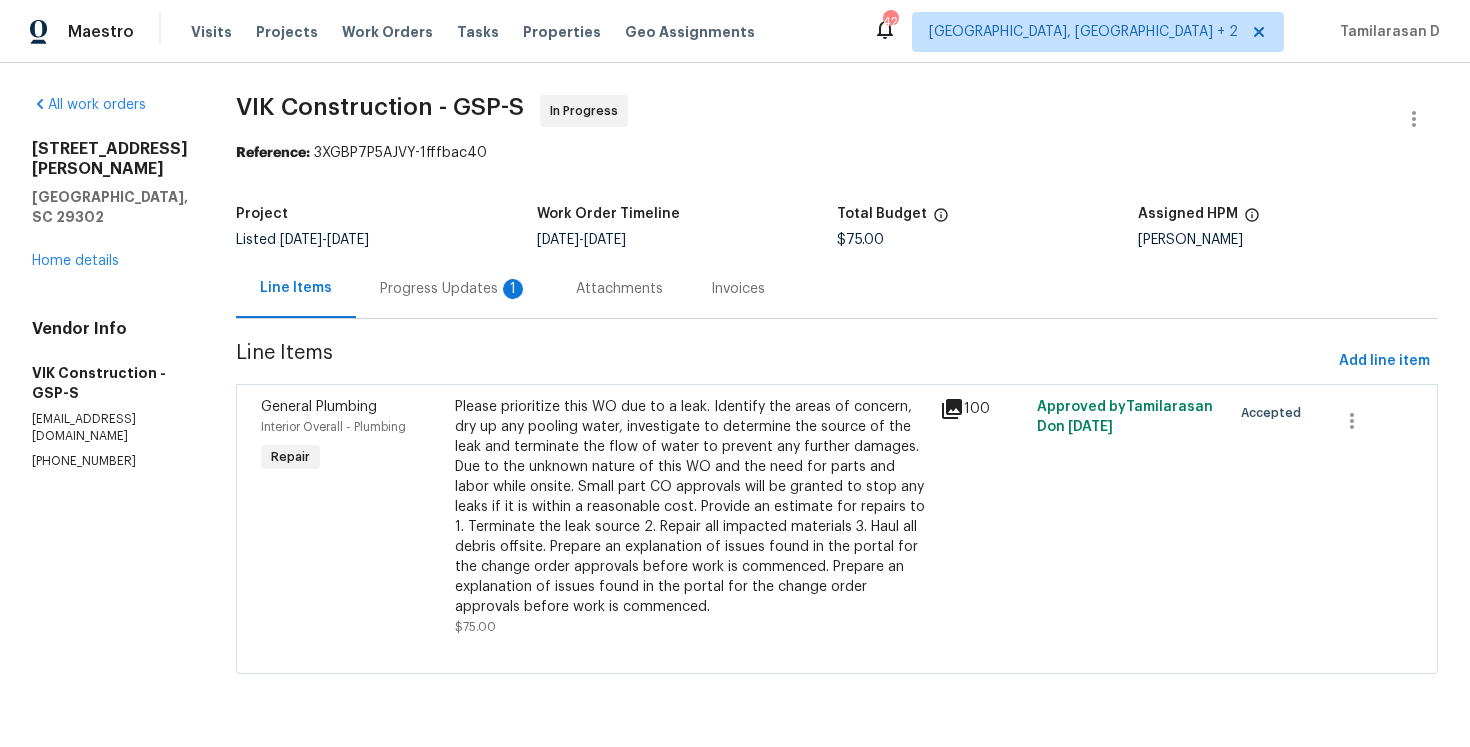 click on "Progress Updates 1" at bounding box center (454, 289) 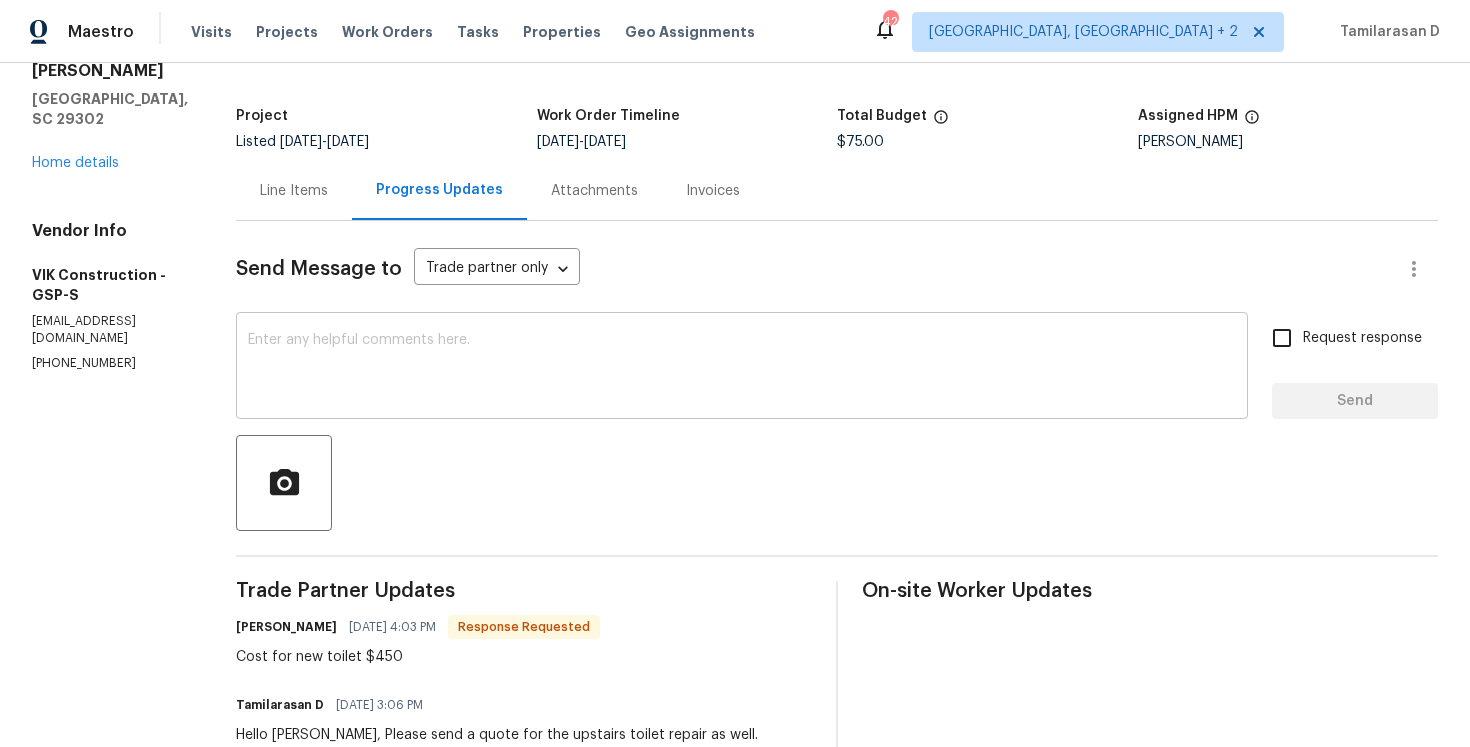 scroll, scrollTop: 0, scrollLeft: 0, axis: both 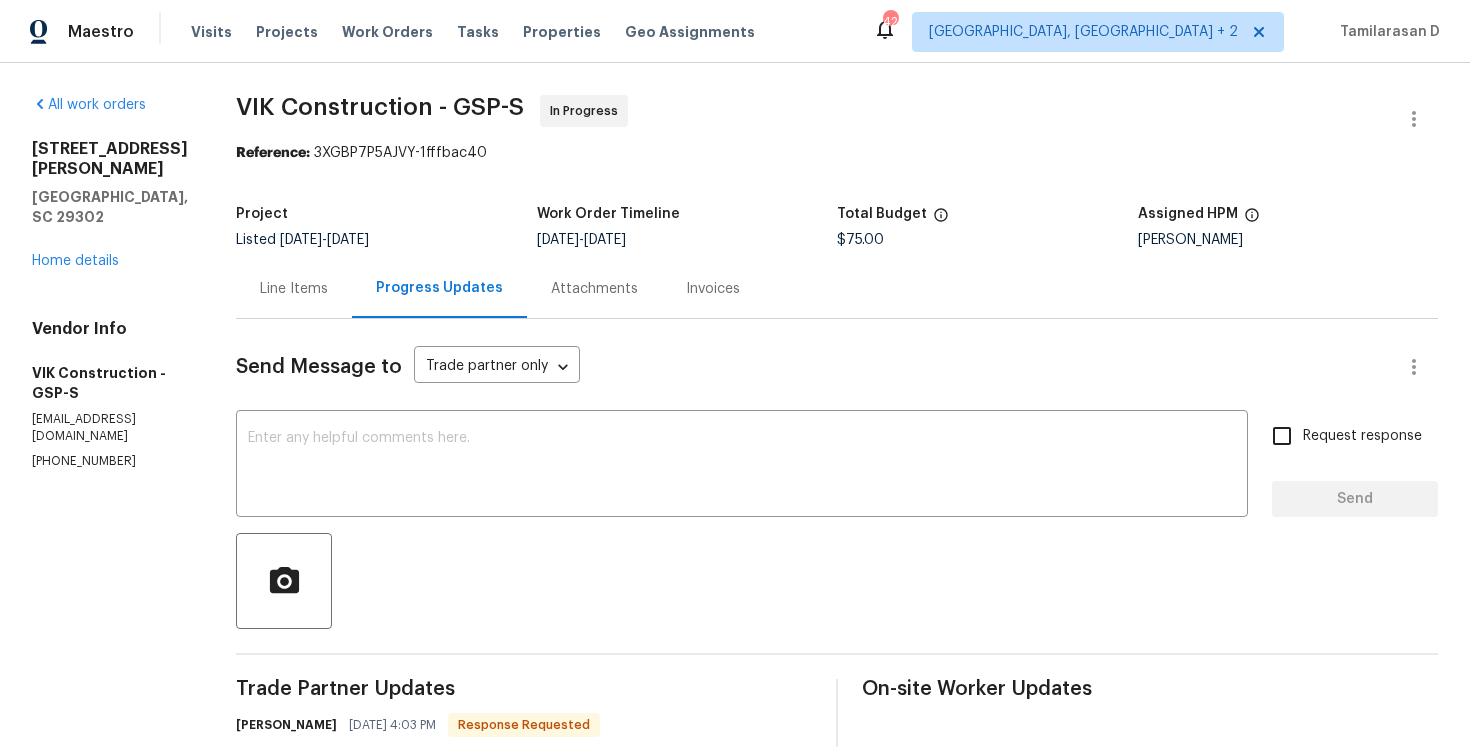 click on "Line Items" at bounding box center [294, 289] 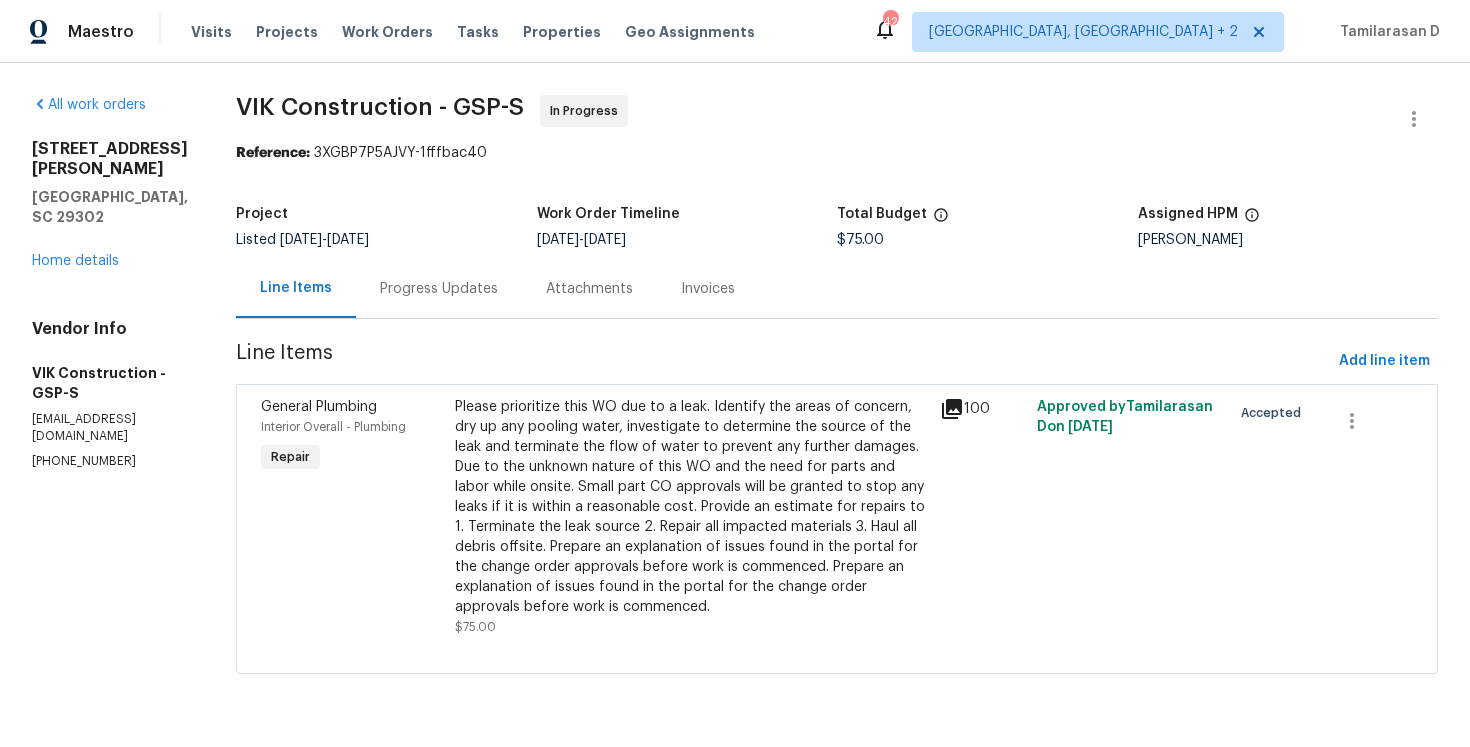 click on "Please prioritize this WO due to a leak. Identify the areas of concern, dry up any pooling water, investigate to determine the source of the leak and terminate the flow of water to prevent any further damages. Due to the unknown nature of this WO and the need for parts and labor while onsite. Small part CO approvals will be granted to stop any leaks if it is within a reasonable cost. Provide an estimate for repairs to 1. Terminate the leak source 2. Repair all impacted materials 3. Haul all debris offsite. Prepare an explanation of issues found in the portal for the change order approvals before work is commenced. Prepare an explanation of issues found in the portal for the change order approvals before work is commenced." at bounding box center (691, 507) 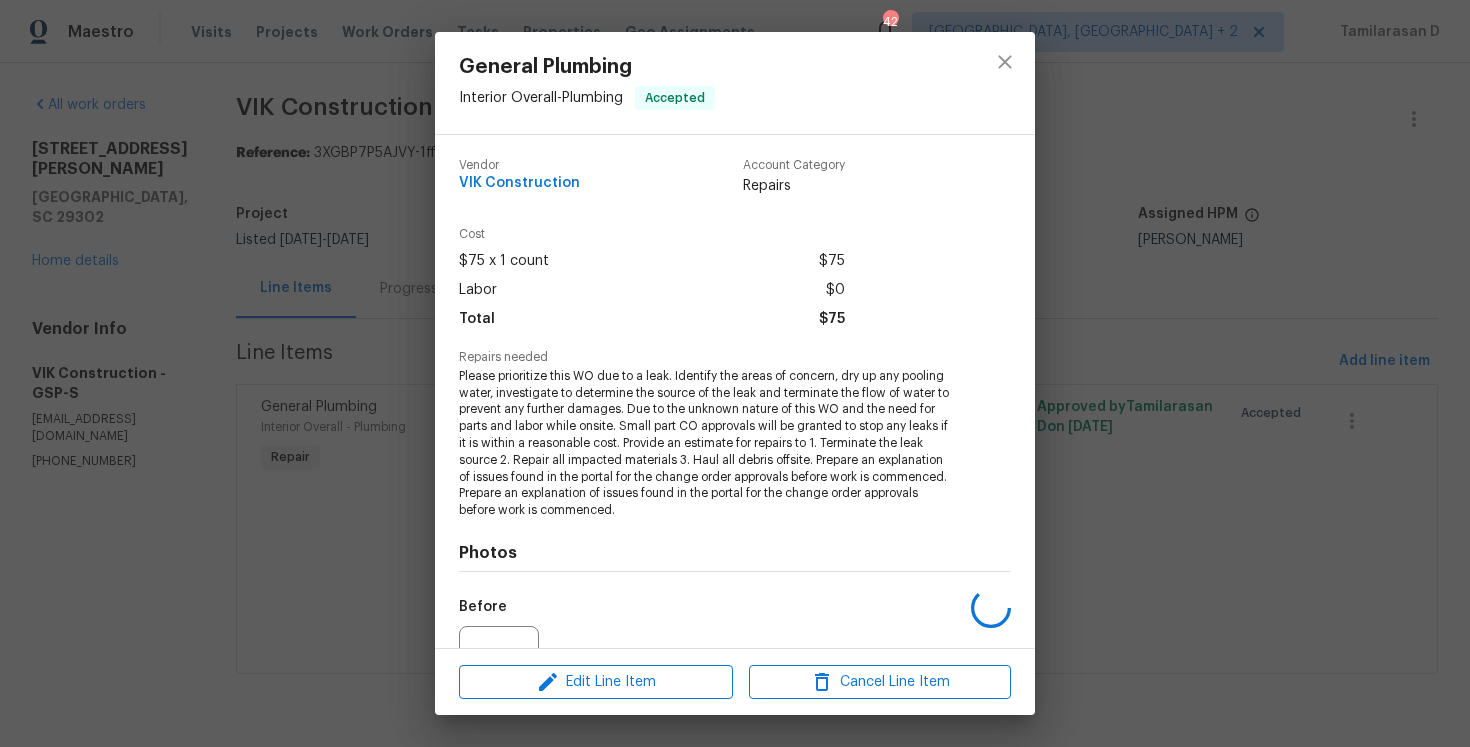 scroll, scrollTop: 208, scrollLeft: 0, axis: vertical 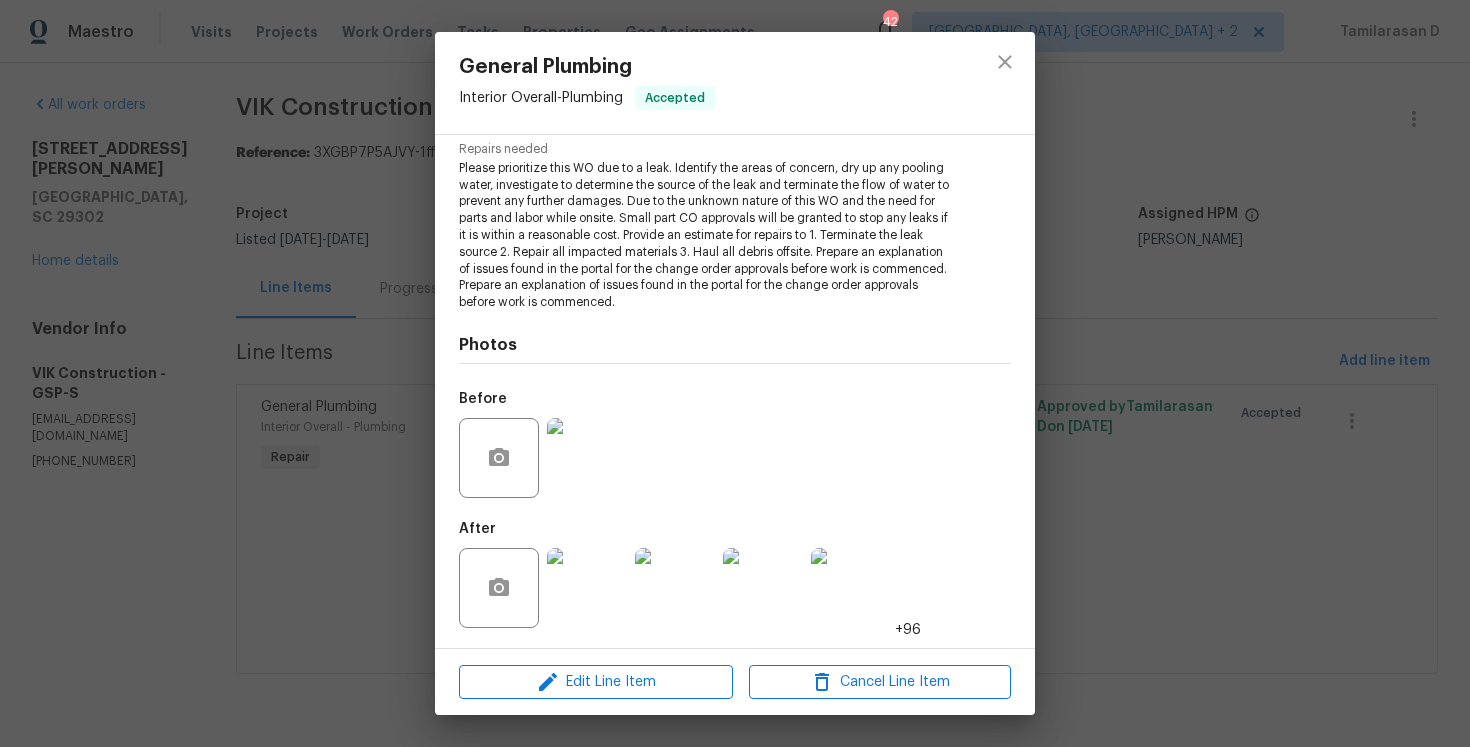 click at bounding box center (587, 588) 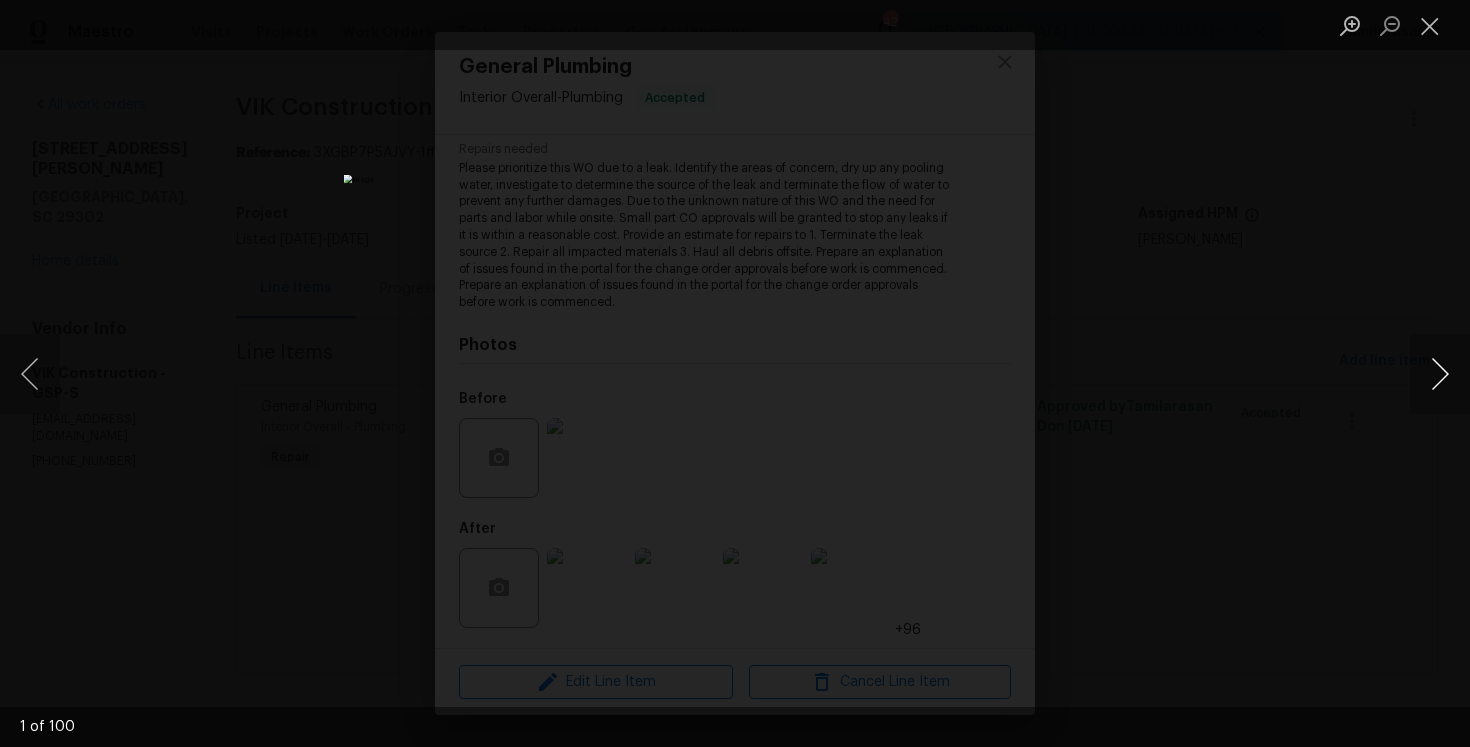 click at bounding box center (1440, 374) 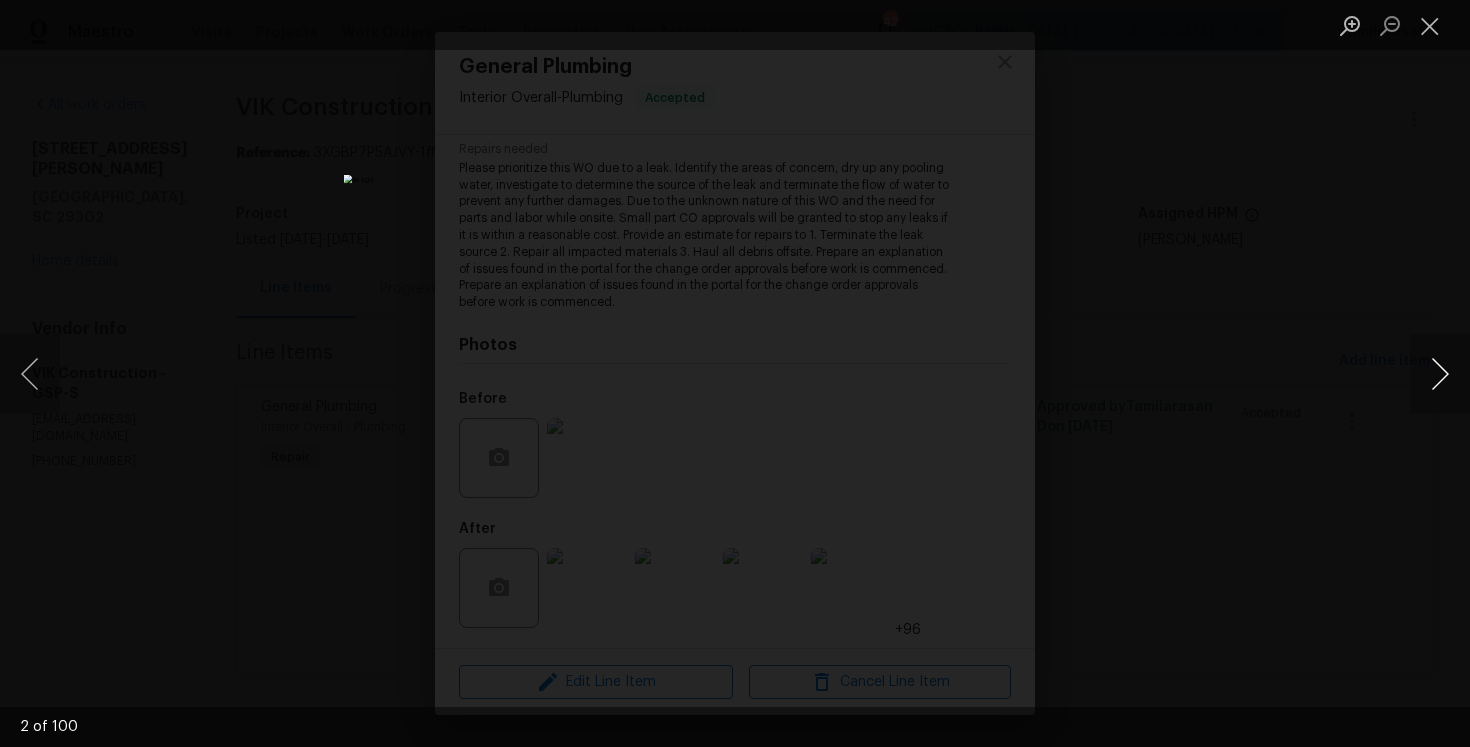 click at bounding box center (1440, 374) 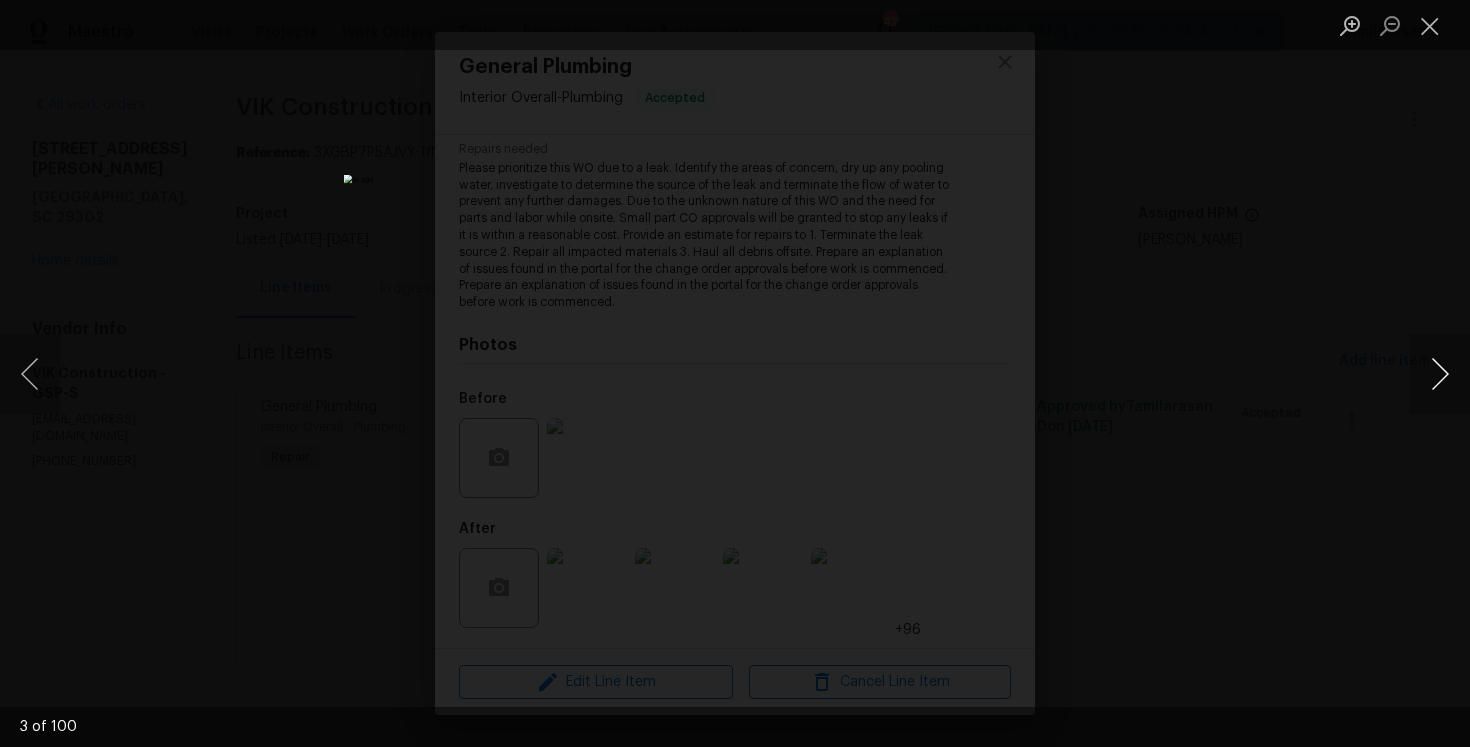 click at bounding box center (1440, 374) 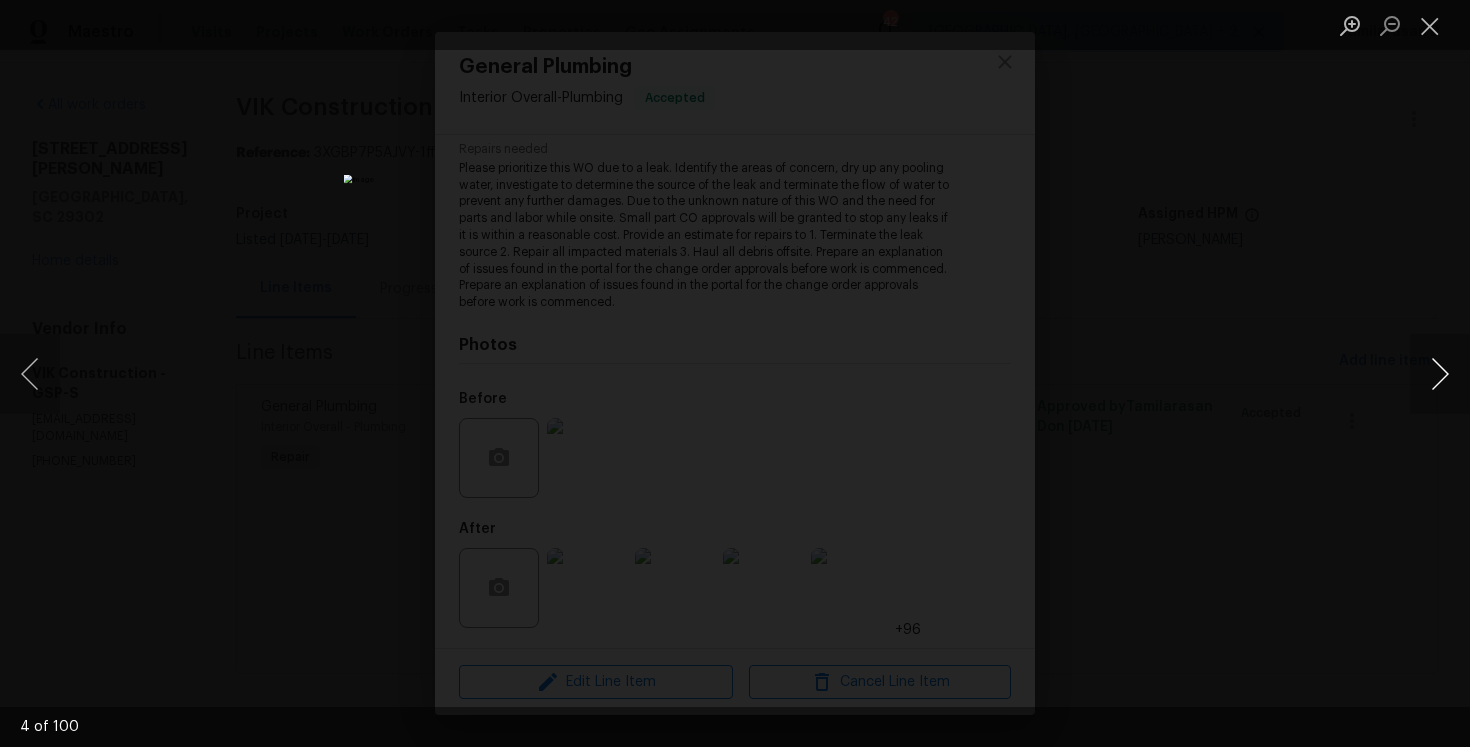 click at bounding box center [1440, 374] 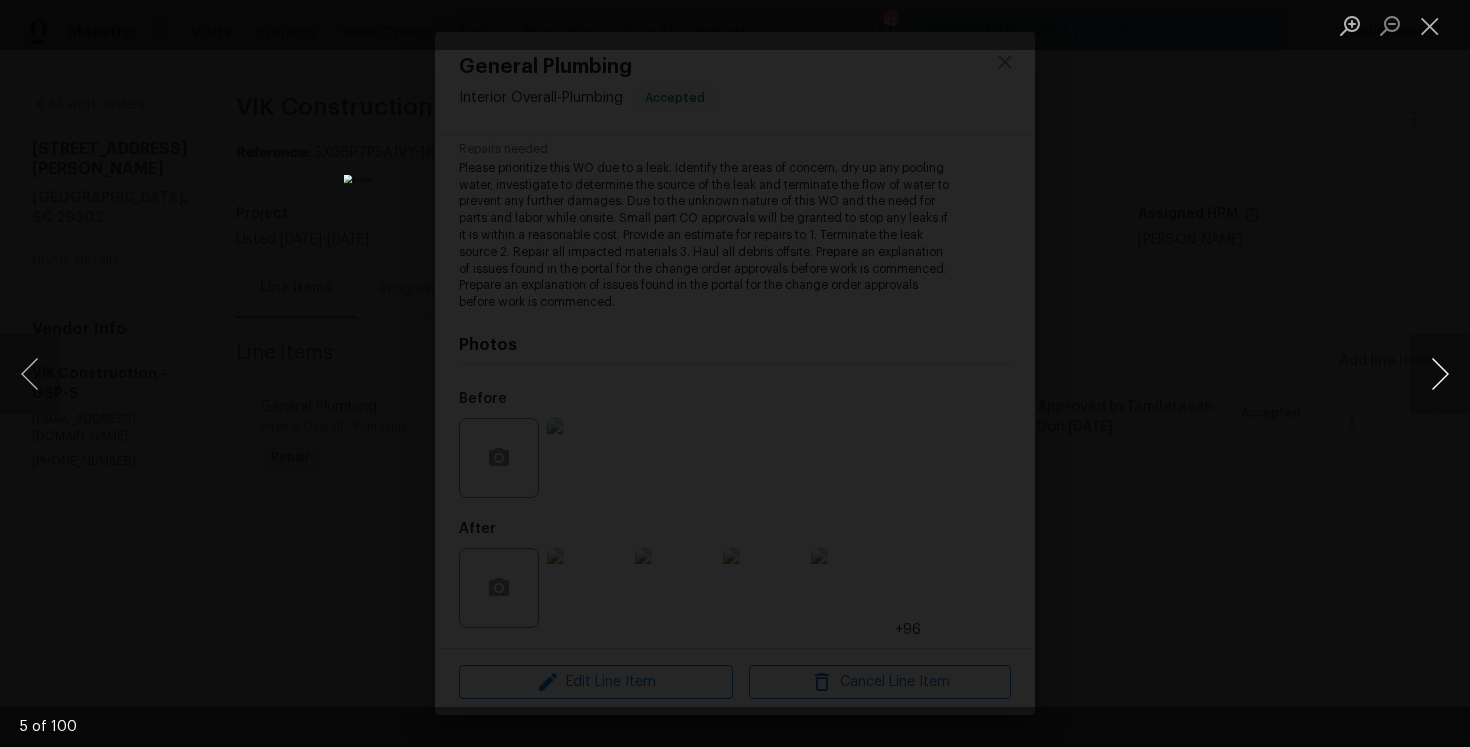 click at bounding box center [1440, 374] 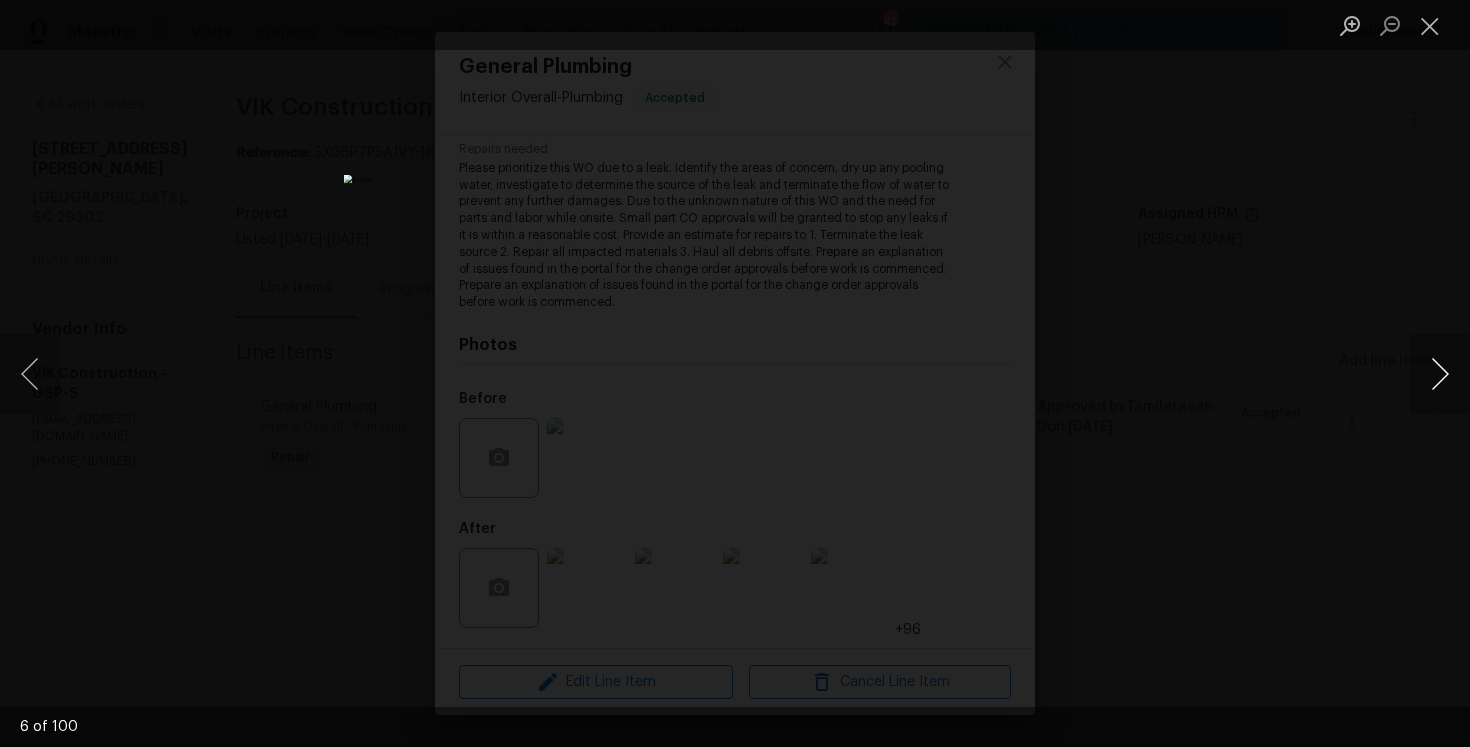 click at bounding box center [1440, 374] 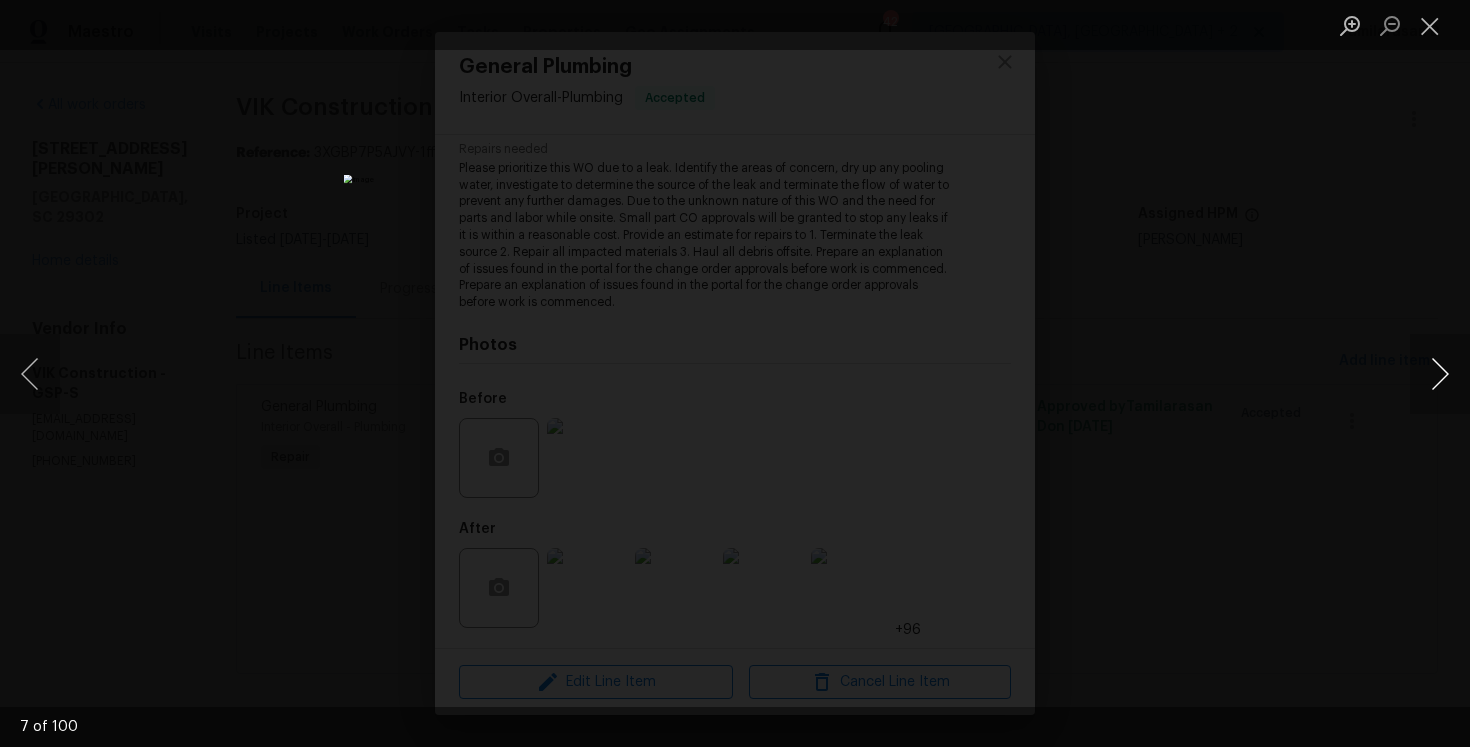 click at bounding box center [1440, 374] 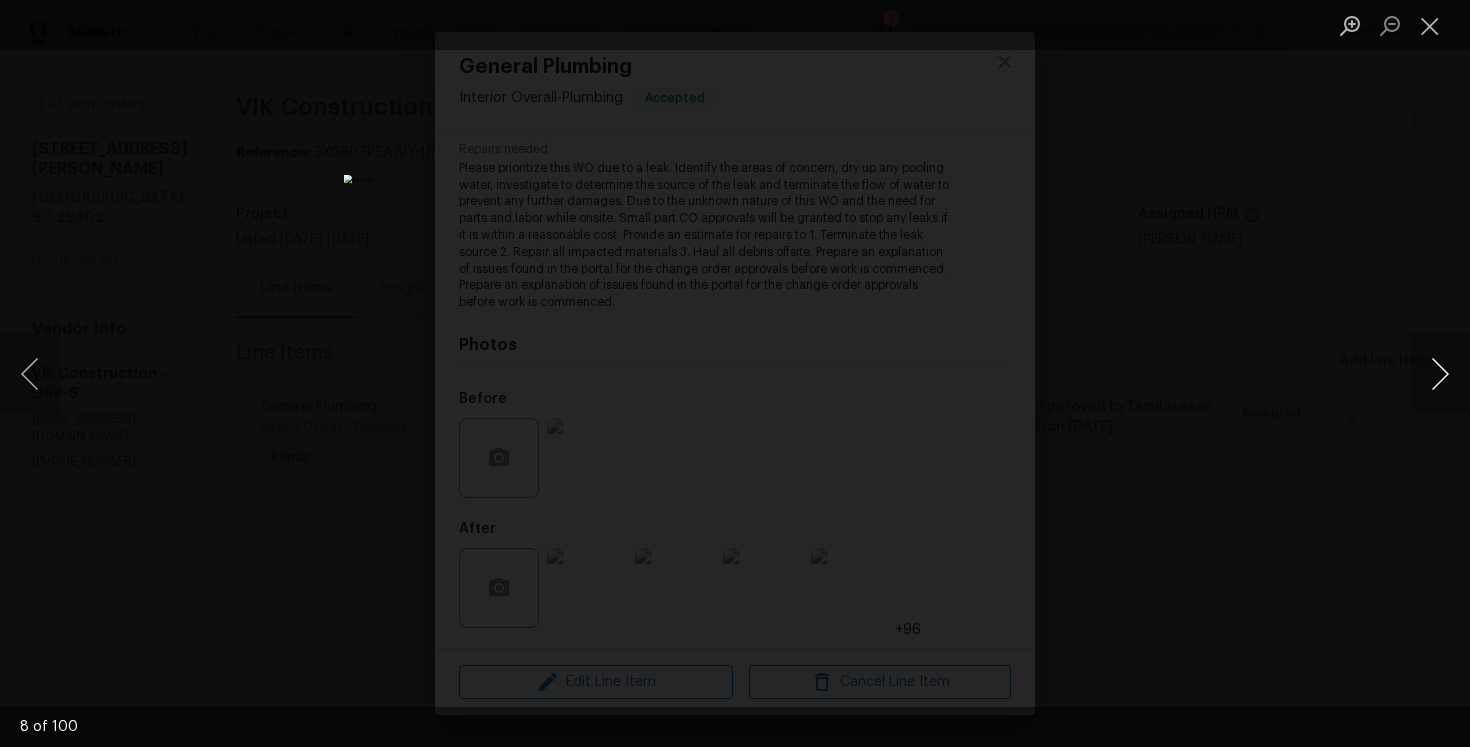click at bounding box center (1440, 374) 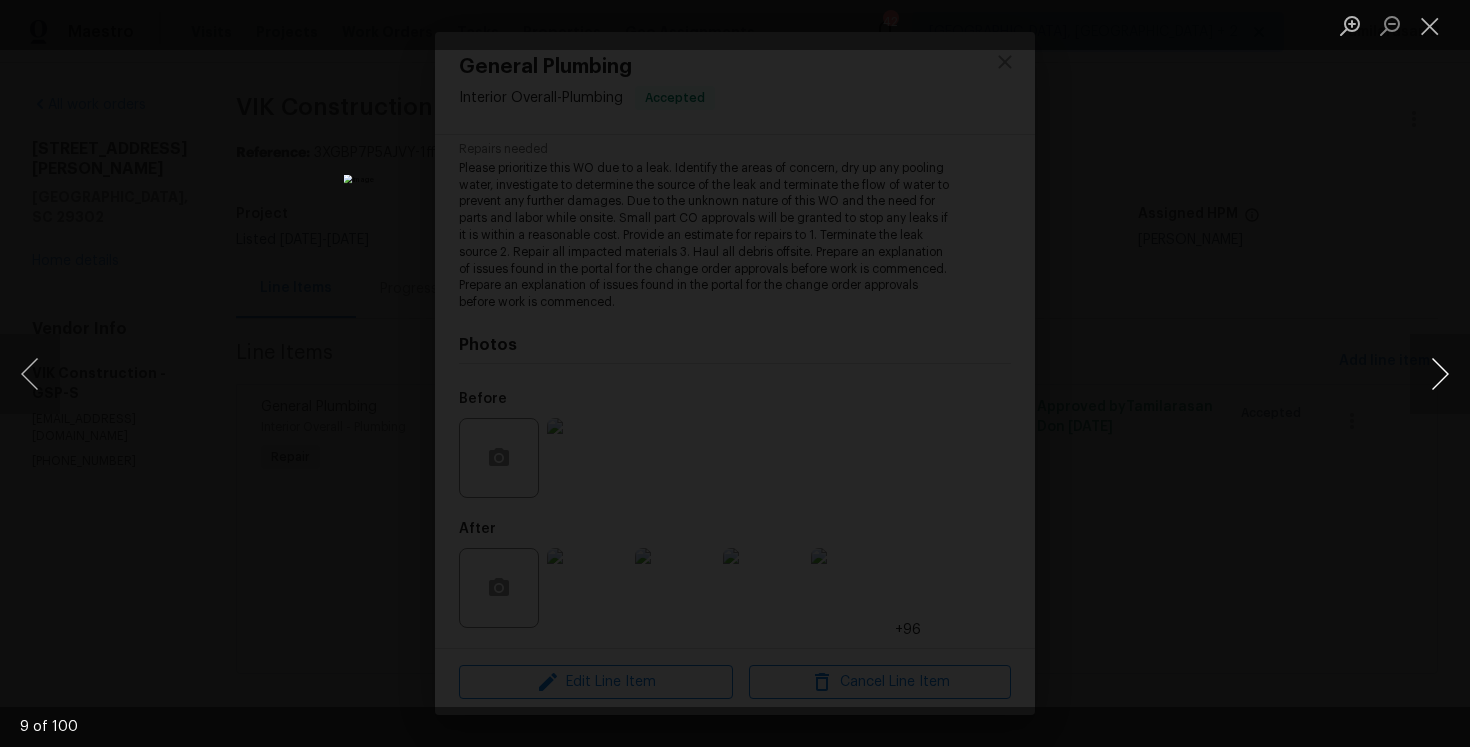 click at bounding box center [1440, 374] 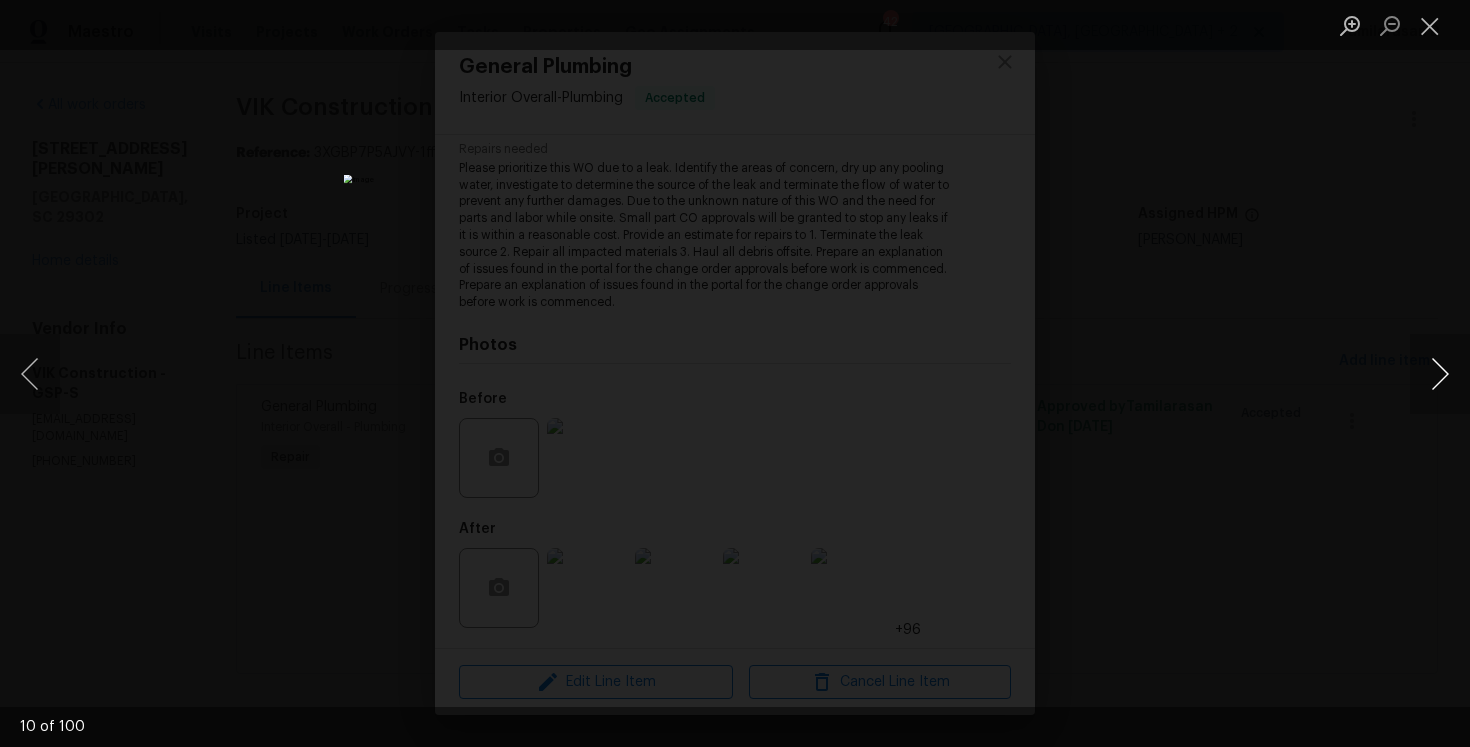 click at bounding box center [1440, 374] 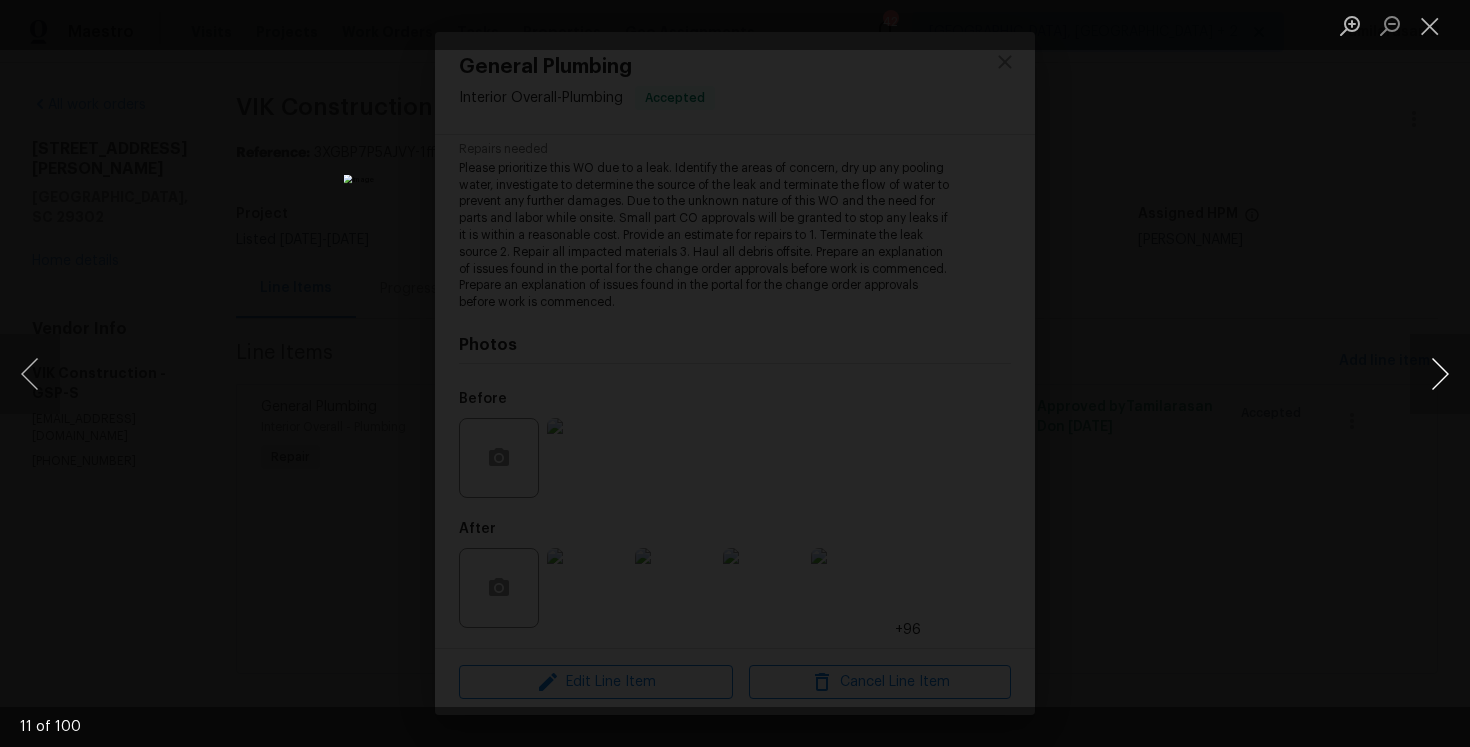 click at bounding box center (1440, 374) 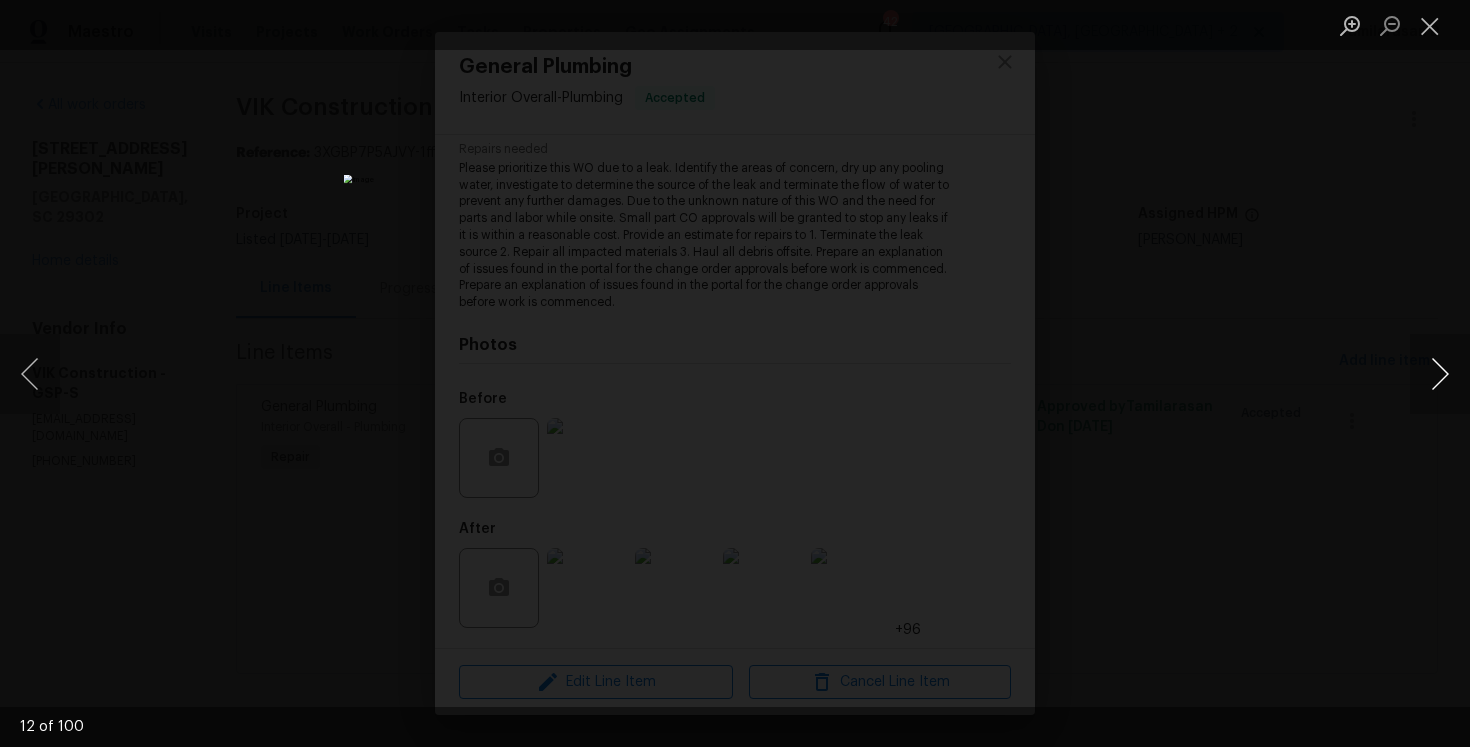 click at bounding box center [1440, 374] 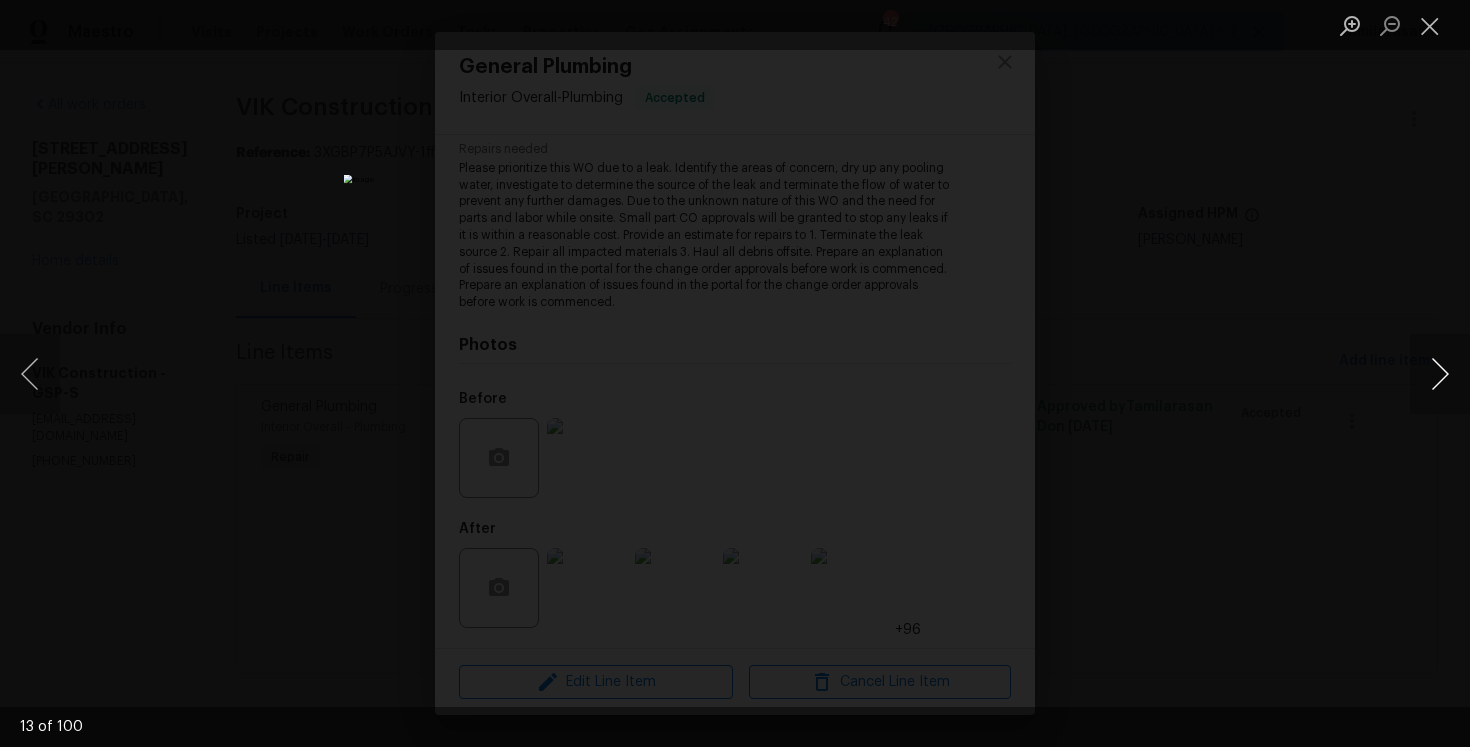 click at bounding box center (1440, 374) 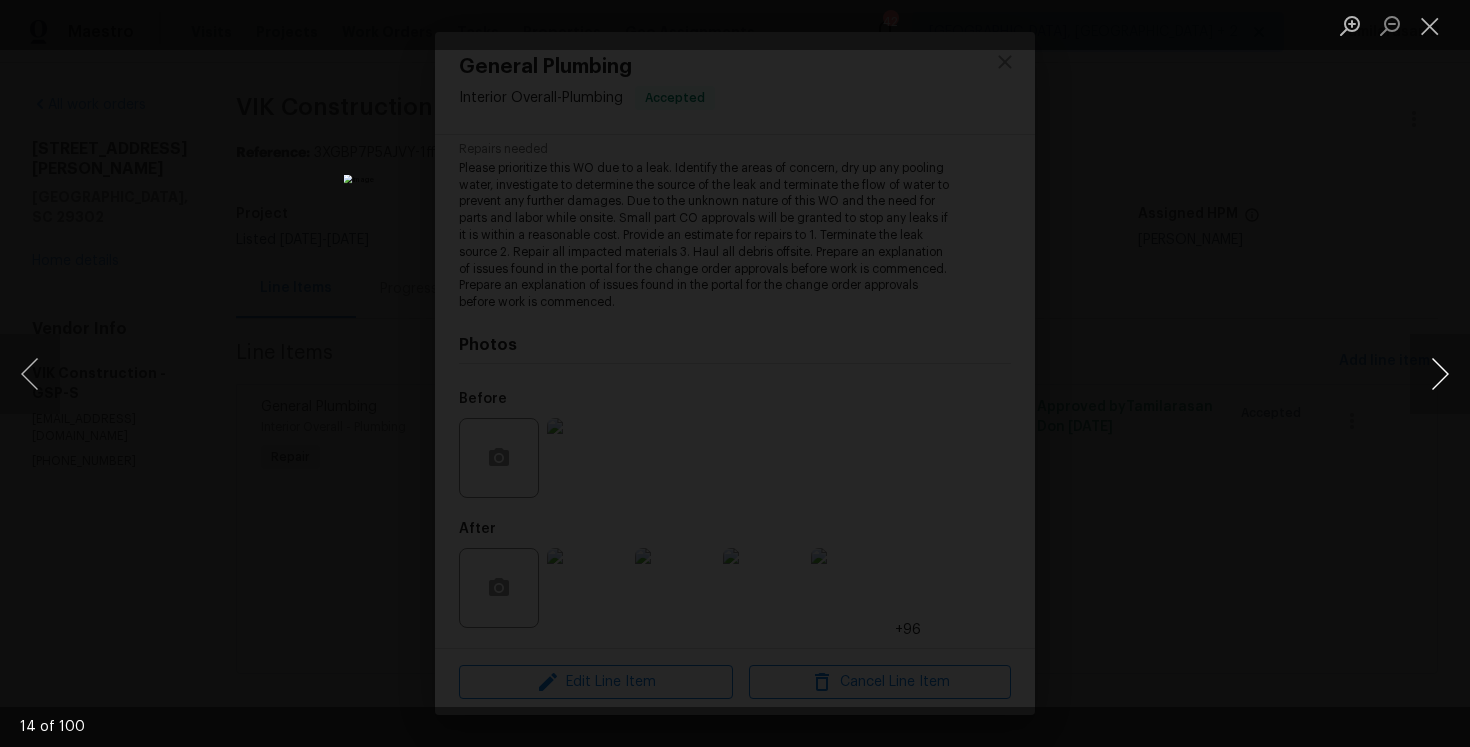click at bounding box center (1440, 374) 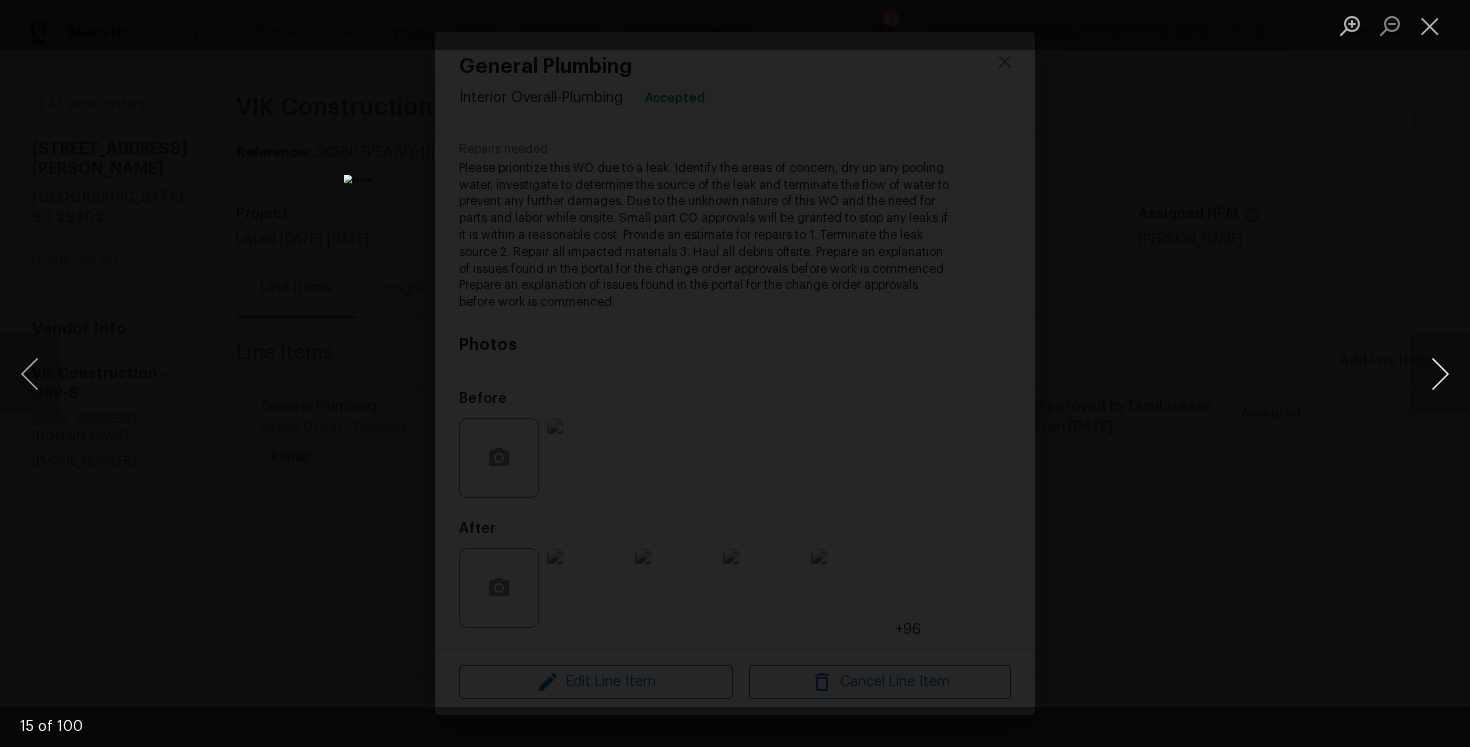 click at bounding box center (1440, 374) 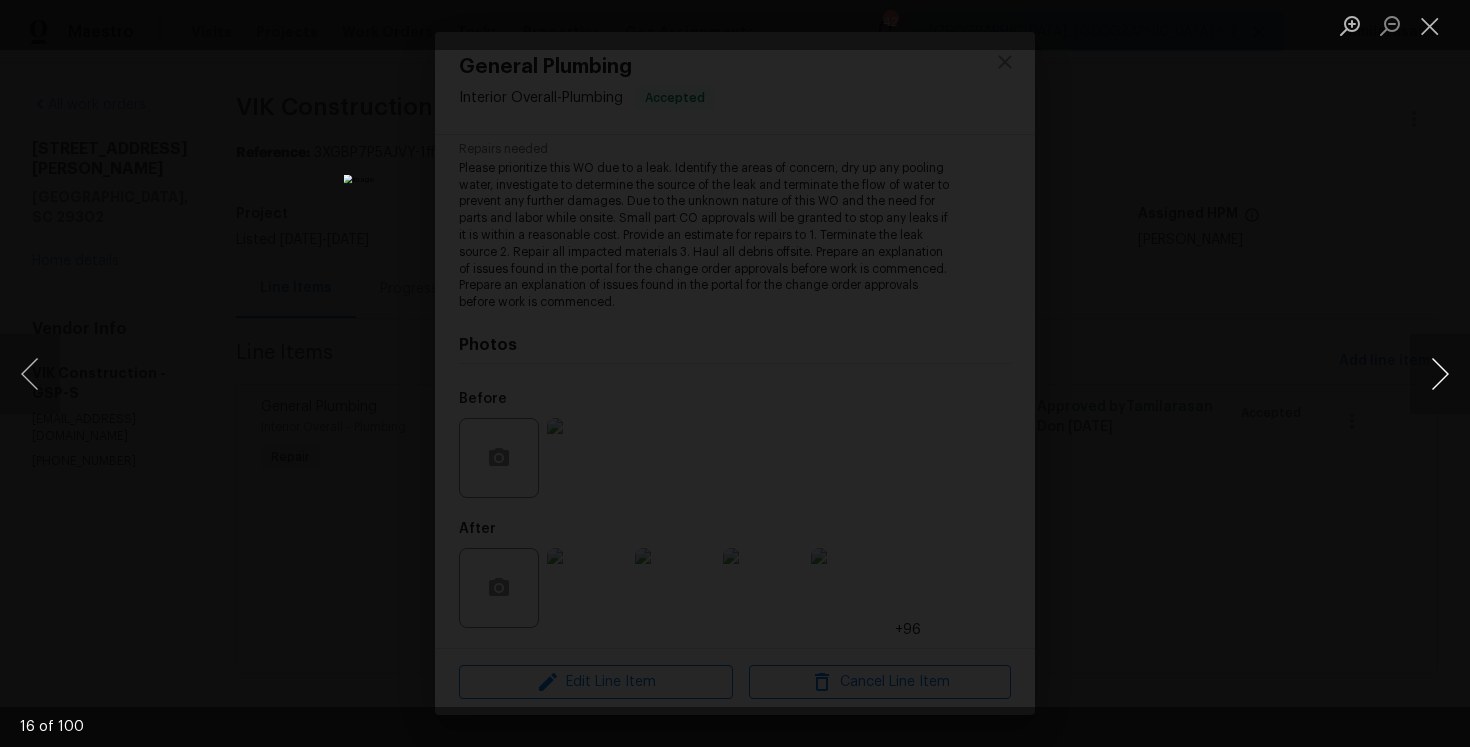 click at bounding box center (1440, 374) 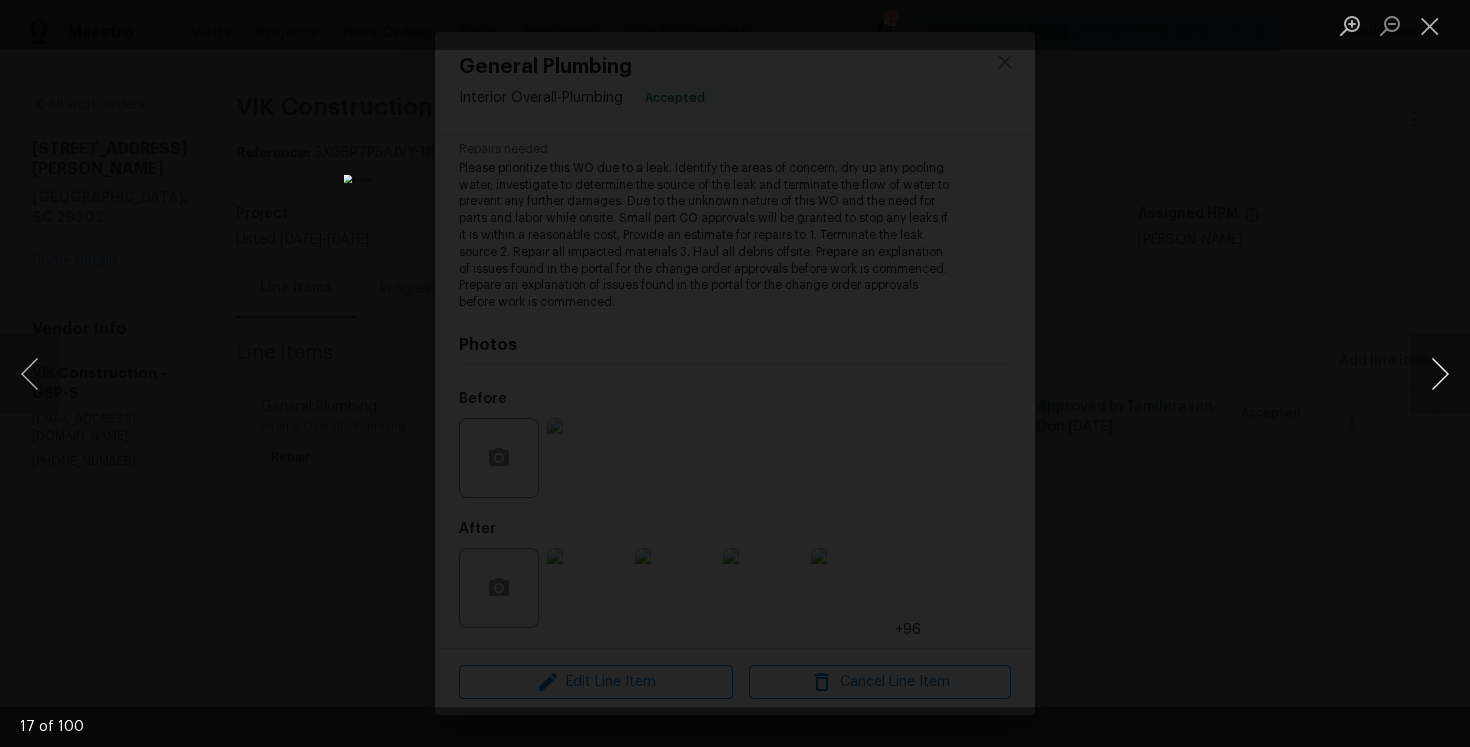 click at bounding box center [1440, 374] 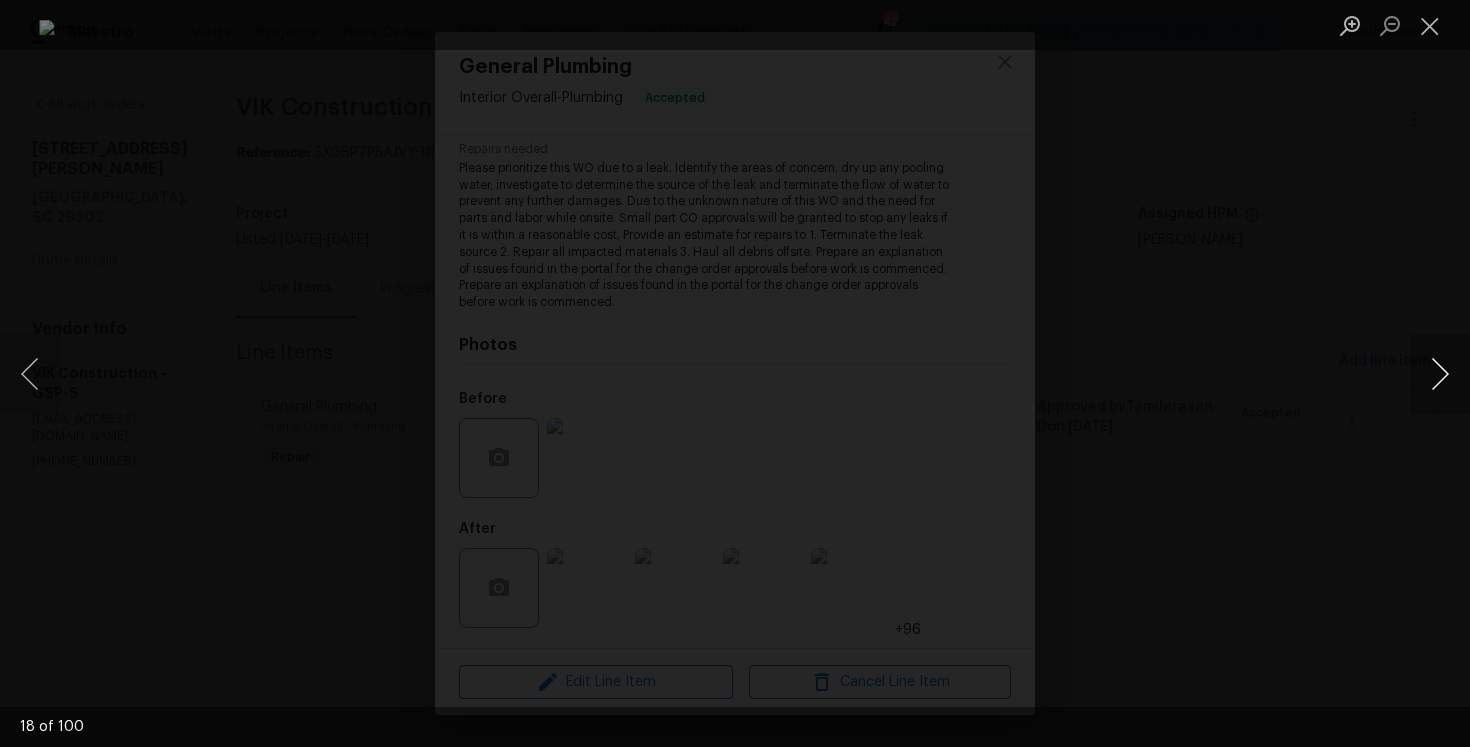 click at bounding box center [1440, 374] 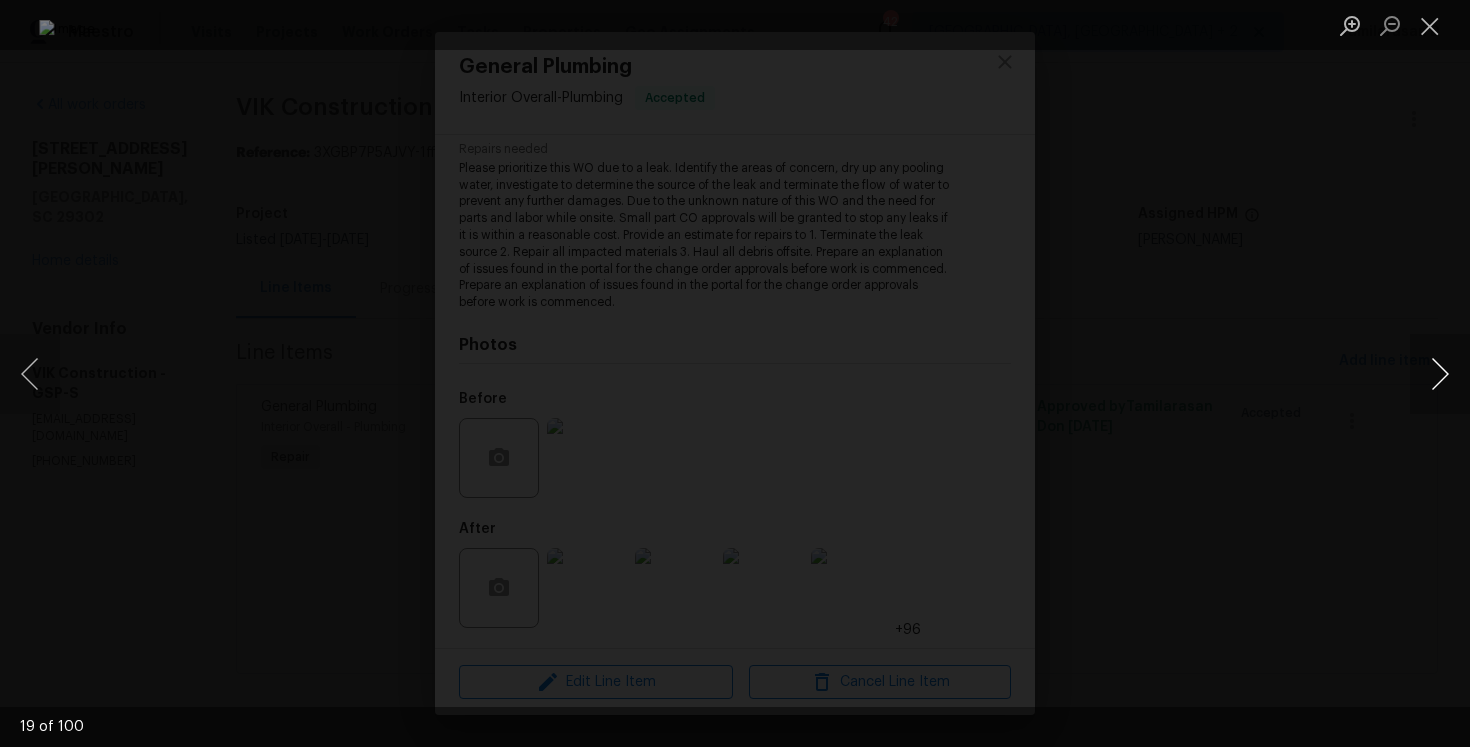 click at bounding box center (1440, 374) 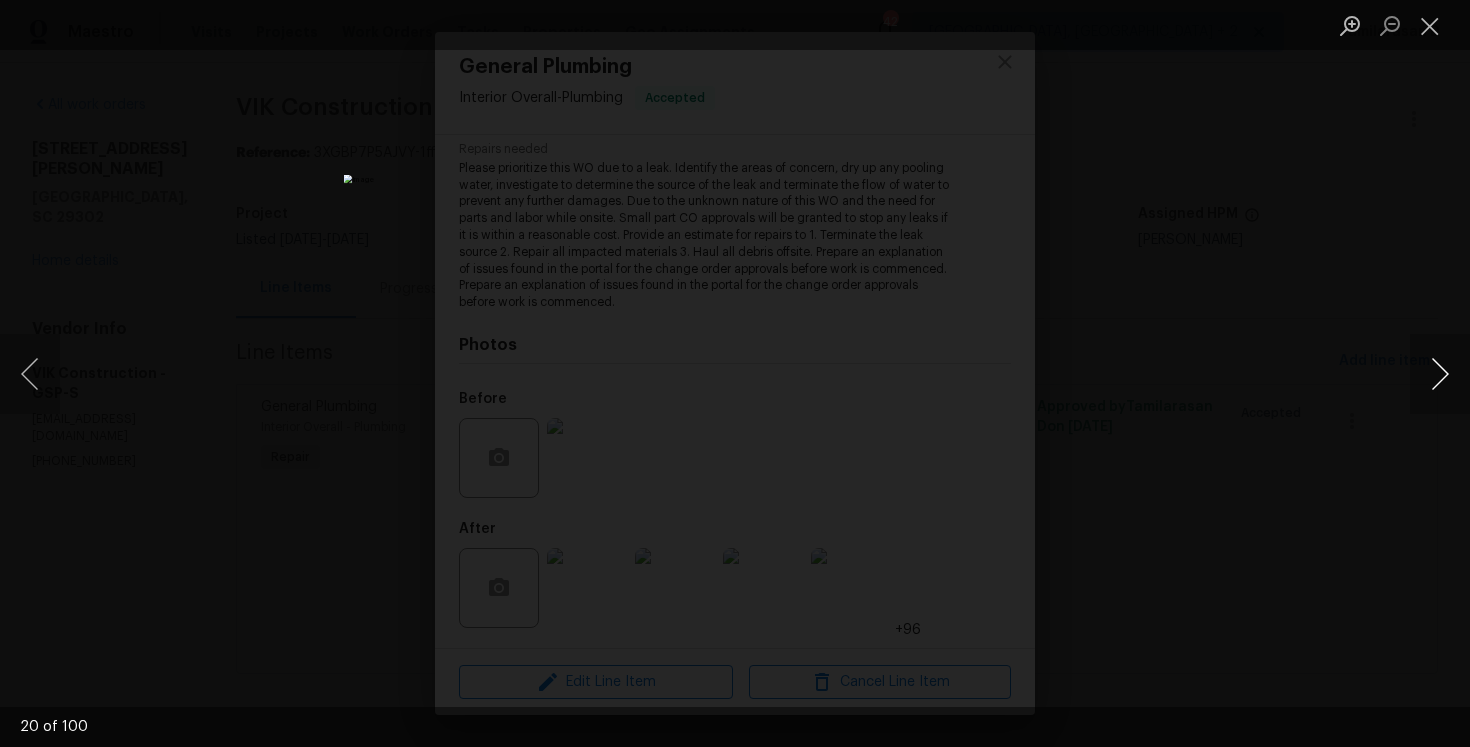 click at bounding box center [1440, 374] 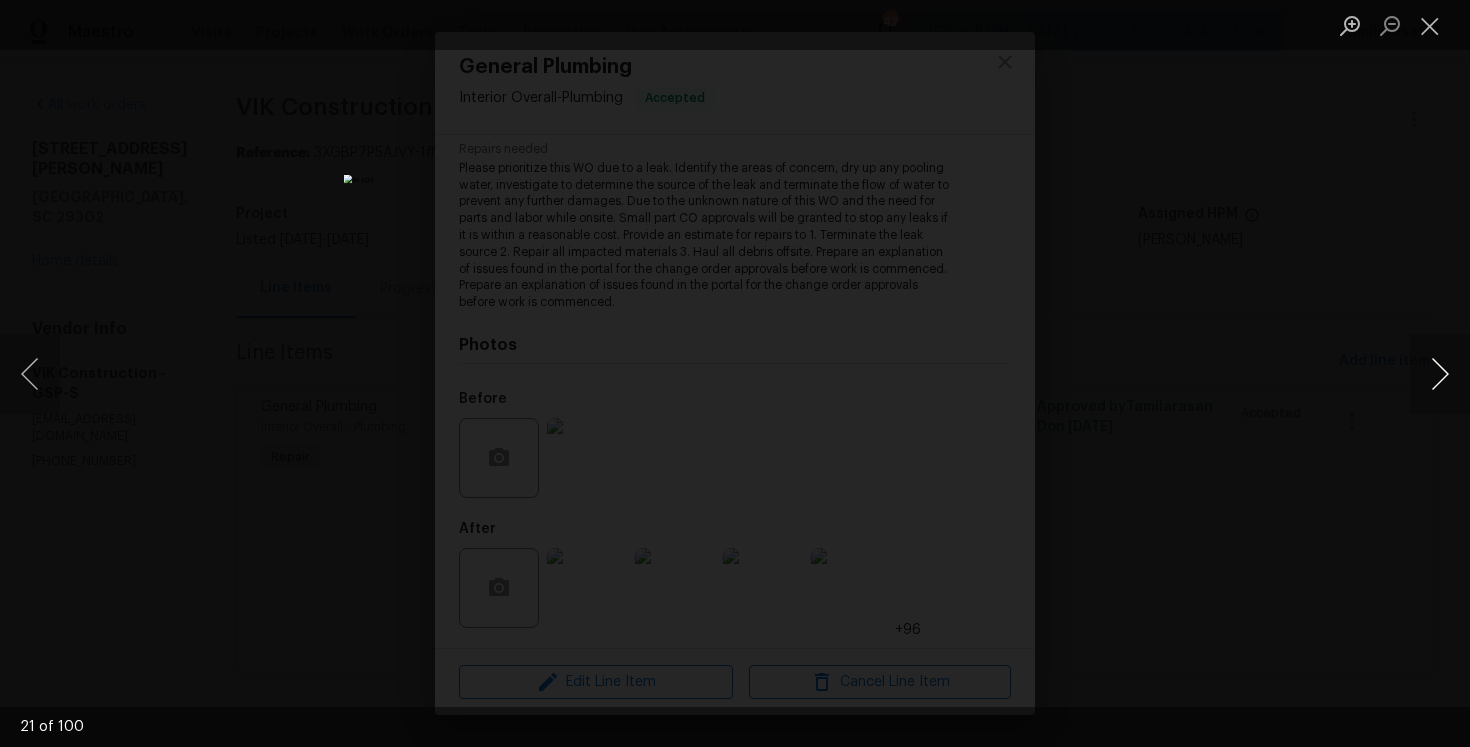click at bounding box center (1440, 374) 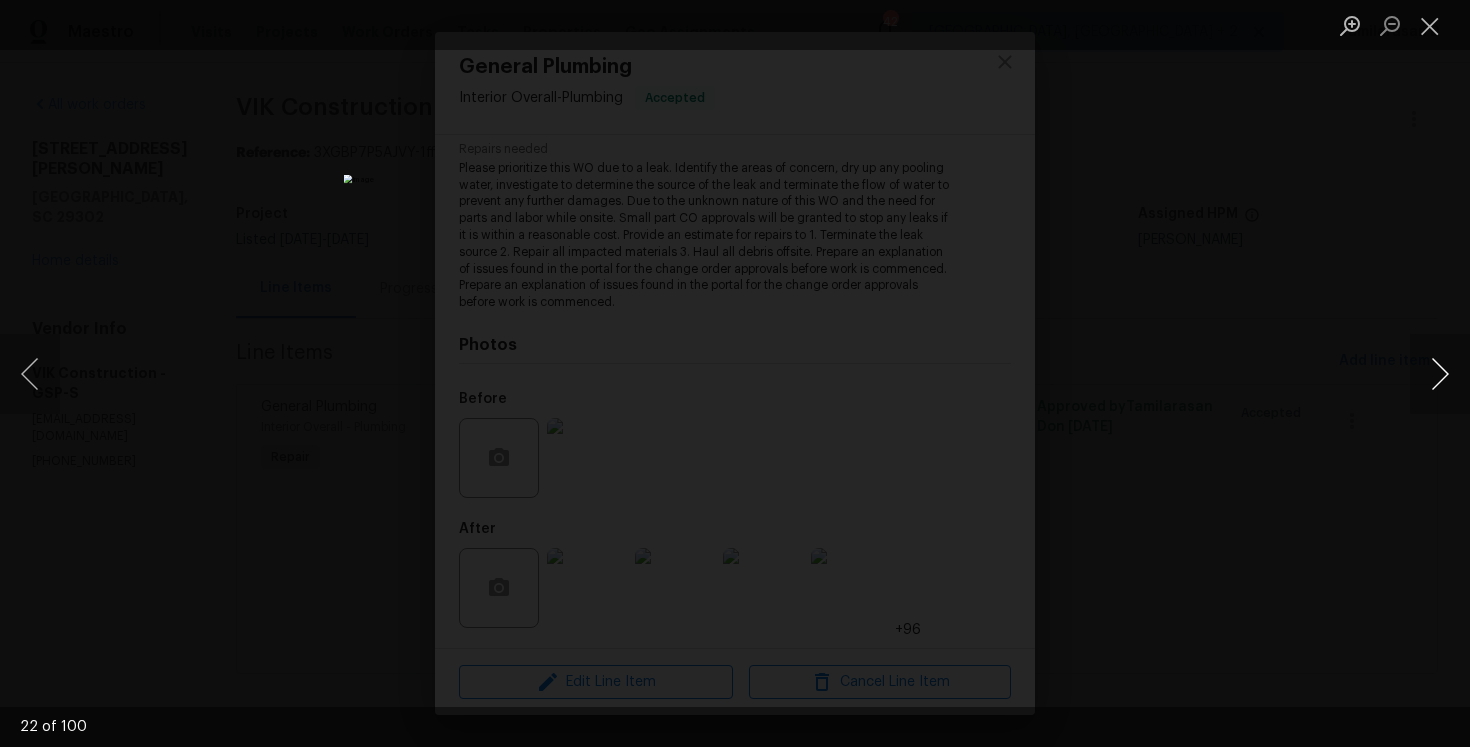 click at bounding box center [1440, 374] 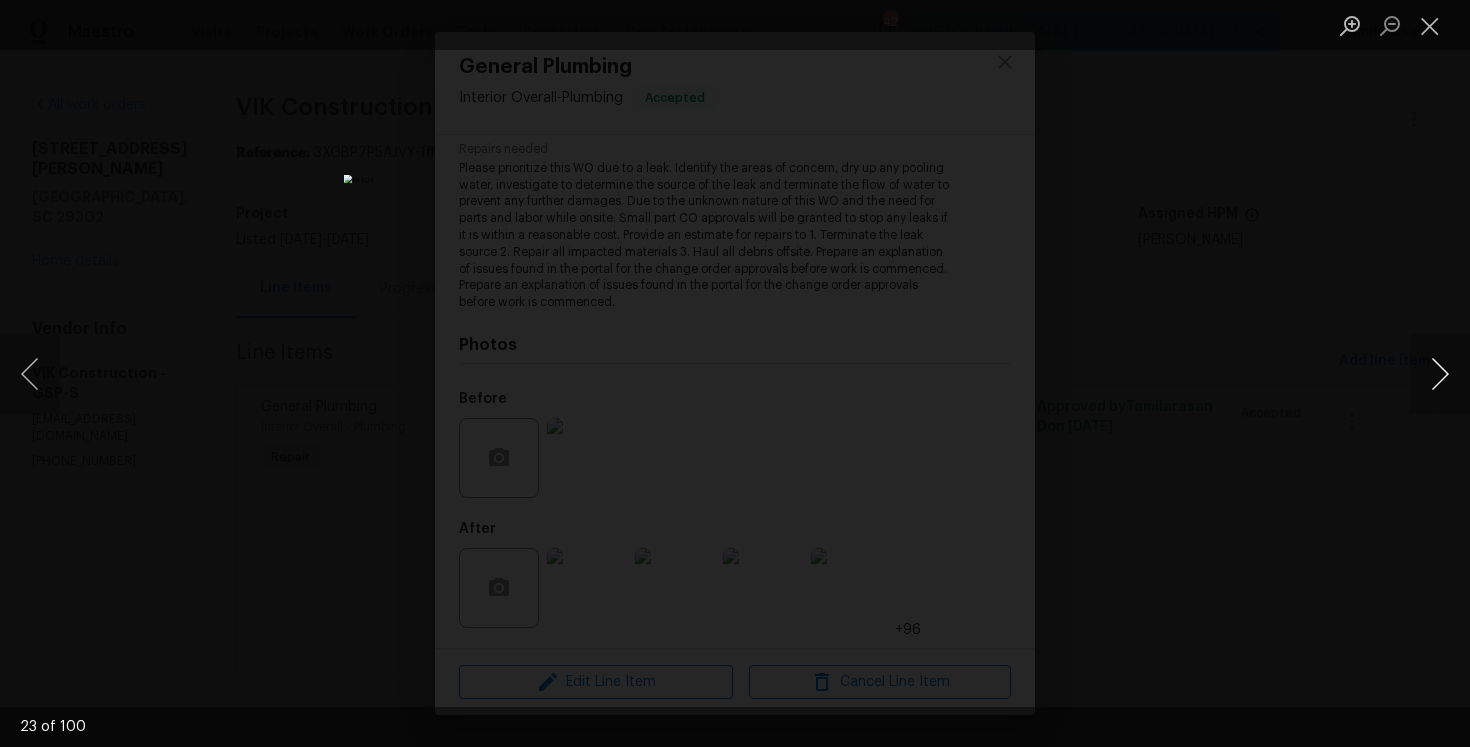 click at bounding box center (1440, 374) 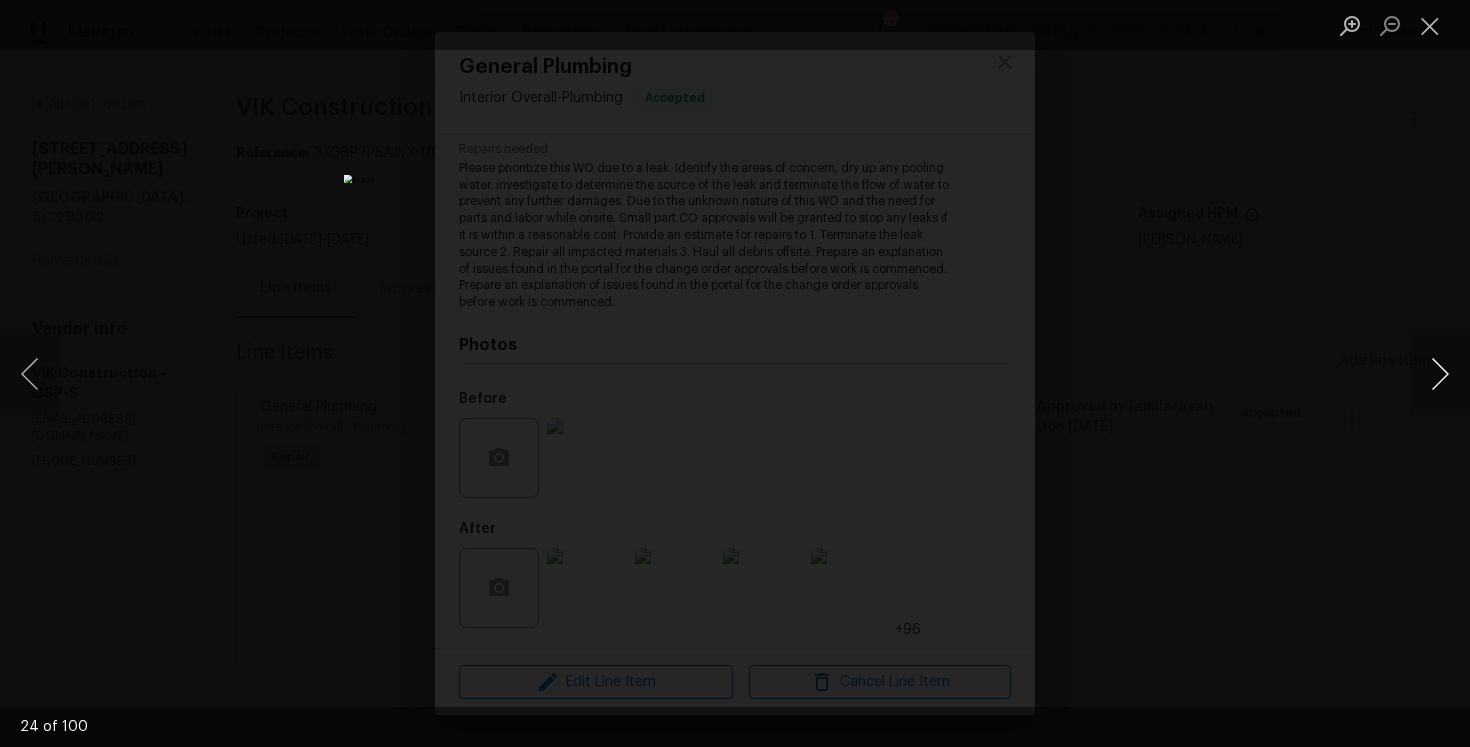 click at bounding box center (1440, 374) 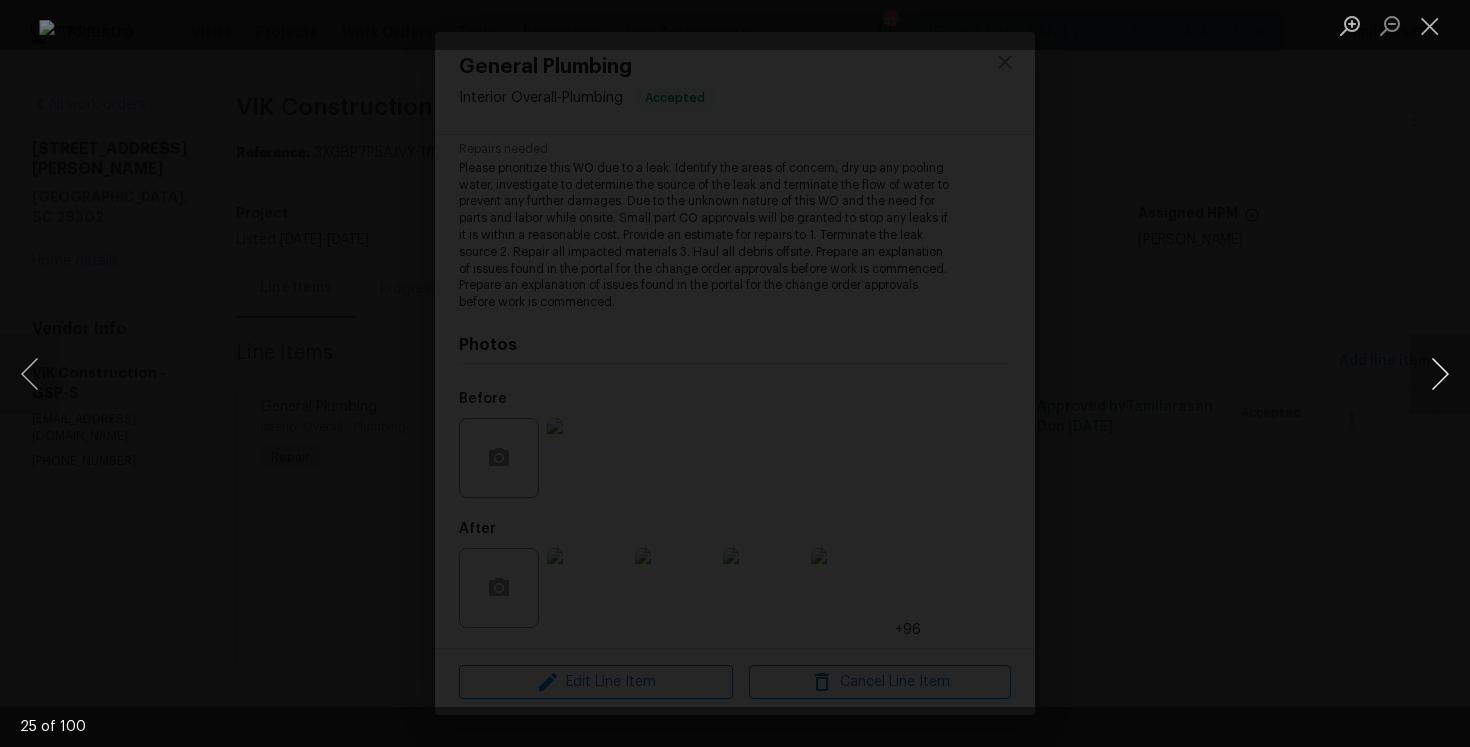 click at bounding box center [1440, 374] 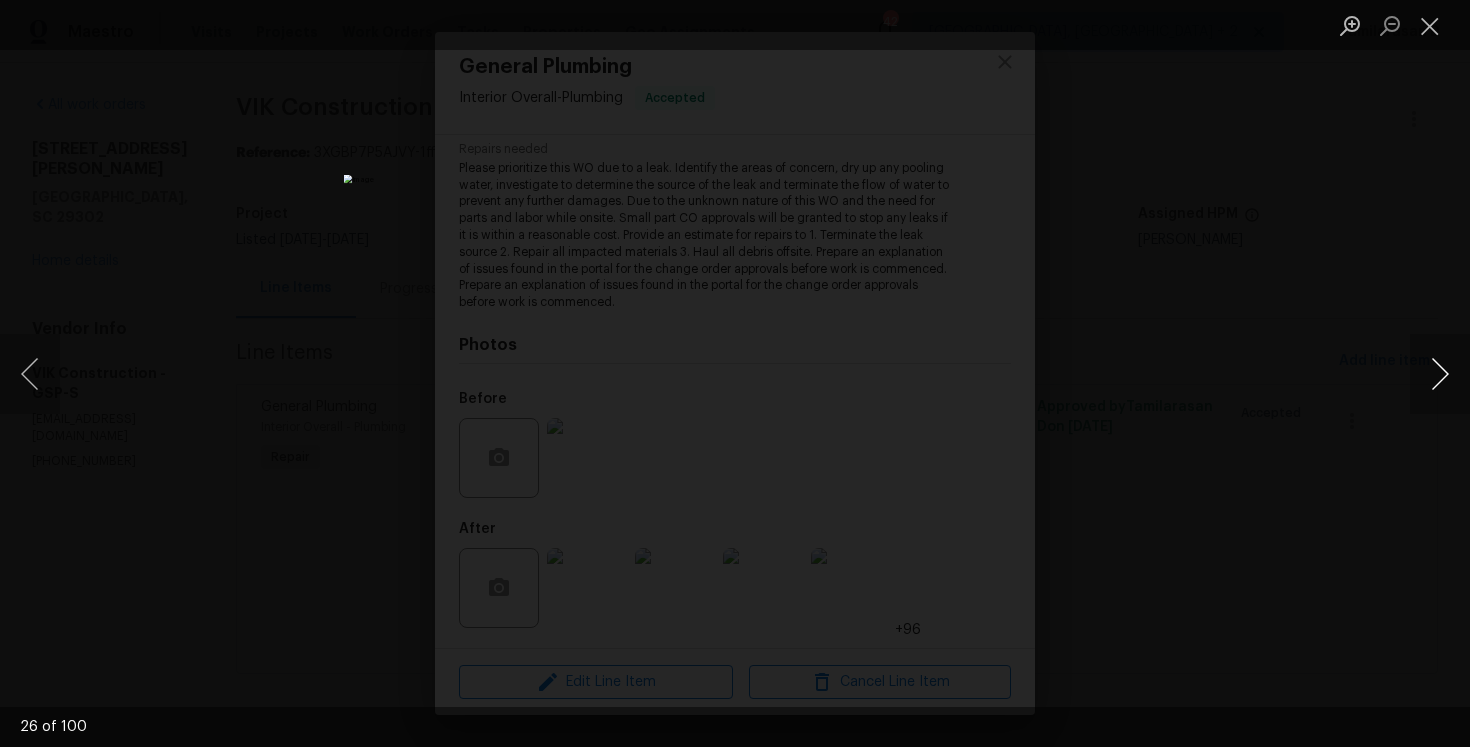 click at bounding box center (1440, 374) 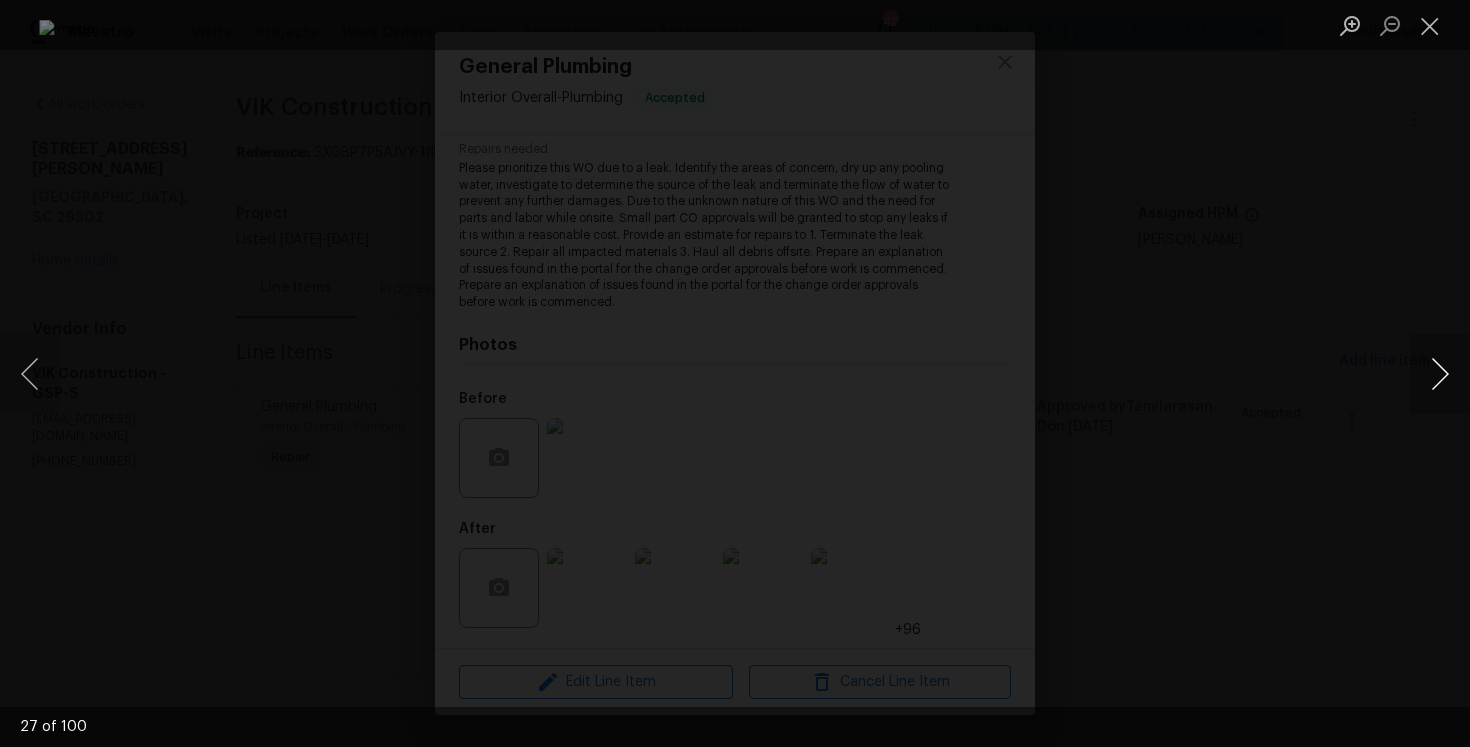 click at bounding box center [1440, 374] 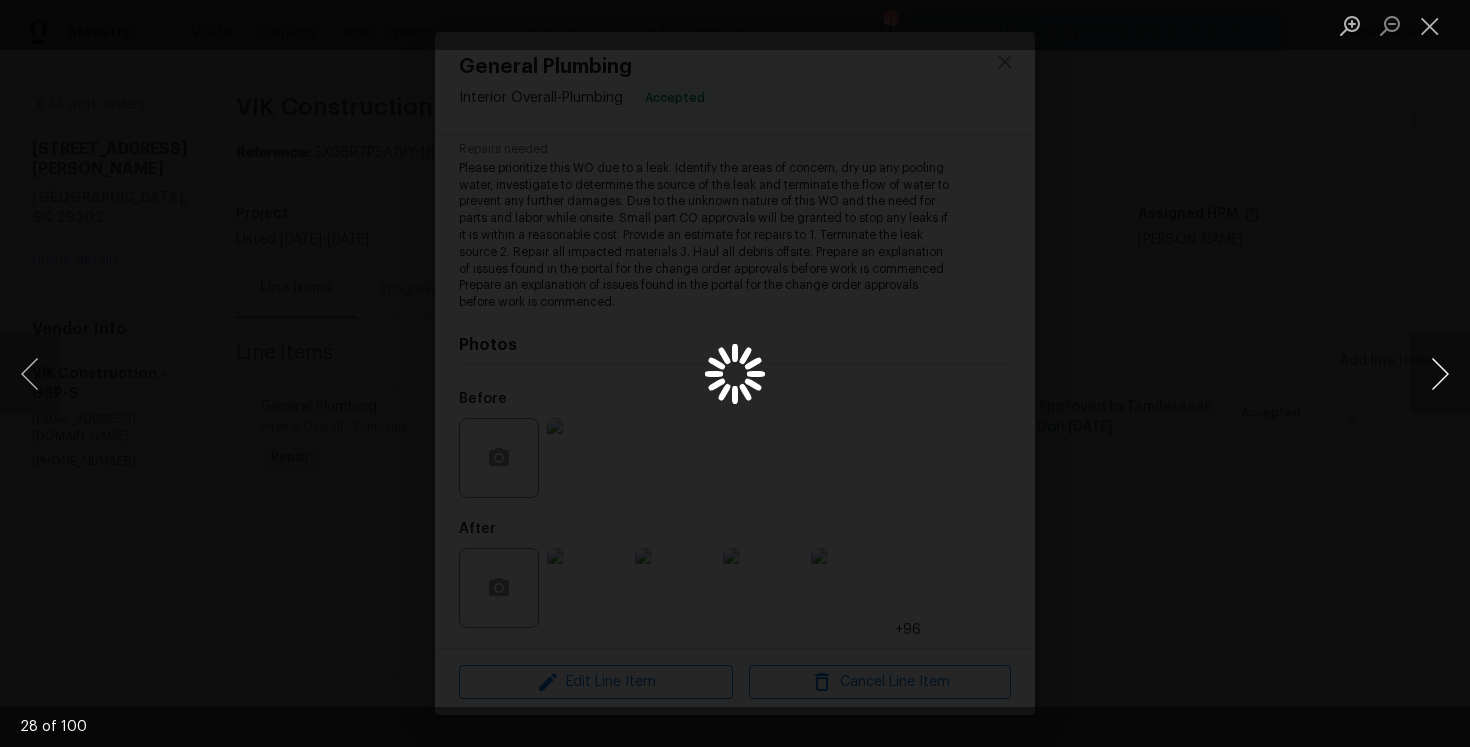 click at bounding box center [1440, 374] 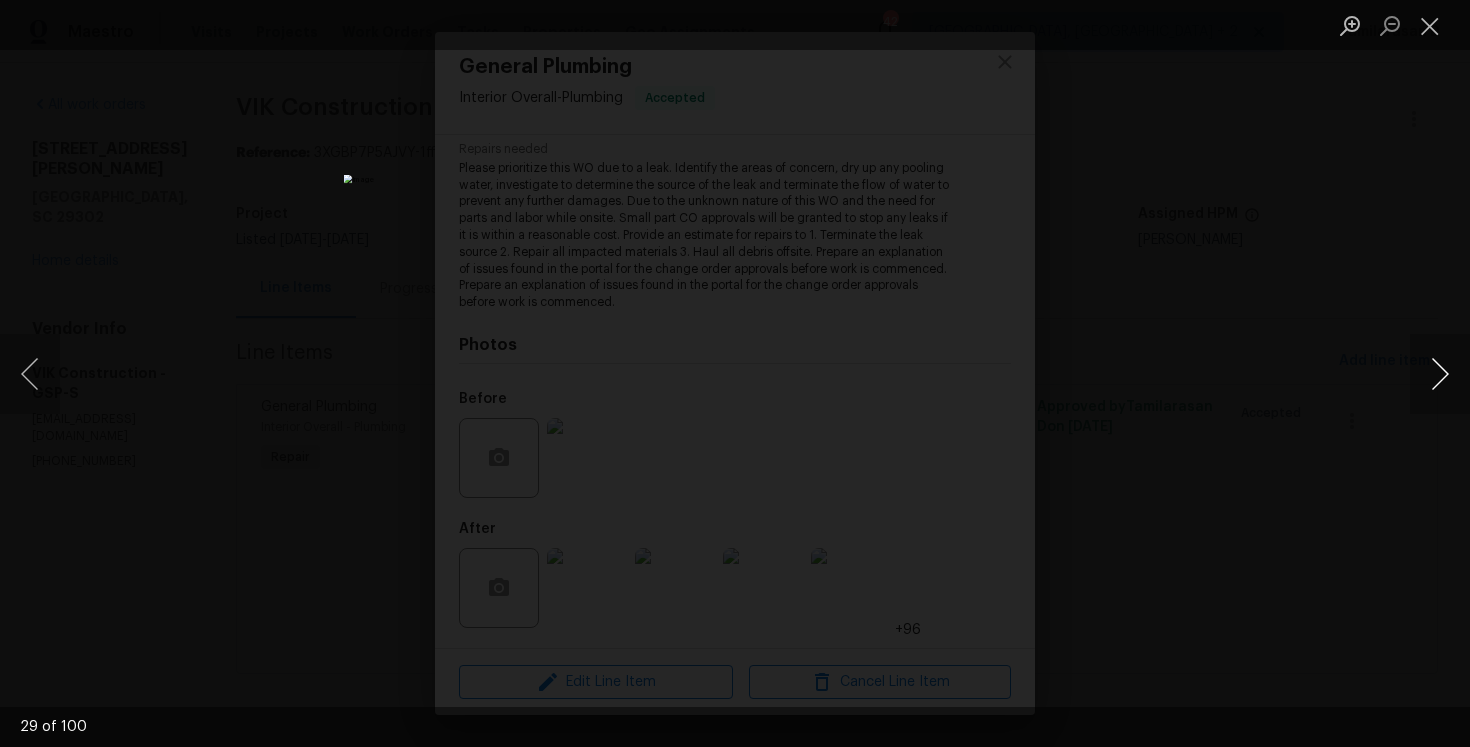 click at bounding box center (1440, 374) 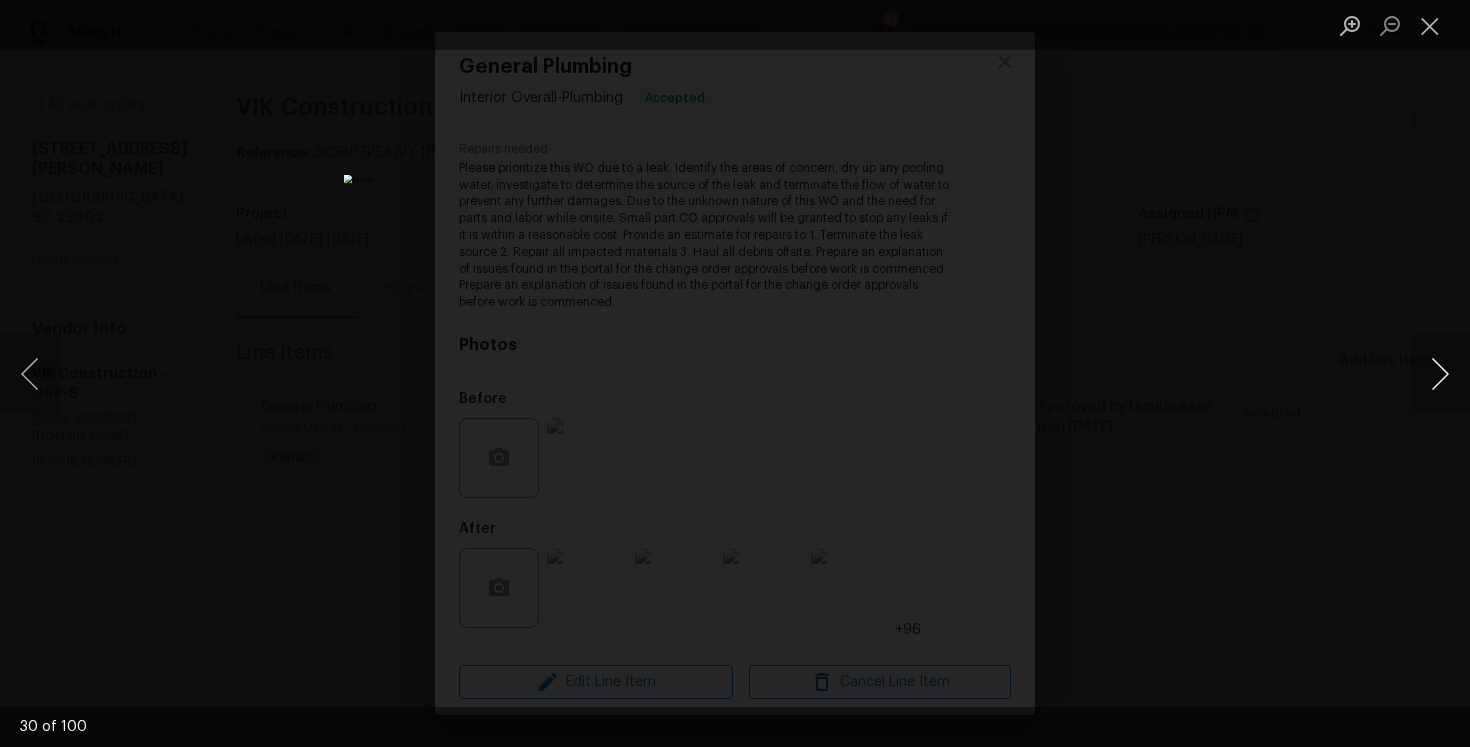 click at bounding box center [1440, 374] 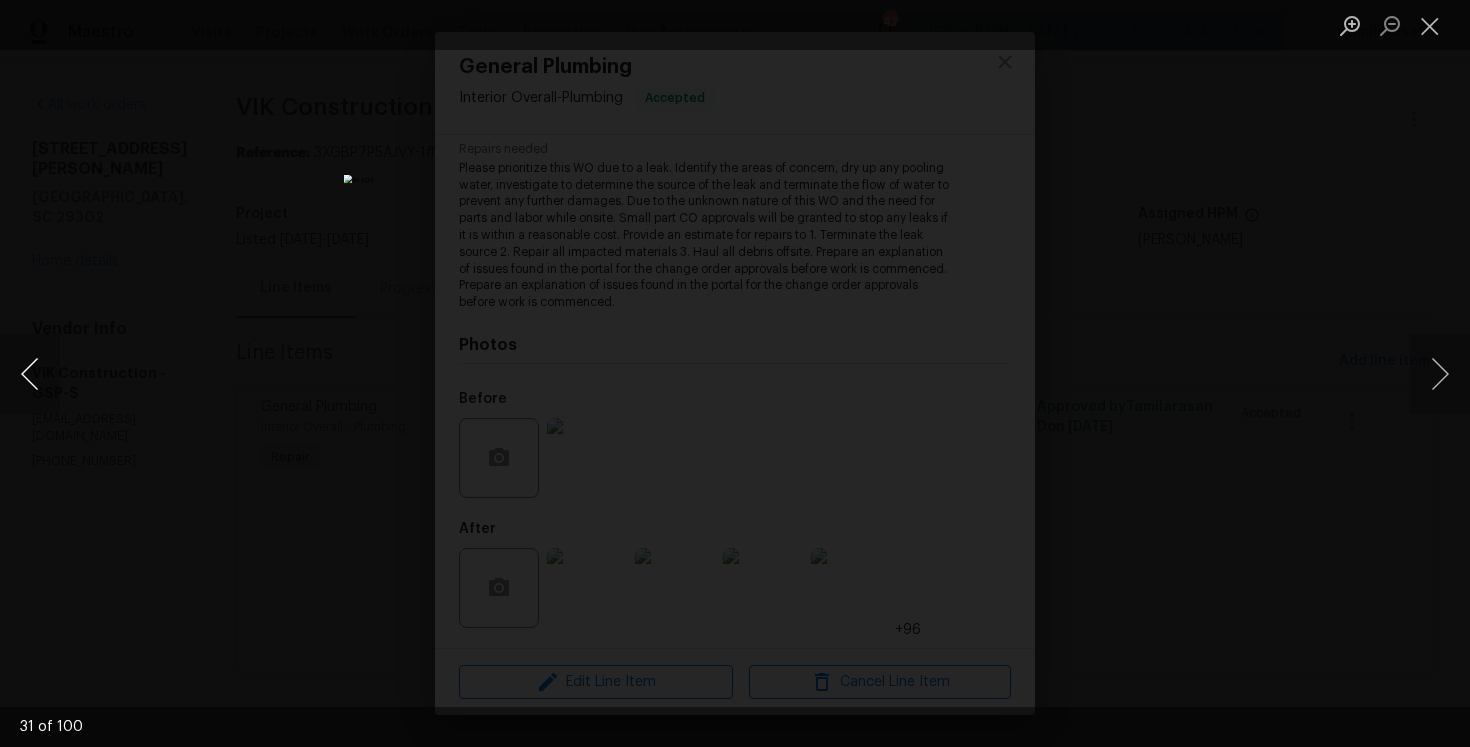 click at bounding box center [30, 374] 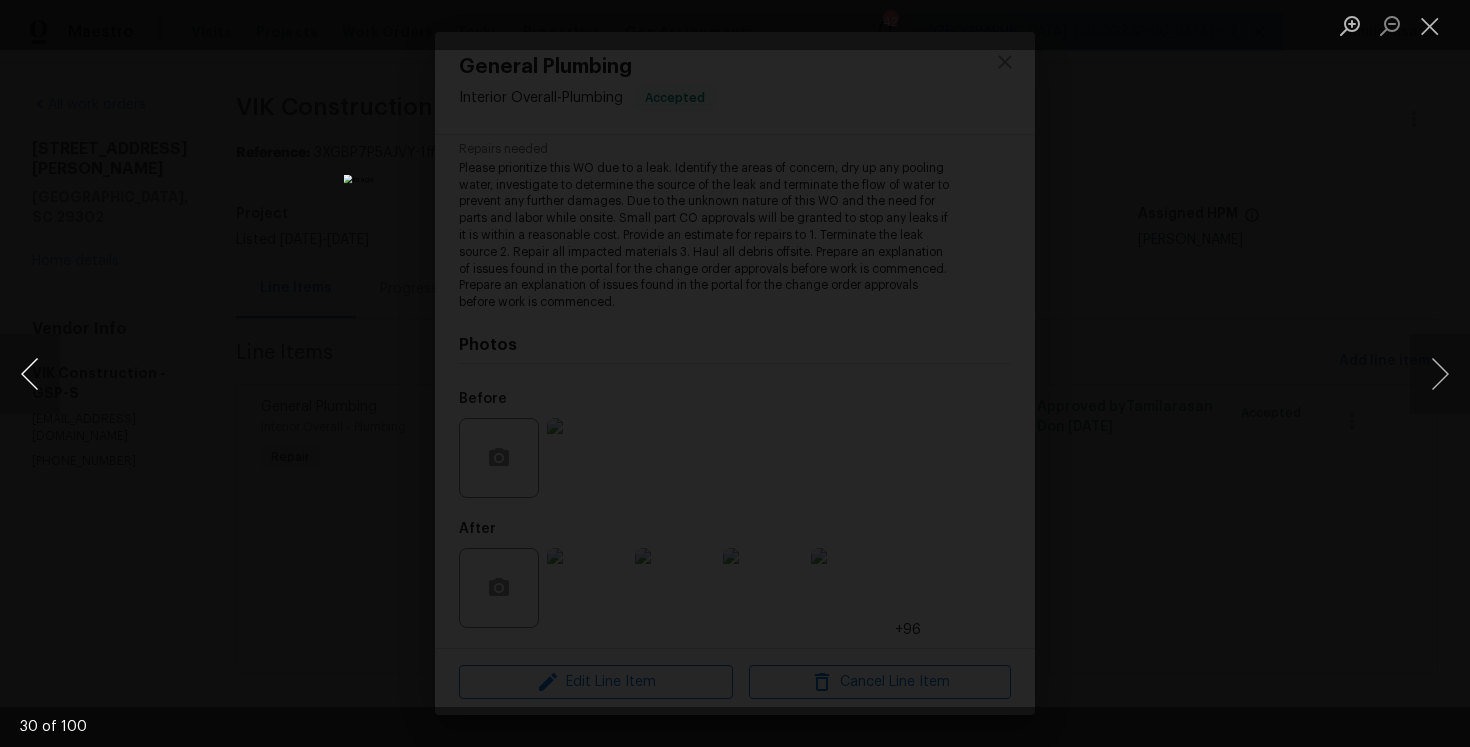 click at bounding box center [30, 374] 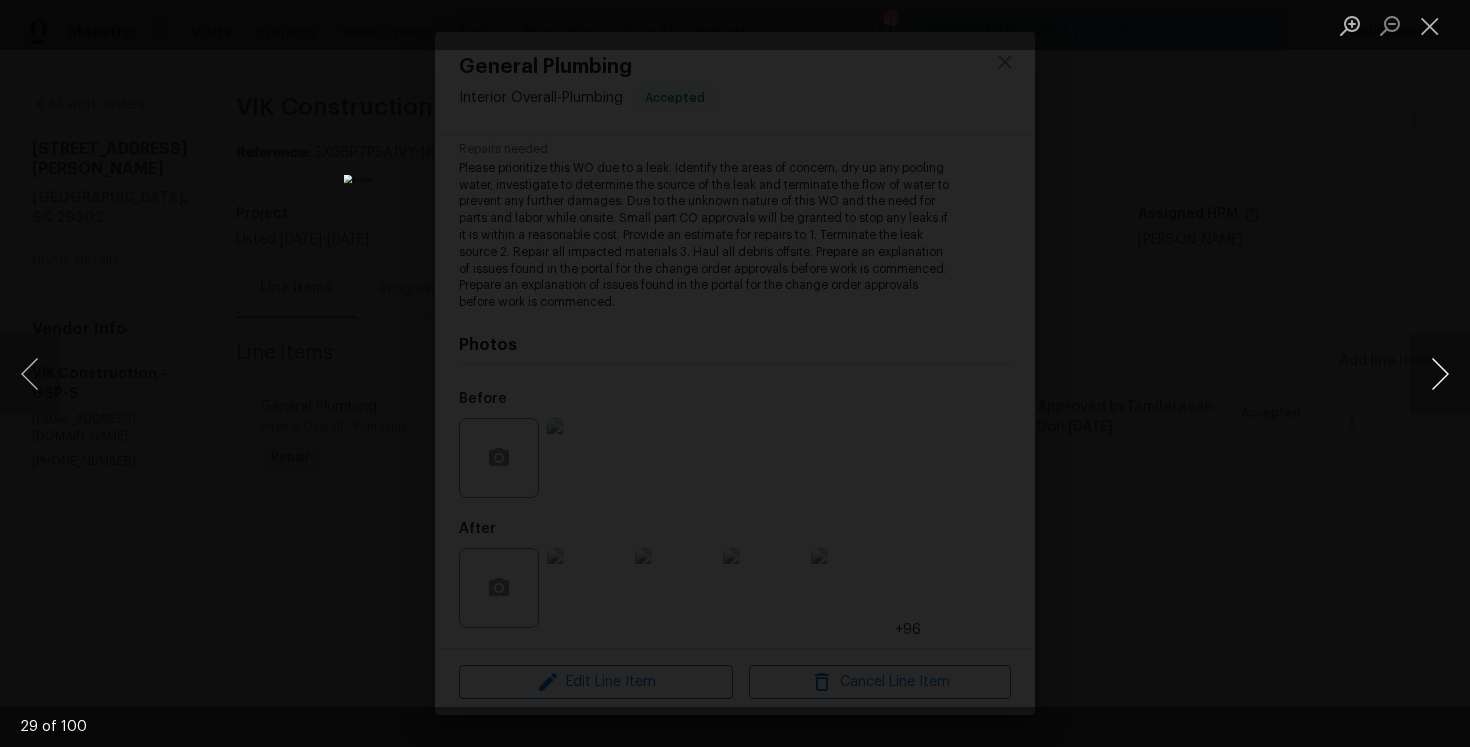 click at bounding box center [1440, 374] 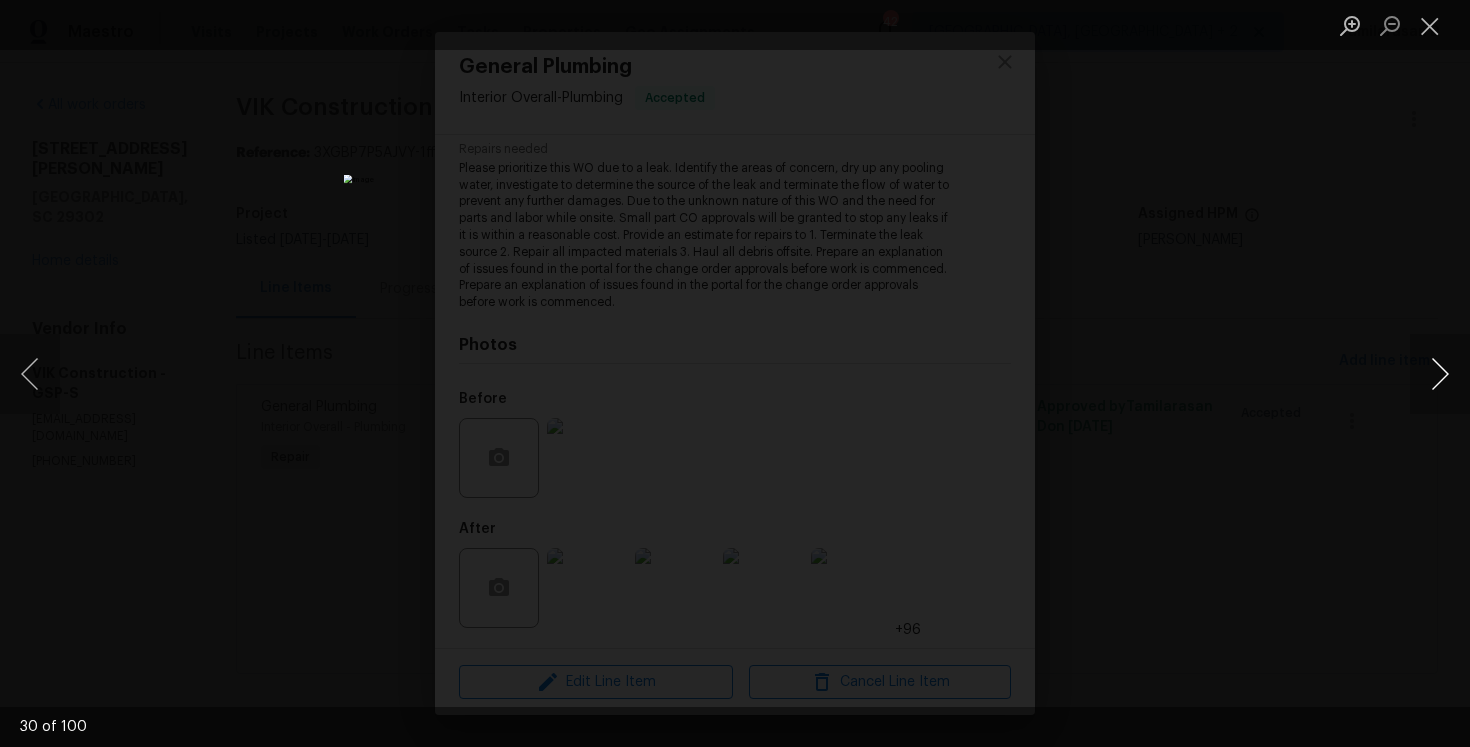 click at bounding box center (1440, 374) 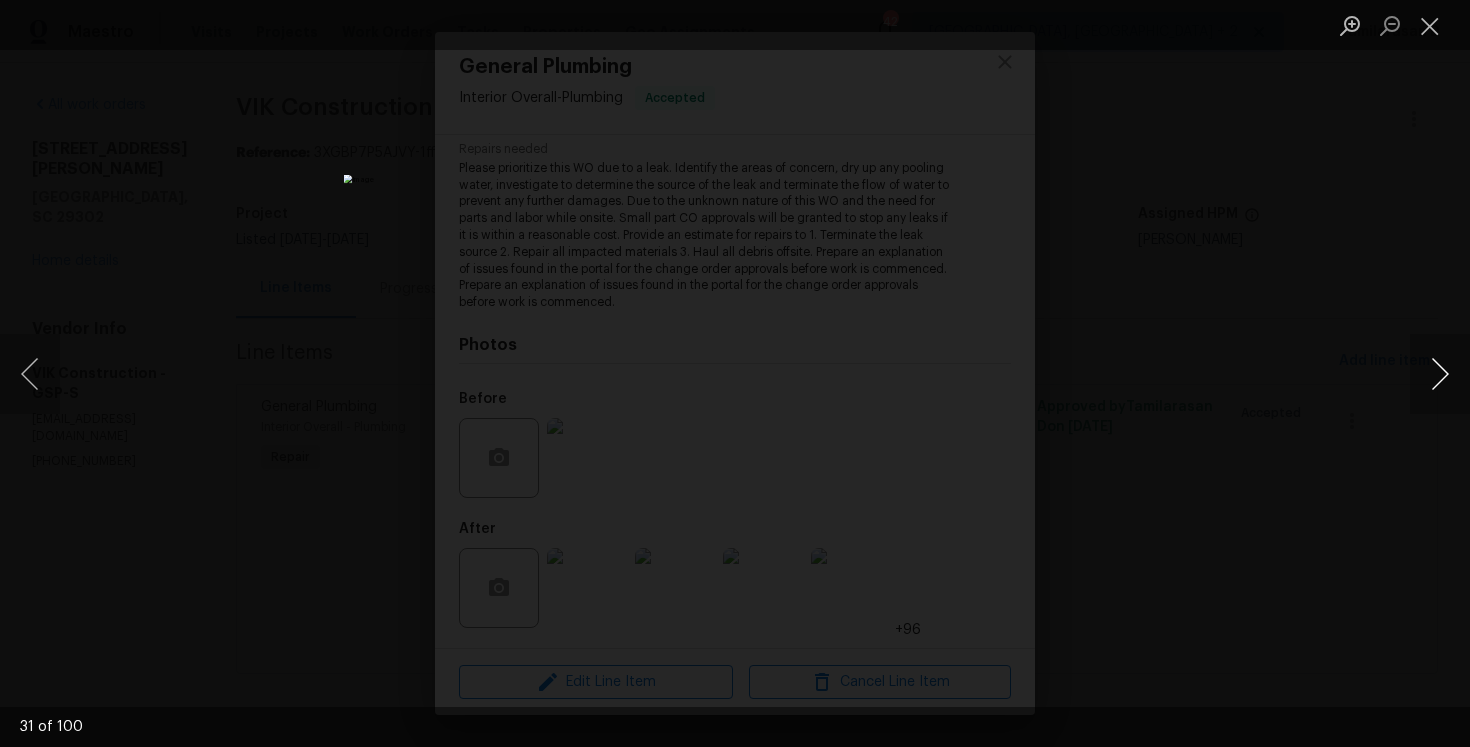 click at bounding box center [1440, 374] 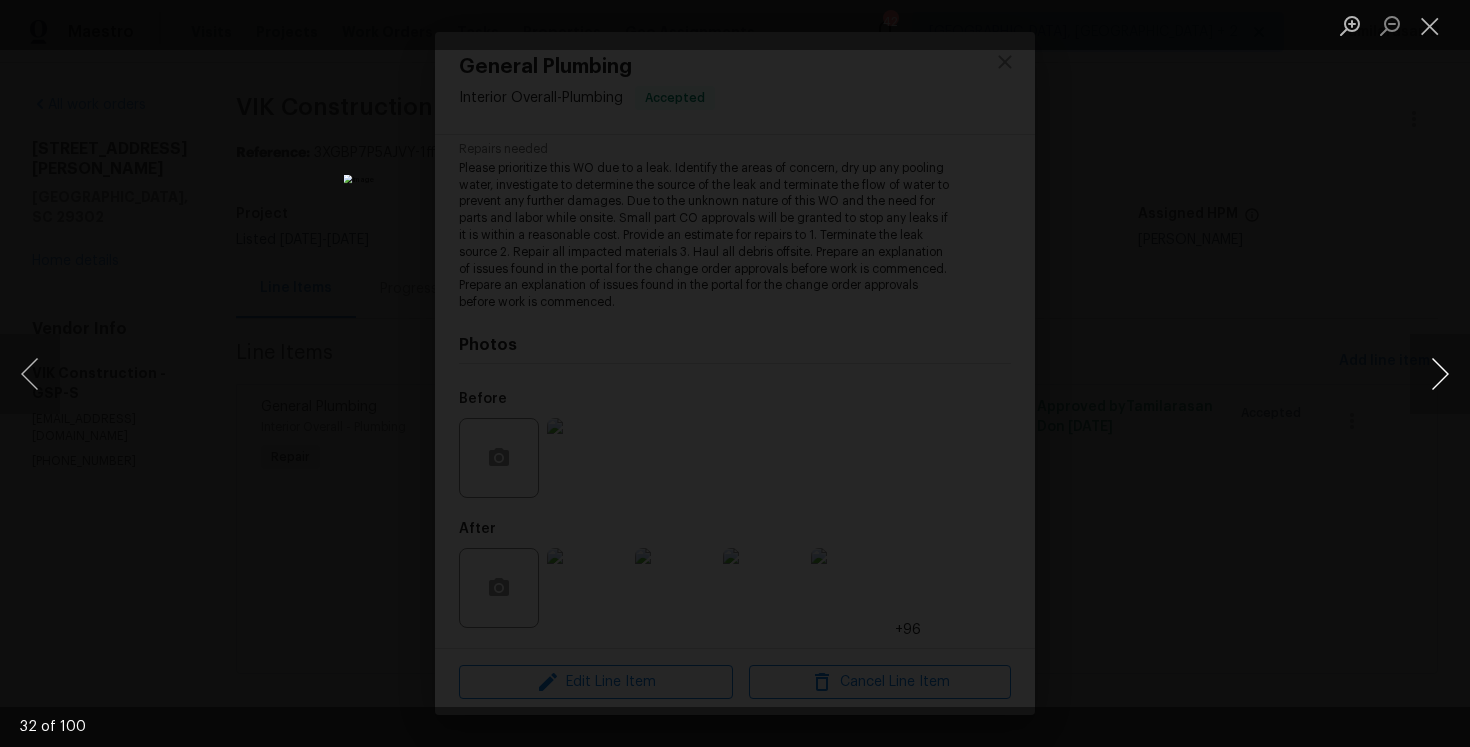 click at bounding box center (1440, 374) 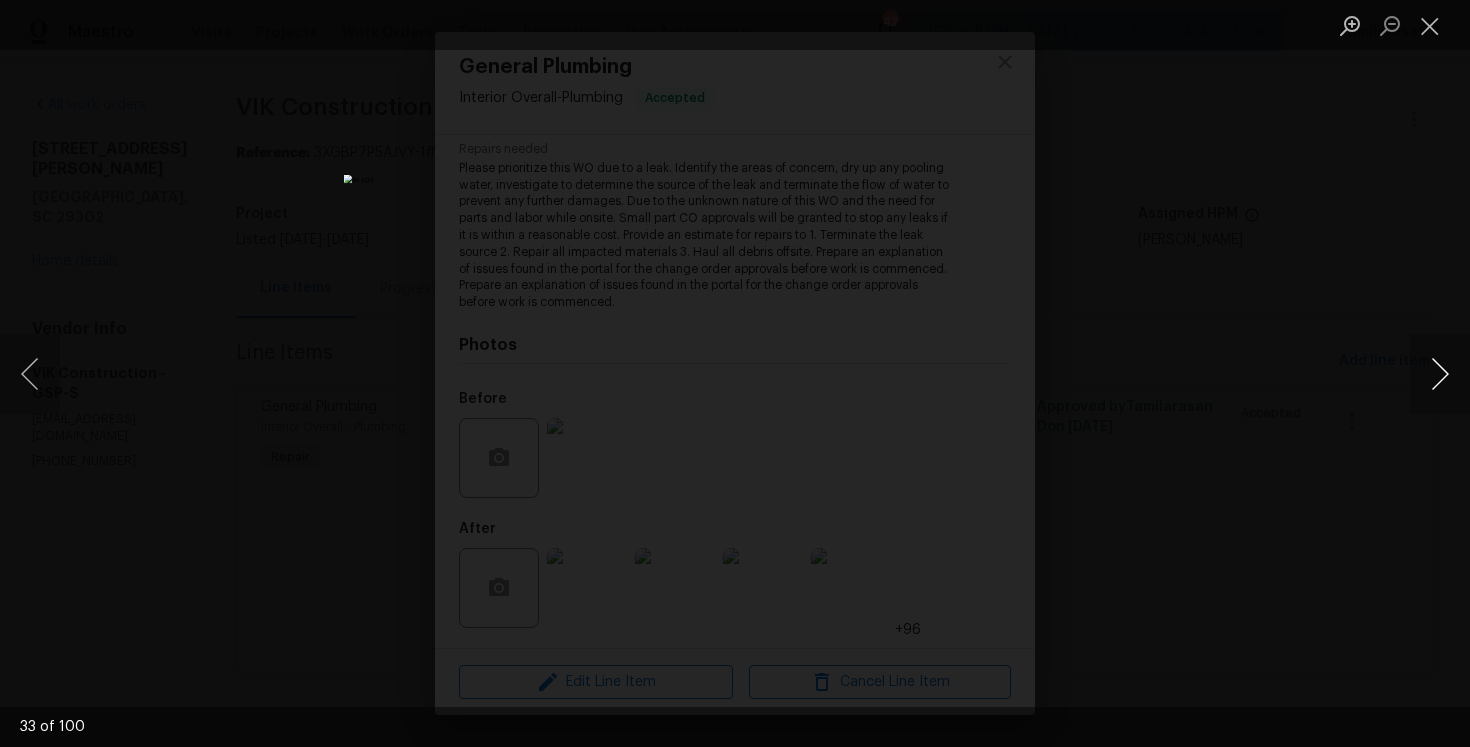 click at bounding box center [1440, 374] 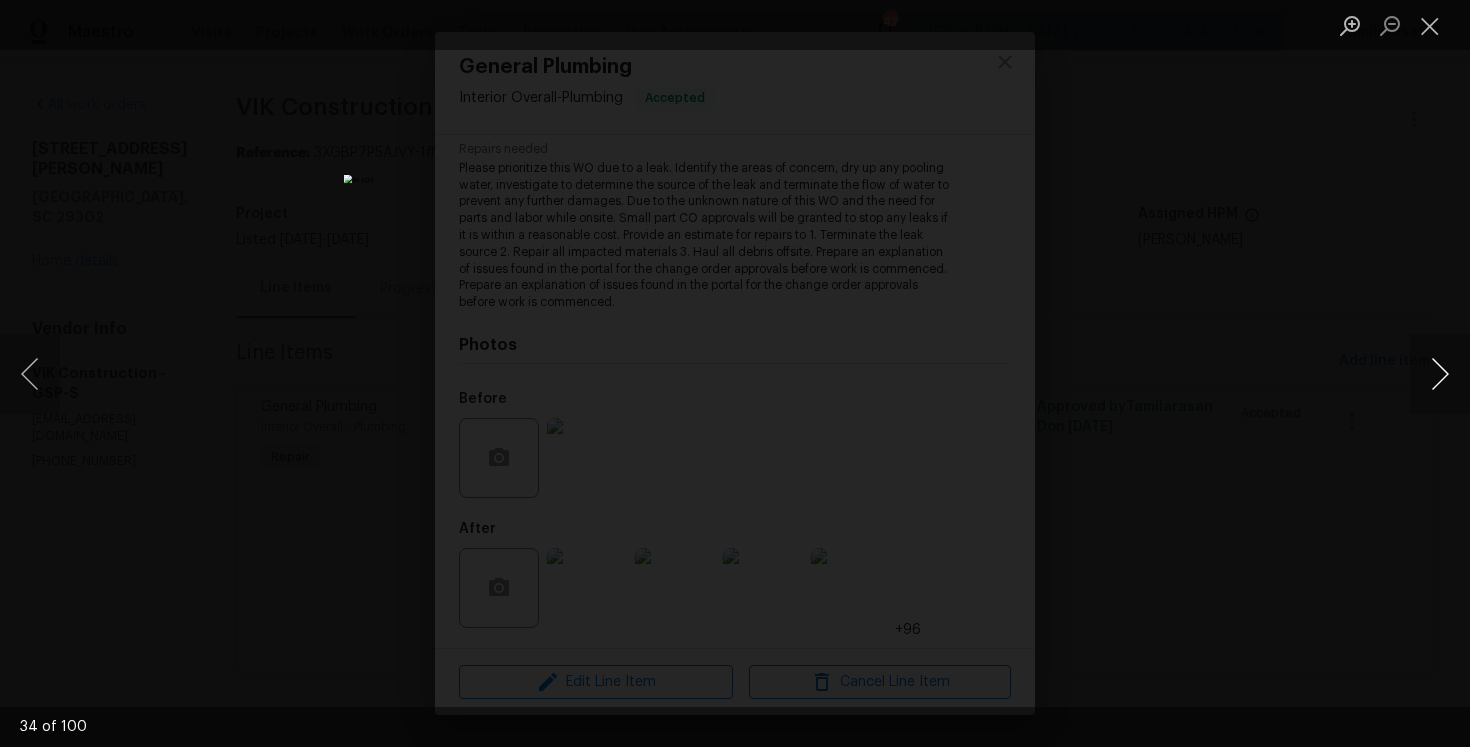 click at bounding box center [1440, 374] 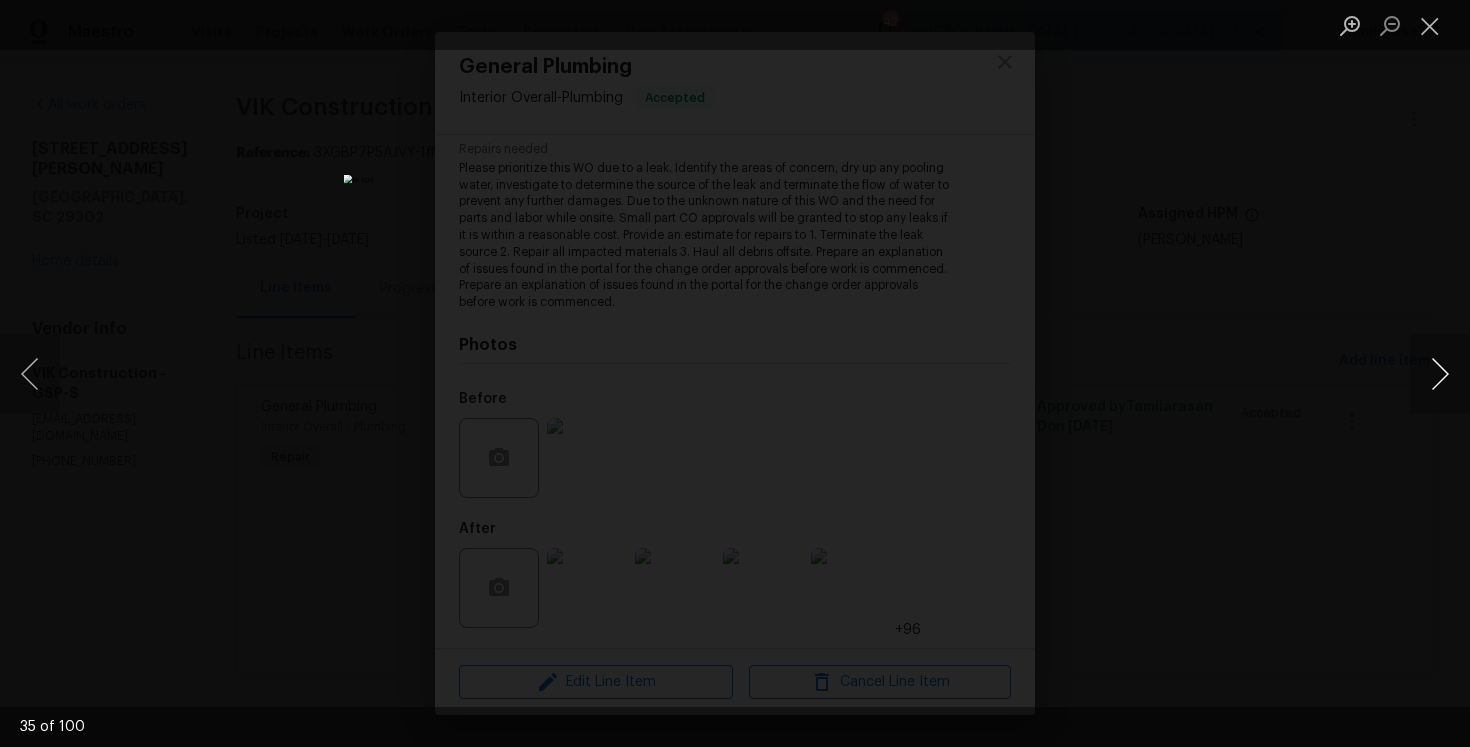 click at bounding box center [1440, 374] 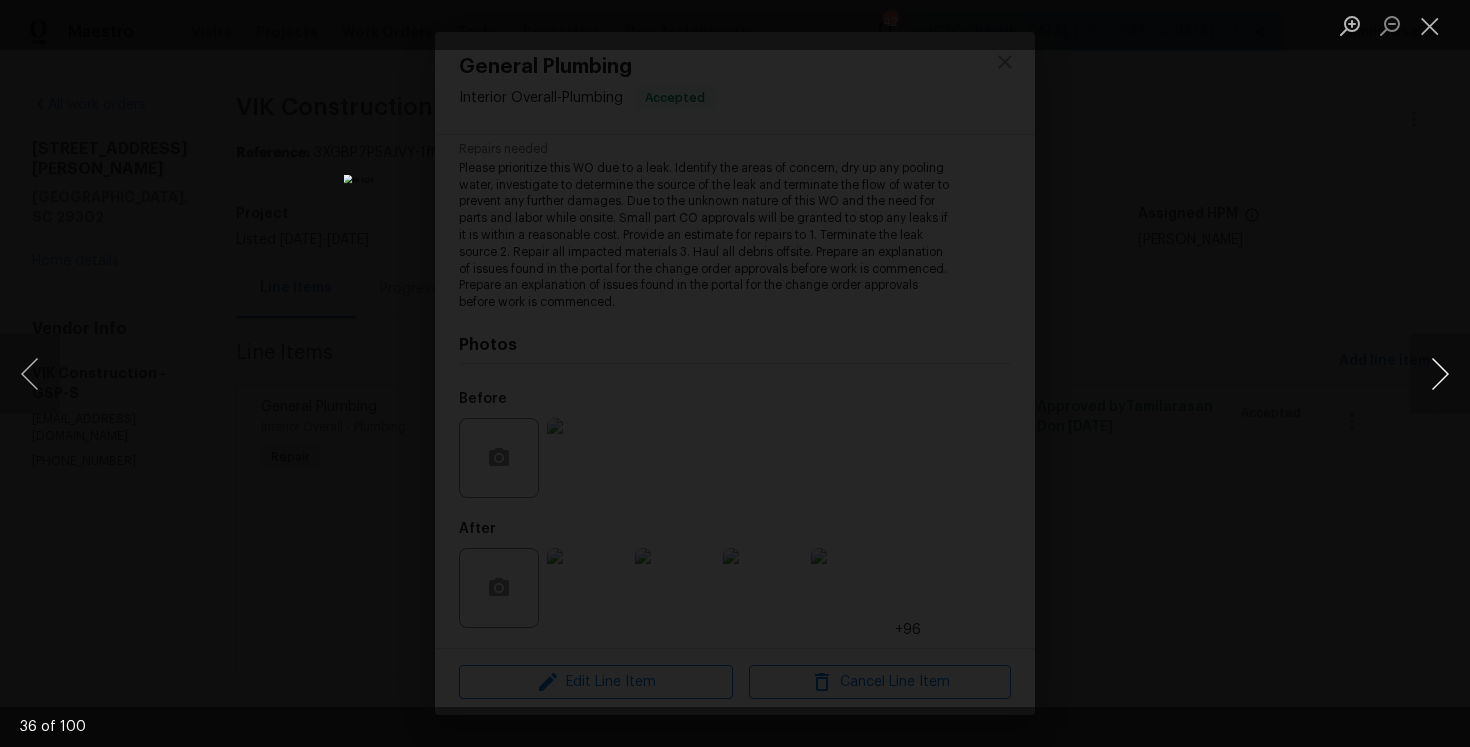 click at bounding box center (1440, 374) 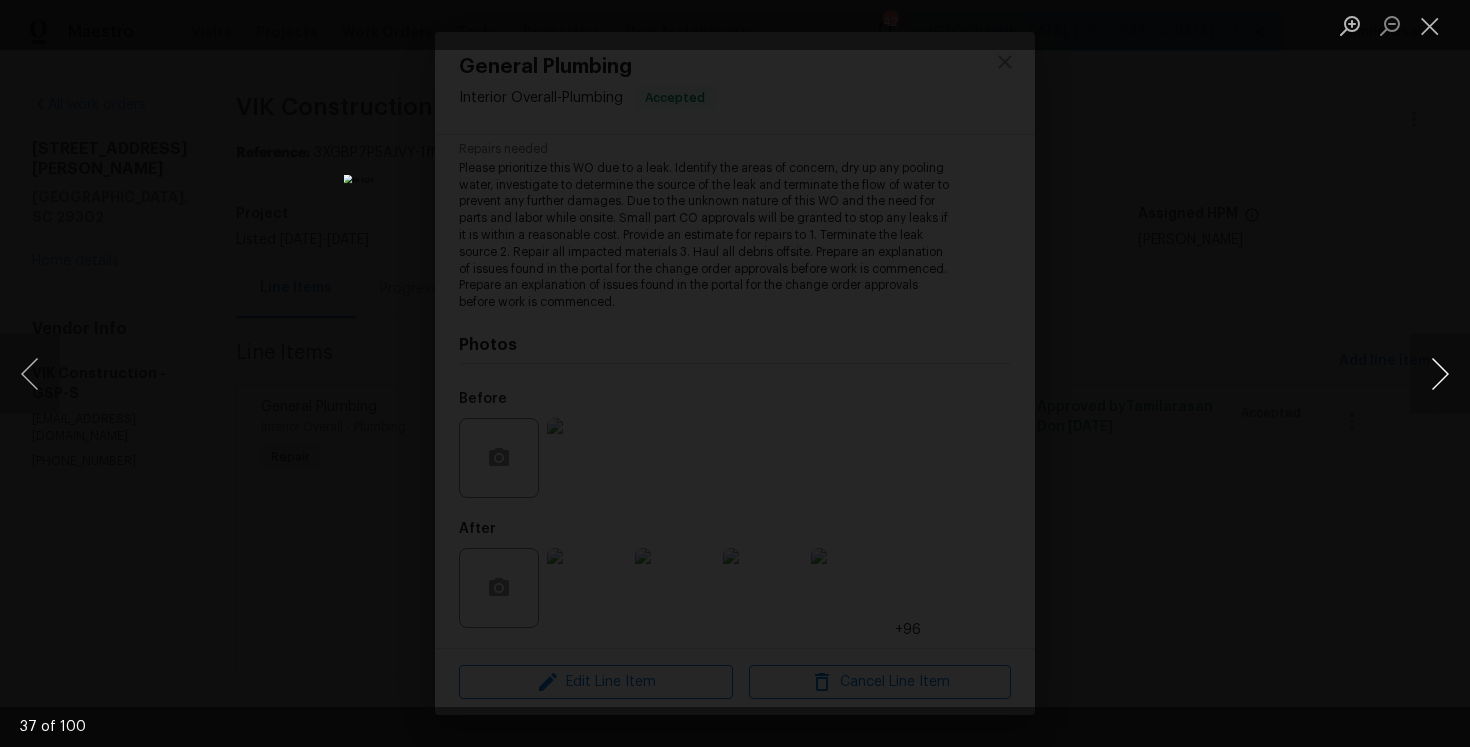 click at bounding box center [1440, 374] 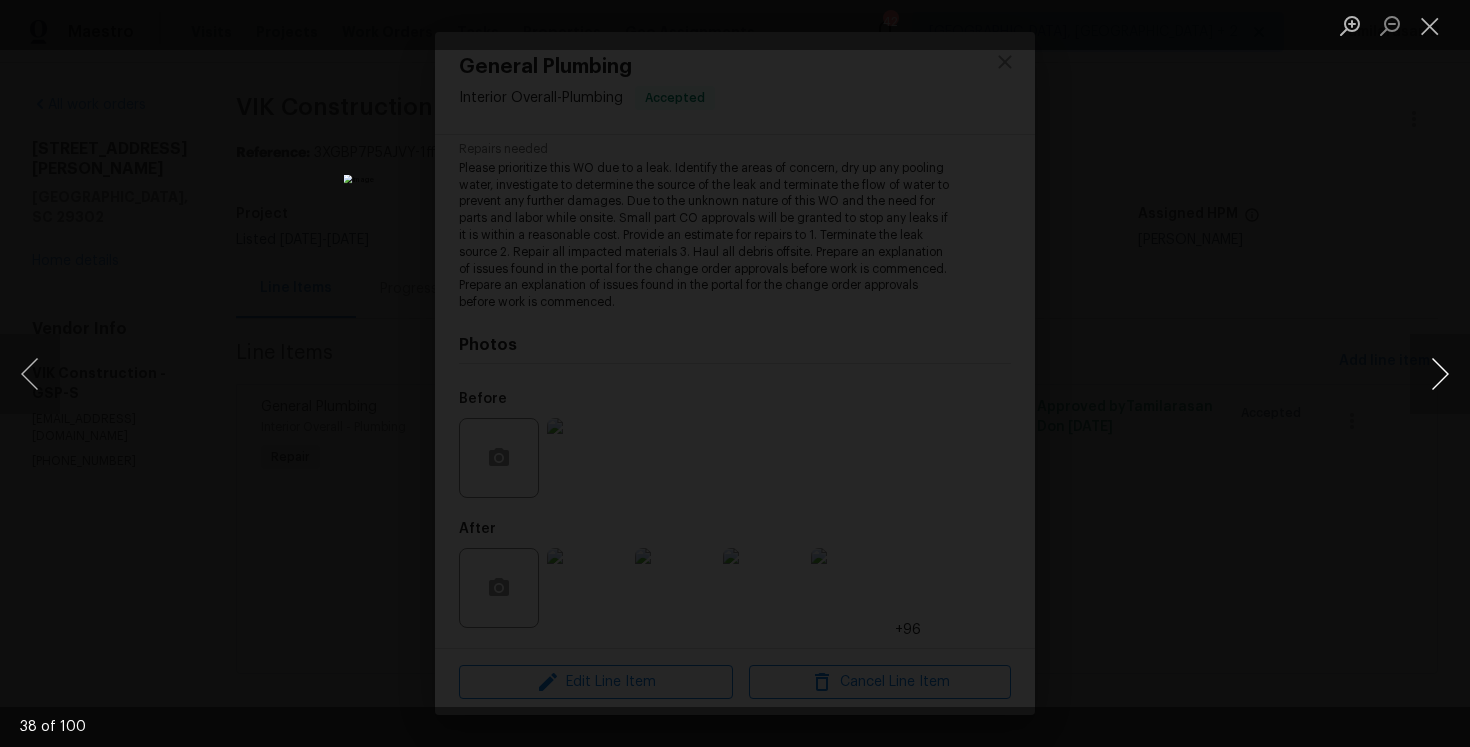click at bounding box center [1440, 374] 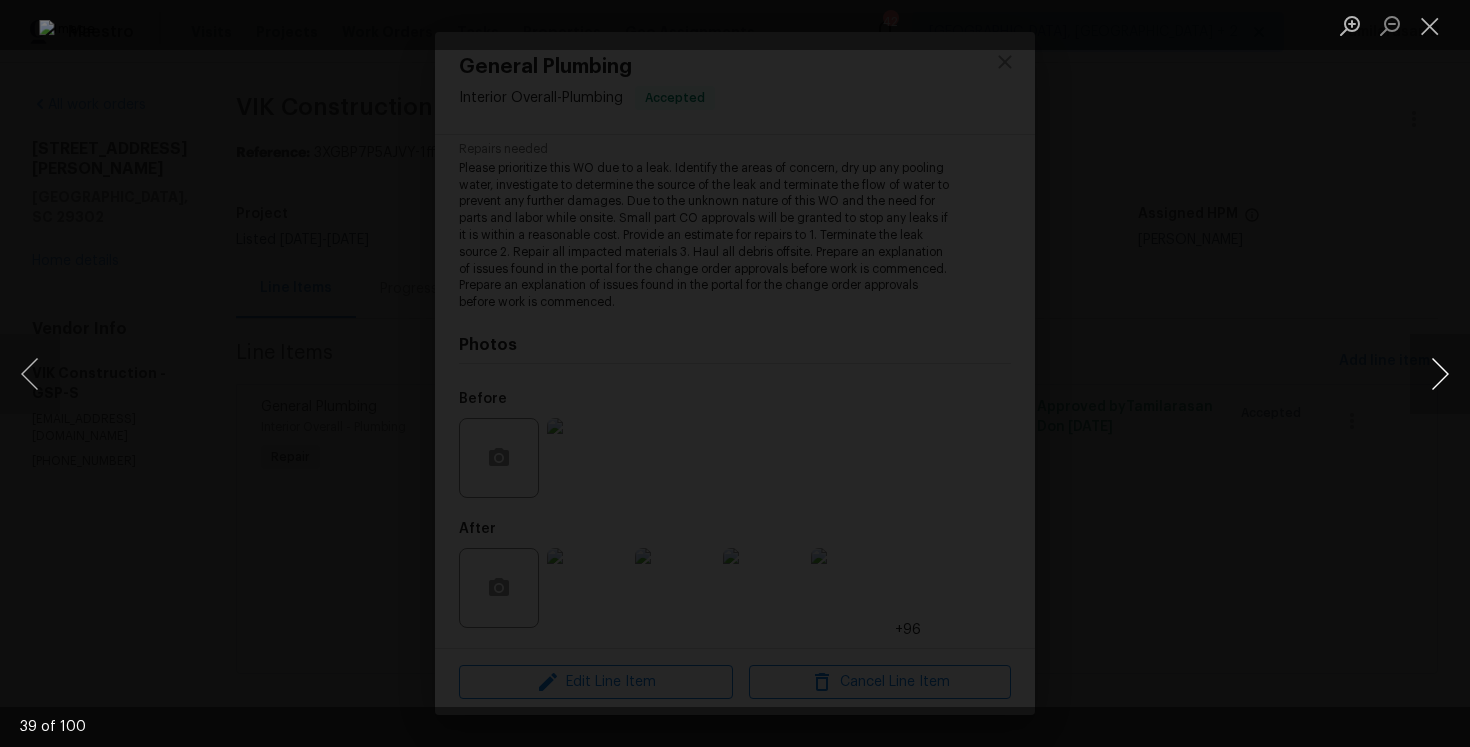 click at bounding box center (1440, 374) 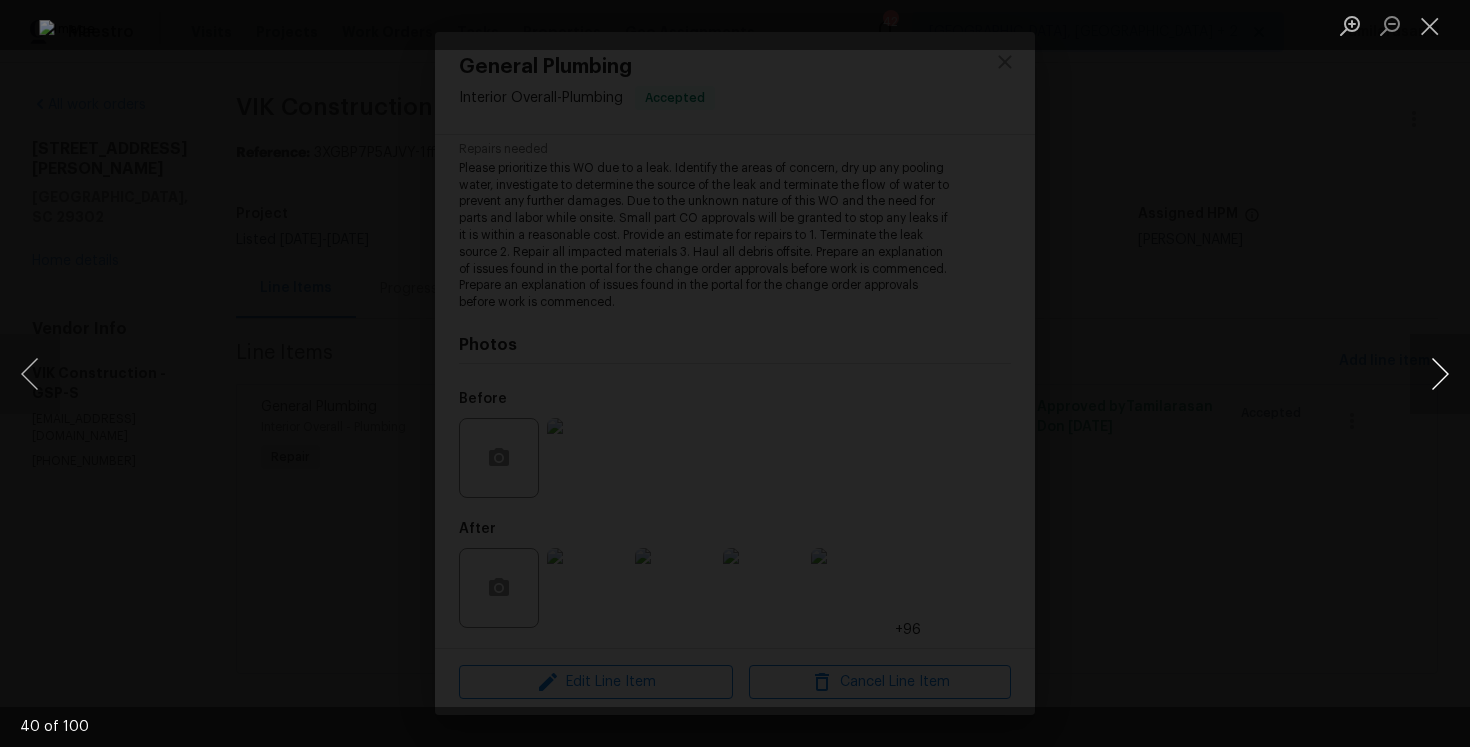 click at bounding box center (1440, 374) 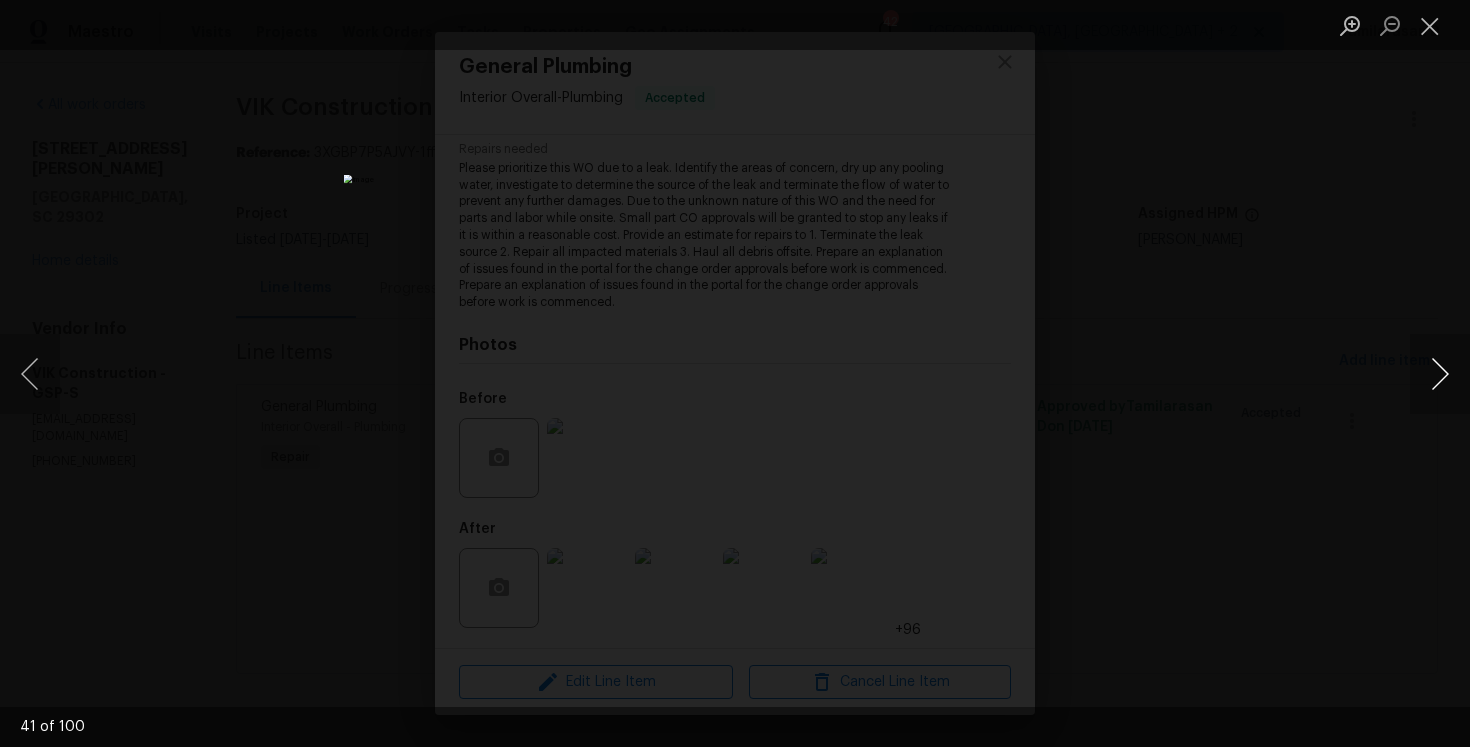 click at bounding box center [1440, 374] 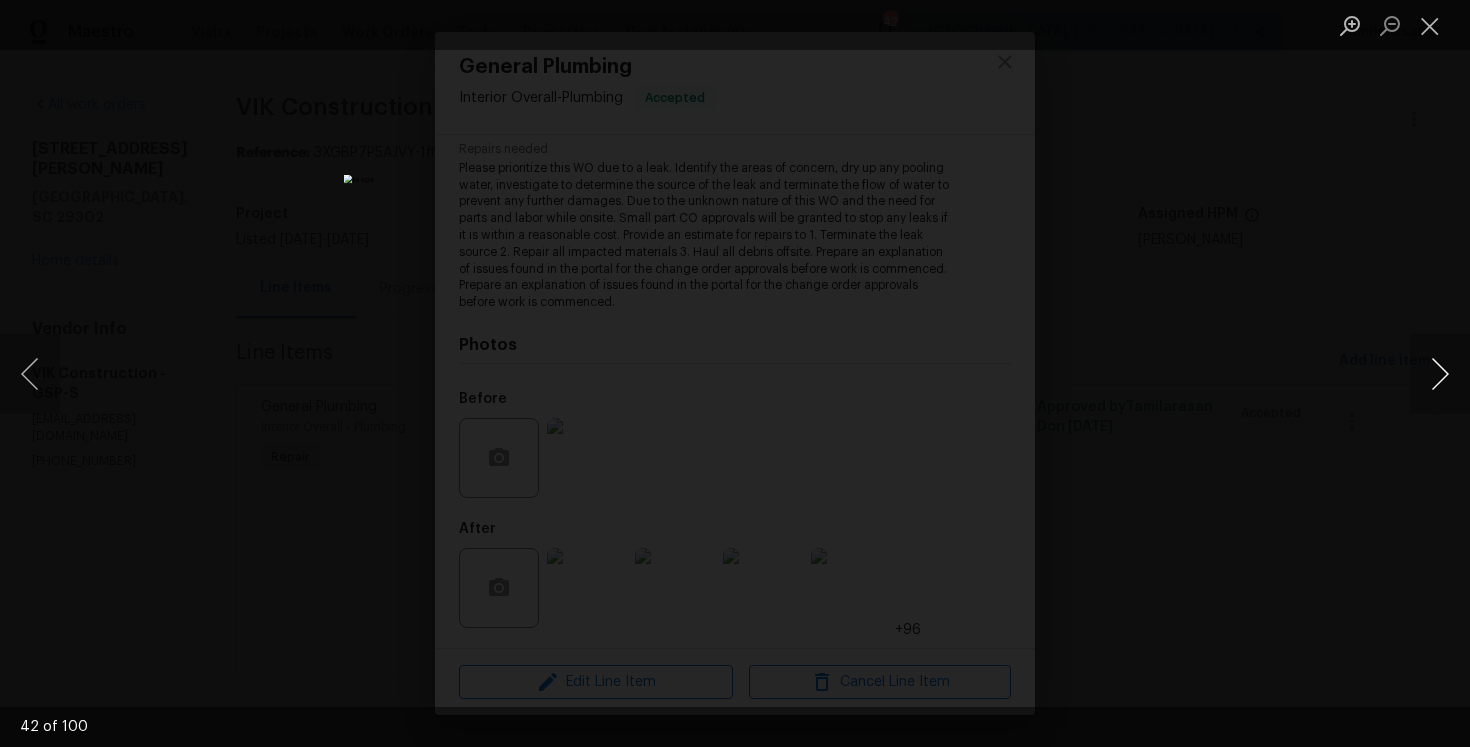 click at bounding box center (1440, 374) 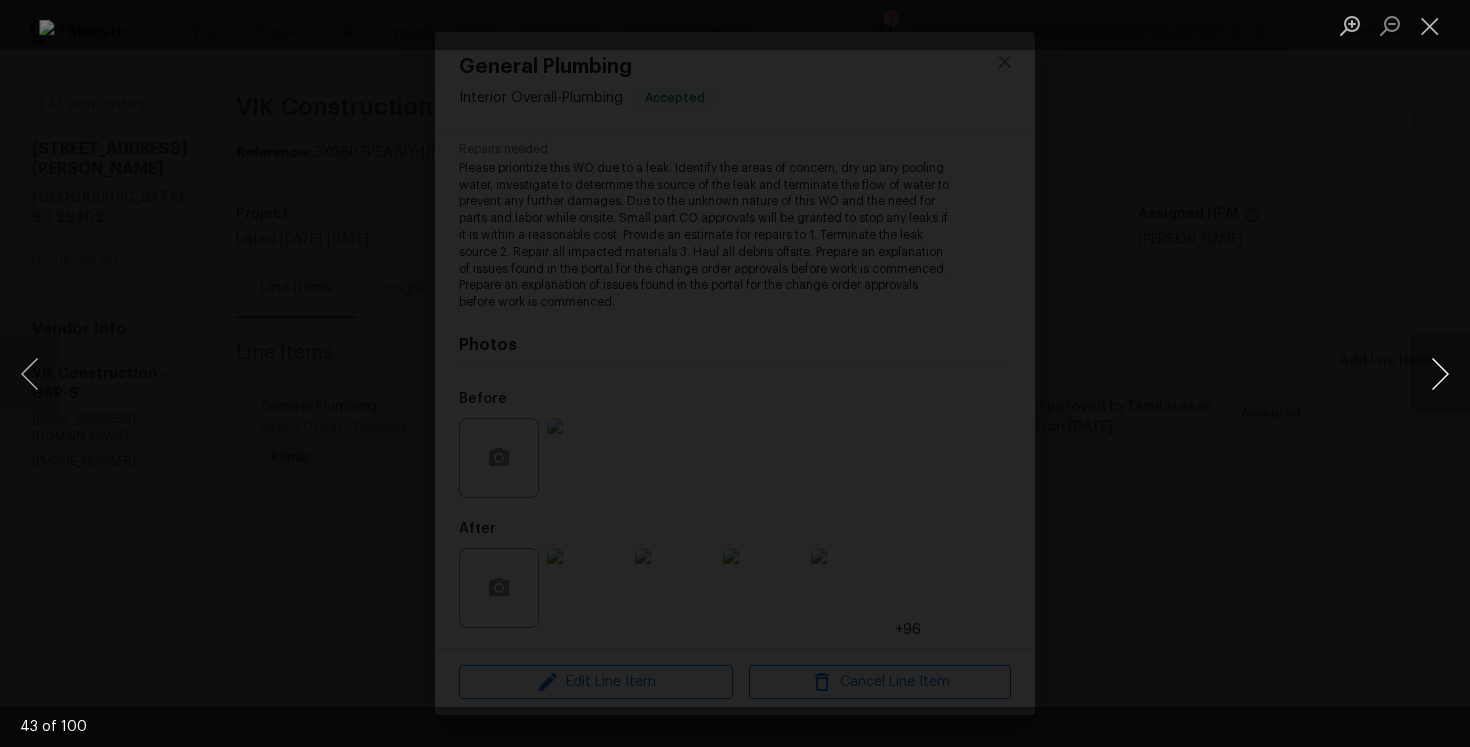 click at bounding box center (1440, 374) 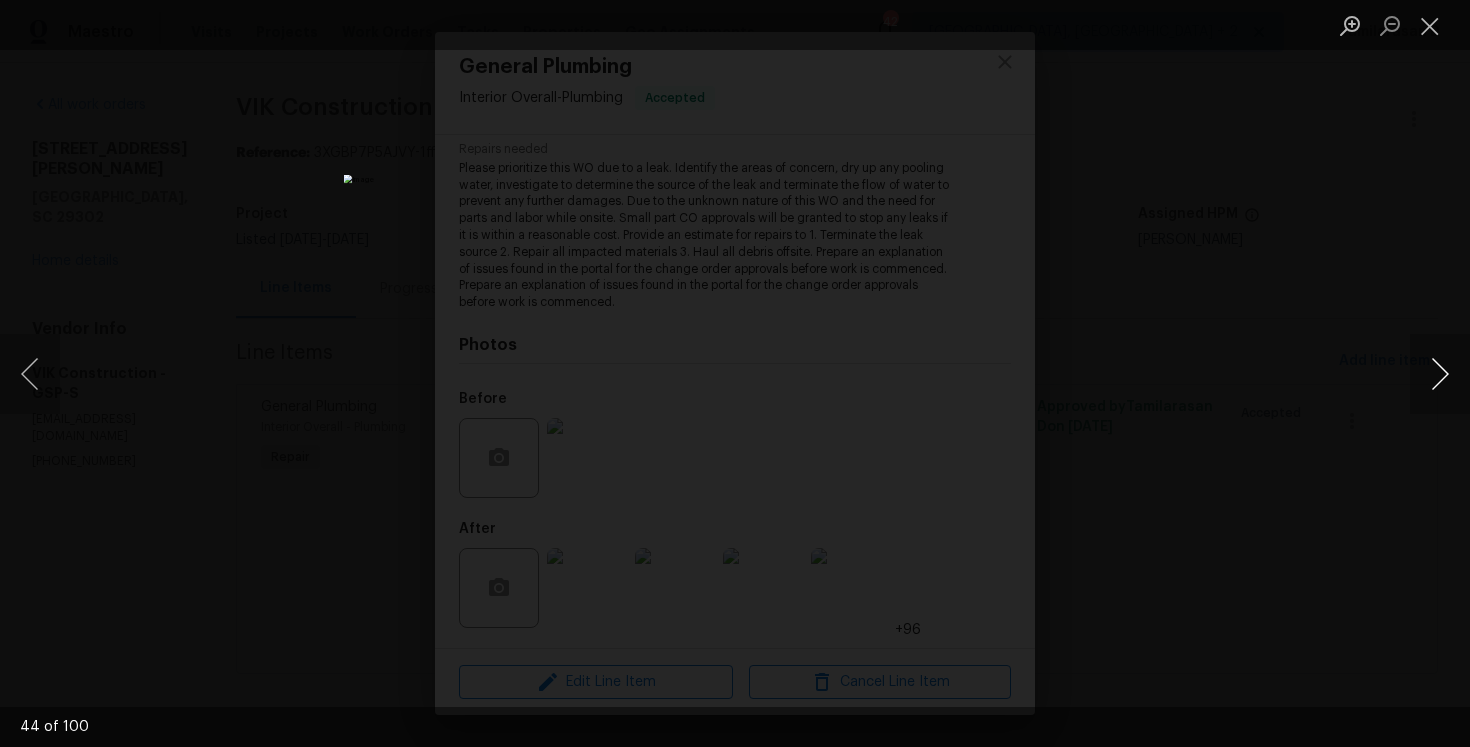 click at bounding box center [1440, 374] 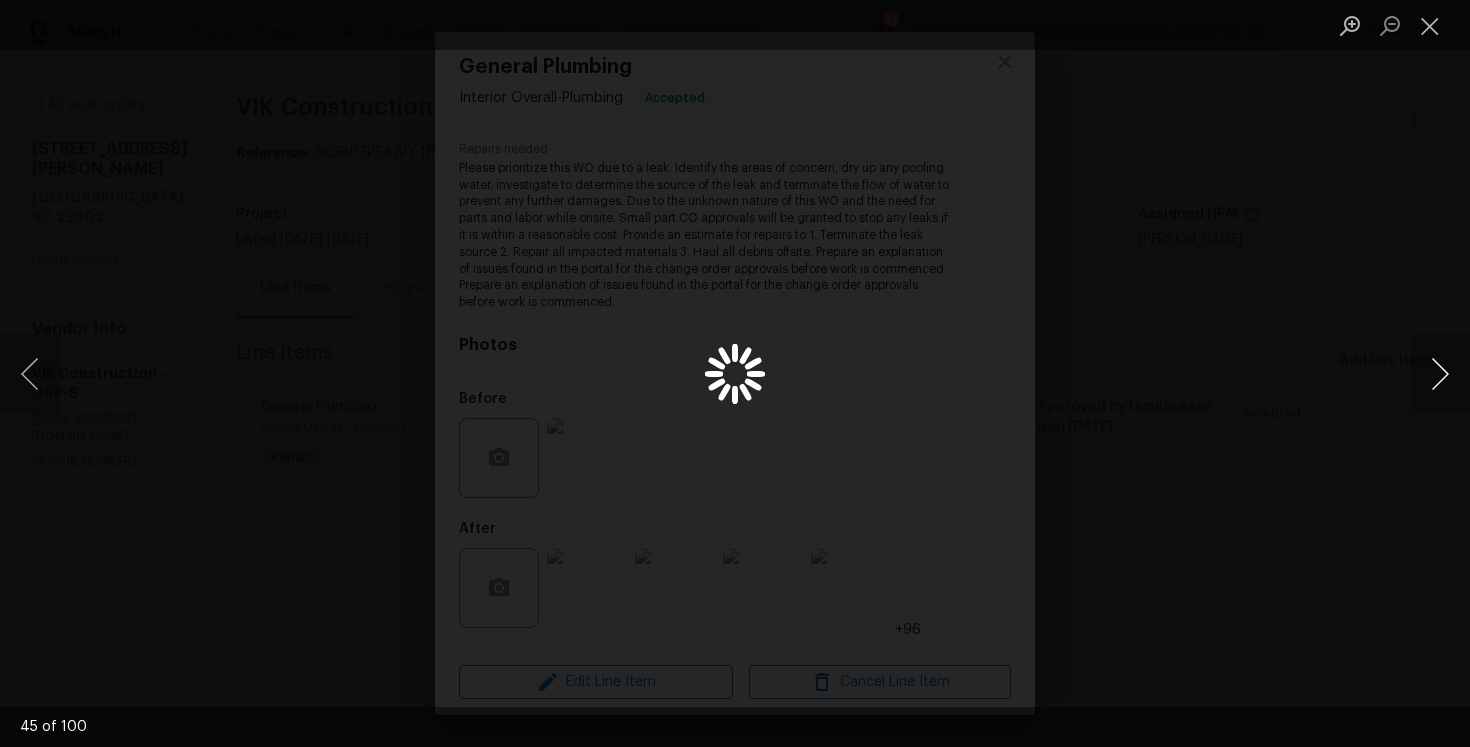 click at bounding box center (1440, 374) 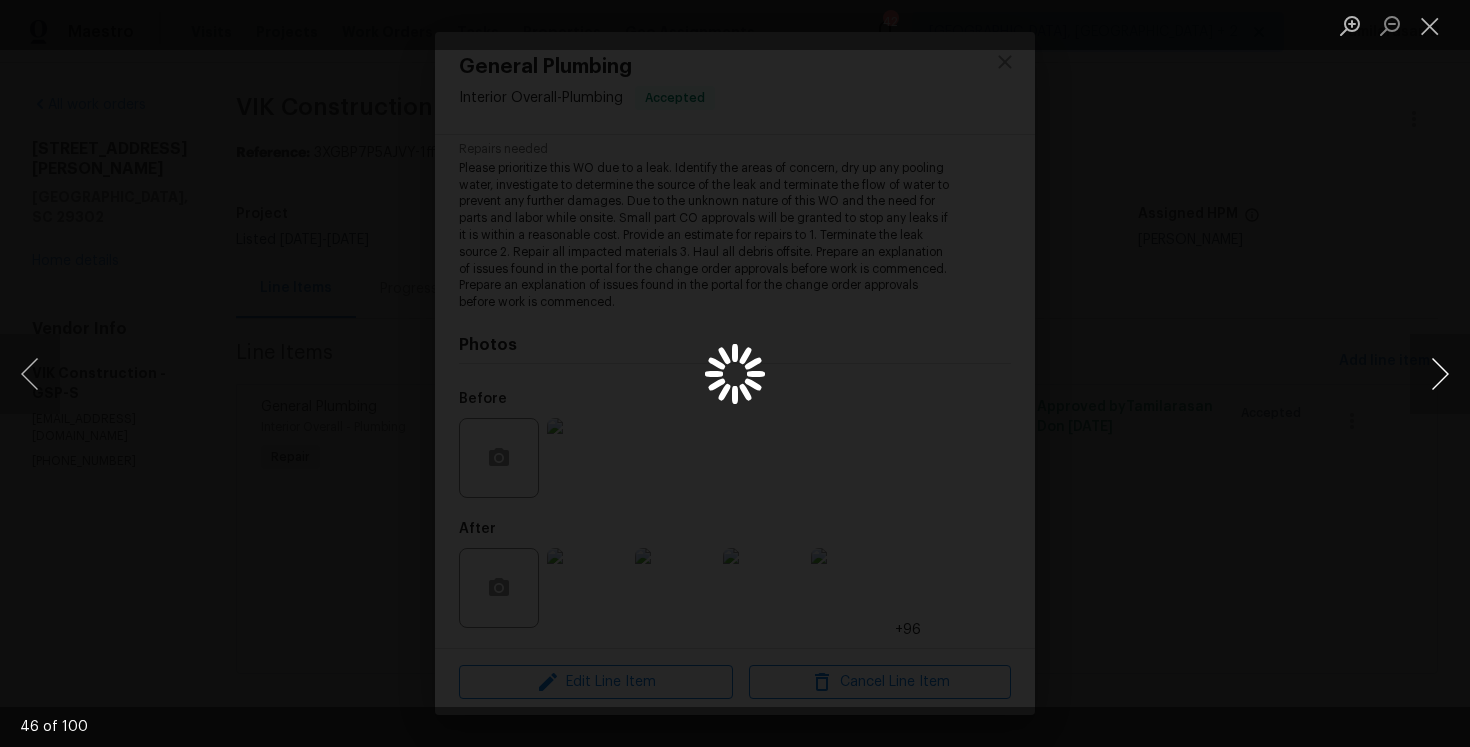 click at bounding box center [1440, 374] 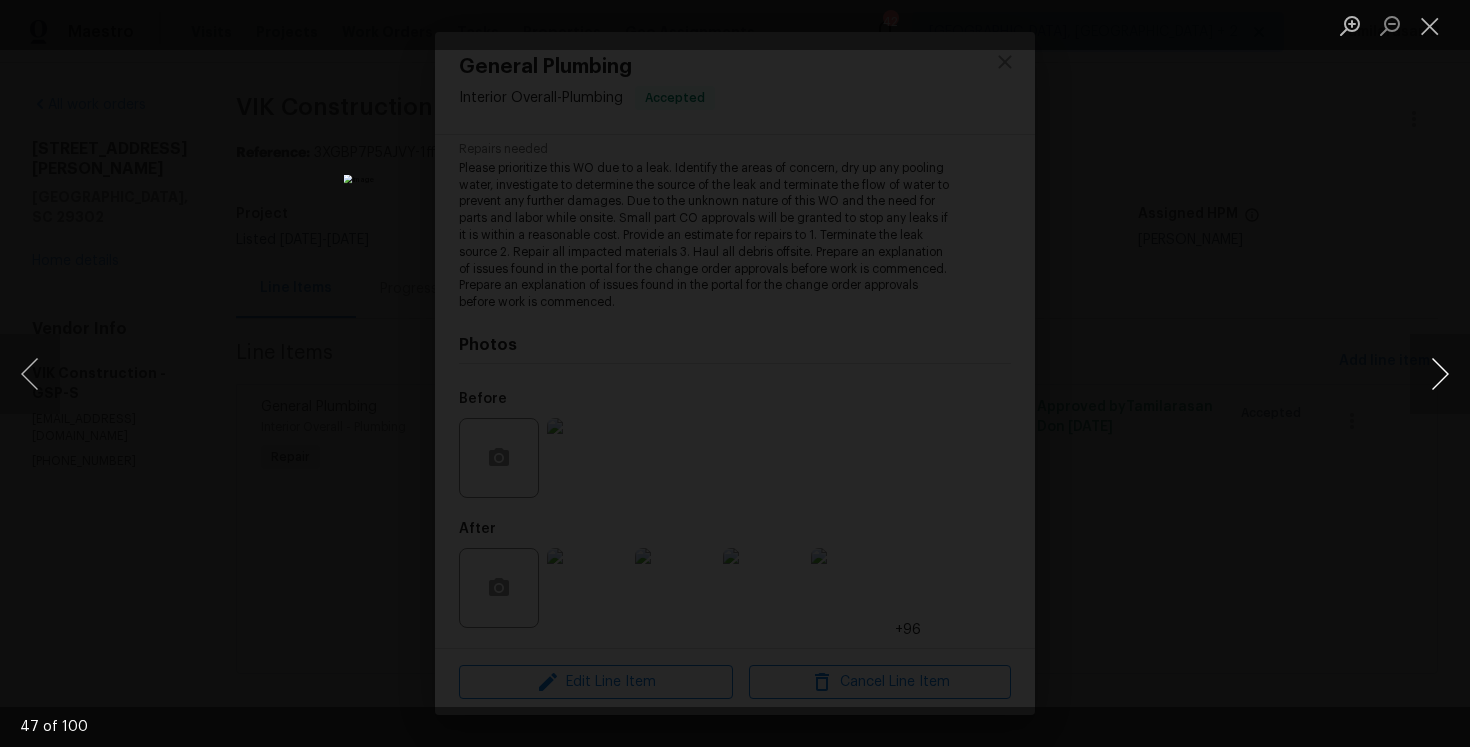 click at bounding box center [1440, 374] 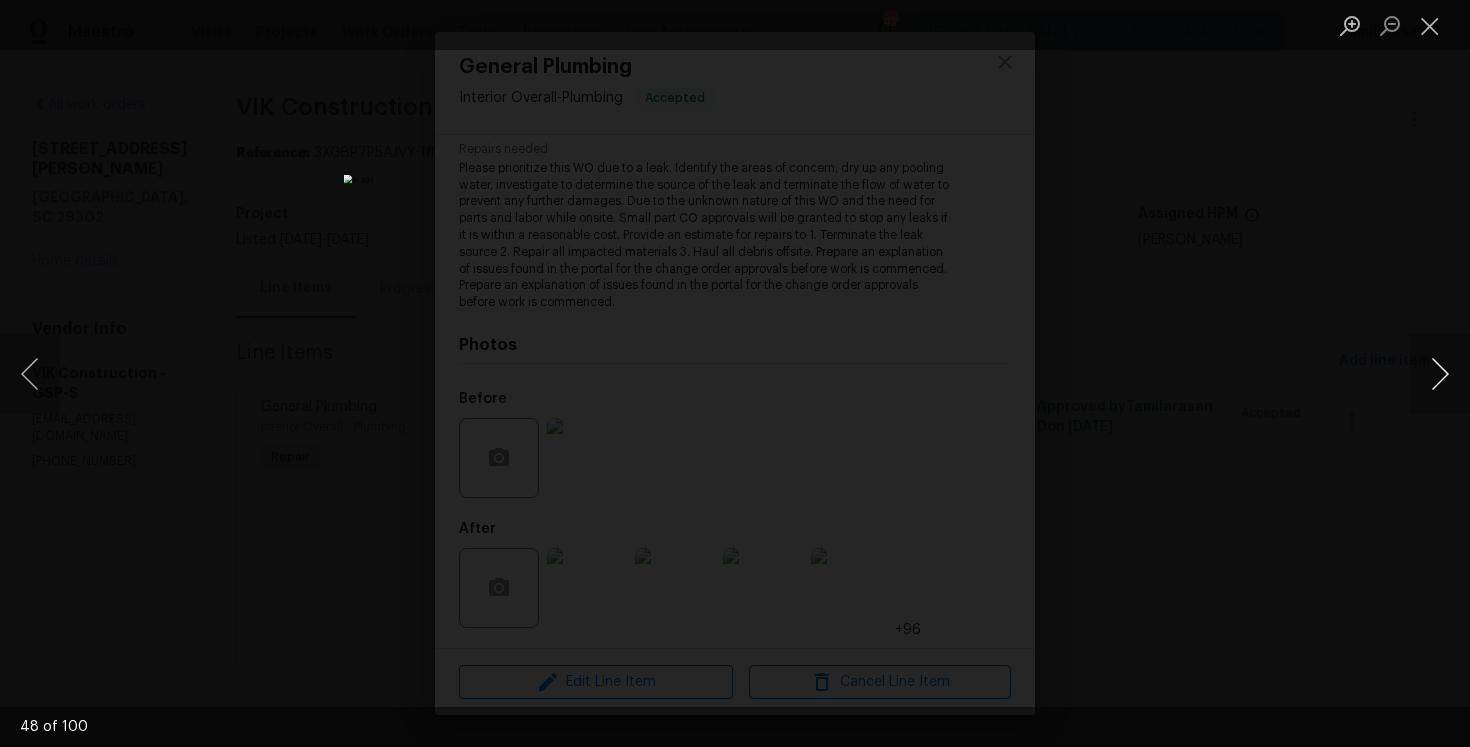click at bounding box center (1440, 374) 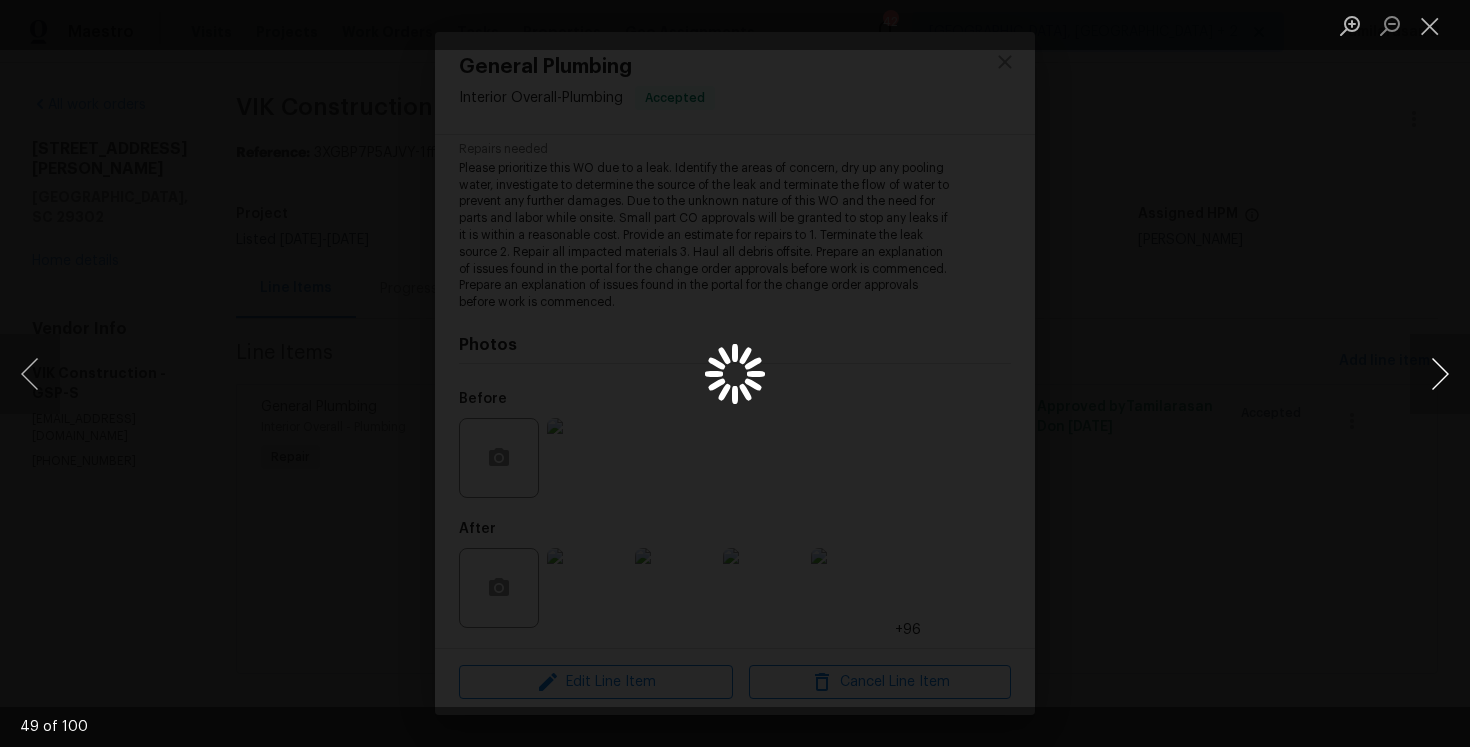 click at bounding box center [1440, 374] 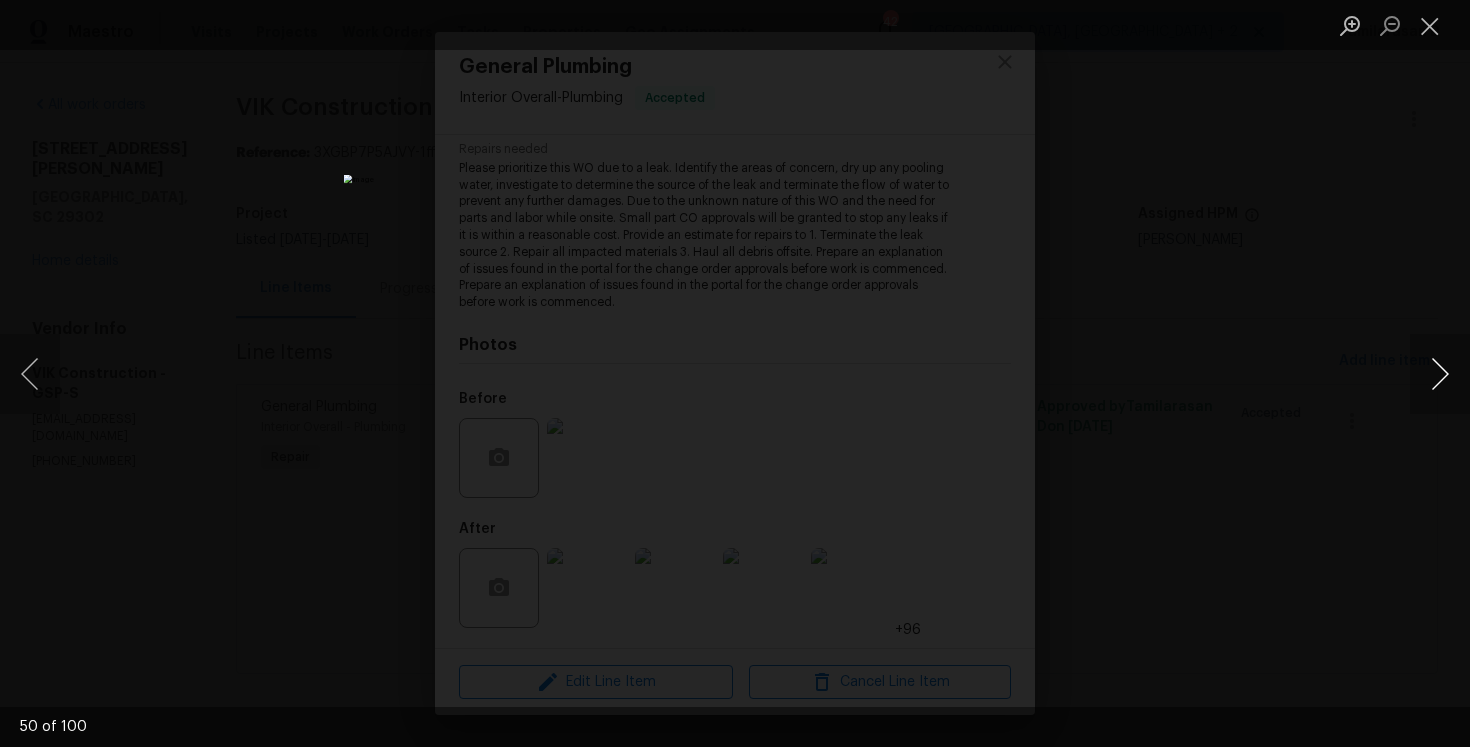 click at bounding box center (1440, 374) 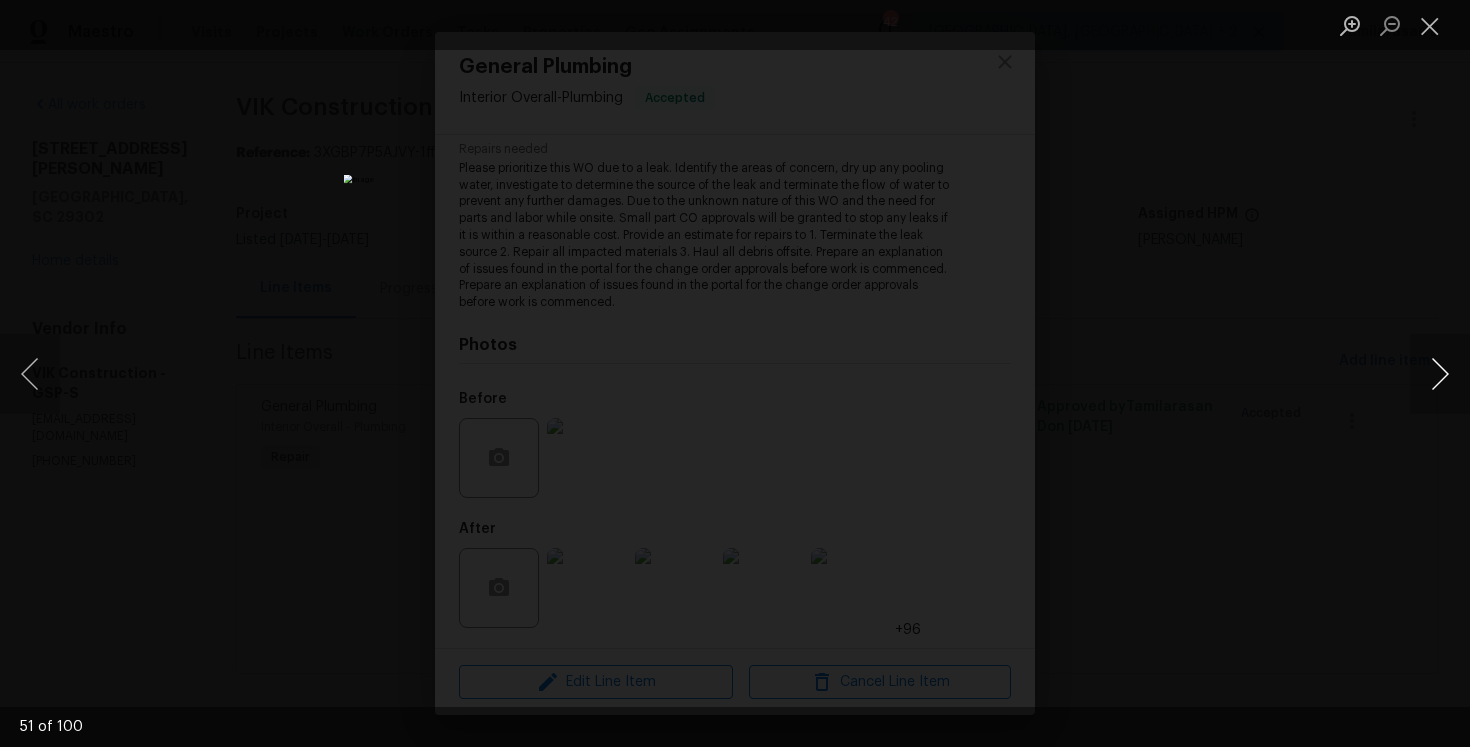 click at bounding box center (1440, 374) 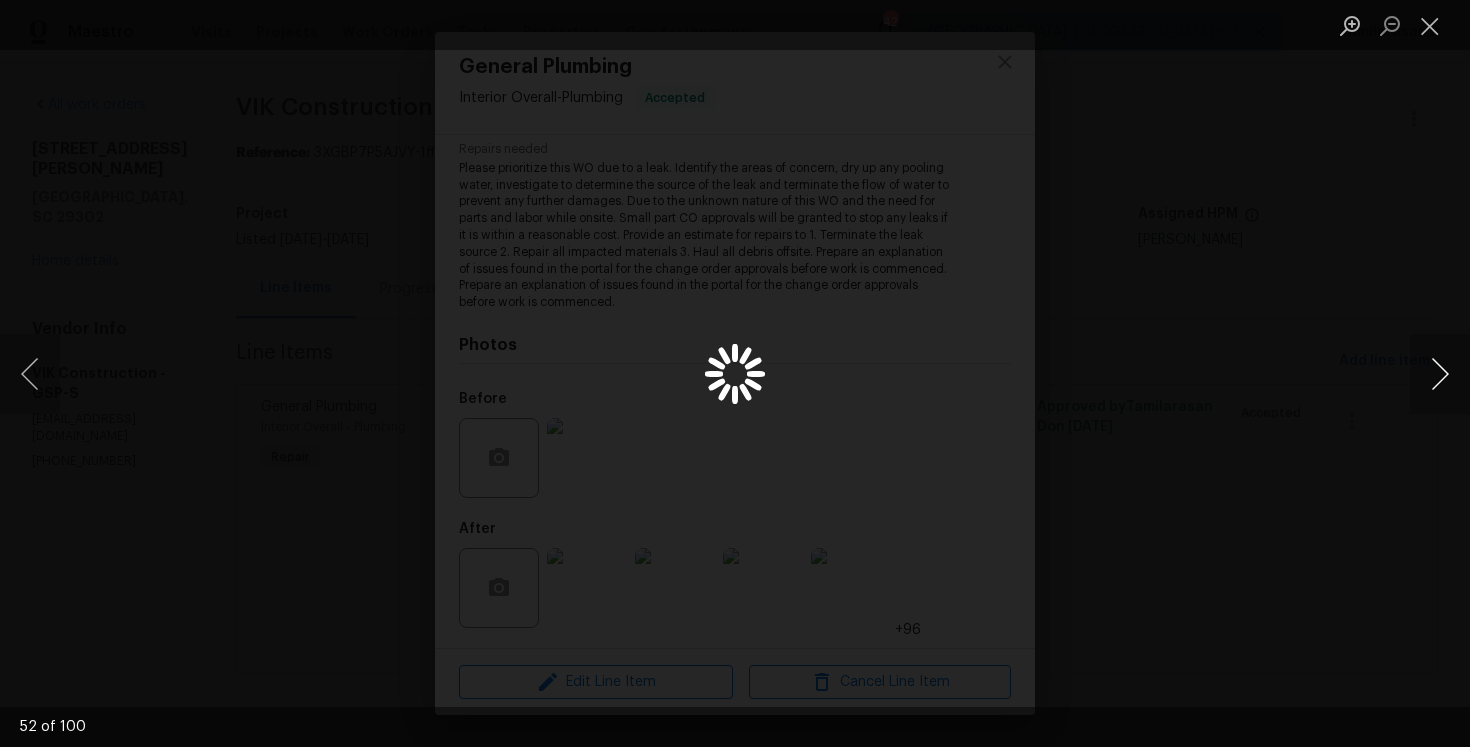 click at bounding box center (1440, 374) 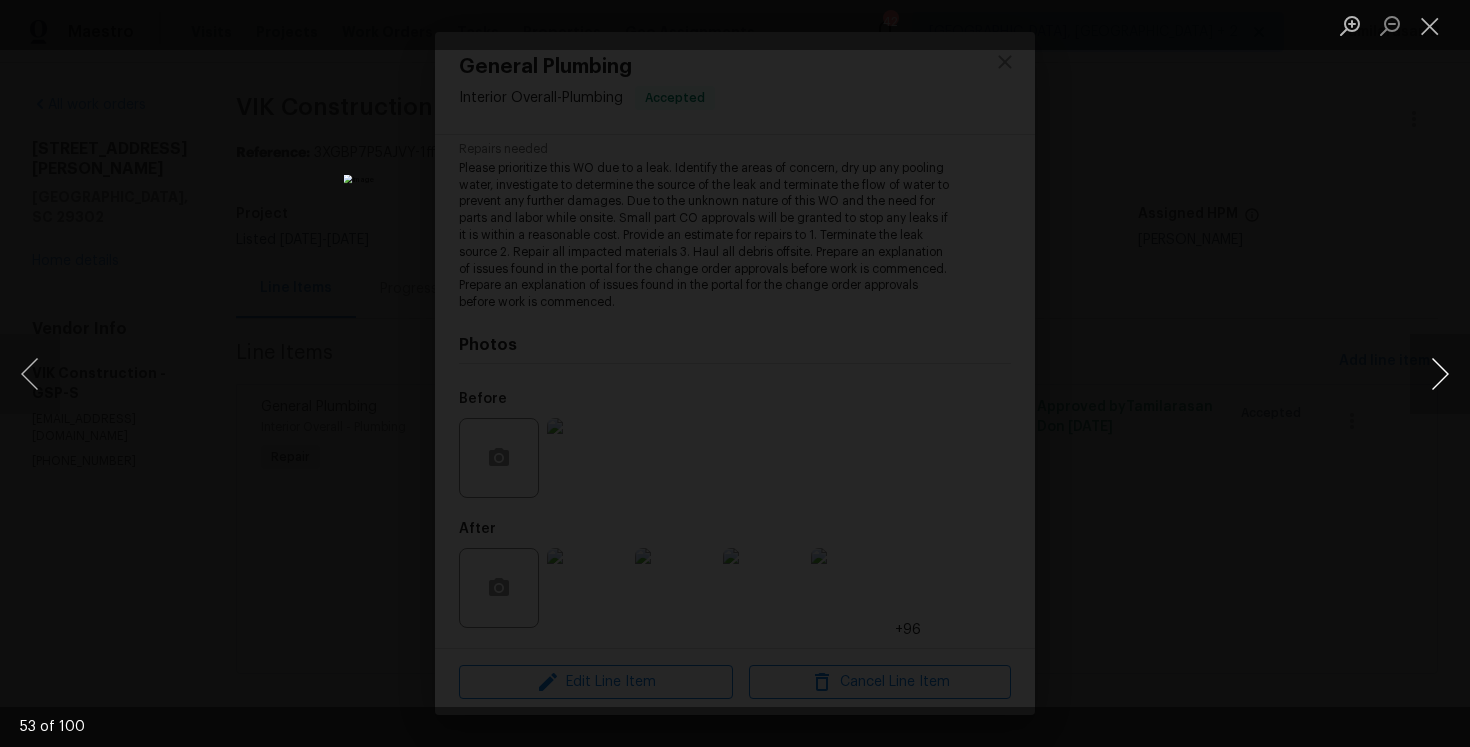 click at bounding box center [1440, 374] 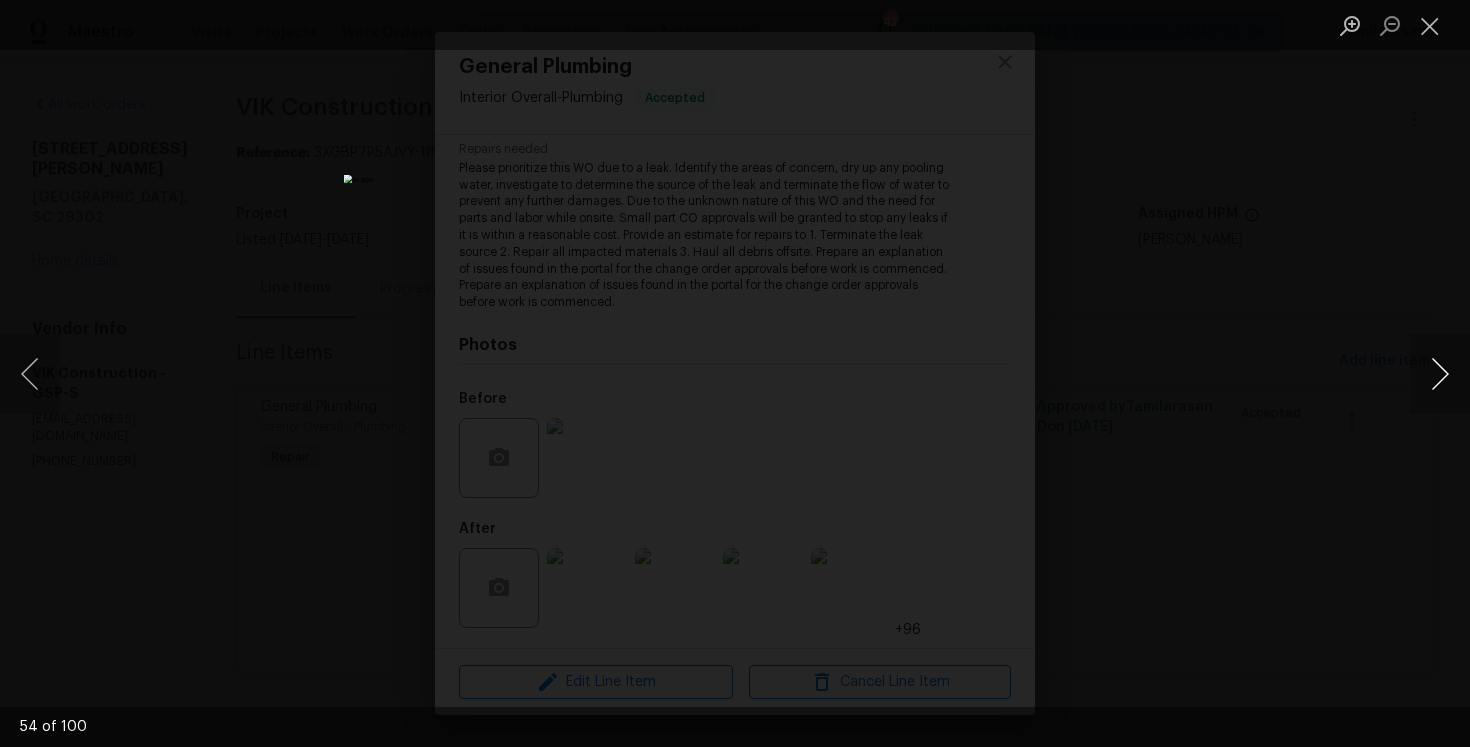 click at bounding box center (1440, 374) 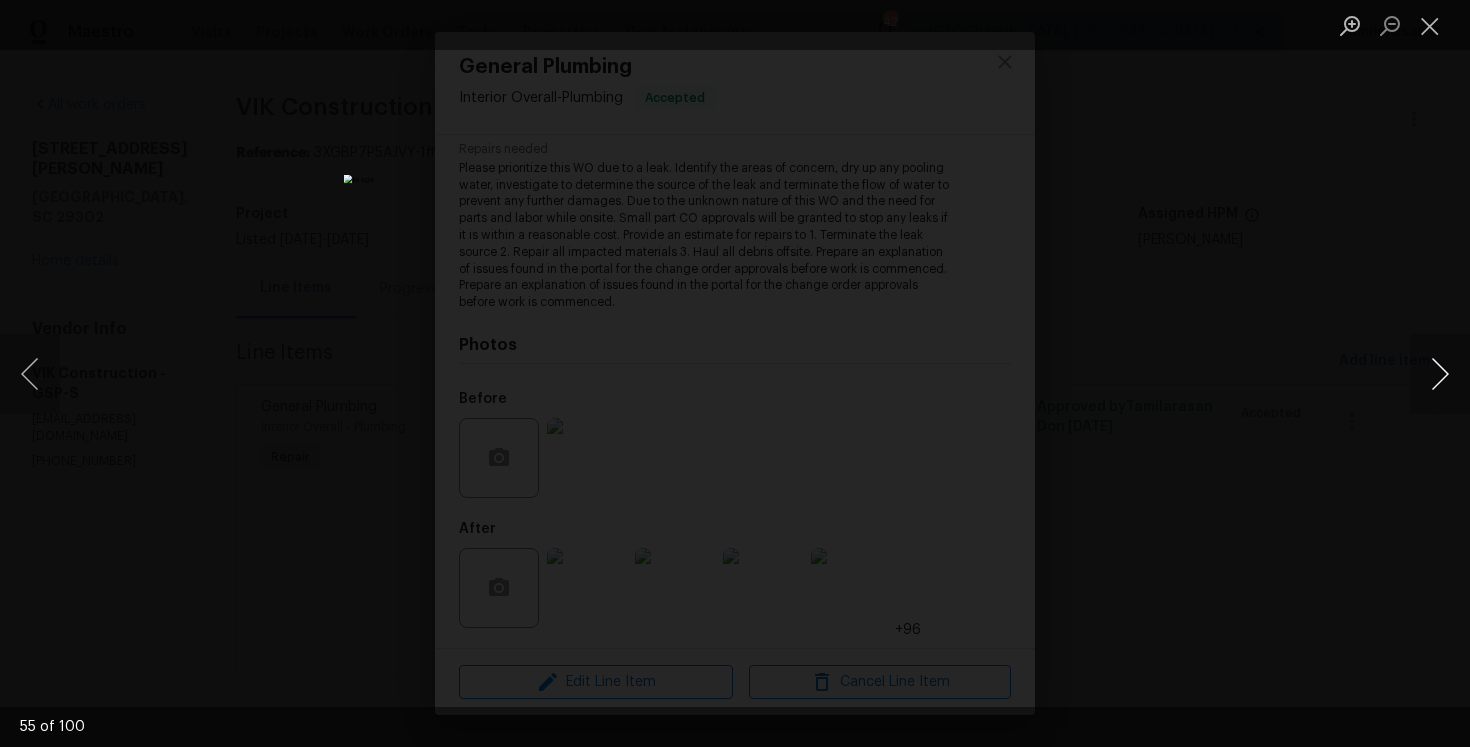 click at bounding box center [1440, 374] 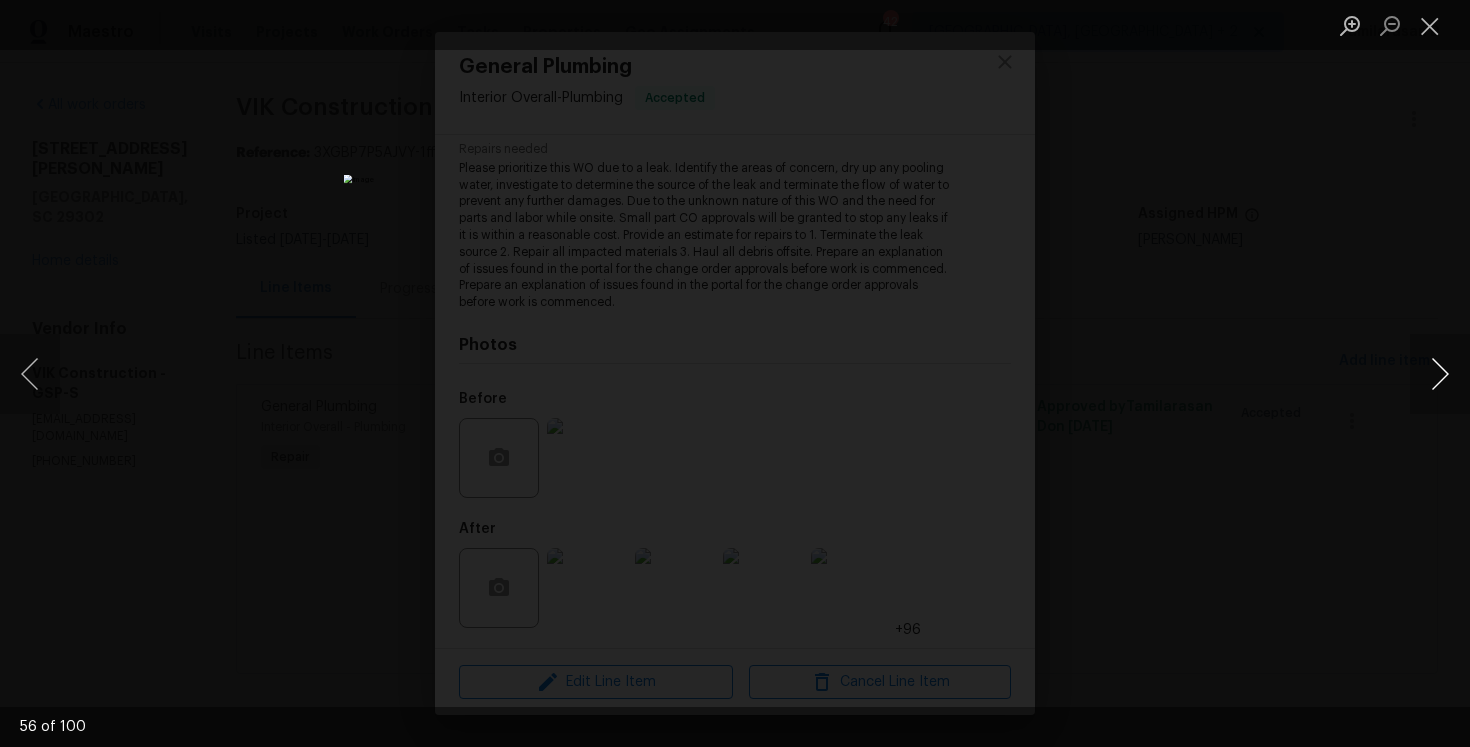 click at bounding box center (1440, 374) 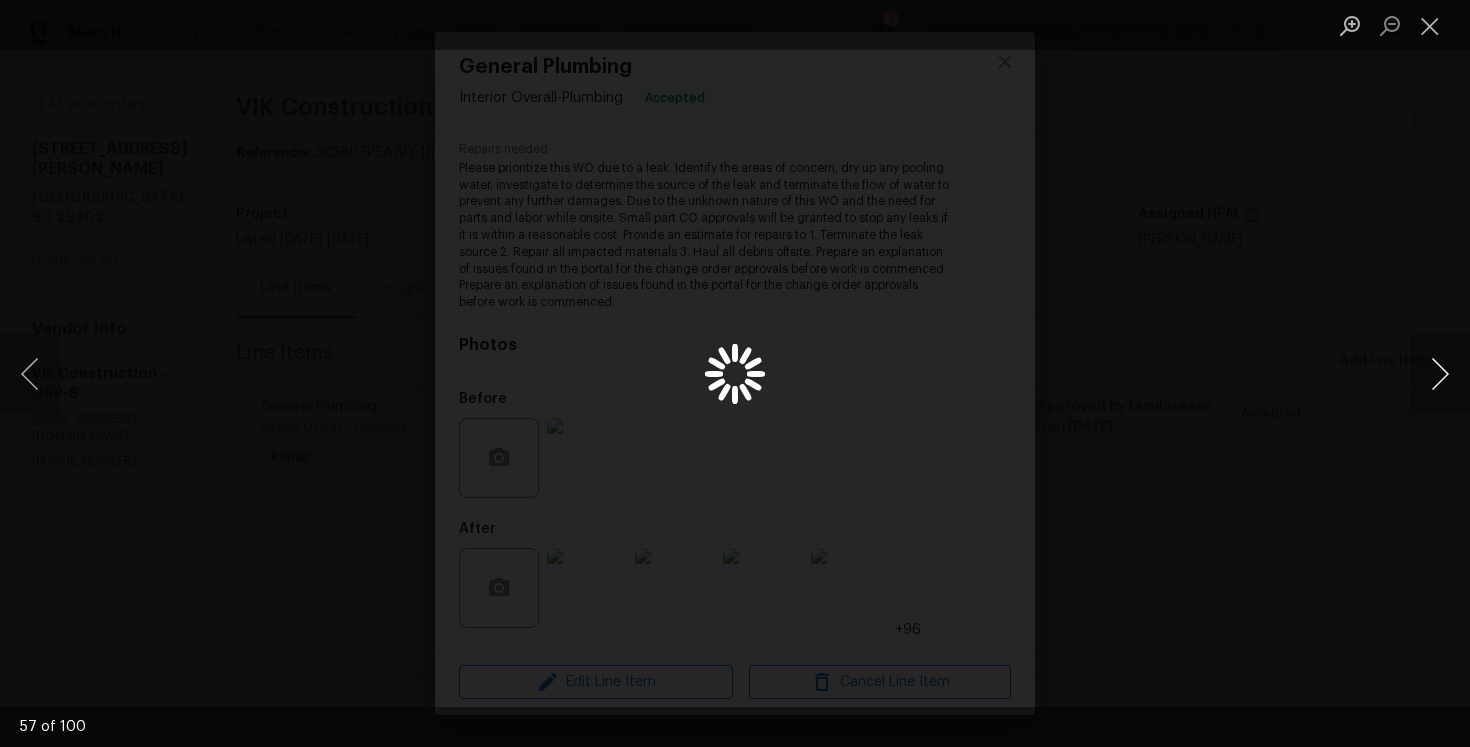 click at bounding box center (1440, 374) 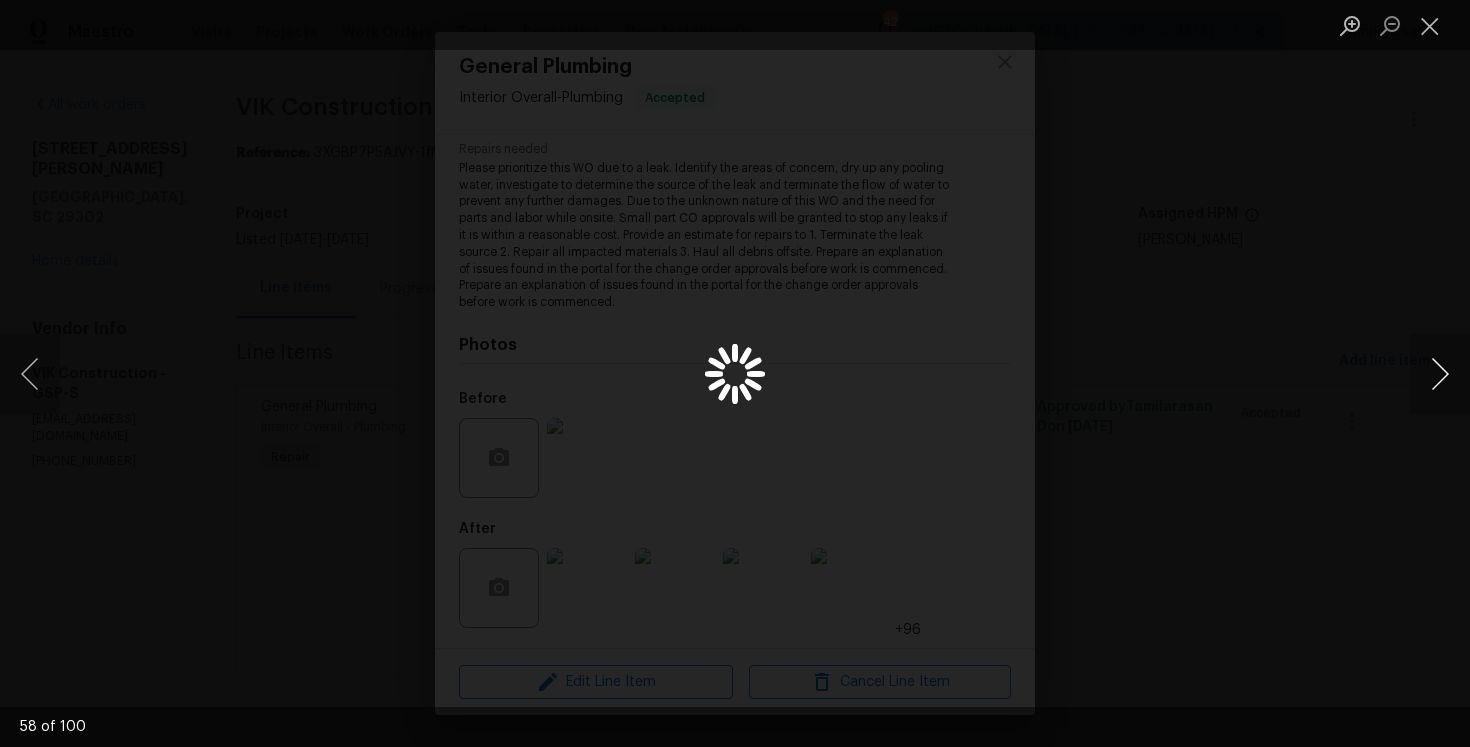 click at bounding box center (1440, 374) 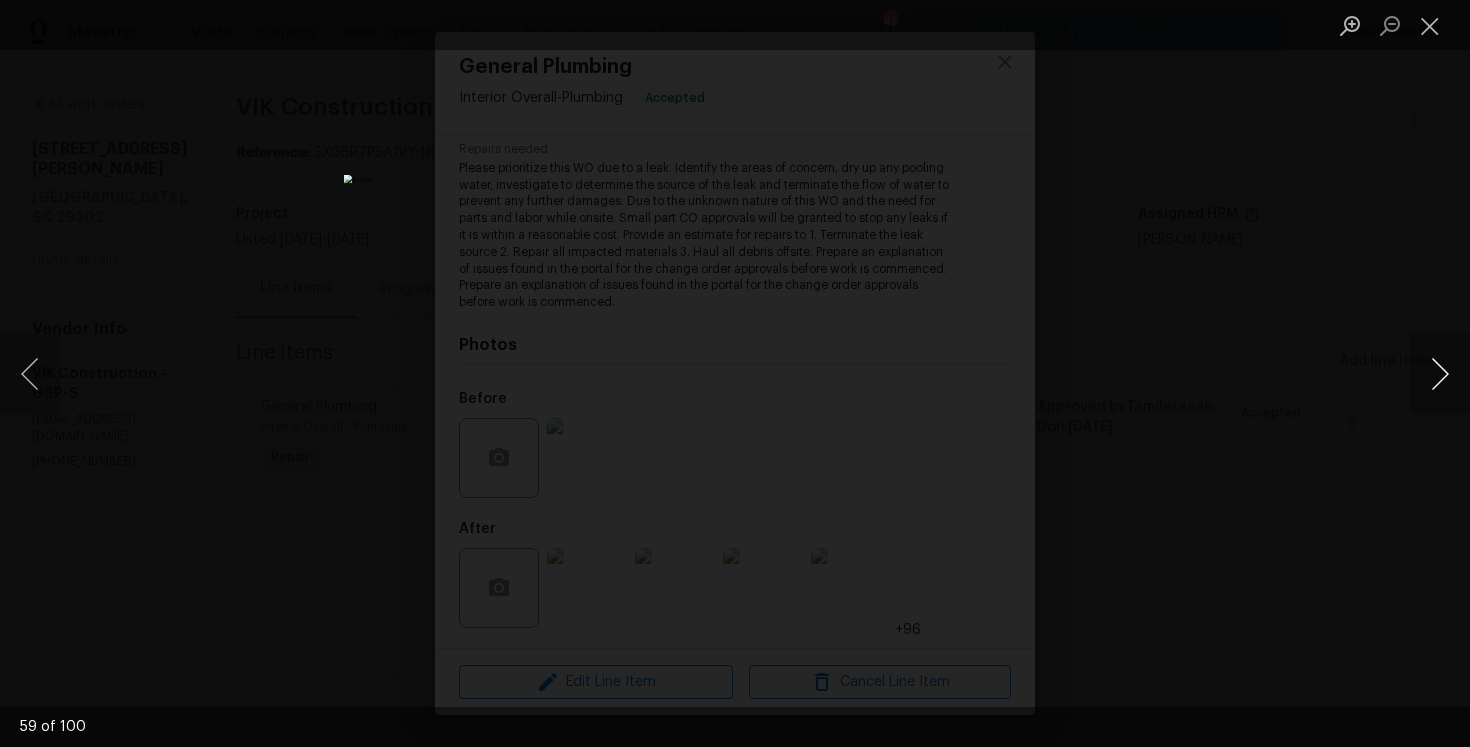 click at bounding box center (1440, 374) 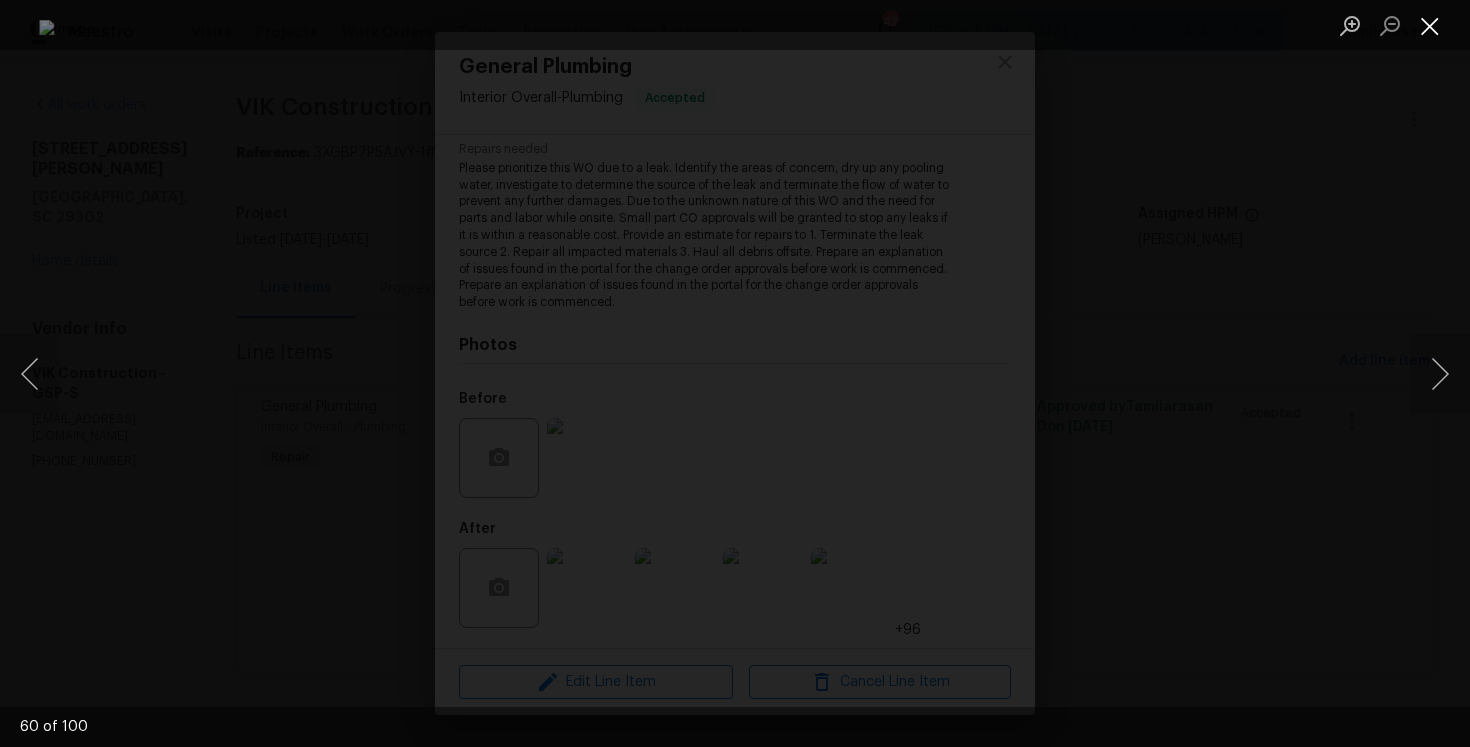 click at bounding box center (1430, 25) 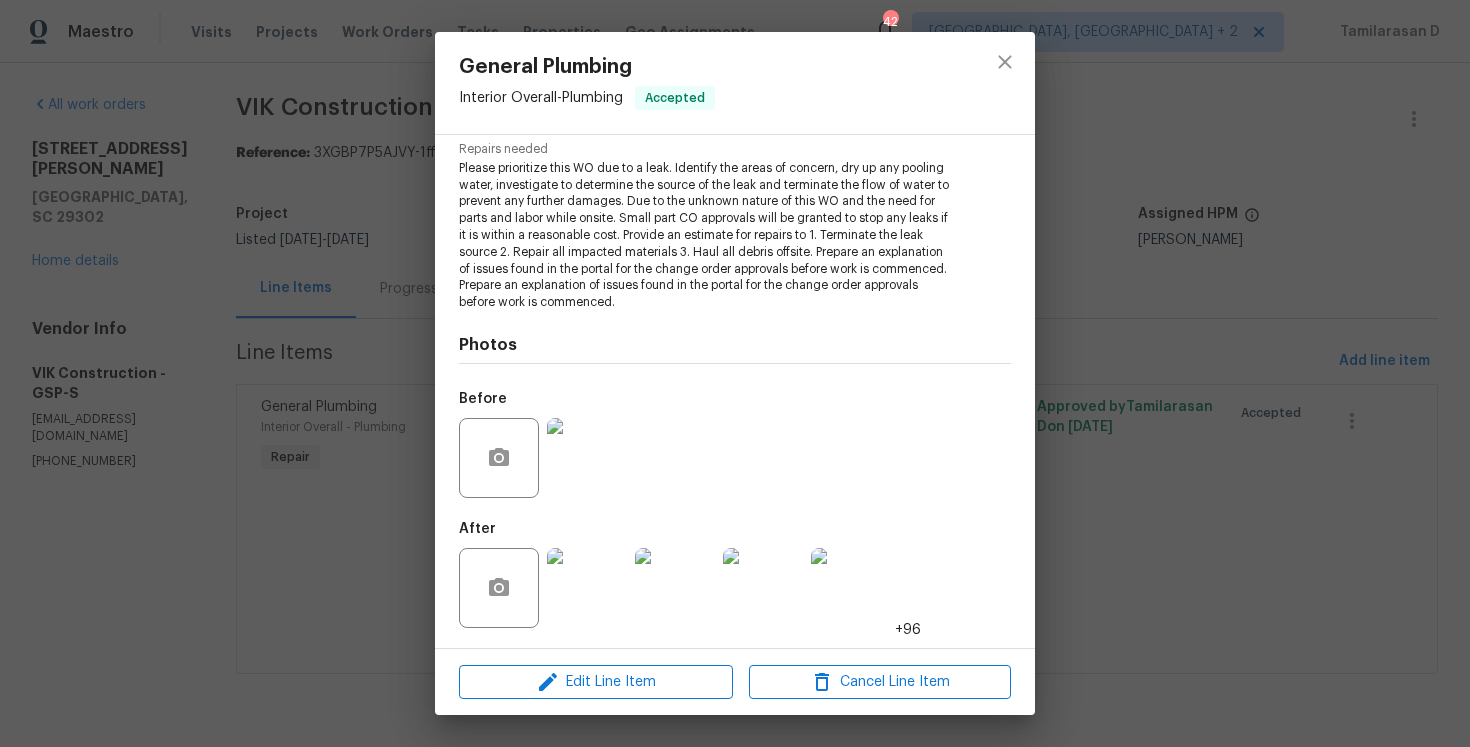 click on "General Plumbing Interior Overall  -  Plumbing Accepted Vendor VIK Construction Account Category Repairs Cost $75 x 1 count $75 Labor $0 Total $75 Repairs needed Please prioritize this WO due to a leak. Identify the areas of concern, dry up any pooling water, investigate to determine the source of the leak and terminate the flow of water to prevent any further damages. Due to the unknown nature of this WO and the need for parts and labor while onsite. Small part CO approvals will be granted to stop any leaks if it is within a reasonable cost. Provide an estimate for repairs to 1. Terminate the leak source 2. Repair all impacted materials 3. Haul all debris offsite. Prepare an explanation of issues found in the portal for the change order approvals before work is commenced. Prepare an explanation of issues found in the portal for the change order approvals before work is commenced. Photos Before After  +96  Edit Line Item  Cancel Line Item" at bounding box center [735, 373] 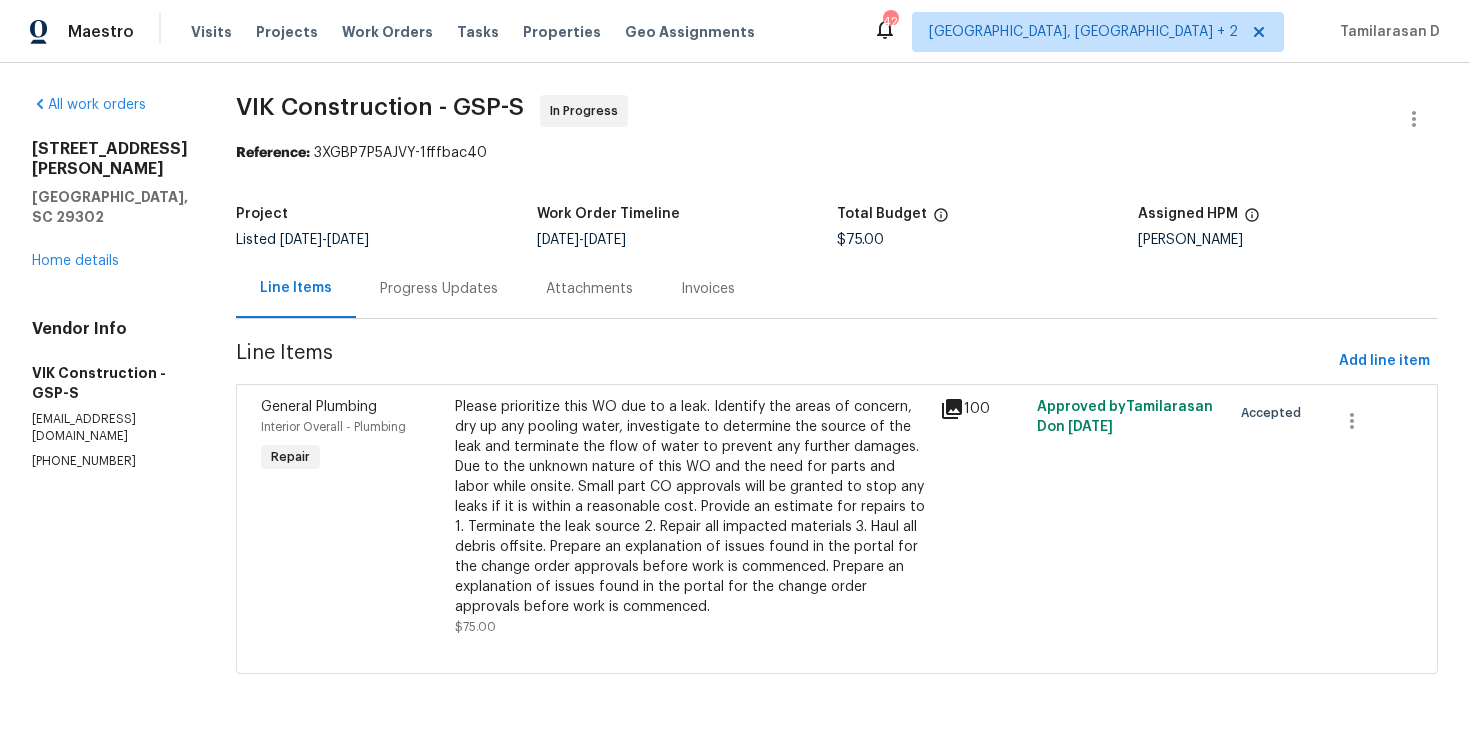 click on "VIK Construction - GSP-S In Progress Reference:   3XGBP7P5AJVY-1fffbac40 Project Listed   7/1/2025  -  7/9/2025 Work Order Timeline 7/7/2025  -  7/9/2025 Total Budget $75.00 Assigned HPM William Bynum Line Items Progress Updates Attachments Invoices Line Items Add line item General Plumbing Interior Overall - Plumbing Repair $75.00   100 Approved by  Tamilarasan D  on   7/7/2025 Accepted" at bounding box center [837, 396] 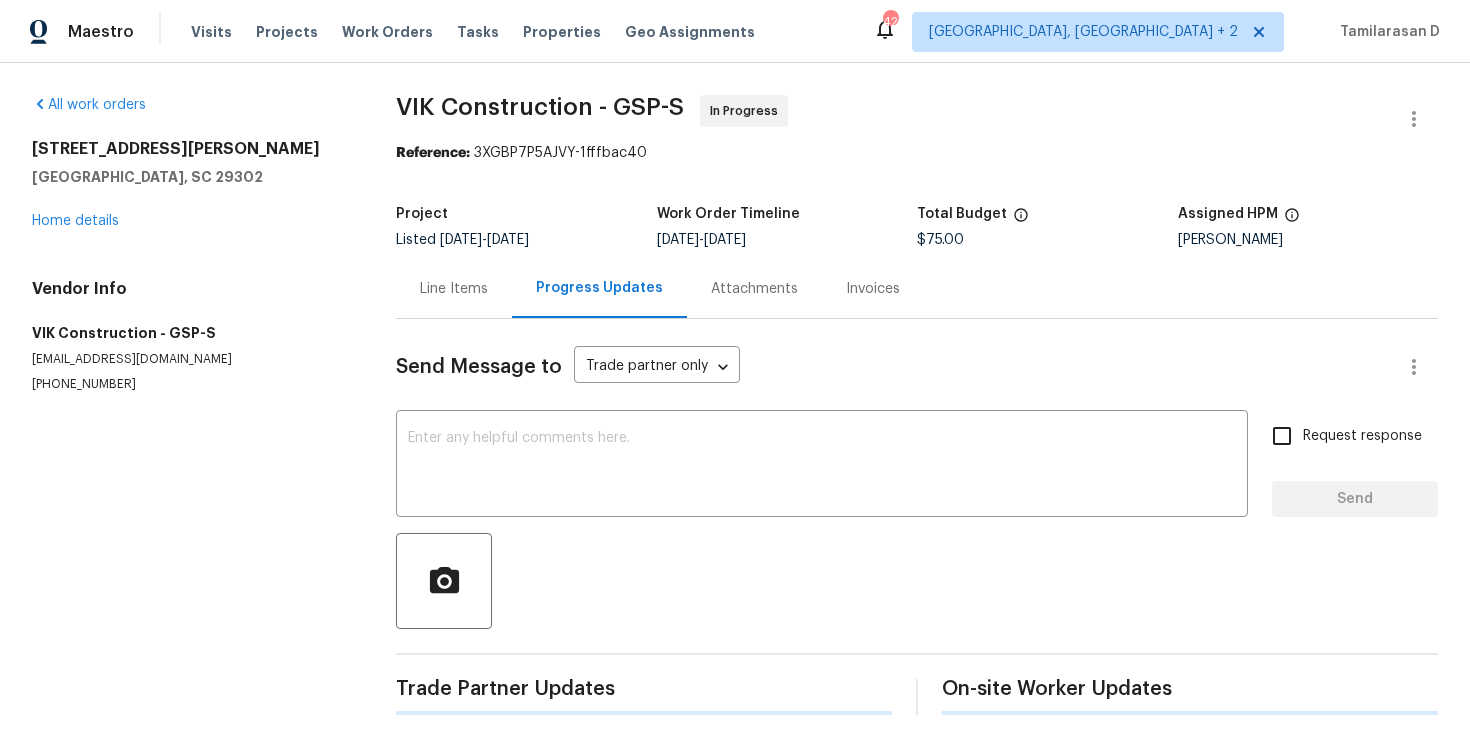 scroll, scrollTop: 0, scrollLeft: 0, axis: both 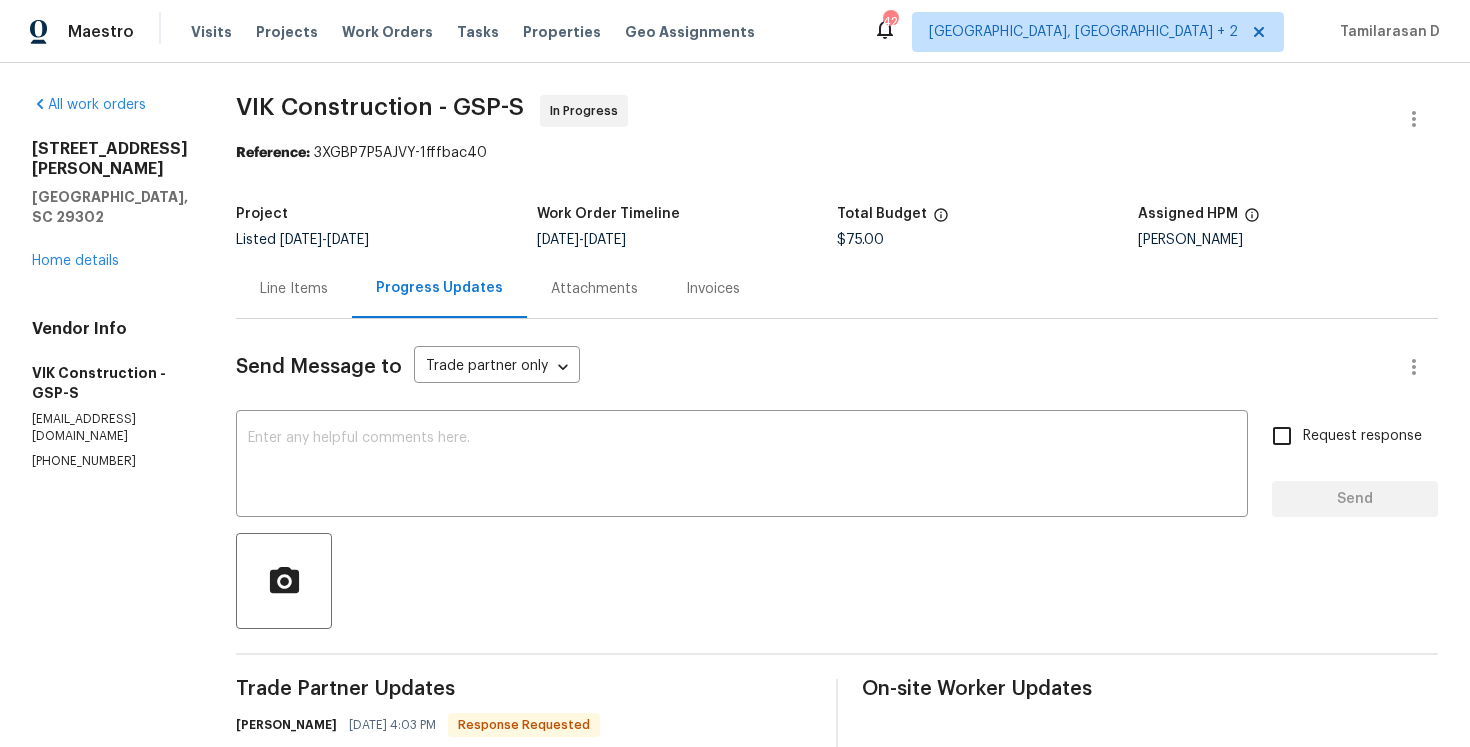 click on "Send Message to Trade partner only Trade partner only ​ x ​ Request response Send Trade Partner Updates Viktor Matviiv 07/09/2025 4:03 PM Response Requested Cost for new toilet $450 Tamilarasan D 07/09/2025 3:06 PM Hello Viktor, Please send a quote for the upstairs toilet repair as well. Viktor Matviiv 07/09/2025 1:42 PM Need fix the HVAC Condensation pan drain! Viktor Matviiv 07/09/2025 1:30 PM Call me 9168049045 Viktor Matviiv 07/09/2025 1:30 PM And upstairs toilet is leaking Viktor Matviiv 07/09/2025 1:28 PM First step
1 Need to remove mould$200
2 dehumidifier and two fans to dry the ceiling and floor for two days $600
Second step
1 new insulation $150
2 drywall repair $550
3 scrap all texture popcorn hallway ceiling and put new one $650
4 patch and paint walls hallway $400 Tamilarasan D 07/09/2025 1:24 PM Got it. Viktor Matviiv 07/09/2025 1:21 PM Forgot to add mold removal! $200 Tamilarasan D 07/09/2025 9:57 AM Could you please upload some photos? Tamilarasan D 07/09/2025 9:57 AM Viktor Matviiv" at bounding box center [837, 1190] 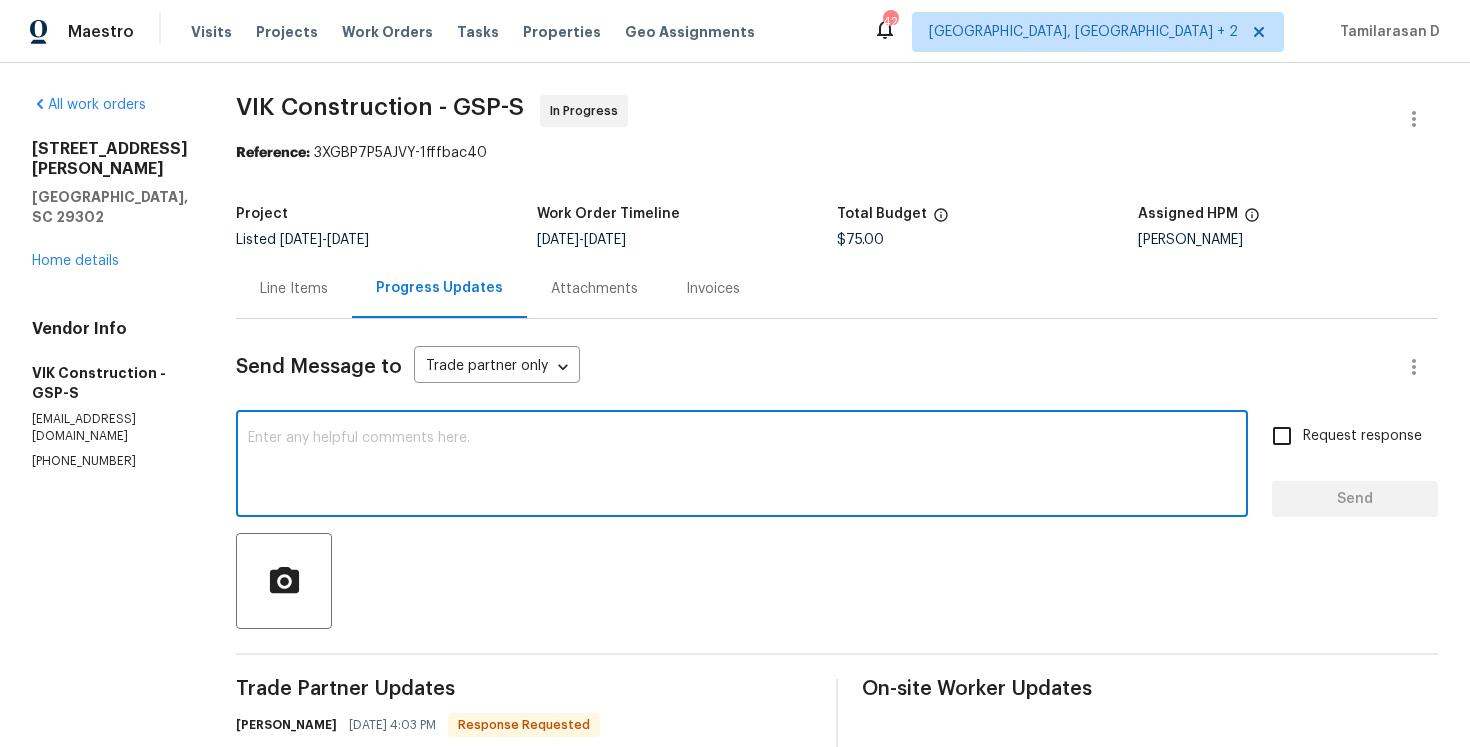 click at bounding box center [742, 466] 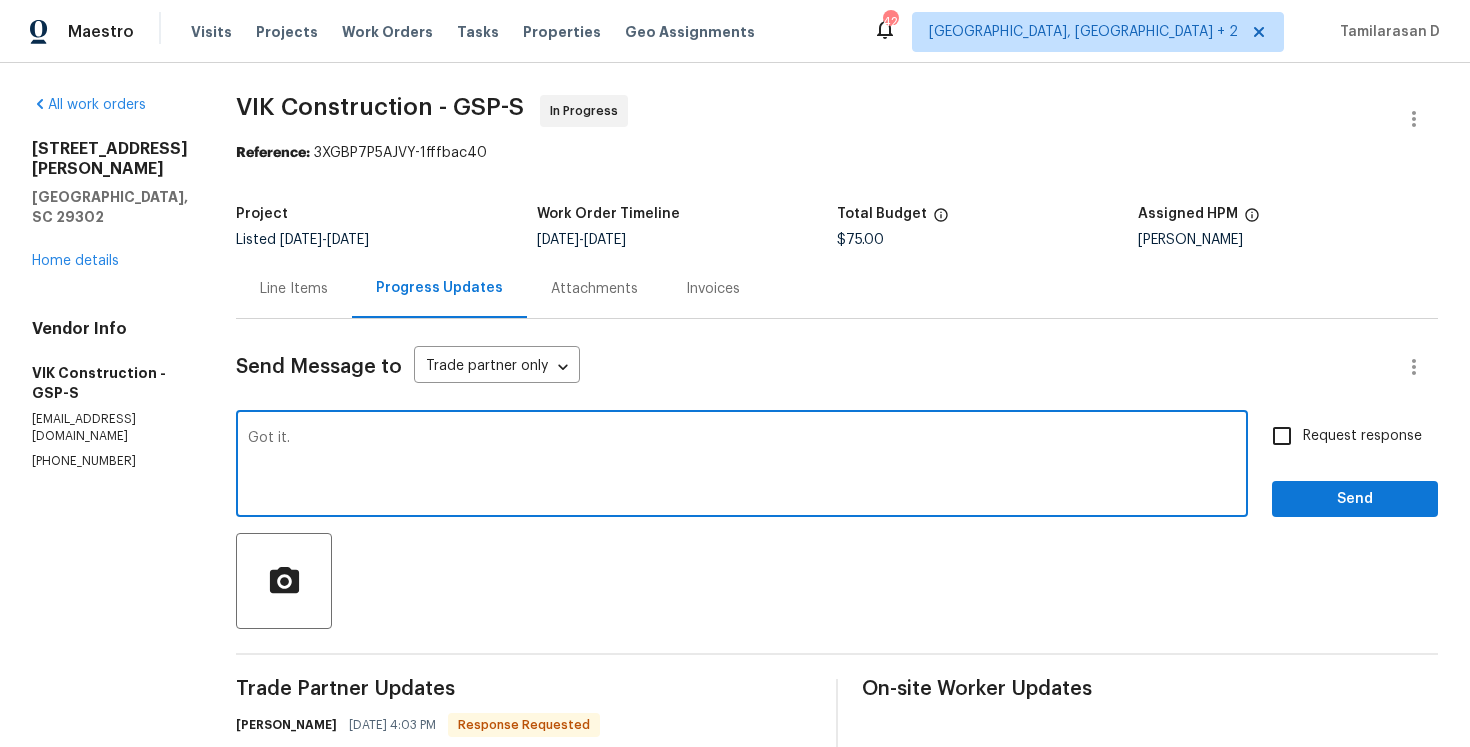 type on "Got it." 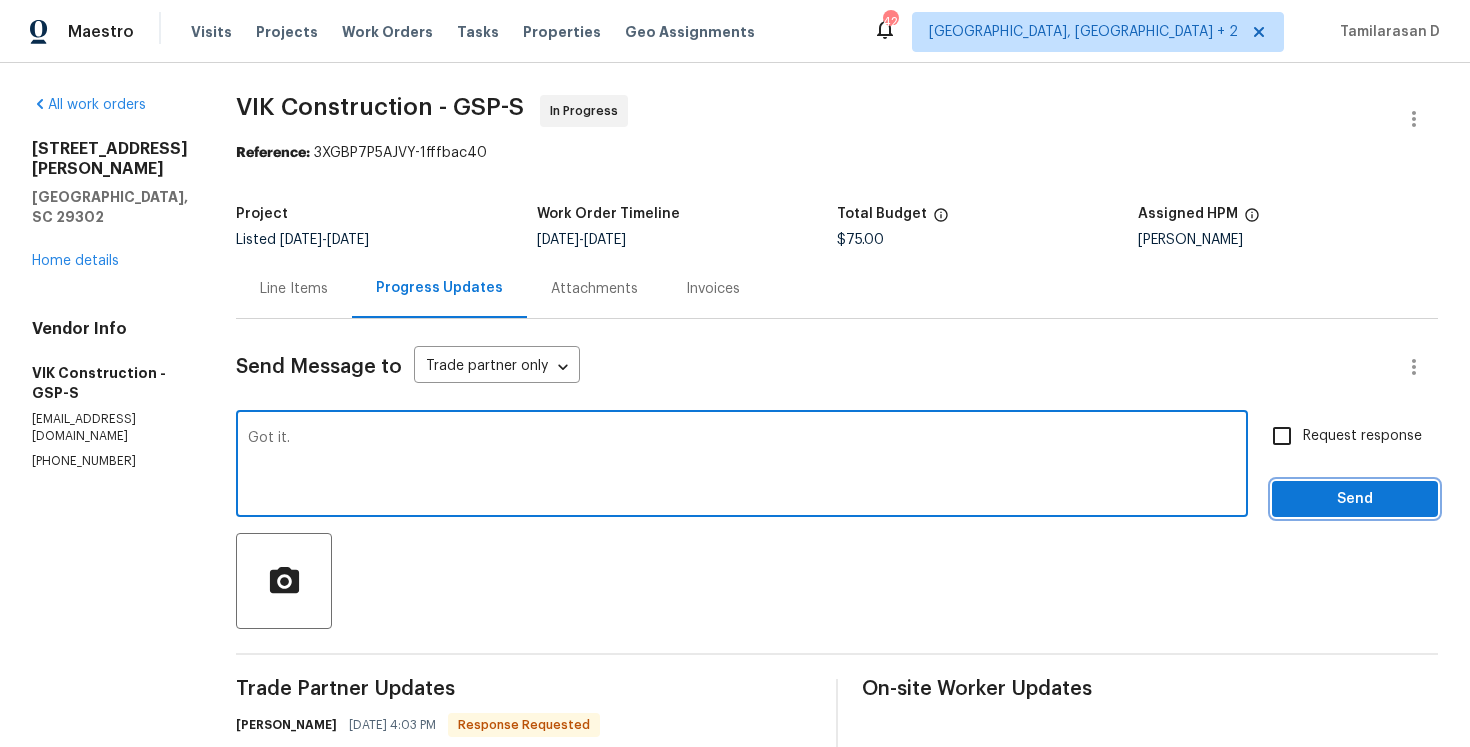 click on "Send" at bounding box center [1355, 499] 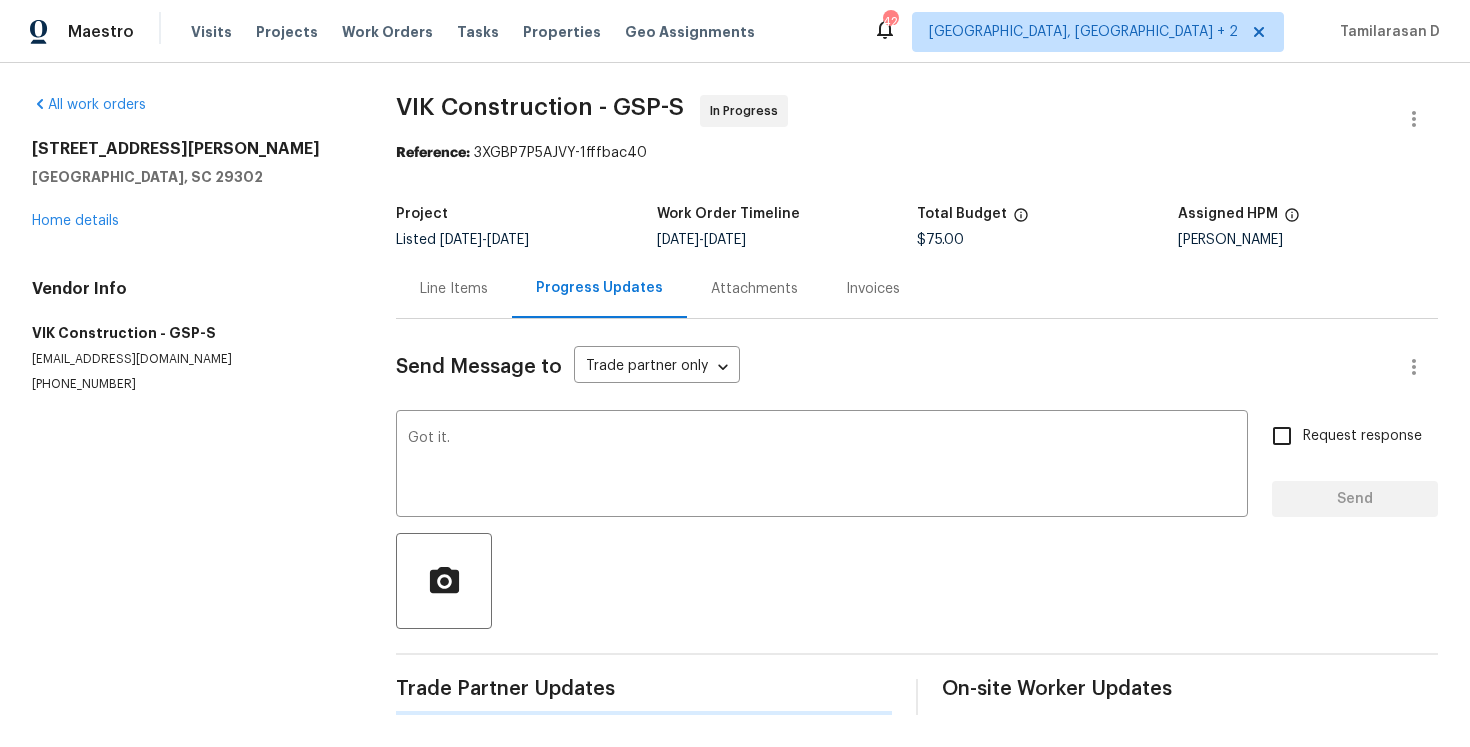 type 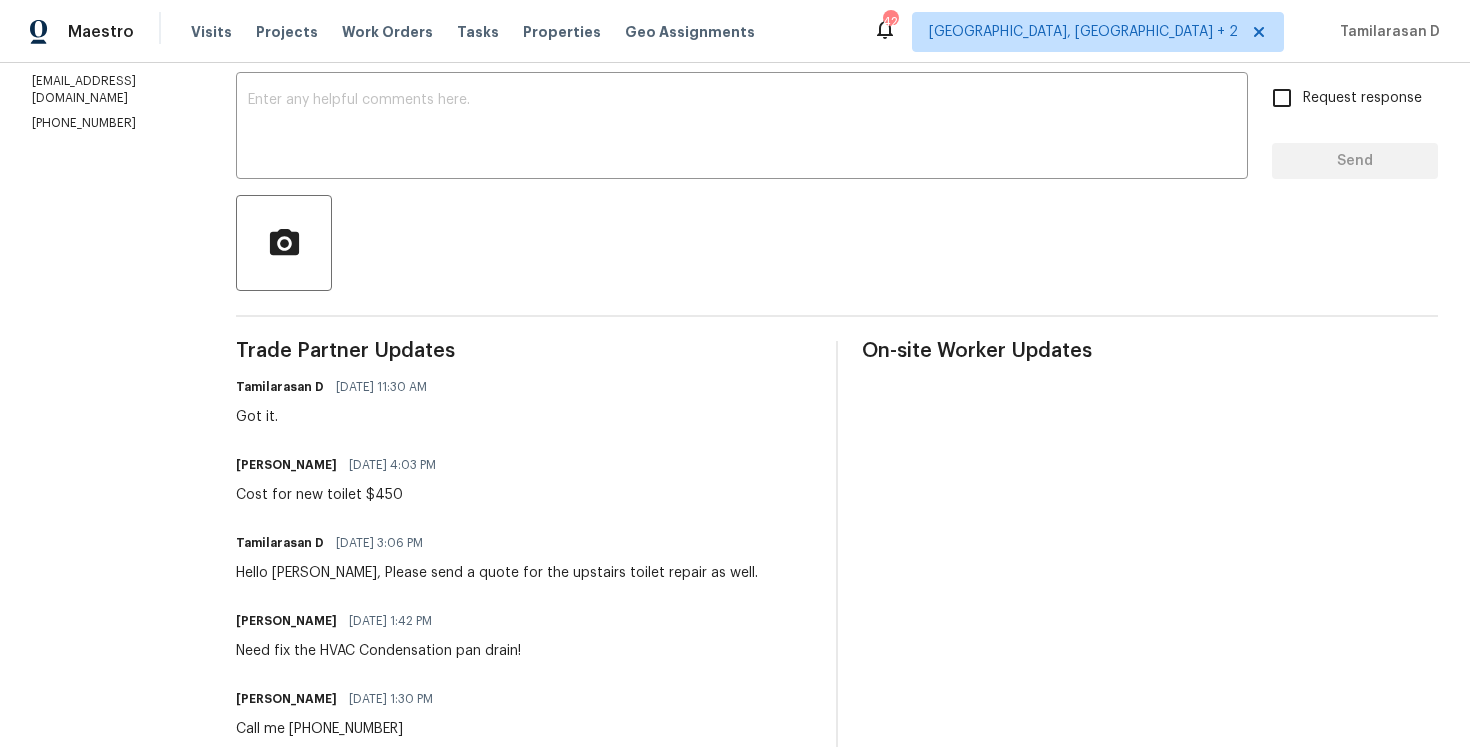 scroll, scrollTop: 345, scrollLeft: 0, axis: vertical 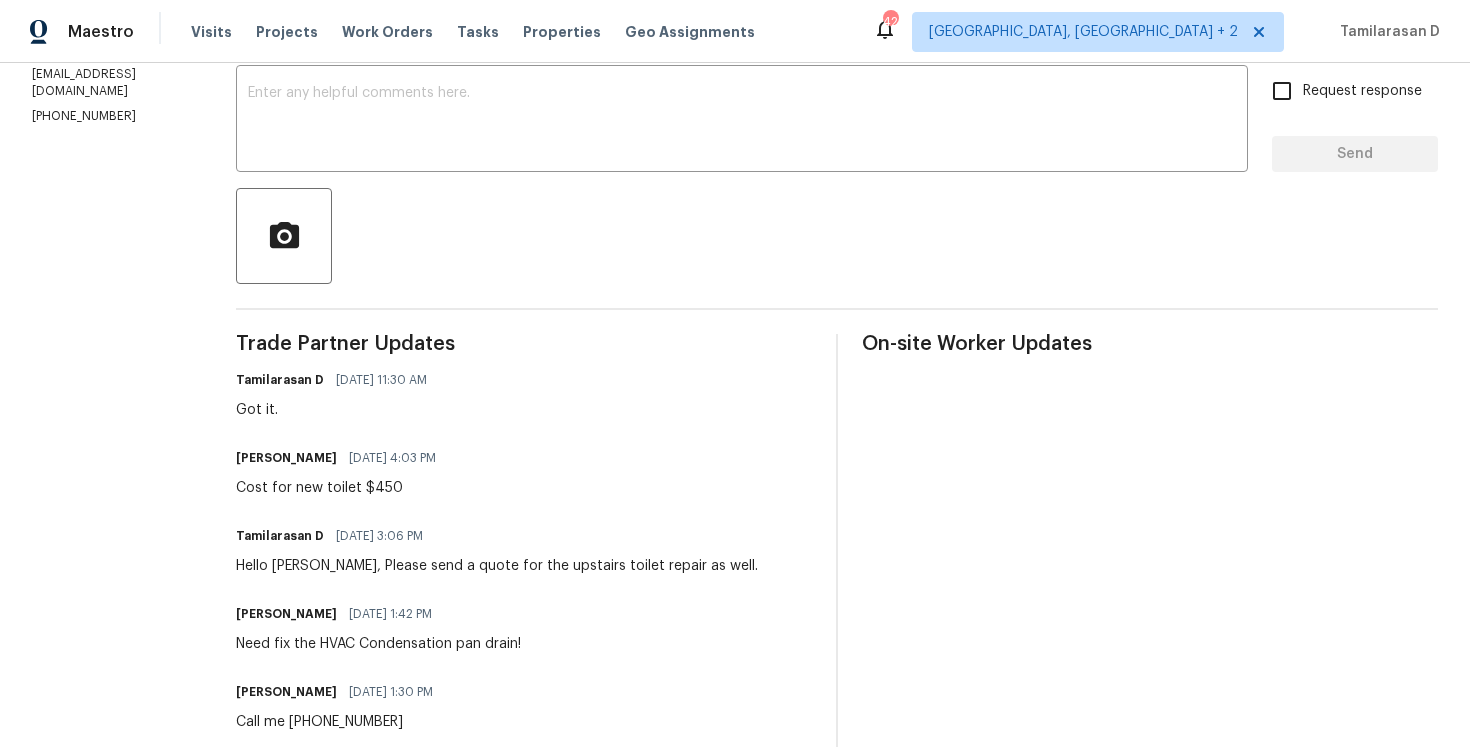 click on "Viktor Matviiv 07/09/2025 4:03 PM Cost for new toilet $450" at bounding box center [342, 471] 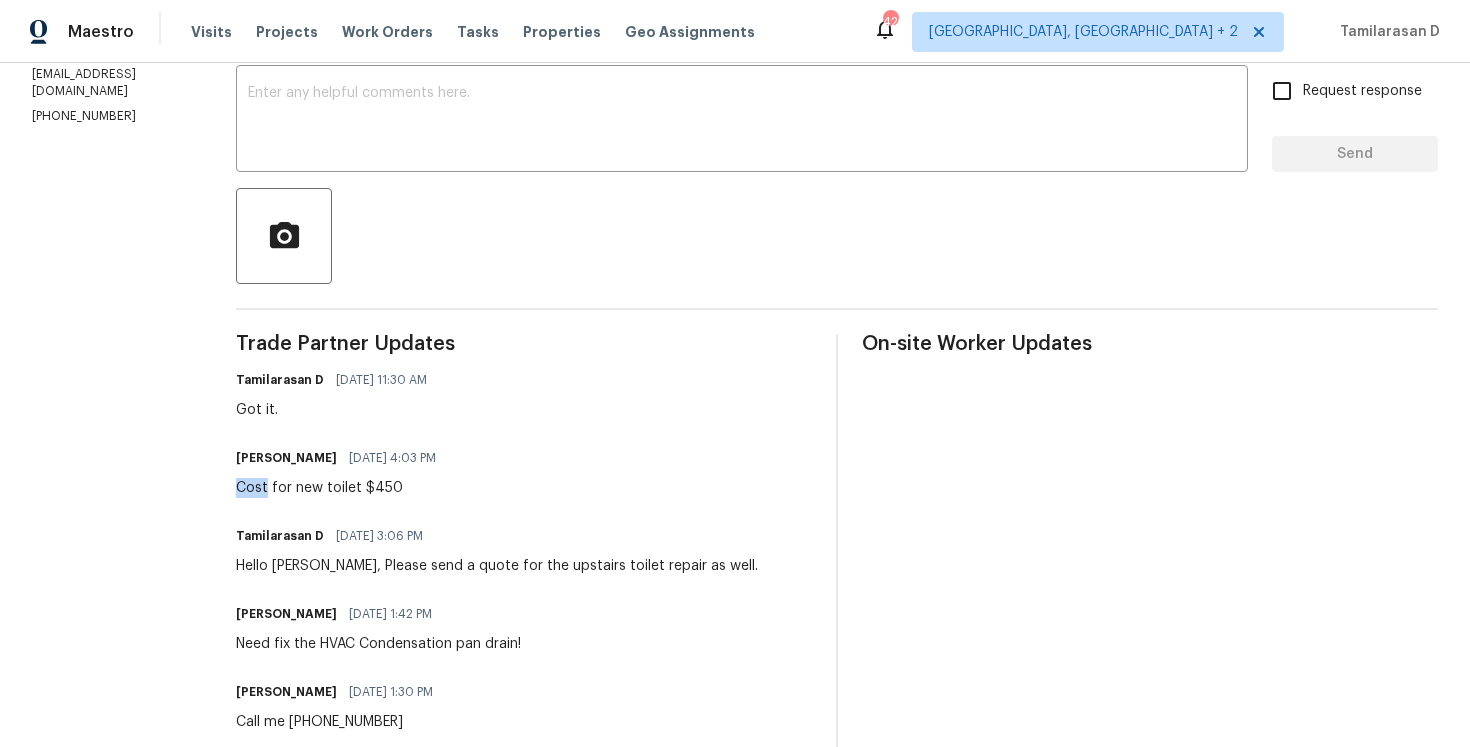click on "Viktor Matviiv 07/09/2025 4:03 PM Cost for new toilet $450" at bounding box center [342, 471] 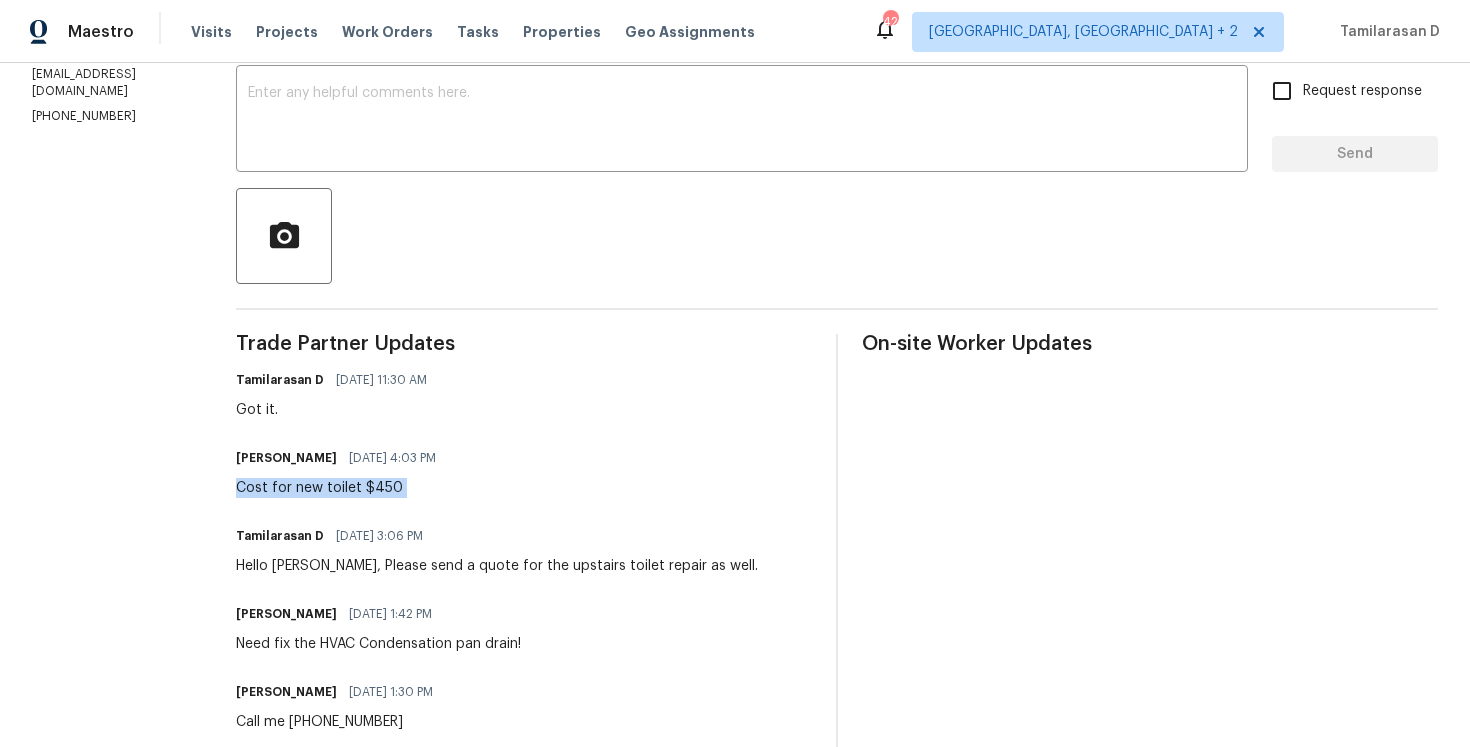 copy on "Cost for new toilet $450" 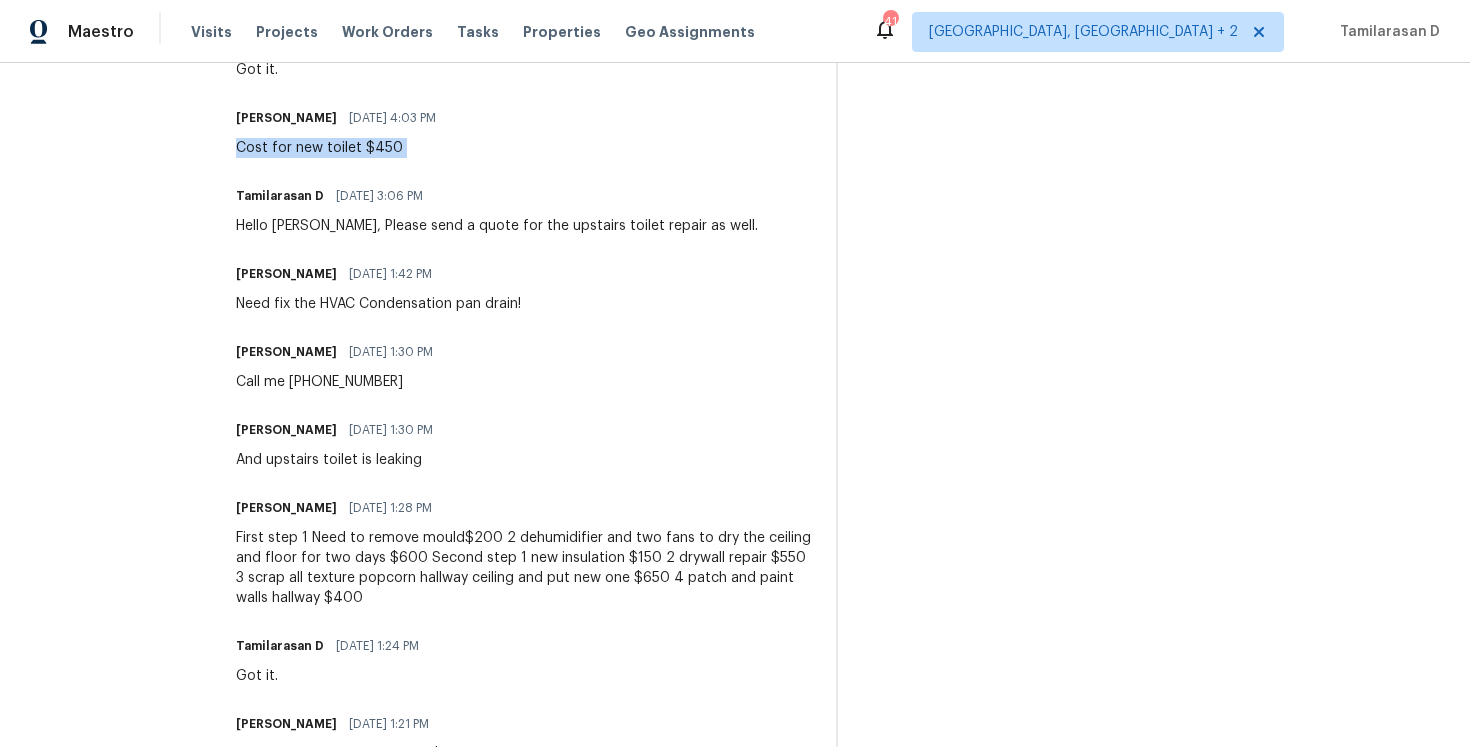 scroll, scrollTop: 0, scrollLeft: 0, axis: both 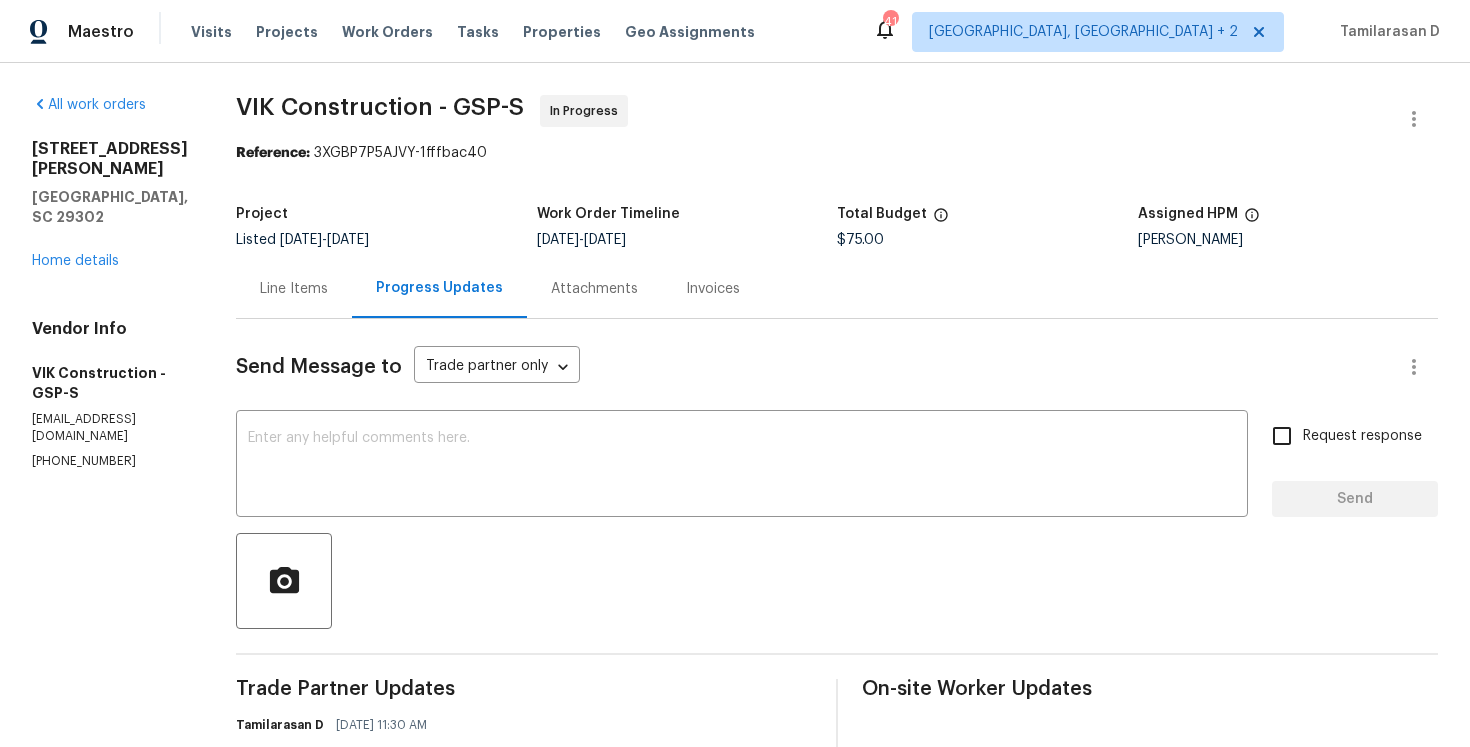 click on "Line Items" at bounding box center (294, 289) 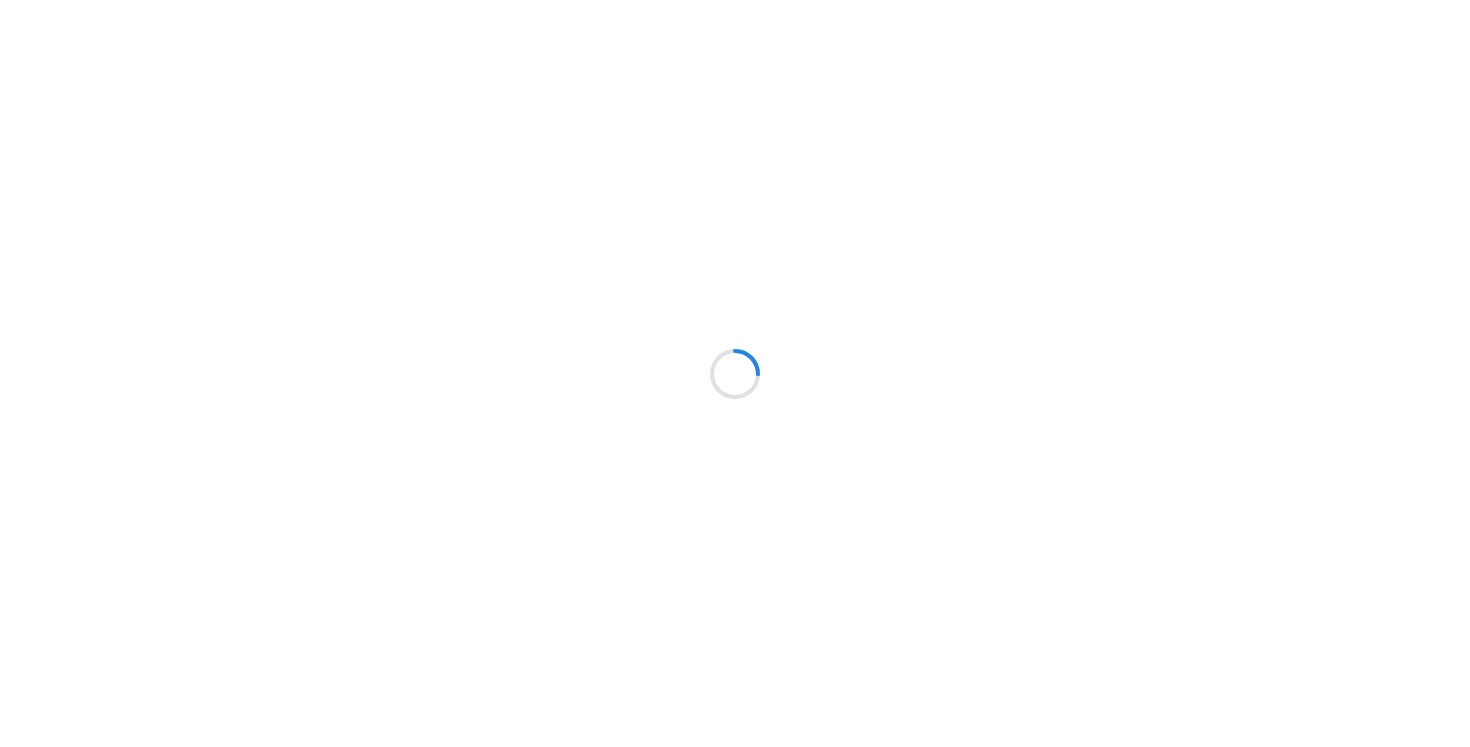 scroll, scrollTop: 0, scrollLeft: 0, axis: both 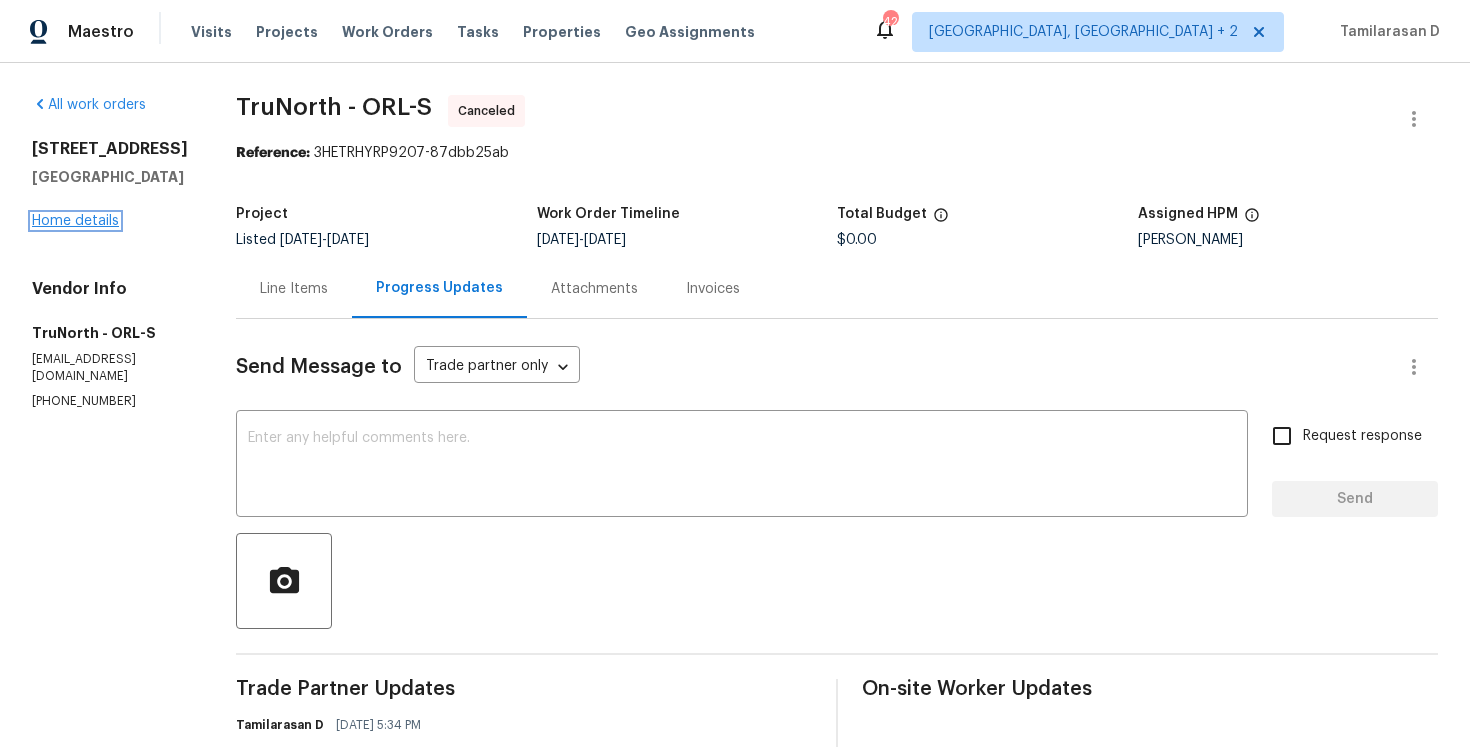 click on "Home details" at bounding box center [75, 221] 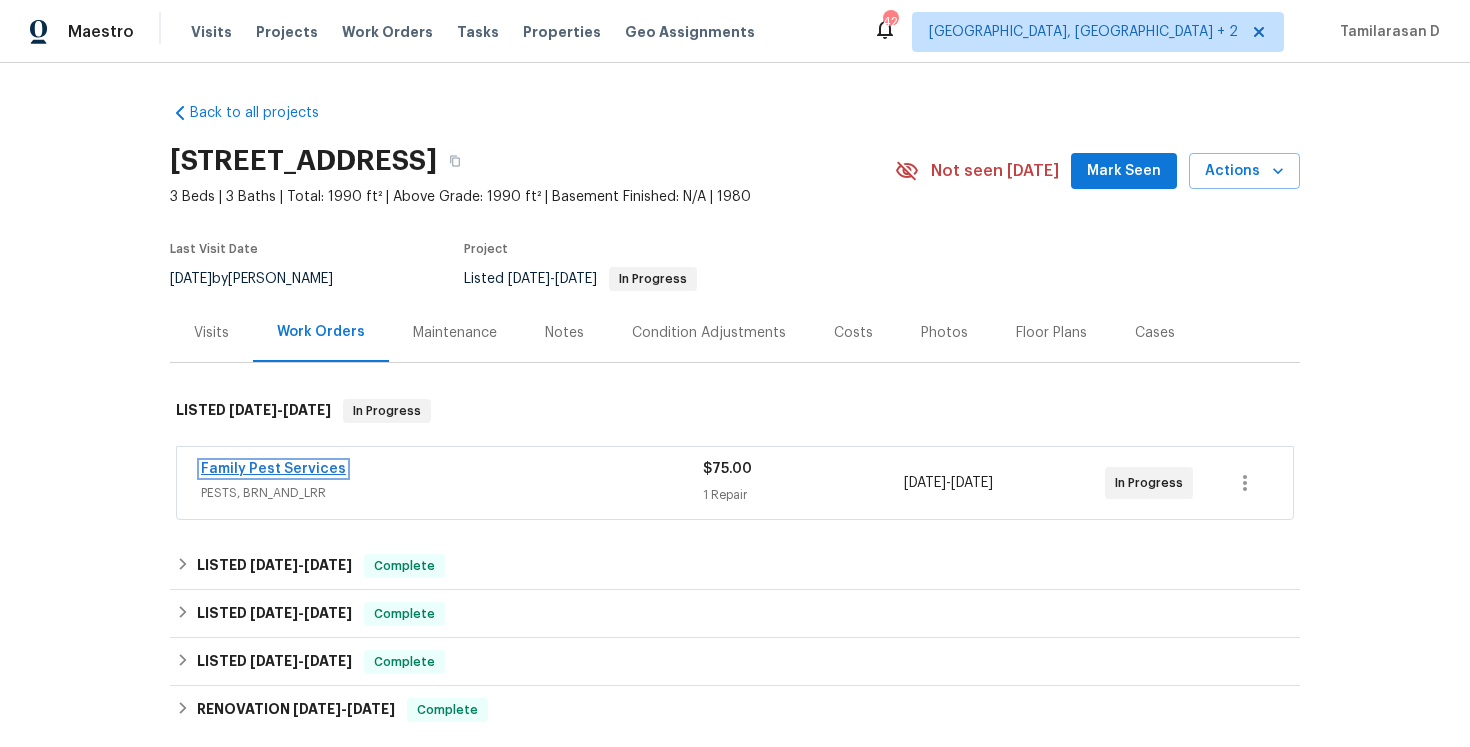 click on "Family Pest Services" at bounding box center (273, 469) 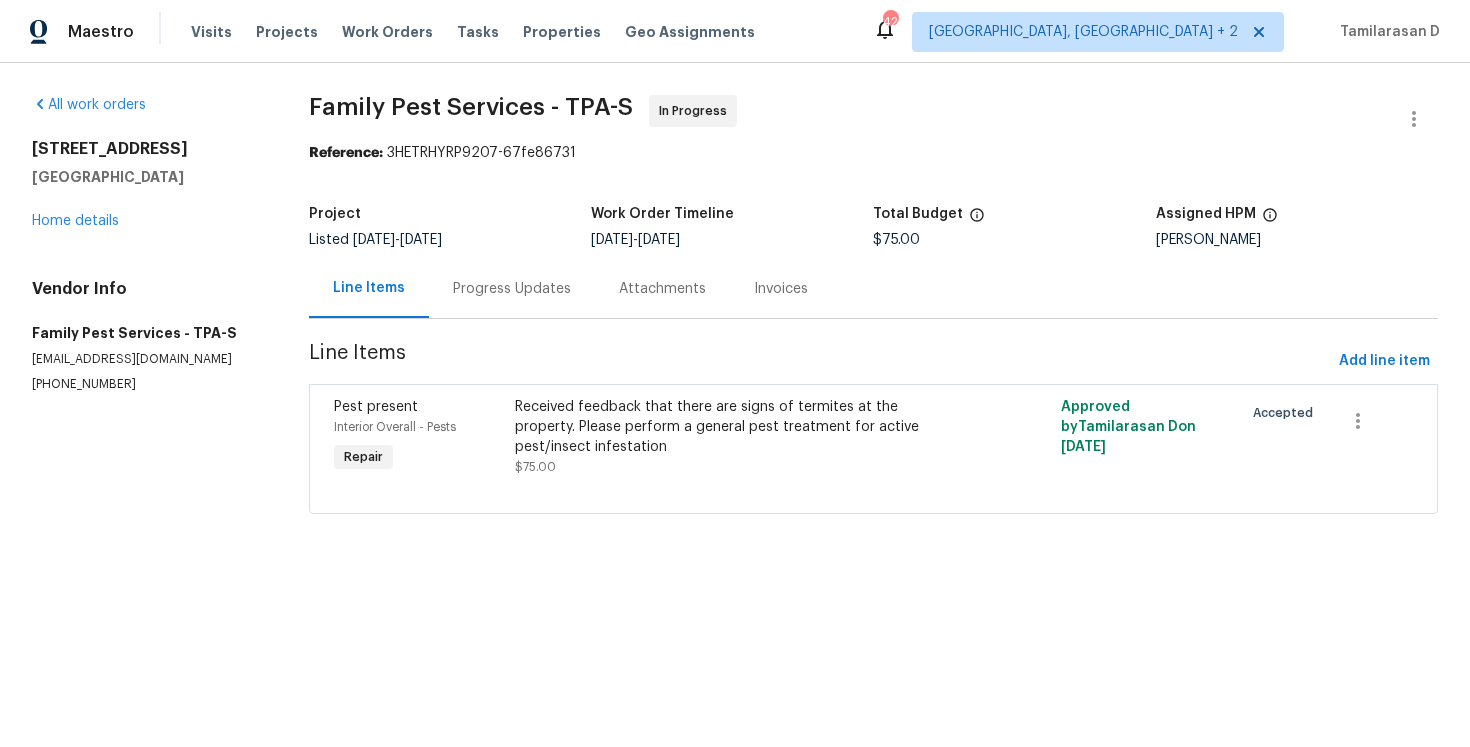 click on "Progress Updates" at bounding box center (512, 289) 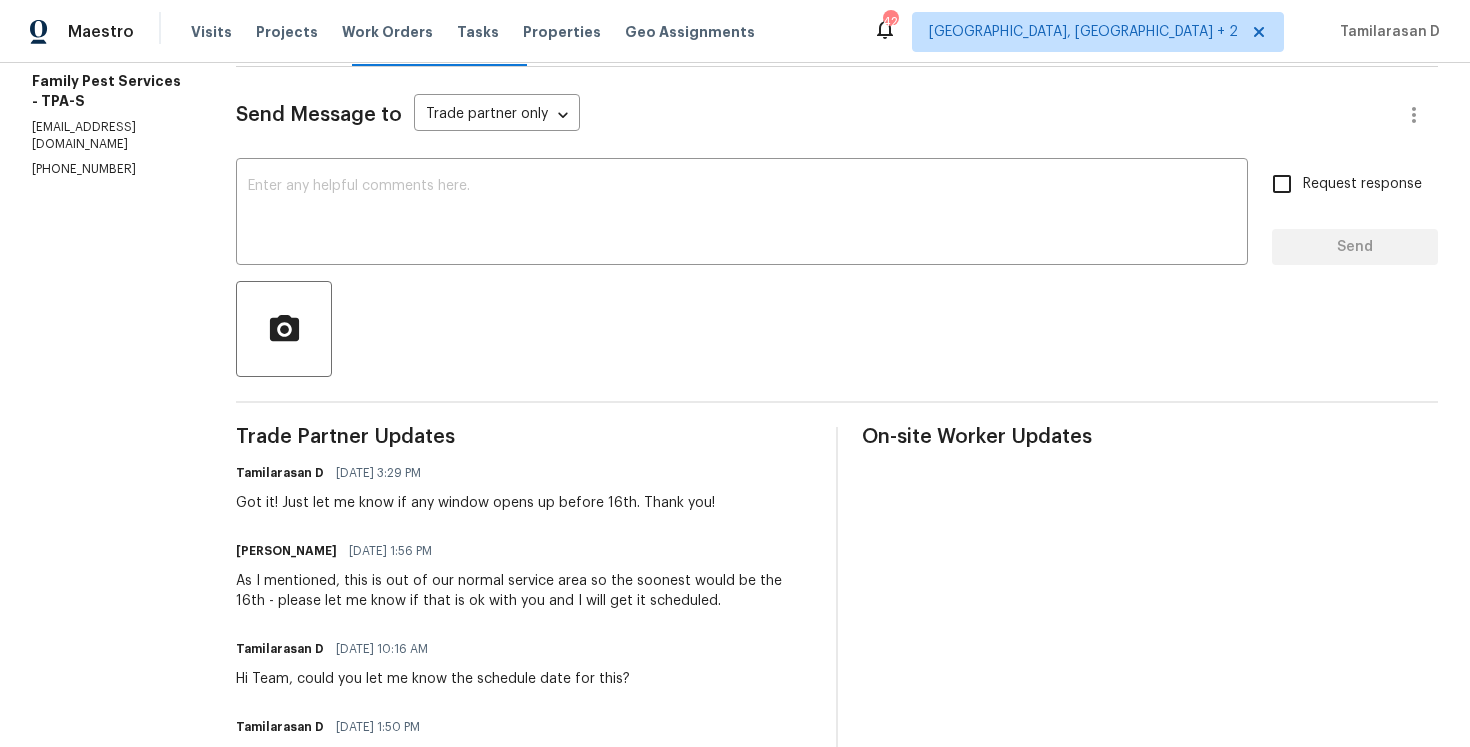 scroll, scrollTop: 0, scrollLeft: 0, axis: both 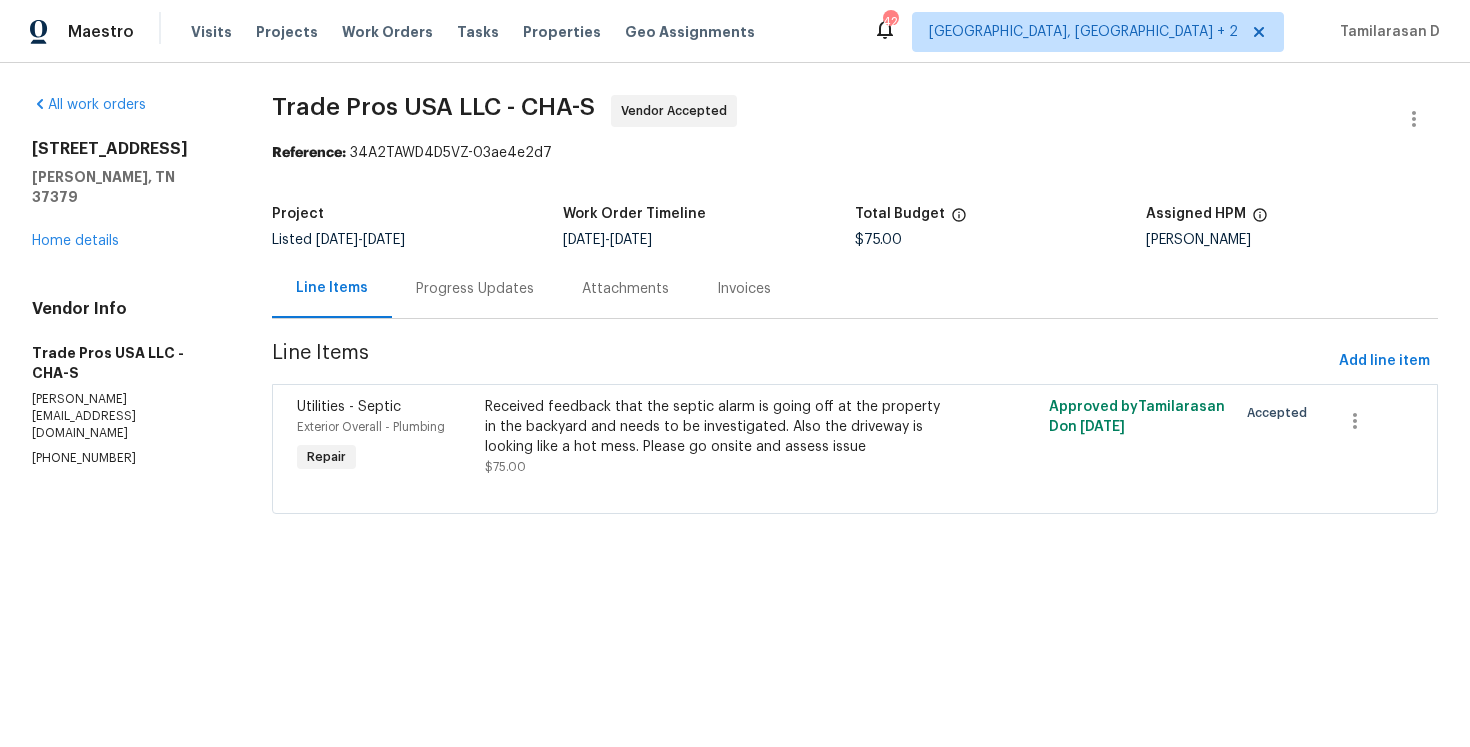 click on "Progress Updates" at bounding box center [475, 289] 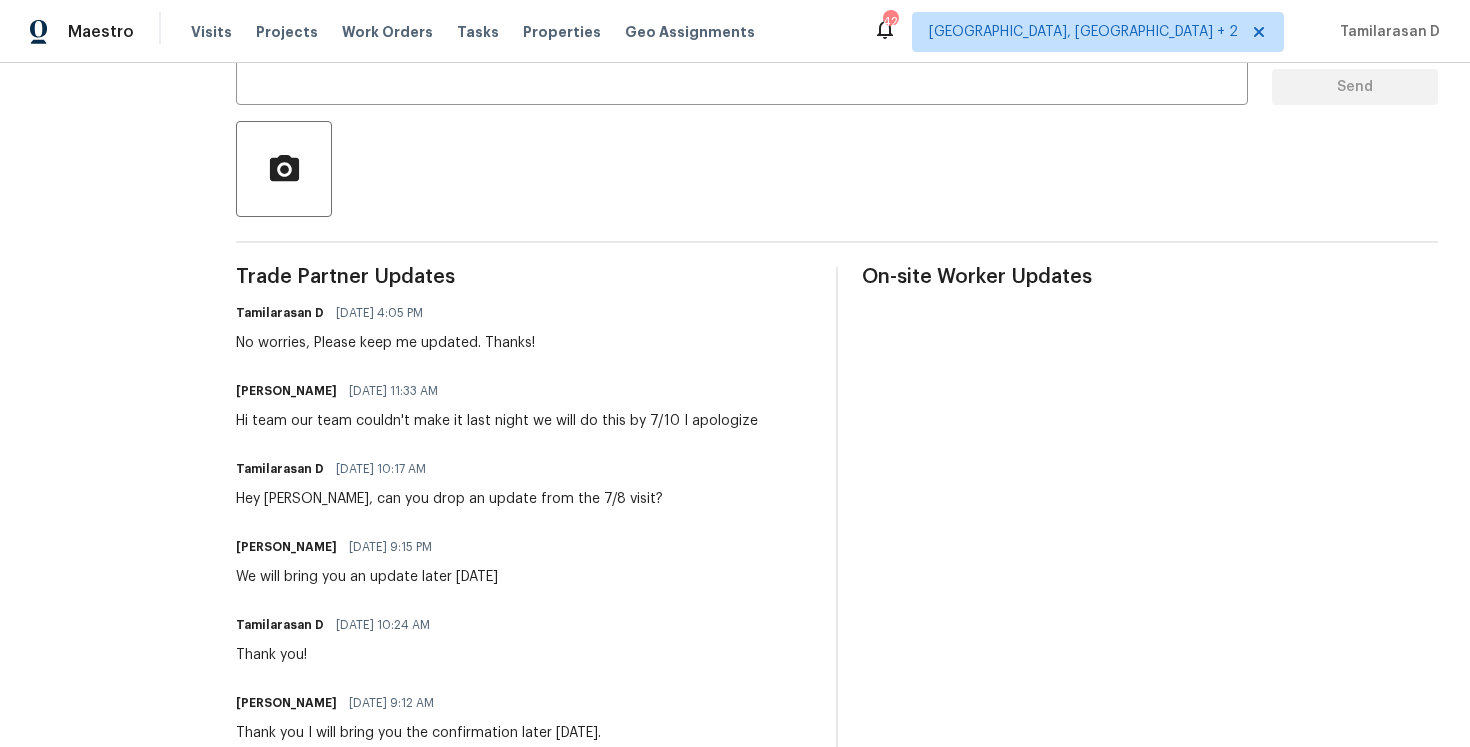 scroll, scrollTop: 386, scrollLeft: 0, axis: vertical 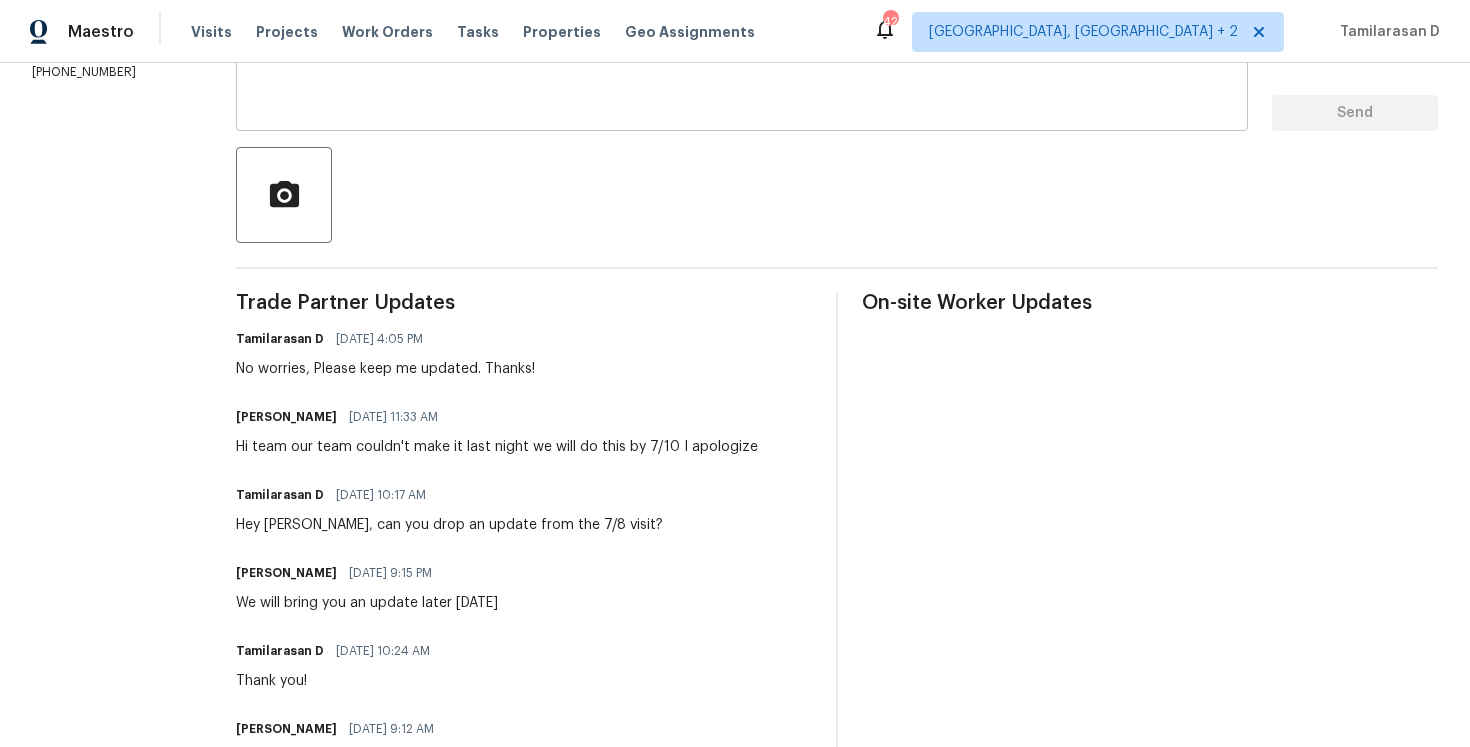 click at bounding box center [742, 80] 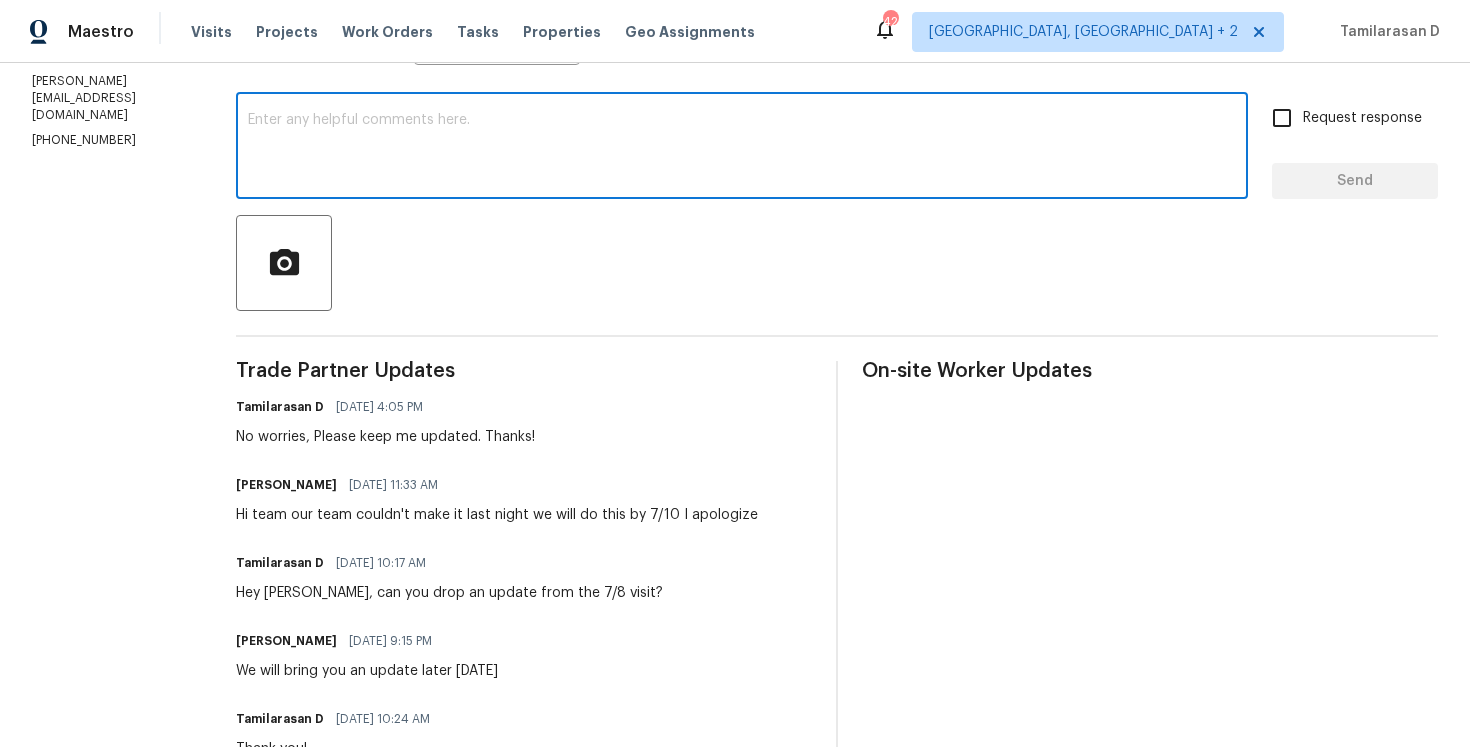 scroll, scrollTop: 316, scrollLeft: 0, axis: vertical 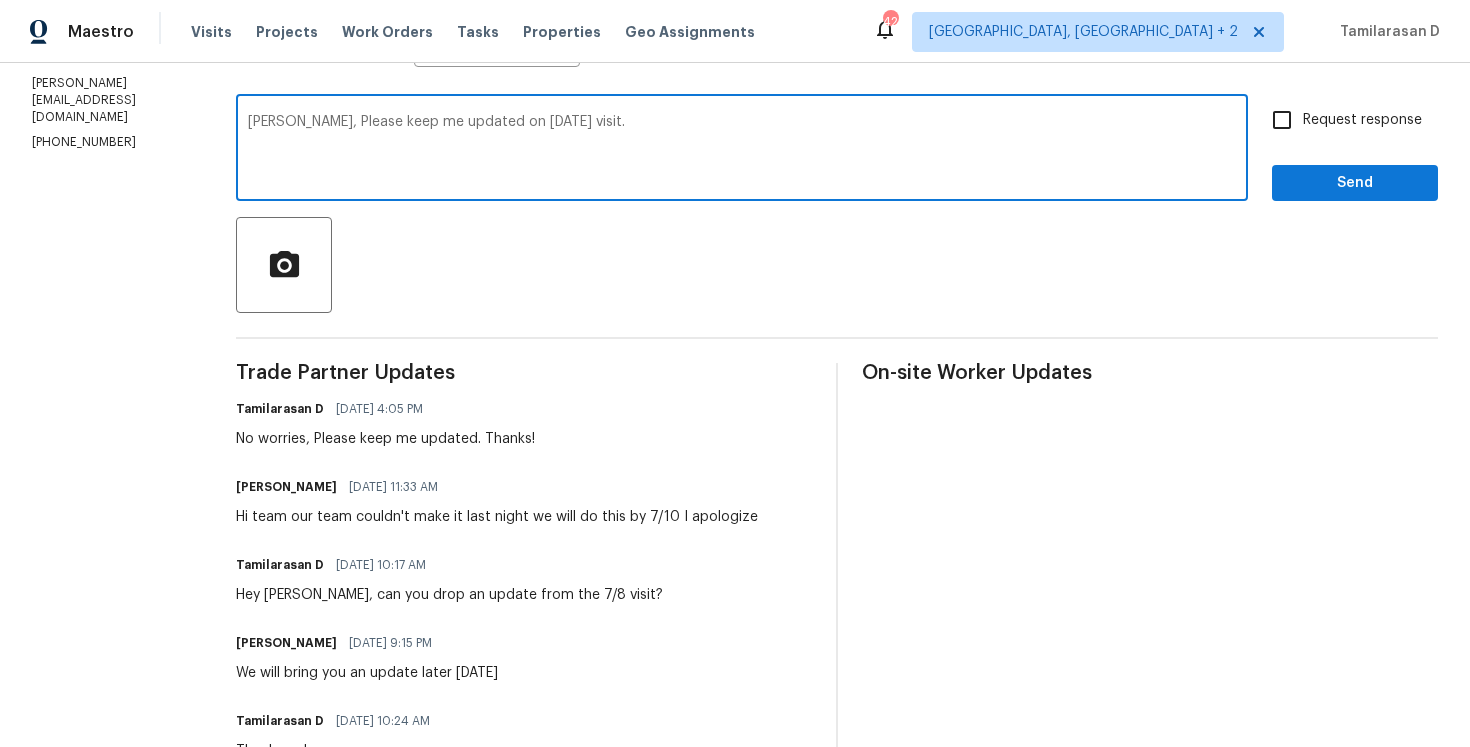 type on "[PERSON_NAME], Please keep me updated on [DATE] visit." 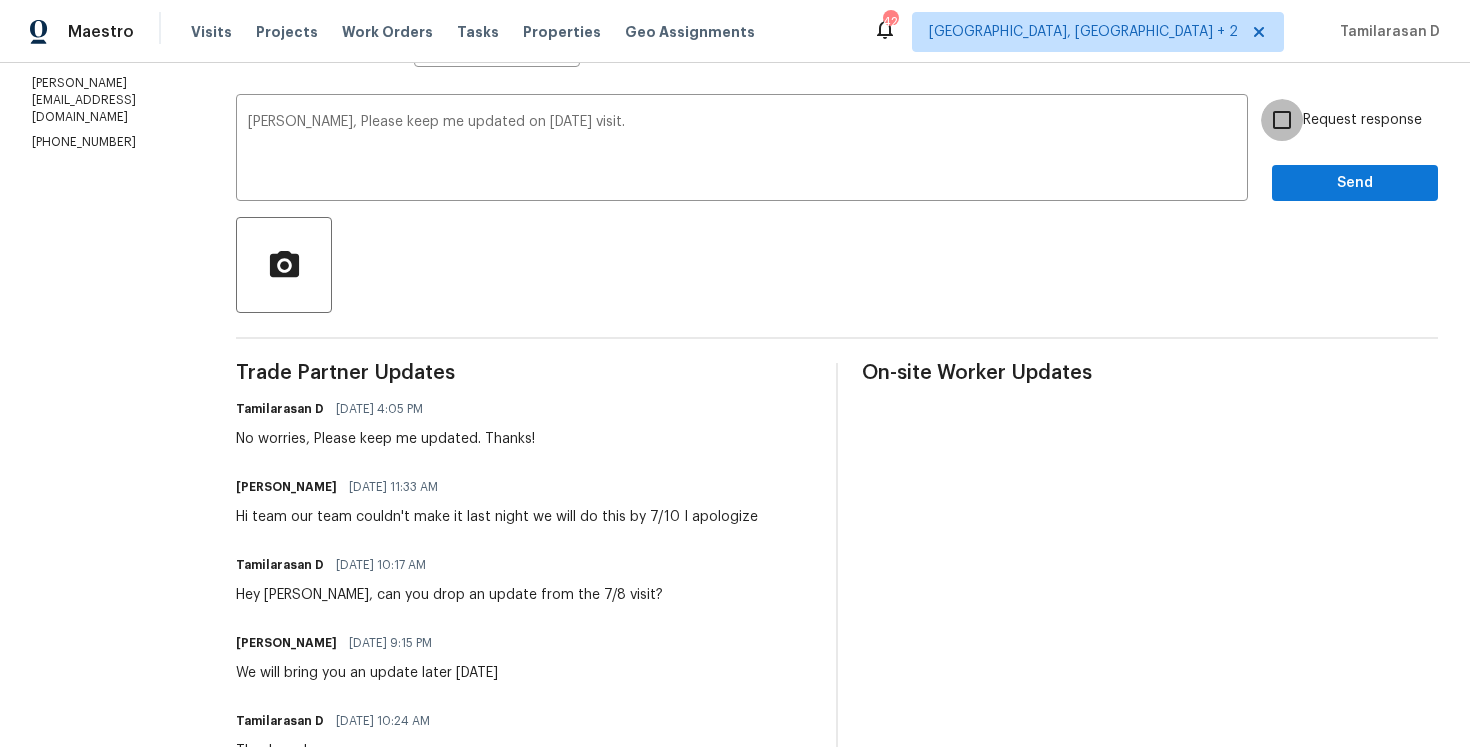 click on "Request response" at bounding box center [1282, 120] 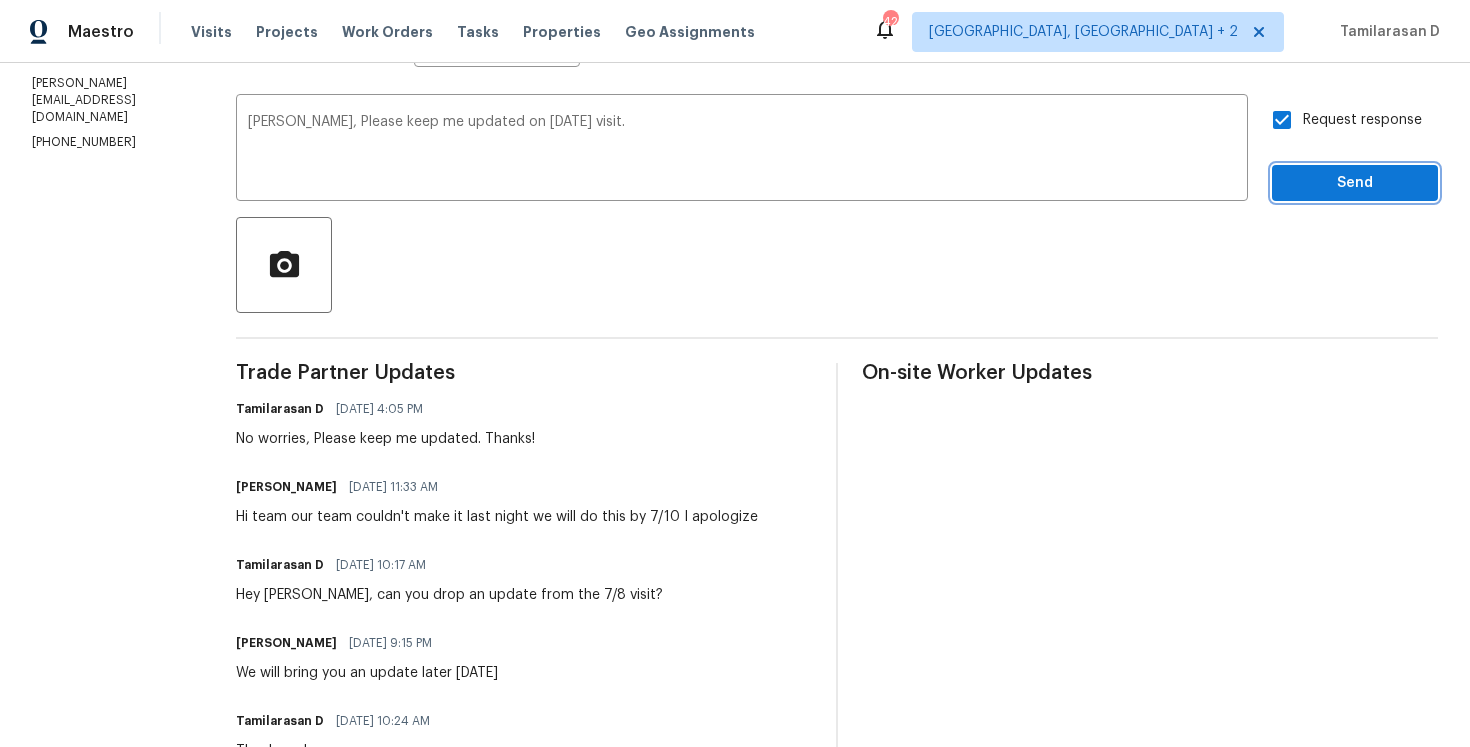 click on "Send" at bounding box center (1355, 183) 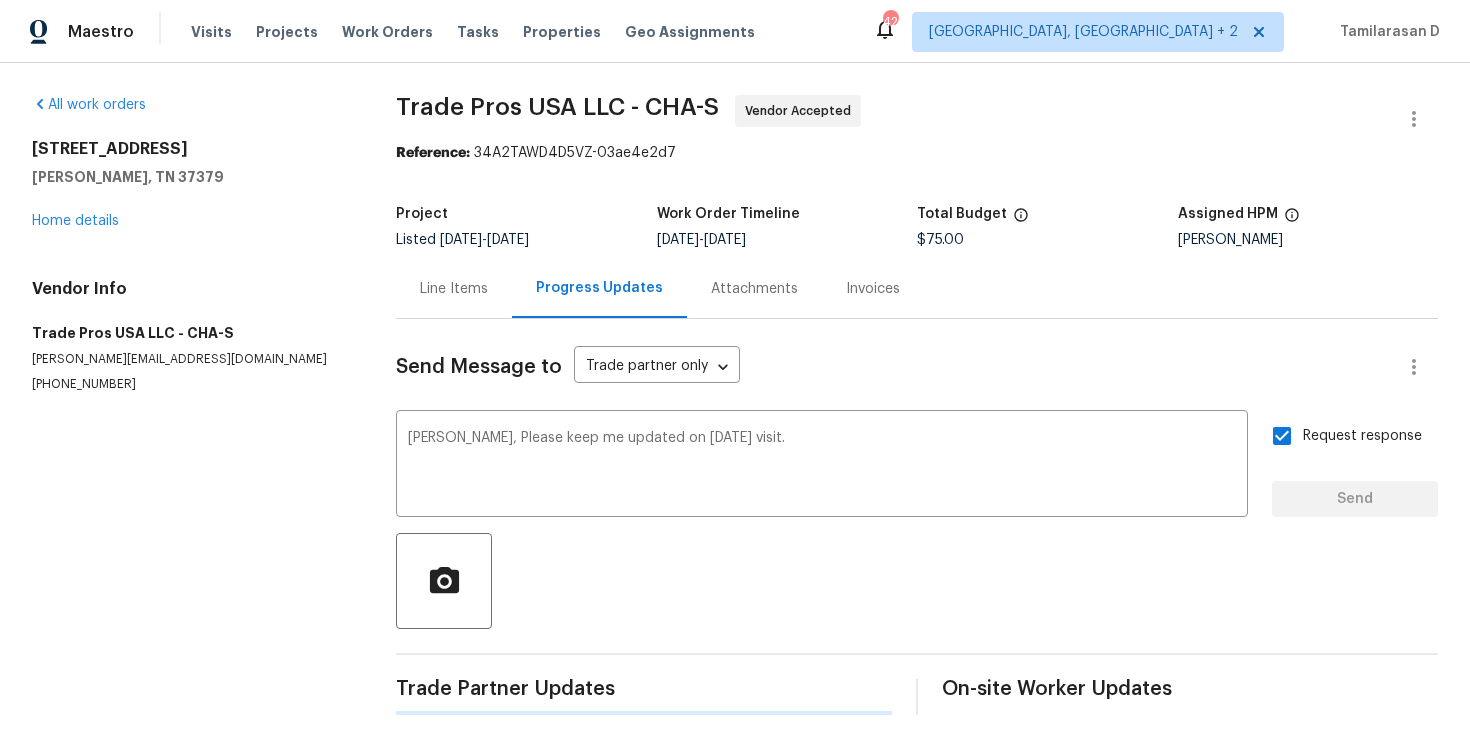 scroll, scrollTop: 0, scrollLeft: 0, axis: both 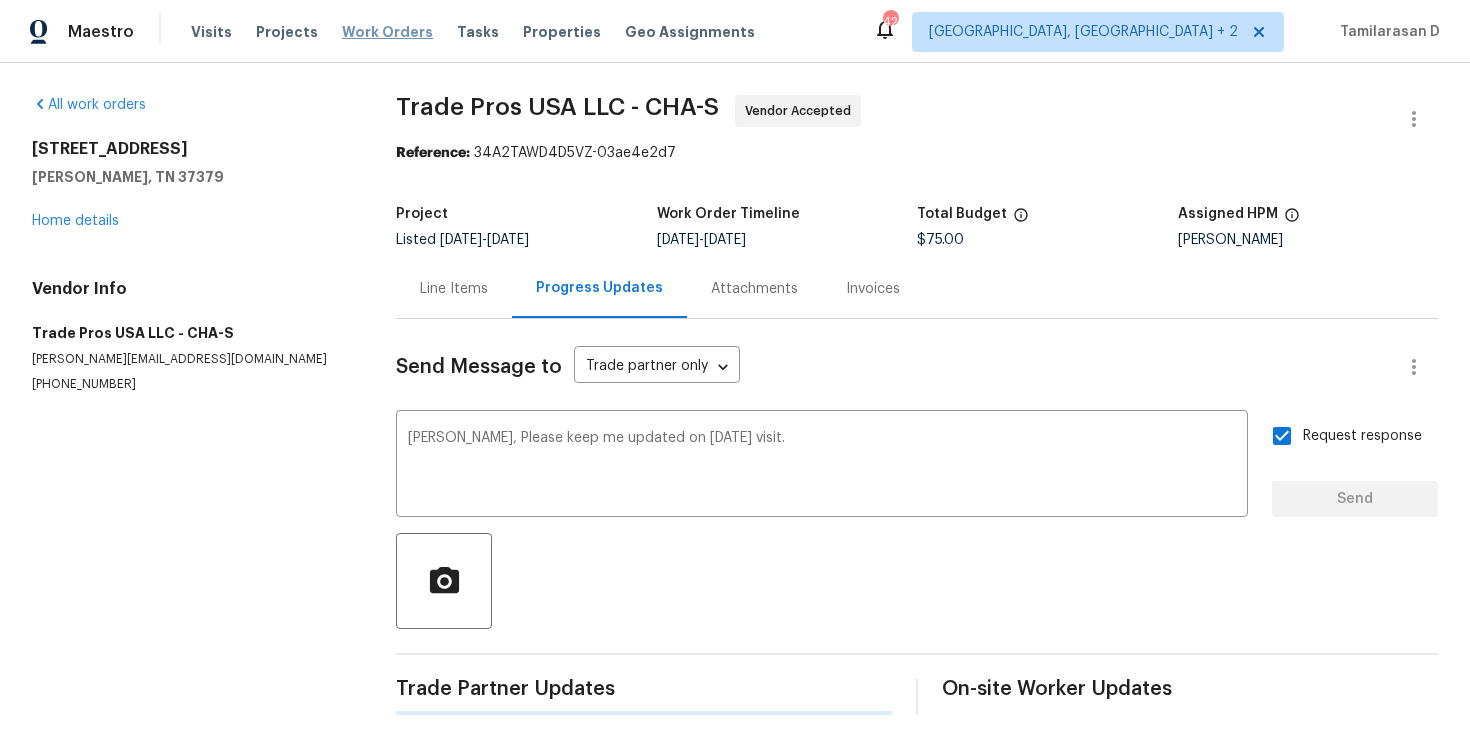 type 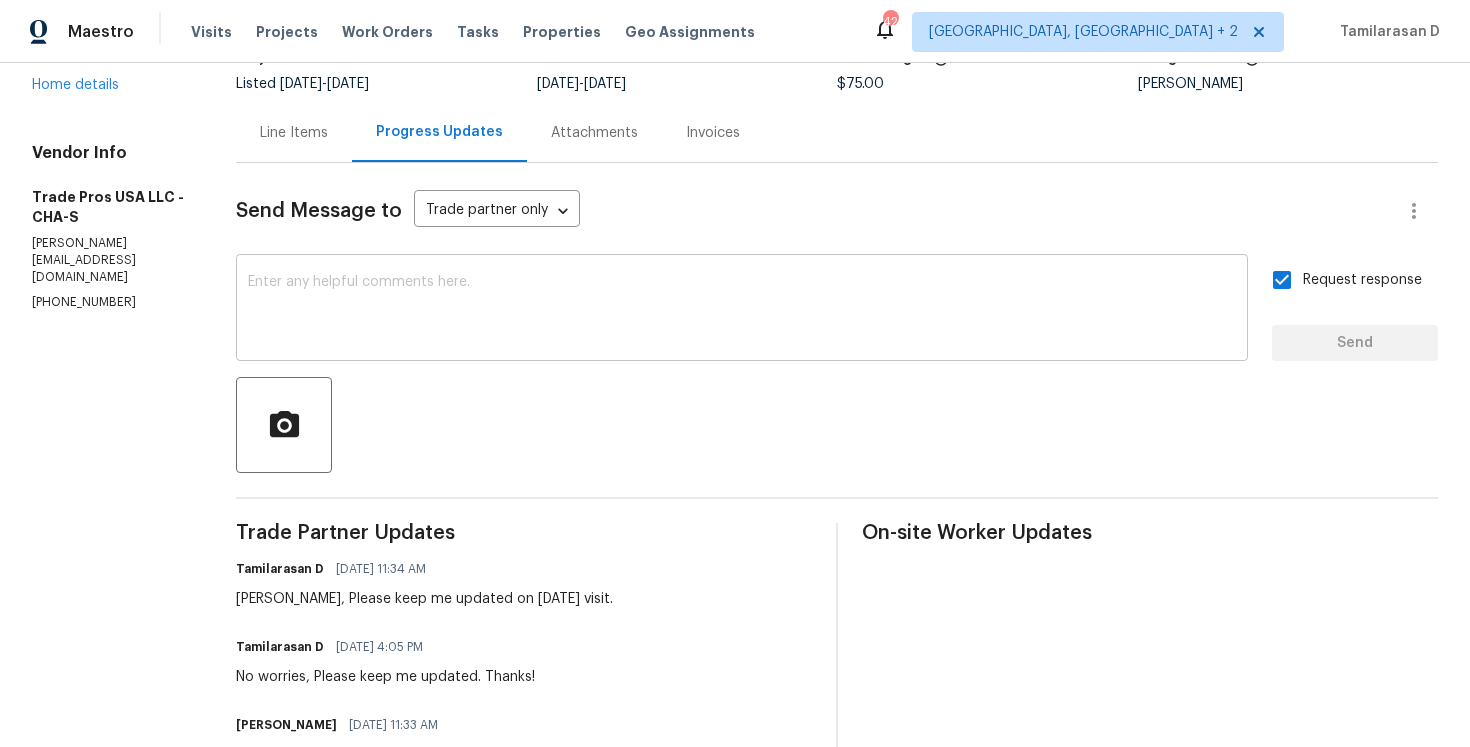 scroll, scrollTop: 0, scrollLeft: 0, axis: both 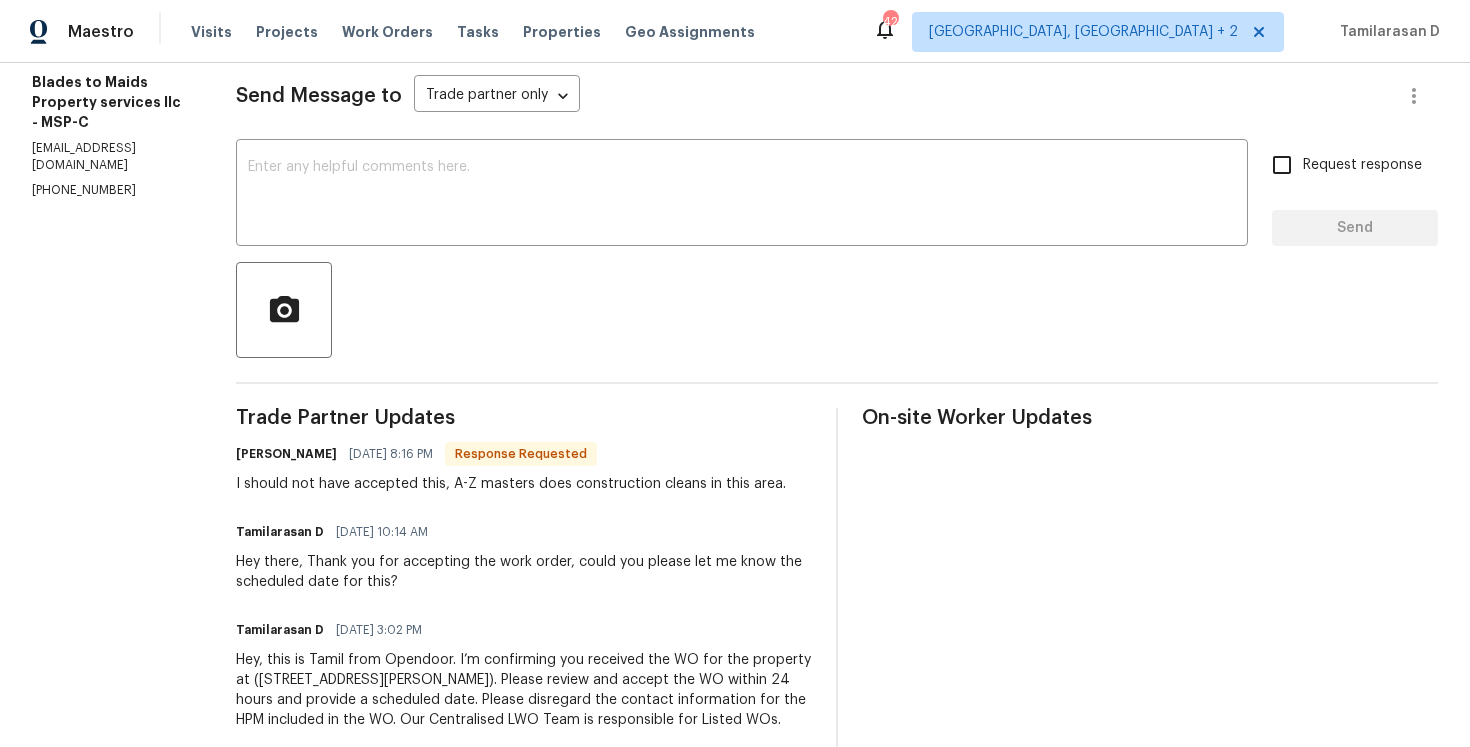 click on "I should not have accepted this, A-Z masters does construction cleans in this area." at bounding box center [511, 484] 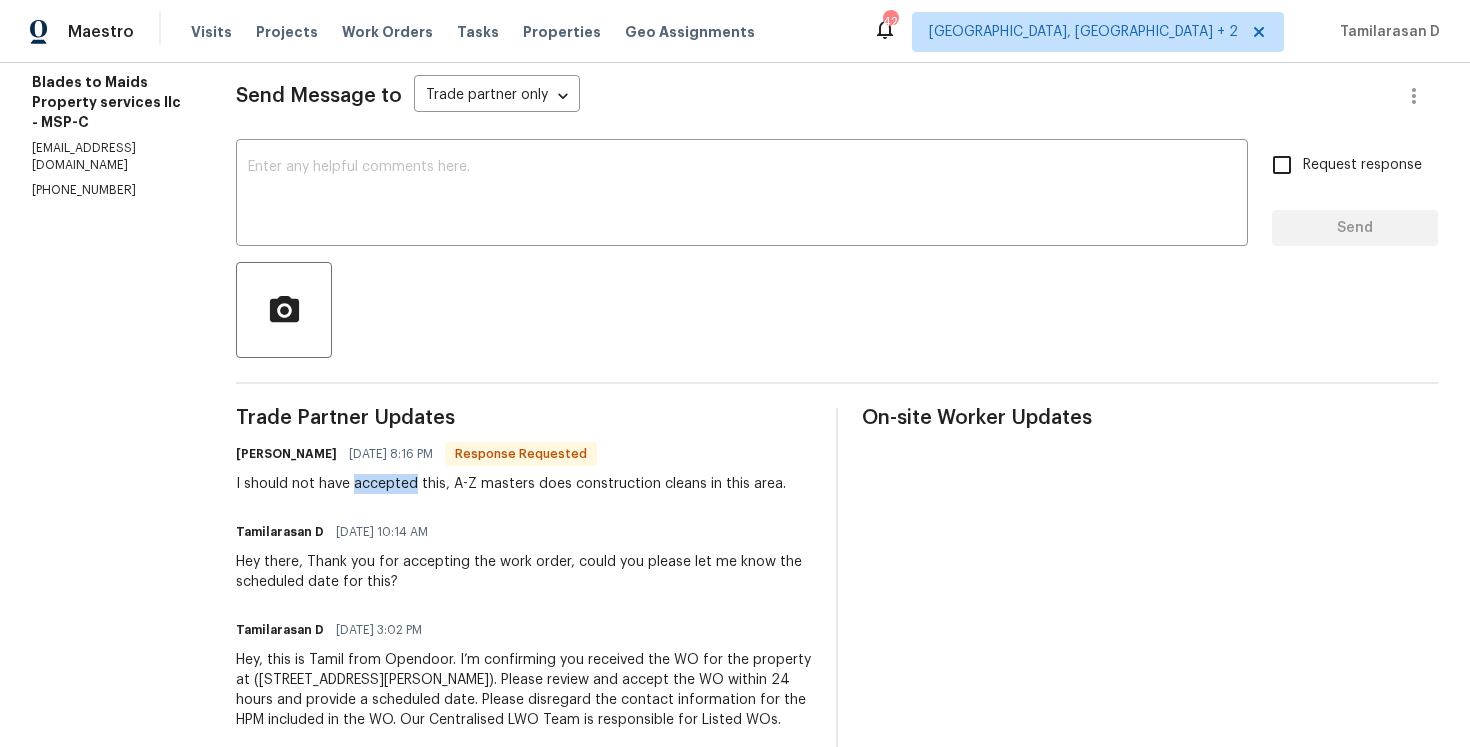 click on "I should not have accepted this, A-Z masters does construction cleans in this area." at bounding box center (511, 484) 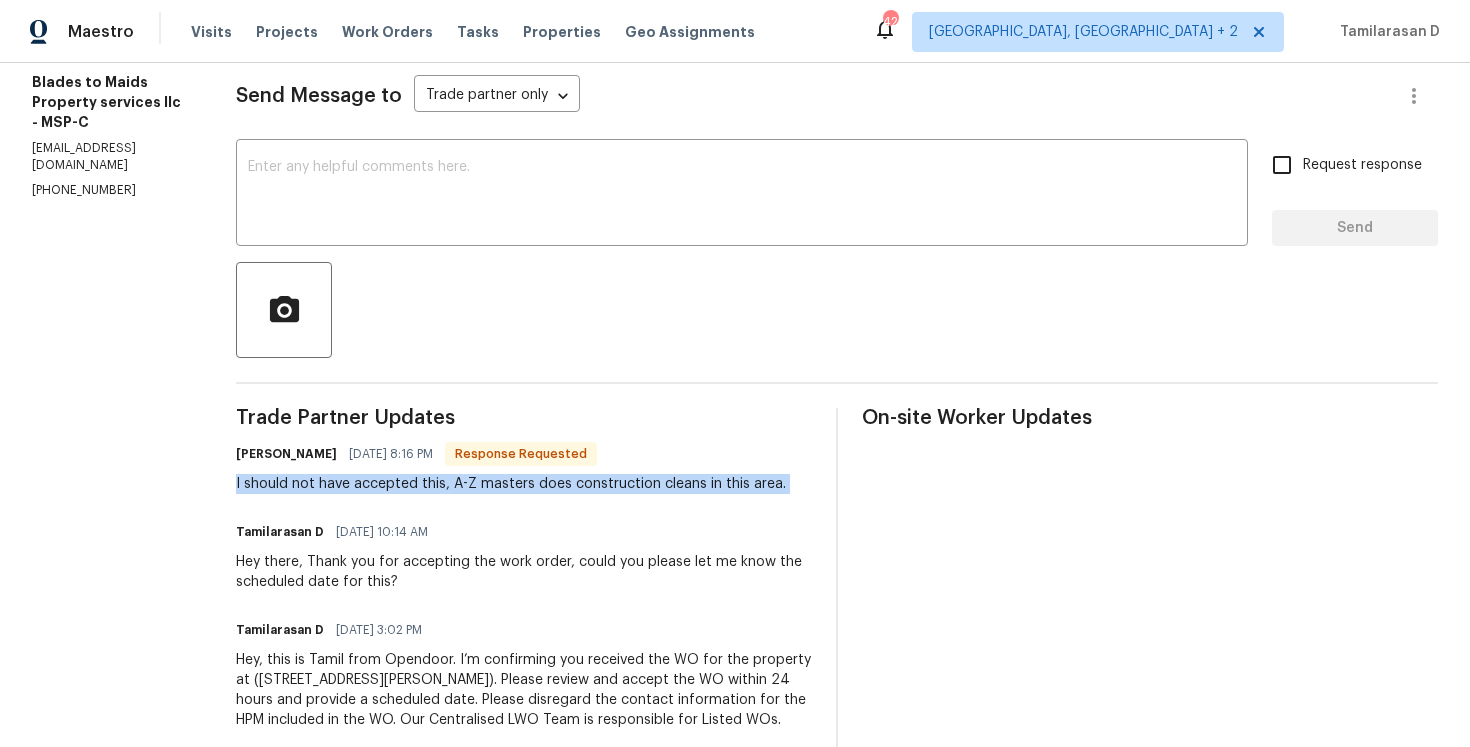 click on "Trade Partner Updates Joe Busta 07/09/2025 8:16 PM Response Requested I should not have accepted this, A-Z masters does construction cleans in this area. Tamilarasan D 07/09/2025 10:14 AM Hey there, Thank you for accepting the work order, could you please let me know the scheduled date for this? Tamilarasan D 07/08/2025 3:02 PM Hey, this is Tamil from Opendoor. I’m confirming you received the WO for the property at (7040 Winfield Rd, Rockford, MN 55373). Please review and accept the WO within 24 hours and provide a scheduled date. Please disregard the contact information for the HPM included in the WO. Our Centralised LWO Team is responsible for Listed WOs." at bounding box center (524, 581) 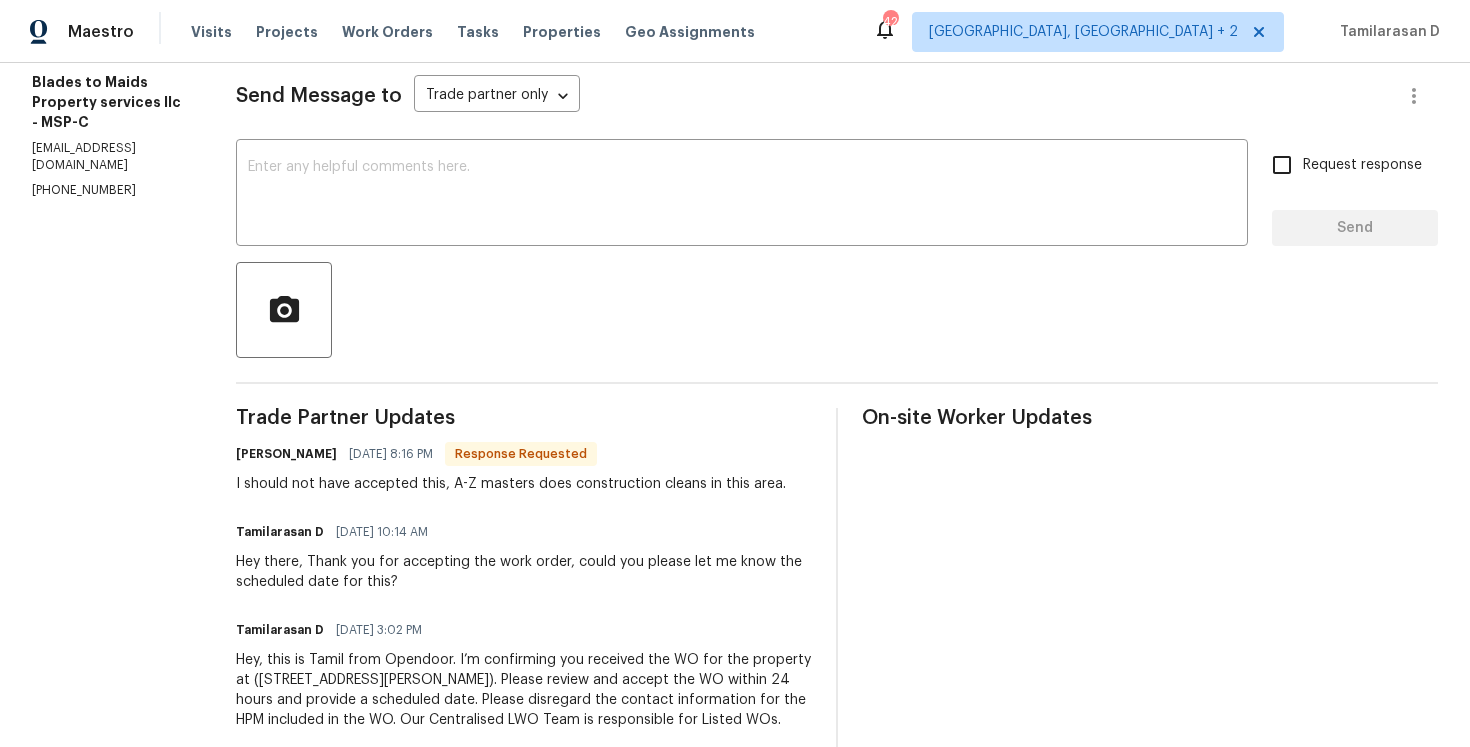 click on "Trade Partner Updates Joe Busta 07/09/2025 8:16 PM Response Requested I should not have accepted this, A-Z masters does construction cleans in this area. Tamilarasan D 07/09/2025 10:14 AM Hey there, Thank you for accepting the work order, could you please let me know the scheduled date for this? Tamilarasan D 07/08/2025 3:02 PM Hey, this is Tamil from Opendoor. I’m confirming you received the WO for the property at (7040 Winfield Rd, Rockford, MN 55373). Please review and accept the WO within 24 hours and provide a scheduled date. Please disregard the contact information for the HPM included in the WO. Our Centralised LWO Team is responsible for Listed WOs." at bounding box center (524, 581) 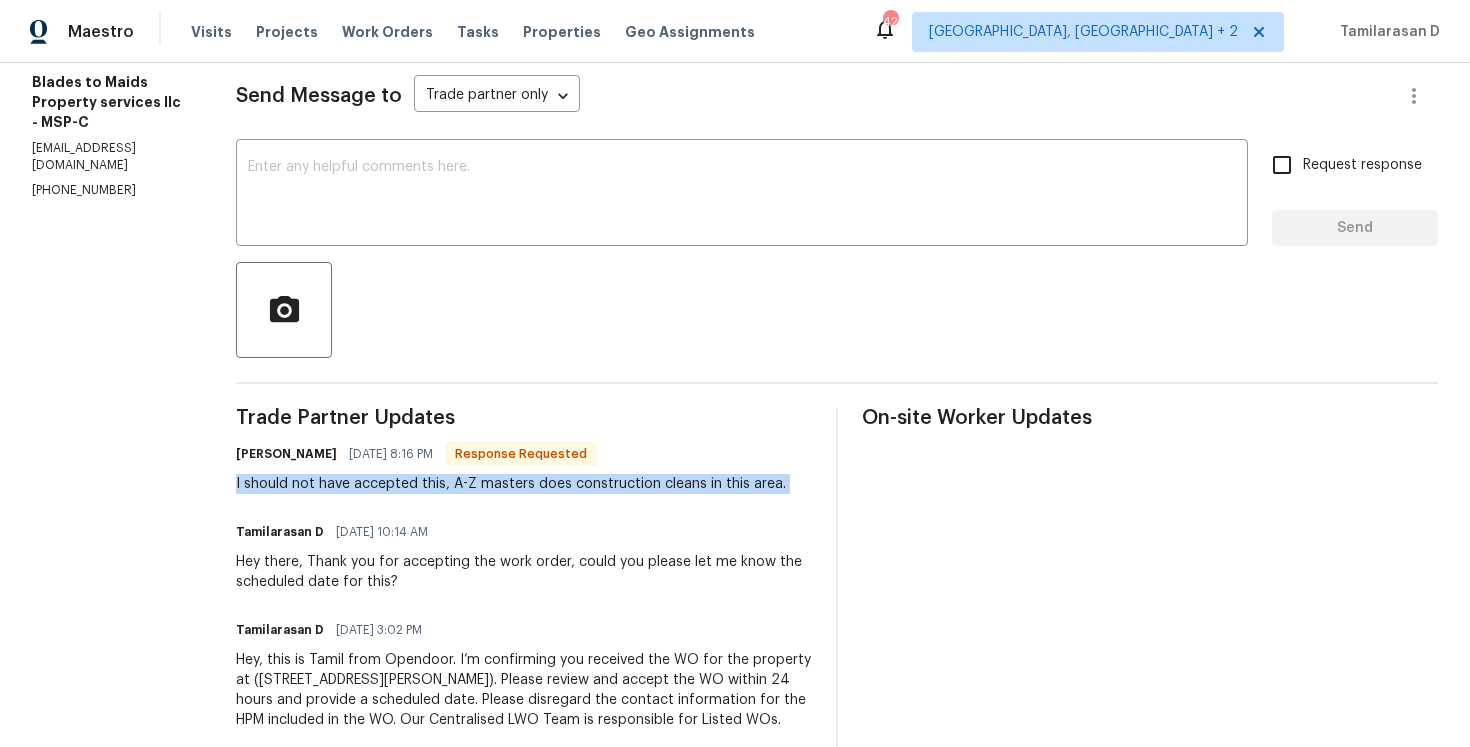 click on "I should not have accepted this, A-Z masters does construction cleans in this area." at bounding box center [511, 484] 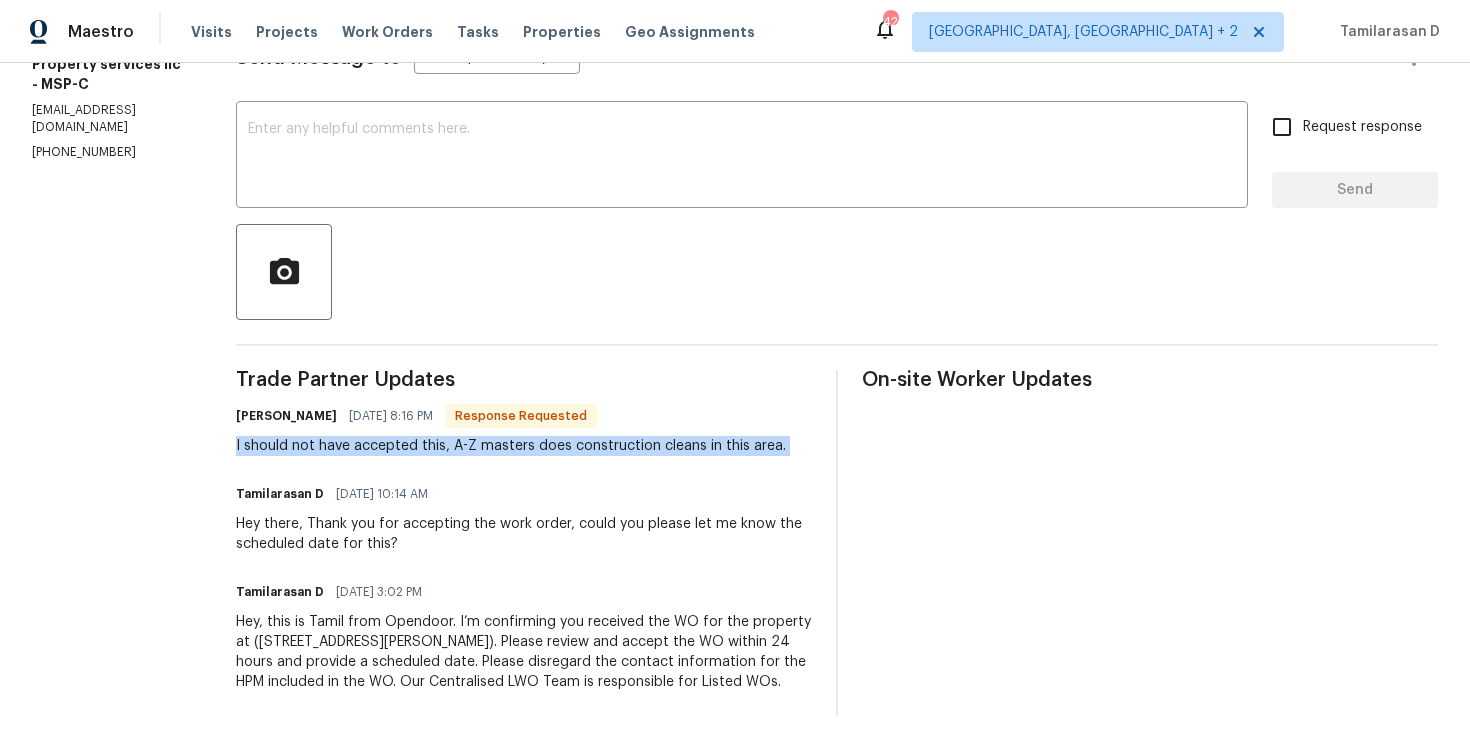 scroll, scrollTop: 310, scrollLeft: 0, axis: vertical 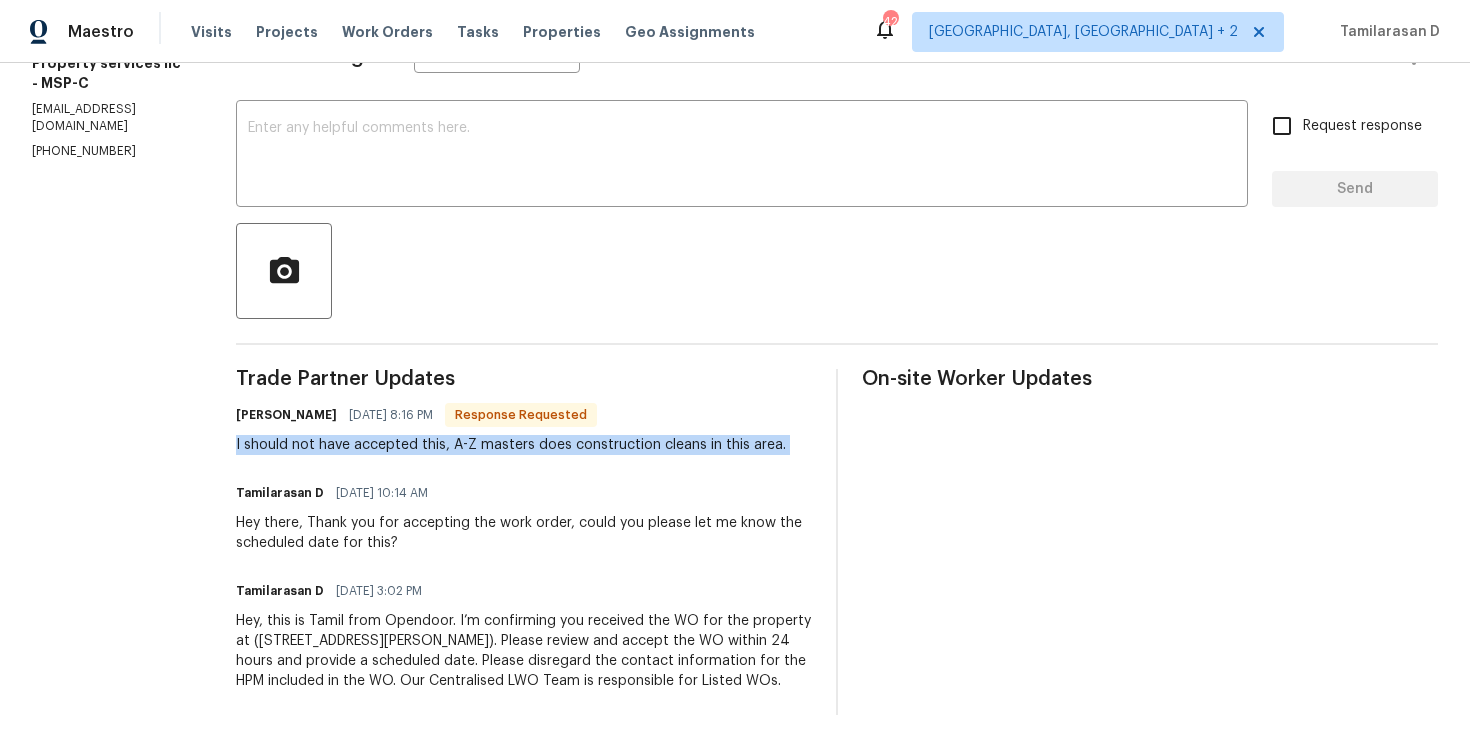 click on "Trade Partner Updates Joe Busta 07/09/2025 8:16 PM Response Requested I should not have accepted this, A-Z masters does construction cleans in this area. Tamilarasan D 07/09/2025 10:14 AM Hey there, Thank you for accepting the work order, could you please let me know the scheduled date for this? Tamilarasan D 07/08/2025 3:02 PM Hey, this is Tamil from Opendoor. I’m confirming you received the WO for the property at (7040 Winfield Rd, Rockford, MN 55373). Please review and accept the WO within 24 hours and provide a scheduled date. Please disregard the contact information for the HPM included in the WO. Our Centralised LWO Team is responsible for Listed WOs." at bounding box center (524, 542) 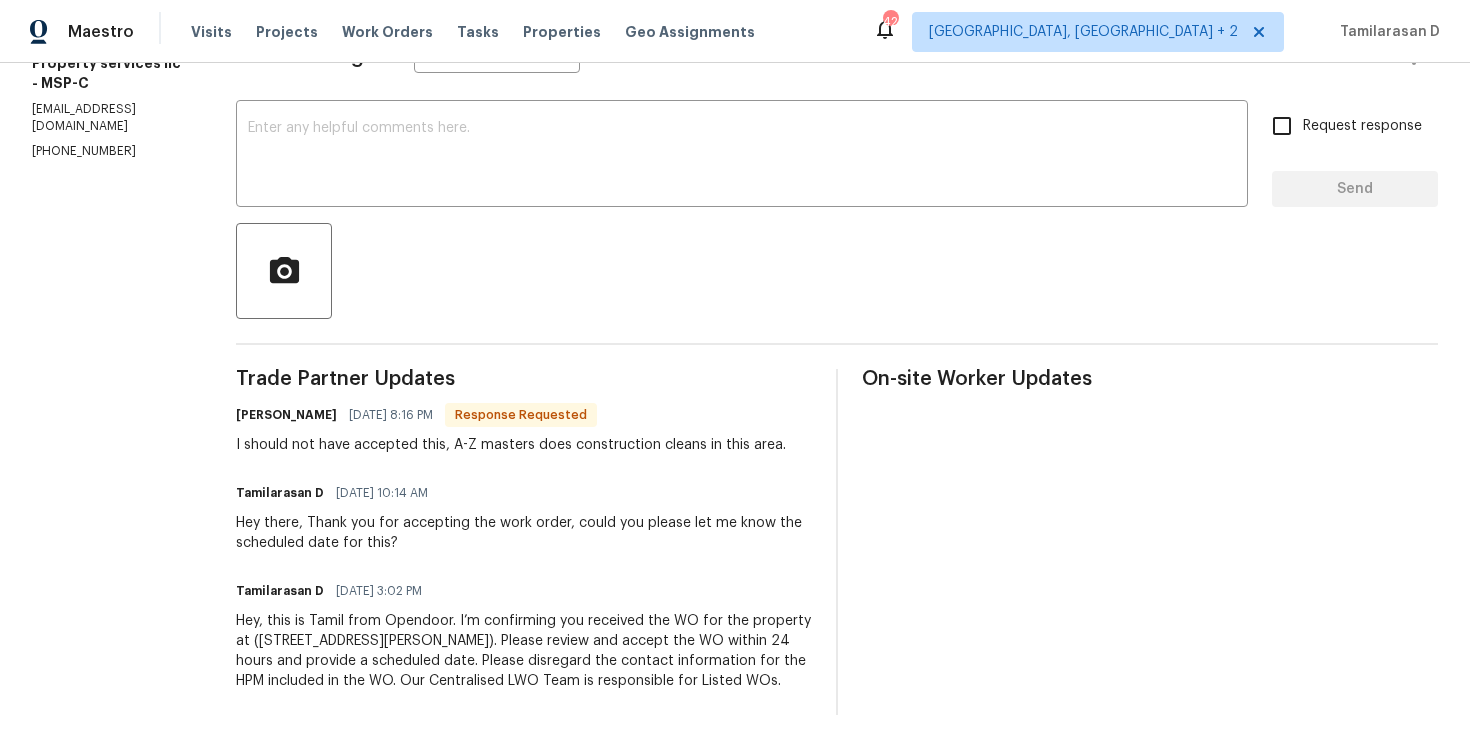click on "Joe Busta 07/09/2025 8:16 PM Response Requested I should not have accepted this, A-Z masters does construction cleans in this area." at bounding box center [511, 428] 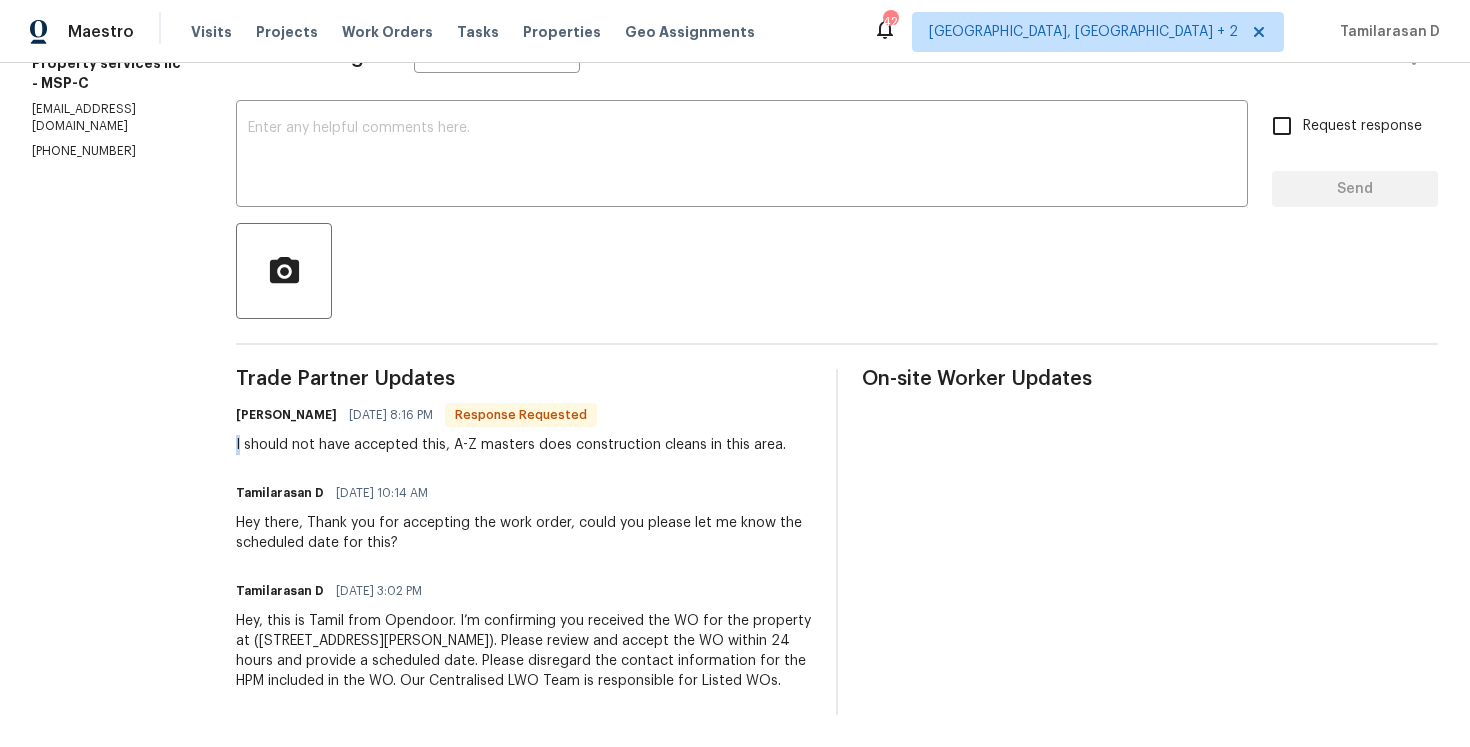 click on "Joe Busta 07/09/2025 8:16 PM Response Requested I should not have accepted this, A-Z masters does construction cleans in this area." at bounding box center (511, 428) 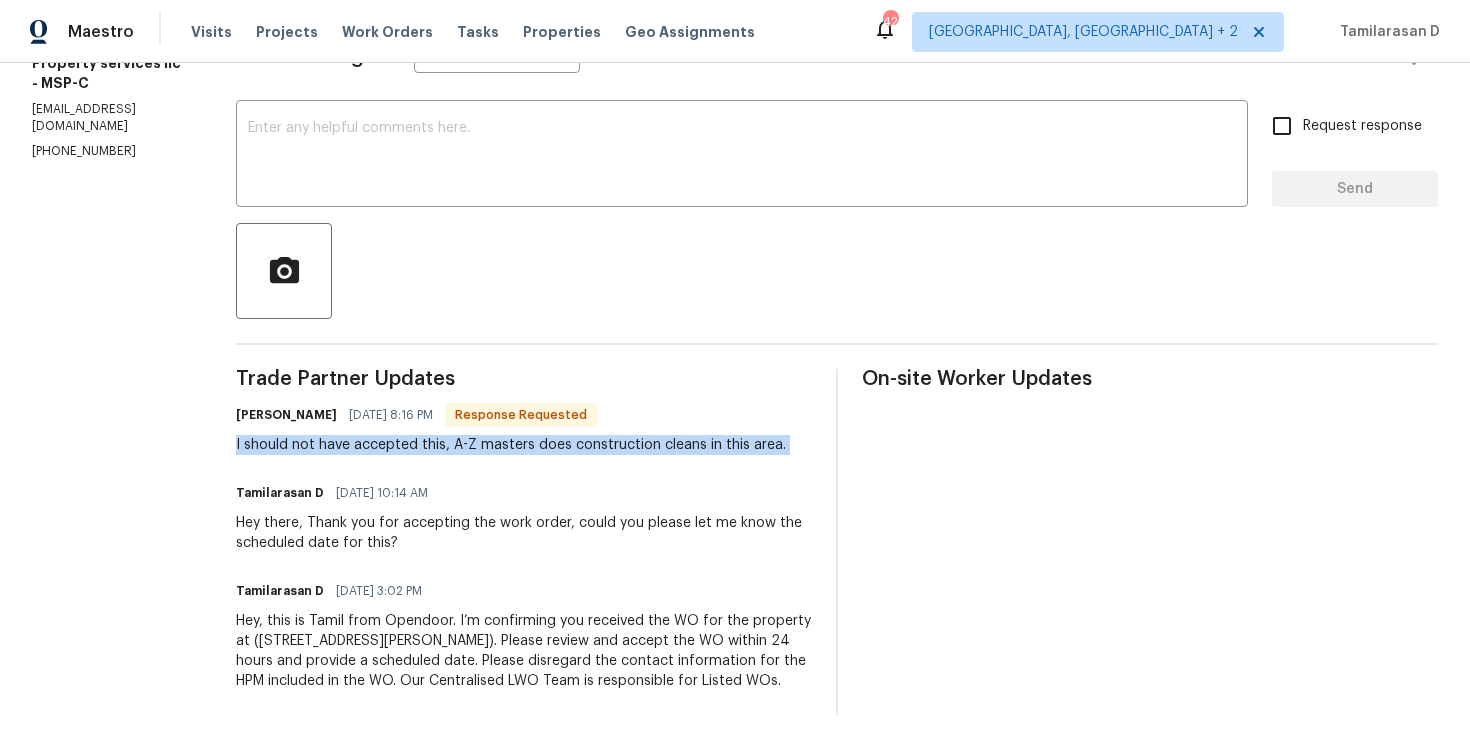 click on "I should not have accepted this, A-Z masters does construction cleans in this area." at bounding box center [511, 445] 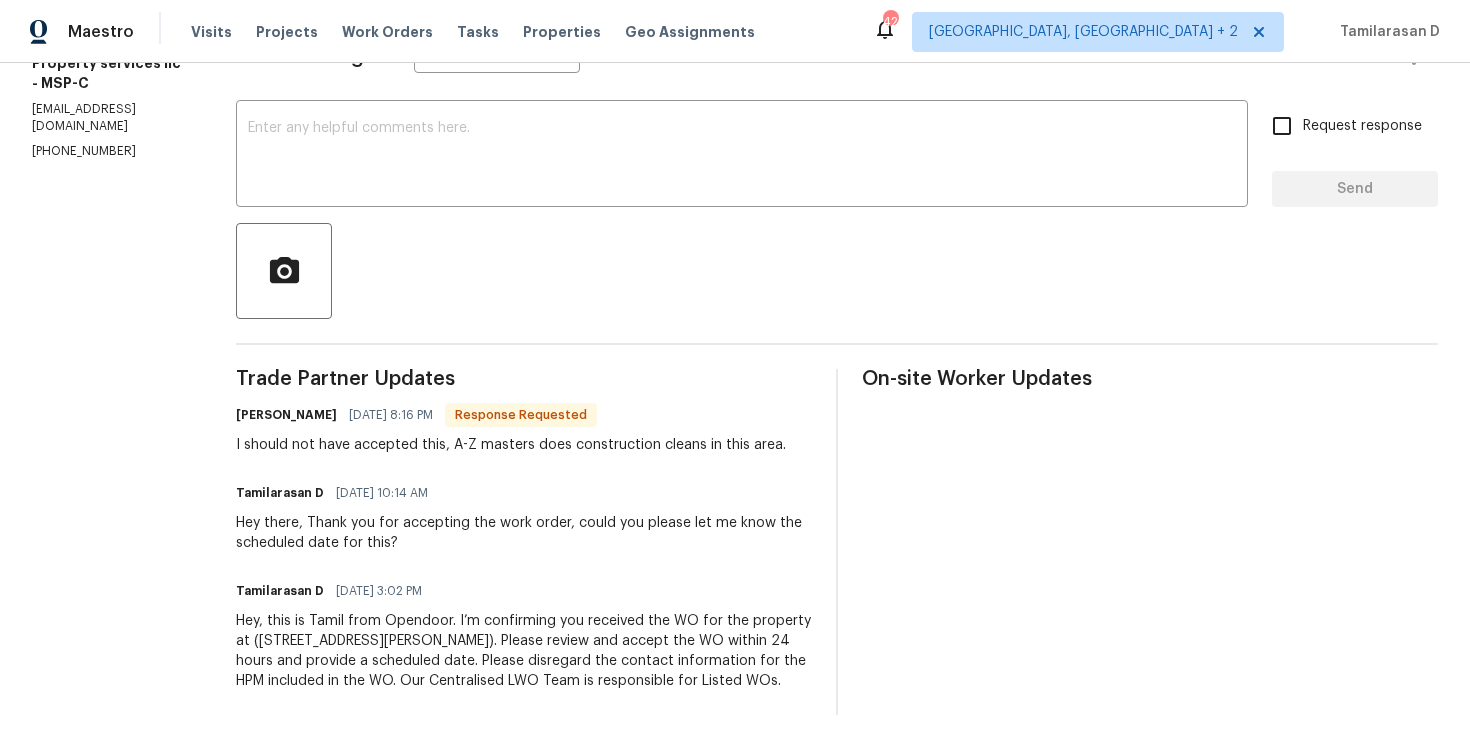 click on "I should not have accepted this, A-Z masters does construction cleans in this area." at bounding box center [511, 445] 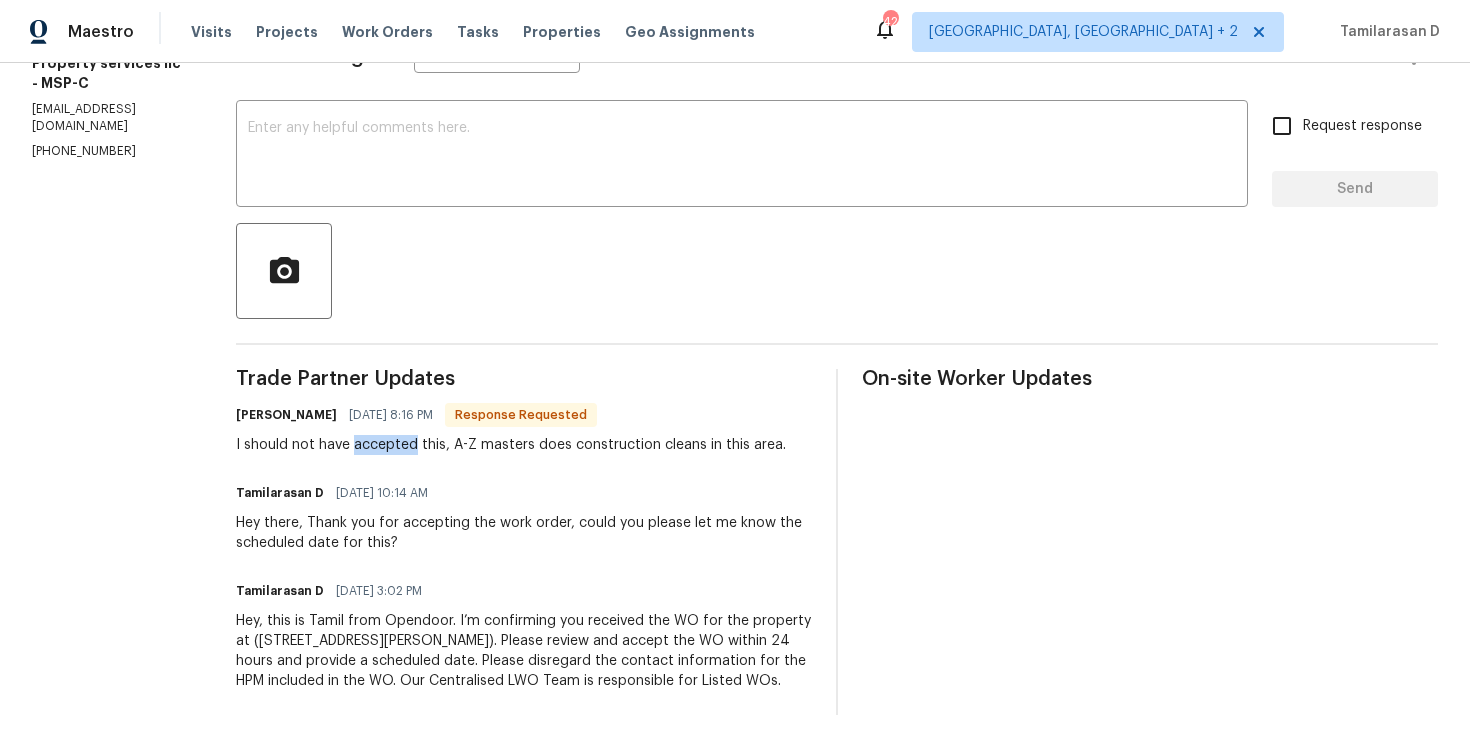 click on "I should not have accepted this, A-Z masters does construction cleans in this area." at bounding box center [511, 445] 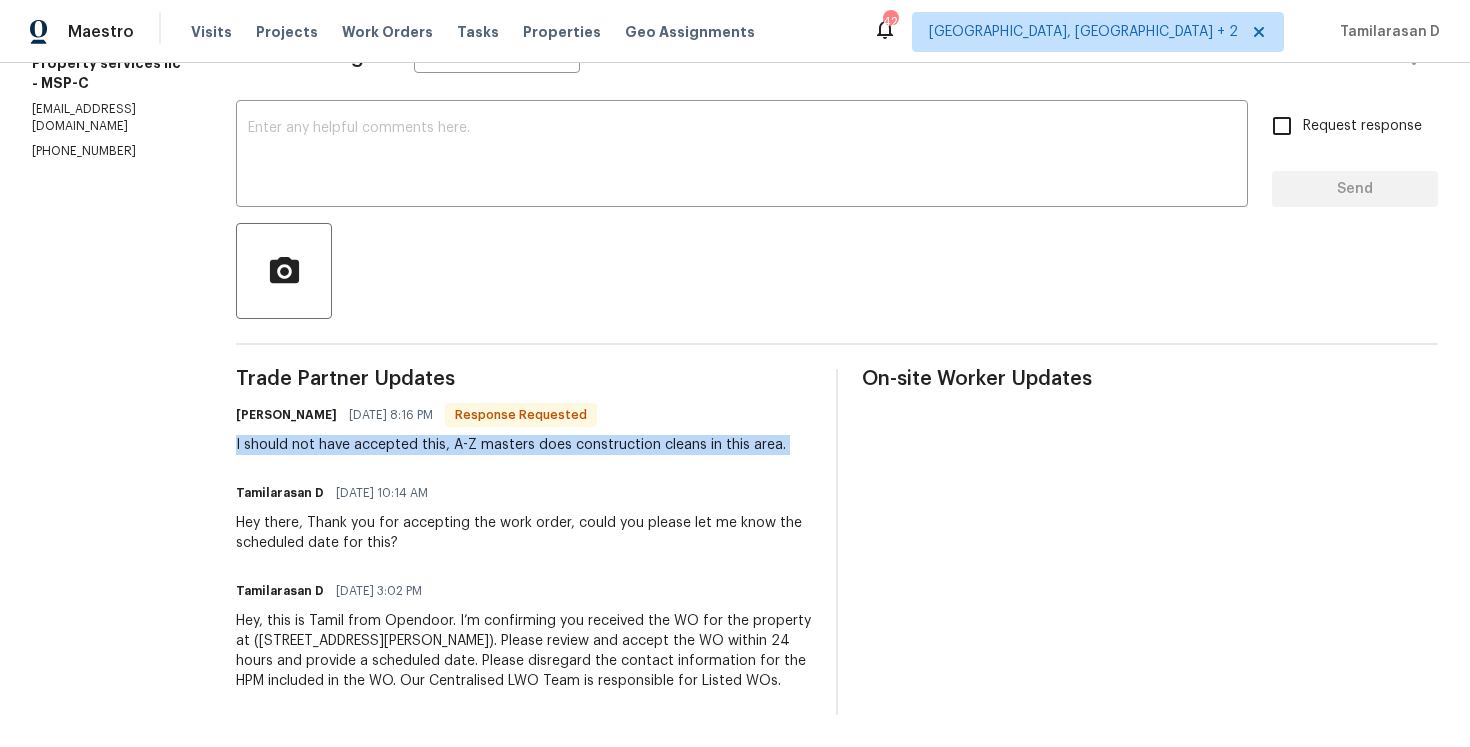 click on "I should not have accepted this, A-Z masters does construction cleans in this area." at bounding box center [511, 445] 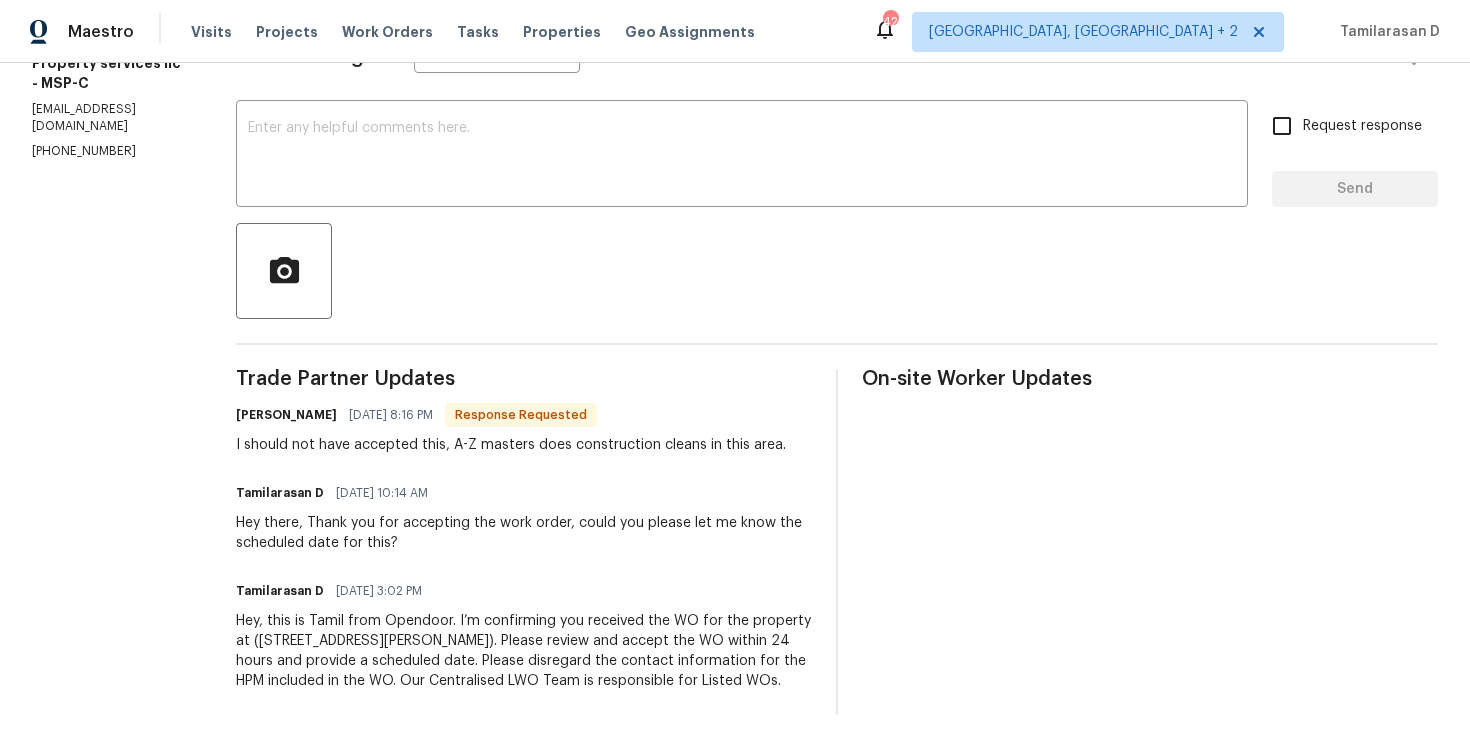 click on "I should not have accepted this, A-Z masters does construction cleans in this area." at bounding box center [511, 445] 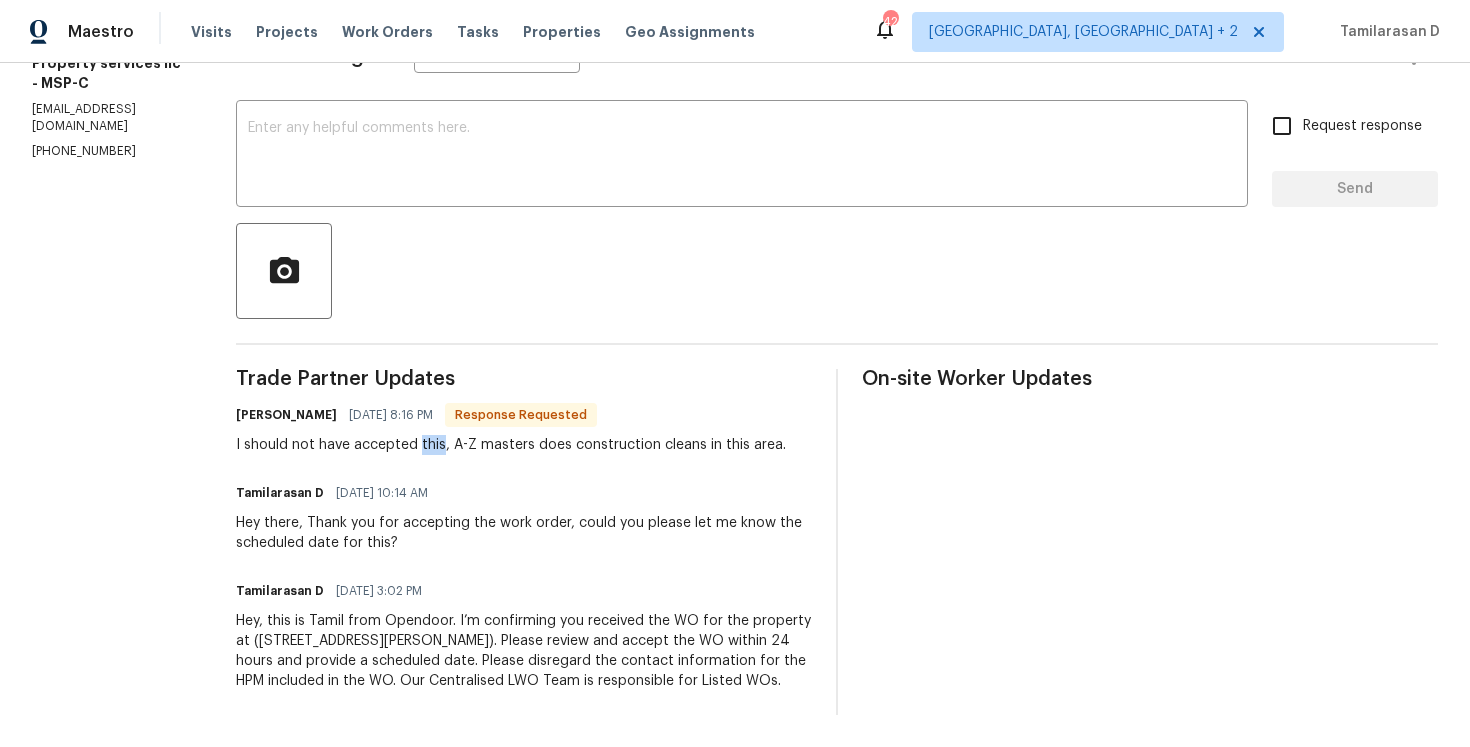 click on "I should not have accepted this, A-Z masters does construction cleans in this area." at bounding box center (511, 445) 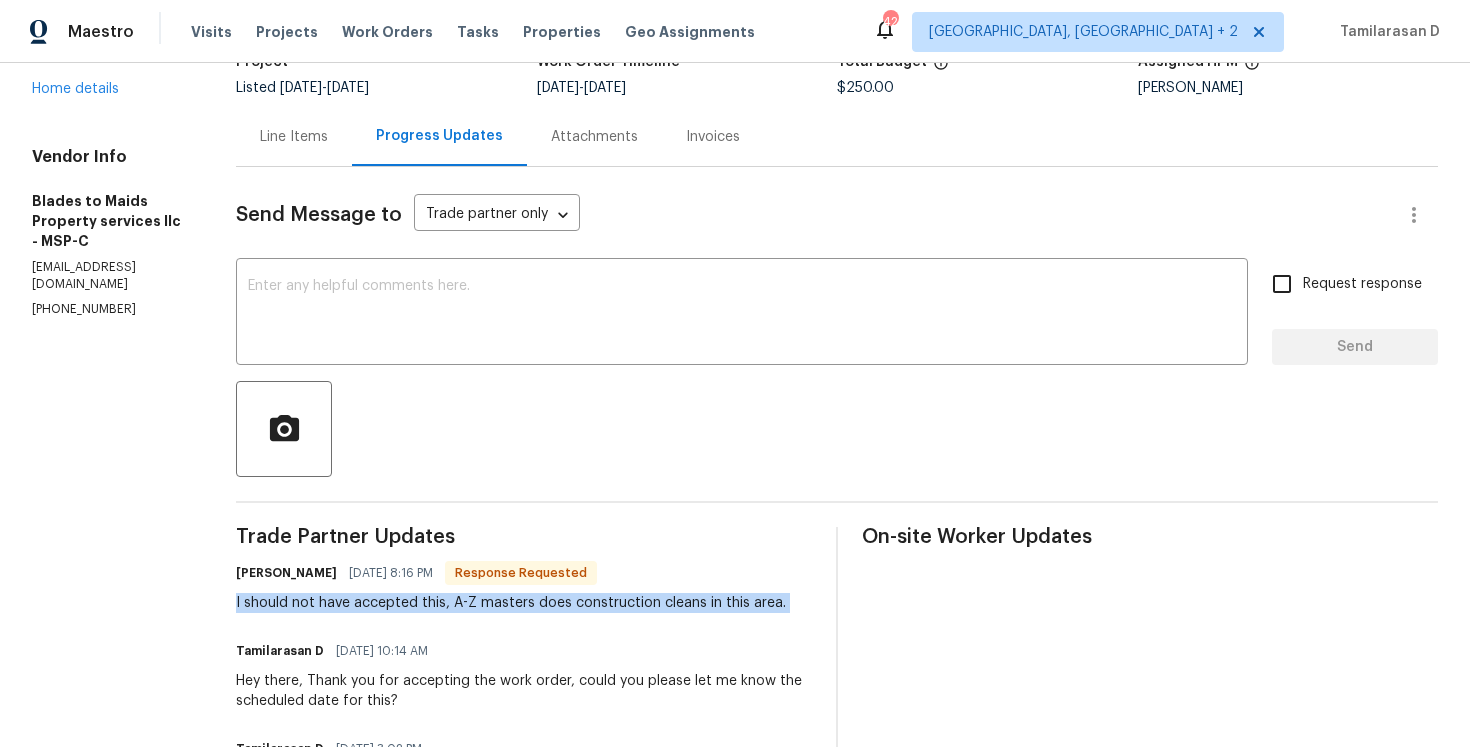 scroll, scrollTop: 233, scrollLeft: 0, axis: vertical 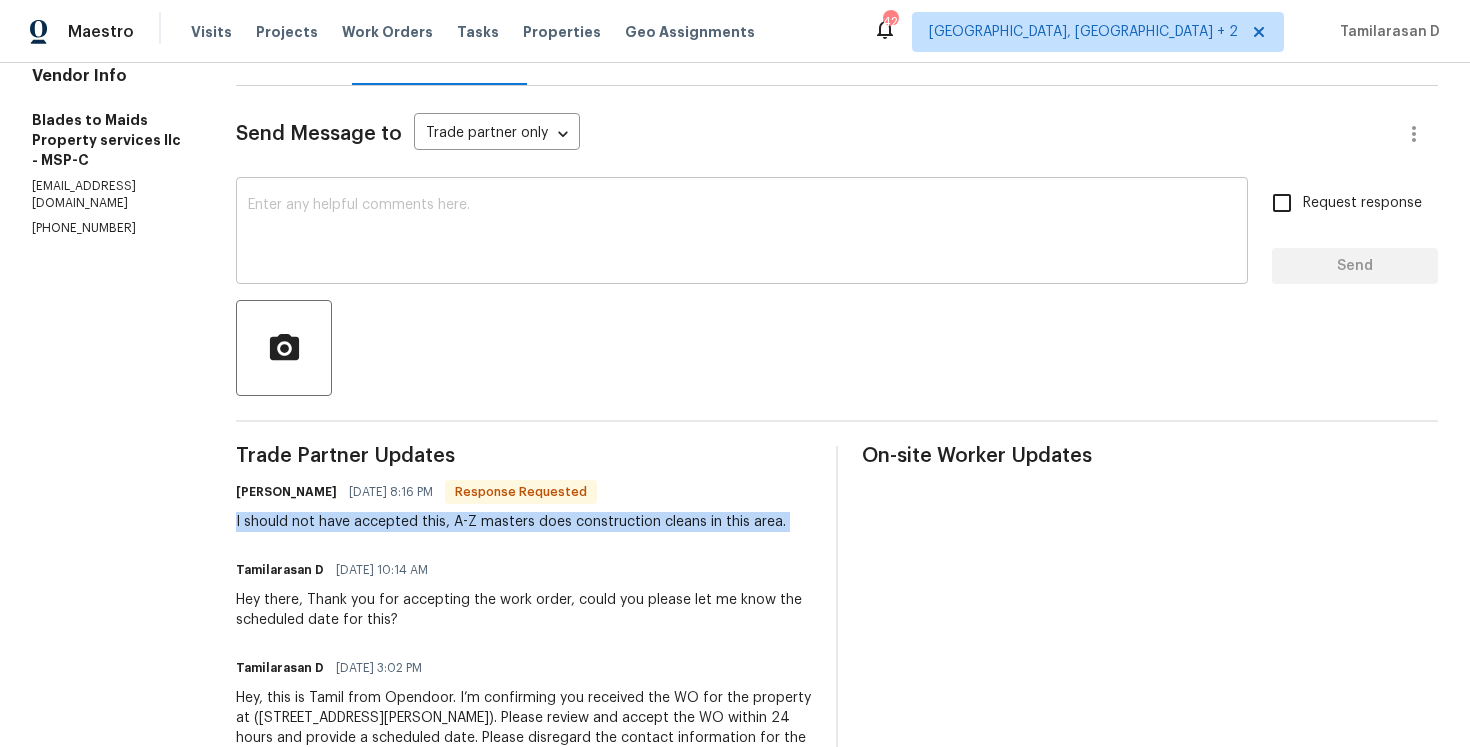 click at bounding box center [742, 233] 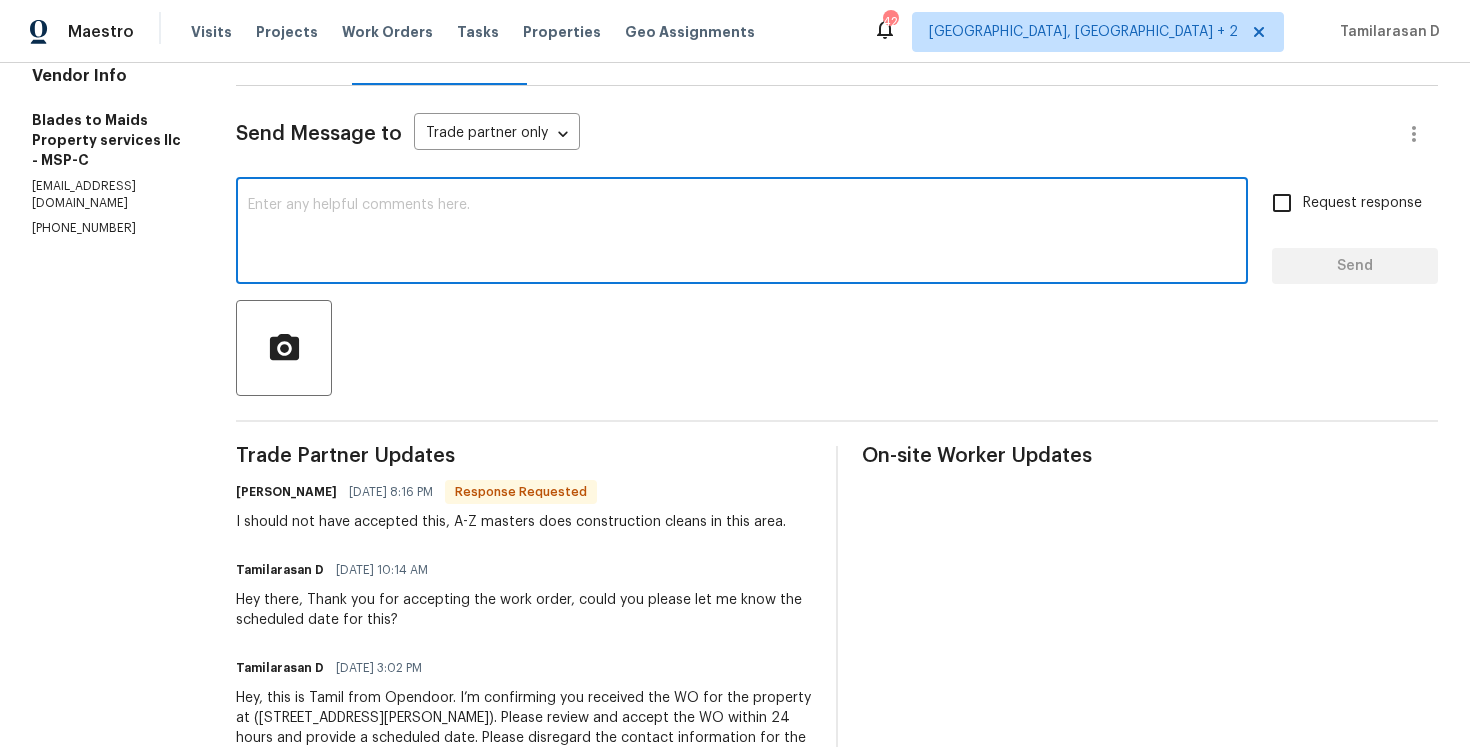 click at bounding box center [742, 233] 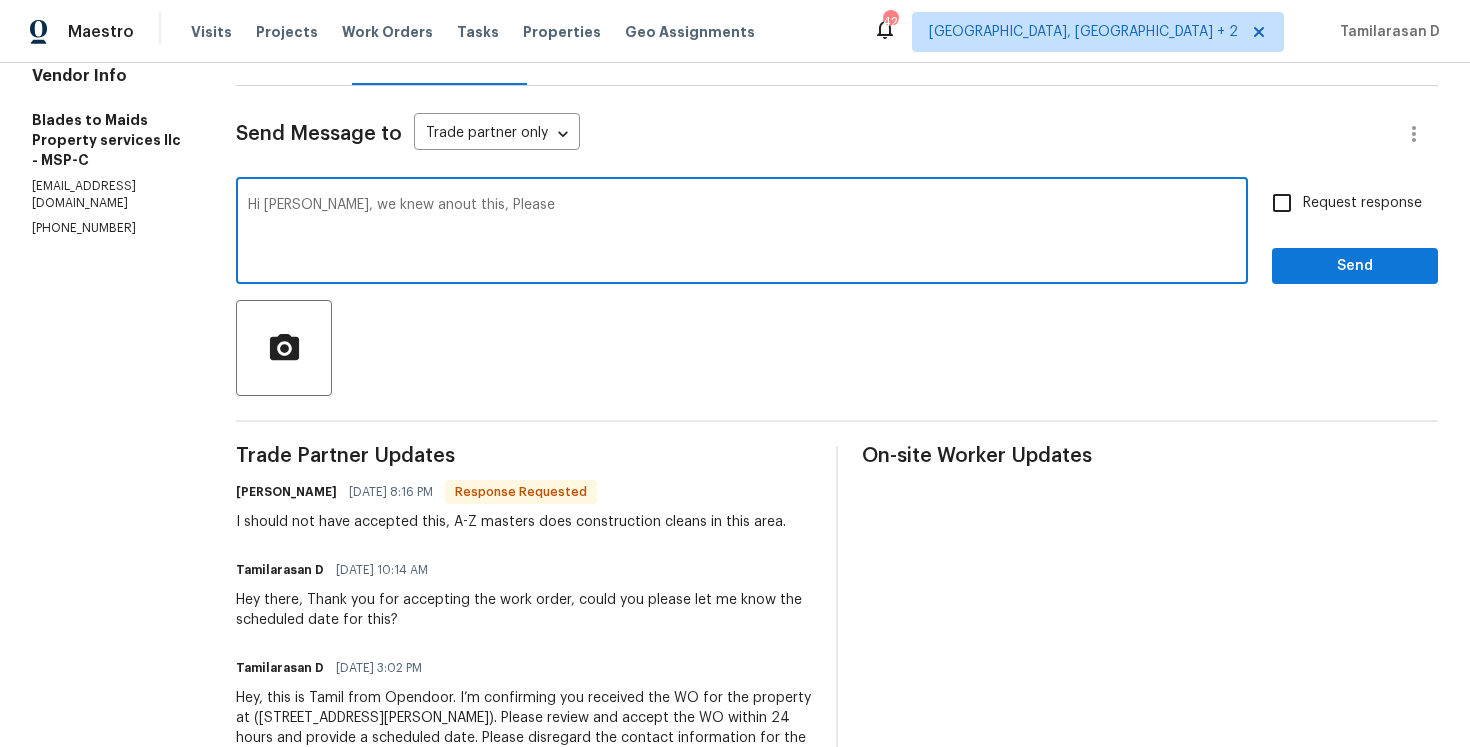 click on "Hi Joe, we knew anout this, Please" at bounding box center [742, 233] 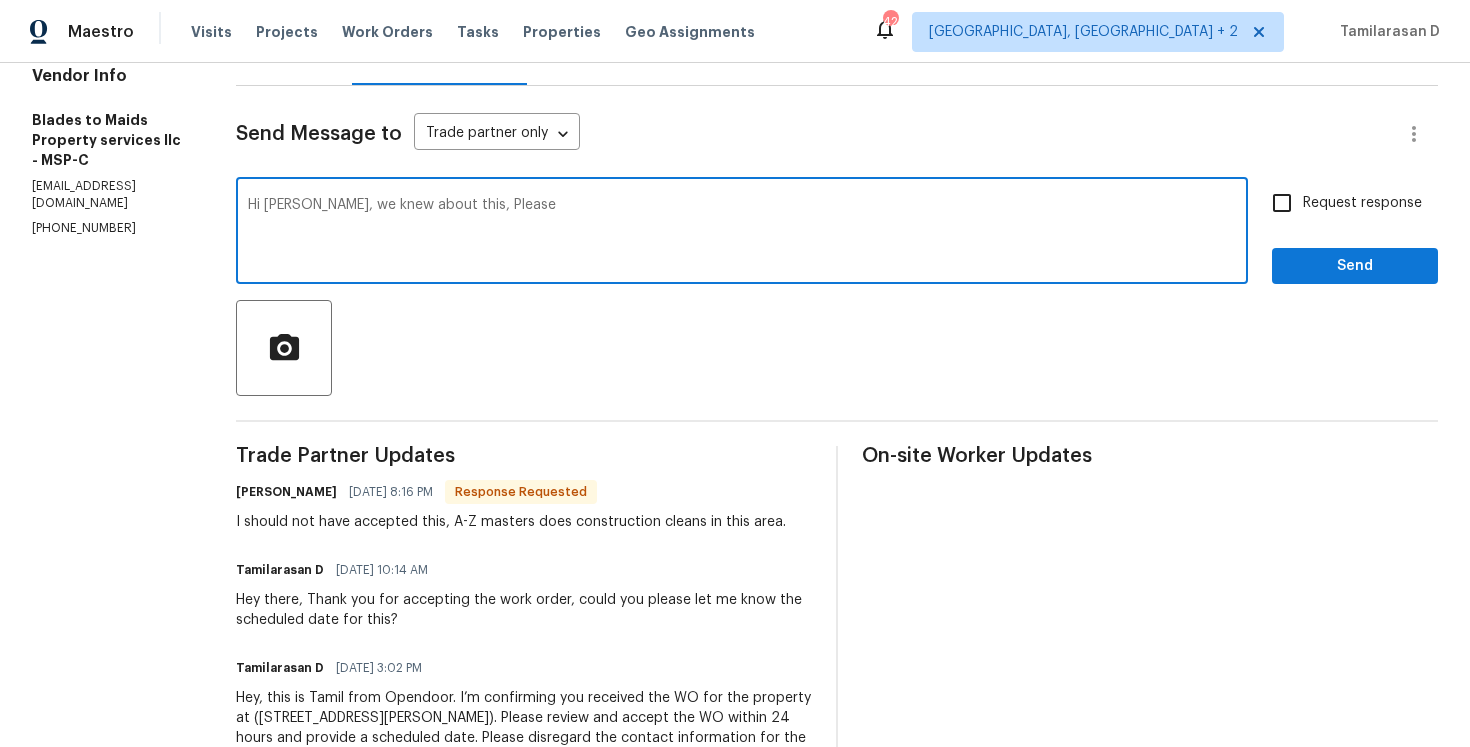 click on "Hi Joe, we knew about this, Please x ​" at bounding box center (742, 233) 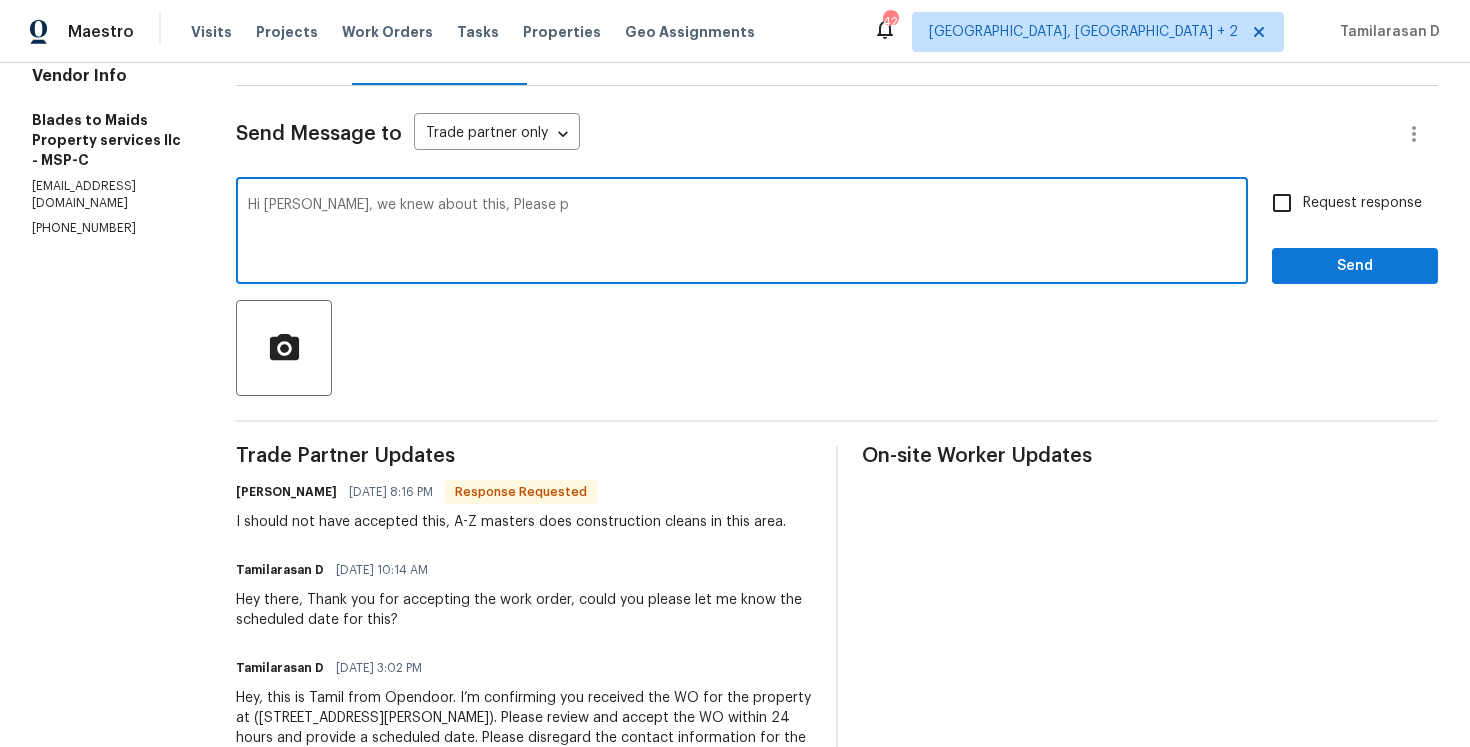 type on "Hi Joe, we knew about this, Please" 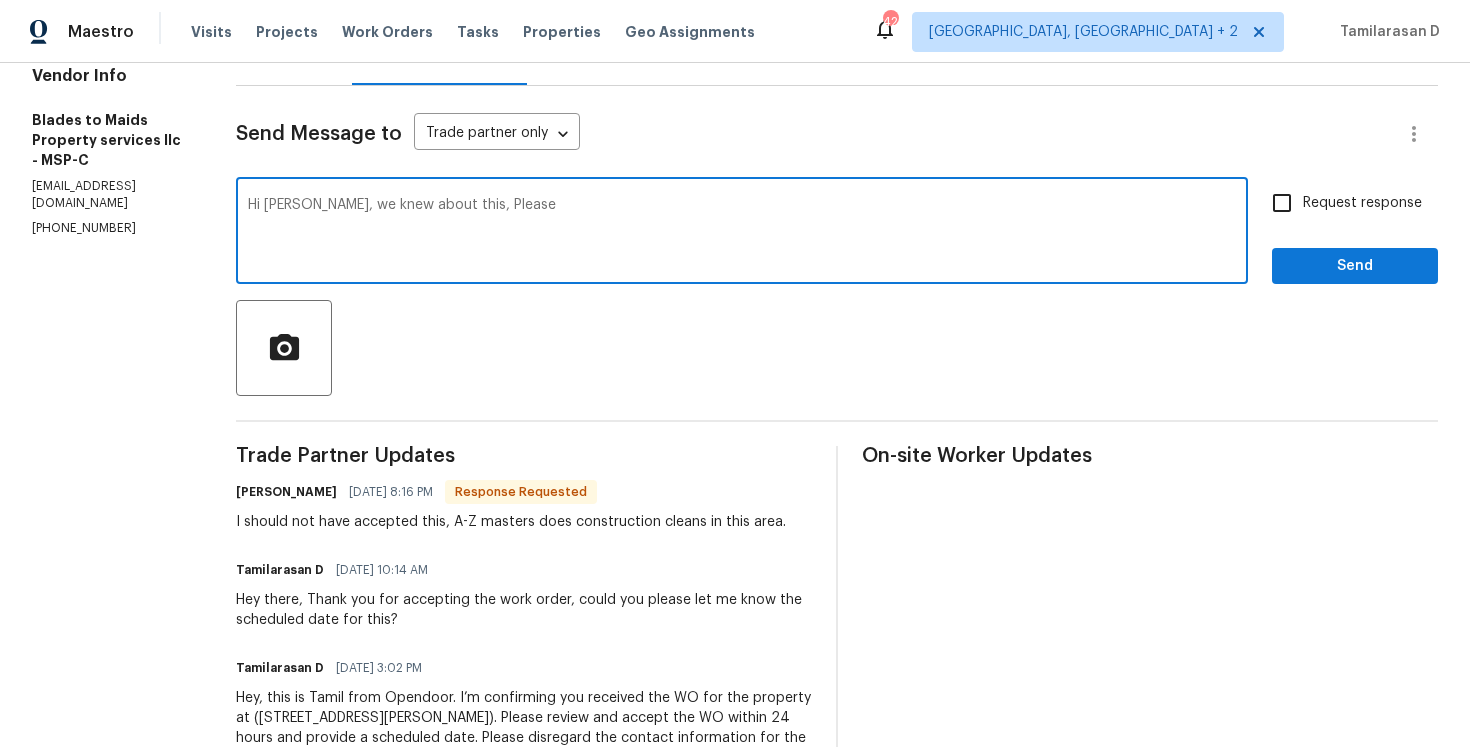 scroll, scrollTop: 212, scrollLeft: 0, axis: vertical 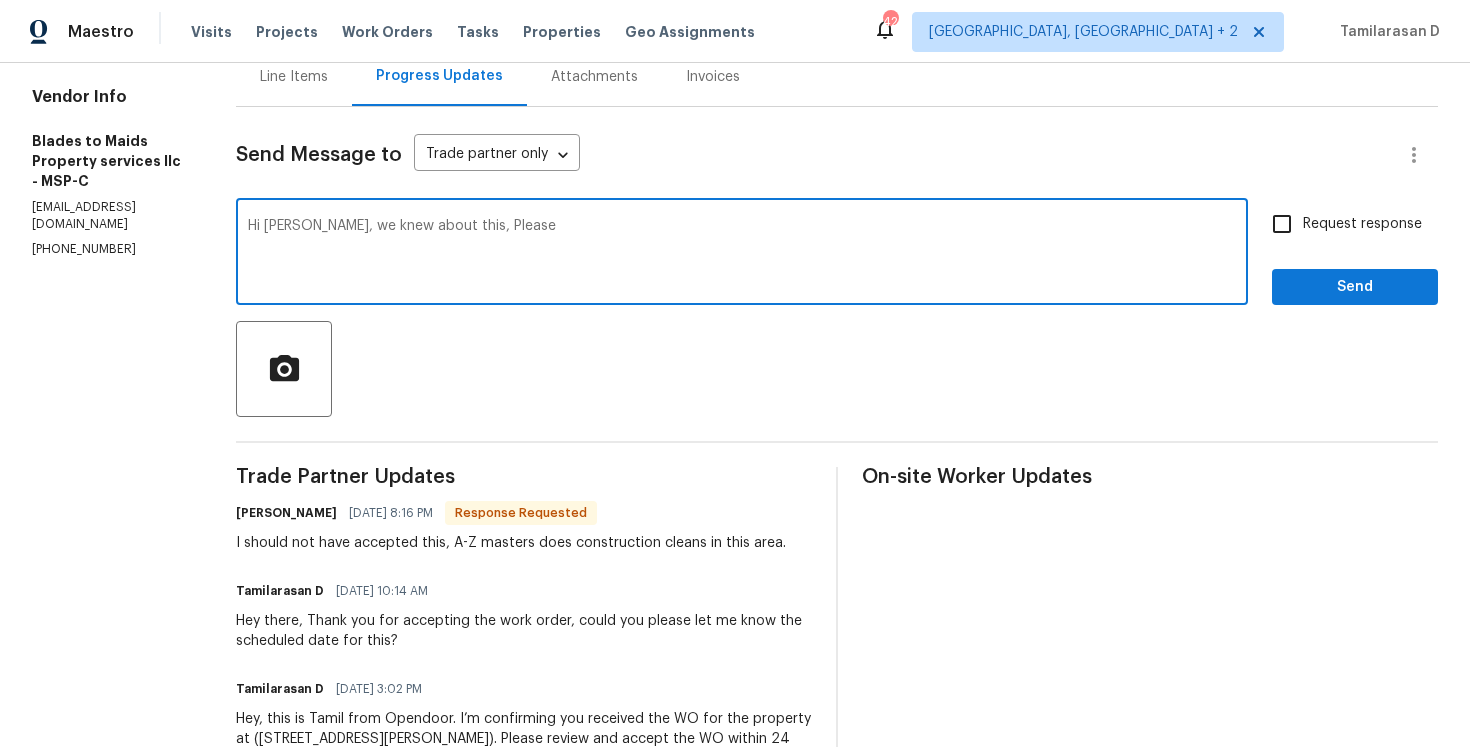 click on "Hi Joe, we knew about this, Please" at bounding box center (742, 254) 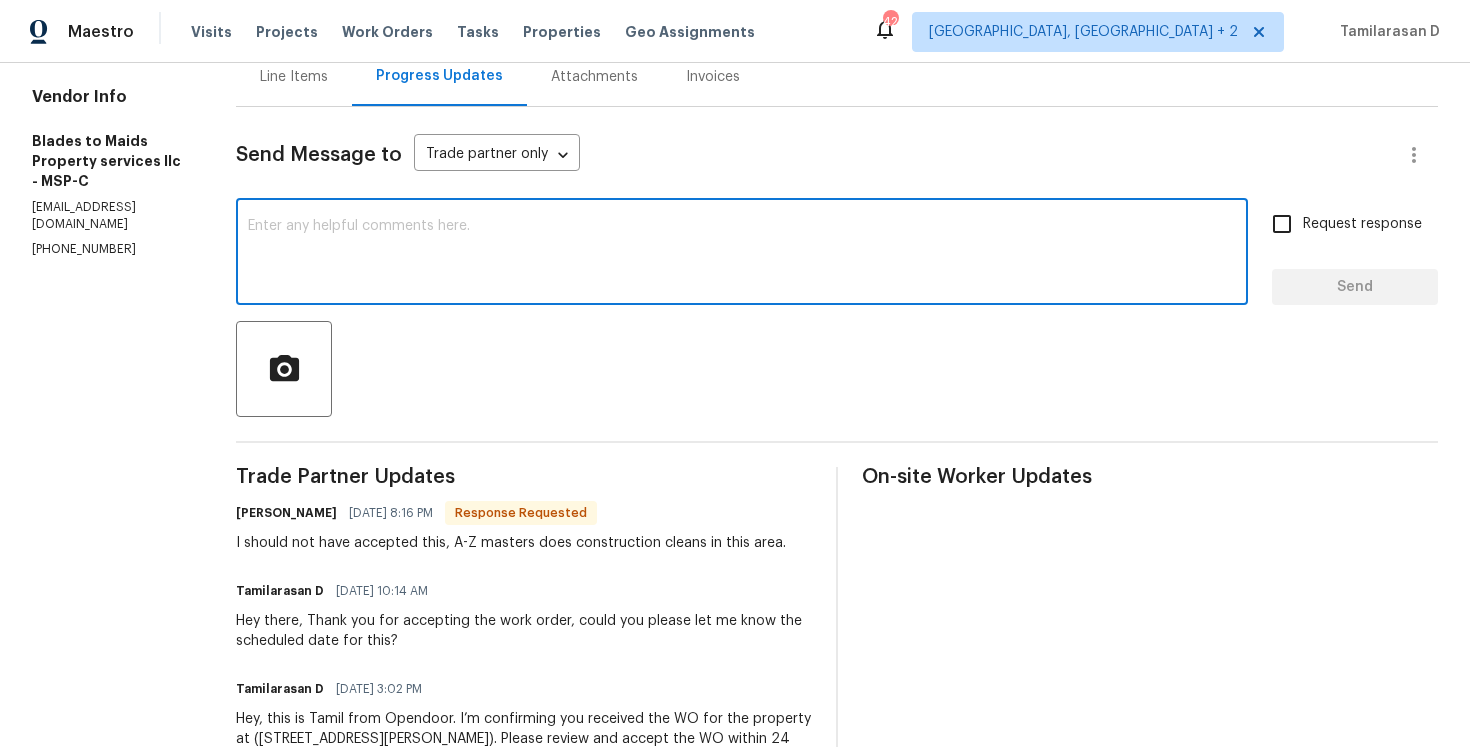 click on "Line Items" at bounding box center [294, 76] 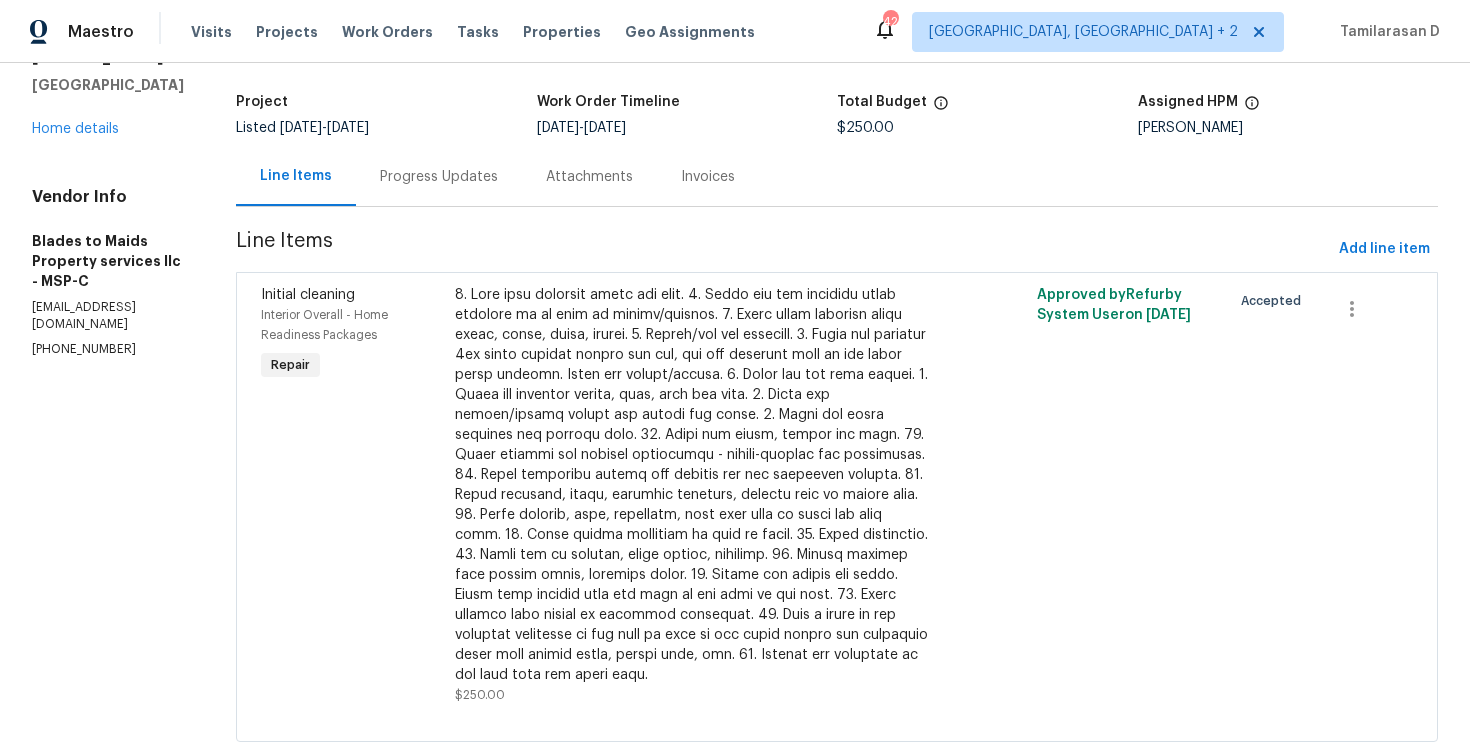 scroll, scrollTop: 108, scrollLeft: 0, axis: vertical 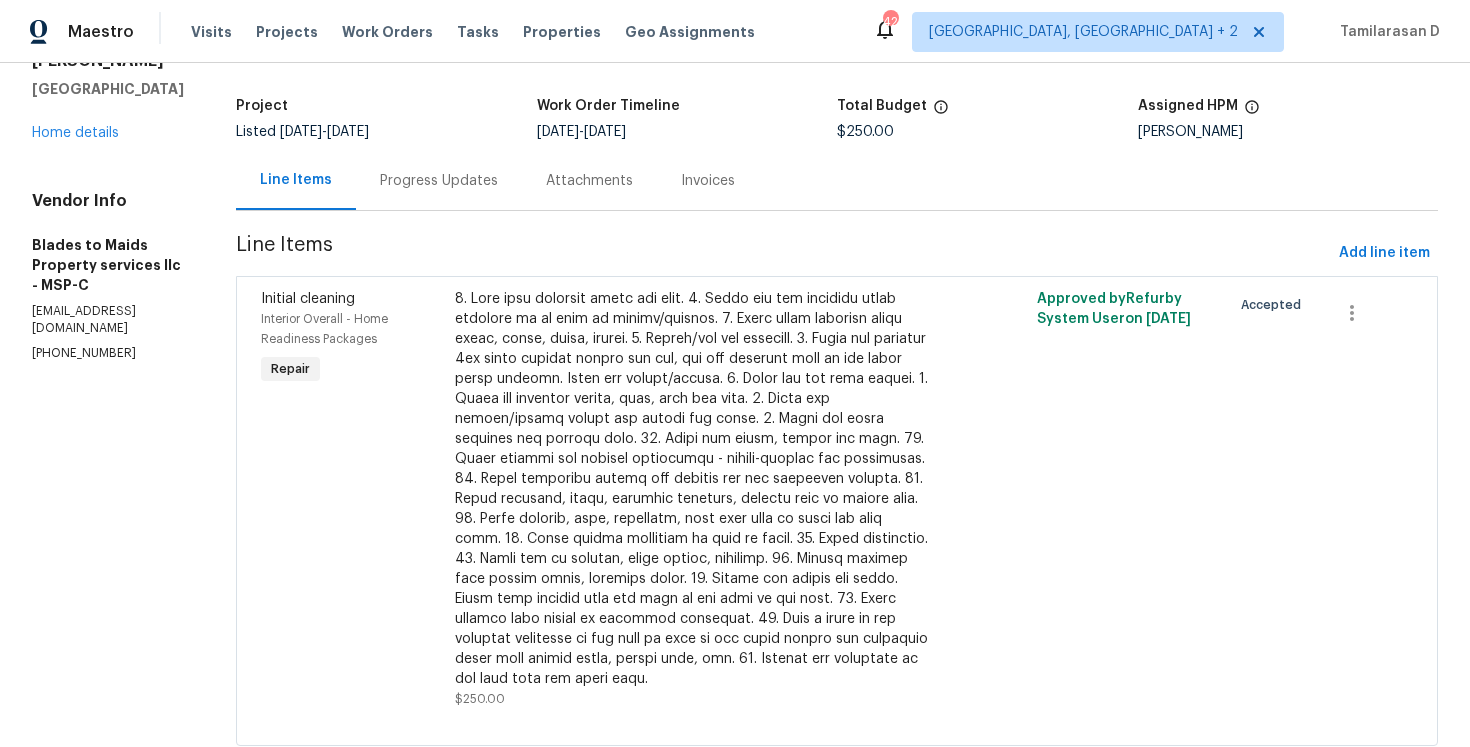 click on "Progress Updates" at bounding box center [439, 181] 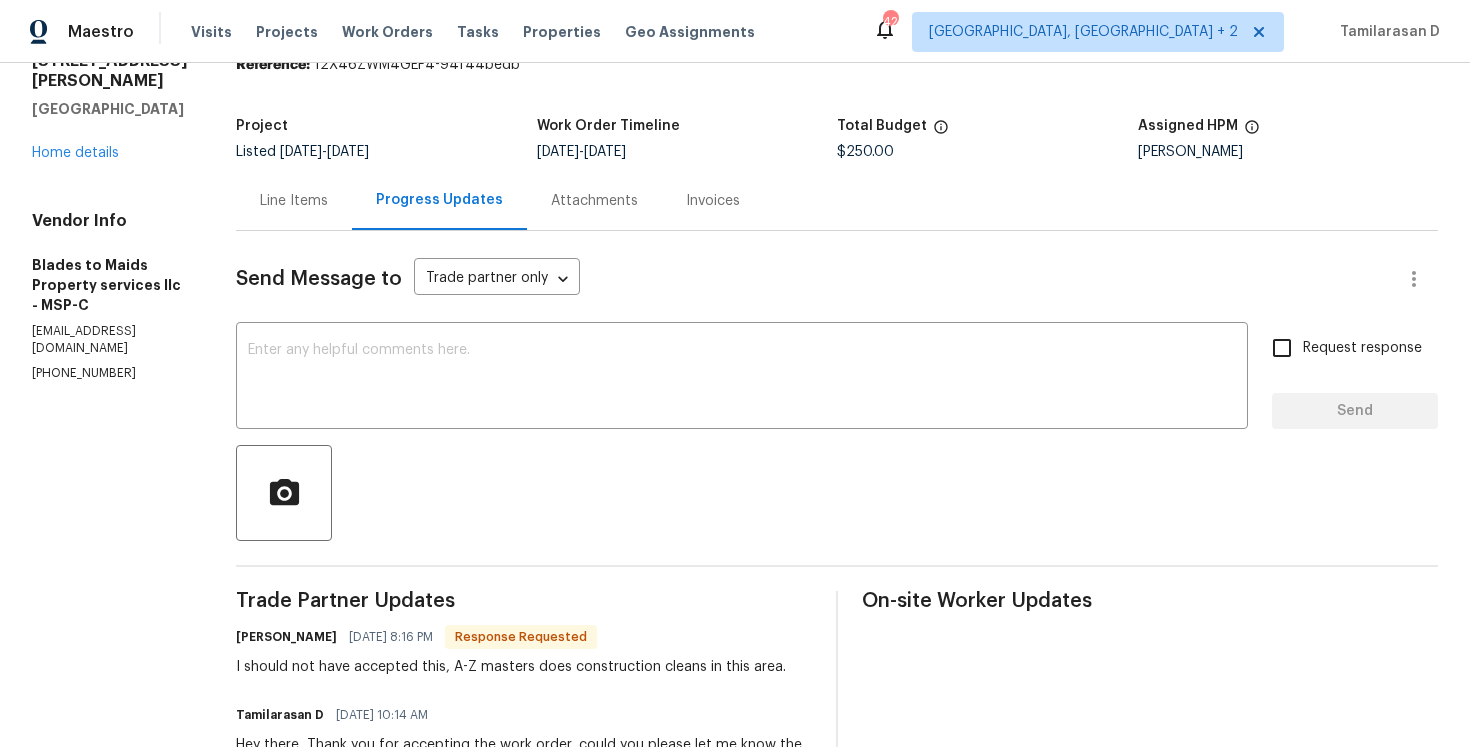 scroll, scrollTop: 228, scrollLeft: 0, axis: vertical 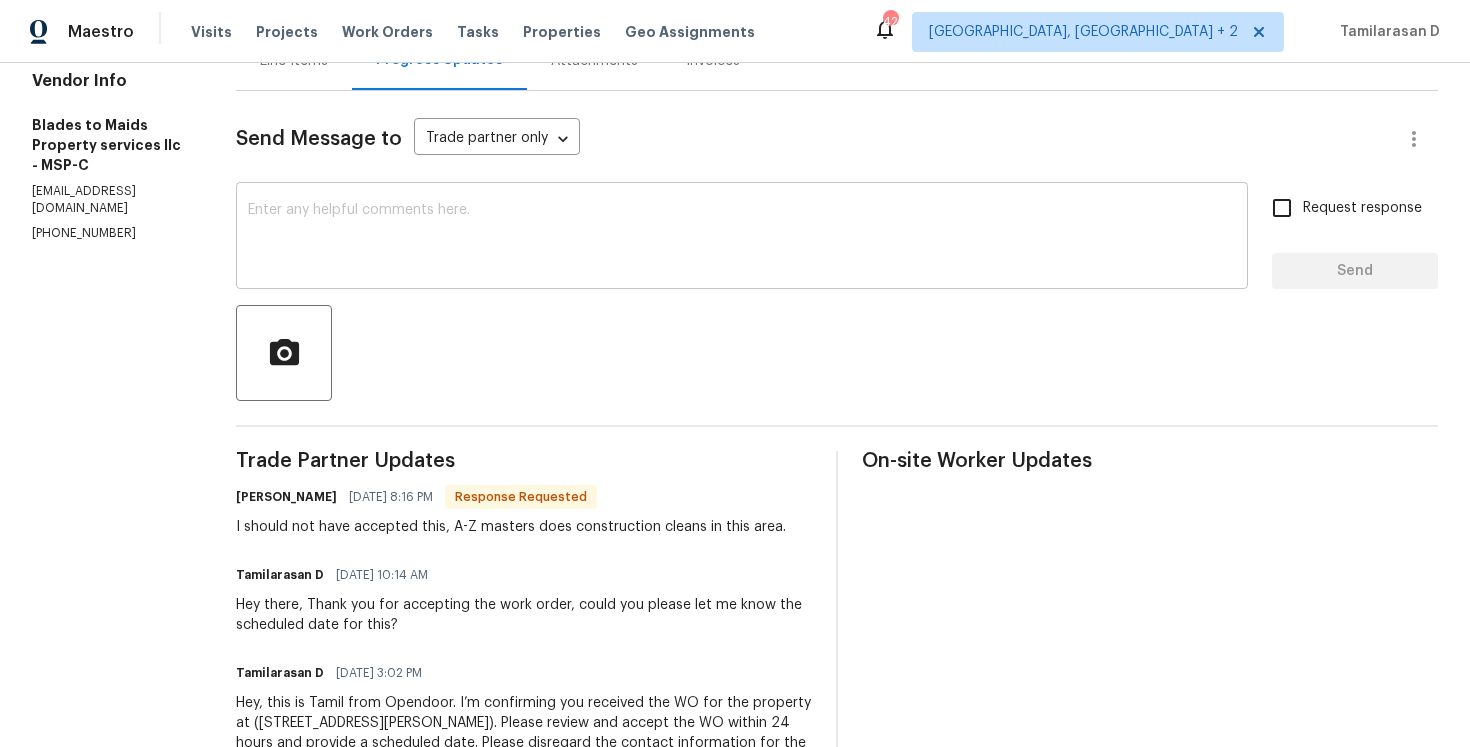 click at bounding box center [742, 238] 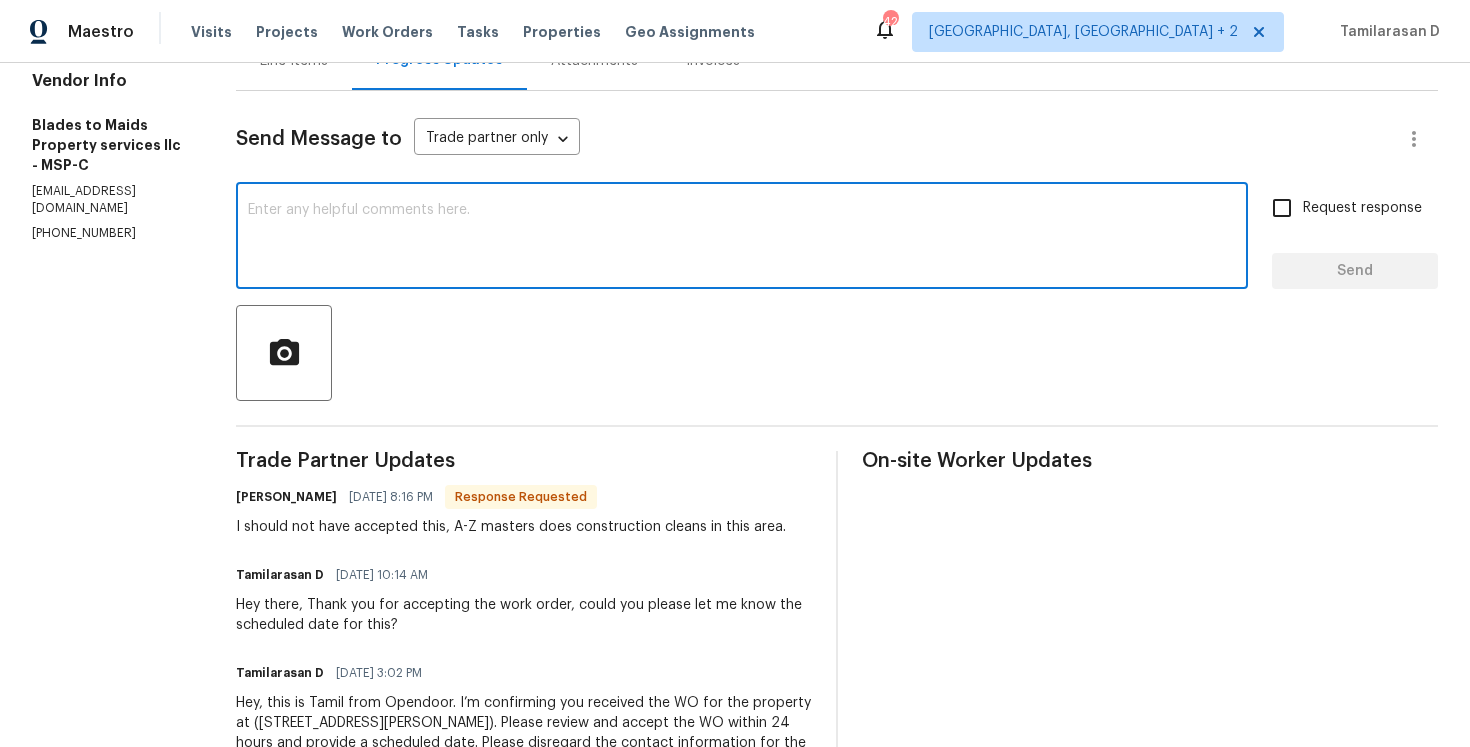 paste on "Hi Joe, we knew about this, Please" 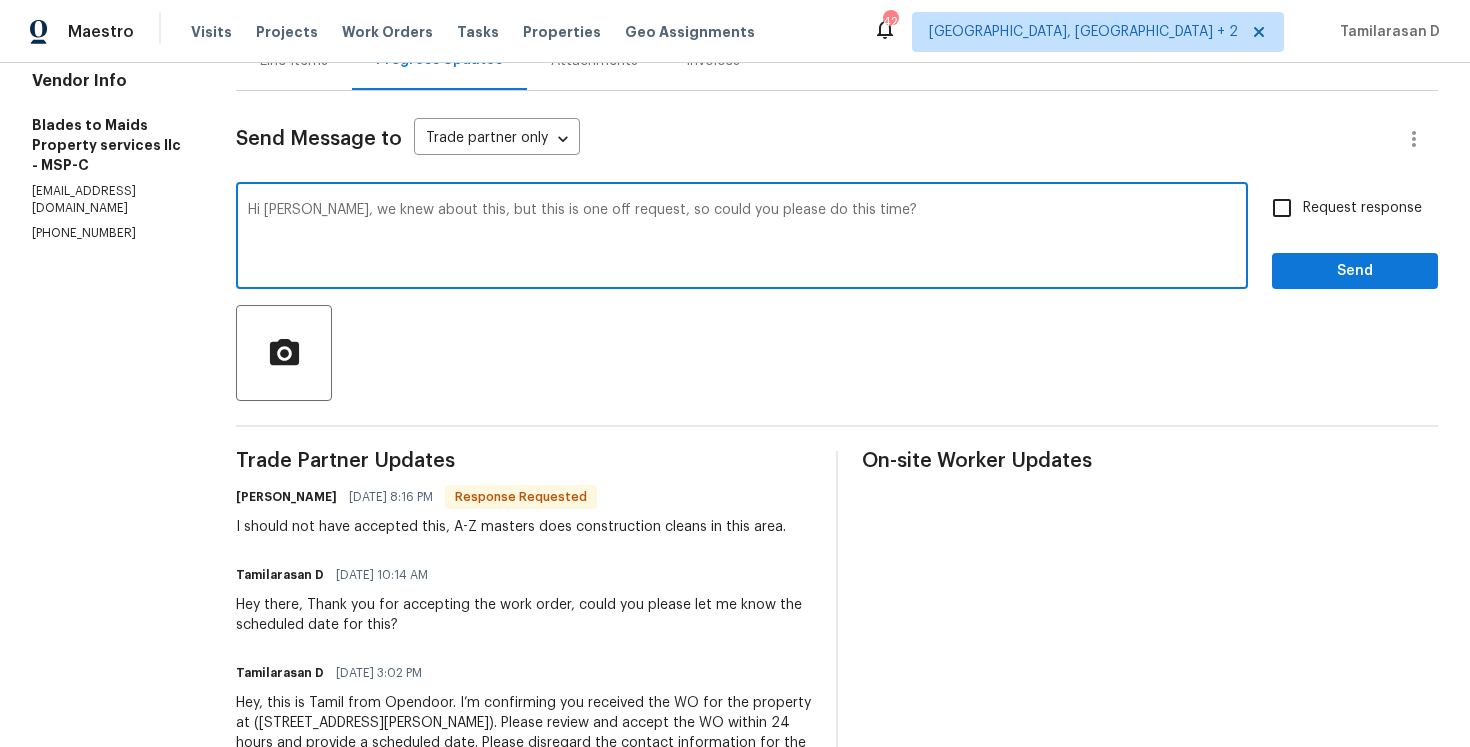 click on "Hi Joe, we knew about this, but this is one off request, so could you please do this time?" at bounding box center (742, 238) 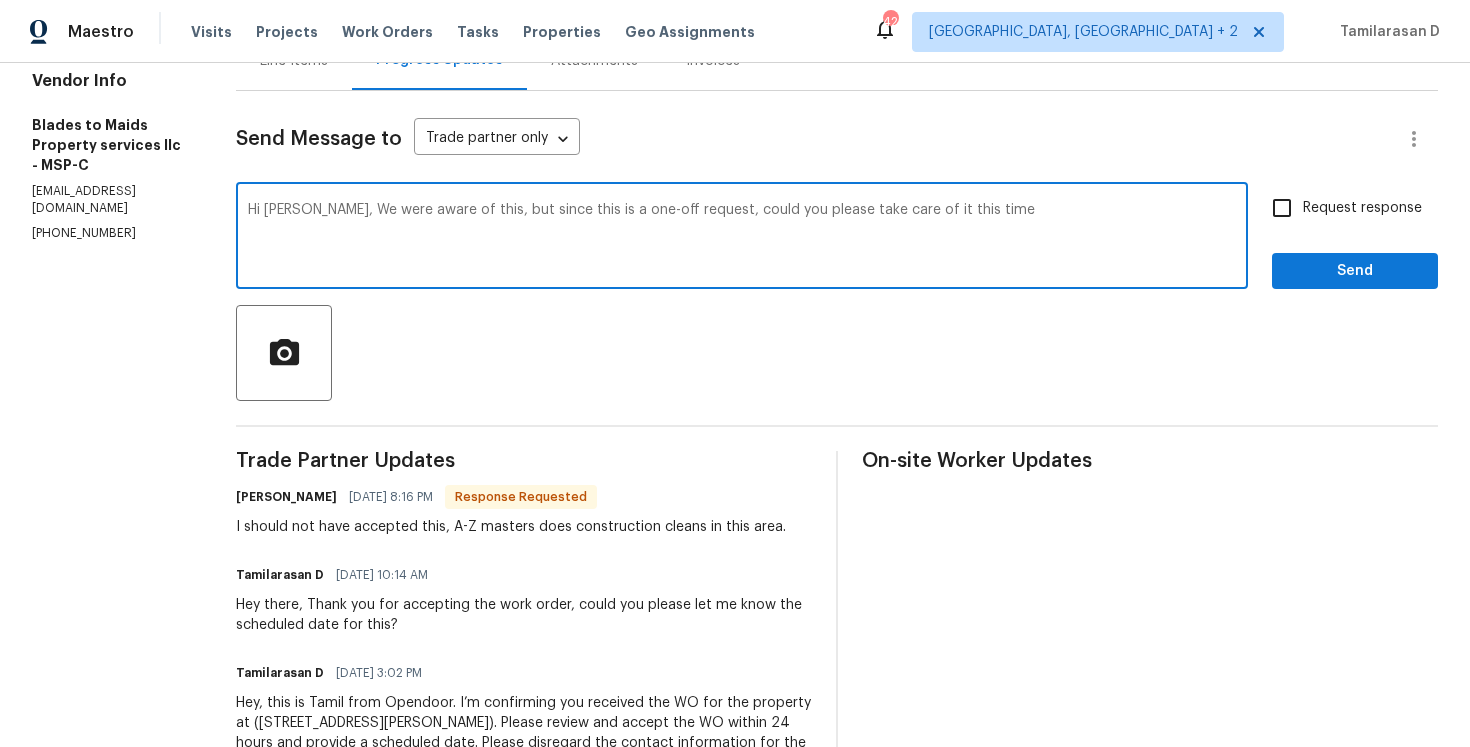 scroll, scrollTop: 211, scrollLeft: 0, axis: vertical 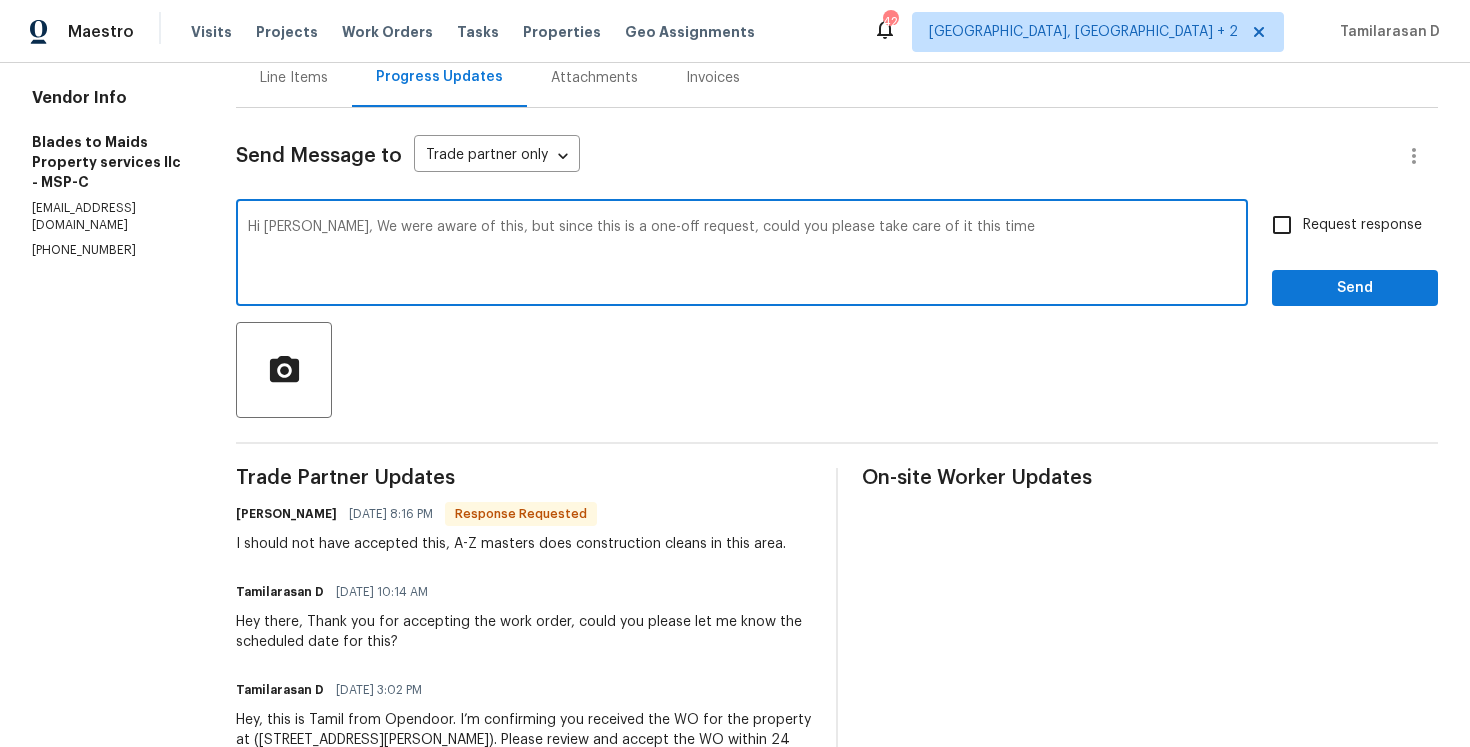 type on "Hi Joe, We were aware of this, but since this is a one-off request, could you please take care of it this time" 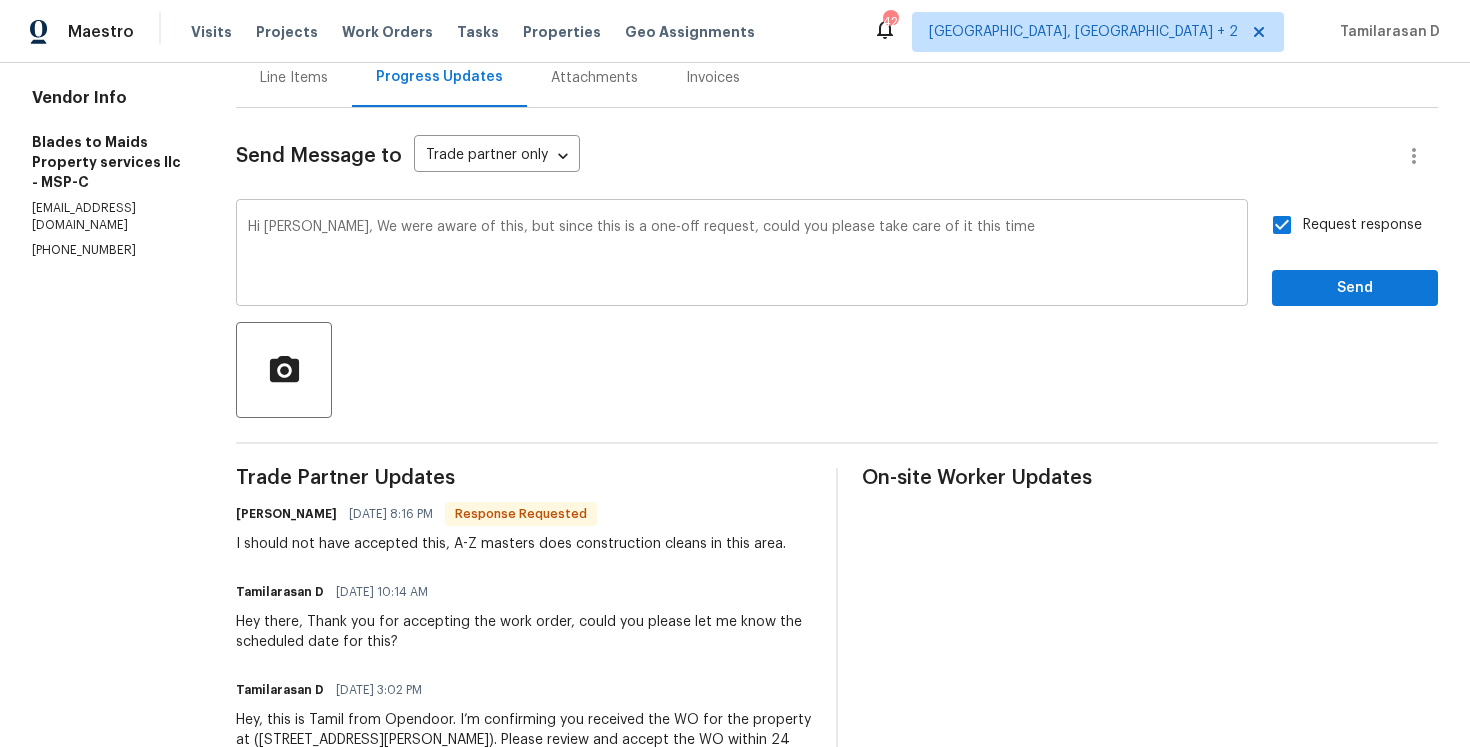 click on "Hi Joe, We were aware of this, but since this is a one-off request, could you please take care of it this time" at bounding box center [742, 255] 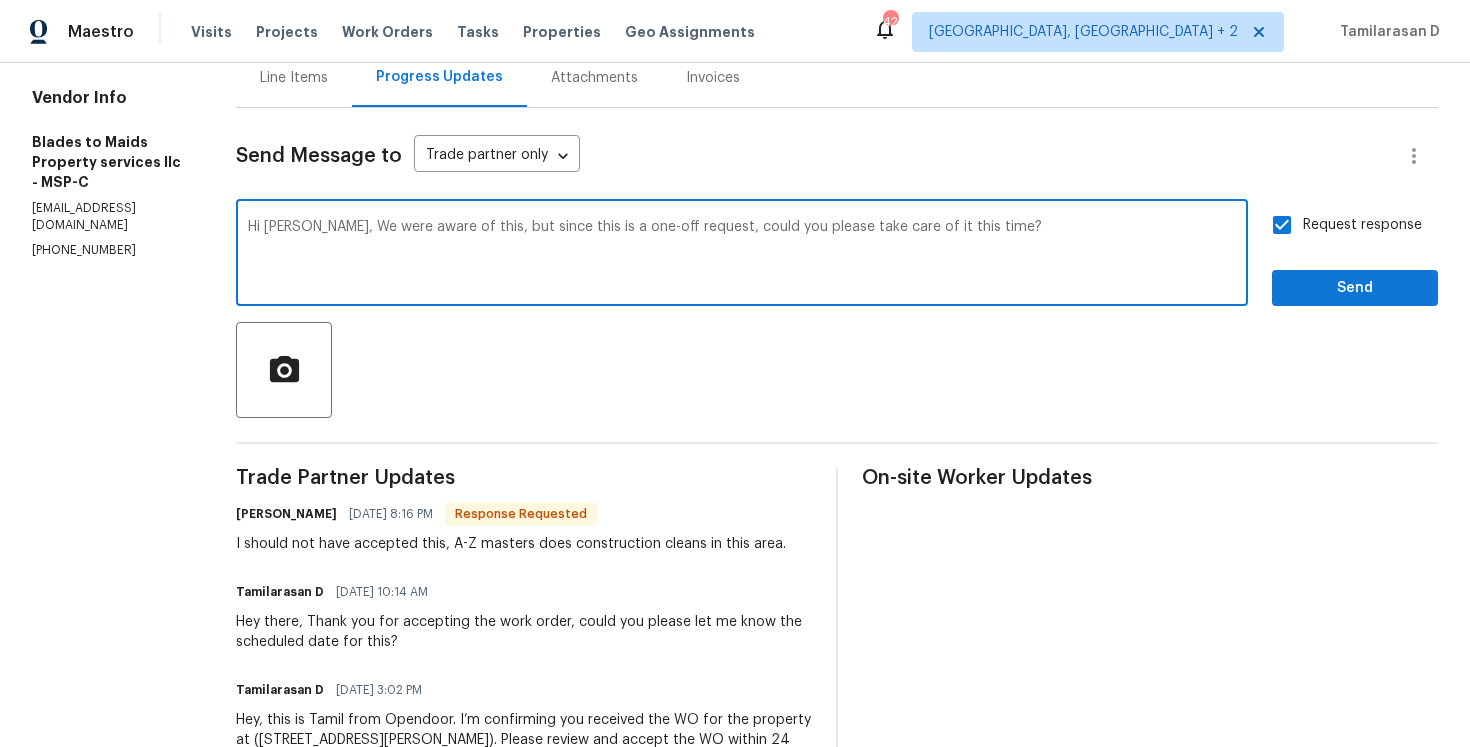 type on "Hi Joe, We were aware of this, but since this is a one-off request, could you please take care of it this time?" 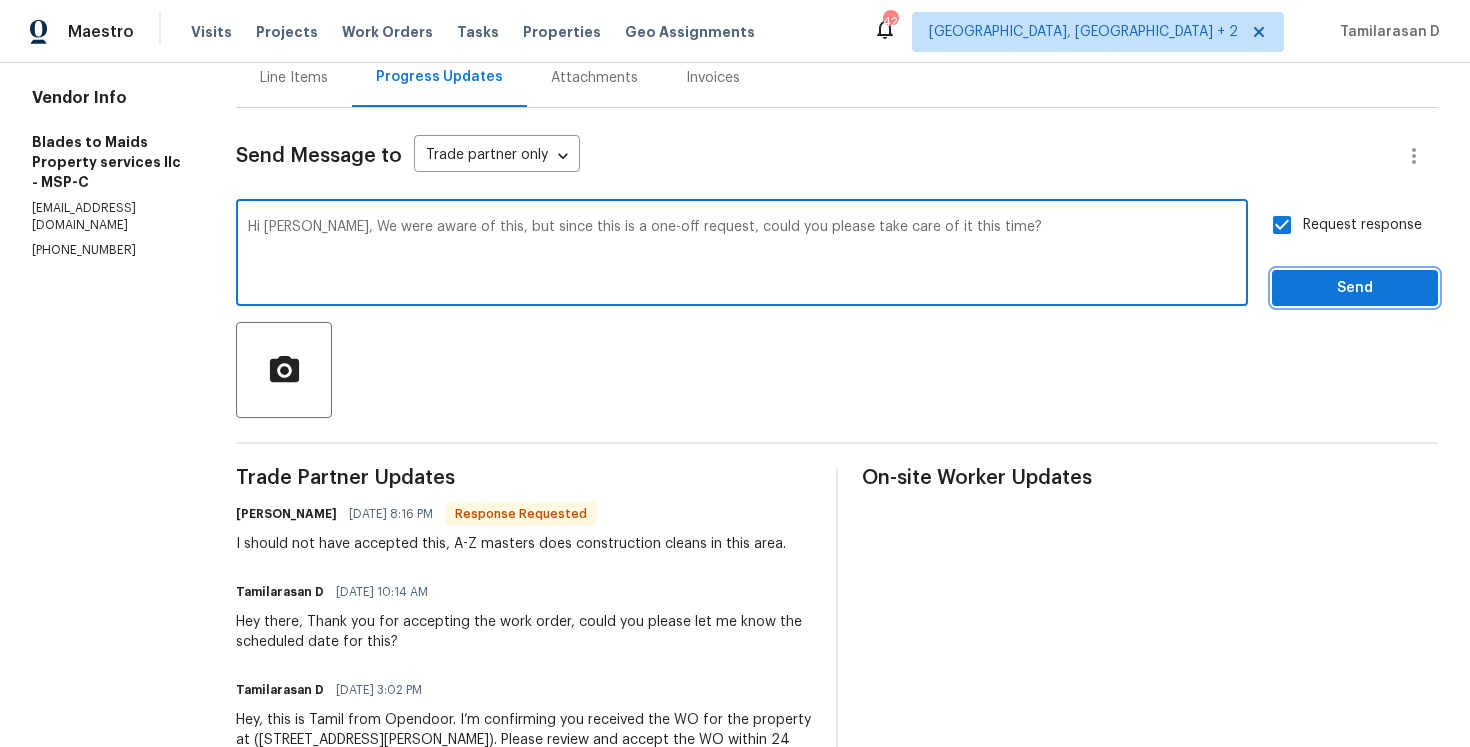 click on "Send" at bounding box center [1355, 288] 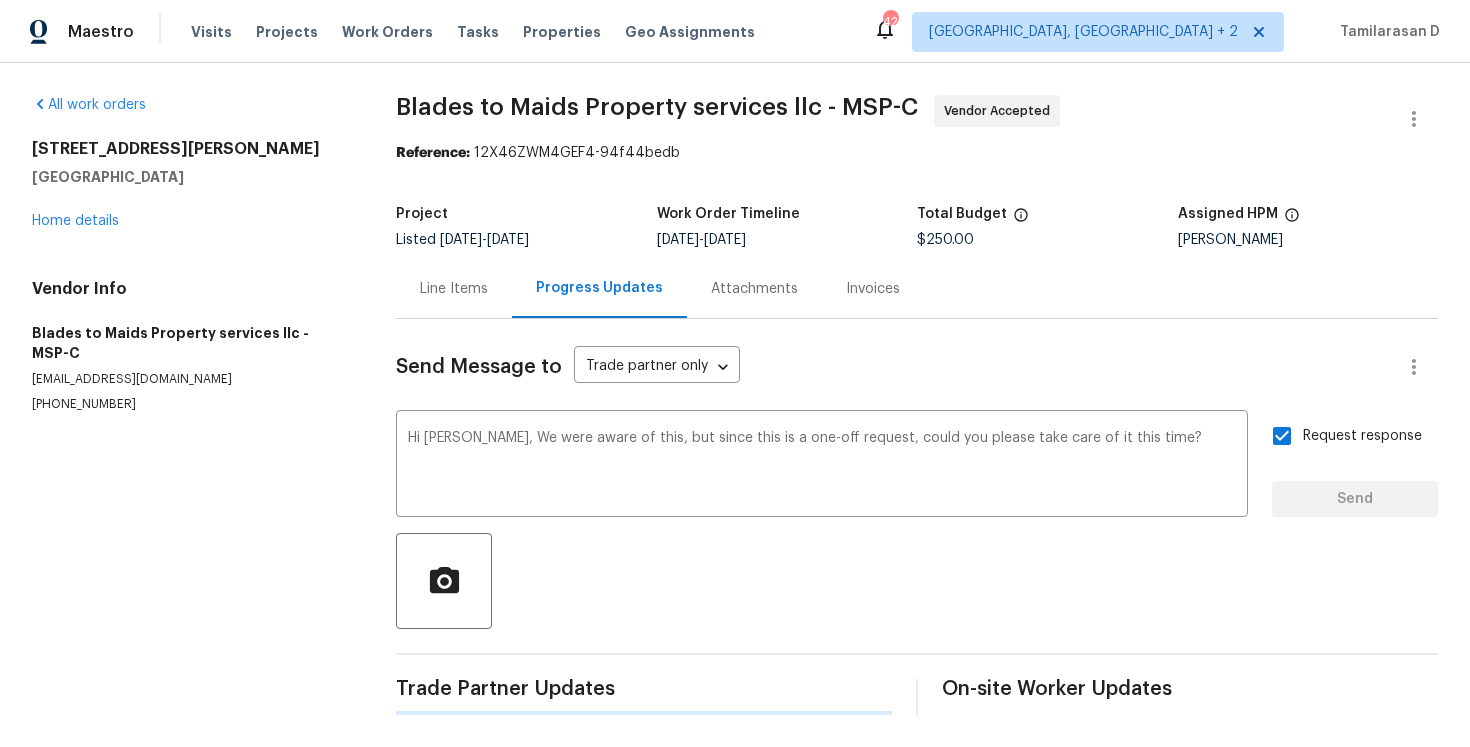 scroll, scrollTop: 0, scrollLeft: 0, axis: both 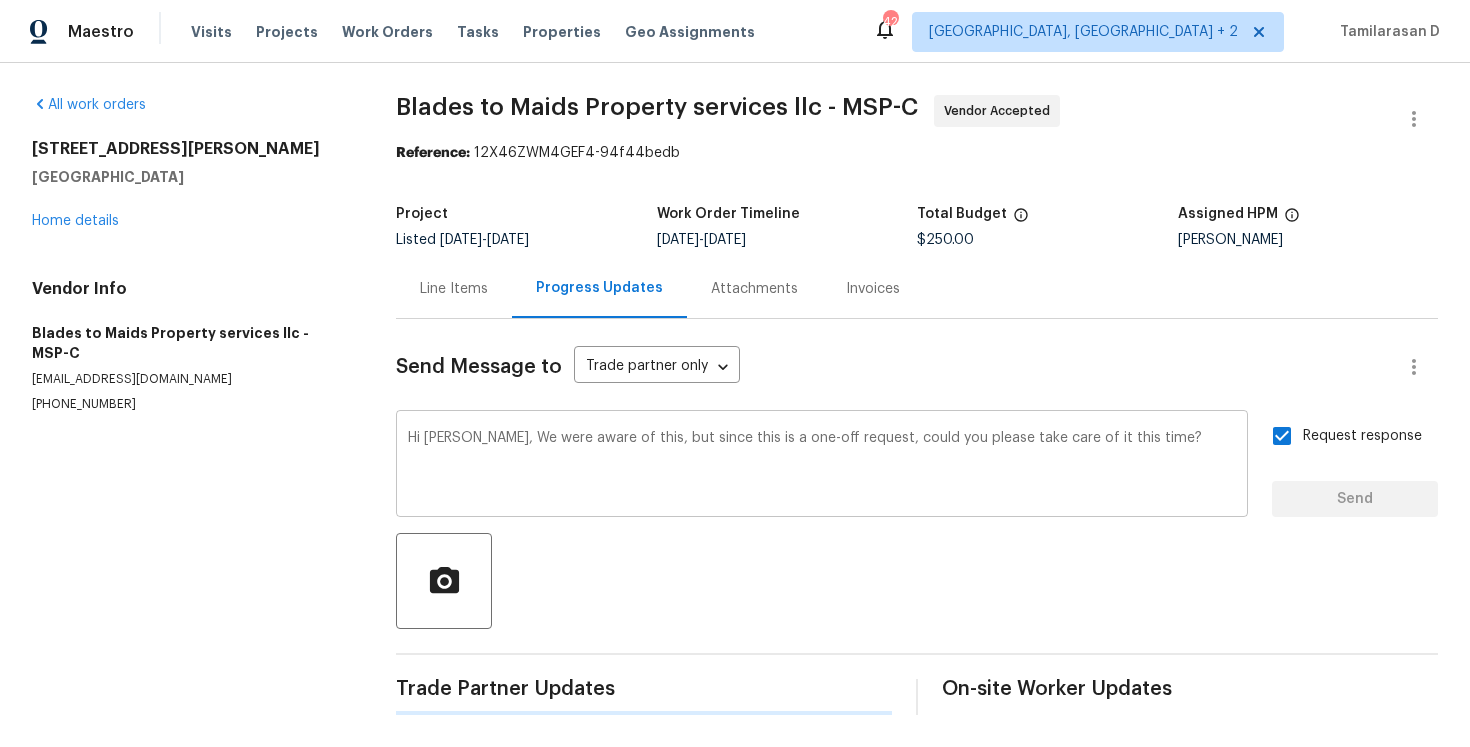 type 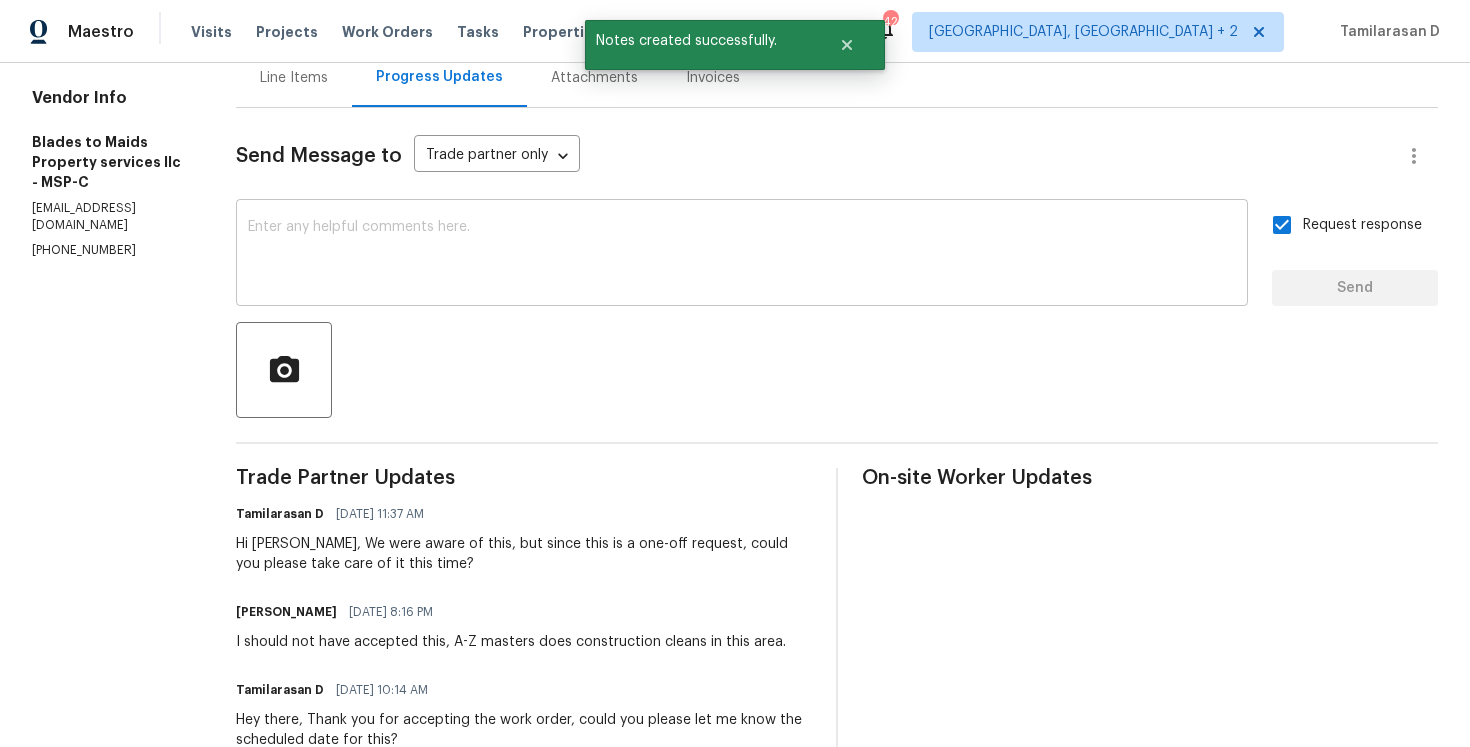 scroll, scrollTop: 240, scrollLeft: 0, axis: vertical 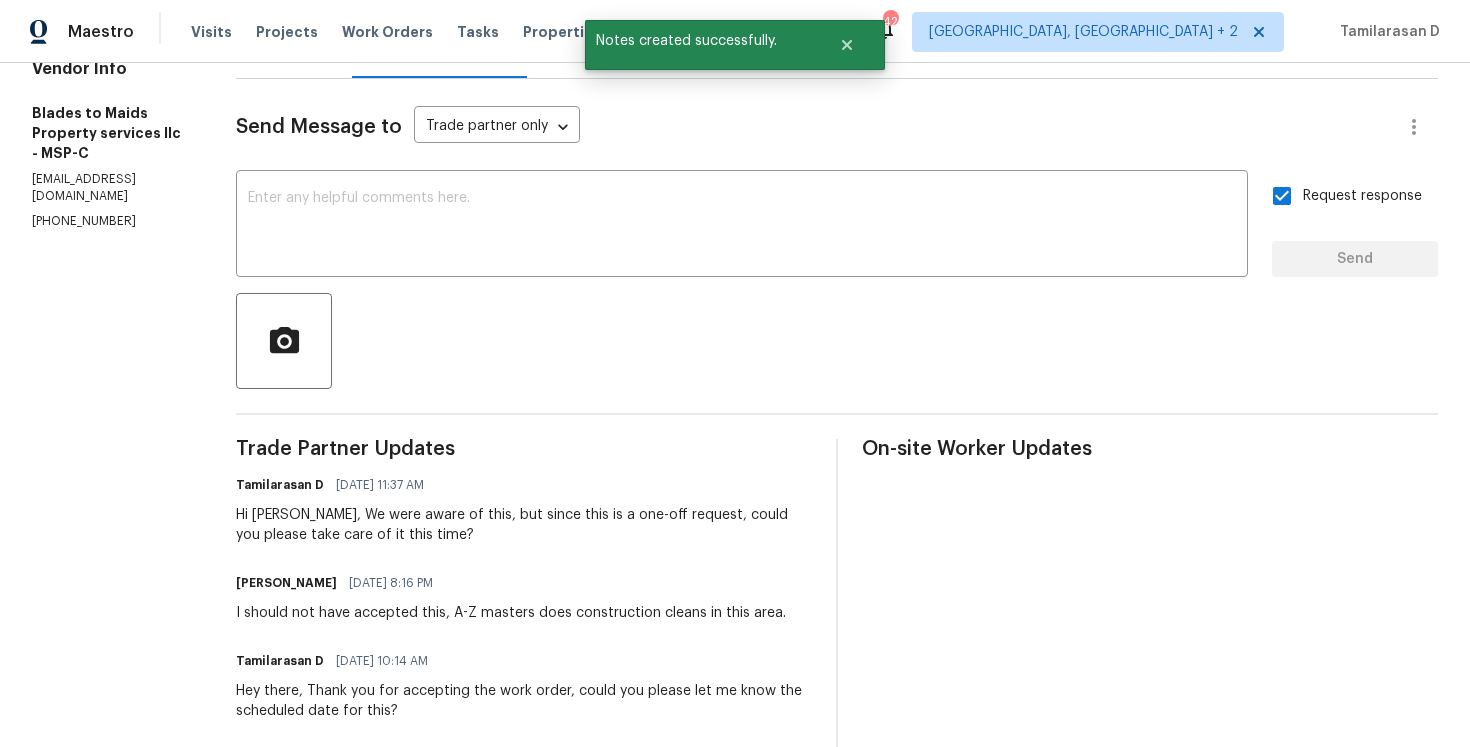 click on "Joe Busta 07/09/2025 8:16 PM I should not have accepted this, A-Z masters does construction cleans in this area." at bounding box center [511, 596] 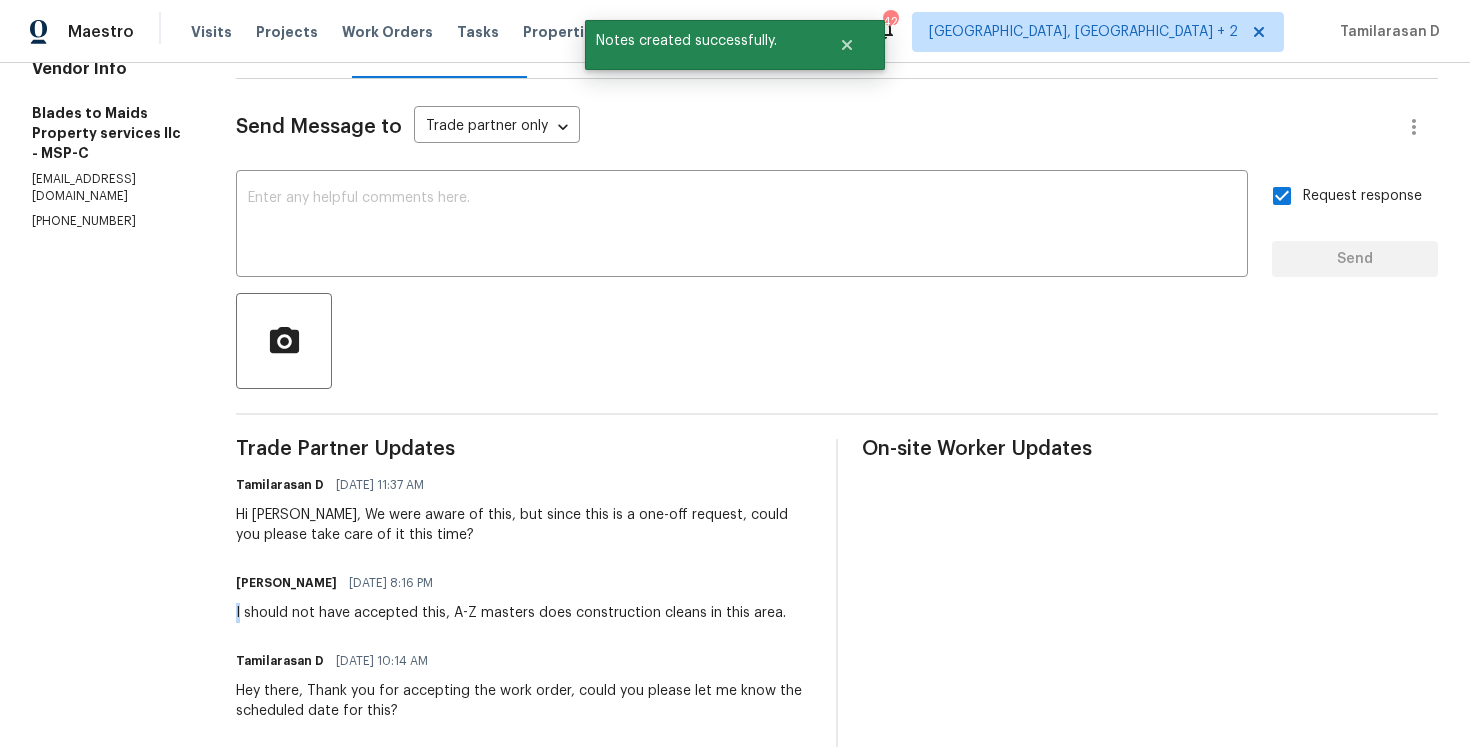 click on "Joe Busta 07/09/2025 8:16 PM I should not have accepted this, A-Z masters does construction cleans in this area." at bounding box center [511, 596] 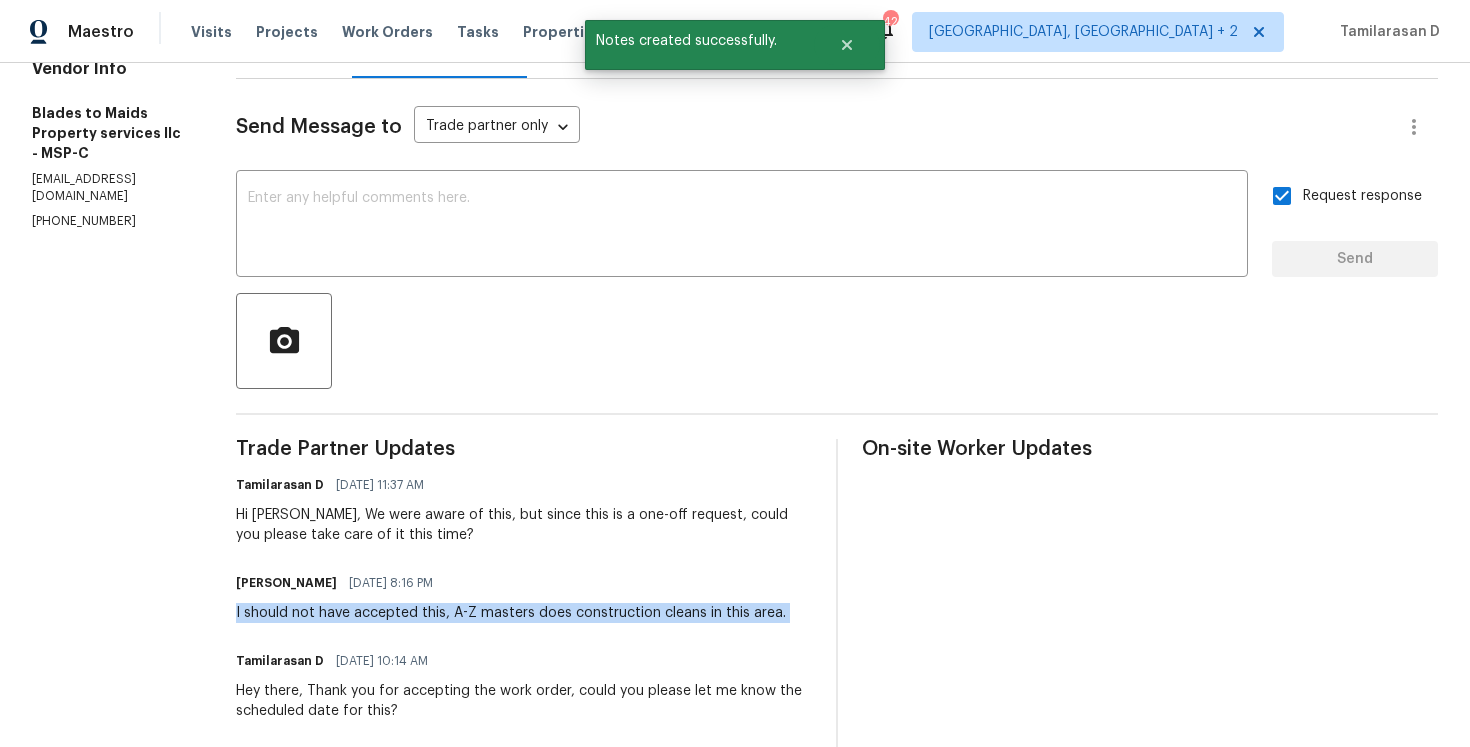 copy on "I should not have accepted this, A-Z masters does construction cleans in this area." 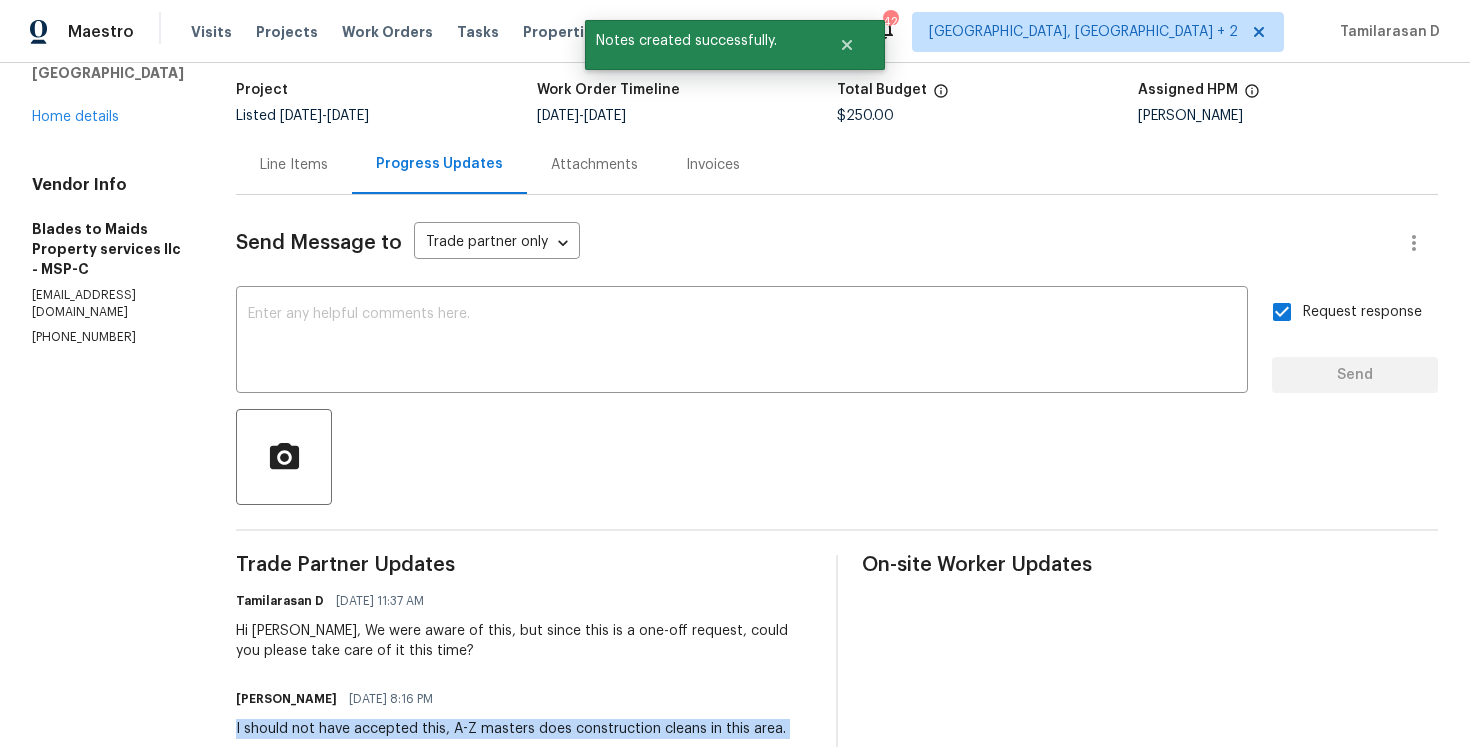 scroll, scrollTop: 2, scrollLeft: 0, axis: vertical 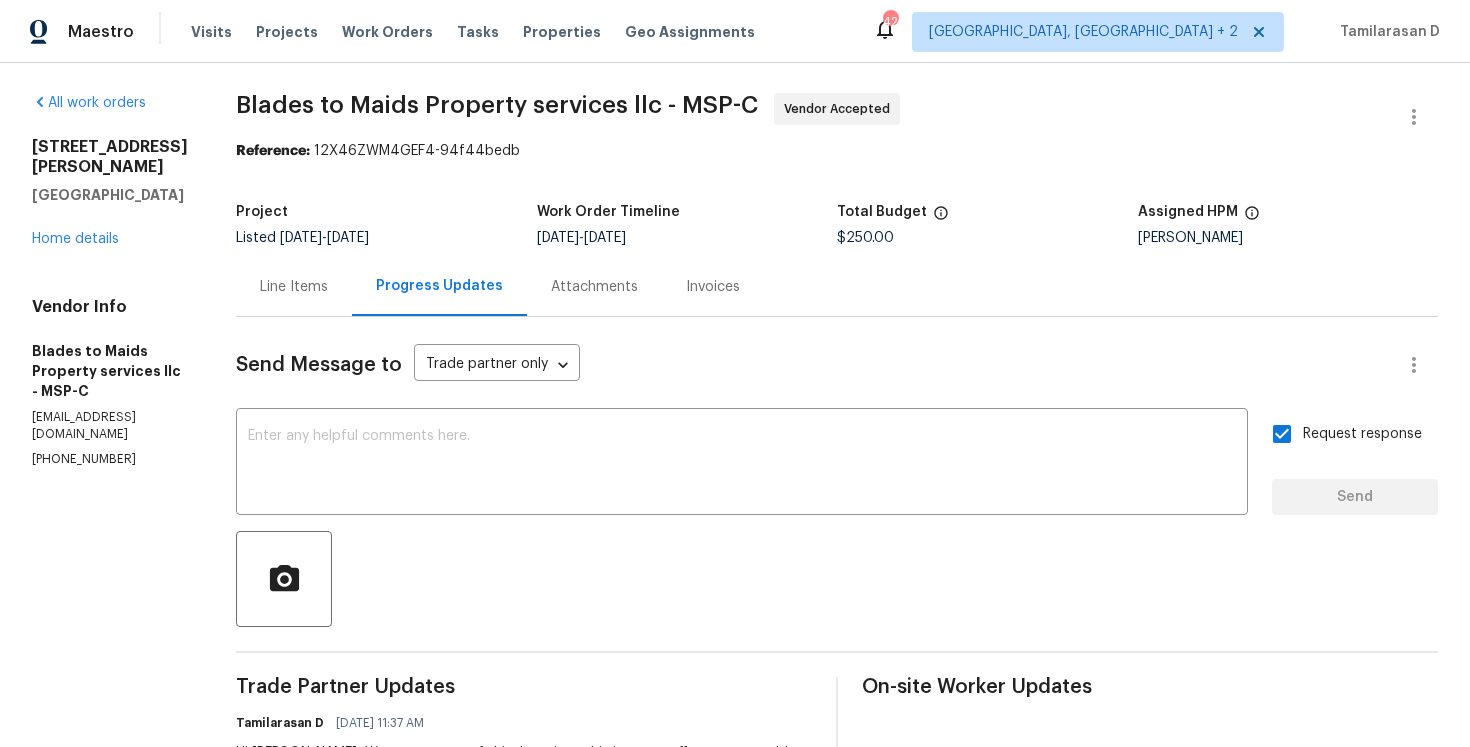 click on "(651) 261-9377" at bounding box center [110, 459] 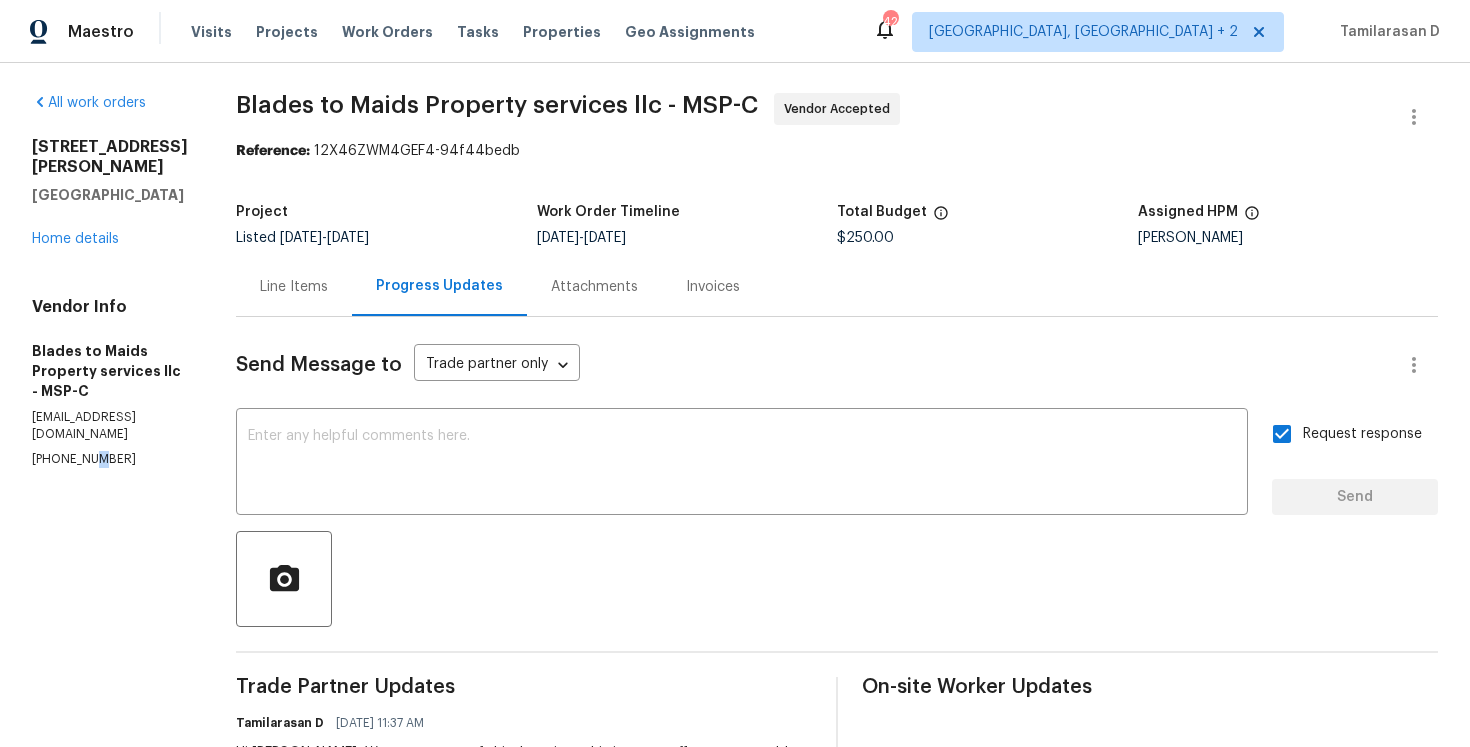 click on "(651) 261-9377" at bounding box center (110, 459) 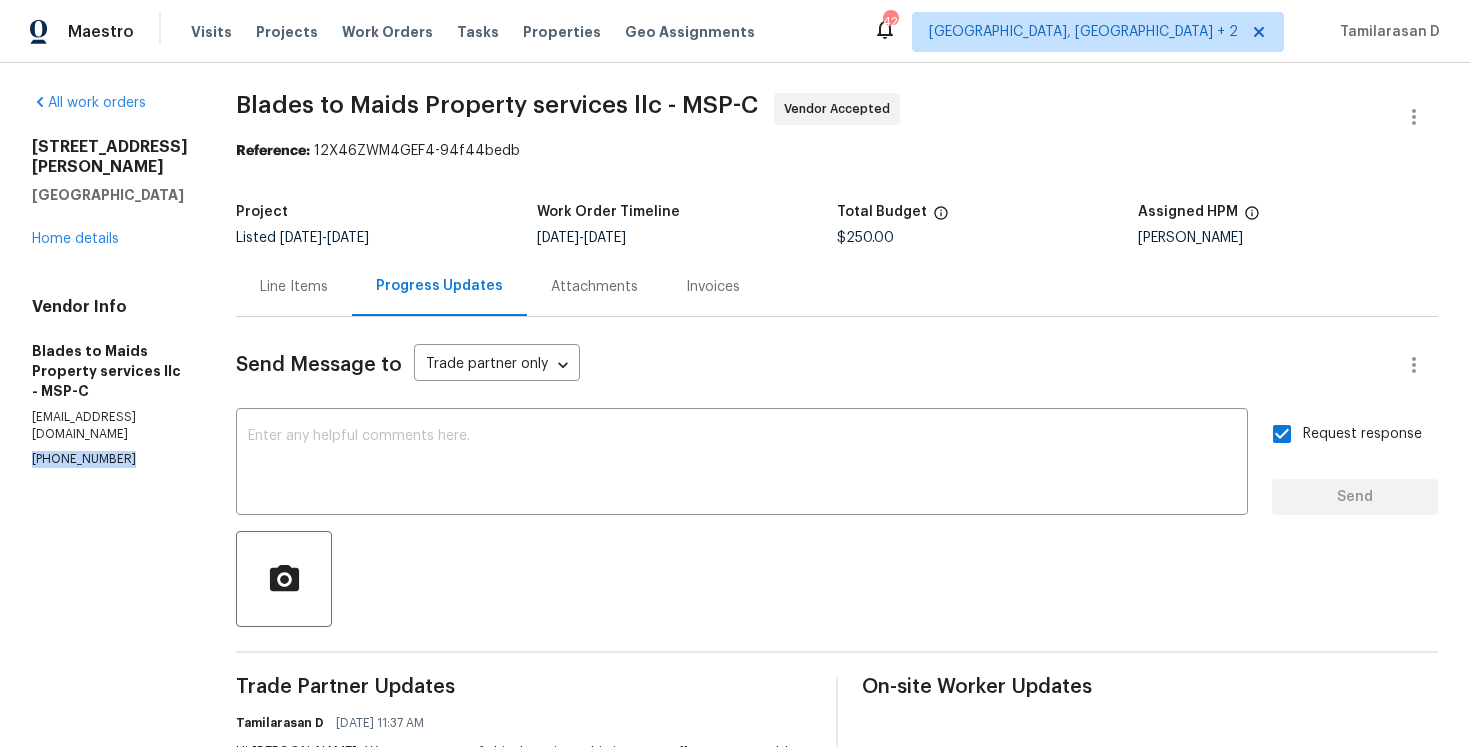 copy on "(651) 261-9377" 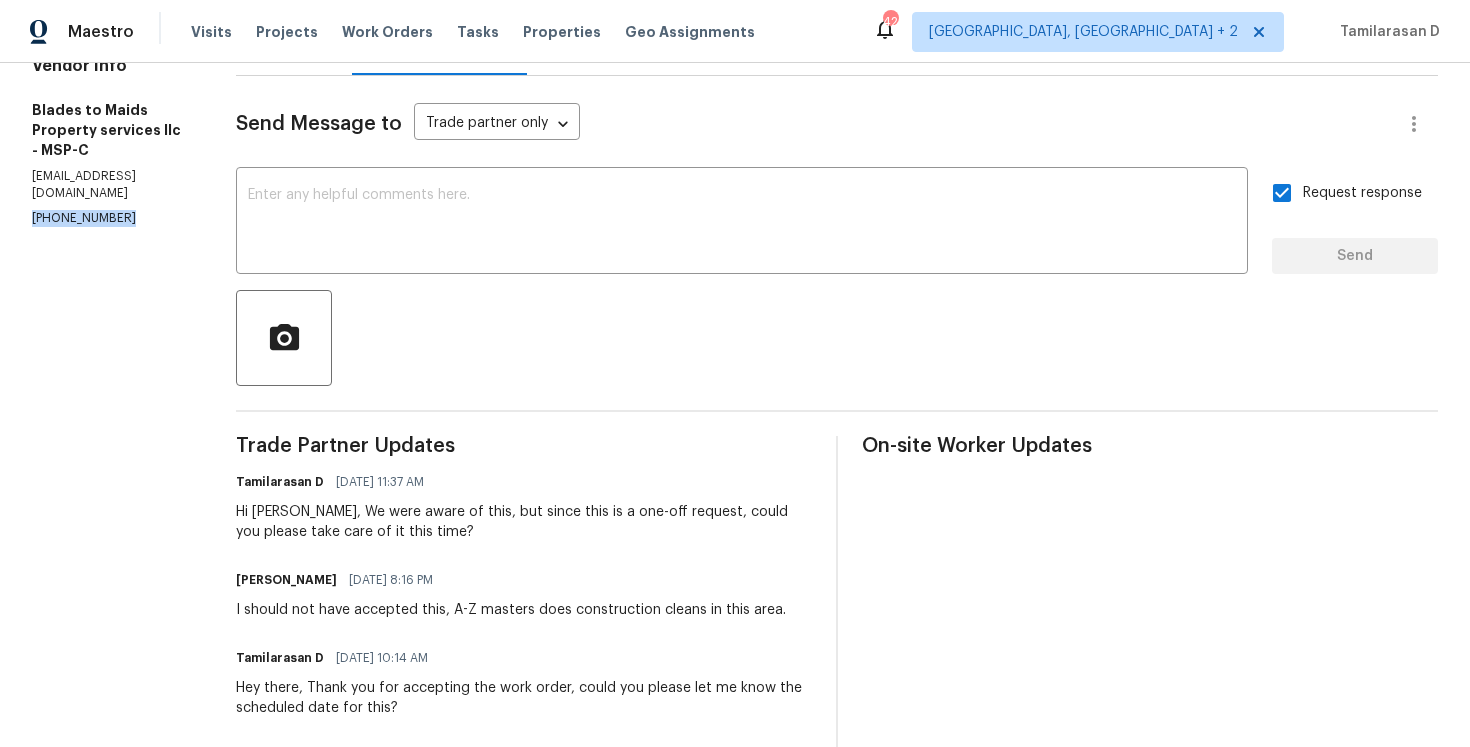 scroll, scrollTop: 265, scrollLeft: 0, axis: vertical 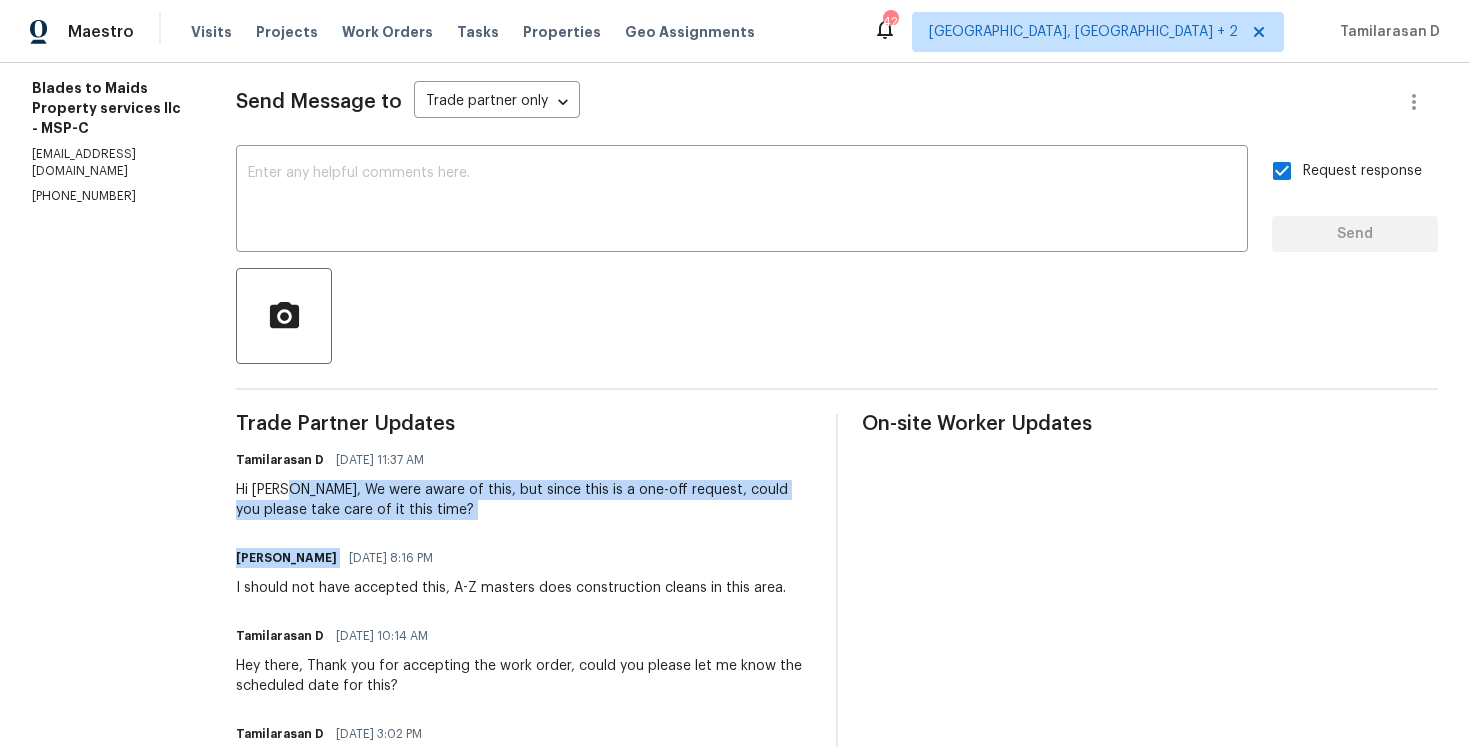 drag, startPoint x: 281, startPoint y: 487, endPoint x: 559, endPoint y: 540, distance: 283.00708 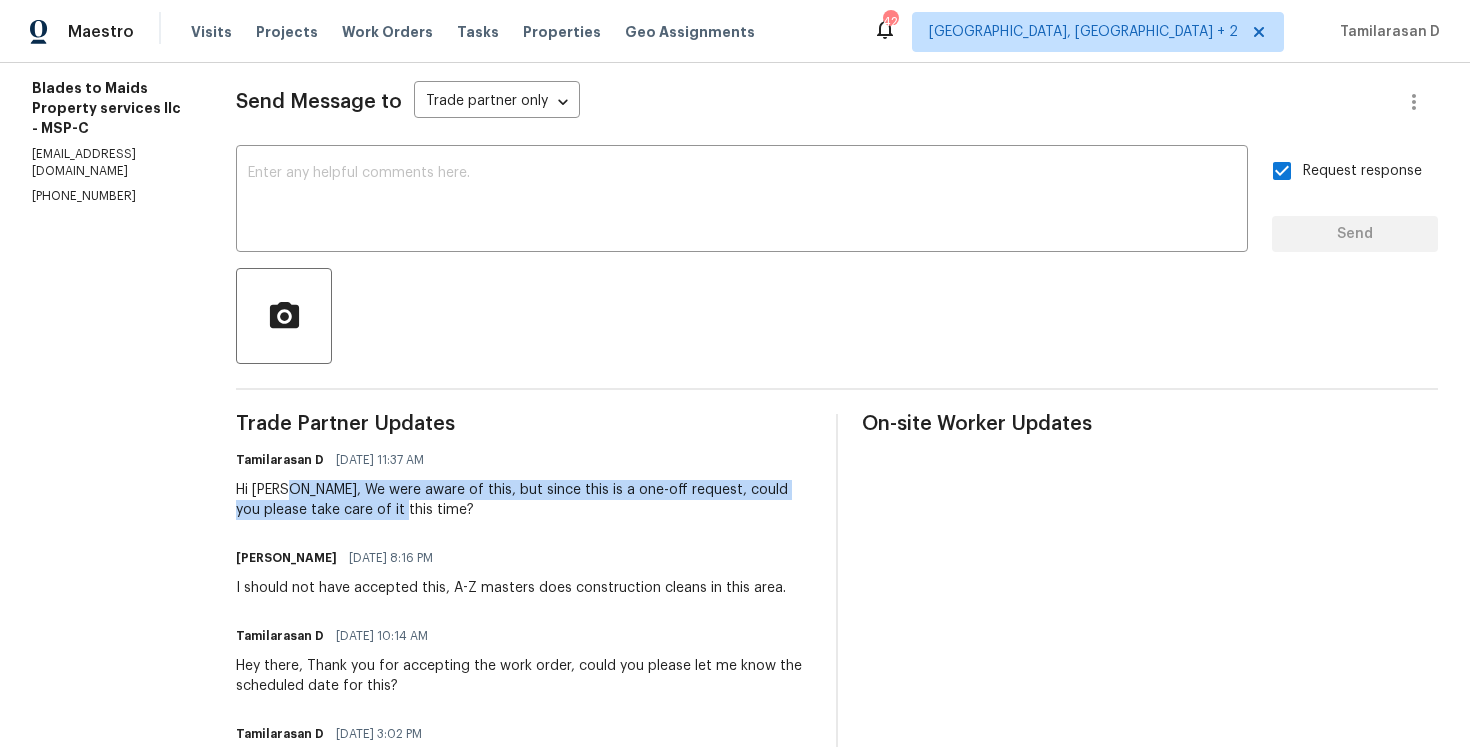 drag, startPoint x: 281, startPoint y: 488, endPoint x: 428, endPoint y: 504, distance: 147.86818 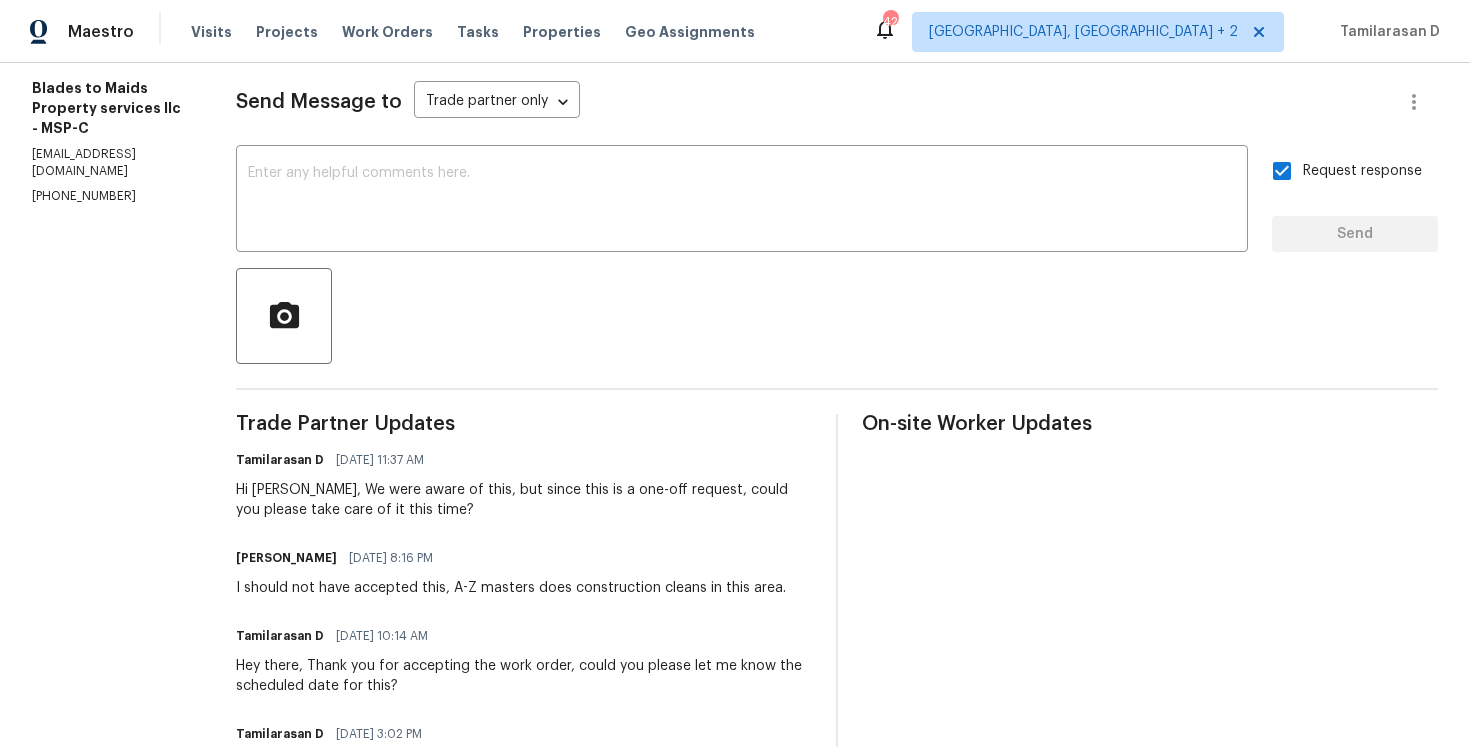 scroll, scrollTop: 0, scrollLeft: 0, axis: both 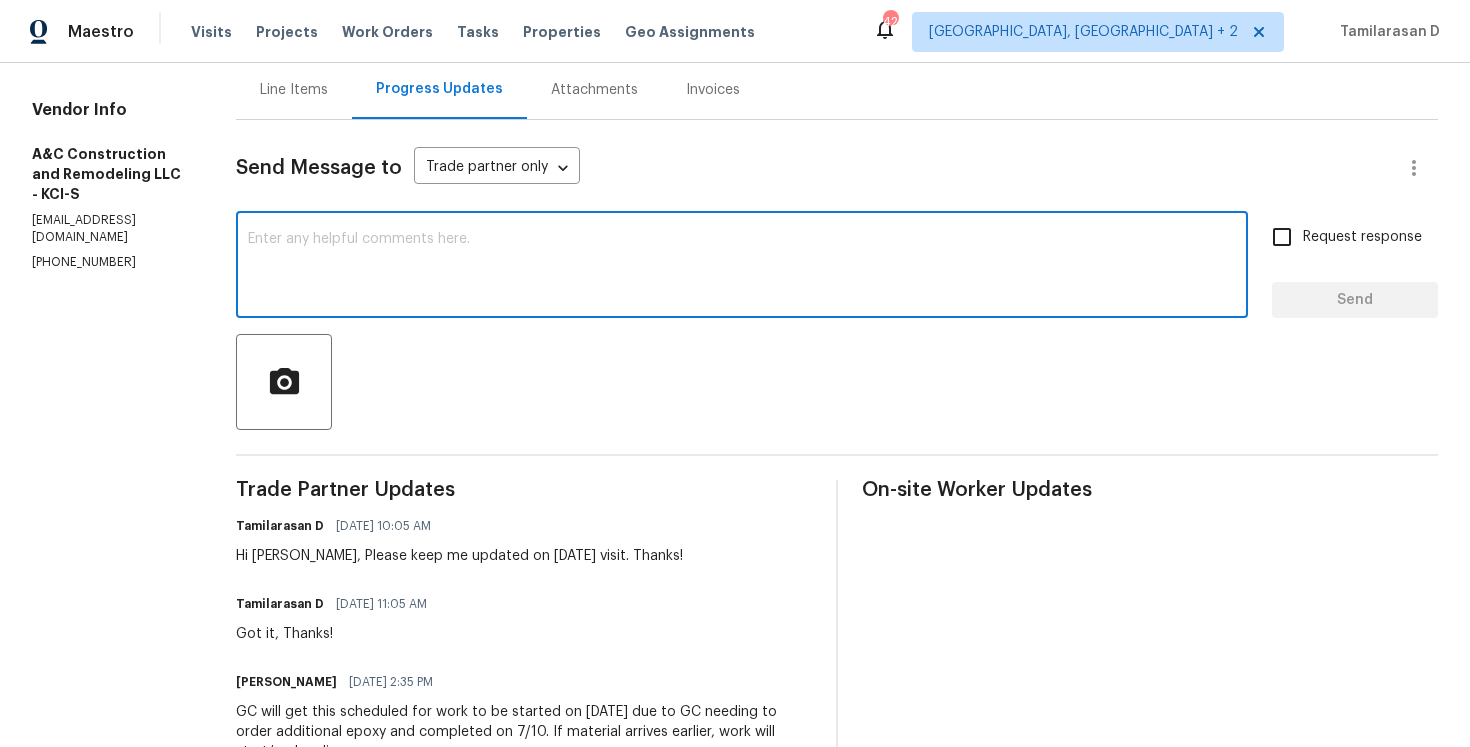 click at bounding box center [742, 267] 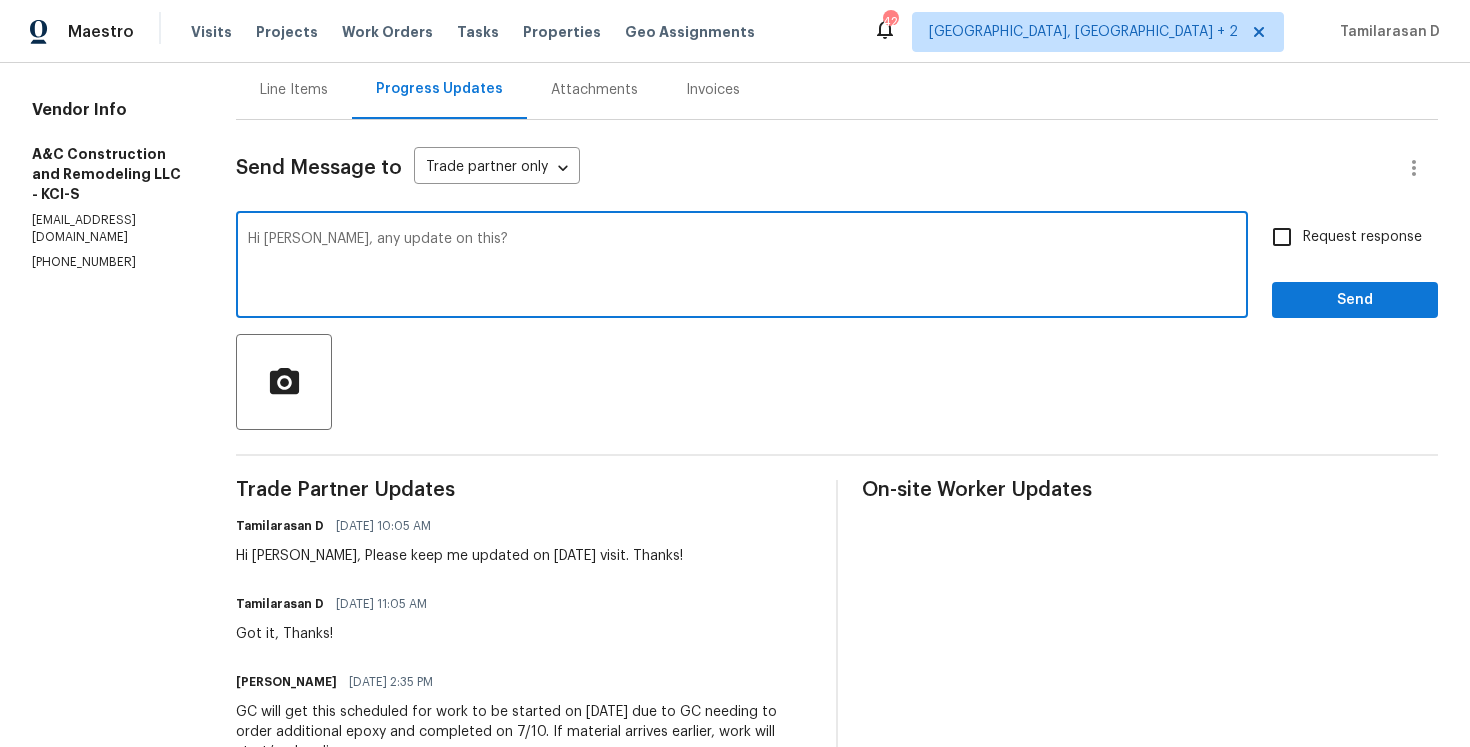 type on "Hi Charles, any update on this?" 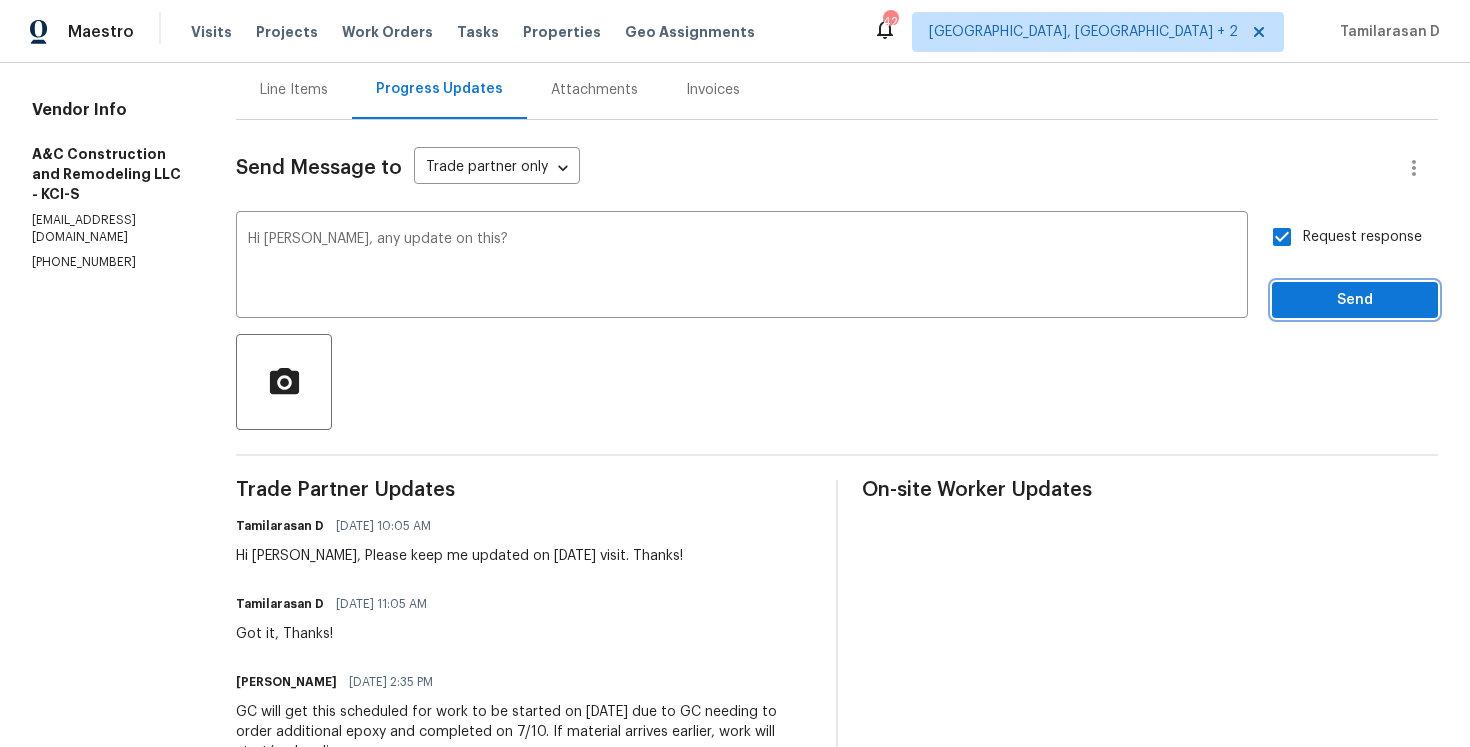 click on "Send" at bounding box center [1355, 300] 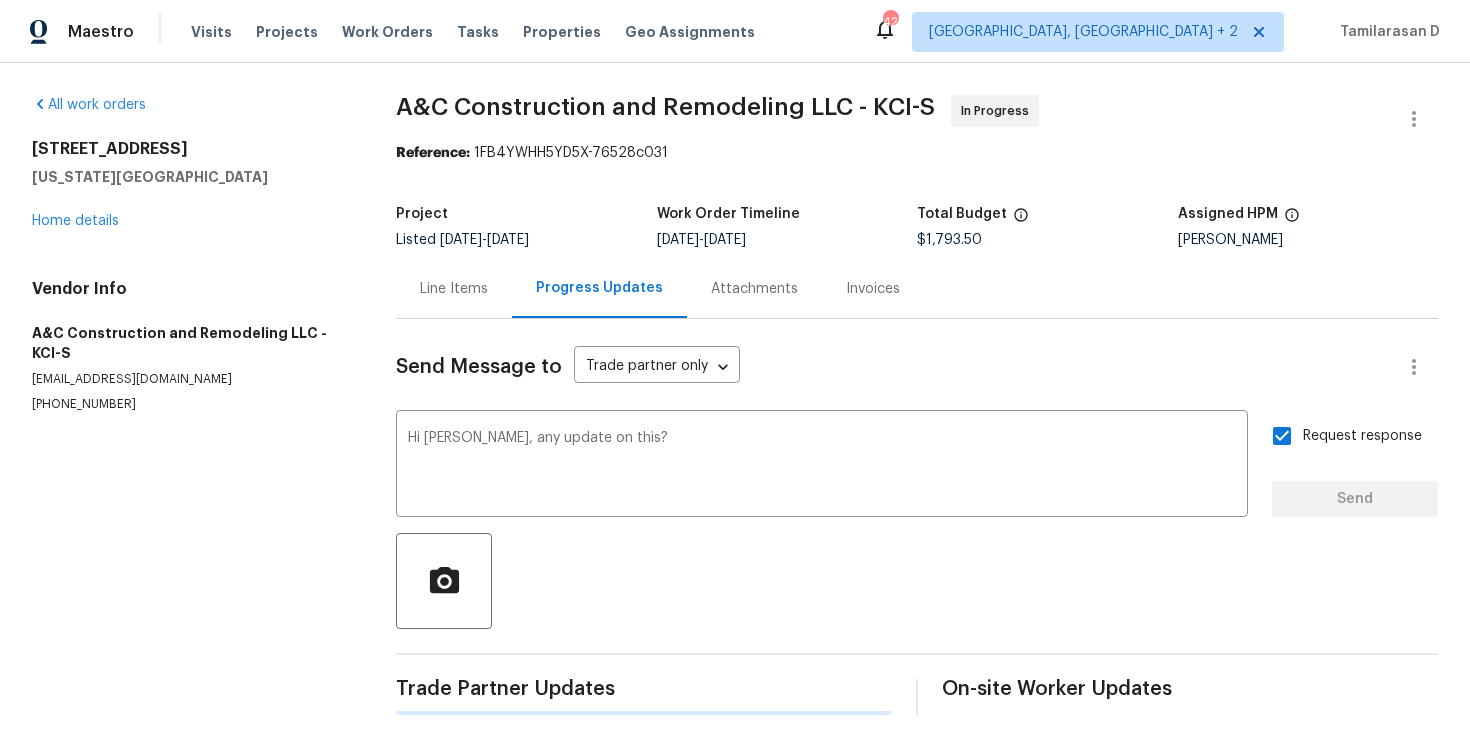scroll, scrollTop: 0, scrollLeft: 0, axis: both 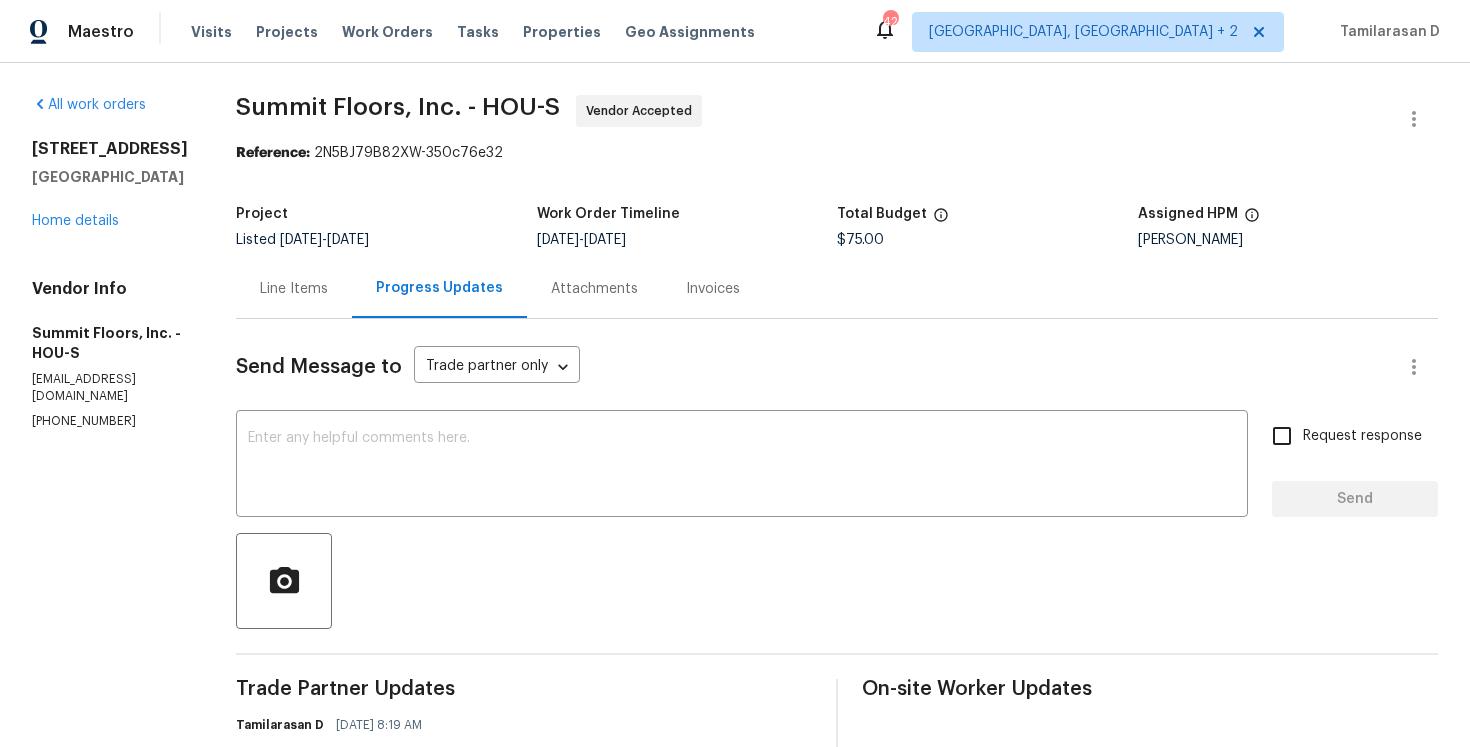 click on "Line Items" at bounding box center (294, 288) 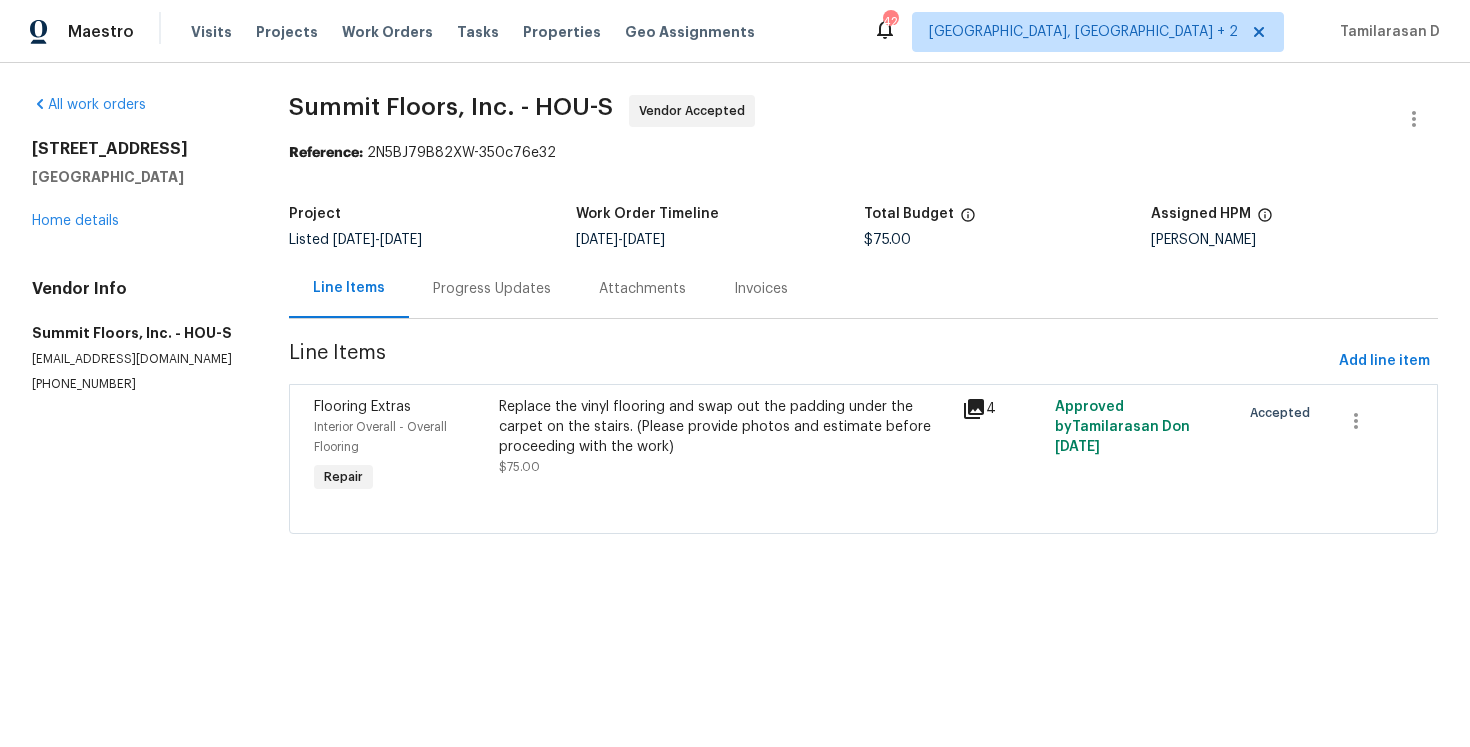 click on "Progress Updates" at bounding box center (492, 288) 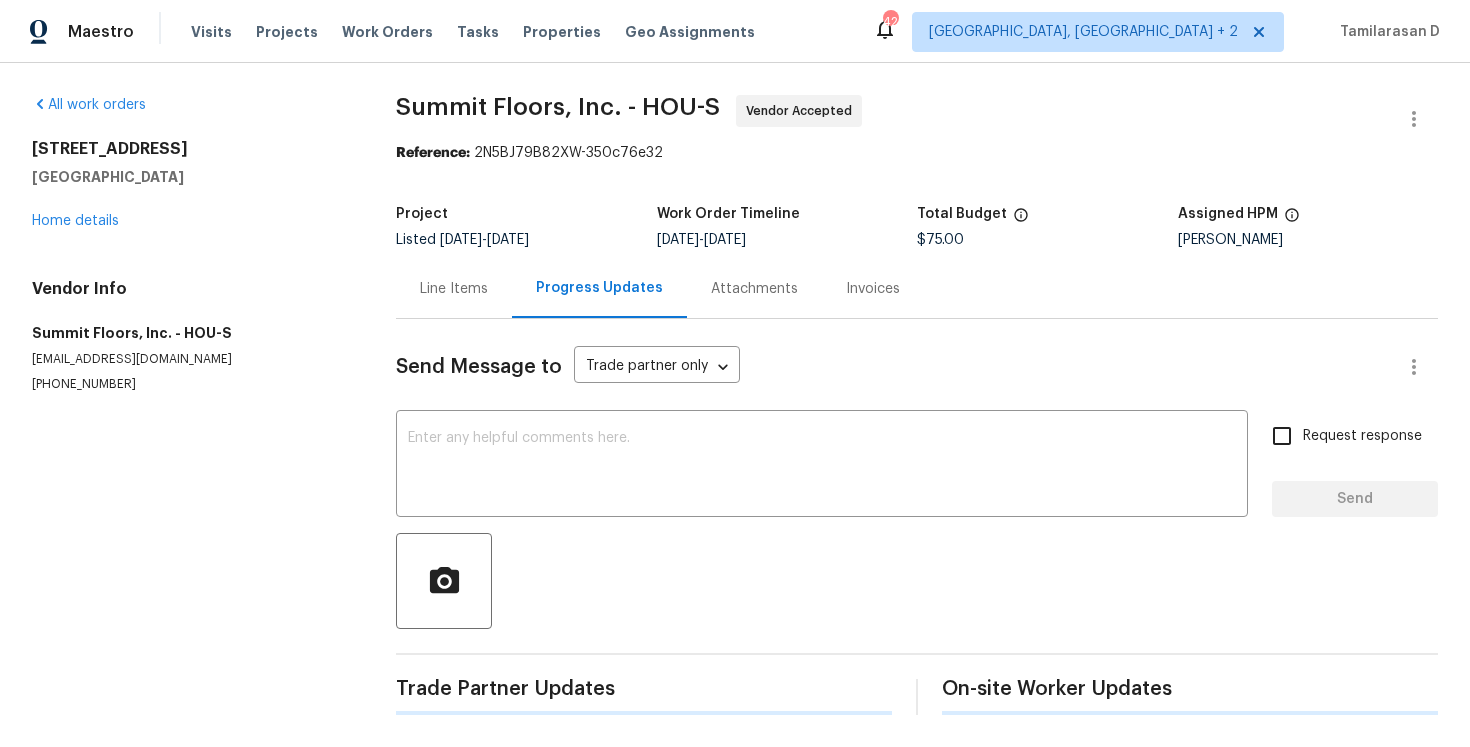 scroll, scrollTop: 0, scrollLeft: 0, axis: both 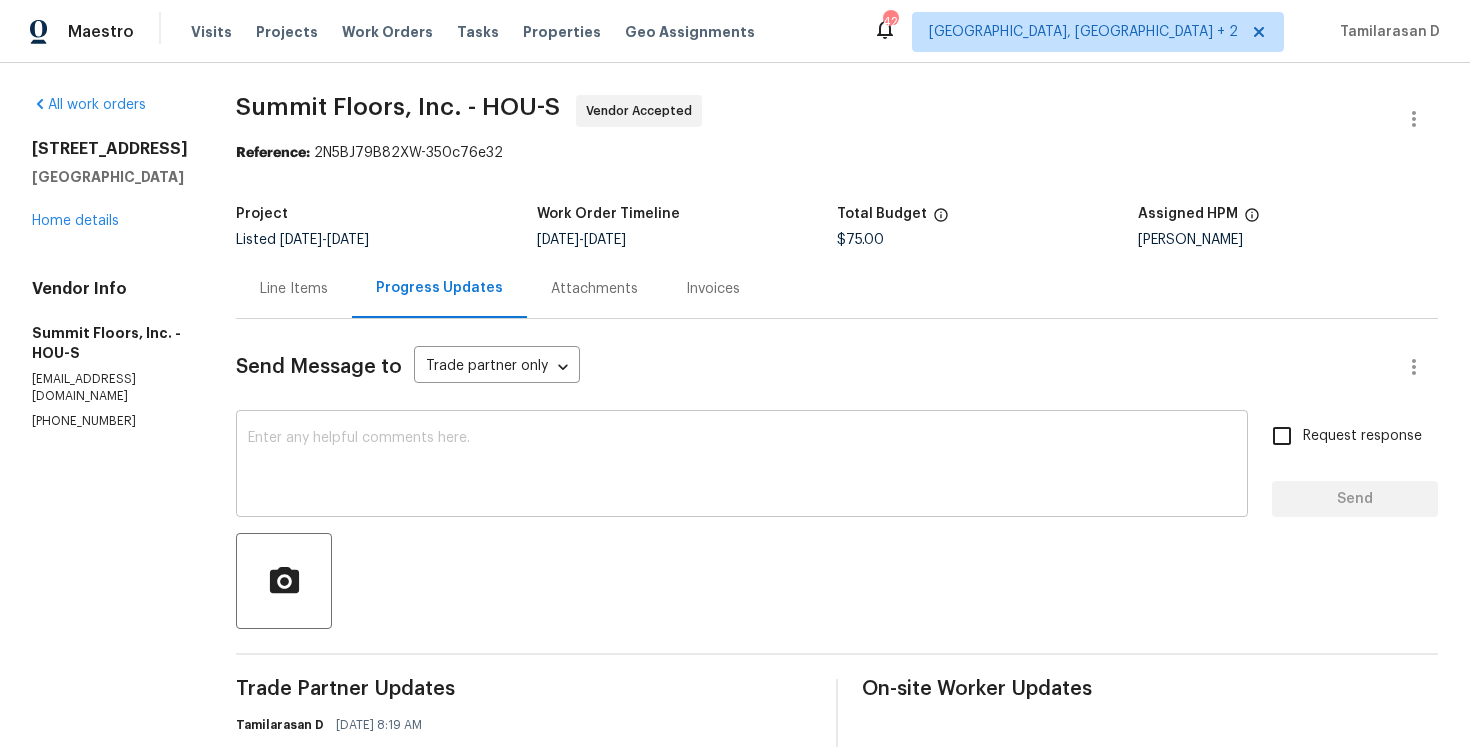 click at bounding box center (742, 466) 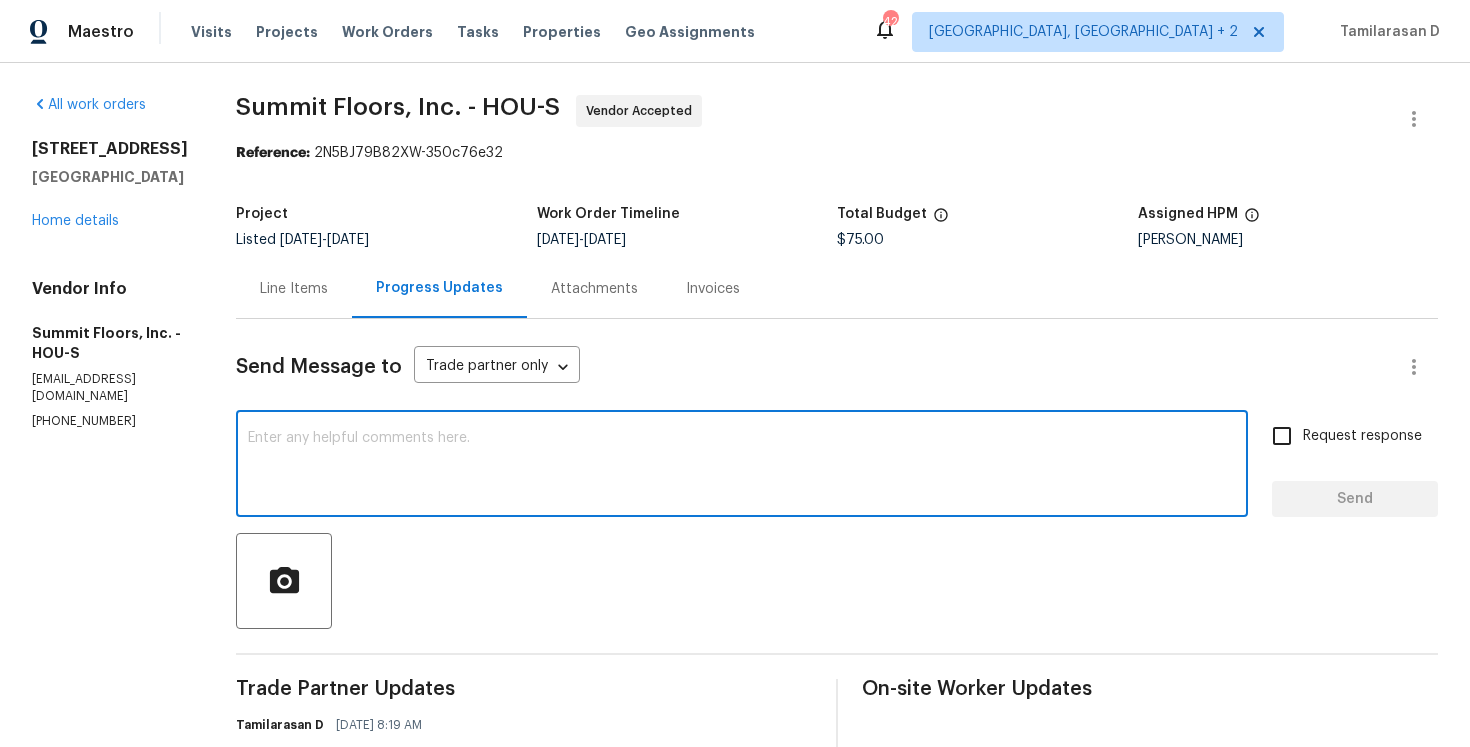paste on "Hey there, Thank you for accepting the work order, could you please let me know the scheduled date for this?" 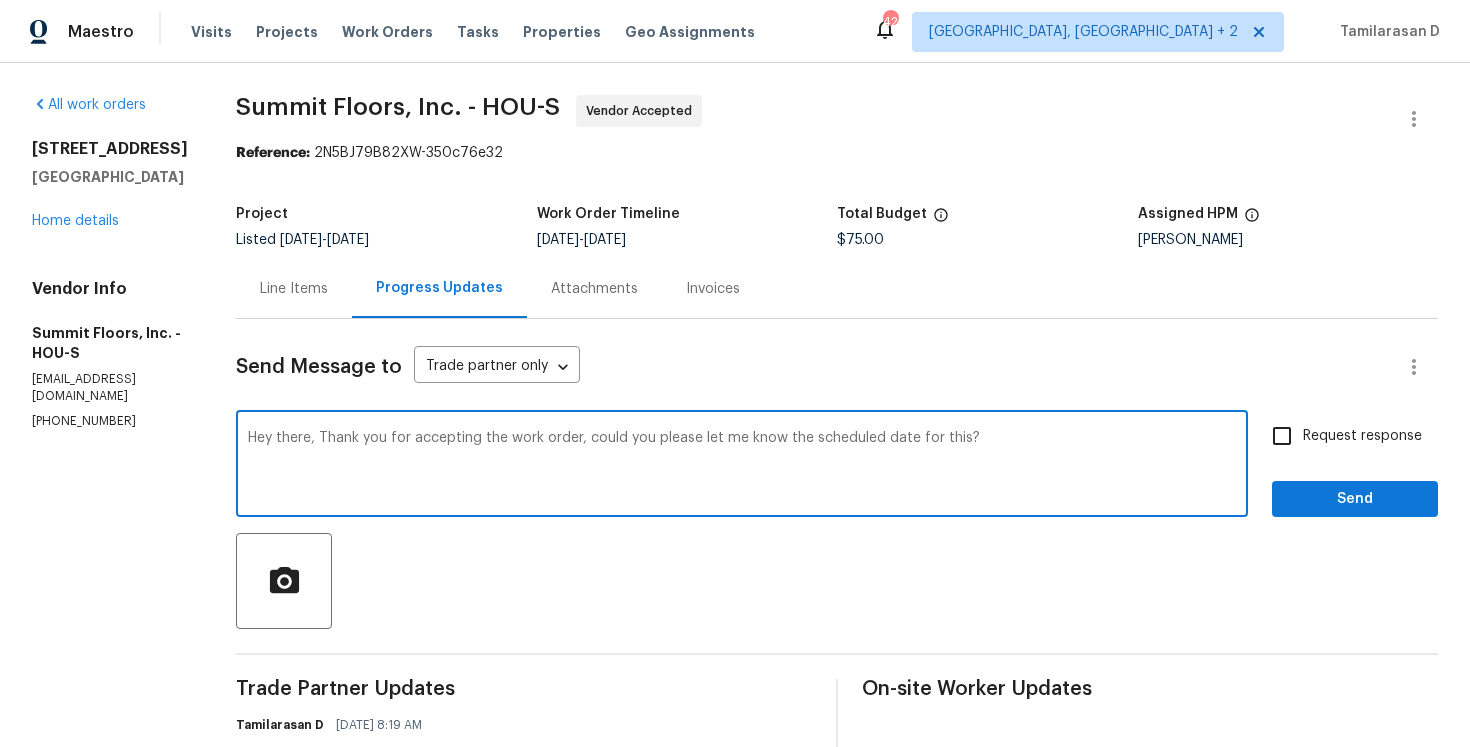 type on "Hey there, Thank you for accepting the work order, could you please let me know the scheduled date for this?" 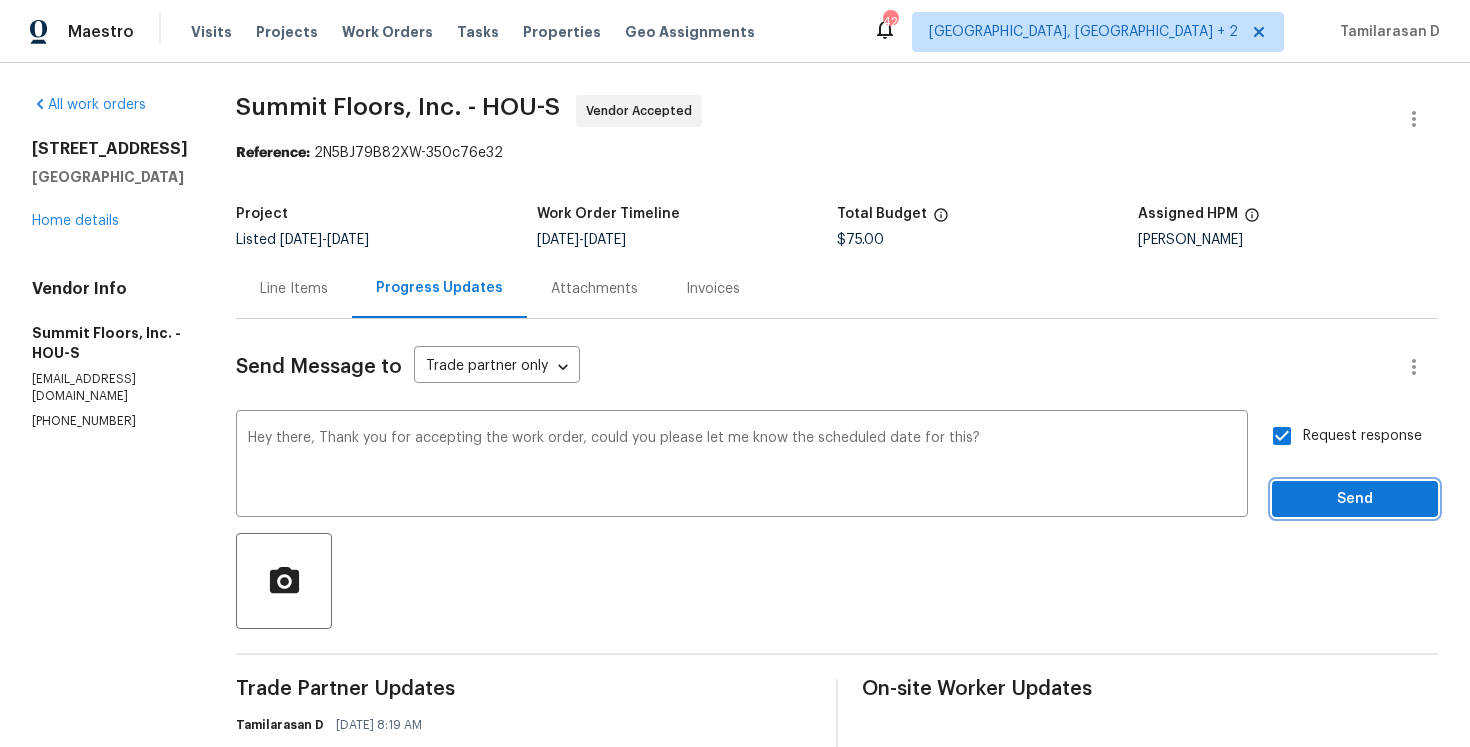 click on "Send" at bounding box center (1355, 499) 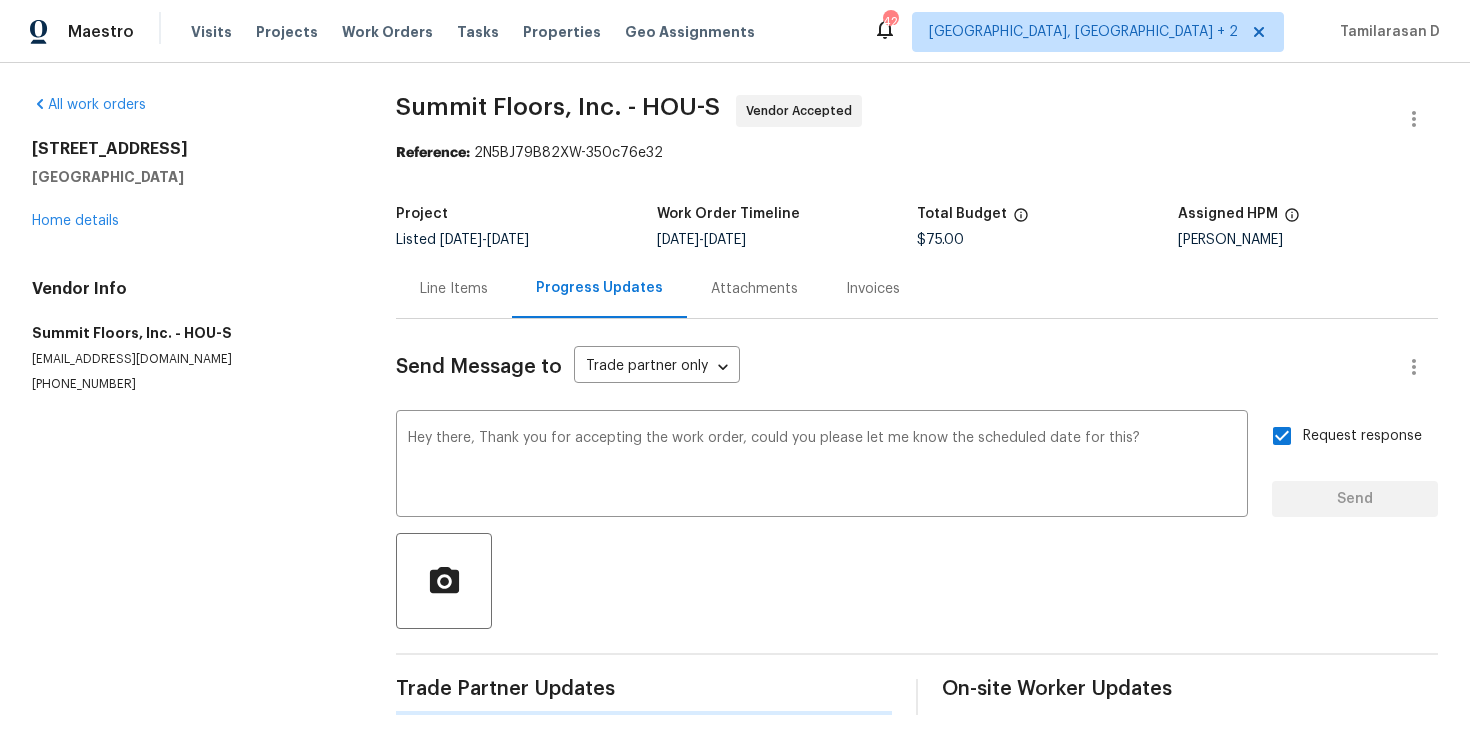 type 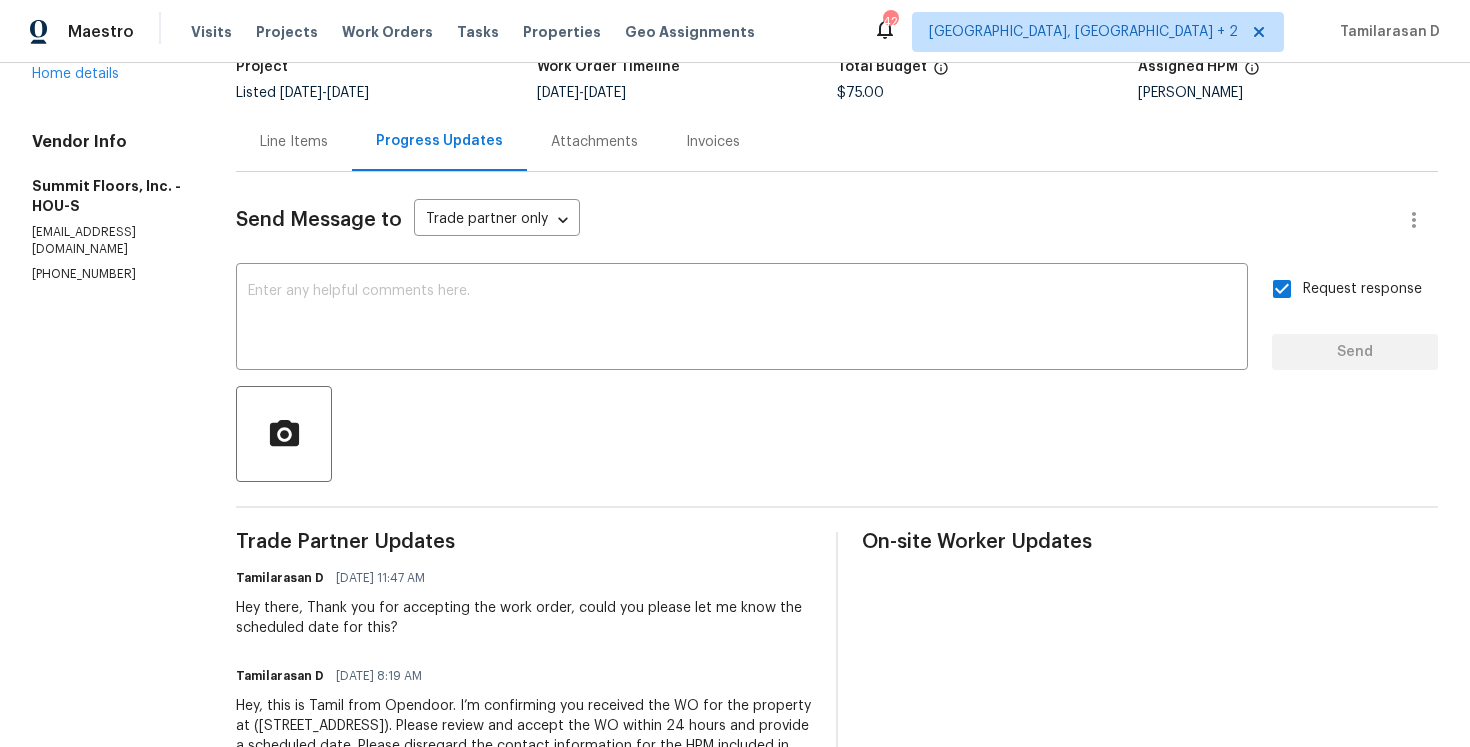 scroll, scrollTop: 139, scrollLeft: 0, axis: vertical 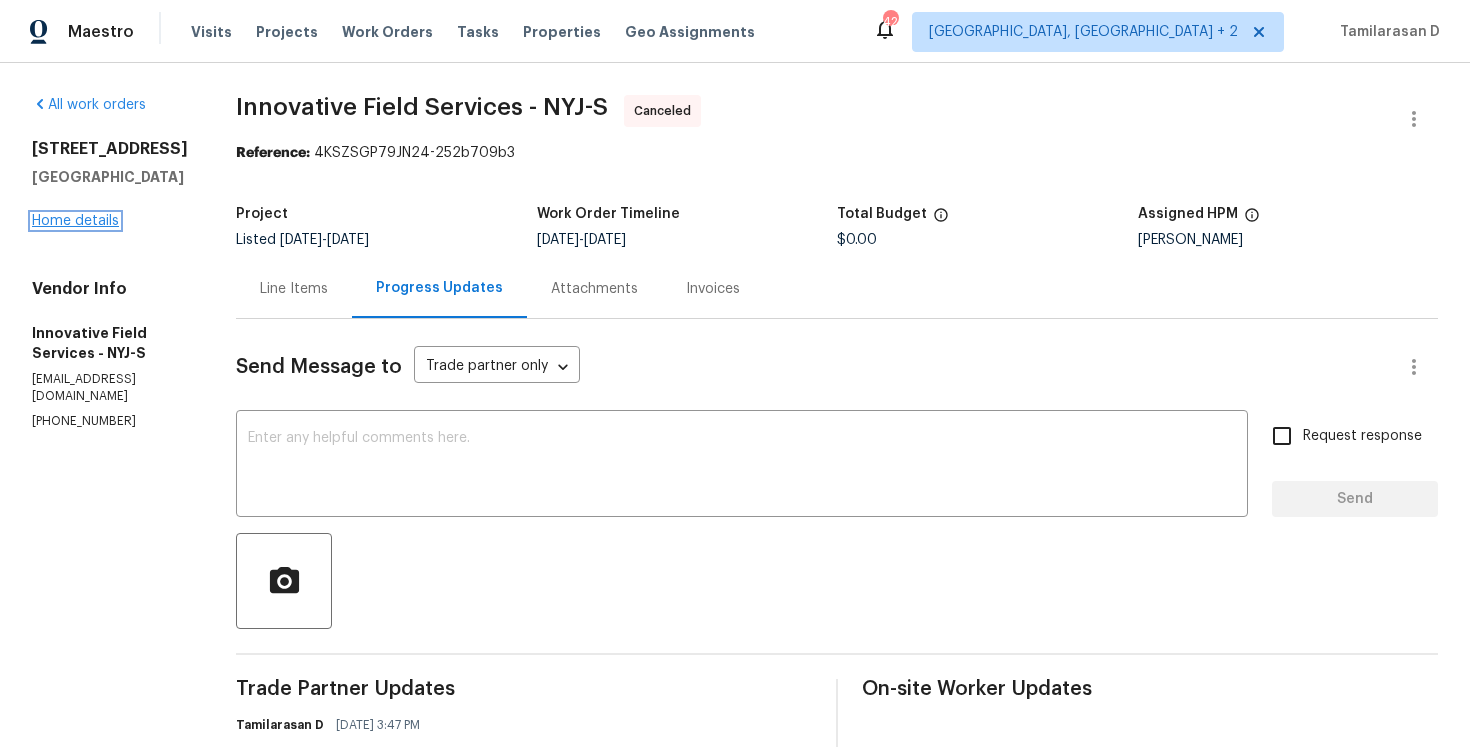 click on "Home details" at bounding box center (75, 221) 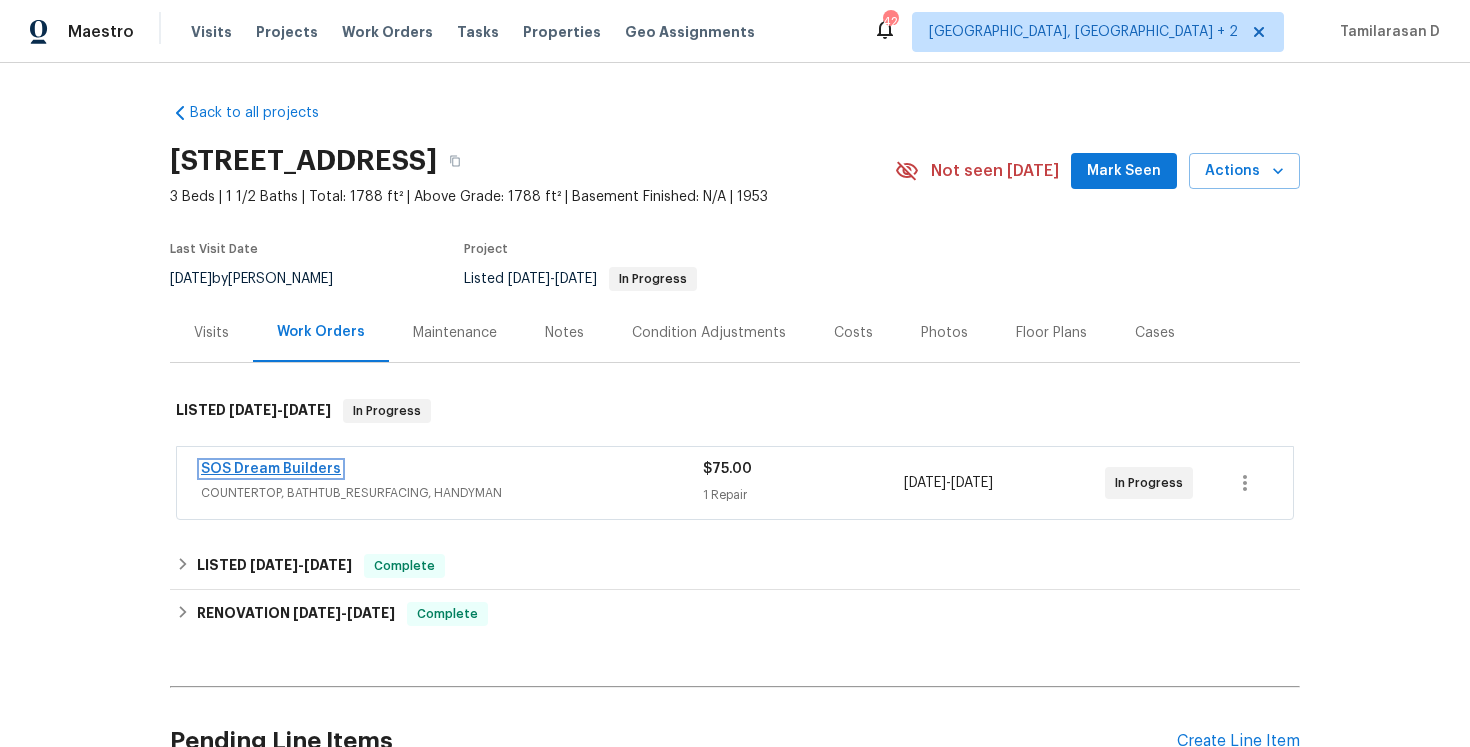 click on "SOS Dream Builders" at bounding box center (271, 469) 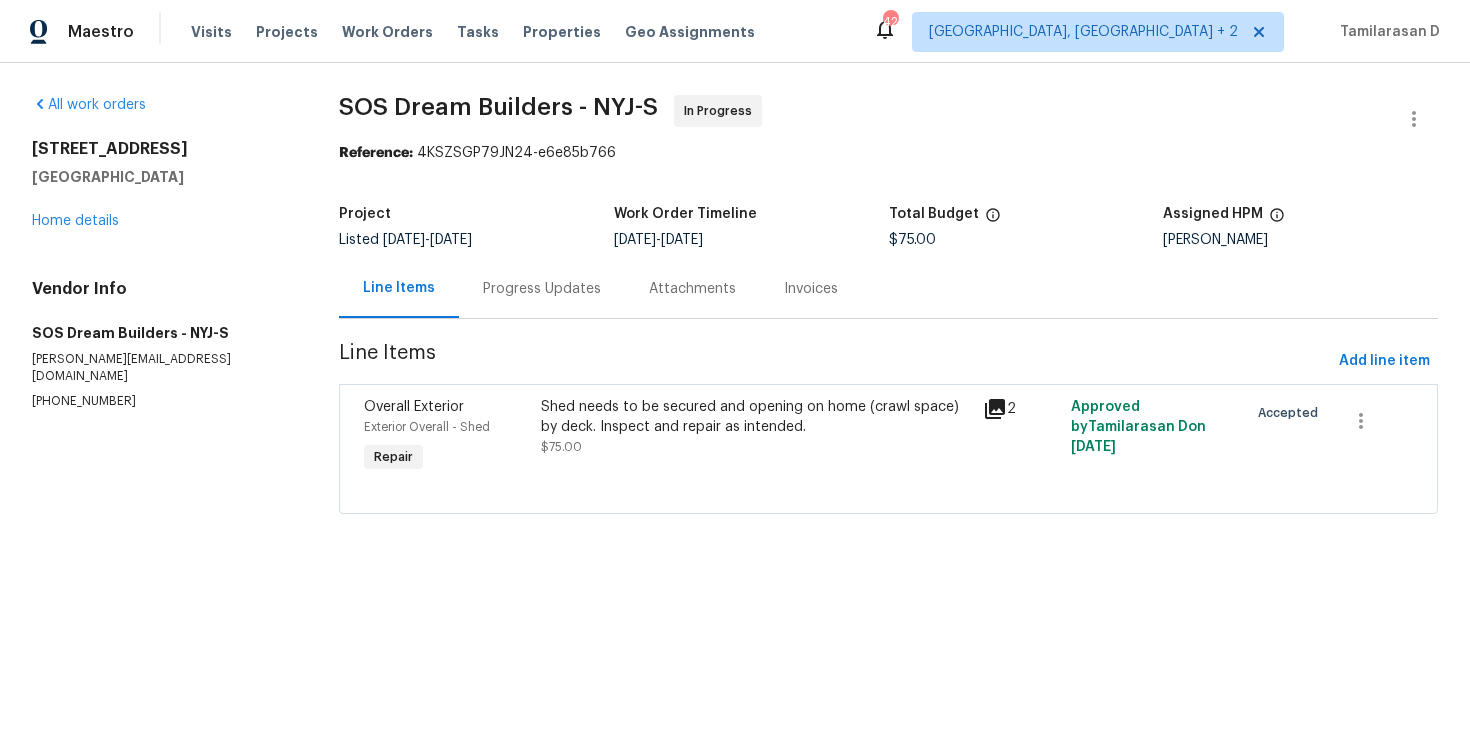 click on "Progress Updates" at bounding box center (542, 289) 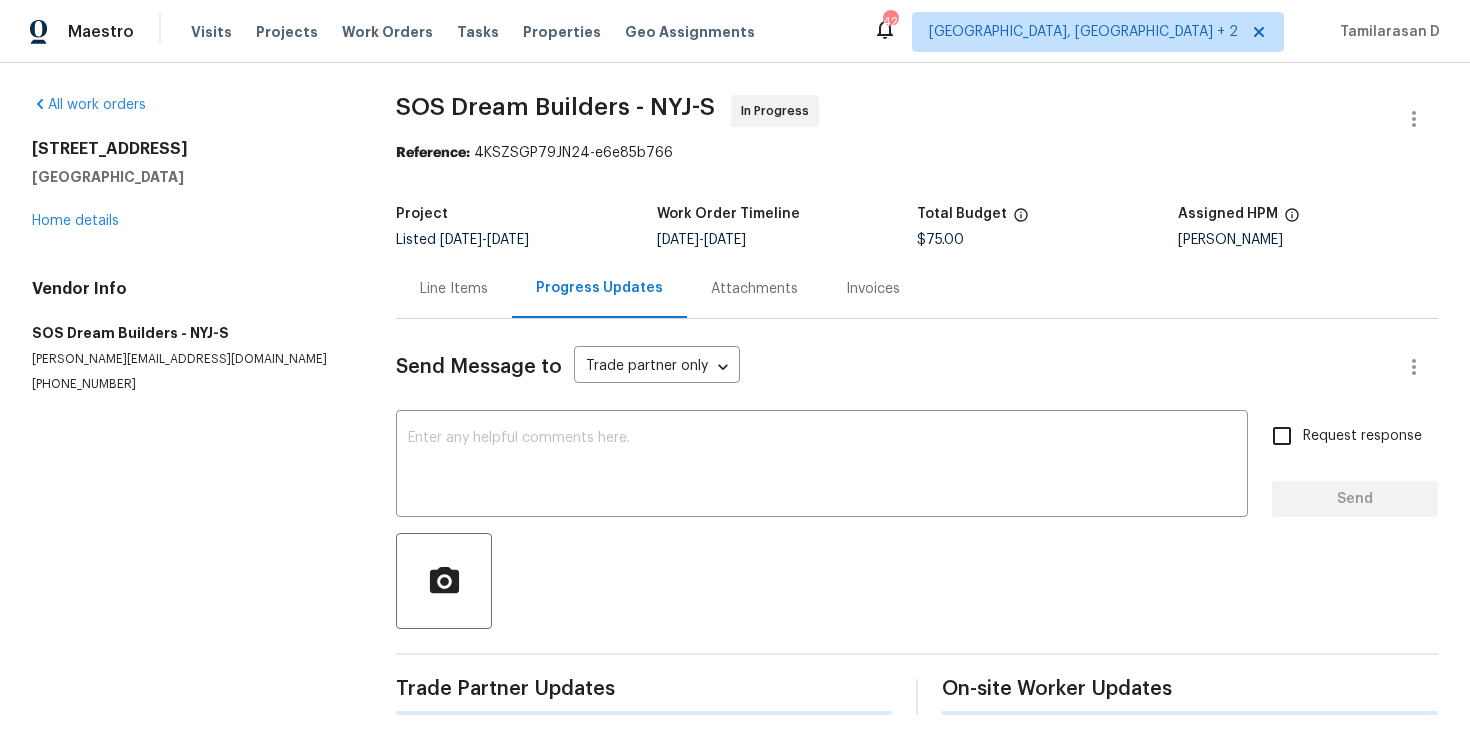 scroll, scrollTop: 134, scrollLeft: 0, axis: vertical 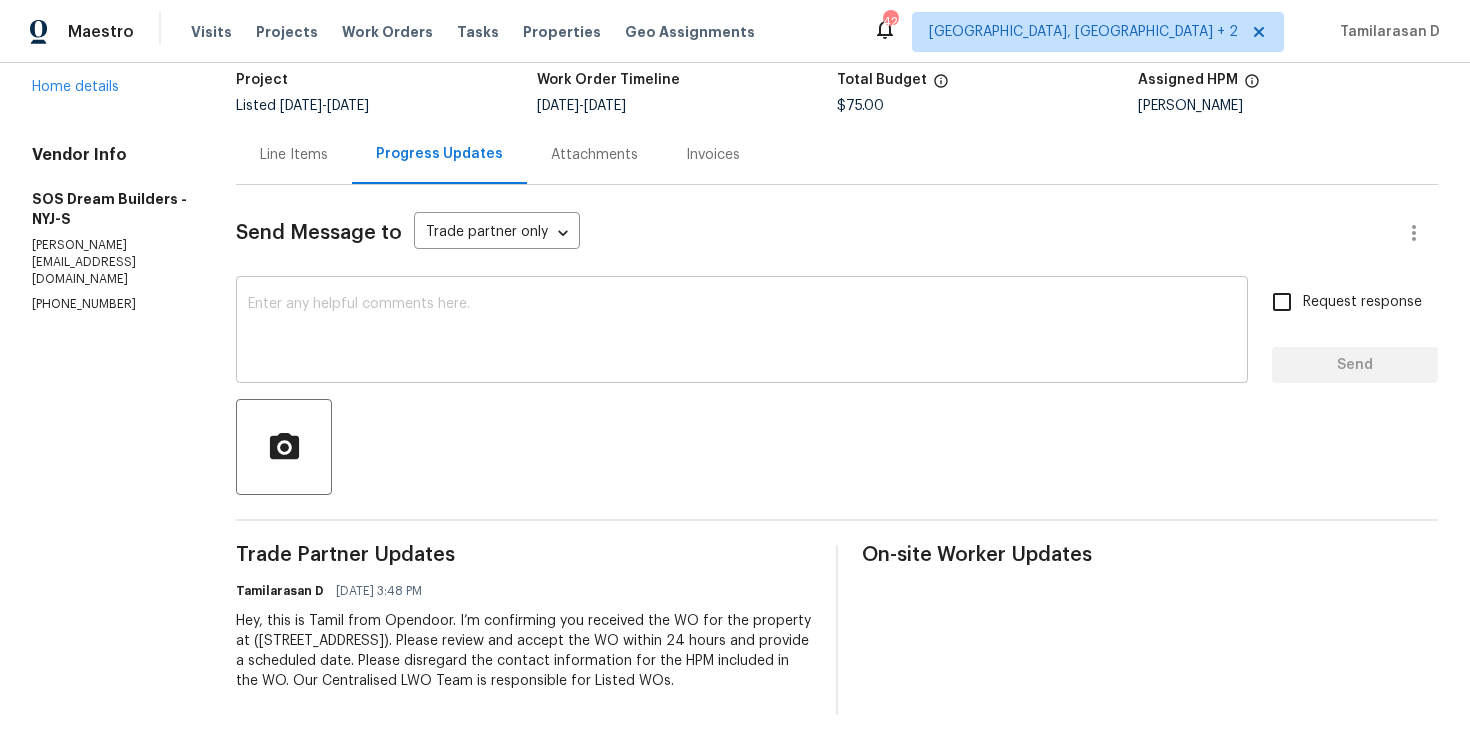 click at bounding box center (742, 332) 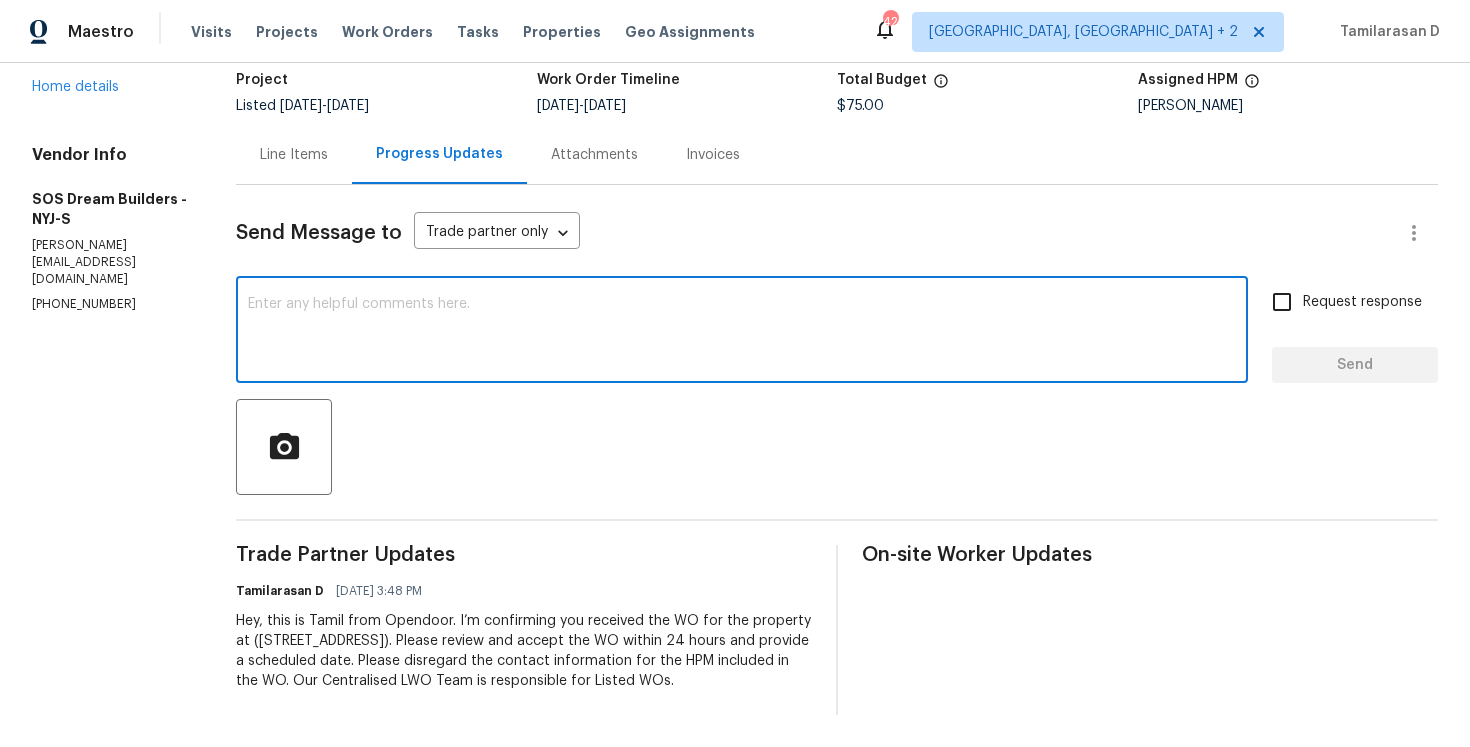 paste on "Hey there, Thank you for accepting the work order, could you please let me know the scheduled date for this?" 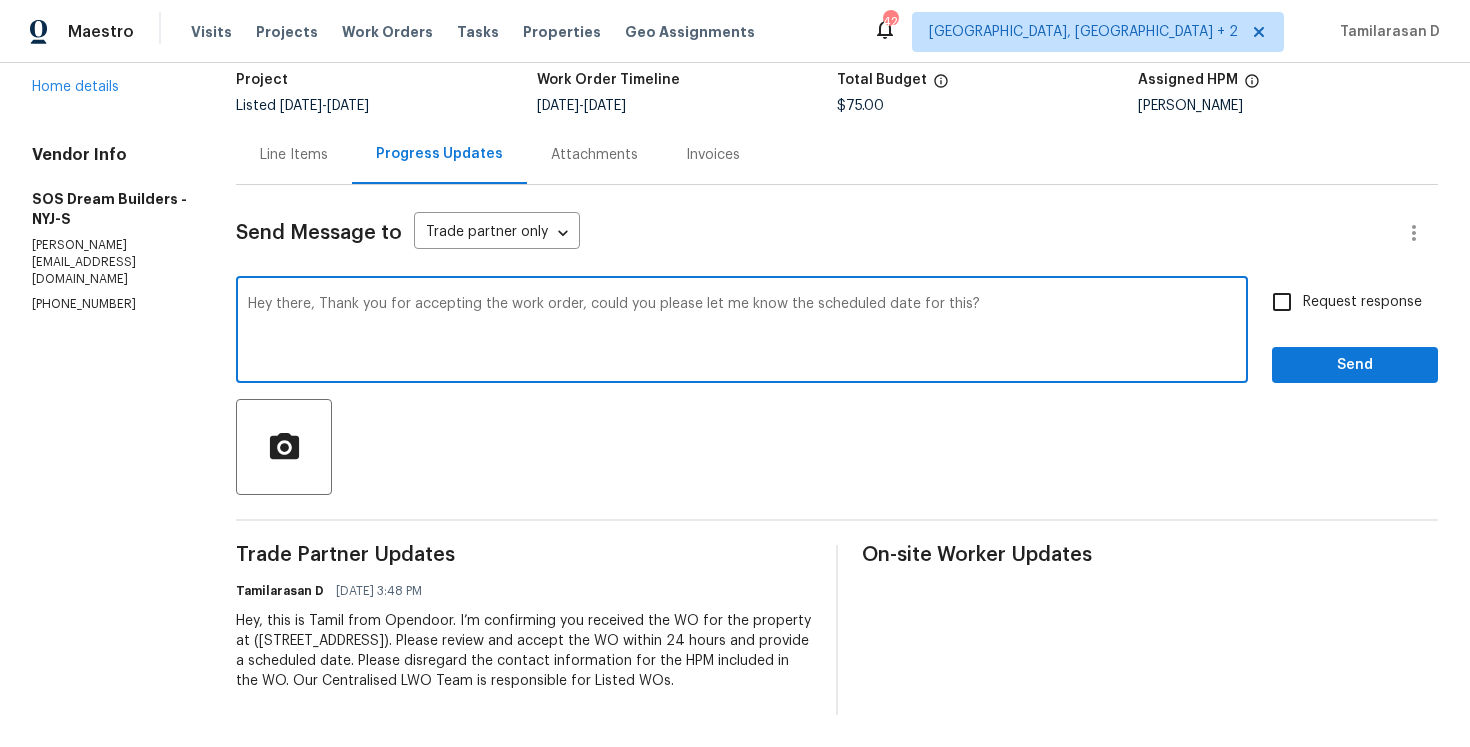 type on "Hey there, Thank you for accepting the work order, could you please let me know the scheduled date for this?" 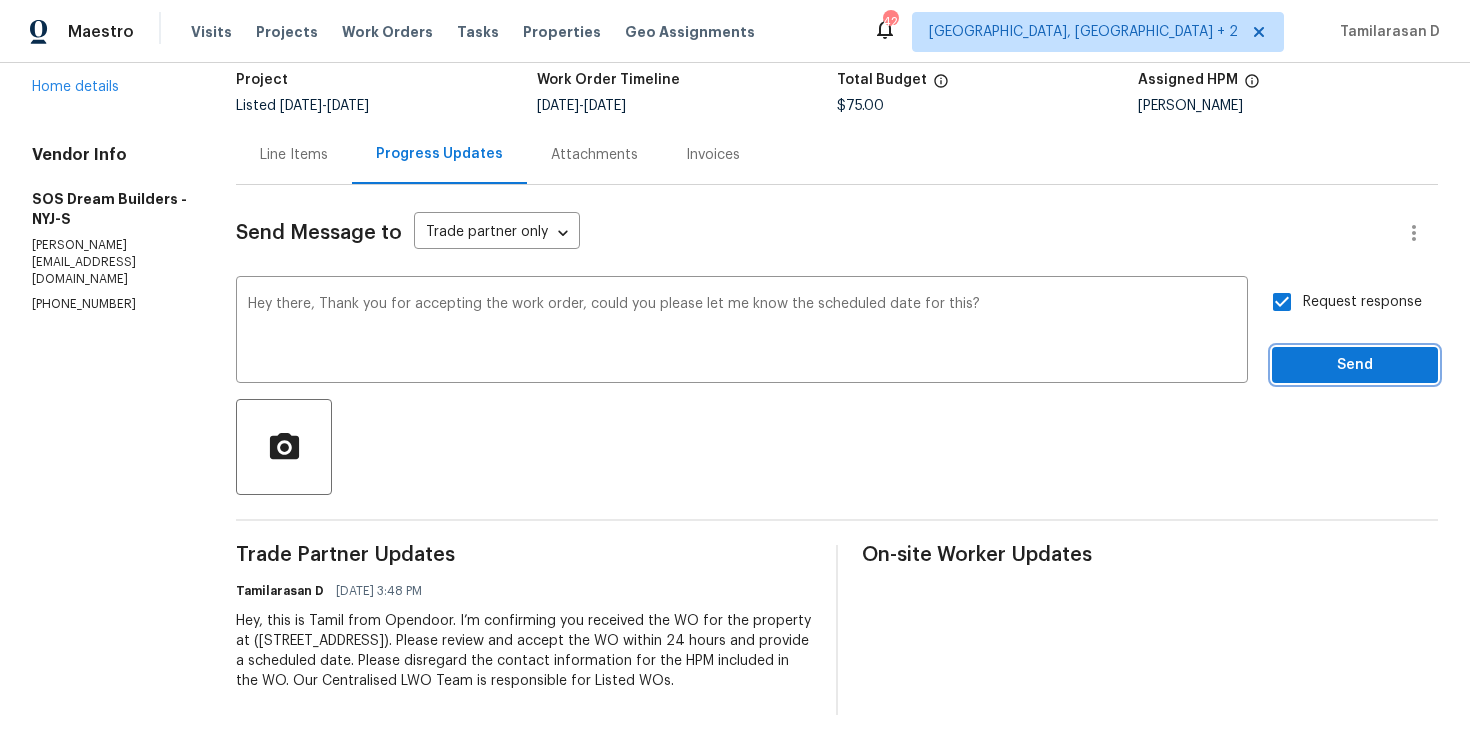 click on "Send" at bounding box center (1355, 365) 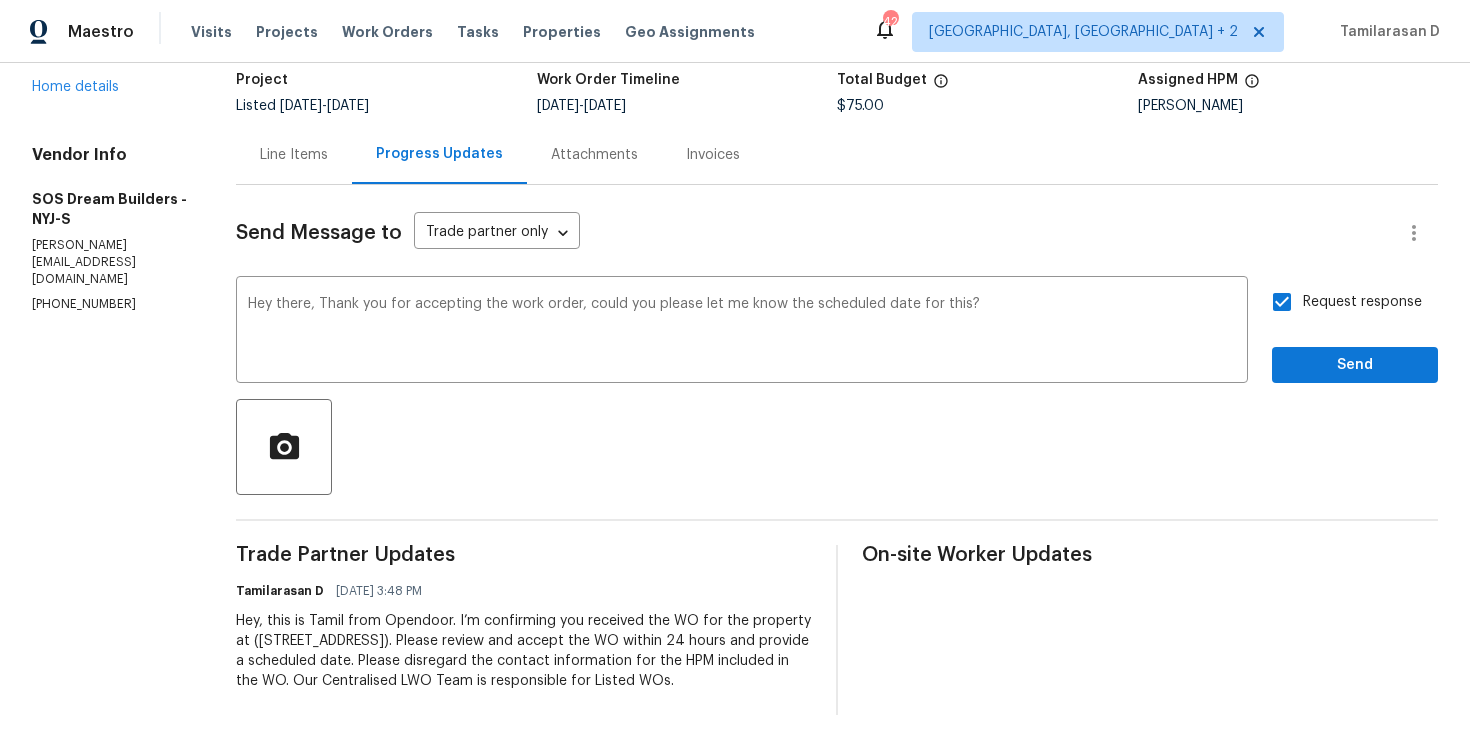 scroll, scrollTop: 0, scrollLeft: 0, axis: both 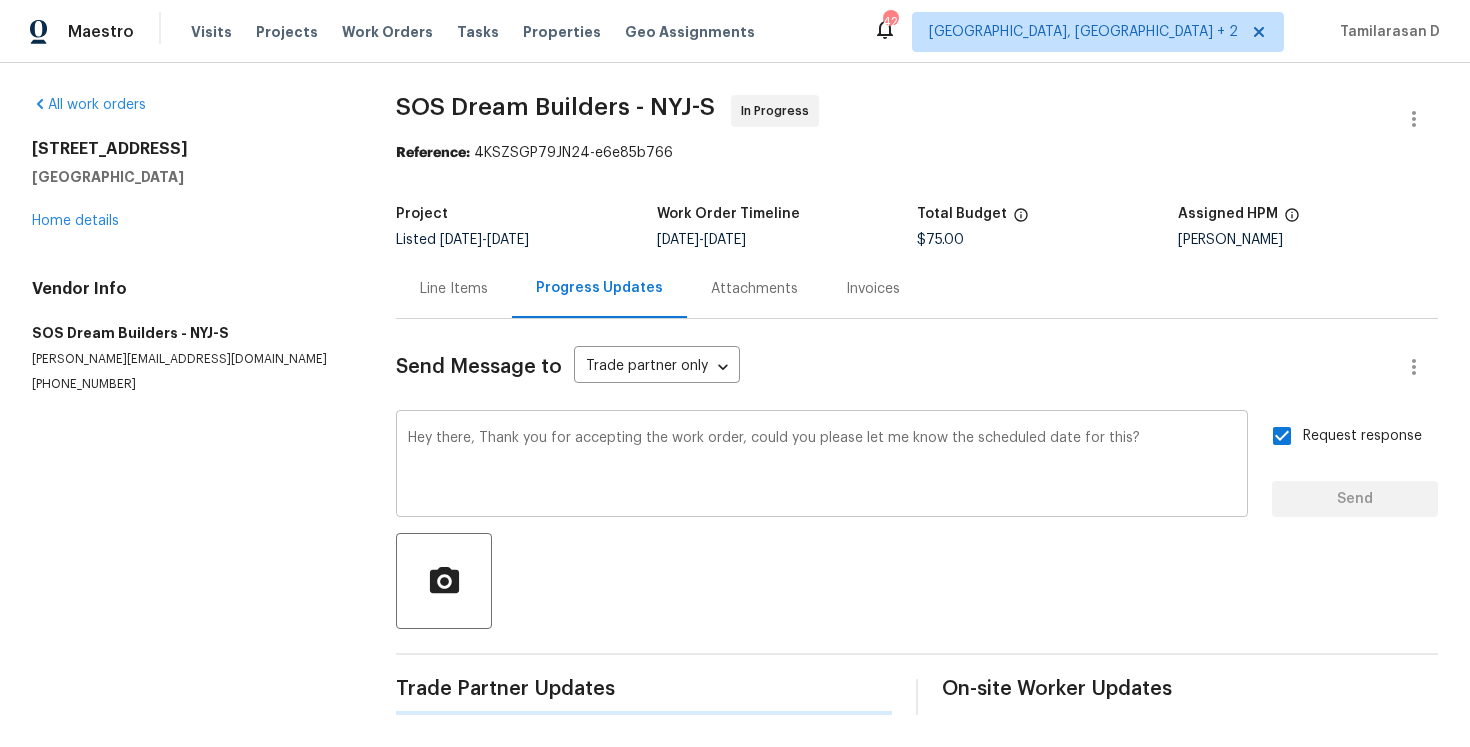type 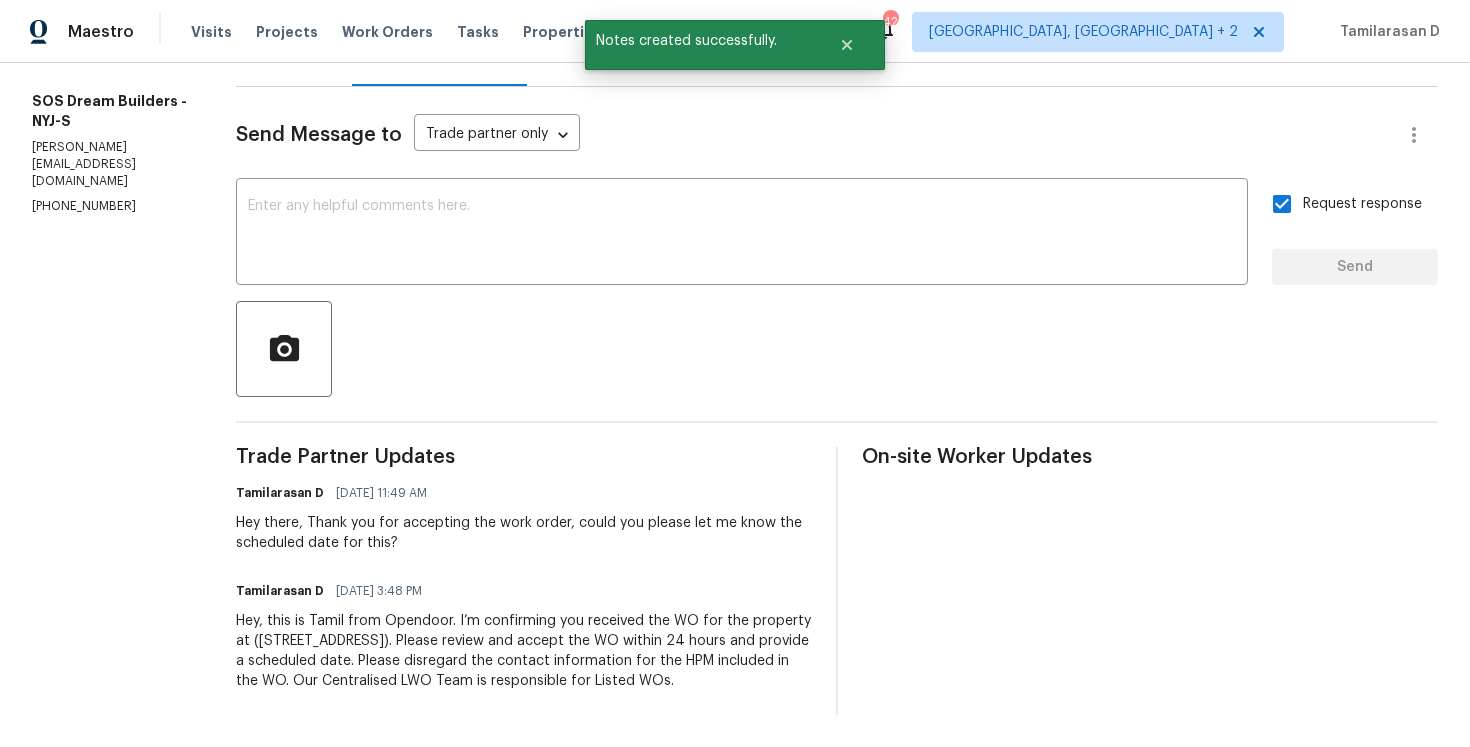 scroll, scrollTop: 0, scrollLeft: 0, axis: both 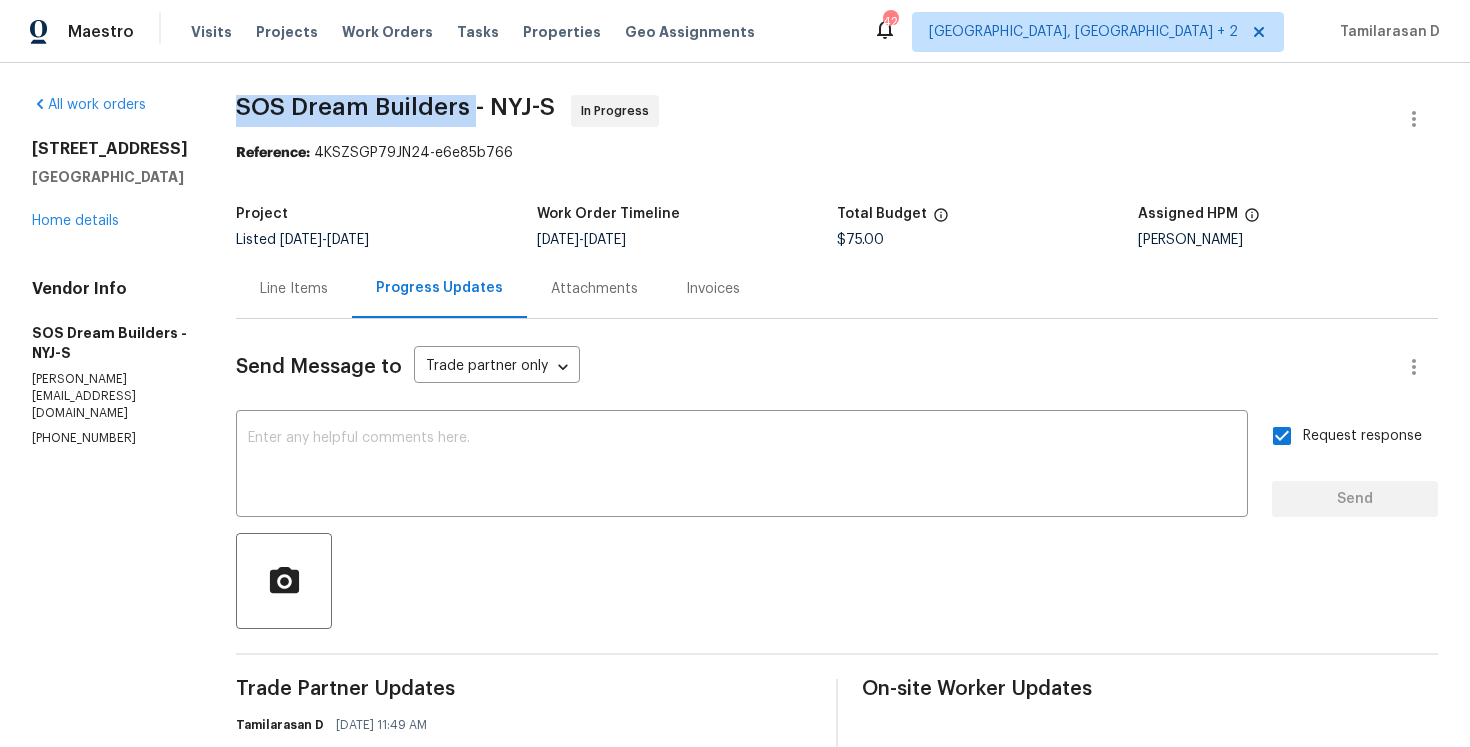 drag, startPoint x: 261, startPoint y: 102, endPoint x: 491, endPoint y: 104, distance: 230.0087 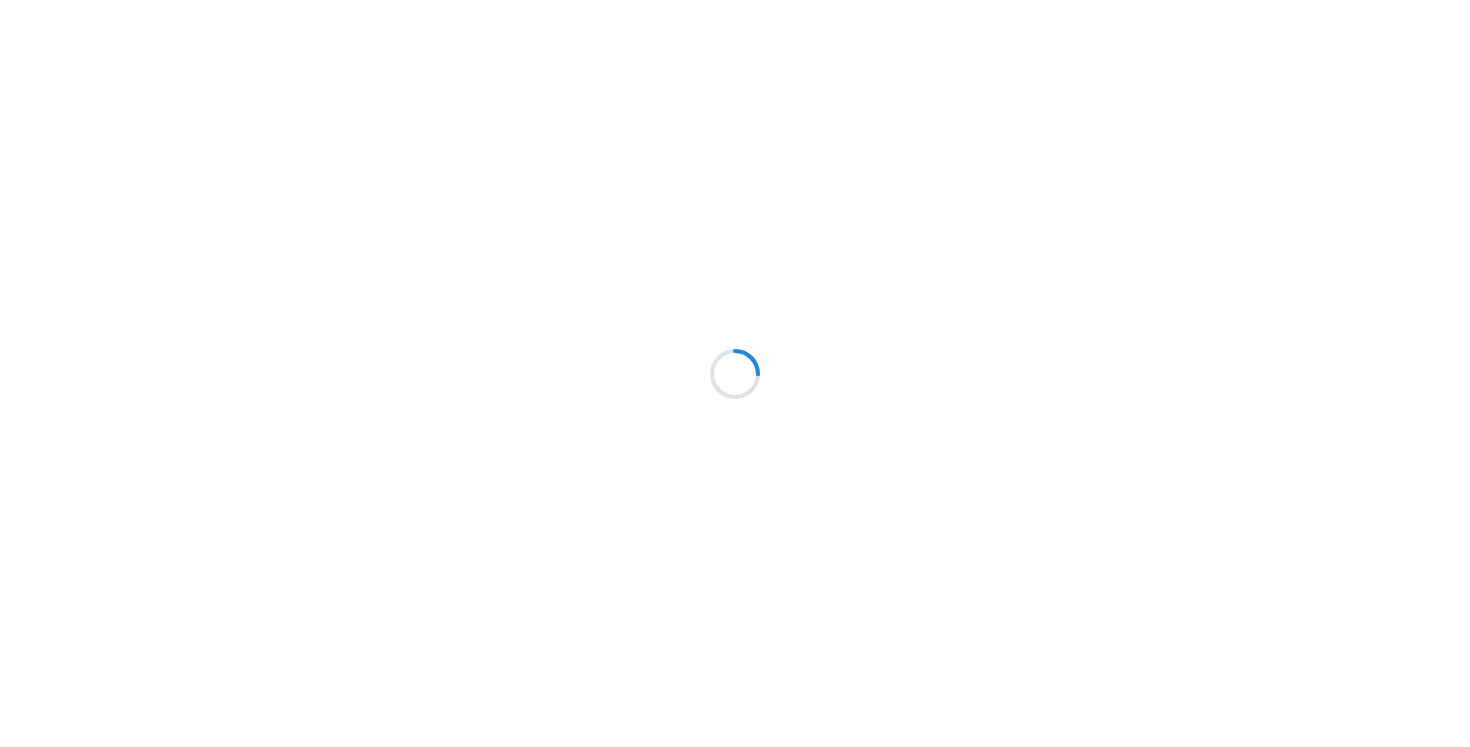 scroll, scrollTop: 0, scrollLeft: 0, axis: both 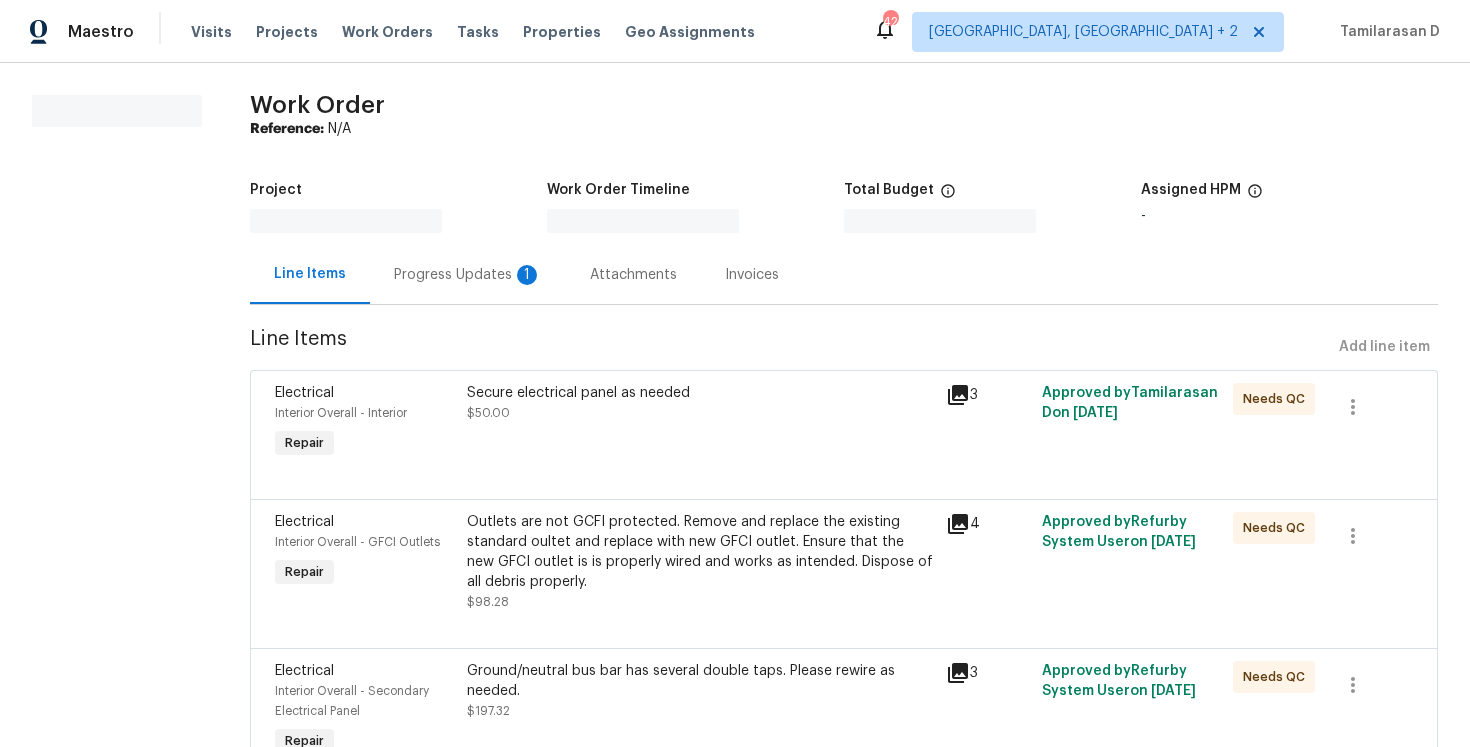 click on "Work Order Reference:   N/A Project Work Order Timeline Total Budget $0.00 Assigned HPM - Line Items Progress Updates 1 Attachments Invoices Line Items Add line item Electrical Interior Overall - Interior Repair Secure electrical panel as needed $50.00   3 Approved by  Tamilarasan D  on   [DATE] Needs QC Electrical Interior Overall - GFCI Outlets Repair Outlets are not GCFI protected.  Remove and replace the existing standard oultet and replace with new GFCI outlet. Ensure that the new GFCI outlet is is properly wired and works as intended. Dispose of all debris properly. $98.28   4 Approved by  Refurby System User  on   [DATE] Needs QC Electrical Interior Overall - Secondary Electrical Panel Repair Ground/neutral bus bar has several double taps.  Please rewire as needed. $197.32   3 Approved by  Refurby System User  on   [DATE] Needs QC Electrical Exterior Overall - Exterior Unit Repair Exterior outlet at the rear deck is loose and not functioning. Please repair and ensure proper operation. $89.32" at bounding box center [844, 523] 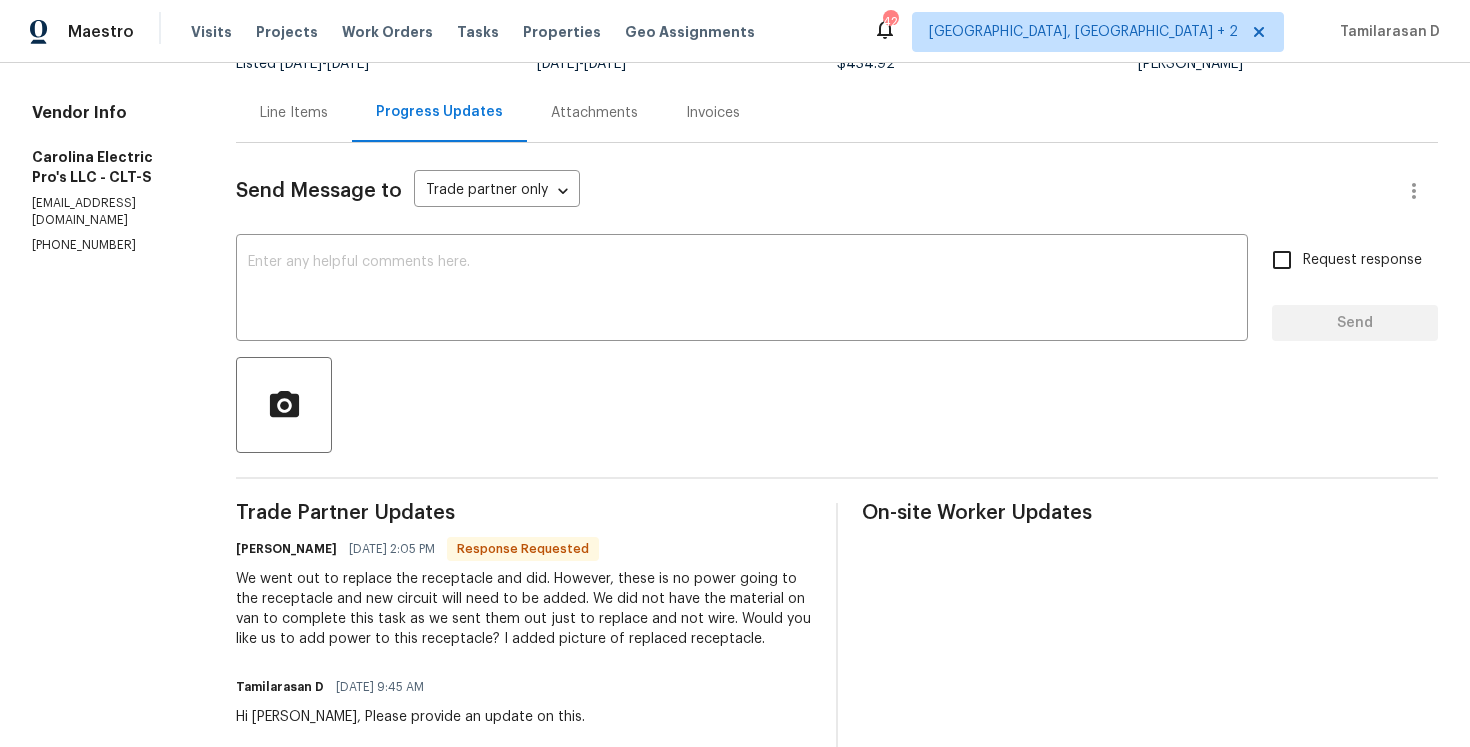 scroll, scrollTop: 187, scrollLeft: 0, axis: vertical 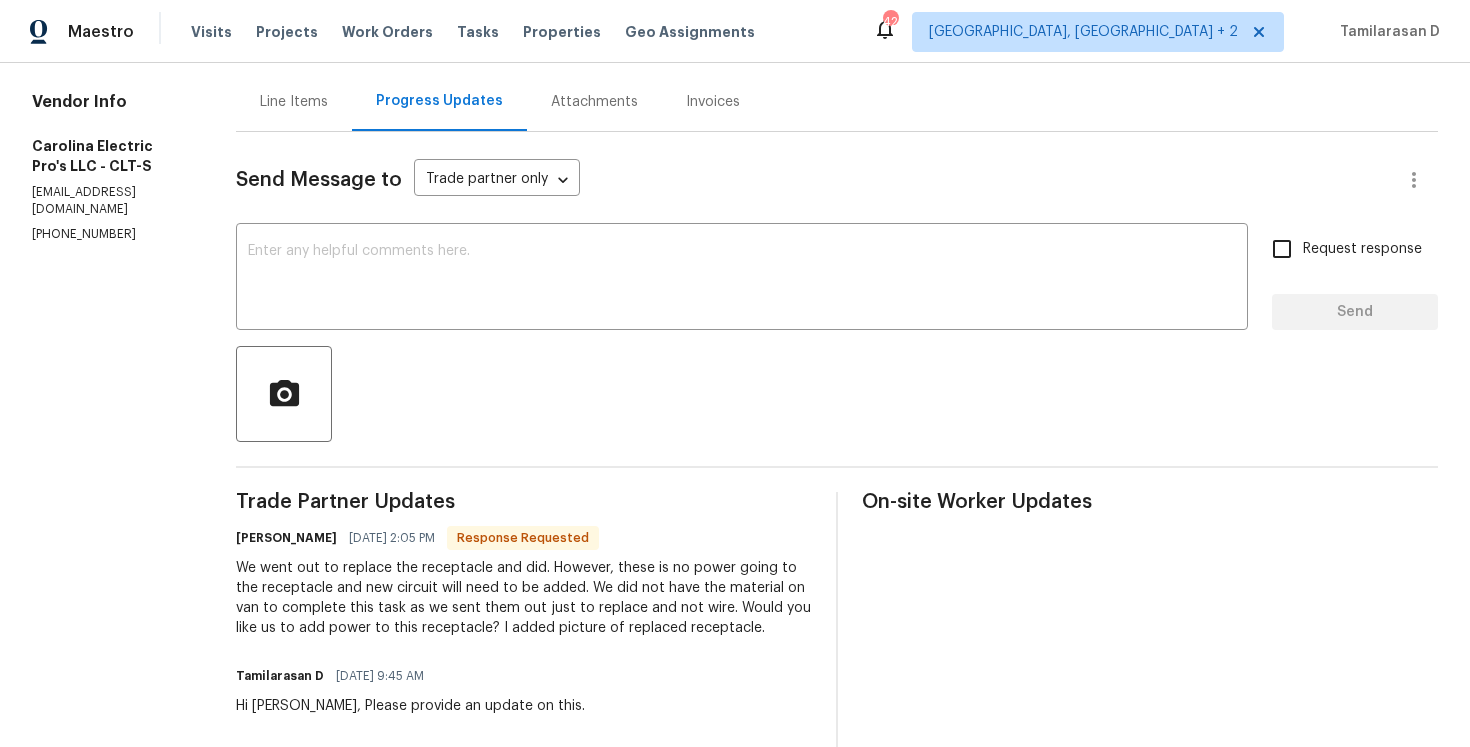 click on "We went out to replace the receptacle and did. However, these is no power going to the receptacle and new circuit will need to be added. We did not have the material on van to complete this task as we sent them out just to replace and not wire. Would you like us to add power to this receptacle? I added picture of replaced receptacle." at bounding box center (524, 598) 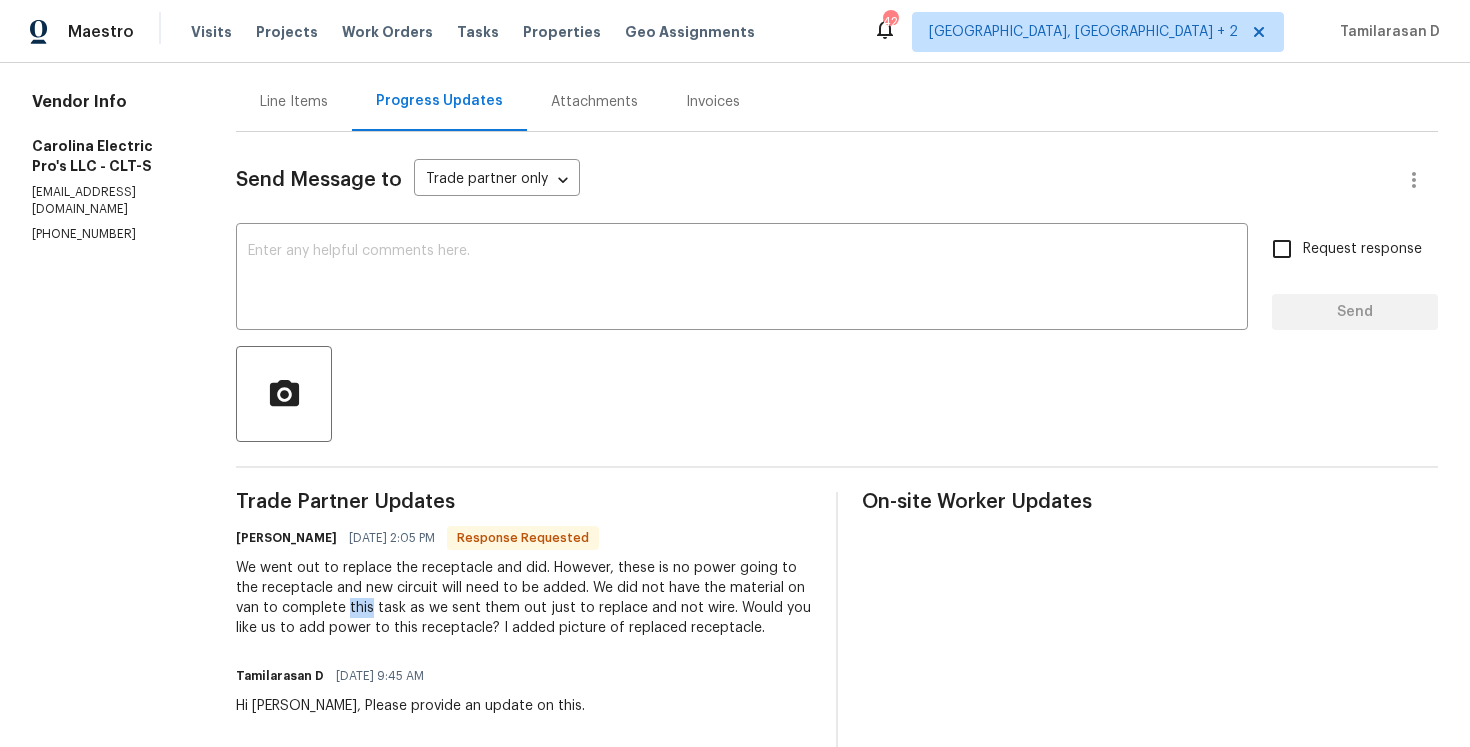 click on "We went out to replace the receptacle and did. However, these is no power going to the receptacle and new circuit will need to be added. We did not have the material on van to complete this task as we sent them out just to replace and not wire. Would you like us to add power to this receptacle? I added picture of replaced receptacle." at bounding box center (524, 598) 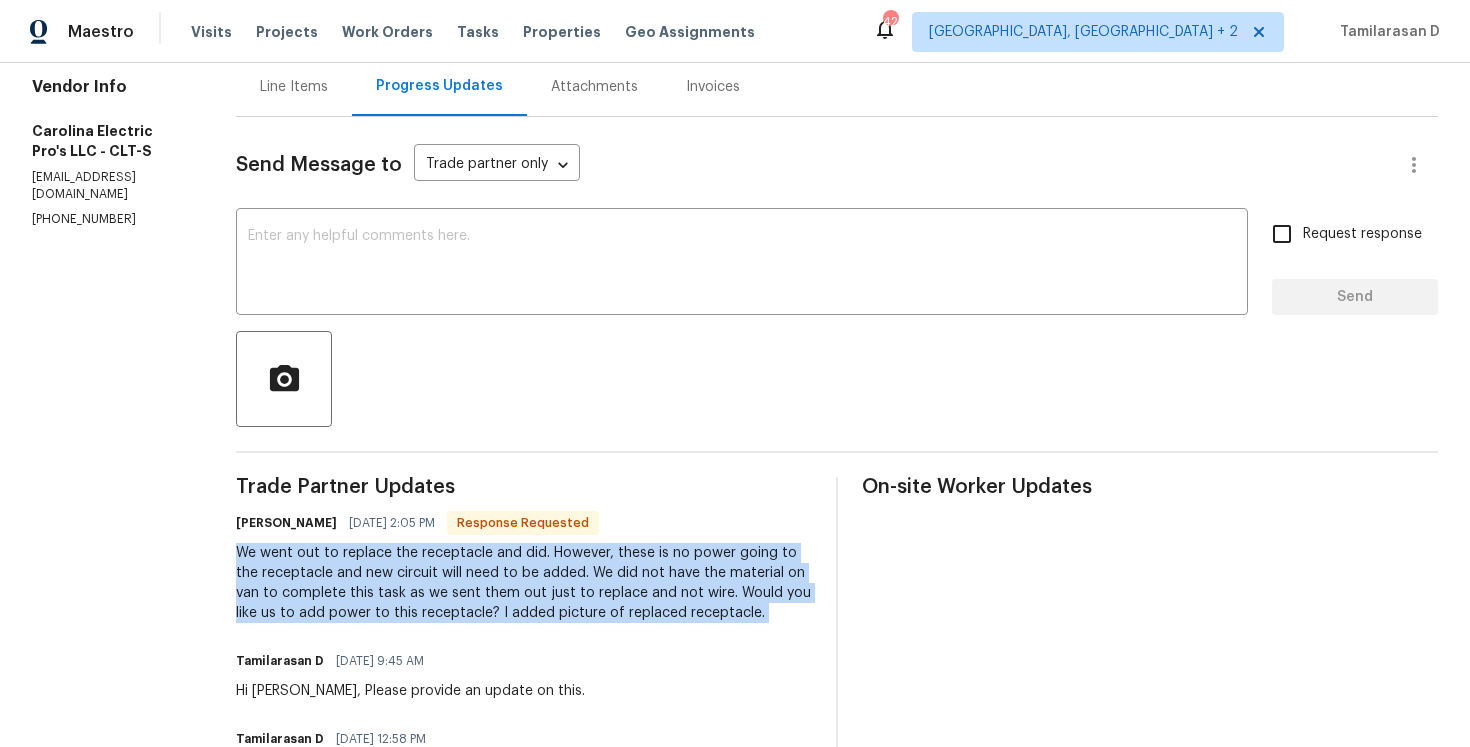 scroll, scrollTop: 205, scrollLeft: 0, axis: vertical 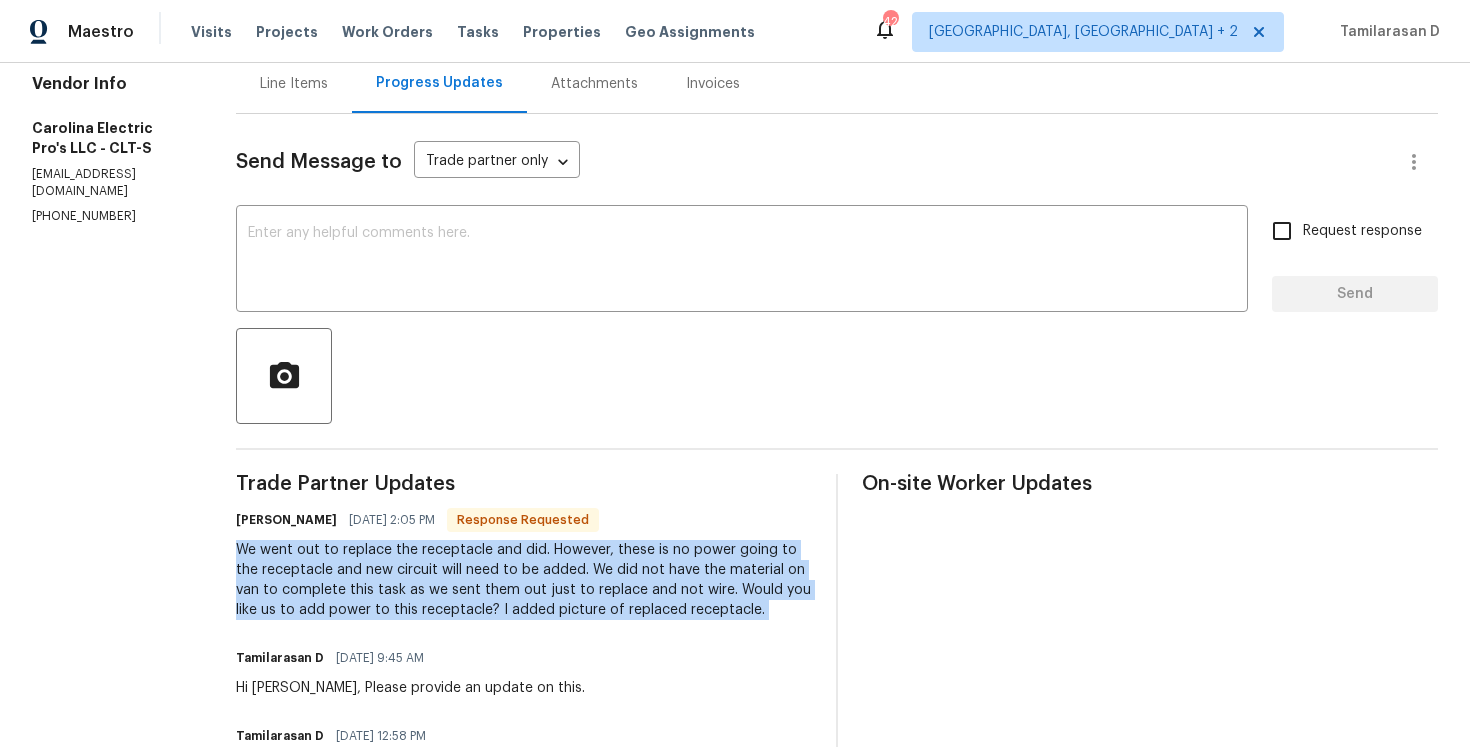 click on "We went out to replace the receptacle and did. However, these is no power going to the receptacle and new circuit will need to be added. We did not have the material on van to complete this task as we sent them out just to replace and not wire. Would you like us to add power to this receptacle? I added picture of replaced receptacle." at bounding box center (524, 580) 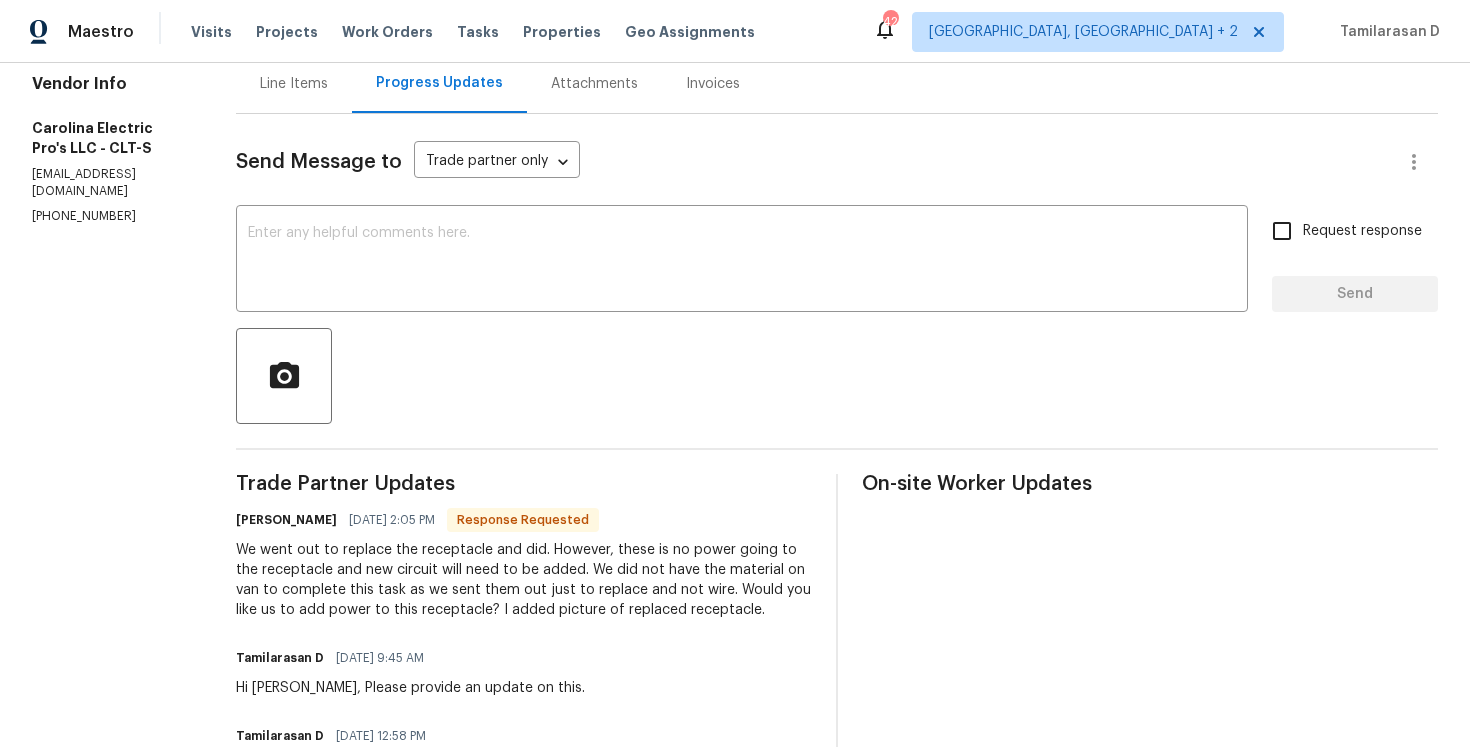click on "We went out to replace the receptacle and did. However, these is no power going to the receptacle and new circuit will need to be added. We did not have the material on van to complete this task as we sent them out just to replace and not wire. Would you like us to add power to this receptacle? I added picture of replaced receptacle." at bounding box center (524, 580) 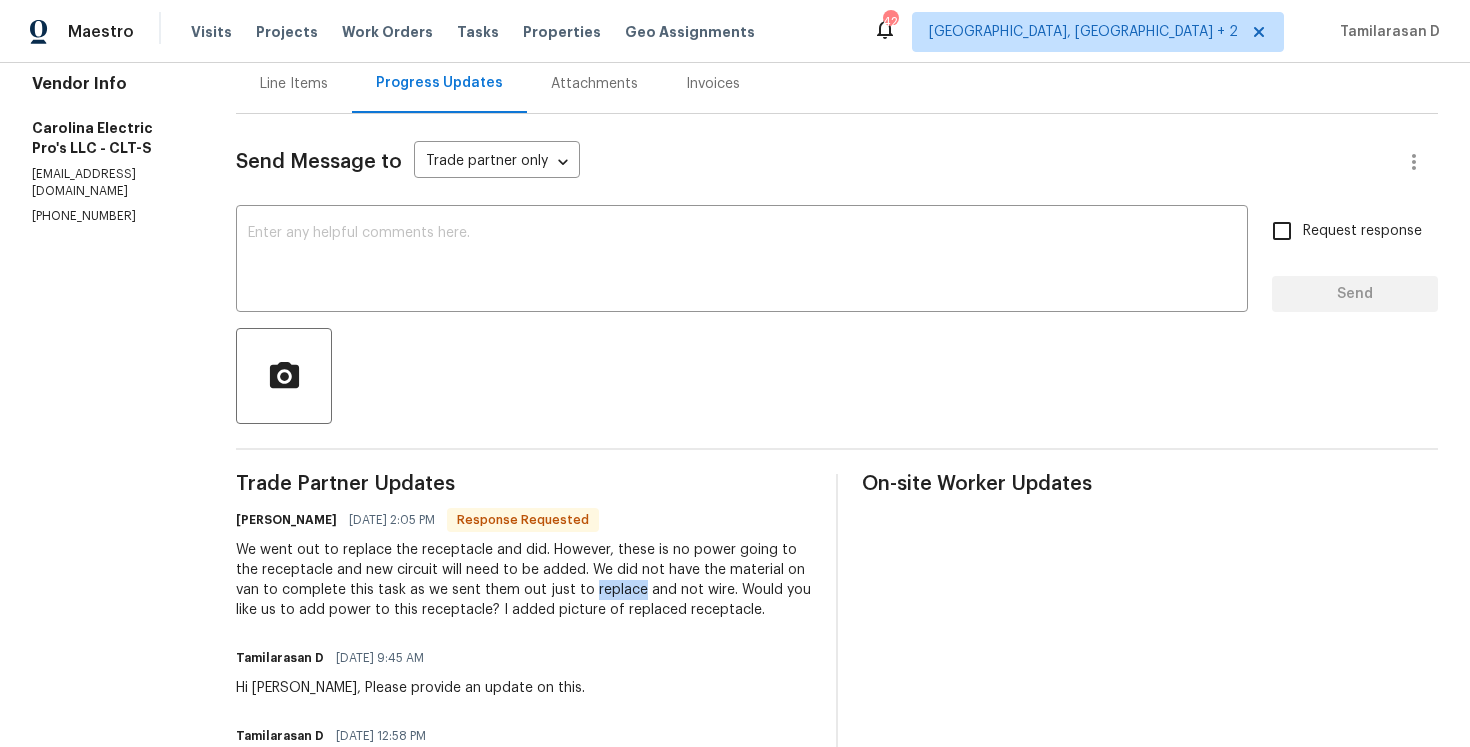 click on "We went out to replace the receptacle and did. However, these is no power going to the receptacle and new circuit will need to be added. We did not have the material on van to complete this task as we sent them out just to replace and not wire. Would you like us to add power to this receptacle? I added picture of replaced receptacle." at bounding box center (524, 580) 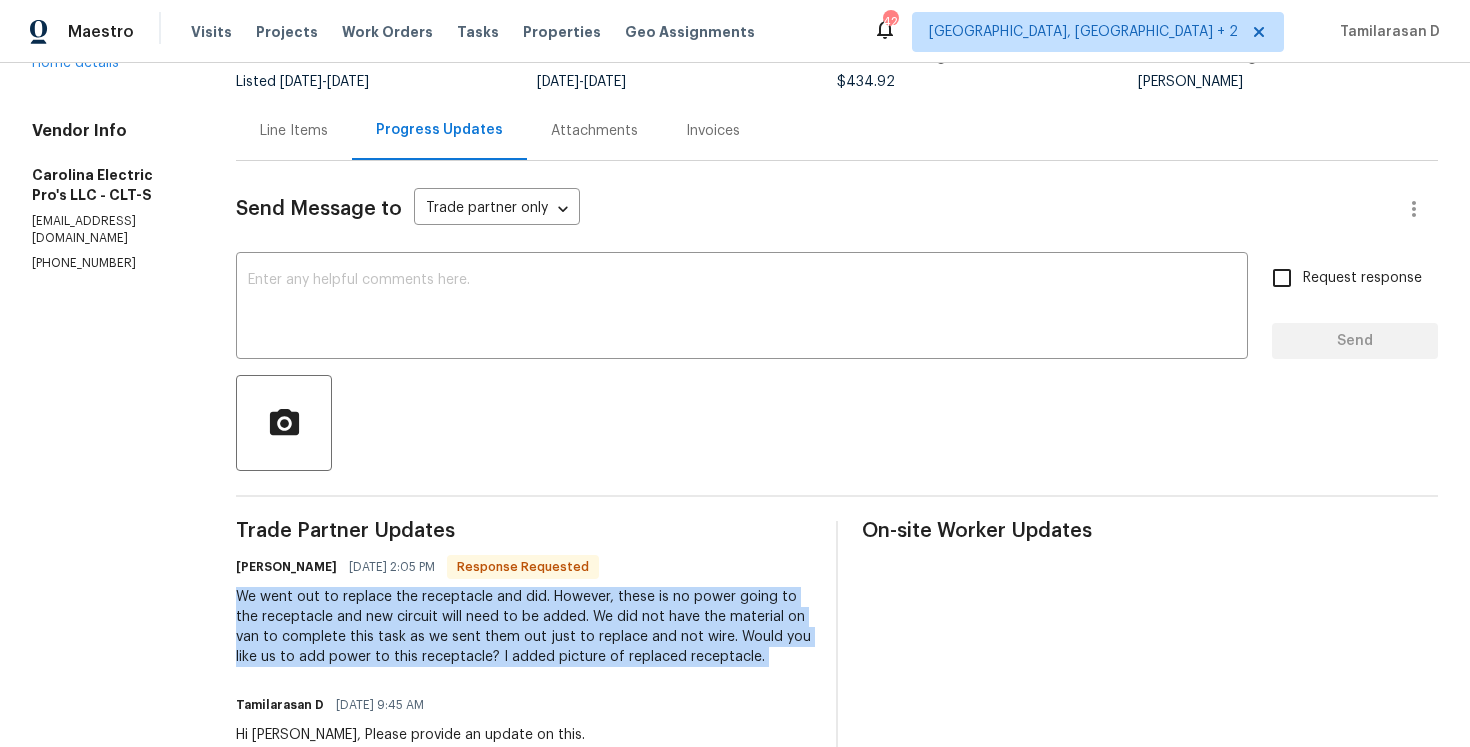 scroll, scrollTop: 152, scrollLeft: 0, axis: vertical 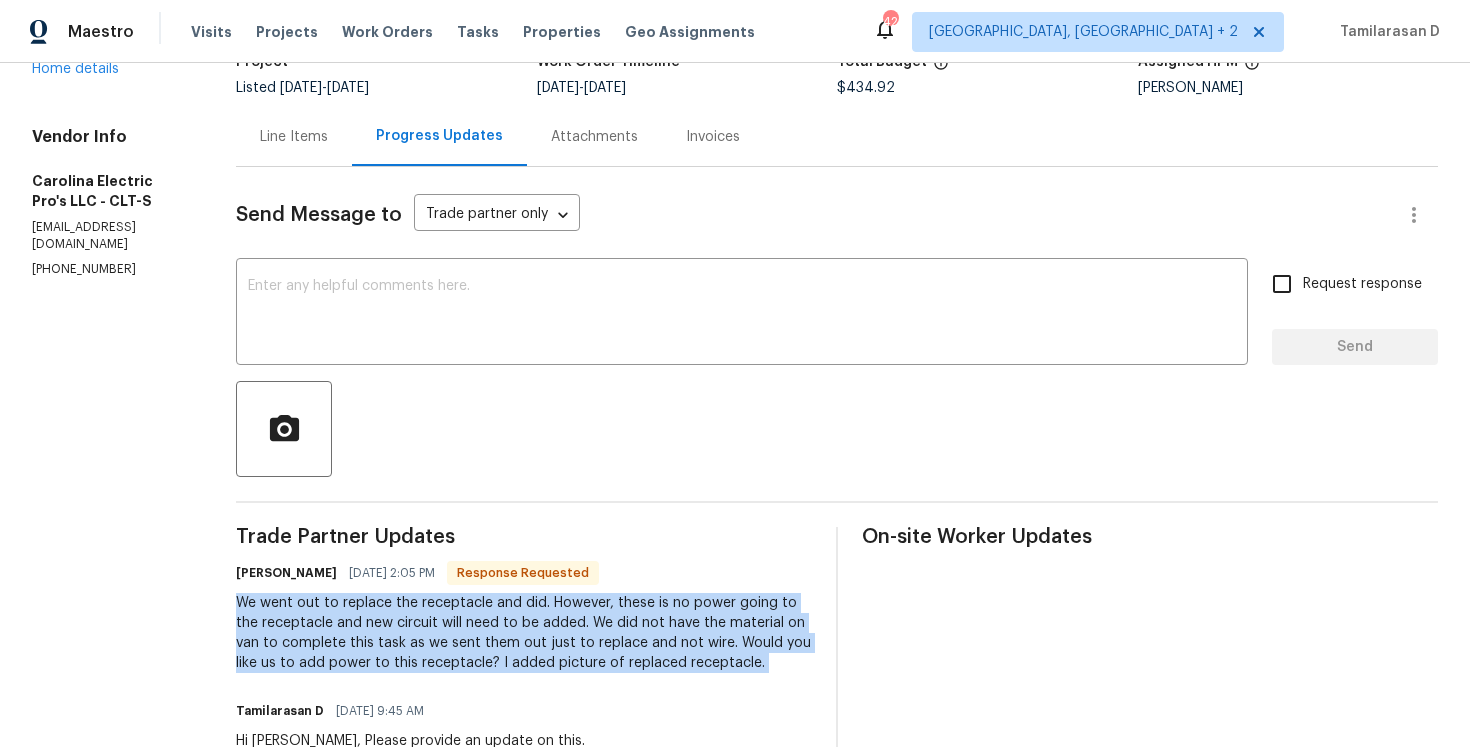 click on "Line Items" at bounding box center (294, 137) 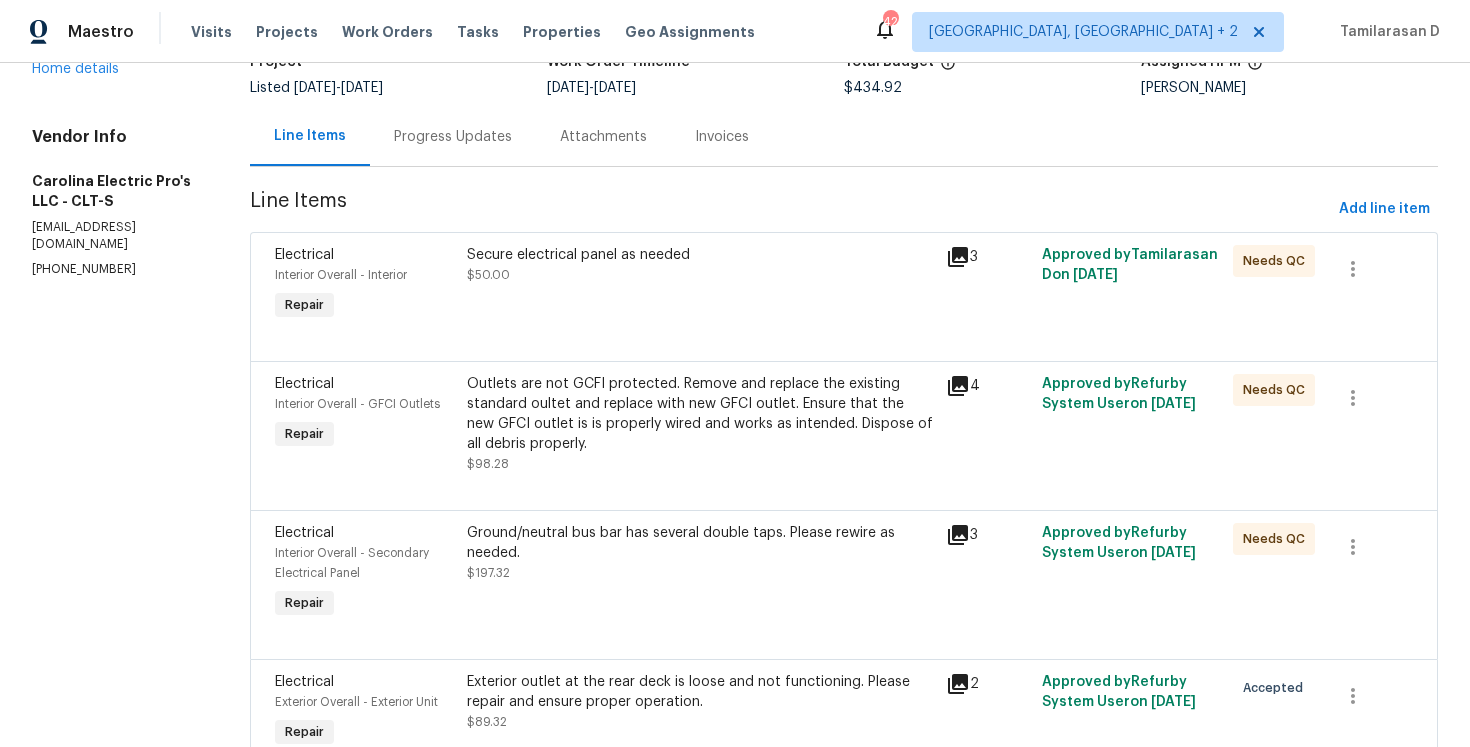 scroll, scrollTop: 252, scrollLeft: 0, axis: vertical 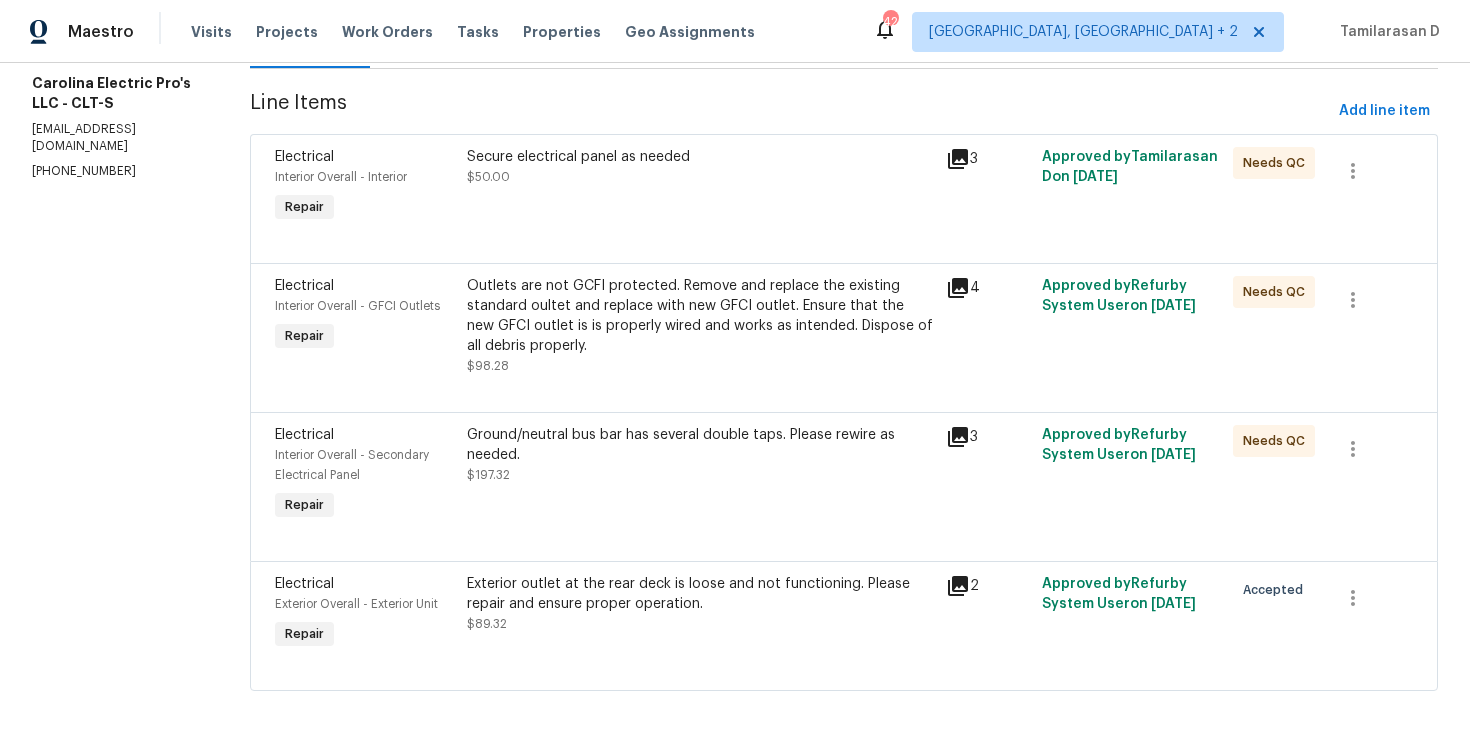 click on "Exterior outlet at the rear deck is loose and not functioning. Please repair and ensure proper operation." at bounding box center (700, 594) 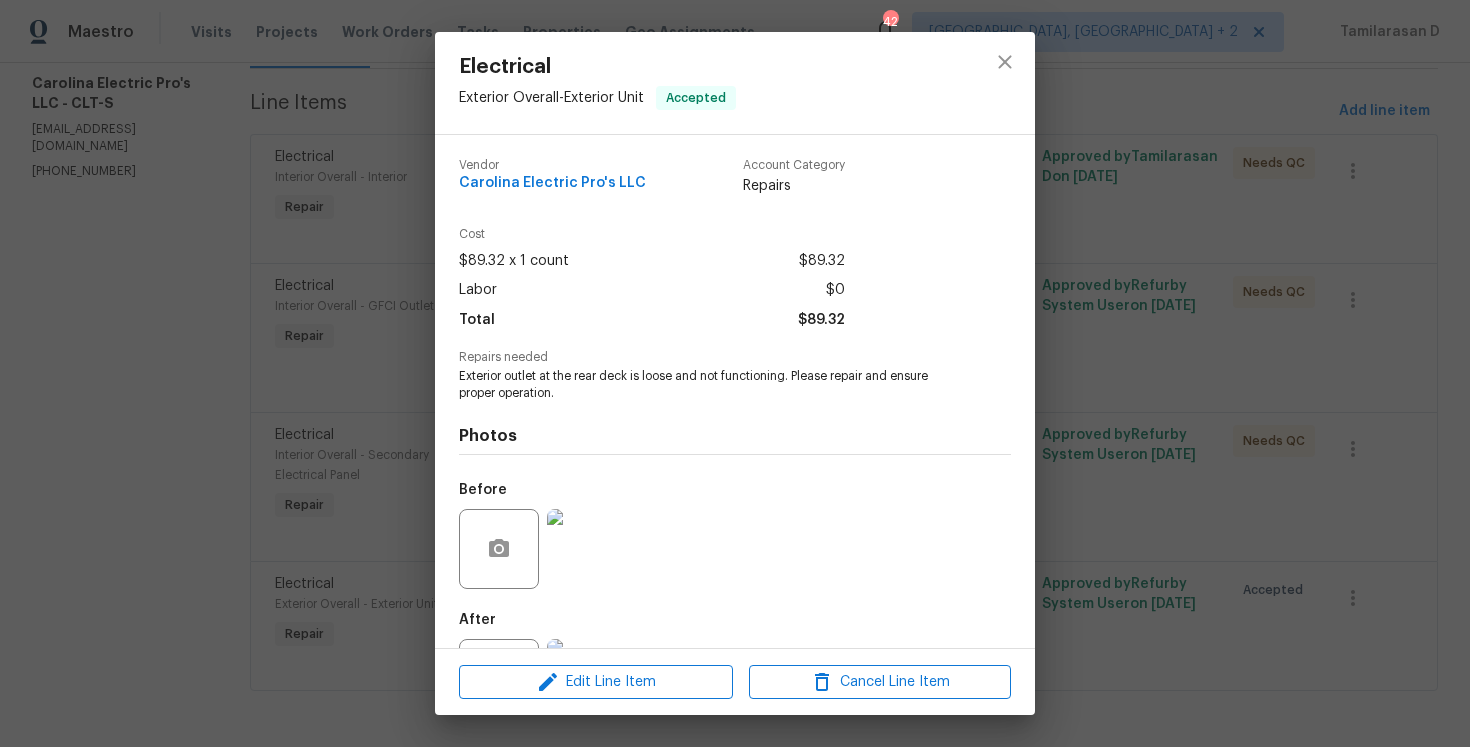scroll, scrollTop: 91, scrollLeft: 0, axis: vertical 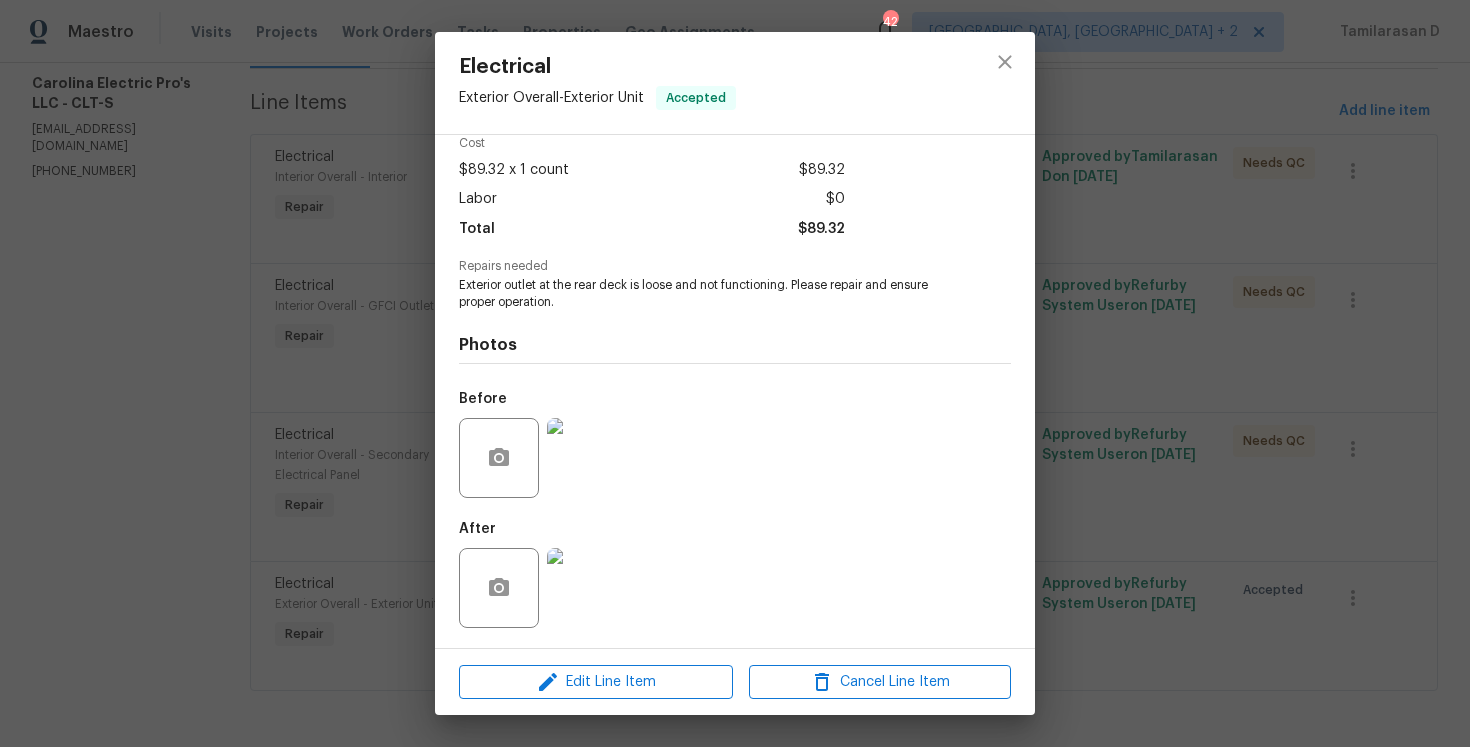 click at bounding box center (587, 588) 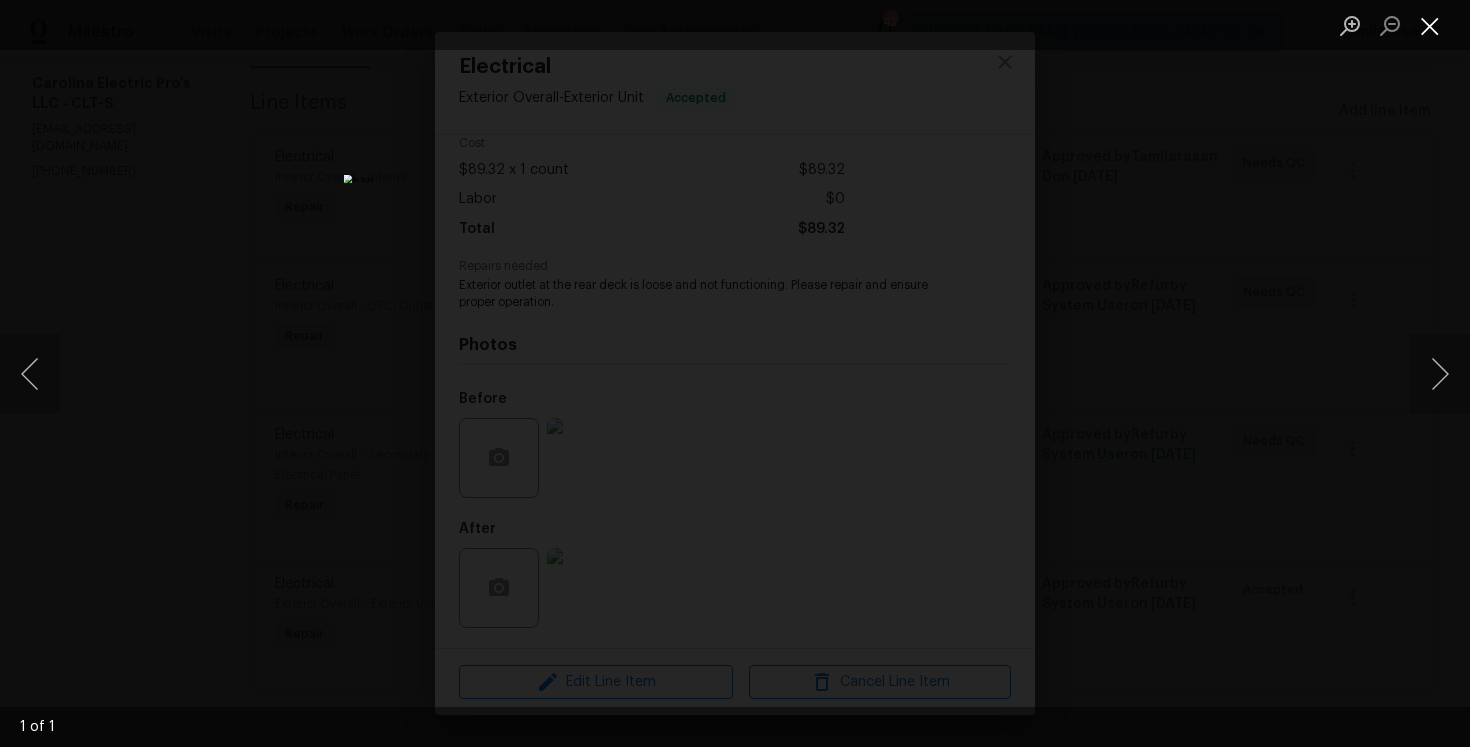 click at bounding box center (1430, 25) 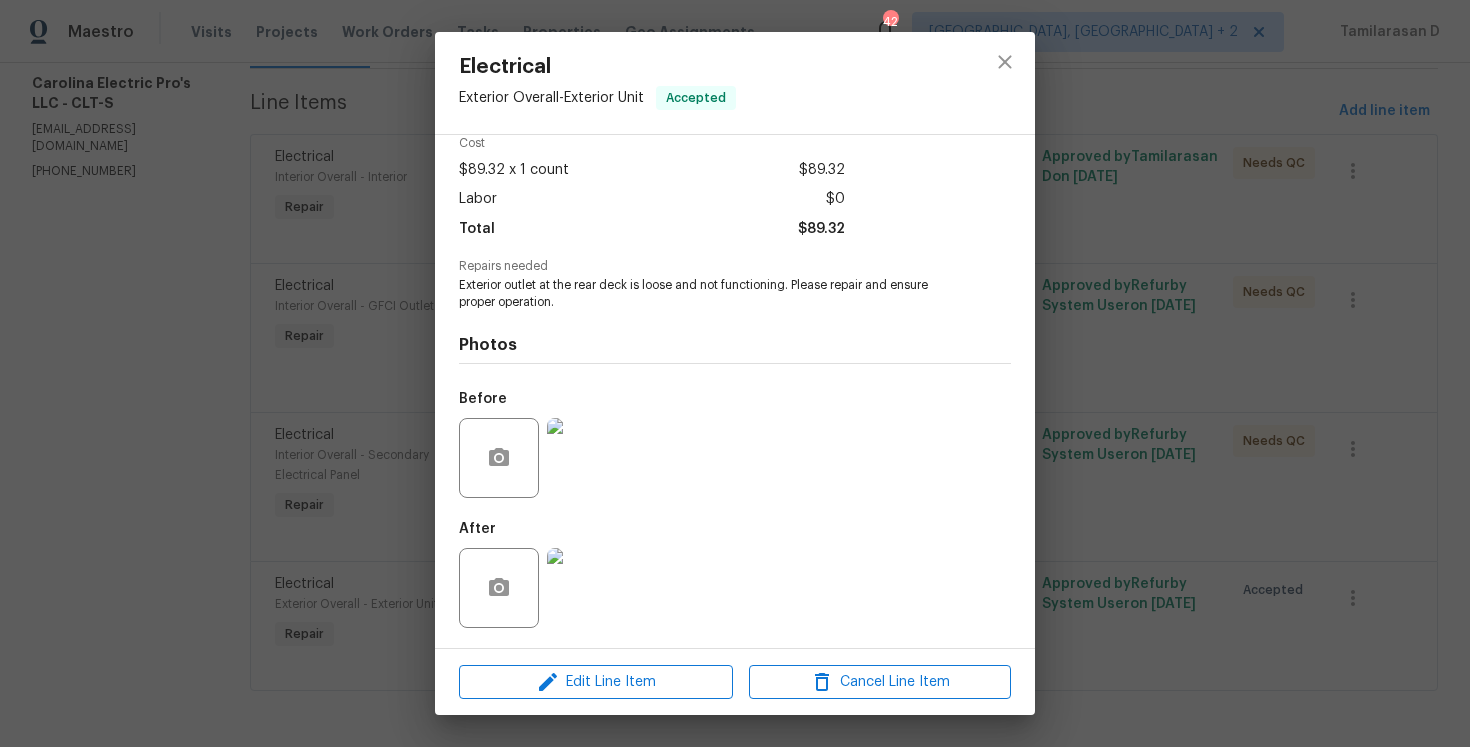 click on "Electrical Exterior Overall  -  Exterior Unit Accepted Vendor Carolina Electric Pro's LLC Account Category Repairs Cost $89.32 x 1 count $89.32 Labor $0 Total $89.32 Repairs needed Exterior outlet at the rear deck is loose and not functioning. Please repair and ensure proper operation. Photos Before After  Edit Line Item  Cancel Line Item" at bounding box center (735, 373) 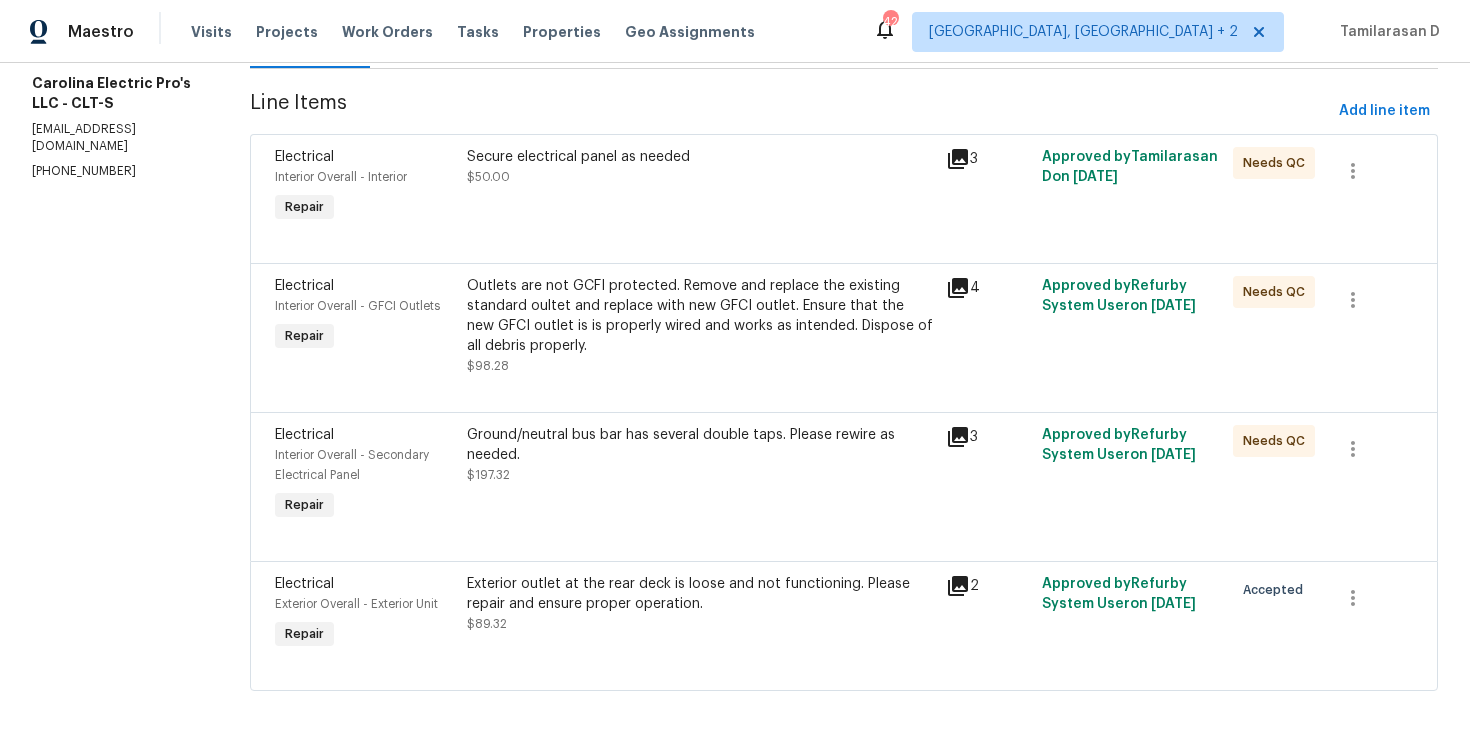 scroll, scrollTop: 0, scrollLeft: 0, axis: both 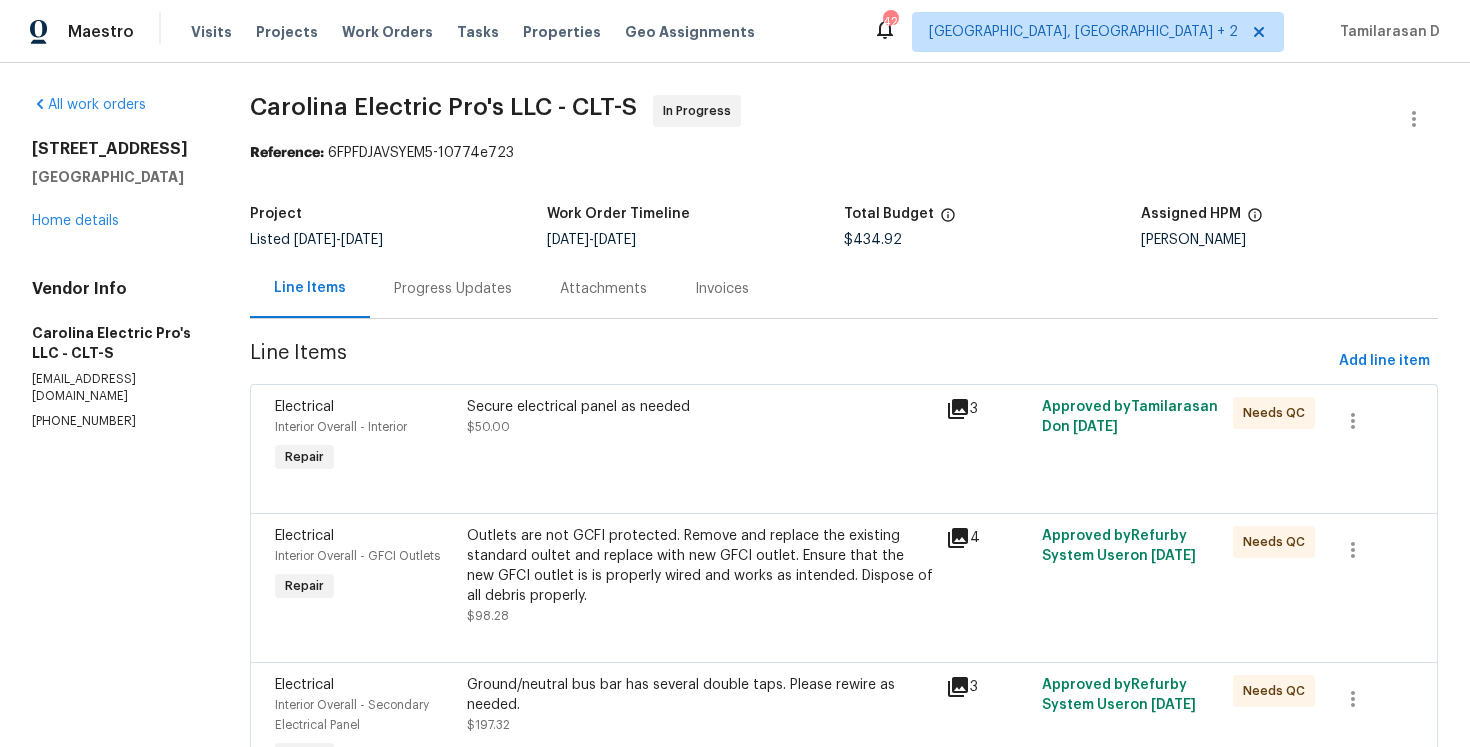 click on "Progress Updates" at bounding box center [453, 289] 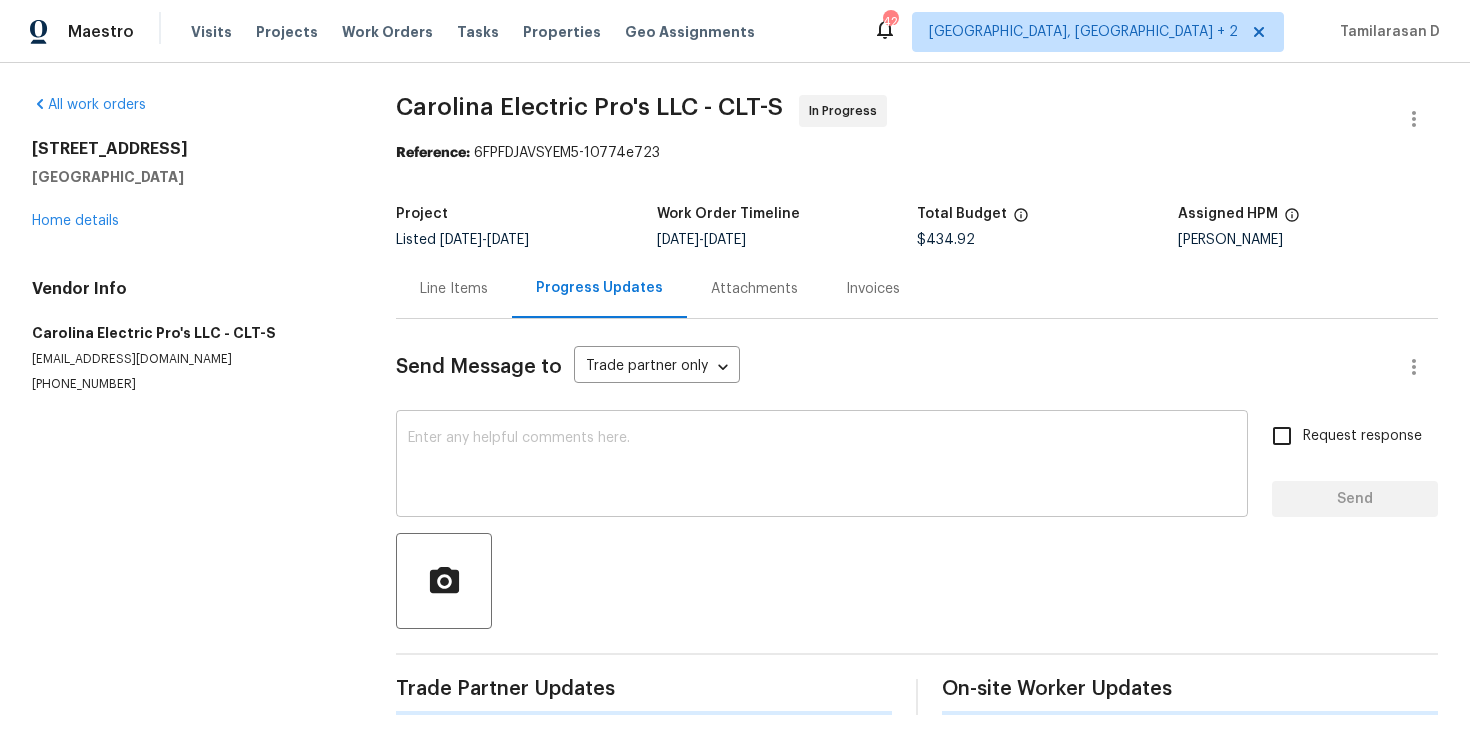 click at bounding box center [822, 466] 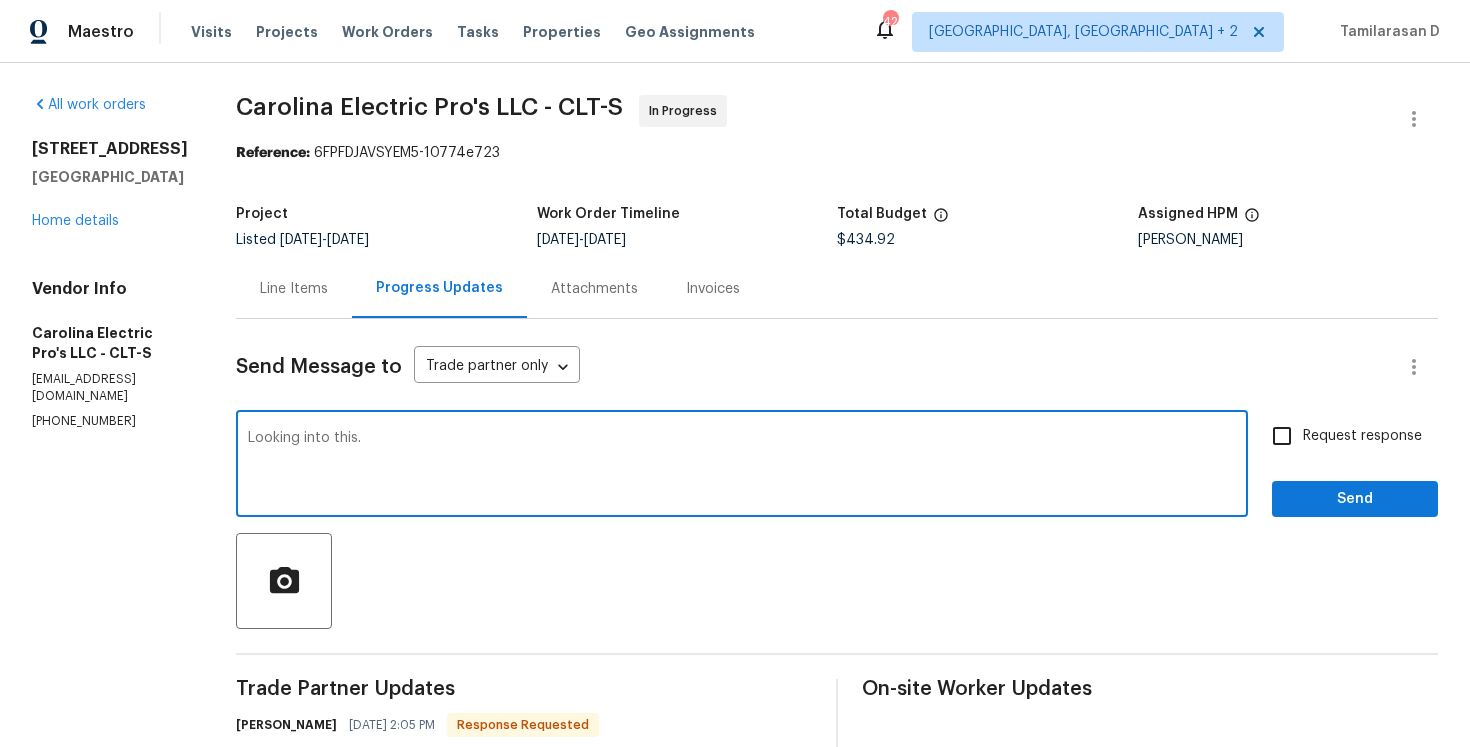 type on "Looking into this." 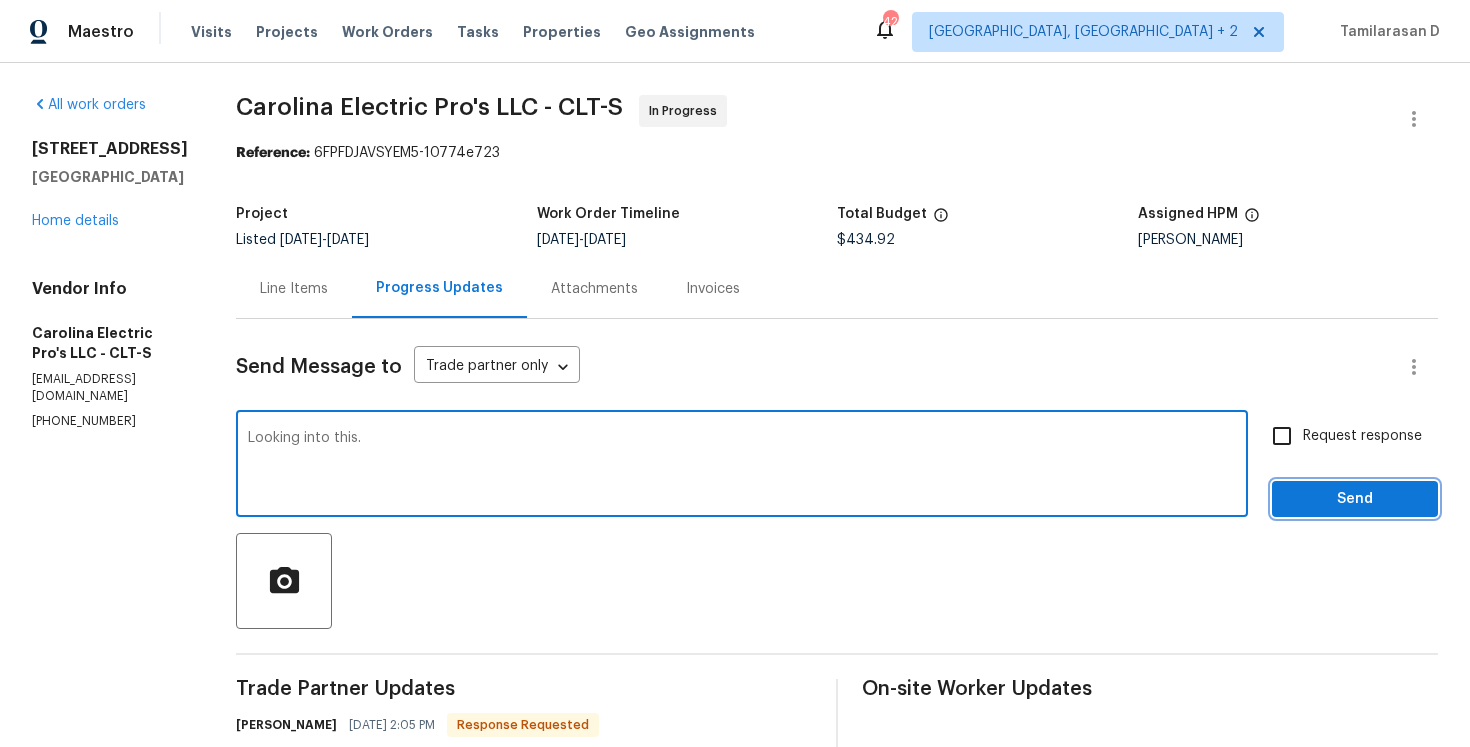 click on "Send" at bounding box center (1355, 499) 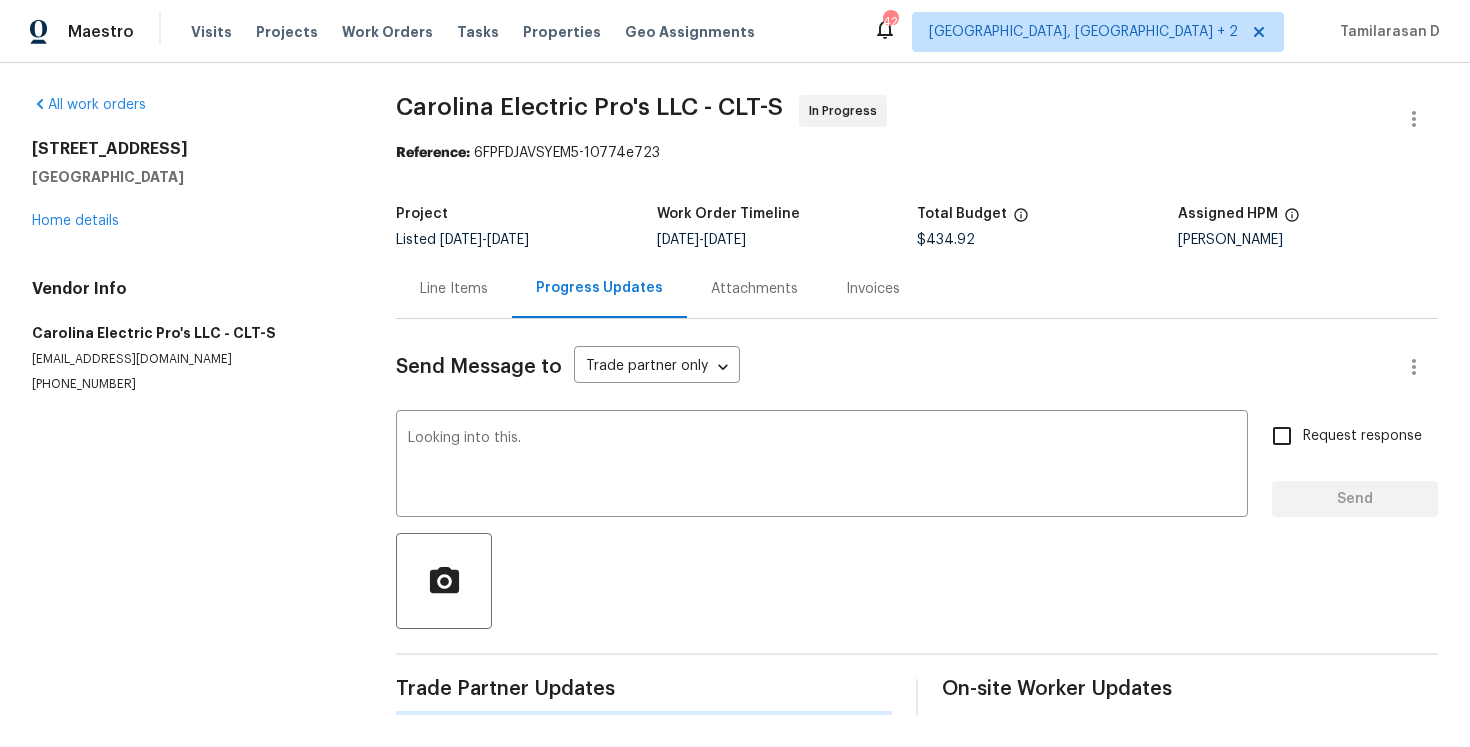 scroll, scrollTop: 0, scrollLeft: 0, axis: both 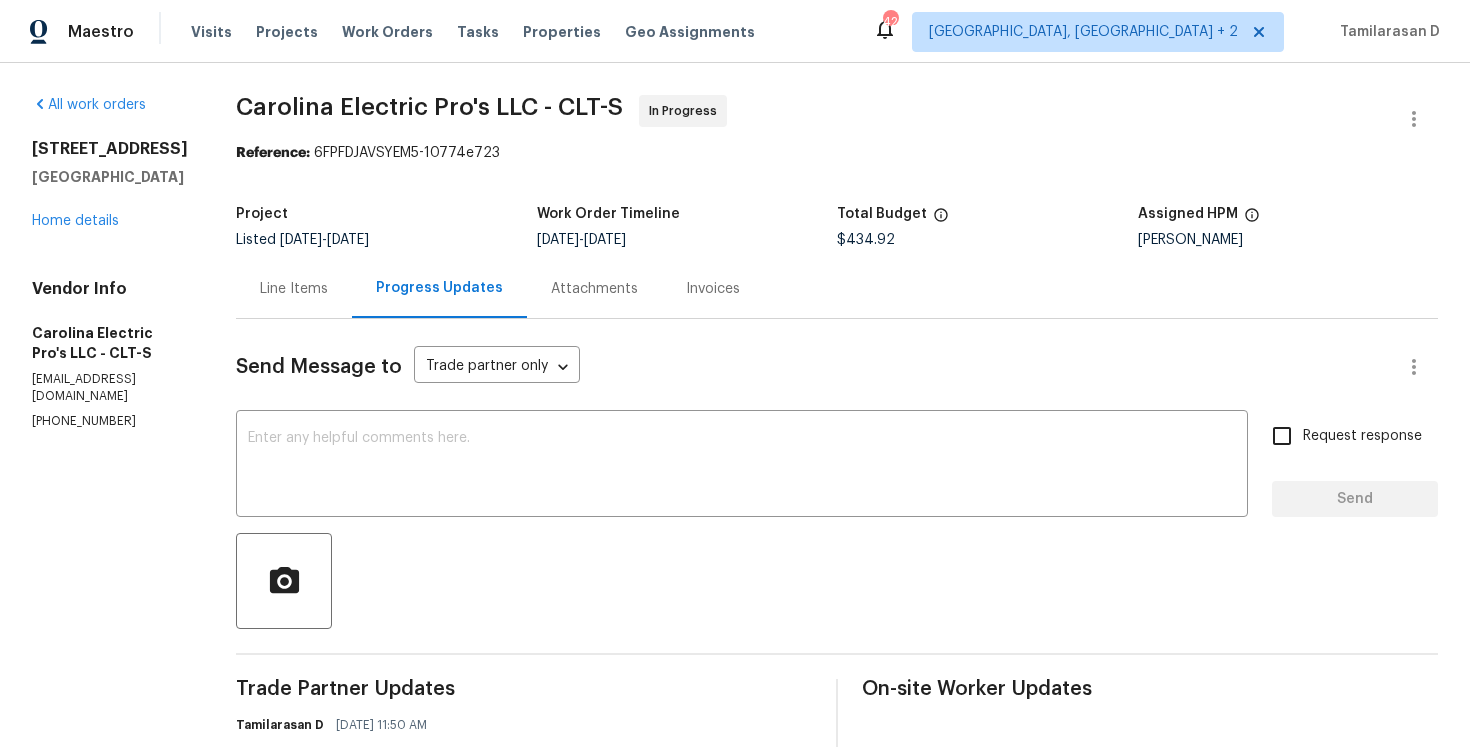 click on "Line Items" at bounding box center [294, 289] 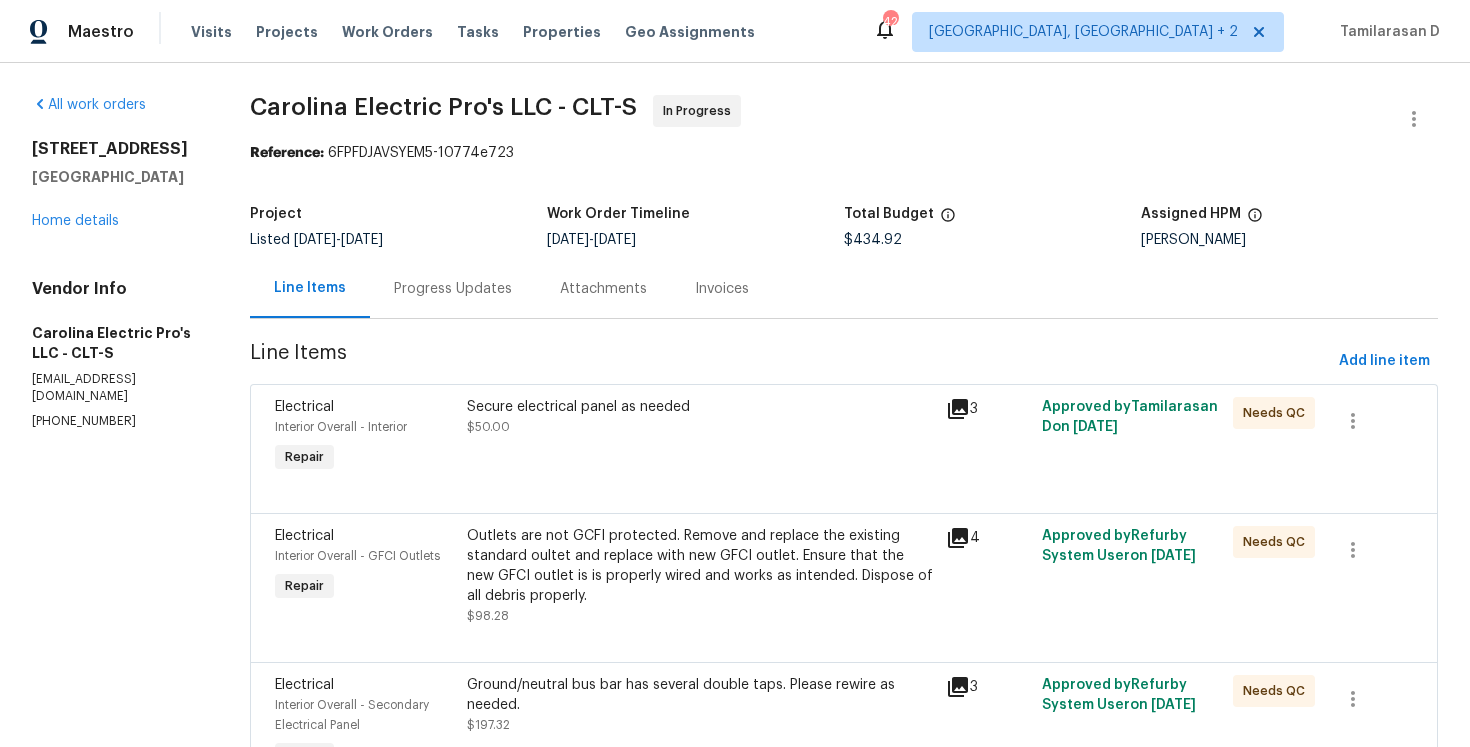 click on "Progress Updates" at bounding box center [453, 289] 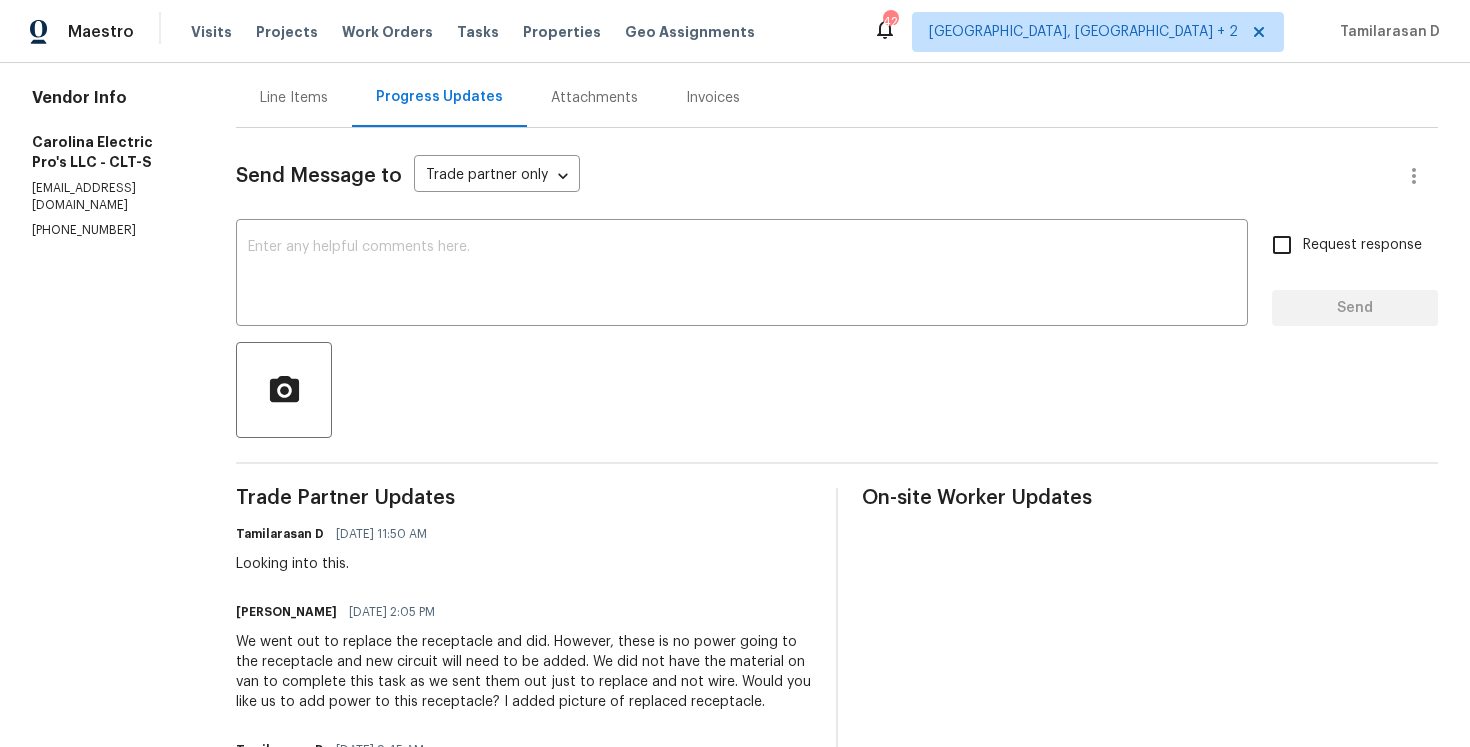 scroll, scrollTop: 0, scrollLeft: 0, axis: both 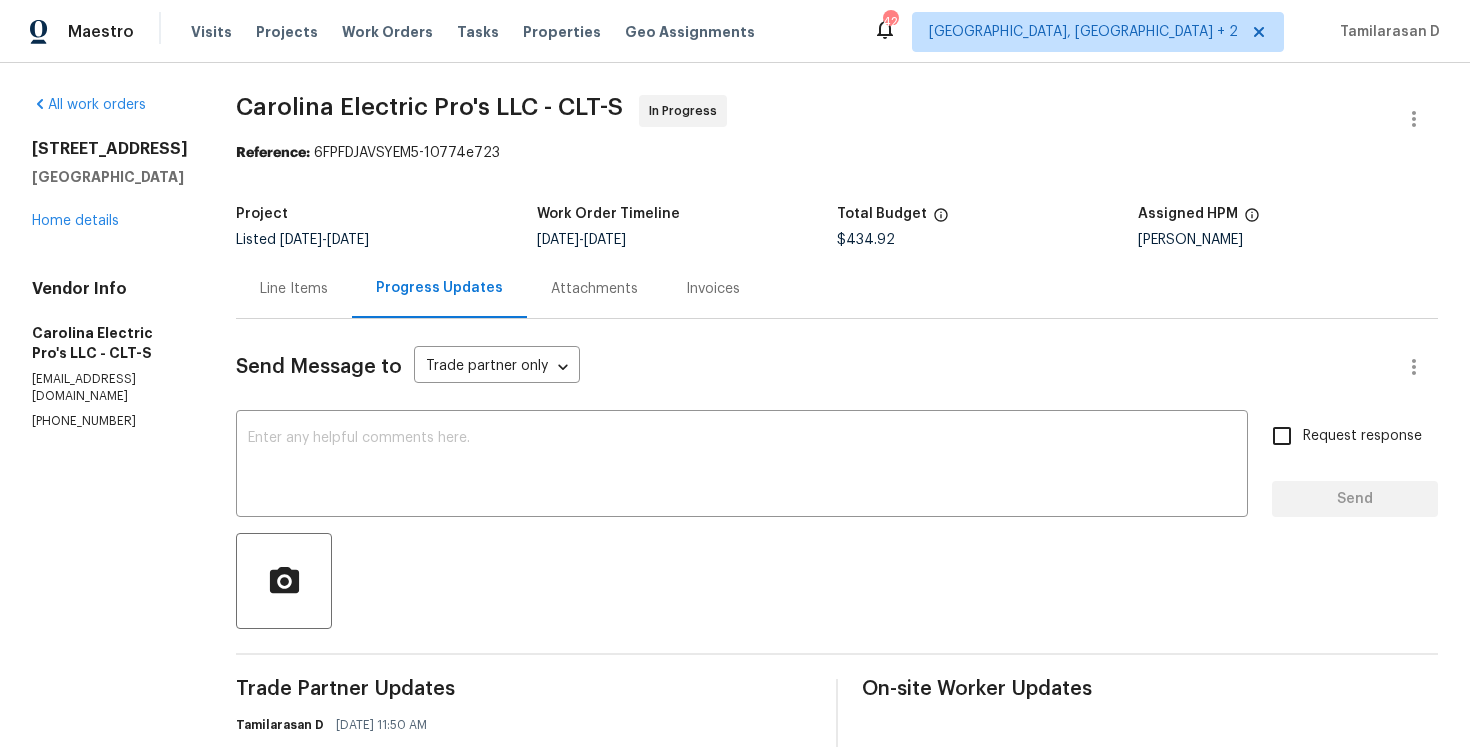 click on "Line Items" at bounding box center (294, 289) 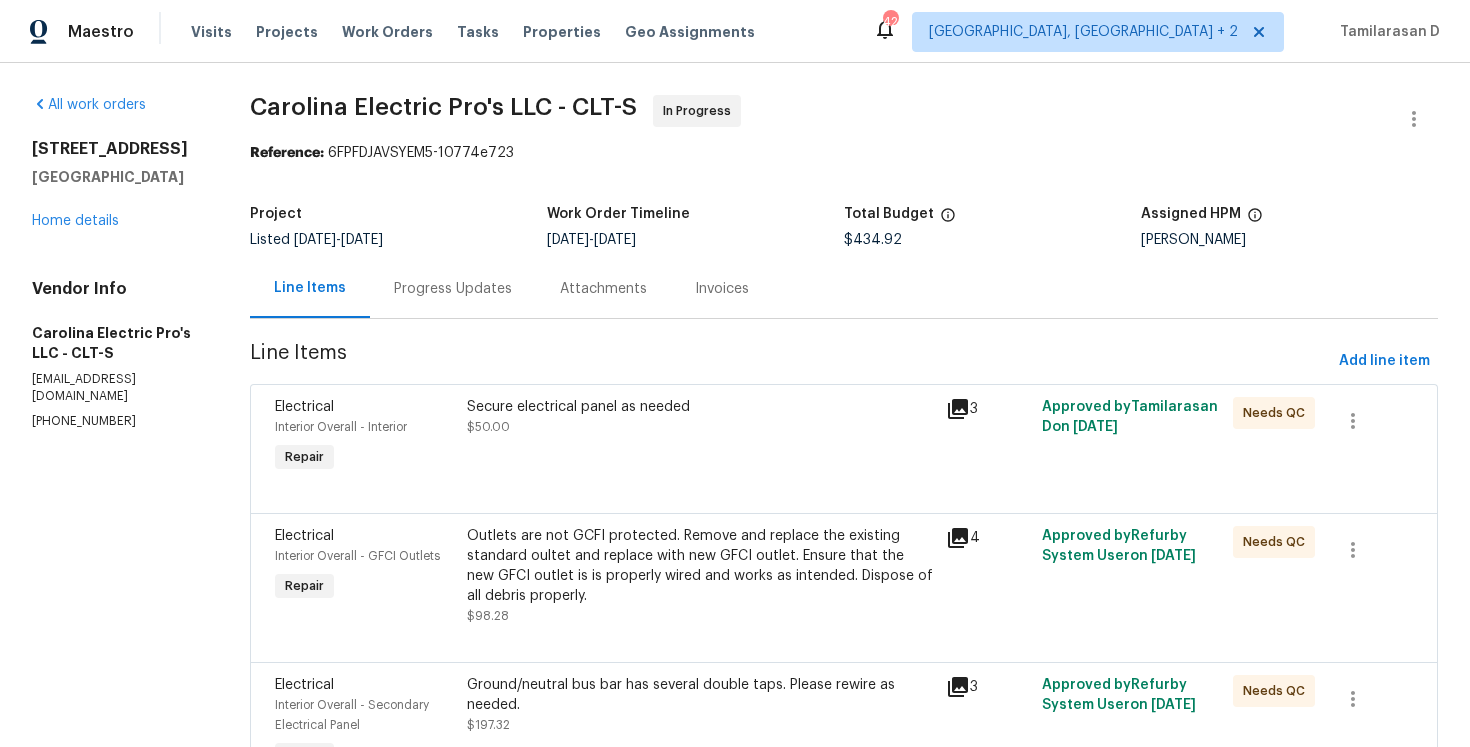 scroll, scrollTop: 252, scrollLeft: 0, axis: vertical 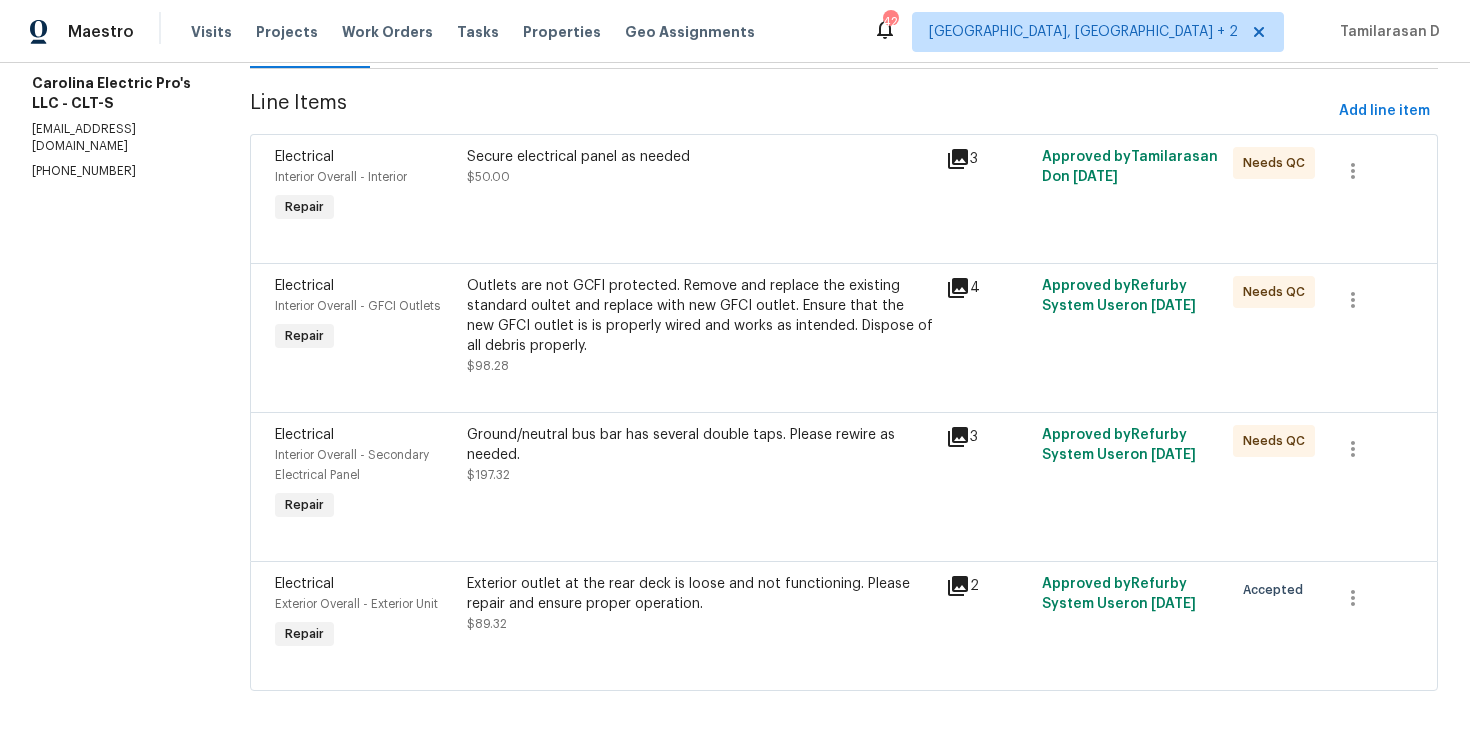 click on "Exterior outlet at the rear deck is loose and not functioning. Please repair and ensure proper operation." at bounding box center (700, 594) 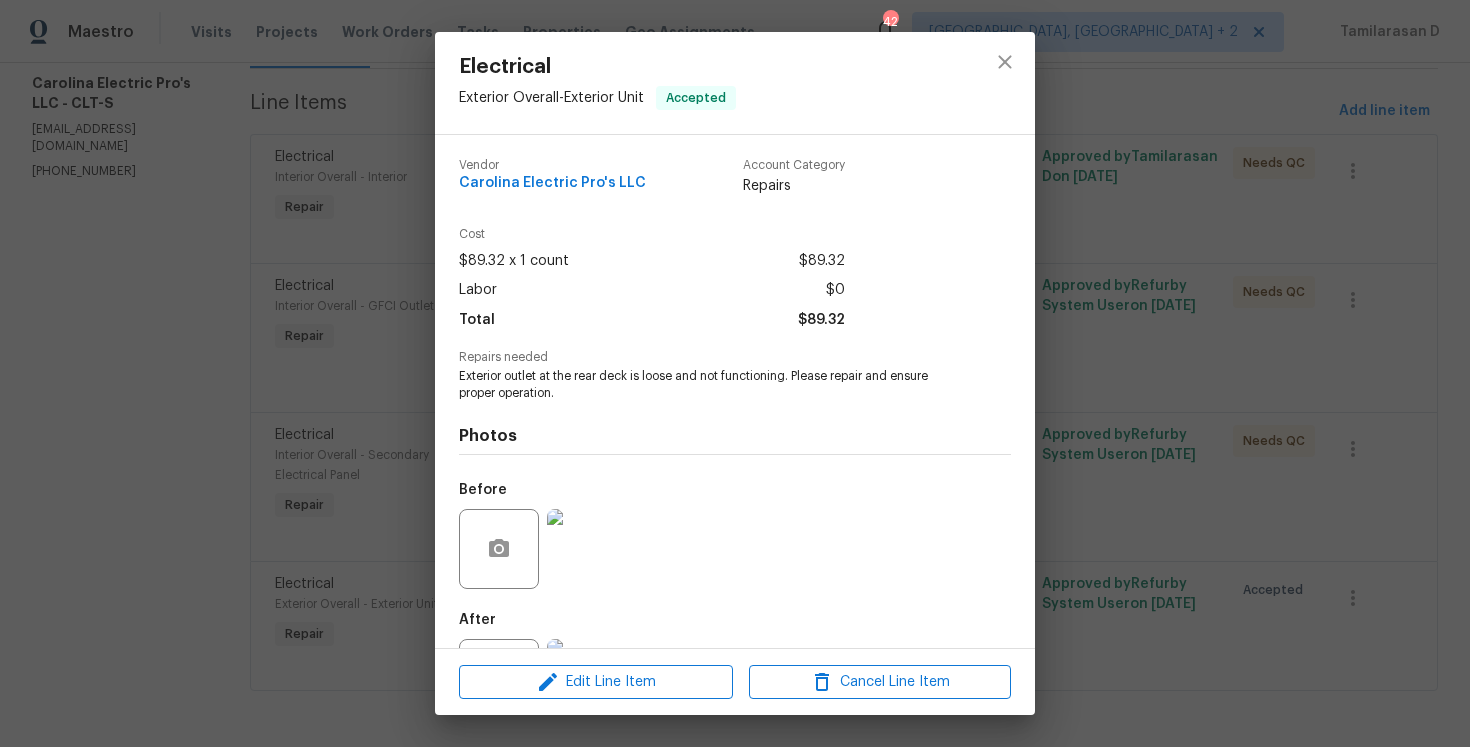 scroll, scrollTop: 91, scrollLeft: 0, axis: vertical 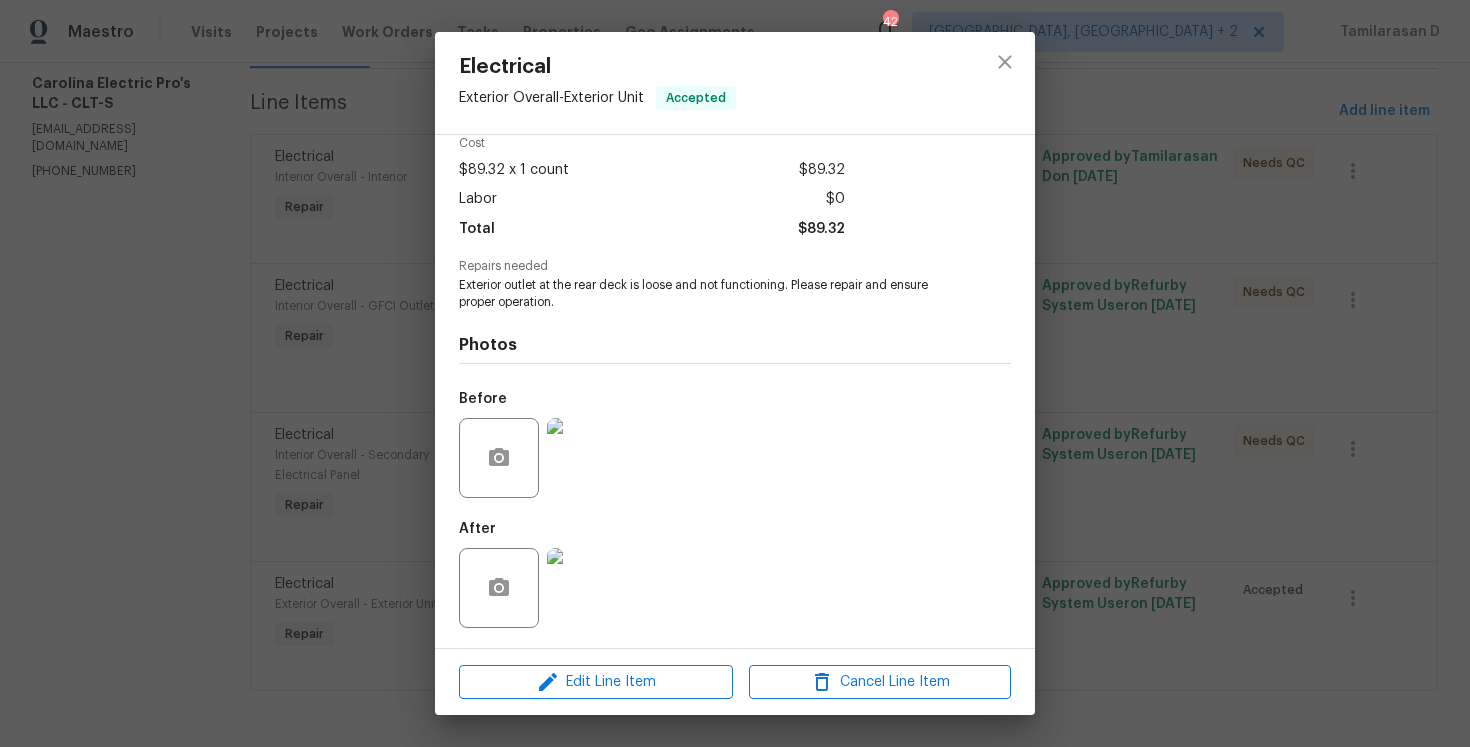 click on "Electrical Exterior Overall  -  Exterior Unit Accepted Vendor Carolina Electric Pro's LLC Account Category Repairs Cost $89.32 x 1 count $89.32 Labor $0 Total $89.32 Repairs needed Exterior outlet at the rear deck is loose and not functioning. Please repair and ensure proper operation. Photos Before After  Edit Line Item  Cancel Line Item" at bounding box center [735, 373] 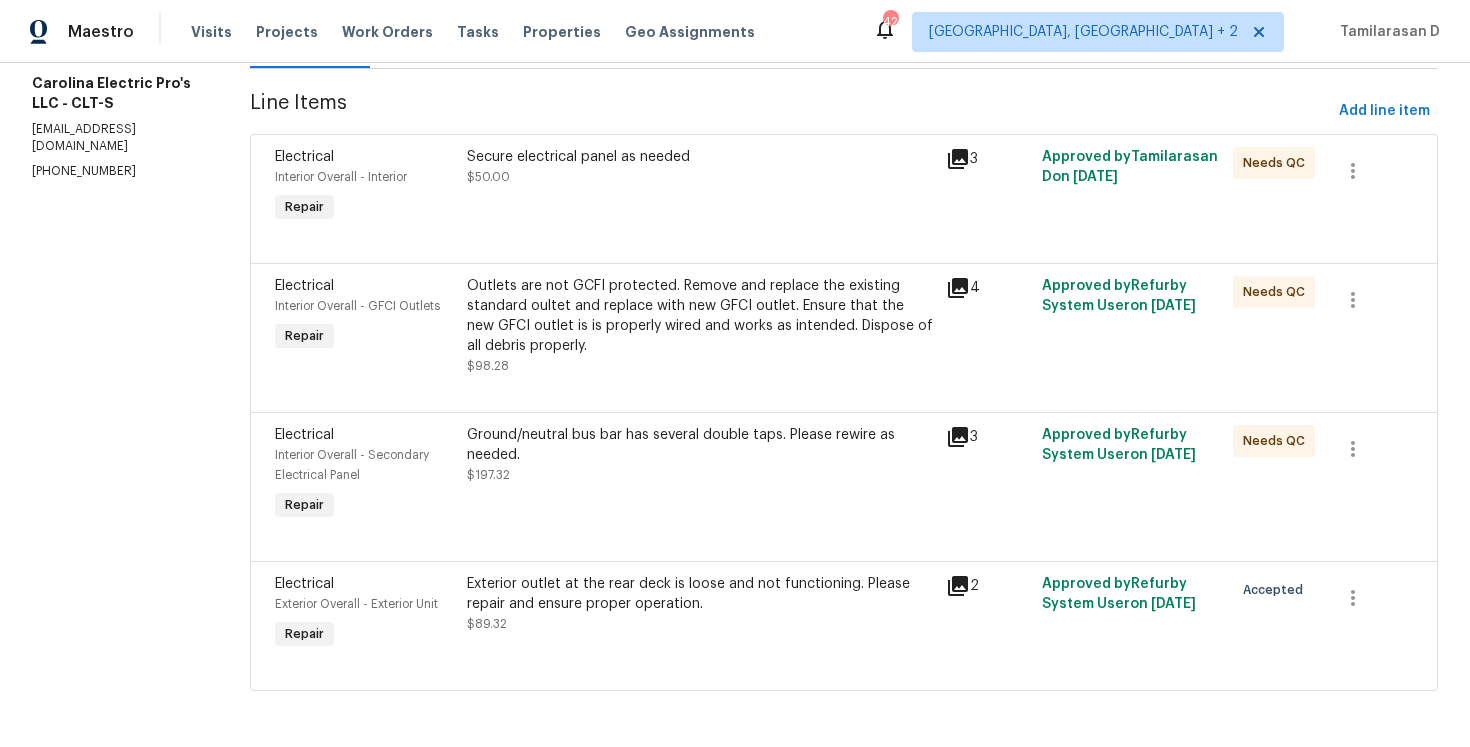 scroll, scrollTop: 0, scrollLeft: 0, axis: both 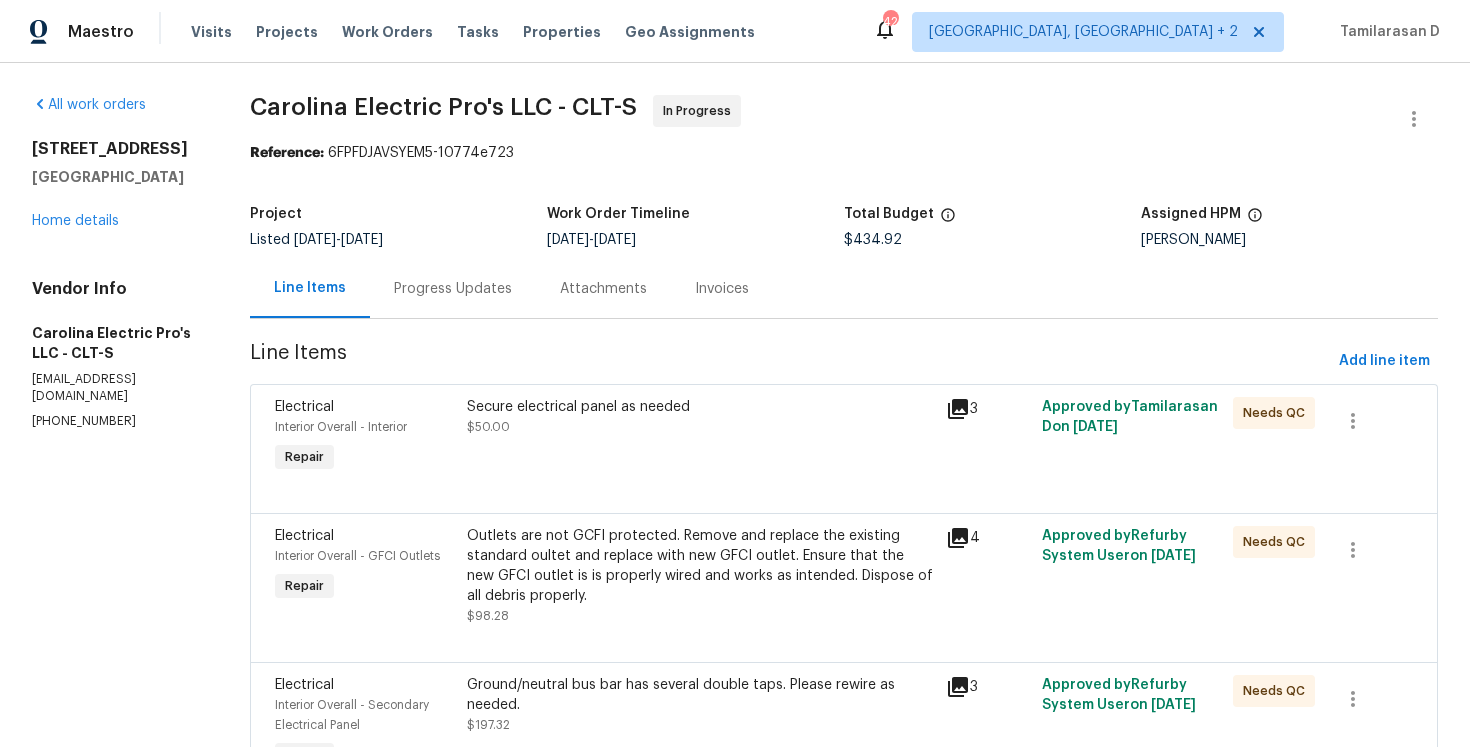 click on "Progress Updates" at bounding box center [453, 288] 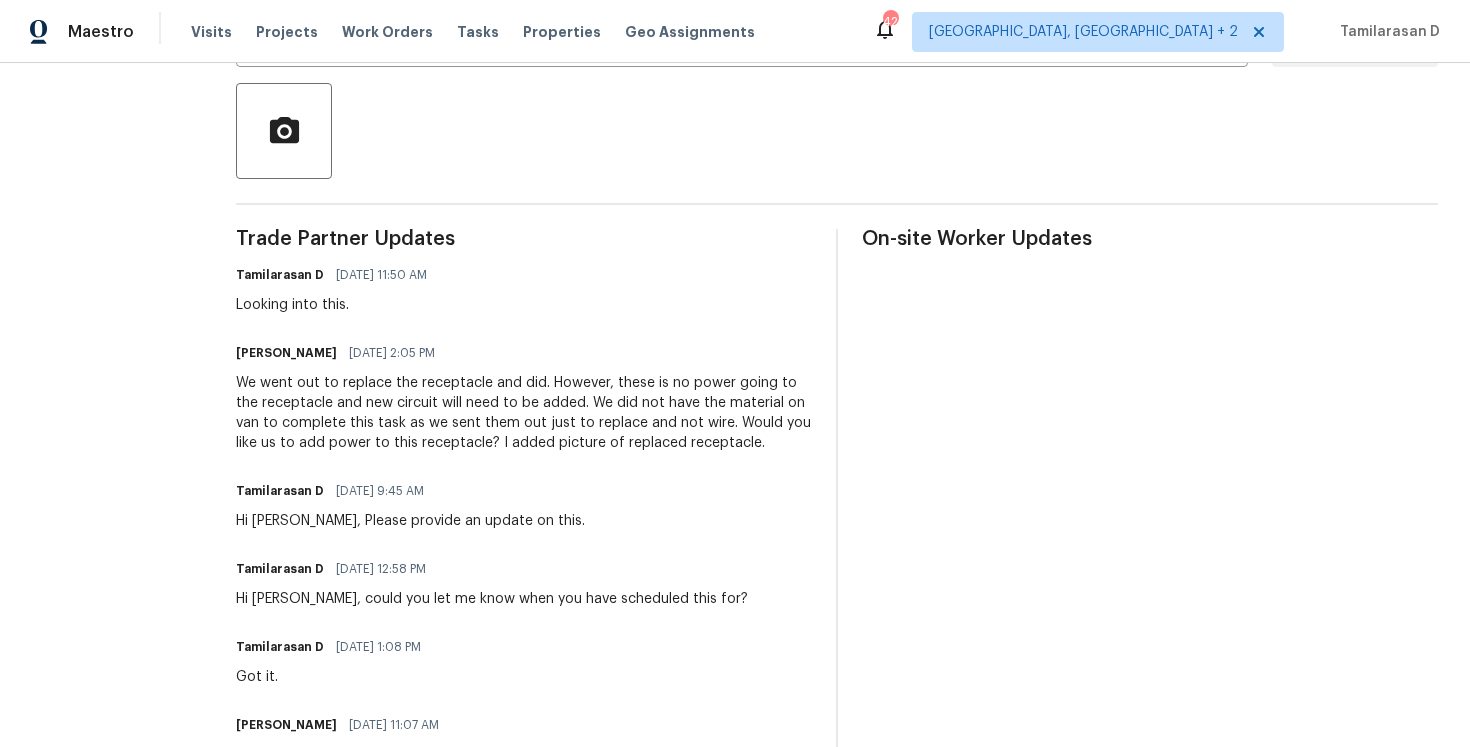 scroll, scrollTop: 607, scrollLeft: 0, axis: vertical 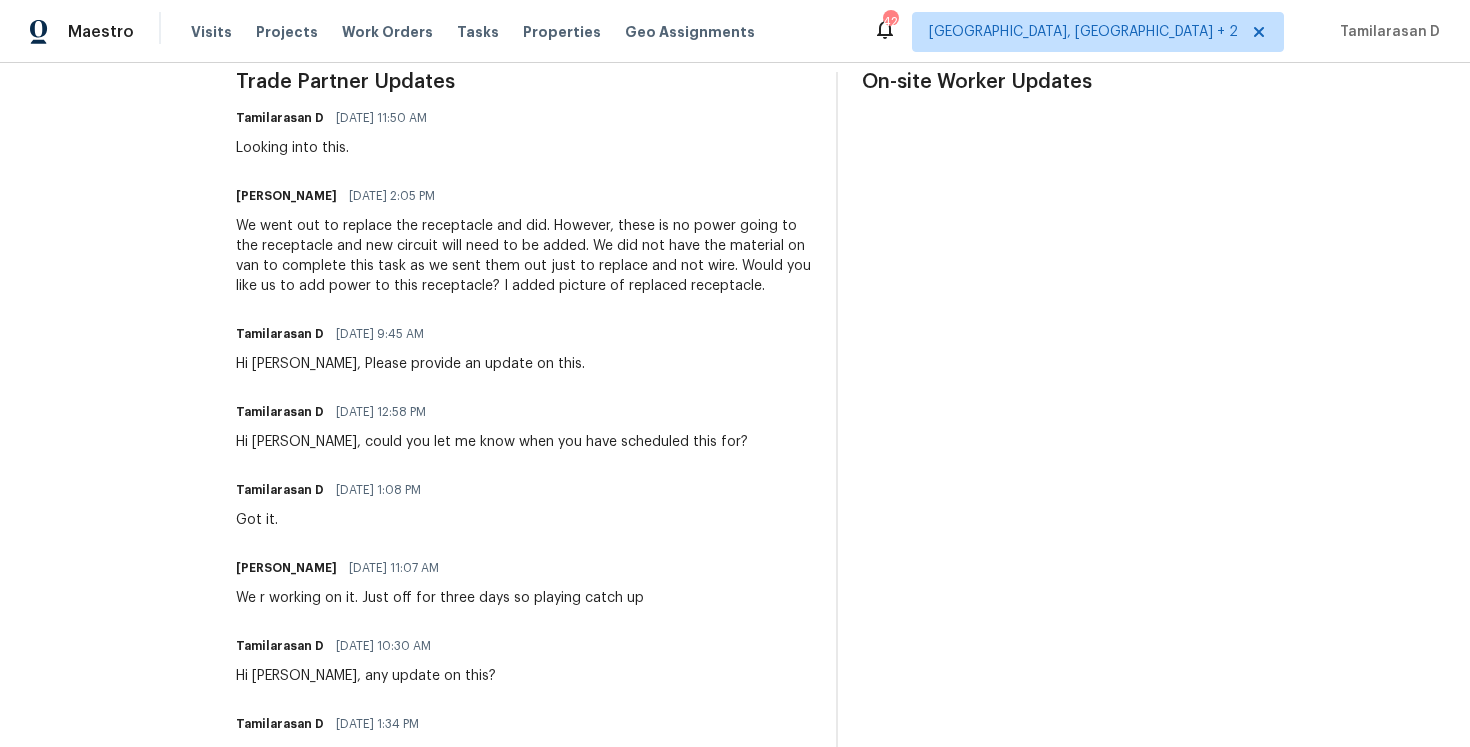 click on "We went out to replace the receptacle and did. However, these is no power going to the receptacle and new circuit will need to be added. We did not have the material on van to complete this task as we sent them out just to replace and not wire. Would you like us to add power to this receptacle? I added picture of replaced receptacle." at bounding box center (524, 256) 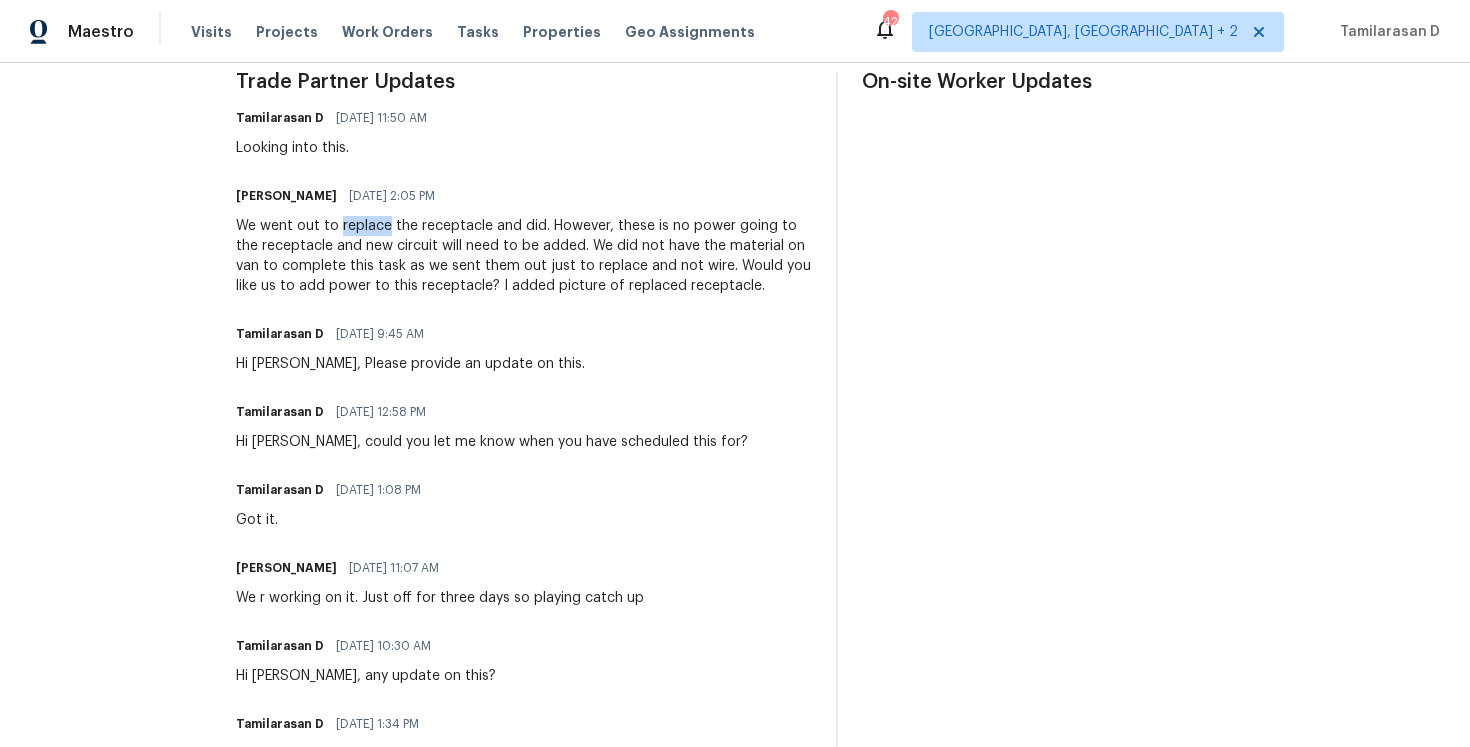 click on "We went out to replace the receptacle and did. However, these is no power going to the receptacle and new circuit will need to be added. We did not have the material on van to complete this task as we sent them out just to replace and not wire. Would you like us to add power to this receptacle? I added picture of replaced receptacle." at bounding box center [524, 256] 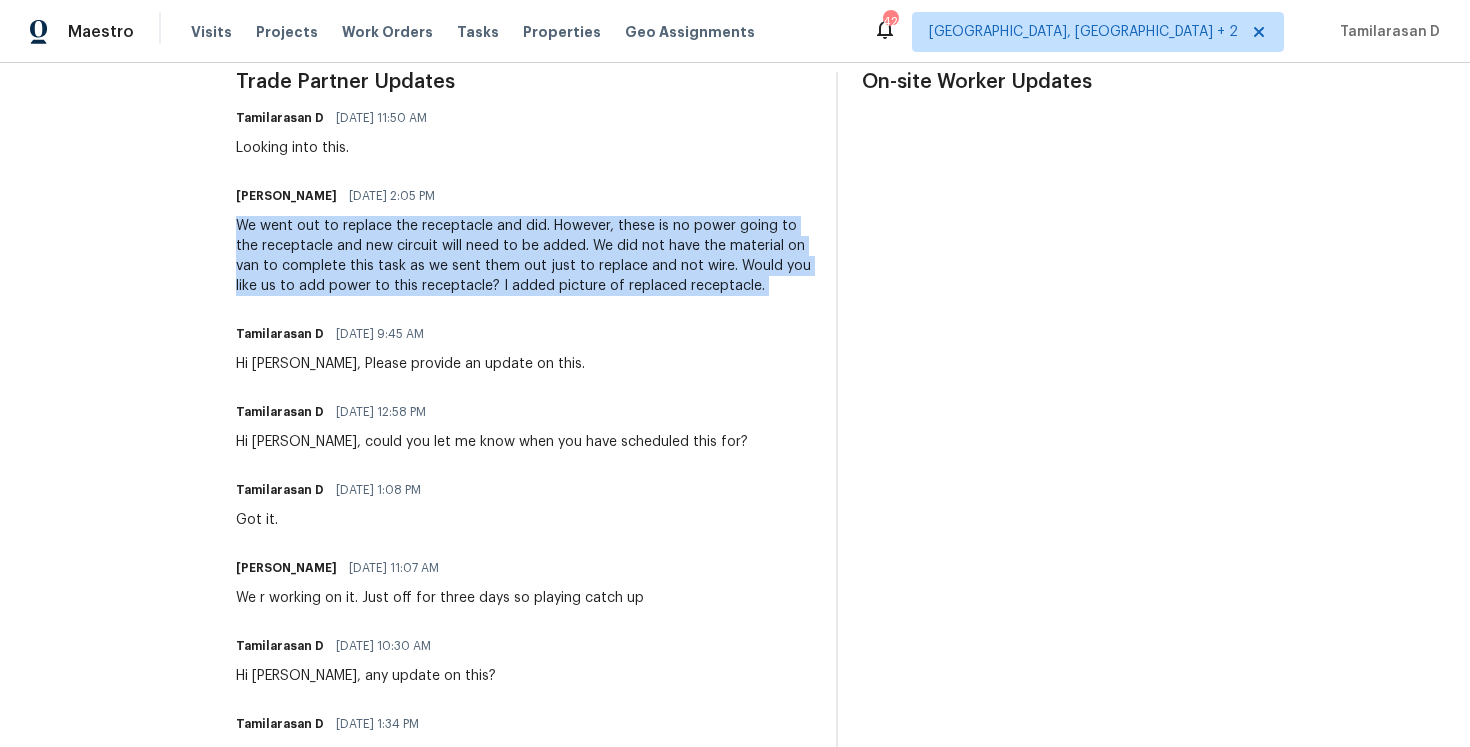copy on "We went out to replace the receptacle and did. However, these is no power going to the receptacle and new circuit will need to be added. We did not have the material on van to complete this task as we sent them out just to replace and not wire. Would you like us to add power to this receptacle? I added picture of replaced receptacle." 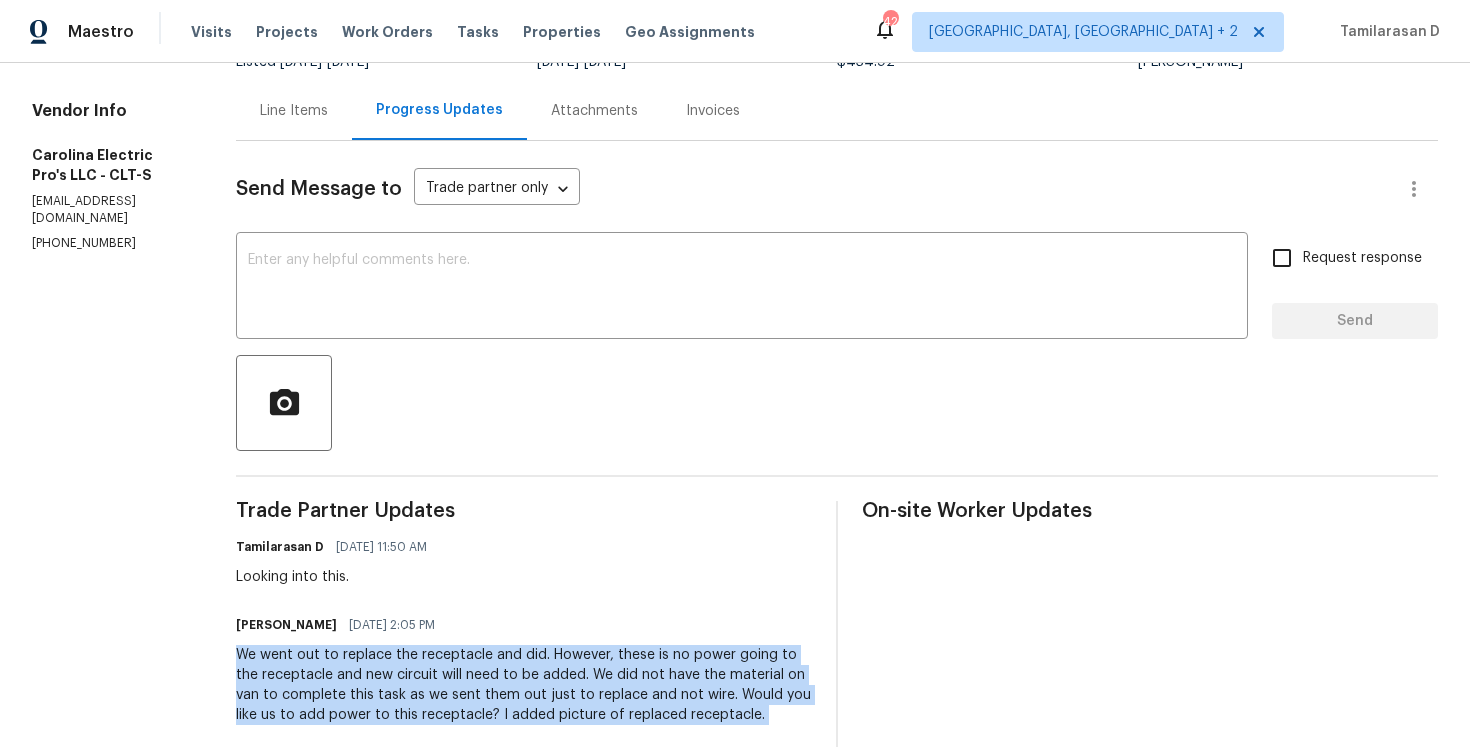 scroll, scrollTop: 167, scrollLeft: 0, axis: vertical 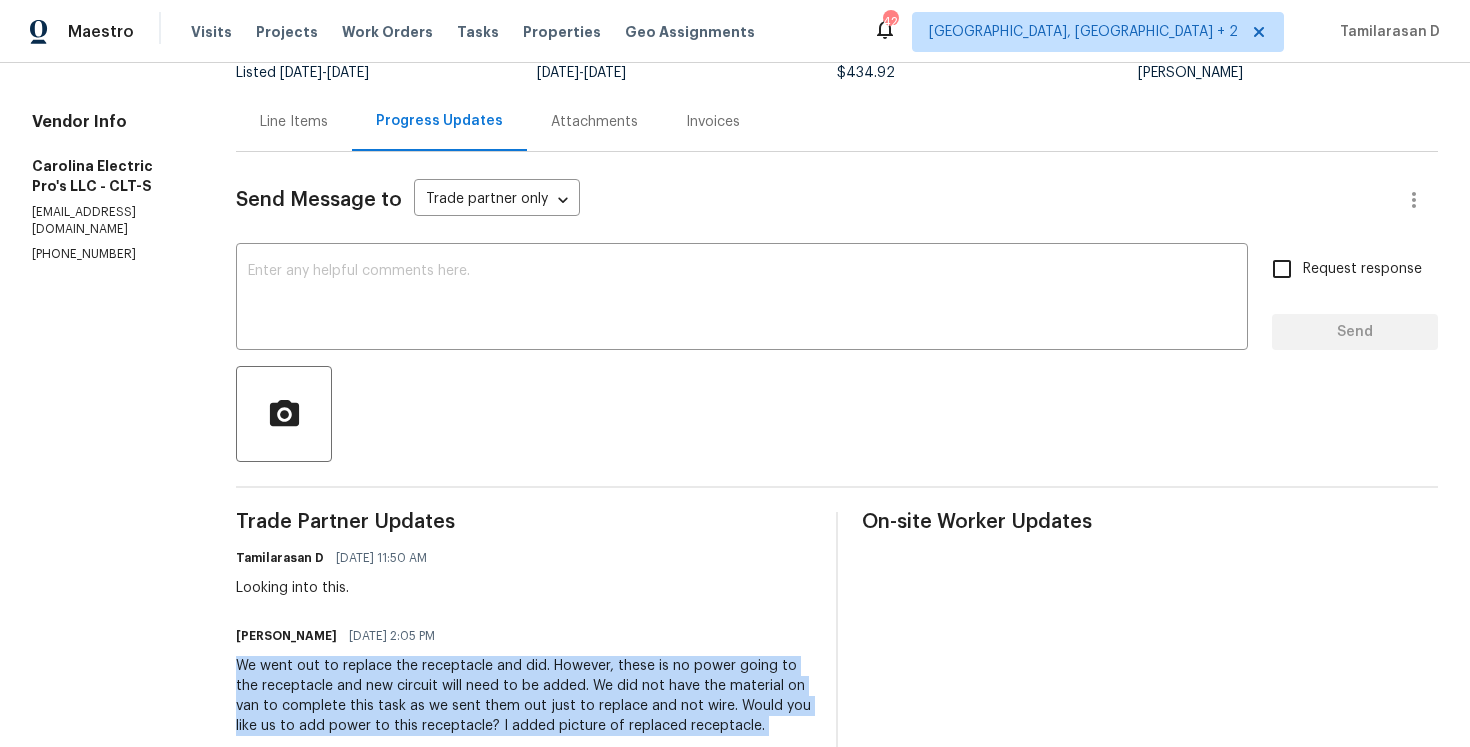 click on "Line Items" at bounding box center (294, 122) 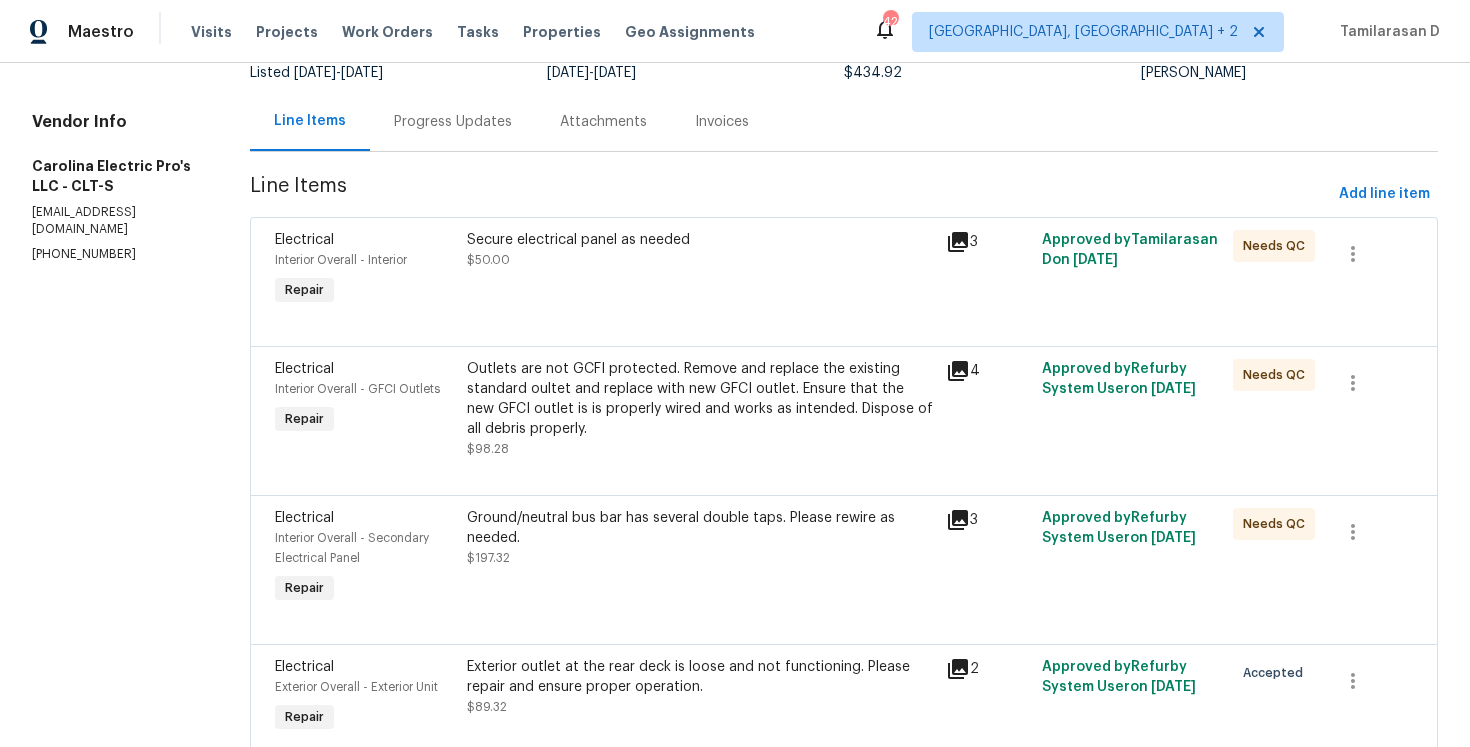 scroll, scrollTop: 252, scrollLeft: 0, axis: vertical 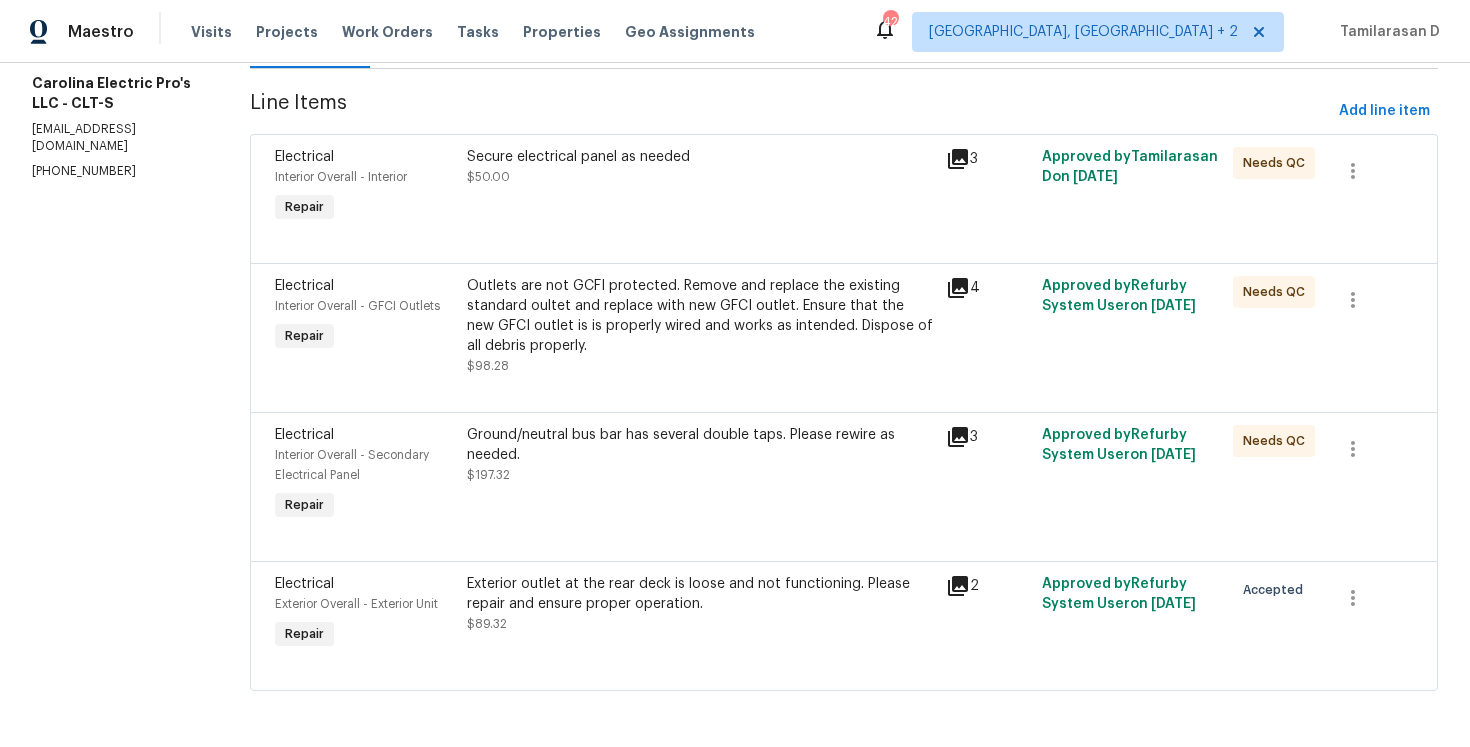 click on "Exterior outlet at the rear deck is loose and not functioning. Please repair and ensure proper operation." at bounding box center [700, 594] 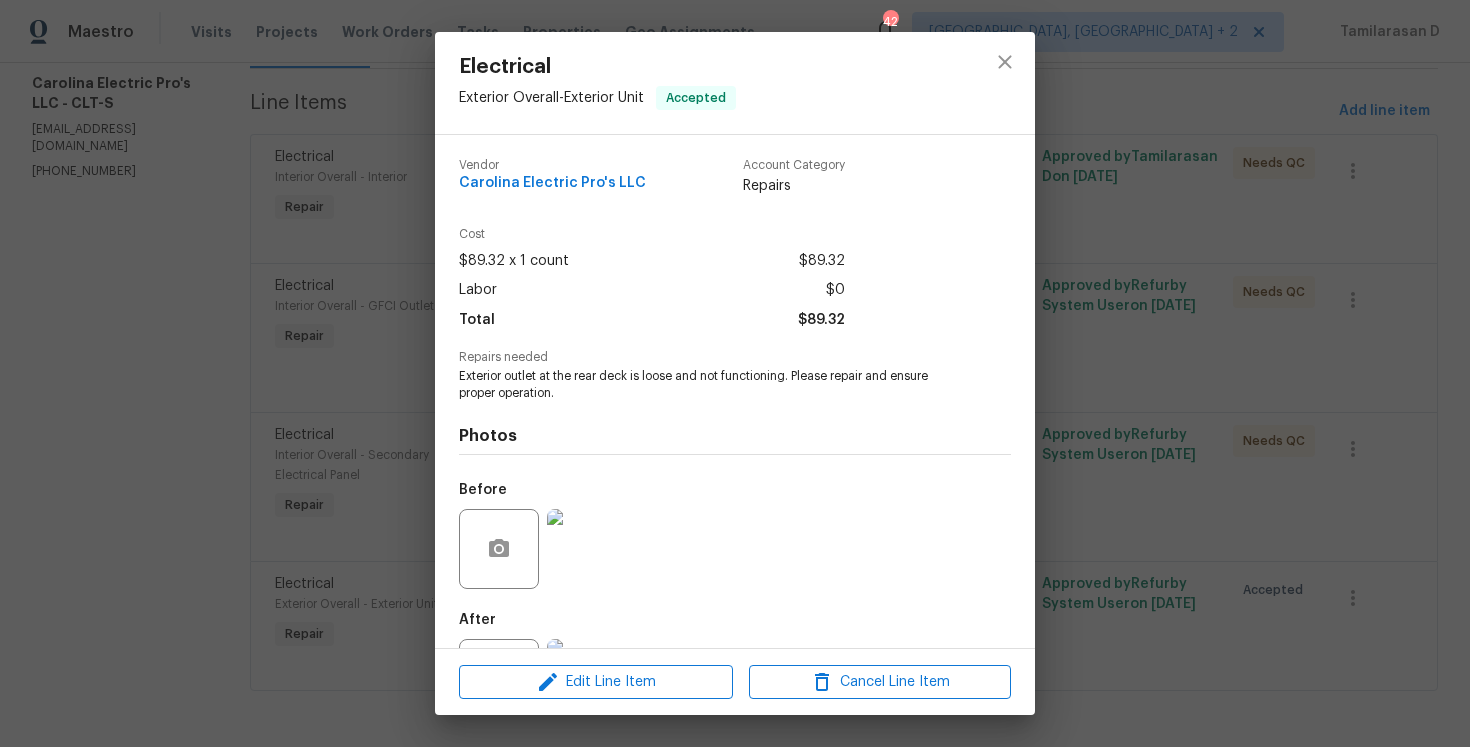 scroll, scrollTop: 91, scrollLeft: 0, axis: vertical 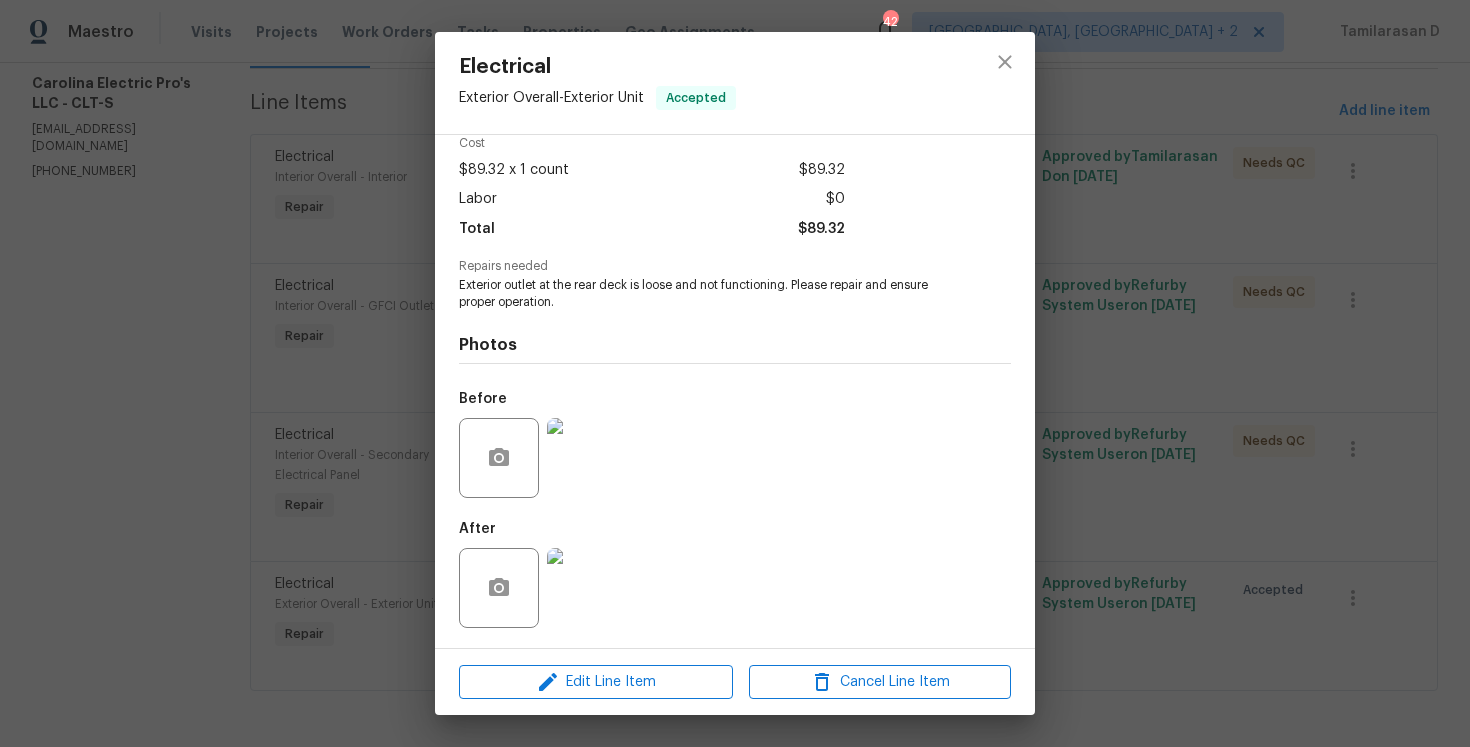 click at bounding box center [587, 458] 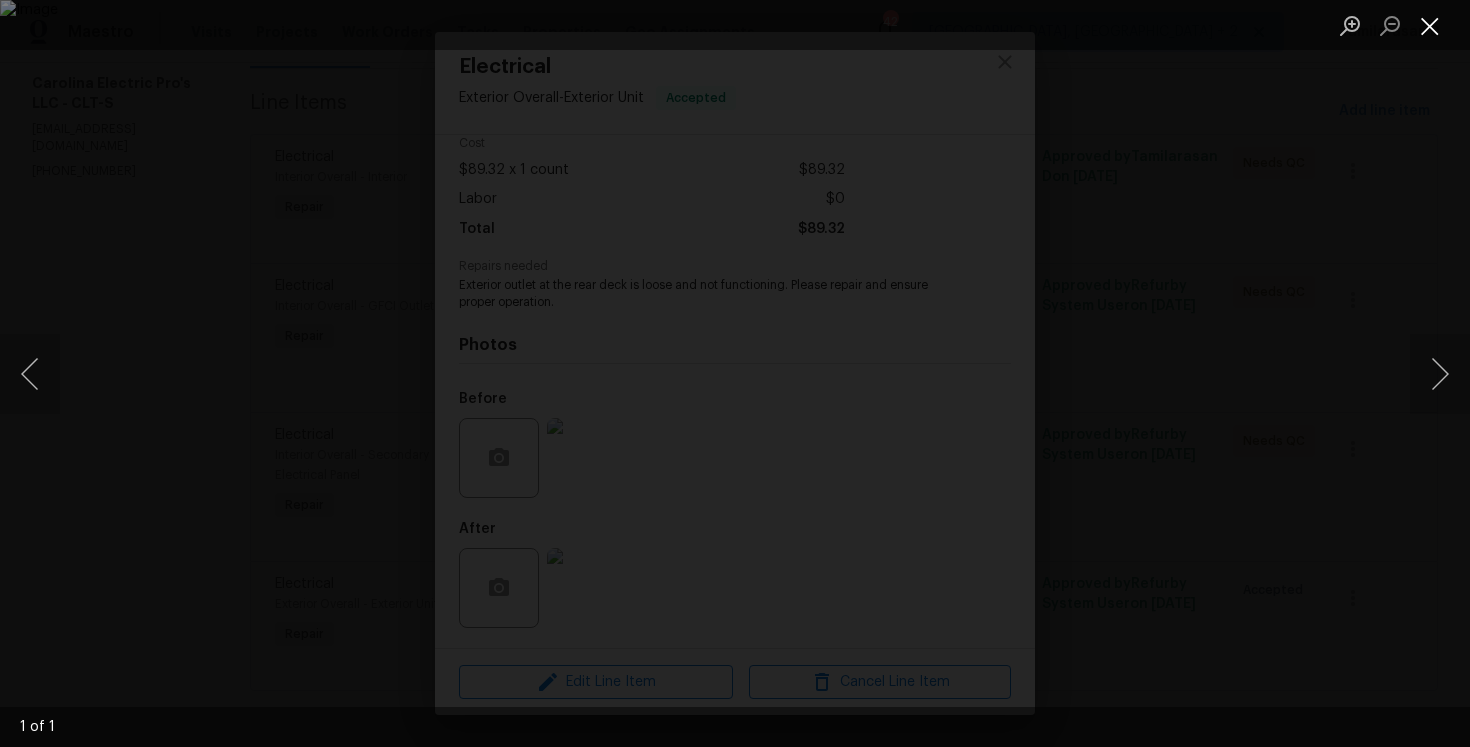 click at bounding box center (1430, 25) 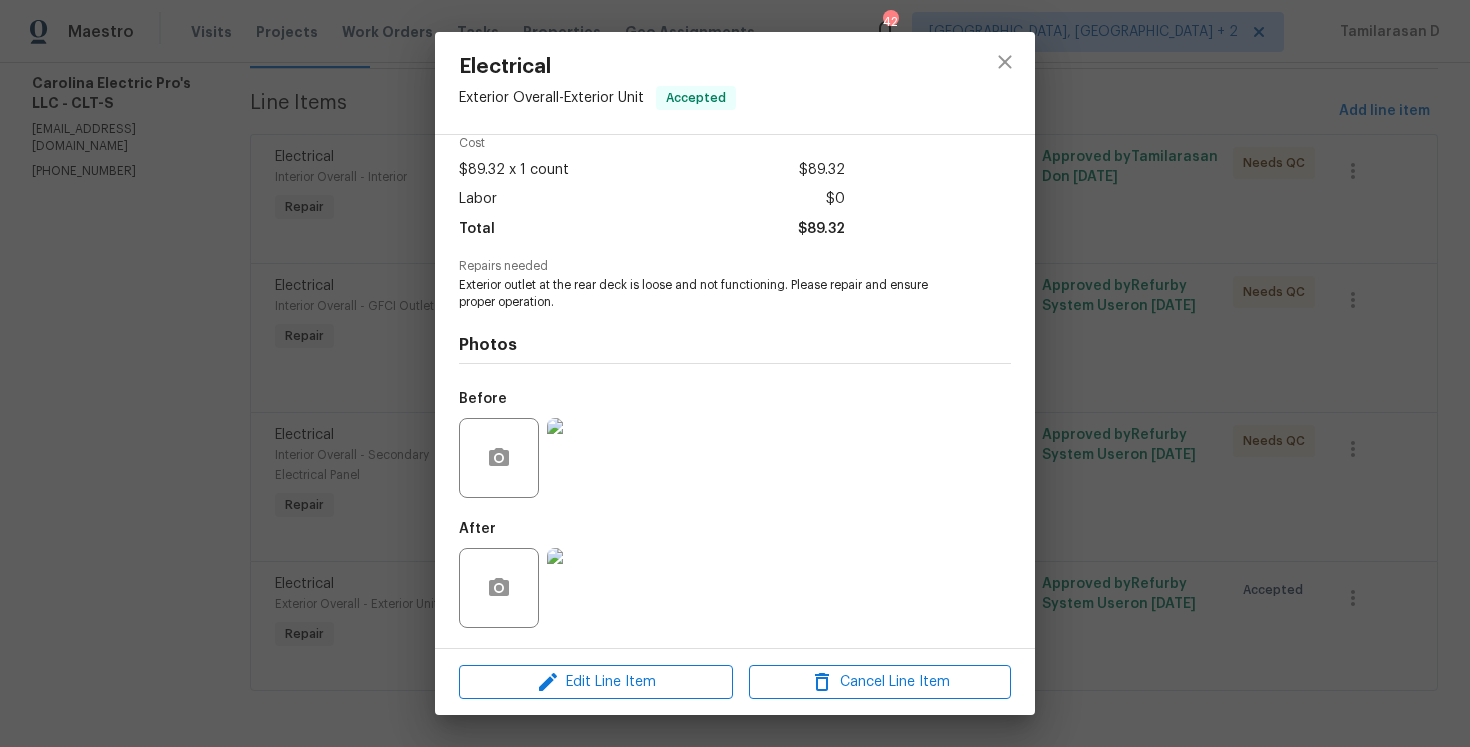 click at bounding box center (587, 588) 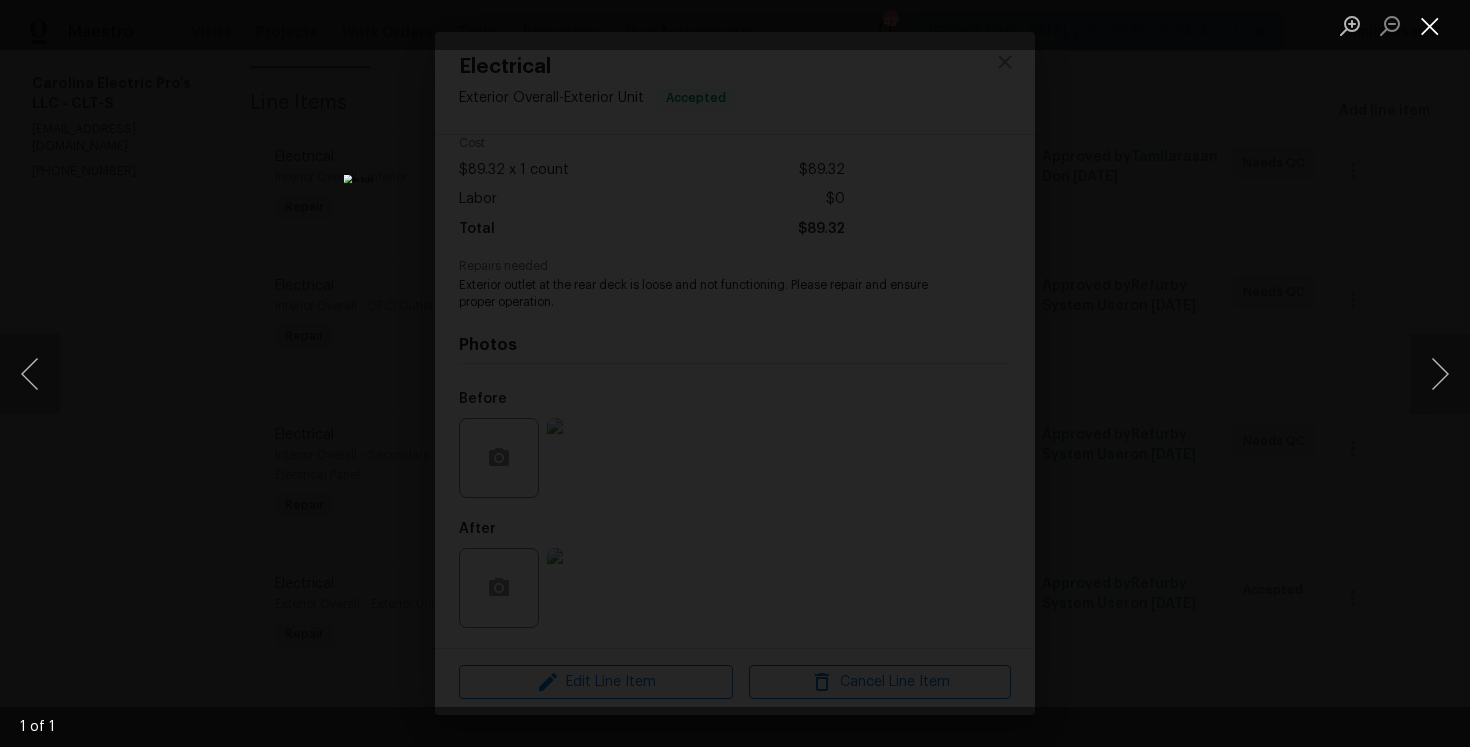 click at bounding box center [1430, 25] 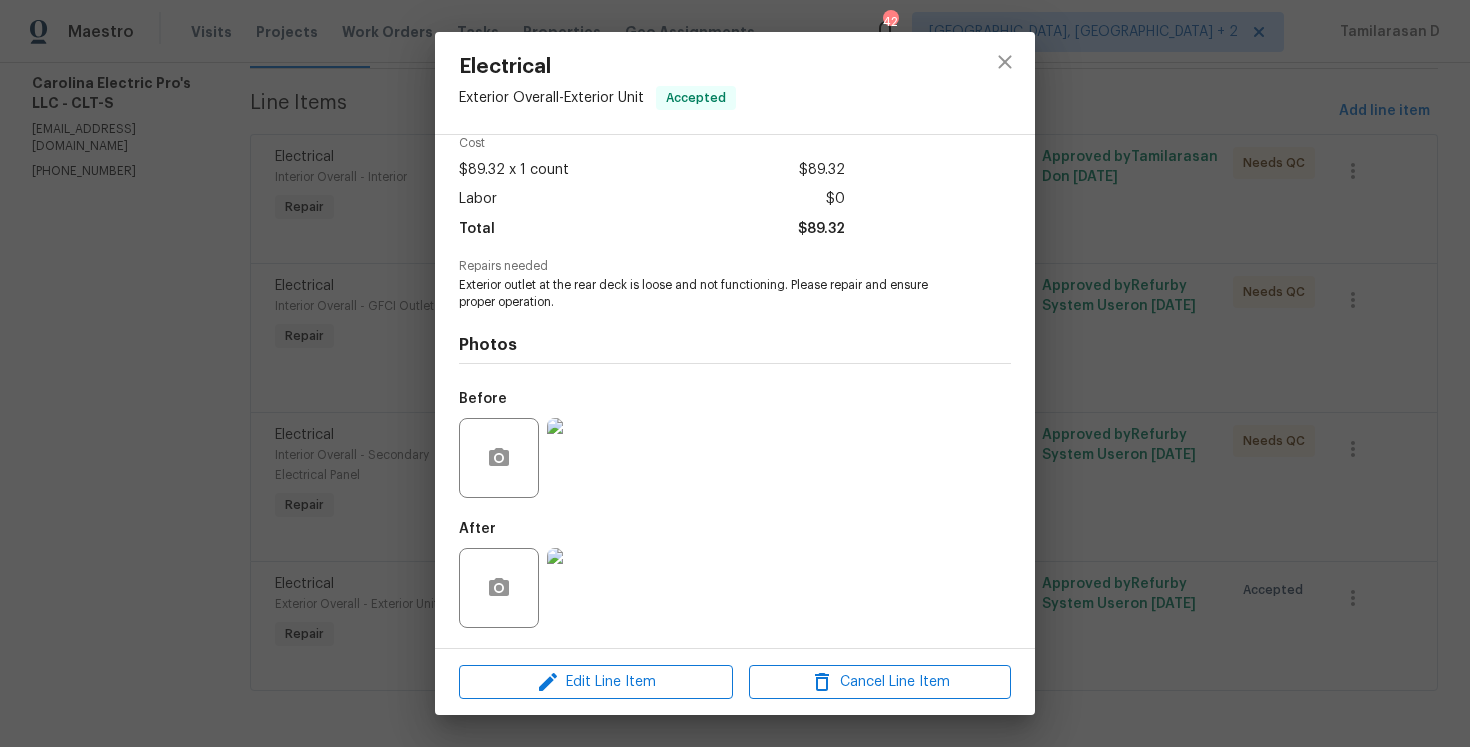 click at bounding box center (587, 458) 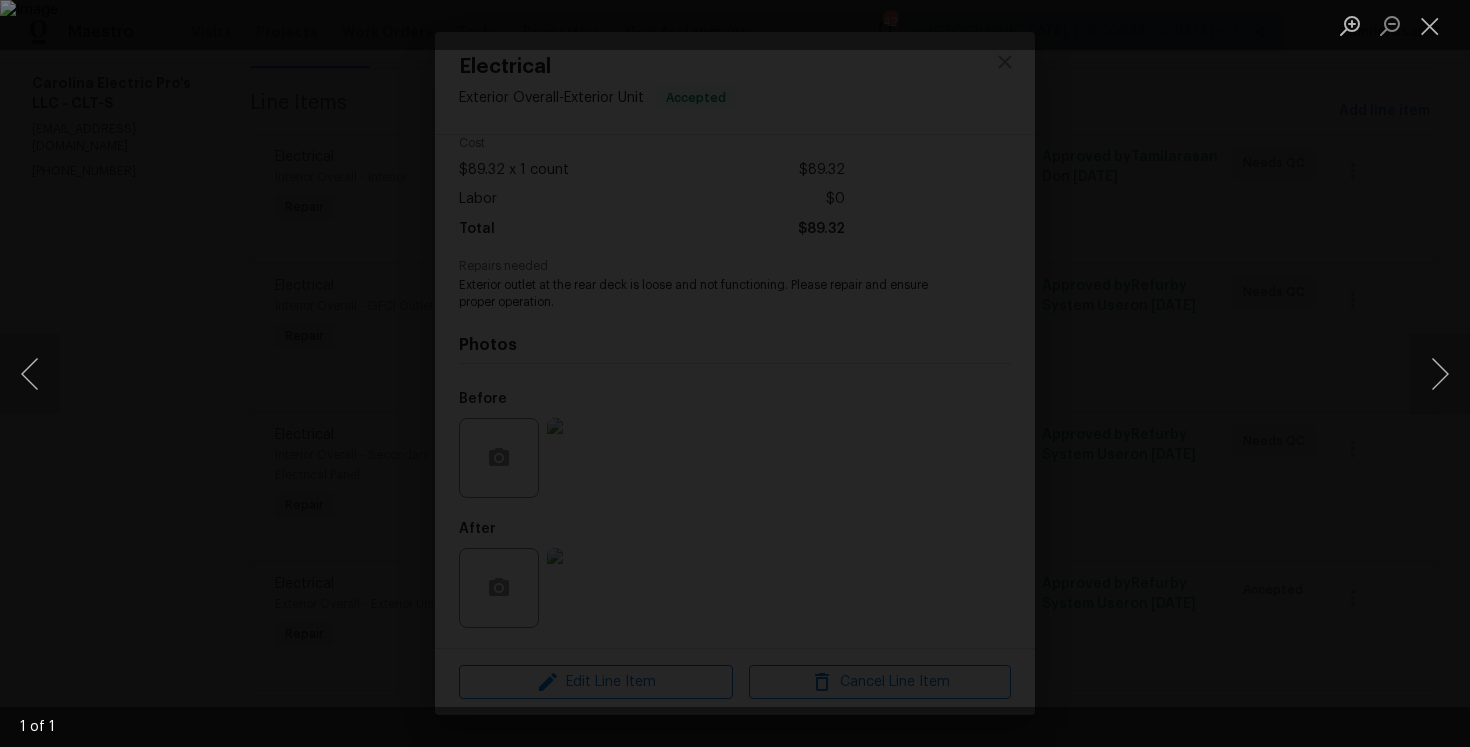 click at bounding box center [735, 373] 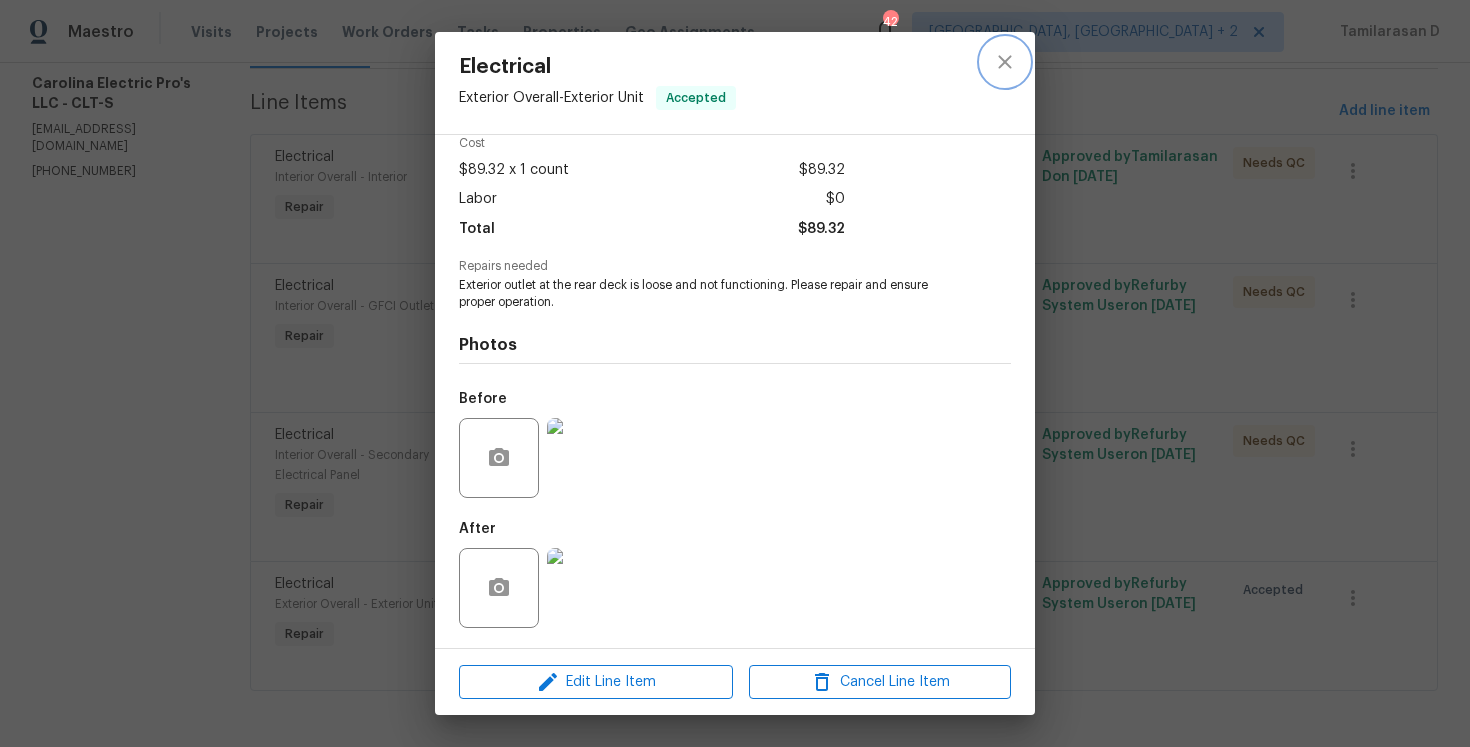 click 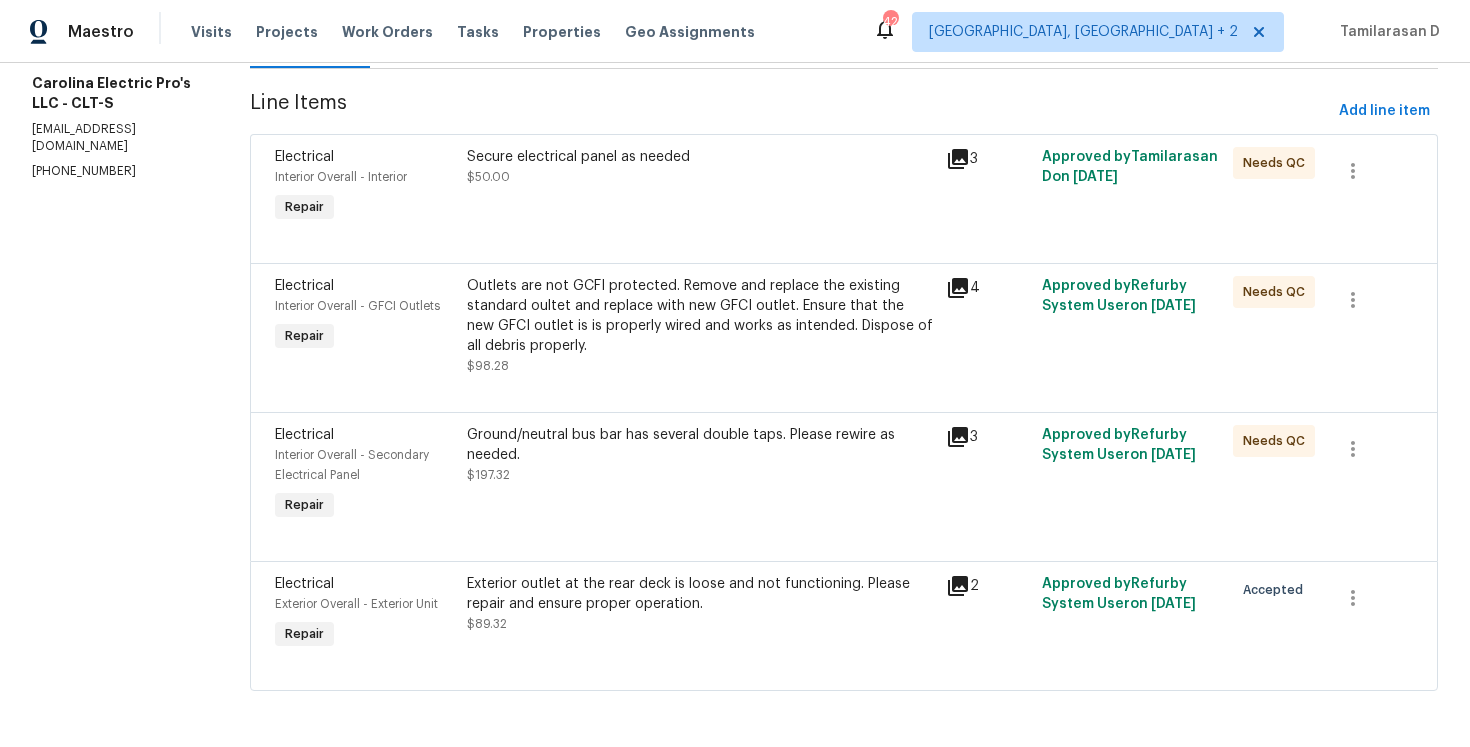 scroll, scrollTop: 0, scrollLeft: 0, axis: both 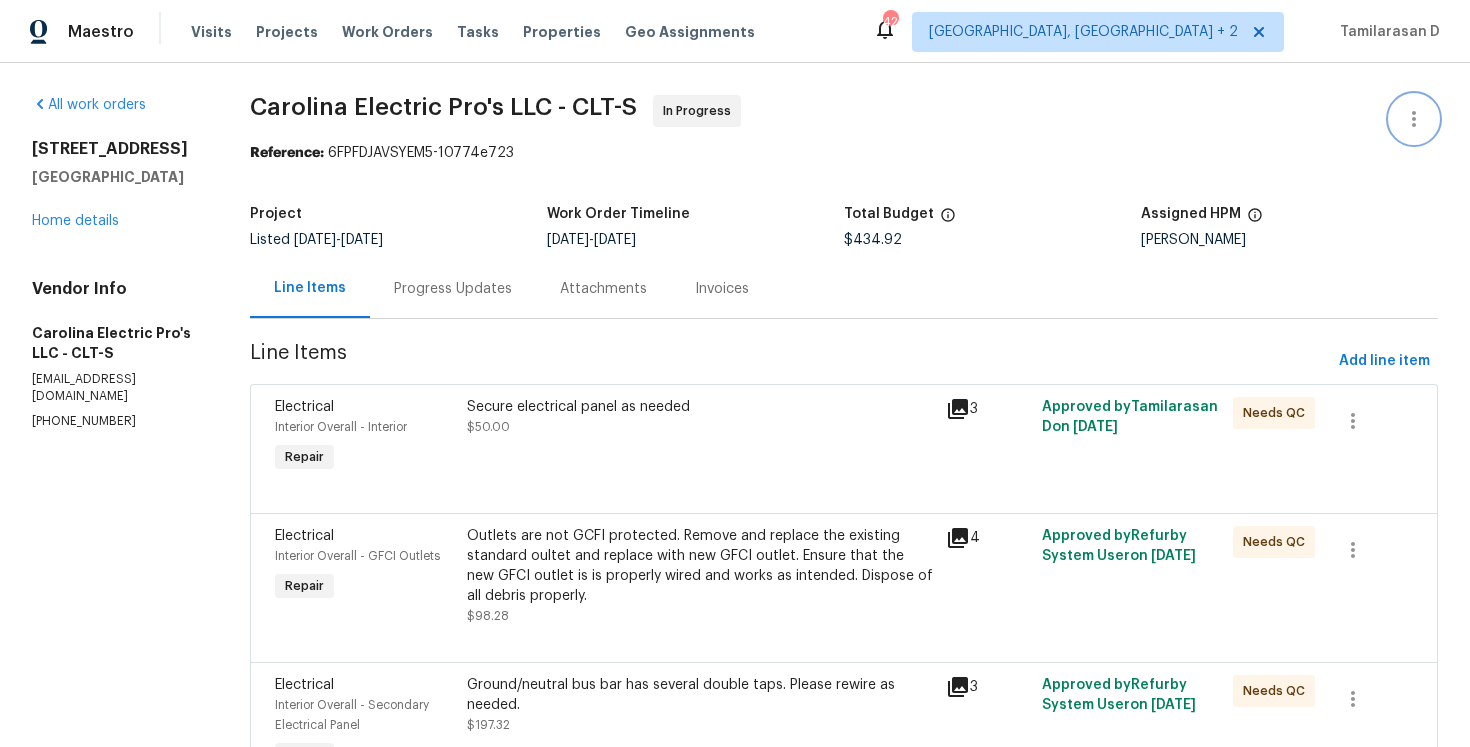 click 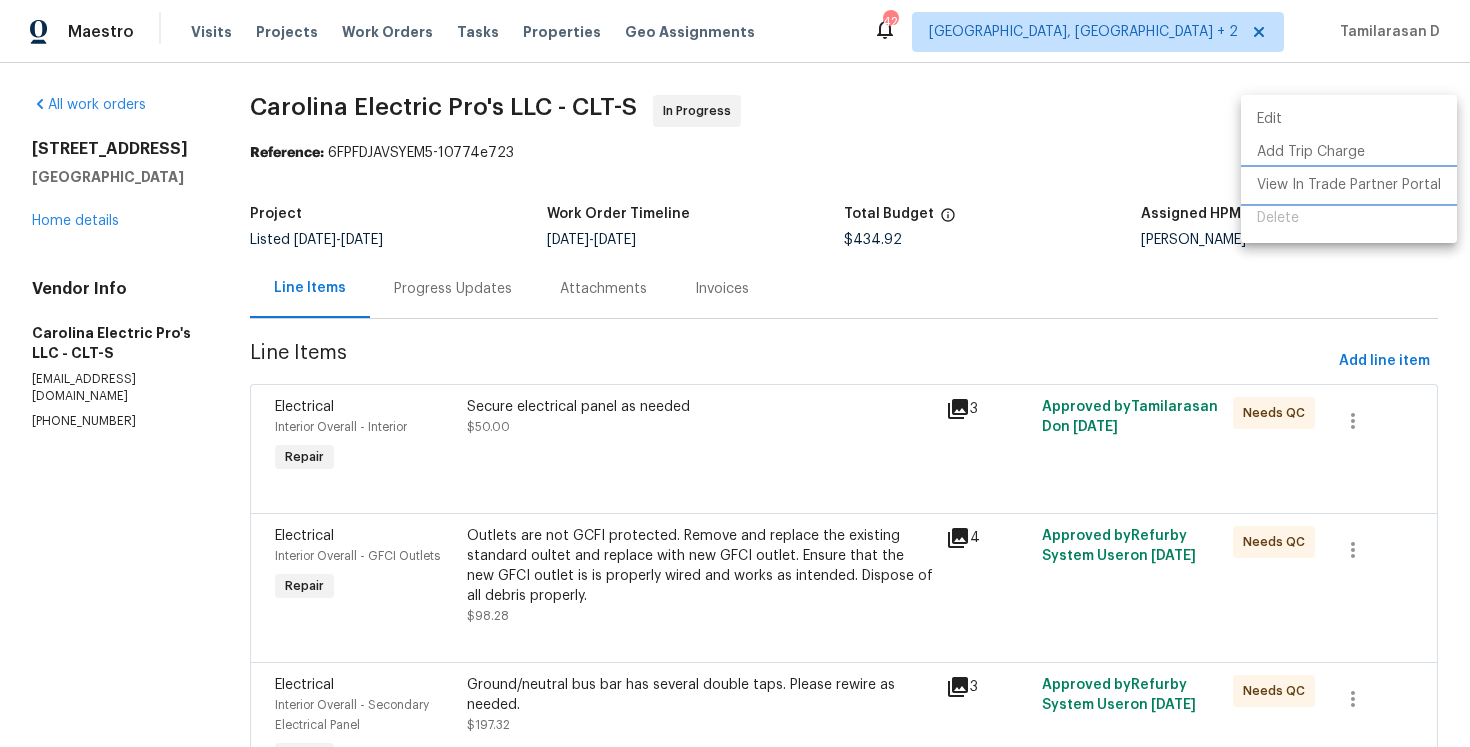 click on "View In Trade Partner Portal" at bounding box center [1349, 185] 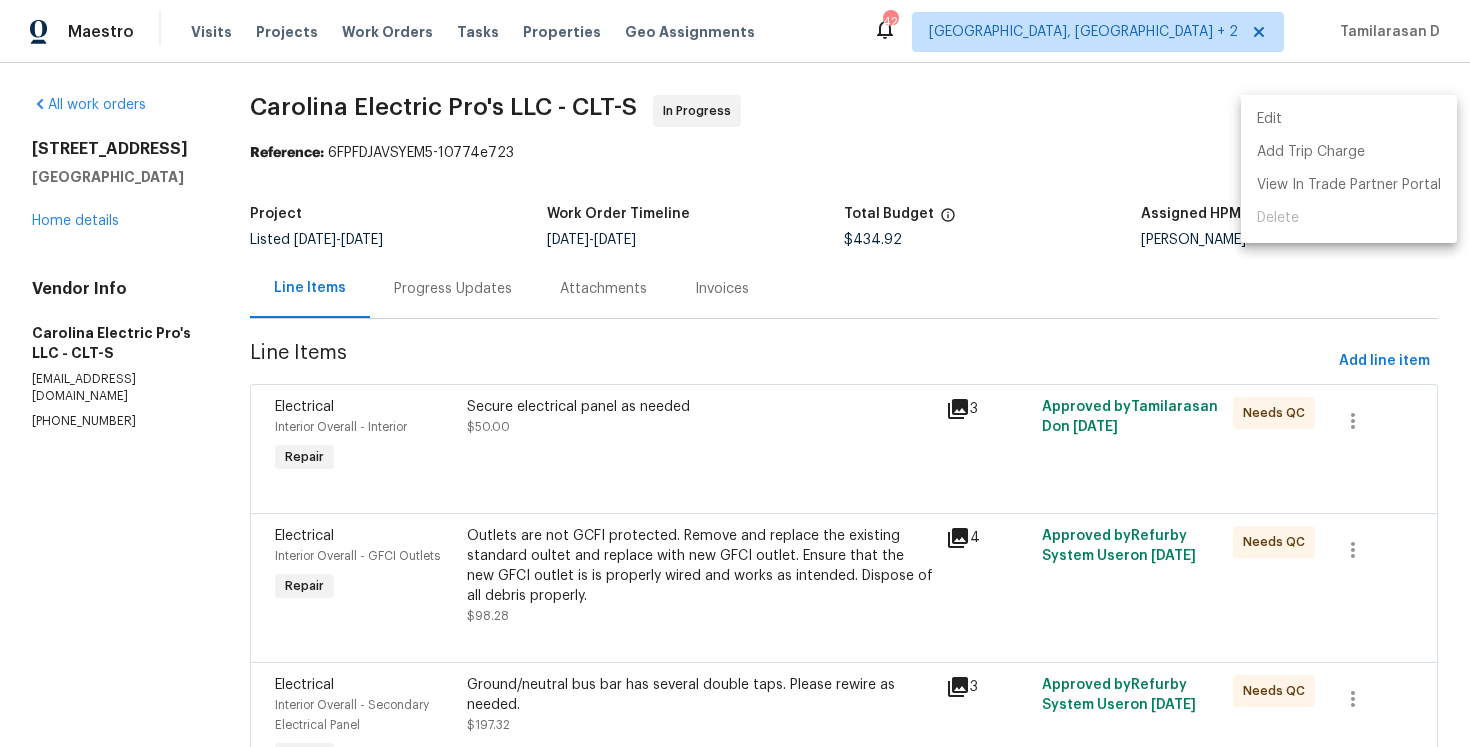 click at bounding box center [735, 373] 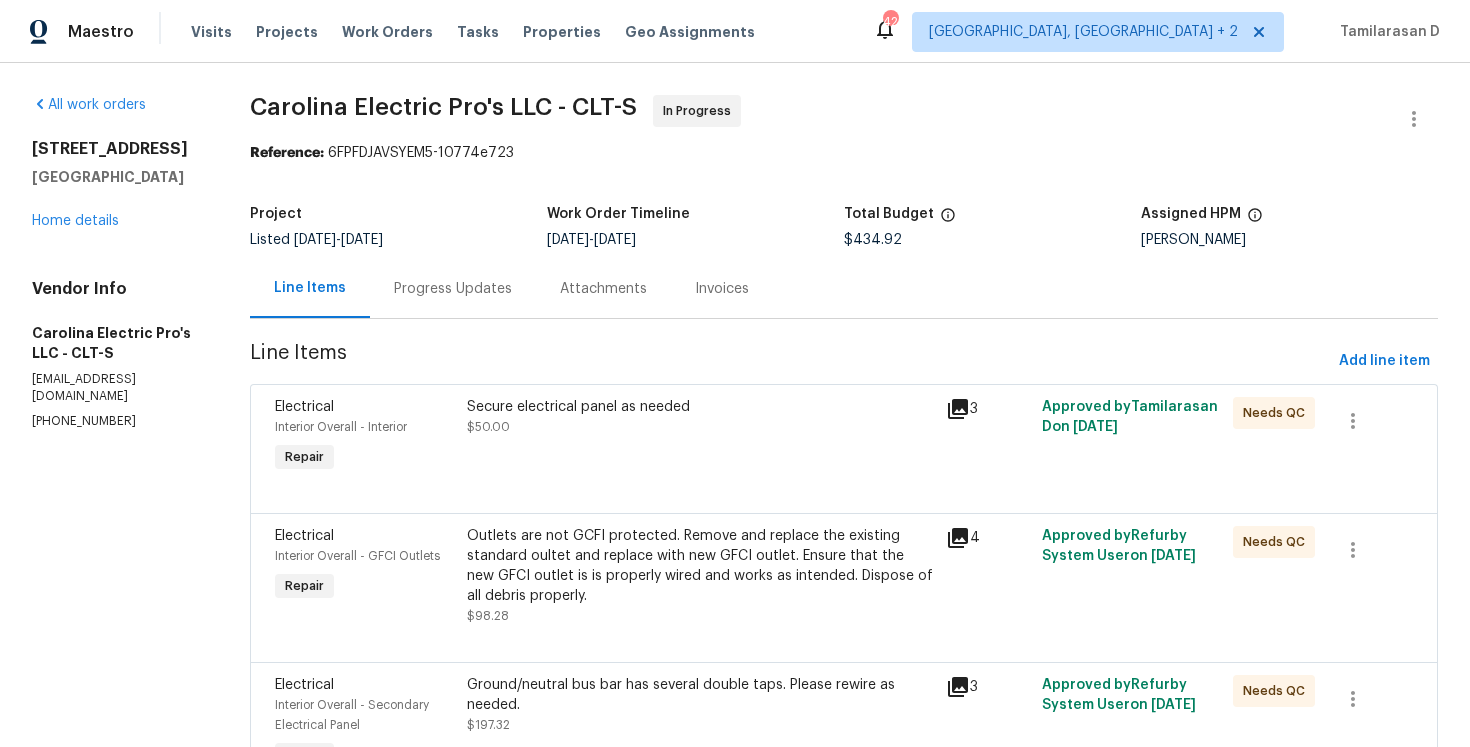 click on "Progress Updates" at bounding box center (453, 289) 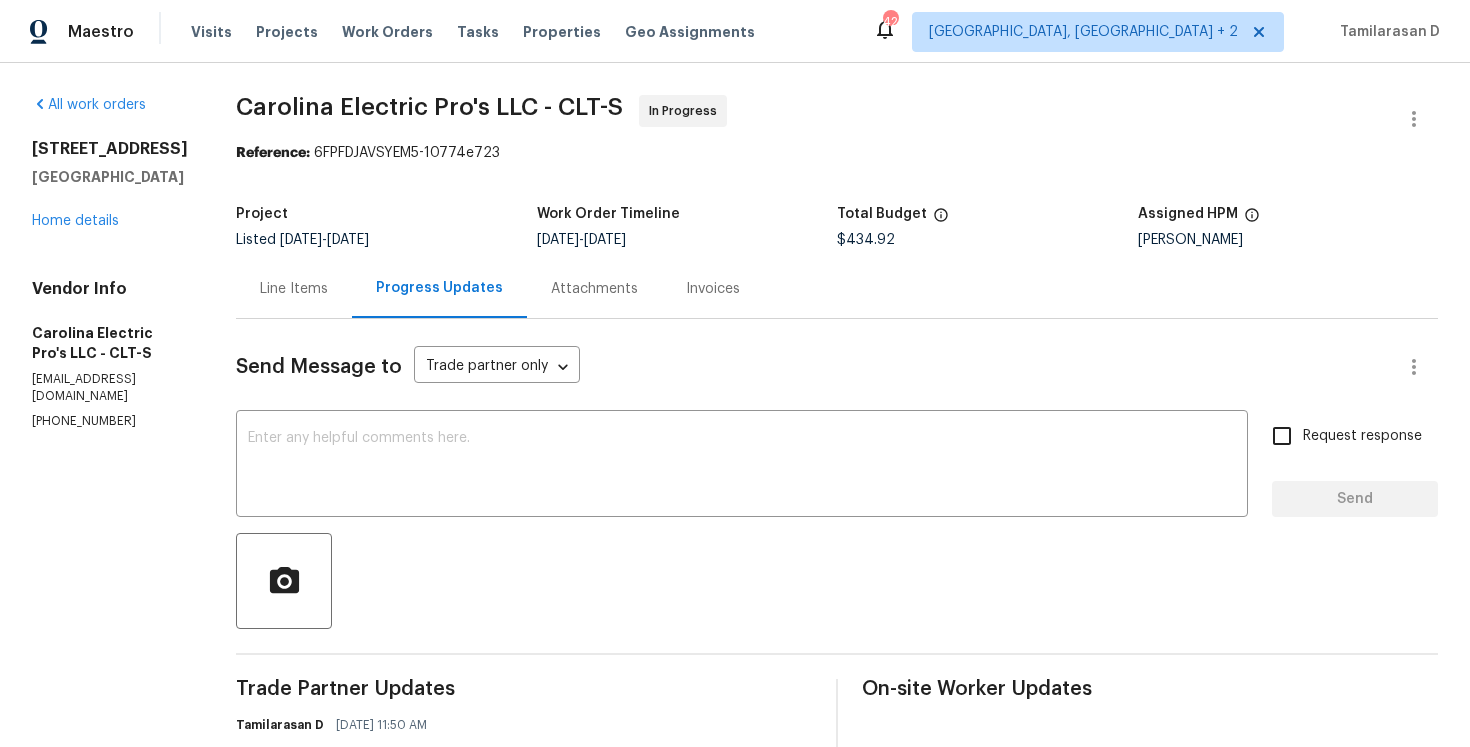 click at bounding box center [837, 581] 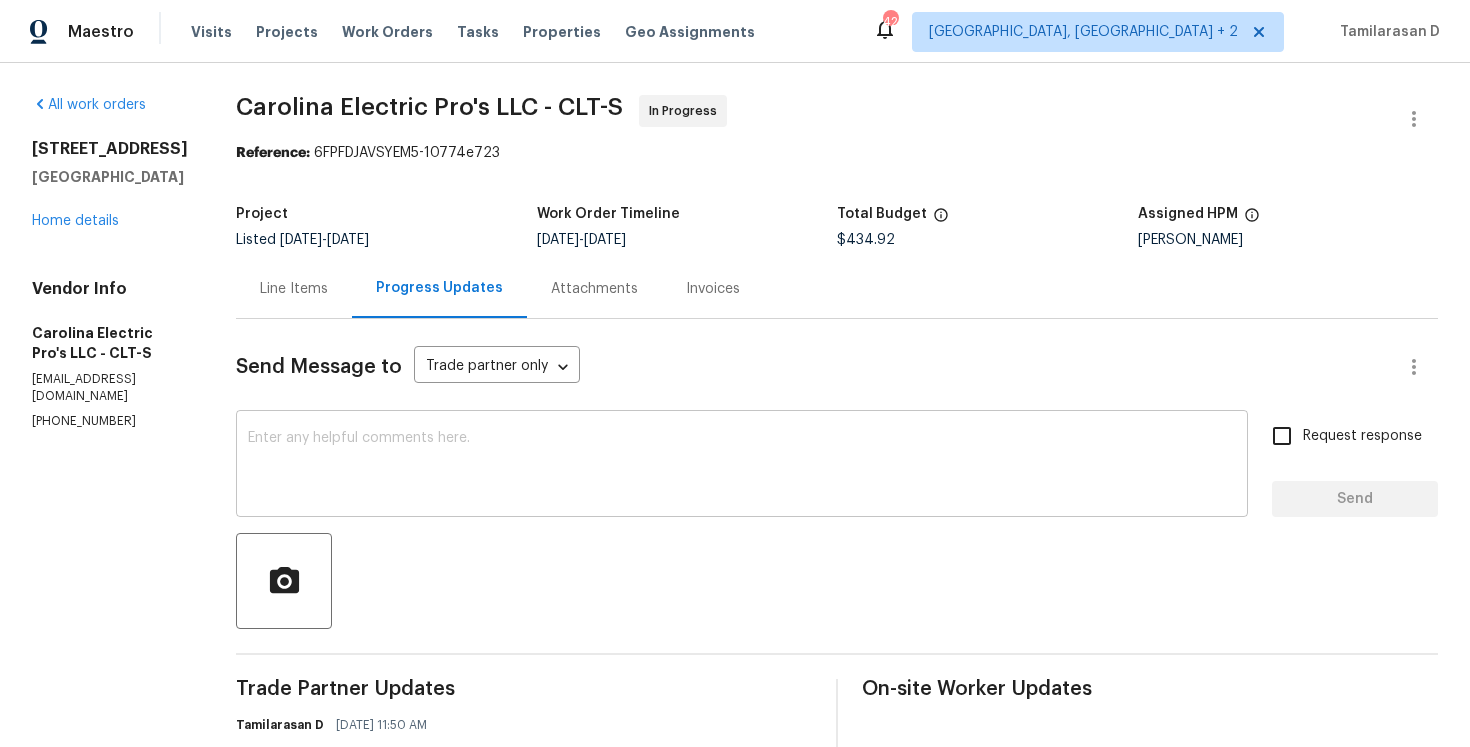 click at bounding box center (742, 466) 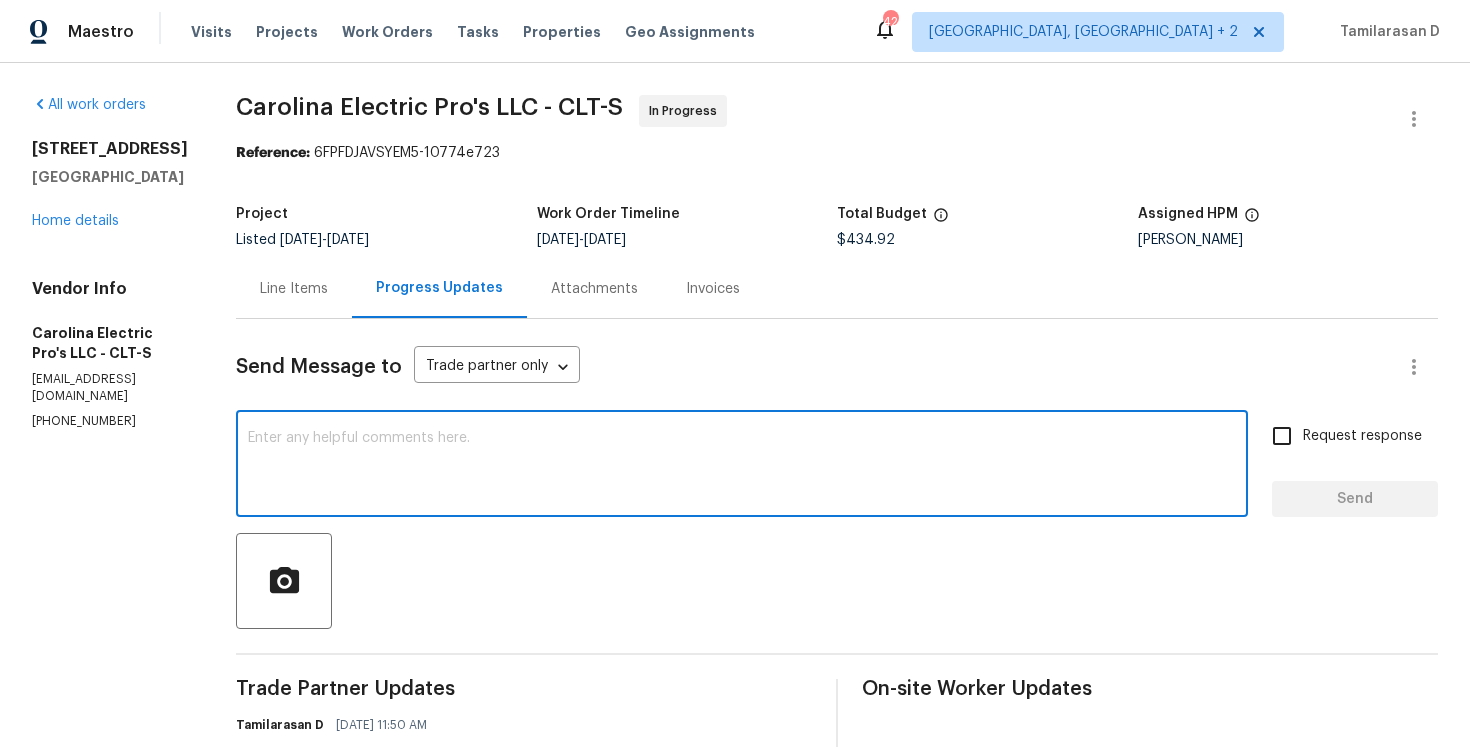 paste on "Thanks for the update. Could you please send over an estimate to add power to the receptacle? Also, can you provide the total cost for the previous work that was already completed?" 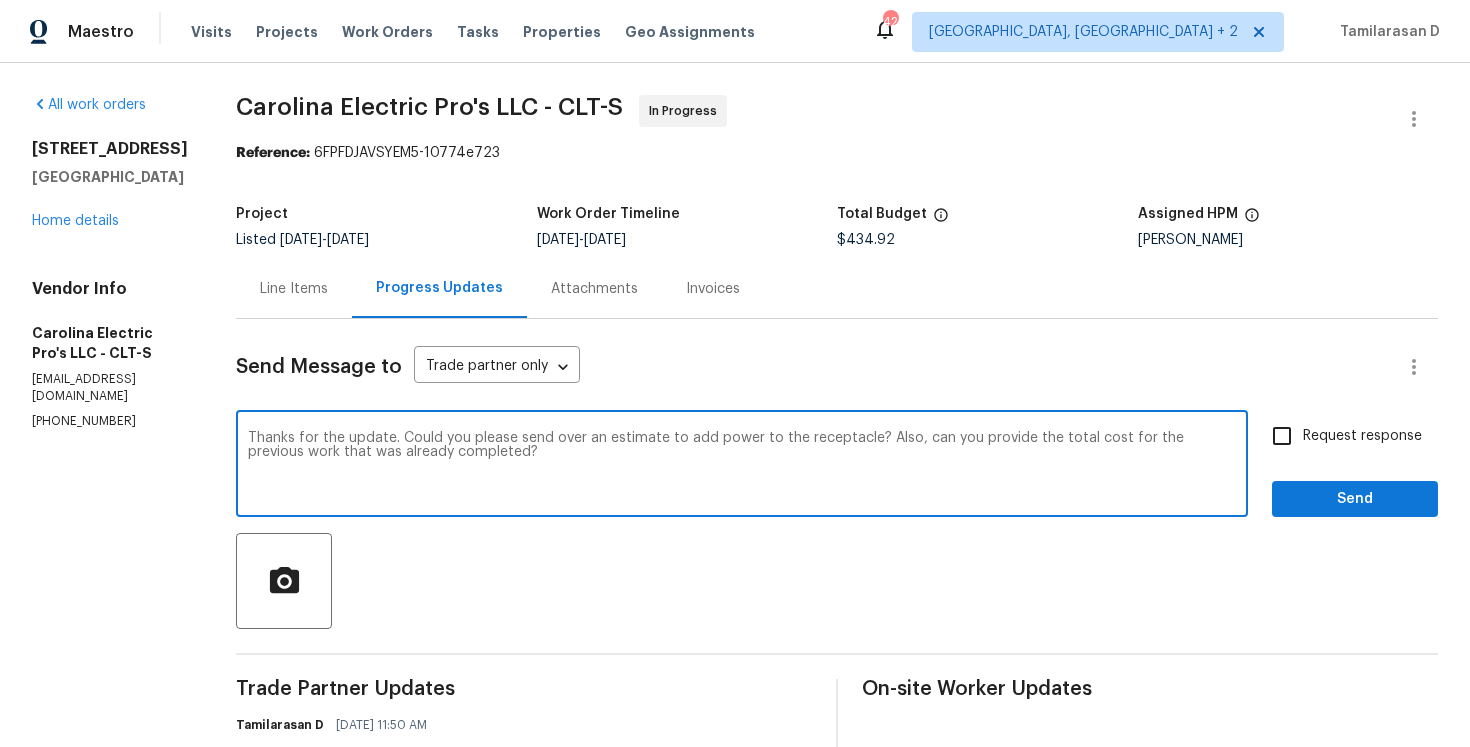 type on "Thanks for the update. Could you please send over an estimate to add power to the receptacle? Also, can you provide the total cost for the previous work that was already completed?" 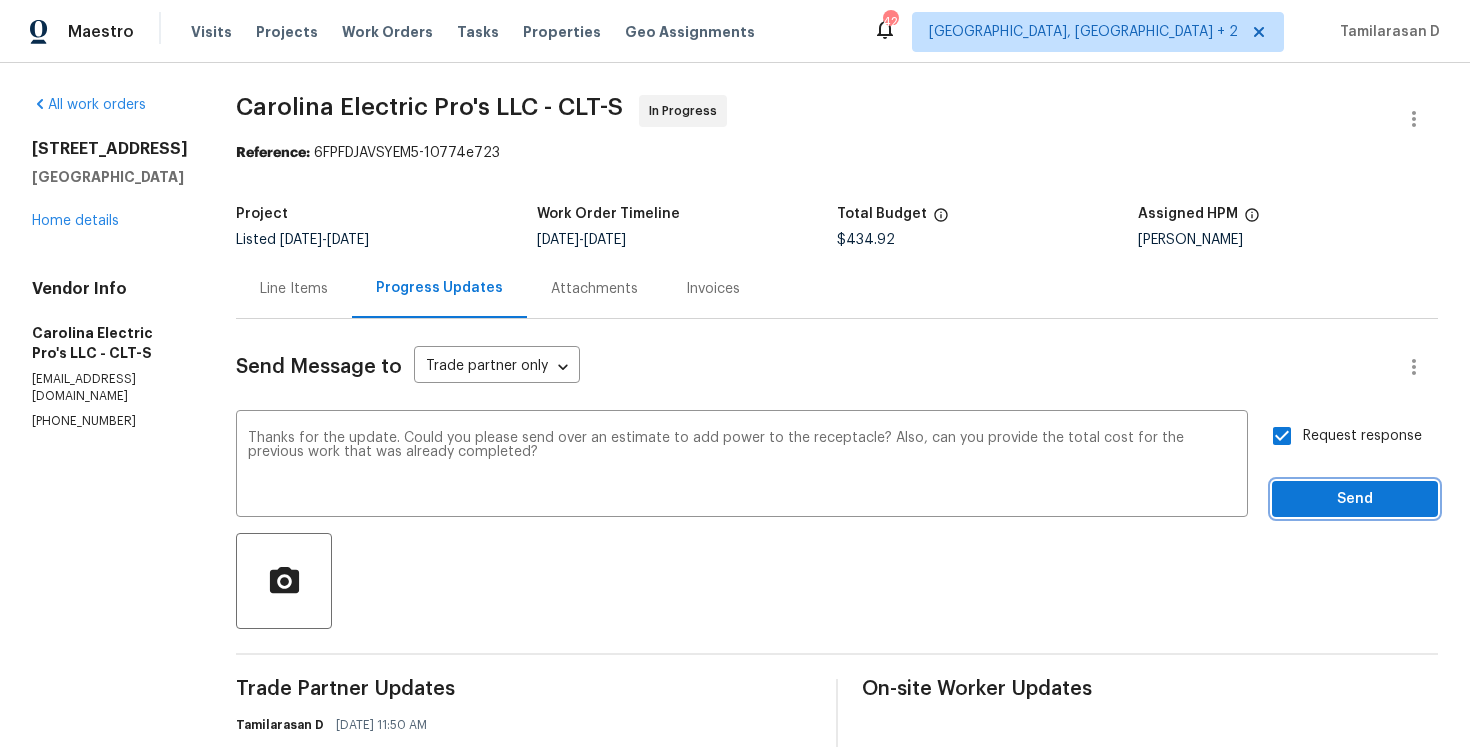 click on "Send" at bounding box center (1355, 499) 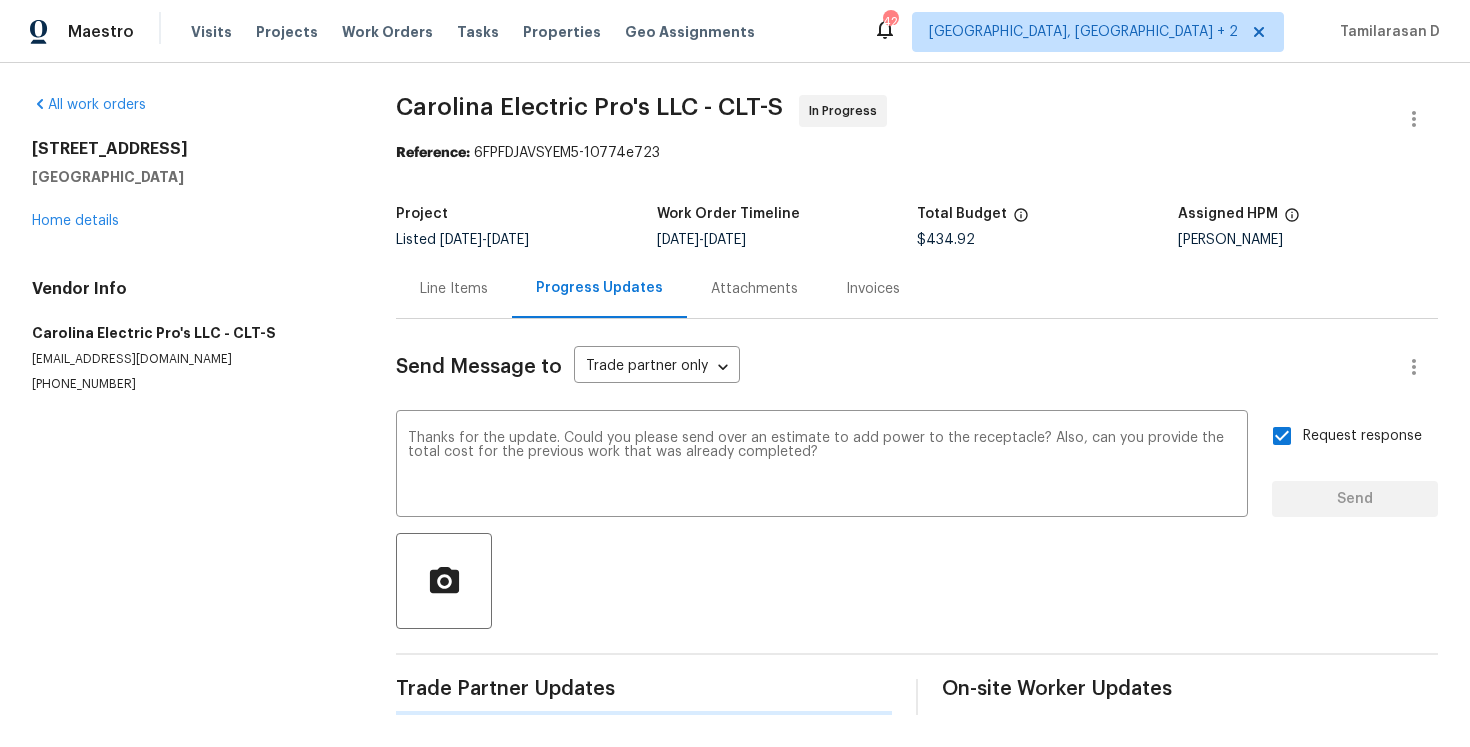 scroll, scrollTop: 0, scrollLeft: 0, axis: both 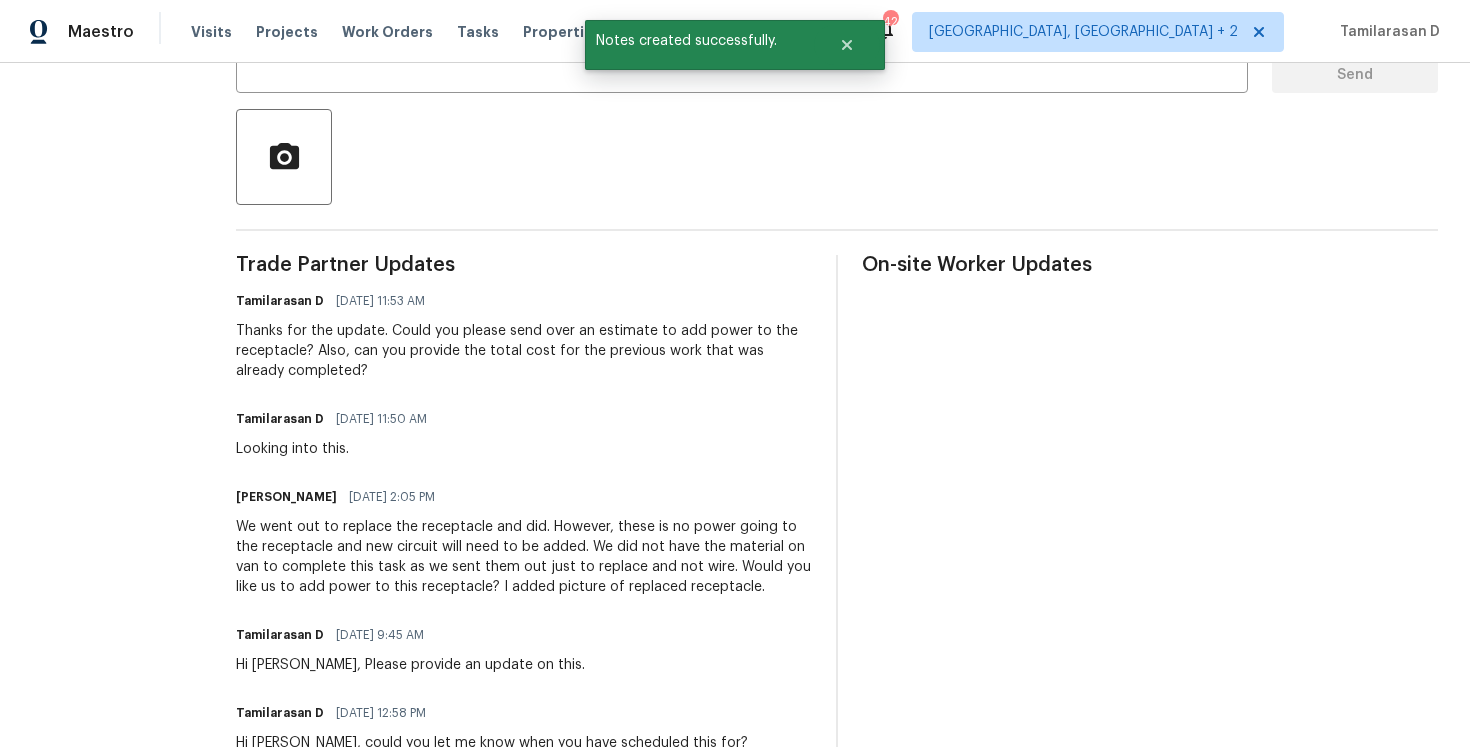 click on "We went out to replace the receptacle and did. However, these is no power going to the receptacle and new circuit will need to be added. We did not have the material on van to complete this task as we sent them out just to replace and not wire. Would you like us to add power to this receptacle? I added picture of replaced receptacle." at bounding box center [524, 557] 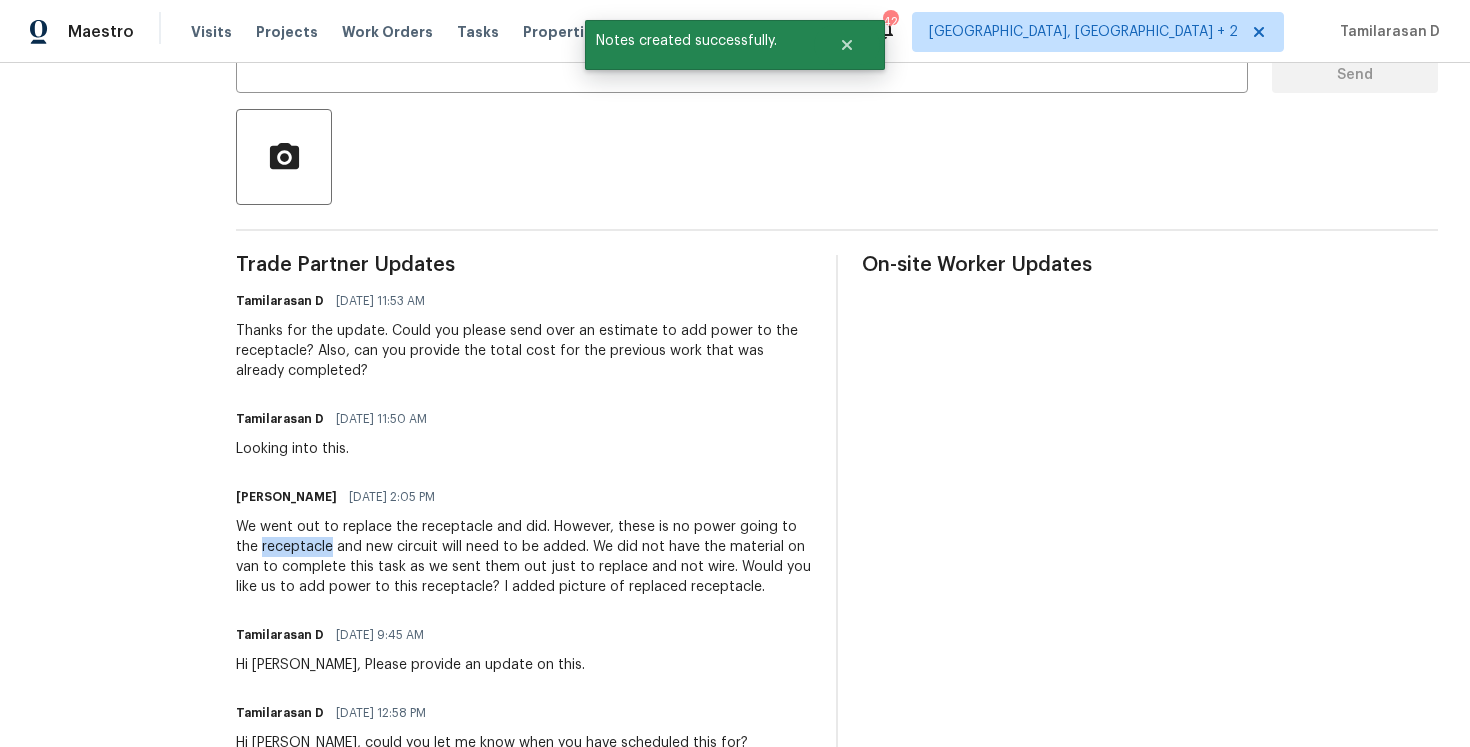 click on "We went out to replace the receptacle and did. However, these is no power going to the receptacle and new circuit will need to be added. We did not have the material on van to complete this task as we sent them out just to replace and not wire. Would you like us to add power to this receptacle? I added picture of replaced receptacle." at bounding box center (524, 557) 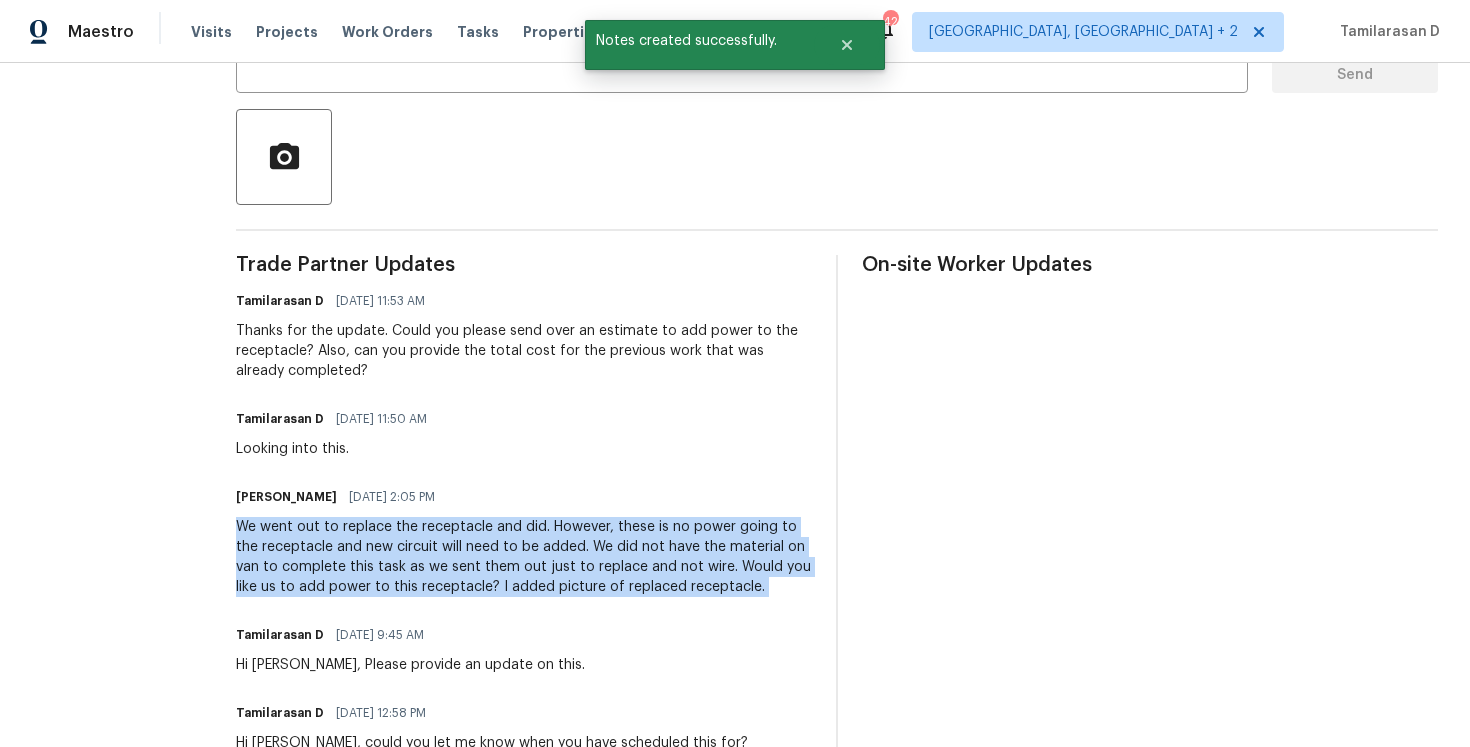 copy on "We went out to replace the receptacle and did. However, these is no power going to the receptacle and new circuit will need to be added. We did not have the material on van to complete this task as we sent them out just to replace and not wire. Would you like us to add power to this receptacle? I added picture of replaced receptacle." 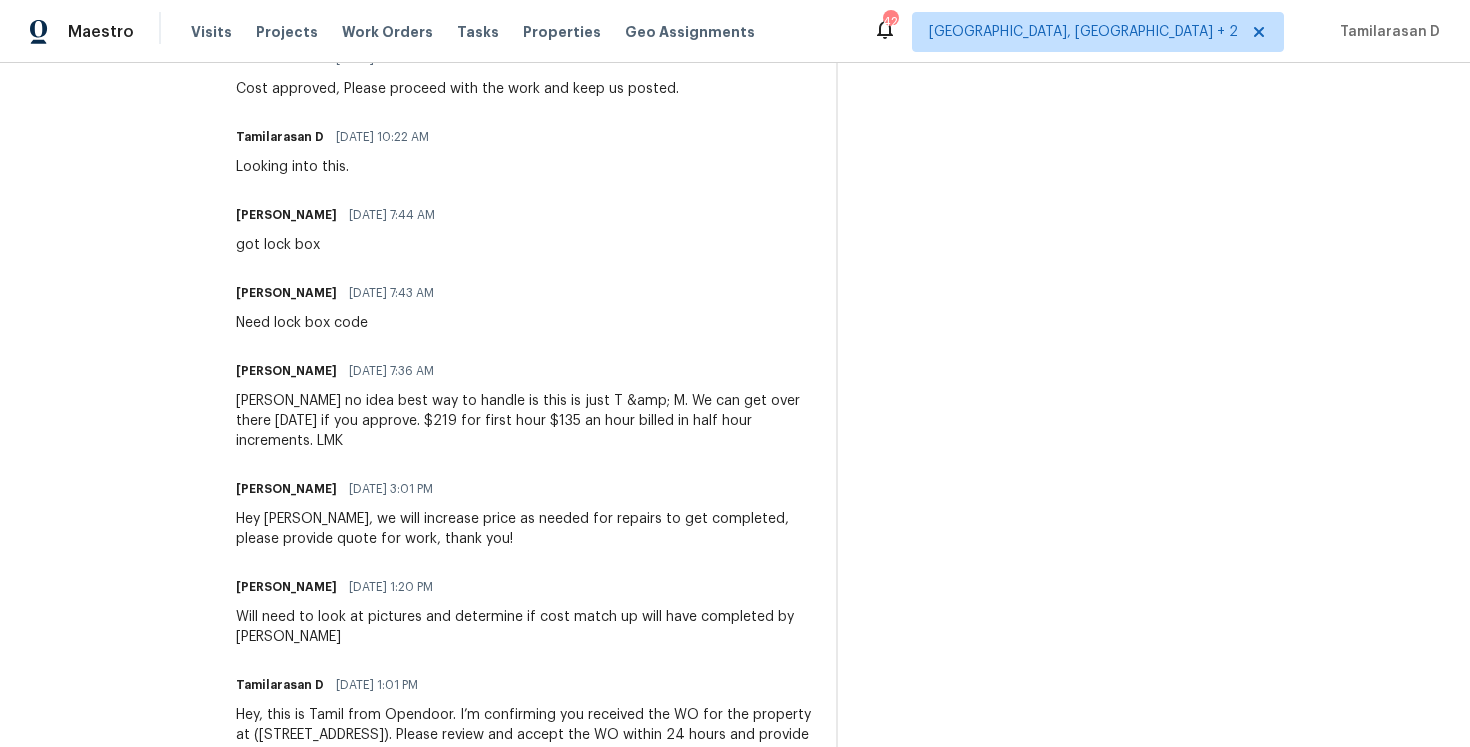scroll, scrollTop: 1675, scrollLeft: 0, axis: vertical 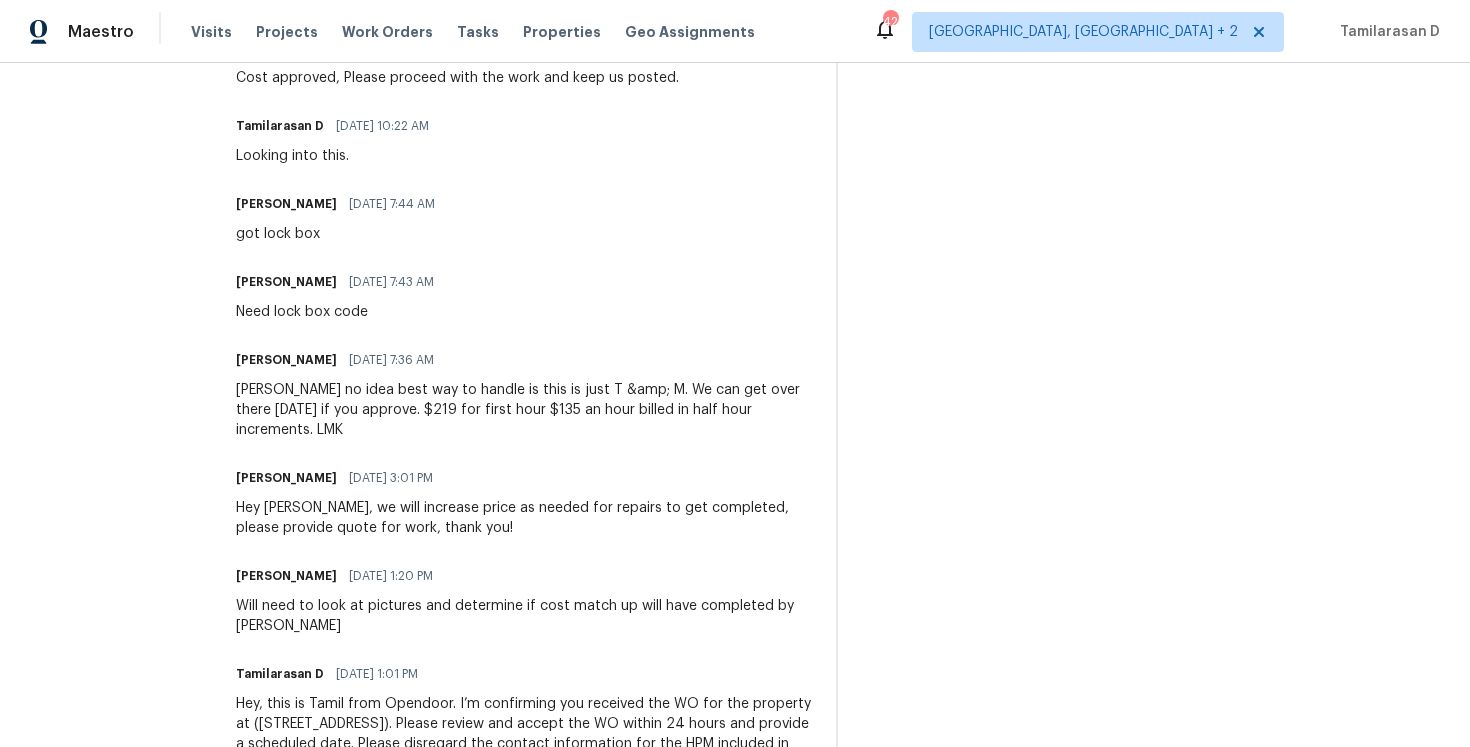 click on "Ryan no idea best way to handle is this is just T &amp; M. We can get over there today if you approve. $219 for first hour $135 an hour billed in half hour increments.  LMK" at bounding box center [524, 410] 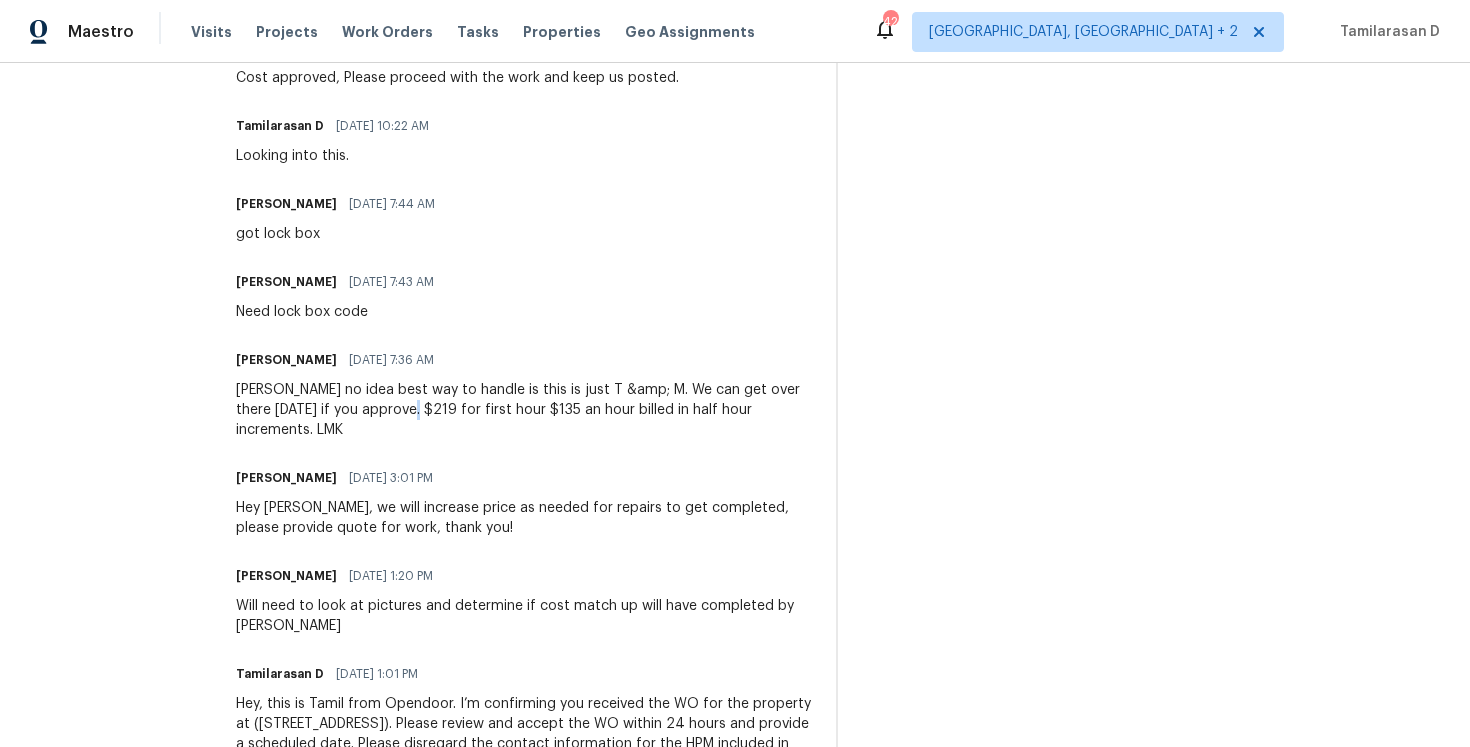 click on "Ryan no idea best way to handle is this is just T &amp; M. We can get over there today if you approve. $219 for first hour $135 an hour billed in half hour increments.  LMK" at bounding box center (524, 410) 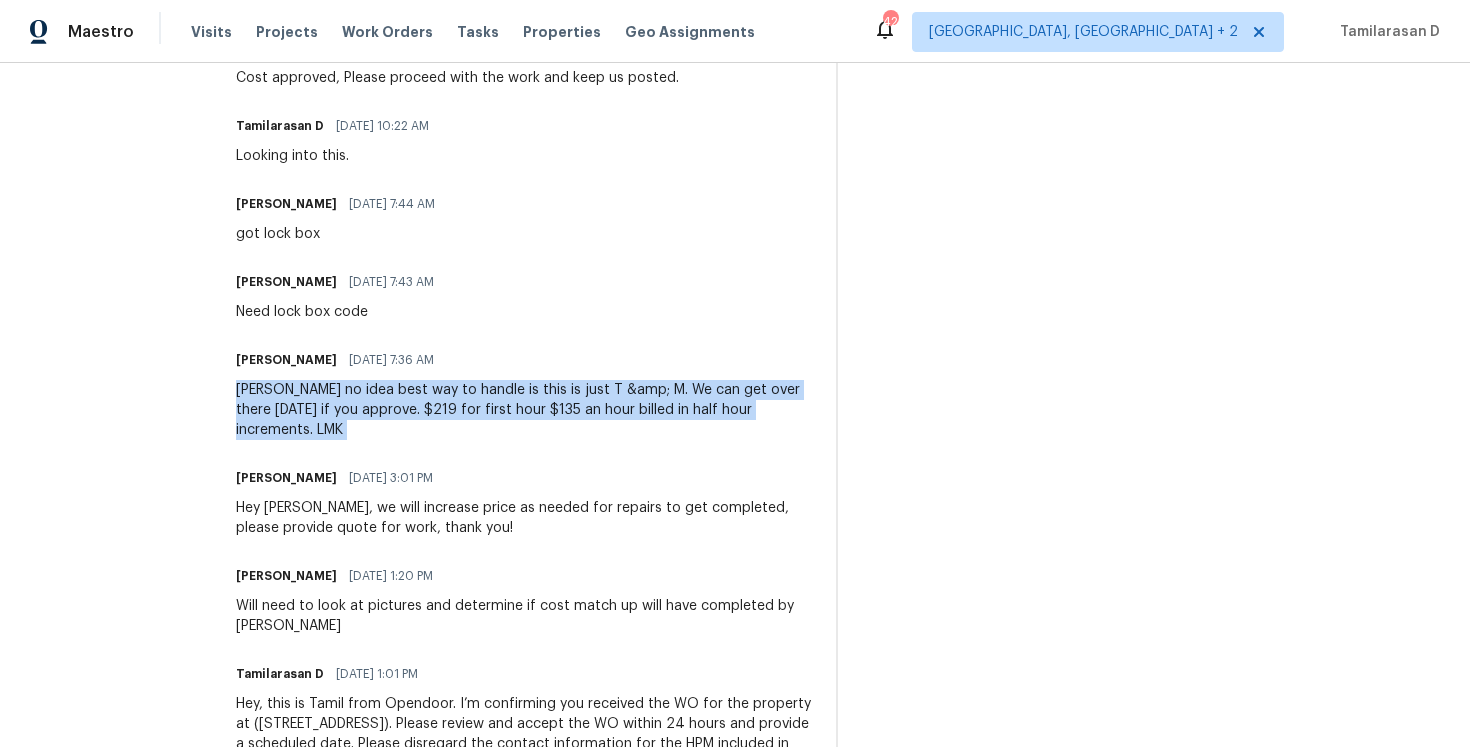 click on "Trade Partner Updates Tamilarasan D 07/10/2025 11:53 AM Thanks for the update. Could you please send over an estimate to add power to the receptacle? Also, can you provide the total cost for the previous work that was already completed? Tamilarasan D 07/10/2025 11:50 AM Looking into this. Tim Garrett 07/09/2025 2:05 PM We went out to replace the receptacle and did. However, these is no power going to the receptacle and new circuit will need to be added. We did not have the material on van to complete this task as we sent them out just to replace and not wire. Would you like us to add power to this receptacle? I added picture of replaced receptacle. Tamilarasan D 07/09/2025 9:45 AM Hi Tim, Please provide an update on this. Tamilarasan D 07/08/2025 12:58 PM Hi Tim, could you let me know when you have scheduled this for? Tamilarasan D 07/07/2025 1:08 PM Got it. Tim Garrett 07/07/2025 11:07 AM We r working on it. Just off for three days so playing catch up Tamilarasan D 07/07/2025 10:30 AM Tamilarasan D" at bounding box center (524, -99) 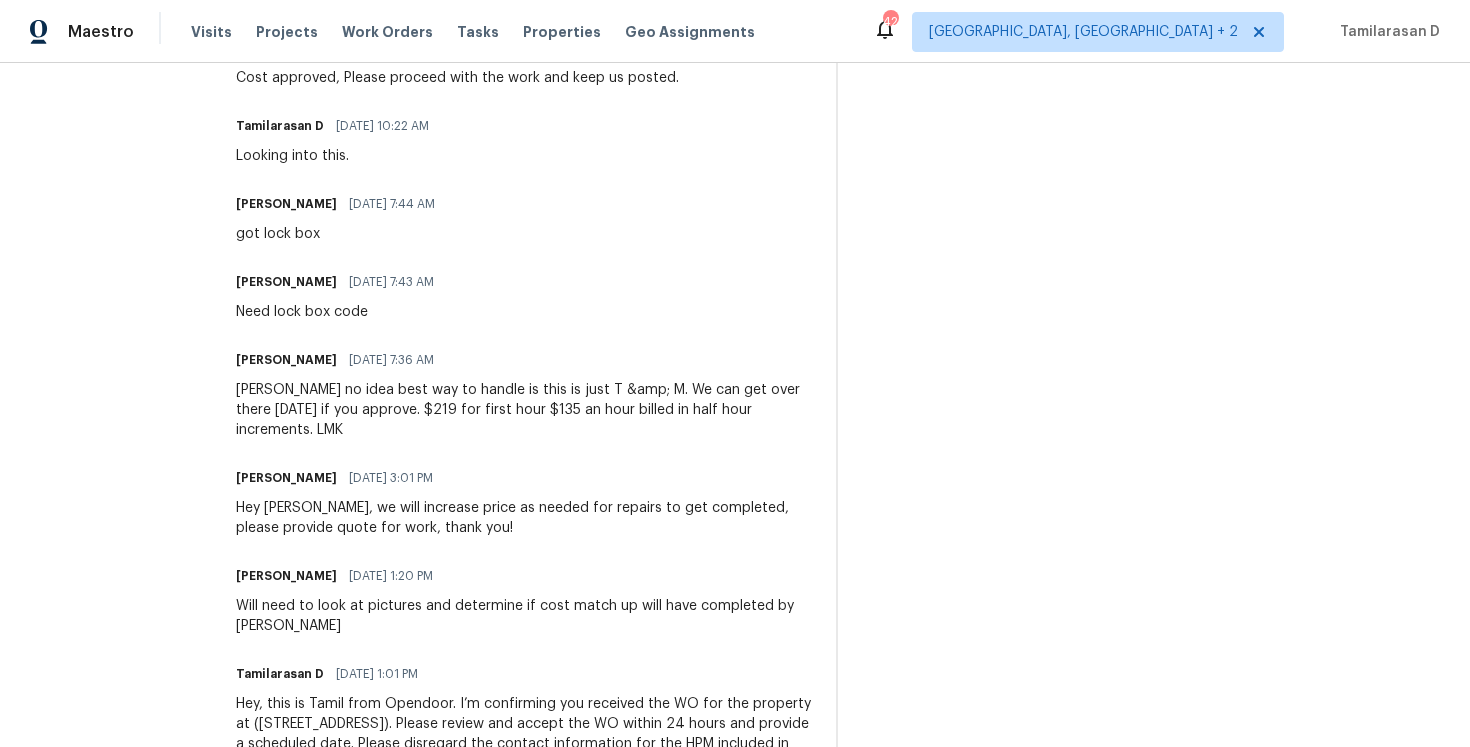 click on "Hey Tim, we will increase price as needed for repairs to get completed, please provide quote for work, thank you!" at bounding box center [524, 518] 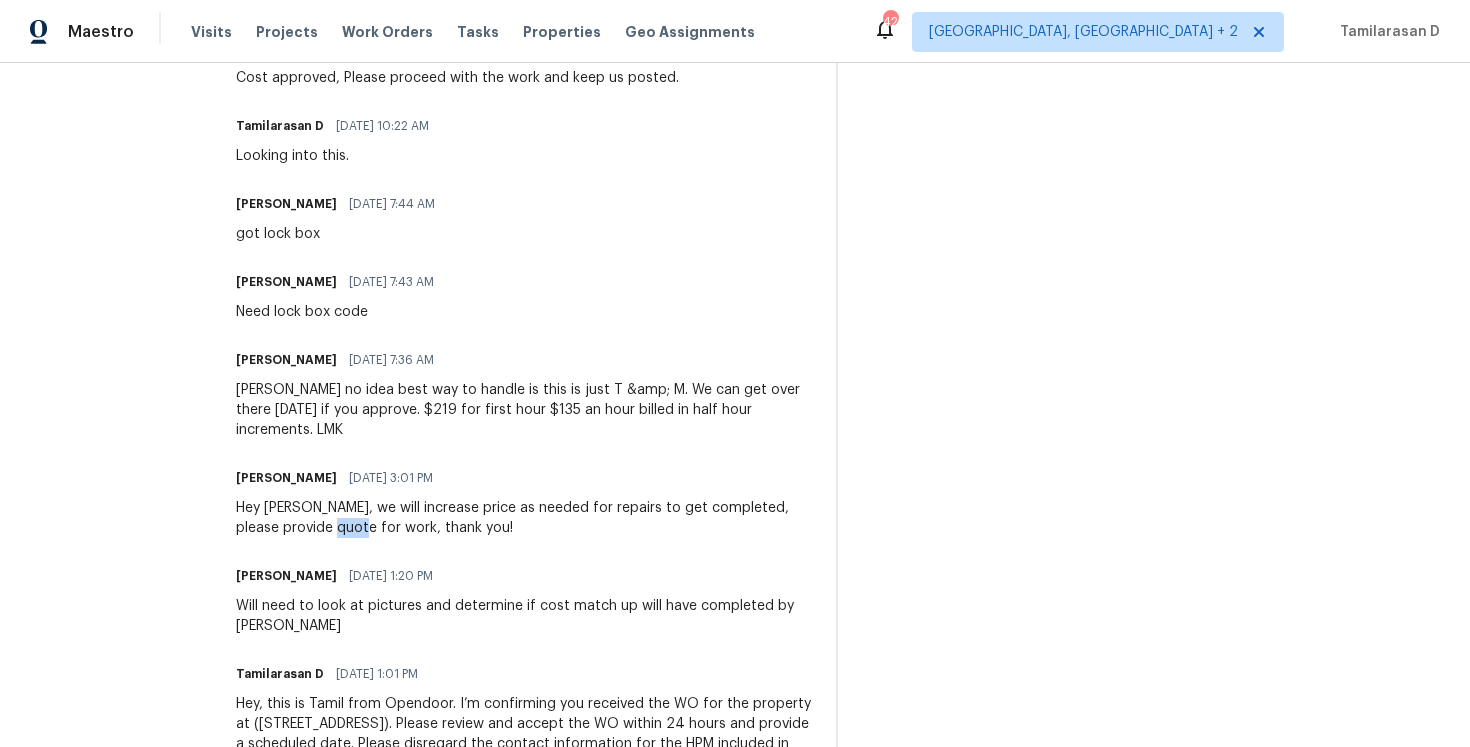 click on "Hey Tim, we will increase price as needed for repairs to get completed, please provide quote for work, thank you!" at bounding box center [524, 518] 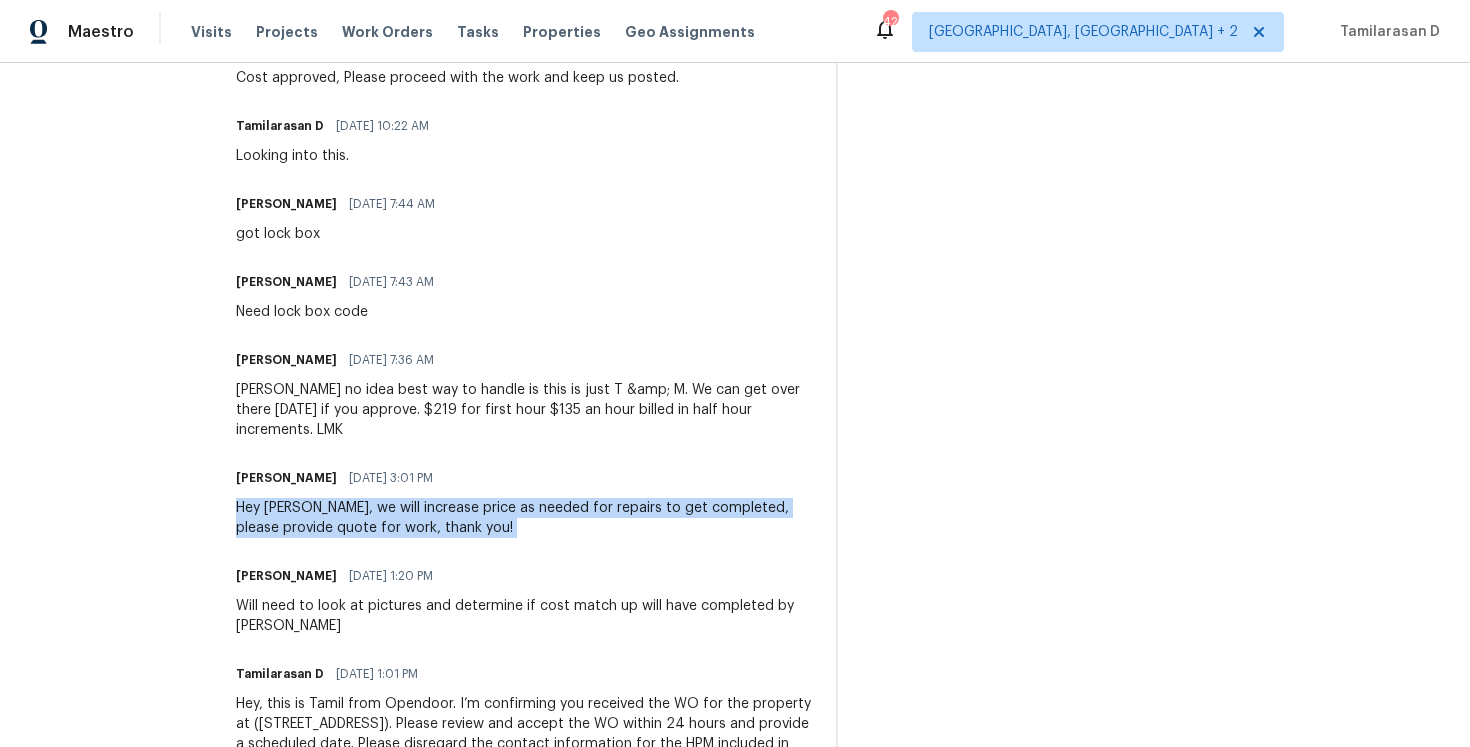 click on "Trade Partner Updates Tamilarasan D 07/10/2025 11:53 AM Thanks for the update. Could you please send over an estimate to add power to the receptacle? Also, can you provide the total cost for the previous work that was already completed? Tamilarasan D 07/10/2025 11:50 AM Looking into this. Tim Garrett 07/09/2025 2:05 PM We went out to replace the receptacle and did. However, these is no power going to the receptacle and new circuit will need to be added. We did not have the material on van to complete this task as we sent them out just to replace and not wire. Would you like us to add power to this receptacle? I added picture of replaced receptacle. Tamilarasan D 07/09/2025 9:45 AM Hi Tim, Please provide an update on this. Tamilarasan D 07/08/2025 12:58 PM Hi Tim, could you let me know when you have scheduled this for? Tamilarasan D 07/07/2025 1:08 PM Got it. Tim Garrett 07/07/2025 11:07 AM We r working on it. Just off for three days so playing catch up Tamilarasan D 07/07/2025 10:30 AM Tamilarasan D" at bounding box center [524, -99] 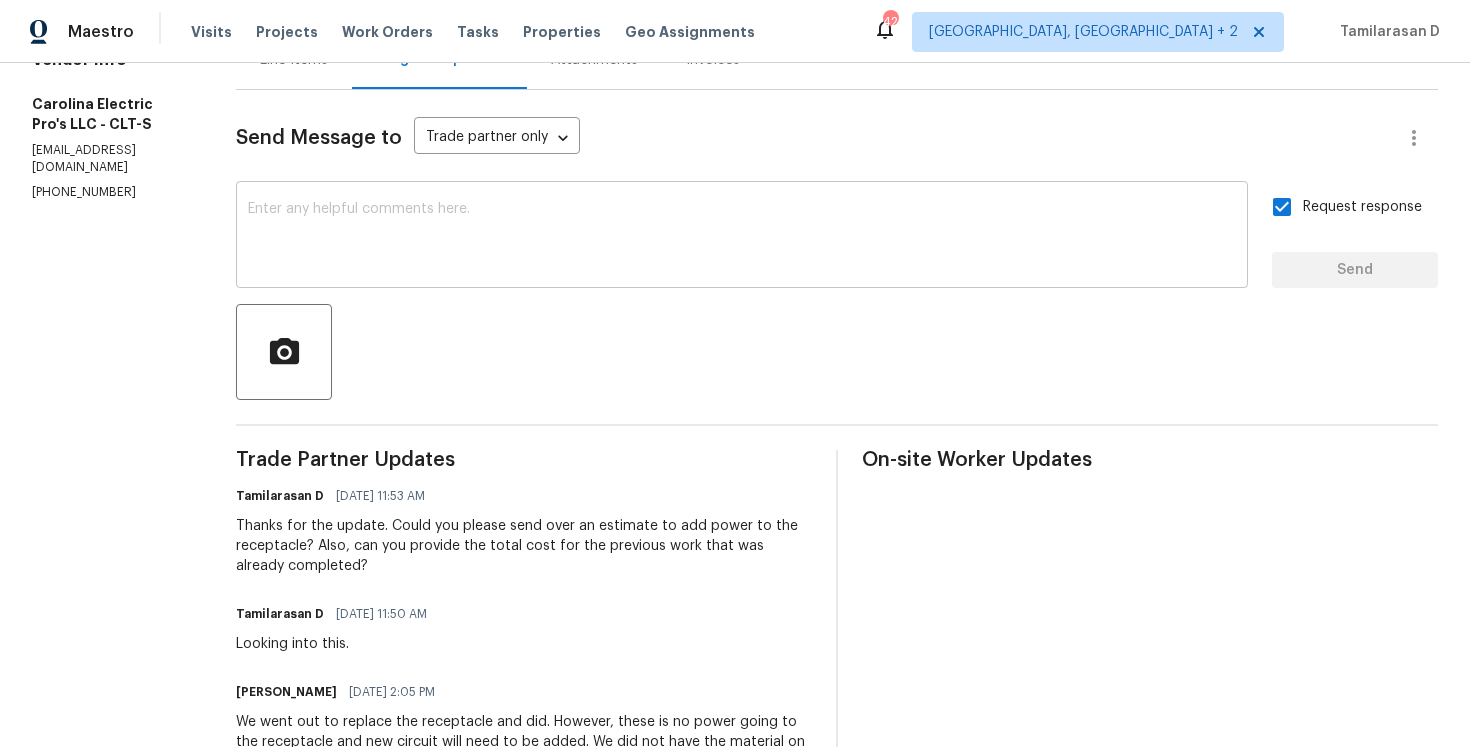 scroll, scrollTop: 196, scrollLeft: 0, axis: vertical 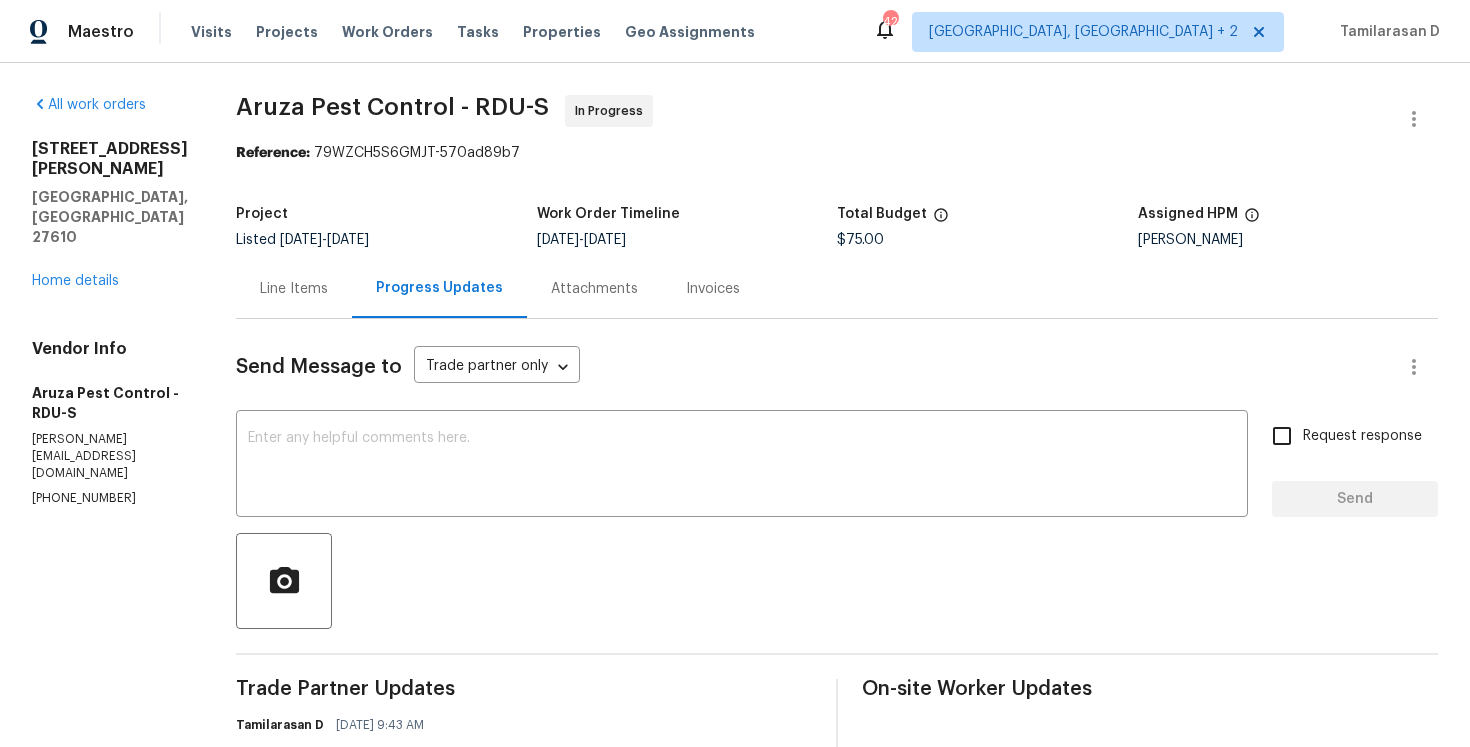 click on "[PHONE_NUMBER]" at bounding box center (110, 498) 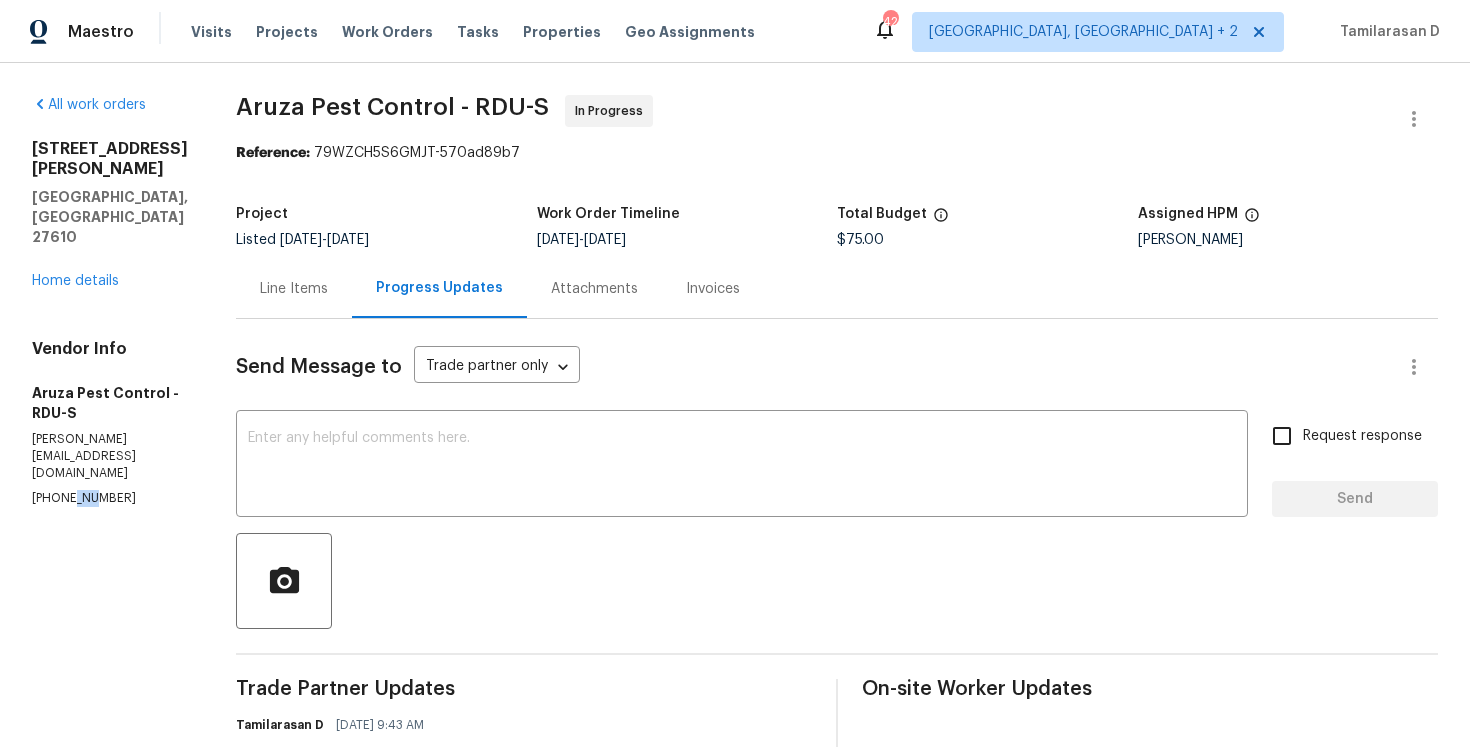 click on "[PHONE_NUMBER]" at bounding box center [110, 498] 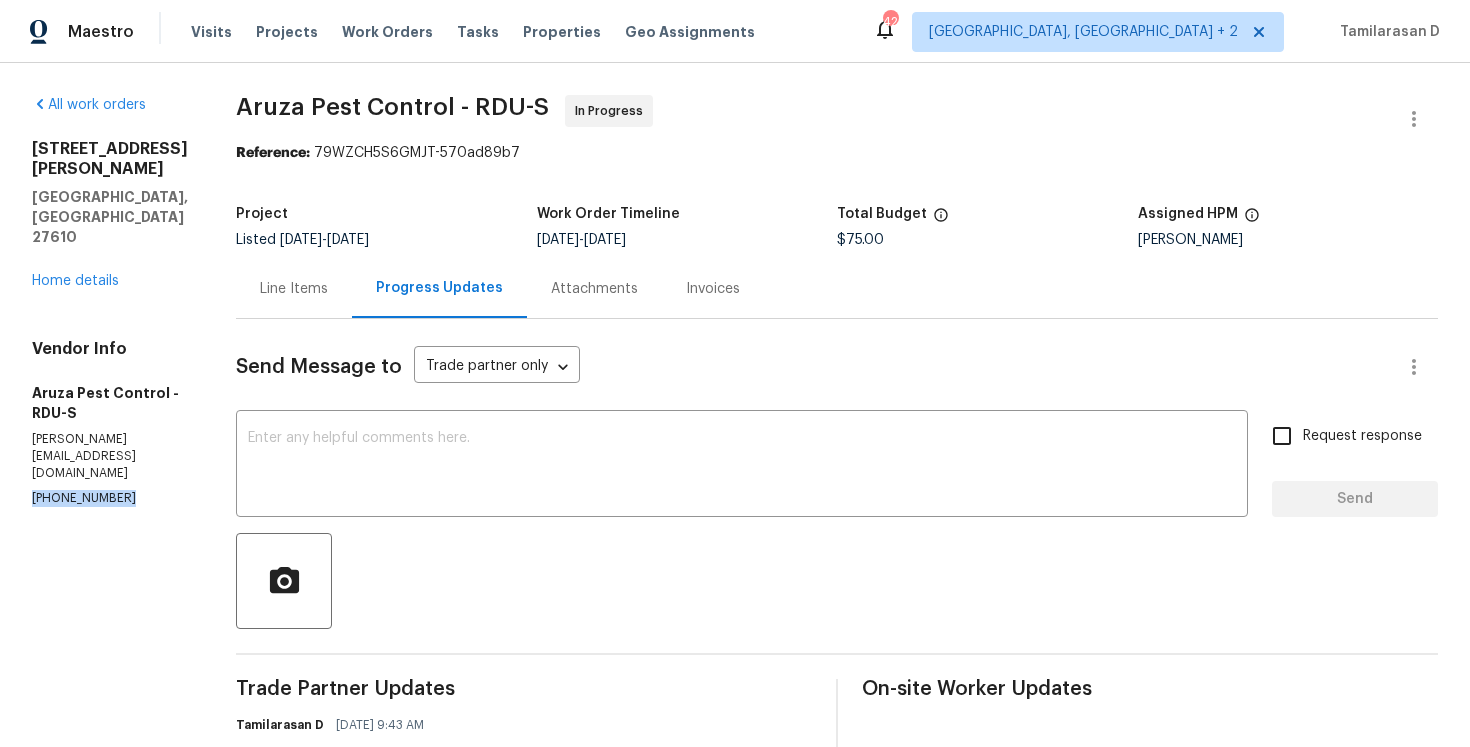 copy on "[PHONE_NUMBER]" 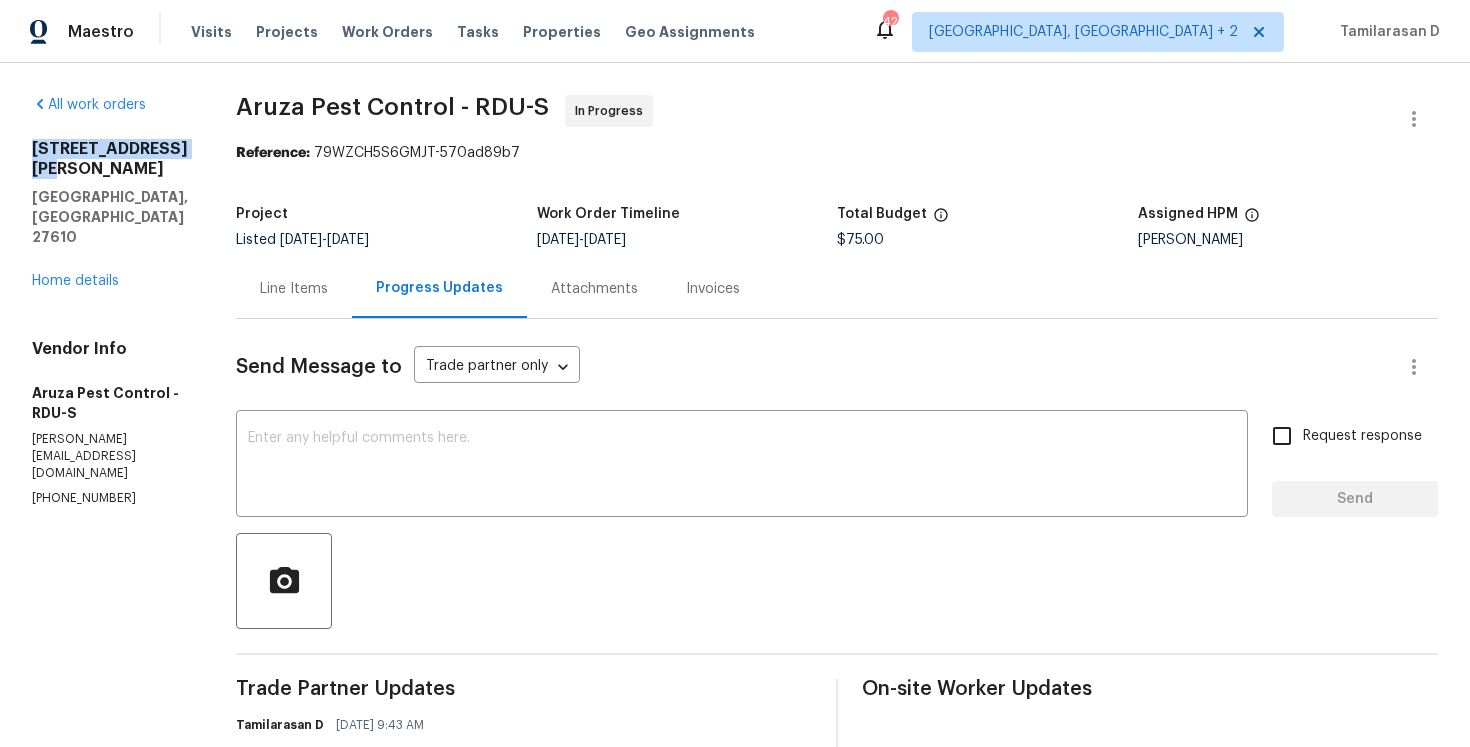 drag, startPoint x: 33, startPoint y: 144, endPoint x: 188, endPoint y: 140, distance: 155.0516 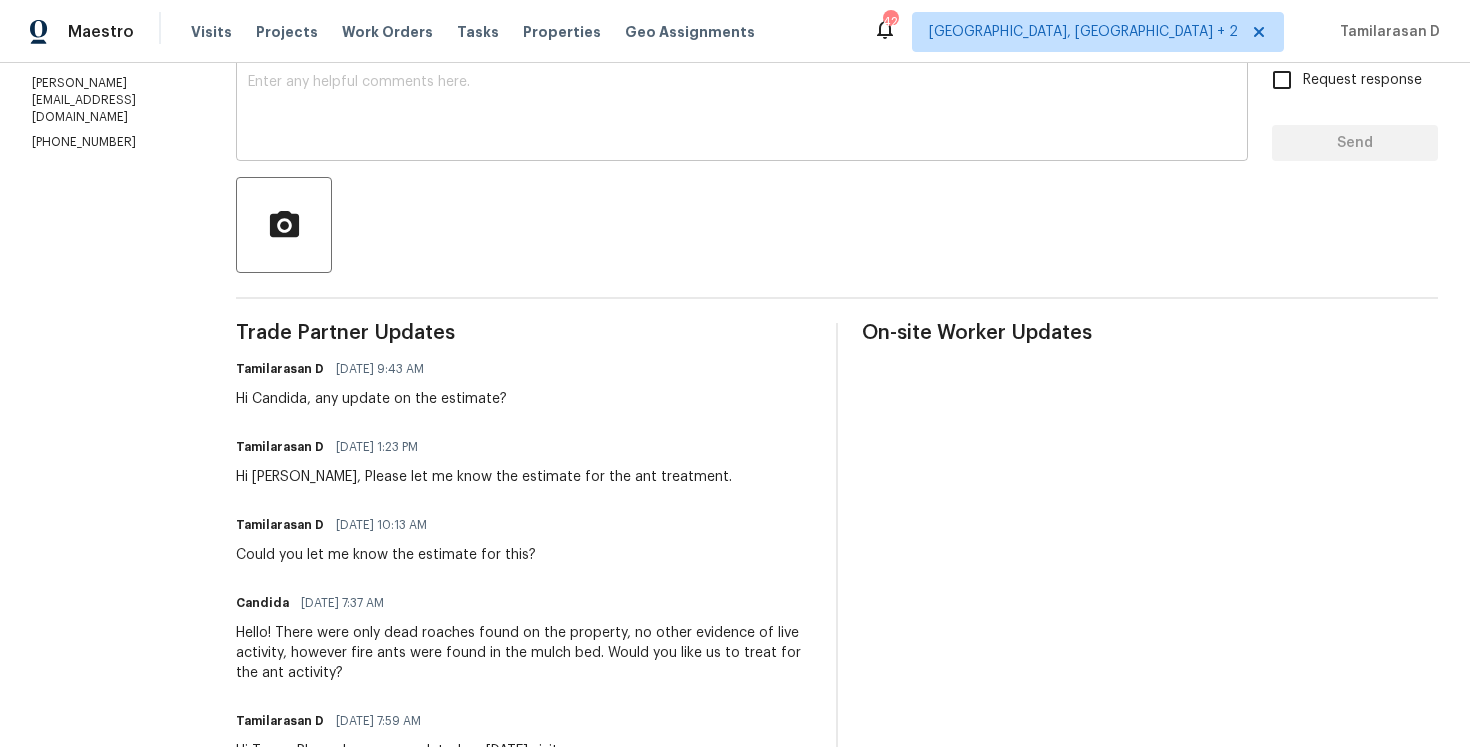 scroll, scrollTop: 175, scrollLeft: 0, axis: vertical 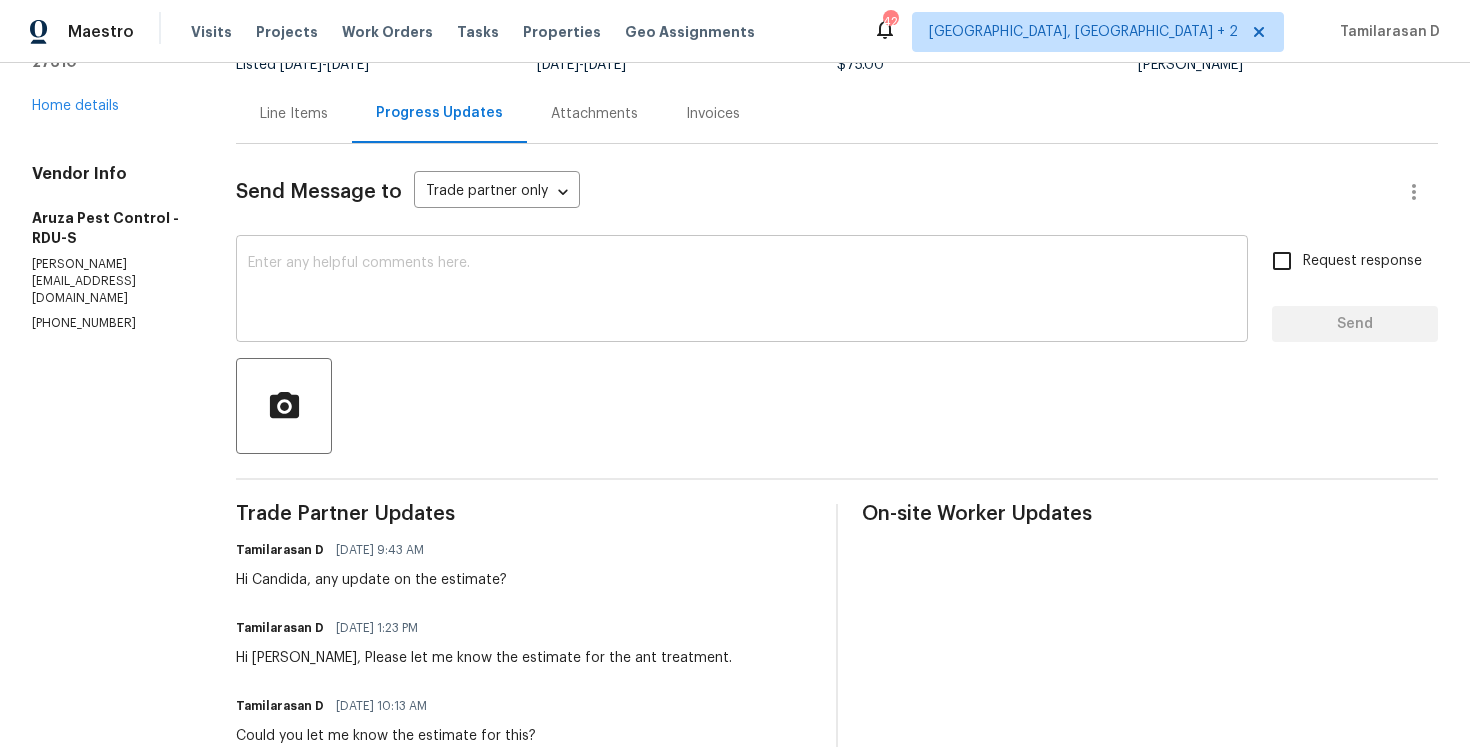 click at bounding box center [742, 291] 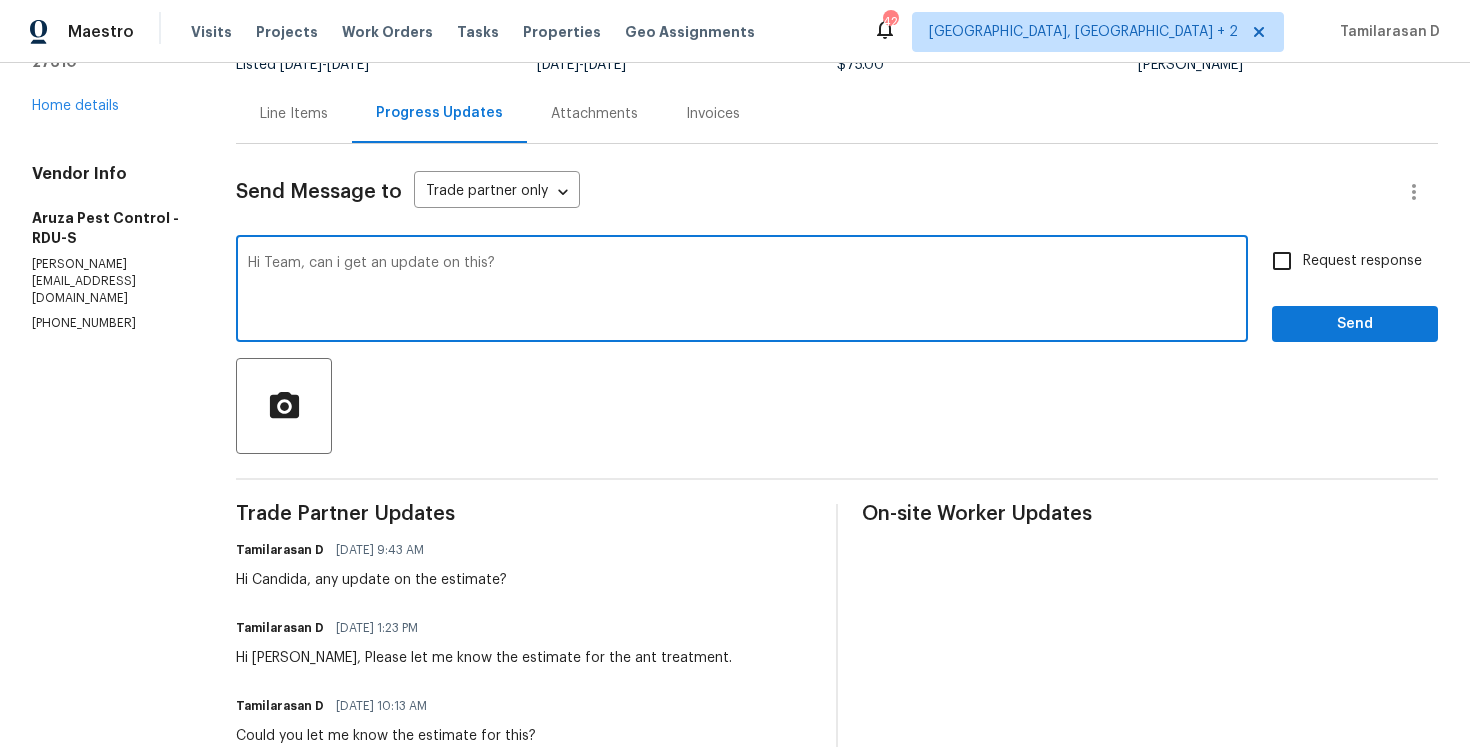 type on "Hi Team, can i get an update on this?" 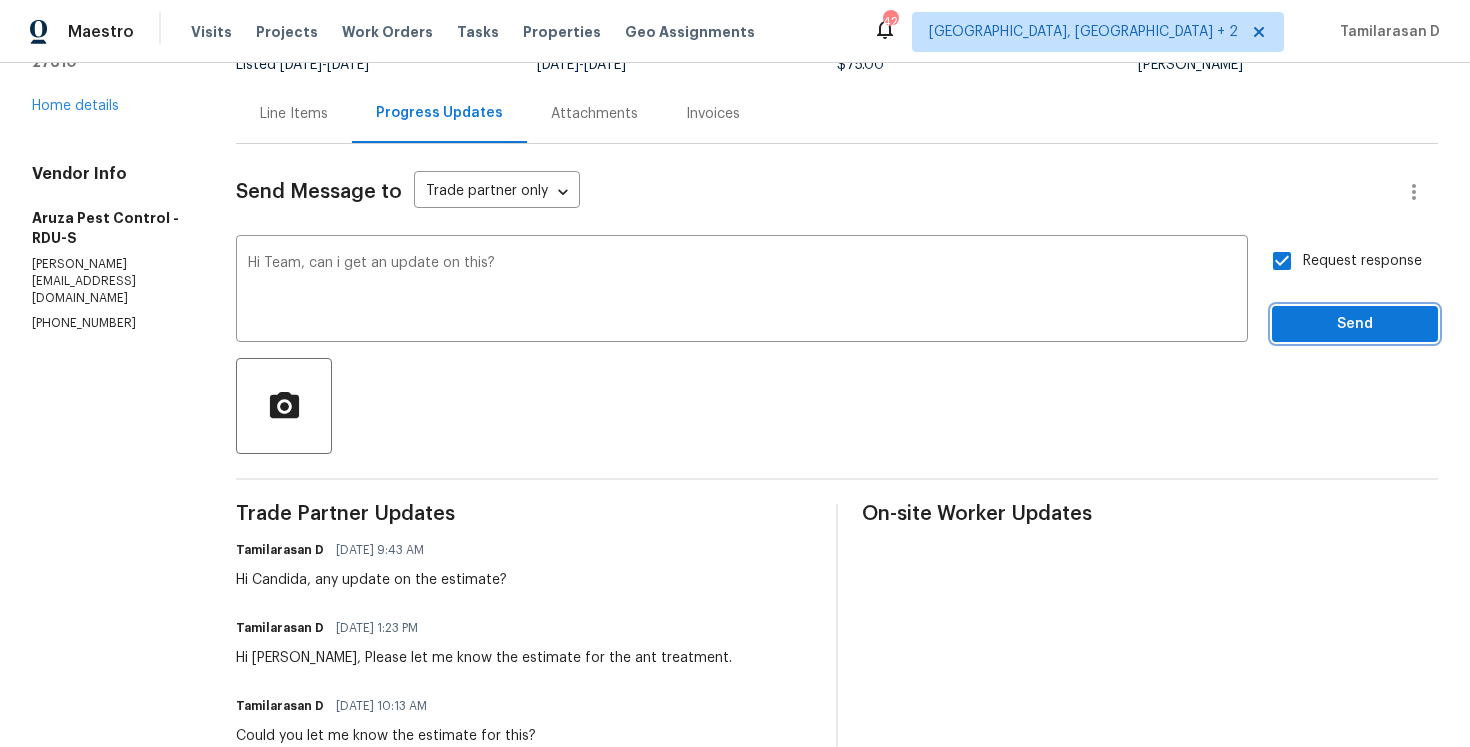 click on "Send" at bounding box center [1355, 324] 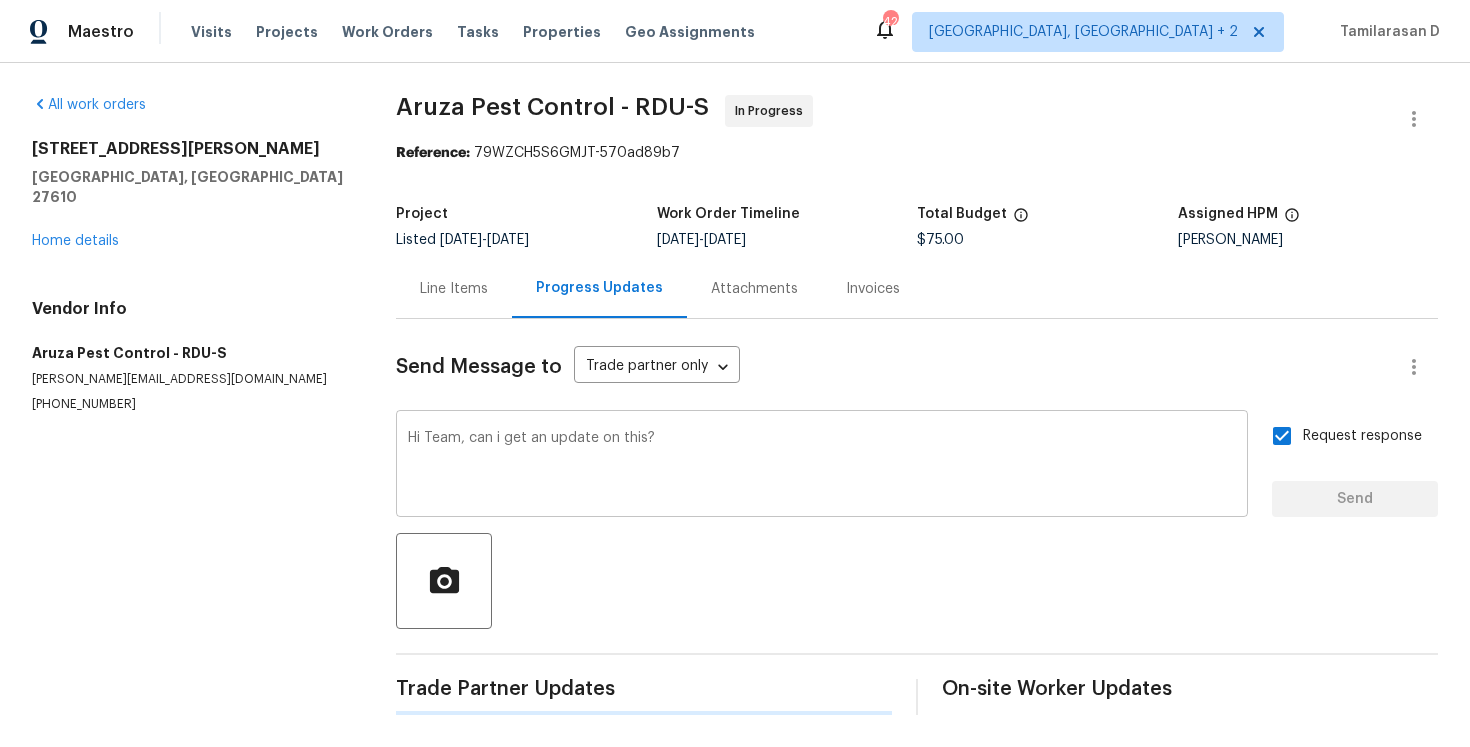 type 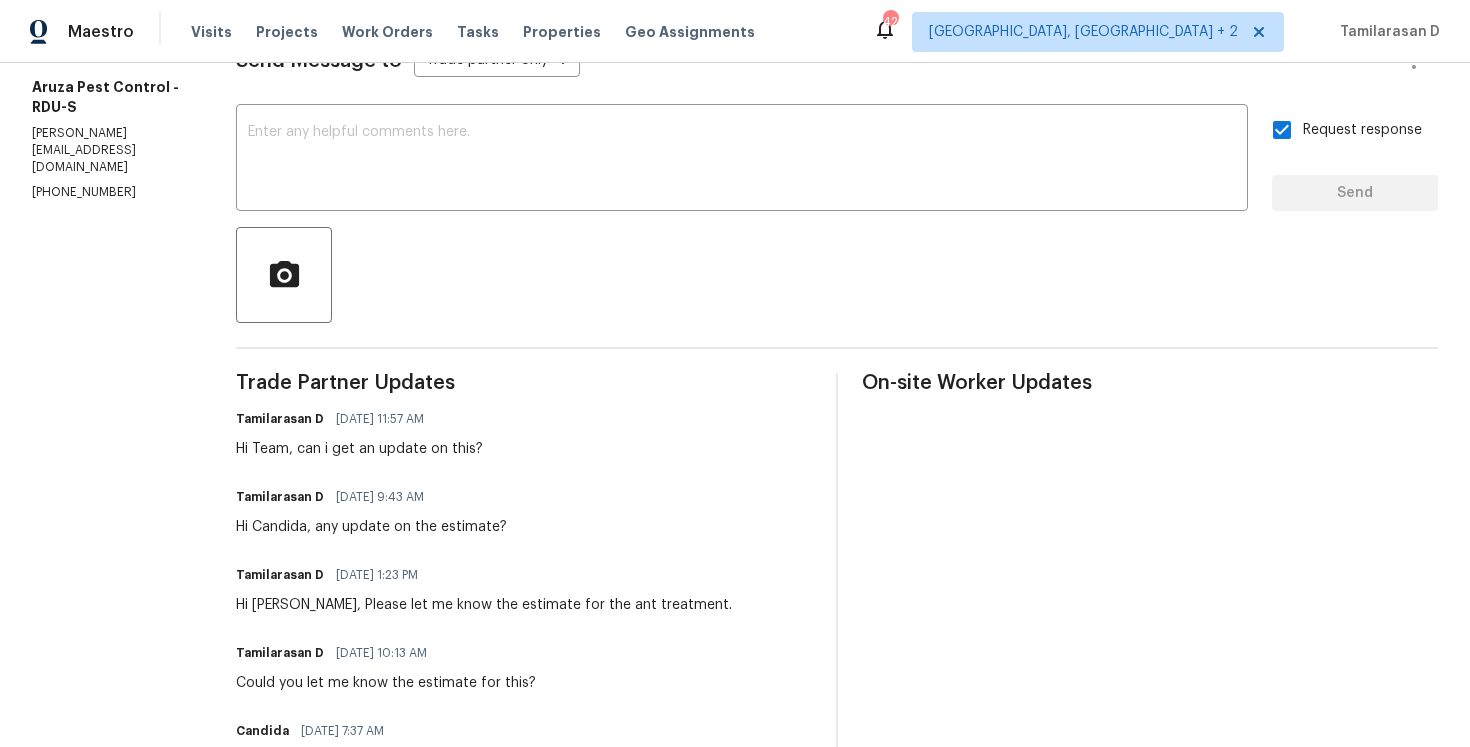 scroll, scrollTop: 308, scrollLeft: 0, axis: vertical 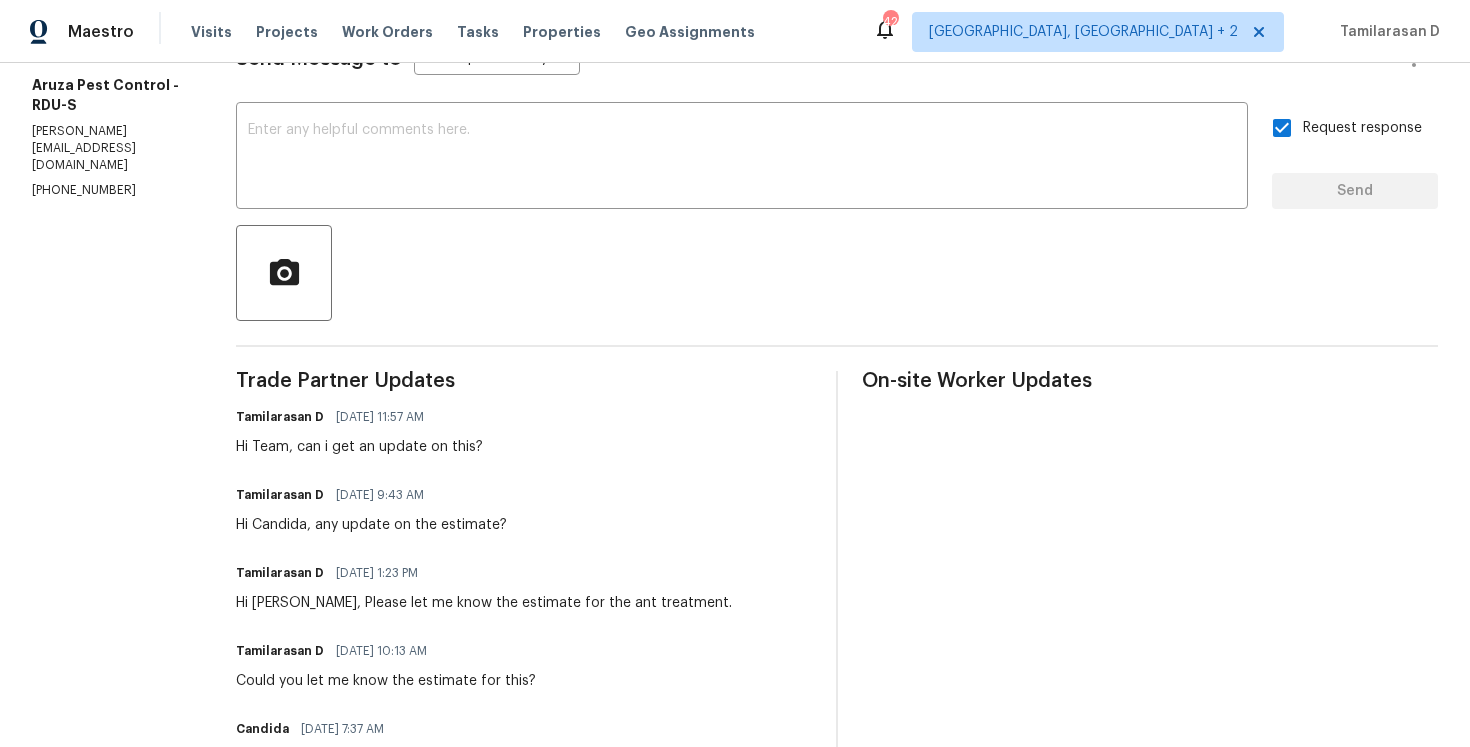 click on "Hi Candida, Please let me know the estimate for the ant treatment." at bounding box center [484, 603] 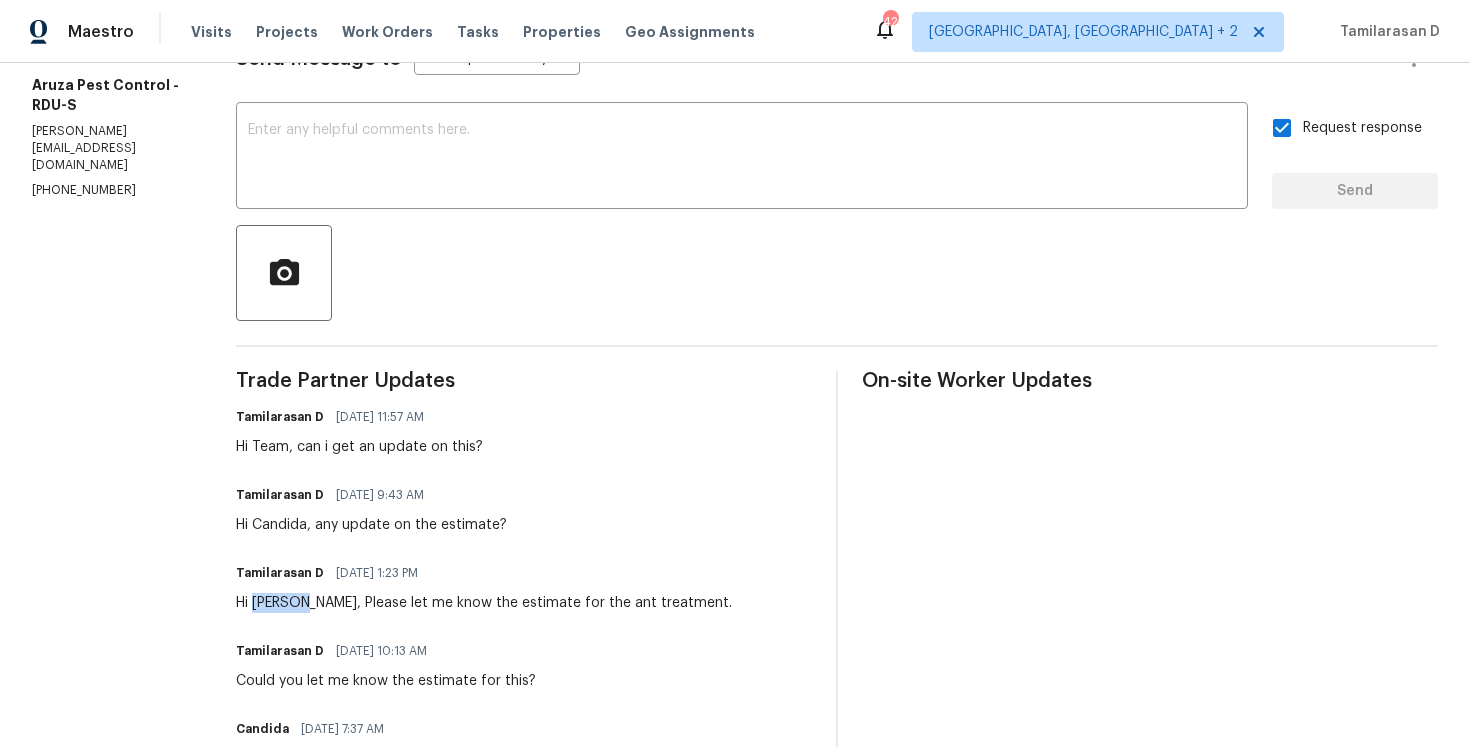 scroll, scrollTop: 0, scrollLeft: 0, axis: both 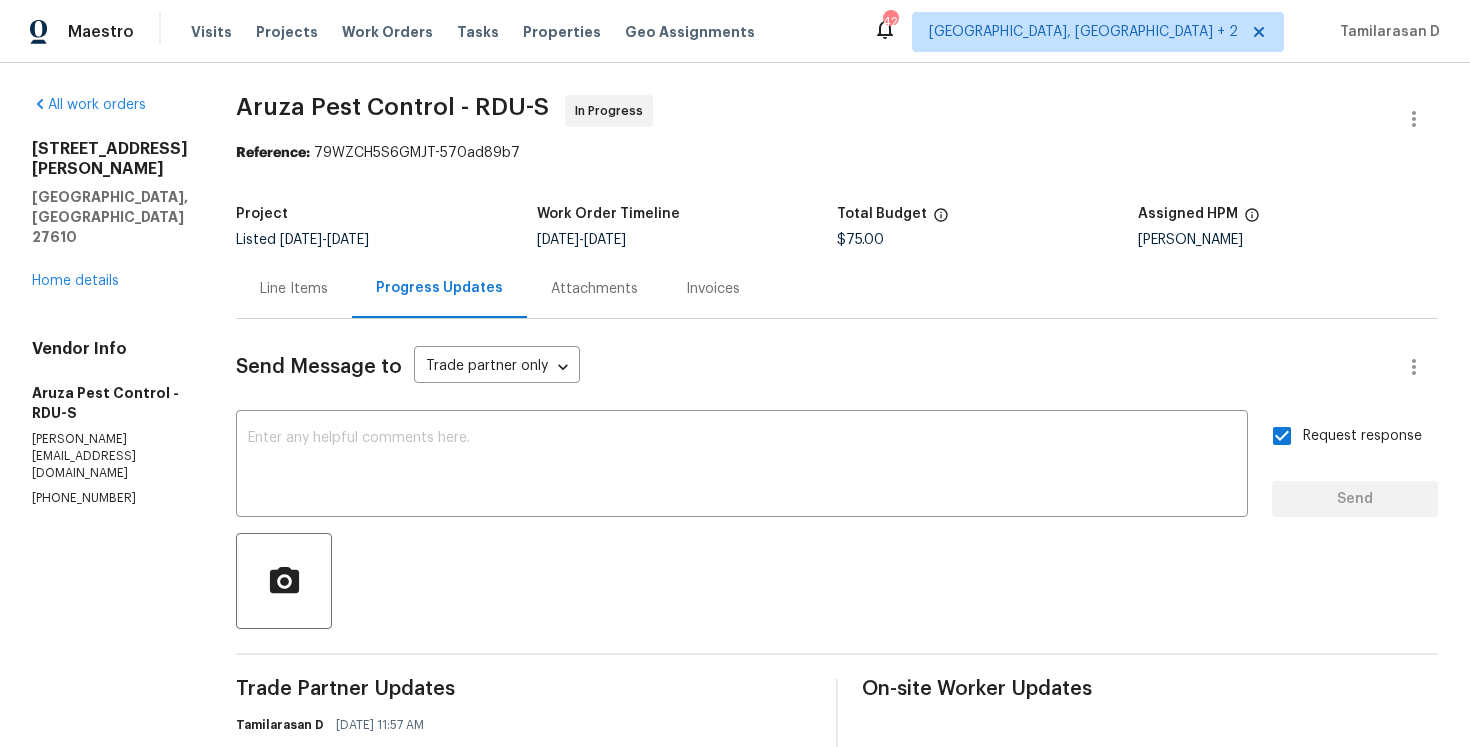 click on "Line Items" at bounding box center [294, 288] 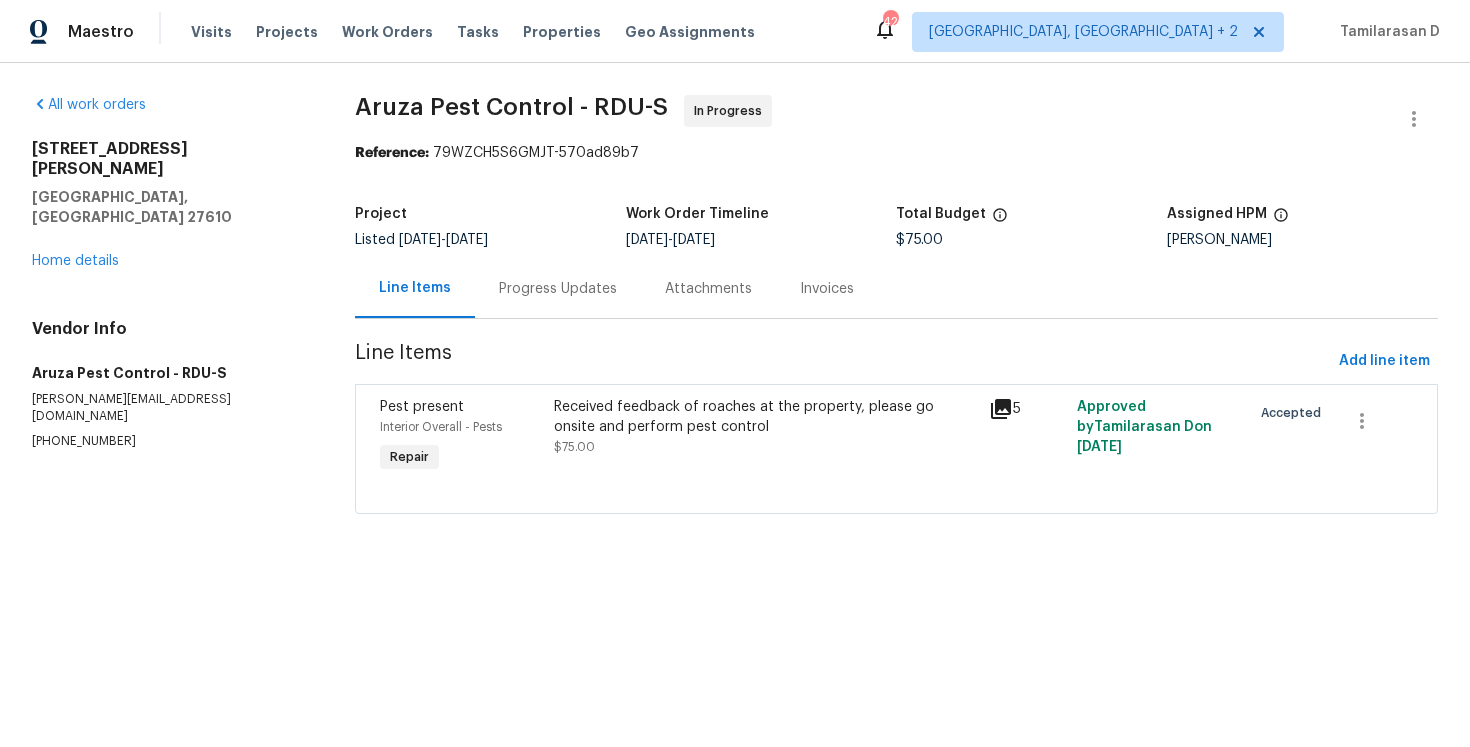 click on "Progress Updates" at bounding box center (558, 289) 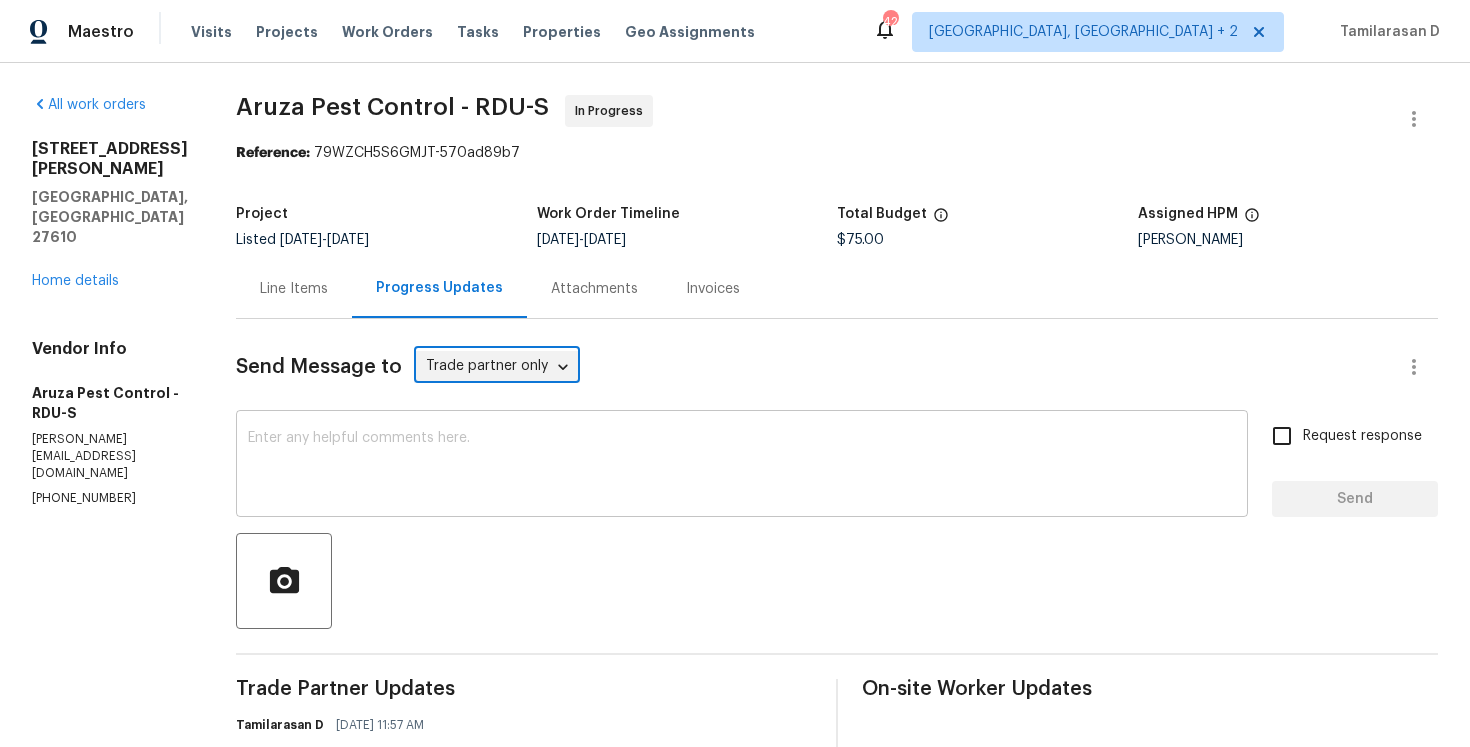 scroll, scrollTop: 974, scrollLeft: 0, axis: vertical 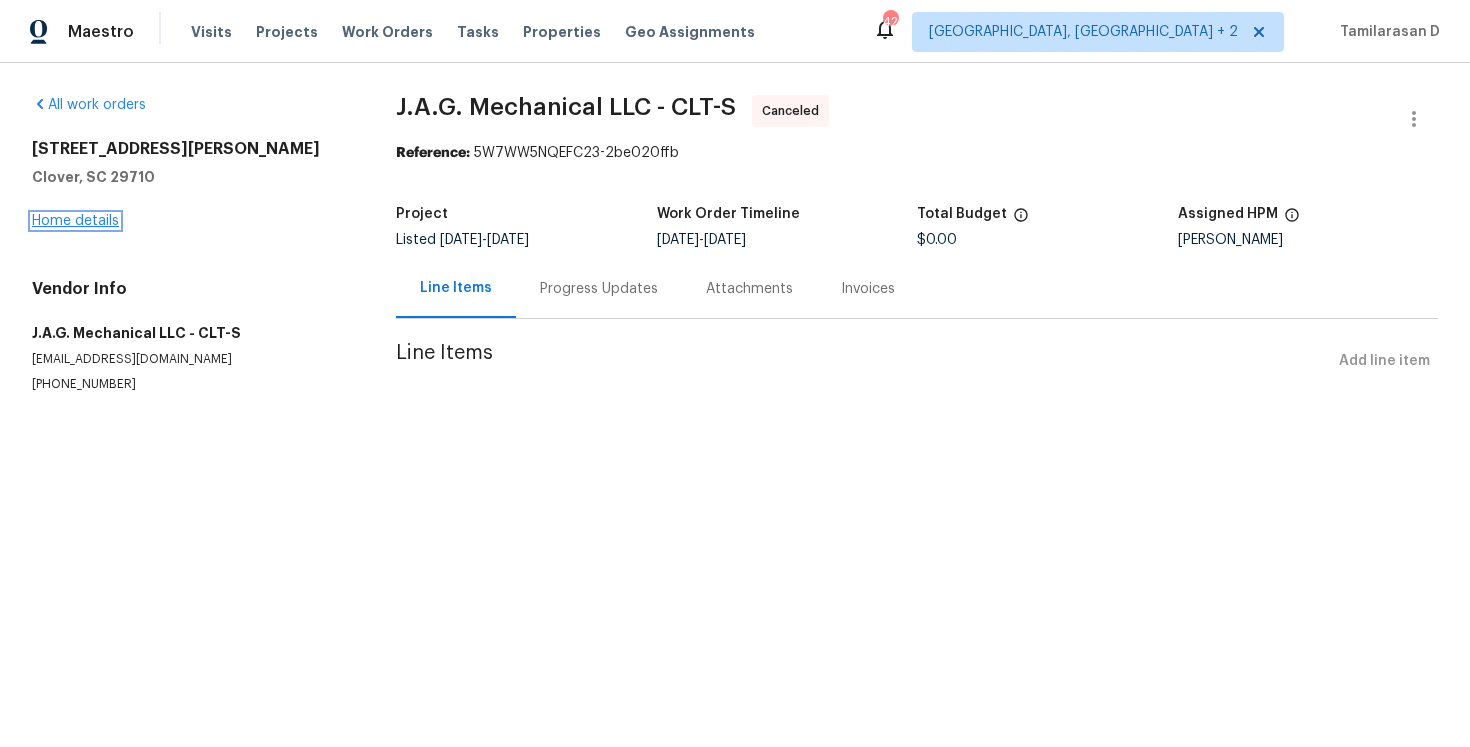 click on "Home details" at bounding box center [75, 221] 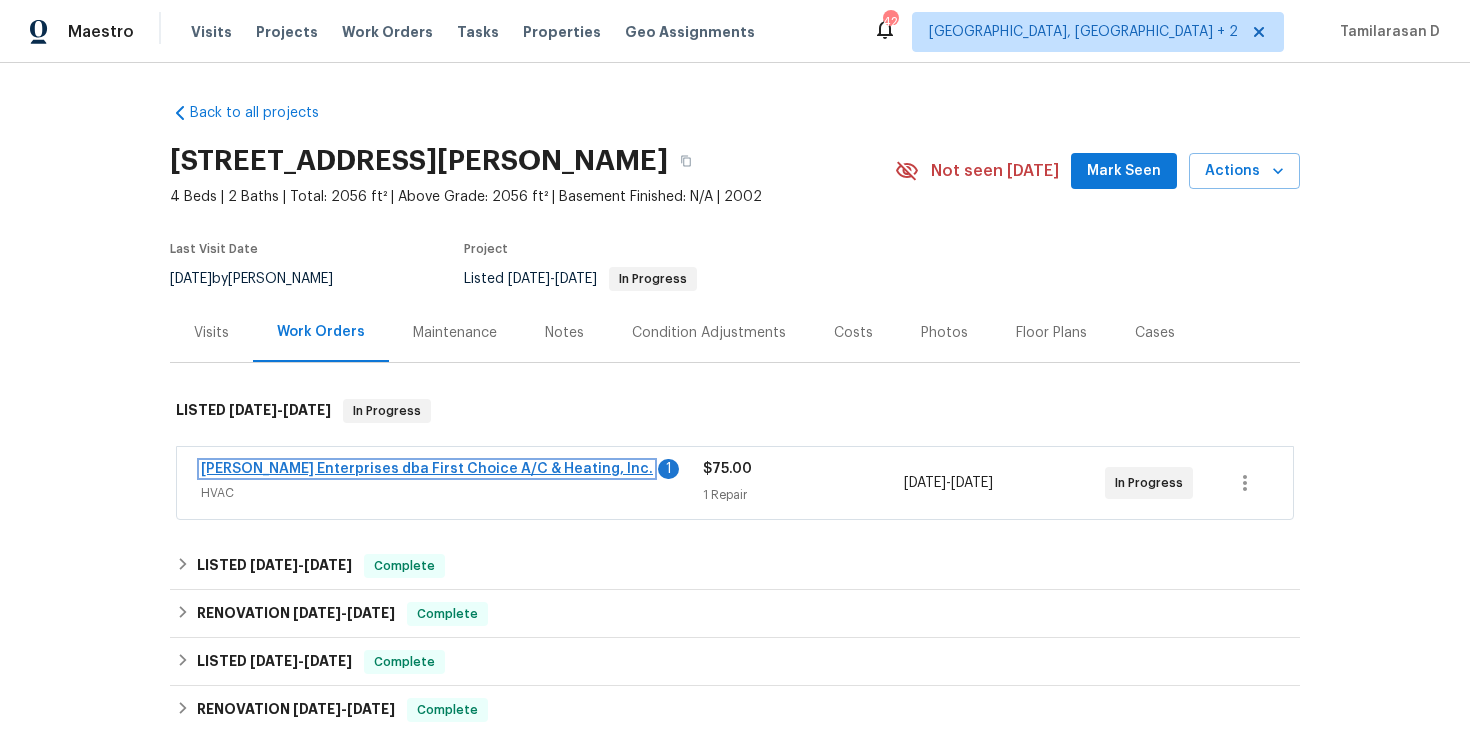 click on "[PERSON_NAME] Enterprises dba First Choice A/C & Heating, Inc." at bounding box center (427, 469) 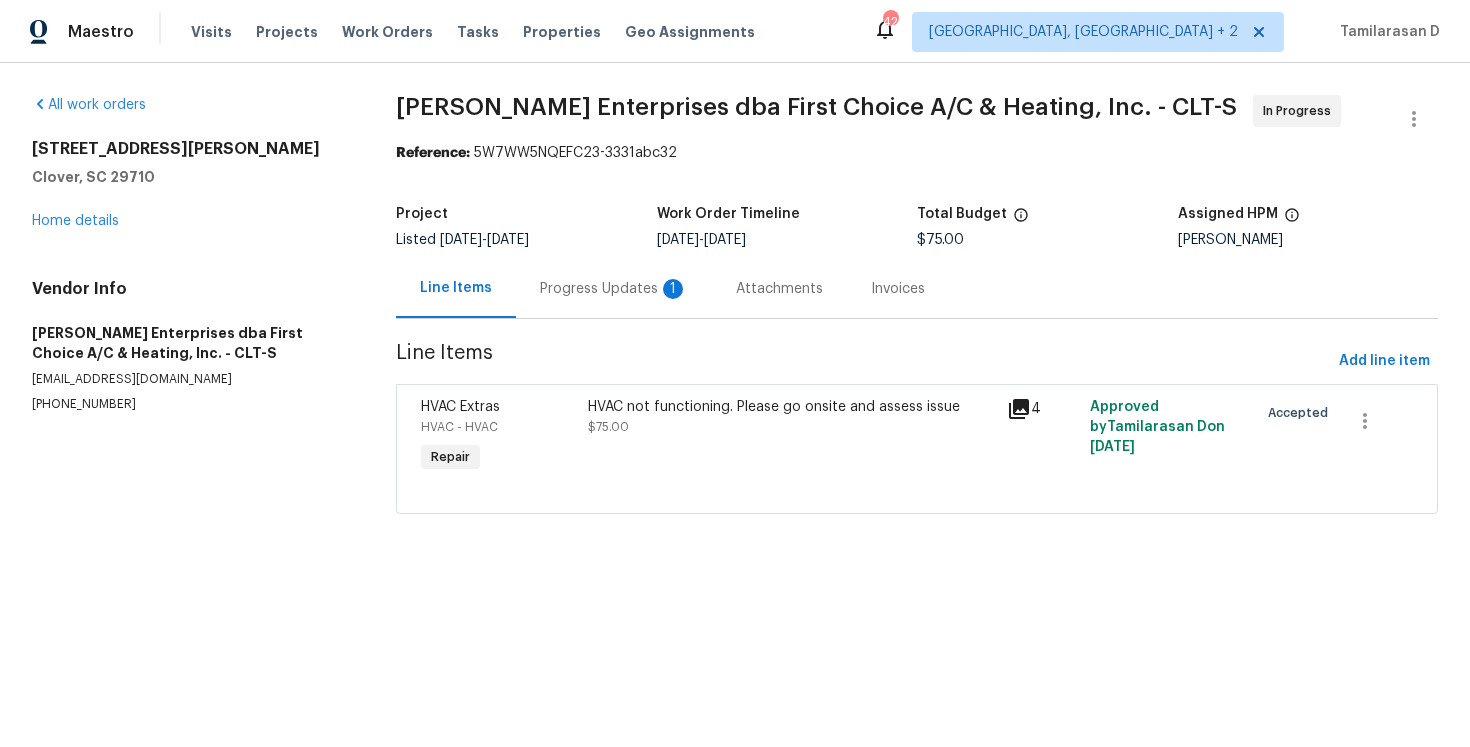 click on "Progress Updates 1" at bounding box center [614, 289] 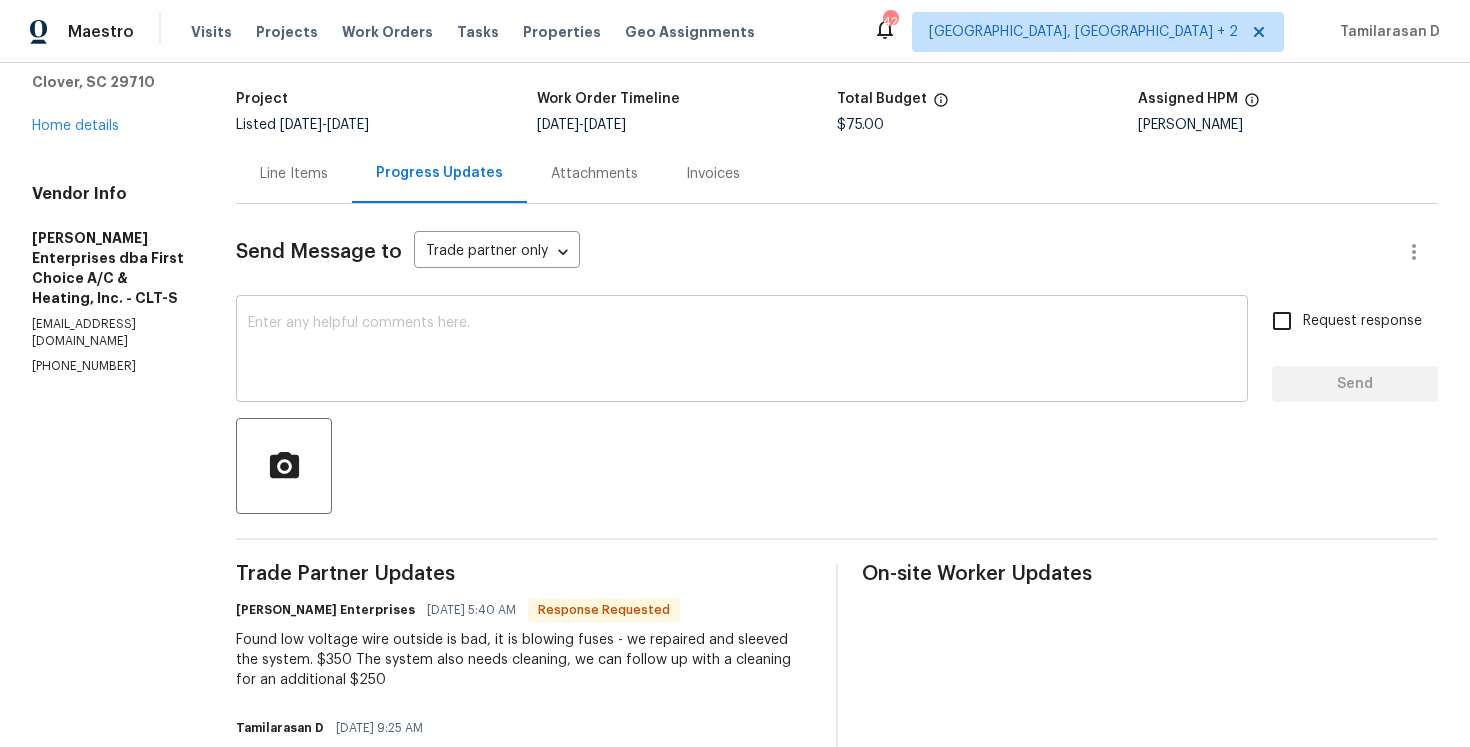 scroll, scrollTop: 150, scrollLeft: 0, axis: vertical 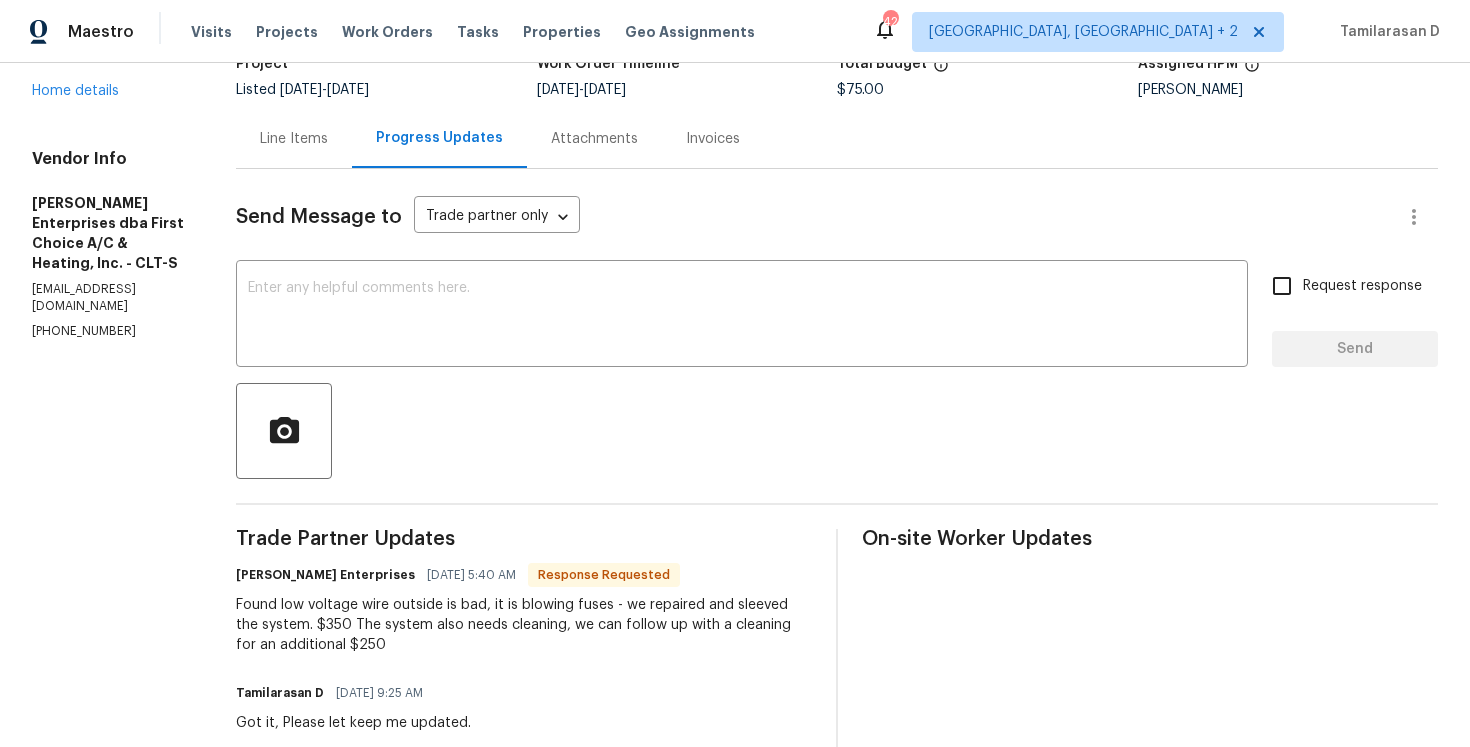 click on "Found low voltage wire outside is bad, it is blowing fuses - we repaired and sleeved the system. $350
The system also needs cleaning, we can follow up with a cleaning for an additional $250" at bounding box center (524, 625) 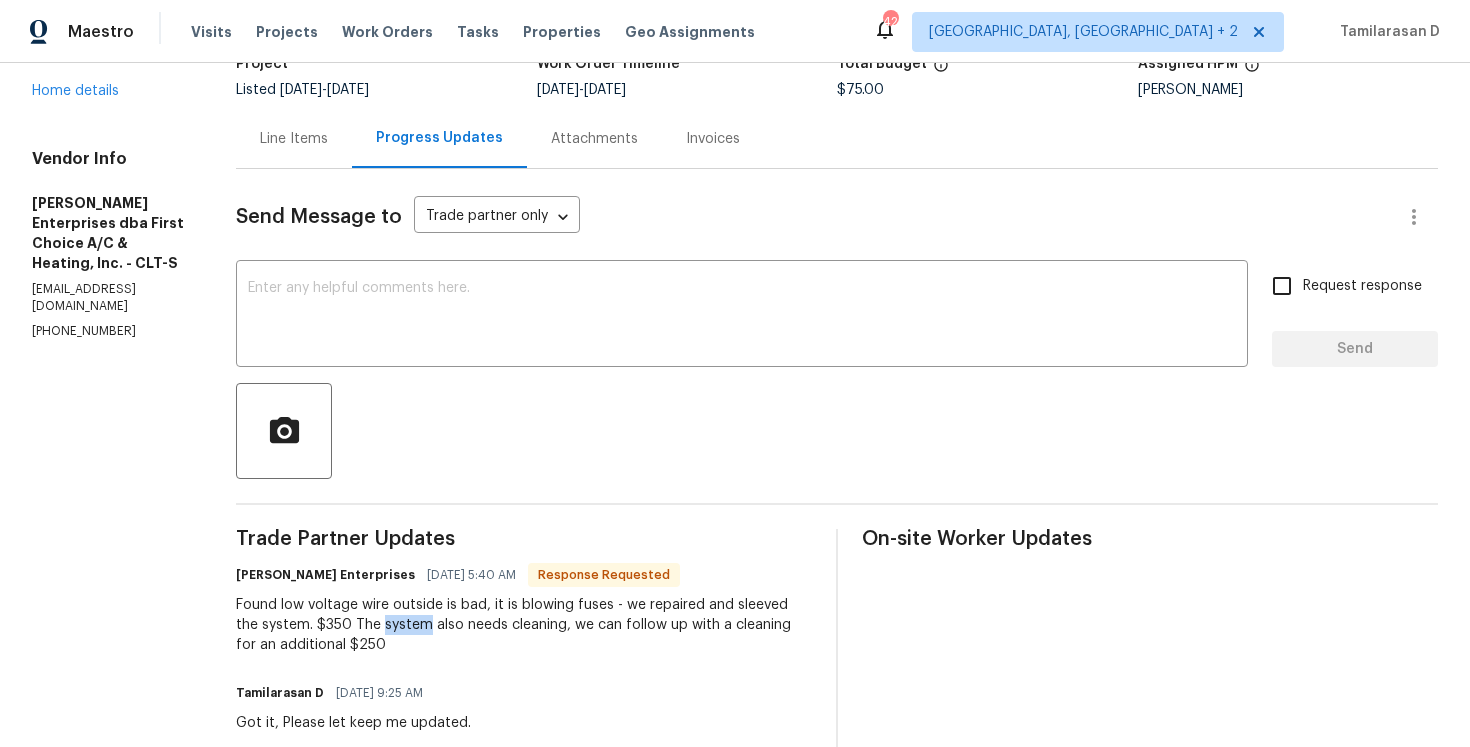 click on "Found low voltage wire outside is bad, it is blowing fuses - we repaired and sleeved the system. $350
The system also needs cleaning, we can follow up with a cleaning for an additional $250" at bounding box center (524, 625) 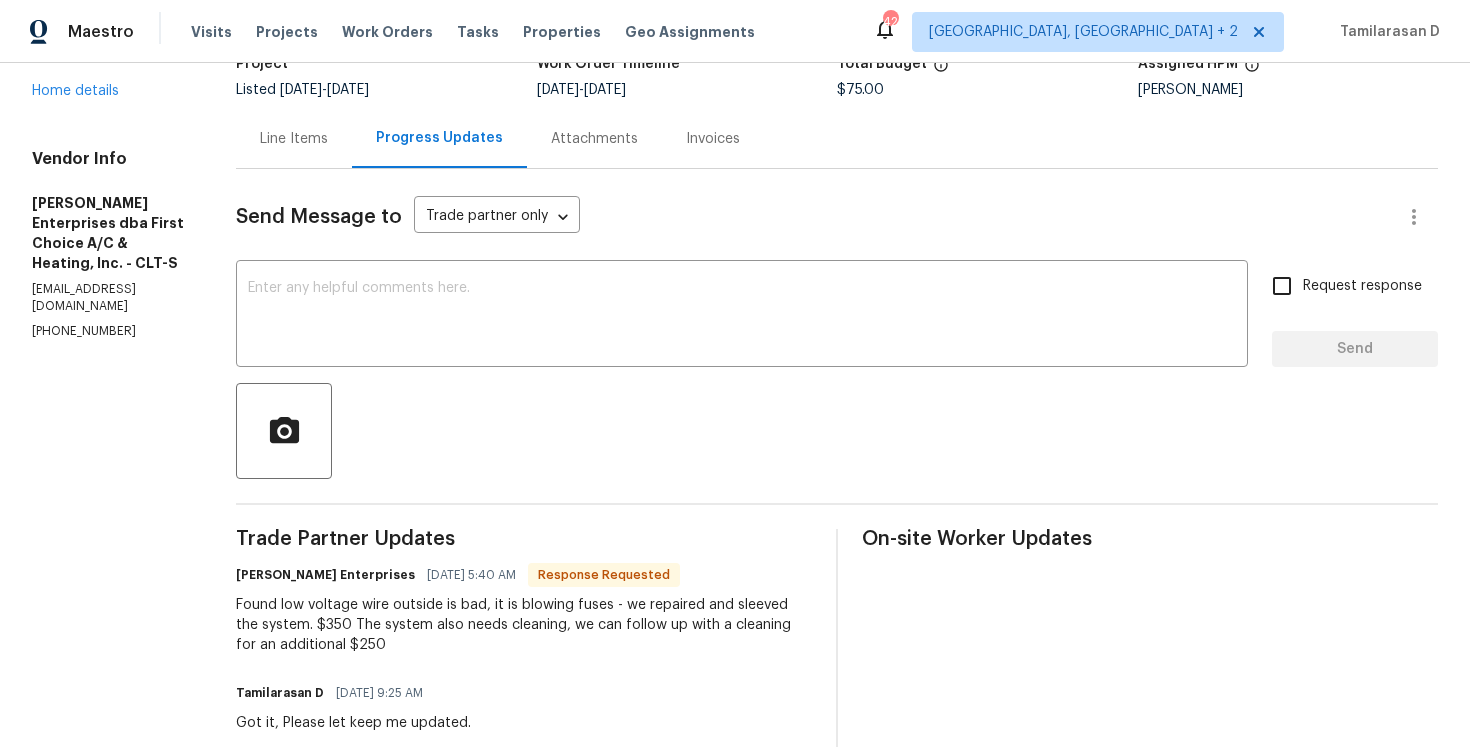 click on "Found low voltage wire outside is bad, it is blowing fuses - we repaired and sleeved the system. $350
The system also needs cleaning, we can follow up with a cleaning for an additional $250" at bounding box center (524, 625) 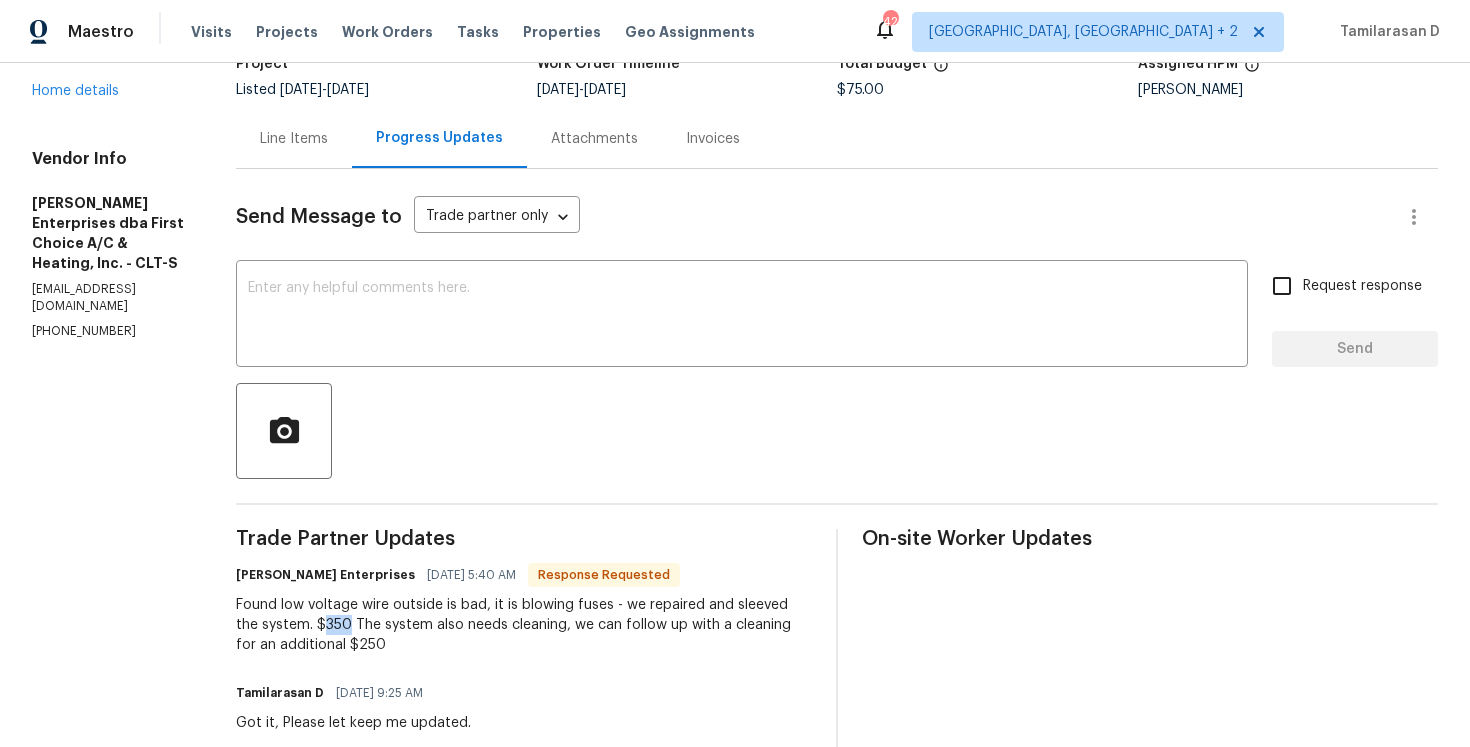 click on "Found low voltage wire outside is bad, it is blowing fuses - we repaired and sleeved the system. $350
The system also needs cleaning, we can follow up with a cleaning for an additional $250" at bounding box center [524, 625] 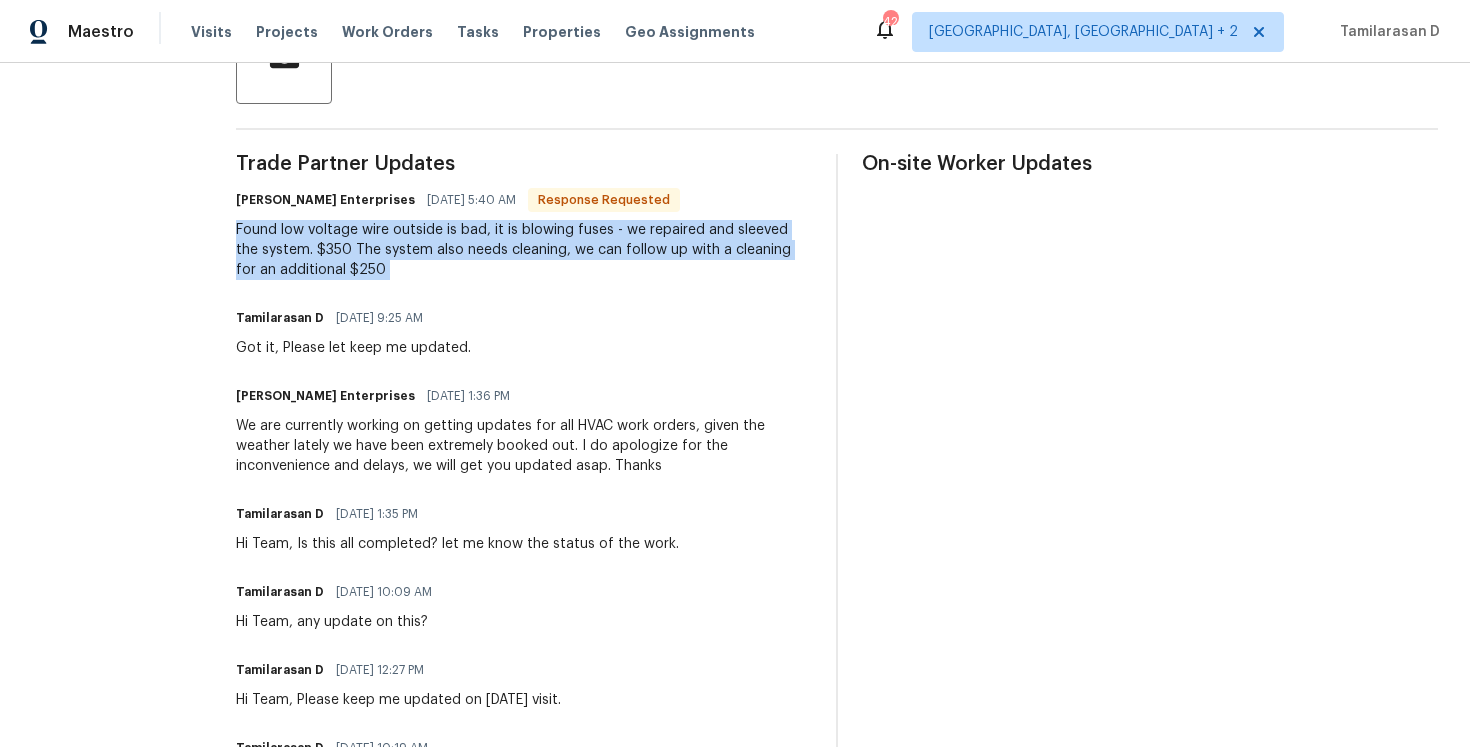 scroll, scrollTop: 0, scrollLeft: 0, axis: both 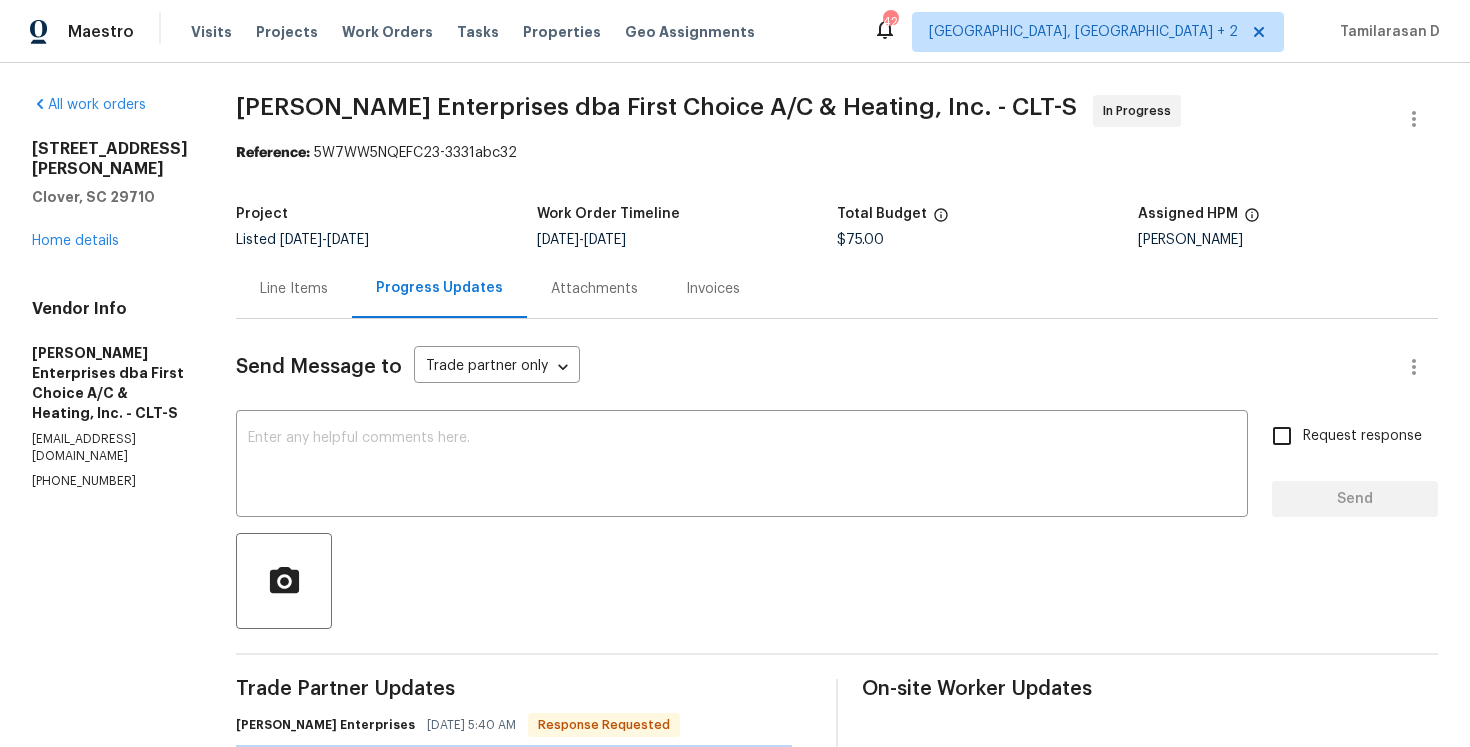 click on "Line Items" at bounding box center [294, 289] 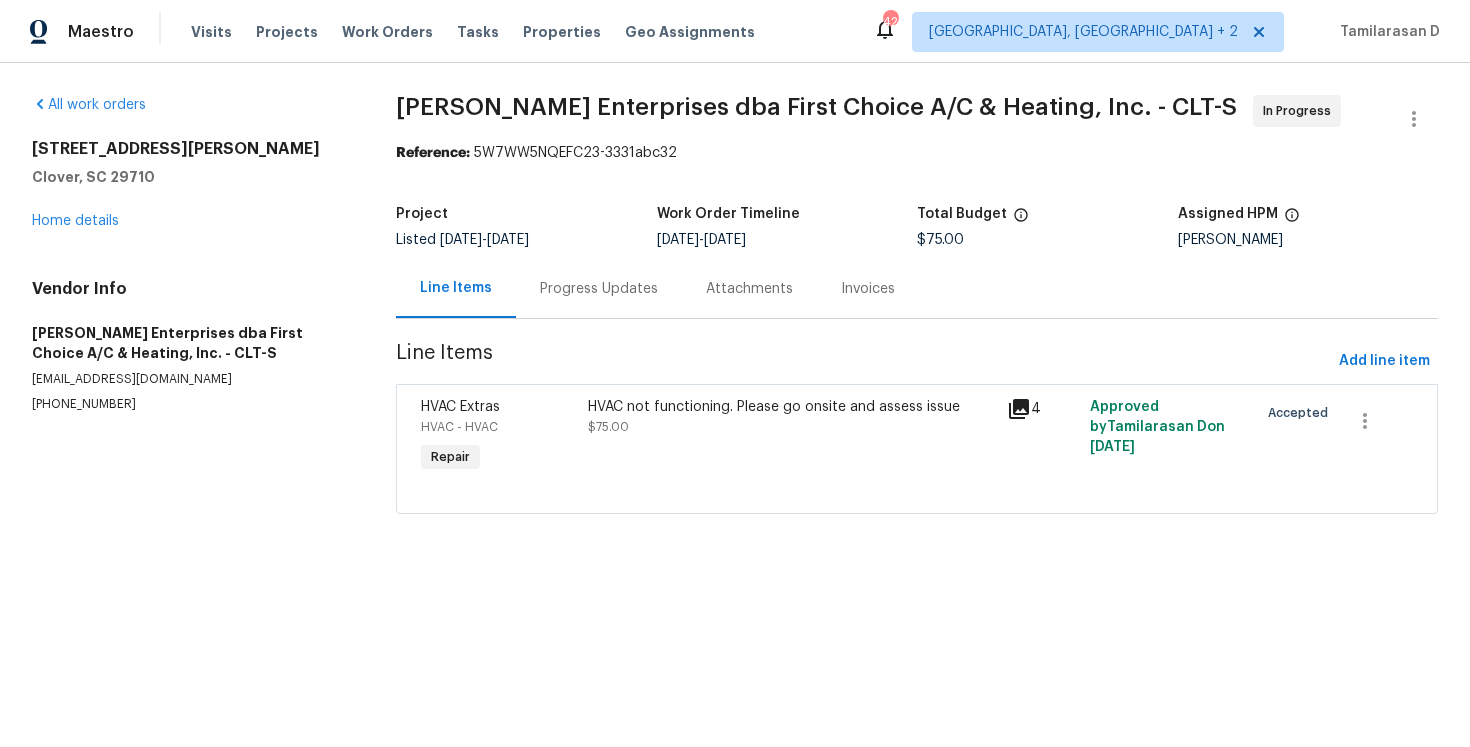 click on "Nordman Enterprises dba First Choice A/C & Heating, Inc. - CLT-S In Progress Reference:   5W7WW5NQEFC23-3331abc32 Project Listed   6/30/2025  -  7/2/2025 Work Order Timeline 6/30/2025  -  7/2/2025 Total Budget $75.00 Assigned HPM Alex Baum Line Items Progress Updates Attachments Invoices Line Items Add line item HVAC Extras HVAC - HVAC Repair HVAC not functioning. Please go onsite and assess issue $75.00   4 Approved by  Tamilarasan D  on   6/30/2025 Accepted" at bounding box center (917, 316) 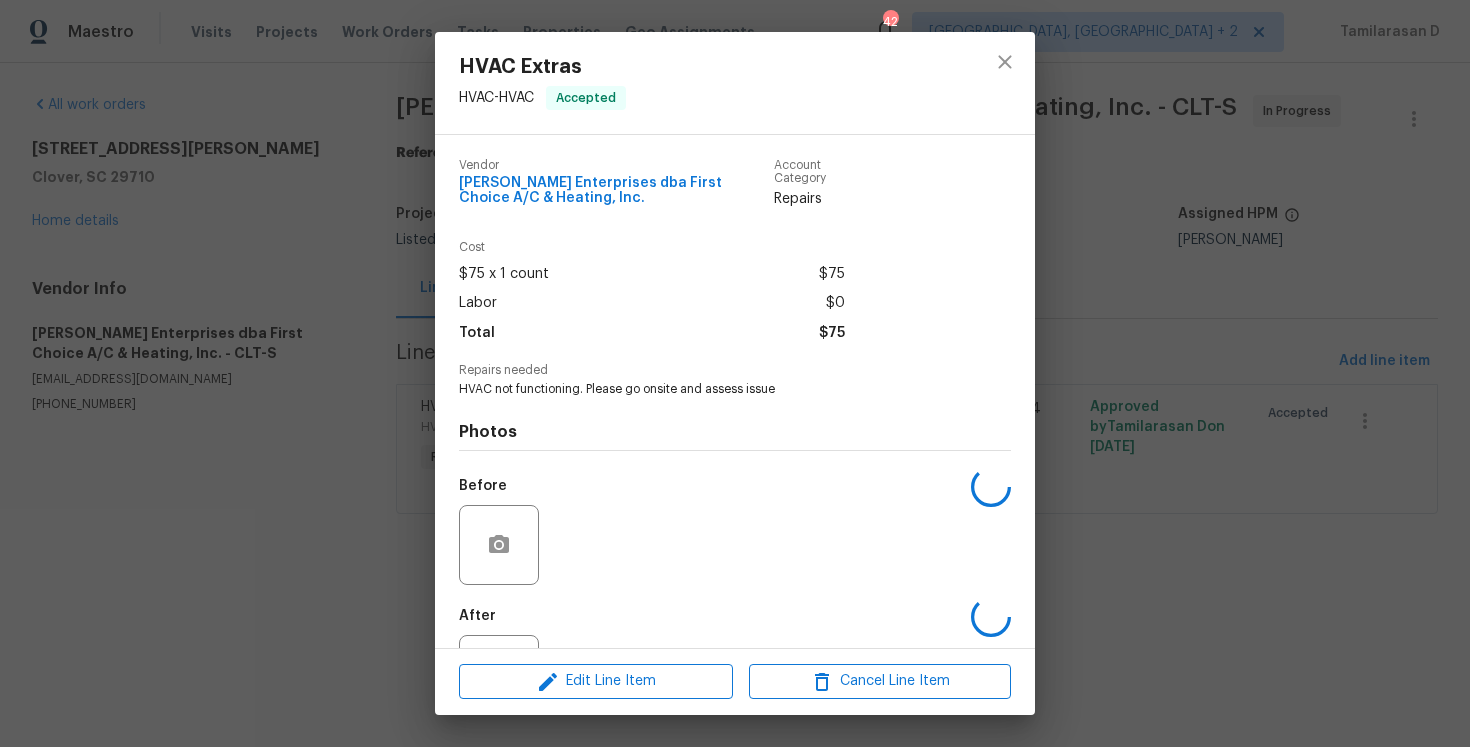 scroll, scrollTop: 87, scrollLeft: 0, axis: vertical 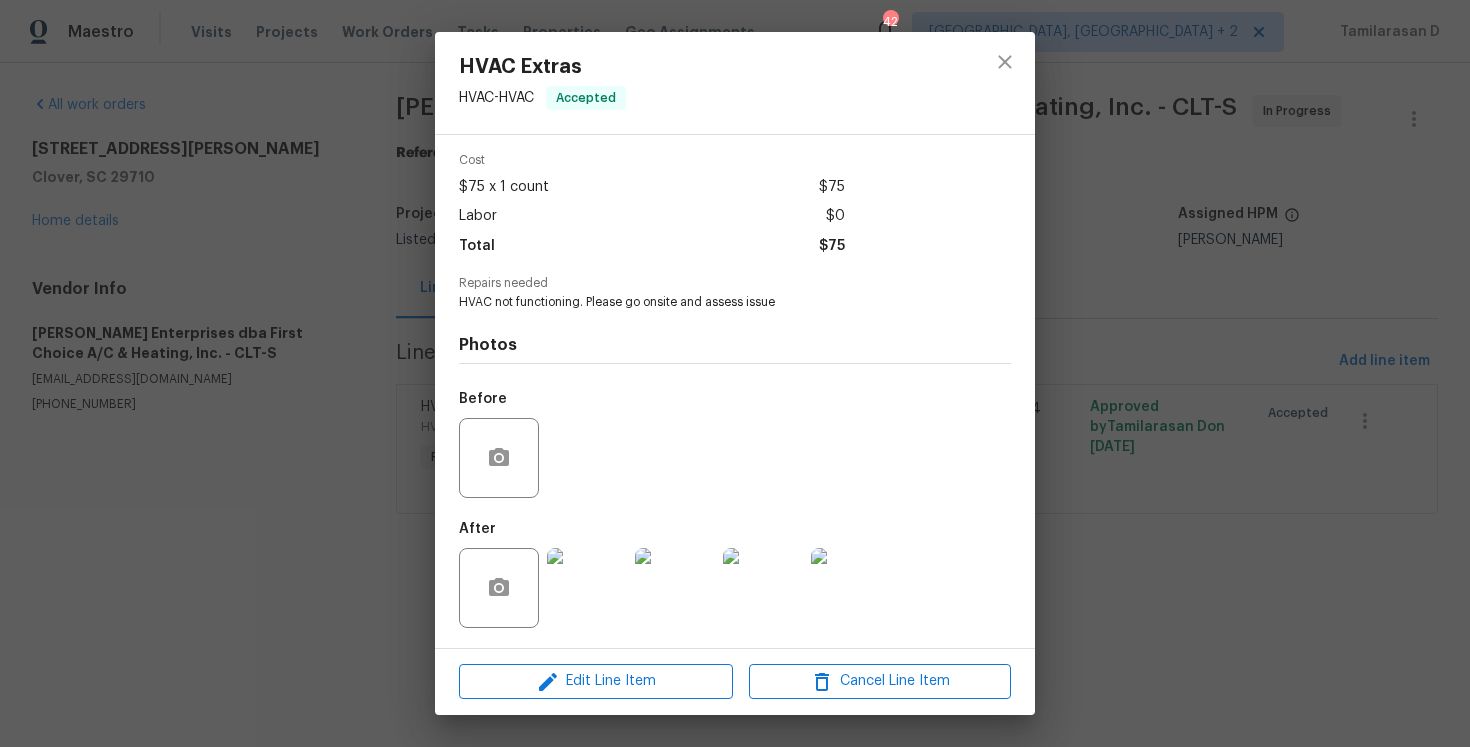 click at bounding box center (587, 588) 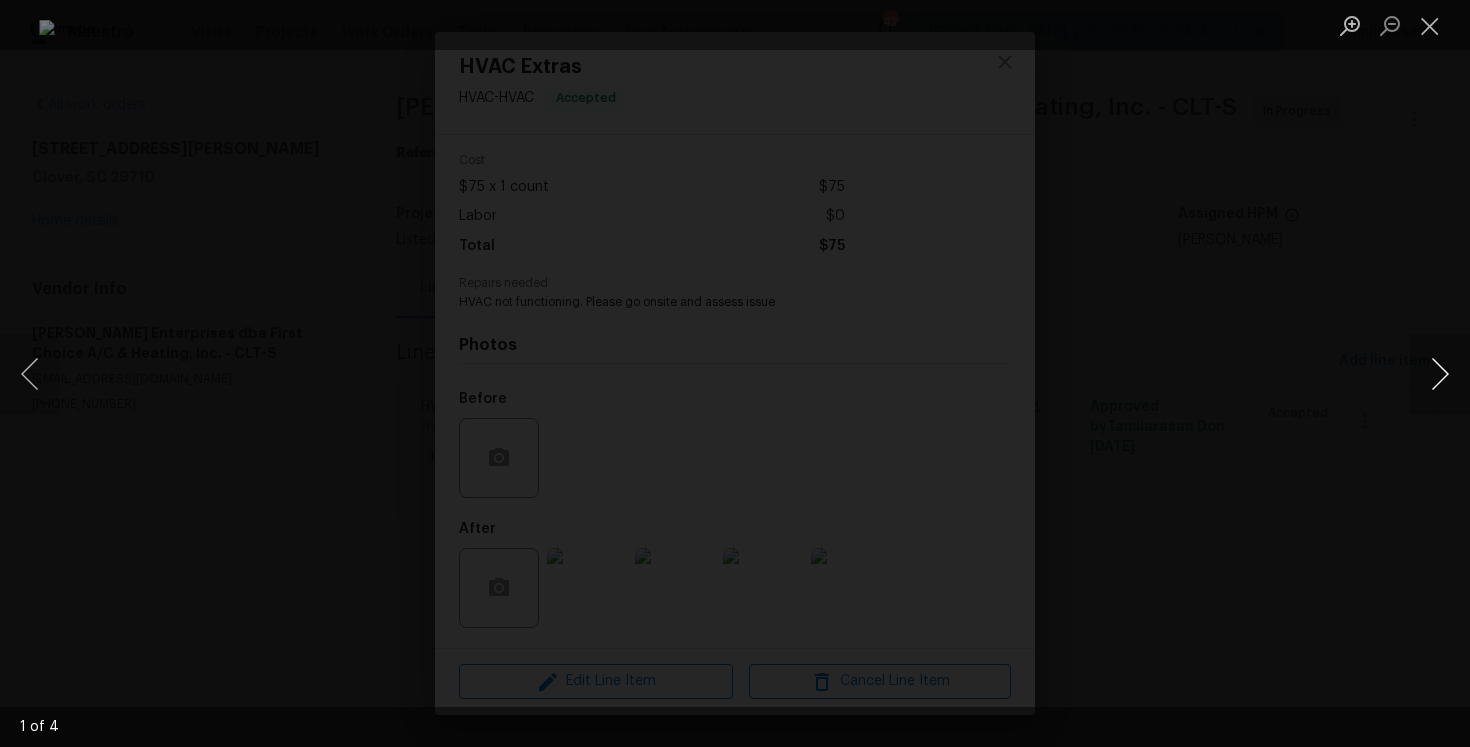 click at bounding box center (1440, 374) 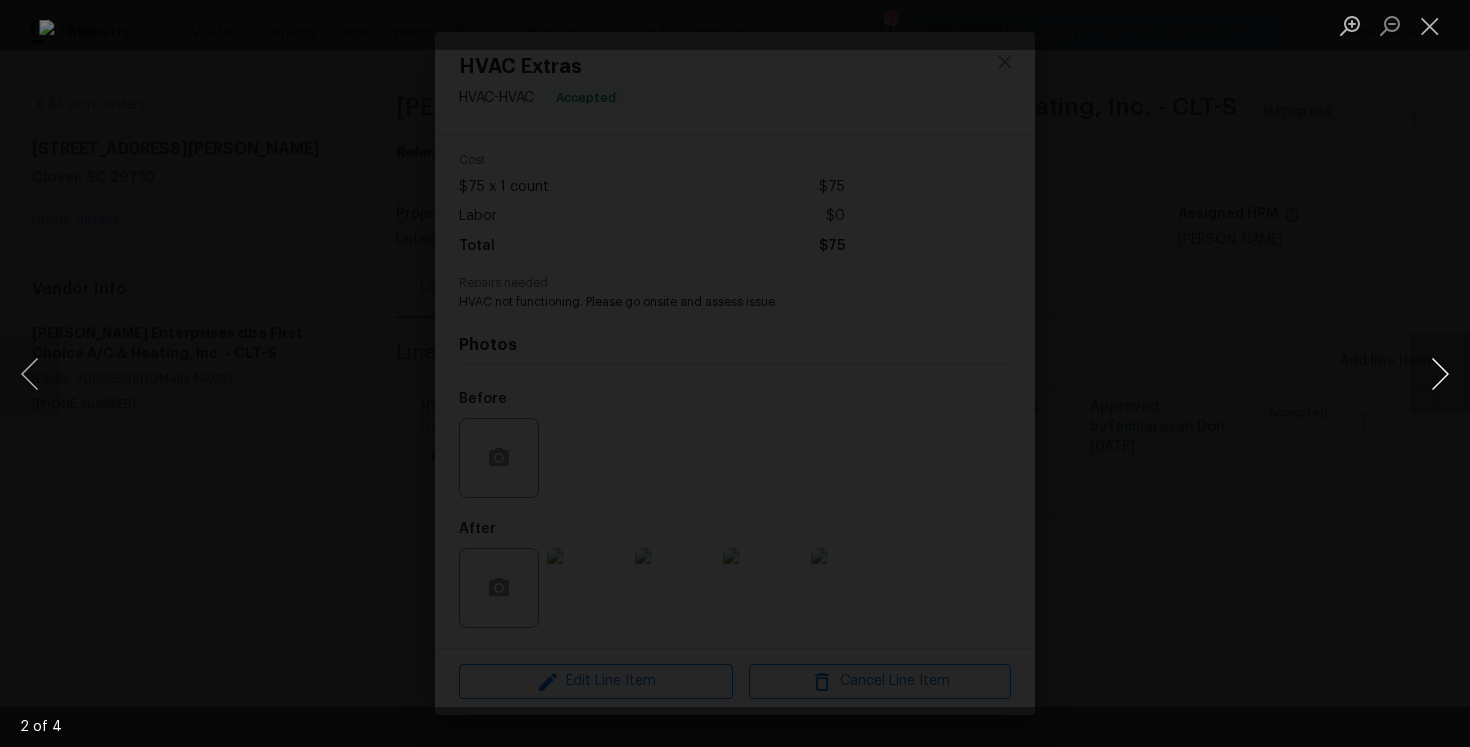 click at bounding box center (1440, 374) 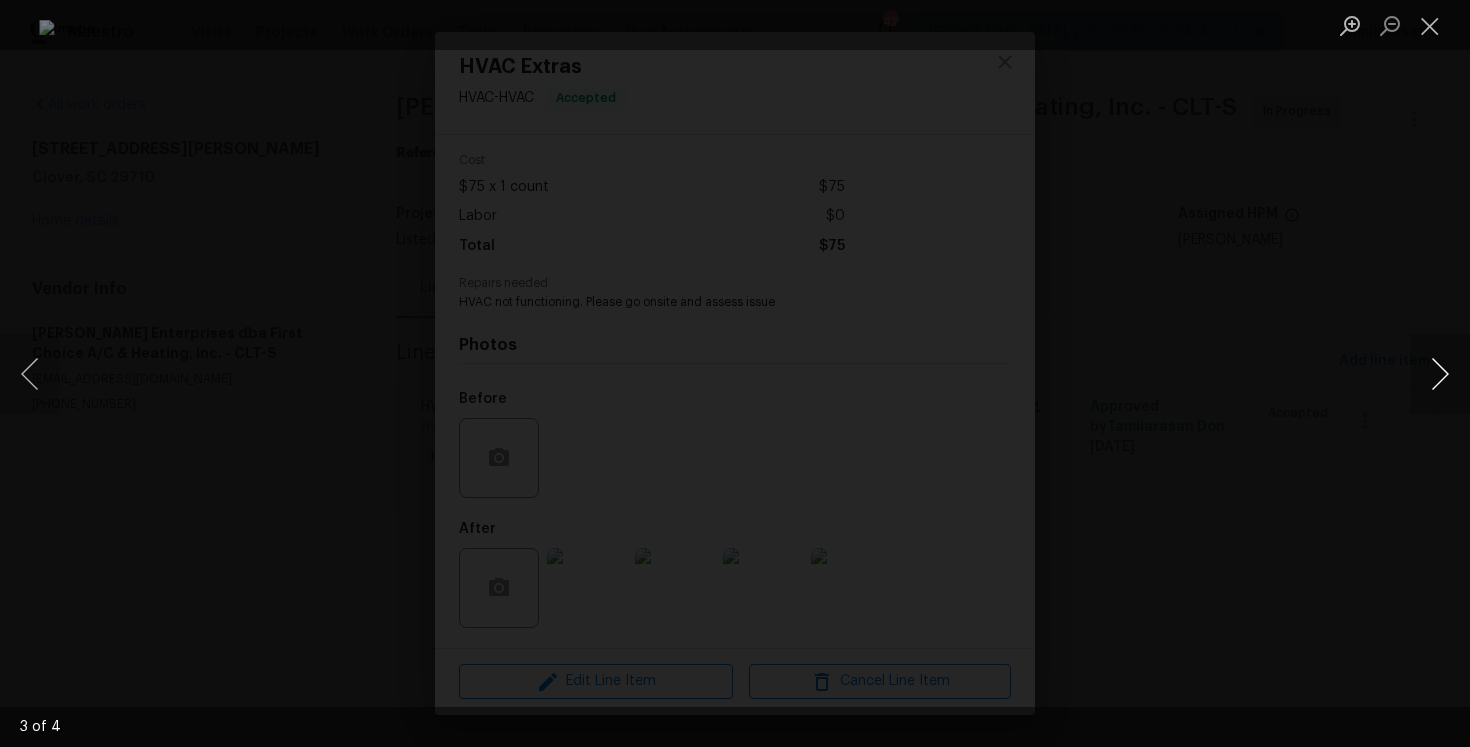 click at bounding box center [1440, 374] 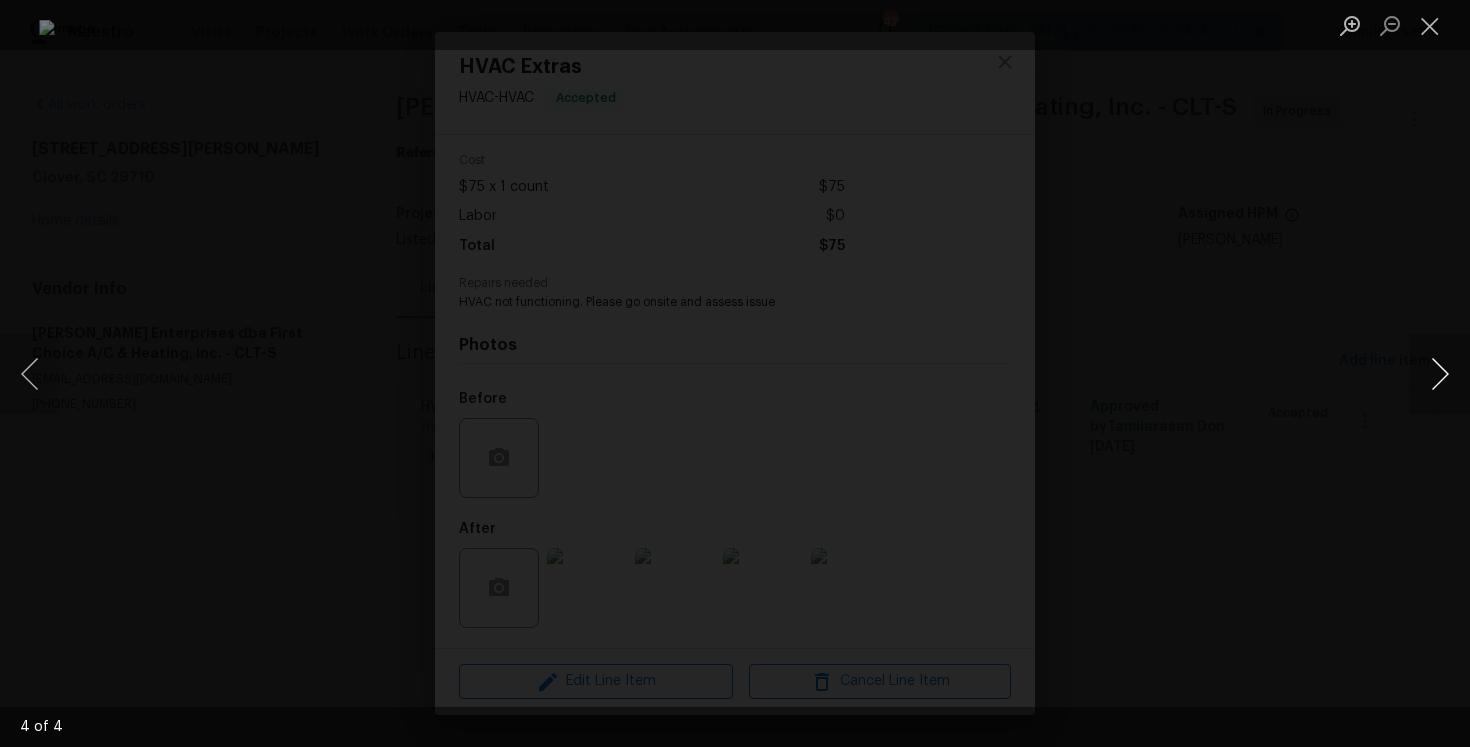 click at bounding box center [1440, 374] 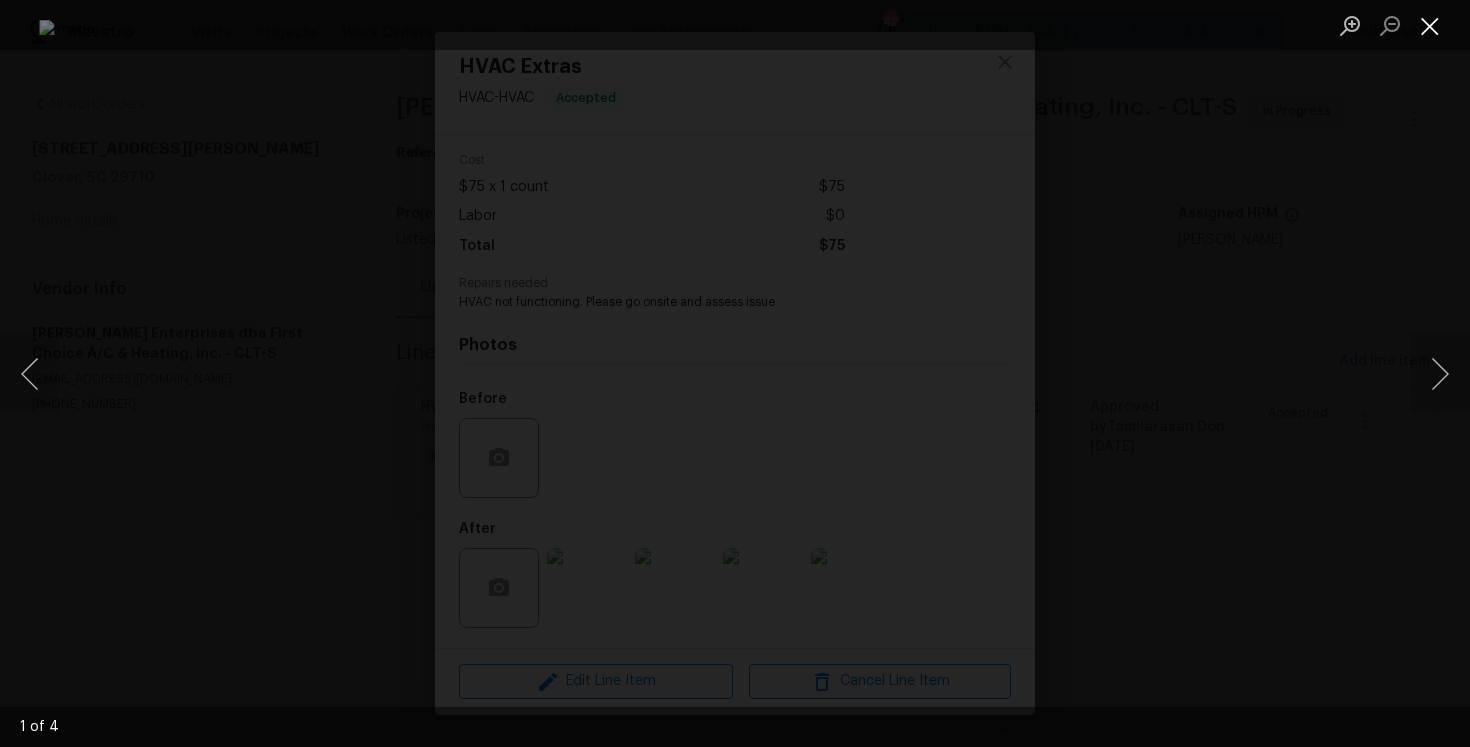 click at bounding box center [1430, 25] 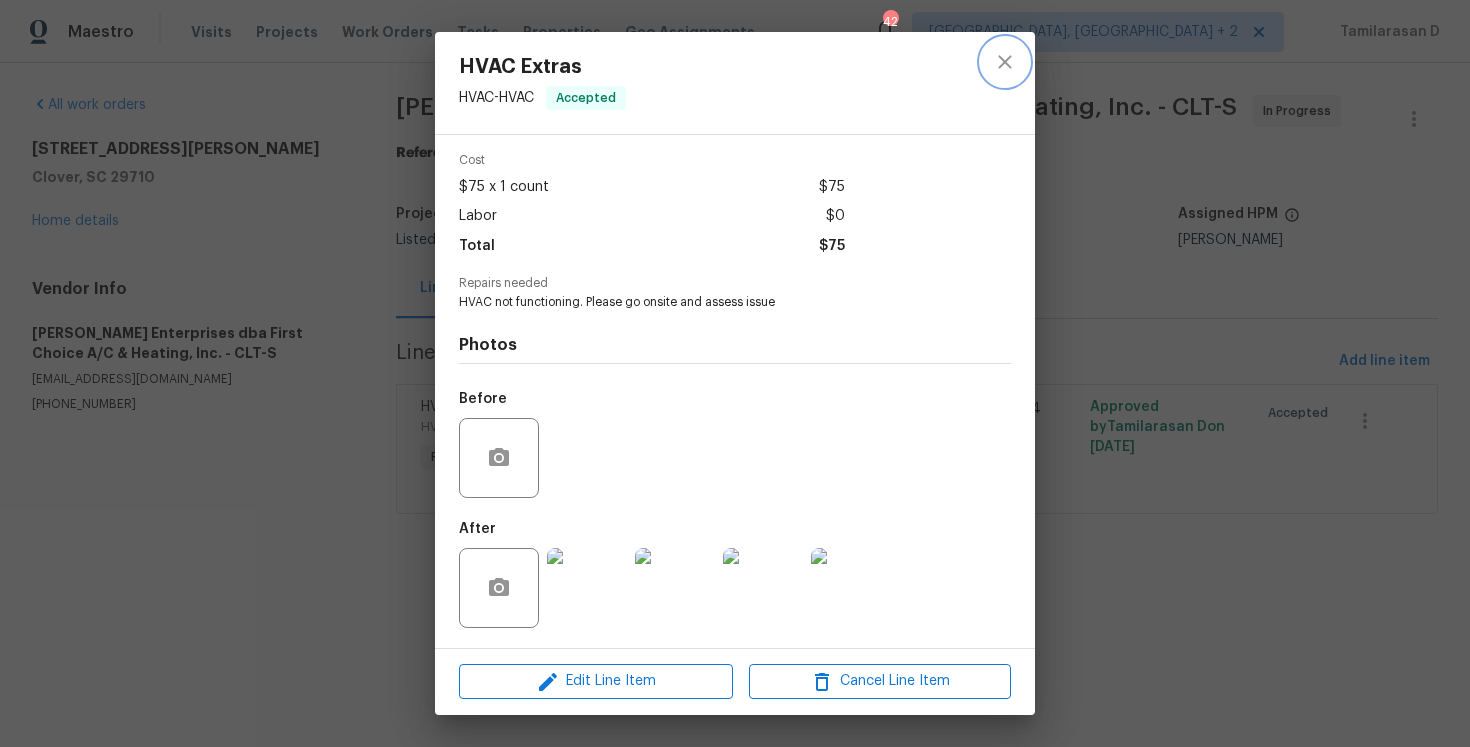 click at bounding box center [1005, 62] 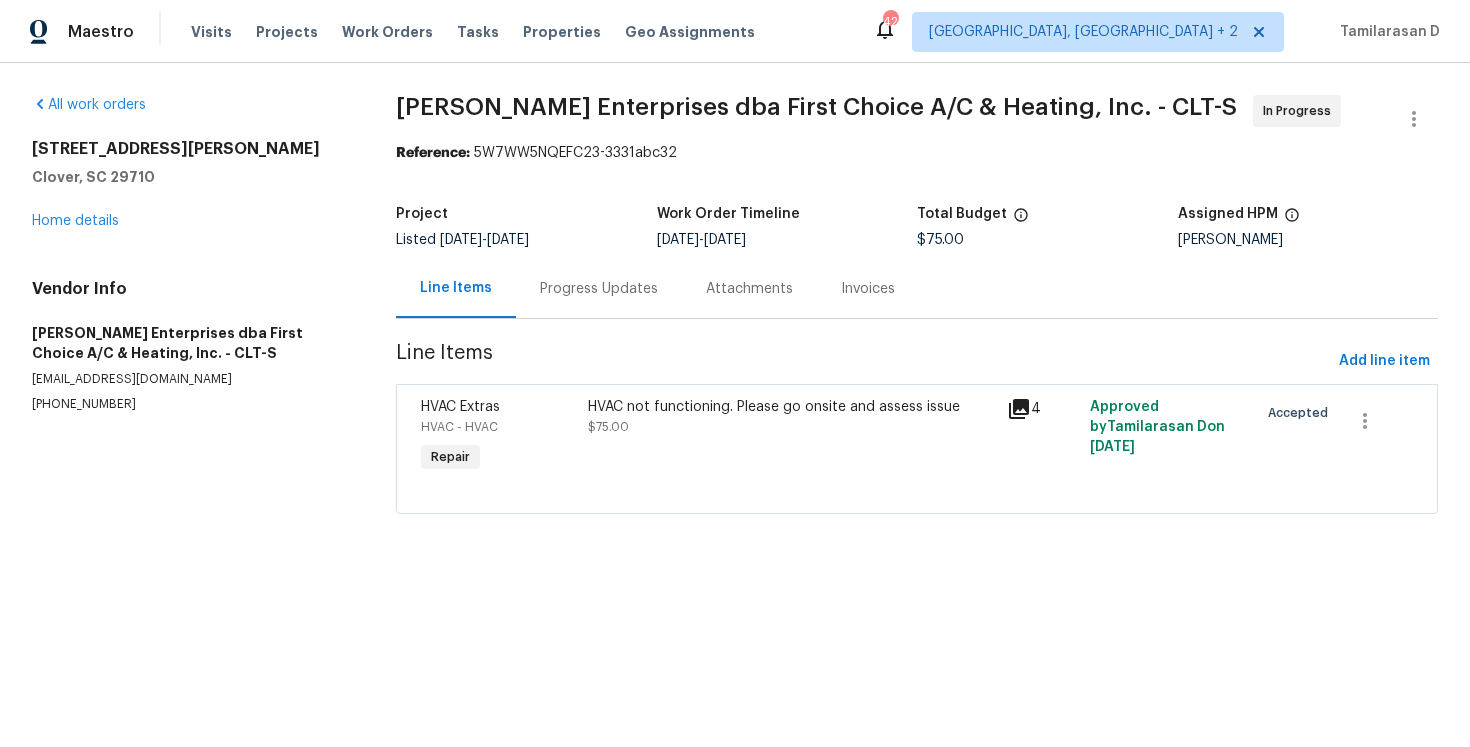 click on "Progress Updates" at bounding box center [599, 288] 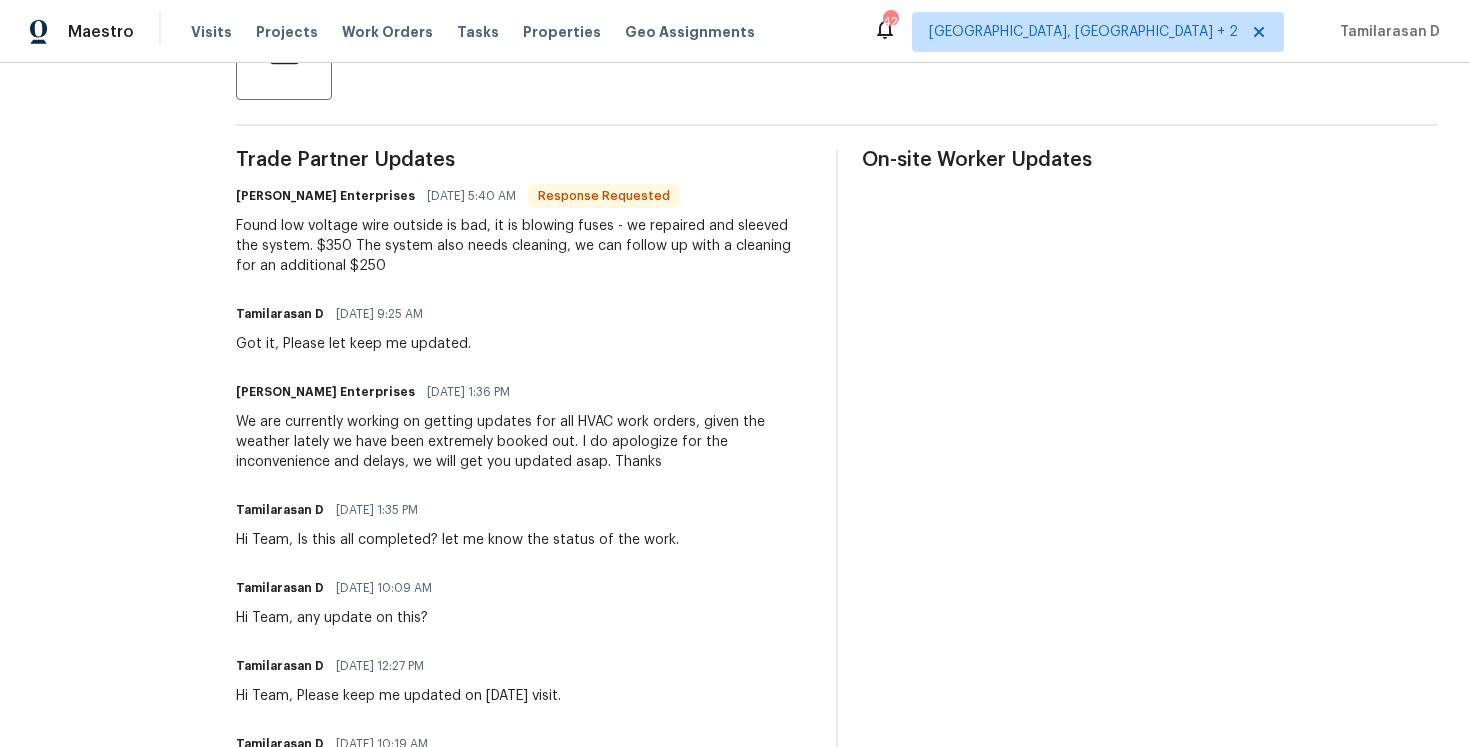 scroll, scrollTop: 522, scrollLeft: 0, axis: vertical 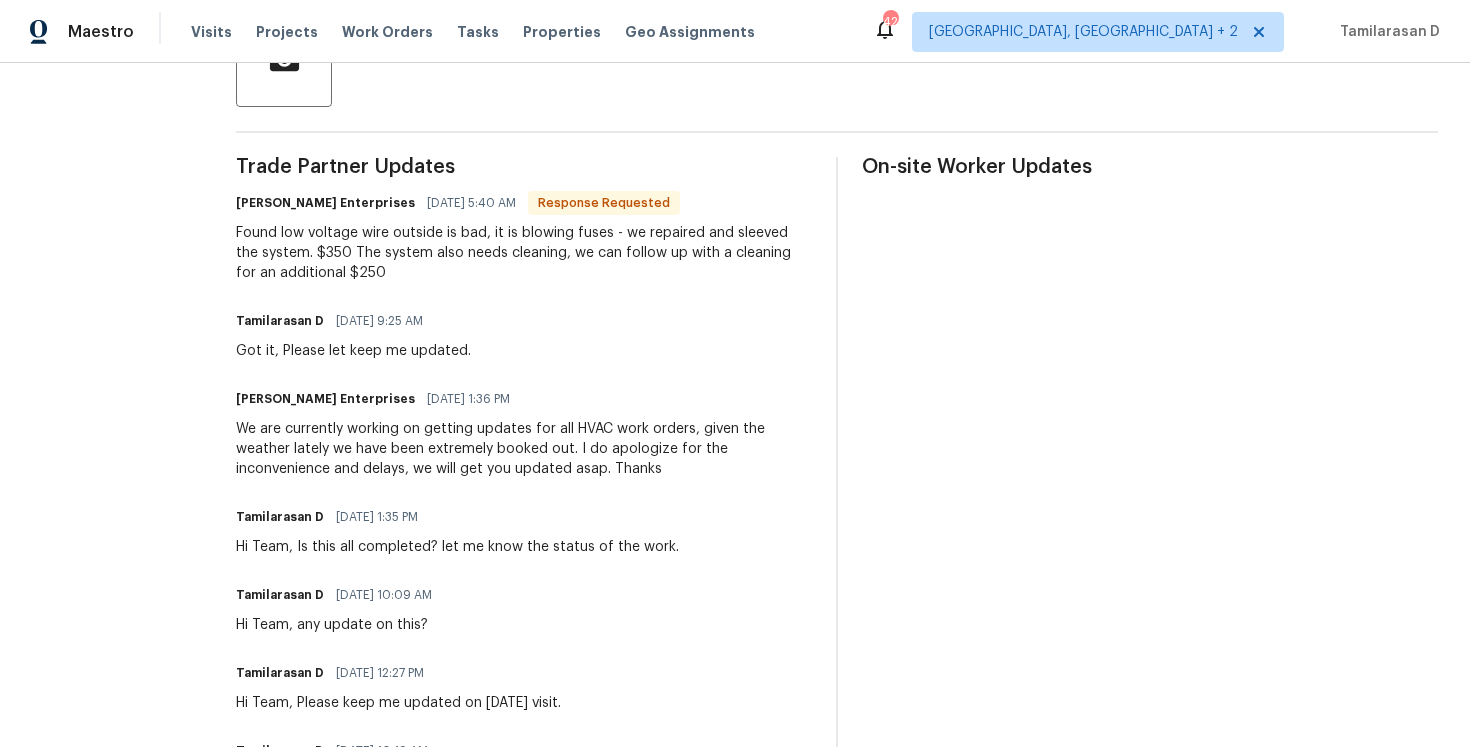 click on "Tamilarasan D 07/09/2025 9:25 AM Got it, Please let keep me updated." at bounding box center (524, 334) 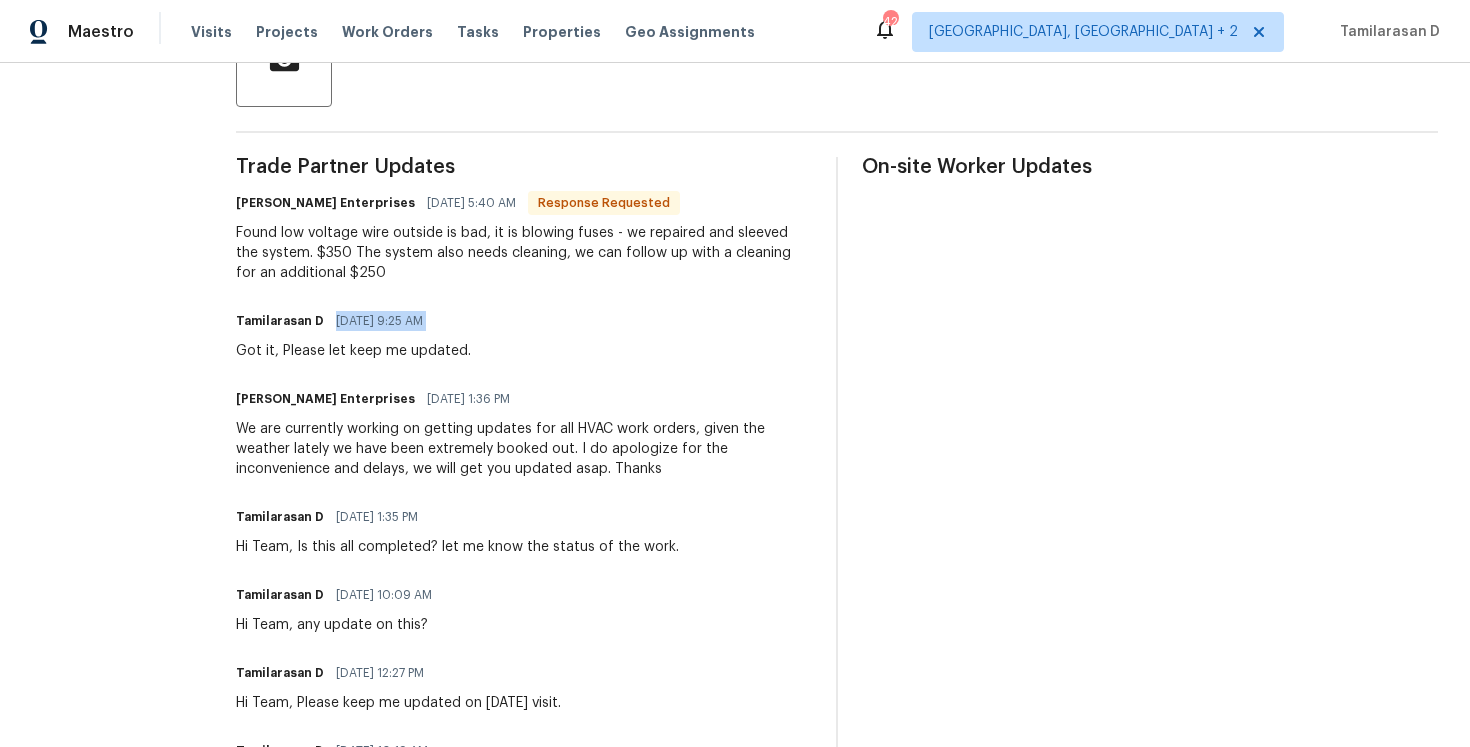 click on "07/10/2025 5:40 AM" at bounding box center (471, 203) 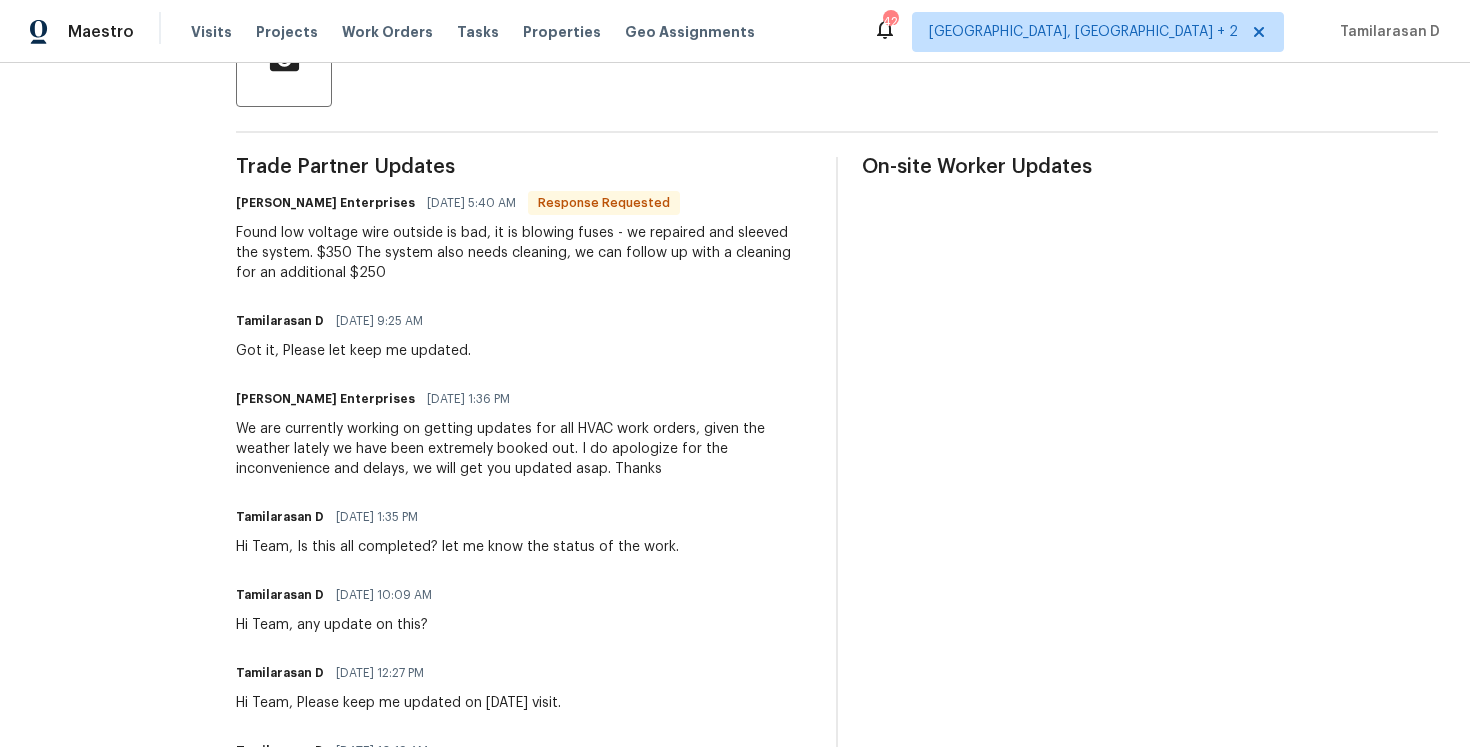 click on "07/10/2025 5:40 AM" at bounding box center [471, 203] 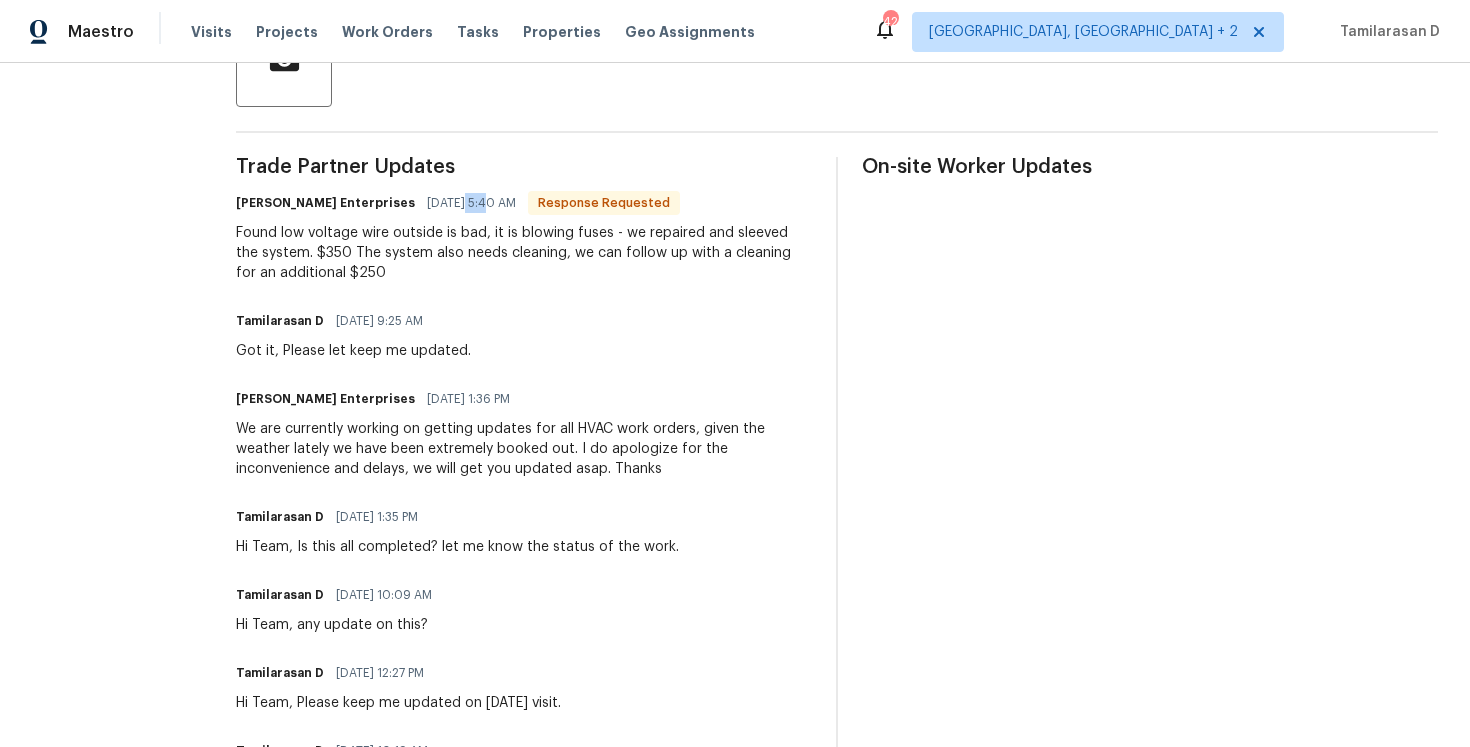 click on "07/10/2025 5:40 AM" at bounding box center (471, 203) 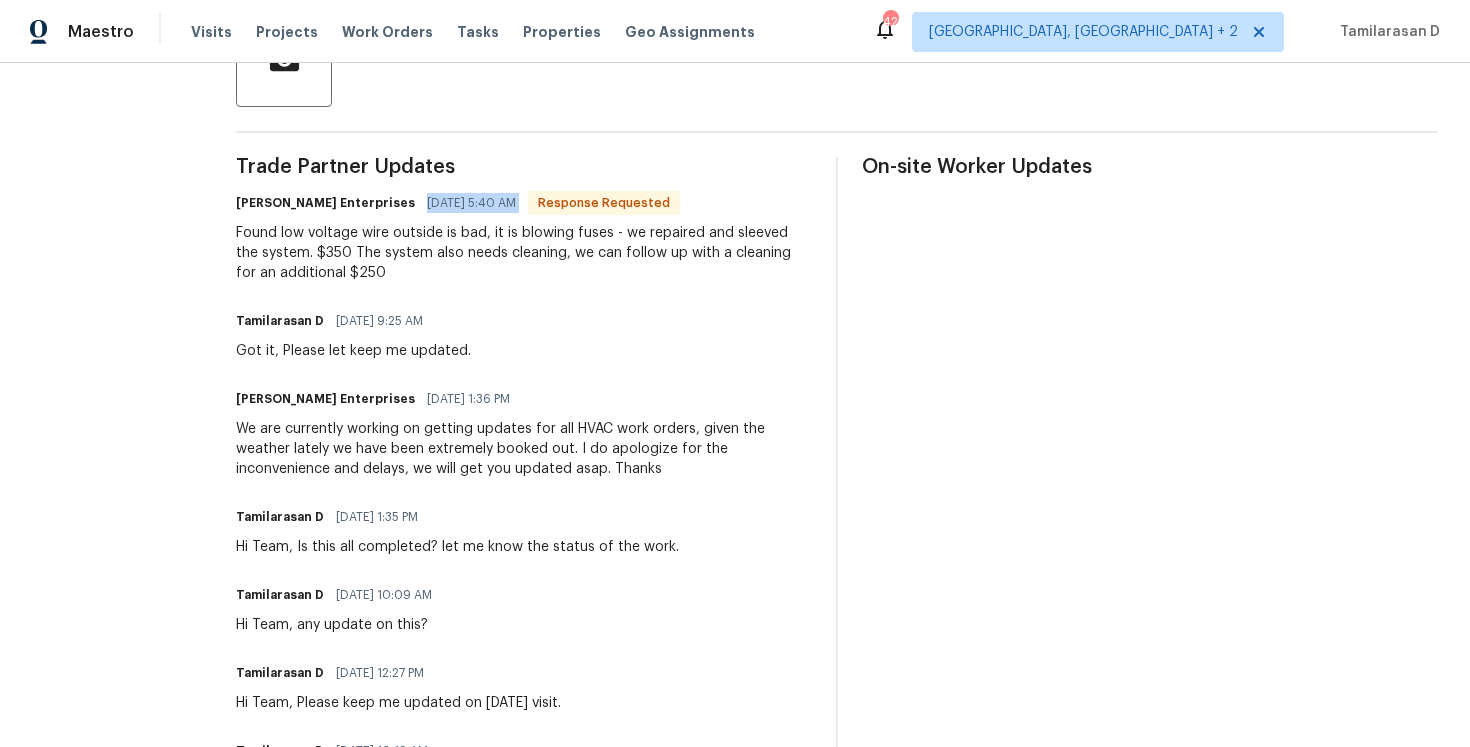 click on "Found low voltage wire outside is bad, it is blowing fuses - we repaired and sleeved the system. $350
The system also needs cleaning, we can follow up with a cleaning for an additional $250" at bounding box center (524, 253) 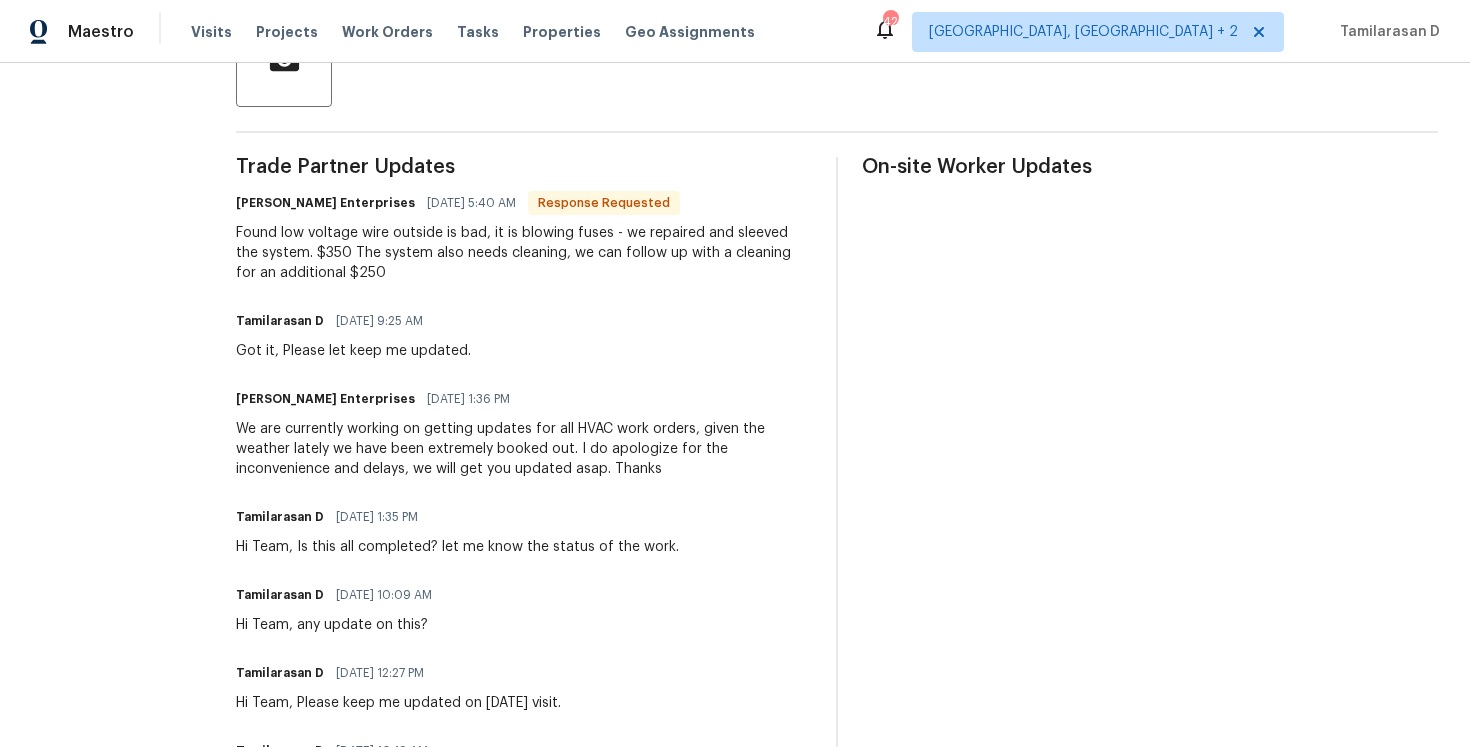 click on "Found low voltage wire outside is bad, it is blowing fuses - we repaired and sleeved the system. $350
The system also needs cleaning, we can follow up with a cleaning for an additional $250" at bounding box center (524, 253) 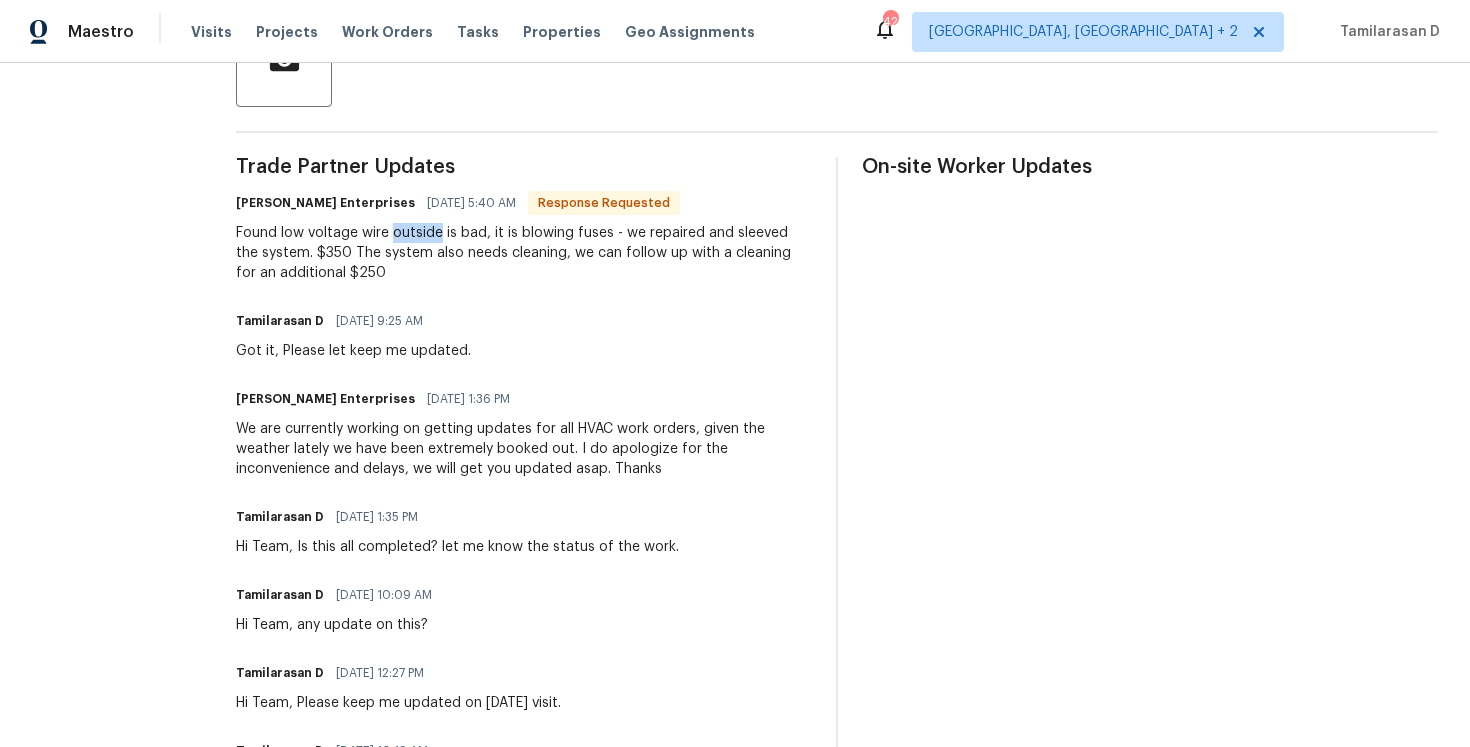 click on "Found low voltage wire outside is bad, it is blowing fuses - we repaired and sleeved the system. $350
The system also needs cleaning, we can follow up with a cleaning for an additional $250" at bounding box center (524, 253) 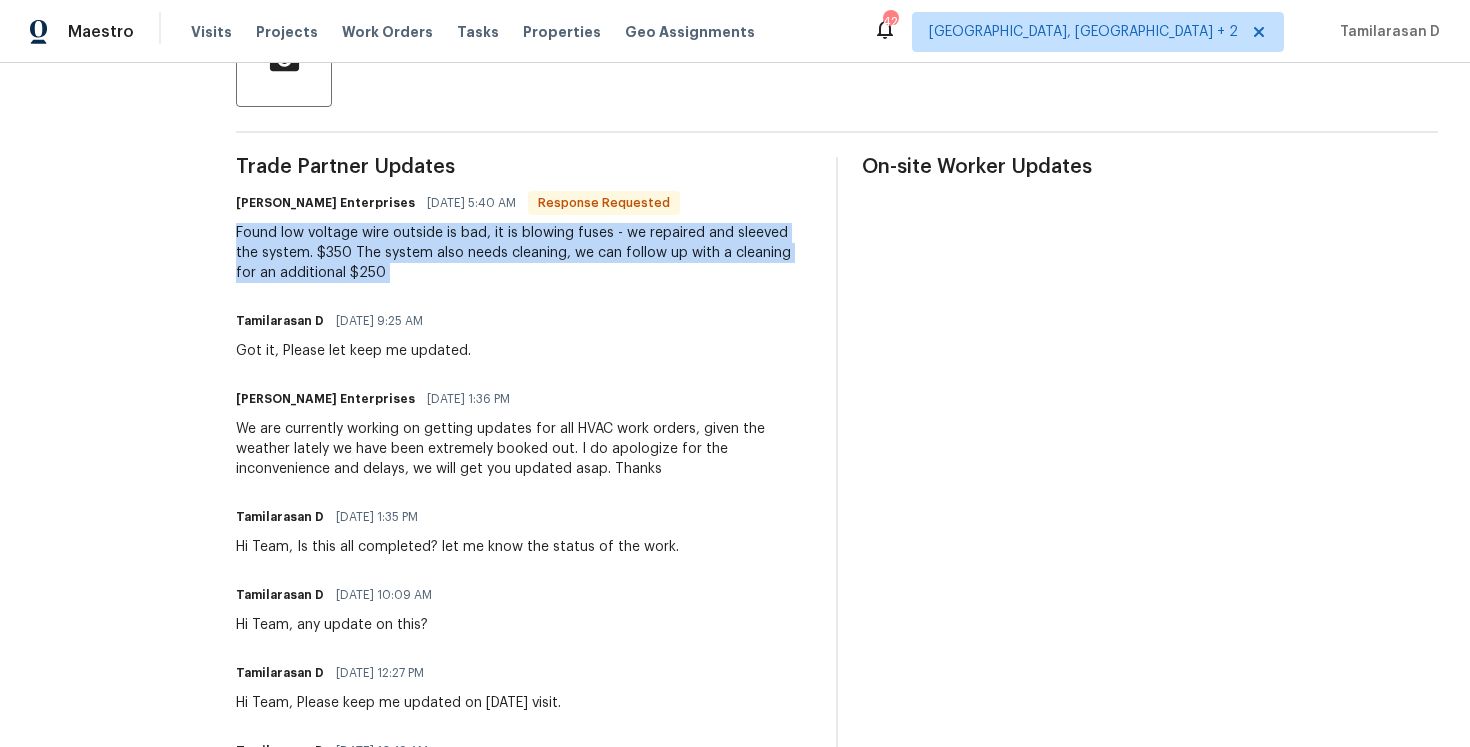 scroll, scrollTop: 116, scrollLeft: 0, axis: vertical 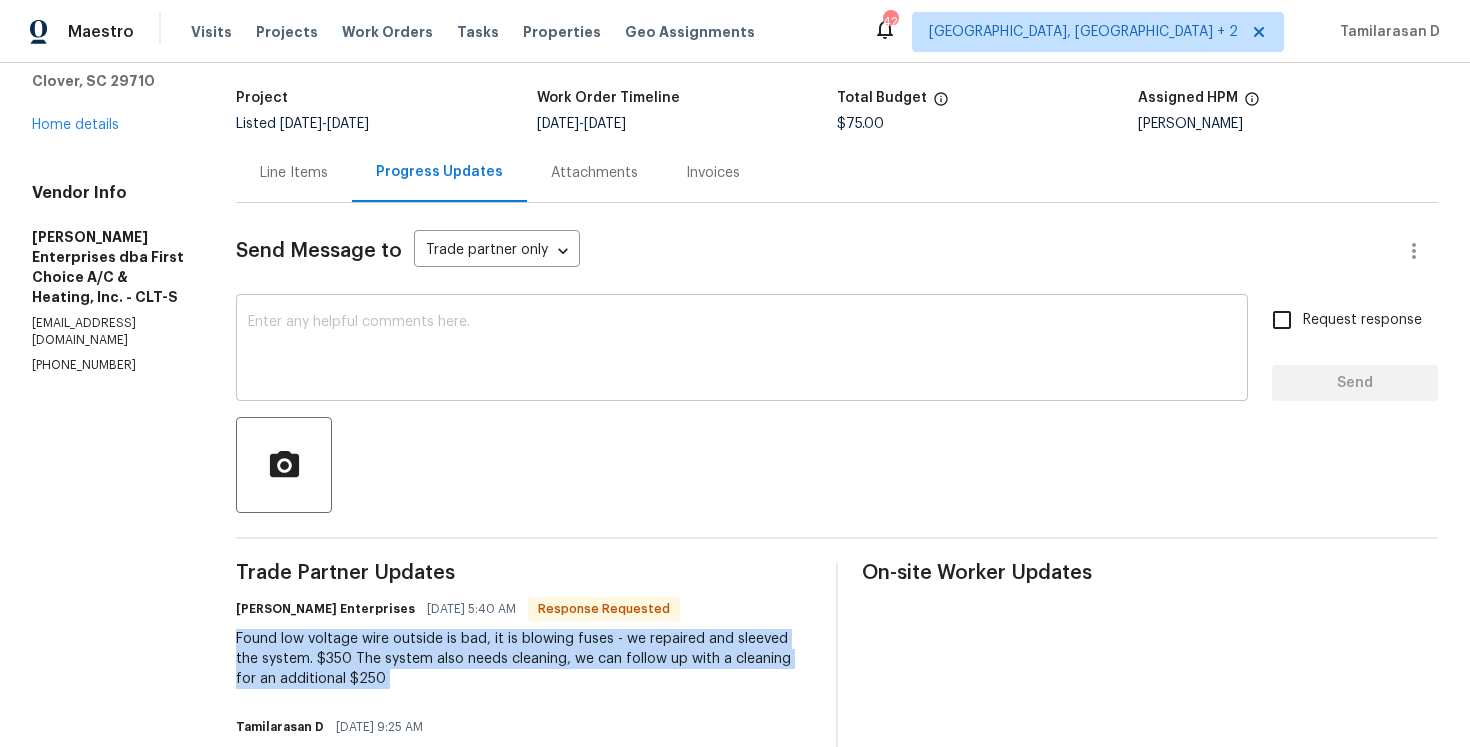 click at bounding box center [742, 350] 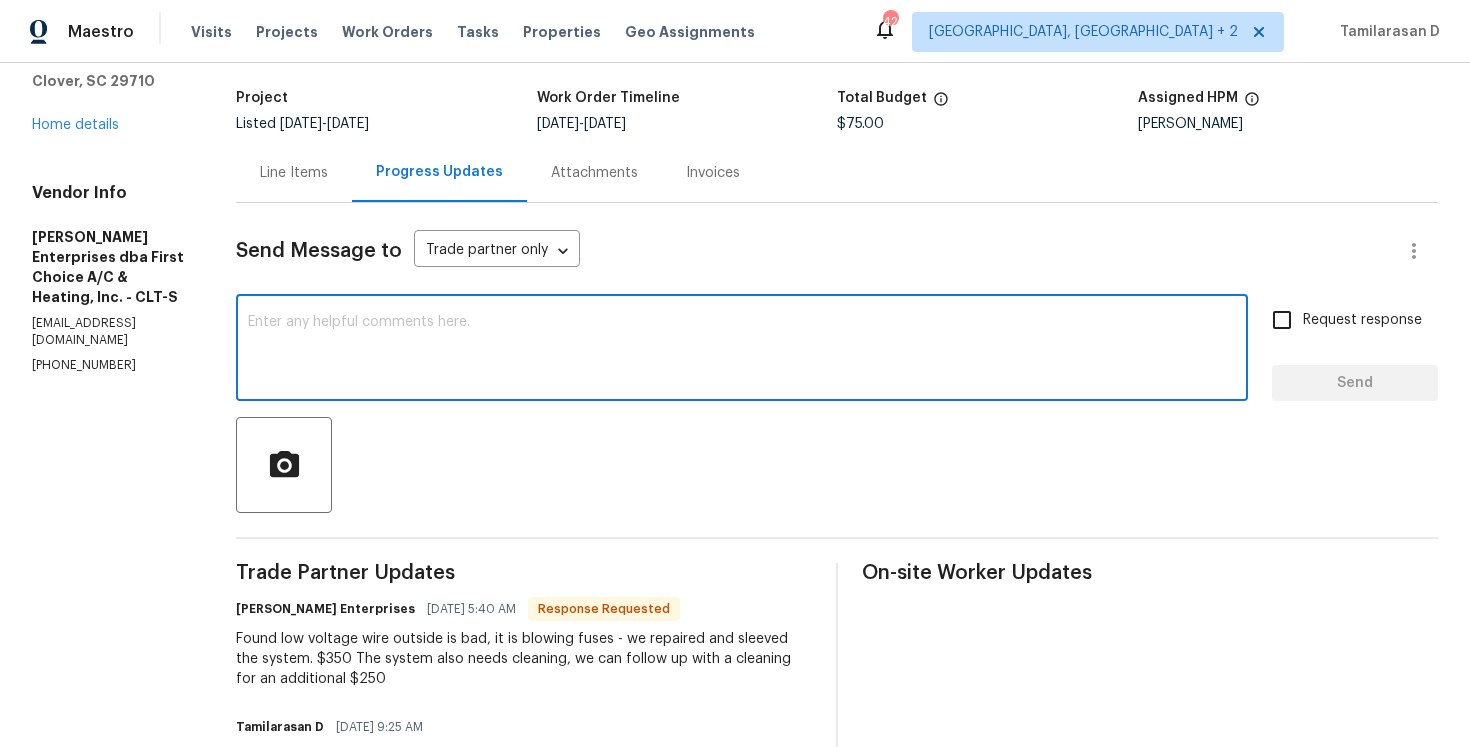 click at bounding box center (742, 350) 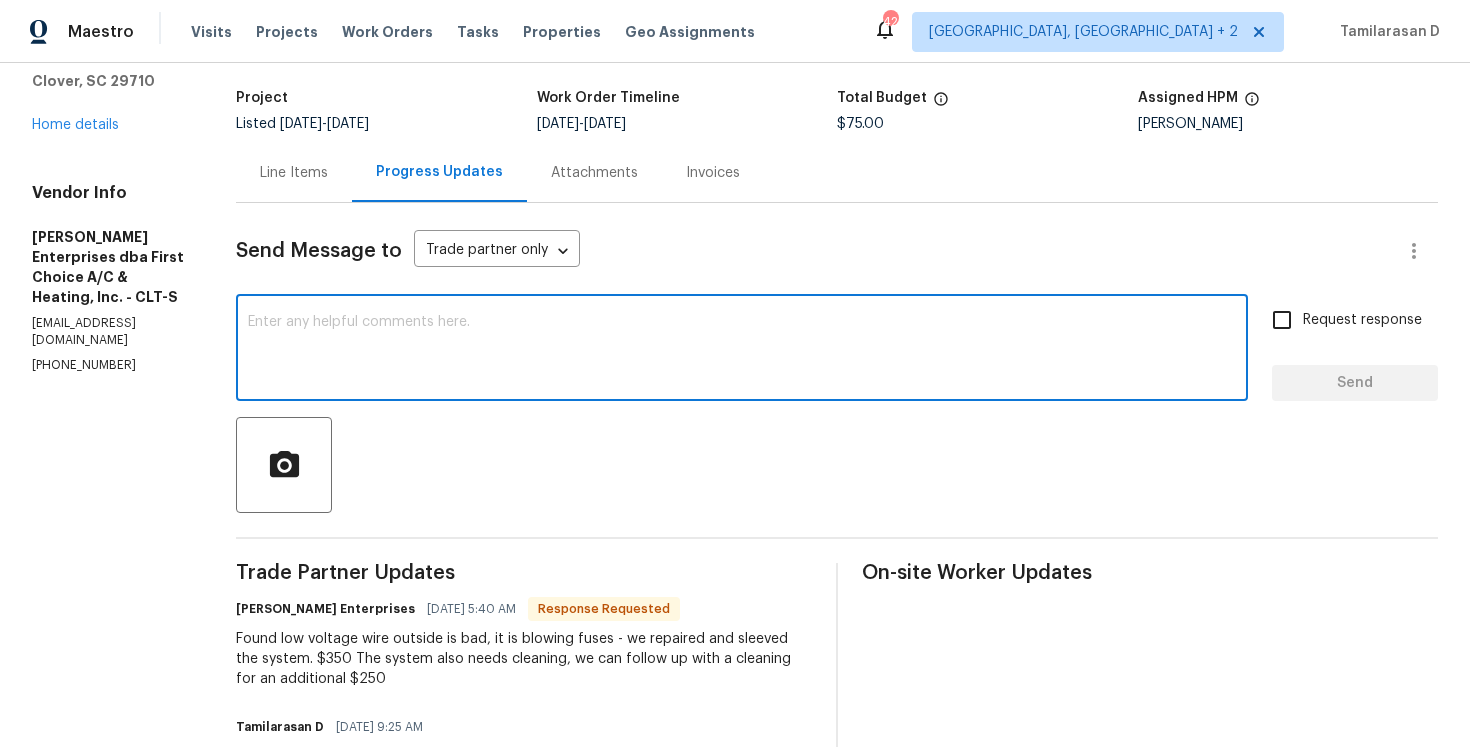 click on "Found low voltage wire outside is bad, it is blowing fuses - we repaired and sleeved the system. $350
The system also needs cleaning, we can follow up with a cleaning for an additional $250" at bounding box center [524, 659] 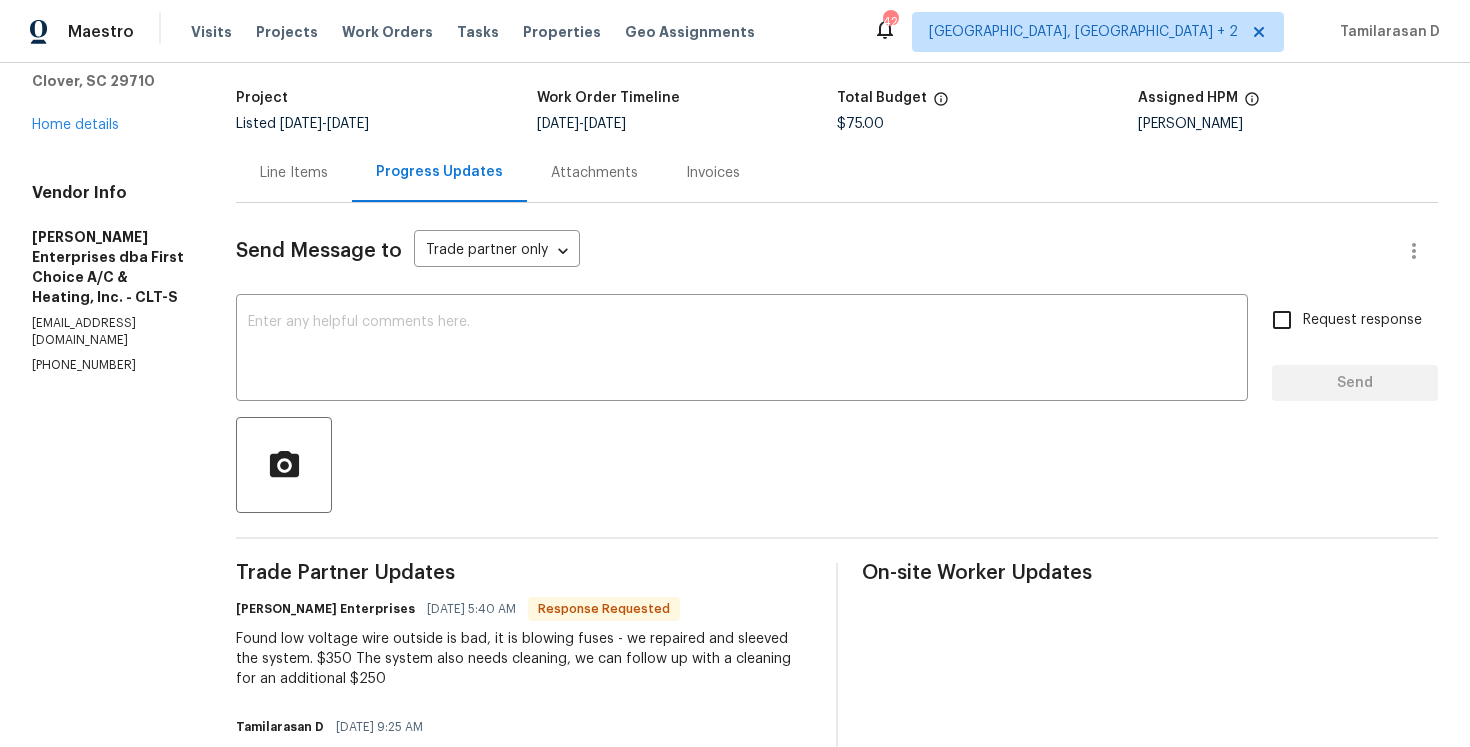 click on "Found low voltage wire outside is bad, it is blowing fuses - we repaired and sleeved the system. $350
The system also needs cleaning, we can follow up with a cleaning for an additional $250" at bounding box center [524, 659] 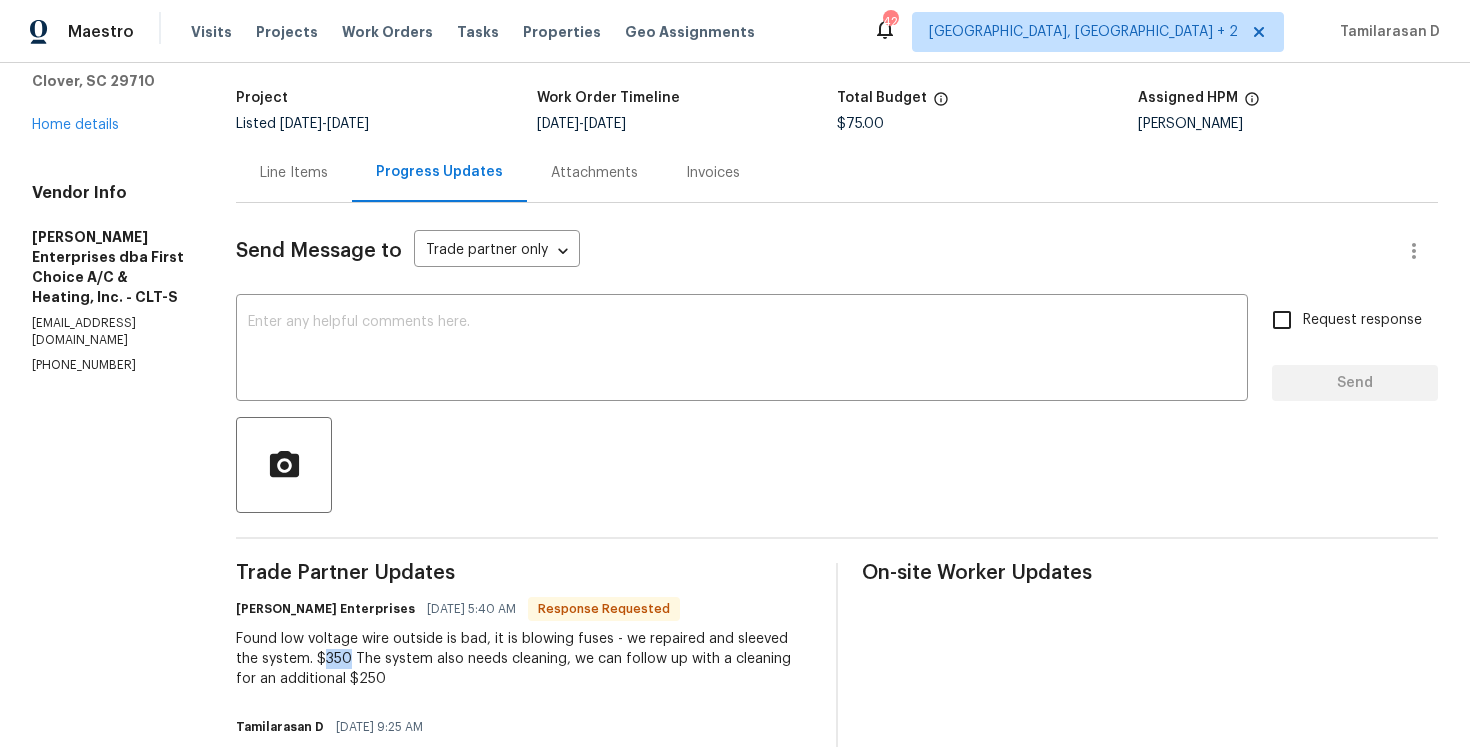click on "Found low voltage wire outside is bad, it is blowing fuses - we repaired and sleeved the system. $350
The system also needs cleaning, we can follow up with a cleaning for an additional $250" at bounding box center [524, 659] 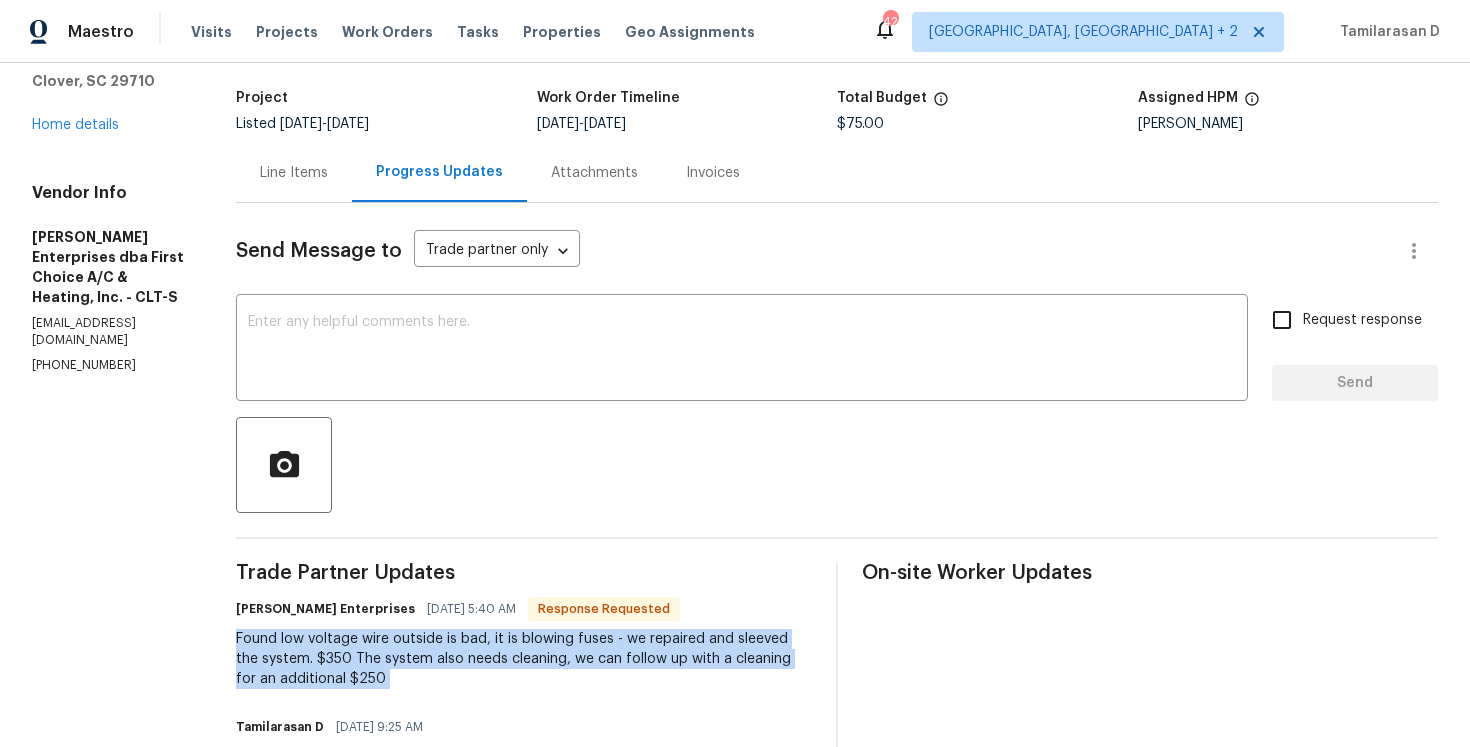 click on "Line Items" at bounding box center [294, 172] 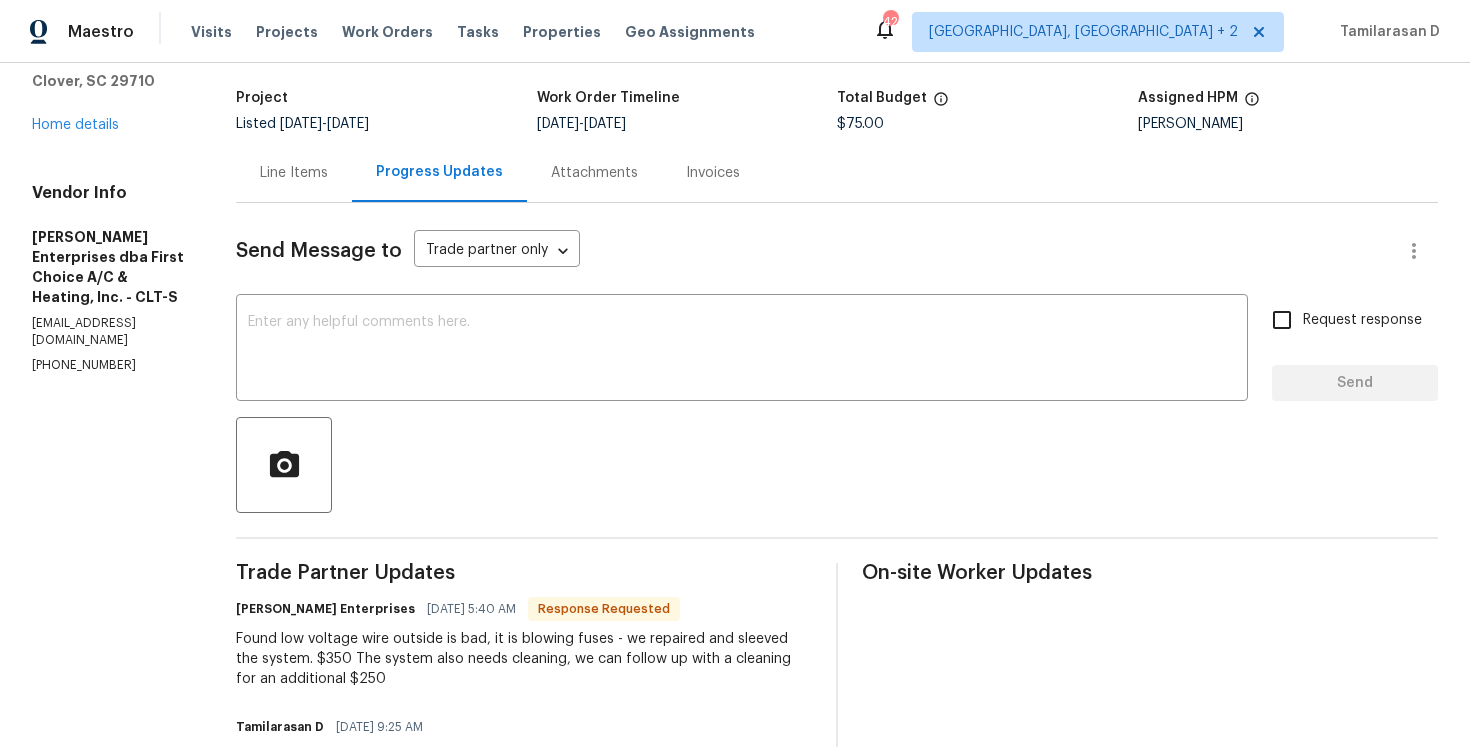 scroll, scrollTop: 0, scrollLeft: 0, axis: both 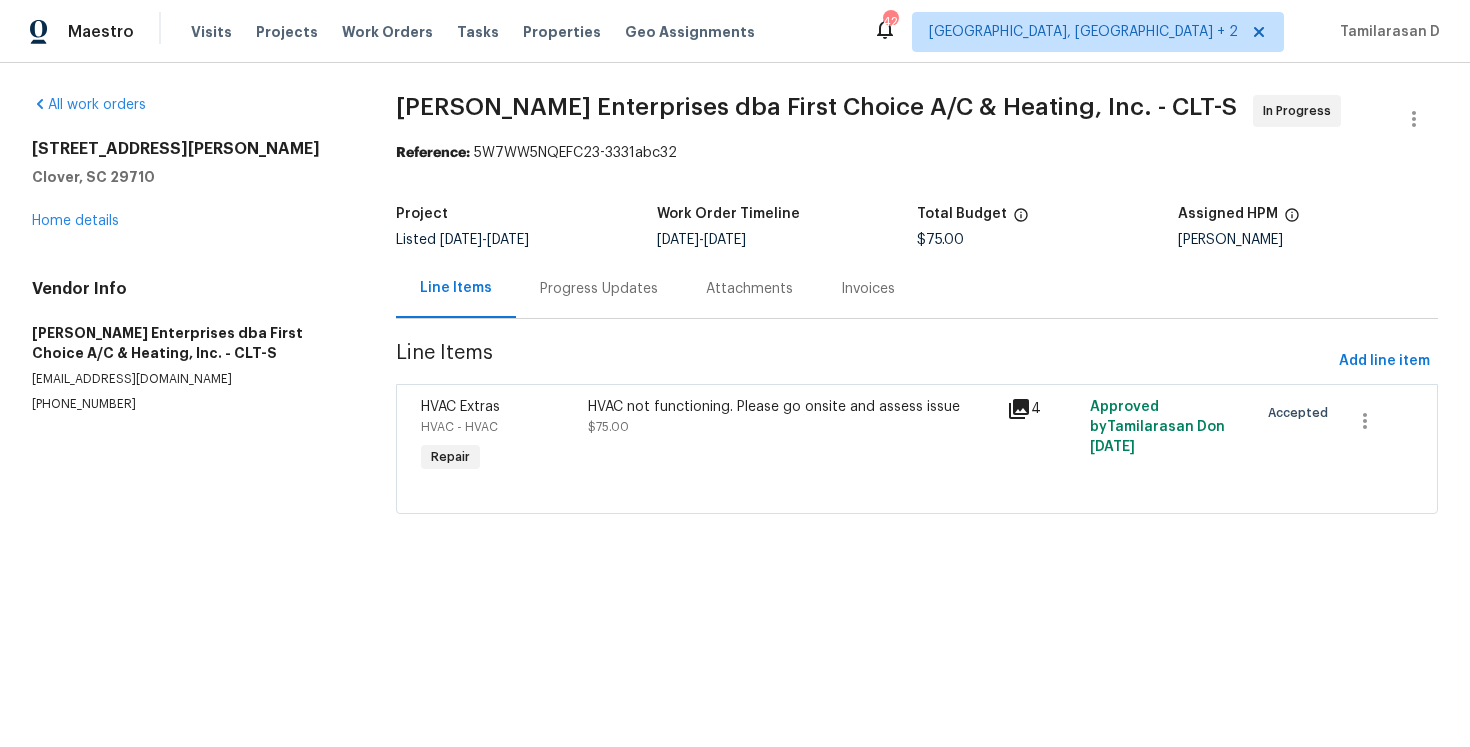 click on "HVAC not functioning. Please go onsite and assess issue $75.00" at bounding box center (791, 417) 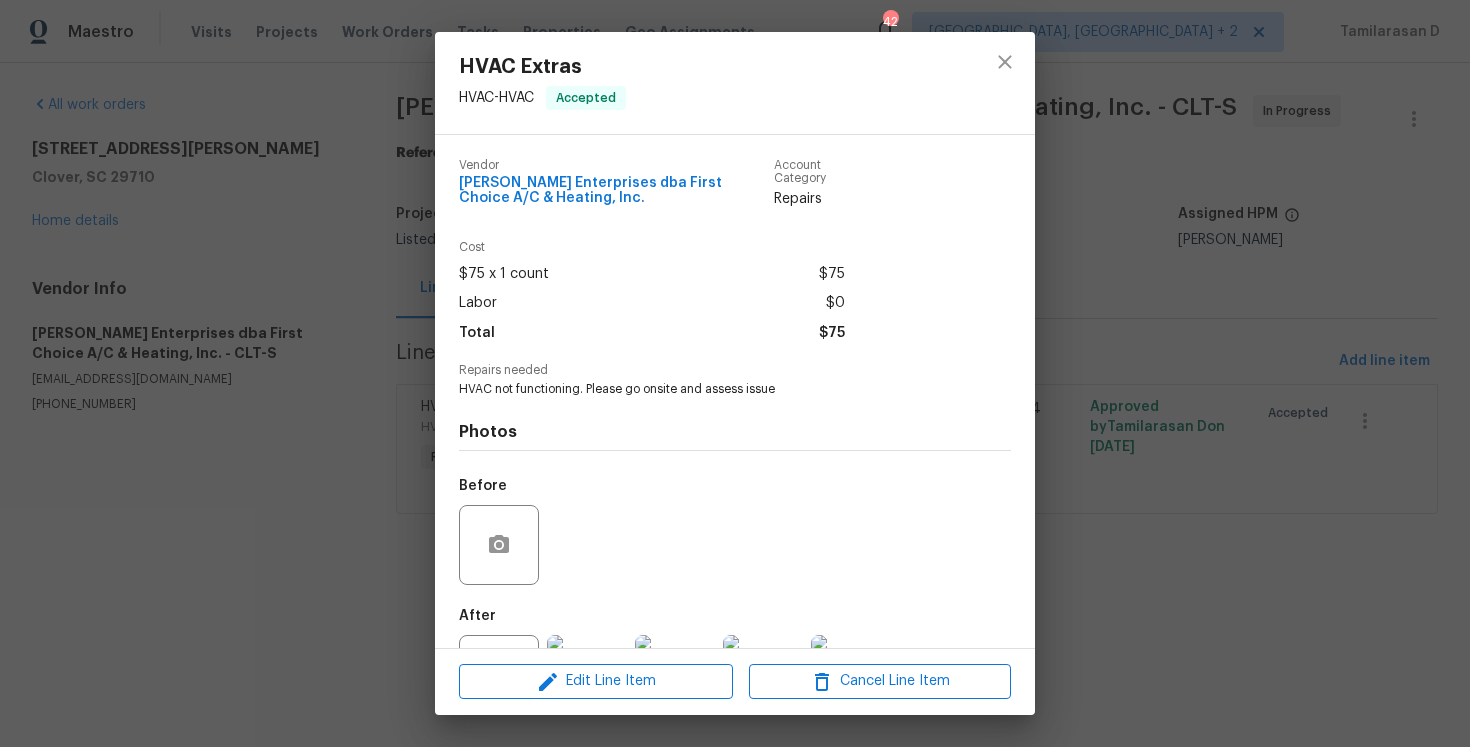 scroll, scrollTop: 87, scrollLeft: 0, axis: vertical 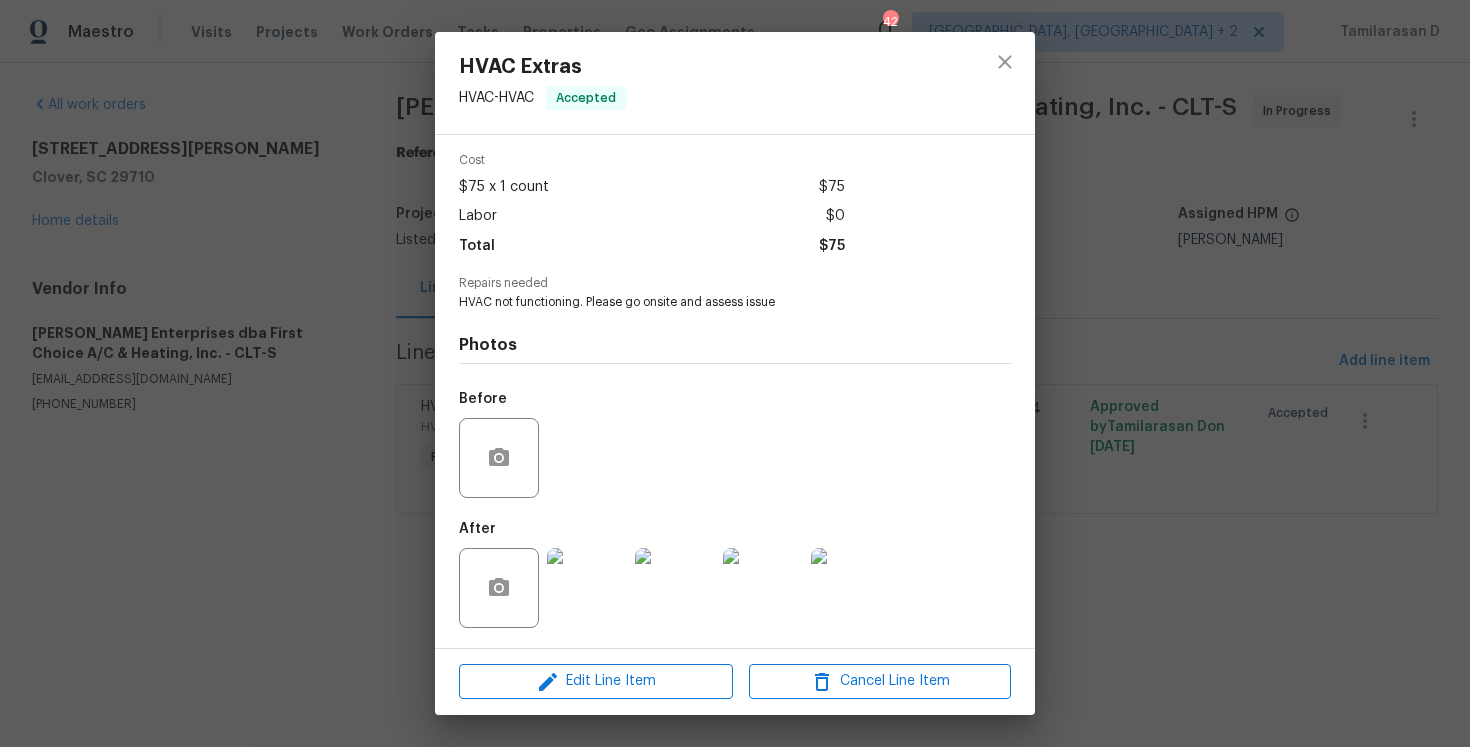 click at bounding box center [587, 588] 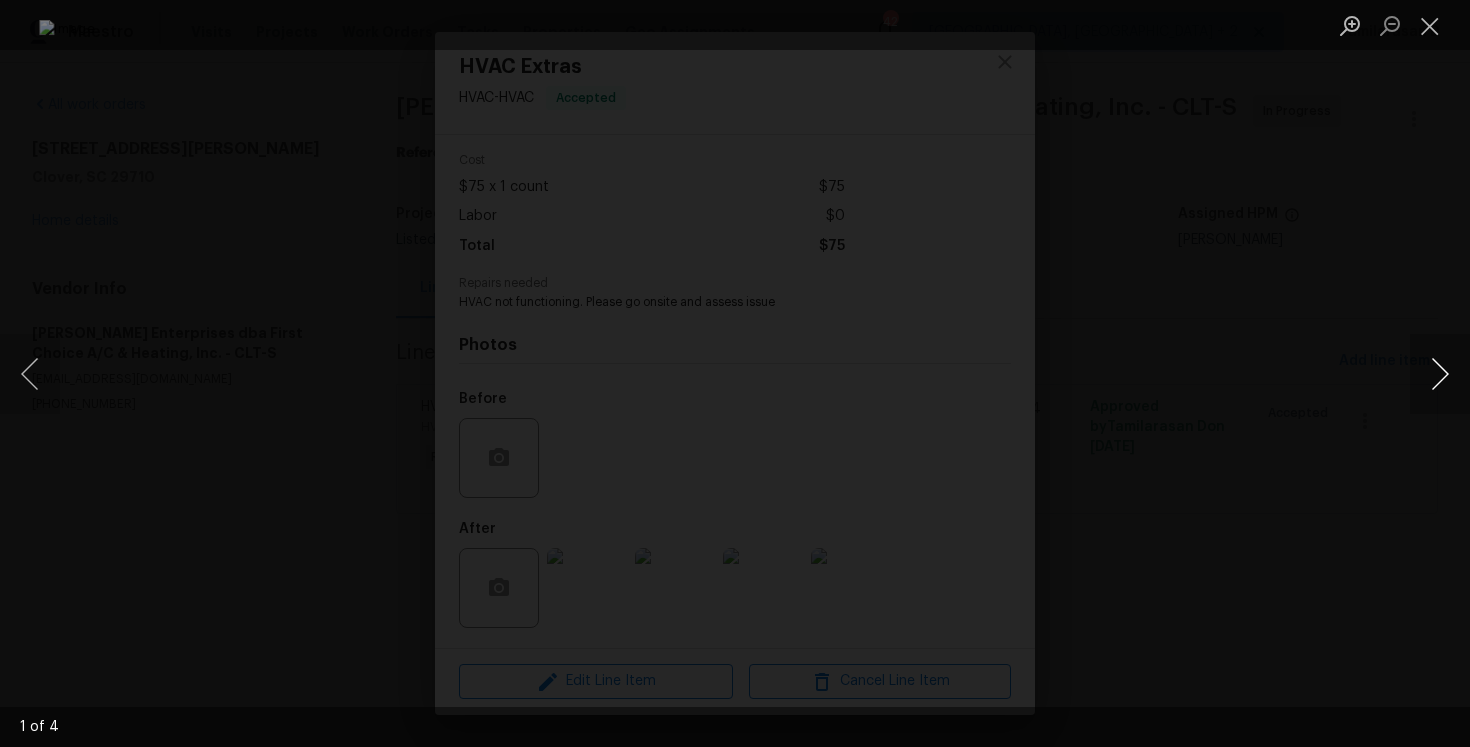 click at bounding box center [1440, 374] 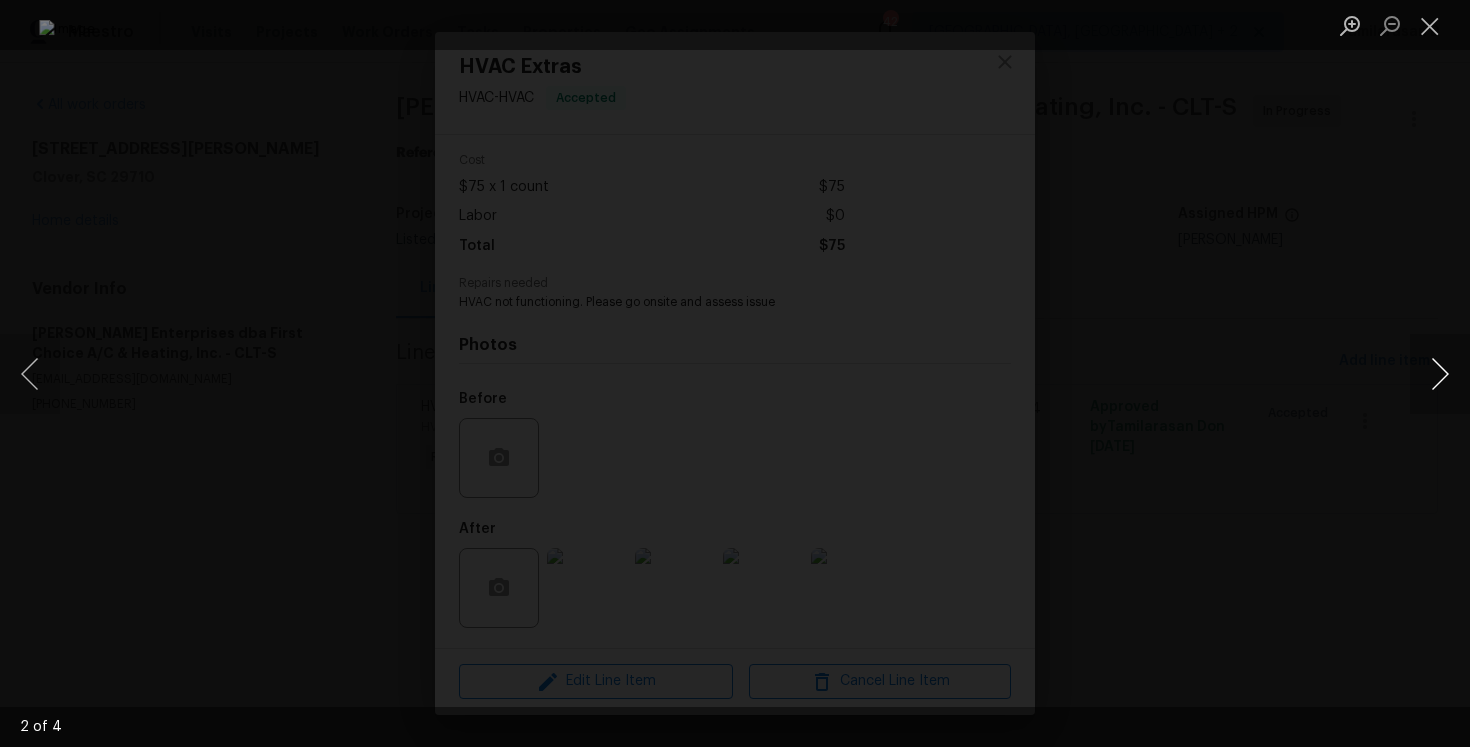 click at bounding box center (1440, 374) 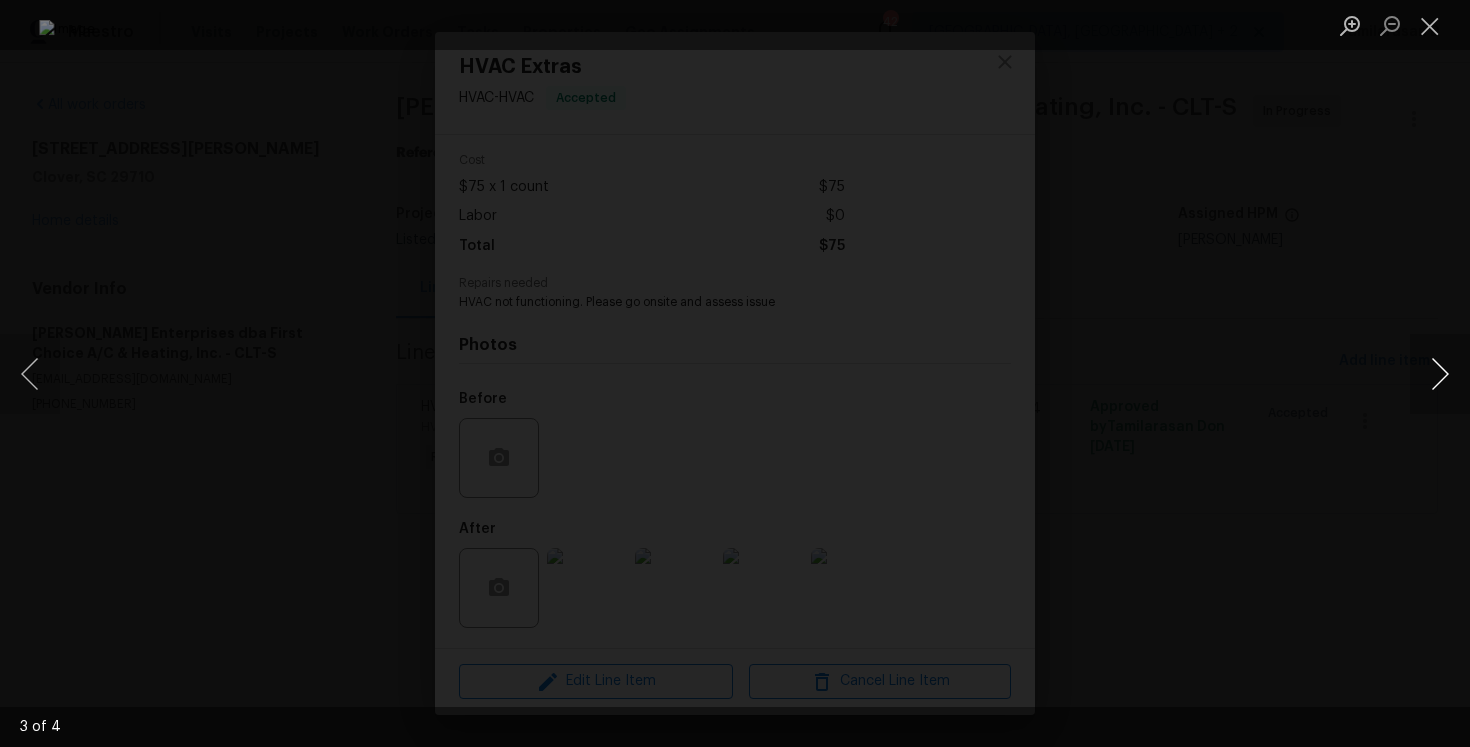 click at bounding box center [1440, 374] 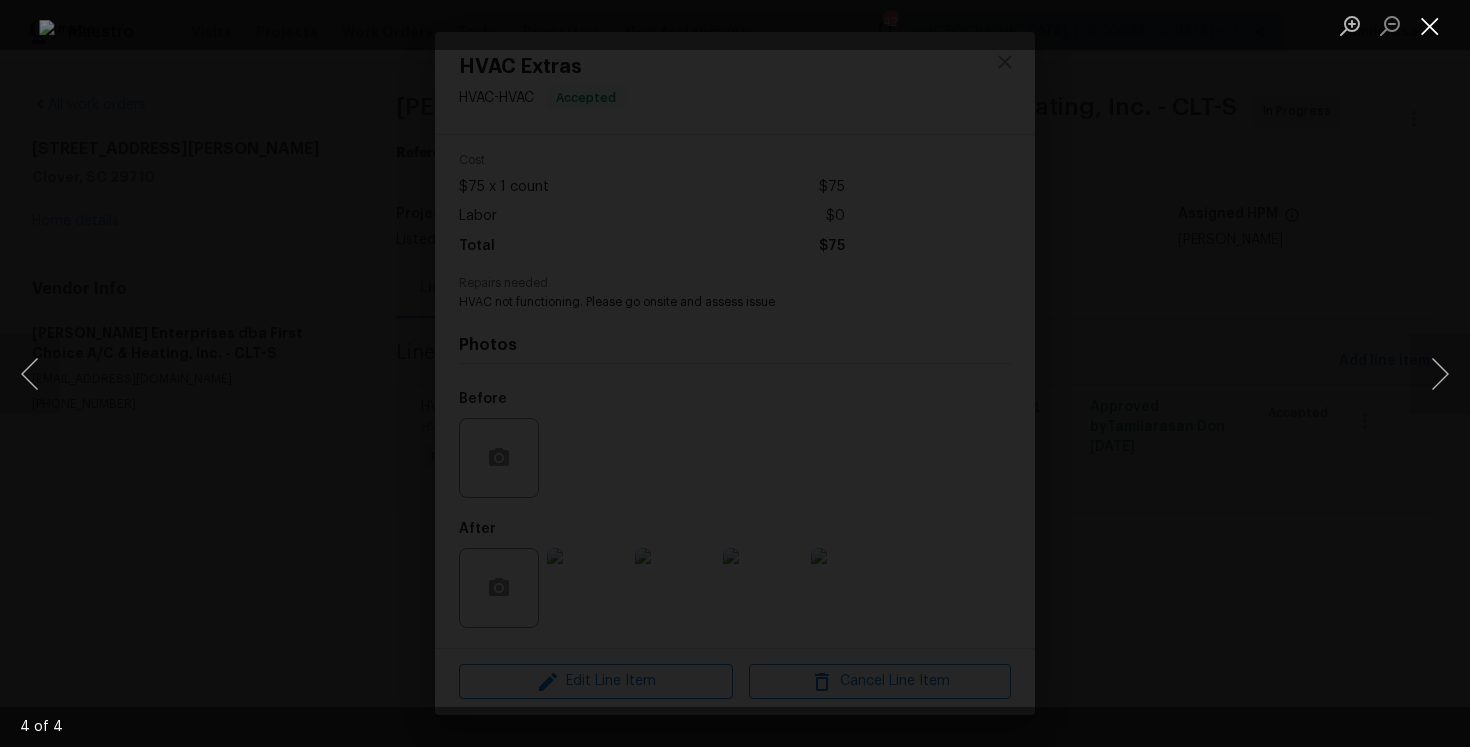 click at bounding box center (1430, 25) 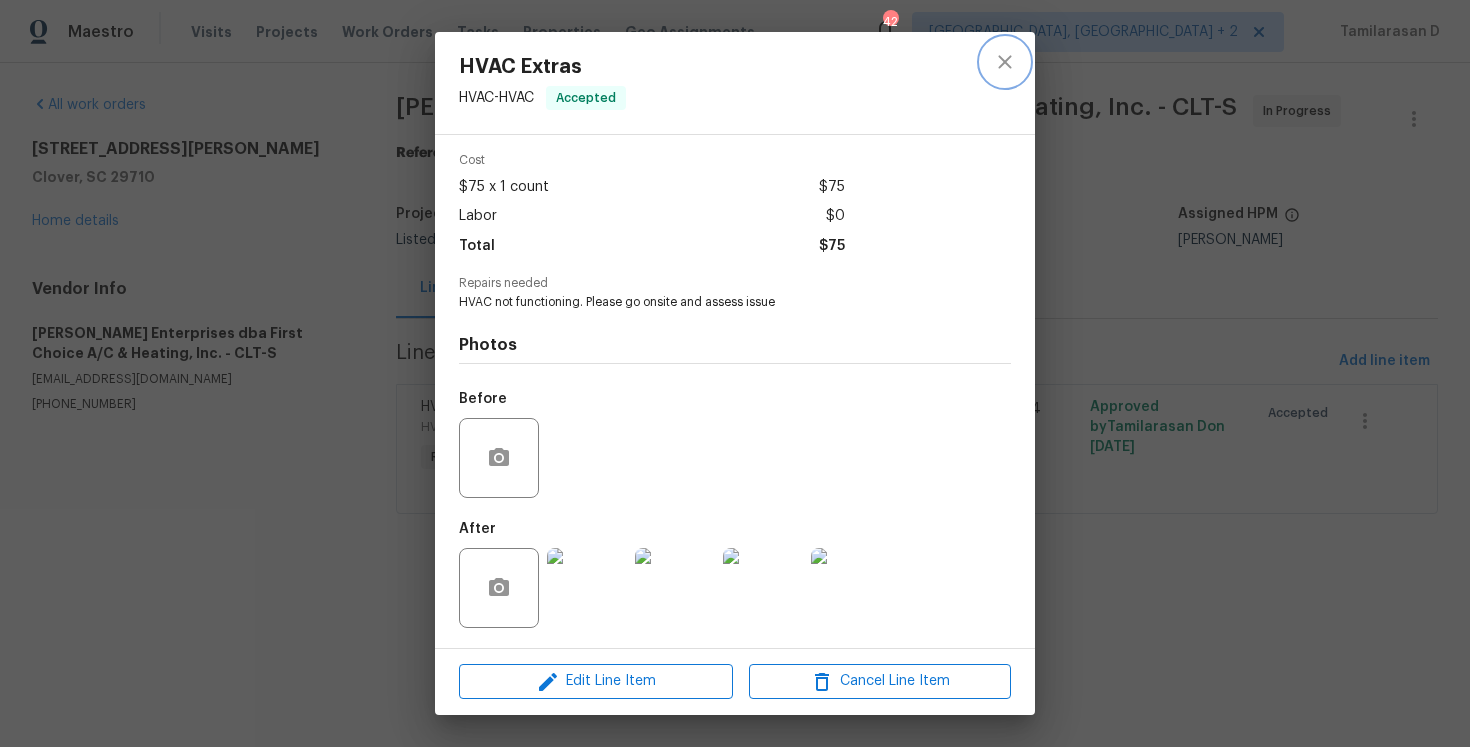 click at bounding box center (1005, 62) 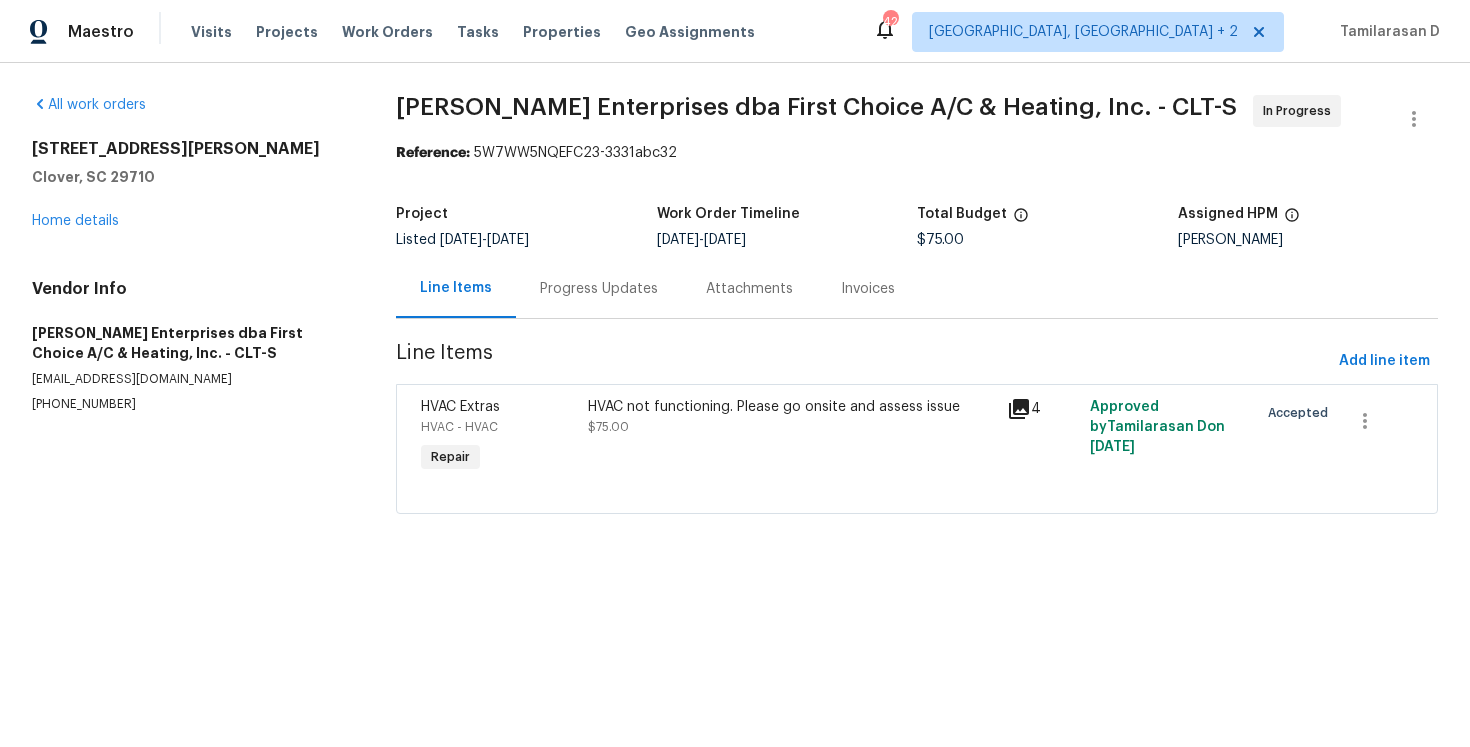 click on "Progress Updates" at bounding box center [599, 288] 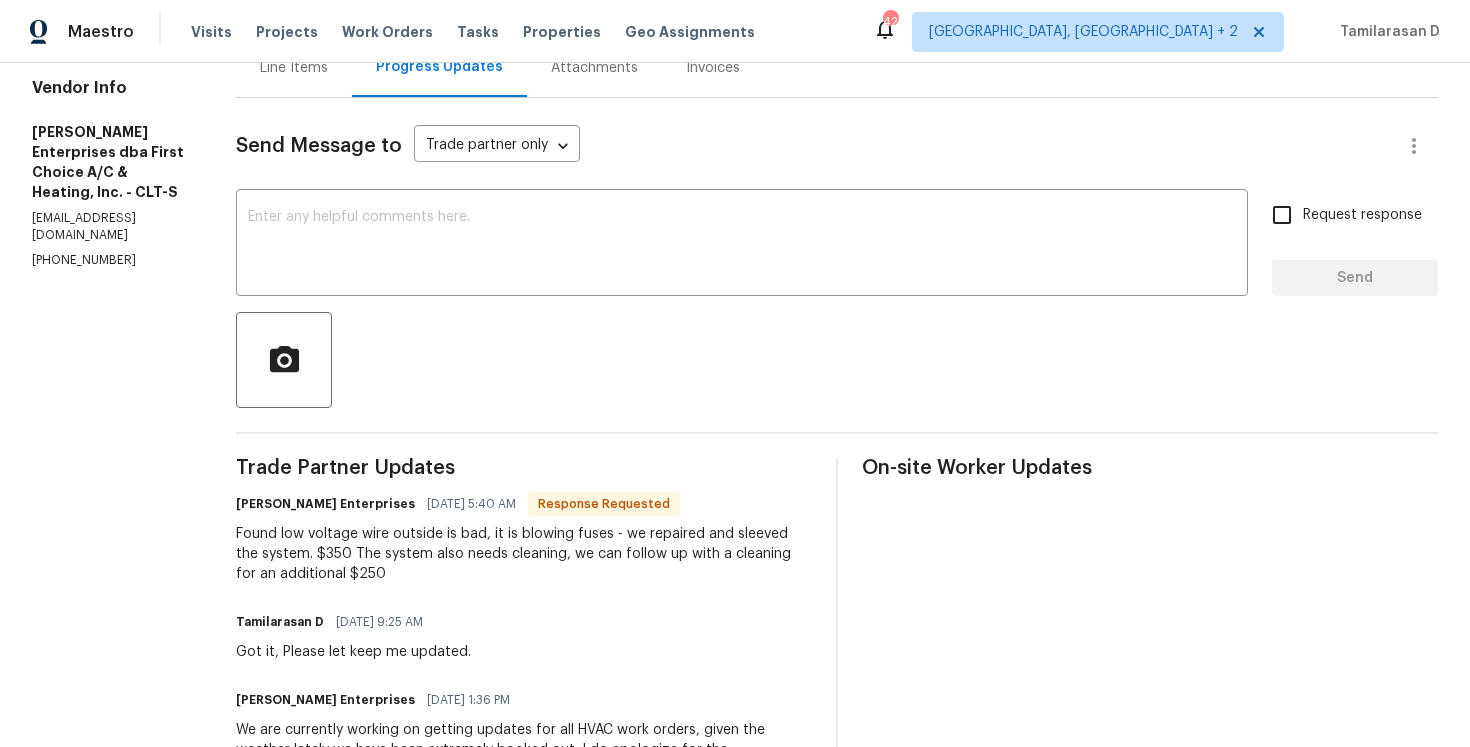 scroll, scrollTop: 207, scrollLeft: 0, axis: vertical 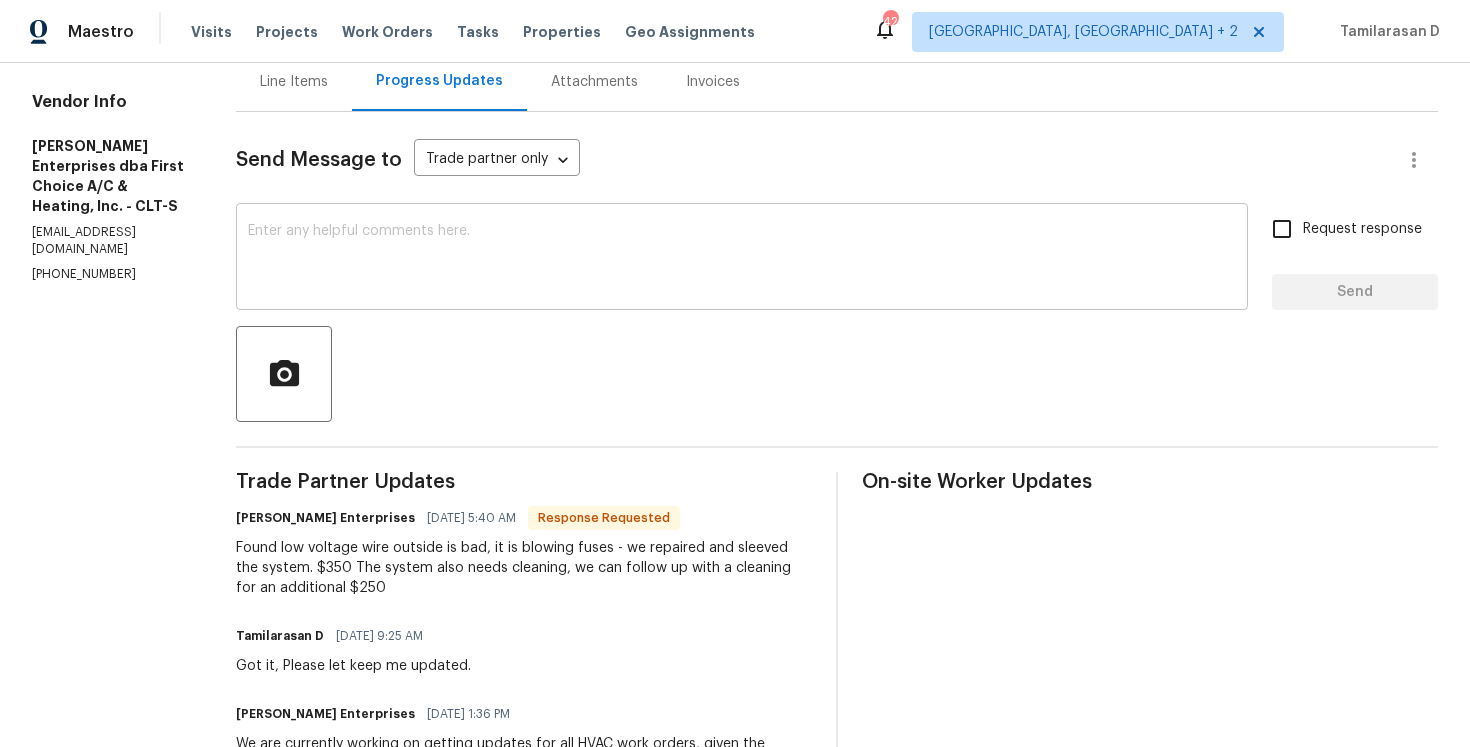 click at bounding box center (742, 259) 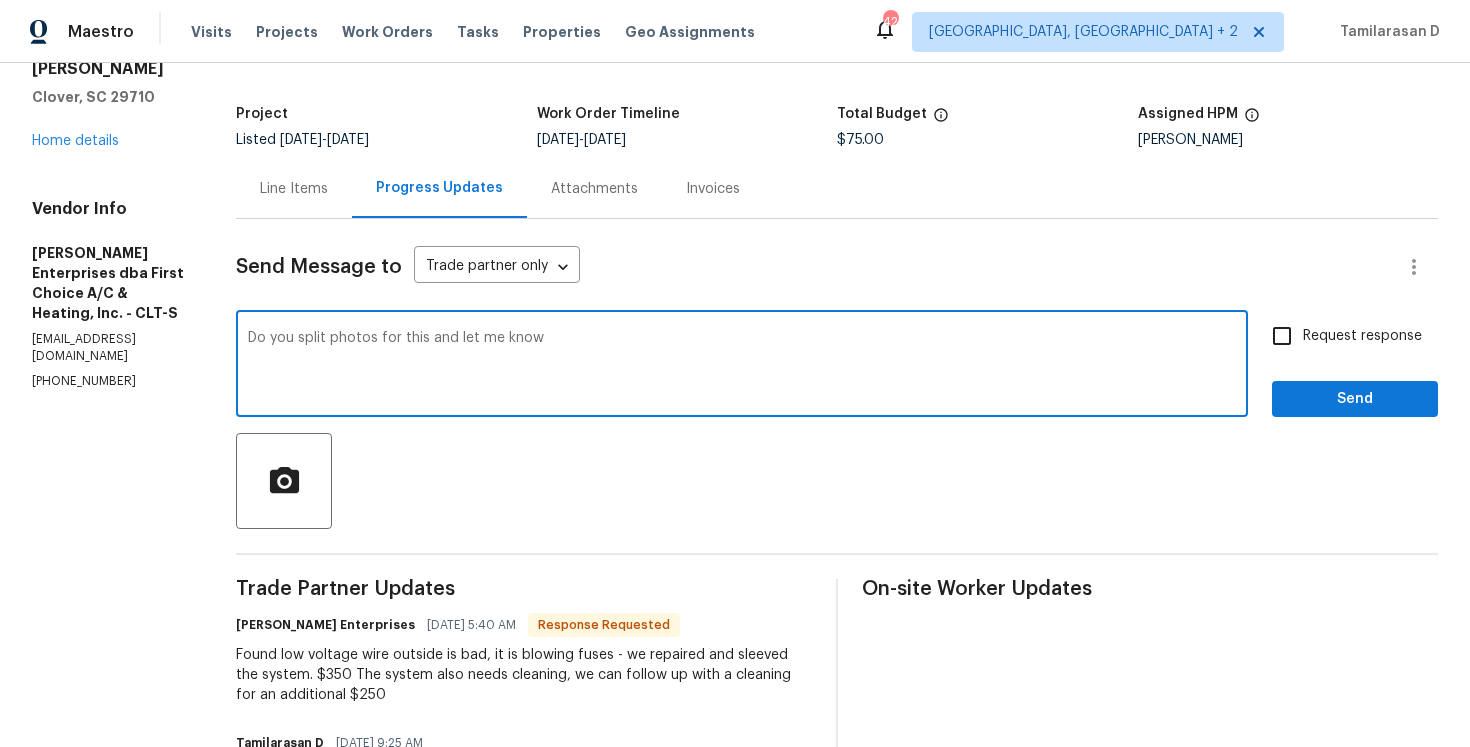 scroll, scrollTop: 102, scrollLeft: 0, axis: vertical 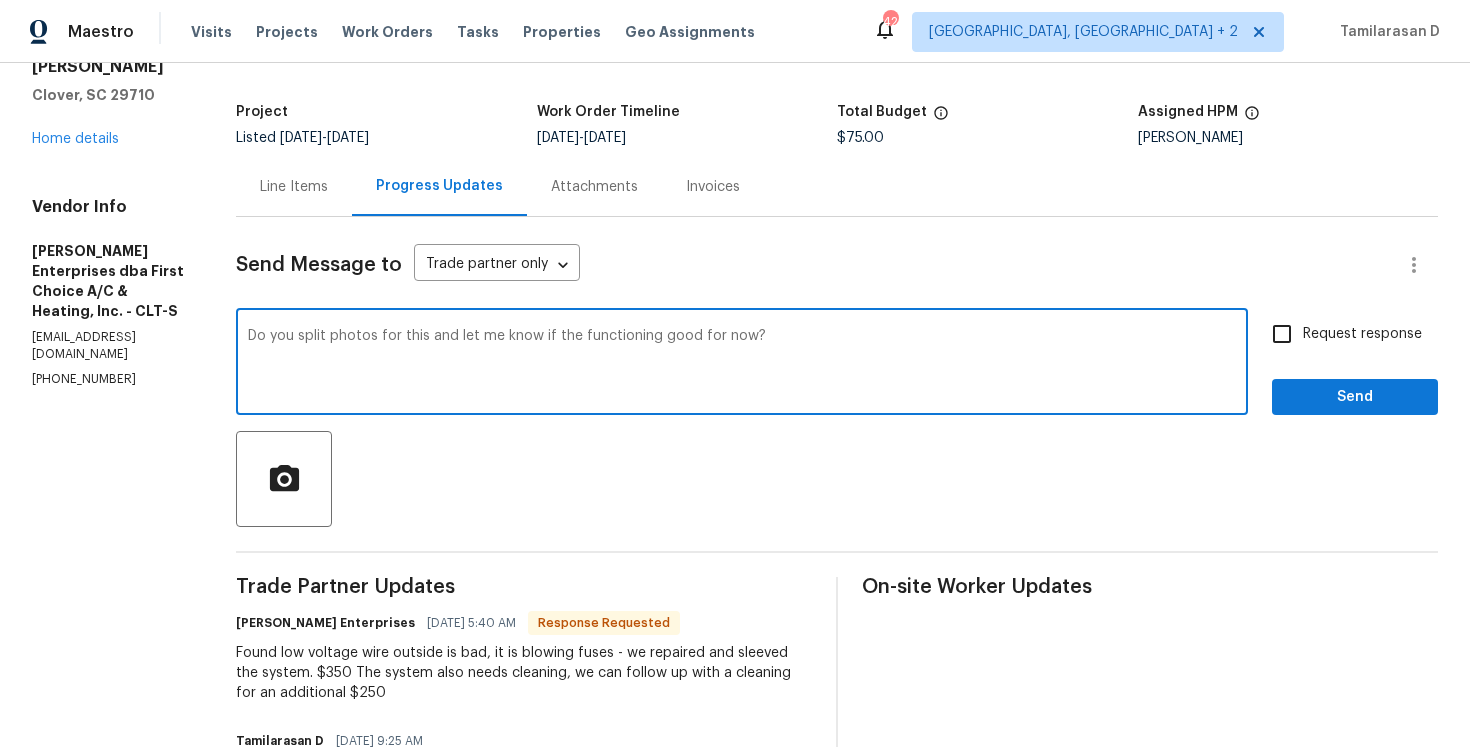 click on "Do you split photos for this and let me know if the functioning good for now?" at bounding box center [742, 364] 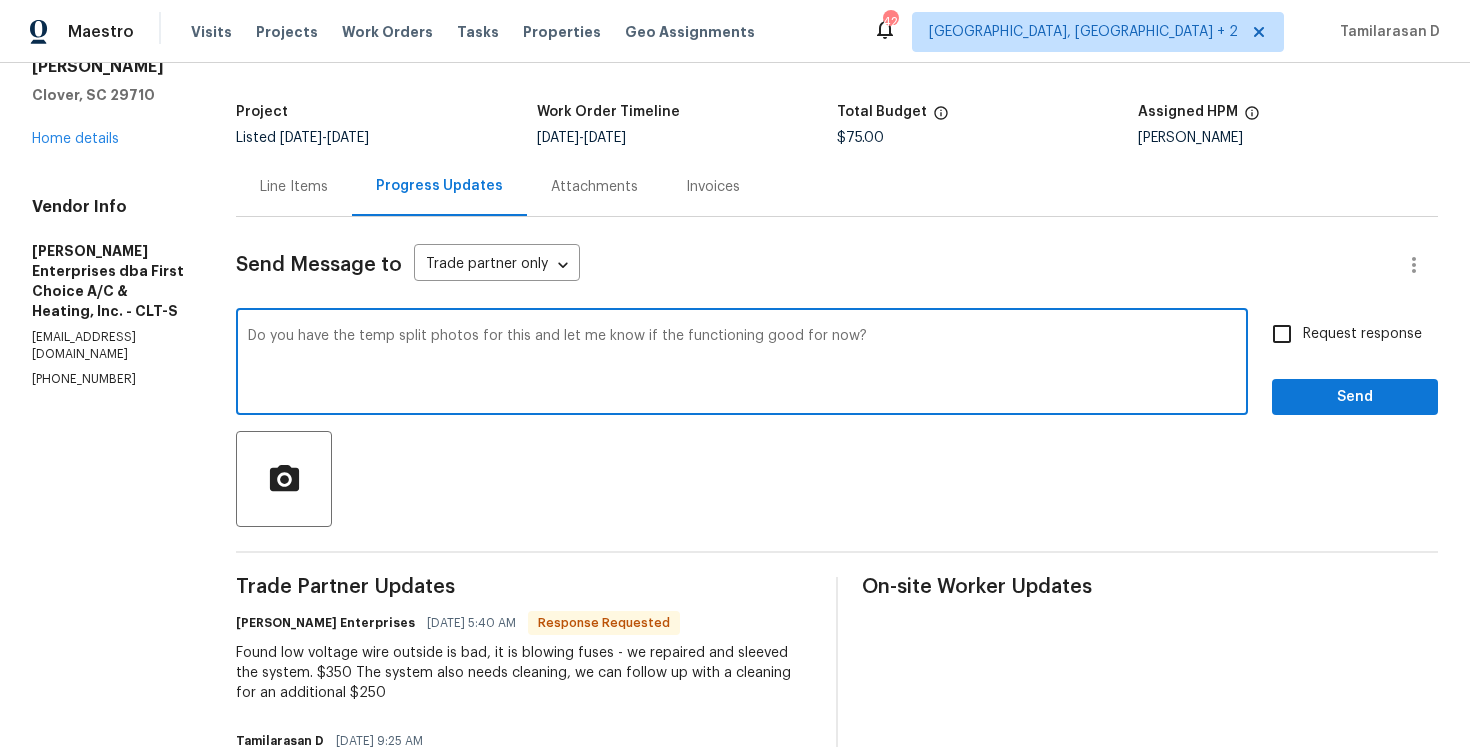 drag, startPoint x: 248, startPoint y: 335, endPoint x: 325, endPoint y: 334, distance: 77.00649 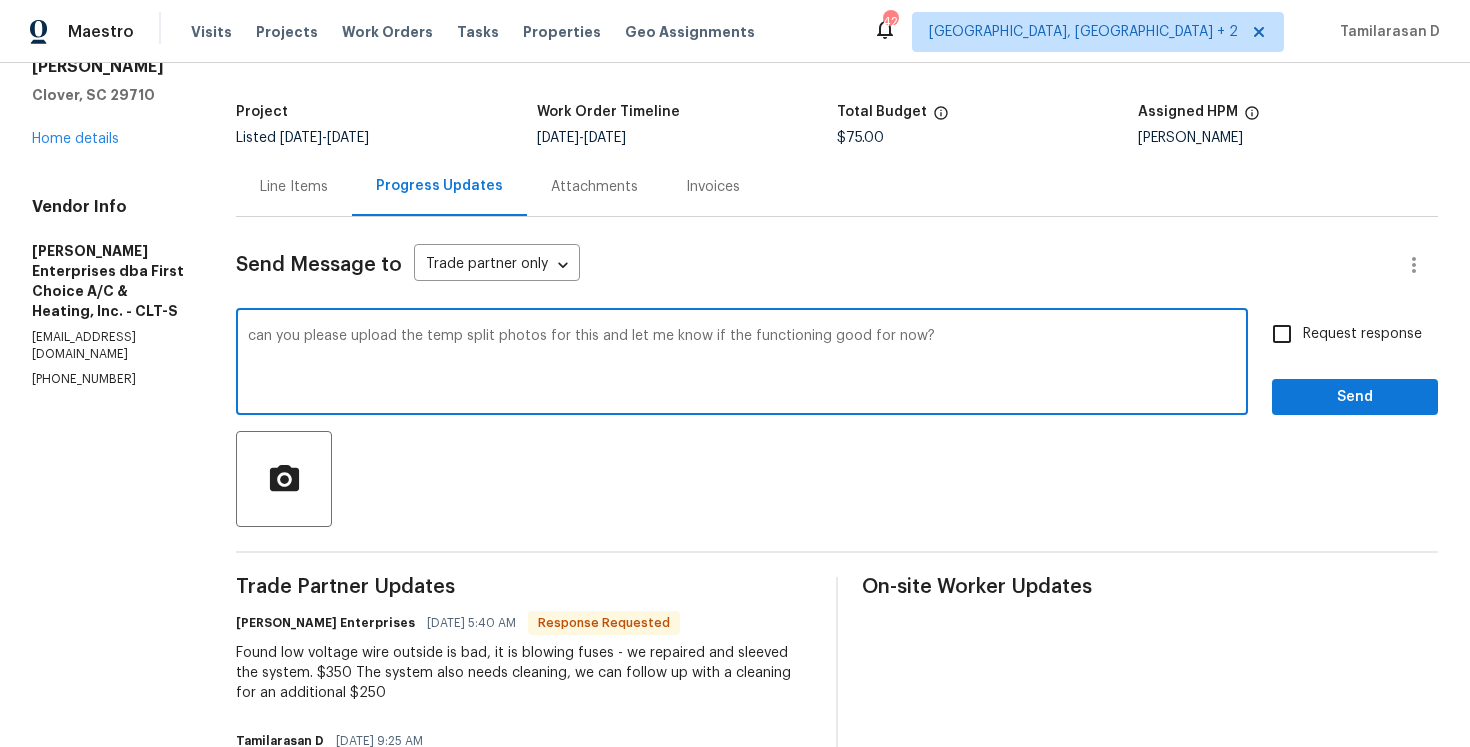 click on "can you please upload the temp split photos for this and let me know if the functioning good for now?" at bounding box center (742, 364) 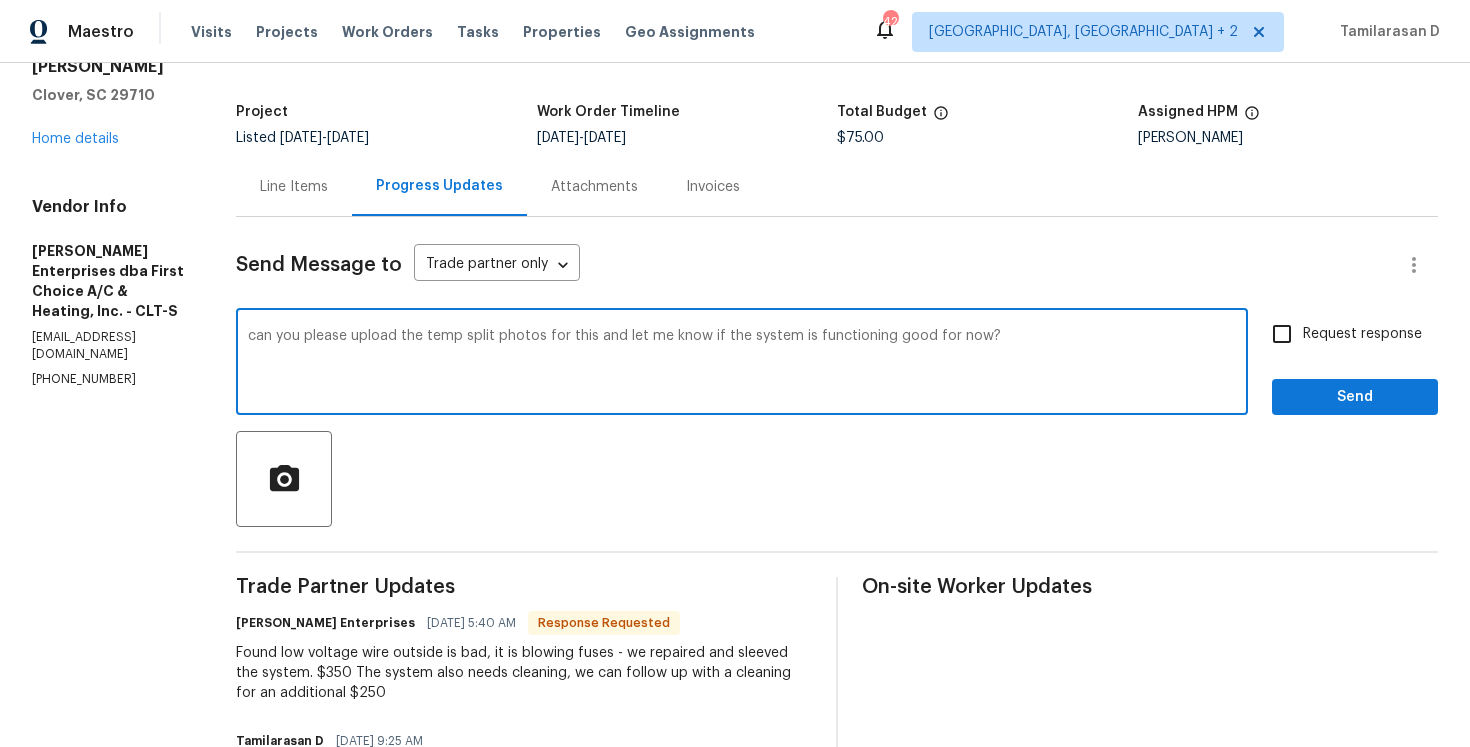 click on "can you please upload the temp split photos for this and let me know if the system is functioning good for now?" at bounding box center (742, 364) 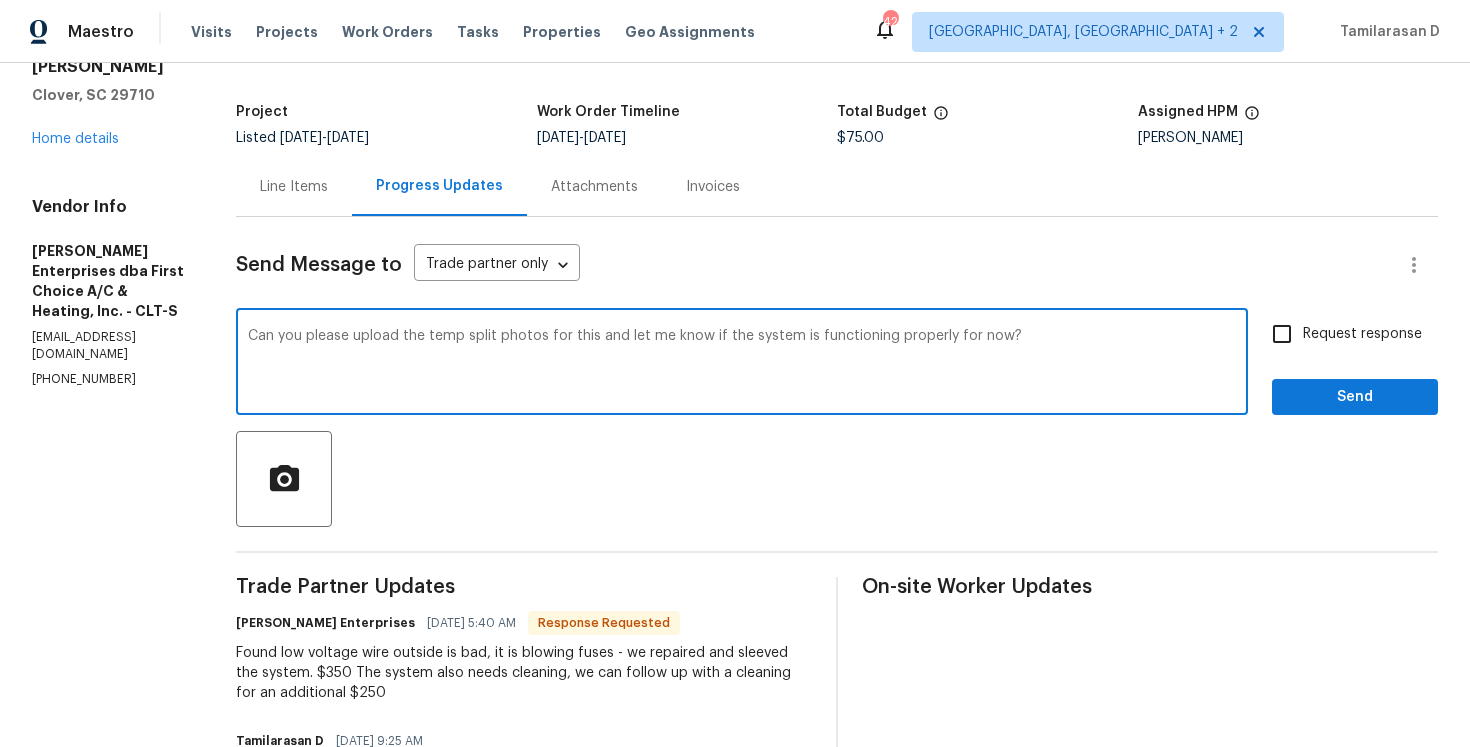 type on "Can you please upload the temp split photos for this and let me know if the system is functioning properly for now?" 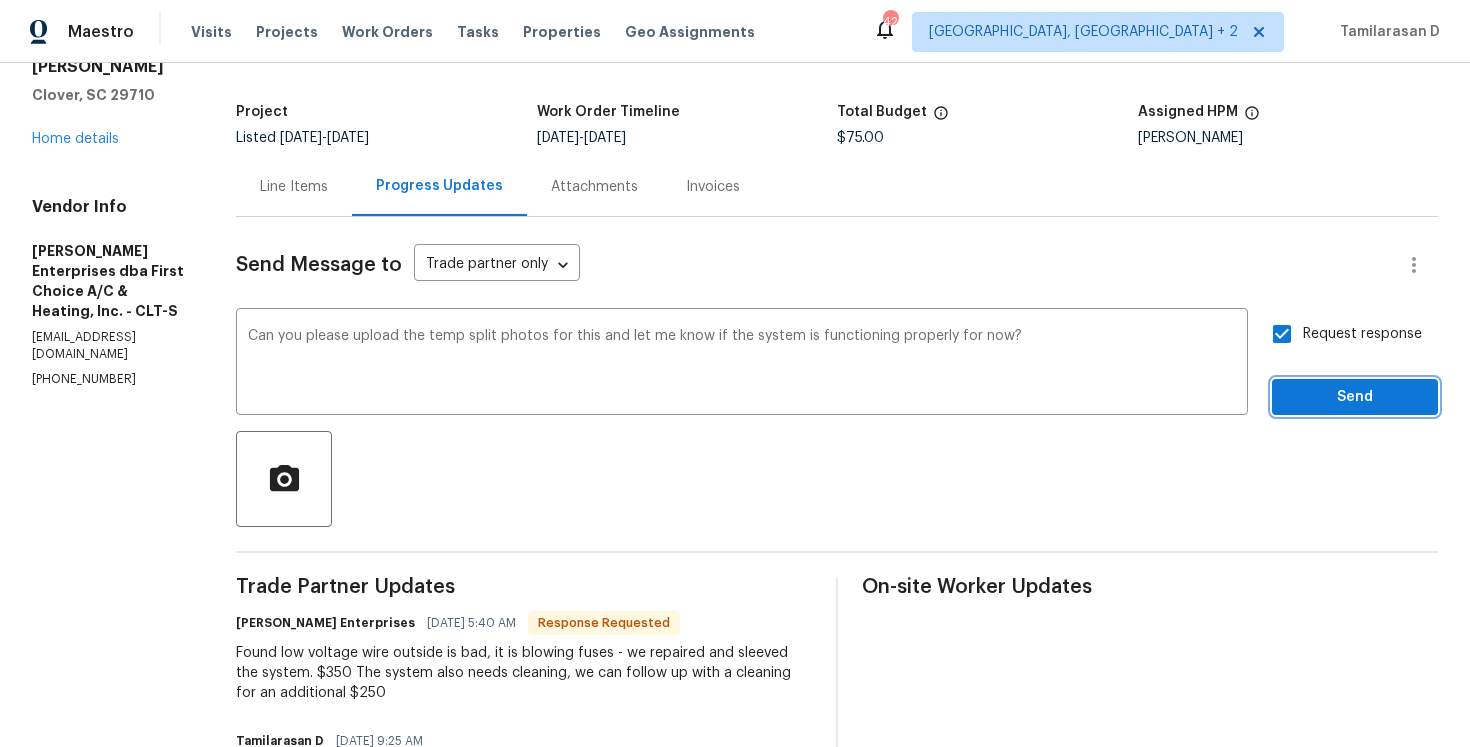 click on "Send" at bounding box center [1355, 397] 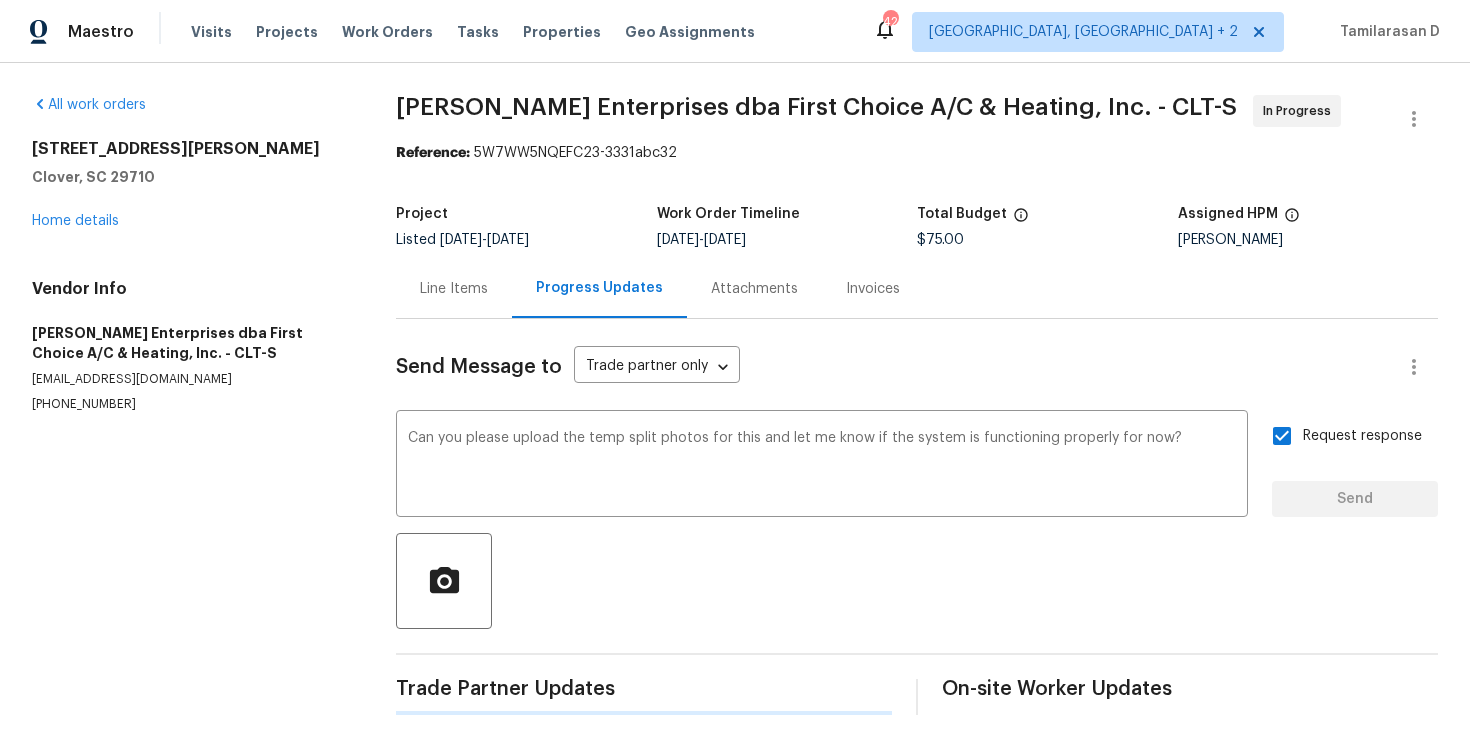 scroll, scrollTop: 0, scrollLeft: 0, axis: both 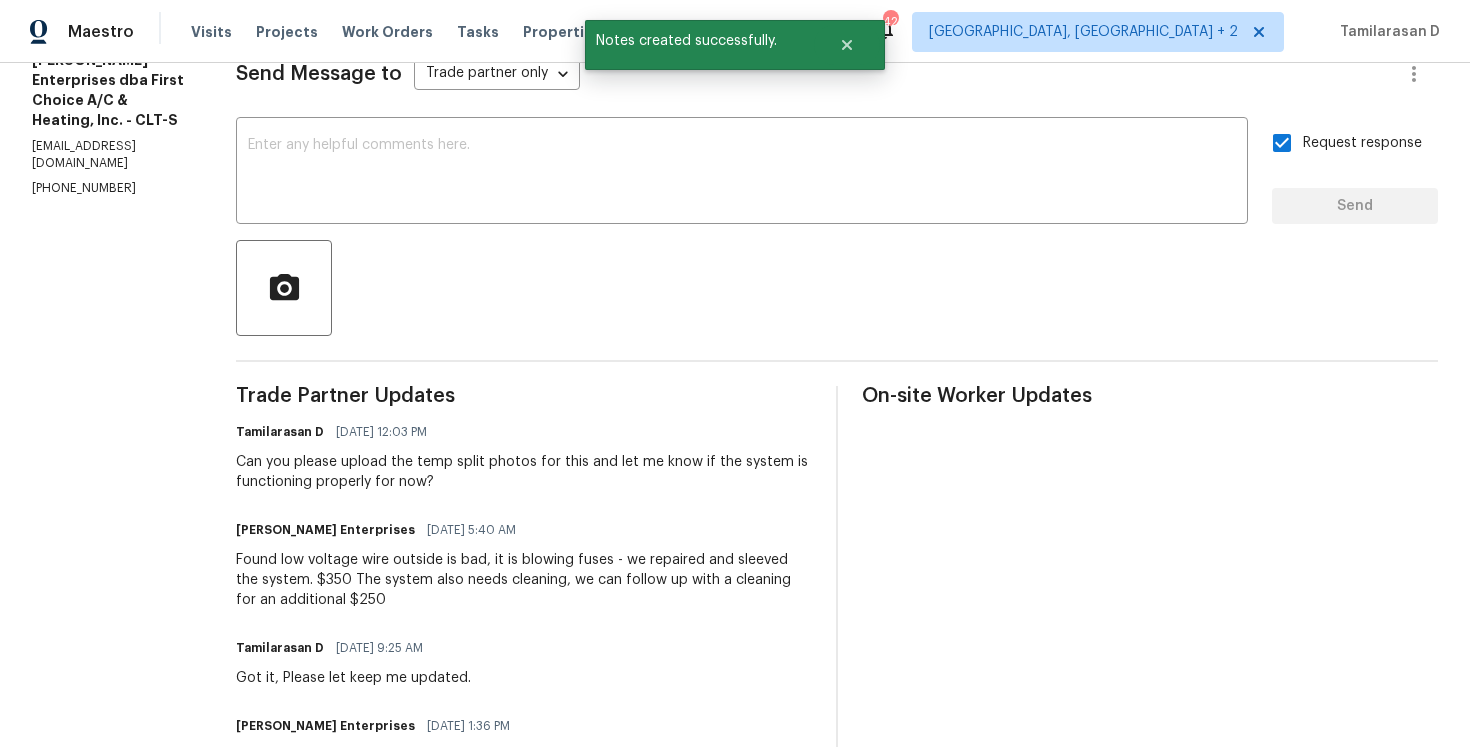 click on "Found low voltage wire outside is bad, it is blowing fuses - we repaired and sleeved the system. $350
The system also needs cleaning, we can follow up with a cleaning for an additional $250" at bounding box center [524, 580] 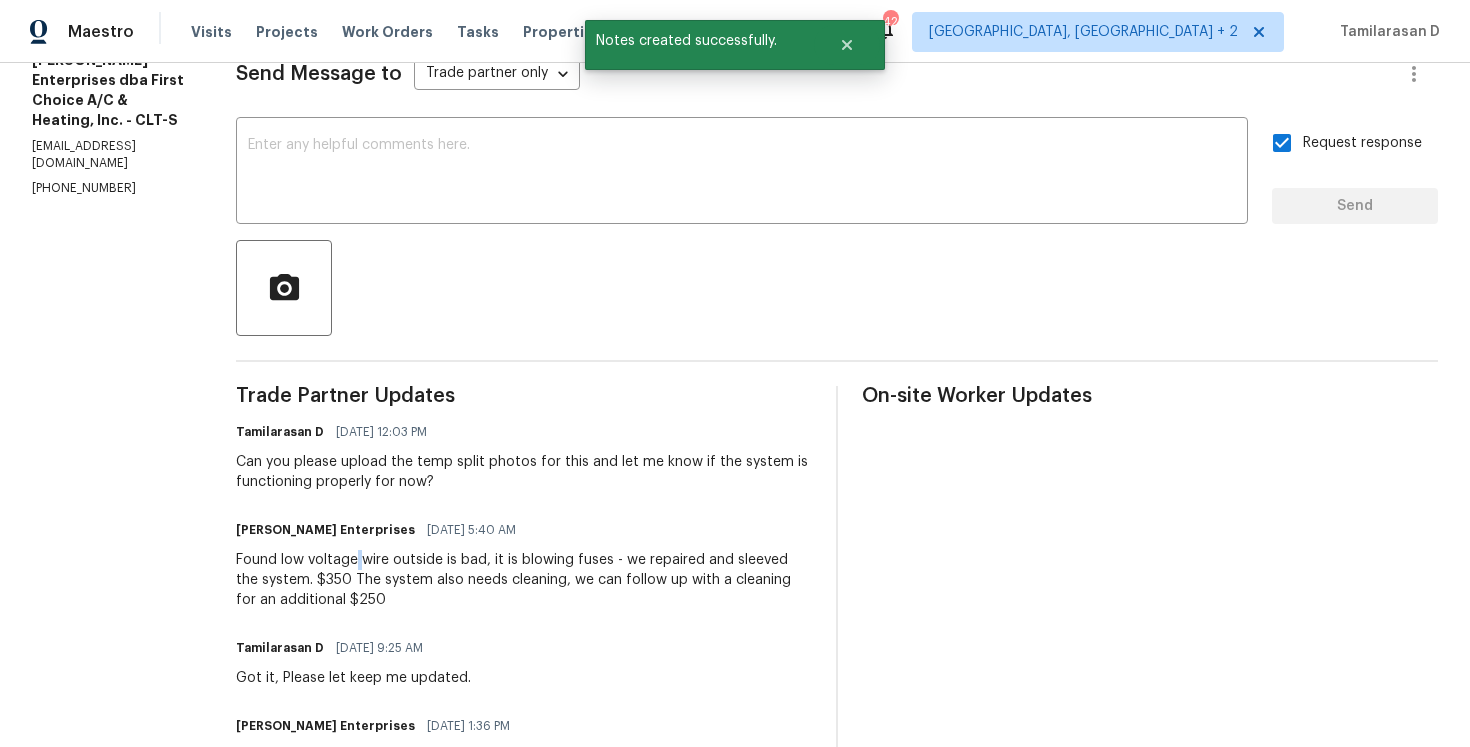 click on "Found low voltage wire outside is bad, it is blowing fuses - we repaired and sleeved the system. $350
The system also needs cleaning, we can follow up with a cleaning for an additional $250" at bounding box center (524, 580) 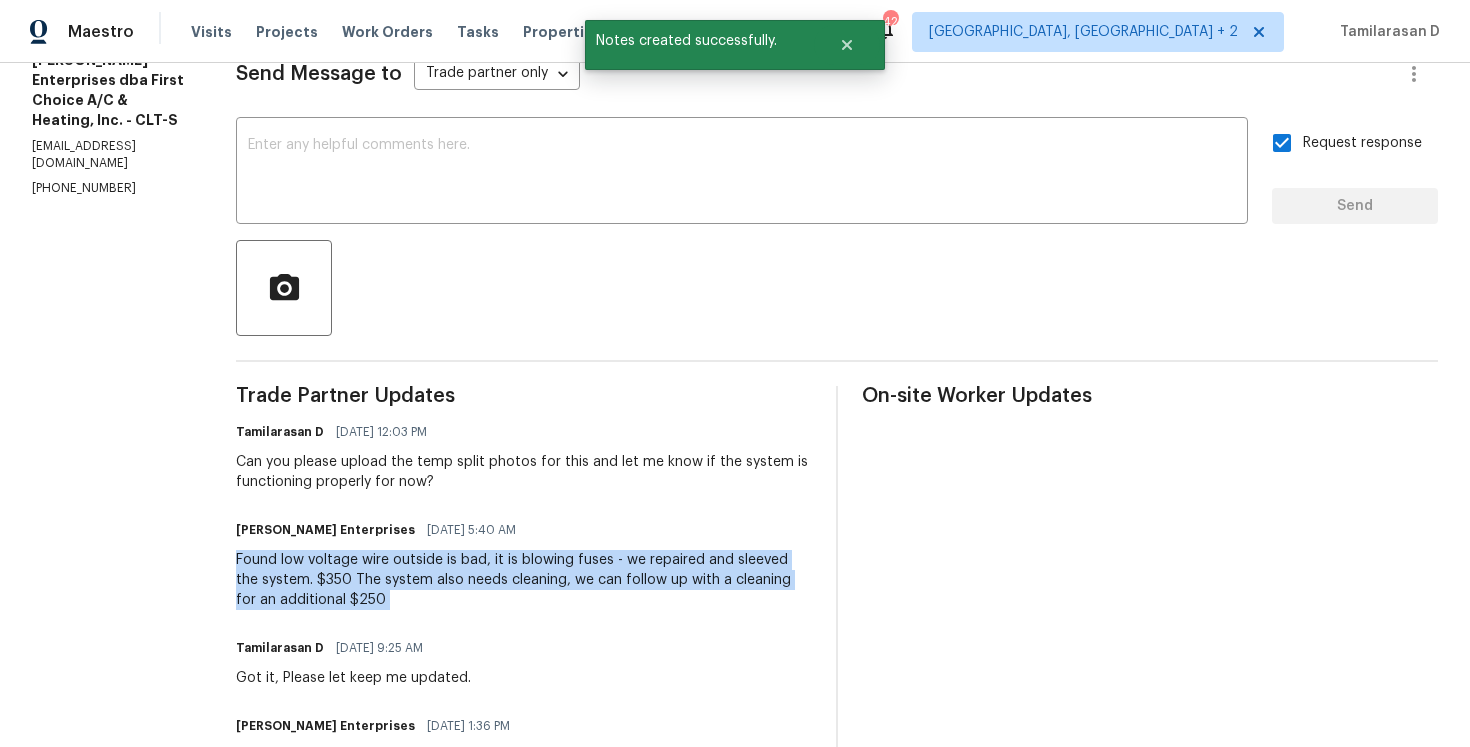 copy on "Found low voltage wire outside is bad, it is blowing fuses - we repaired and sleeved the system. $350
The system also needs cleaning, we can follow up with a cleaning for an additional $250" 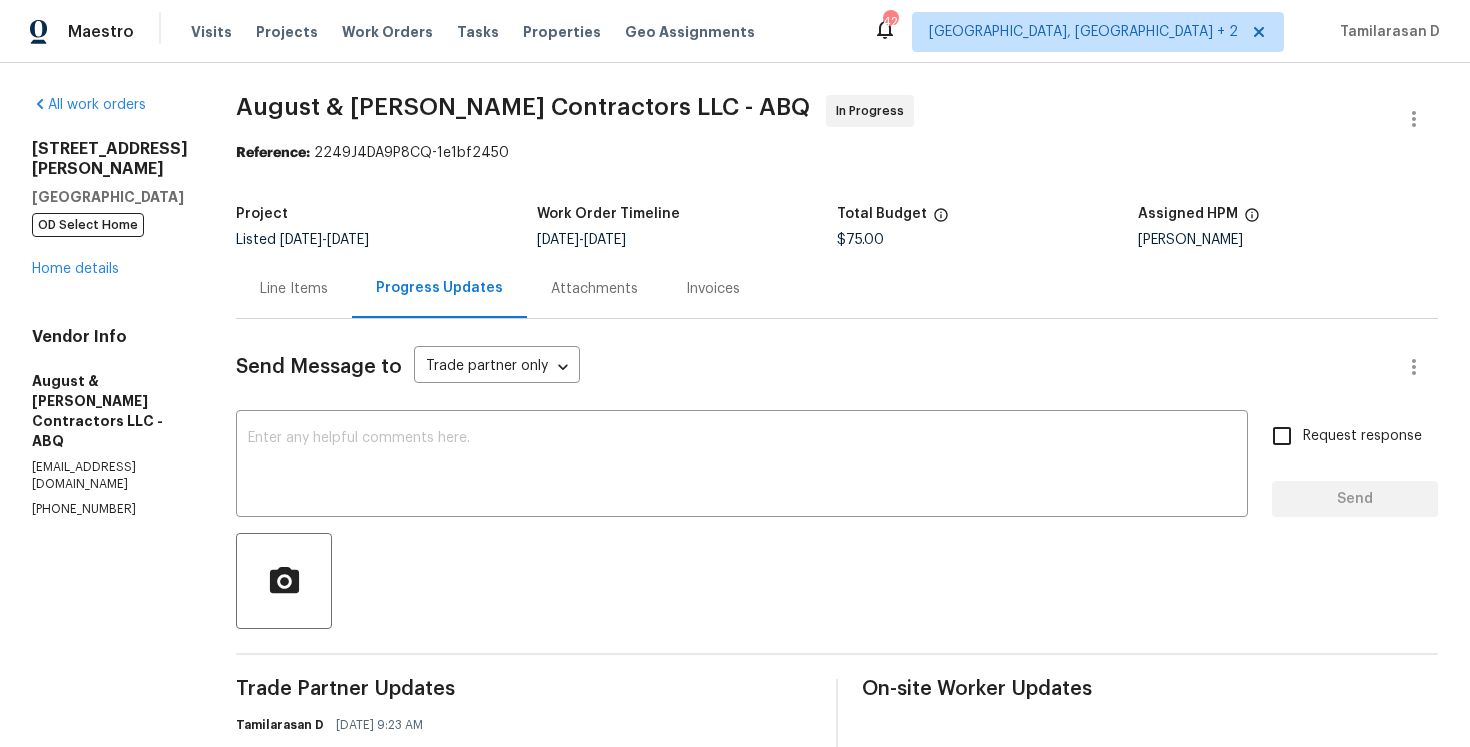 scroll, scrollTop: 0, scrollLeft: 0, axis: both 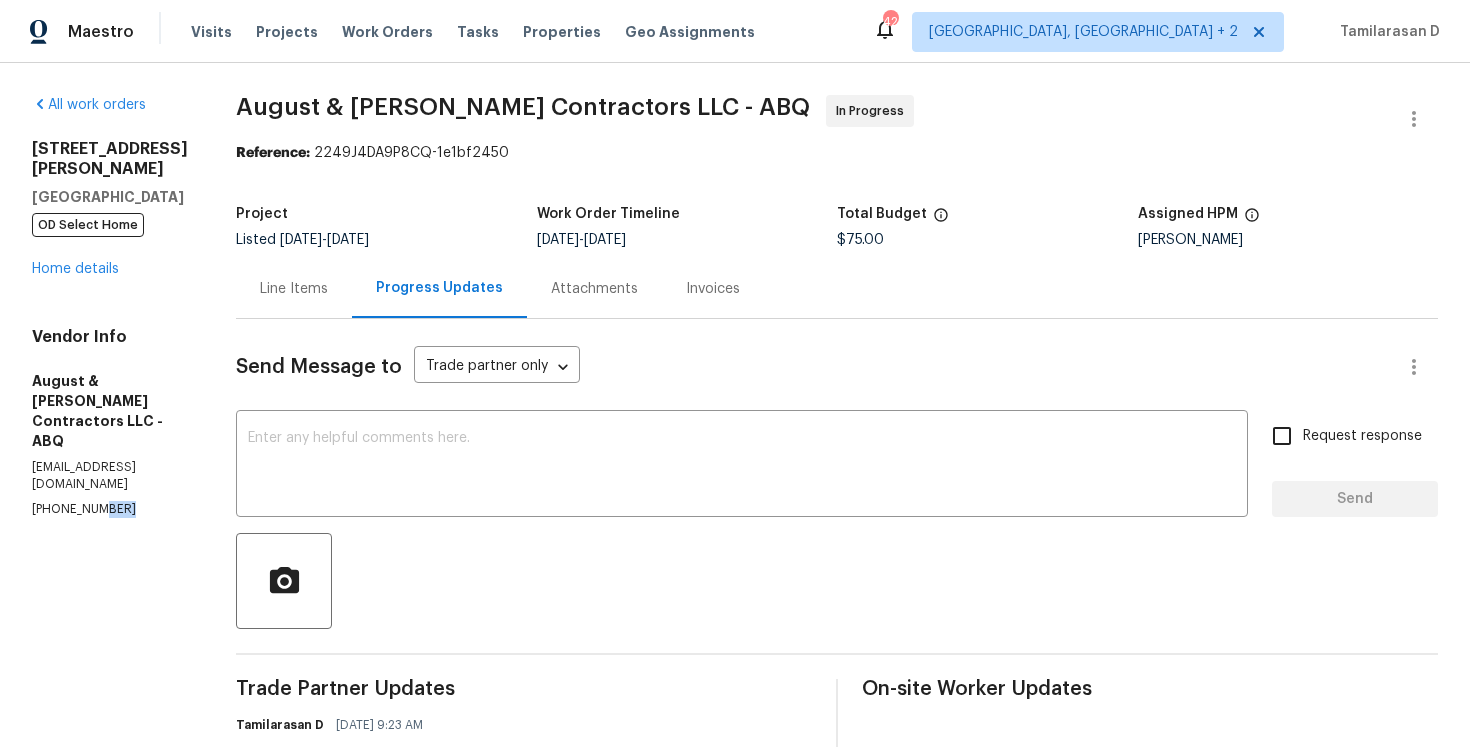 click on "[PHONE_NUMBER]" at bounding box center (110, 509) 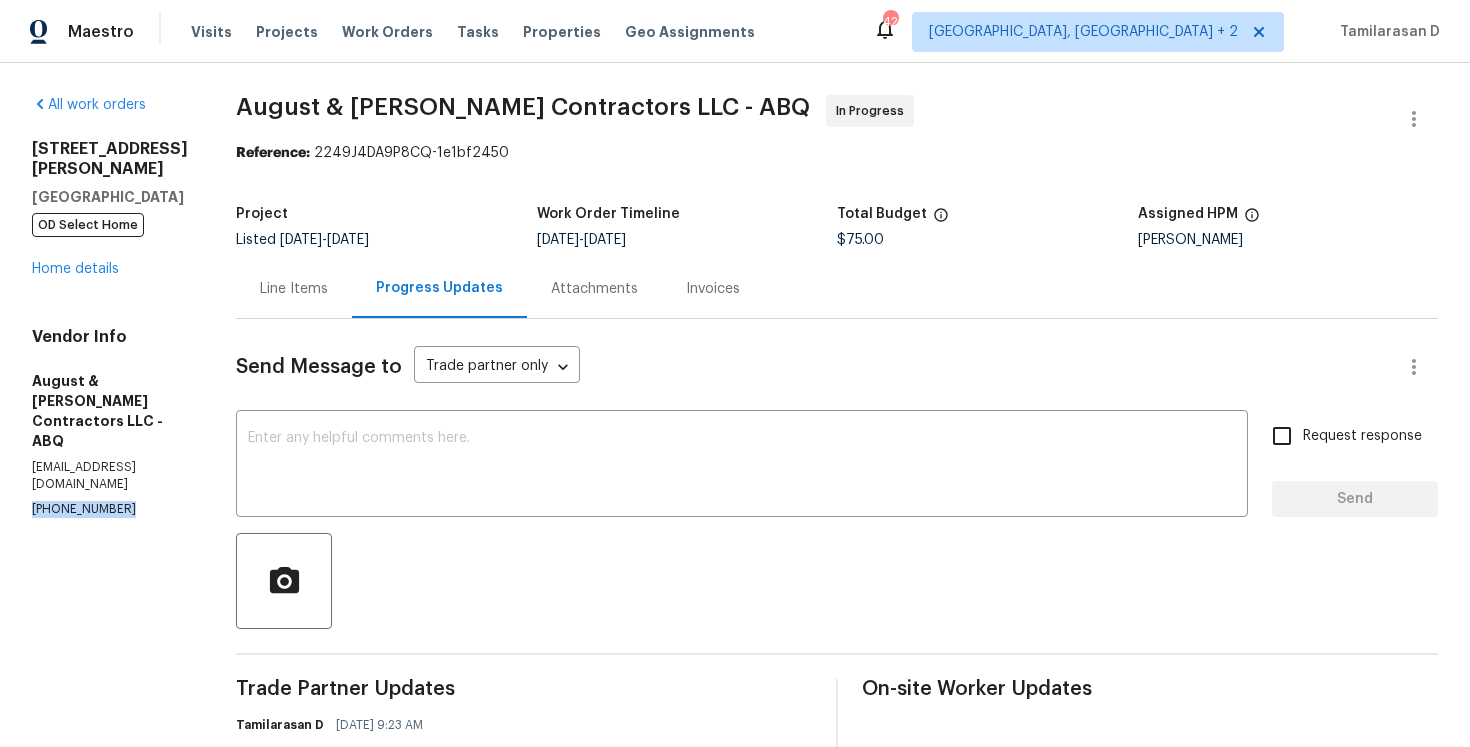 copy on "[PHONE_NUMBER]" 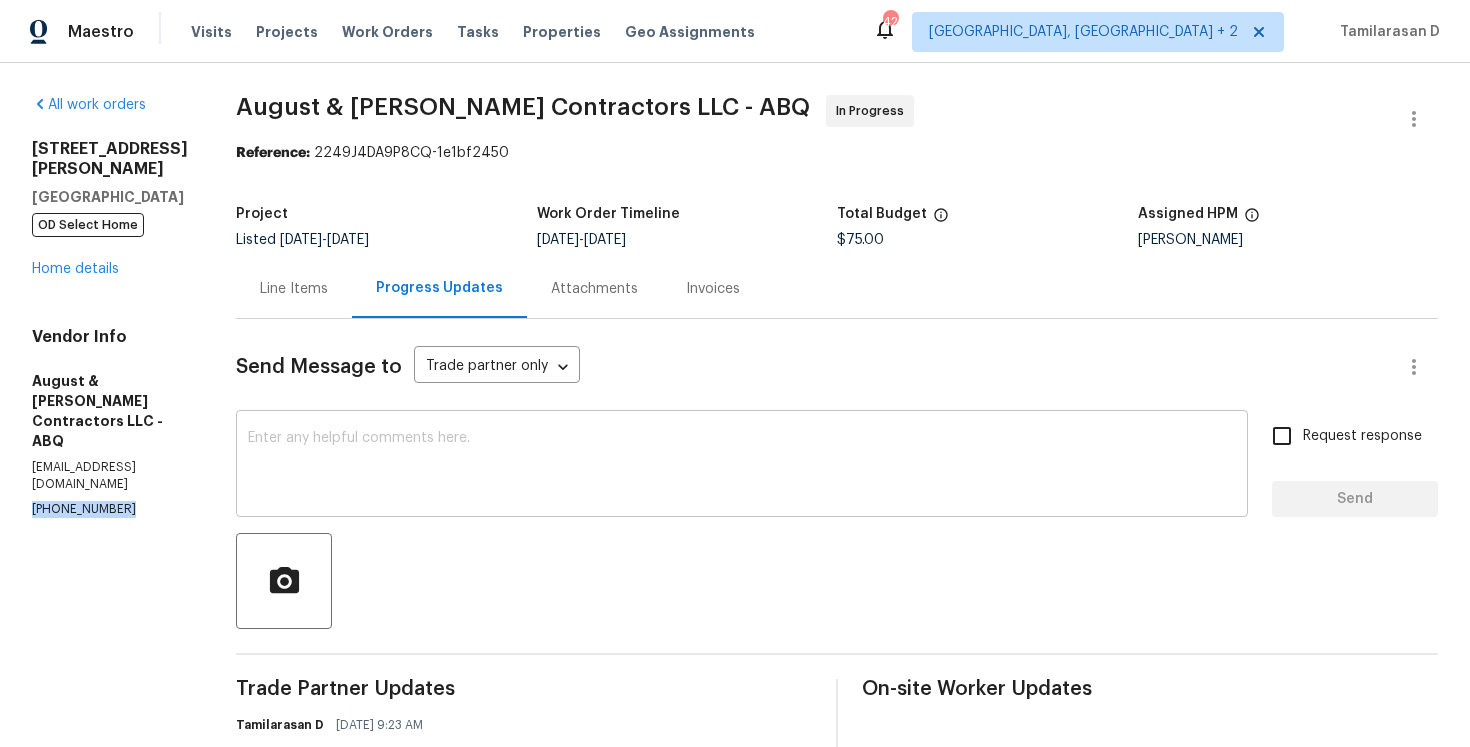 click on "x ​" at bounding box center [742, 466] 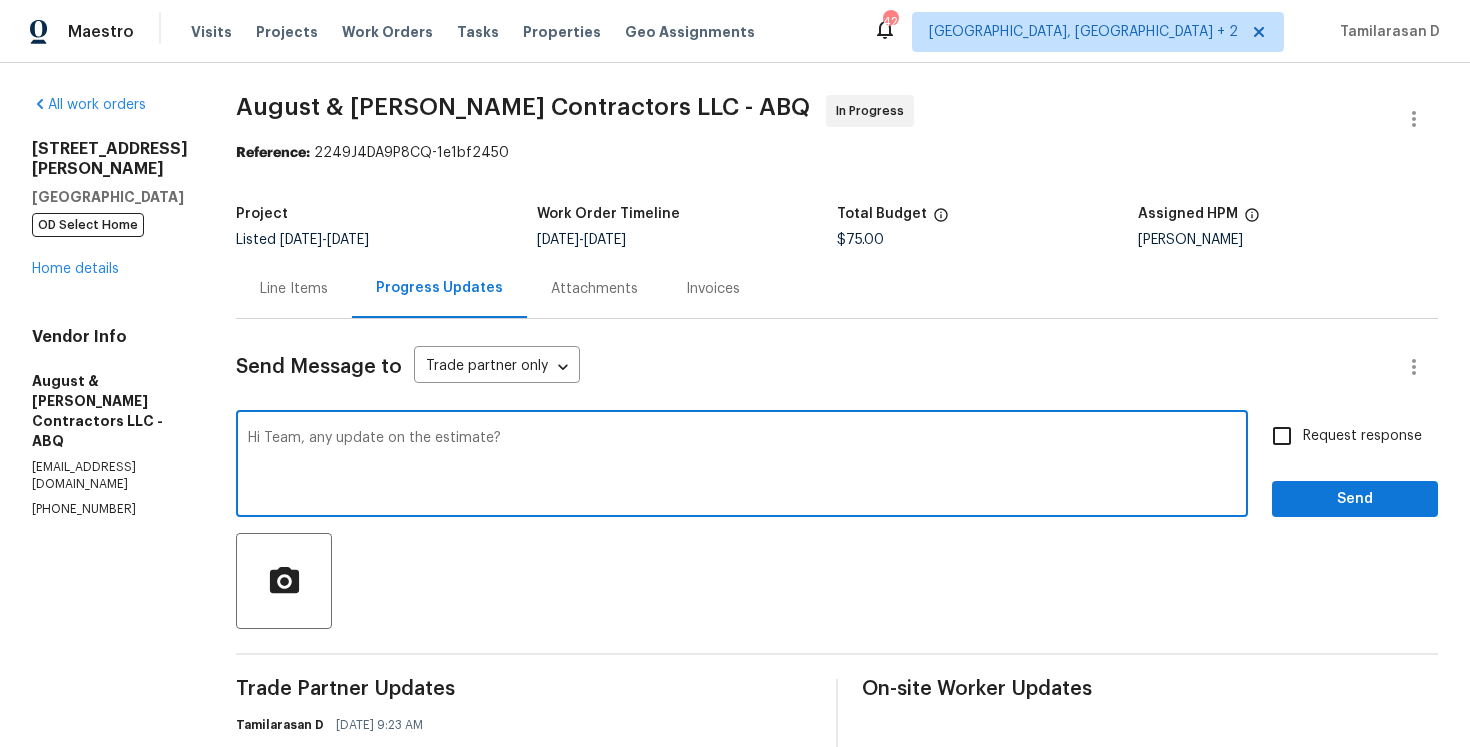 type on "Hi Team, any update on the estimate?" 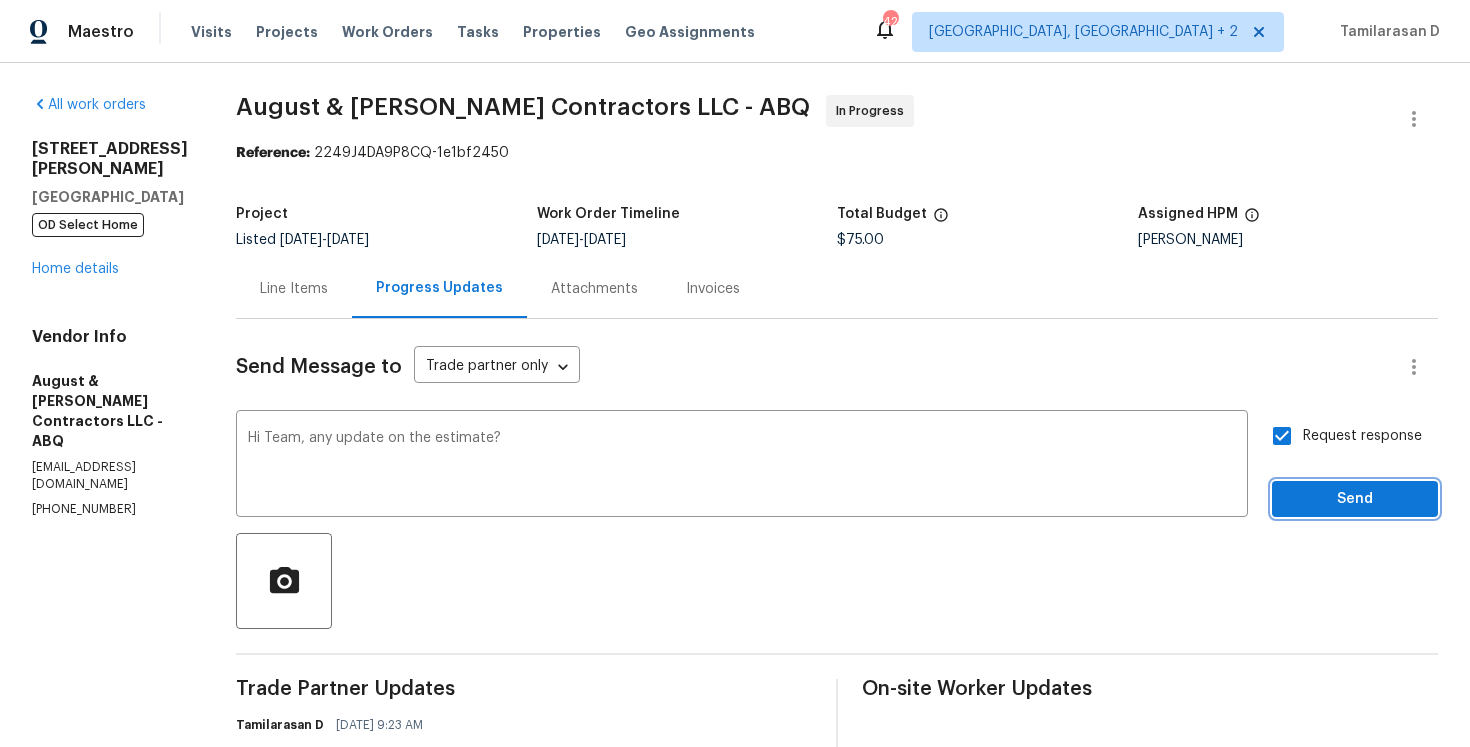 click on "Send" at bounding box center (1355, 499) 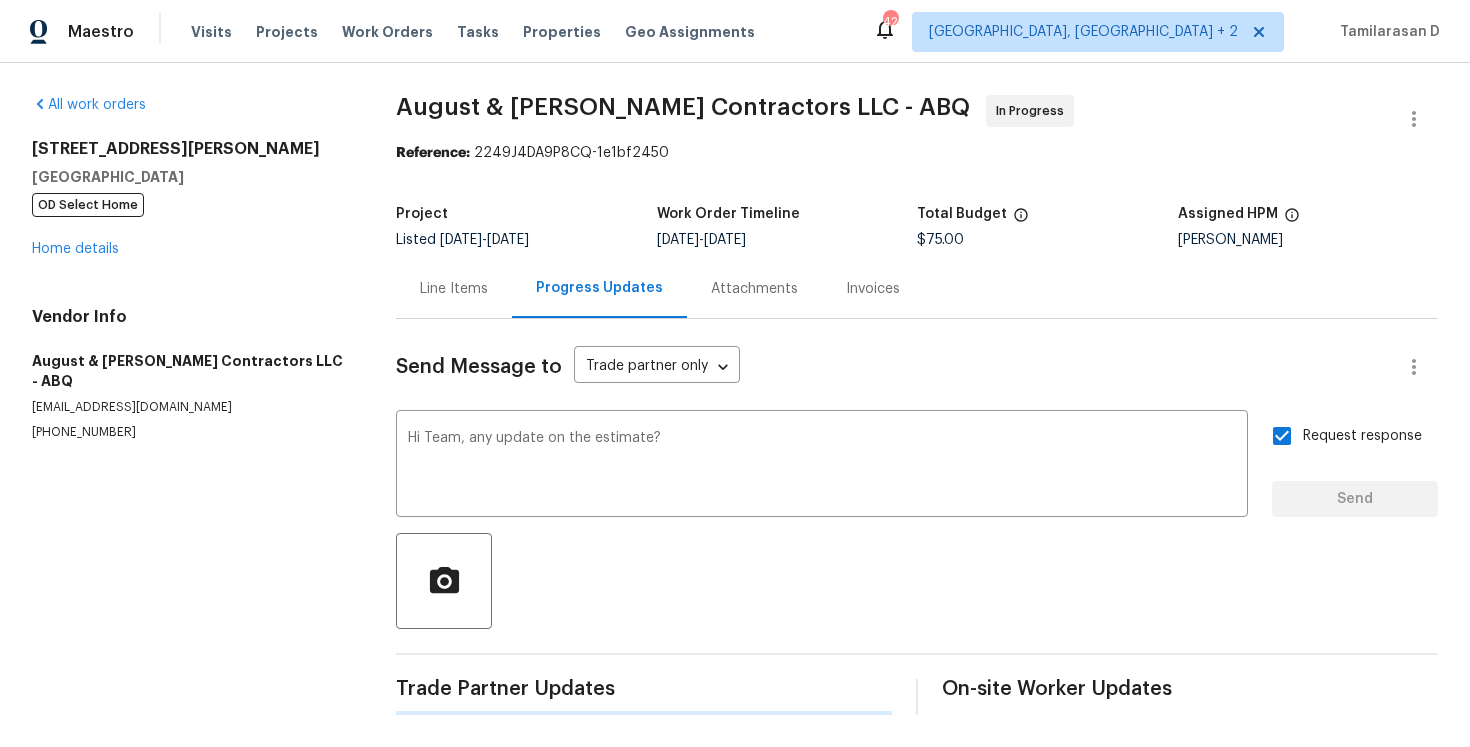 type 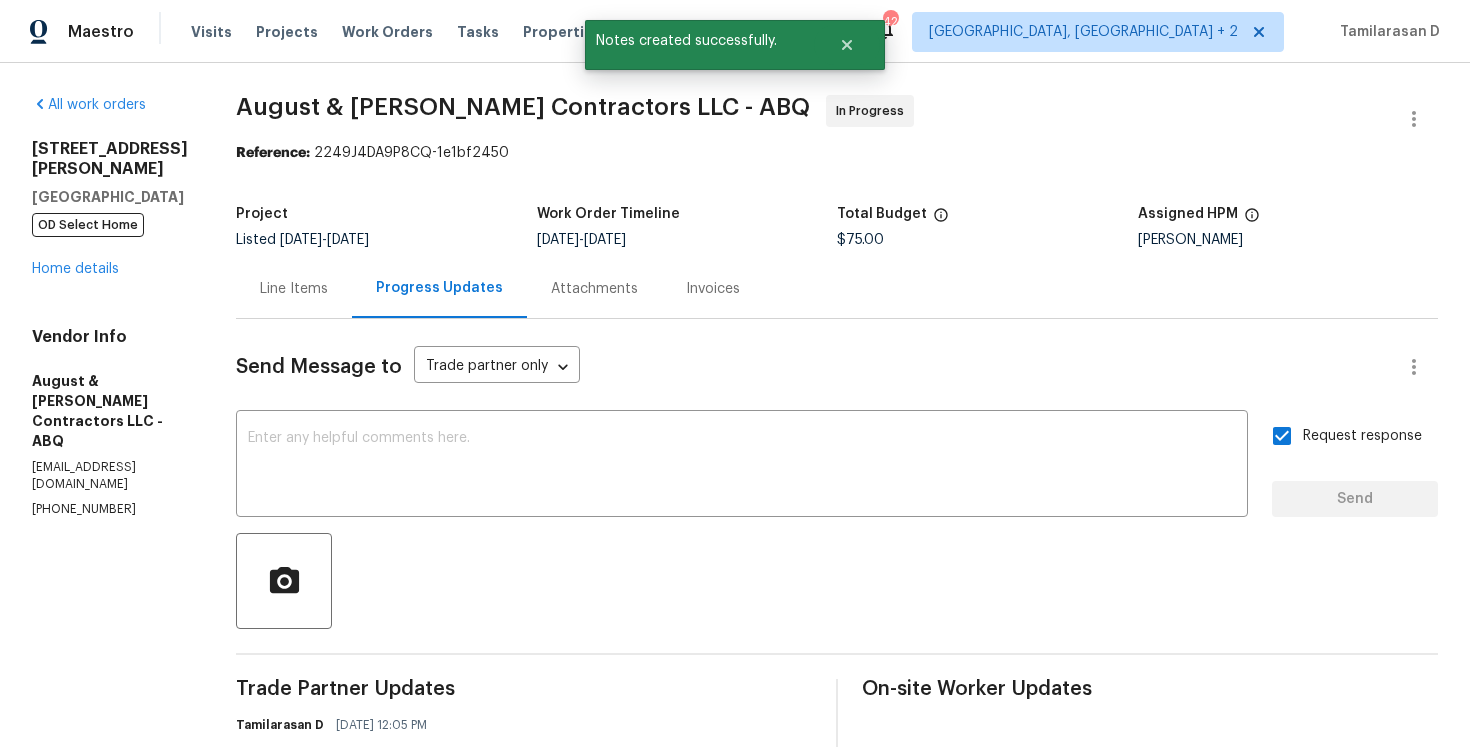 click on "Line Items" at bounding box center [294, 289] 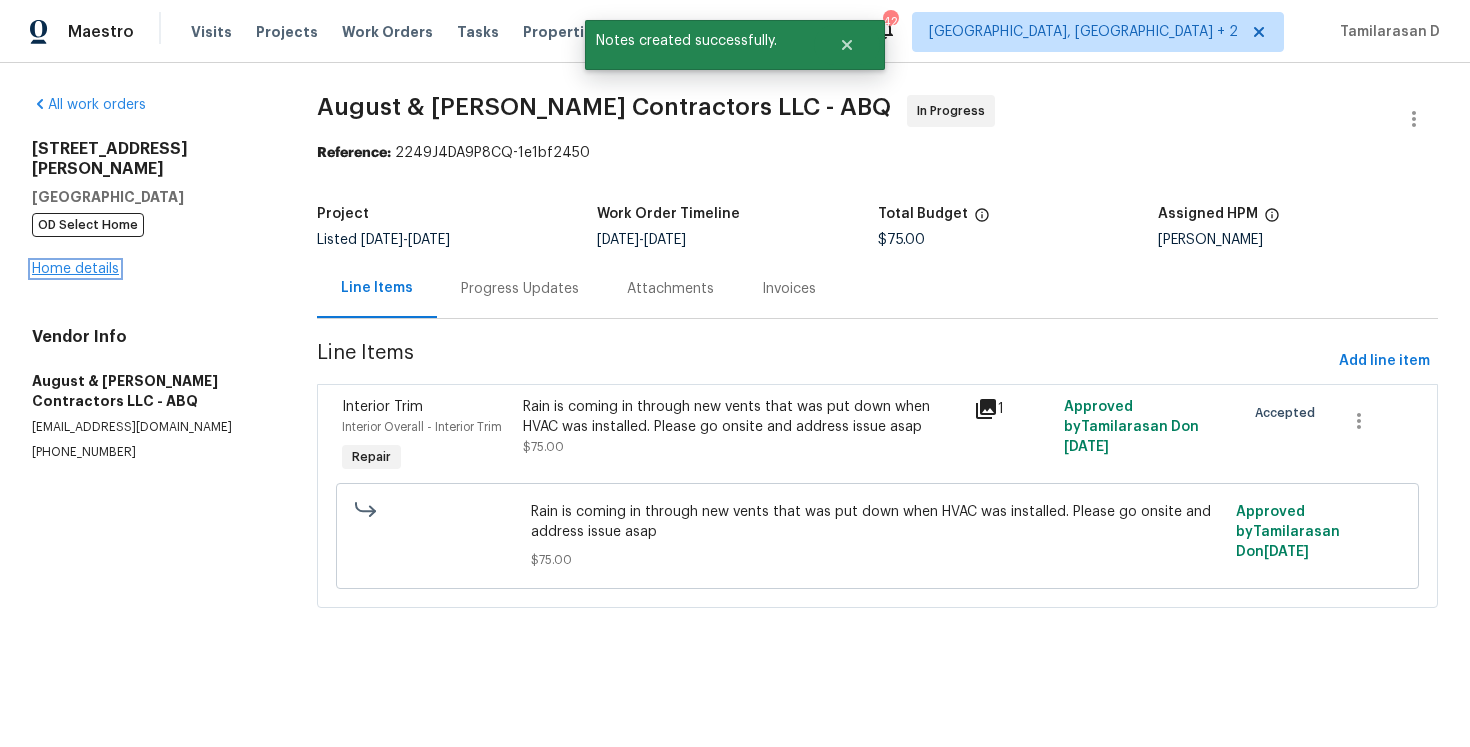 click on "Home details" at bounding box center (75, 269) 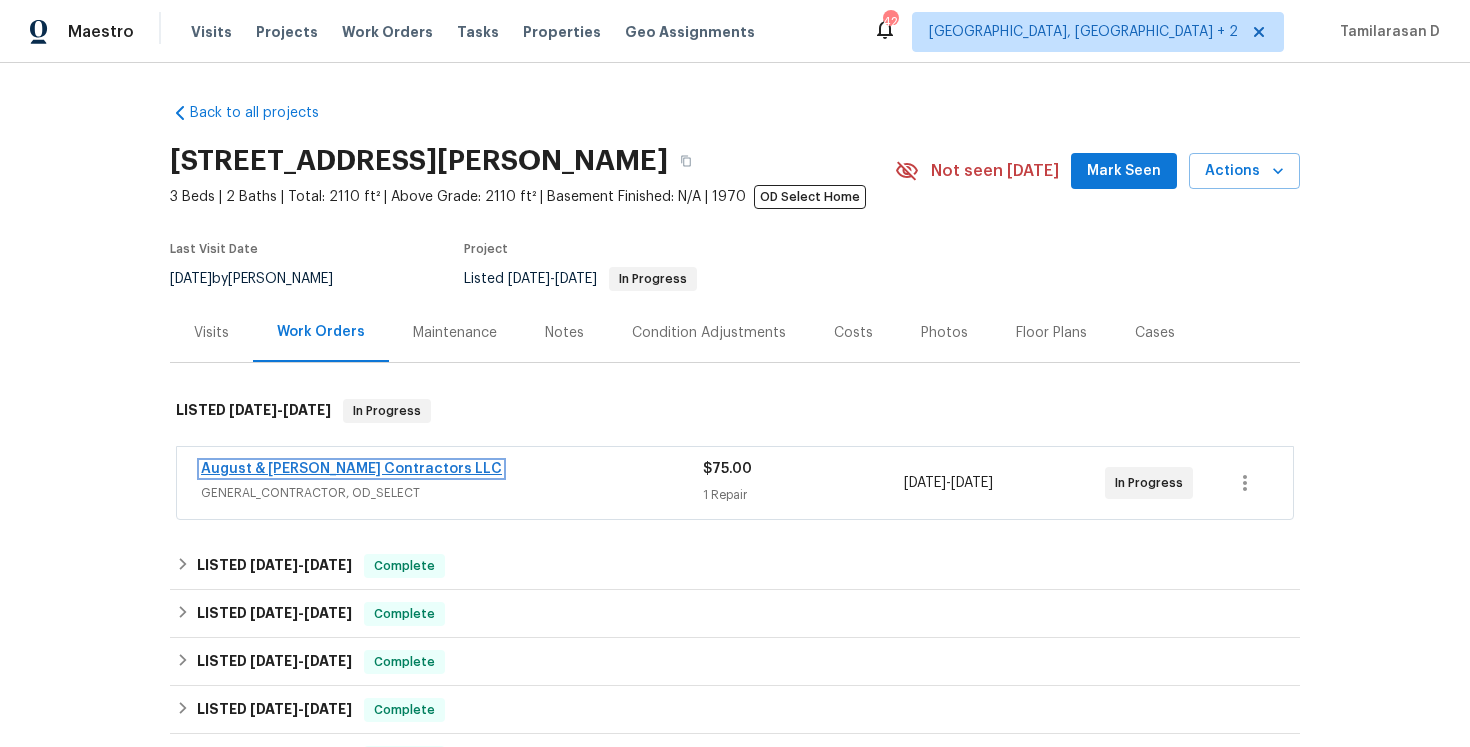 click on "August & [PERSON_NAME] Contractors LLC" at bounding box center [351, 469] 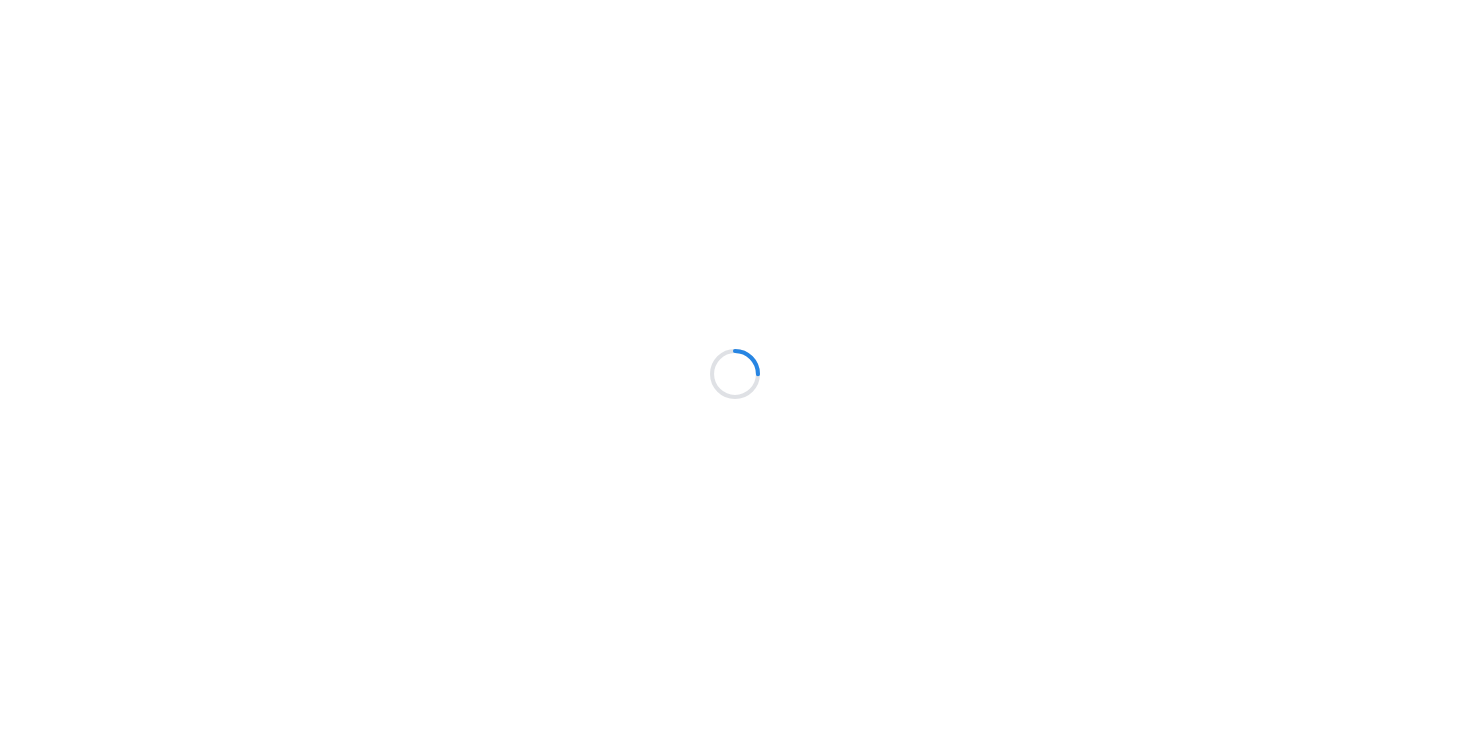 scroll, scrollTop: 0, scrollLeft: 0, axis: both 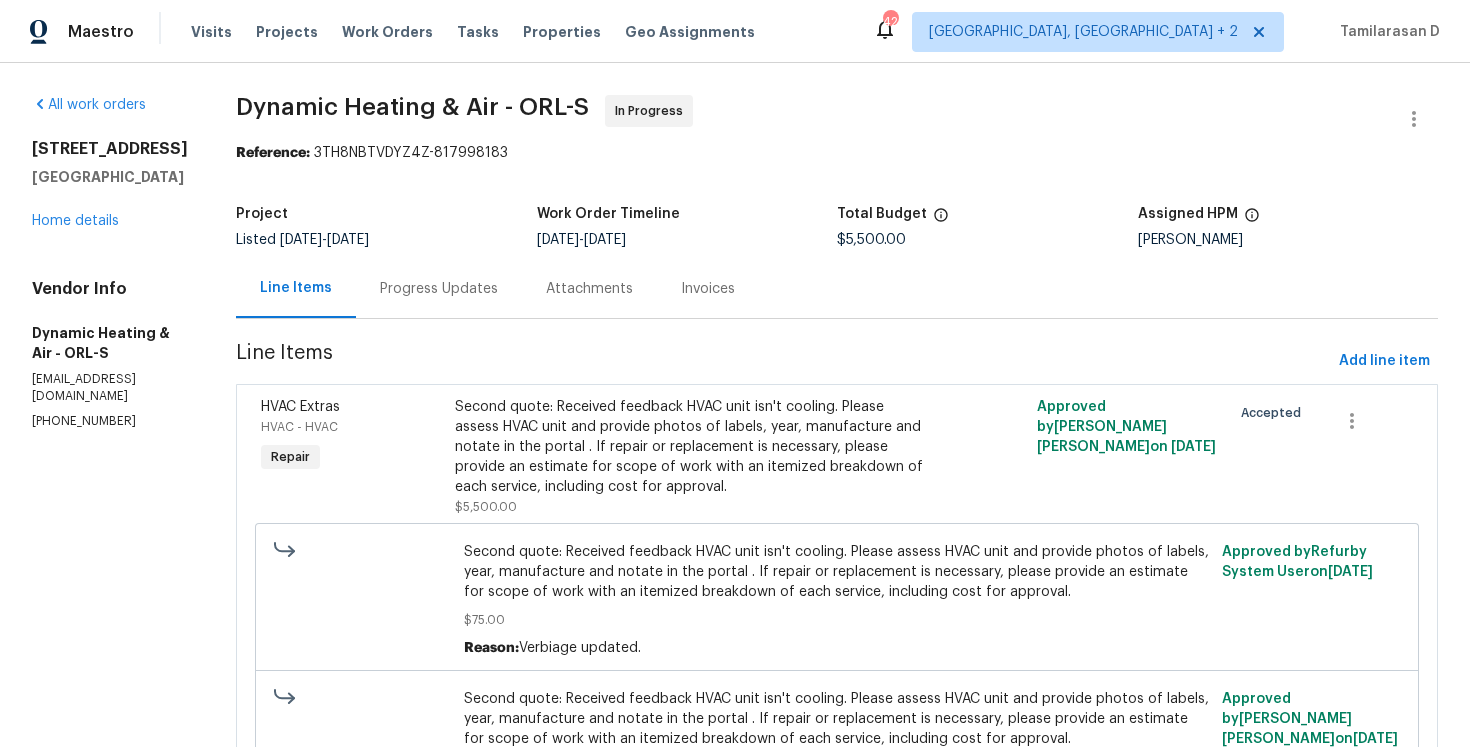 click on "Progress Updates" at bounding box center (439, 289) 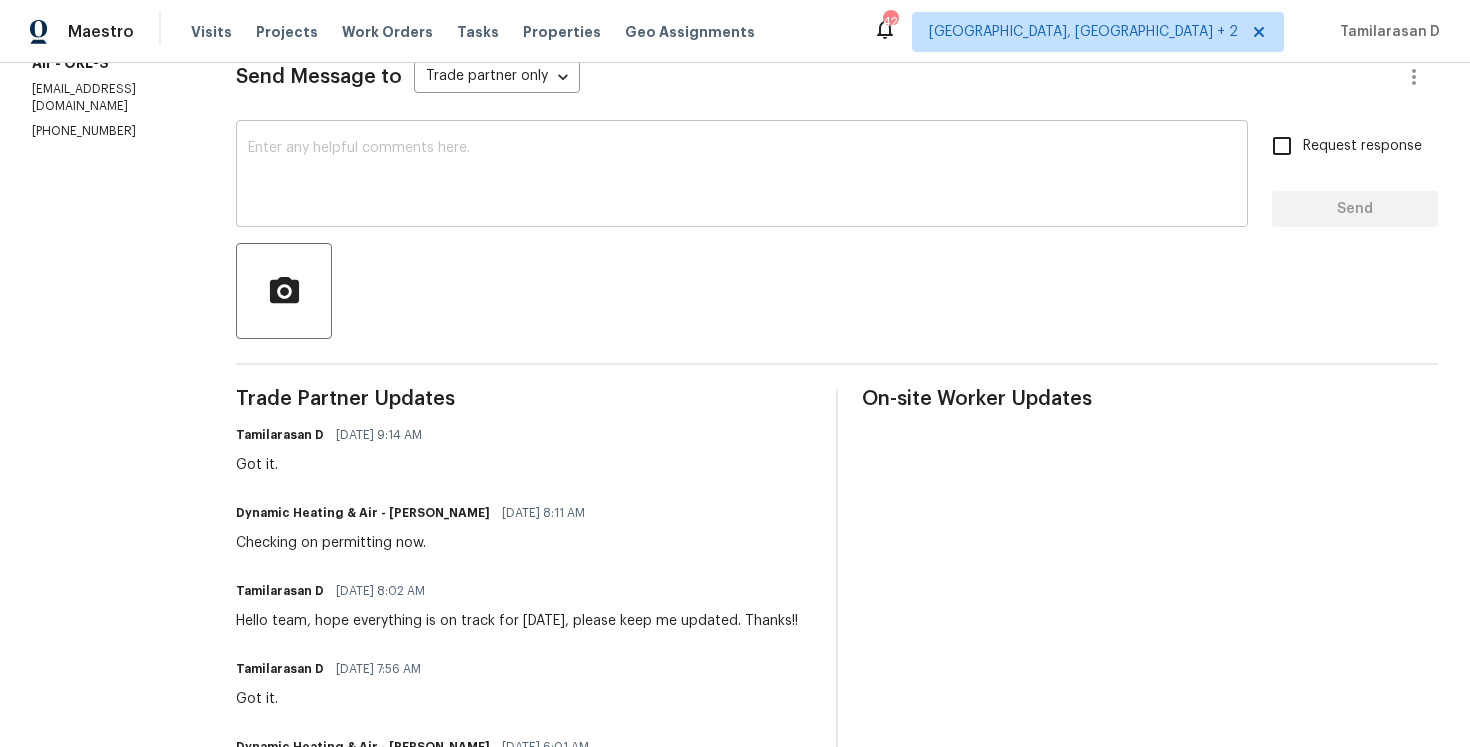 scroll, scrollTop: 205, scrollLeft: 0, axis: vertical 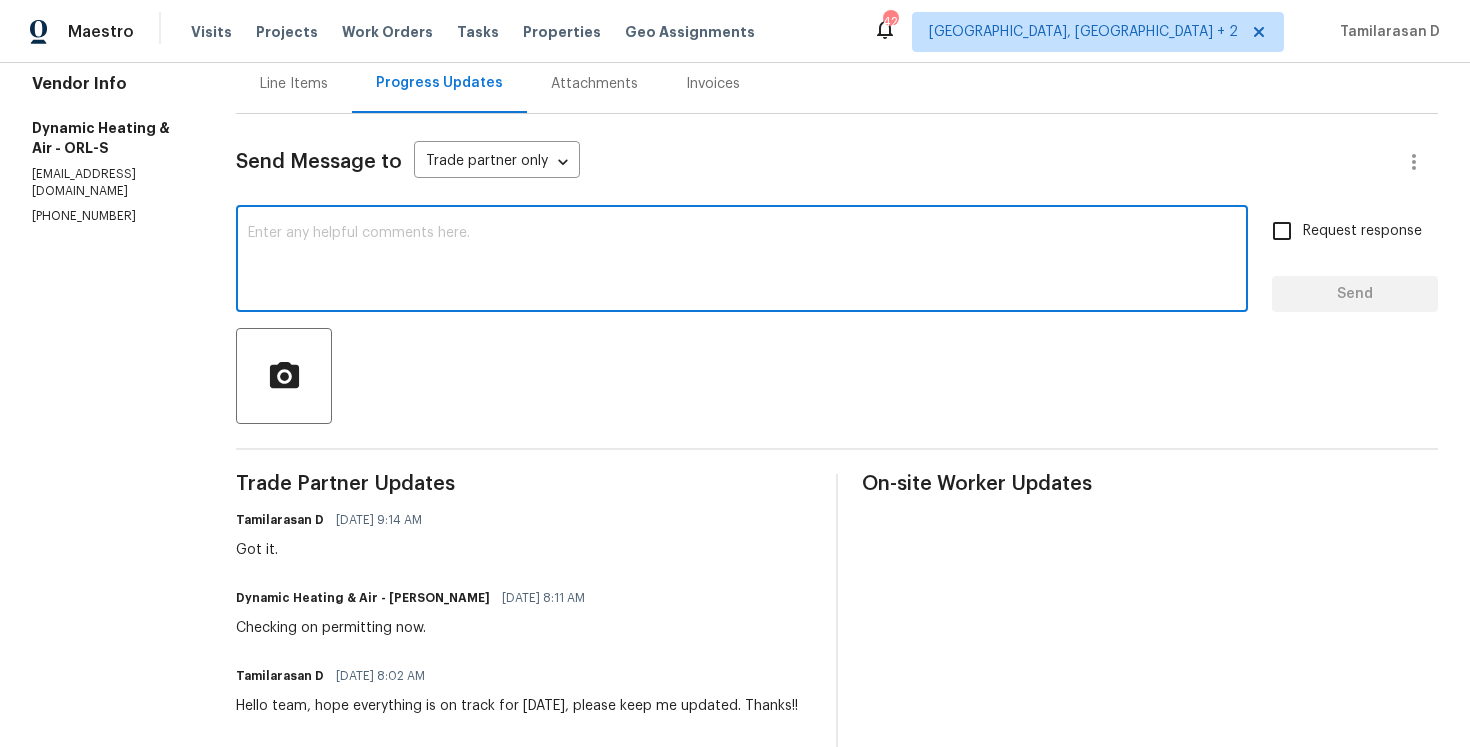 click at bounding box center [742, 261] 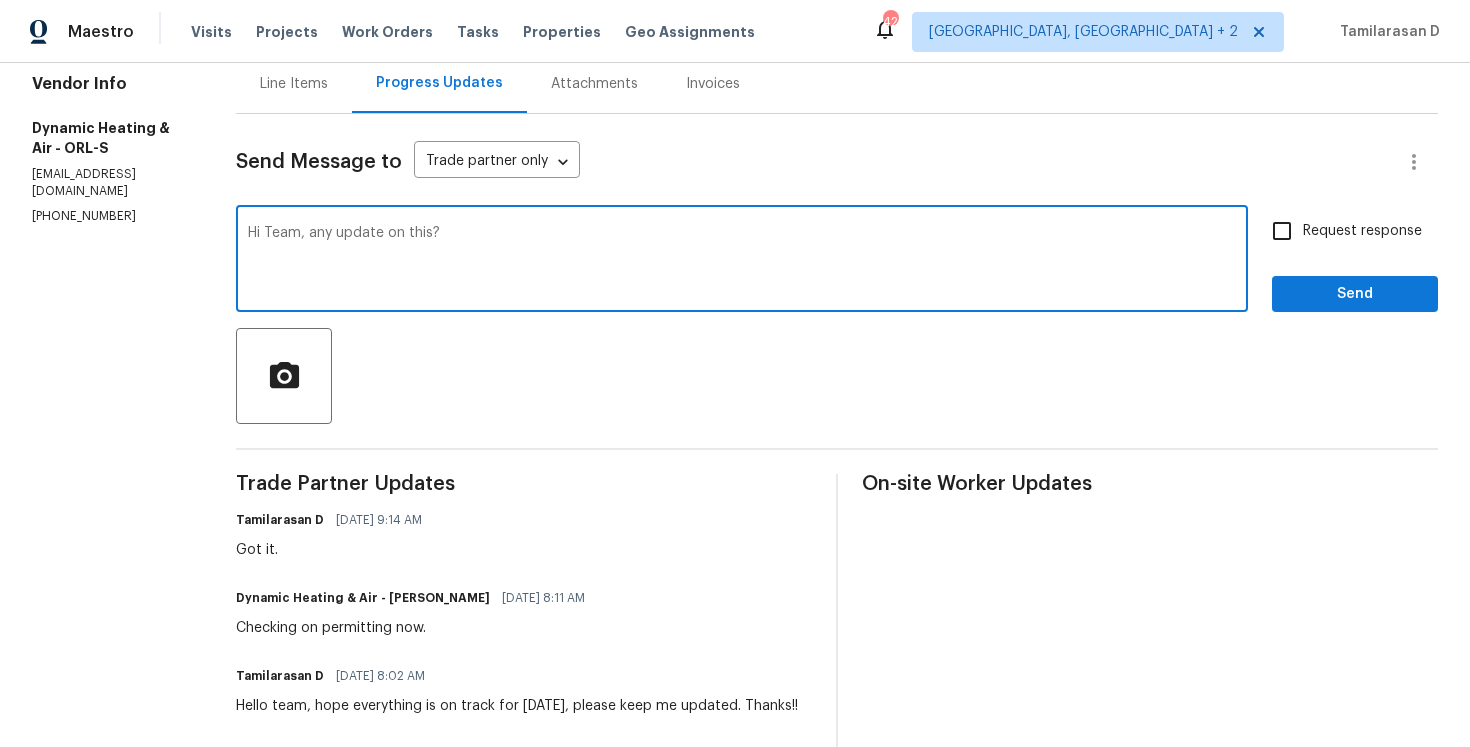type on "Hi Team, any update on this?" 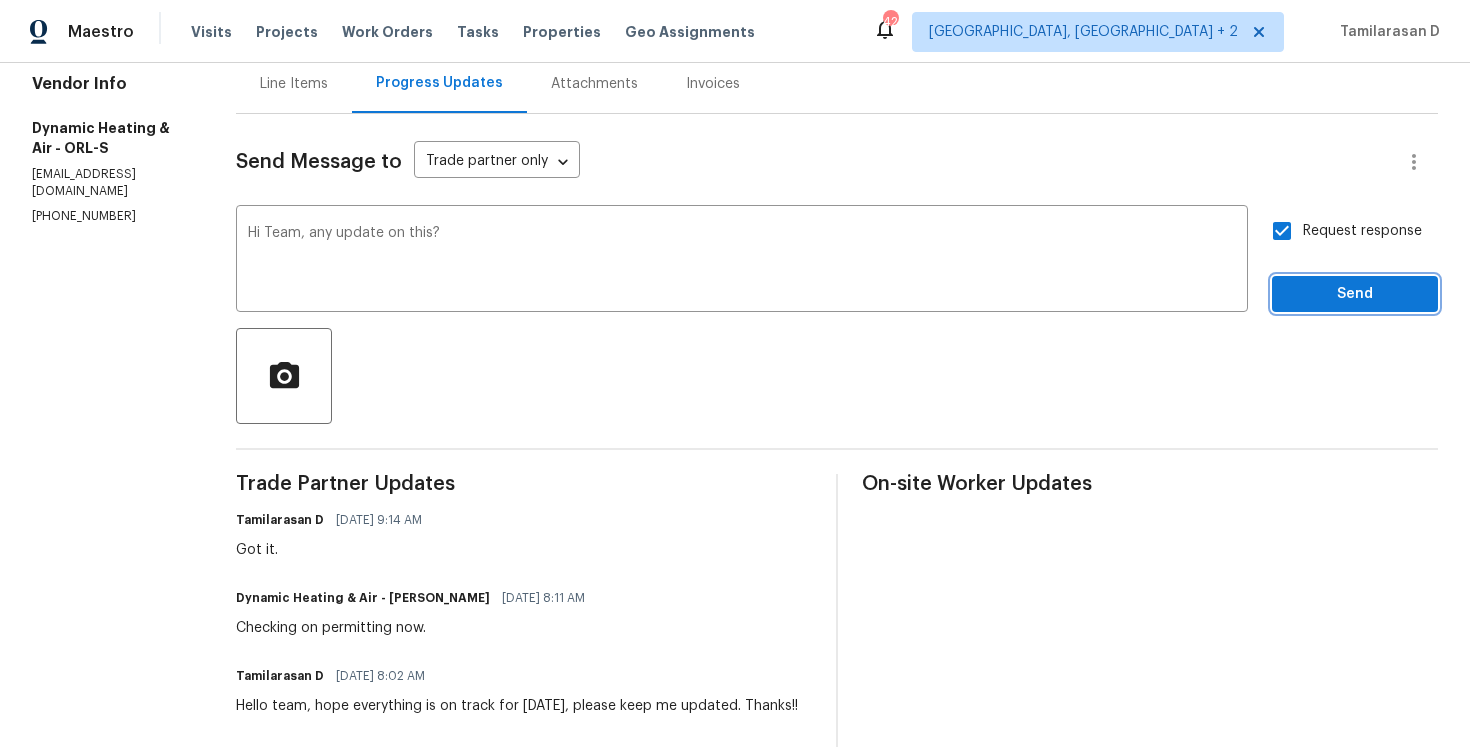 click on "Send" at bounding box center [1355, 294] 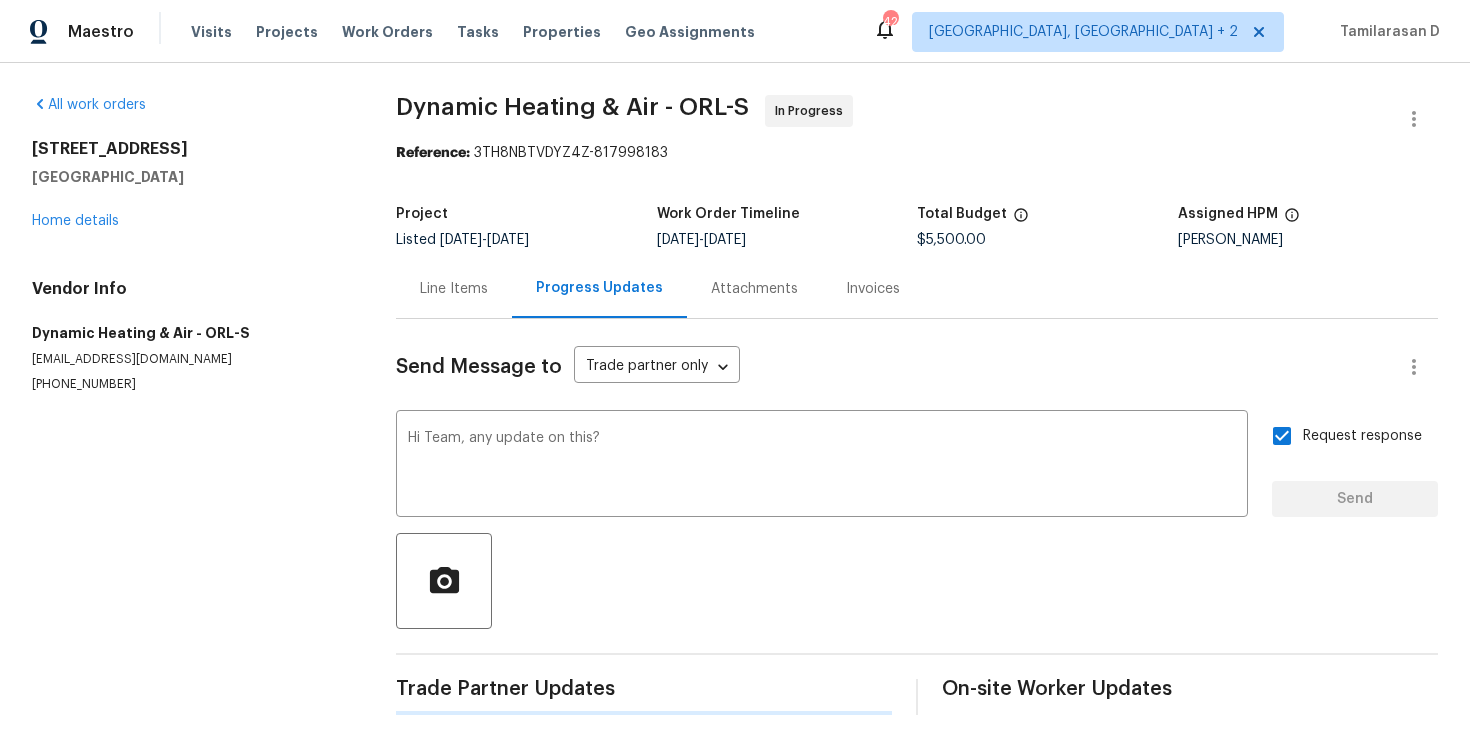 scroll, scrollTop: 0, scrollLeft: 0, axis: both 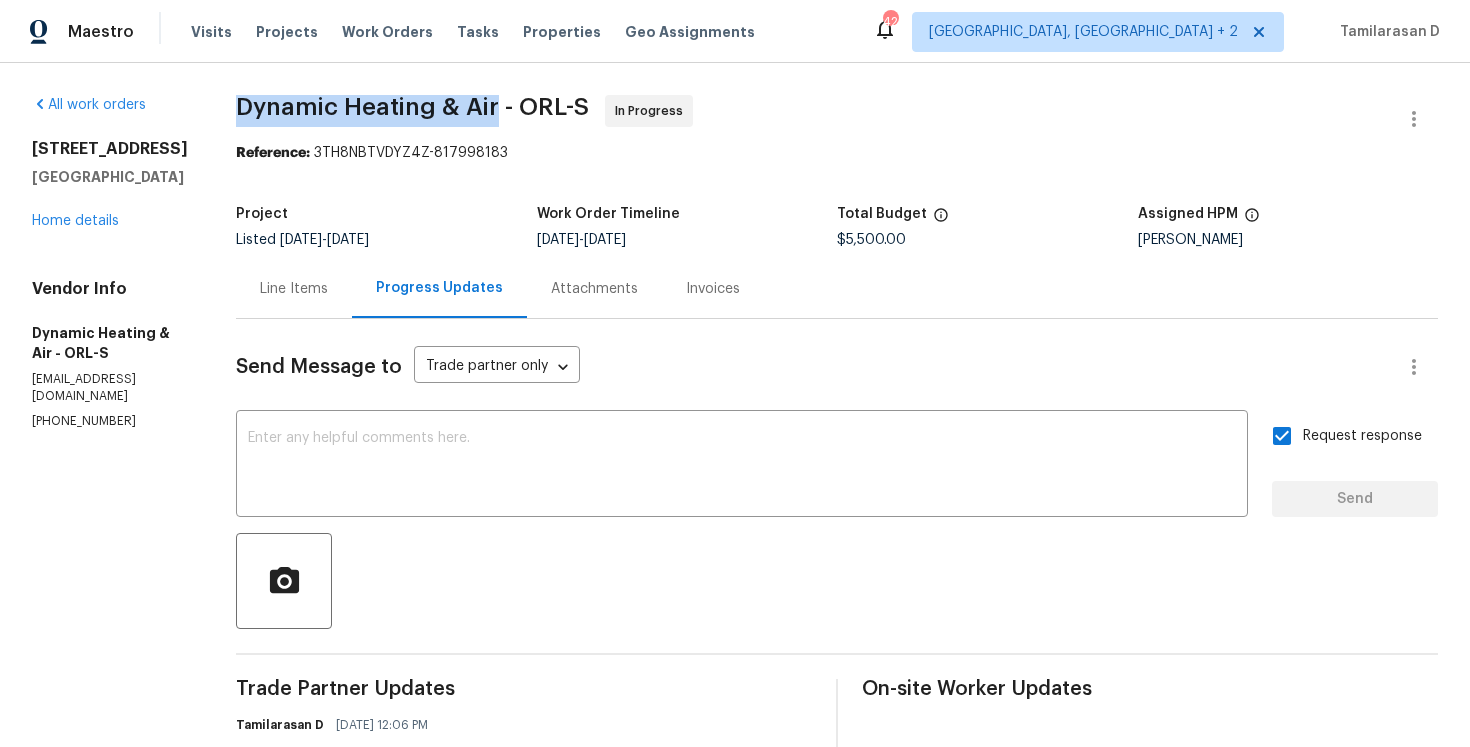 drag, startPoint x: 253, startPoint y: 103, endPoint x: 511, endPoint y: 110, distance: 258.09494 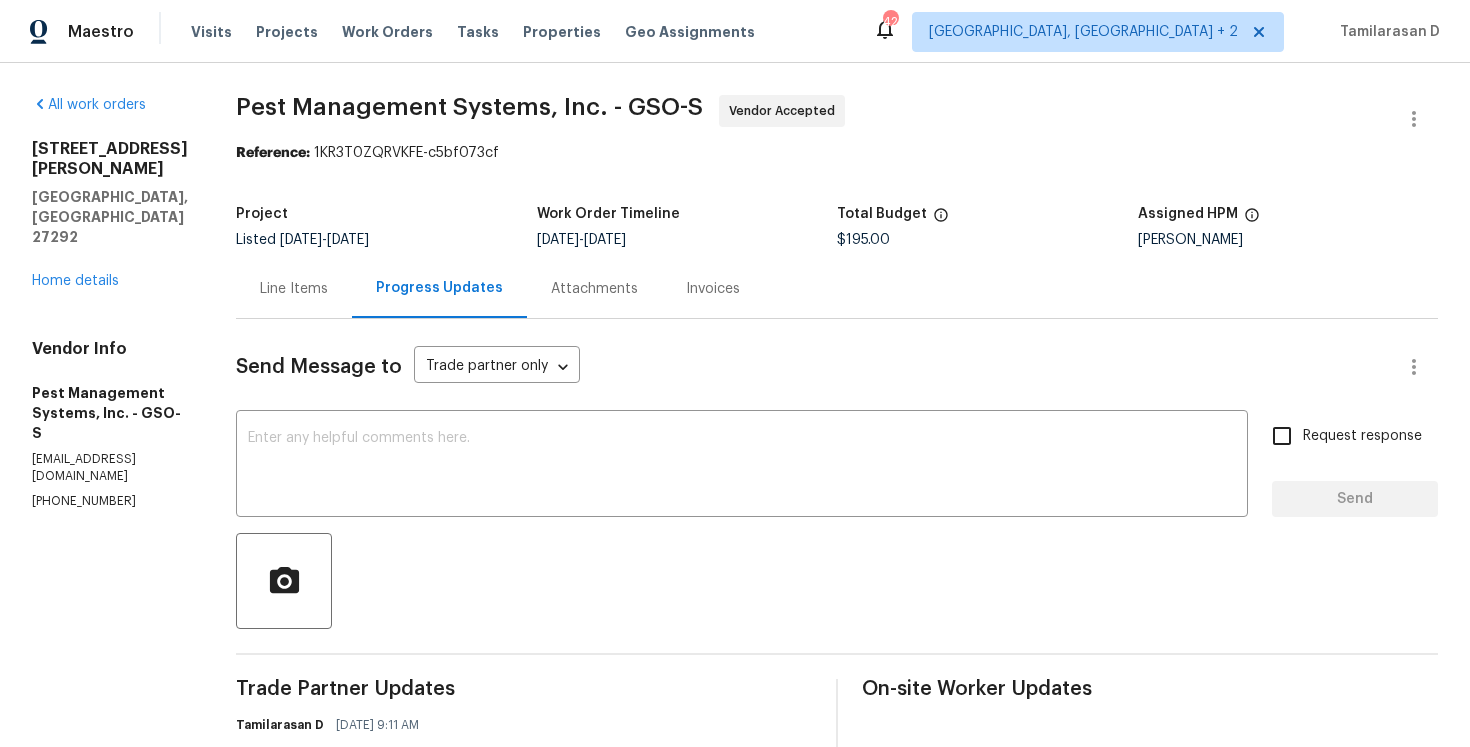 scroll, scrollTop: 0, scrollLeft: 0, axis: both 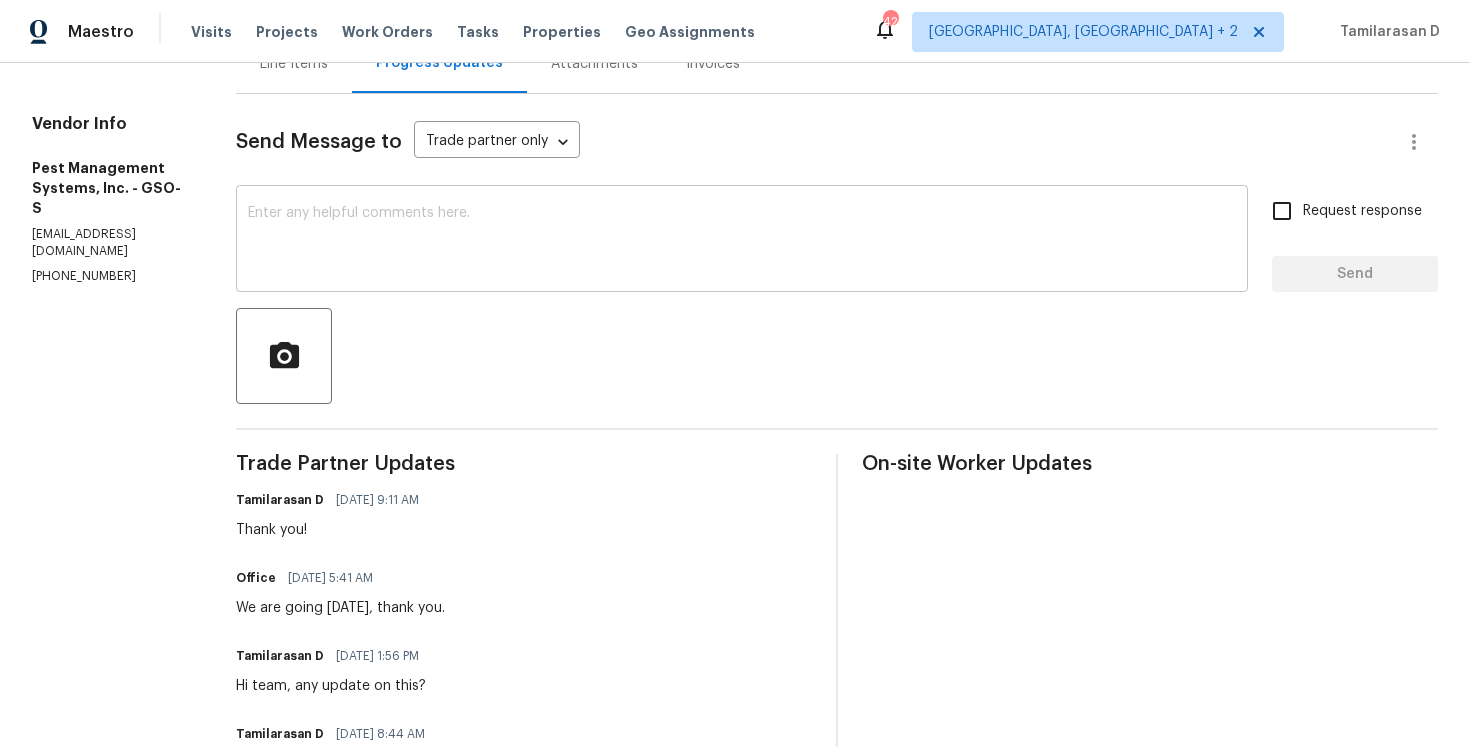 click at bounding box center (742, 241) 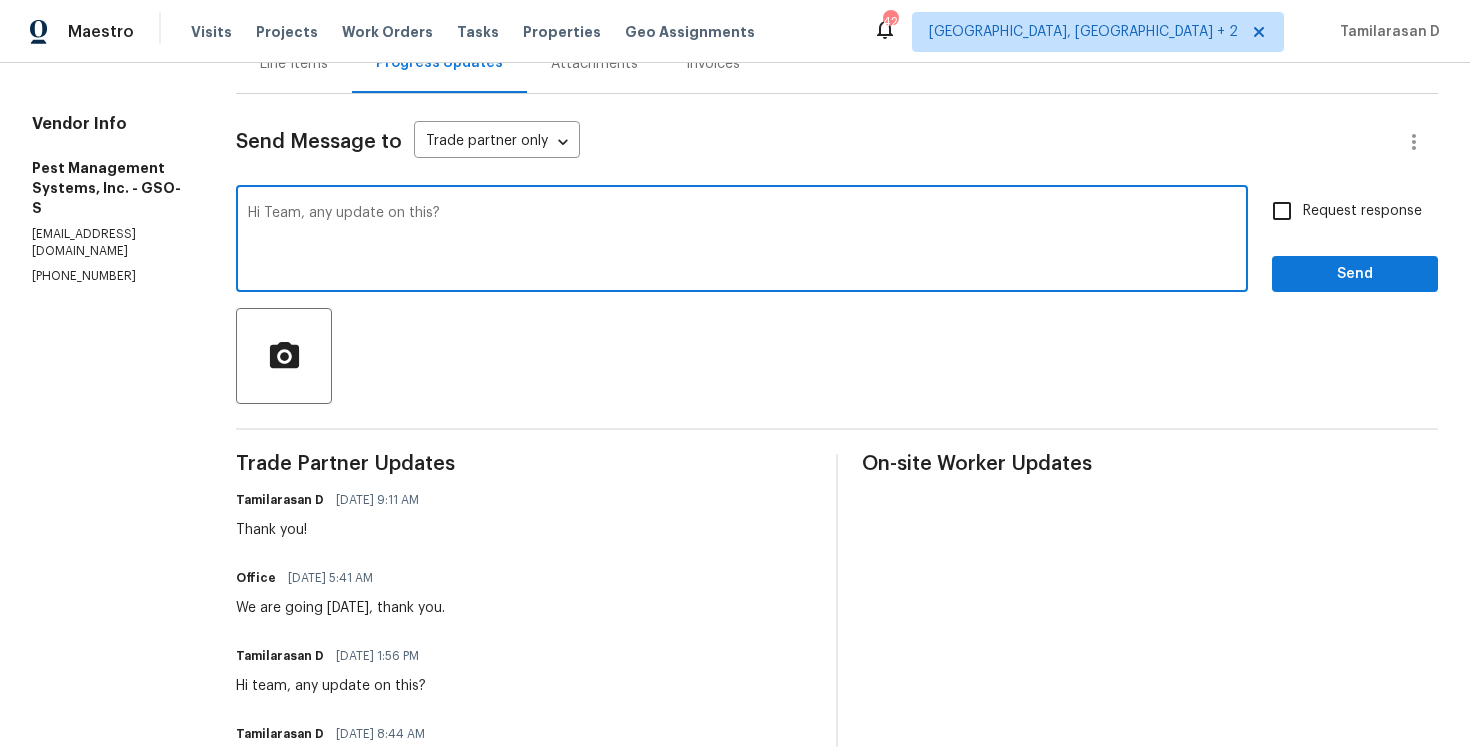 type on "Hi Team, any update on this?" 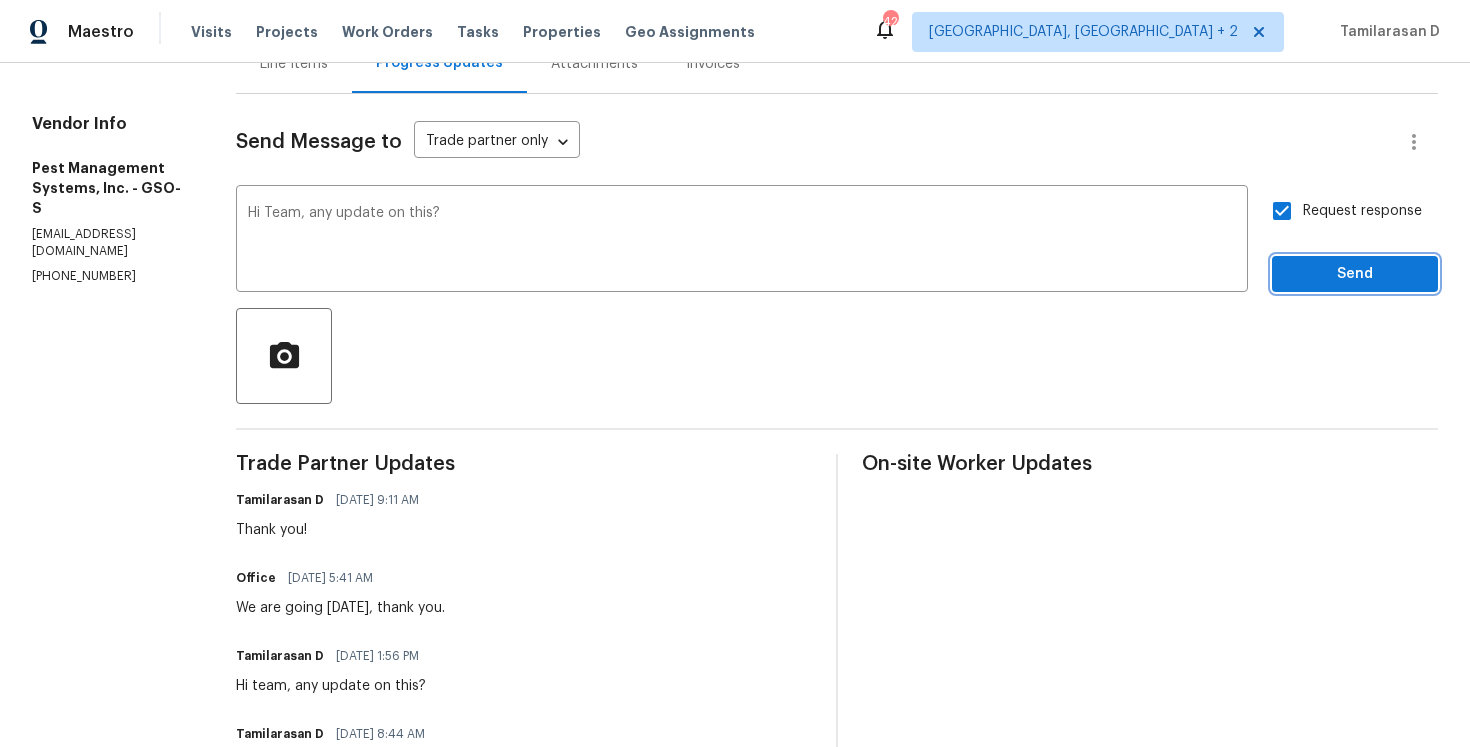 click on "Send" at bounding box center [1355, 274] 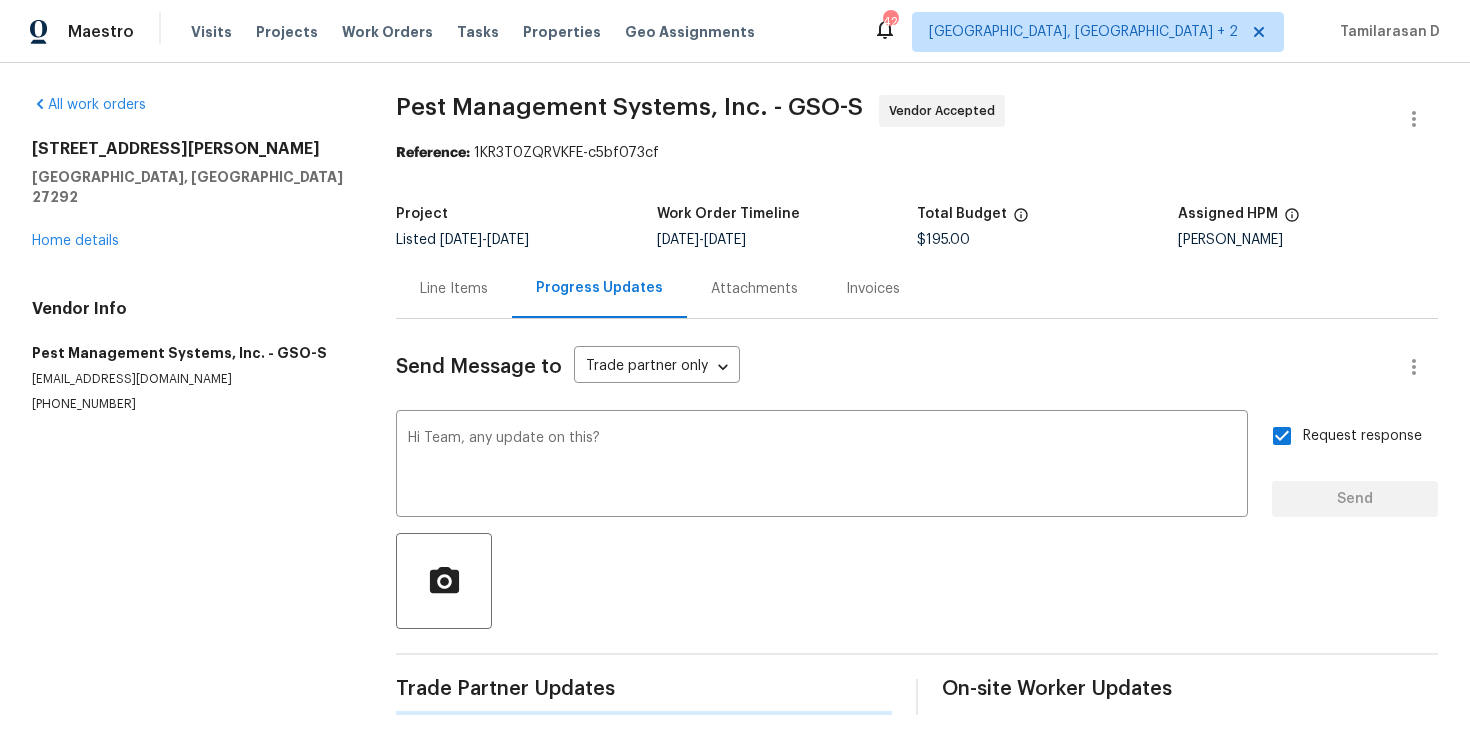scroll, scrollTop: 0, scrollLeft: 0, axis: both 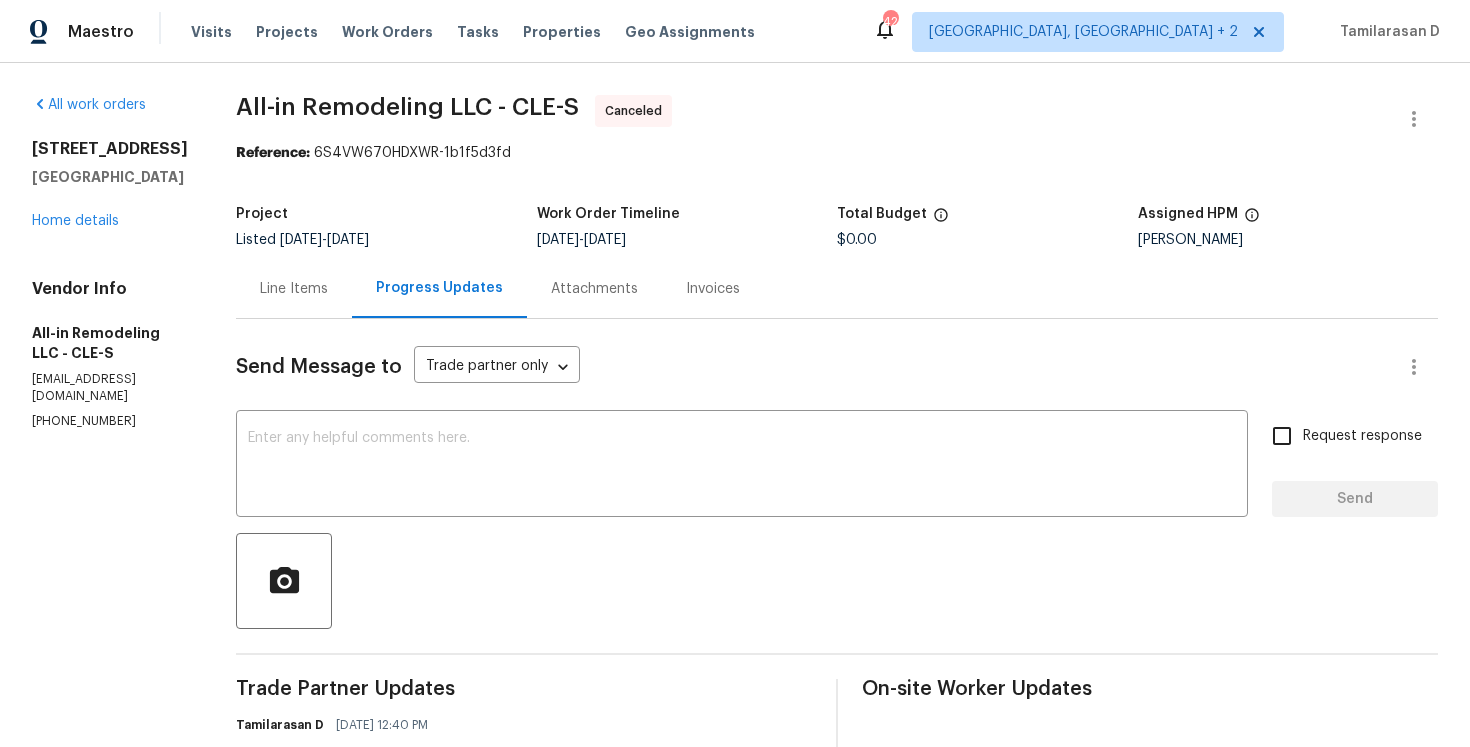 click on "[STREET_ADDRESS] Home details" at bounding box center (110, 185) 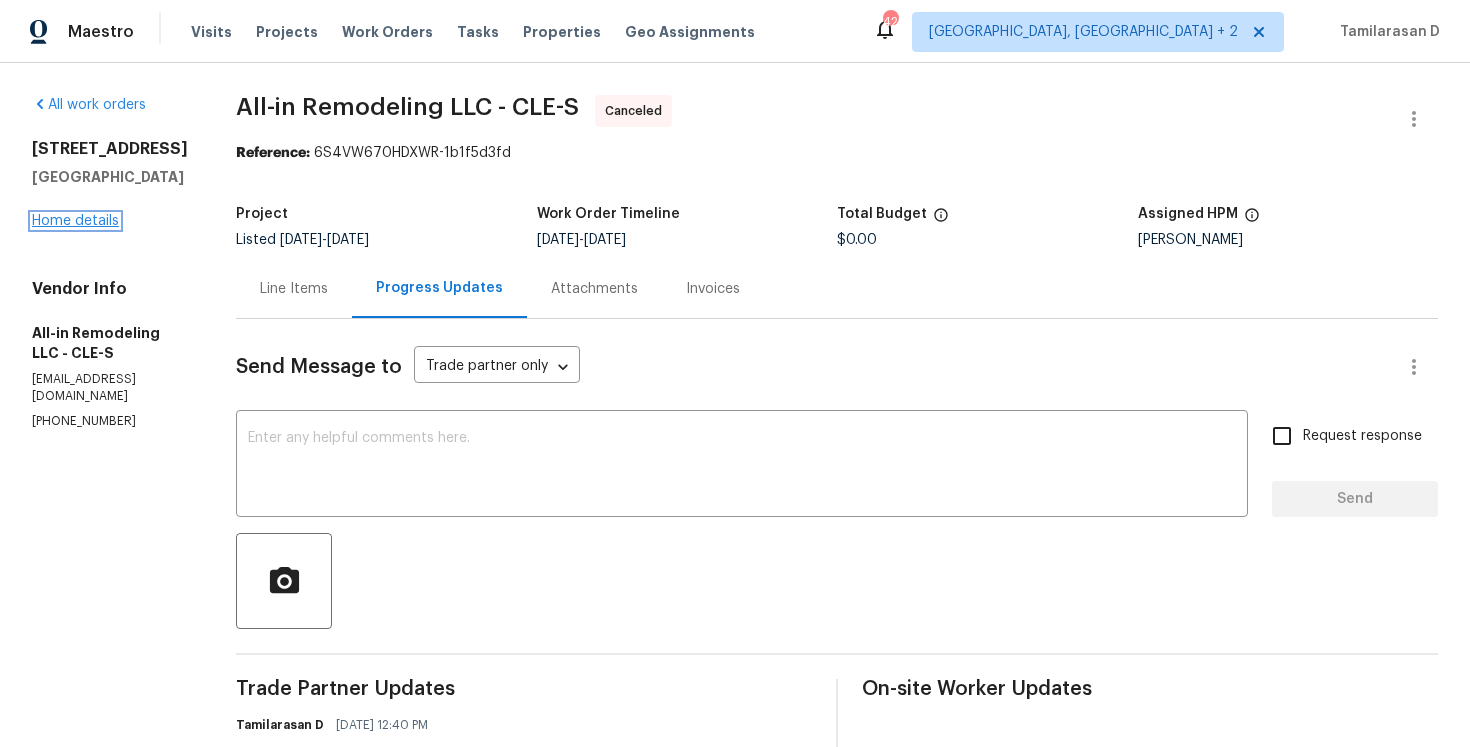 click on "Home details" at bounding box center [75, 221] 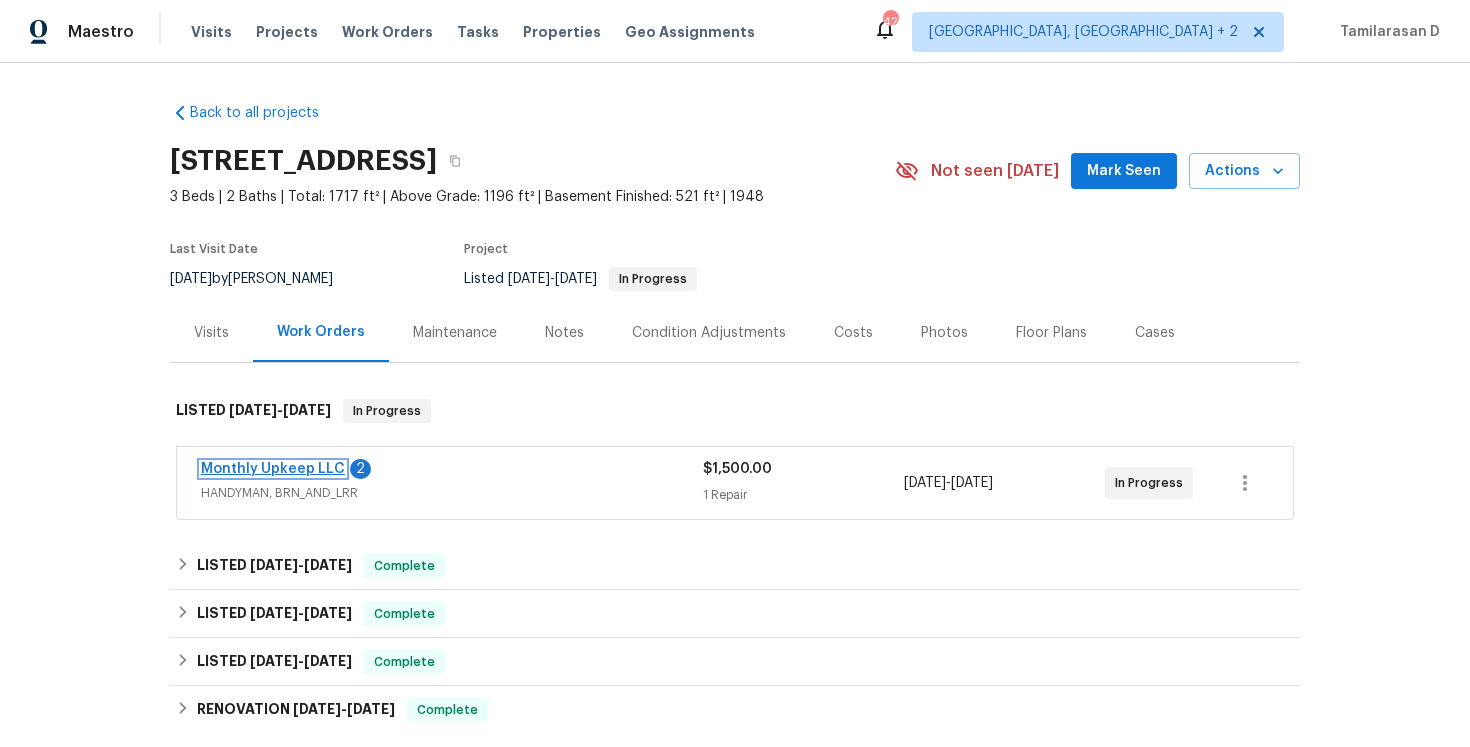 click on "Monthly Upkeep LLC" at bounding box center (273, 469) 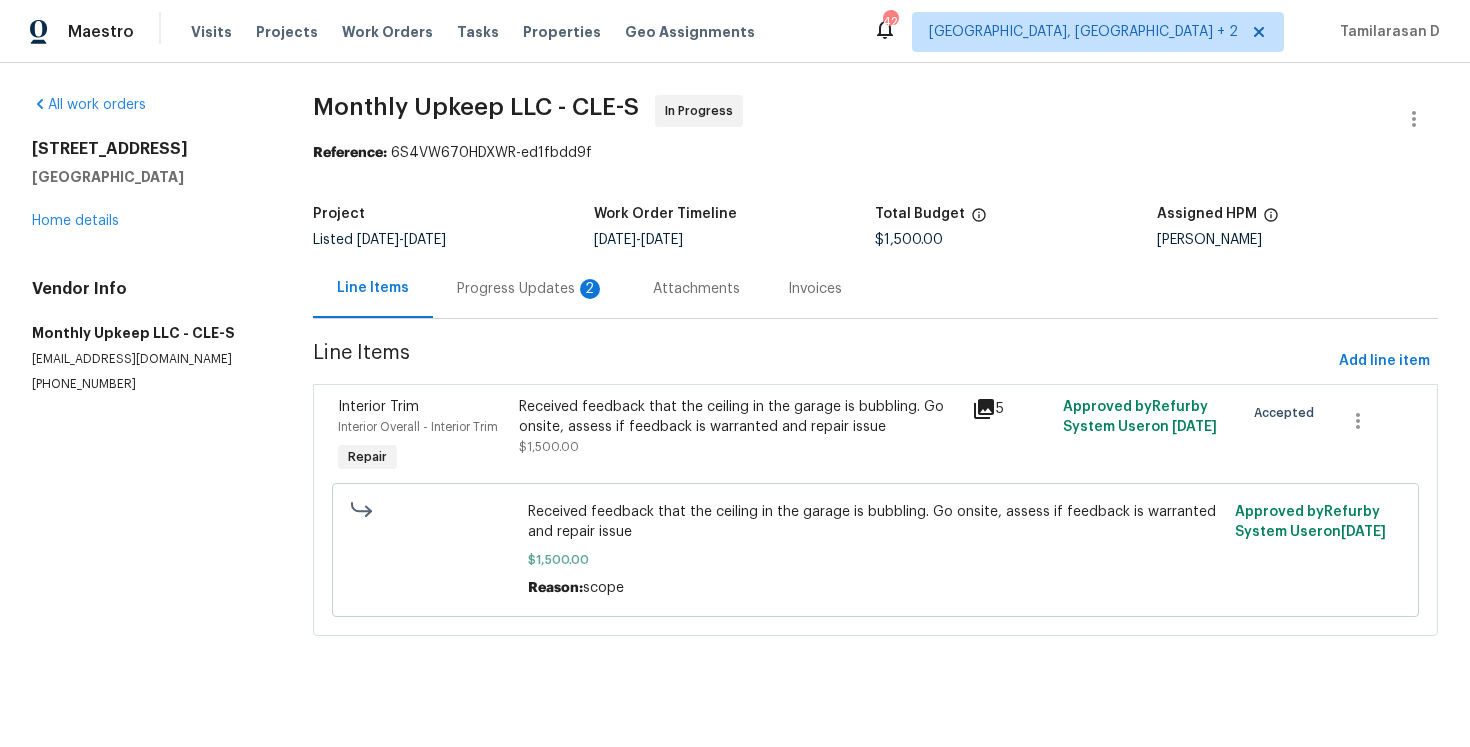 click on "Progress Updates 2" at bounding box center (531, 289) 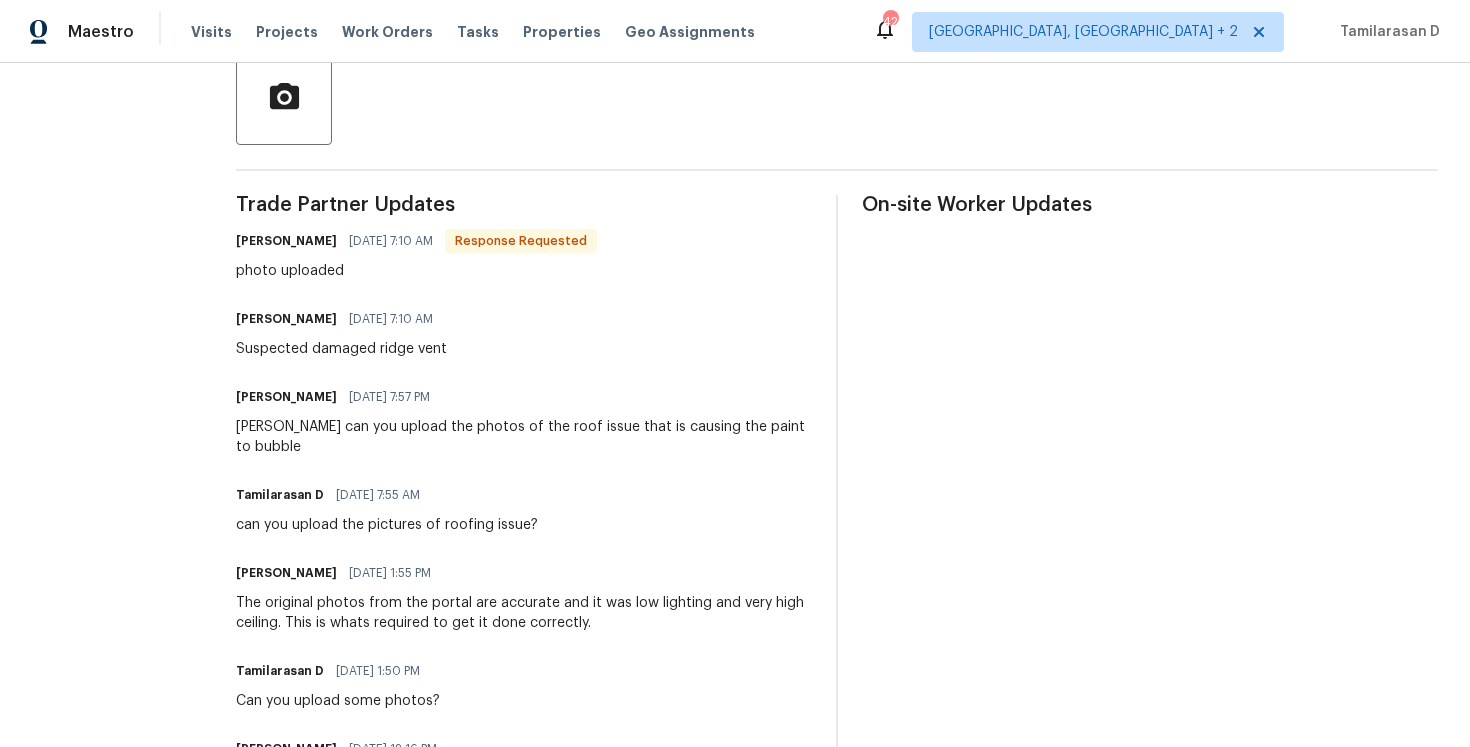 scroll, scrollTop: 490, scrollLeft: 0, axis: vertical 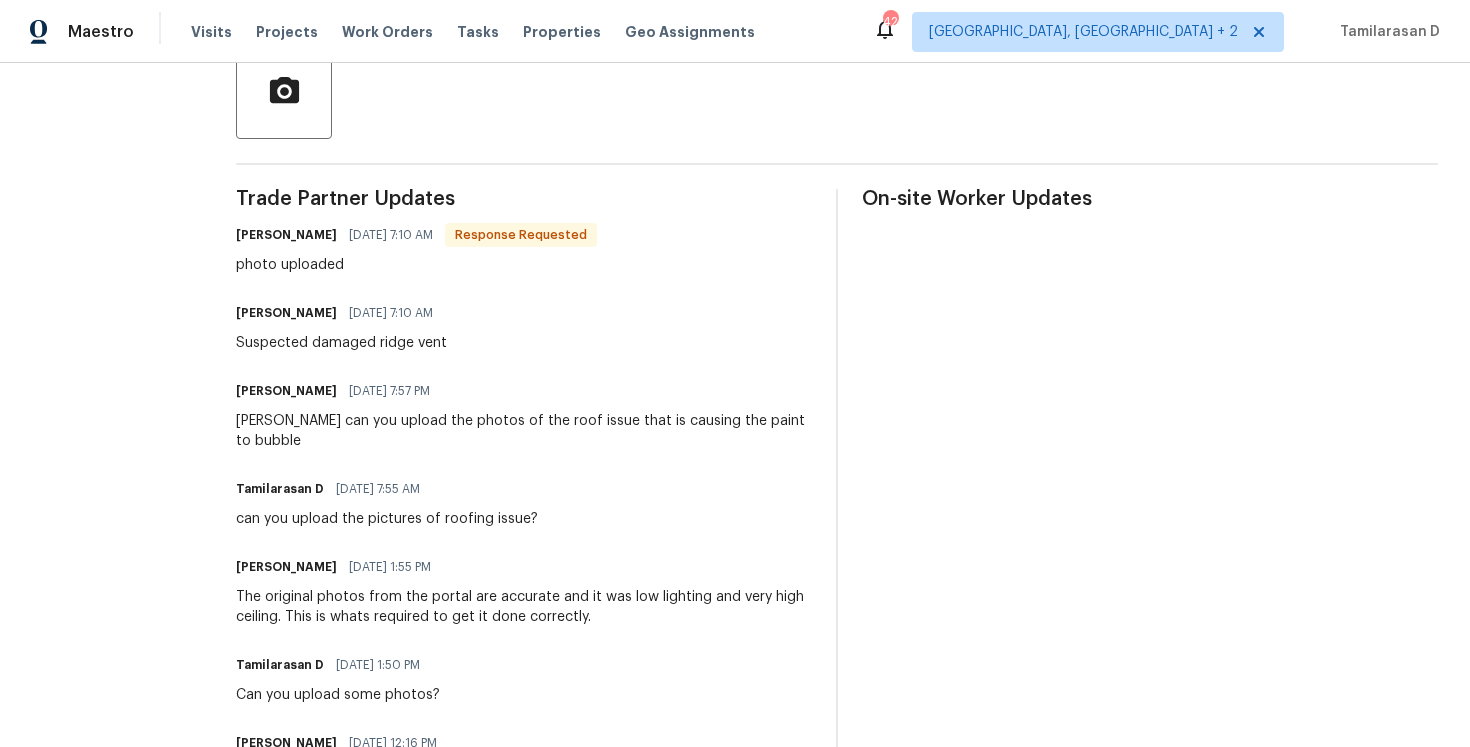 click on "Suspected damaged ridge vent" at bounding box center (341, 343) 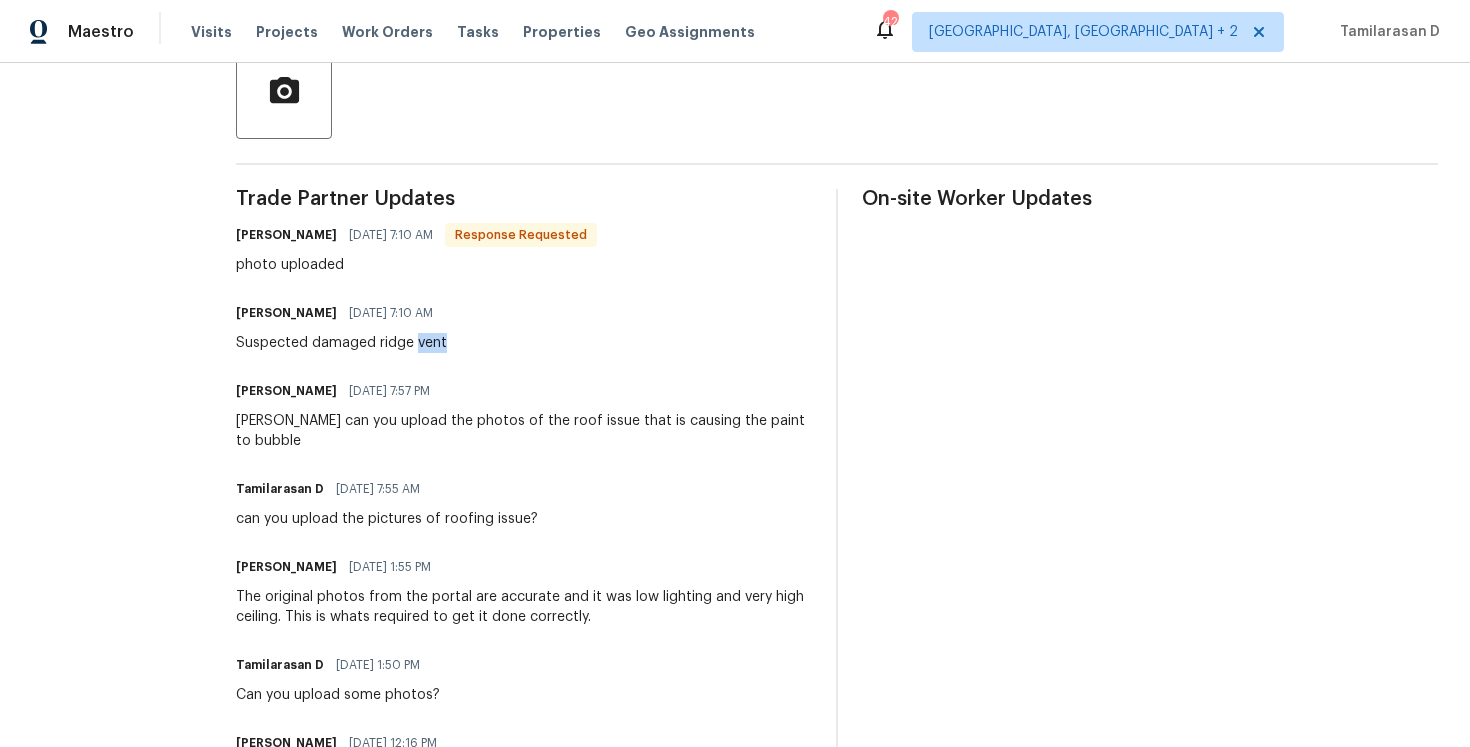 click on "Suspected damaged ridge vent" at bounding box center [341, 343] 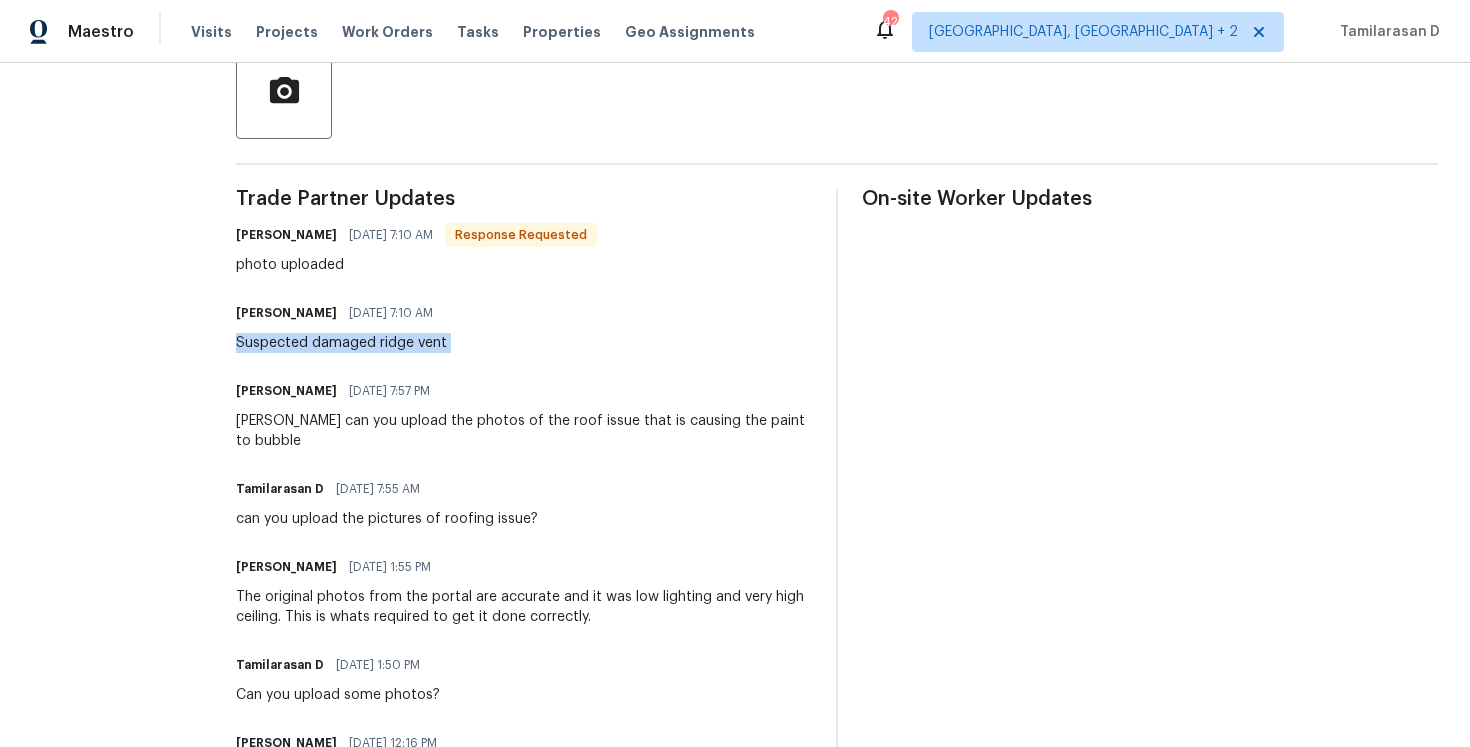 click on "Suspected damaged ridge vent" at bounding box center [341, 343] 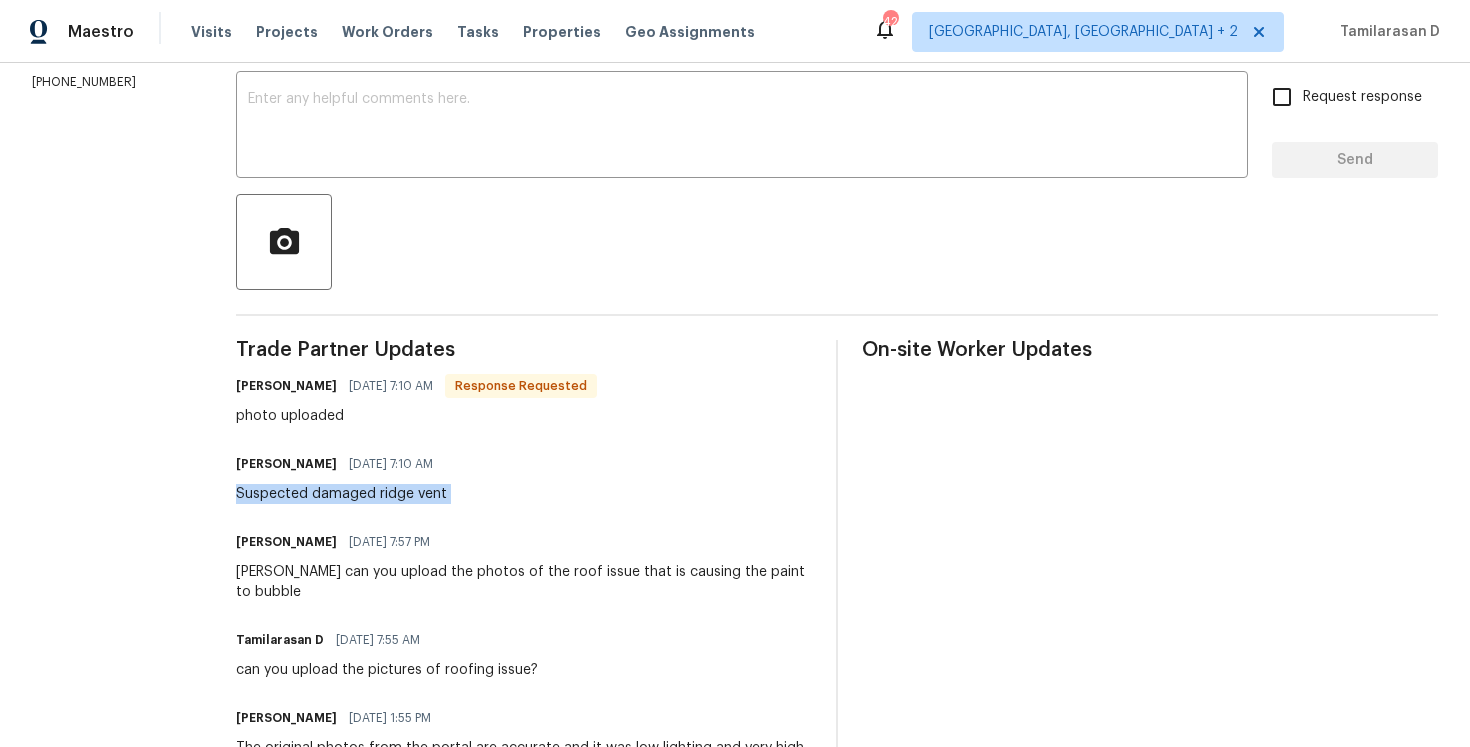 scroll, scrollTop: 0, scrollLeft: 0, axis: both 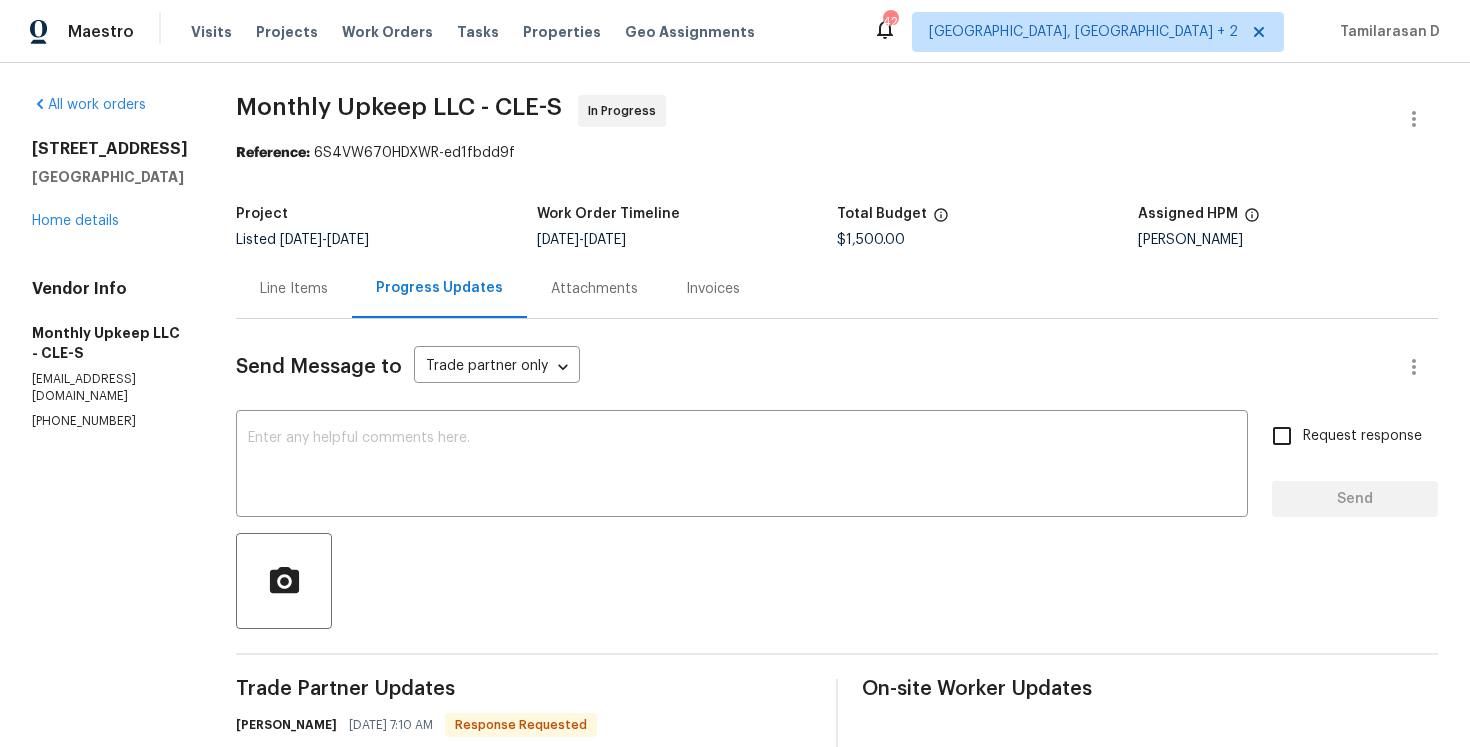 click on "Line Items" at bounding box center (294, 289) 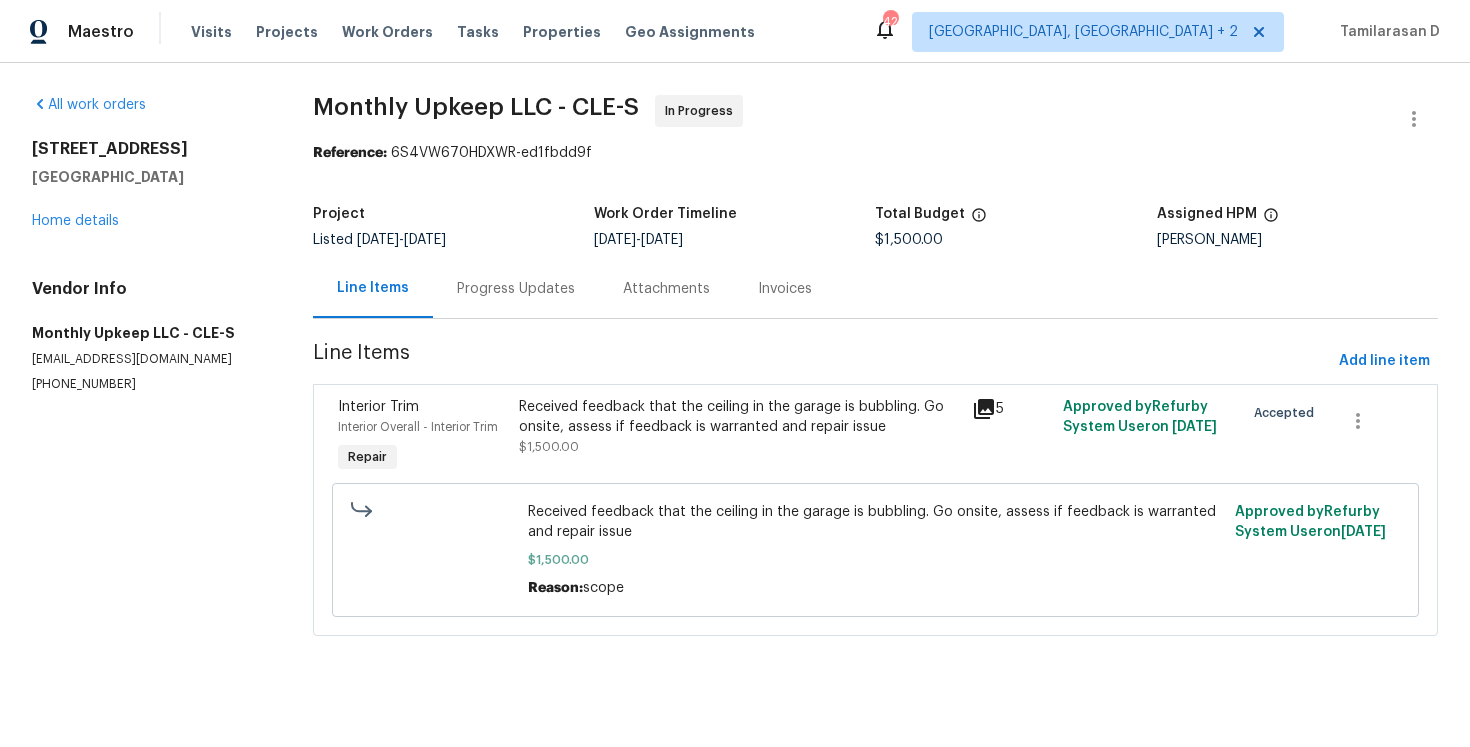 click on "Progress Updates" at bounding box center (516, 288) 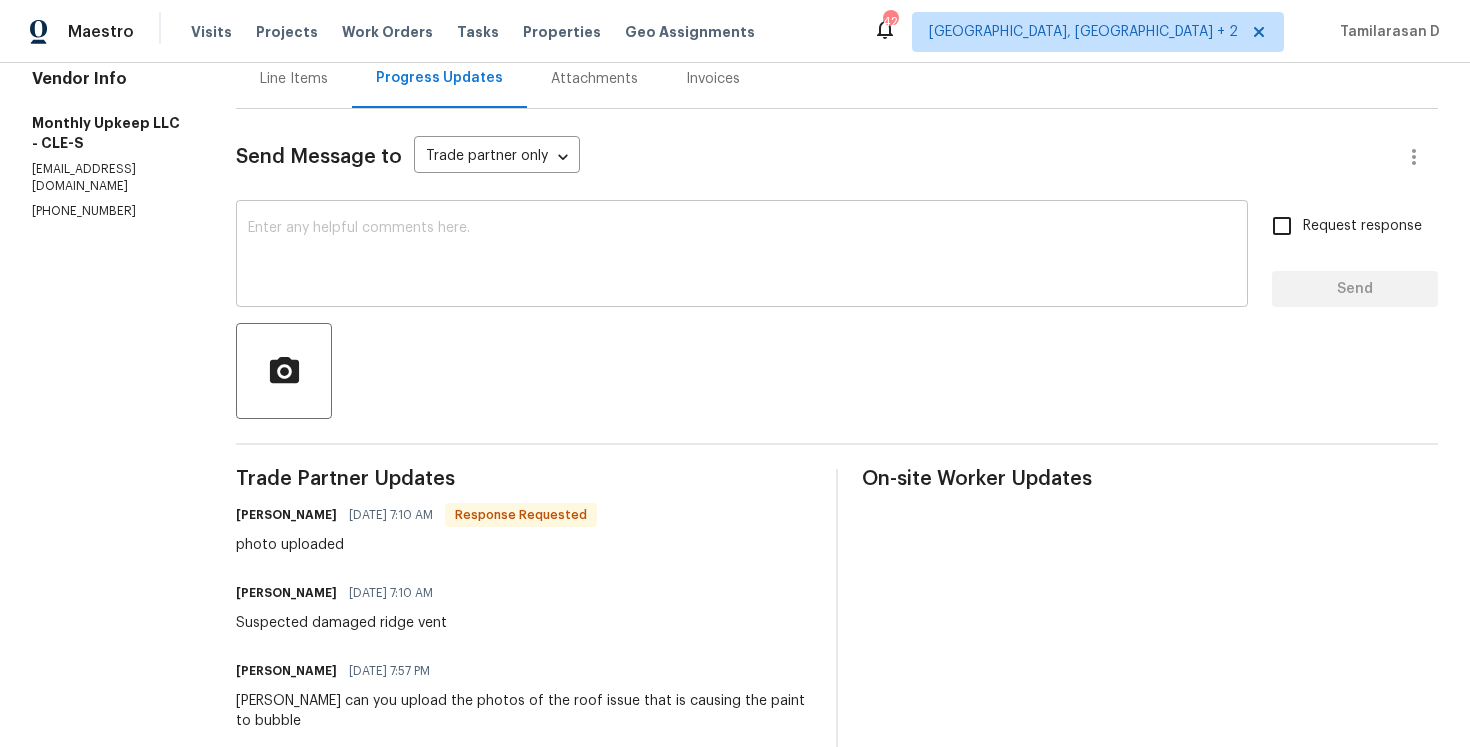 scroll, scrollTop: 226, scrollLeft: 0, axis: vertical 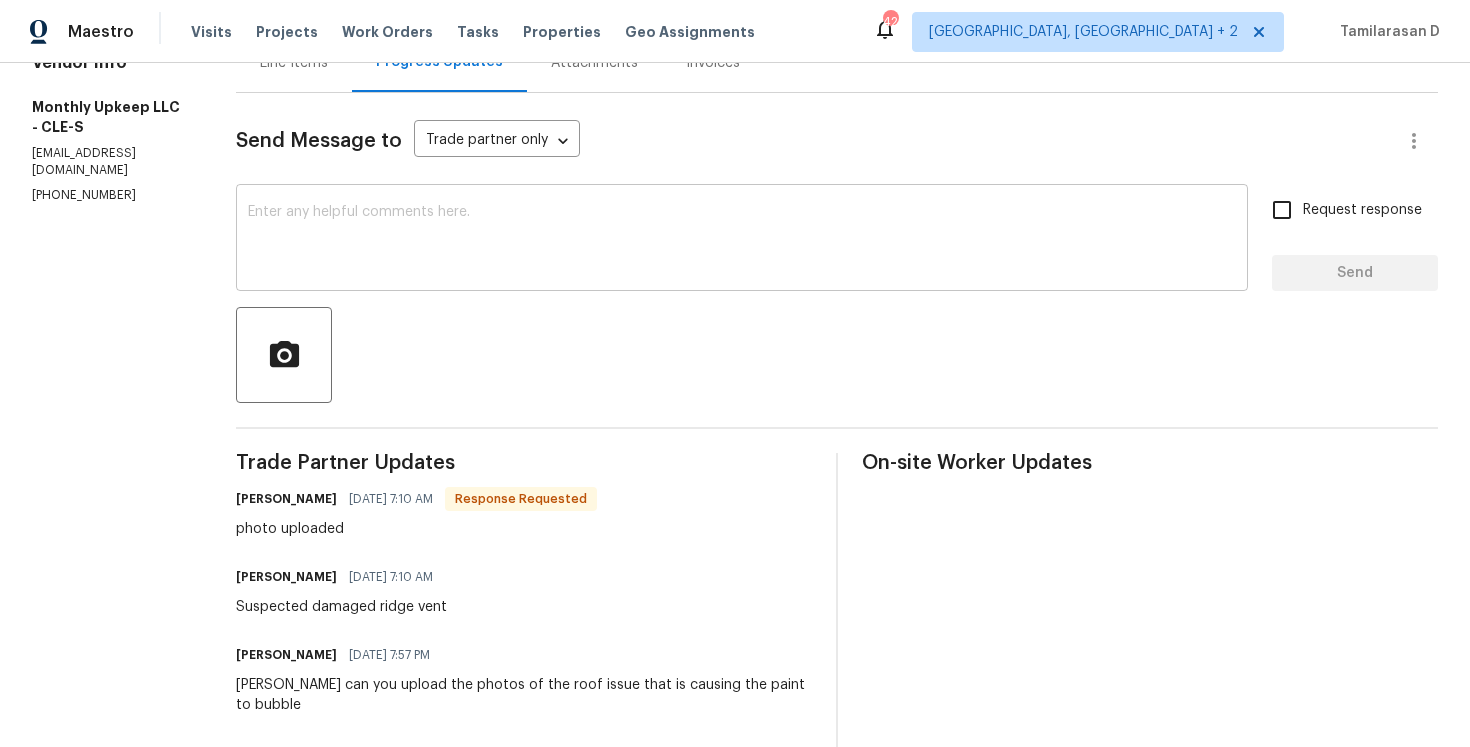 click at bounding box center (742, 240) 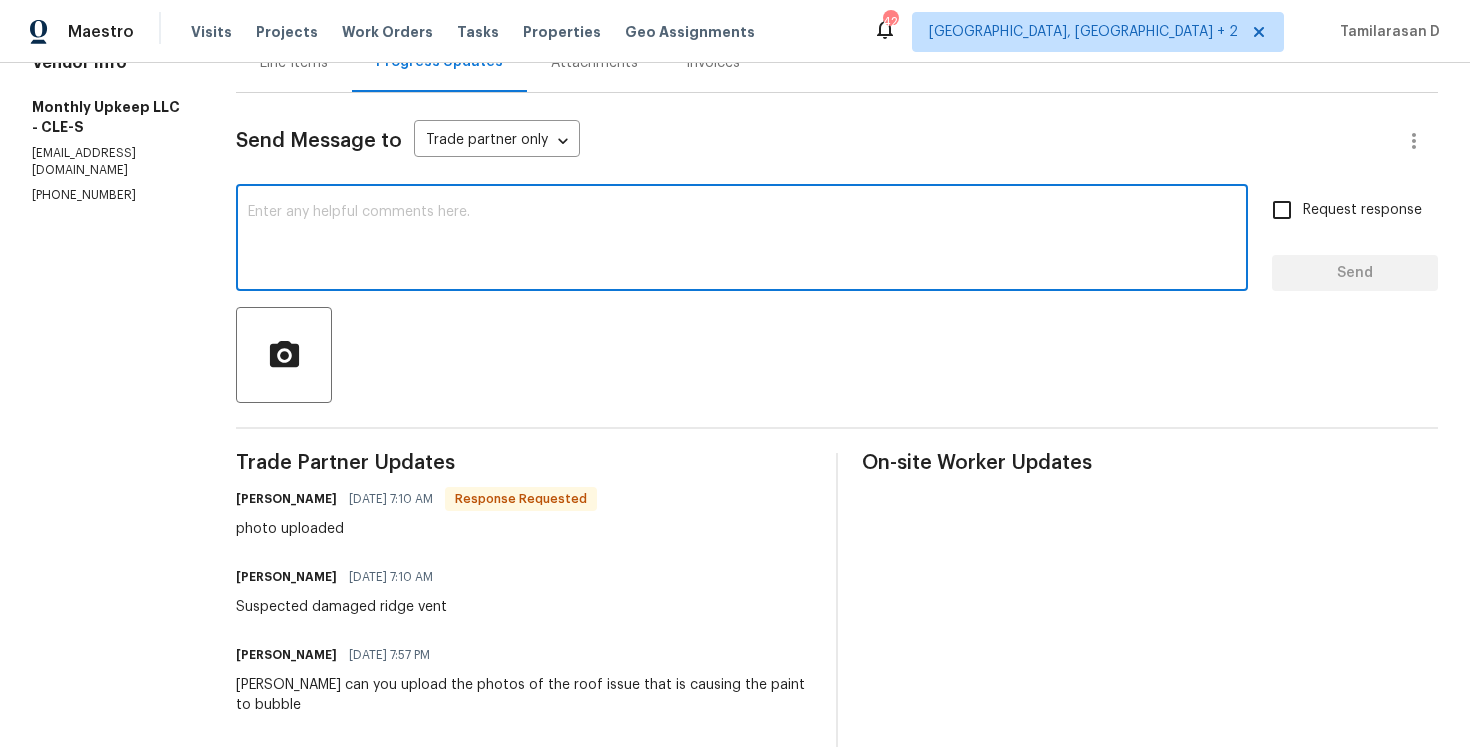click at bounding box center (742, 240) 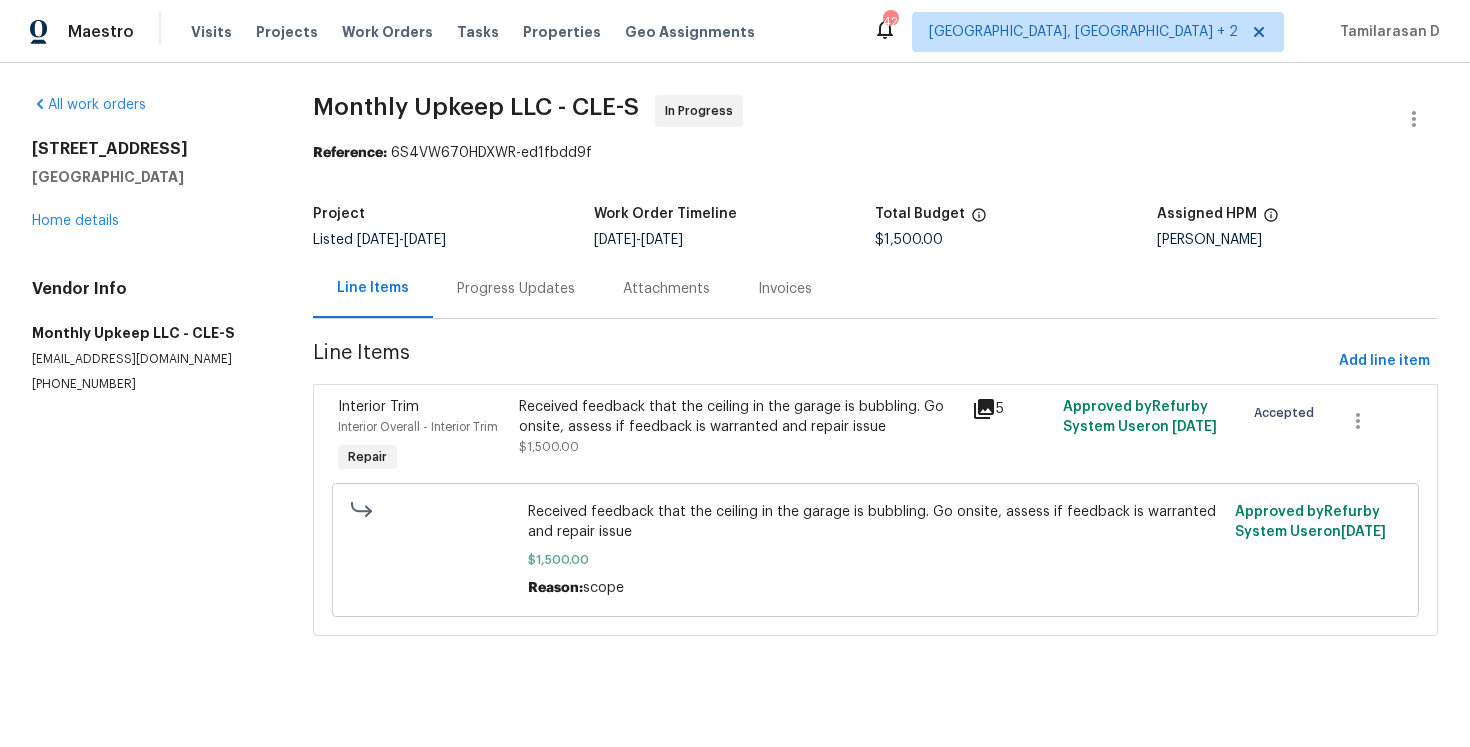 click on "Progress Updates" at bounding box center (516, 288) 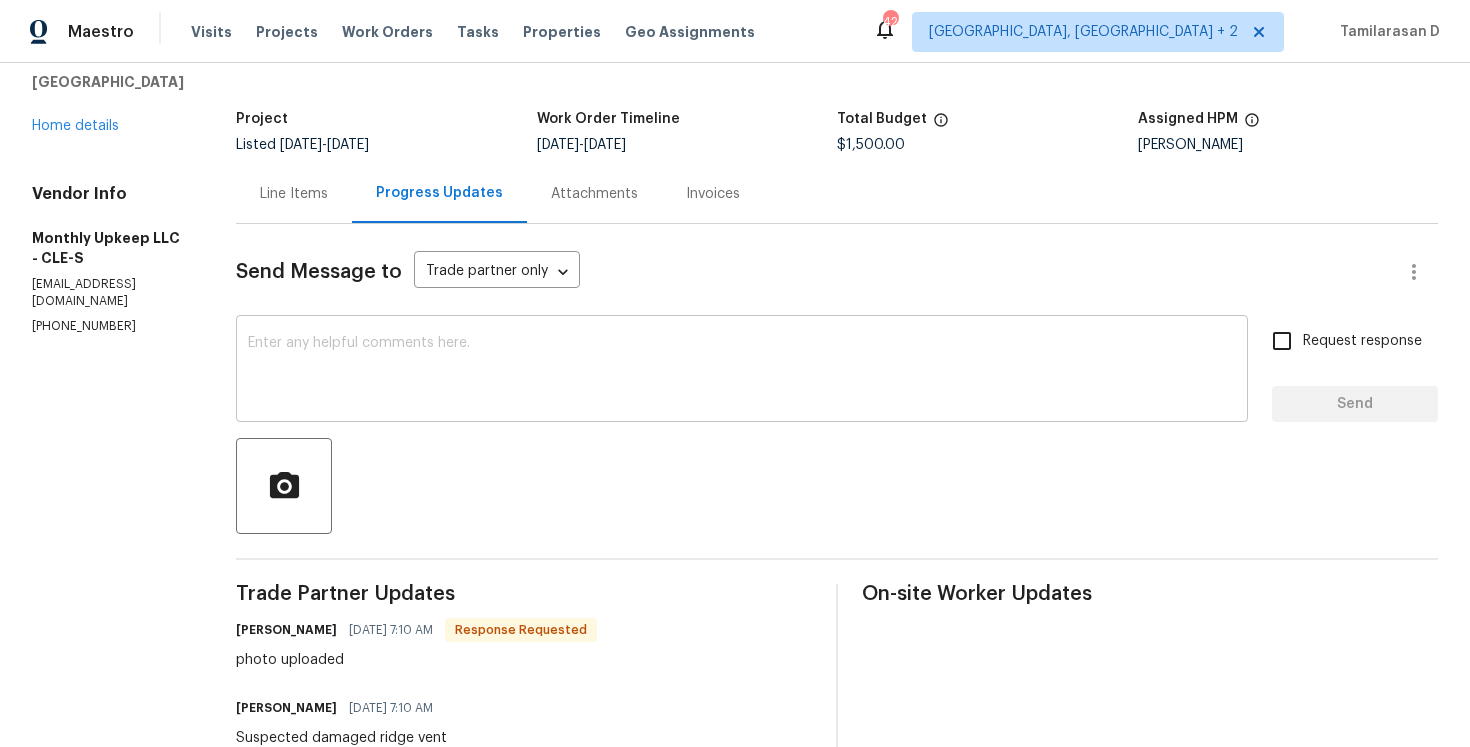 scroll, scrollTop: 112, scrollLeft: 0, axis: vertical 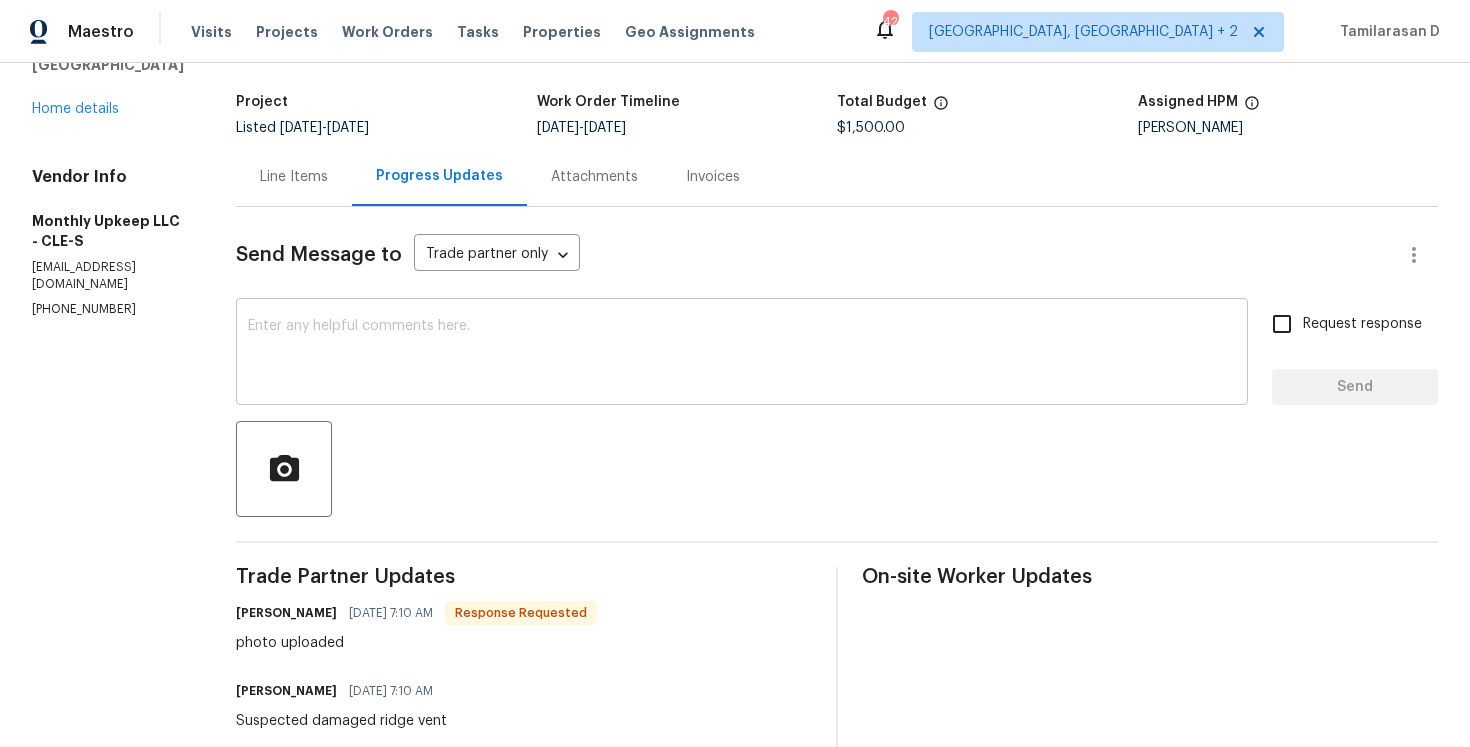 click at bounding box center [742, 354] 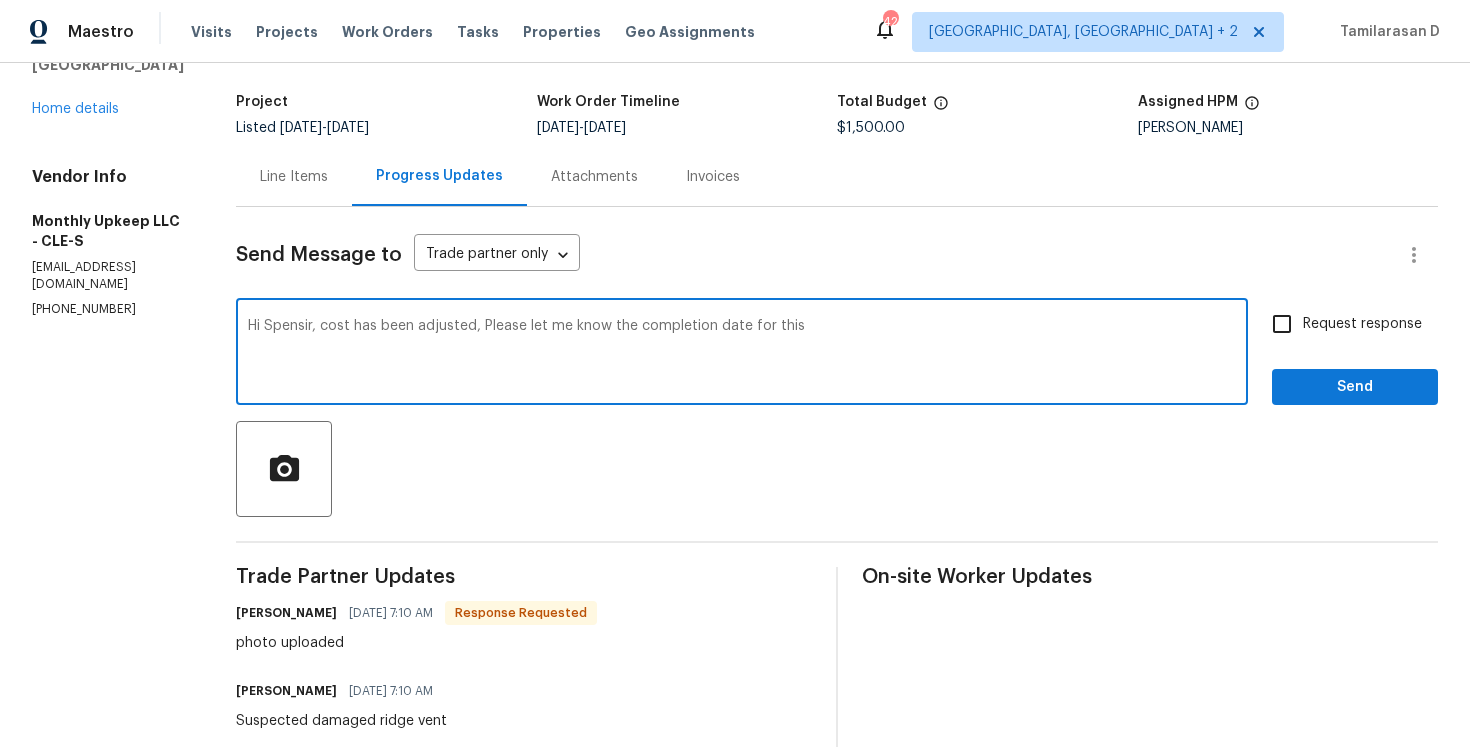 type on "Hi Spensir, cost has been adjusted, Please let me know the completion date for this." 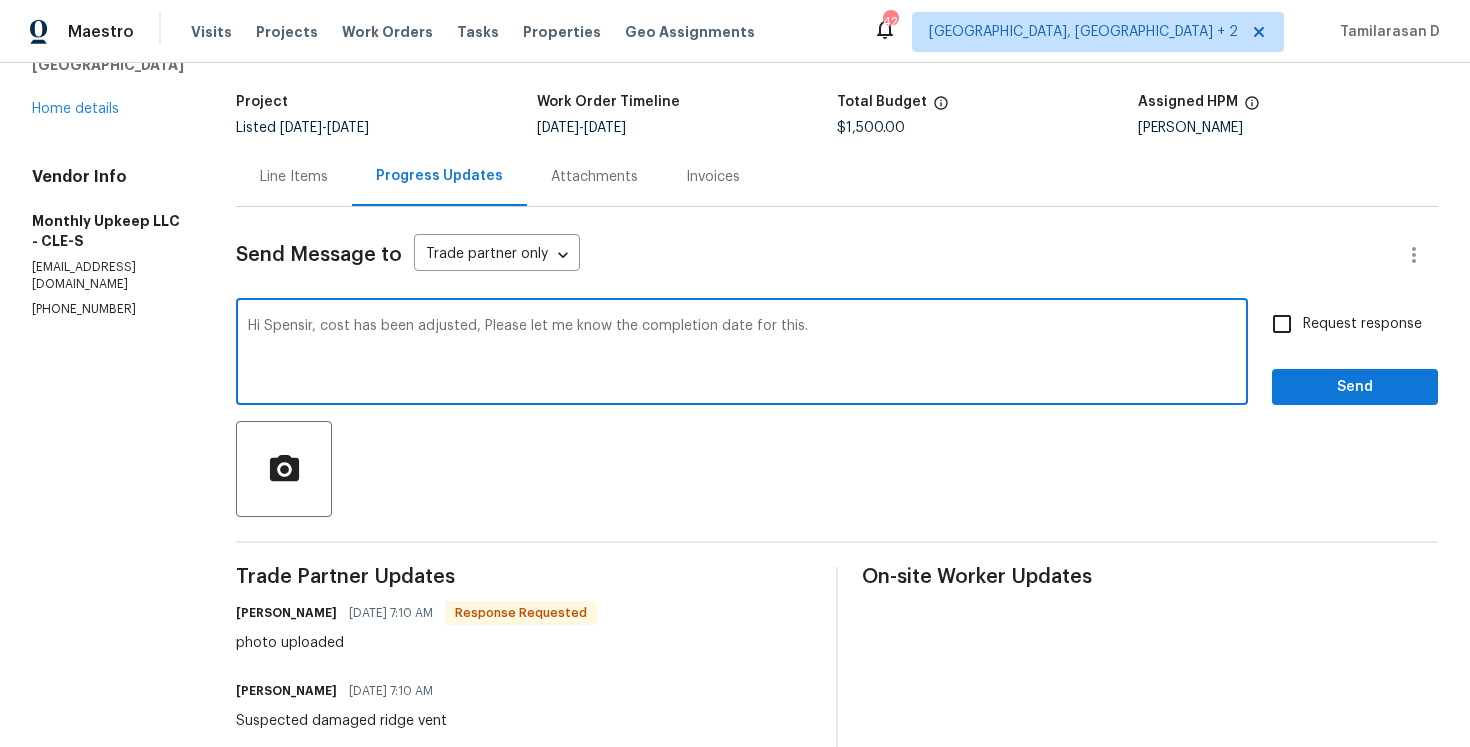 click on "Hi Spensir, cost has been adjusted, Please let me know the completion date for this." at bounding box center [742, 354] 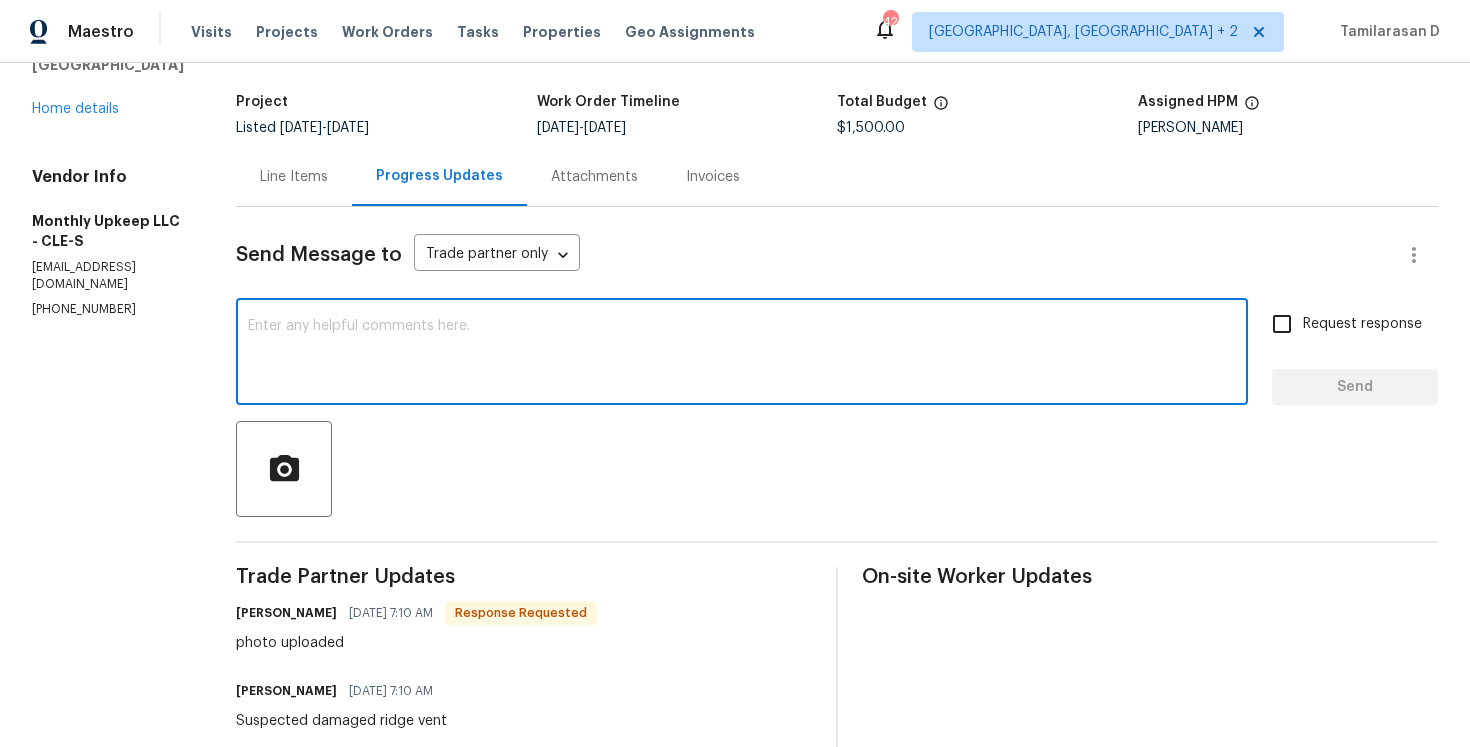 click on "Line Items" at bounding box center (294, 177) 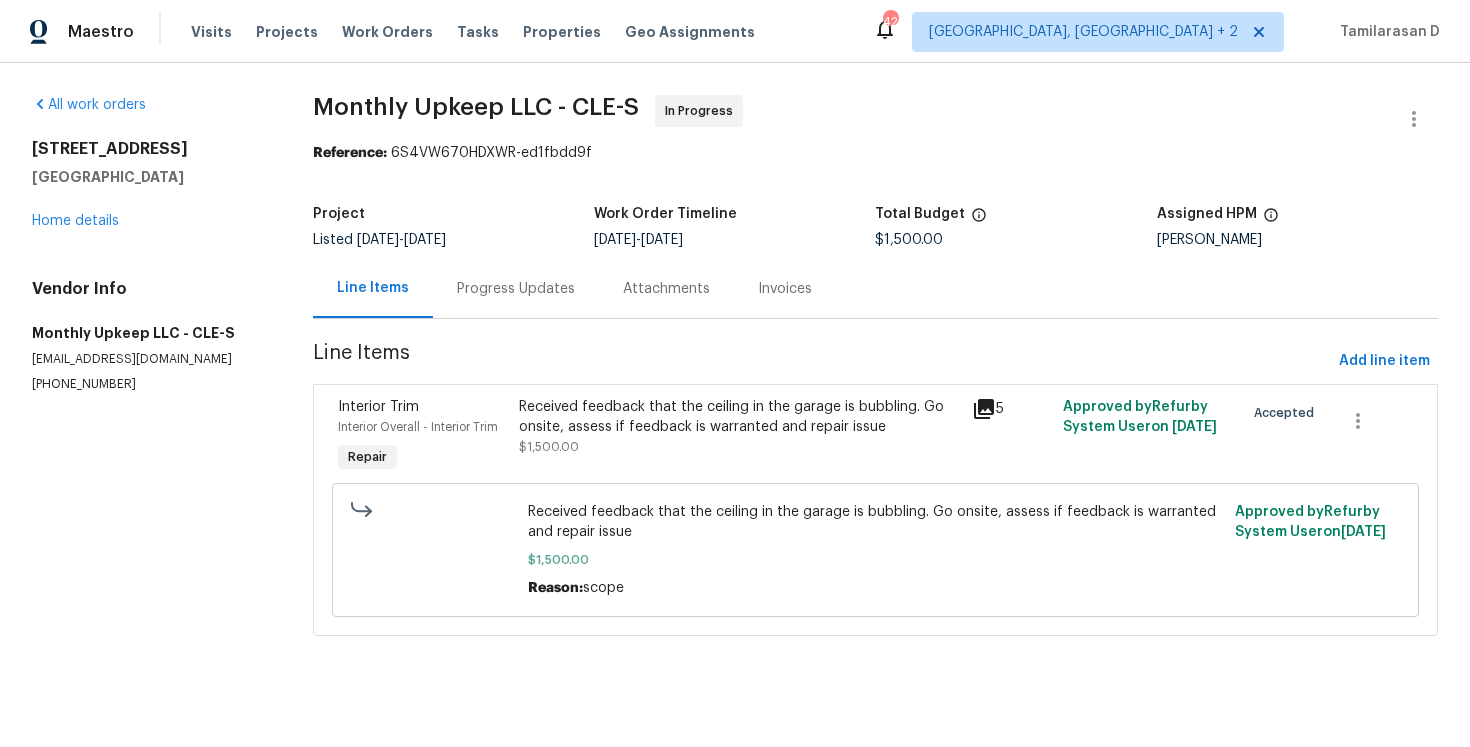 click on "Received feedback that the ceiling in the garage is bubbling. Go onsite, assess if feedback is warranted and repair issue" at bounding box center [739, 417] 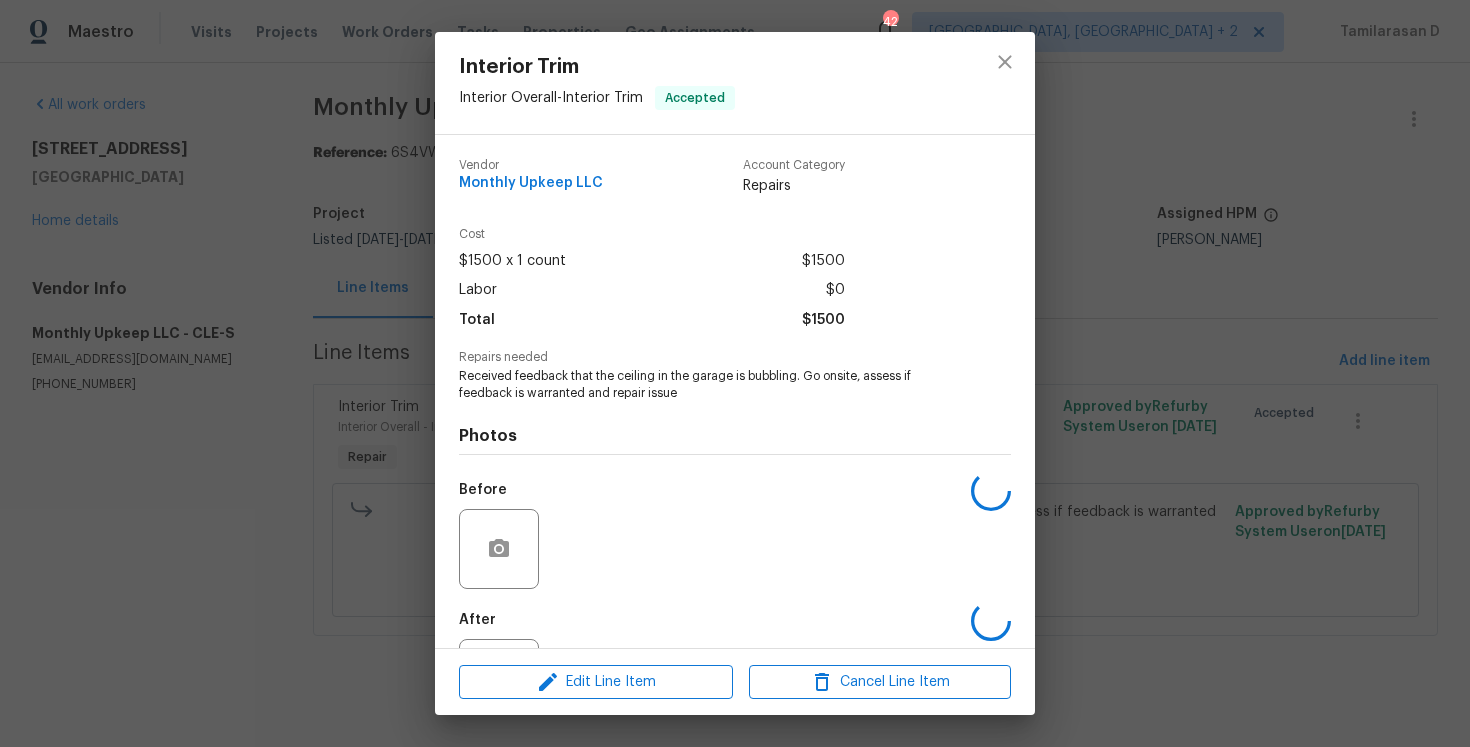 scroll, scrollTop: 91, scrollLeft: 0, axis: vertical 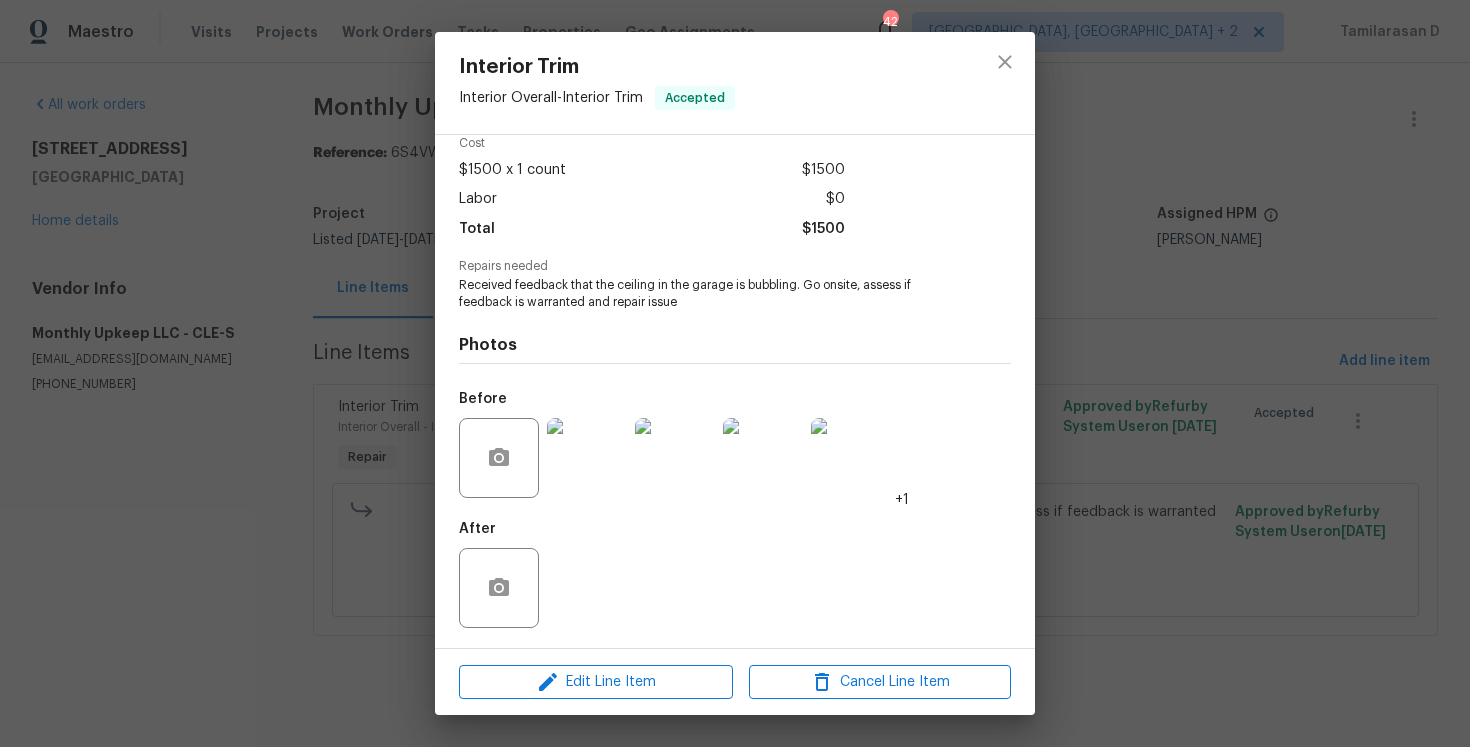 click at bounding box center [587, 458] 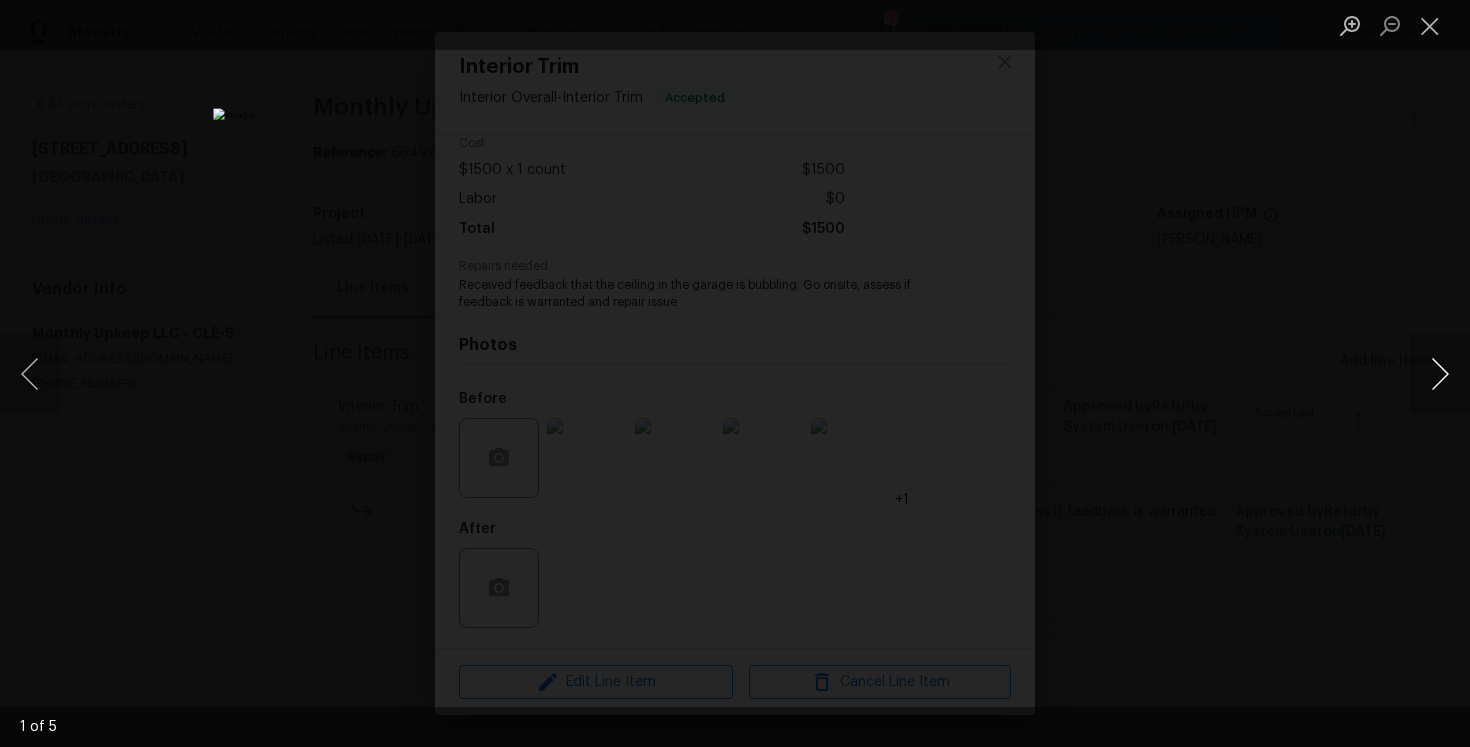 click at bounding box center (1440, 374) 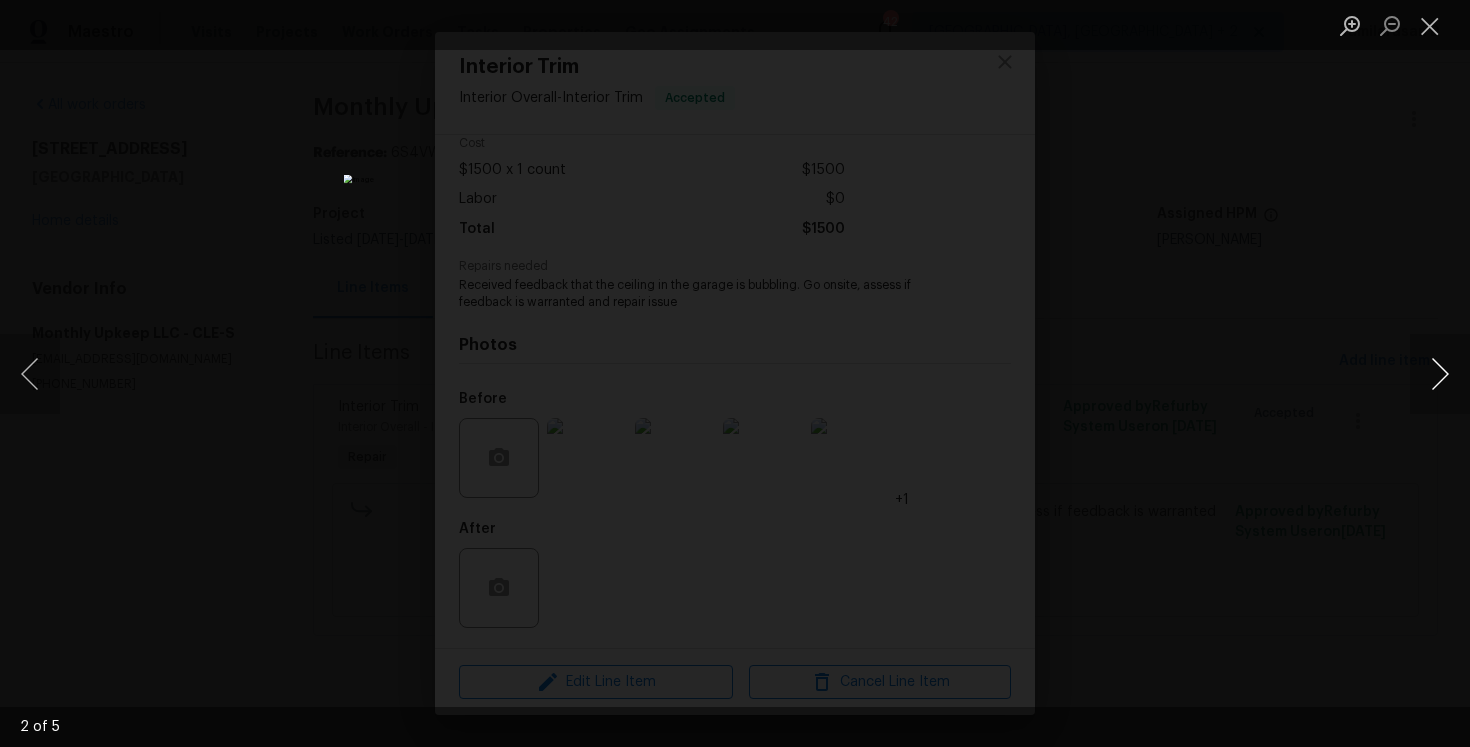 click at bounding box center [1440, 374] 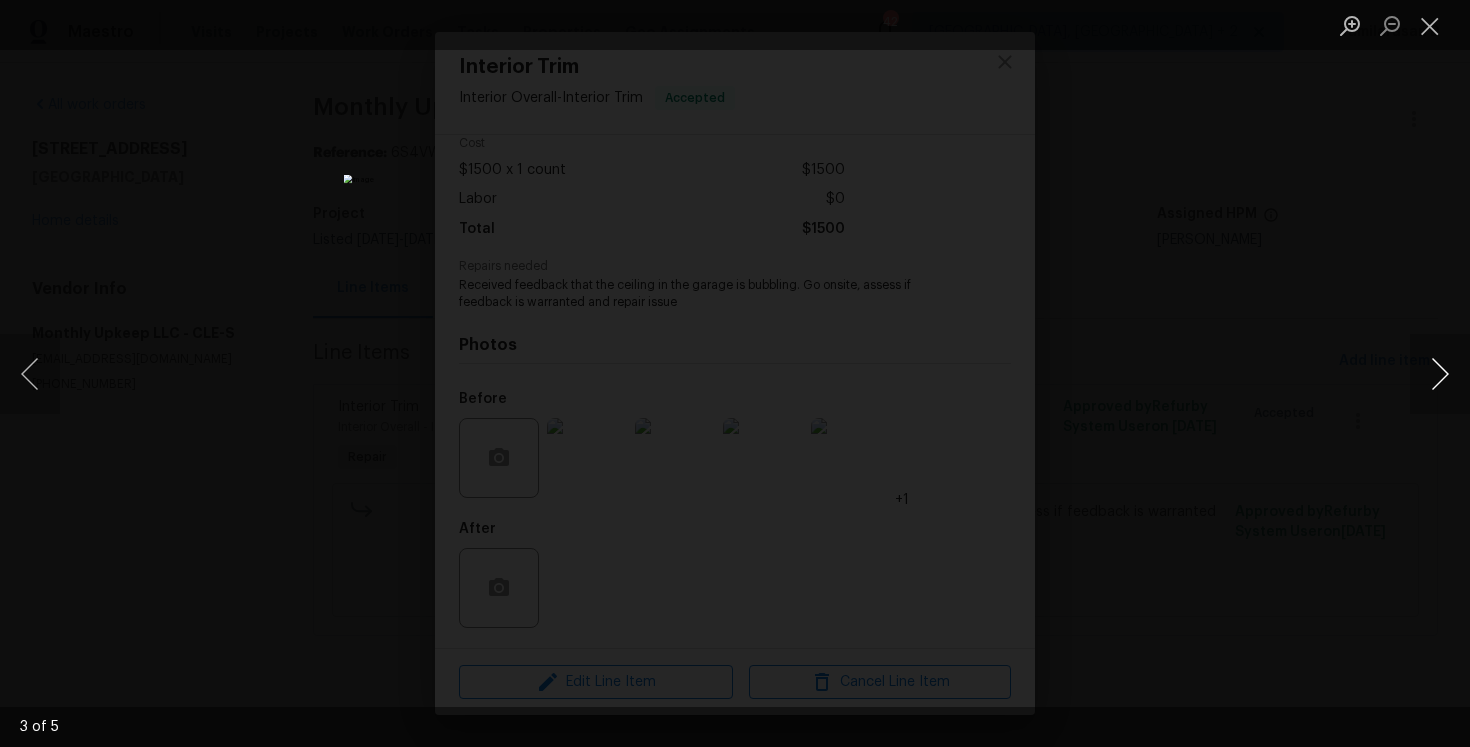 click at bounding box center [1440, 374] 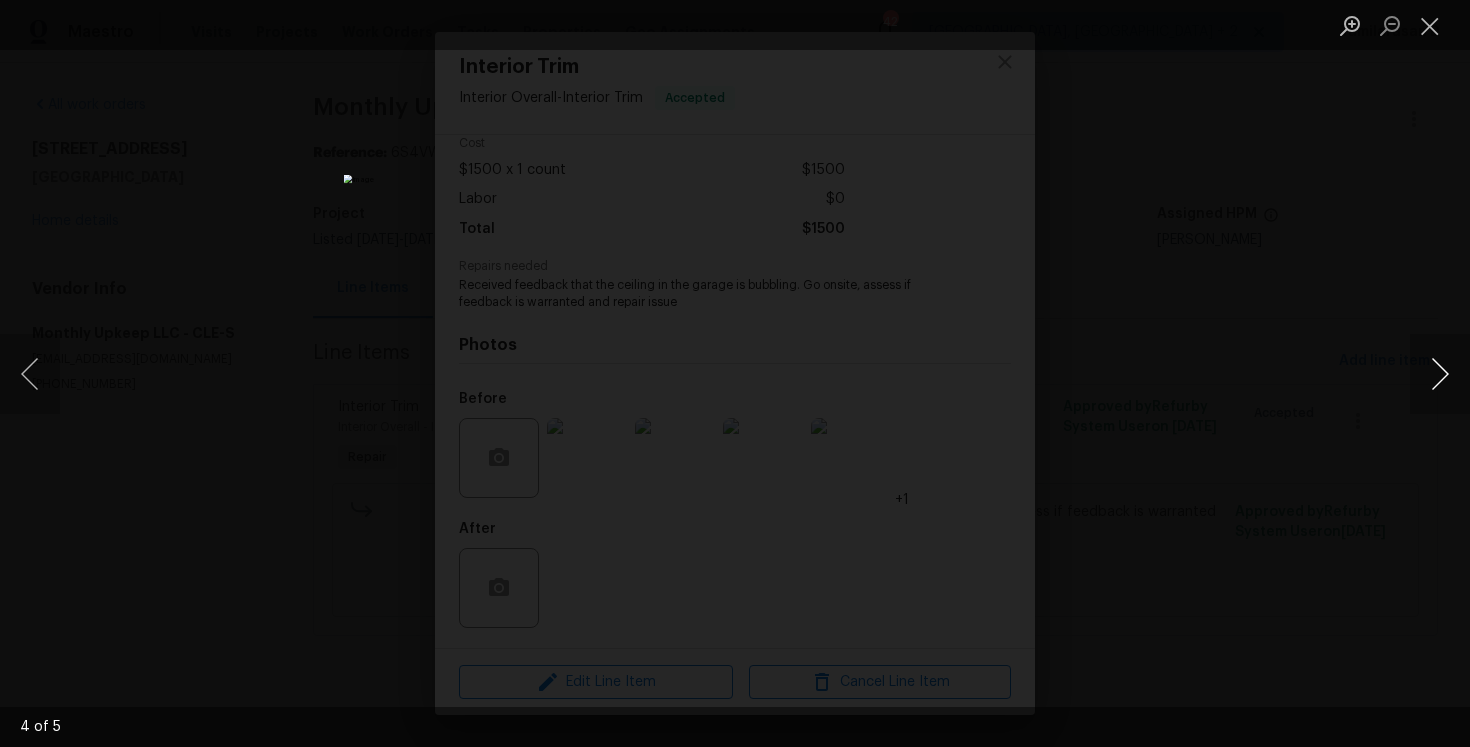 click at bounding box center [1440, 374] 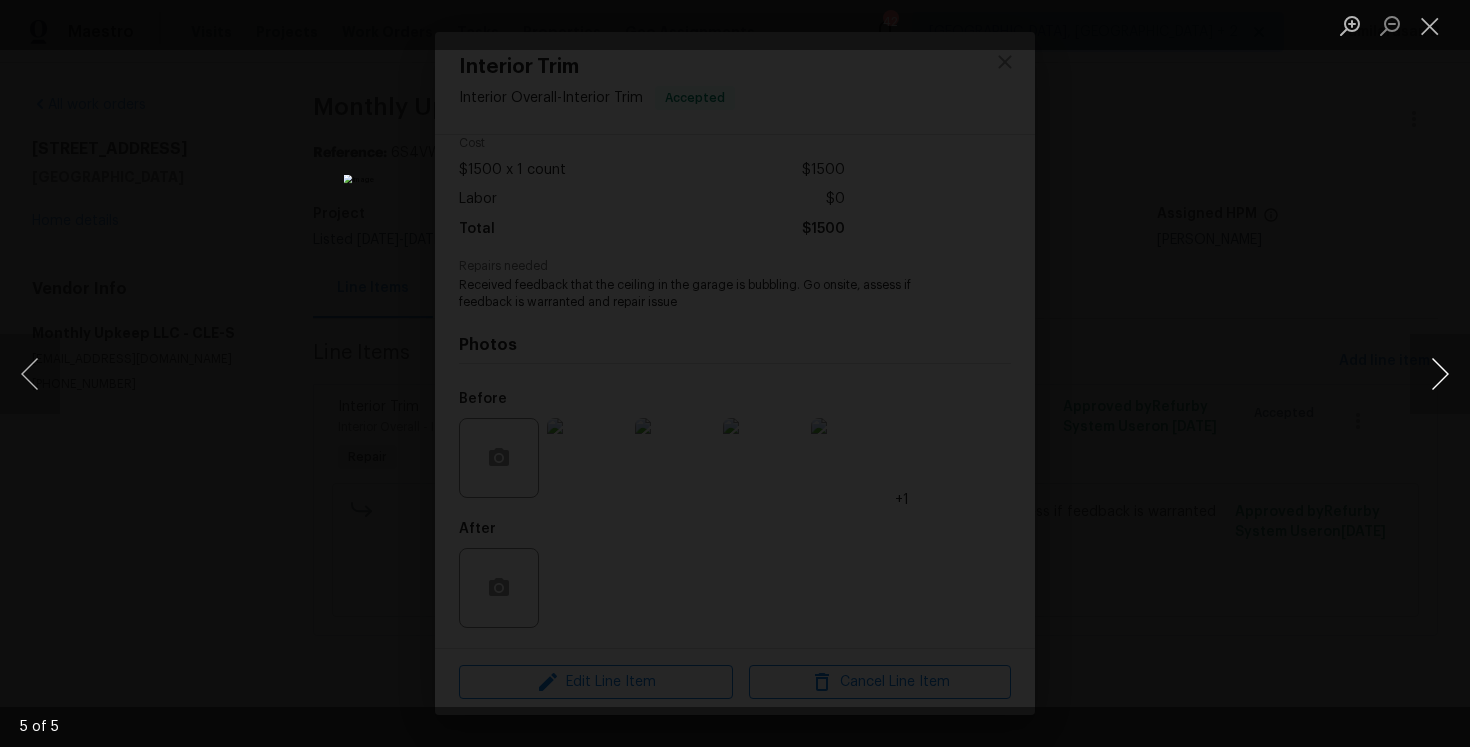 click at bounding box center (1440, 374) 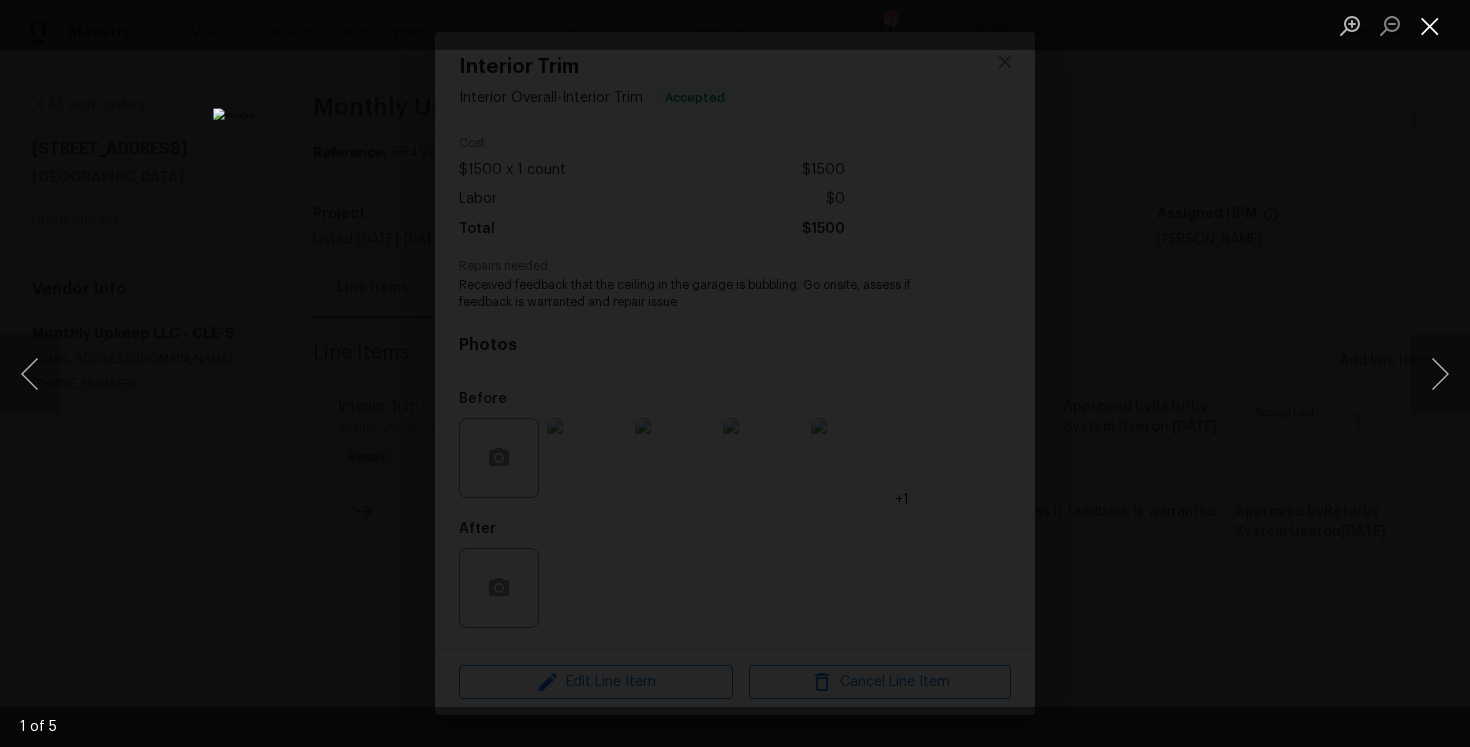 click at bounding box center [1430, 25] 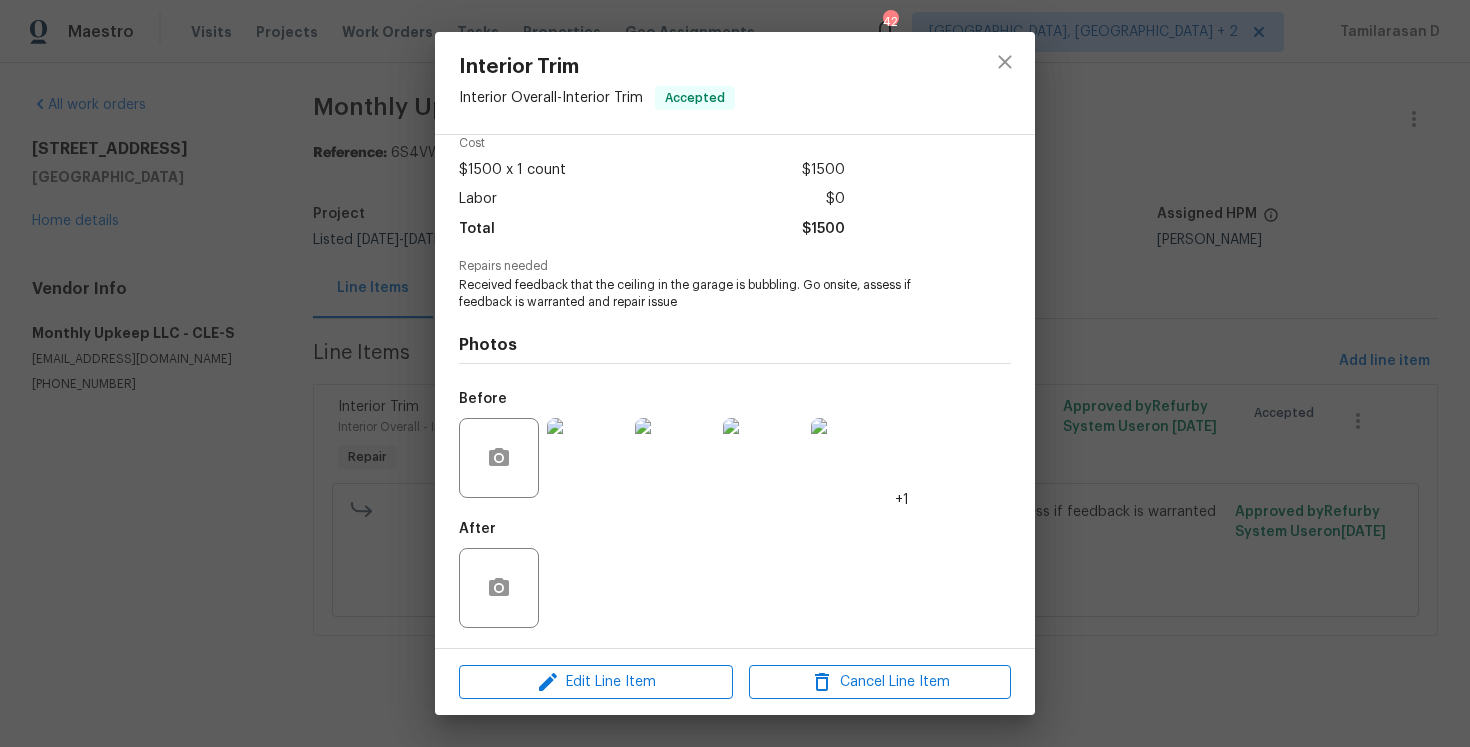 click on "Interior Trim Interior Overall  -  Interior Trim Accepted Vendor Monthly Upkeep LLC Account Category Repairs Cost $1500 x 1 count $1500 Labor $0 Total $1500 Repairs needed Received feedback that the ceiling in the garage is bubbling. Go onsite, assess if feedback is warranted and repair issue Photos Before  +1 After  Edit Line Item  Cancel Line Item" at bounding box center [735, 373] 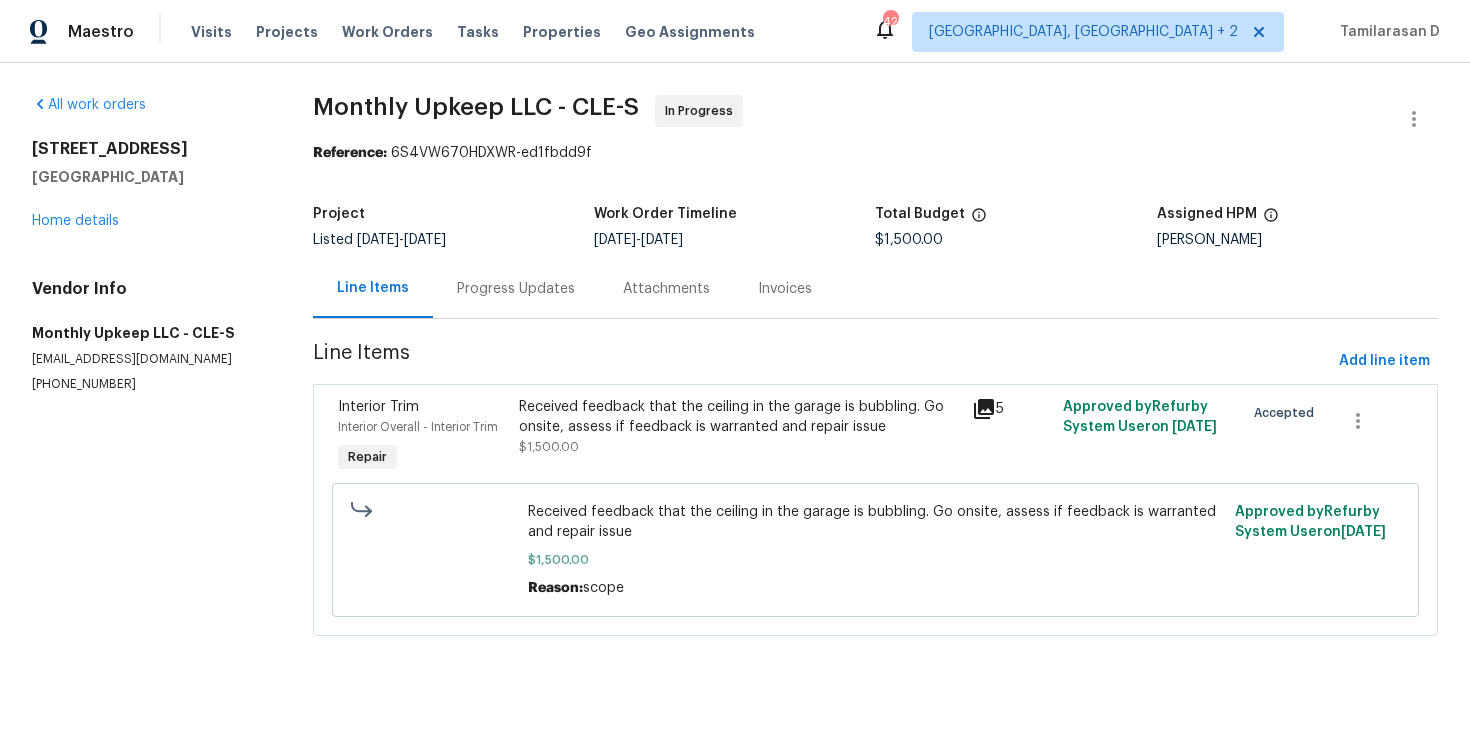 click on "Progress Updates" at bounding box center (516, 288) 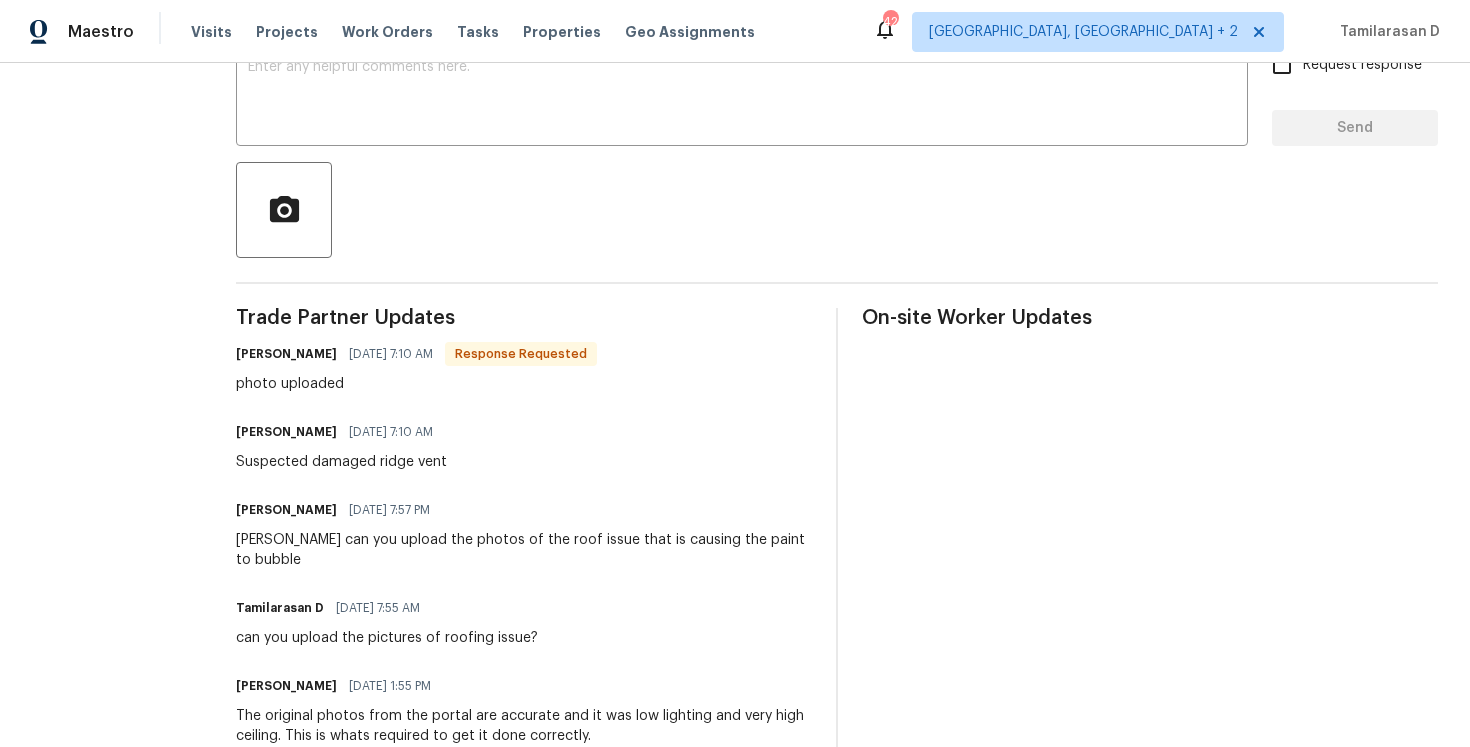 scroll, scrollTop: 0, scrollLeft: 0, axis: both 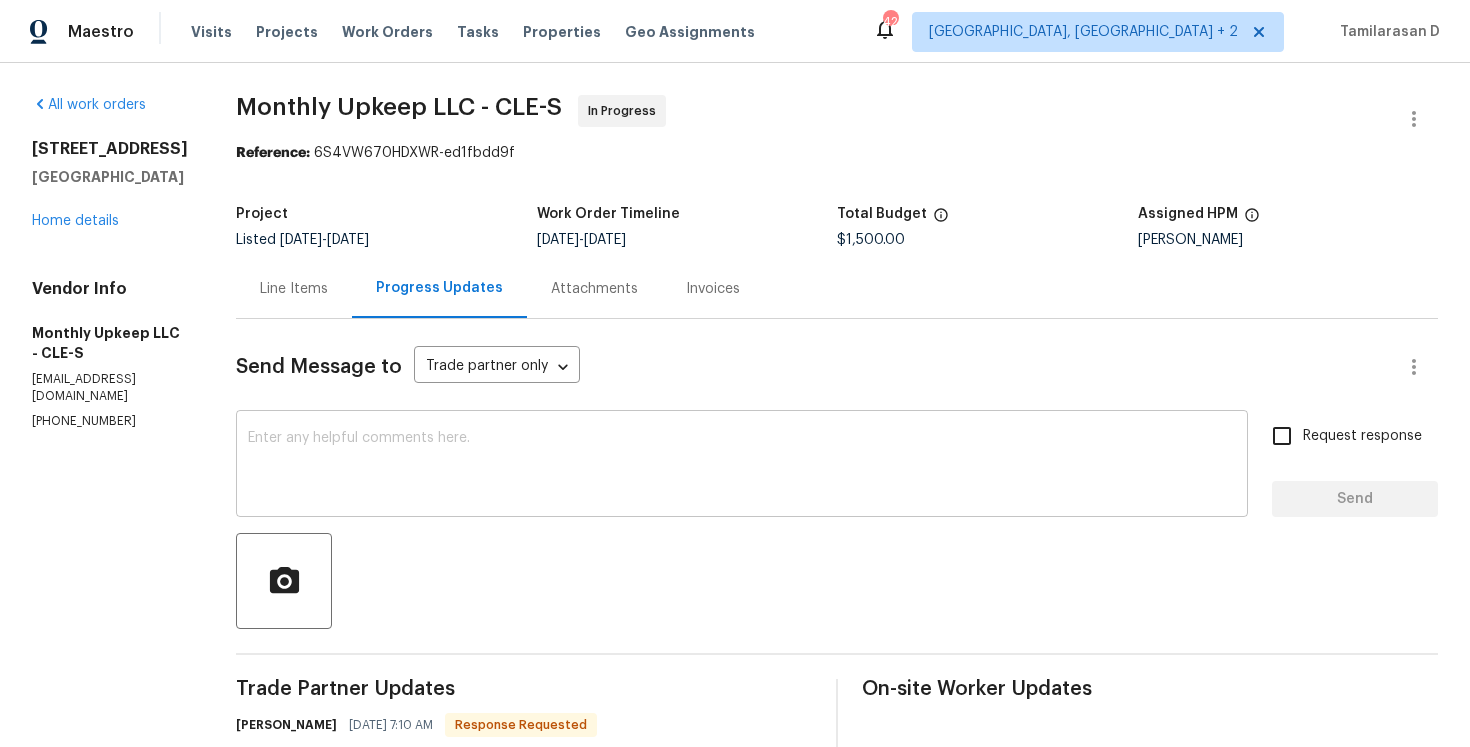 click at bounding box center [742, 466] 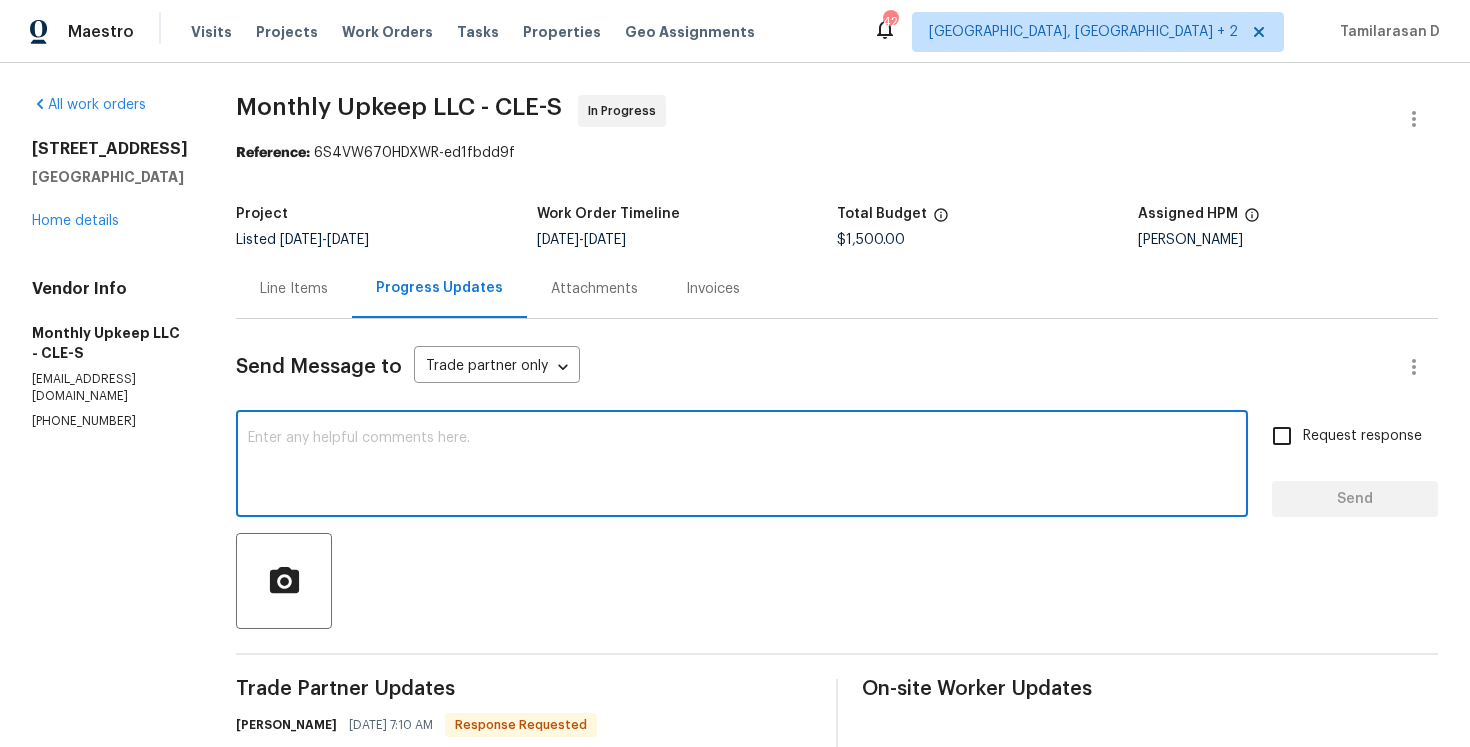 paste on "Hi Spensir, cost has been adjusted, Please let me know the completion date for this." 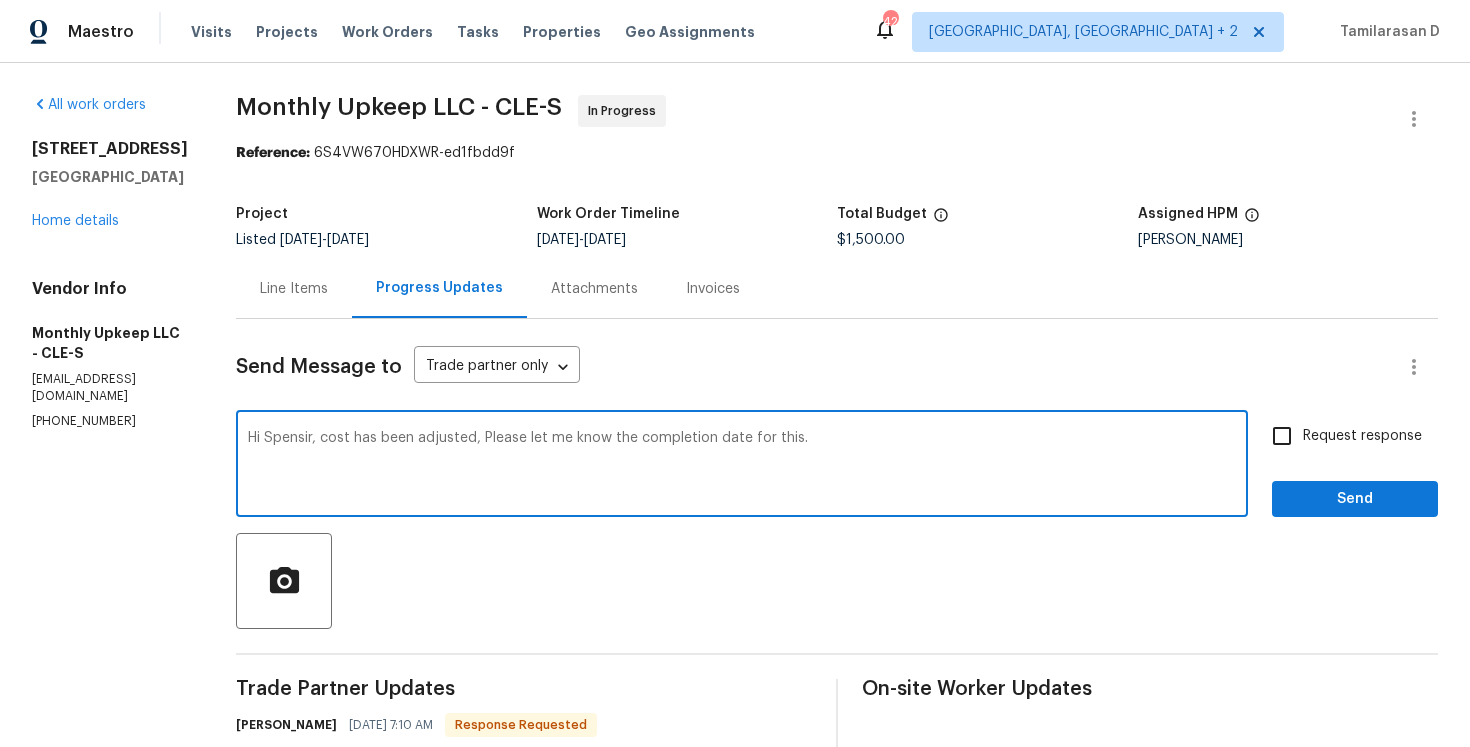 type on "Hi Spensir, cost has been adjusted, Please let me know the completion date for this." 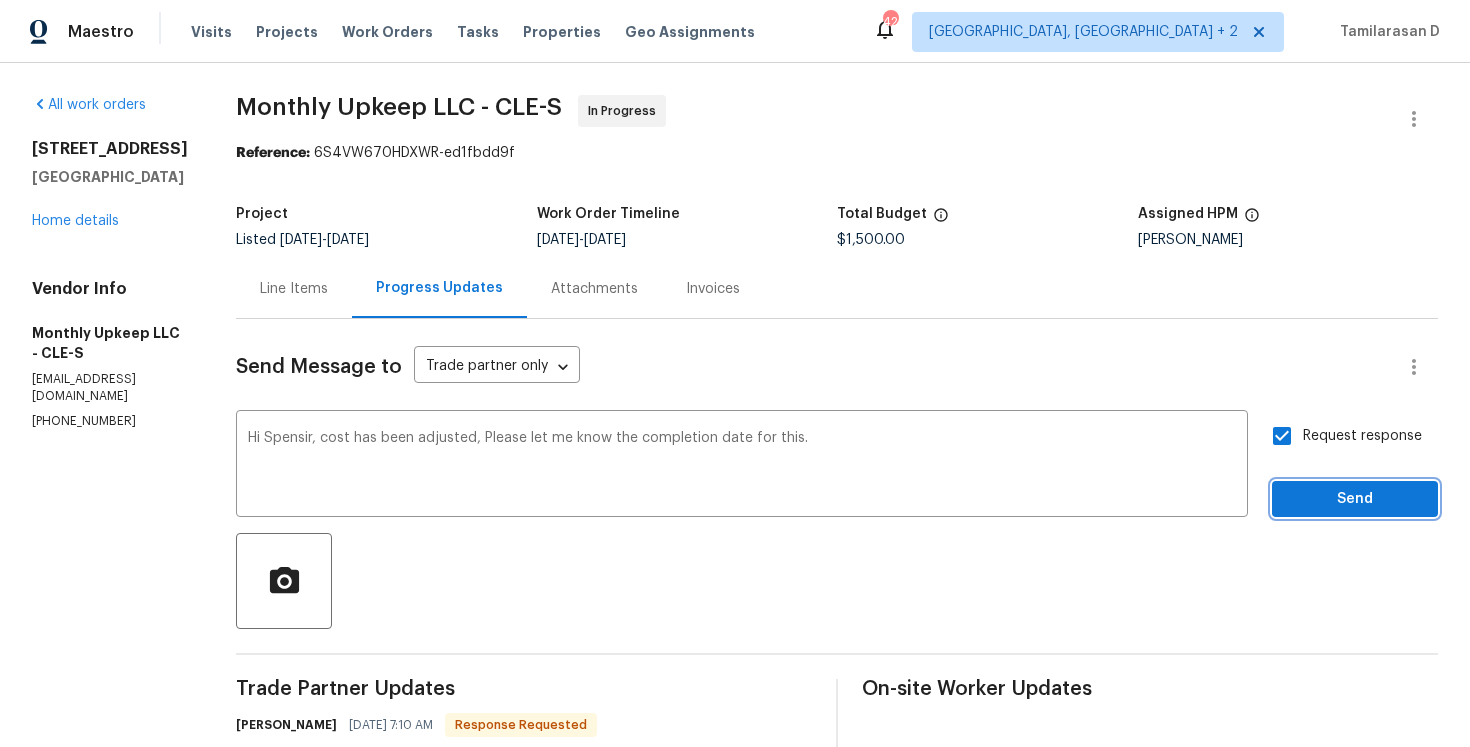 click on "Send" at bounding box center (1355, 499) 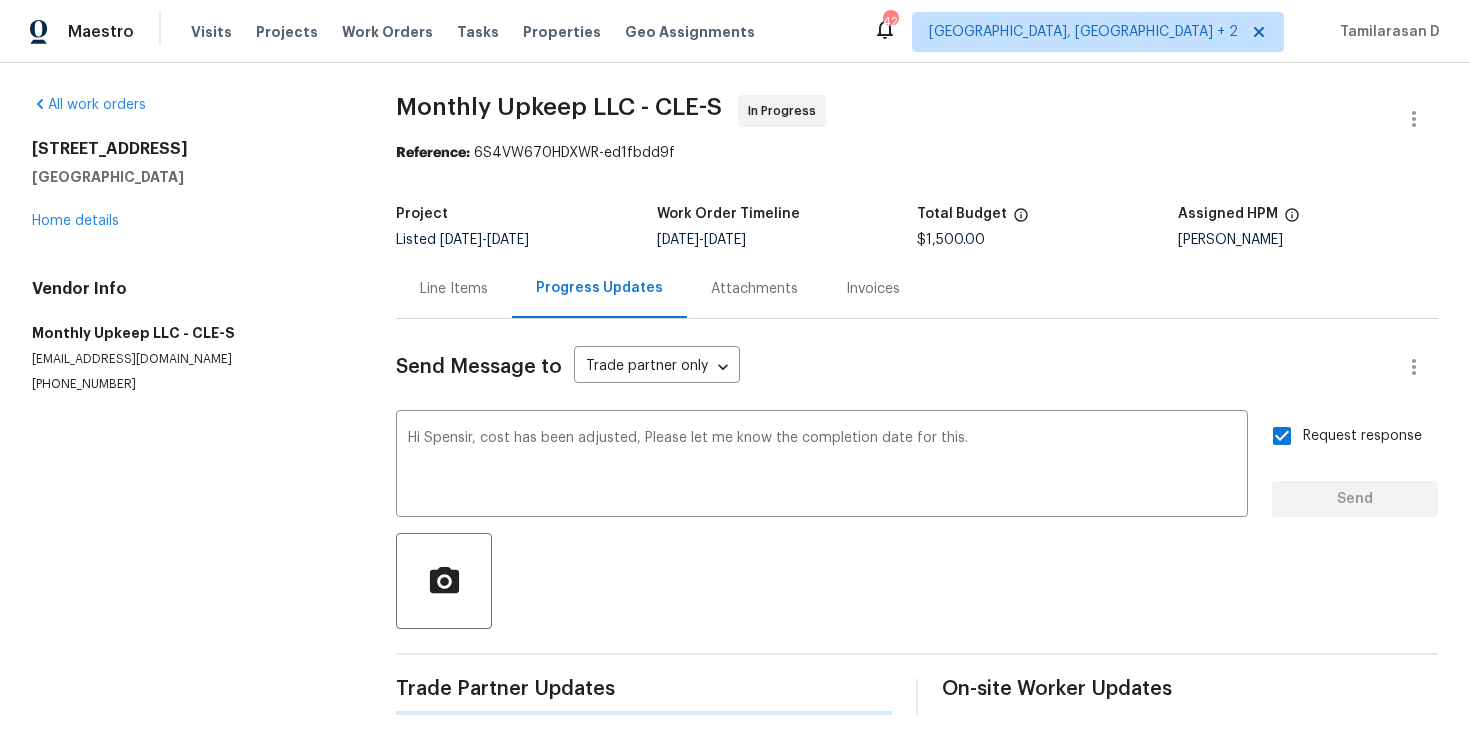 scroll, scrollTop: 0, scrollLeft: 0, axis: both 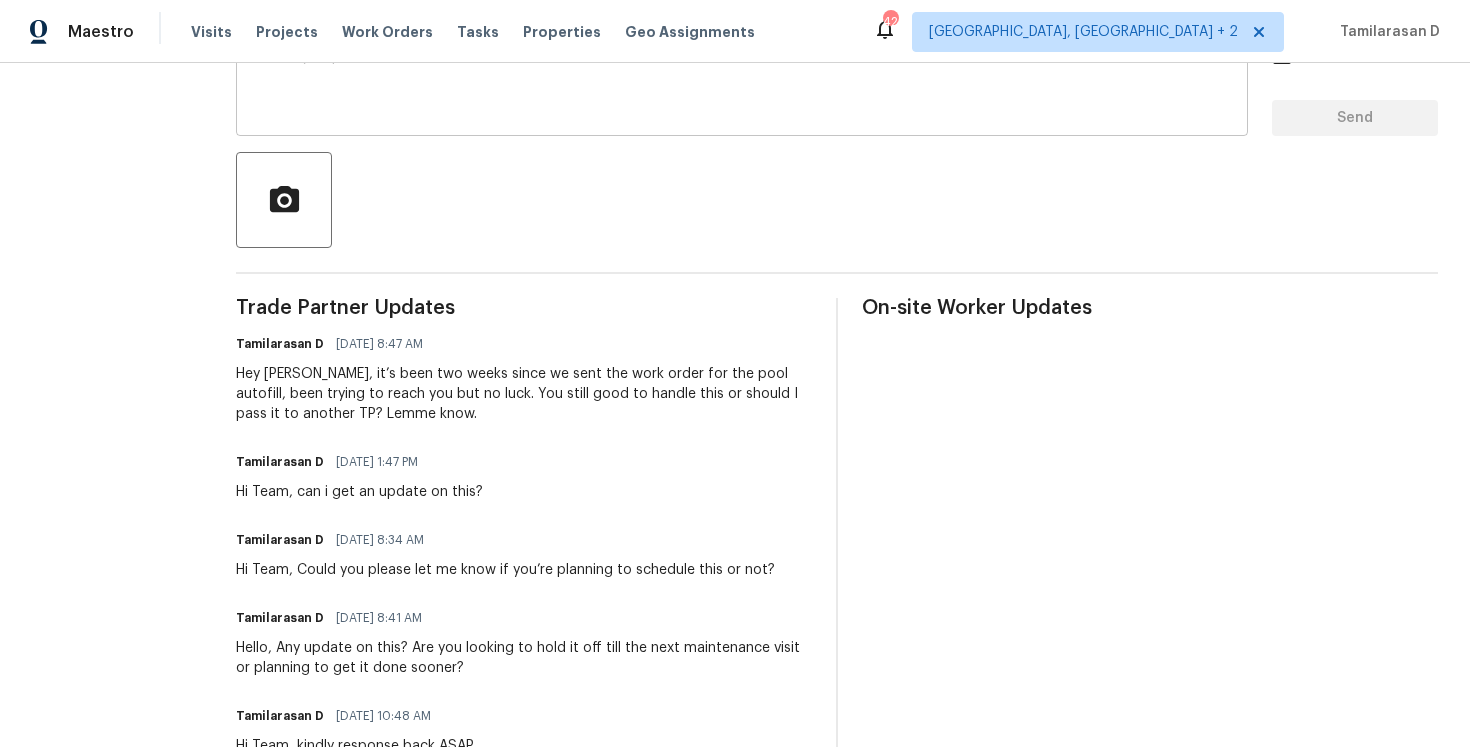 click at bounding box center (742, 85) 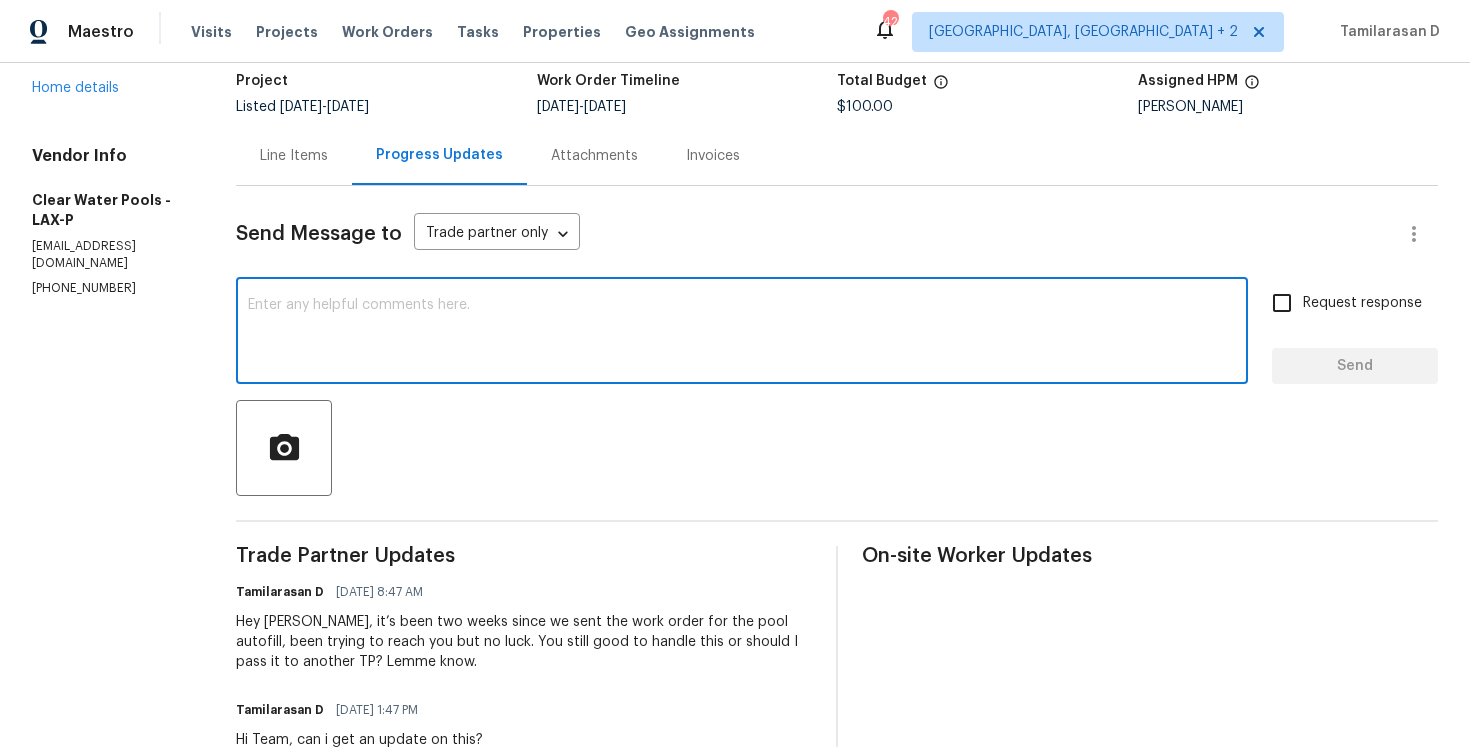 scroll, scrollTop: 60, scrollLeft: 0, axis: vertical 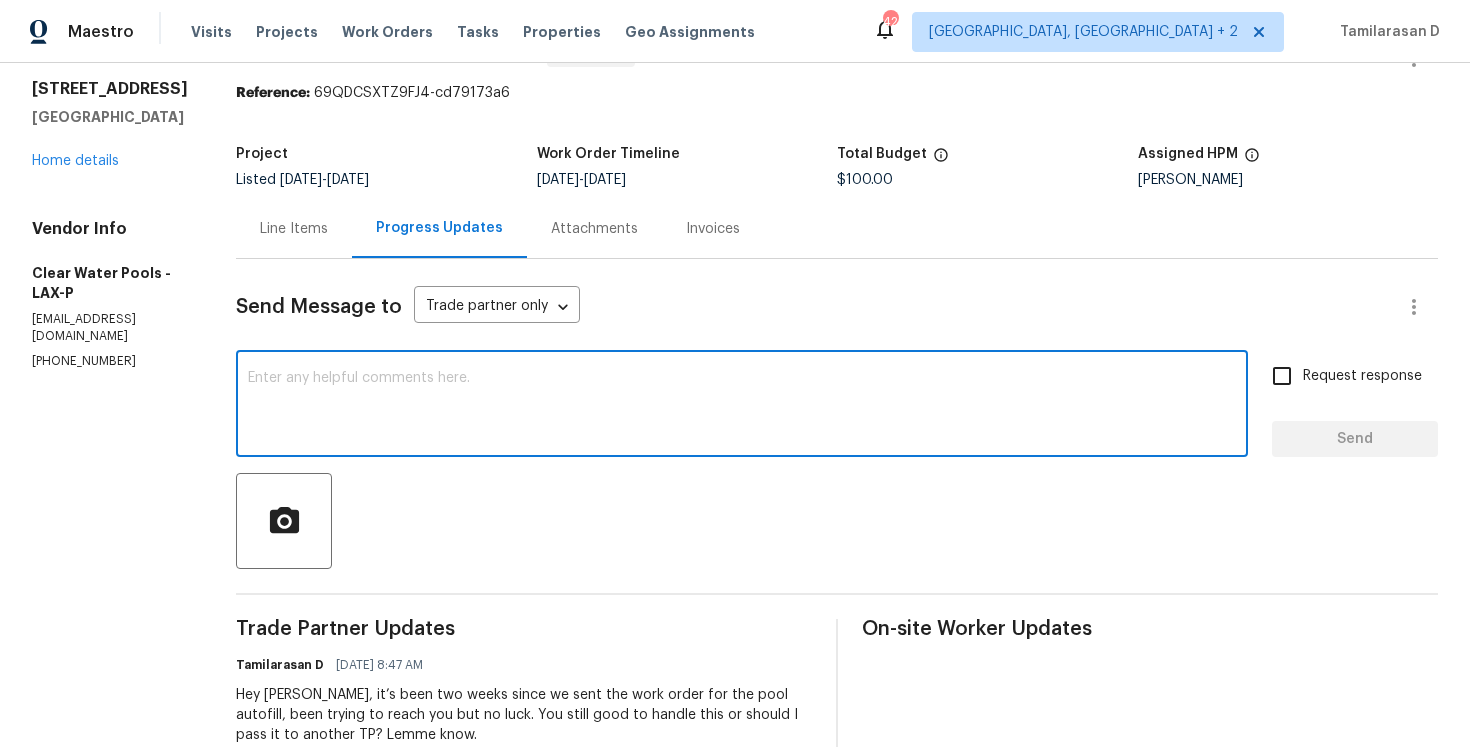 click at bounding box center [742, 406] 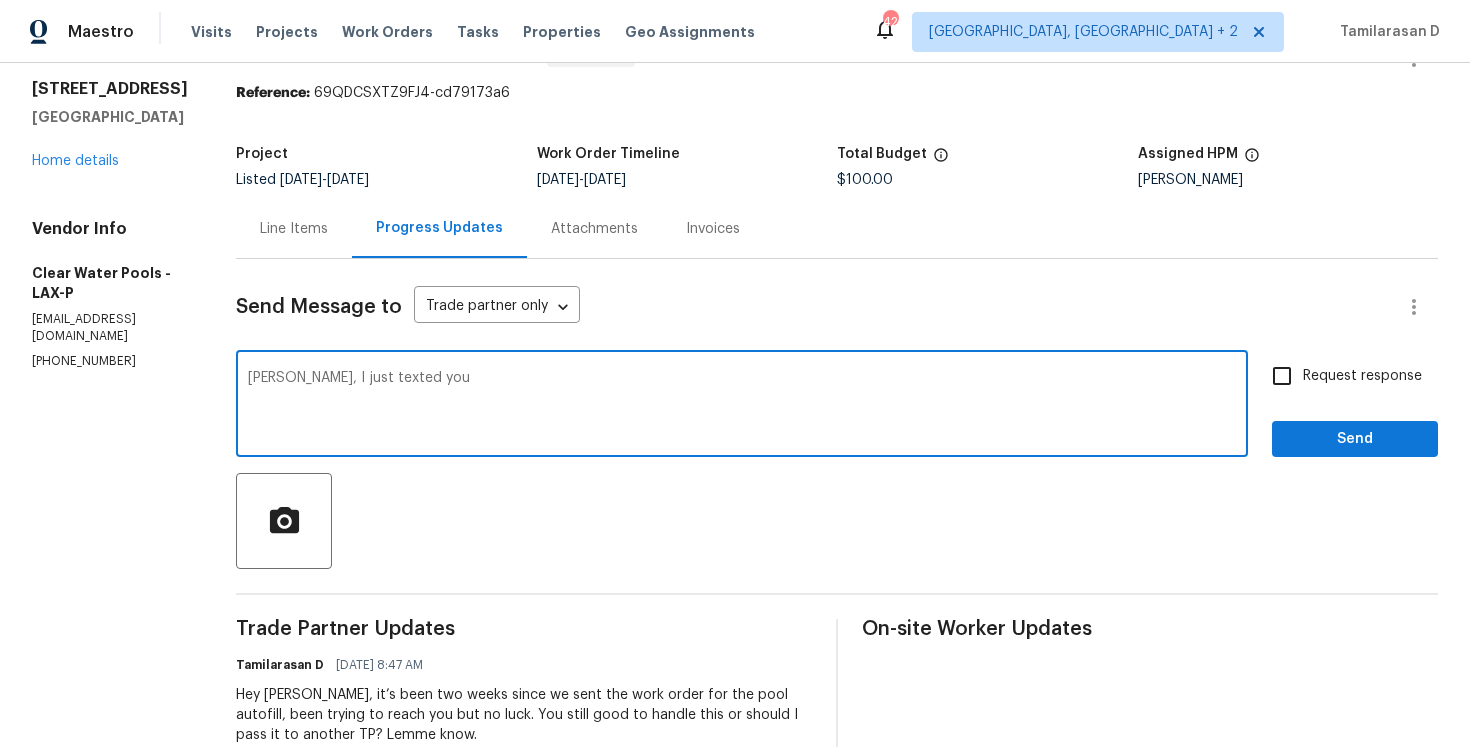 click on "[PHONE_NUMBER]" at bounding box center (110, 361) 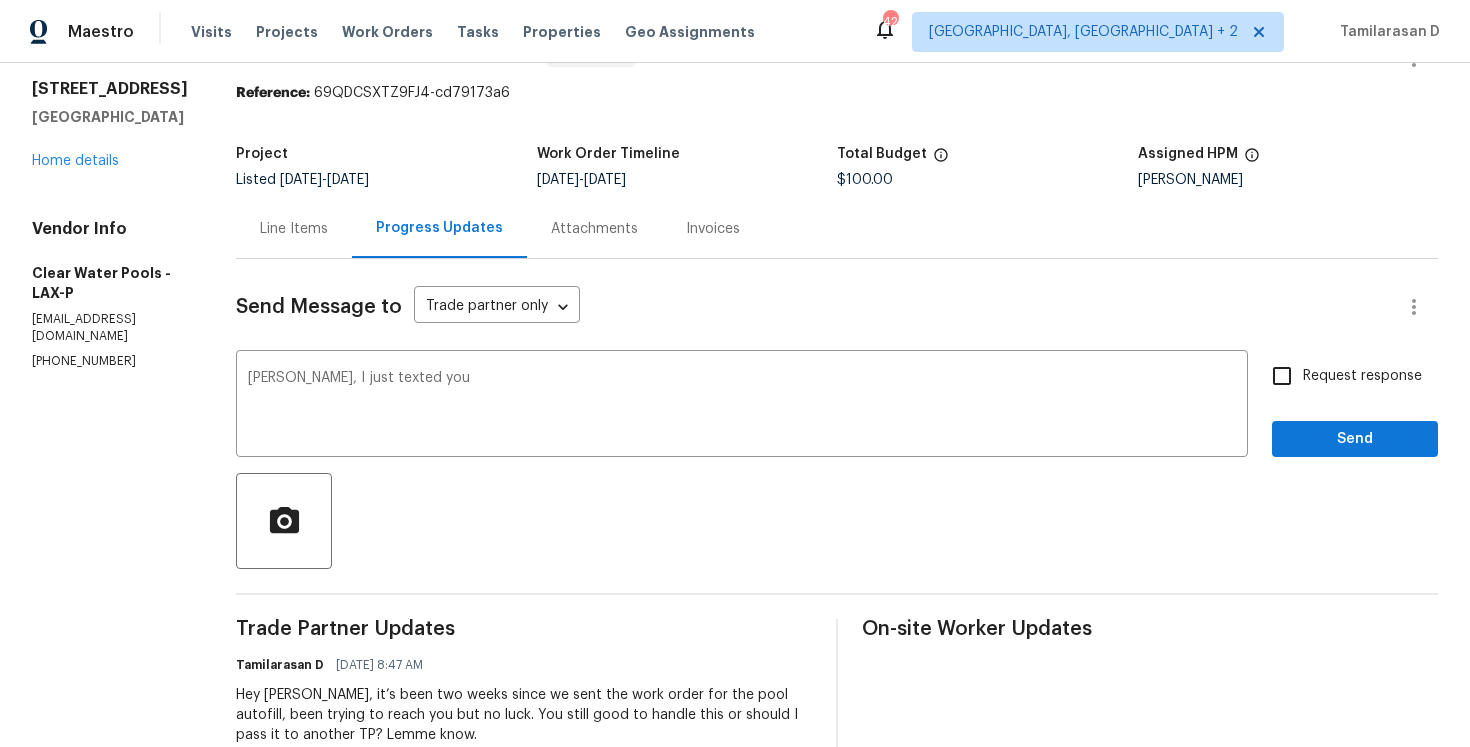 click on "[PHONE_NUMBER]" at bounding box center [110, 361] 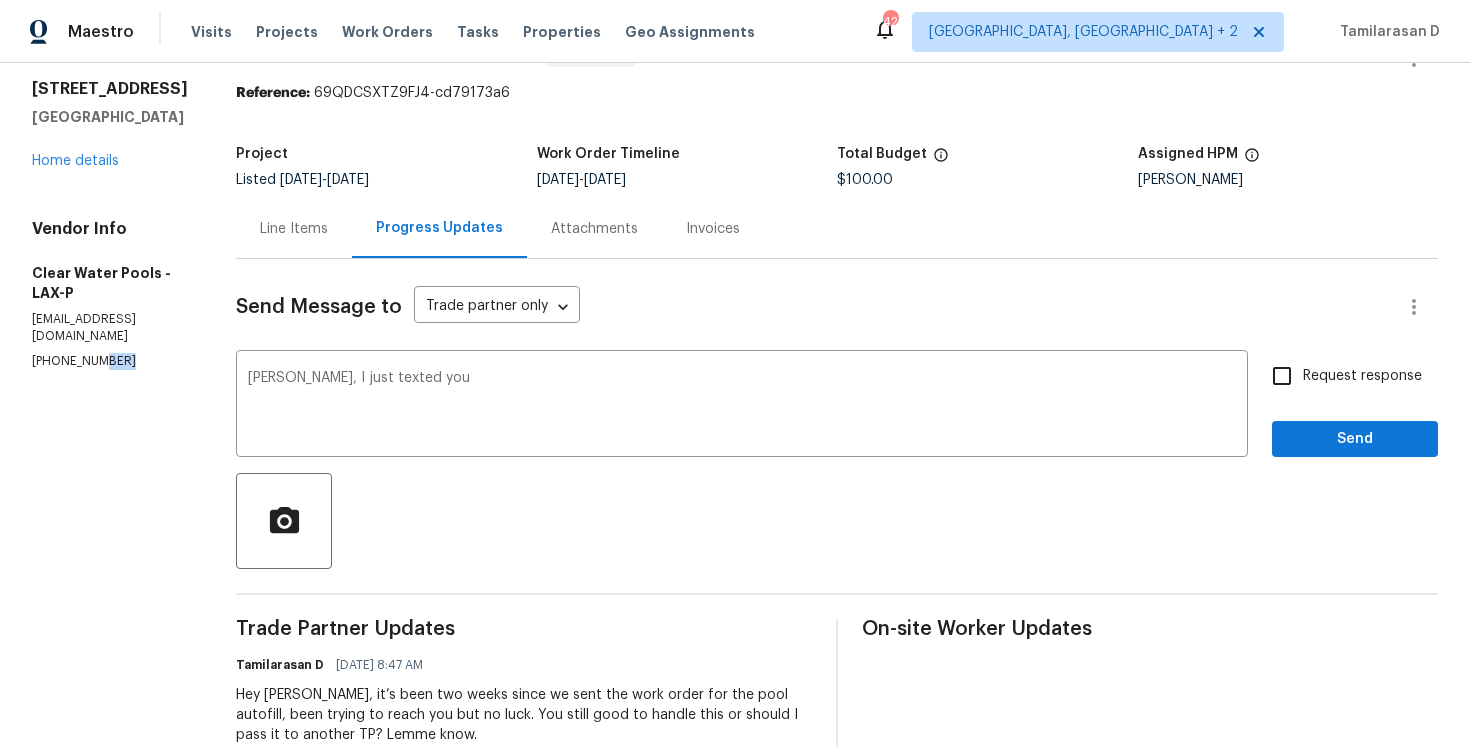 click on "[PHONE_NUMBER]" at bounding box center [110, 361] 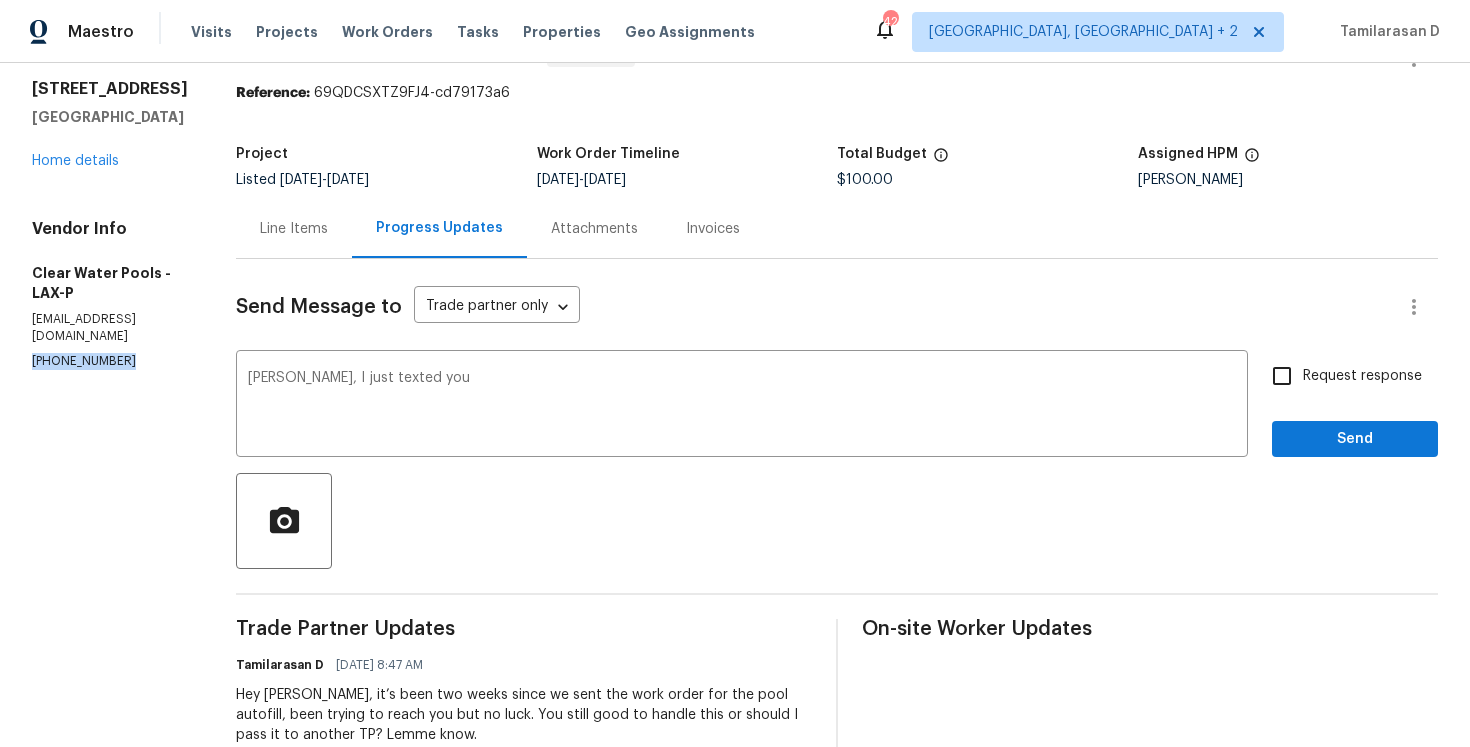 copy on "[PHONE_NUMBER]" 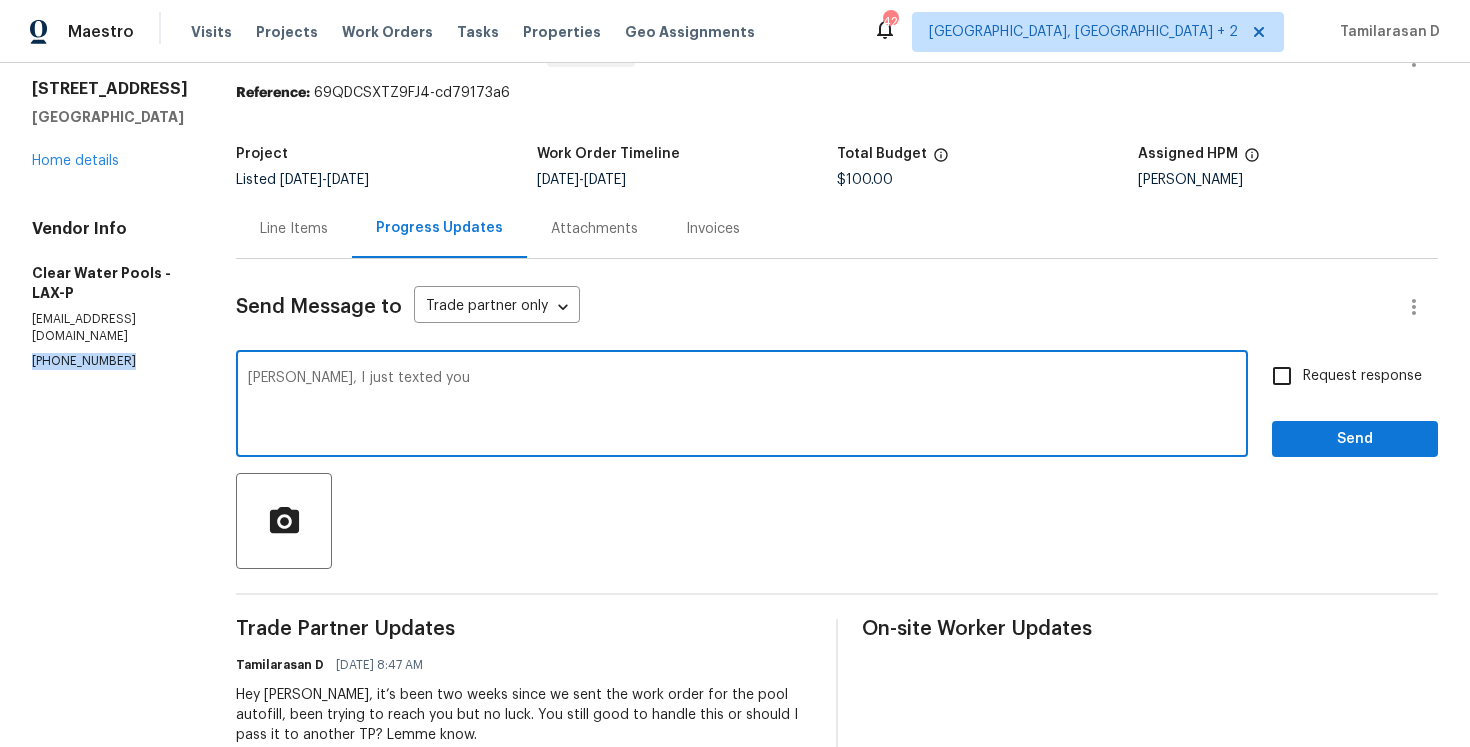 click on "[PERSON_NAME], I just texted you" at bounding box center (742, 406) 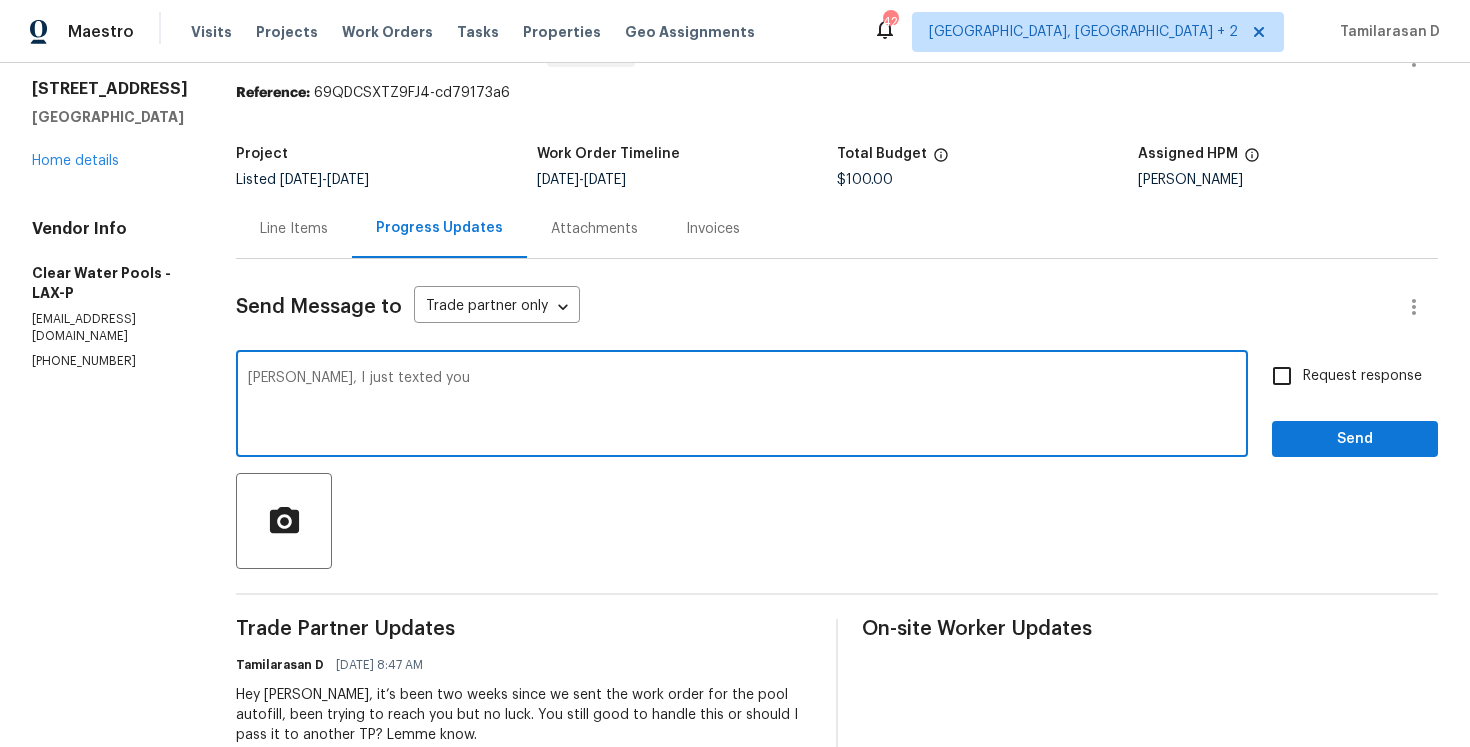 paste on "[PHONE_NUMBER]" 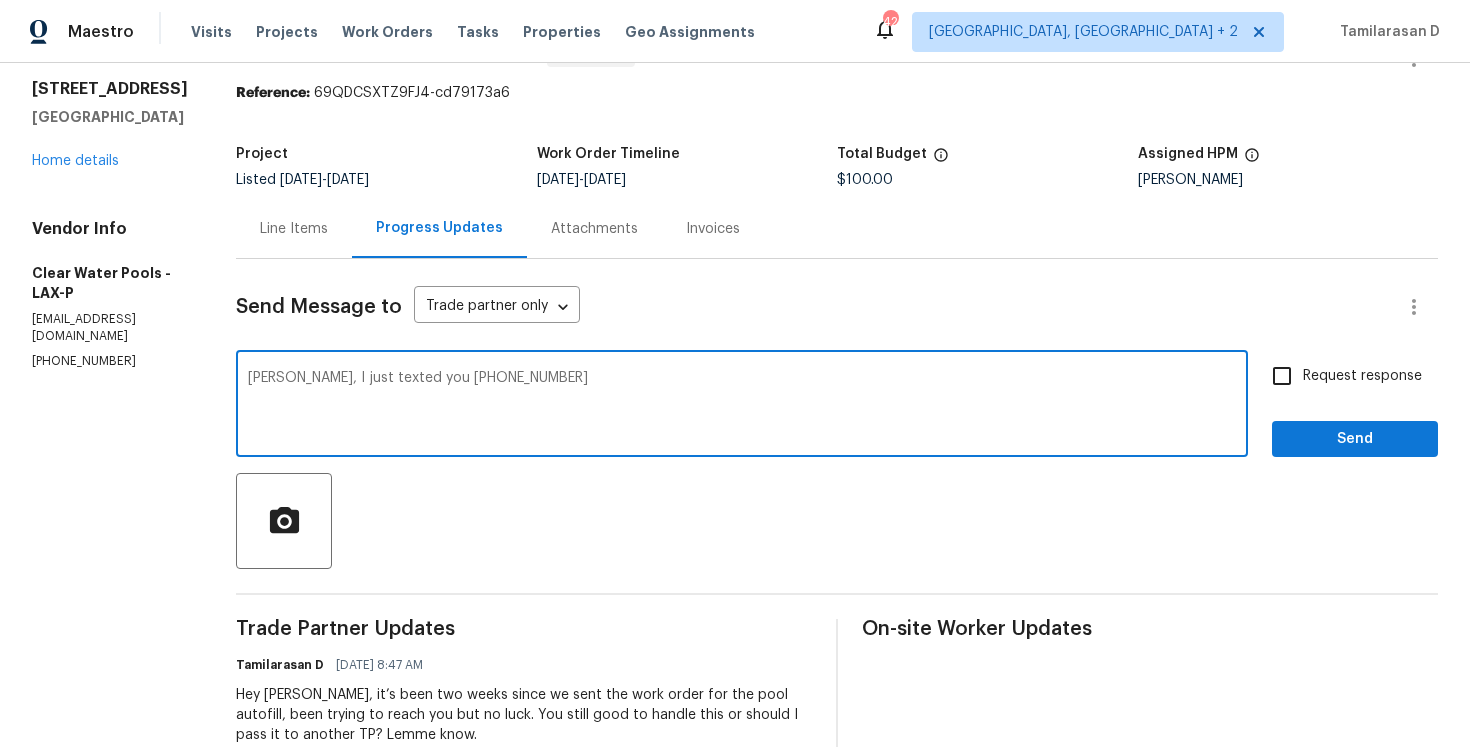 click on "[PERSON_NAME], I just texted you [PHONE_NUMBER]" at bounding box center (742, 406) 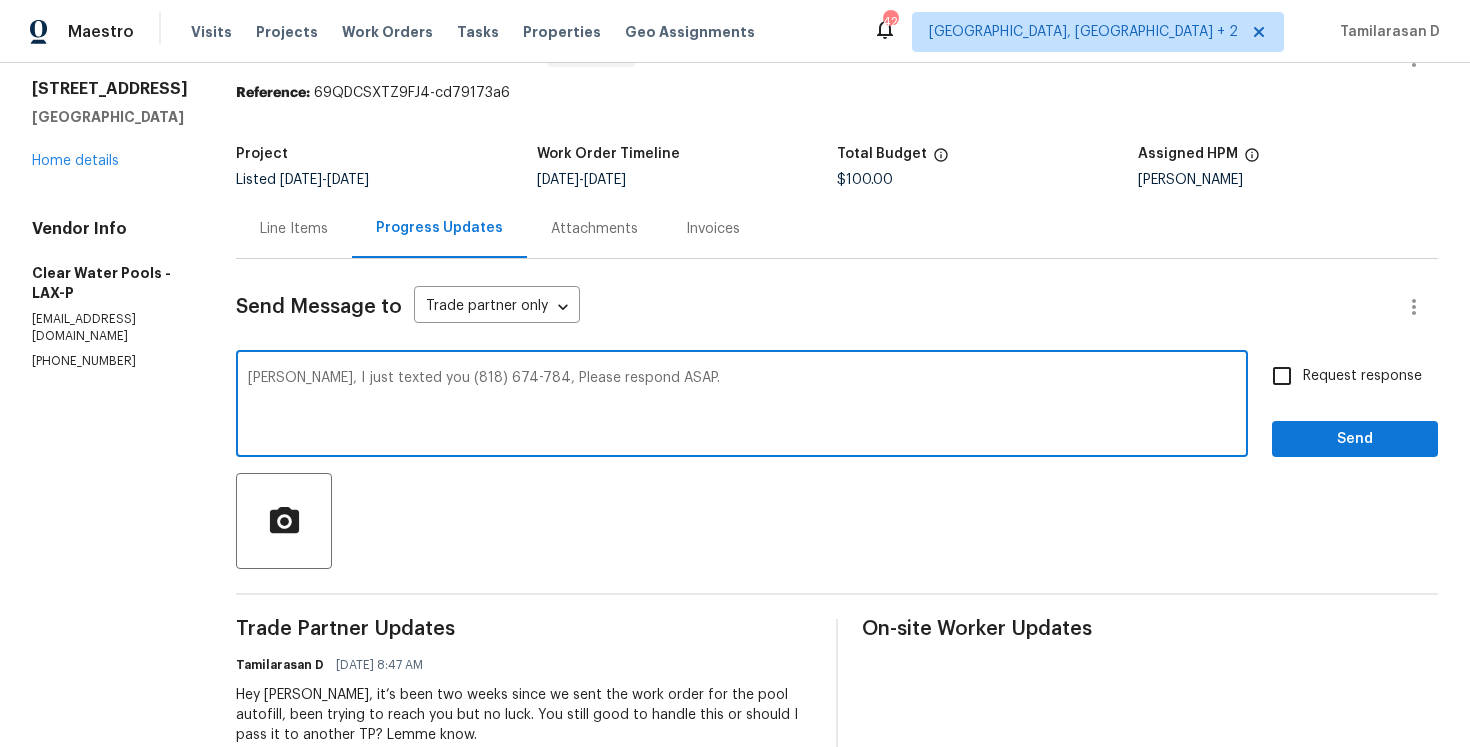 type on "[PERSON_NAME], I just texted you (818) 674-784, Please respond ASAP." 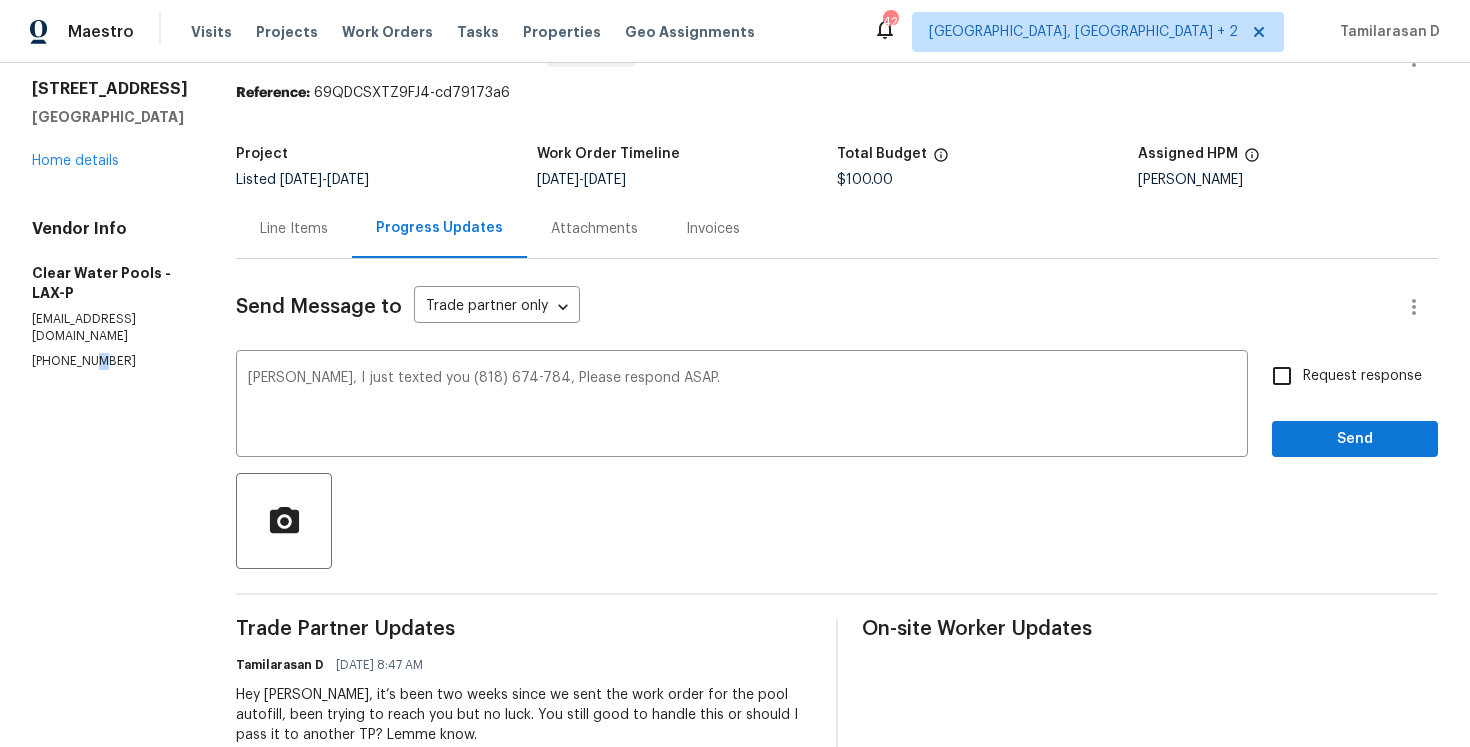 click on "[PHONE_NUMBER]" at bounding box center (110, 361) 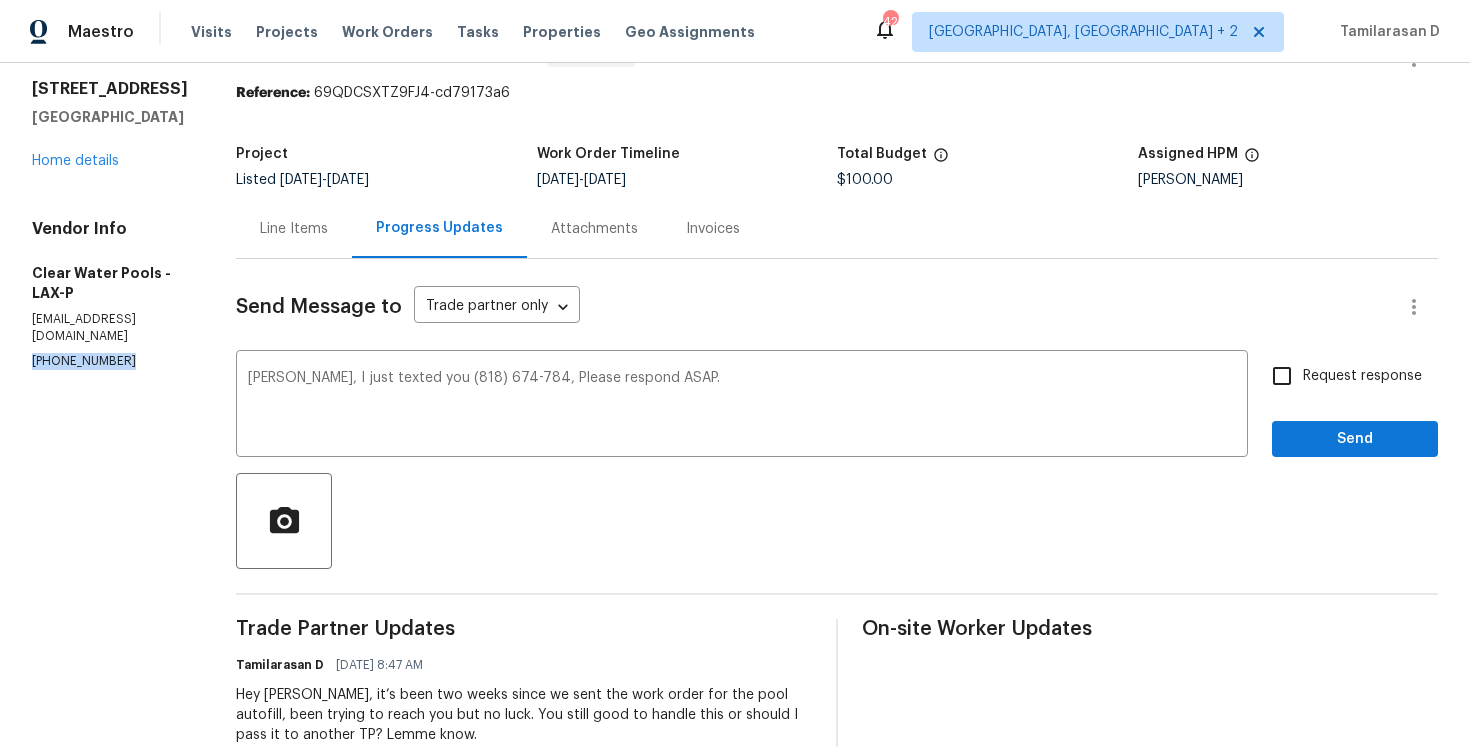 copy on "(818) 674-7843" 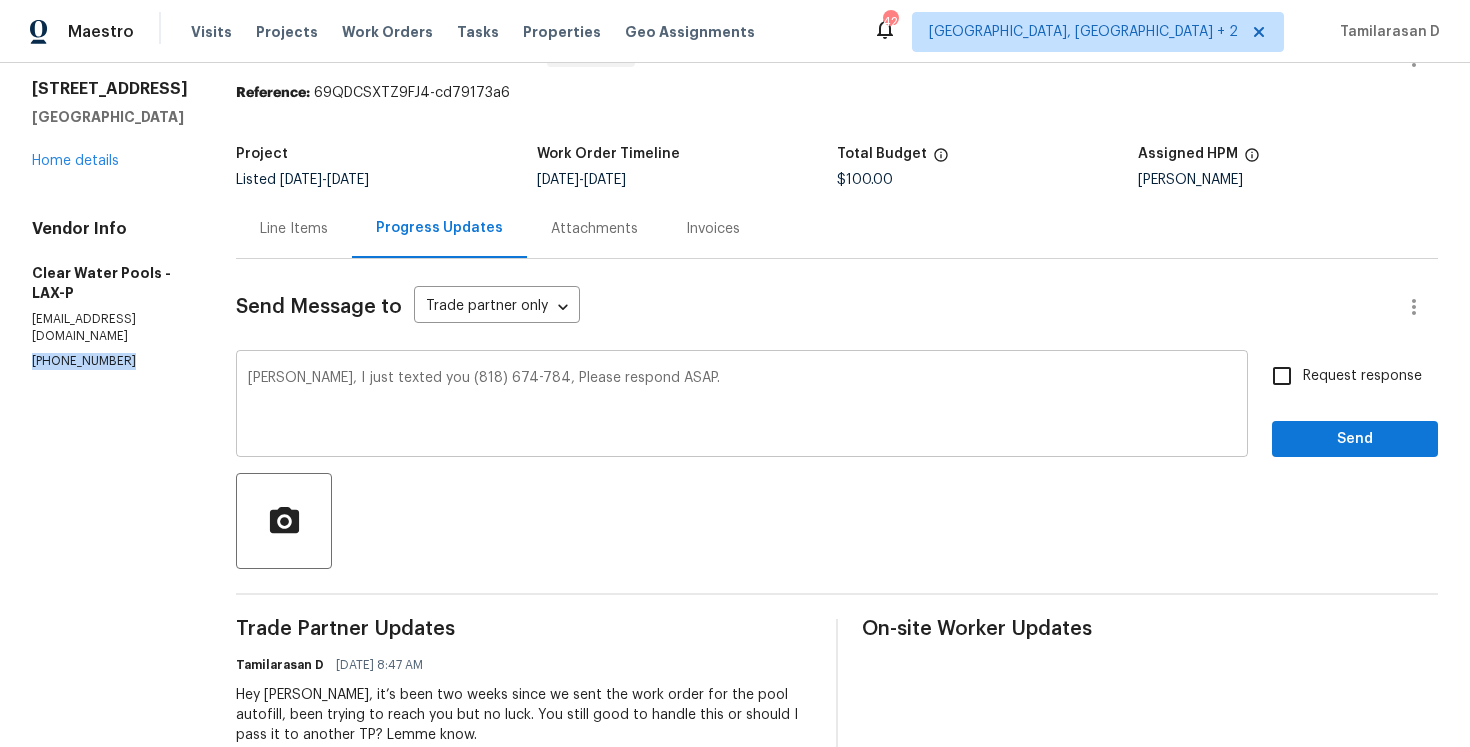 click on "Efrain, I just texted you (818) 674-784, Please respond ASAP.
x ​" at bounding box center (742, 406) 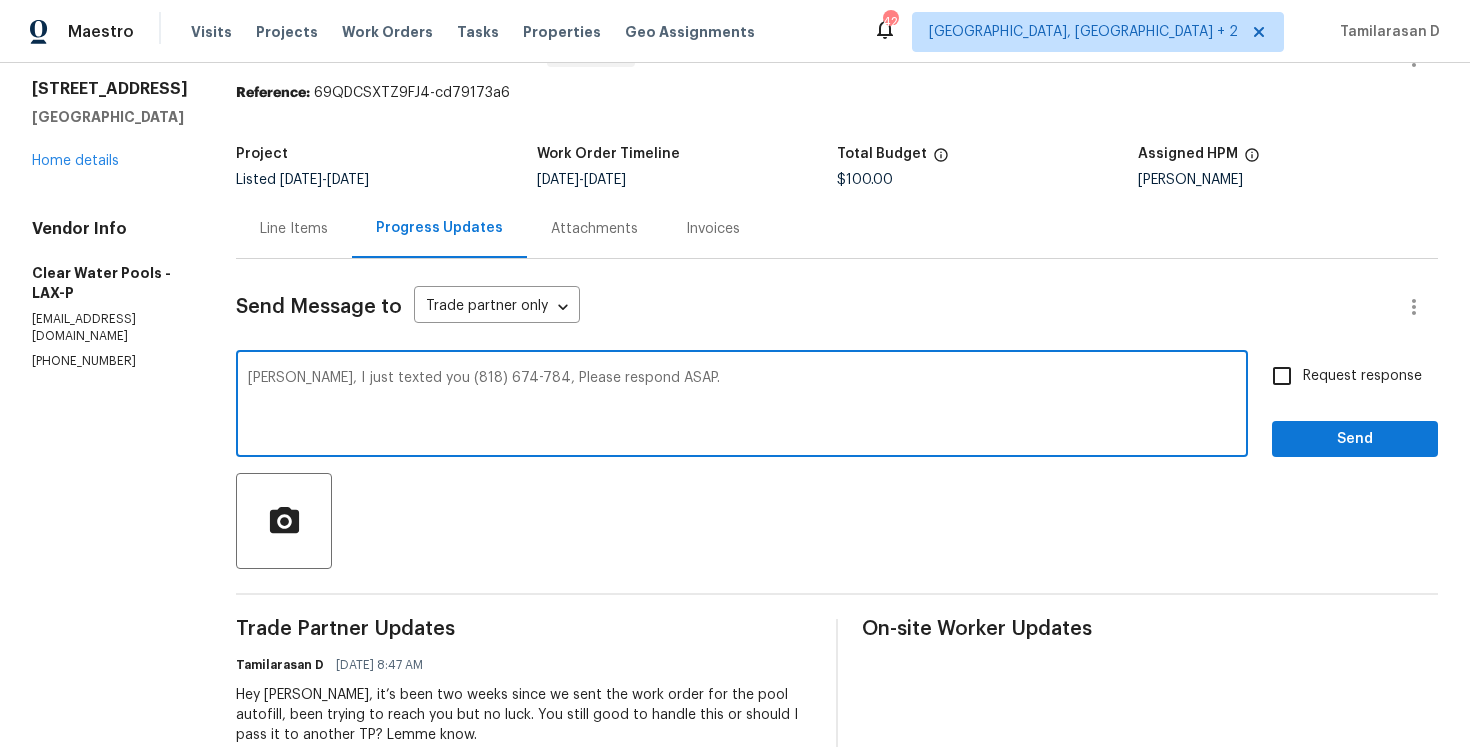 click on "Request response" at bounding box center (1282, 376) 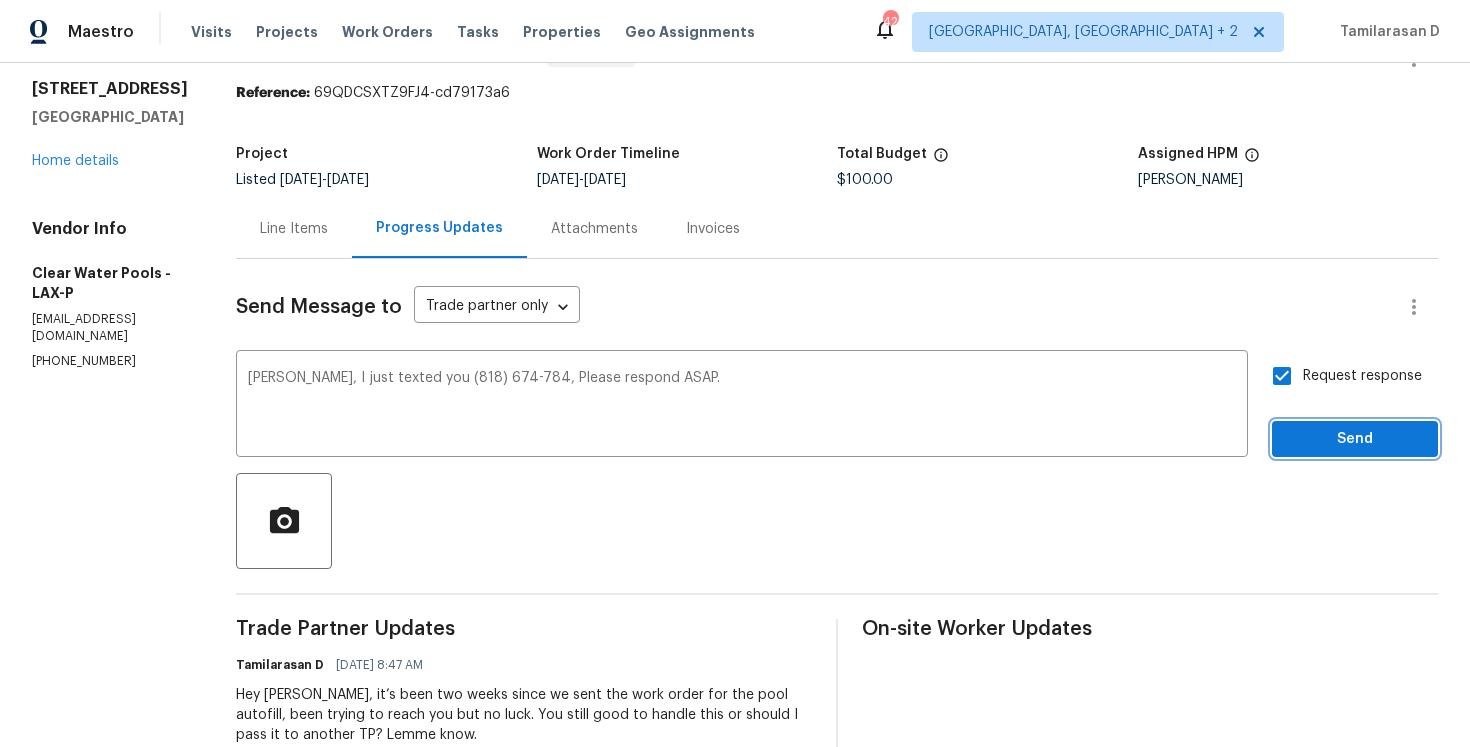 click on "Send" at bounding box center [1355, 439] 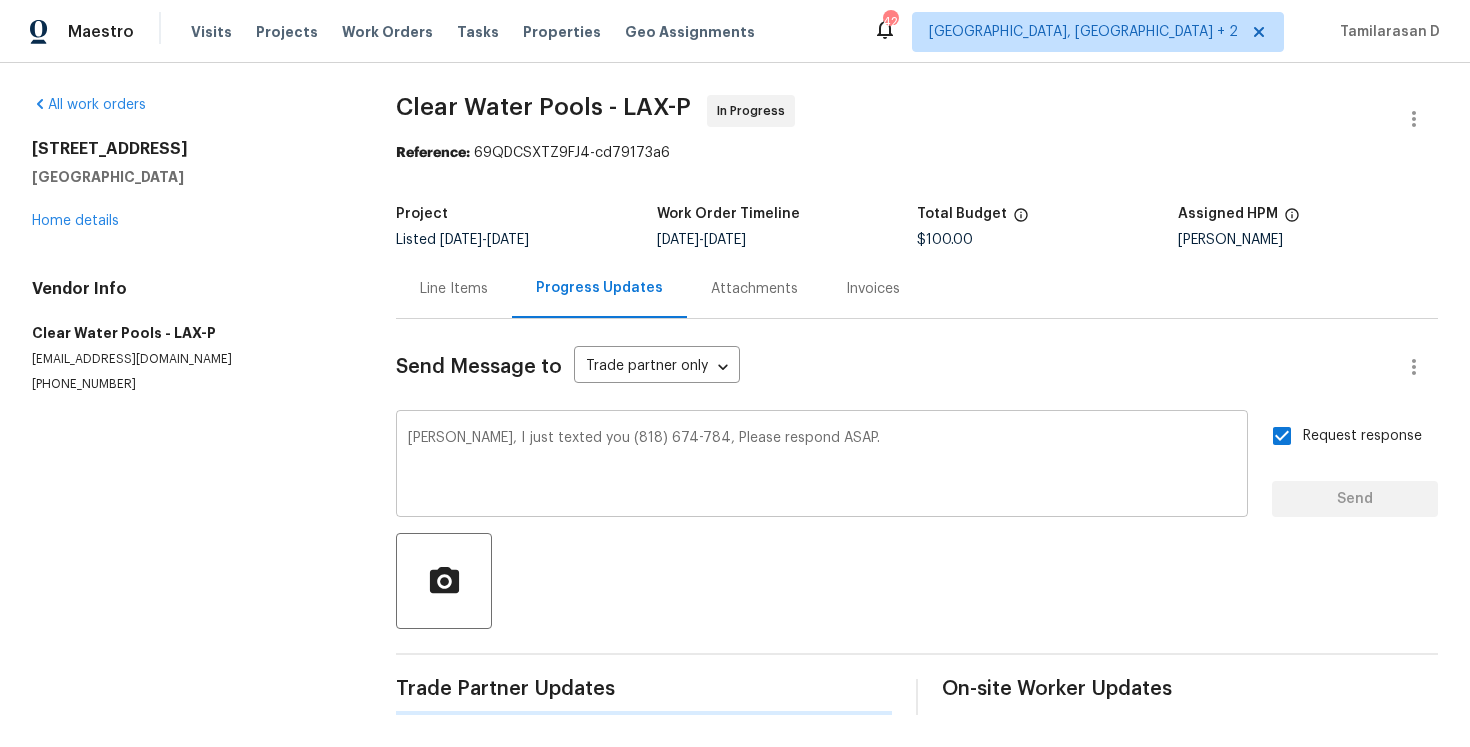 scroll, scrollTop: 0, scrollLeft: 0, axis: both 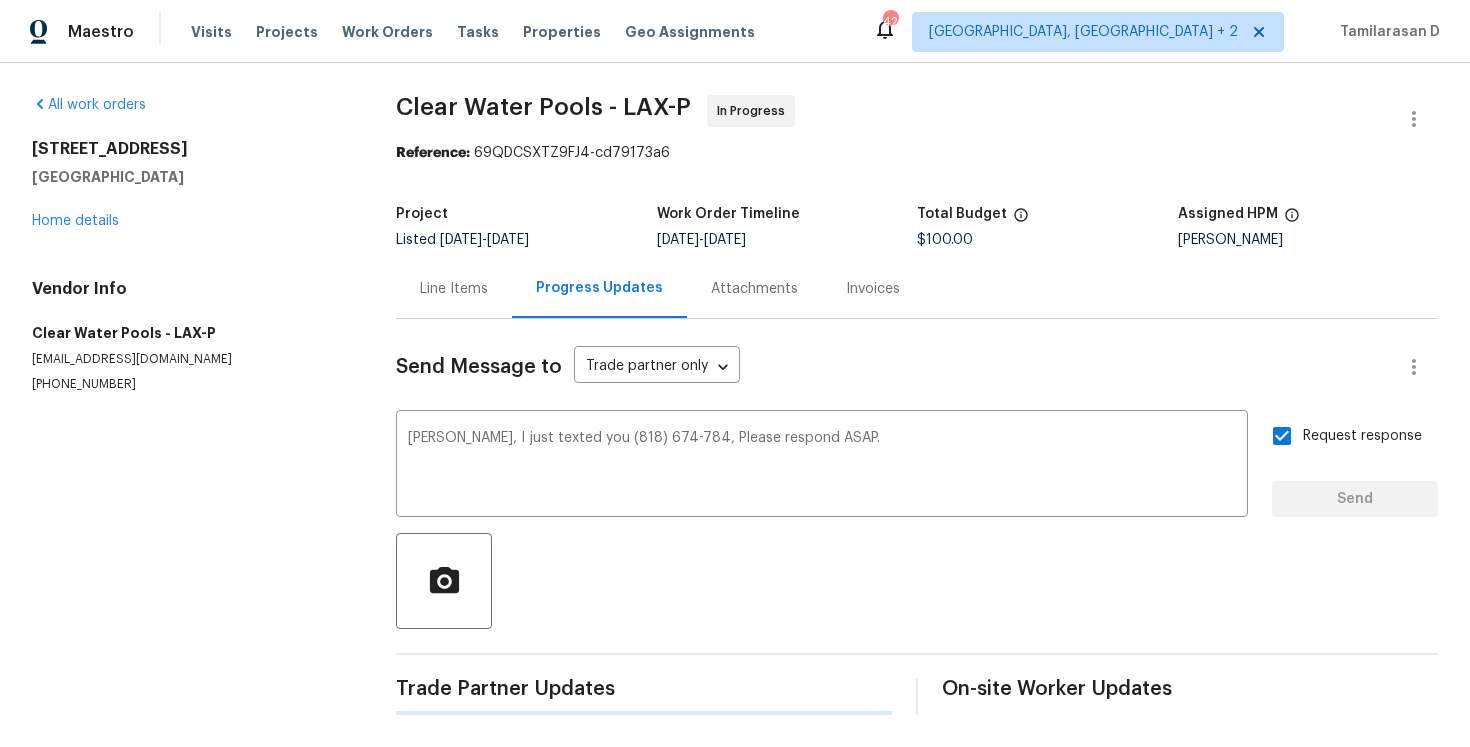 type 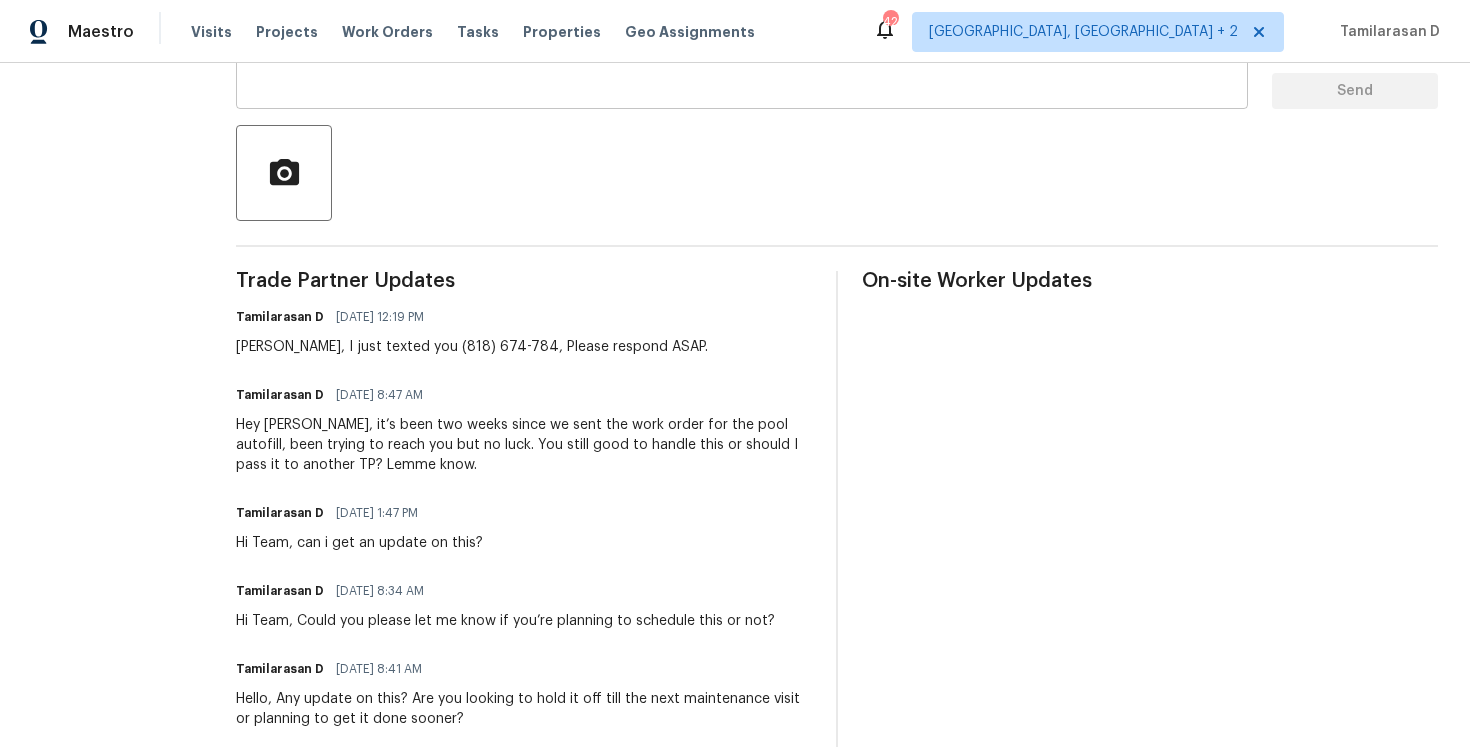 scroll, scrollTop: 0, scrollLeft: 0, axis: both 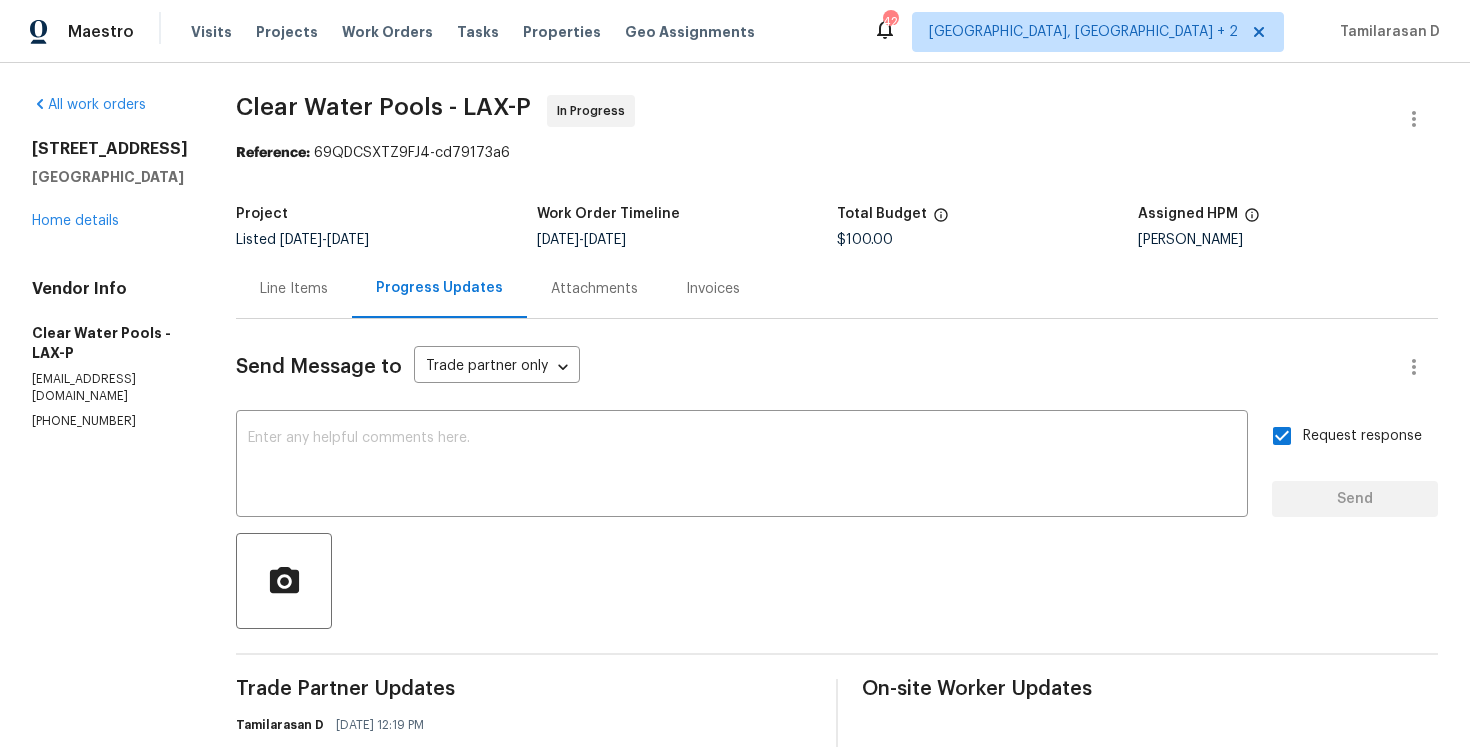 click on "Line Items" at bounding box center [294, 288] 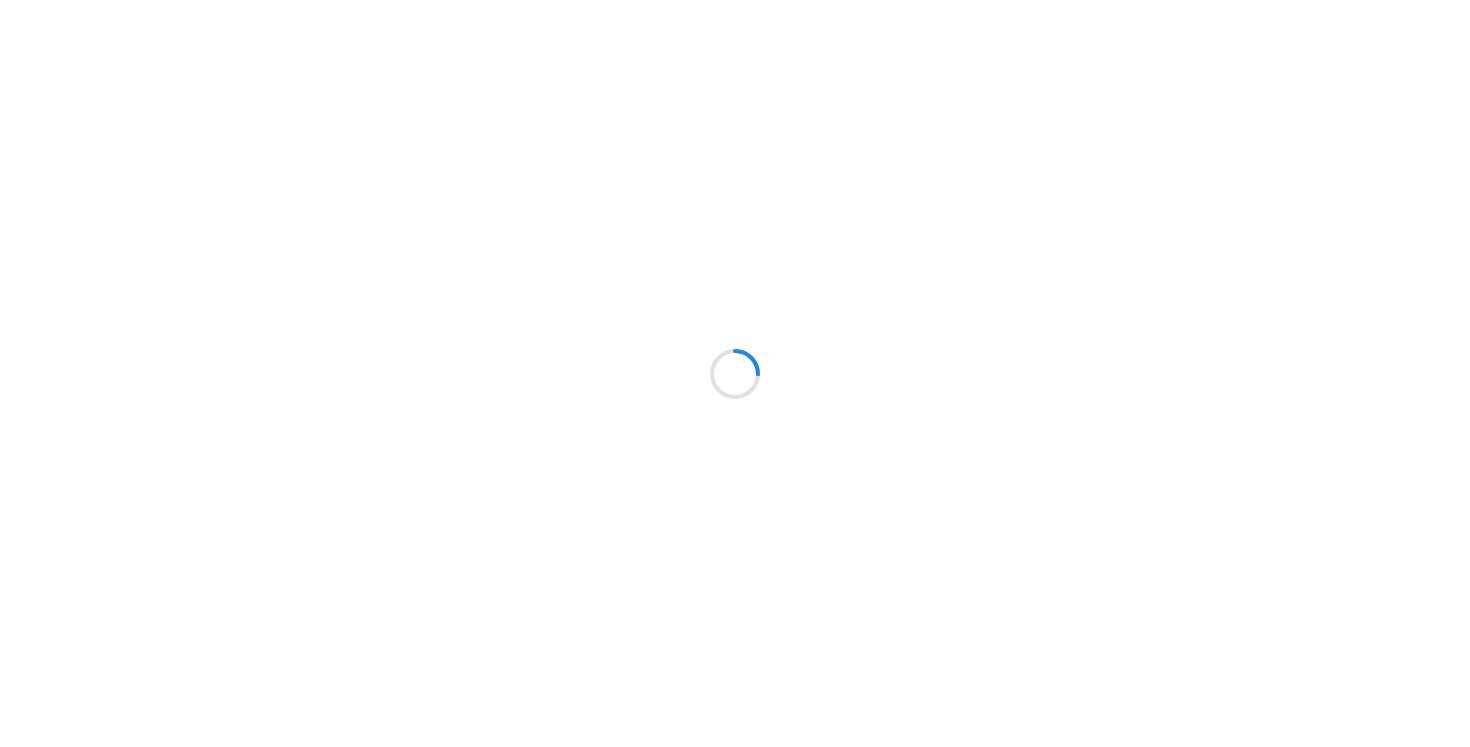 scroll, scrollTop: 0, scrollLeft: 0, axis: both 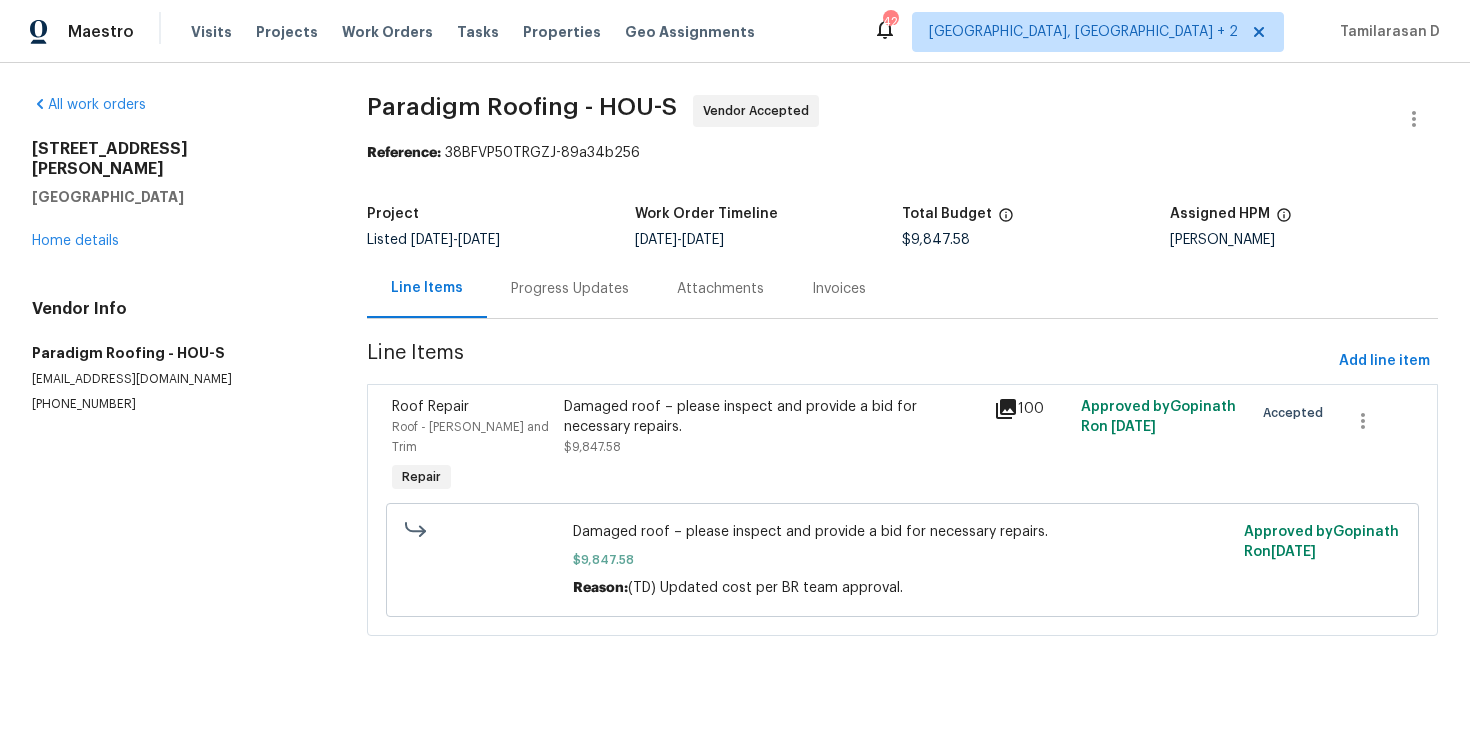 click on "Progress Updates" at bounding box center (570, 289) 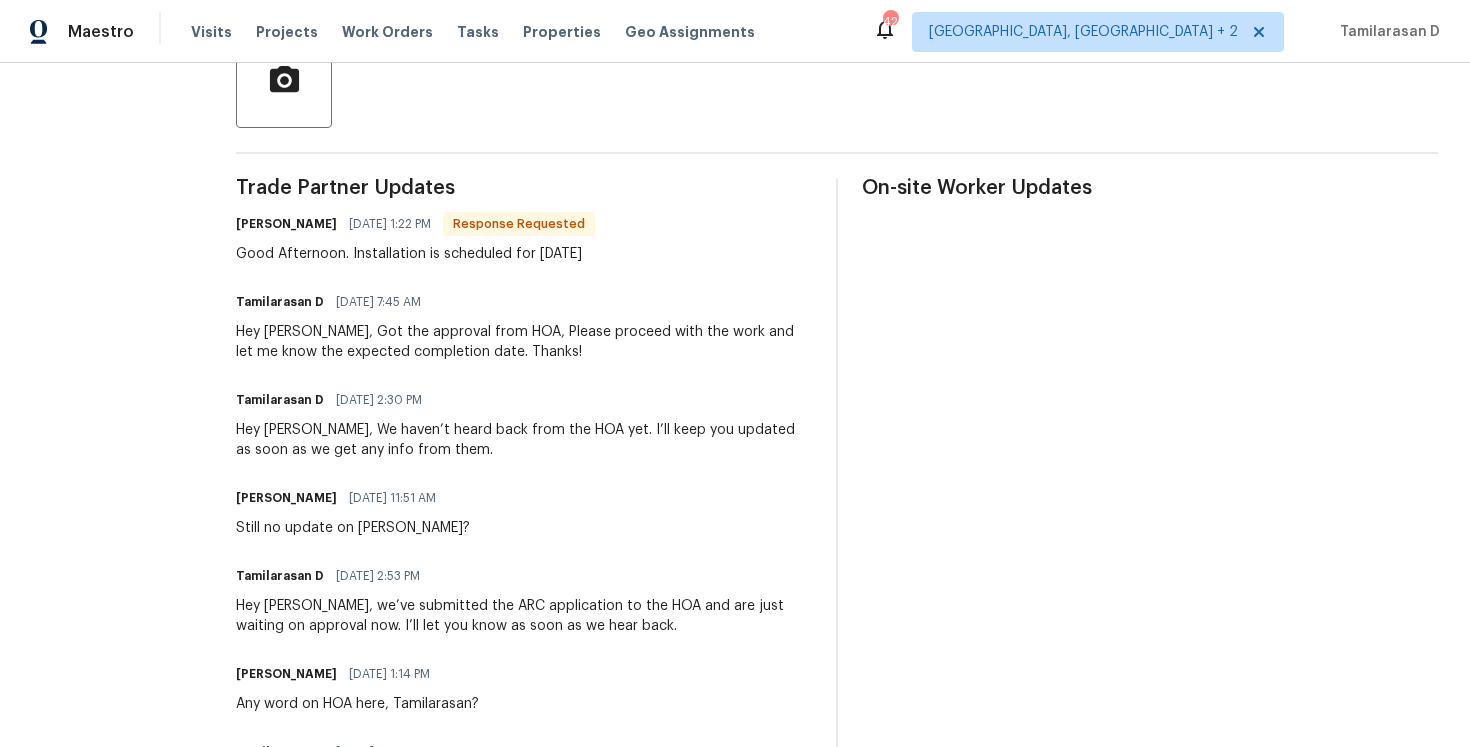 scroll, scrollTop: 454, scrollLeft: 0, axis: vertical 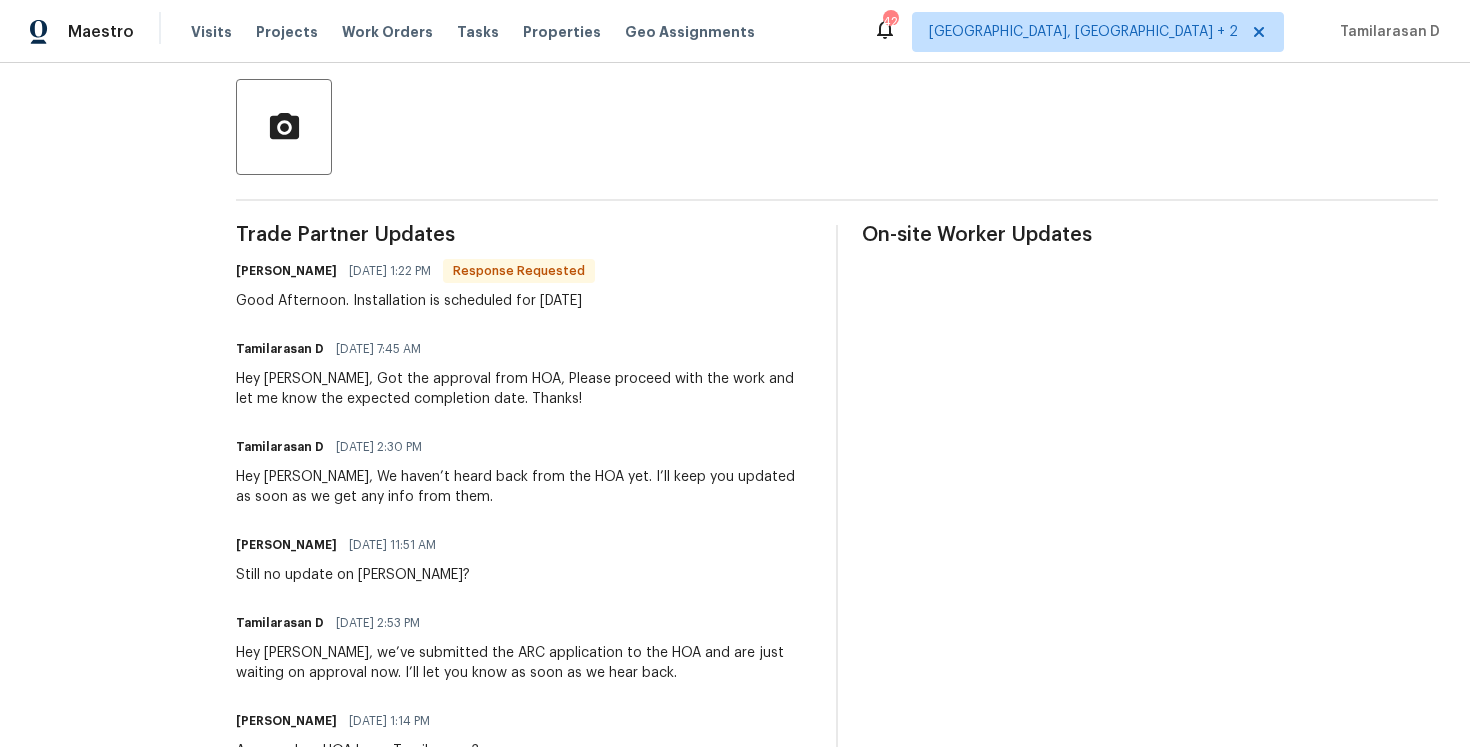 click on "Good Afternoon. Installation is scheduled for [DATE]" at bounding box center [415, 301] 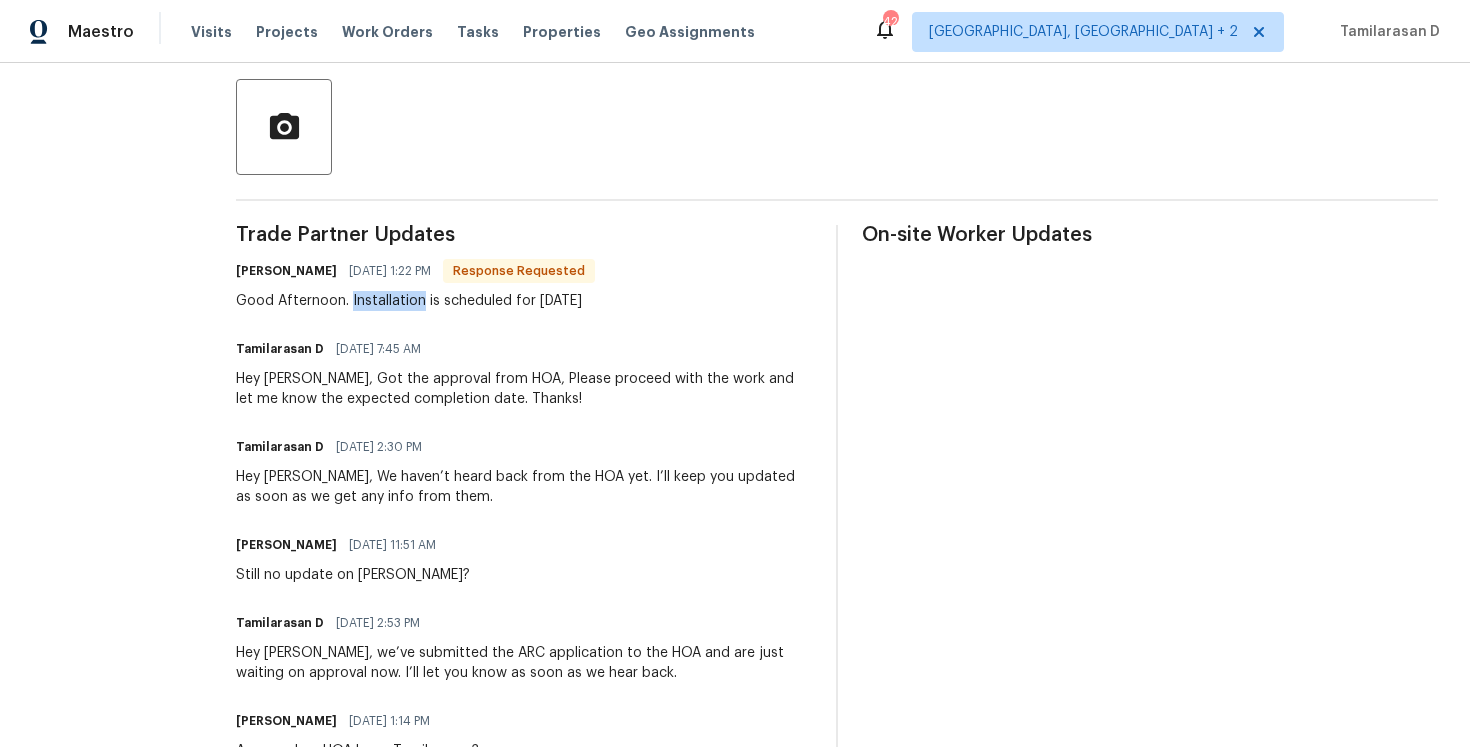click on "Good Afternoon. Installation is scheduled for [DATE]" at bounding box center (415, 301) 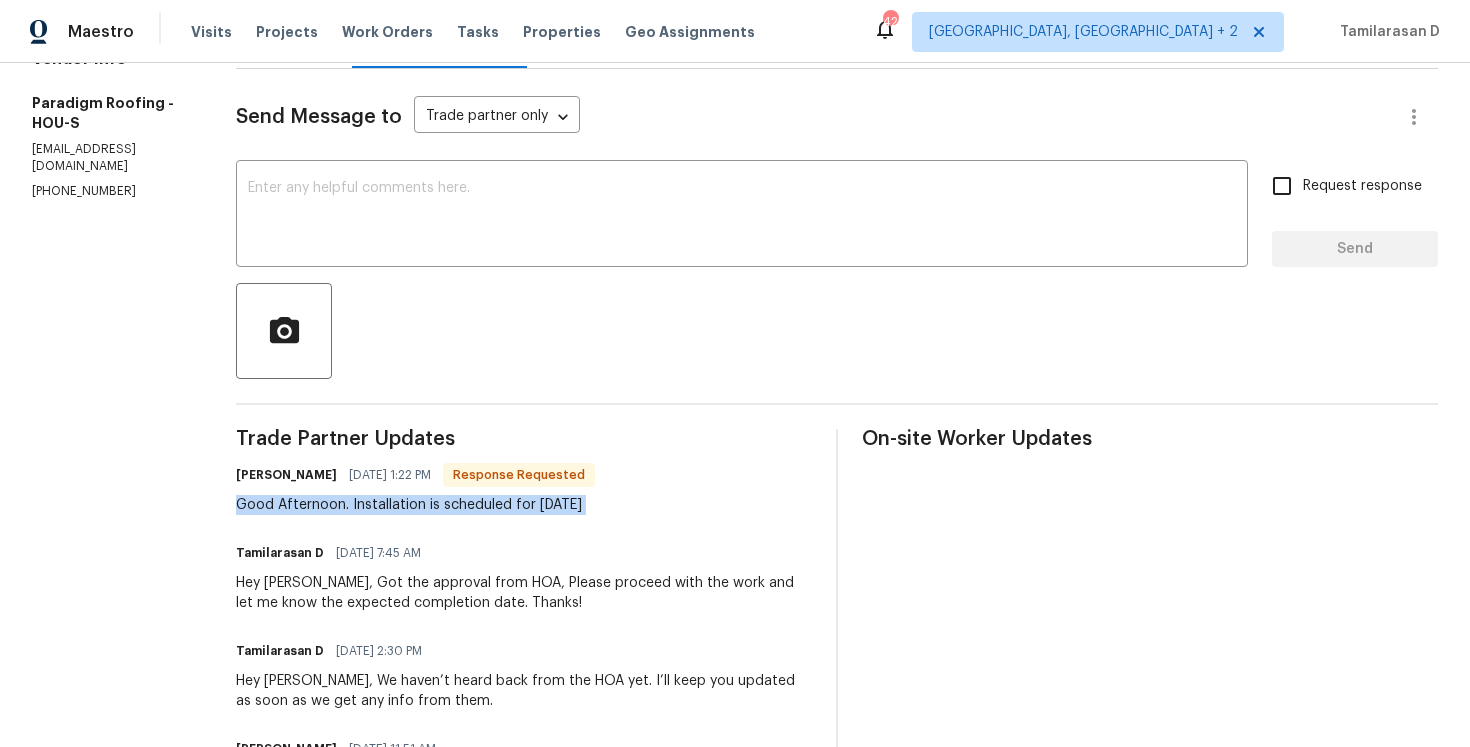 scroll, scrollTop: 214, scrollLeft: 0, axis: vertical 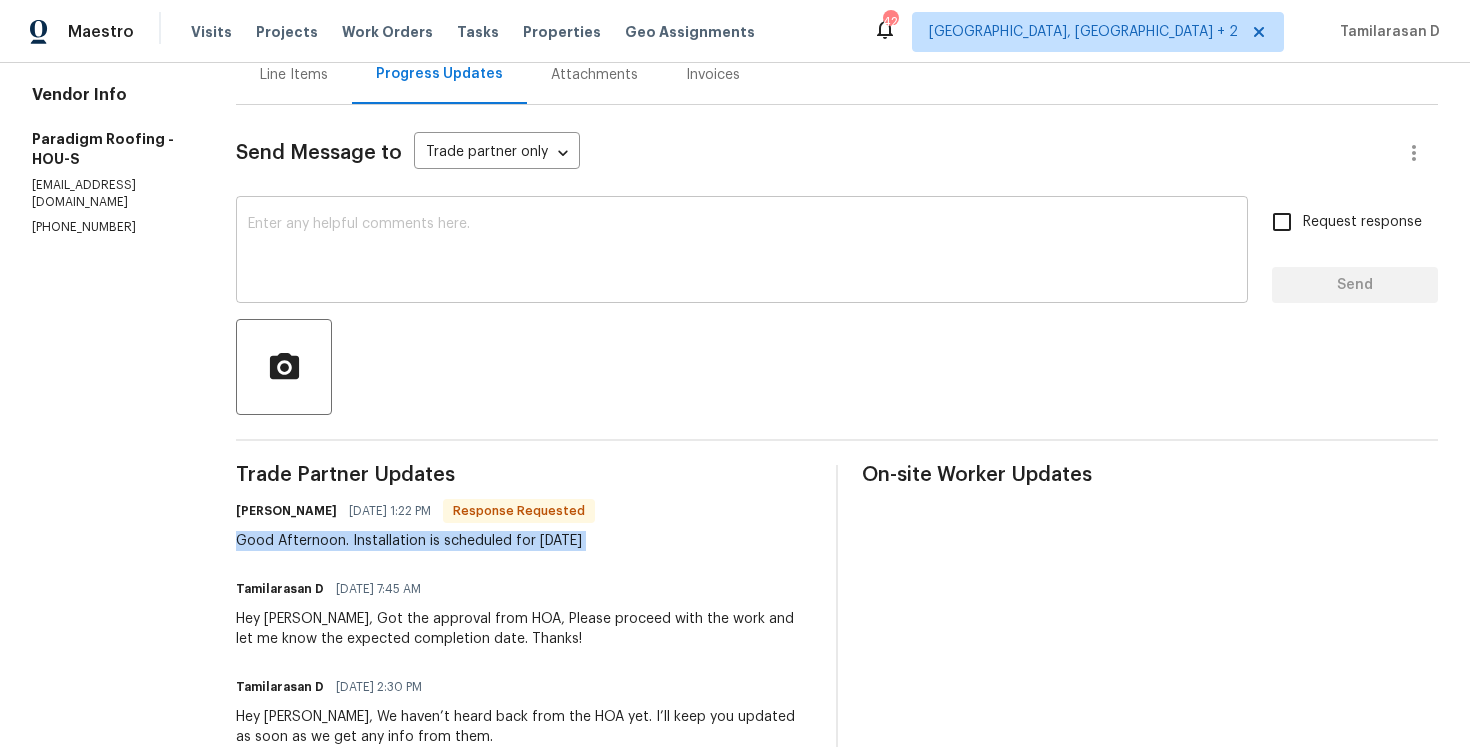 click at bounding box center [742, 252] 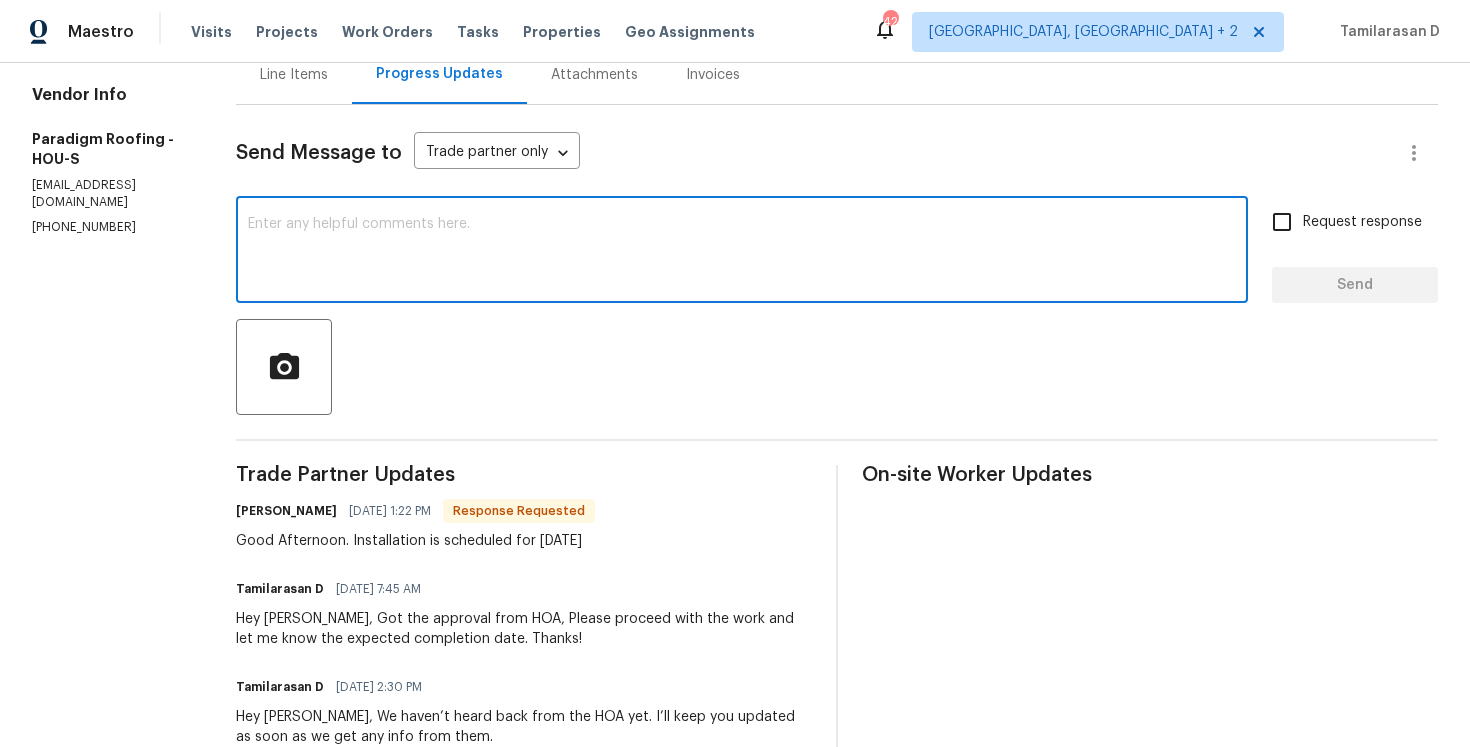 click at bounding box center (742, 252) 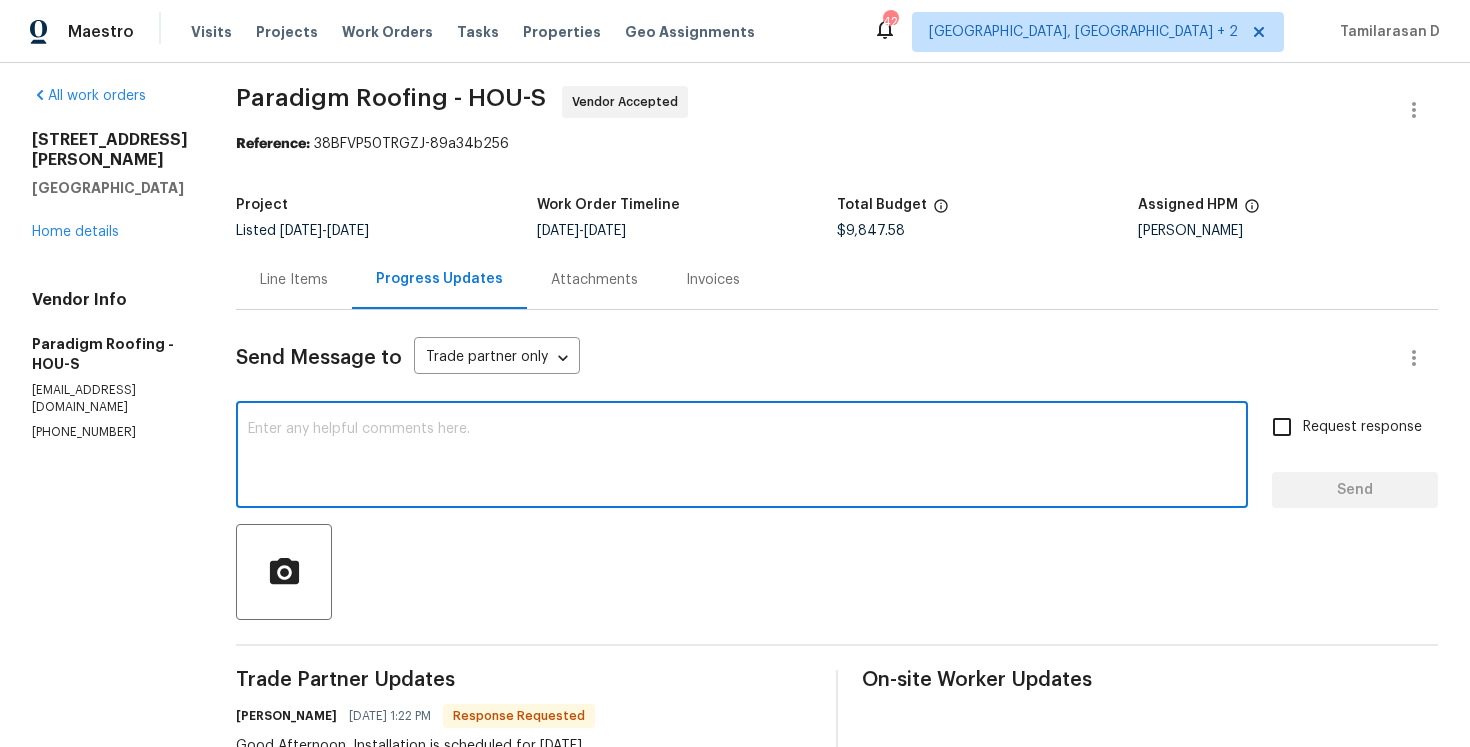 scroll, scrollTop: 0, scrollLeft: 0, axis: both 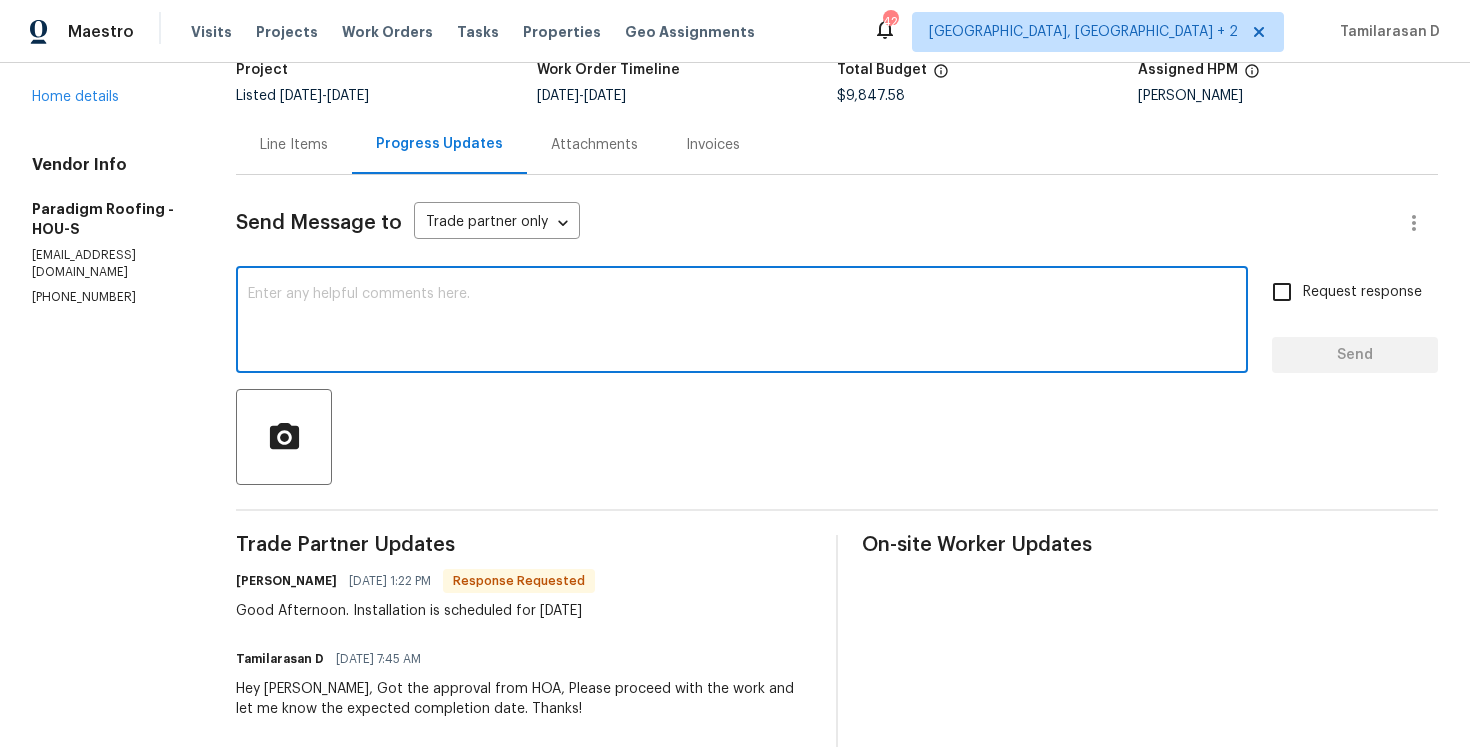 click at bounding box center (742, 322) 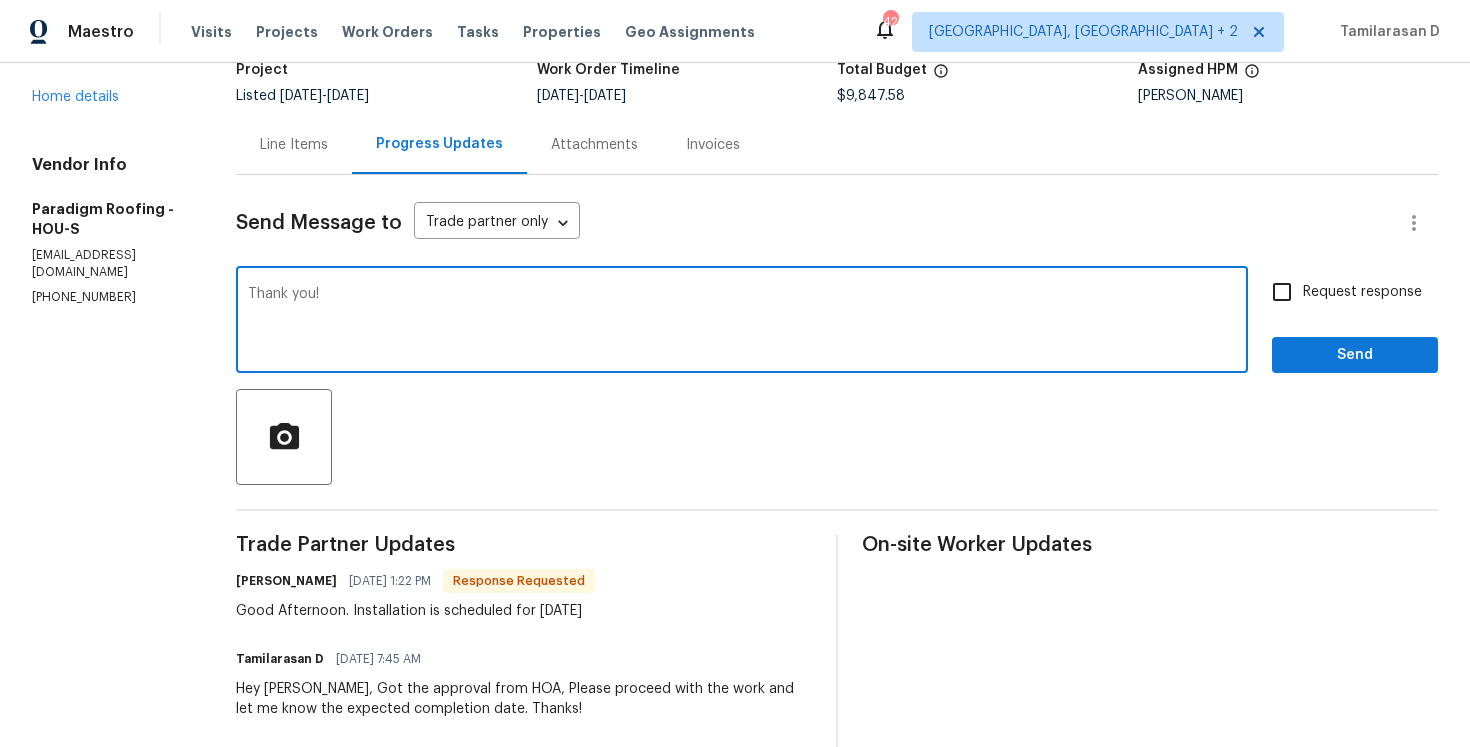 type on "Thank you!" 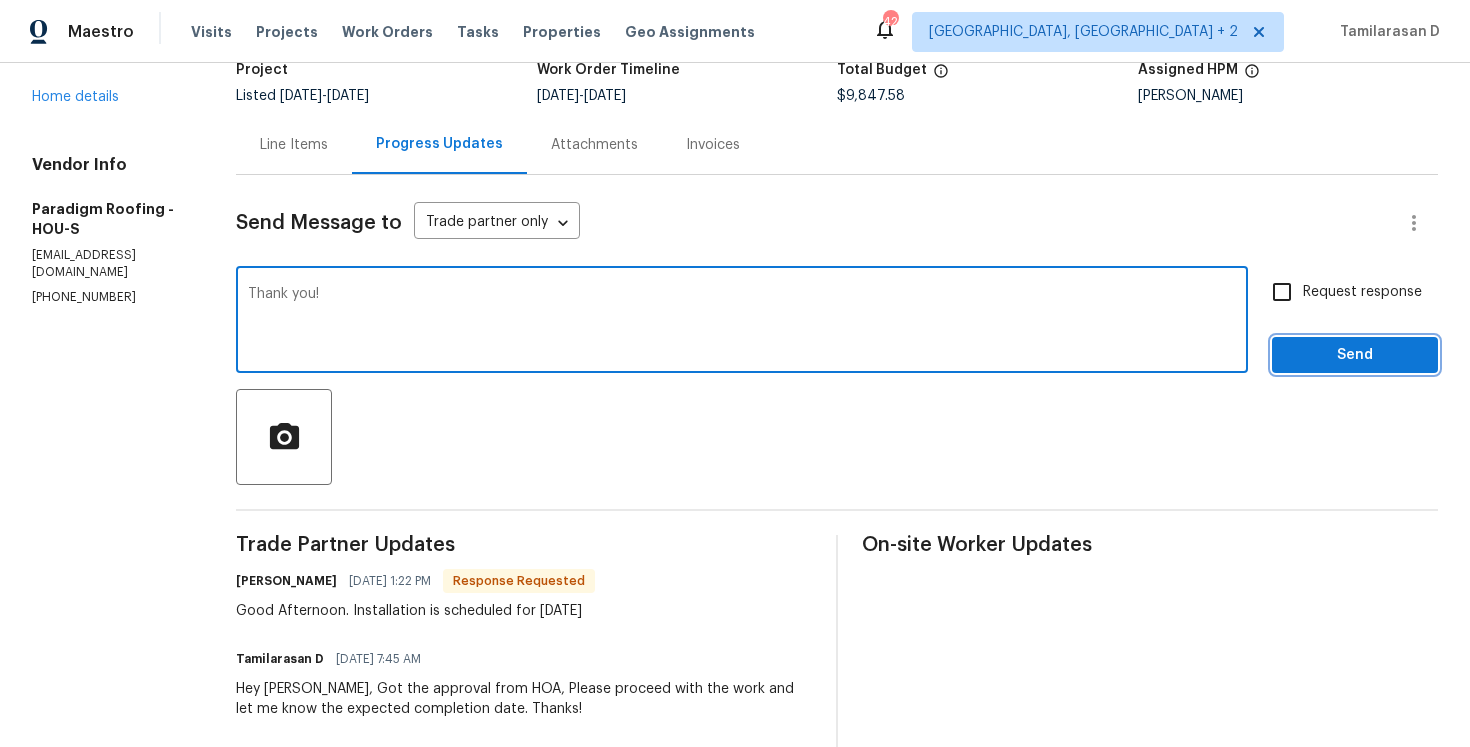 click on "Send" at bounding box center [1355, 355] 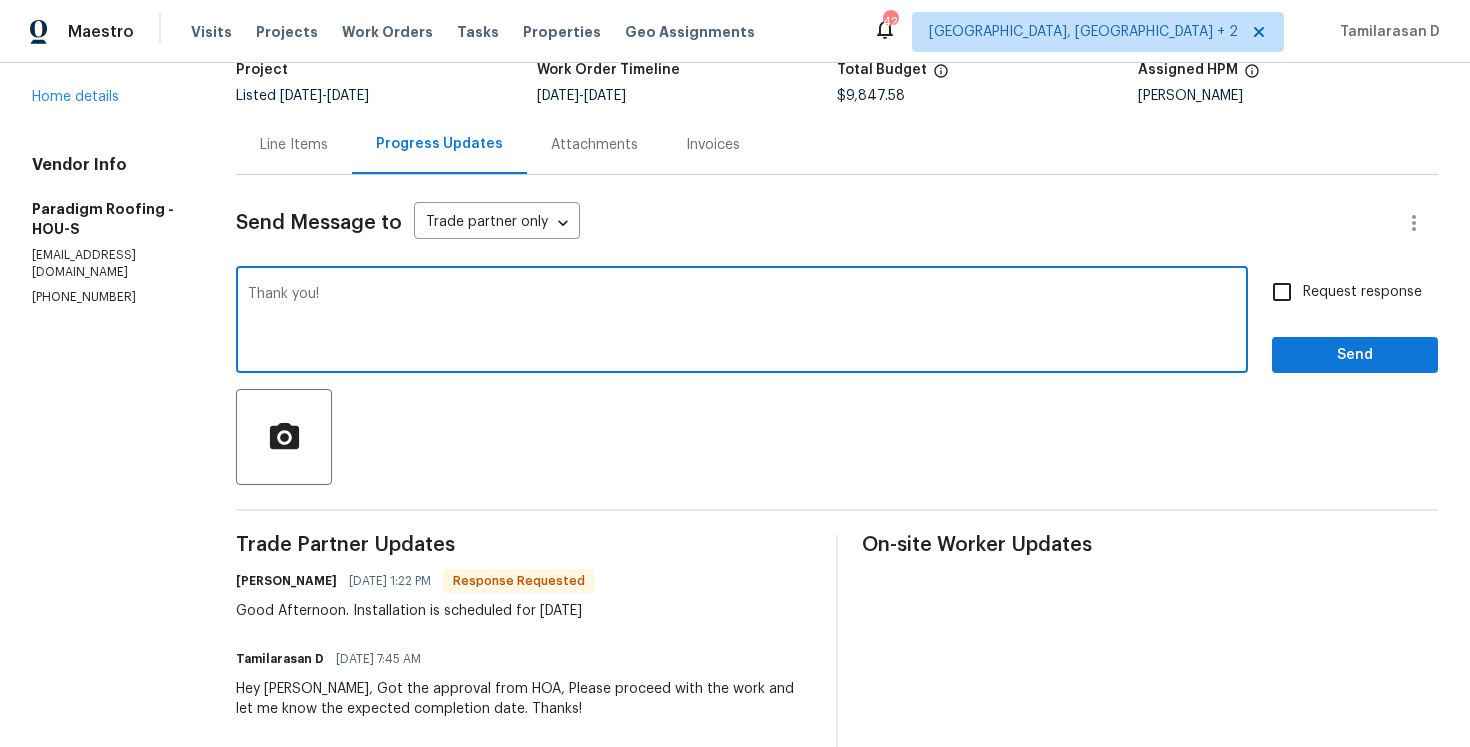 scroll, scrollTop: 0, scrollLeft: 0, axis: both 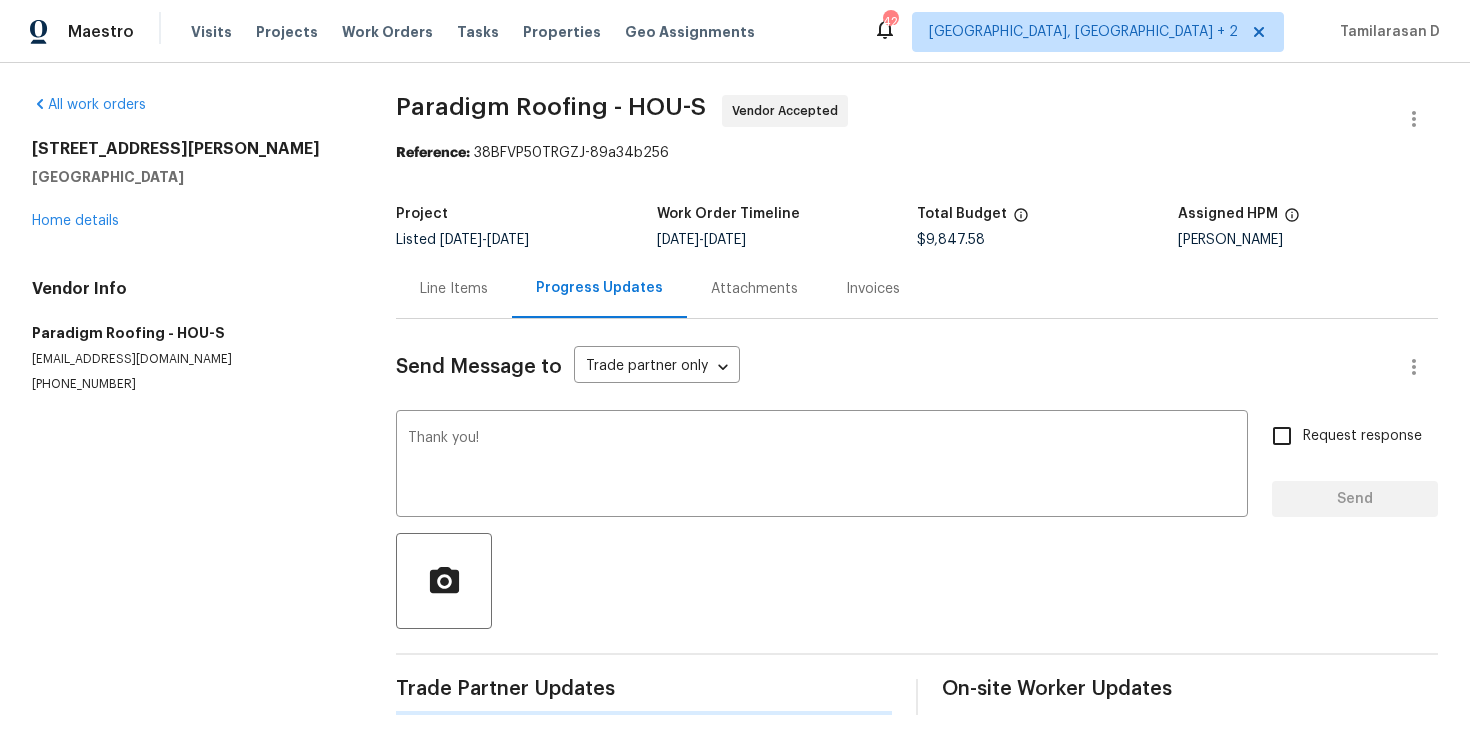 type 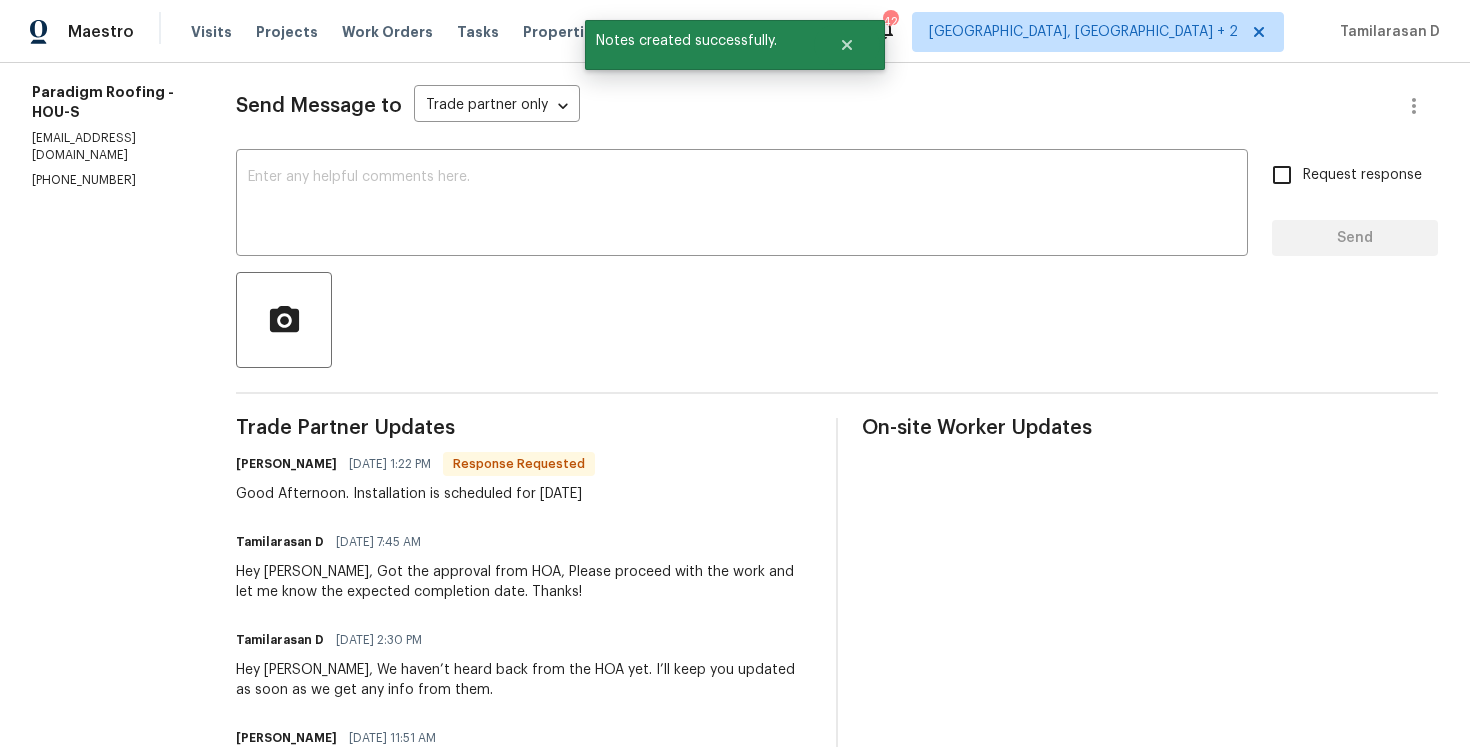 scroll, scrollTop: 322, scrollLeft: 0, axis: vertical 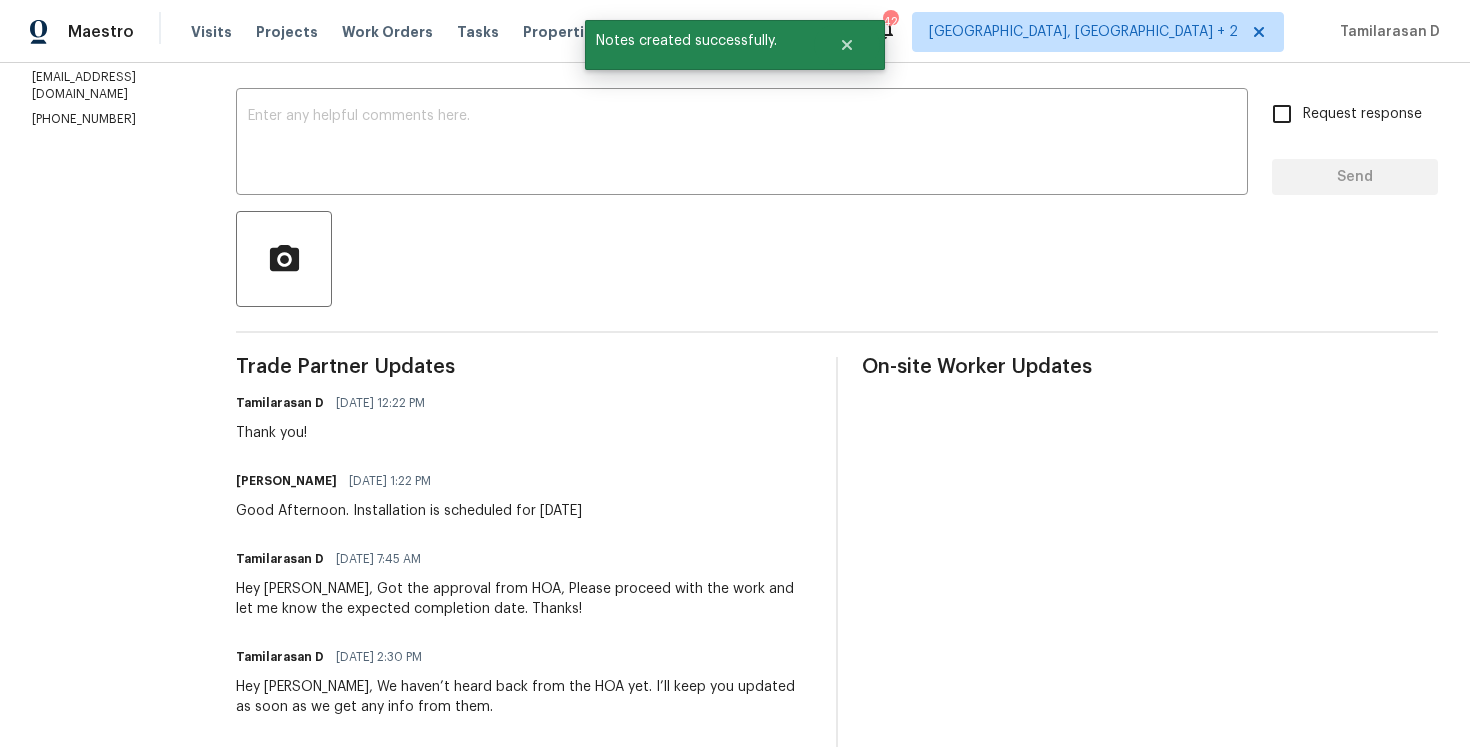 click on "Good Afternoon. Installation is scheduled for Monday 7/14" at bounding box center (409, 511) 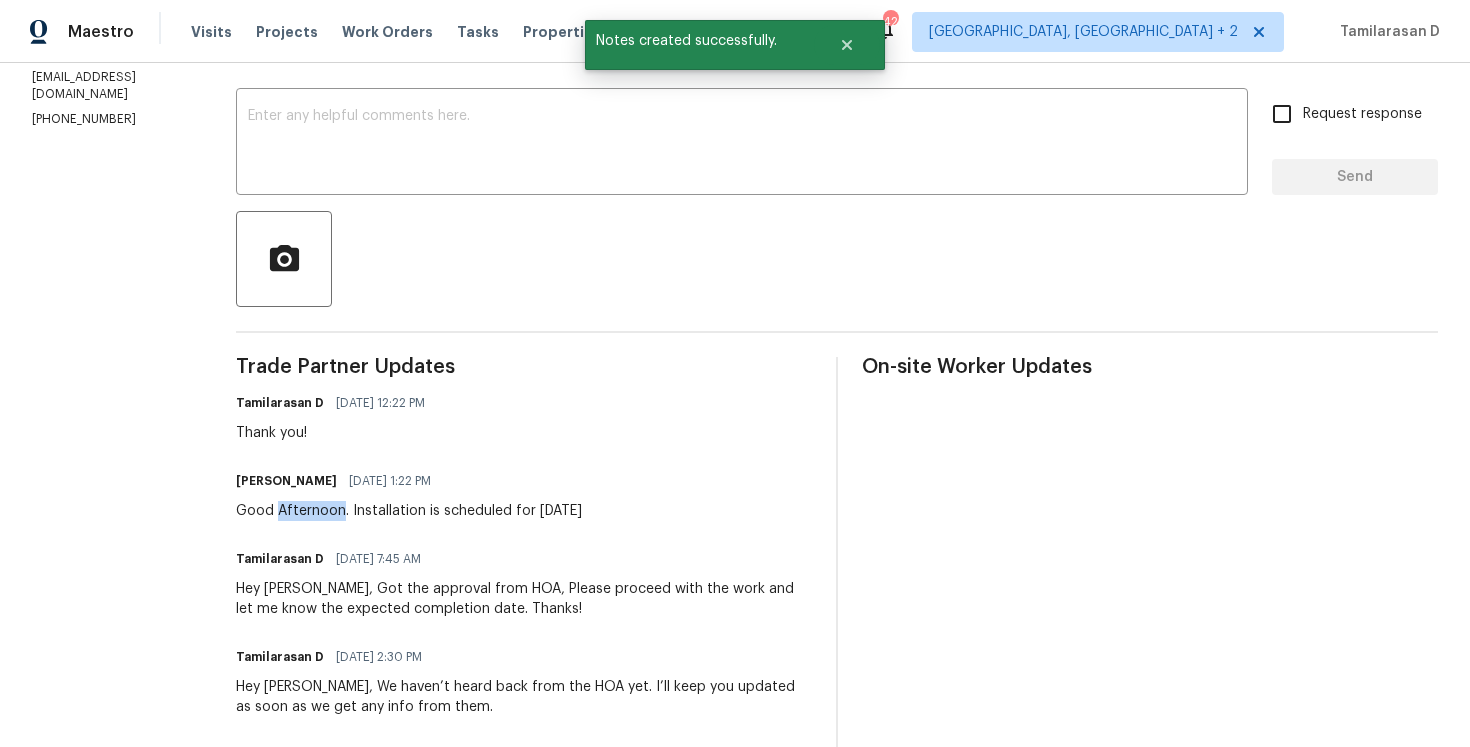 click on "Good Afternoon. Installation is scheduled for Monday 7/14" at bounding box center [409, 511] 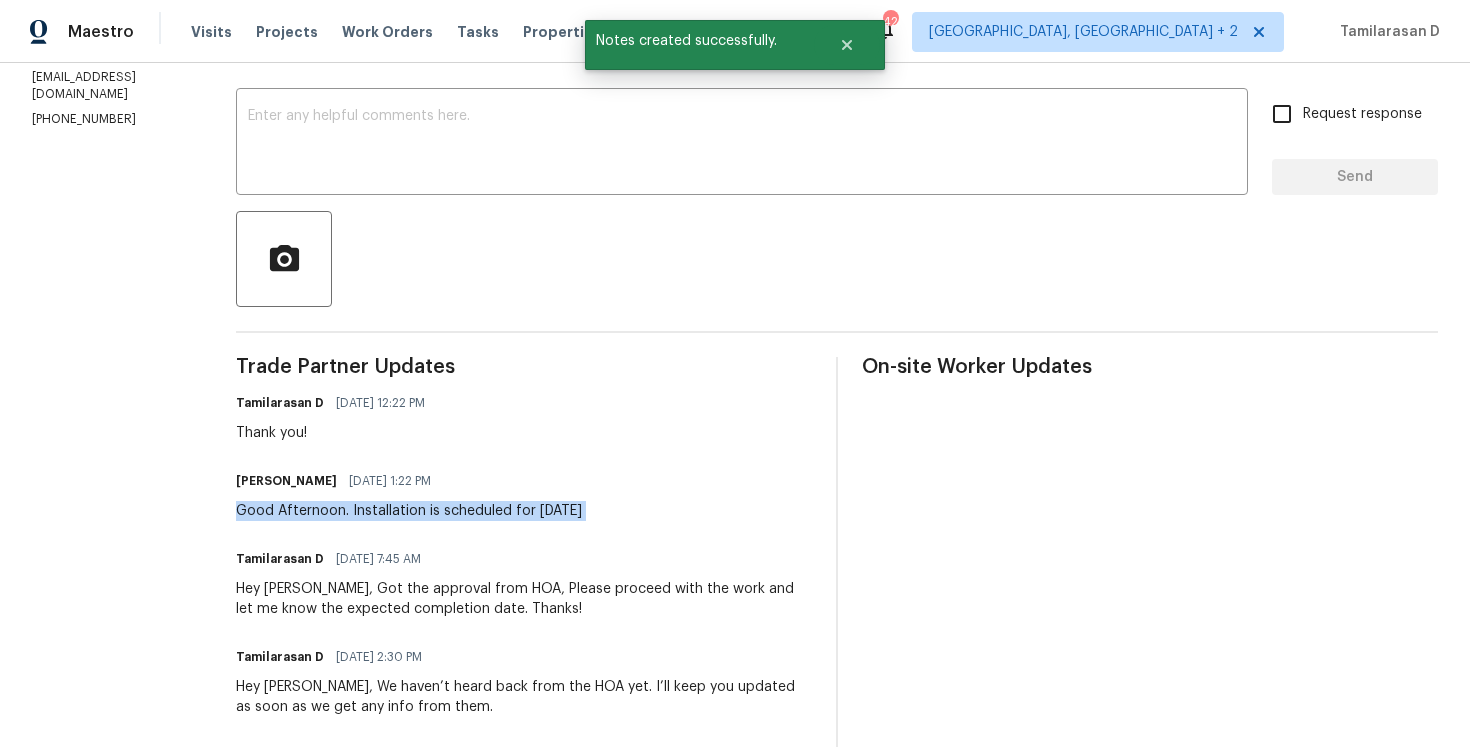 copy on "Good Afternoon. Installation is scheduled for Monday 7/14" 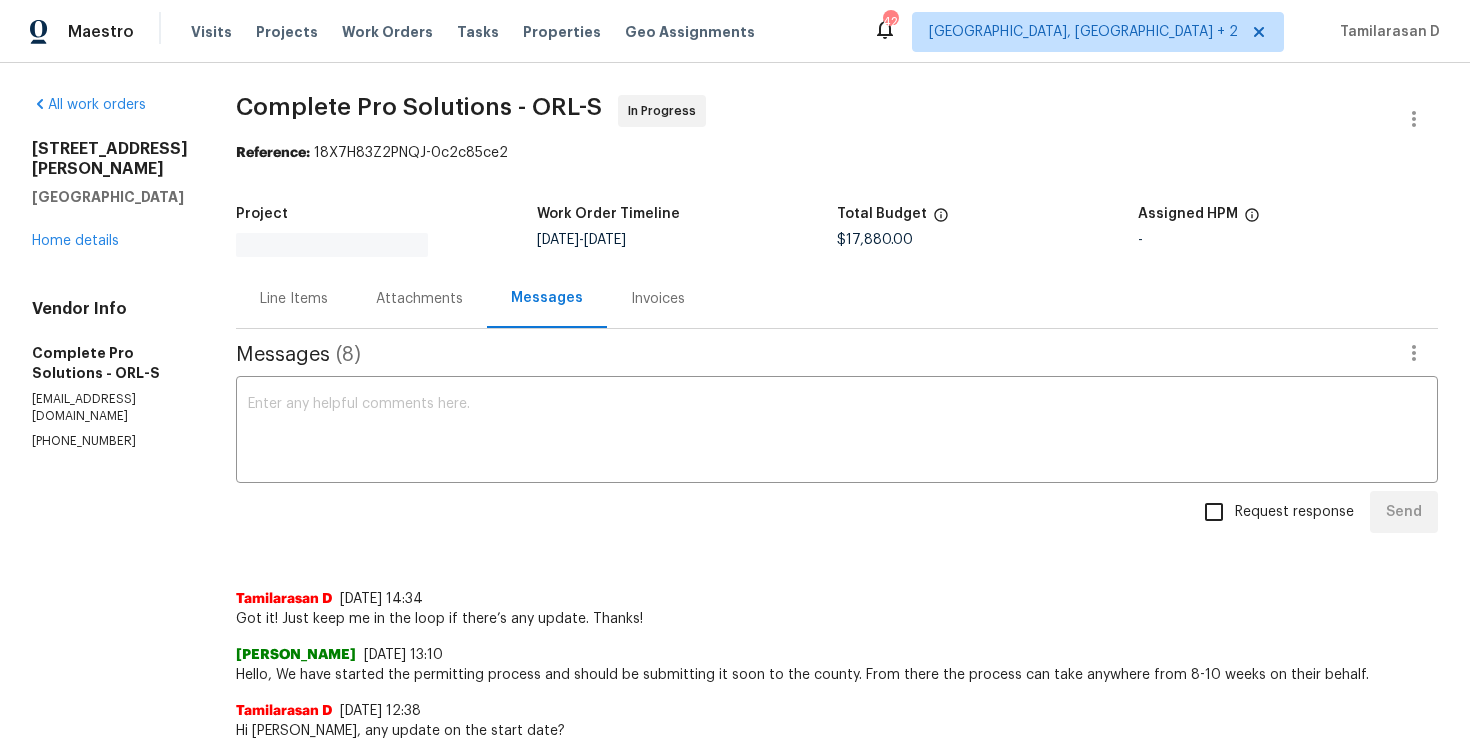 scroll, scrollTop: 0, scrollLeft: 0, axis: both 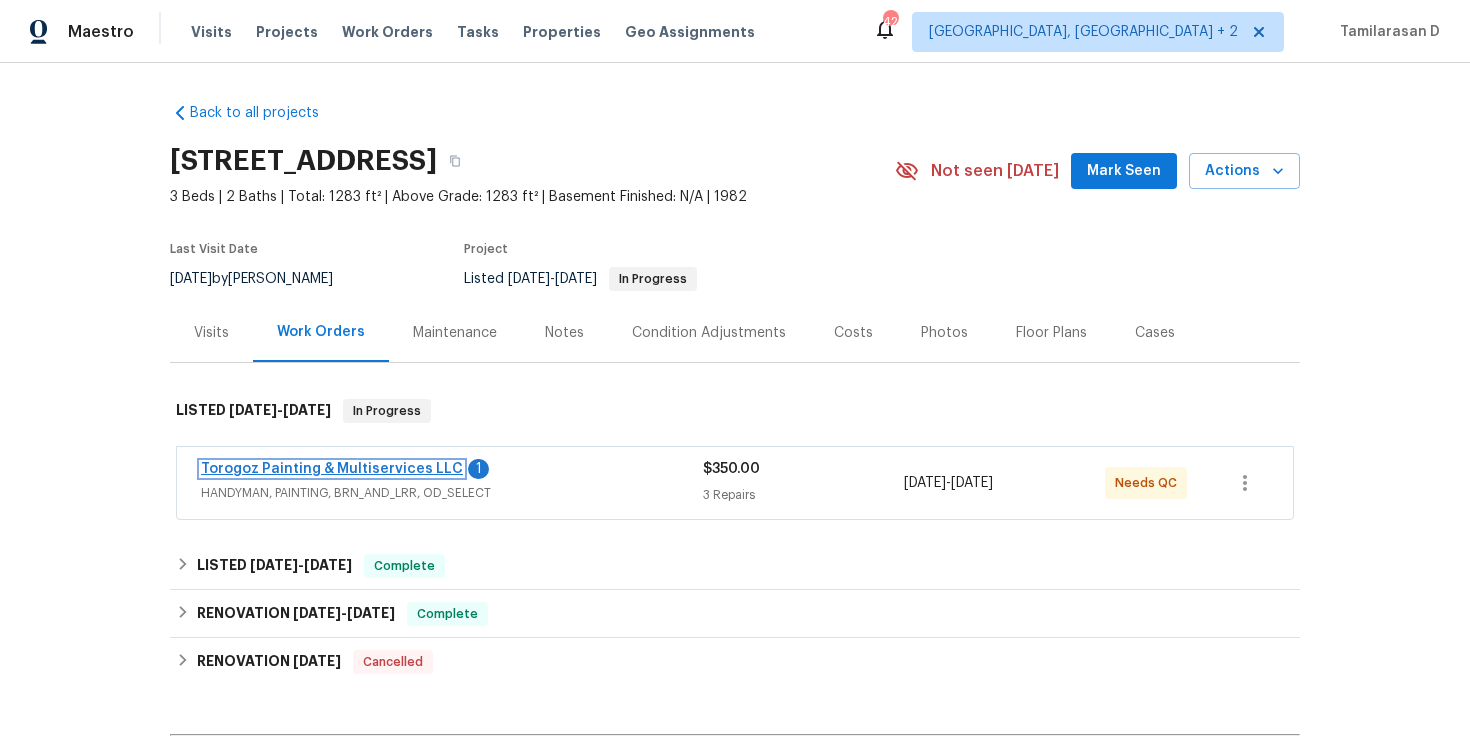 click on "Torogoz Painting & Multiservices LLC" at bounding box center (332, 469) 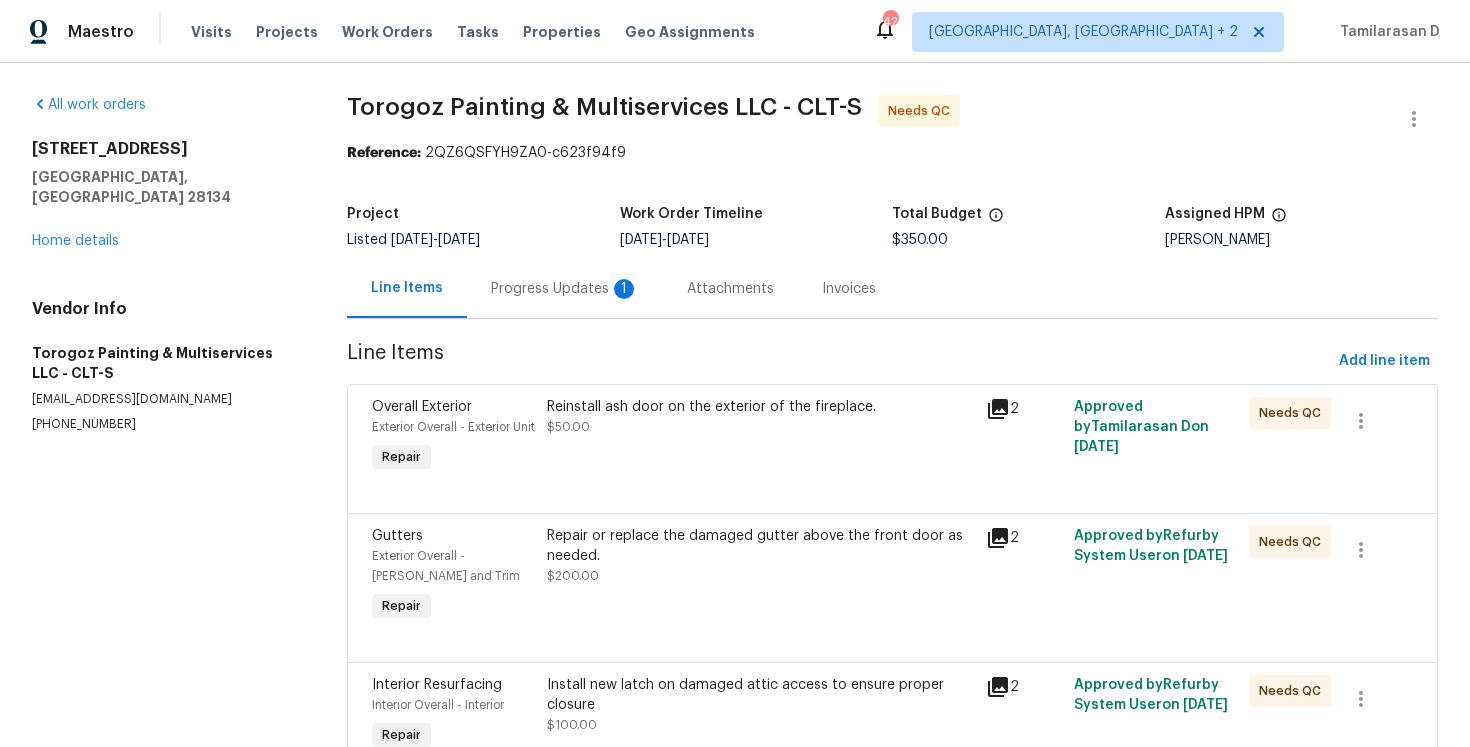 click on "Progress Updates 1" at bounding box center (565, 288) 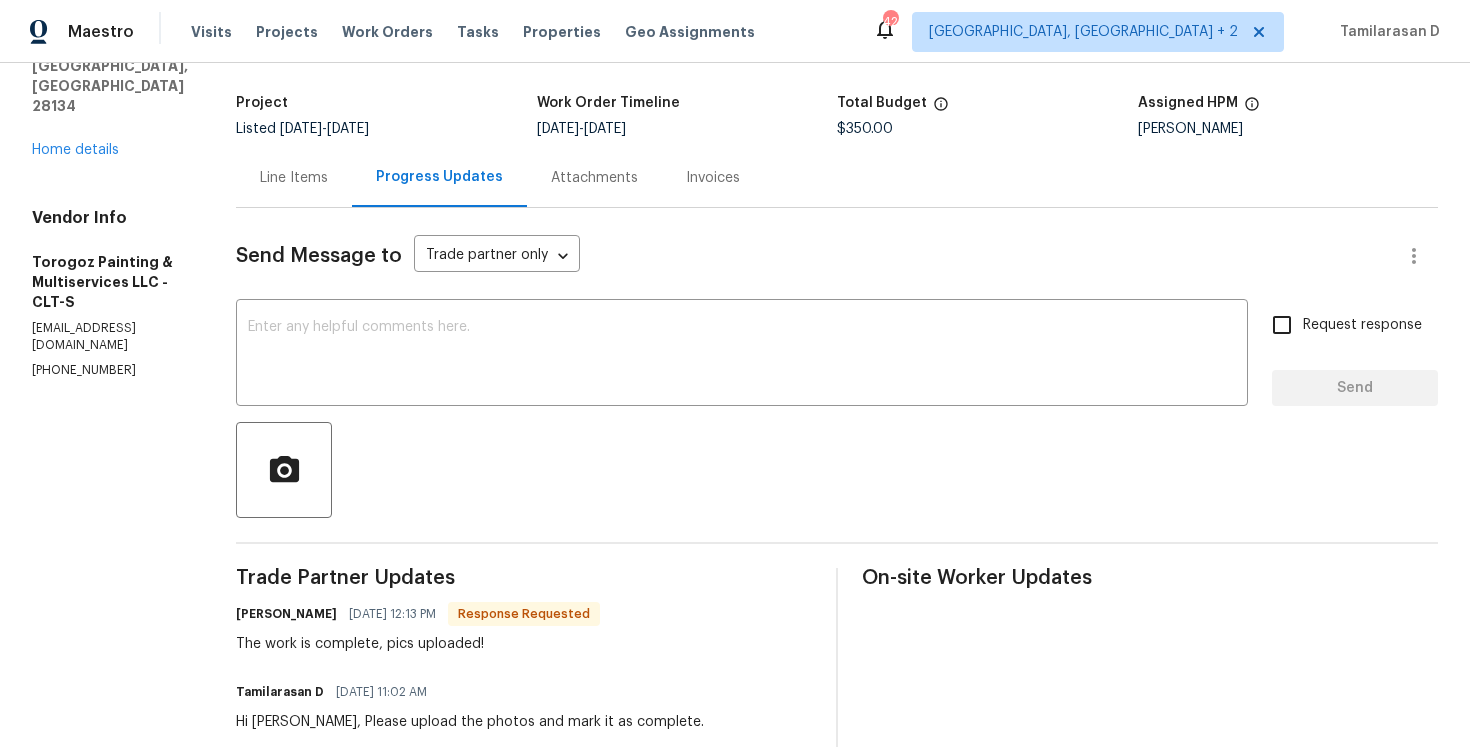 scroll, scrollTop: 121, scrollLeft: 0, axis: vertical 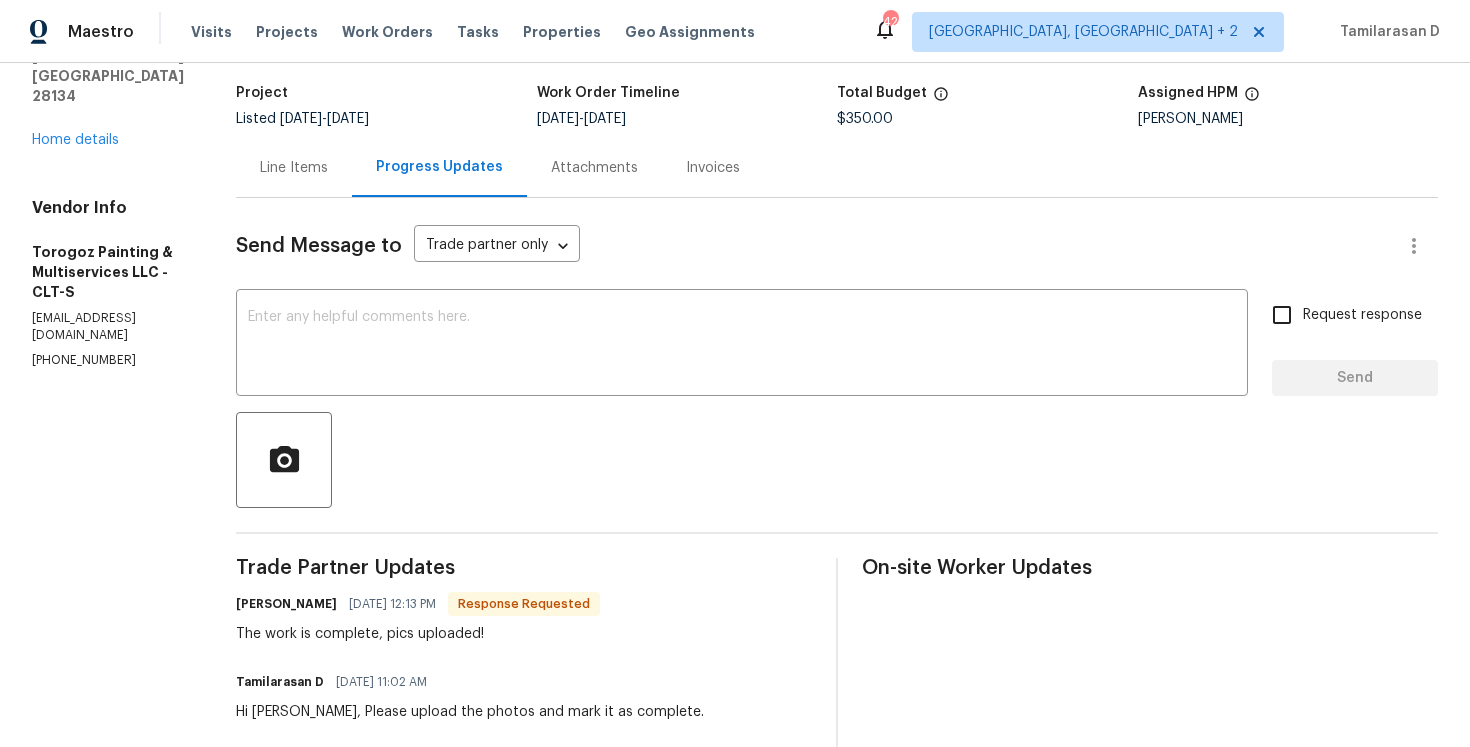 click on "Line Items" at bounding box center [294, 167] 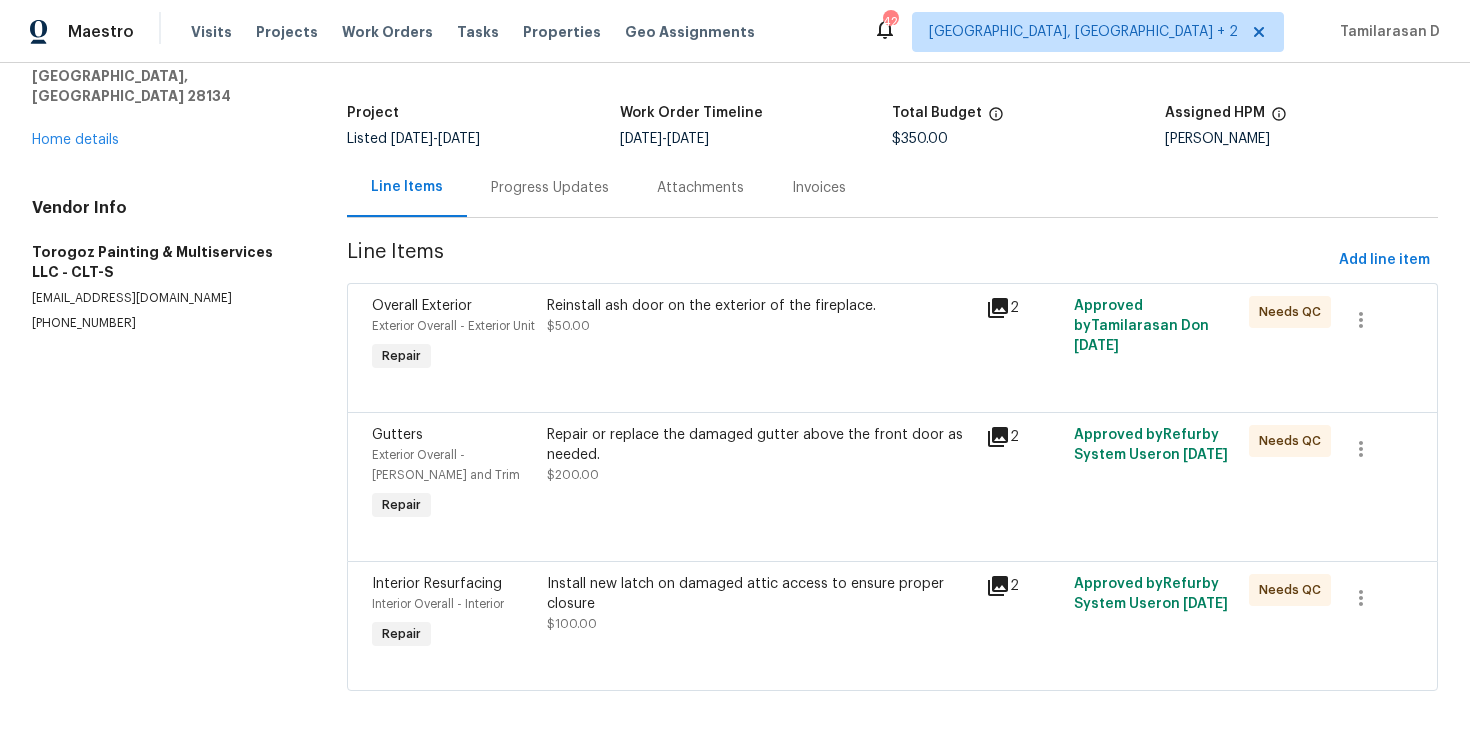 click on "Reinstall ash door on the exterior of the fireplace. $50.00" at bounding box center (760, 336) 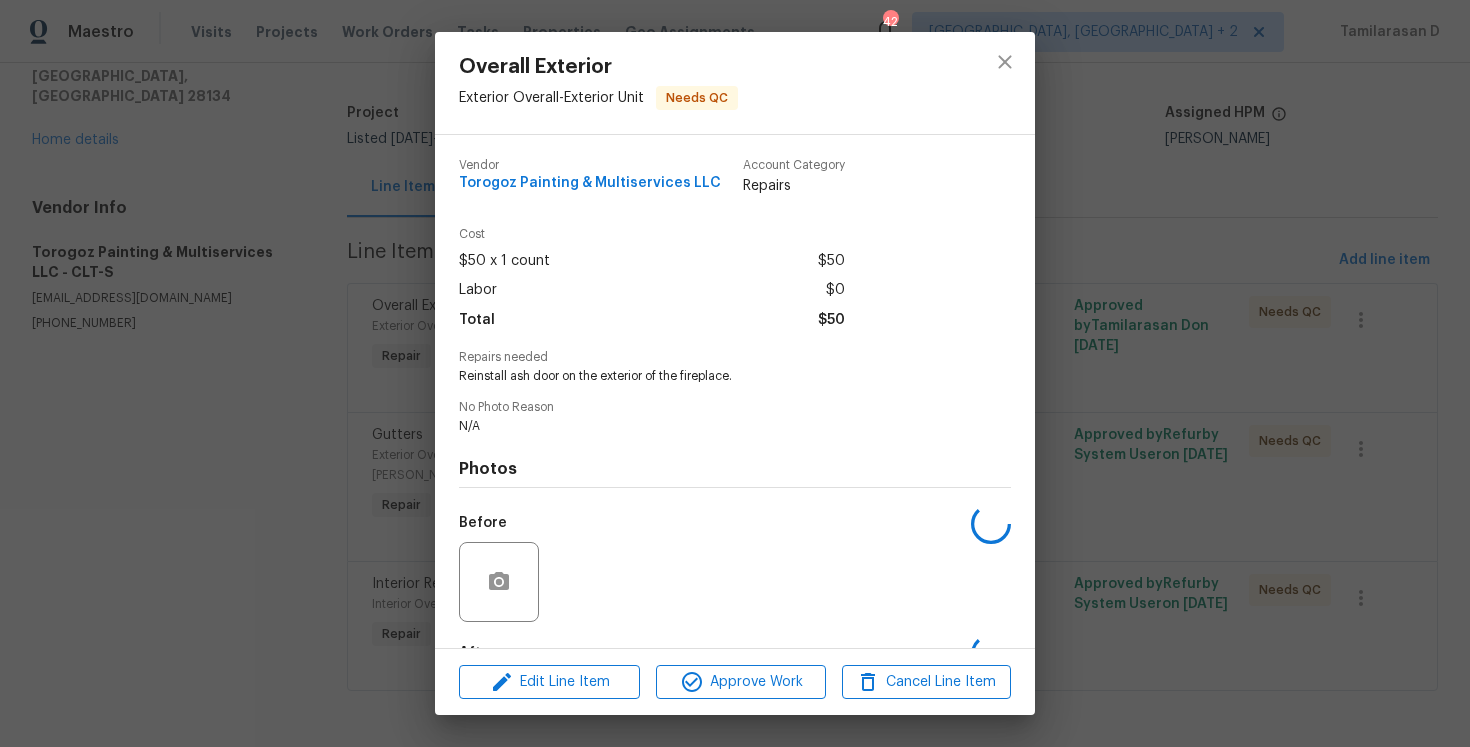 scroll, scrollTop: 124, scrollLeft: 0, axis: vertical 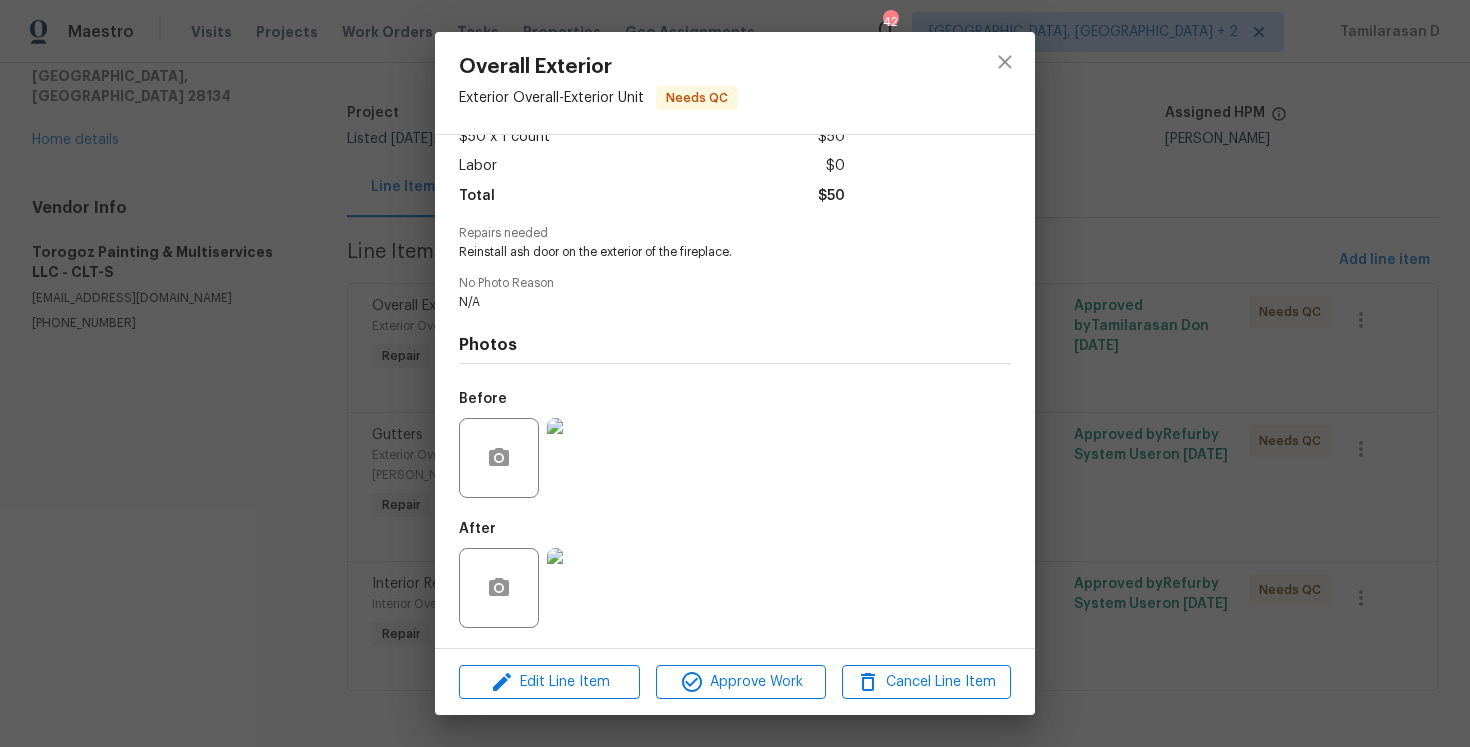 click at bounding box center [587, 588] 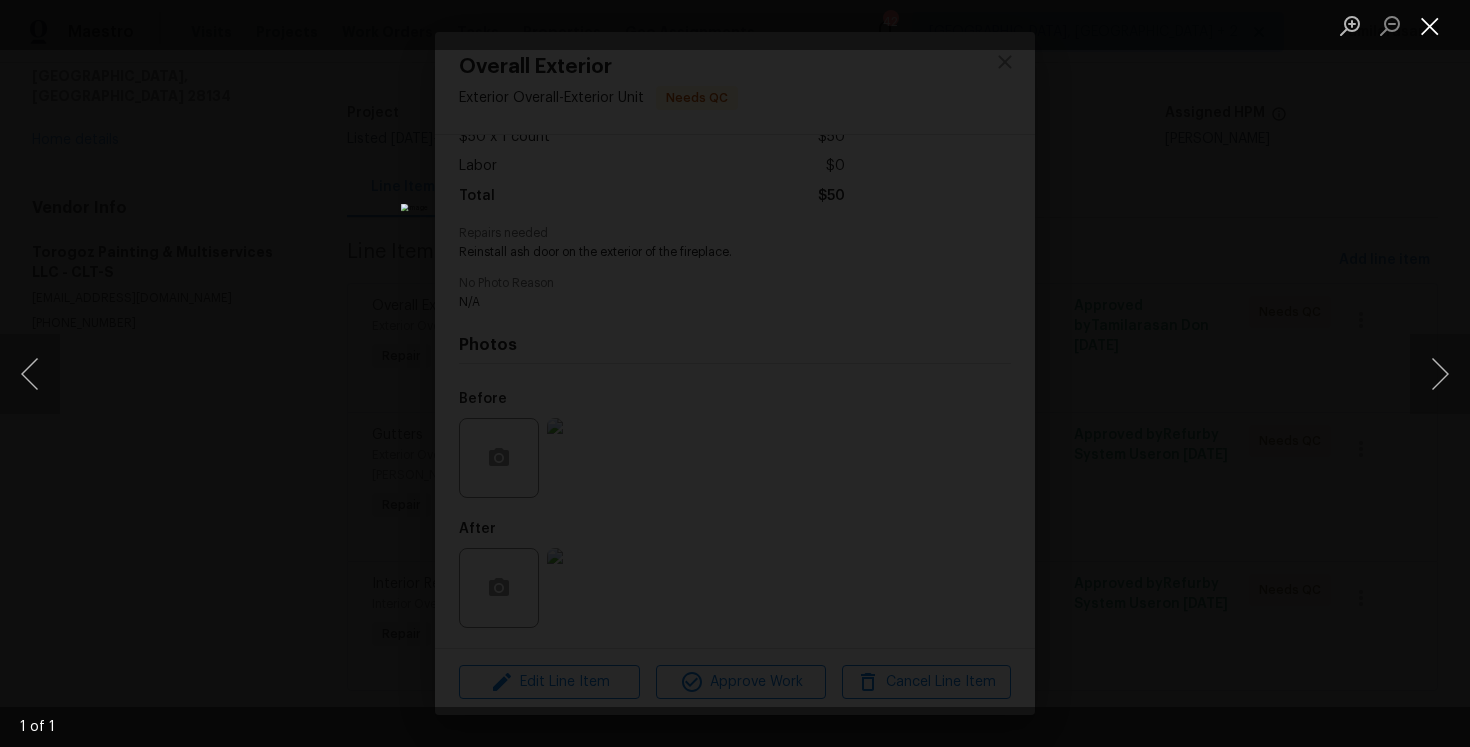 click at bounding box center [1430, 25] 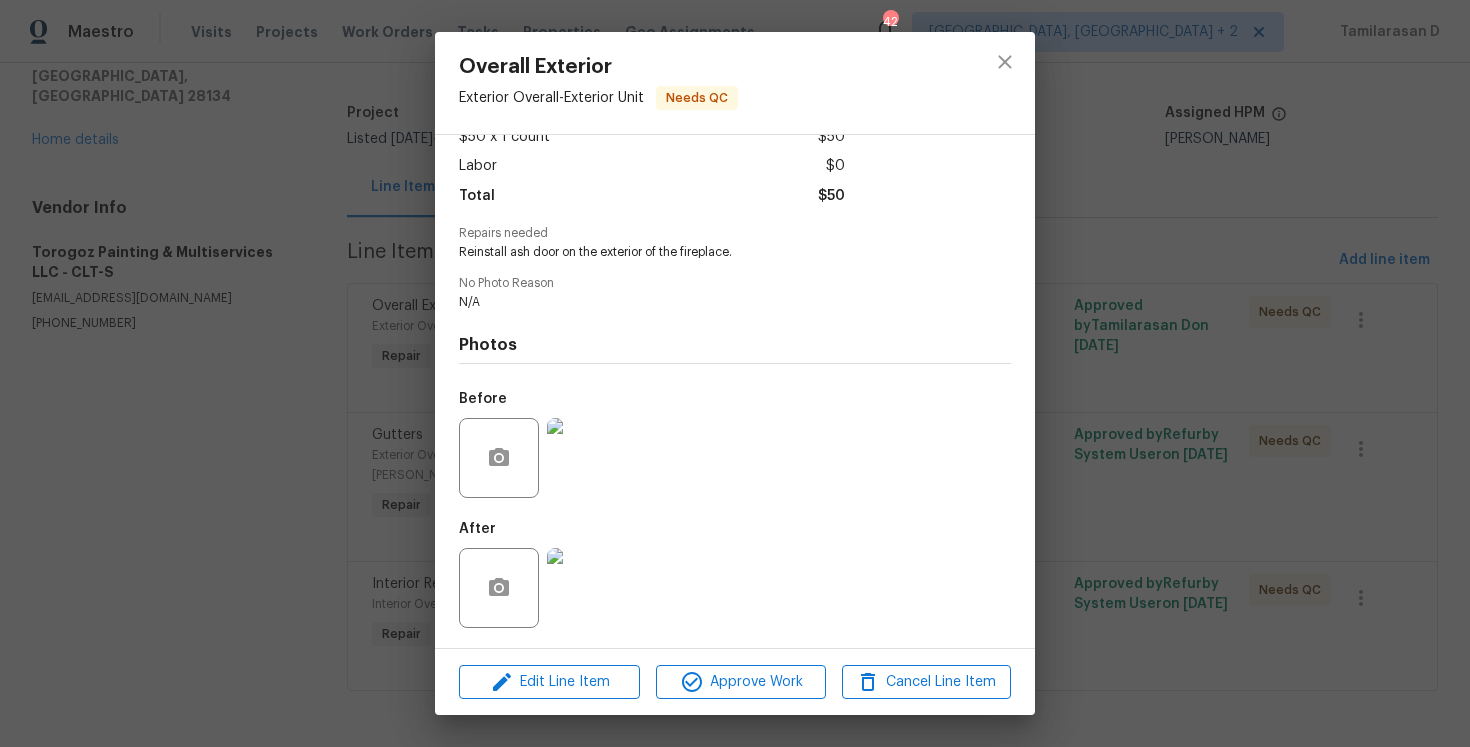 click at bounding box center (587, 458) 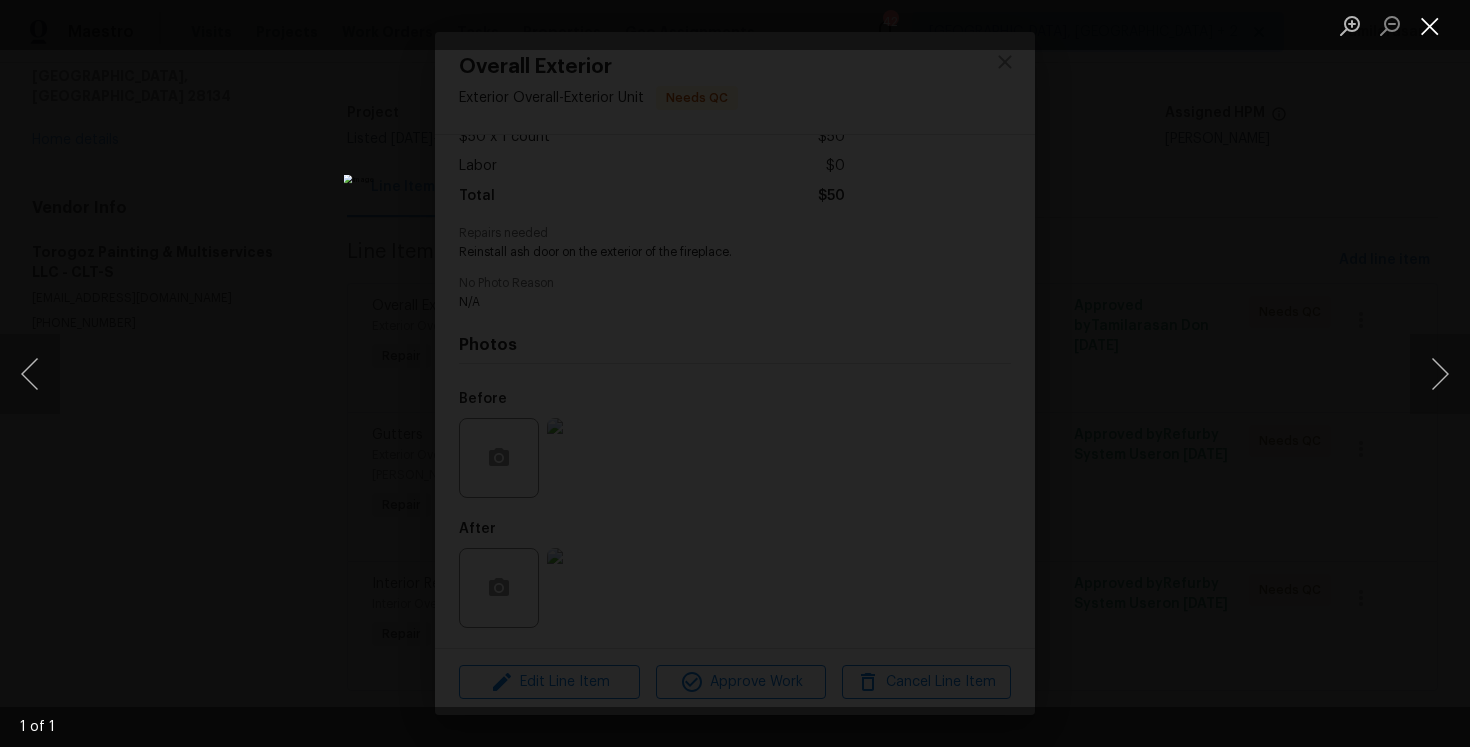 click at bounding box center (1430, 25) 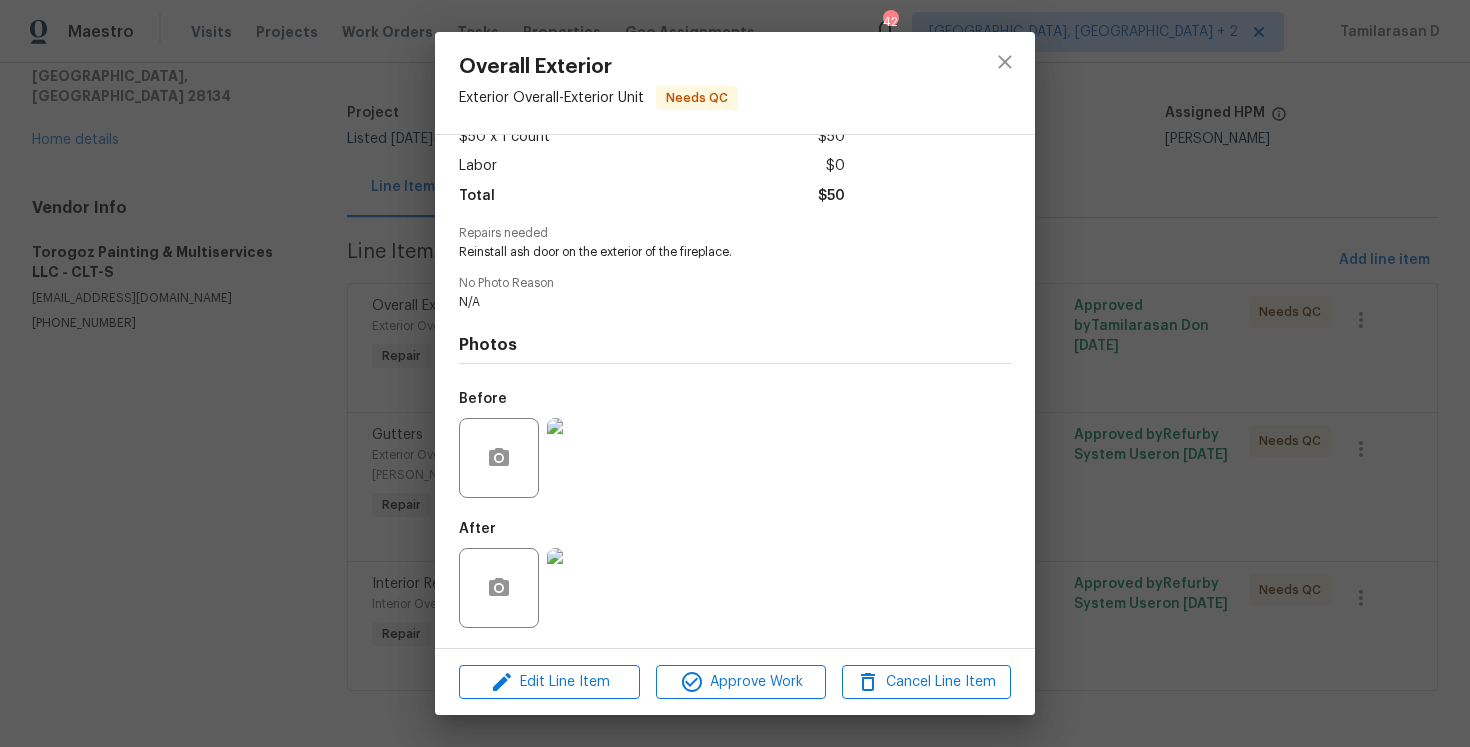 click on "Overall Exterior Exterior Overall  -  Exterior Unit Needs QC Vendor Torogoz Painting & Multiservices LLC Account Category Repairs Cost $50 x 1 count $50 Labor $0 Total $50 Repairs needed Reinstall ash door on the exterior of the fireplace. No Photo Reason N/A Photos Before After  Edit Line Item  Approve Work  Cancel Line Item" at bounding box center (735, 373) 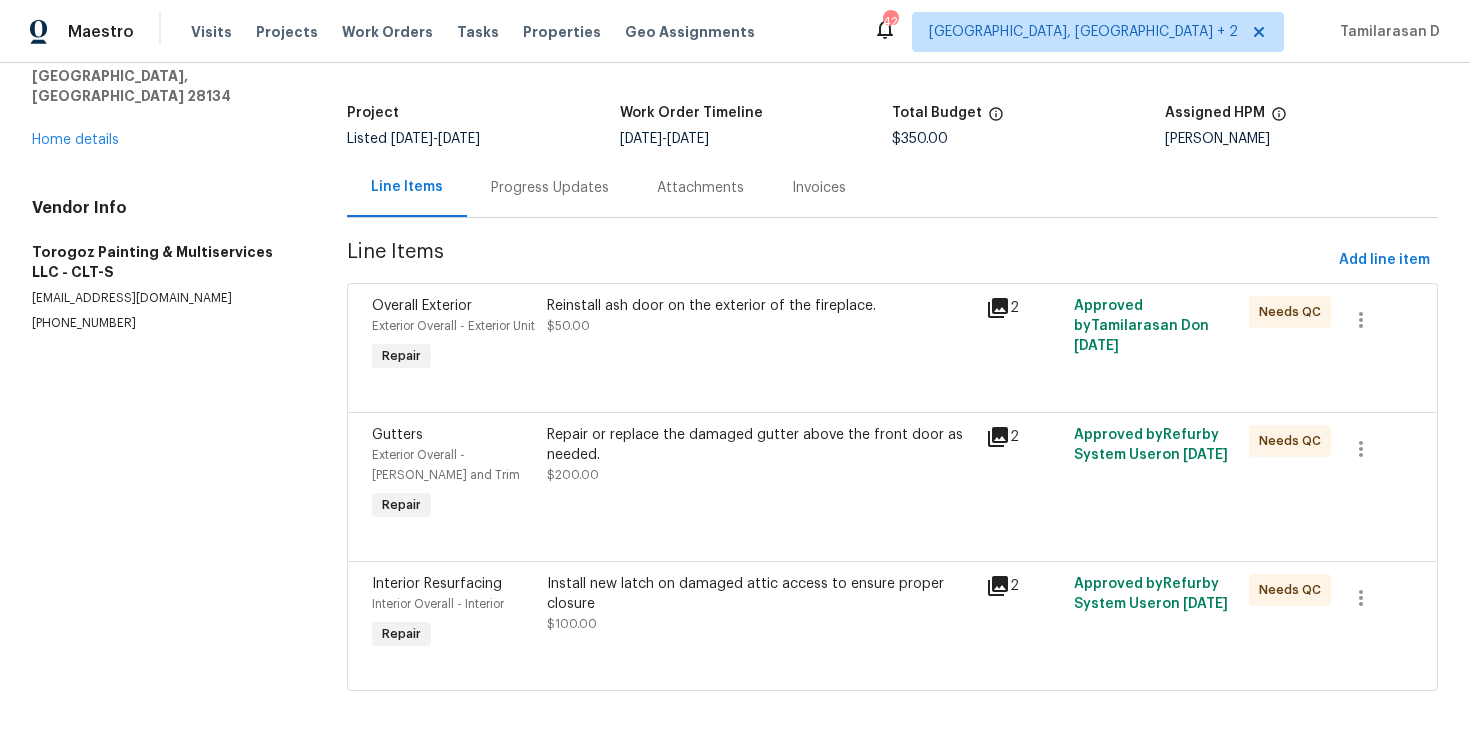 click on "Repair or replace the damaged gutter above the front door as needed." at bounding box center (760, 445) 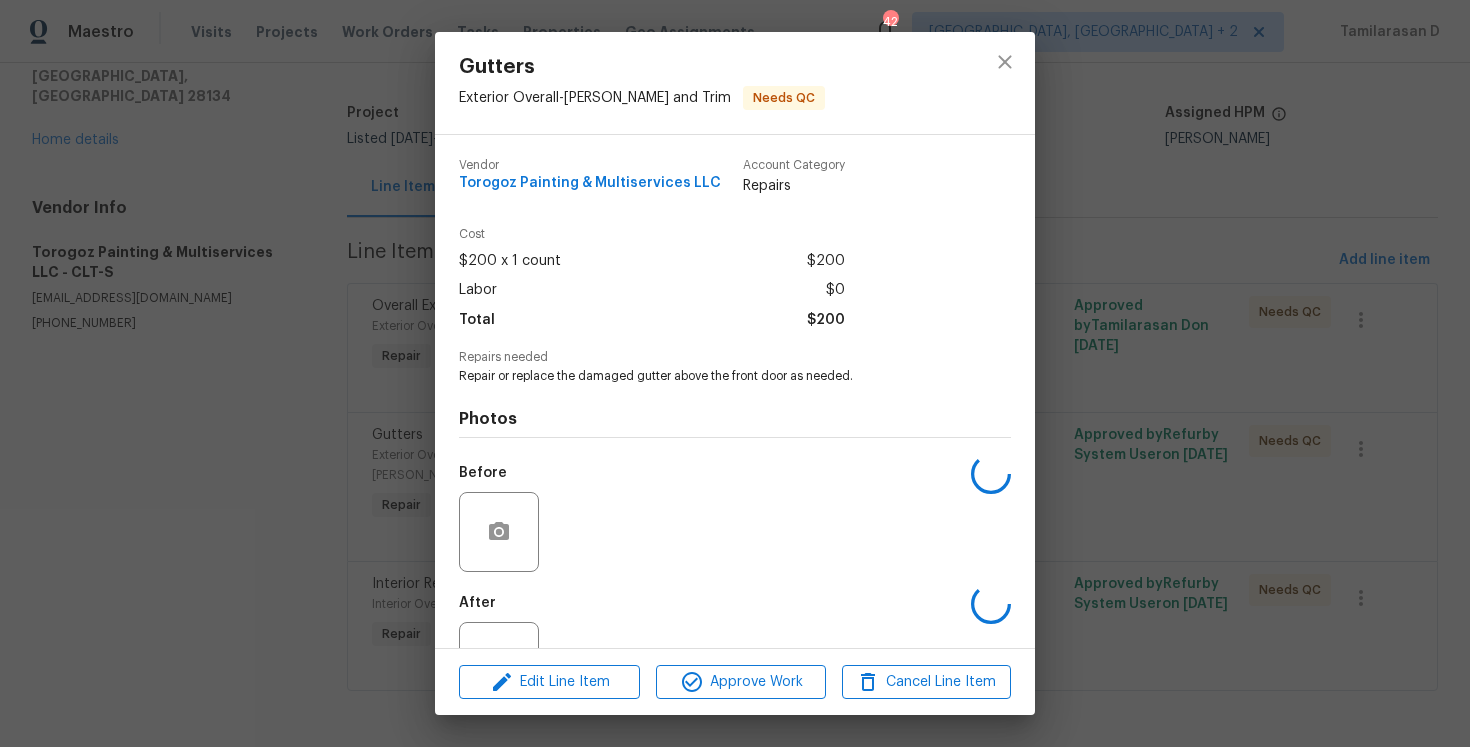 scroll, scrollTop: 74, scrollLeft: 0, axis: vertical 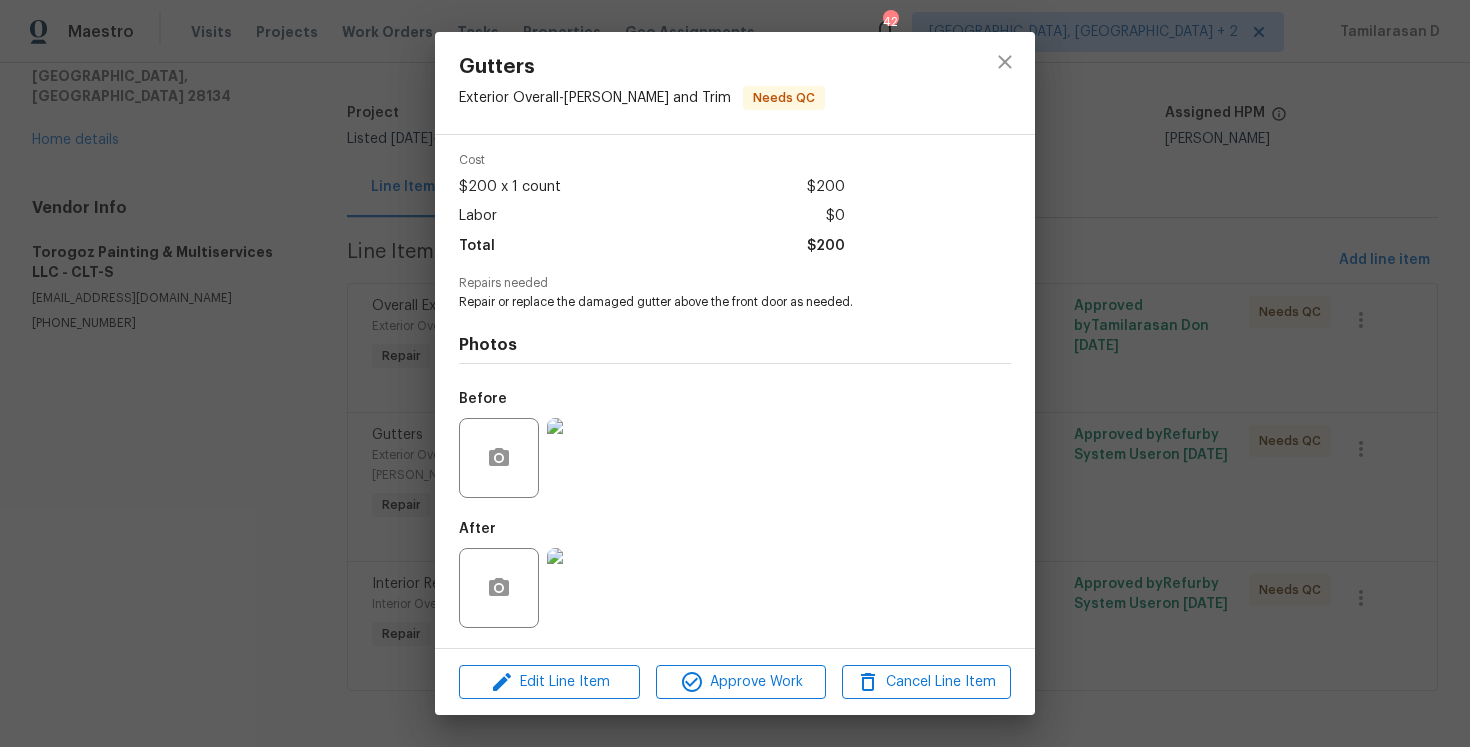 click at bounding box center (587, 458) 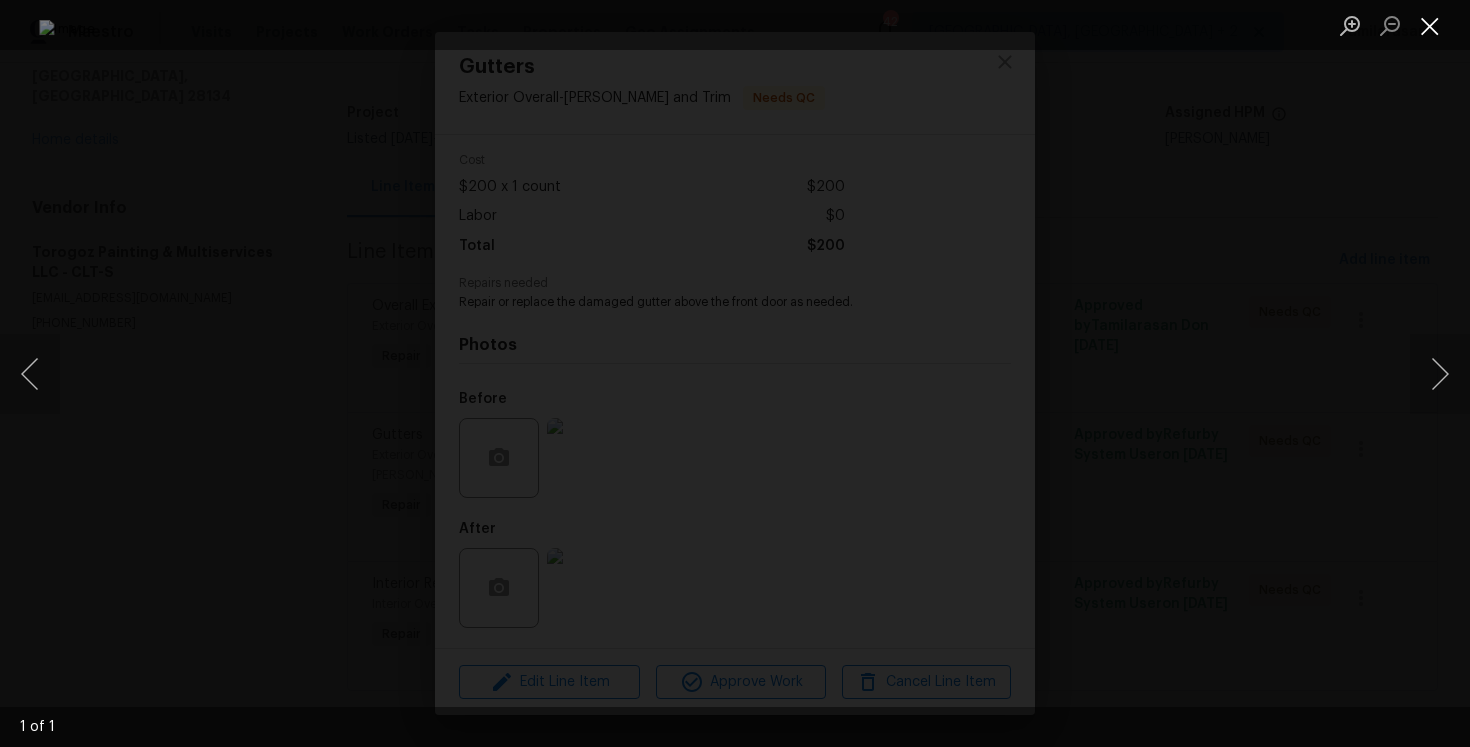 click at bounding box center (1430, 25) 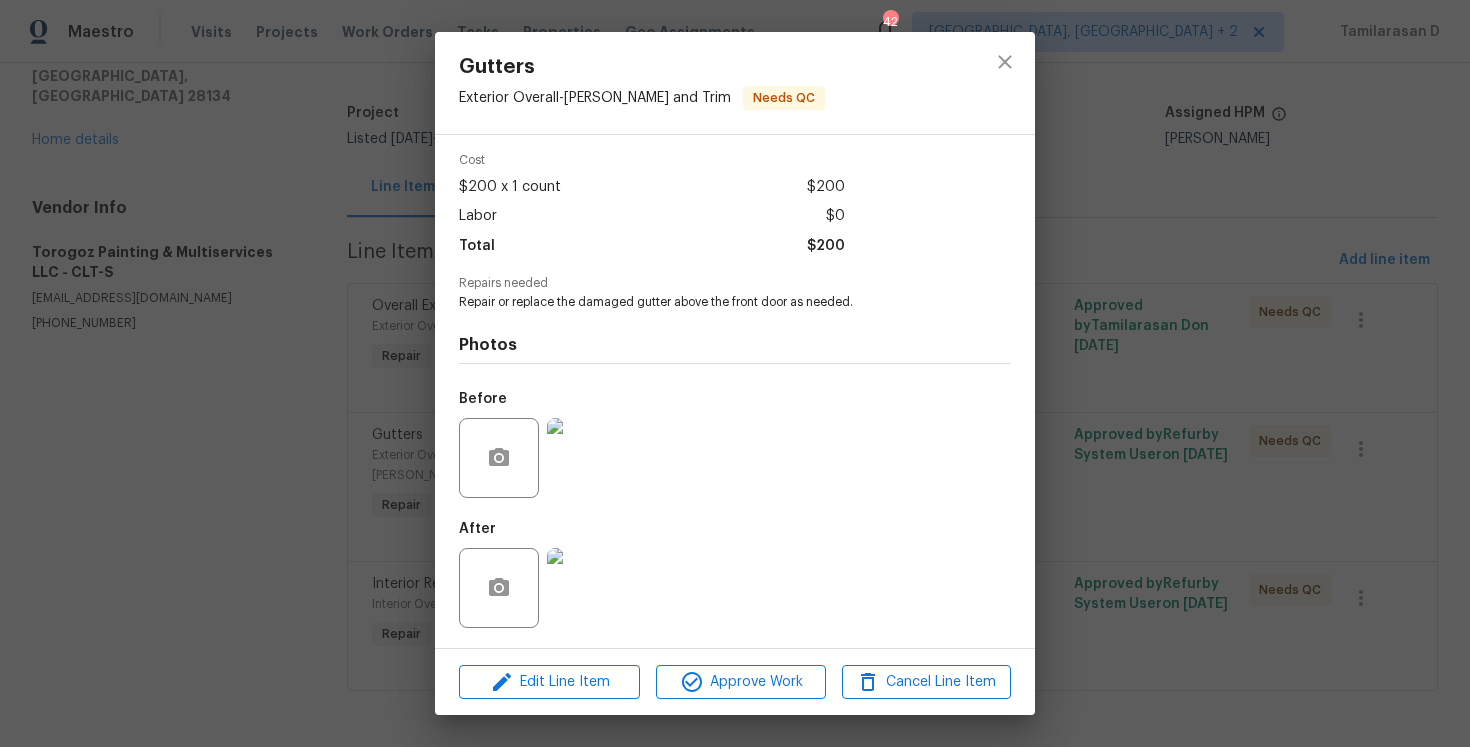 click at bounding box center [587, 588] 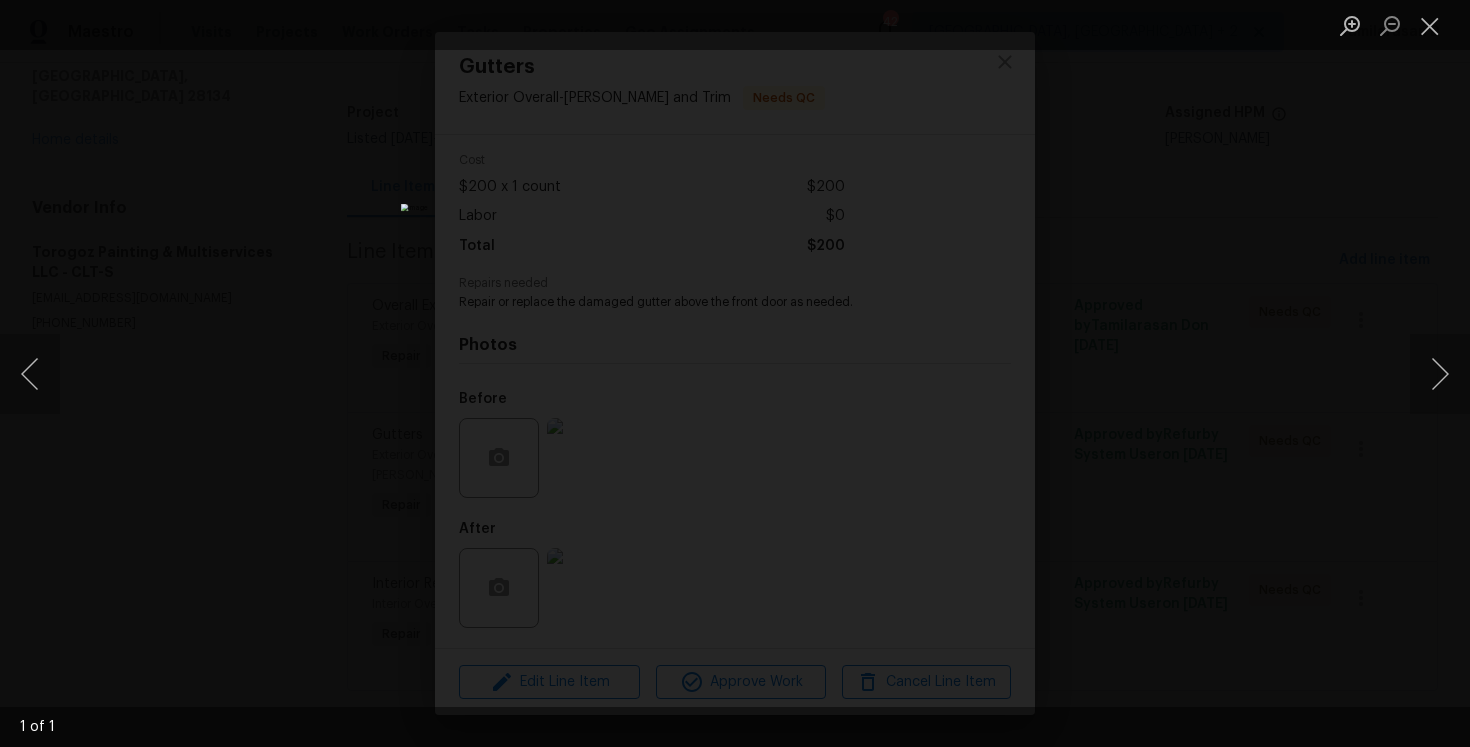 click at bounding box center (735, 373) 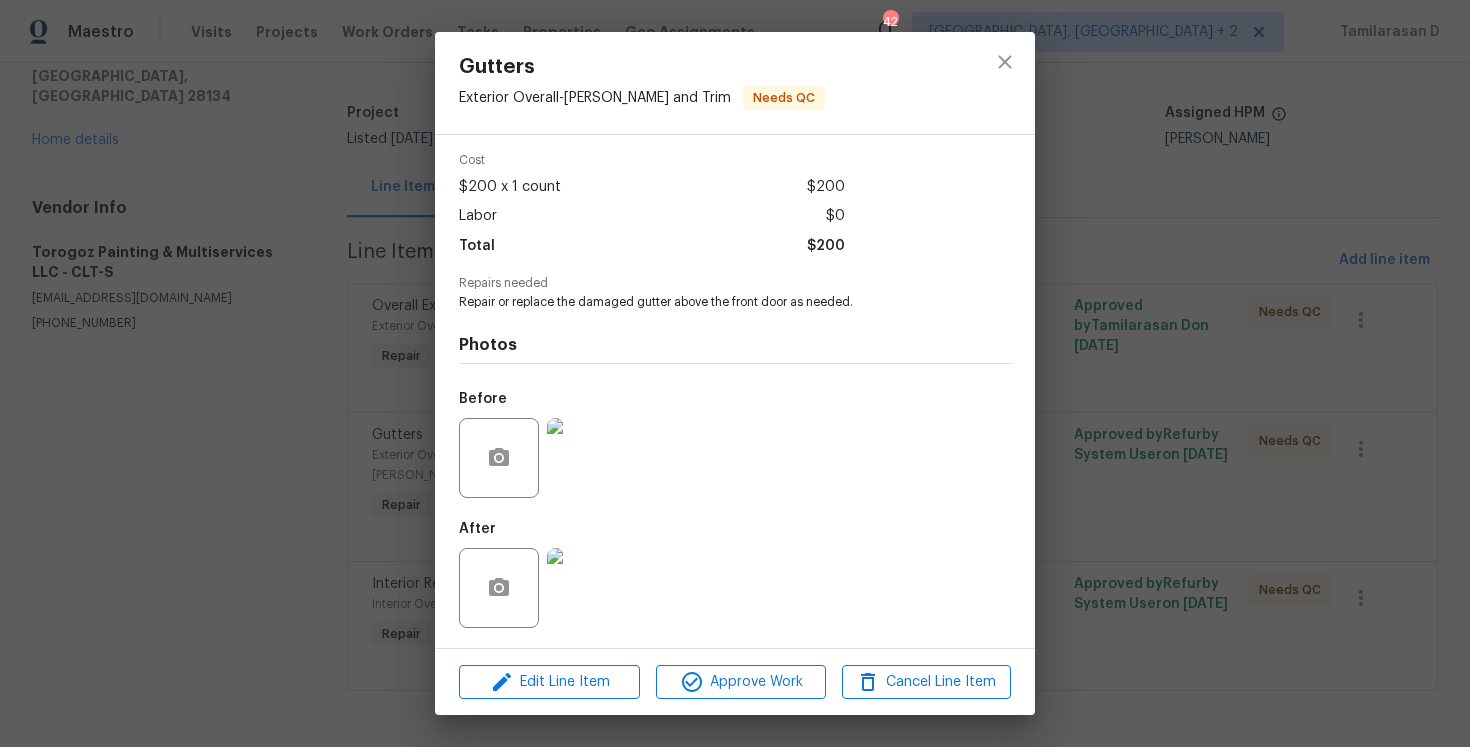 click on "Gutters Exterior Overall  -  [PERSON_NAME] and Trim Needs QC Vendor Torogoz Painting & Multiservices LLC Account Category Repairs Cost $200 x 1 count $200 Labor $0 Total $200 Repairs needed Repair or replace the damaged gutter above the front door as needed. Photos Before After  Edit Line Item  Approve Work  Cancel Line Item" at bounding box center [735, 373] 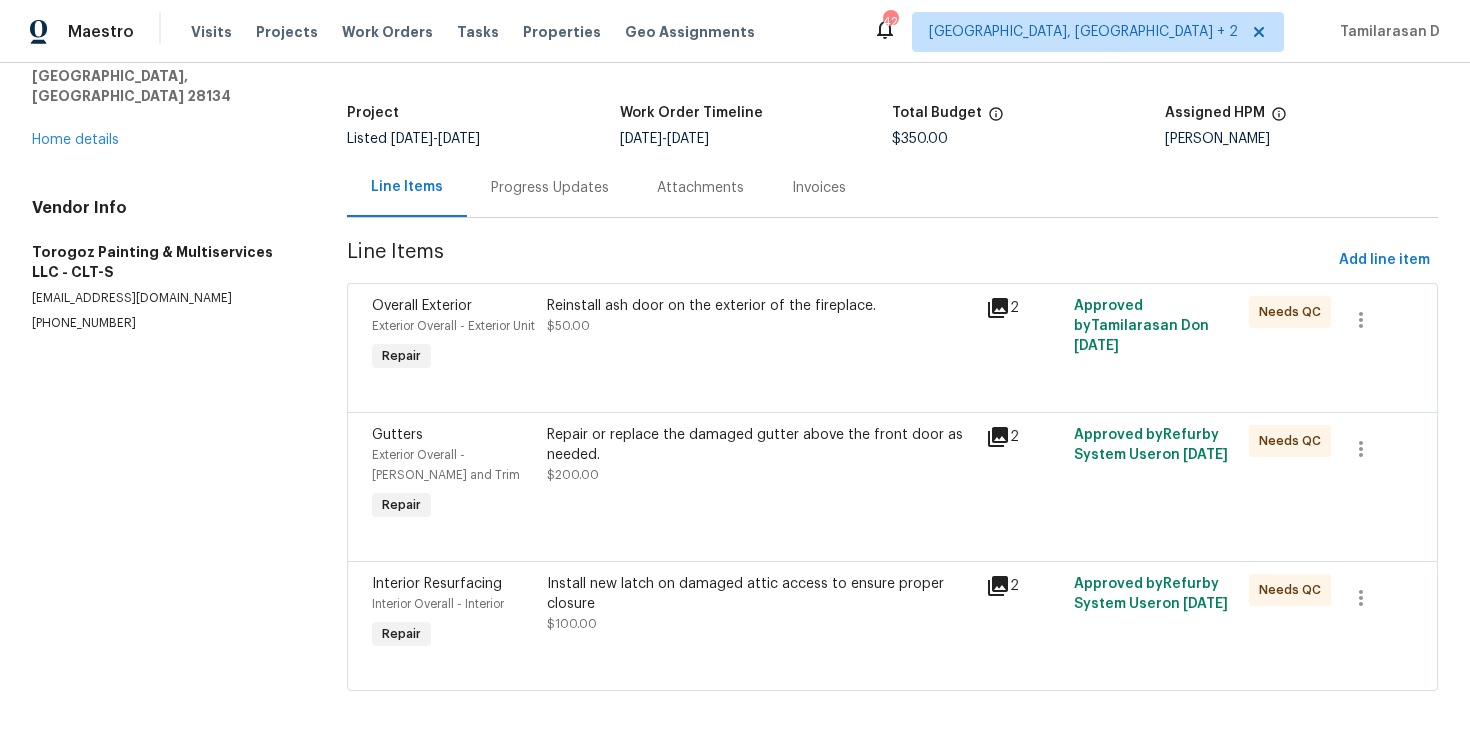 click on "Install new latch on damaged attic access to ensure proper closure $100.00" at bounding box center (760, 604) 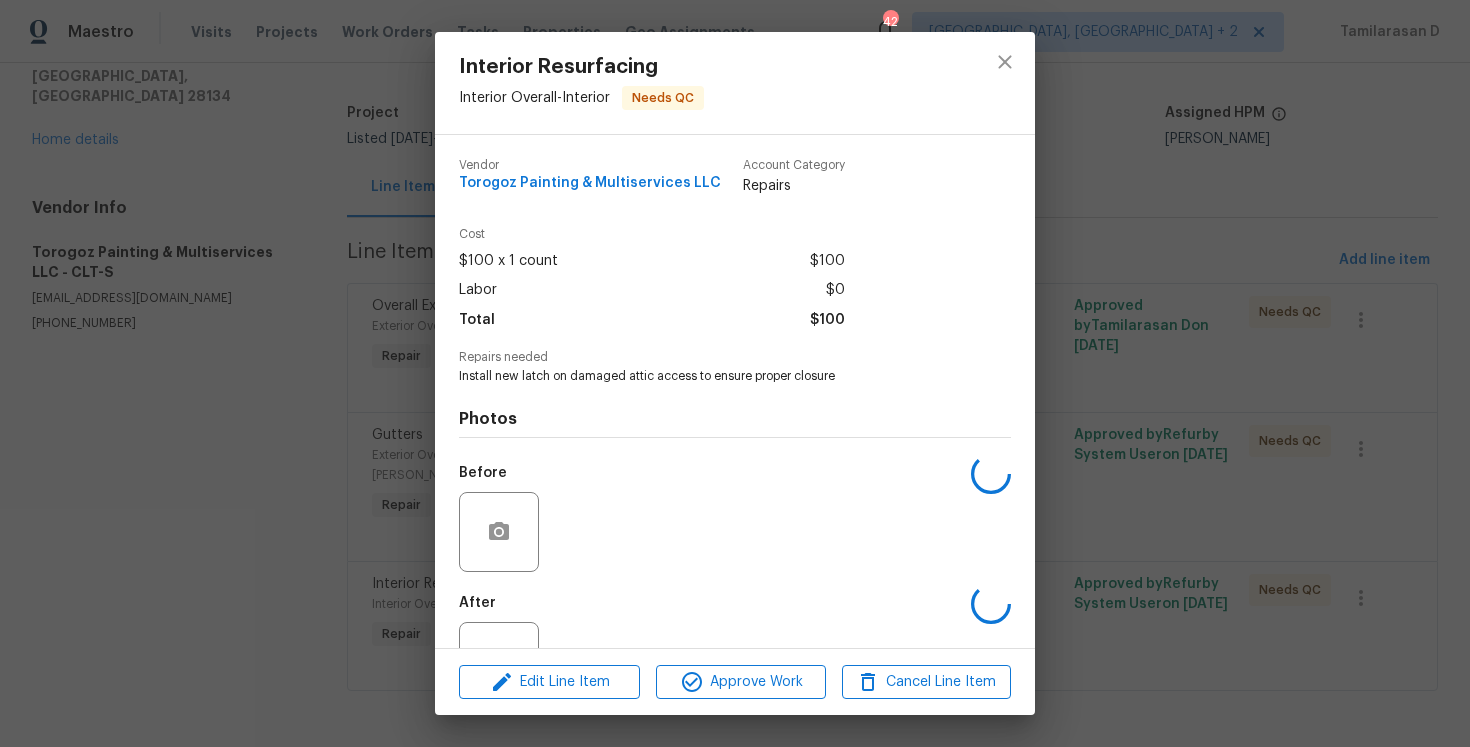 scroll, scrollTop: 74, scrollLeft: 0, axis: vertical 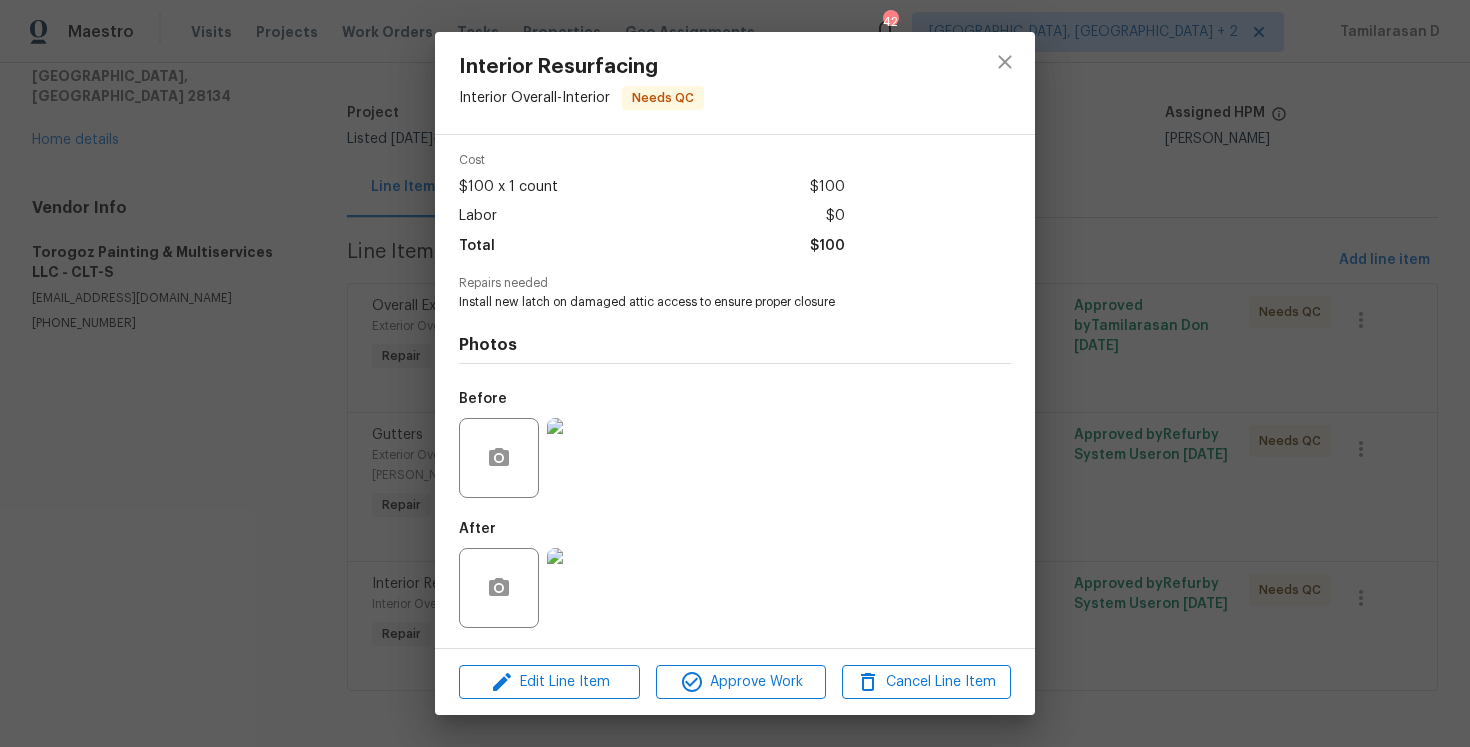 click at bounding box center [587, 458] 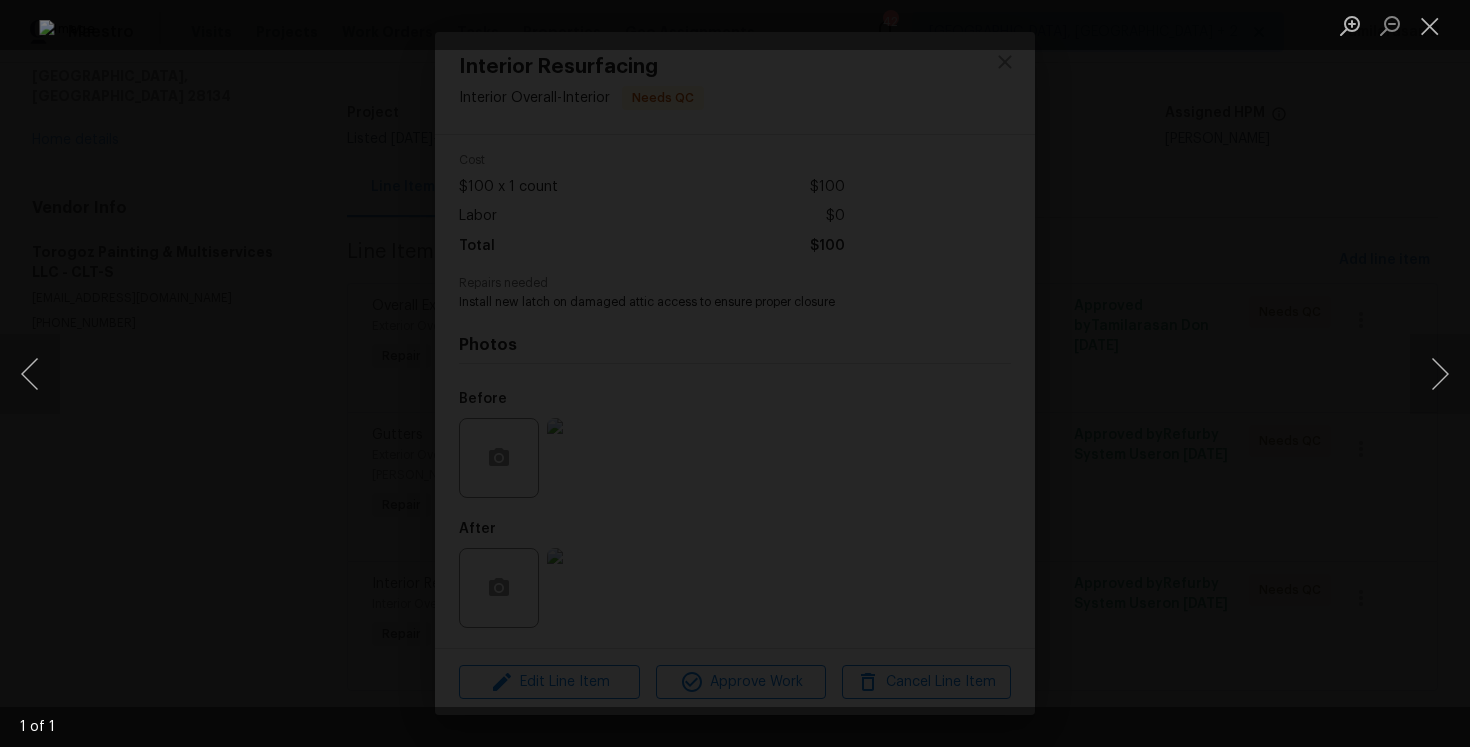 click at bounding box center [735, 373] 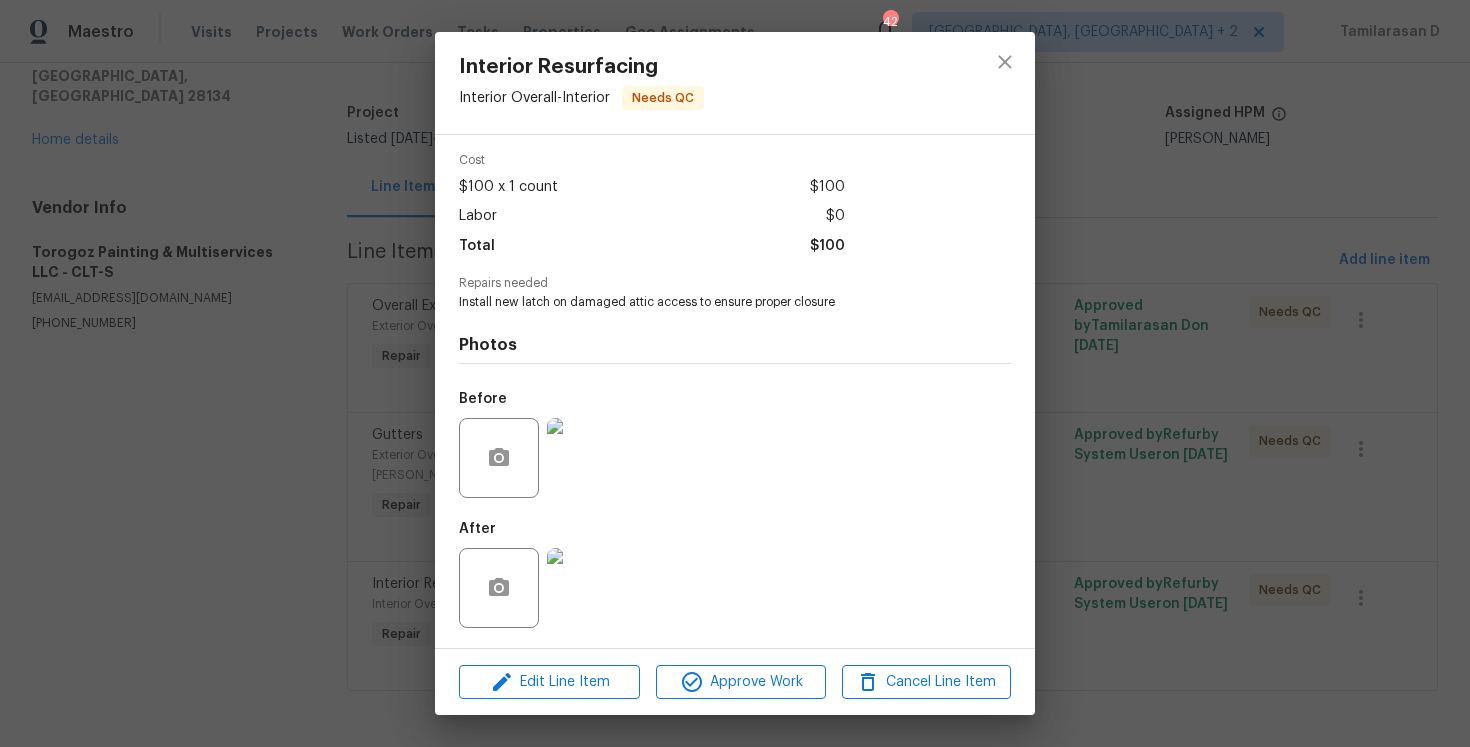 click at bounding box center (587, 588) 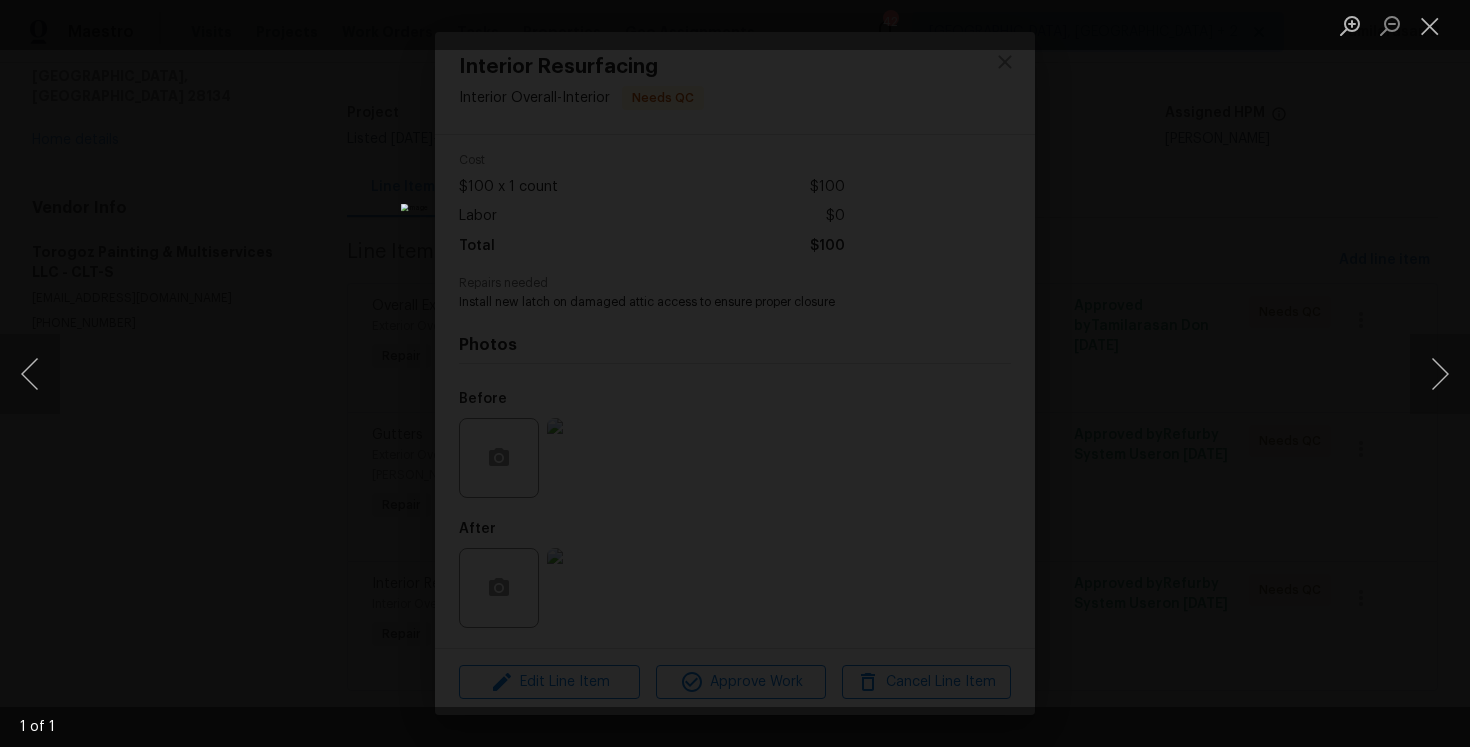 click at bounding box center [735, 373] 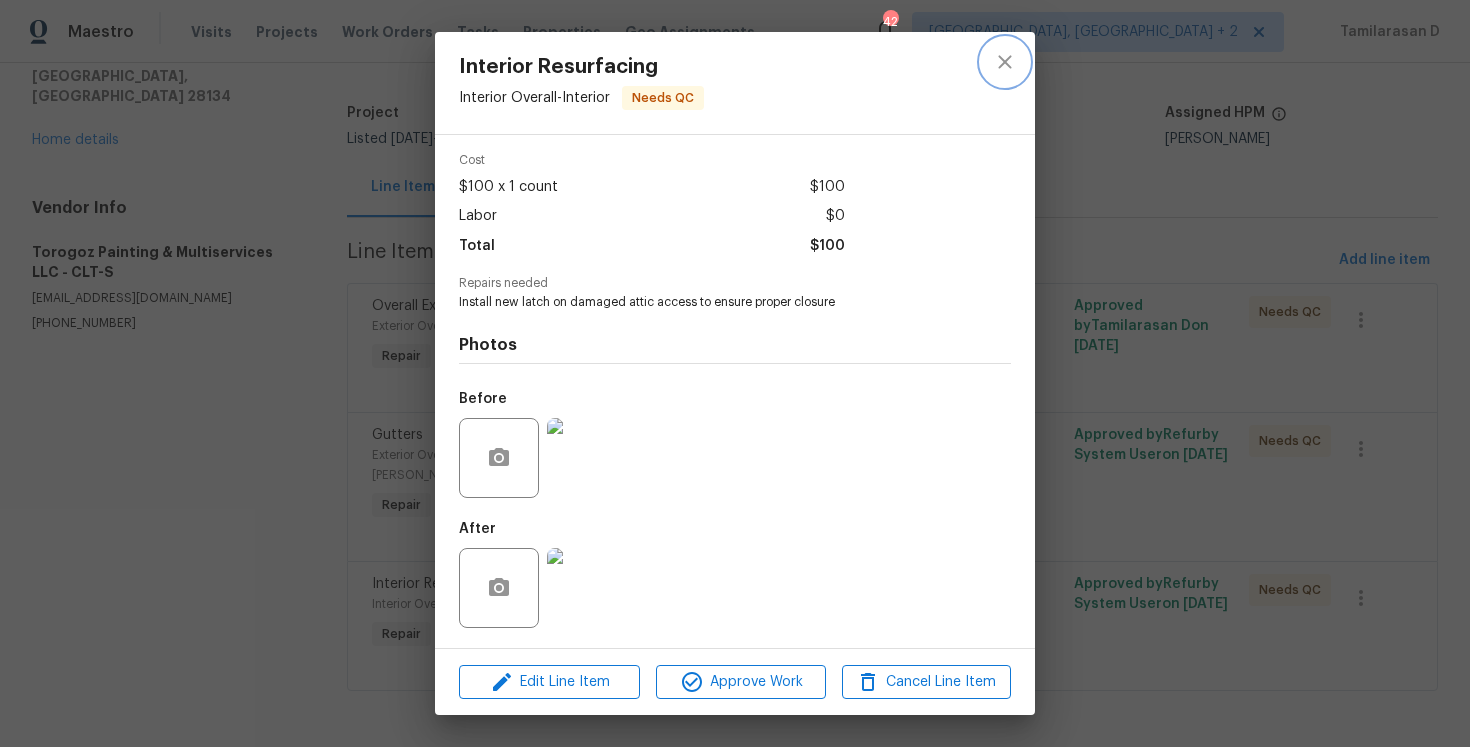 click 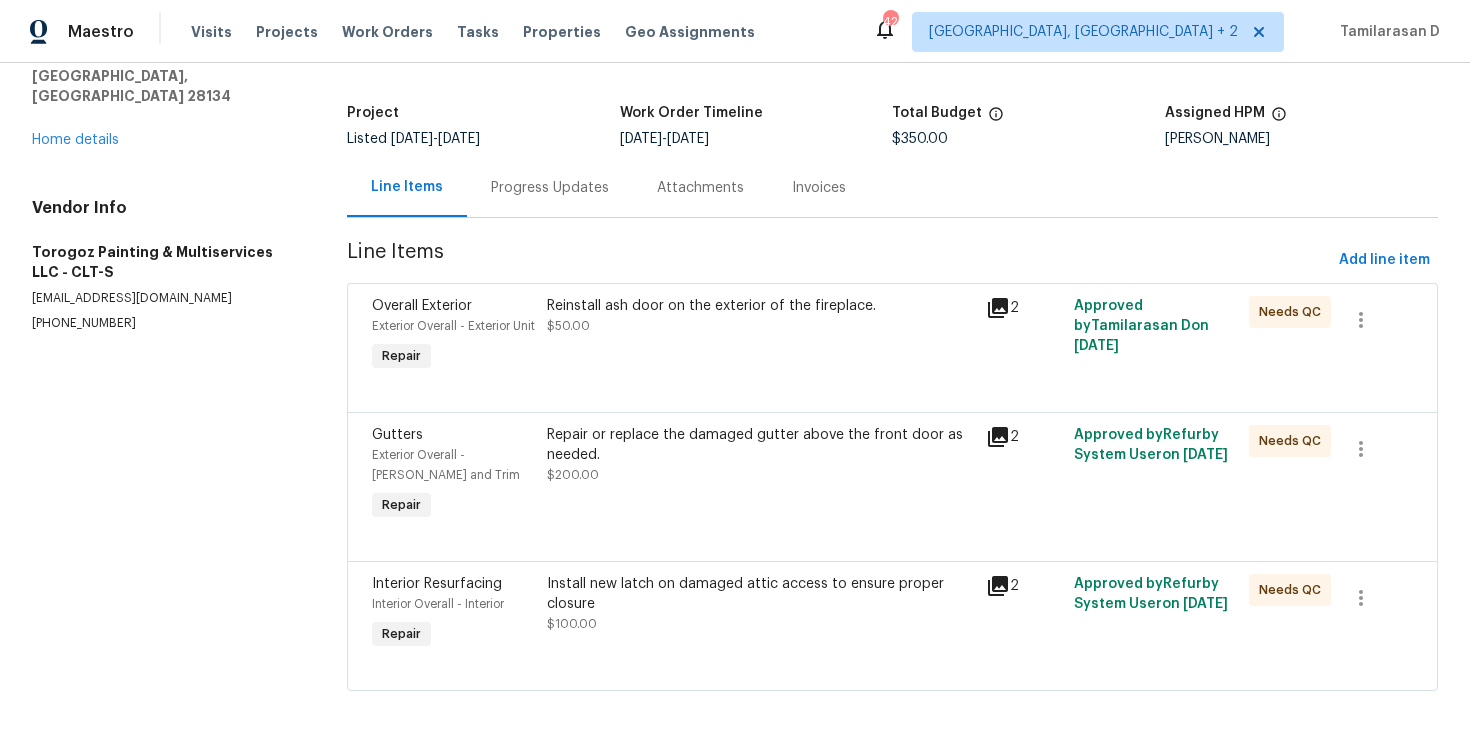 scroll, scrollTop: 0, scrollLeft: 0, axis: both 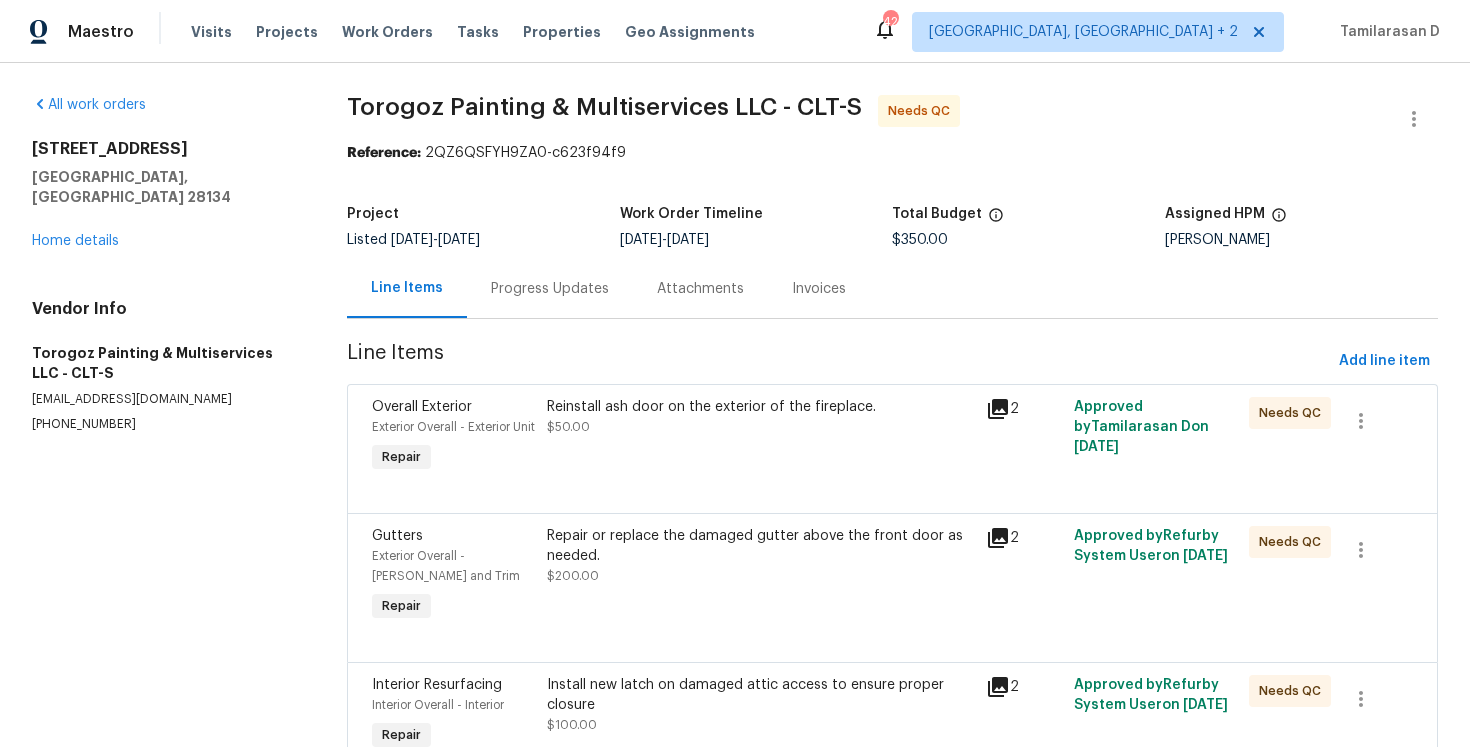 click on "Progress Updates" at bounding box center (550, 289) 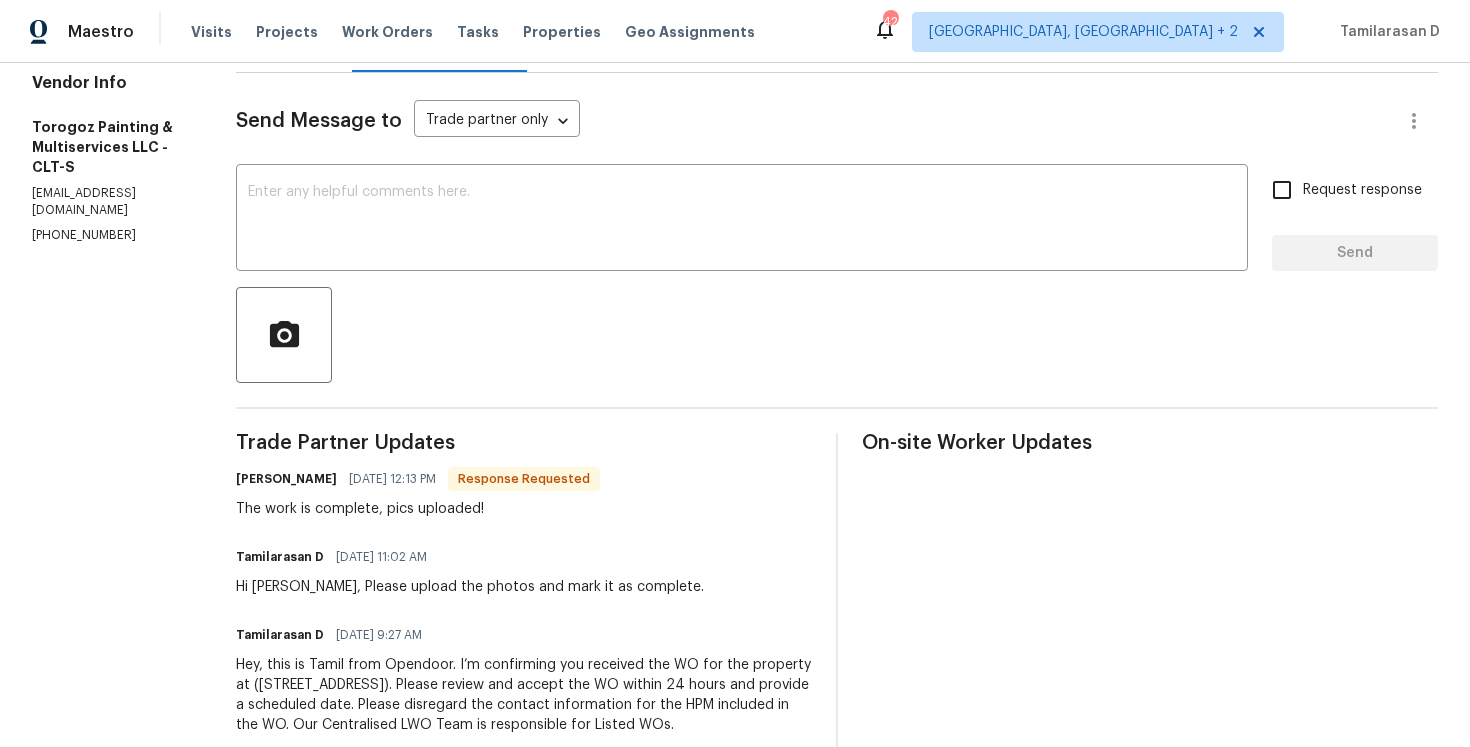 scroll, scrollTop: 268, scrollLeft: 0, axis: vertical 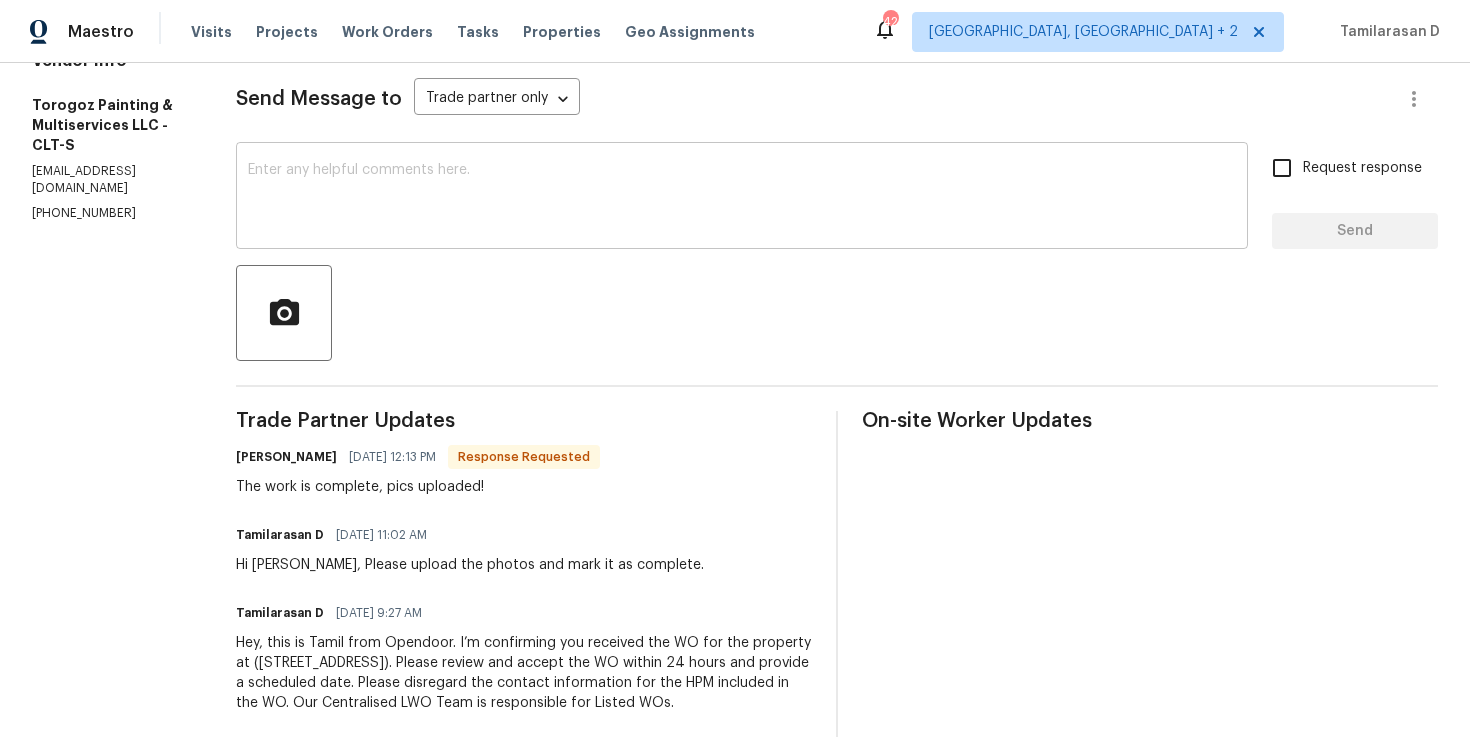 click at bounding box center (742, 198) 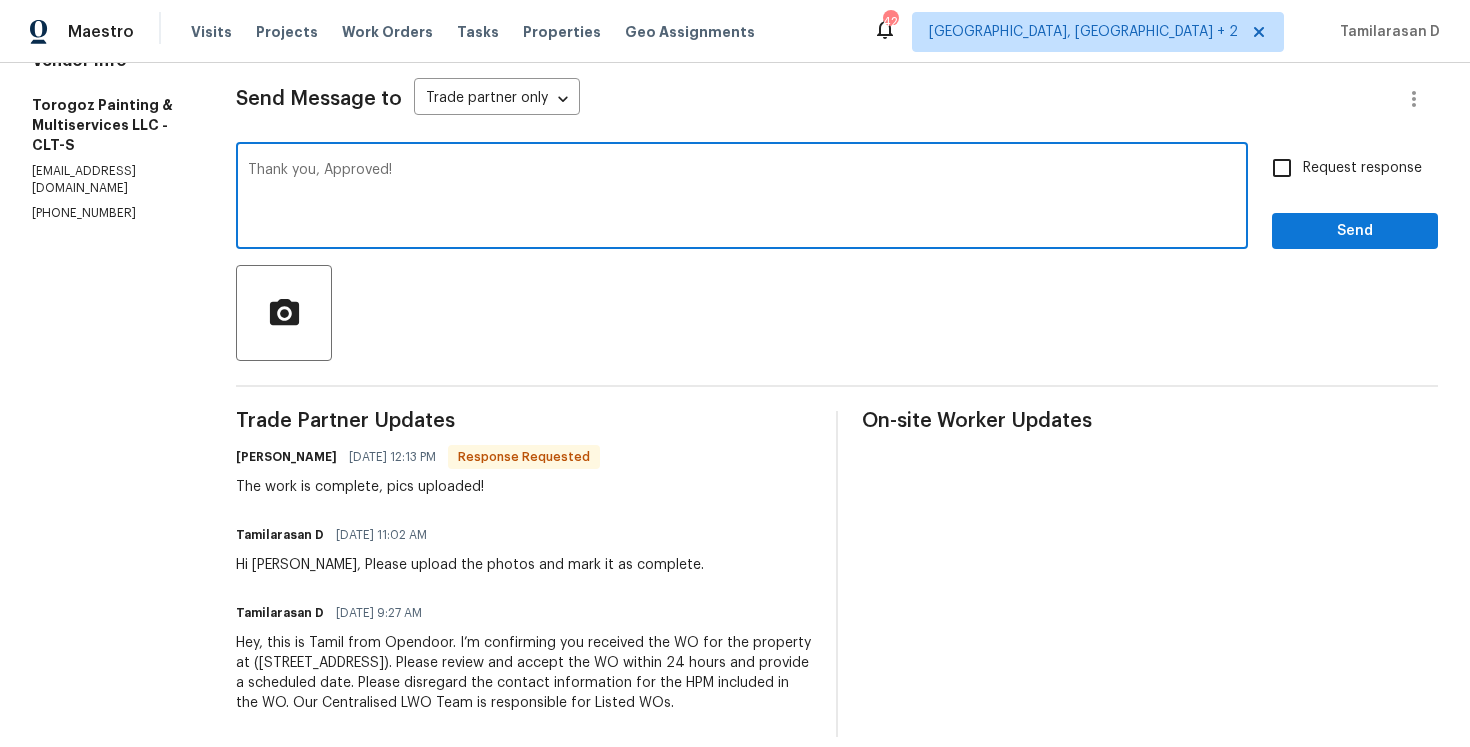 type on "Thank you, Approved!" 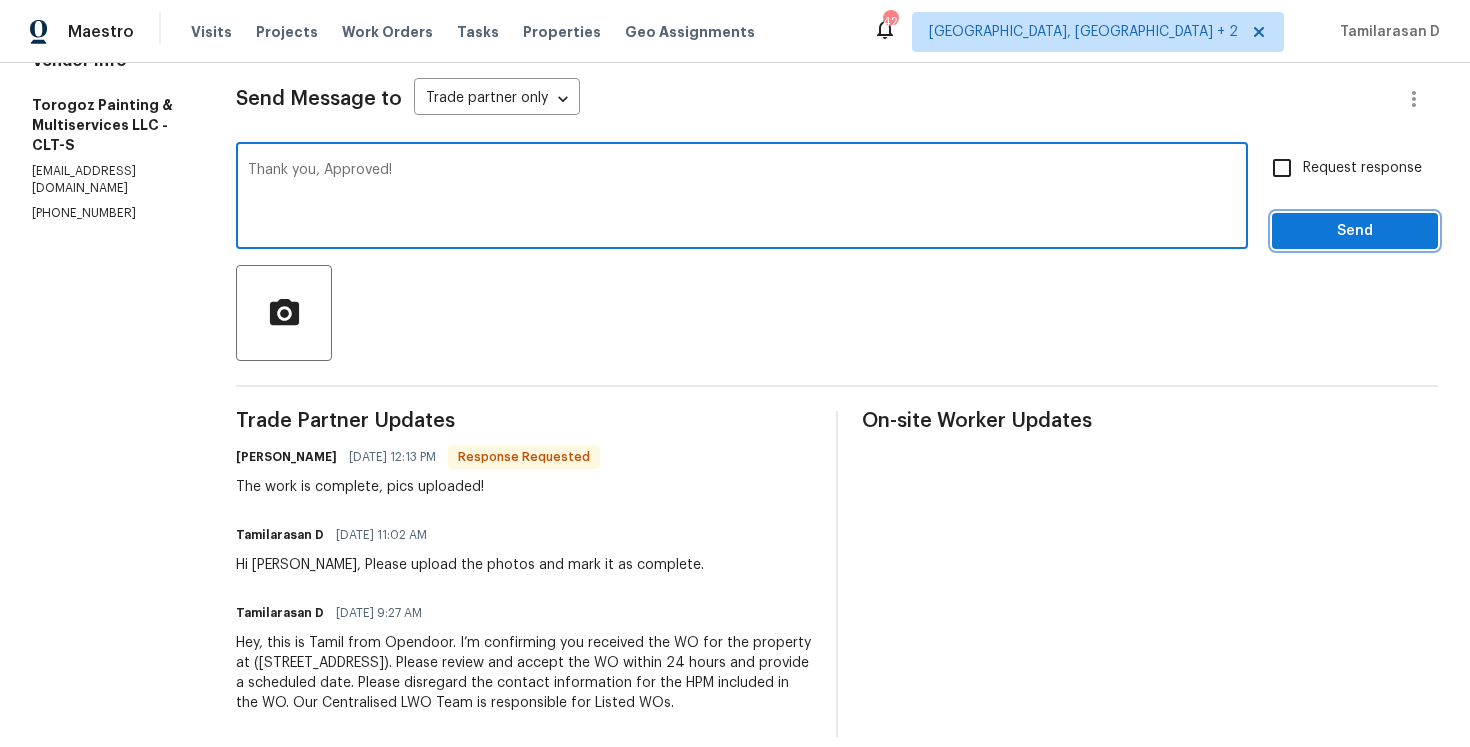 click on "Send" at bounding box center (1355, 231) 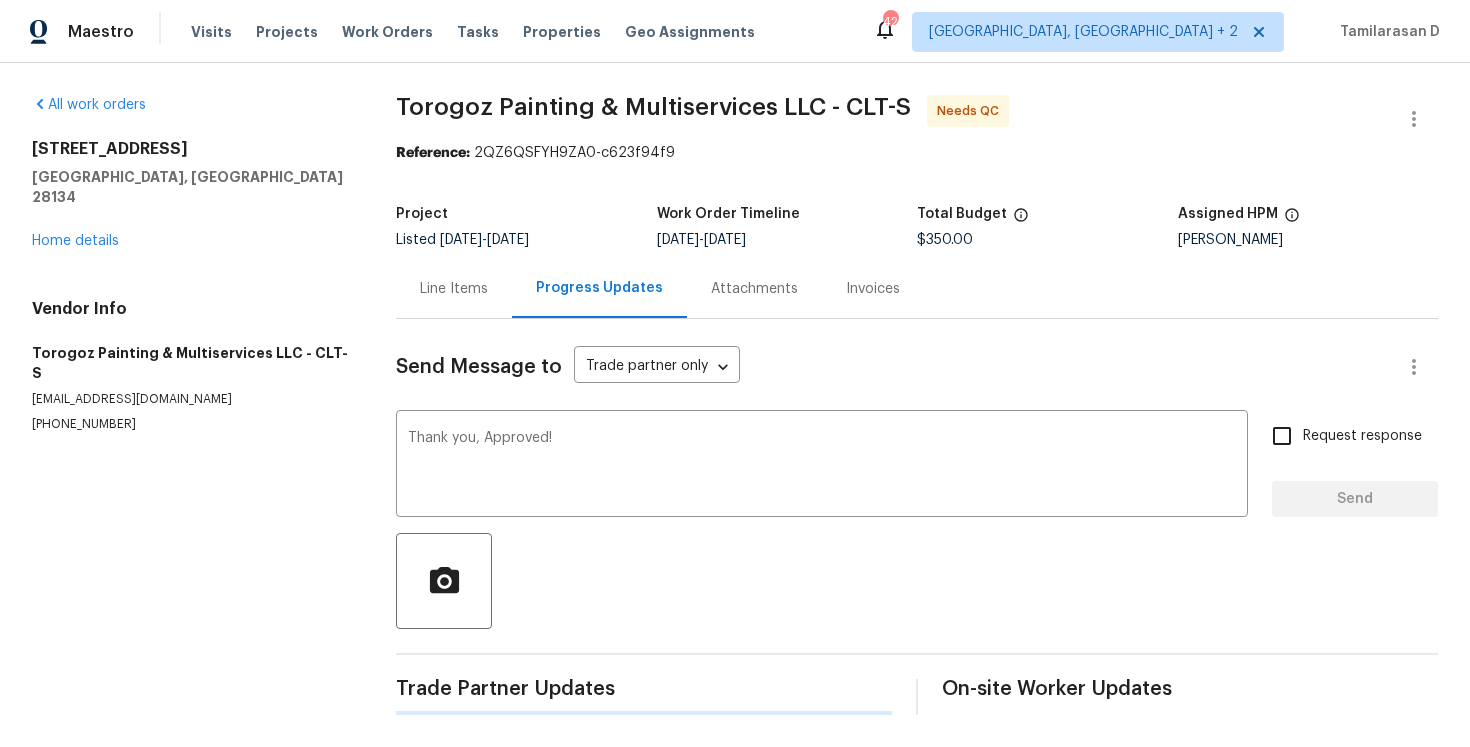 scroll, scrollTop: 0, scrollLeft: 0, axis: both 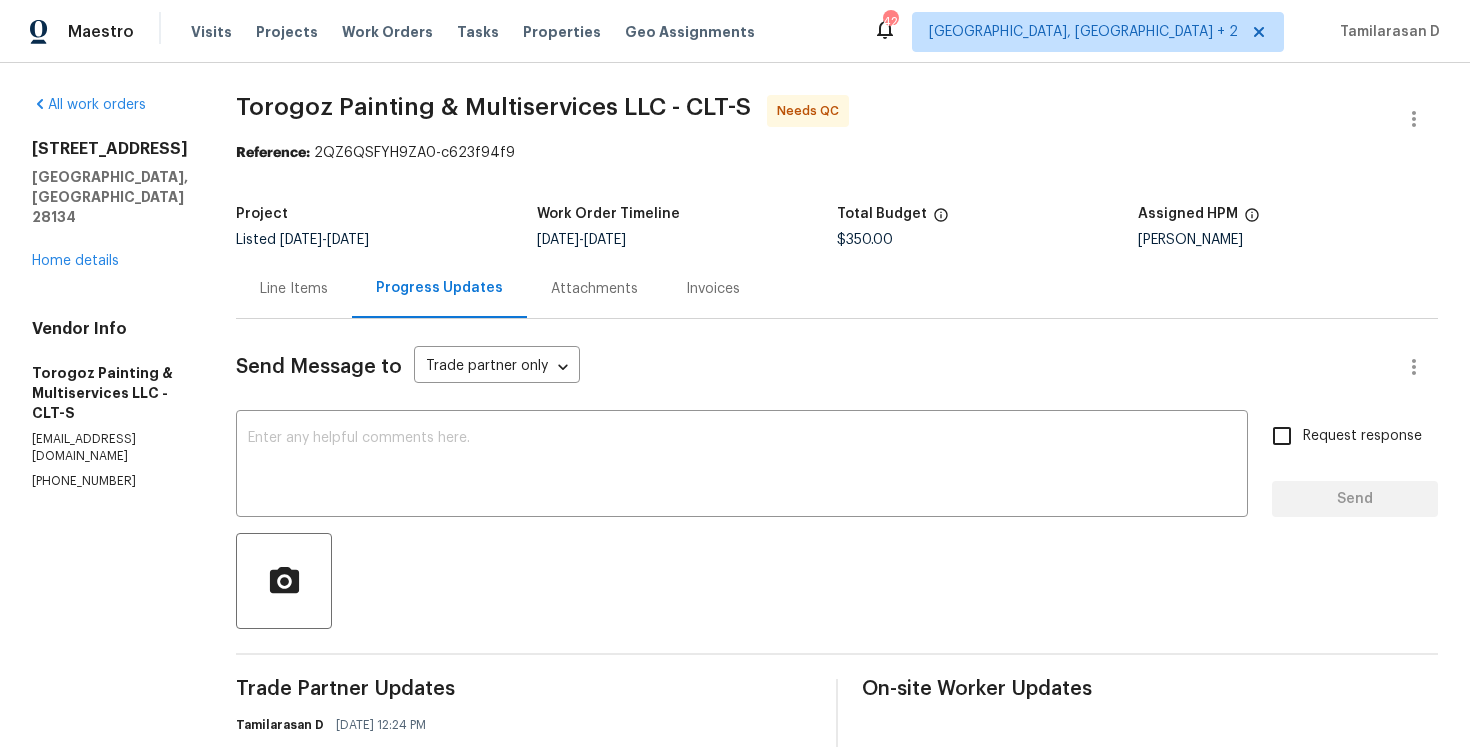 click on "Line Items" at bounding box center (294, 289) 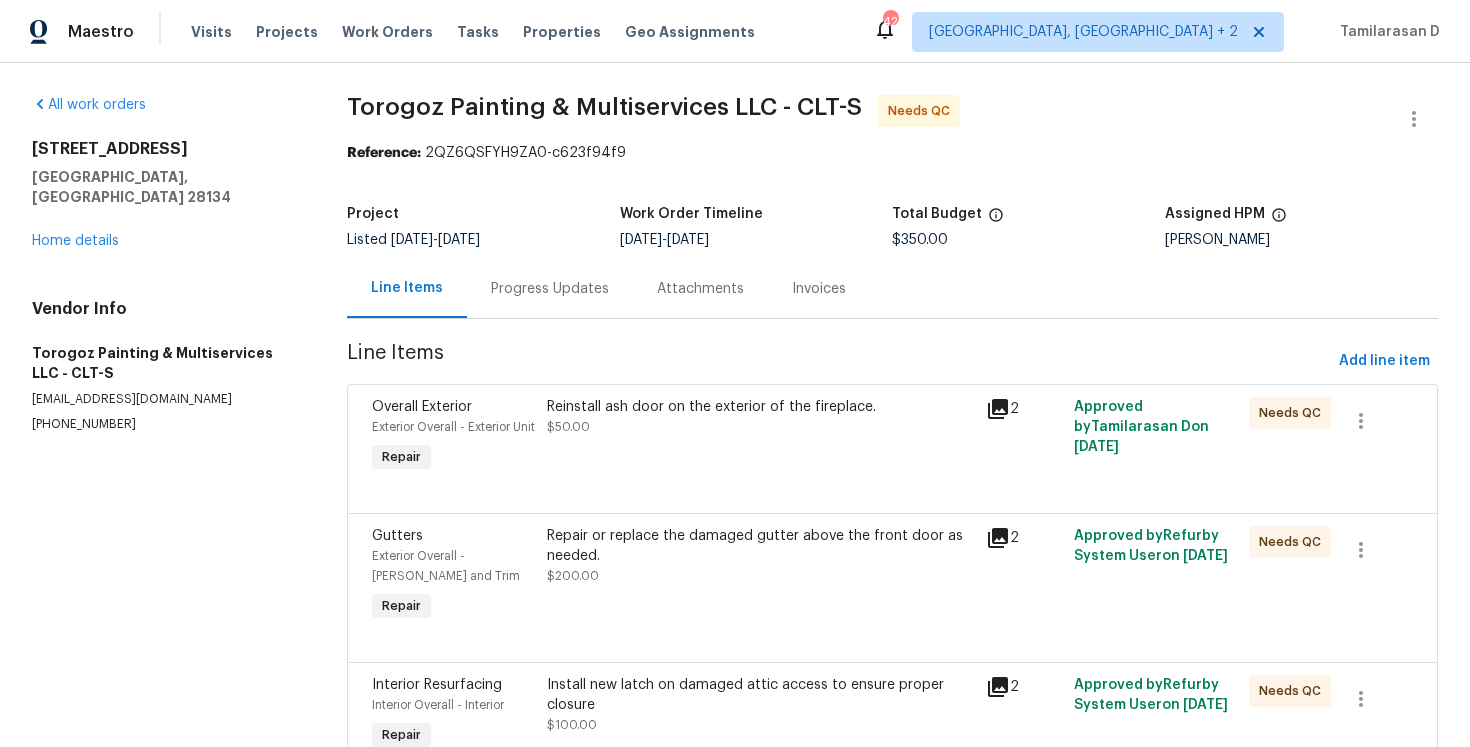 click on "Reinstall ash door on the exterior of the fireplace. $50.00" at bounding box center (760, 437) 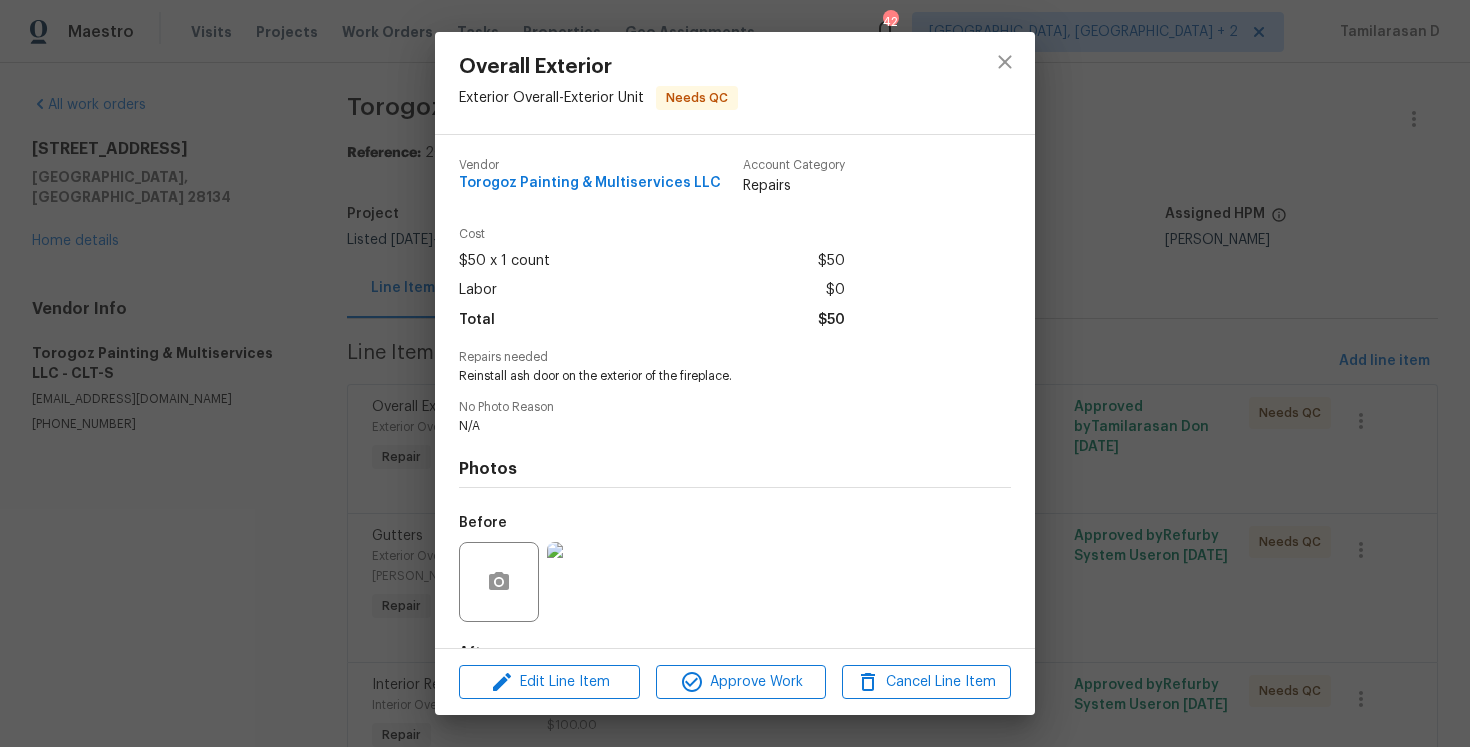scroll, scrollTop: 124, scrollLeft: 0, axis: vertical 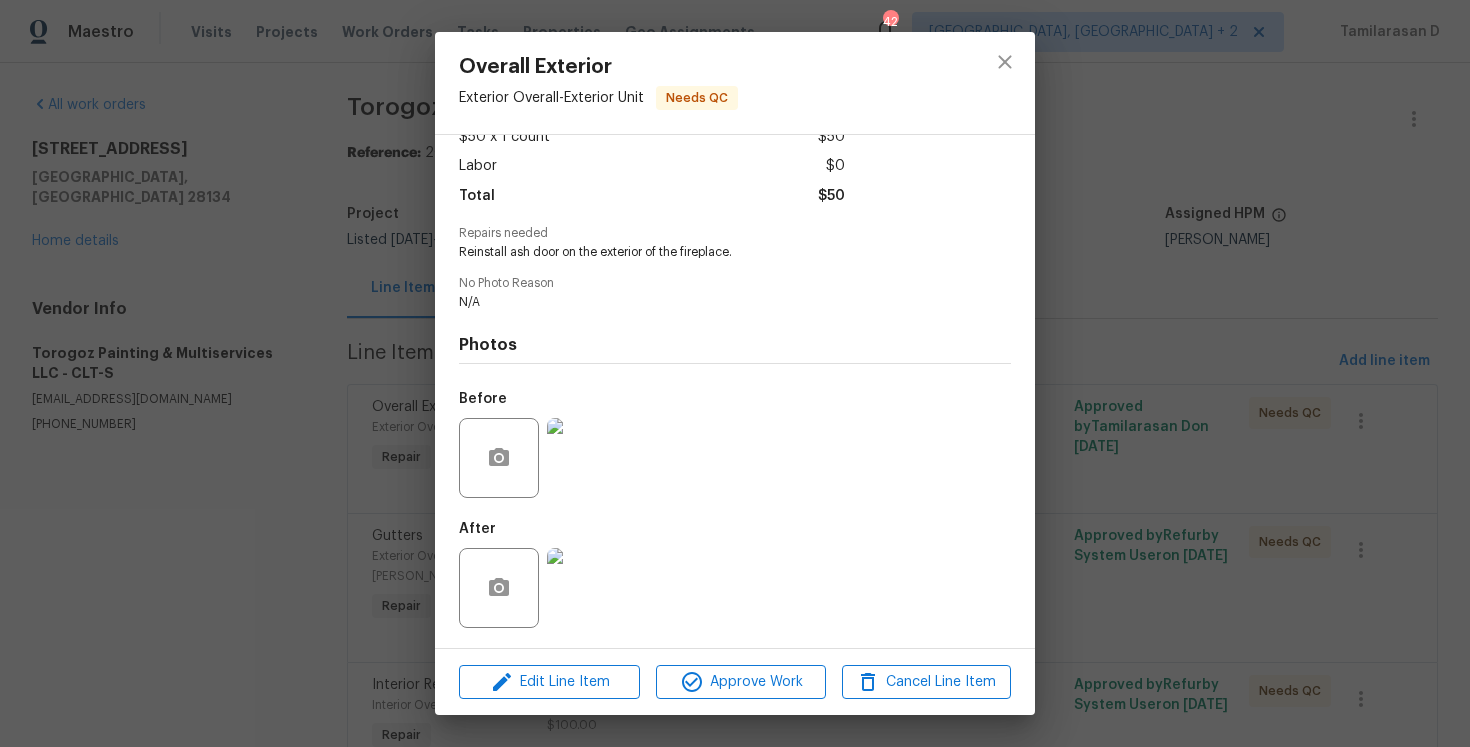 click on "Edit Line Item  Approve Work  Cancel Line Item" at bounding box center [735, 682] 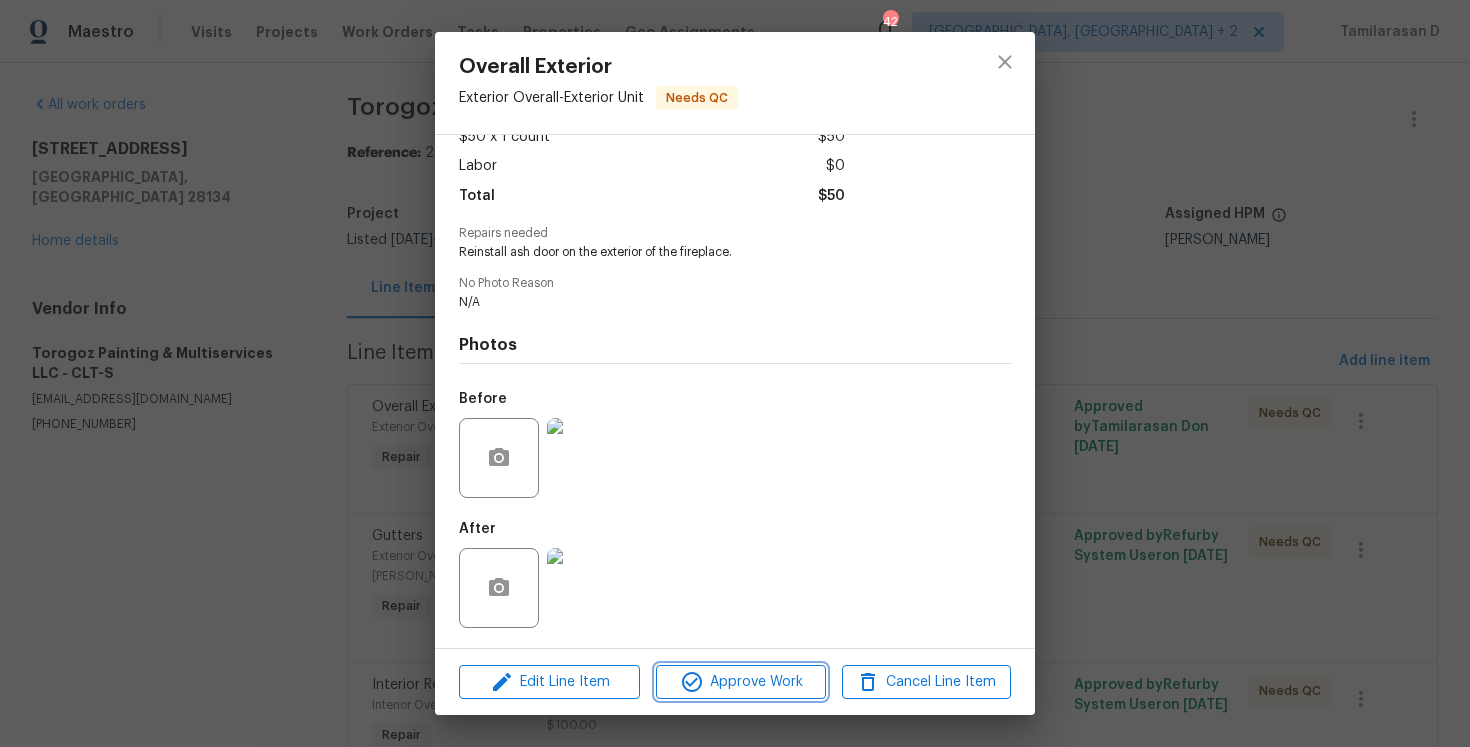 click on "Approve Work" at bounding box center [740, 682] 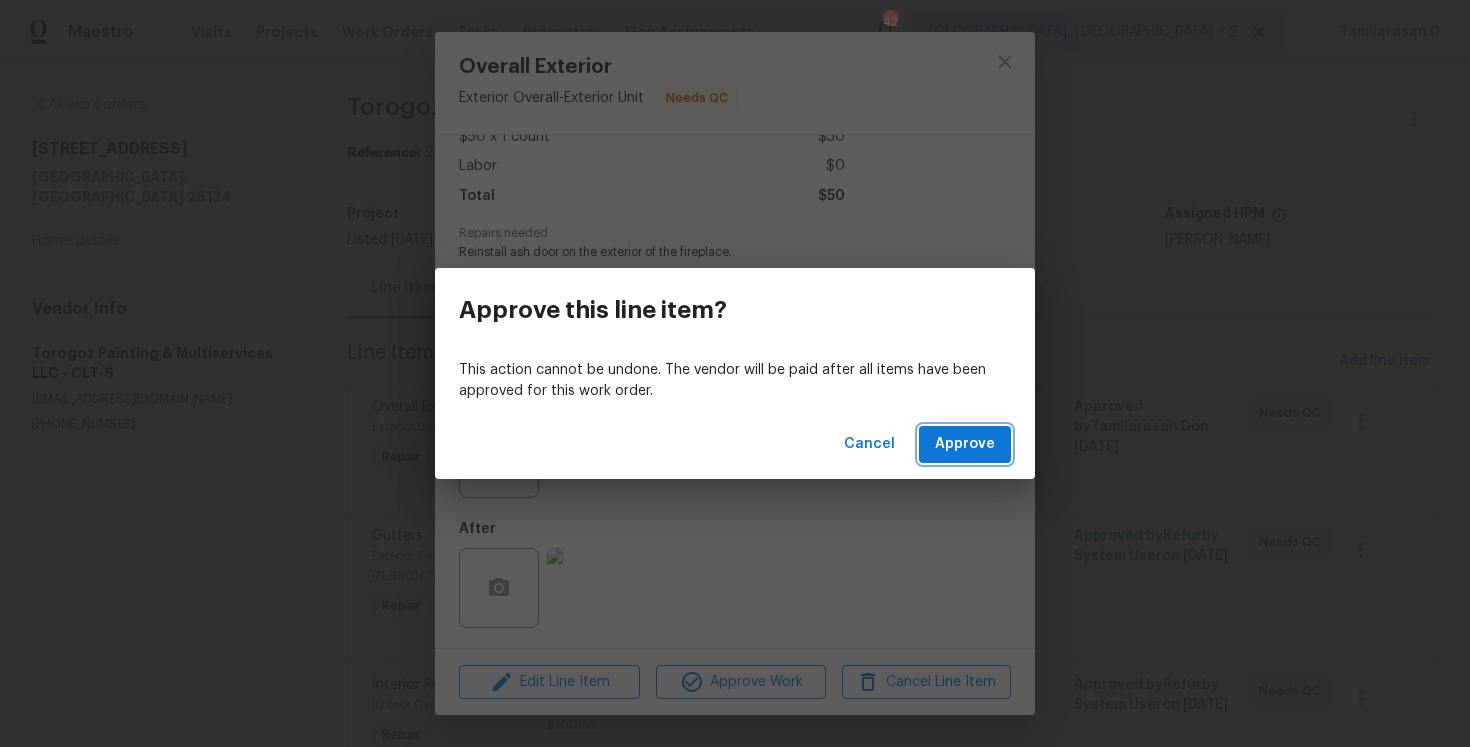 click on "Approve" at bounding box center (965, 444) 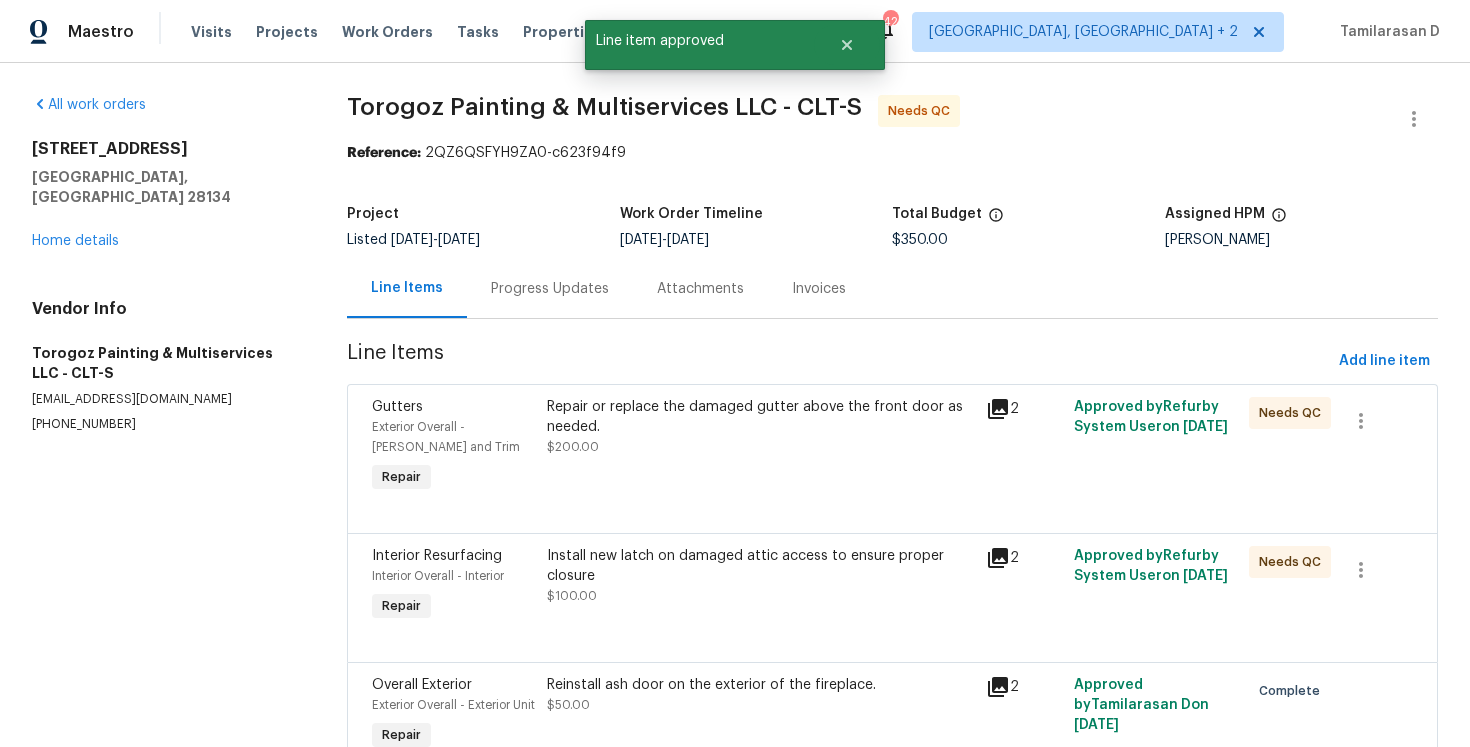 click on "Repair or replace the damaged gutter above the front door as needed. $200.00" at bounding box center (760, 427) 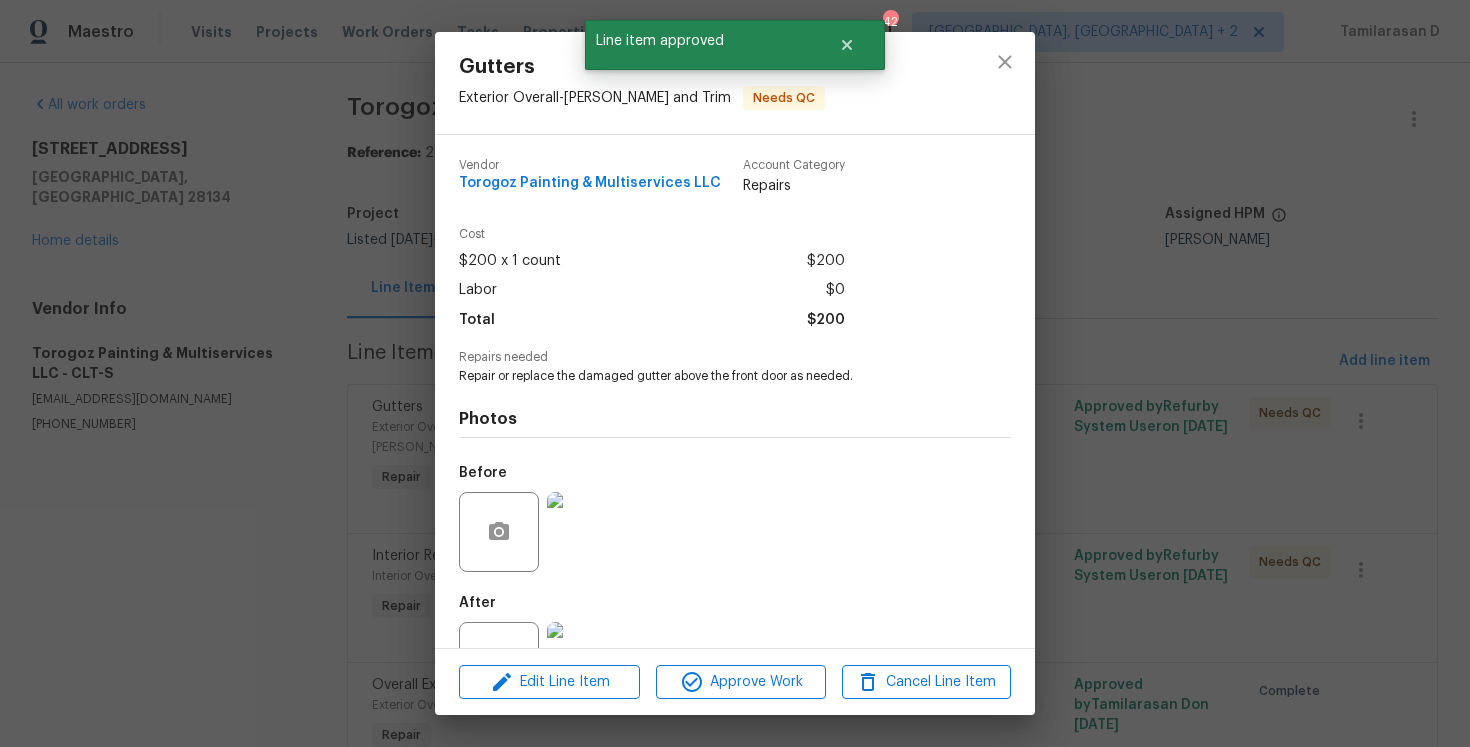 scroll, scrollTop: 74, scrollLeft: 0, axis: vertical 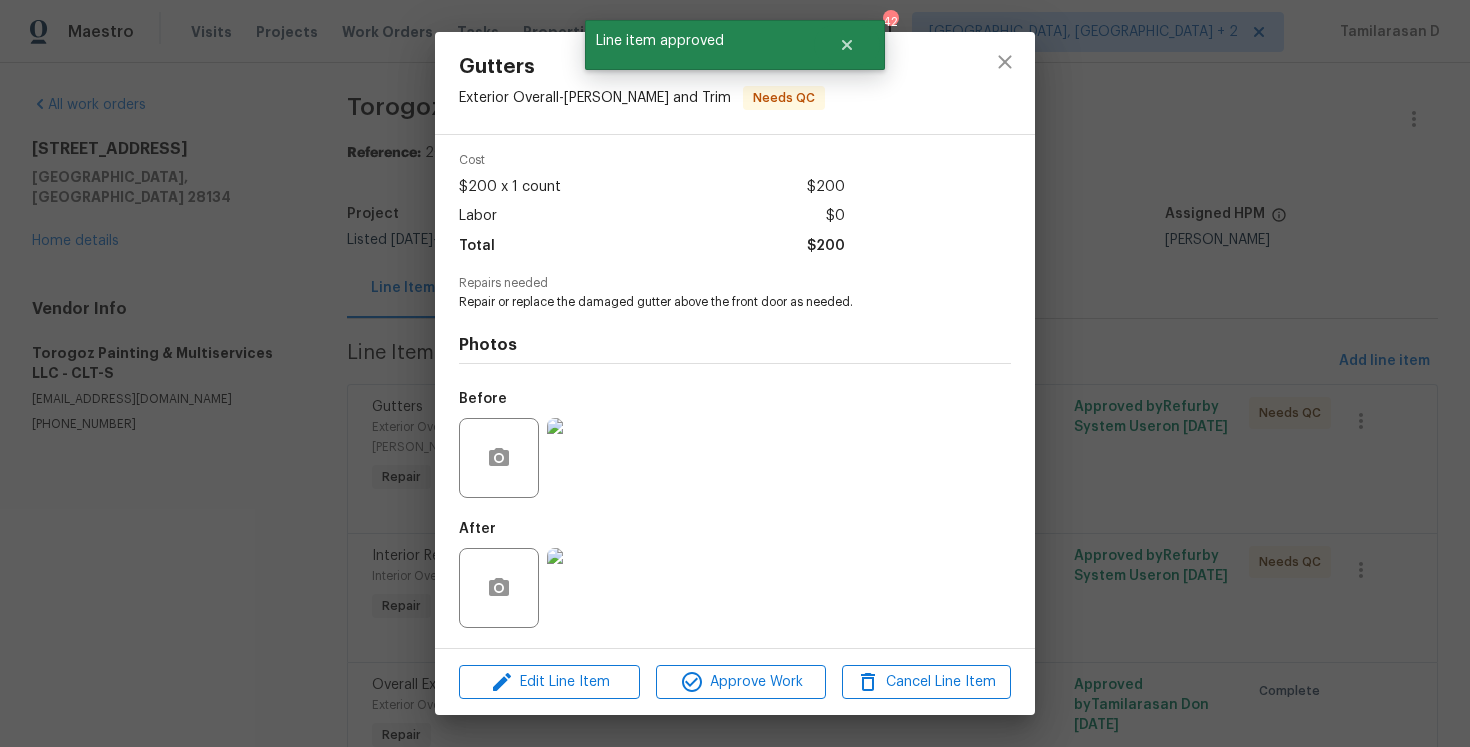 click on "Edit Line Item  Approve Work  Cancel Line Item" at bounding box center (735, 682) 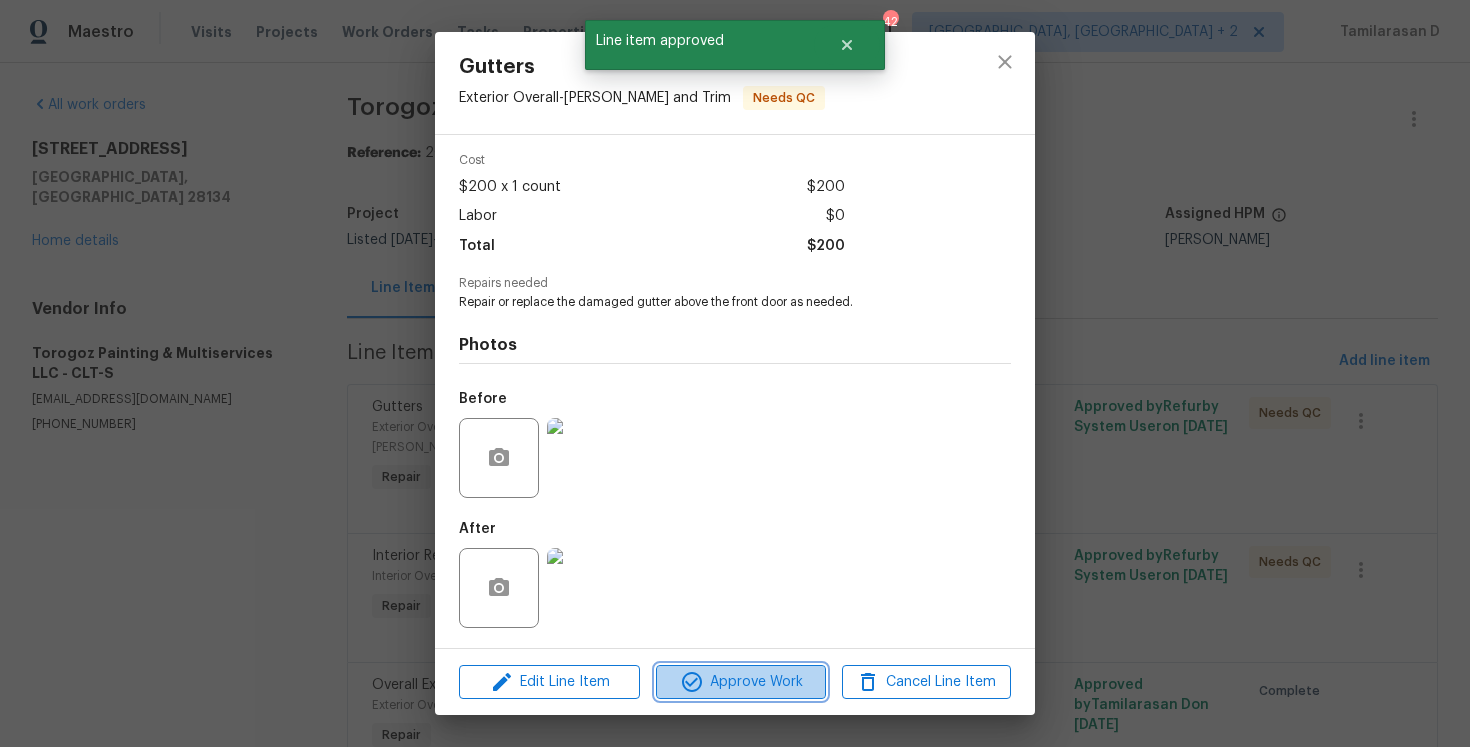 click on "Approve Work" at bounding box center (740, 682) 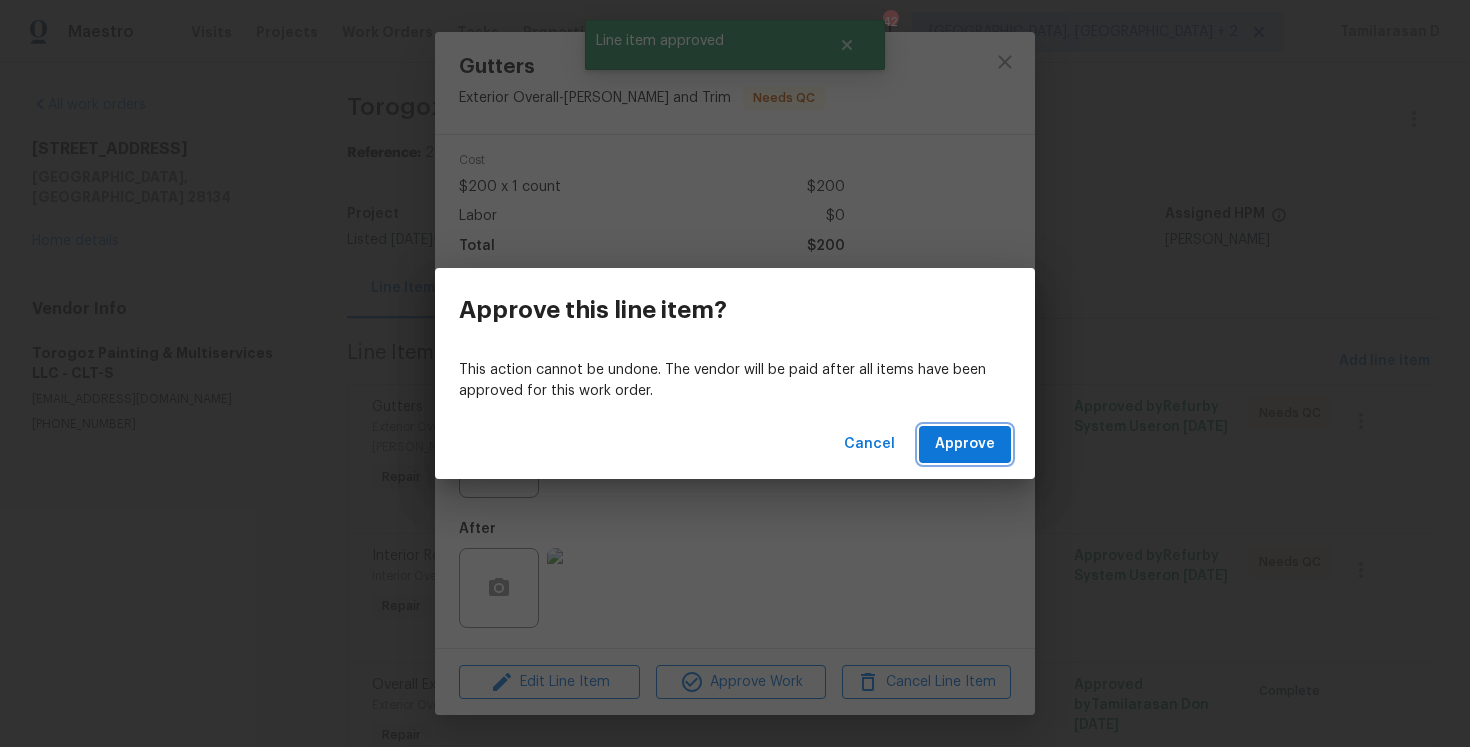 click on "Approve" at bounding box center (965, 444) 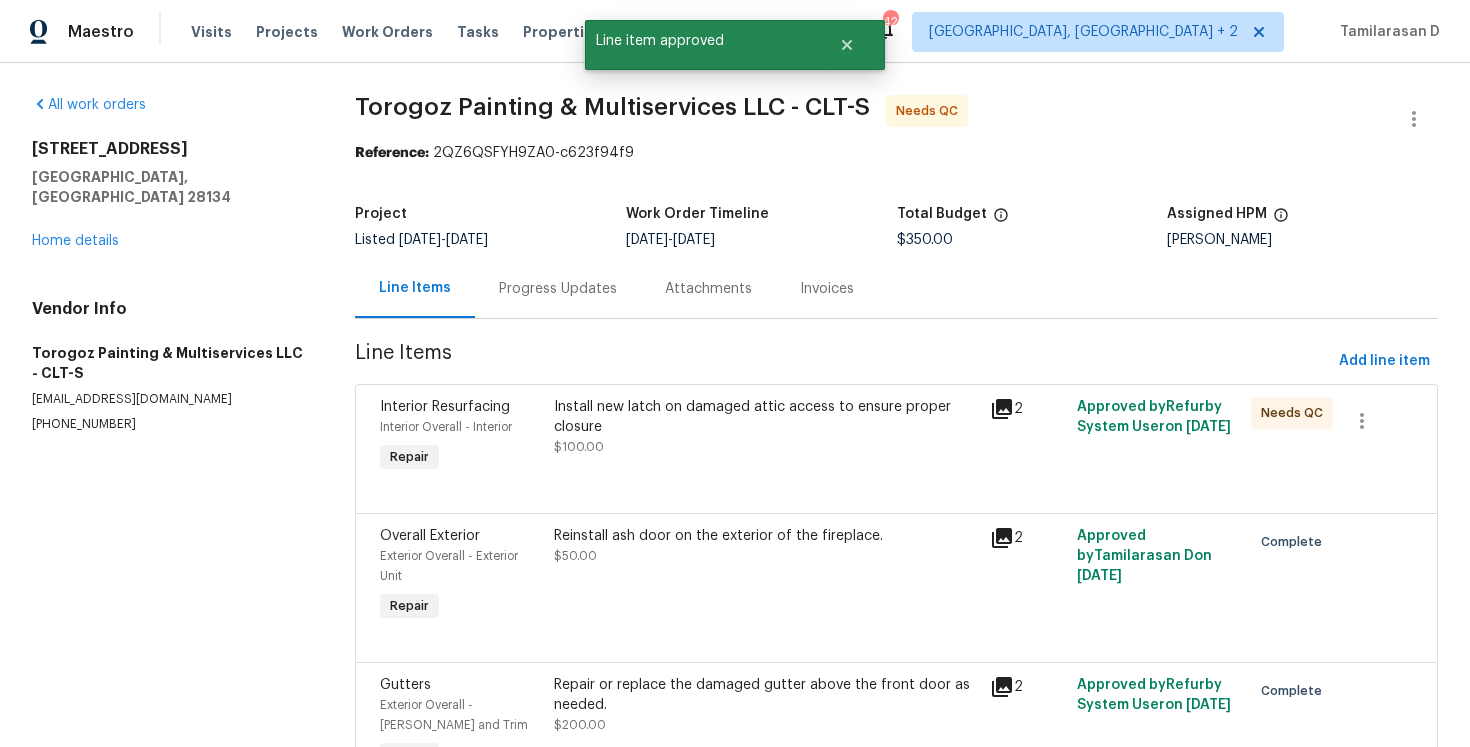 click on "Install new latch on damaged attic access to ensure proper closure" at bounding box center [765, 417] 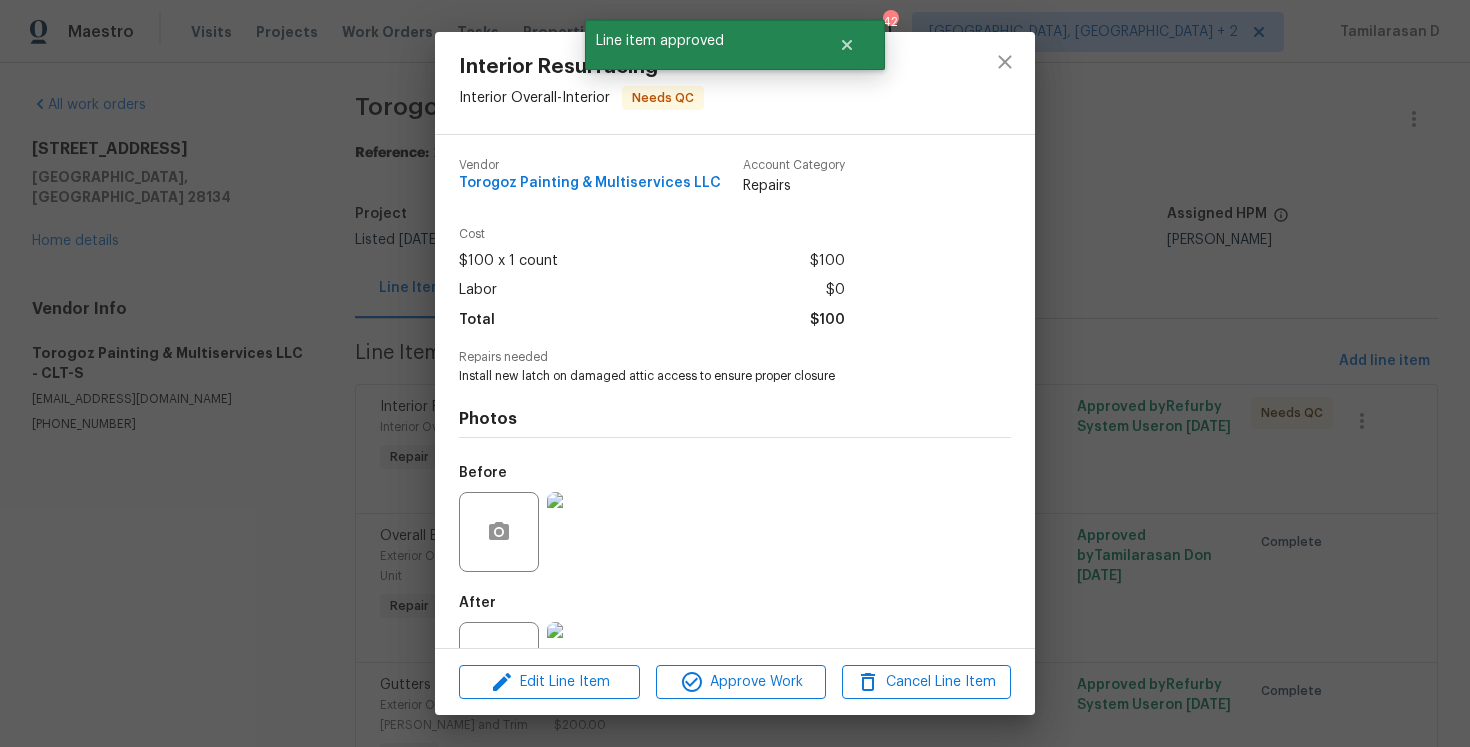scroll, scrollTop: 74, scrollLeft: 0, axis: vertical 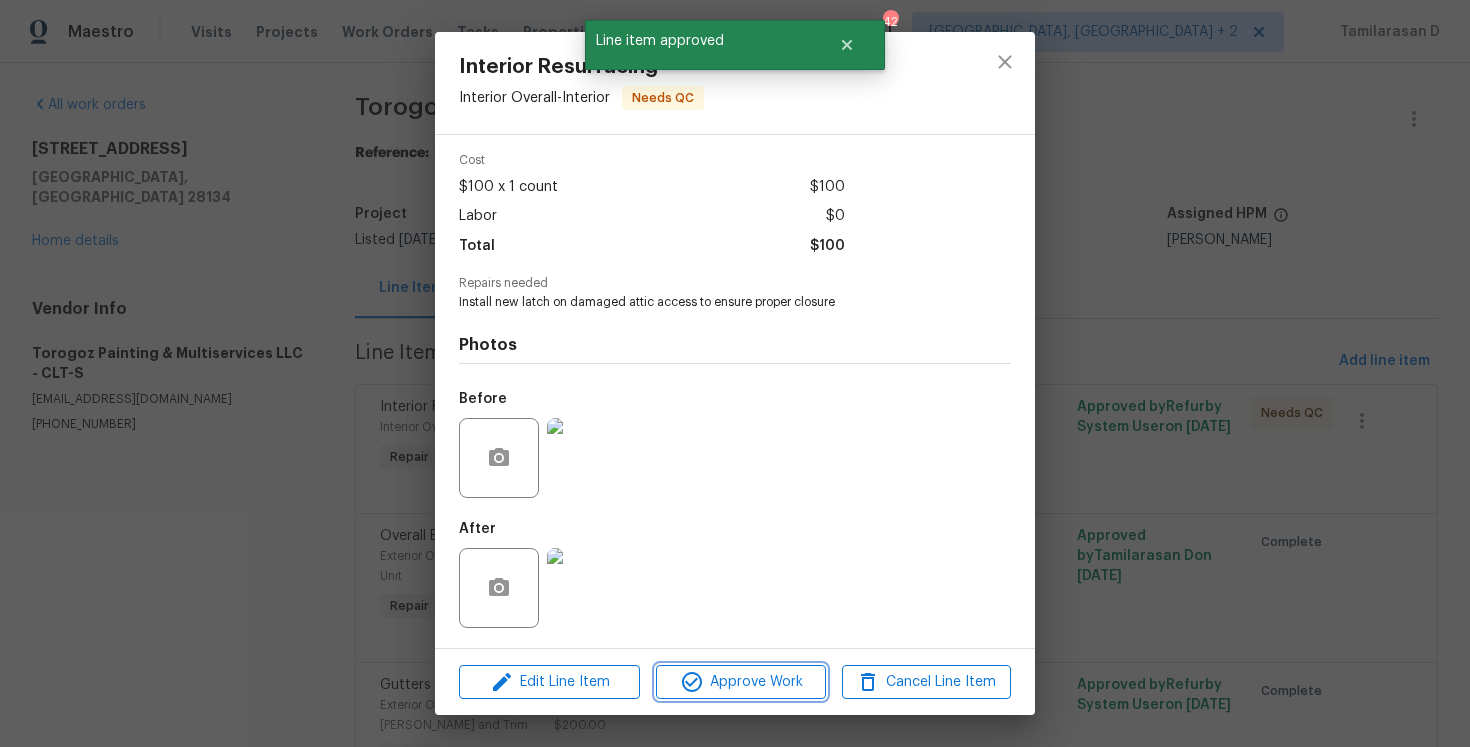 click on "Approve Work" at bounding box center [740, 682] 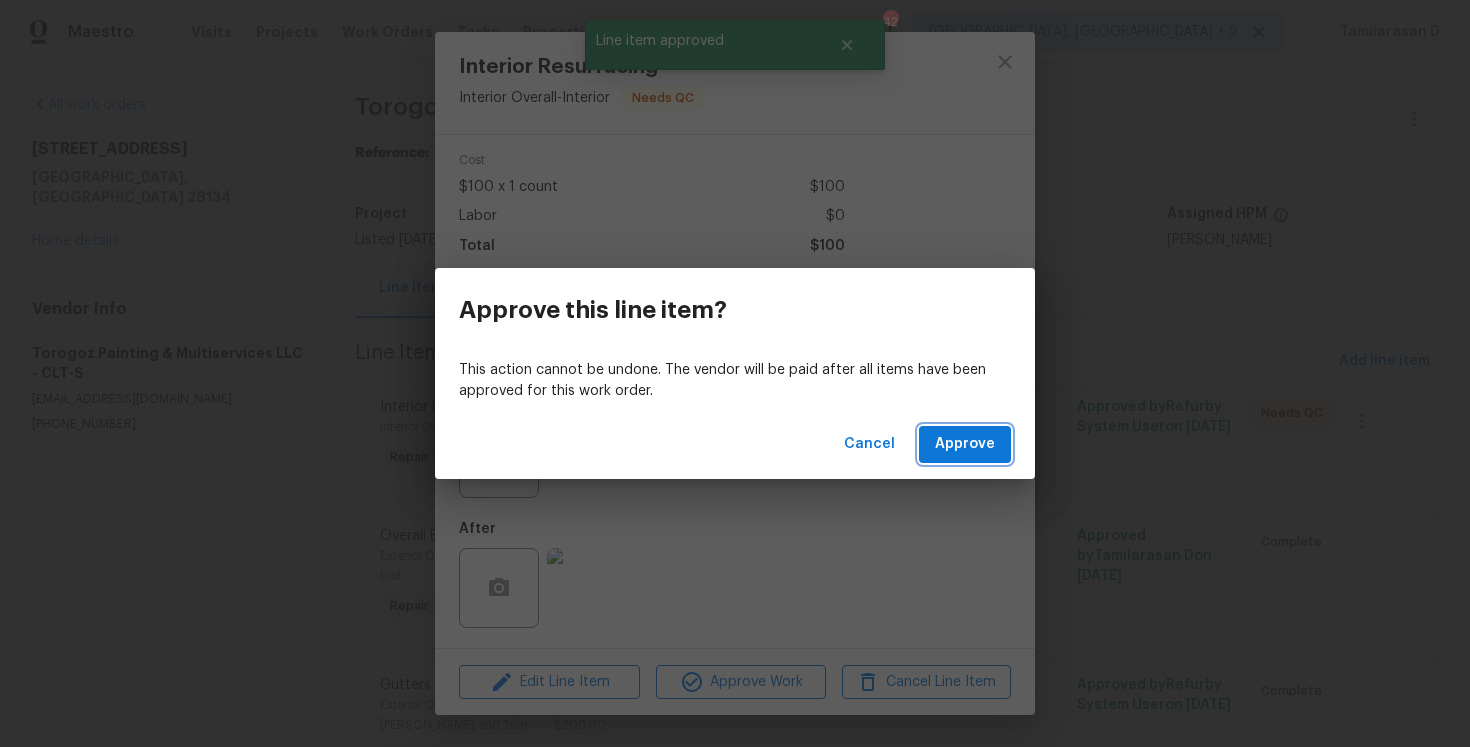 click on "Approve" at bounding box center [965, 444] 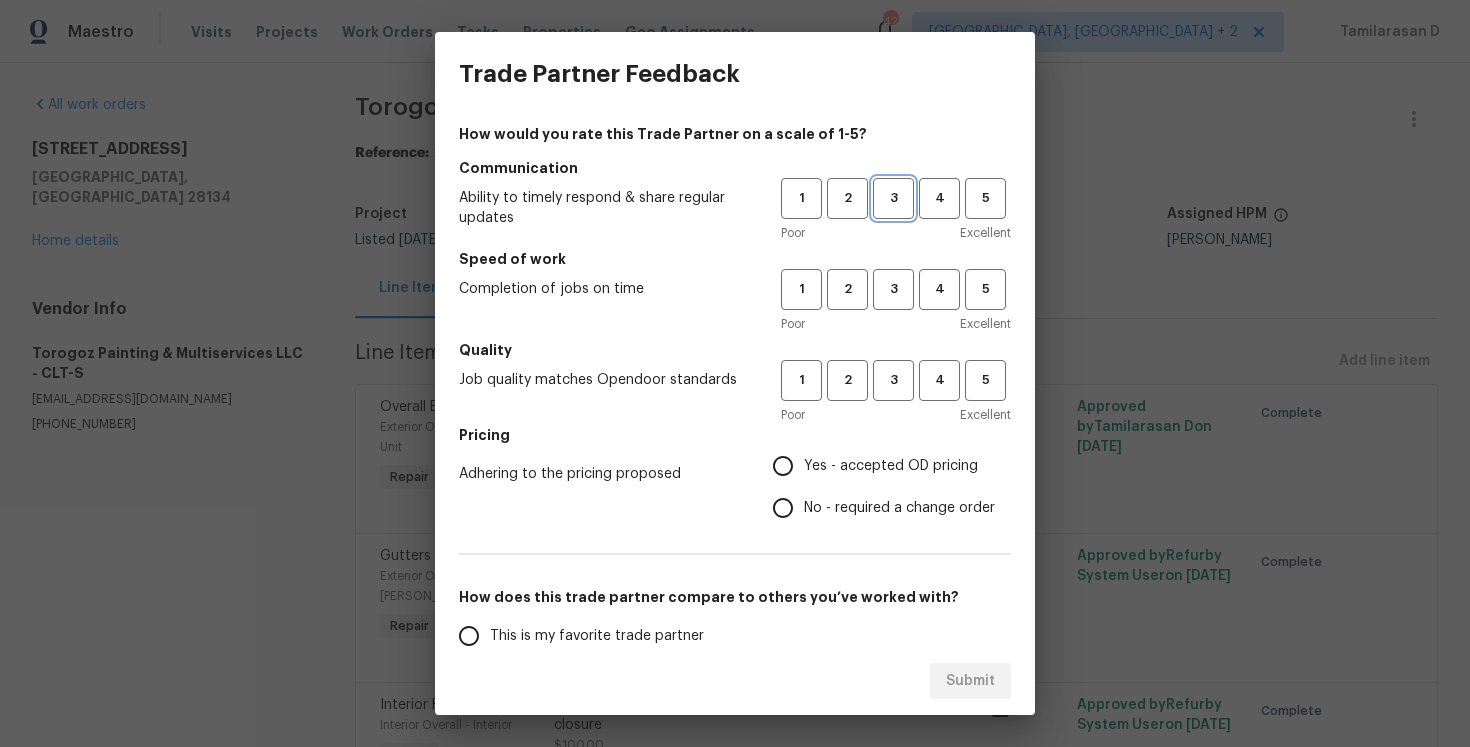 click on "3" at bounding box center (893, 198) 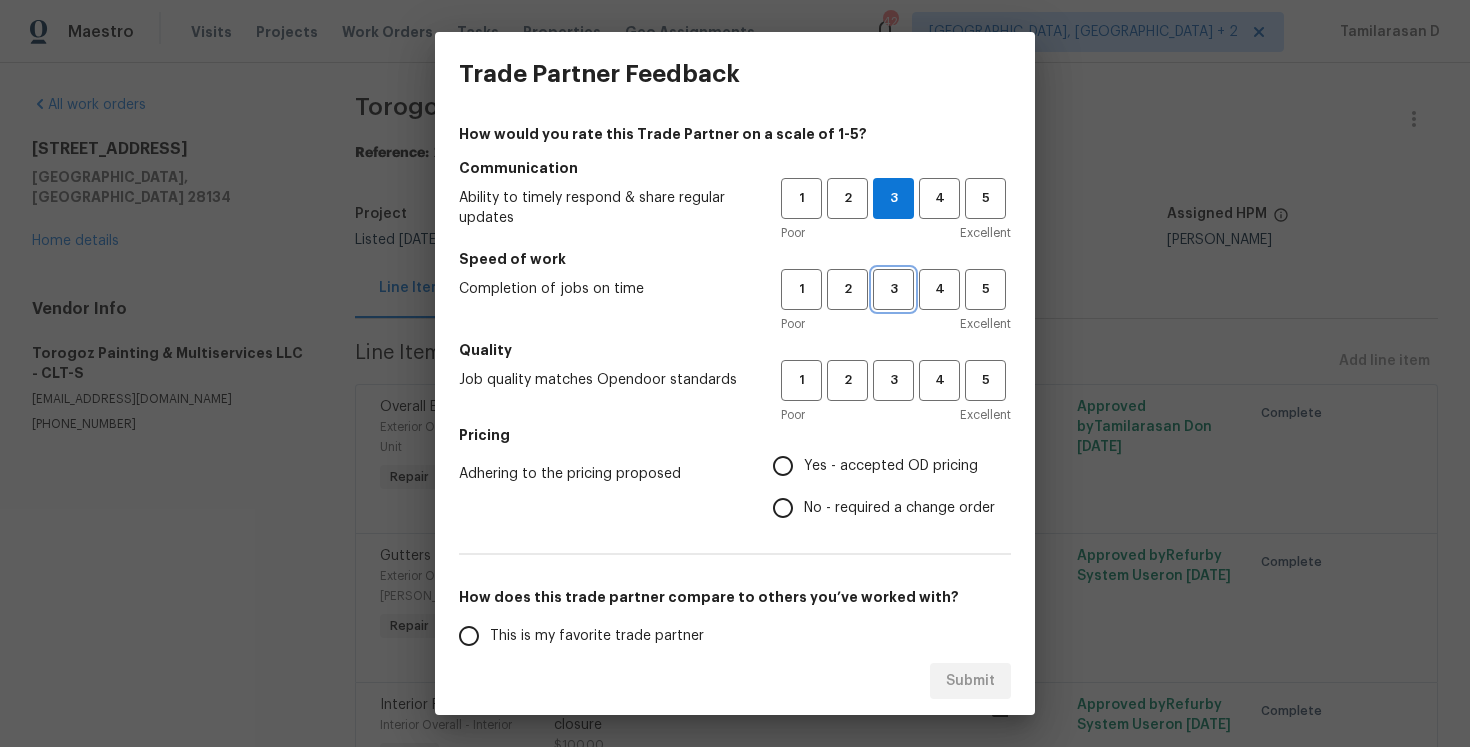 click on "3" at bounding box center [893, 289] 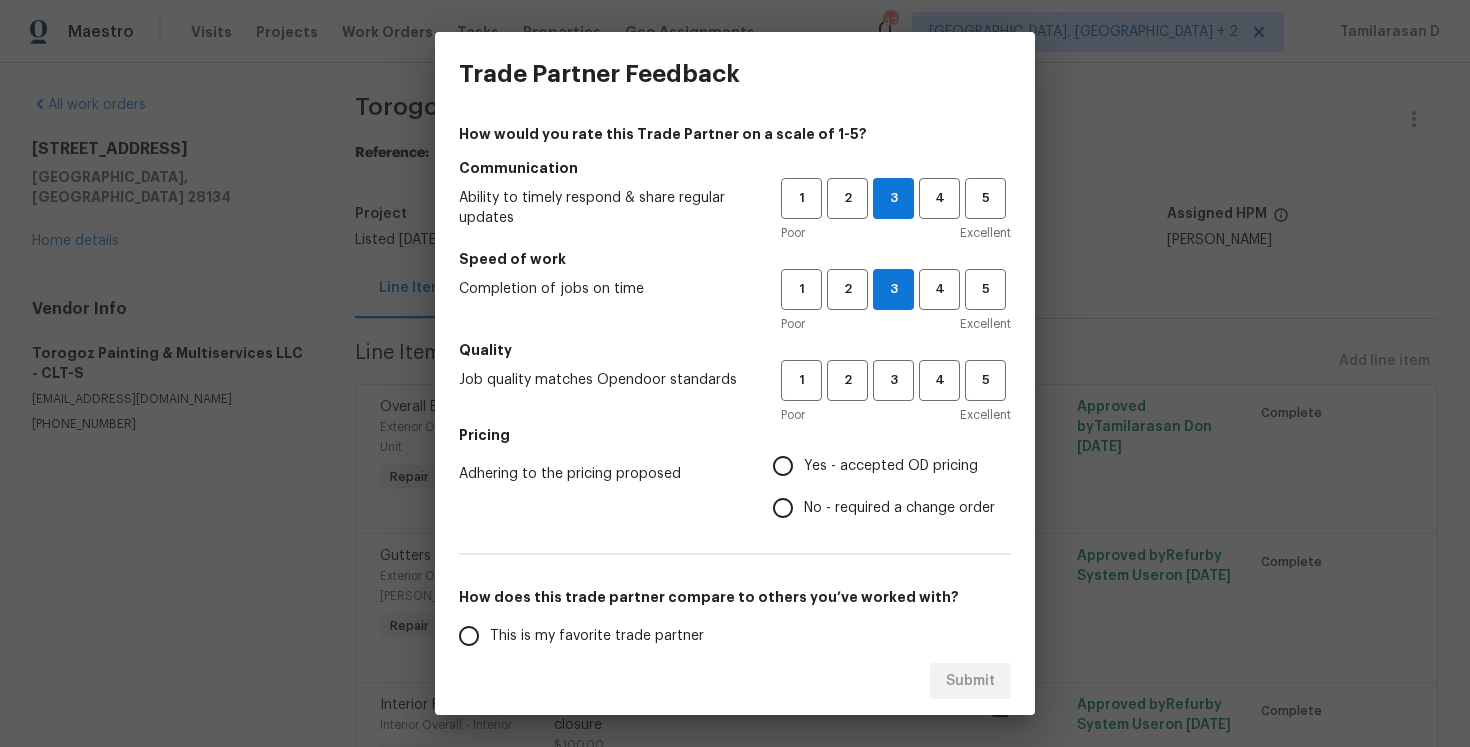 click on "1 2 3 4 5" at bounding box center [896, 380] 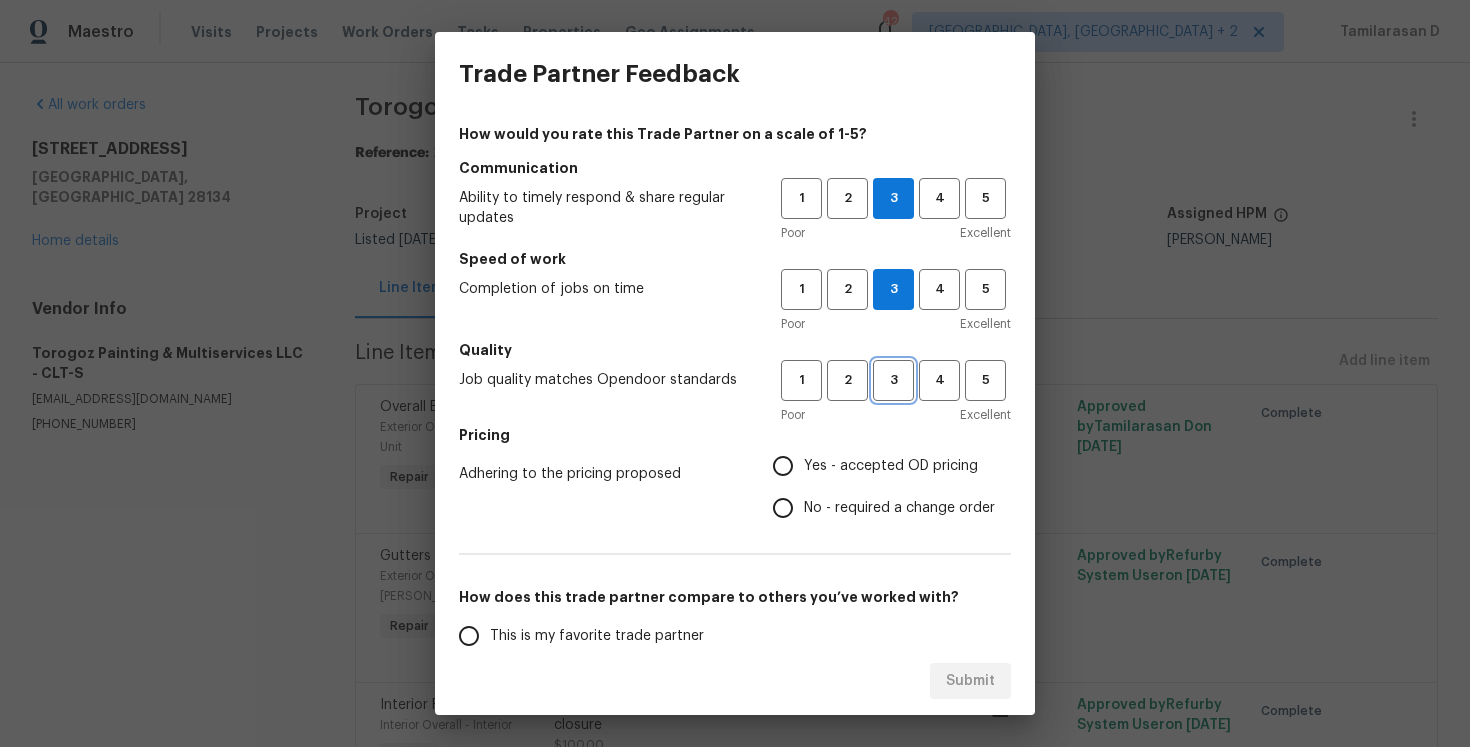 click on "3" at bounding box center [893, 380] 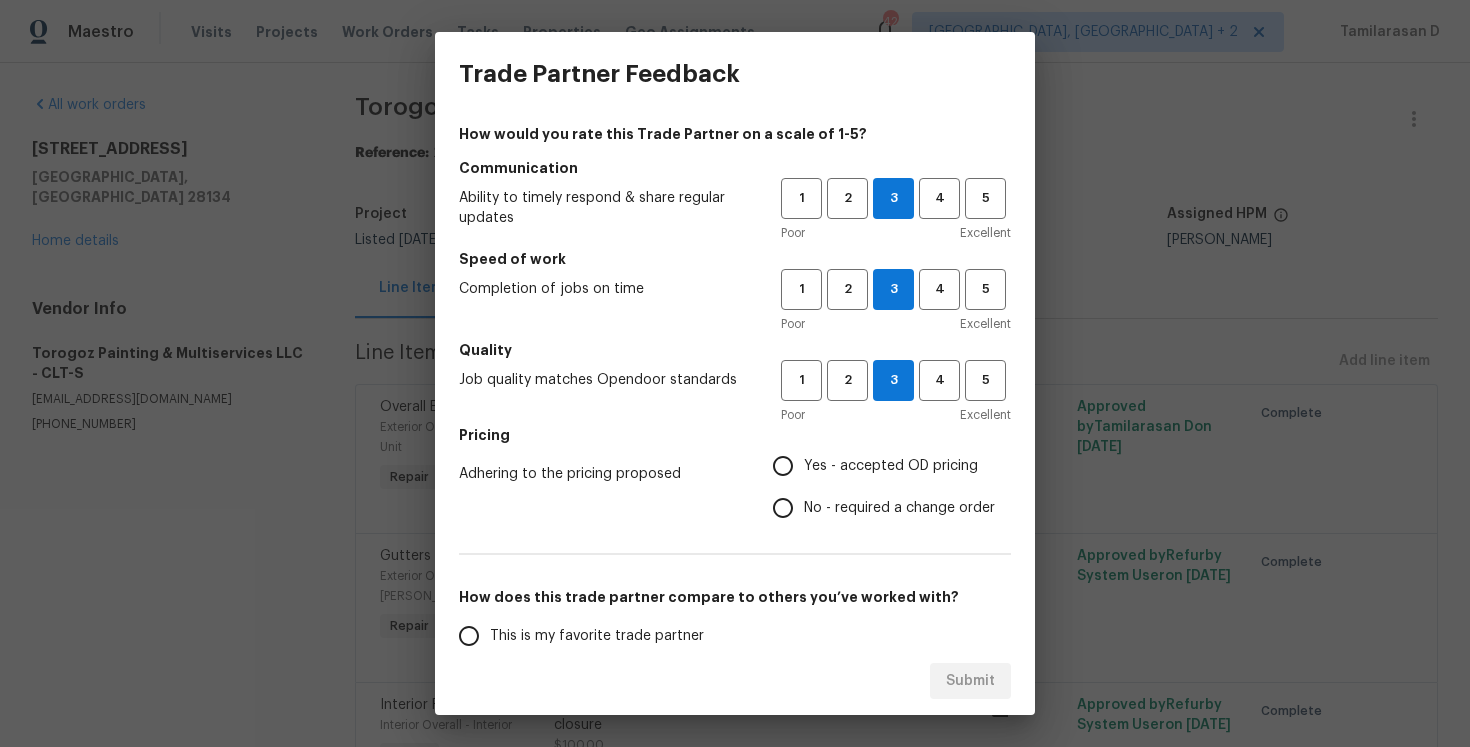 click on "No - required a change order" at bounding box center (783, 508) 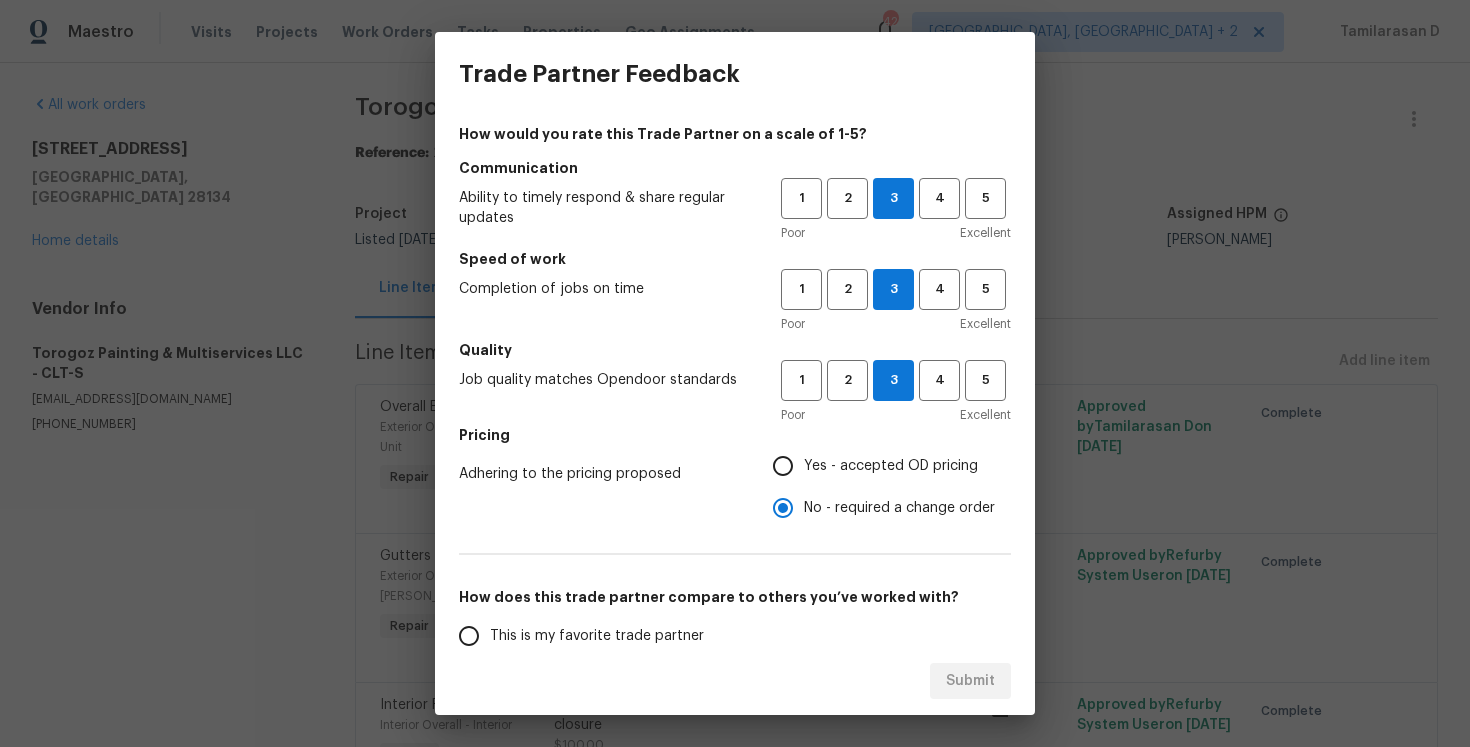 scroll, scrollTop: 268, scrollLeft: 0, axis: vertical 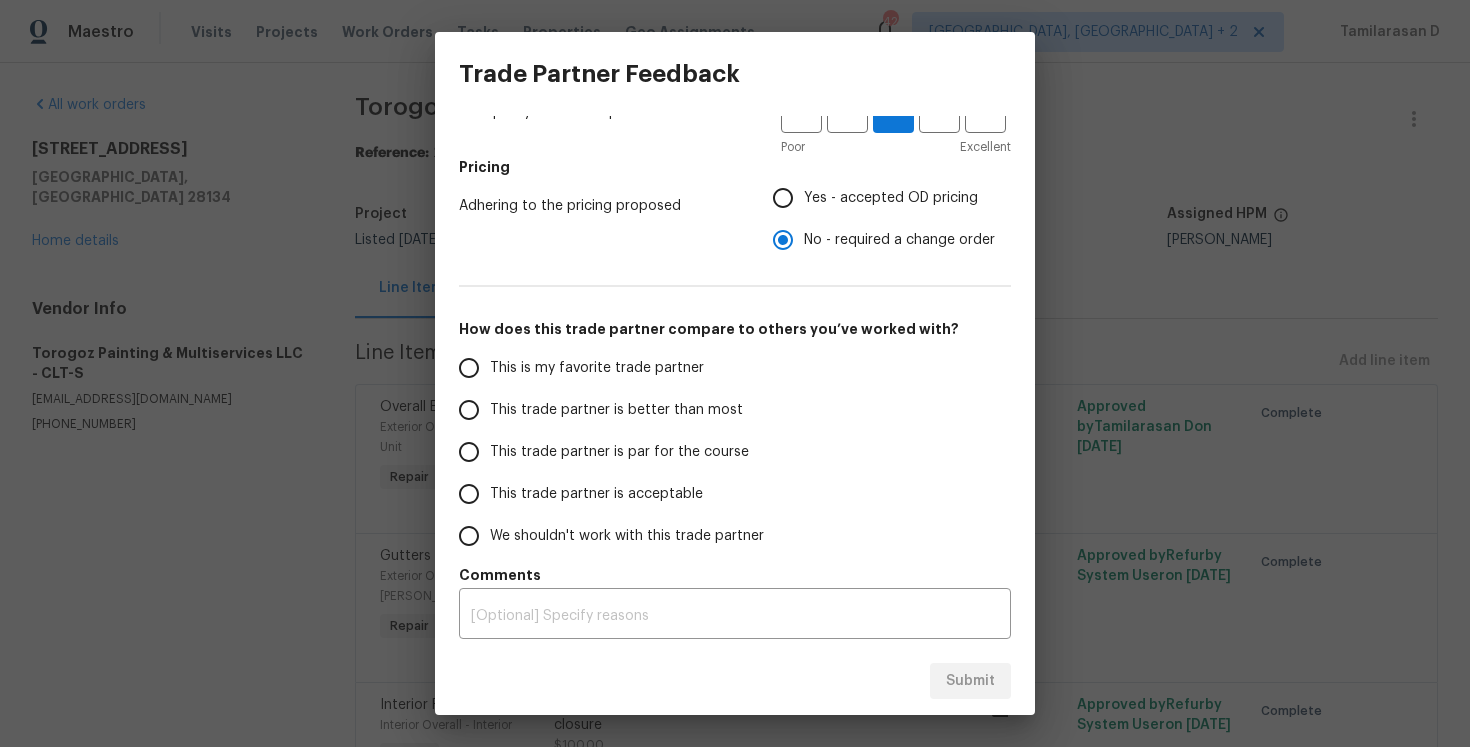 click on "This trade partner is par for the course" at bounding box center [619, 452] 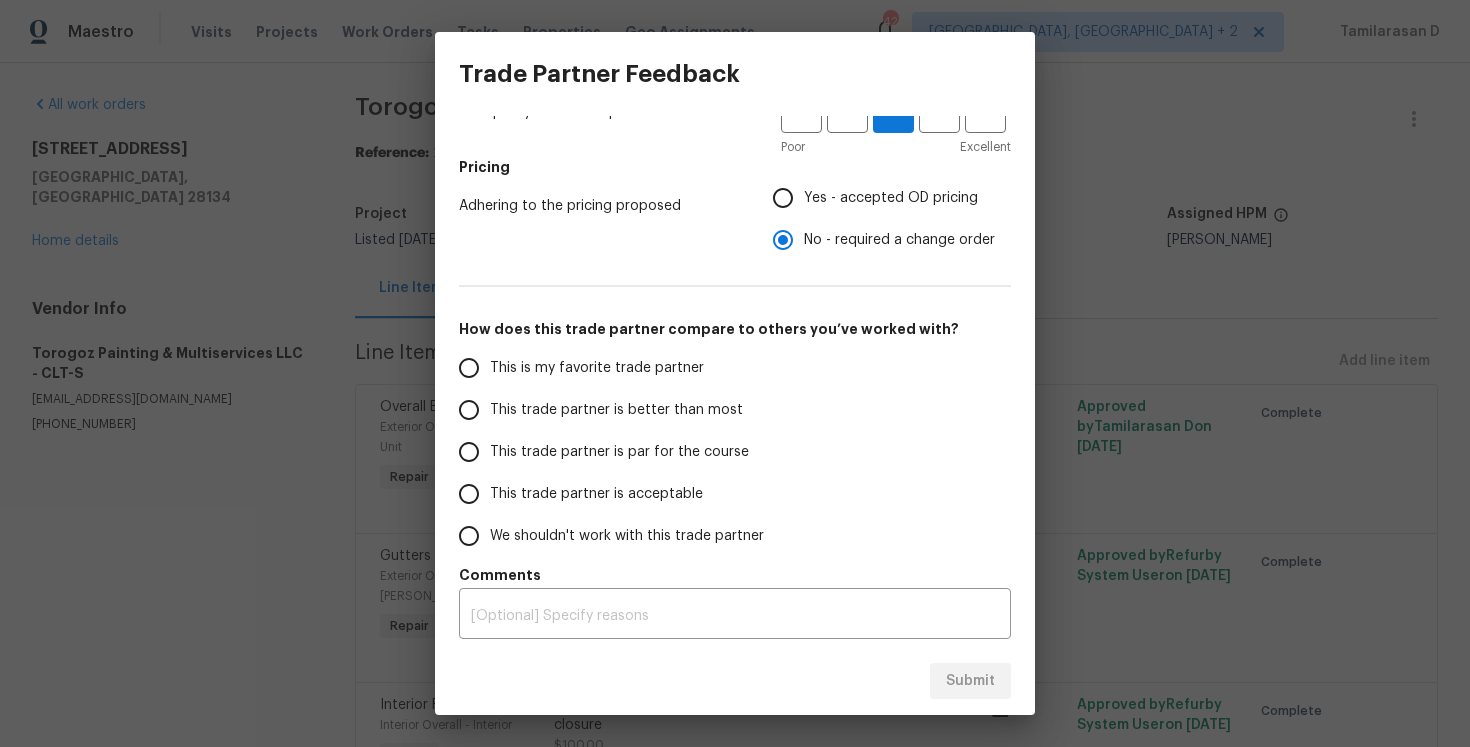 click on "This trade partner is par for the course" at bounding box center (469, 452) 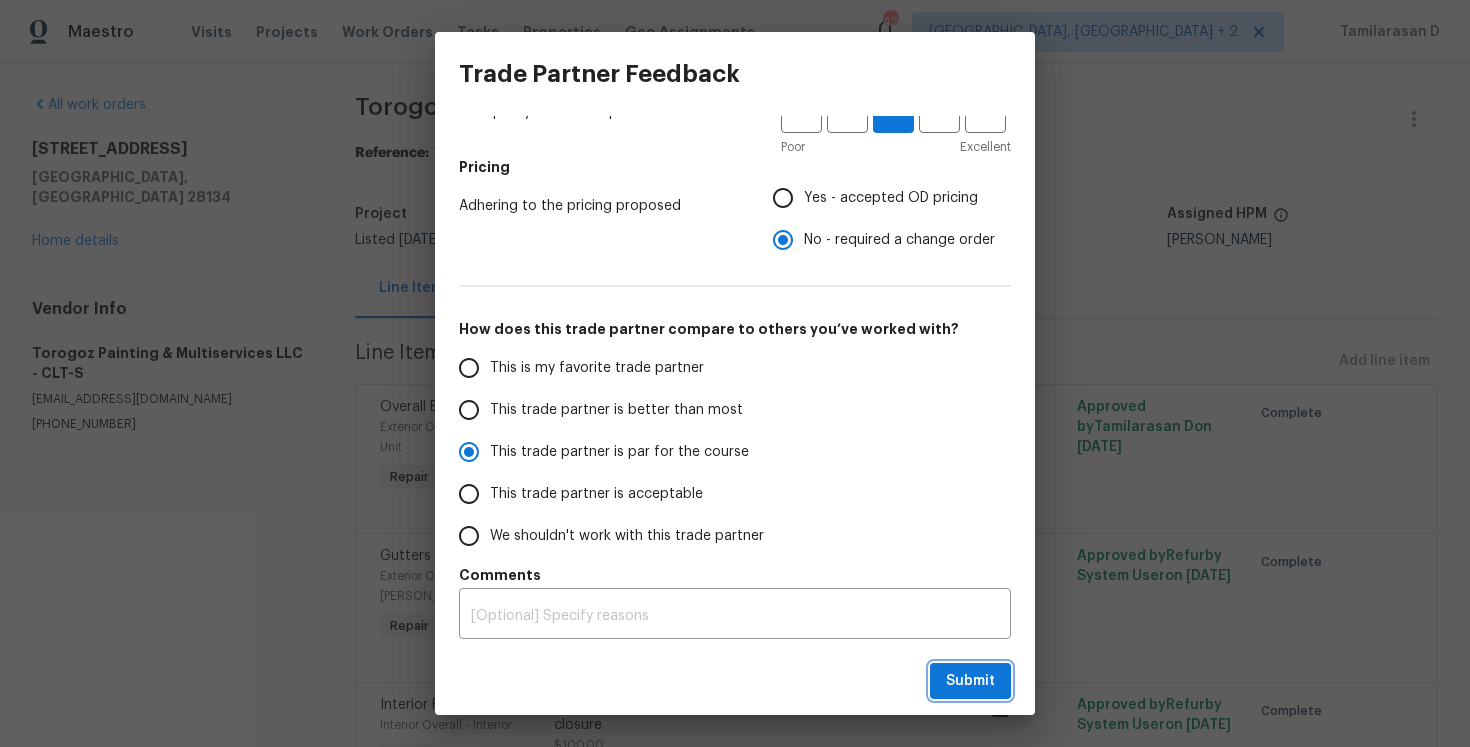 click on "Submit" at bounding box center [970, 681] 